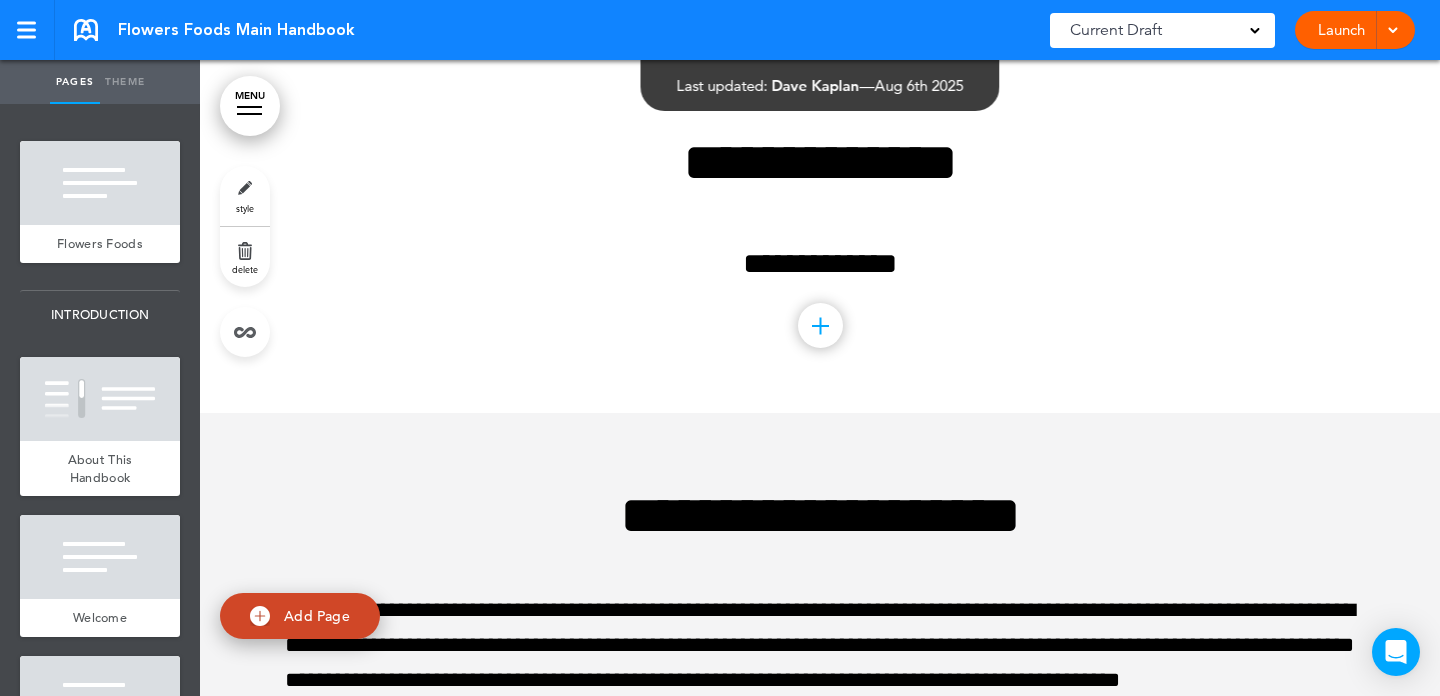 scroll, scrollTop: 0, scrollLeft: 0, axis: both 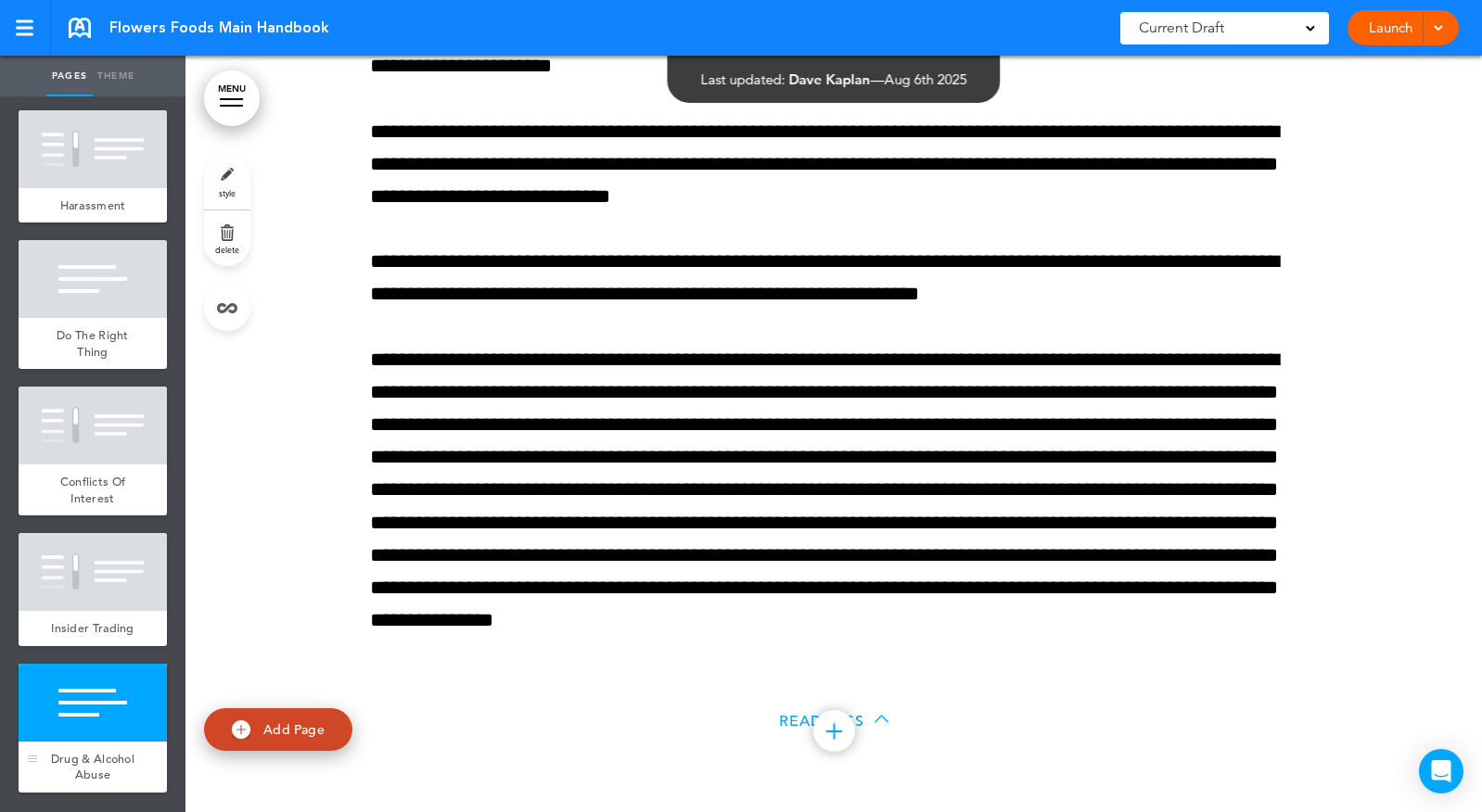click at bounding box center (93, 703) 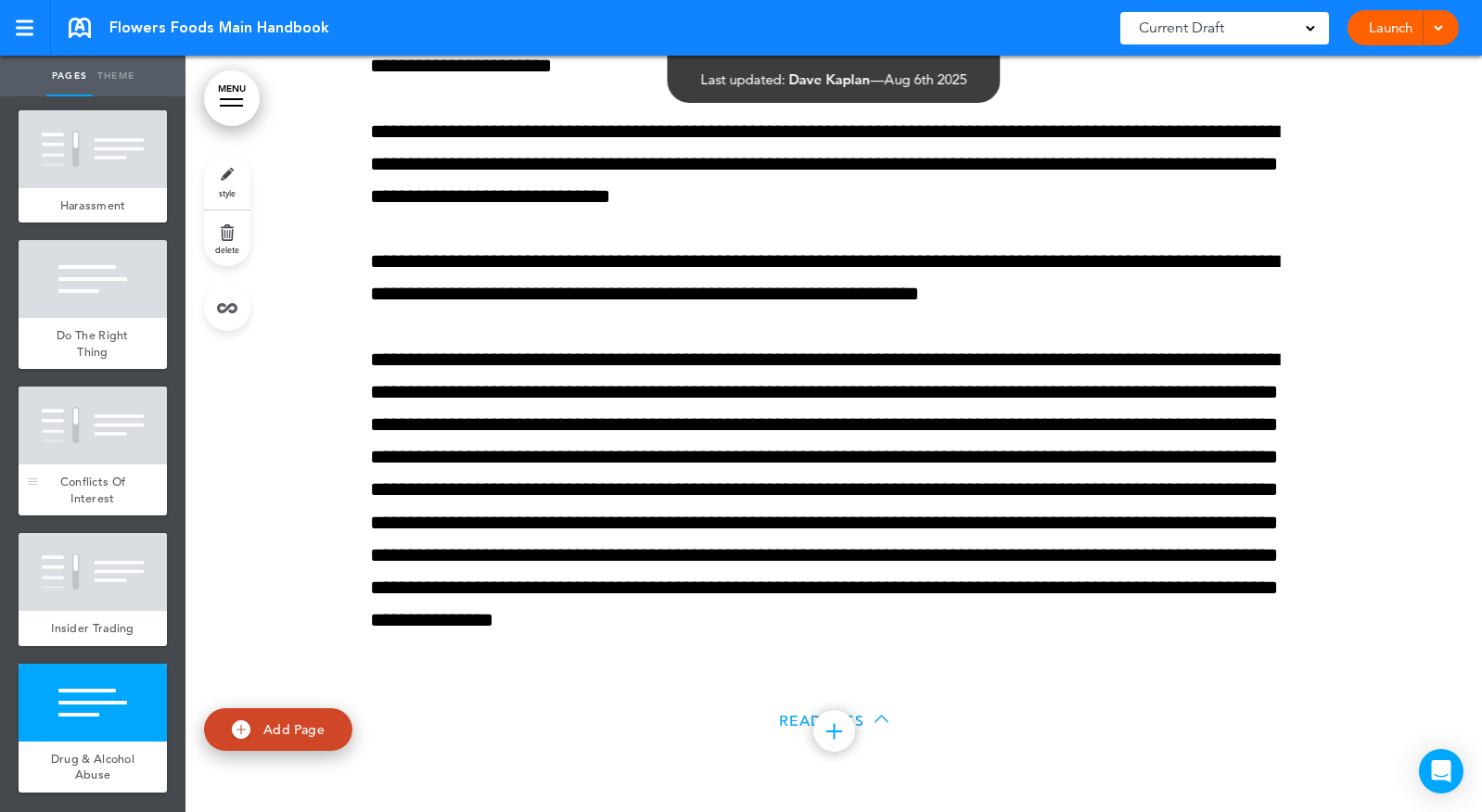 scroll, scrollTop: 39377, scrollLeft: 0, axis: vertical 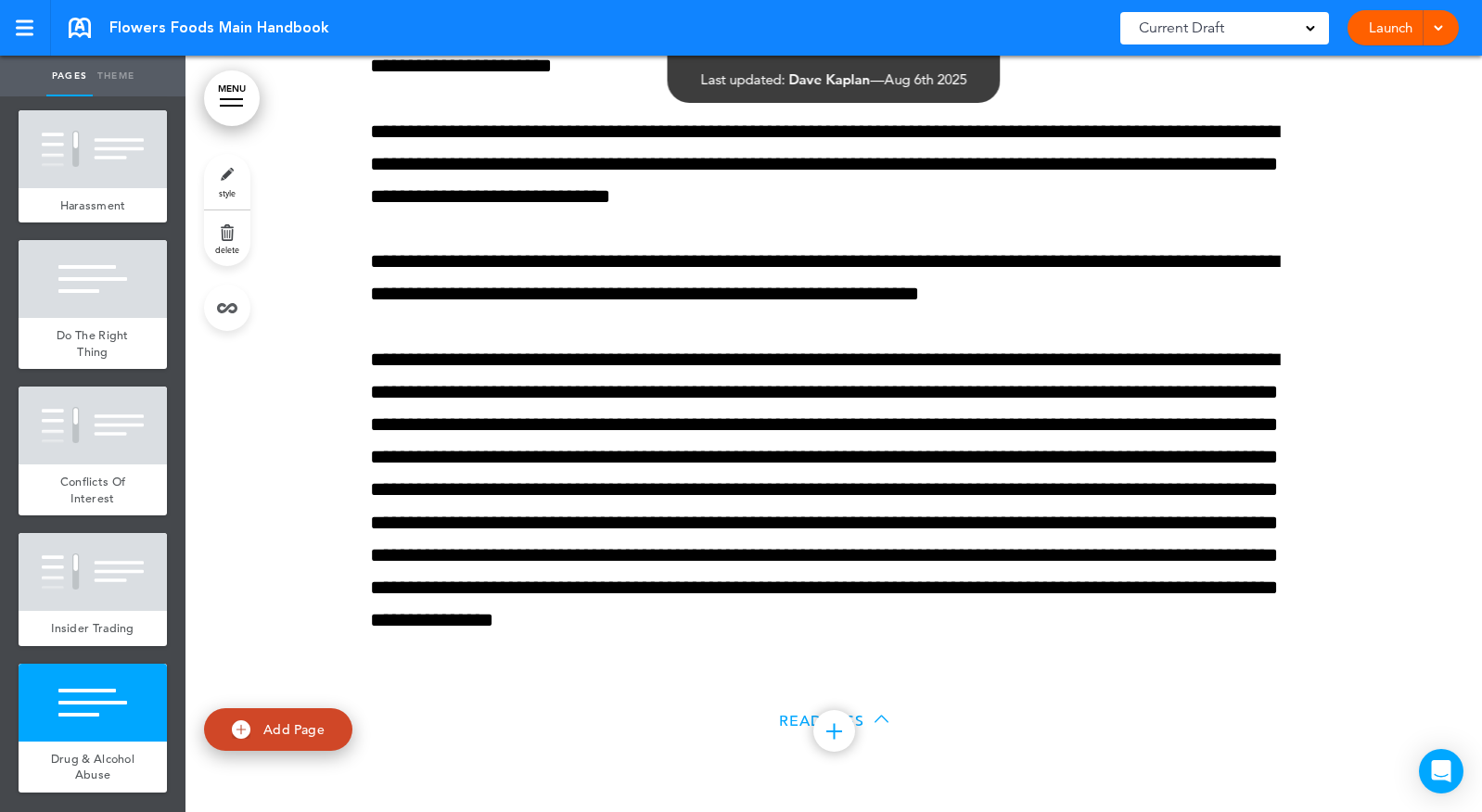 click on "Add Page" at bounding box center (294, 729) 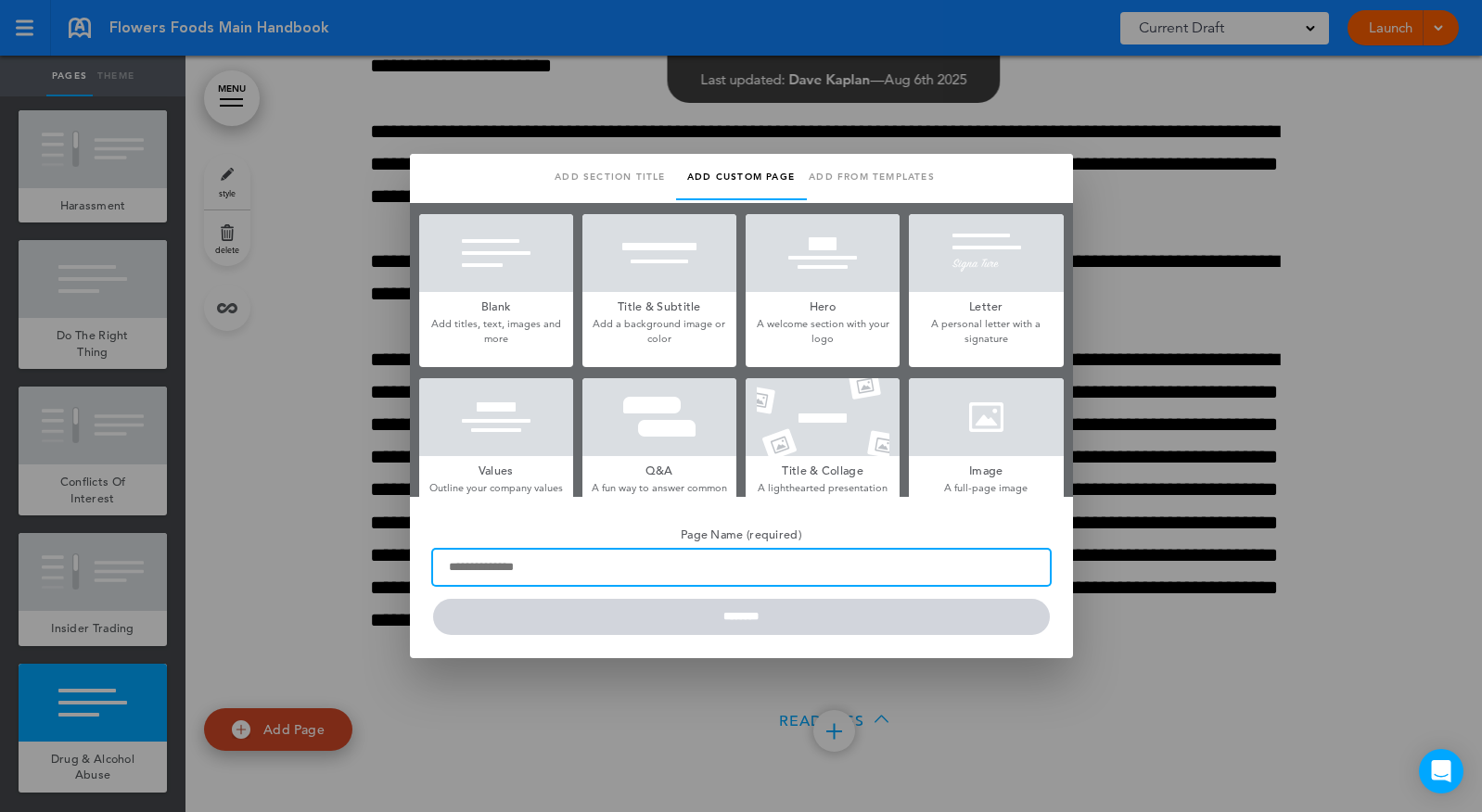 click on "Page Name (required)" at bounding box center [741, 567] 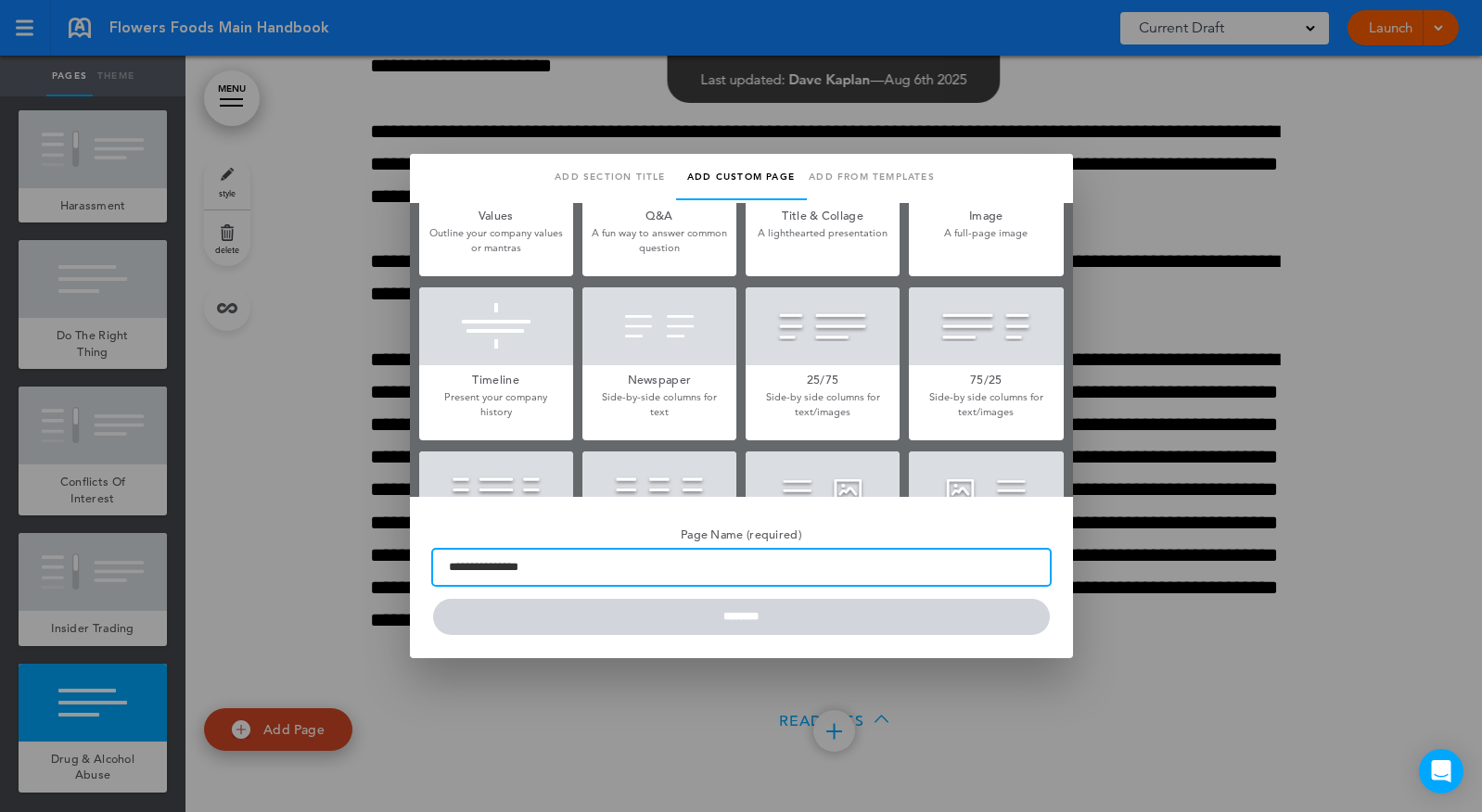 scroll, scrollTop: 869, scrollLeft: 0, axis: vertical 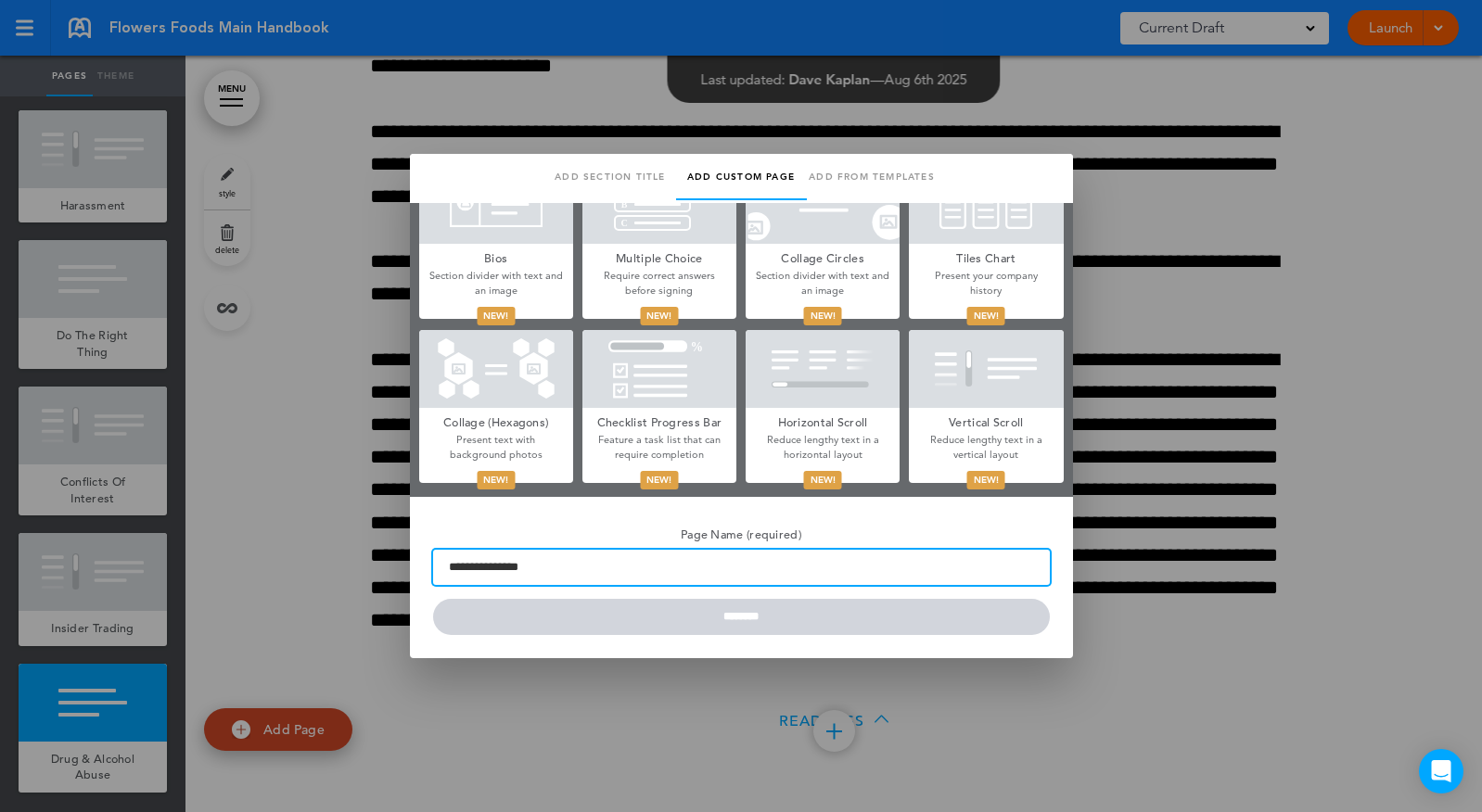 type on "**********" 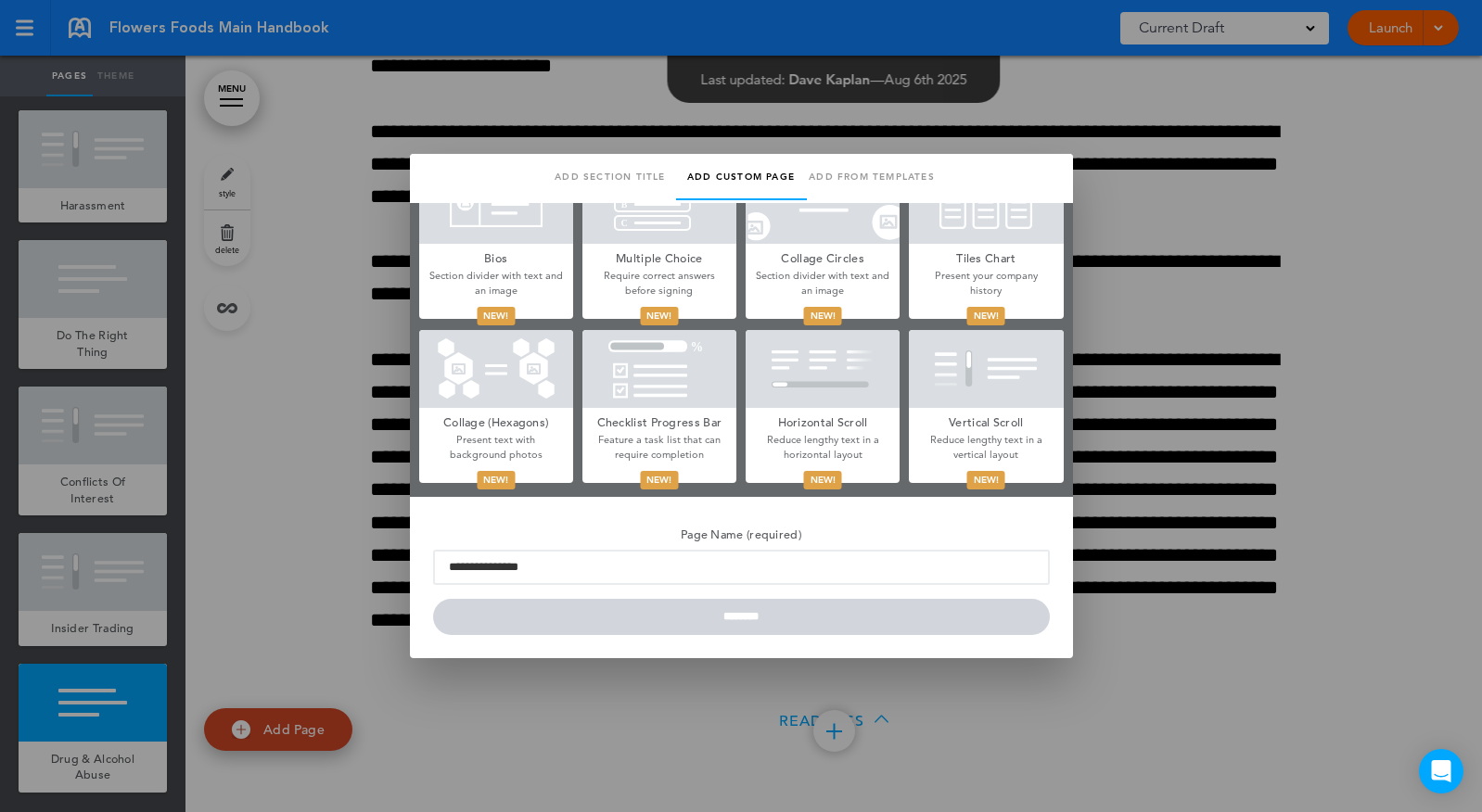click on "Reduce lengthy text in a vertical layout" at bounding box center [986, 447] 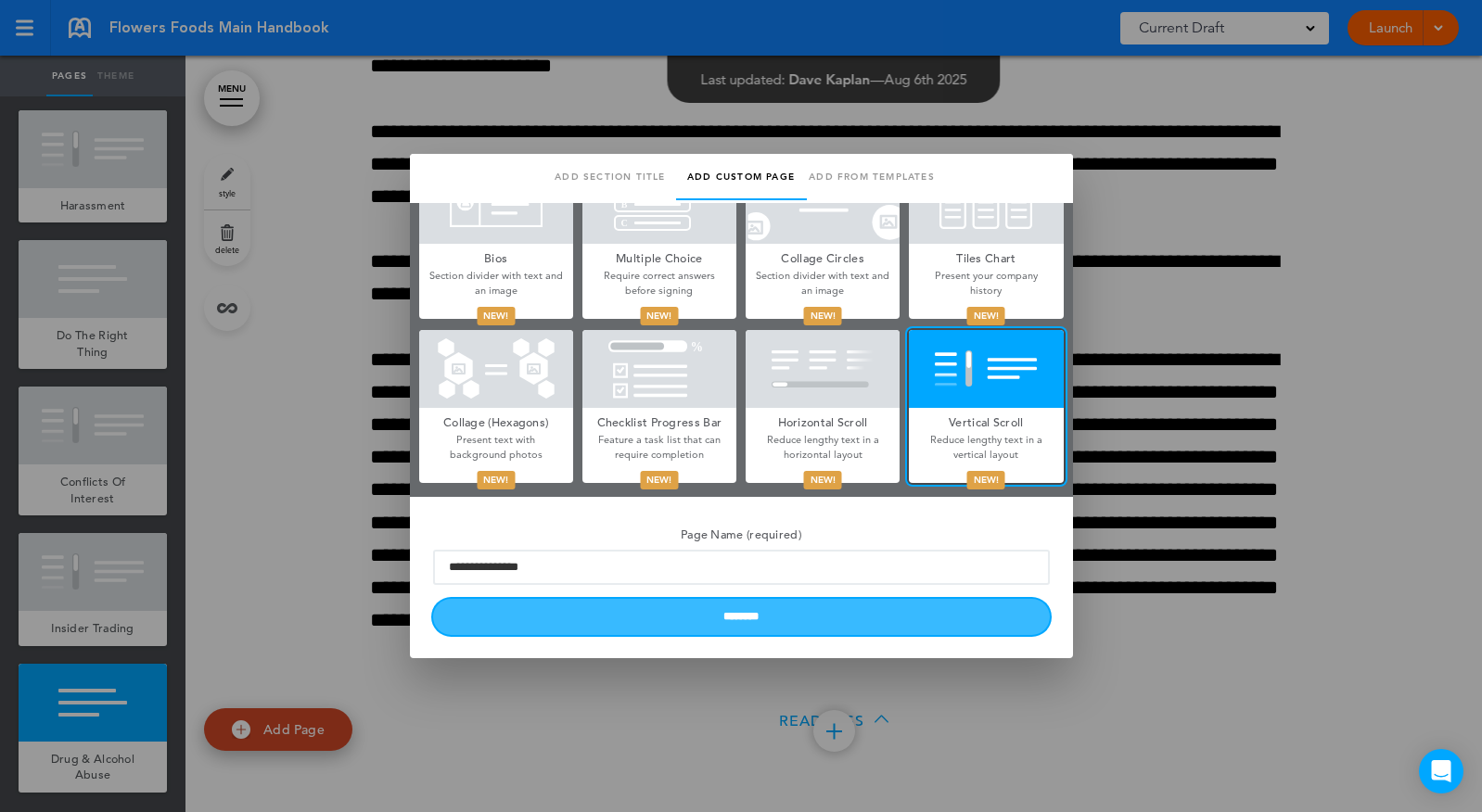 click on "********" at bounding box center (741, 616) 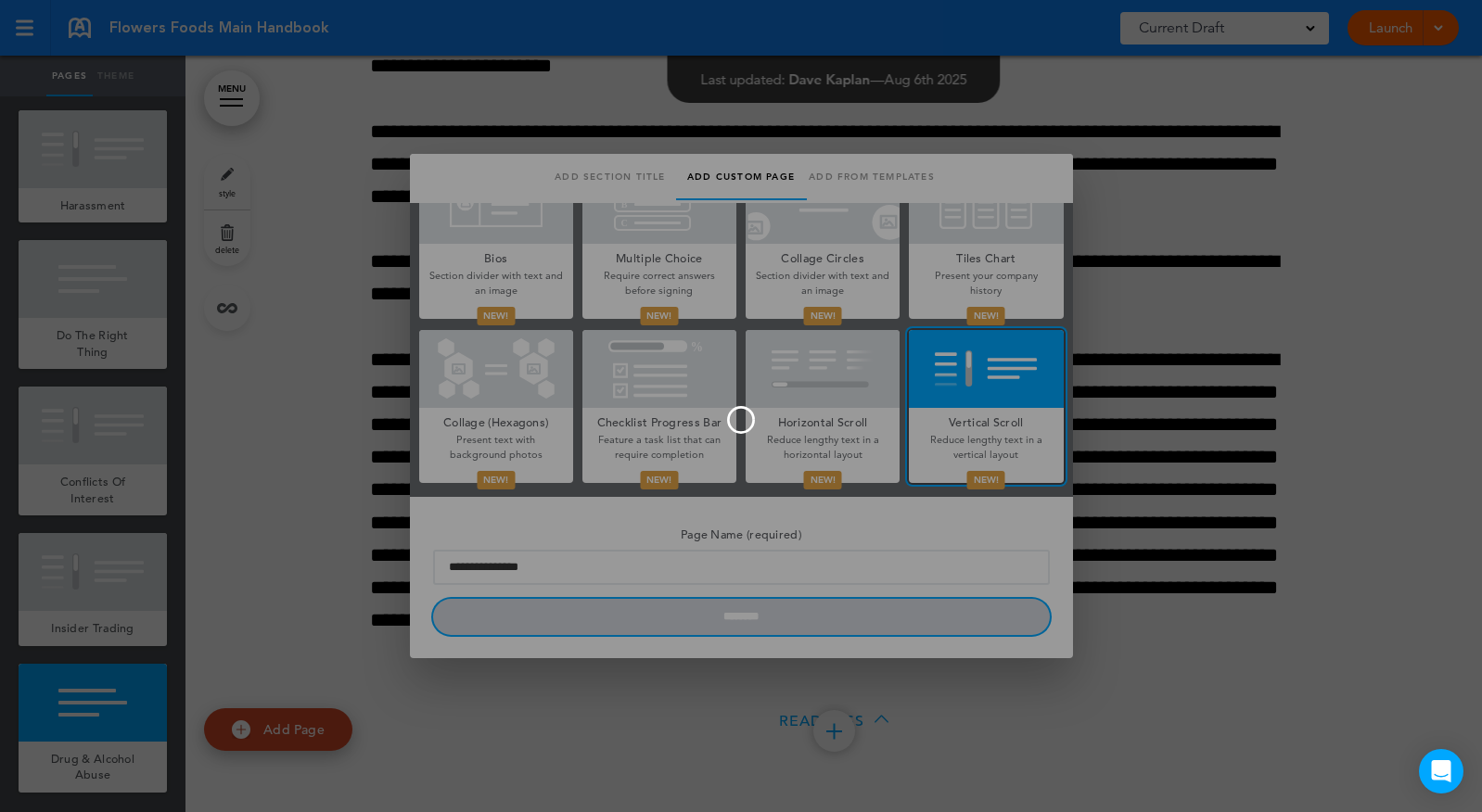type 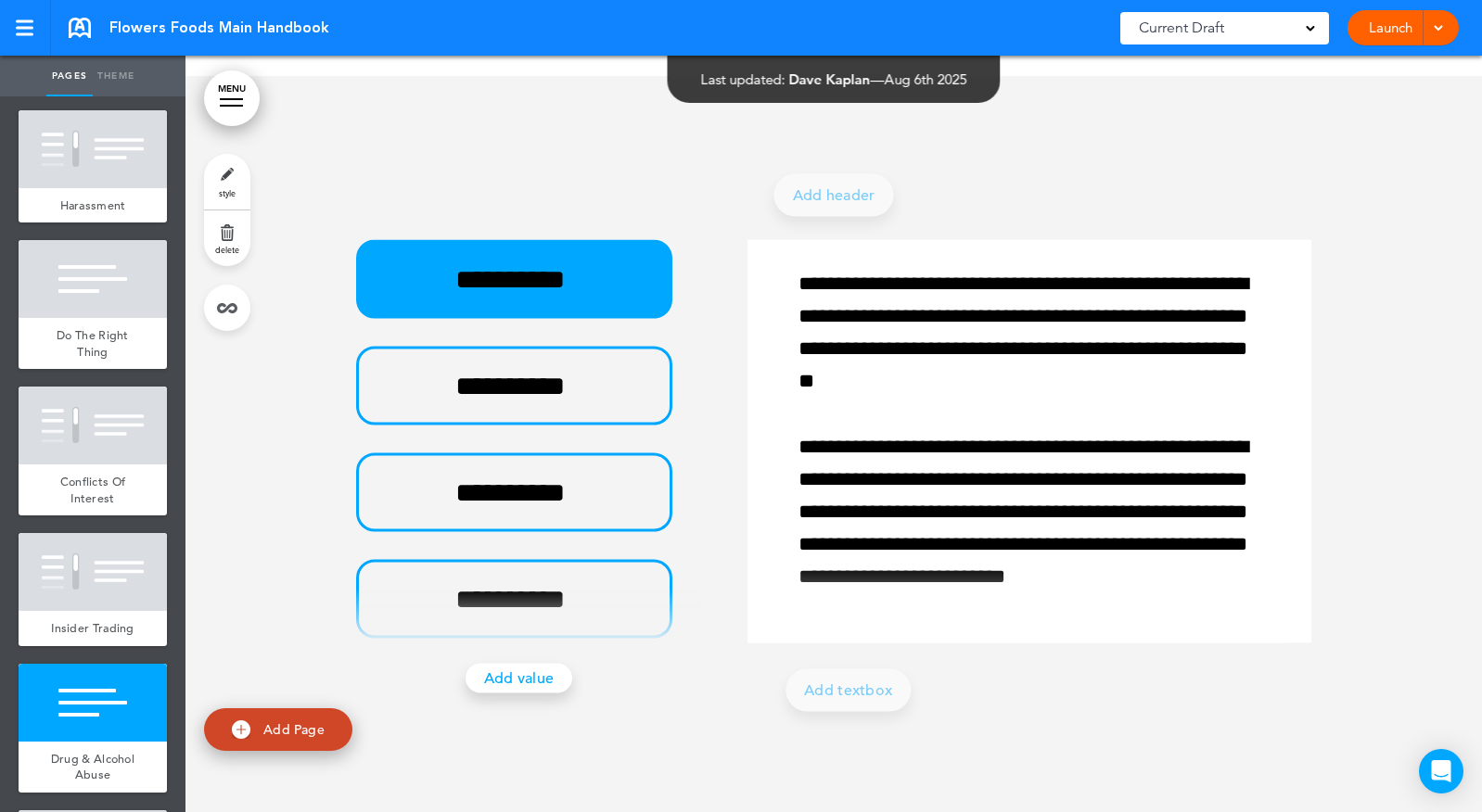 scroll, scrollTop: 40226, scrollLeft: 0, axis: vertical 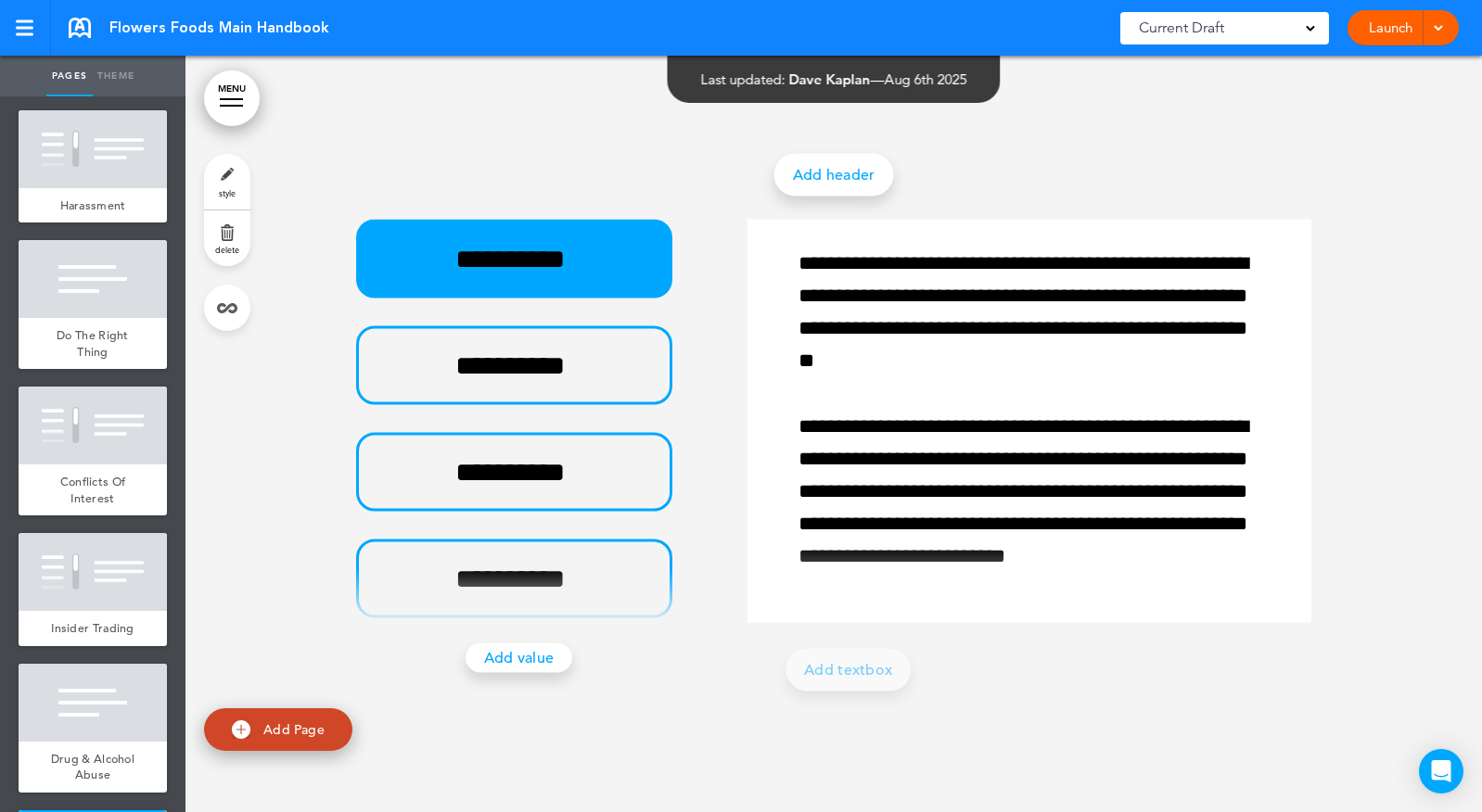 click on "Add header" at bounding box center [834, 174] 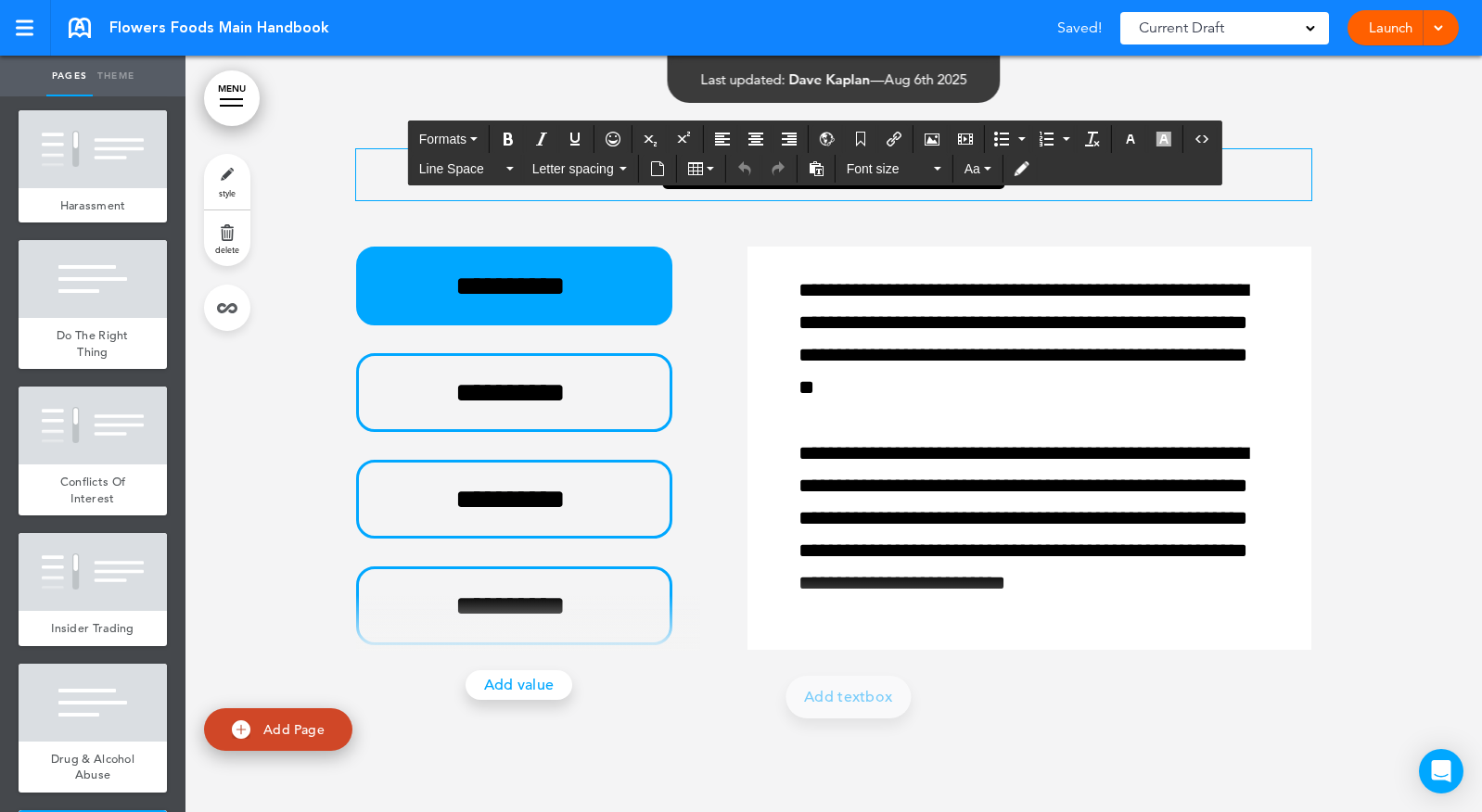 click on "MENU
Formats       Line Space   Letter spacing     Font size   Aa   Formats       Line Space   Letter spacing     Font size   Aa   Formats       Line Space   Letter spacing     Font size   Aa   Formats       Line Space   Letter spacing     Font size   Aa   Formats       Line Space   Letter spacing     Font size   Aa   Formats       Line Space   Letter spacing     Font size   Aa   Formats       Line Space   Letter spacing     Font size   Aa   Formats       Line Space   Letter spacing     Font size   Aa   Formats       Line Space   Letter spacing     Font size   Aa   Formats       Line Space   Letter spacing     Font size   Aa   Formats       Line Space   Letter spacing     Font size   Aa   Formats       Line Space   Letter spacing     Font size   Aa   Formats       Line Space   Letter spacing     Font size   Aa   Formats       Line Space   Letter spacing     Font size   Aa   Formats       Line Space   Letter spacing     Font size   Aa   Formats       Line Space   Letter spacing       Aa" at bounding box center (834, -39667) 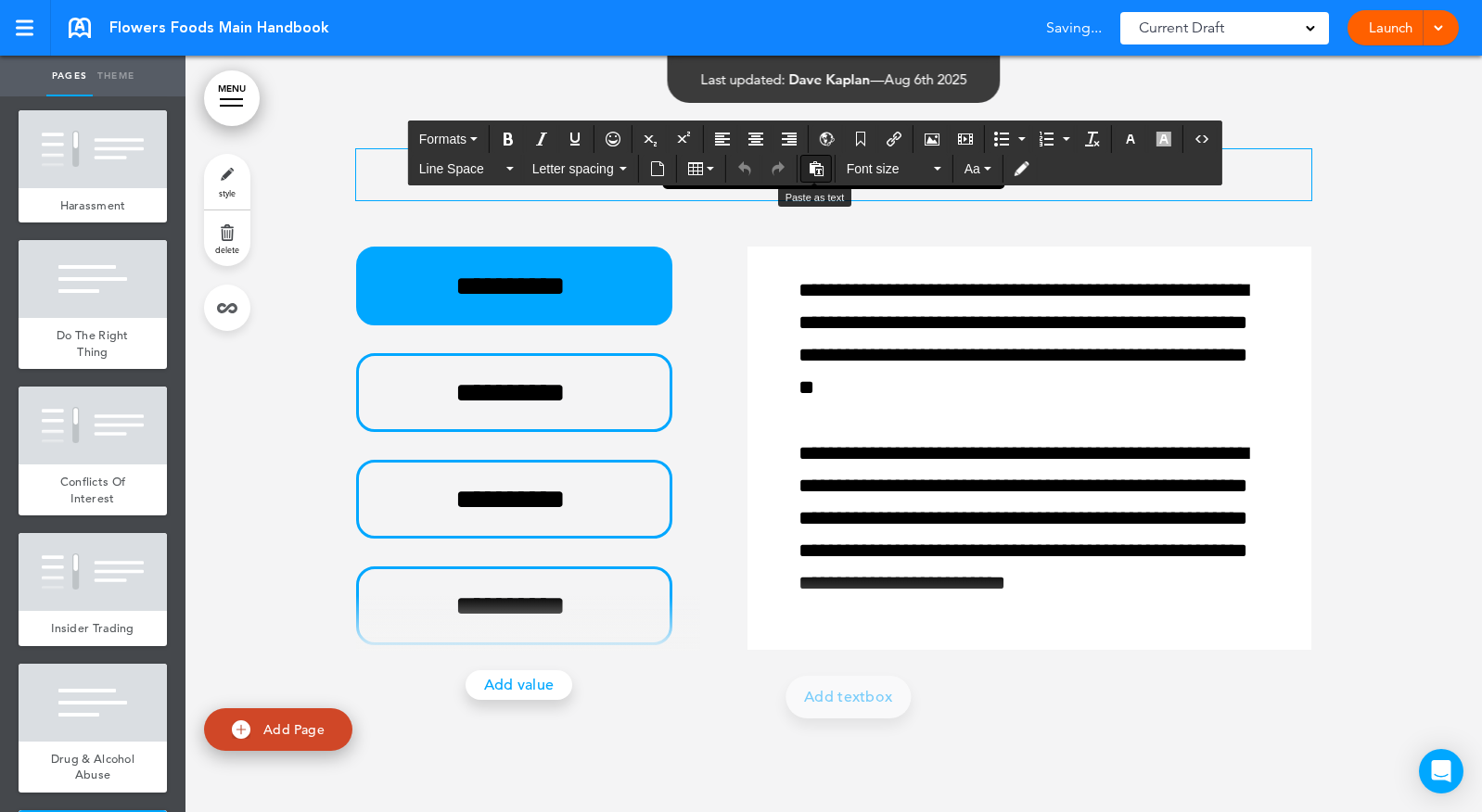 click at bounding box center (816, 169) 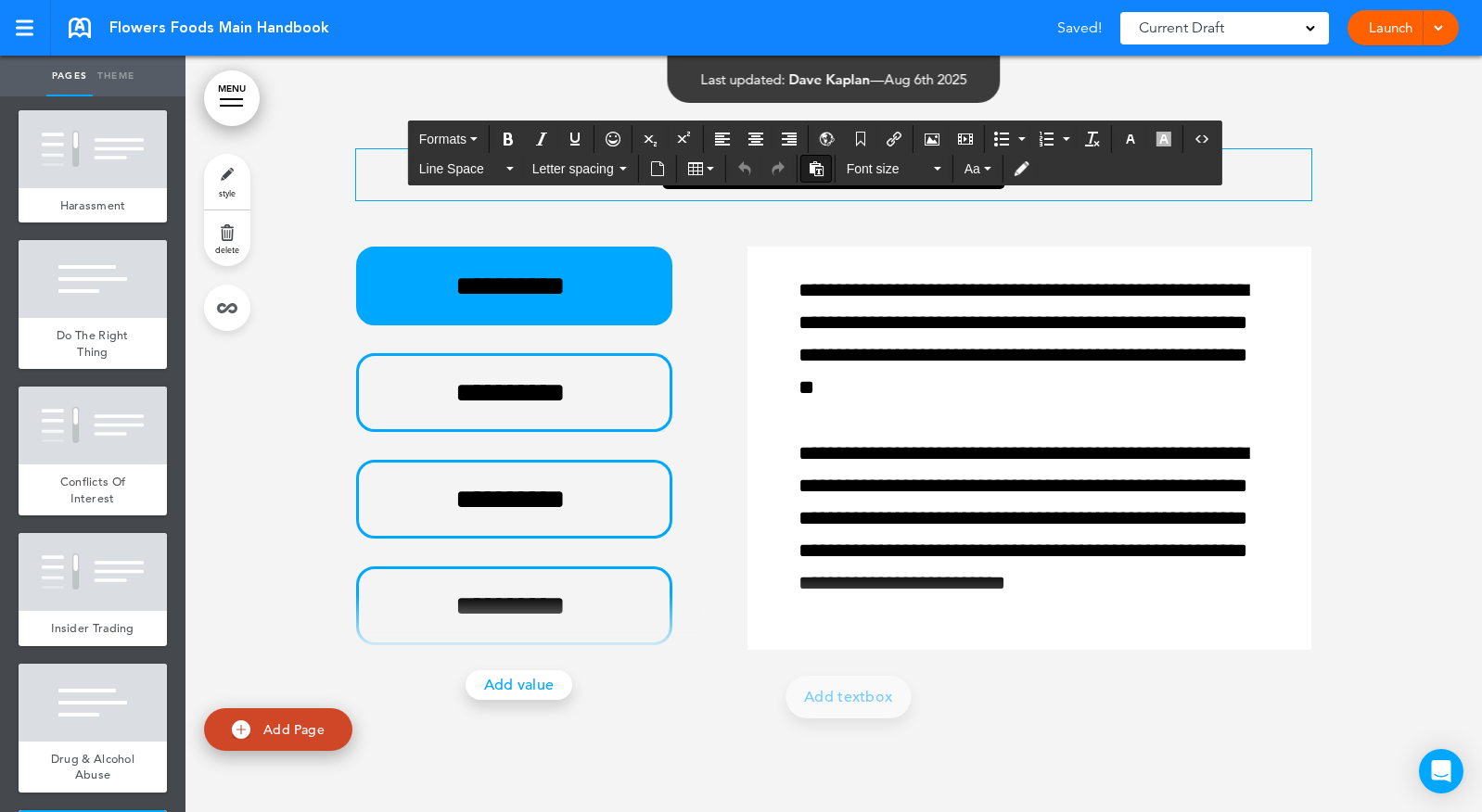 scroll, scrollTop: 40130, scrollLeft: 0, axis: vertical 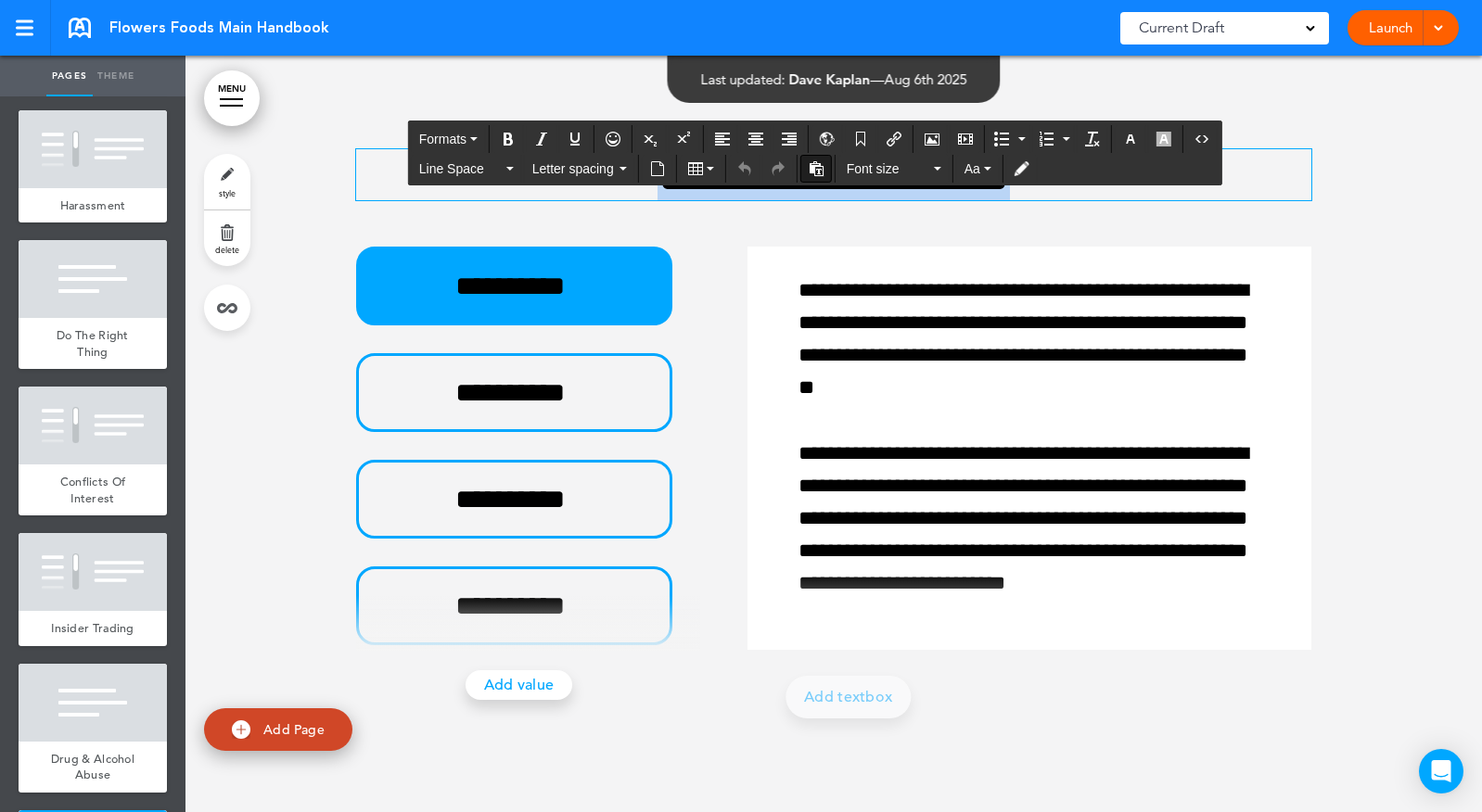 drag, startPoint x: 1071, startPoint y: 270, endPoint x: 370, endPoint y: 270, distance: 701 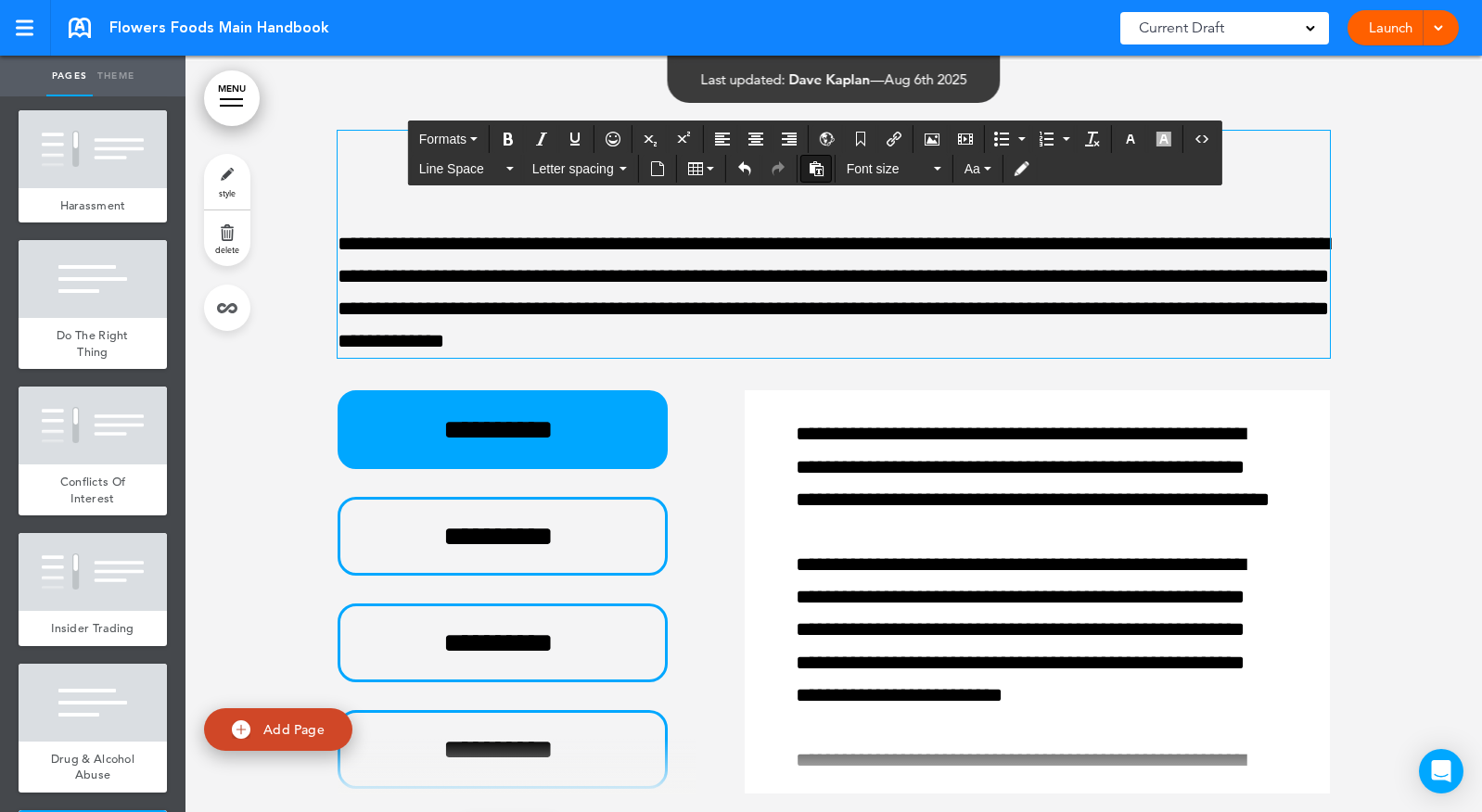scroll, scrollTop: 40098, scrollLeft: 0, axis: vertical 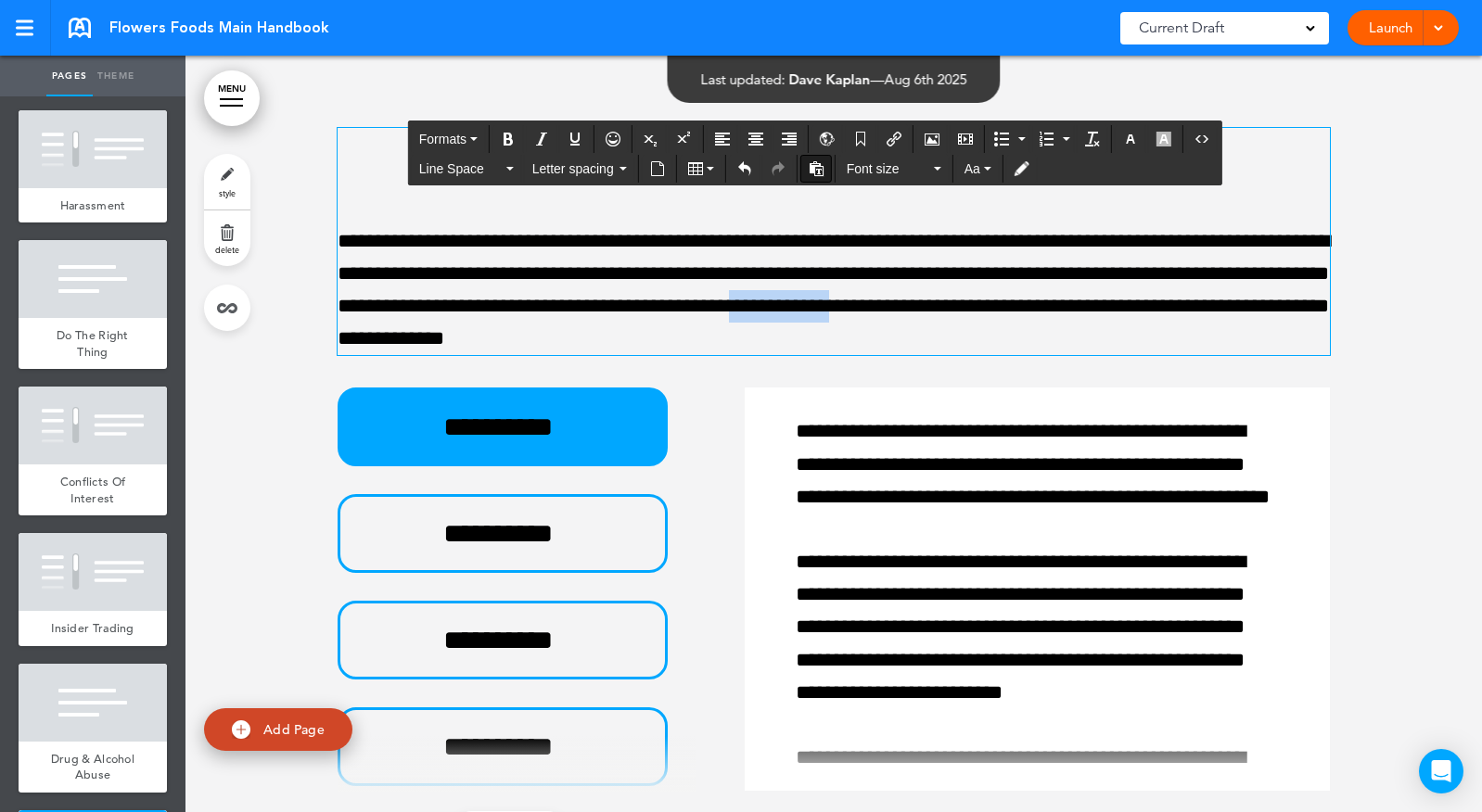 drag, startPoint x: 972, startPoint y: 430, endPoint x: 1083, endPoint y: 429, distance: 111.004504 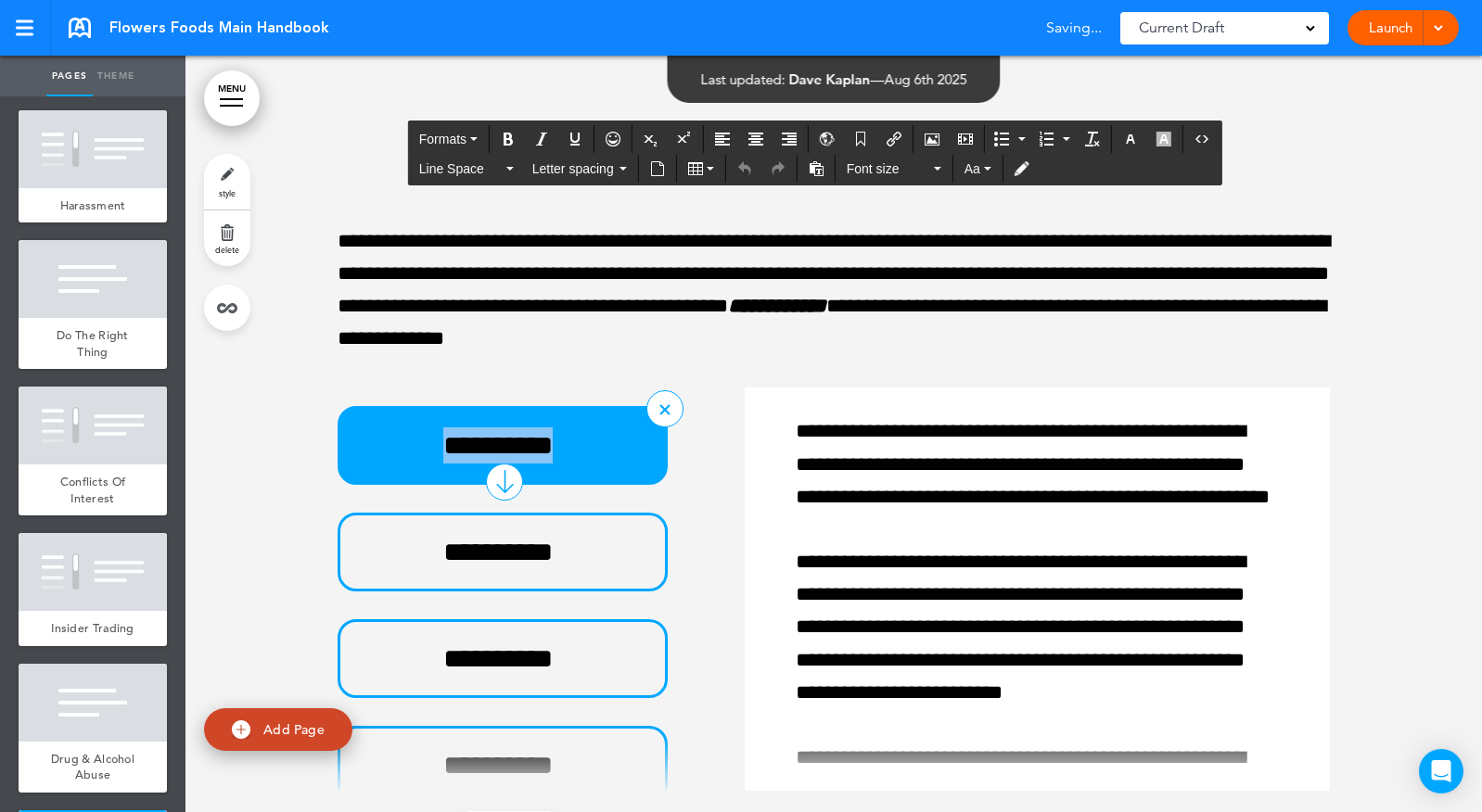 drag, startPoint x: 561, startPoint y: 577, endPoint x: 348, endPoint y: 573, distance: 213.03756 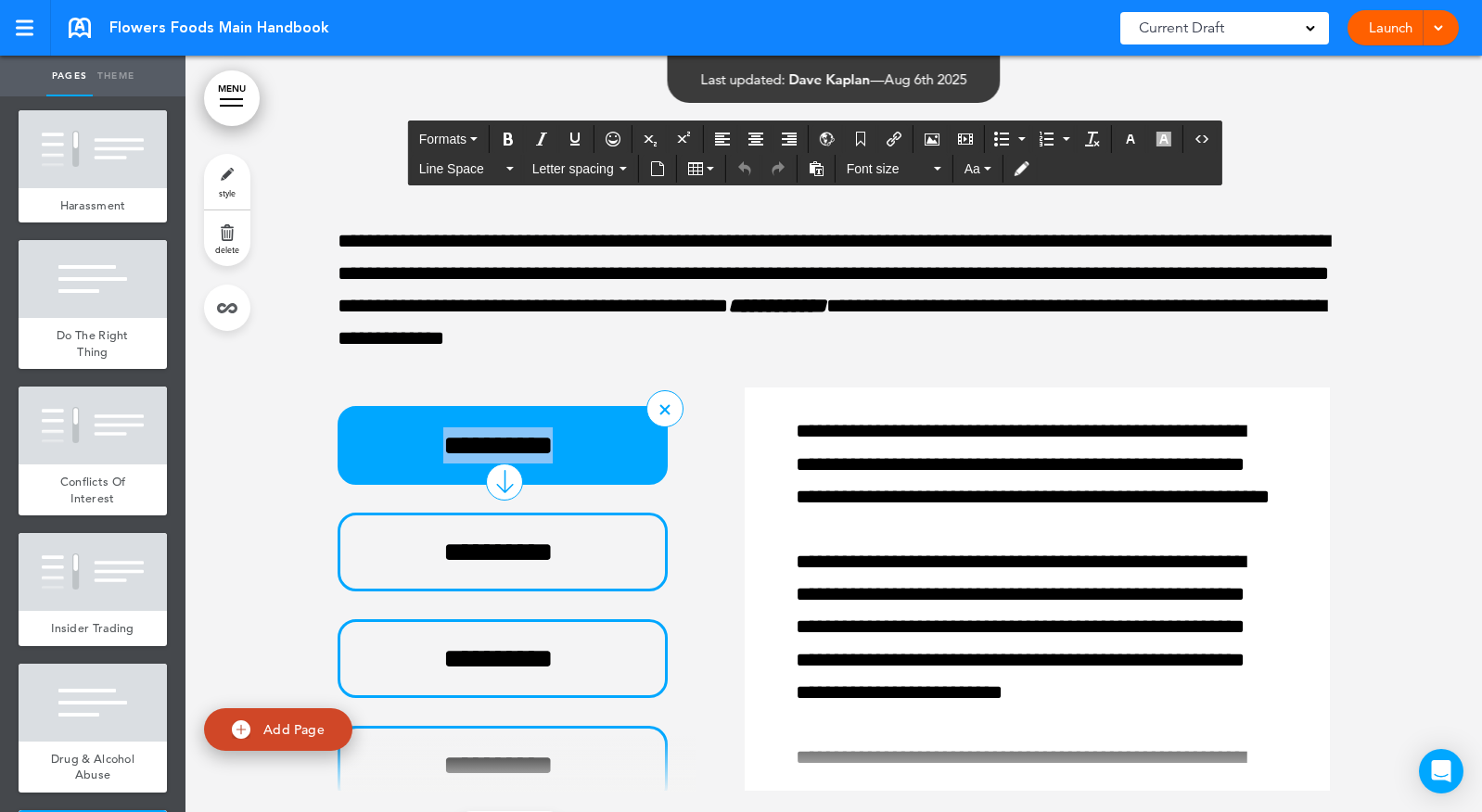 type 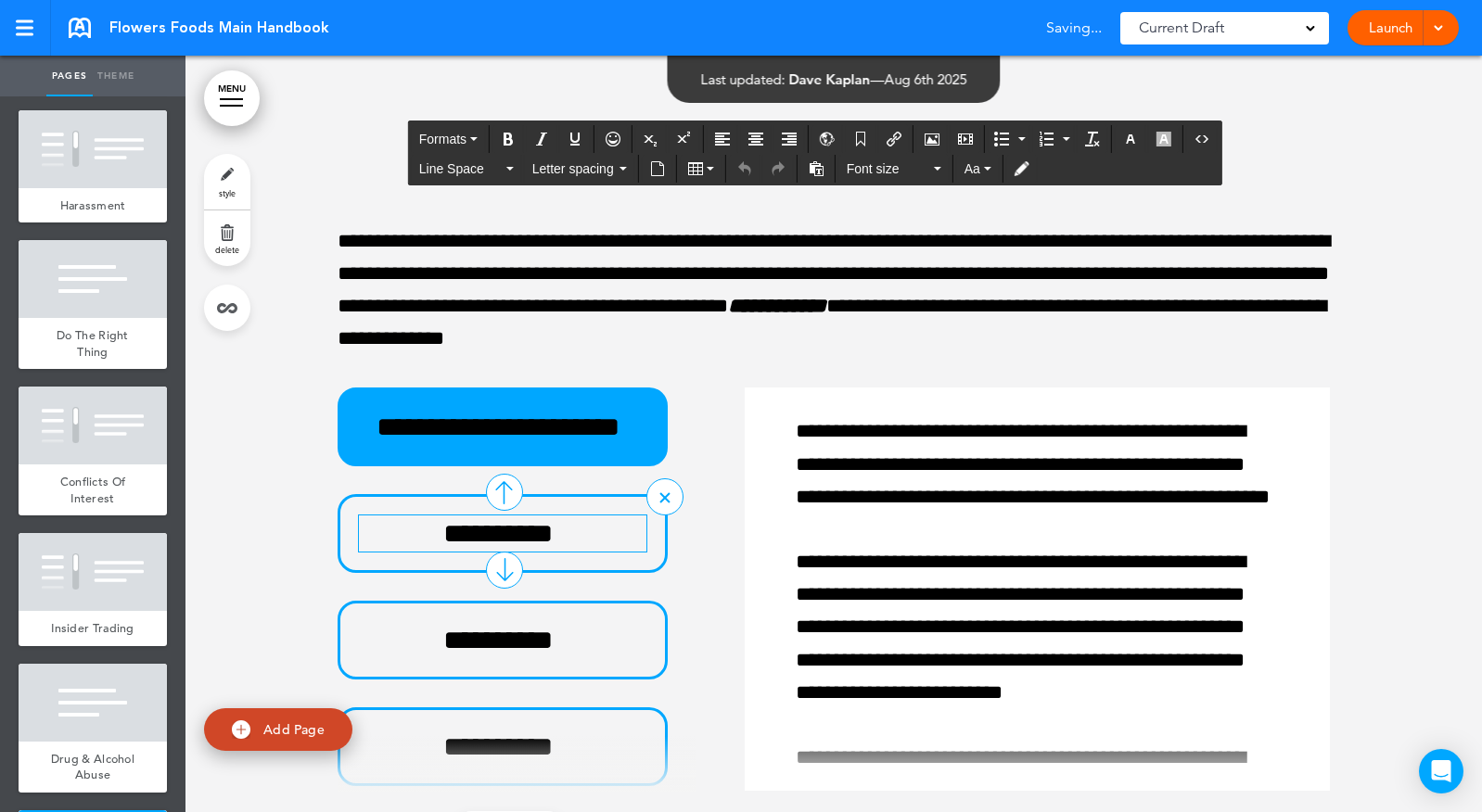 click on "**********" at bounding box center (498, 533) 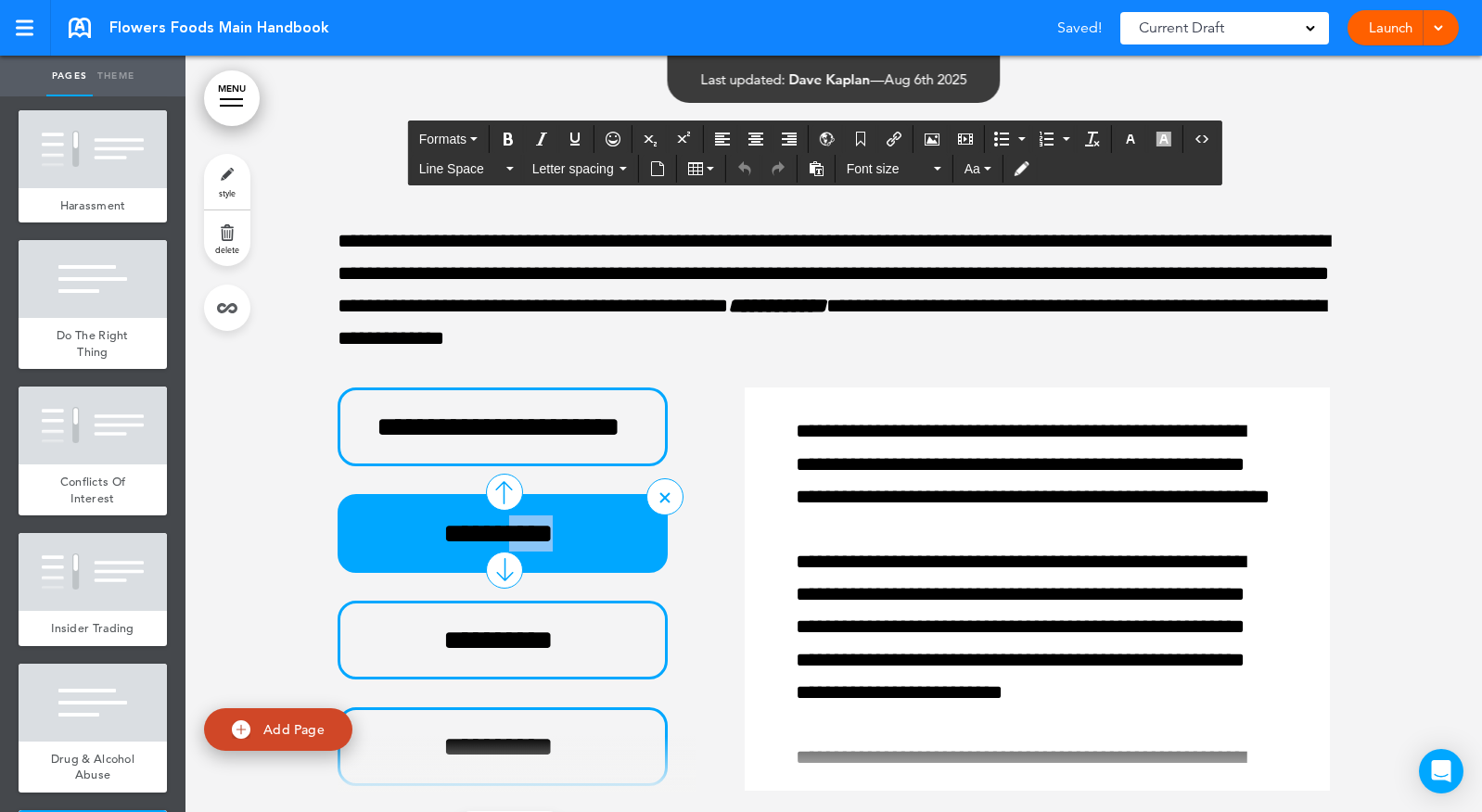 click on "**********" at bounding box center [498, 533] 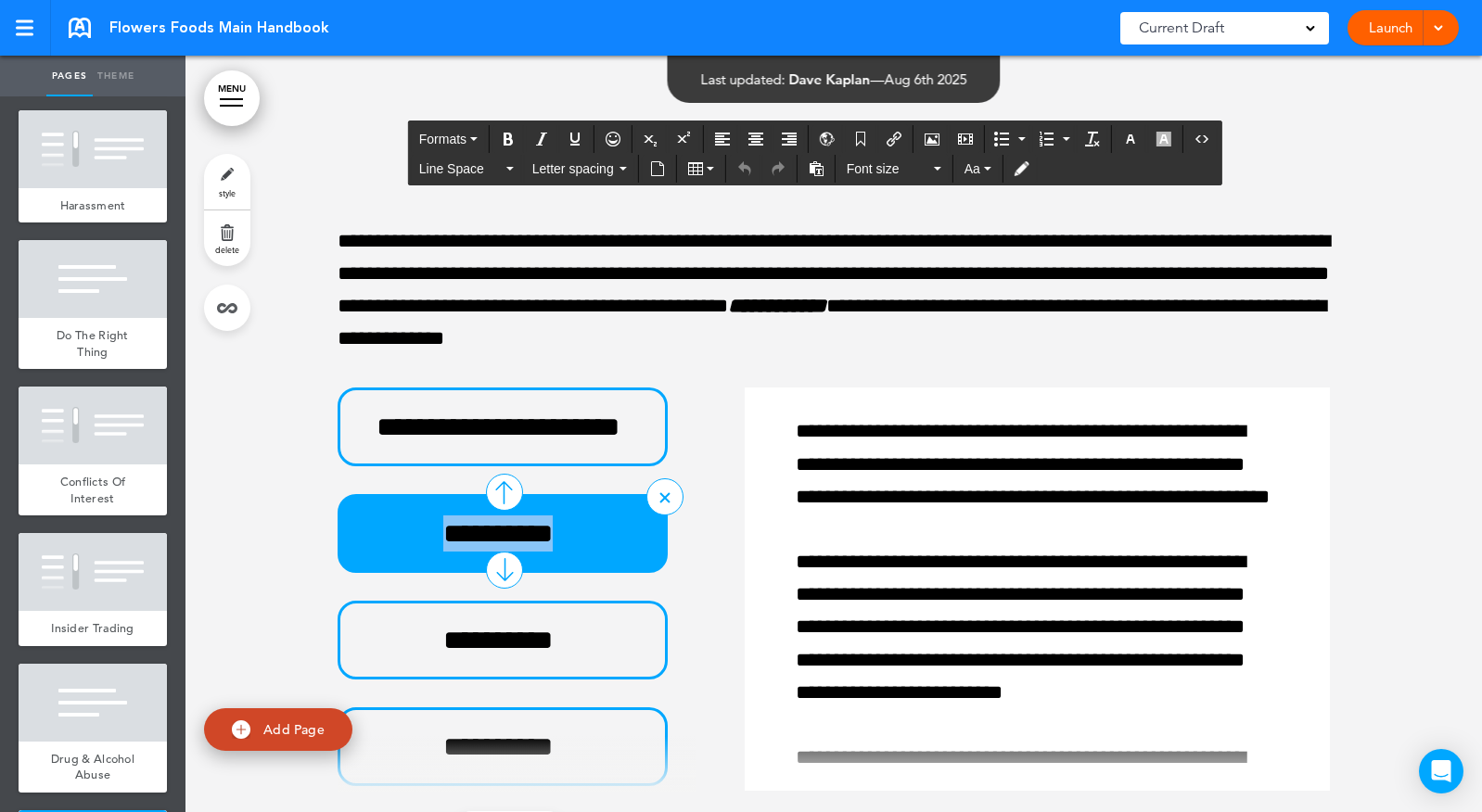 click on "**********" at bounding box center (498, 533) 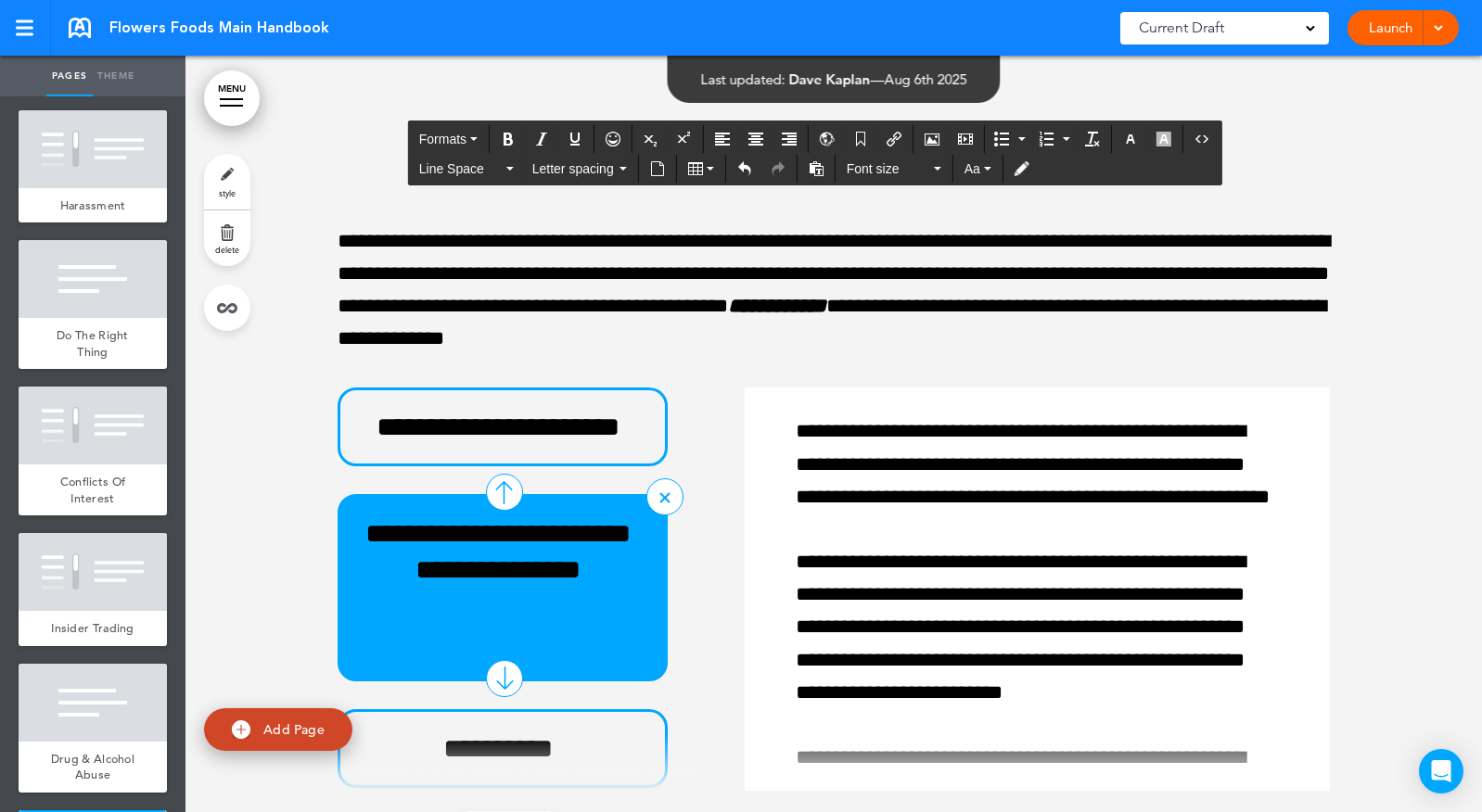 click on "**********" at bounding box center (498, 552) 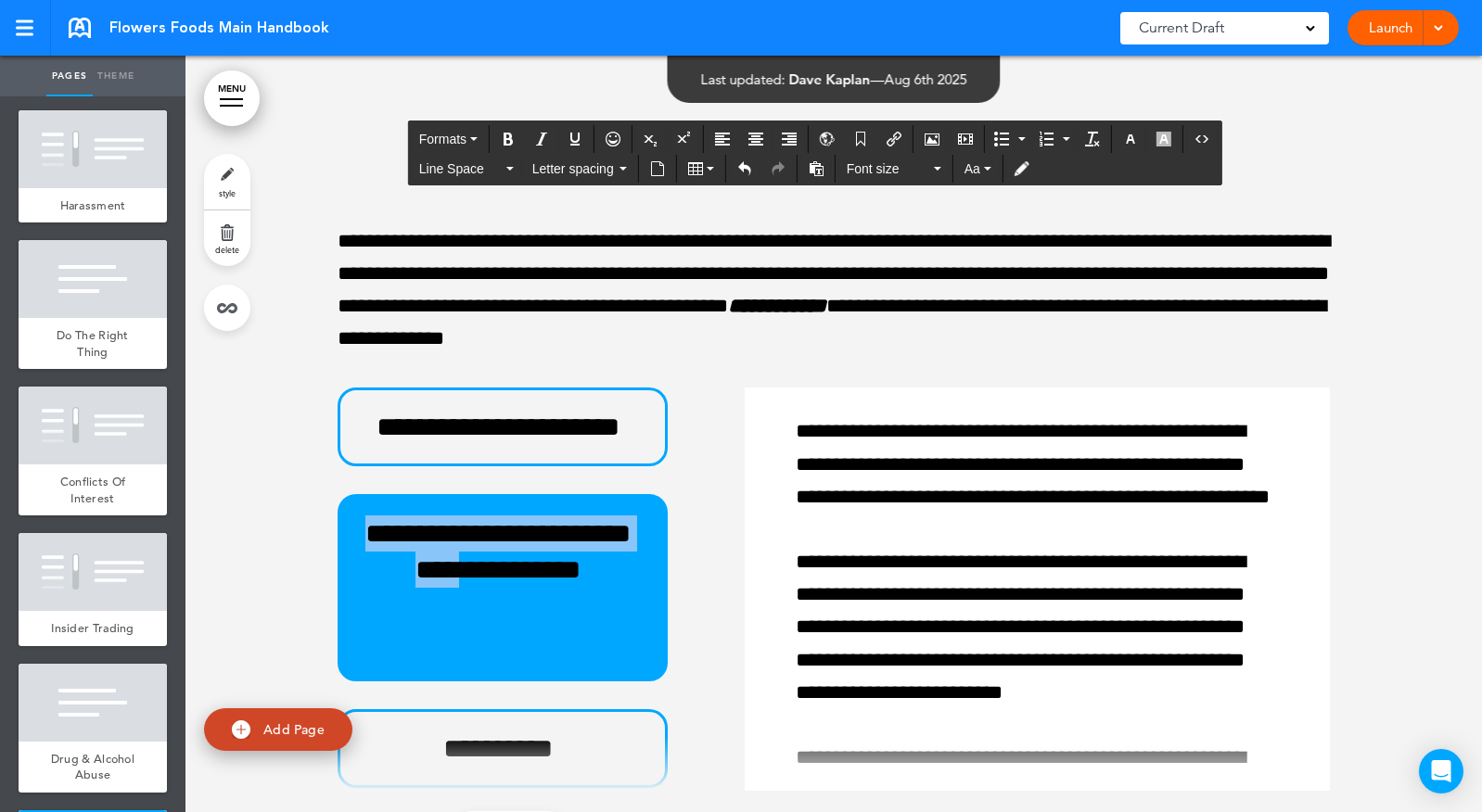 drag, startPoint x: 577, startPoint y: 697, endPoint x: 281, endPoint y: 644, distance: 300.7075 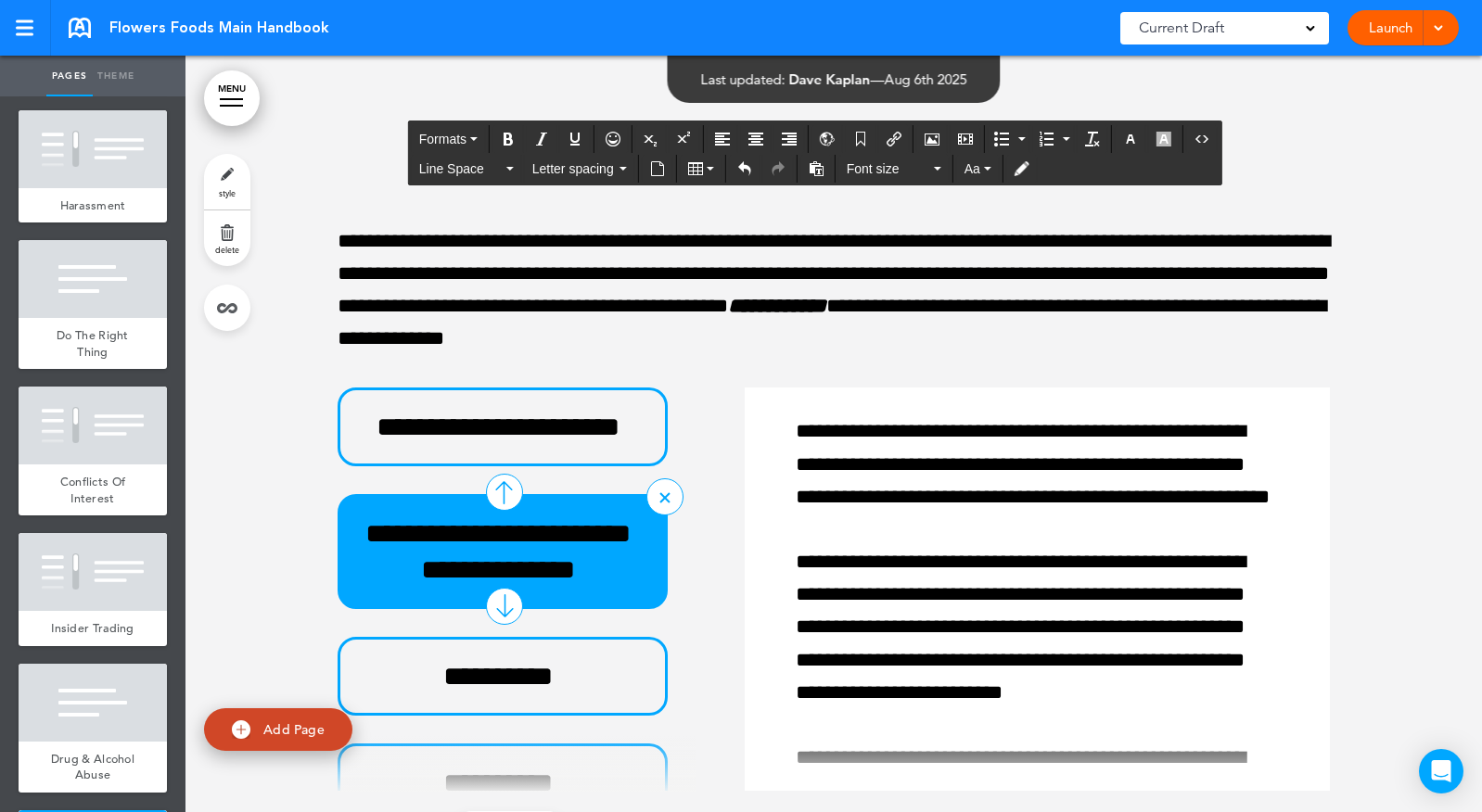 scroll, scrollTop: 35, scrollLeft: 0, axis: vertical 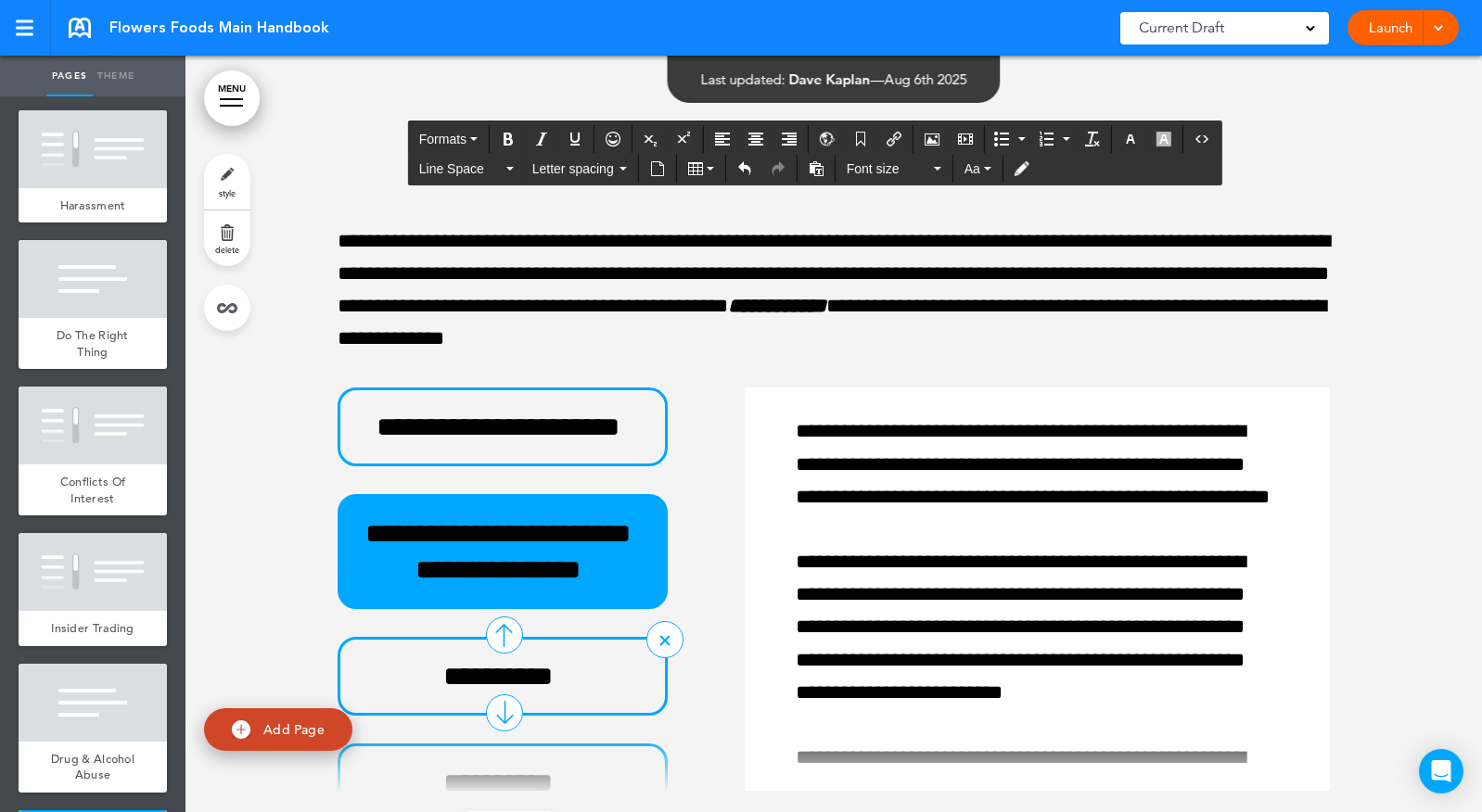 click on "**********" at bounding box center [503, 676] 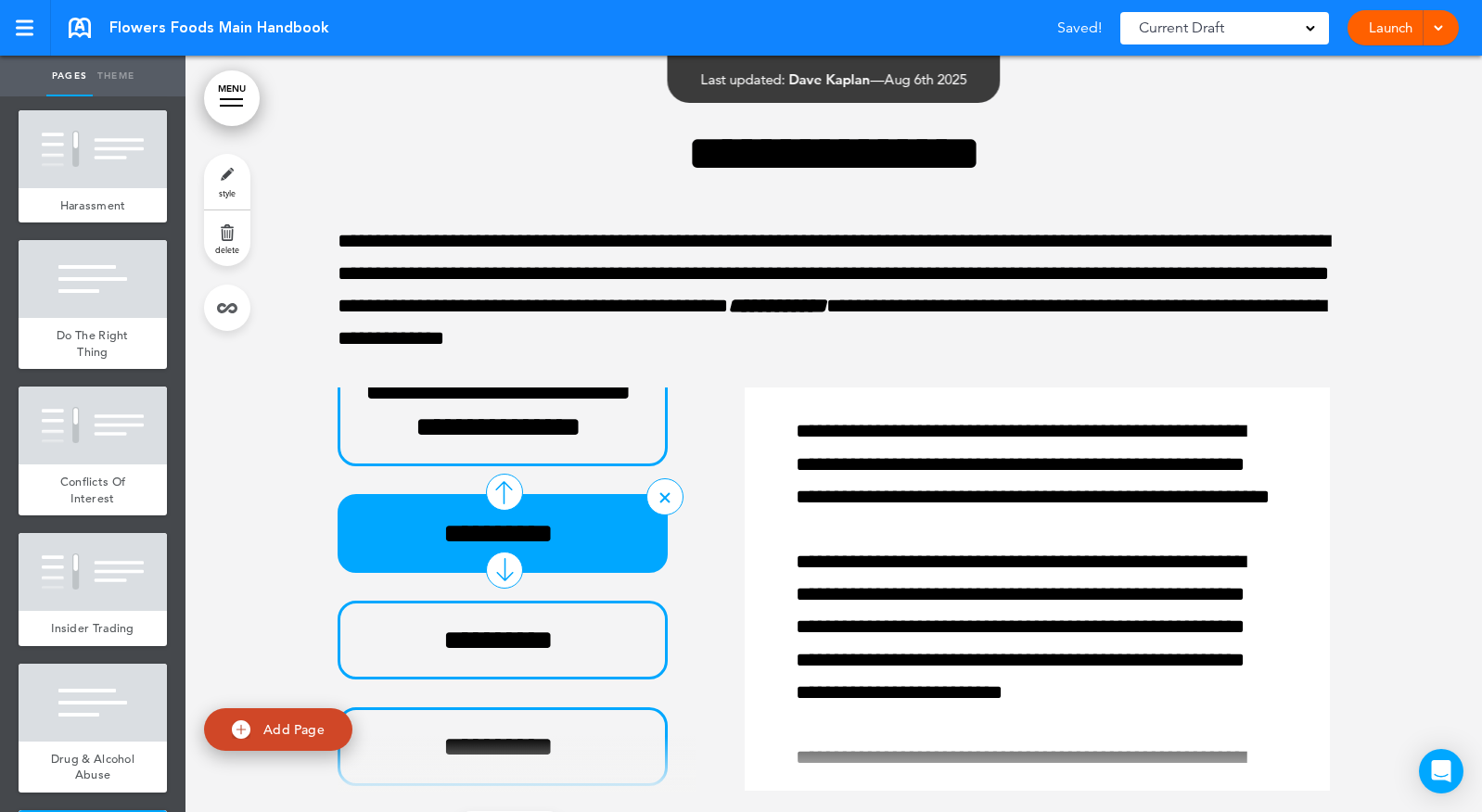 scroll, scrollTop: 140, scrollLeft: 0, axis: vertical 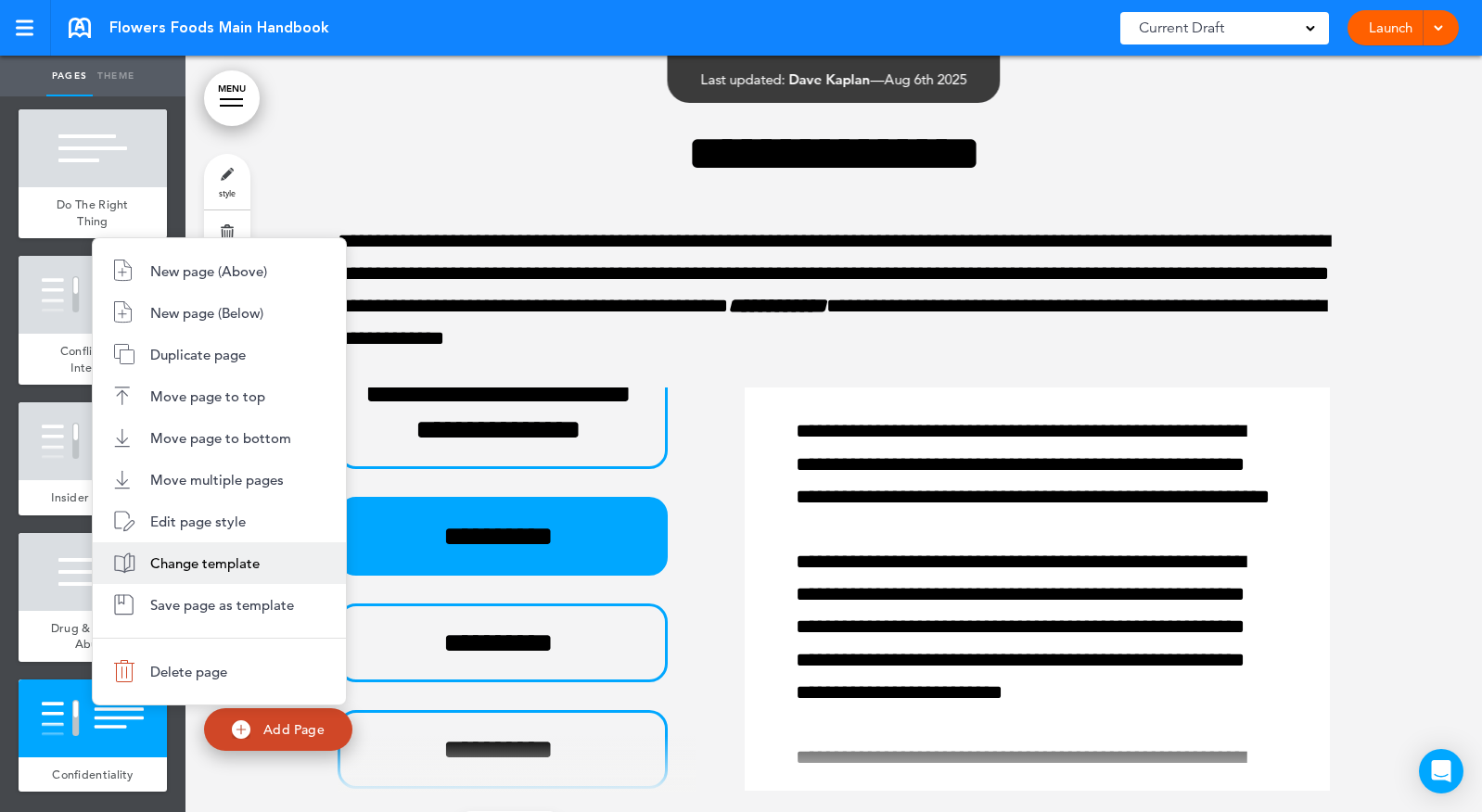 click on "Change template" at bounding box center [219, 563] 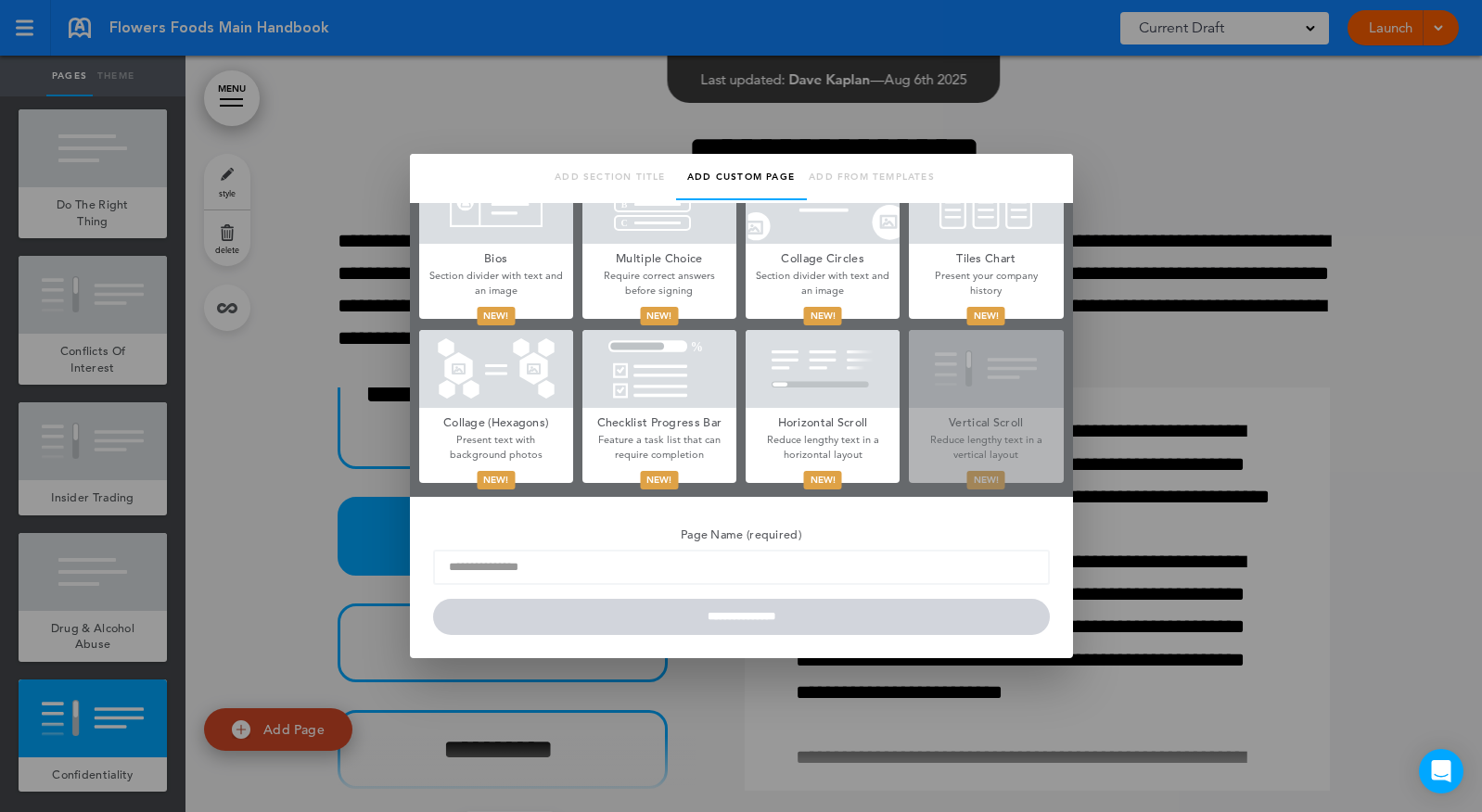 scroll, scrollTop: 0, scrollLeft: 0, axis: both 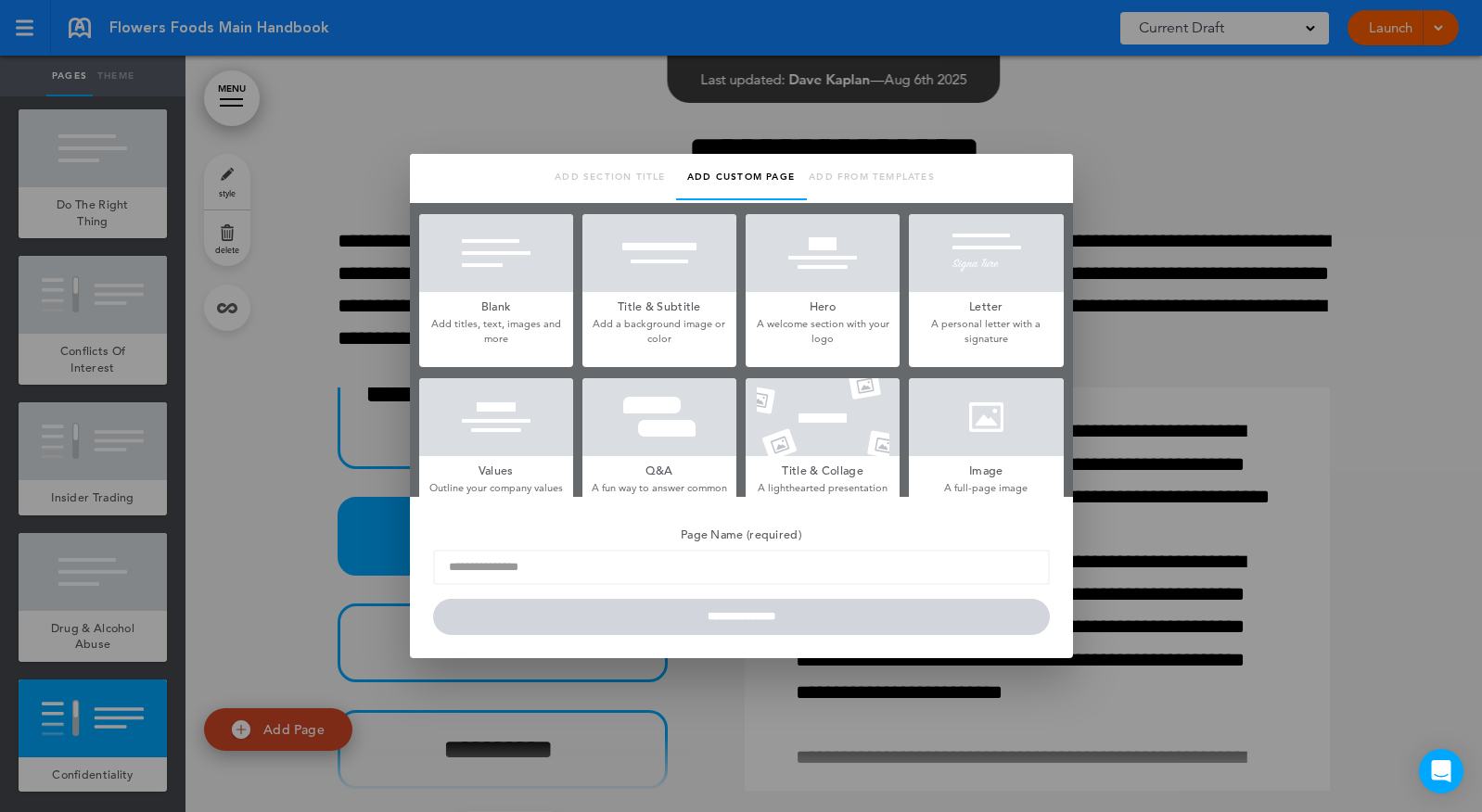 click at bounding box center (496, 253) 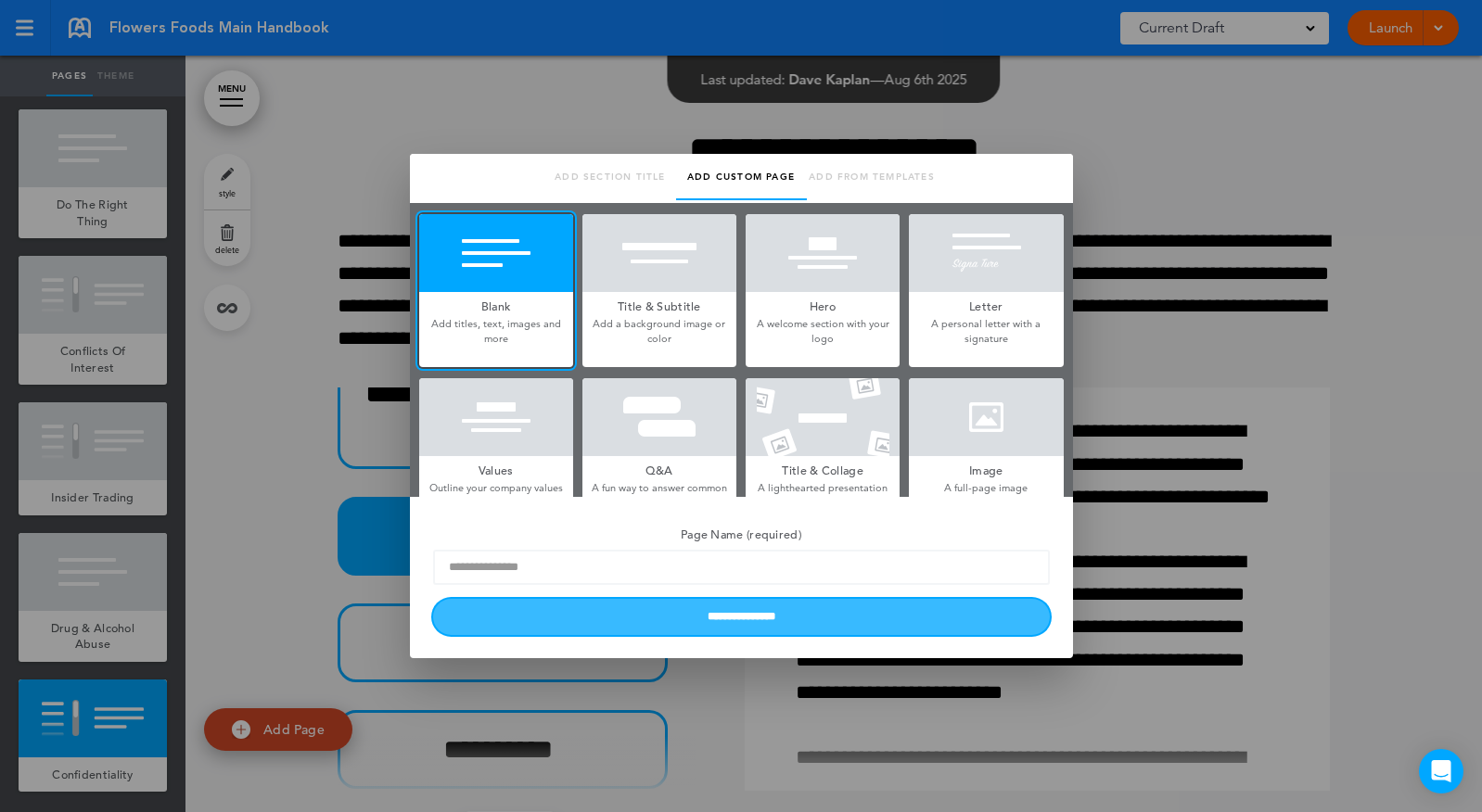 click on "**********" at bounding box center (741, 616) 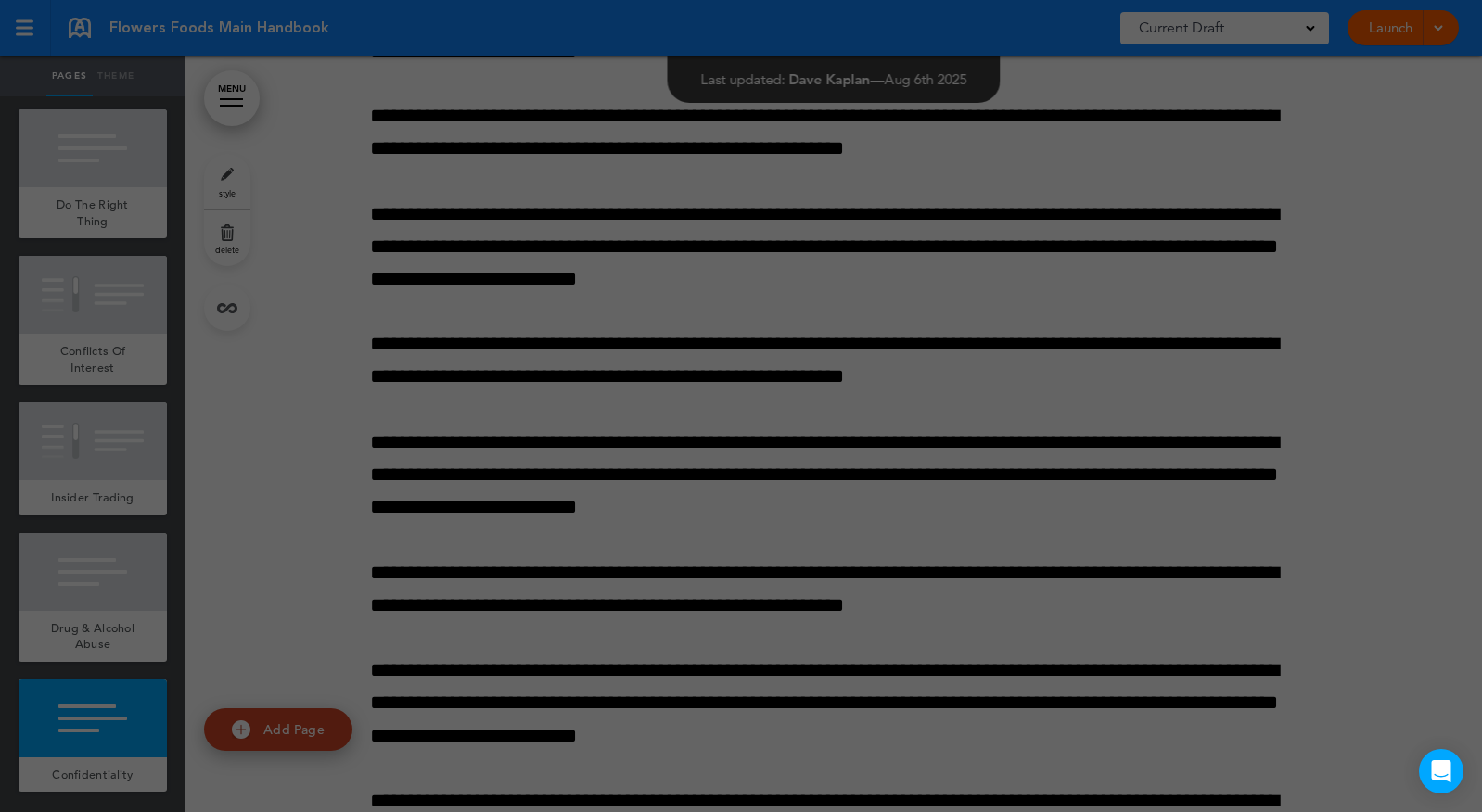 type 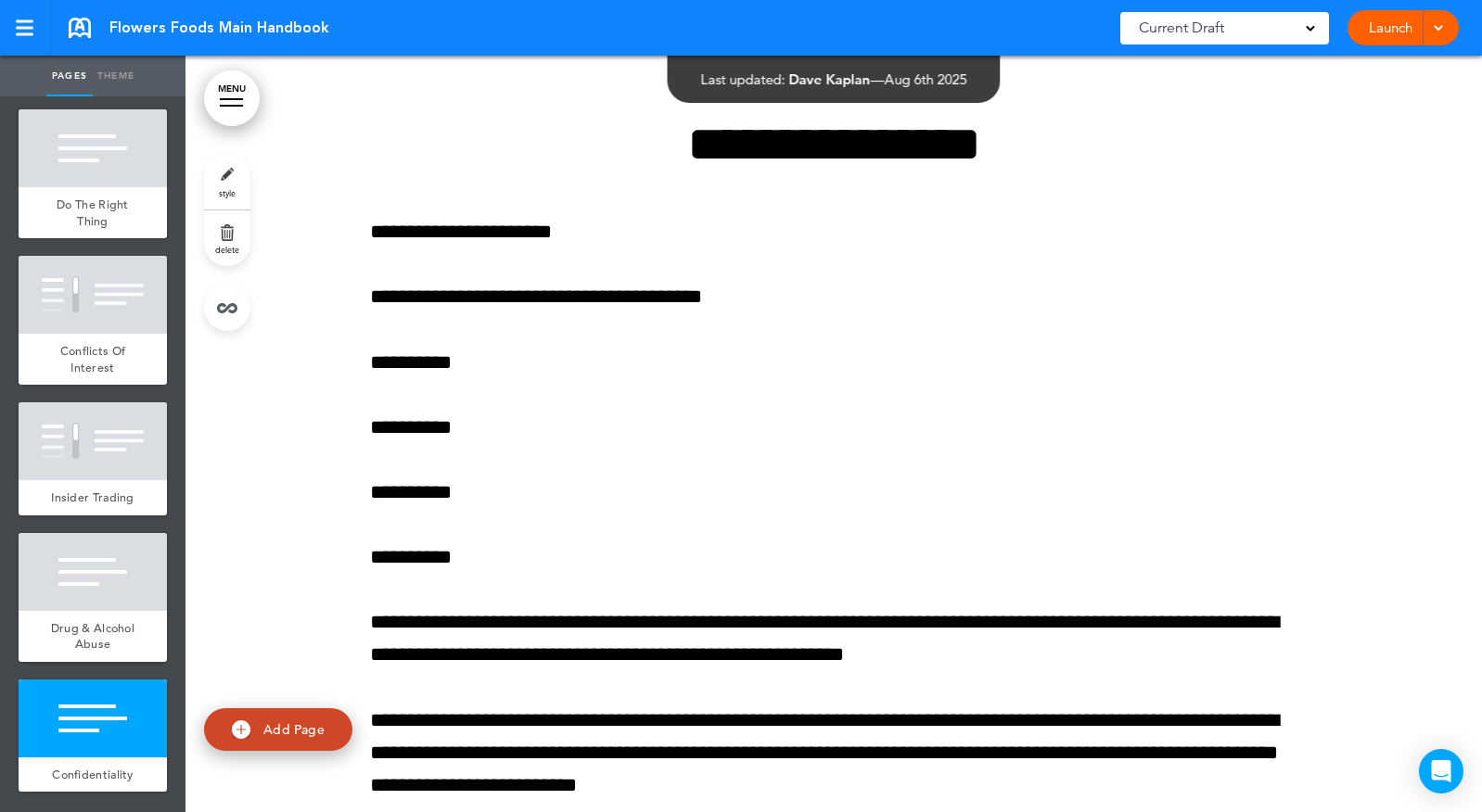 scroll, scrollTop: 40211, scrollLeft: 0, axis: vertical 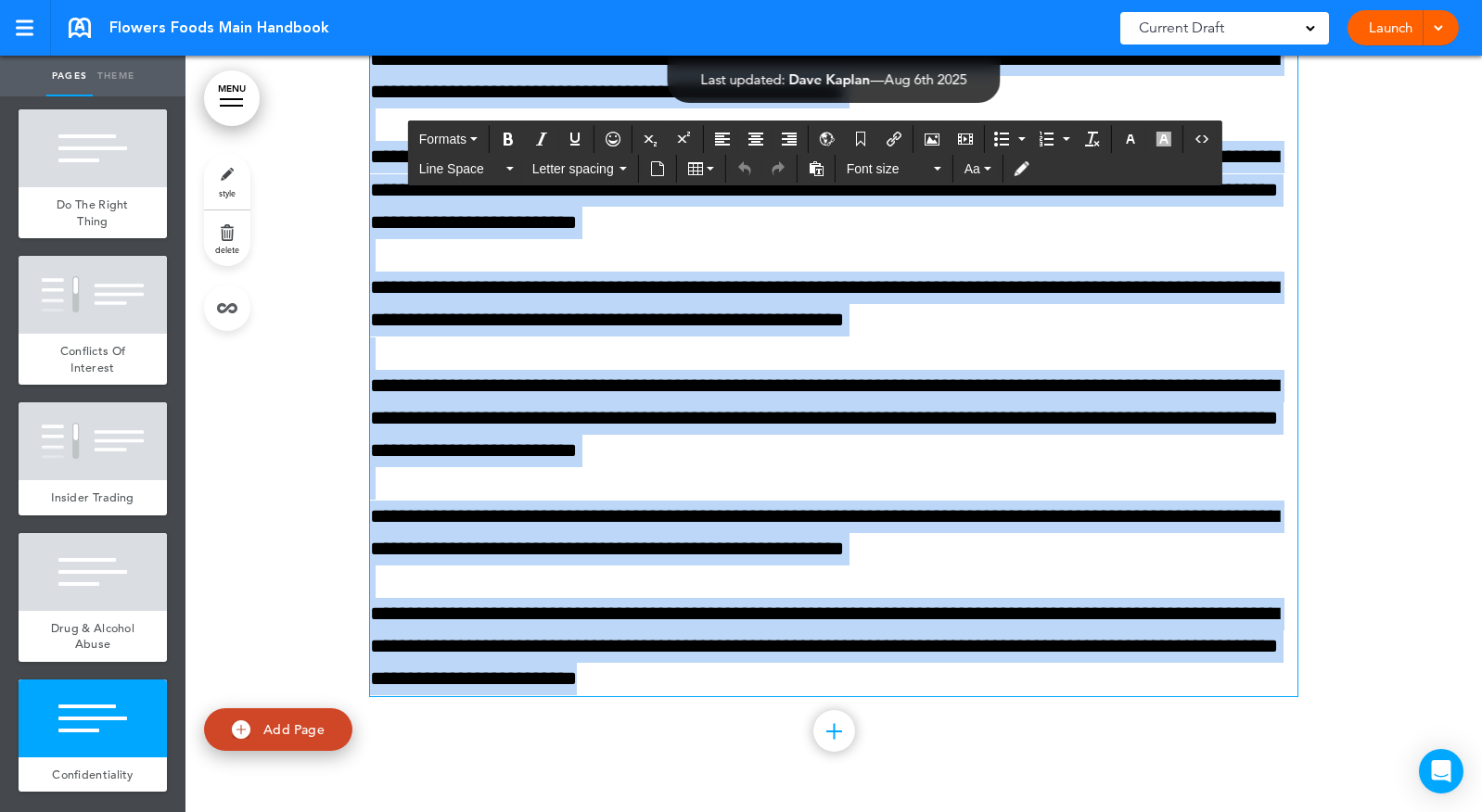 drag, startPoint x: 372, startPoint y: 362, endPoint x: 921, endPoint y: 747, distance: 670.54157 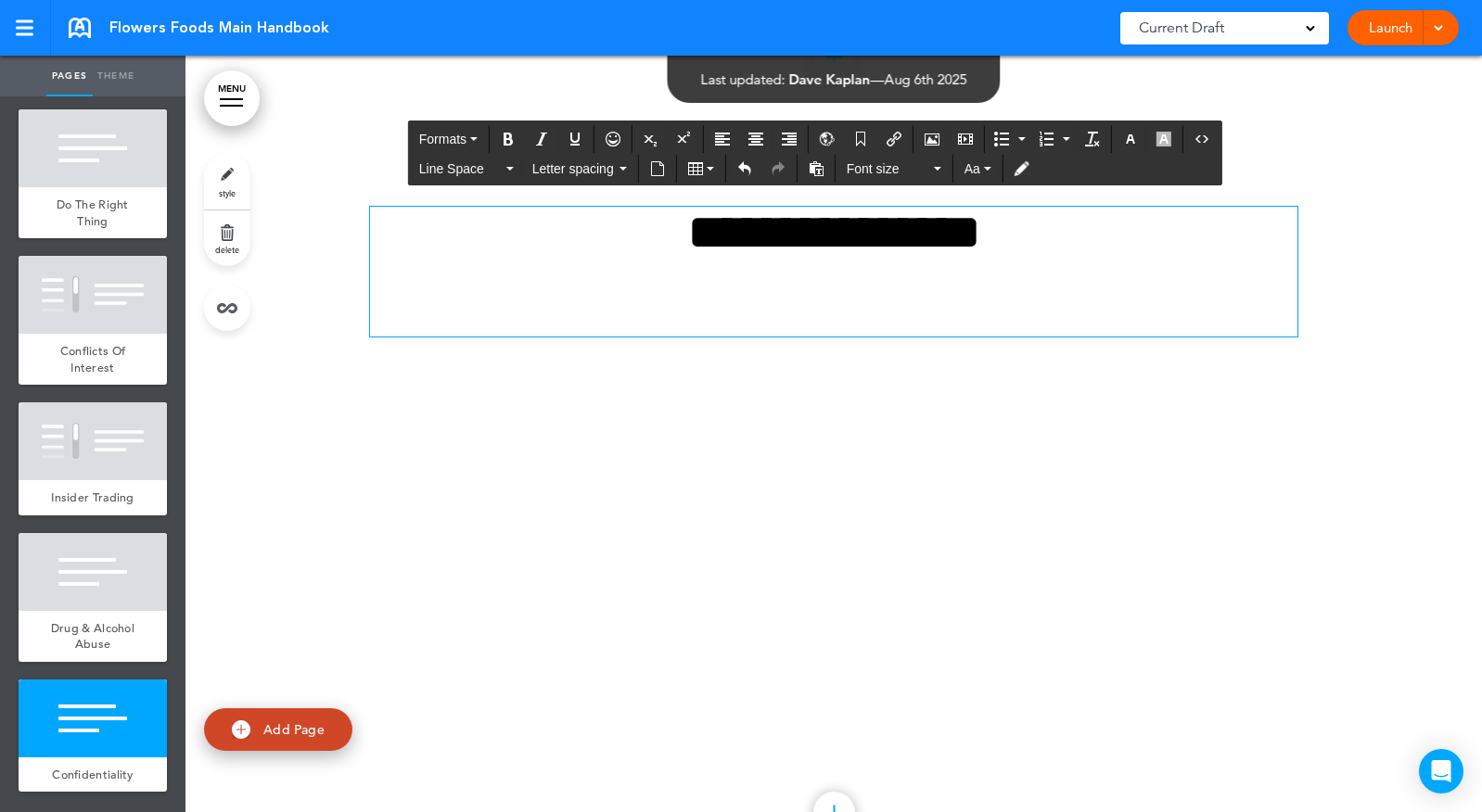scroll, scrollTop: 40123, scrollLeft: 0, axis: vertical 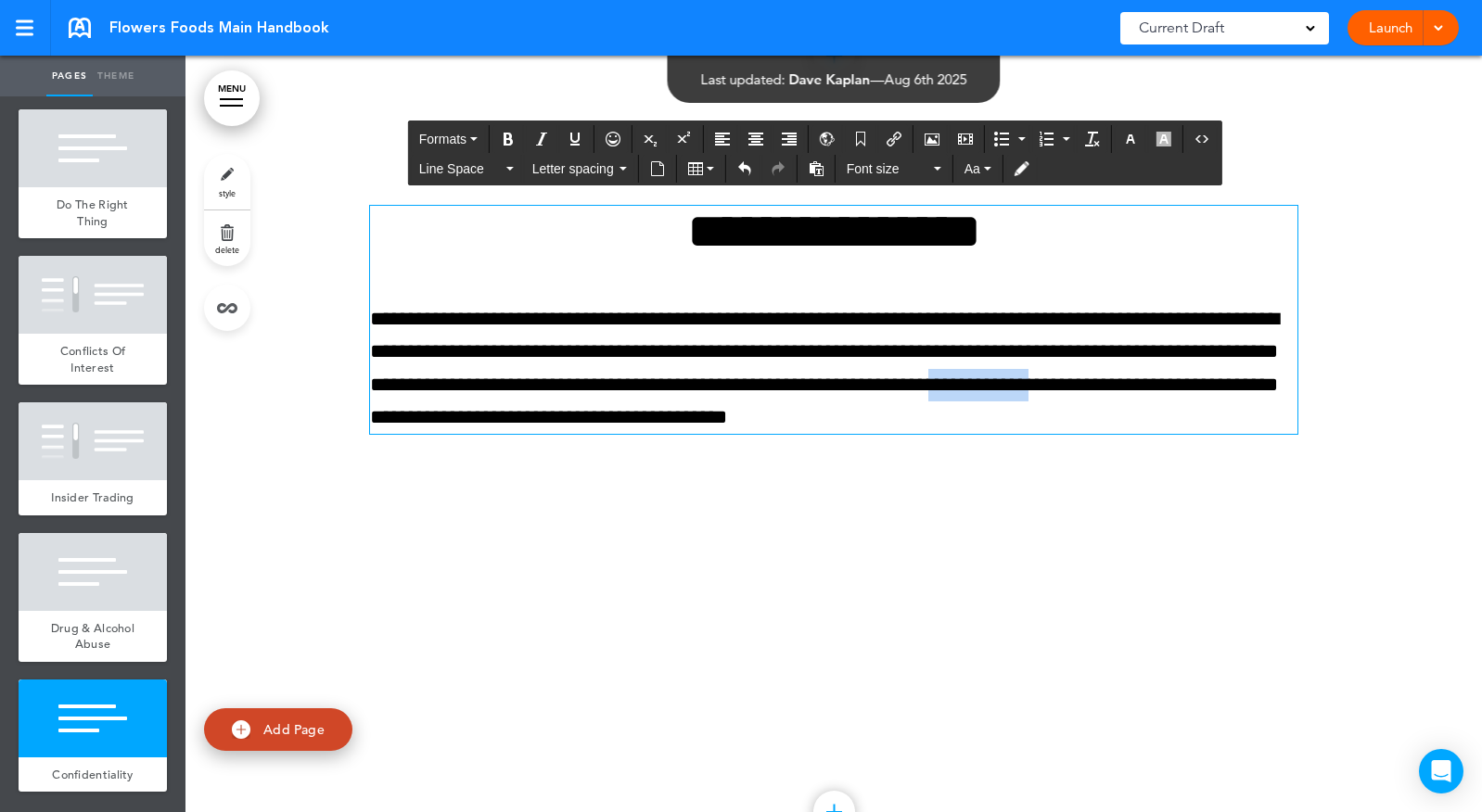 drag, startPoint x: 1120, startPoint y: 514, endPoint x: 1229, endPoint y: 511, distance: 109.04128 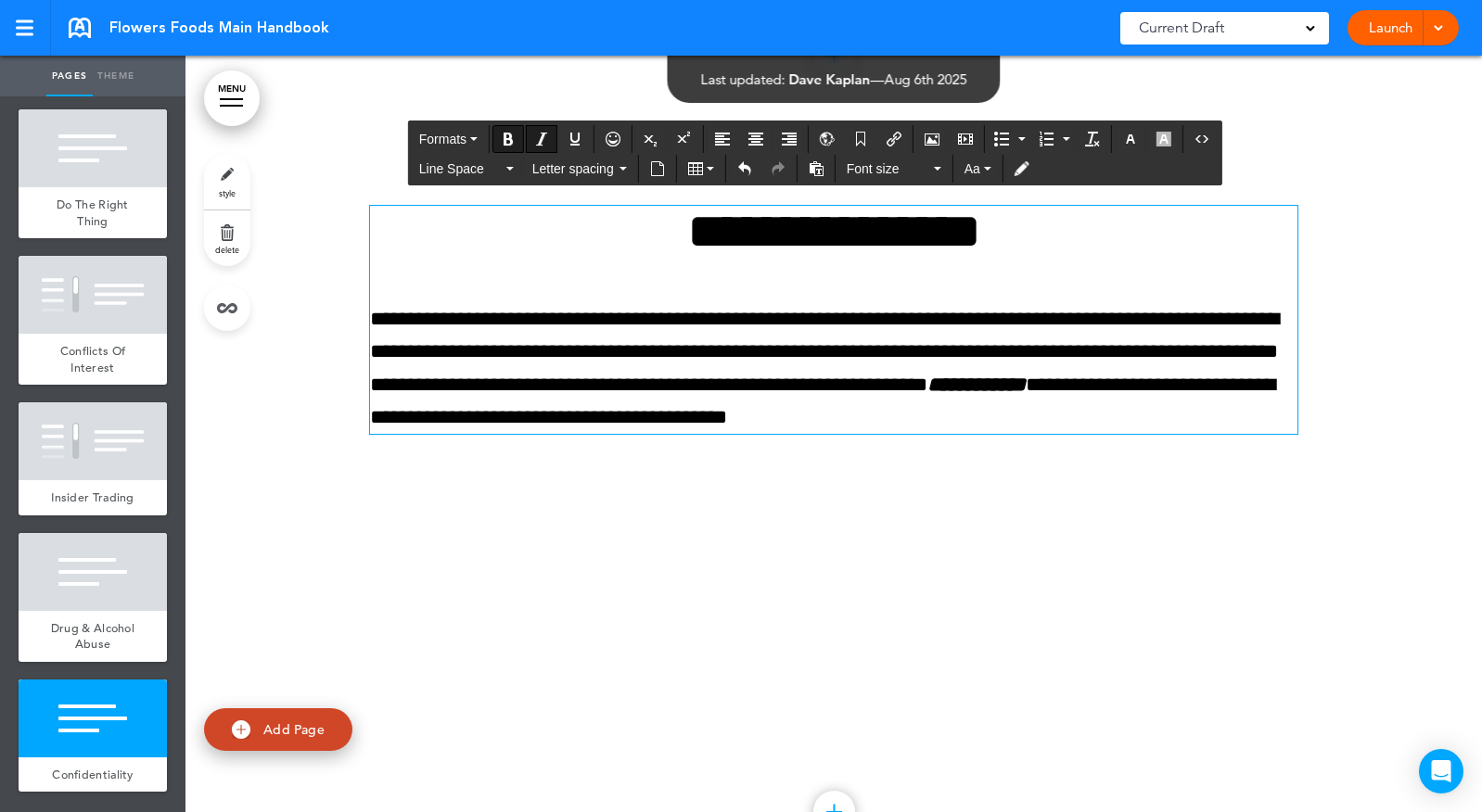 click on "Add collapsible section
?
In order to add a collapsible
section, only solid background  colours can be used.
Read Less" at bounding box center [834, 473] 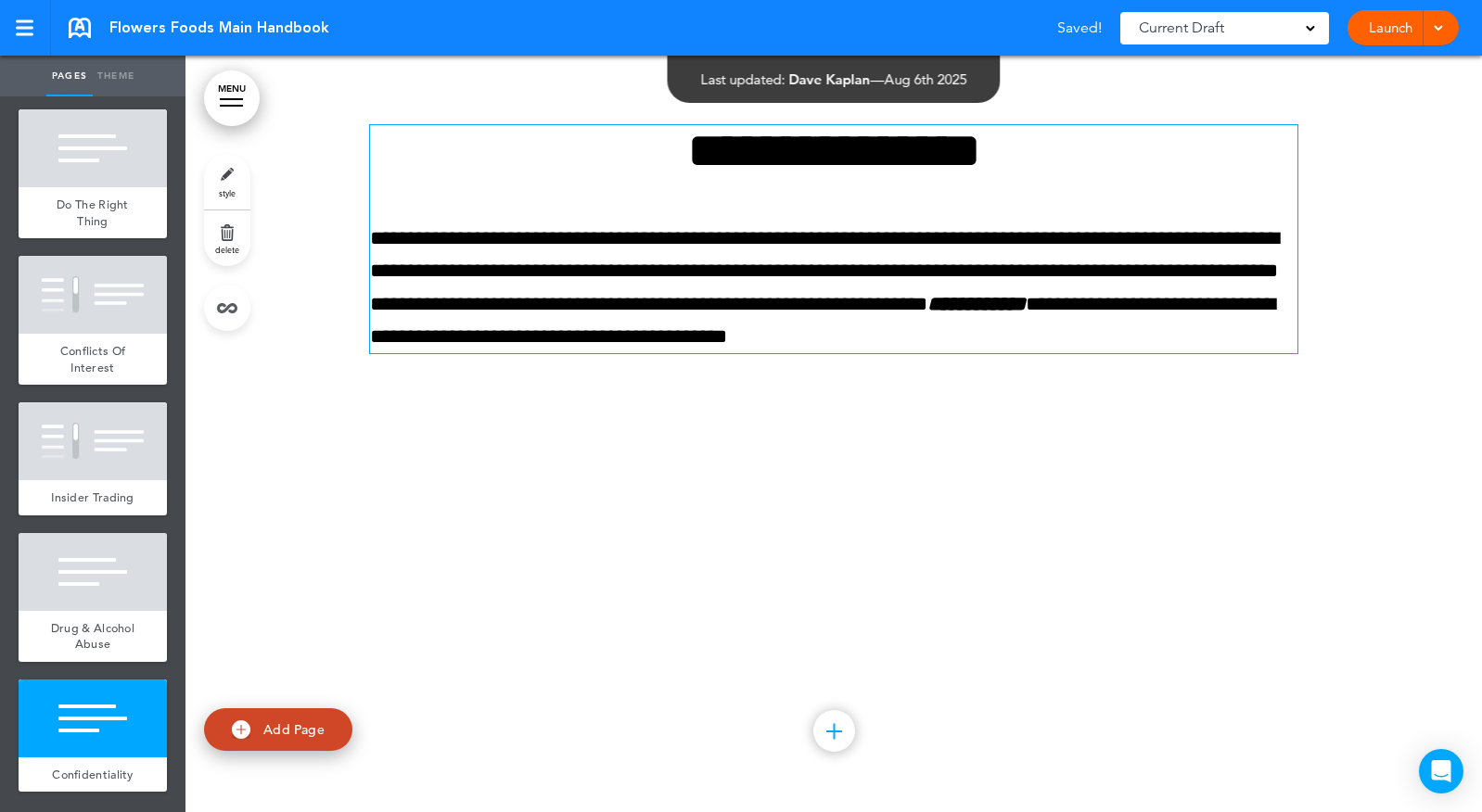 scroll, scrollTop: 40331, scrollLeft: 0, axis: vertical 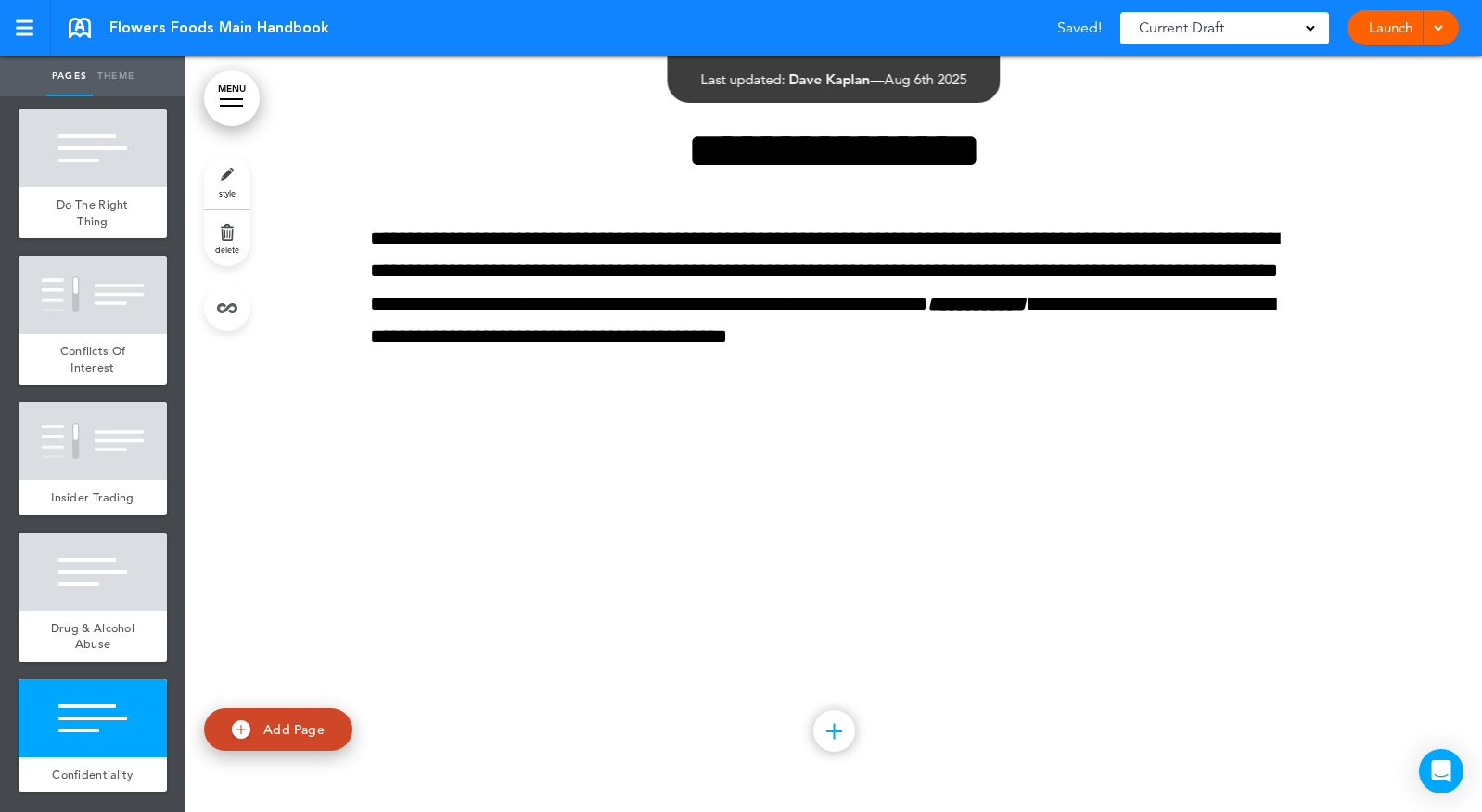 click at bounding box center (834, 730) 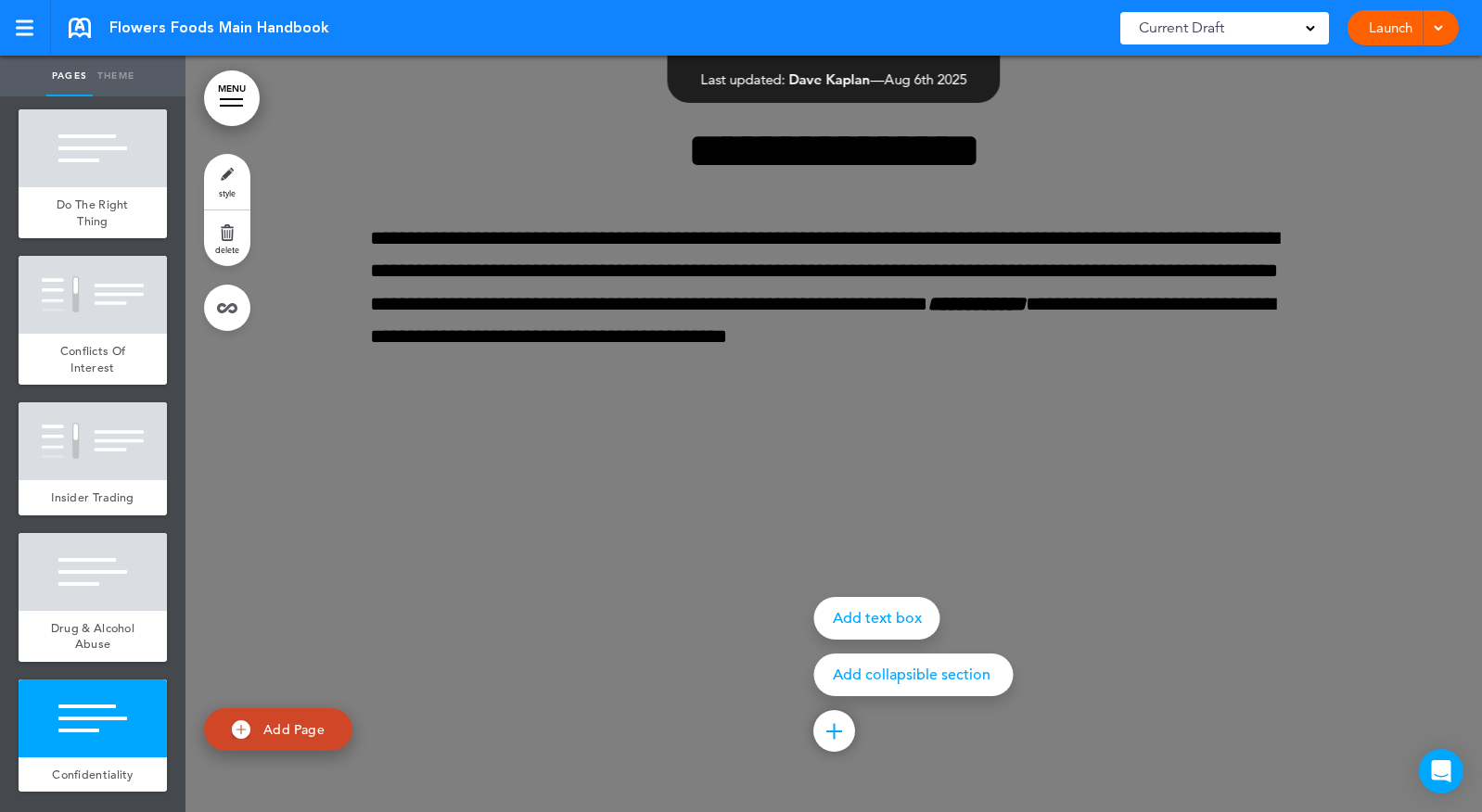 click on "Add collapsible section" at bounding box center [913, 675] 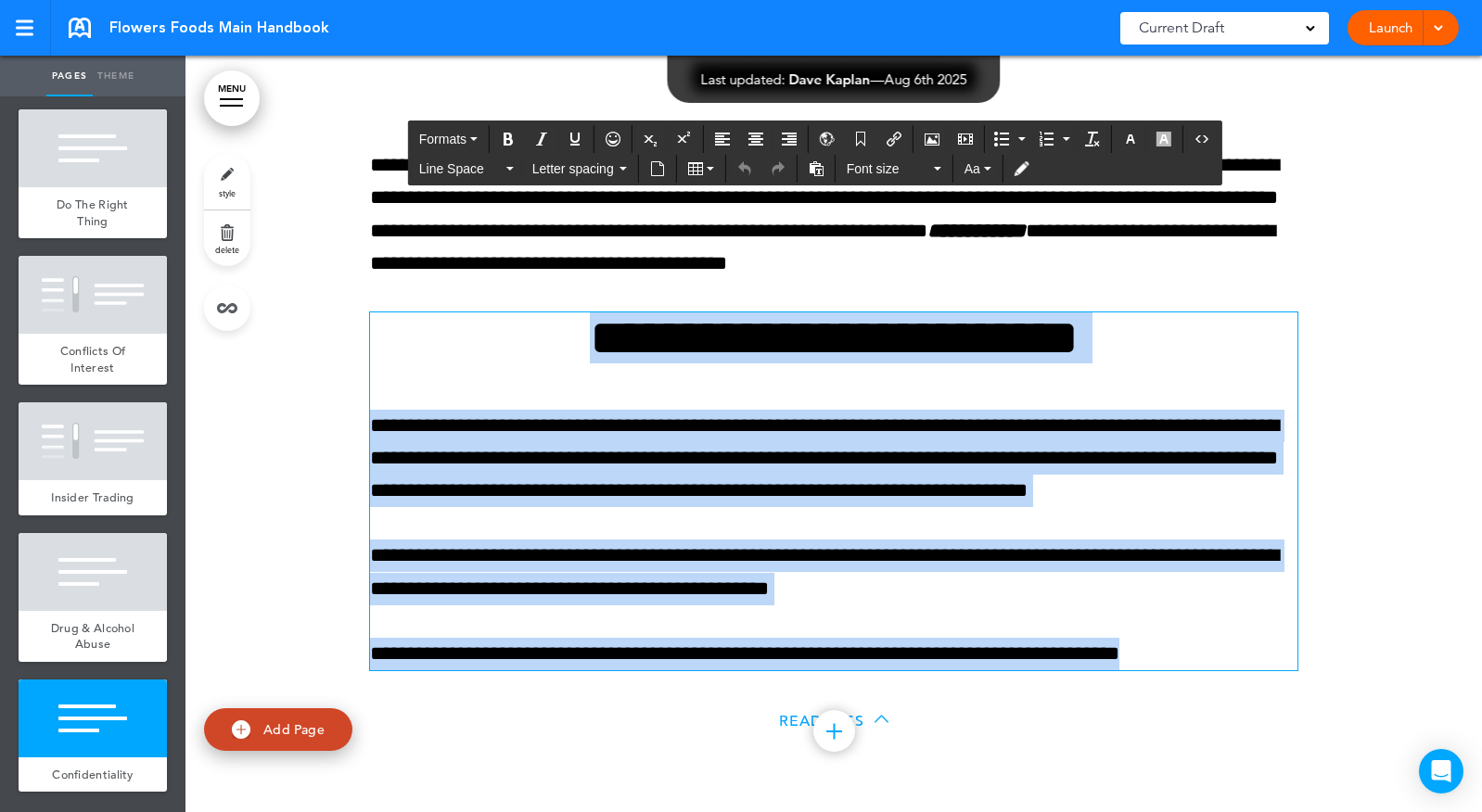 drag, startPoint x: 545, startPoint y: 417, endPoint x: 1256, endPoint y: 736, distance: 779.283 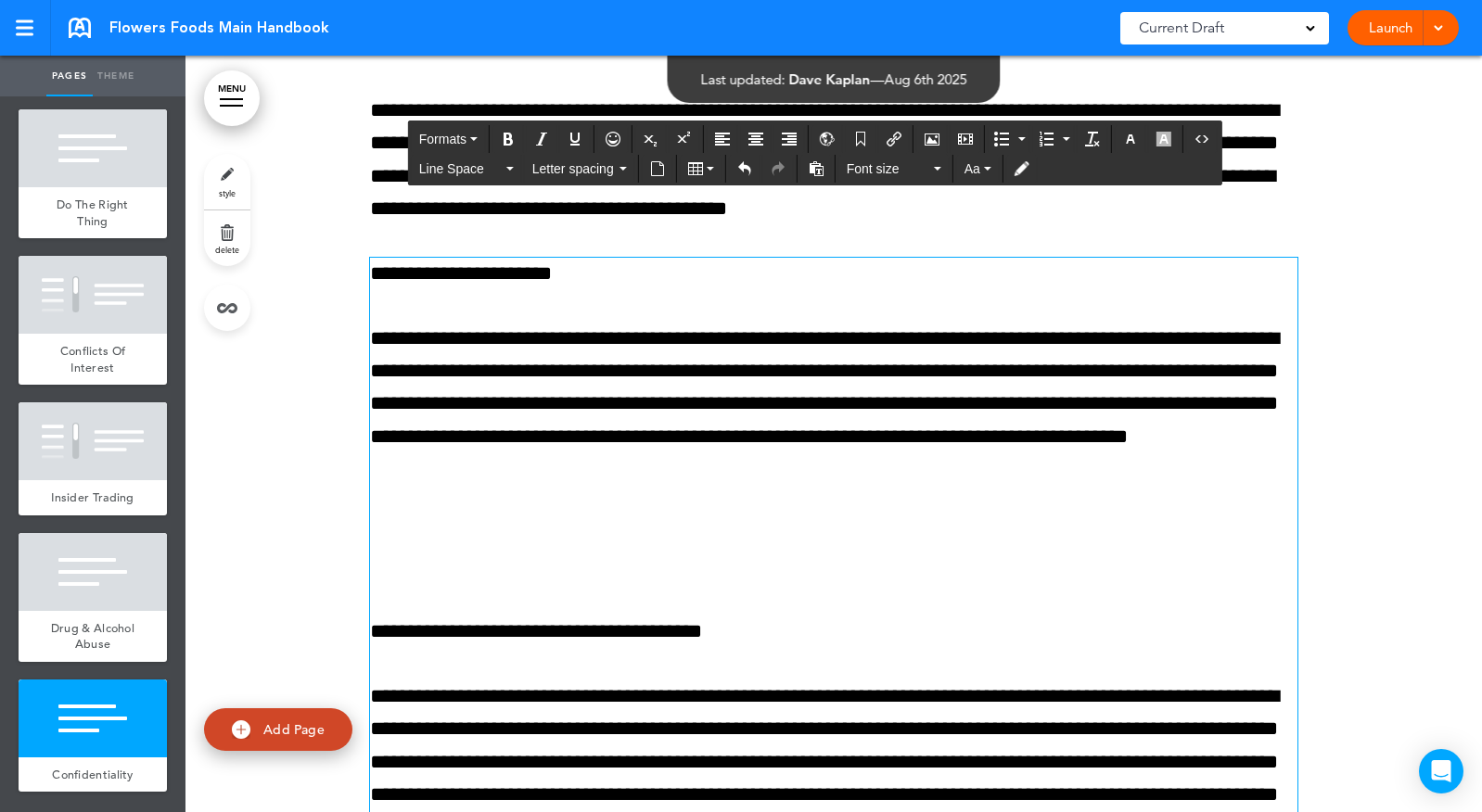 click on "**********" at bounding box center (834, 273) 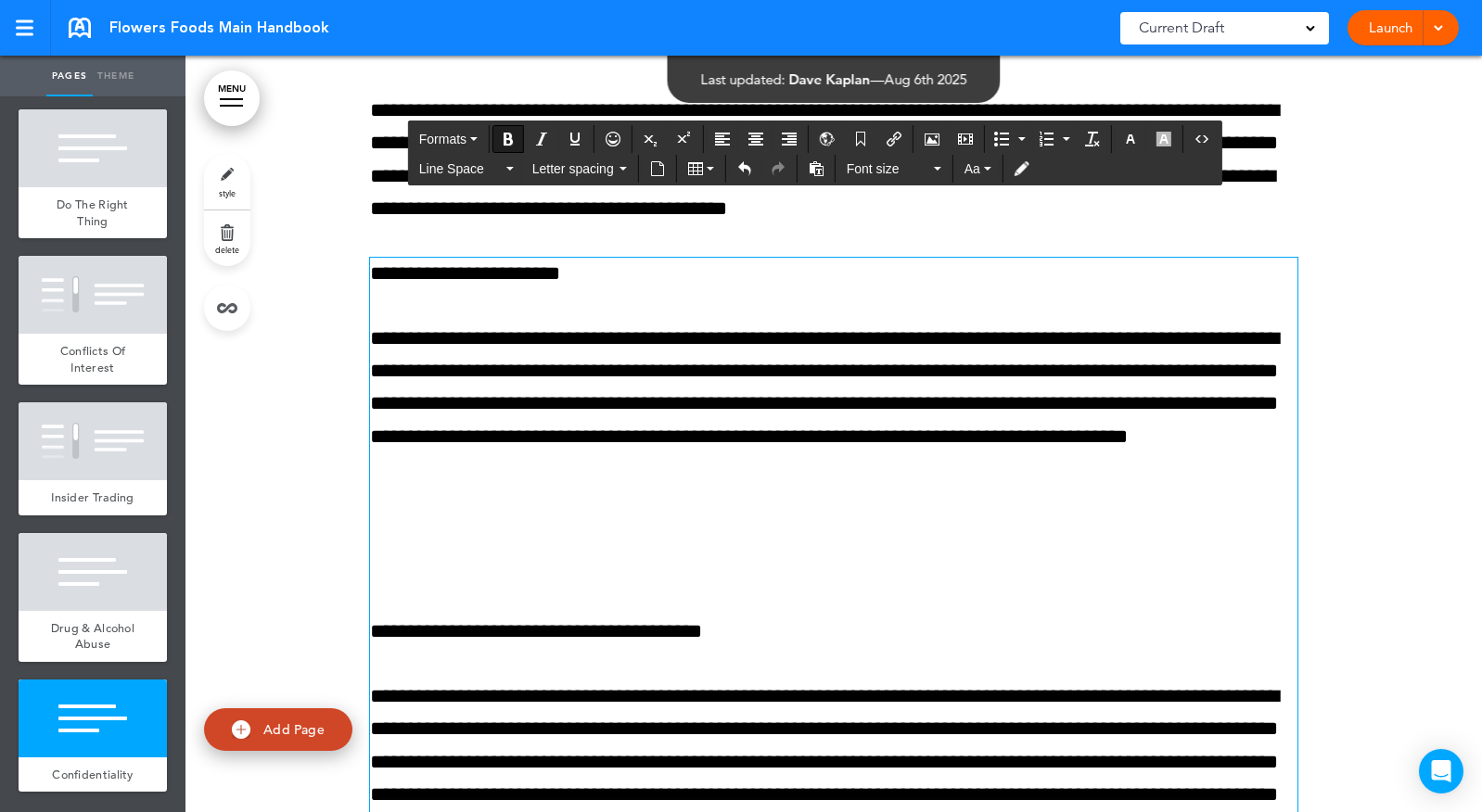 click at bounding box center [834, 543] 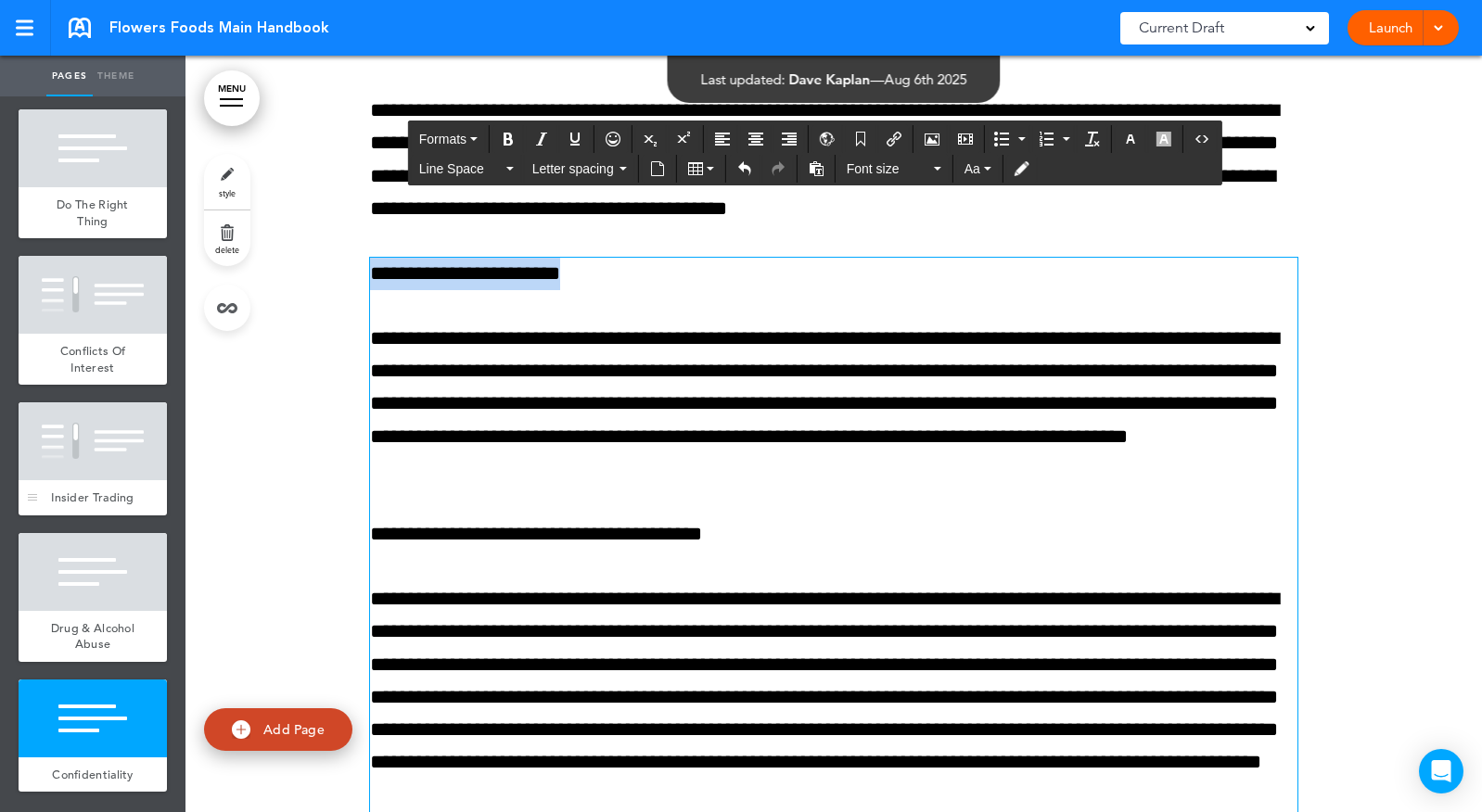 drag, startPoint x: 580, startPoint y: 400, endPoint x: 128, endPoint y: 402, distance: 452.00442 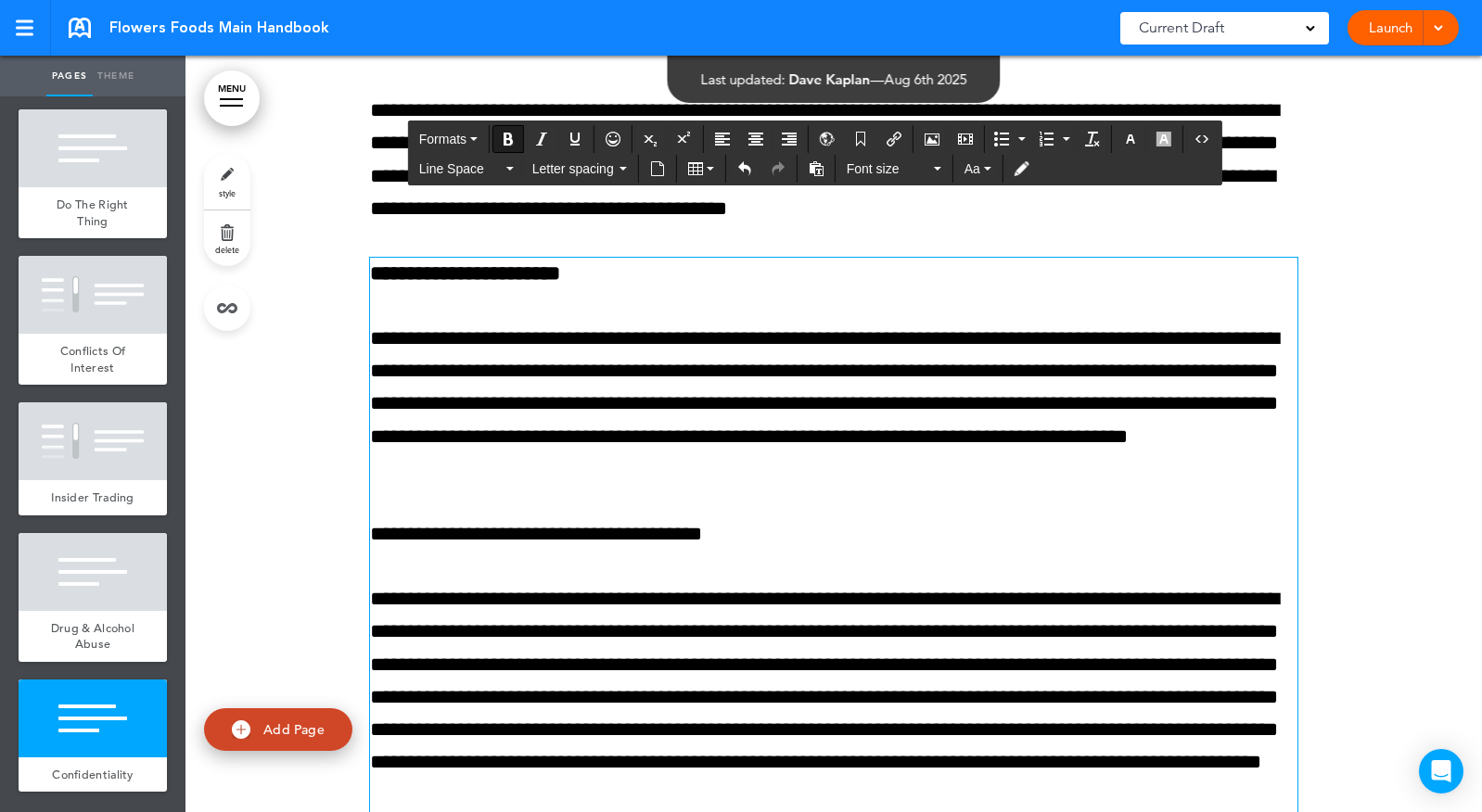 click on "**********" at bounding box center [834, 534] 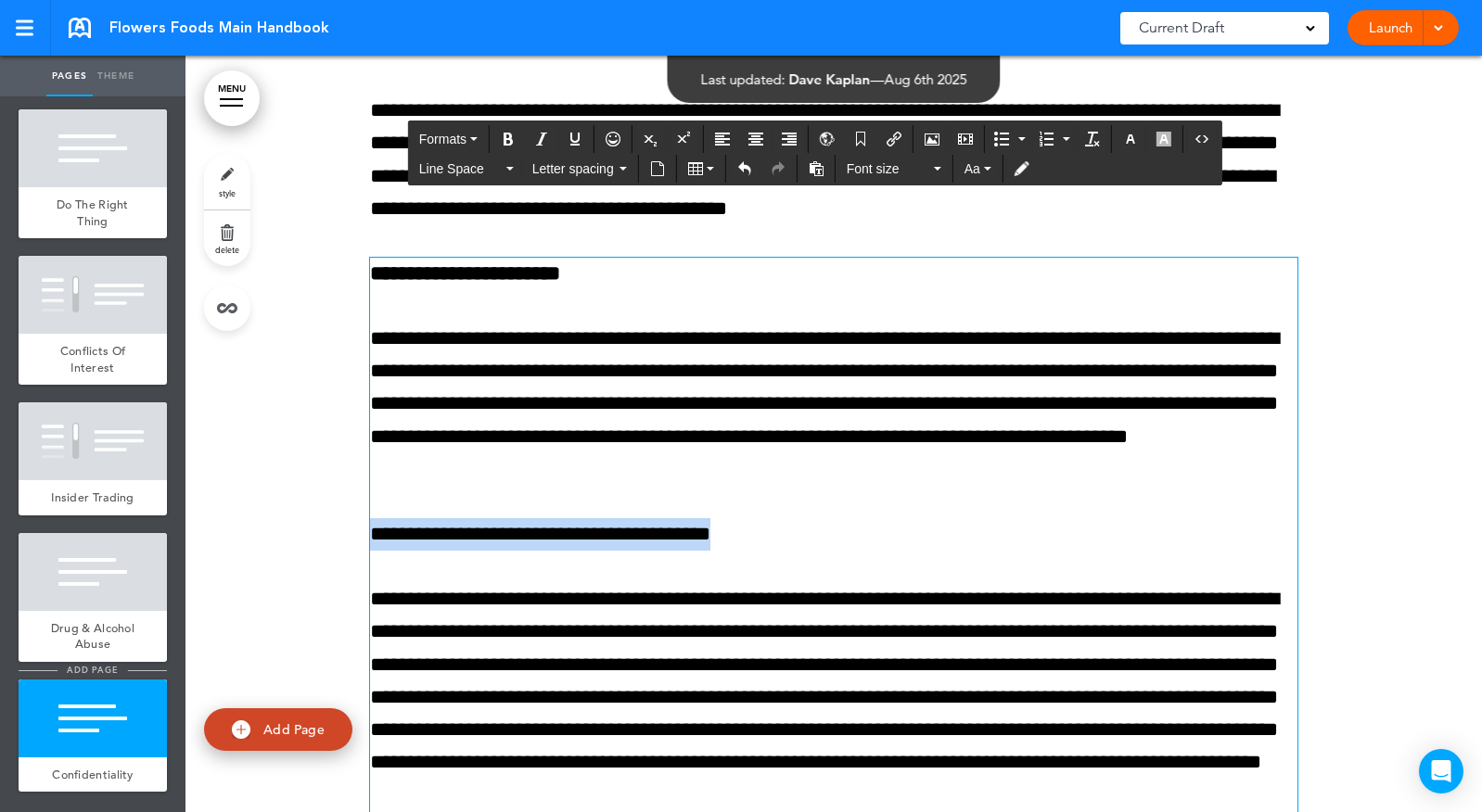 drag, startPoint x: 788, startPoint y: 671, endPoint x: 133, endPoint y: 670, distance: 655.00076 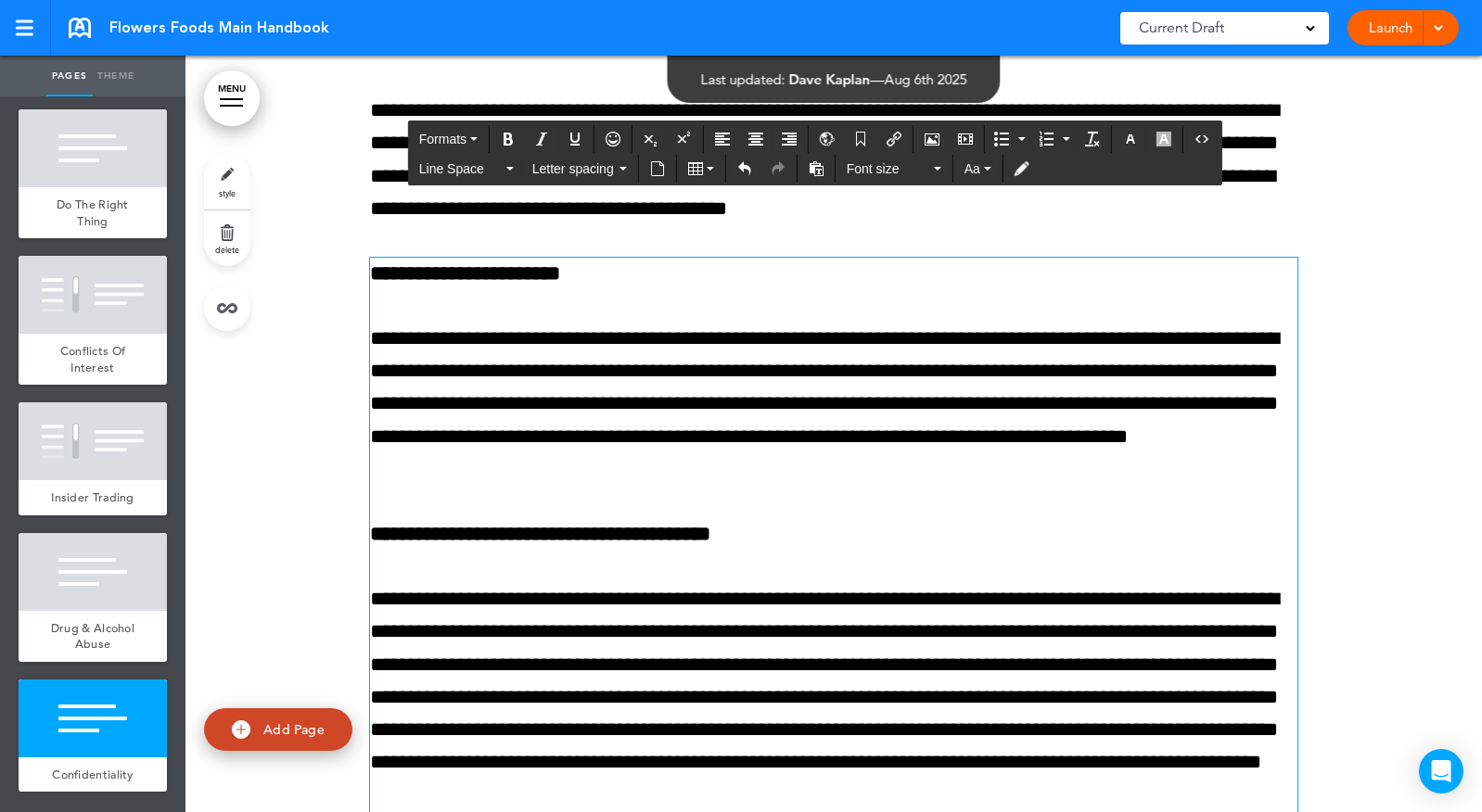 click on "**********" at bounding box center [834, 1593] 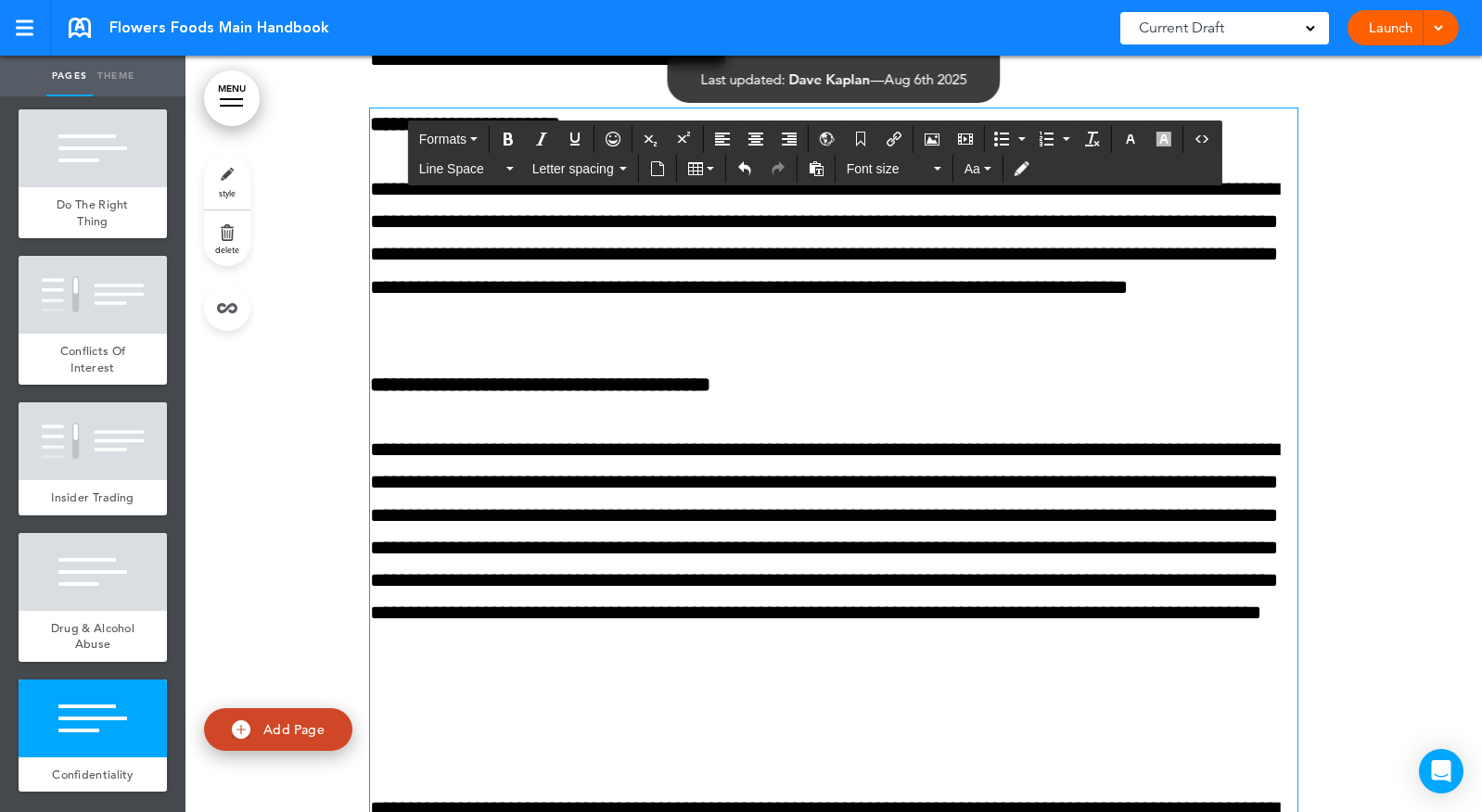 scroll, scrollTop: 40791, scrollLeft: 0, axis: vertical 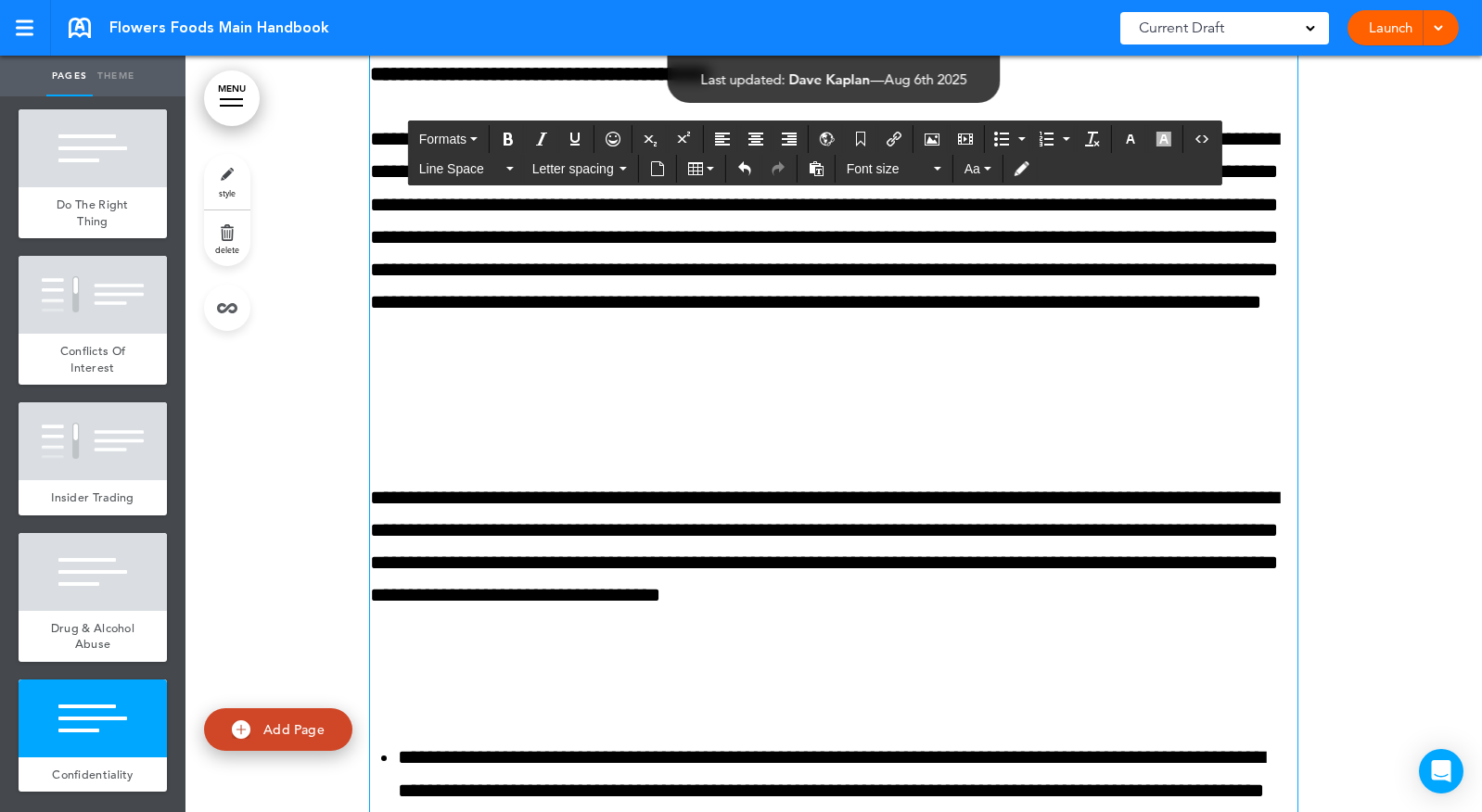 click at bounding box center [834, 410] 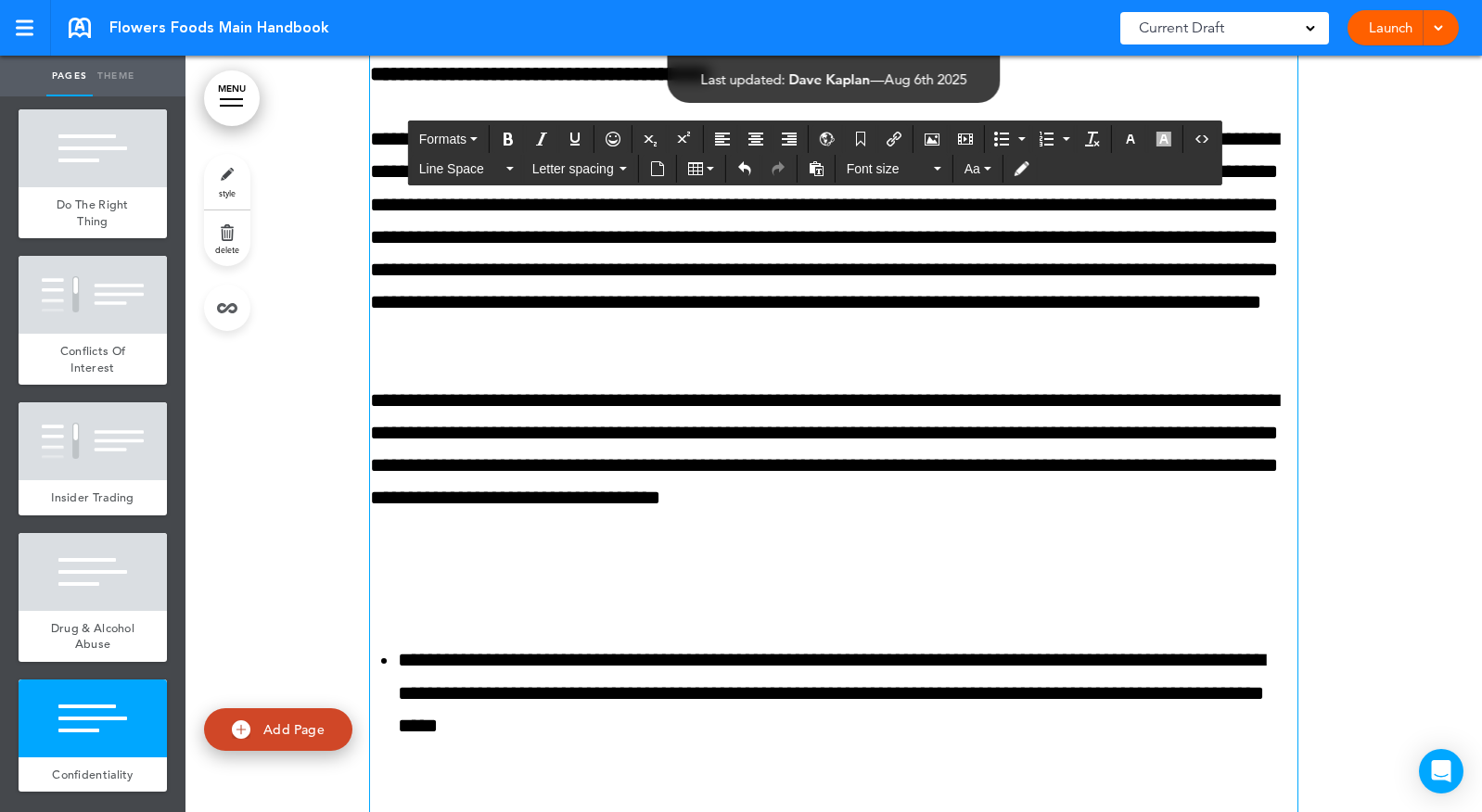 click at bounding box center (834, 572) 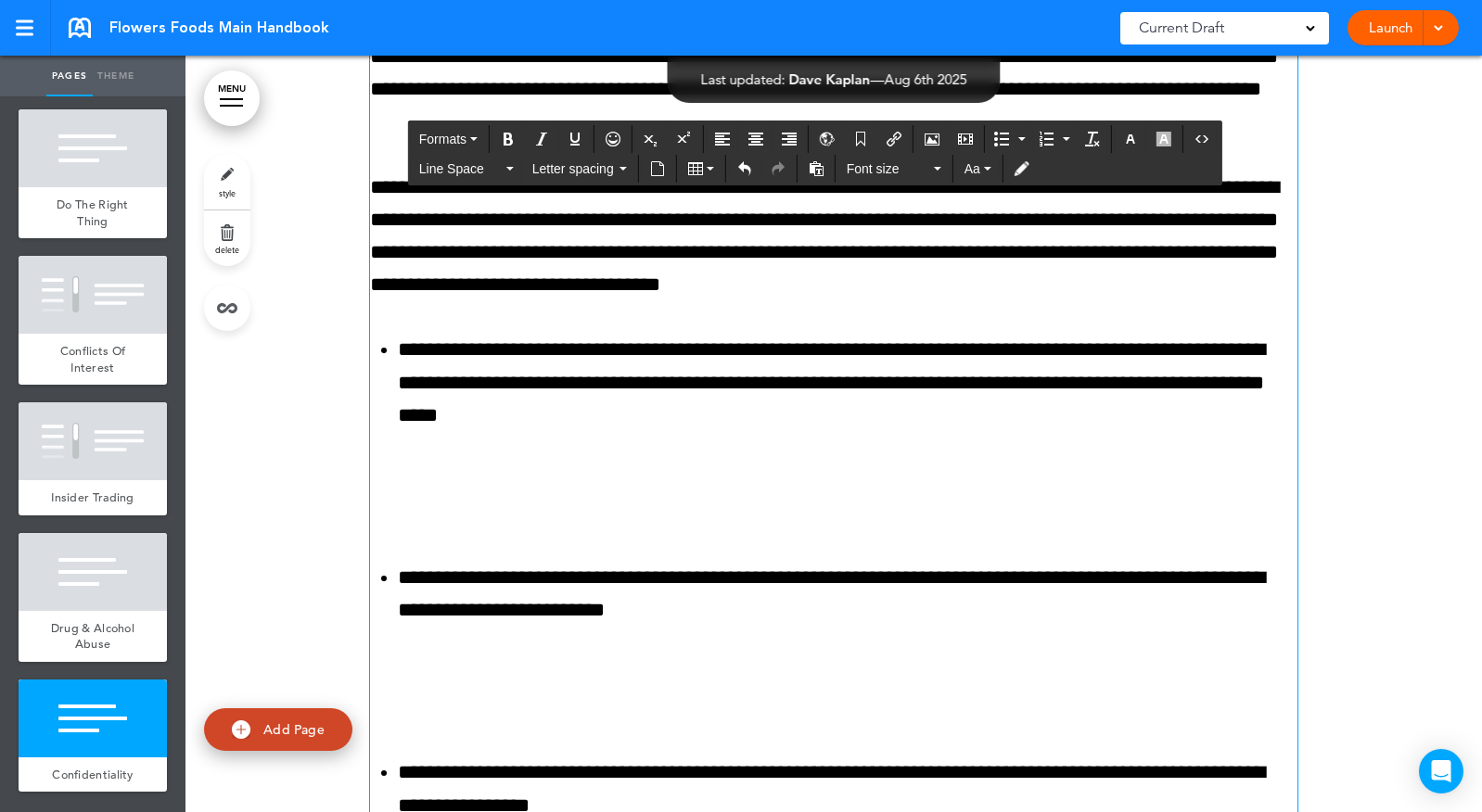 scroll, scrollTop: 41050, scrollLeft: 0, axis: vertical 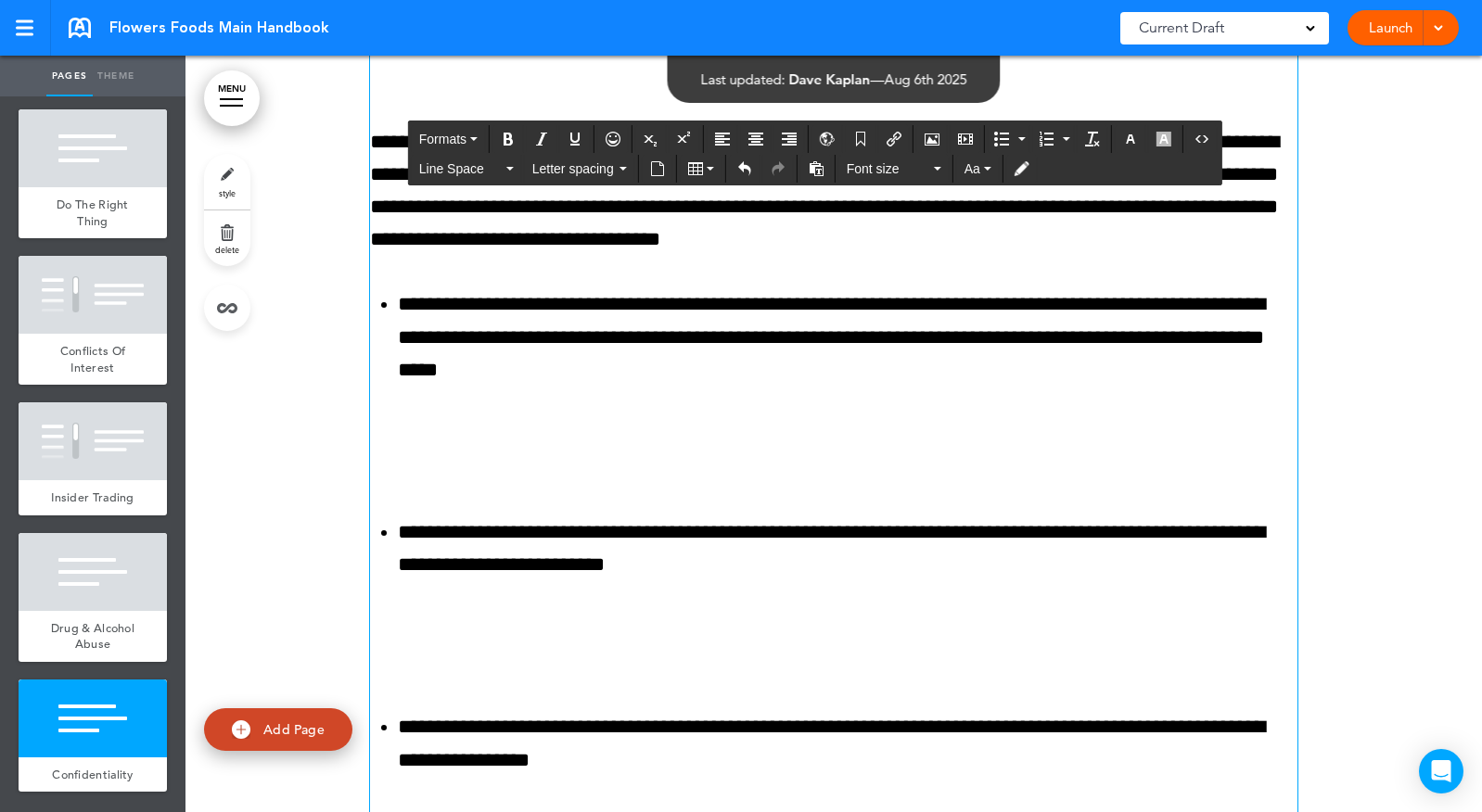 click at bounding box center (834, 444) 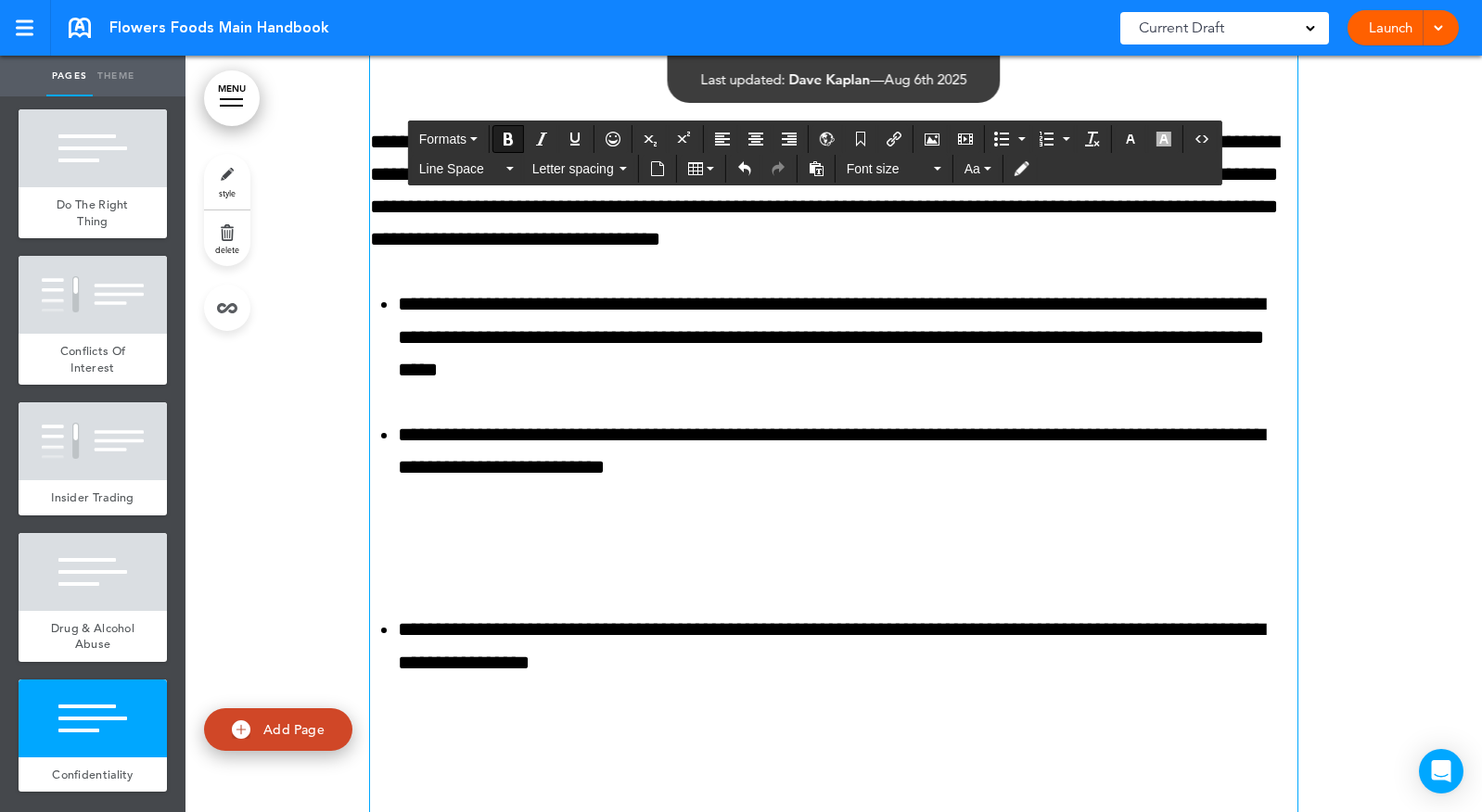 click at bounding box center (834, 541) 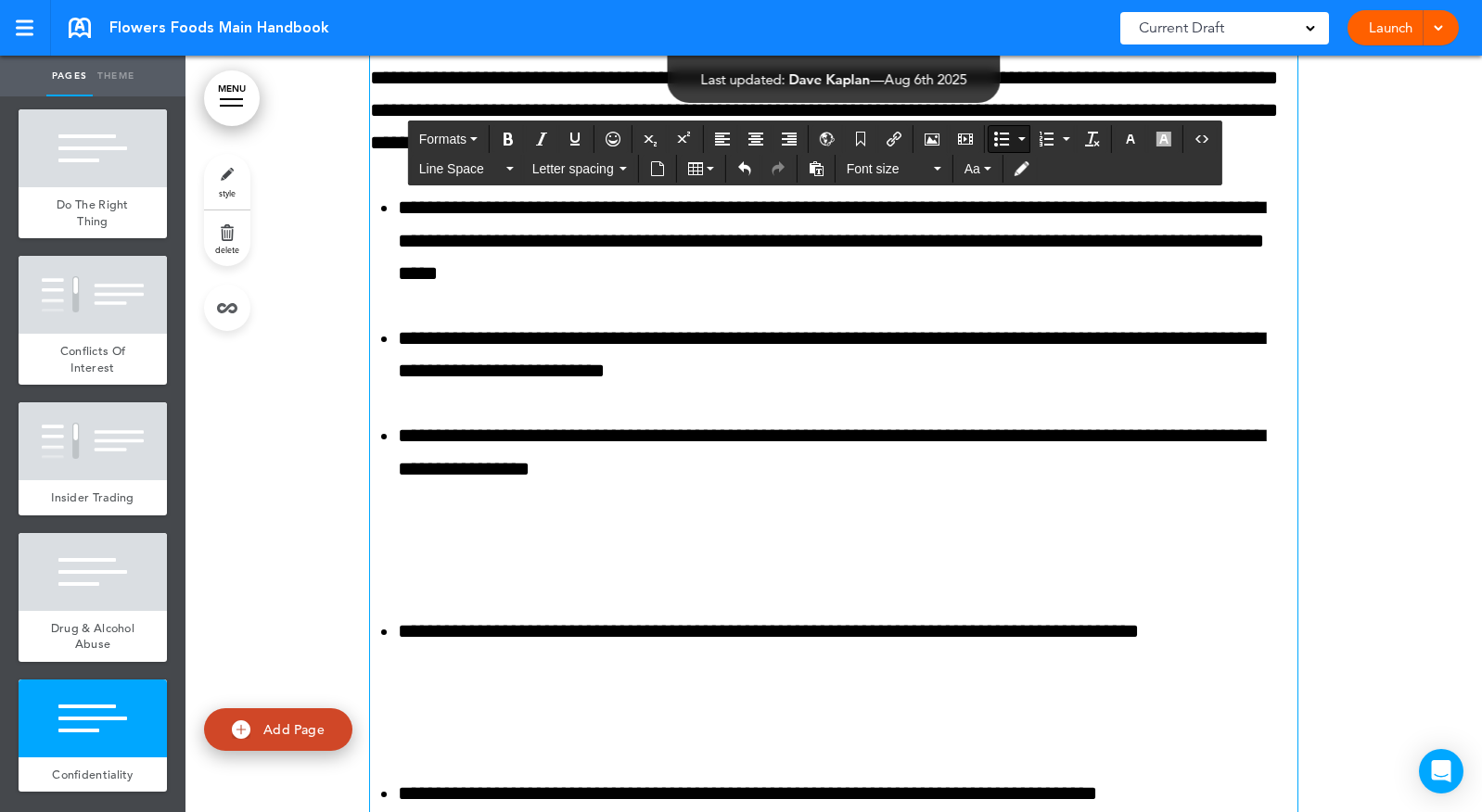 scroll, scrollTop: 41170, scrollLeft: 0, axis: vertical 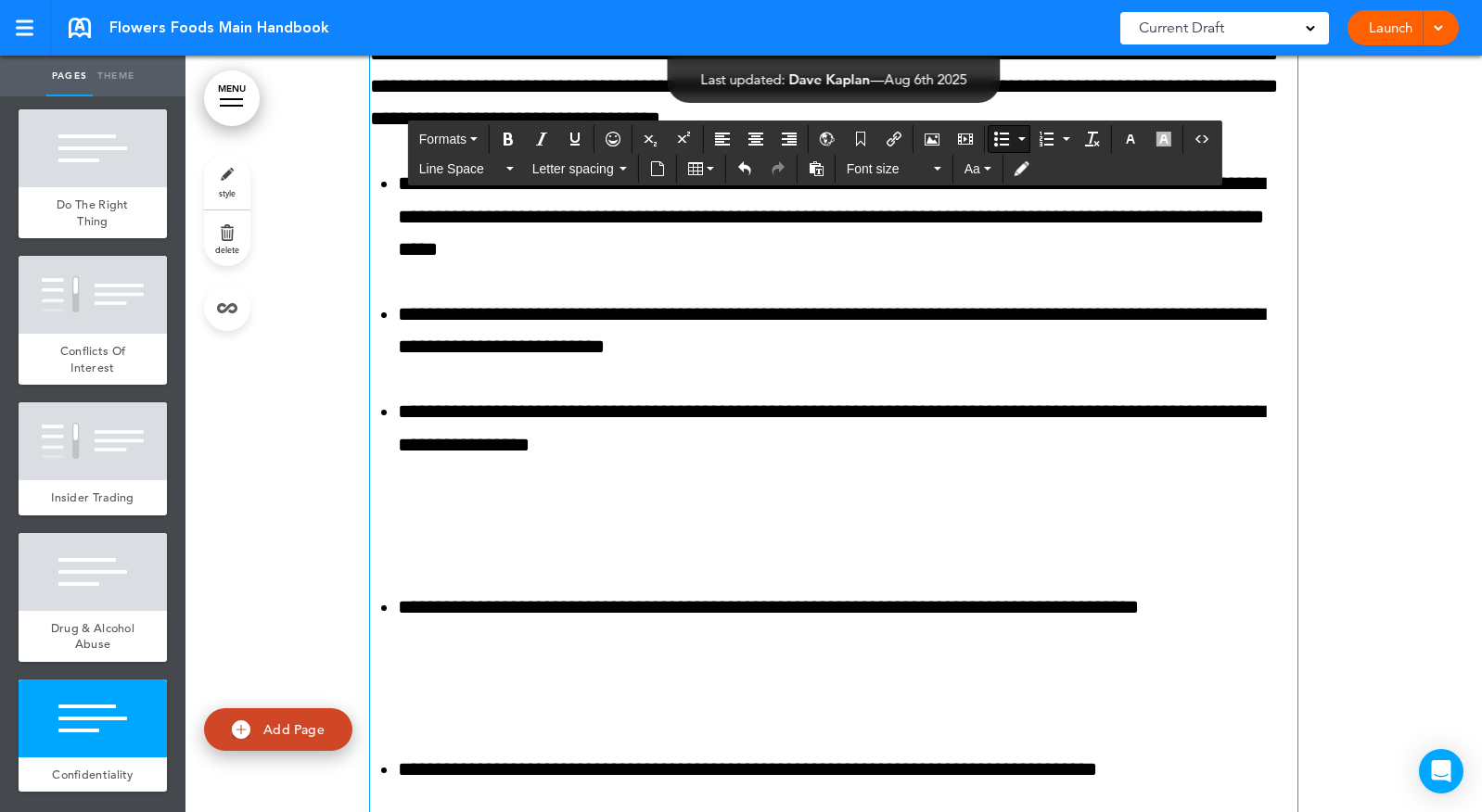 click at bounding box center (834, 519) 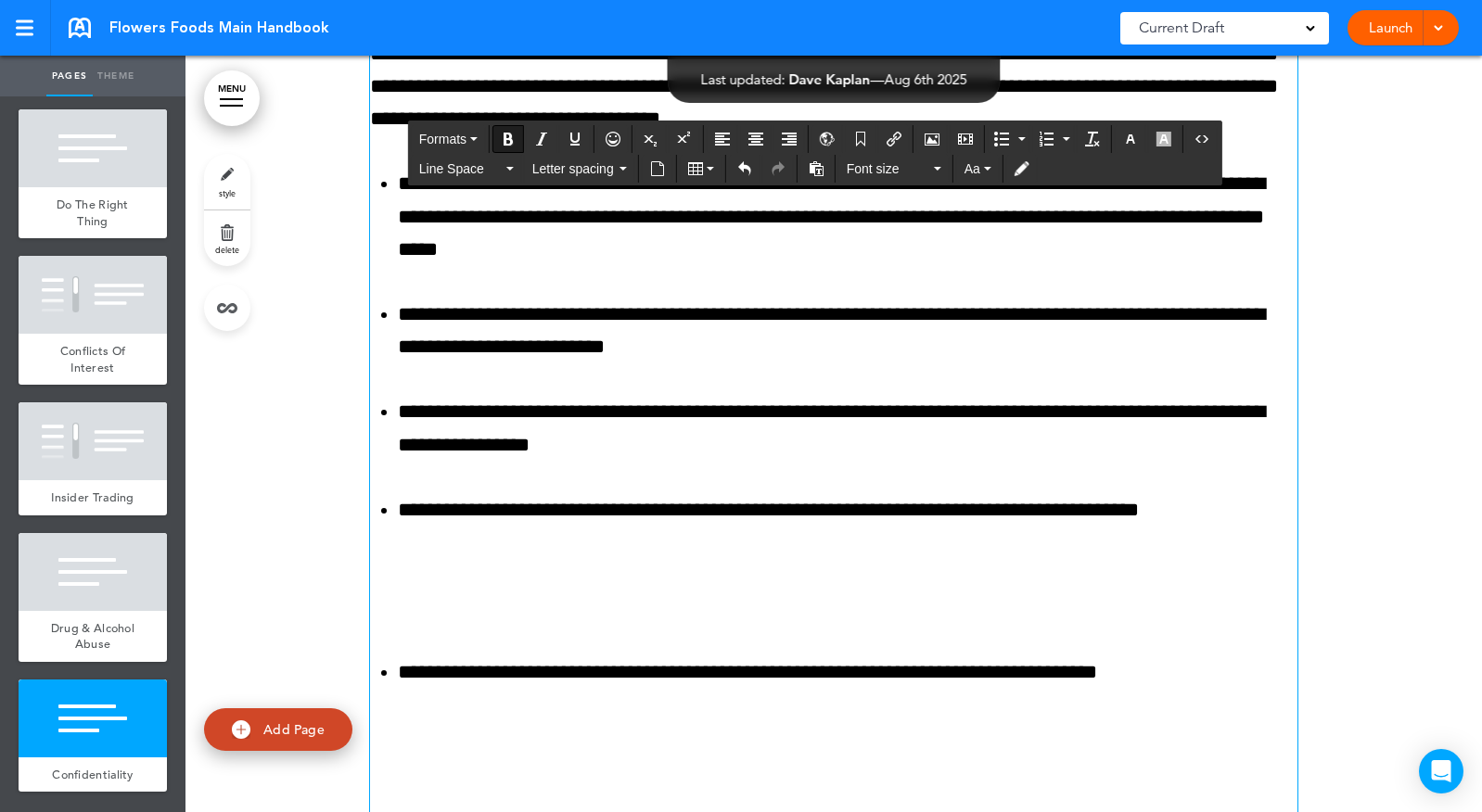 click at bounding box center [834, 584] 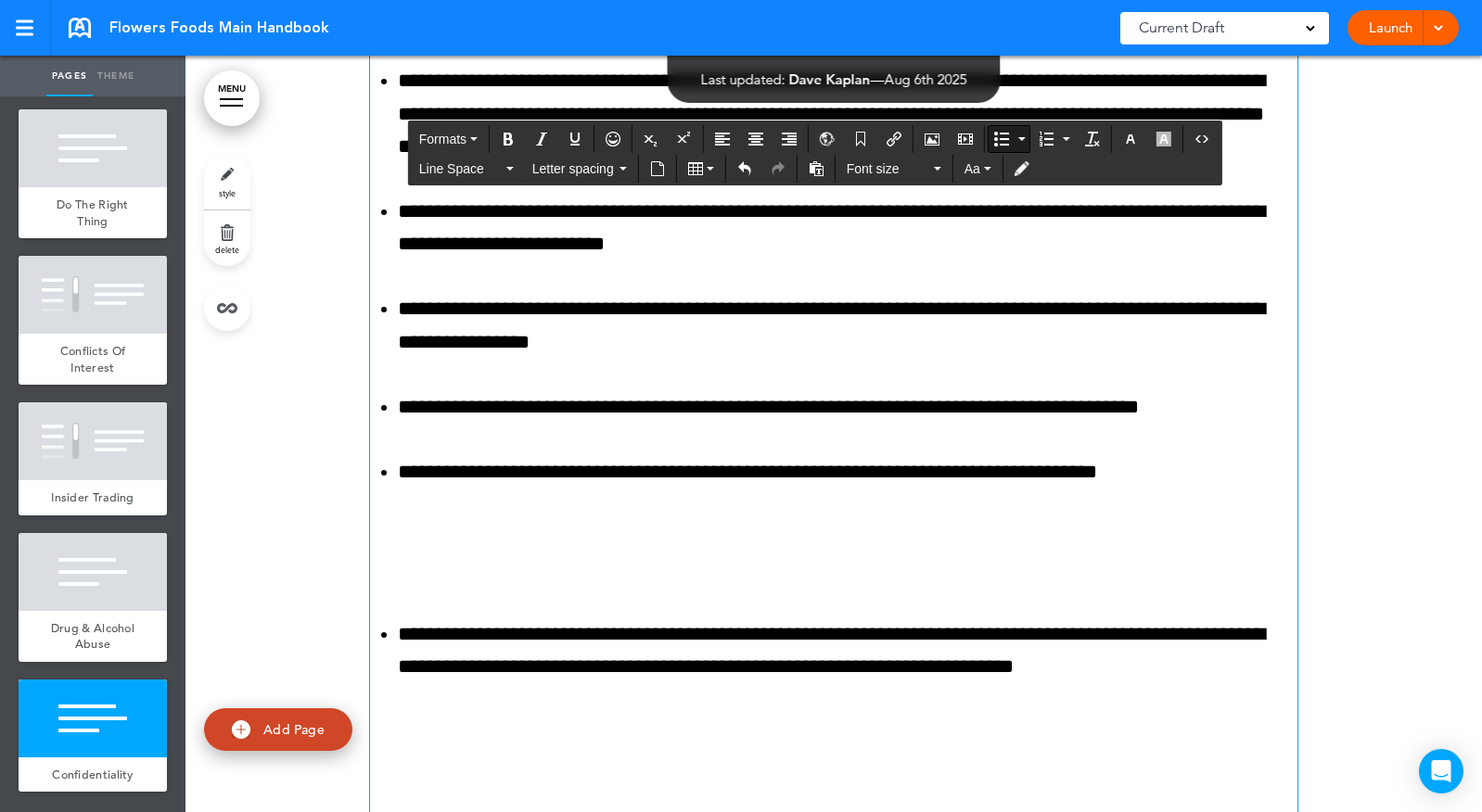 scroll, scrollTop: 41327, scrollLeft: 0, axis: vertical 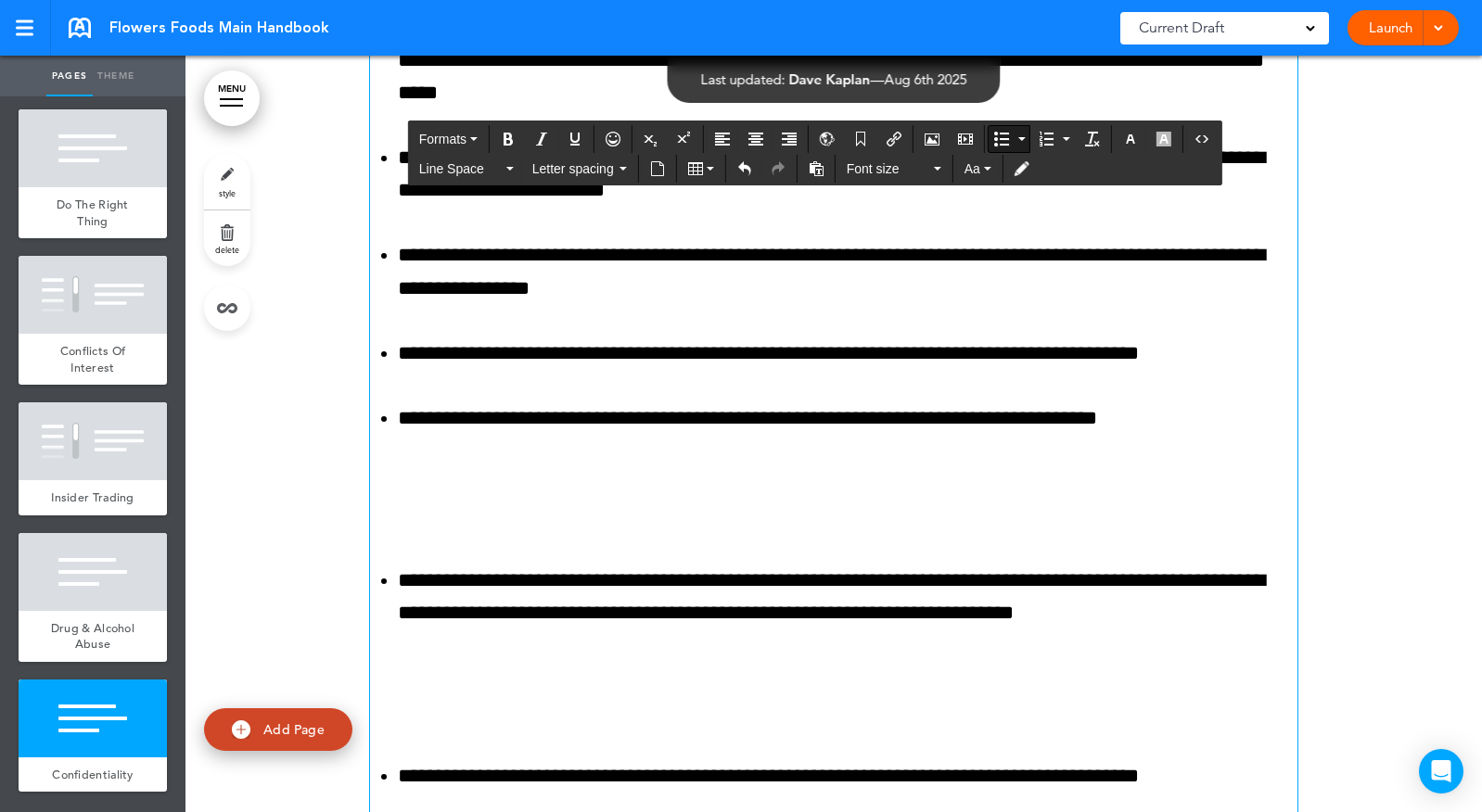 click at bounding box center [834, 492] 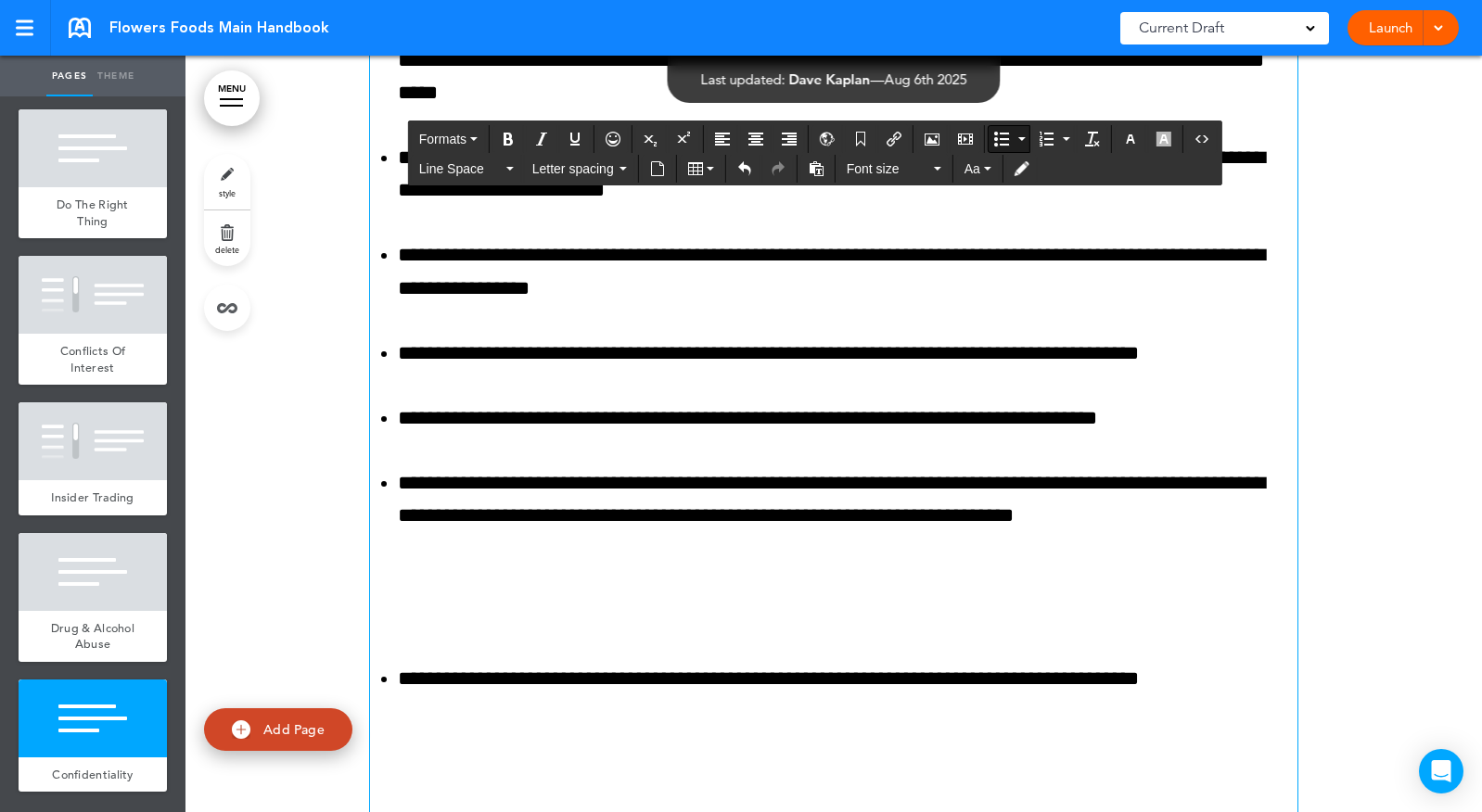 click at bounding box center (834, 590) 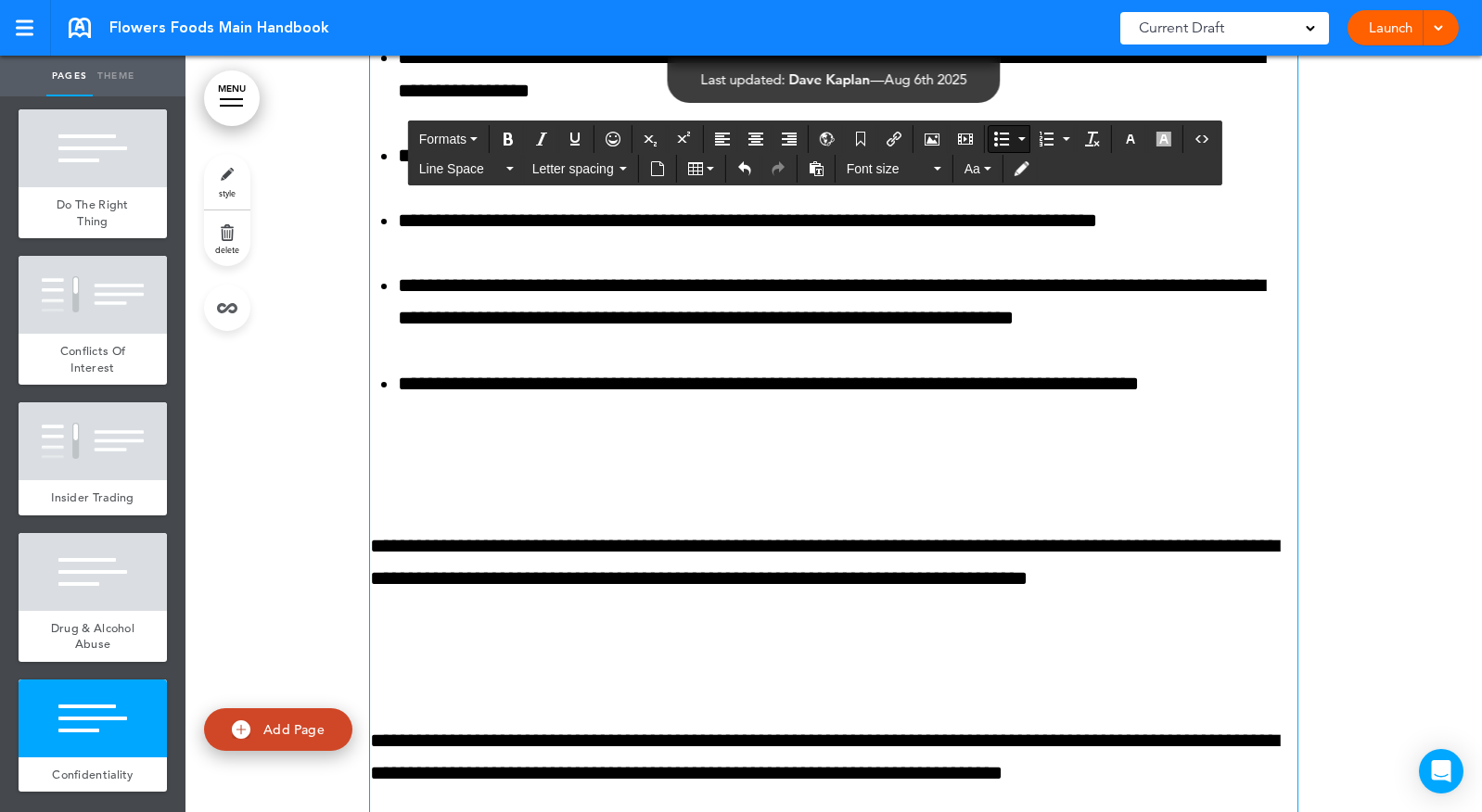 scroll, scrollTop: 41579, scrollLeft: 0, axis: vertical 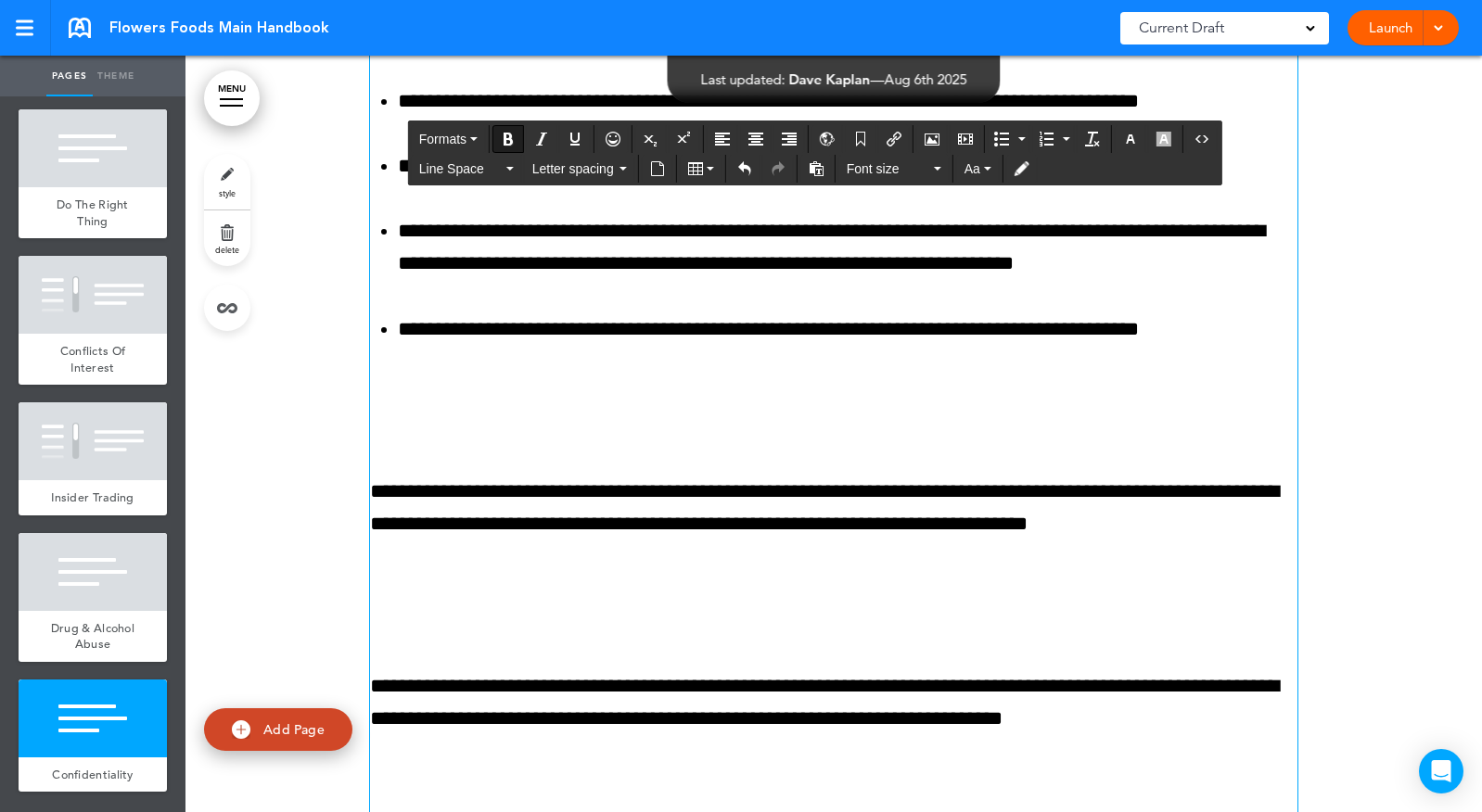 click at bounding box center [834, 403] 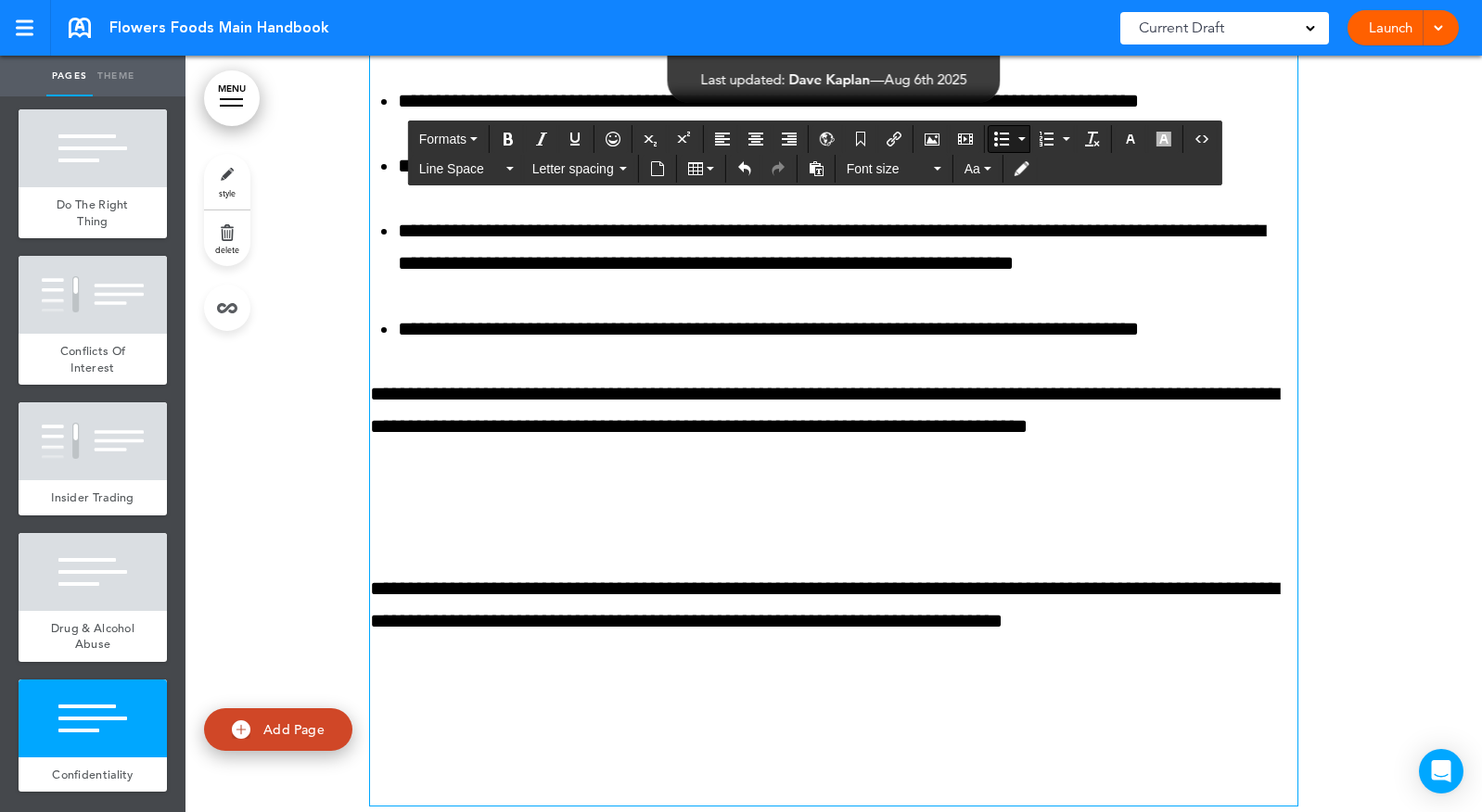 click at bounding box center [834, 501] 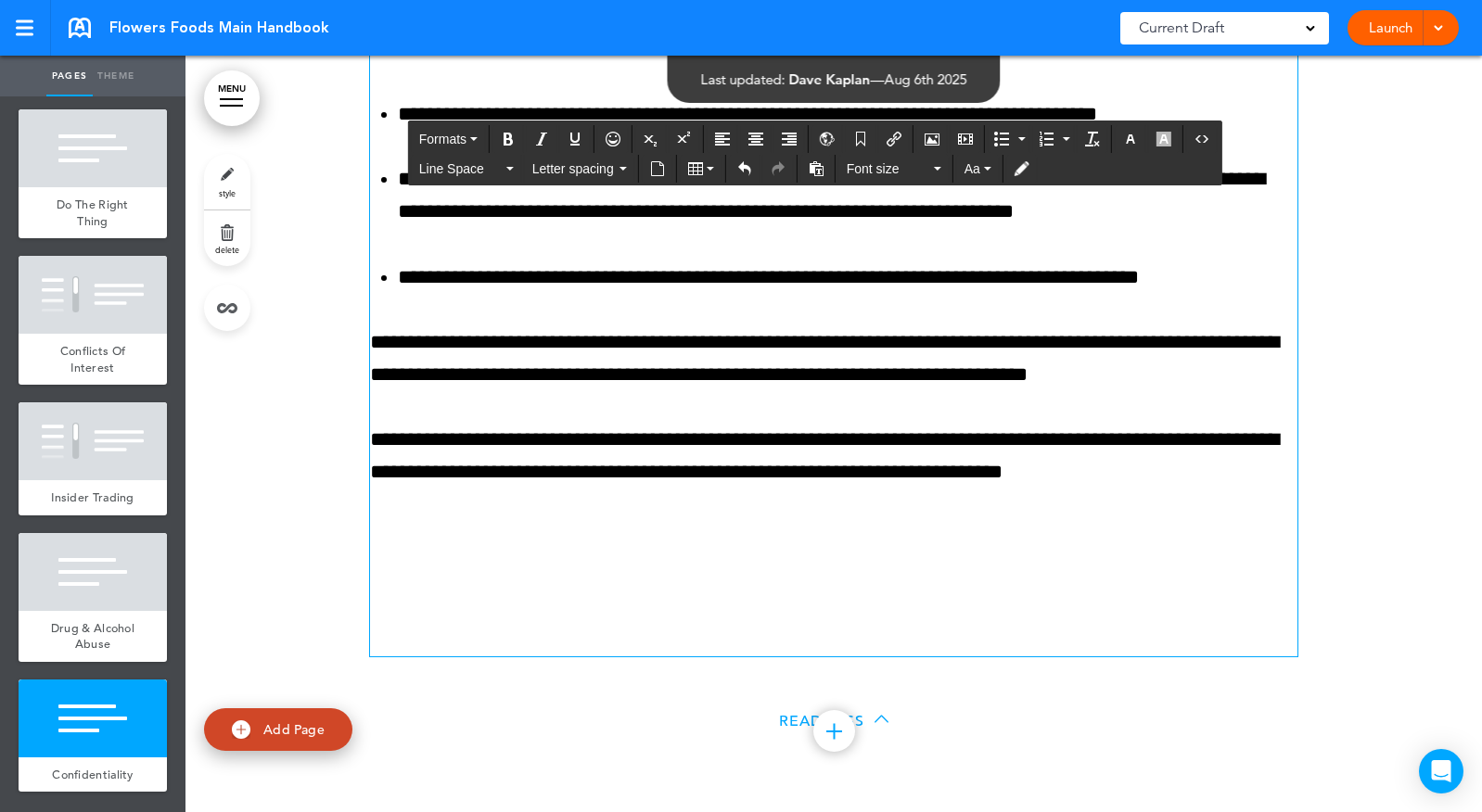scroll, scrollTop: 41698, scrollLeft: 0, axis: vertical 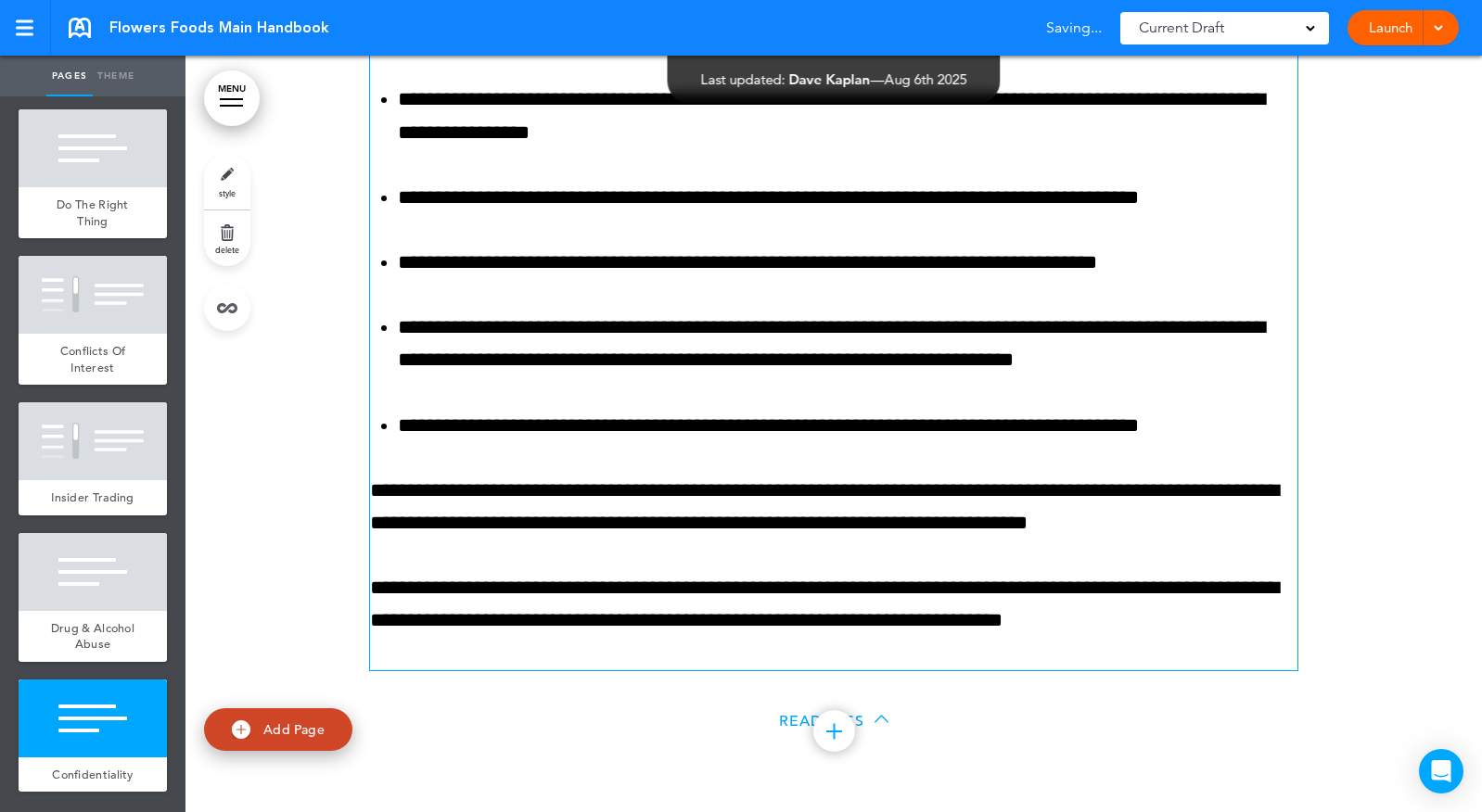 click on "Add Page" at bounding box center [294, 729] 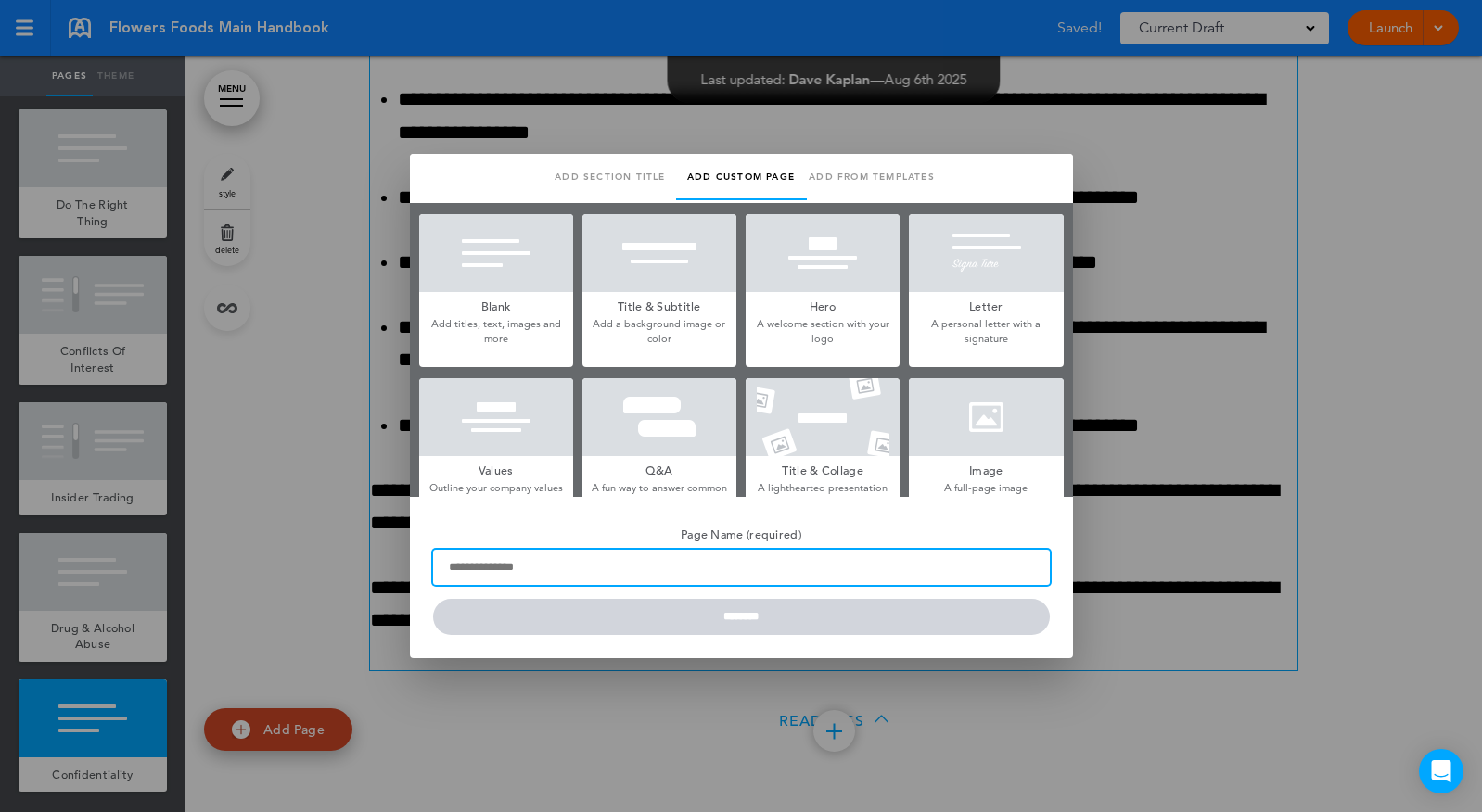 click on "Page Name (required)" at bounding box center [741, 567] 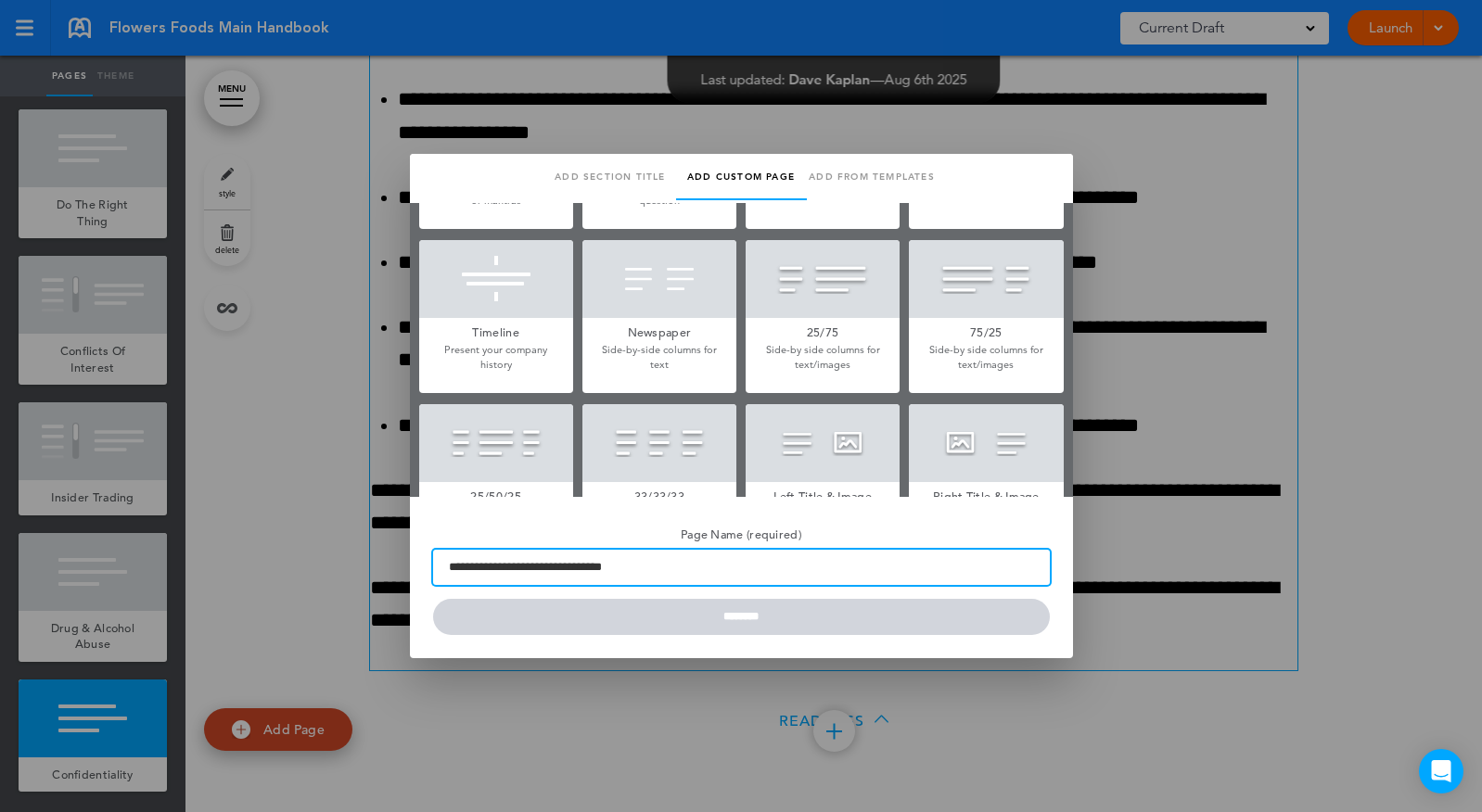 scroll, scrollTop: 869, scrollLeft: 0, axis: vertical 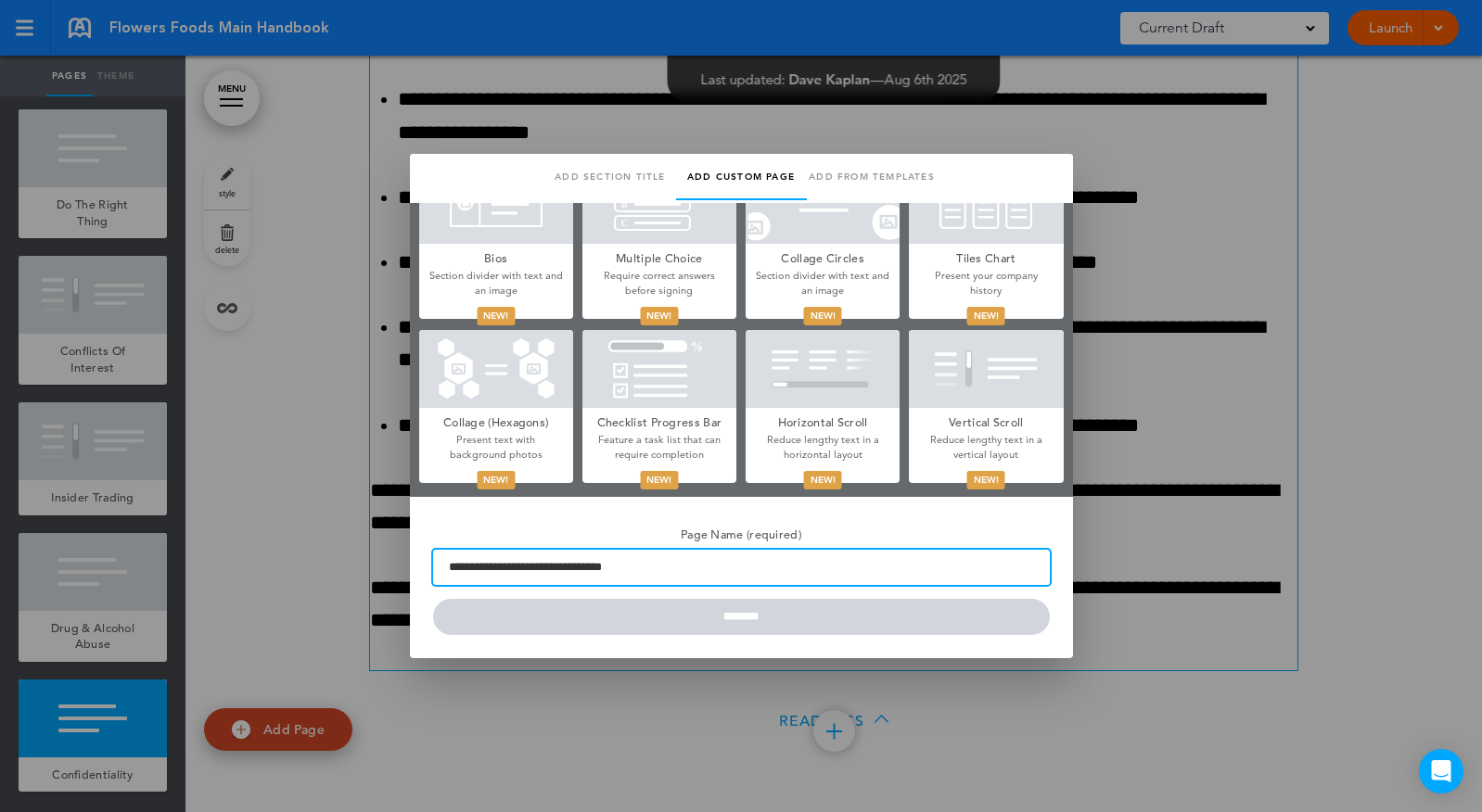 type on "**********" 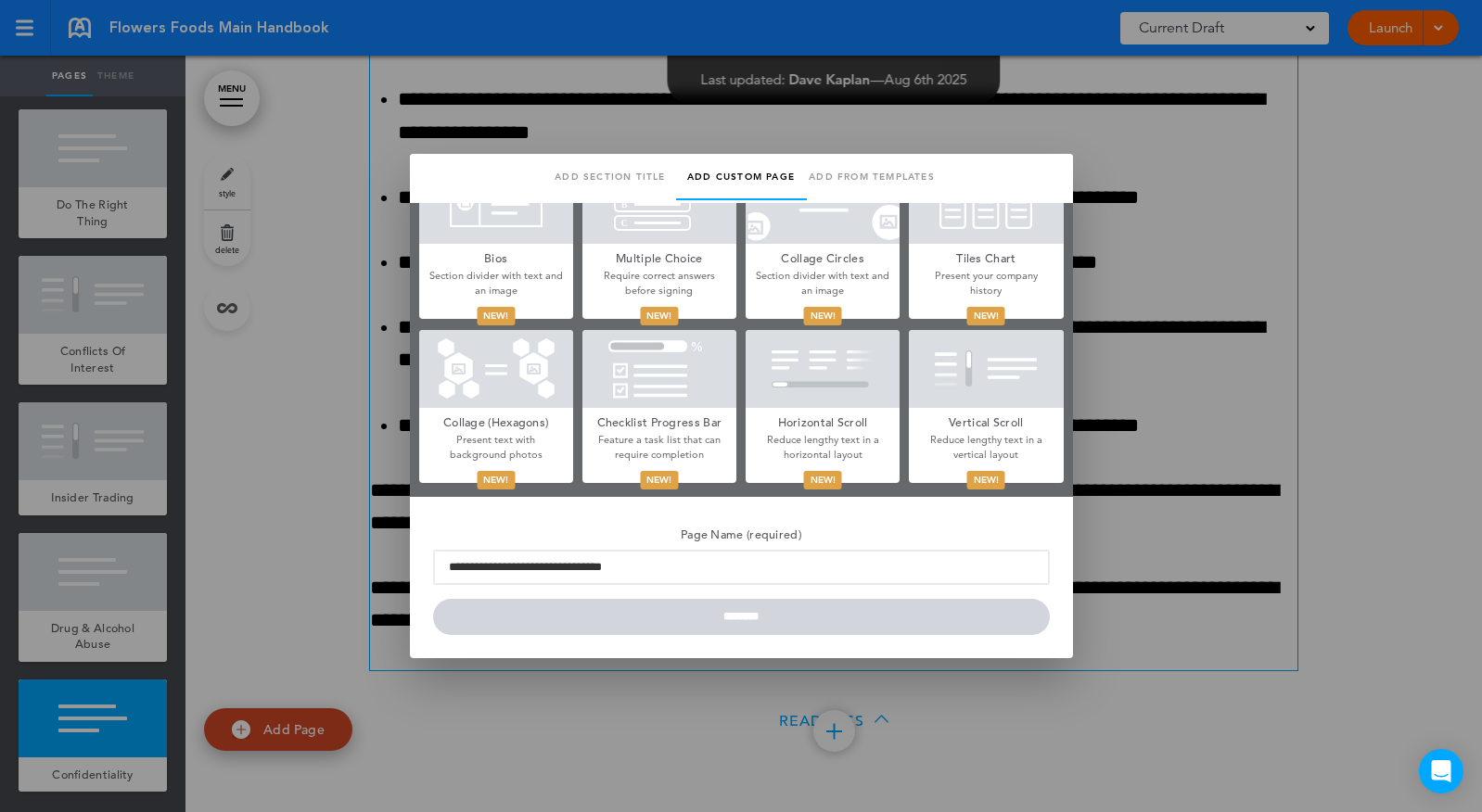 click on "Reduce lengthy text in a vertical layout" at bounding box center (986, 447) 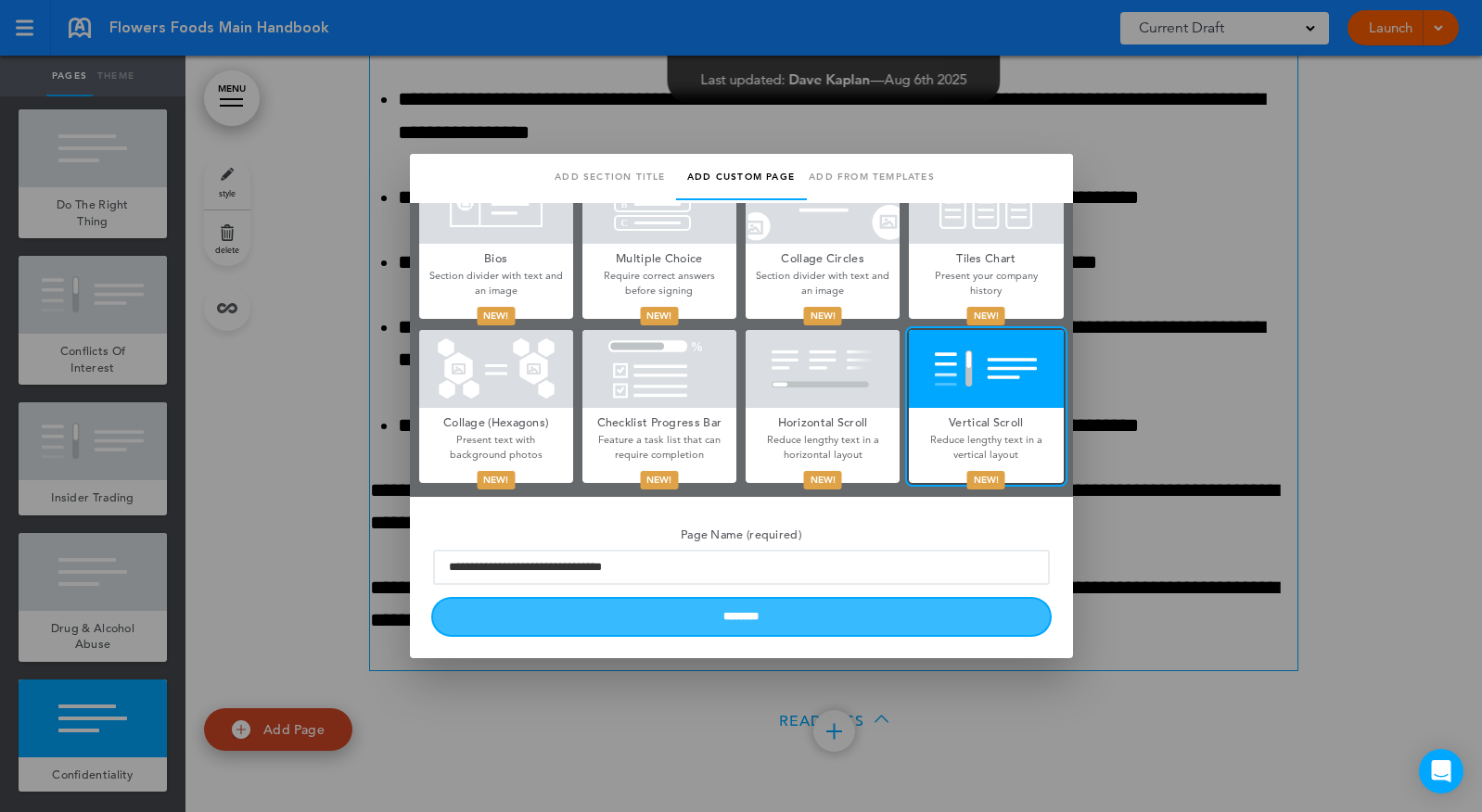 click on "********" at bounding box center (741, 616) 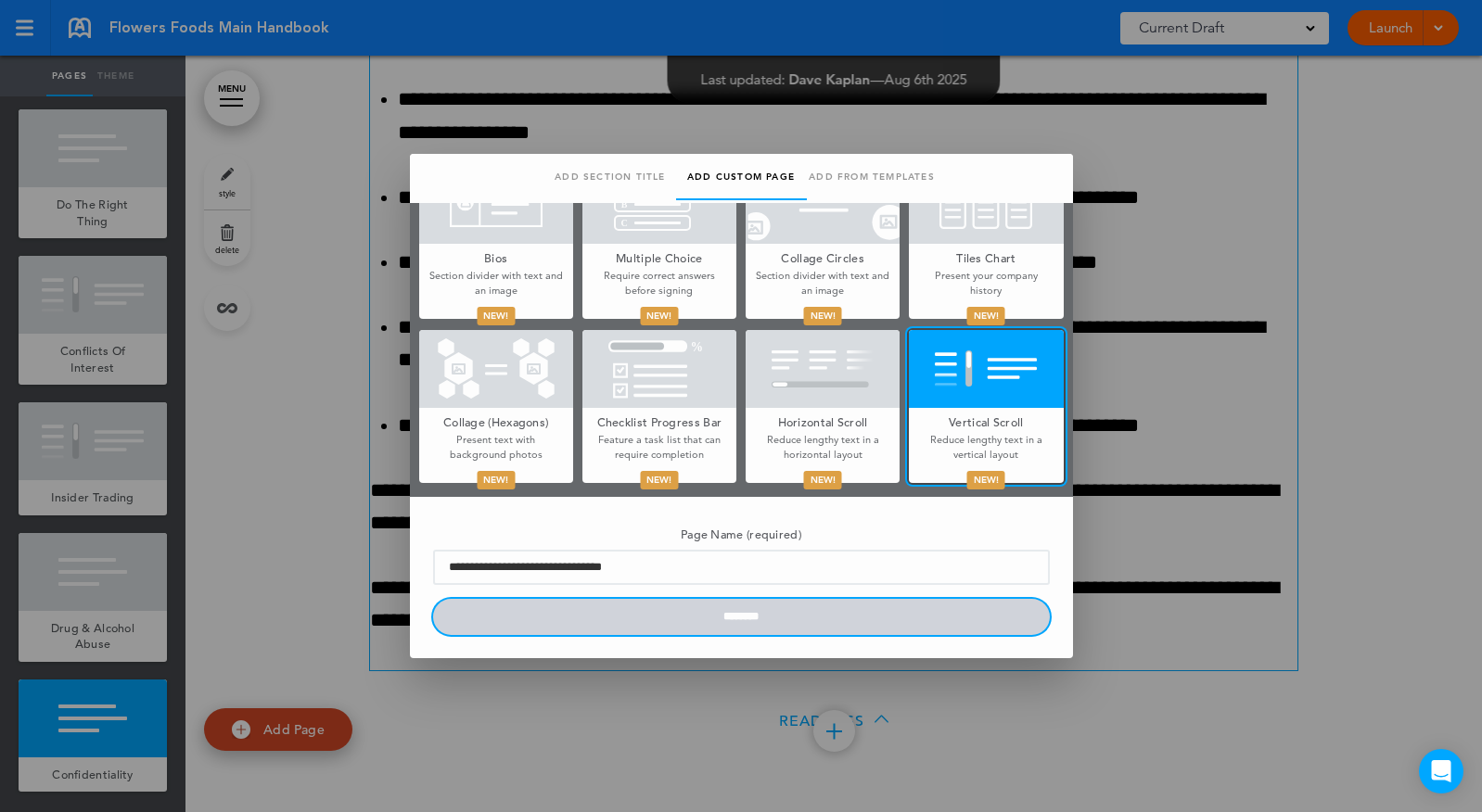 type 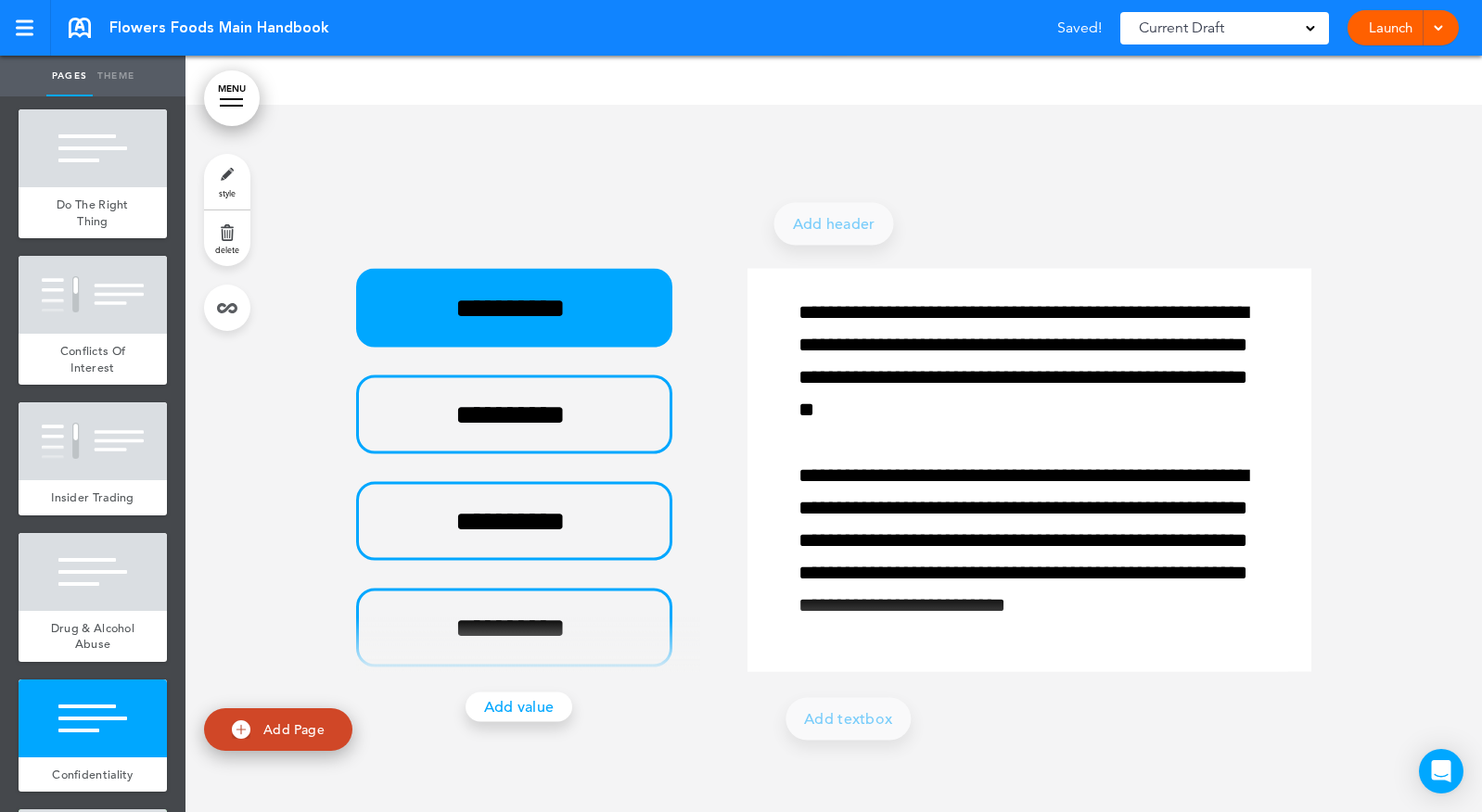scroll, scrollTop: 42299, scrollLeft: 0, axis: vertical 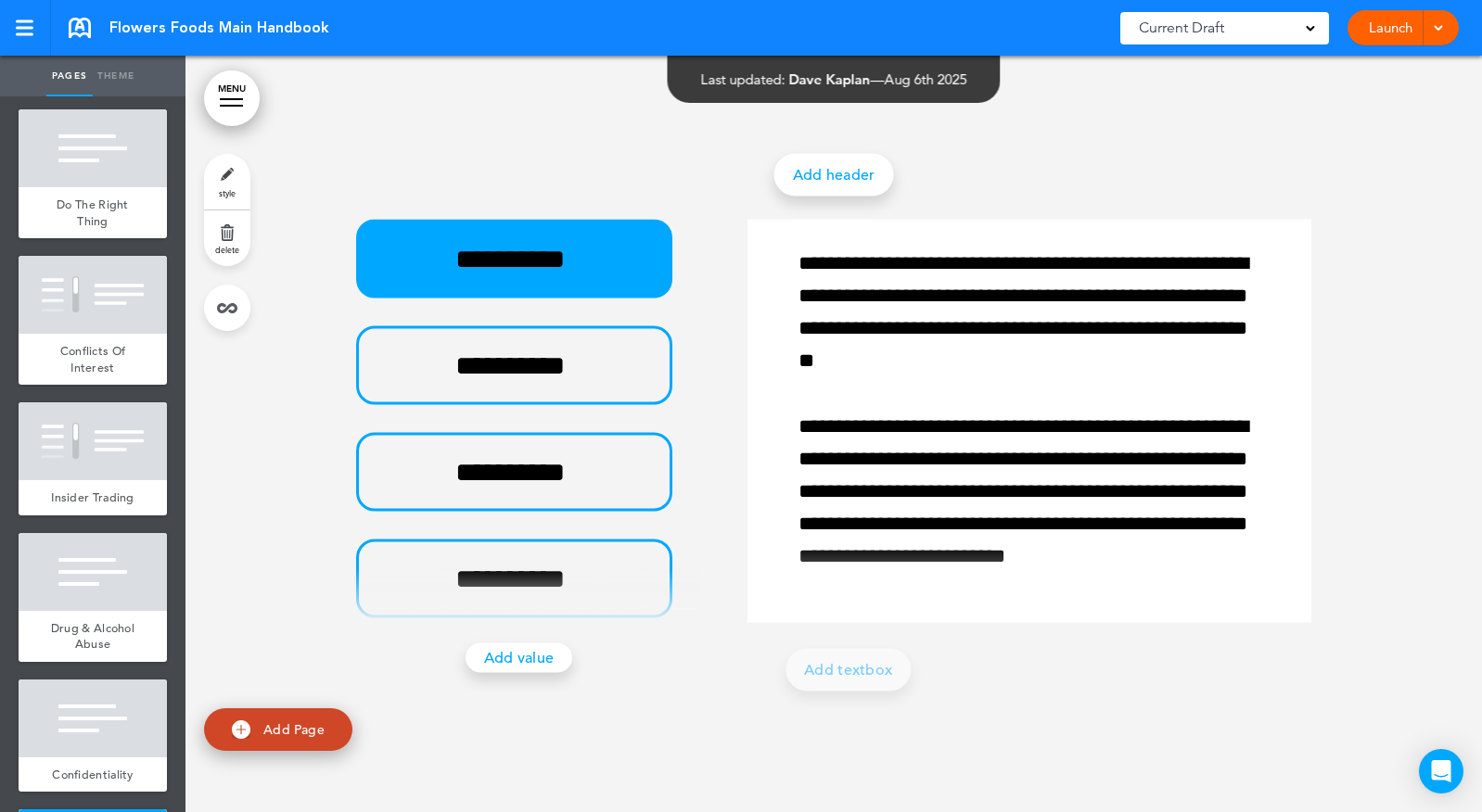 click on "Add header" at bounding box center (834, 174) 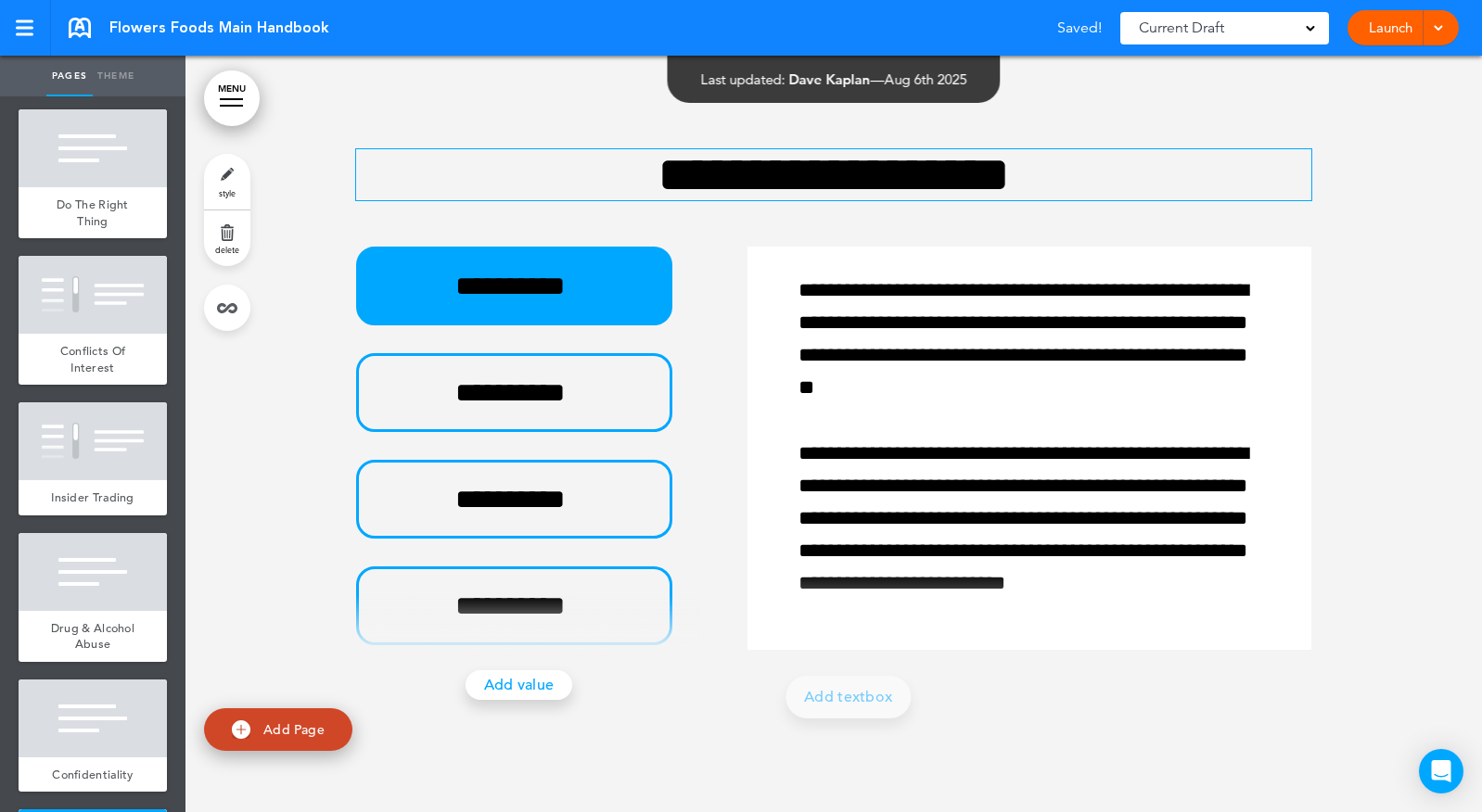 click on "**********" at bounding box center [834, 174] 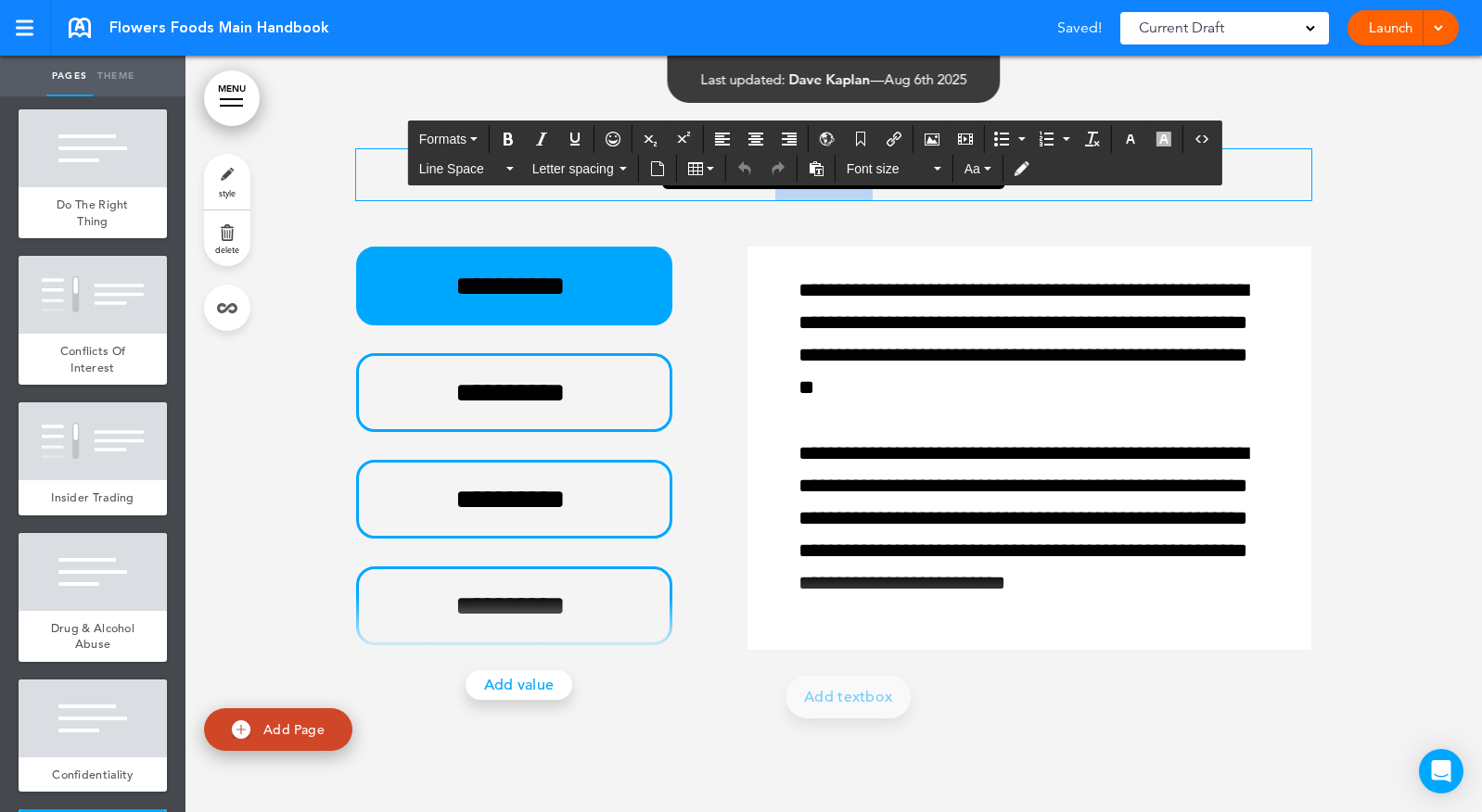 click on "**********" at bounding box center [834, 174] 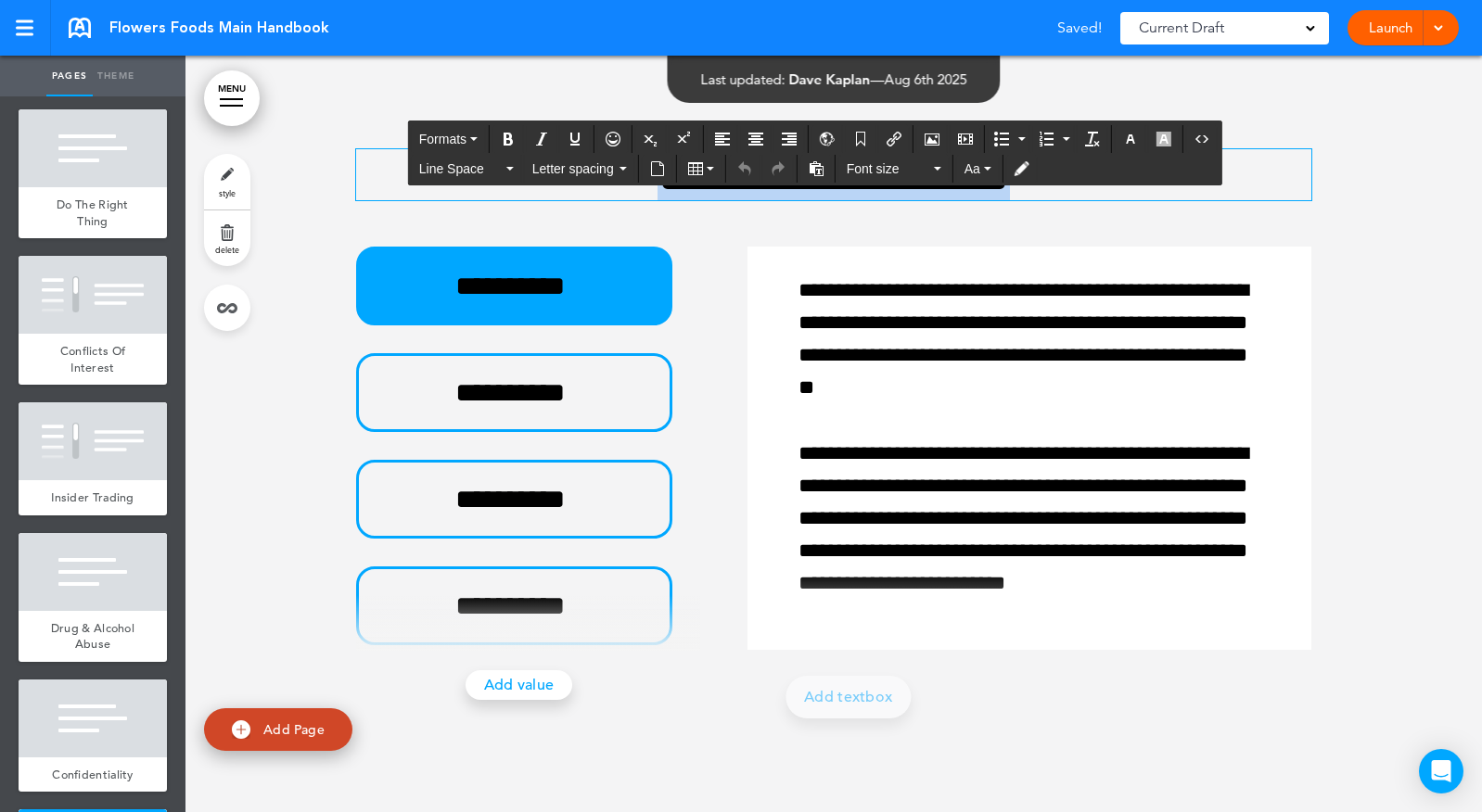click on "**********" at bounding box center [834, 174] 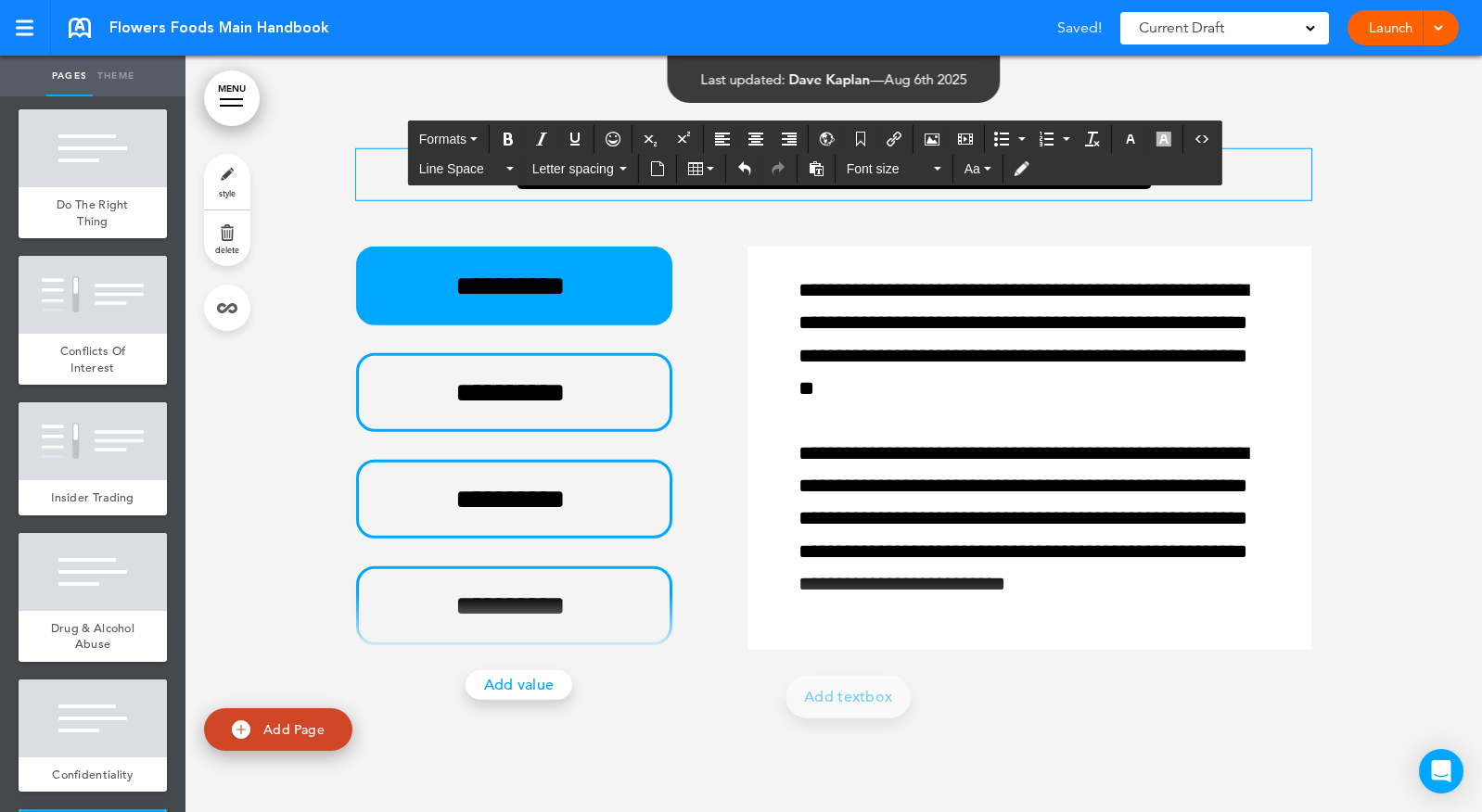 scroll, scrollTop: 42300, scrollLeft: 0, axis: vertical 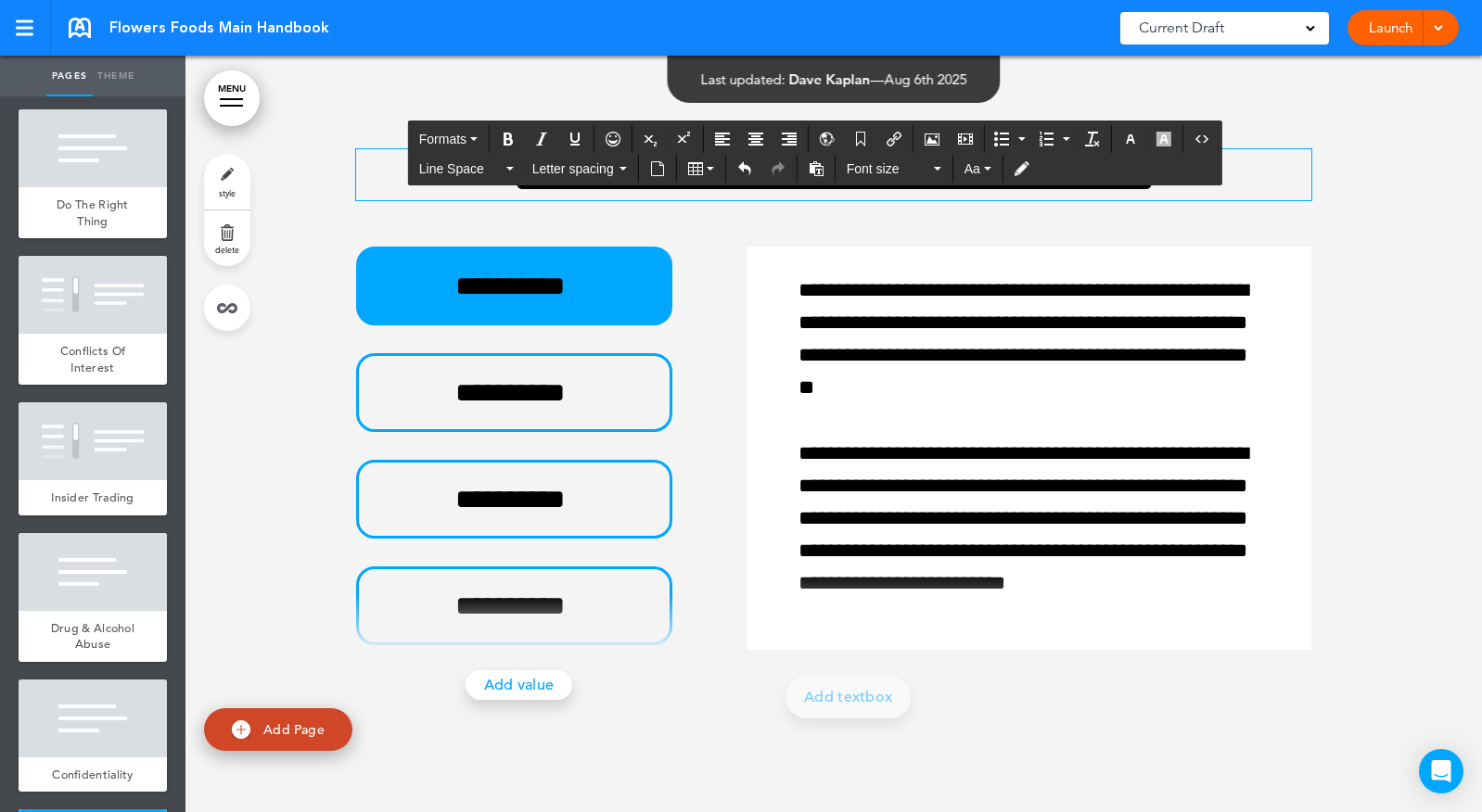 click on "**********" at bounding box center (834, 174) 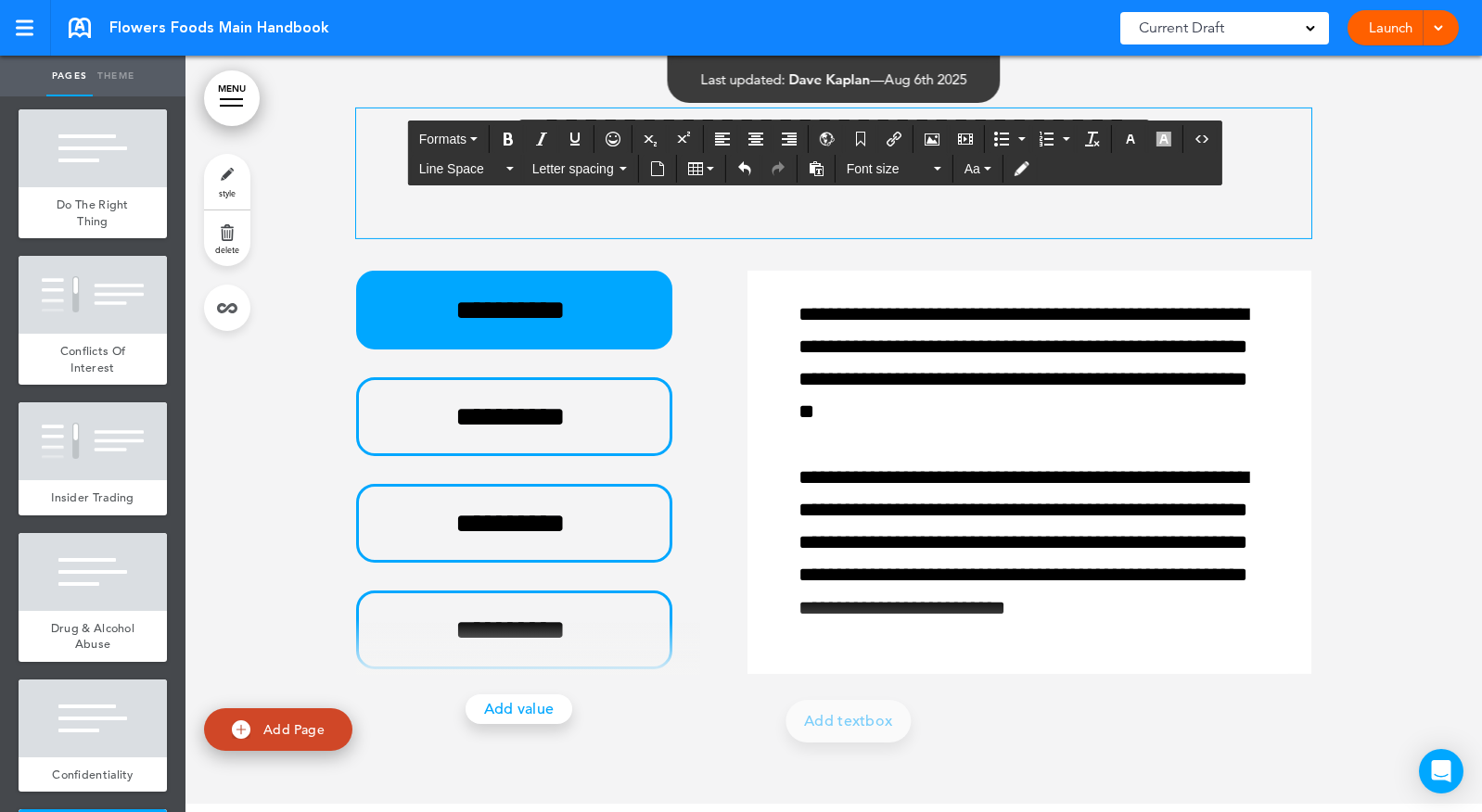 scroll, scrollTop: 42268, scrollLeft: 0, axis: vertical 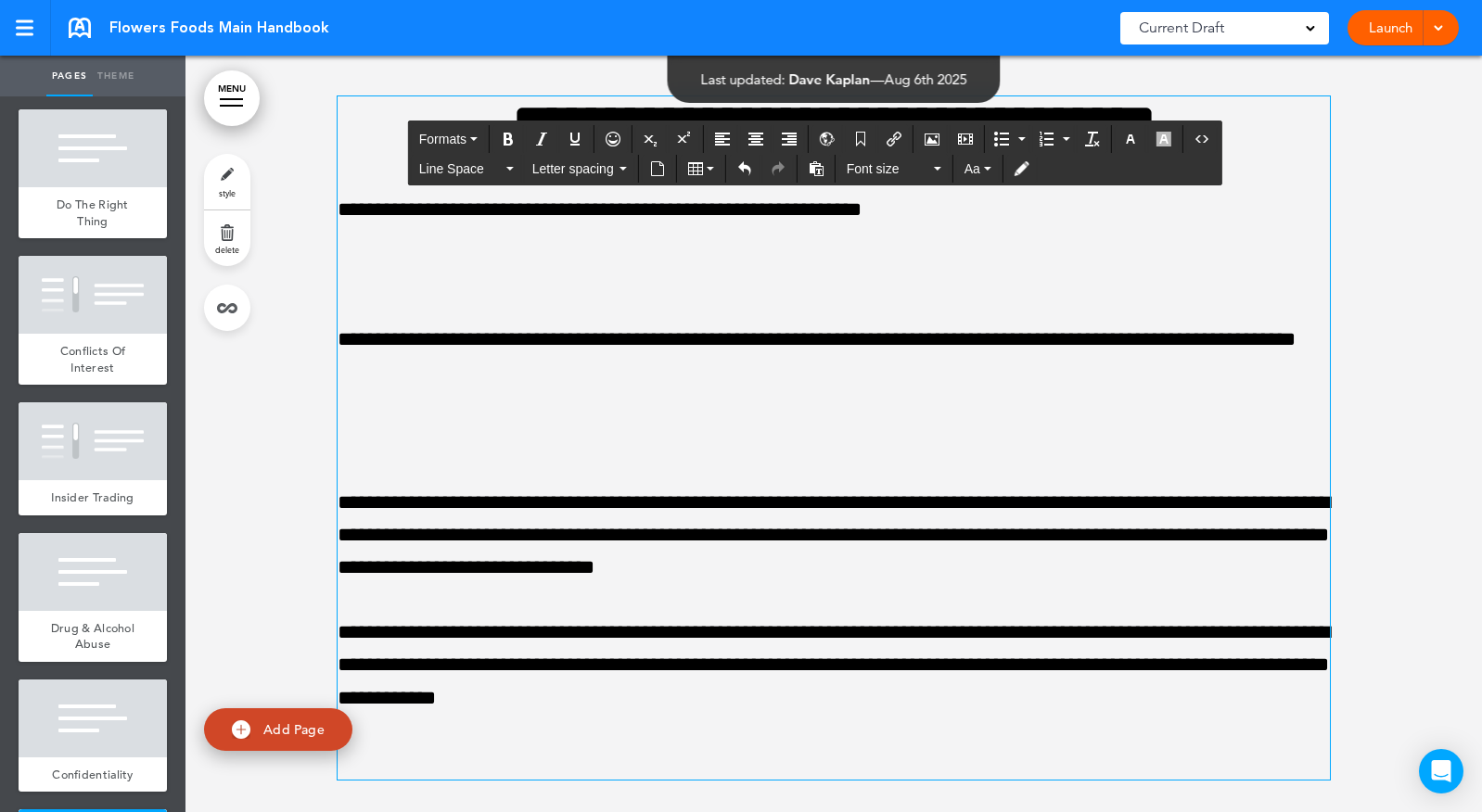 click on "**********" at bounding box center [834, 438] 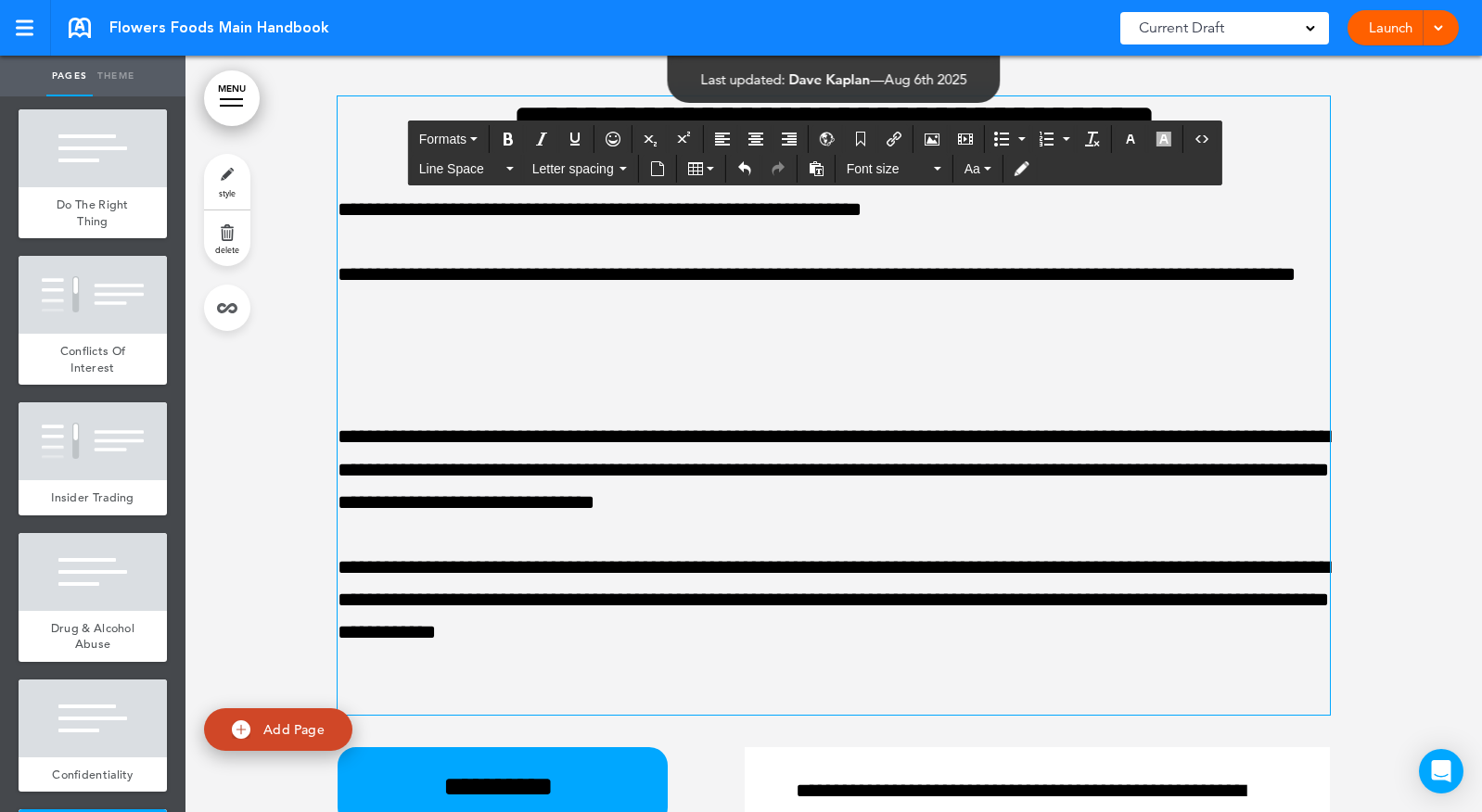 click on "**********" at bounding box center [834, 405] 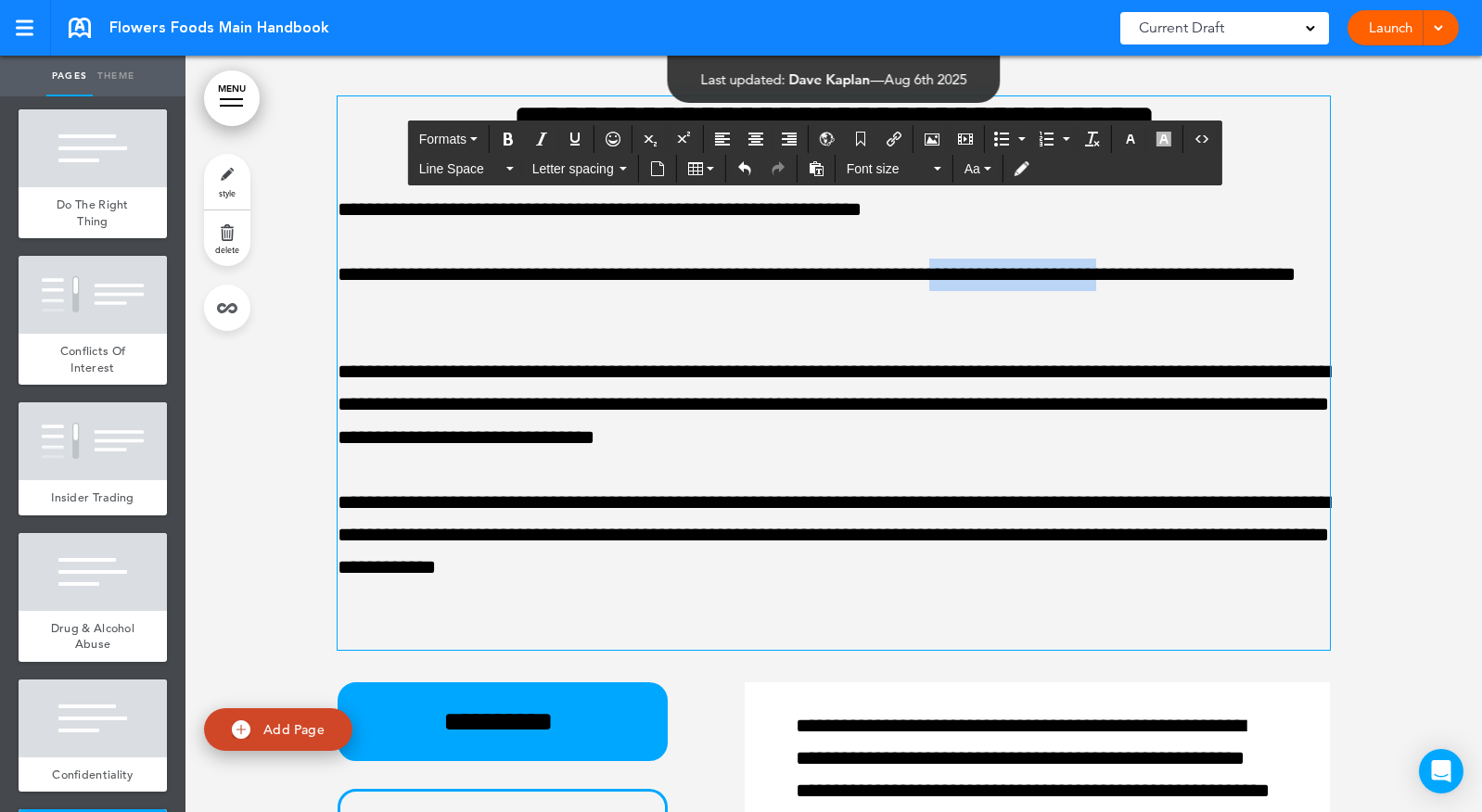 drag, startPoint x: 958, startPoint y: 403, endPoint x: 1162, endPoint y: 402, distance: 204.00245 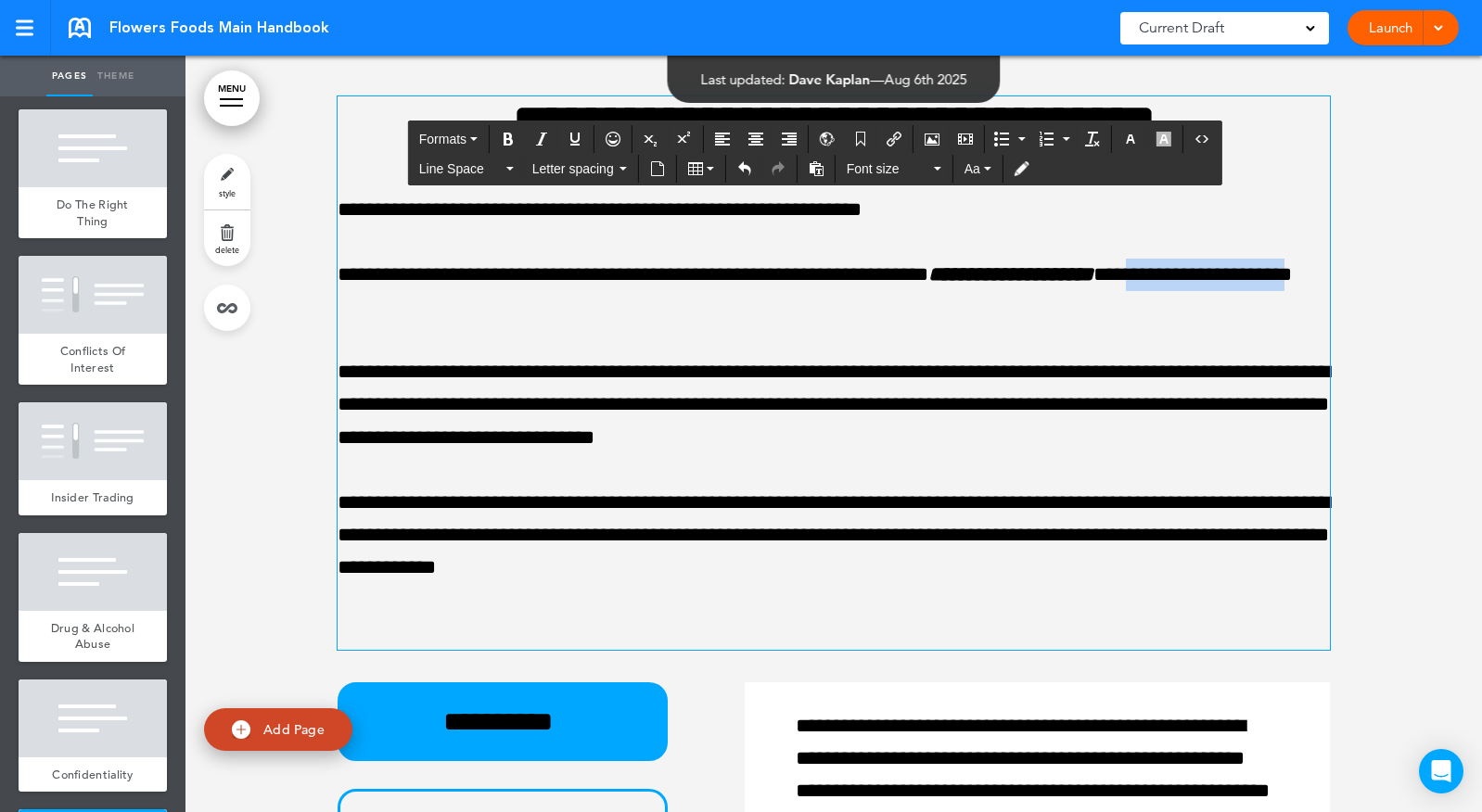 drag, startPoint x: 1196, startPoint y: 406, endPoint x: 428, endPoint y: 441, distance: 768.7971 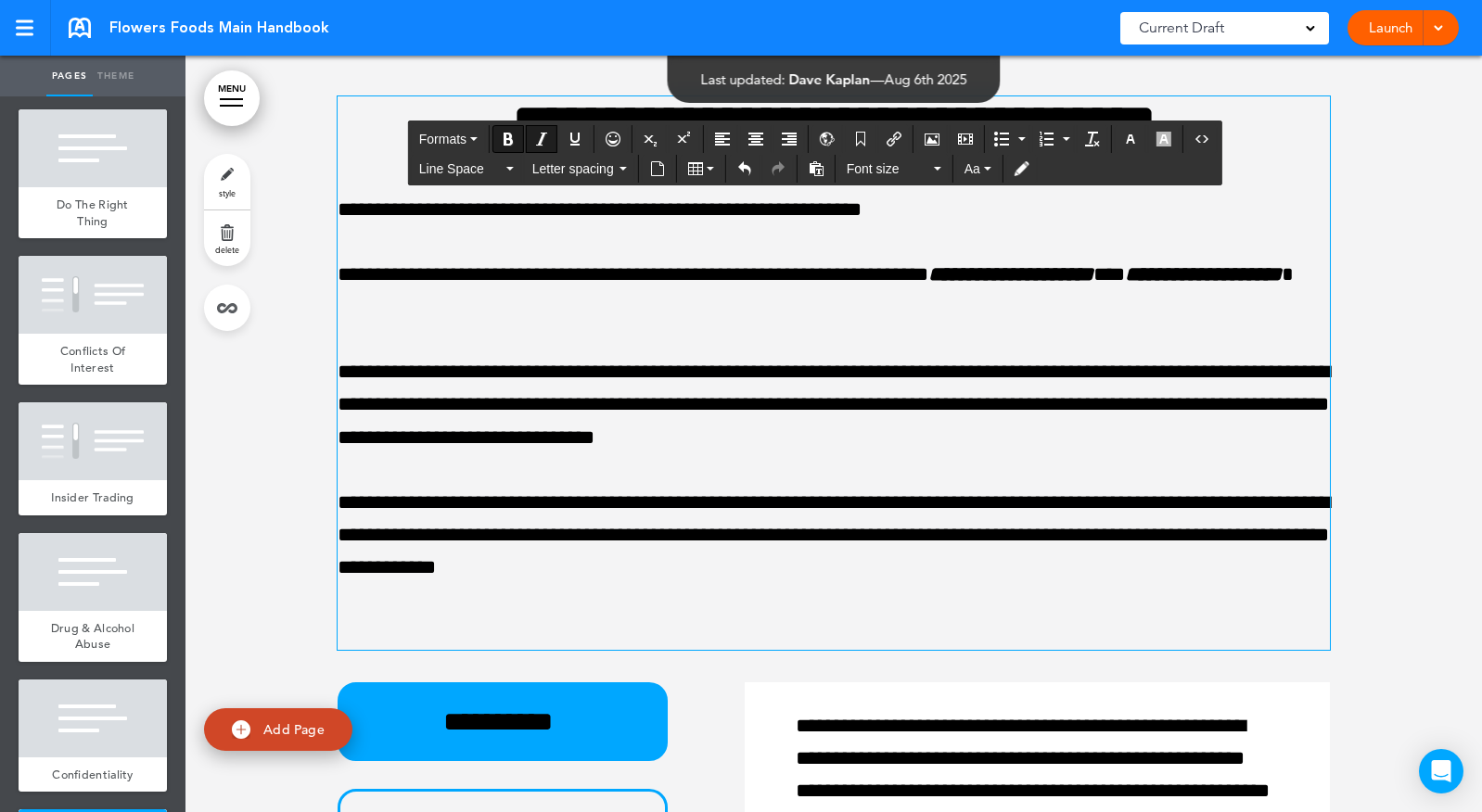 click on "**********" at bounding box center (834, 373) 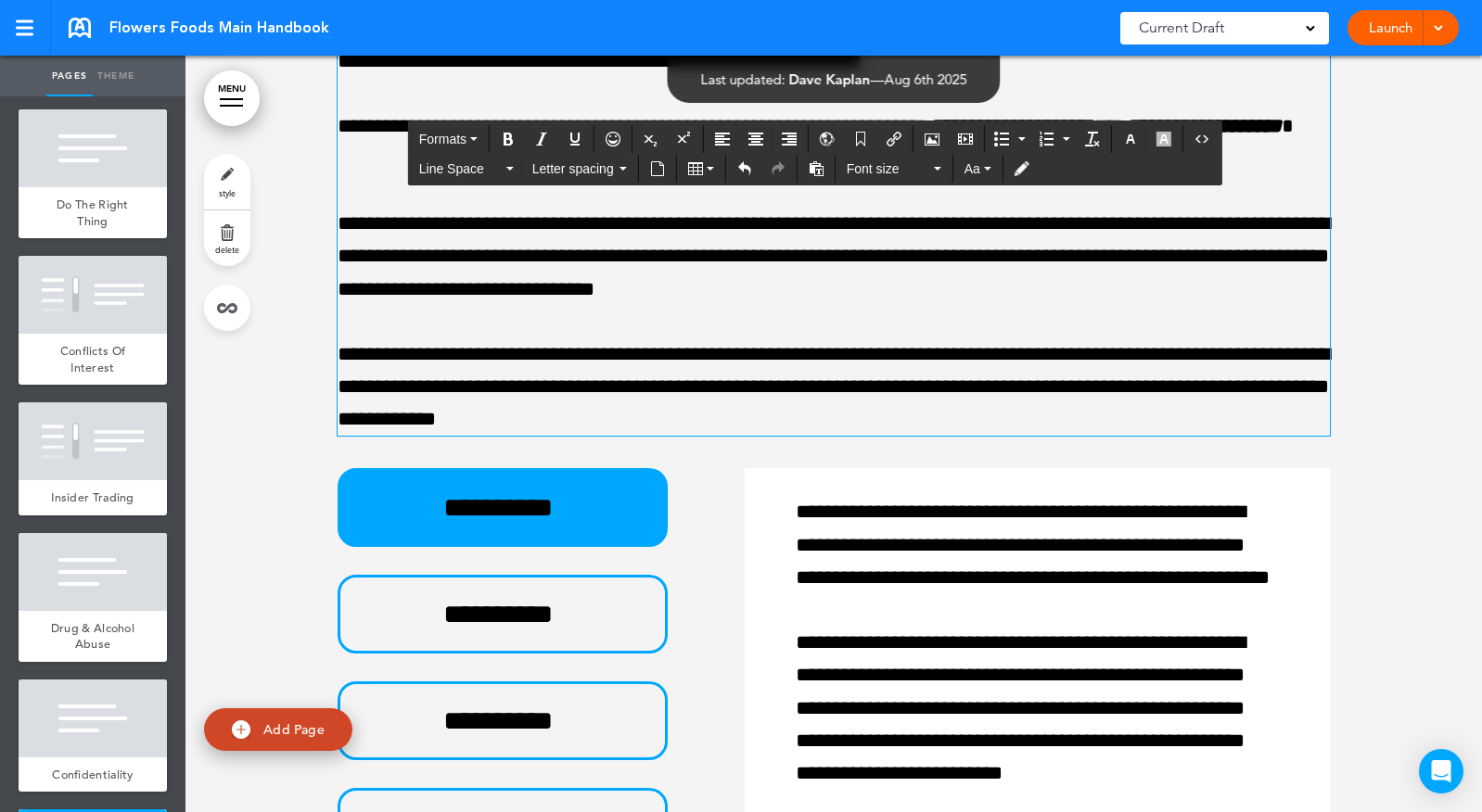 scroll, scrollTop: 42430, scrollLeft: 0, axis: vertical 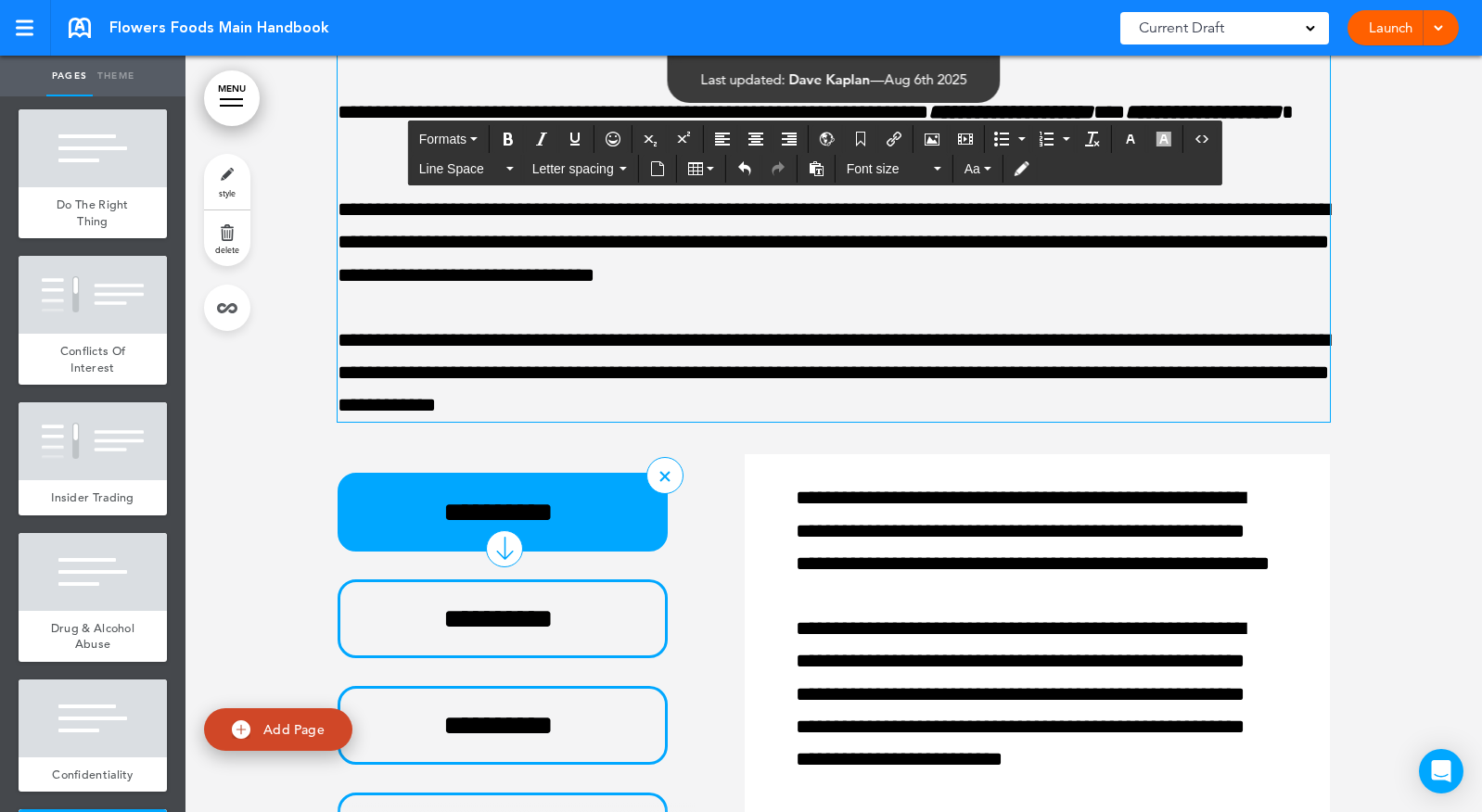 click on "**********" at bounding box center (498, 512) 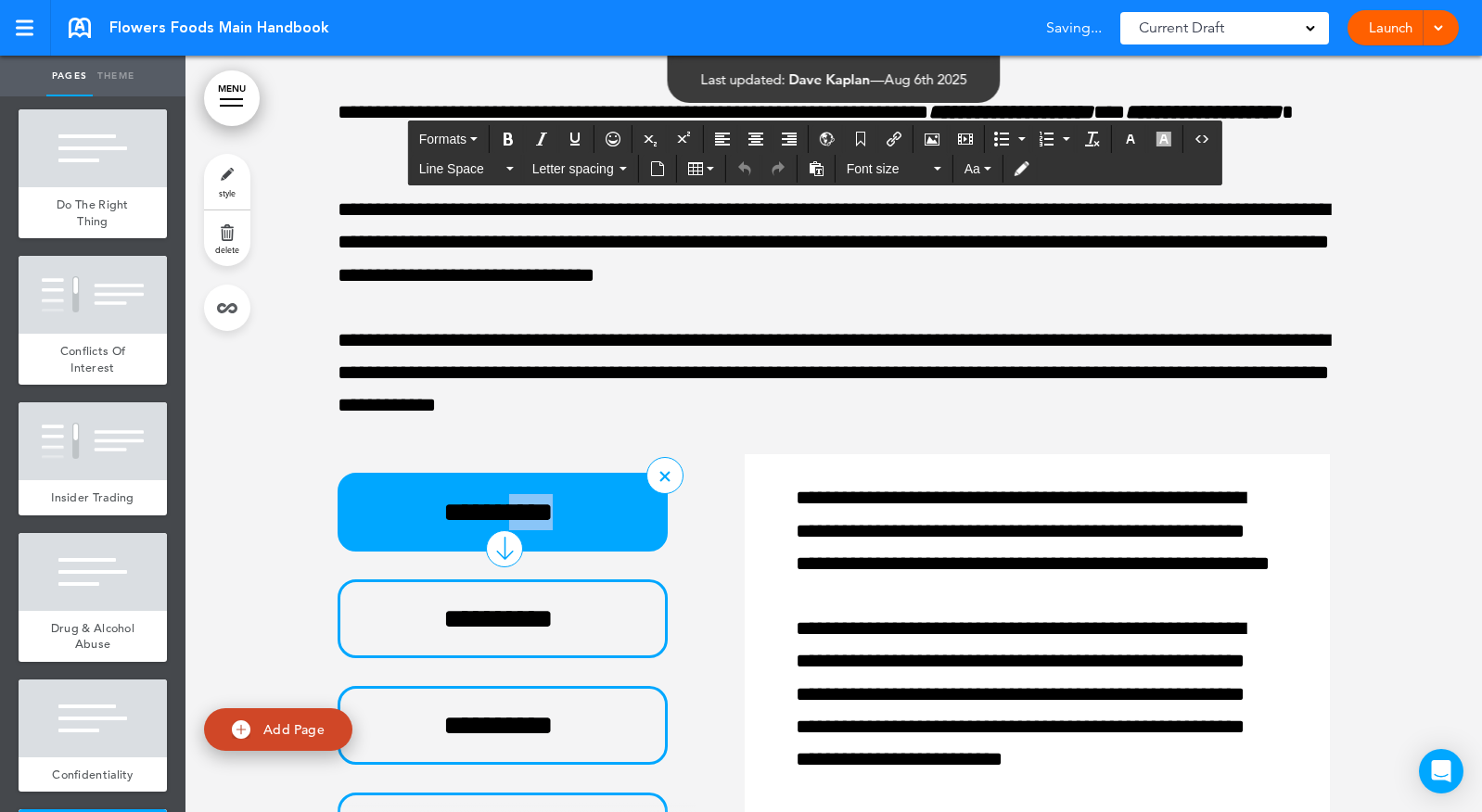 click on "**********" at bounding box center (498, 512) 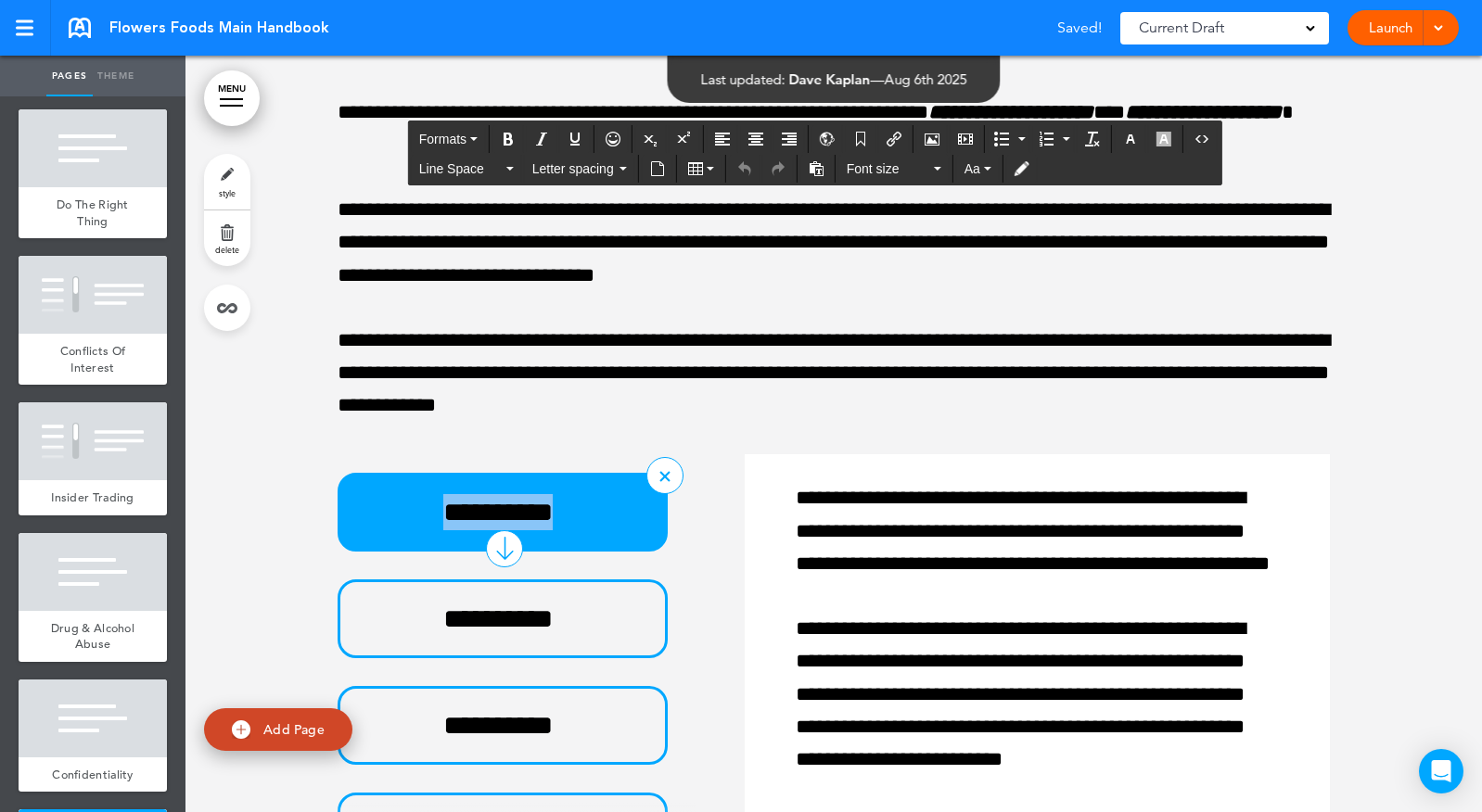 click on "**********" at bounding box center (498, 512) 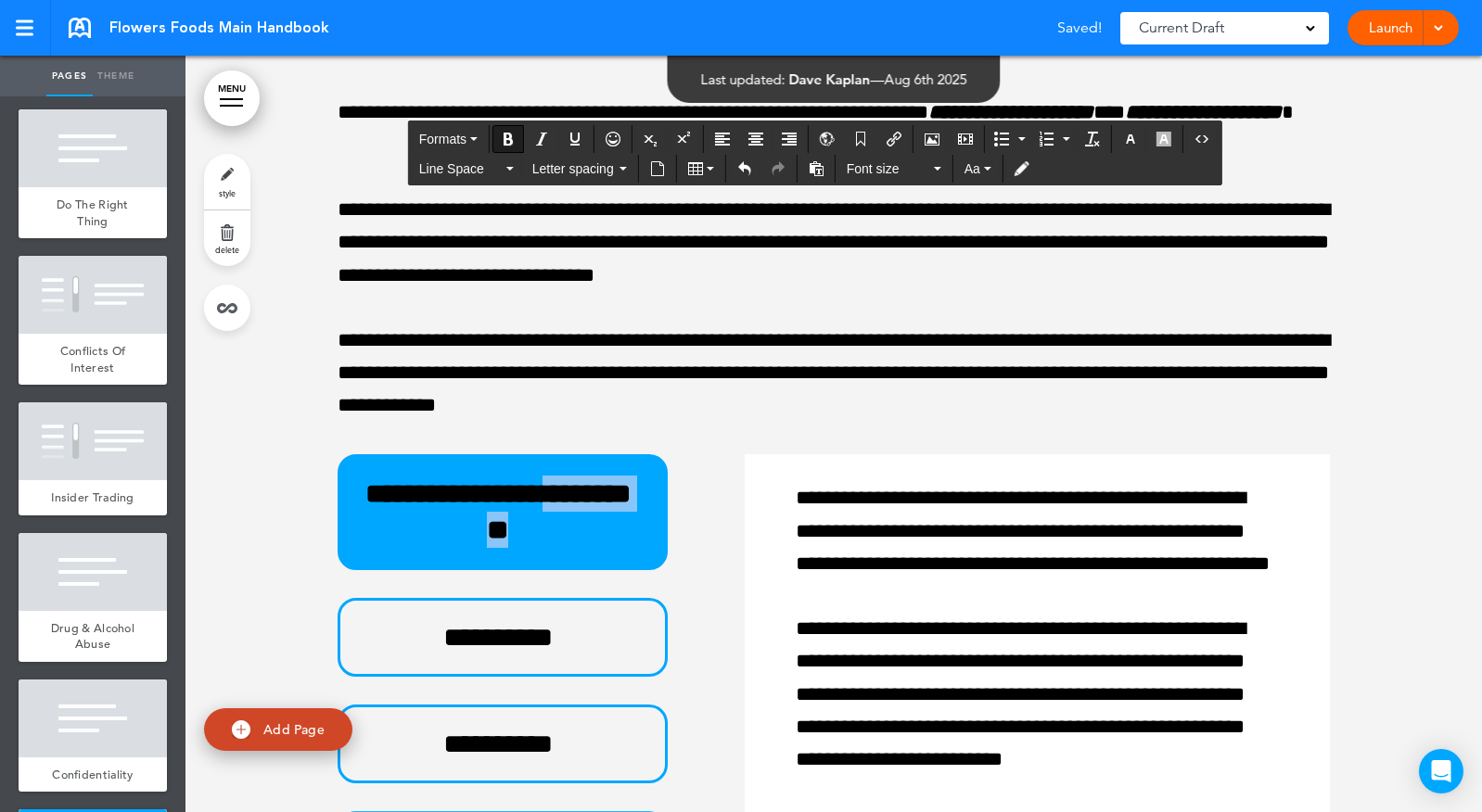 drag, startPoint x: 573, startPoint y: 682, endPoint x: 323, endPoint y: 654, distance: 251.56311 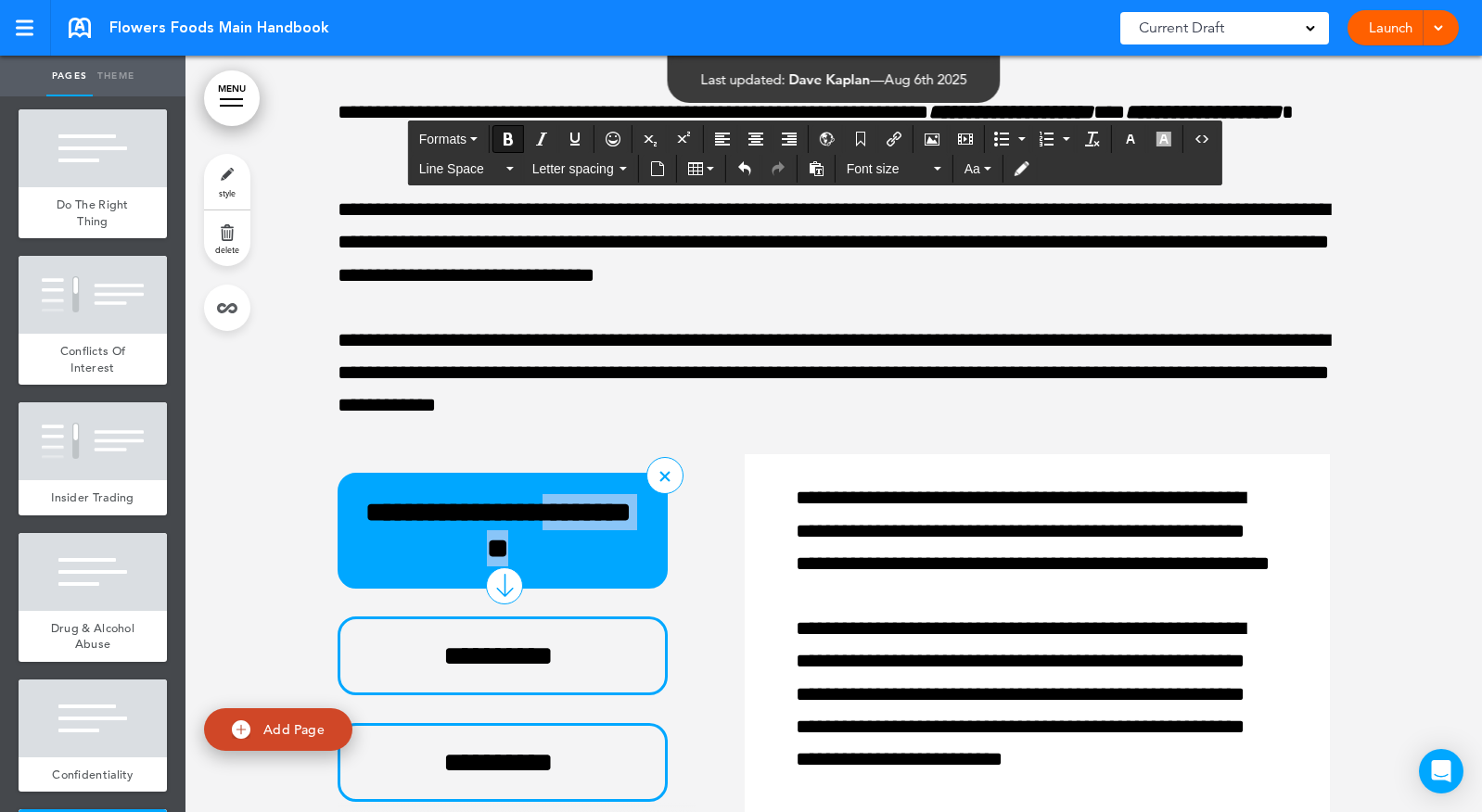 click on "**********" at bounding box center (498, 530) 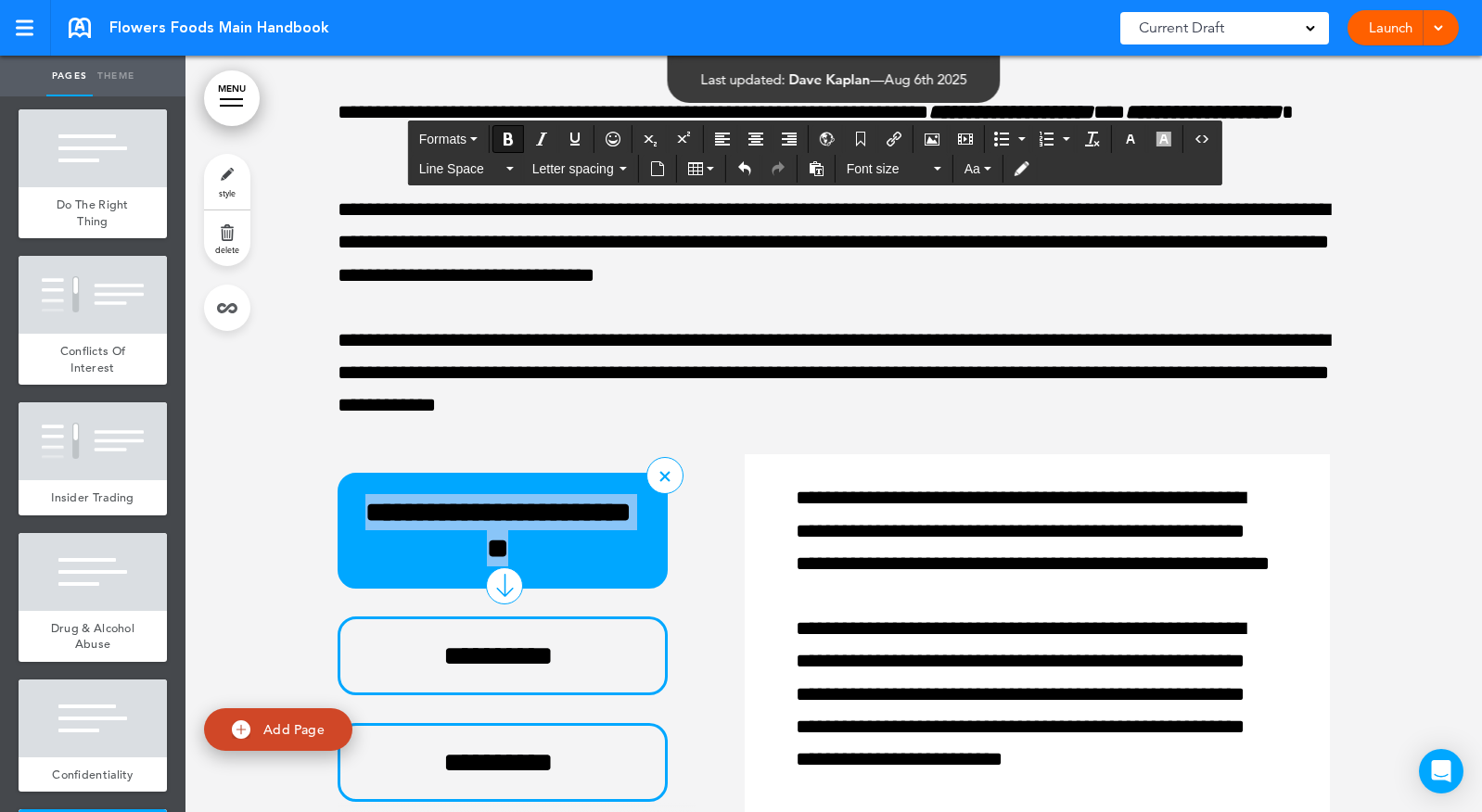 drag, startPoint x: 582, startPoint y: 672, endPoint x: 374, endPoint y: 642, distance: 210.15233 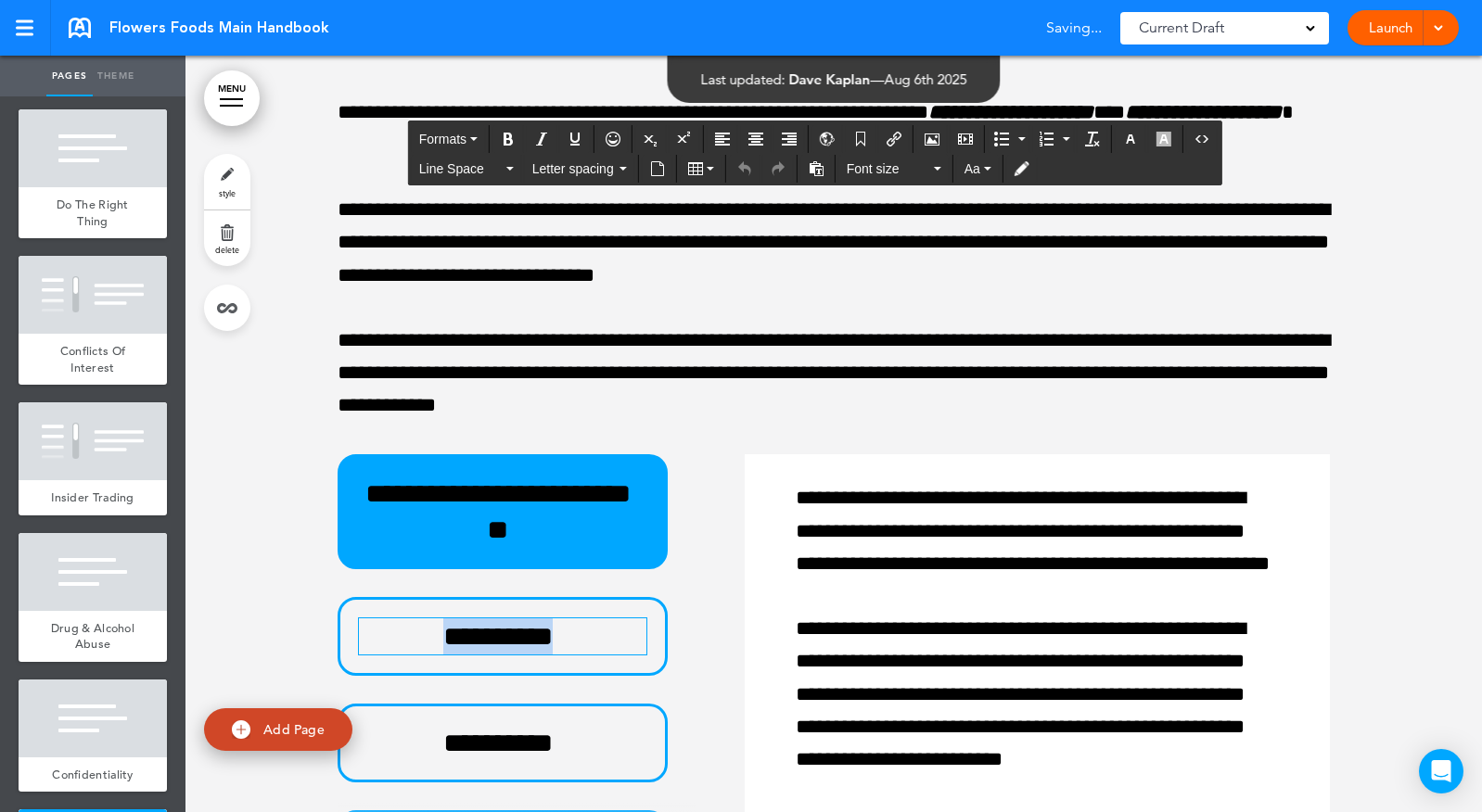 drag, startPoint x: 544, startPoint y: 768, endPoint x: 286, endPoint y: 768, distance: 258 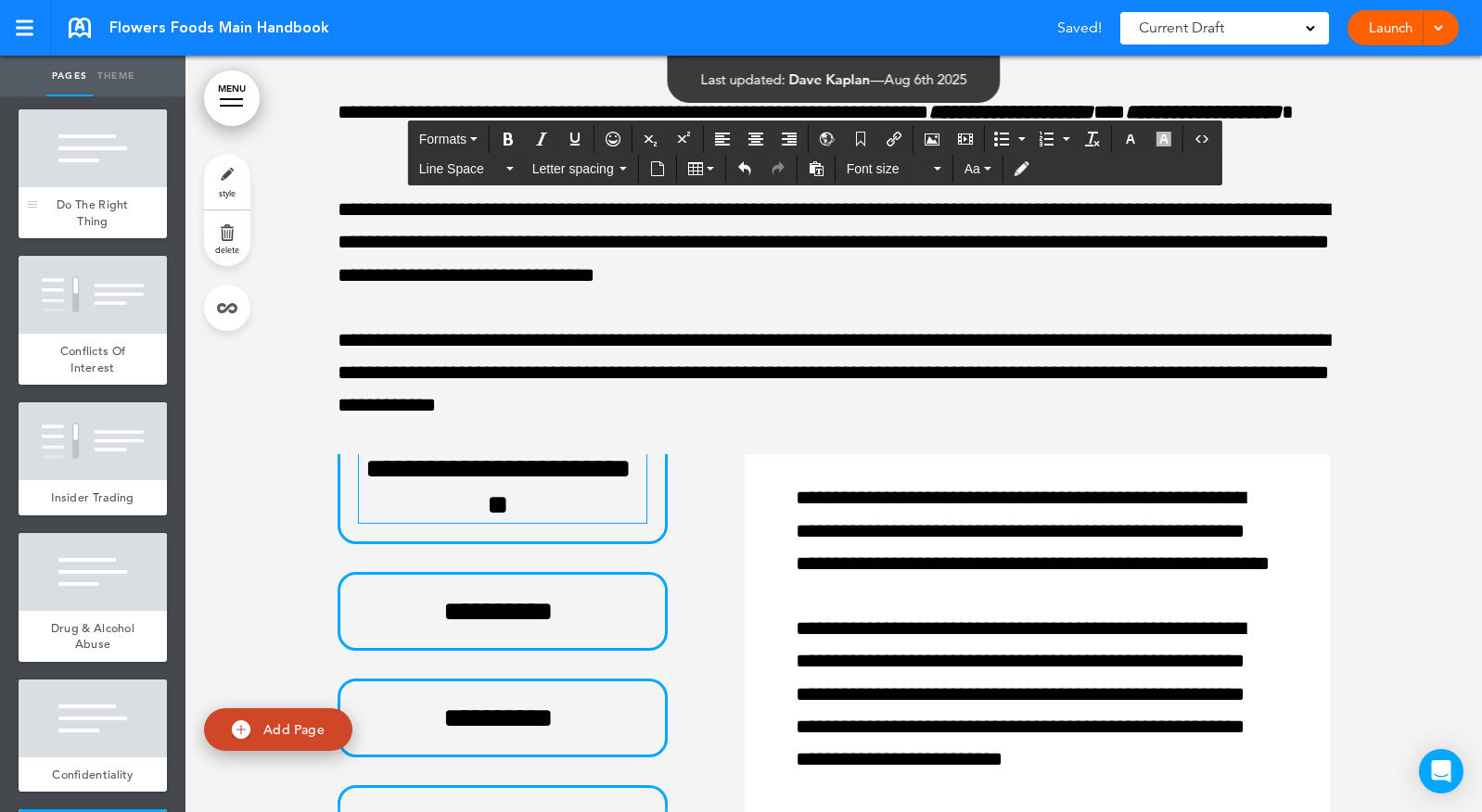 scroll, scrollTop: 124, scrollLeft: 0, axis: vertical 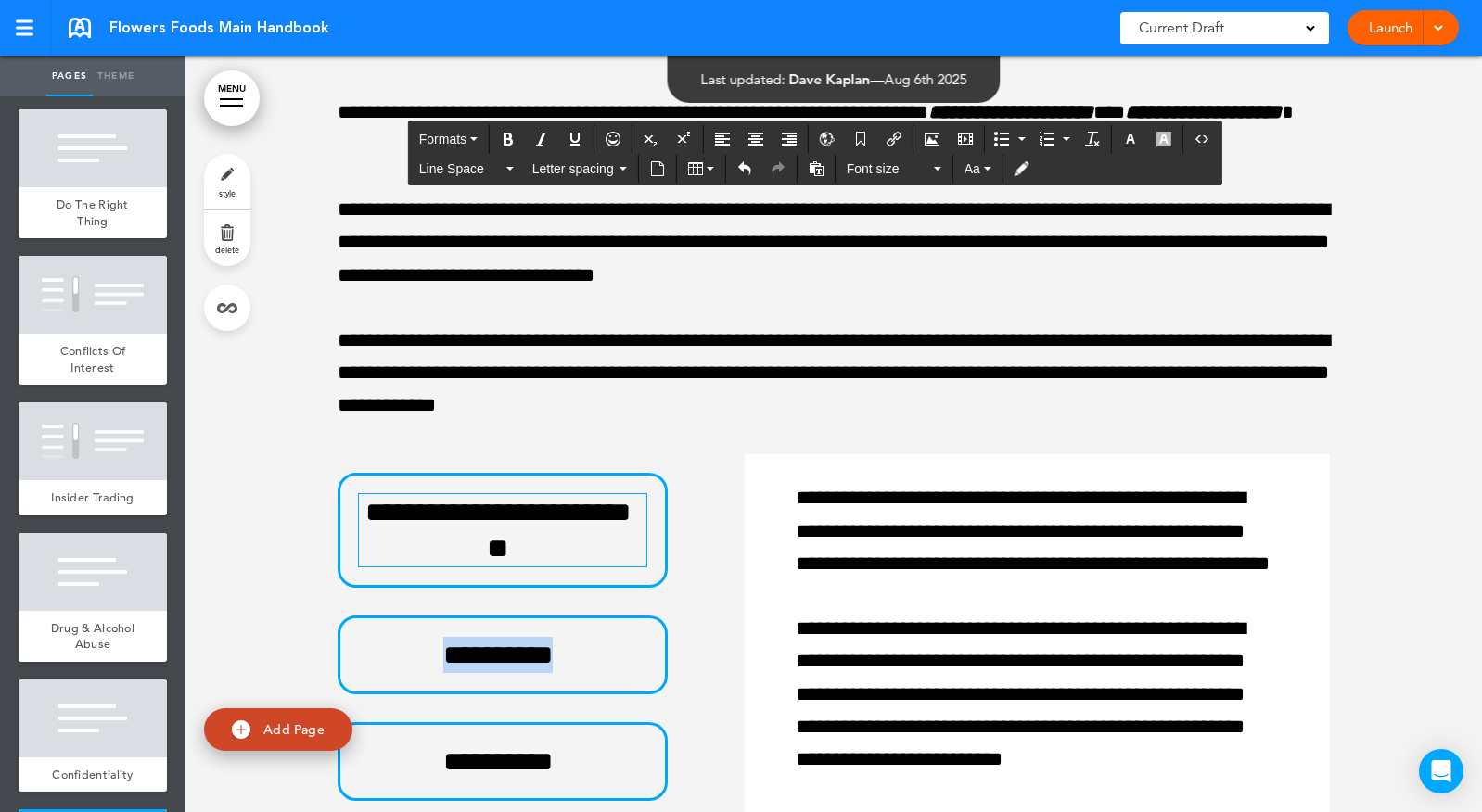 drag, startPoint x: 559, startPoint y: 784, endPoint x: 302, endPoint y: 784, distance: 257 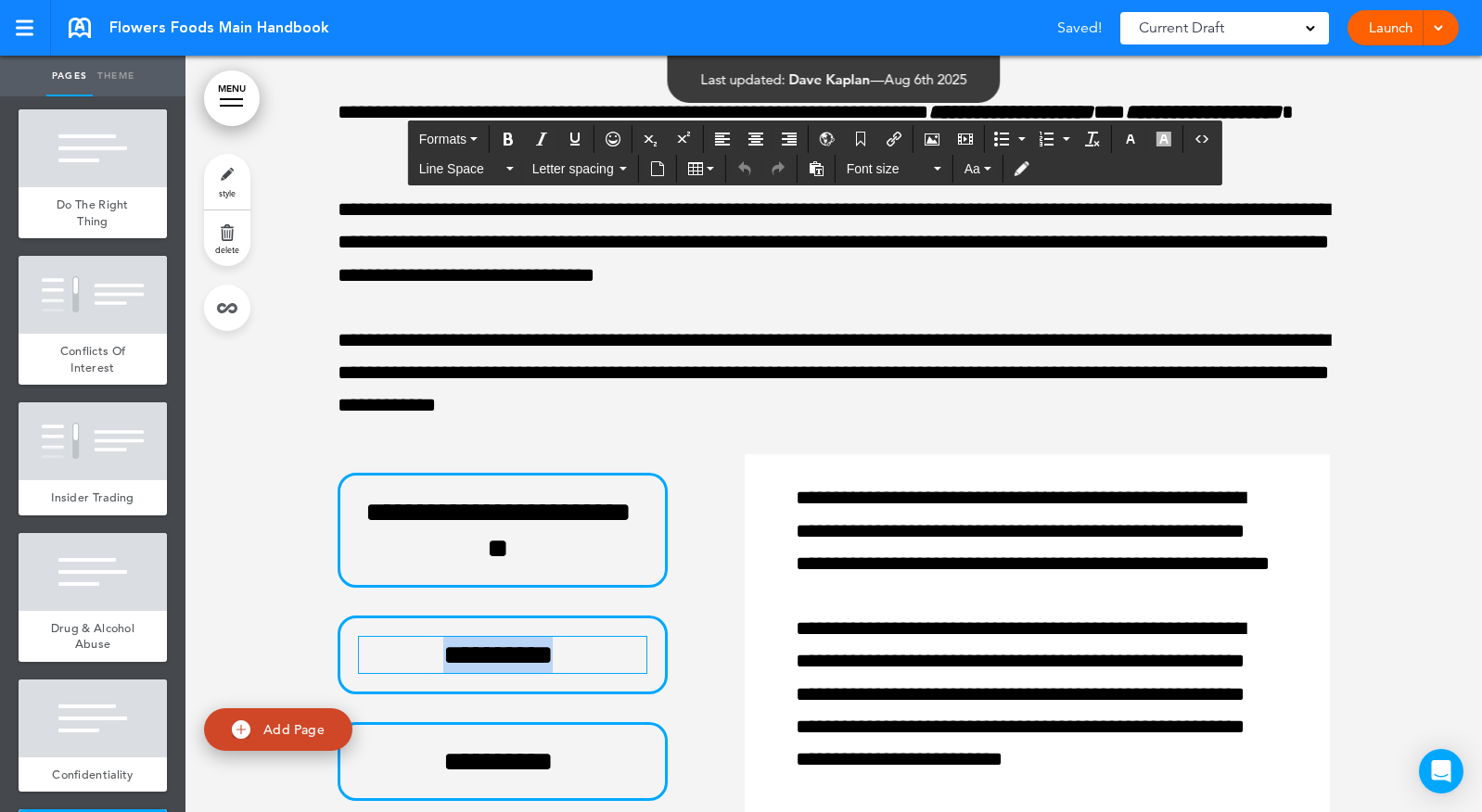 paste 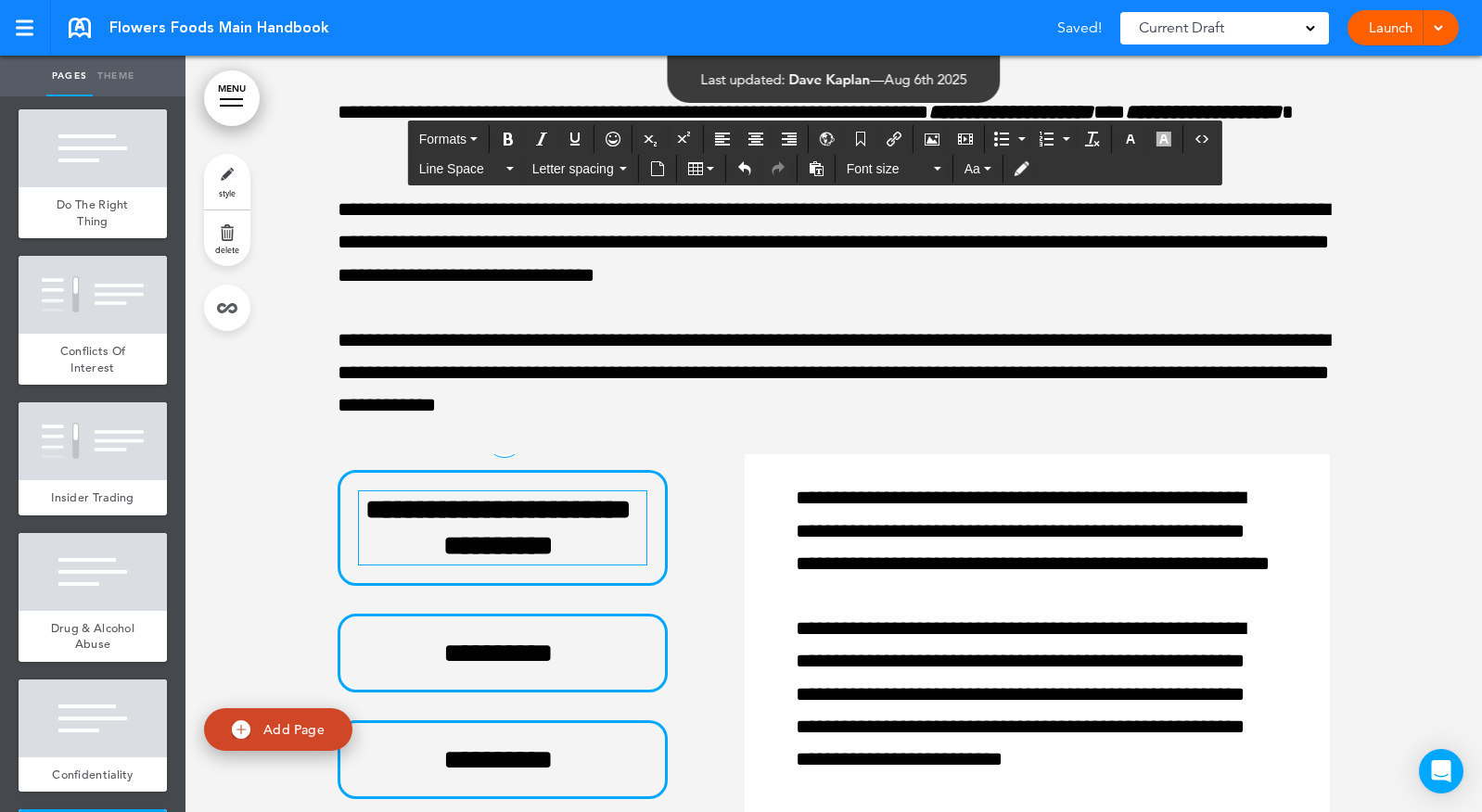 scroll, scrollTop: 277, scrollLeft: 0, axis: vertical 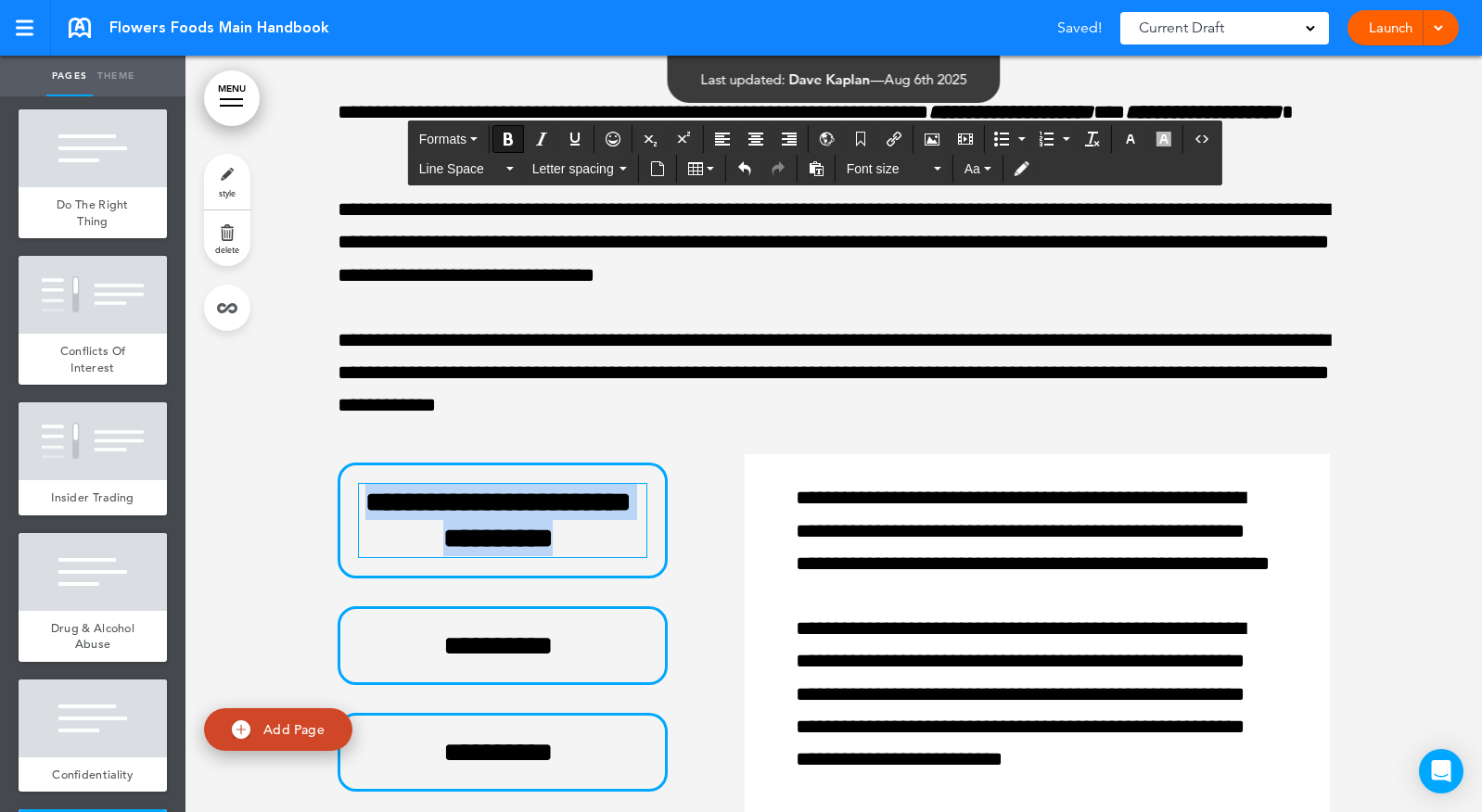 drag, startPoint x: 516, startPoint y: 663, endPoint x: 307, endPoint y: 628, distance: 211.91036 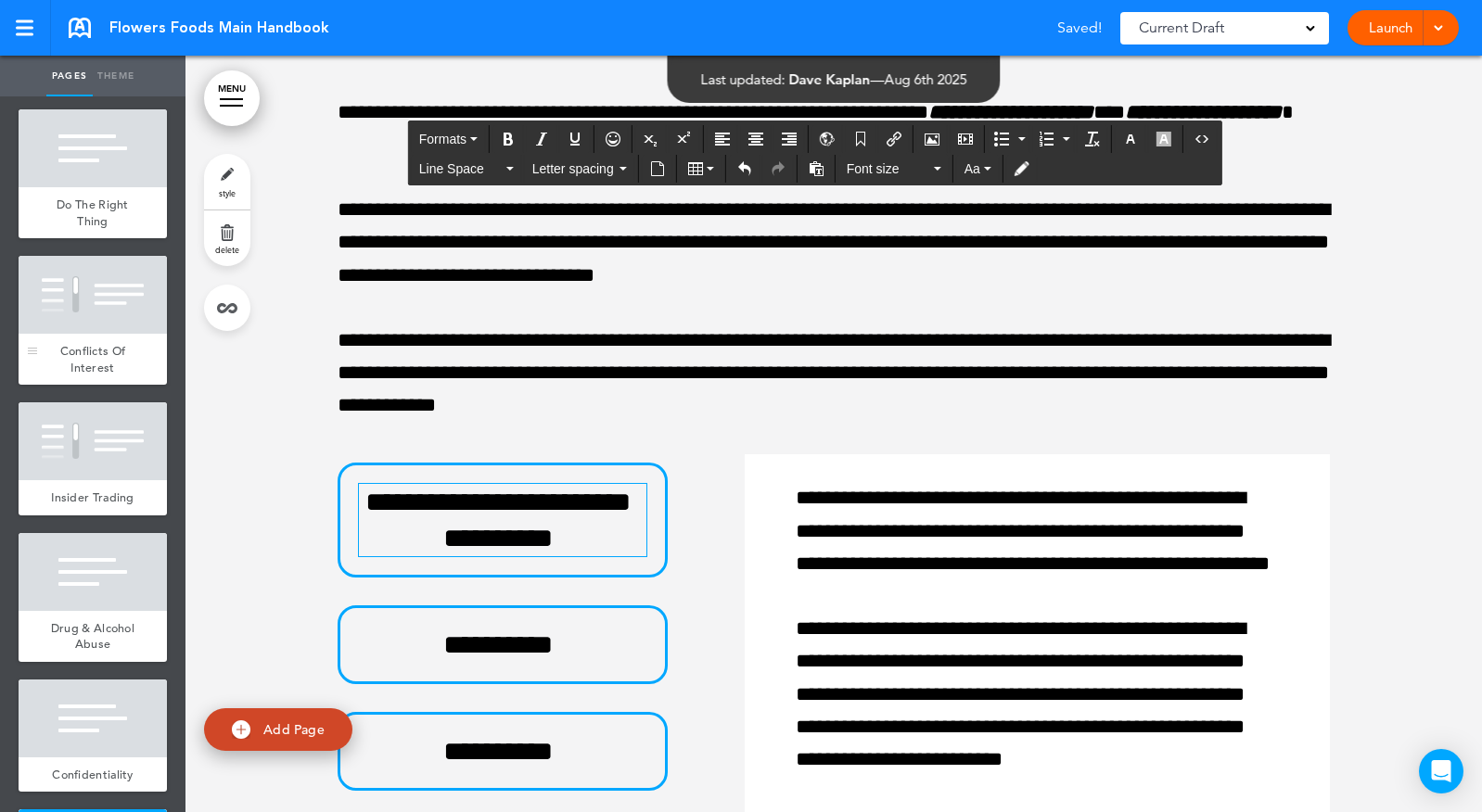 scroll, scrollTop: 317, scrollLeft: 0, axis: vertical 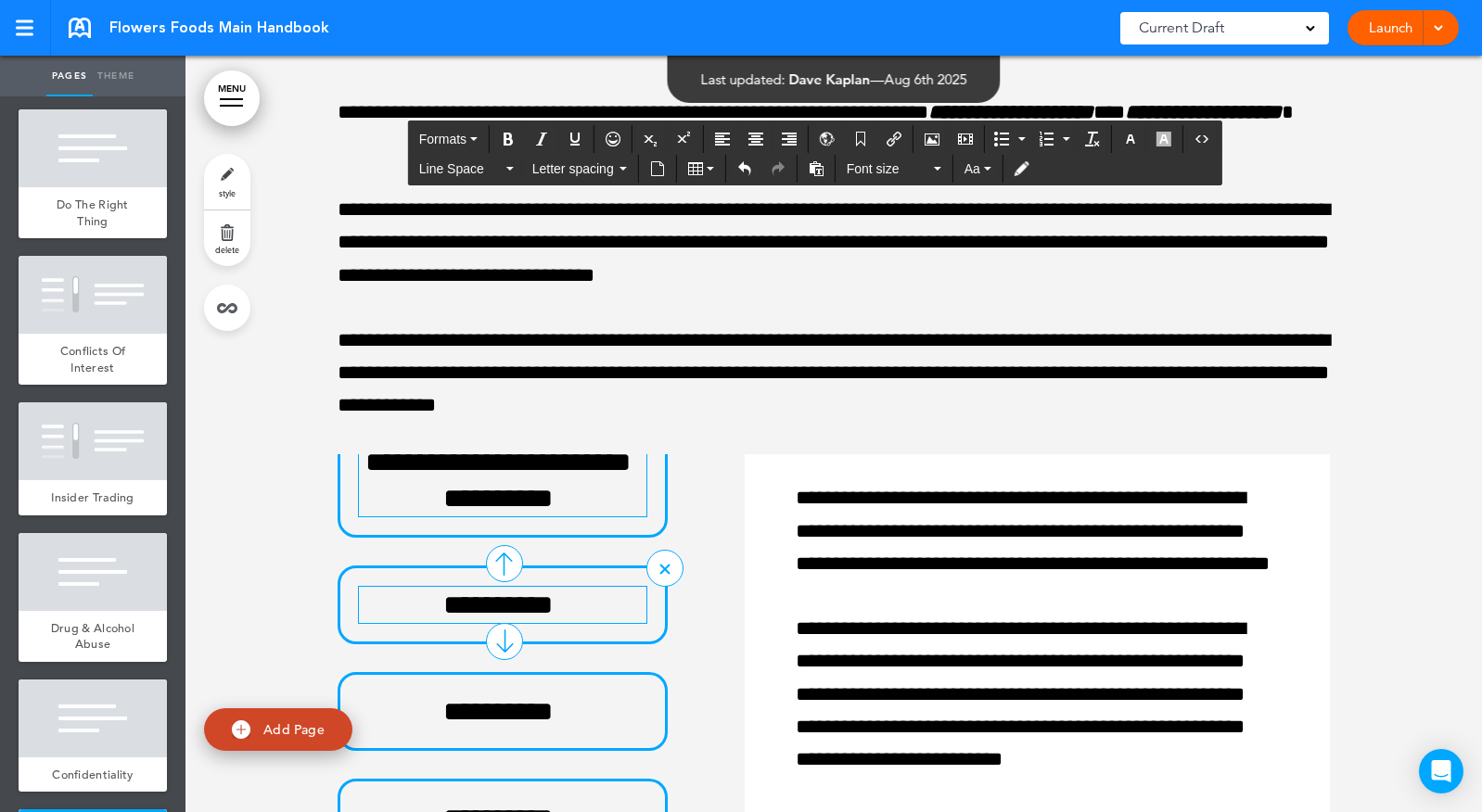 click on "**********" at bounding box center [498, 604] 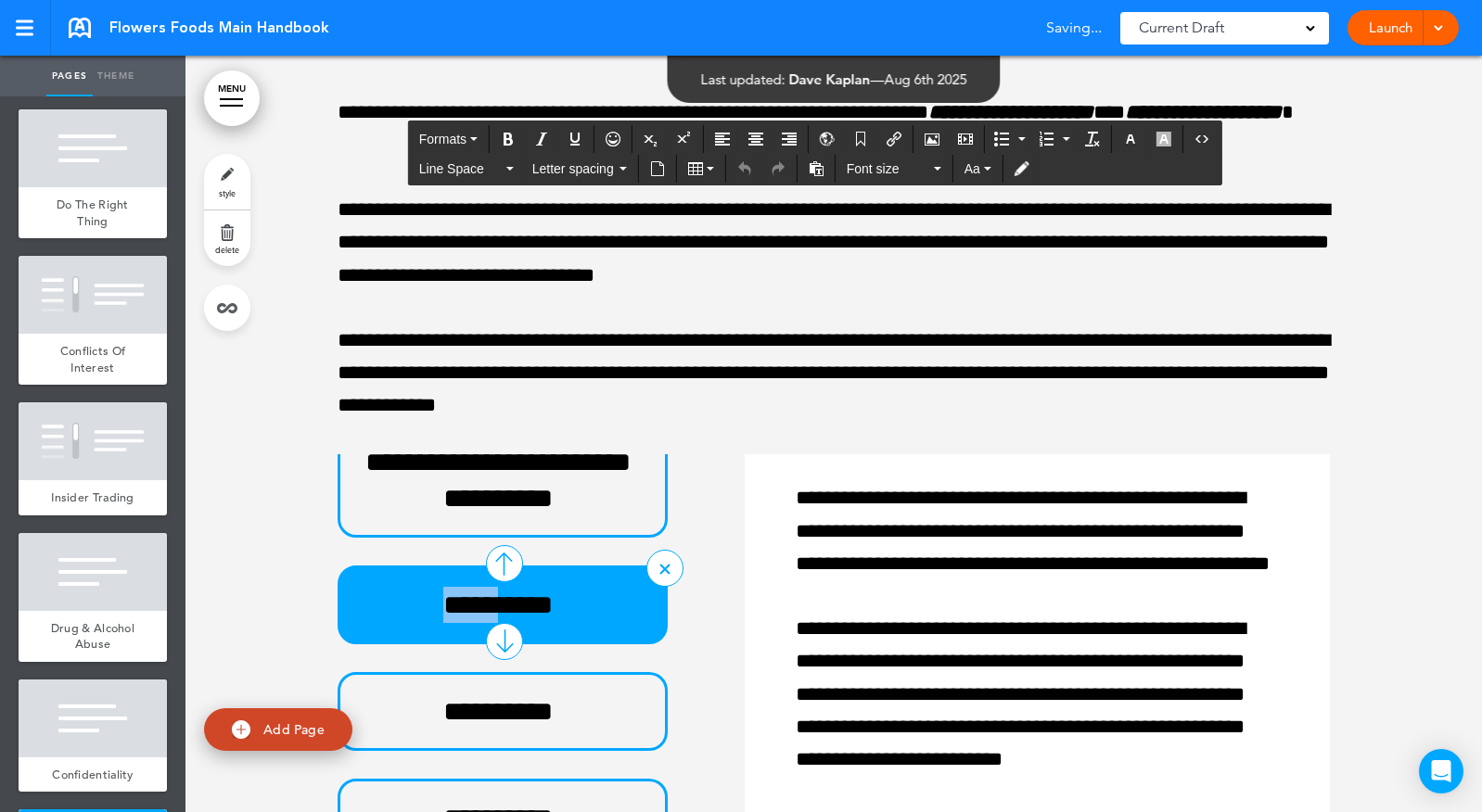 click on "**********" at bounding box center [498, 604] 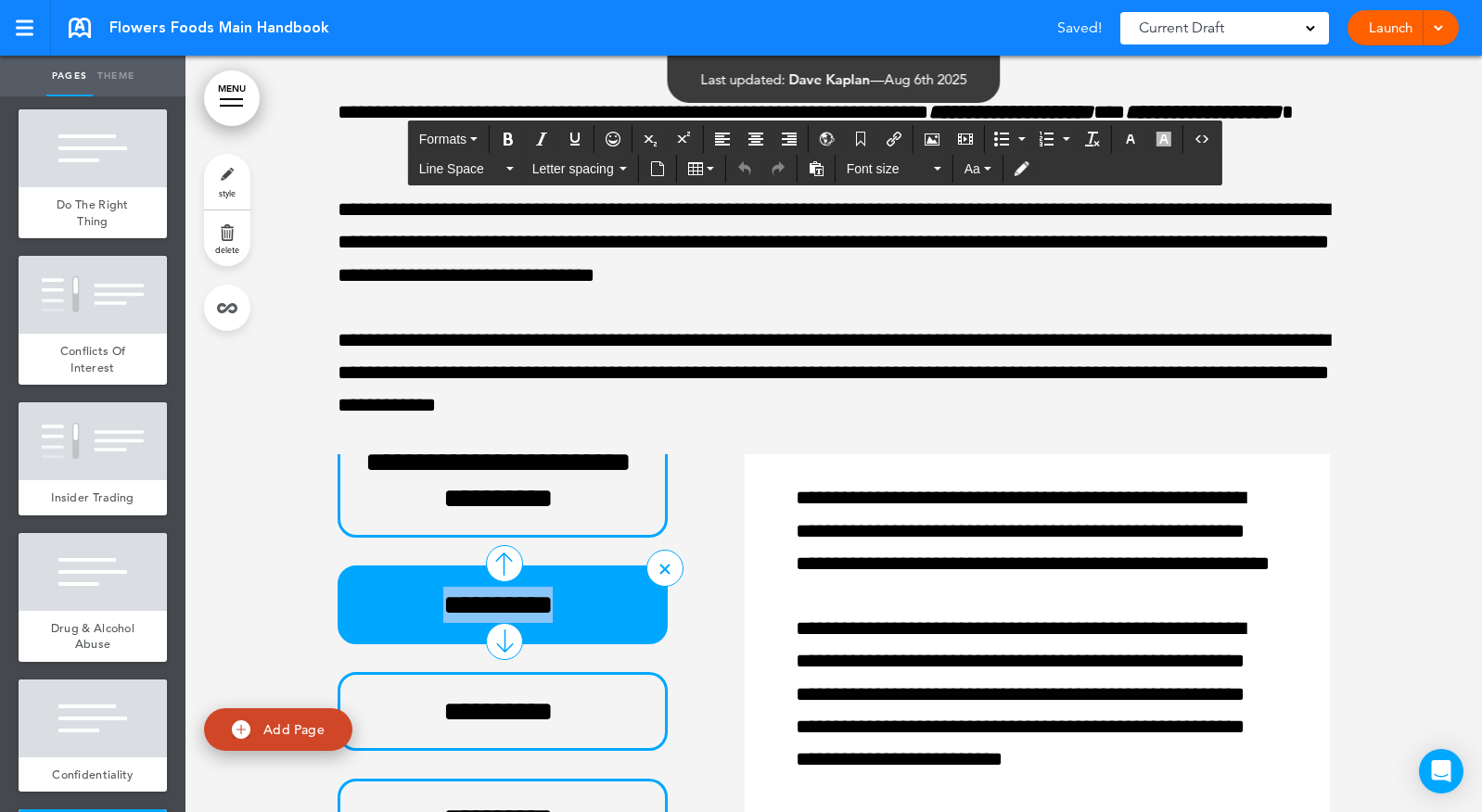 click on "**********" at bounding box center (498, 604) 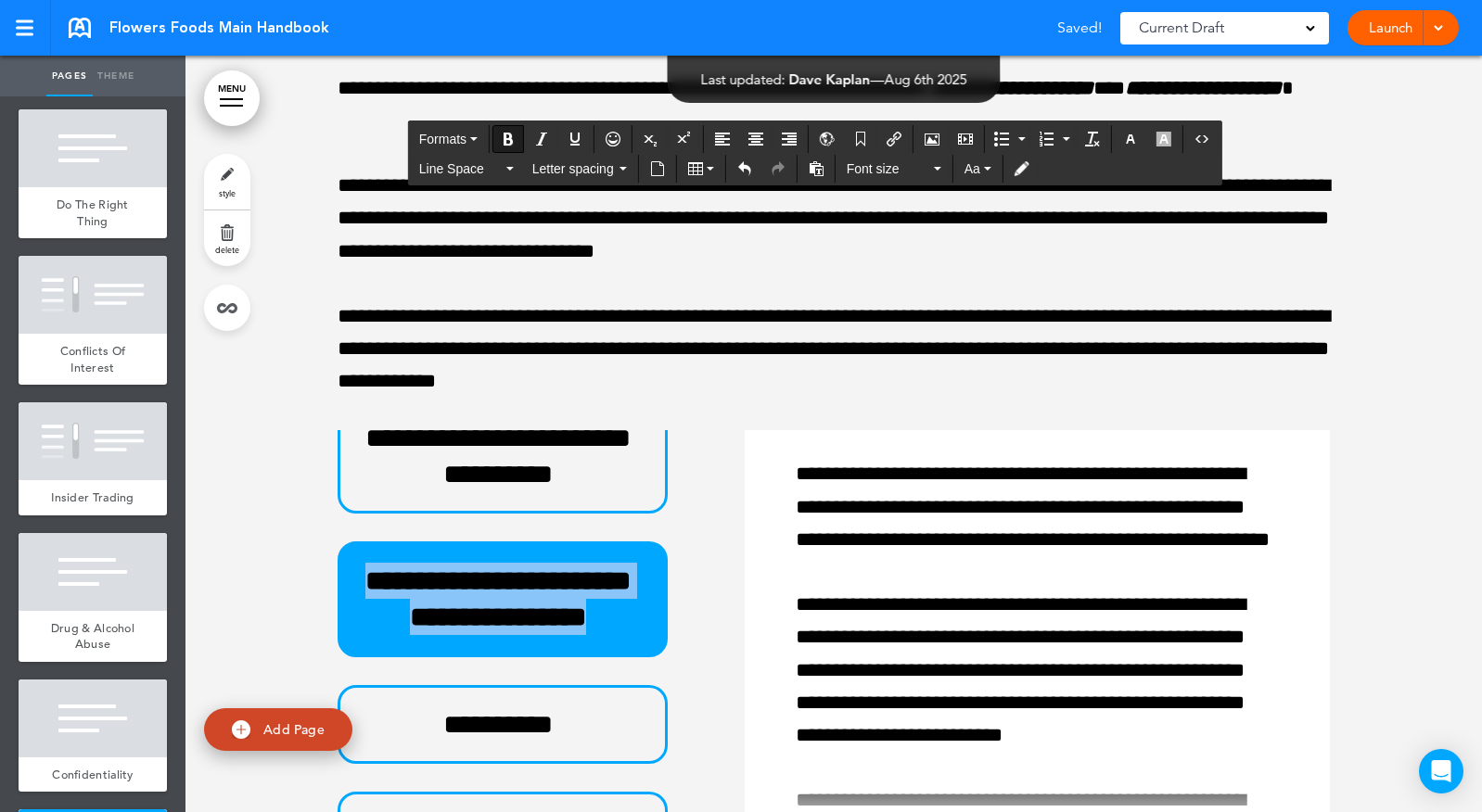 drag, startPoint x: 418, startPoint y: 730, endPoint x: 624, endPoint y: 815, distance: 222.84748 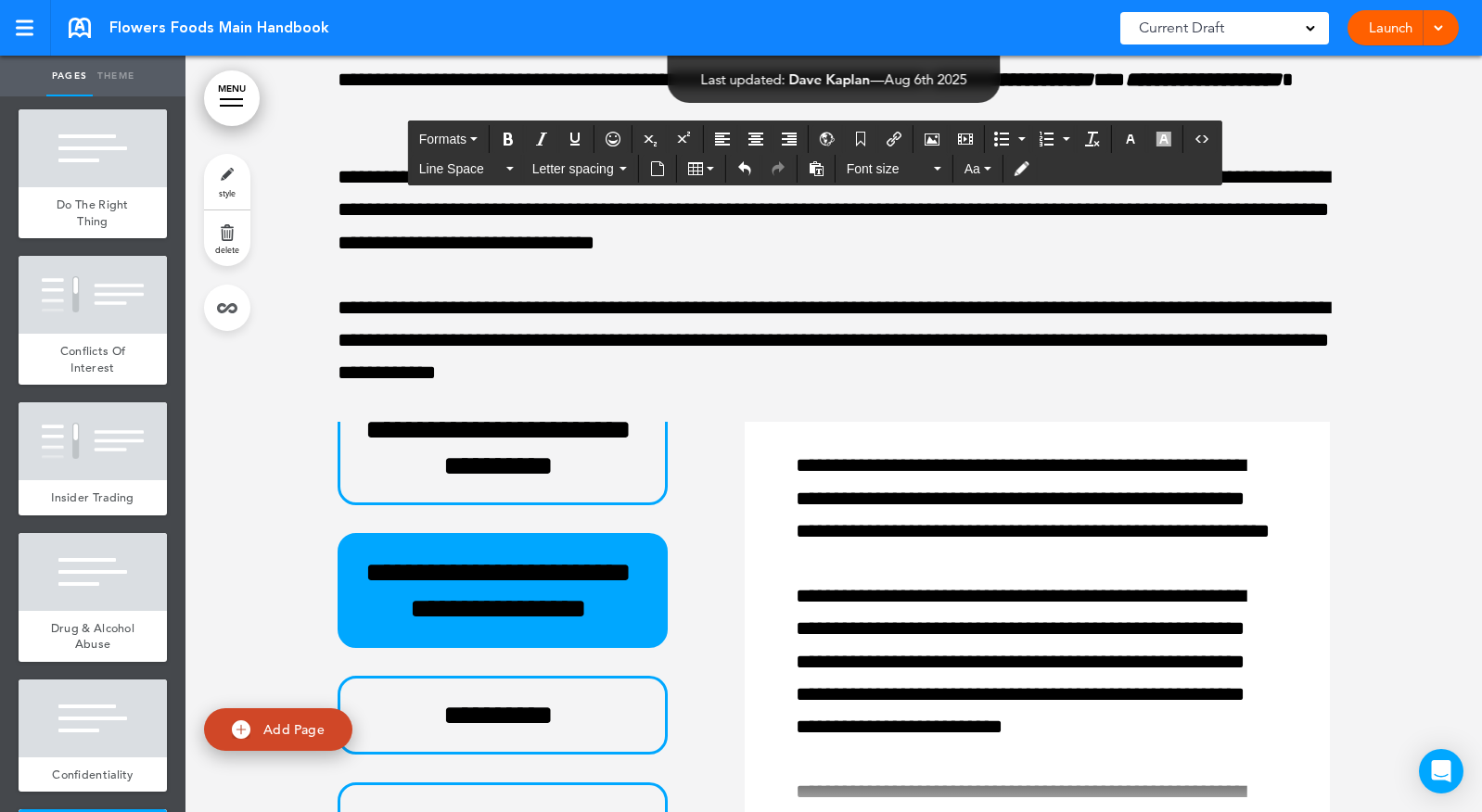 scroll, scrollTop: 353, scrollLeft: 0, axis: vertical 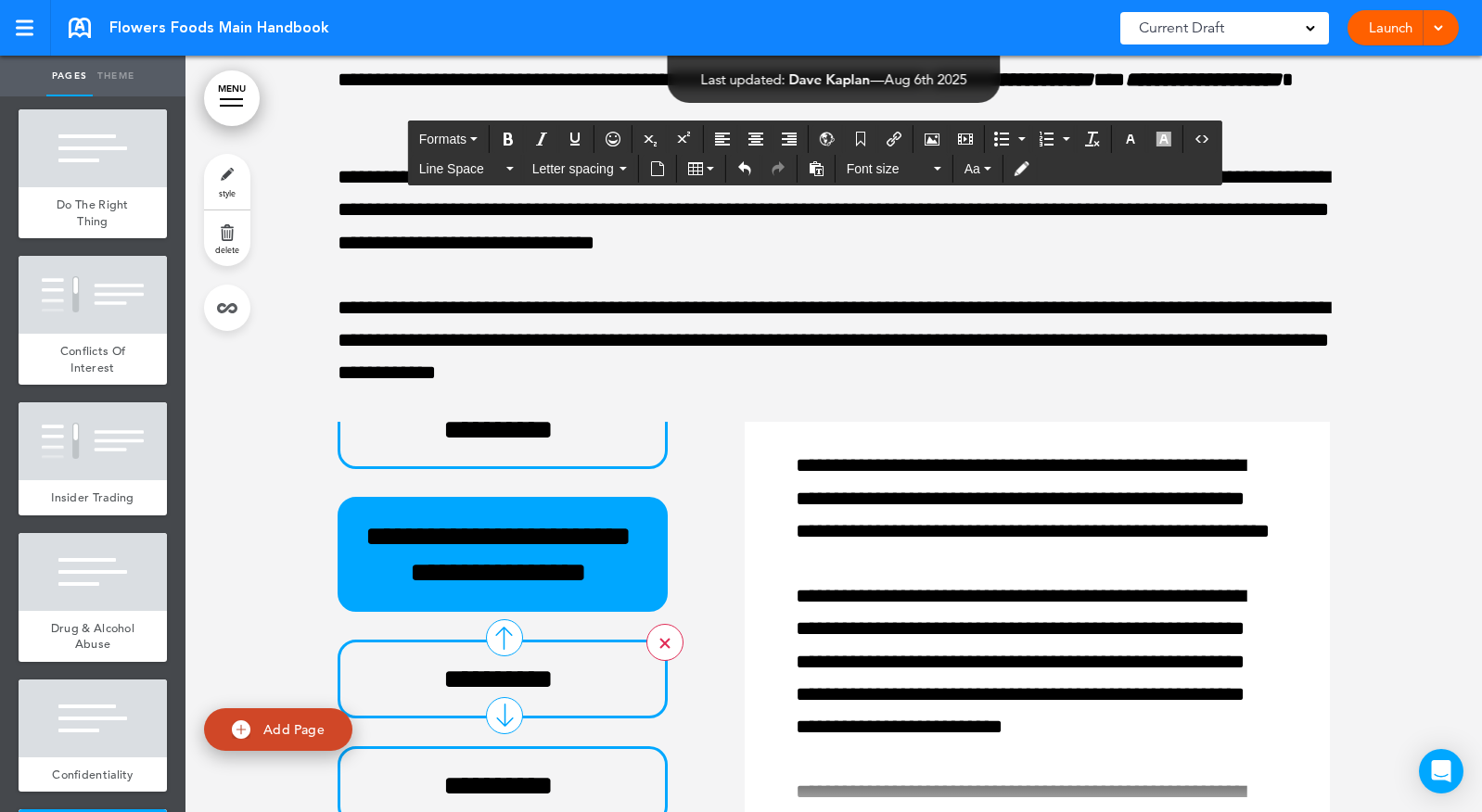 click at bounding box center [665, 642] 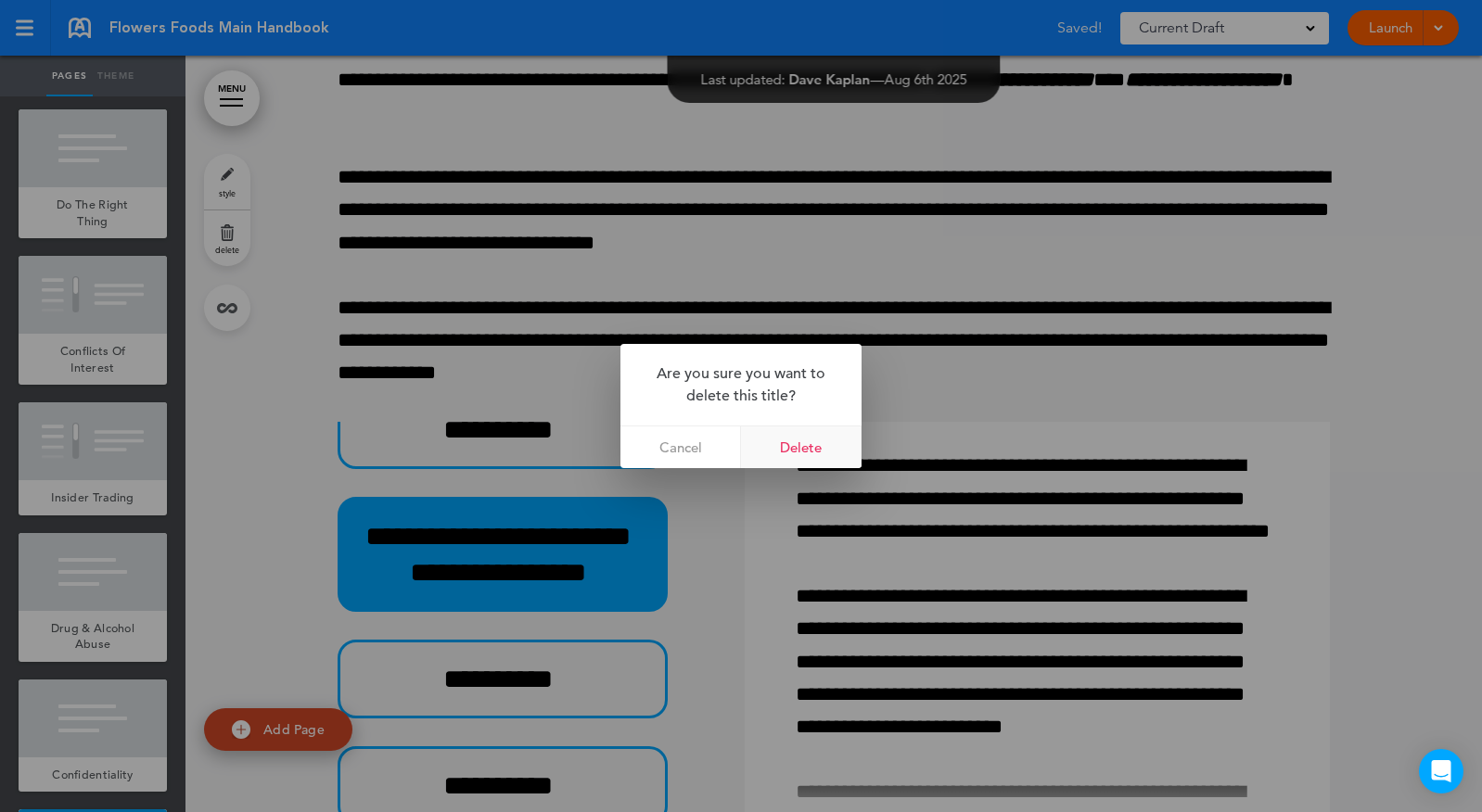 click on "Delete" at bounding box center [801, 447] 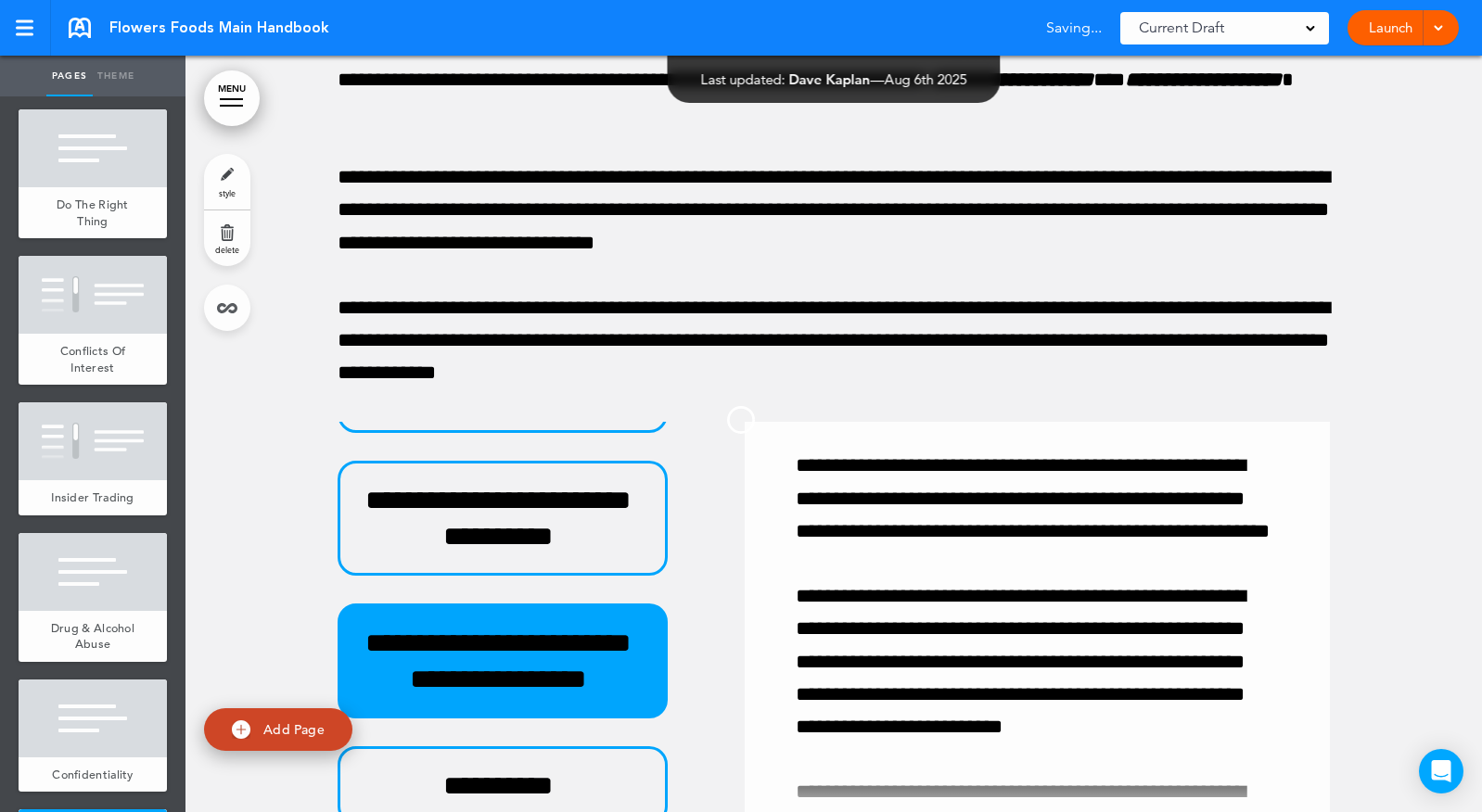 scroll, scrollTop: 247, scrollLeft: 0, axis: vertical 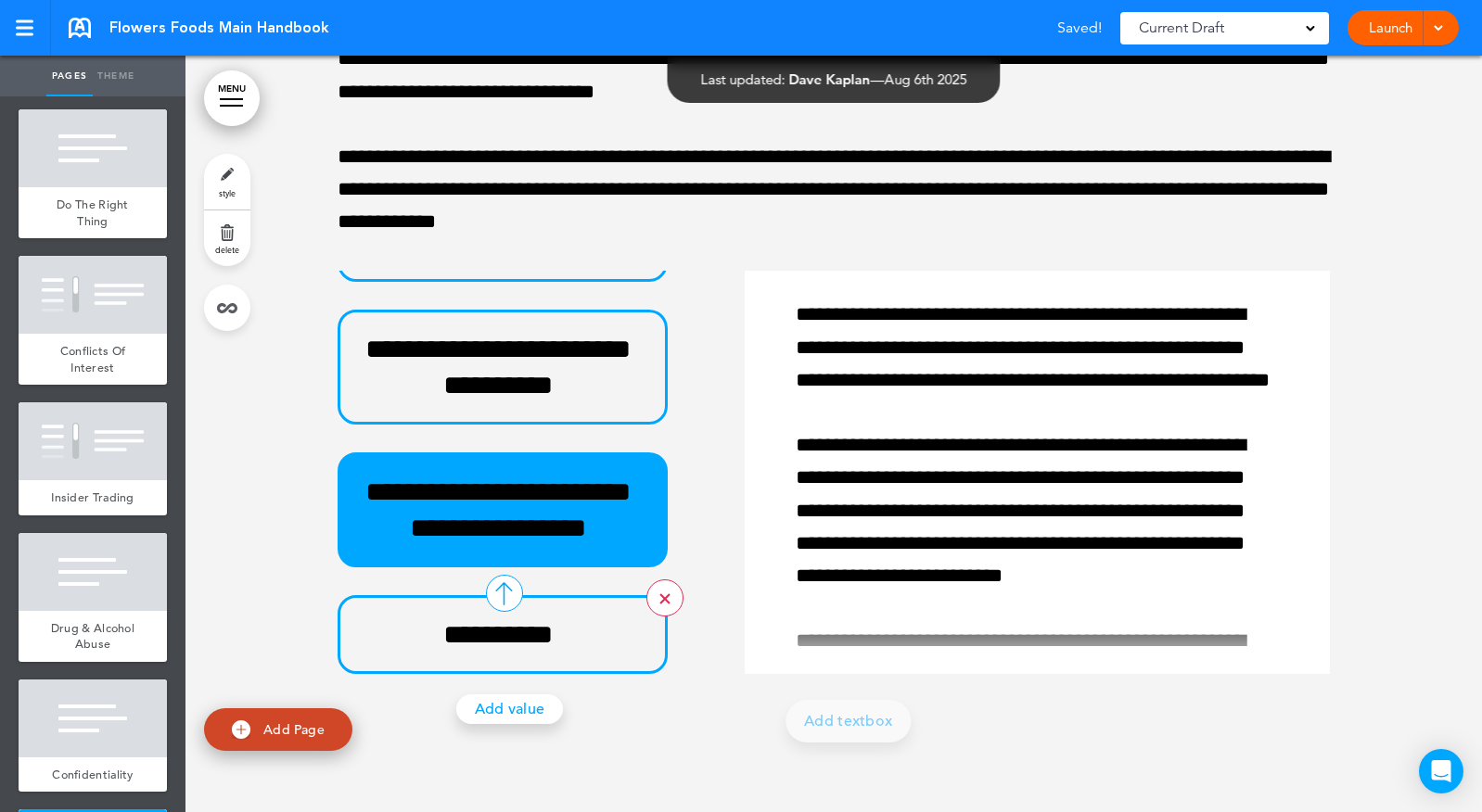 click at bounding box center (664, 599) 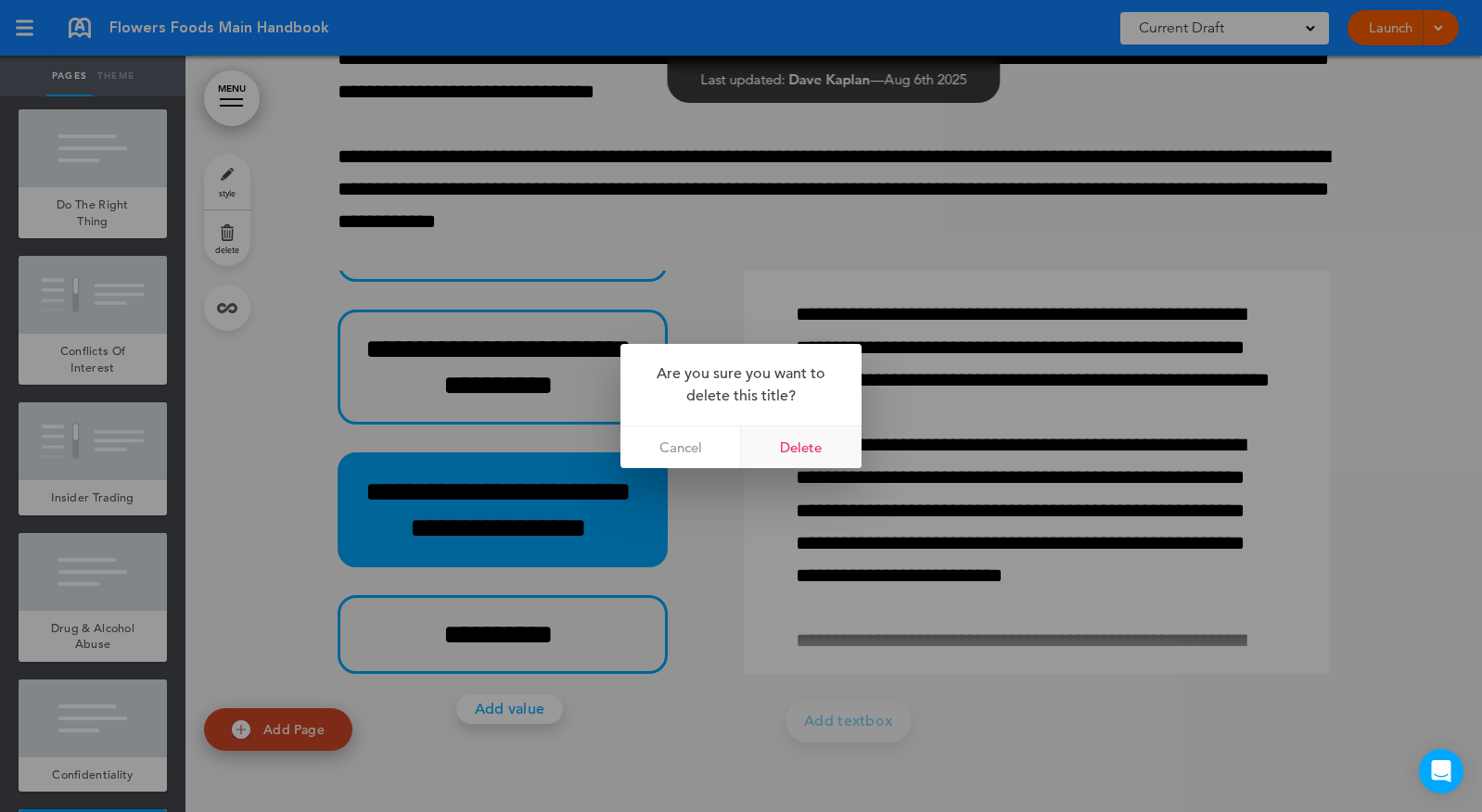 click on "Delete" at bounding box center [801, 447] 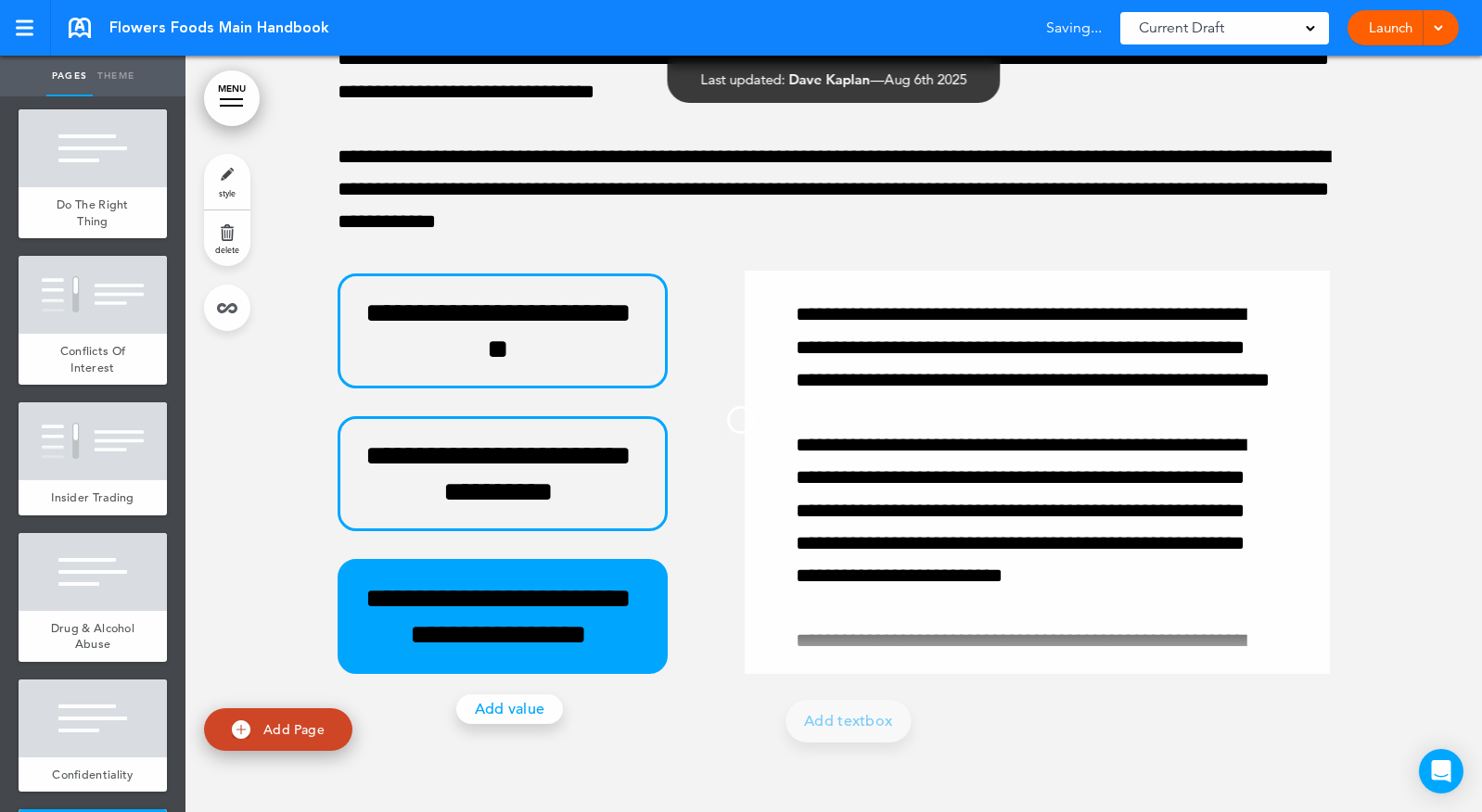 scroll, scrollTop: 140, scrollLeft: 0, axis: vertical 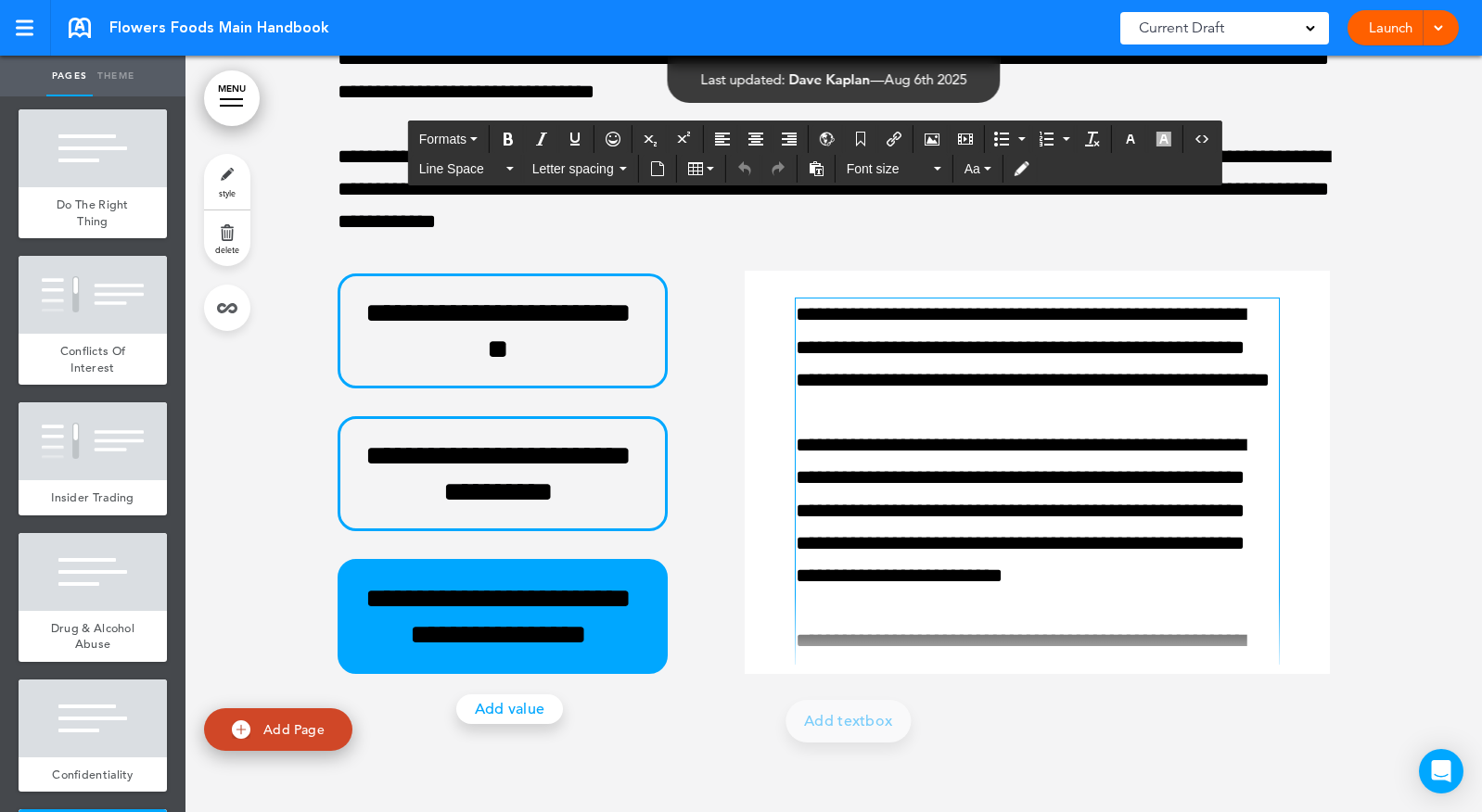 click on "**********" at bounding box center (1032, 1065) 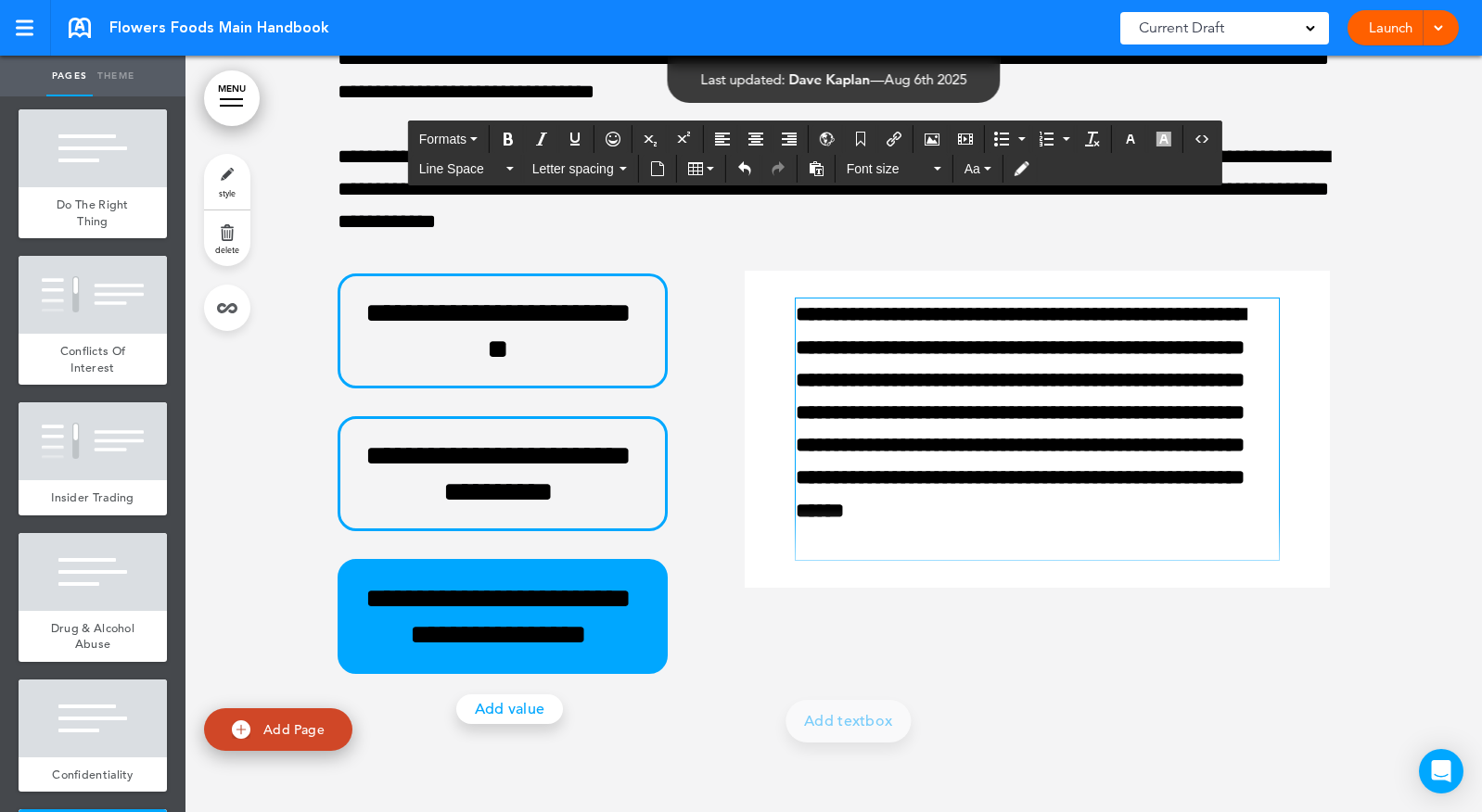 click at bounding box center [1026, 548] 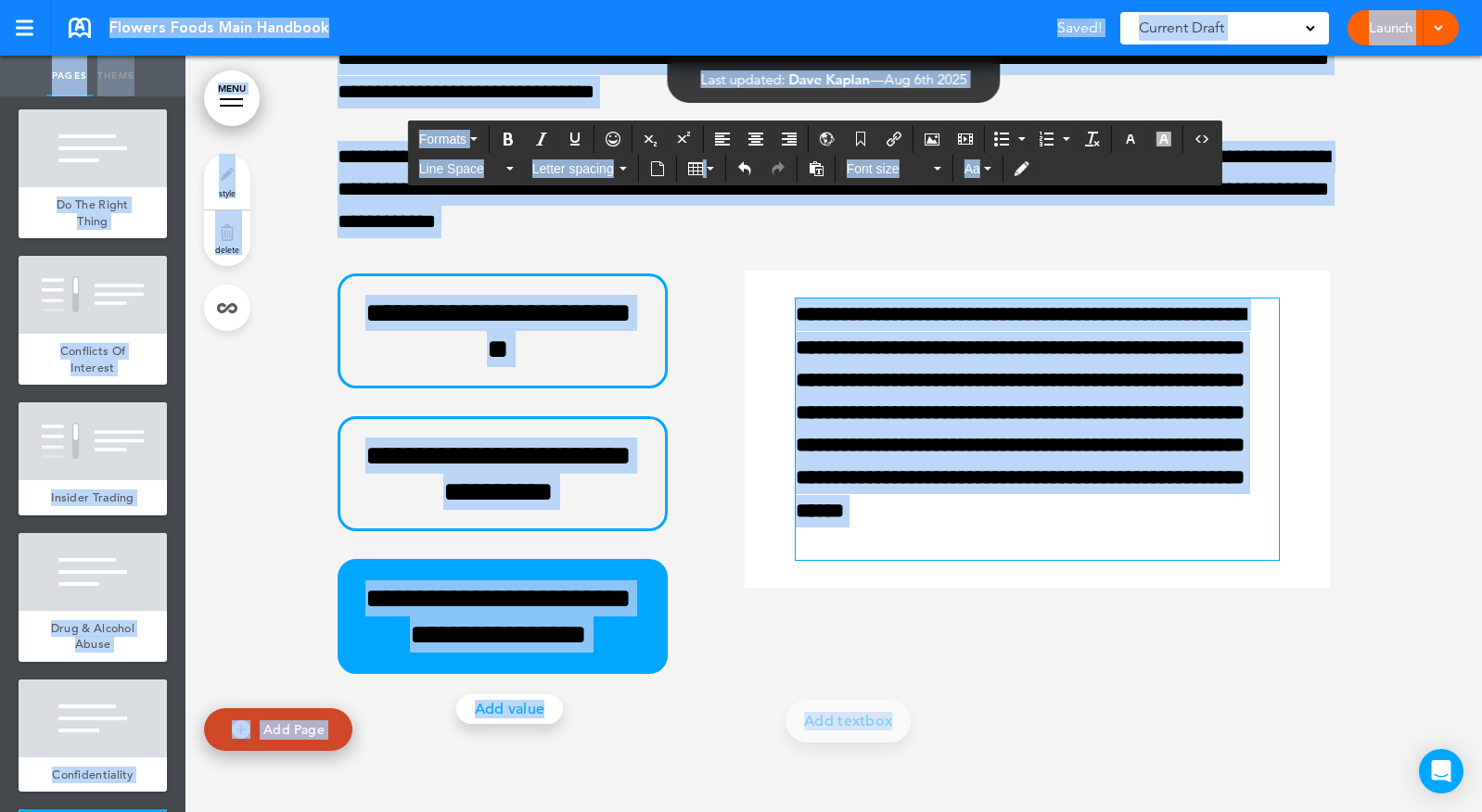 click on "**********" at bounding box center (1037, 429) 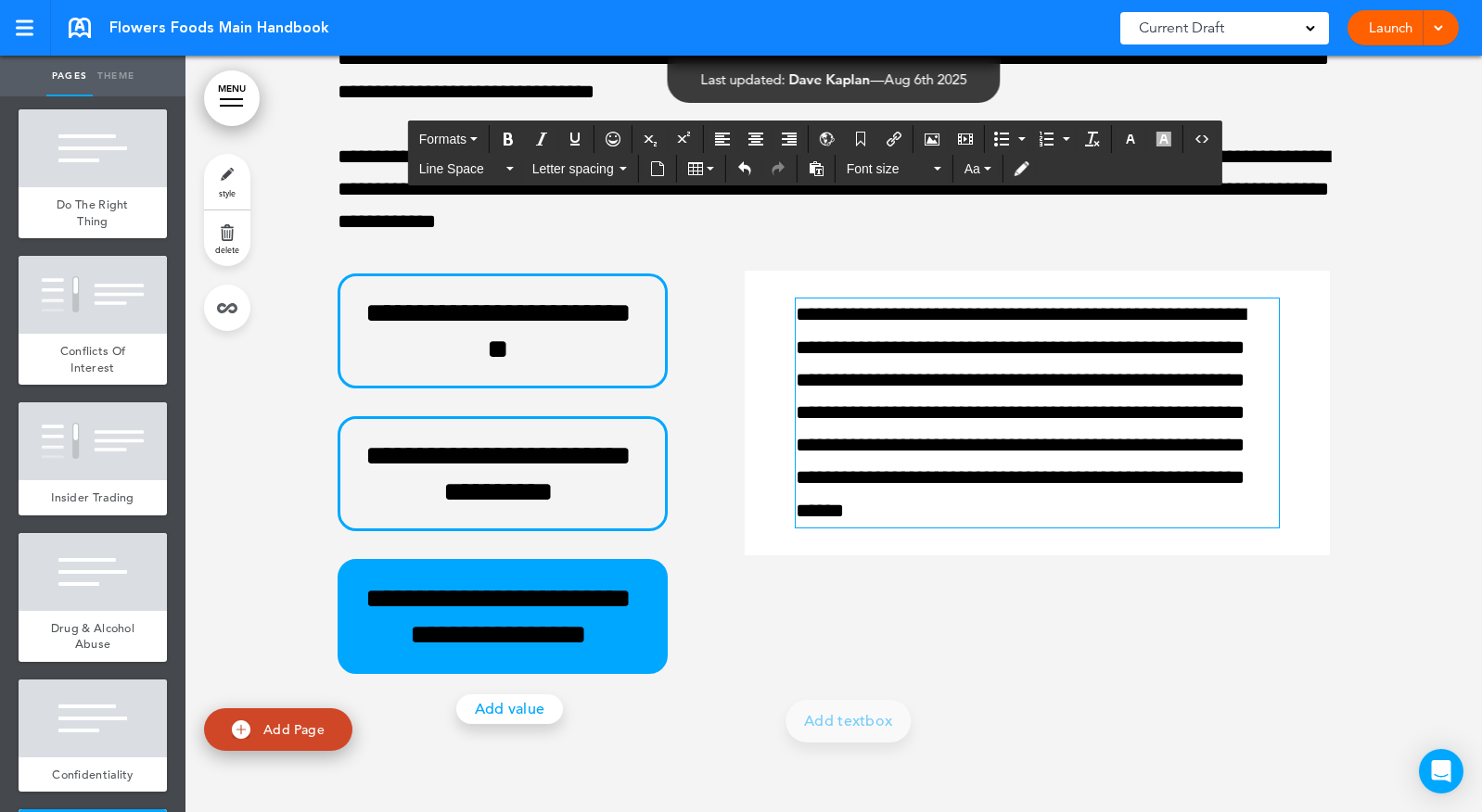 click on "**********" at bounding box center [834, 472] 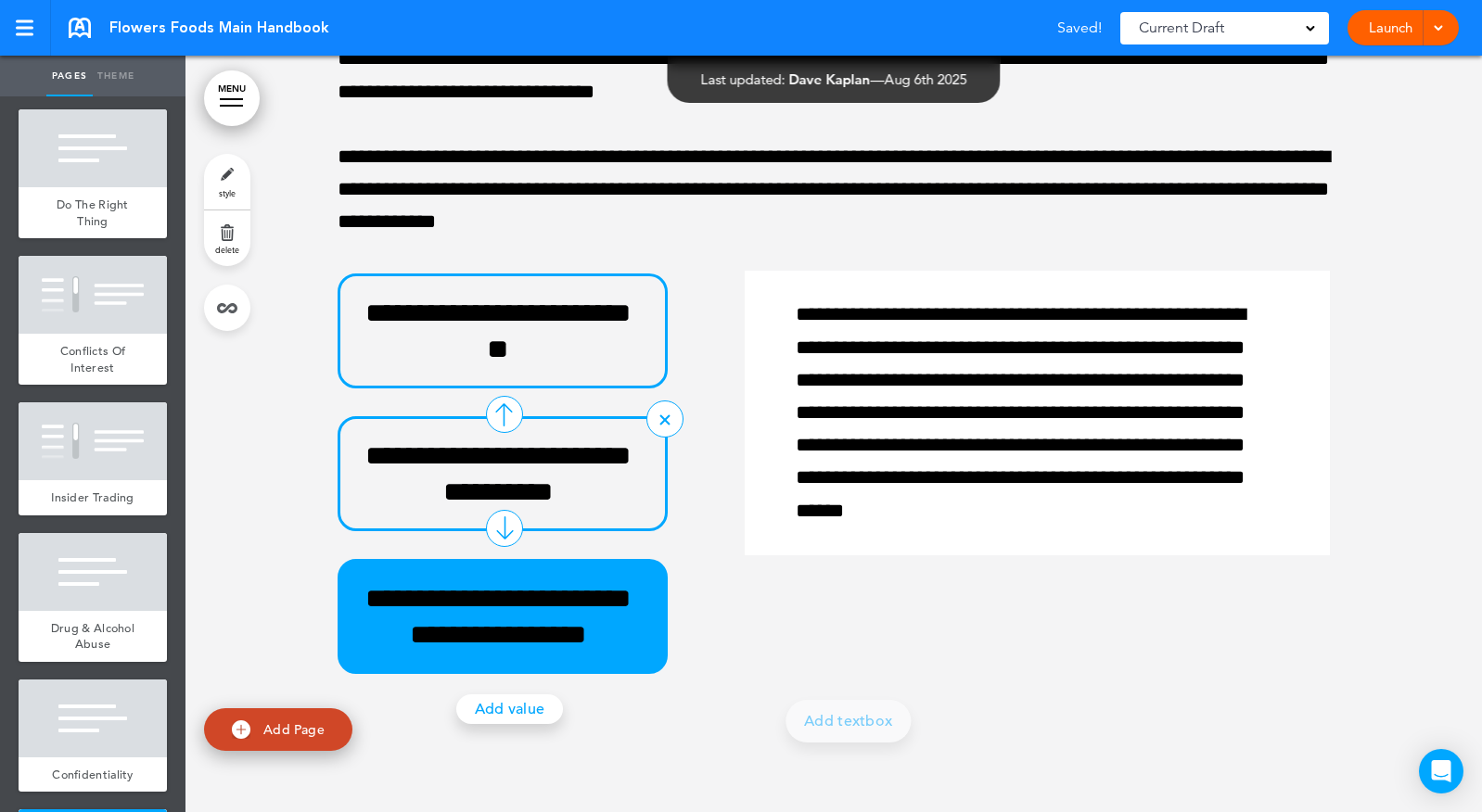 click on "**********" at bounding box center (503, 474) 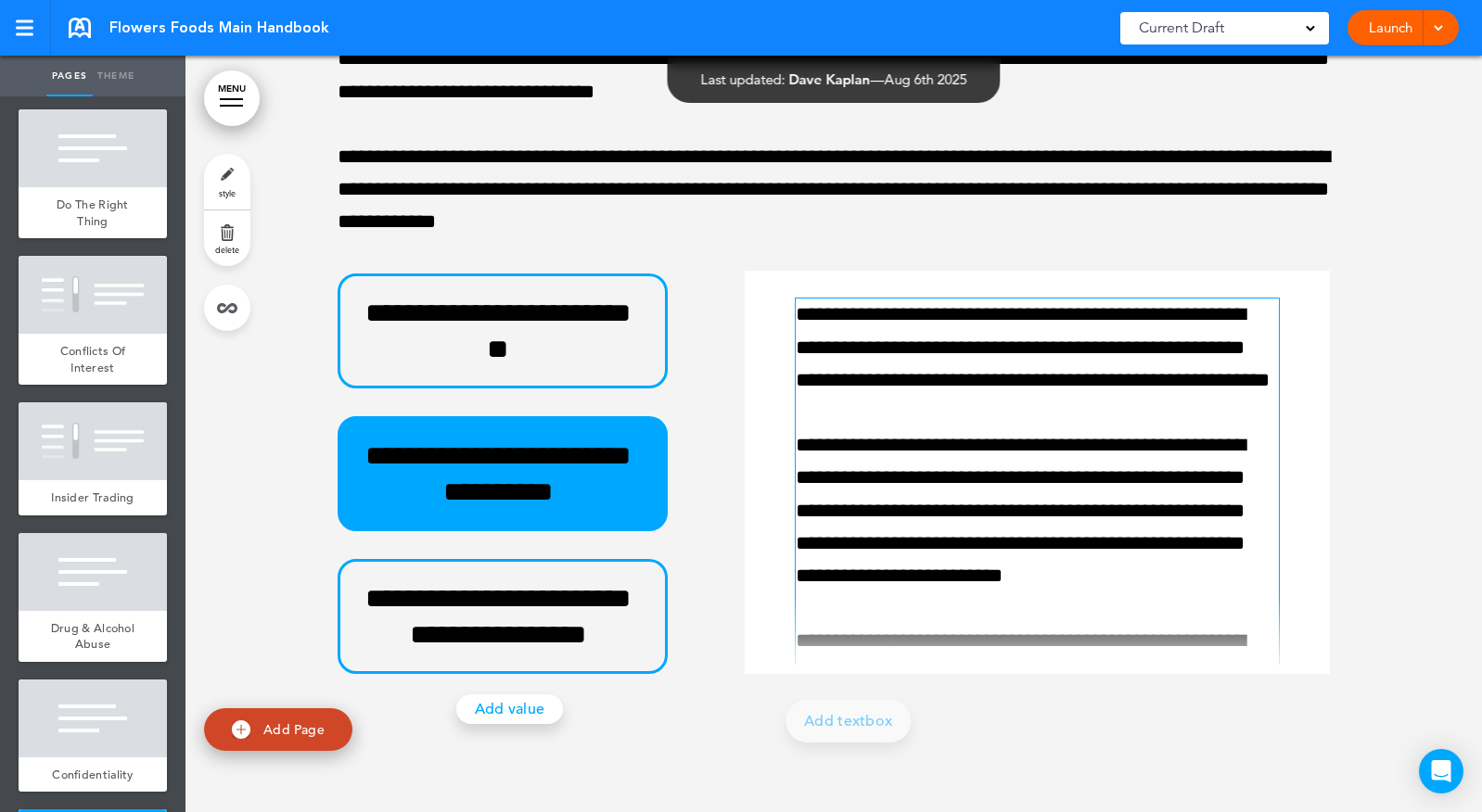 click on "**********" at bounding box center (1032, 1065) 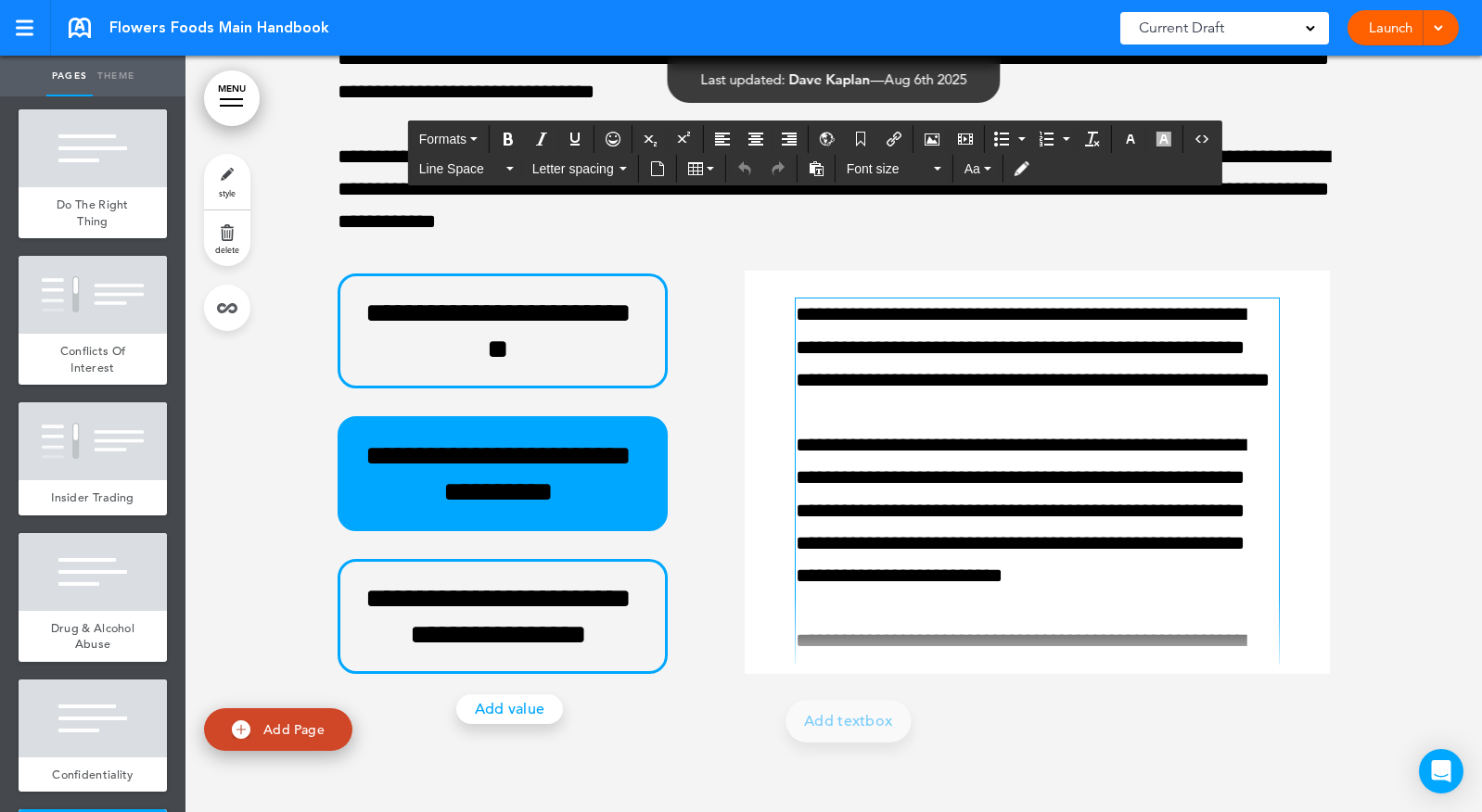 paste 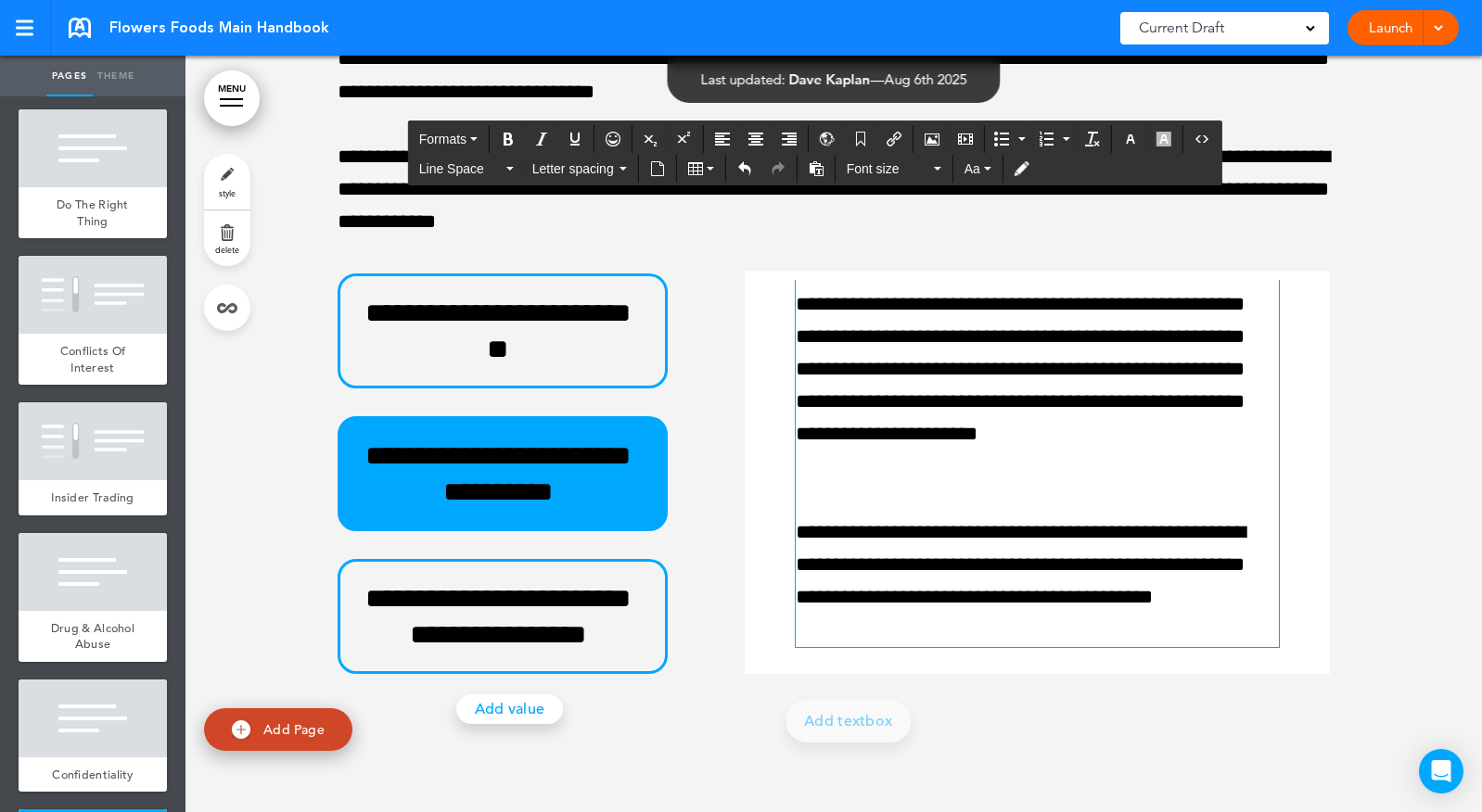 scroll, scrollTop: 729, scrollLeft: 0, axis: vertical 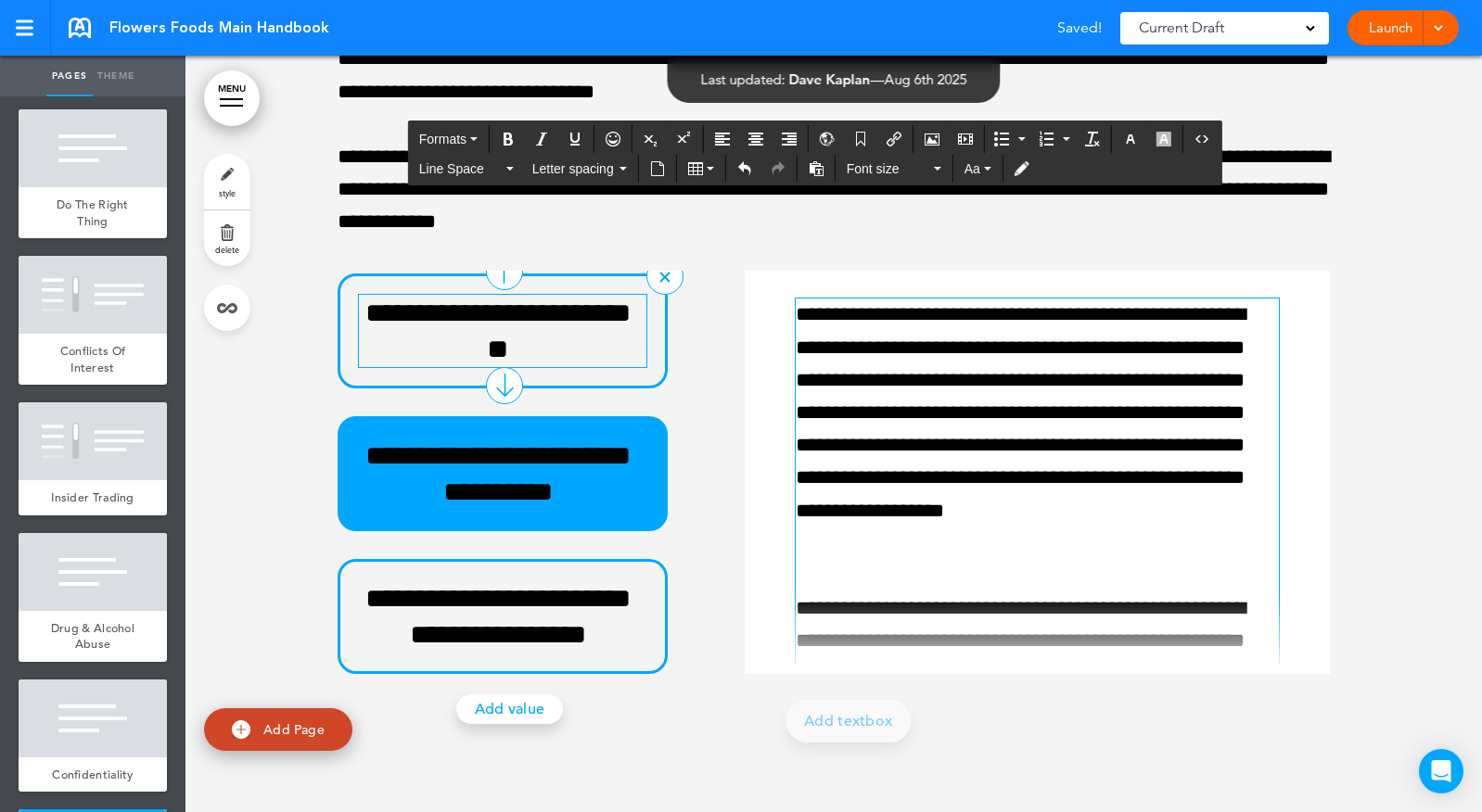 click on "**********" at bounding box center (498, 331) 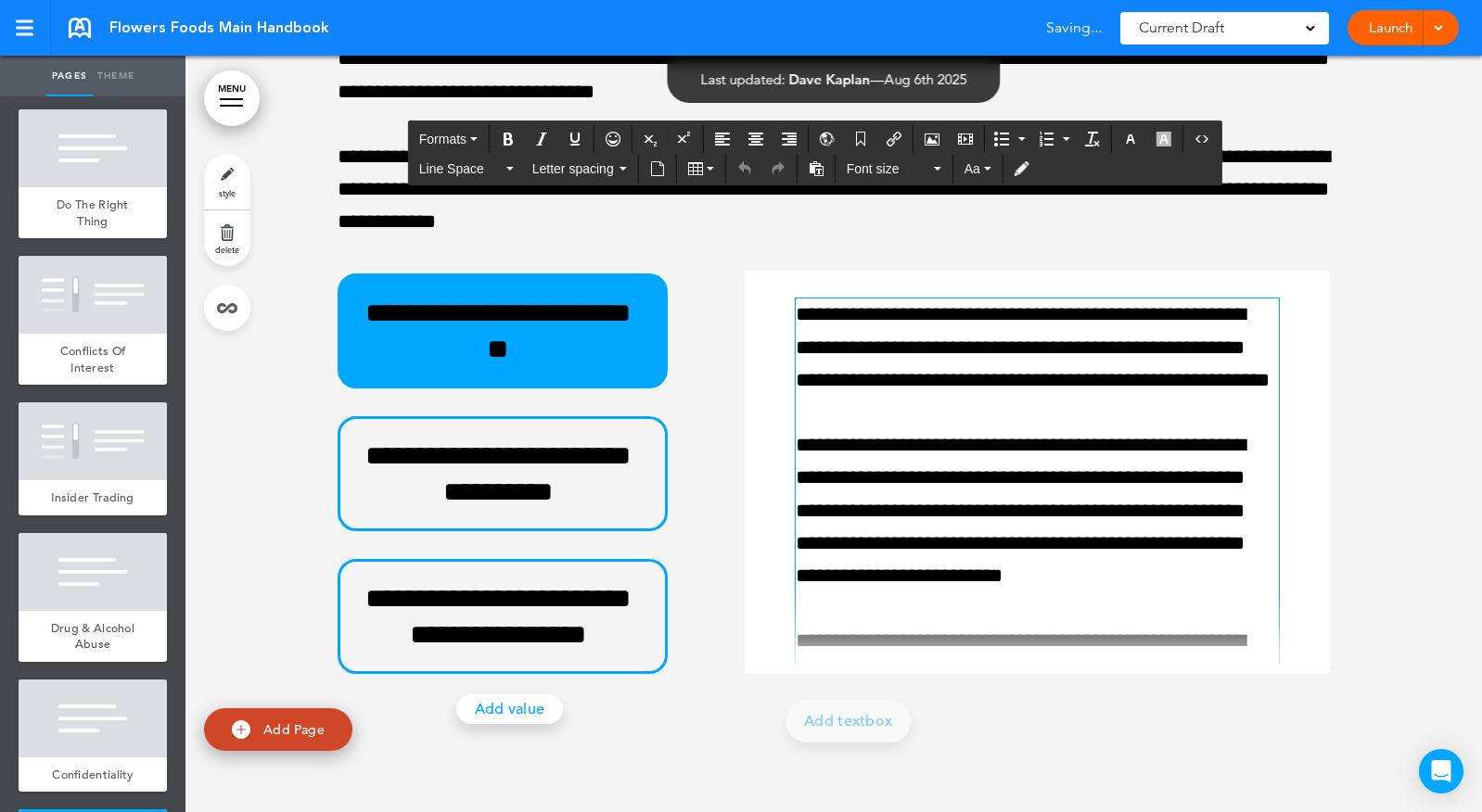 click on "**********" at bounding box center [1032, 1065] 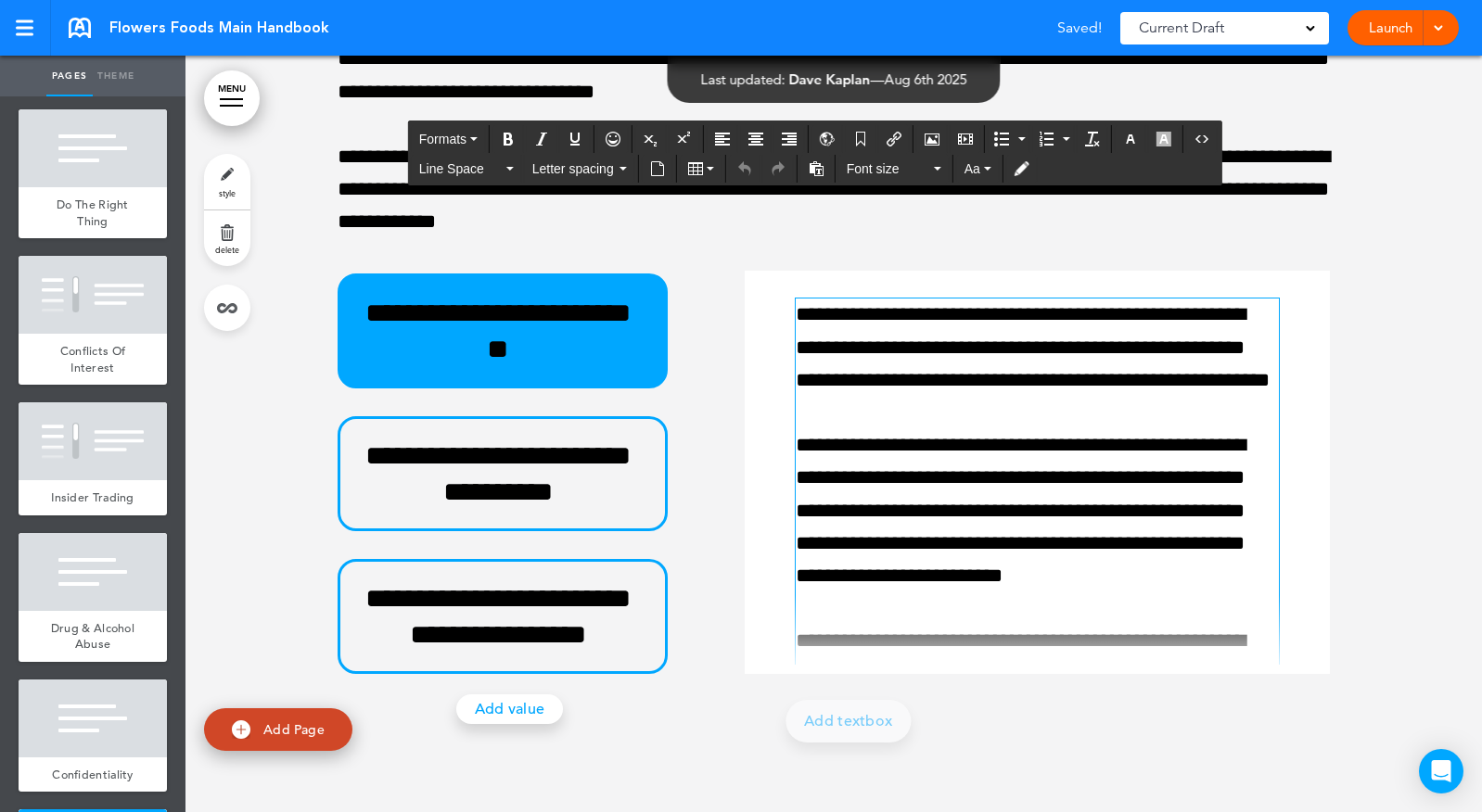paste 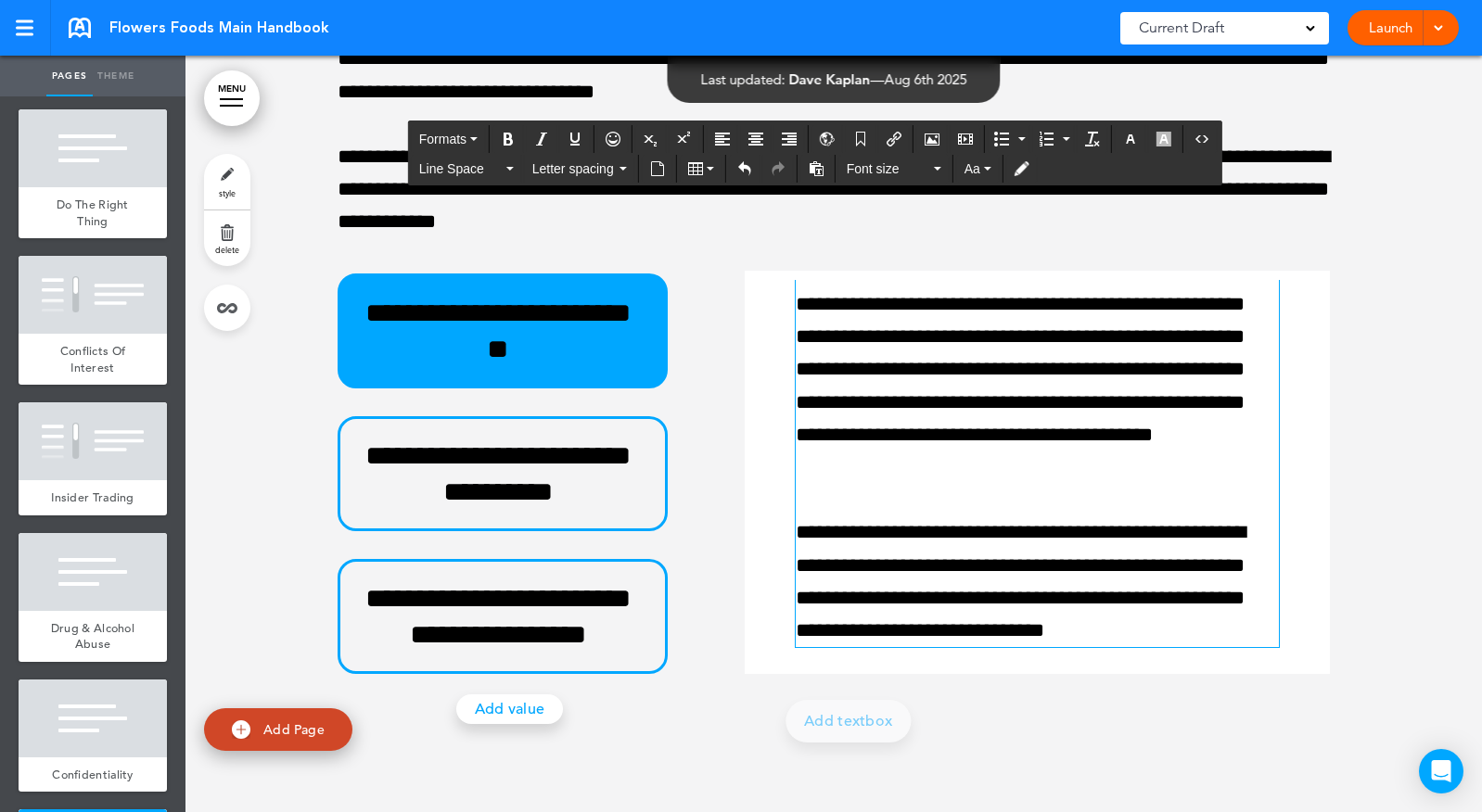 scroll, scrollTop: 0, scrollLeft: 0, axis: both 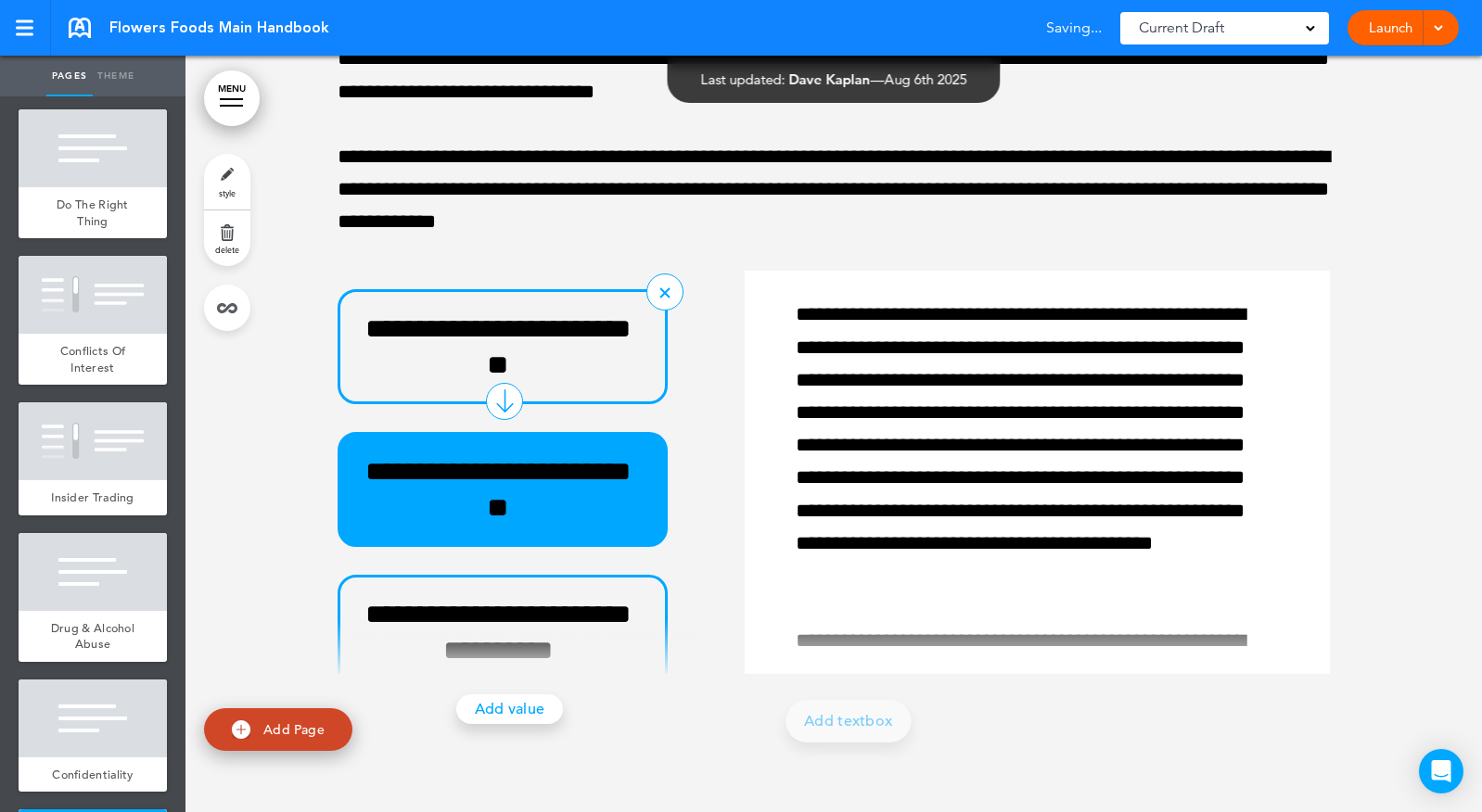 click on "**********" at bounding box center [521, 472] 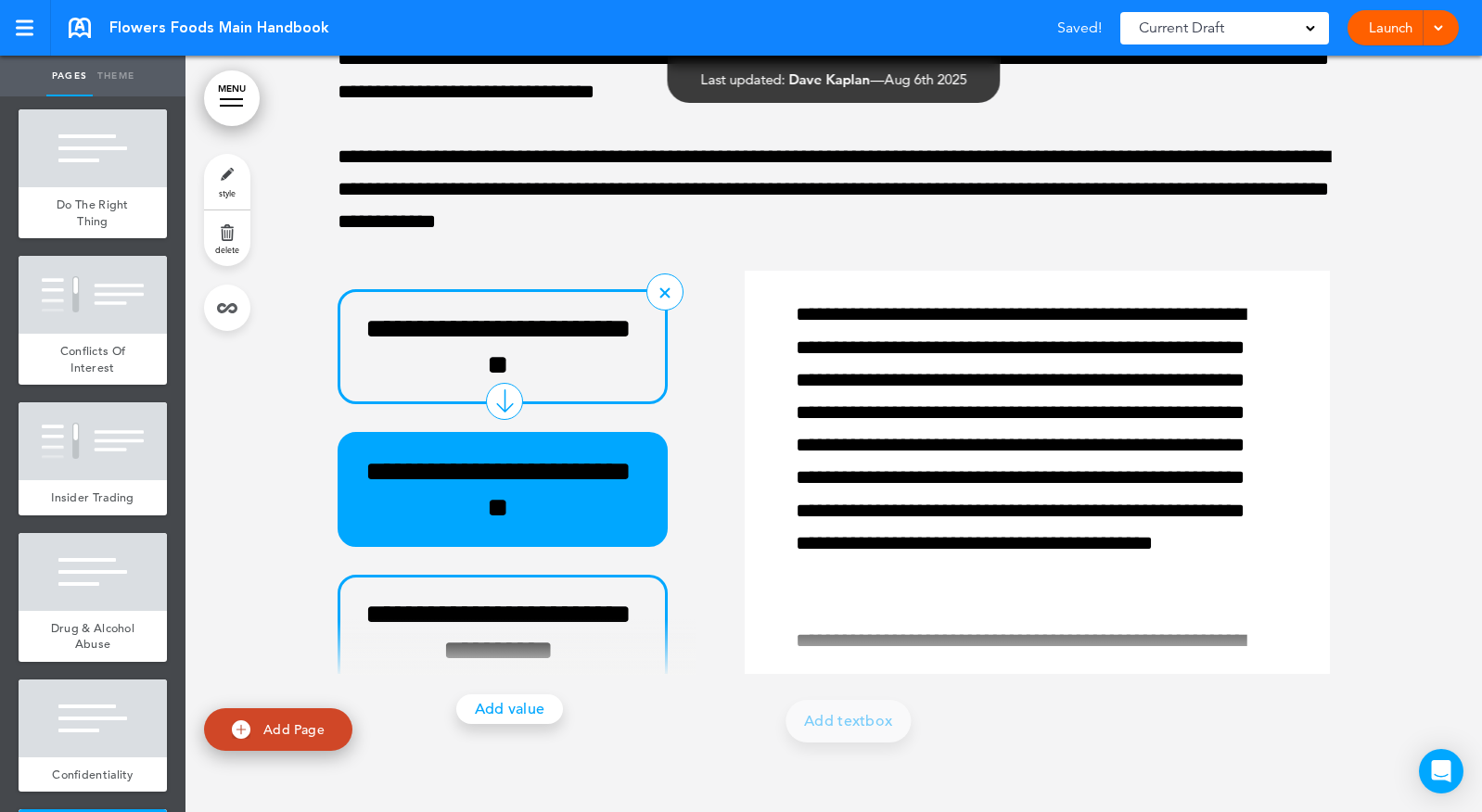 click on "**********" at bounding box center [503, 347] 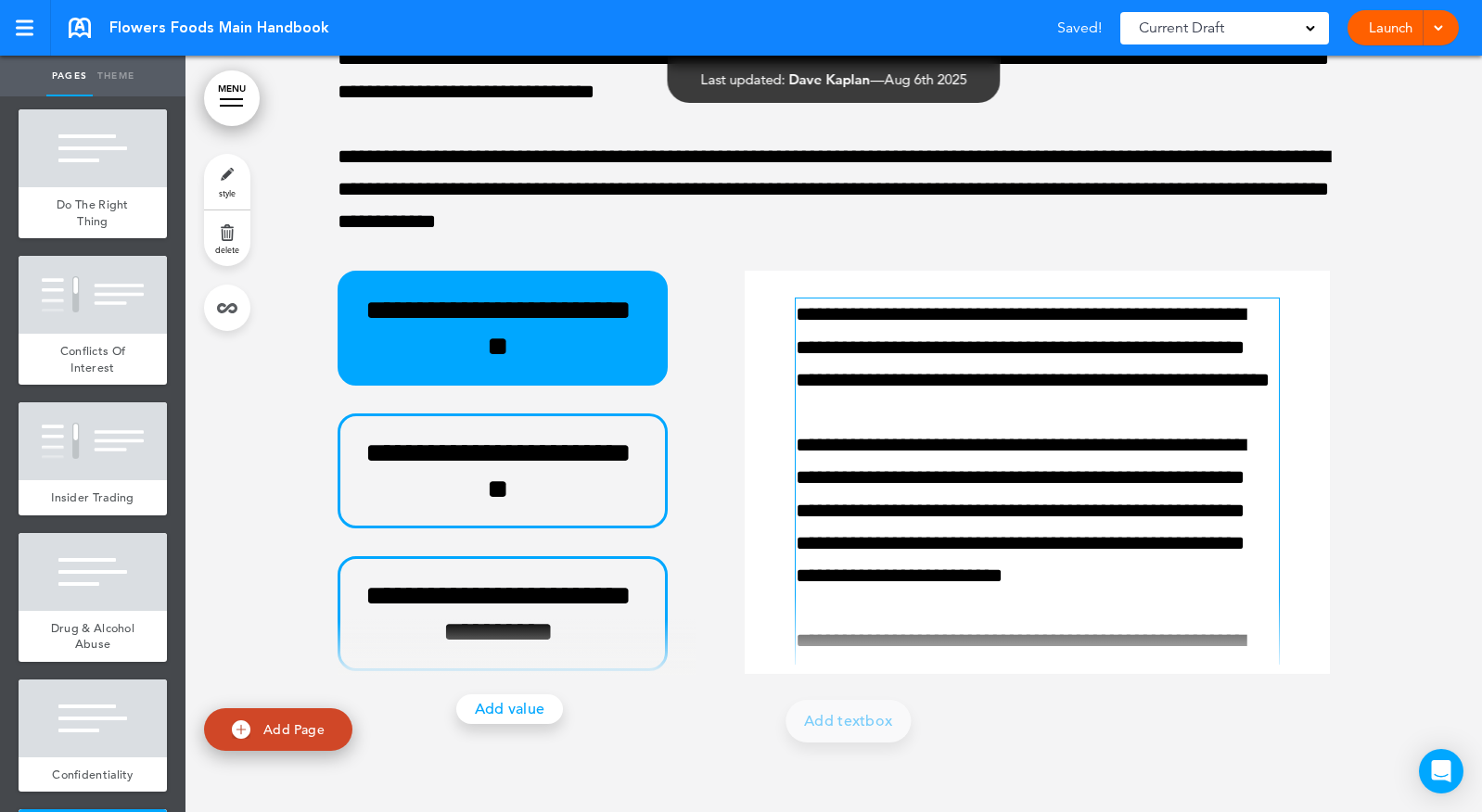click on "**********" at bounding box center [1032, 1065] 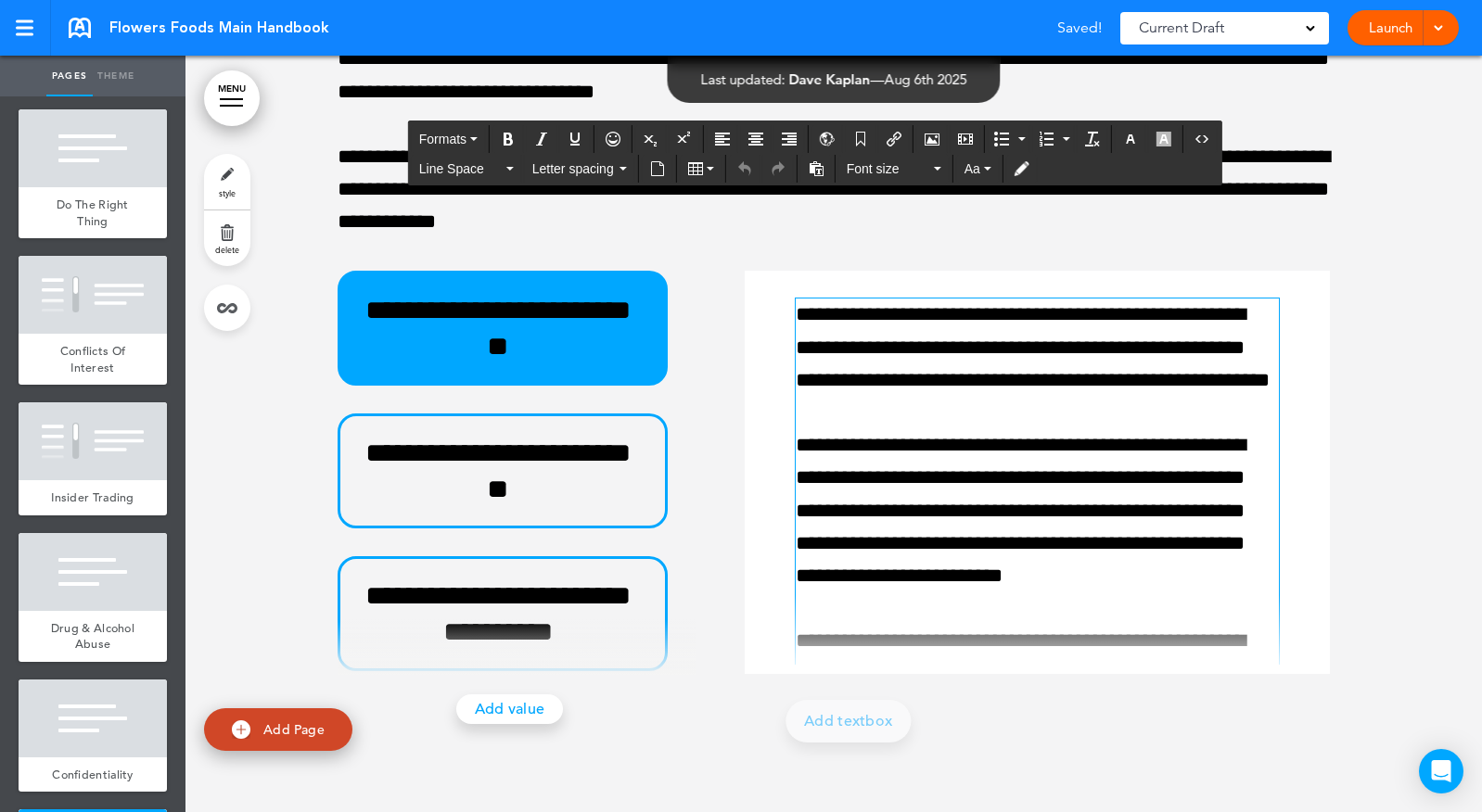 paste 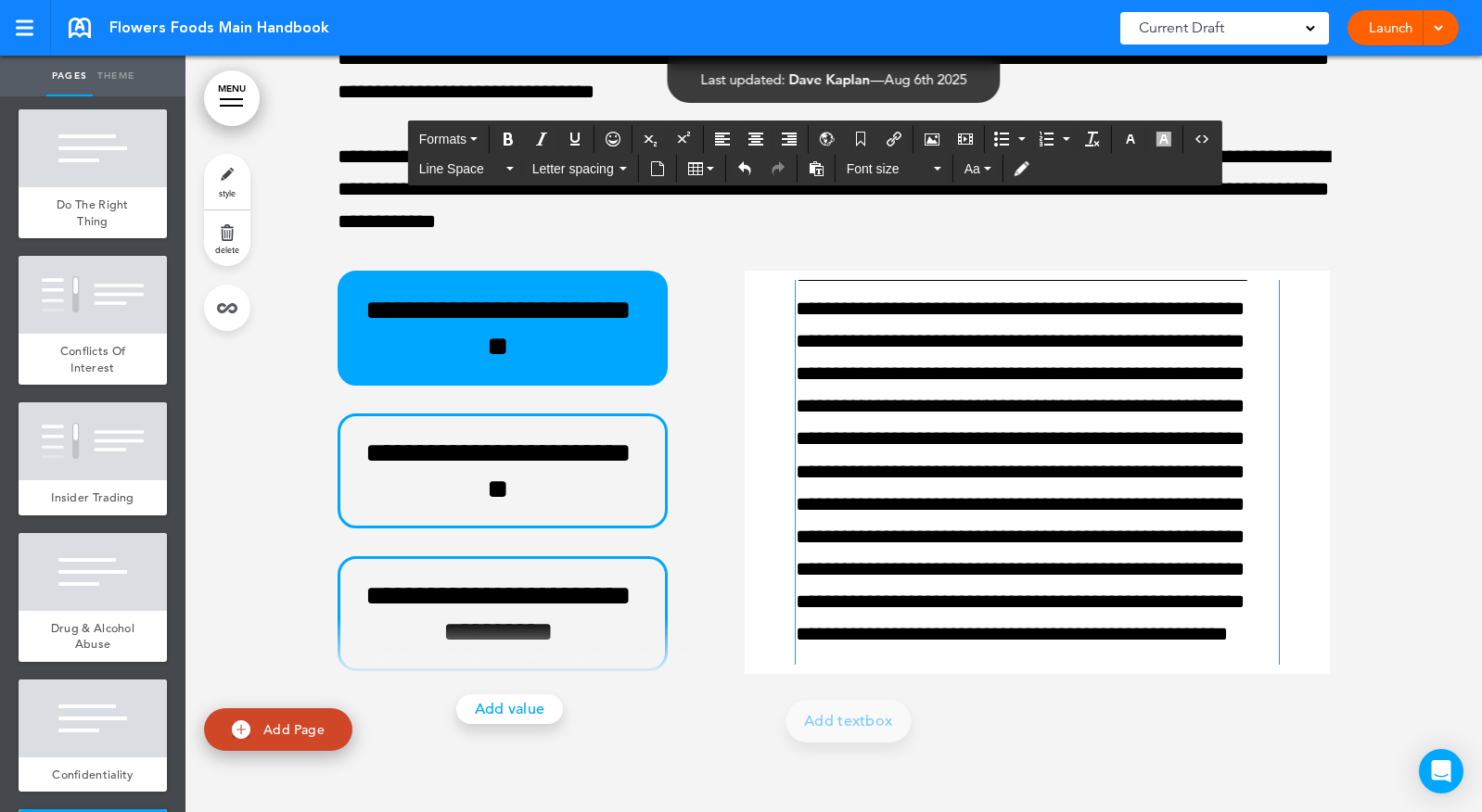 scroll, scrollTop: 108, scrollLeft: 0, axis: vertical 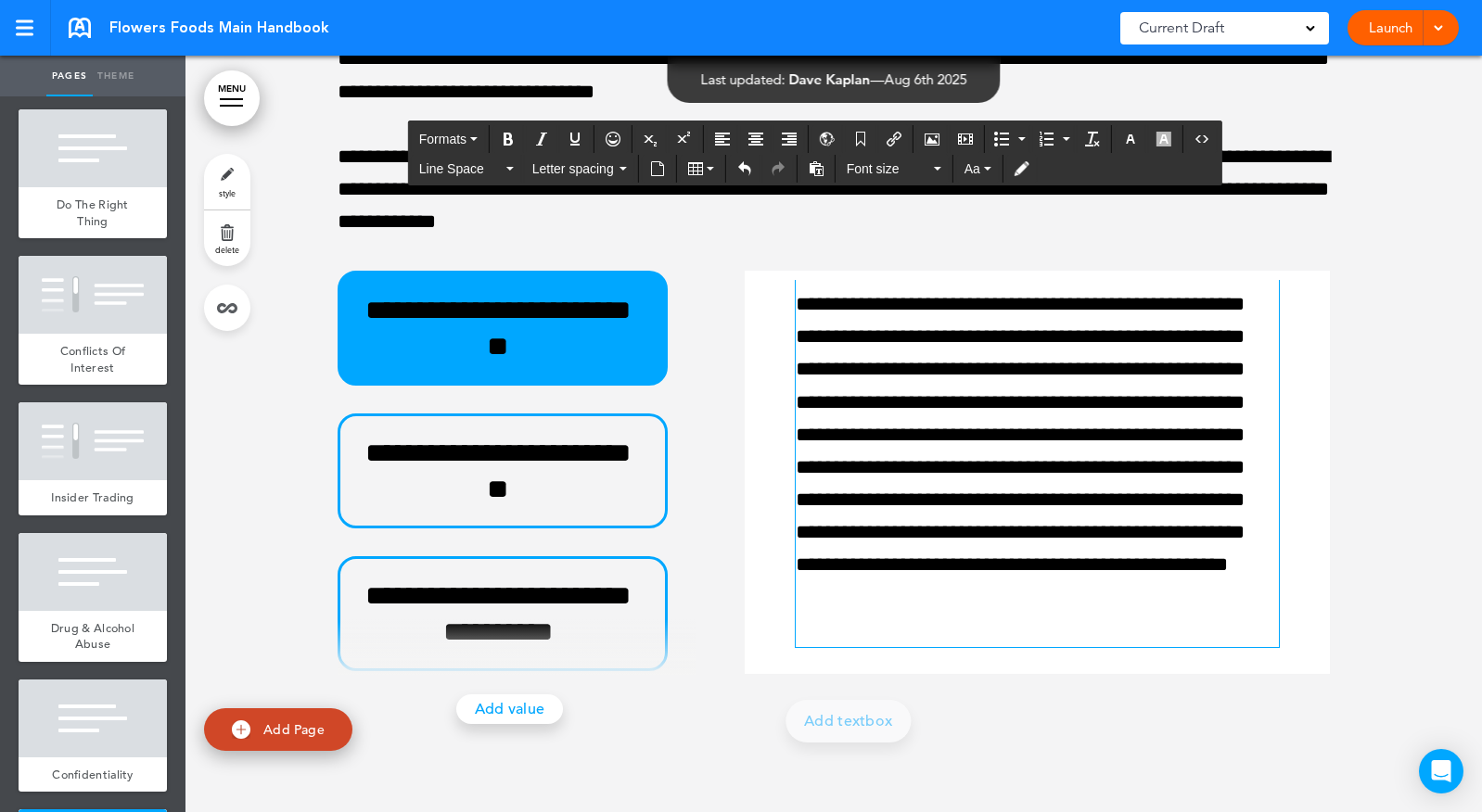 click on "**********" at bounding box center [834, 247] 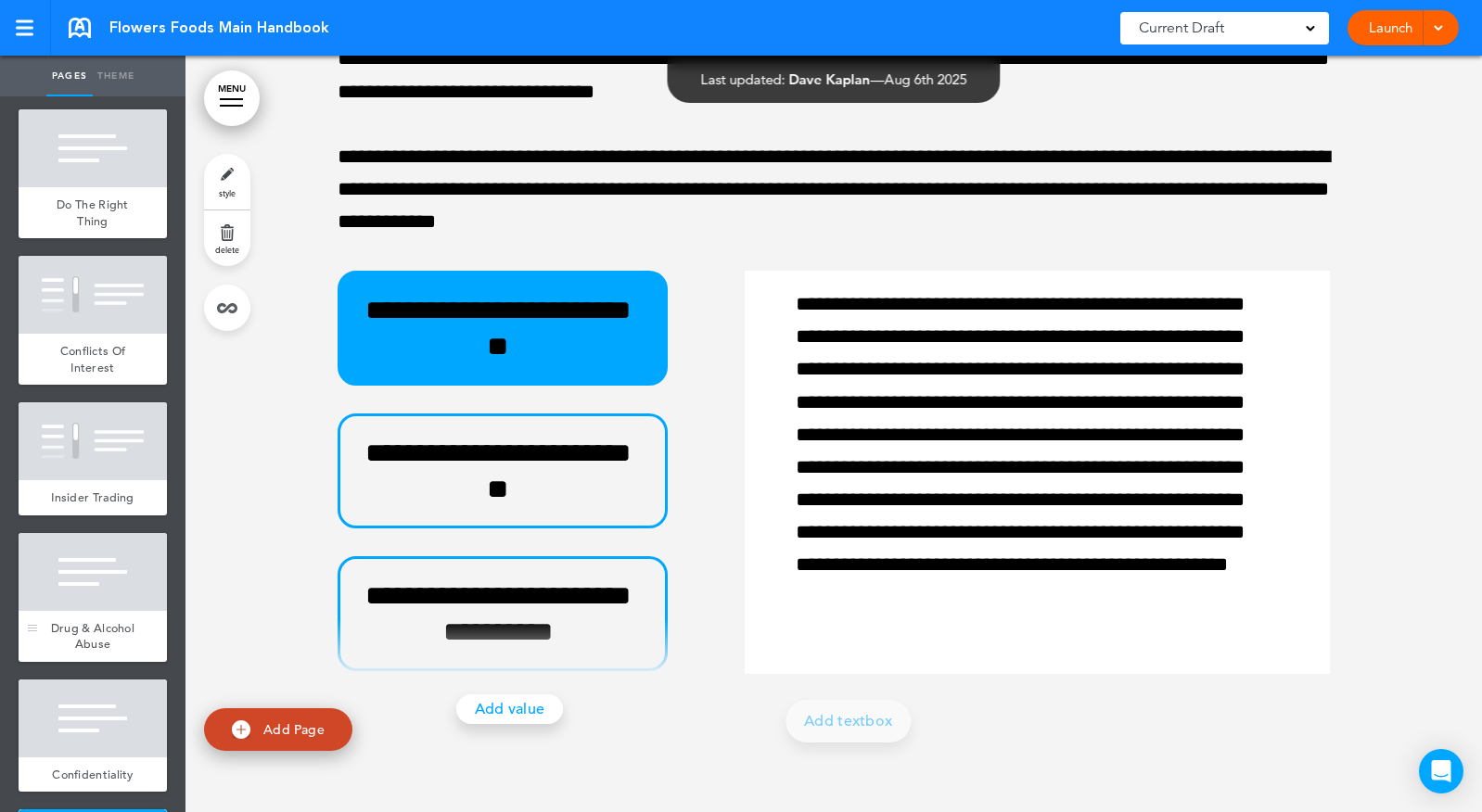 scroll, scrollTop: 6326, scrollLeft: 0, axis: vertical 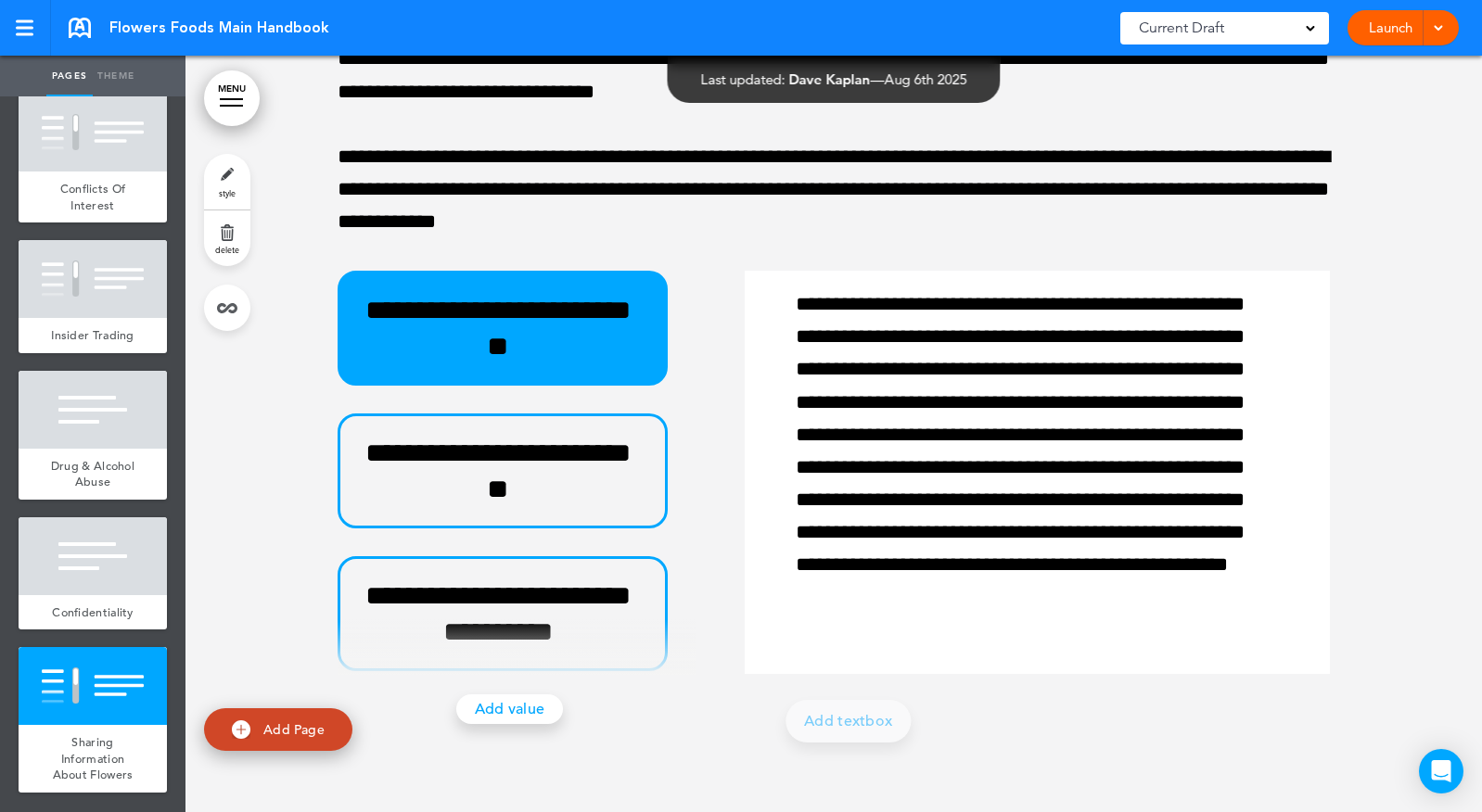 click on "Add Page" at bounding box center [278, 730] 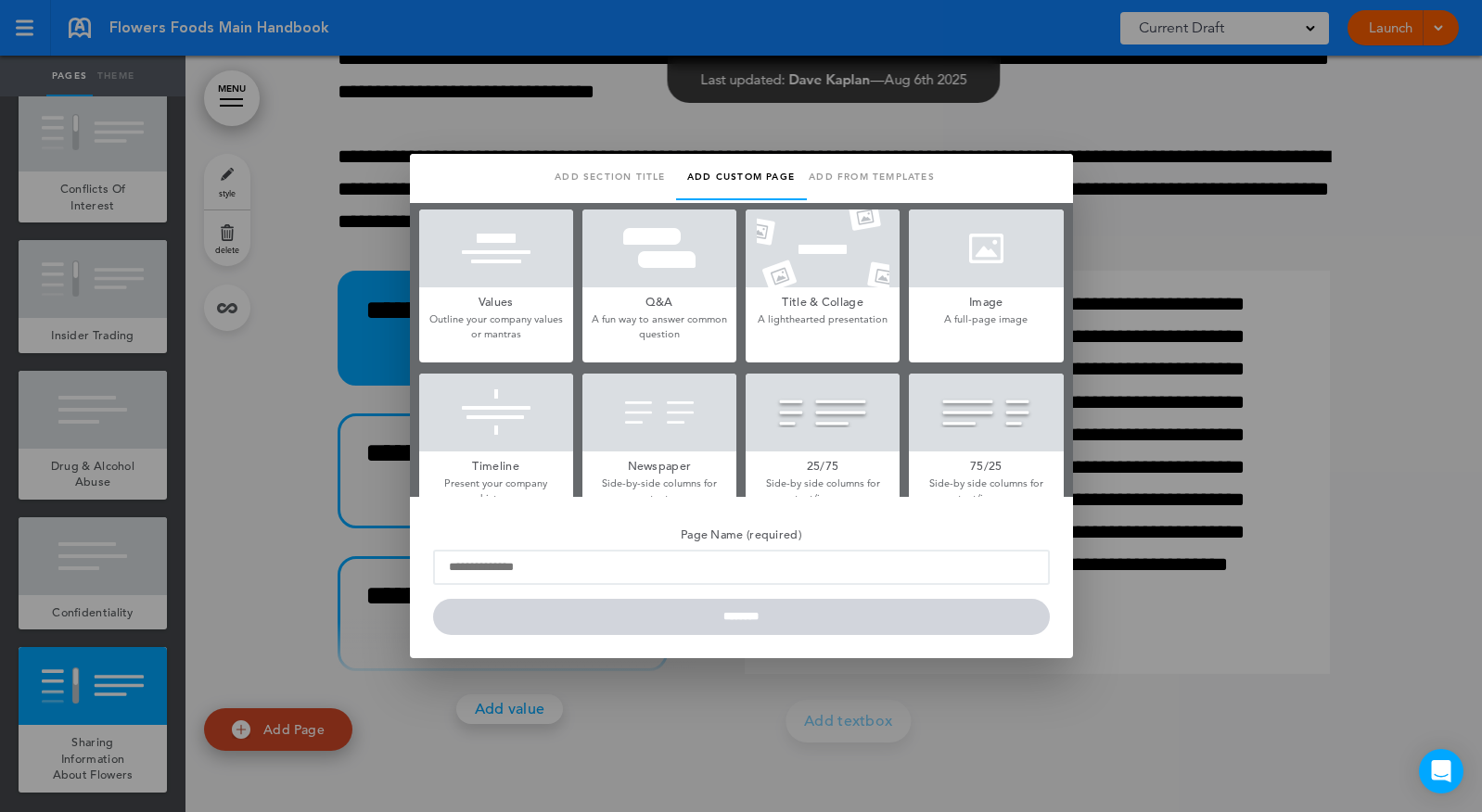 scroll, scrollTop: 0, scrollLeft: 0, axis: both 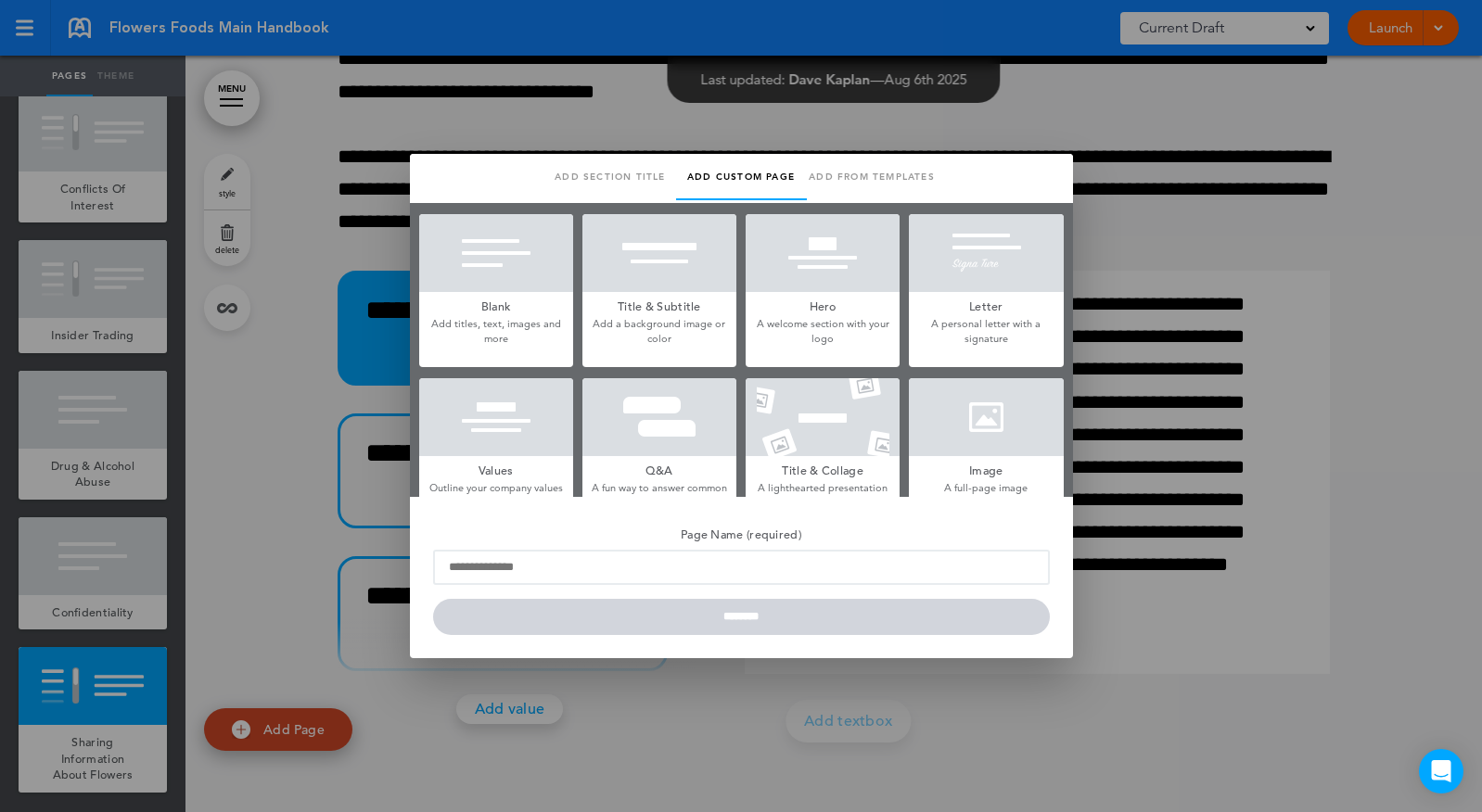click on "Blank" at bounding box center [496, 305] 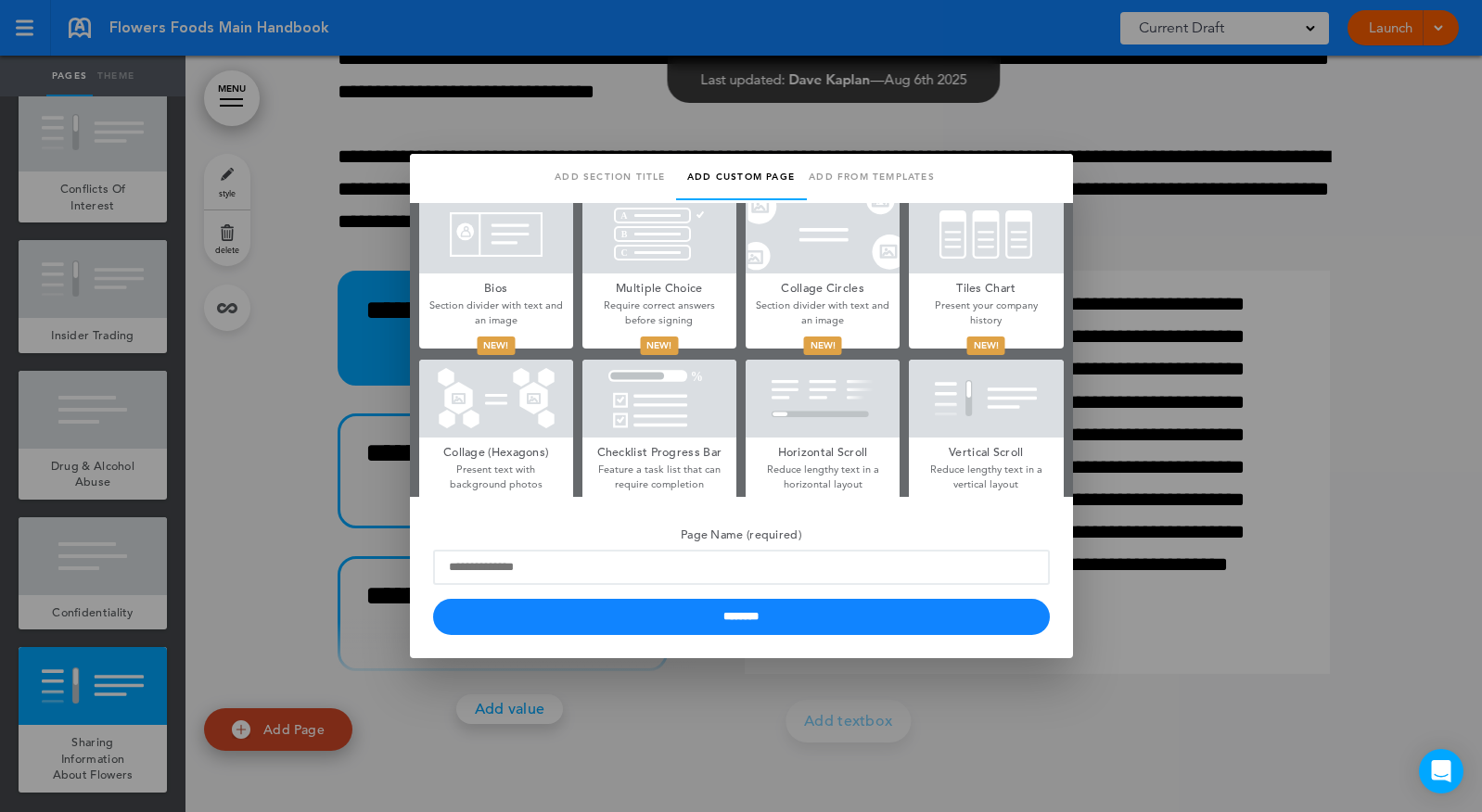 scroll, scrollTop: 869, scrollLeft: 0, axis: vertical 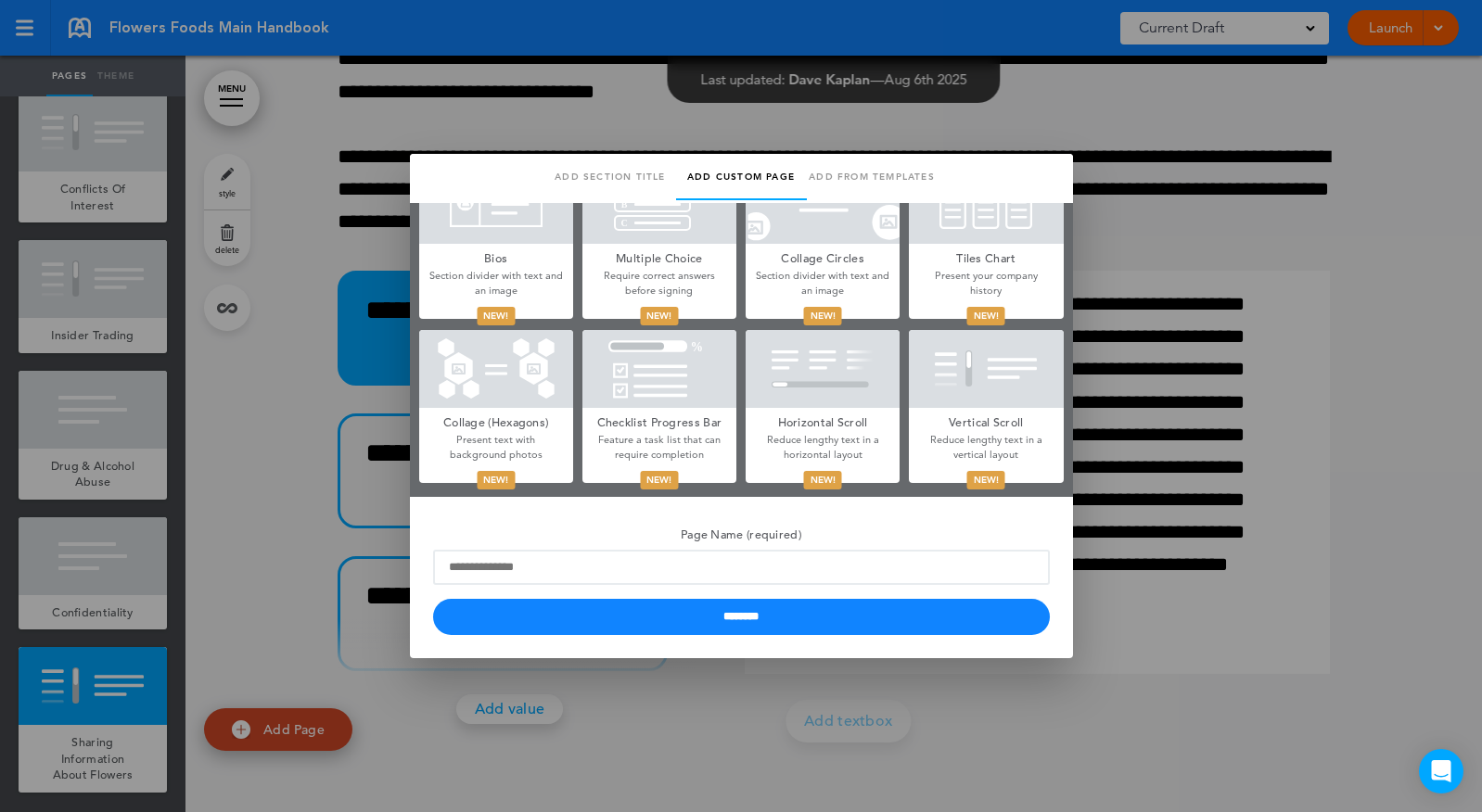click on "Reduce lengthy text in a vertical layout" at bounding box center (986, 447) 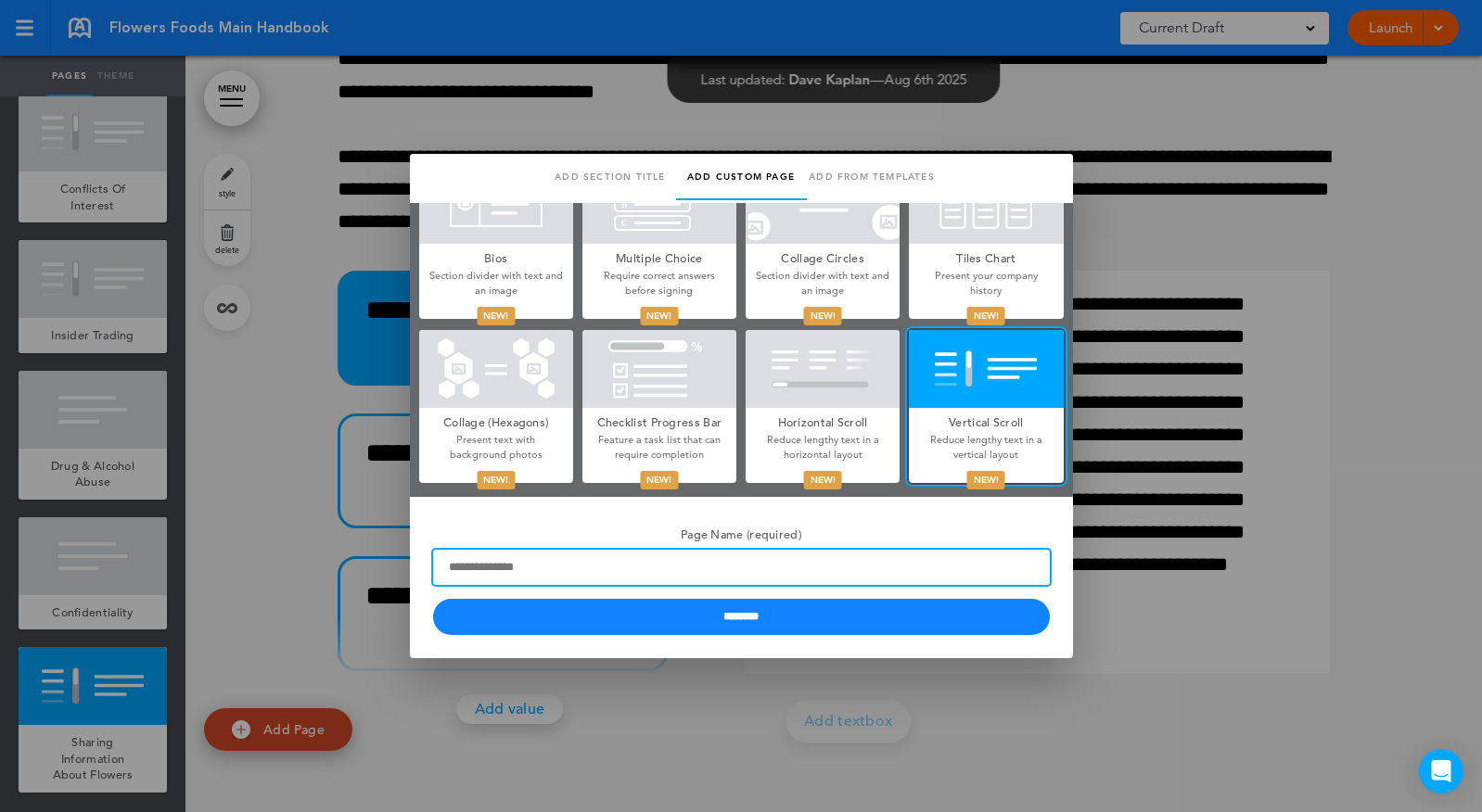 click on "Page Name (required)" at bounding box center (741, 567) 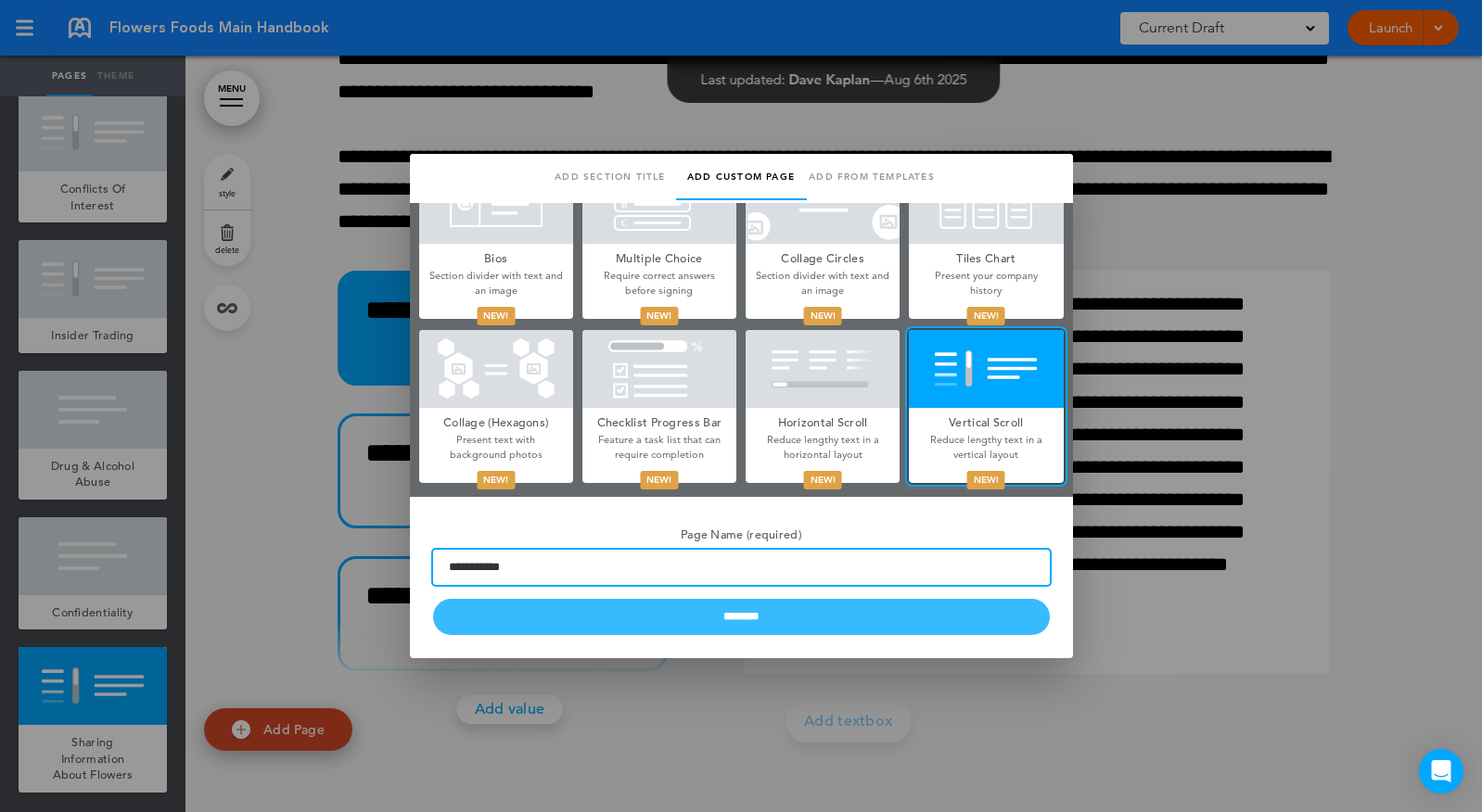 type on "**********" 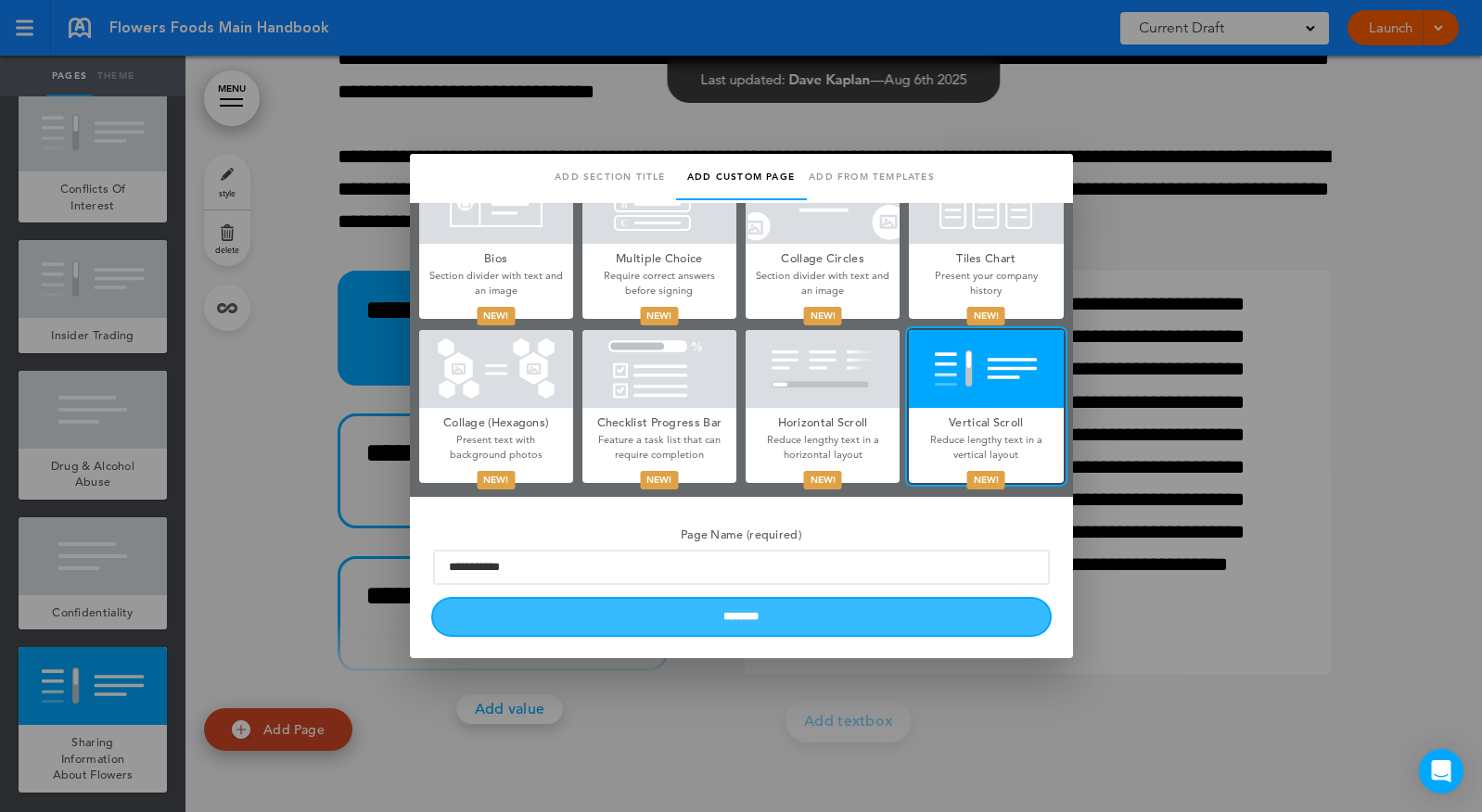 click on "********" at bounding box center [741, 616] 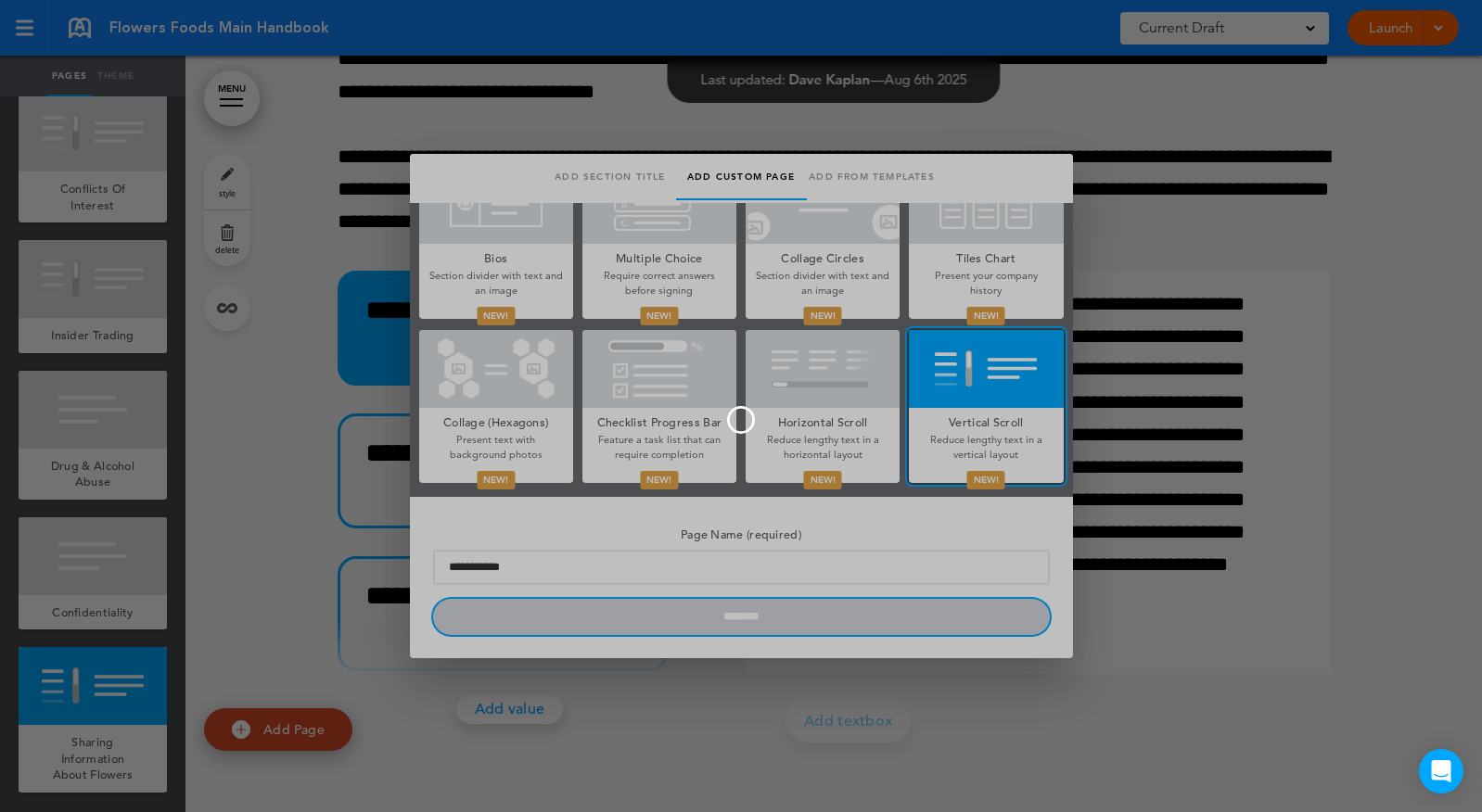 type 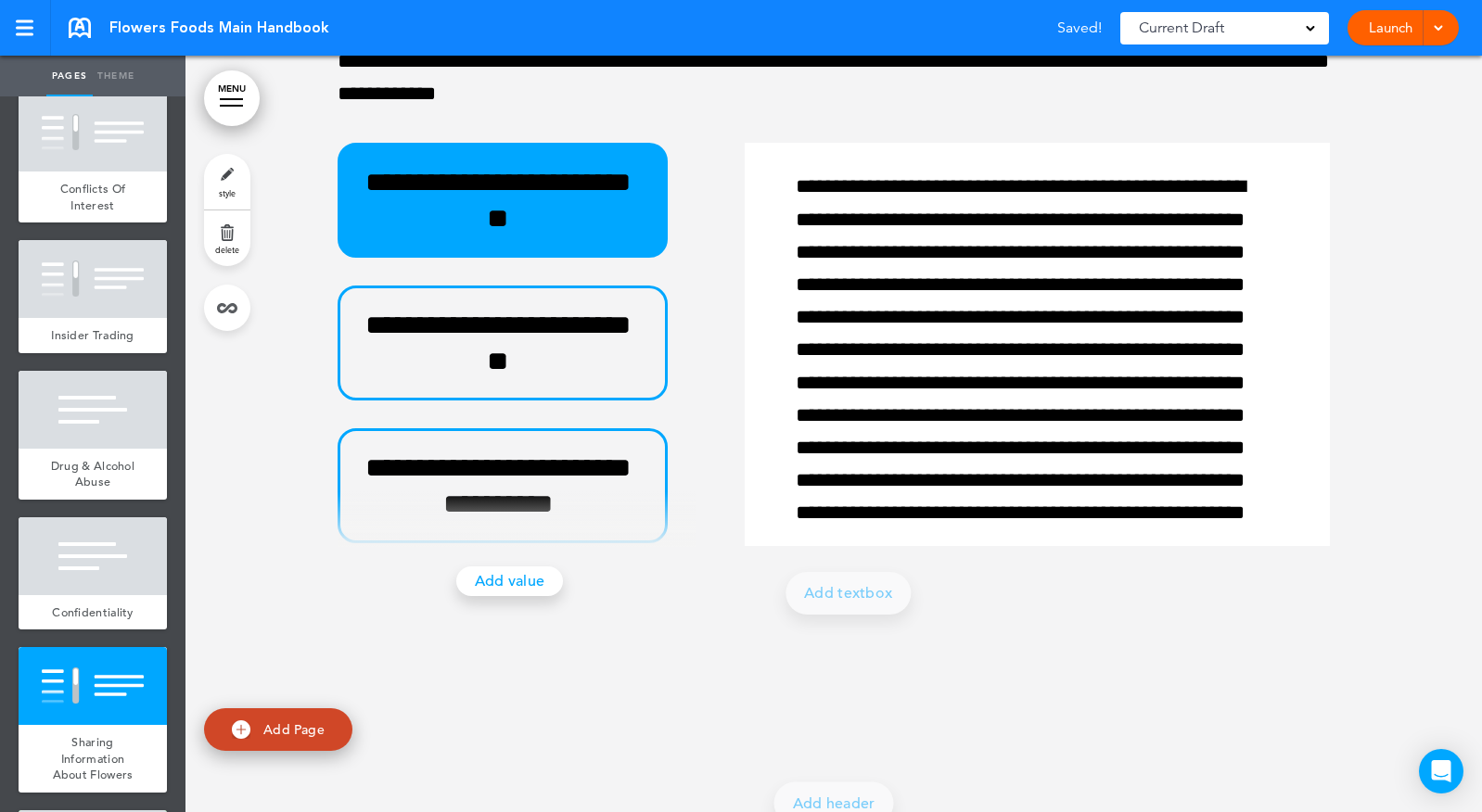 scroll, scrollTop: 140, scrollLeft: 0, axis: vertical 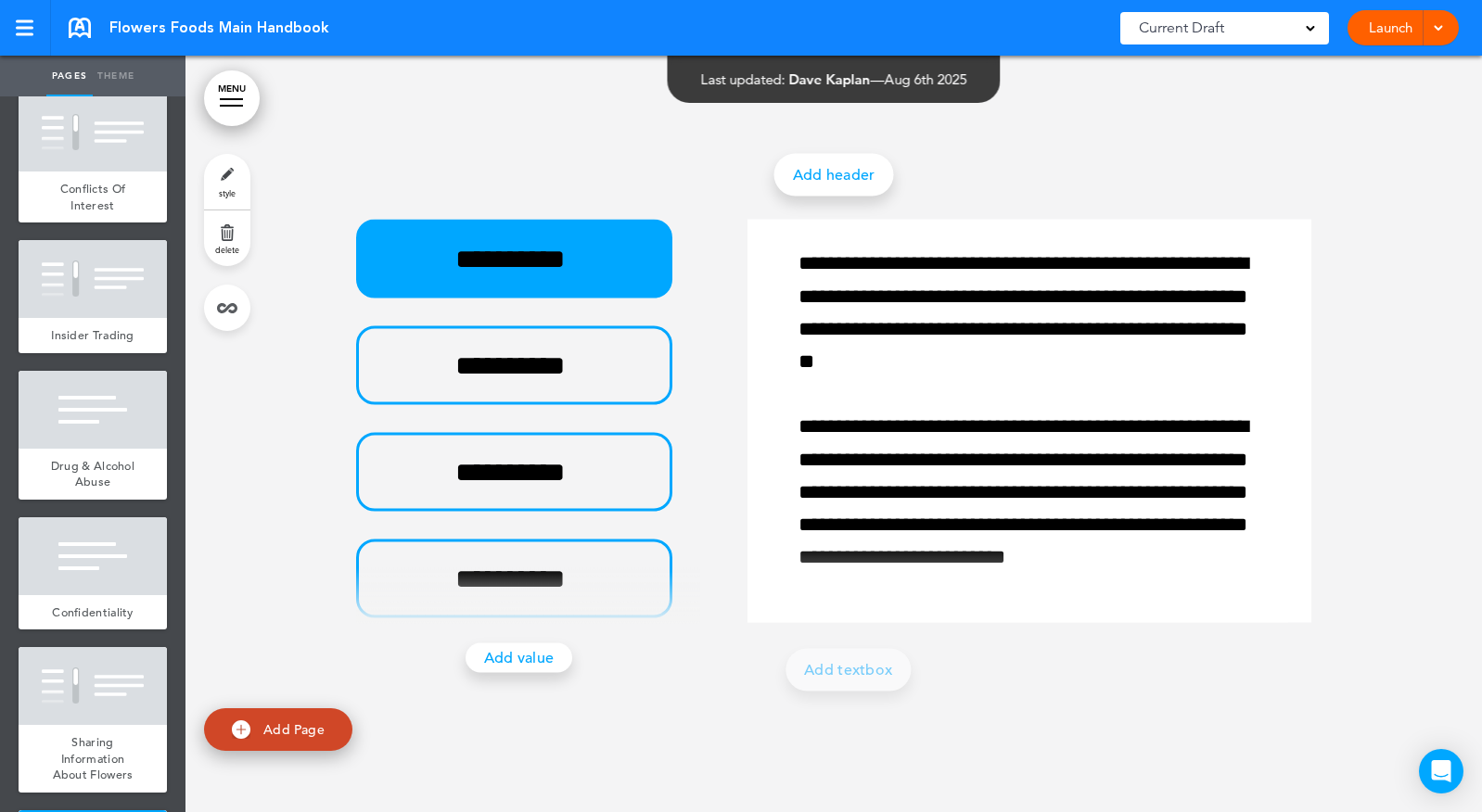 click on "Add header" at bounding box center (834, 175) 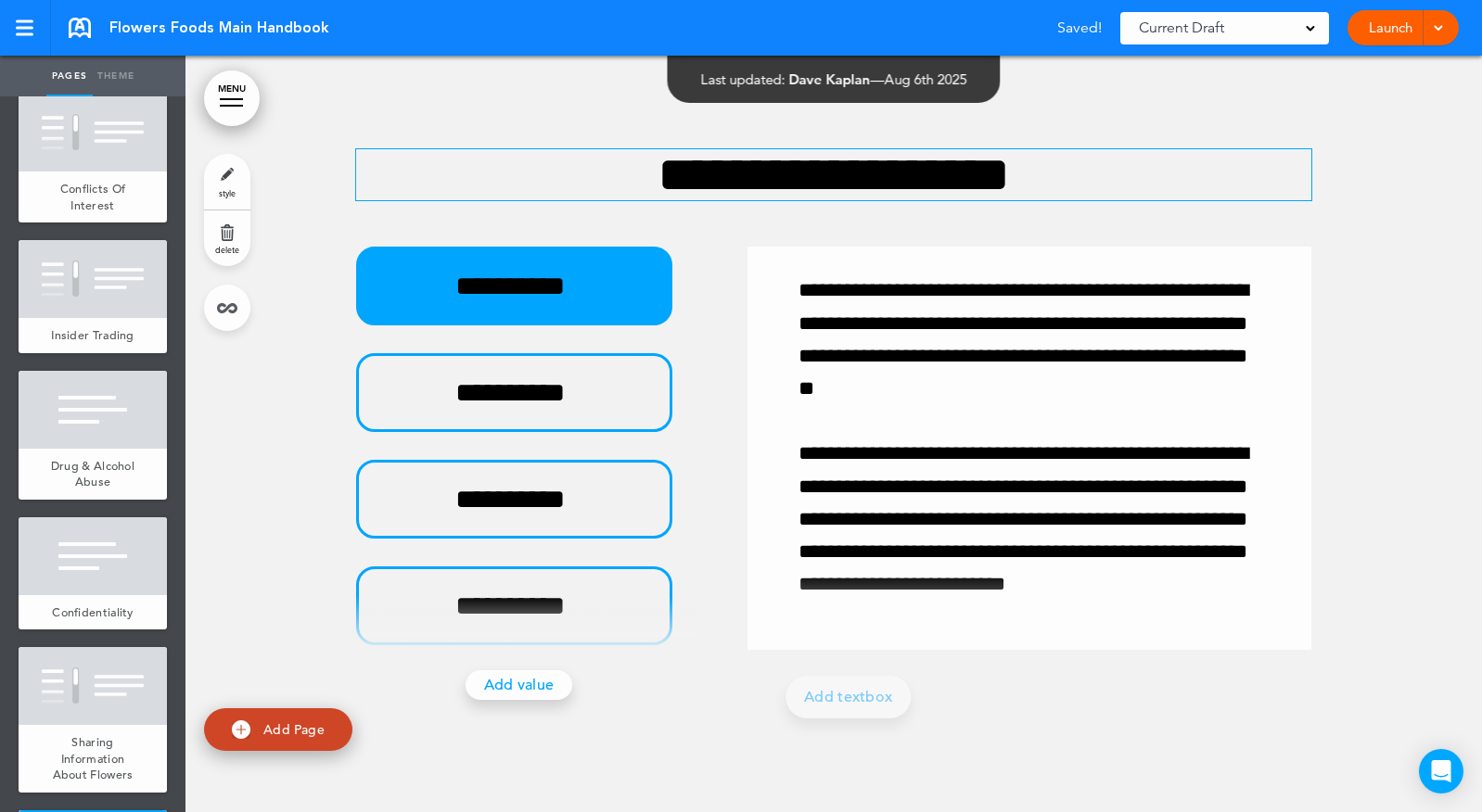 click on "**********" at bounding box center (834, 174) 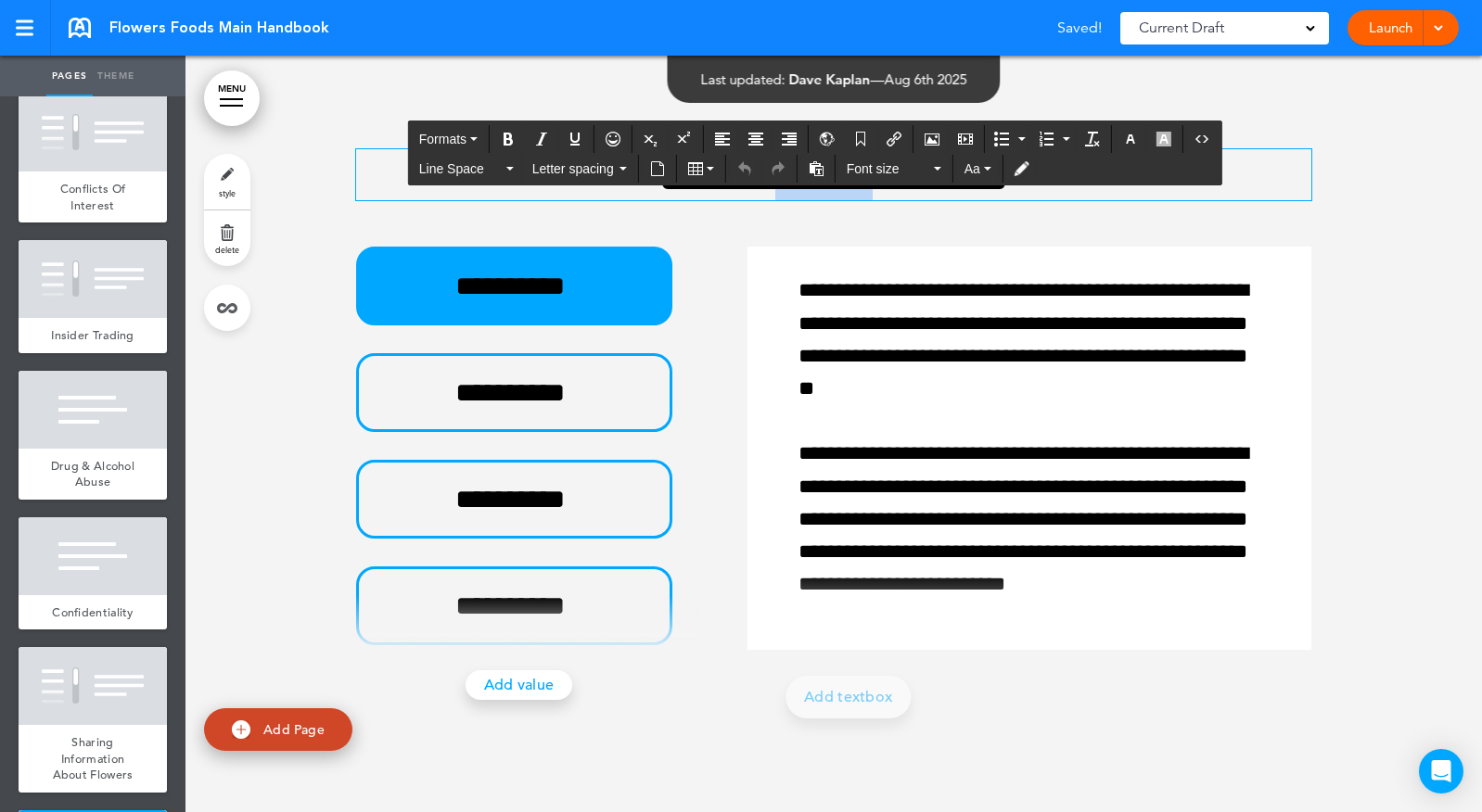 click on "**********" at bounding box center (834, 174) 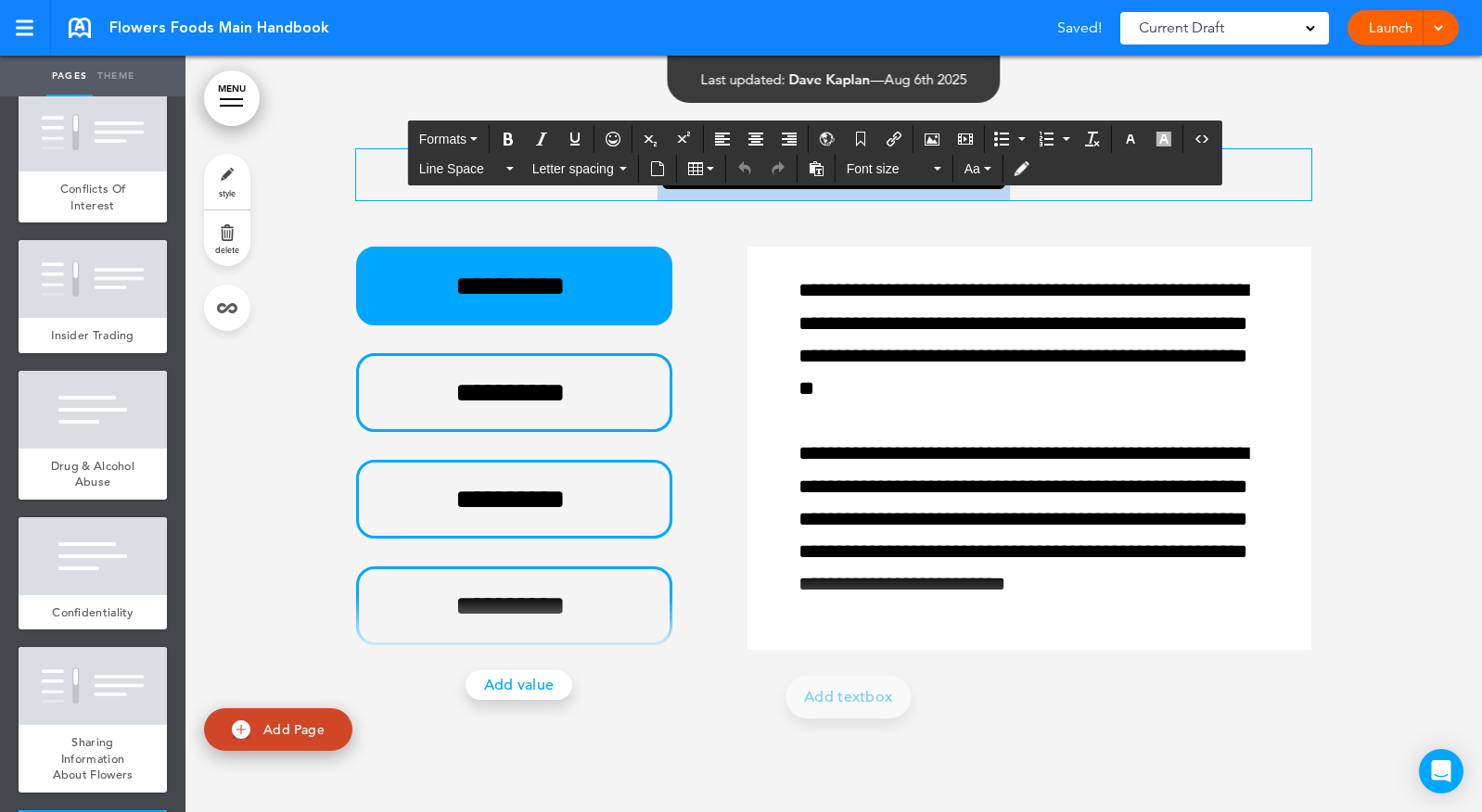 click on "**********" at bounding box center (834, 174) 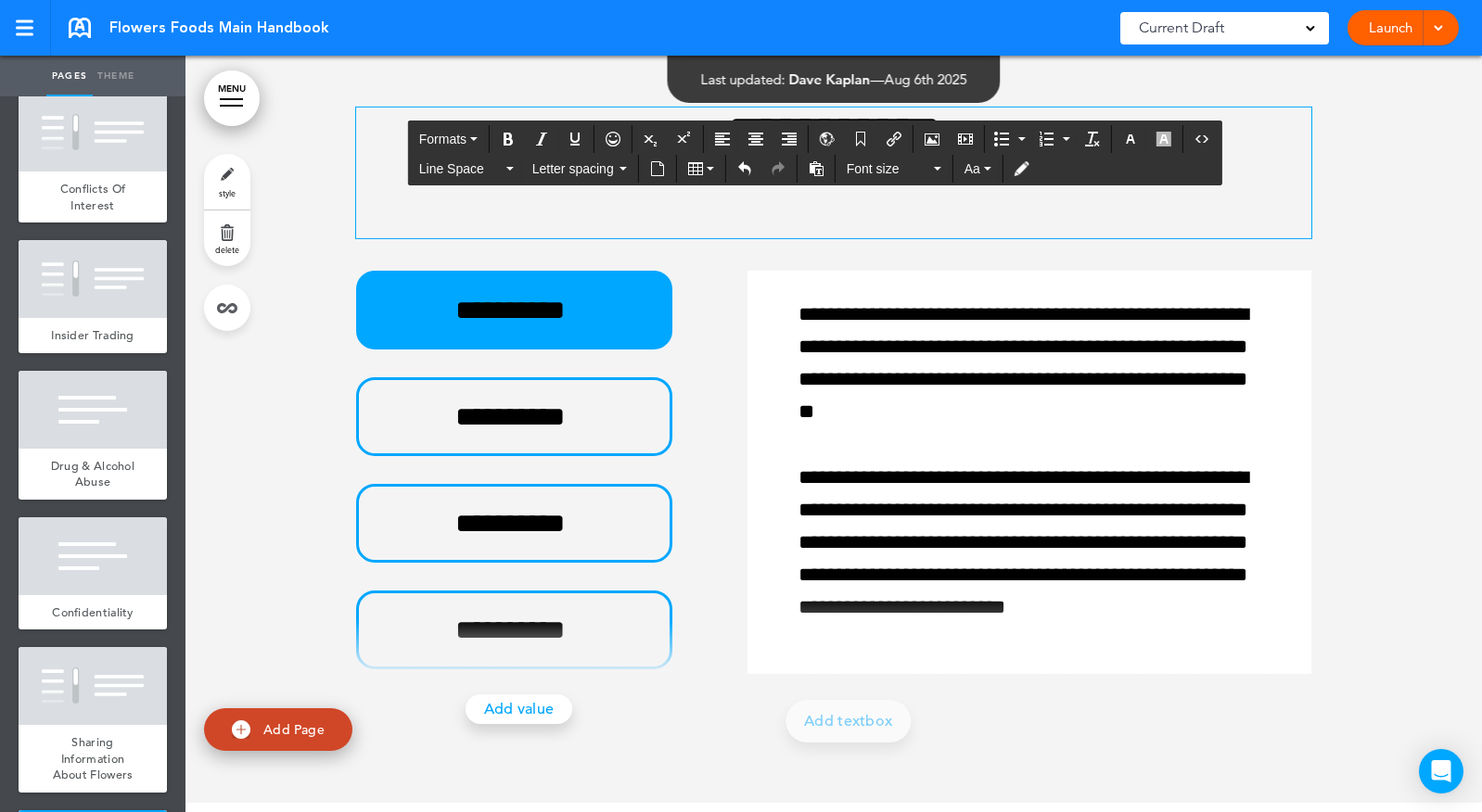 scroll, scrollTop: 43412, scrollLeft: 0, axis: vertical 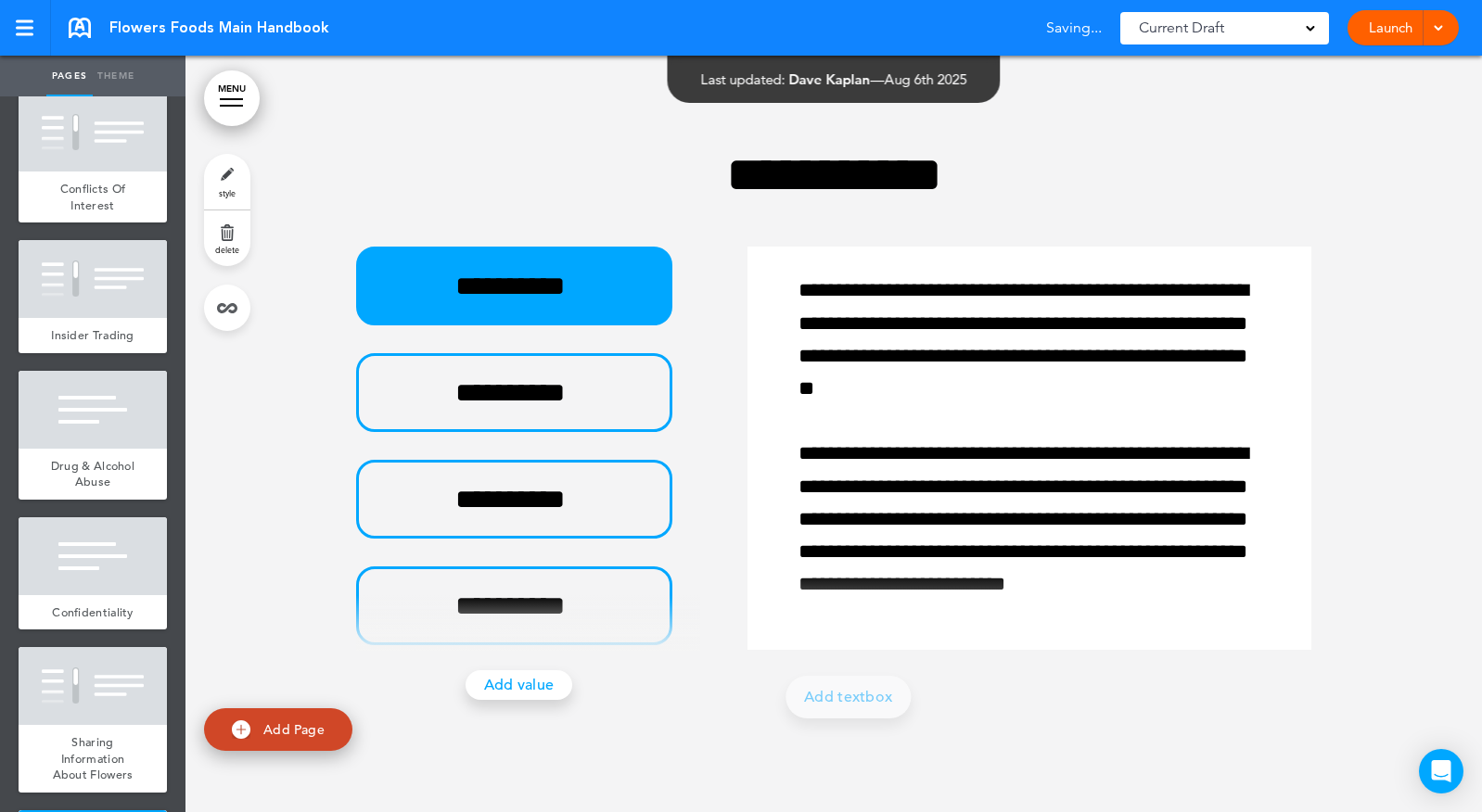click at bounding box center [834, 434] 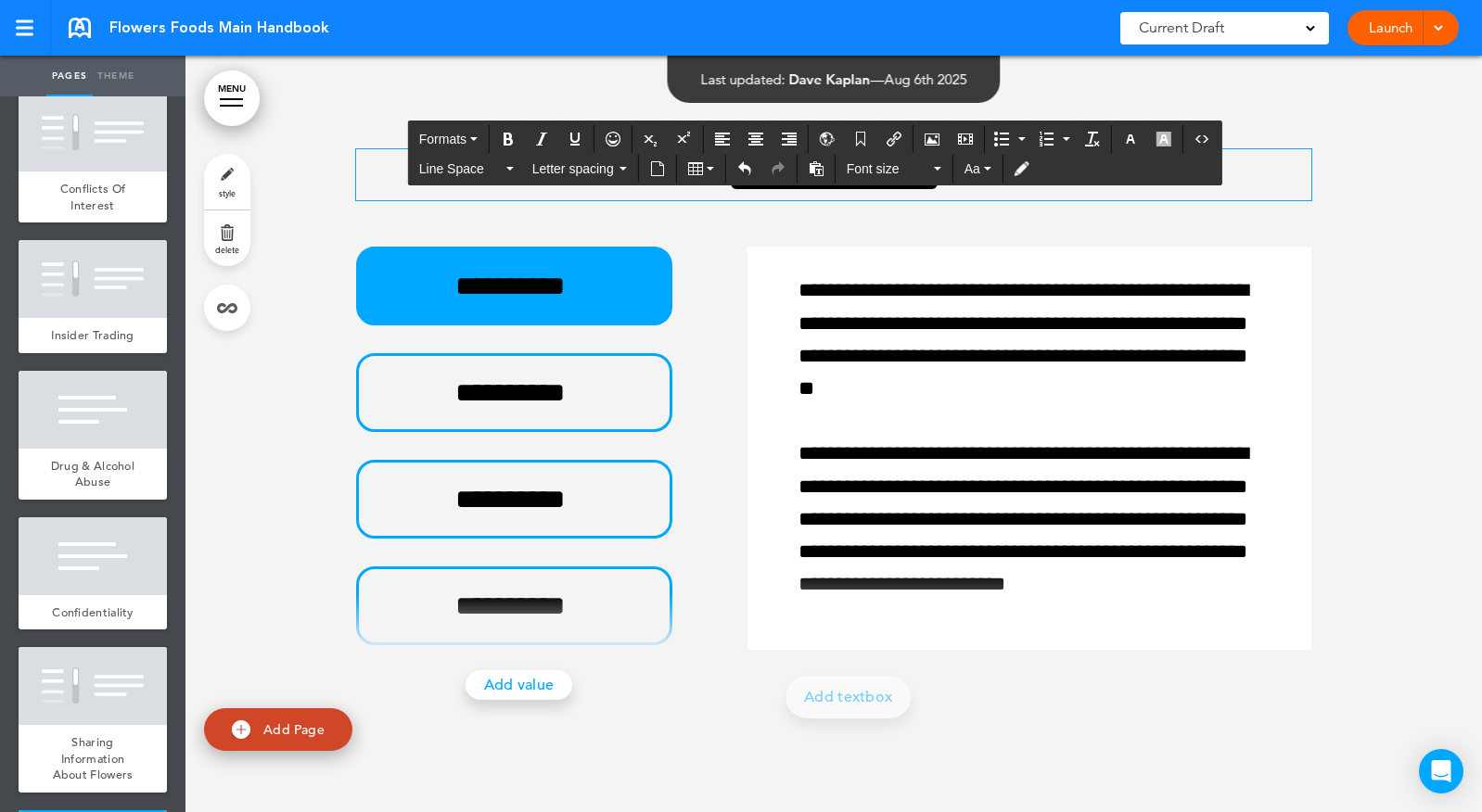 click on "**********" at bounding box center [834, 174] 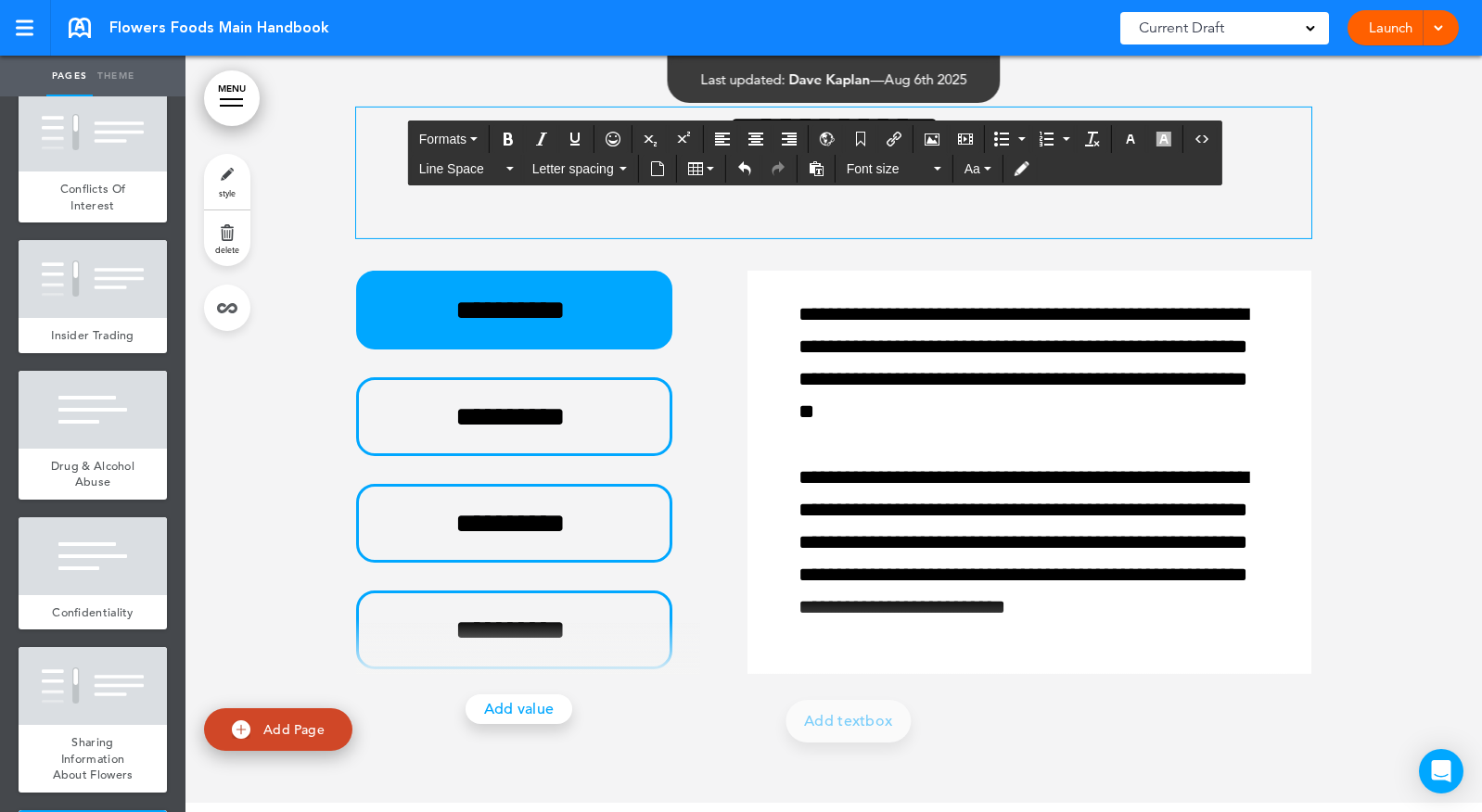 scroll, scrollTop: 43380, scrollLeft: 0, axis: vertical 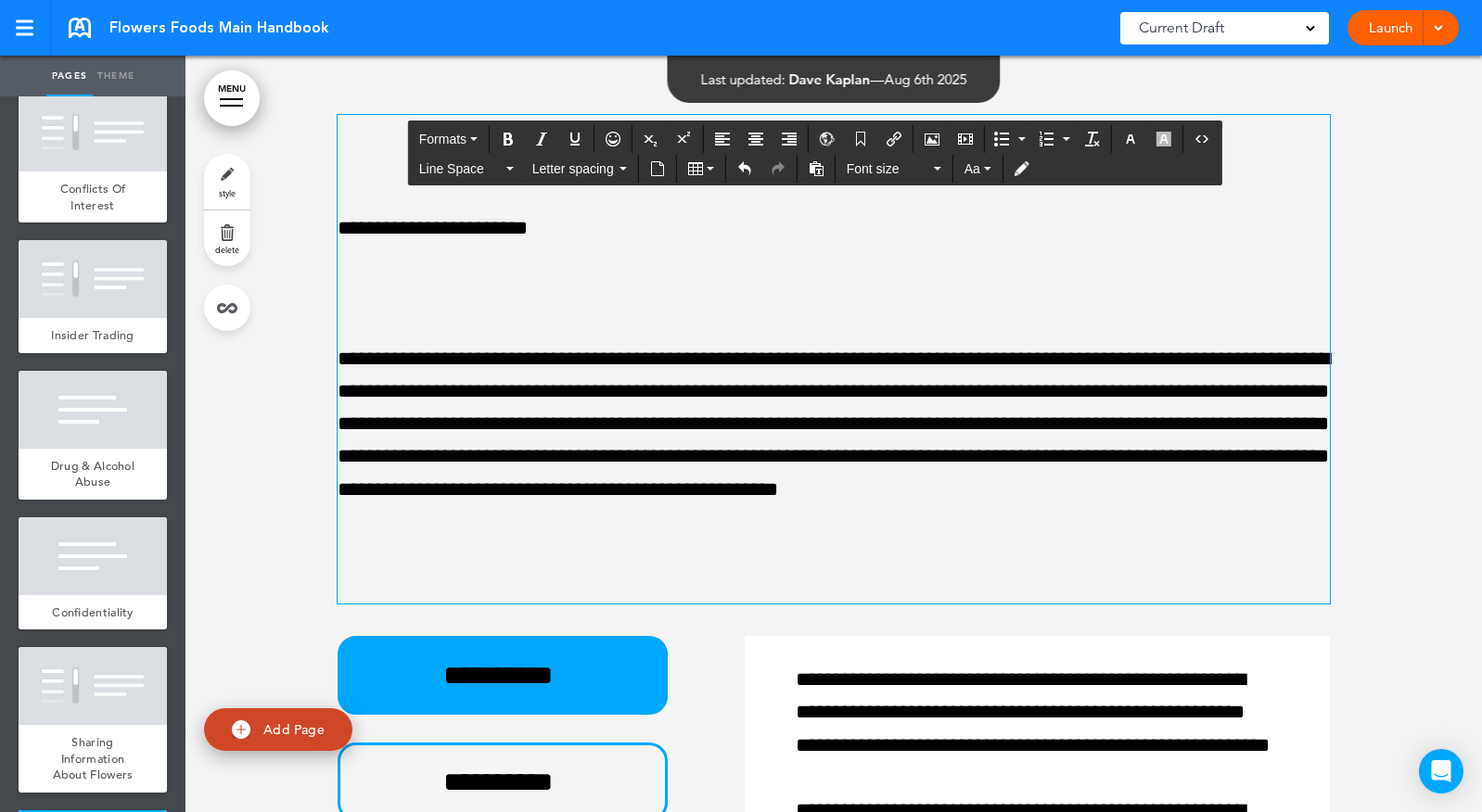 click at bounding box center [834, 294] 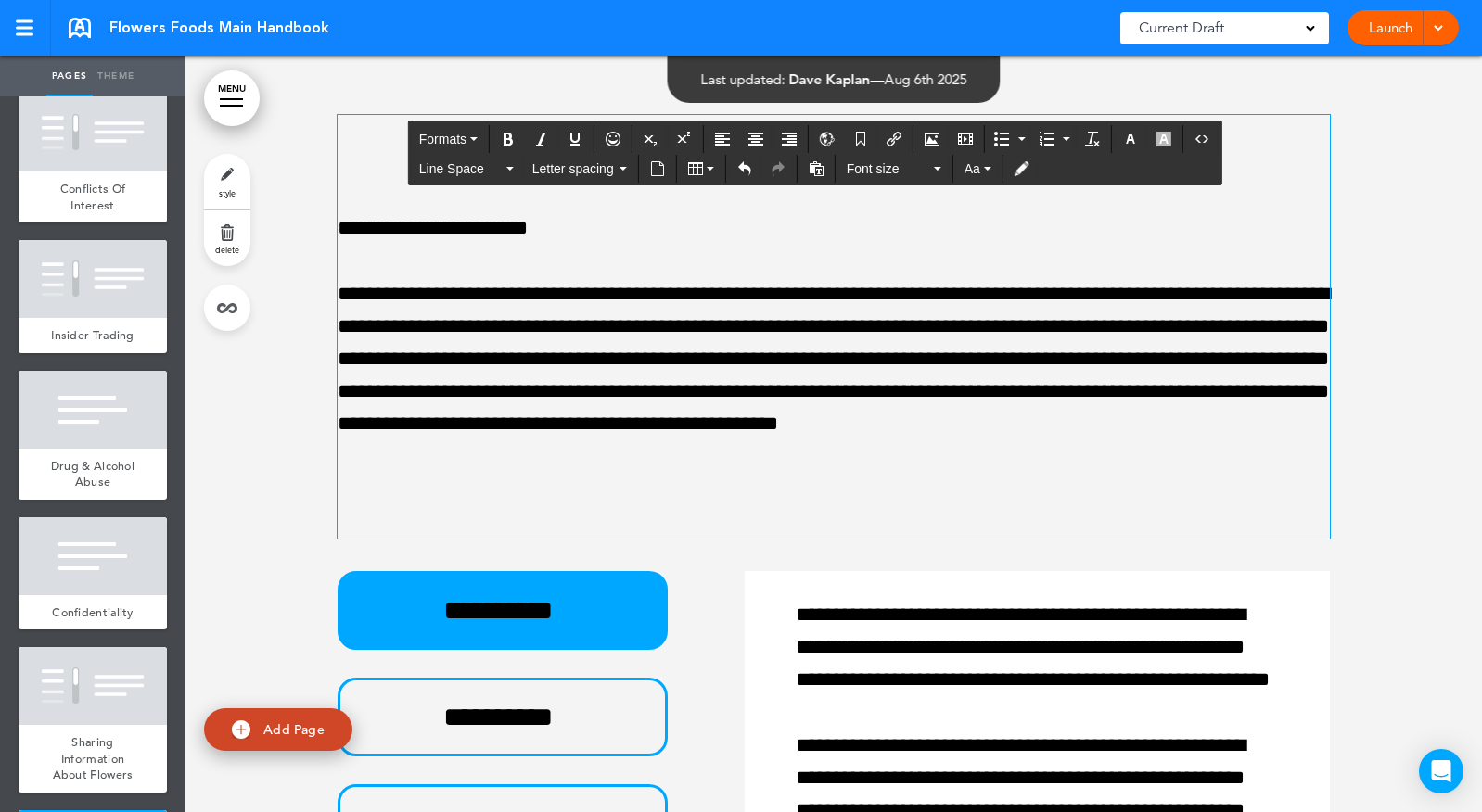 click on "**********" at bounding box center (834, 326) 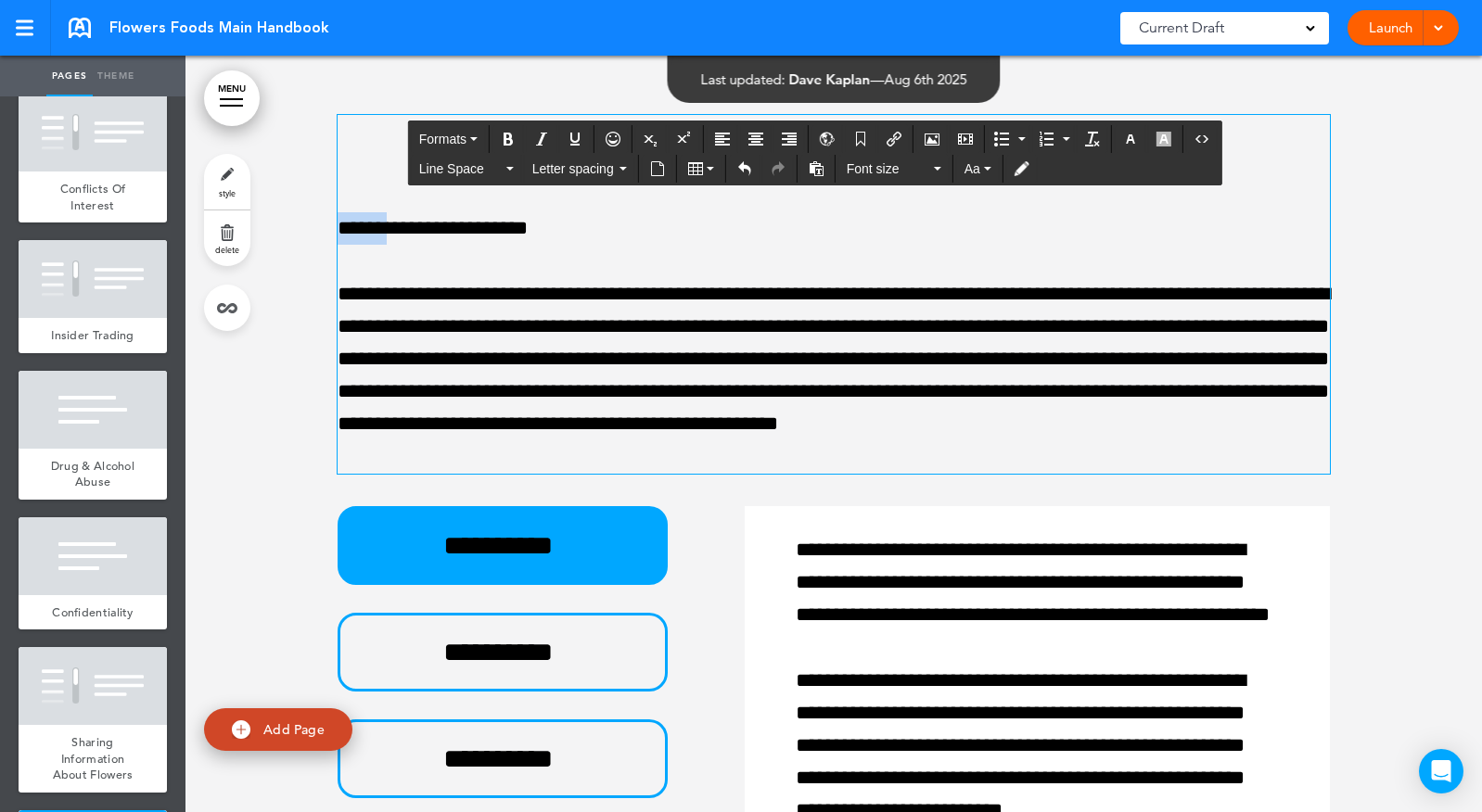drag, startPoint x: 393, startPoint y: 355, endPoint x: 315, endPoint y: 355, distance: 78 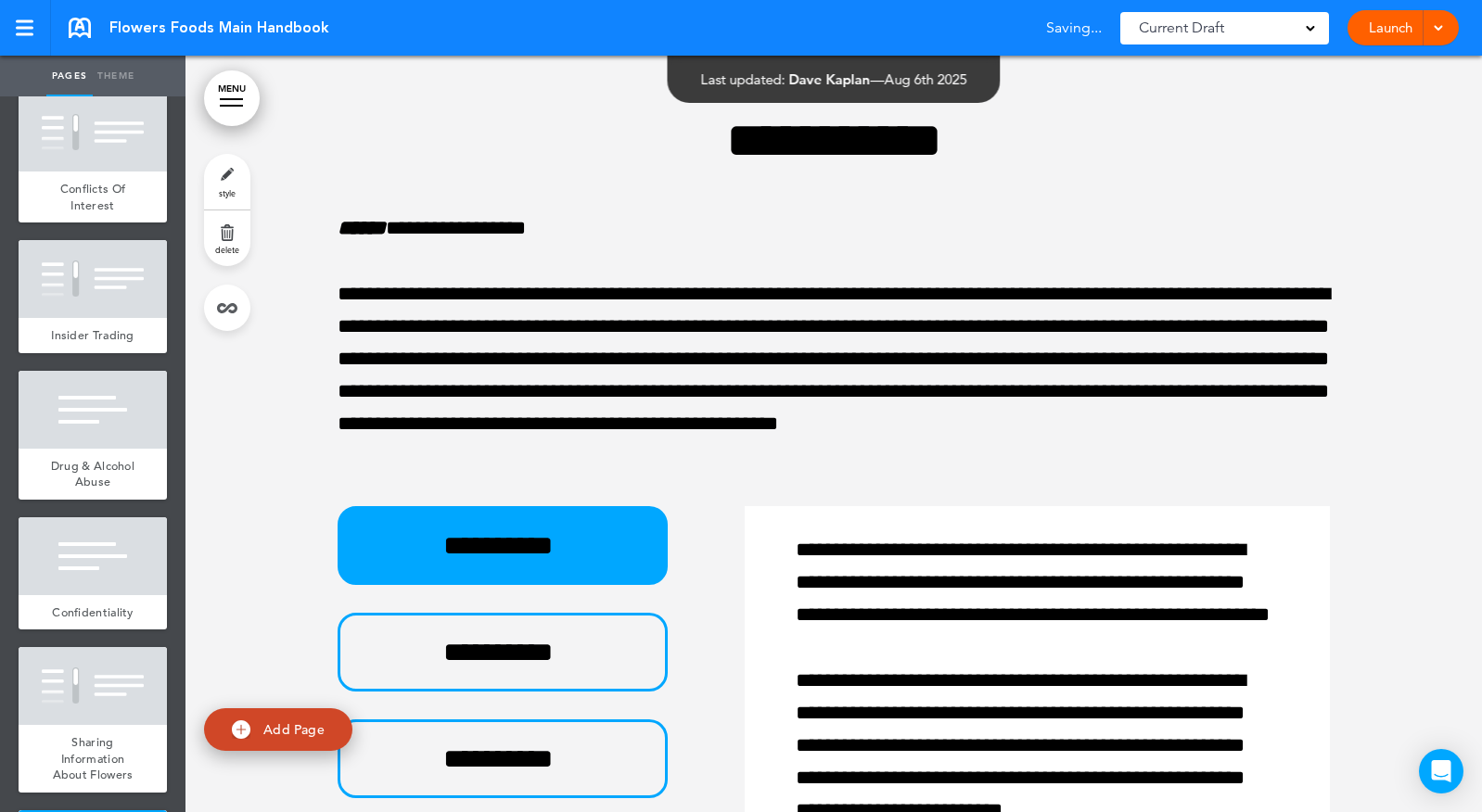 click at bounding box center [834, 546] 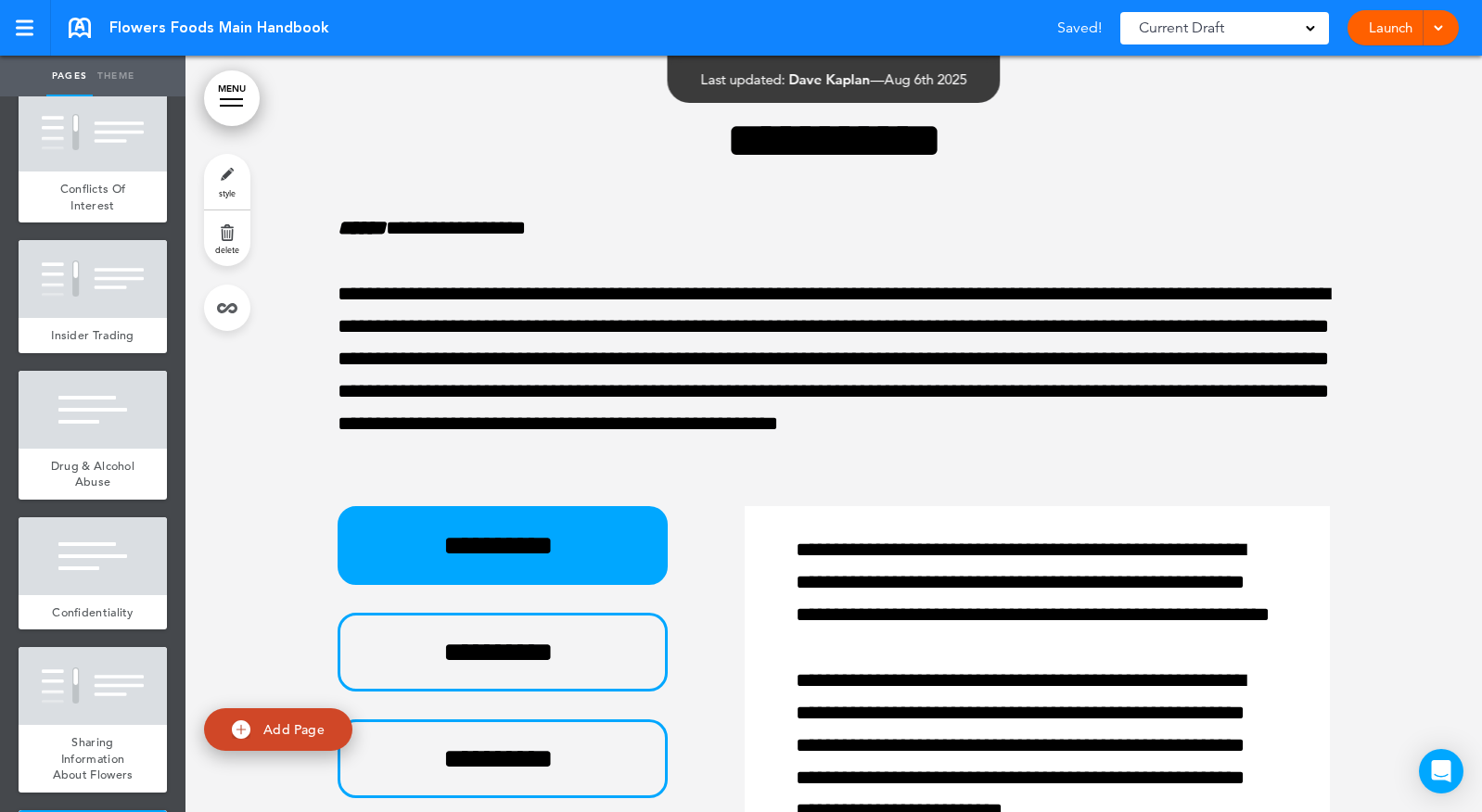 scroll, scrollTop: 43412, scrollLeft: 0, axis: vertical 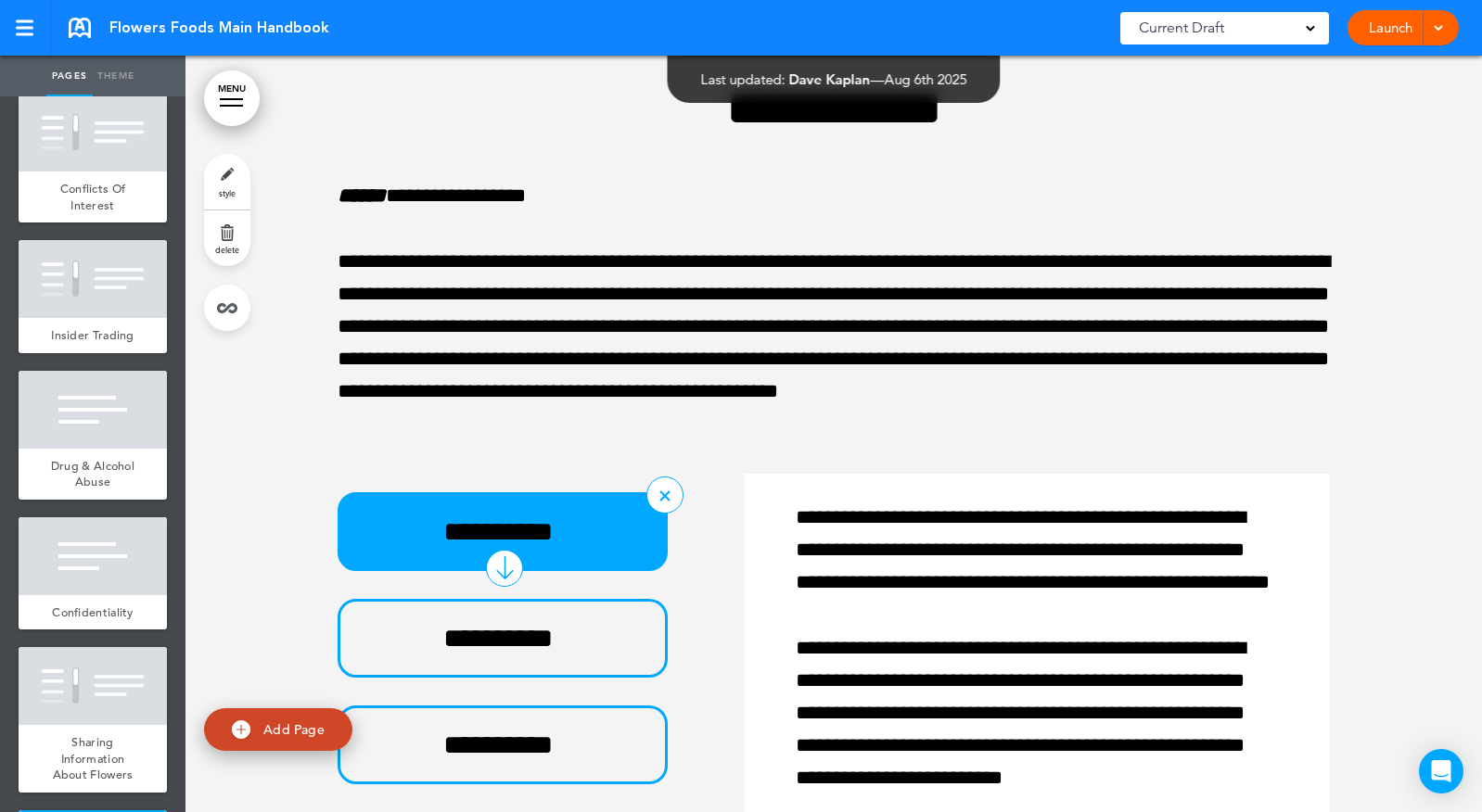 click on "**********" at bounding box center [503, 531] 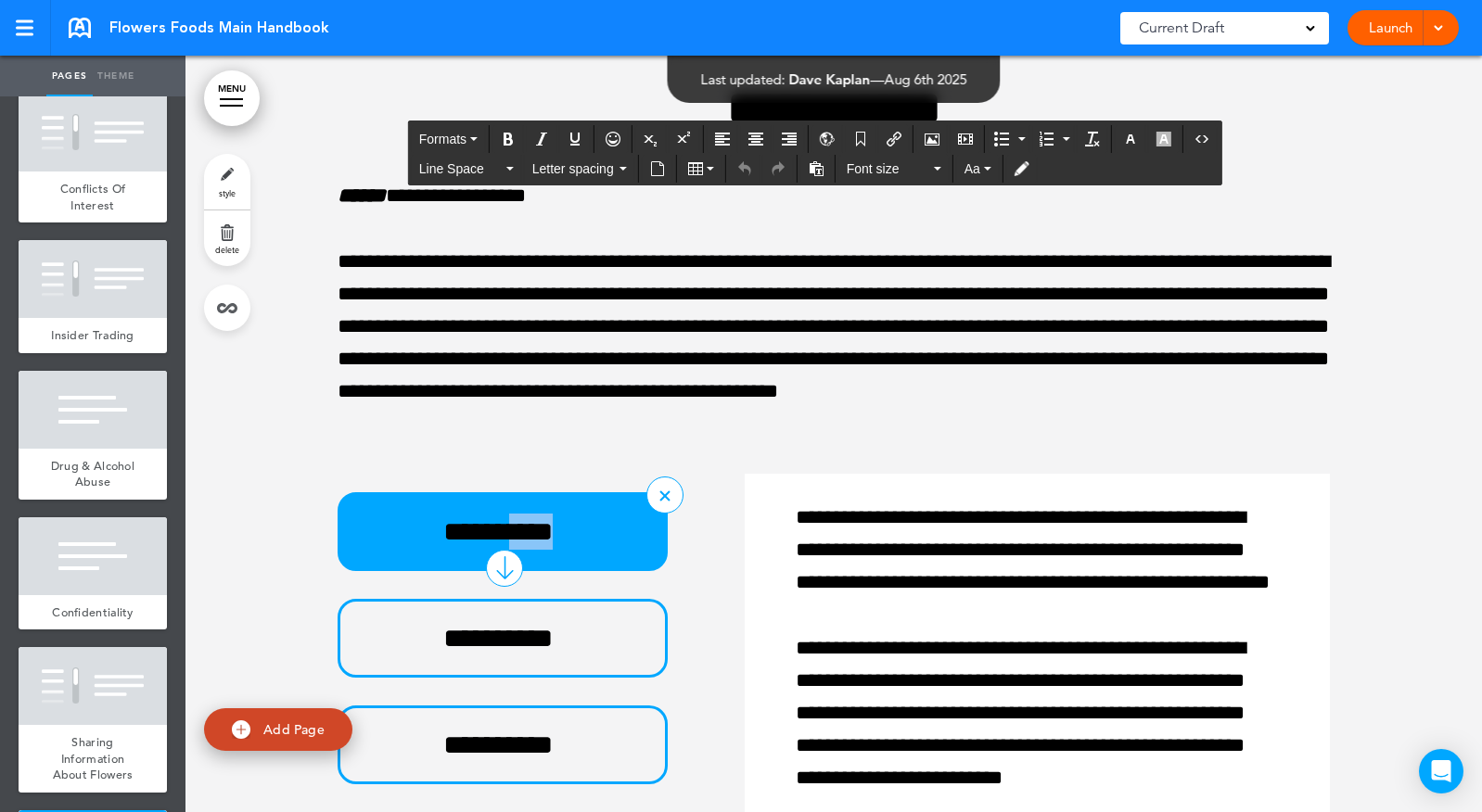 click on "**********" at bounding box center [498, 531] 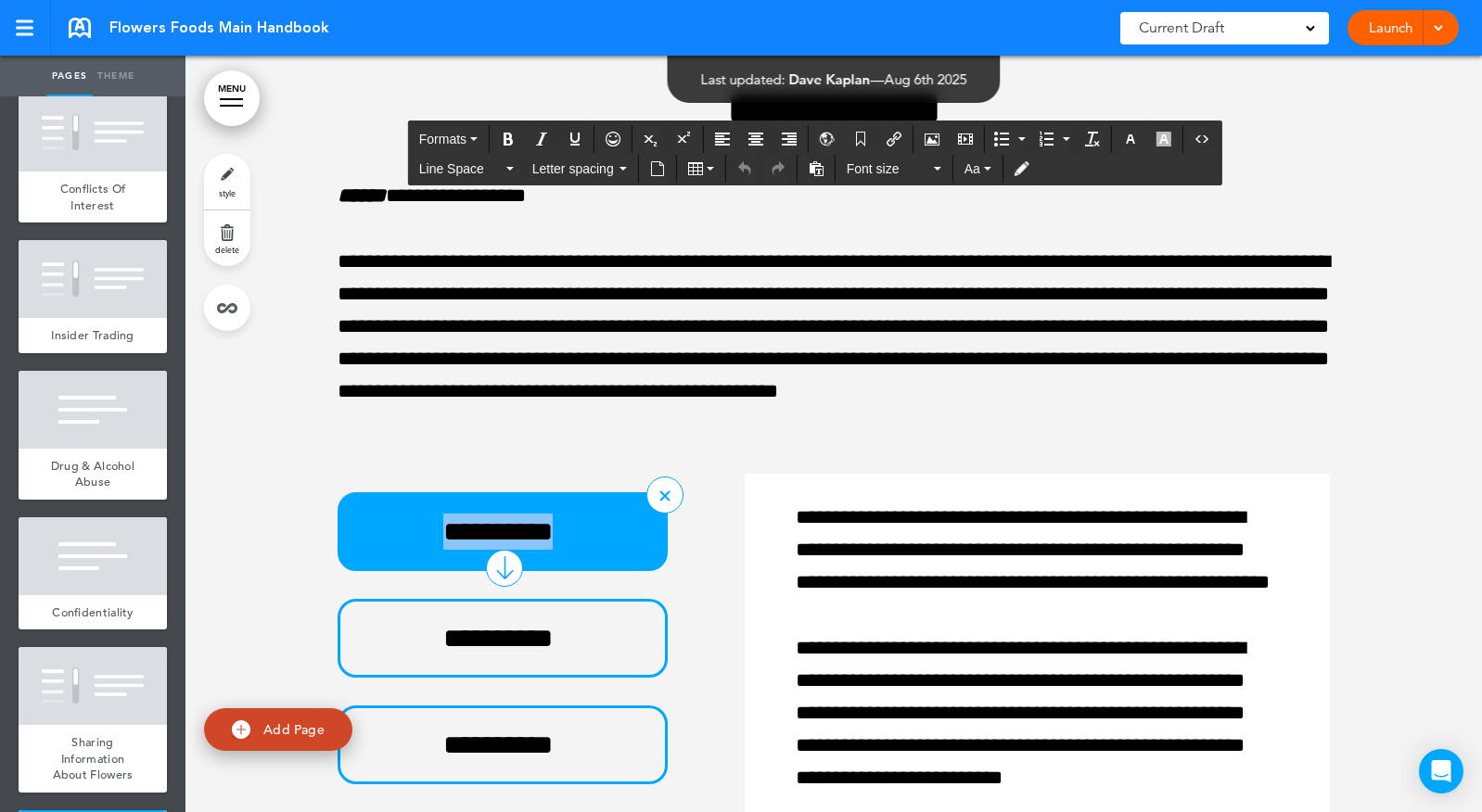 click on "**********" at bounding box center [498, 531] 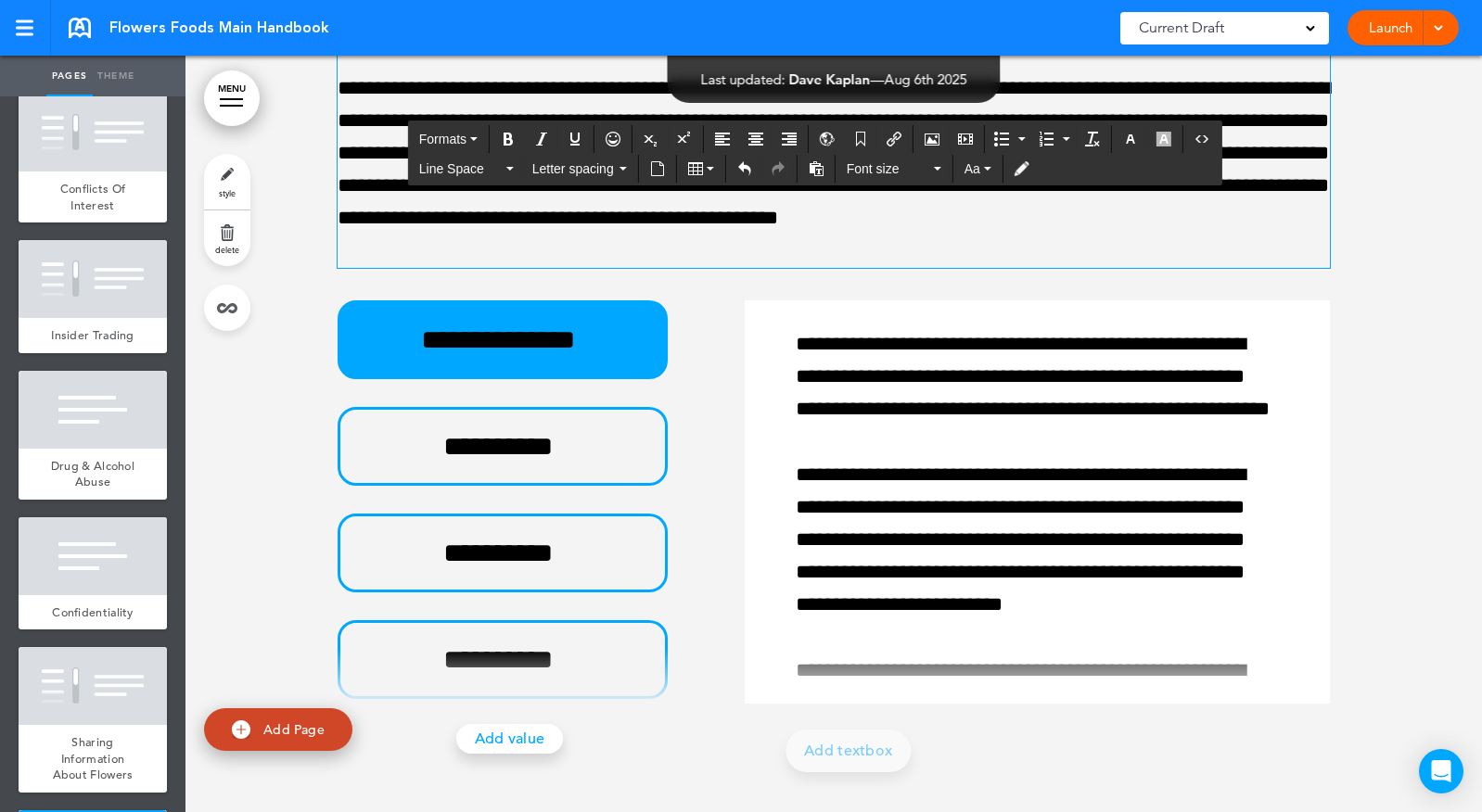 scroll, scrollTop: 43592, scrollLeft: 0, axis: vertical 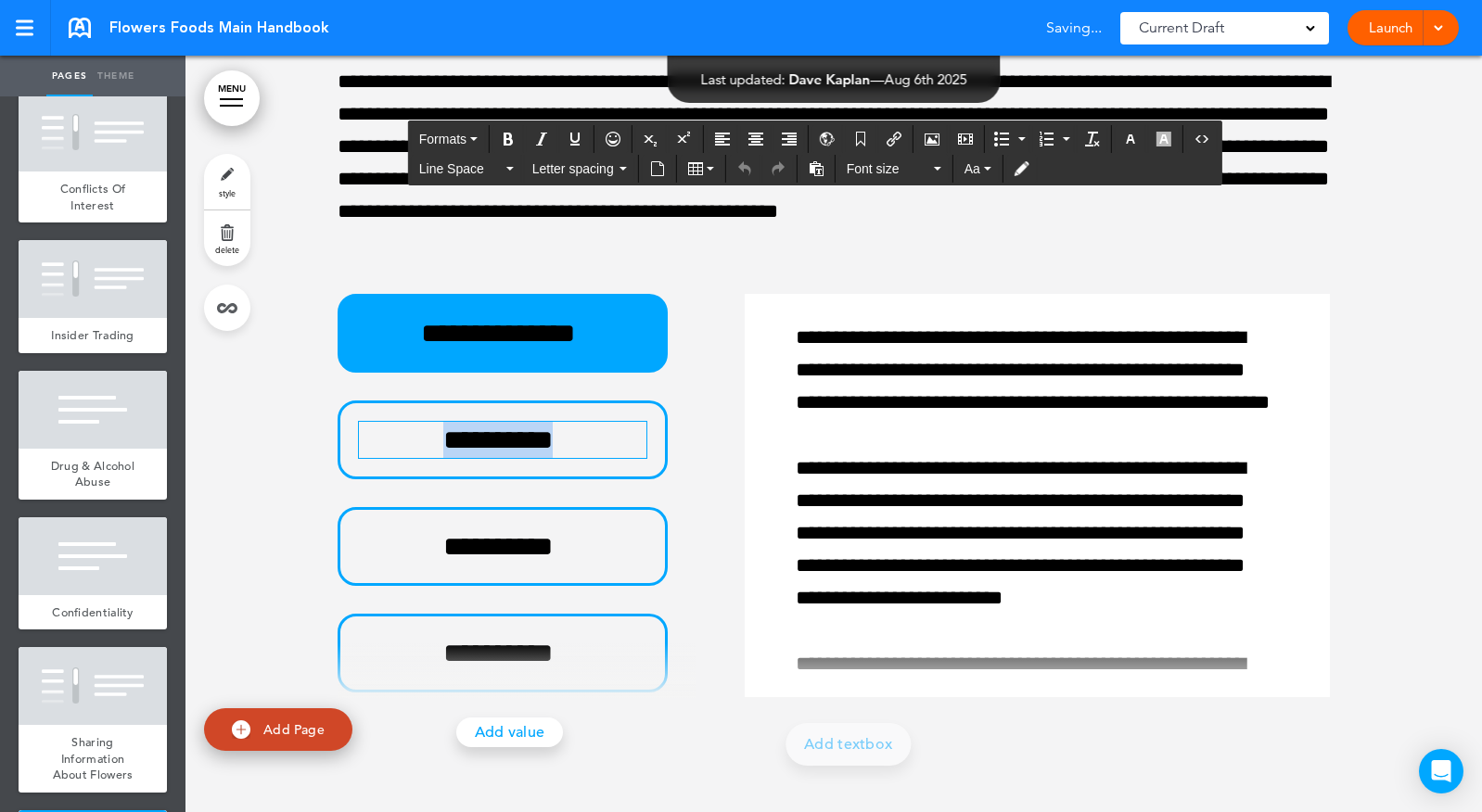 drag, startPoint x: 576, startPoint y: 571, endPoint x: 257, endPoint y: 571, distance: 319 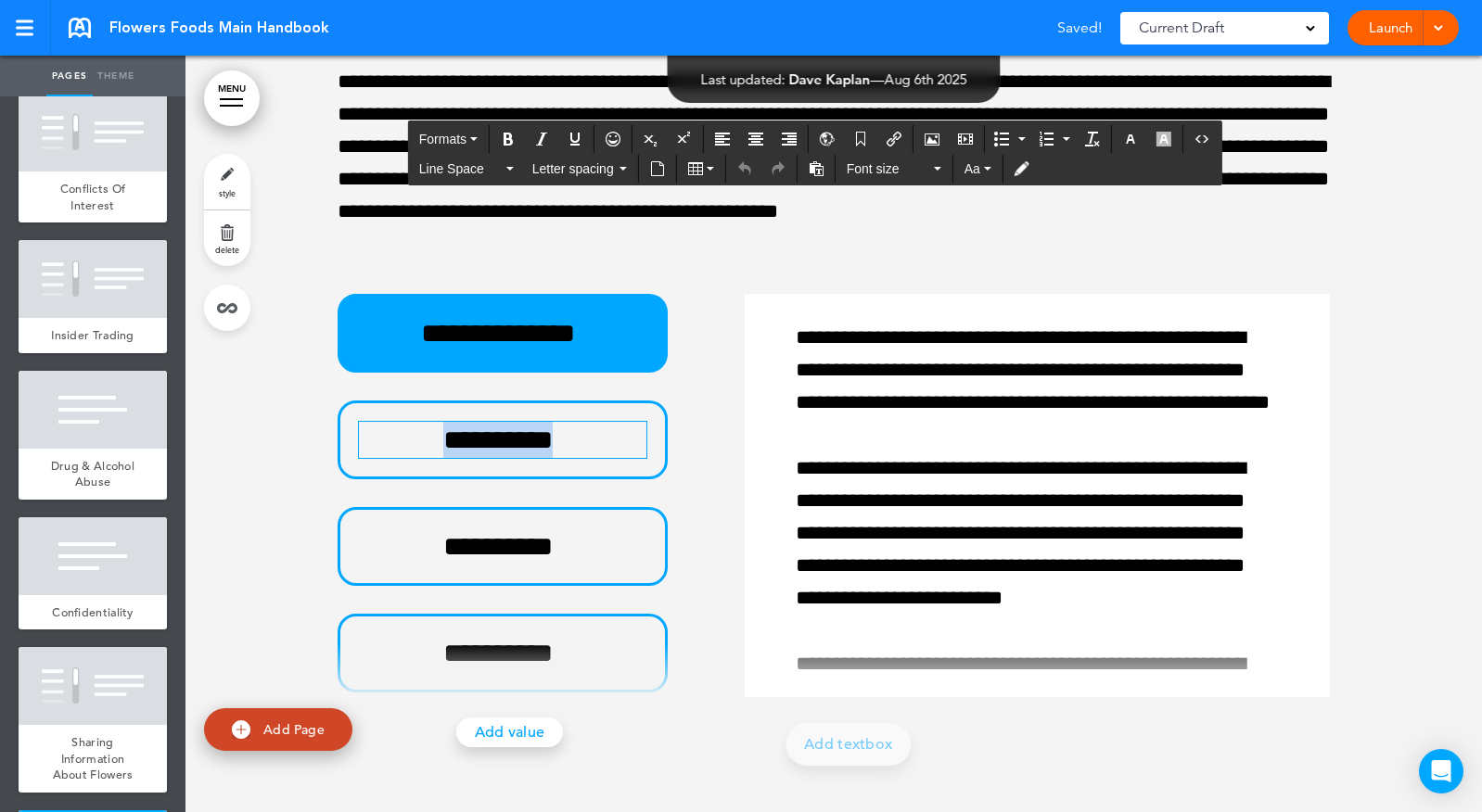 type 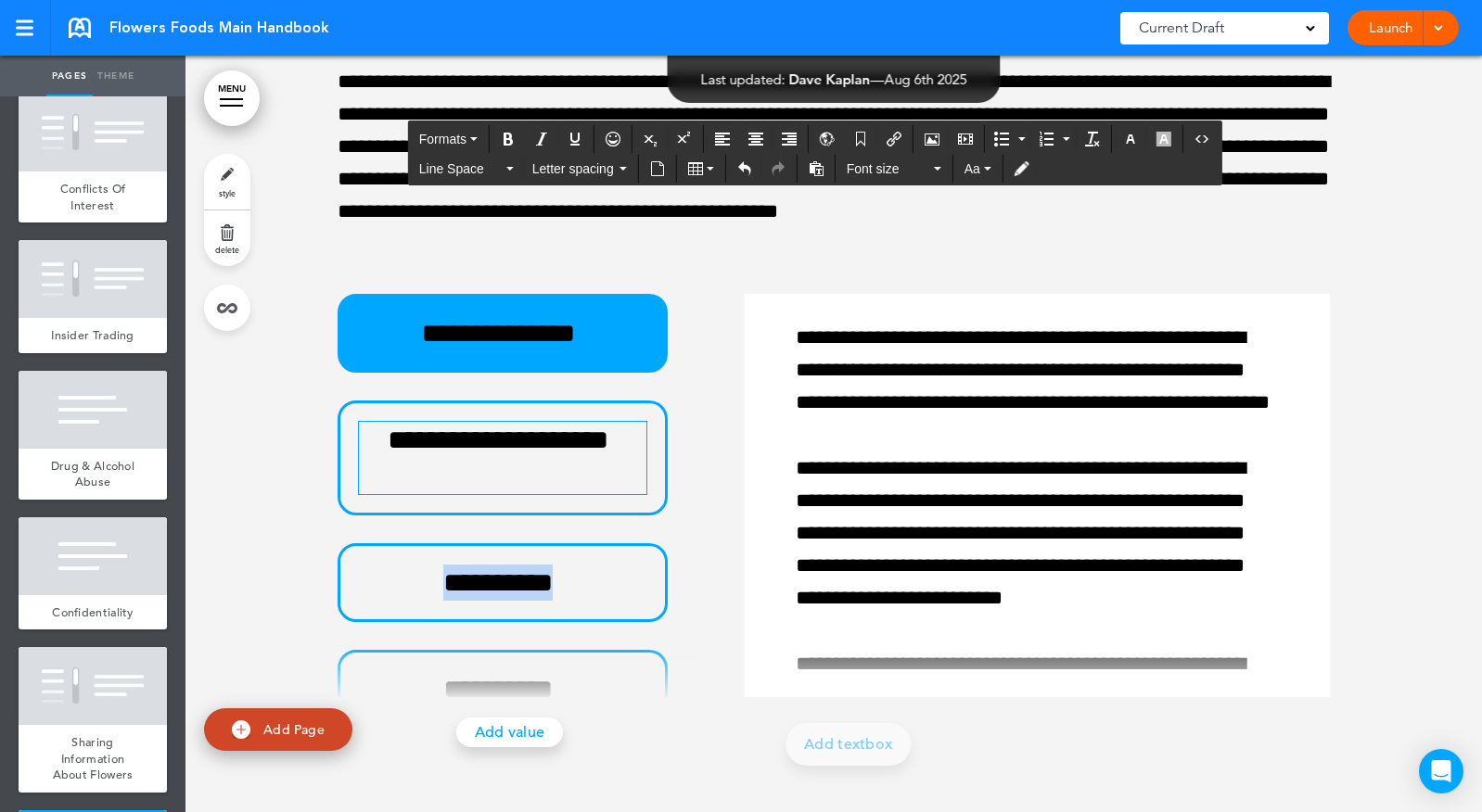 drag, startPoint x: 564, startPoint y: 708, endPoint x: 274, endPoint y: 708, distance: 290 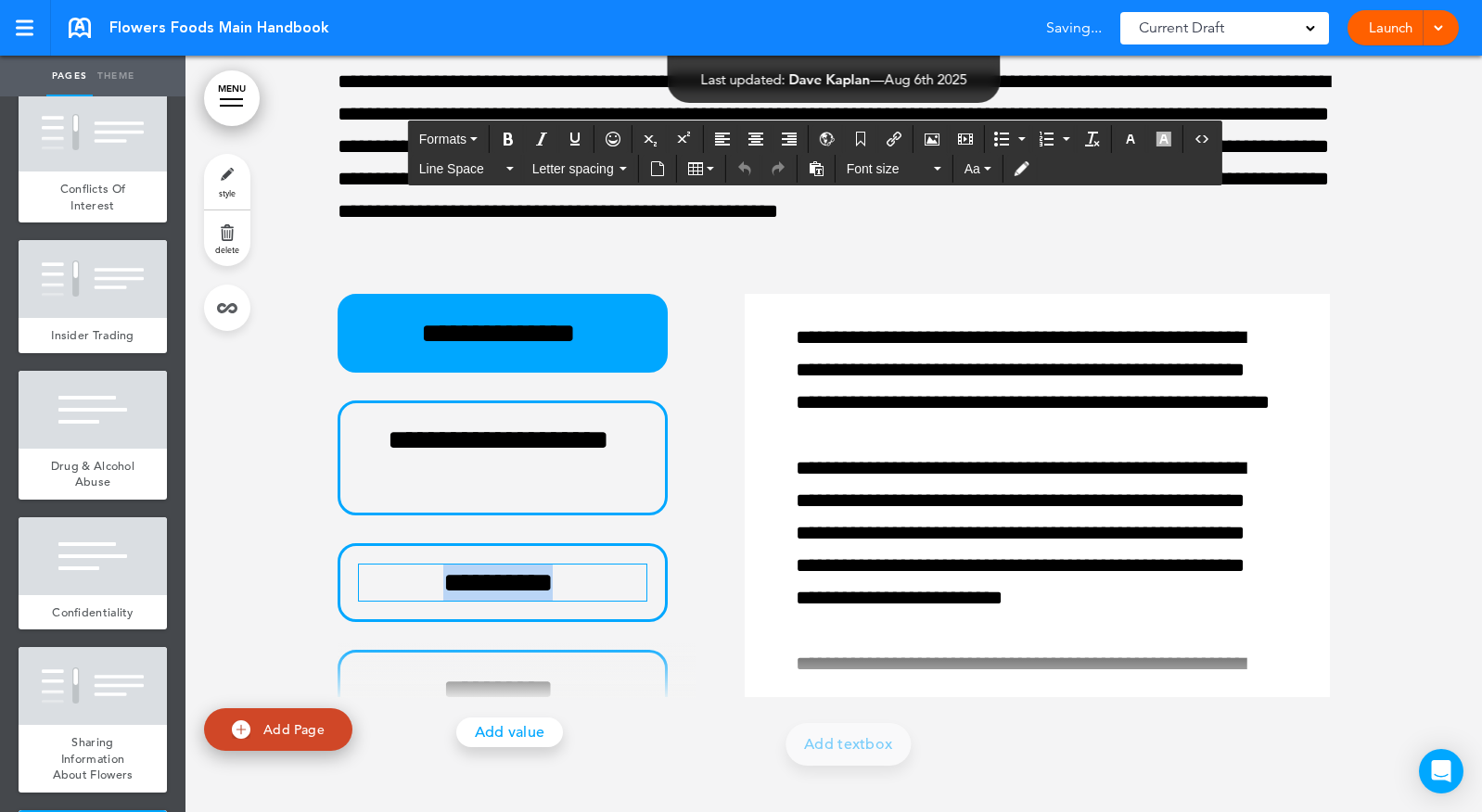 type 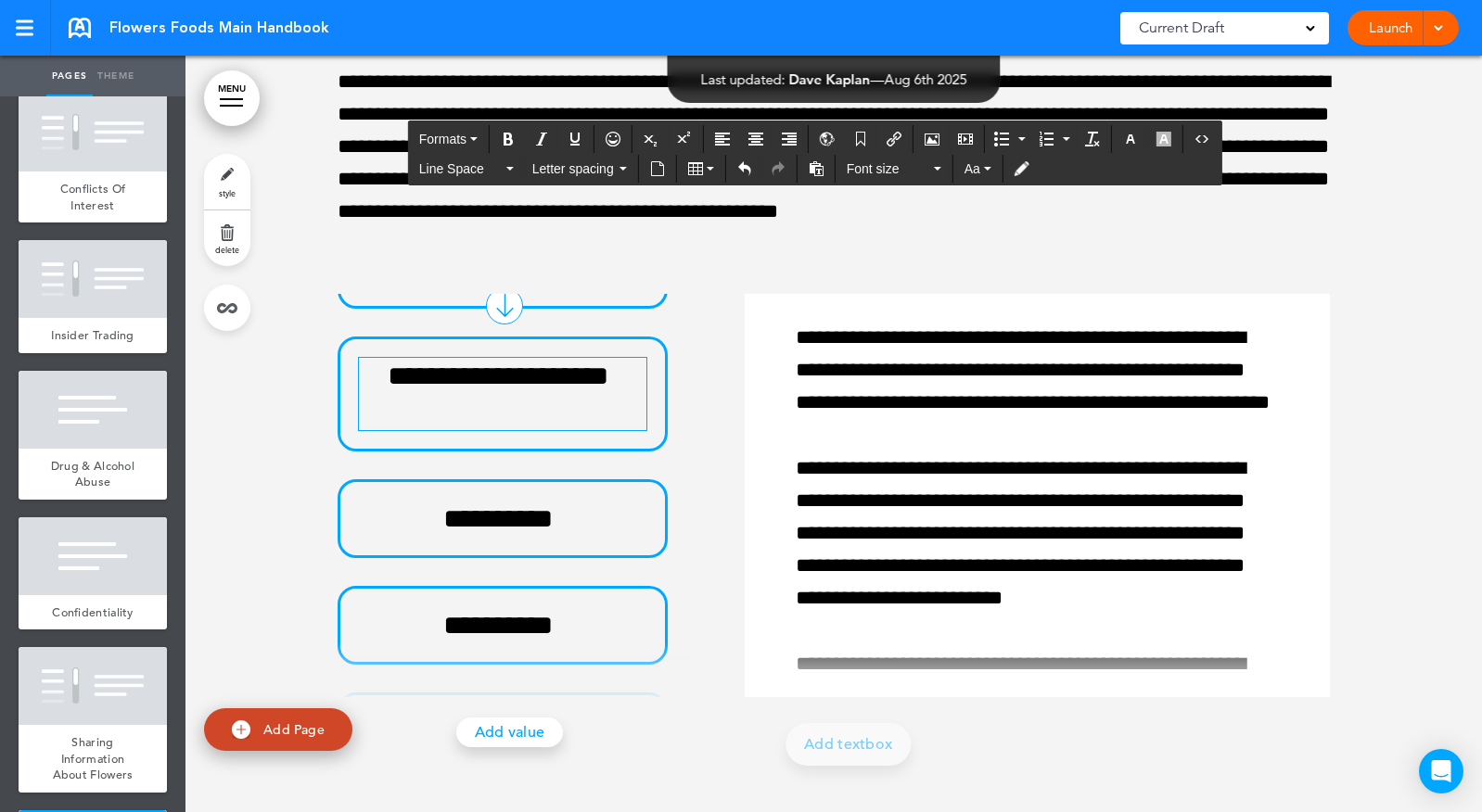 scroll, scrollTop: 255, scrollLeft: 0, axis: vertical 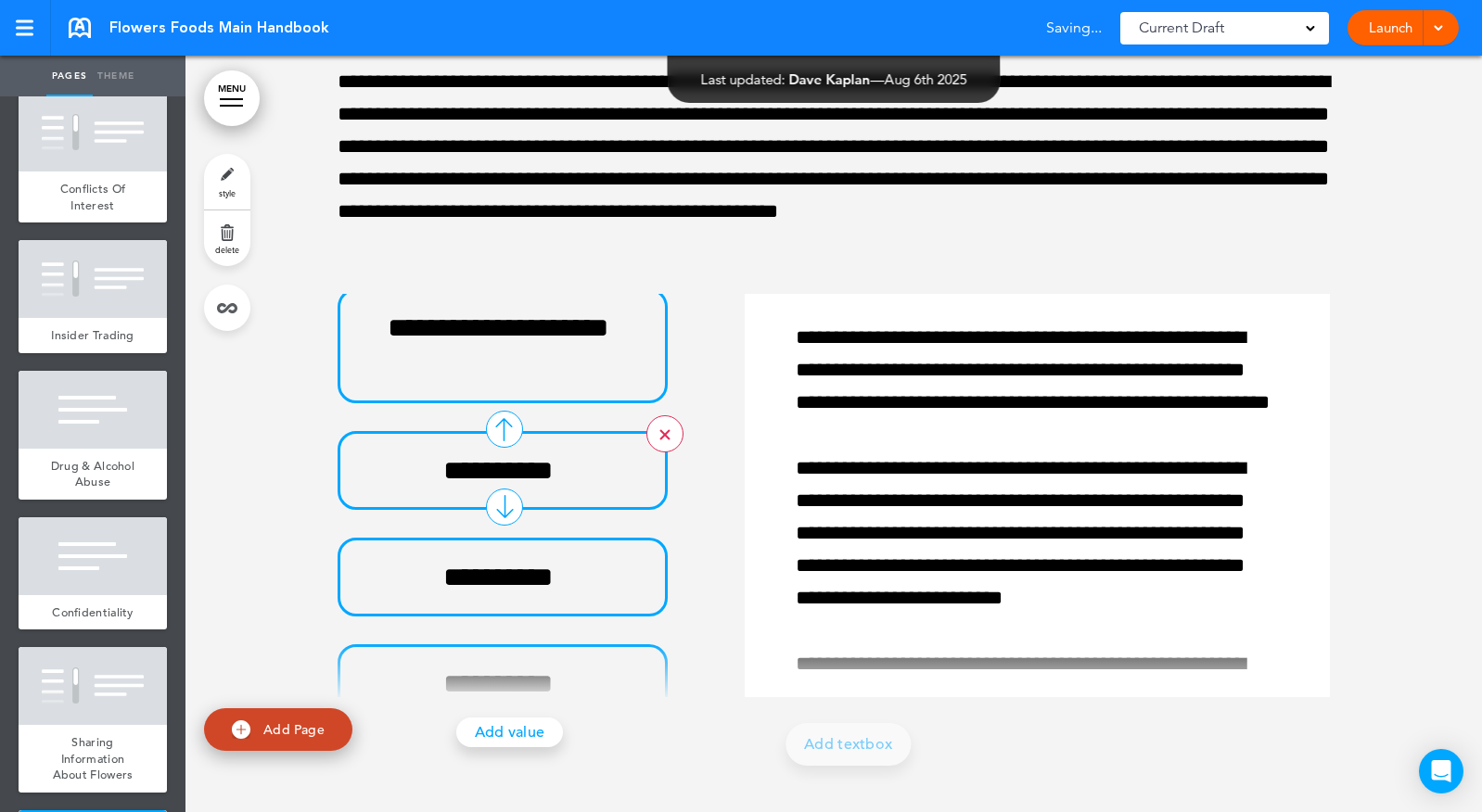 click at bounding box center [665, 434] 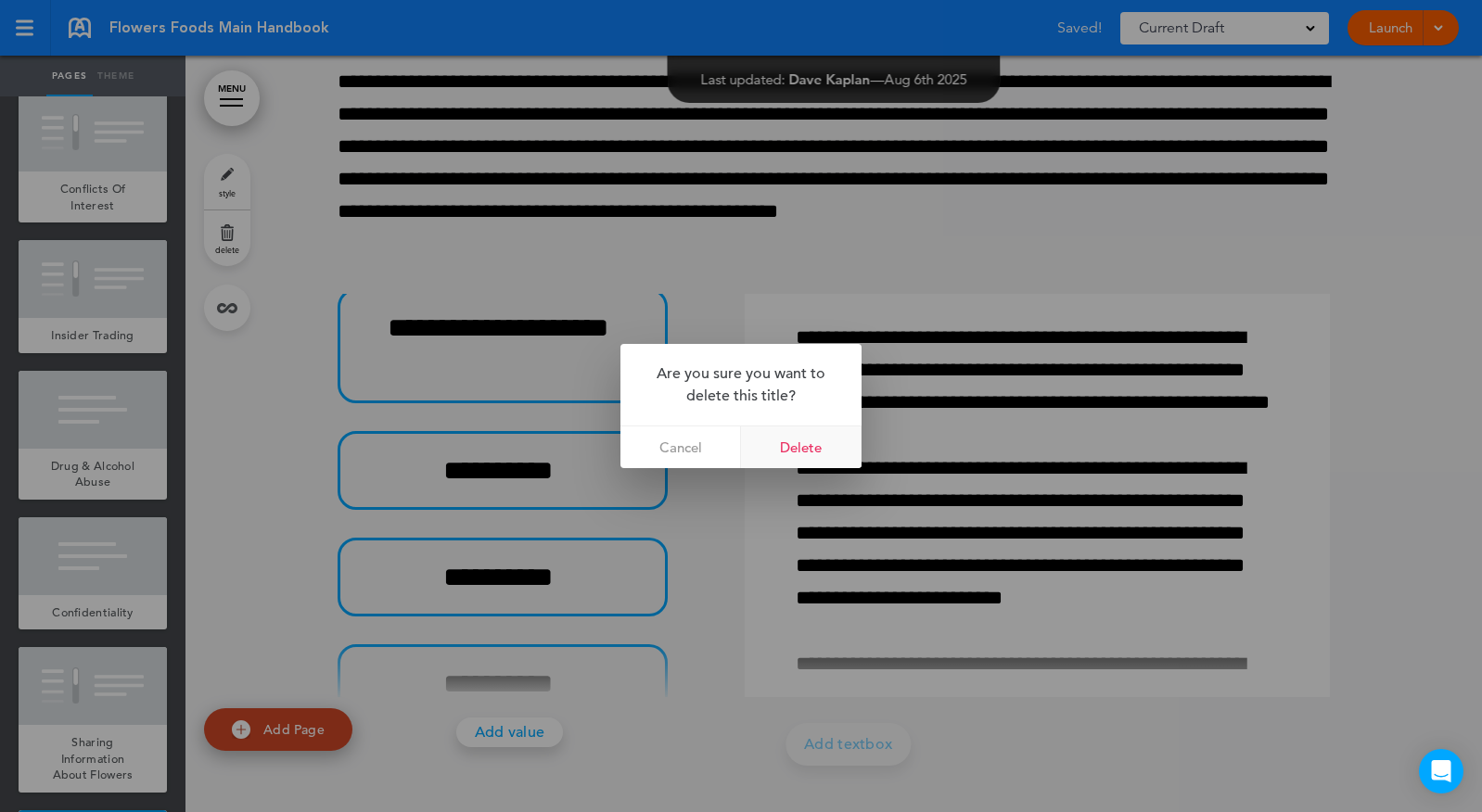 click on "Delete" at bounding box center (801, 447) 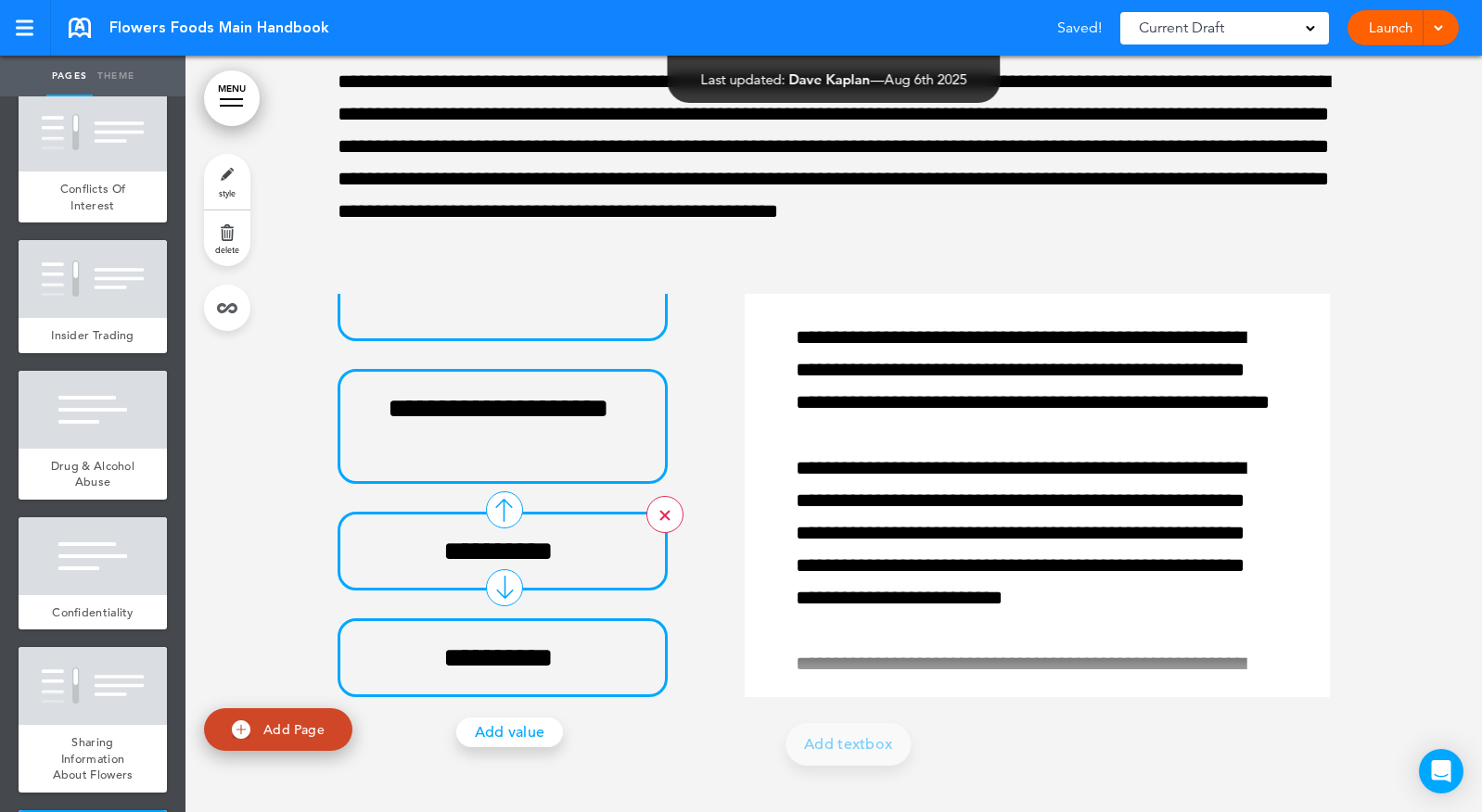 click at bounding box center [664, 514] 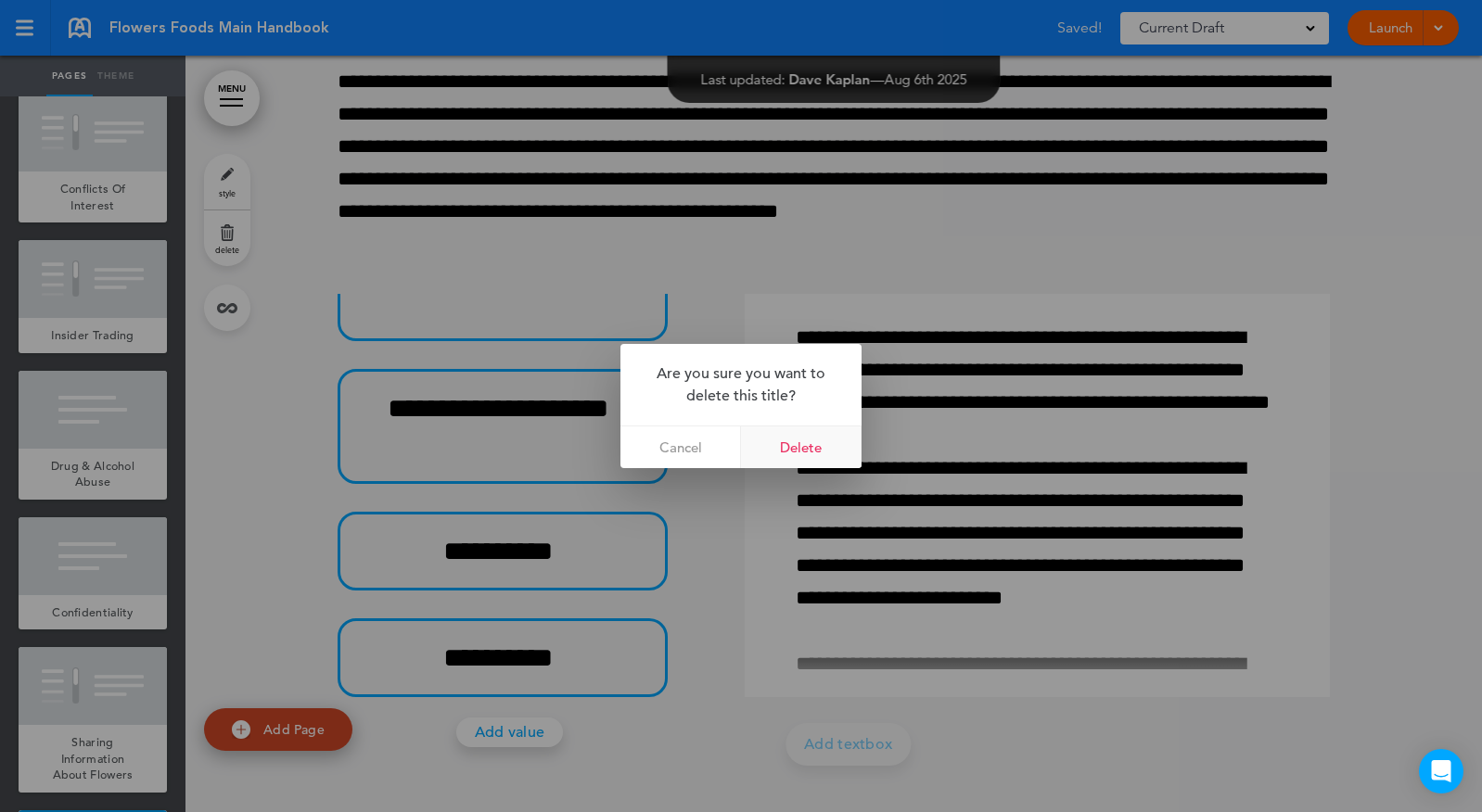 click on "Delete" at bounding box center [801, 447] 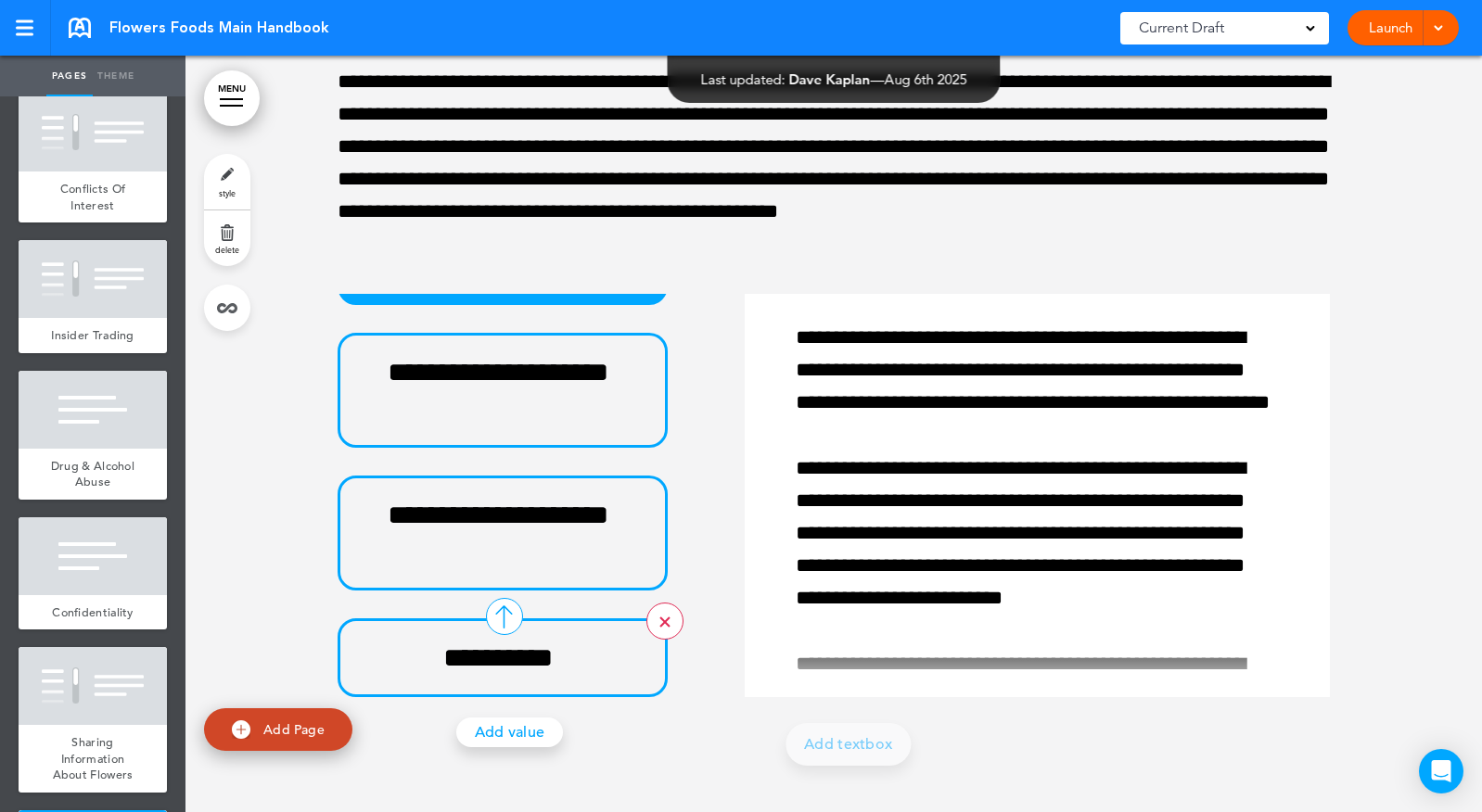 click at bounding box center [664, 621] 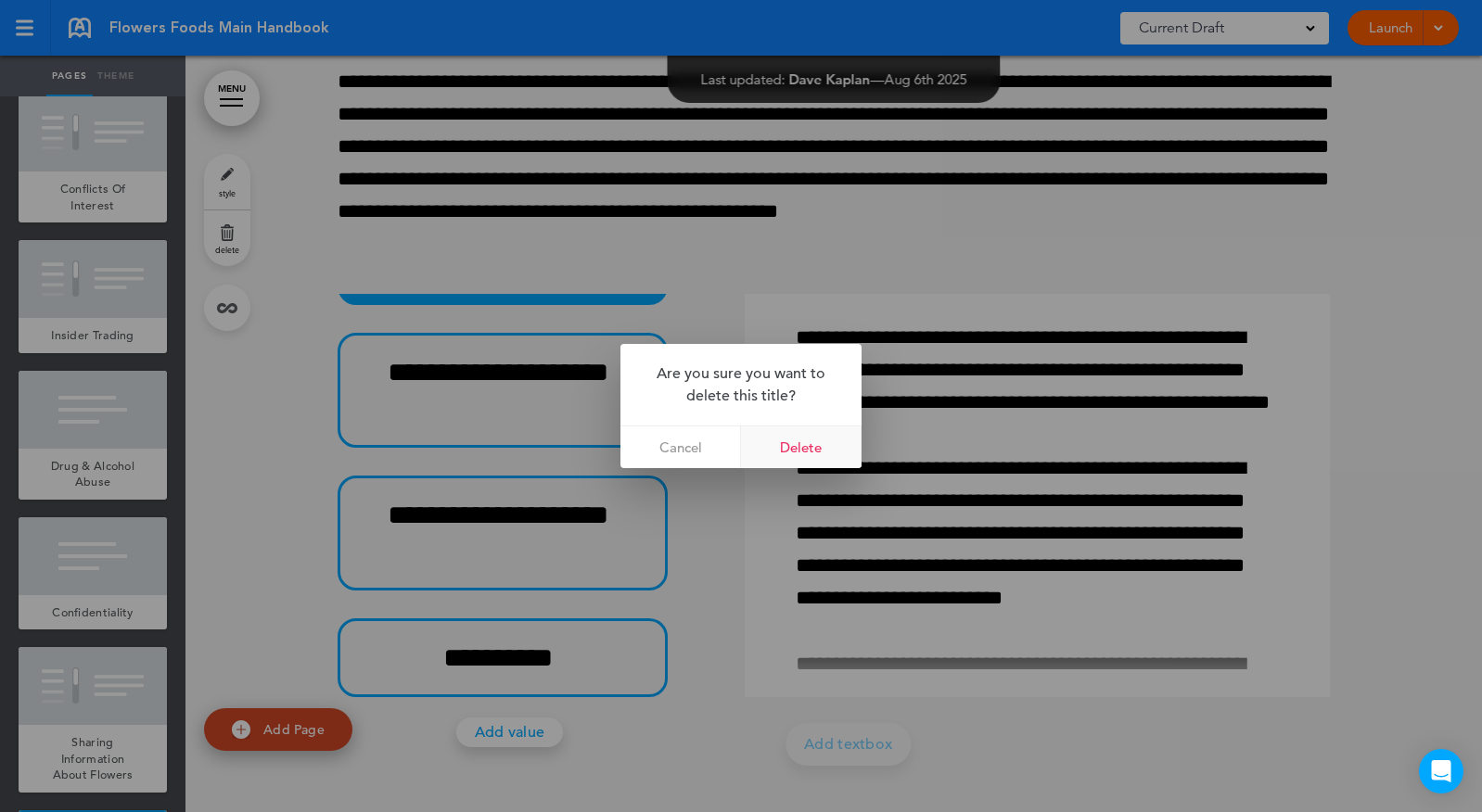 click on "Delete" at bounding box center (801, 447) 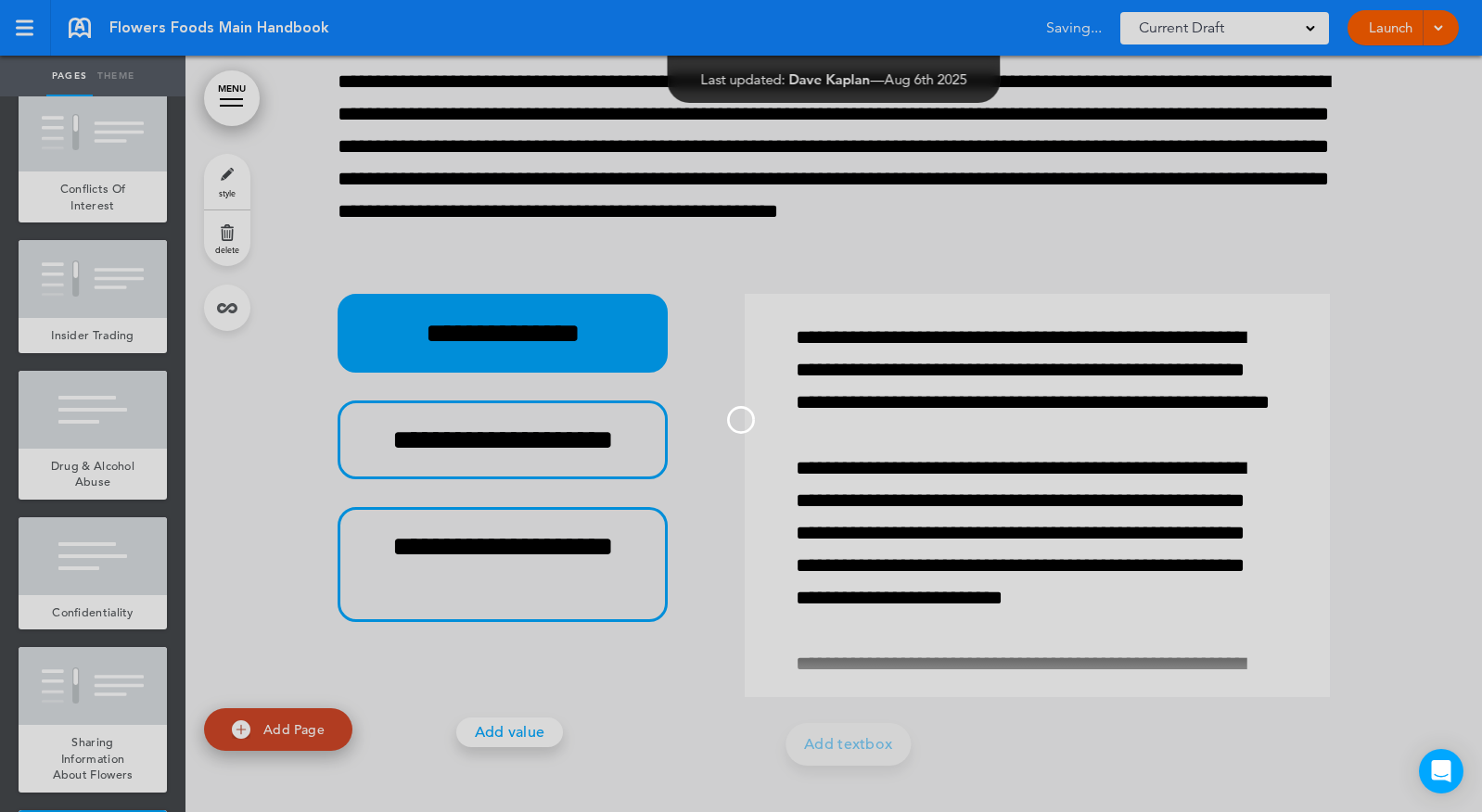 scroll, scrollTop: 0, scrollLeft: 0, axis: both 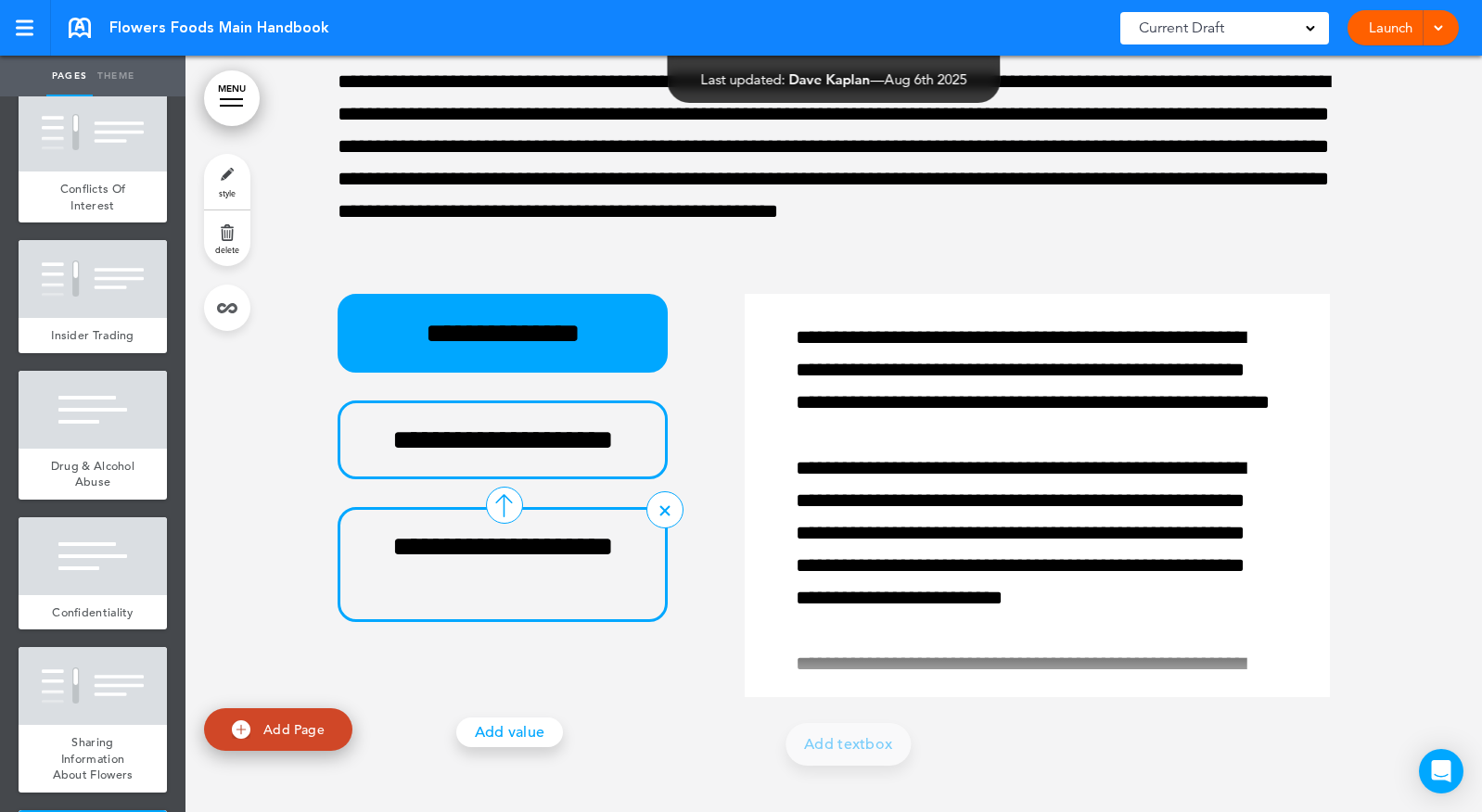 click on "**********" at bounding box center [503, 565] 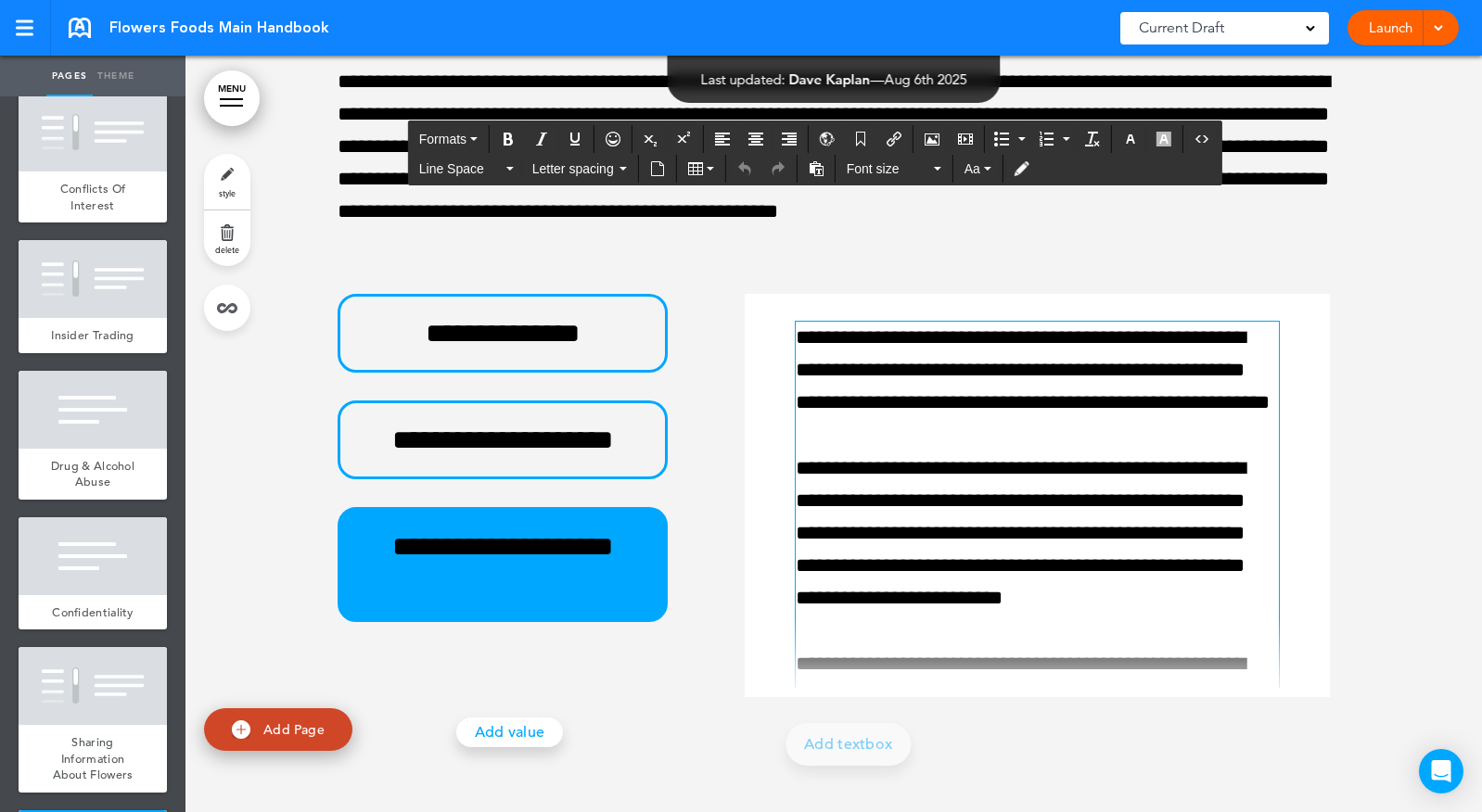 click on "**********" at bounding box center (1032, 1088) 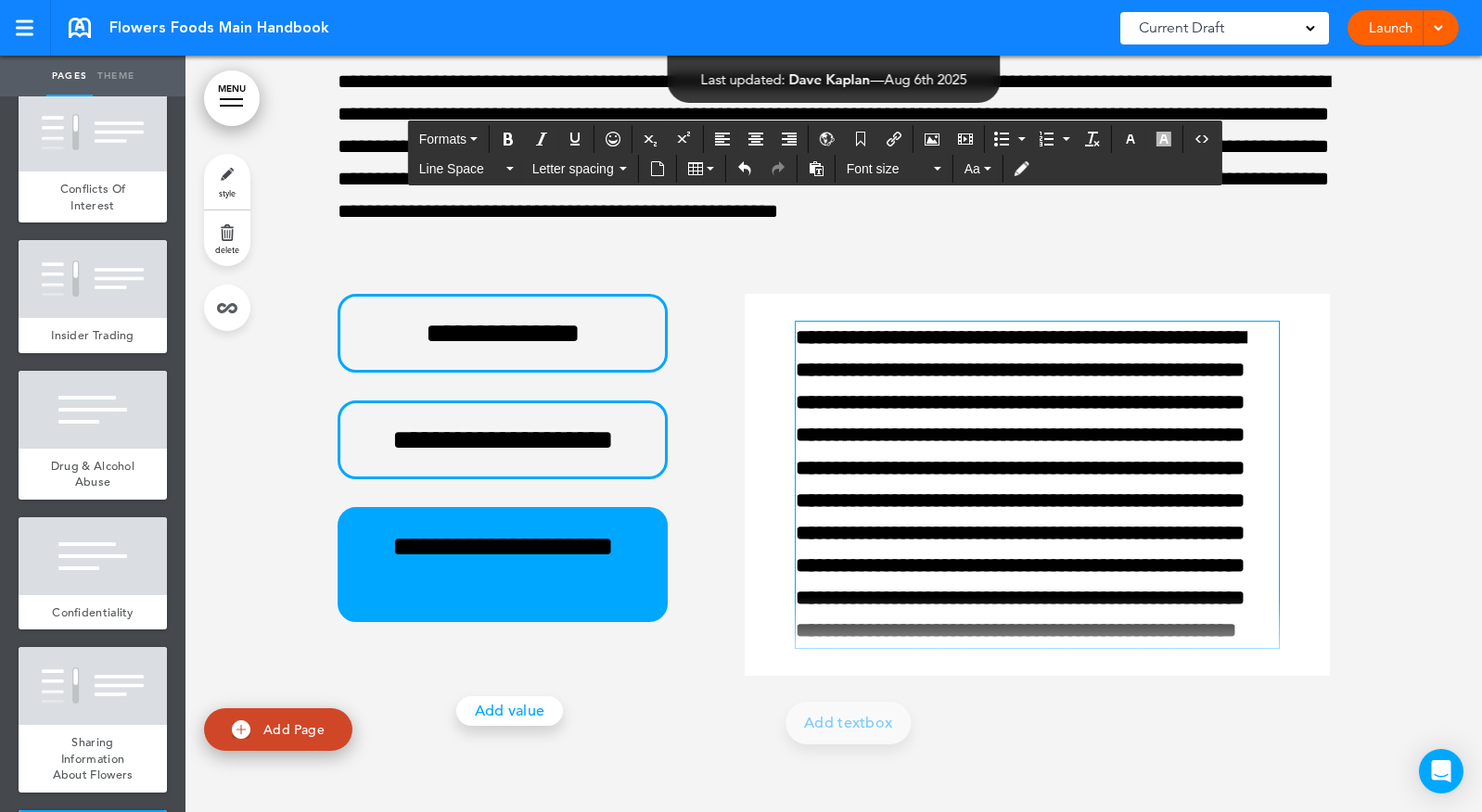 scroll, scrollTop: 19, scrollLeft: 0, axis: vertical 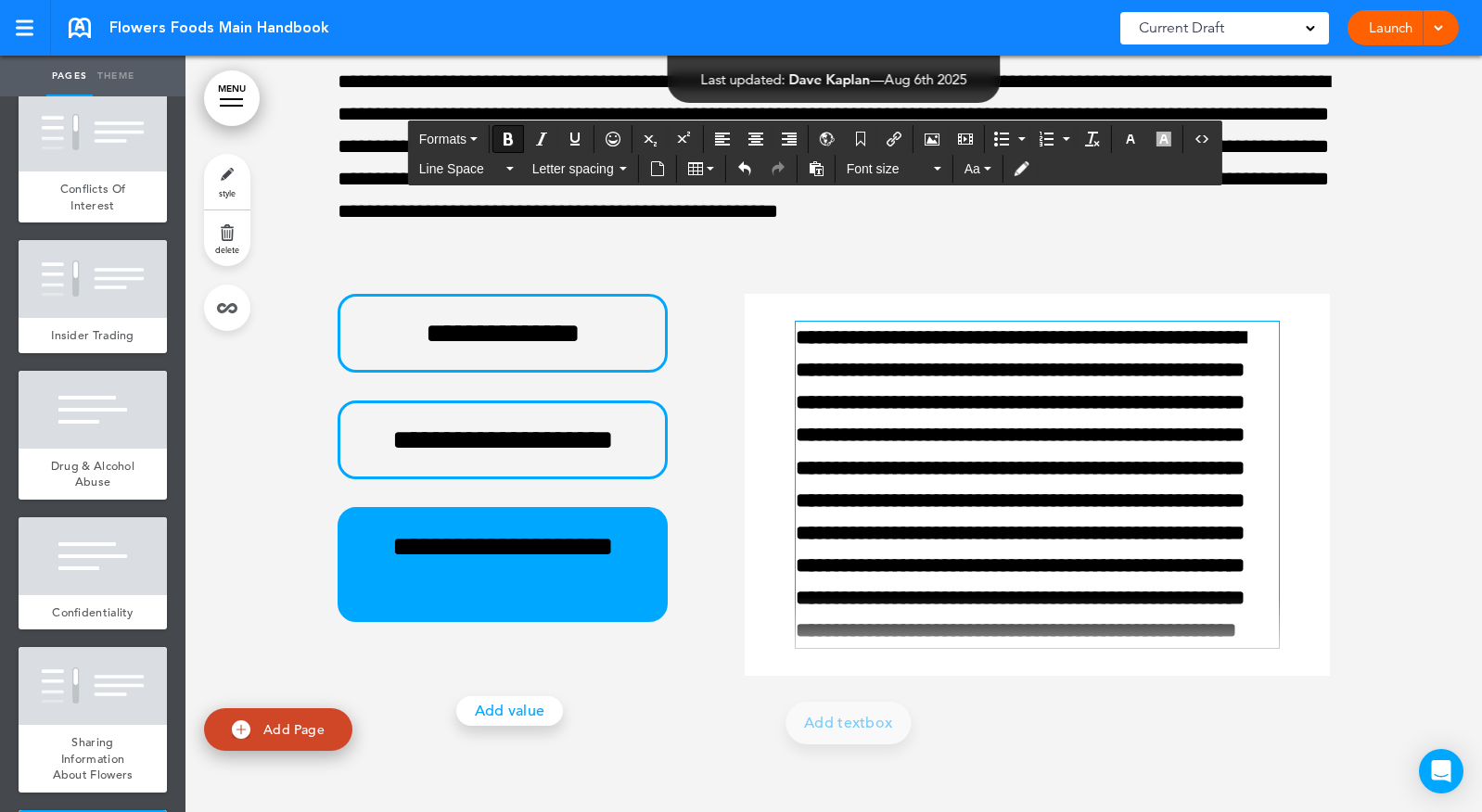 click on "**********" at bounding box center [1020, 484] 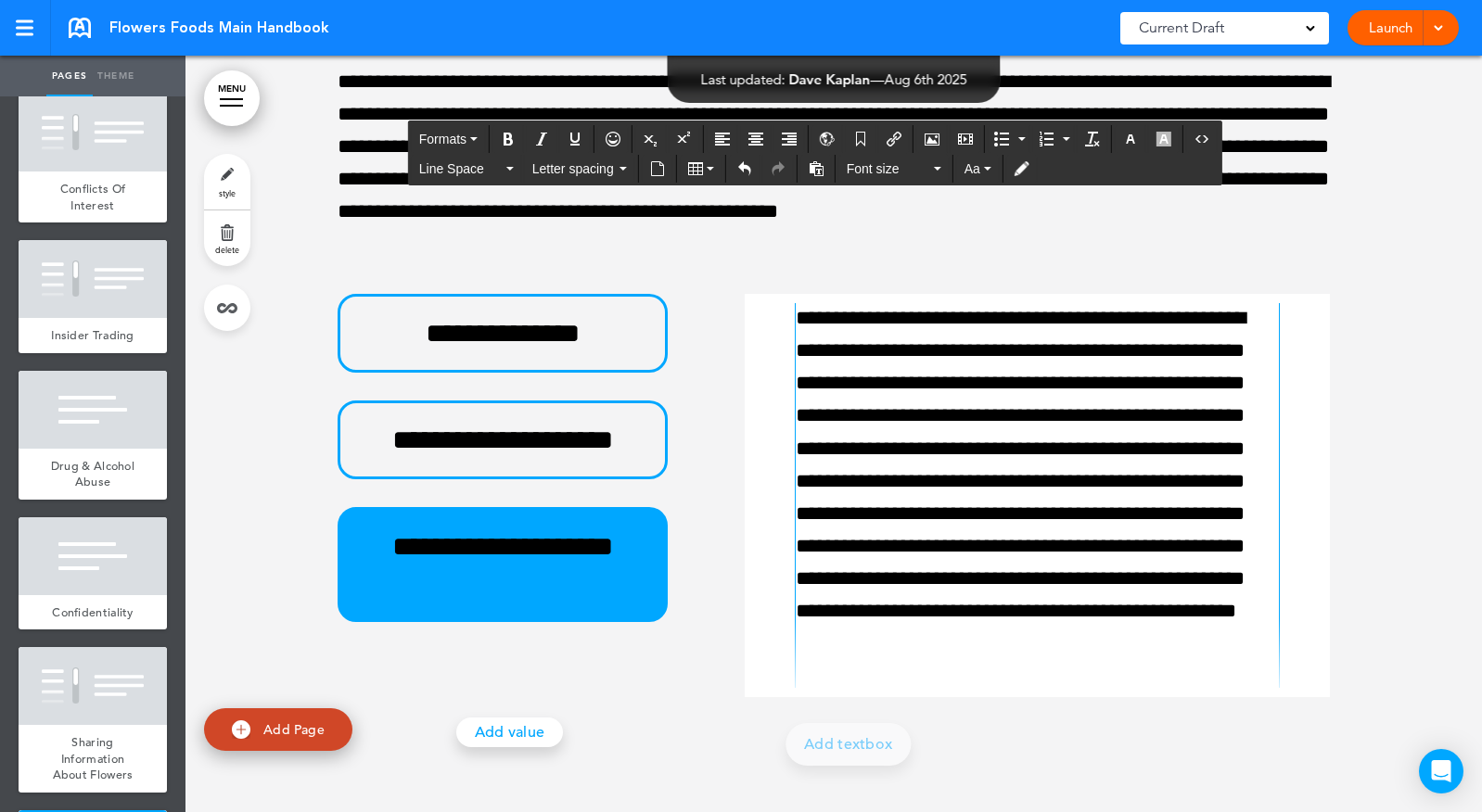scroll, scrollTop: 44, scrollLeft: 0, axis: vertical 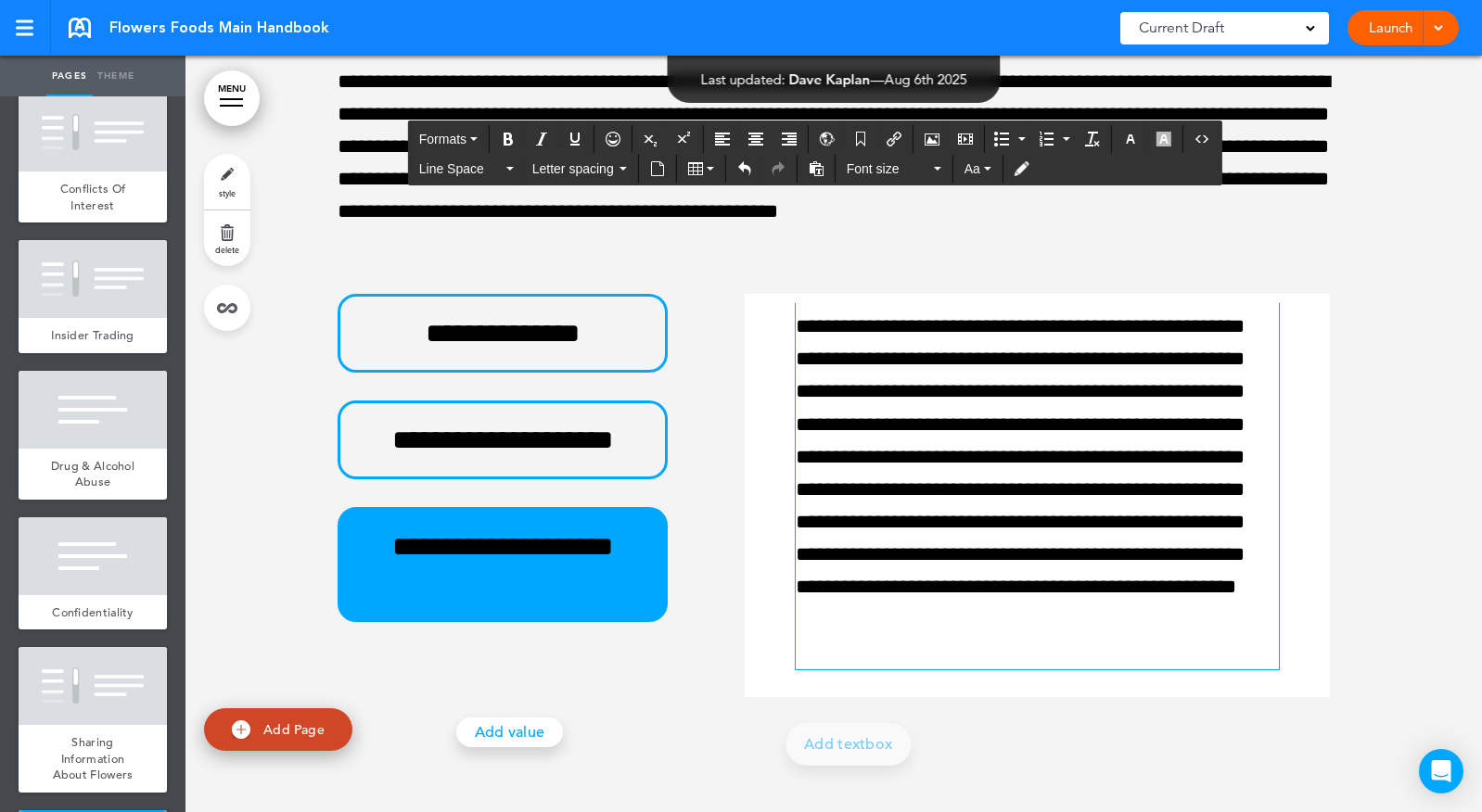 click on "**********" at bounding box center [1032, 474] 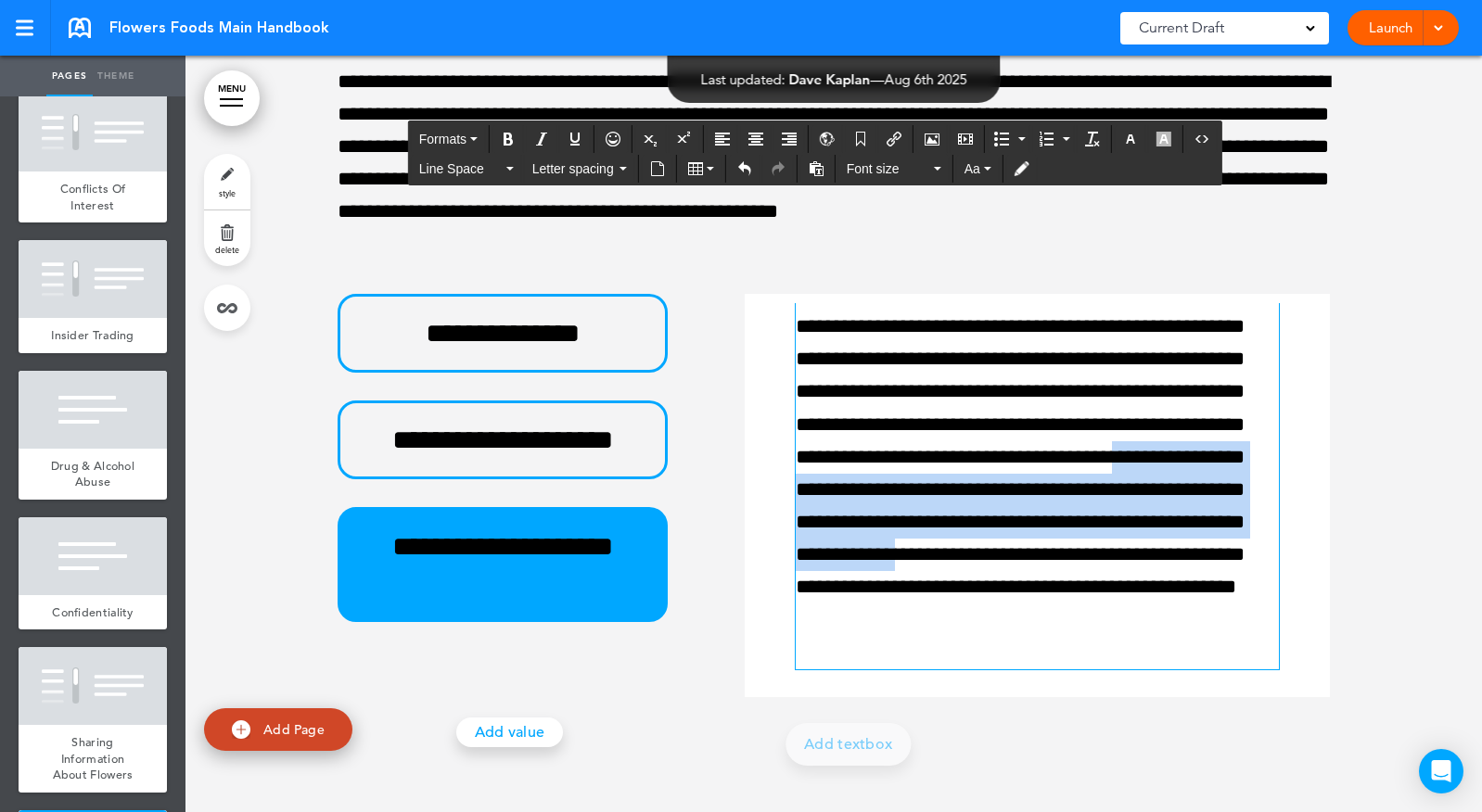 drag, startPoint x: 1088, startPoint y: 713, endPoint x: 1079, endPoint y: 620, distance: 93.43447 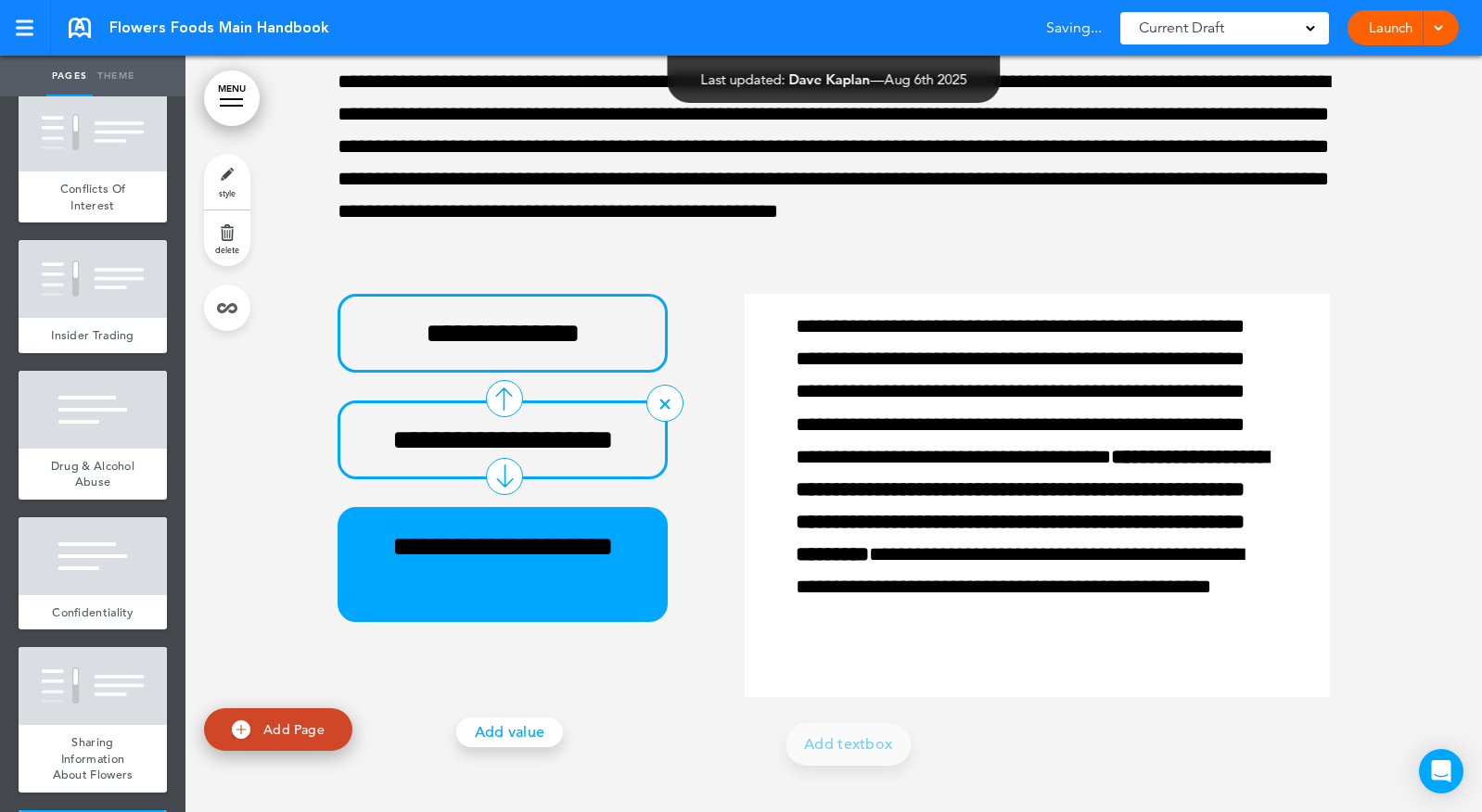 click on "**********" at bounding box center (503, 439) 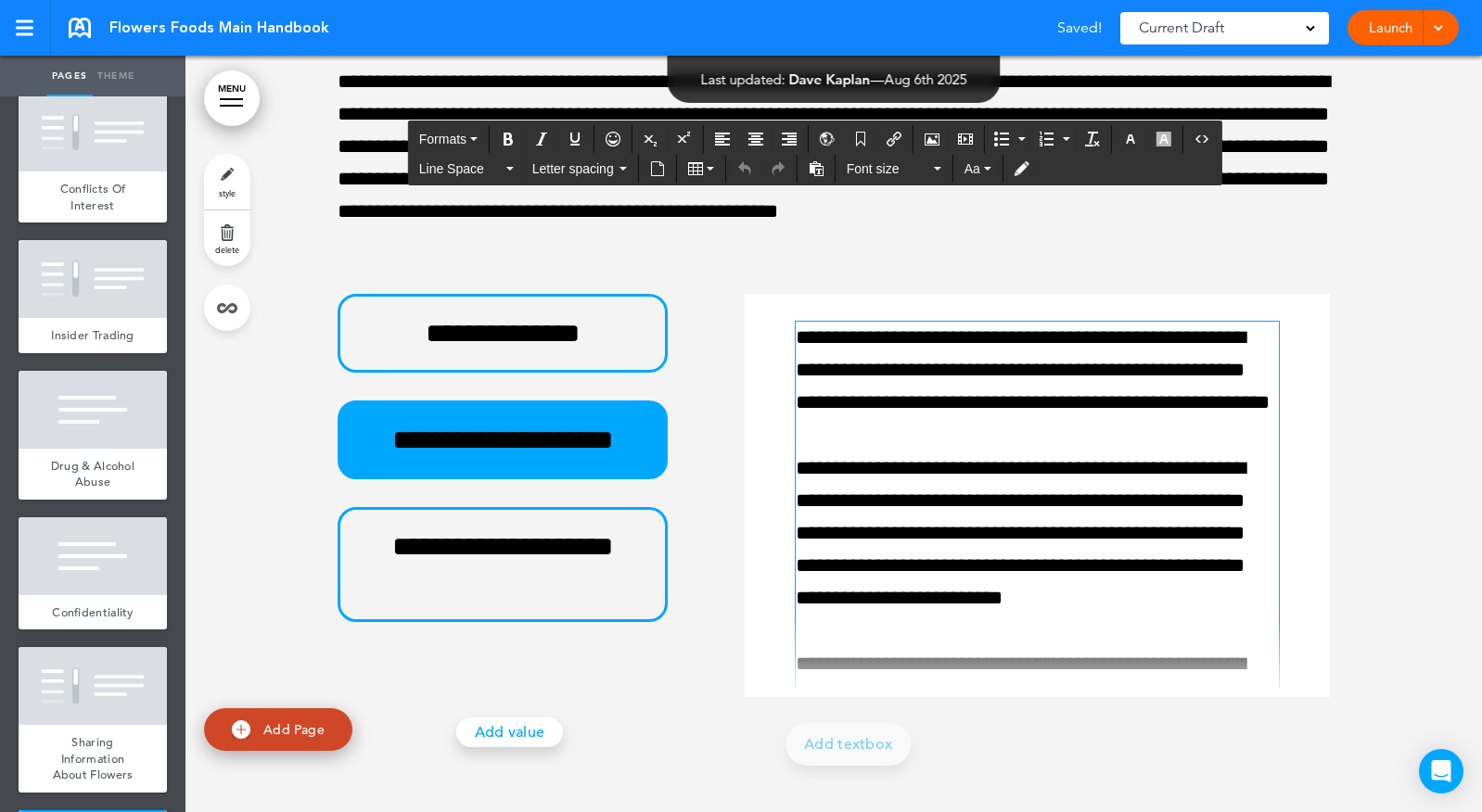 click on "**********" at bounding box center (1032, 1088) 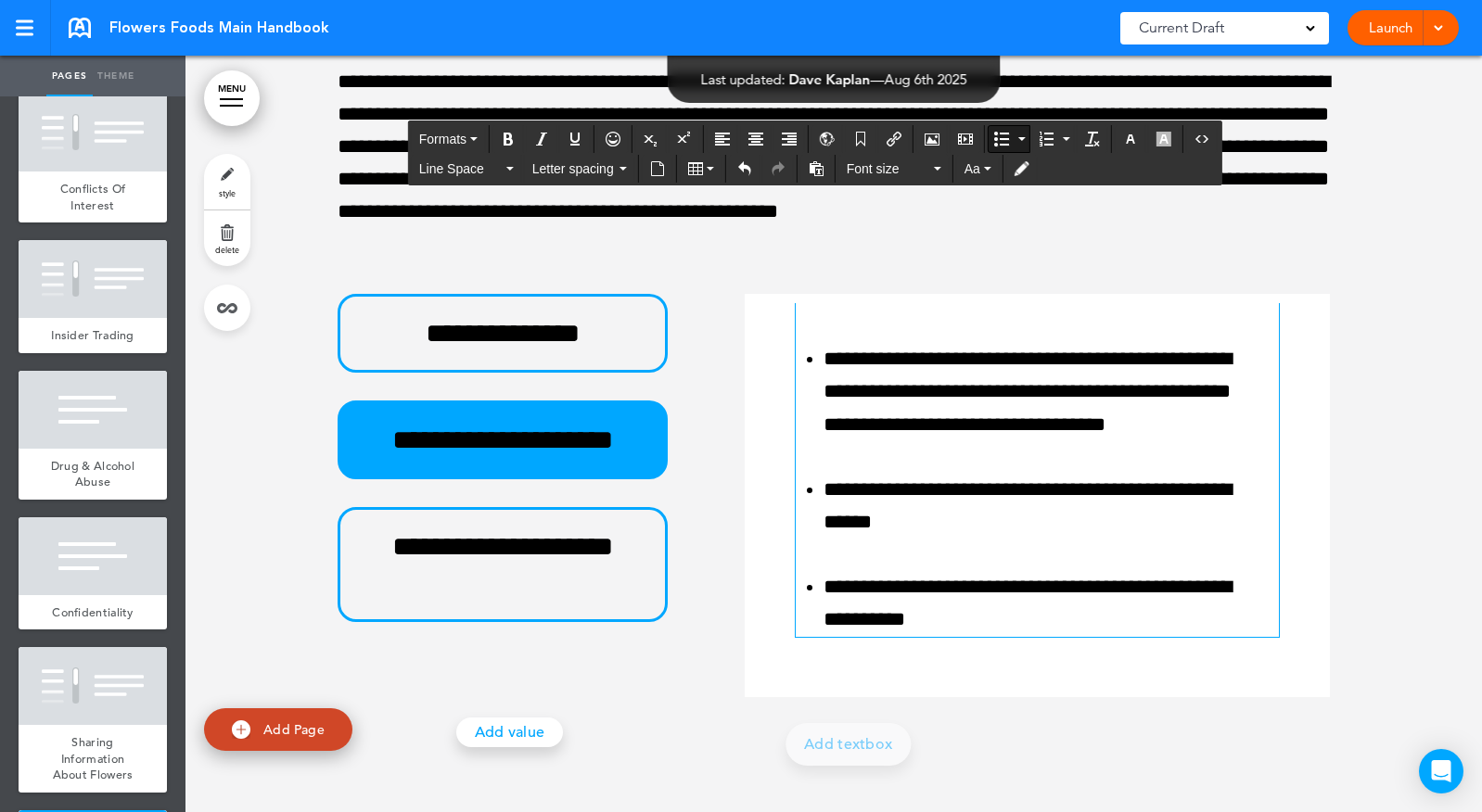 scroll, scrollTop: 1152, scrollLeft: 0, axis: vertical 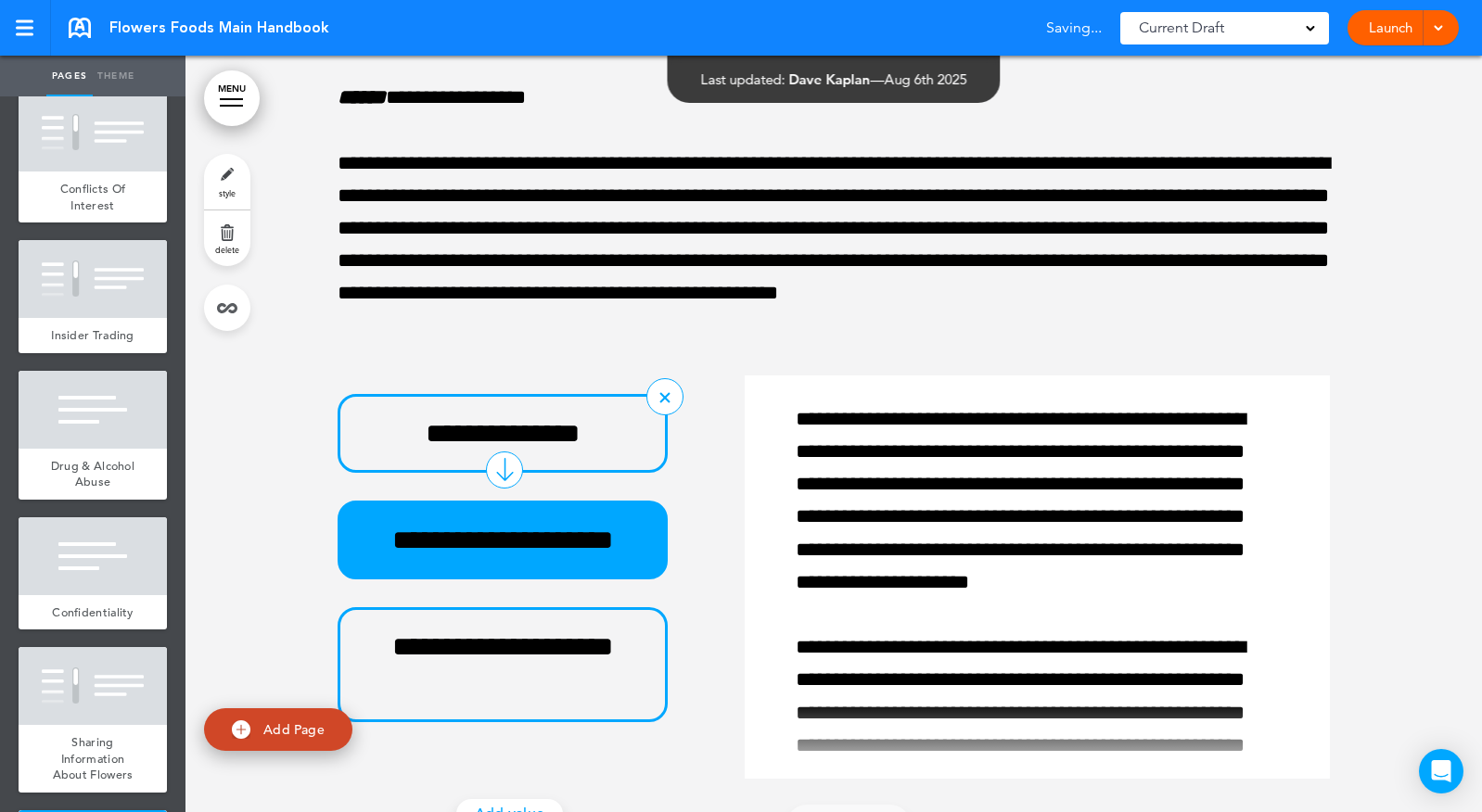 click on "**********" at bounding box center (503, 433) 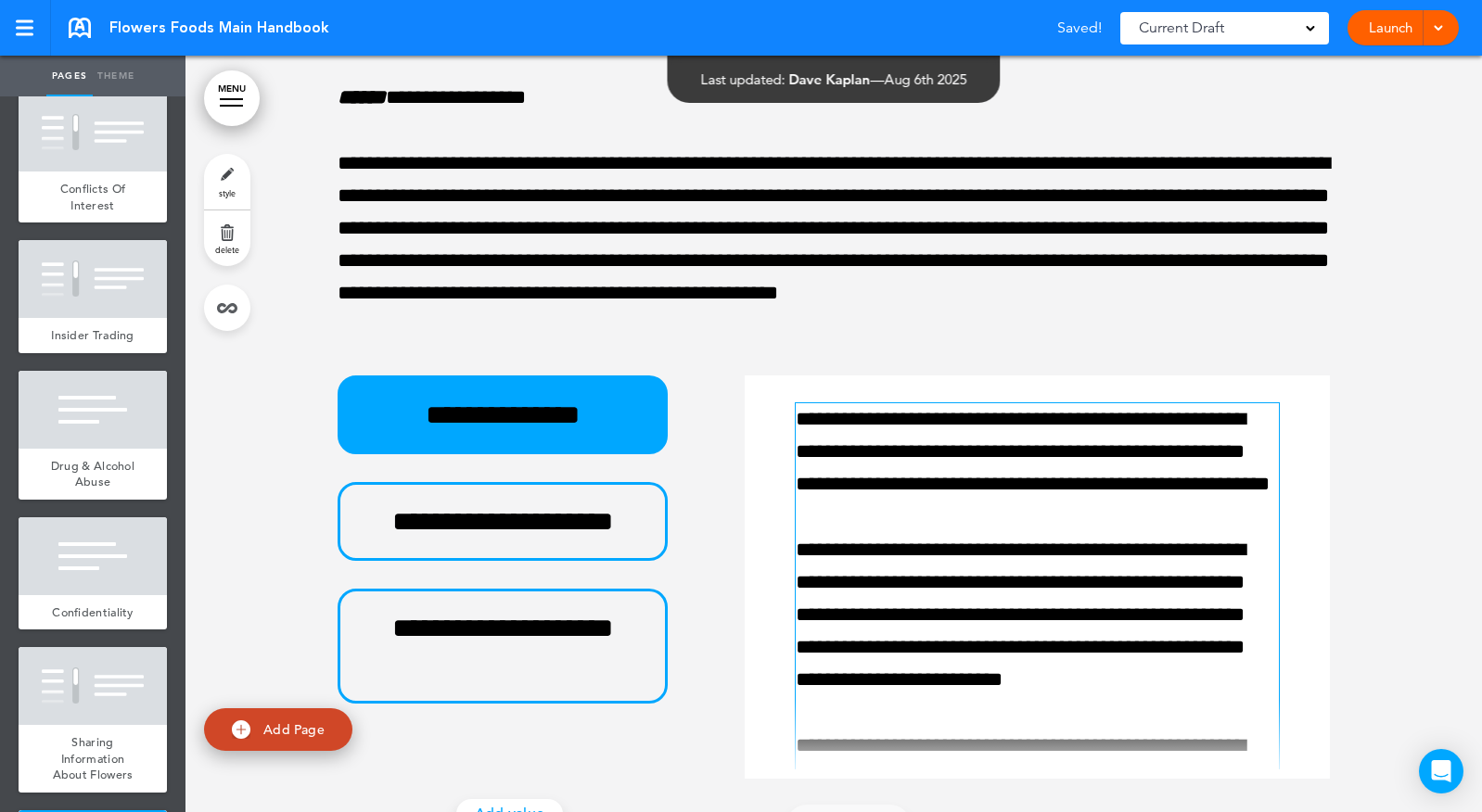 click on "**********" at bounding box center [1032, 1170] 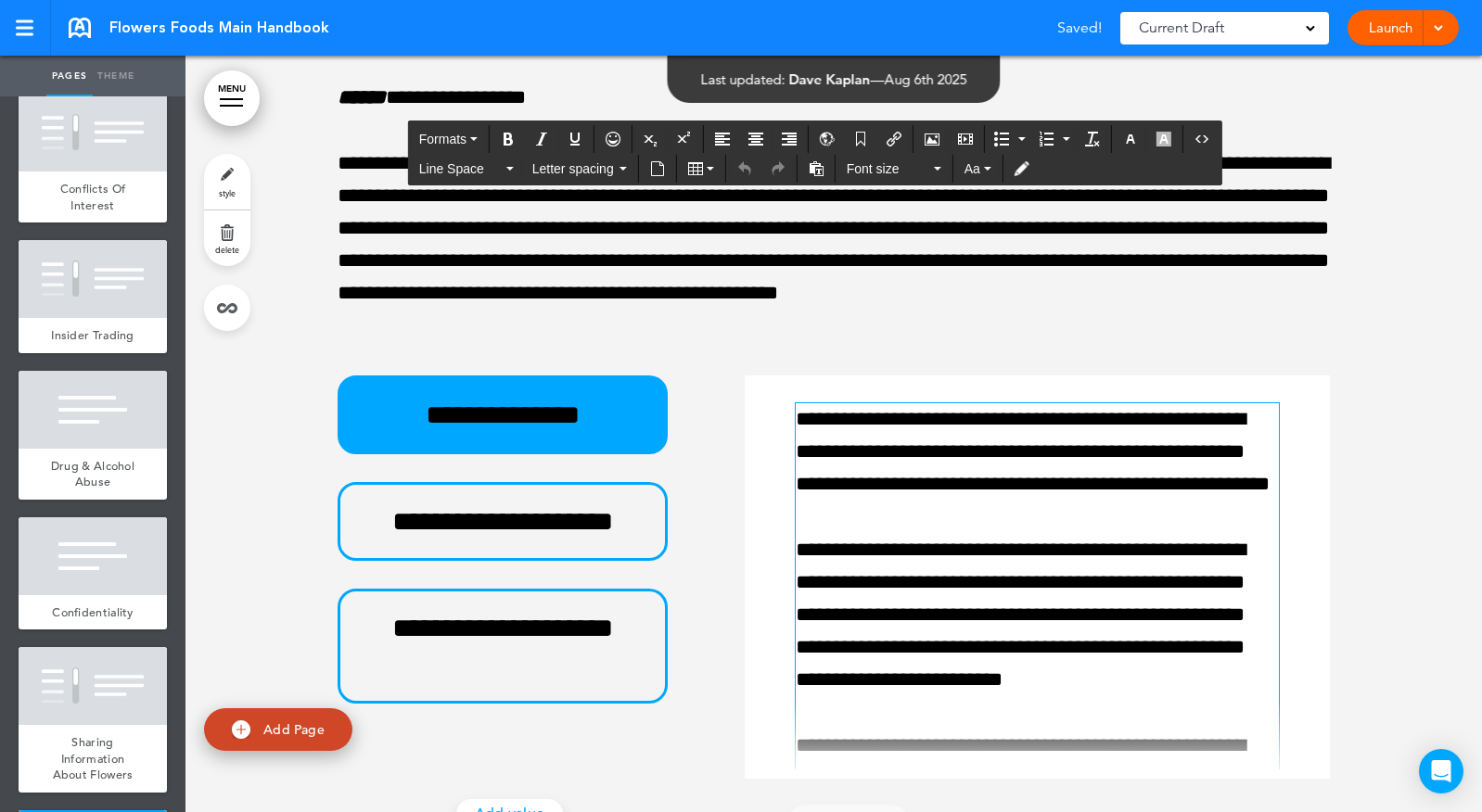 paste 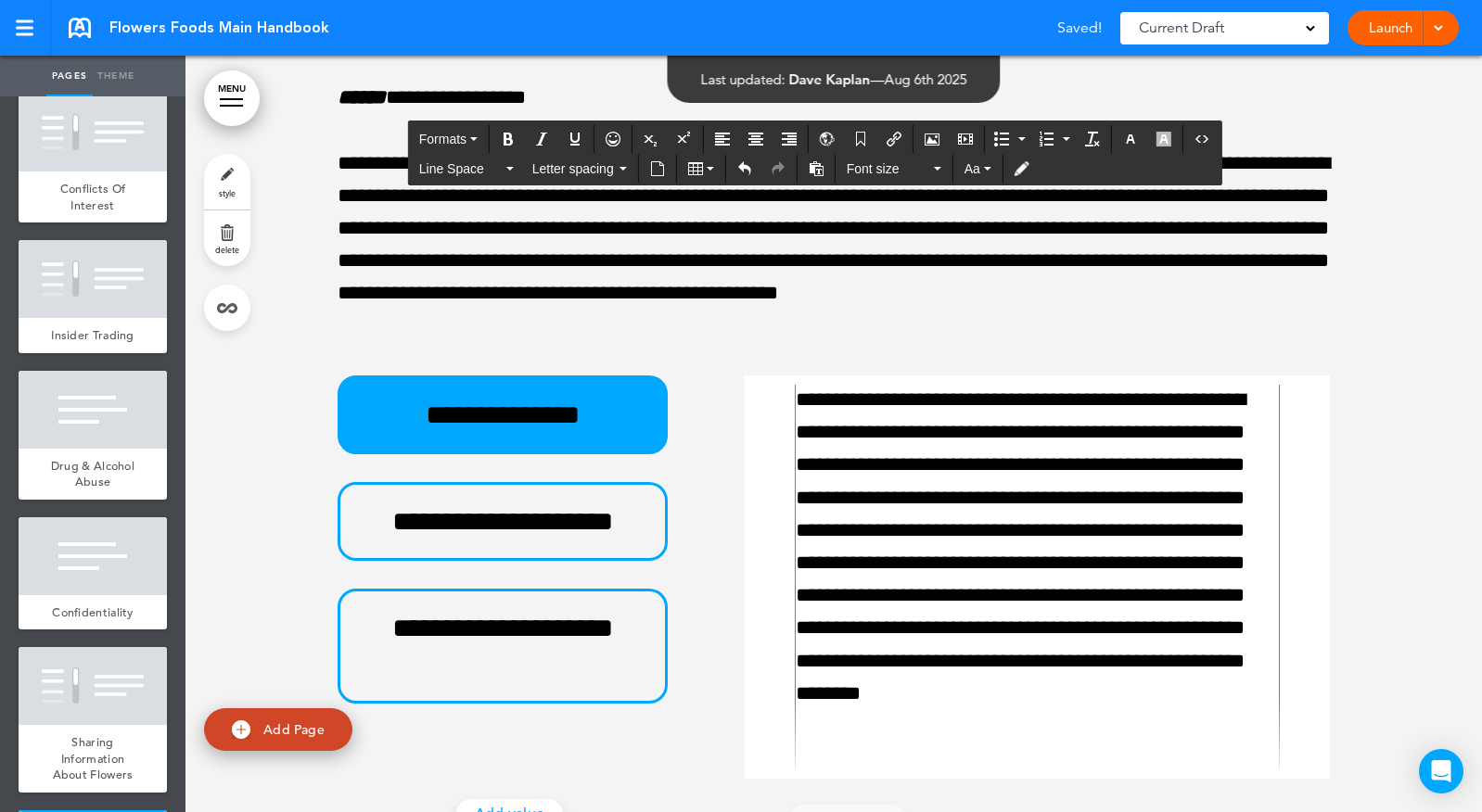 scroll, scrollTop: 631, scrollLeft: 0, axis: vertical 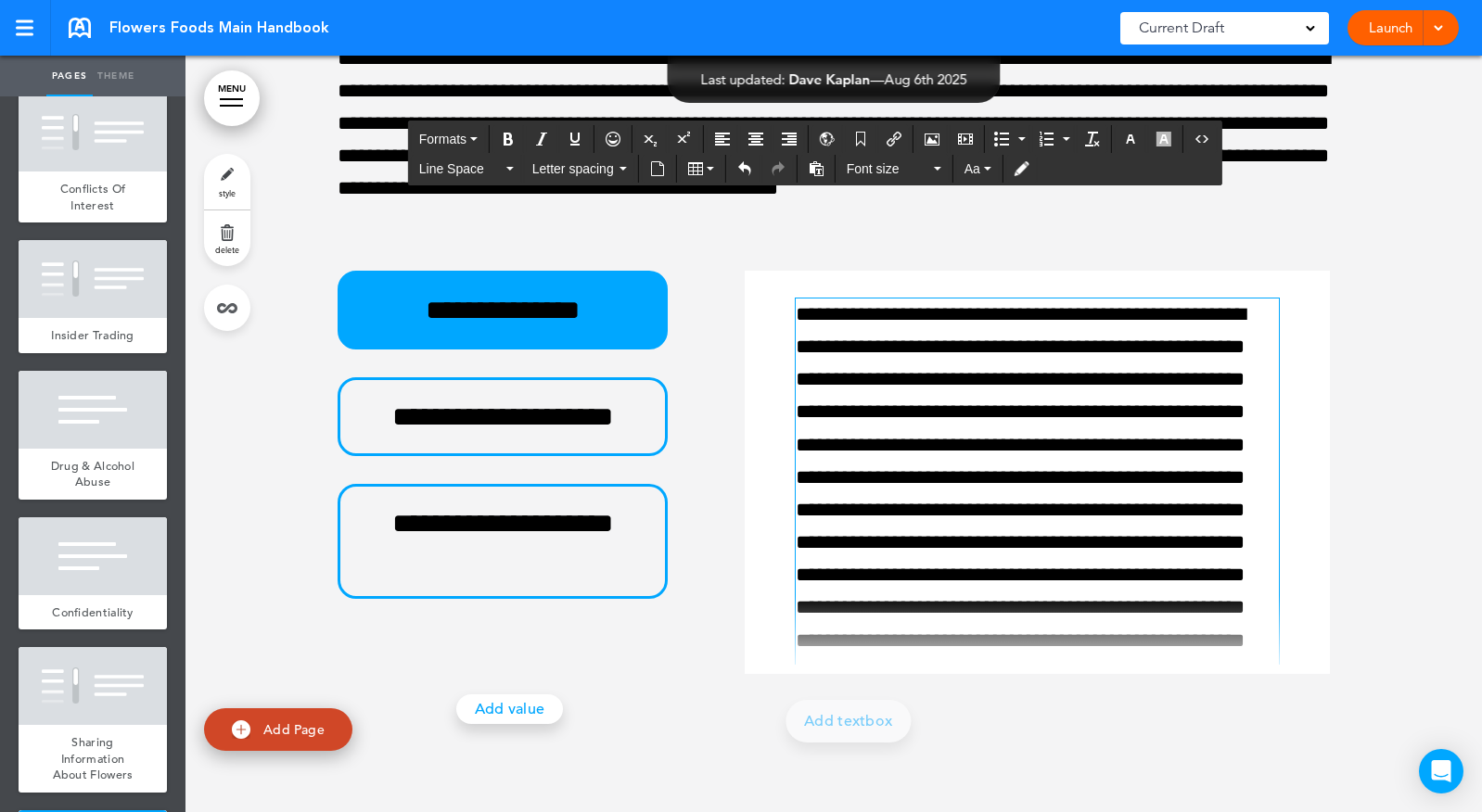 click on "**********" at bounding box center (834, 311) 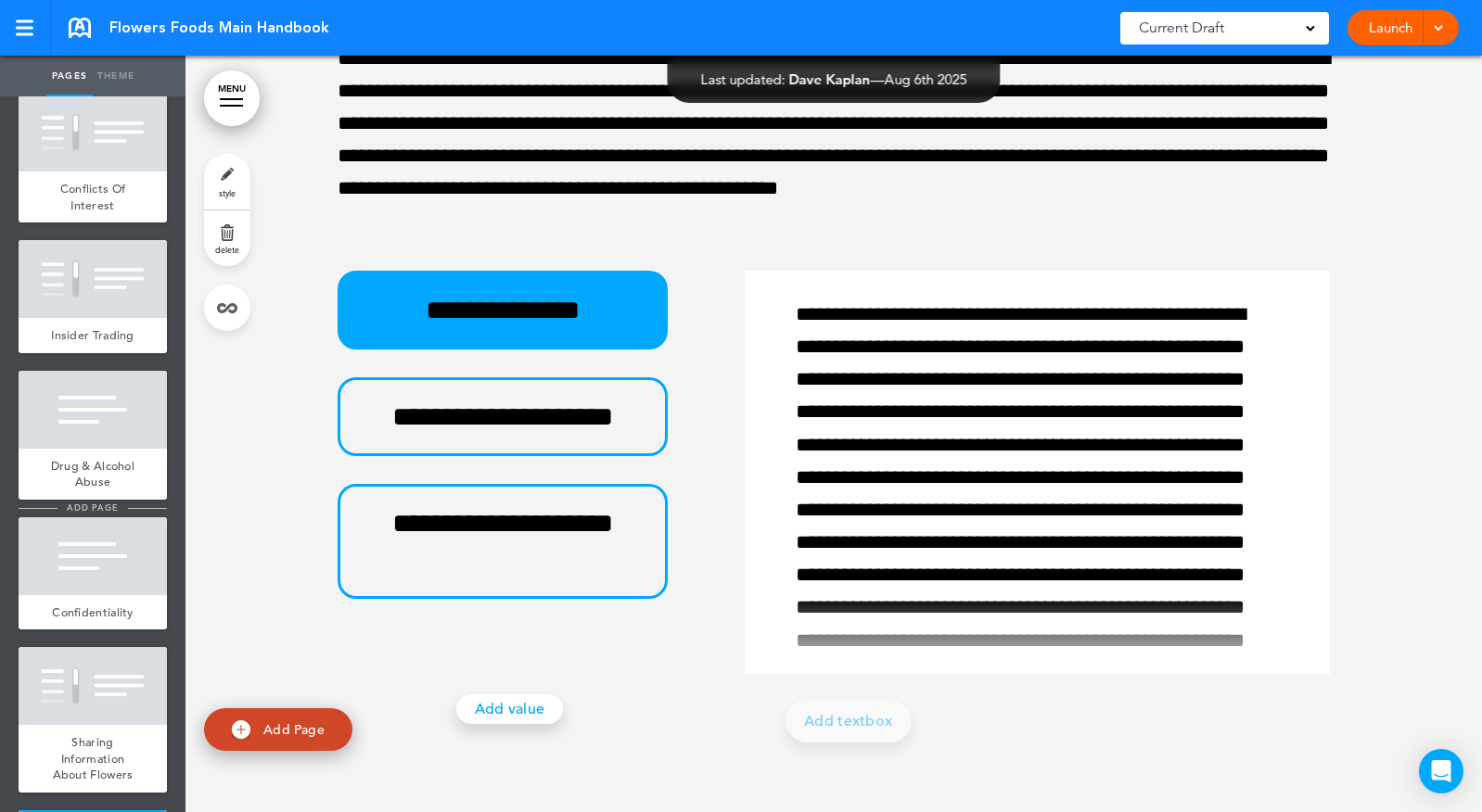 scroll, scrollTop: 6457, scrollLeft: 0, axis: vertical 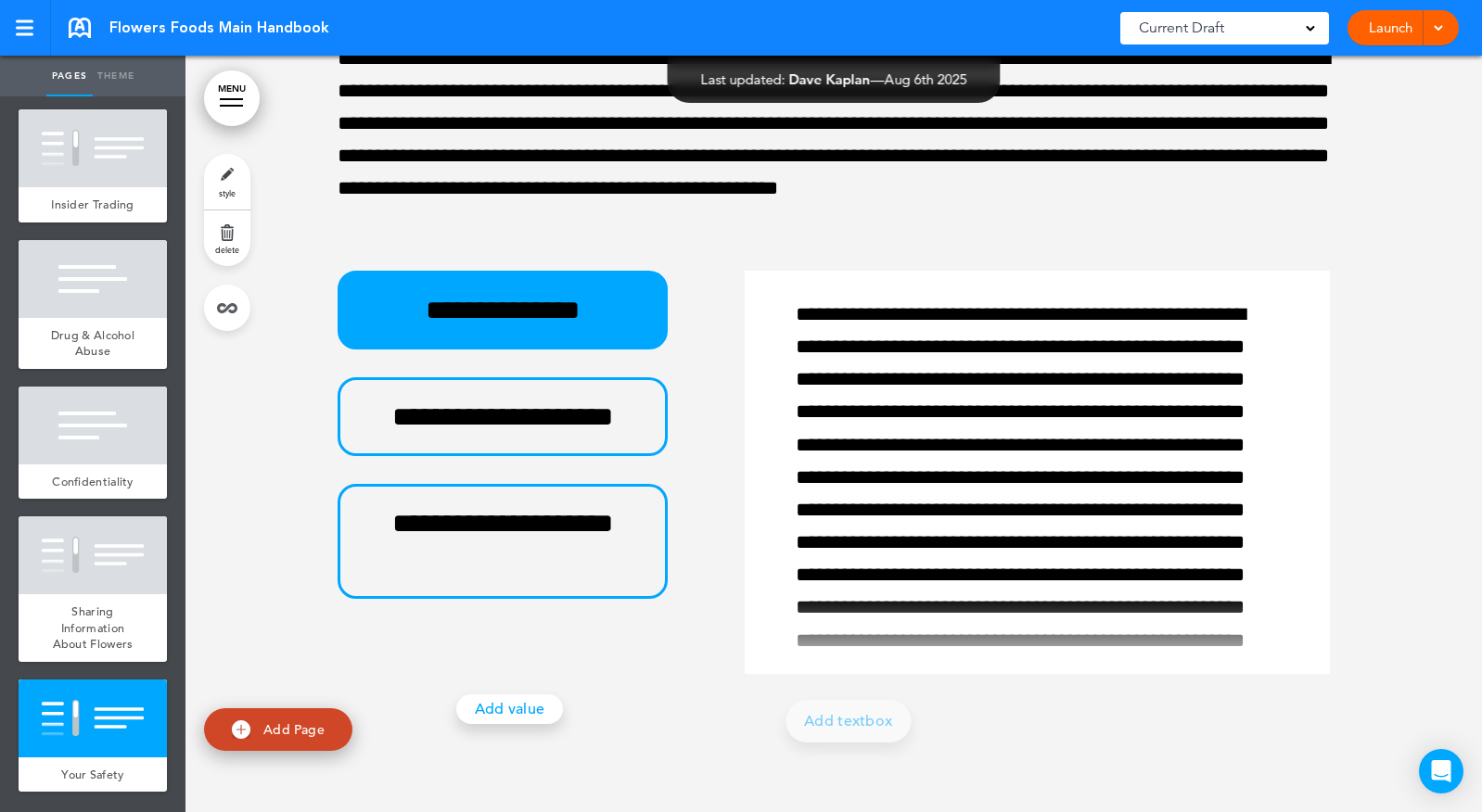 click on "Add Page" at bounding box center (278, 730) 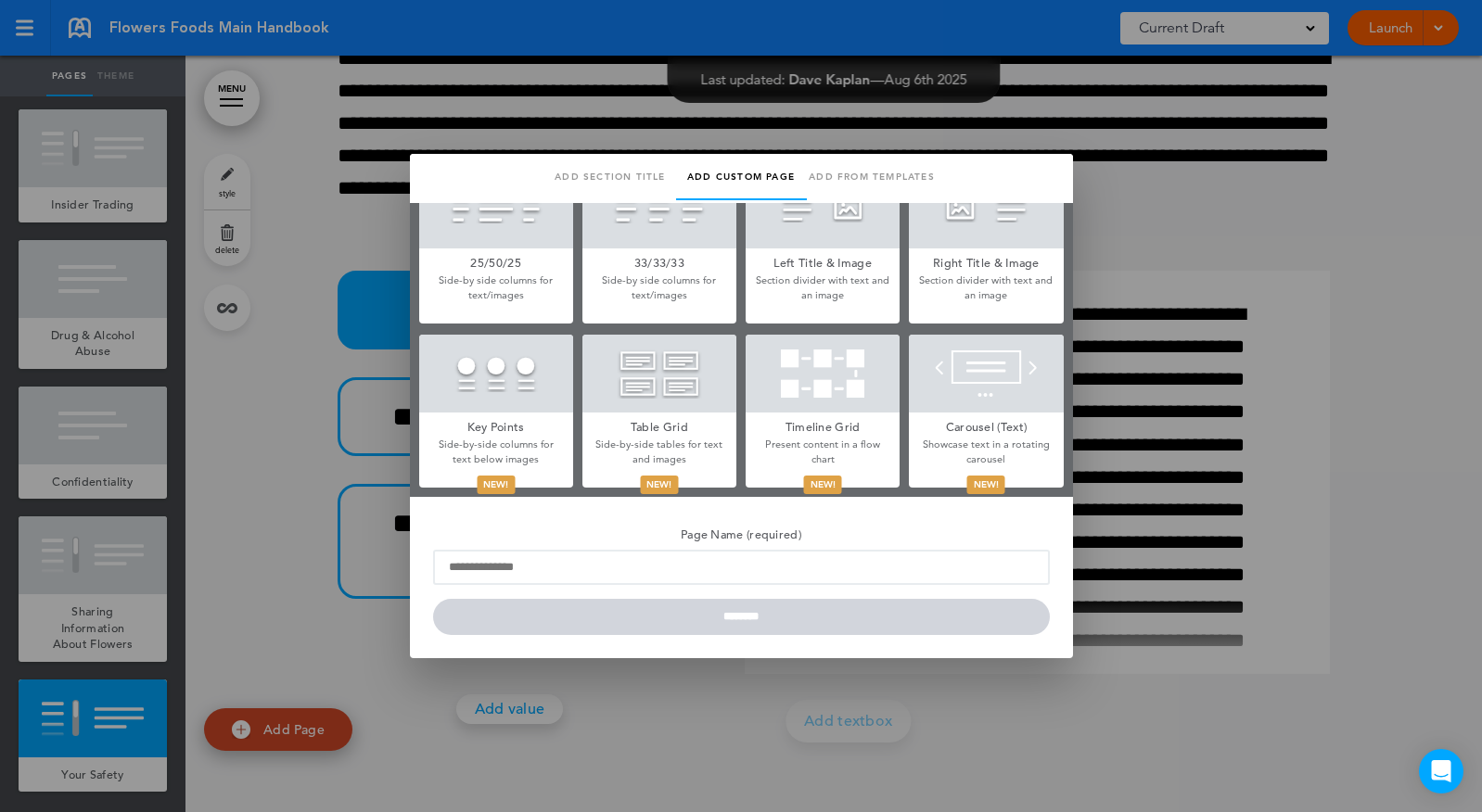 scroll, scrollTop: 0, scrollLeft: 0, axis: both 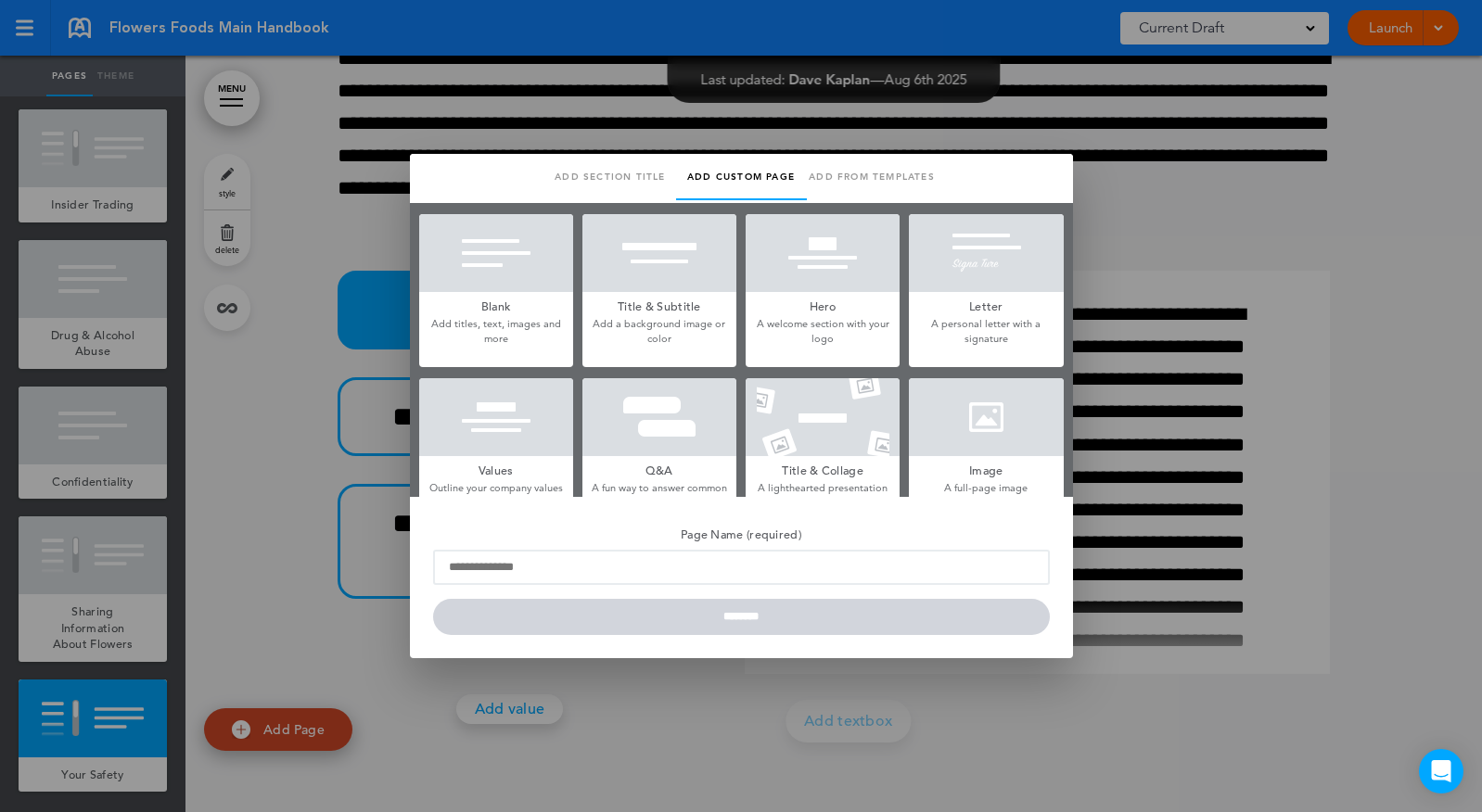click on "Add titles, text, images and more" at bounding box center (496, 331) 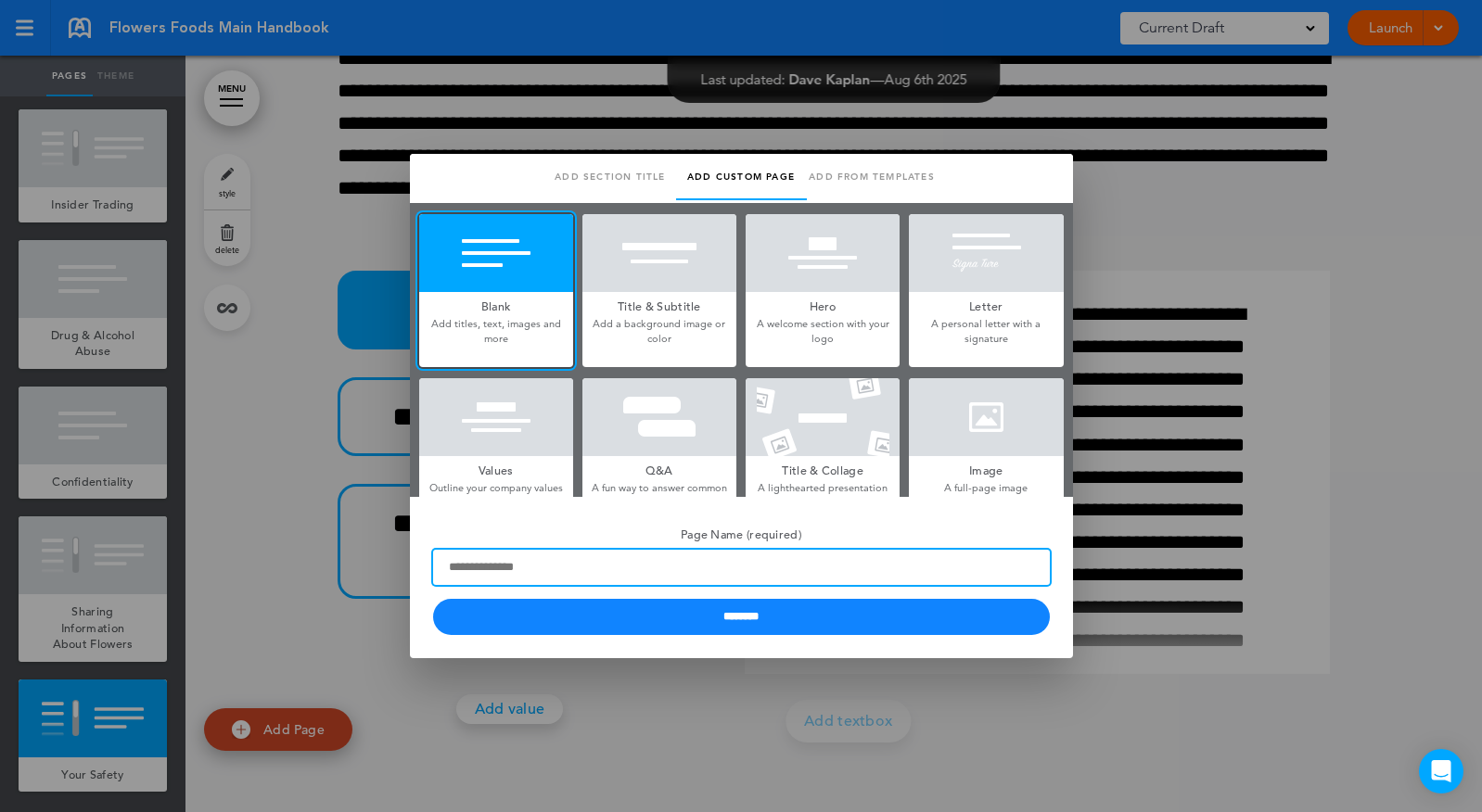 click on "Page Name (required)" at bounding box center [741, 567] 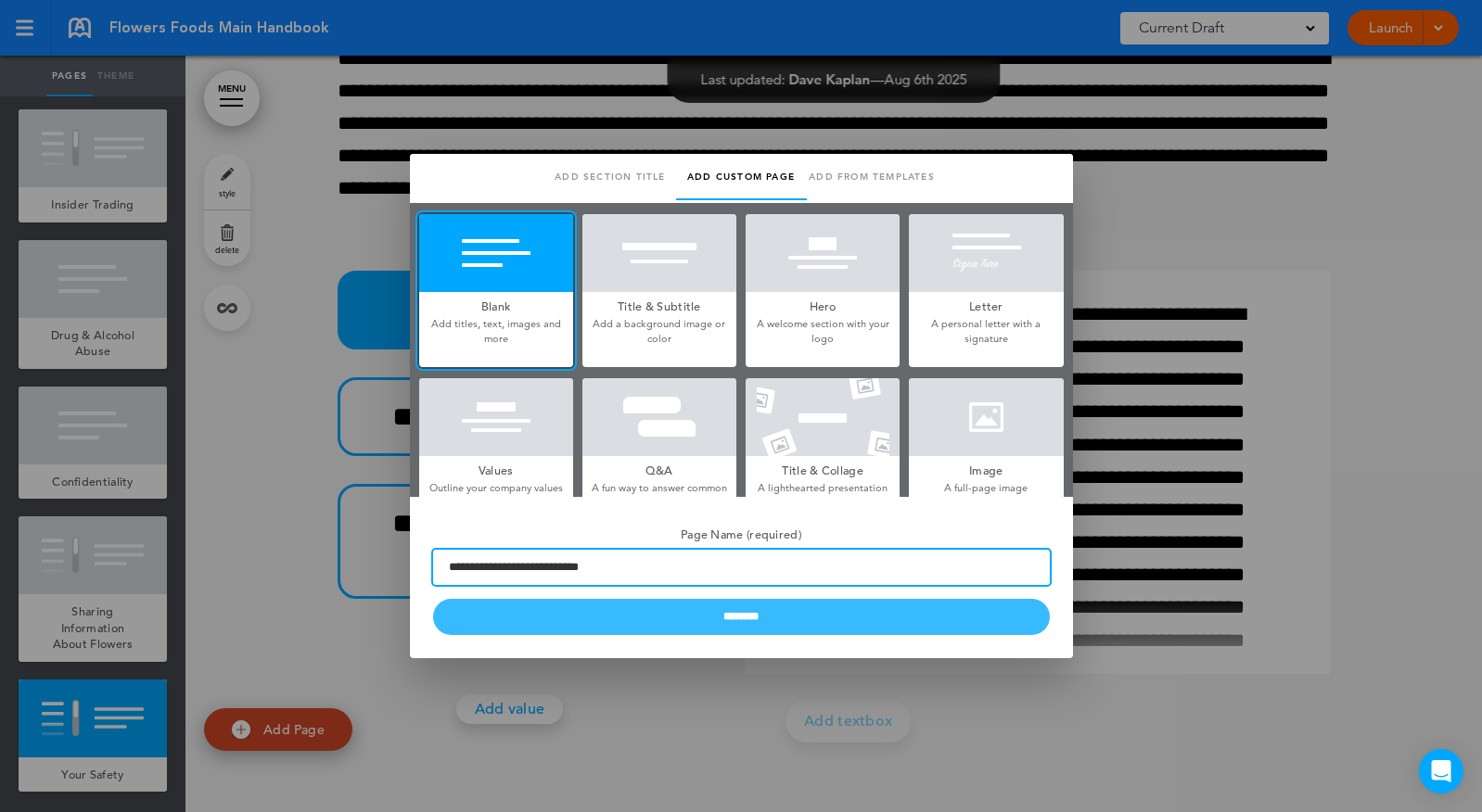 type on "**********" 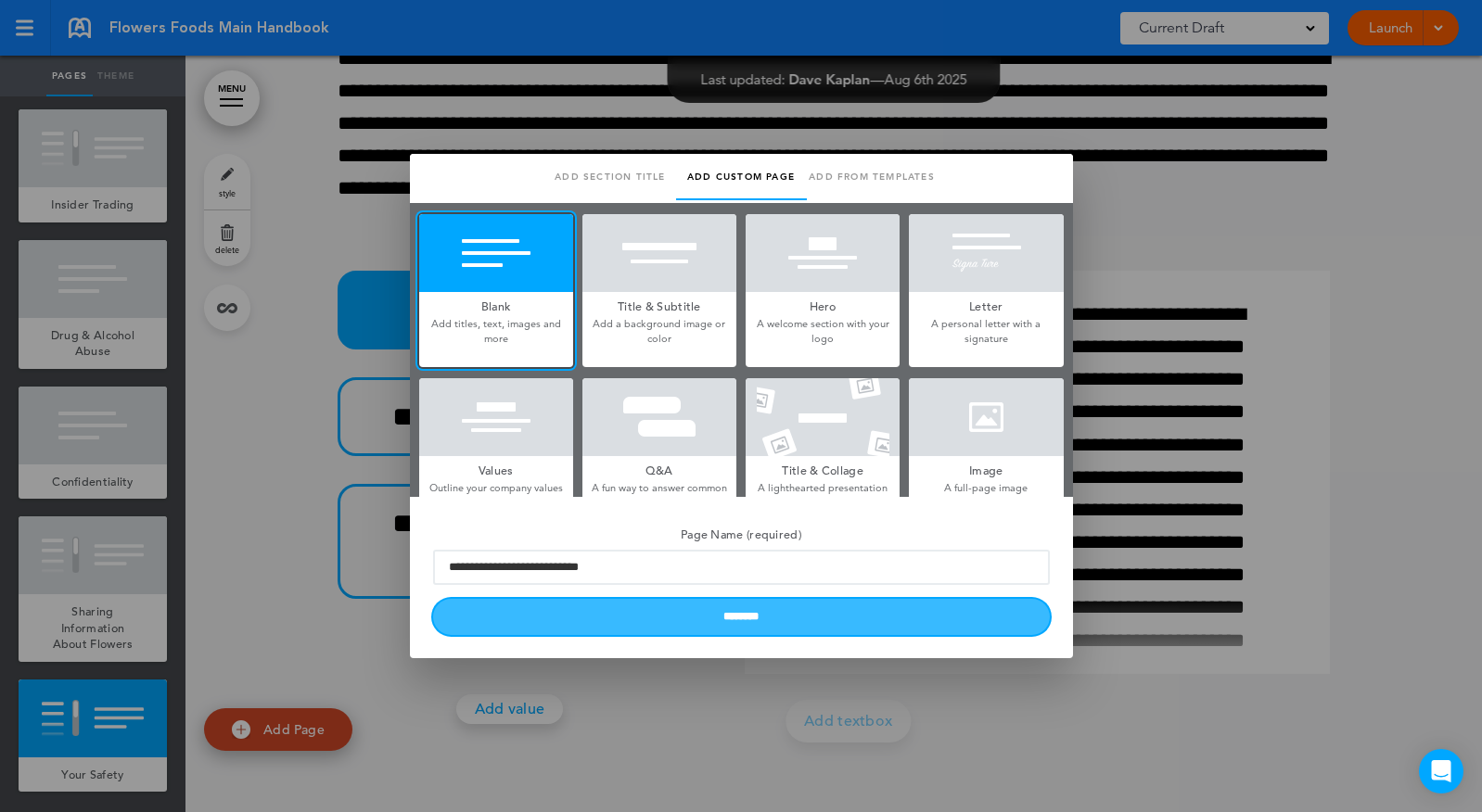 click on "********" at bounding box center (741, 616) 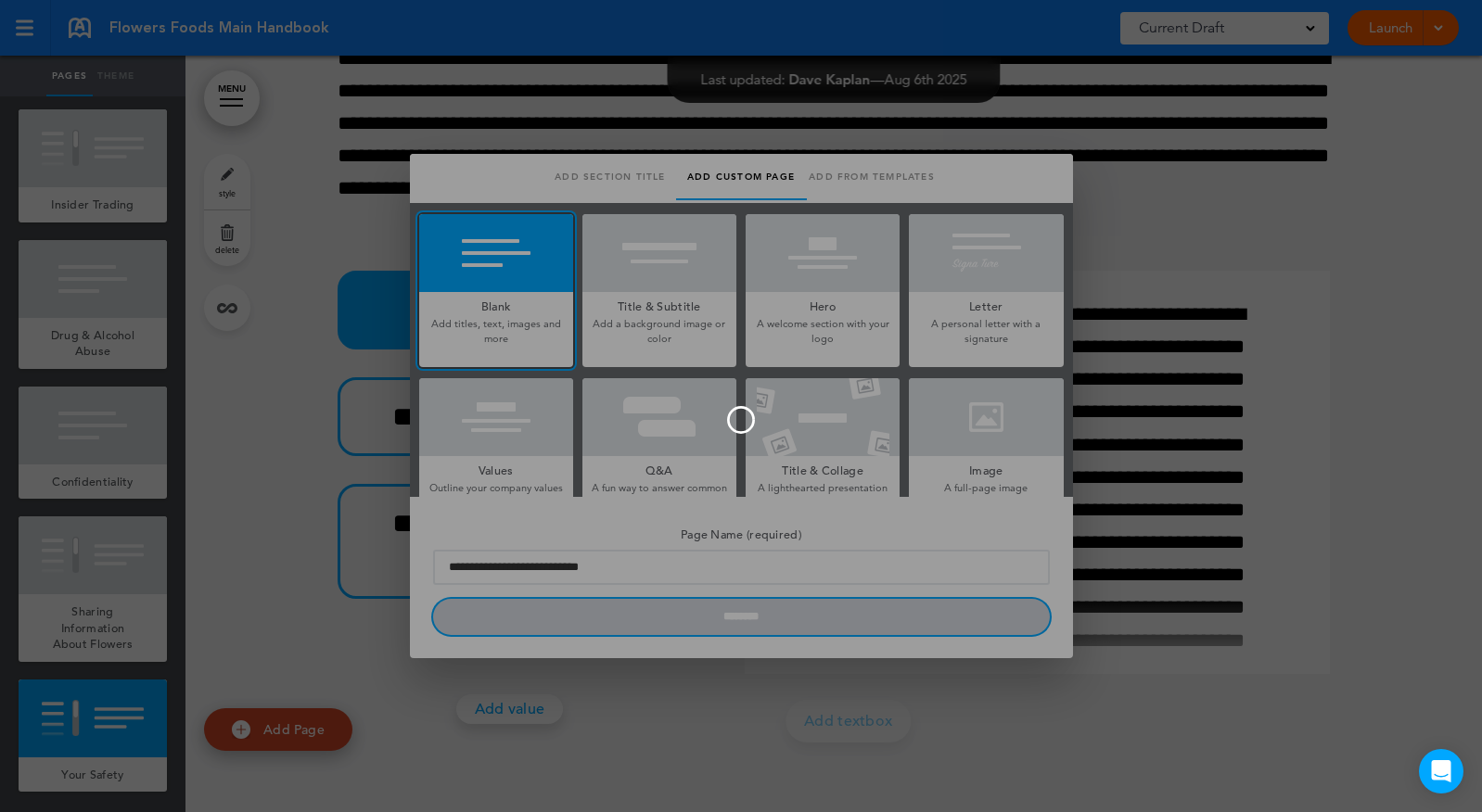 type 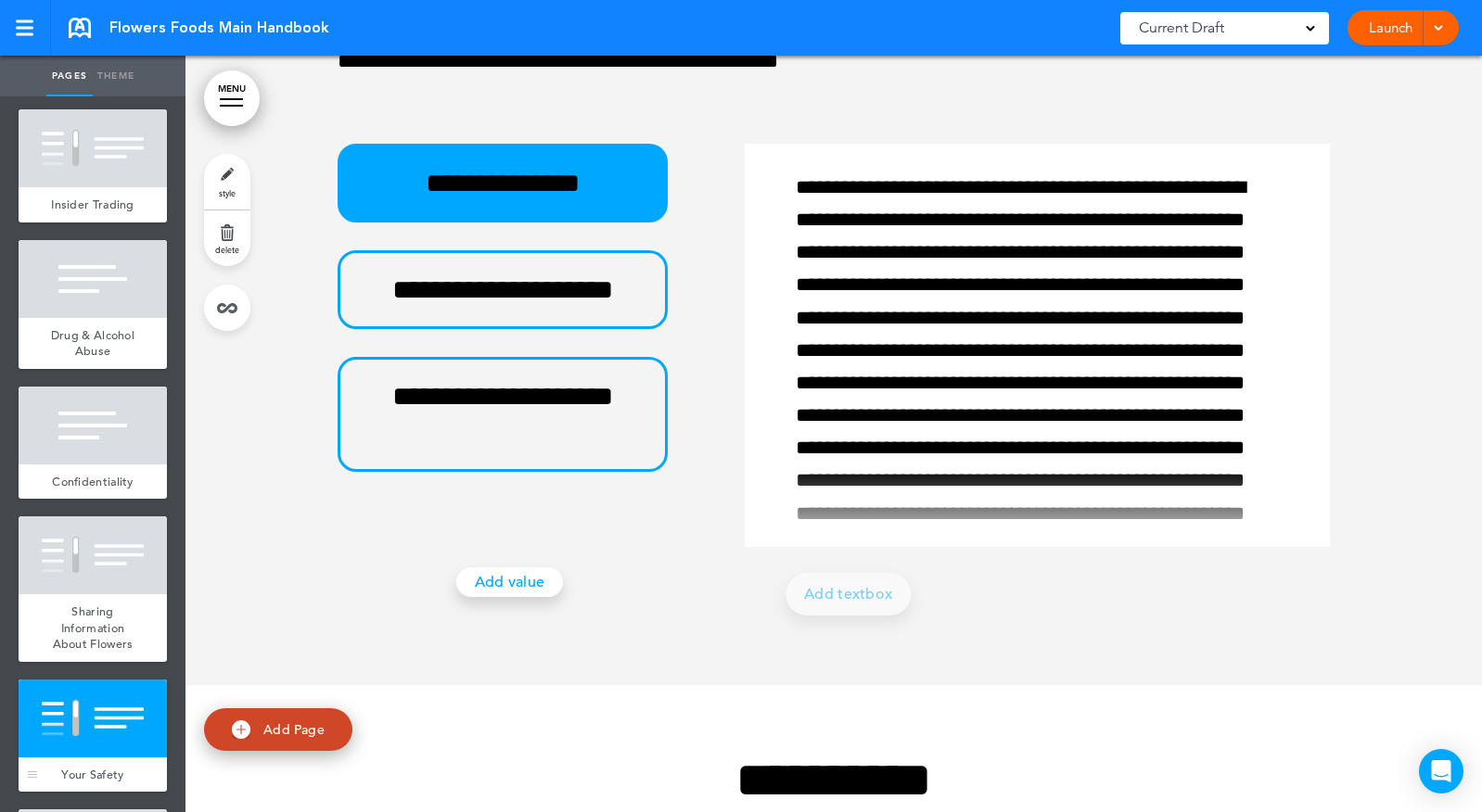 click at bounding box center (93, 718) 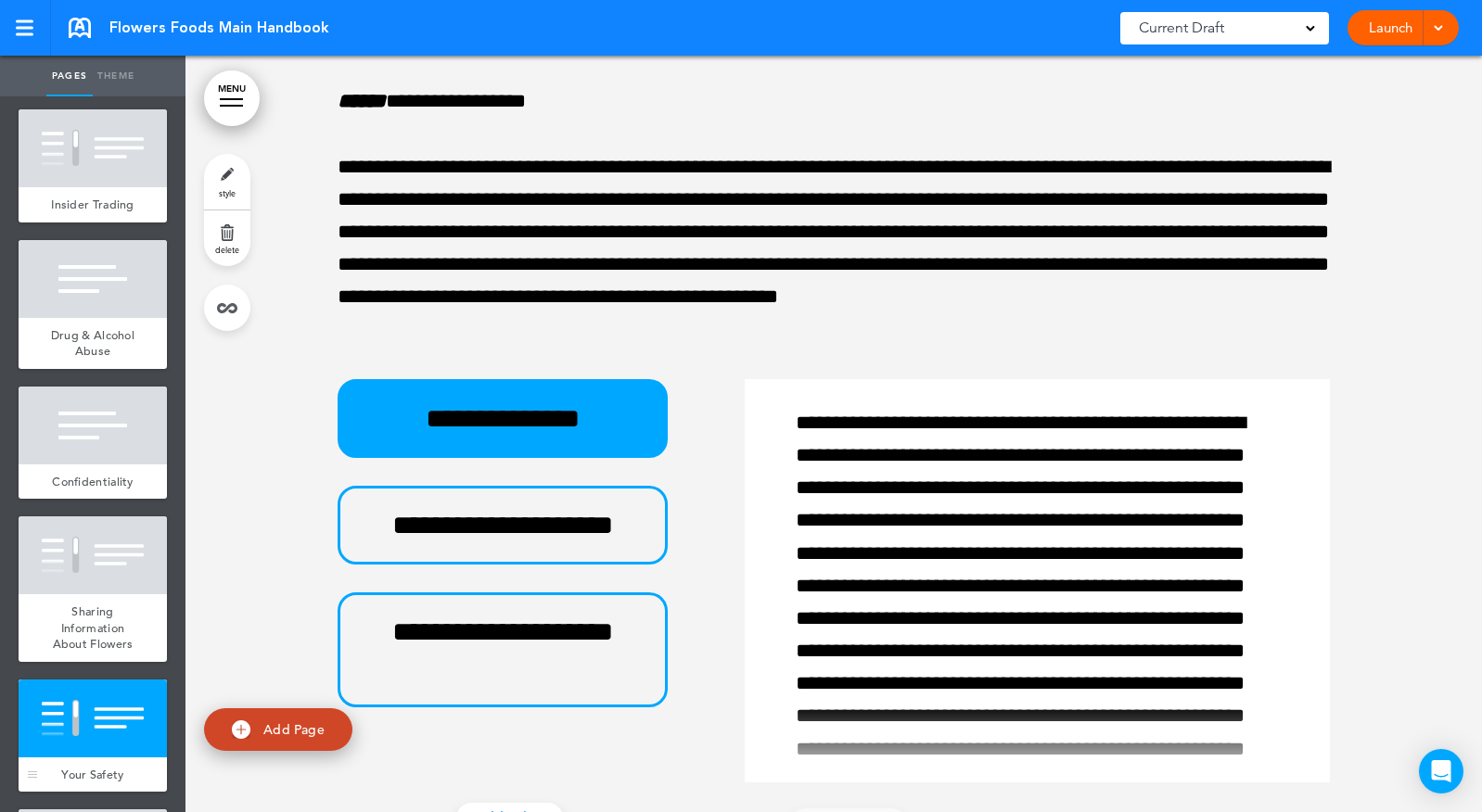 scroll, scrollTop: 43498, scrollLeft: 0, axis: vertical 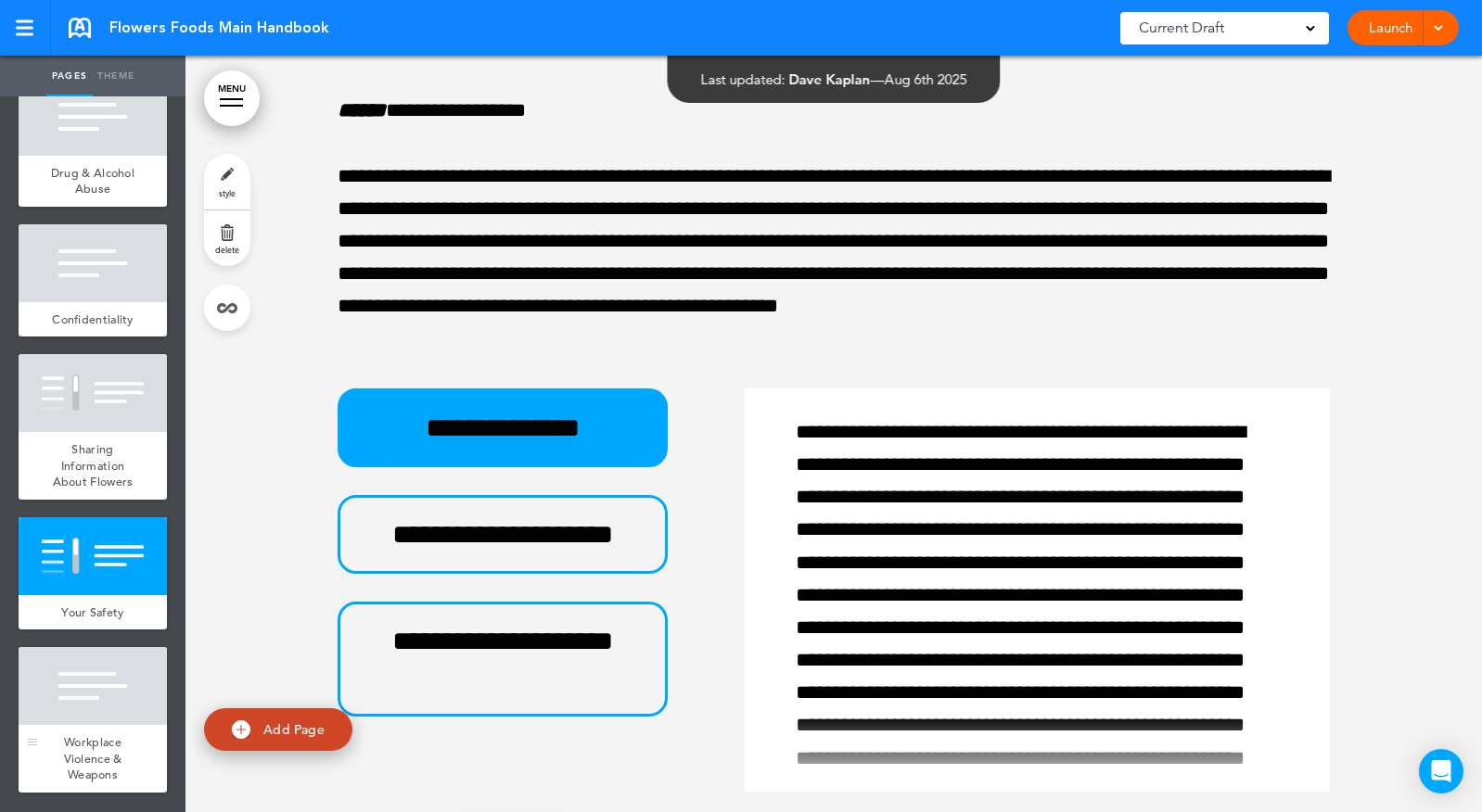 click at bounding box center (93, 686) 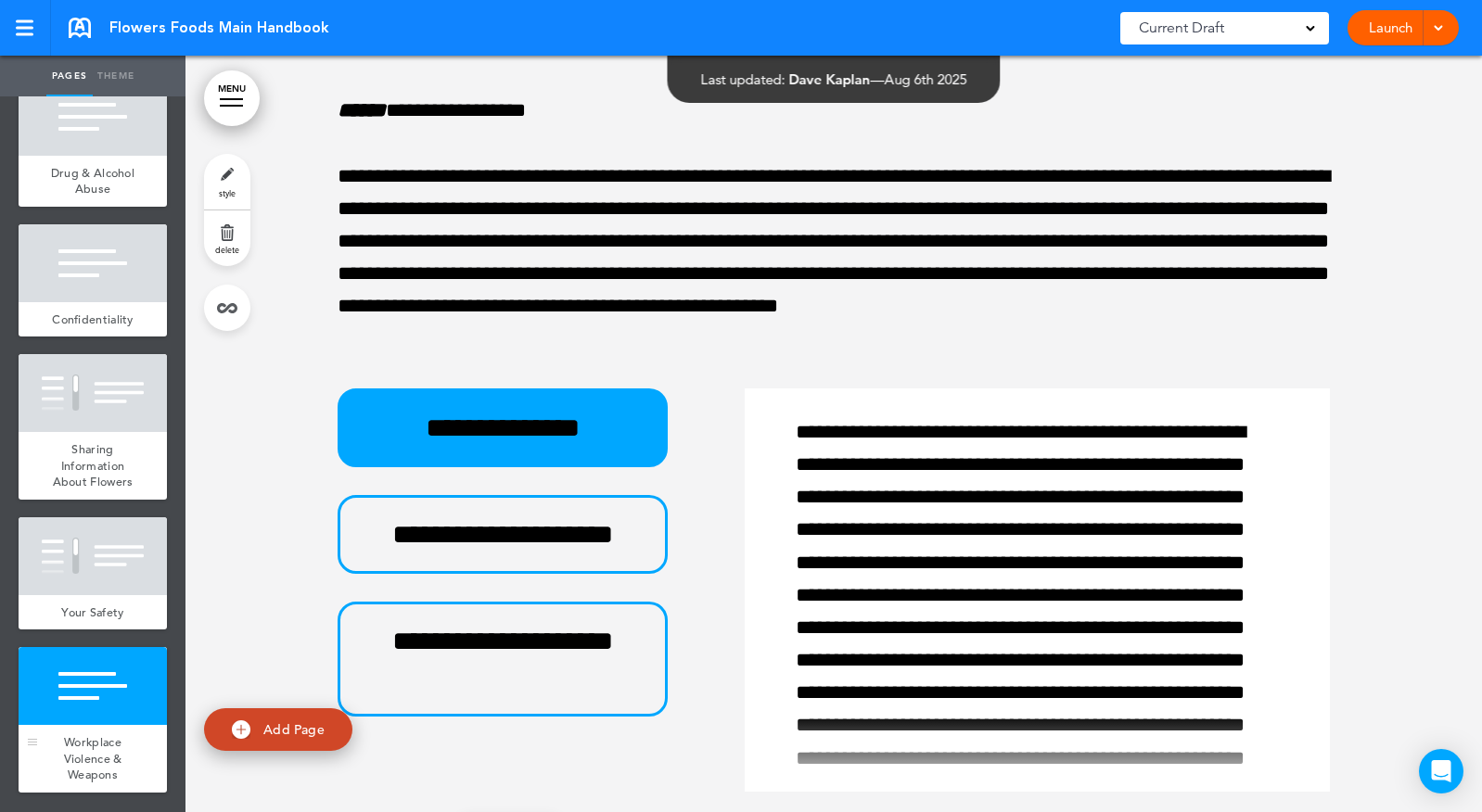 scroll, scrollTop: 44286, scrollLeft: 0, axis: vertical 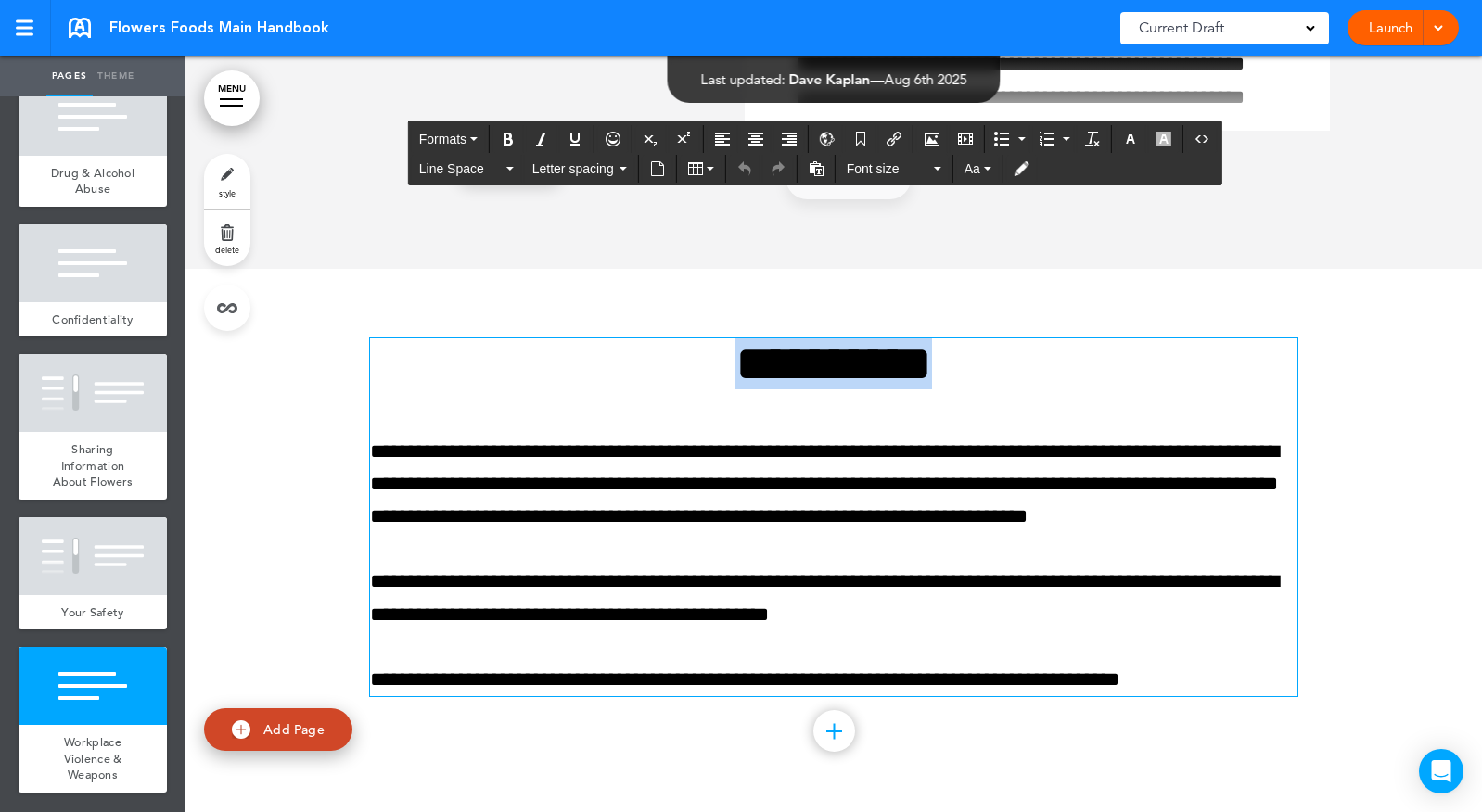 drag, startPoint x: 979, startPoint y: 376, endPoint x: 588, endPoint y: 376, distance: 391 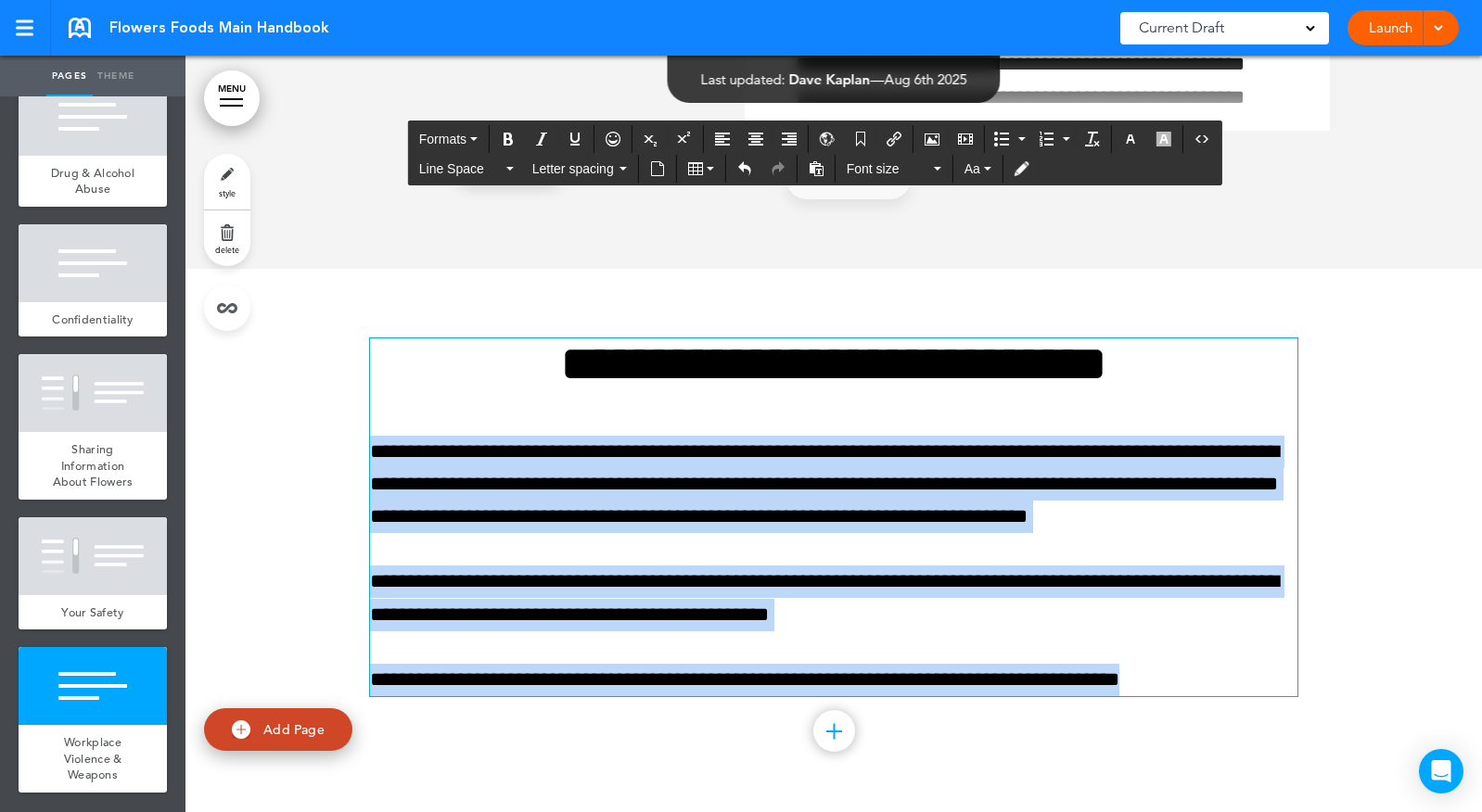 drag, startPoint x: 1185, startPoint y: 682, endPoint x: 347, endPoint y: 445, distance: 870.8691 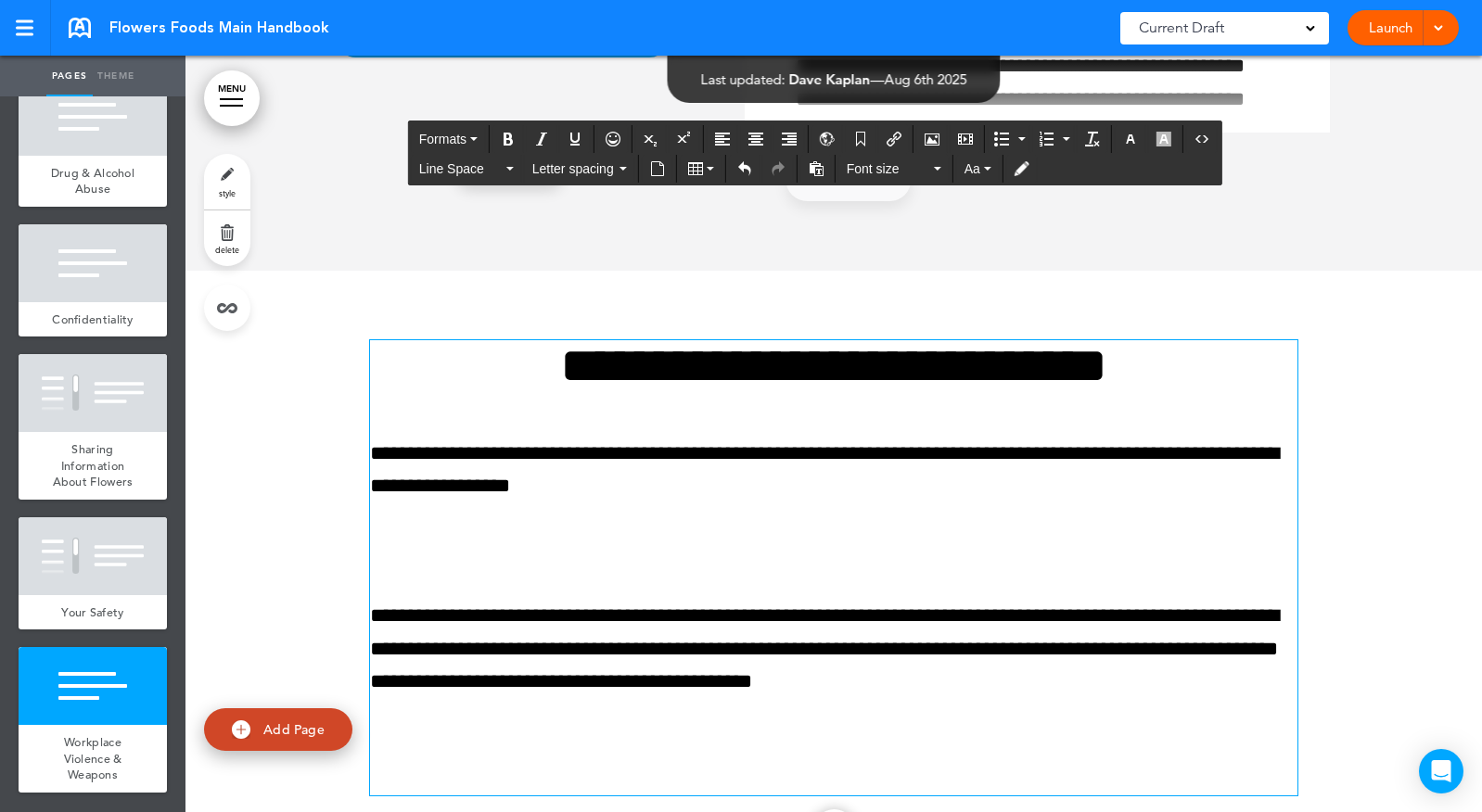scroll, scrollTop: 44159, scrollLeft: 0, axis: vertical 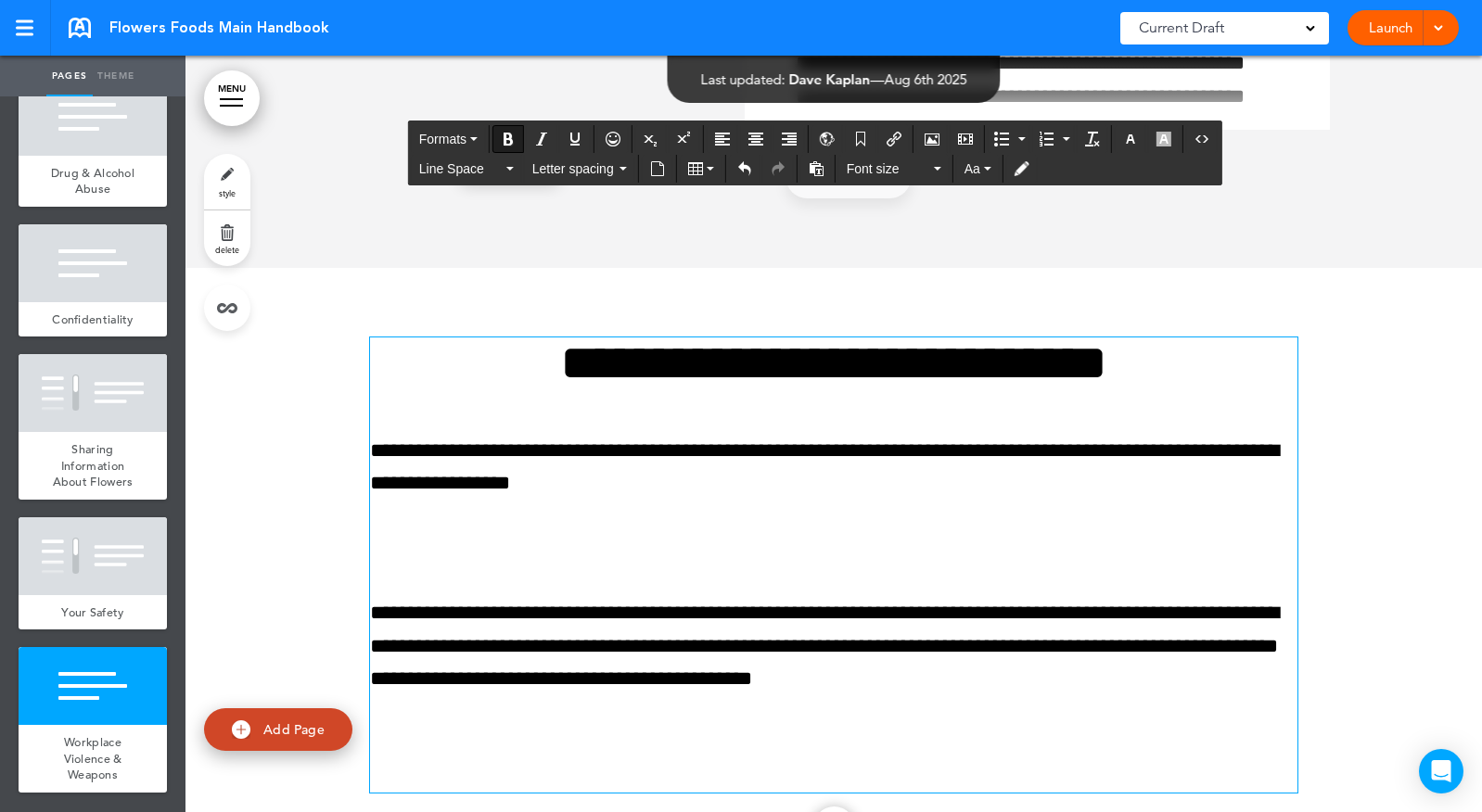 click at bounding box center [834, 548] 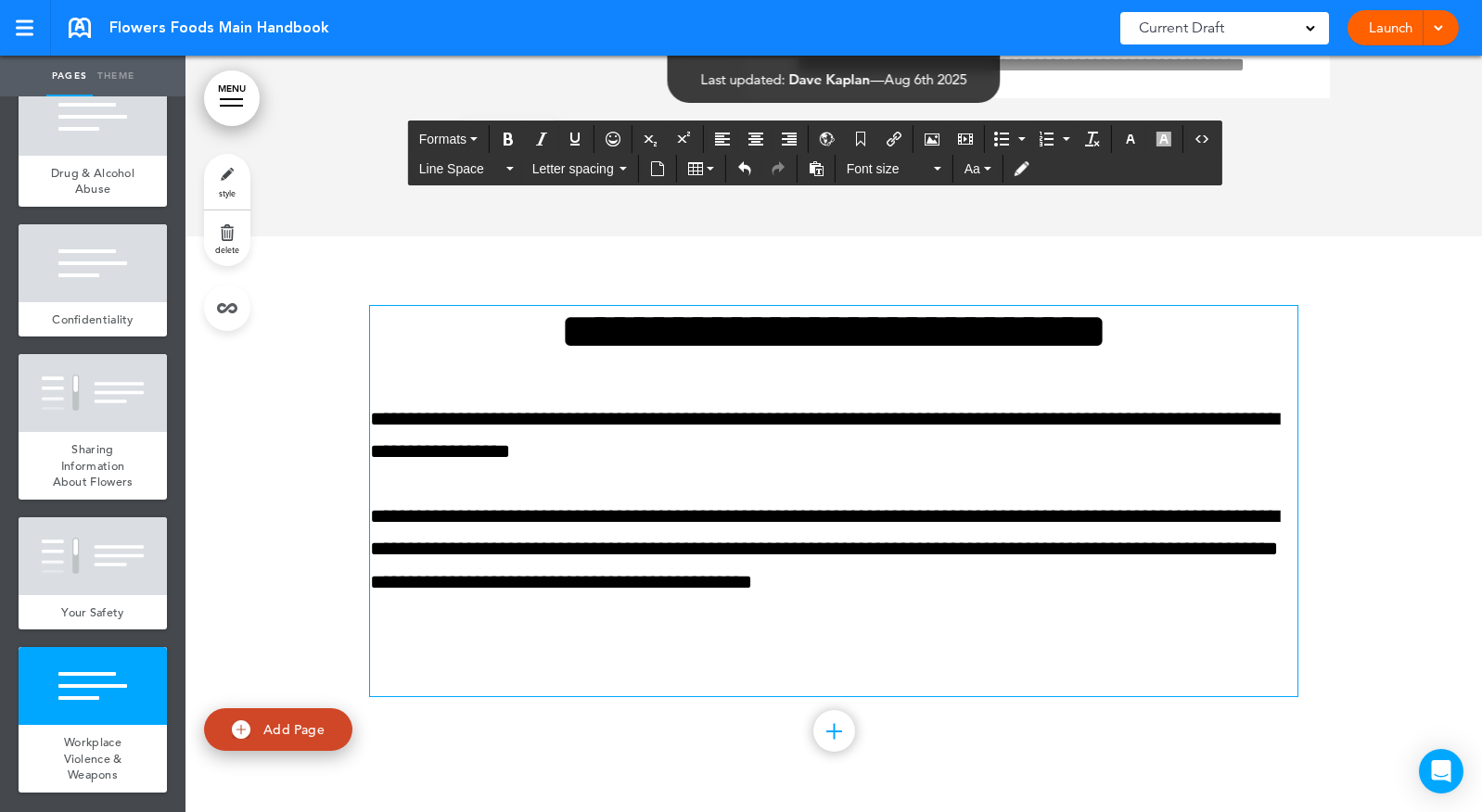 scroll, scrollTop: 44319, scrollLeft: 0, axis: vertical 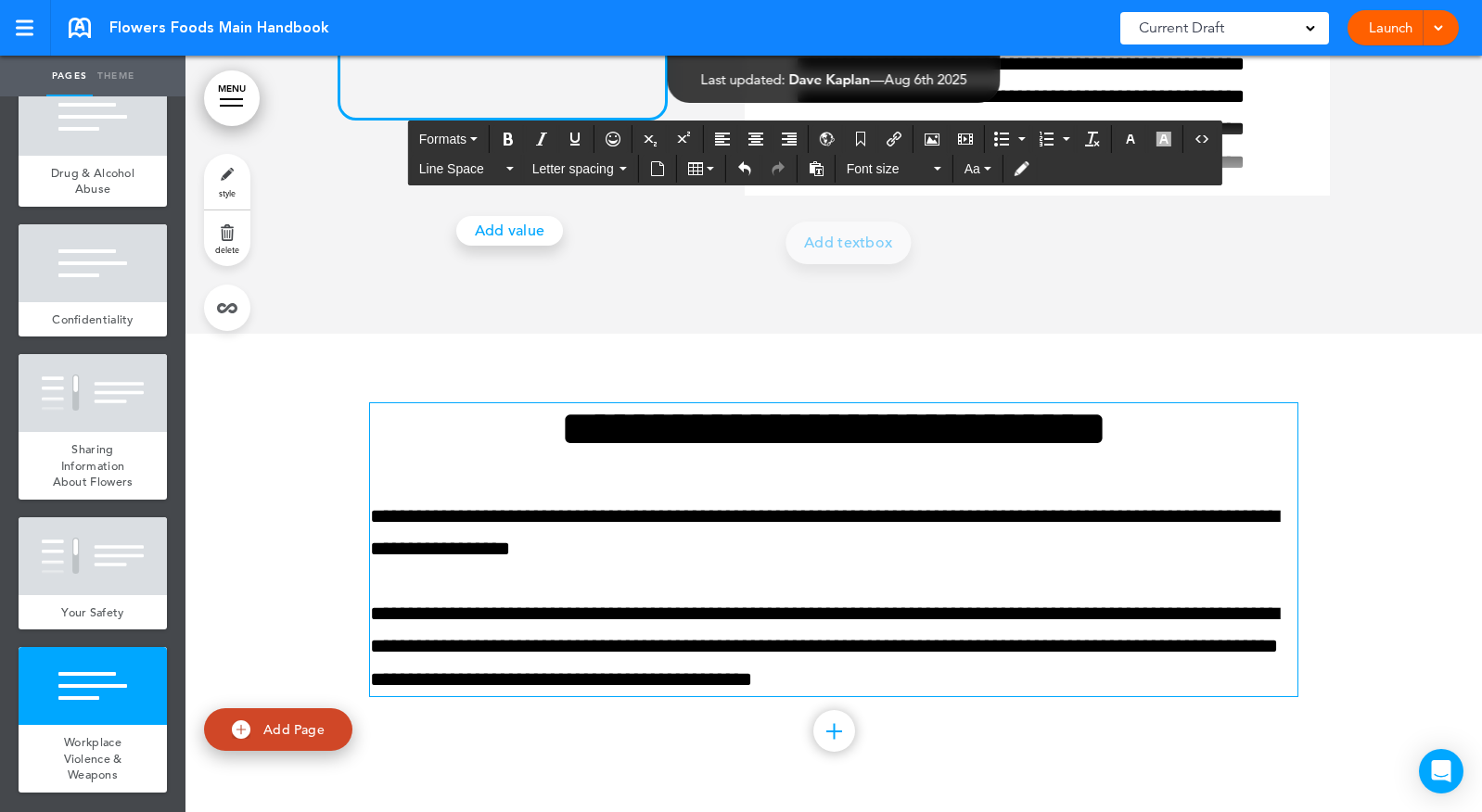 click on "**********" at bounding box center [834, 573] 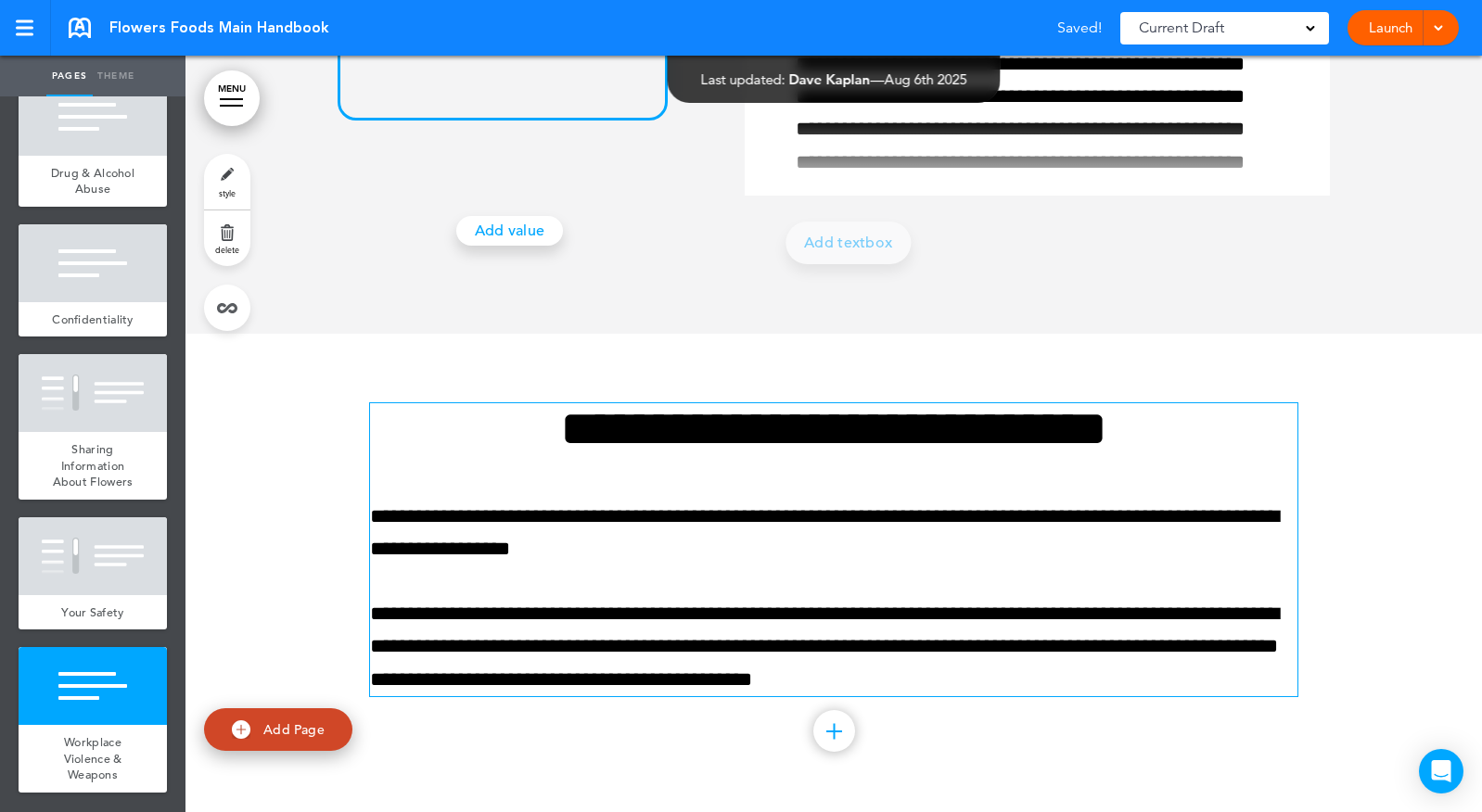 click at bounding box center [834, 730] 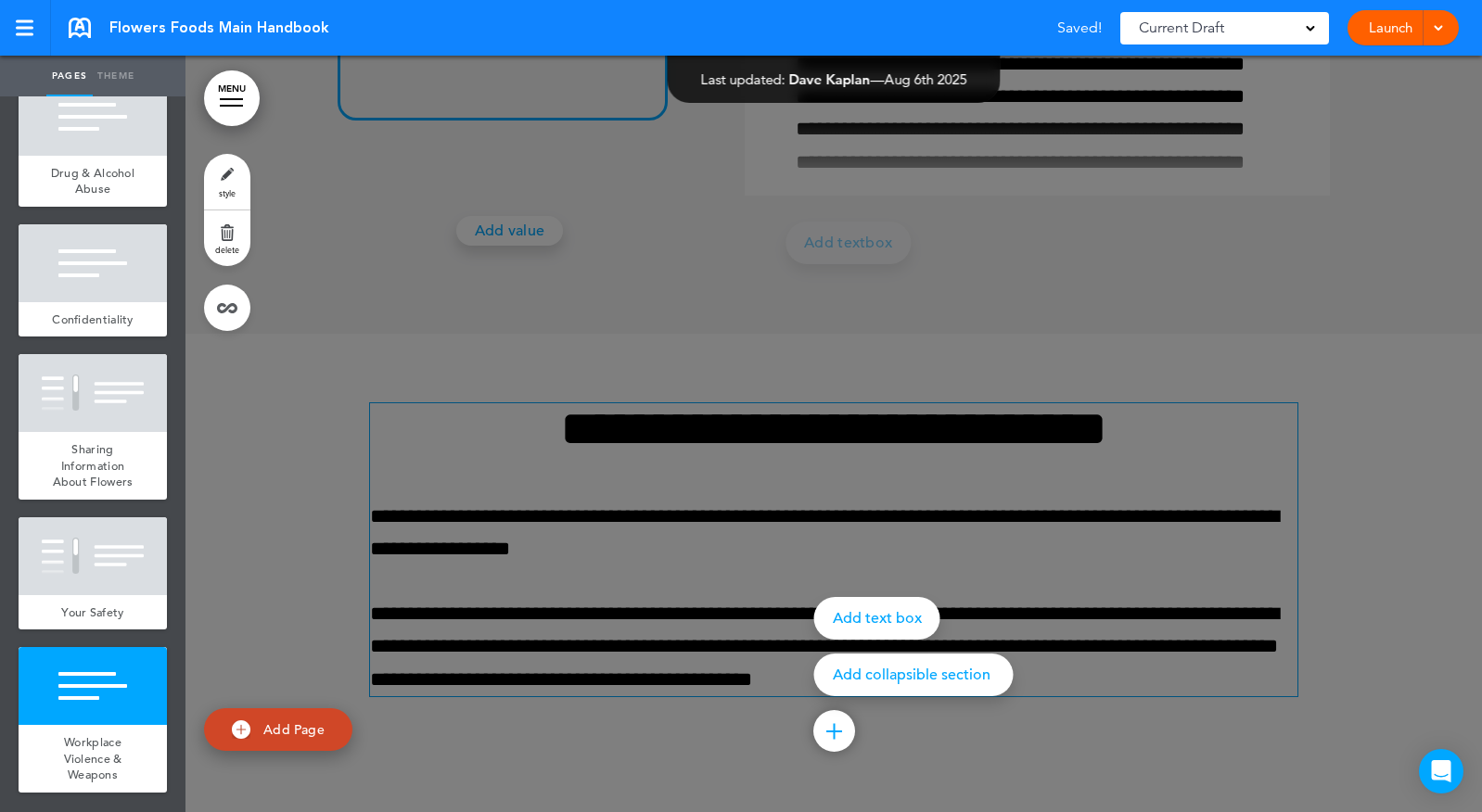 click on "Add collapsible section" at bounding box center (913, 675) 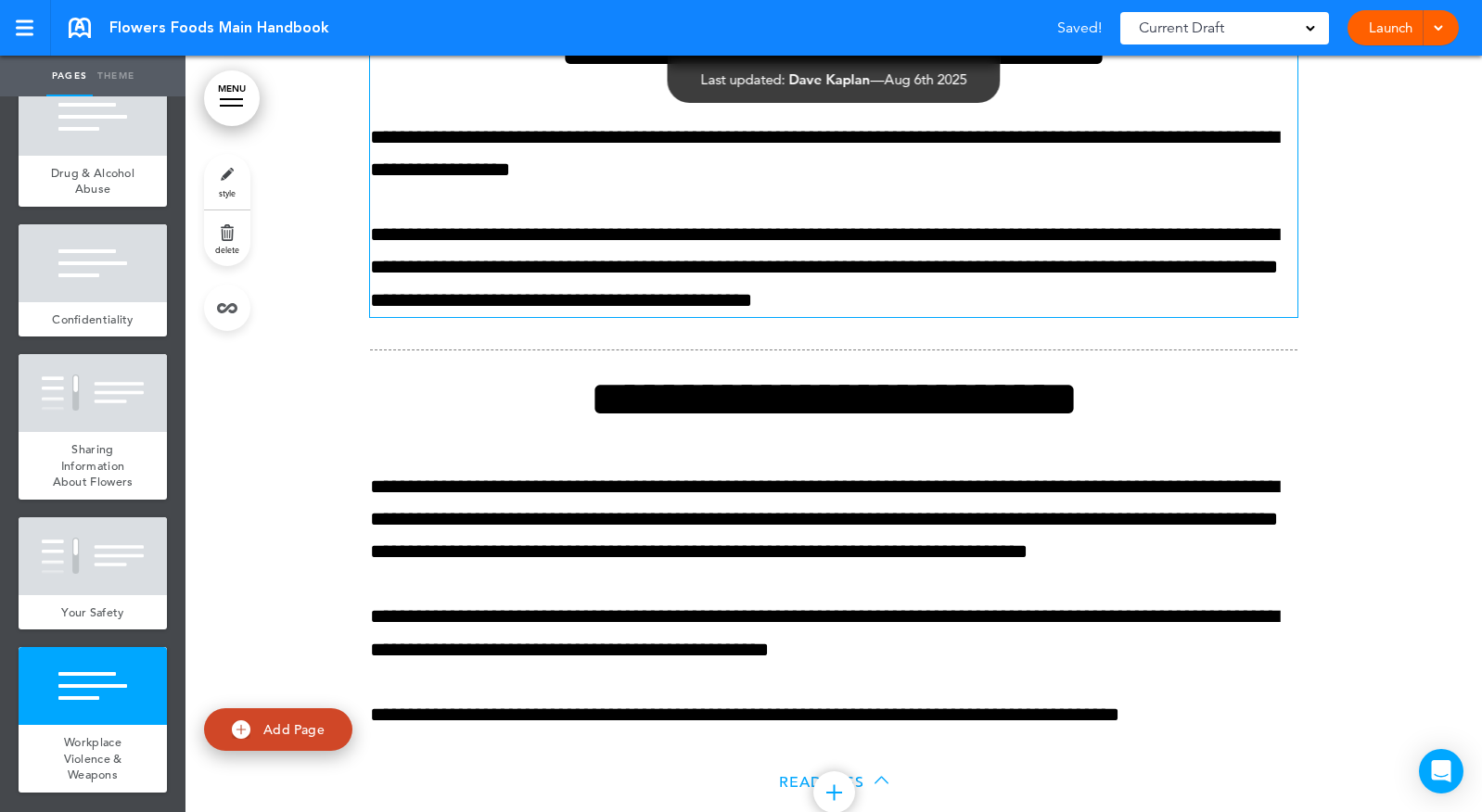 scroll, scrollTop: 44660, scrollLeft: 0, axis: vertical 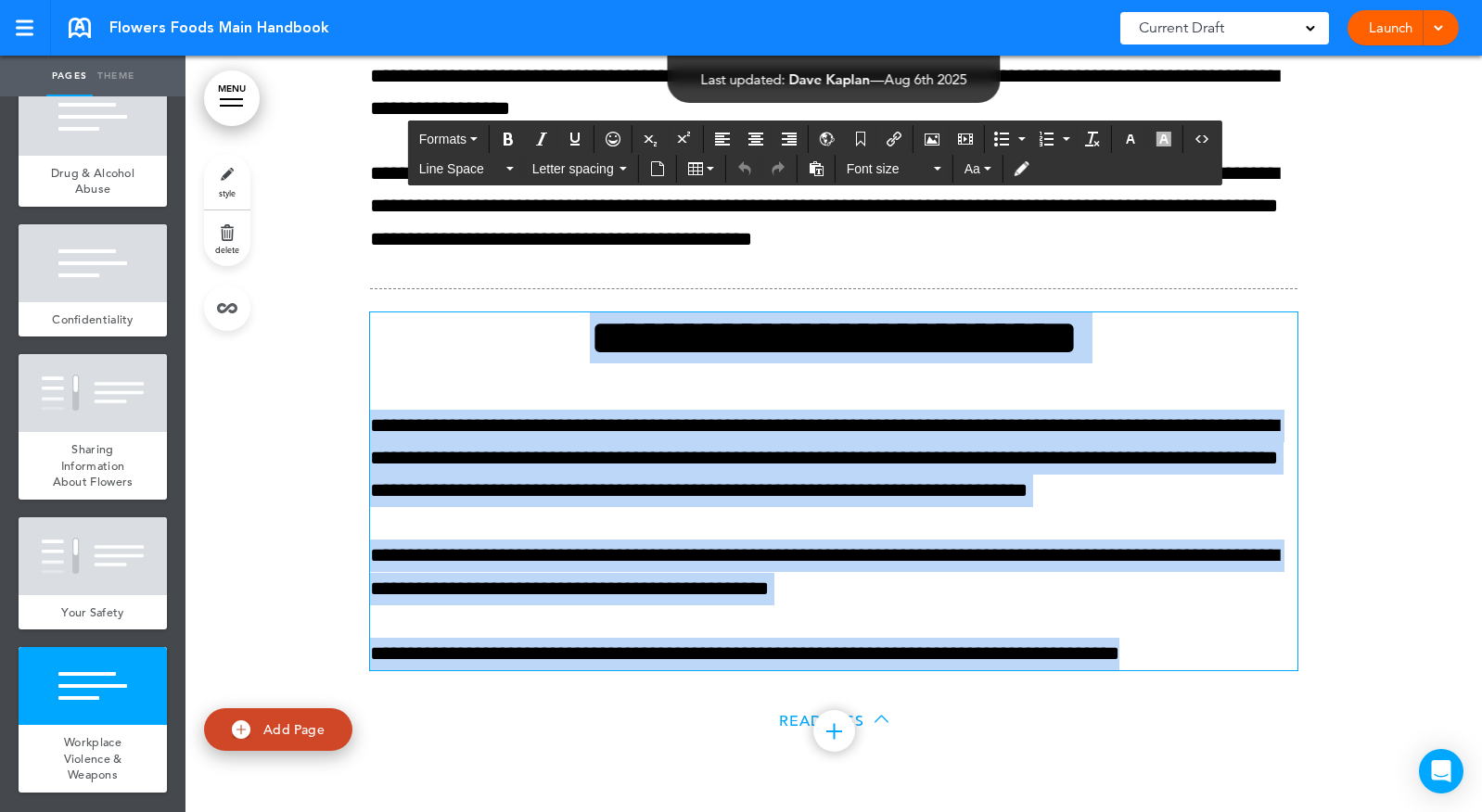 drag, startPoint x: 561, startPoint y: 338, endPoint x: 1355, endPoint y: 699, distance: 872.21385 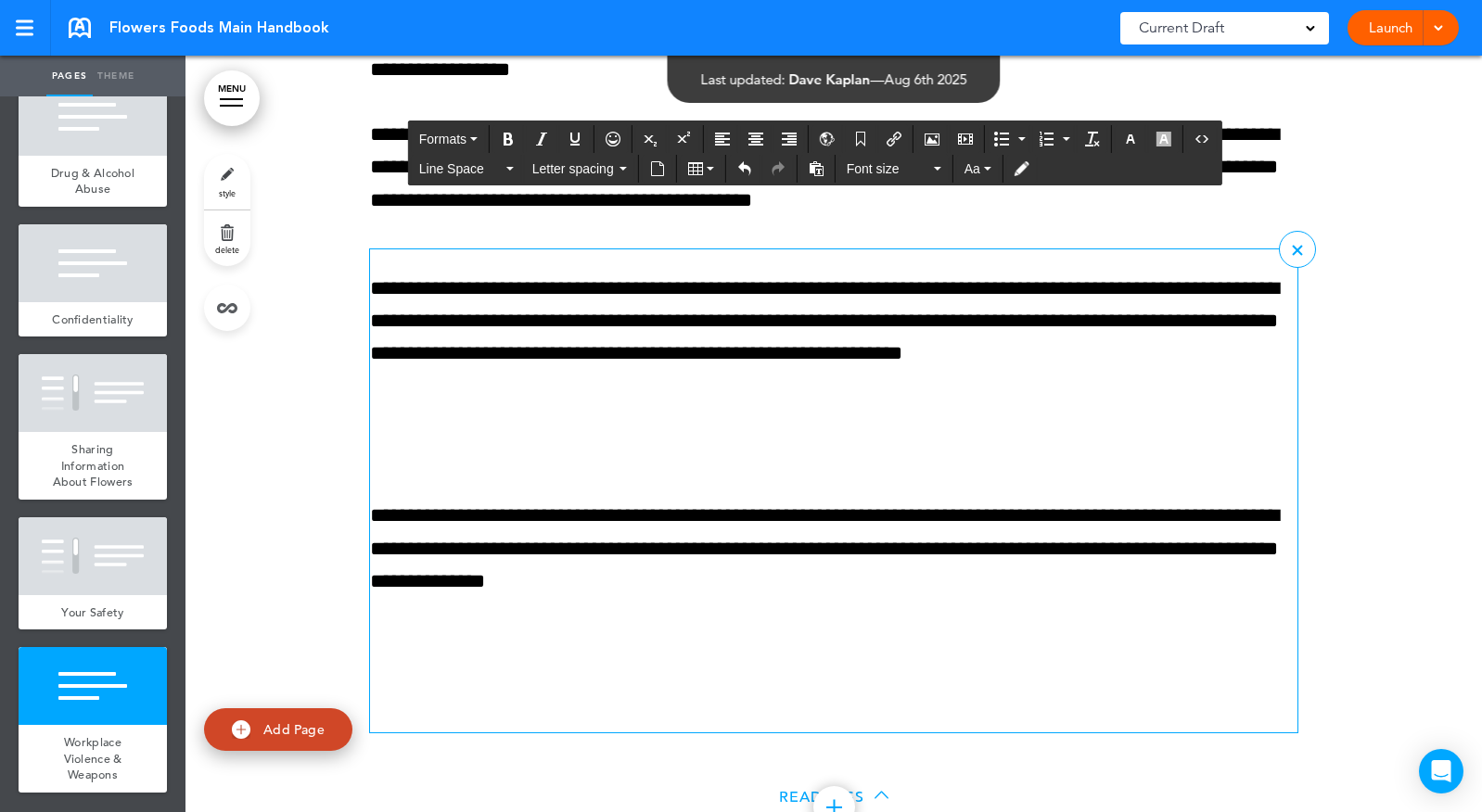 scroll, scrollTop: 44581, scrollLeft: 0, axis: vertical 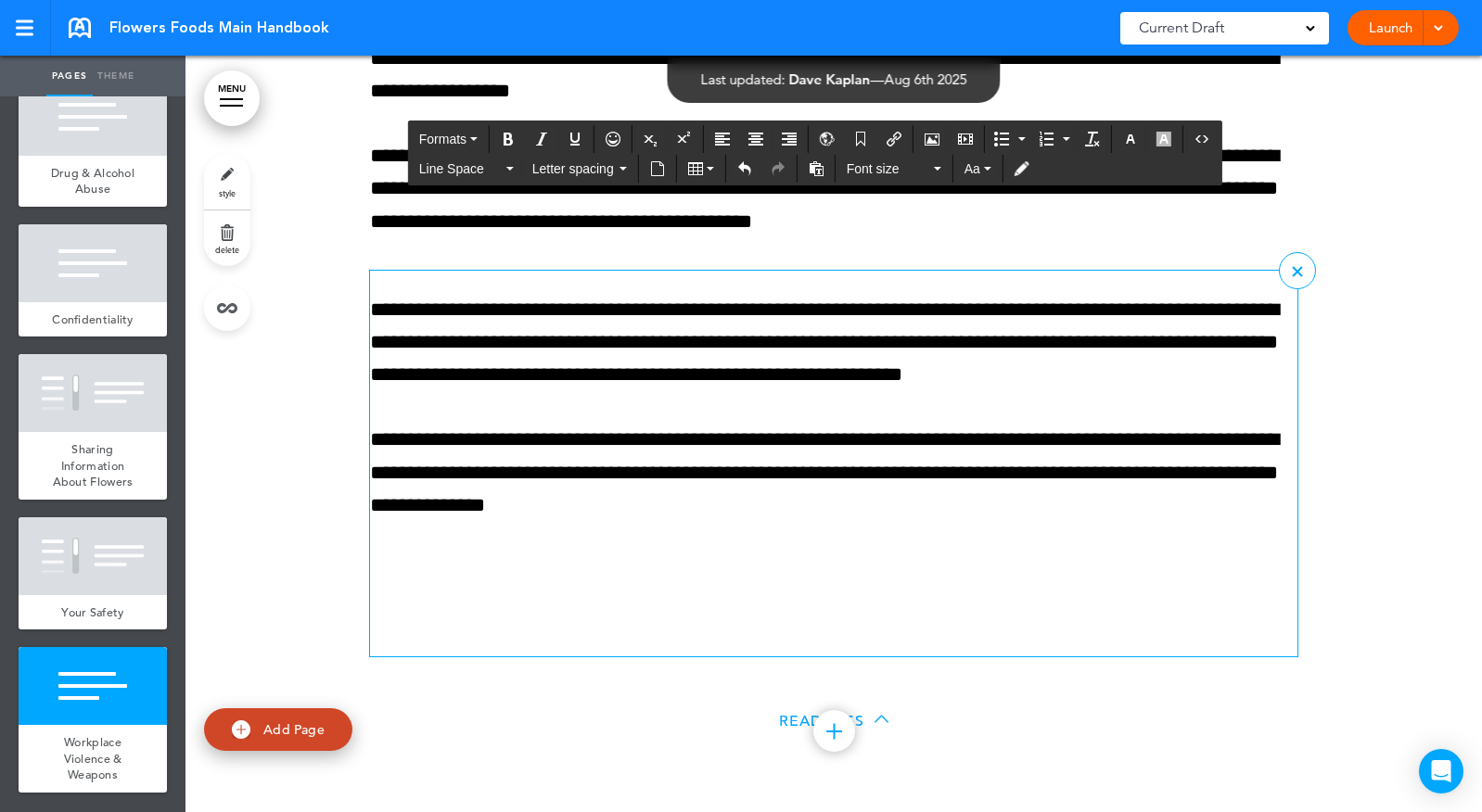 click on "**********" at bounding box center [834, 475] 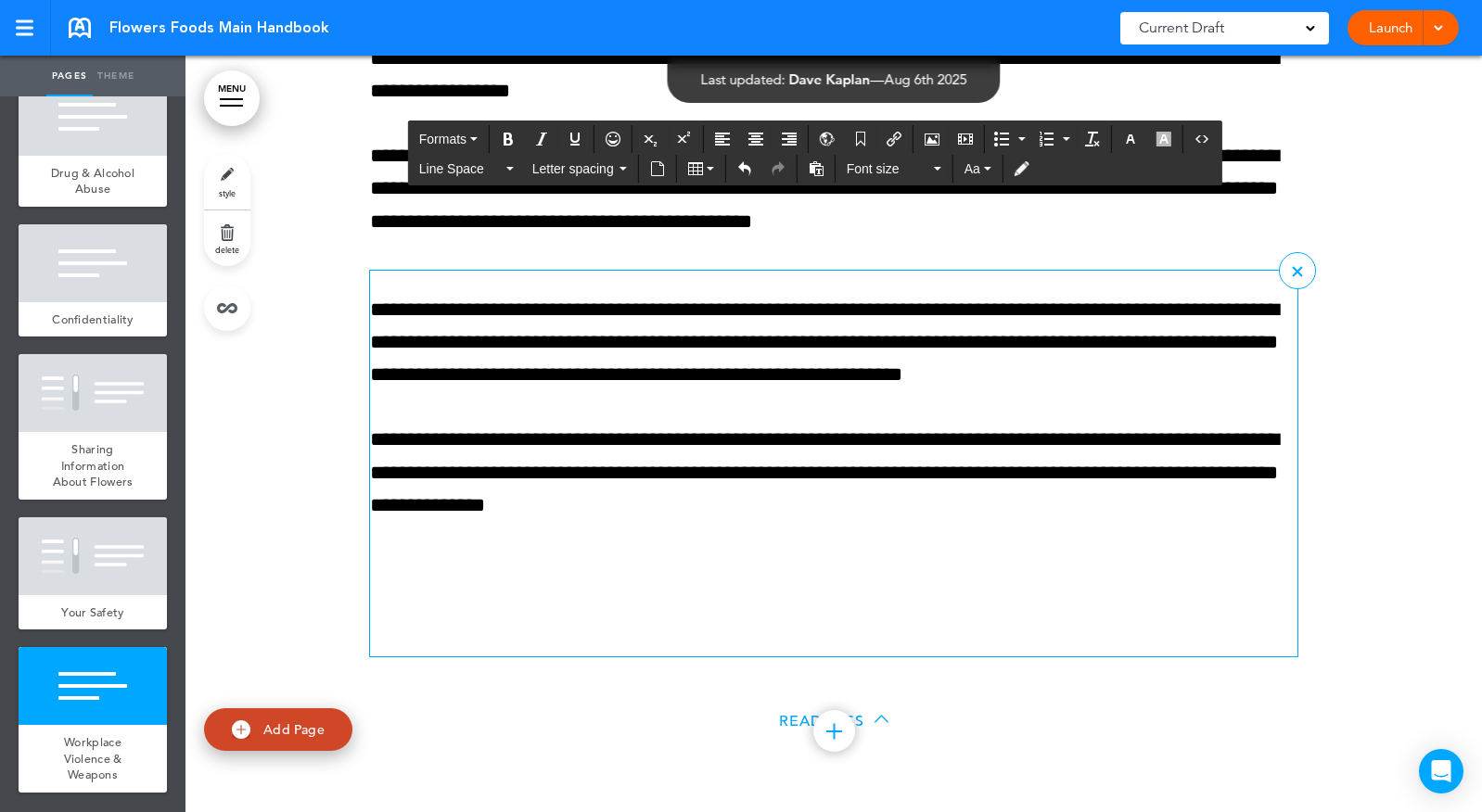 click at bounding box center [834, 605] 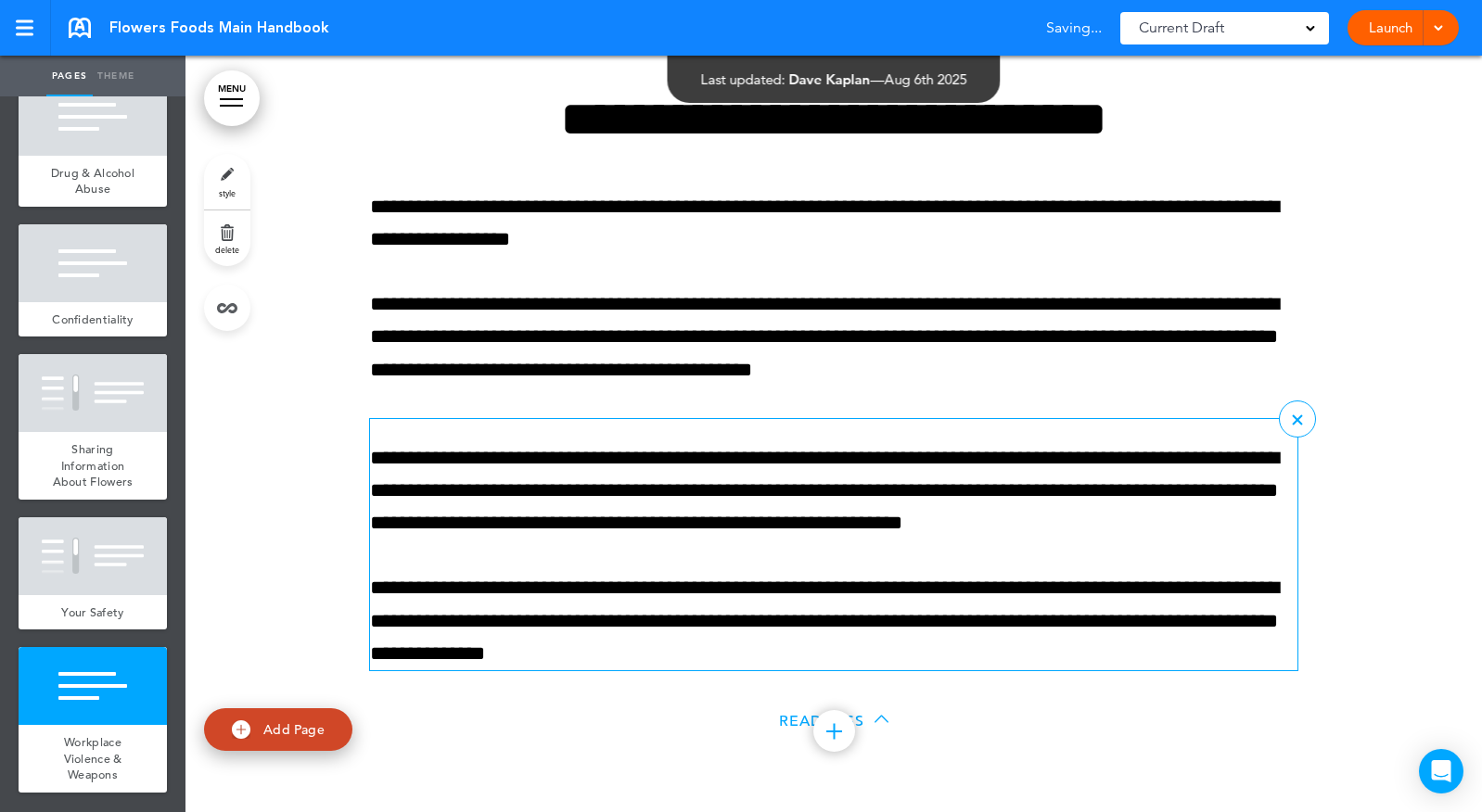 click on "Read Less" at bounding box center [834, 722] 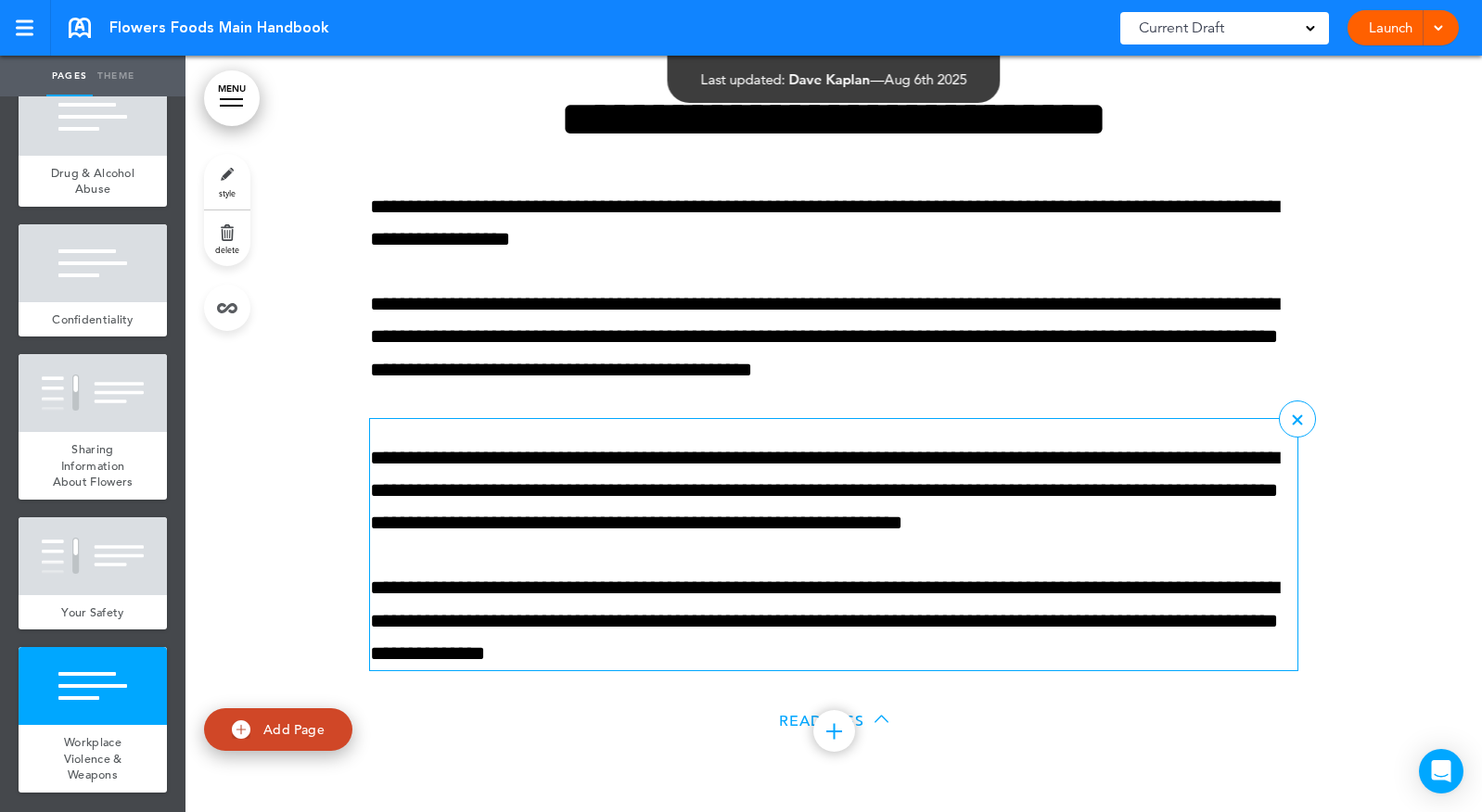 click on "Add Page" at bounding box center [294, 729] 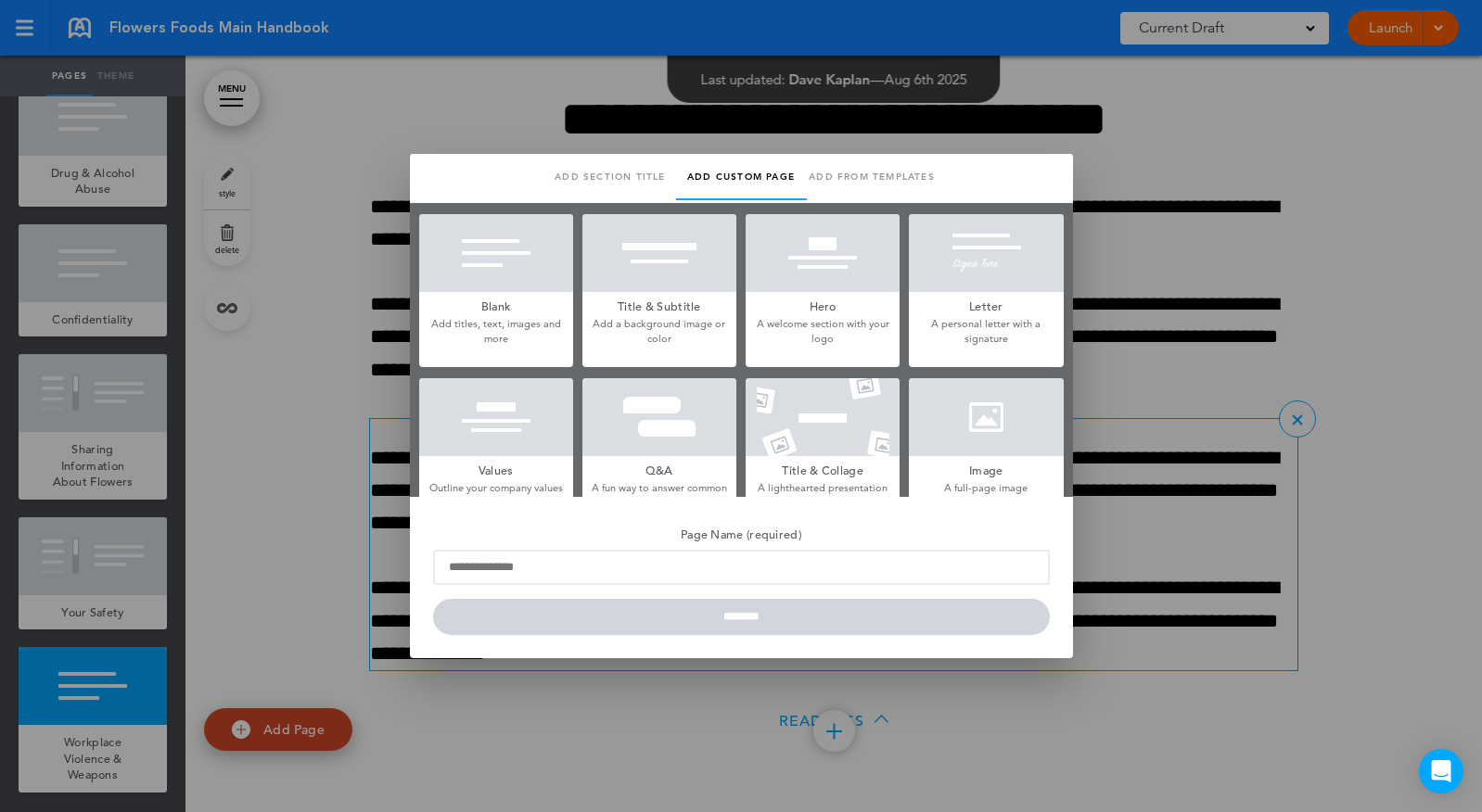 click on "Add titles, text, images and more" at bounding box center (496, 331) 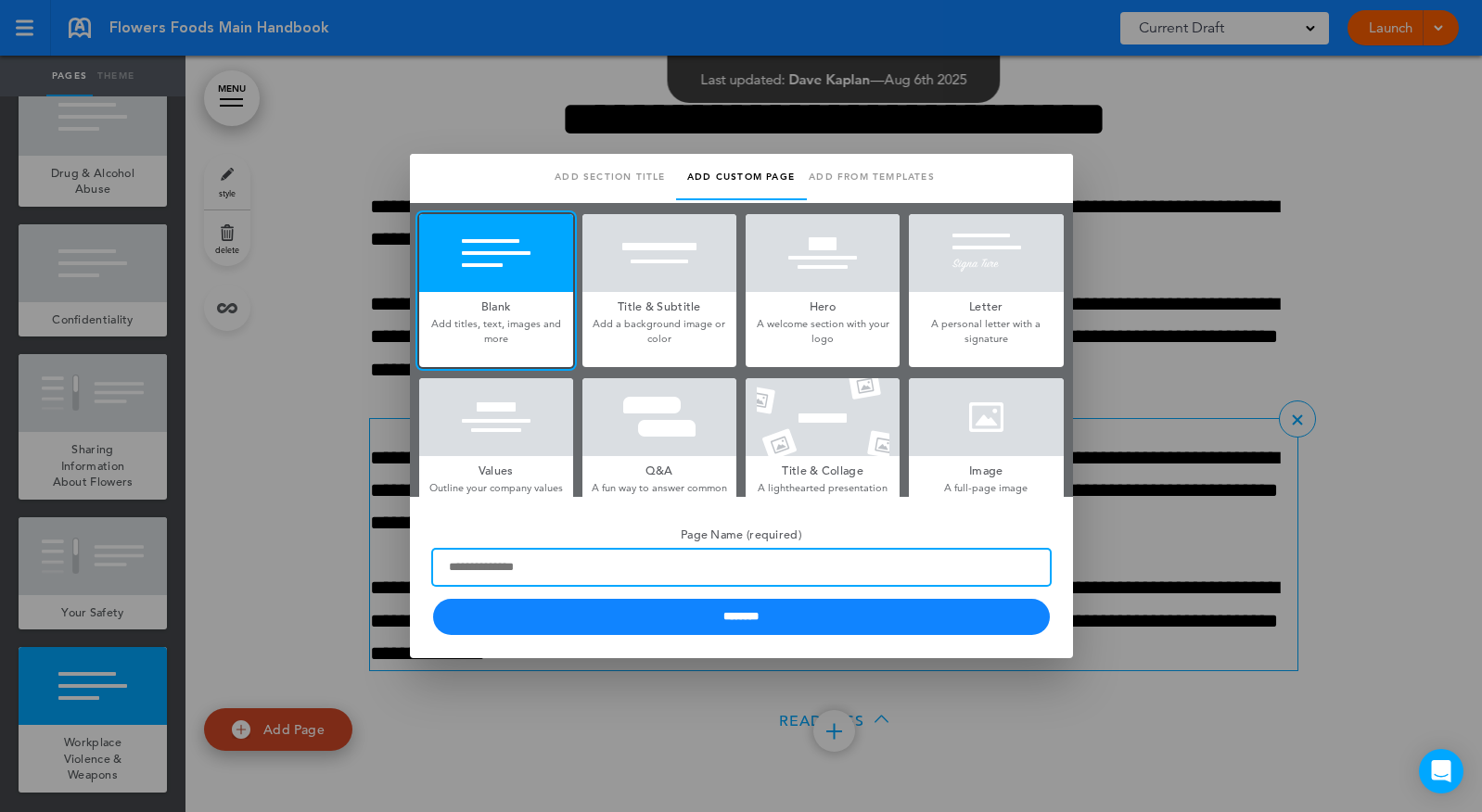 click on "Page Name (required)" at bounding box center (741, 567) 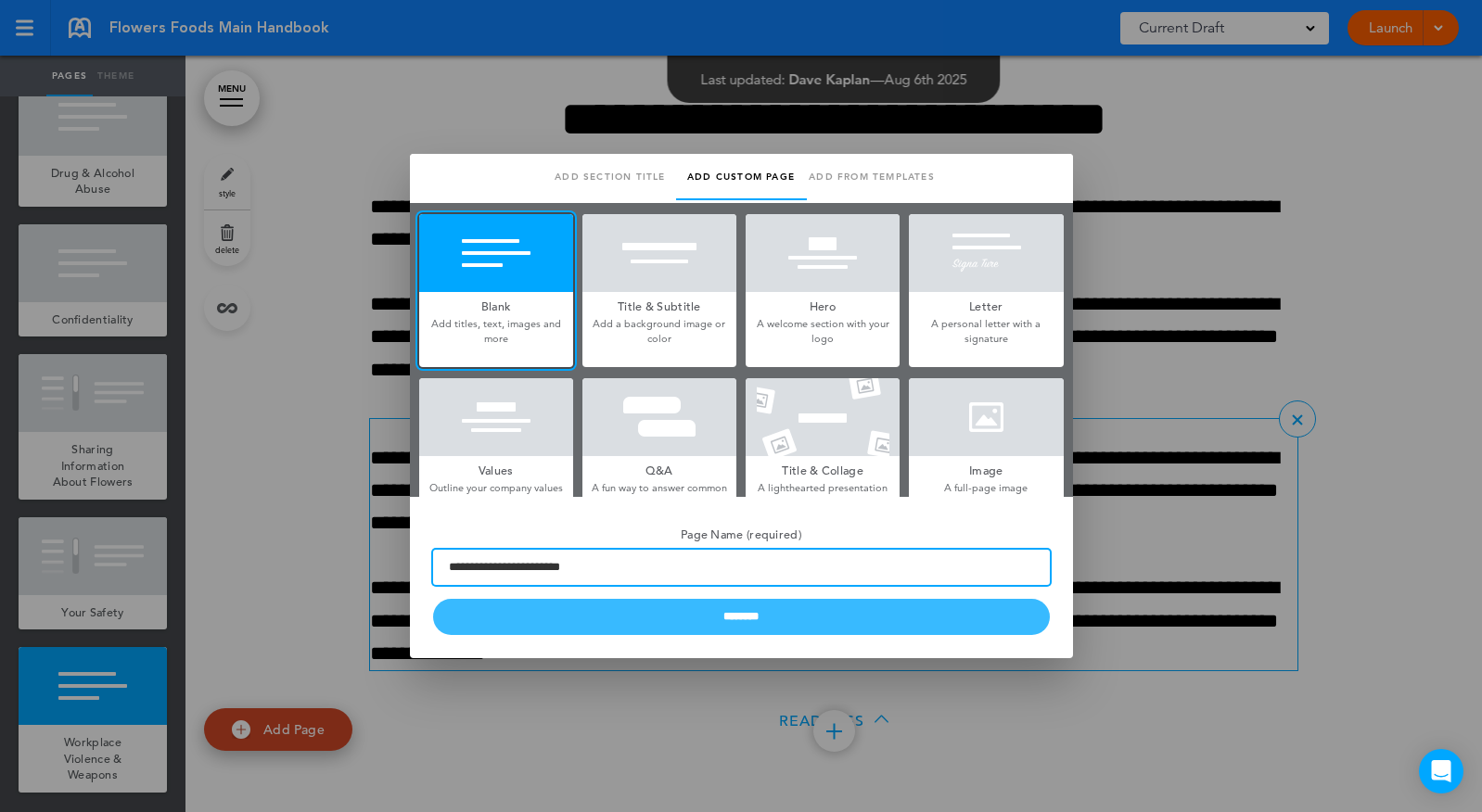 type on "**********" 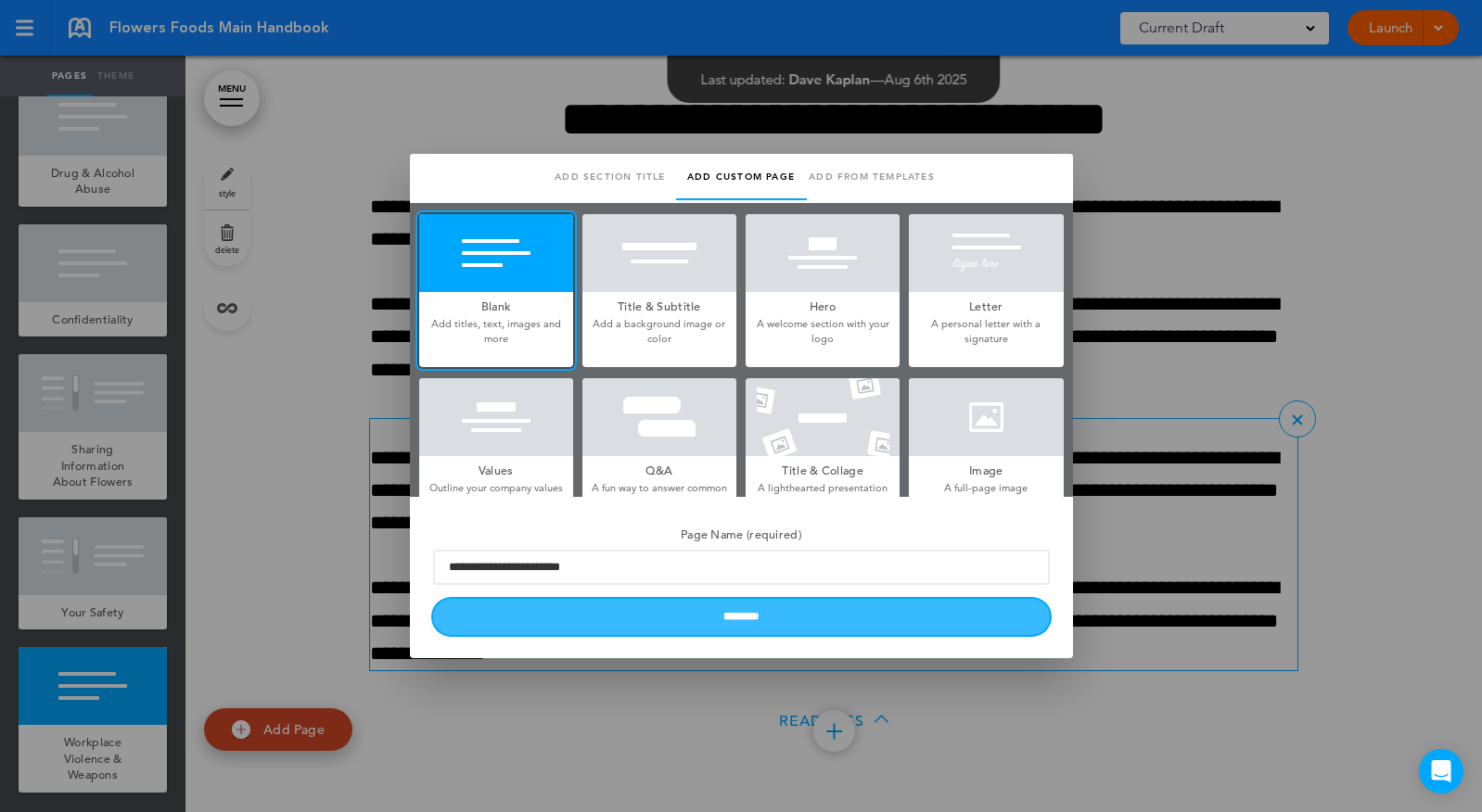 click on "********" at bounding box center [741, 616] 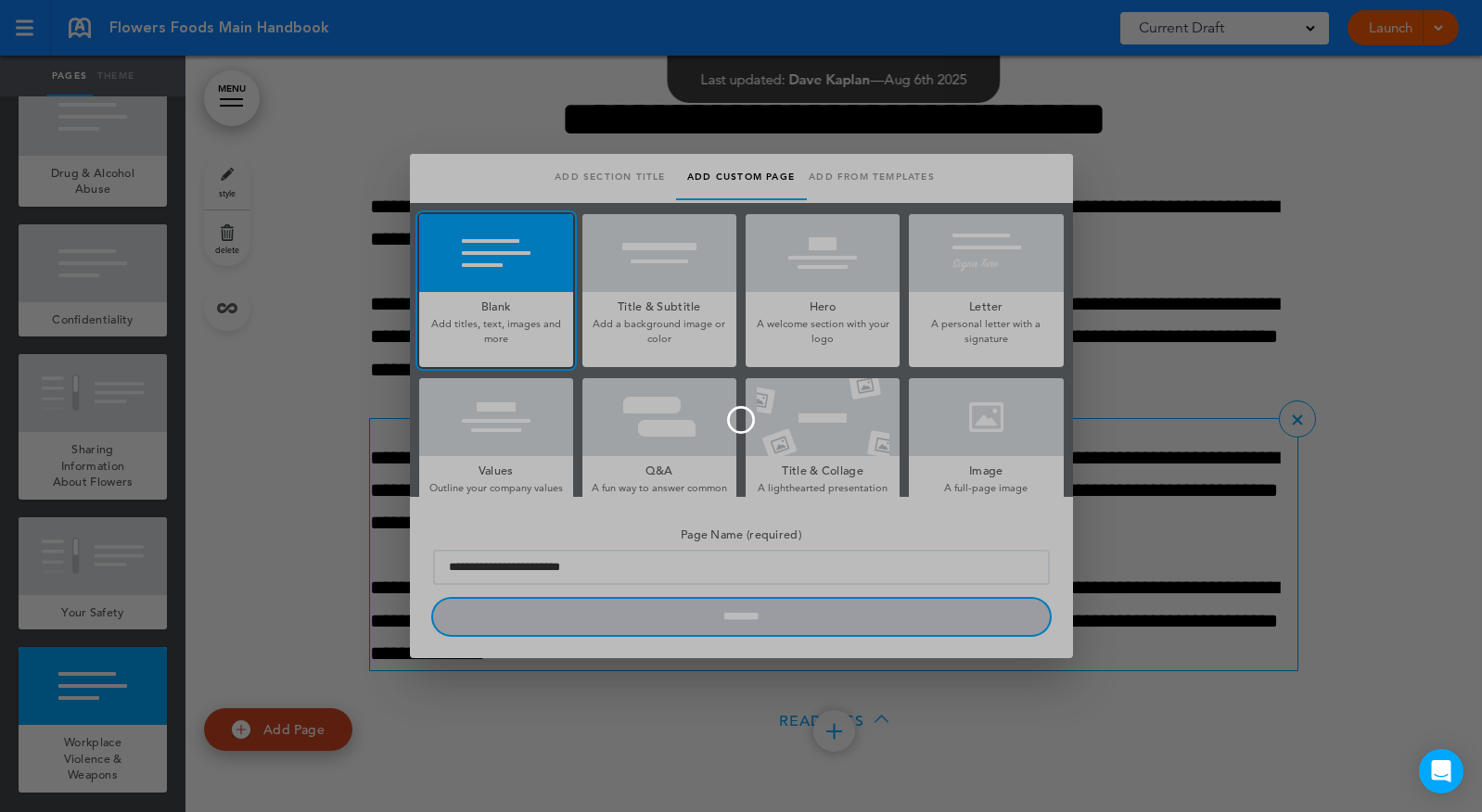 type 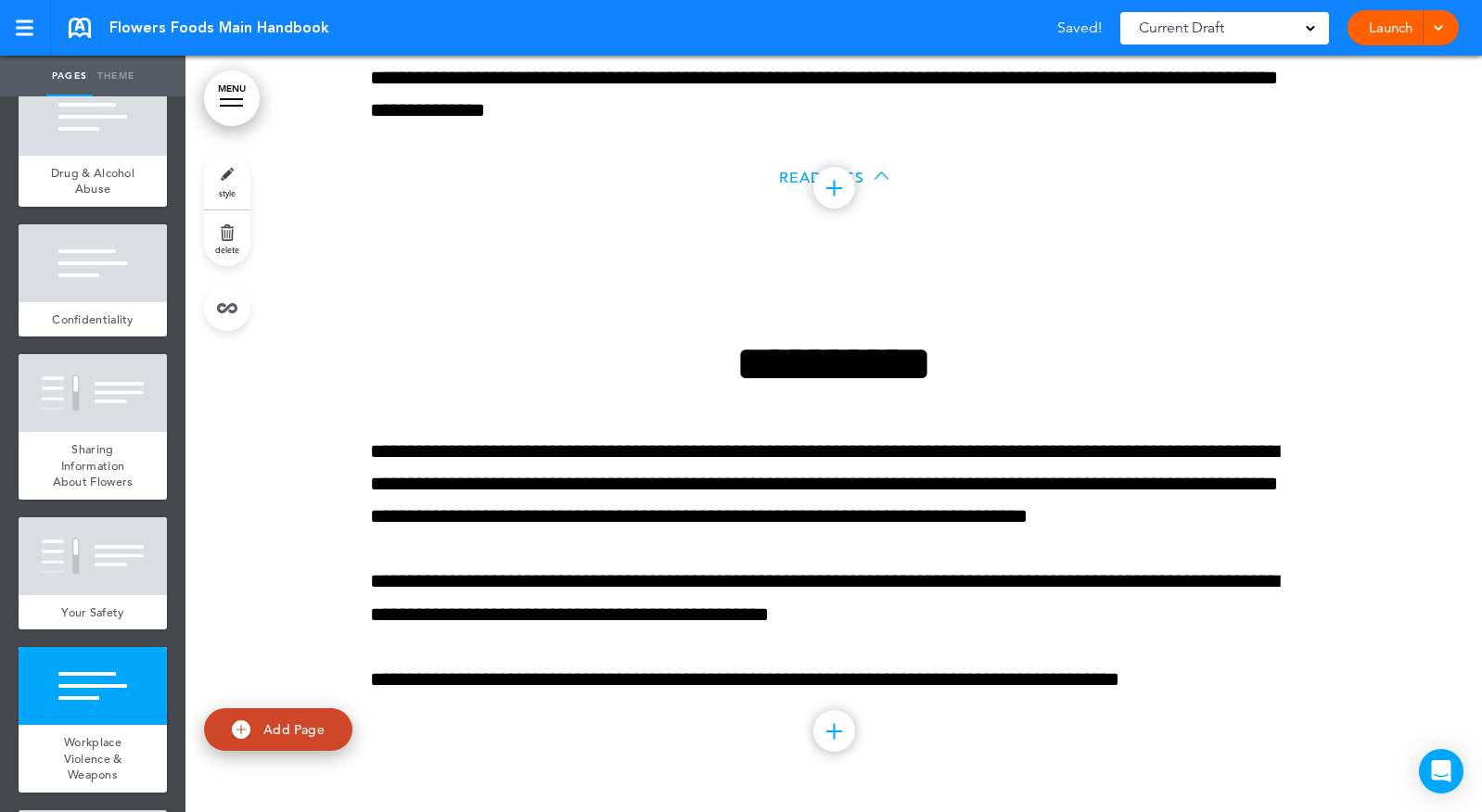 scroll, scrollTop: 45057, scrollLeft: 0, axis: vertical 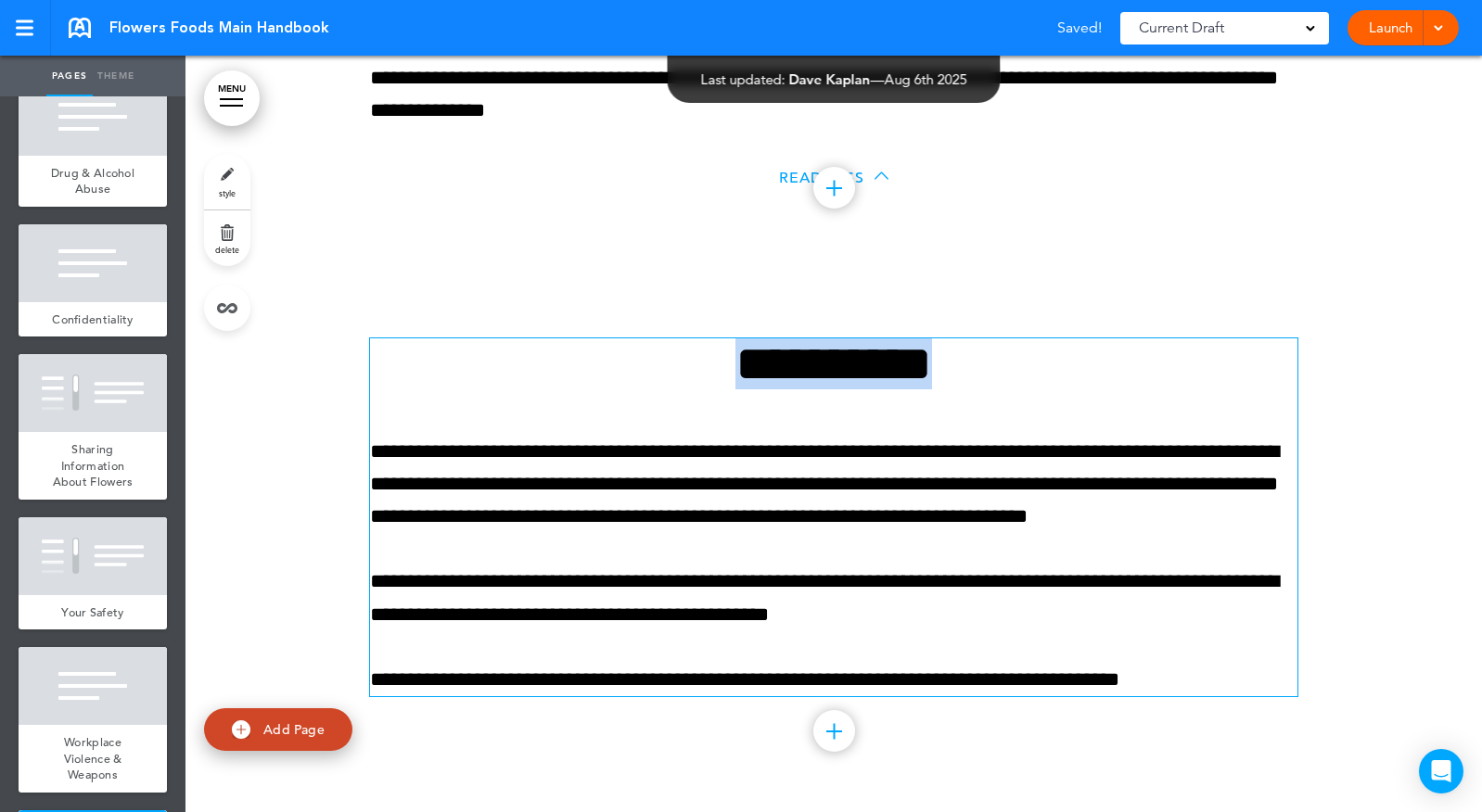 drag, startPoint x: 985, startPoint y: 379, endPoint x: 503, endPoint y: 379, distance: 482 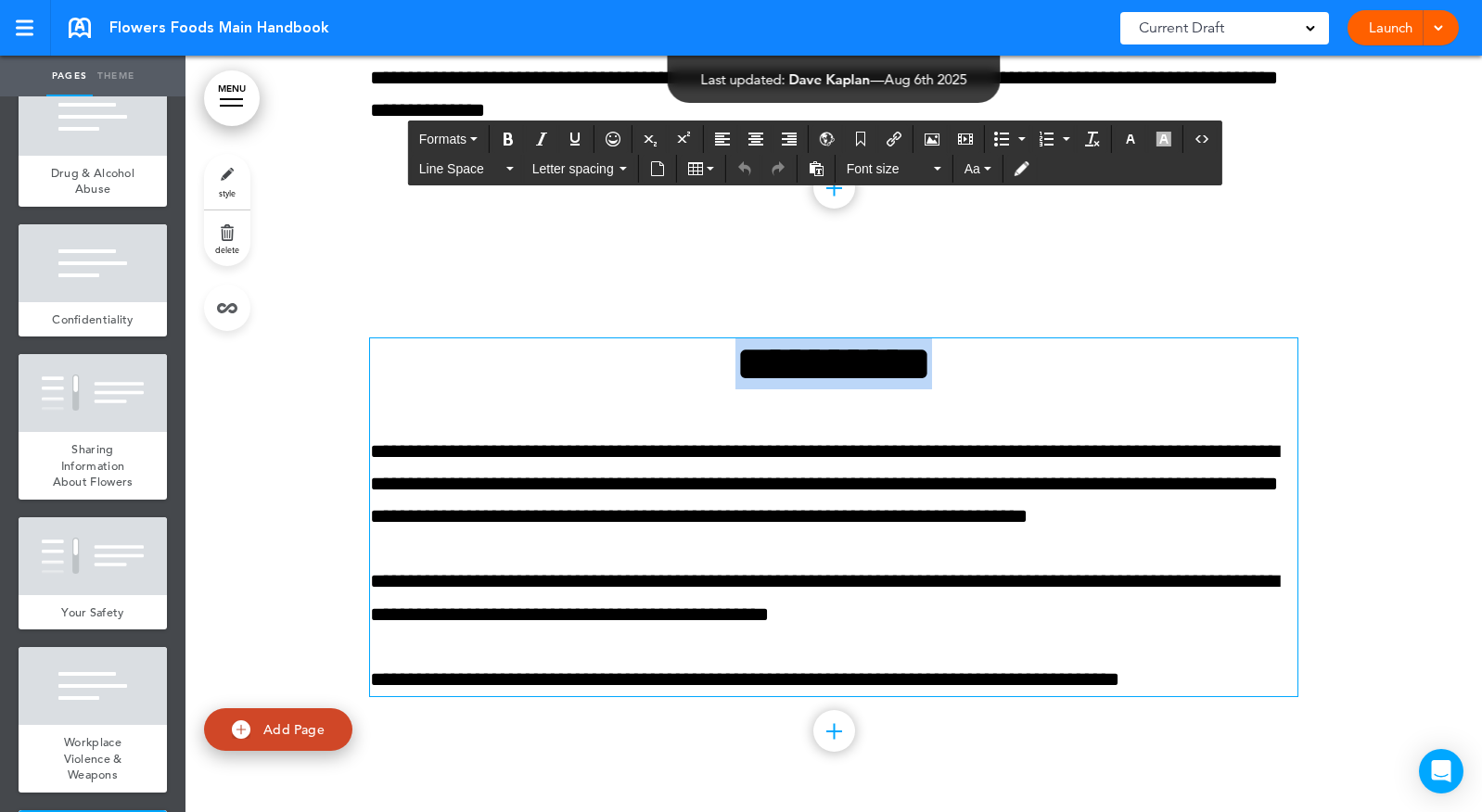 type 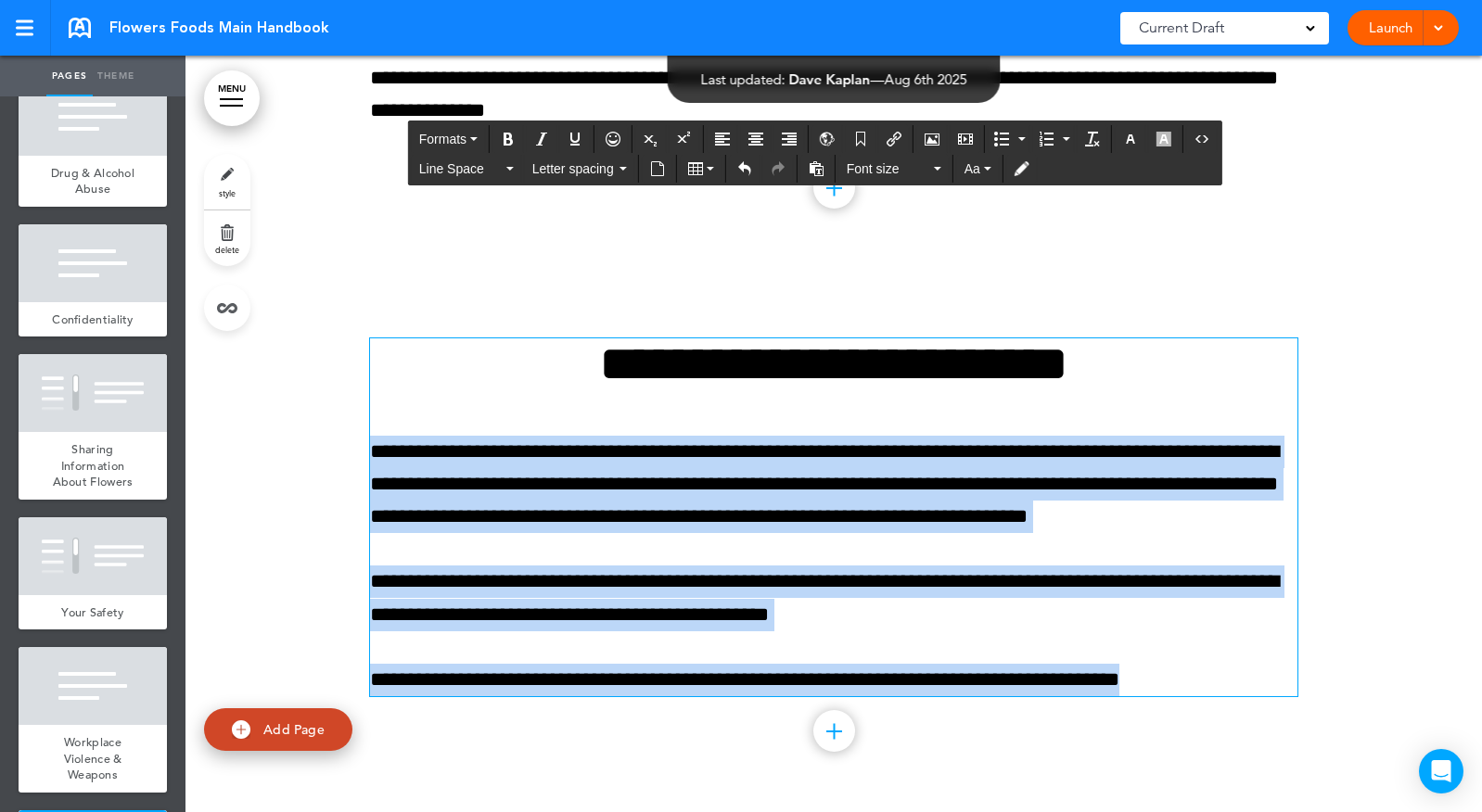 drag, startPoint x: 377, startPoint y: 472, endPoint x: 1236, endPoint y: 709, distance: 891.0948 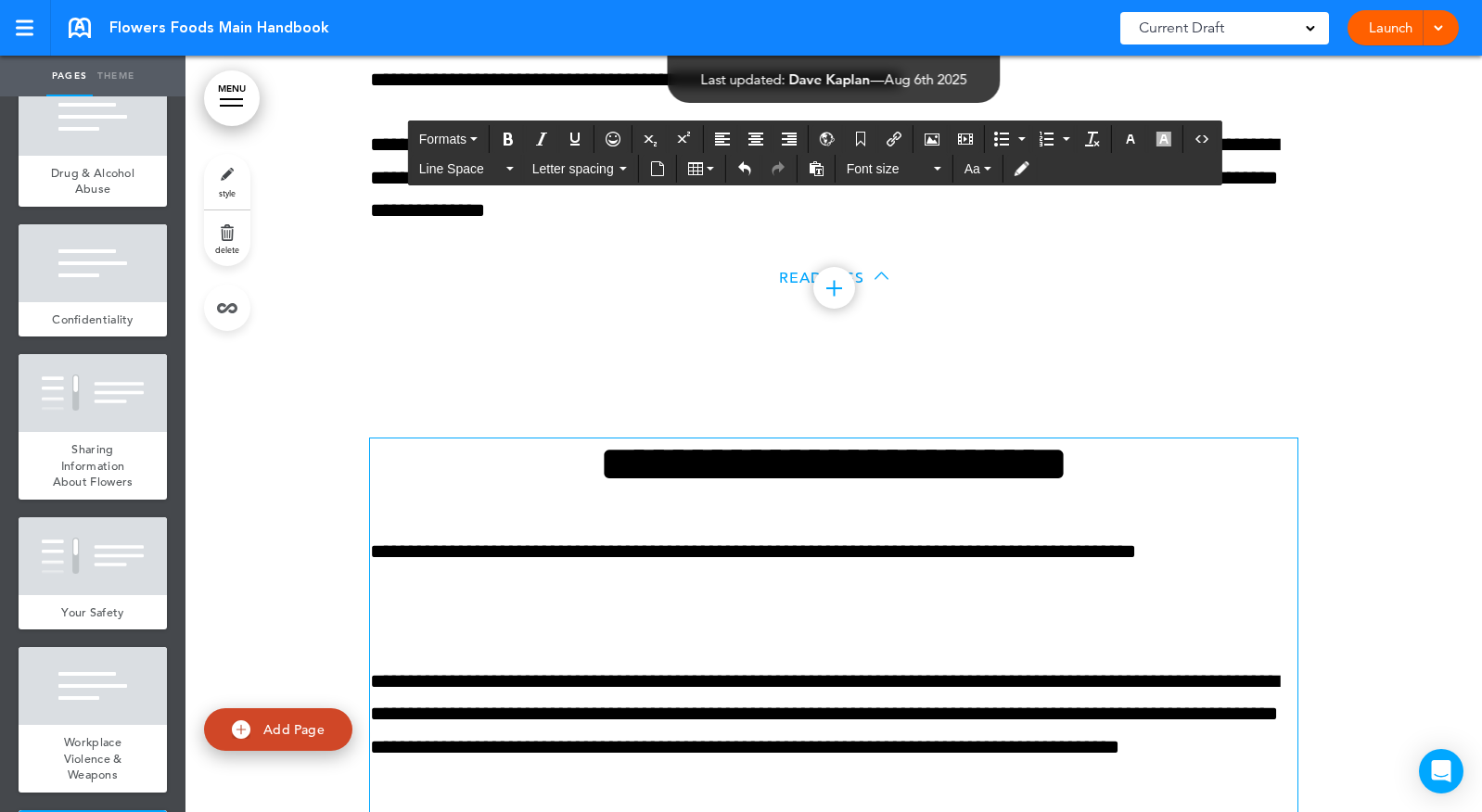 scroll, scrollTop: 44853, scrollLeft: 0, axis: vertical 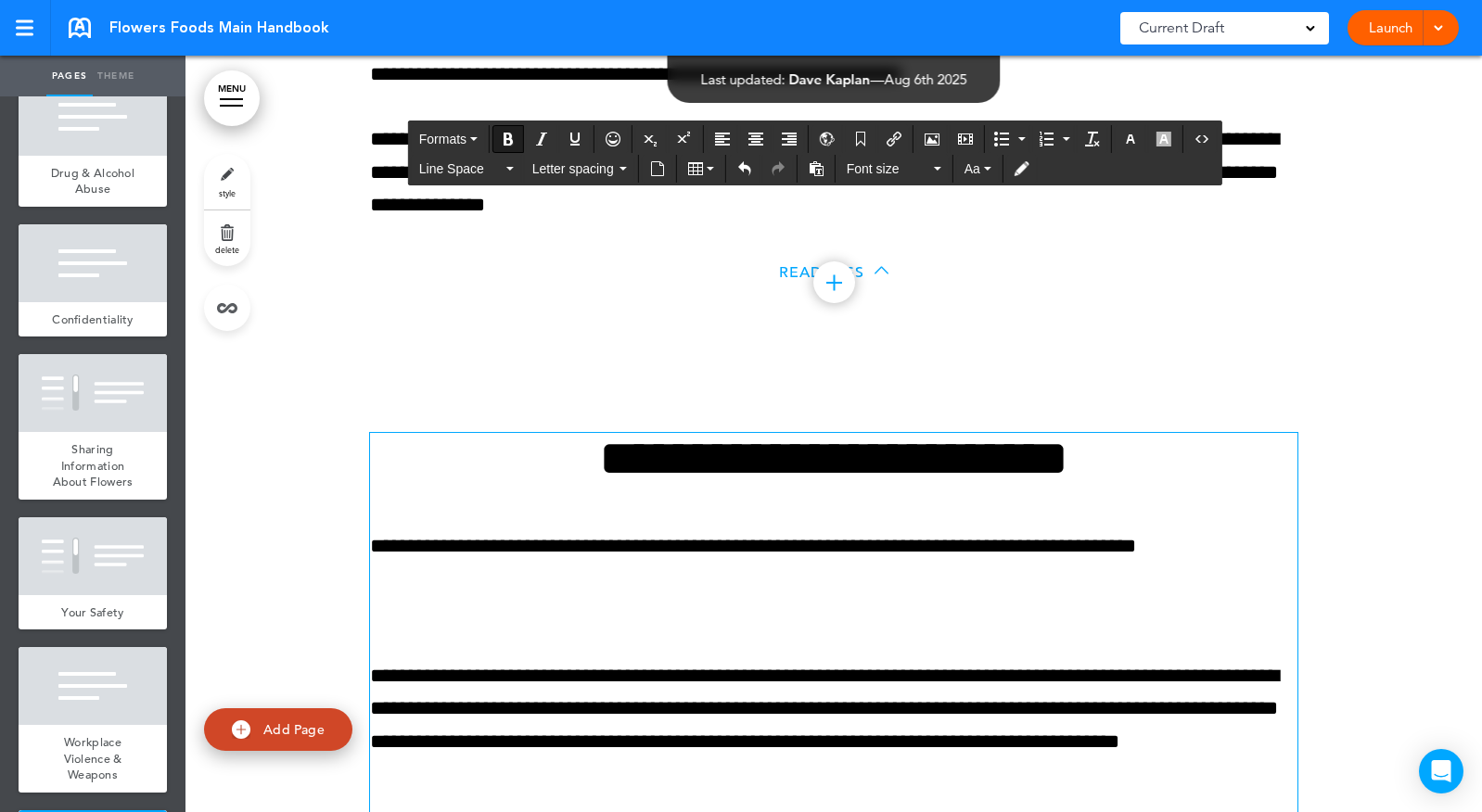 click on "**********" at bounding box center (834, 661) 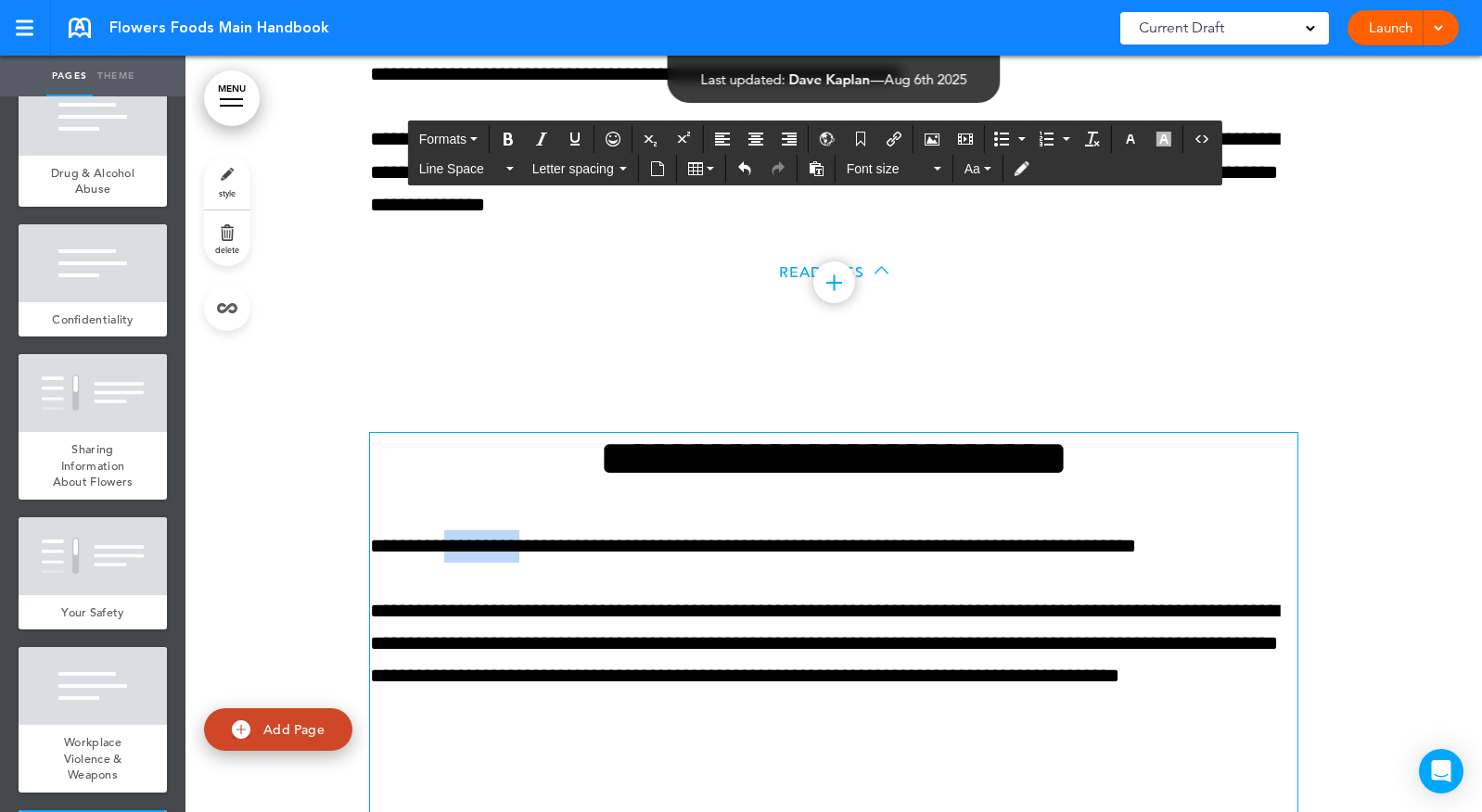 drag, startPoint x: 542, startPoint y: 679, endPoint x: 465, endPoint y: 679, distance: 77 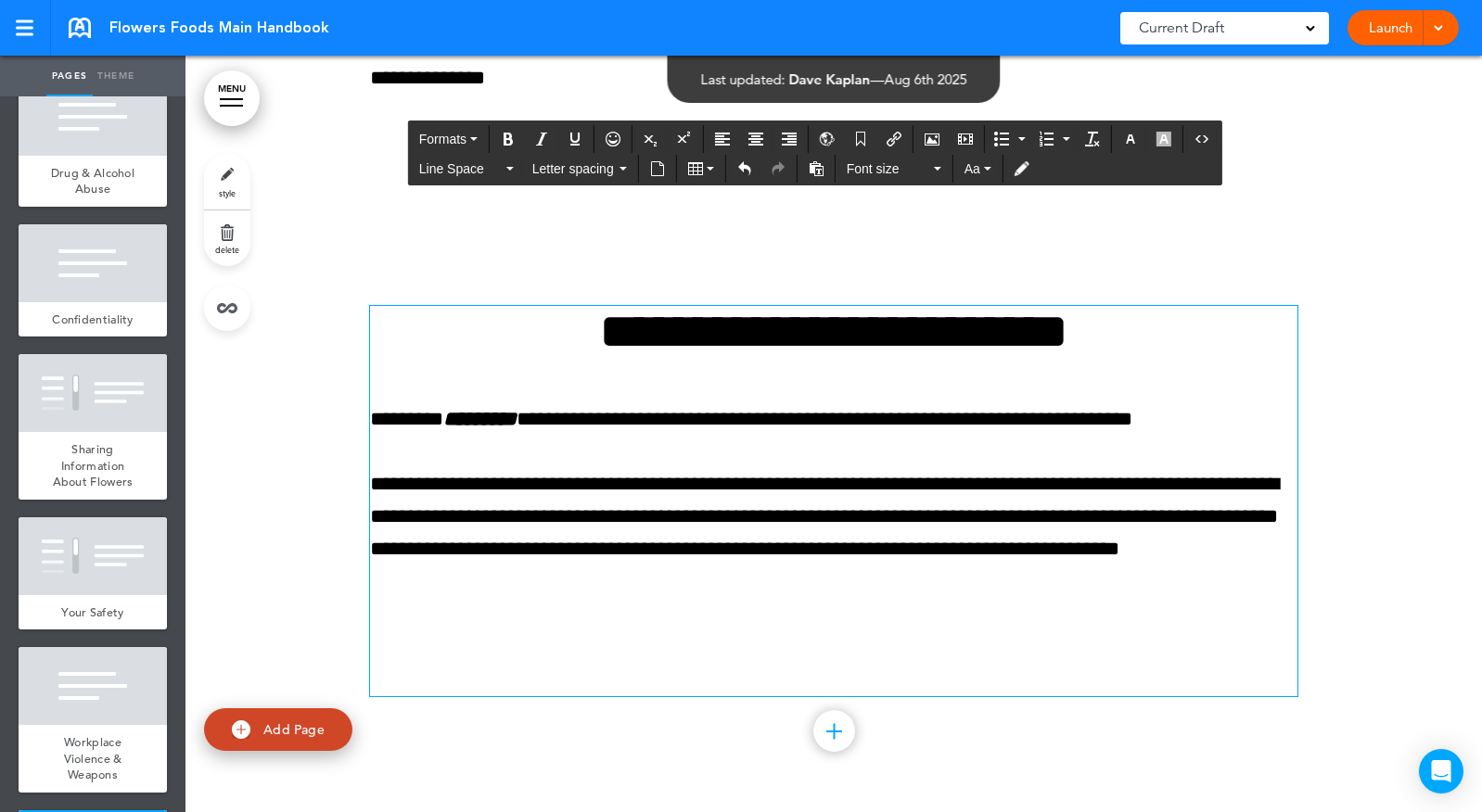 click at bounding box center (834, 664) 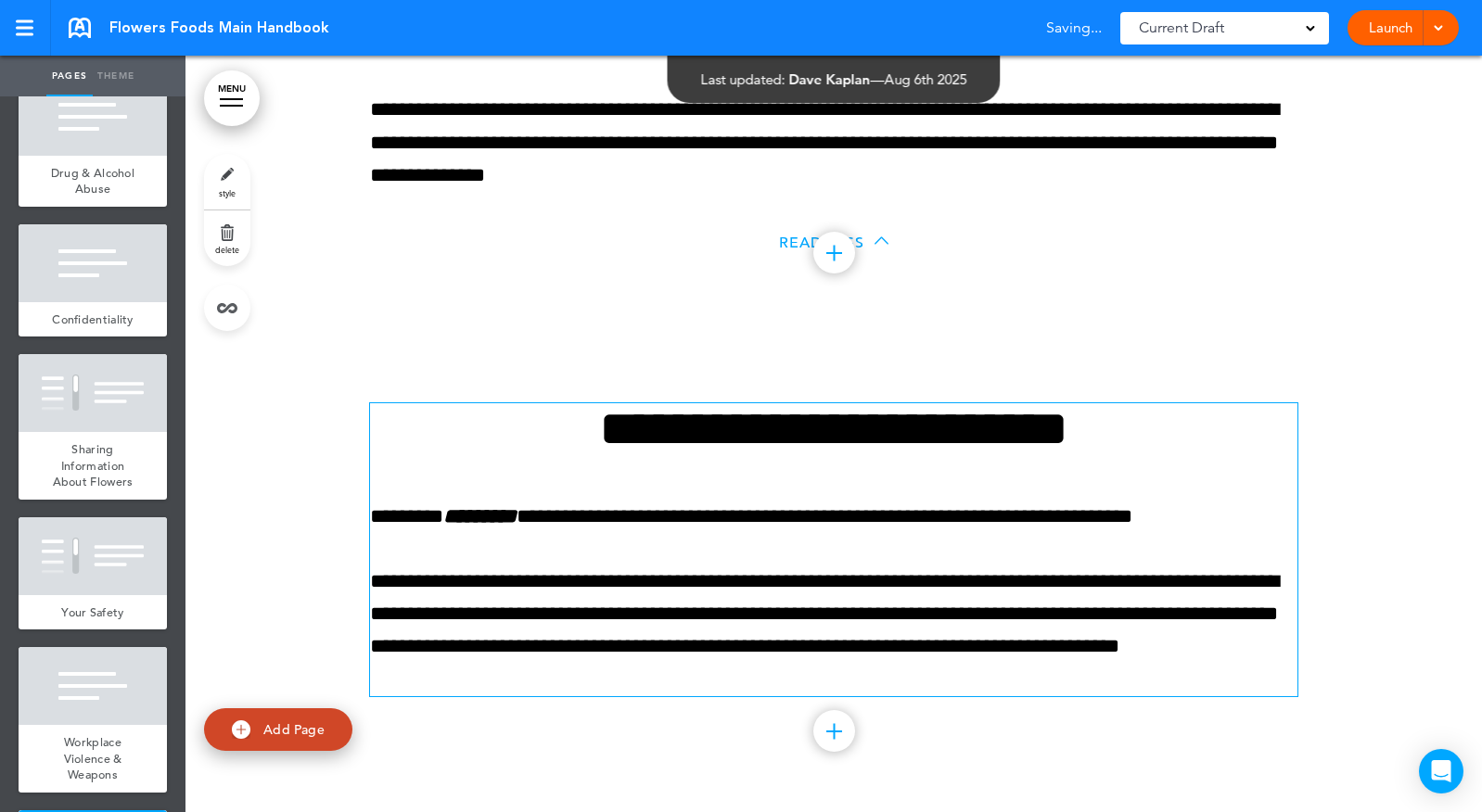 click on "**********" at bounding box center [834, 573] 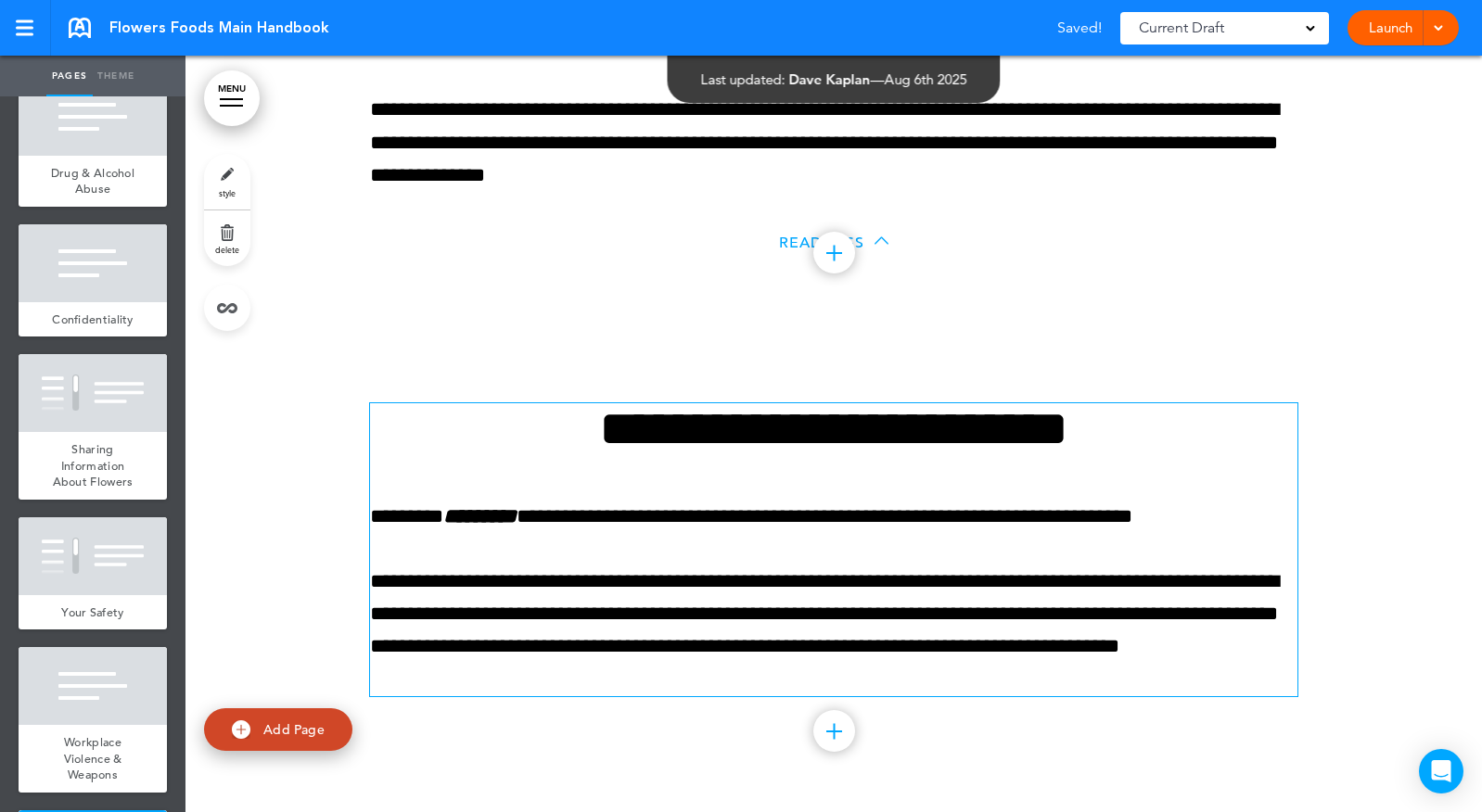 click at bounding box center [834, 730] 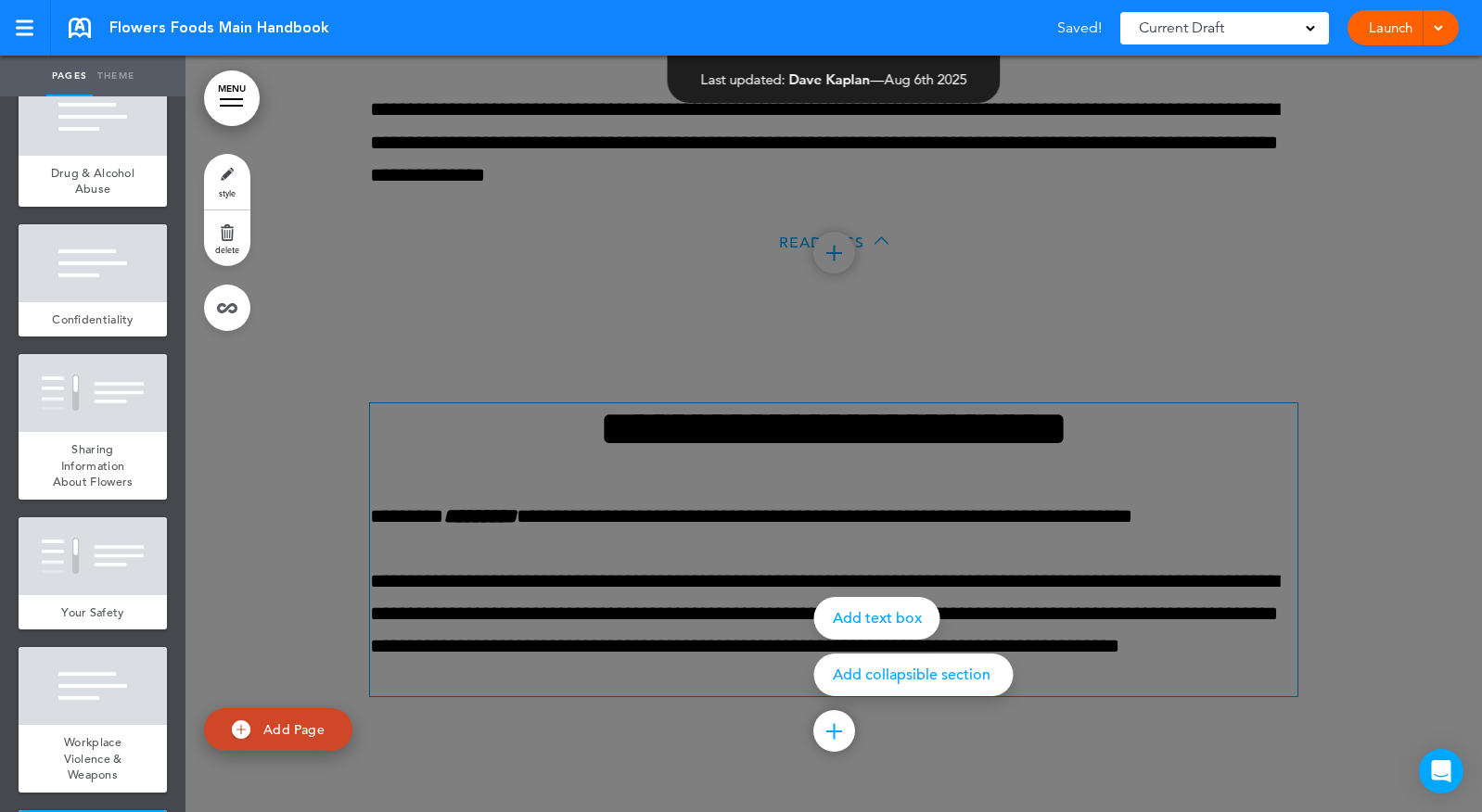 click on "Add collapsible section" at bounding box center [913, 675] 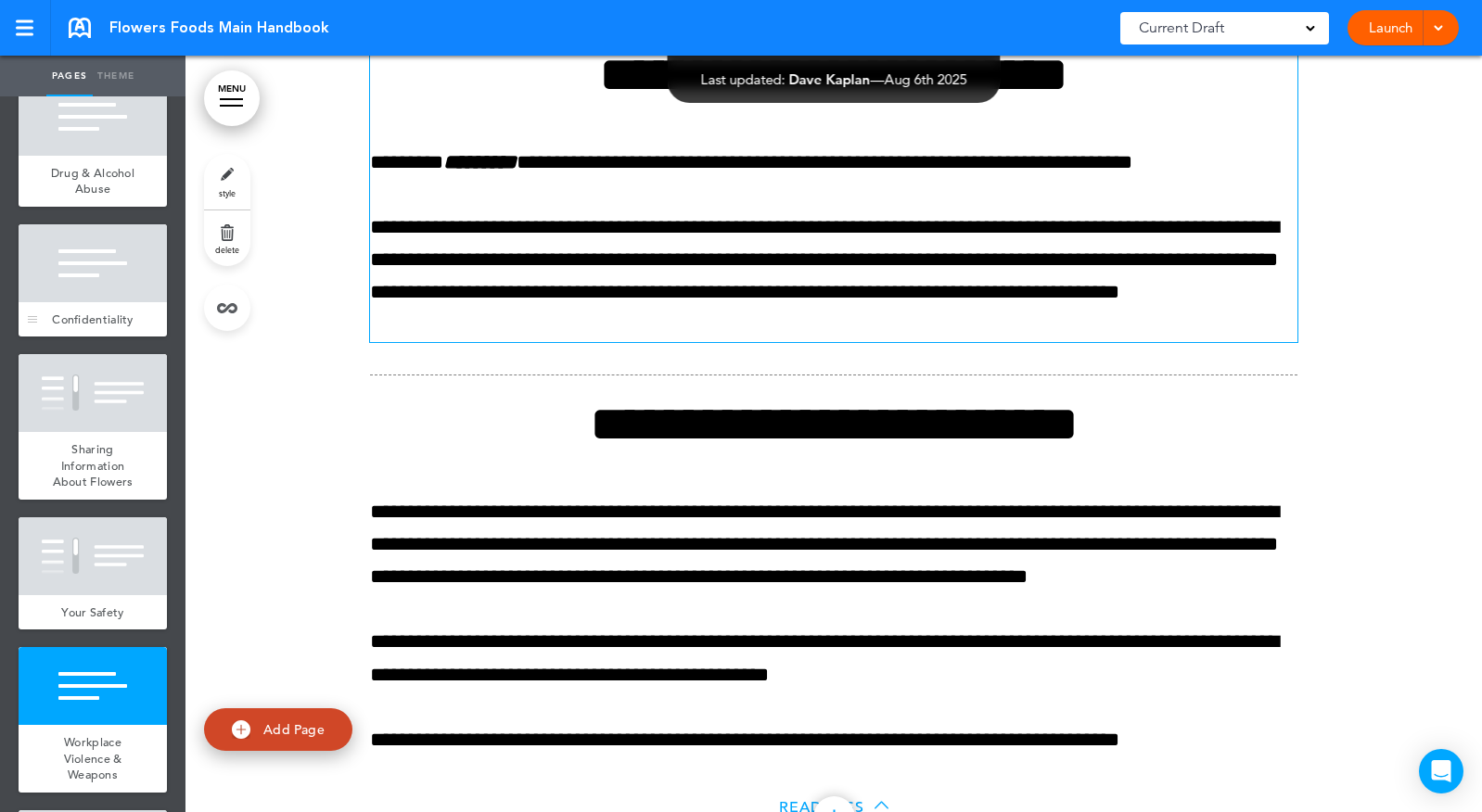 scroll, scrollTop: 45314, scrollLeft: 0, axis: vertical 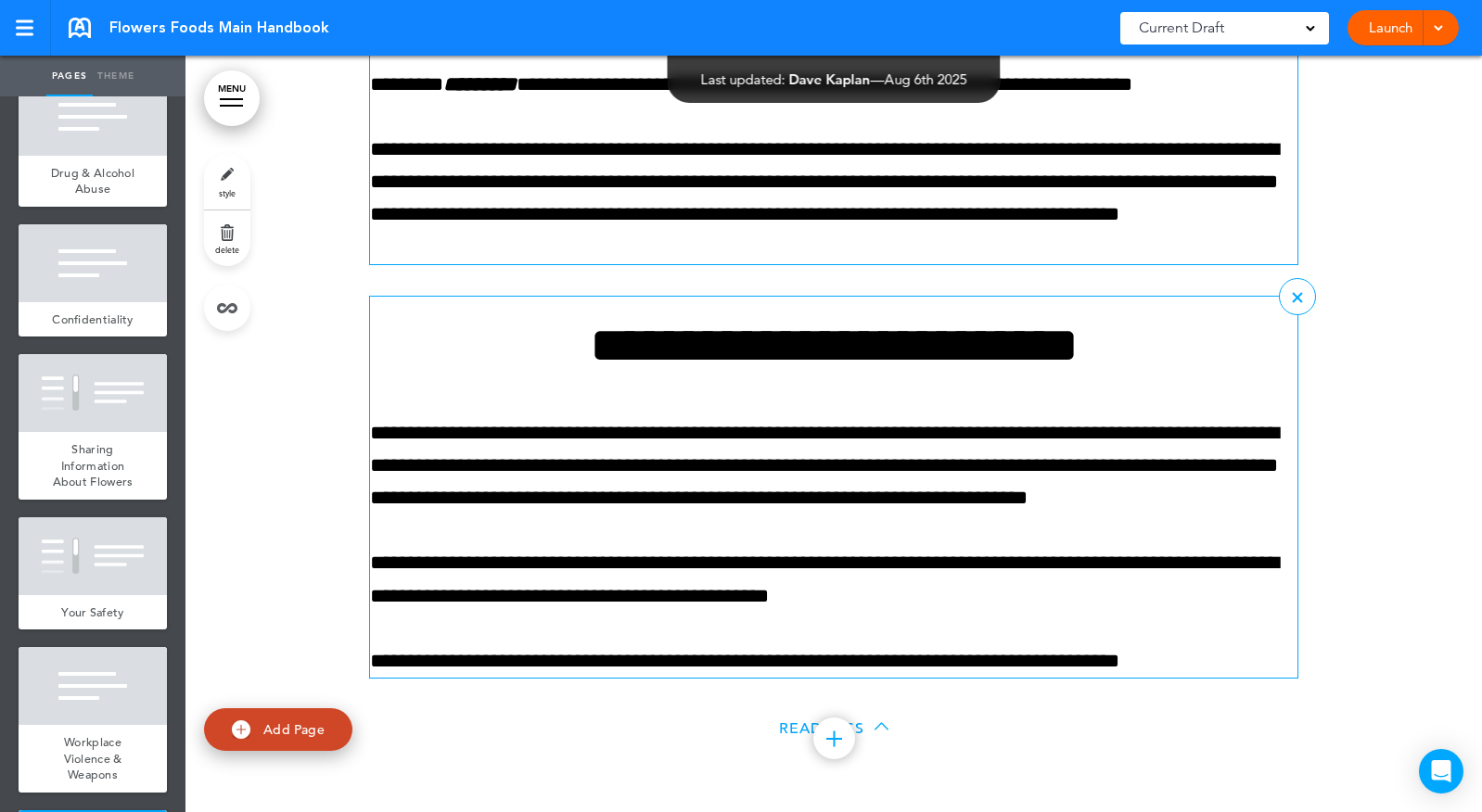 click on "**********" at bounding box center (834, 345) 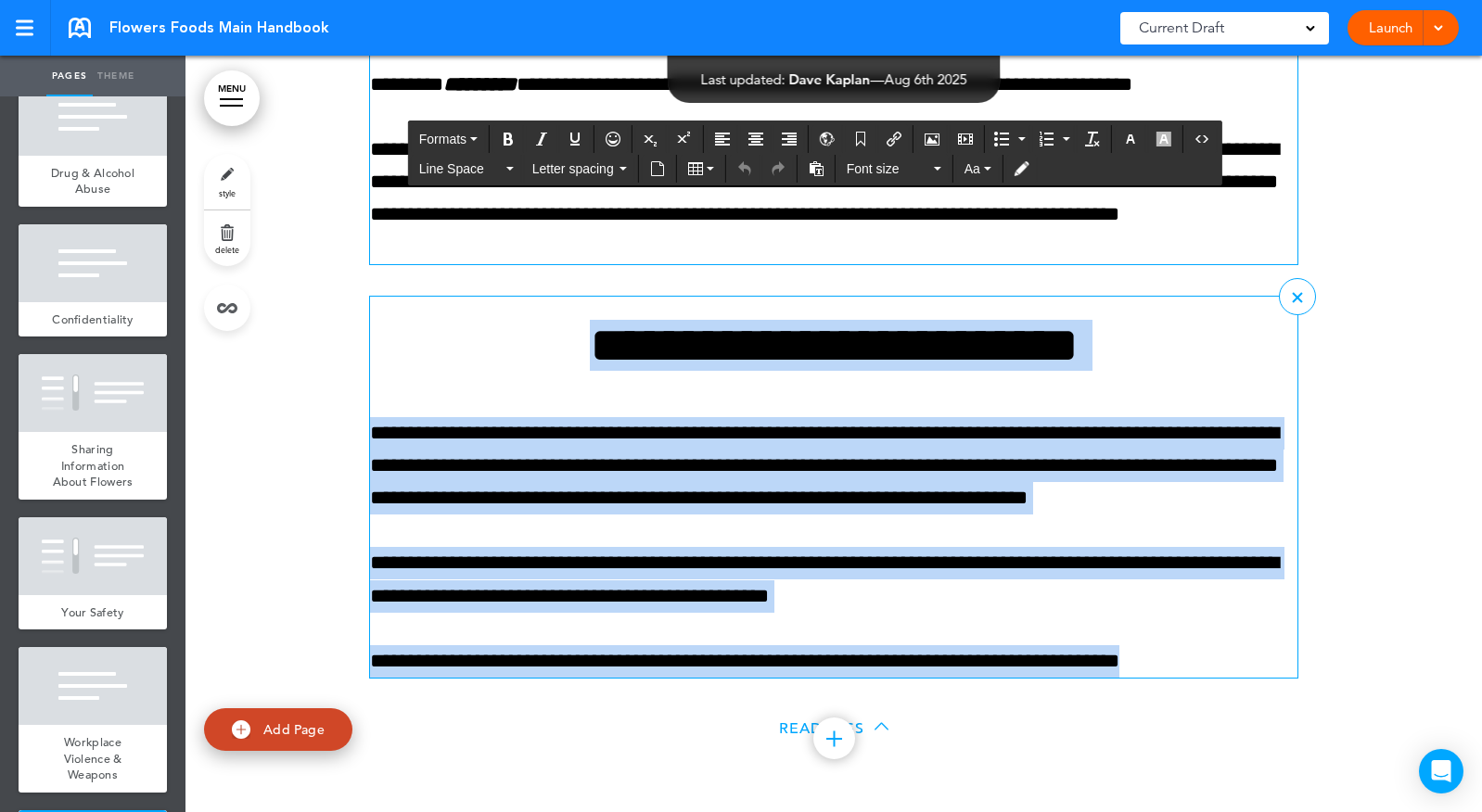 paste 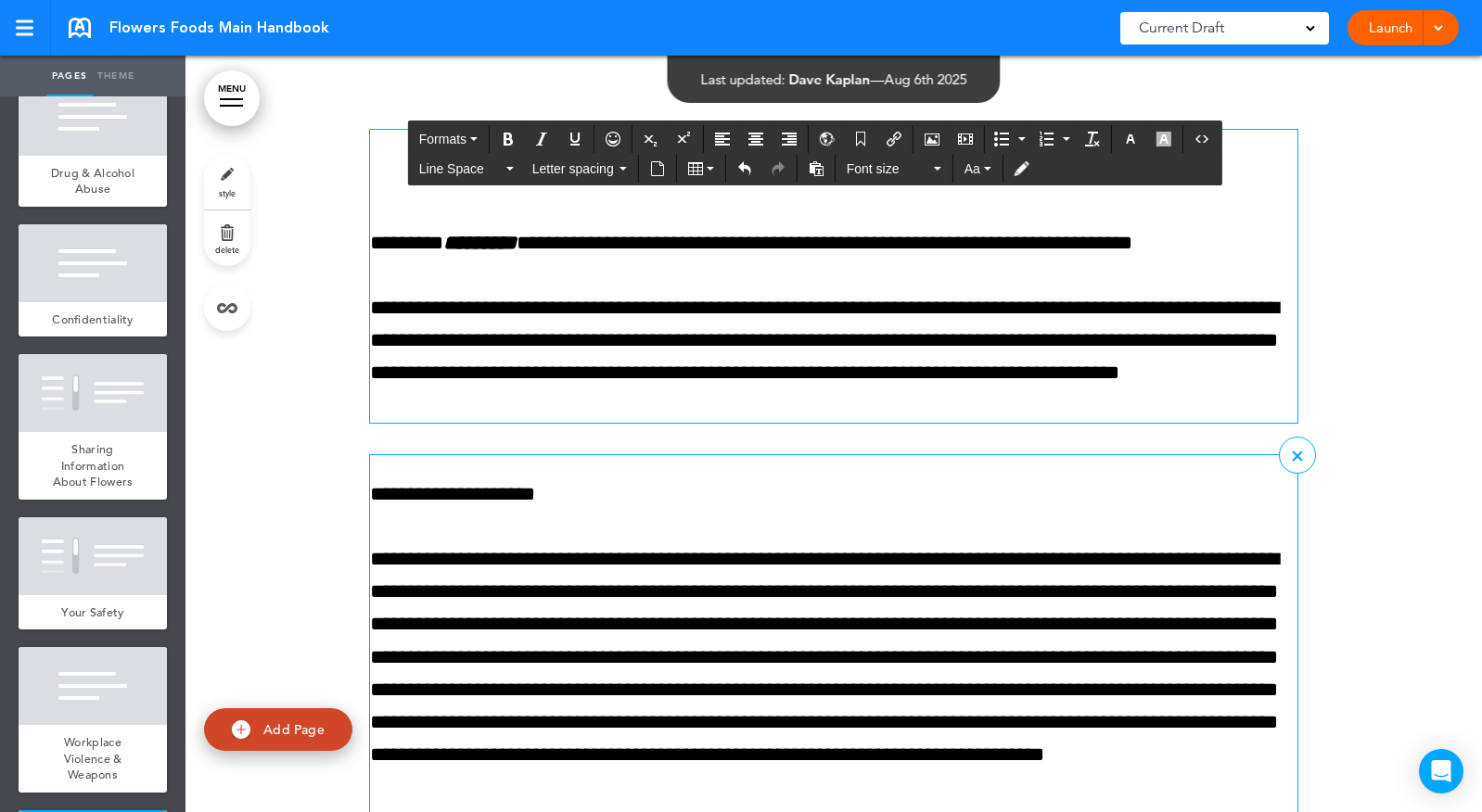 scroll, scrollTop: 45156, scrollLeft: 0, axis: vertical 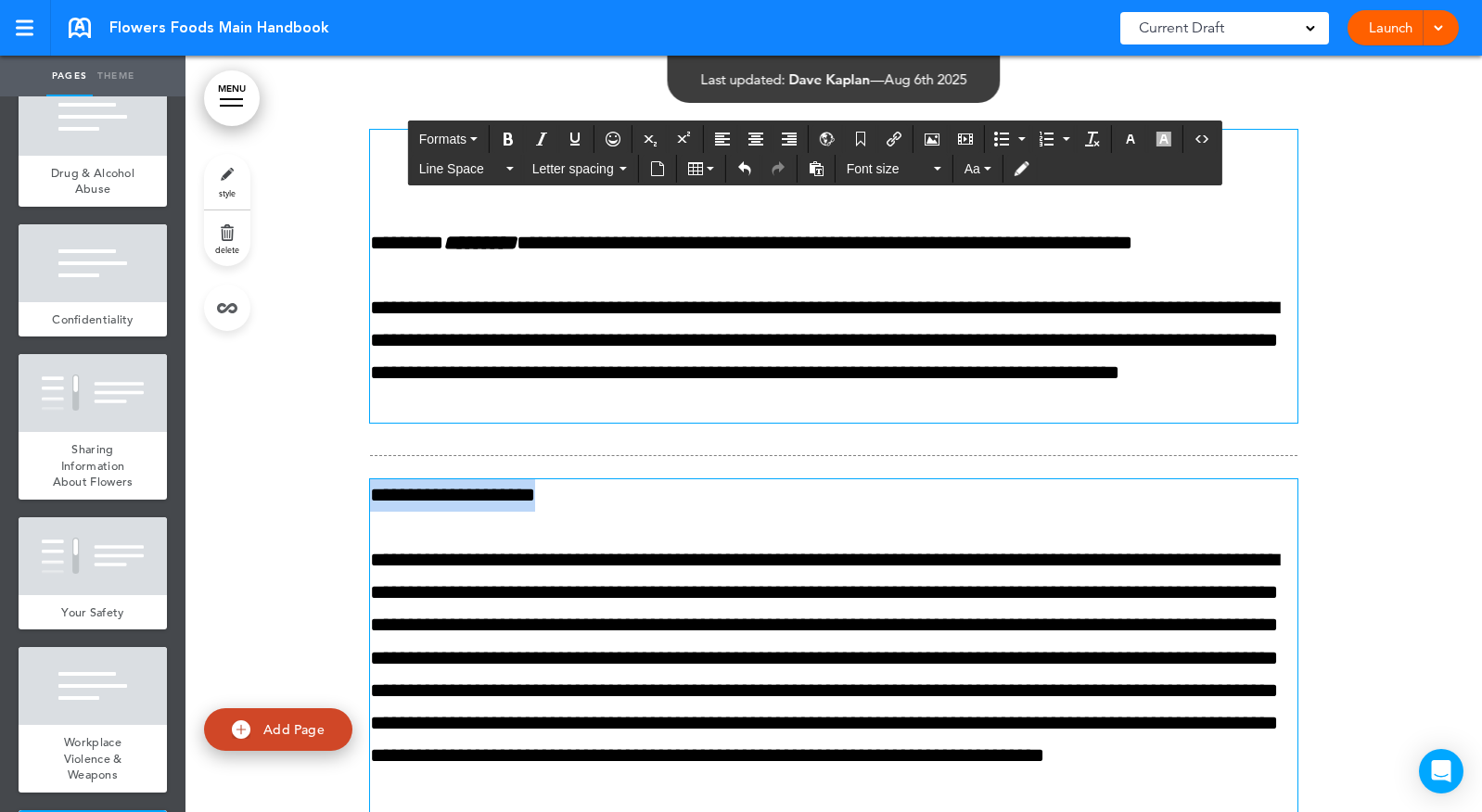 drag, startPoint x: 605, startPoint y: 629, endPoint x: 327, endPoint y: 627, distance: 278.00719 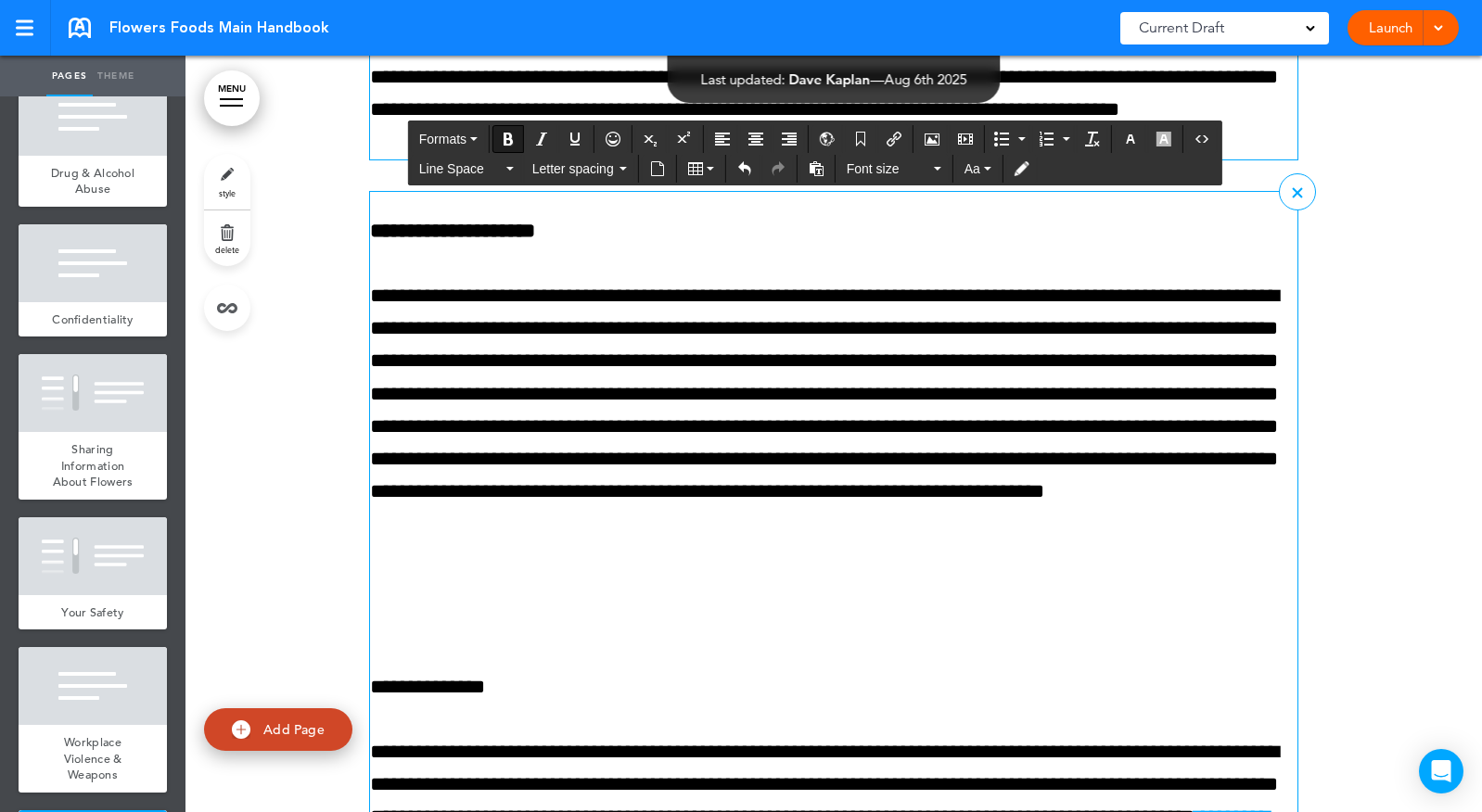 scroll, scrollTop: 45564, scrollLeft: 0, axis: vertical 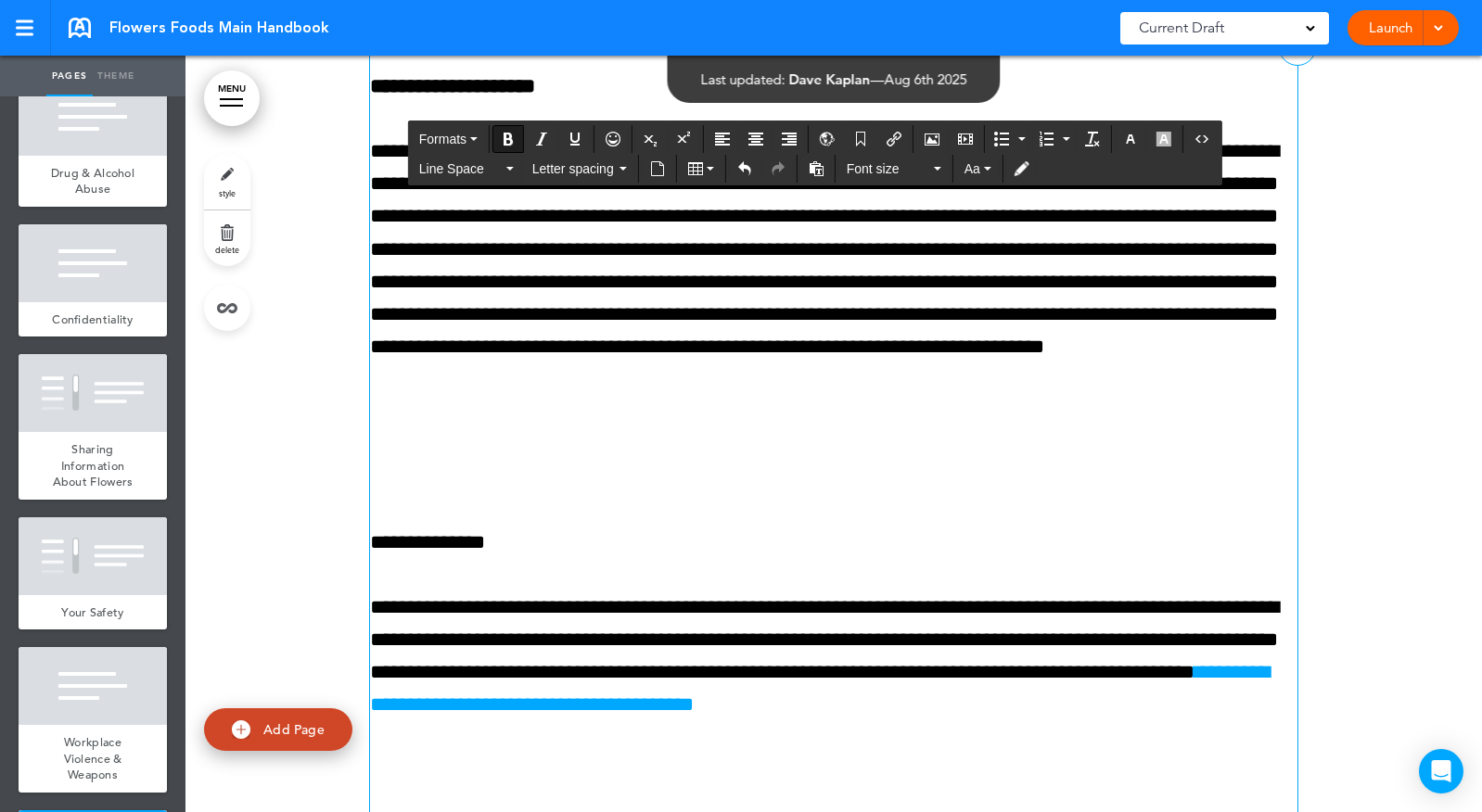 click at bounding box center (834, 454) 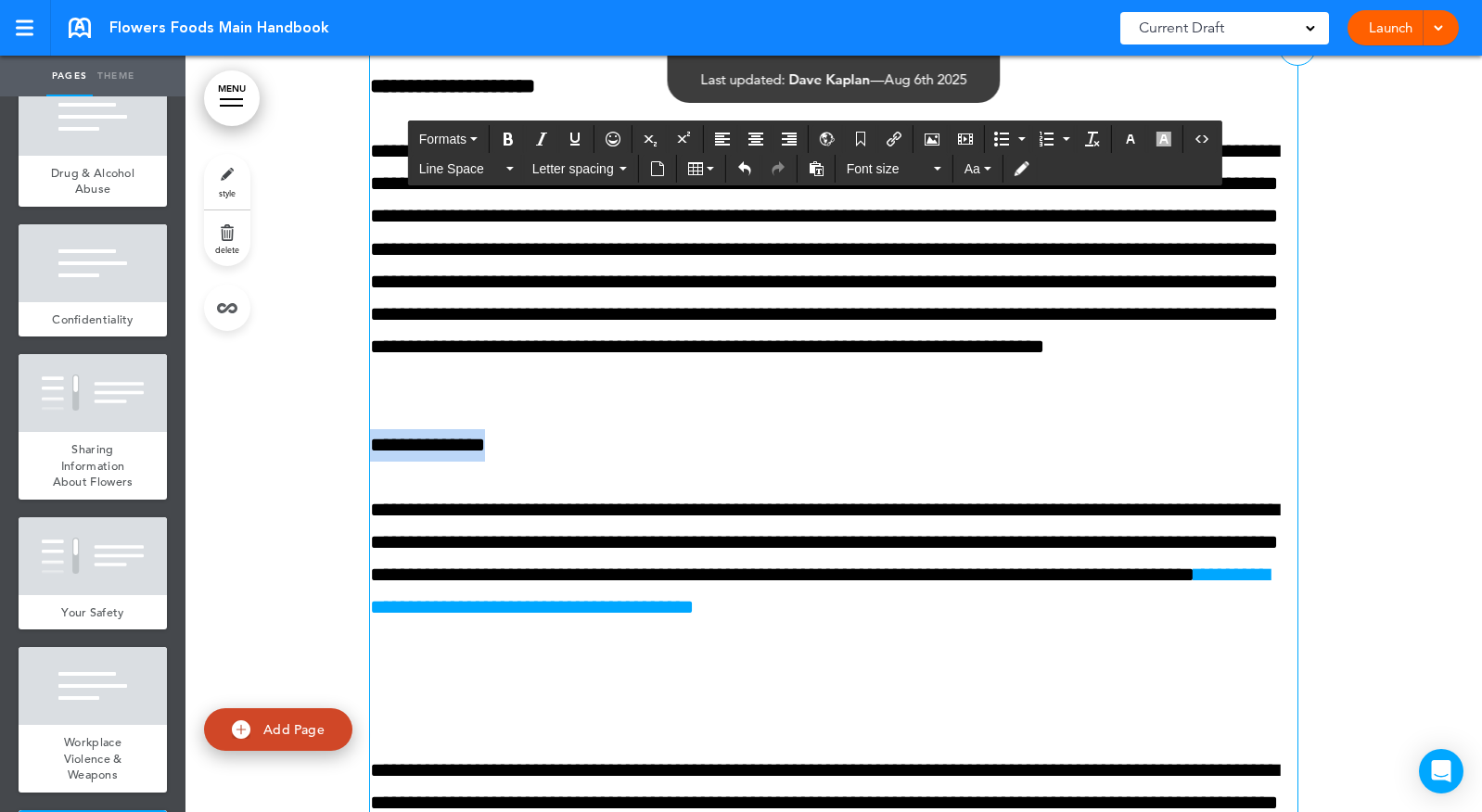 scroll, scrollTop: 45565, scrollLeft: 0, axis: vertical 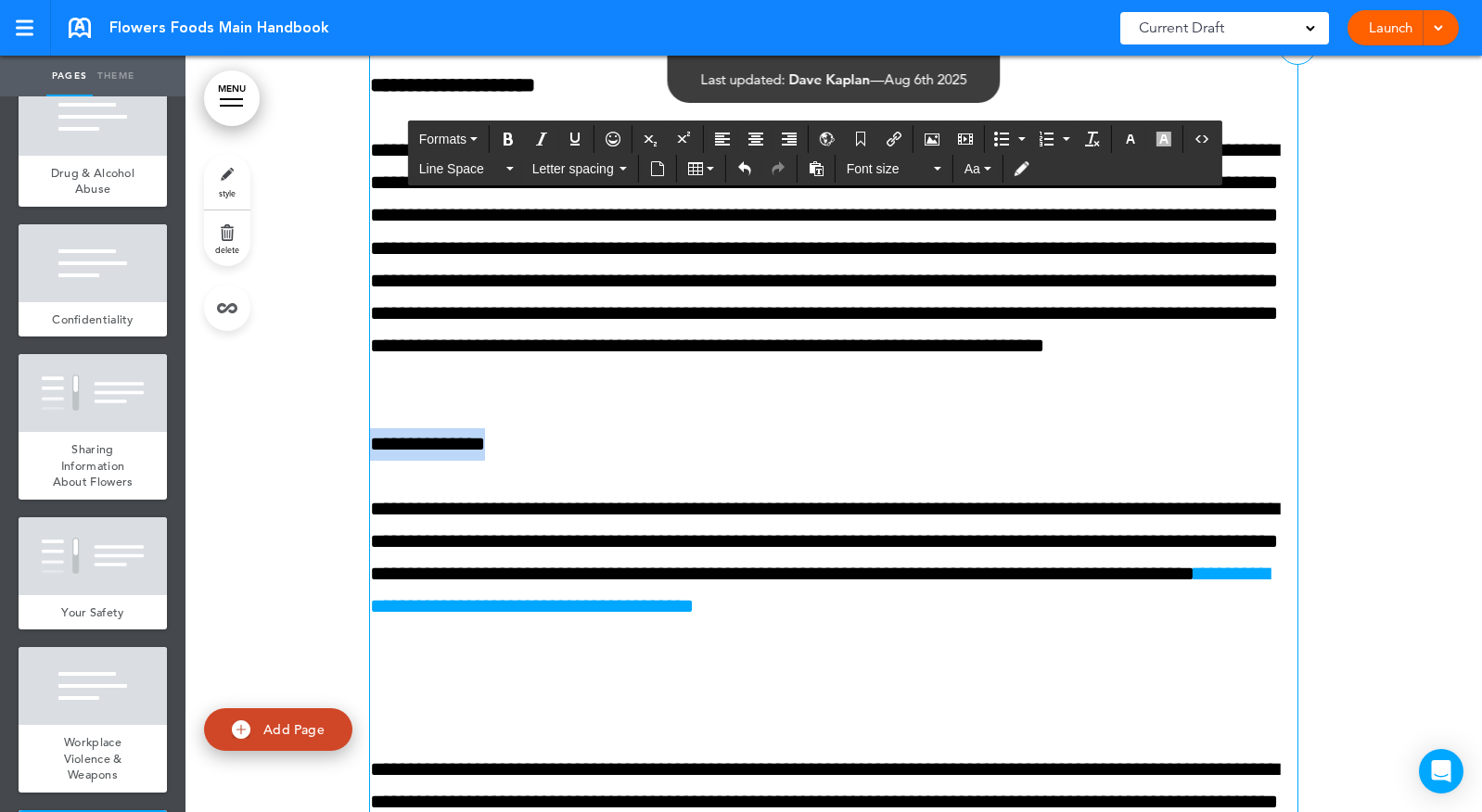 drag, startPoint x: 510, startPoint y: 571, endPoint x: 193, endPoint y: 571, distance: 317 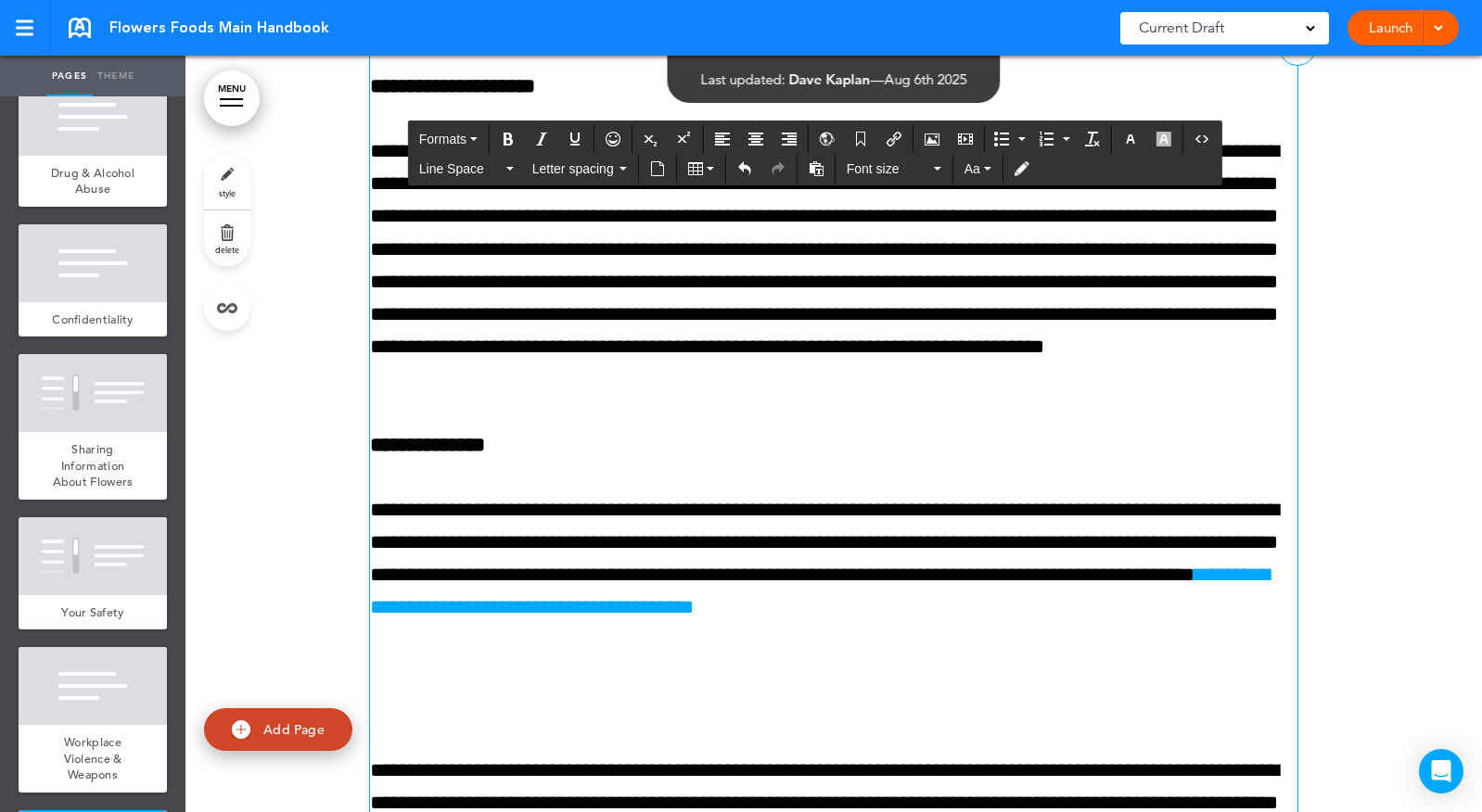click on "**********" at bounding box center [834, 559] 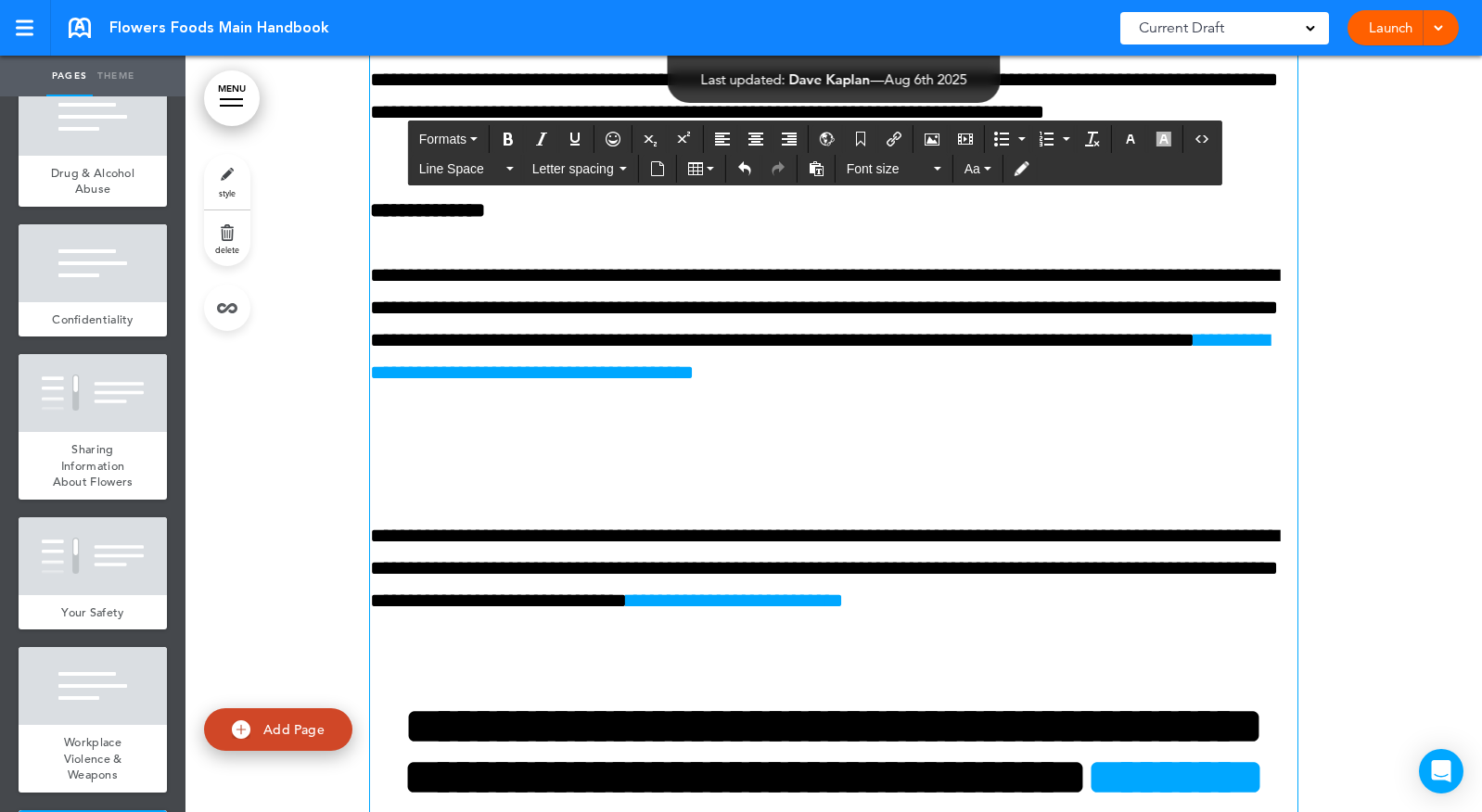 scroll, scrollTop: 45808, scrollLeft: 0, axis: vertical 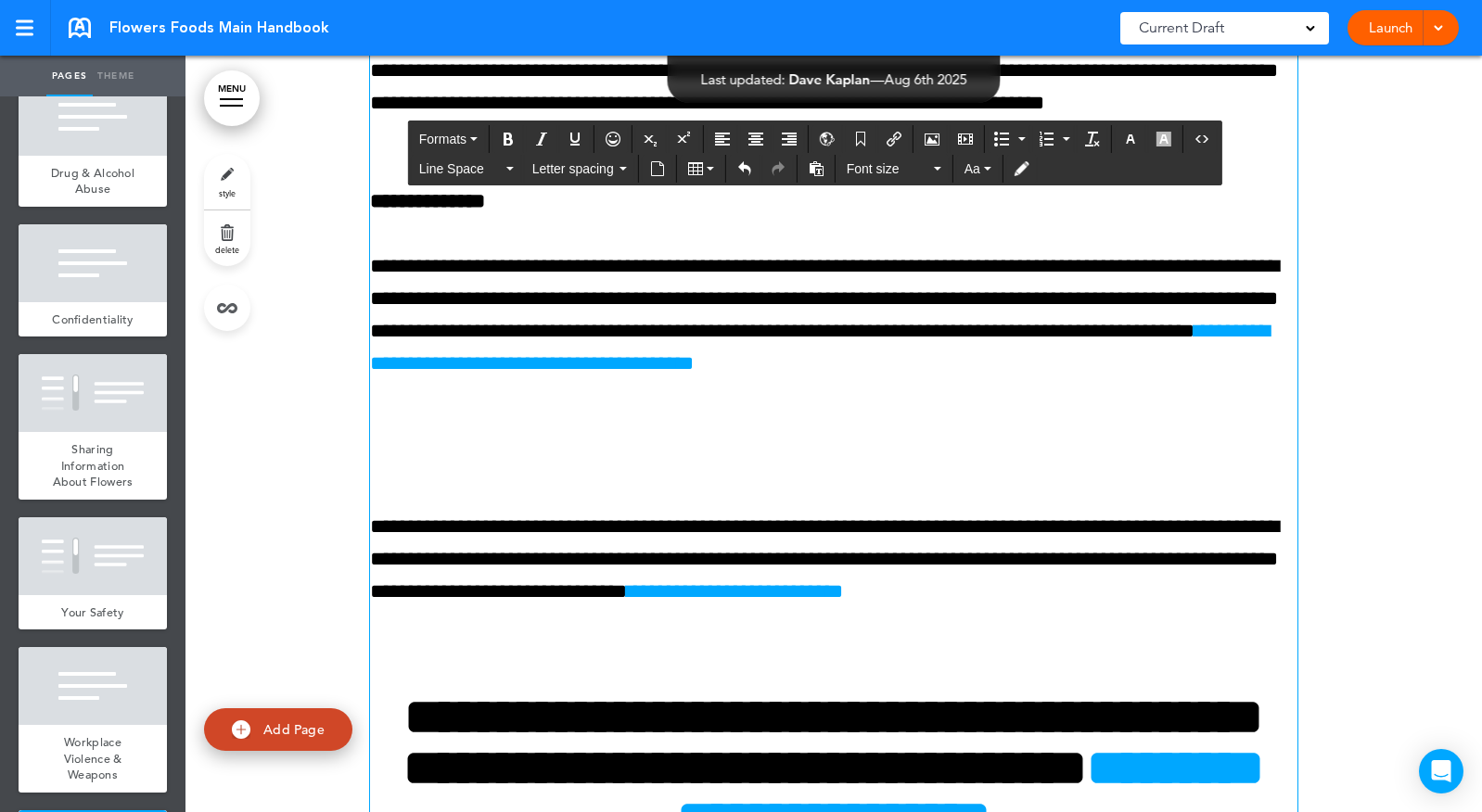click at bounding box center [834, 438] 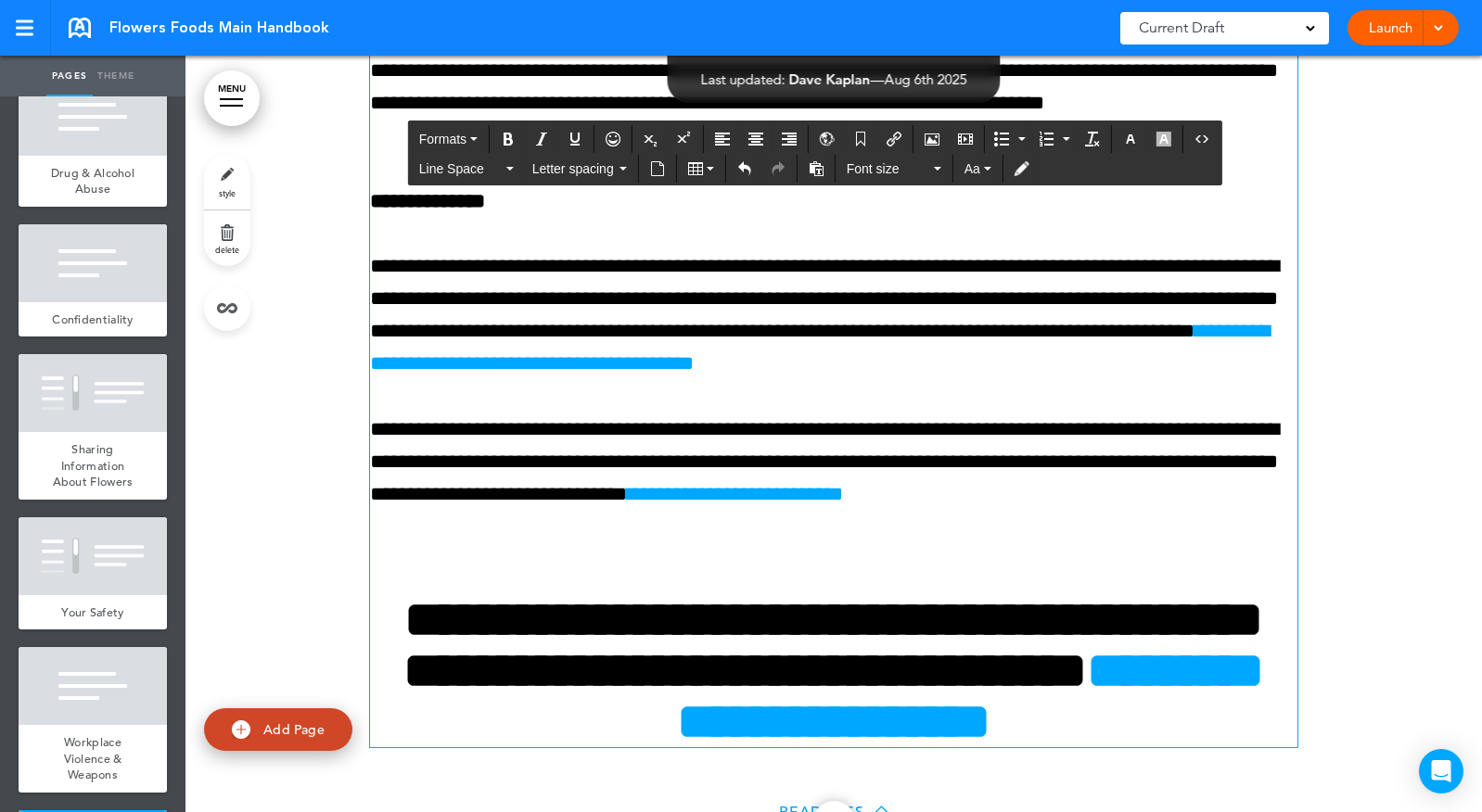 click on "**********" at bounding box center [834, 286] 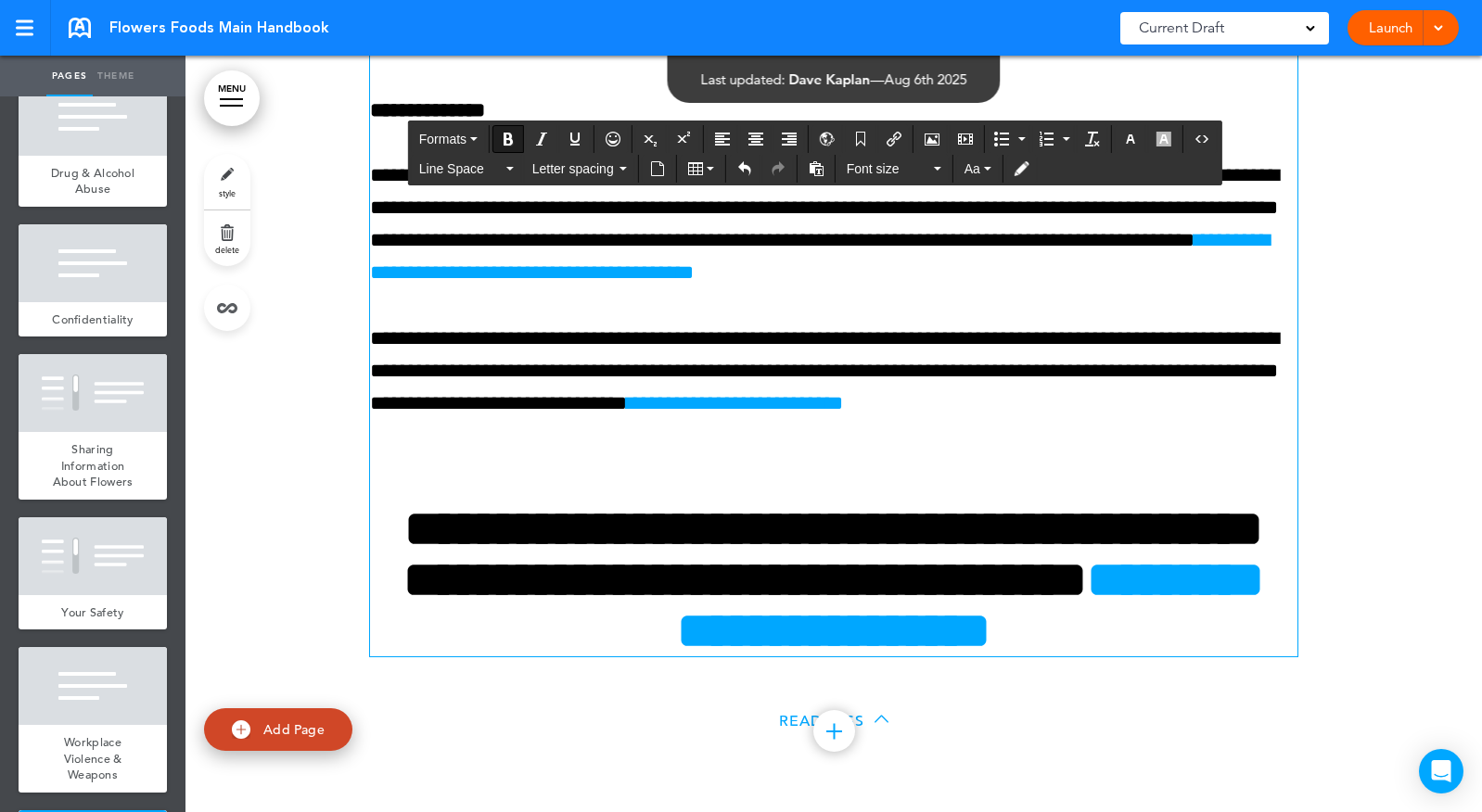 scroll, scrollTop: 45990, scrollLeft: 0, axis: vertical 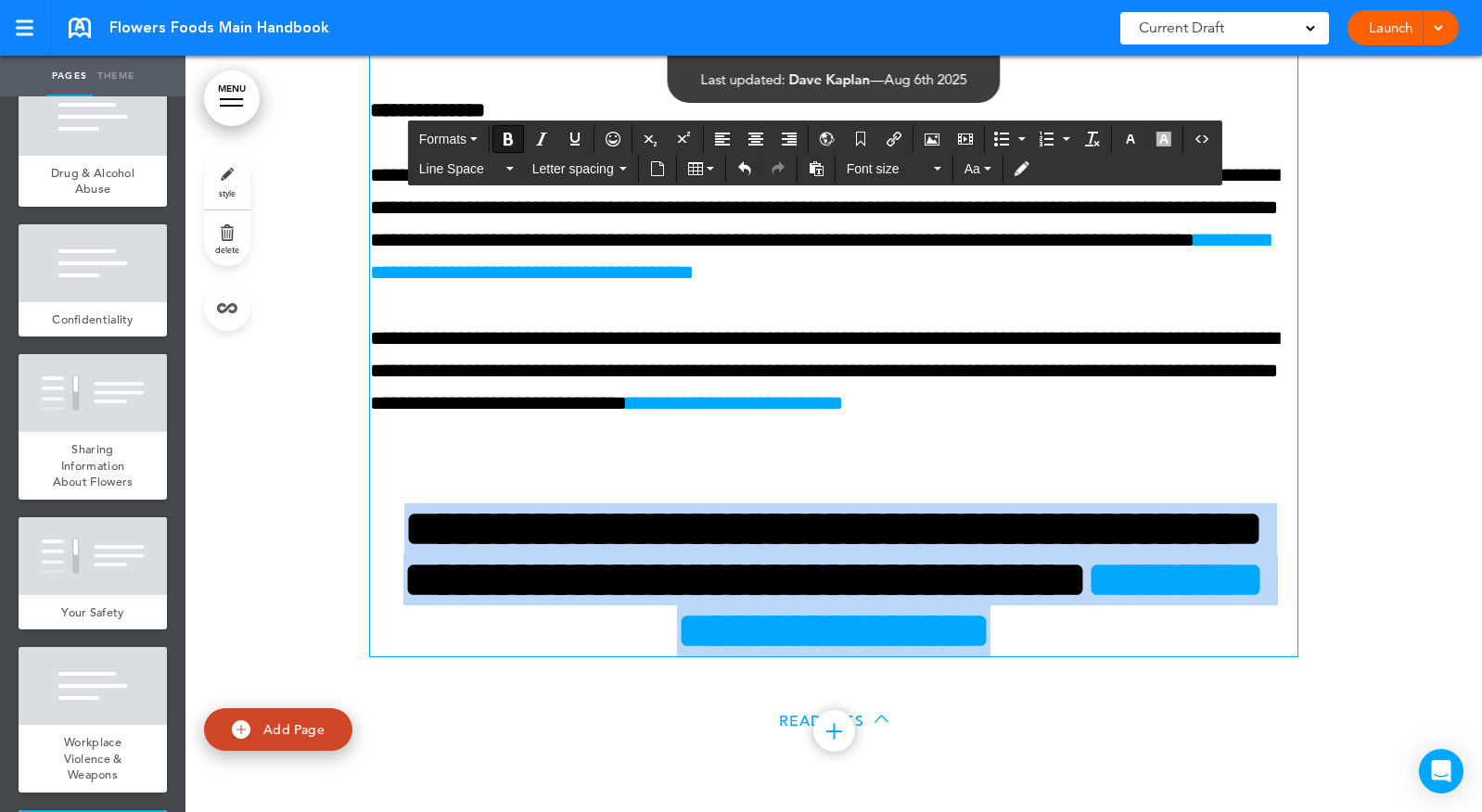 drag, startPoint x: 504, startPoint y: 565, endPoint x: 1233, endPoint y: 719, distance: 745.08859 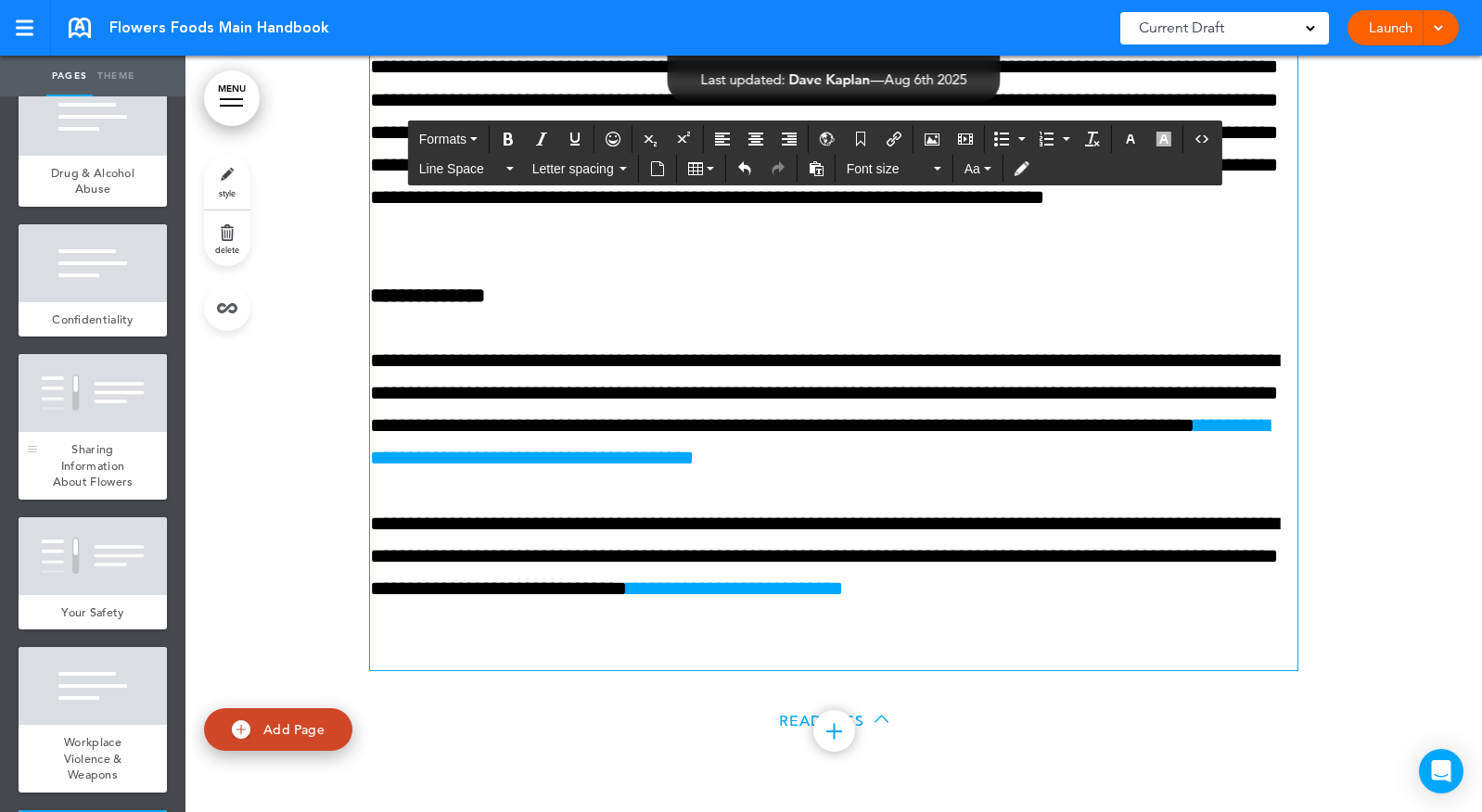scroll, scrollTop: 45842, scrollLeft: 0, axis: vertical 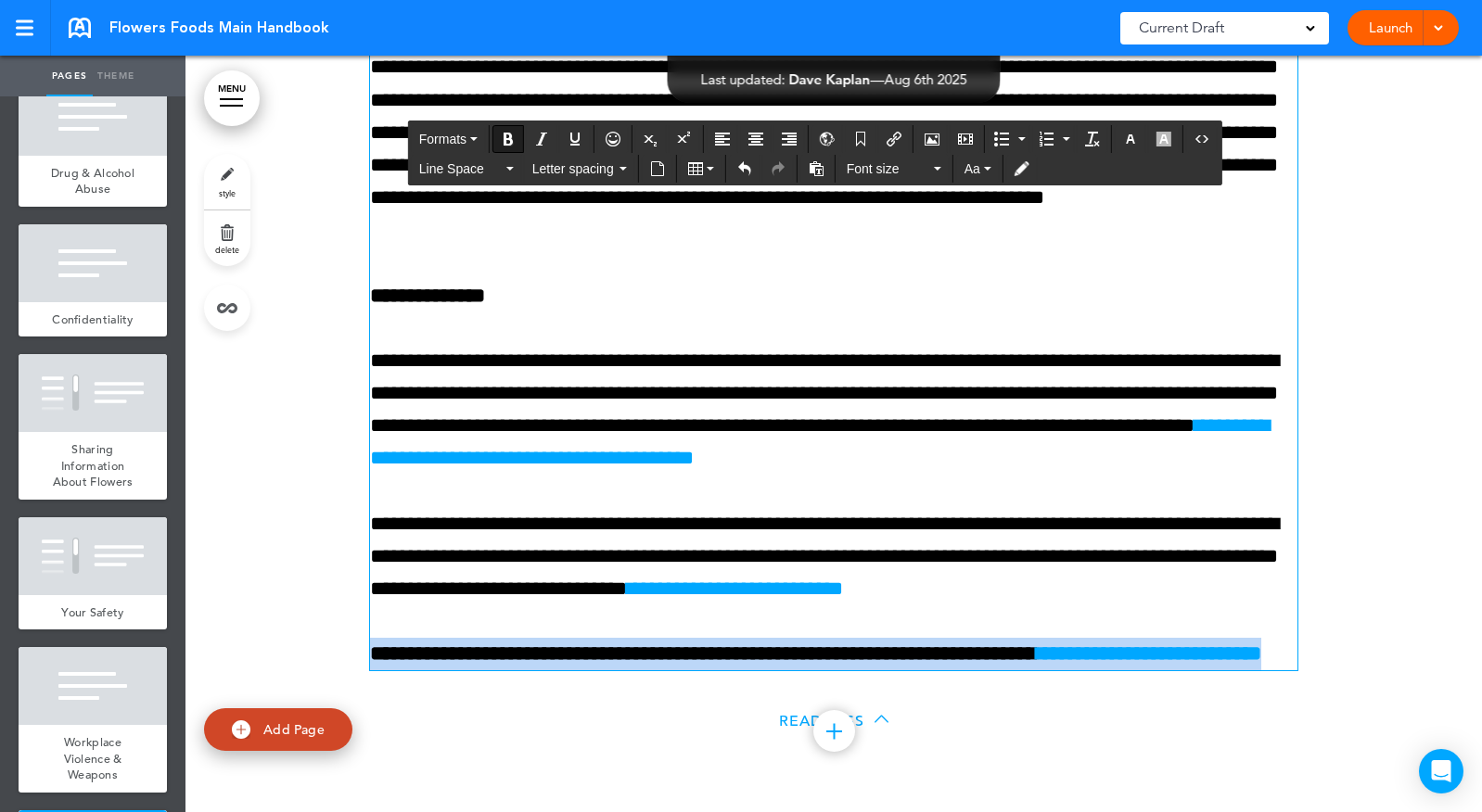 drag, startPoint x: 697, startPoint y: 691, endPoint x: 233, endPoint y: 655, distance: 465.3945 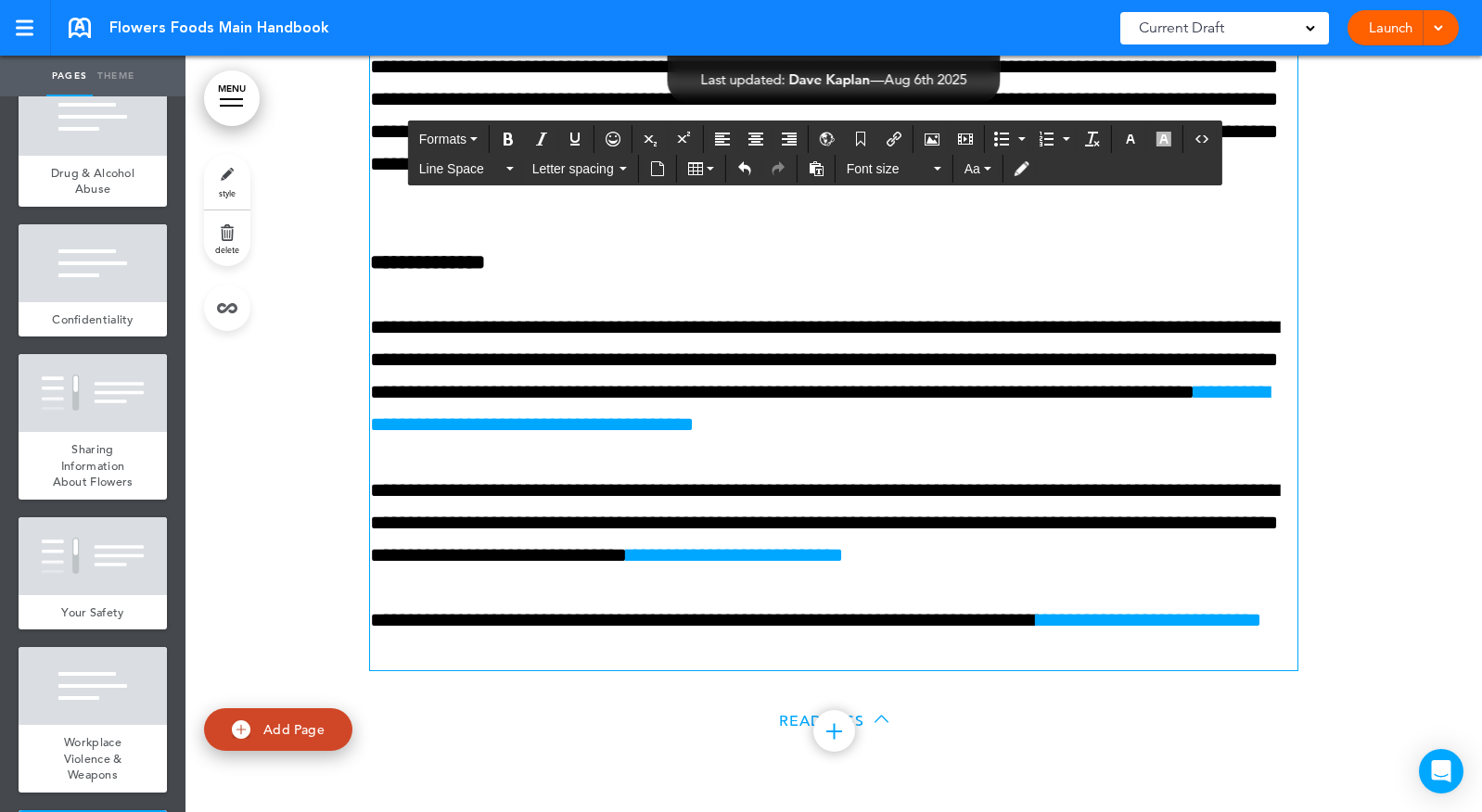 click on "Read Less" at bounding box center (834, 722) 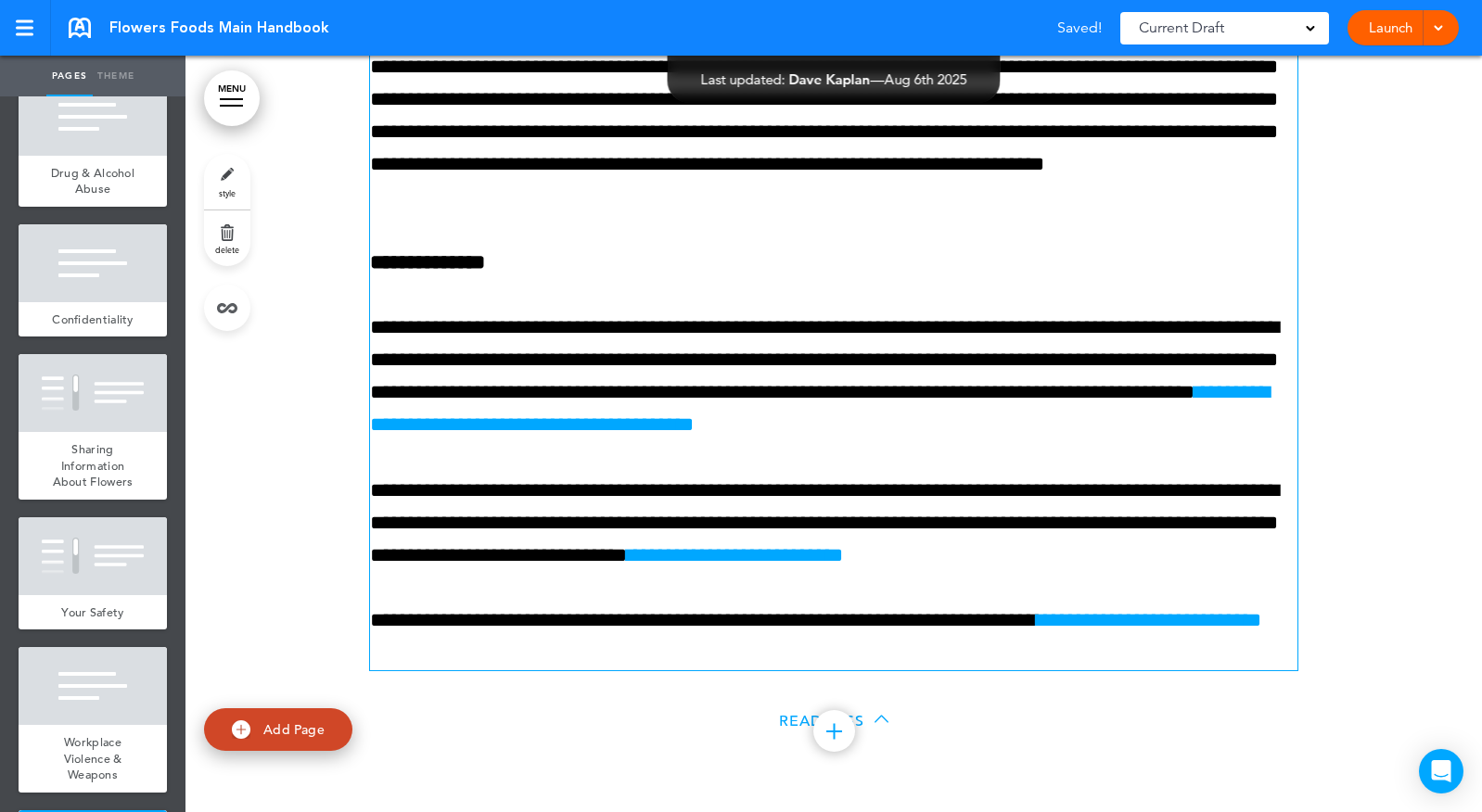 scroll, scrollTop: 45874, scrollLeft: 0, axis: vertical 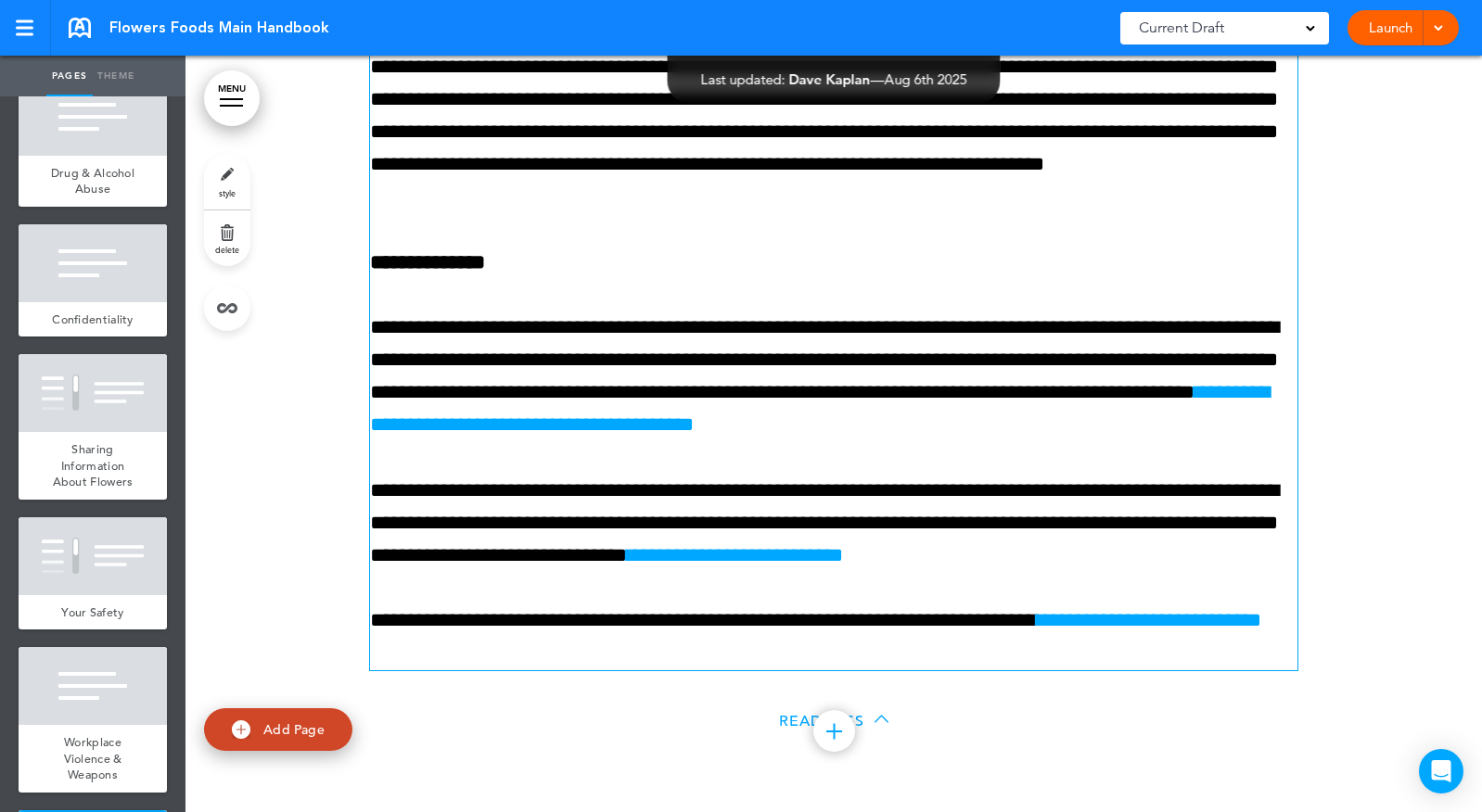 click on "Add Page" at bounding box center (294, 729) 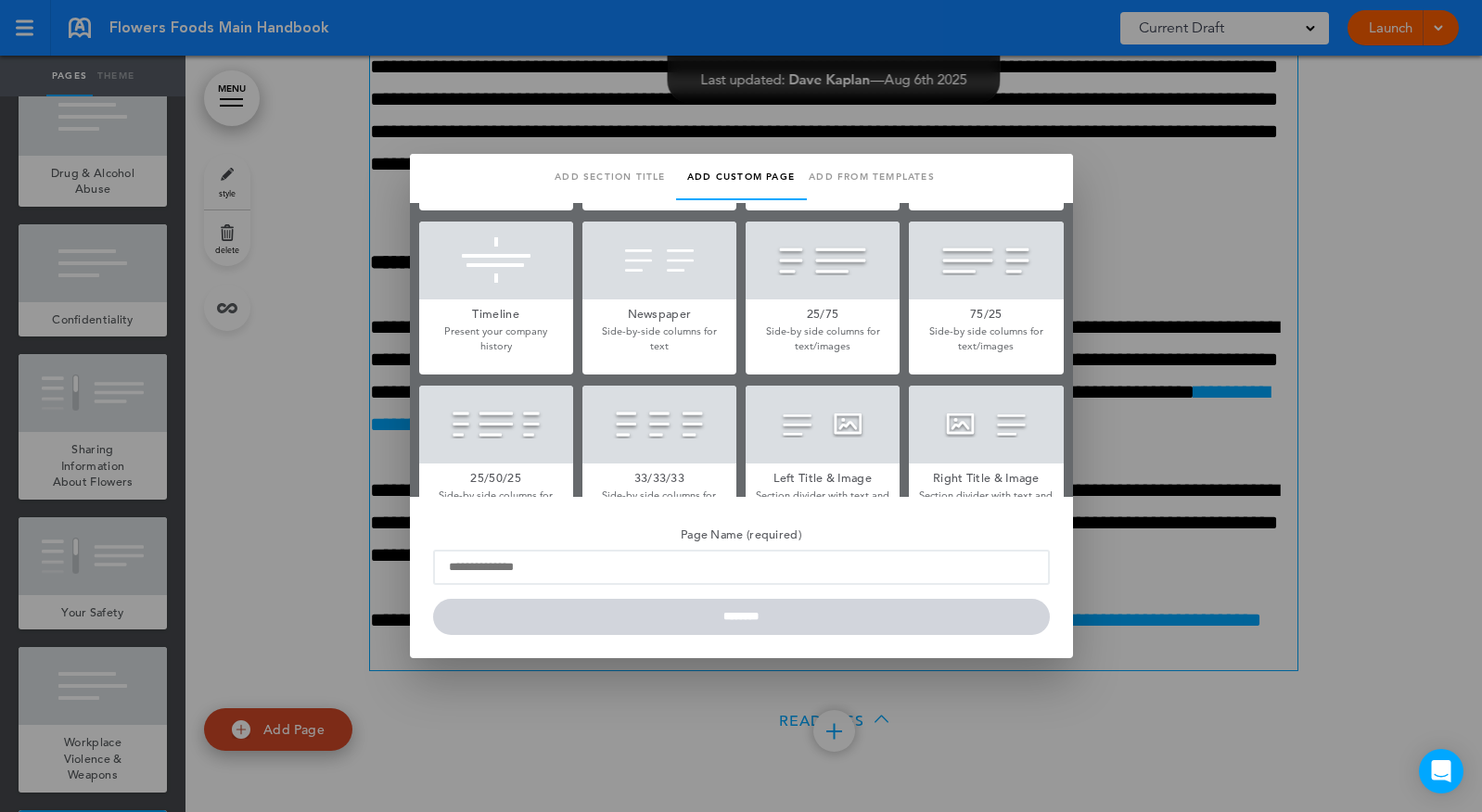 scroll, scrollTop: 869, scrollLeft: 0, axis: vertical 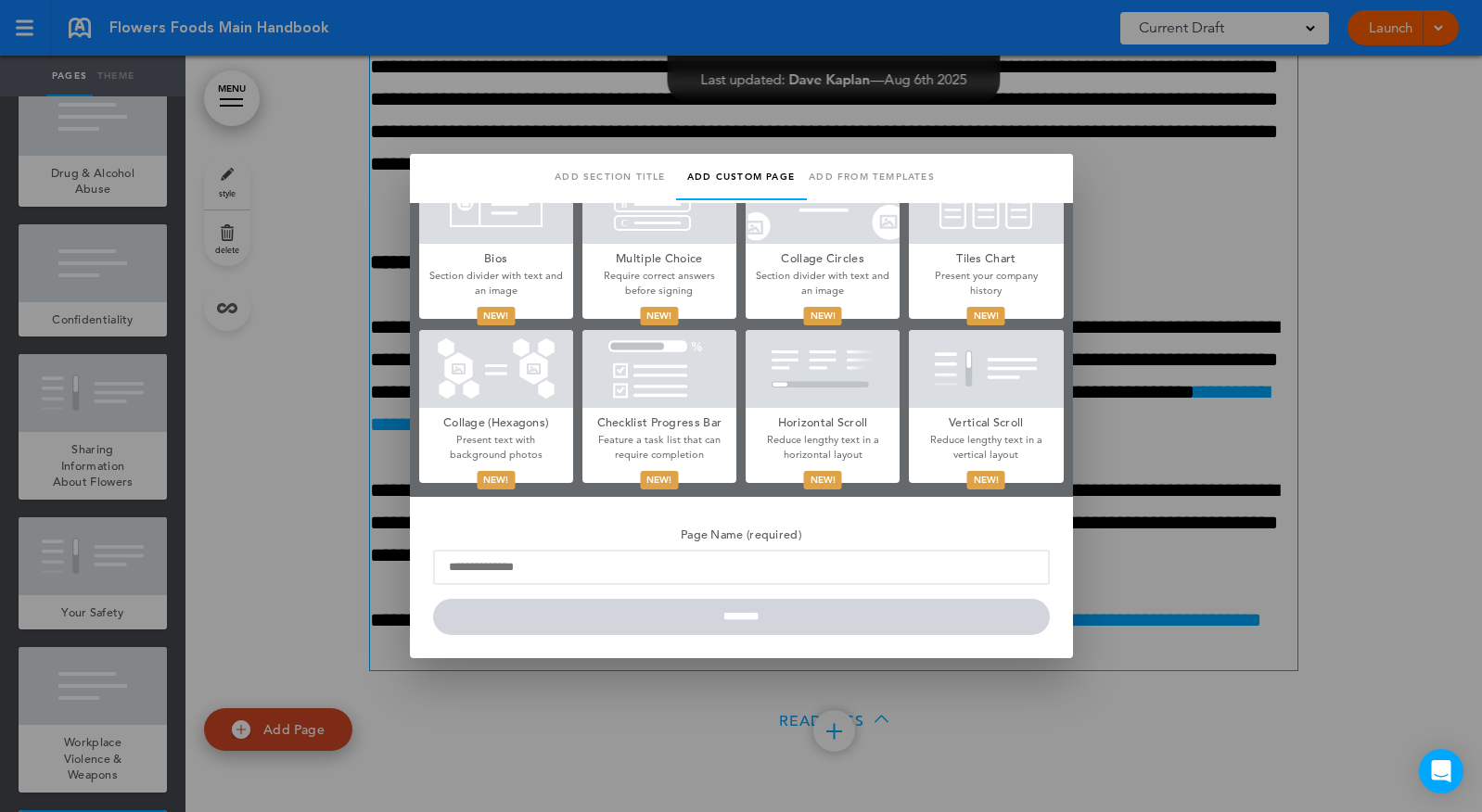 click at bounding box center (986, 369) 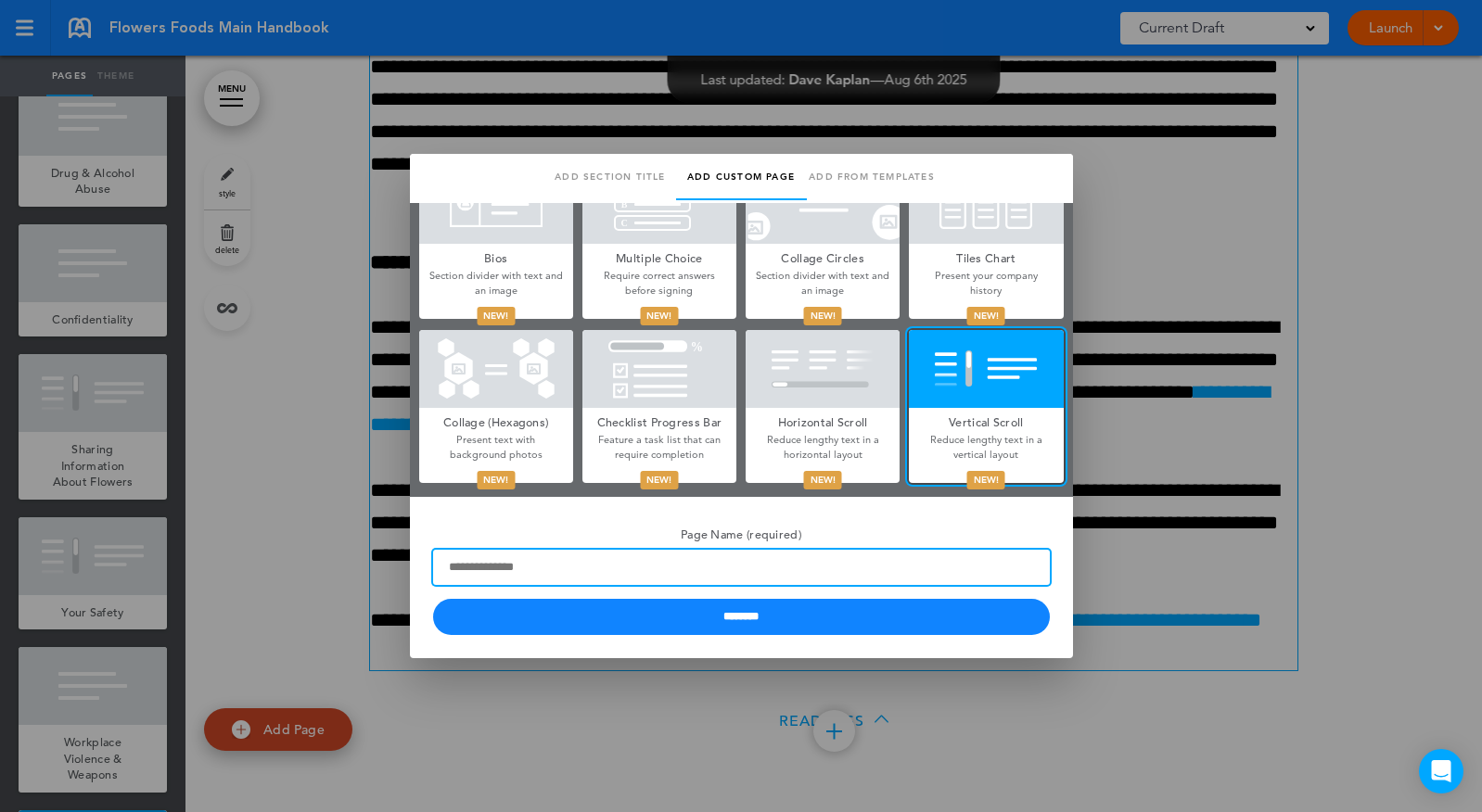 click on "Page Name (required)" at bounding box center [741, 567] 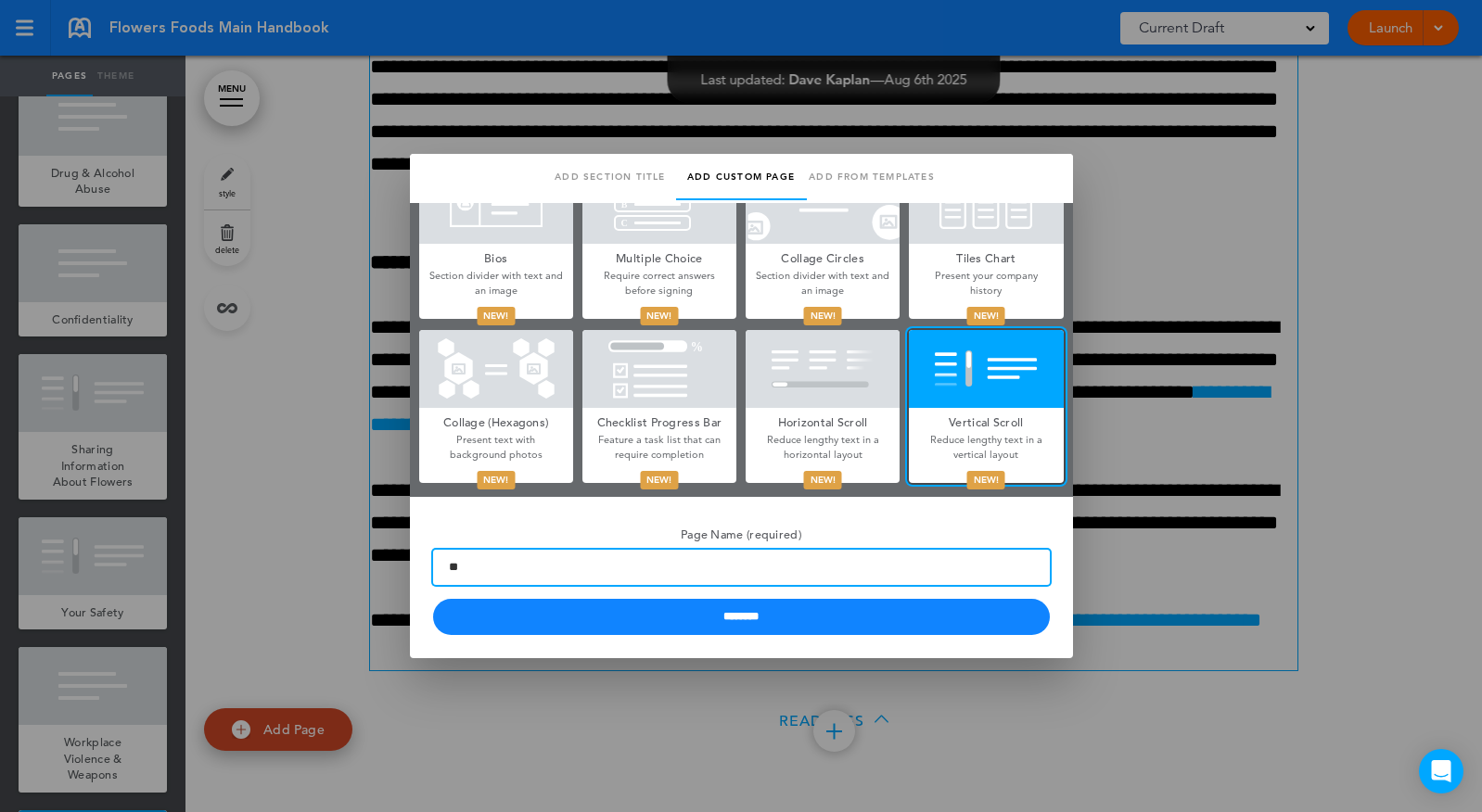 type on "*" 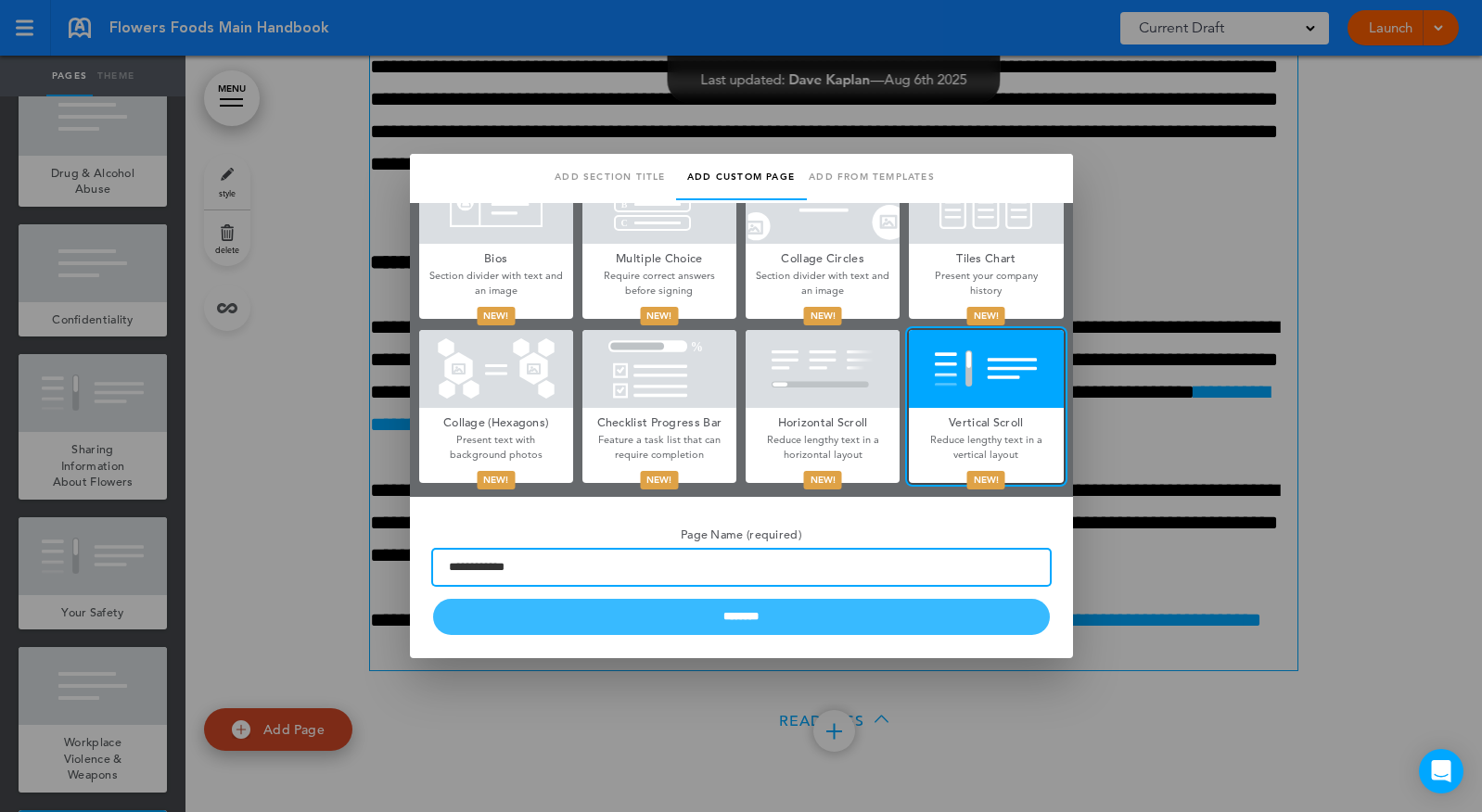 type on "**********" 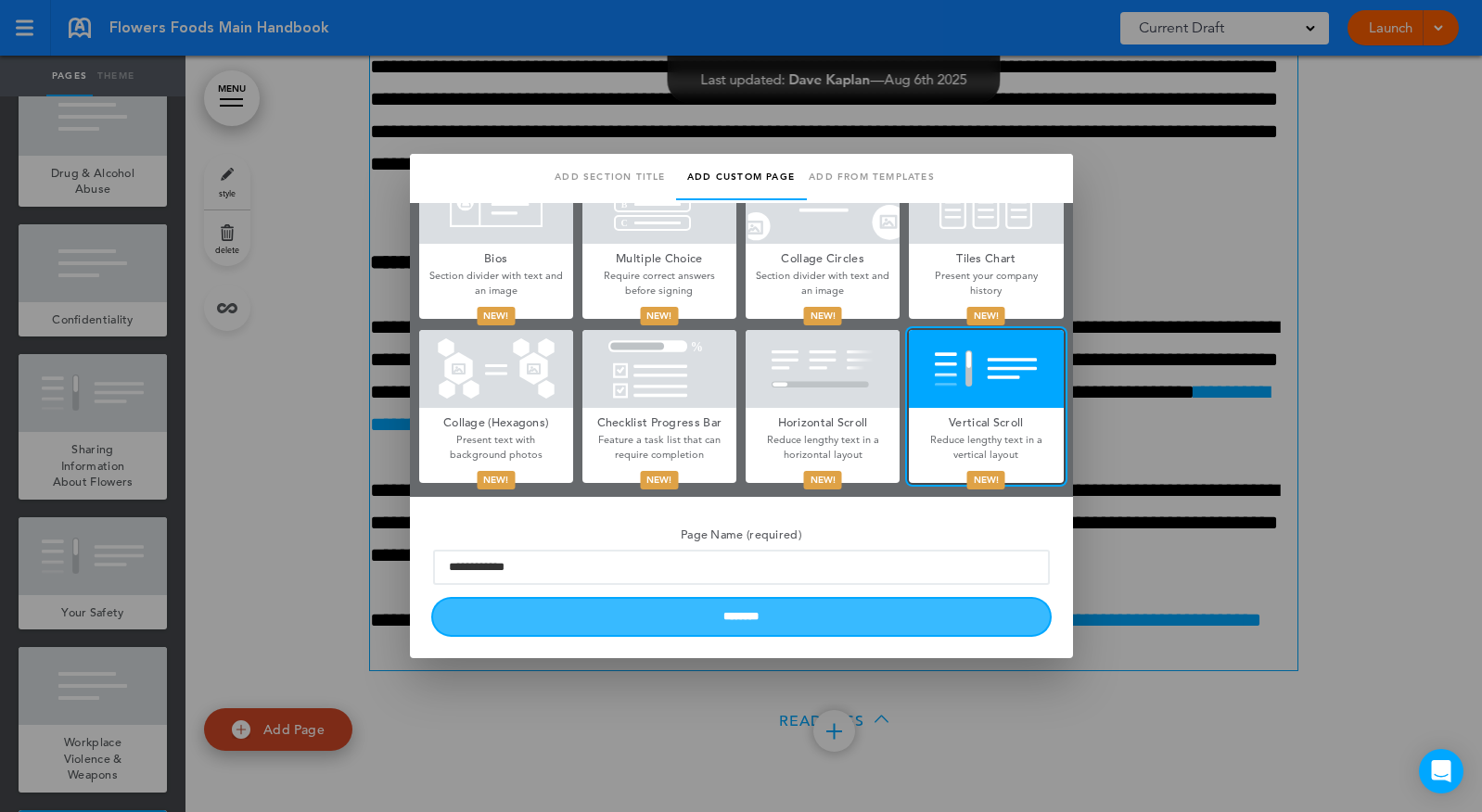 click on "********" at bounding box center [741, 616] 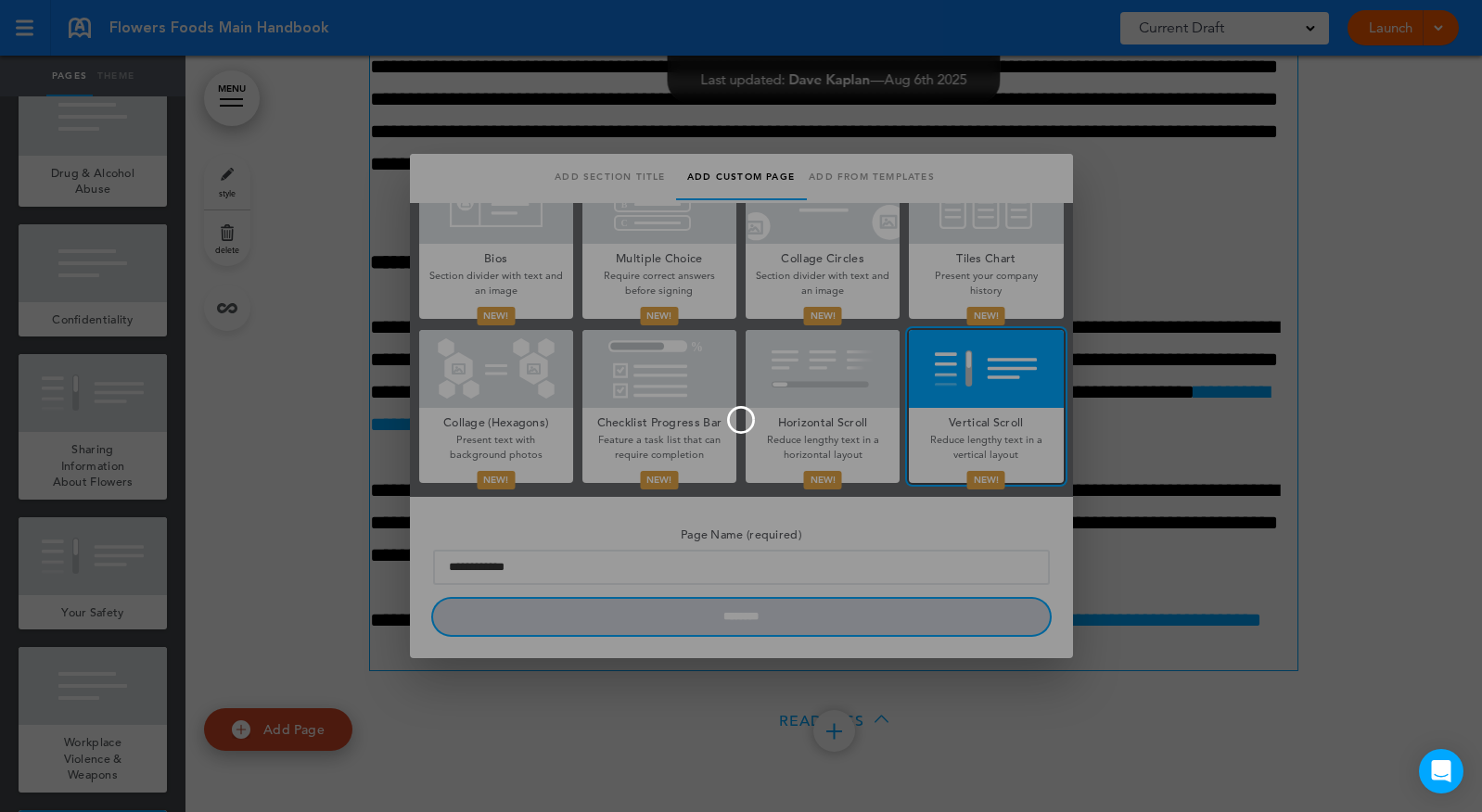 type 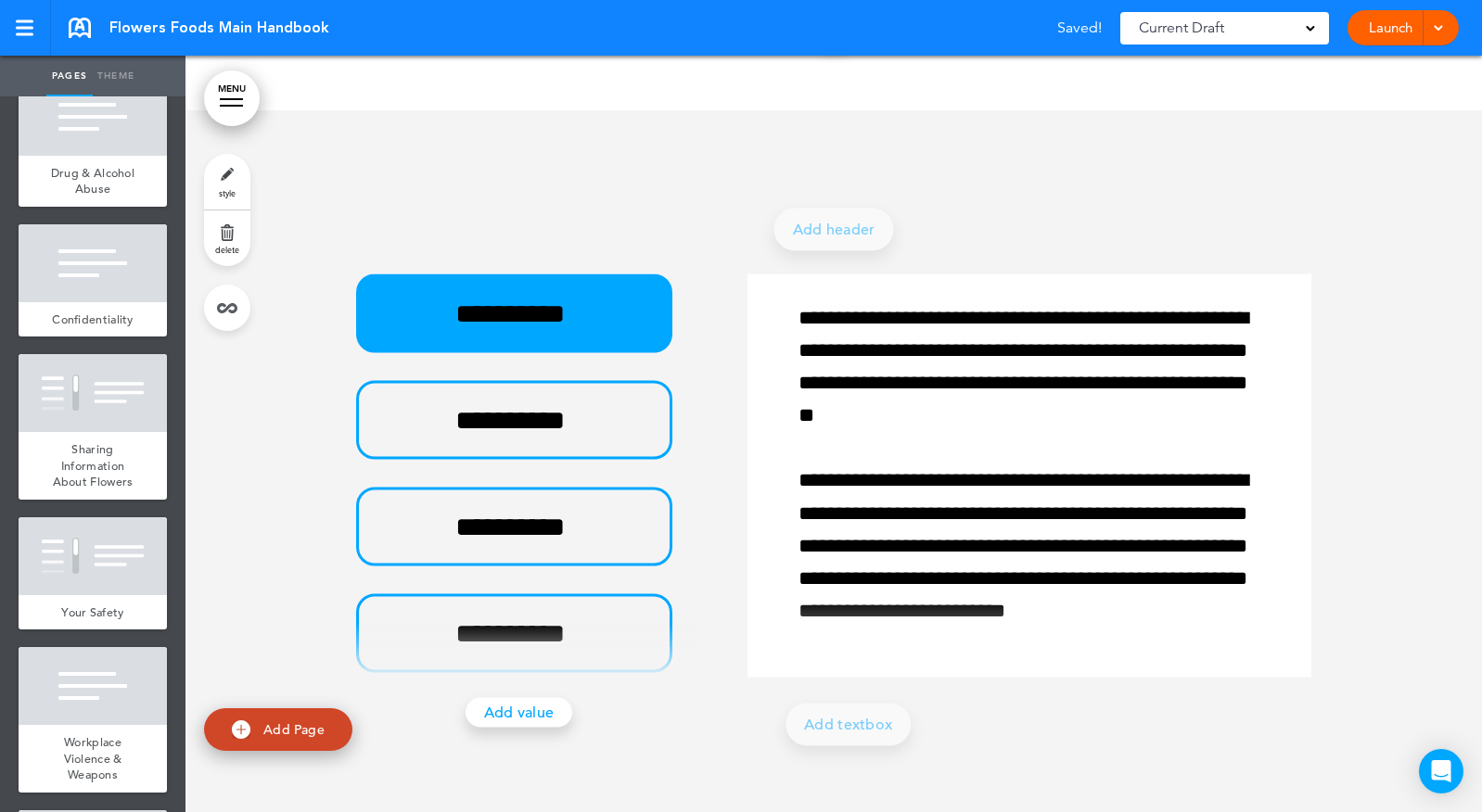 scroll, scrollTop: 46444, scrollLeft: 0, axis: vertical 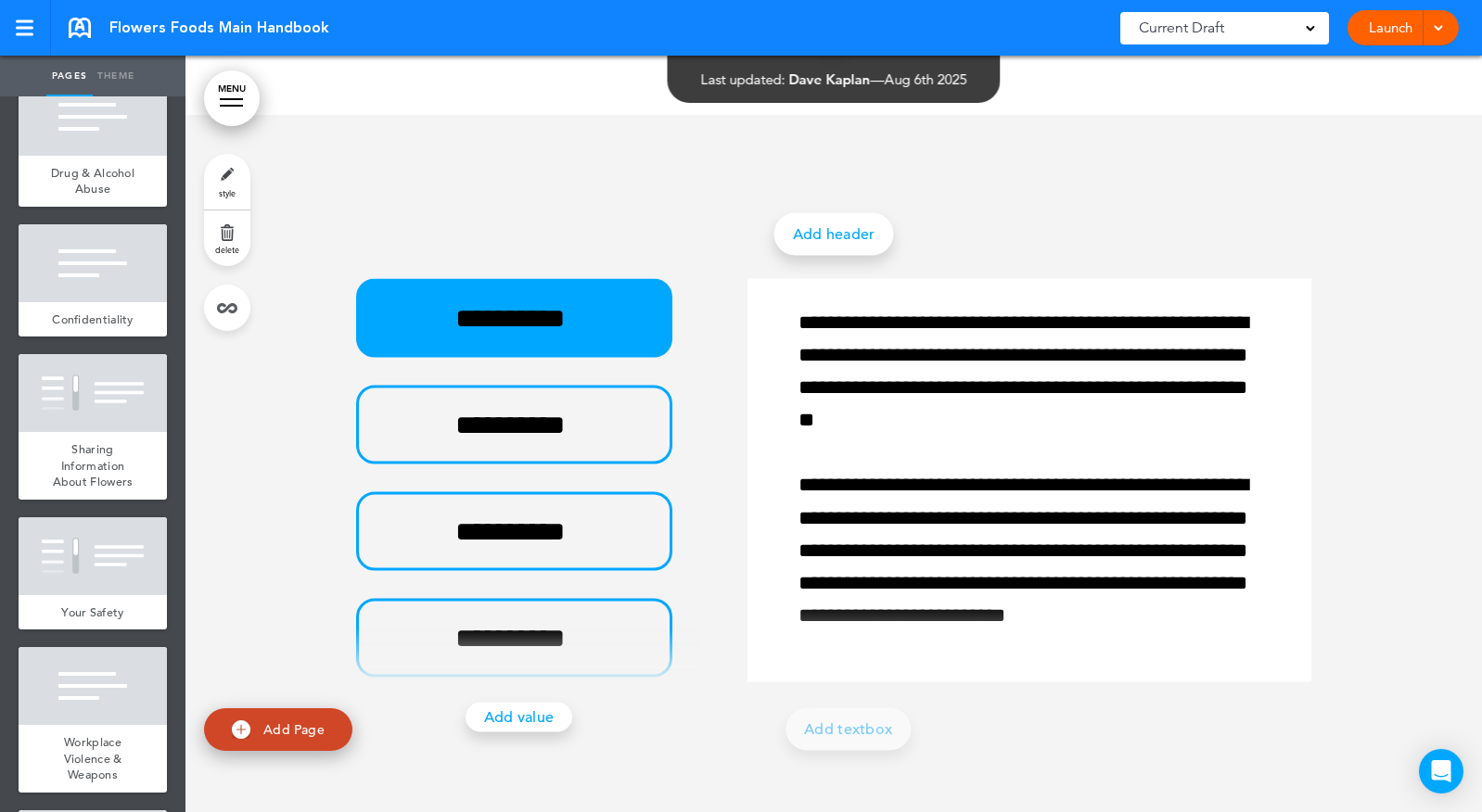 click on "Add header" at bounding box center (834, 234) 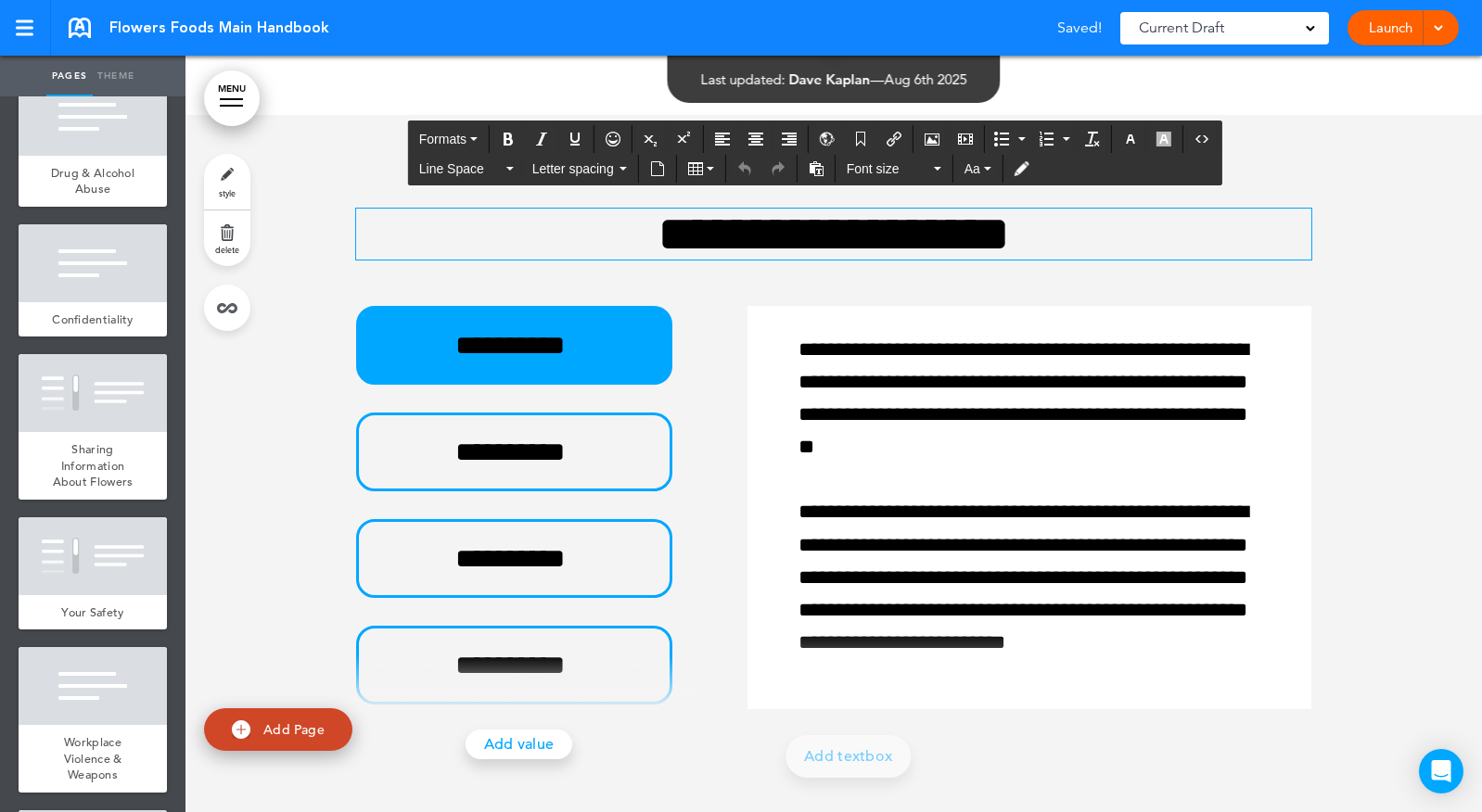 click on "**********" at bounding box center (834, 234) 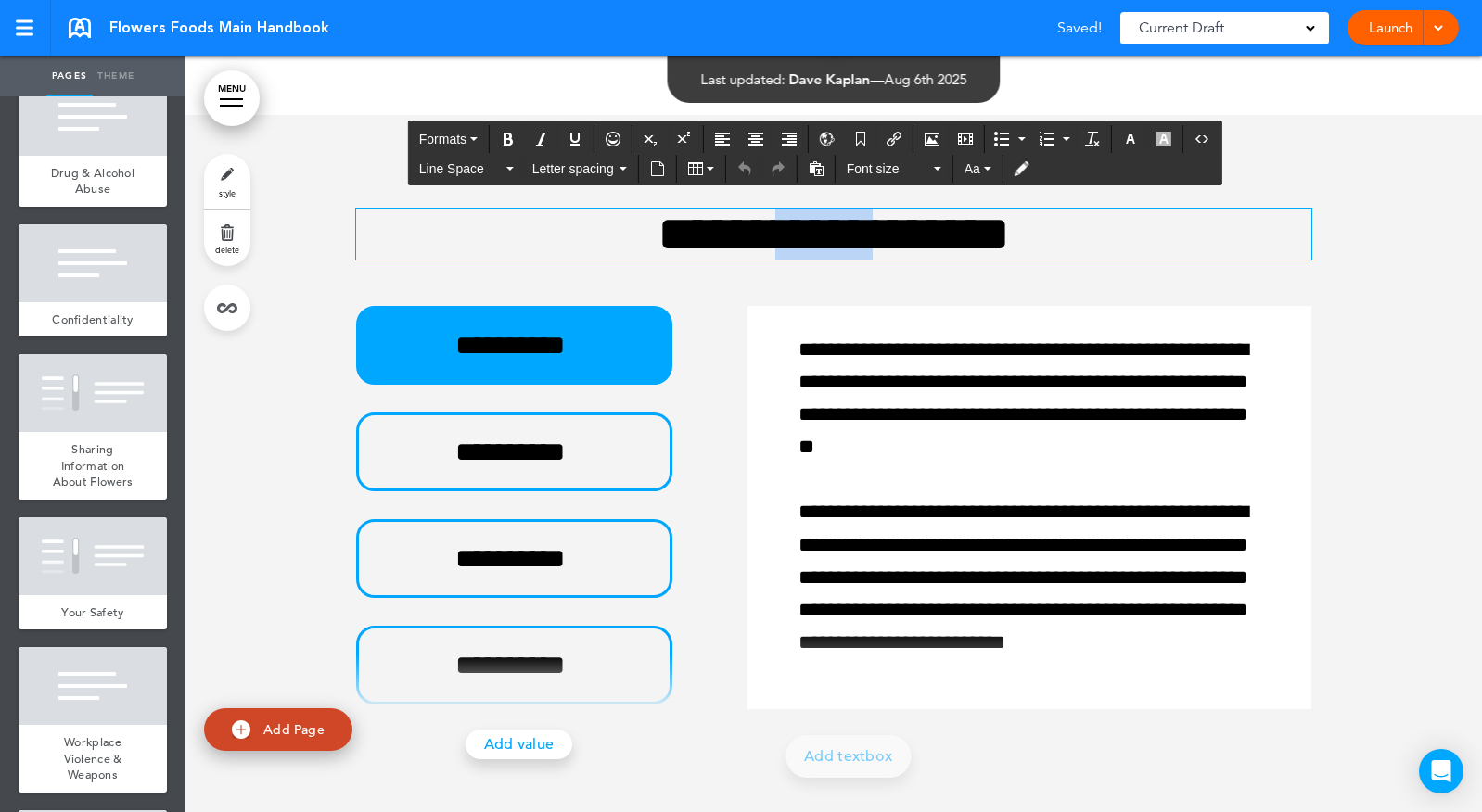 click on "**********" at bounding box center [834, 234] 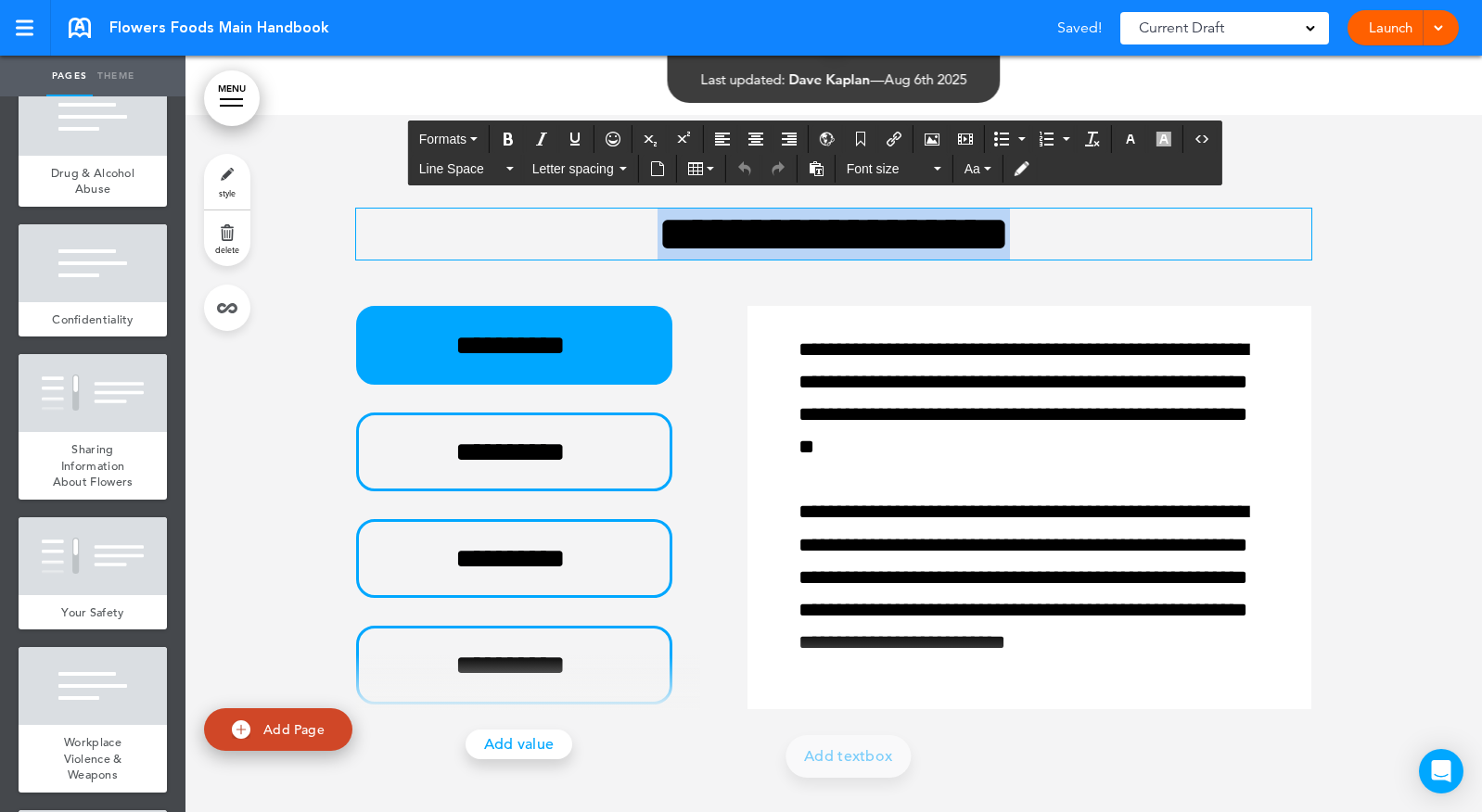 click on "**********" at bounding box center [834, 234] 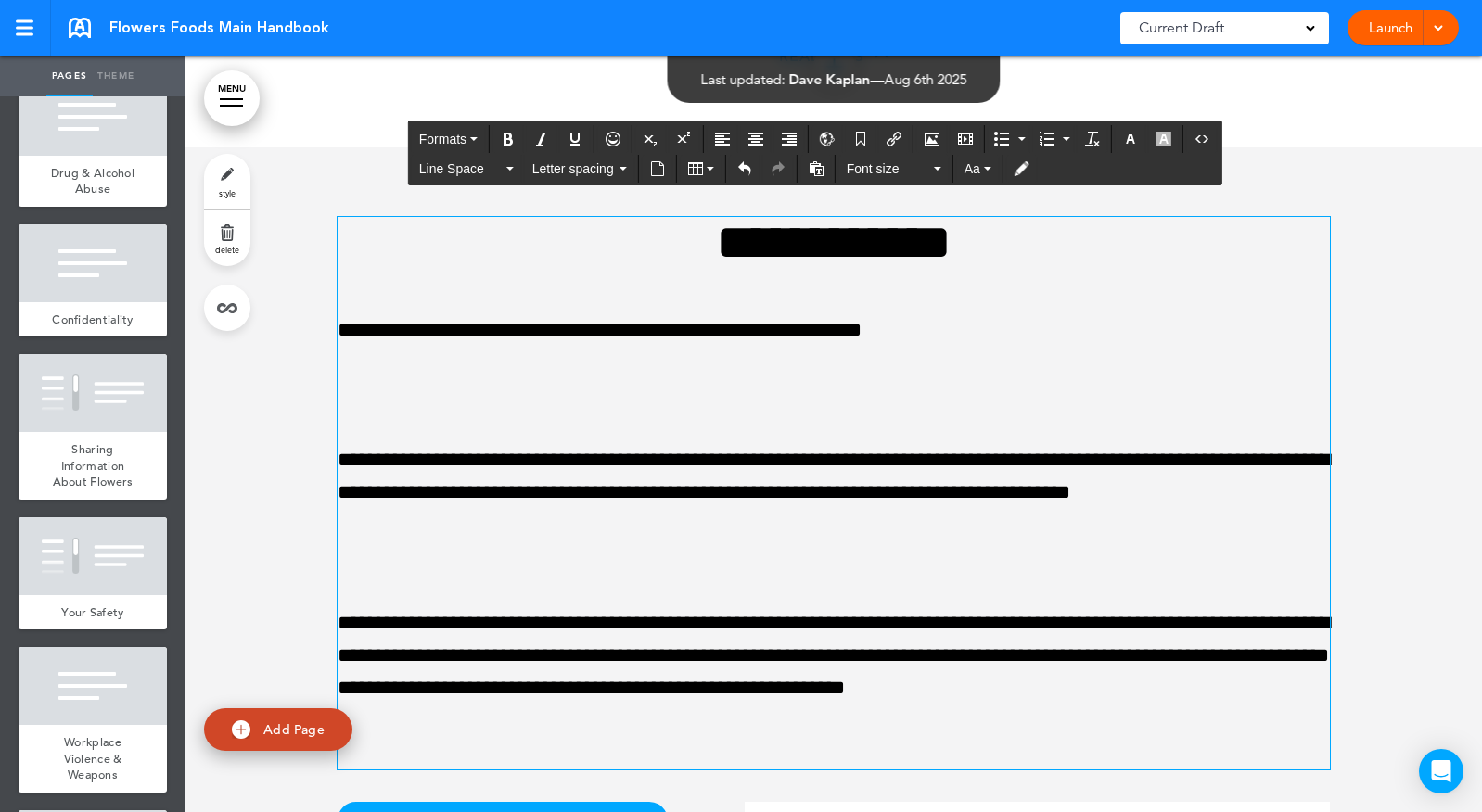 scroll, scrollTop: 46412, scrollLeft: 0, axis: vertical 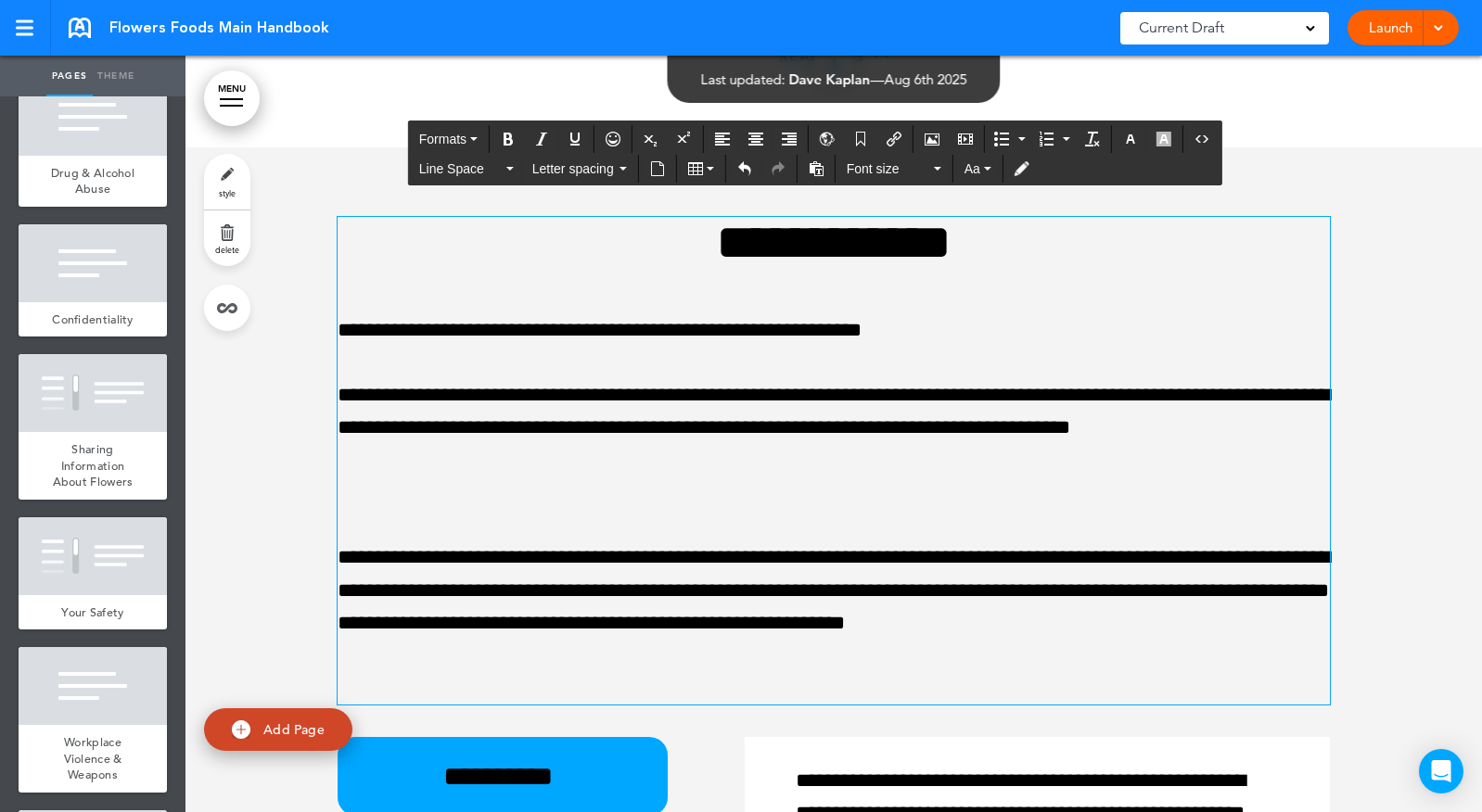 click at bounding box center [834, 492] 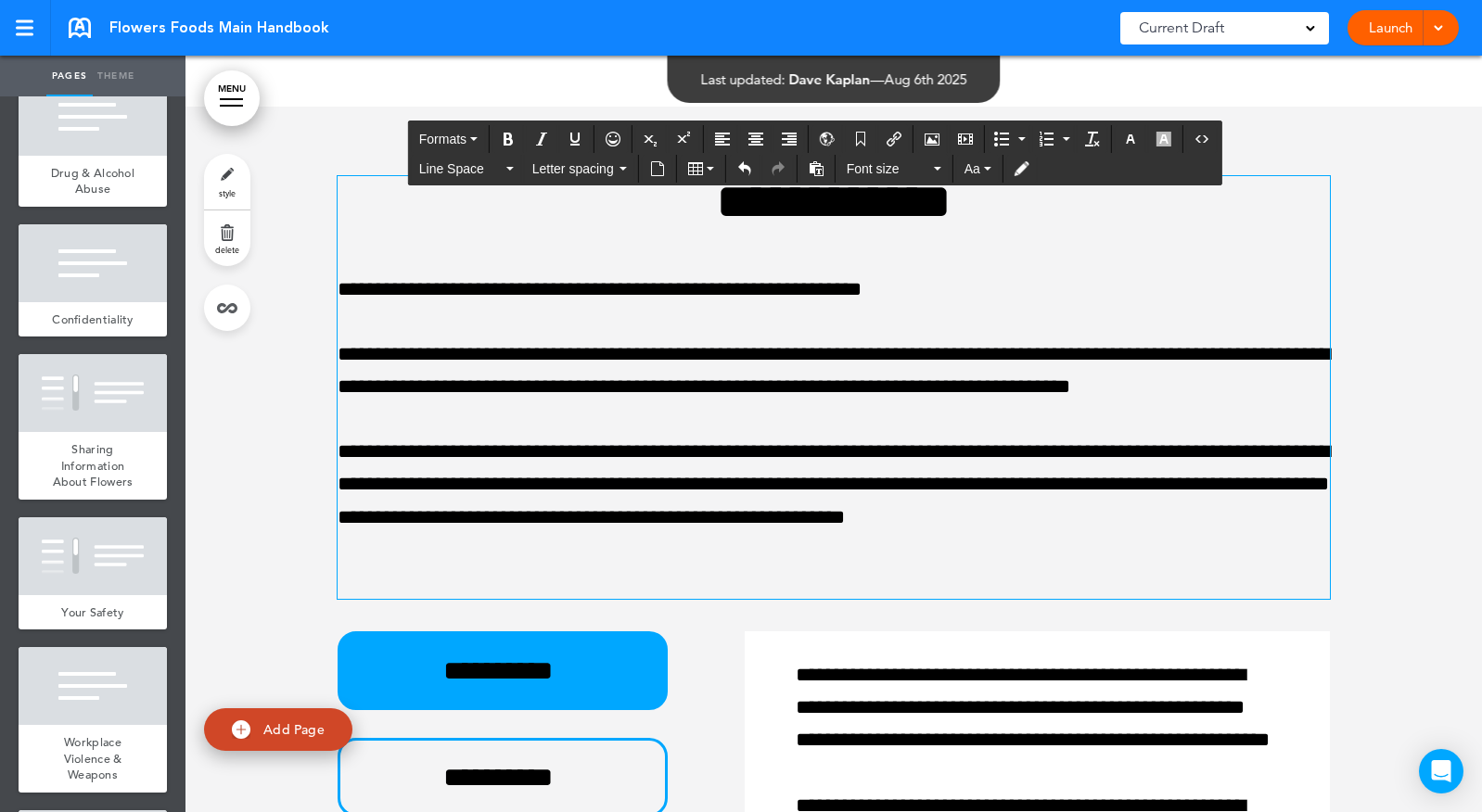scroll, scrollTop: 46455, scrollLeft: 0, axis: vertical 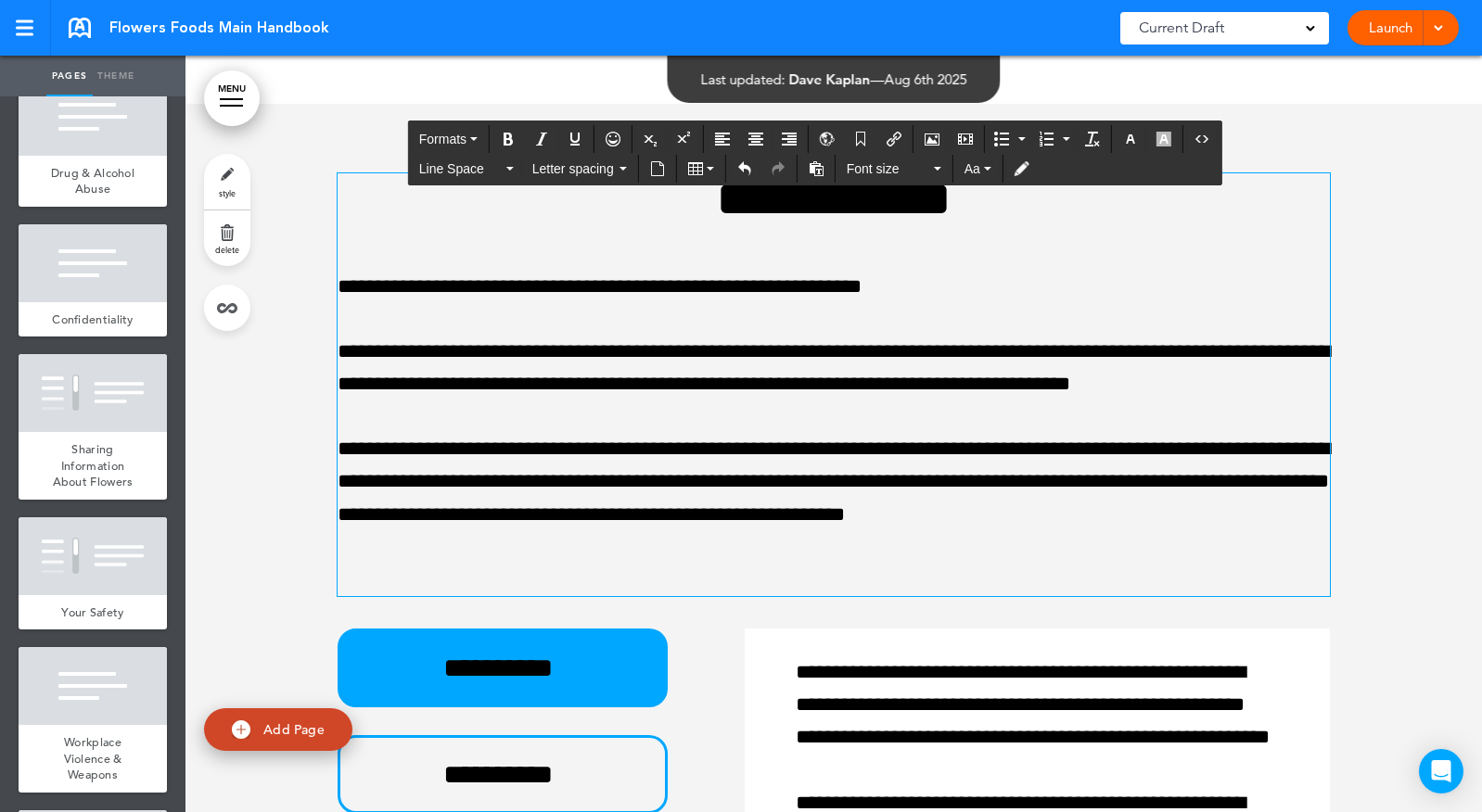 click on "**********" at bounding box center [834, 385] 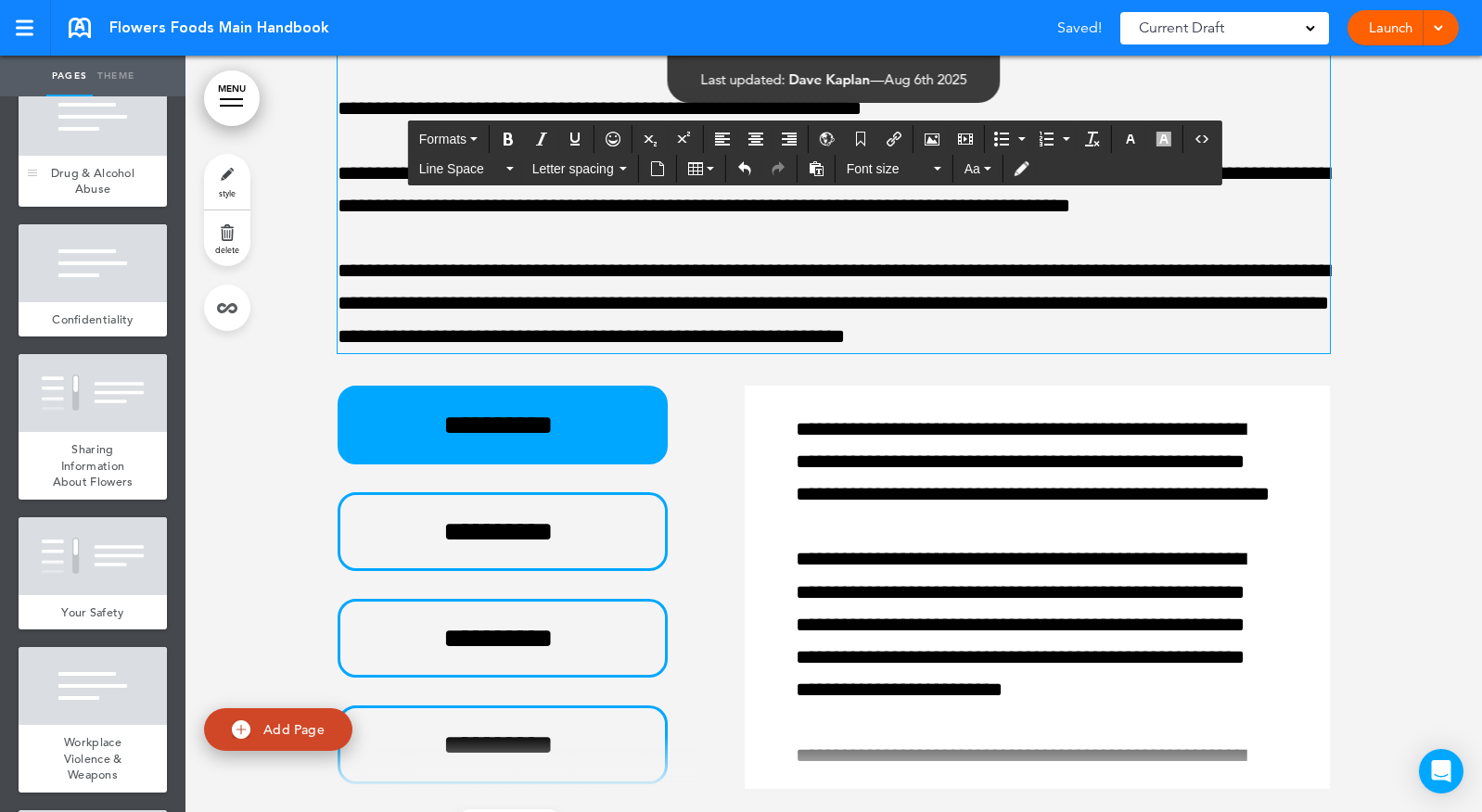 scroll, scrollTop: 46633, scrollLeft: 0, axis: vertical 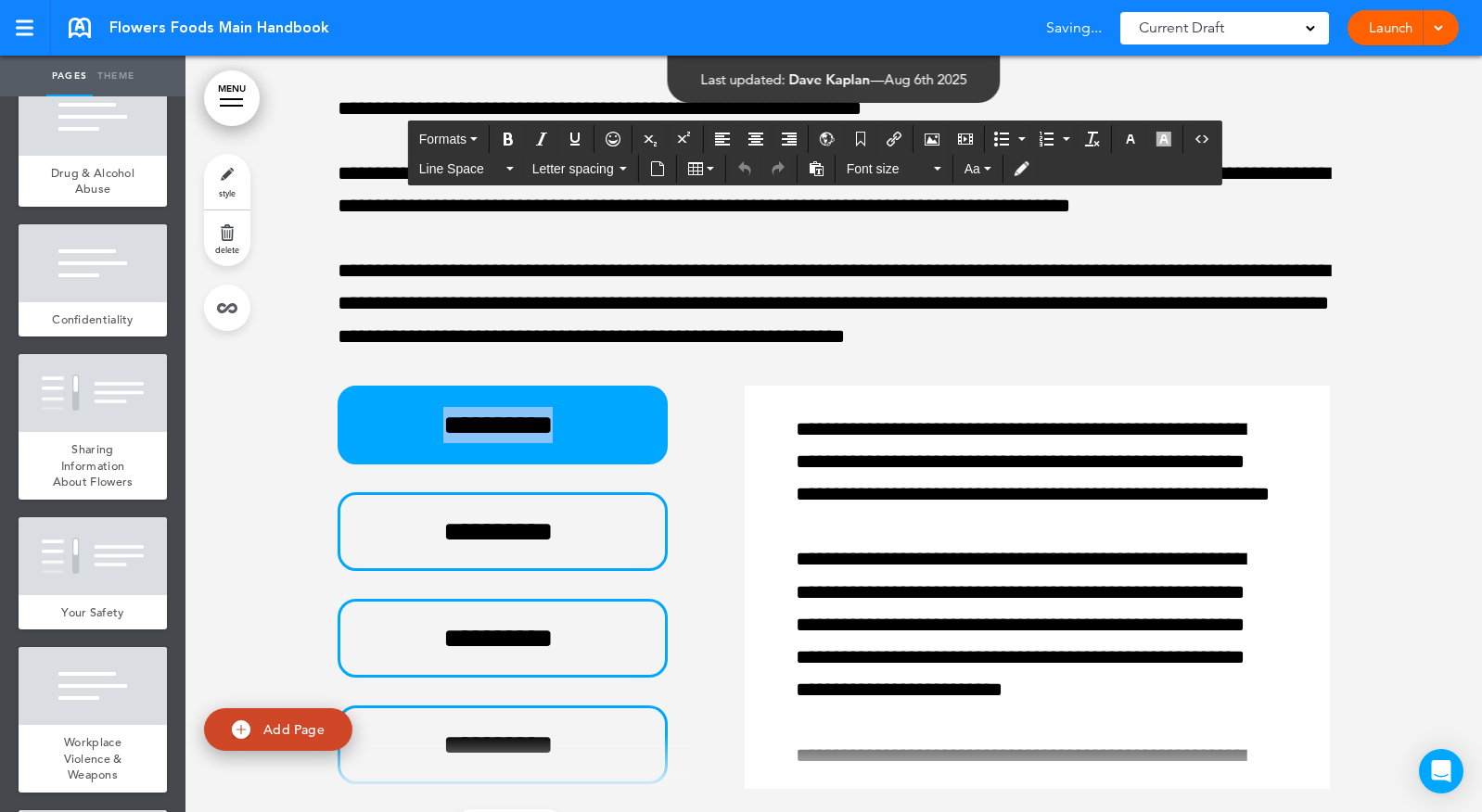 drag, startPoint x: 583, startPoint y: 561, endPoint x: 309, endPoint y: 561, distance: 274 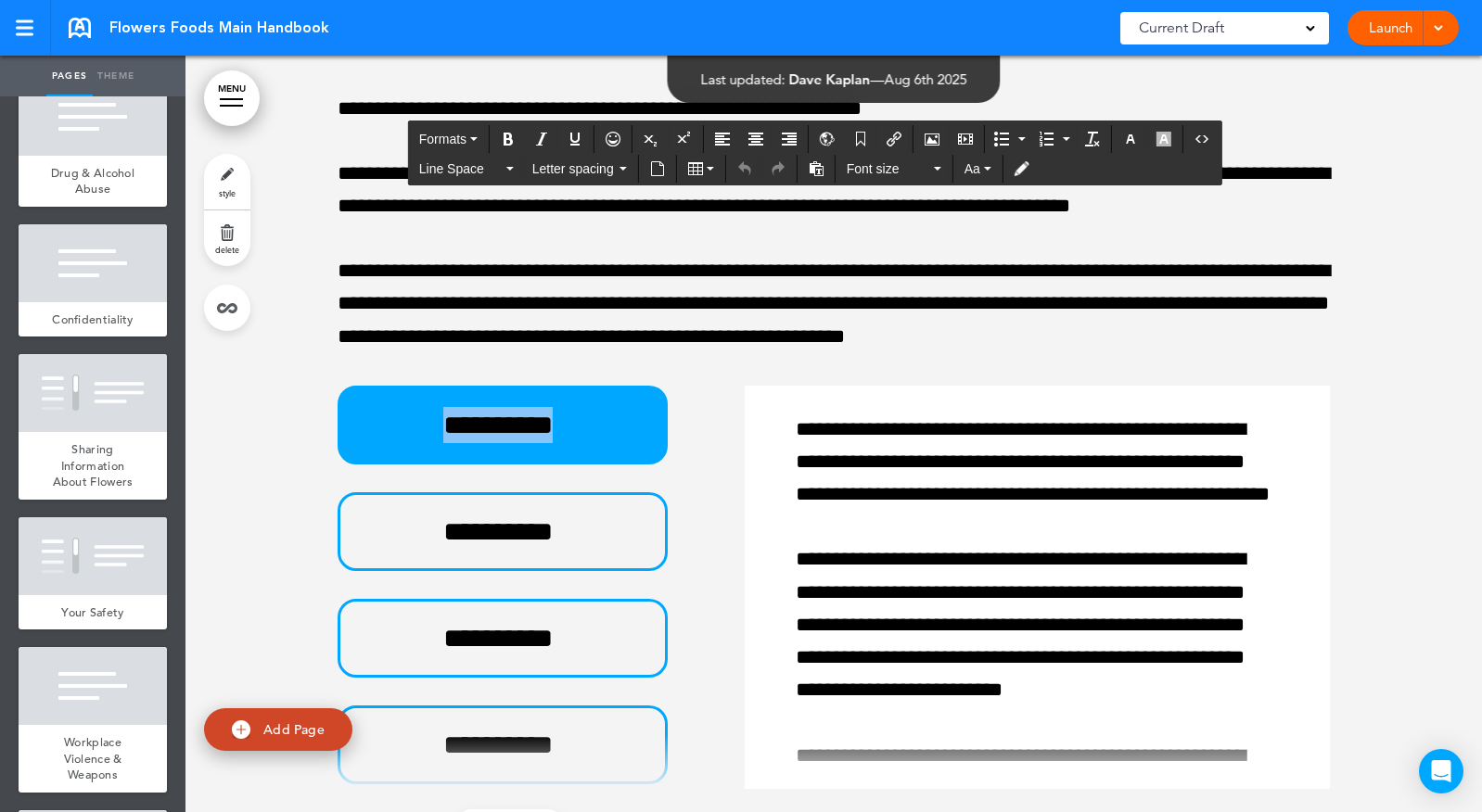 type 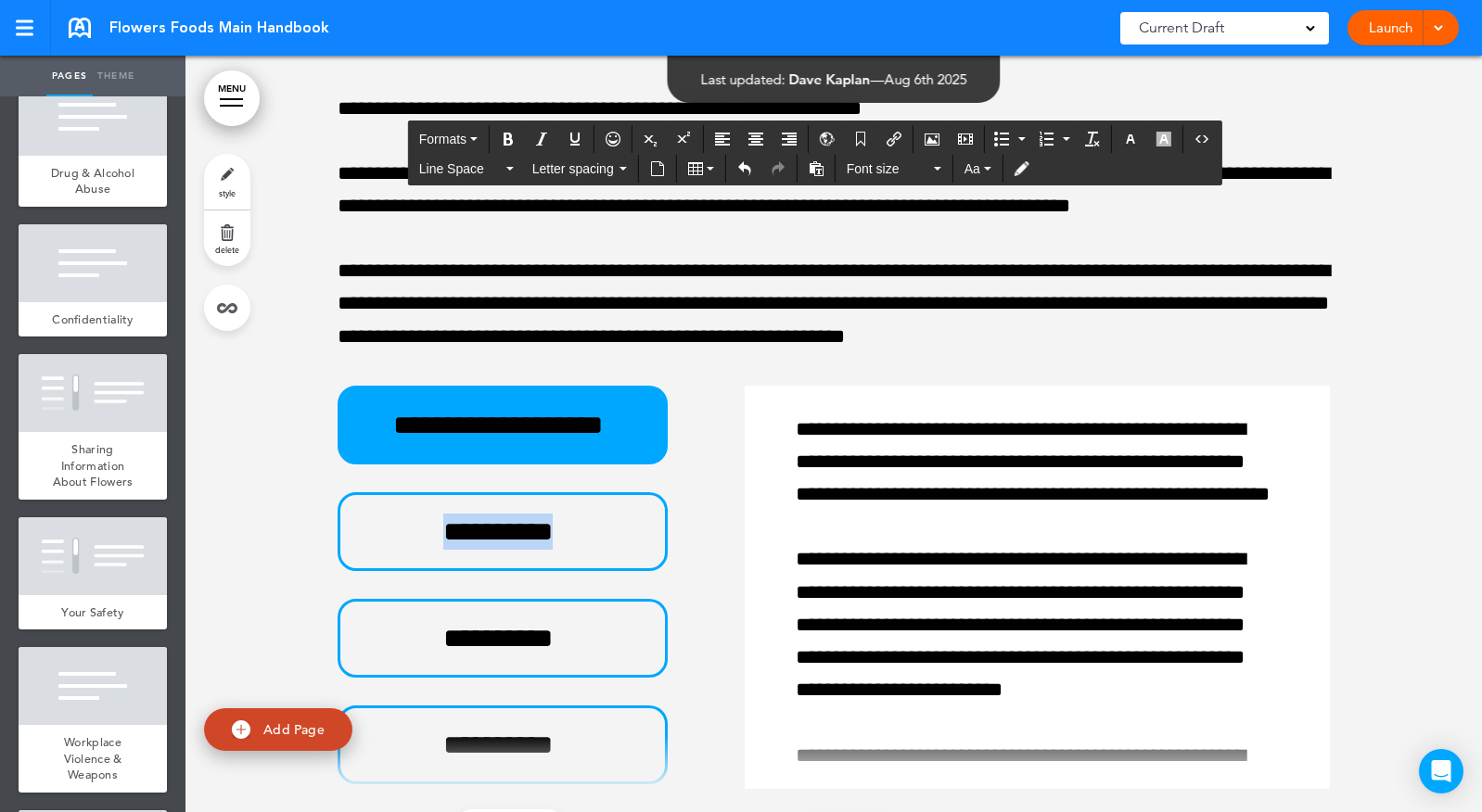 drag, startPoint x: 573, startPoint y: 658, endPoint x: 303, endPoint y: 658, distance: 270 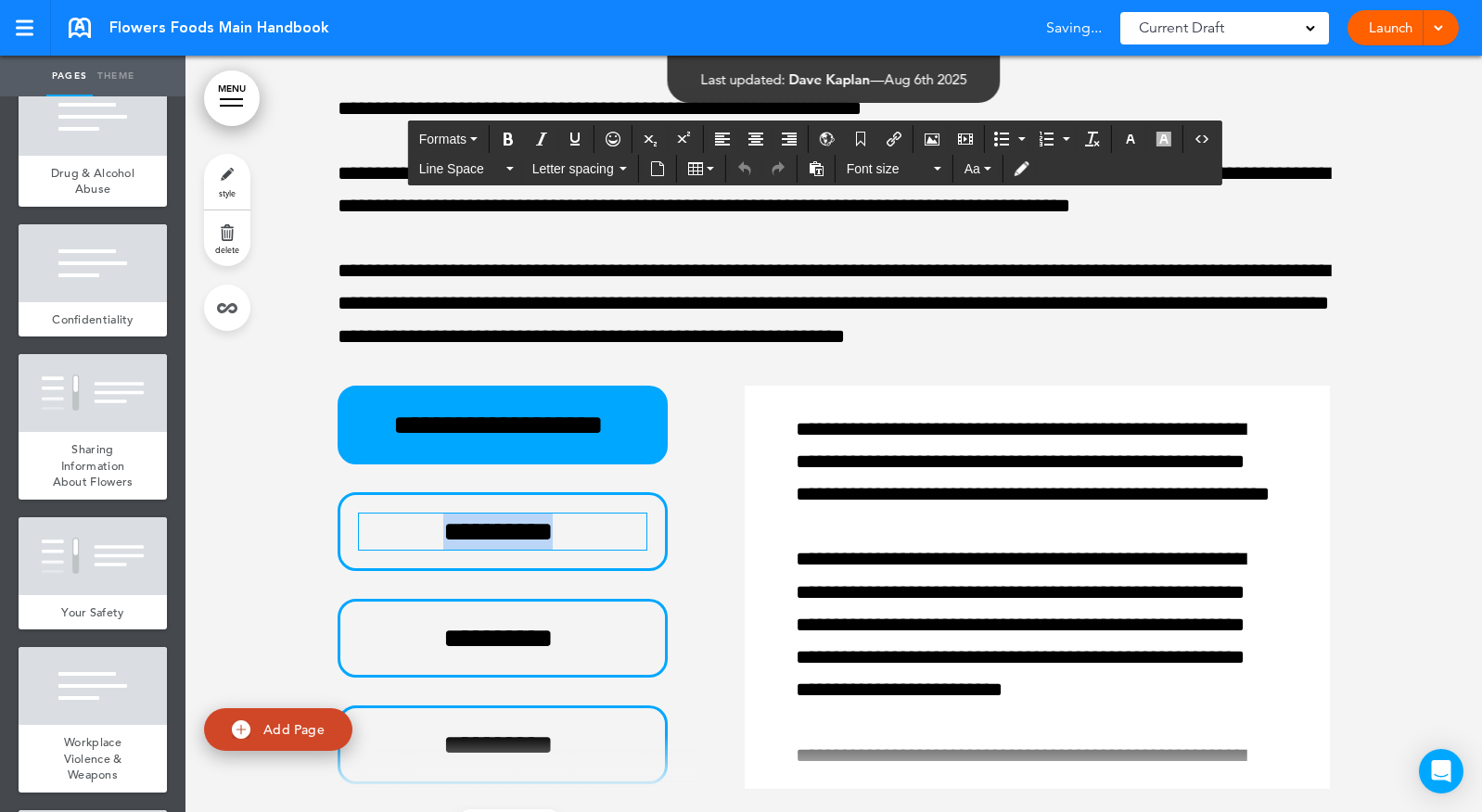 type 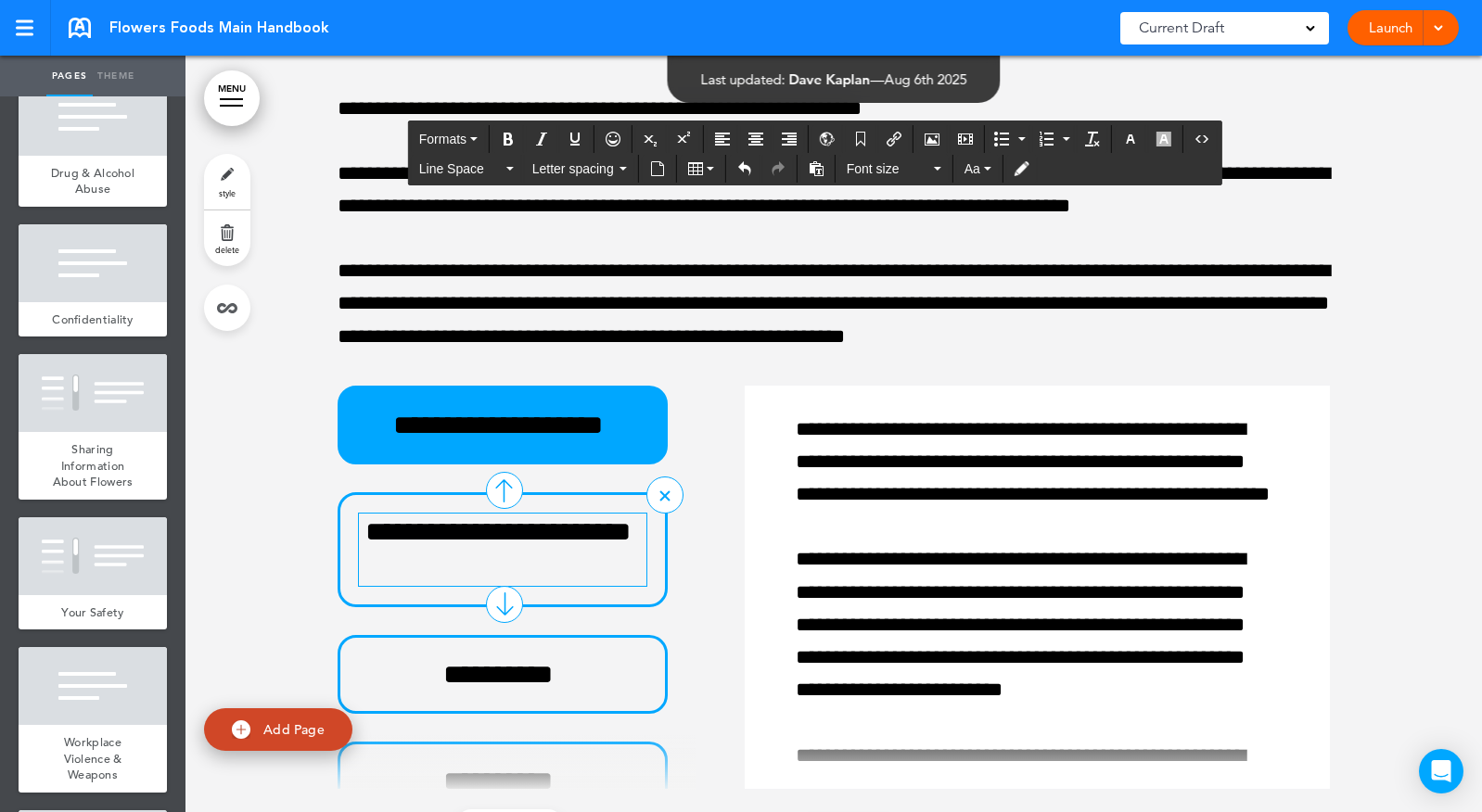 click on "**********" at bounding box center (498, 550) 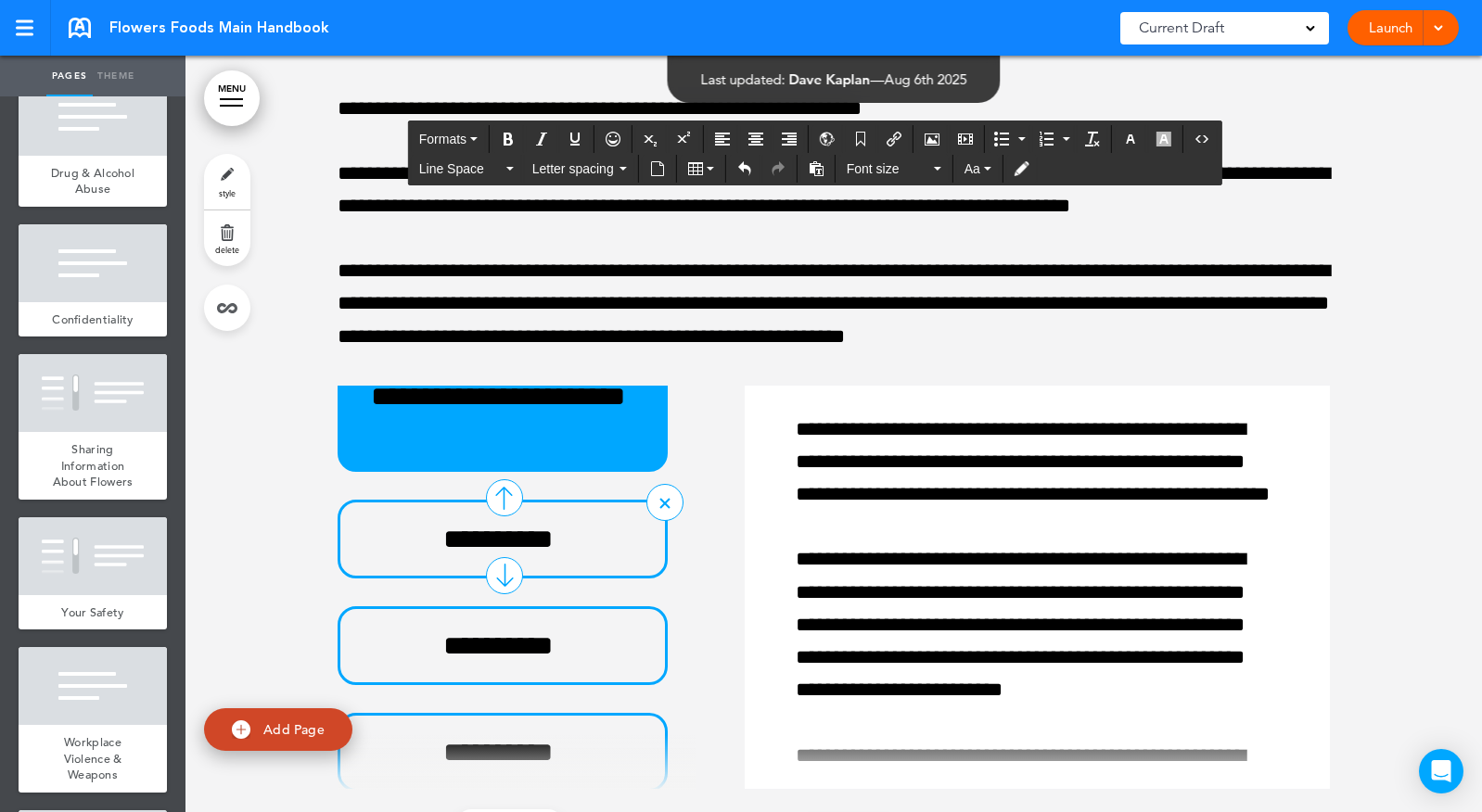 scroll, scrollTop: 136, scrollLeft: 0, axis: vertical 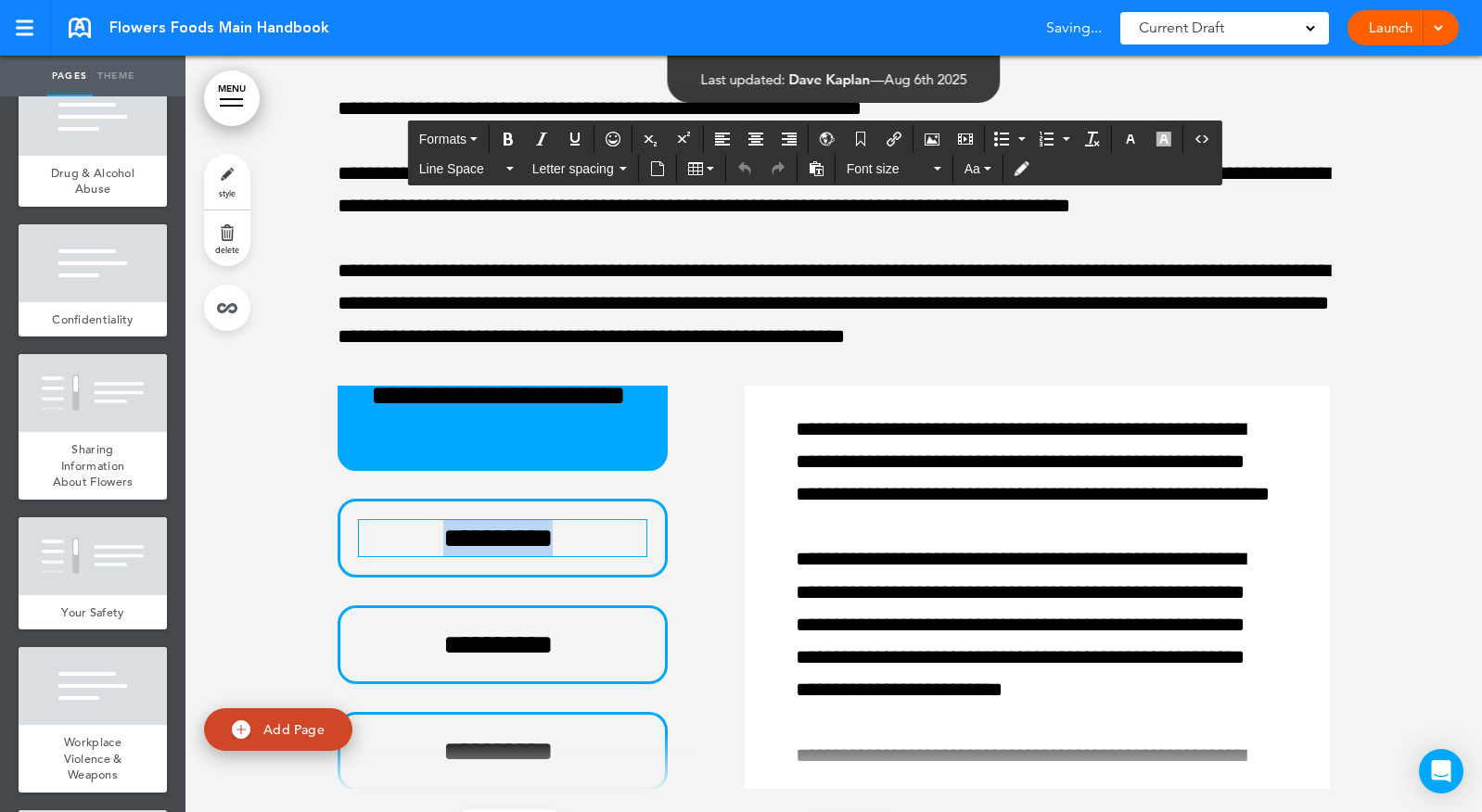 drag, startPoint x: 541, startPoint y: 661, endPoint x: 312, endPoint y: 661, distance: 229 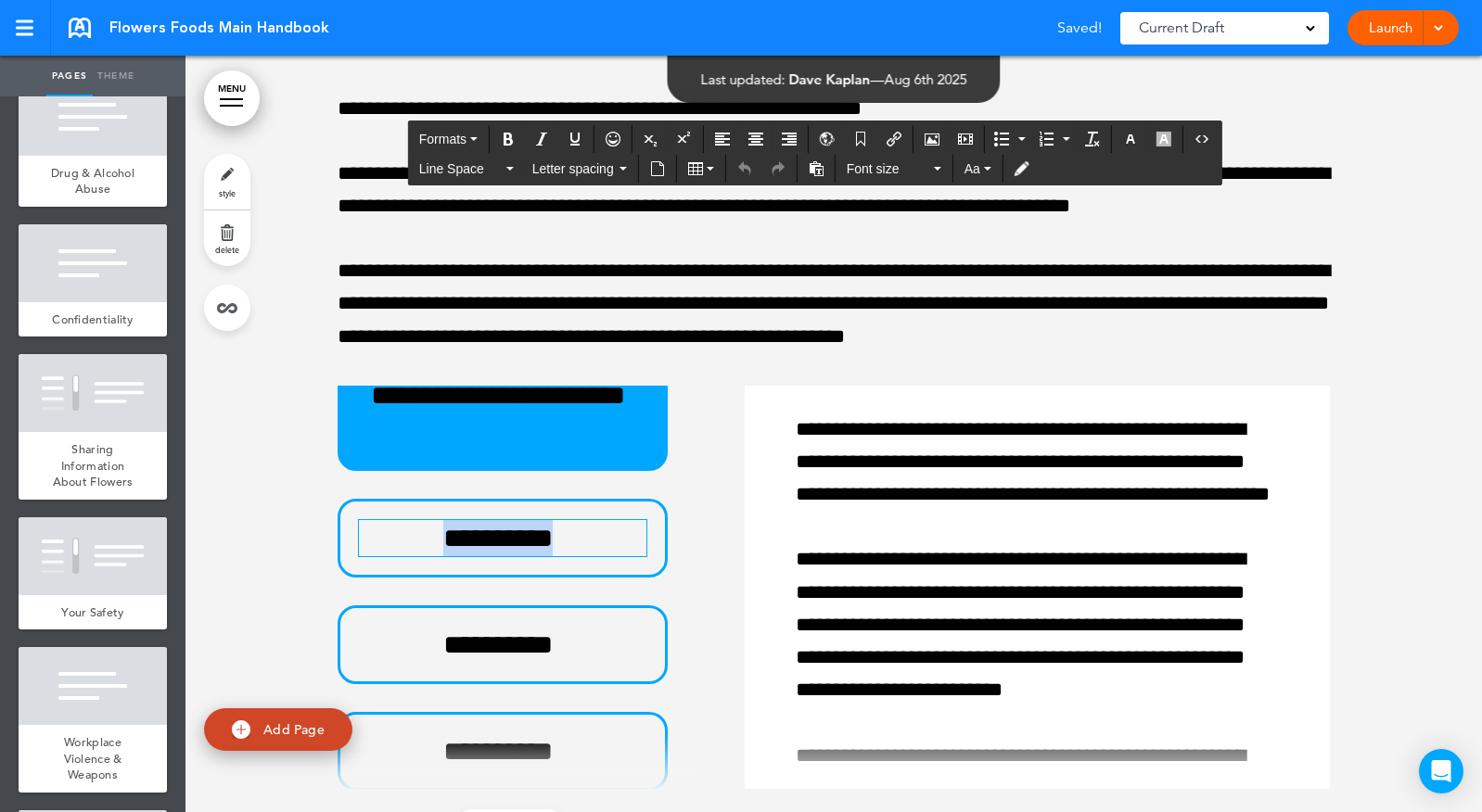 type 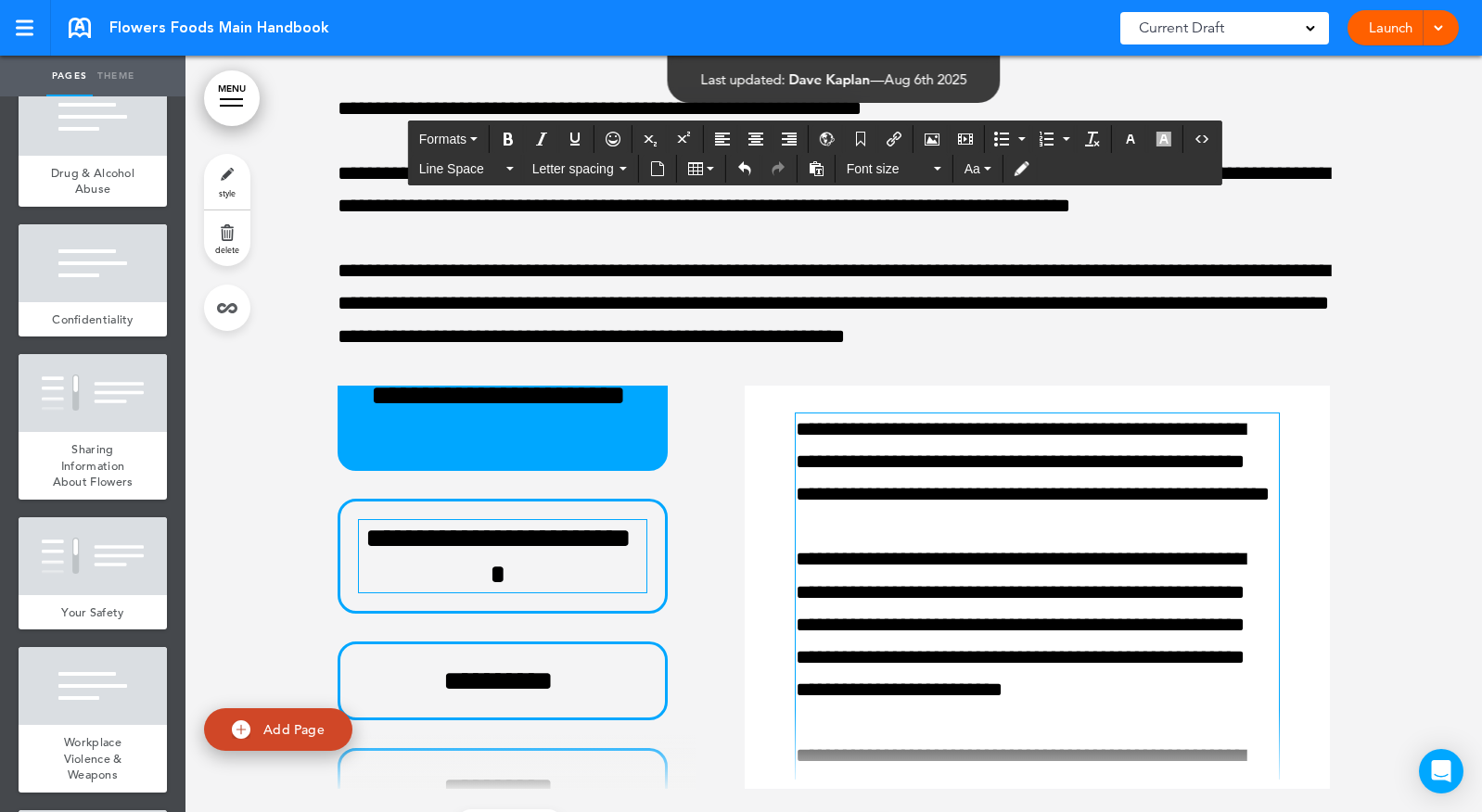 click on "**********" at bounding box center (1032, 1180) 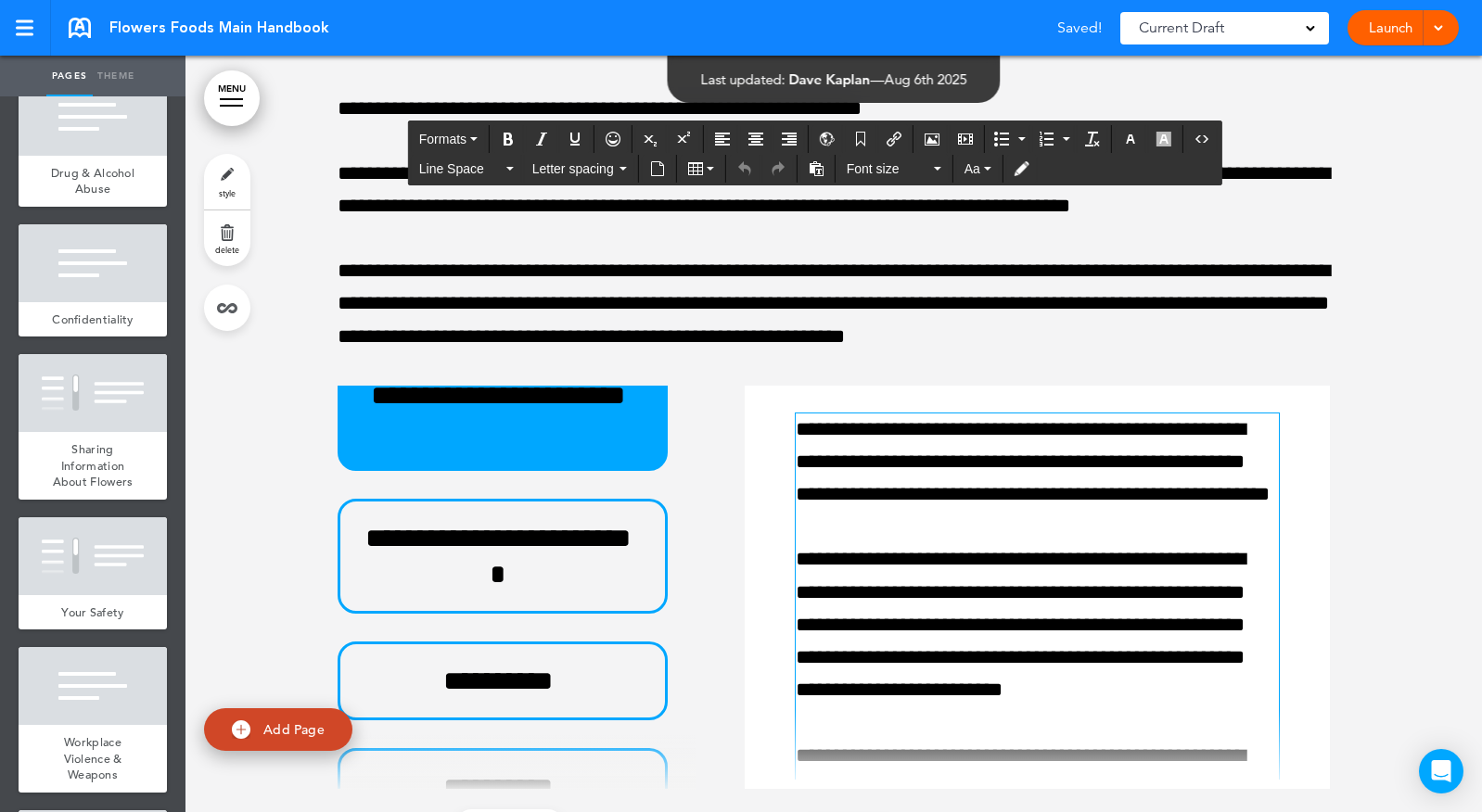 paste 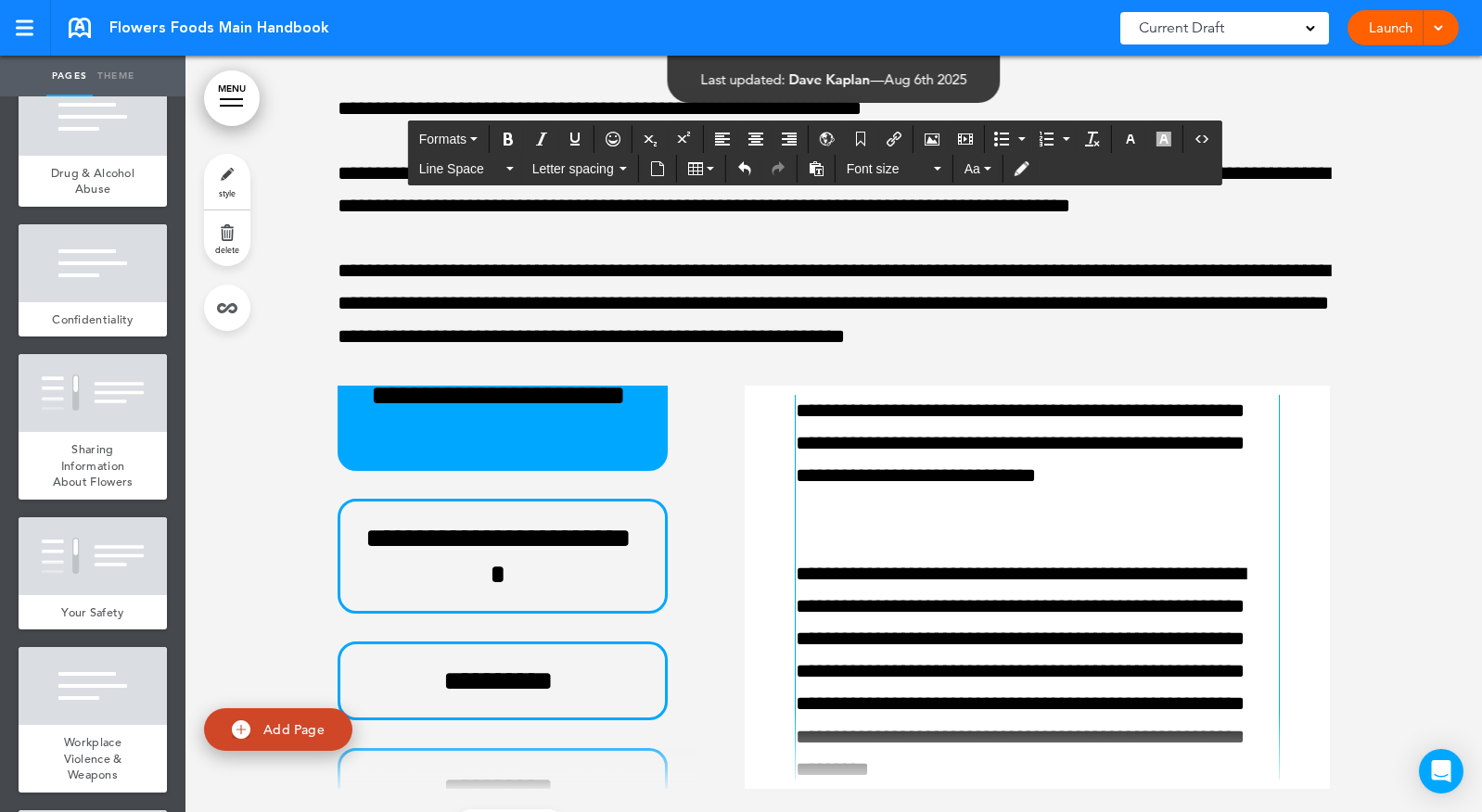 scroll, scrollTop: 0, scrollLeft: 0, axis: both 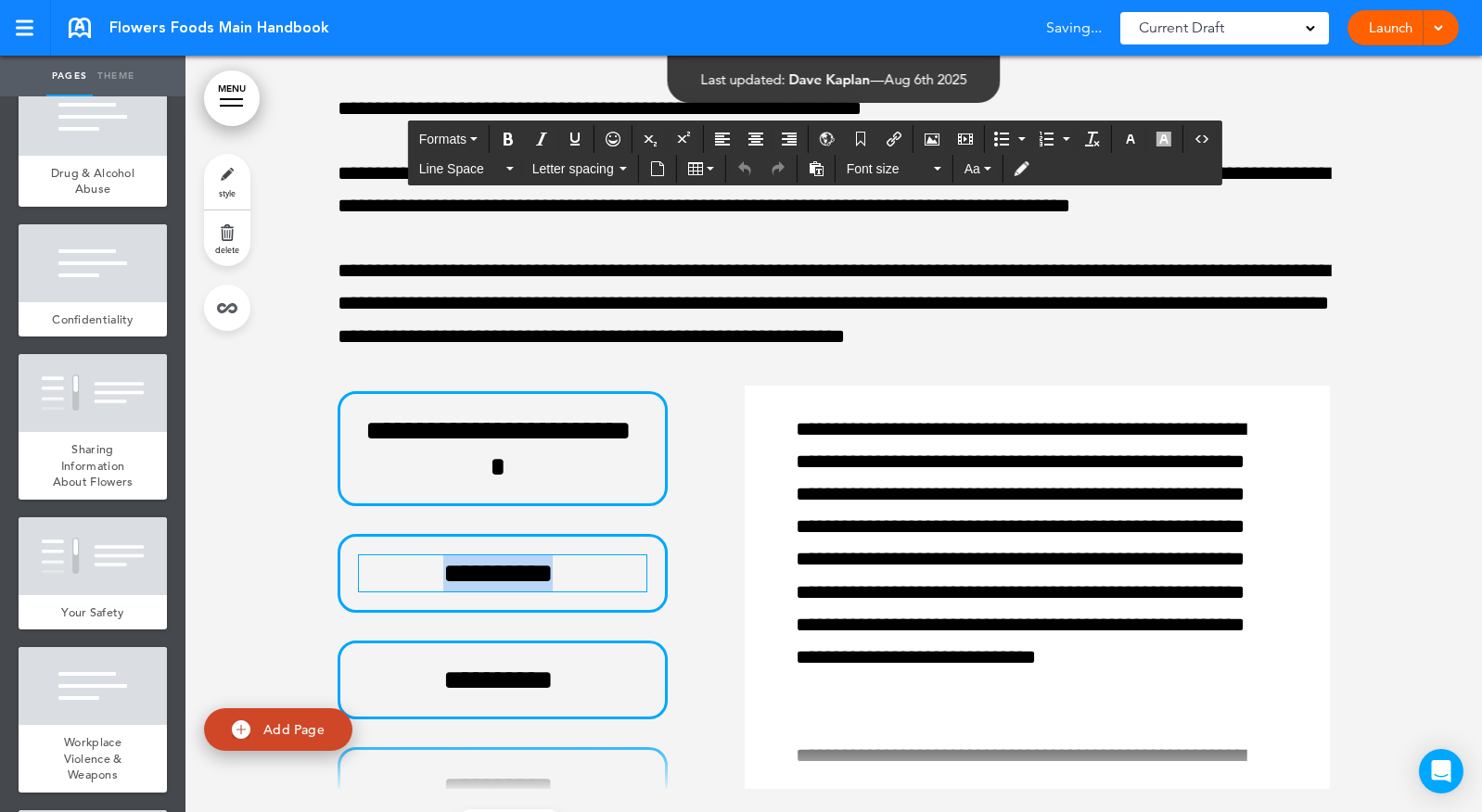 drag, startPoint x: 565, startPoint y: 697, endPoint x: 288, endPoint y: 697, distance: 277 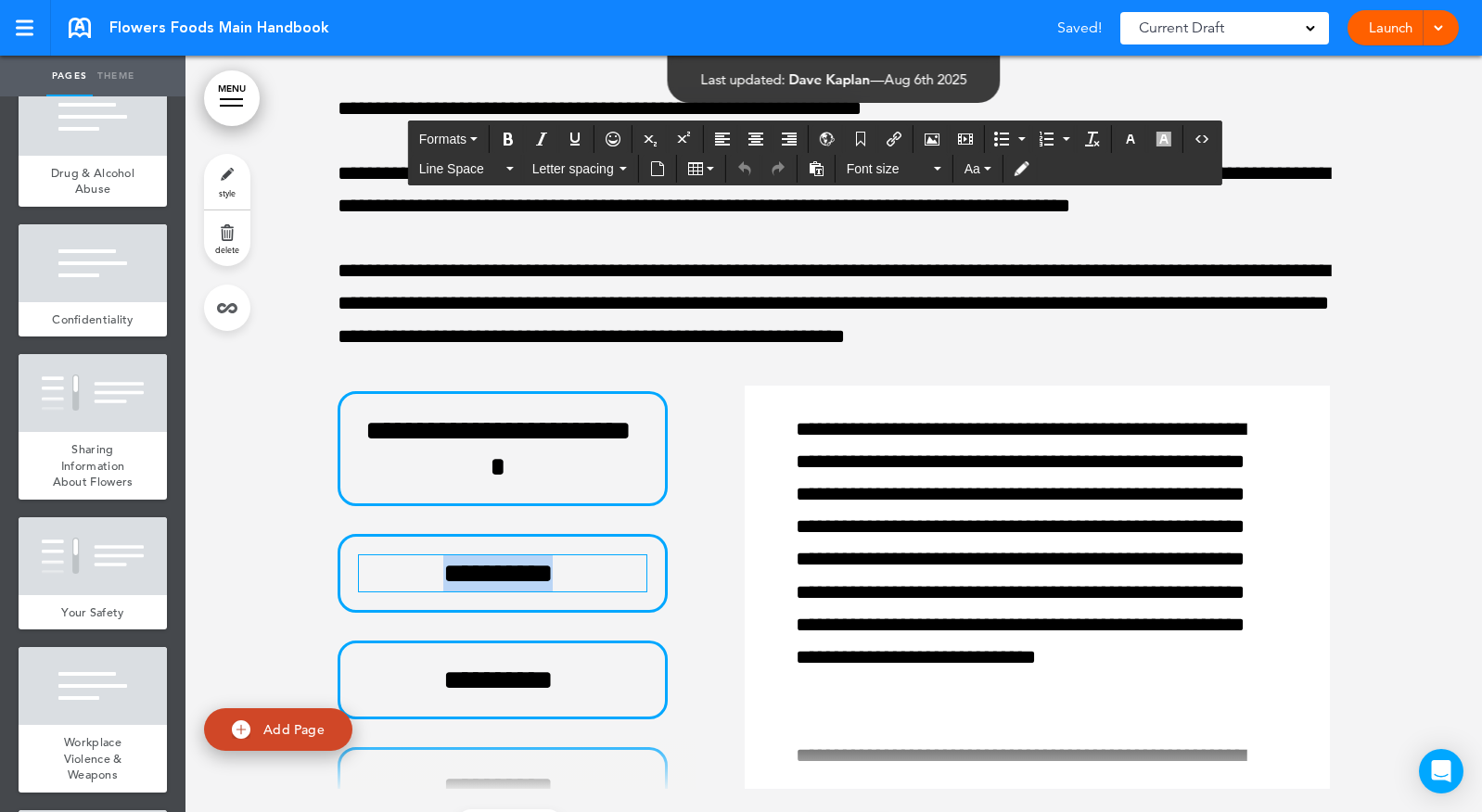 type 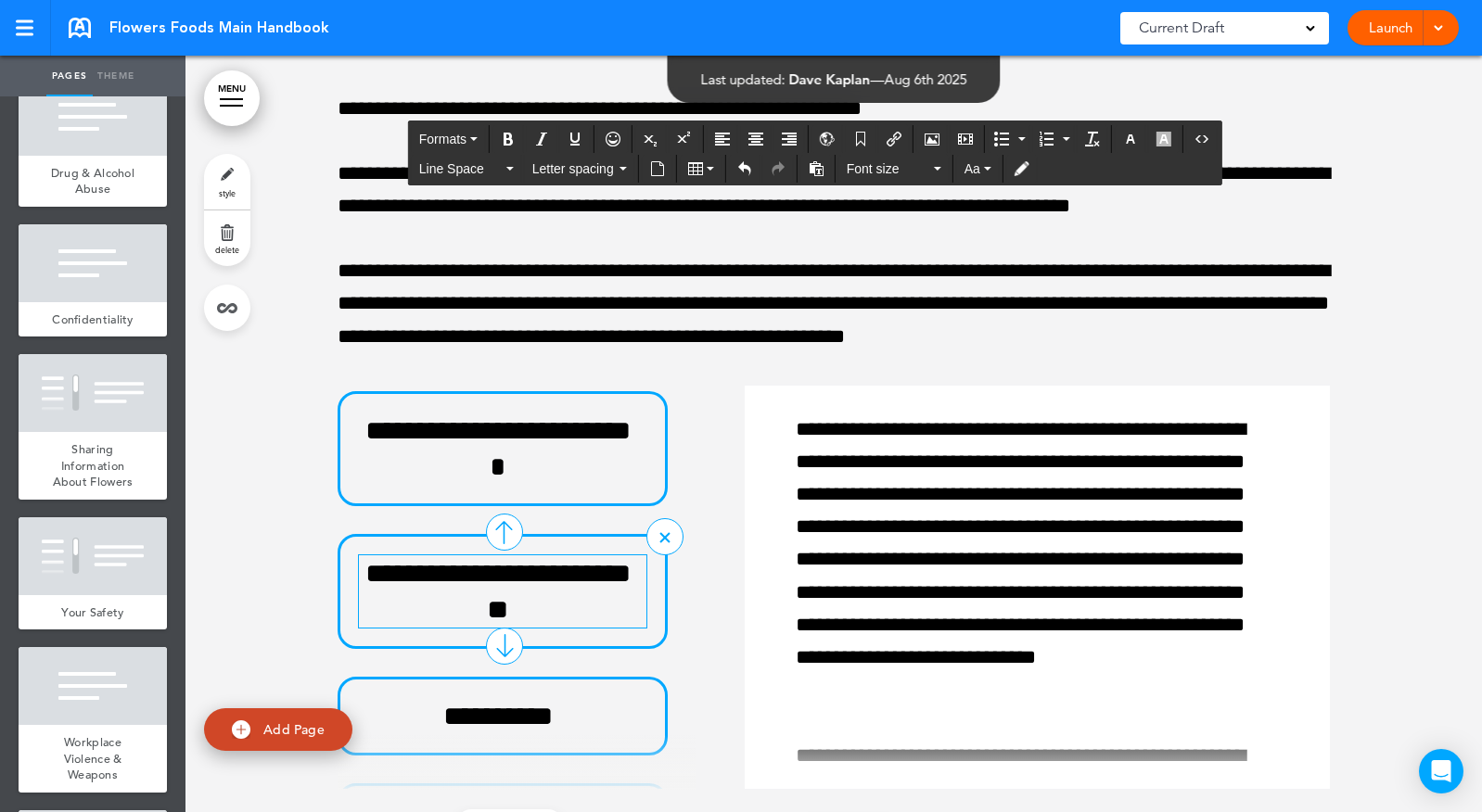 click on "**********" at bounding box center (503, 591) 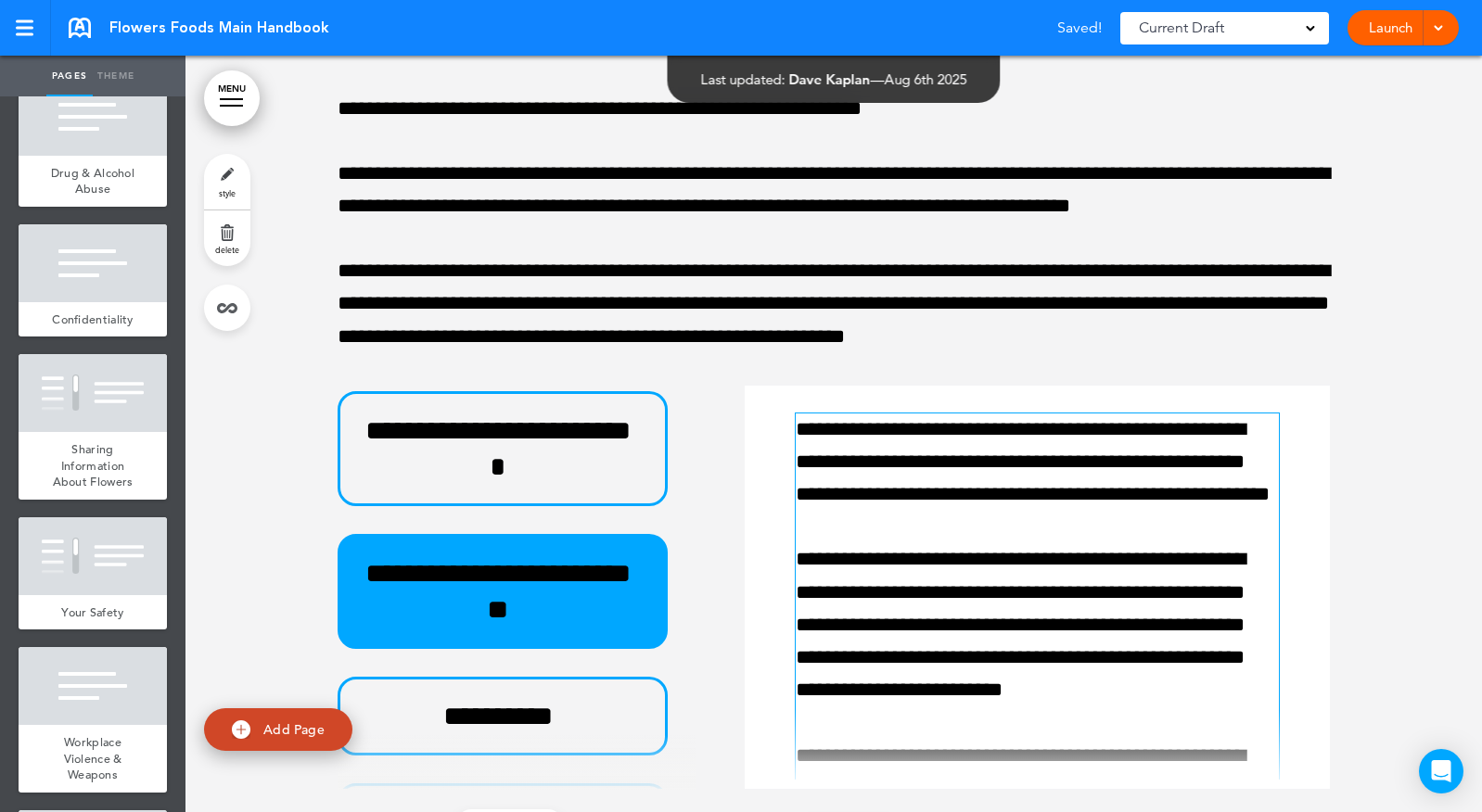 click on "**********" at bounding box center (1032, 1180) 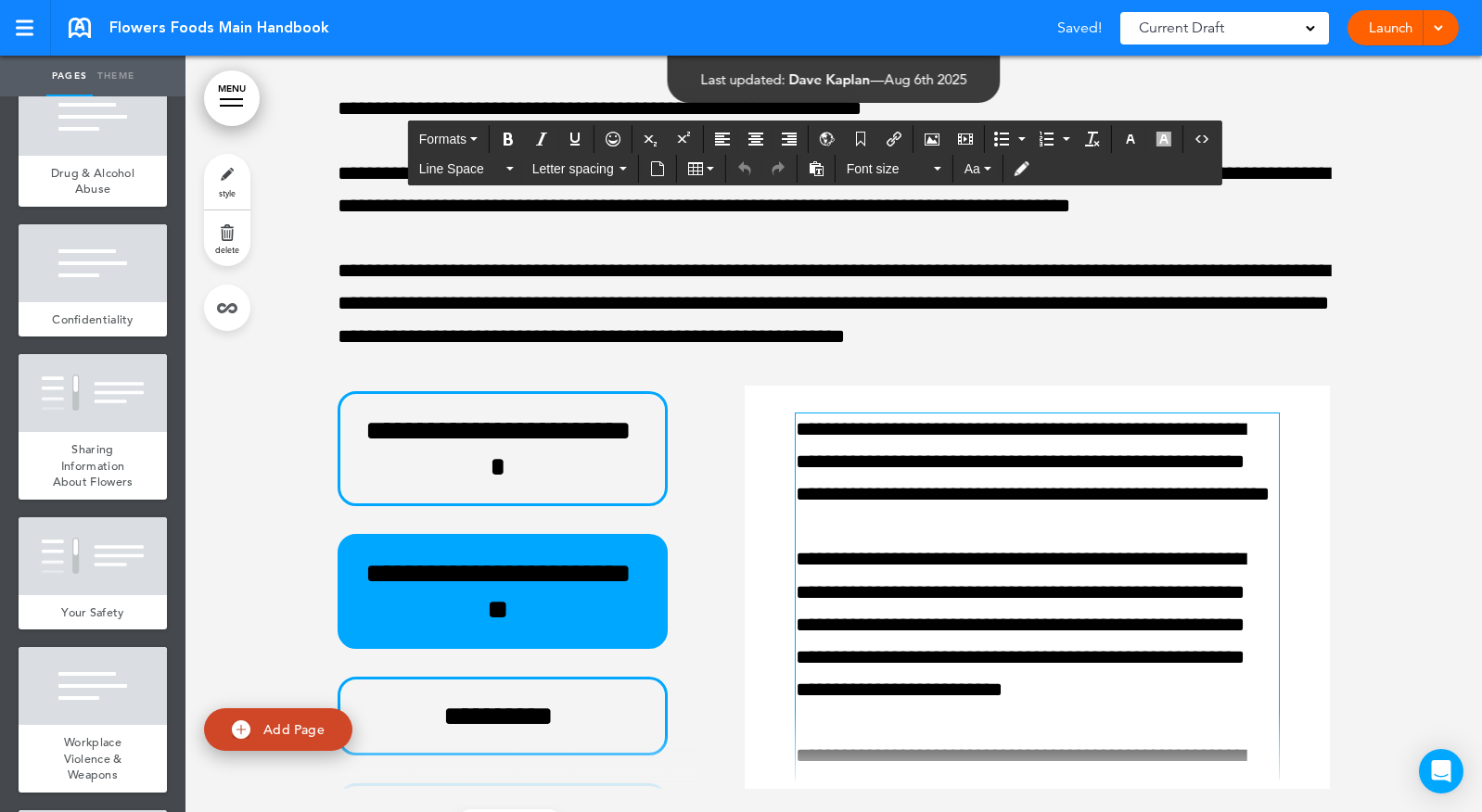 paste 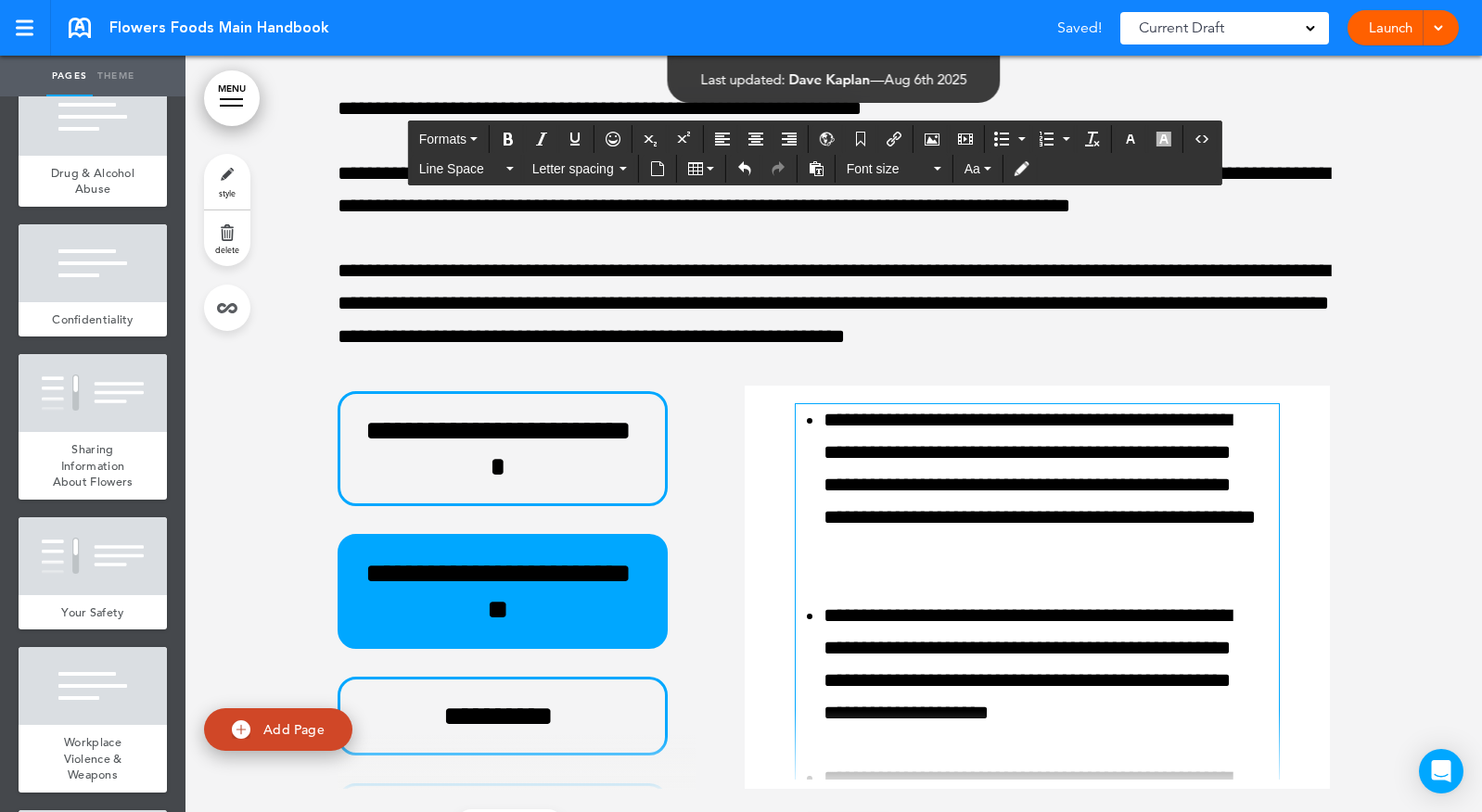 scroll, scrollTop: 0, scrollLeft: 0, axis: both 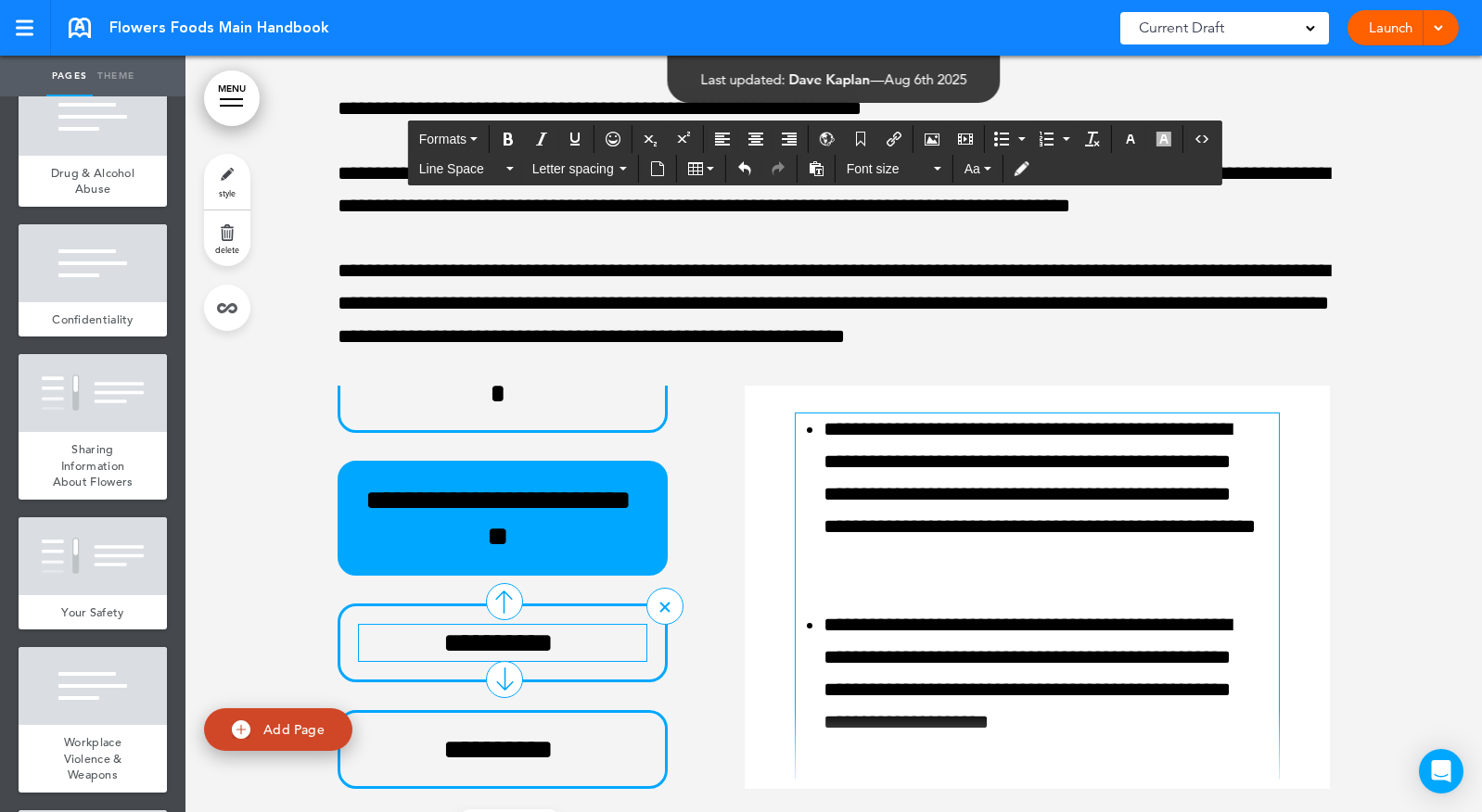 click on "**********" at bounding box center [498, 642] 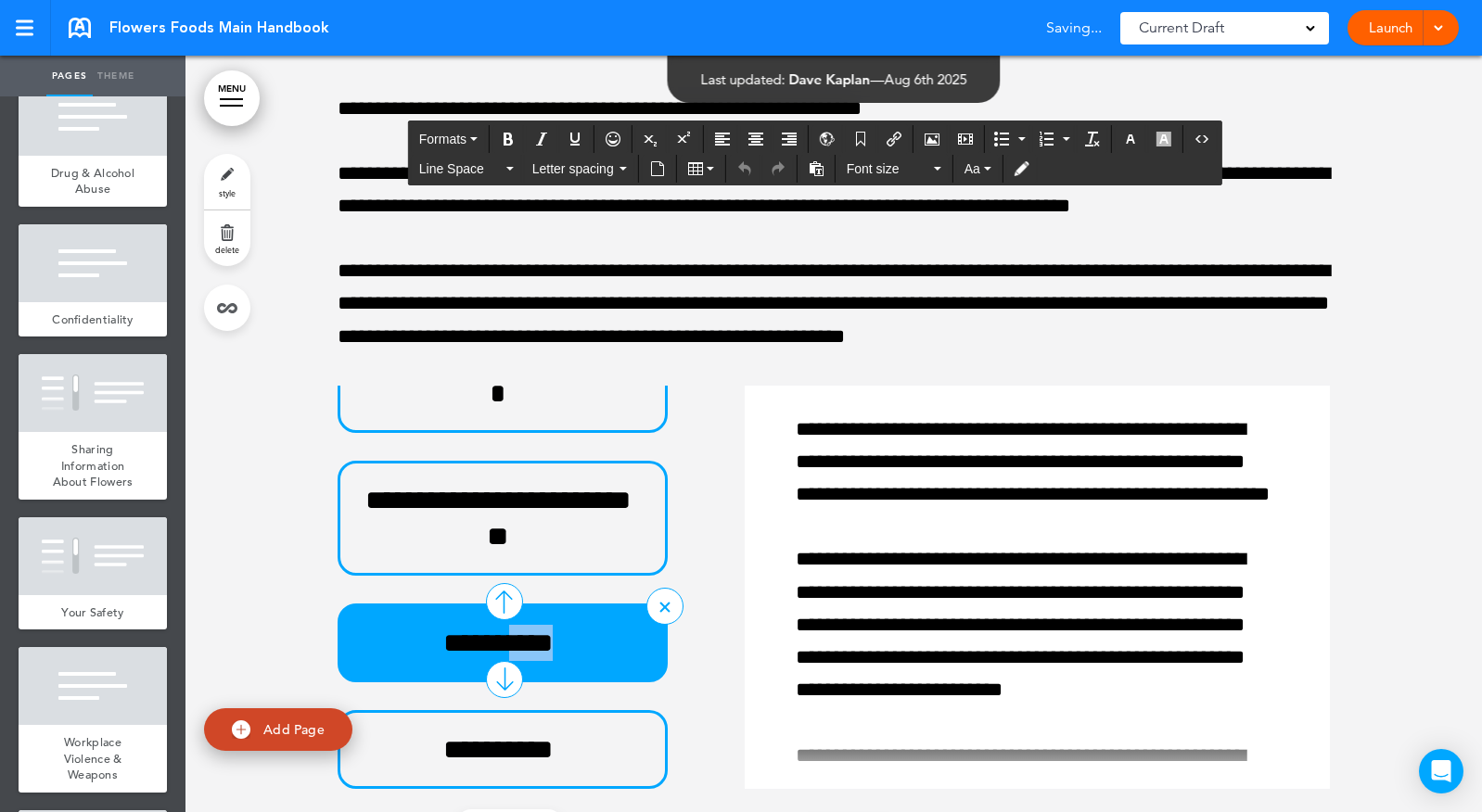 click on "**********" at bounding box center (498, 642) 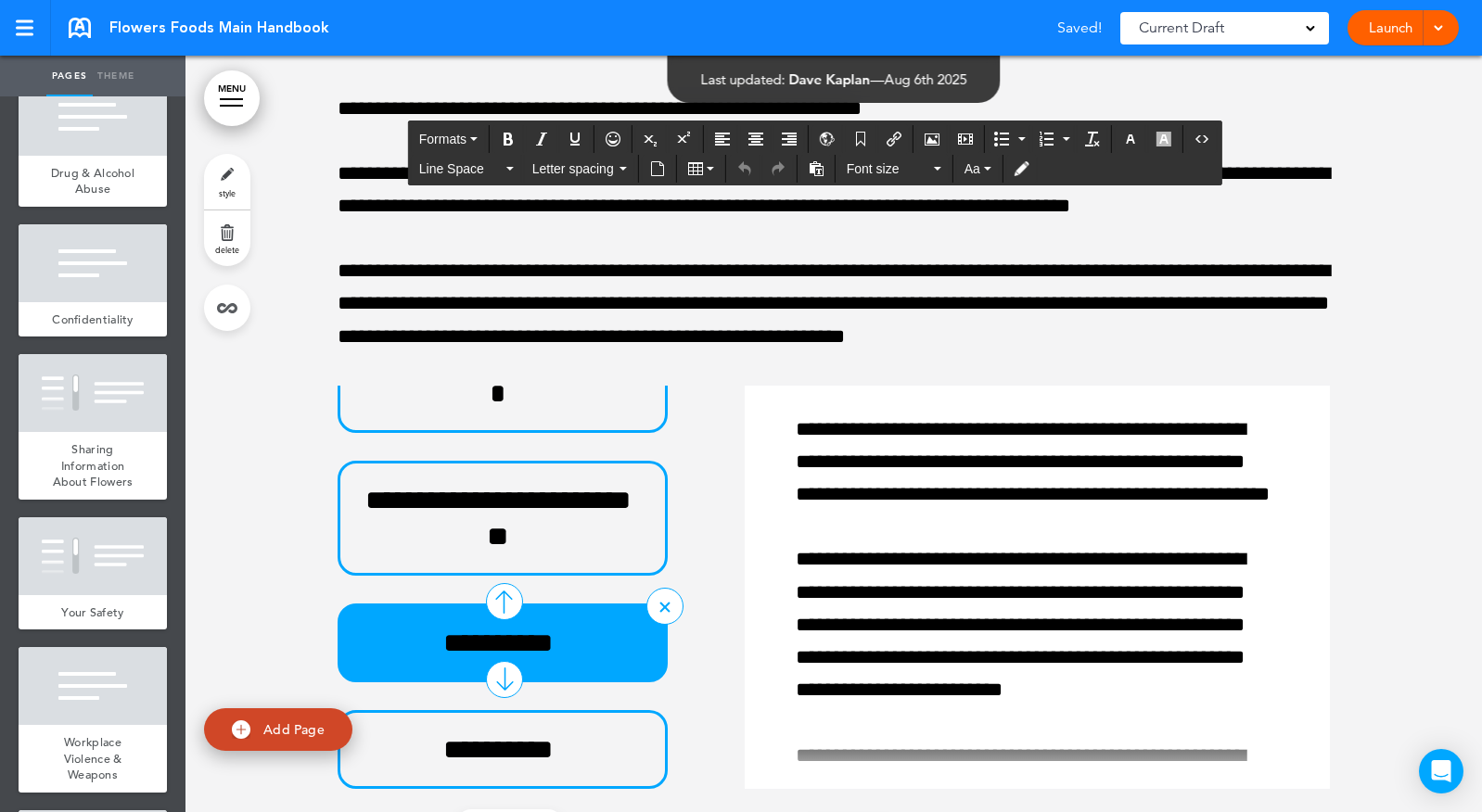click on "**********" at bounding box center [498, 642] 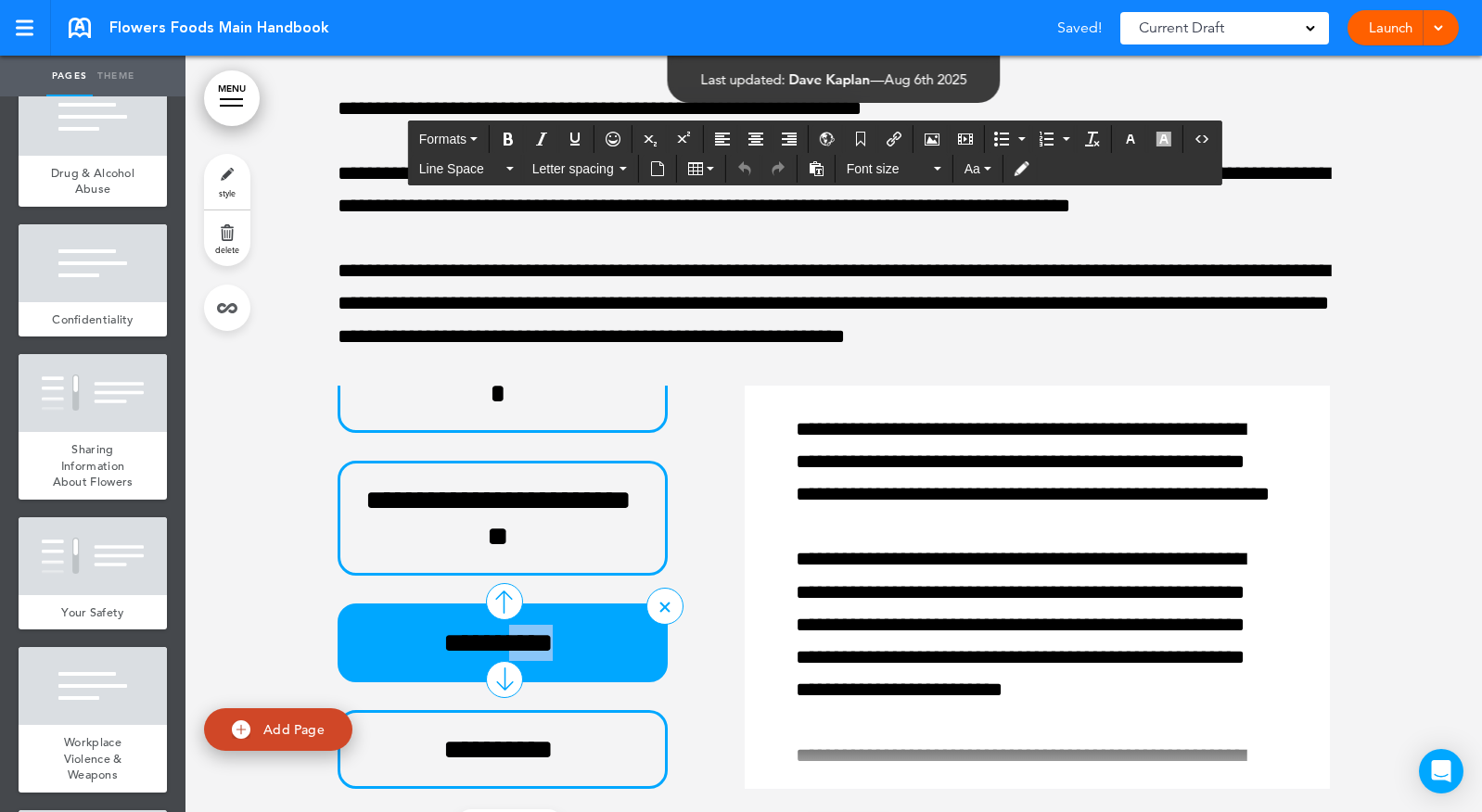 click on "**********" at bounding box center (498, 642) 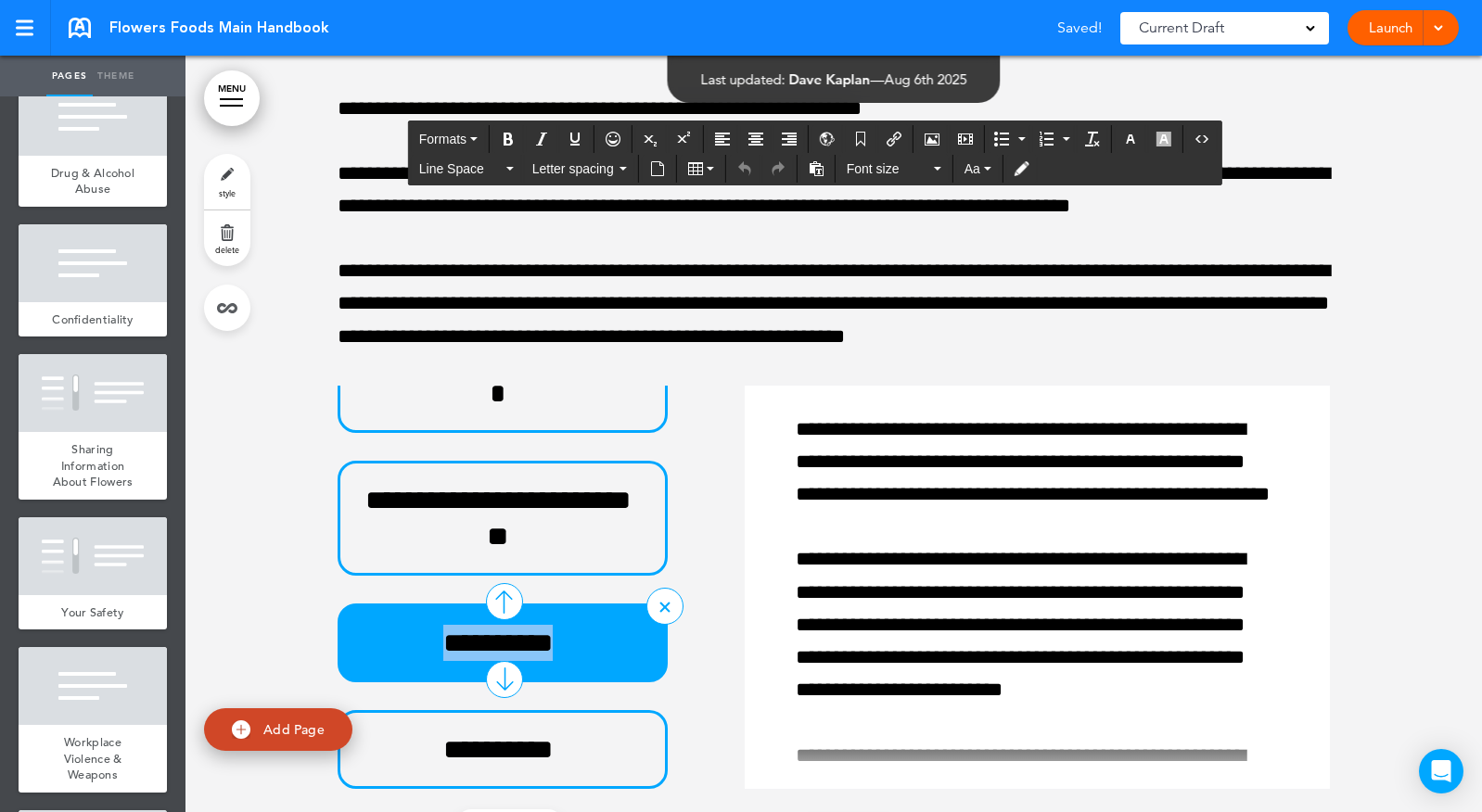 click on "**********" at bounding box center (498, 642) 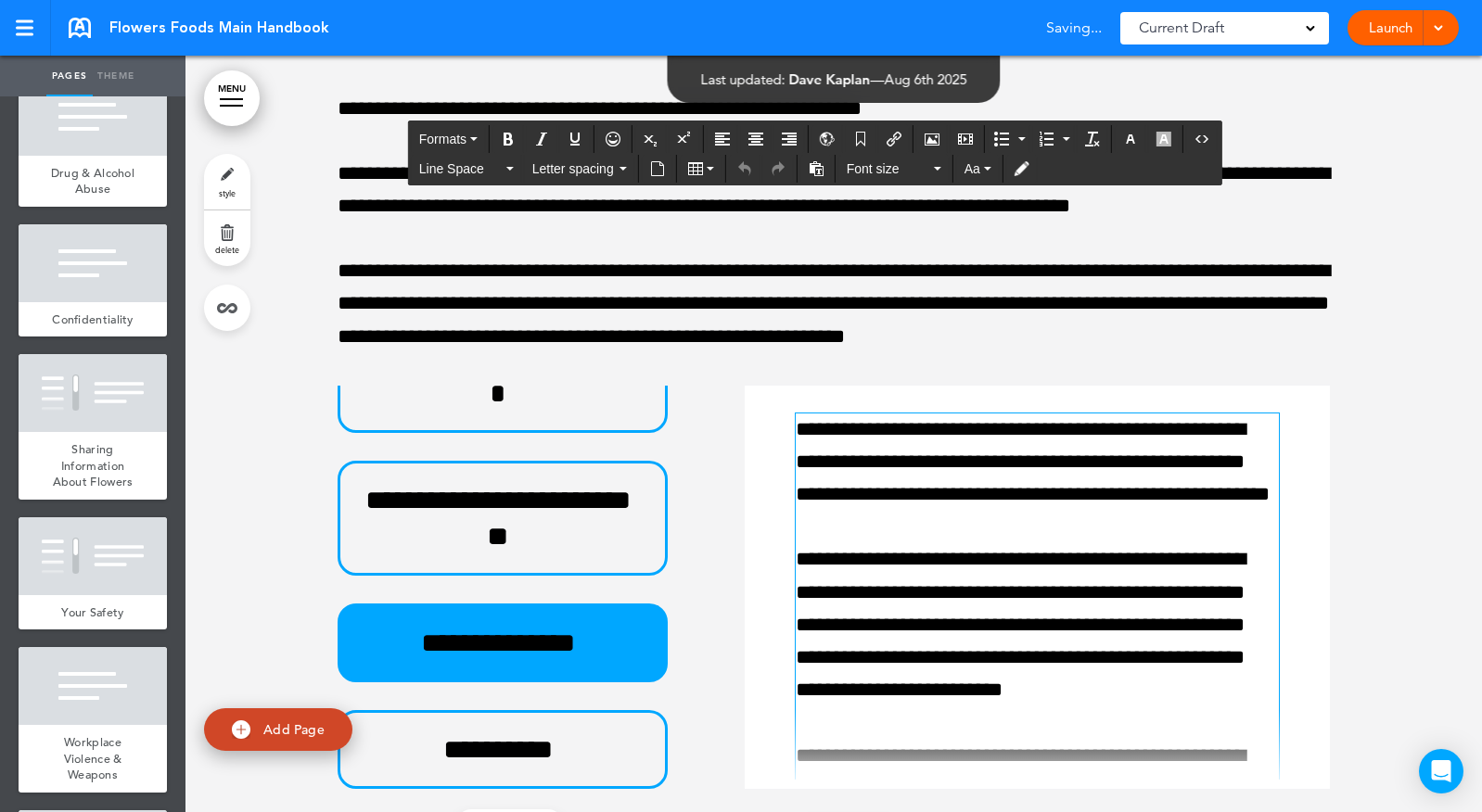 click on "**********" at bounding box center [1032, 1180] 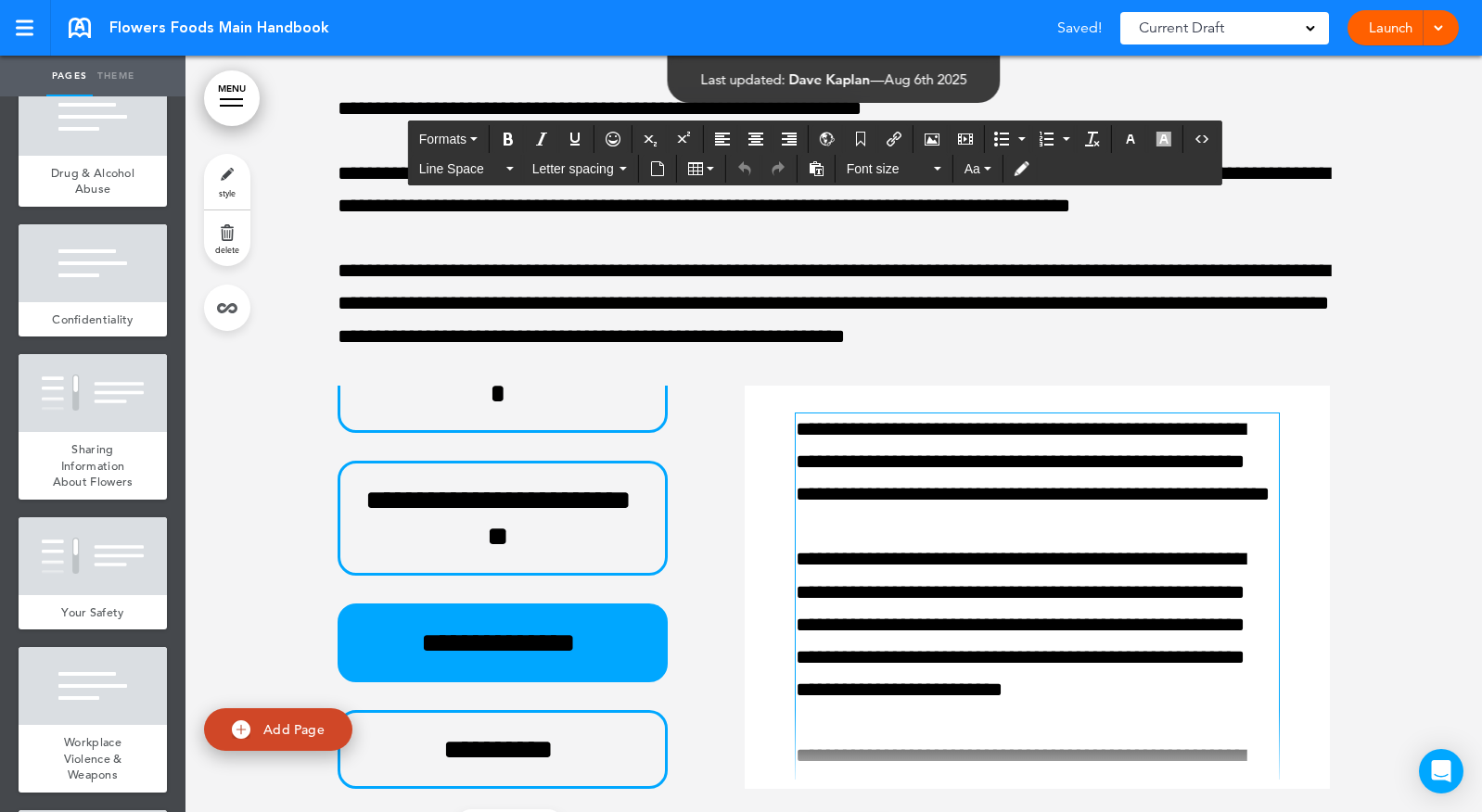 paste 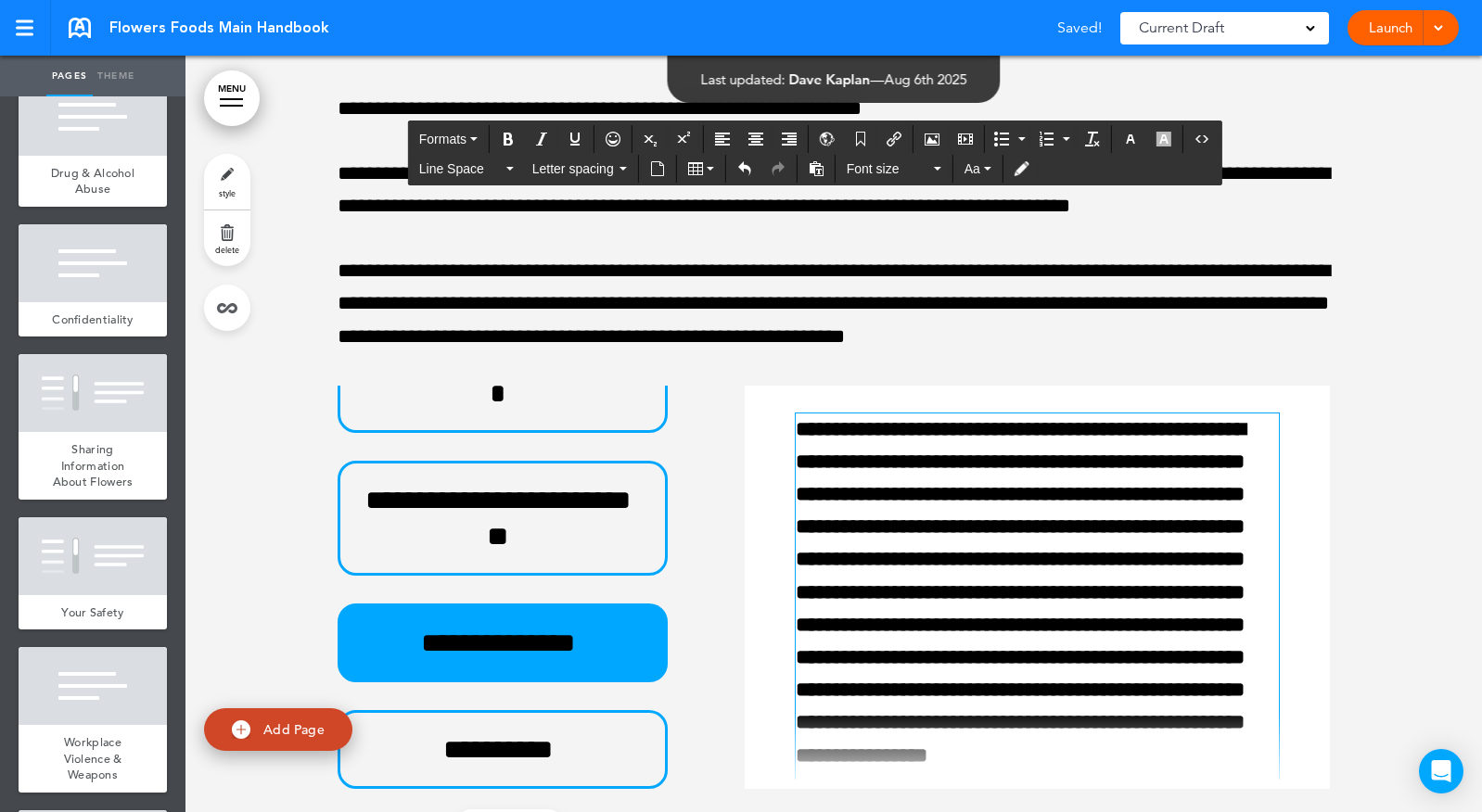 scroll, scrollTop: 52, scrollLeft: 0, axis: vertical 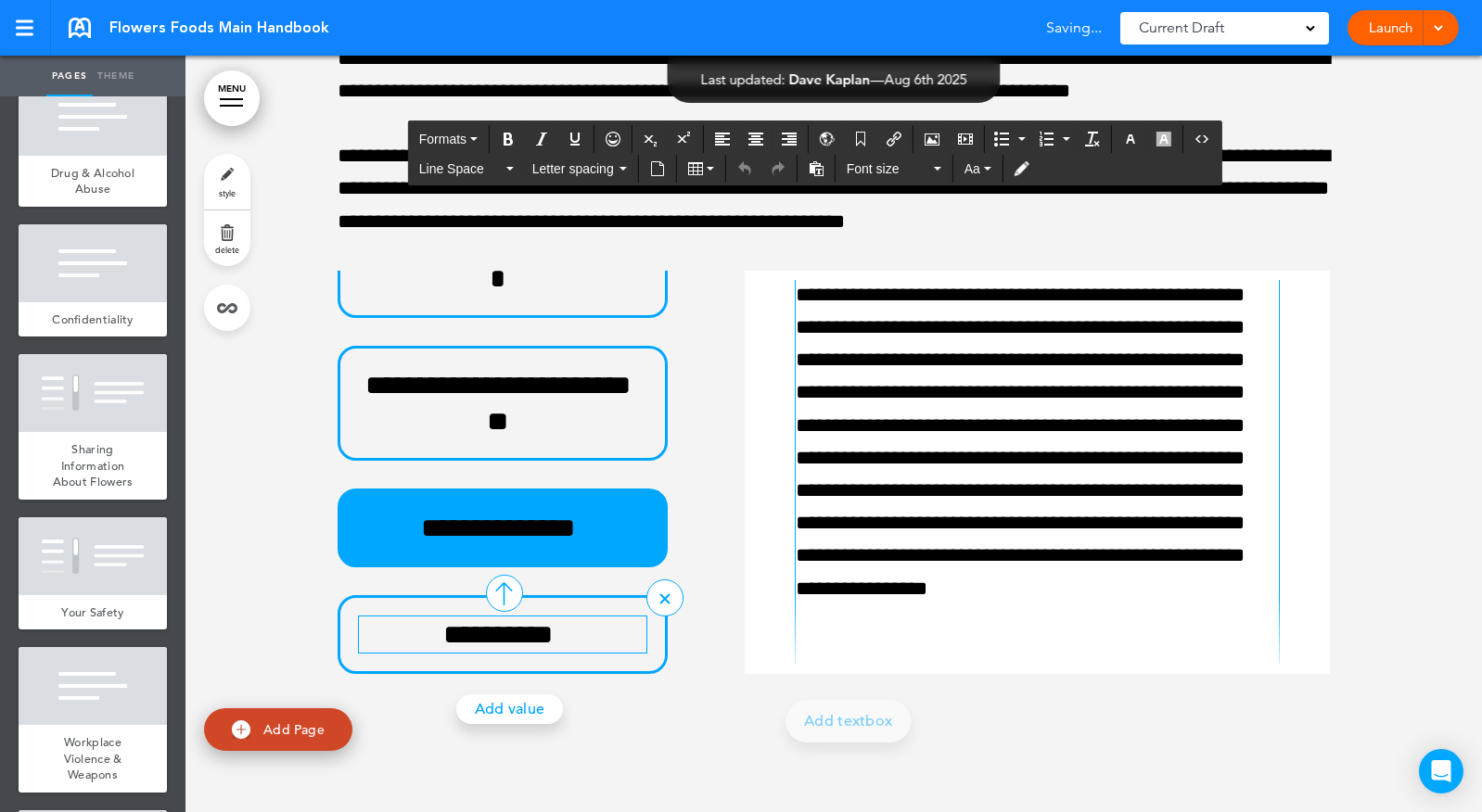 click on "**********" at bounding box center [498, 634] 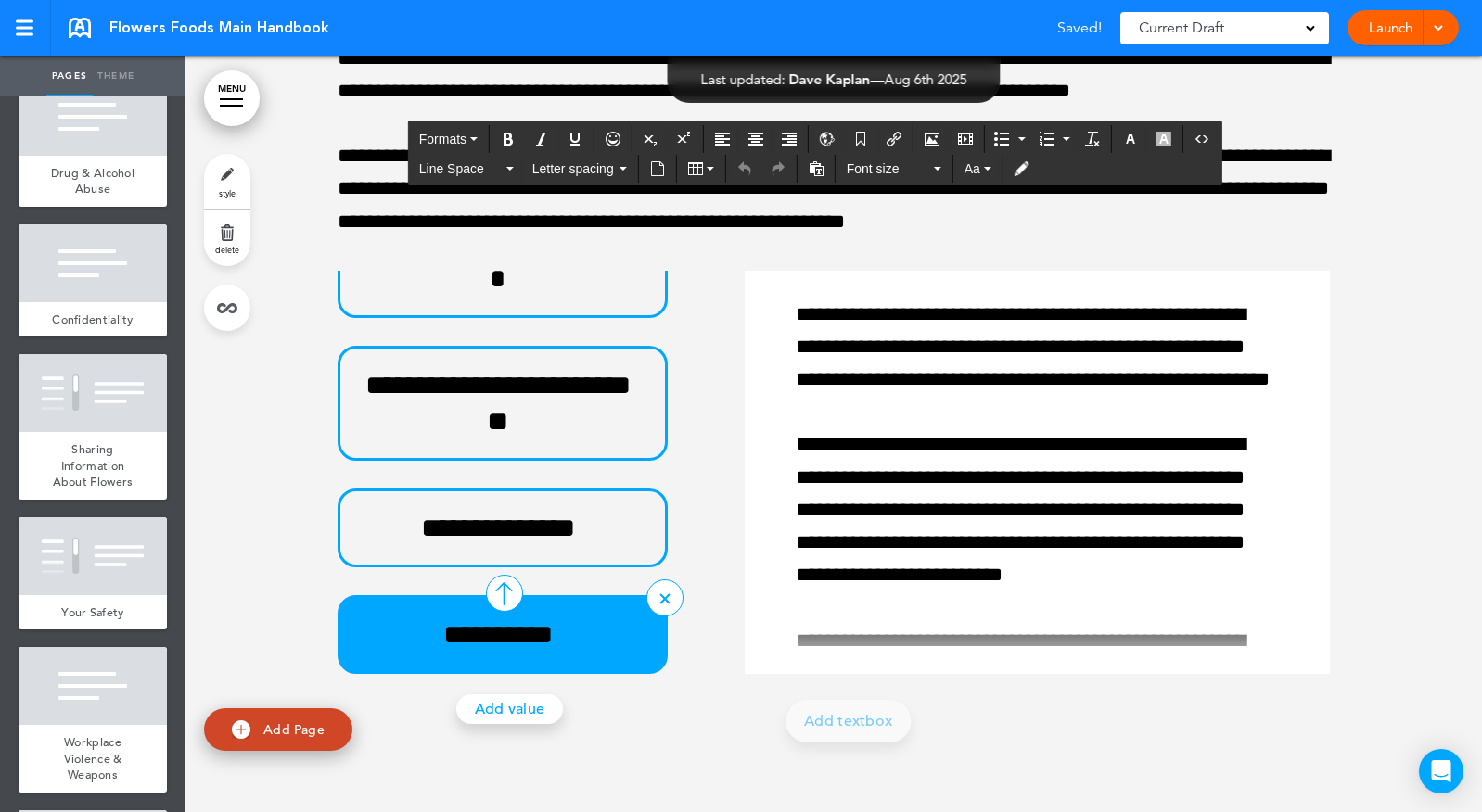 click on "**********" at bounding box center (498, 634) 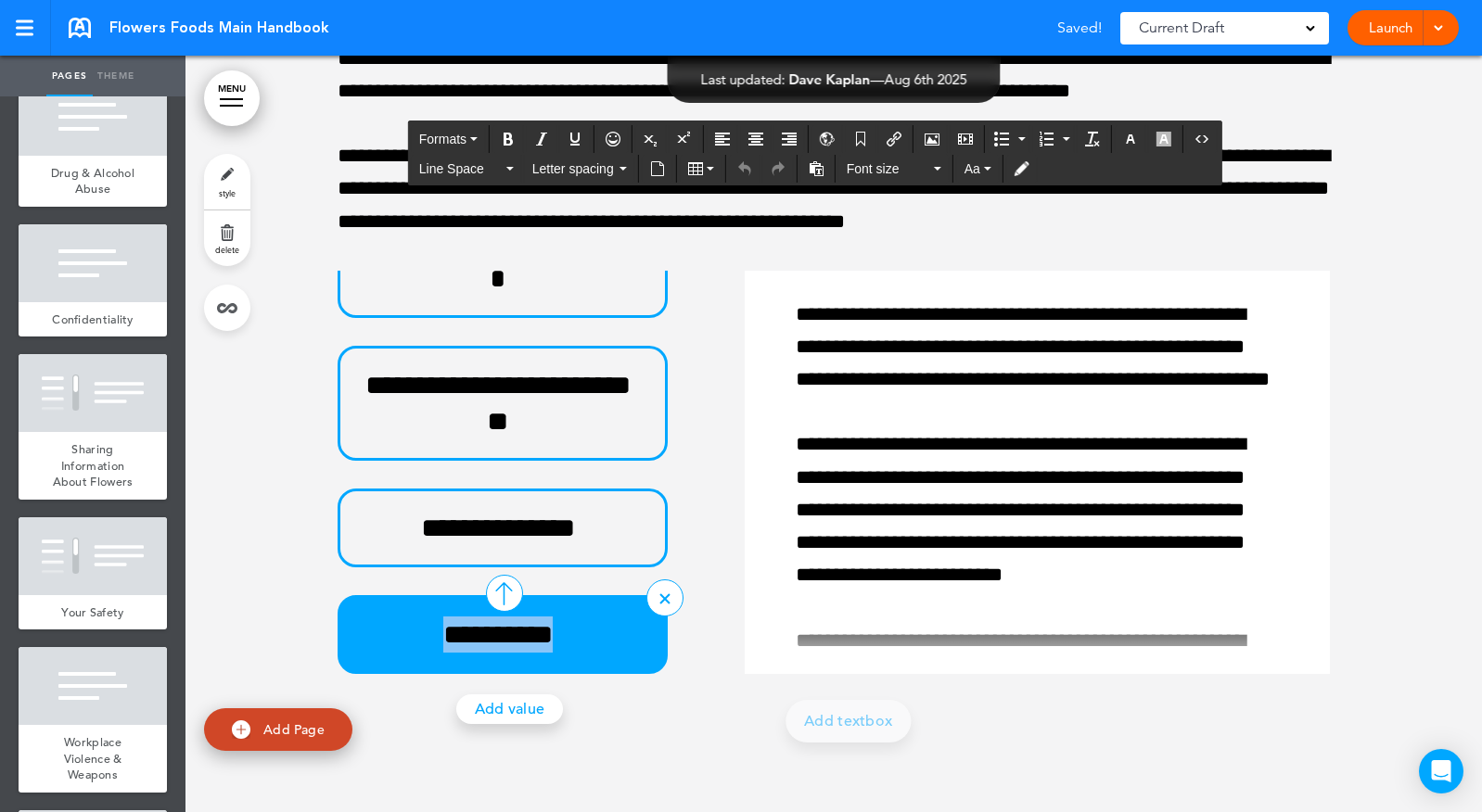 click on "**********" at bounding box center [498, 634] 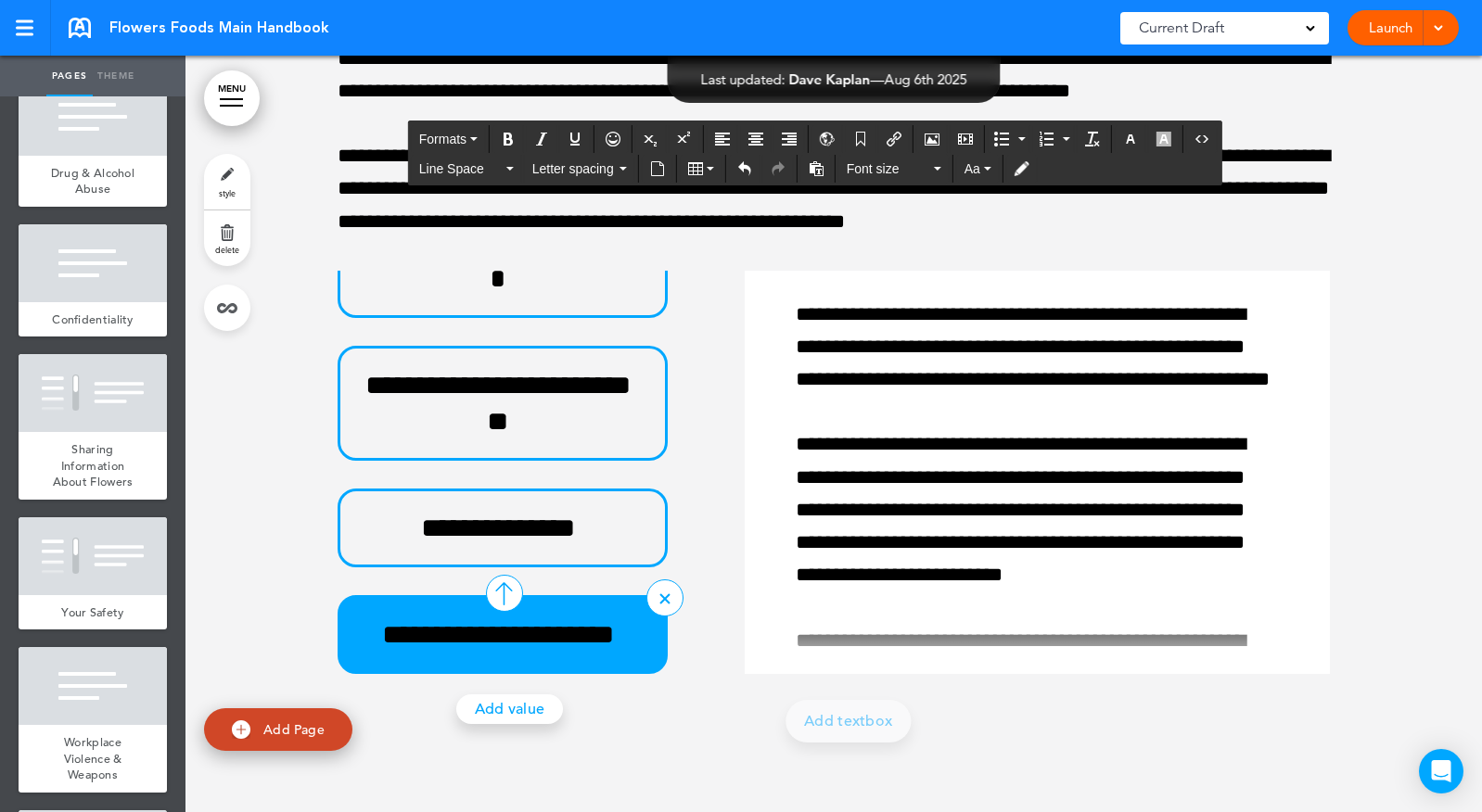scroll, scrollTop: 331, scrollLeft: 0, axis: vertical 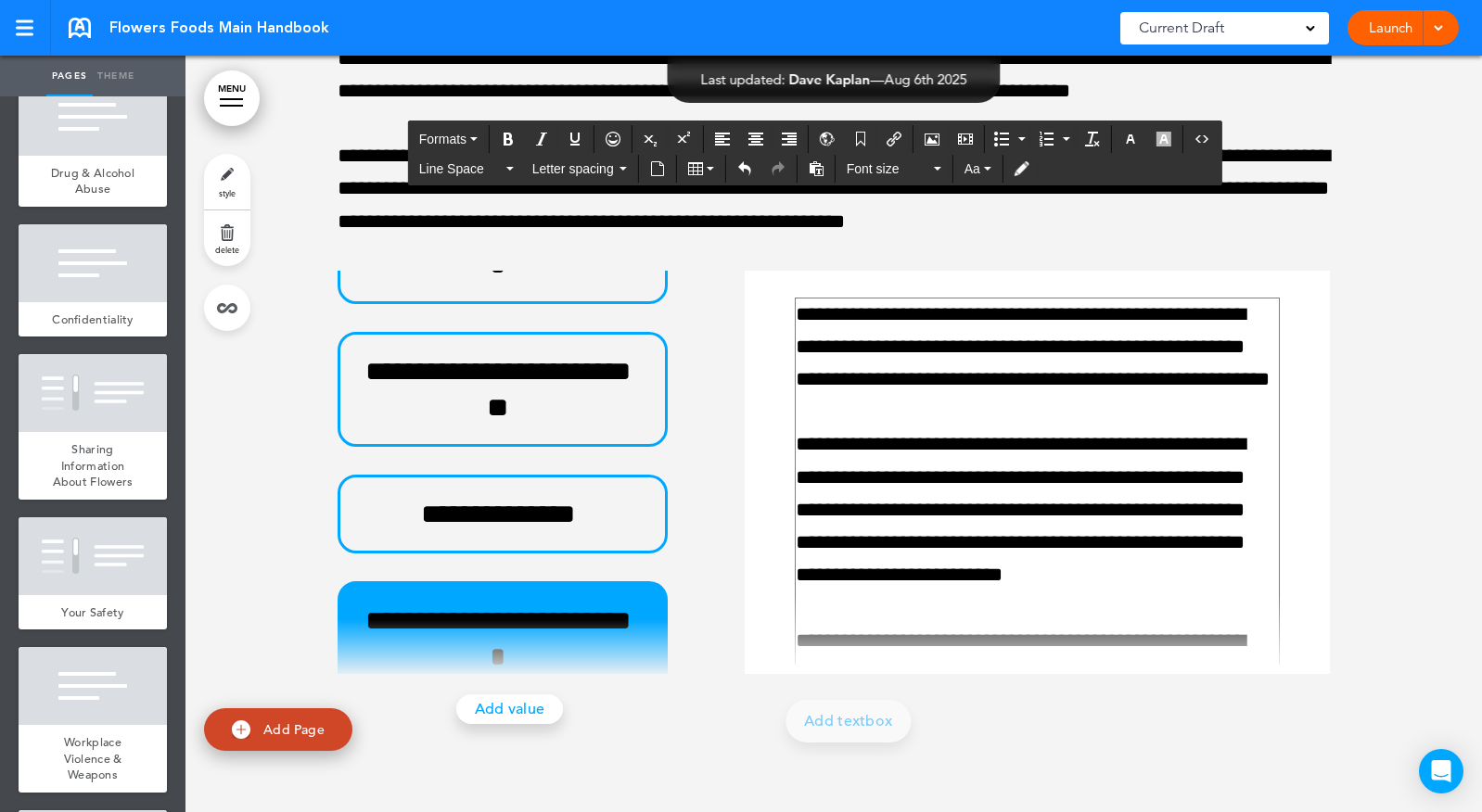 click on "**********" at bounding box center (1032, 1065) 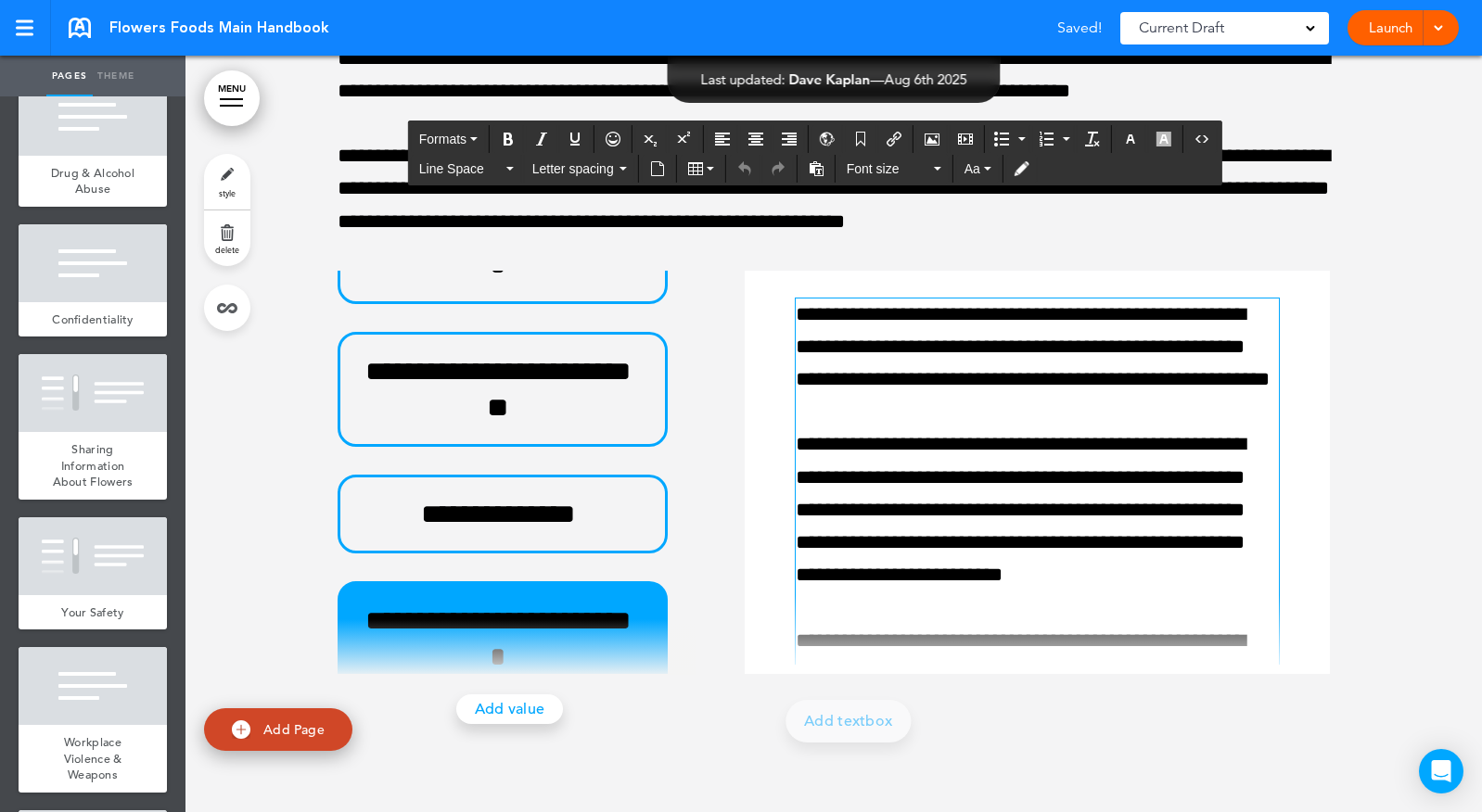 paste 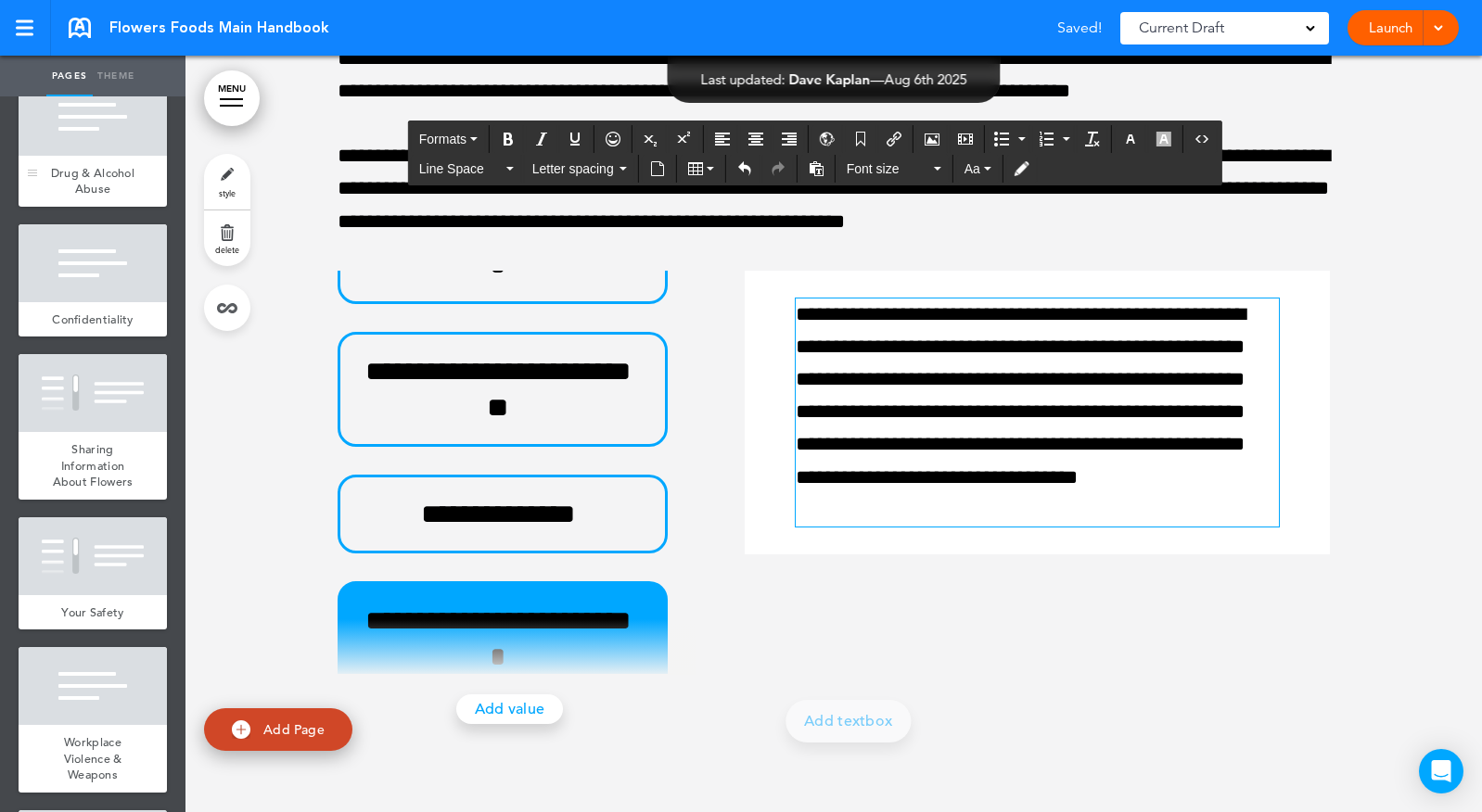 scroll, scrollTop: 353, scrollLeft: 0, axis: vertical 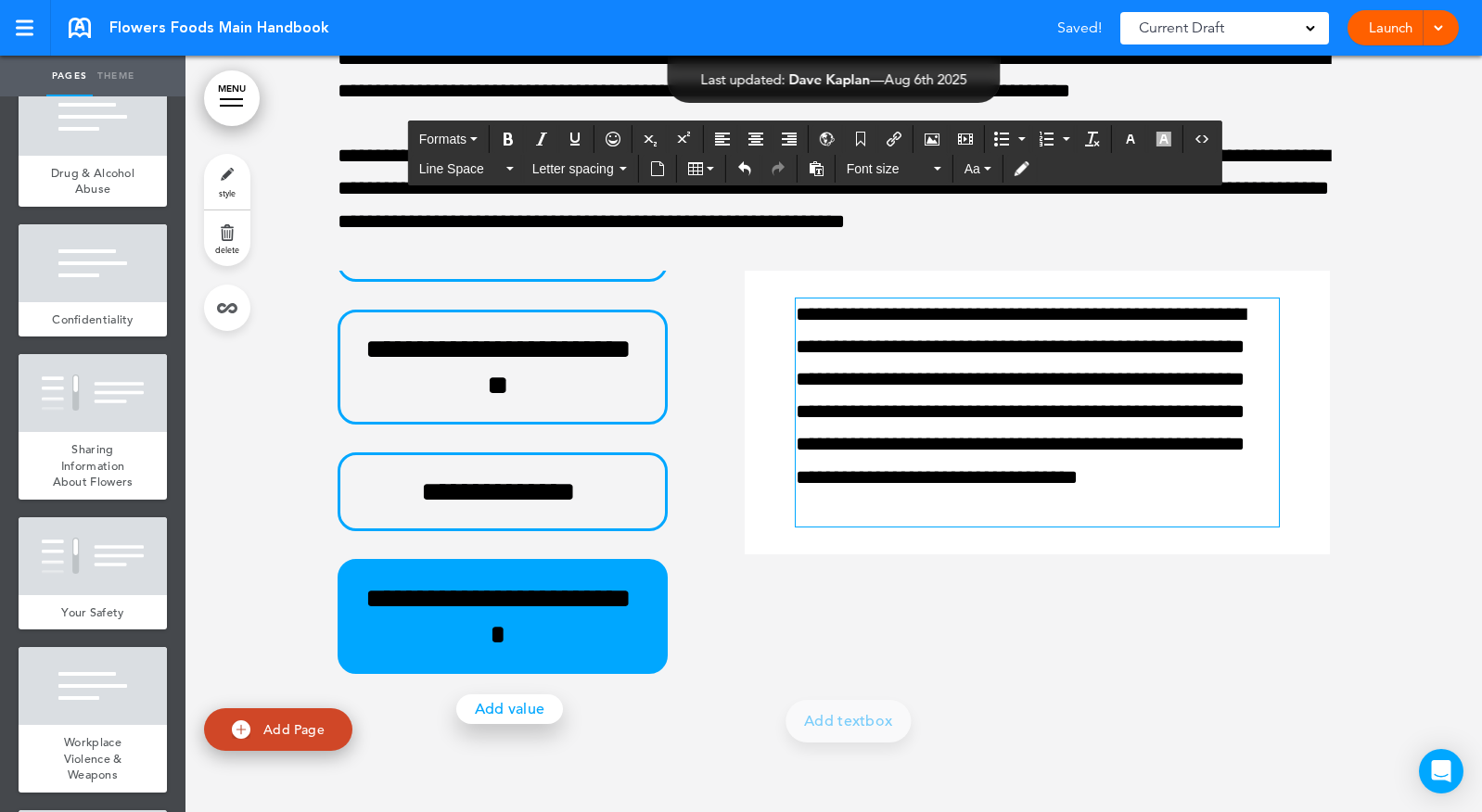 click on "Add value" at bounding box center (510, 709) 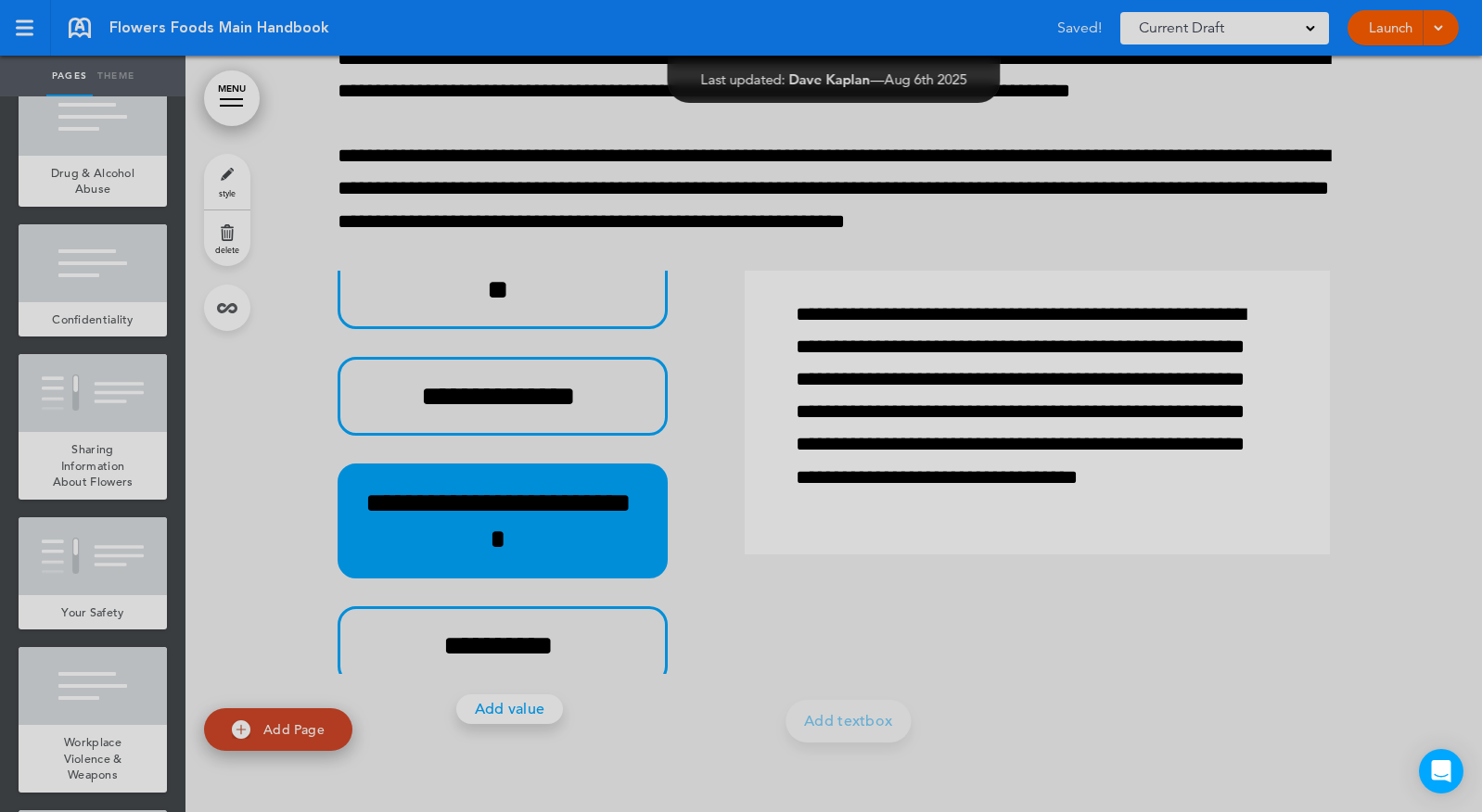 scroll, scrollTop: 460, scrollLeft: 0, axis: vertical 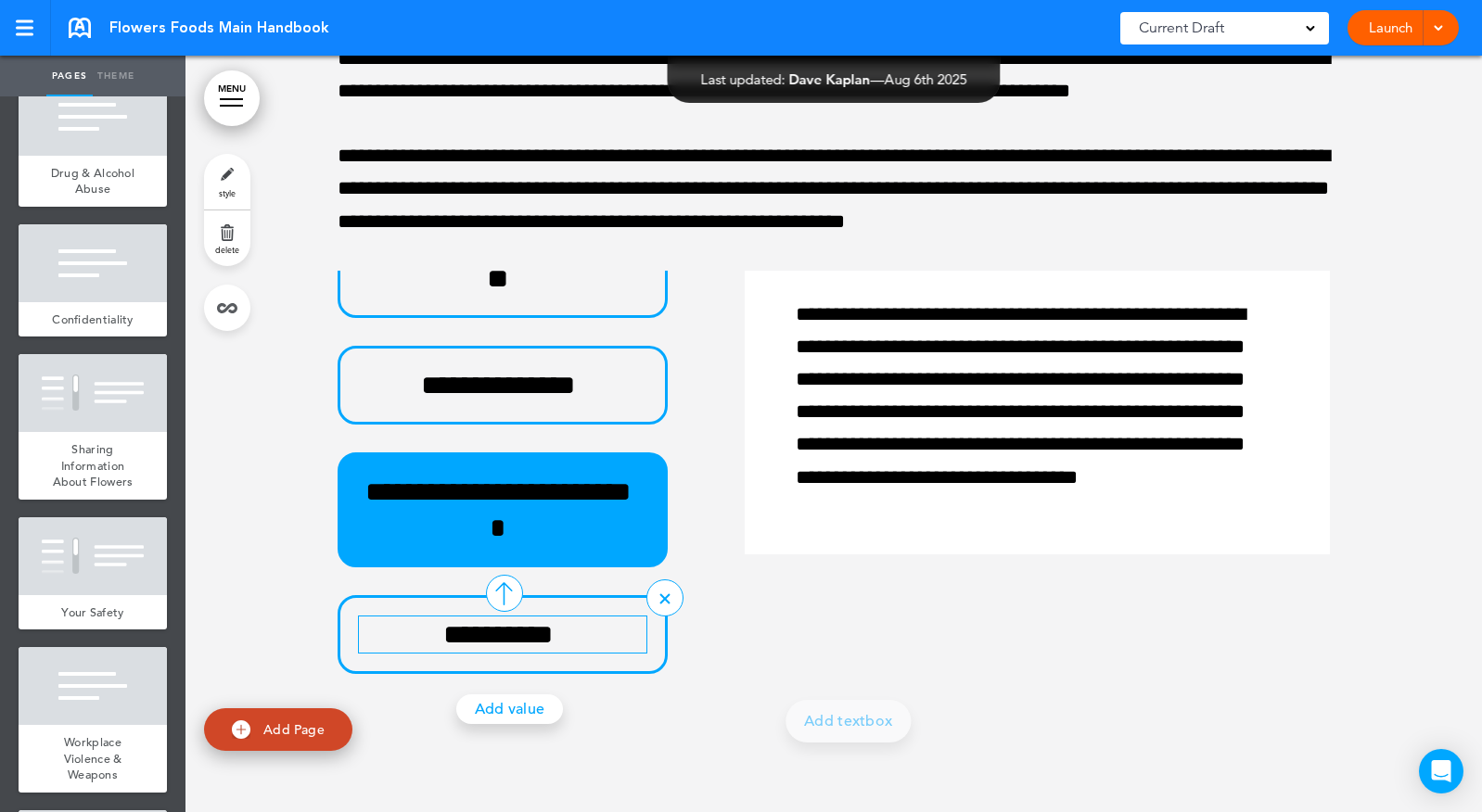 click on "**********" at bounding box center (498, 634) 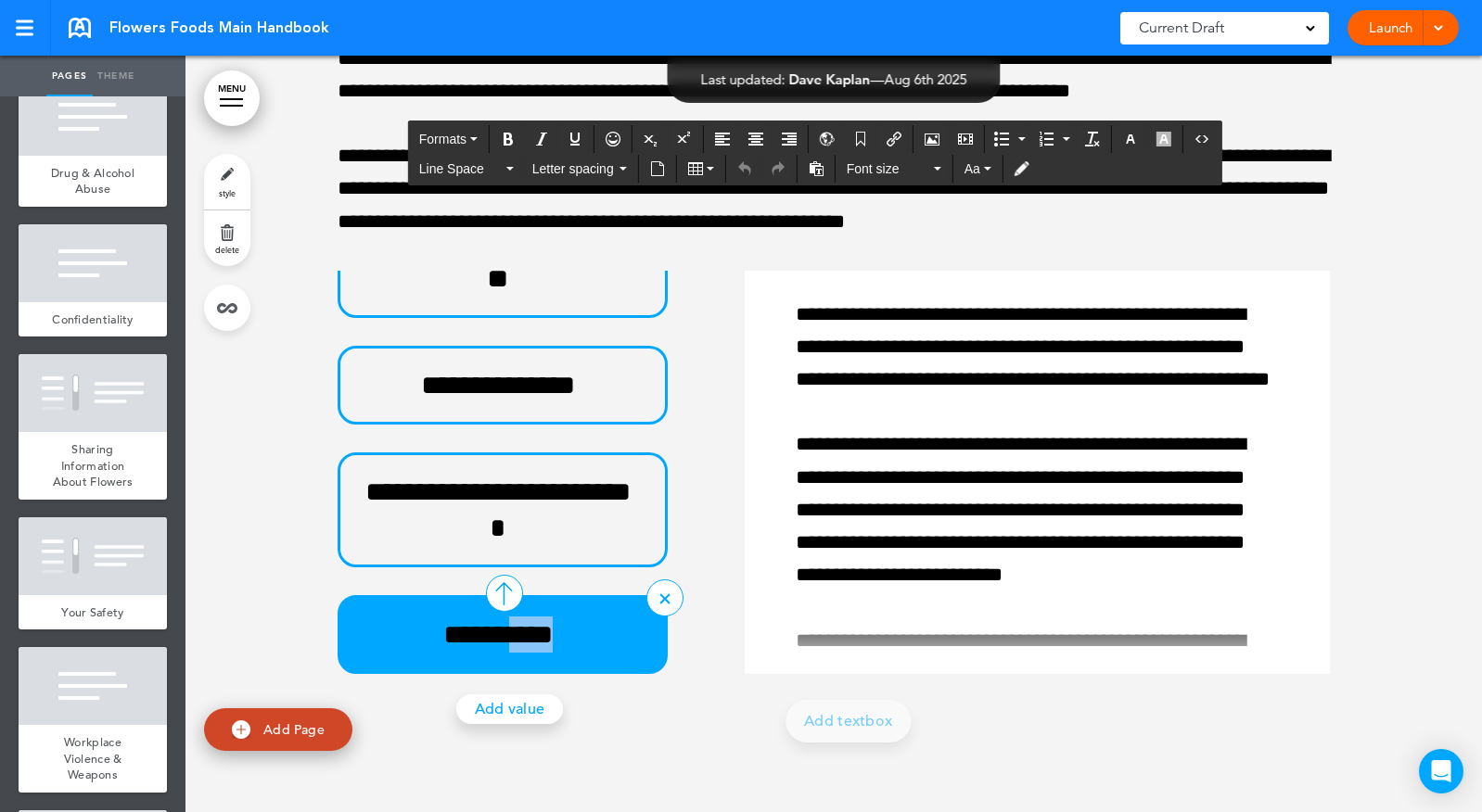 click on "**********" at bounding box center [498, 634] 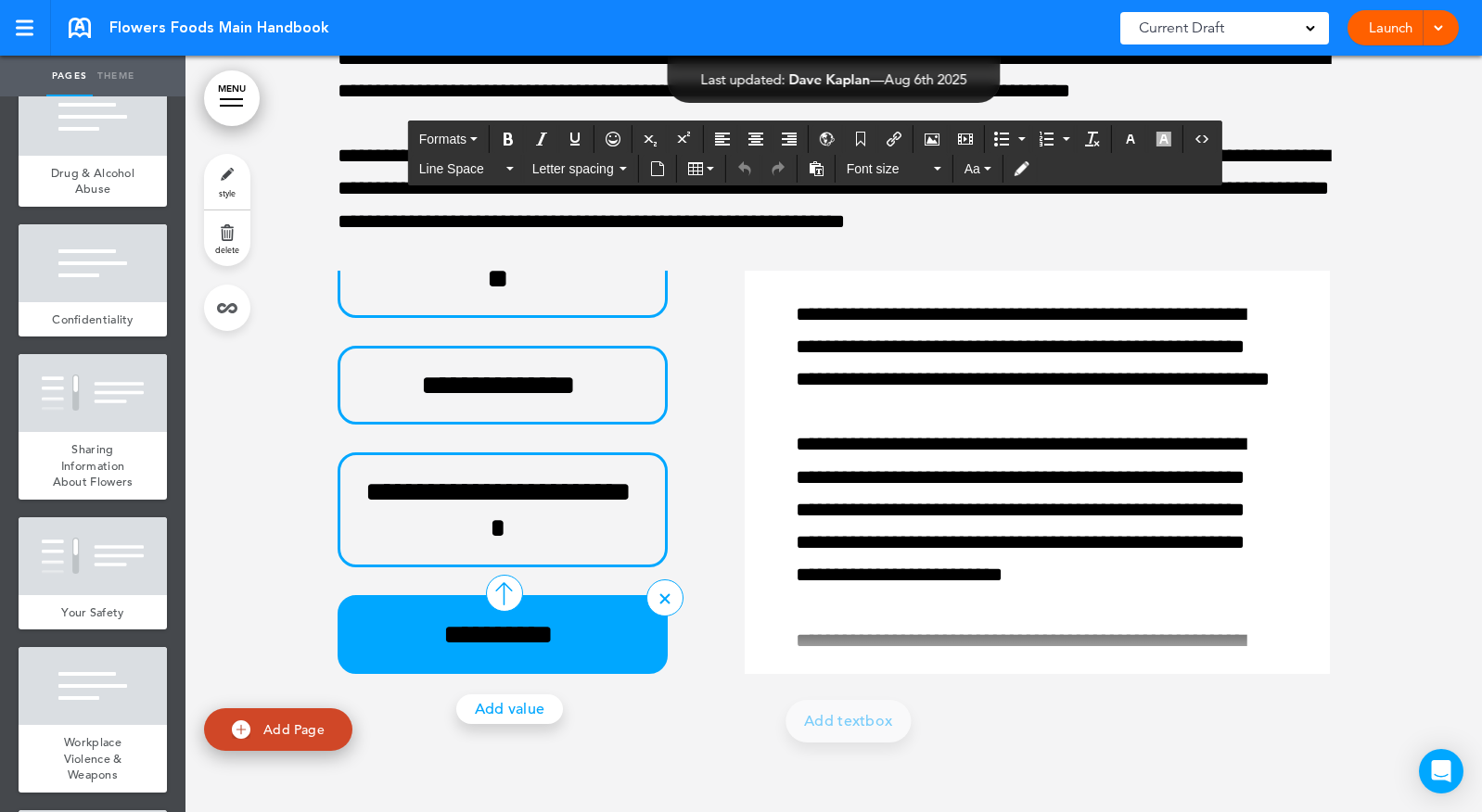 click on "**********" at bounding box center [498, 634] 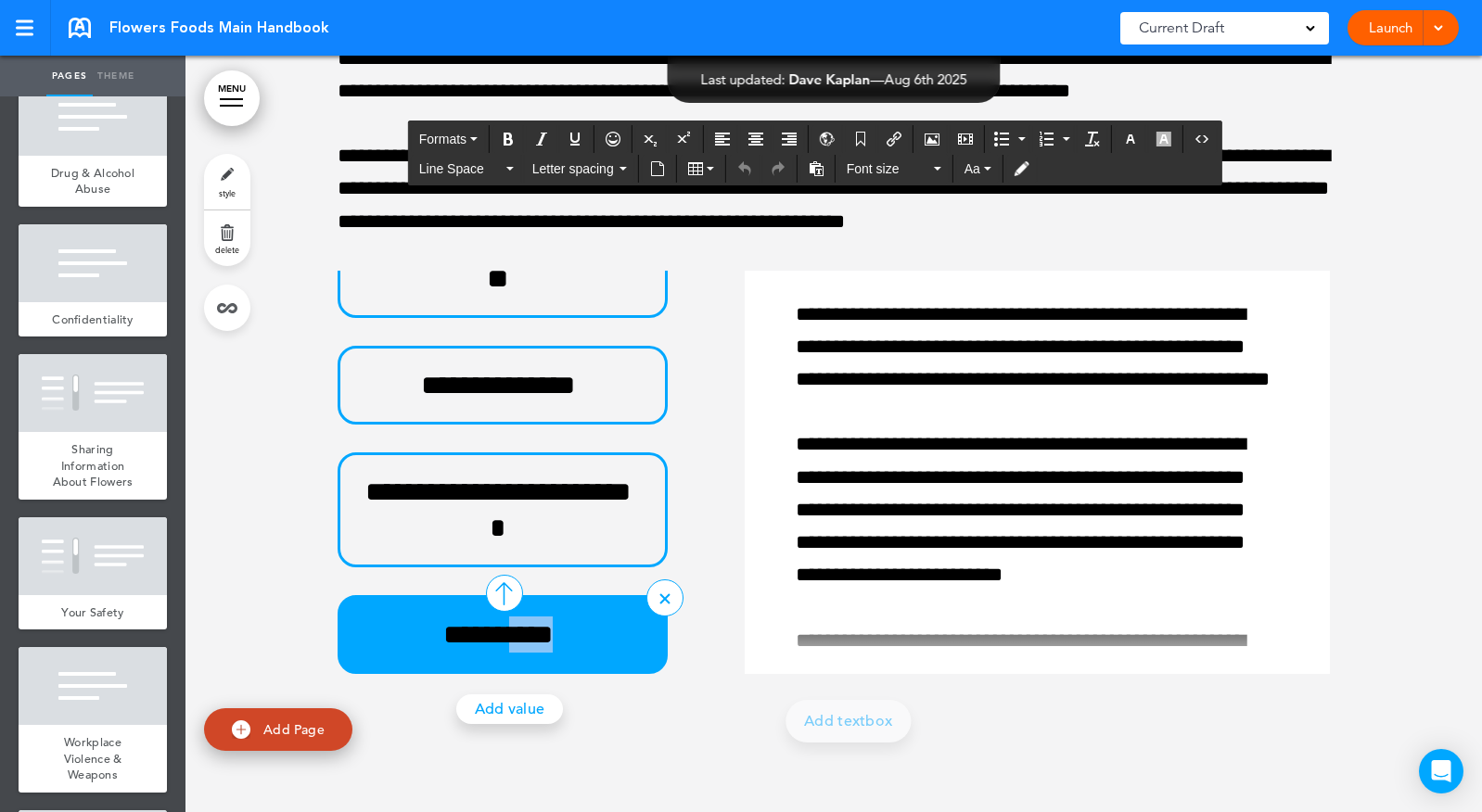click on "**********" at bounding box center [498, 634] 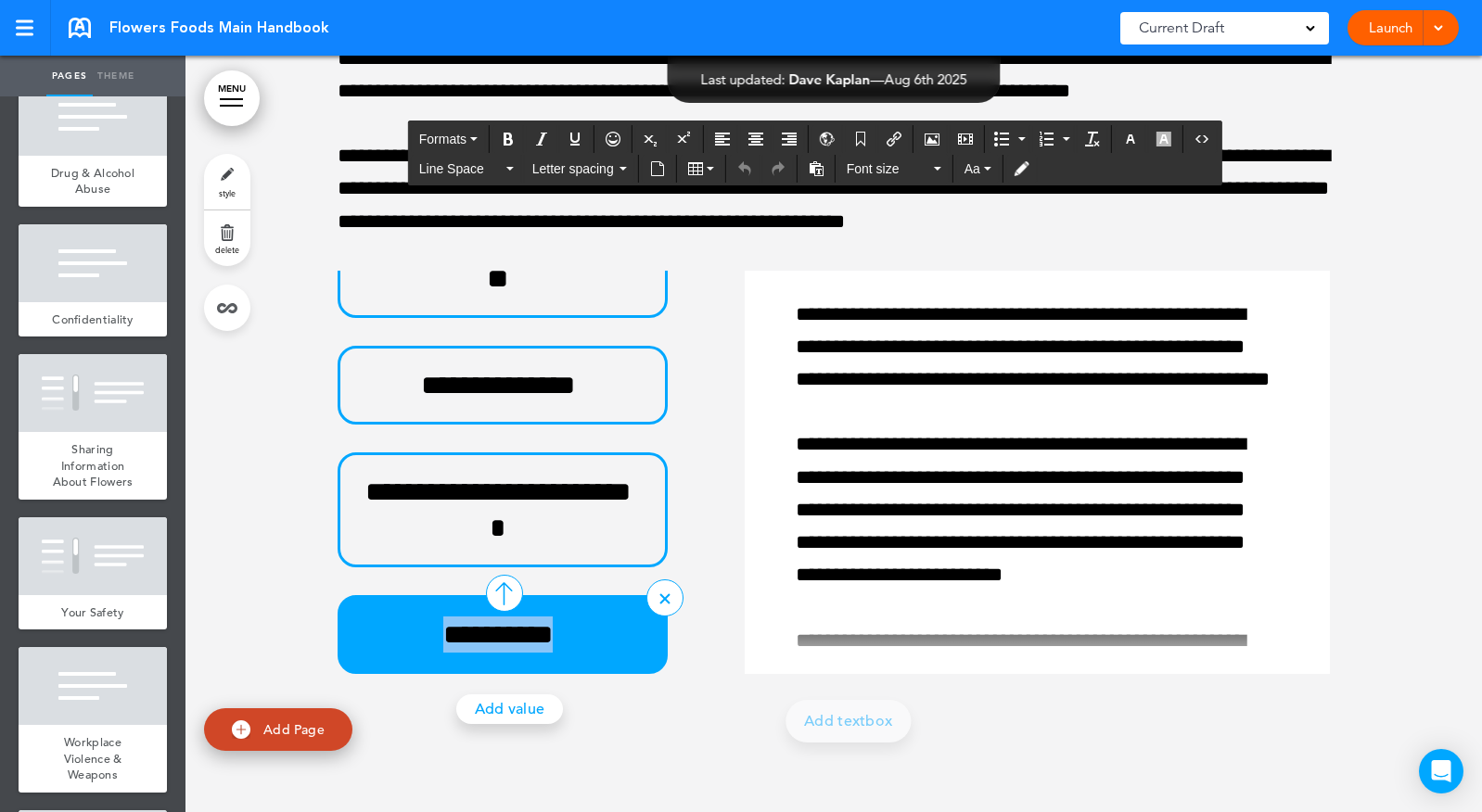 click on "**********" at bounding box center [498, 634] 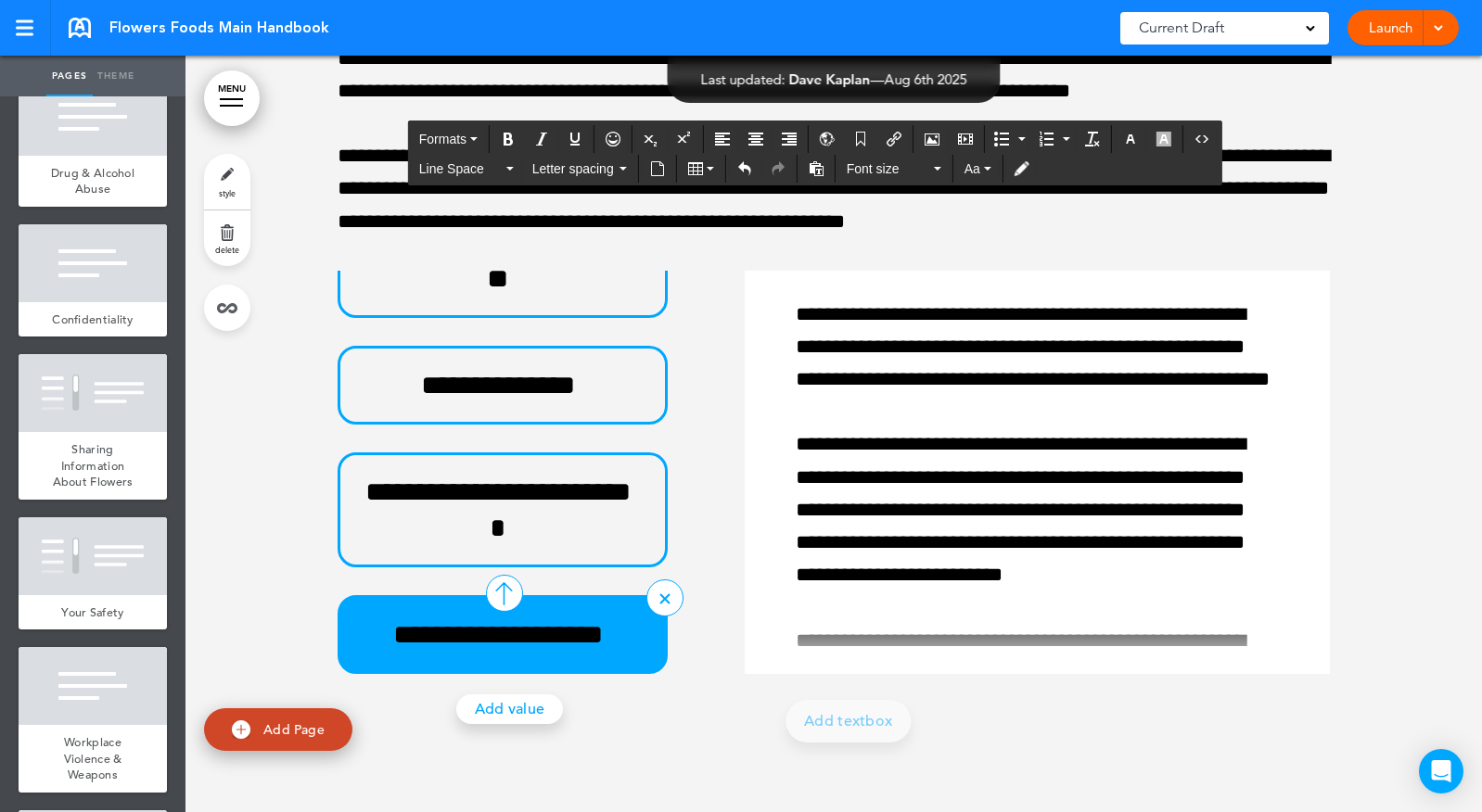 scroll, scrollTop: 474, scrollLeft: 0, axis: vertical 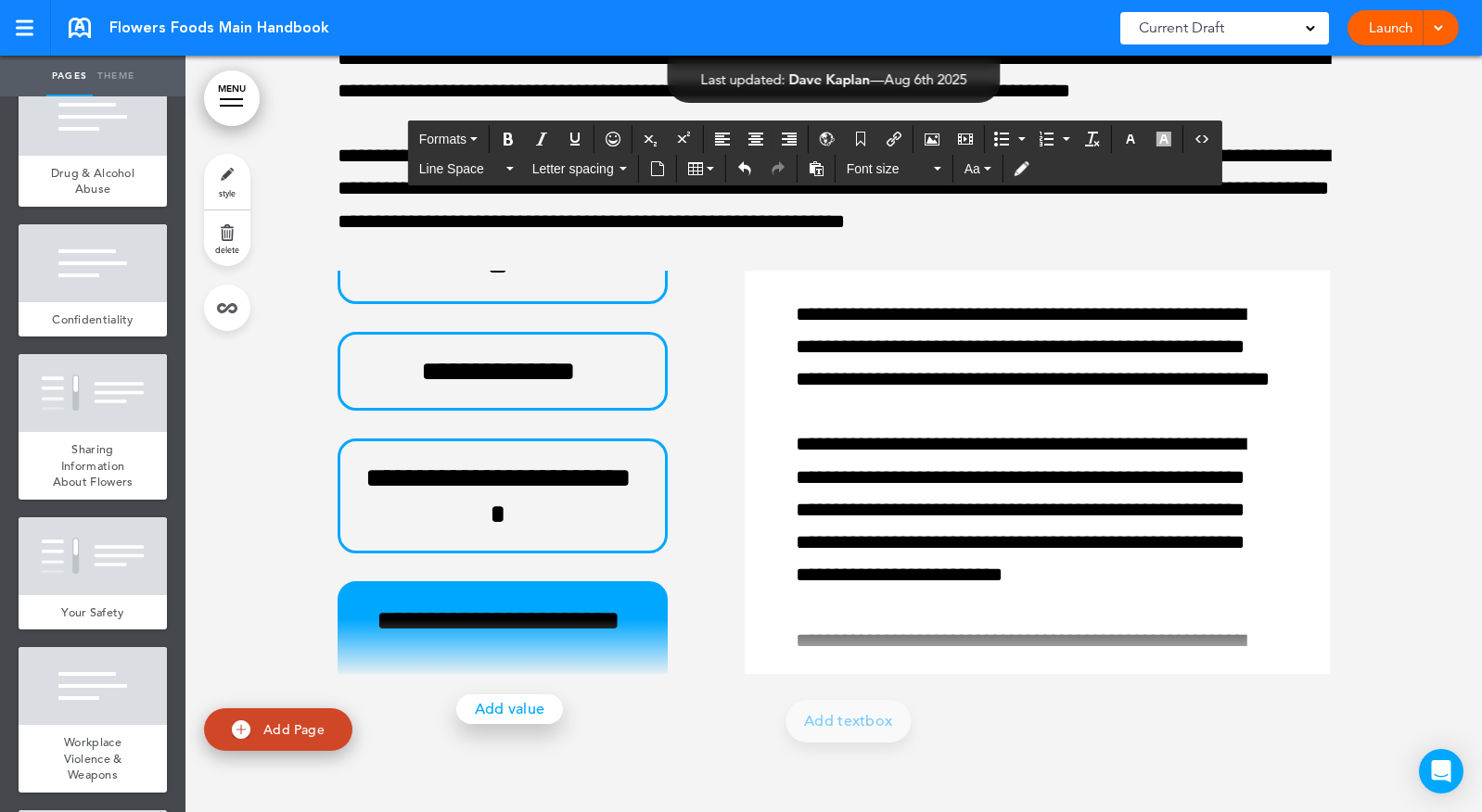 click on "Add value" at bounding box center (510, 709) 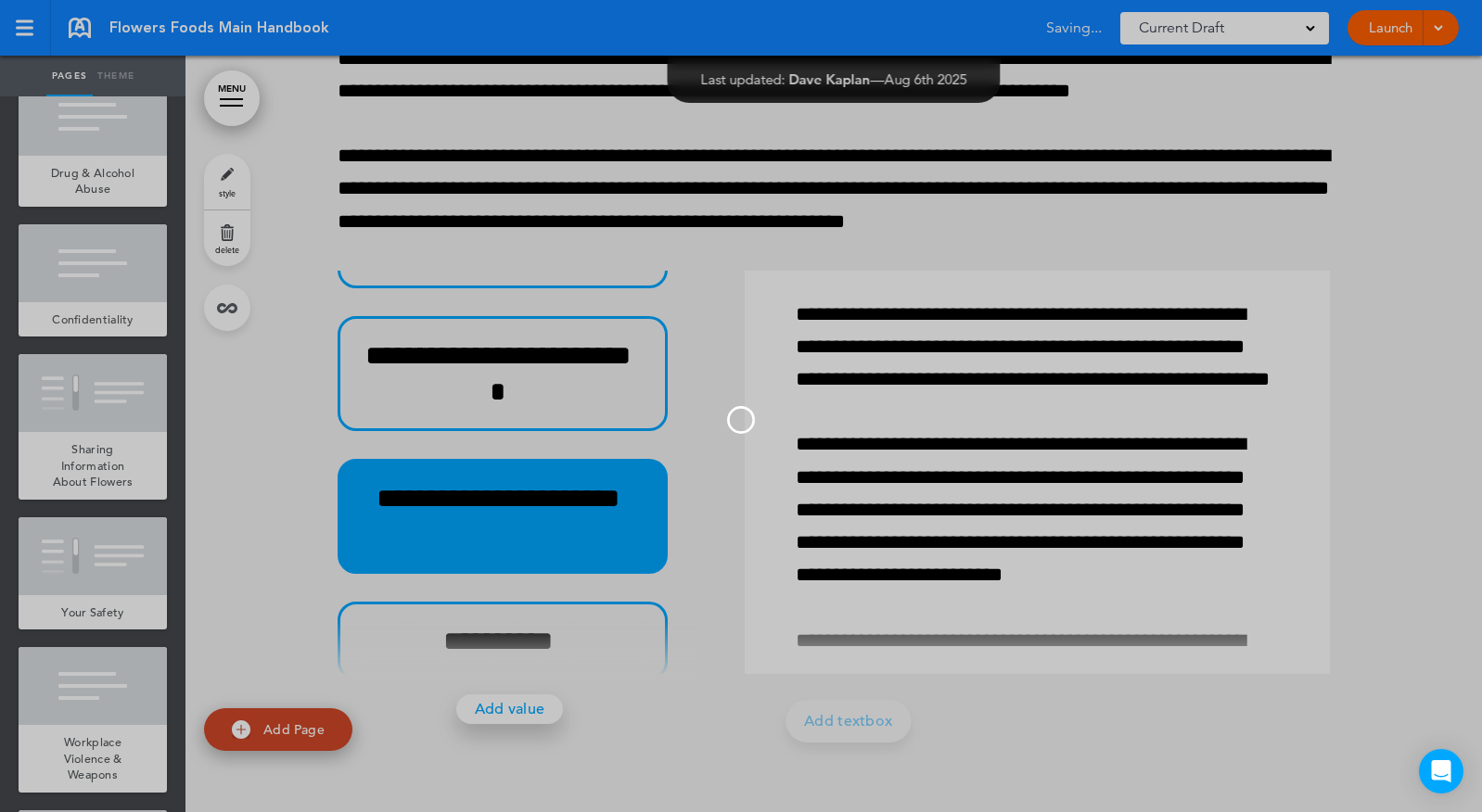 scroll, scrollTop: 603, scrollLeft: 0, axis: vertical 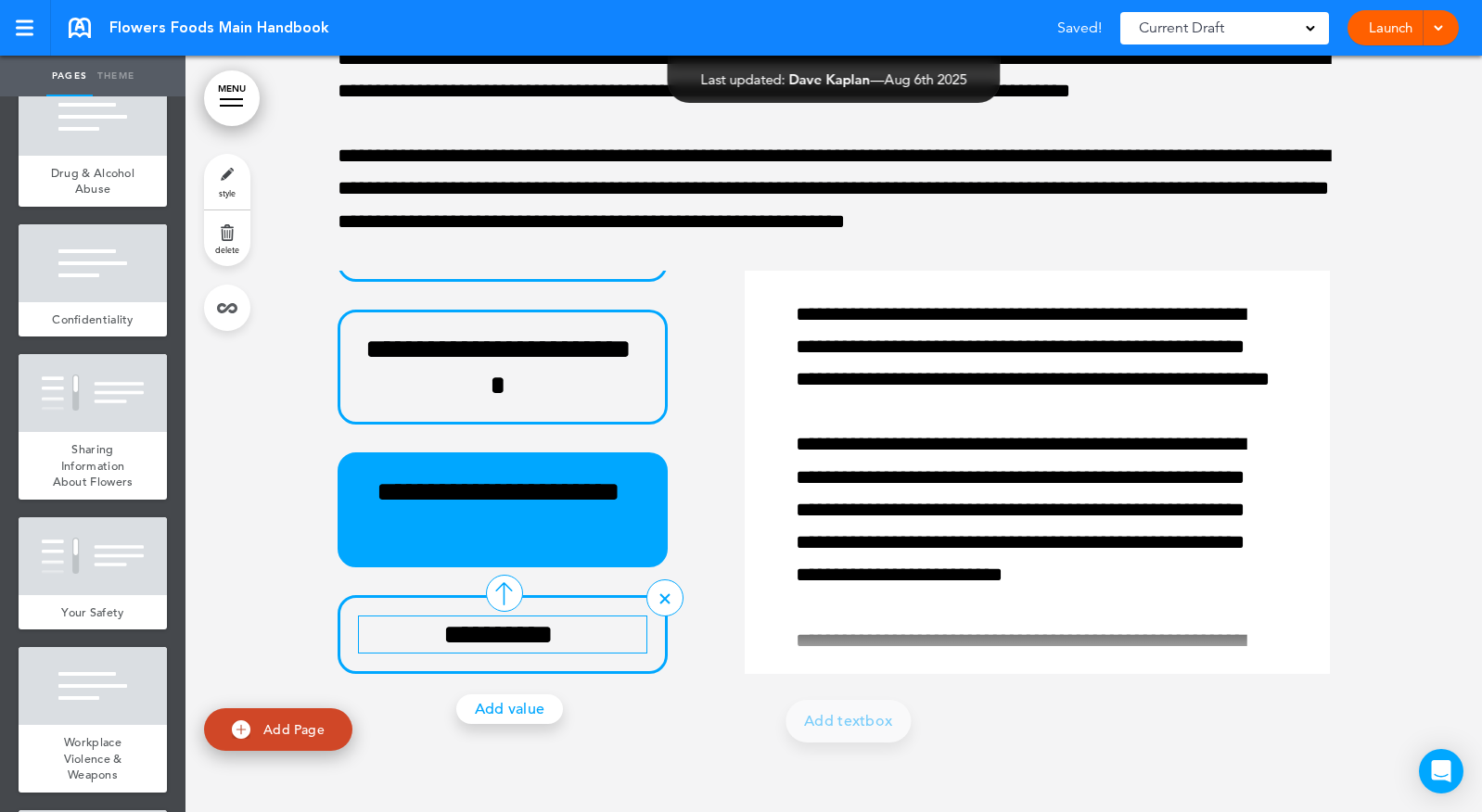 click on "**********" at bounding box center [498, 634] 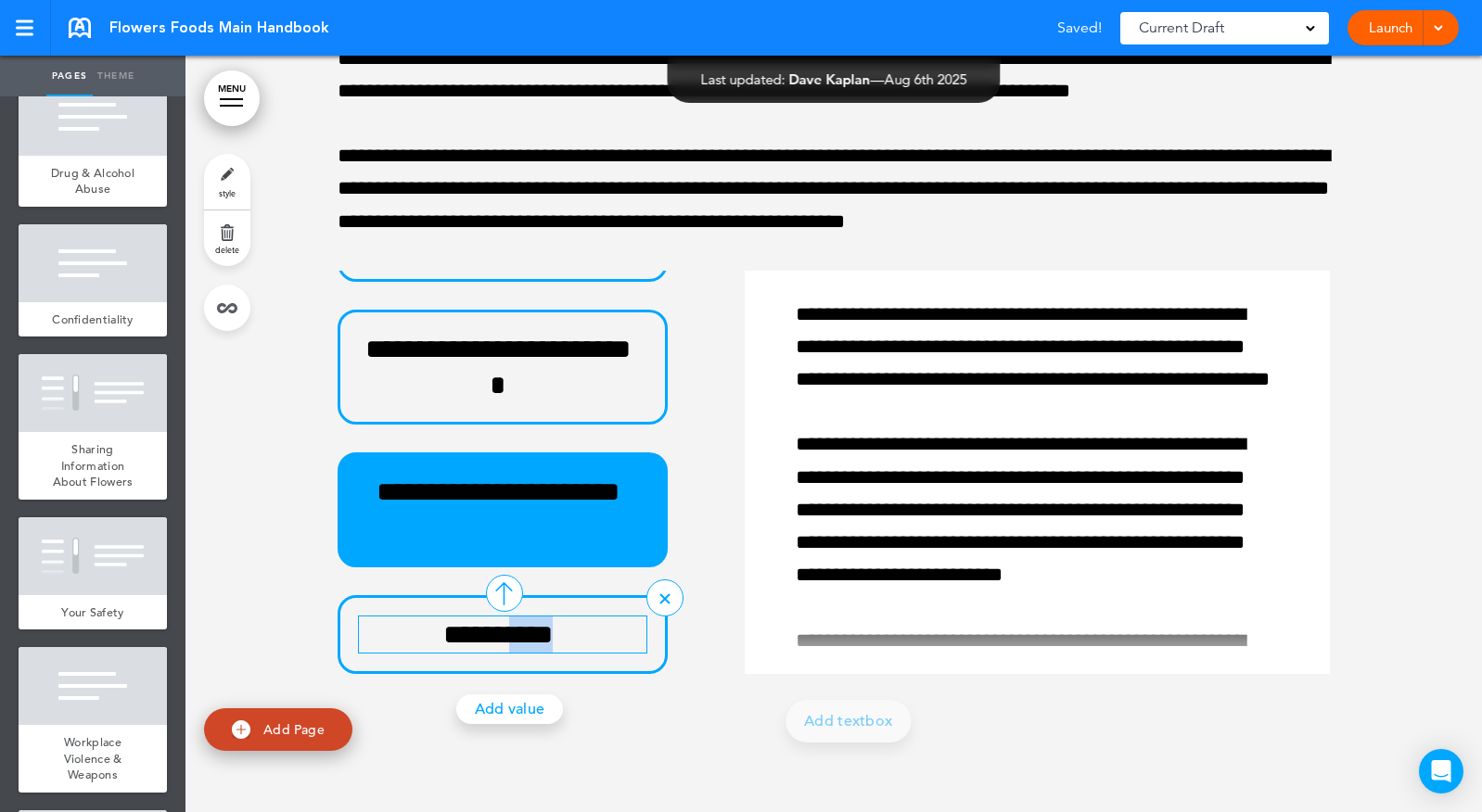 click on "**********" at bounding box center [498, 634] 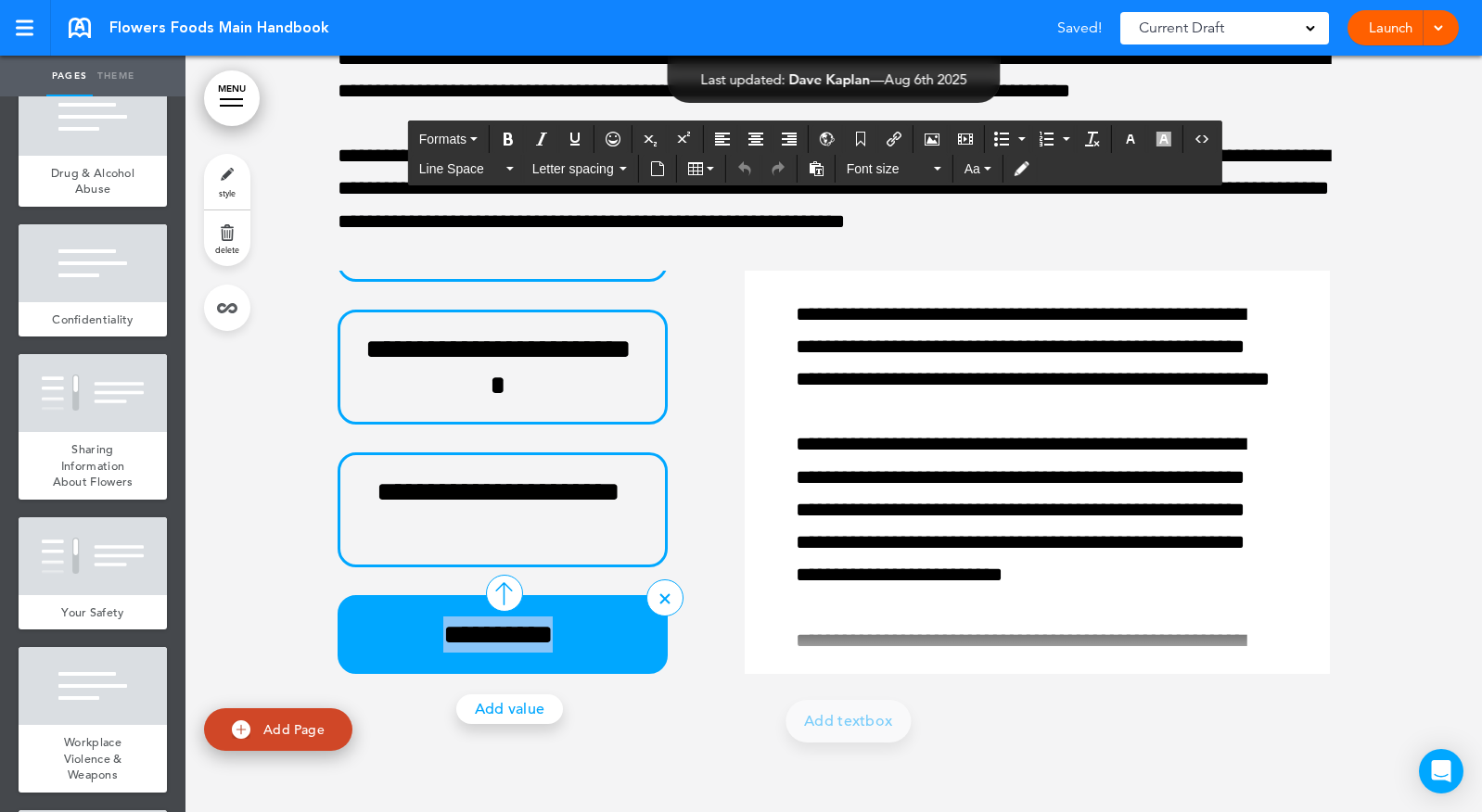 click on "**********" at bounding box center [498, 634] 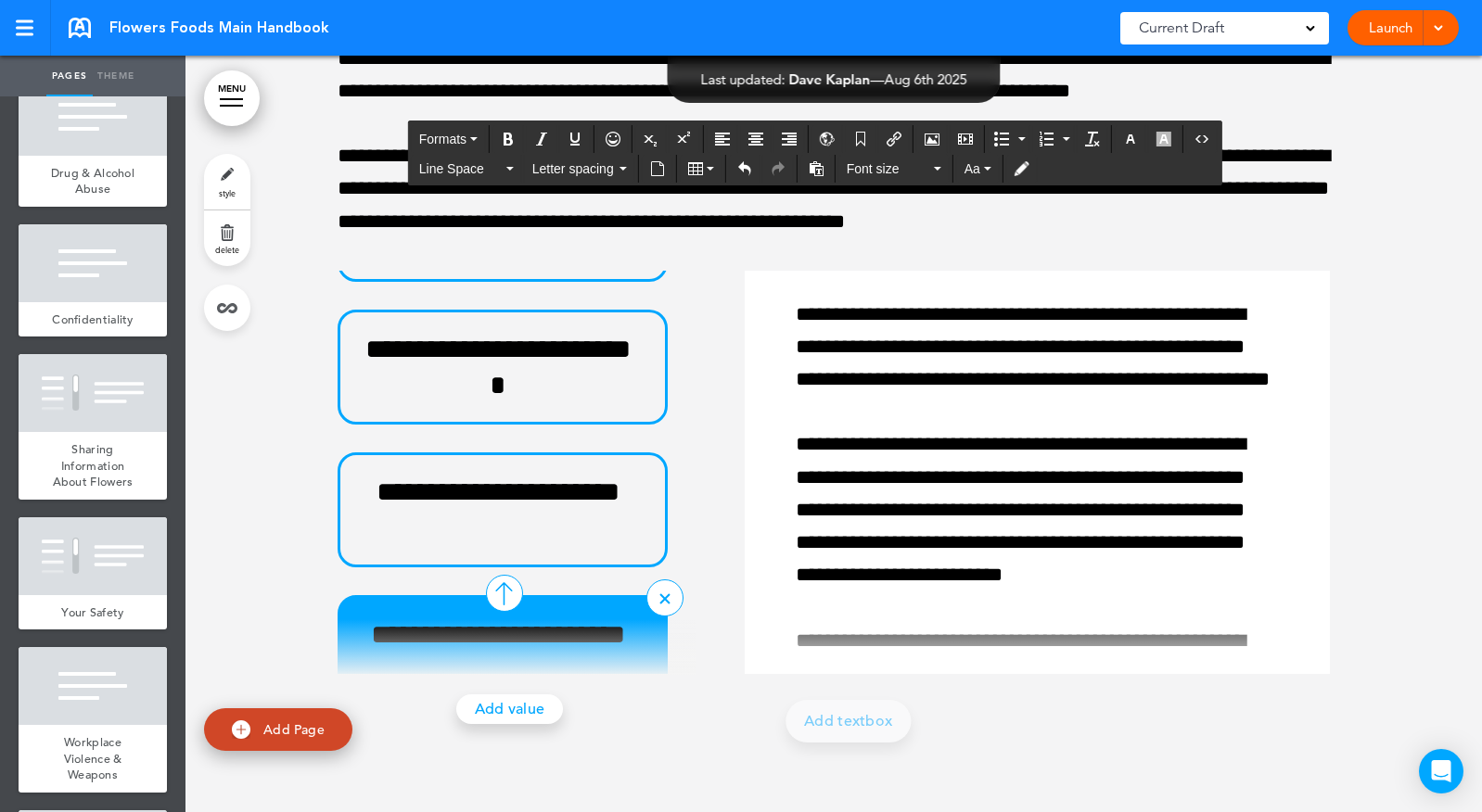 scroll, scrollTop: 616, scrollLeft: 0, axis: vertical 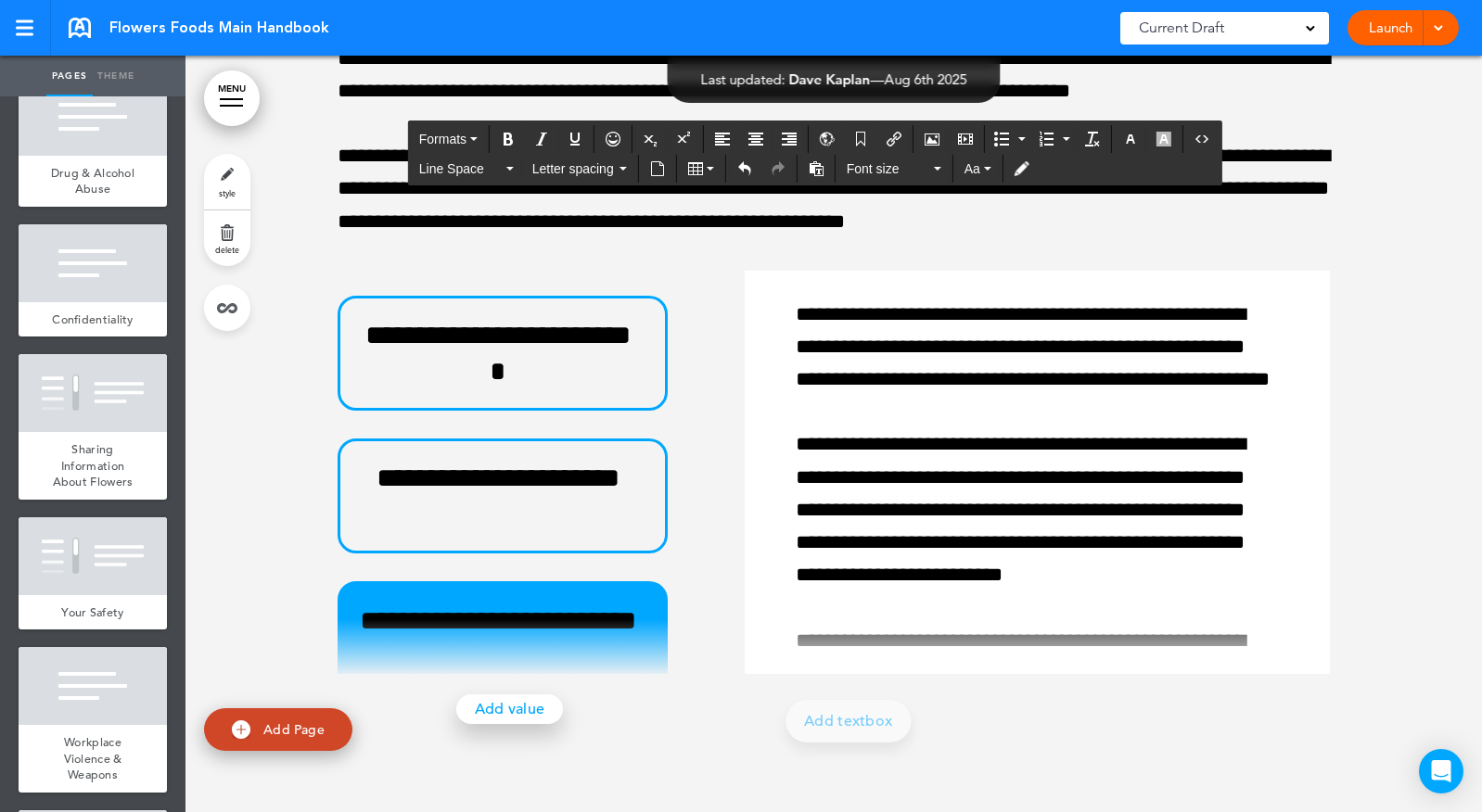 click on "Add value" at bounding box center (510, 709) 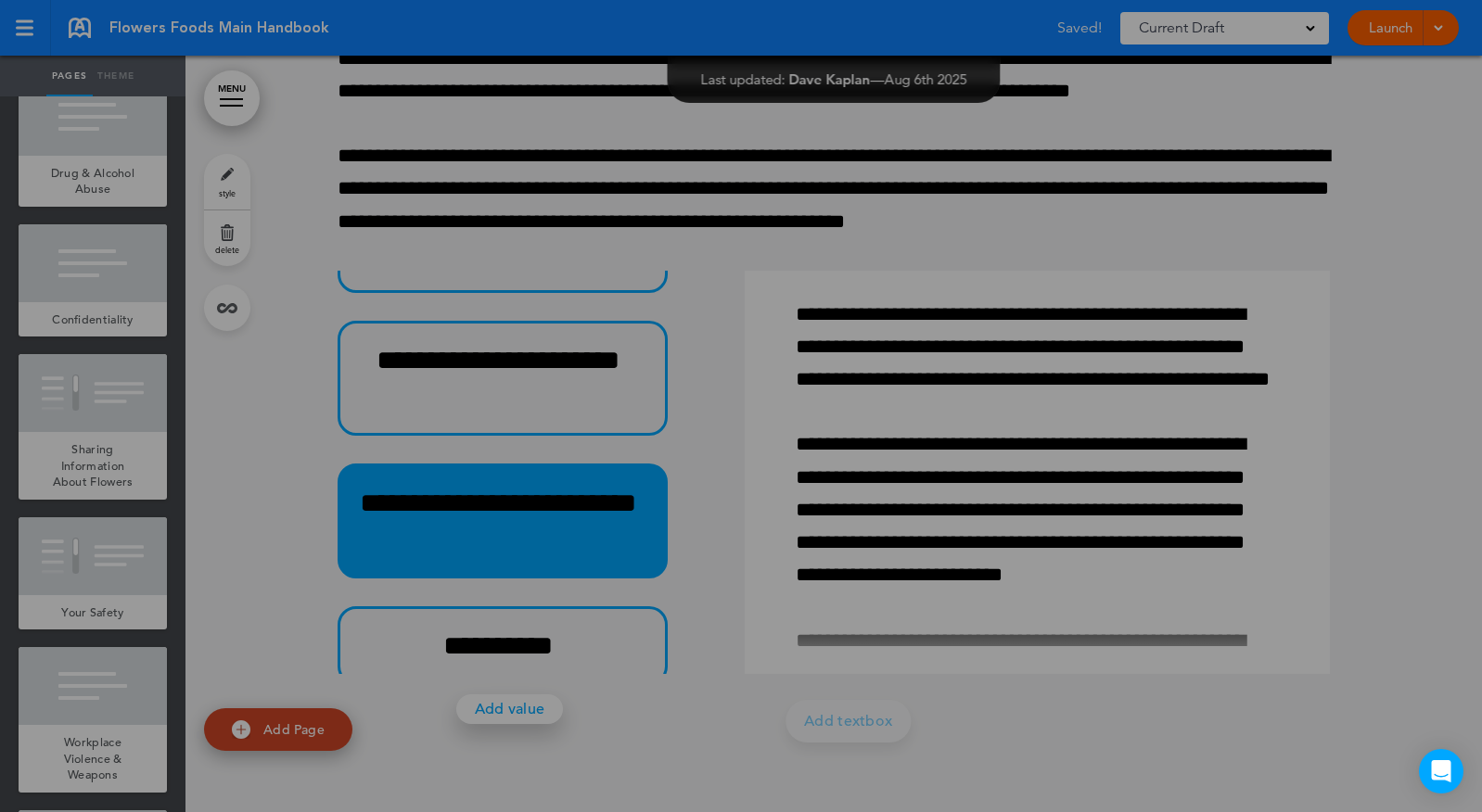 scroll, scrollTop: 745, scrollLeft: 0, axis: vertical 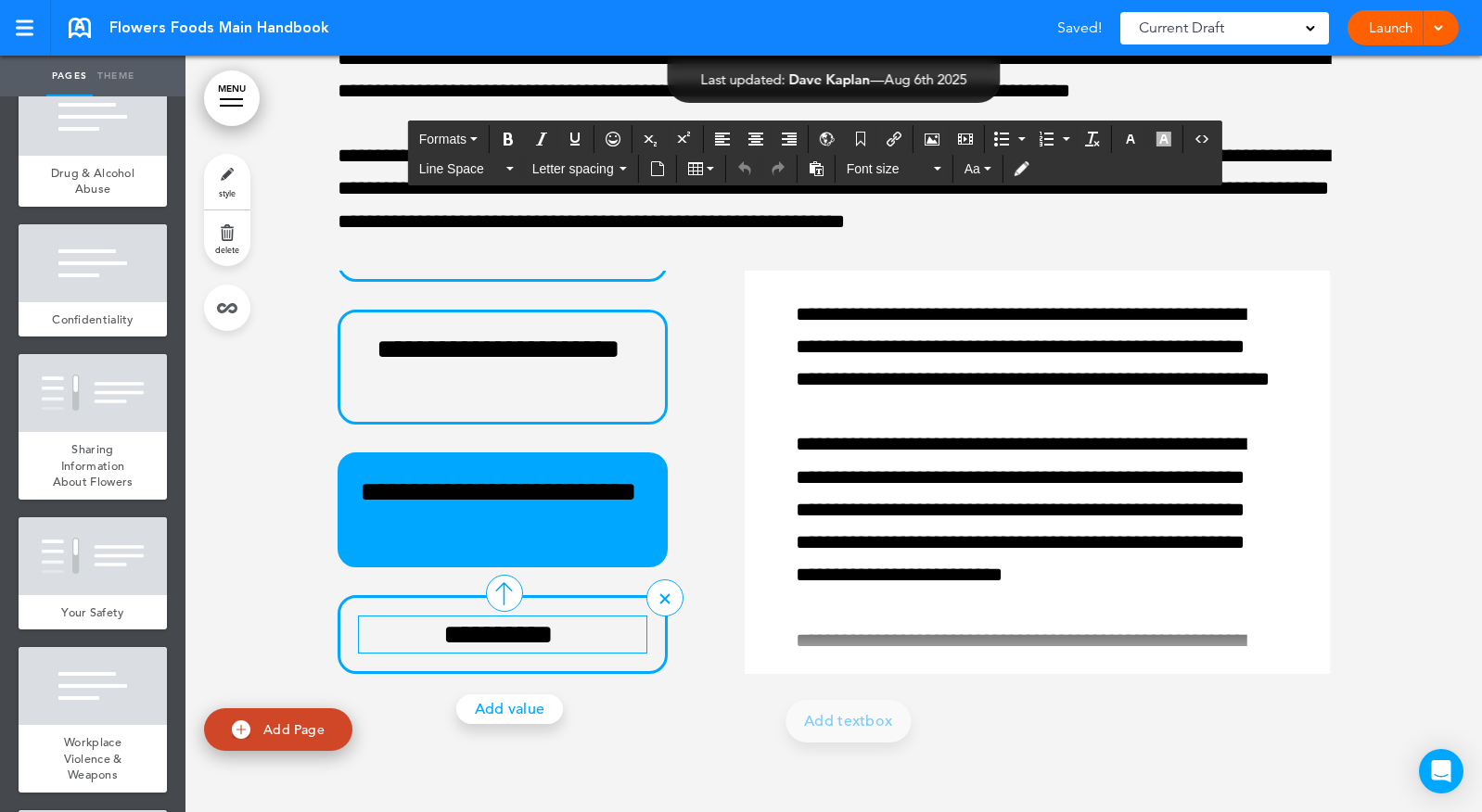 click on "**********" at bounding box center (498, 634) 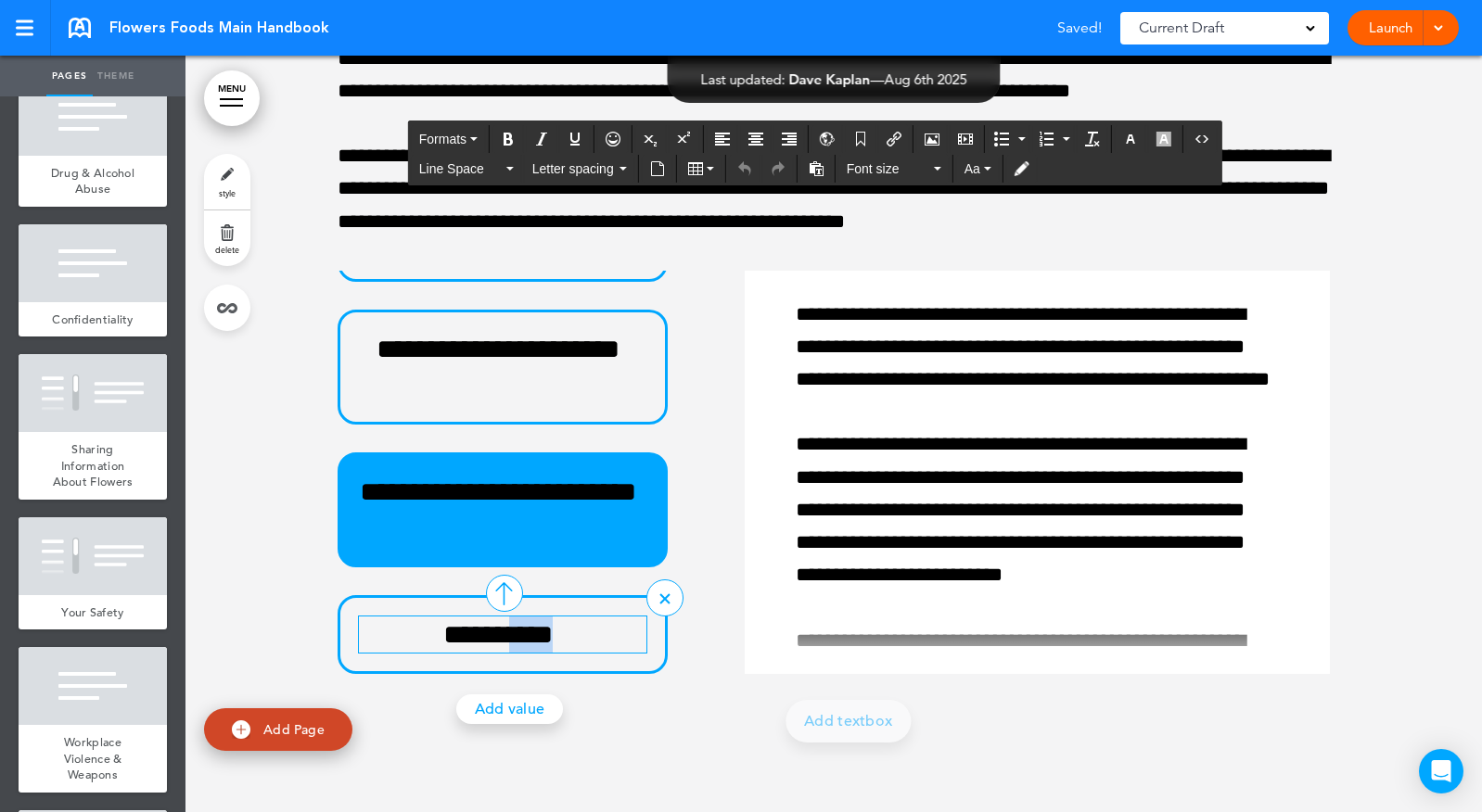 click on "**********" at bounding box center (498, 634) 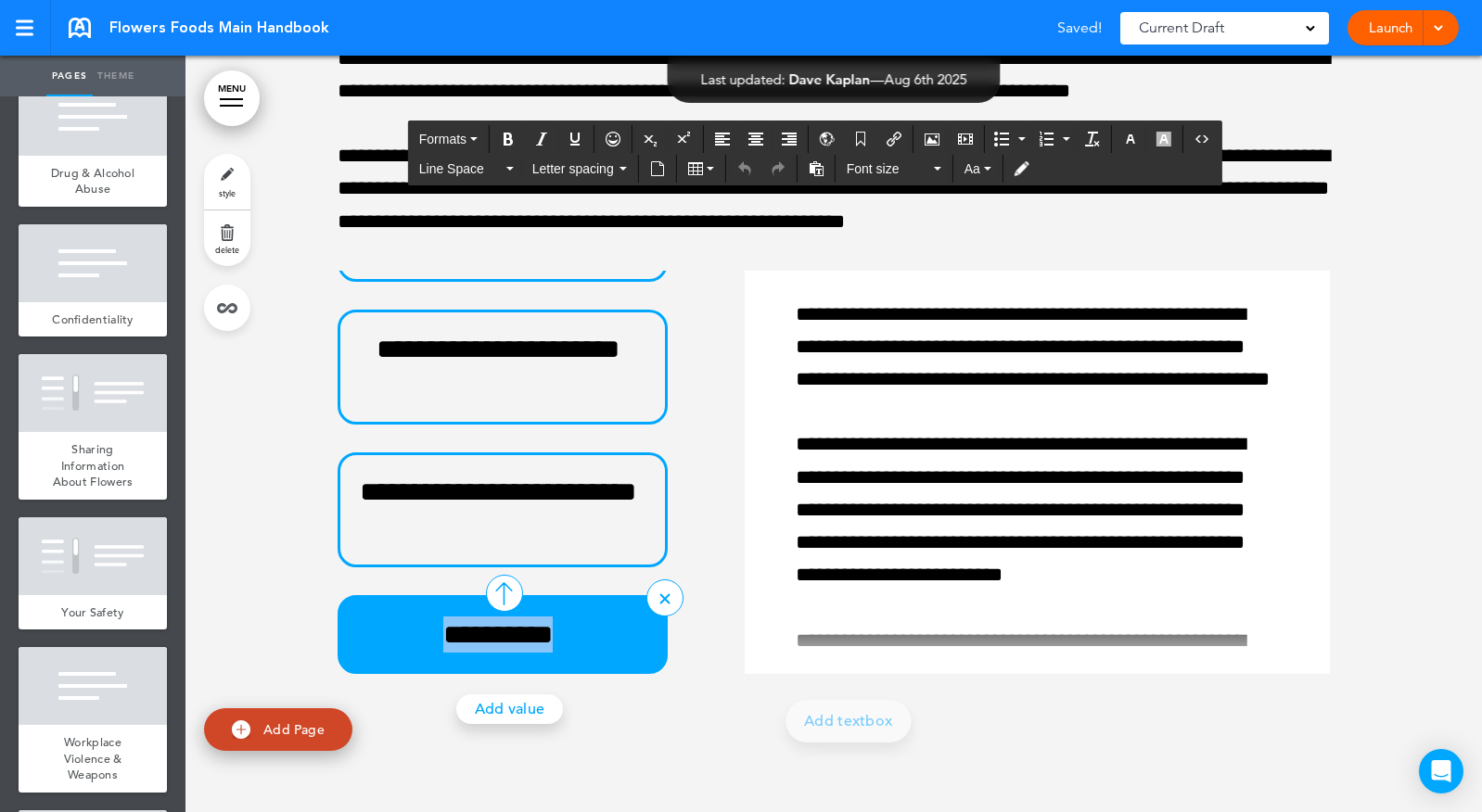 click on "**********" at bounding box center [498, 634] 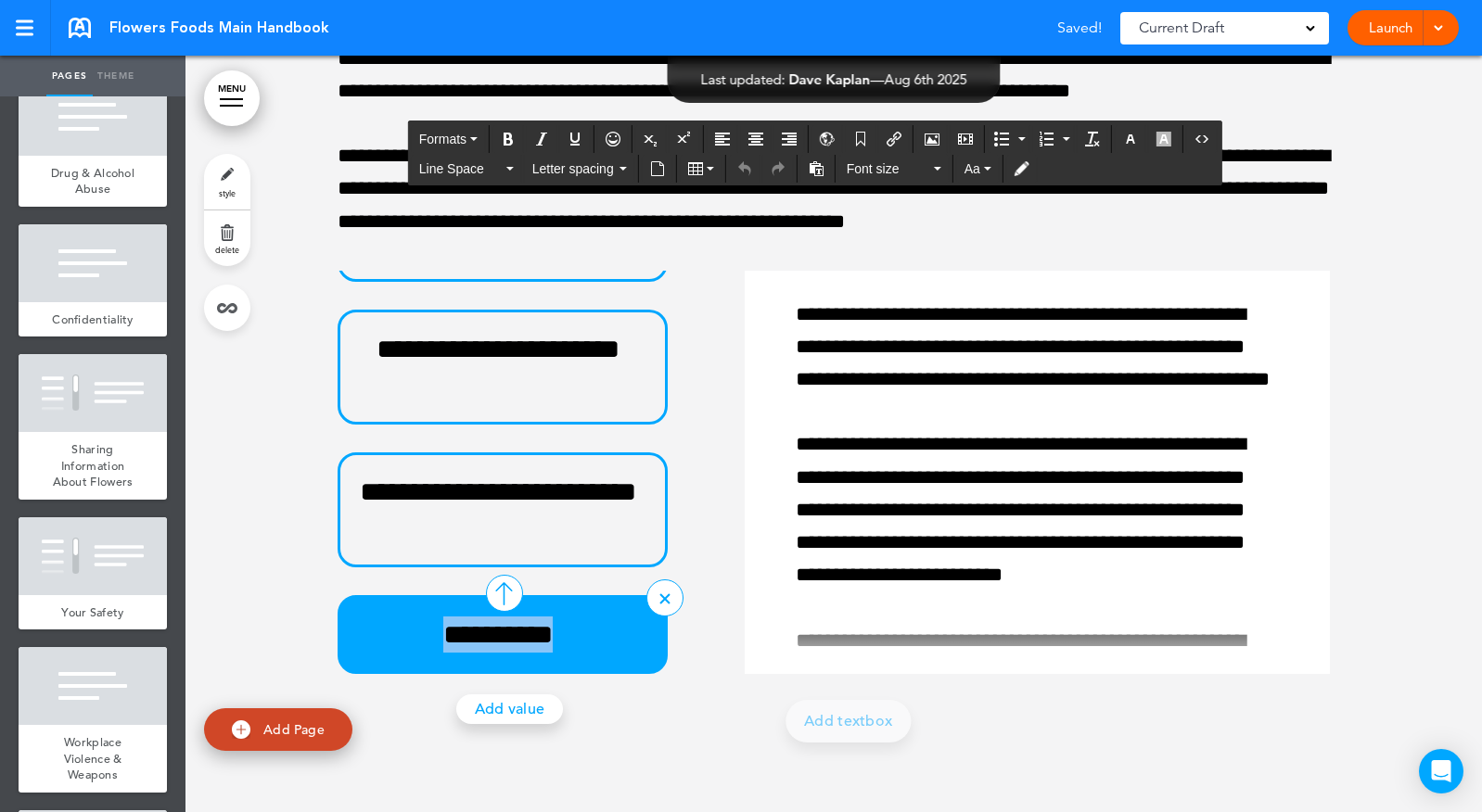 type 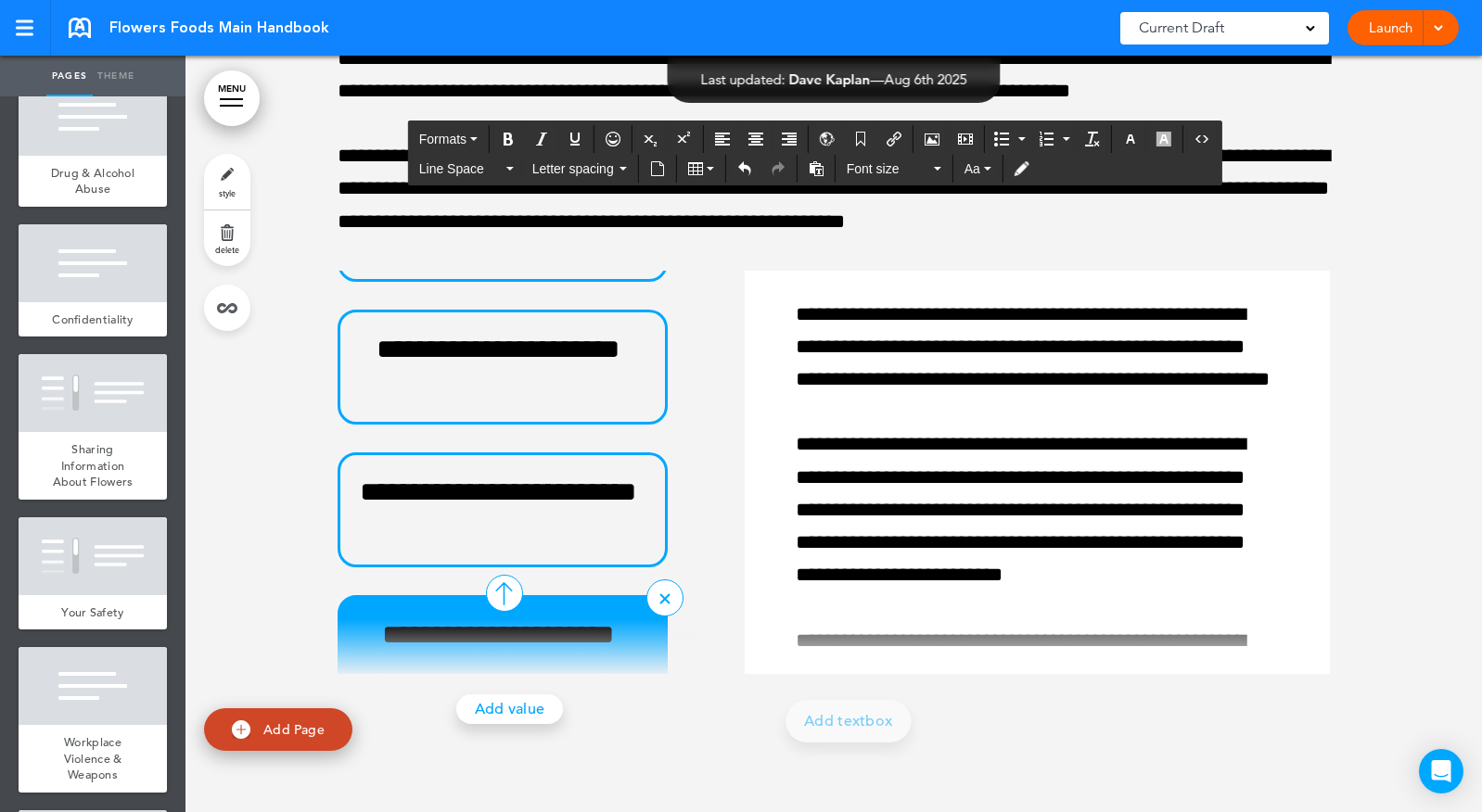 scroll, scrollTop: 759, scrollLeft: 0, axis: vertical 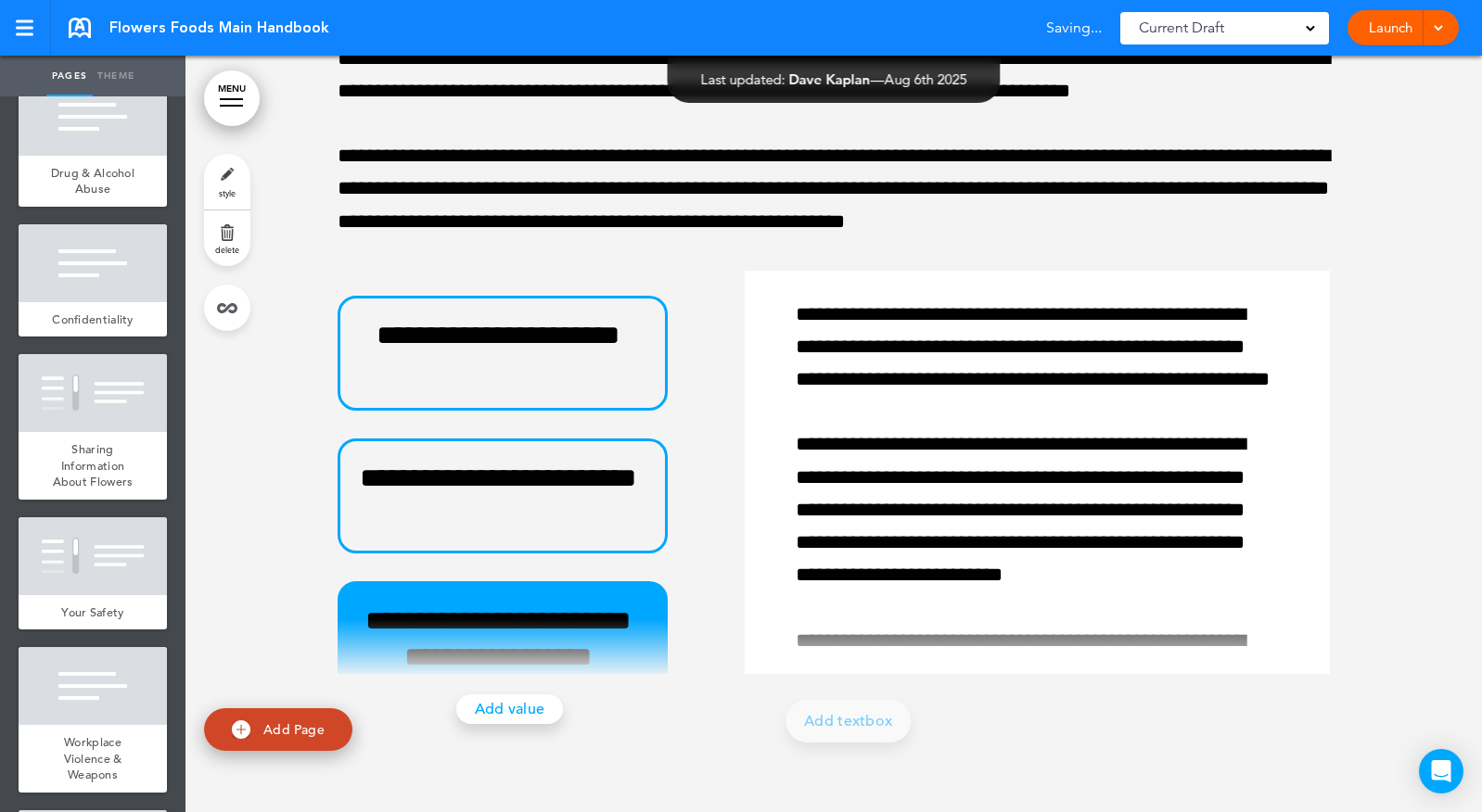 click on "**********" at bounding box center [834, 311] 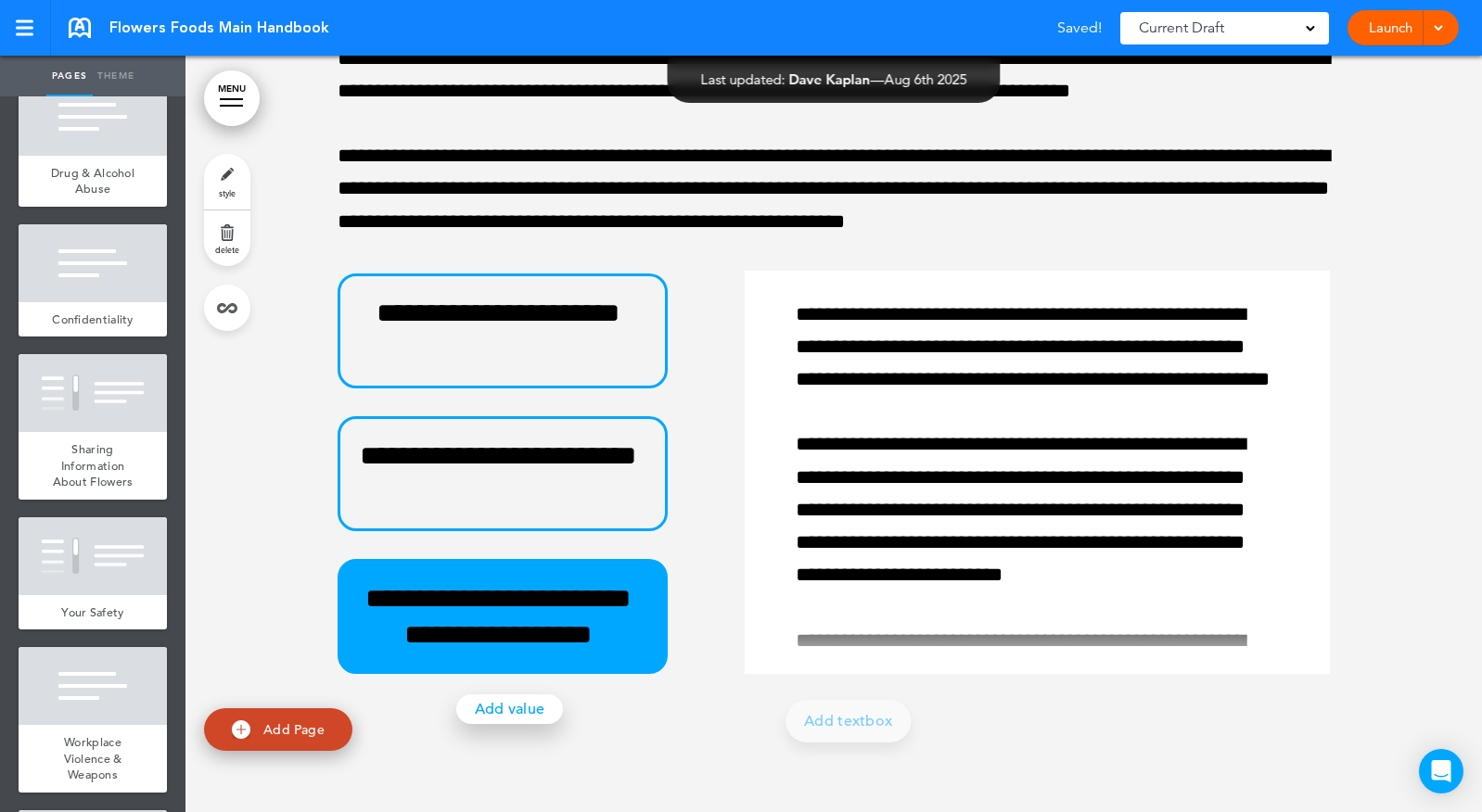 click on "Add value" at bounding box center (510, 709) 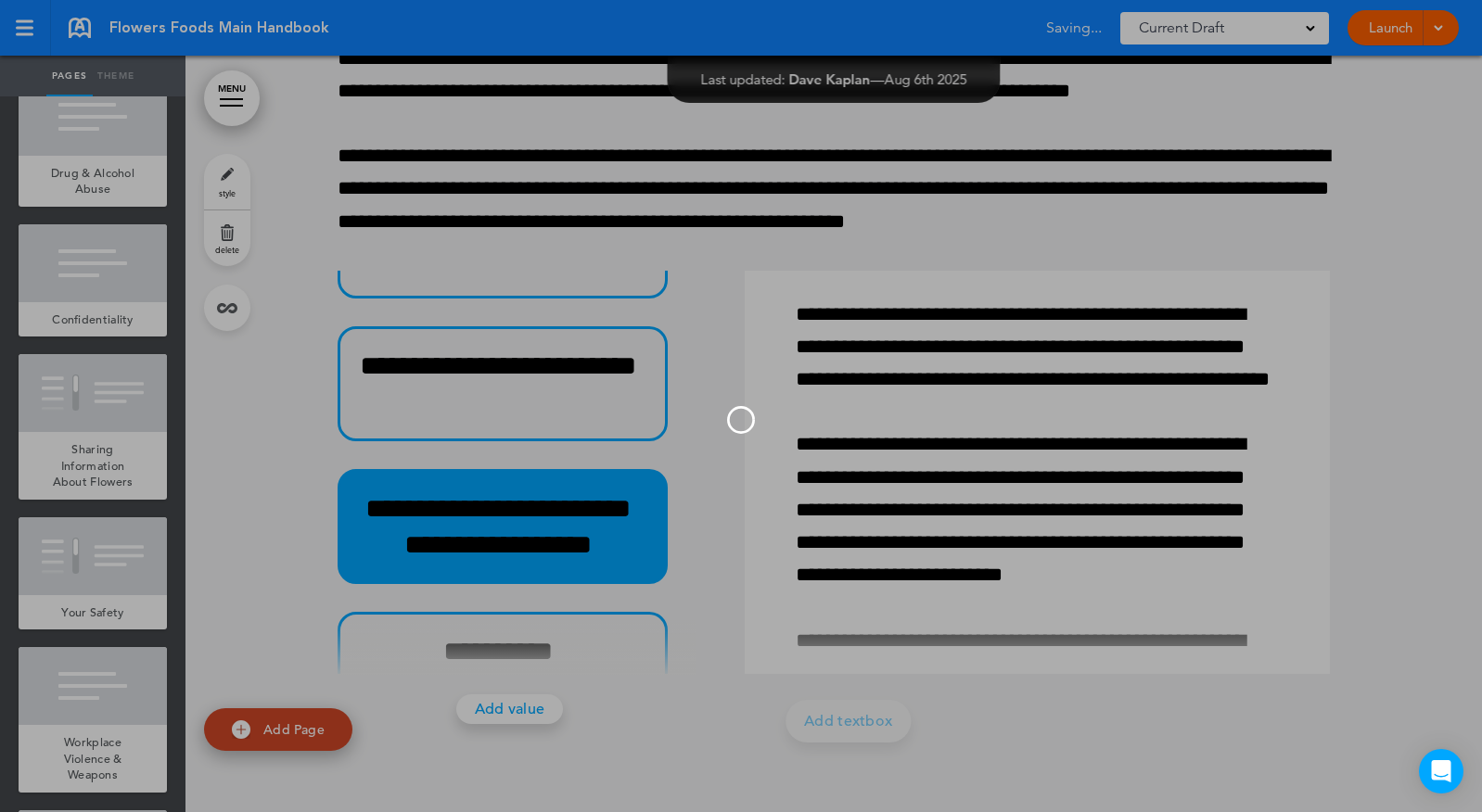 scroll, scrollTop: 888, scrollLeft: 0, axis: vertical 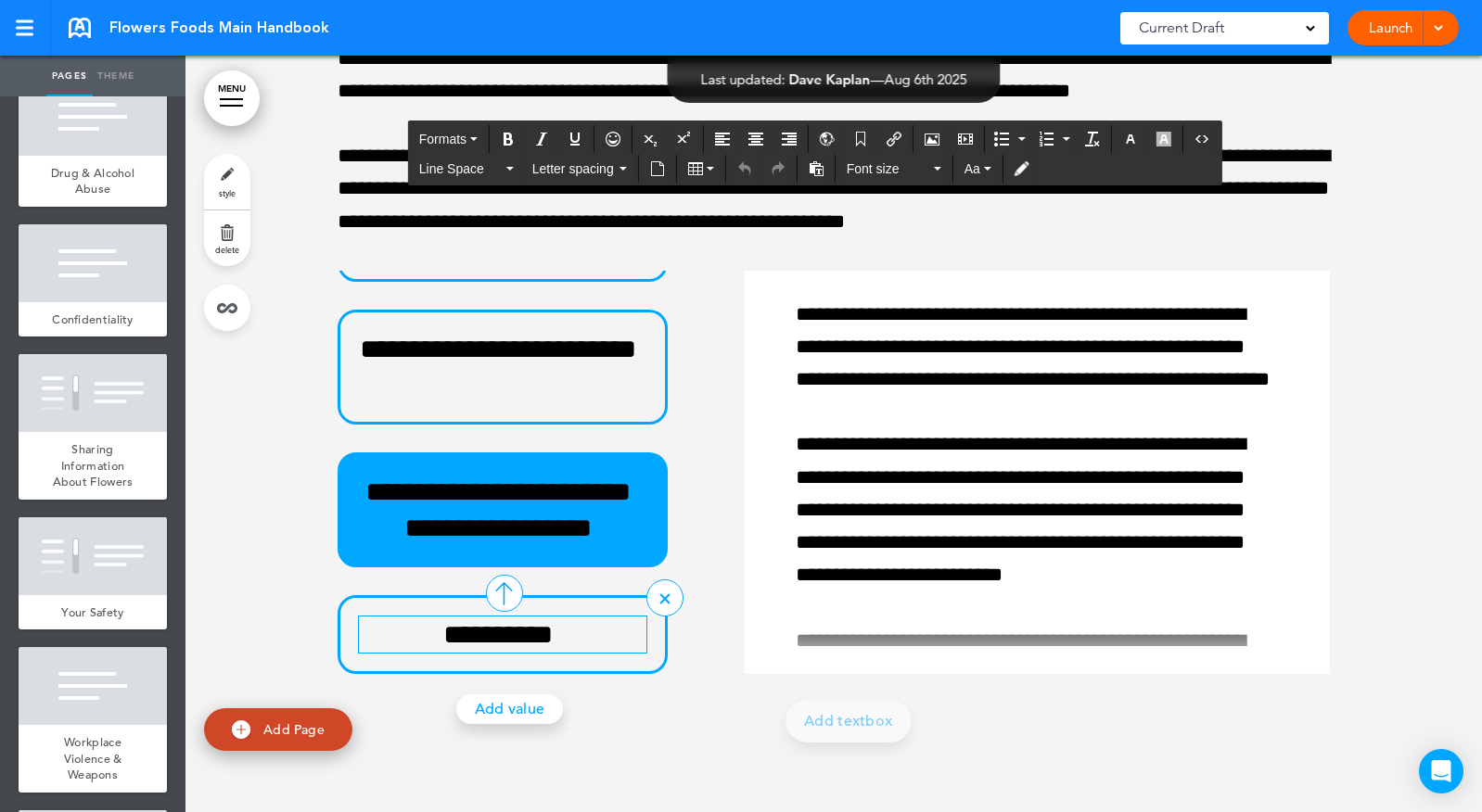 click on "**********" at bounding box center (498, 634) 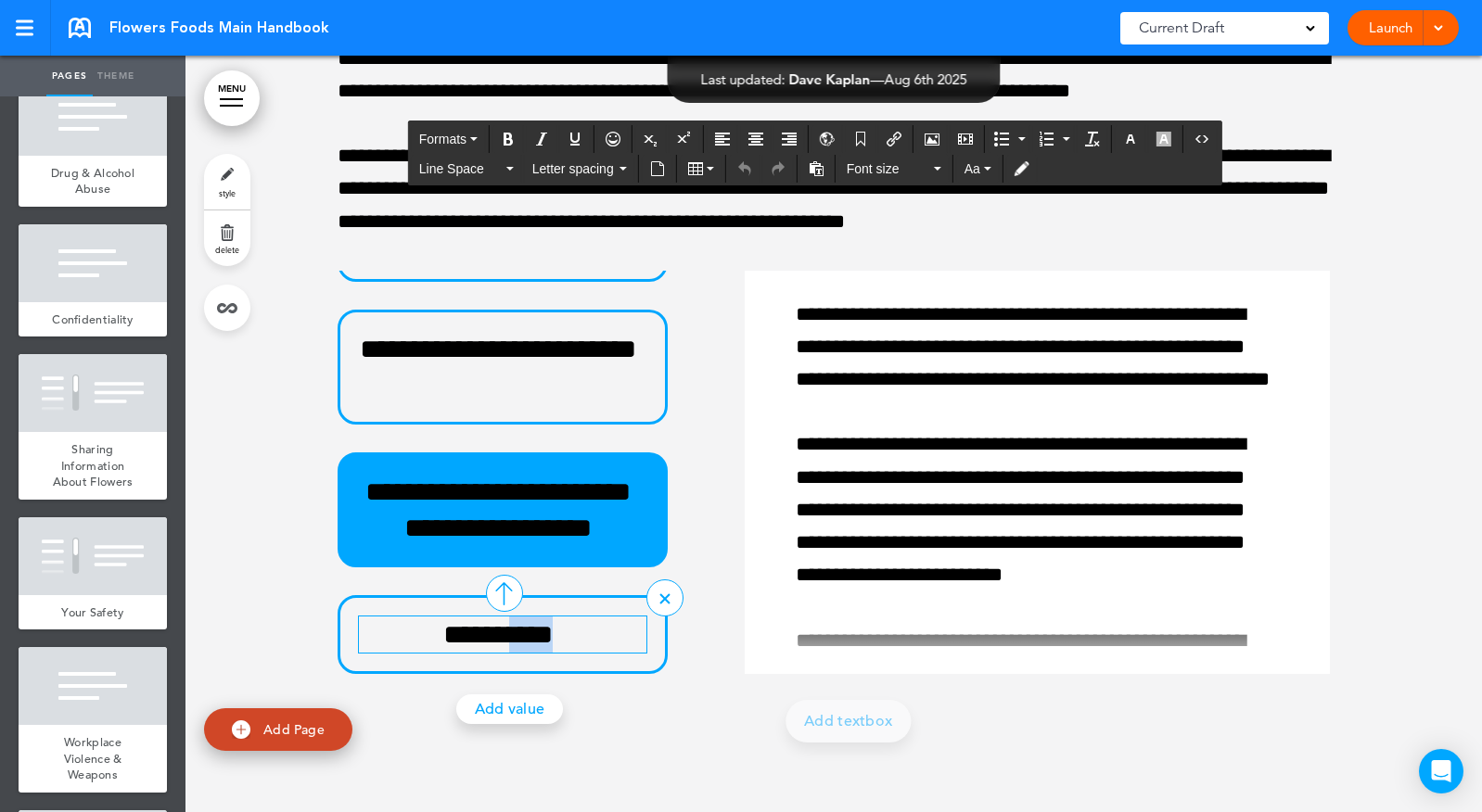 click on "**********" at bounding box center (498, 634) 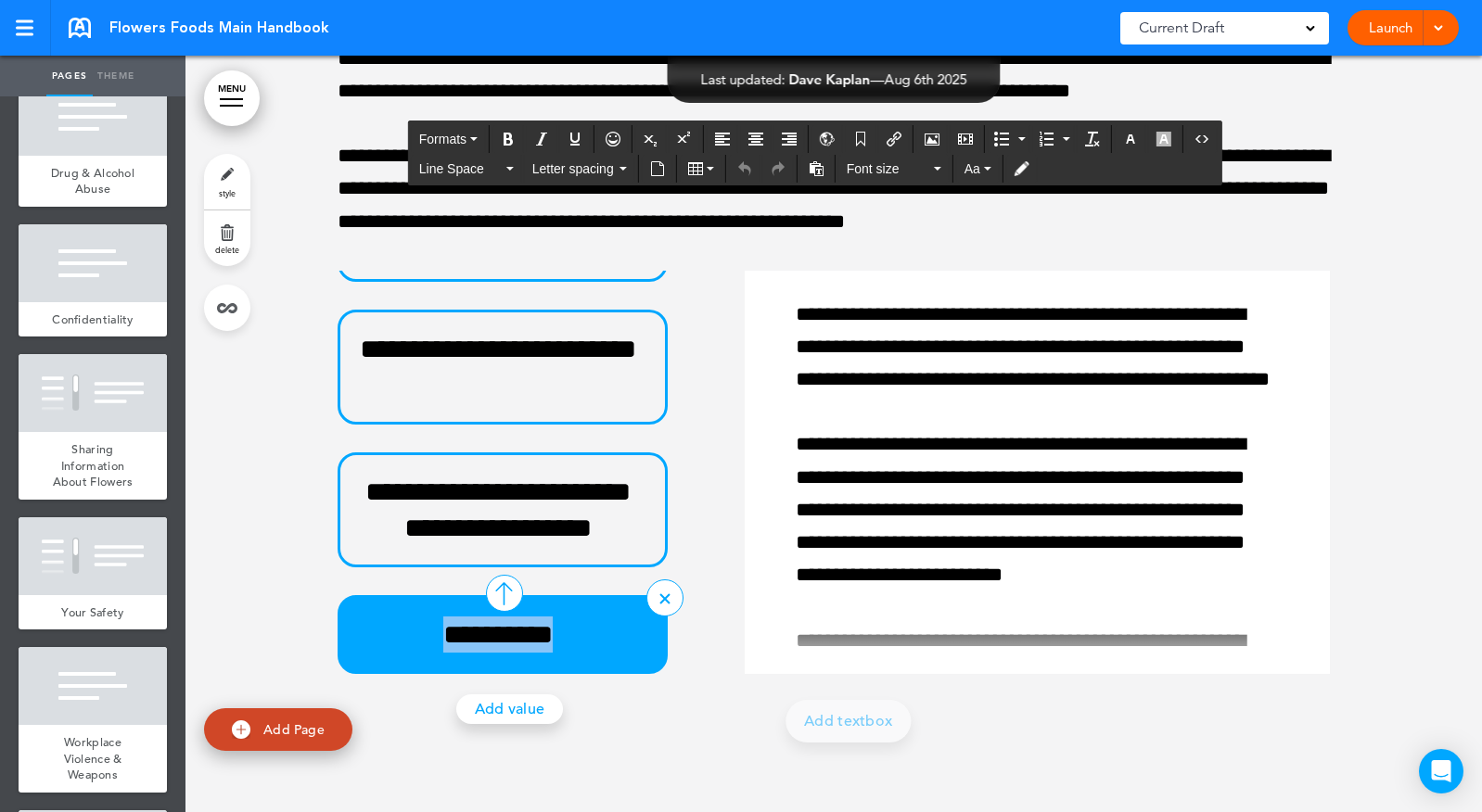 click on "**********" at bounding box center (498, 634) 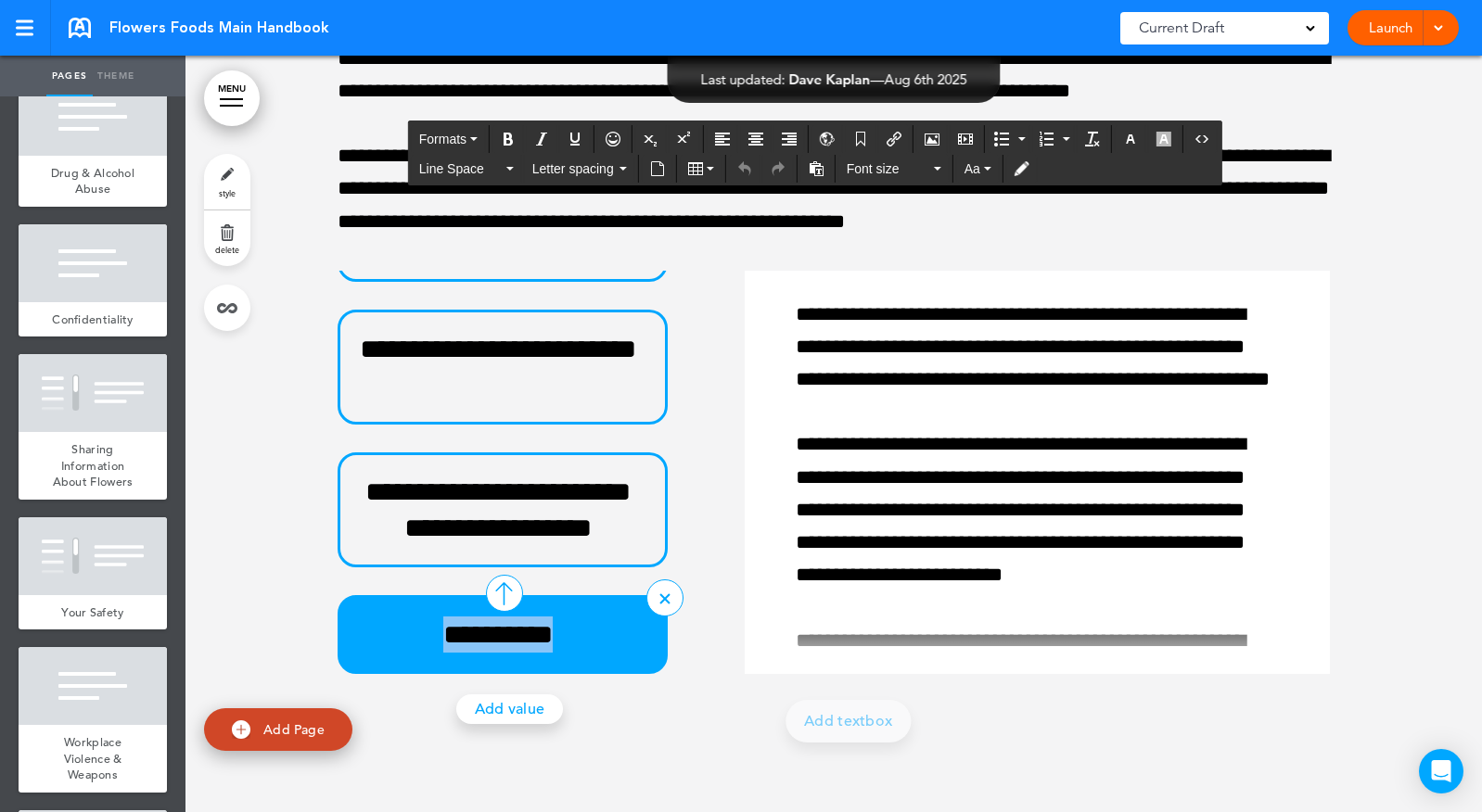 paste 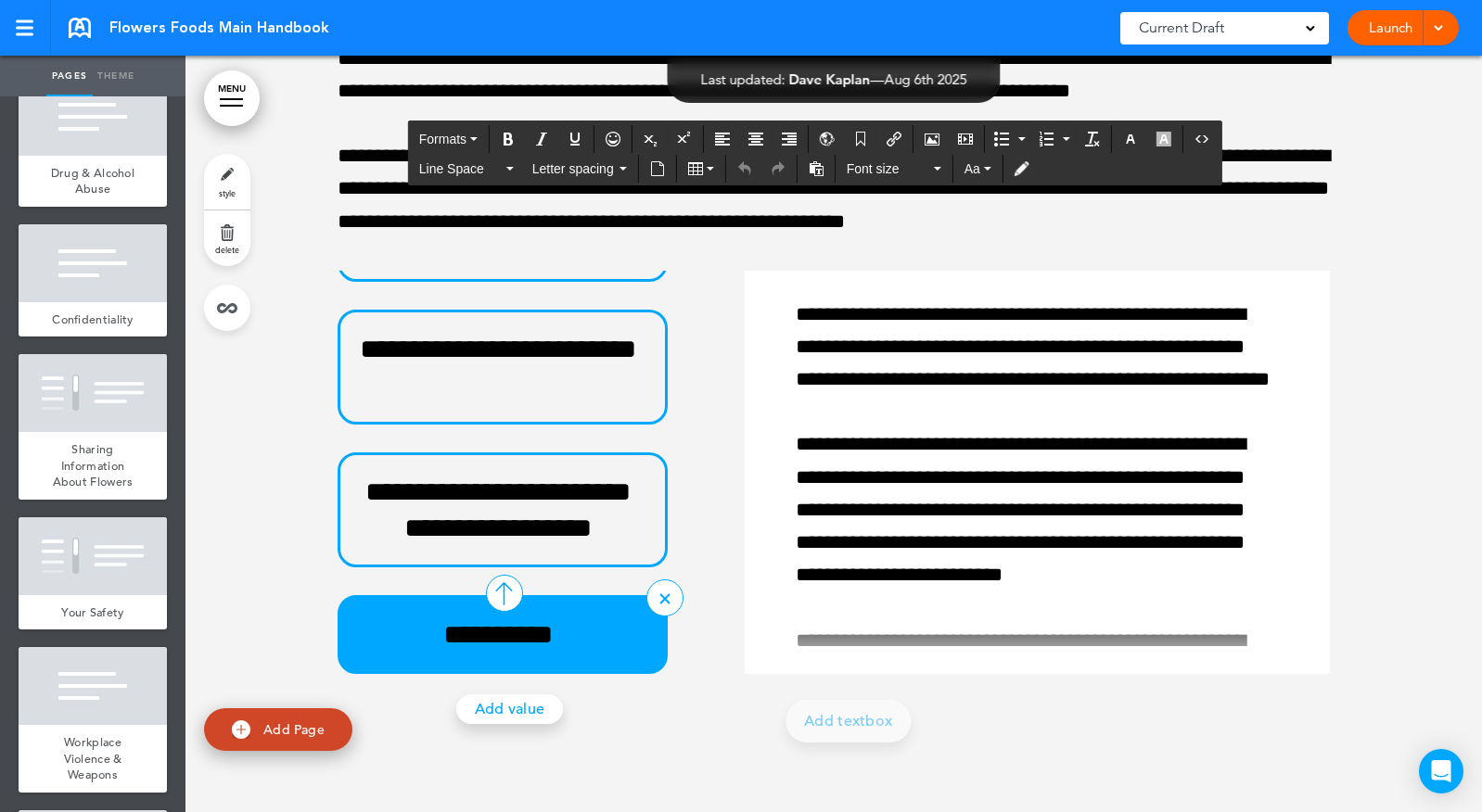 scroll, scrollTop: 889, scrollLeft: 0, axis: vertical 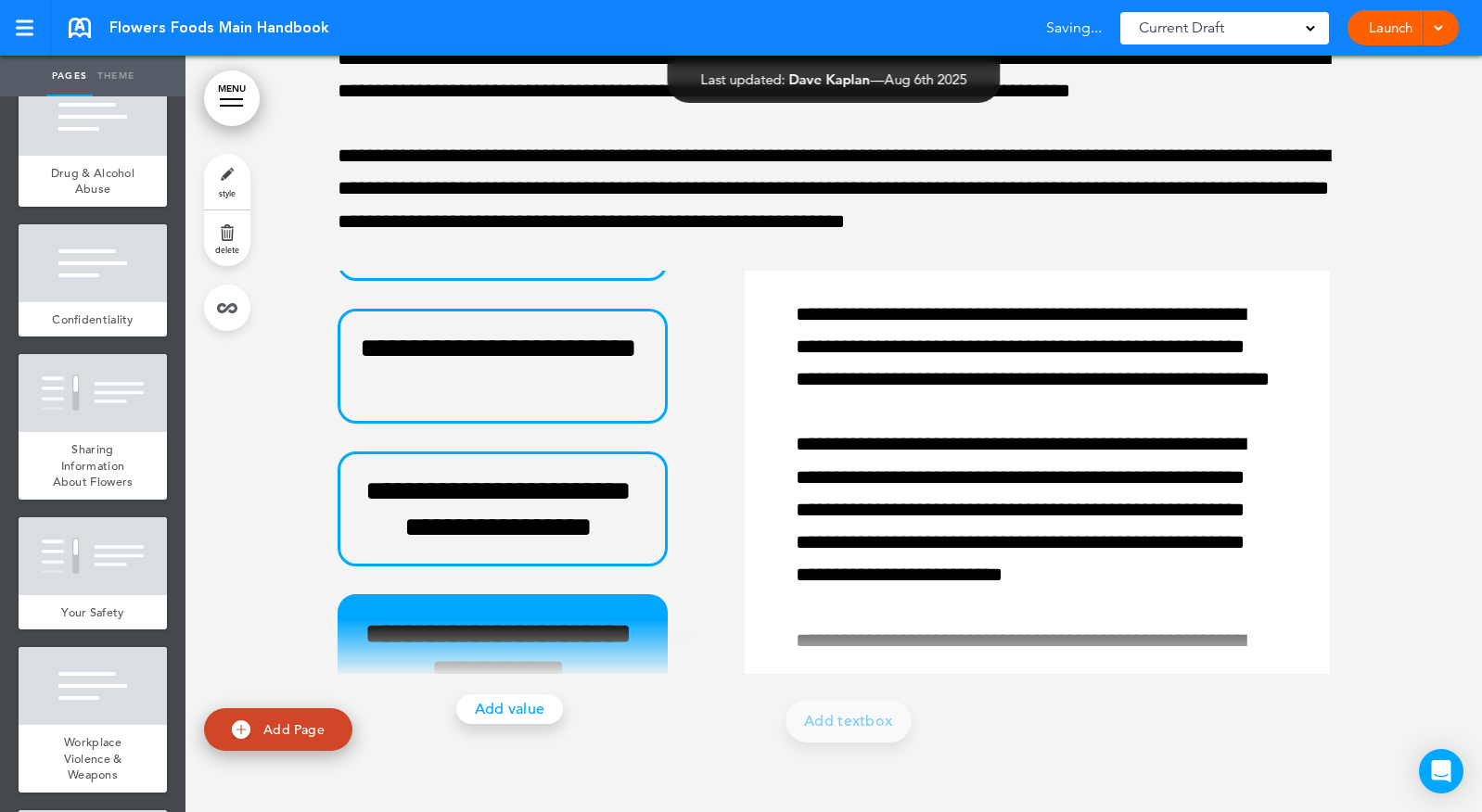 click at bounding box center (517, 647) 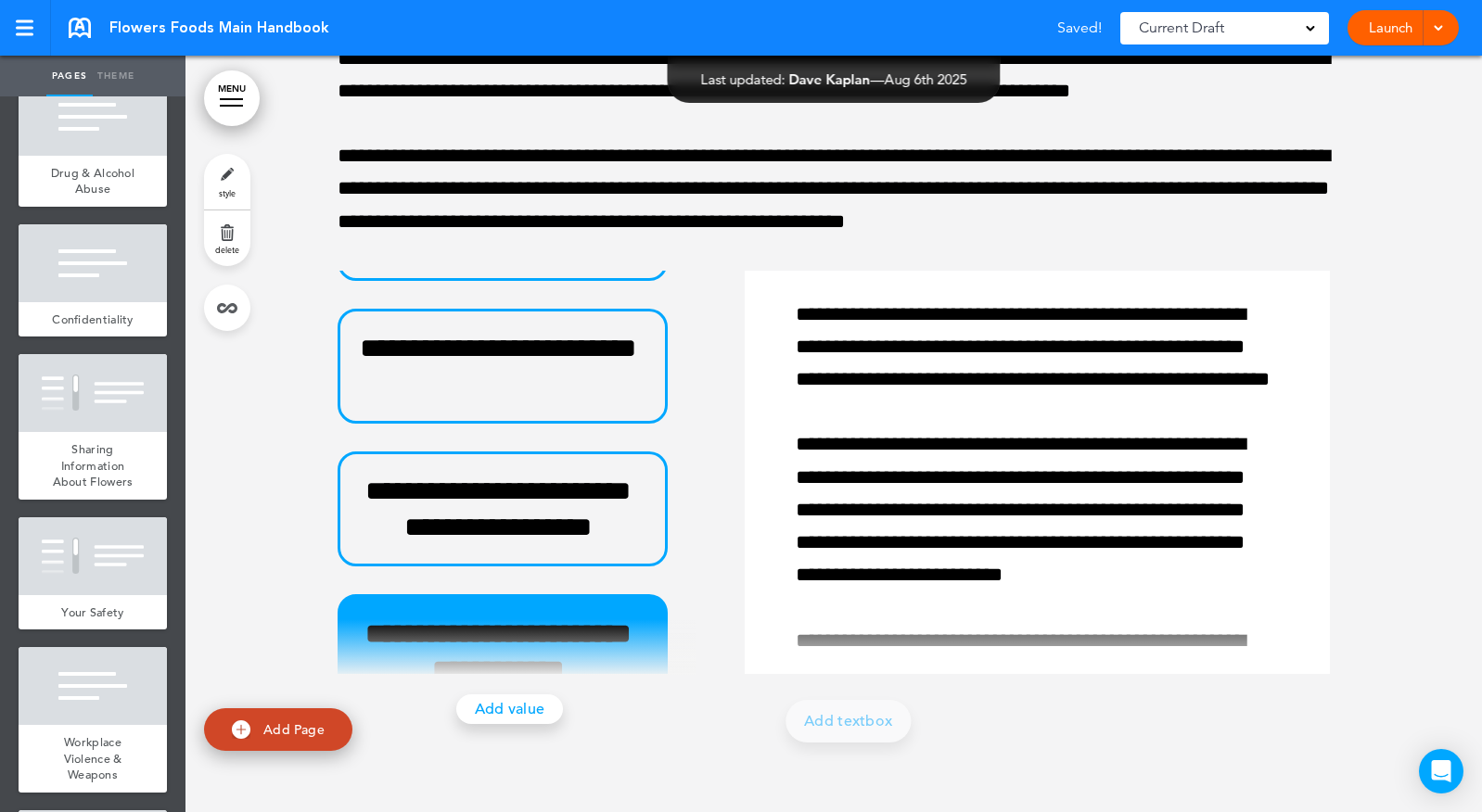 click at bounding box center [517, 647] 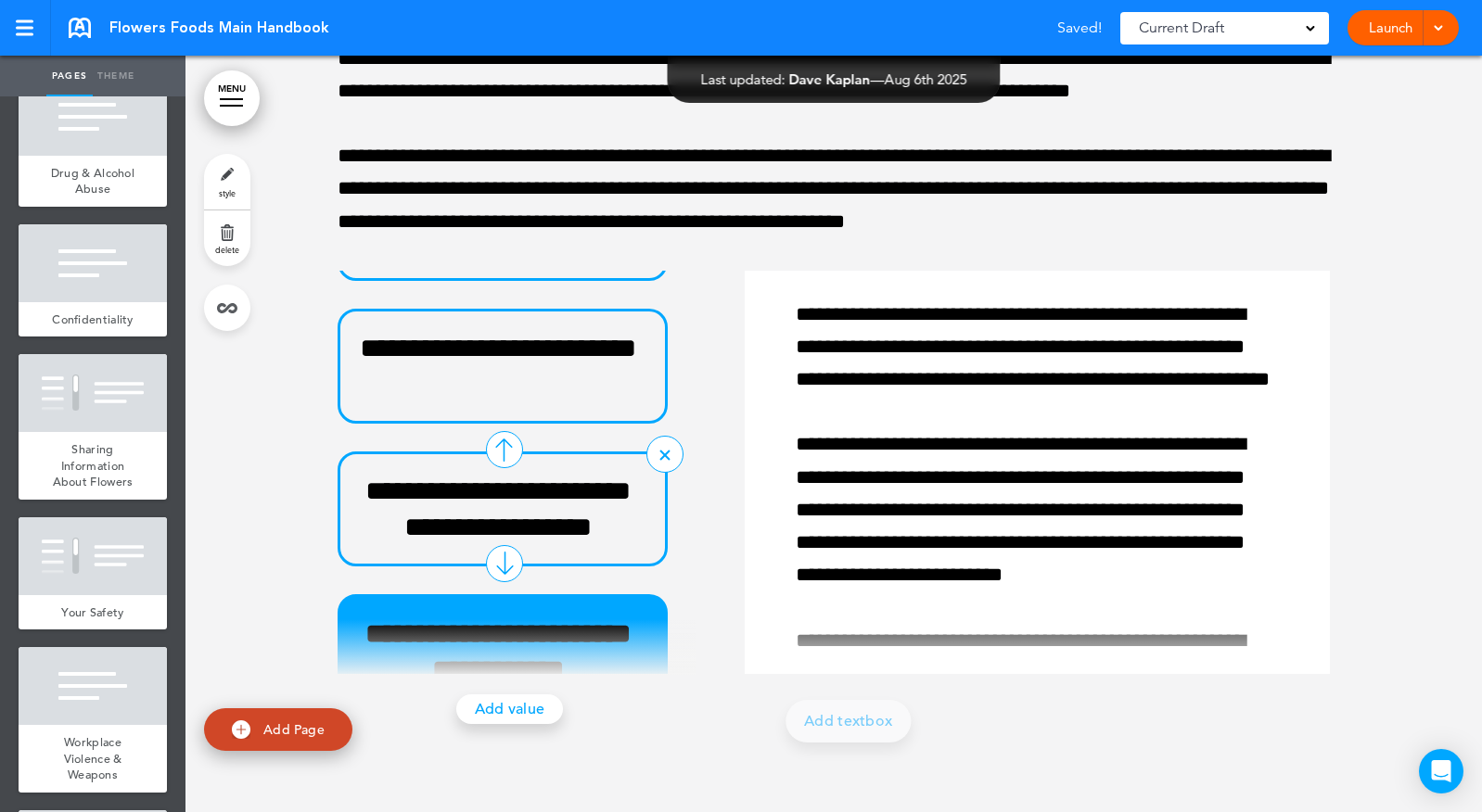 scroll, scrollTop: 925, scrollLeft: 0, axis: vertical 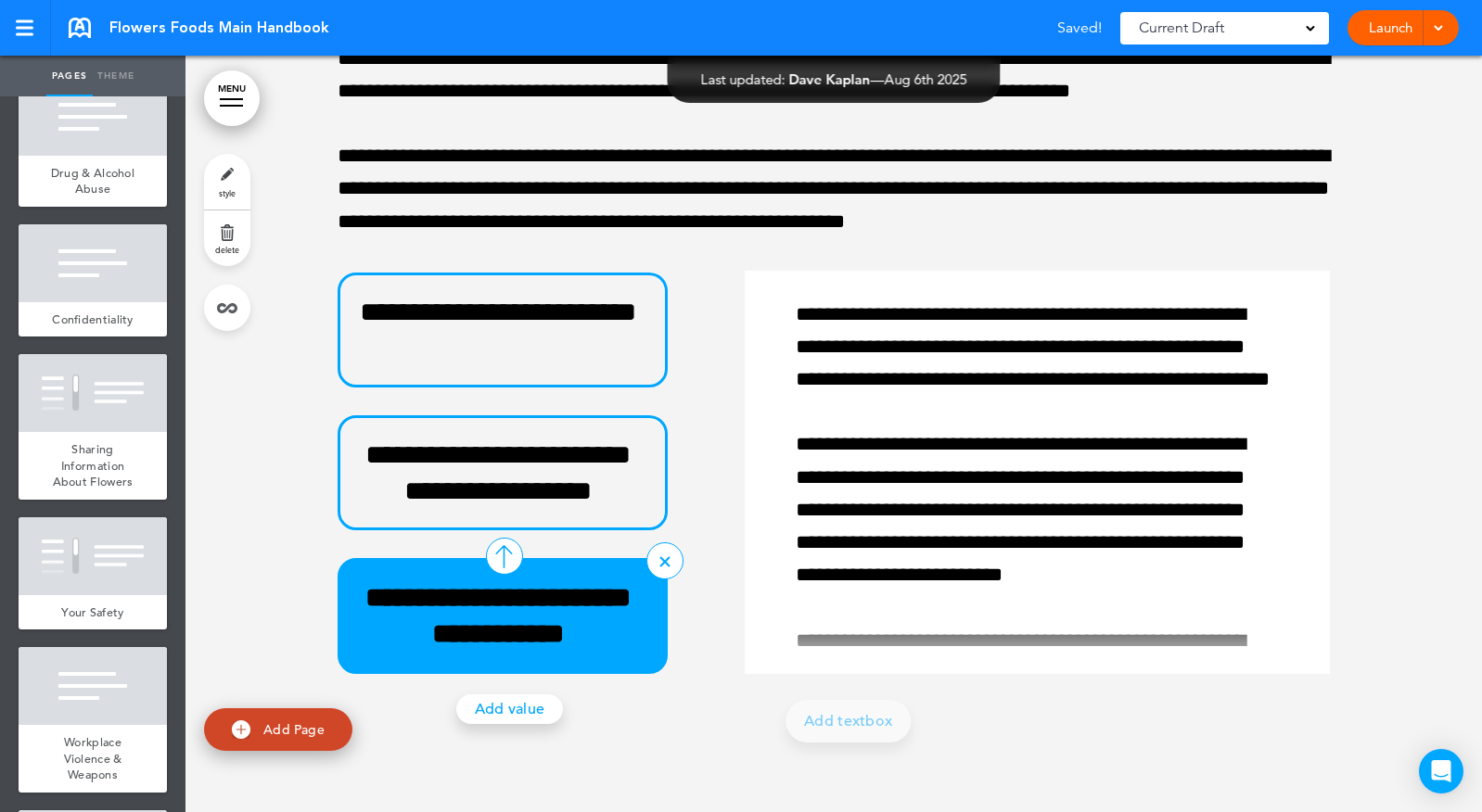 click on "**********" at bounding box center (498, 615) 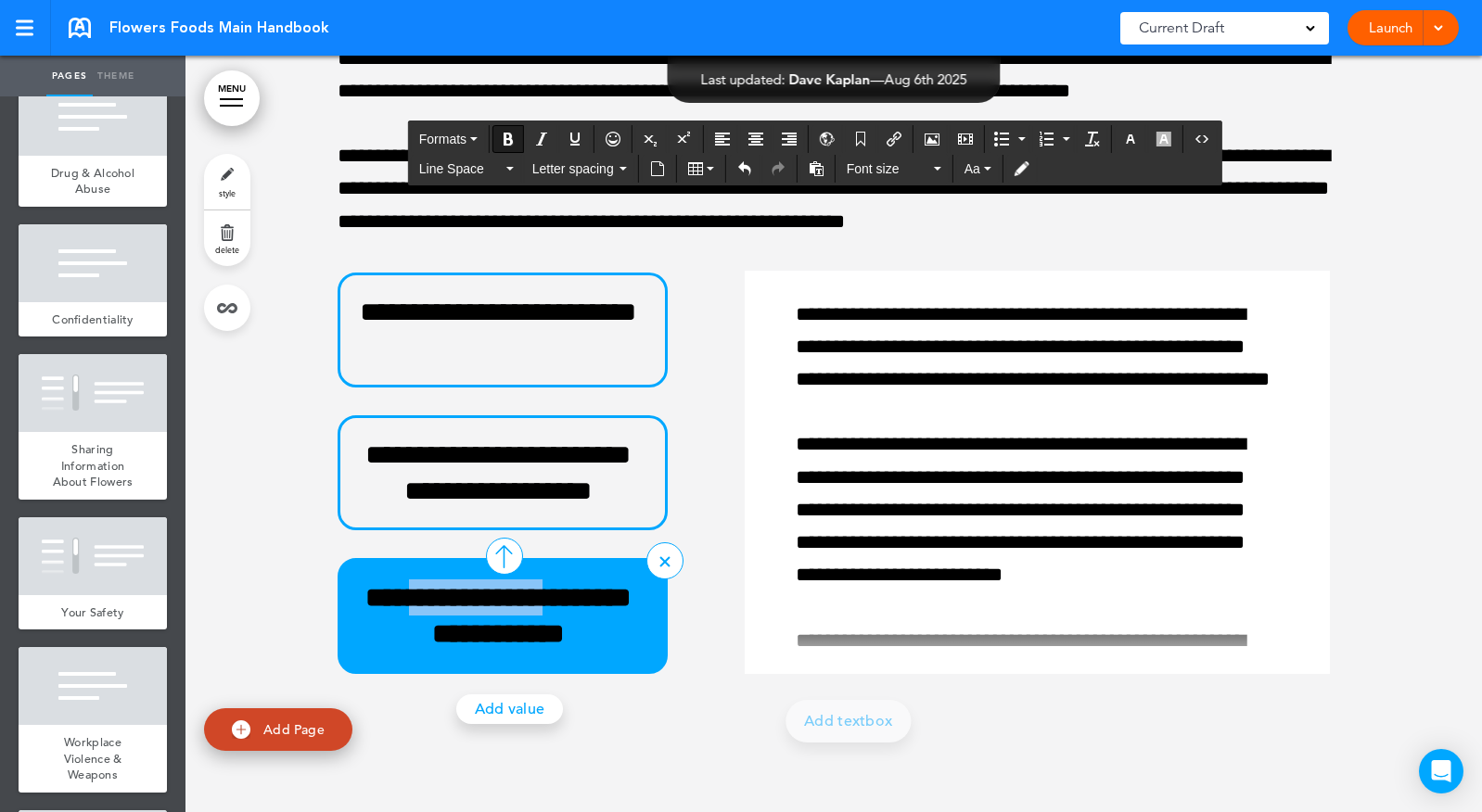 click on "**********" at bounding box center [498, 615] 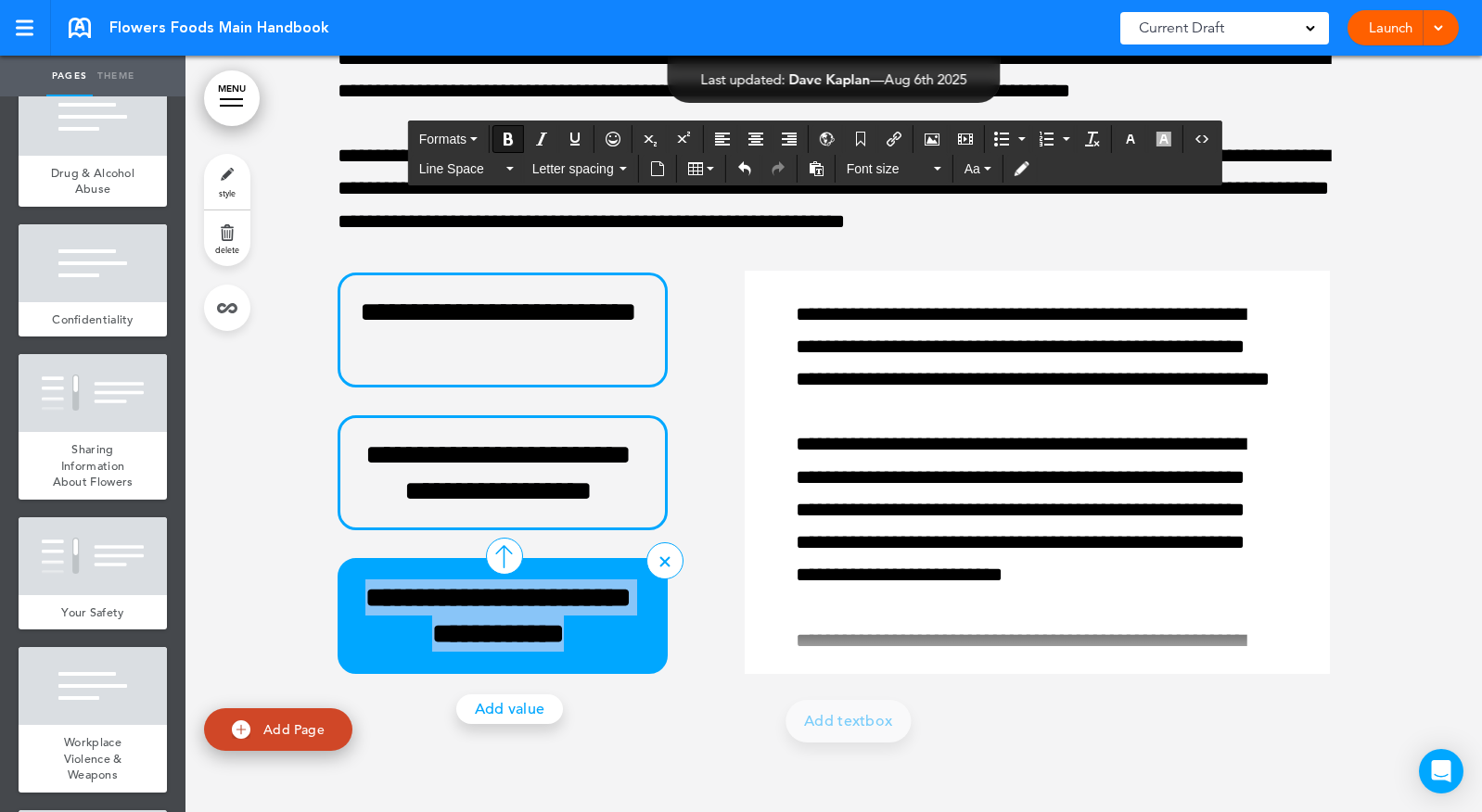 click on "**********" at bounding box center [498, 615] 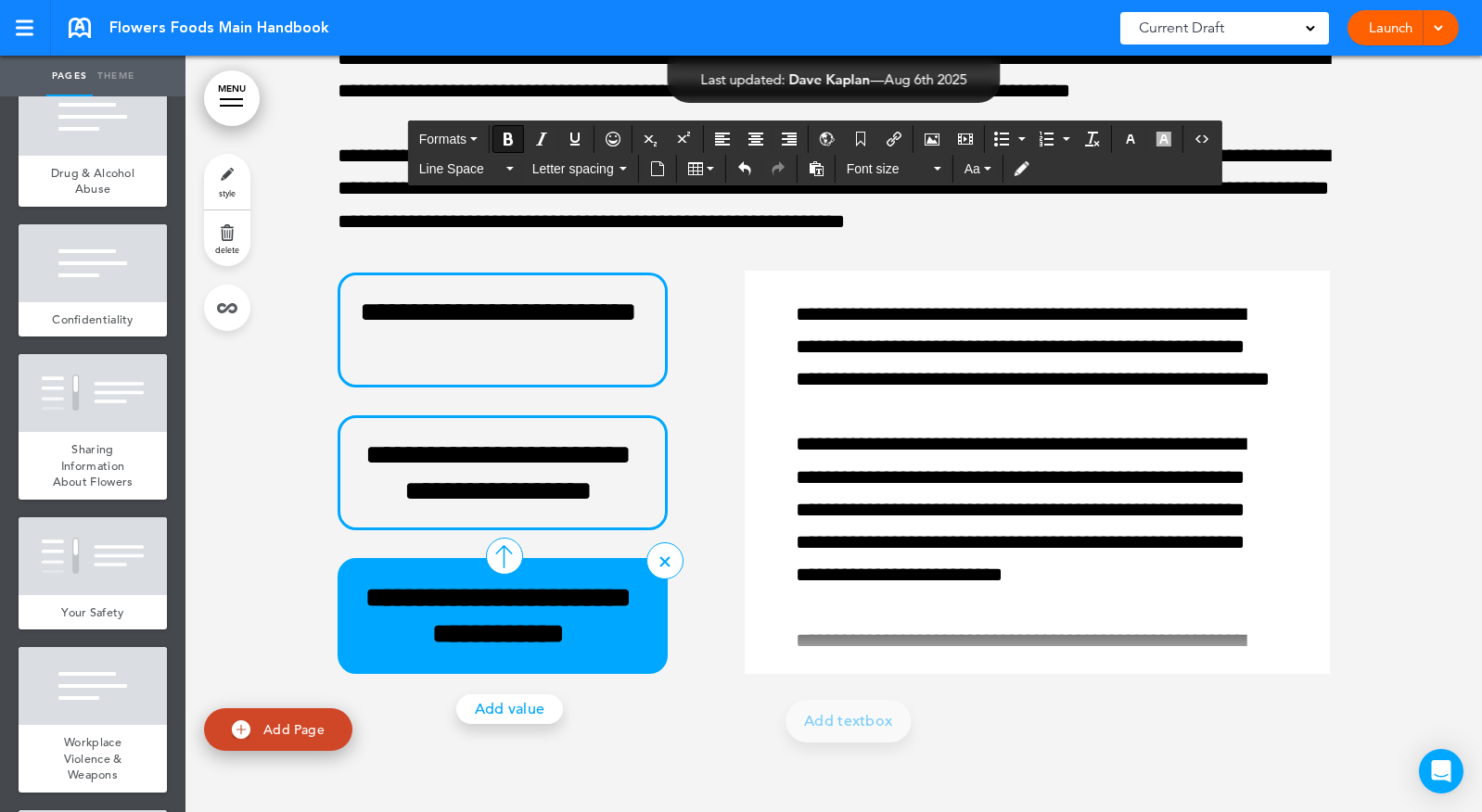 scroll, scrollTop: 924, scrollLeft: 0, axis: vertical 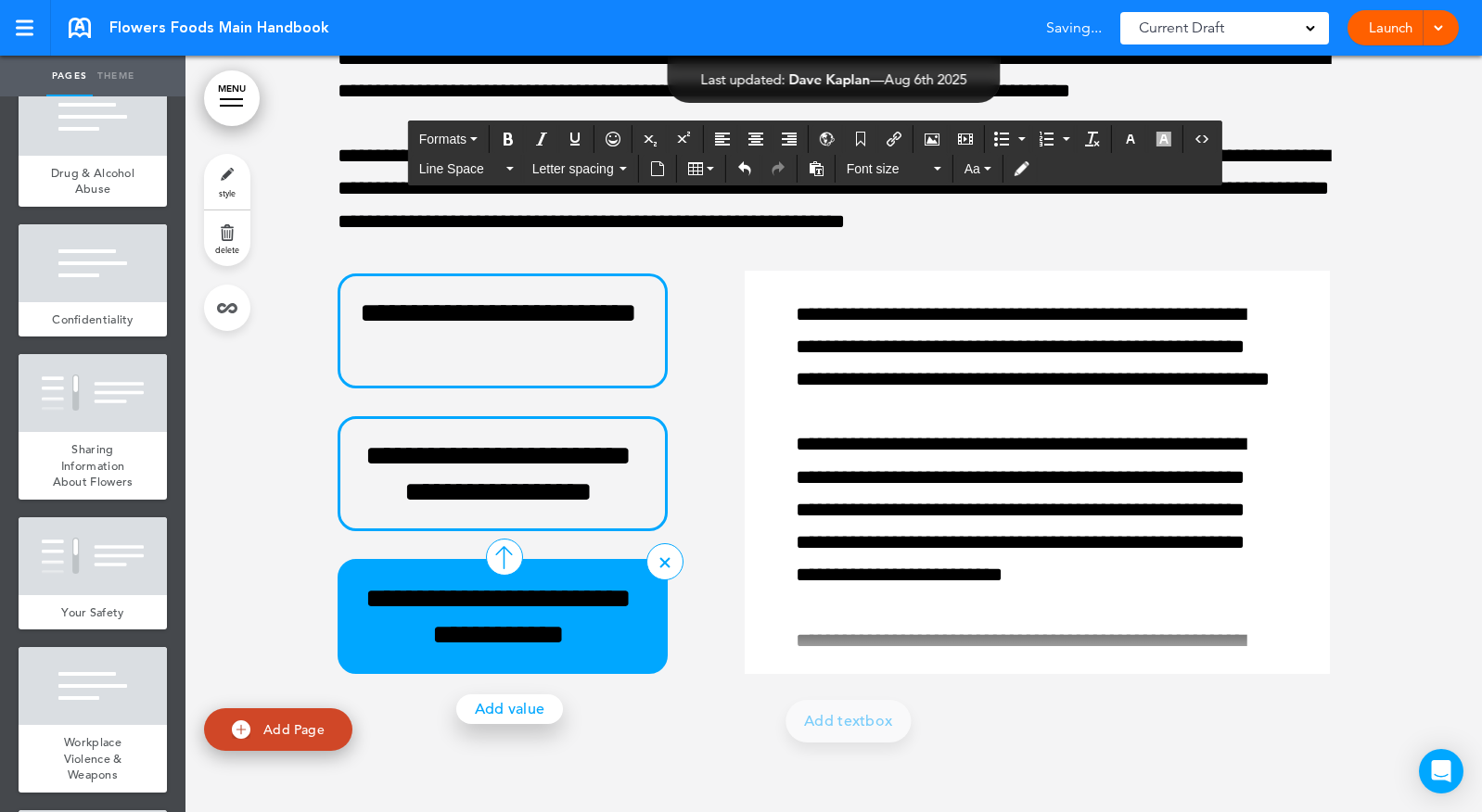 click on "Add value" at bounding box center [510, 709] 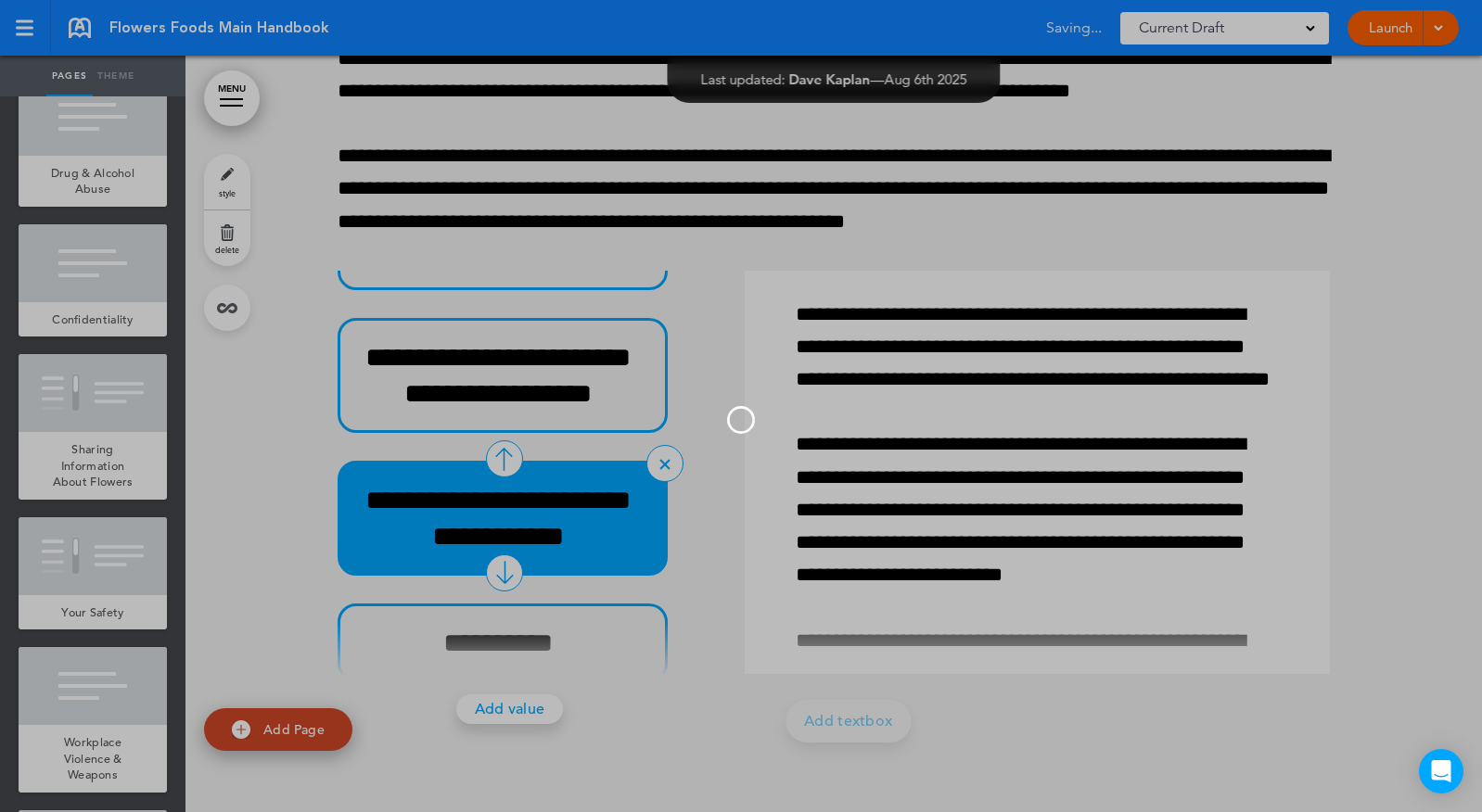 scroll, scrollTop: 1031, scrollLeft: 0, axis: vertical 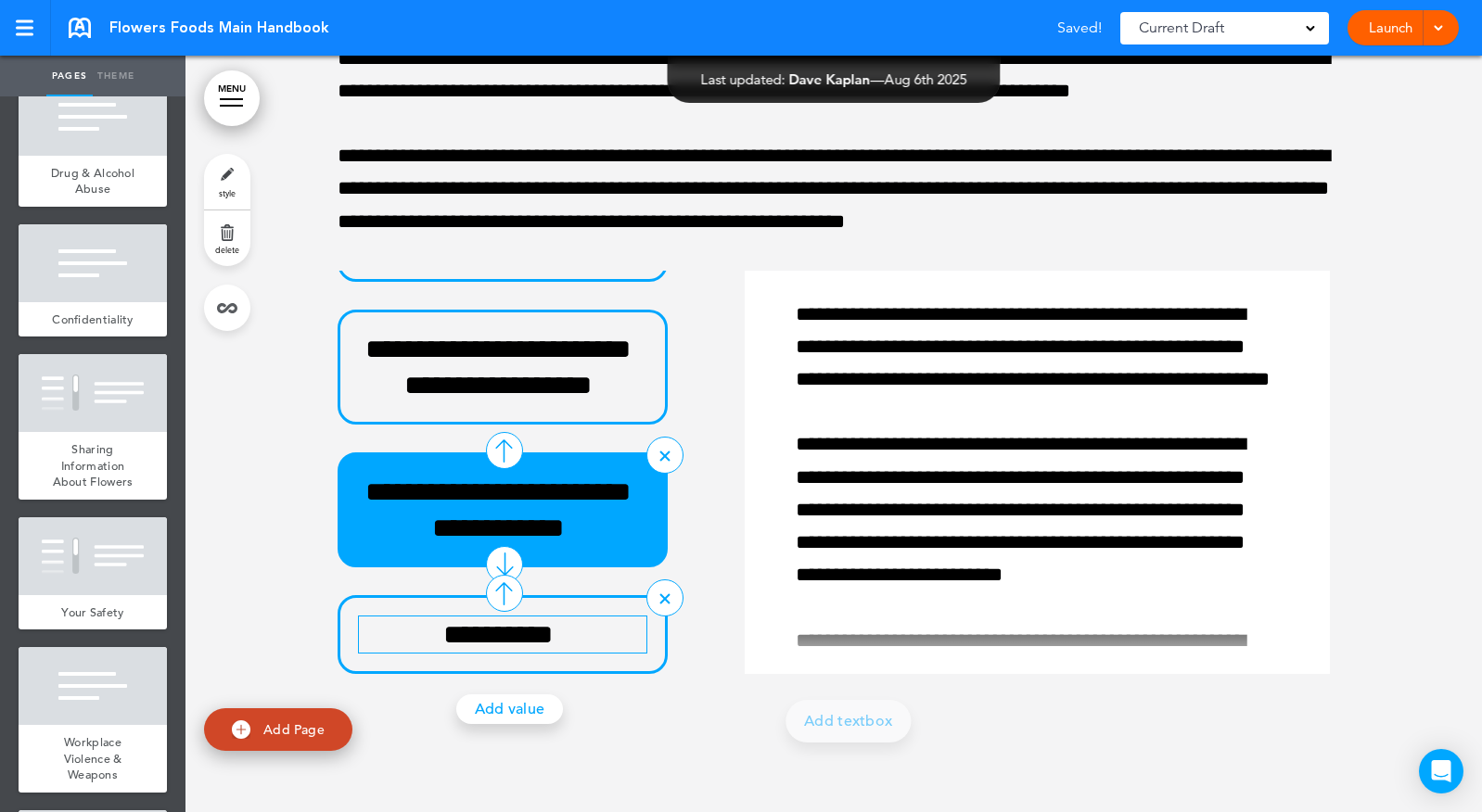 click on "**********" at bounding box center (498, 634) 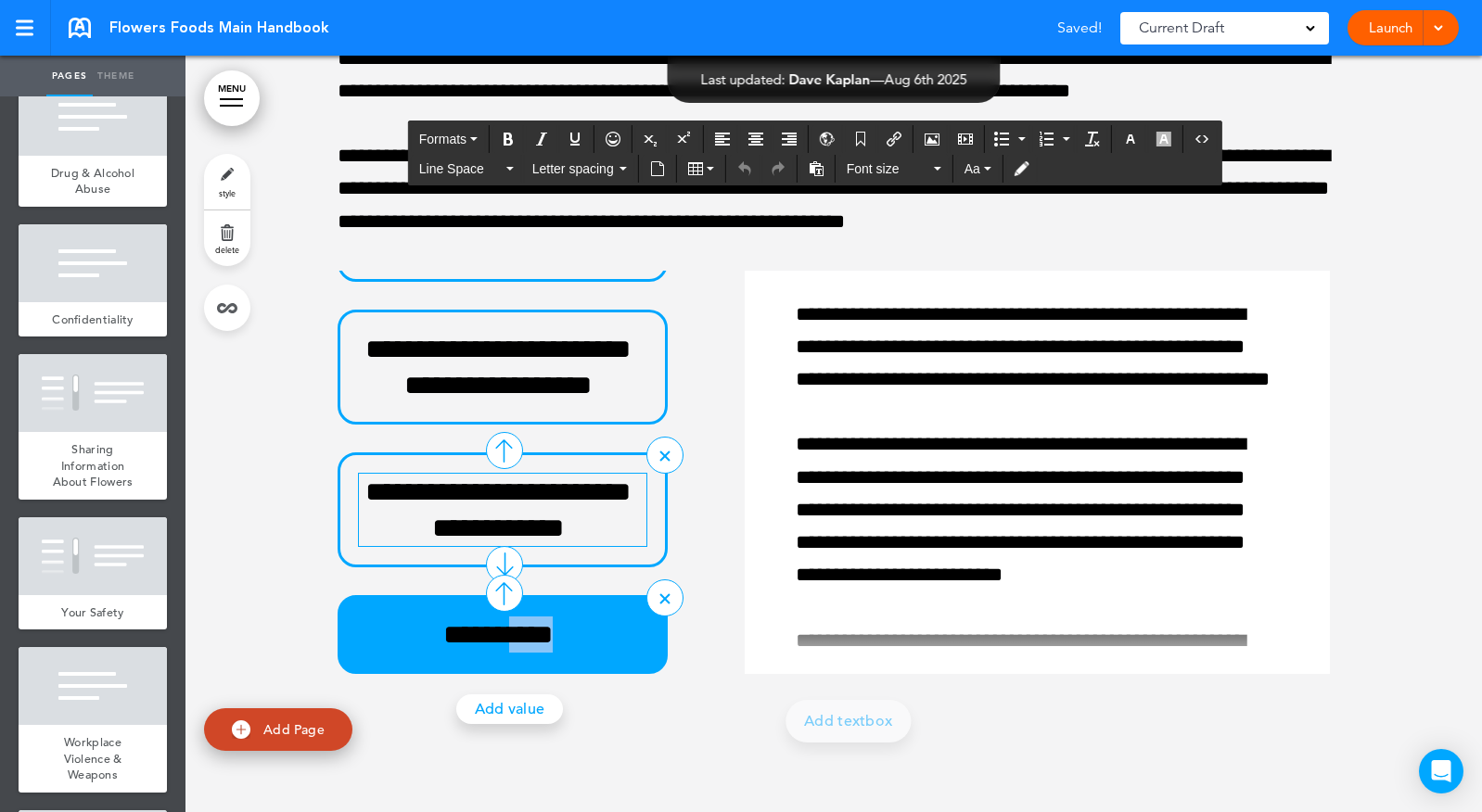 click on "**********" at bounding box center (498, 634) 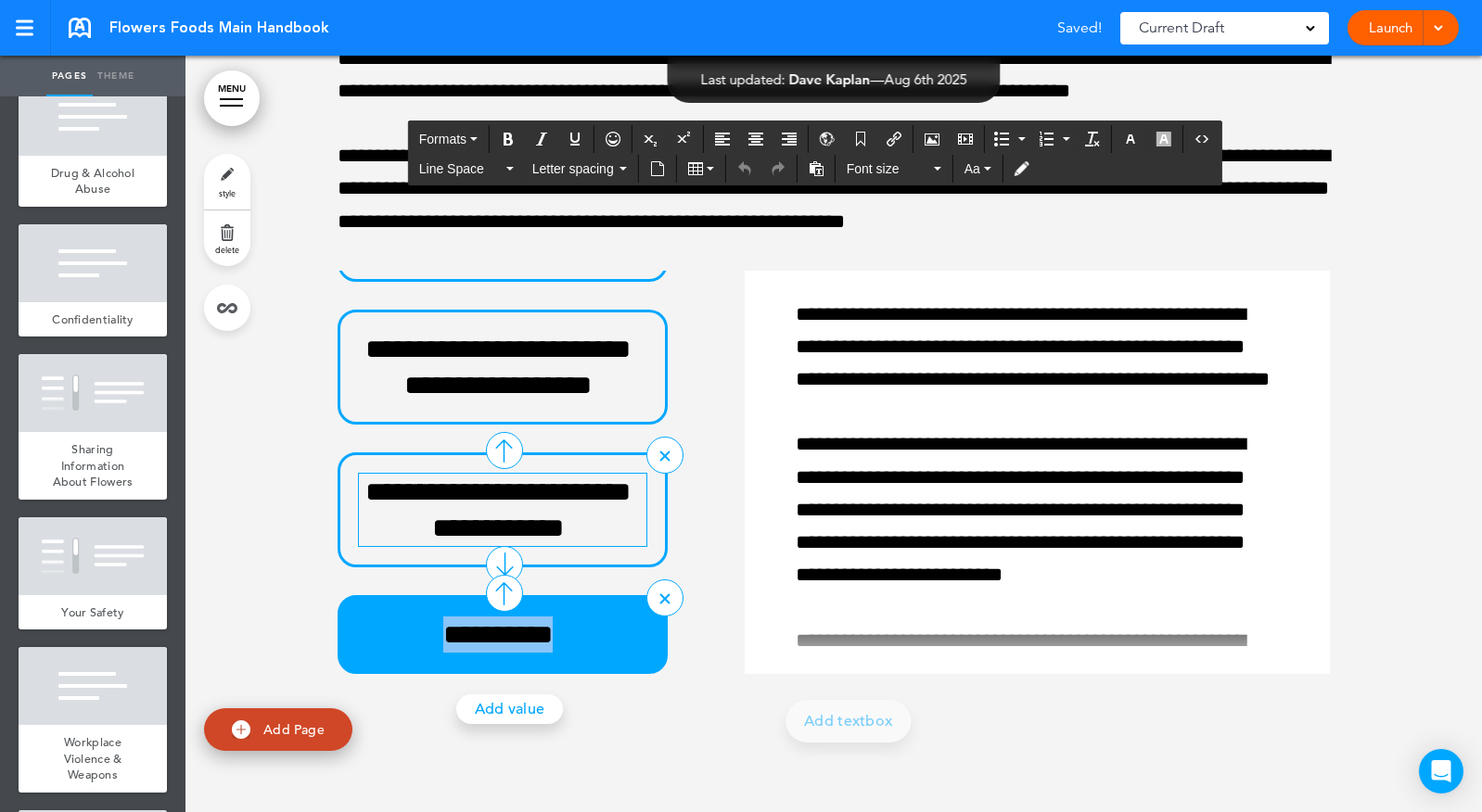 click on "**********" at bounding box center (498, 634) 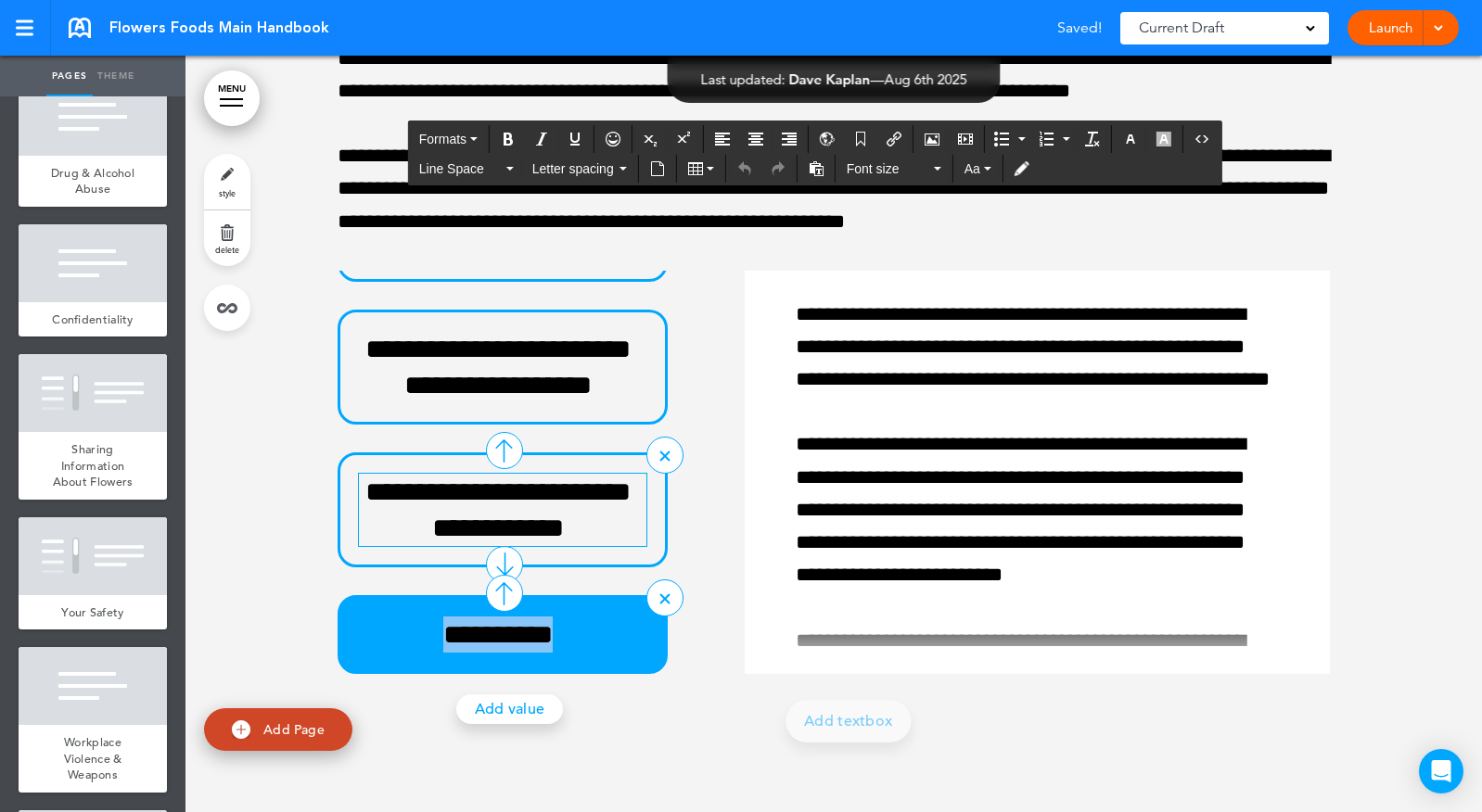 type 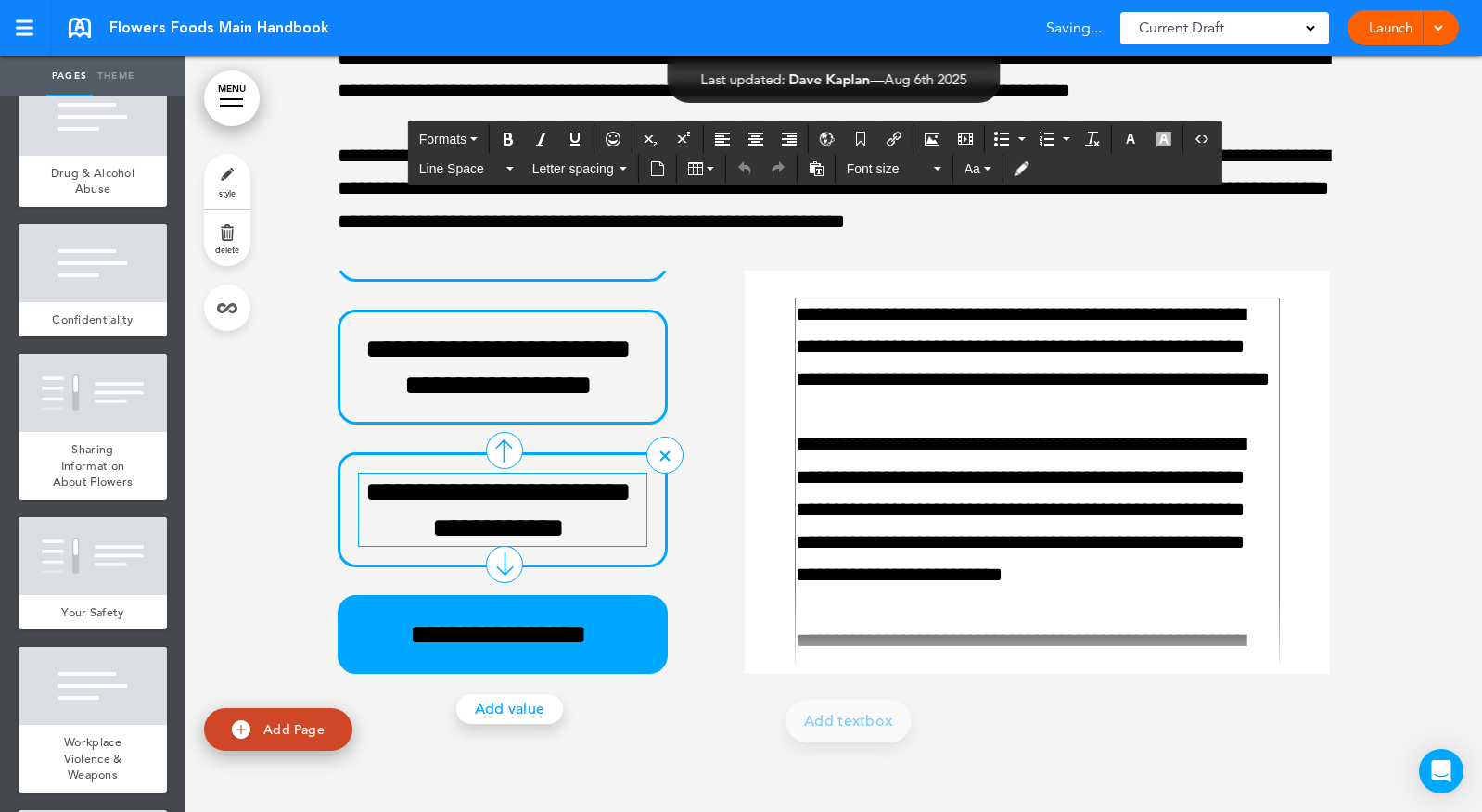 click on "**********" at bounding box center (1032, 1065) 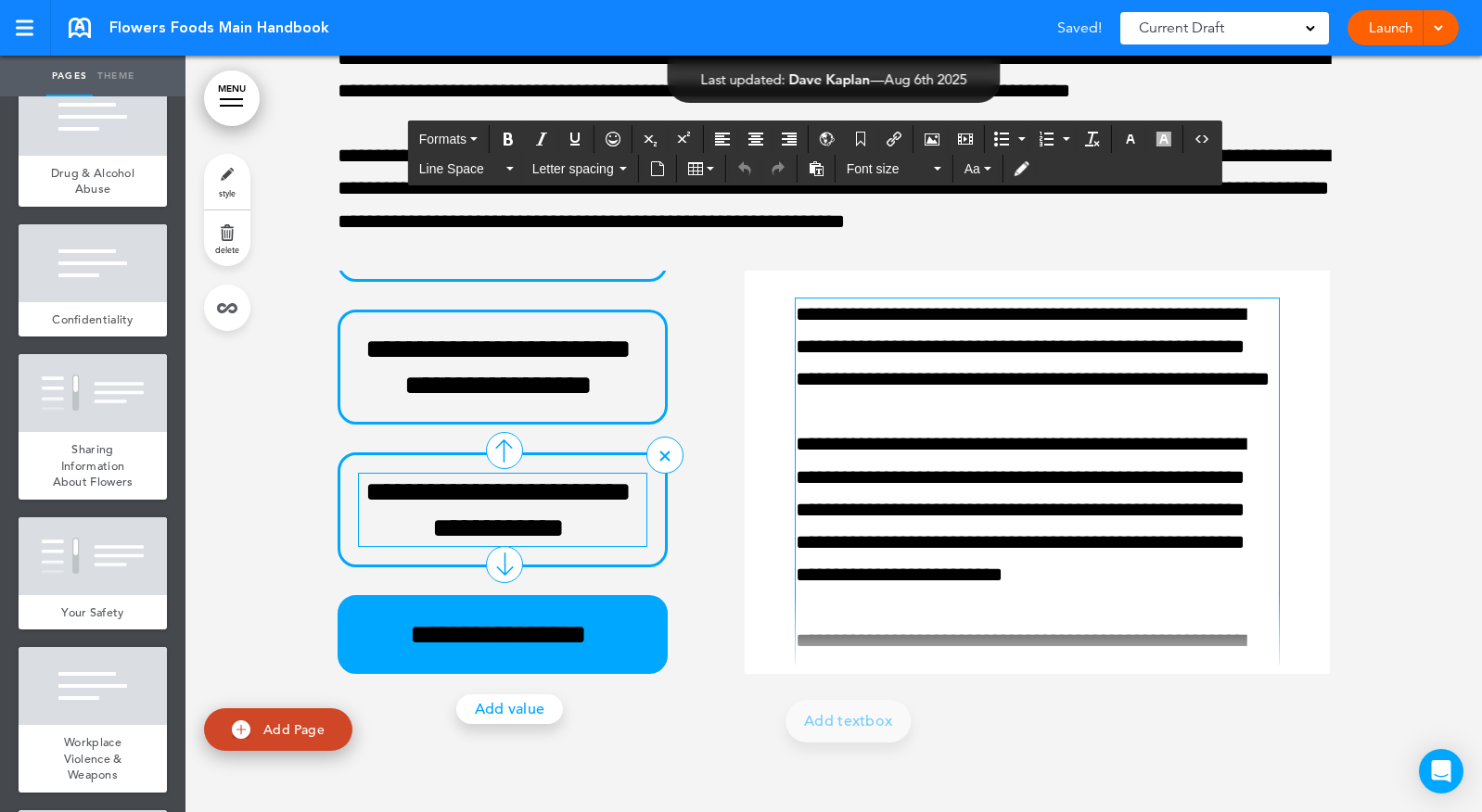 click on "**********" at bounding box center (1032, 1065) 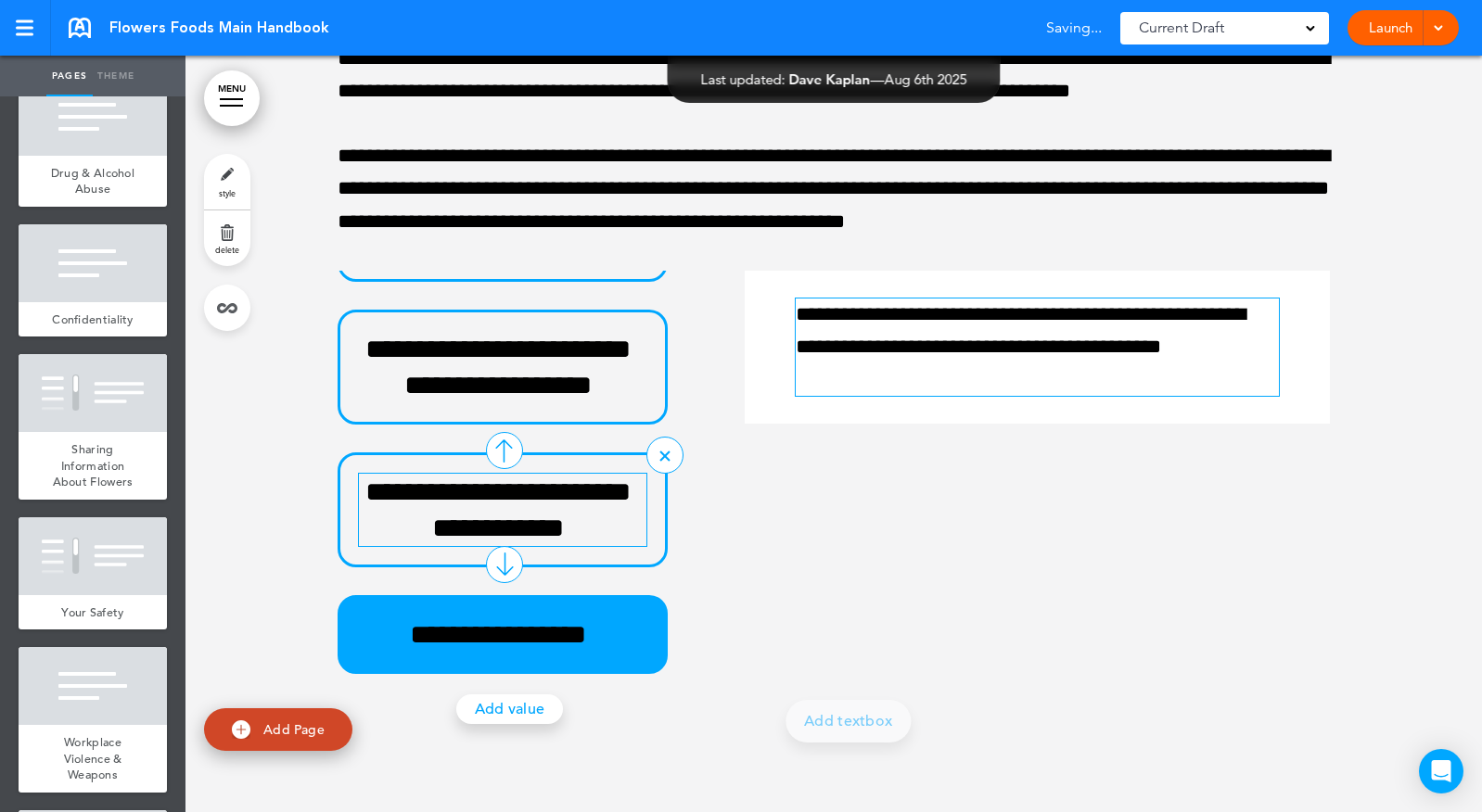 click on "**********" at bounding box center [503, 510] 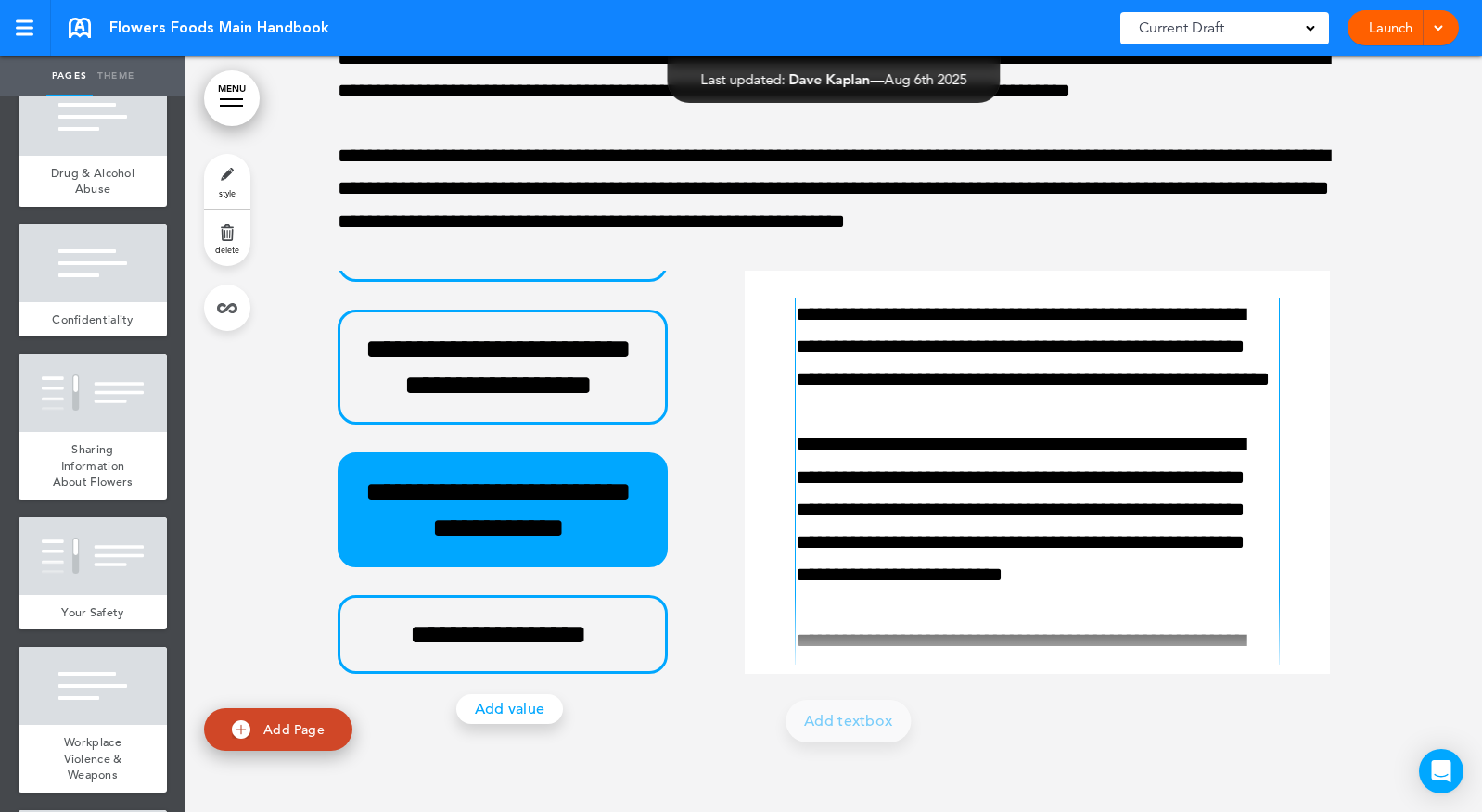 click on "**********" at bounding box center (1032, 1065) 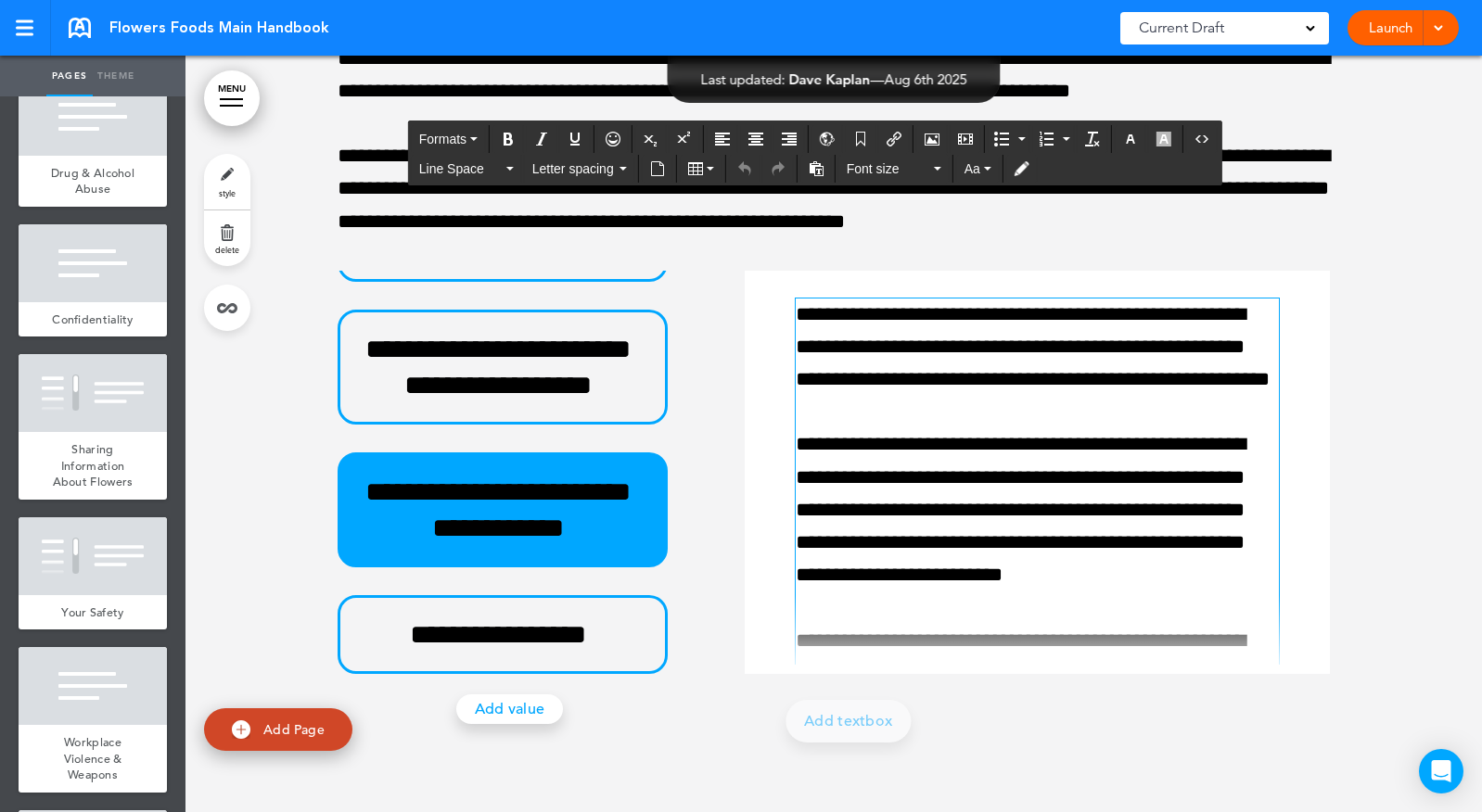 paste 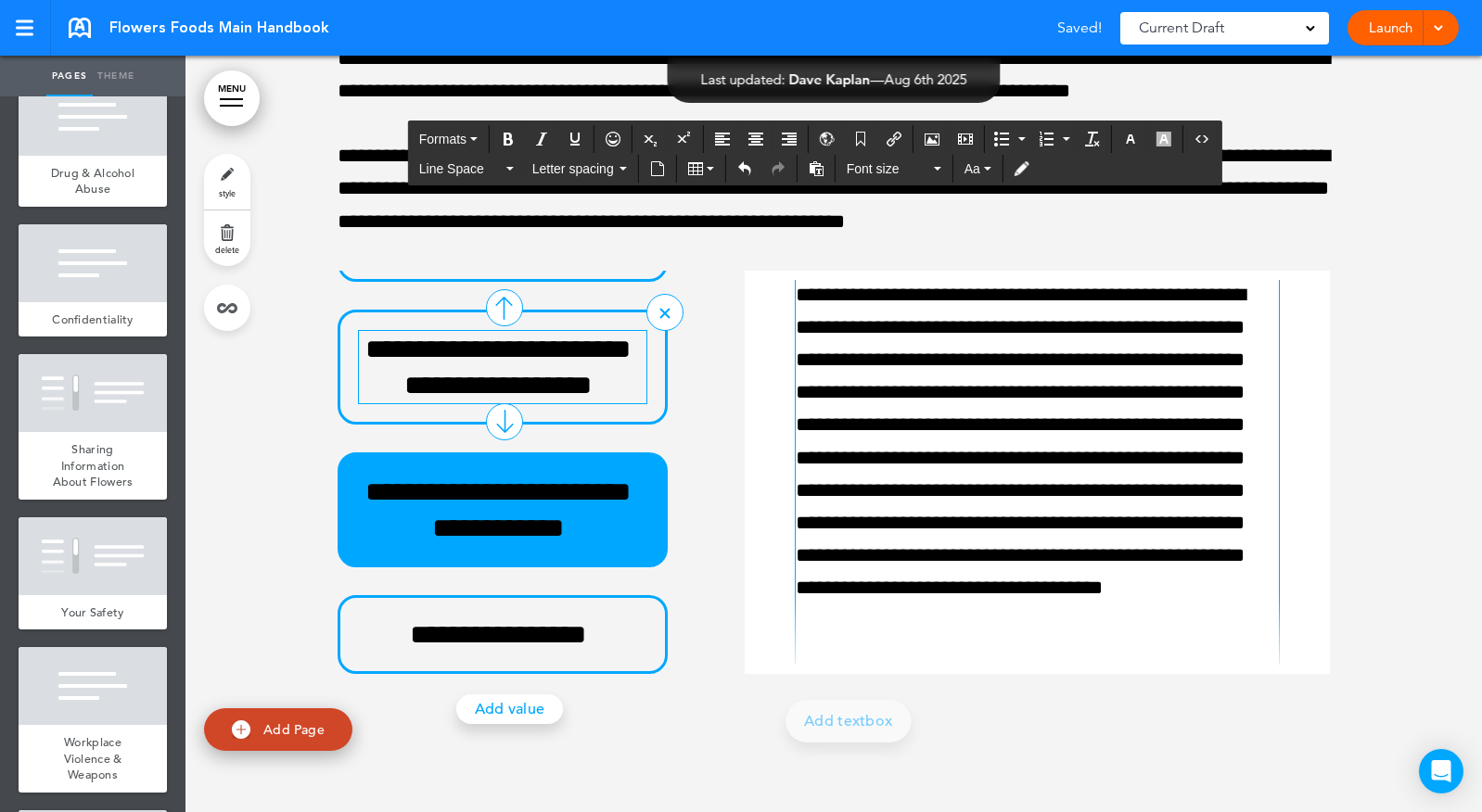 click on "**********" at bounding box center [498, 367] 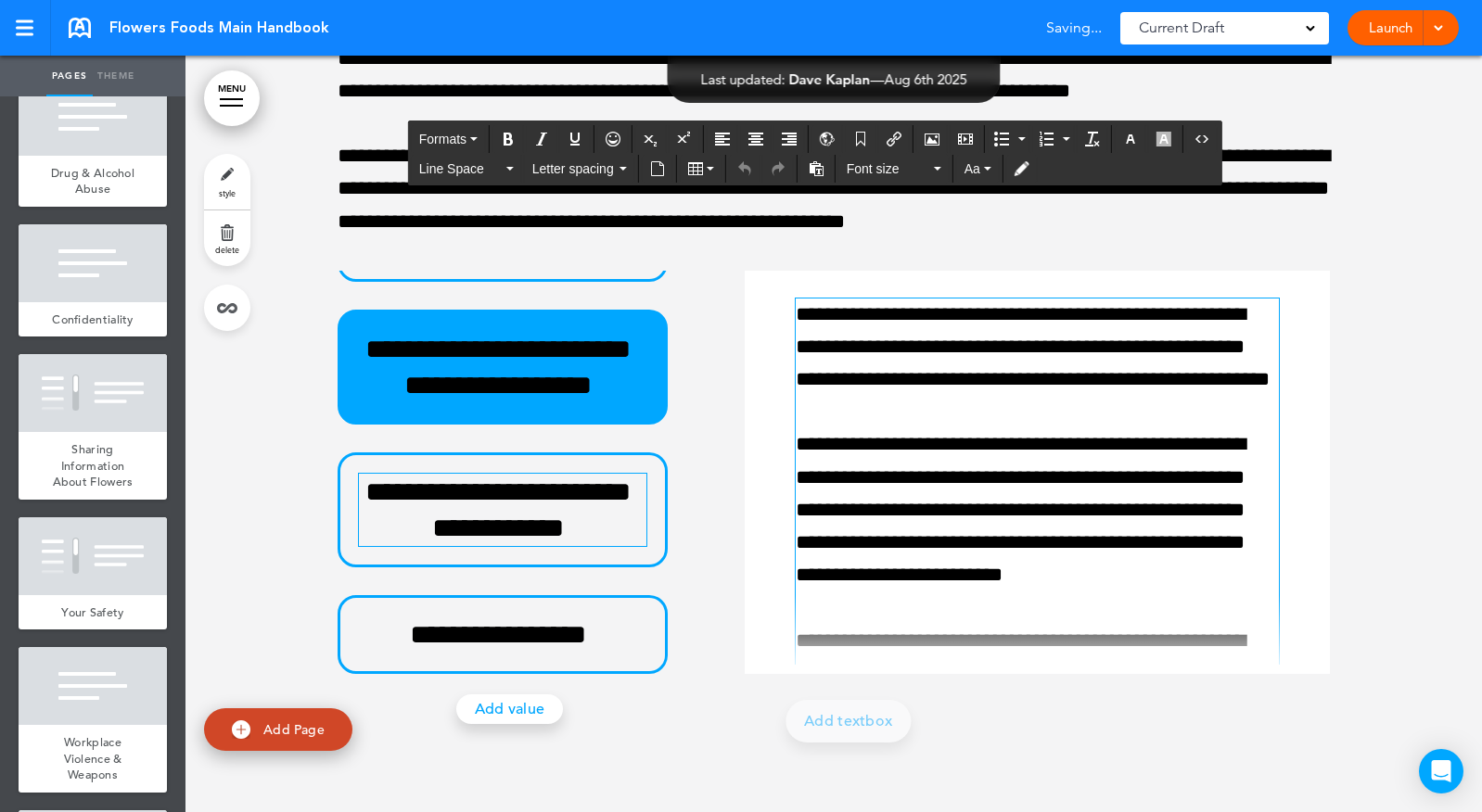 click on "**********" at bounding box center [1032, 1065] 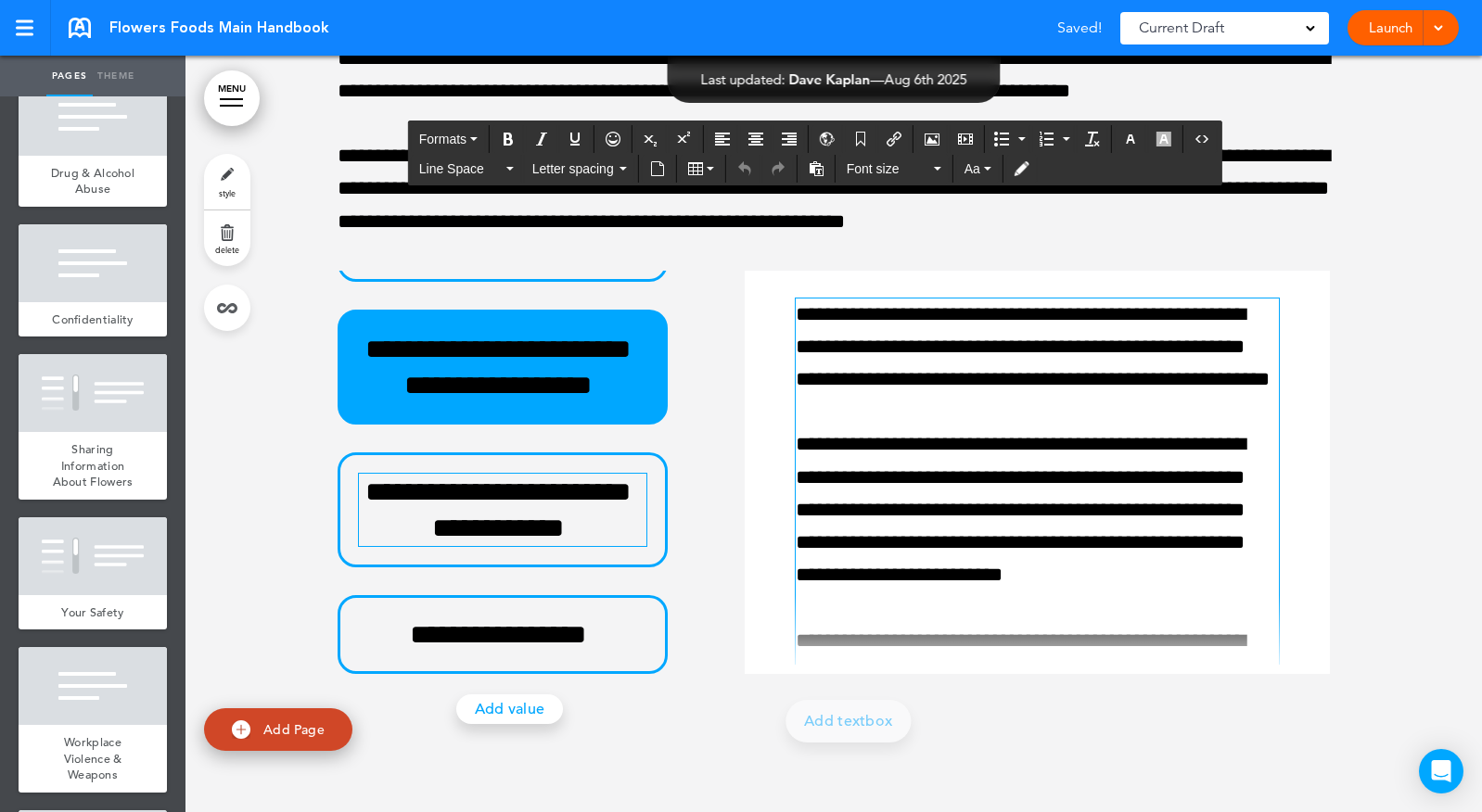 paste 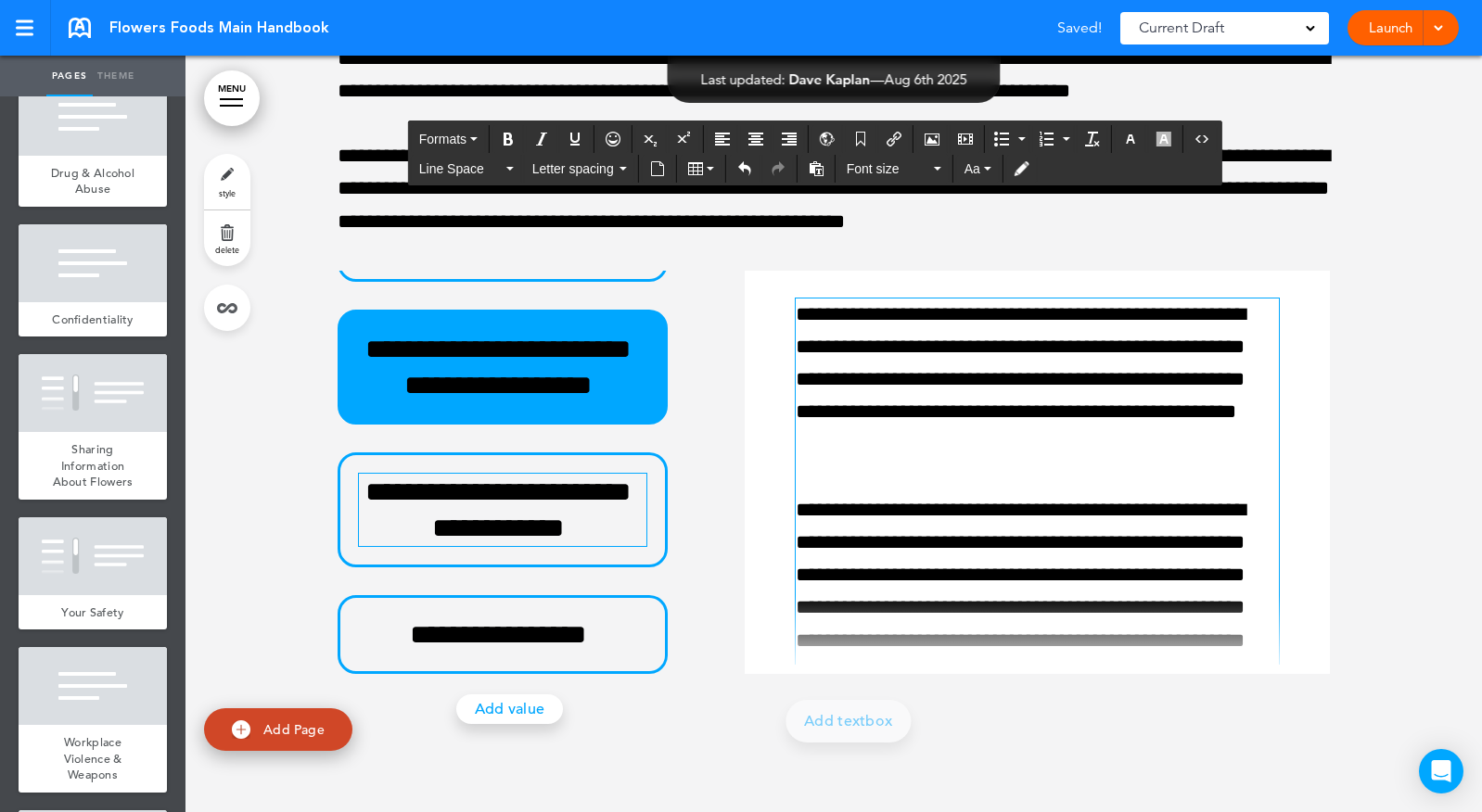 scroll, scrollTop: 248, scrollLeft: 0, axis: vertical 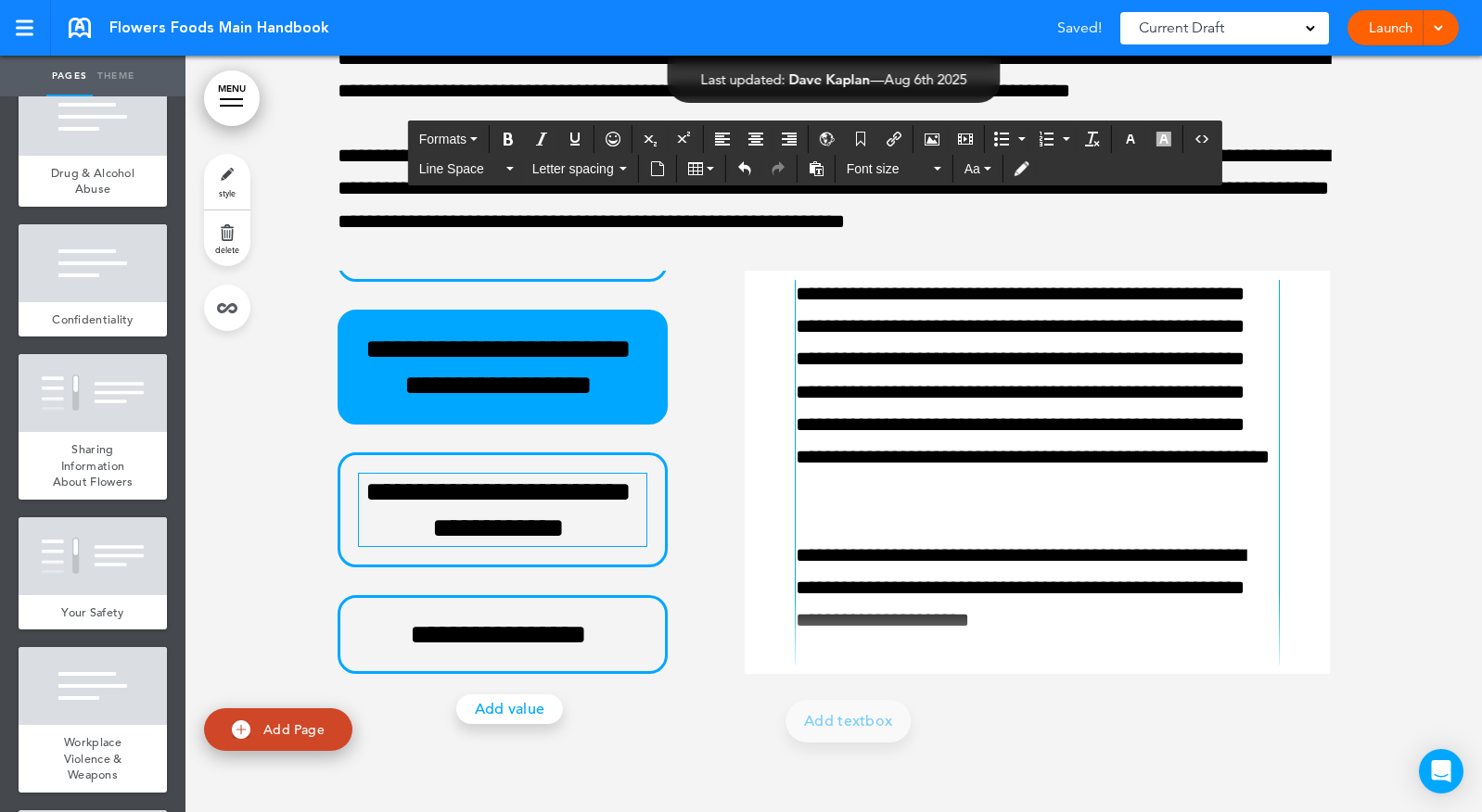 click on "**********" at bounding box center [1032, 392] 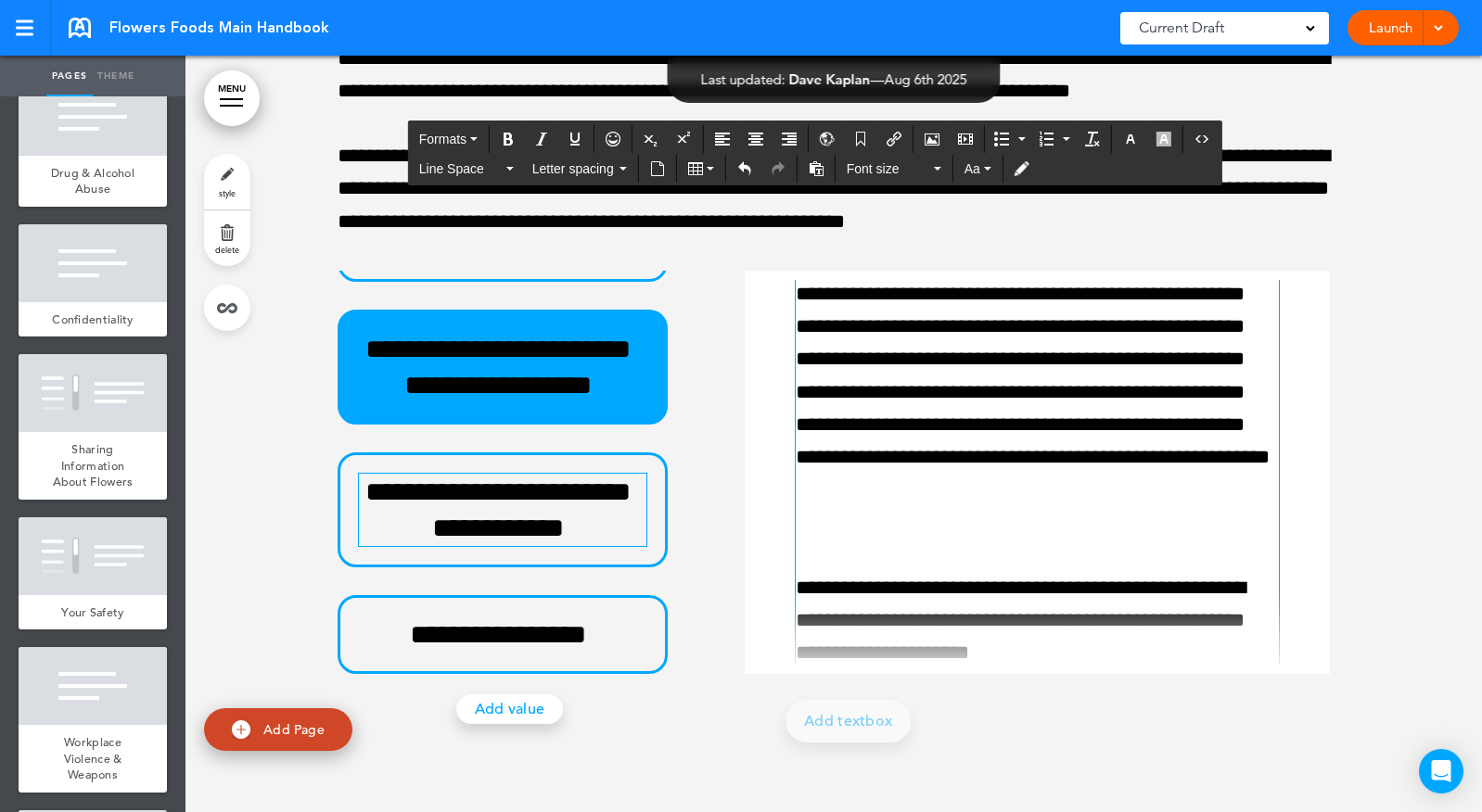 scroll, scrollTop: 337, scrollLeft: 0, axis: vertical 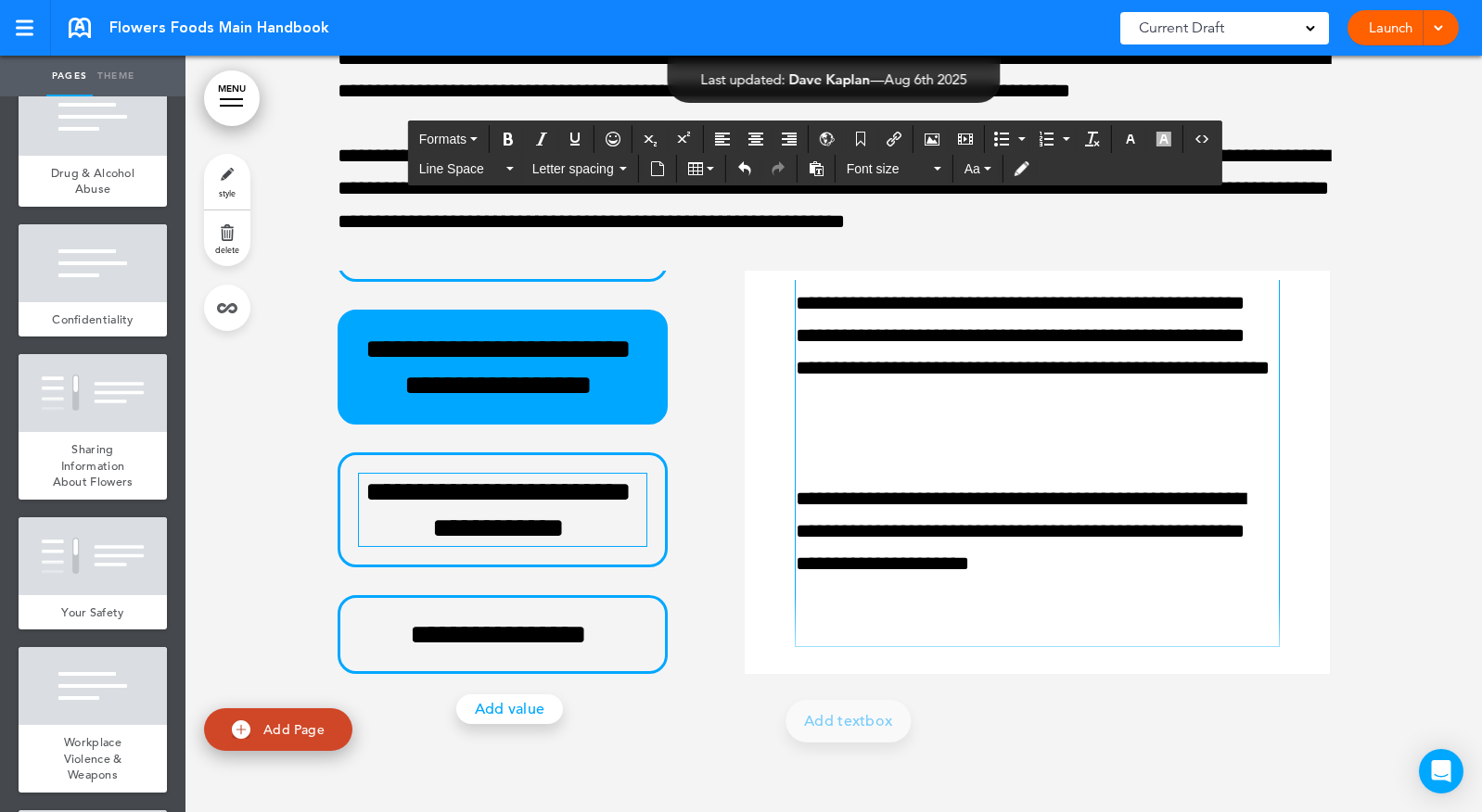 click at bounding box center [1026, 634] 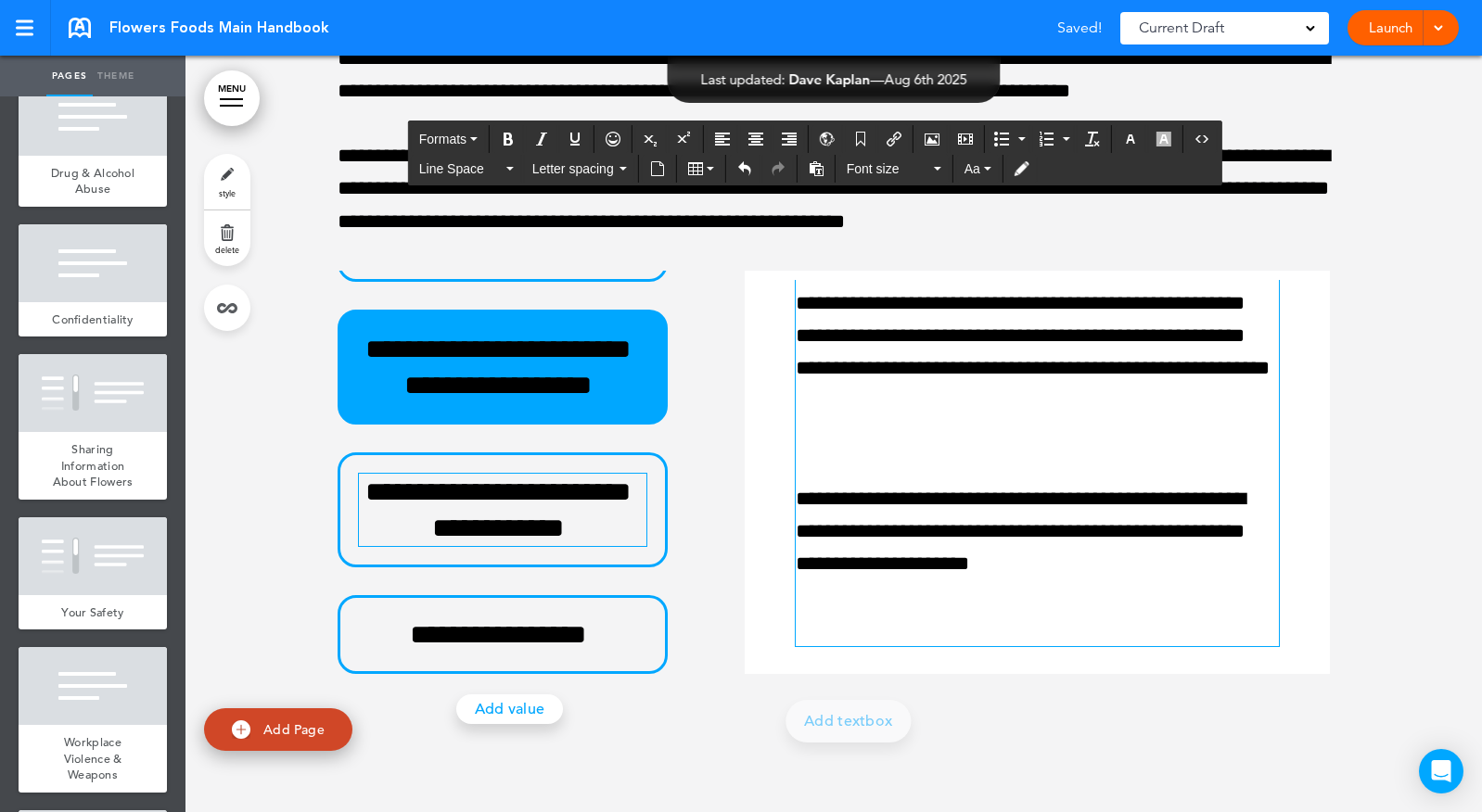 click at bounding box center [1037, 613] 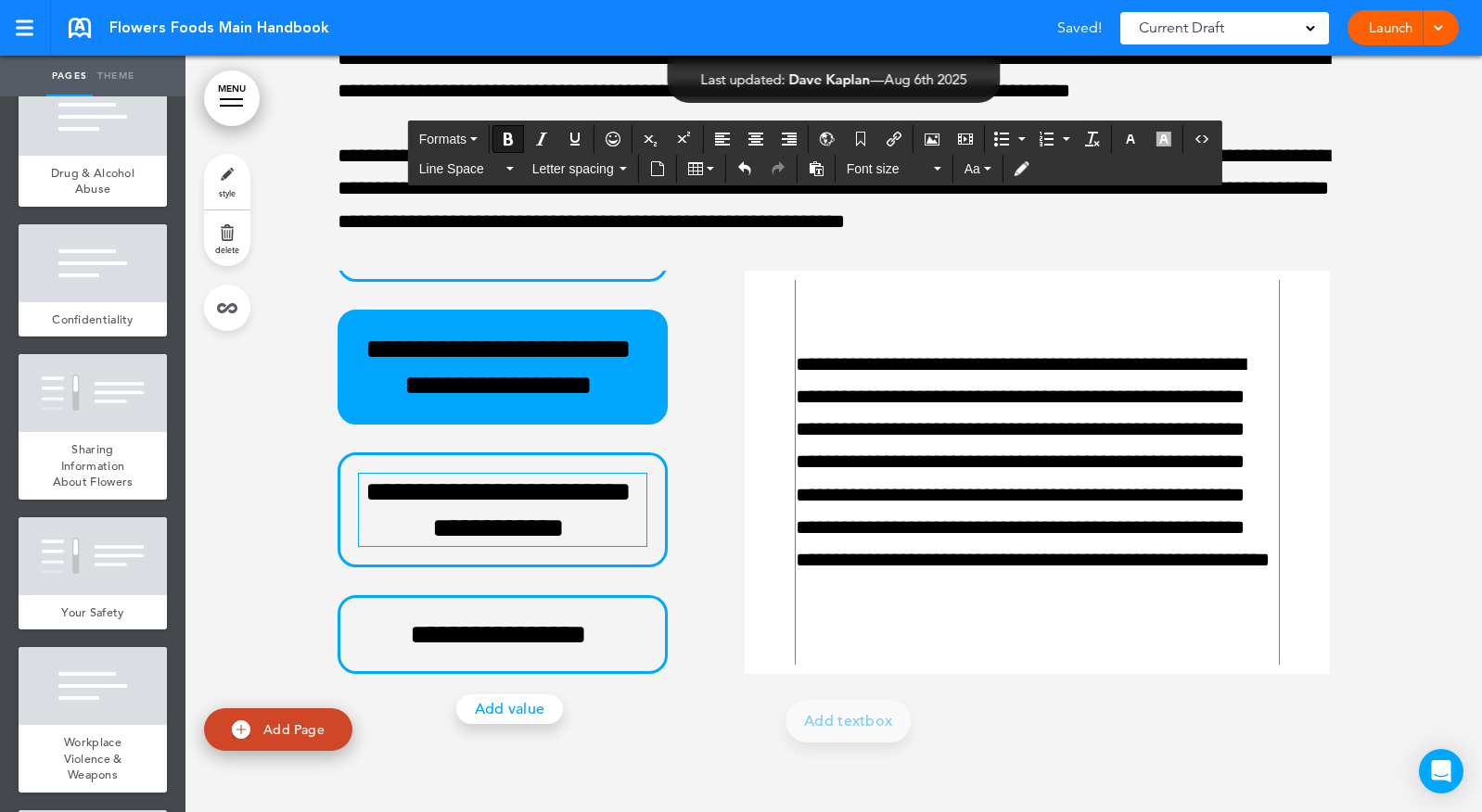 scroll, scrollTop: 0, scrollLeft: 0, axis: both 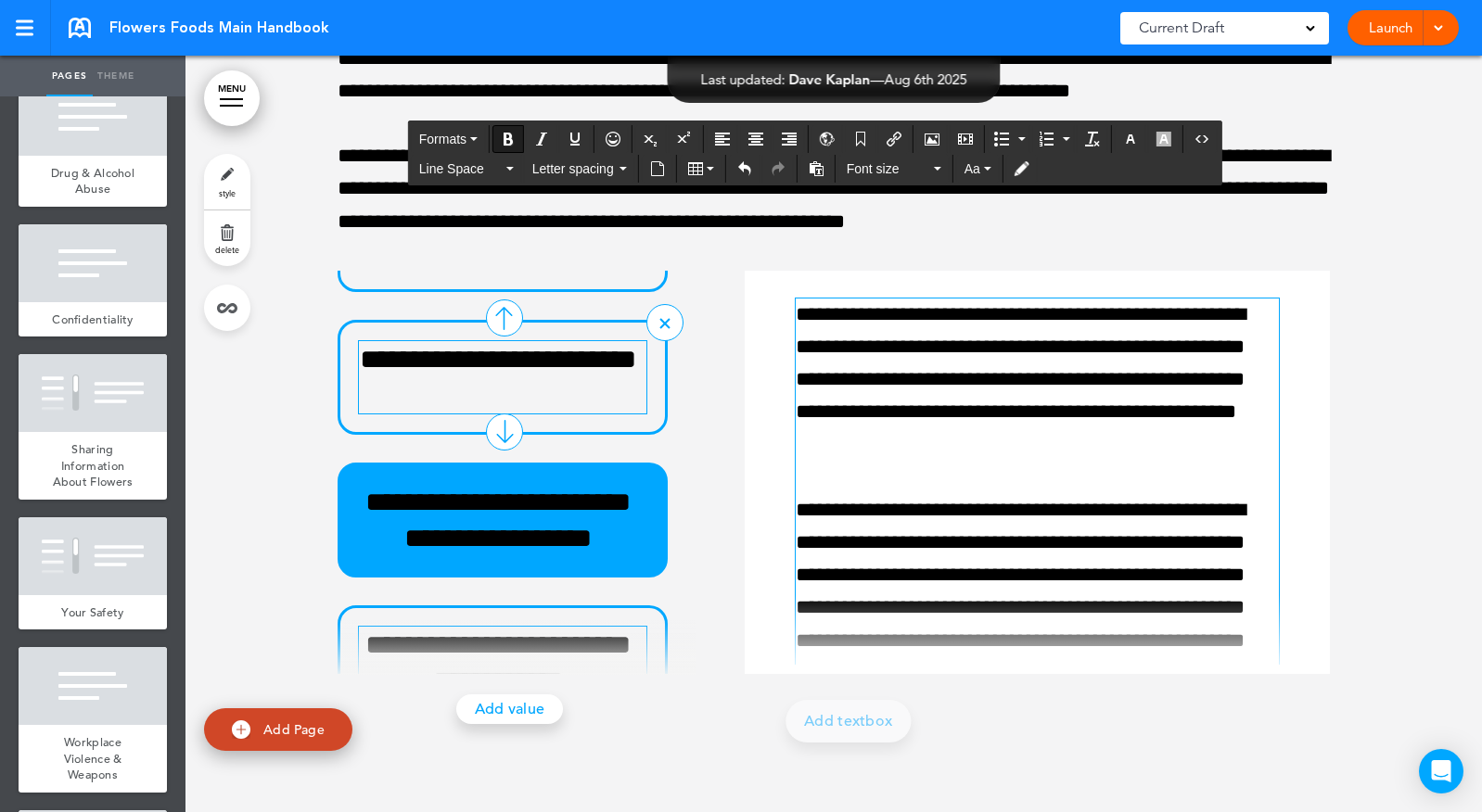 click on "**********" at bounding box center [498, 377] 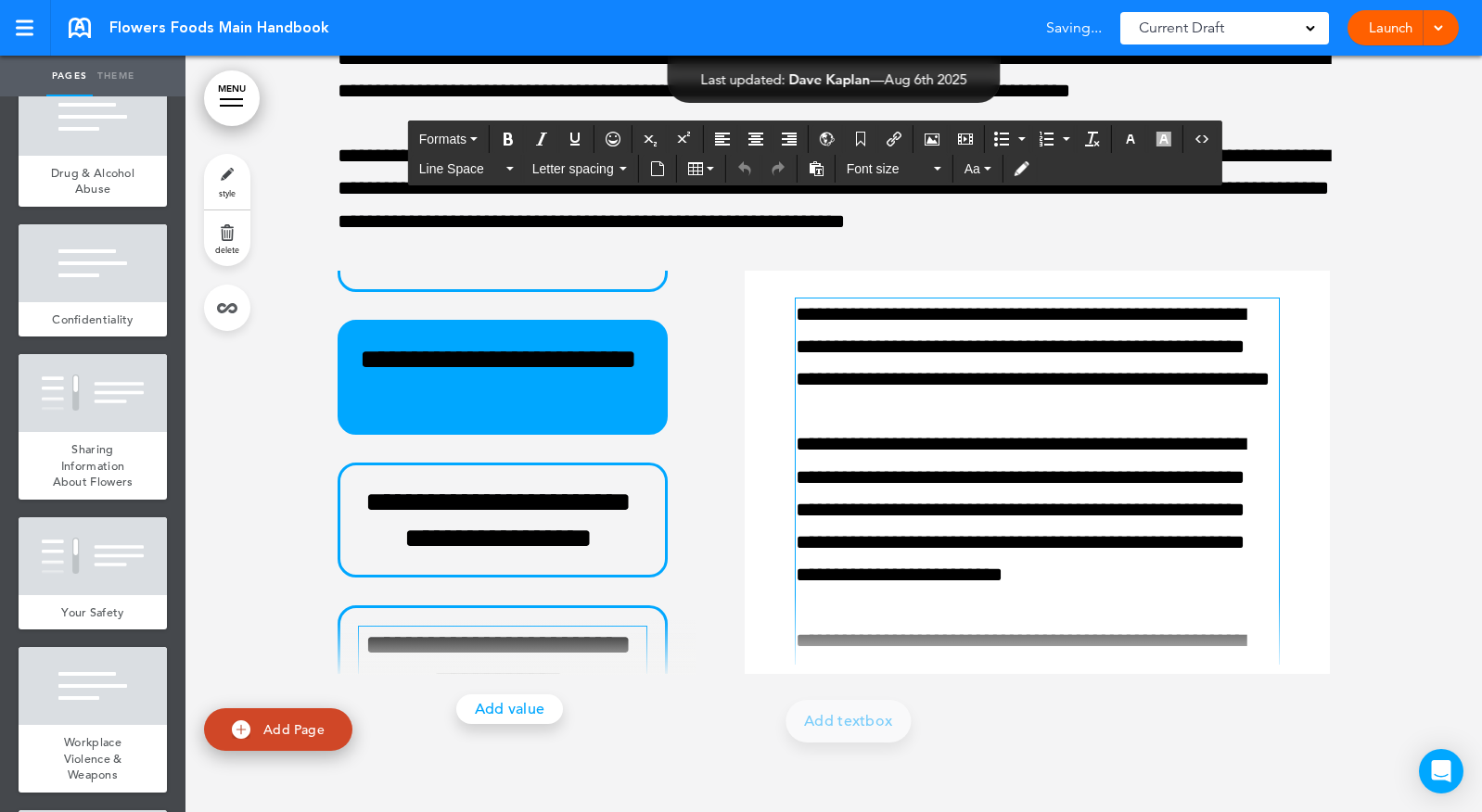 click on "**********" at bounding box center [1032, 1065] 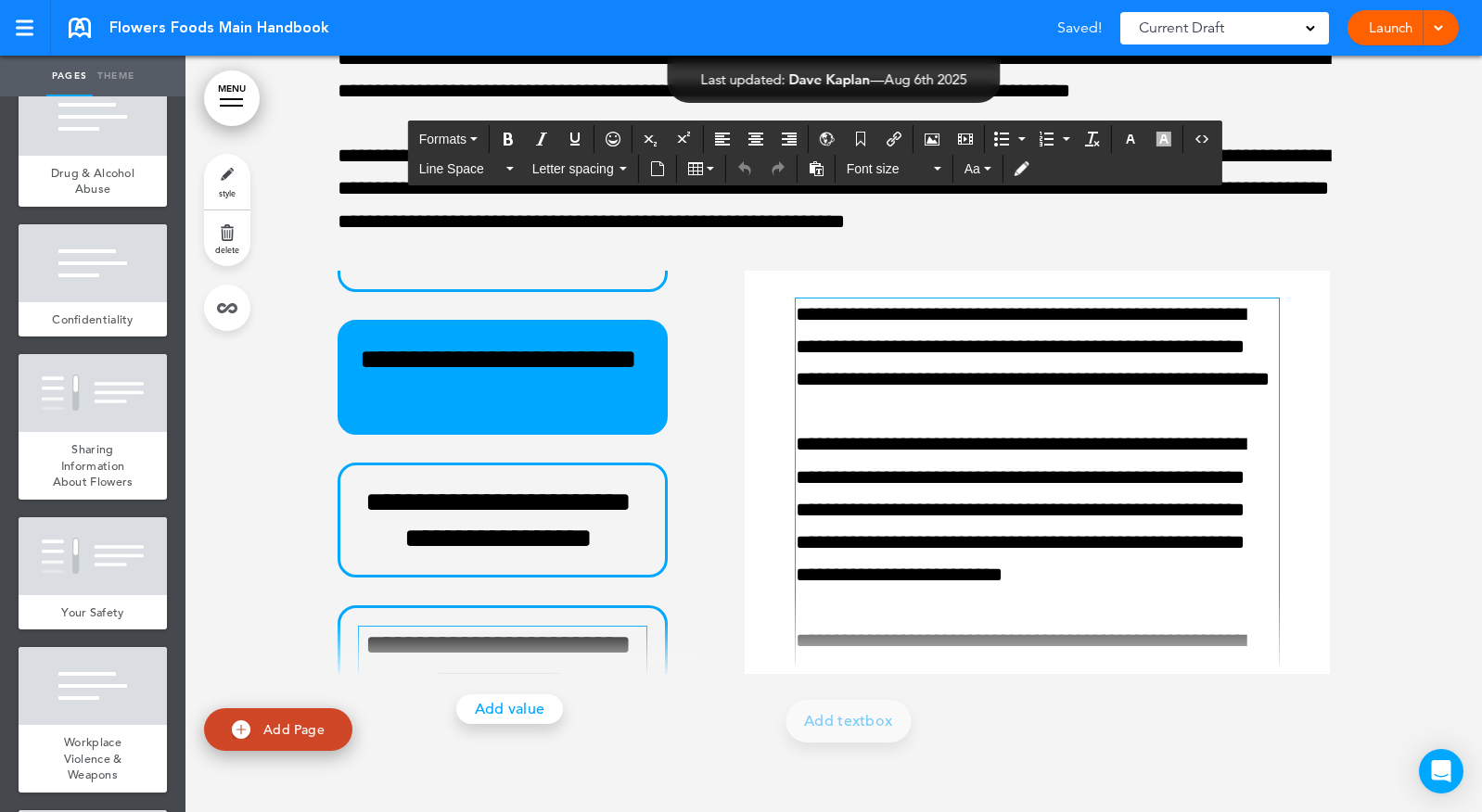 paste 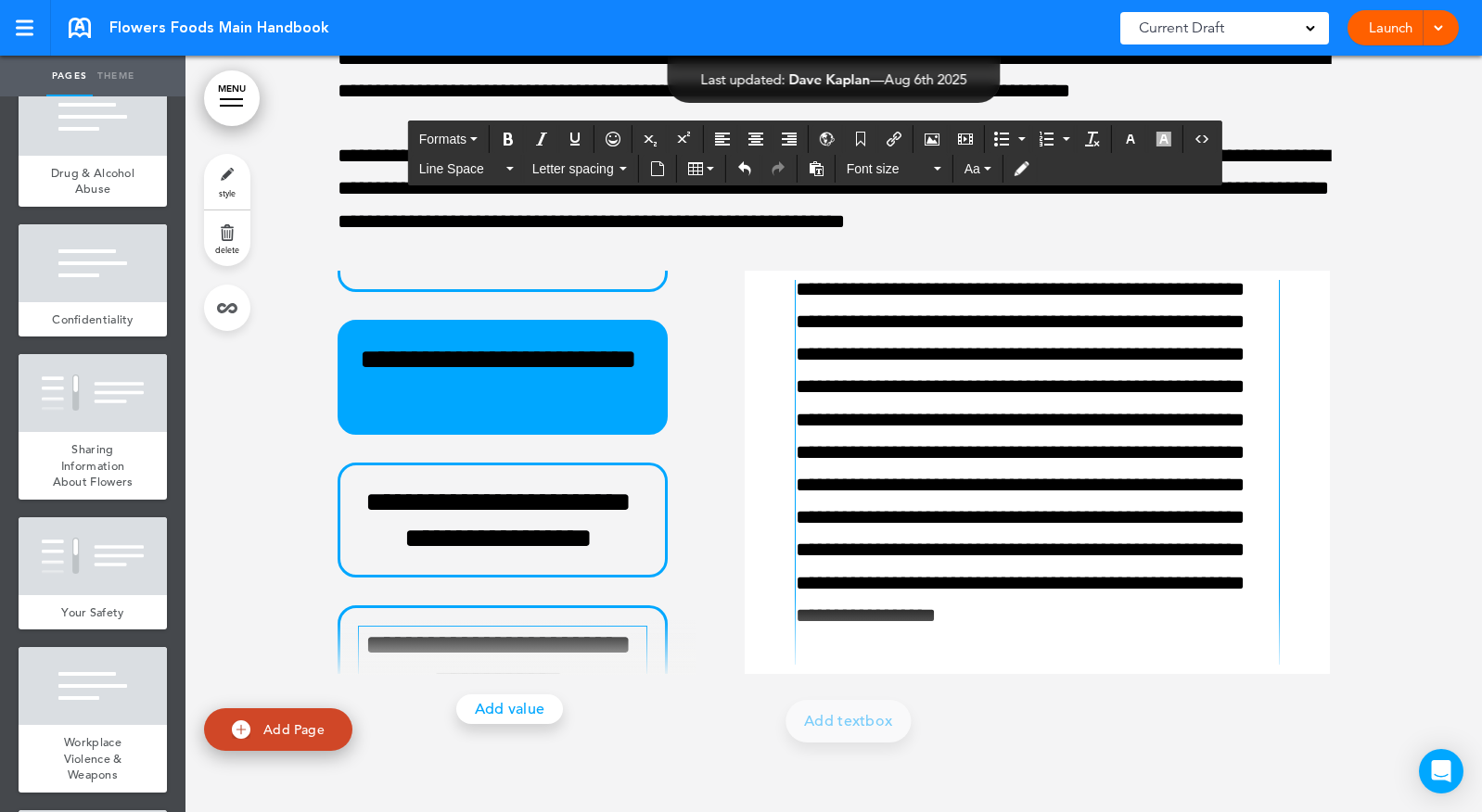 scroll, scrollTop: 0, scrollLeft: 0, axis: both 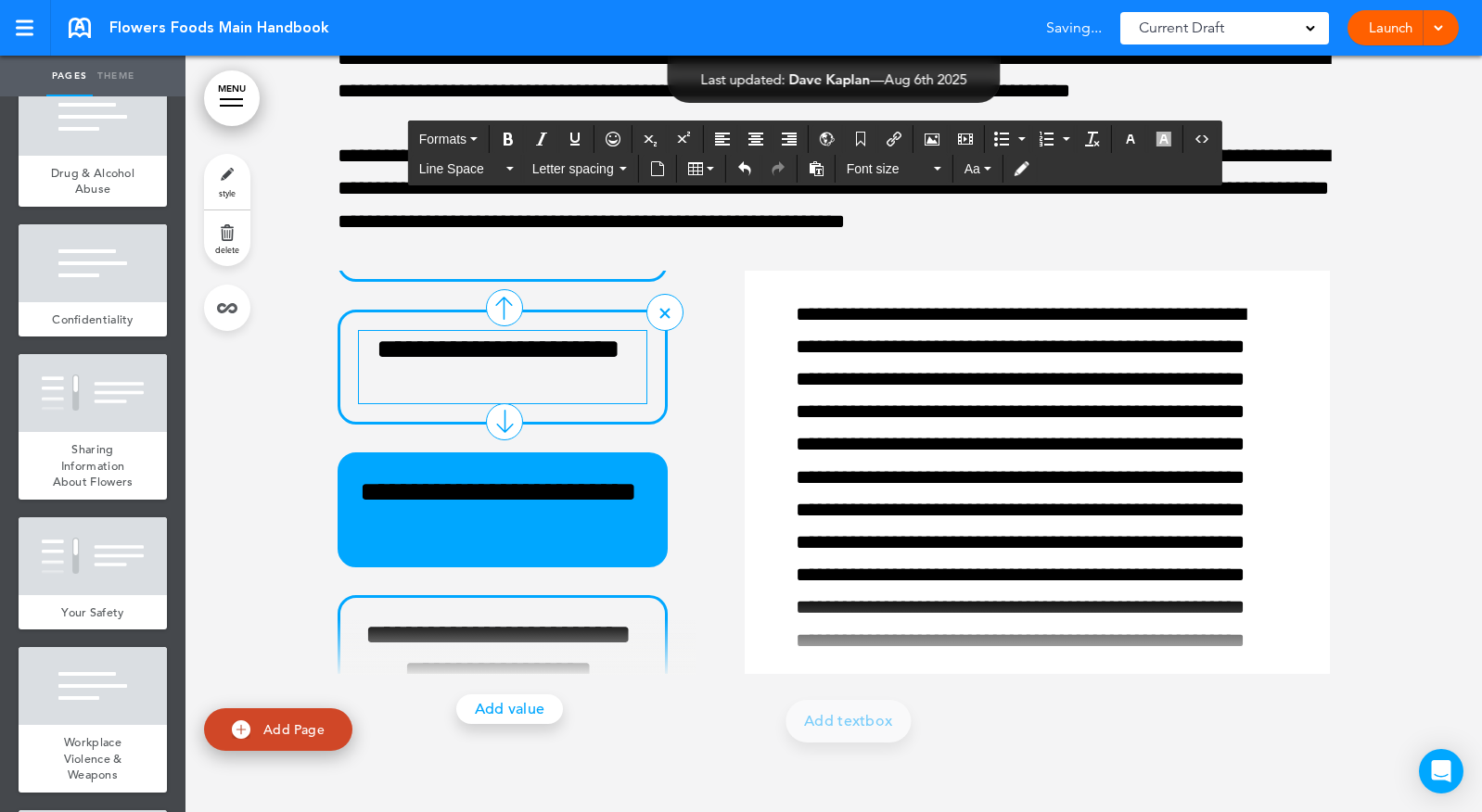 click on "**********" at bounding box center (498, 367) 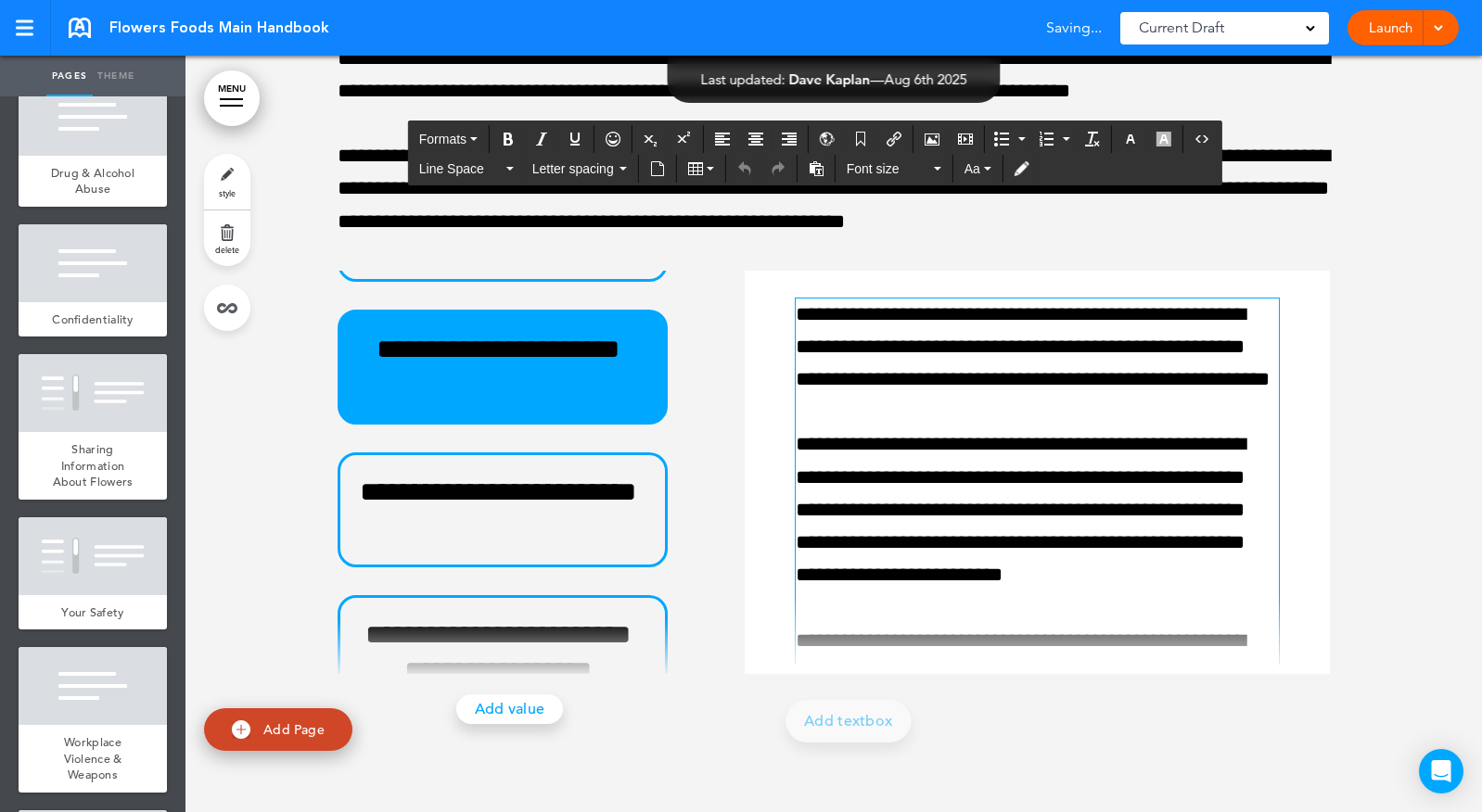 click on "**********" at bounding box center (1032, 1065) 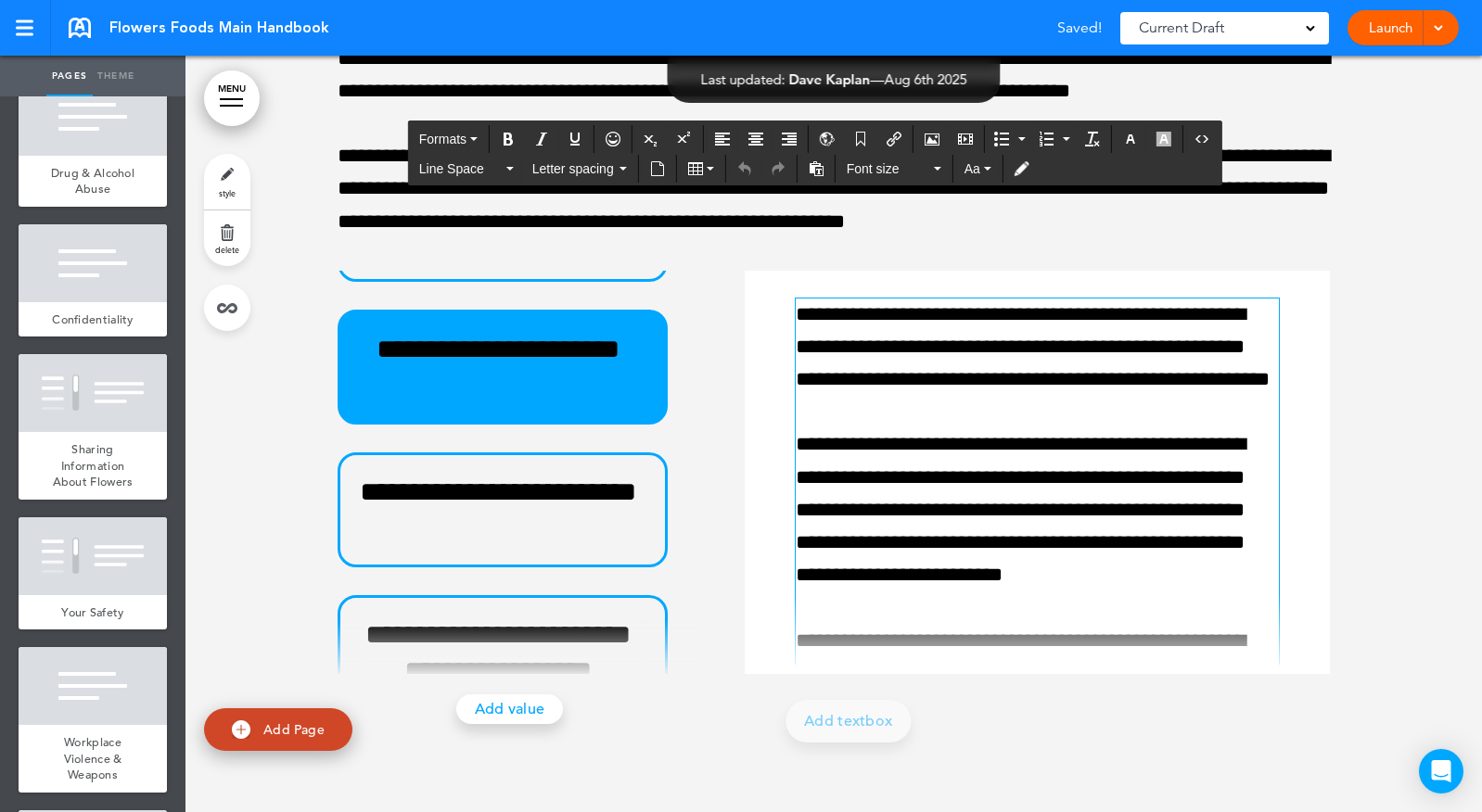 paste 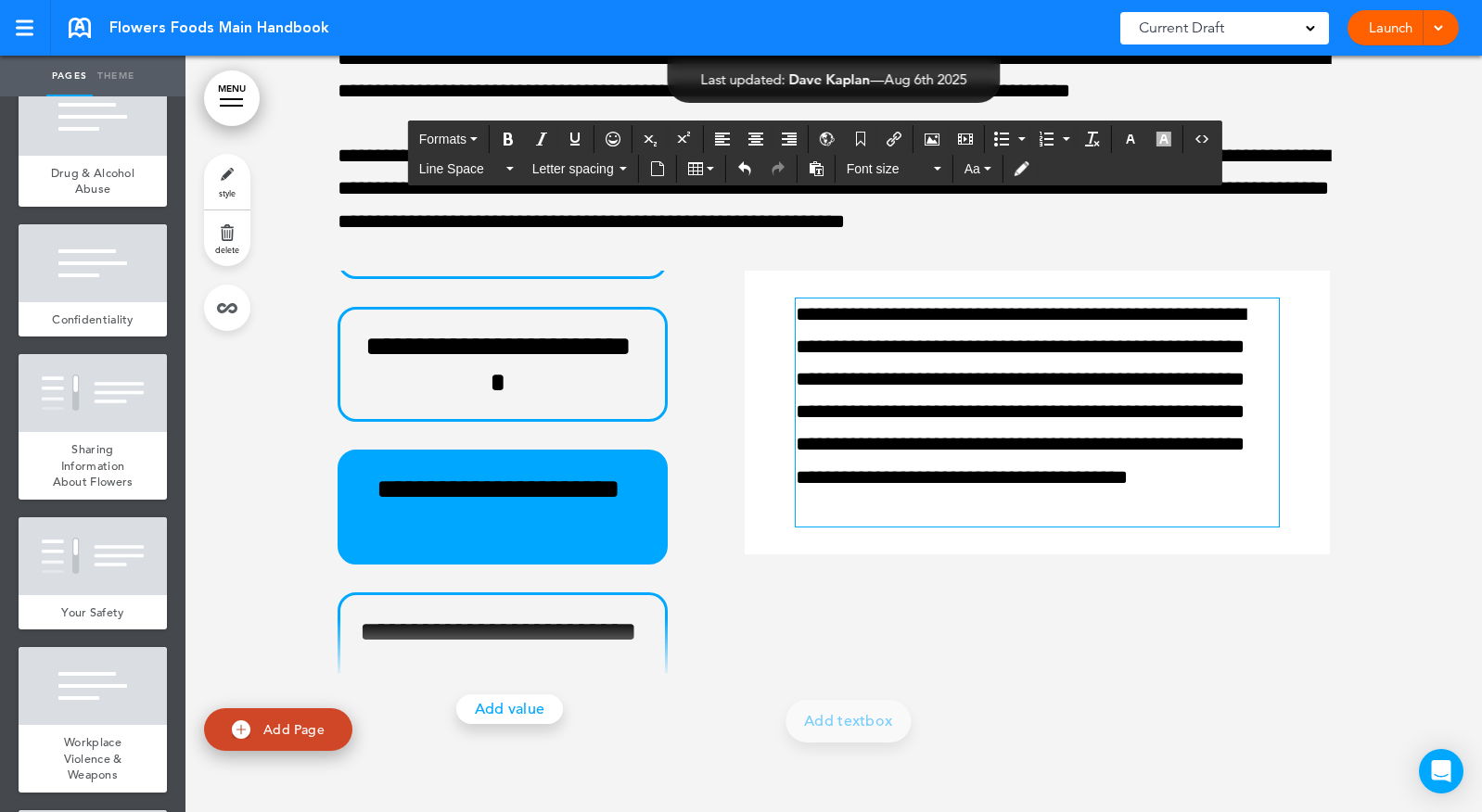 scroll, scrollTop: 601, scrollLeft: 0, axis: vertical 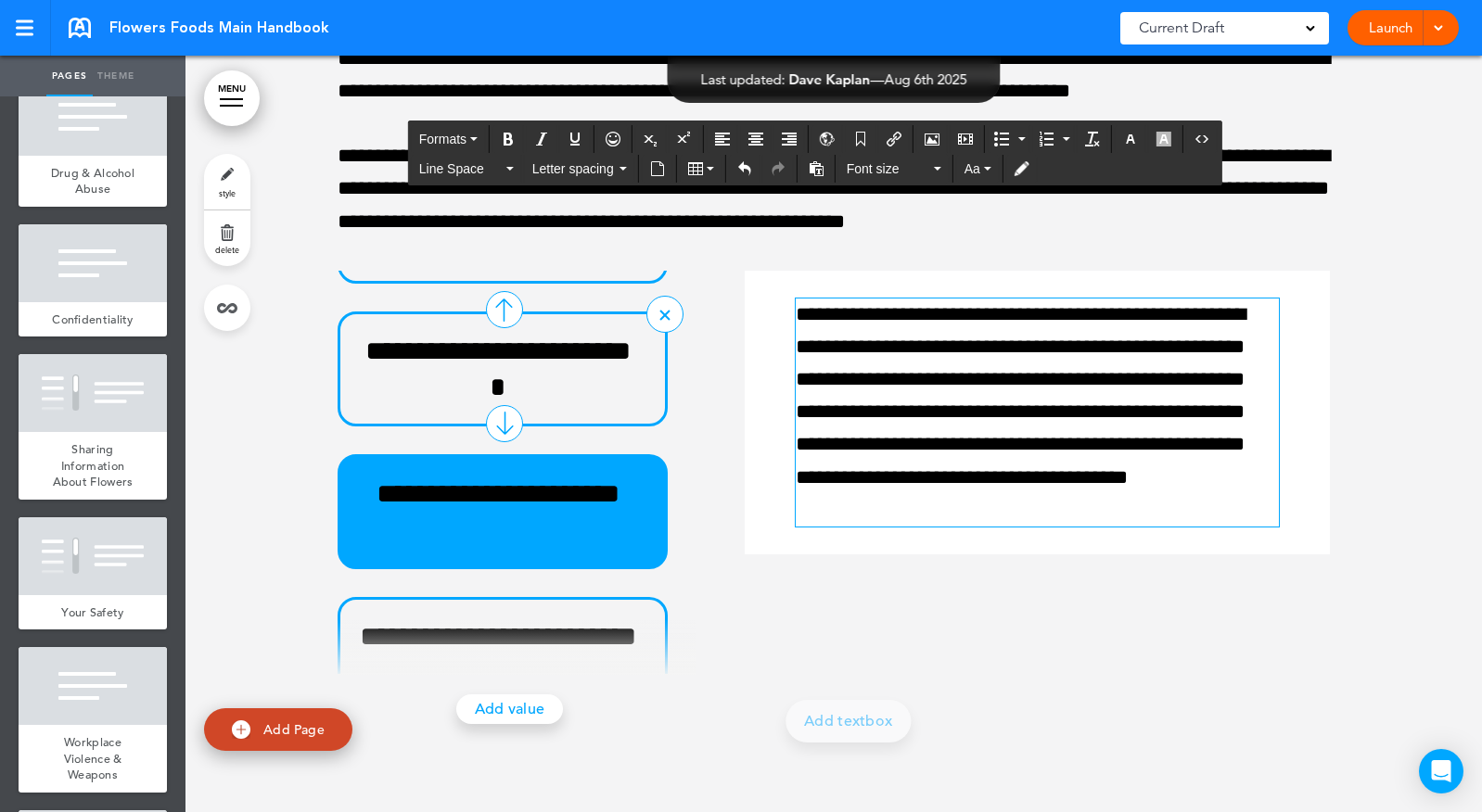 click on "**********" at bounding box center (503, 369) 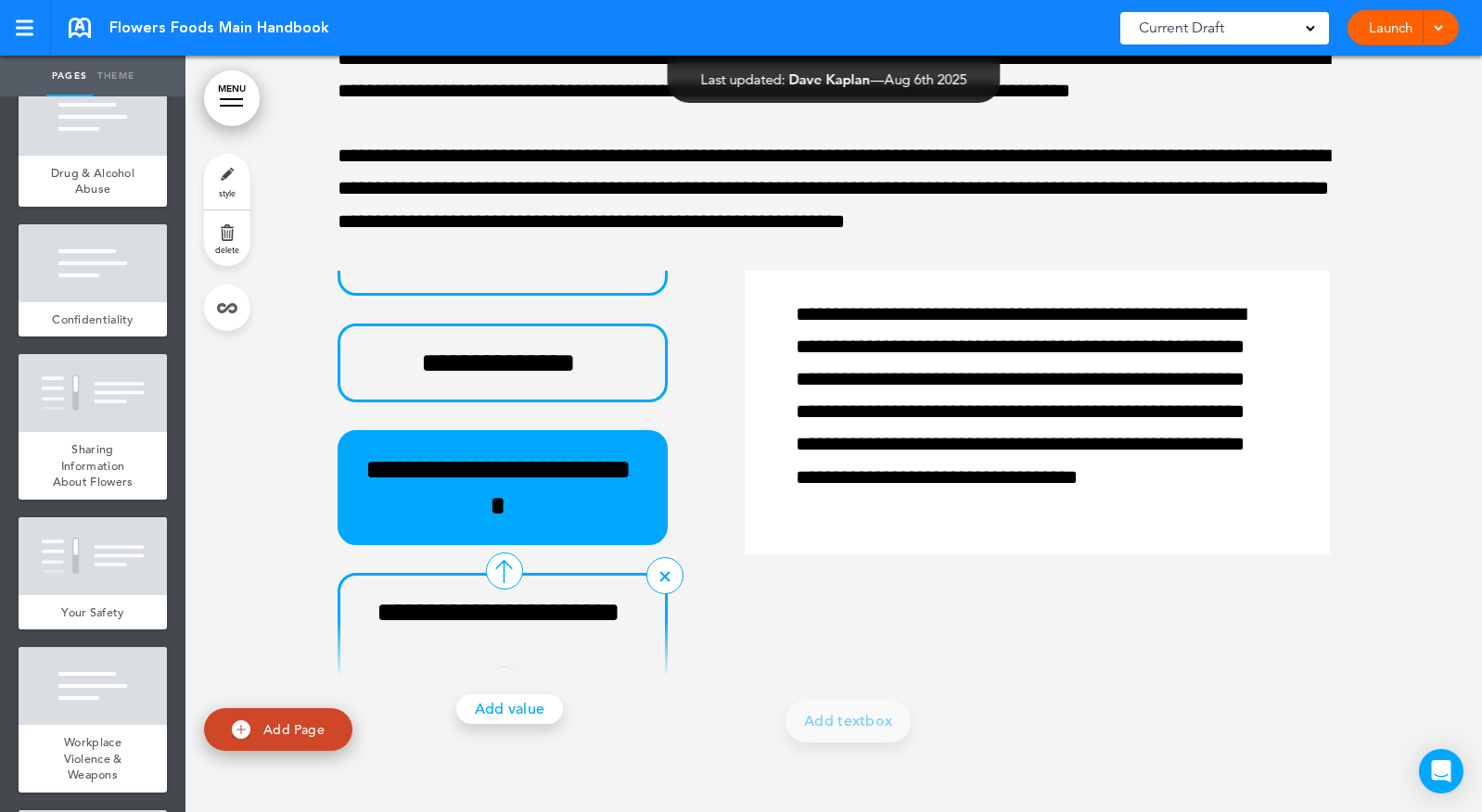 scroll, scrollTop: 479, scrollLeft: 0, axis: vertical 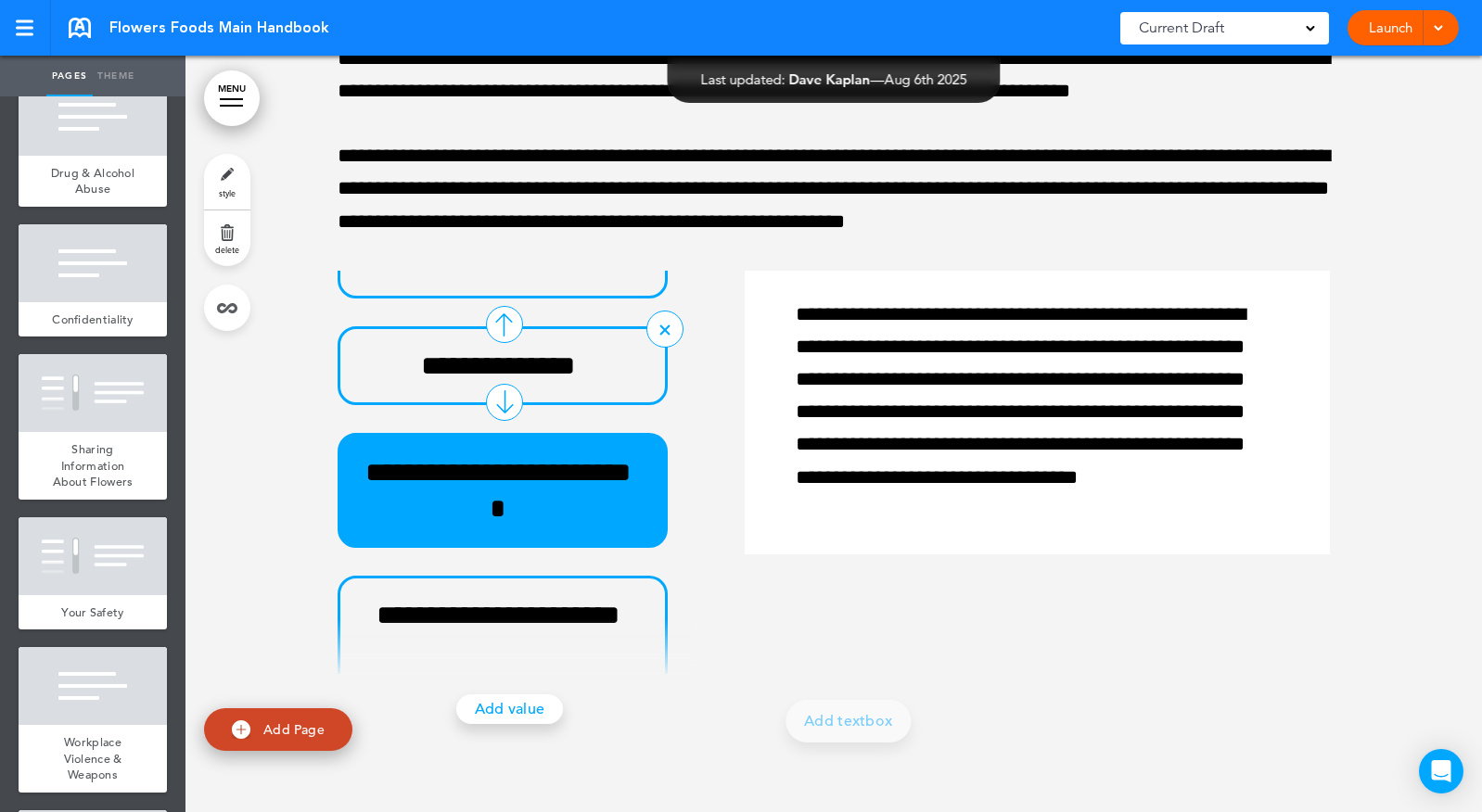 click on "**********" at bounding box center [503, 365] 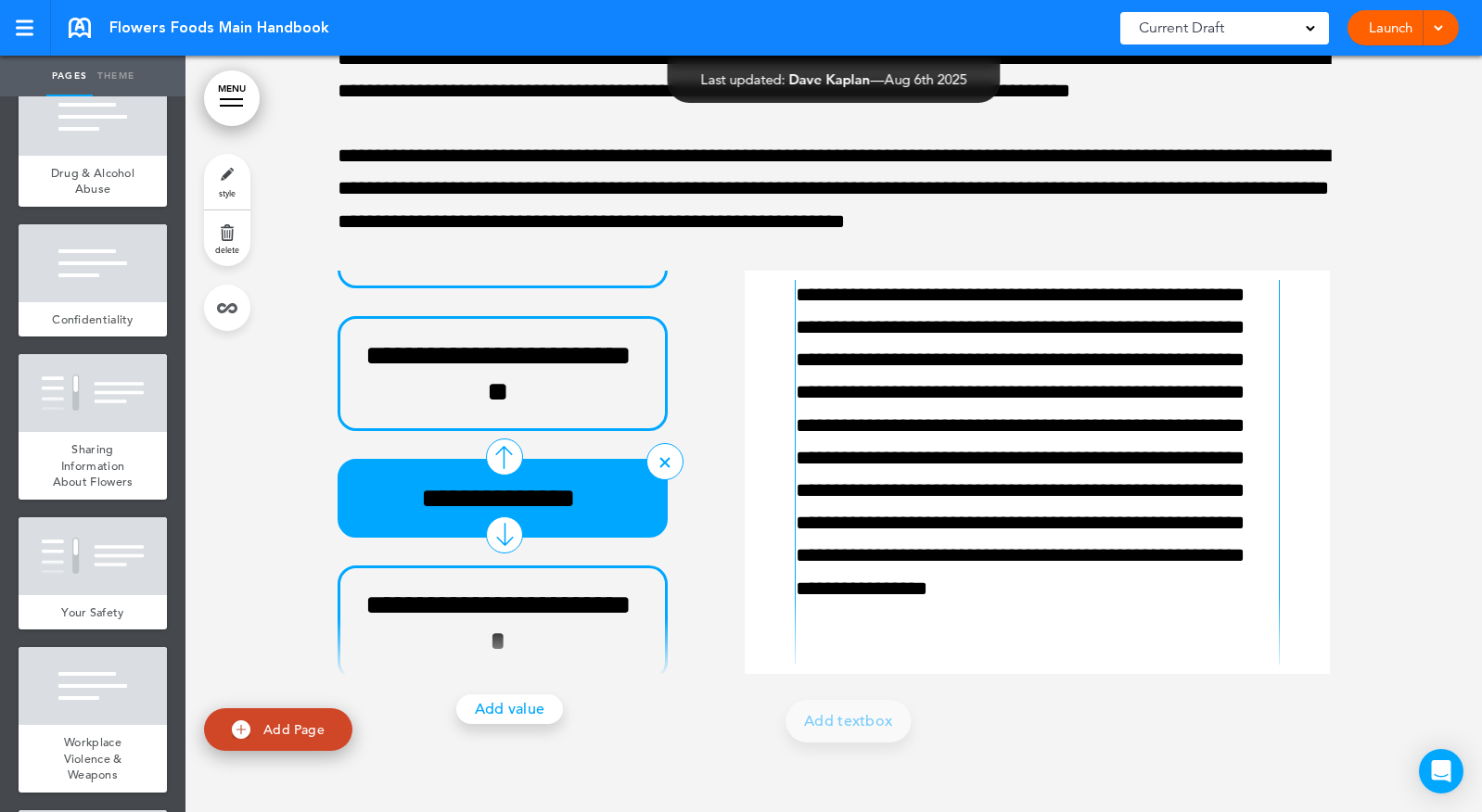 scroll, scrollTop: 345, scrollLeft: 0, axis: vertical 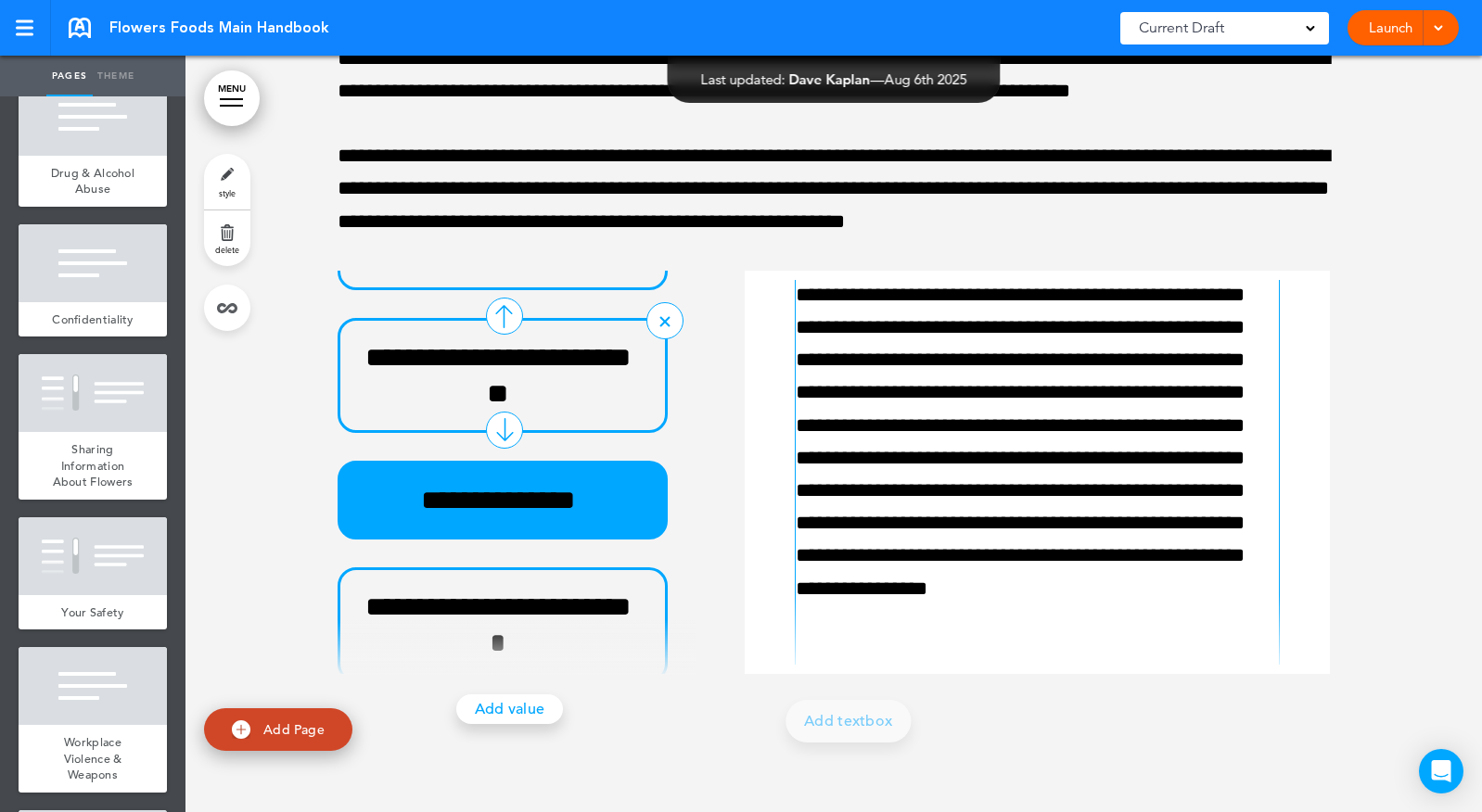 click on "**********" at bounding box center (503, 375) 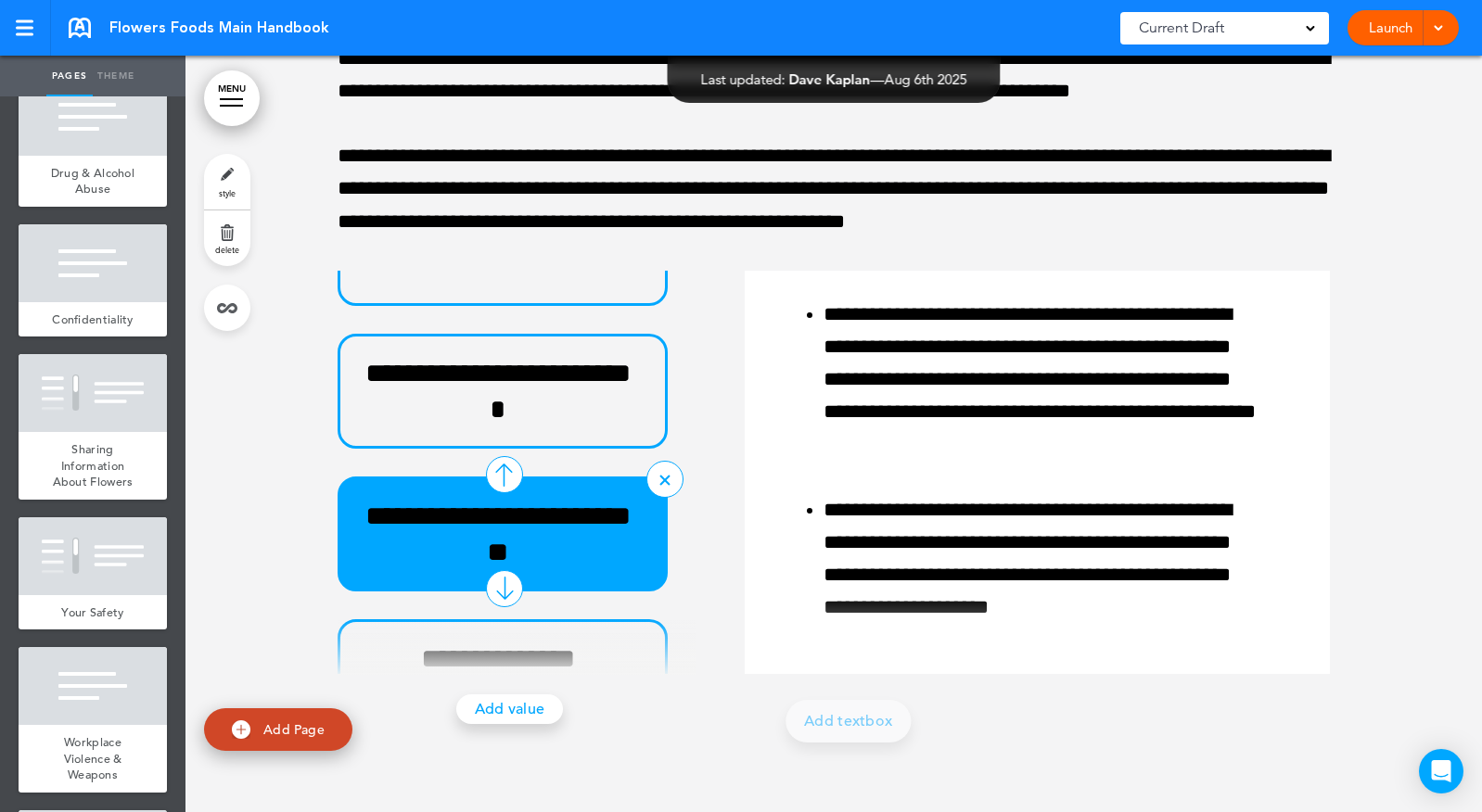 scroll, scrollTop: 175, scrollLeft: 0, axis: vertical 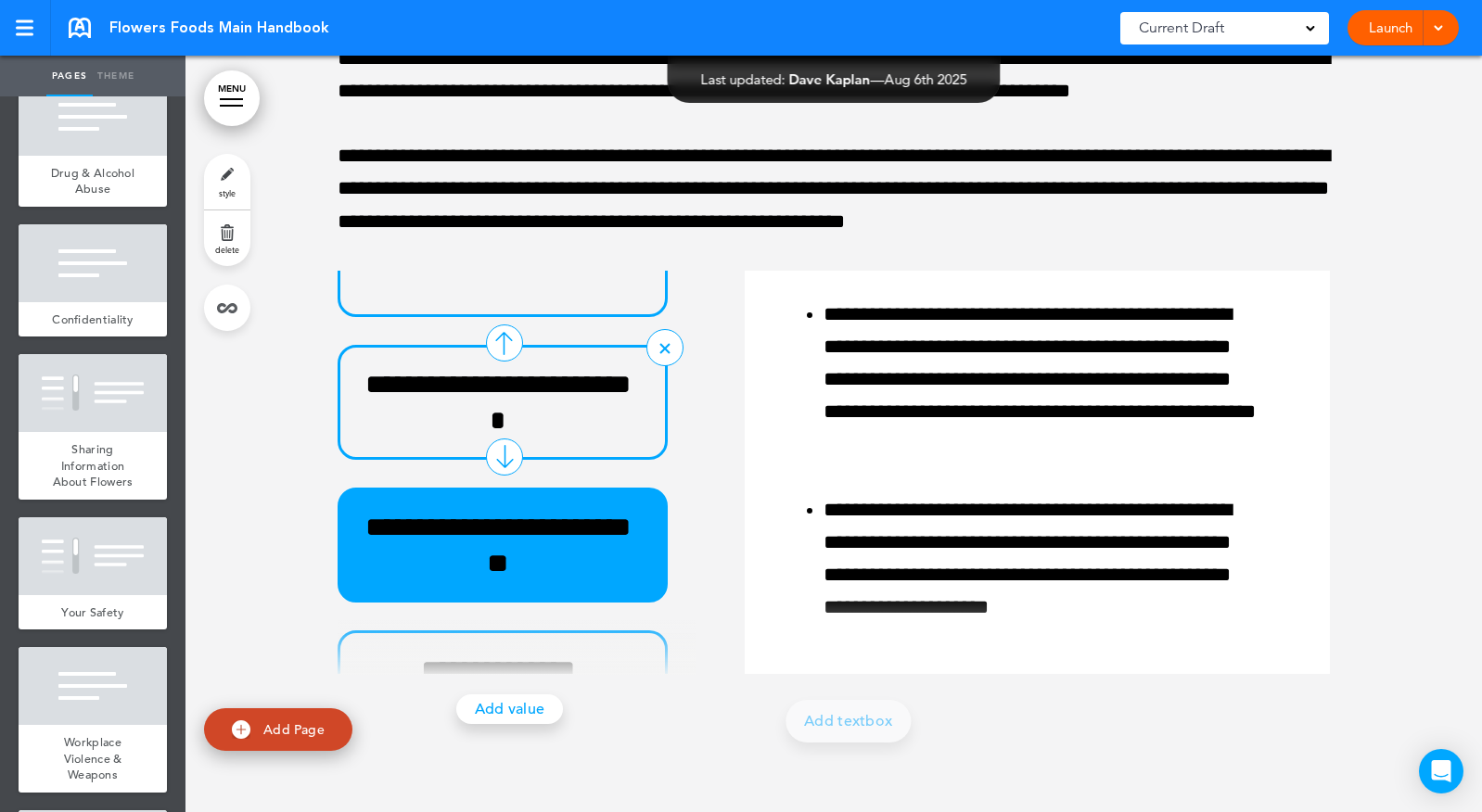 click on "**********" at bounding box center [503, 402] 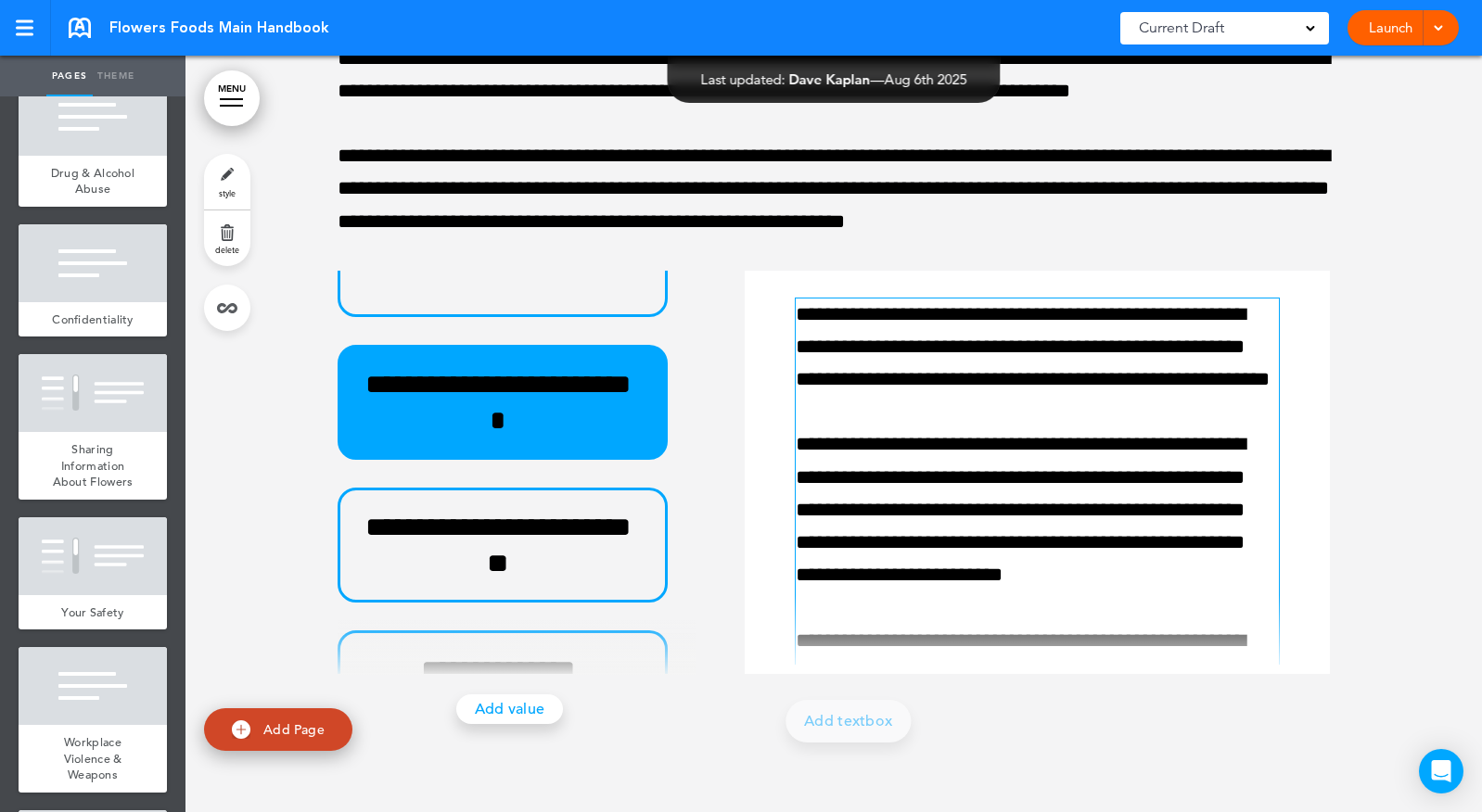 click on "**********" at bounding box center [1032, 1065] 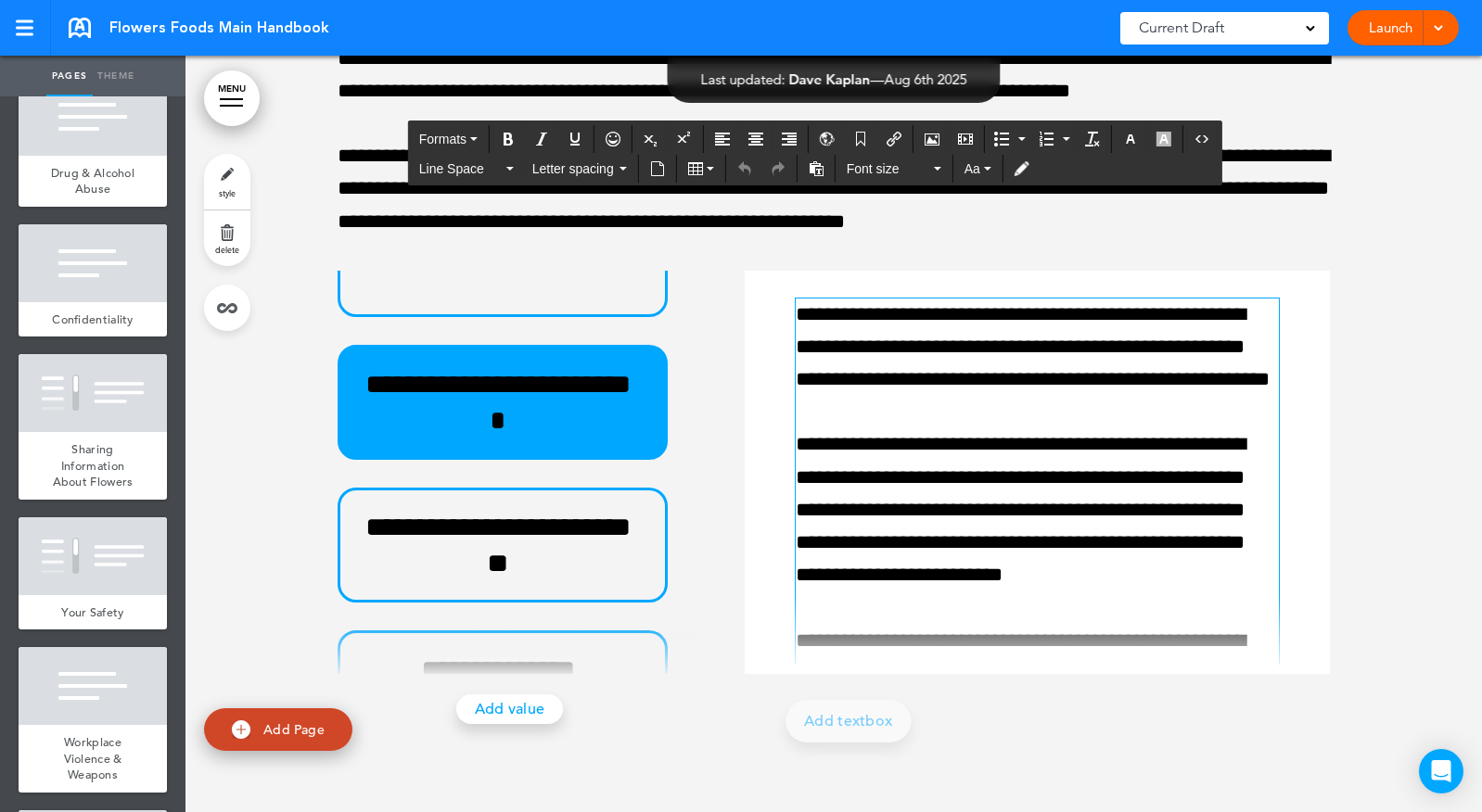 paste 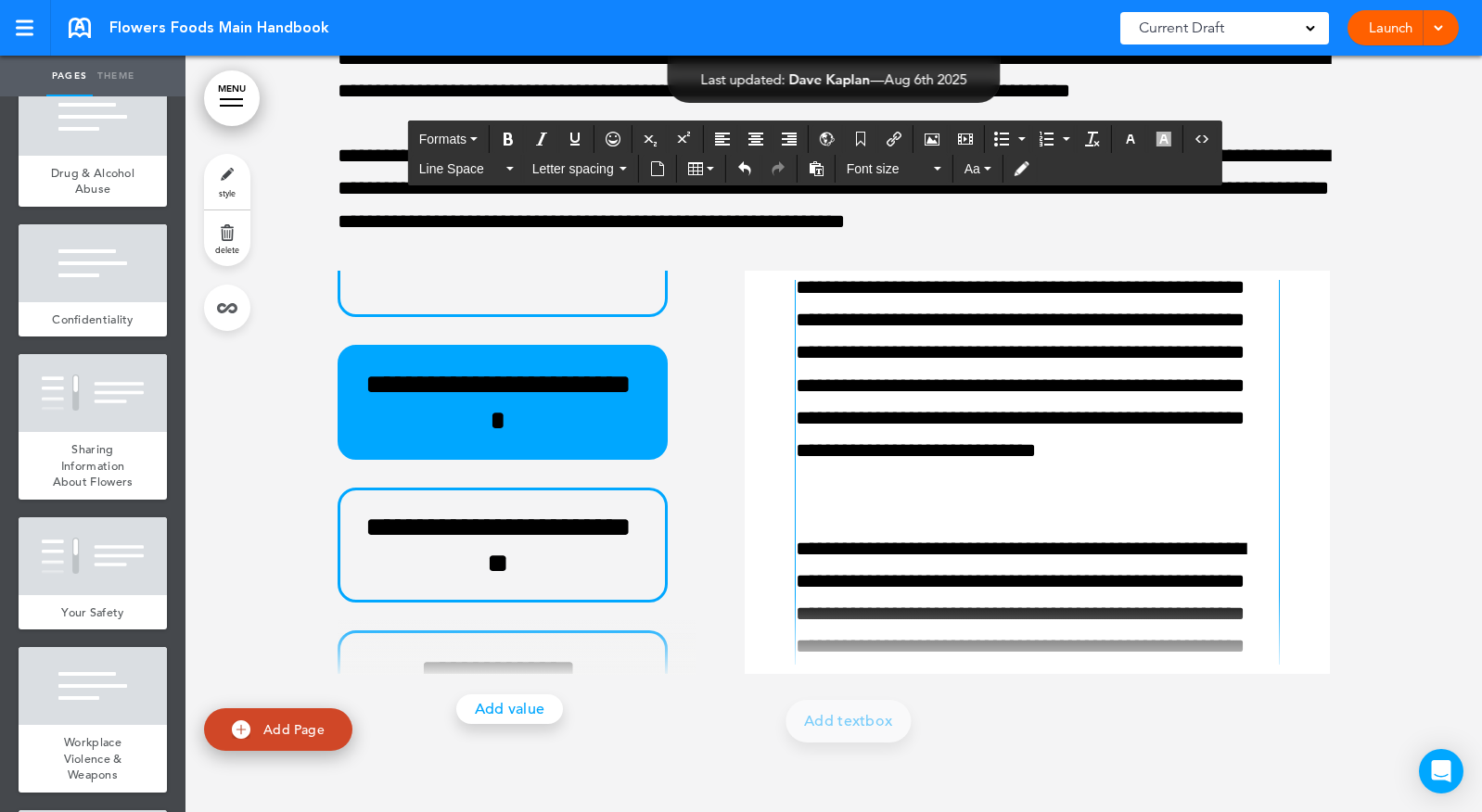scroll, scrollTop: 0, scrollLeft: 0, axis: both 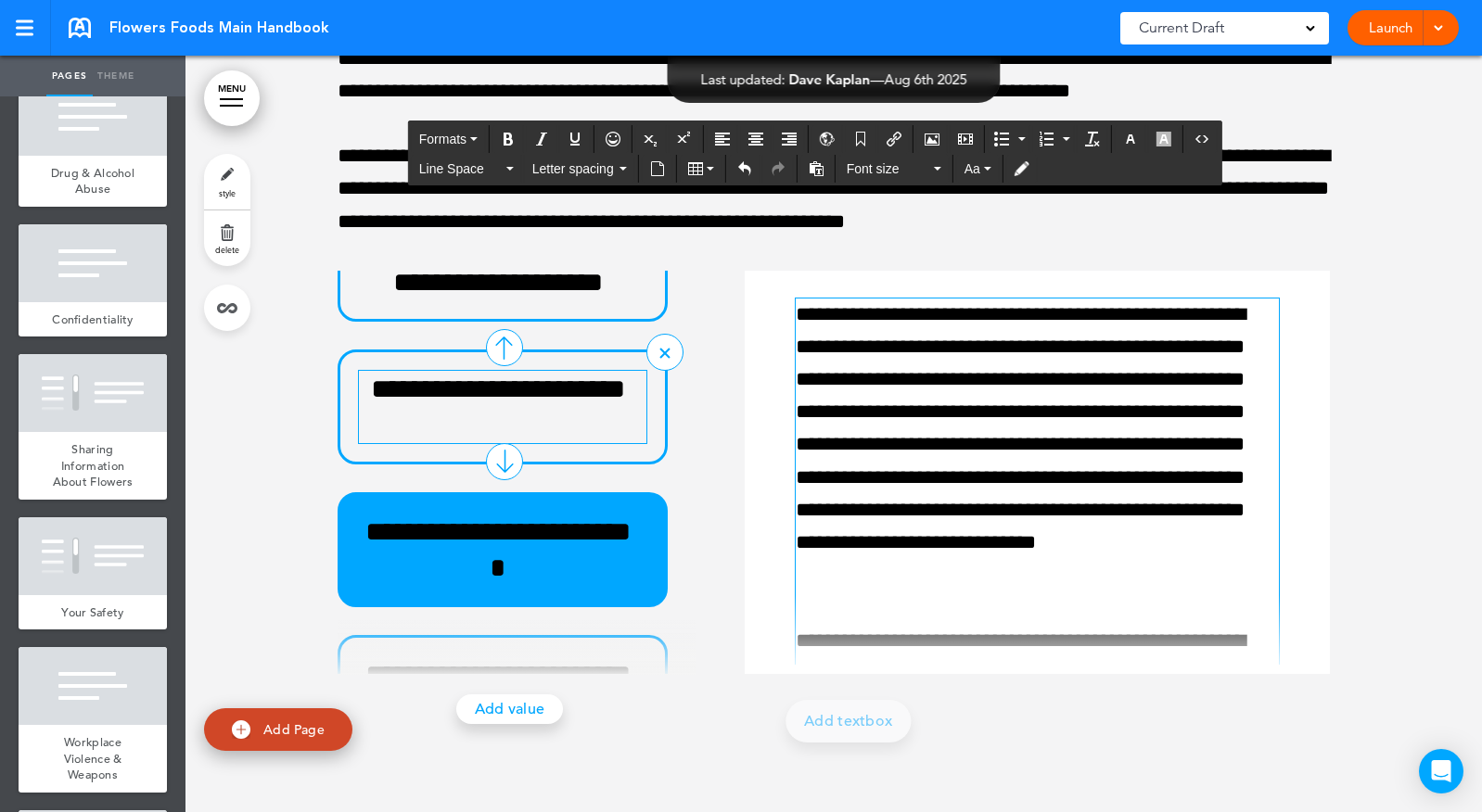click on "**********" at bounding box center (498, 407) 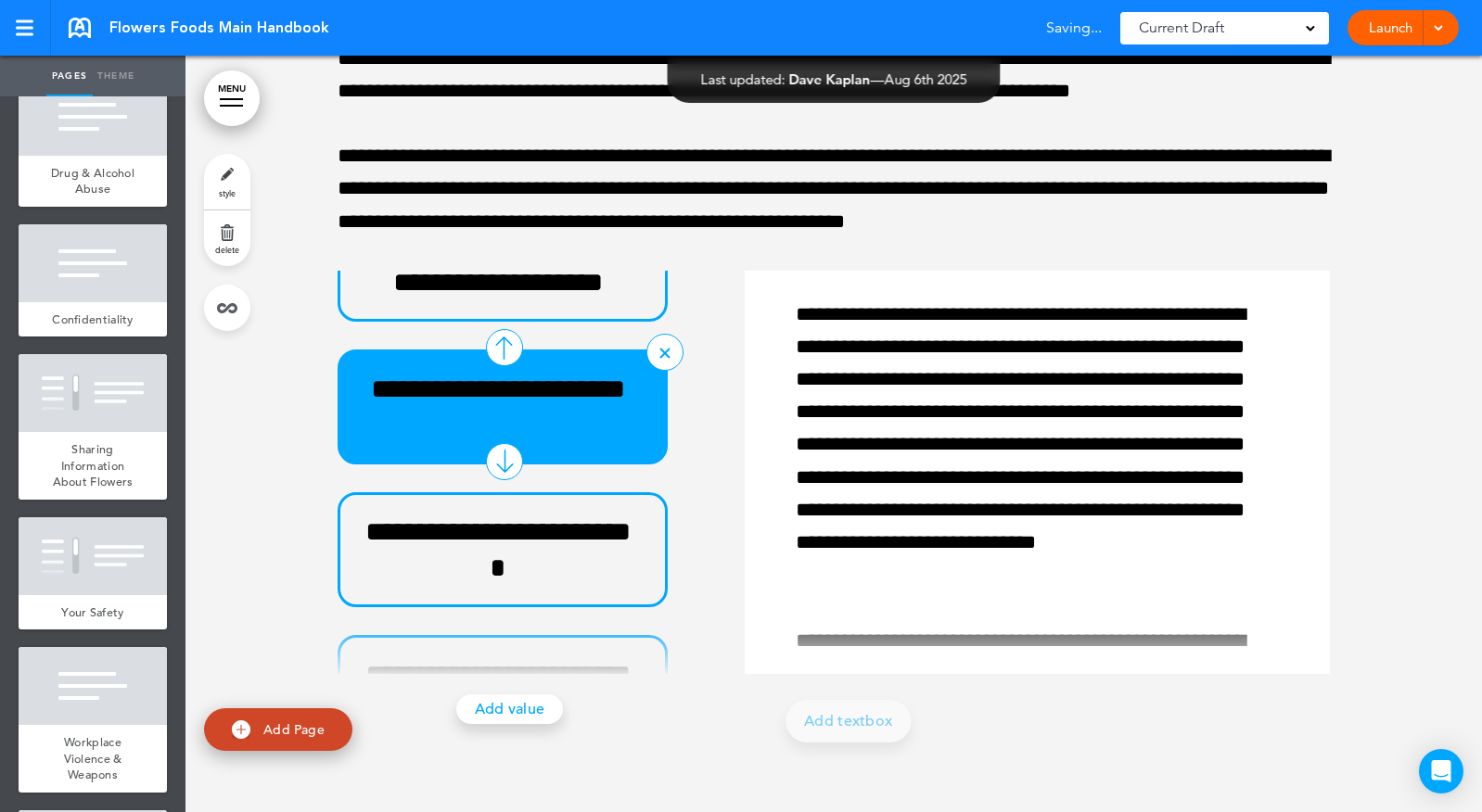 click on "**********" at bounding box center (503, 407) 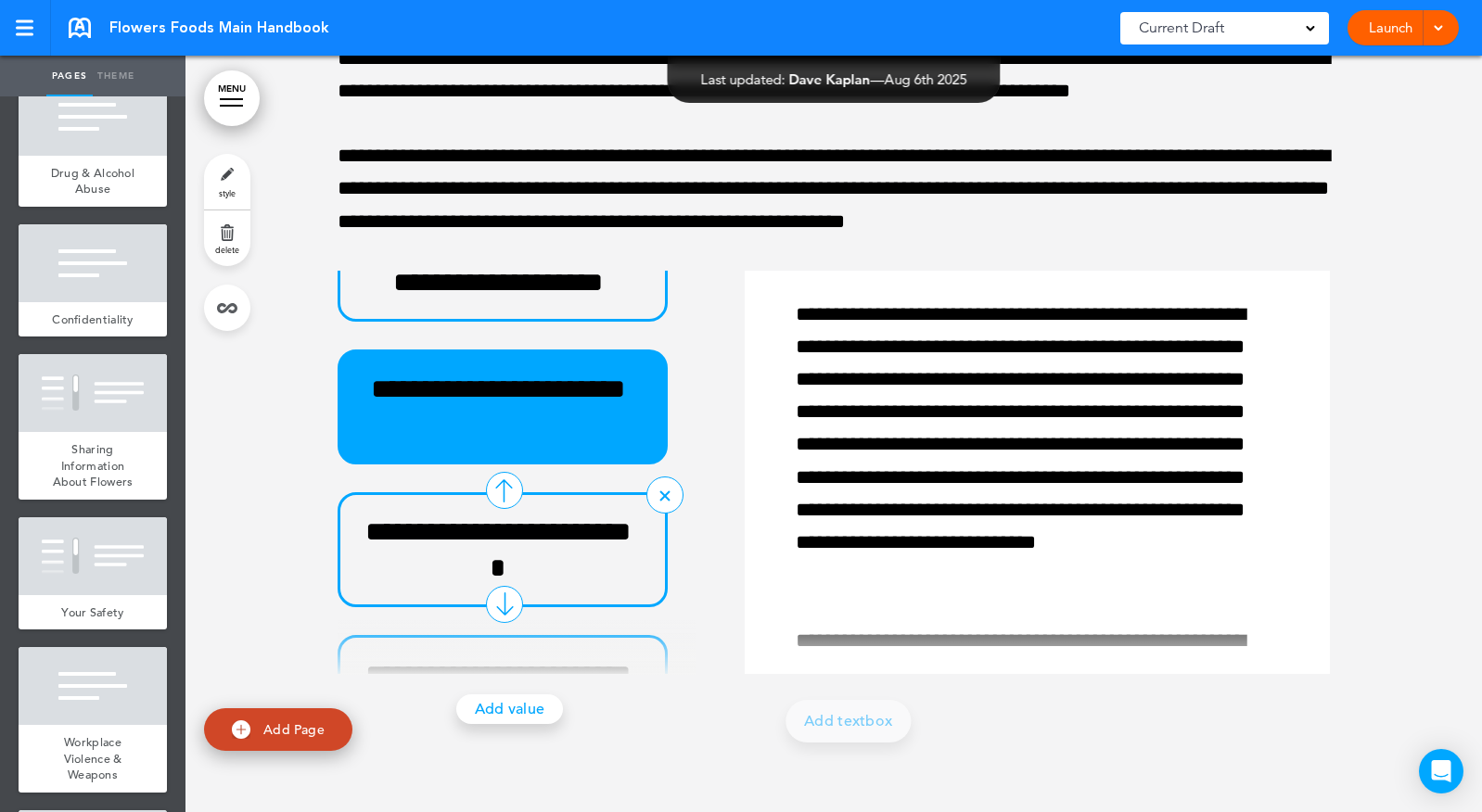 click on "**********" at bounding box center [503, 550] 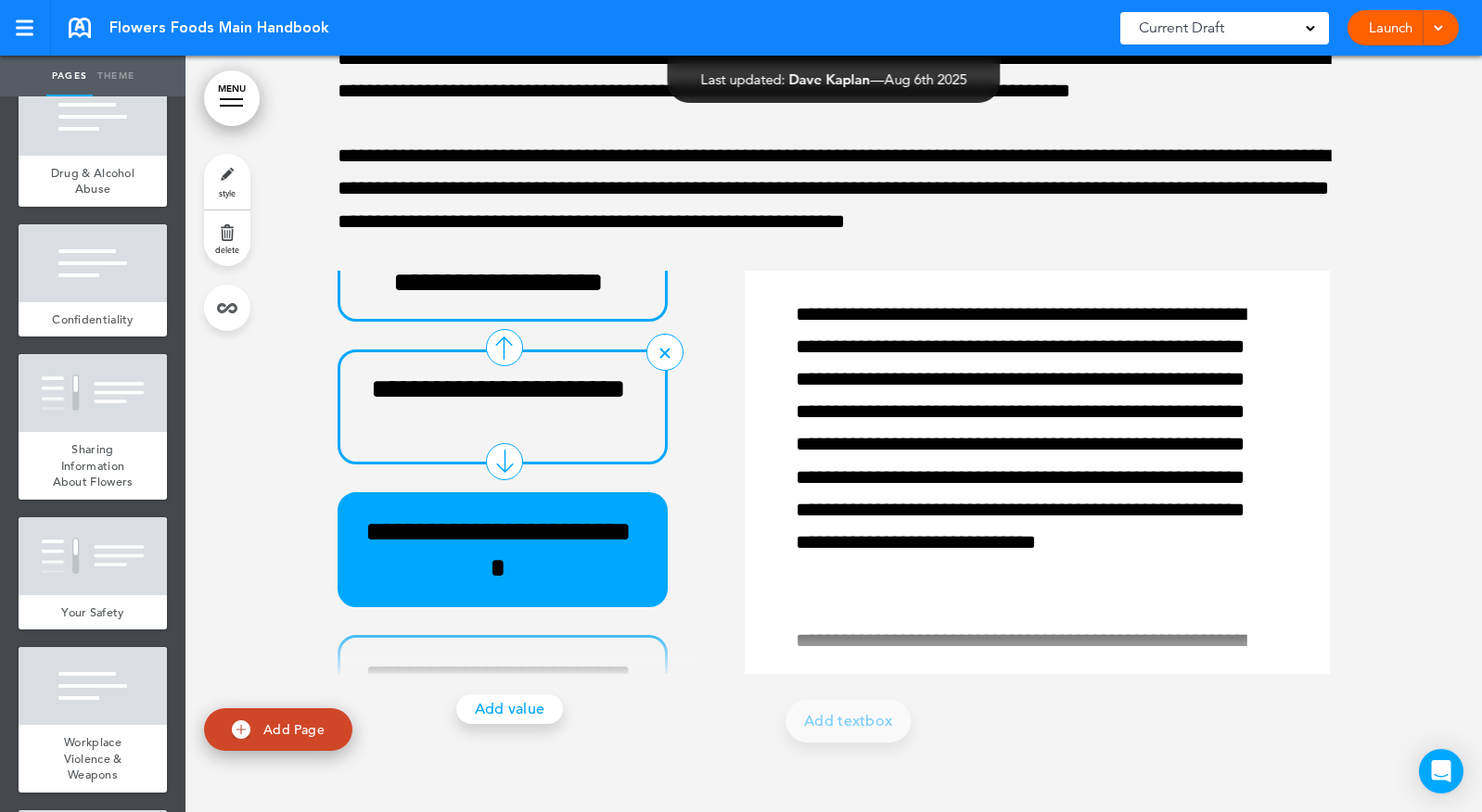 click on "**********" at bounding box center (503, 407) 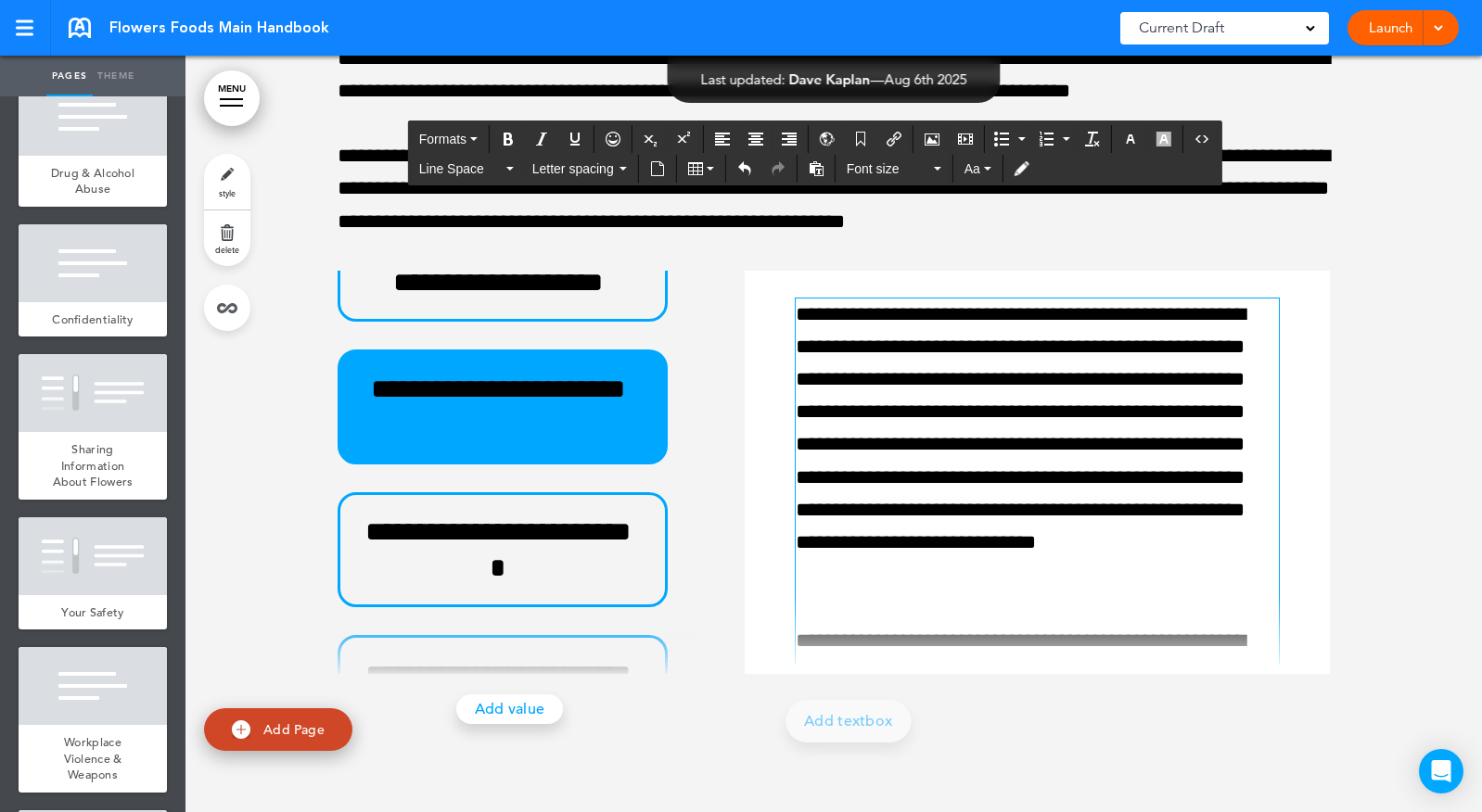 click on "**********" at bounding box center (1032, 445) 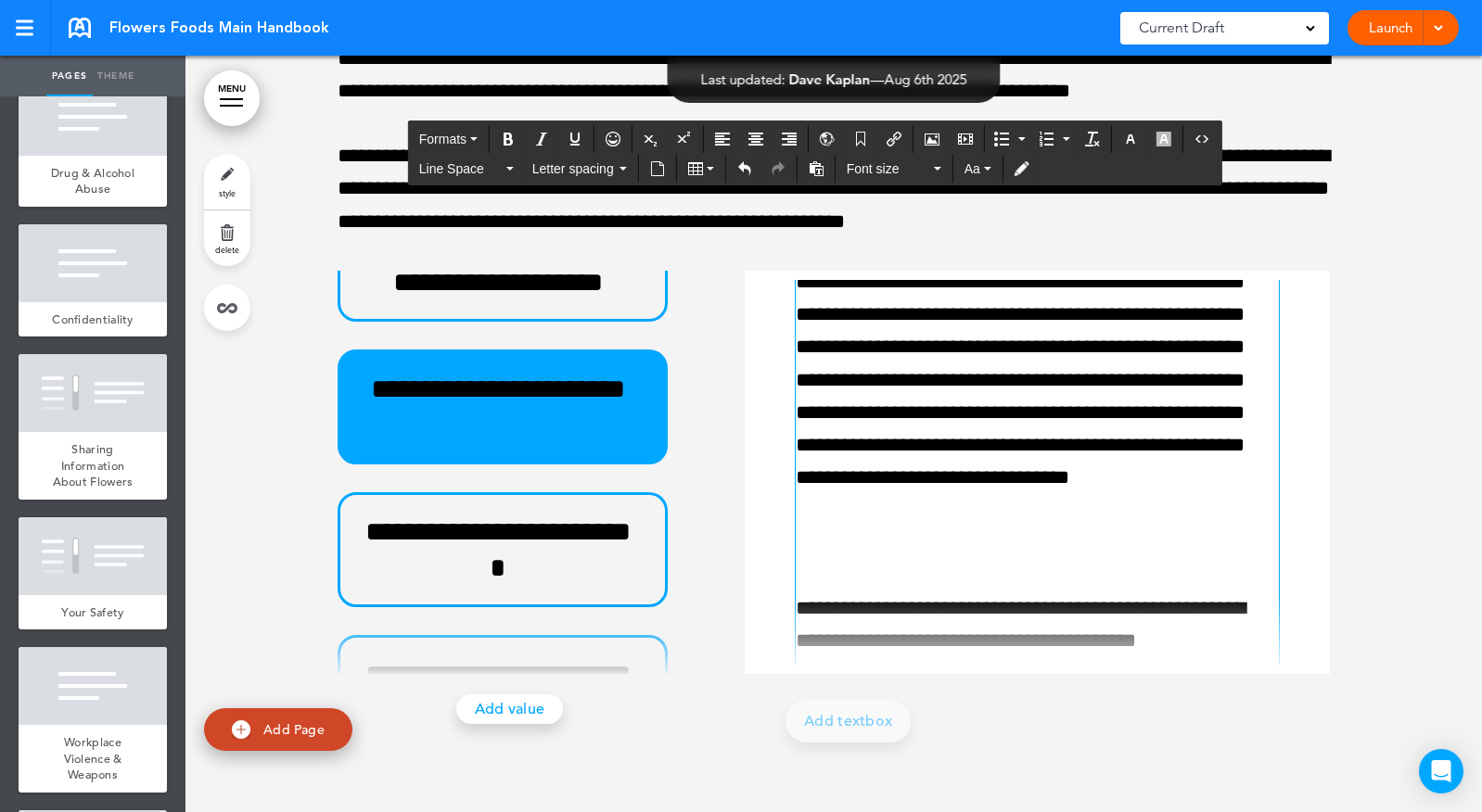 scroll, scrollTop: 0, scrollLeft: 0, axis: both 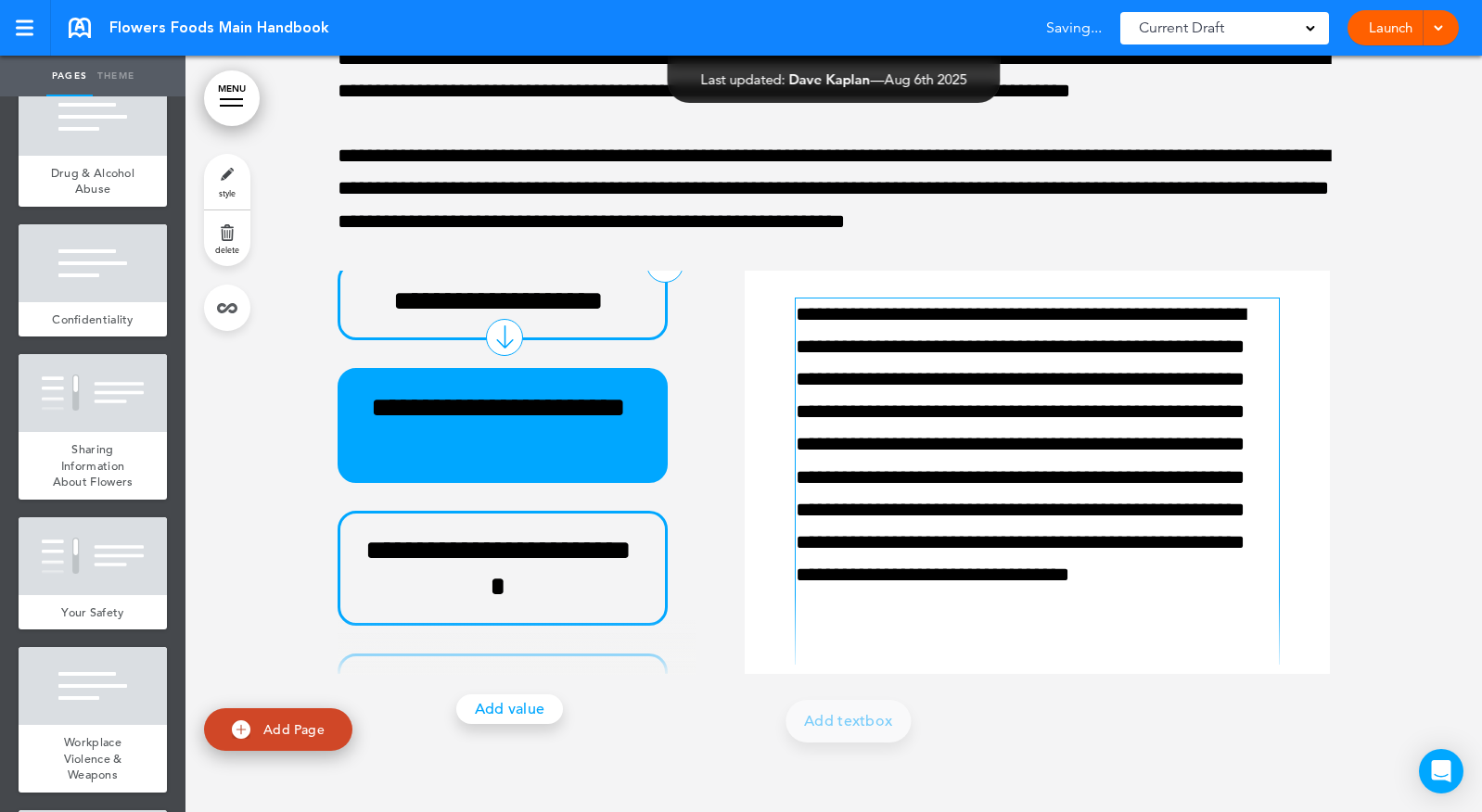 click on "**********" at bounding box center [503, 300] 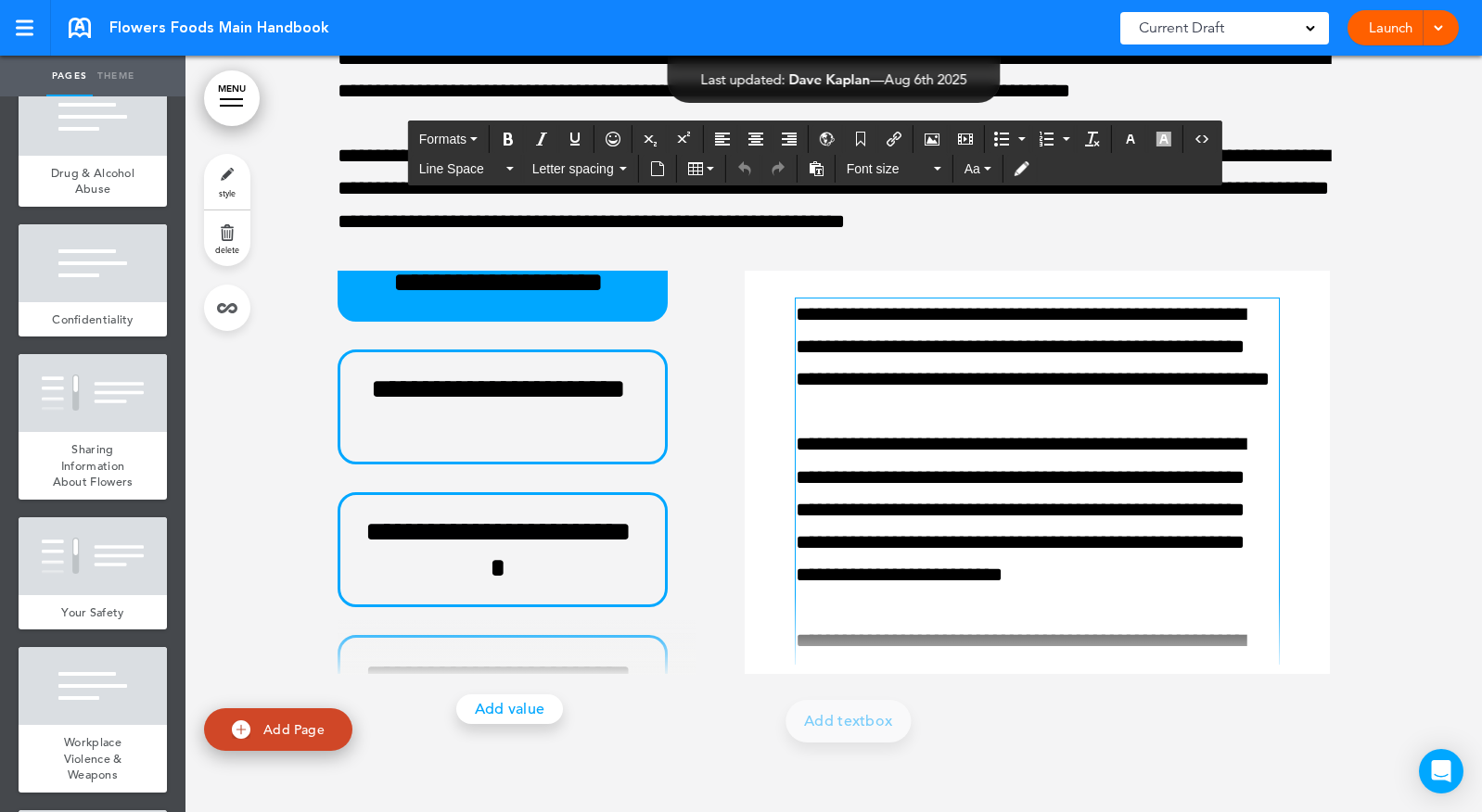 click on "**********" at bounding box center (1032, 1065) 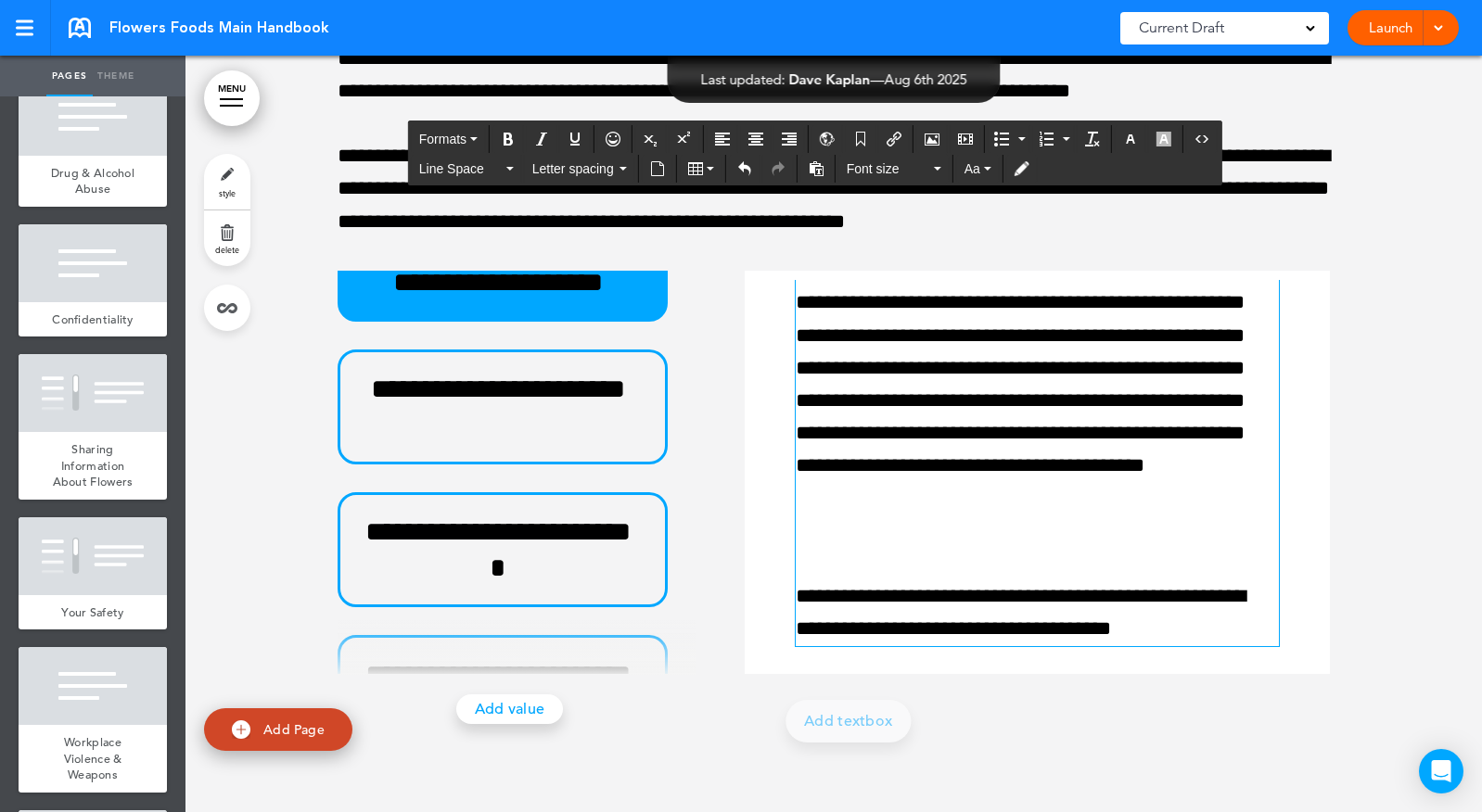 scroll, scrollTop: 142, scrollLeft: 0, axis: vertical 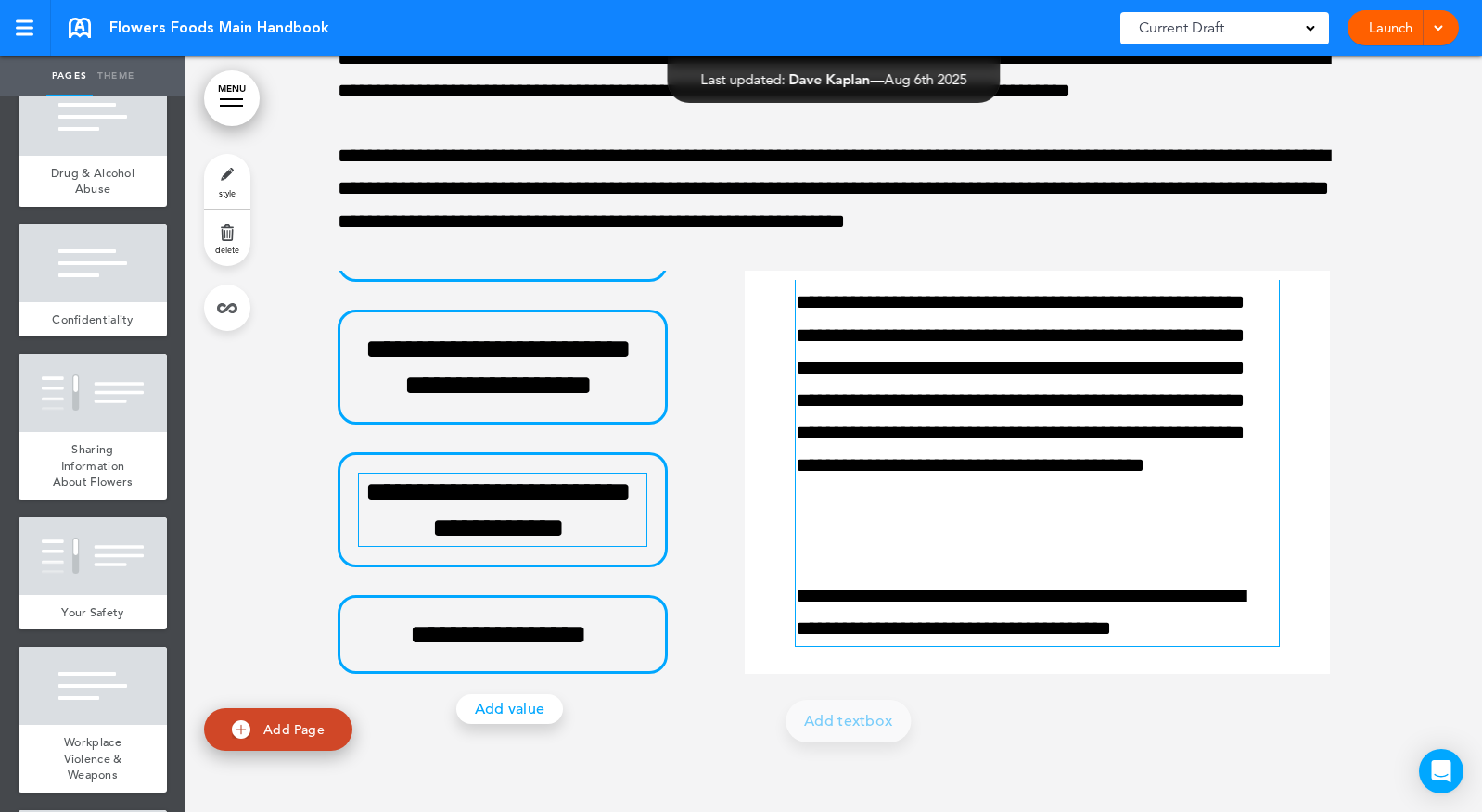 click on "Add Page" at bounding box center (294, 729) 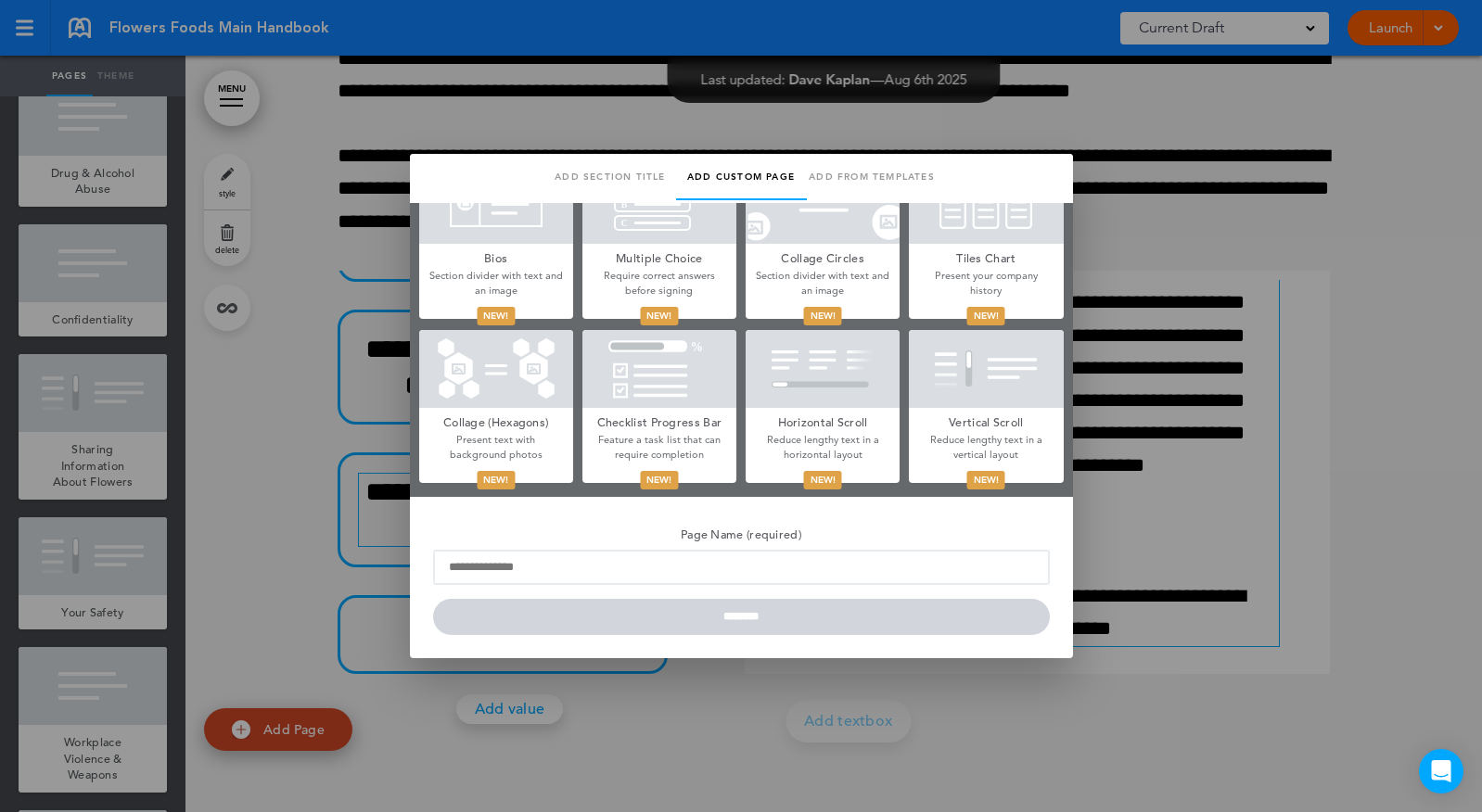 click on "Add section title" at bounding box center [610, 177] 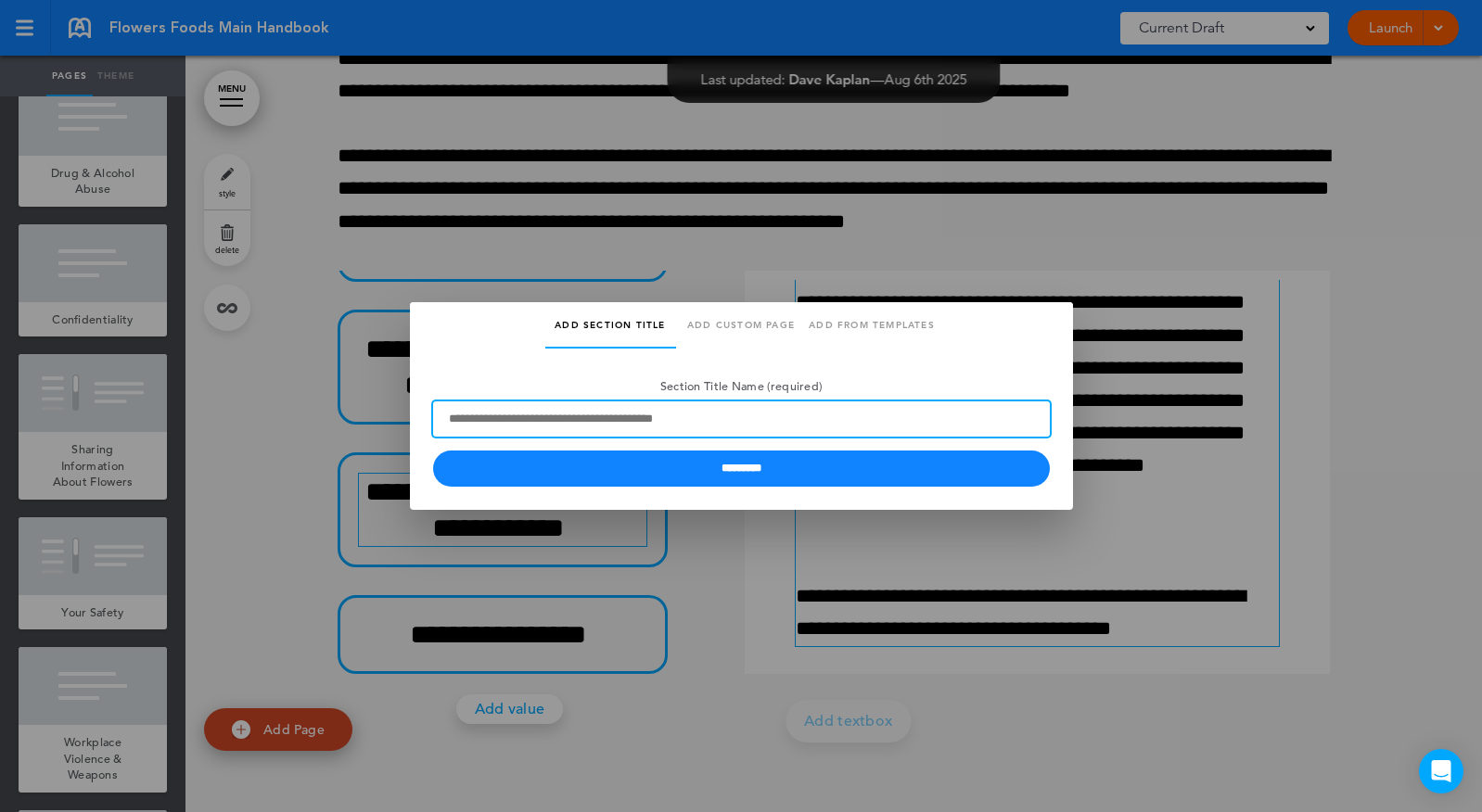 click on "Section Title Name (required)" at bounding box center [741, 419] 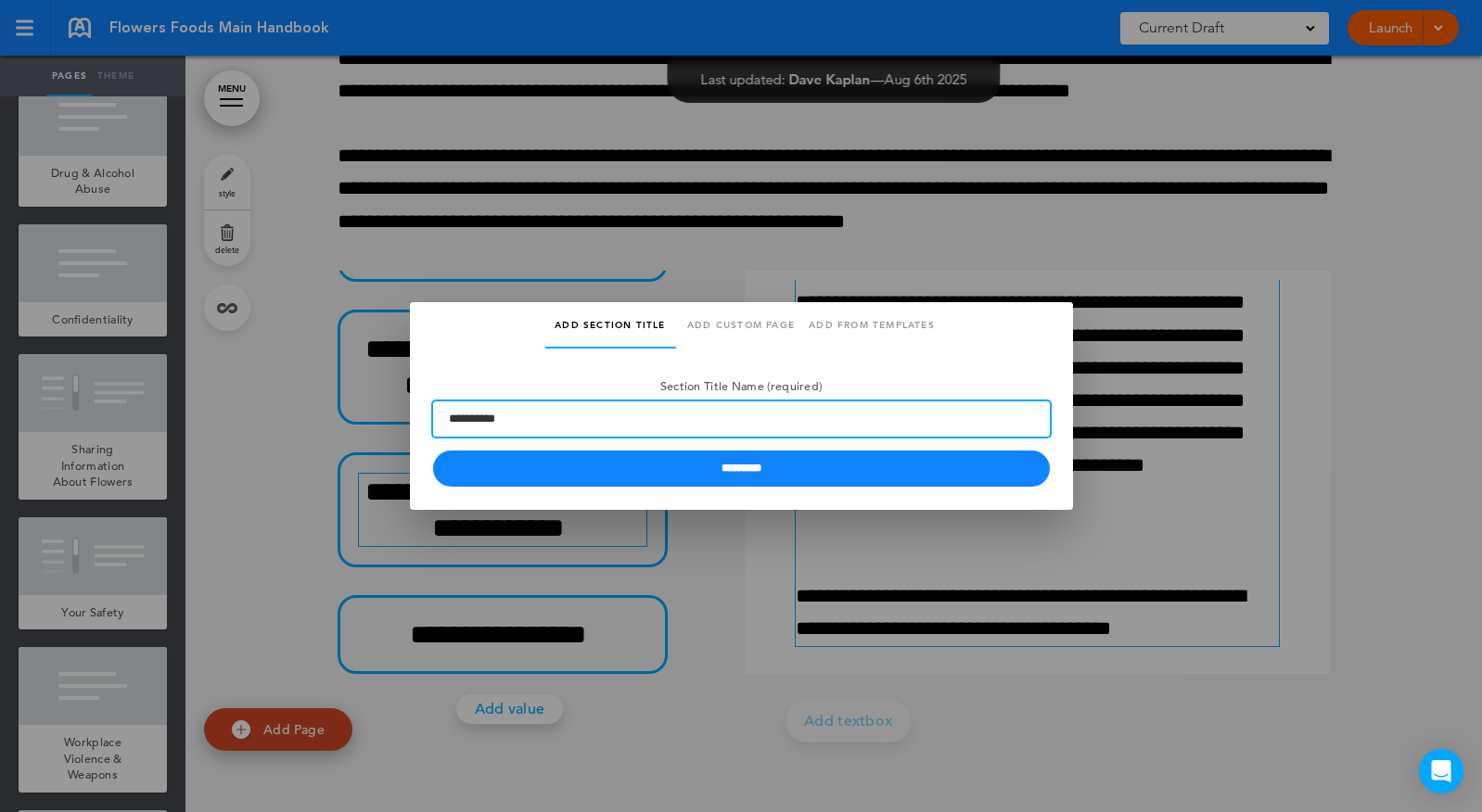 click on "**********" at bounding box center (741, 419) 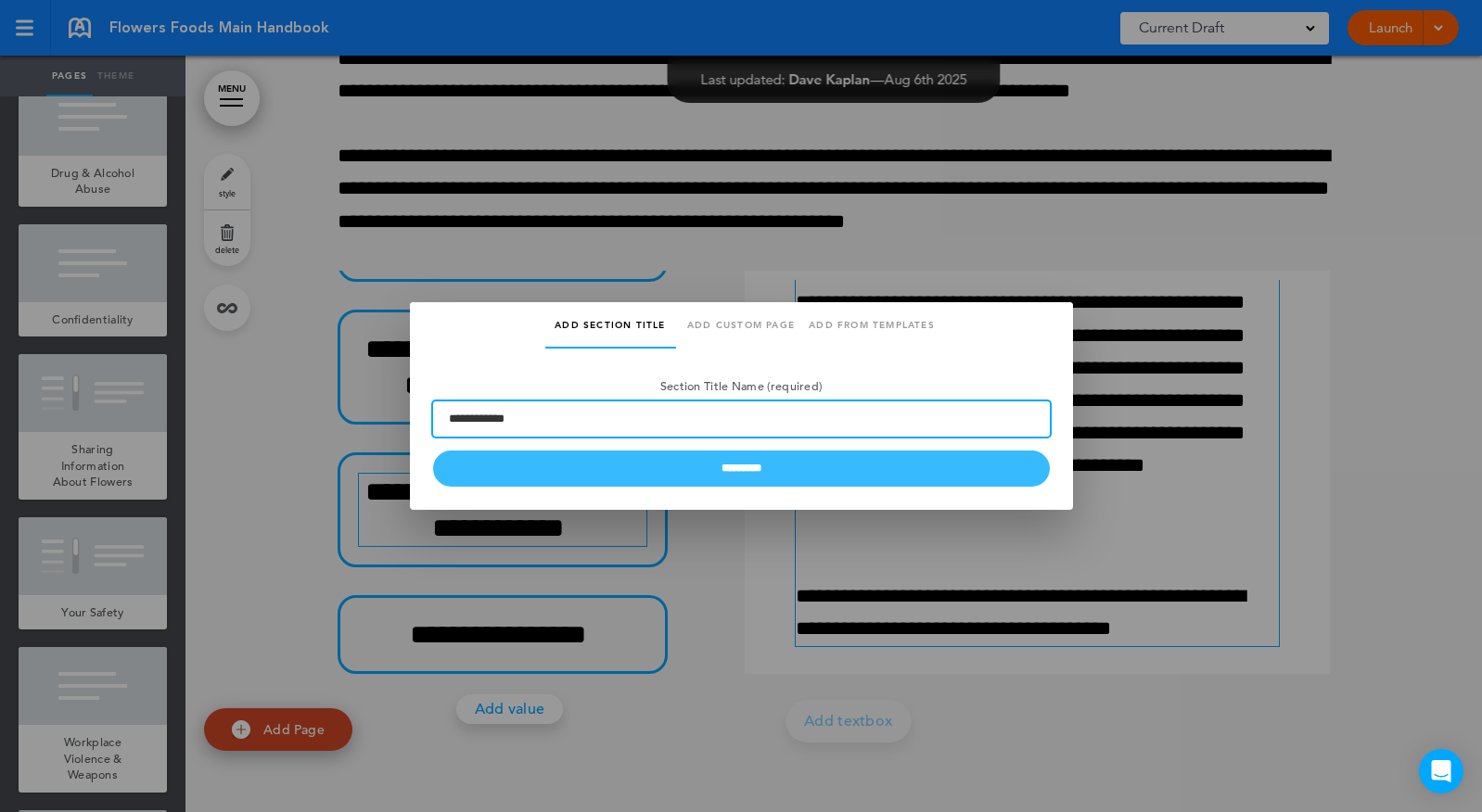 type on "**********" 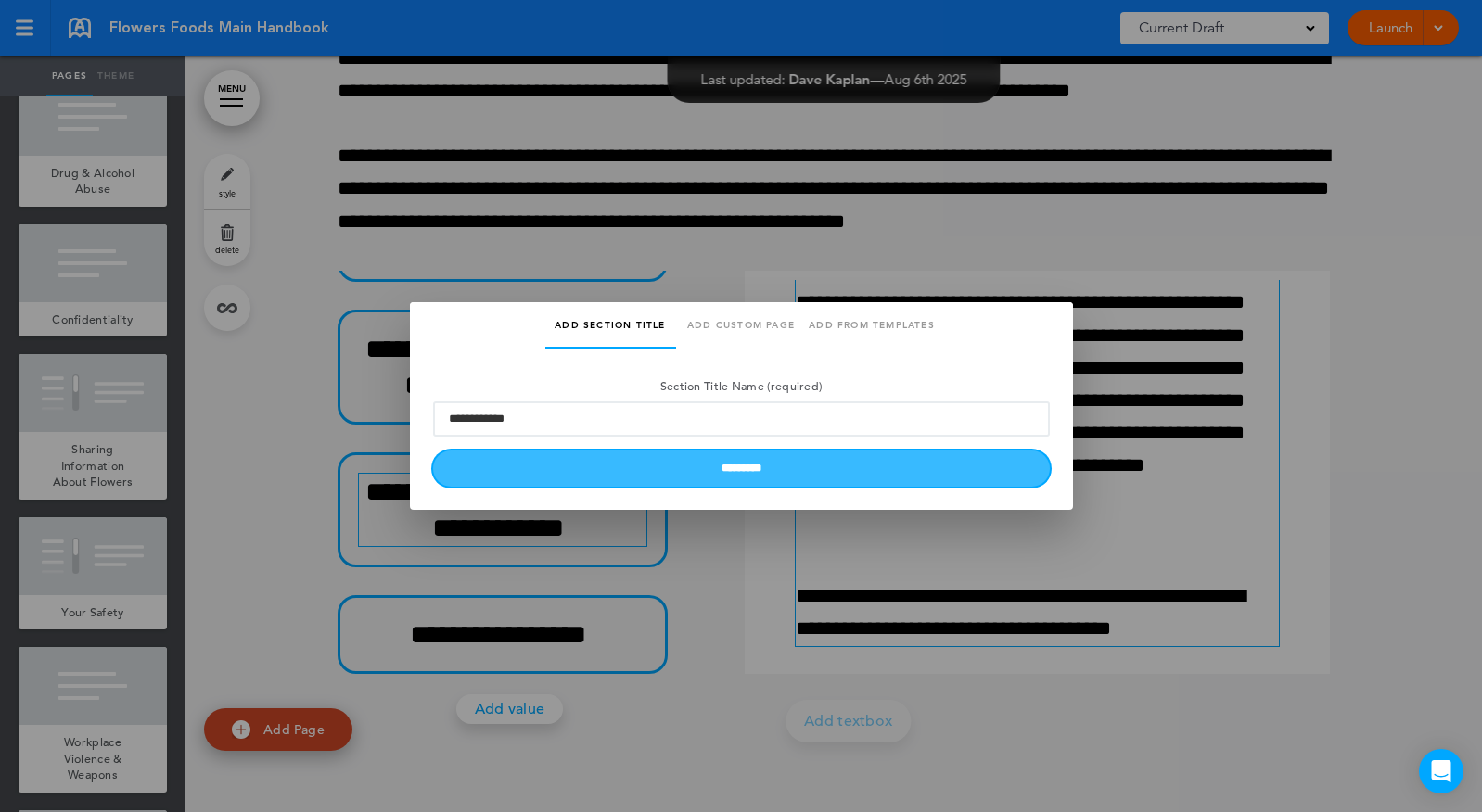 click on "*********" at bounding box center [741, 468] 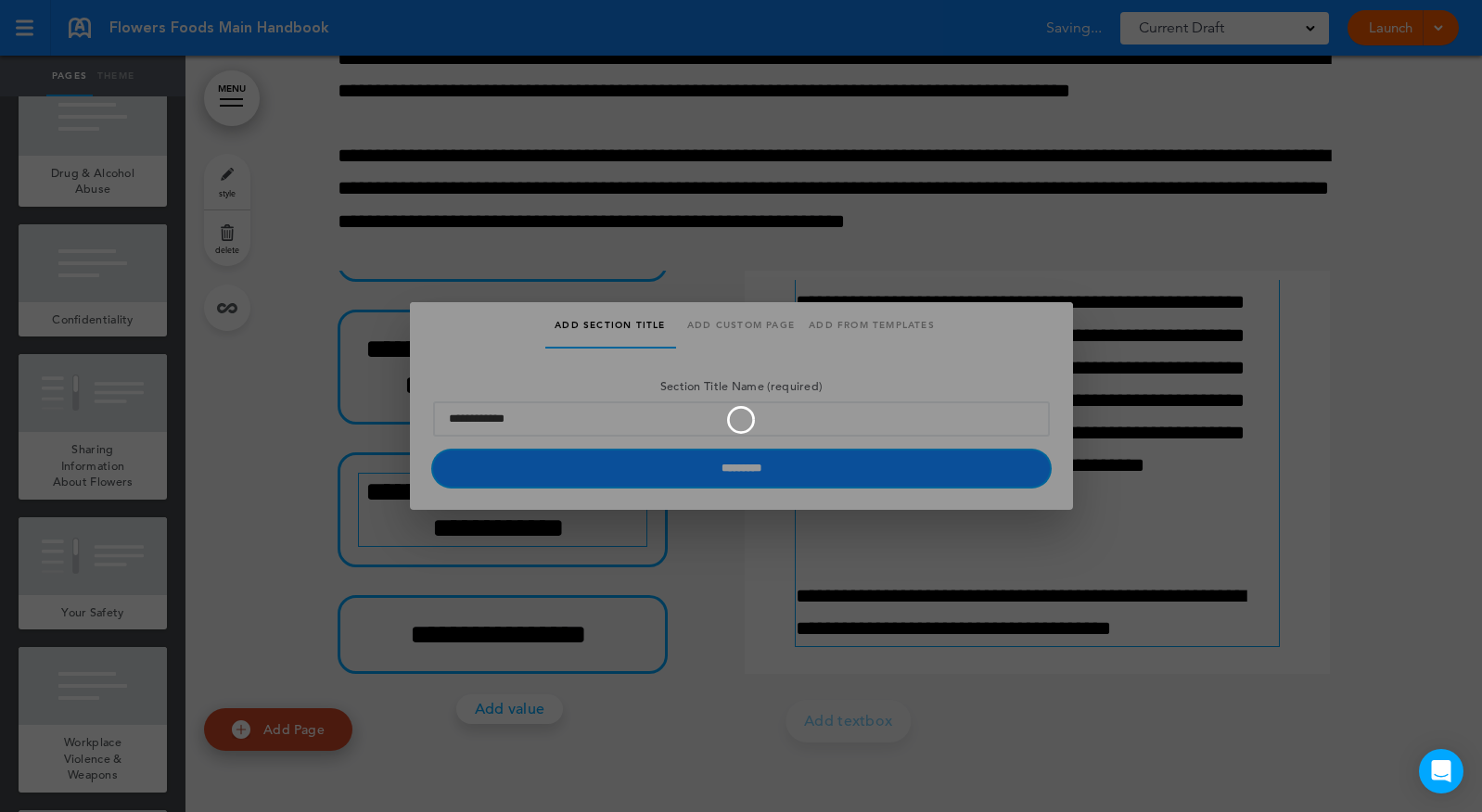 type 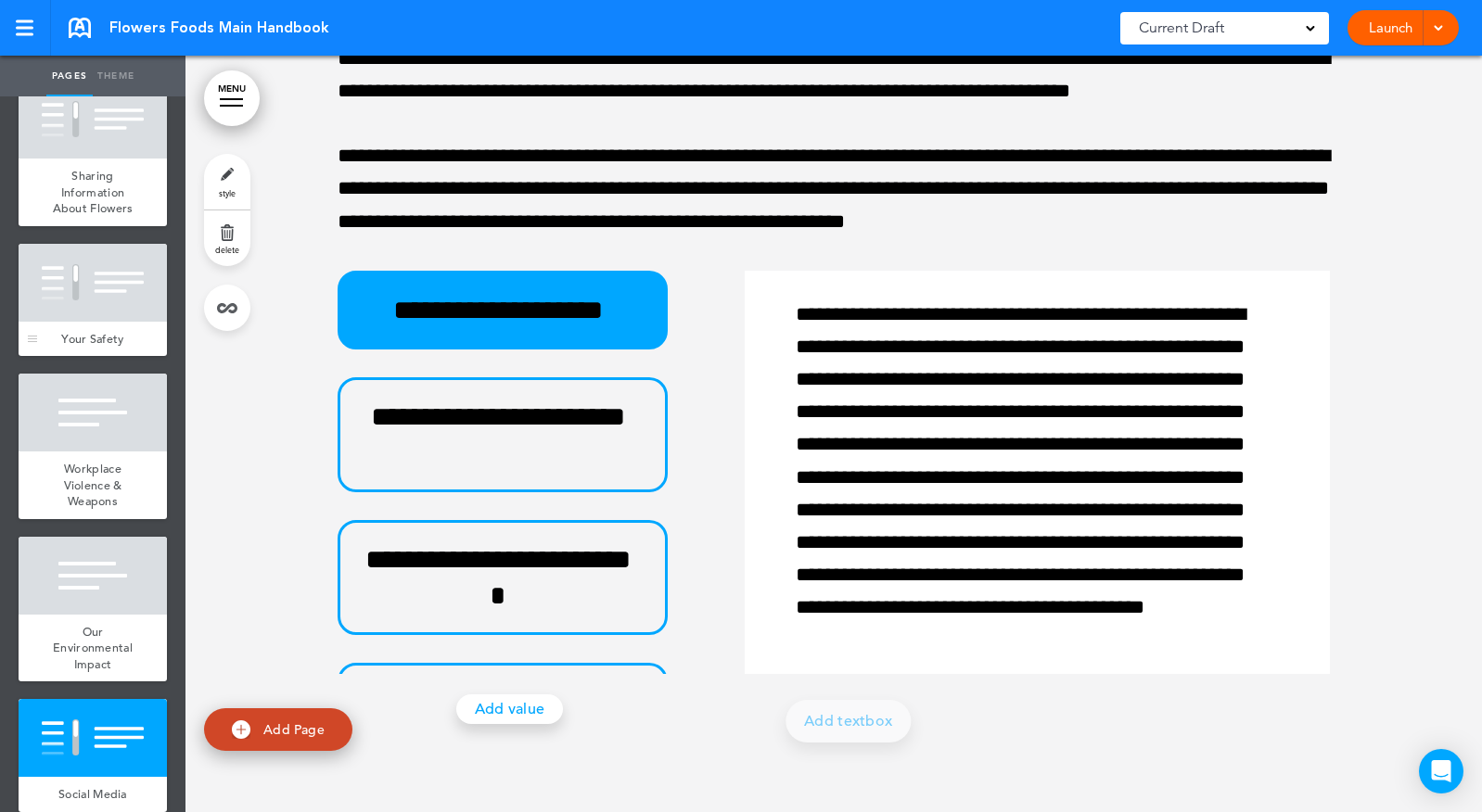 scroll, scrollTop: 6983, scrollLeft: 0, axis: vertical 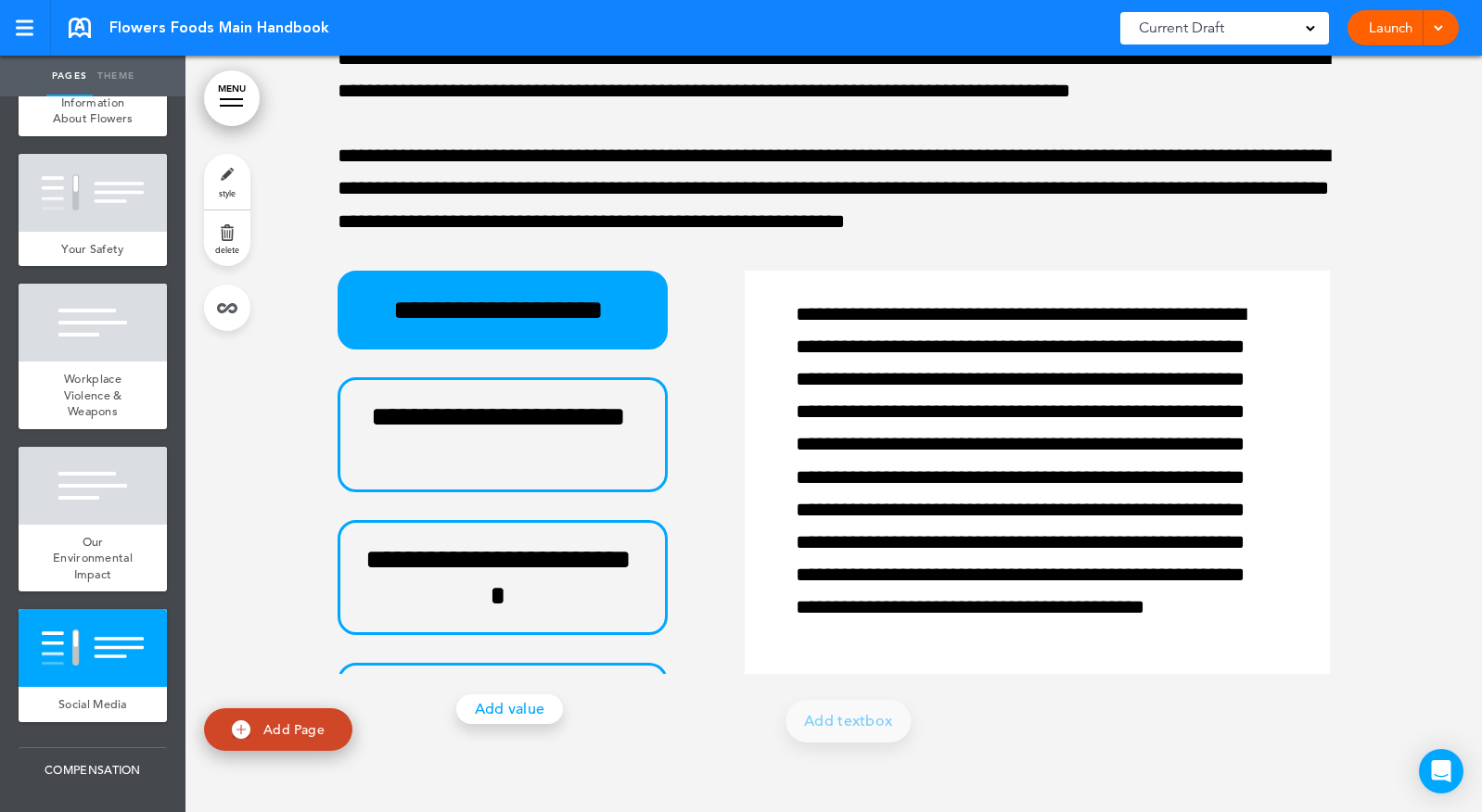 click on "Add Page" at bounding box center (294, 729) 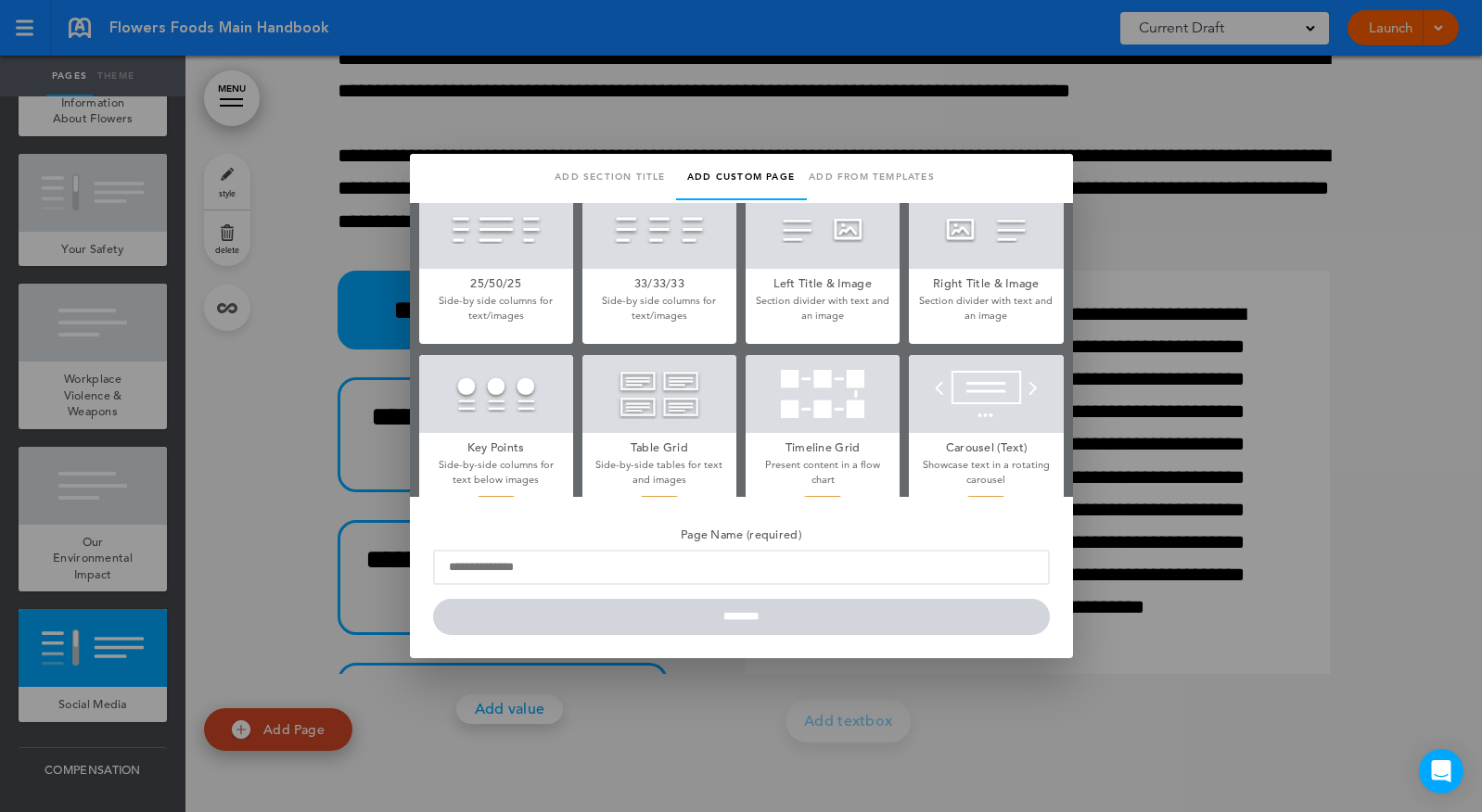 scroll, scrollTop: 0, scrollLeft: 0, axis: both 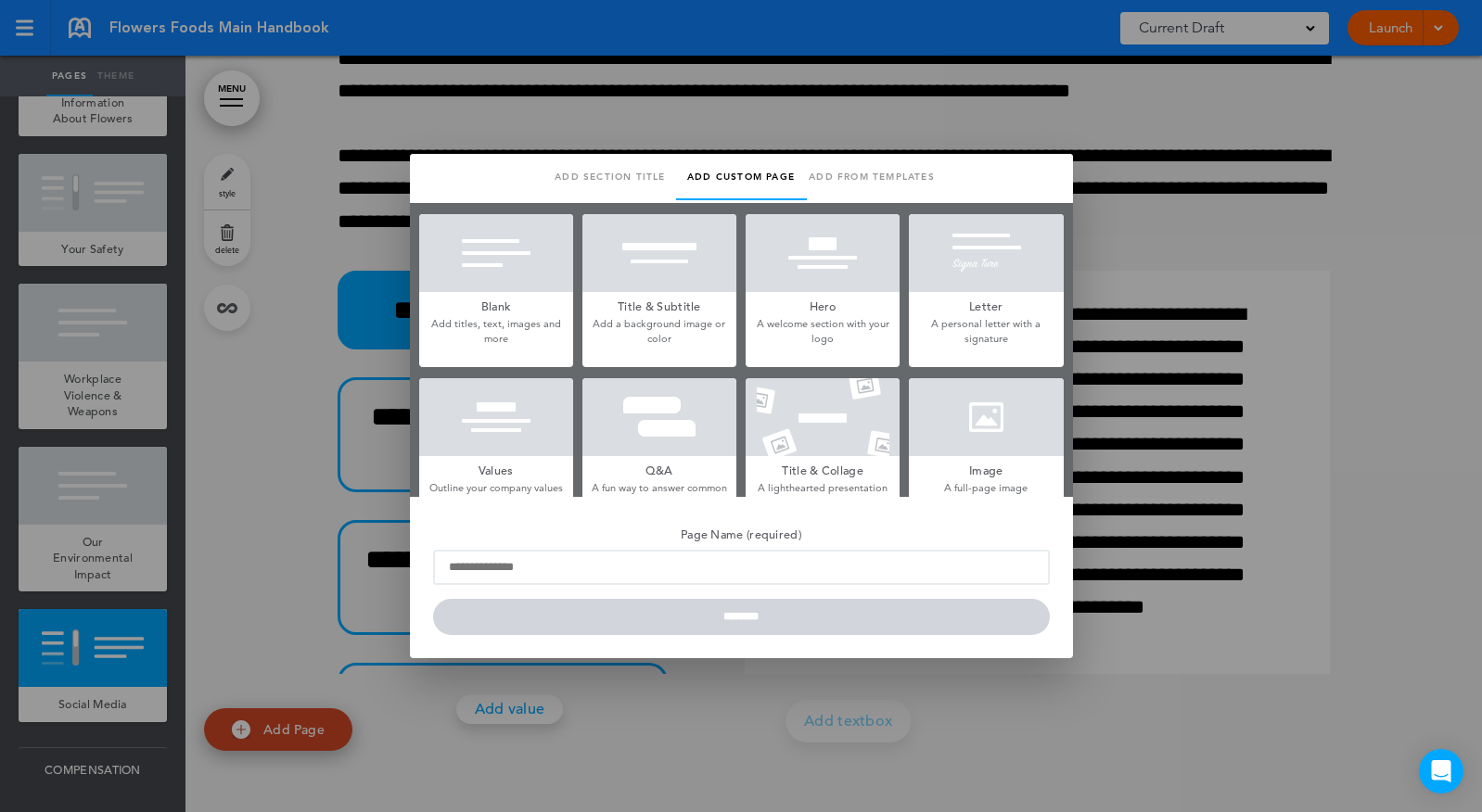 click on "Blank" at bounding box center [496, 305] 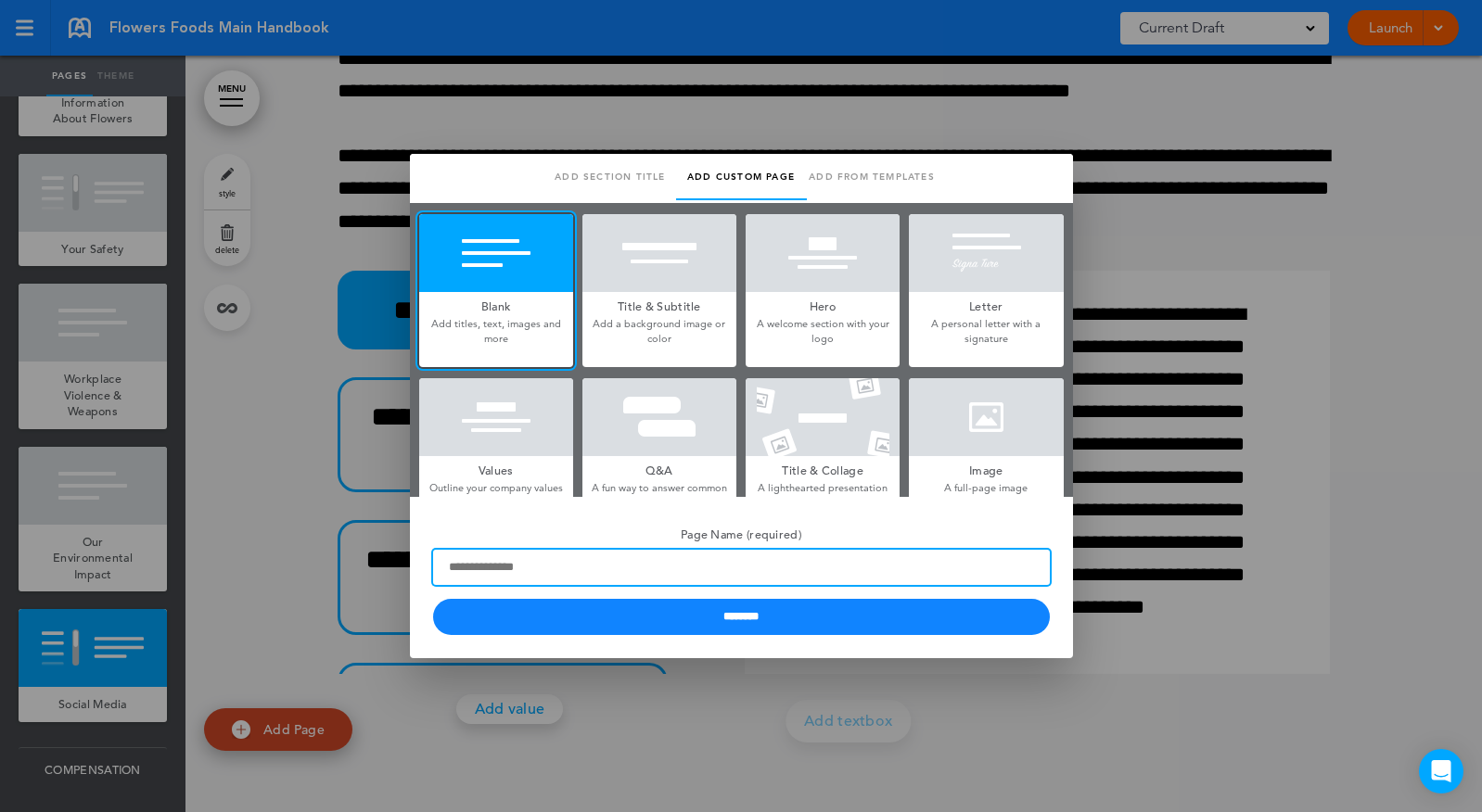 click on "Page Name (required)" at bounding box center (741, 567) 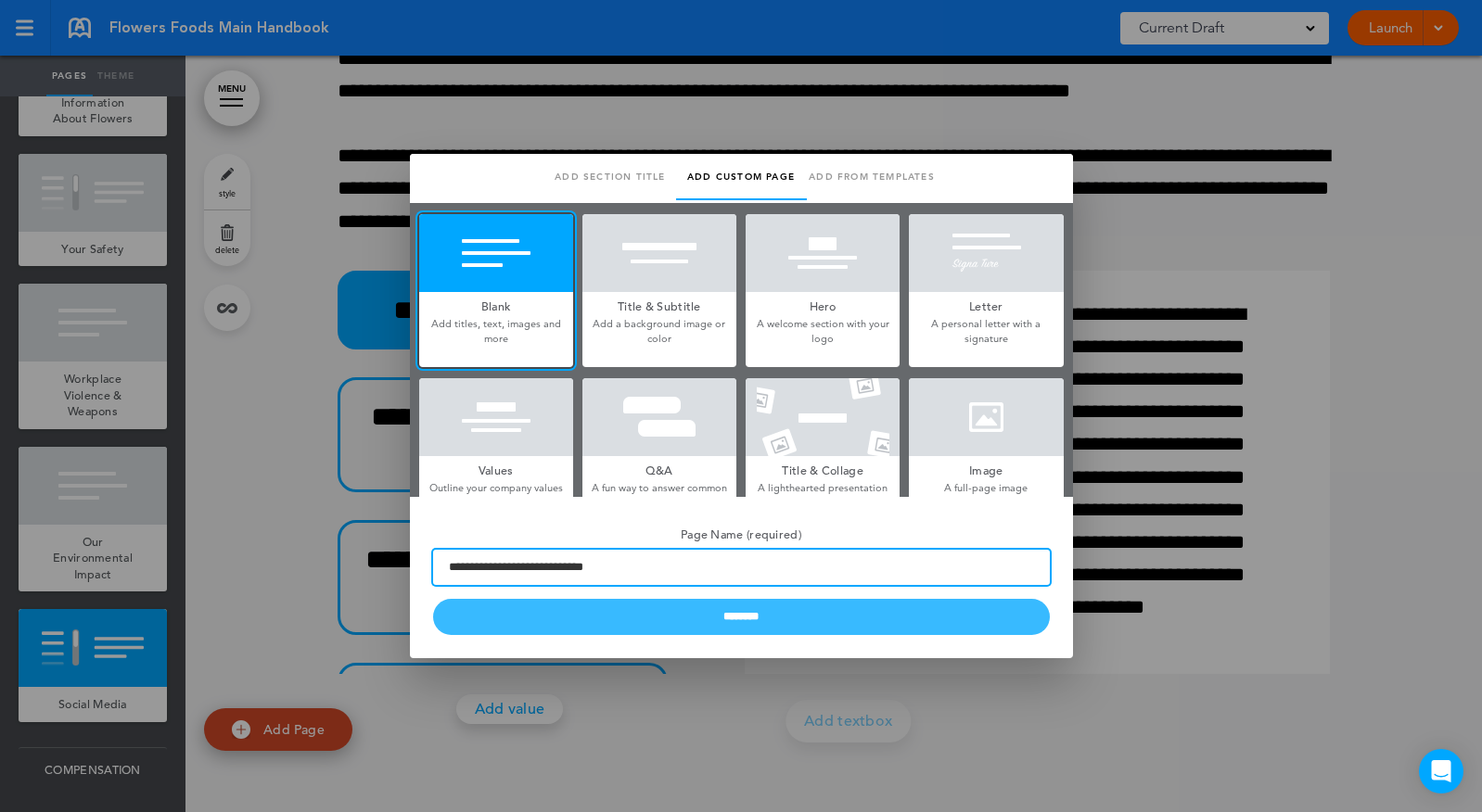 type on "**********" 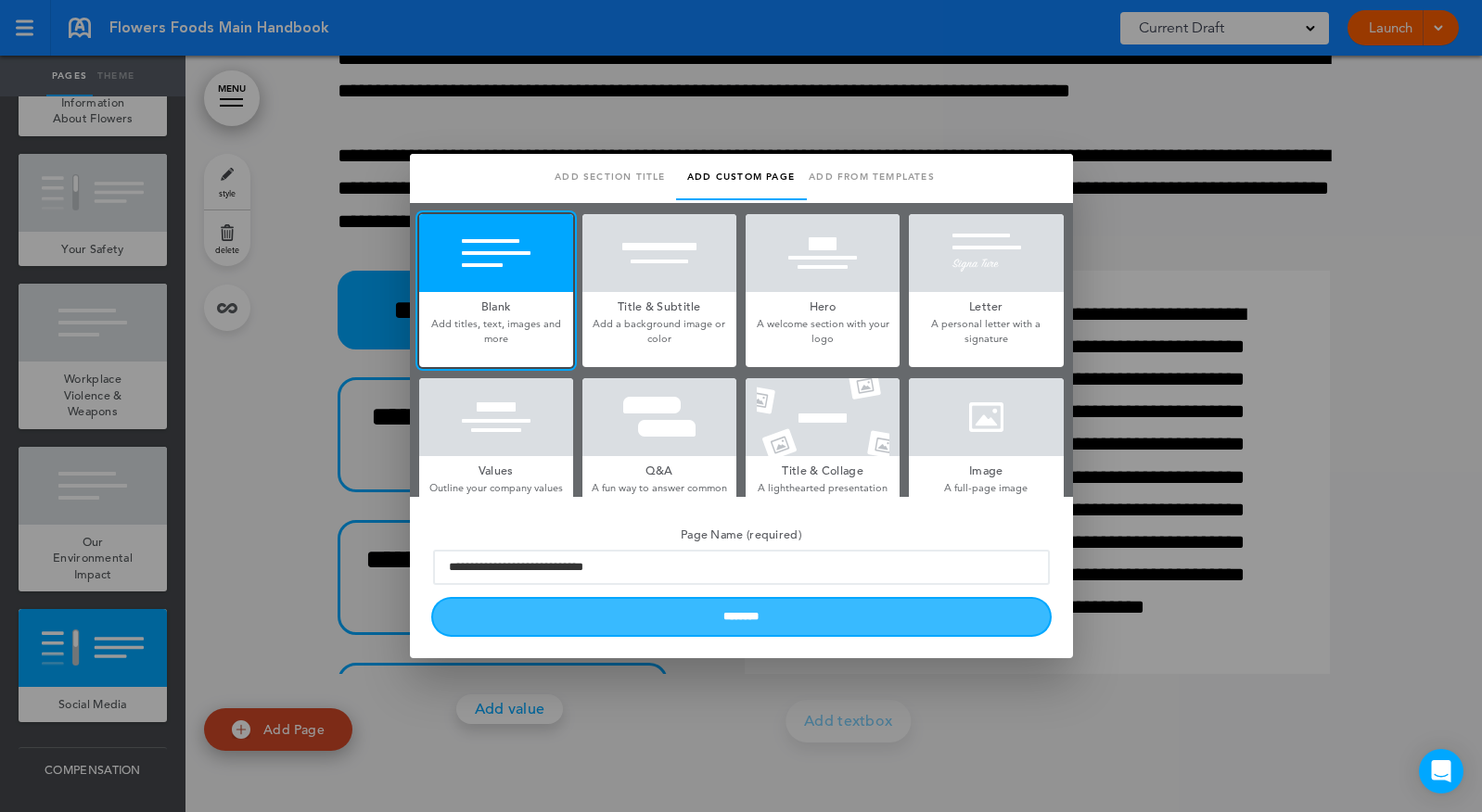 click on "********" at bounding box center (741, 616) 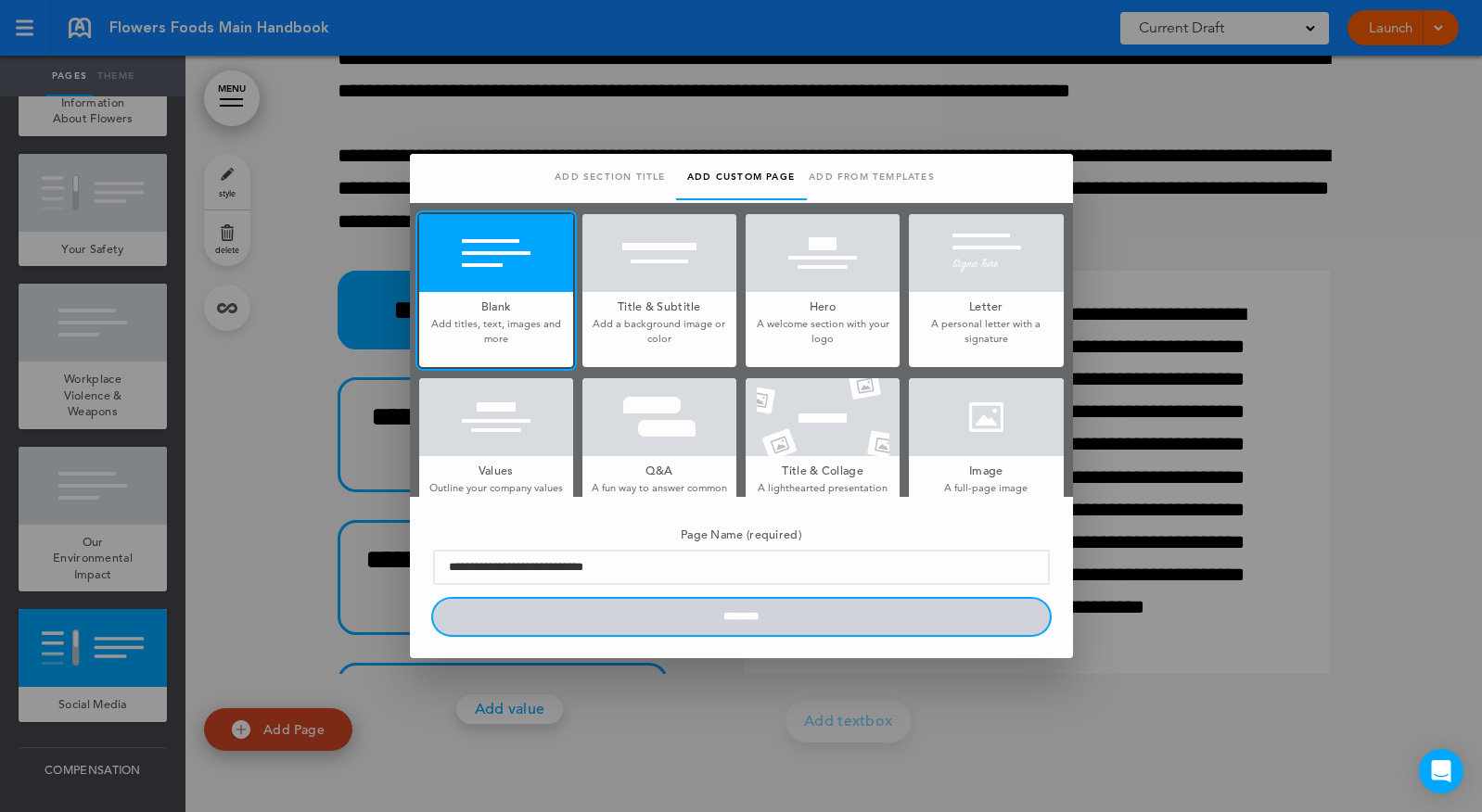 type 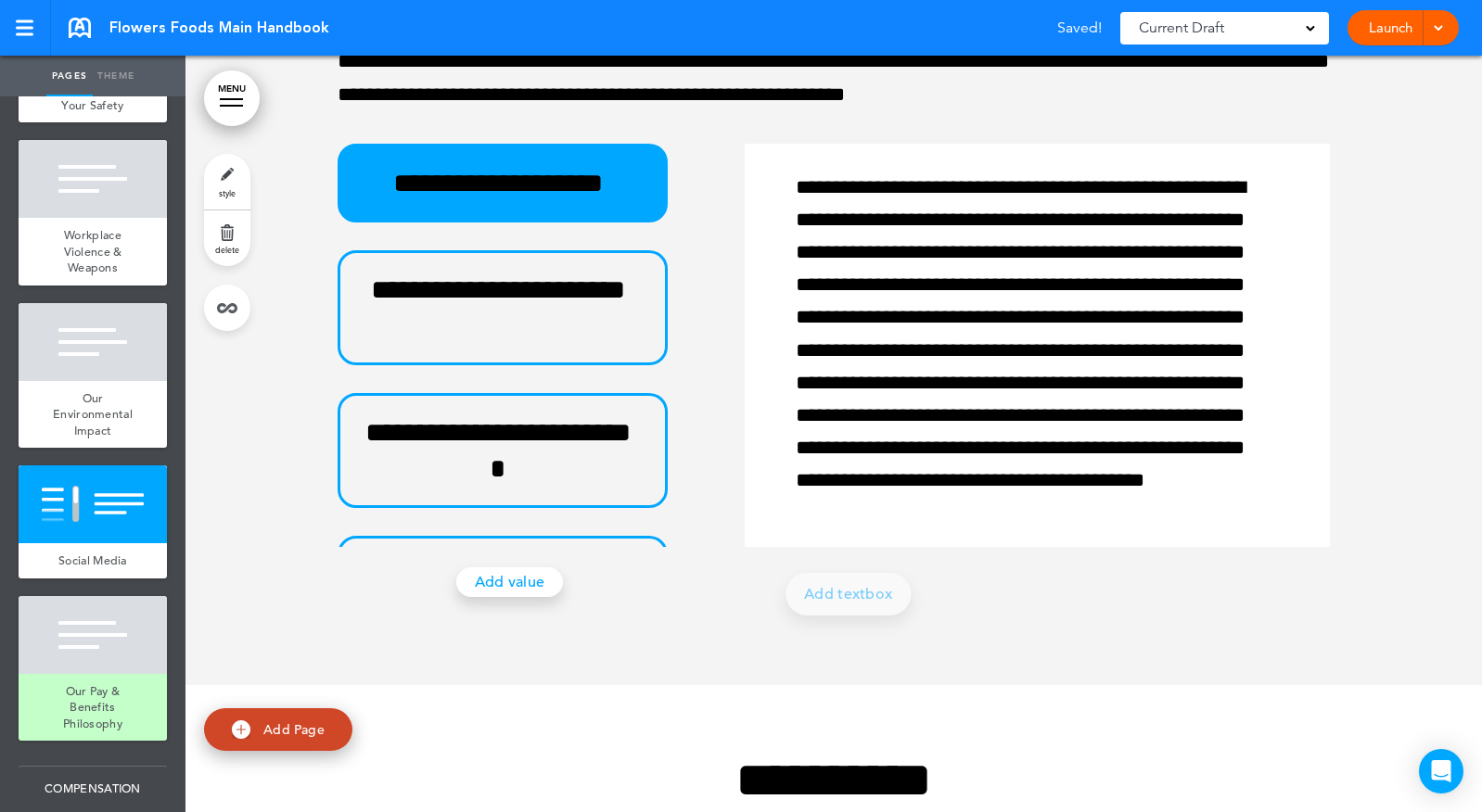 scroll, scrollTop: 7145, scrollLeft: 0, axis: vertical 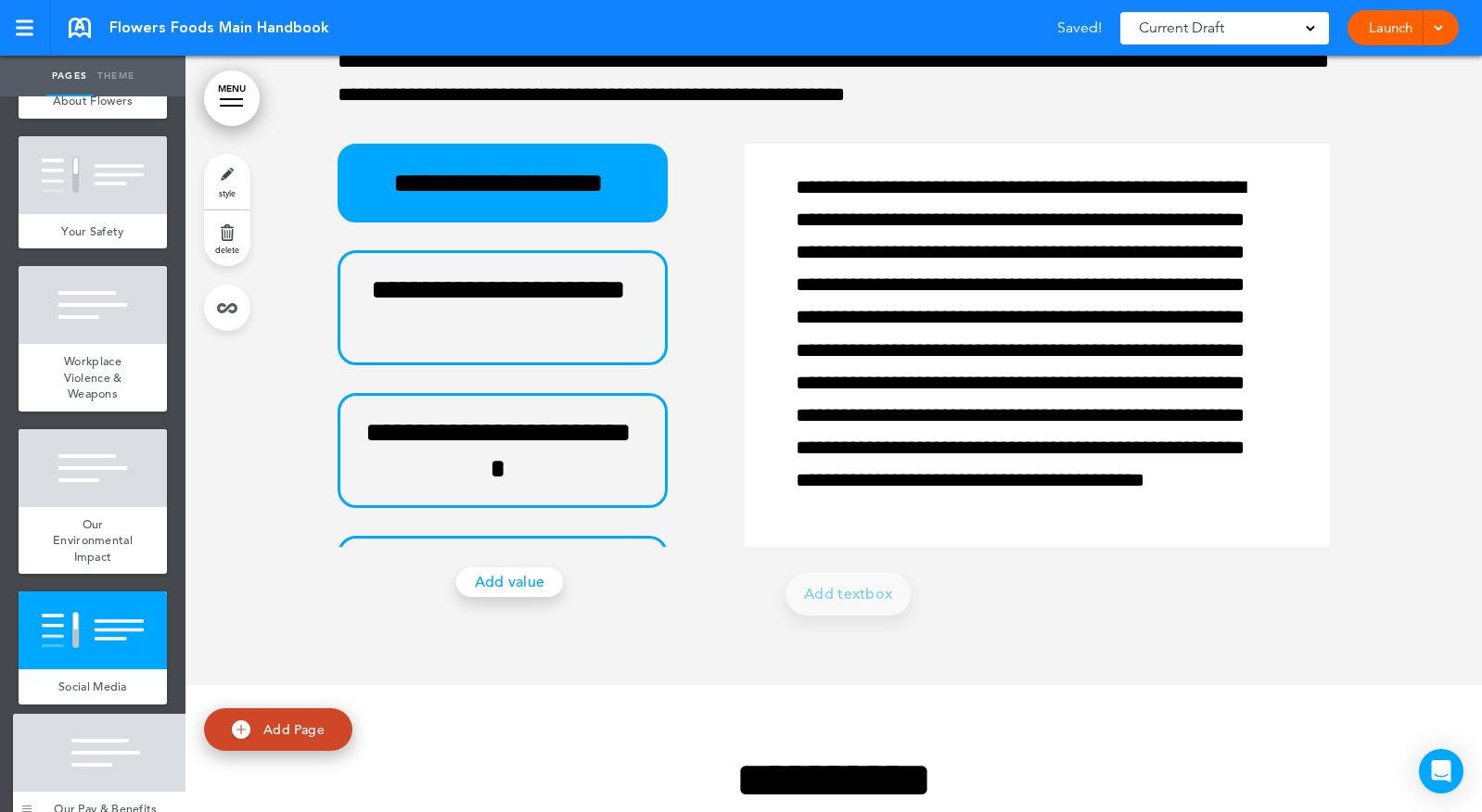 drag, startPoint x: 33, startPoint y: 670, endPoint x: 28, endPoint y: 807, distance: 137.09121 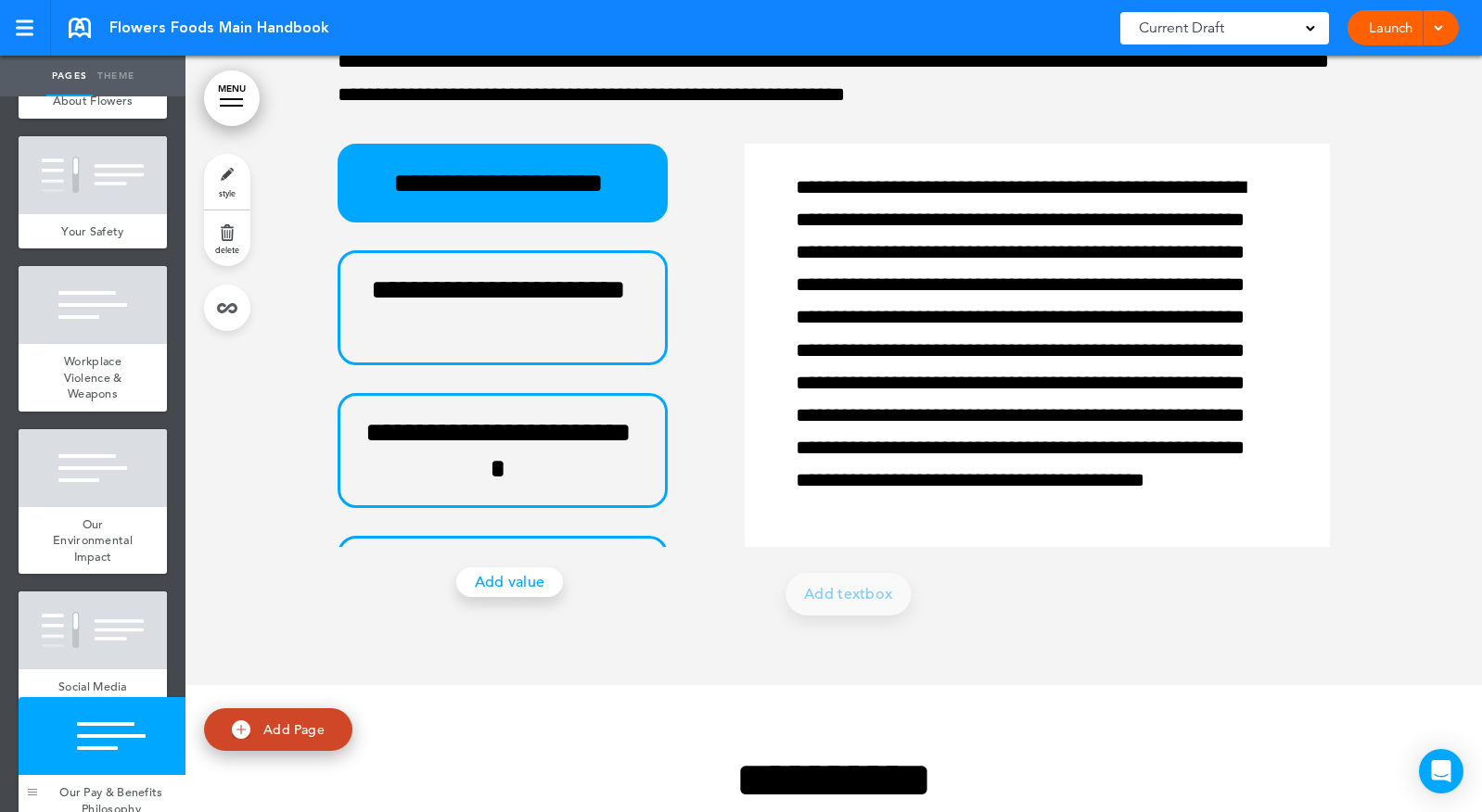 drag, startPoint x: 33, startPoint y: 671, endPoint x: 32, endPoint y: 788, distance: 117.00427 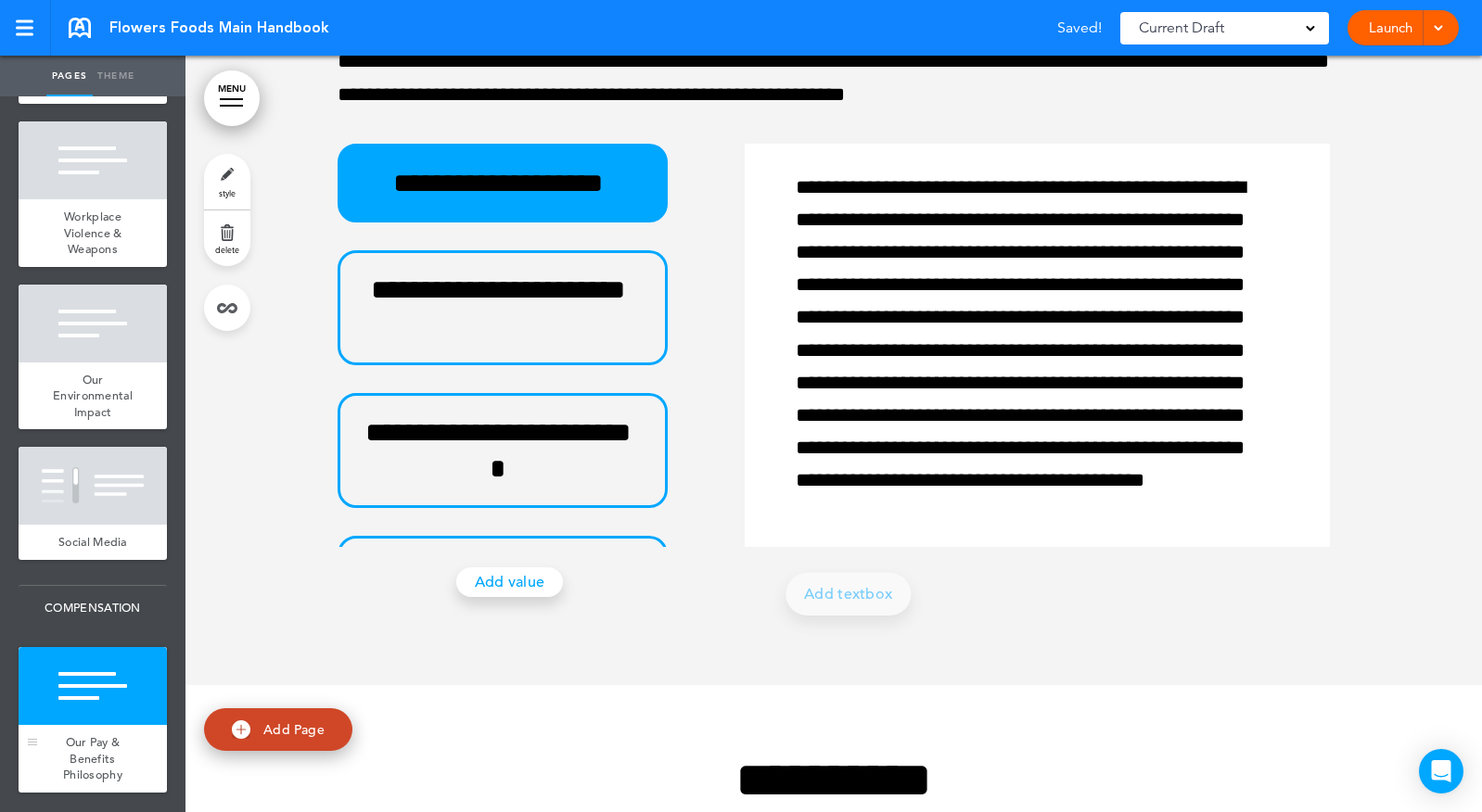 click at bounding box center (93, 686) 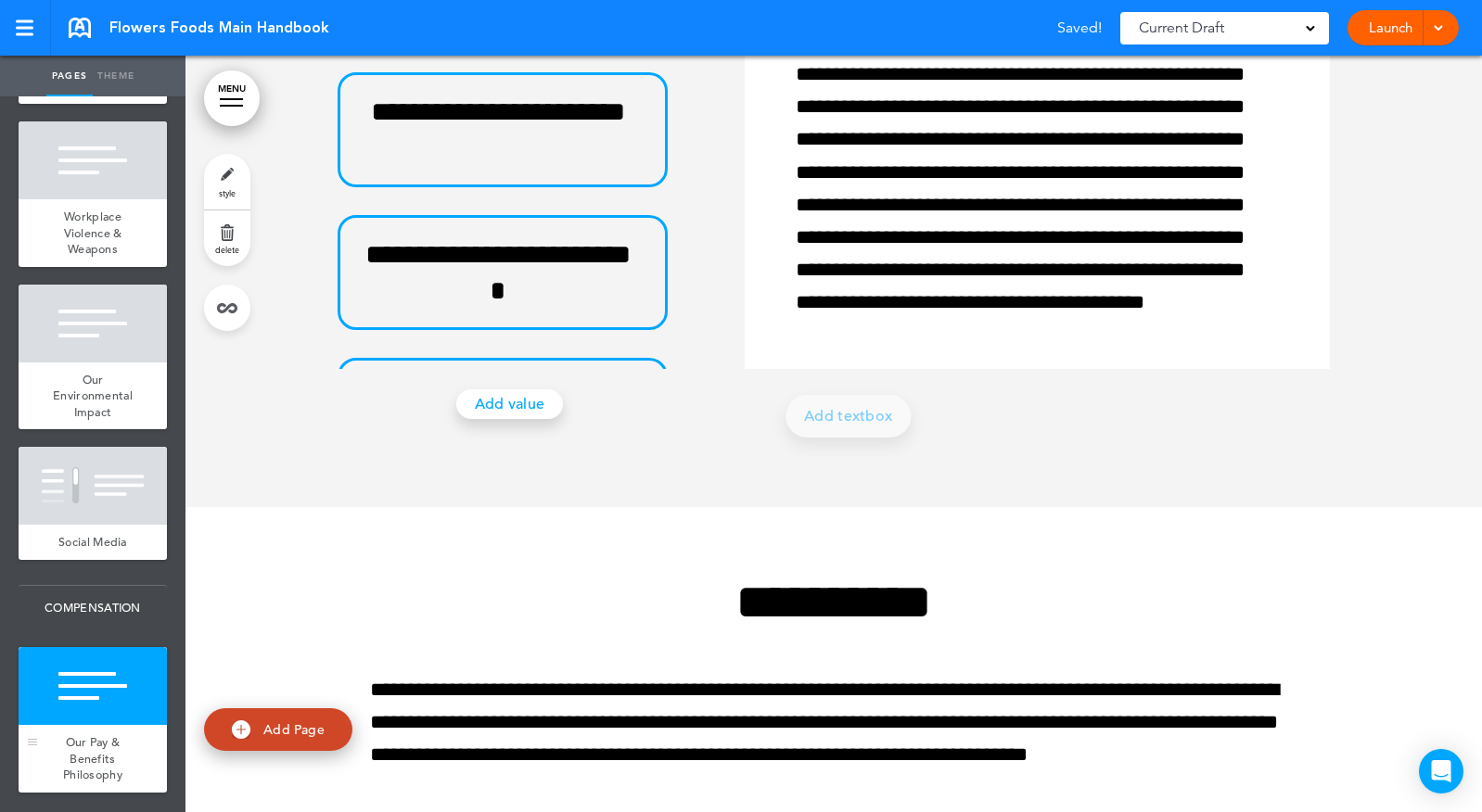 scroll, scrollTop: 47419, scrollLeft: 0, axis: vertical 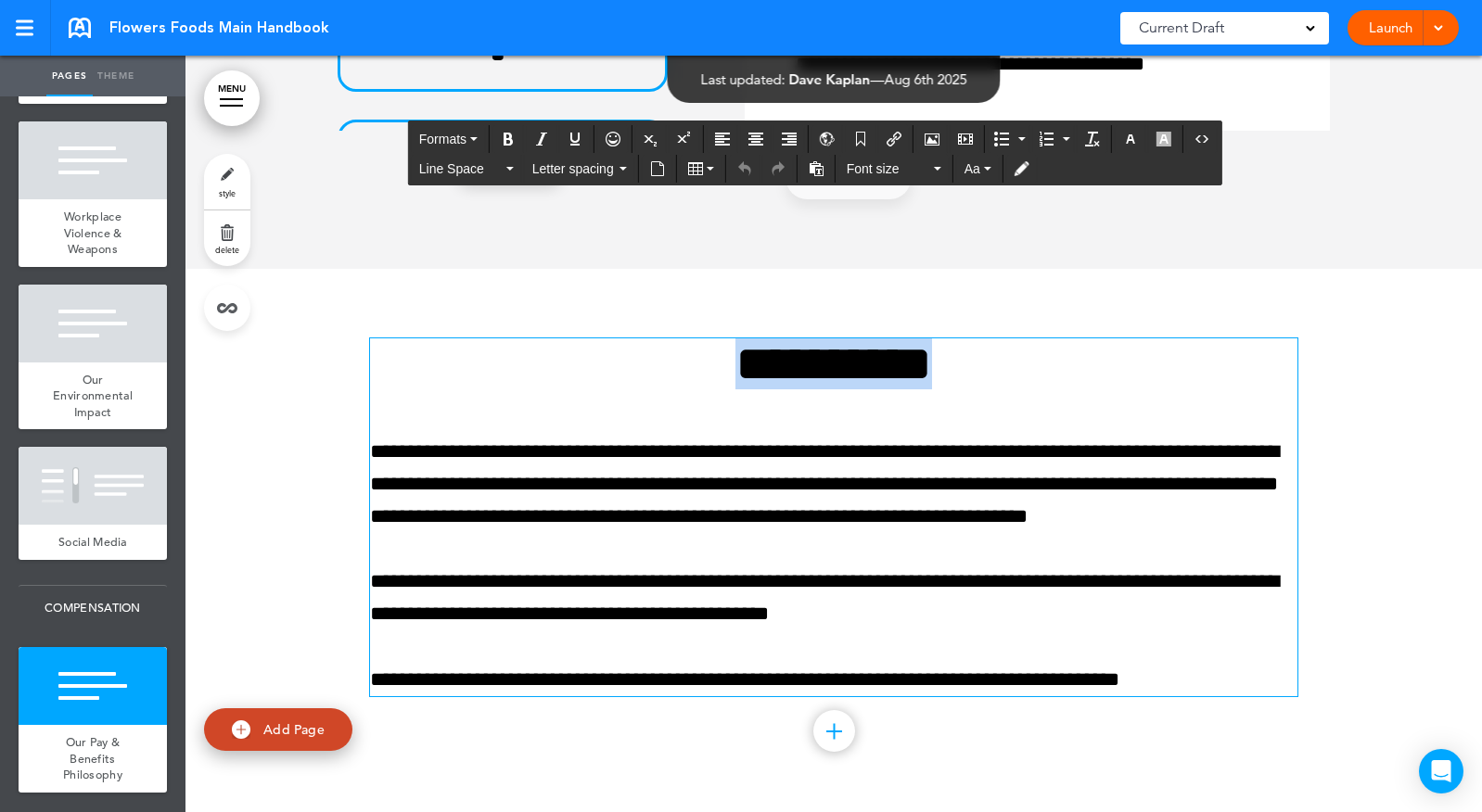 drag, startPoint x: 980, startPoint y: 373, endPoint x: 466, endPoint y: 373, distance: 514 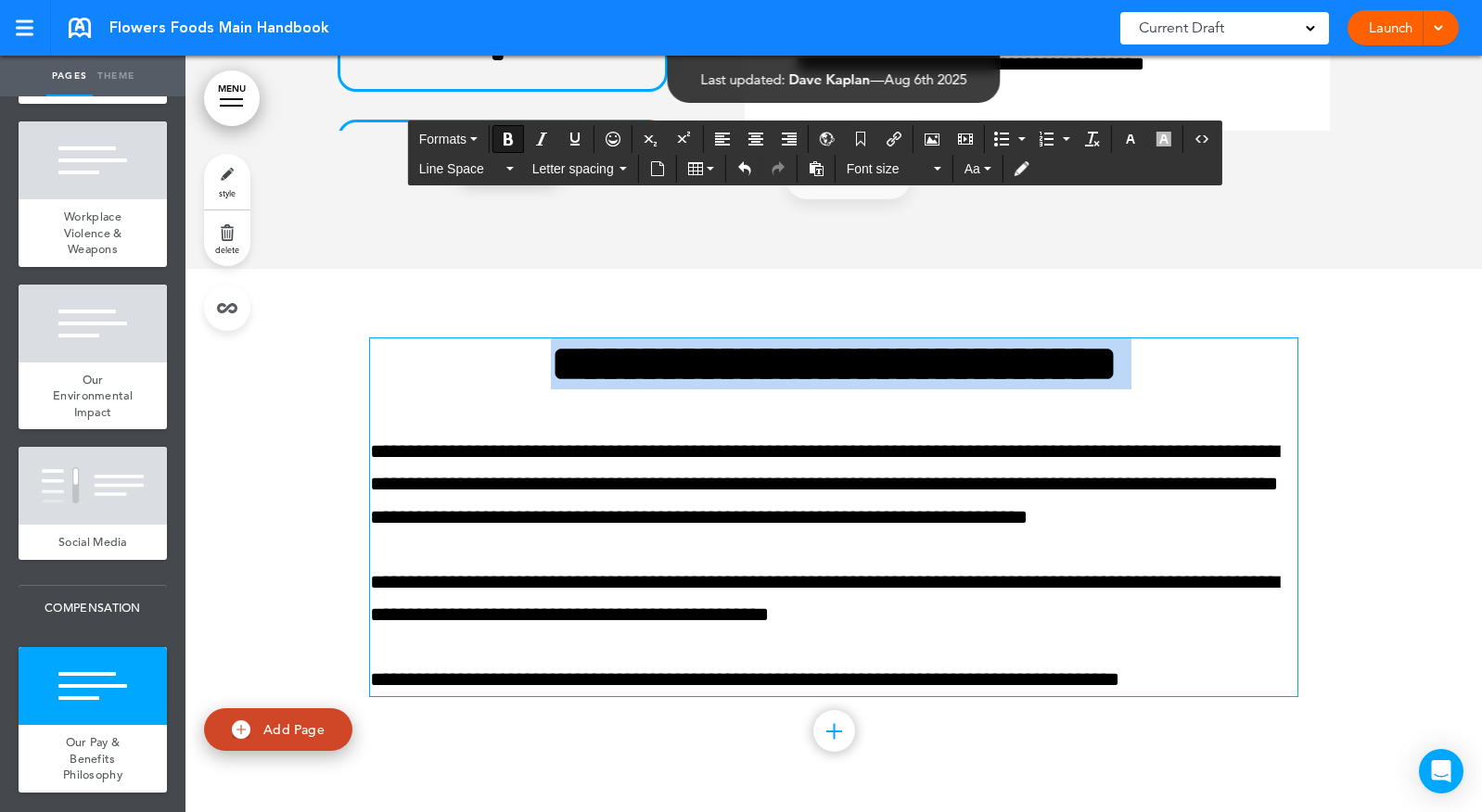 drag, startPoint x: 468, startPoint y: 365, endPoint x: 1491, endPoint y: 395, distance: 1023.4398 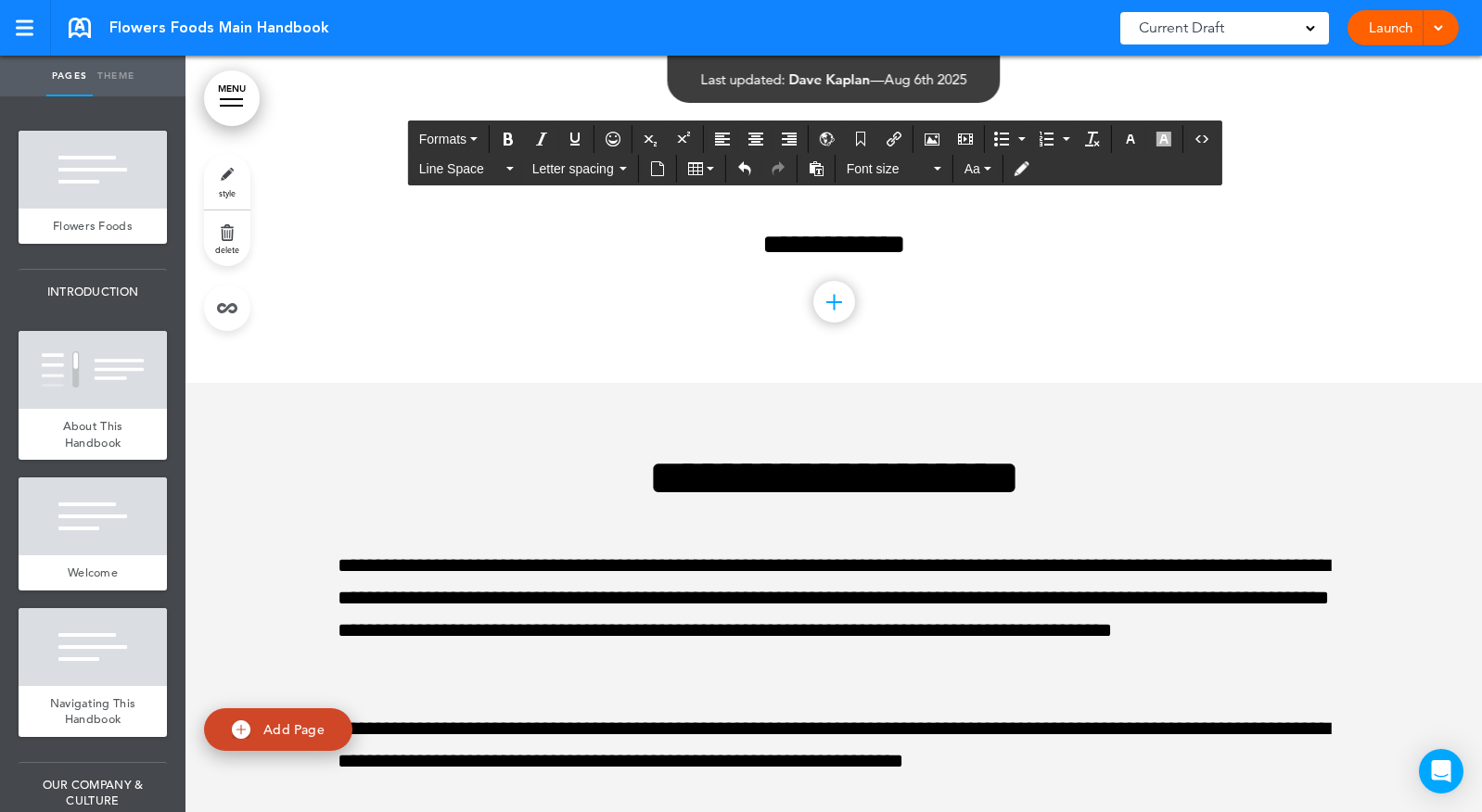 scroll, scrollTop: 0, scrollLeft: 0, axis: both 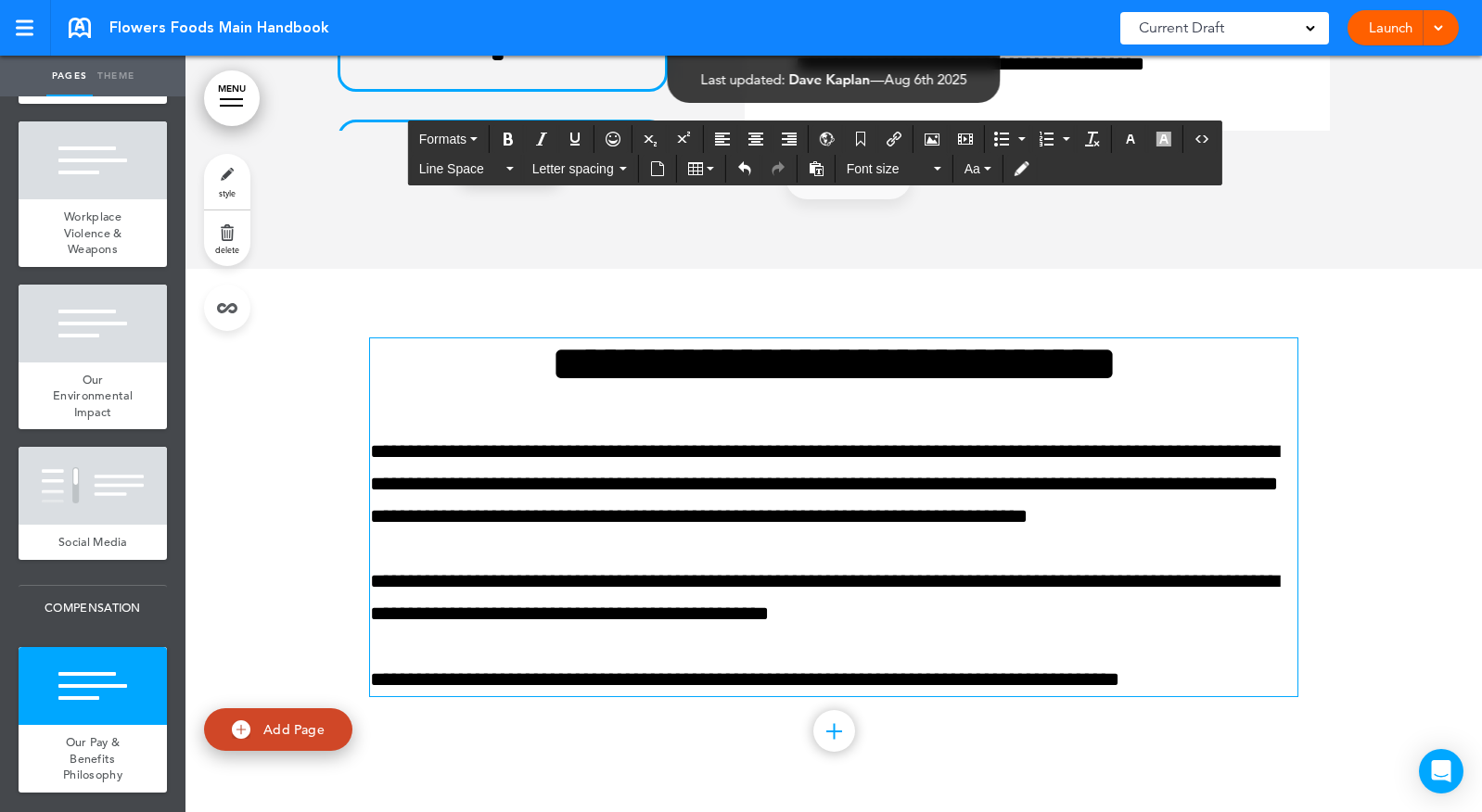 drag, startPoint x: 373, startPoint y: 451, endPoint x: 1207, endPoint y: 671, distance: 862.529 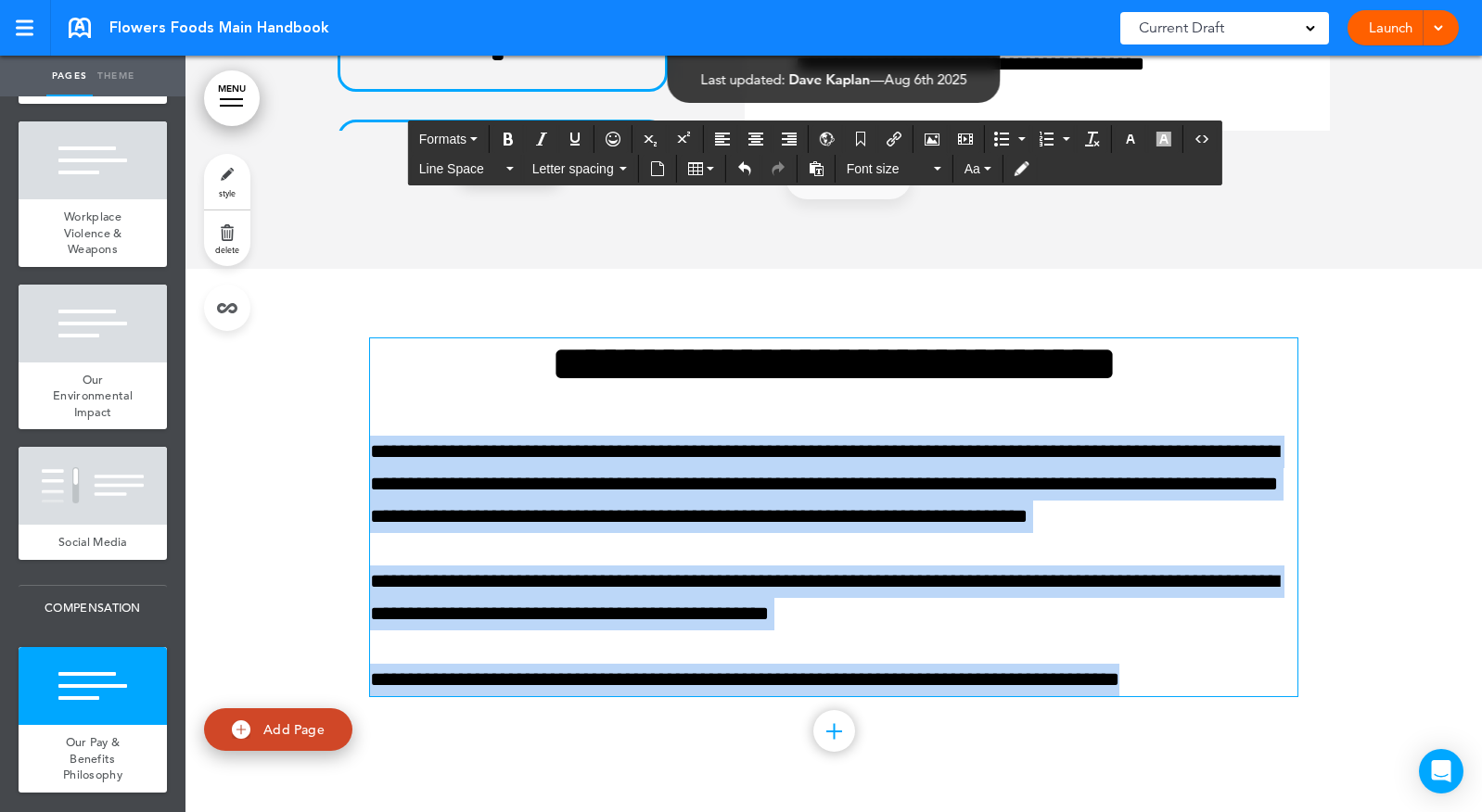 drag, startPoint x: 1198, startPoint y: 682, endPoint x: 370, endPoint y: 456, distance: 858.289 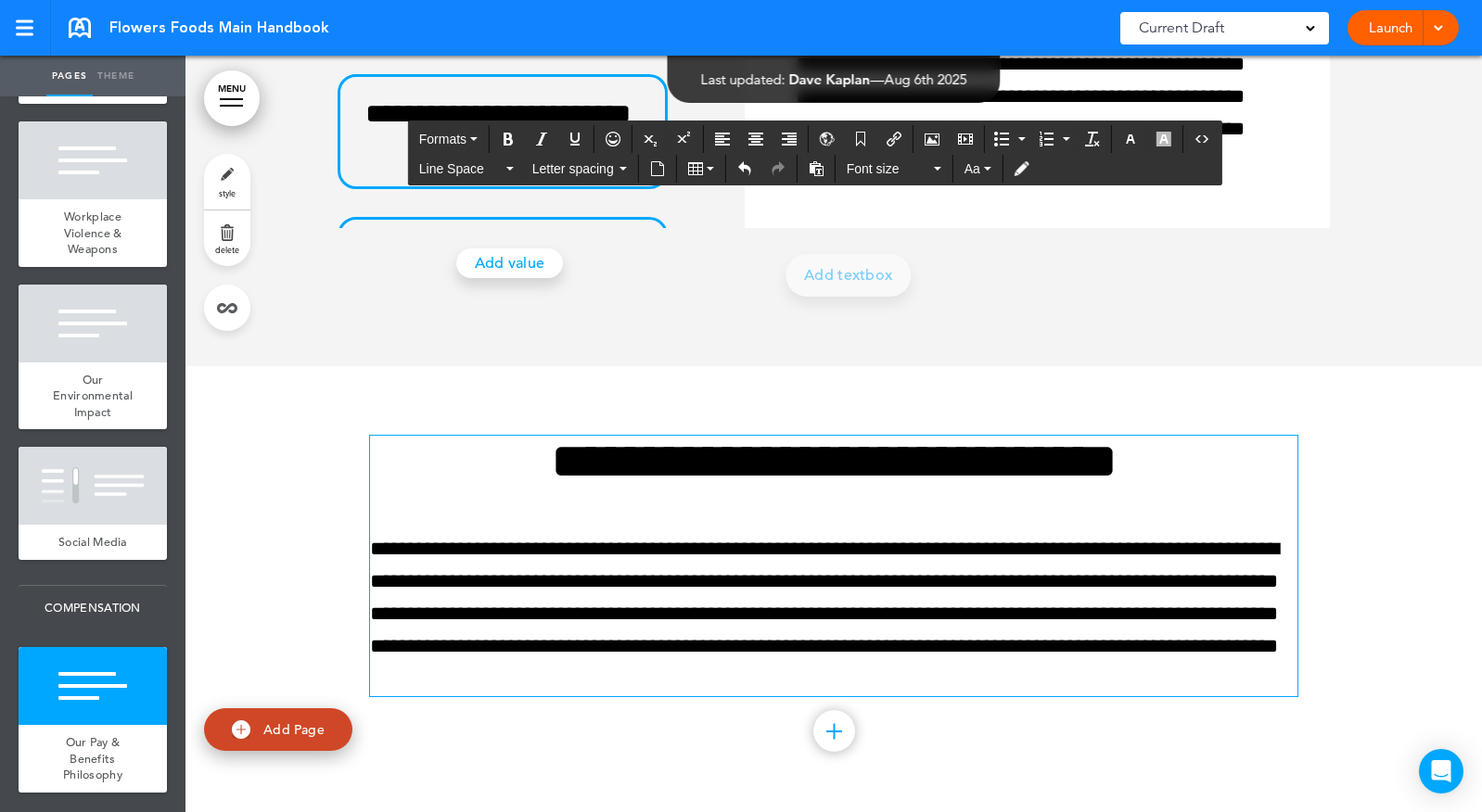 scroll, scrollTop: 47321, scrollLeft: 0, axis: vertical 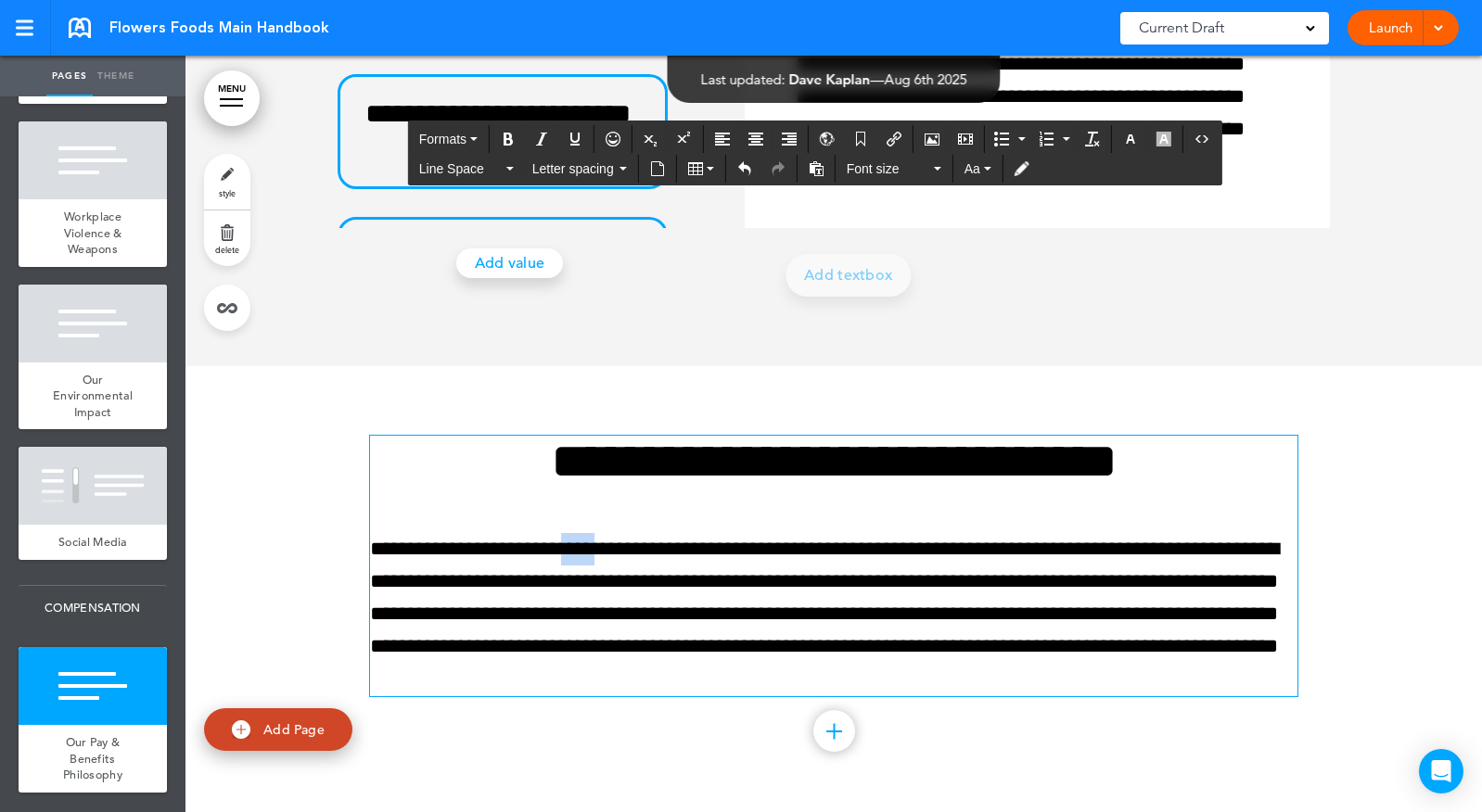 drag, startPoint x: 623, startPoint y: 552, endPoint x: 593, endPoint y: 552, distance: 30 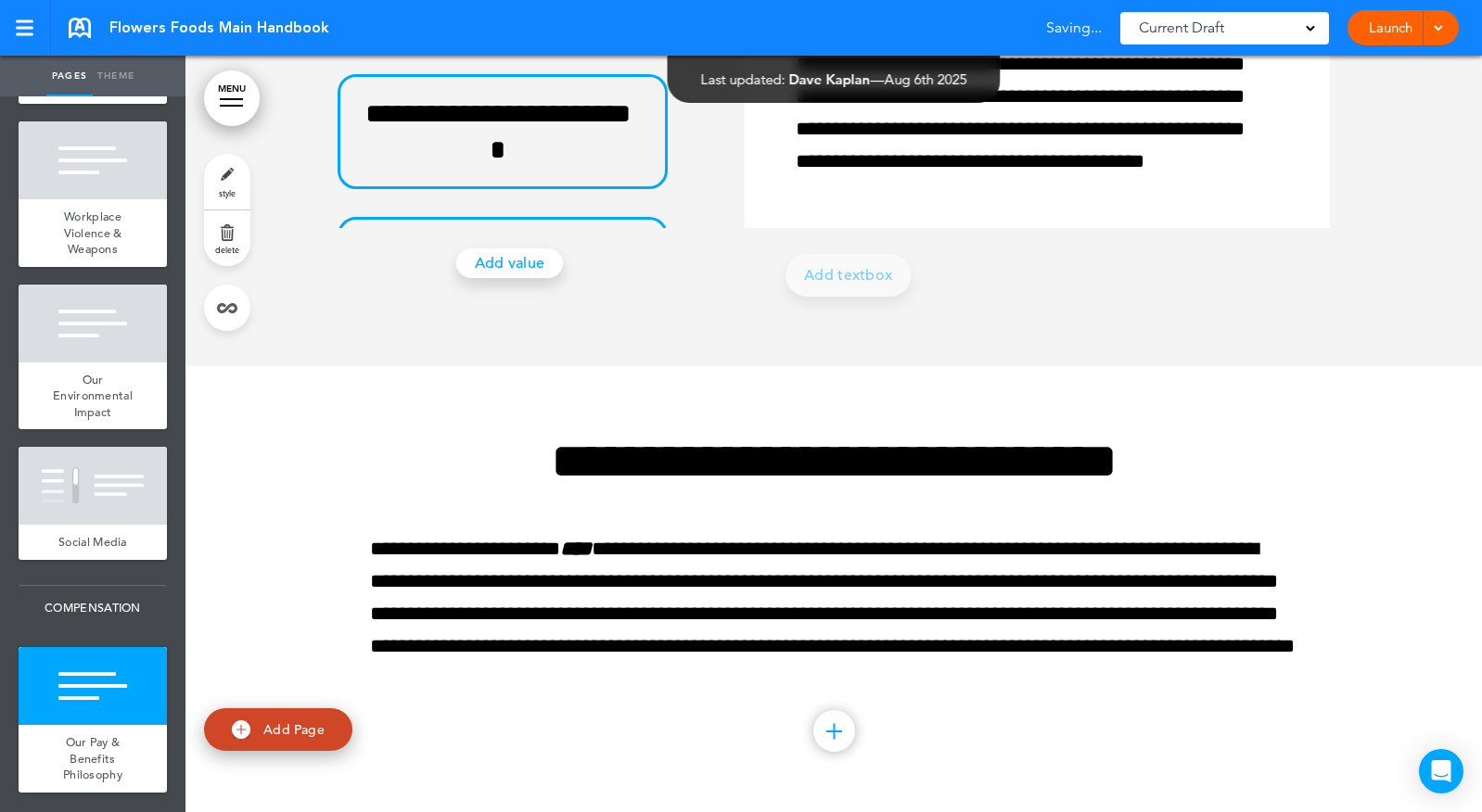 click at bounding box center (834, 730) 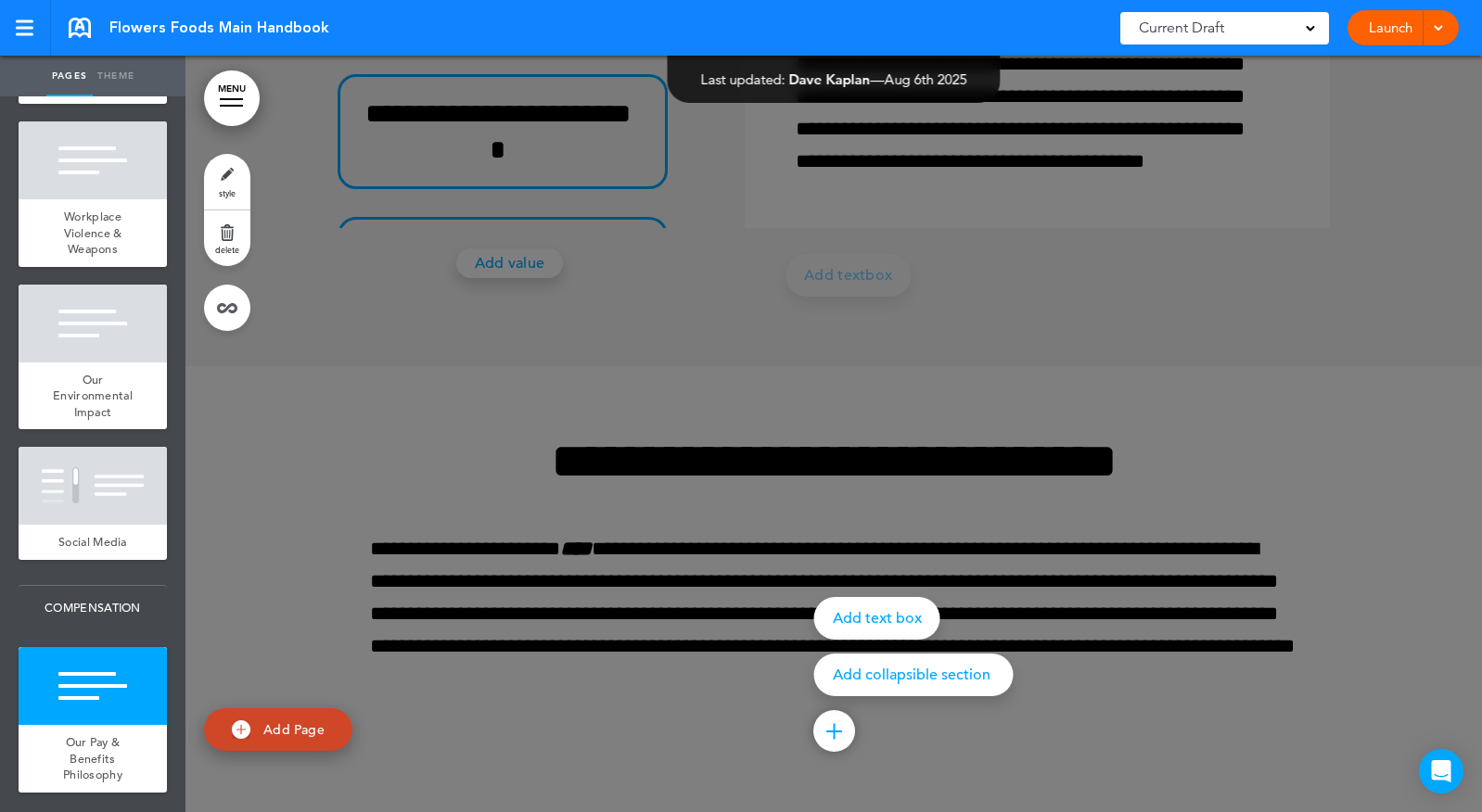 click on "Add collapsible section" at bounding box center (913, 675) 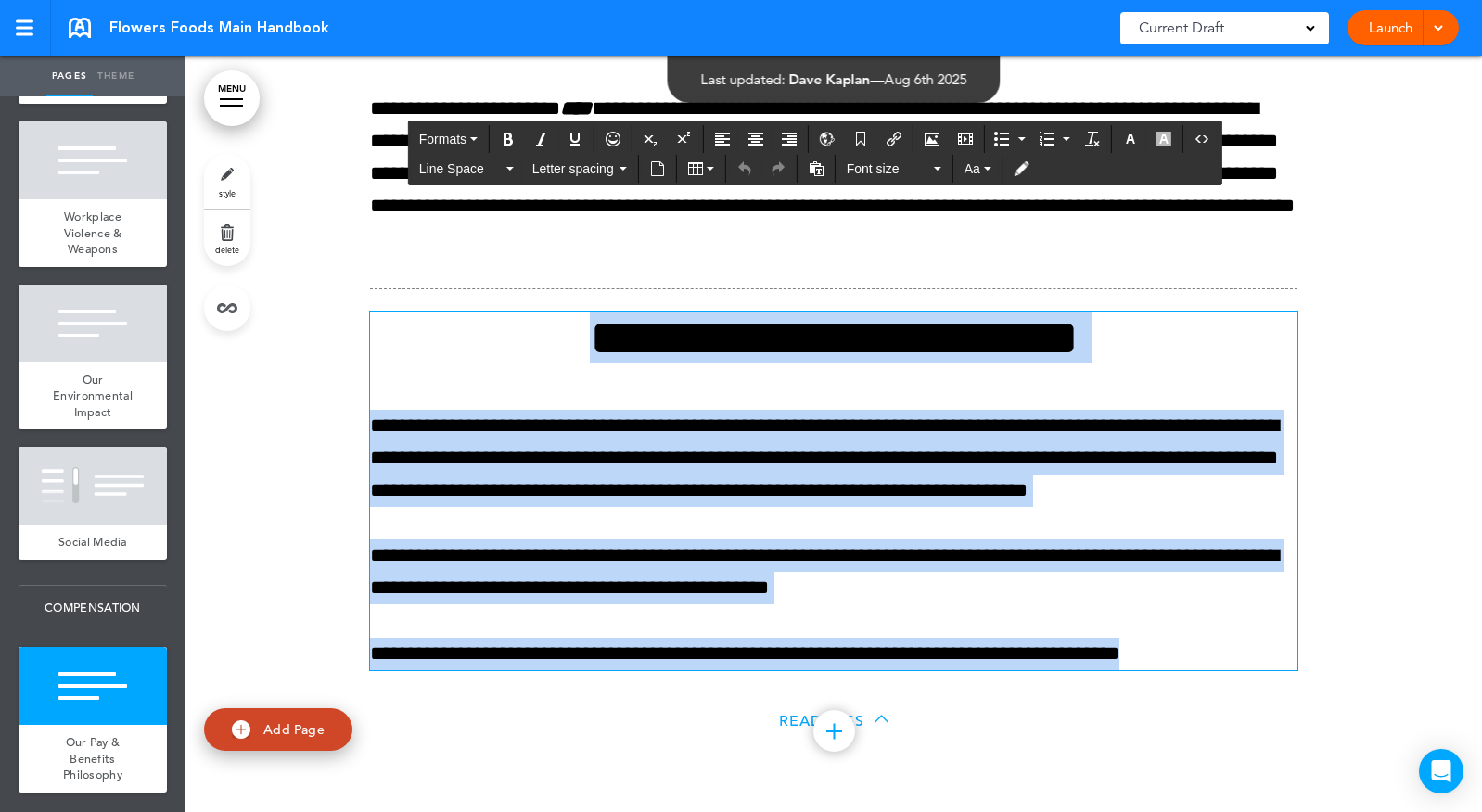 drag, startPoint x: 613, startPoint y: 365, endPoint x: 1472, endPoint y: 767, distance: 948.4118 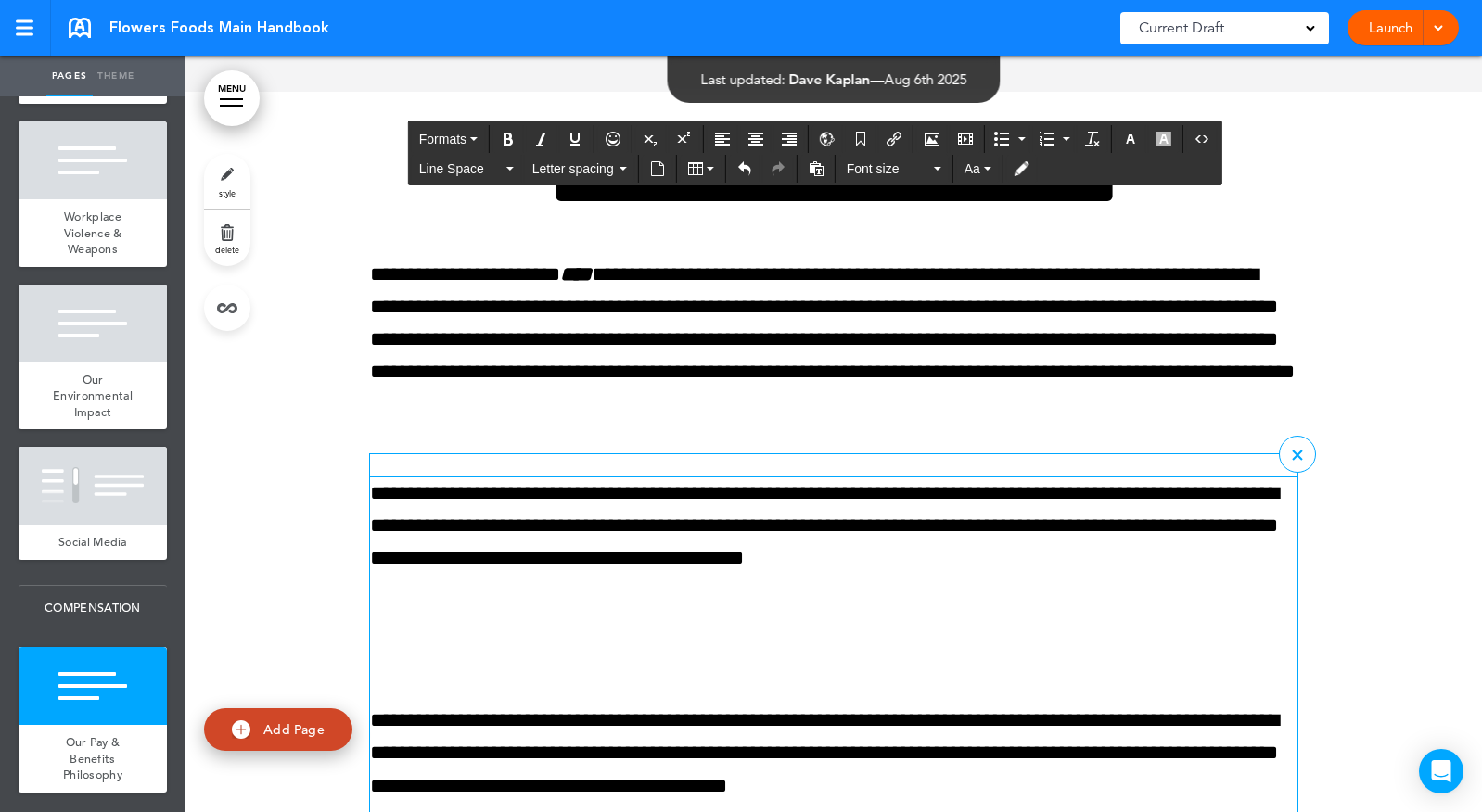 scroll, scrollTop: 47608, scrollLeft: 0, axis: vertical 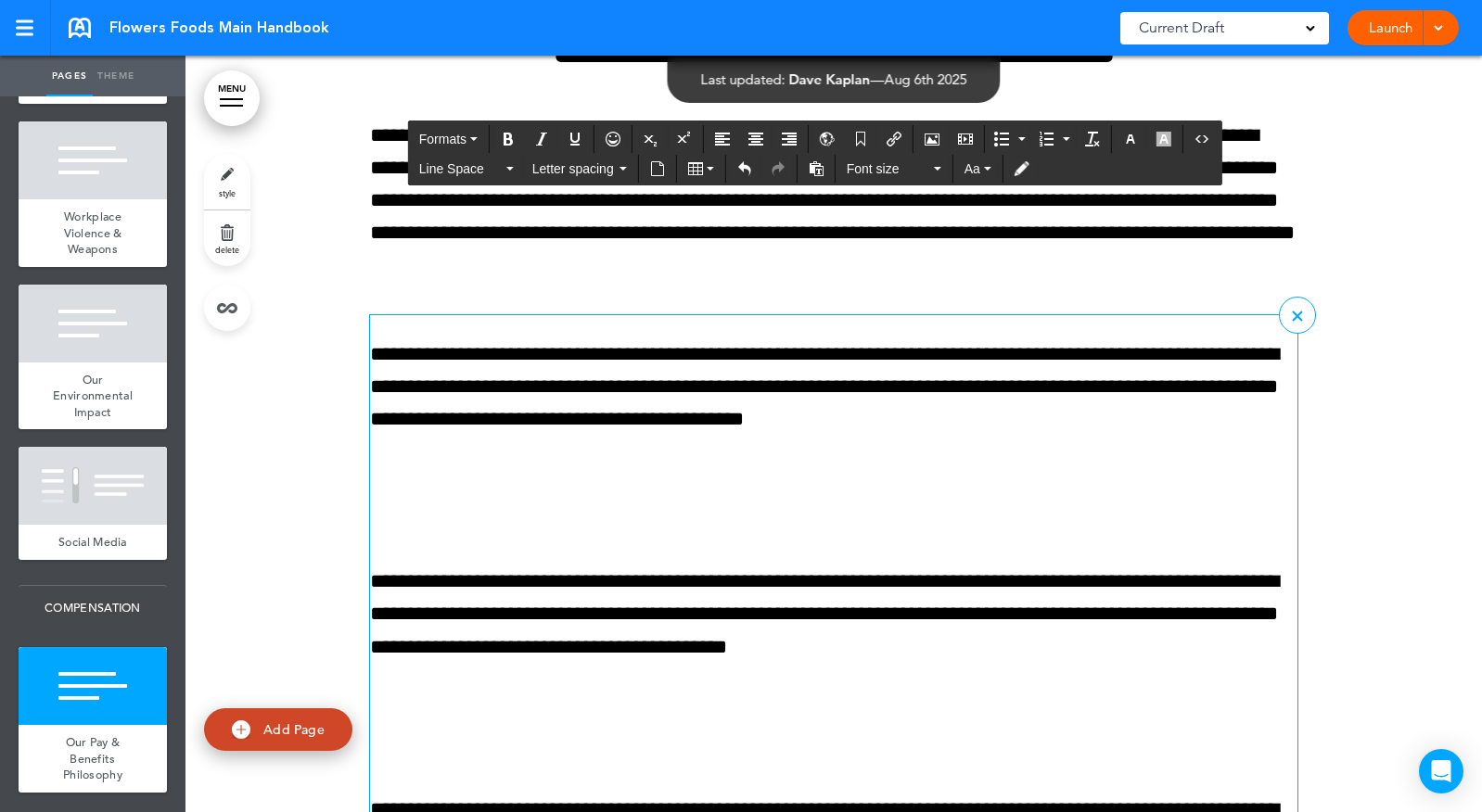 click at bounding box center [834, 493] 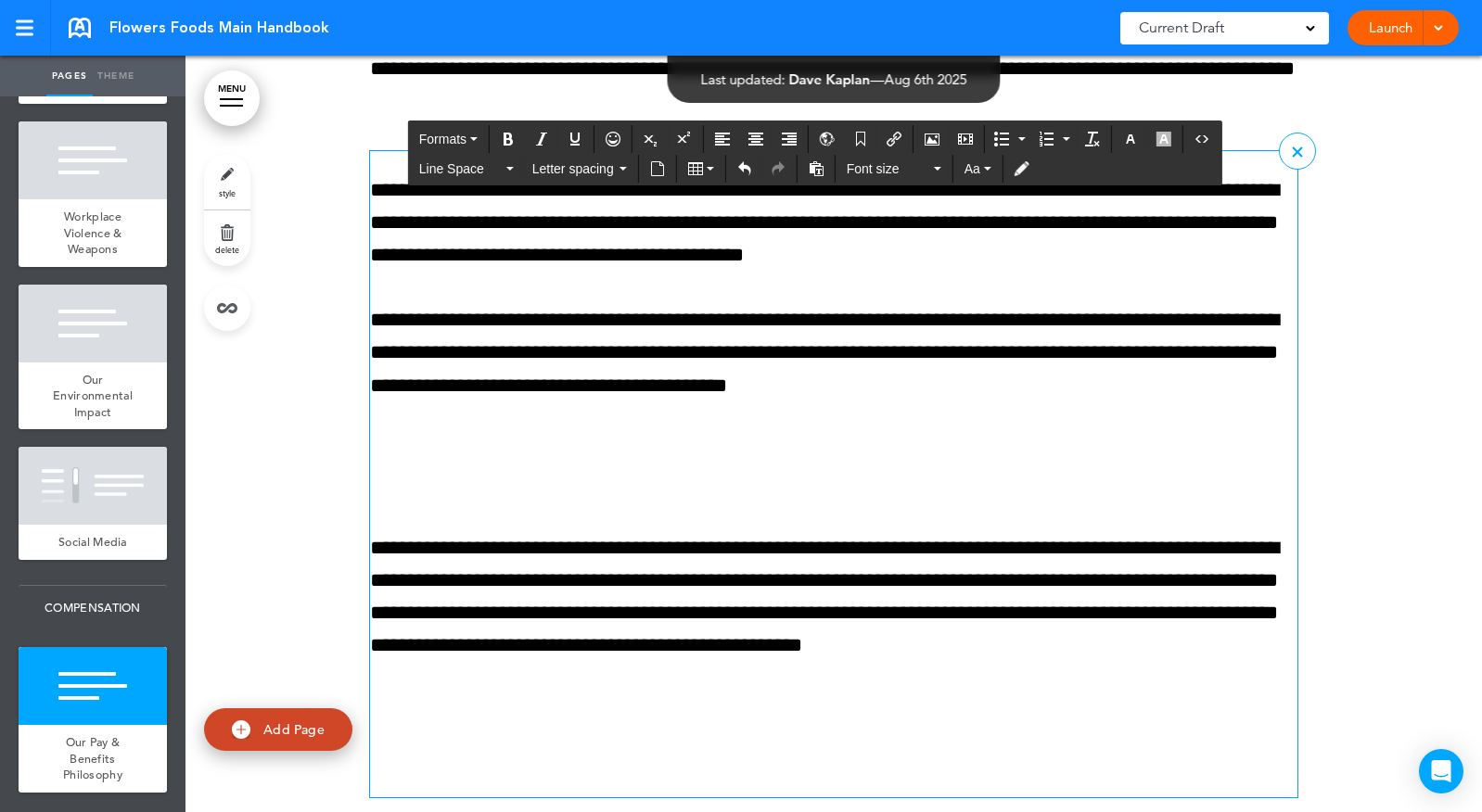 scroll, scrollTop: 47788, scrollLeft: 0, axis: vertical 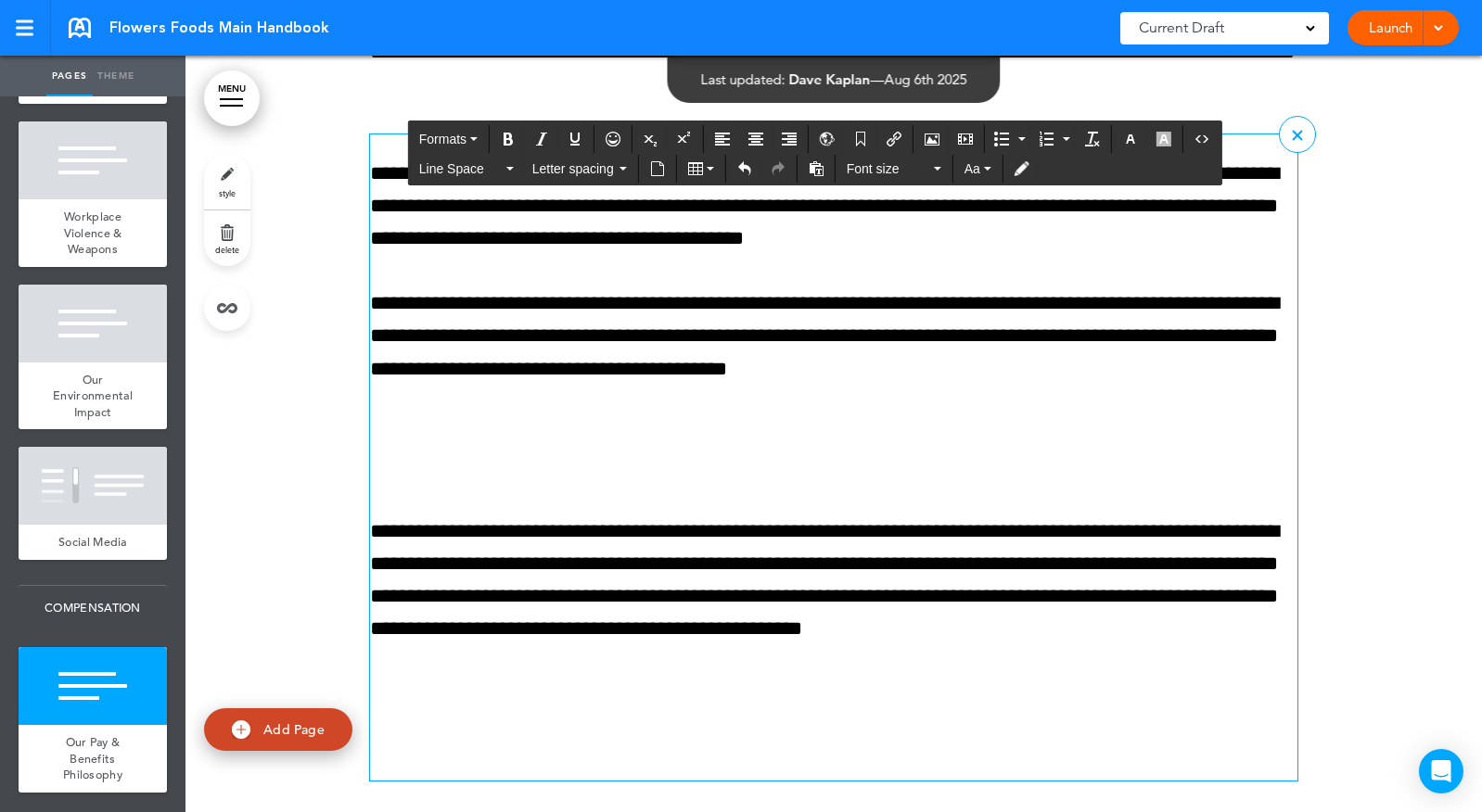click on "**********" at bounding box center [834, 580] 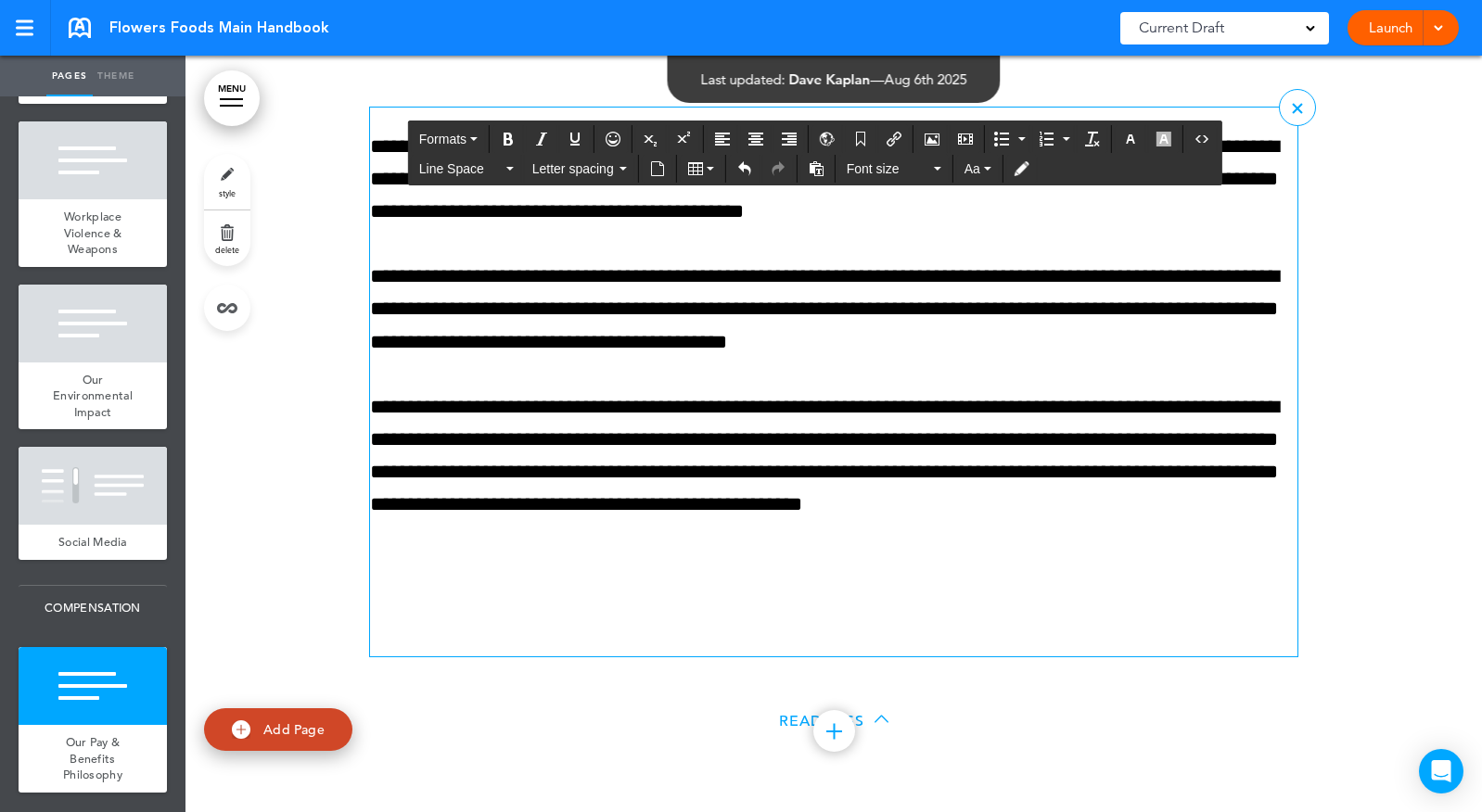 click at bounding box center (834, 605) 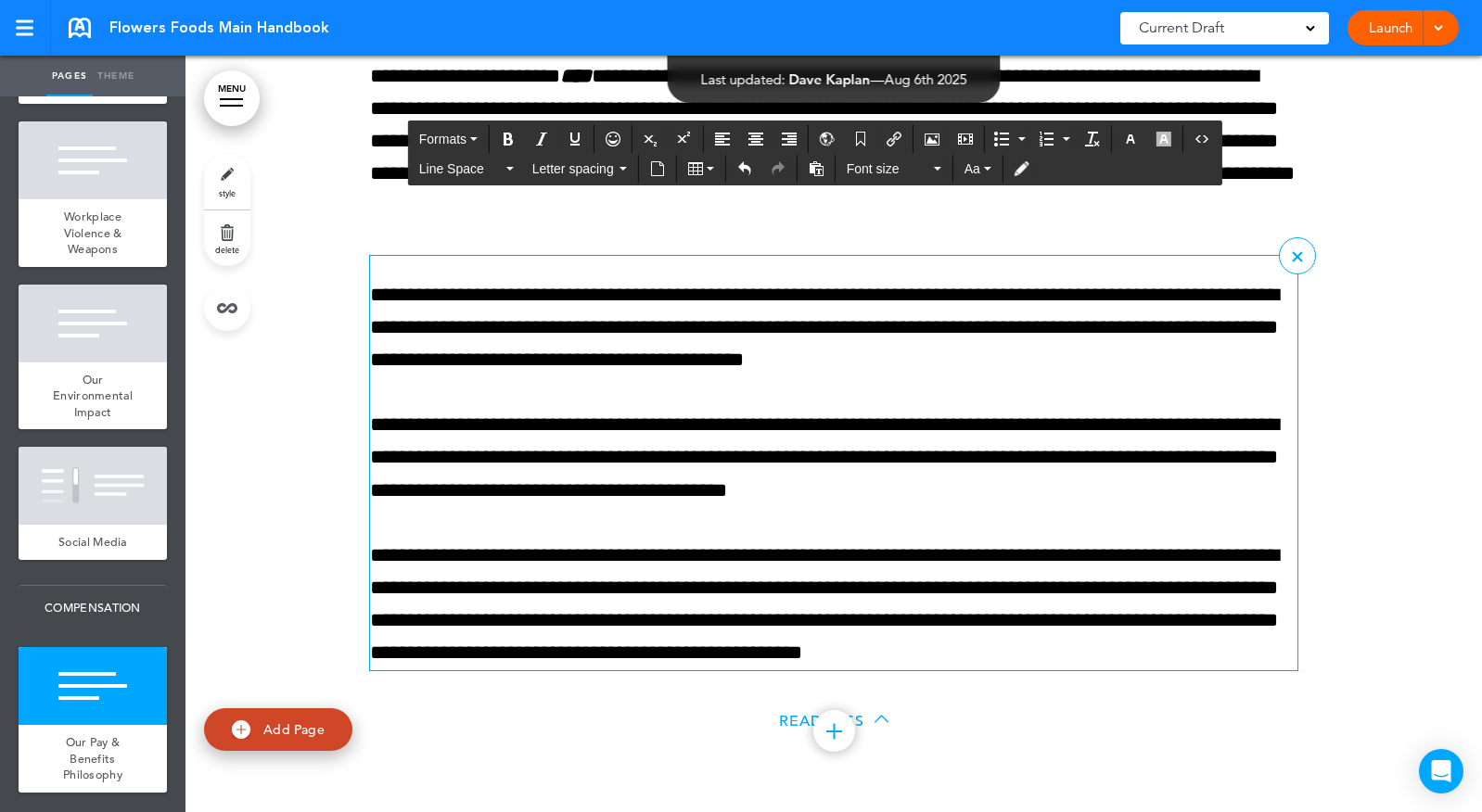 scroll, scrollTop: 47795, scrollLeft: 0, axis: vertical 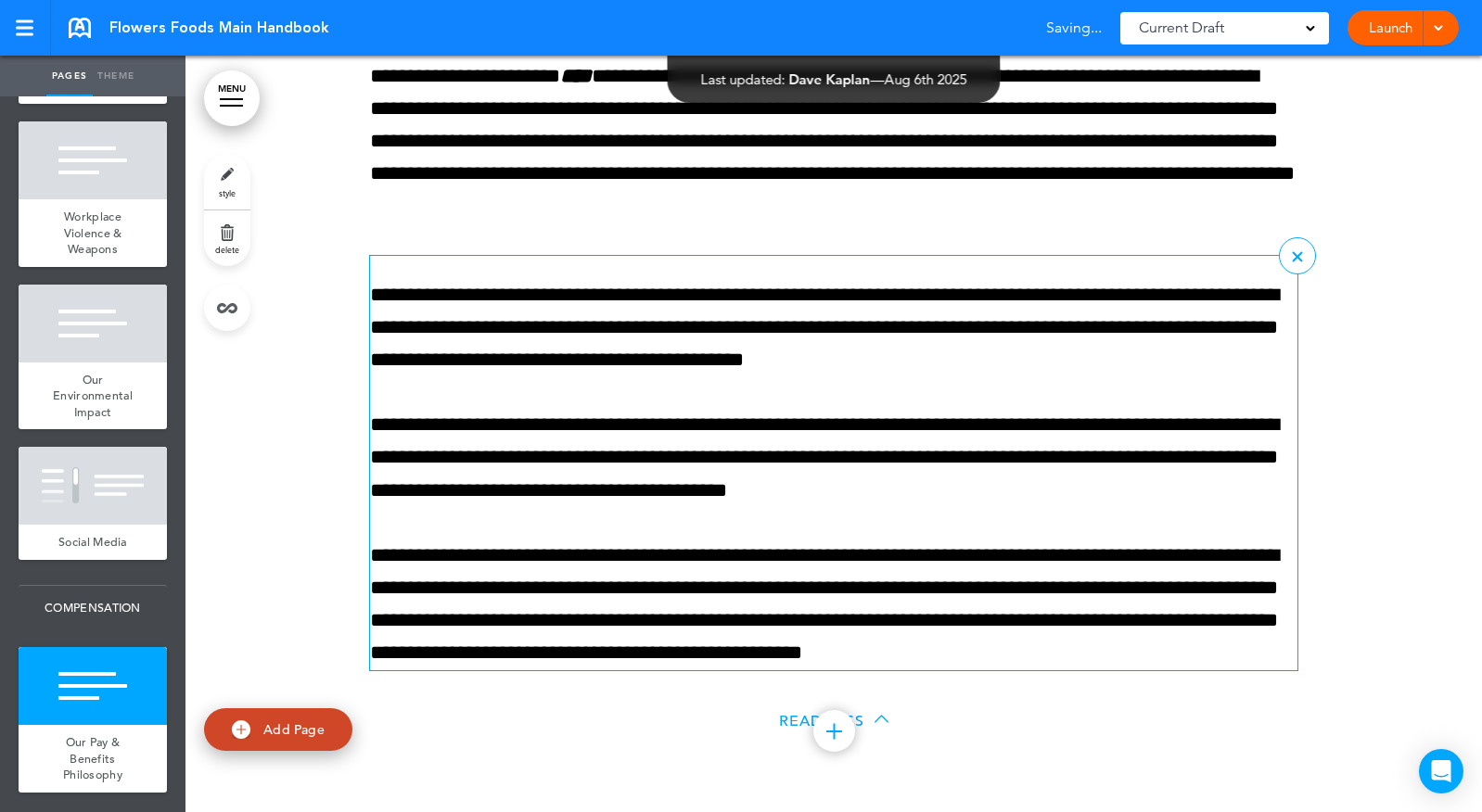 click on "Read Less" at bounding box center (834, 722) 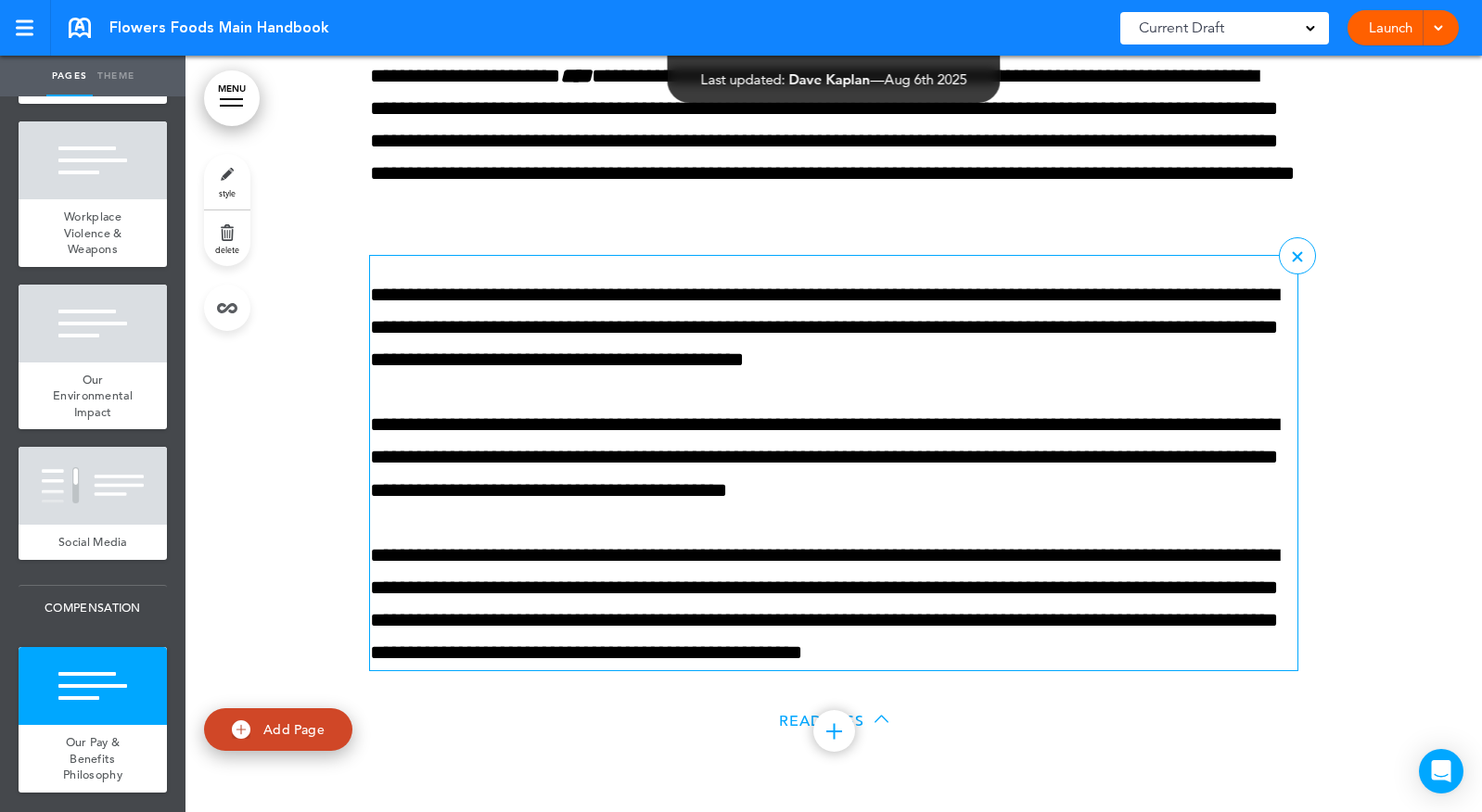 scroll, scrollTop: 47795, scrollLeft: 0, axis: vertical 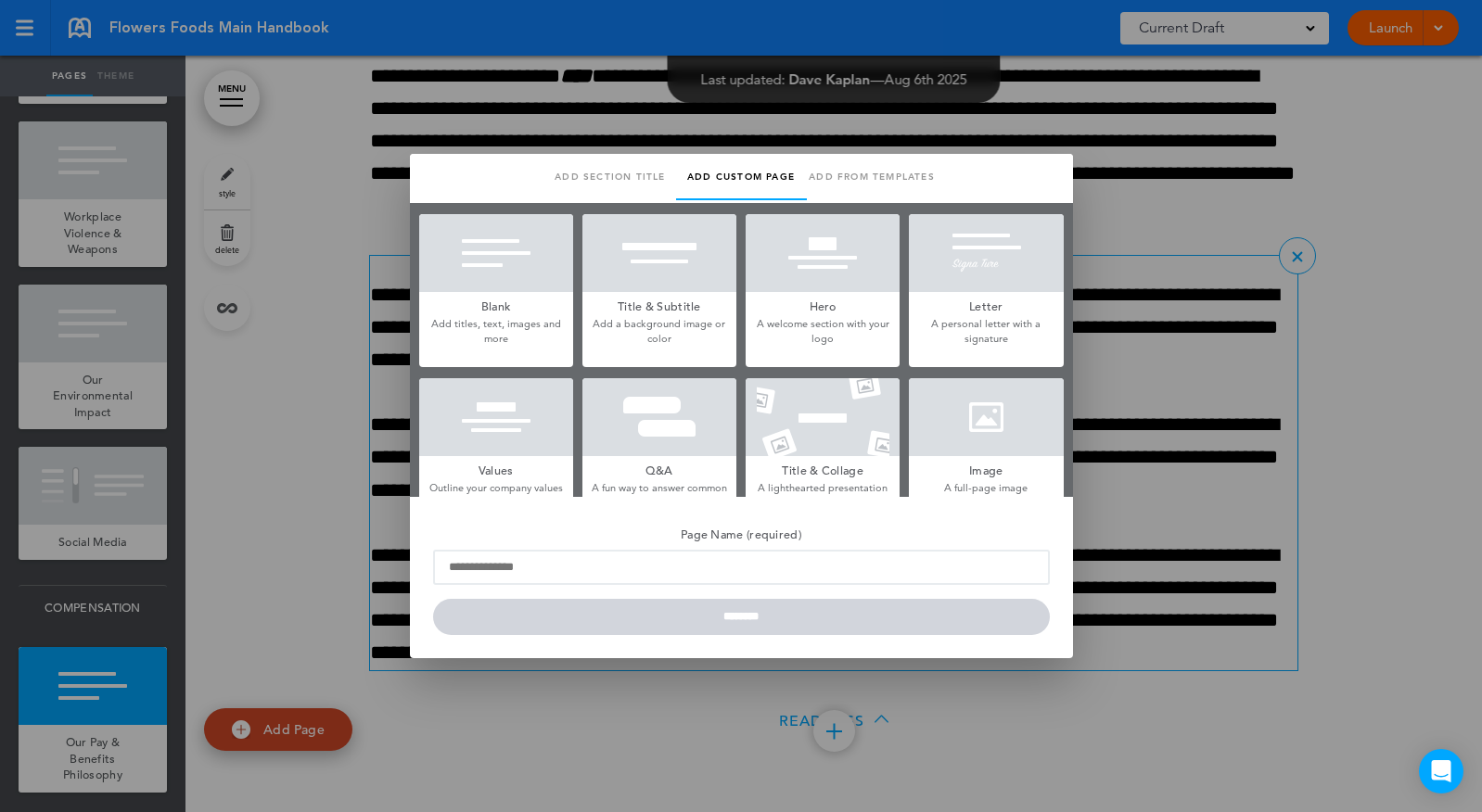 click at bounding box center [741, 406] 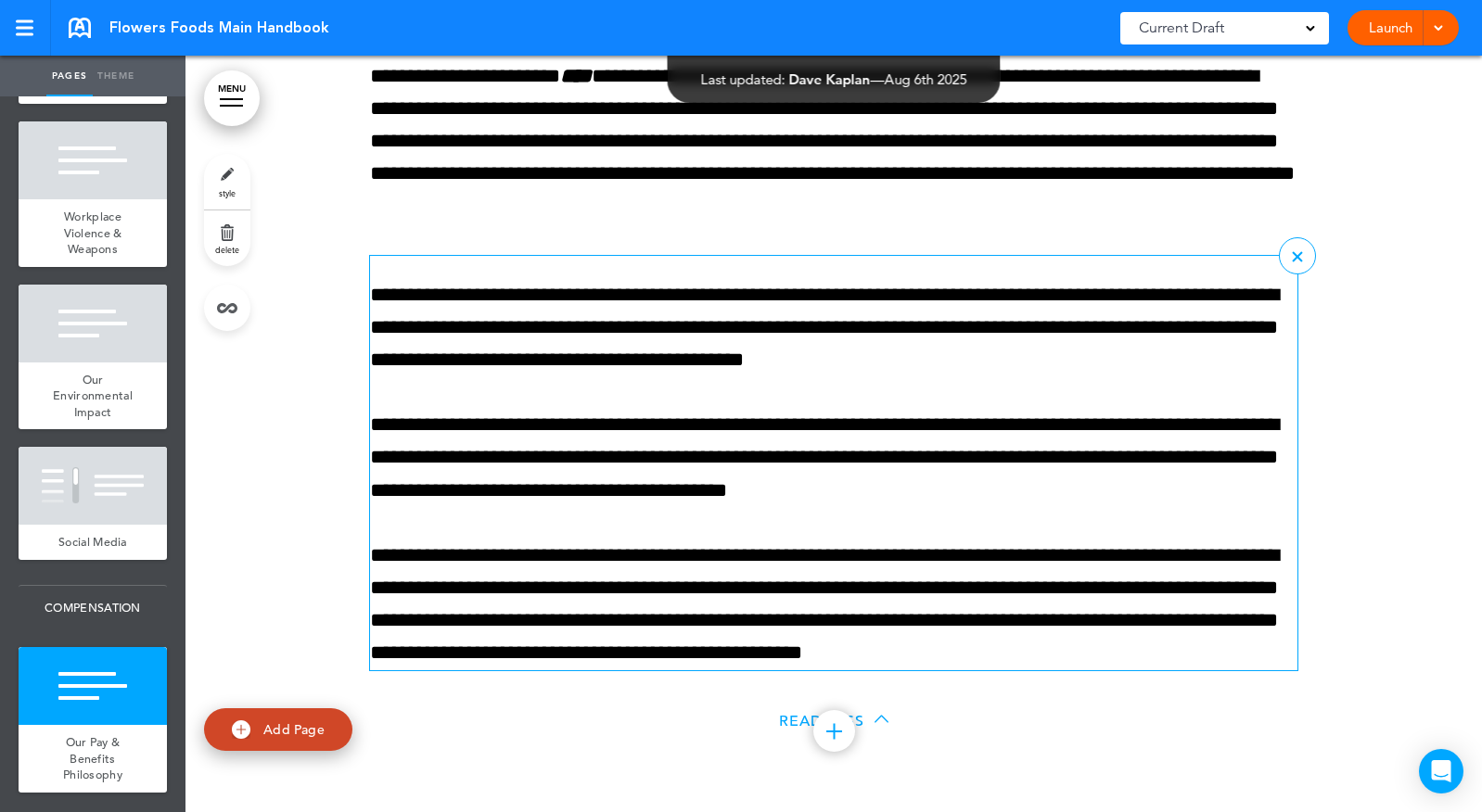 click on "Add Page" at bounding box center (294, 729) 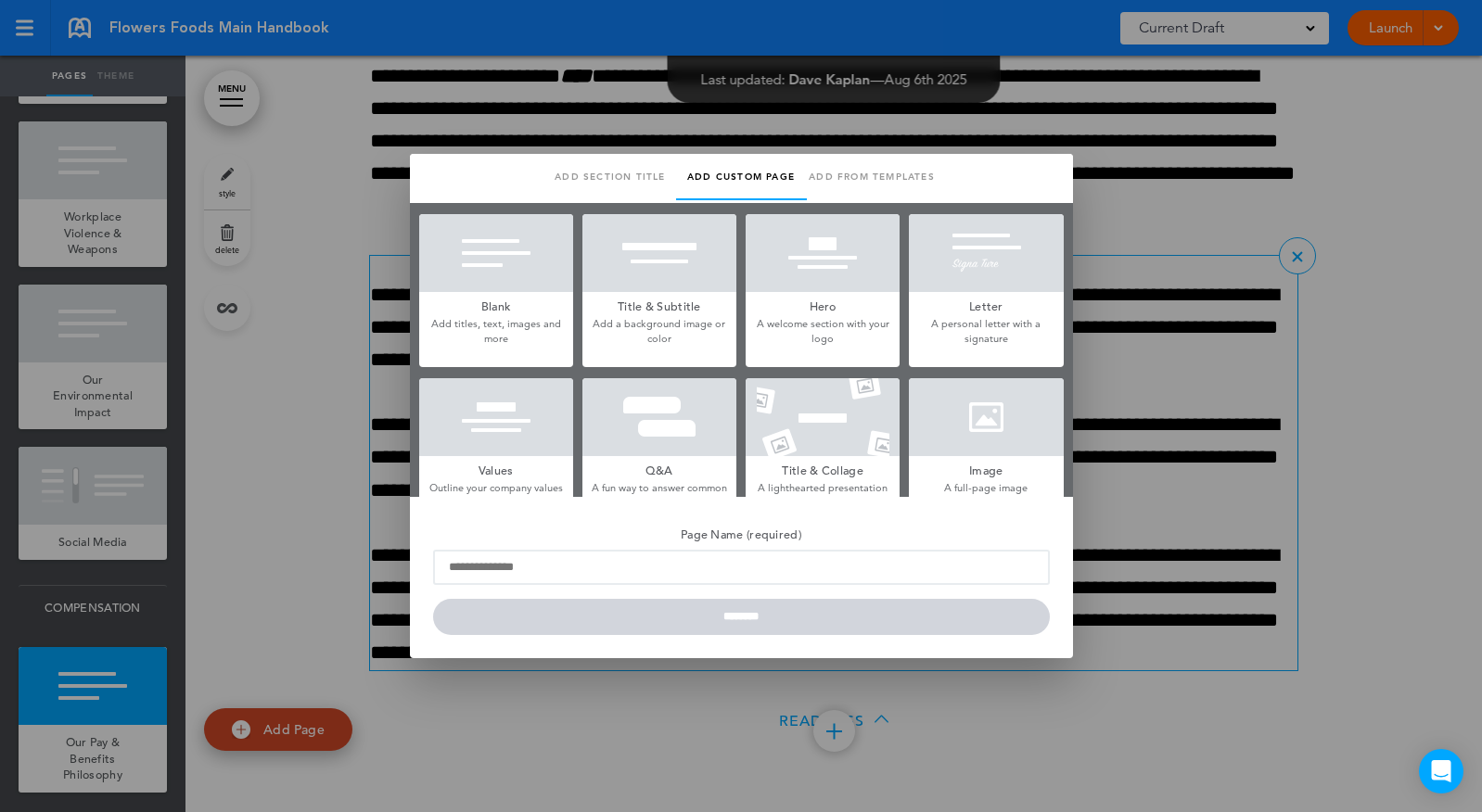 click at bounding box center [496, 253] 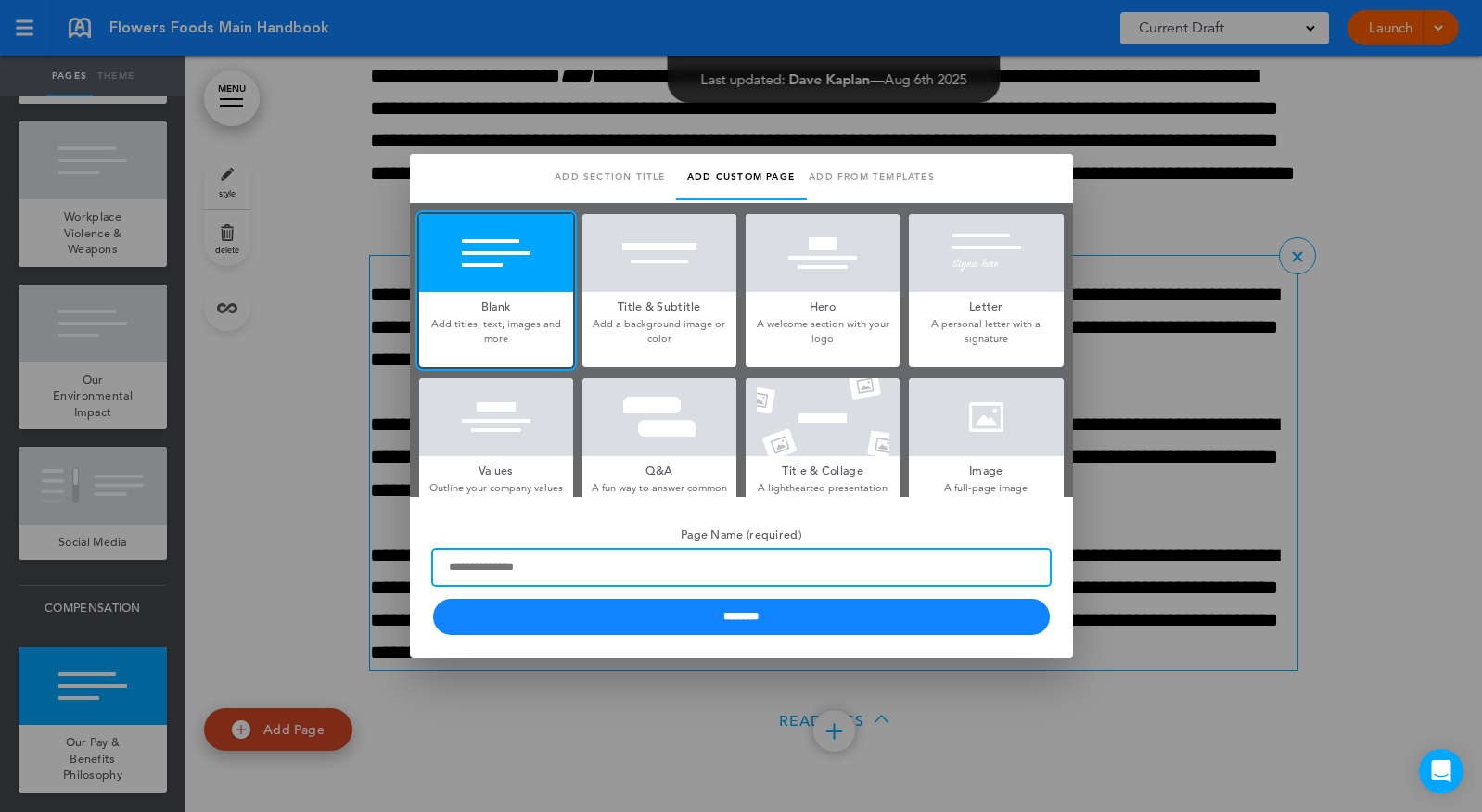 click on "Page Name (required)" at bounding box center (741, 567) 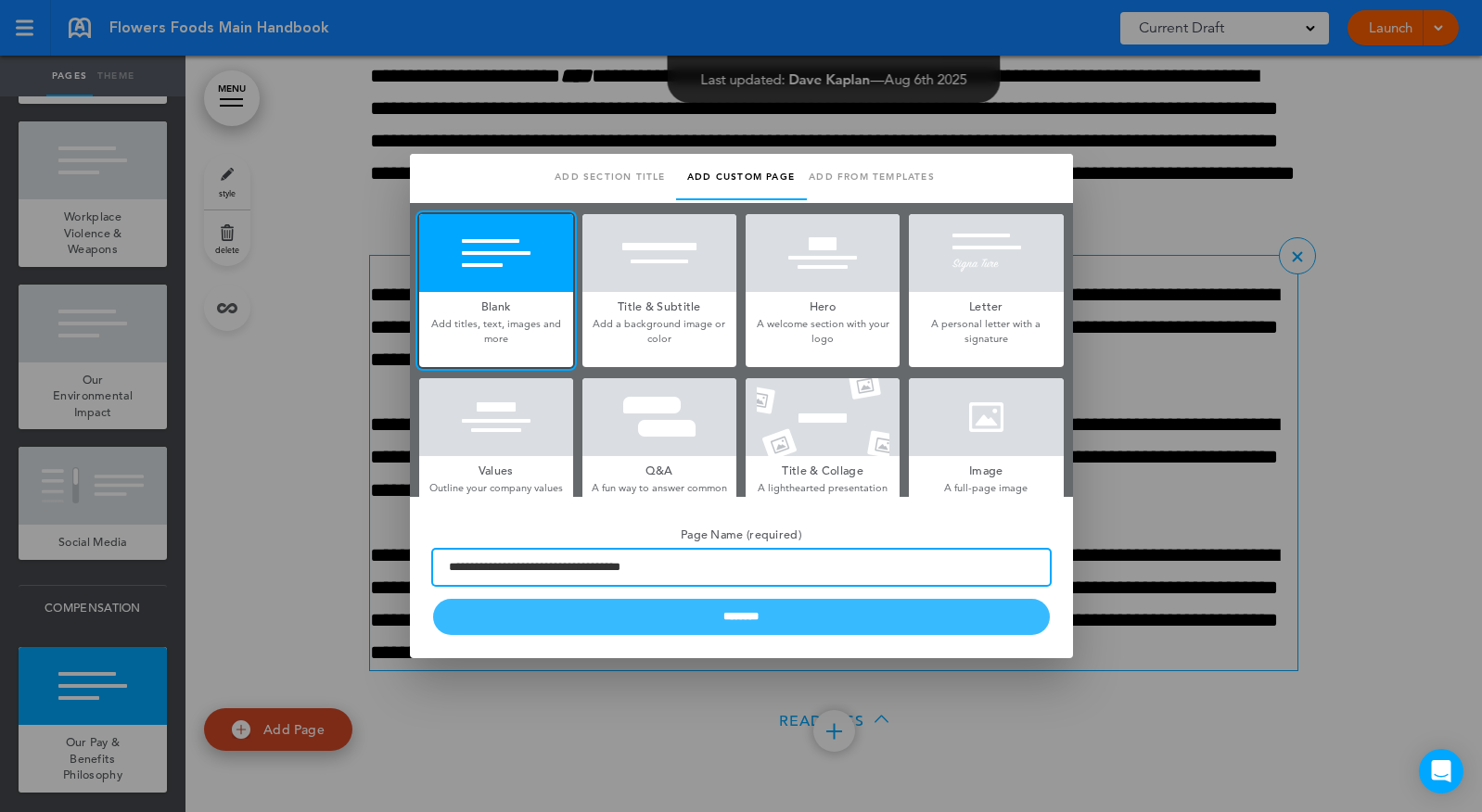 type on "**********" 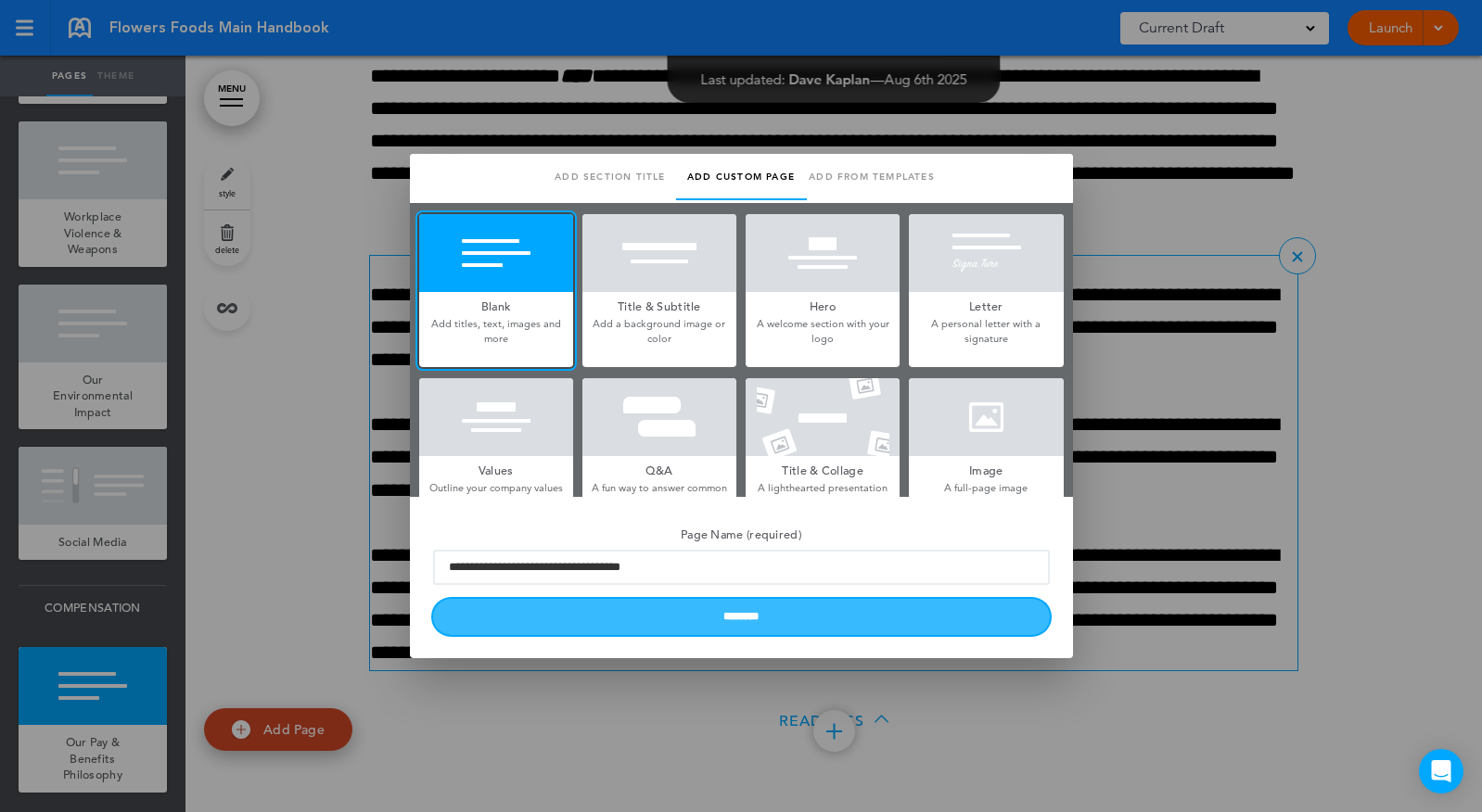 click on "********" at bounding box center (741, 616) 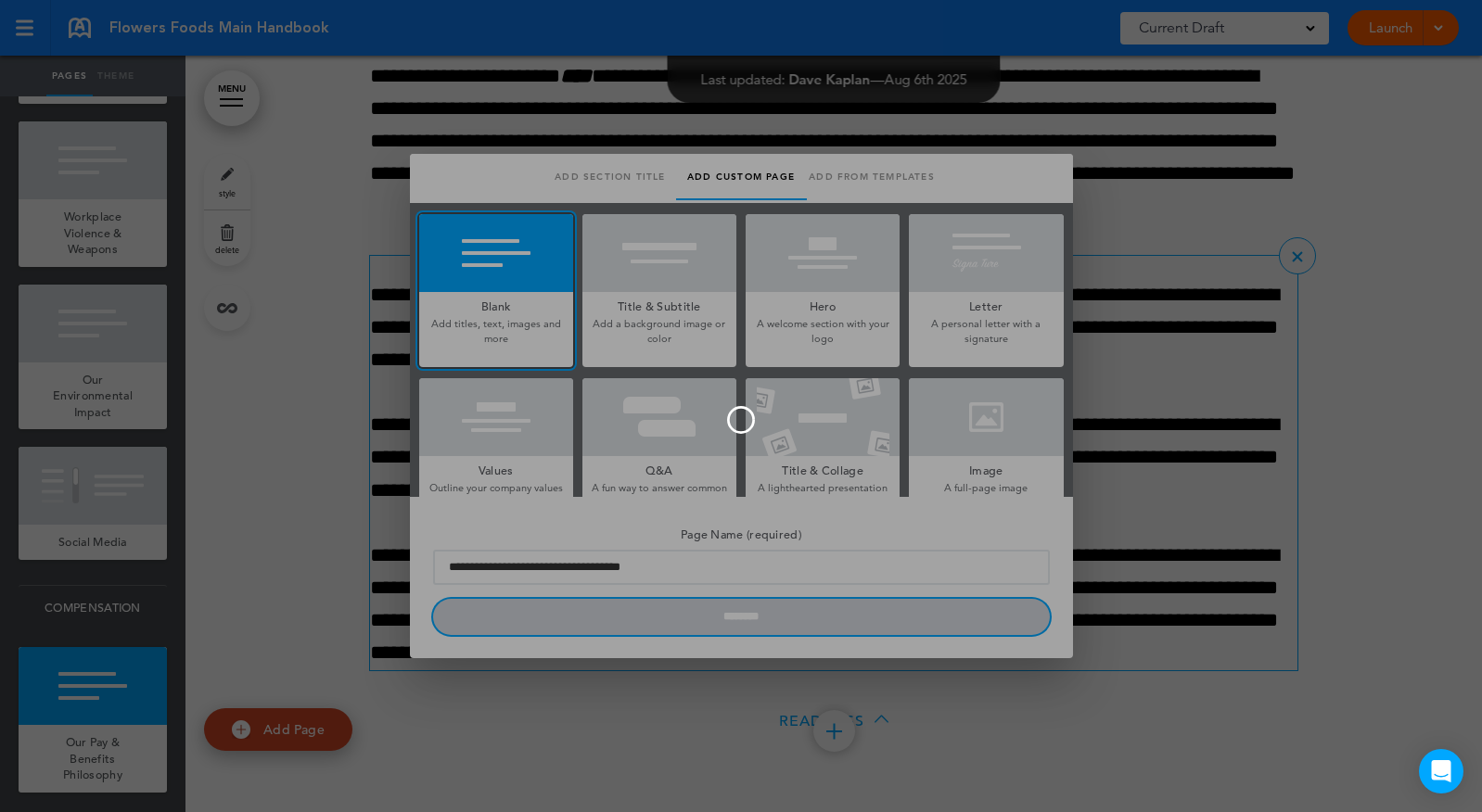 type 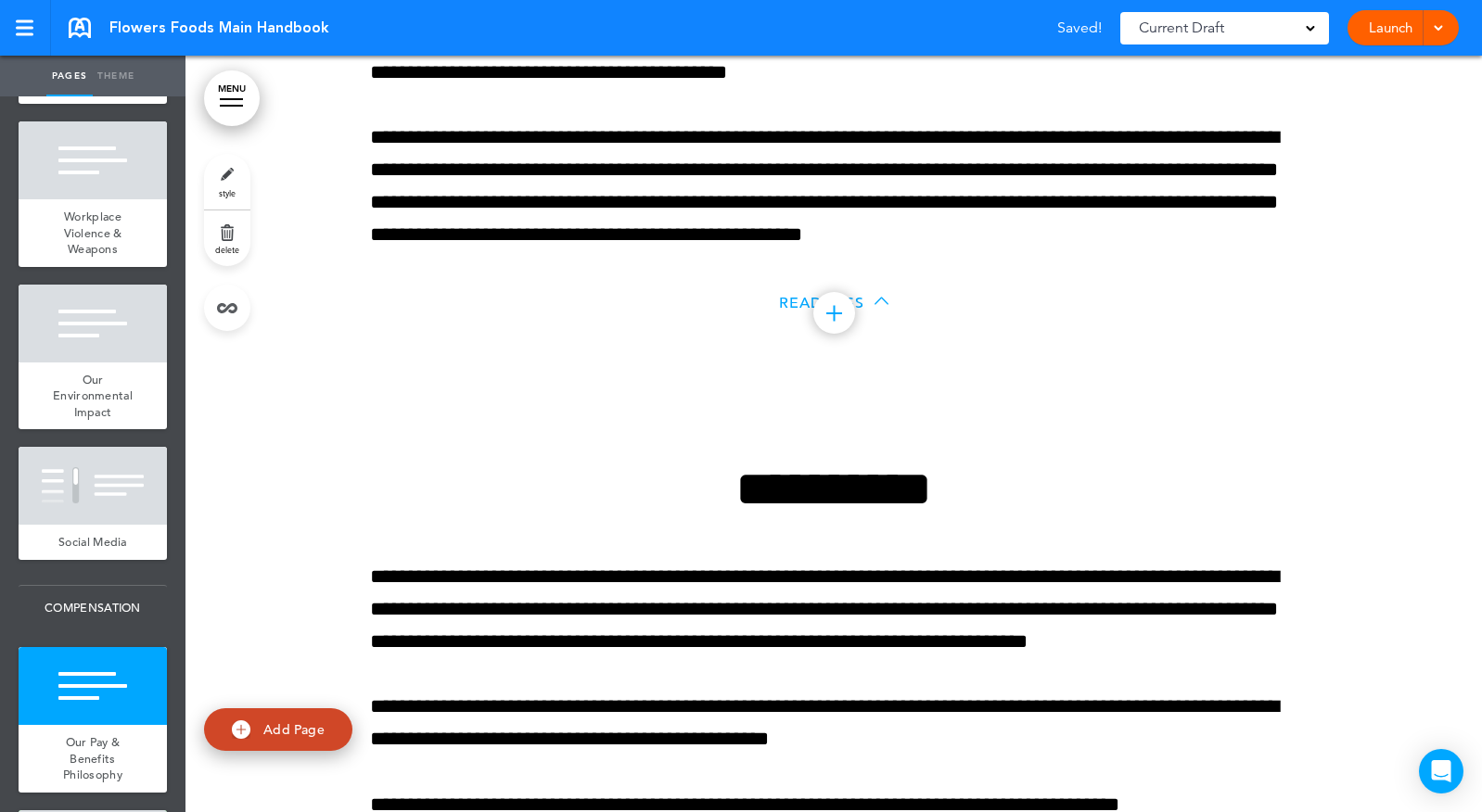 scroll, scrollTop: 48318, scrollLeft: 0, axis: vertical 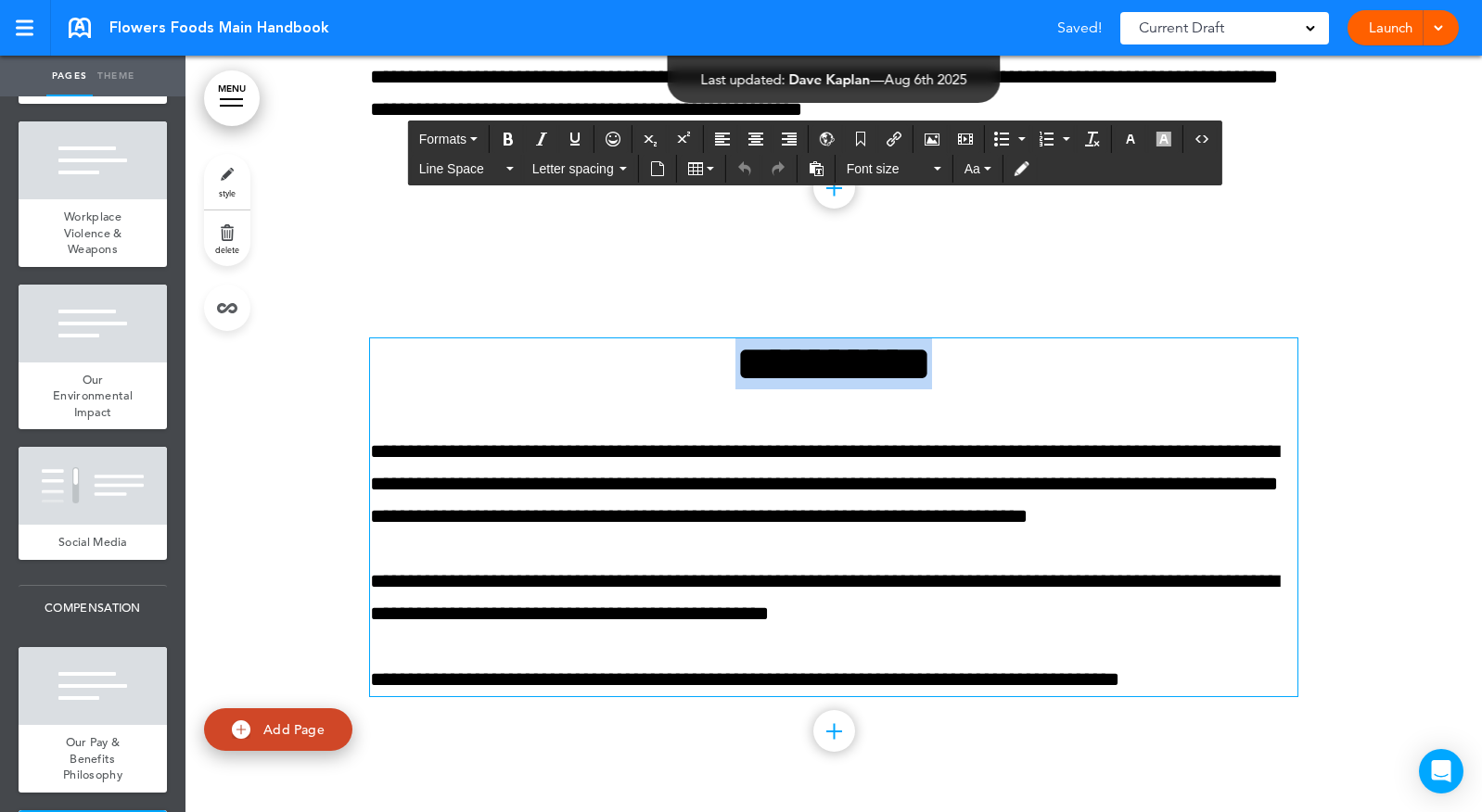 drag, startPoint x: 977, startPoint y: 383, endPoint x: 413, endPoint y: 387, distance: 564.0142 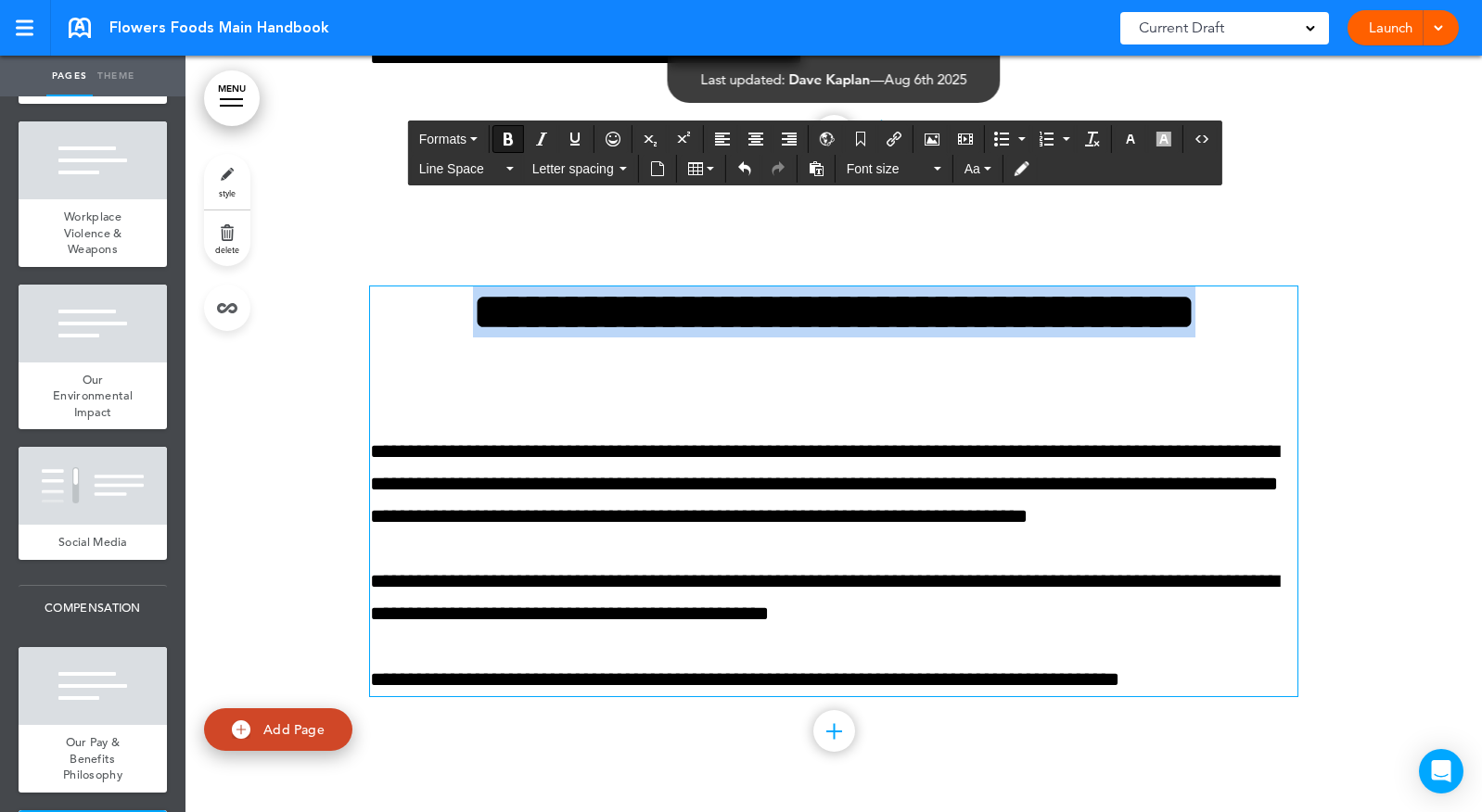 drag, startPoint x: 1003, startPoint y: 443, endPoint x: 383, endPoint y: 334, distance: 629.50854 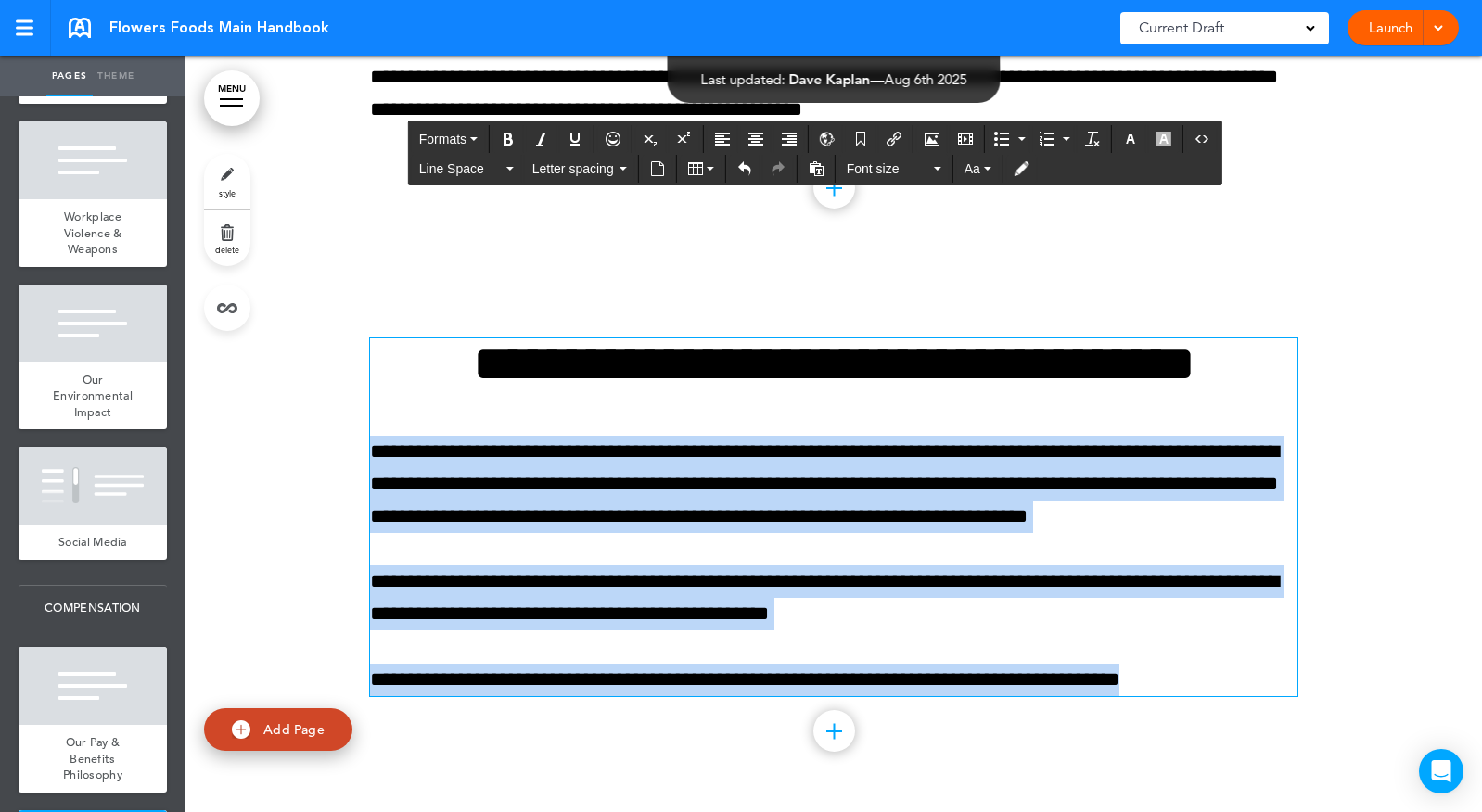 drag, startPoint x: 373, startPoint y: 474, endPoint x: 1066, endPoint y: 719, distance: 735.0333 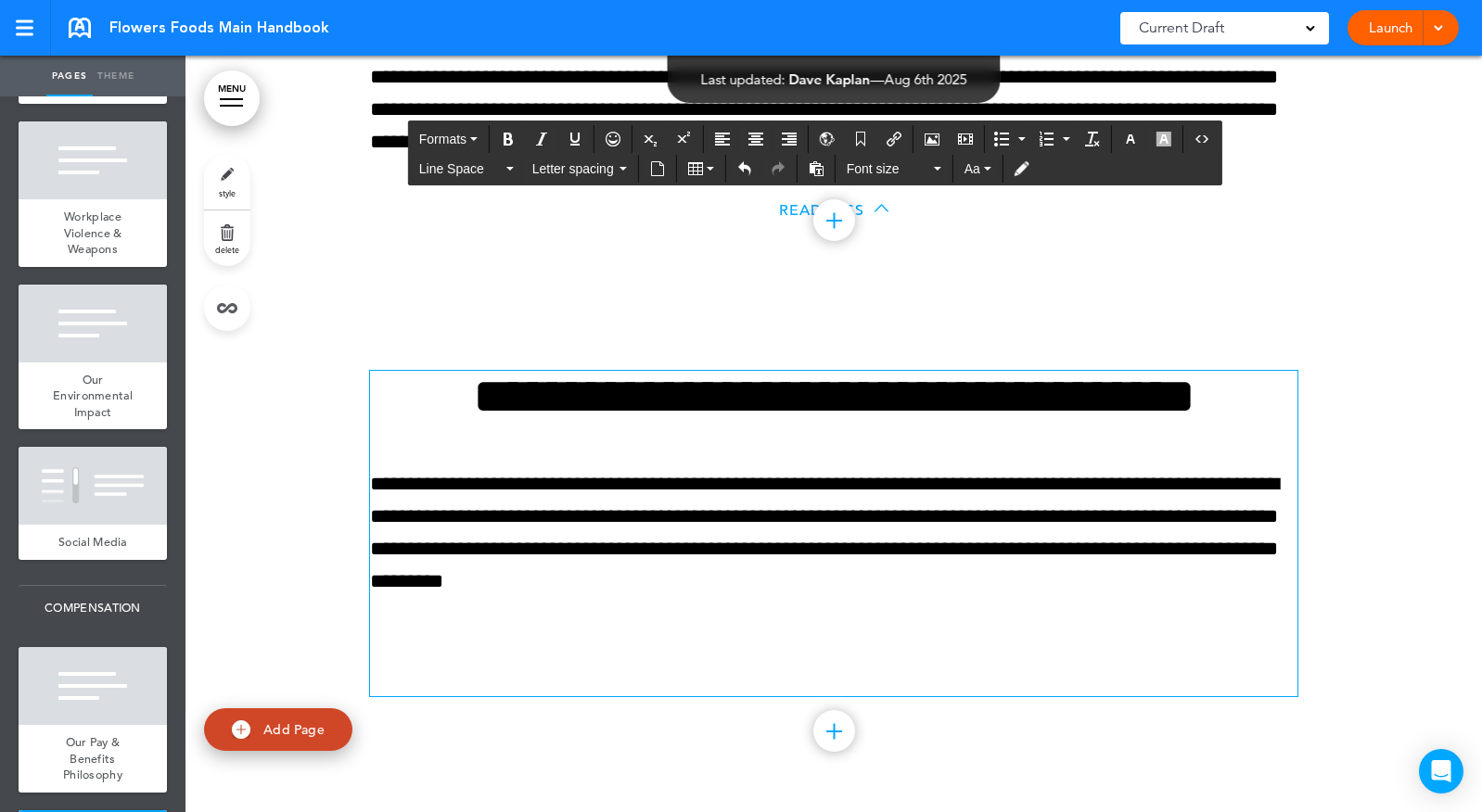 scroll, scrollTop: 48306, scrollLeft: 0, axis: vertical 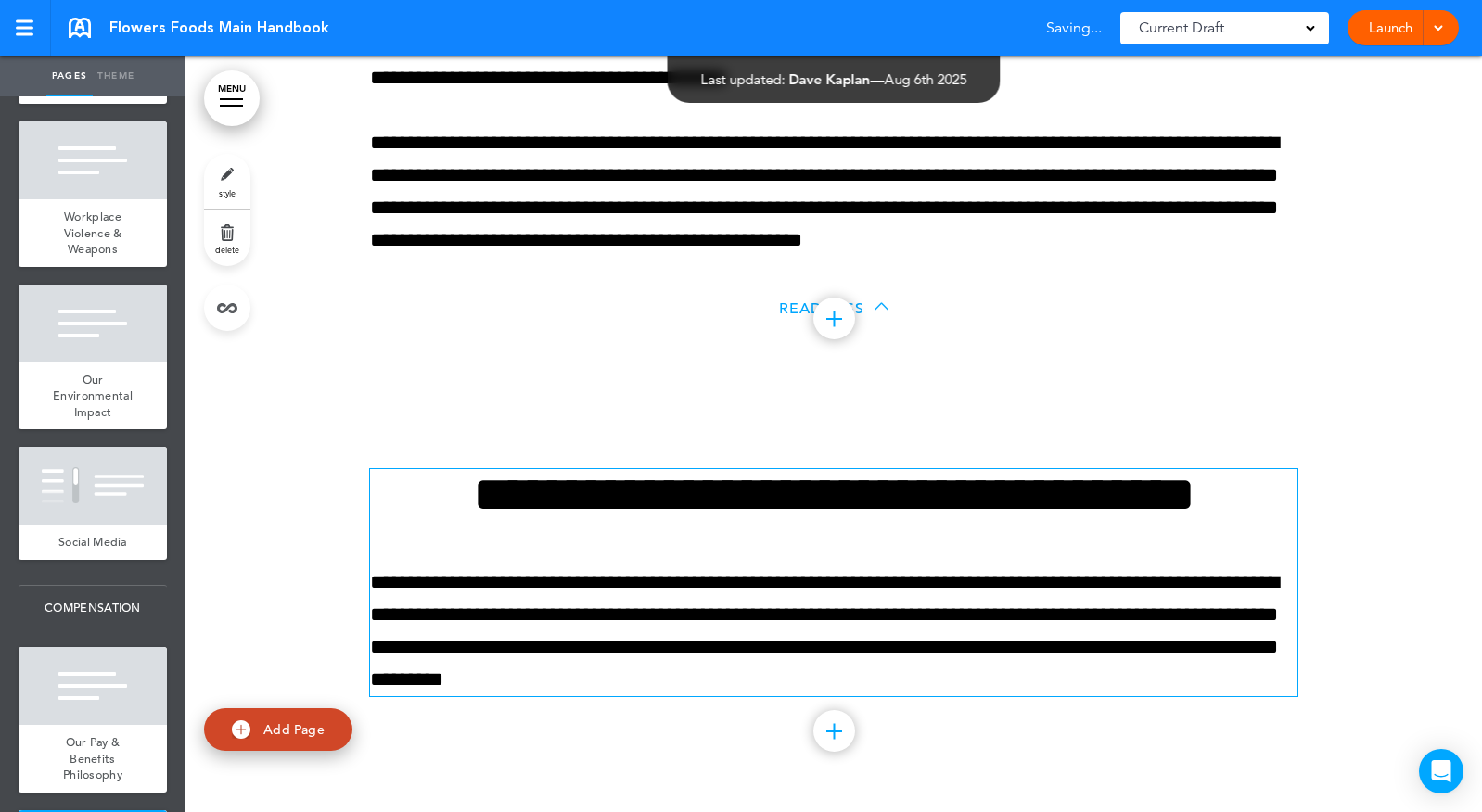 click at bounding box center (834, 730) 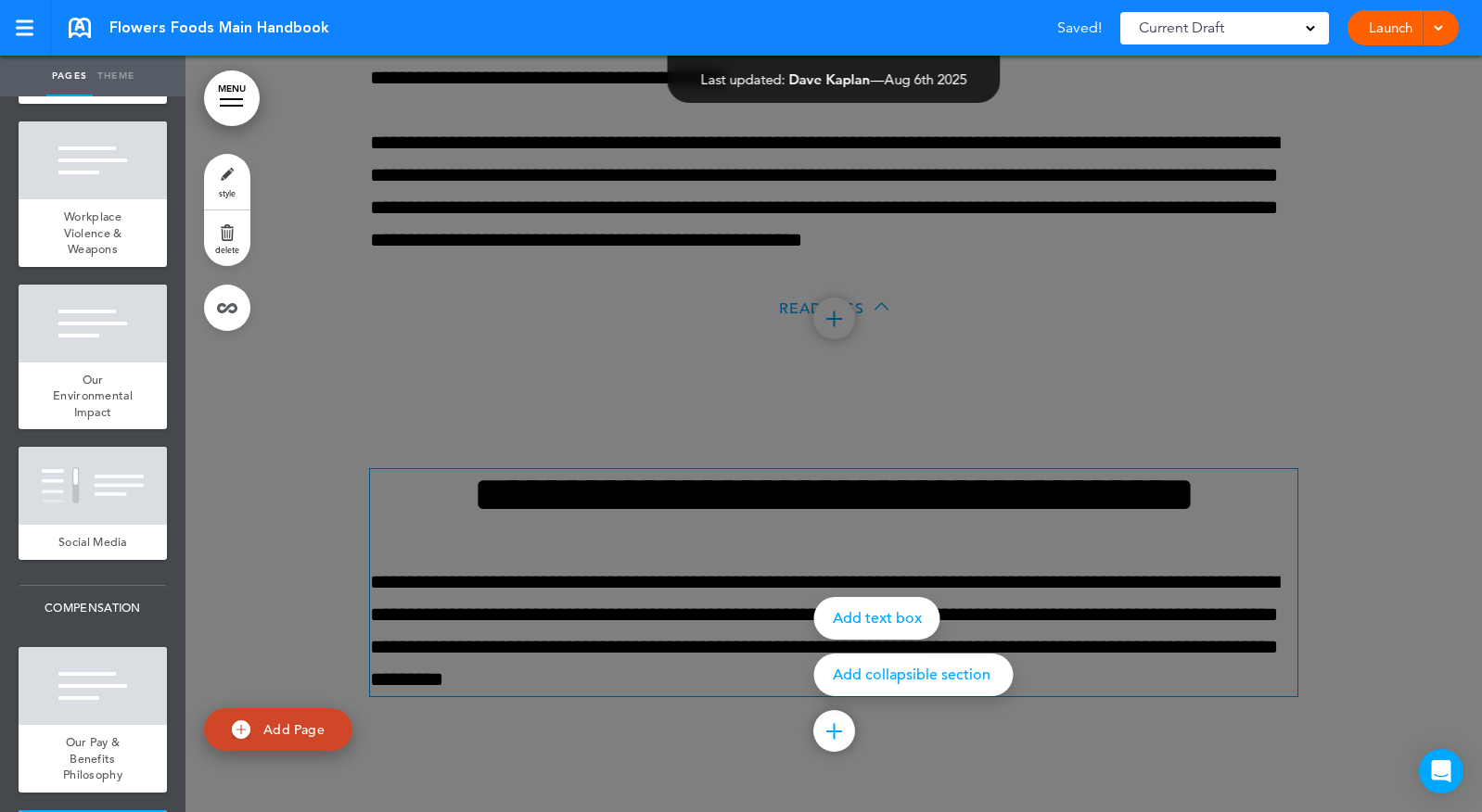 click on "Add collapsible section" at bounding box center (913, 675) 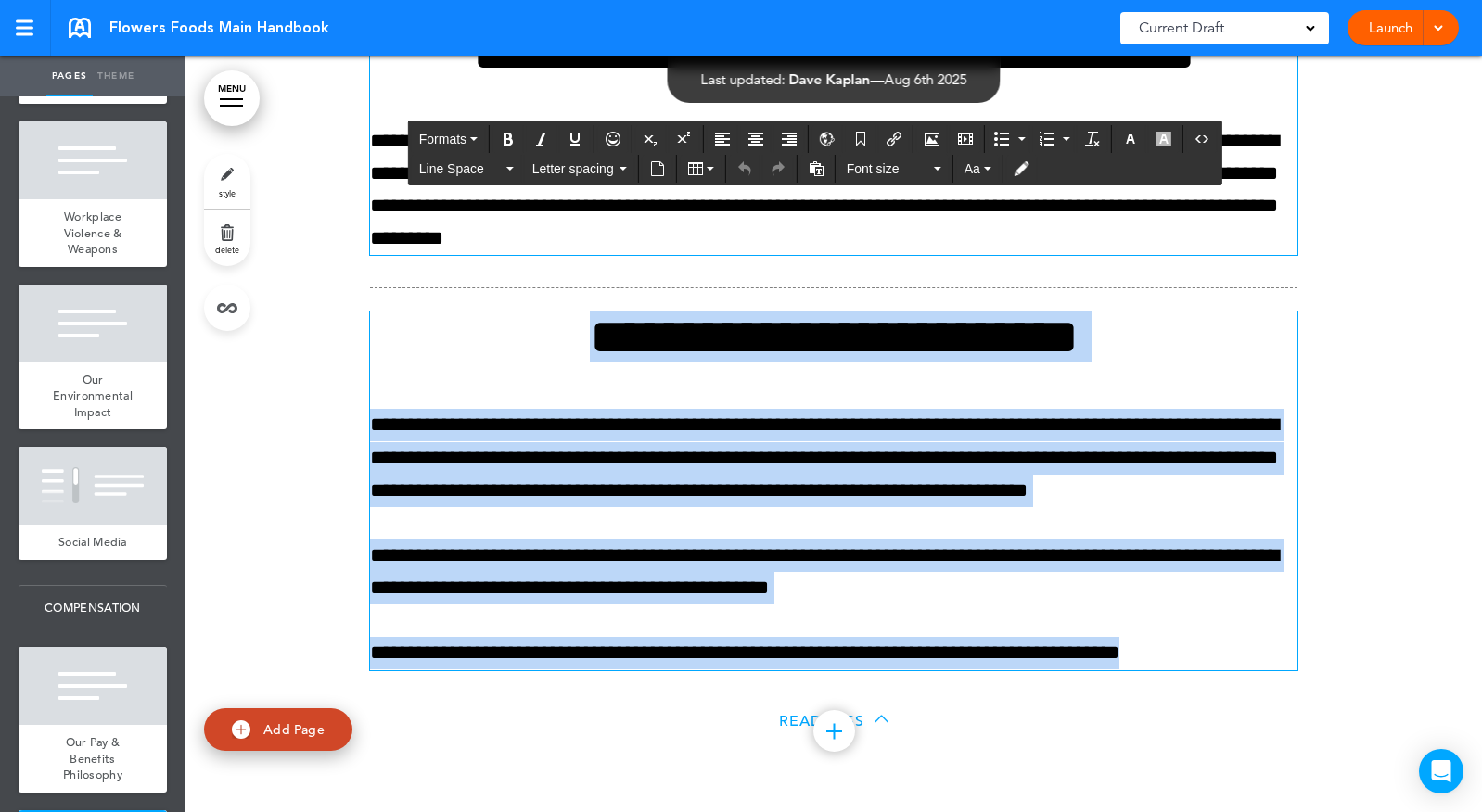 drag, startPoint x: 604, startPoint y: 338, endPoint x: 1402, endPoint y: 691, distance: 872.58982 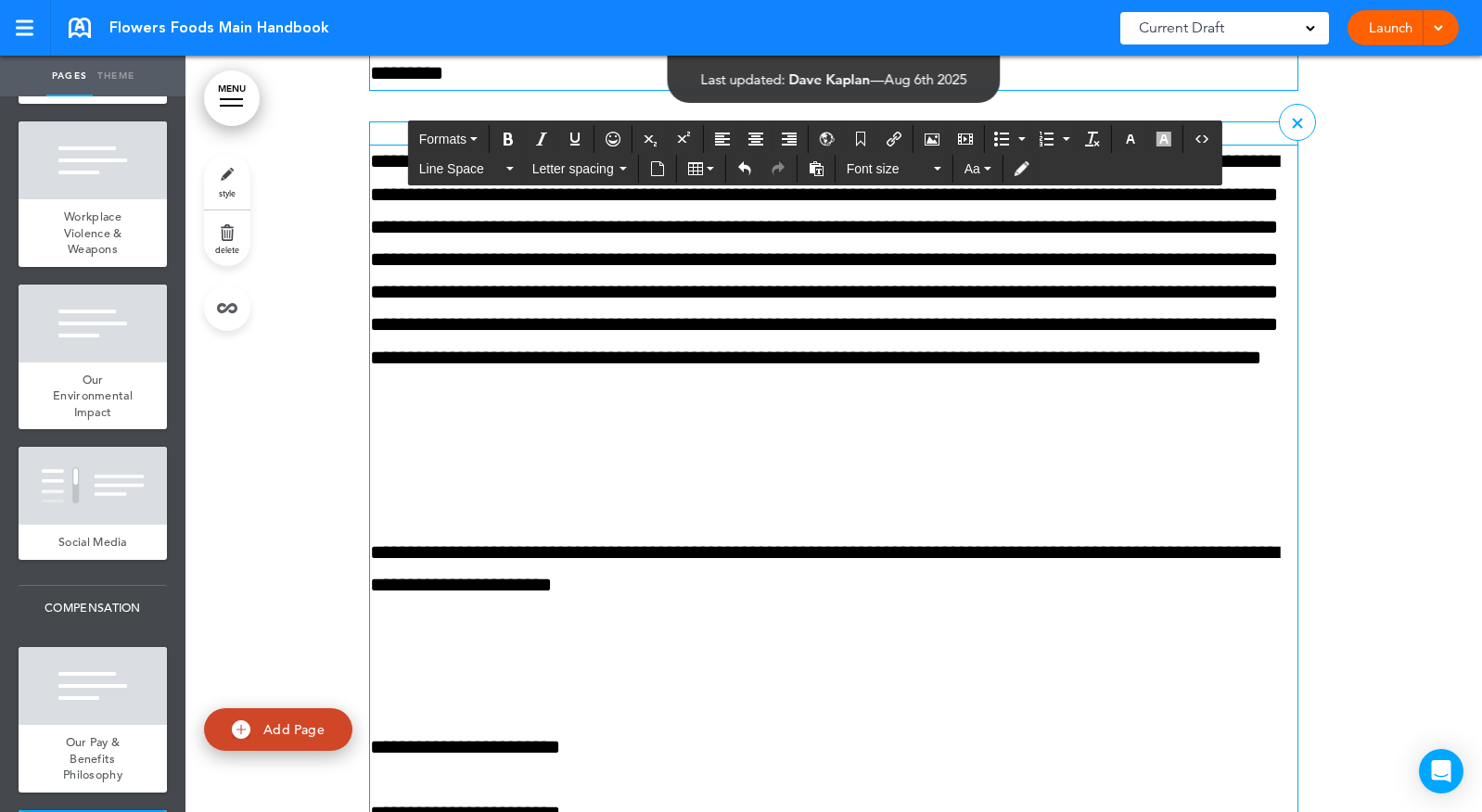 scroll, scrollTop: 48696, scrollLeft: 0, axis: vertical 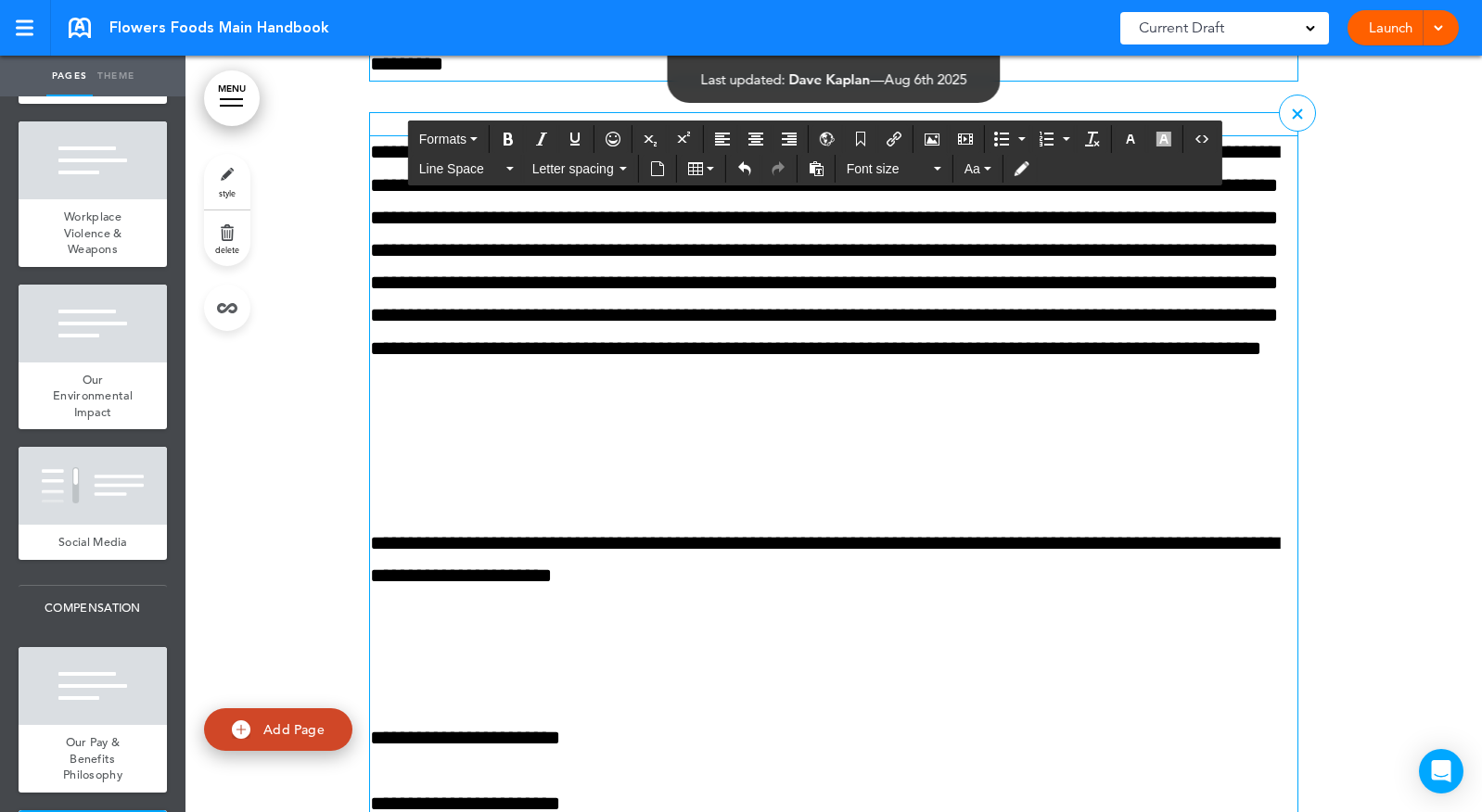 click at bounding box center (834, 455) 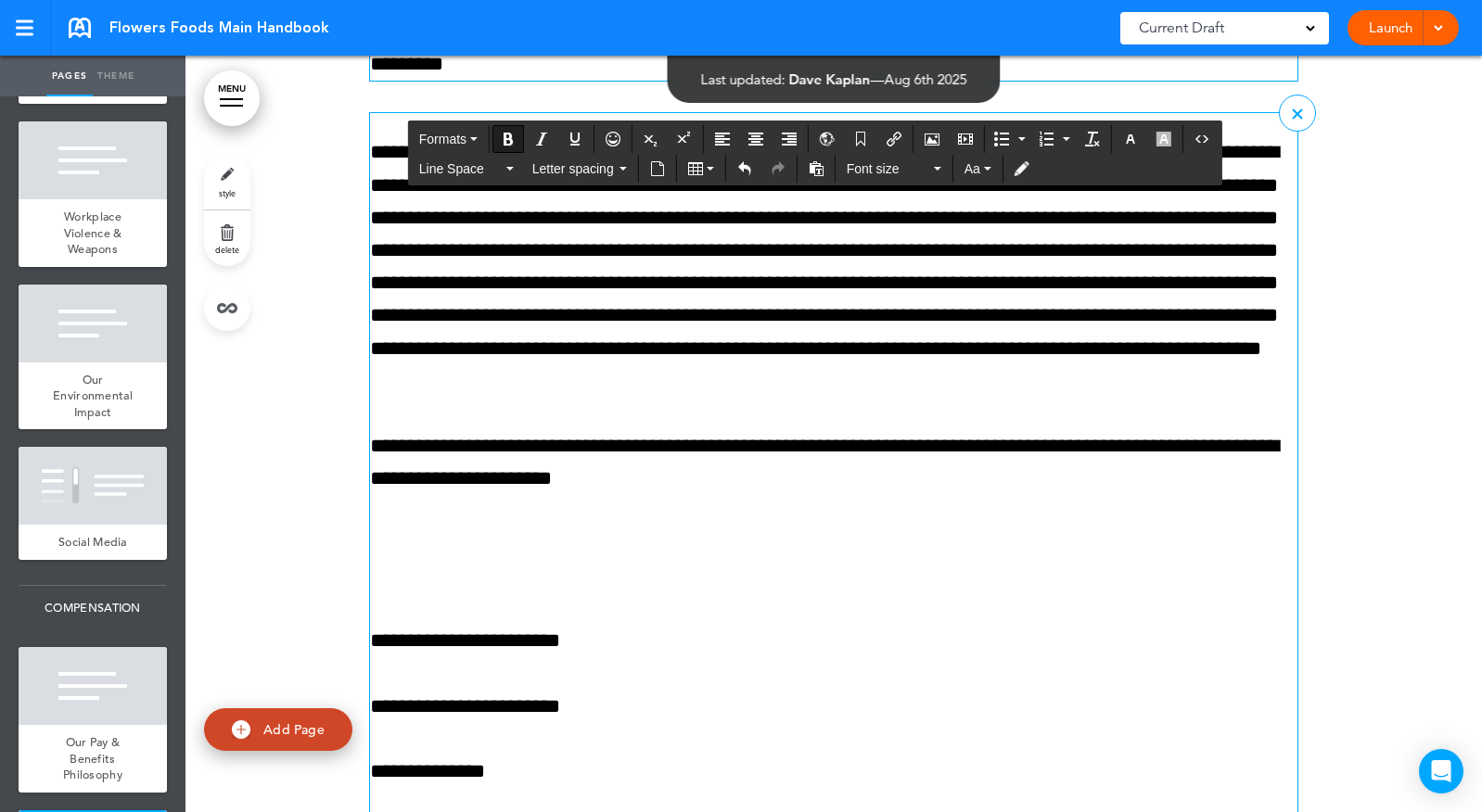 click at bounding box center (834, 552) 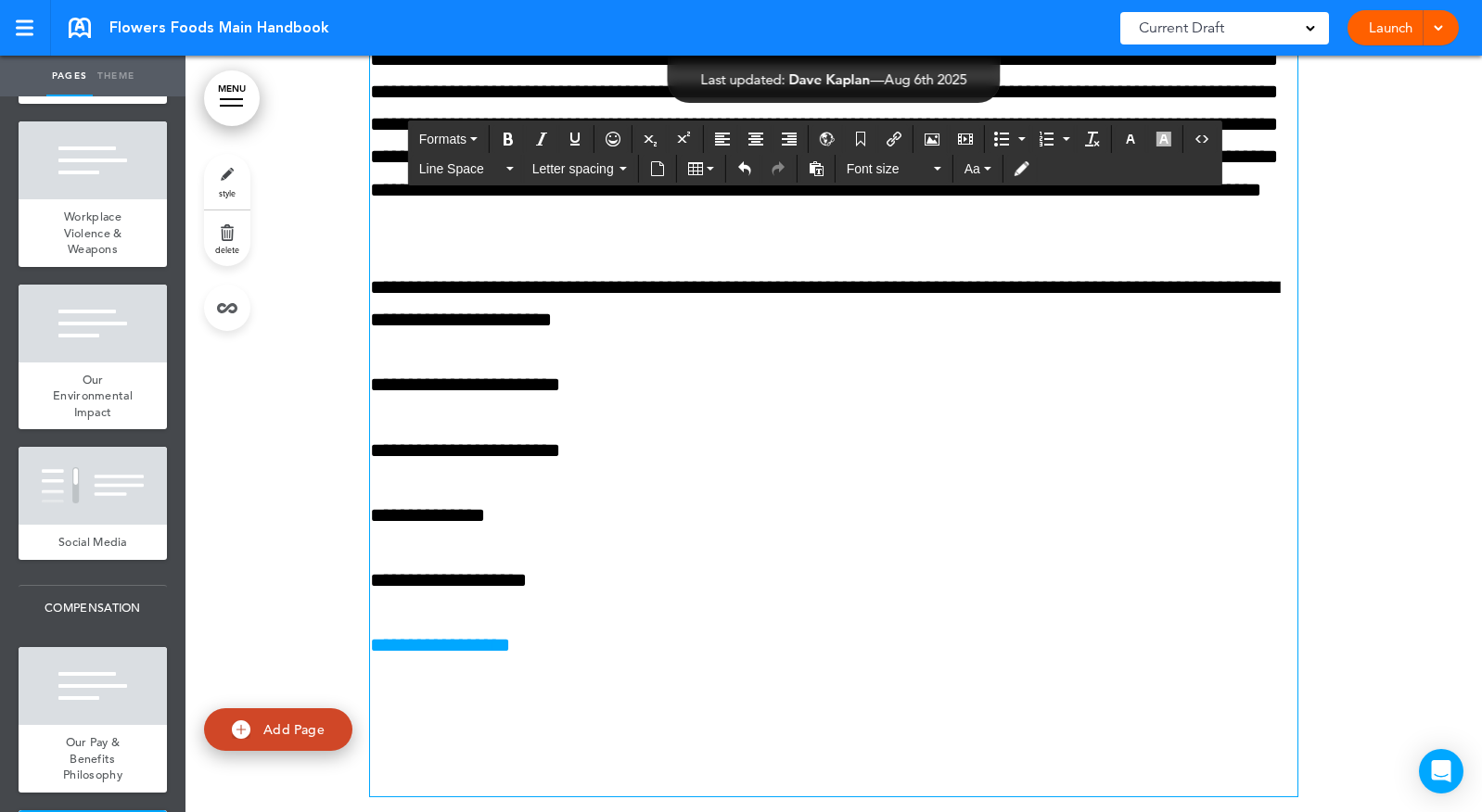 scroll, scrollTop: 48855, scrollLeft: 0, axis: vertical 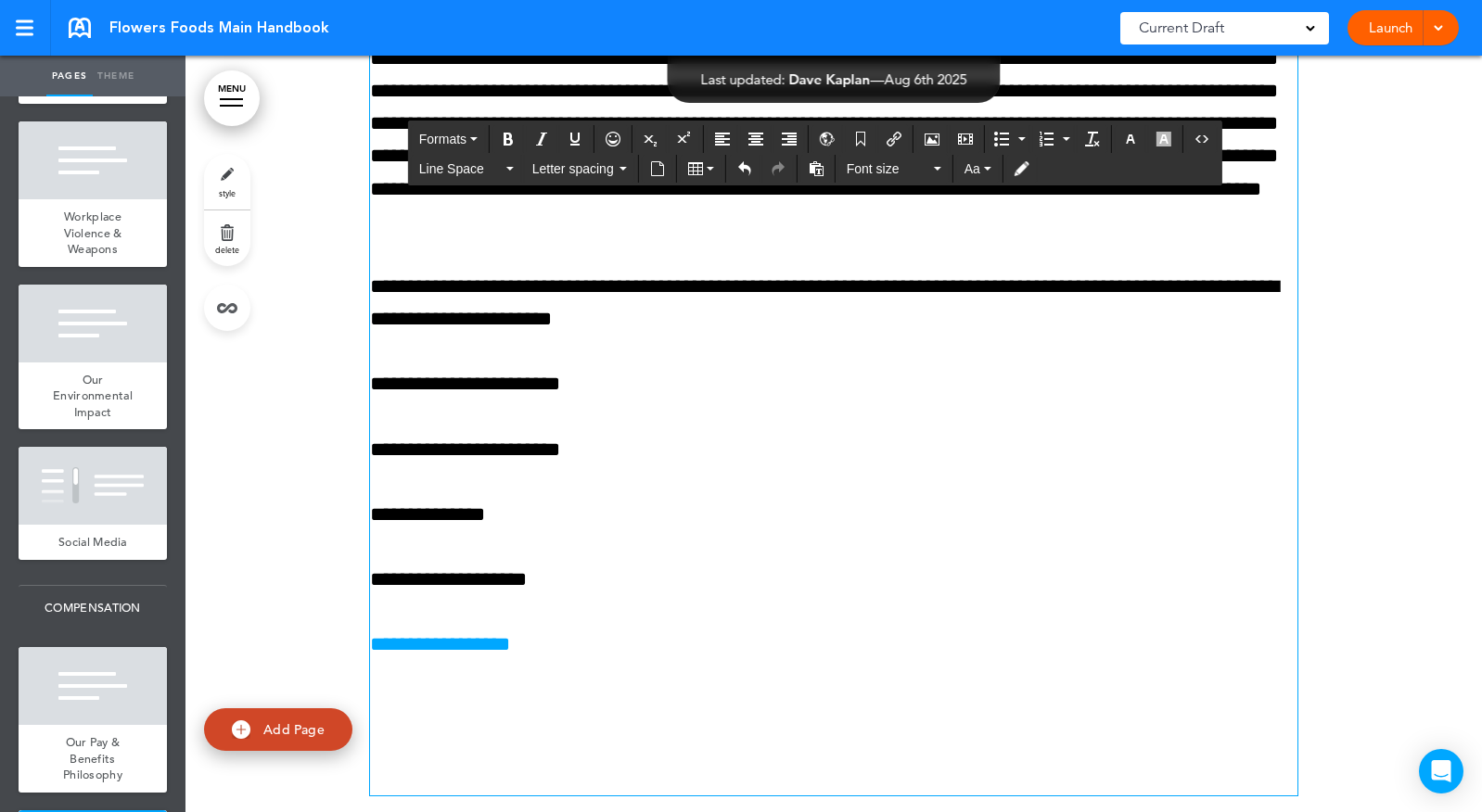 click on "**********" at bounding box center [834, 386] 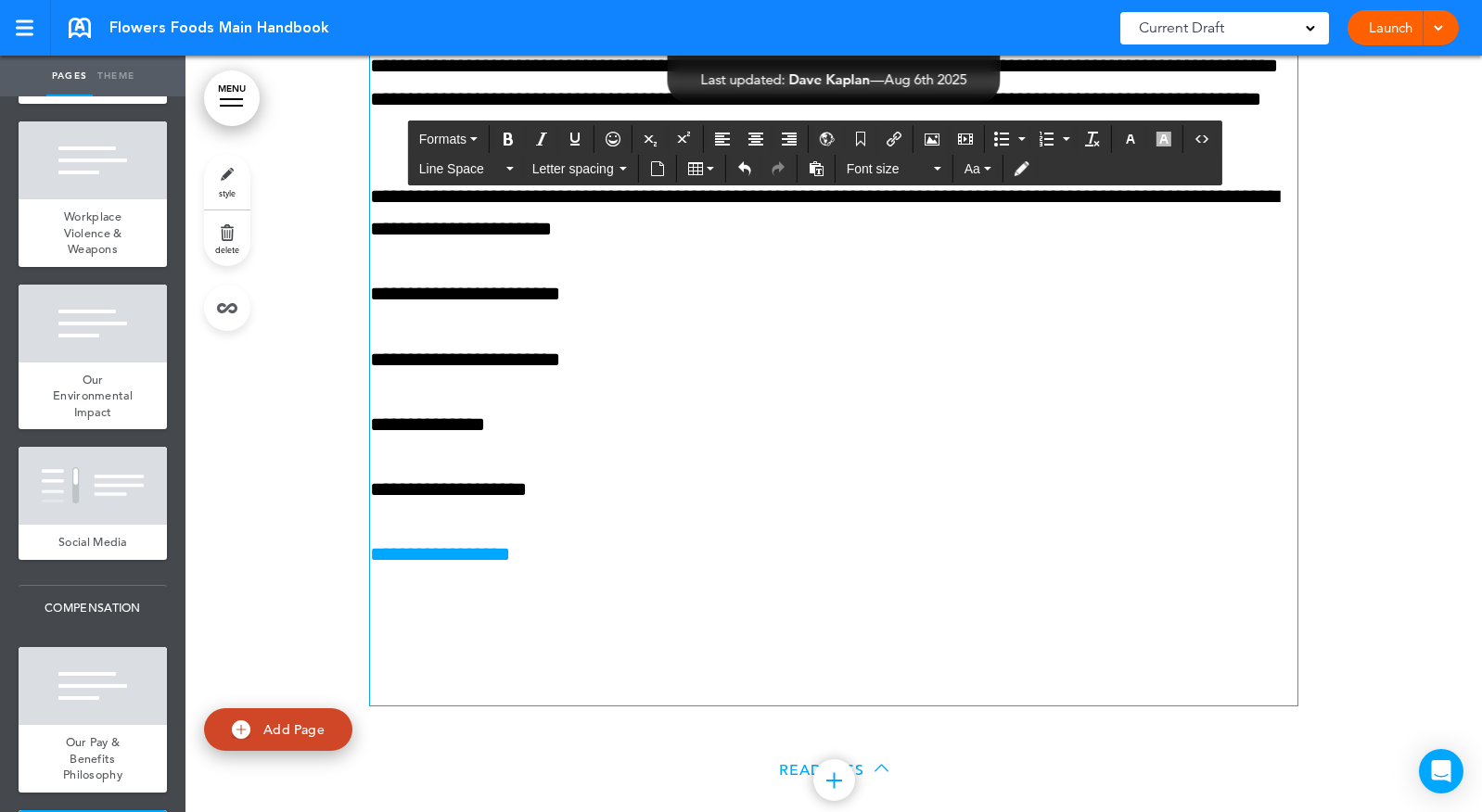 scroll, scrollTop: 48974, scrollLeft: 0, axis: vertical 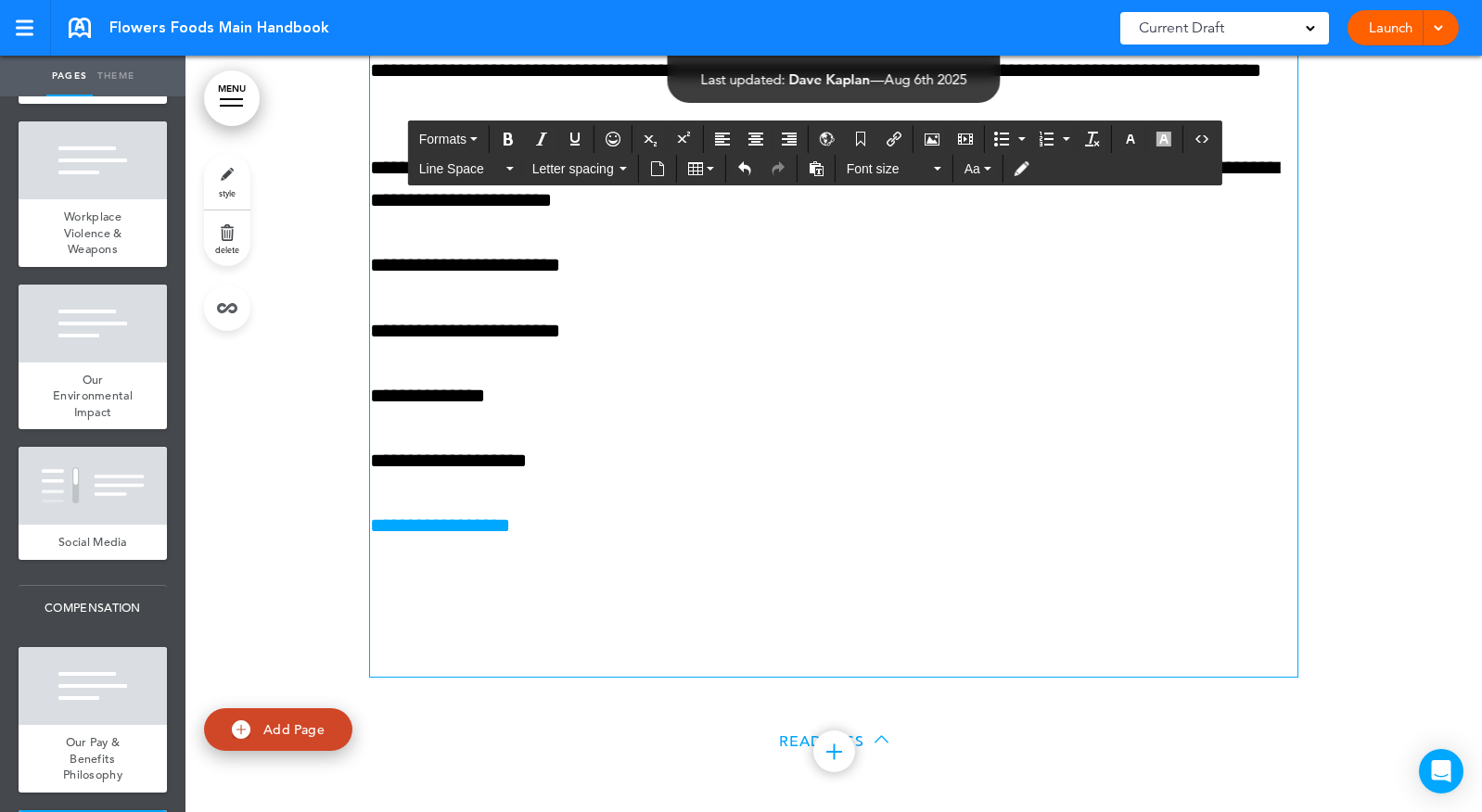 click at bounding box center (834, 626) 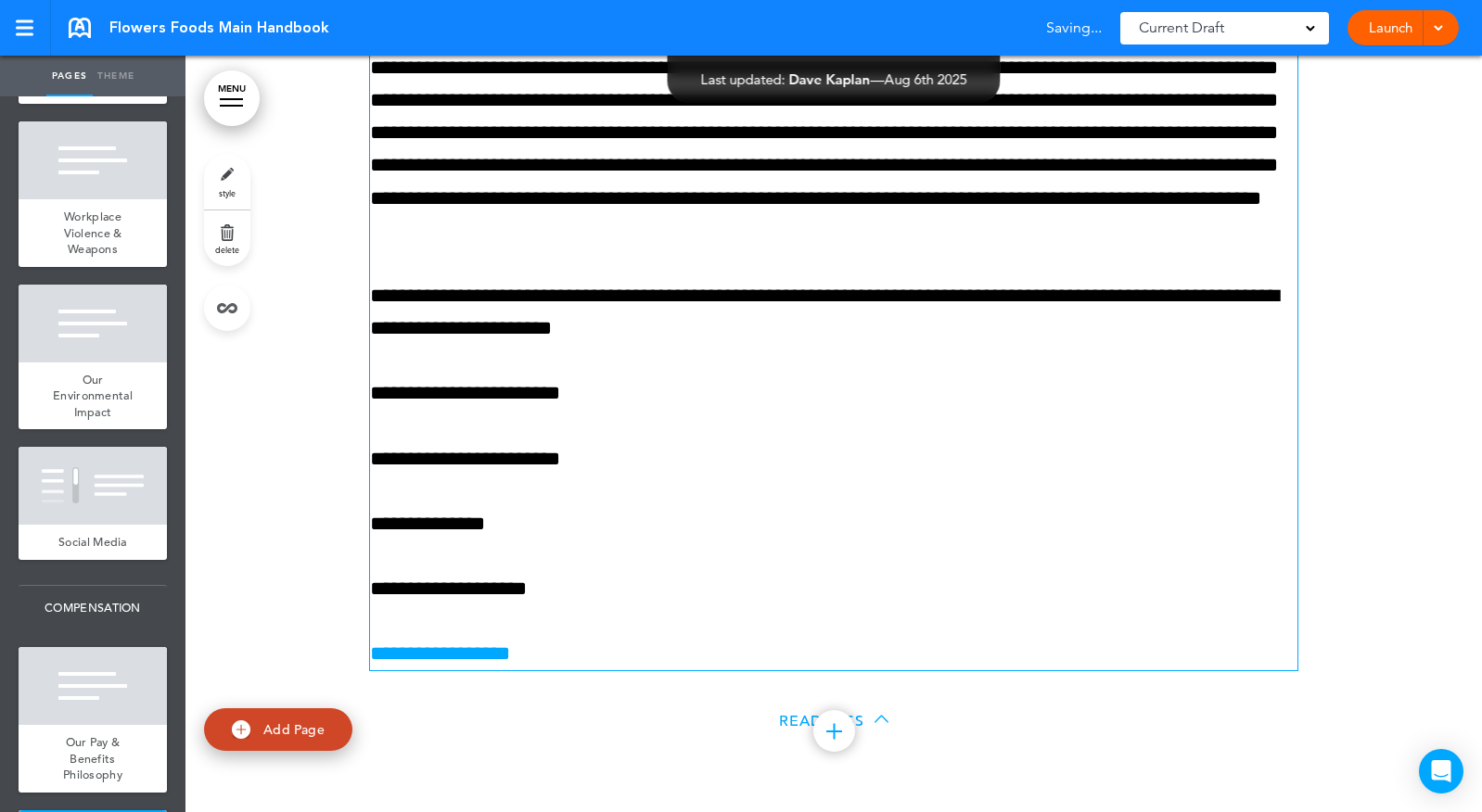 click at bounding box center [834, 223] 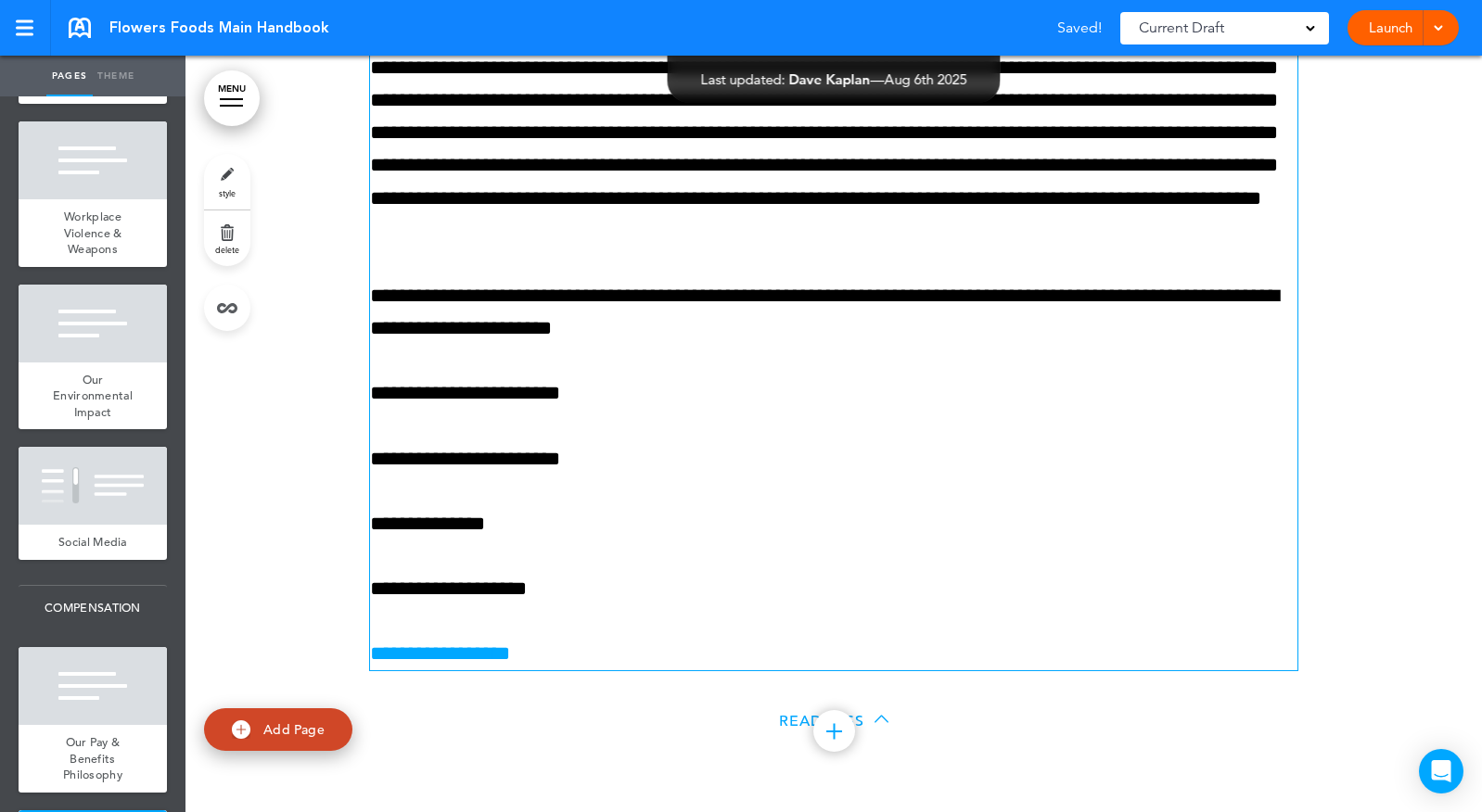 scroll, scrollTop: 48975, scrollLeft: 0, axis: vertical 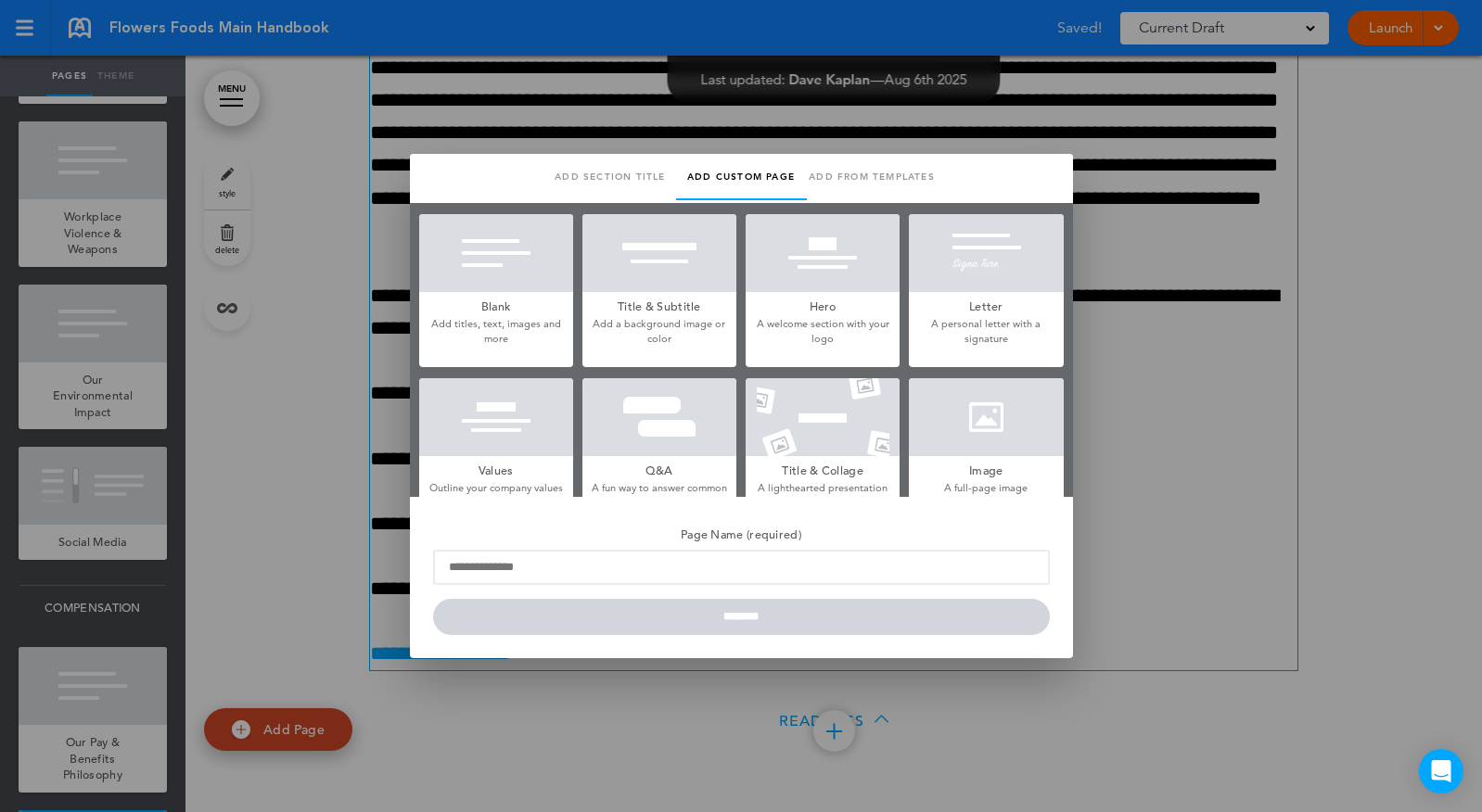 click on "Blank" at bounding box center (496, 305) 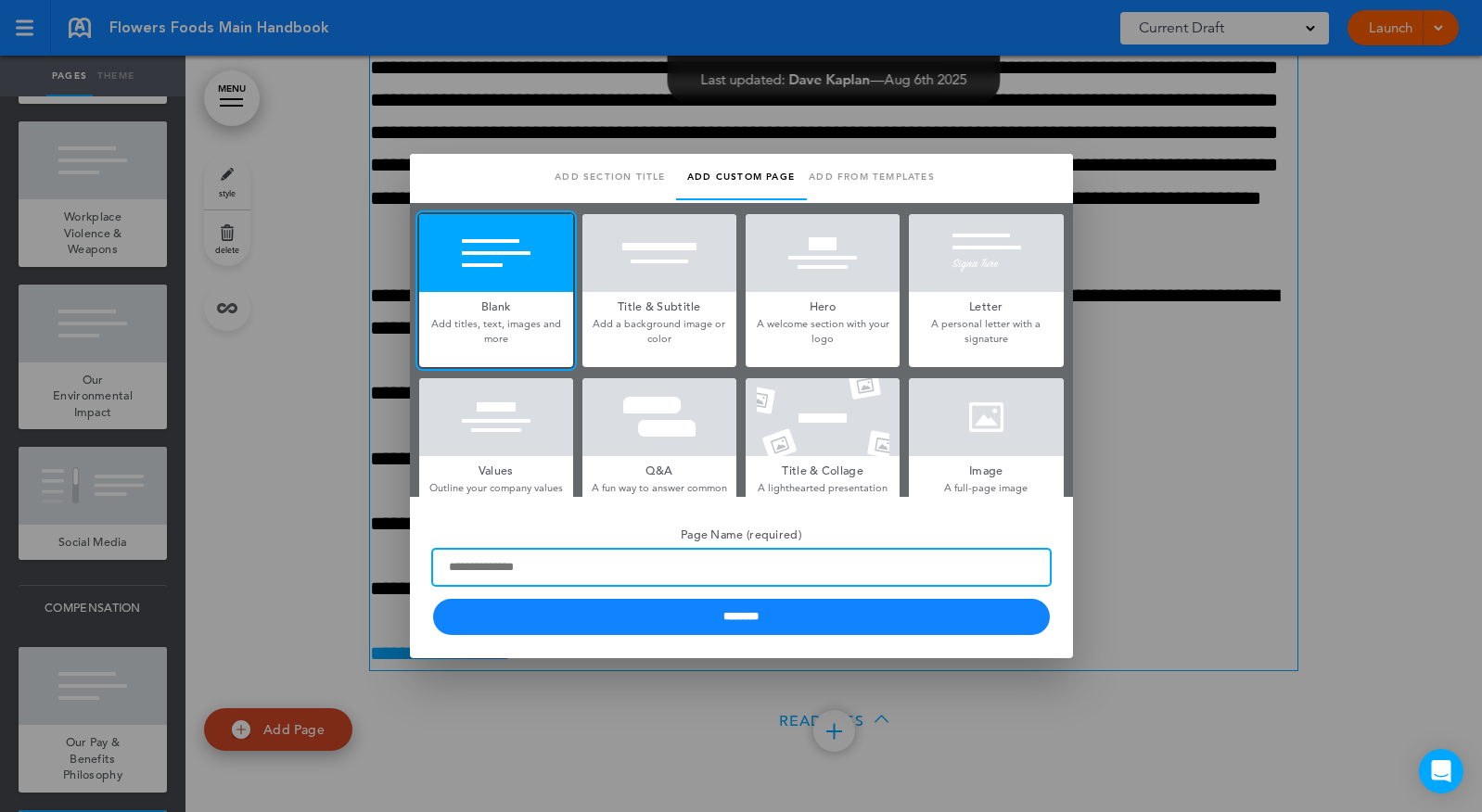 click on "Page Name (required)" at bounding box center [741, 567] 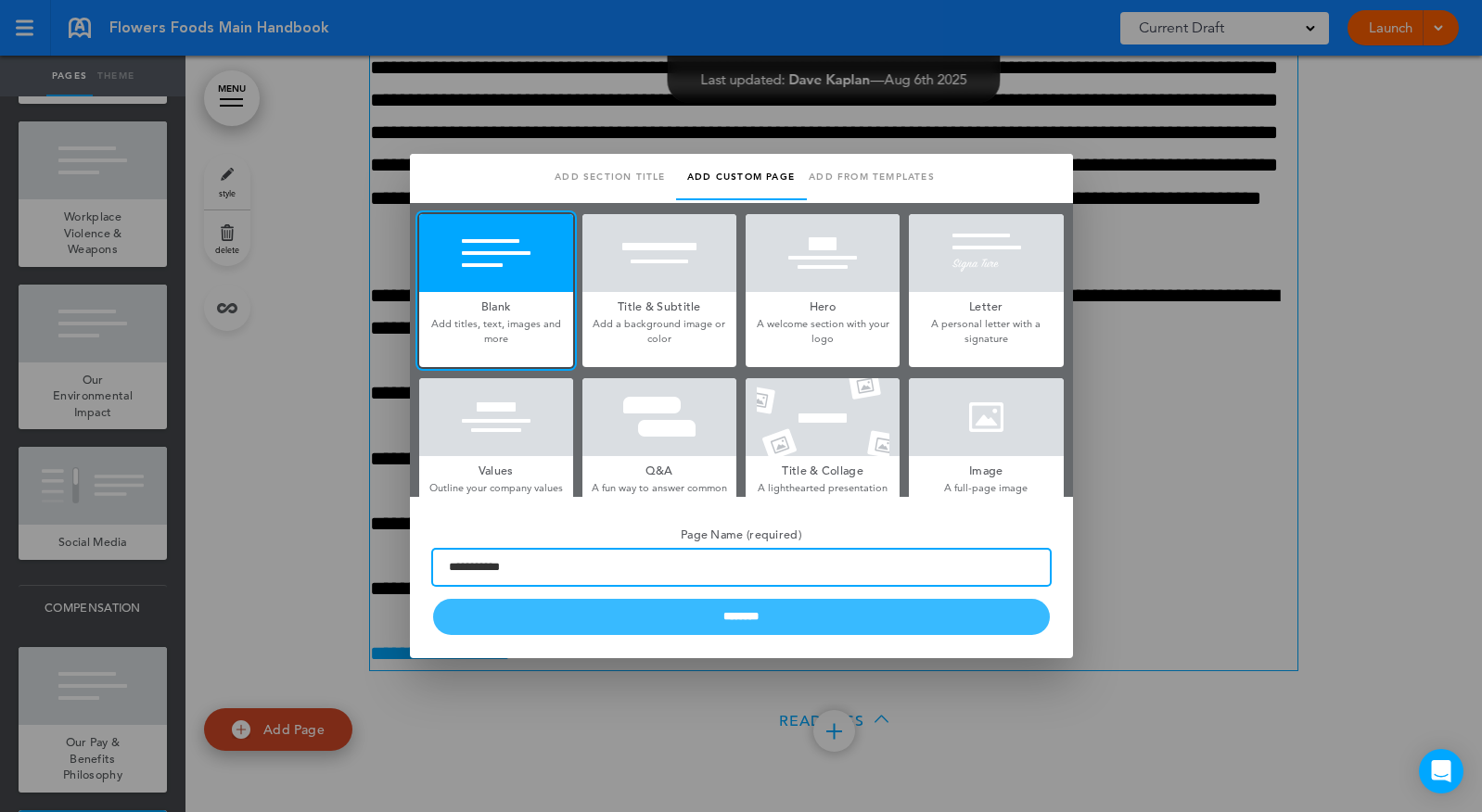 type on "**********" 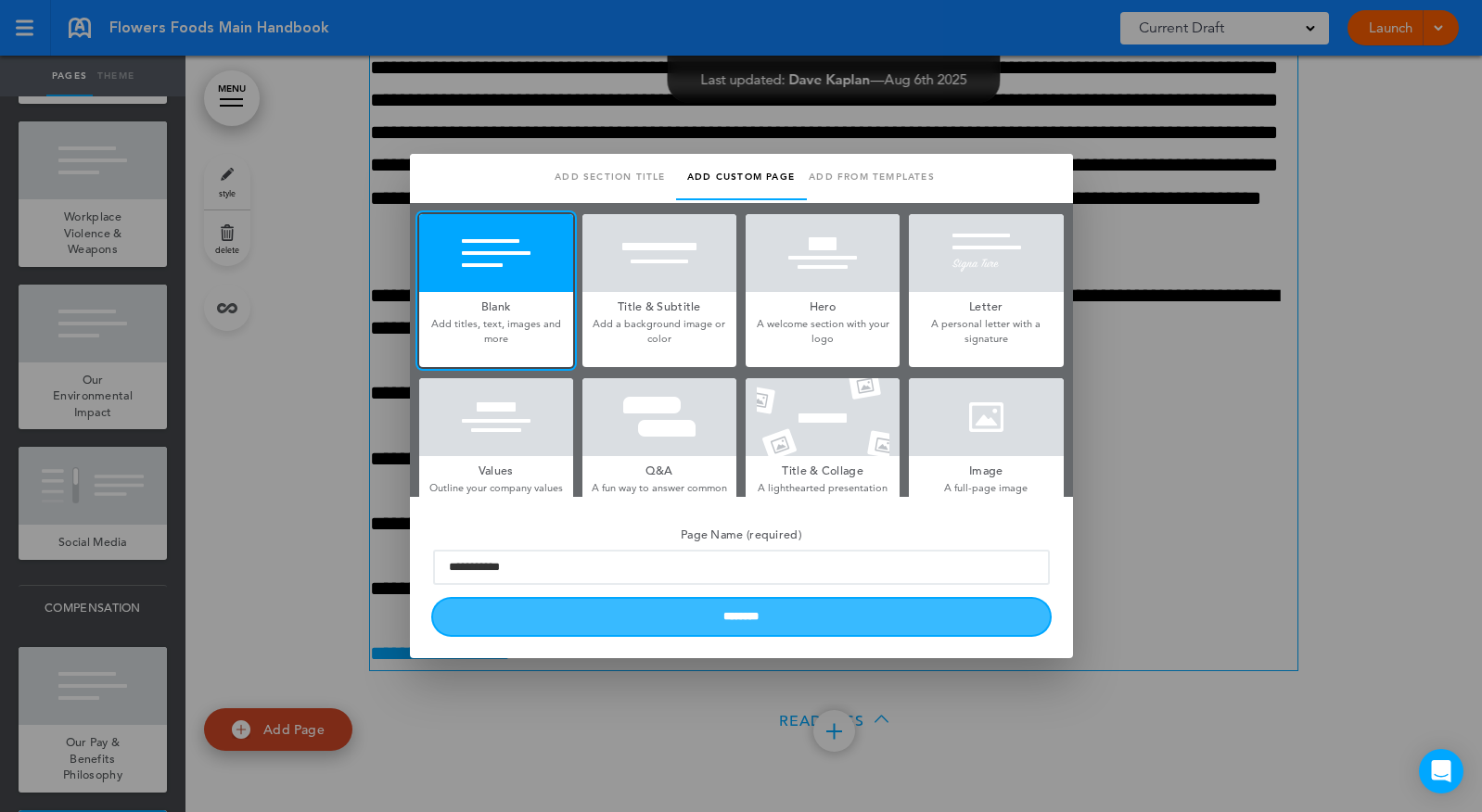 click on "********" at bounding box center (741, 616) 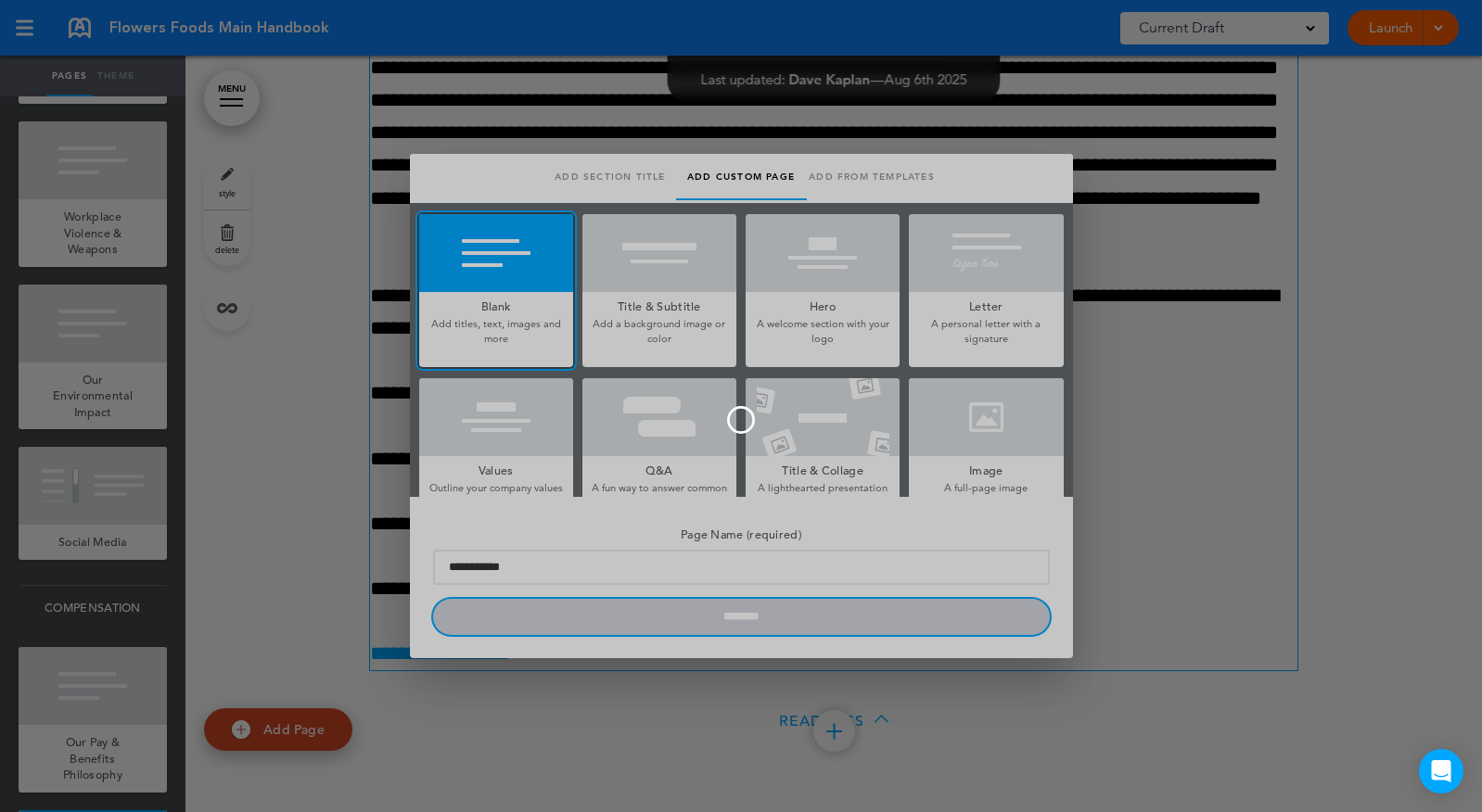 type 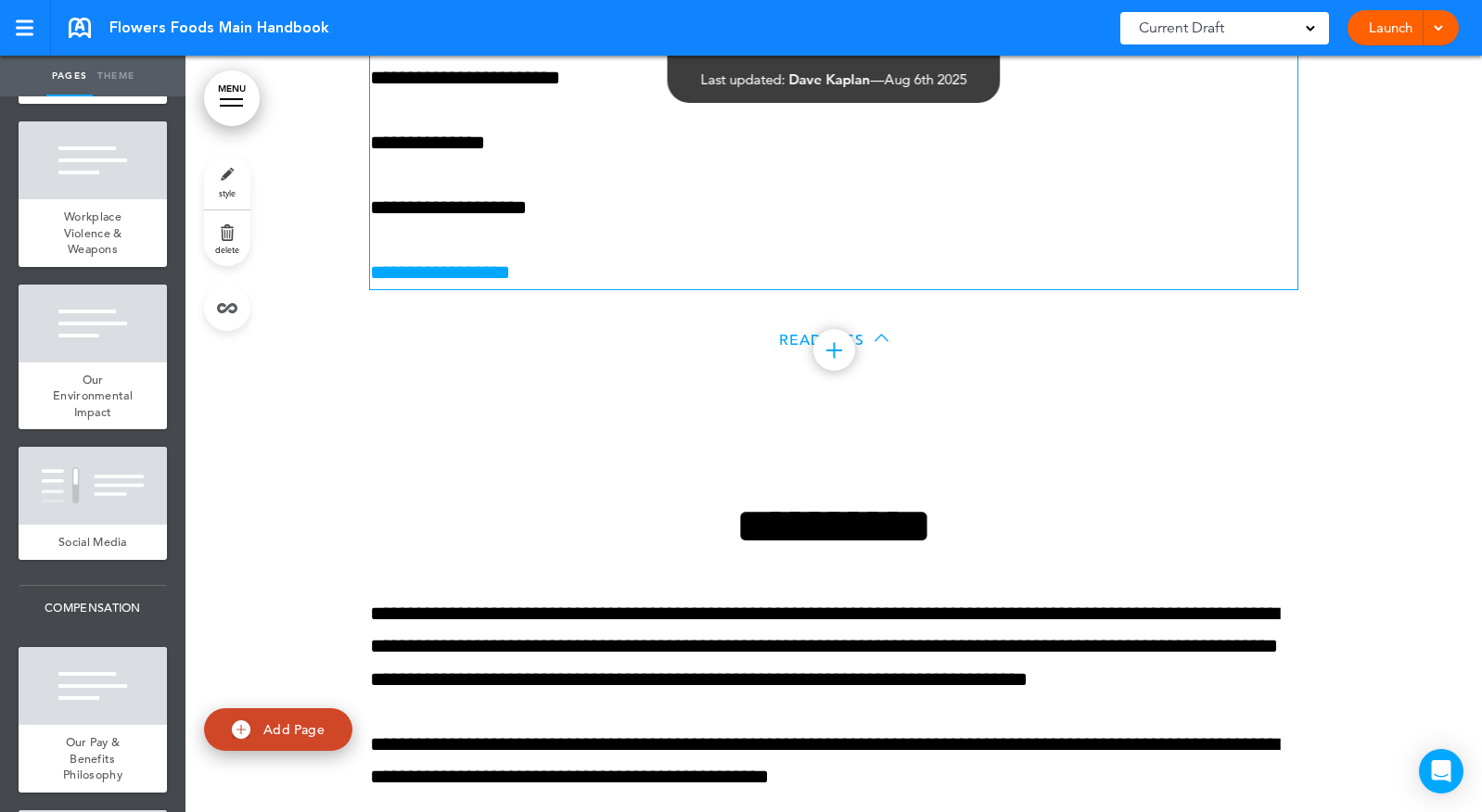 scroll, scrollTop: 49263, scrollLeft: 0, axis: vertical 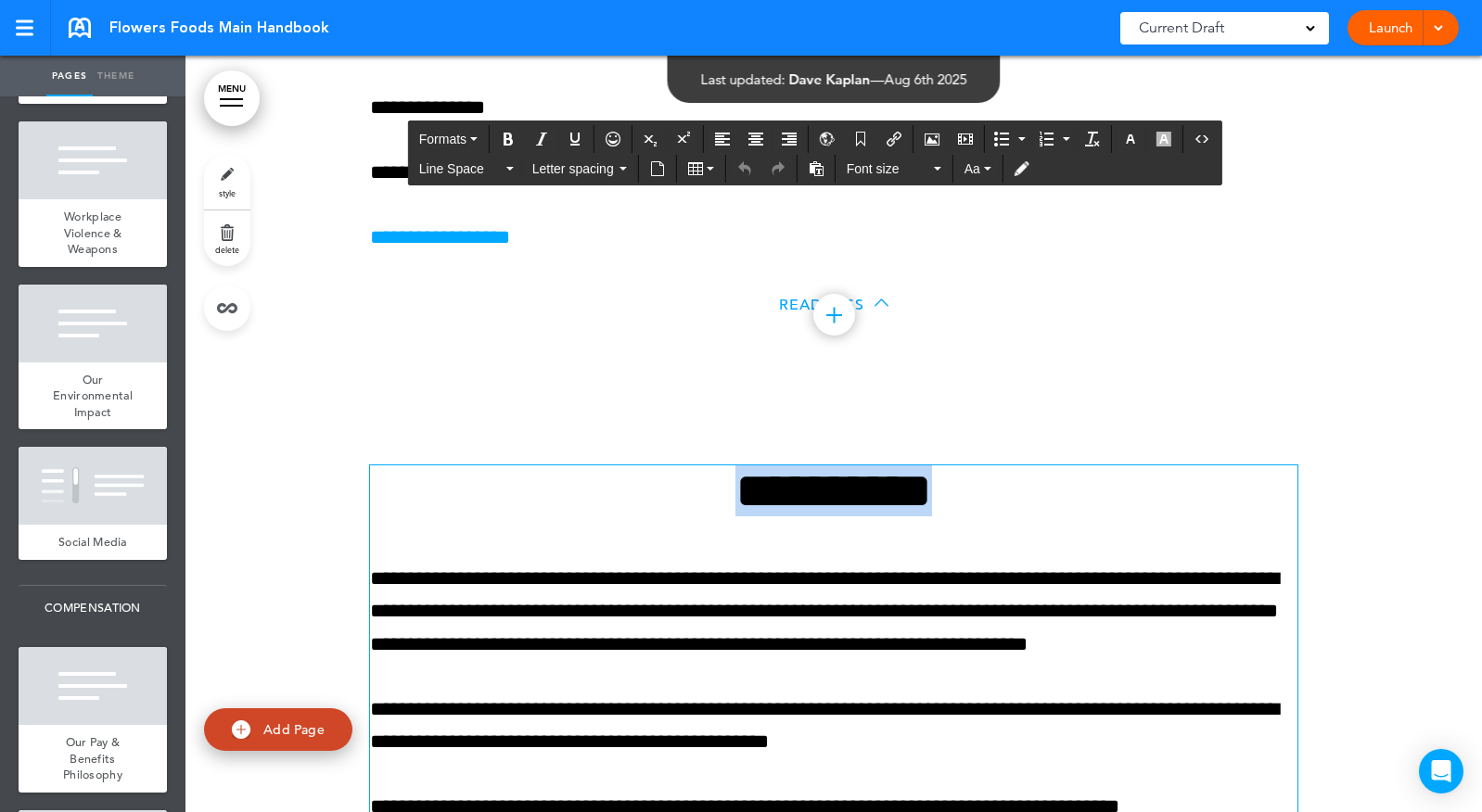 drag, startPoint x: 699, startPoint y: 619, endPoint x: 1135, endPoint y: 619, distance: 436 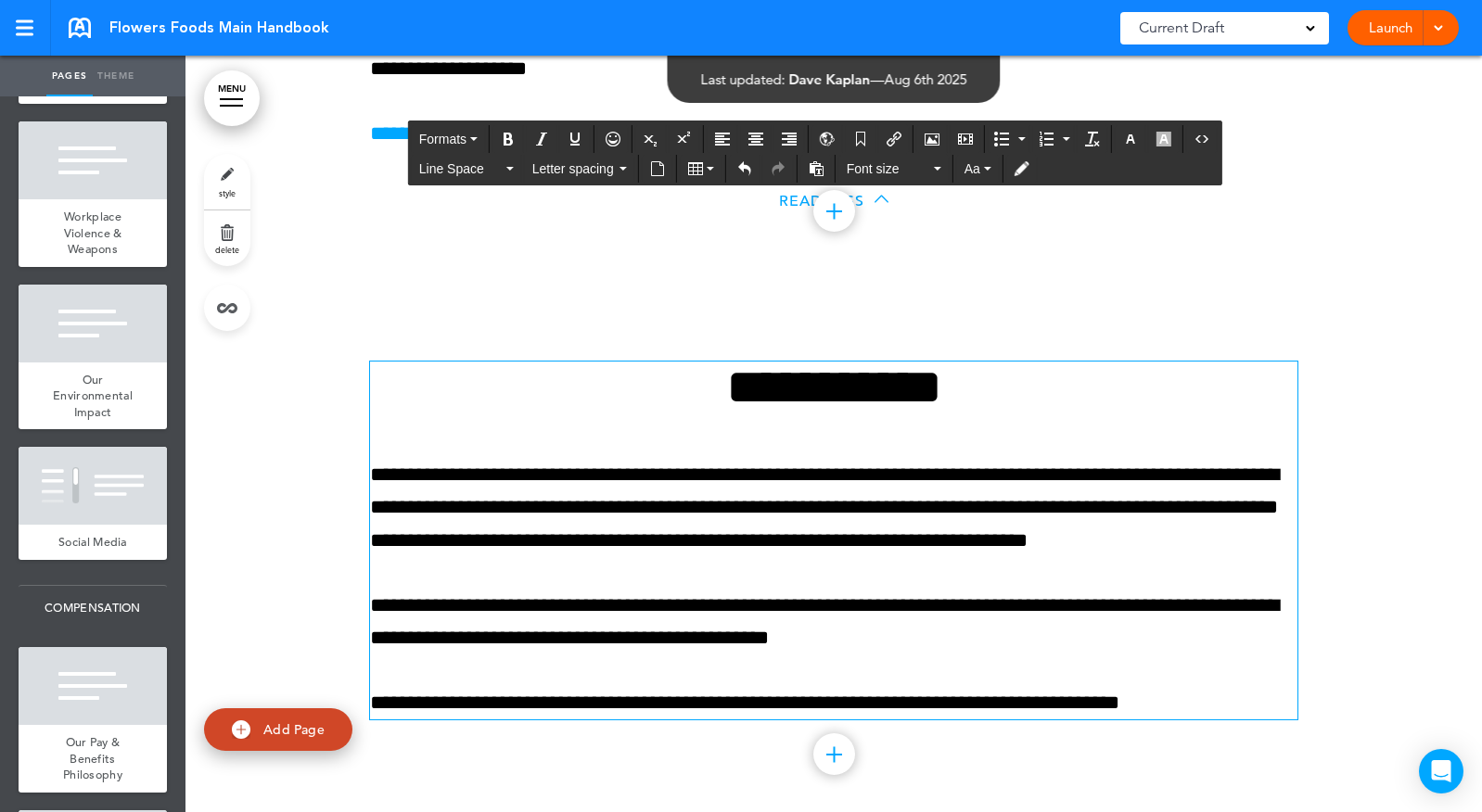 scroll, scrollTop: 49518, scrollLeft: 0, axis: vertical 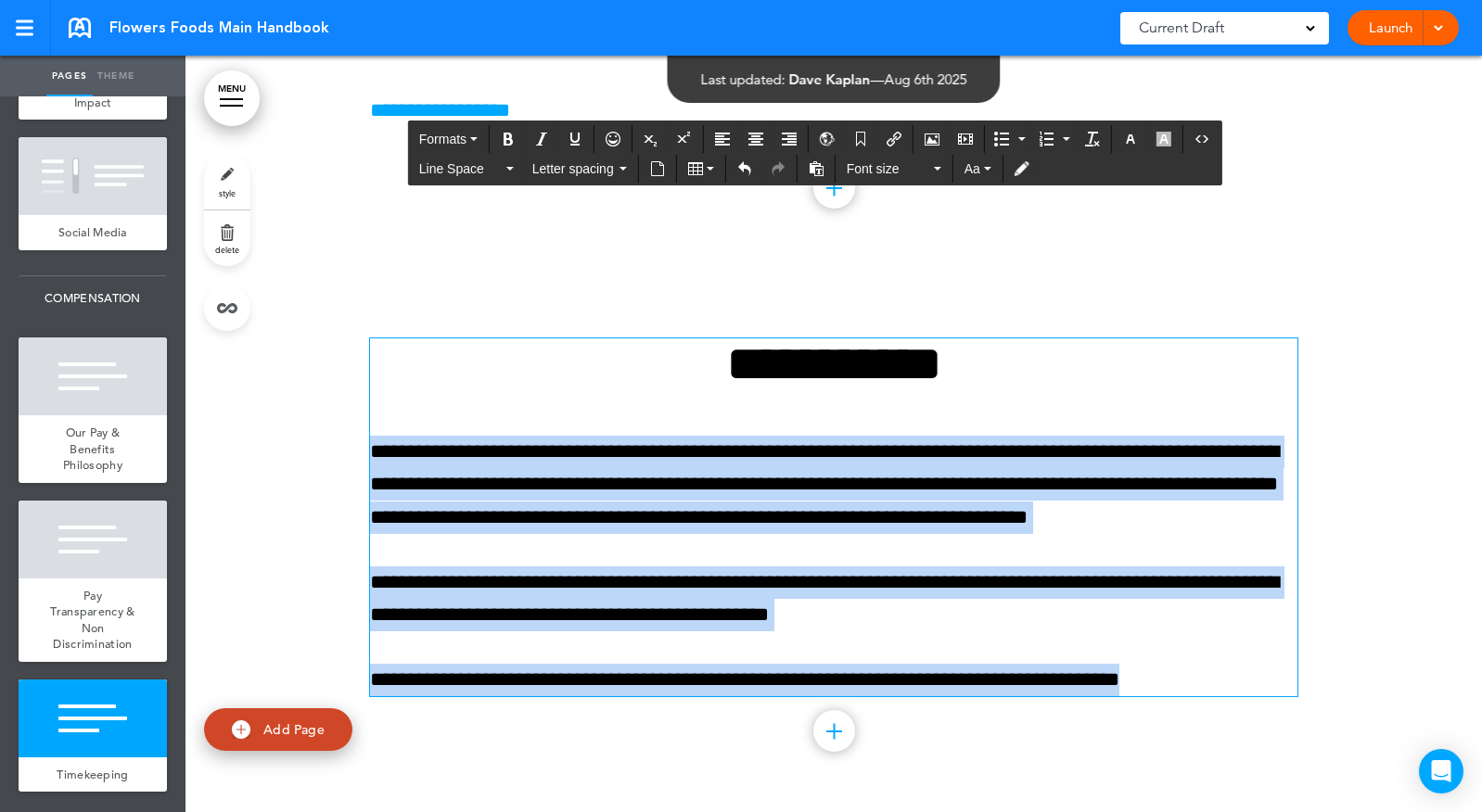 drag, startPoint x: 1220, startPoint y: 679, endPoint x: 330, endPoint y: 442, distance: 921.0152 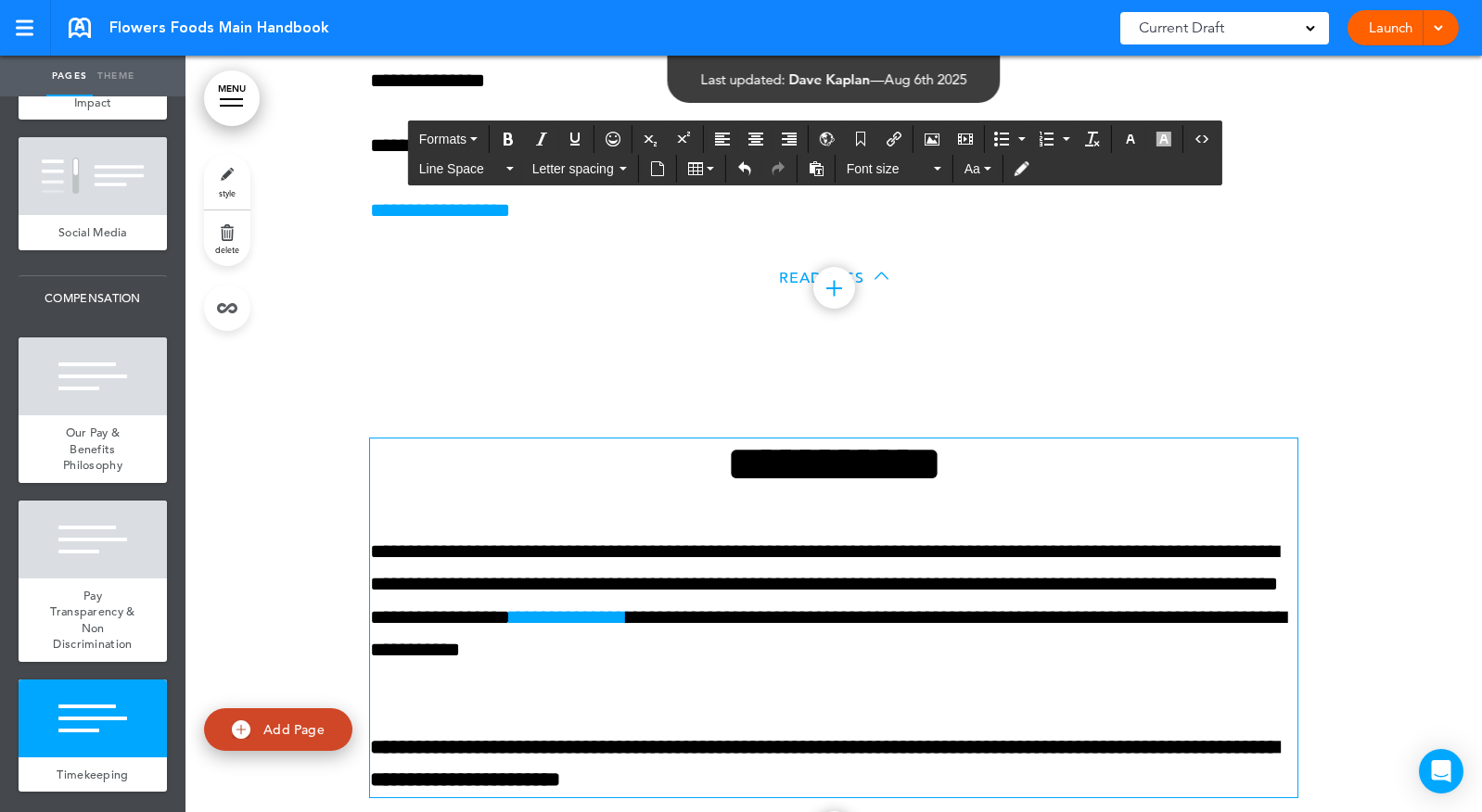 scroll, scrollTop: 49518, scrollLeft: 0, axis: vertical 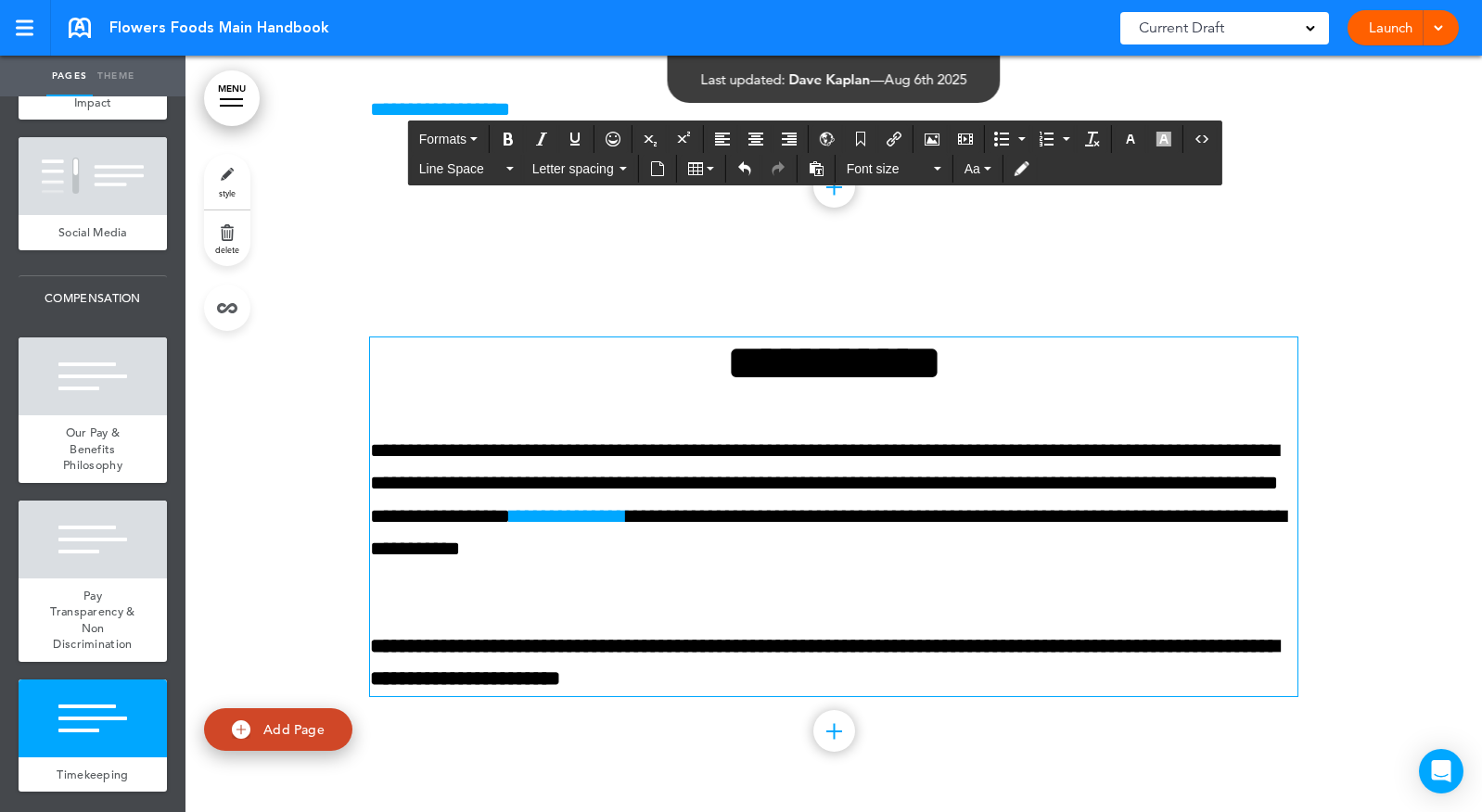 click on "**********" at bounding box center (834, 647) 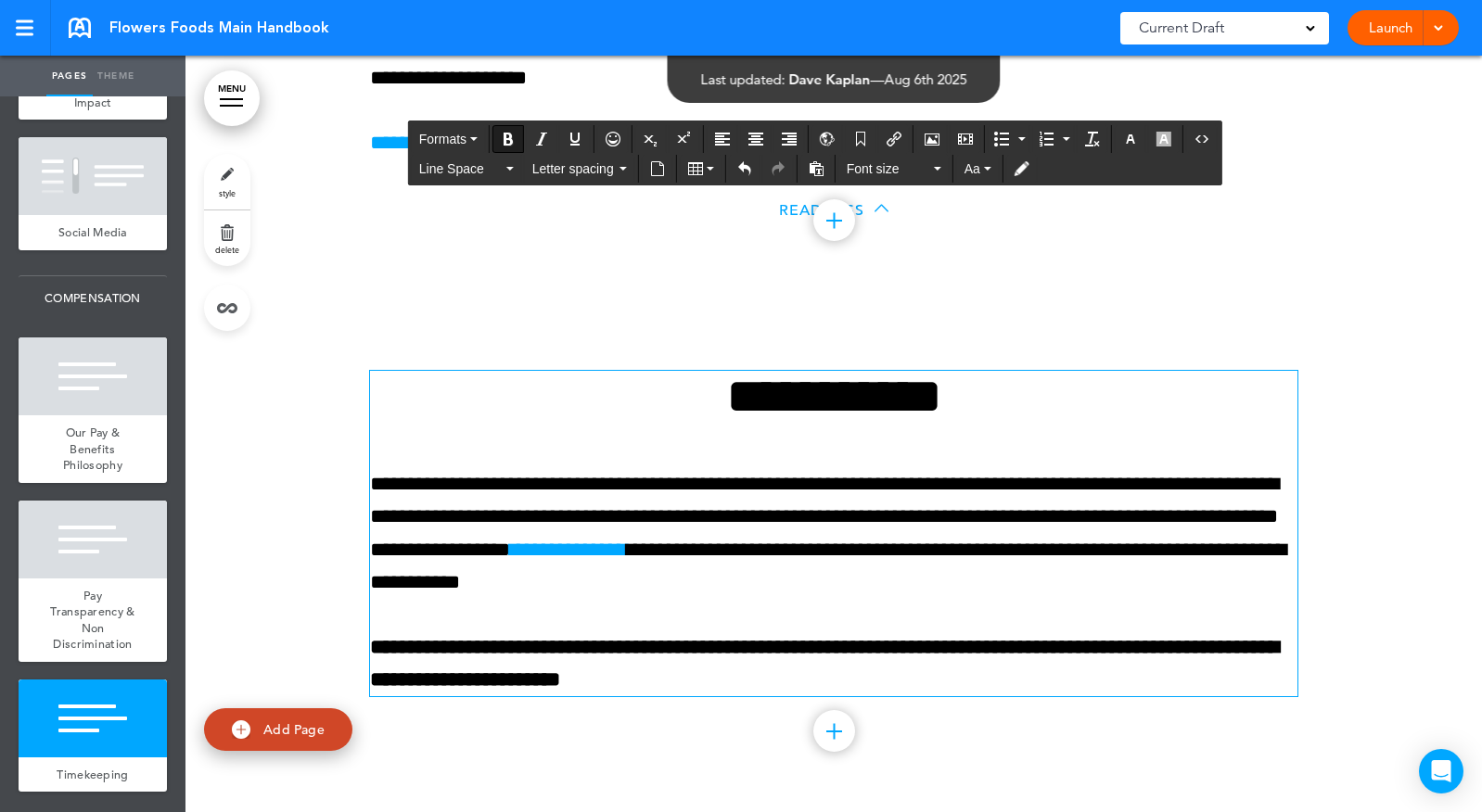 scroll, scrollTop: 49486, scrollLeft: 0, axis: vertical 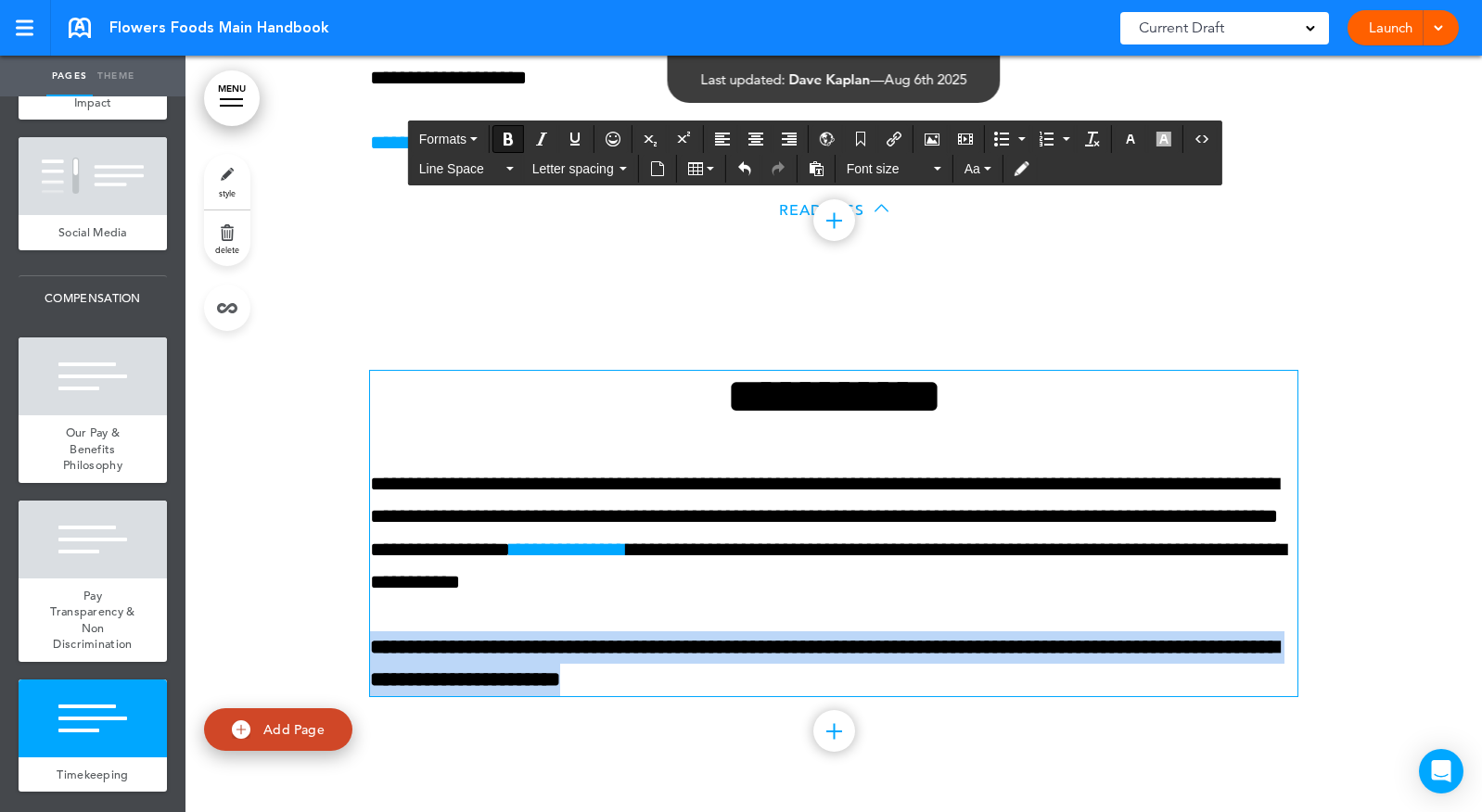 drag, startPoint x: 729, startPoint y: 684, endPoint x: 352, endPoint y: 657, distance: 377.9656 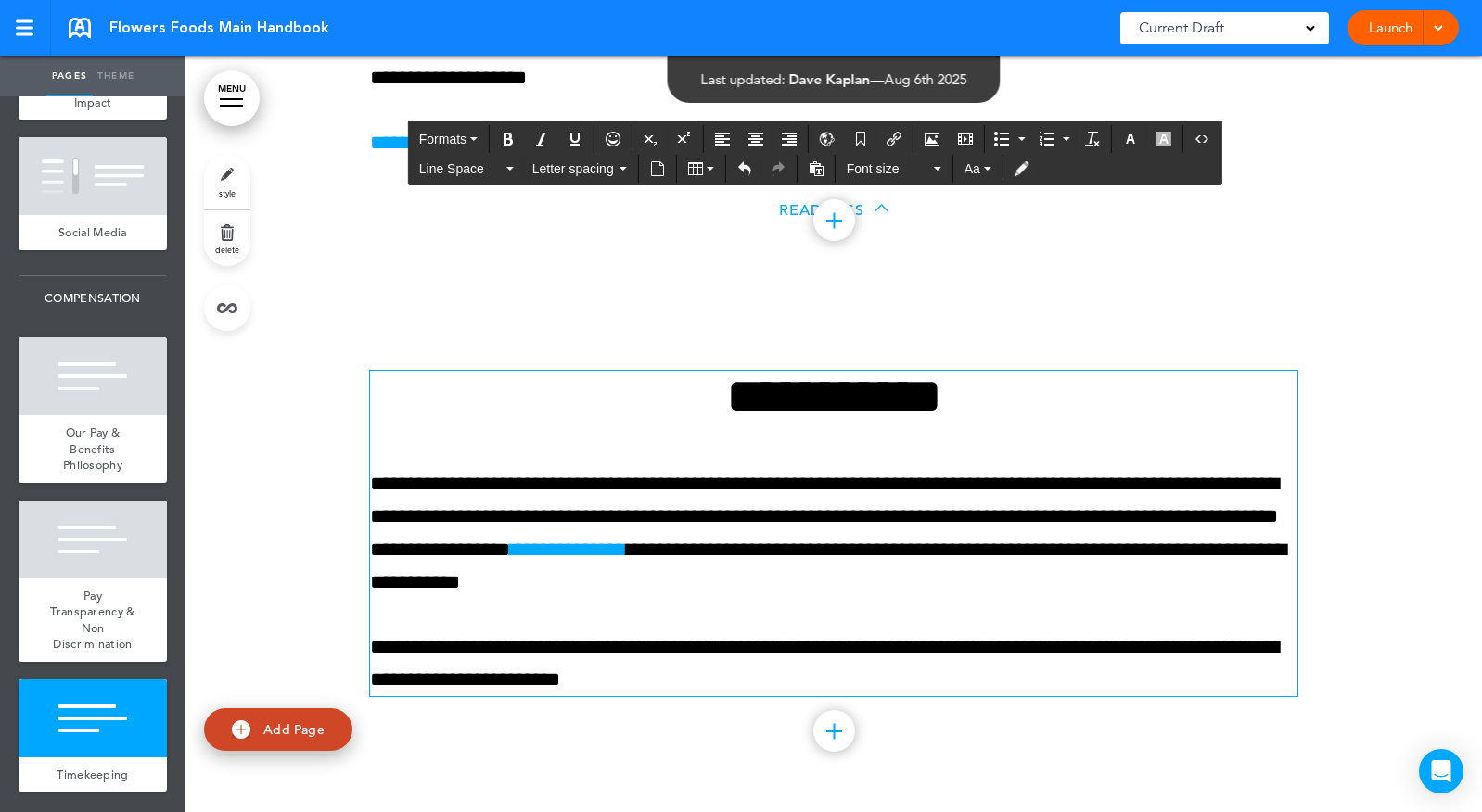 click on "**********" at bounding box center [834, 664] 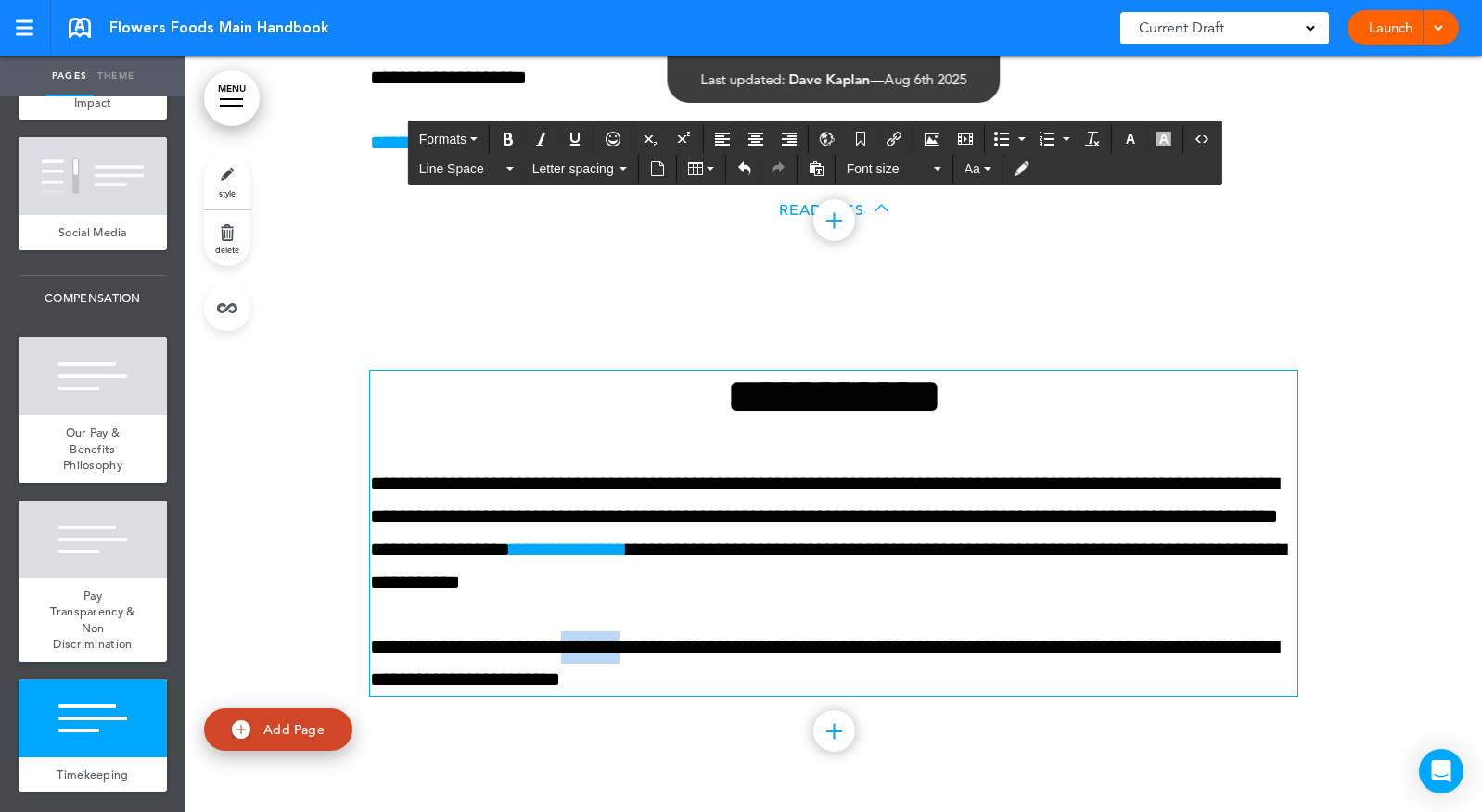 drag, startPoint x: 650, startPoint y: 645, endPoint x: 577, endPoint y: 645, distance: 73 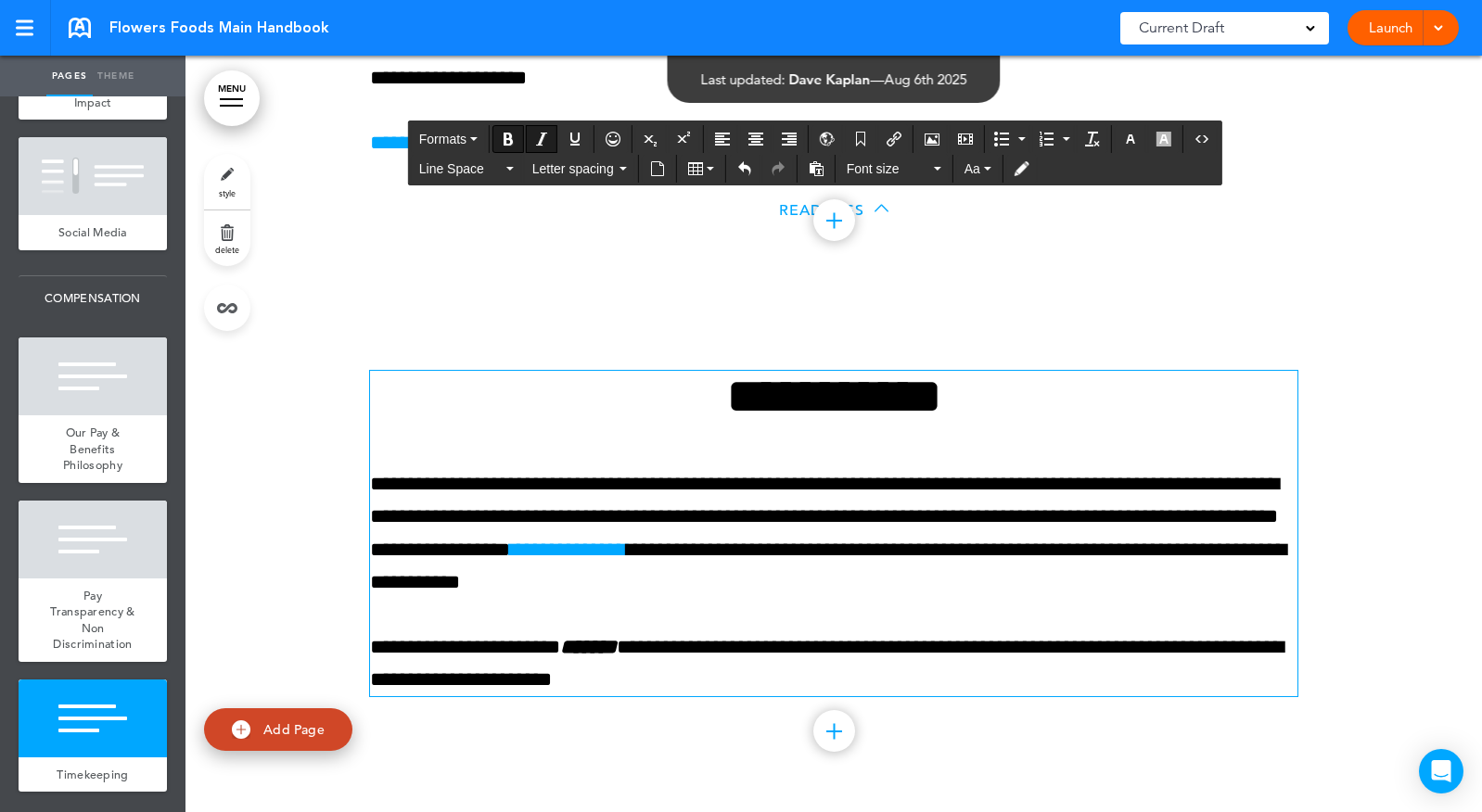 click on "**********" at bounding box center [834, 556] 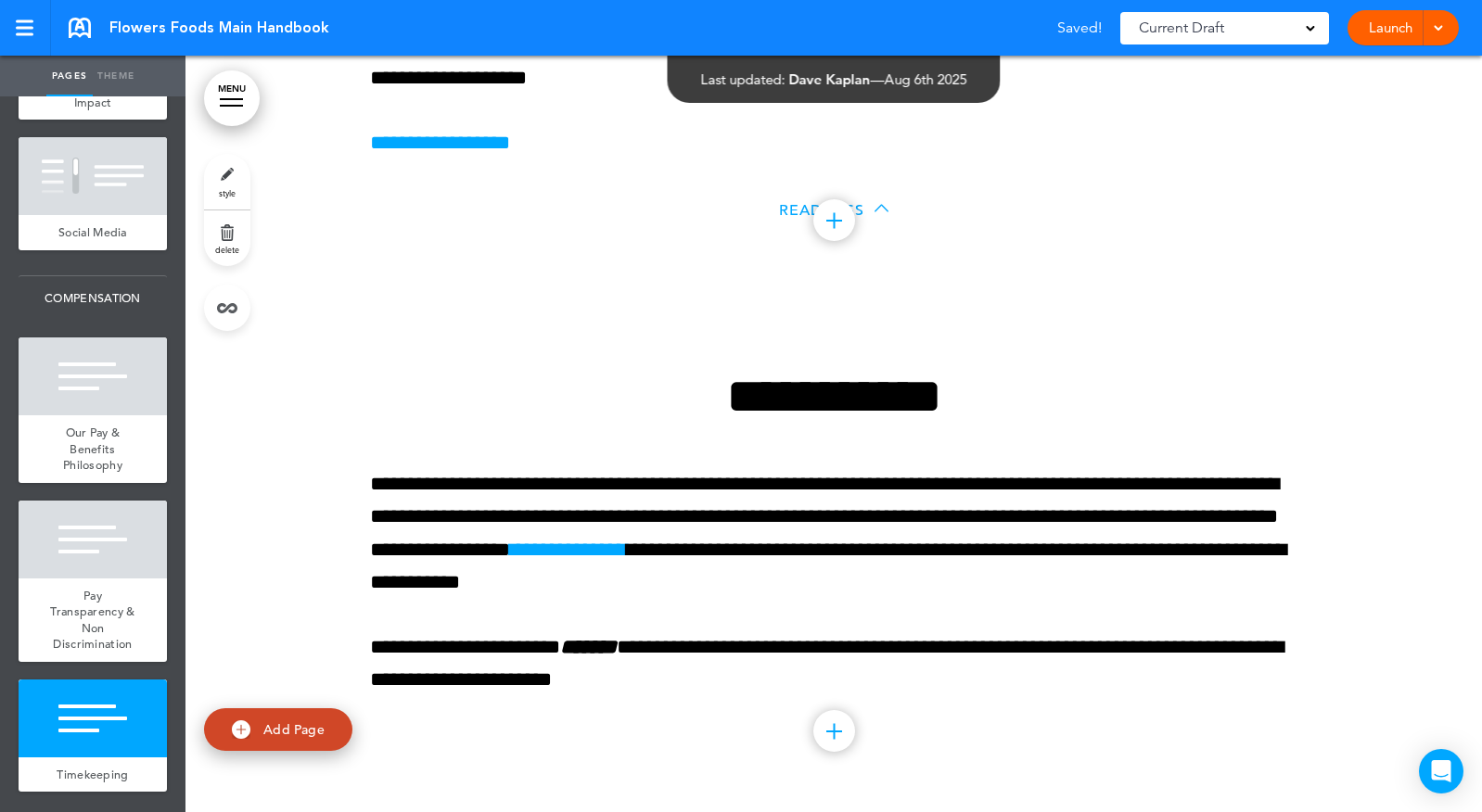 click at bounding box center [834, 730] 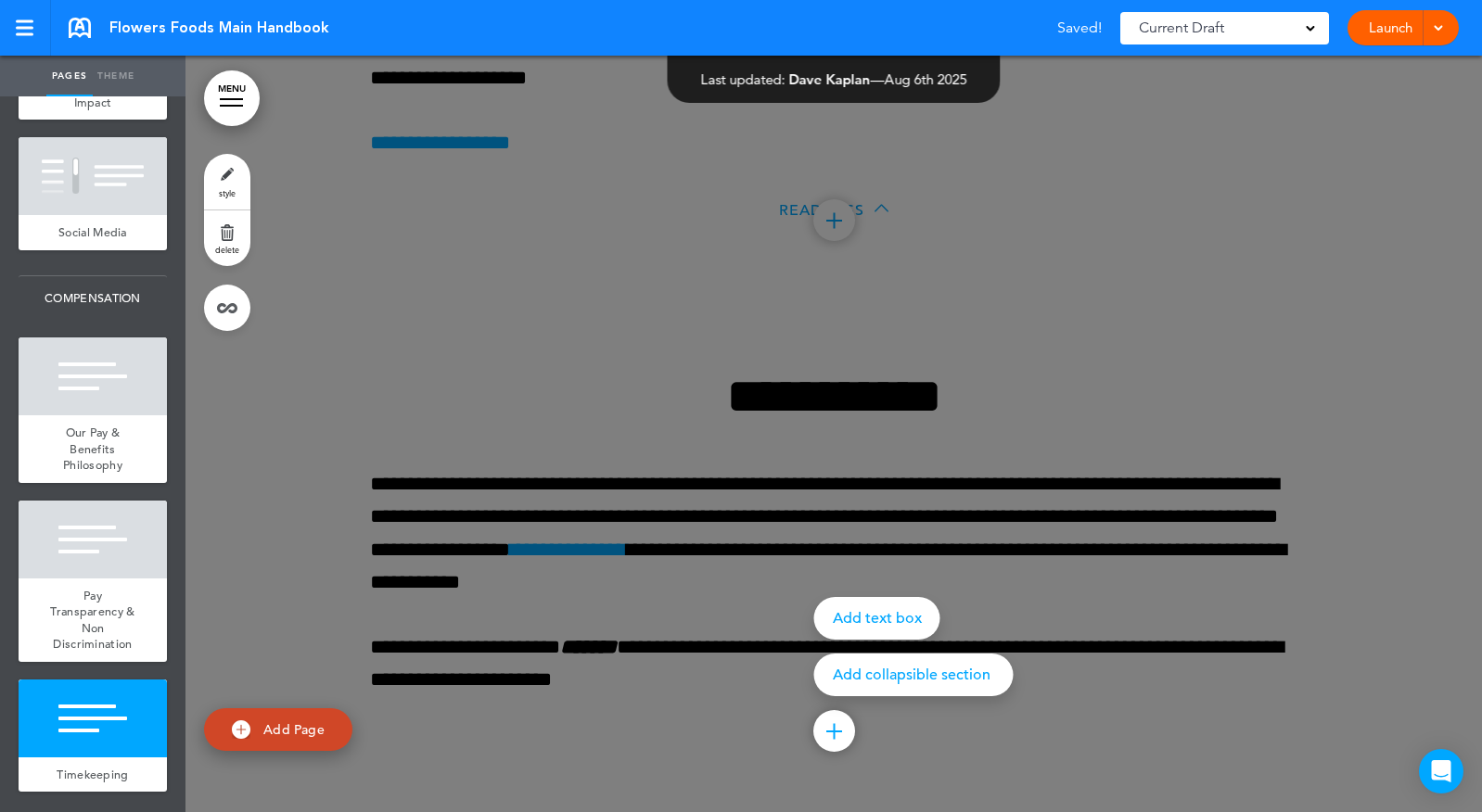 click on "Add collapsible section" at bounding box center [913, 675] 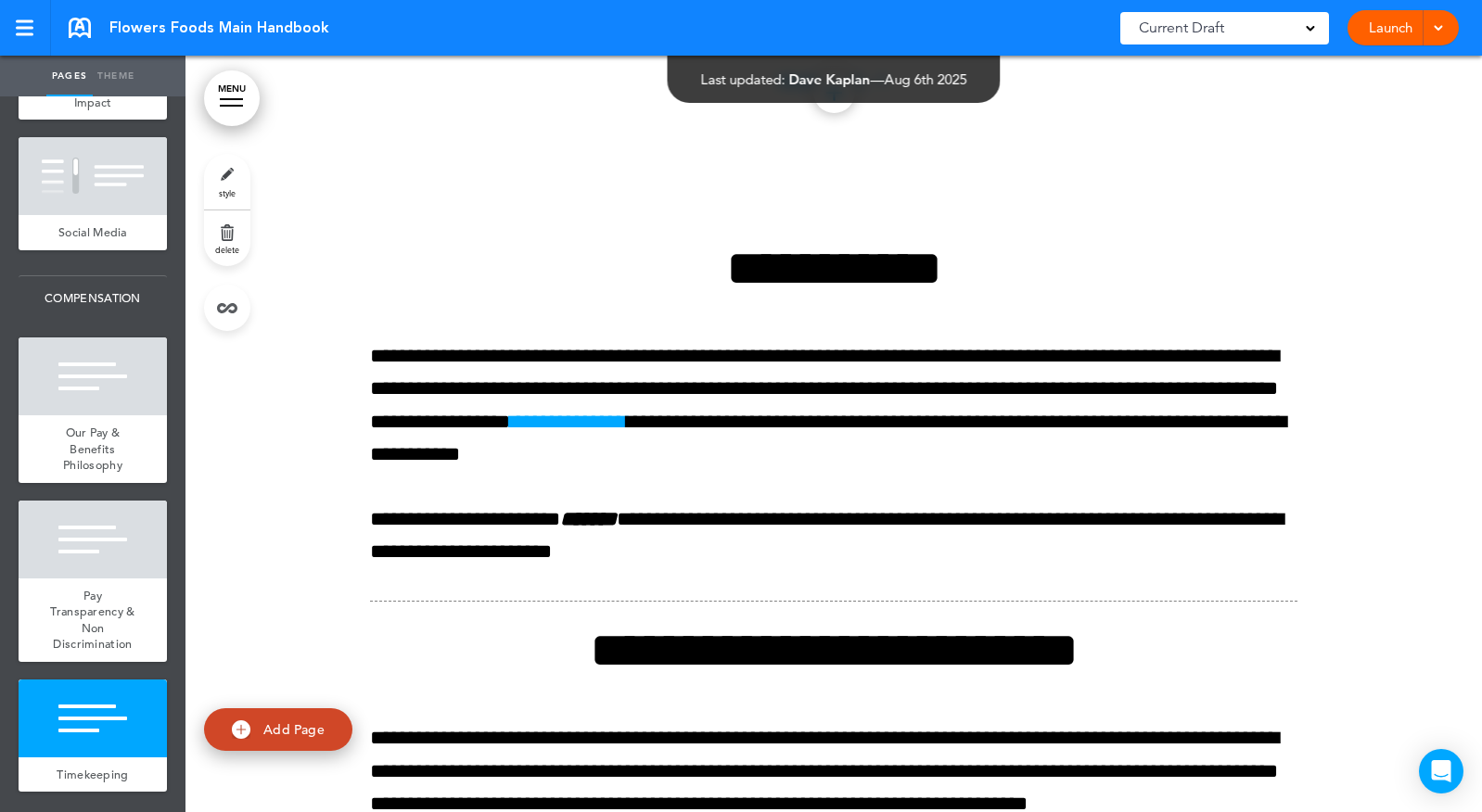 scroll, scrollTop: 49889, scrollLeft: 0, axis: vertical 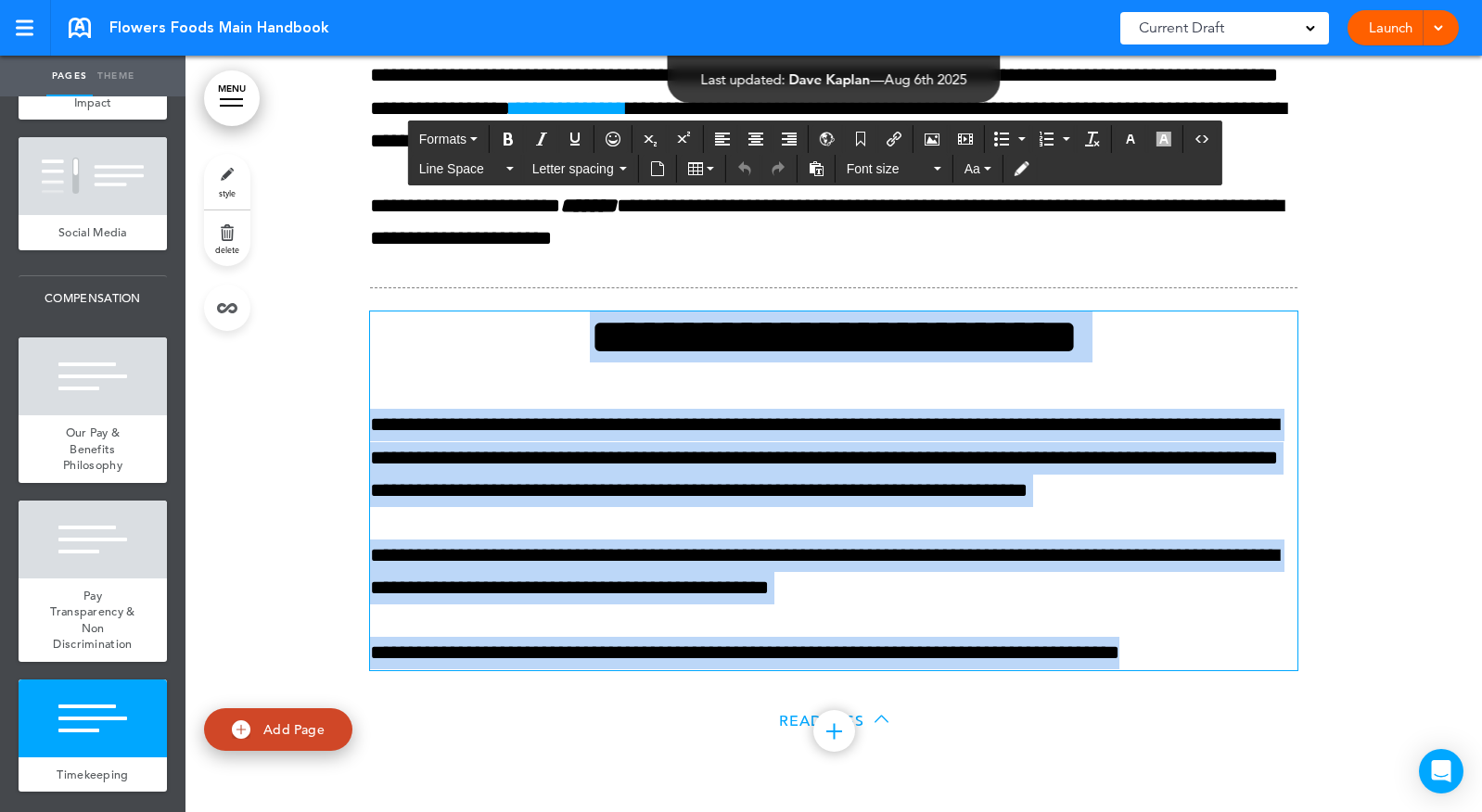 drag, startPoint x: 638, startPoint y: 394, endPoint x: 1378, endPoint y: 702, distance: 801.5385 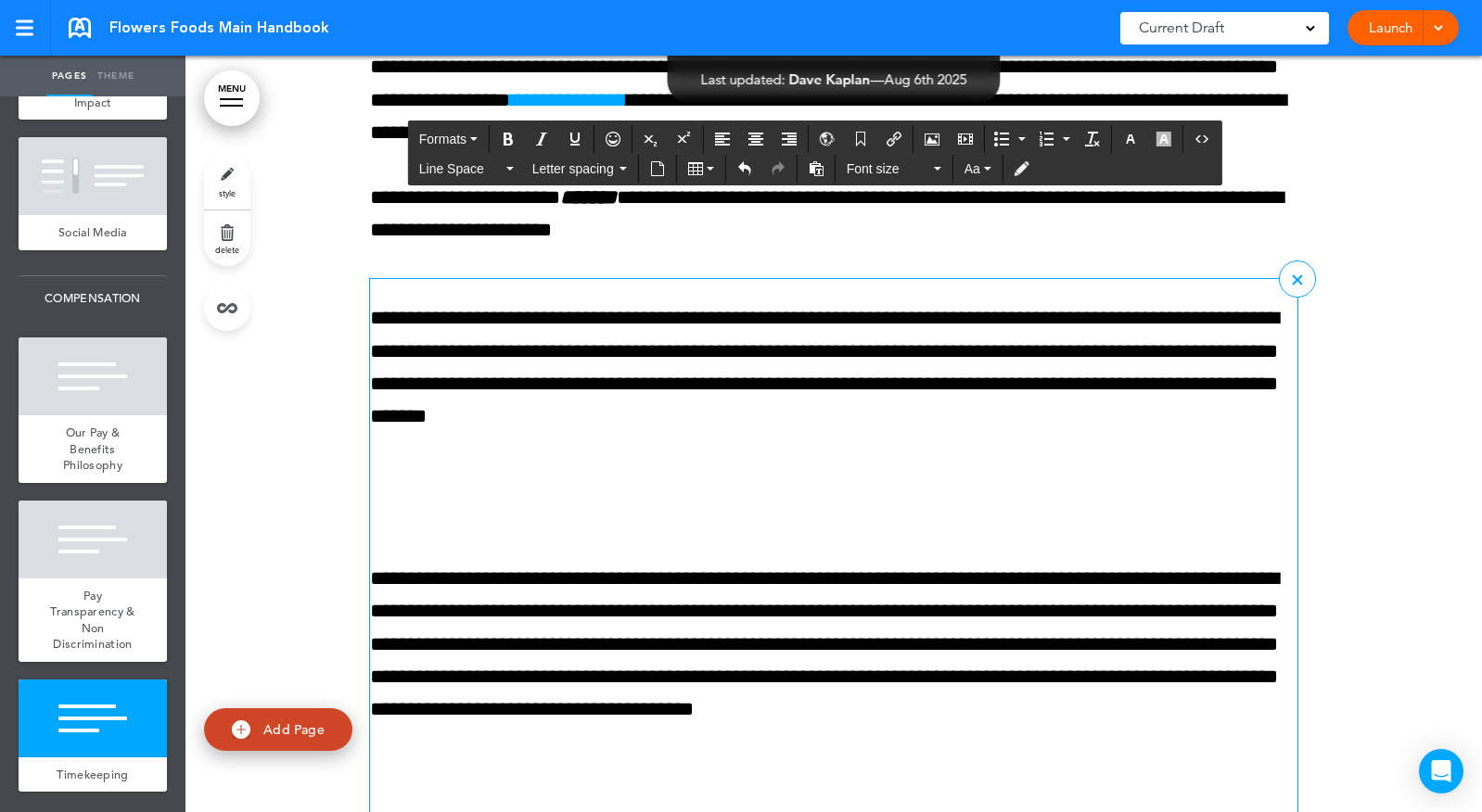 scroll, scrollTop: 49810, scrollLeft: 0, axis: vertical 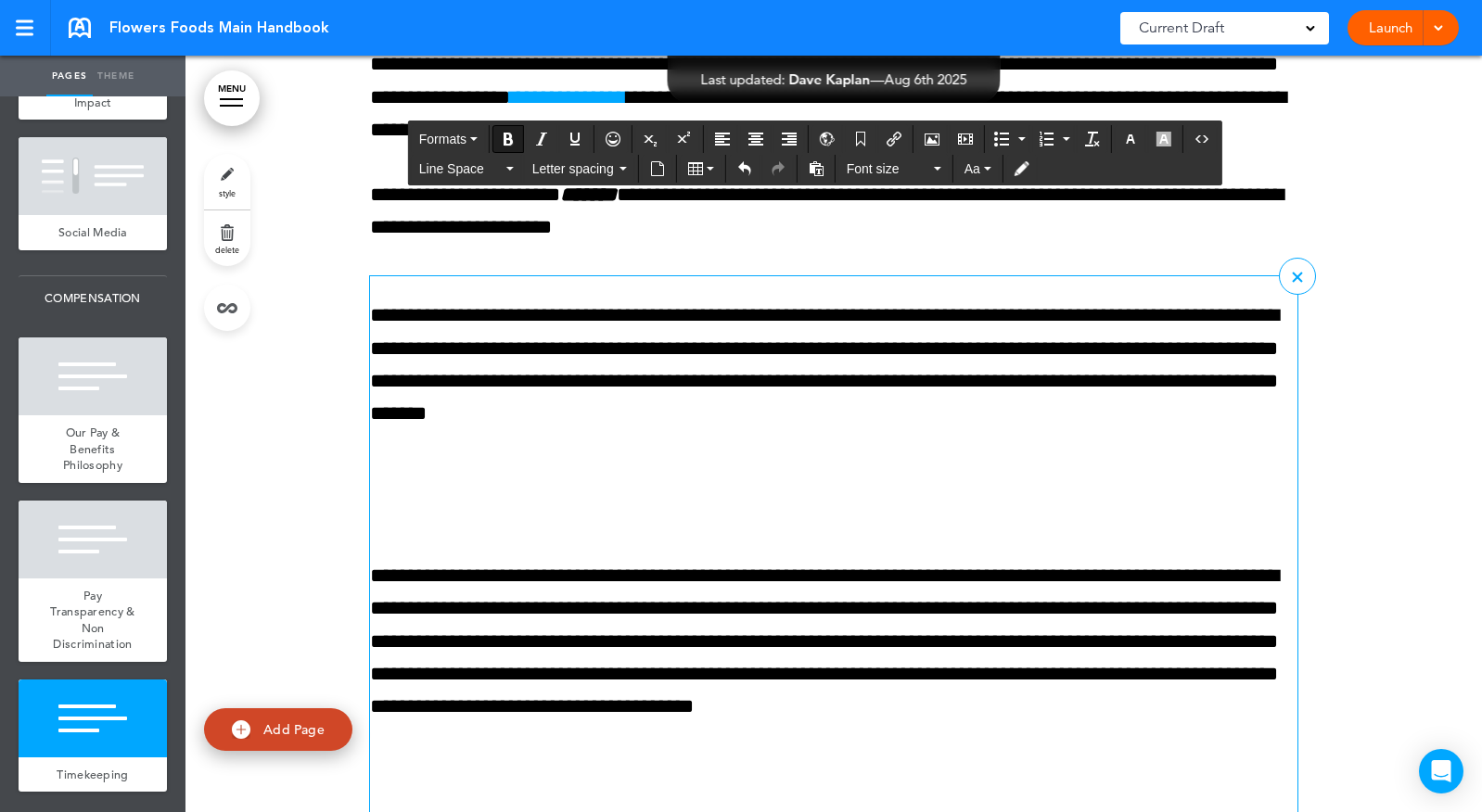 click at bounding box center (834, 488) 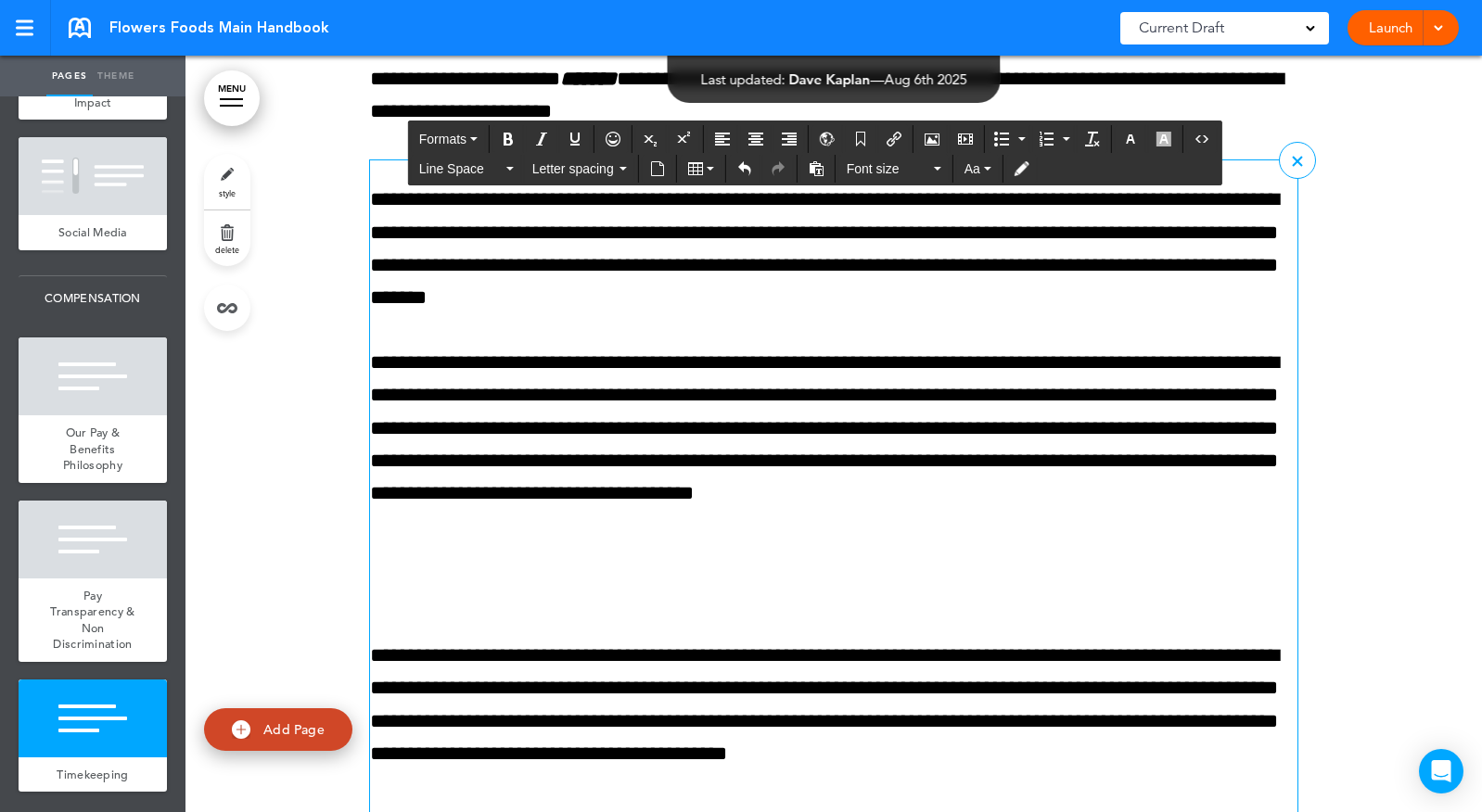 scroll, scrollTop: 50106, scrollLeft: 0, axis: vertical 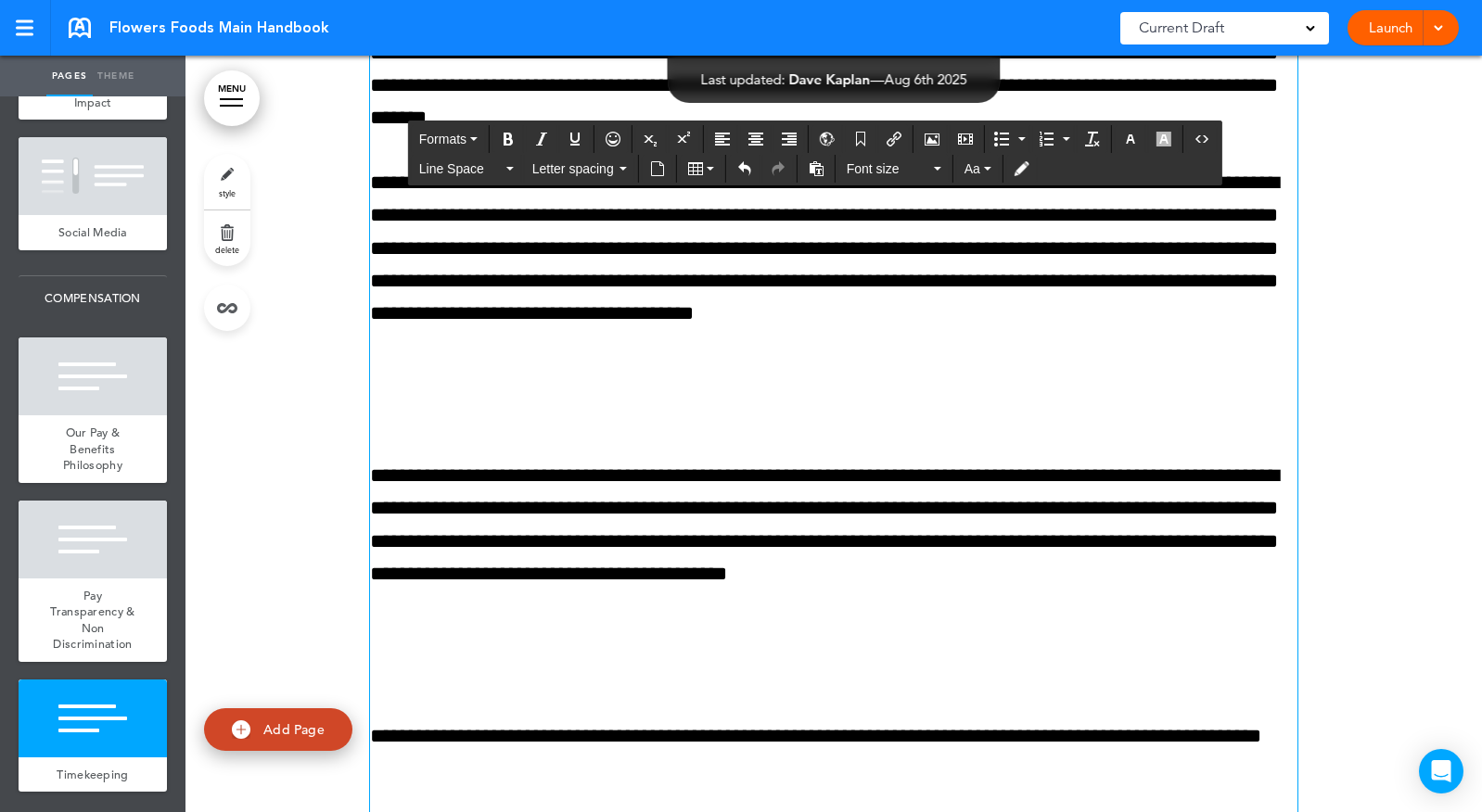 click on "**********" at bounding box center (834, 576) 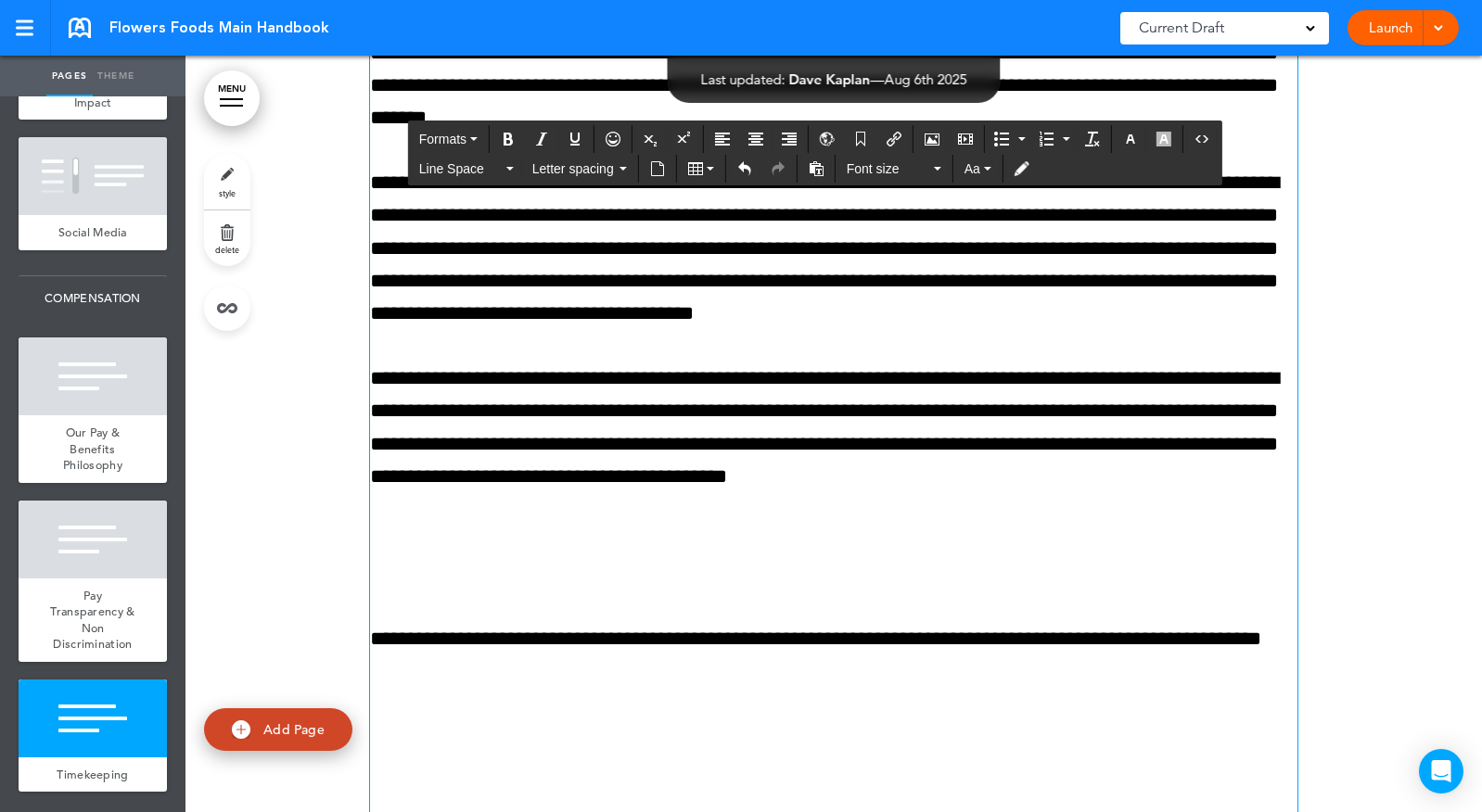 click at bounding box center (834, 551) 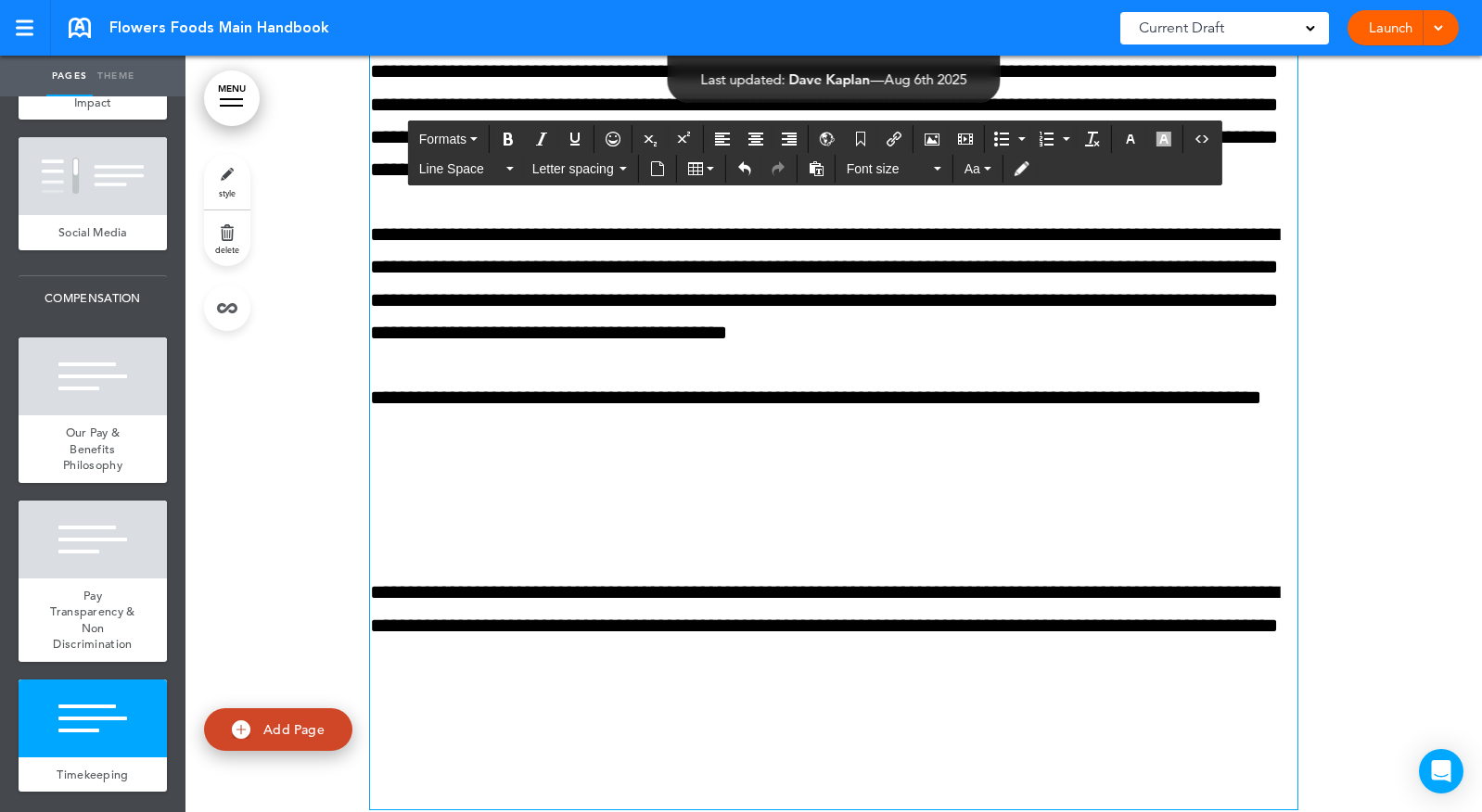 scroll, scrollTop: 50255, scrollLeft: 0, axis: vertical 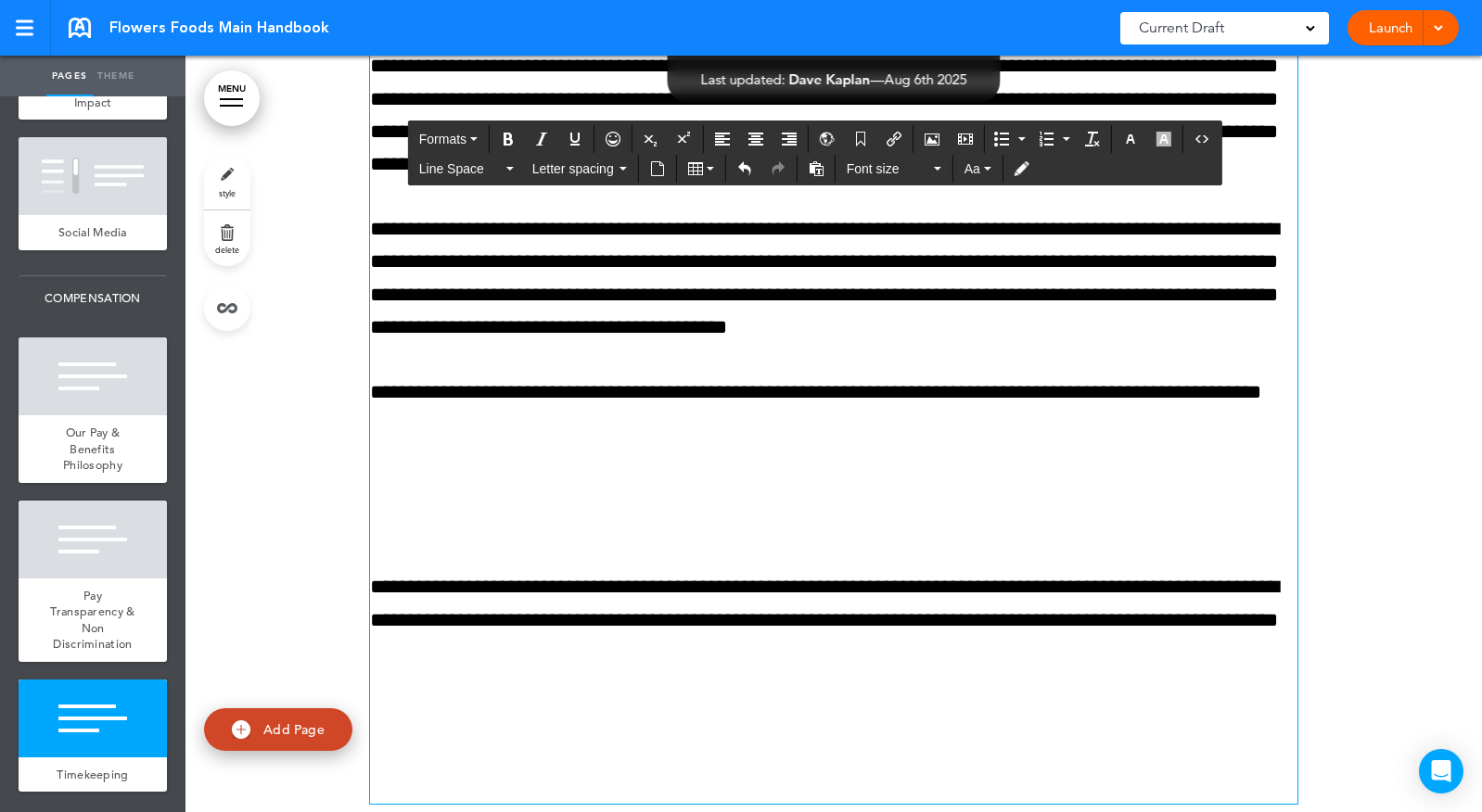 click at bounding box center (834, 499) 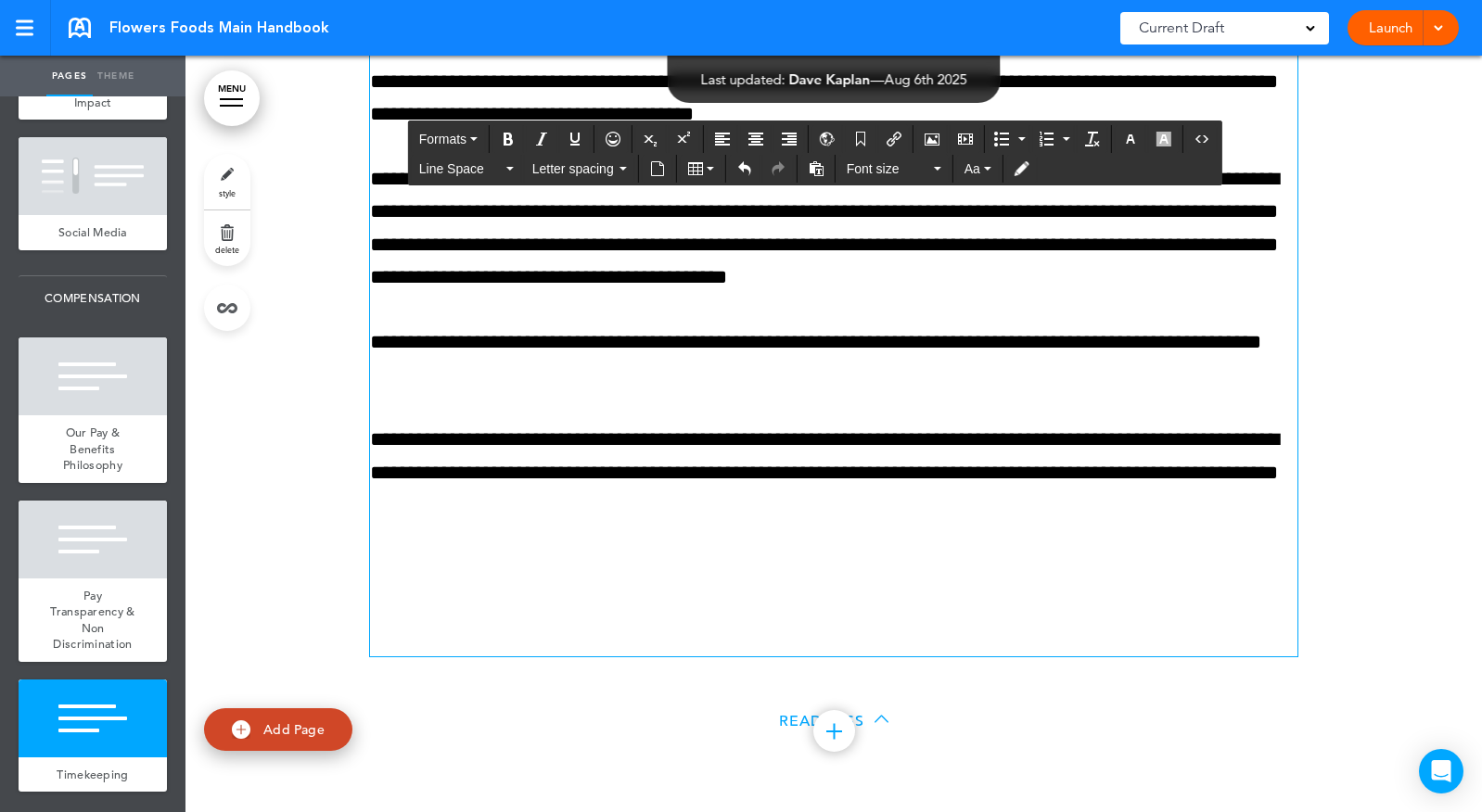 click at bounding box center [834, 605] 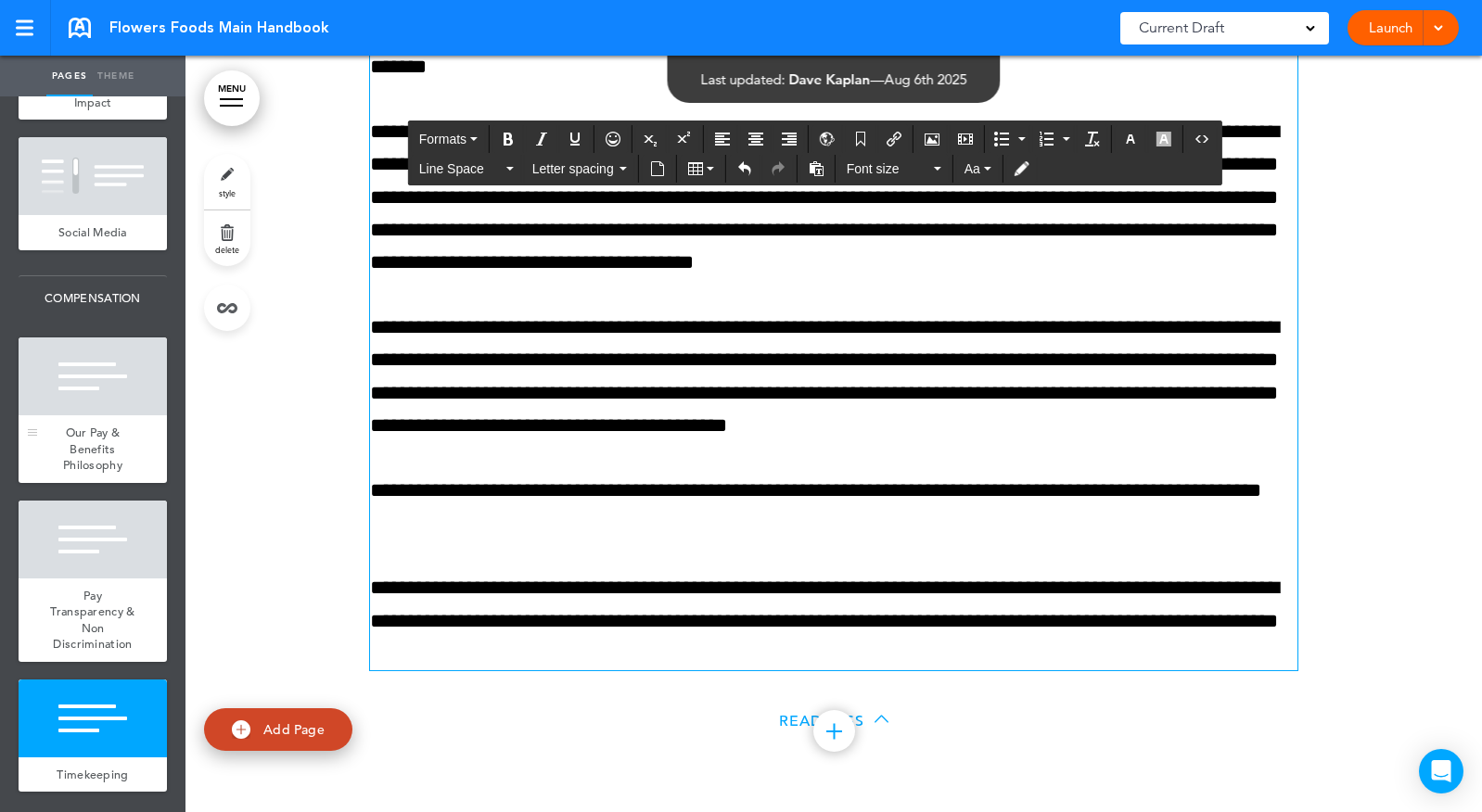 scroll, scrollTop: 50286, scrollLeft: 0, axis: vertical 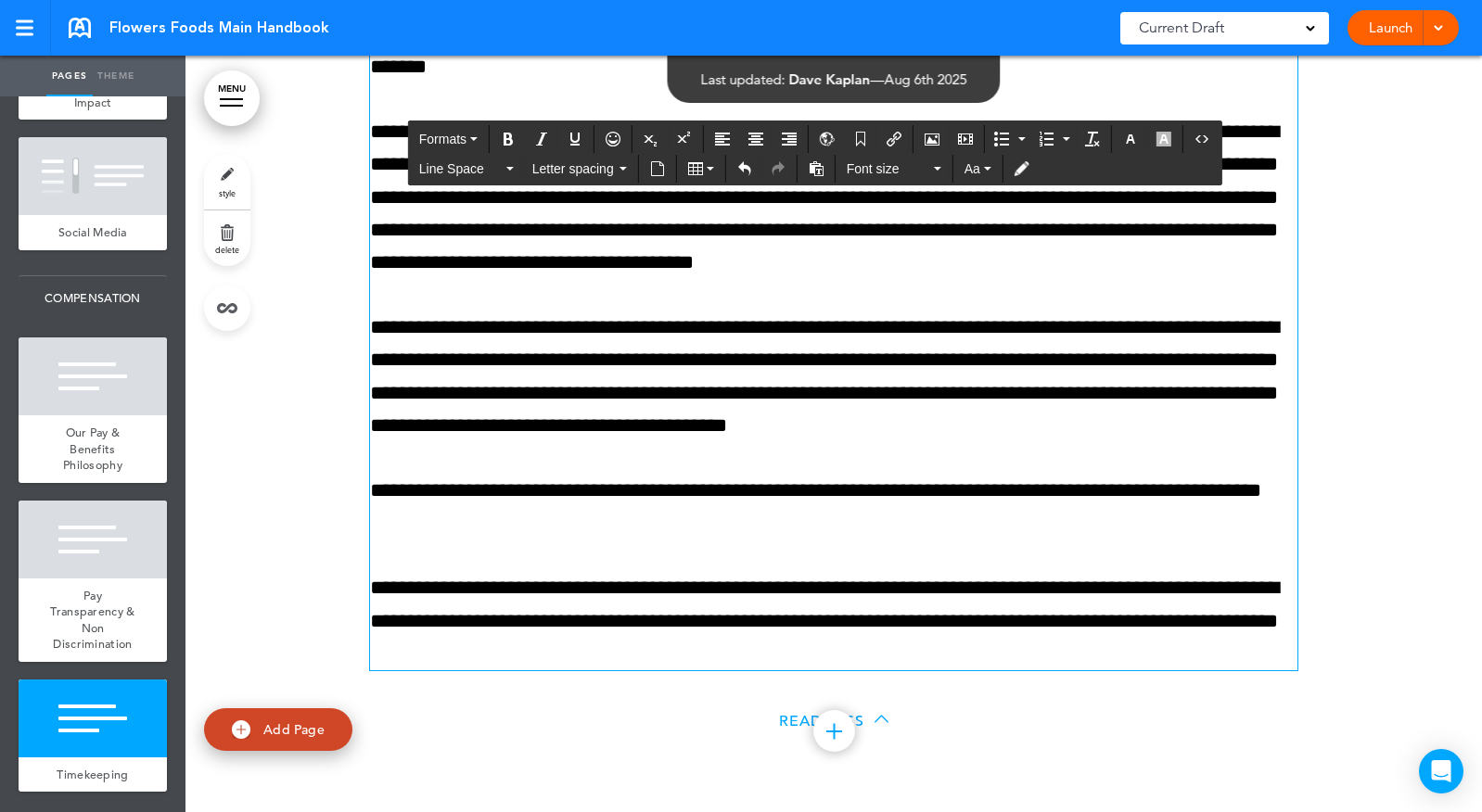click on "Read Less" at bounding box center [834, 722] 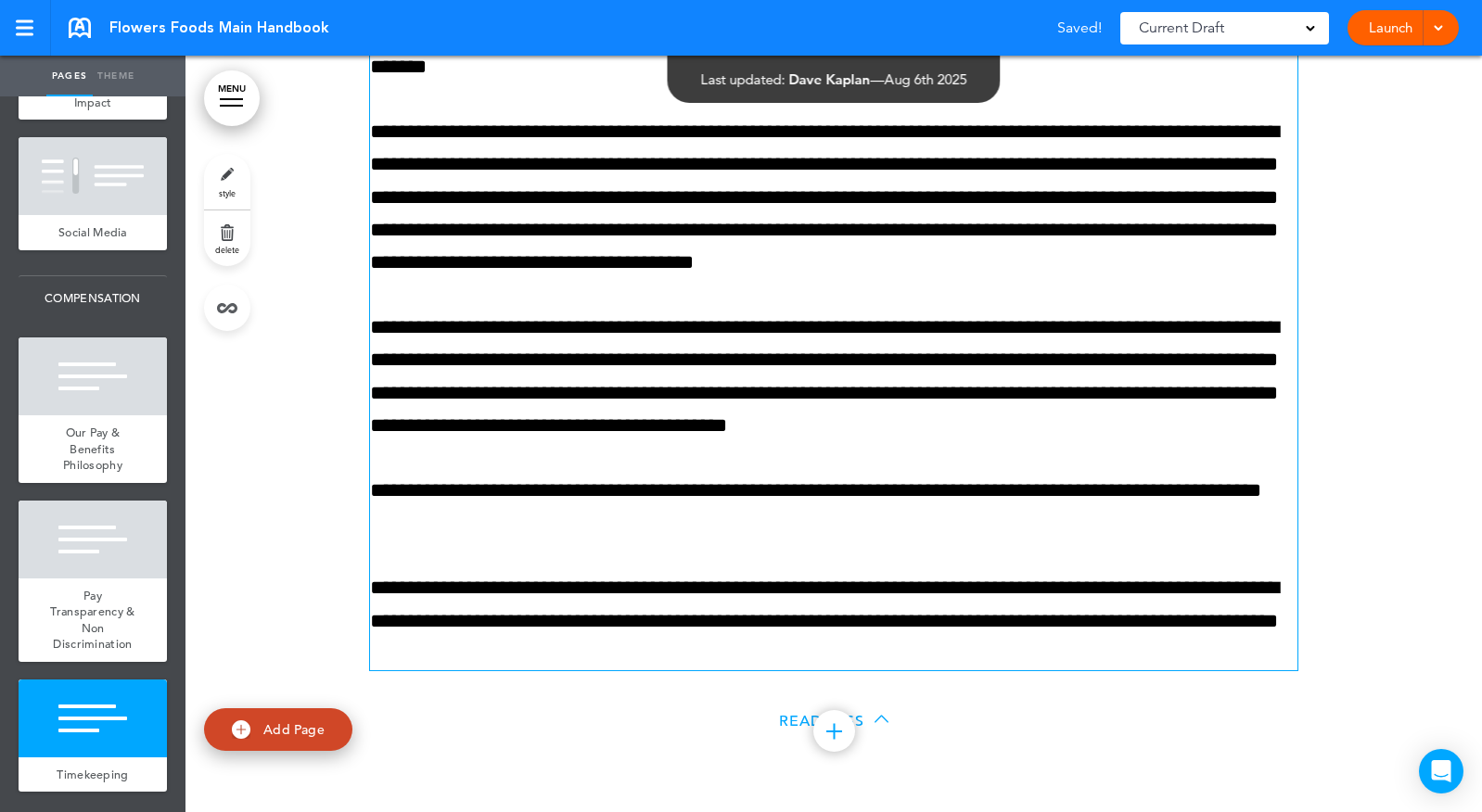 scroll, scrollTop: 50286, scrollLeft: 0, axis: vertical 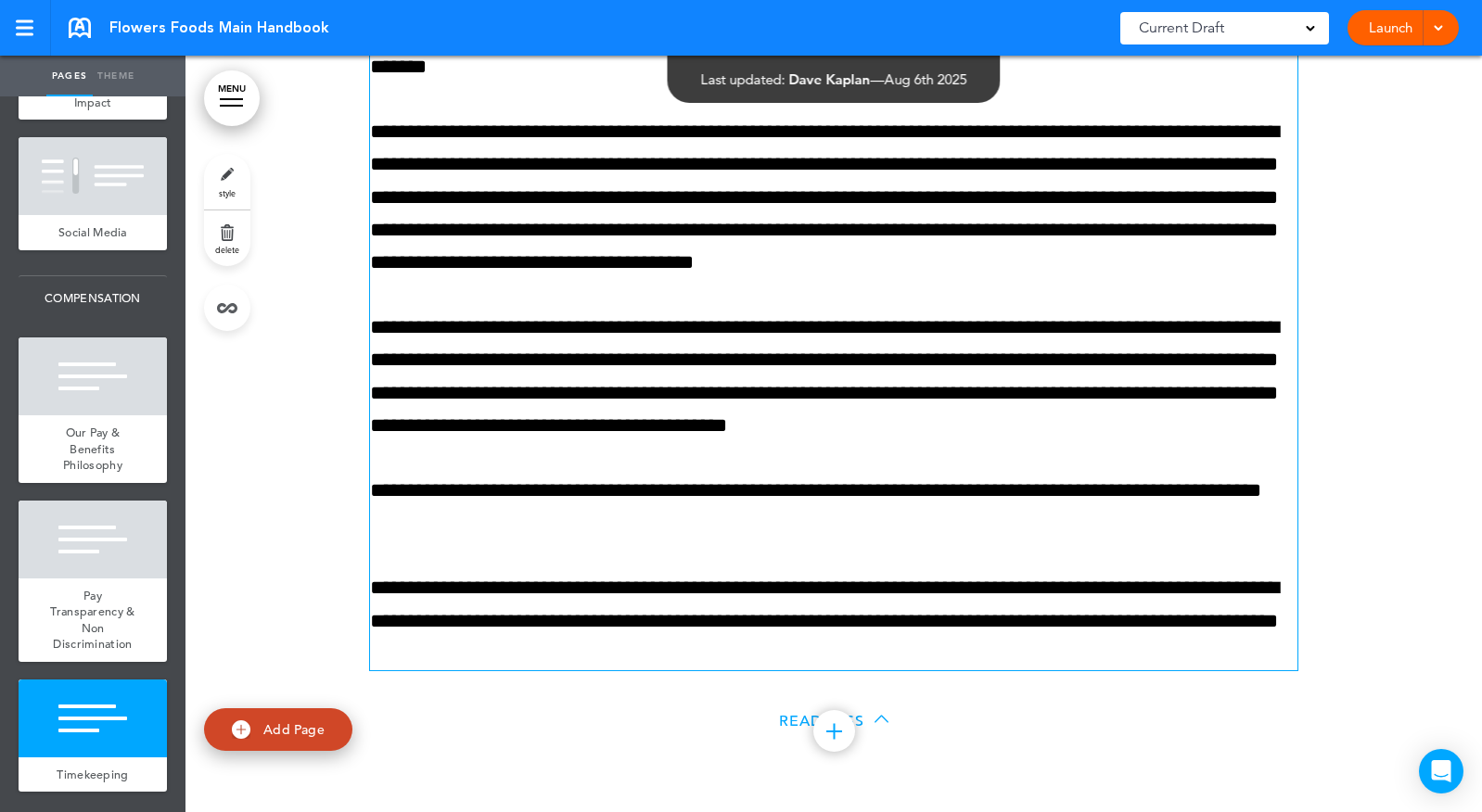 click on "Add Page" at bounding box center [294, 729] 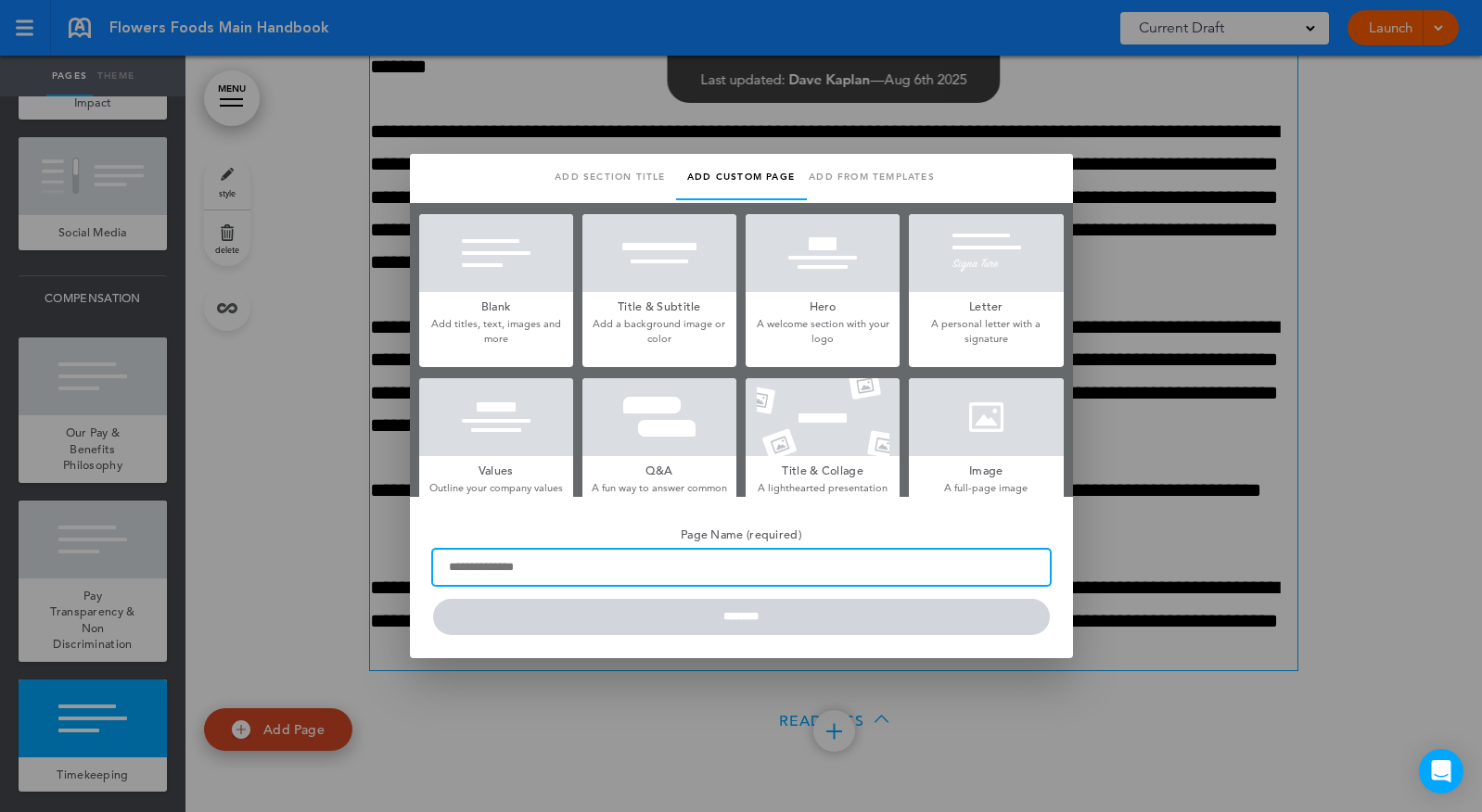 click on "Page Name (required)" at bounding box center (741, 567) 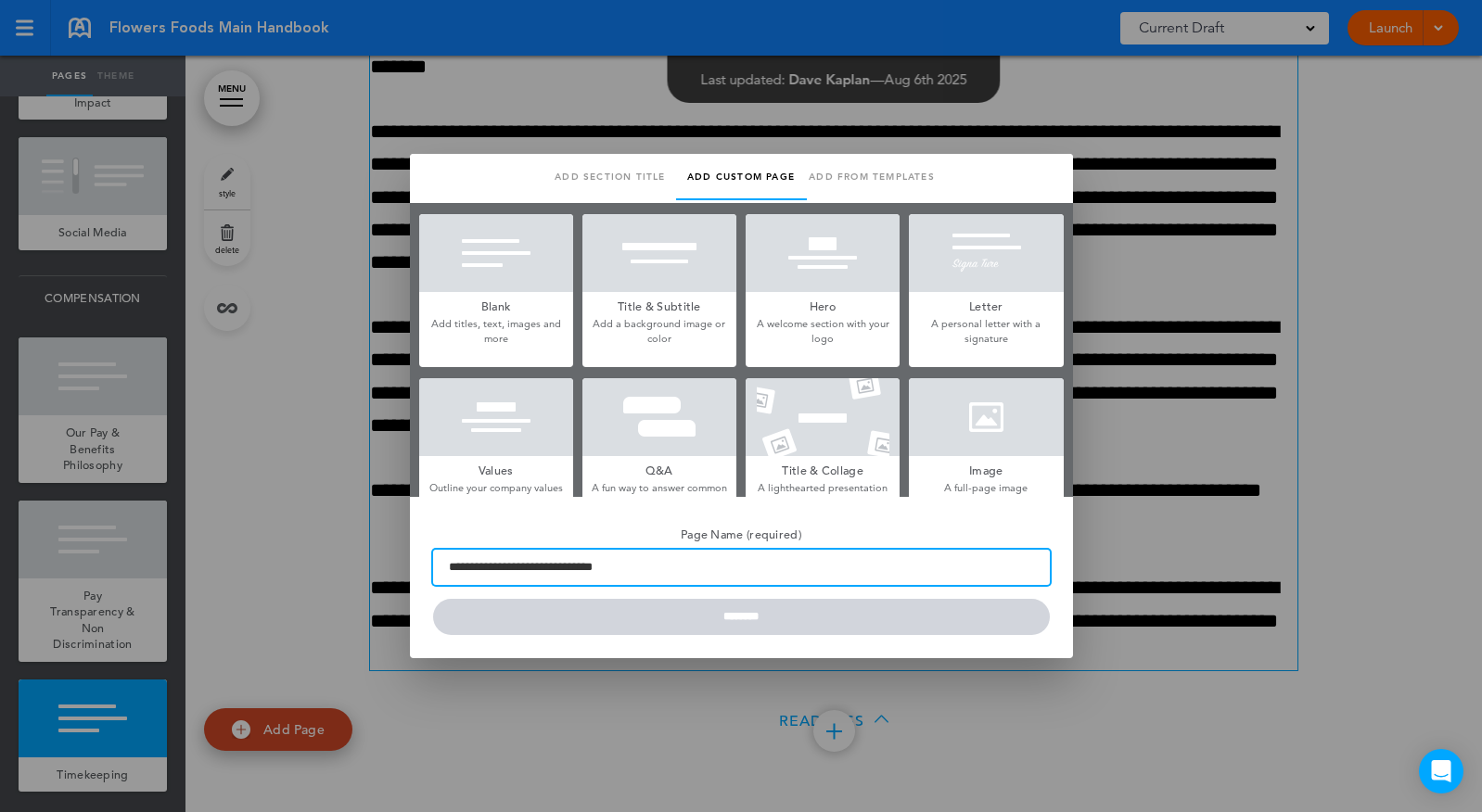 scroll, scrollTop: 869, scrollLeft: 0, axis: vertical 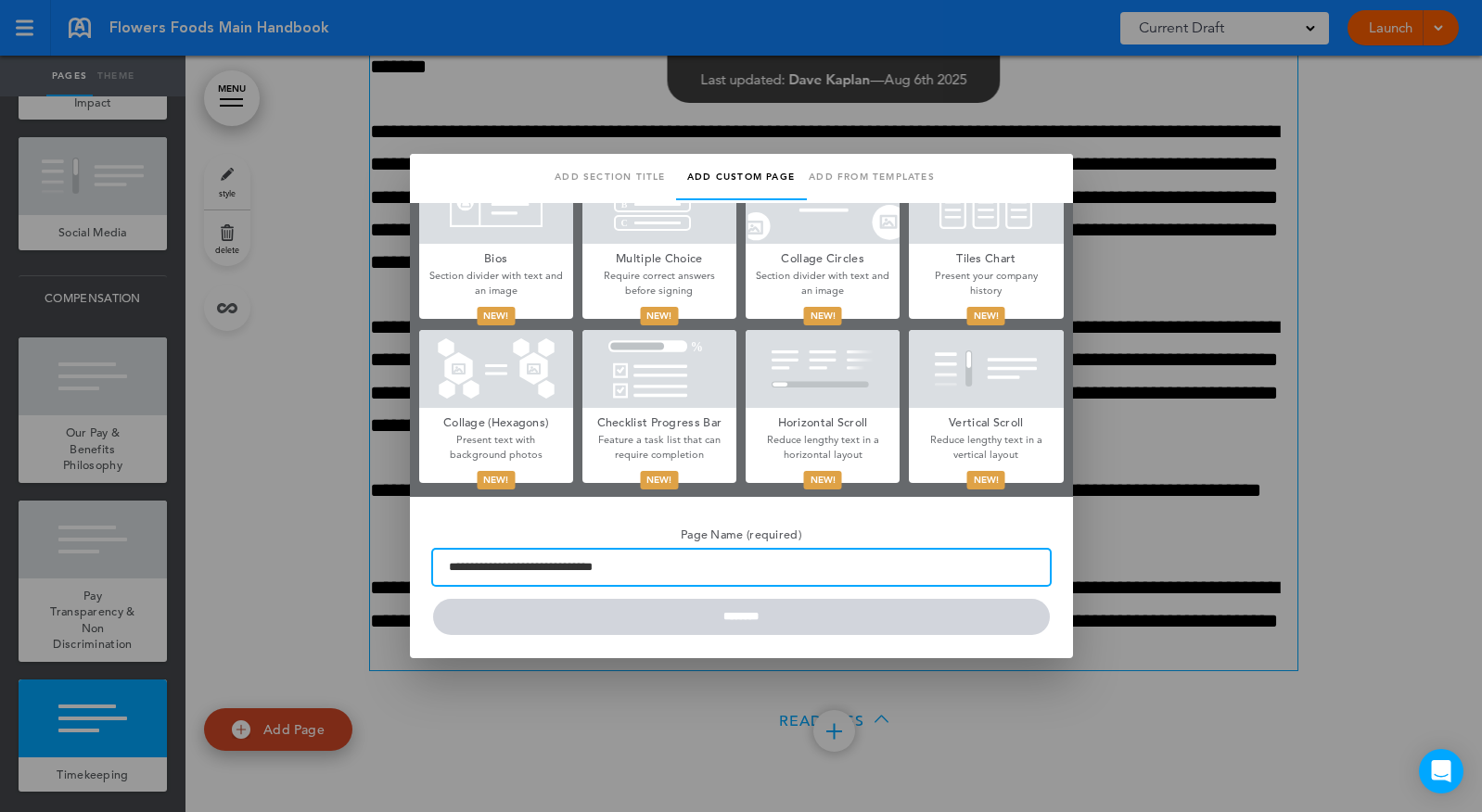 type on "**********" 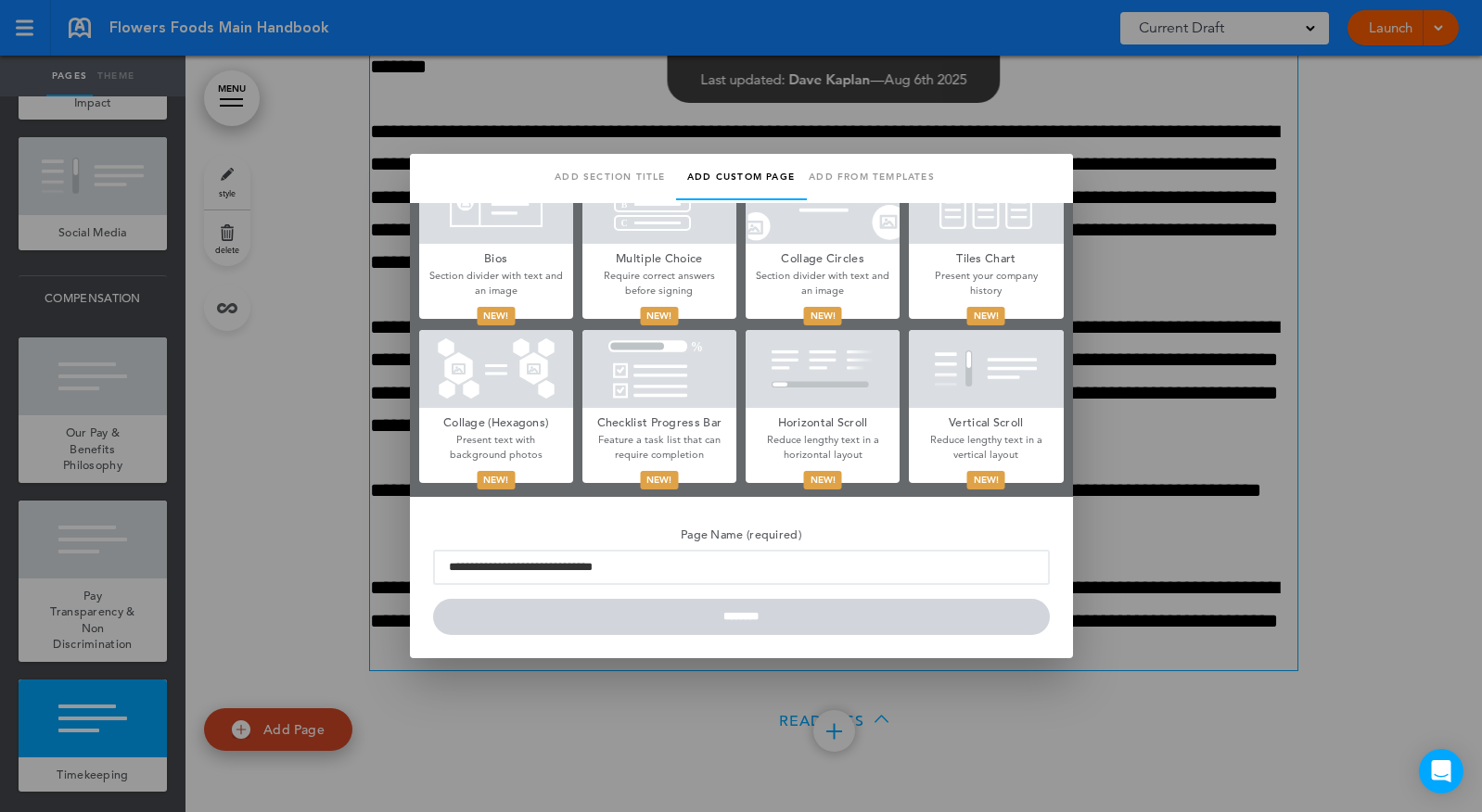 click on "Vertical Scroll" at bounding box center [986, 421] 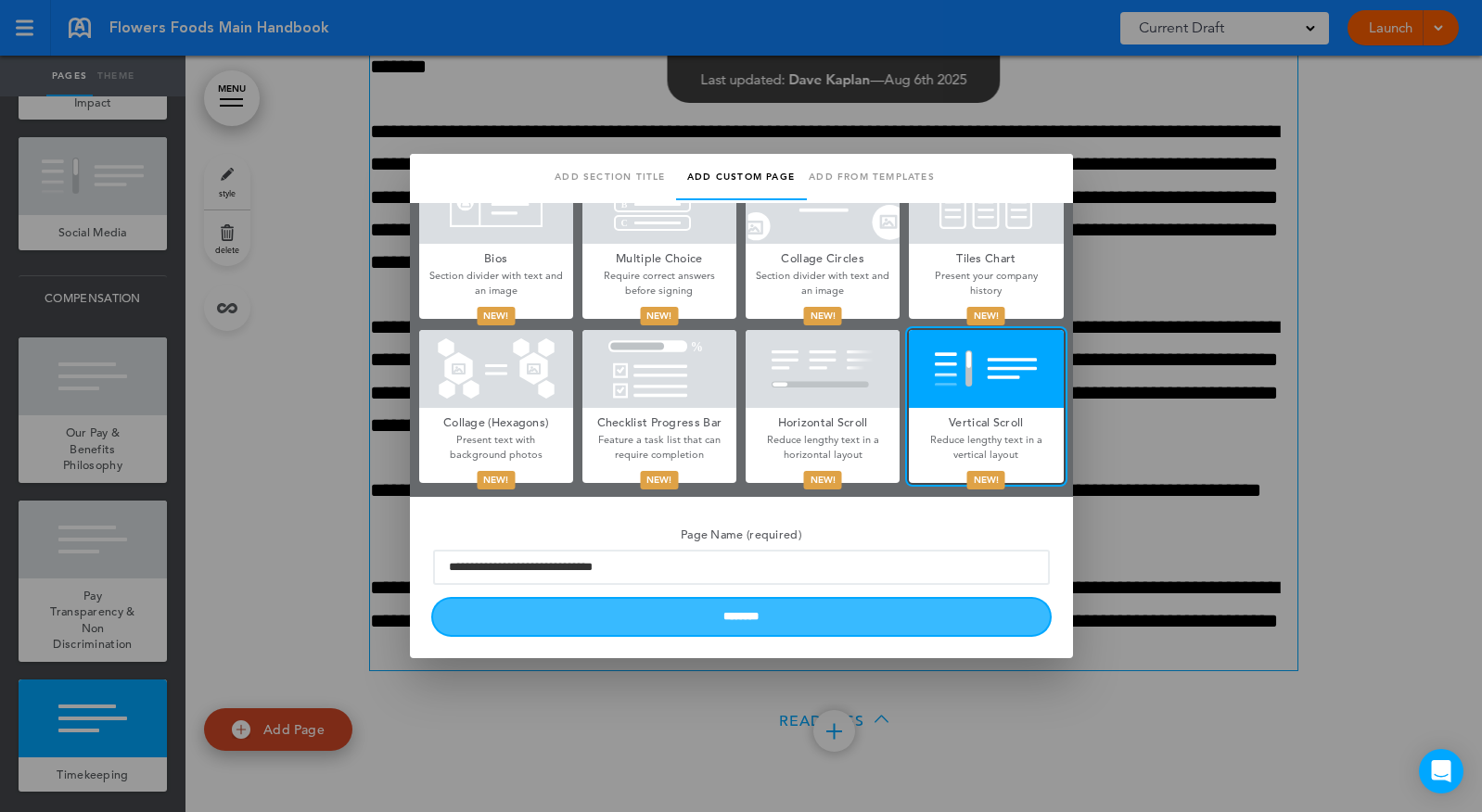 click on "********" at bounding box center [741, 616] 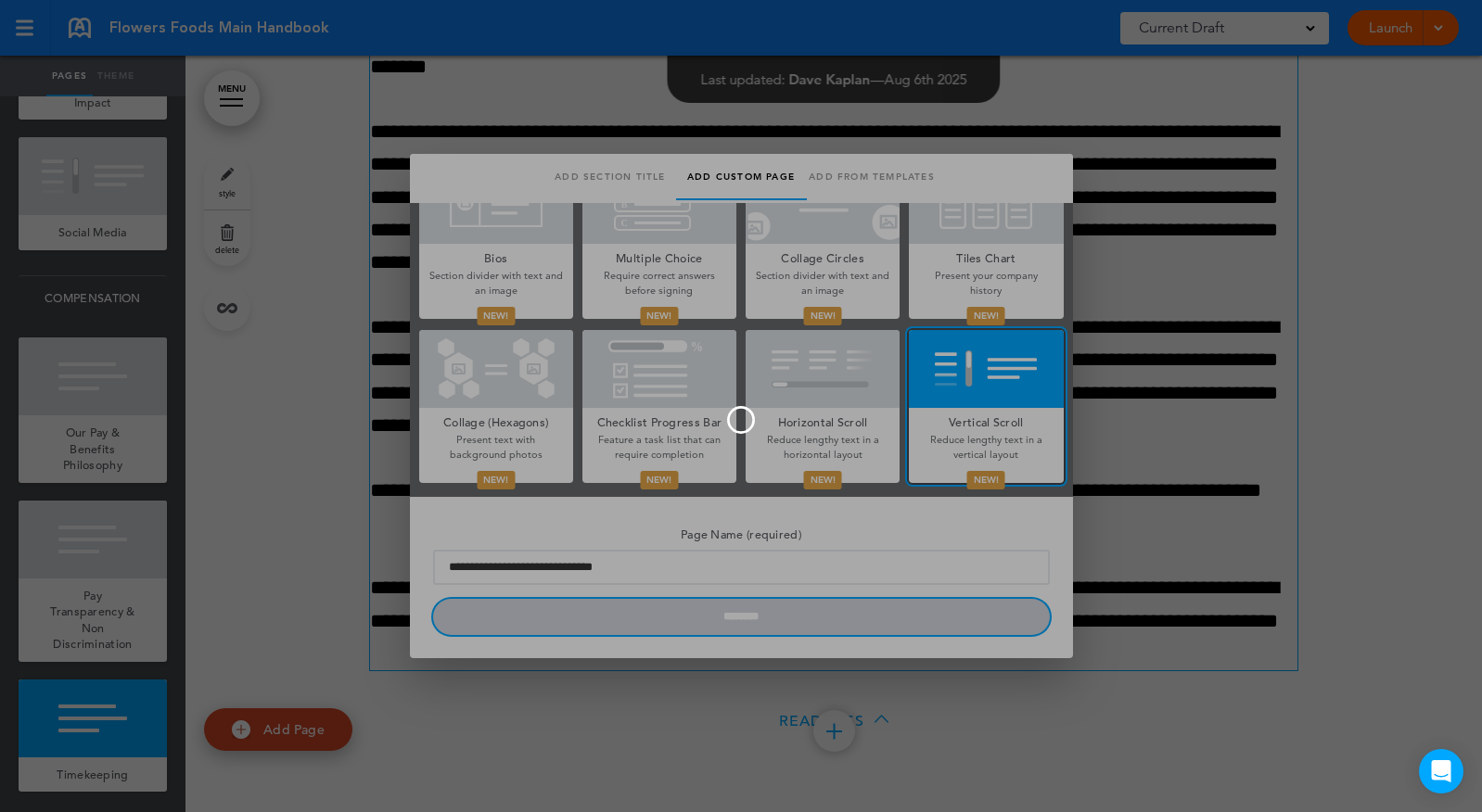 type 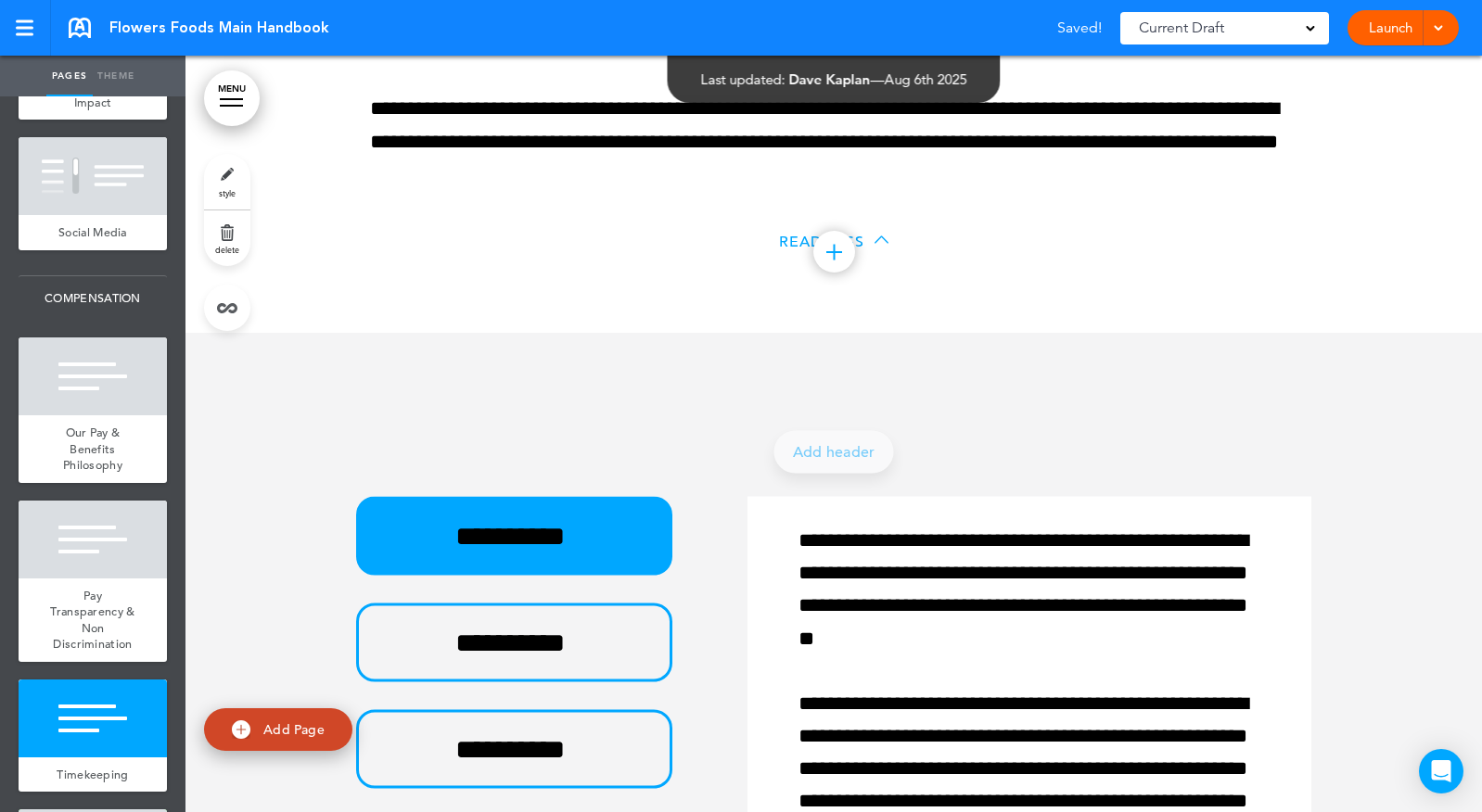 scroll, scrollTop: 50880, scrollLeft: 0, axis: vertical 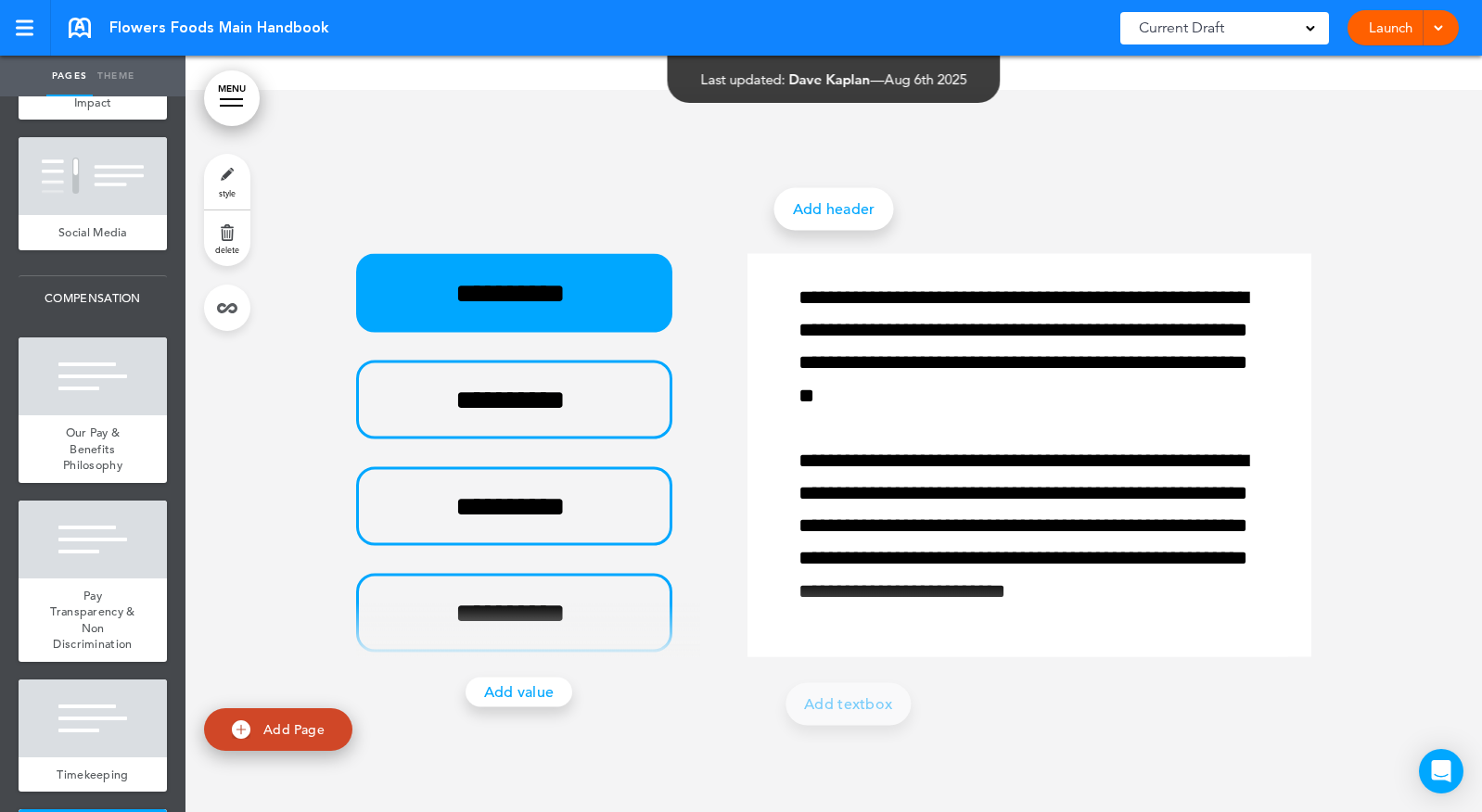 click on "Add header" at bounding box center [834, 209] 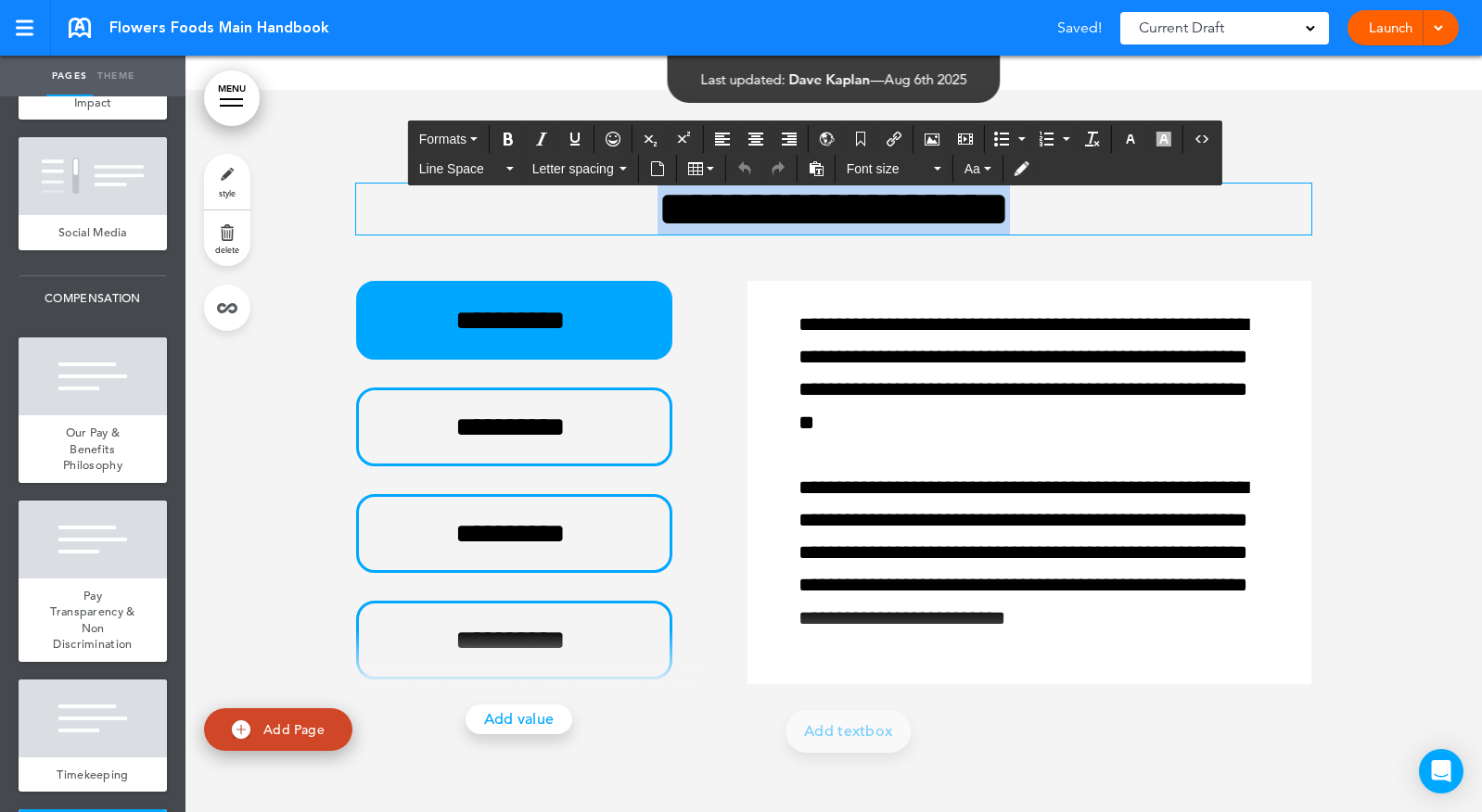 drag, startPoint x: 639, startPoint y: 335, endPoint x: 455, endPoint y: 350, distance: 184.6104 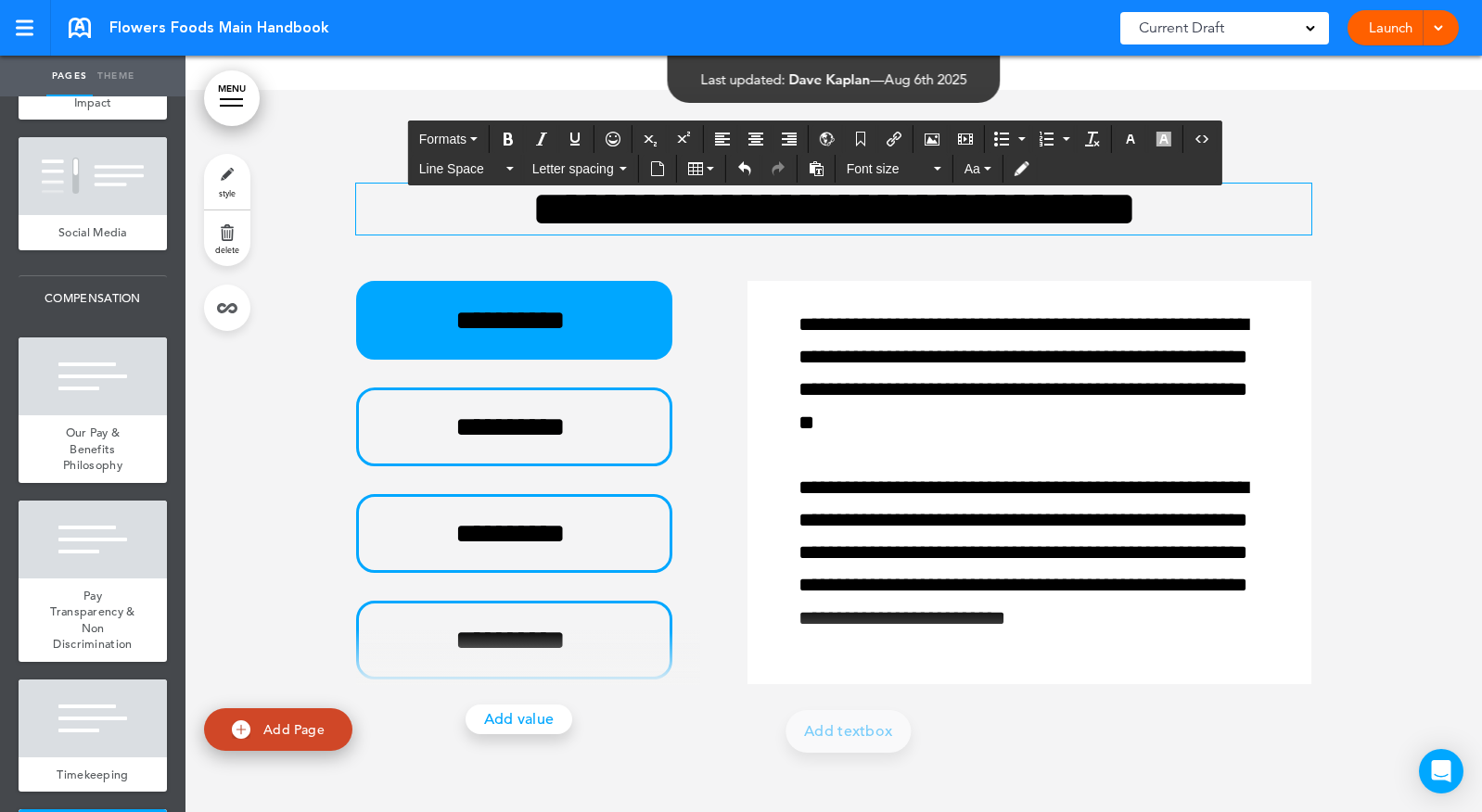 scroll, scrollTop: 50847, scrollLeft: 0, axis: vertical 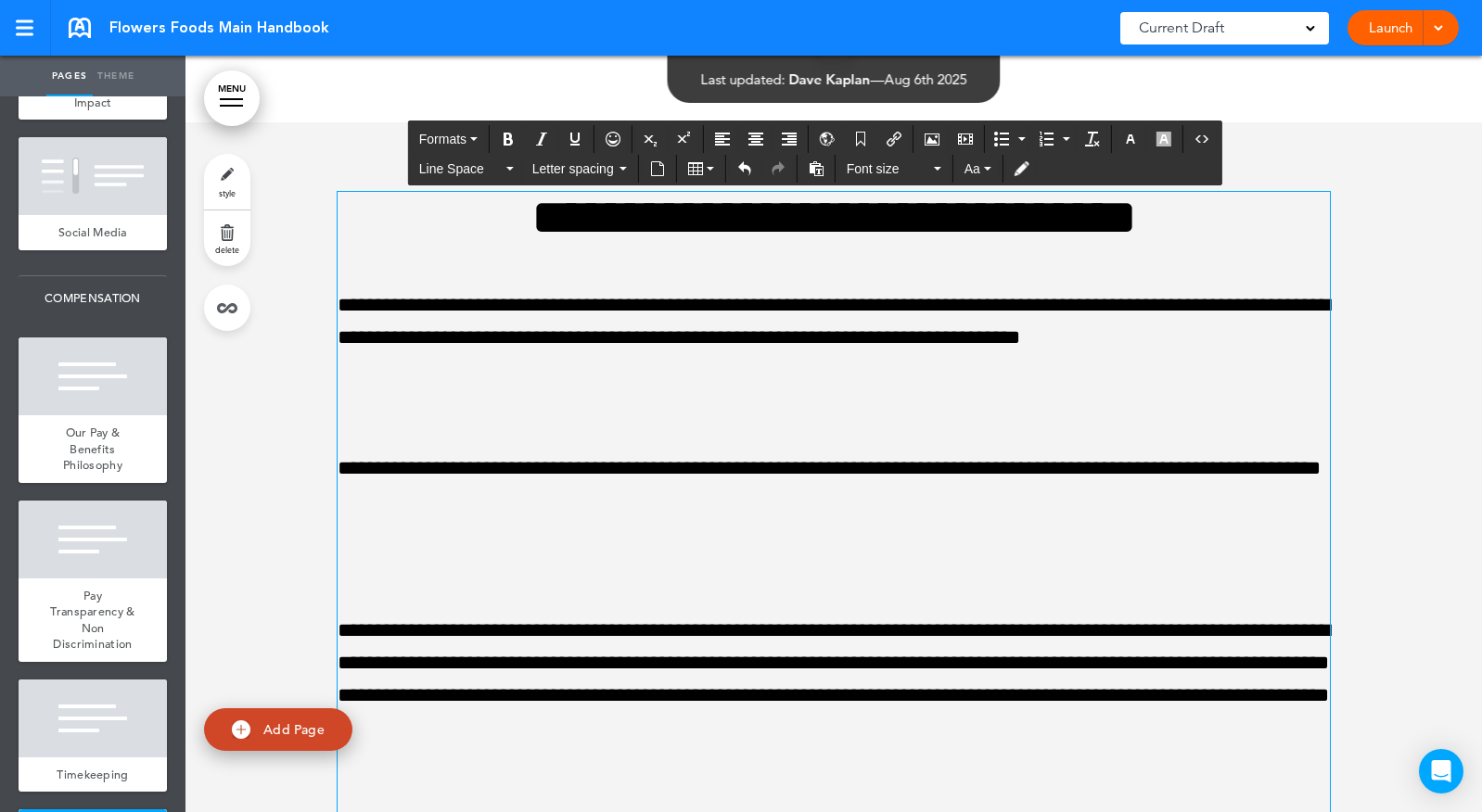 click at bounding box center (834, 402) 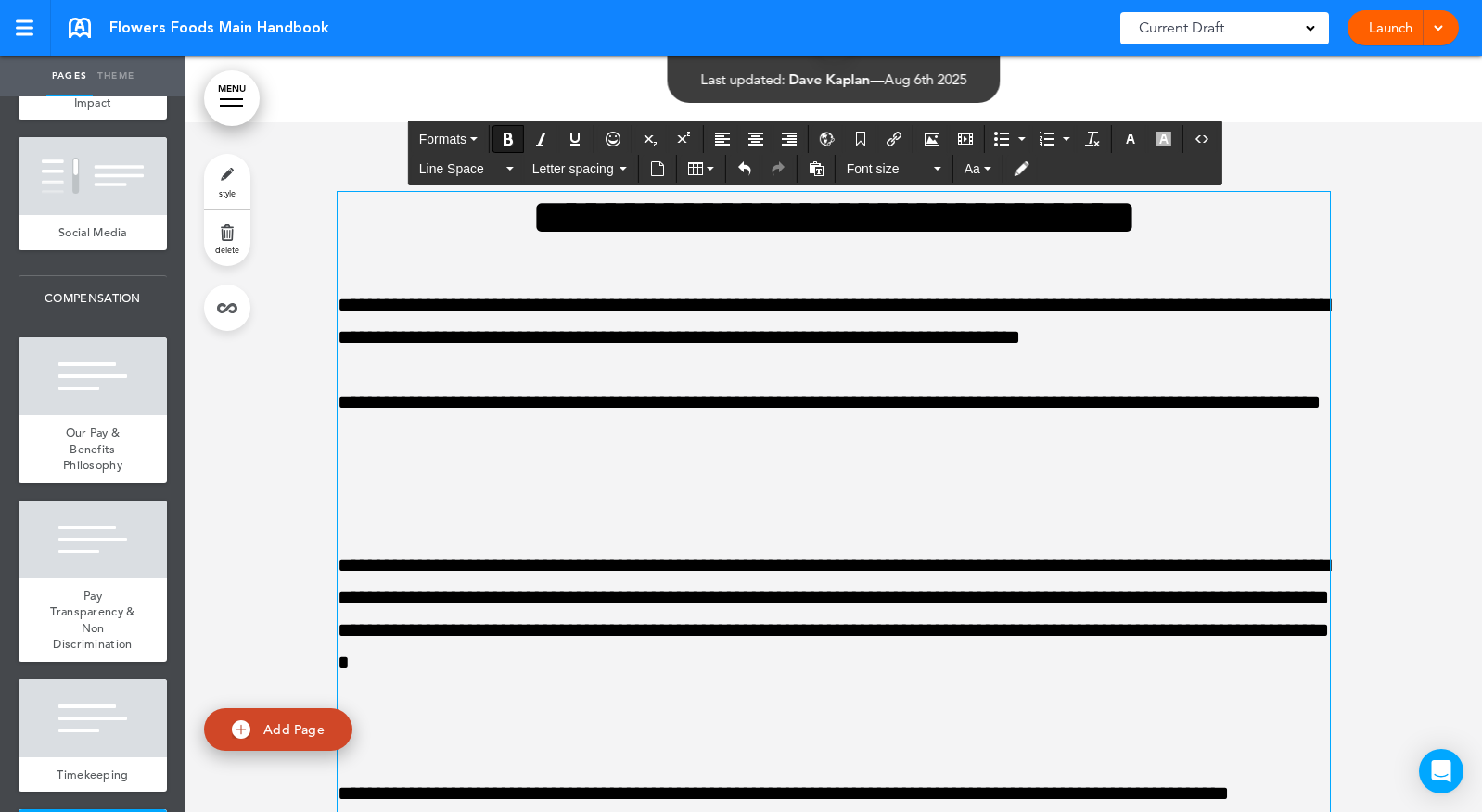 click on "**********" at bounding box center (834, 875) 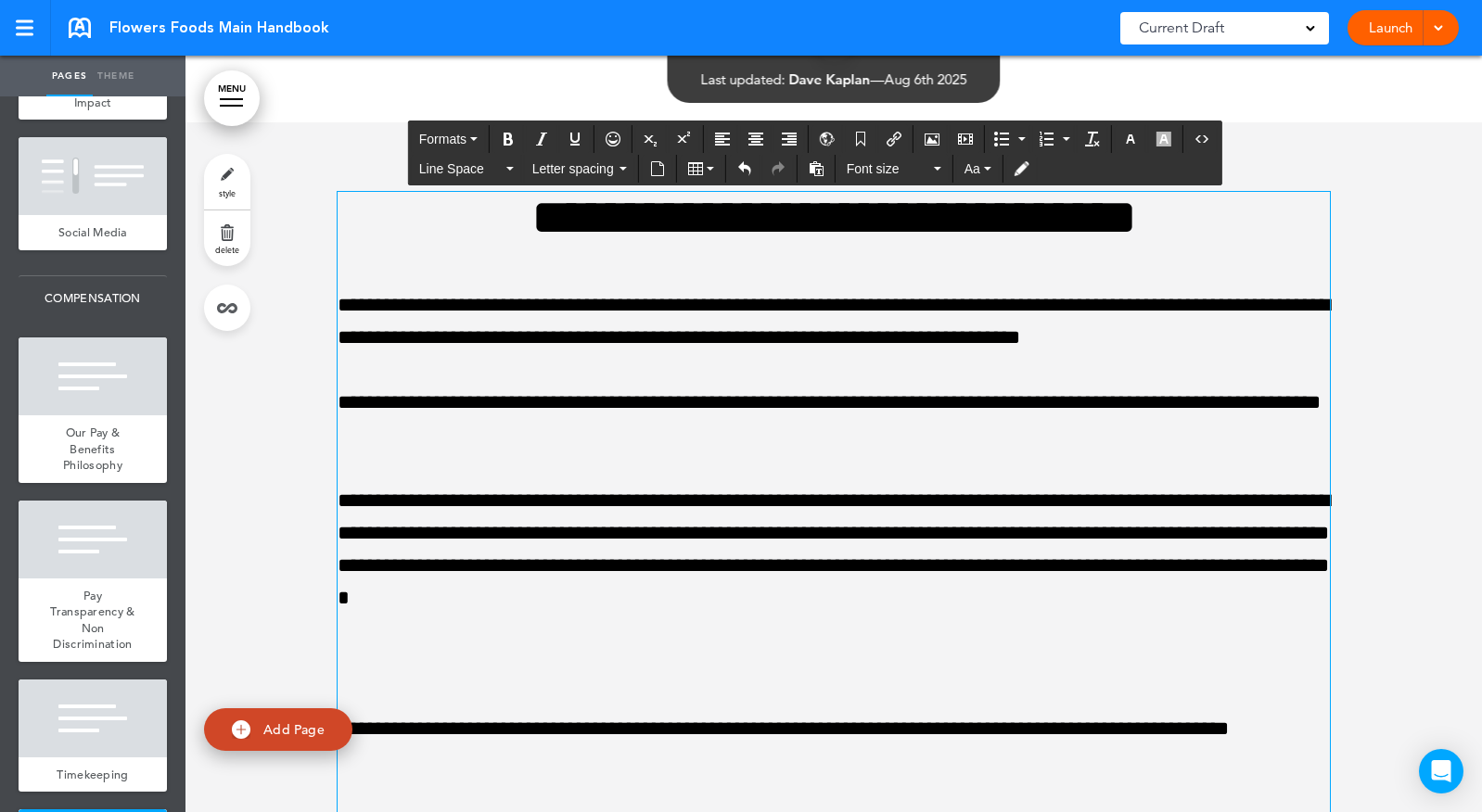 click on "**********" at bounding box center (834, 322) 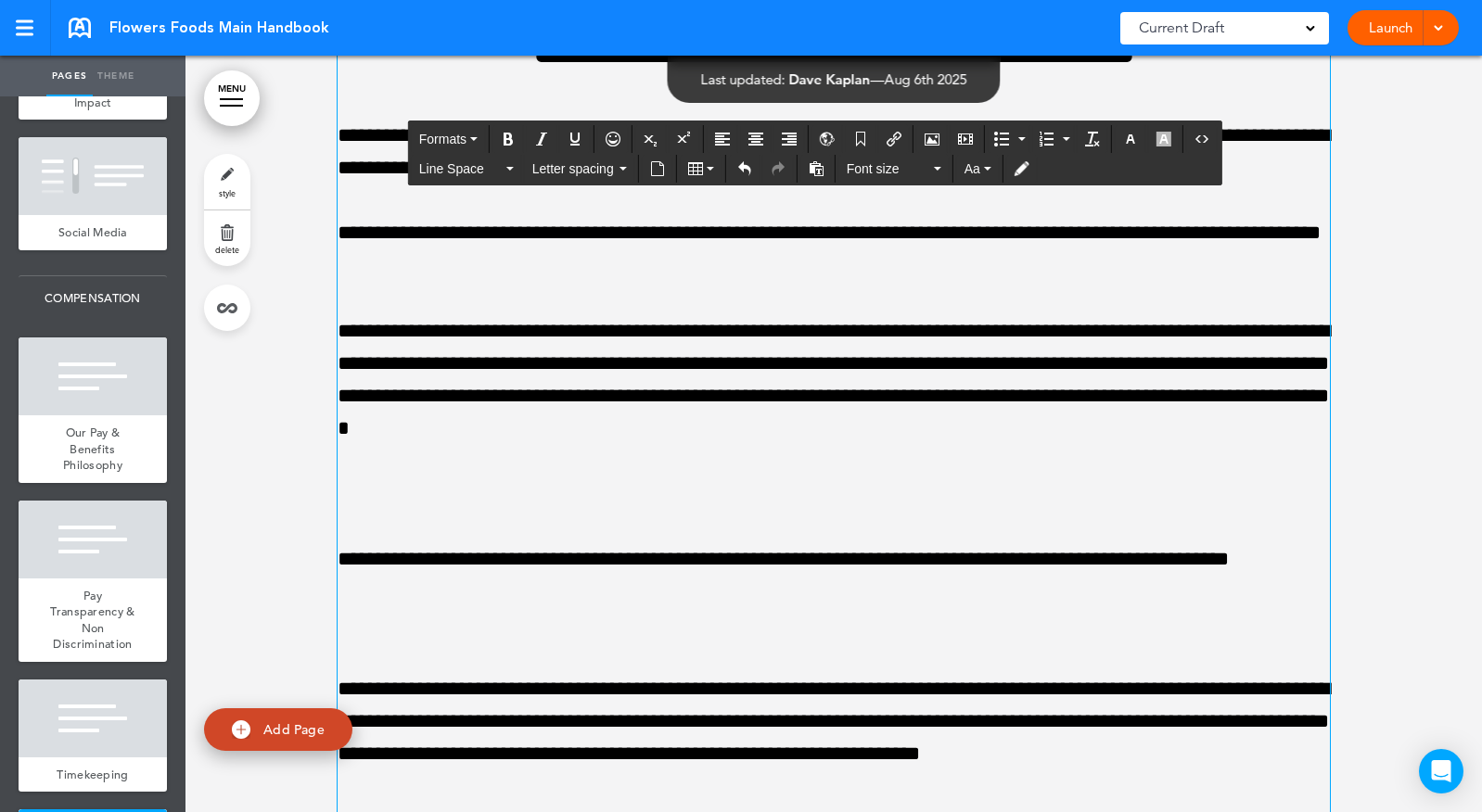 scroll, scrollTop: 51137, scrollLeft: 0, axis: vertical 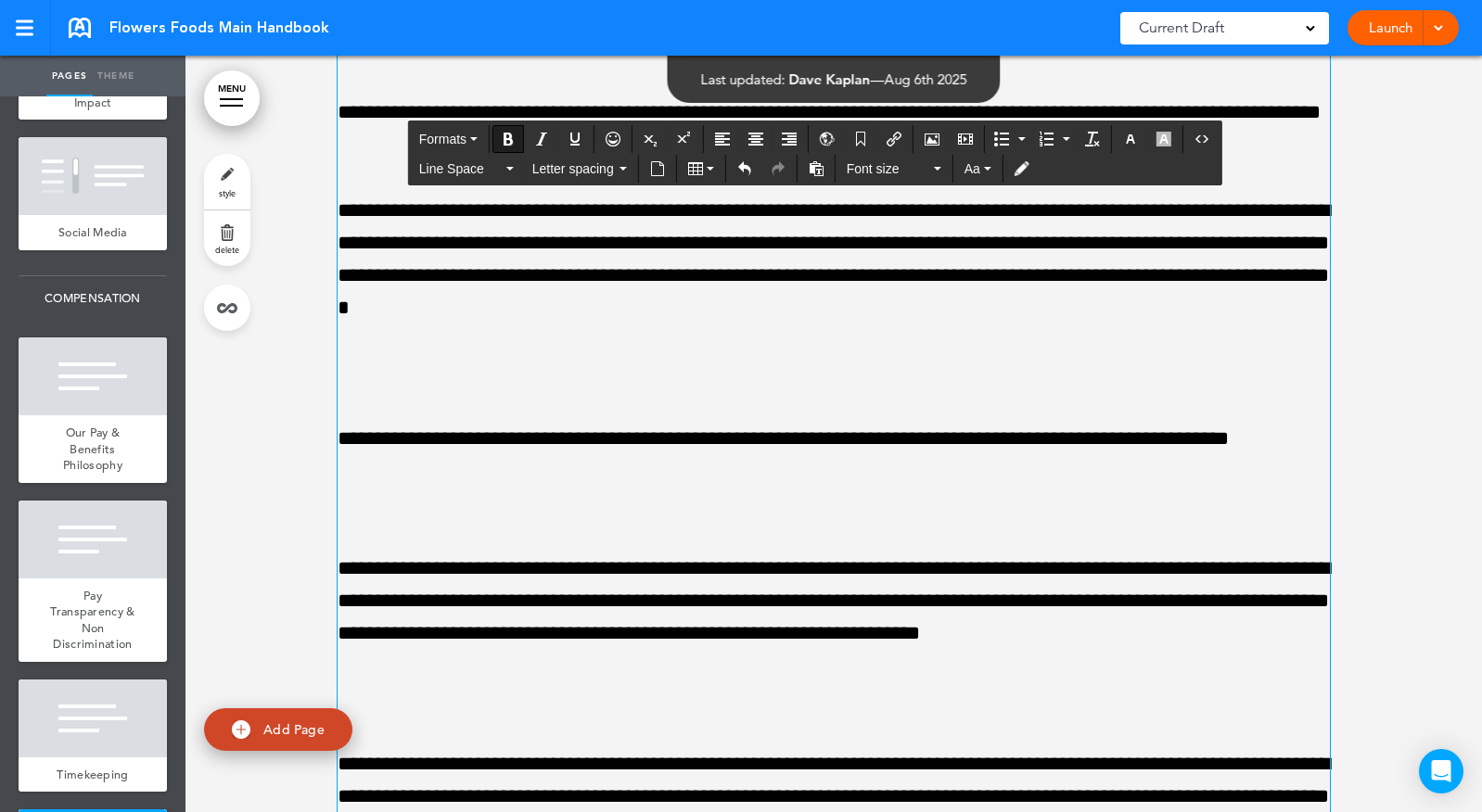 click at bounding box center (834, 374) 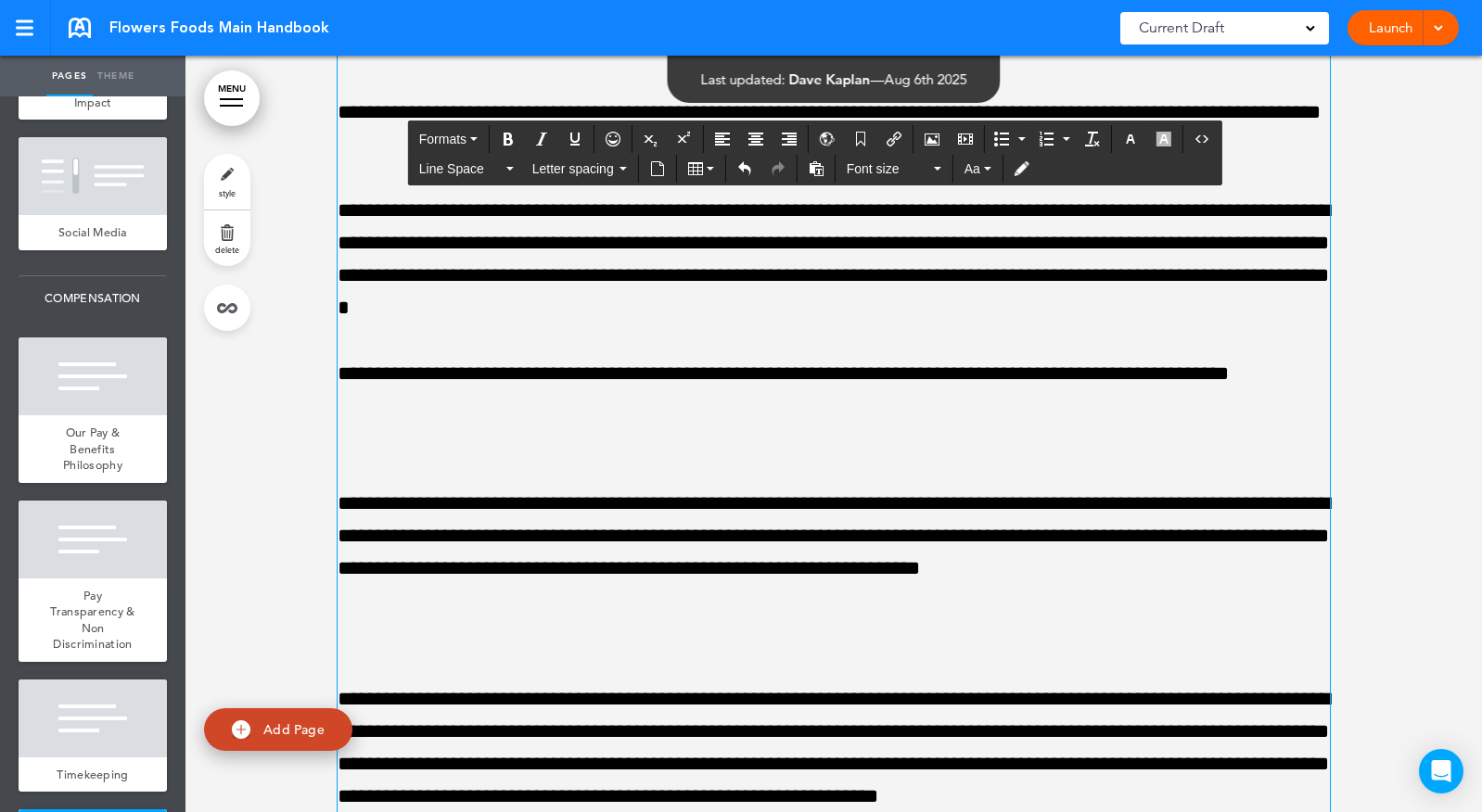 click at bounding box center (834, 438) 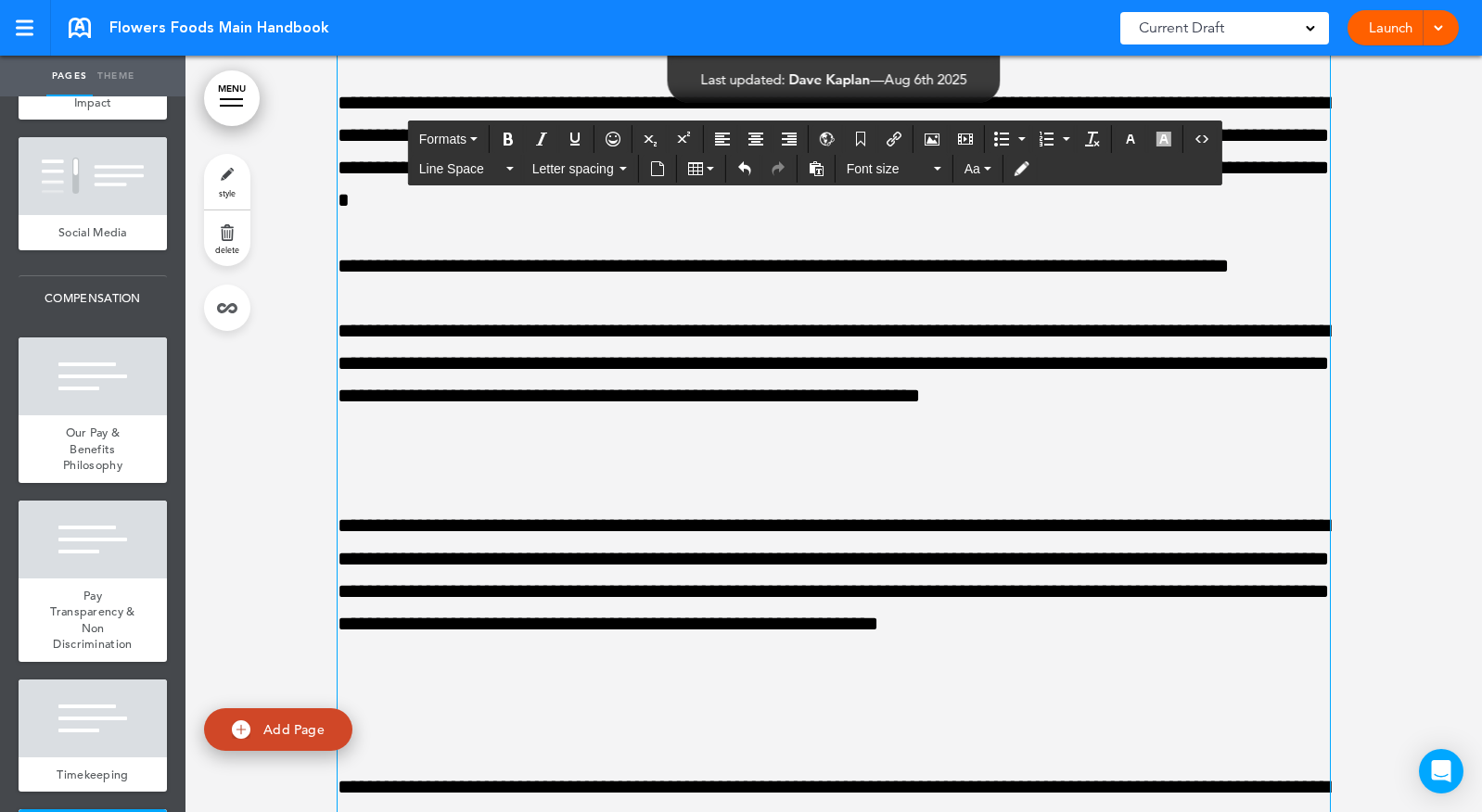 scroll, scrollTop: 51243, scrollLeft: 0, axis: vertical 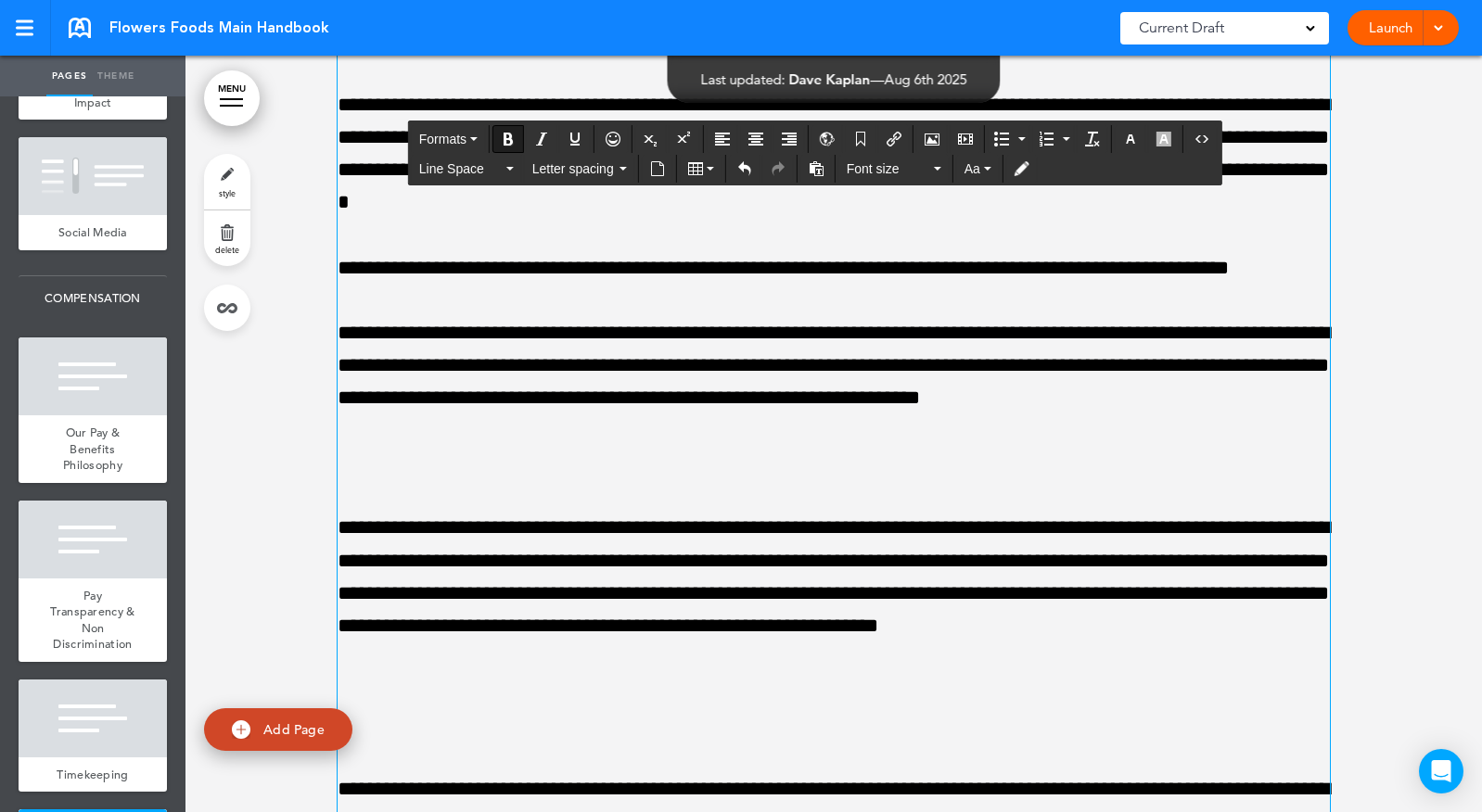 click at bounding box center (834, 463) 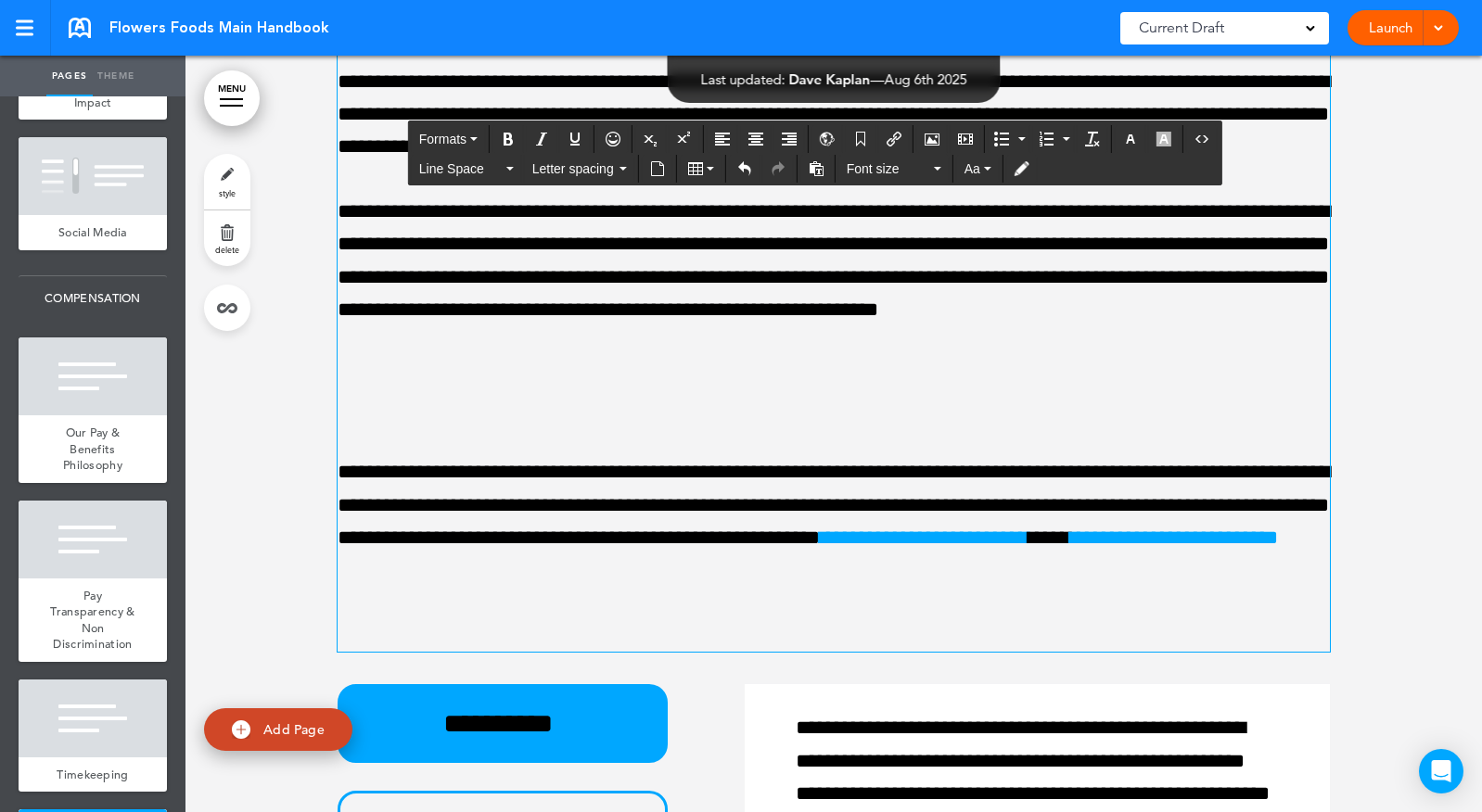 scroll, scrollTop: 51521, scrollLeft: 0, axis: vertical 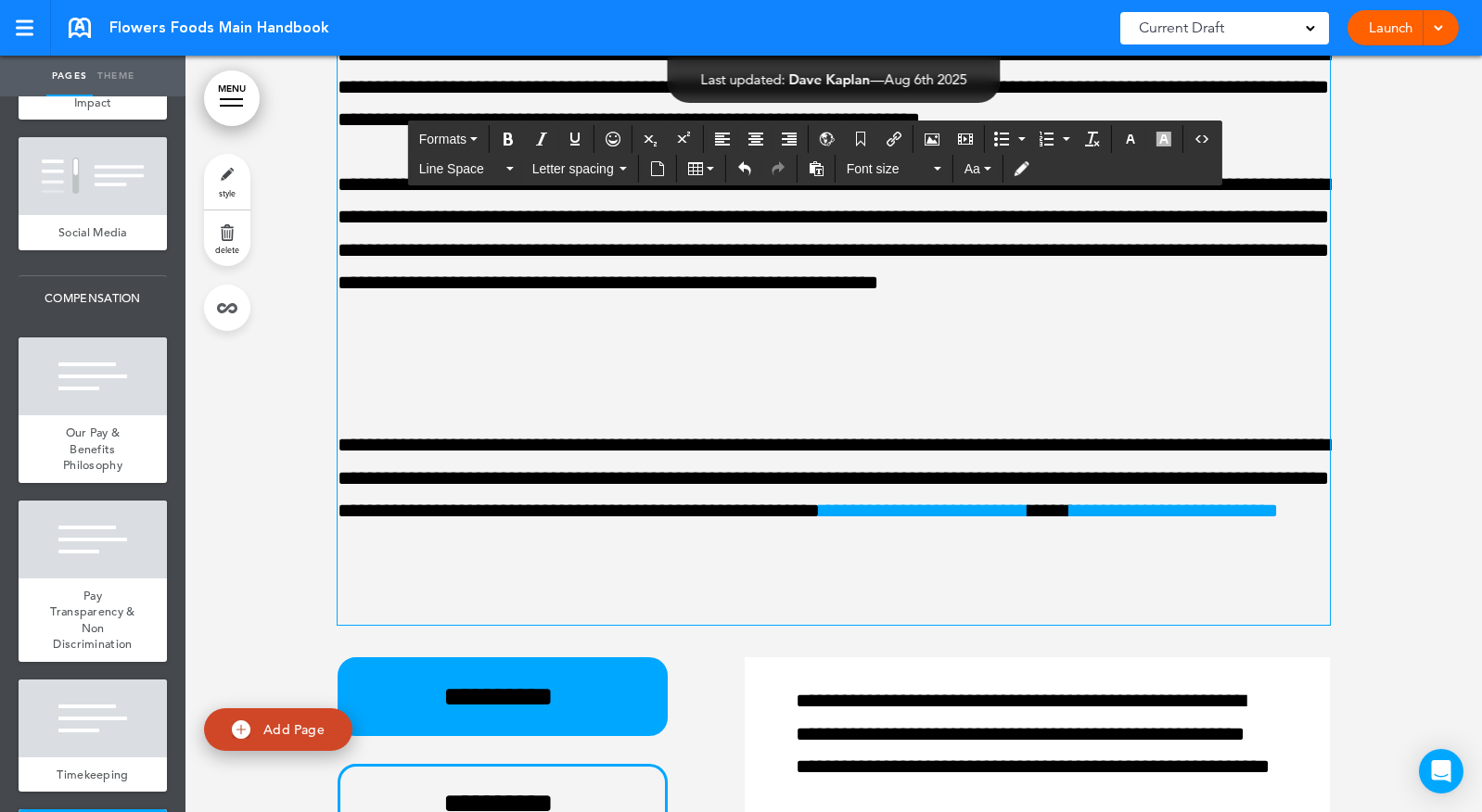 click on "**********" at bounding box center [834, 71] 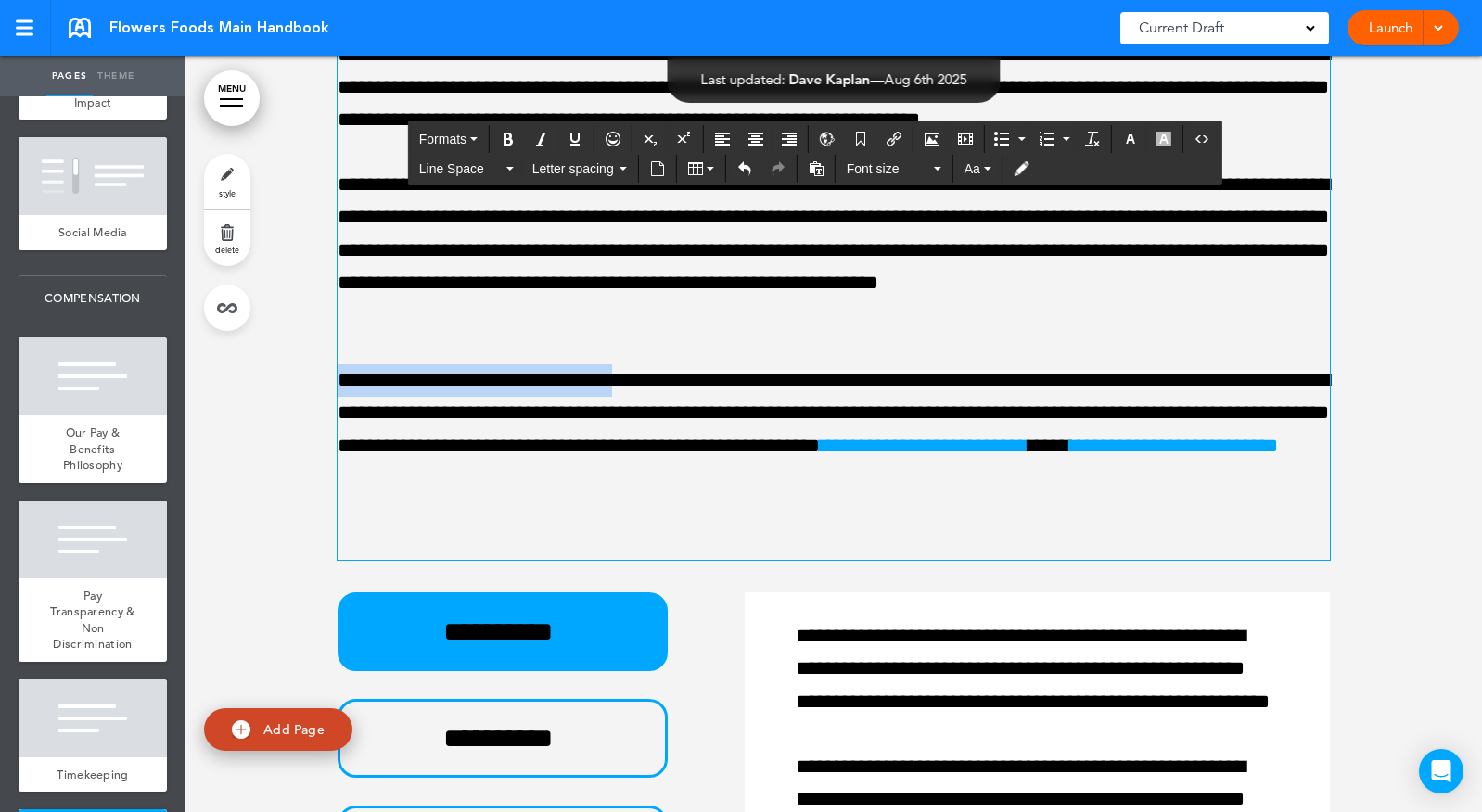 drag, startPoint x: 340, startPoint y: 511, endPoint x: 680, endPoint y: 513, distance: 340.00588 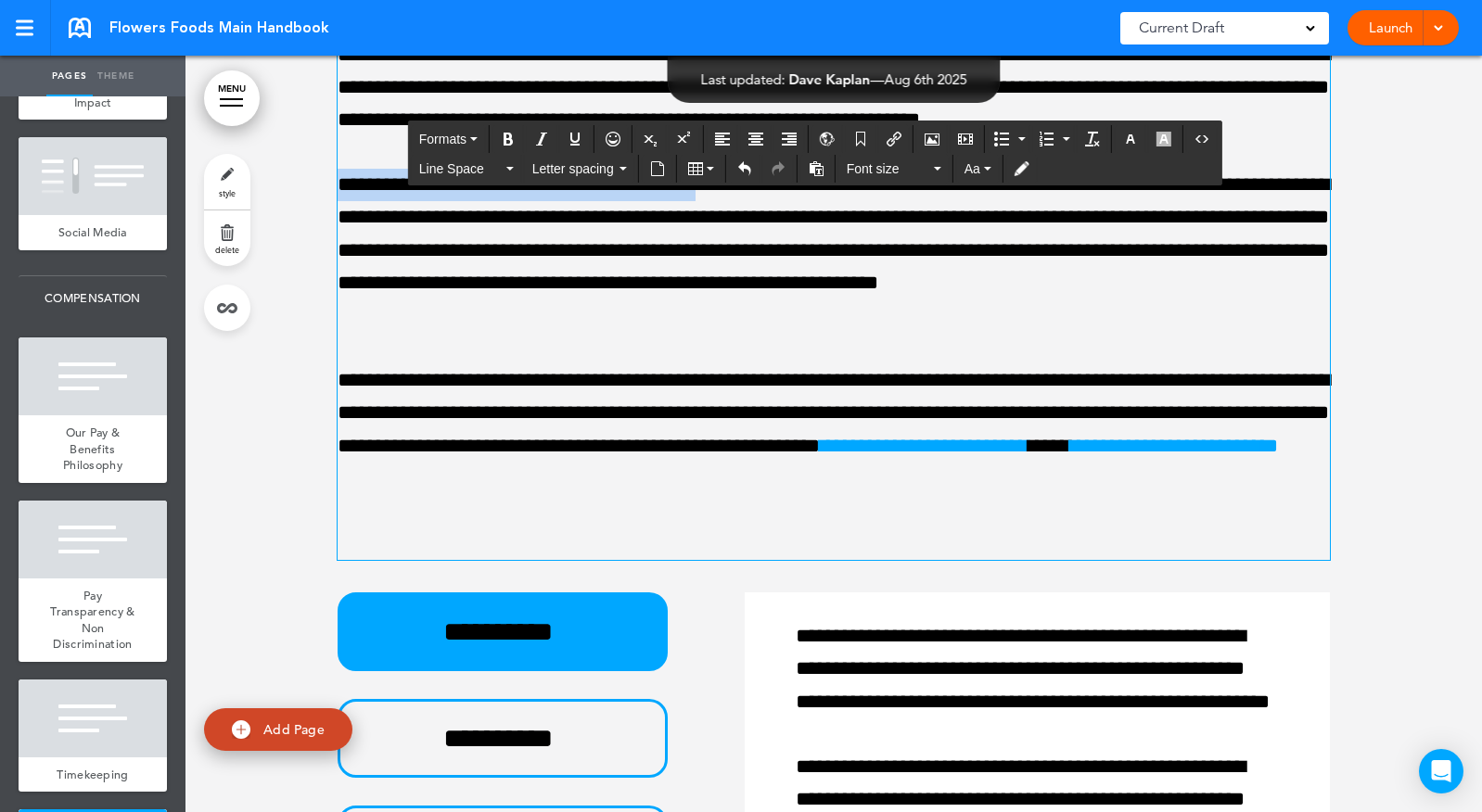 drag, startPoint x: 339, startPoint y: 311, endPoint x: 767, endPoint y: 311, distance: 428 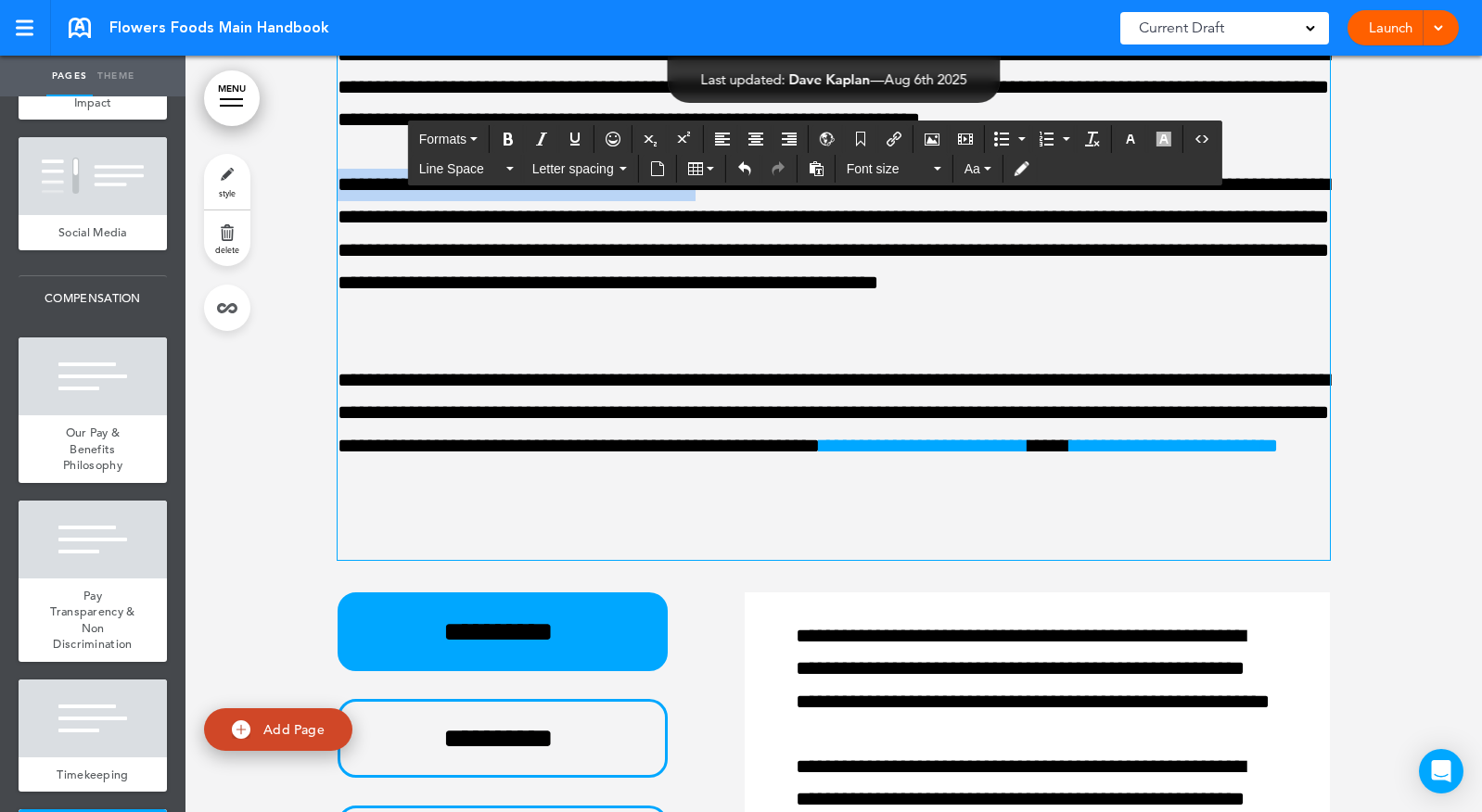 click on "**********" at bounding box center (834, 250) 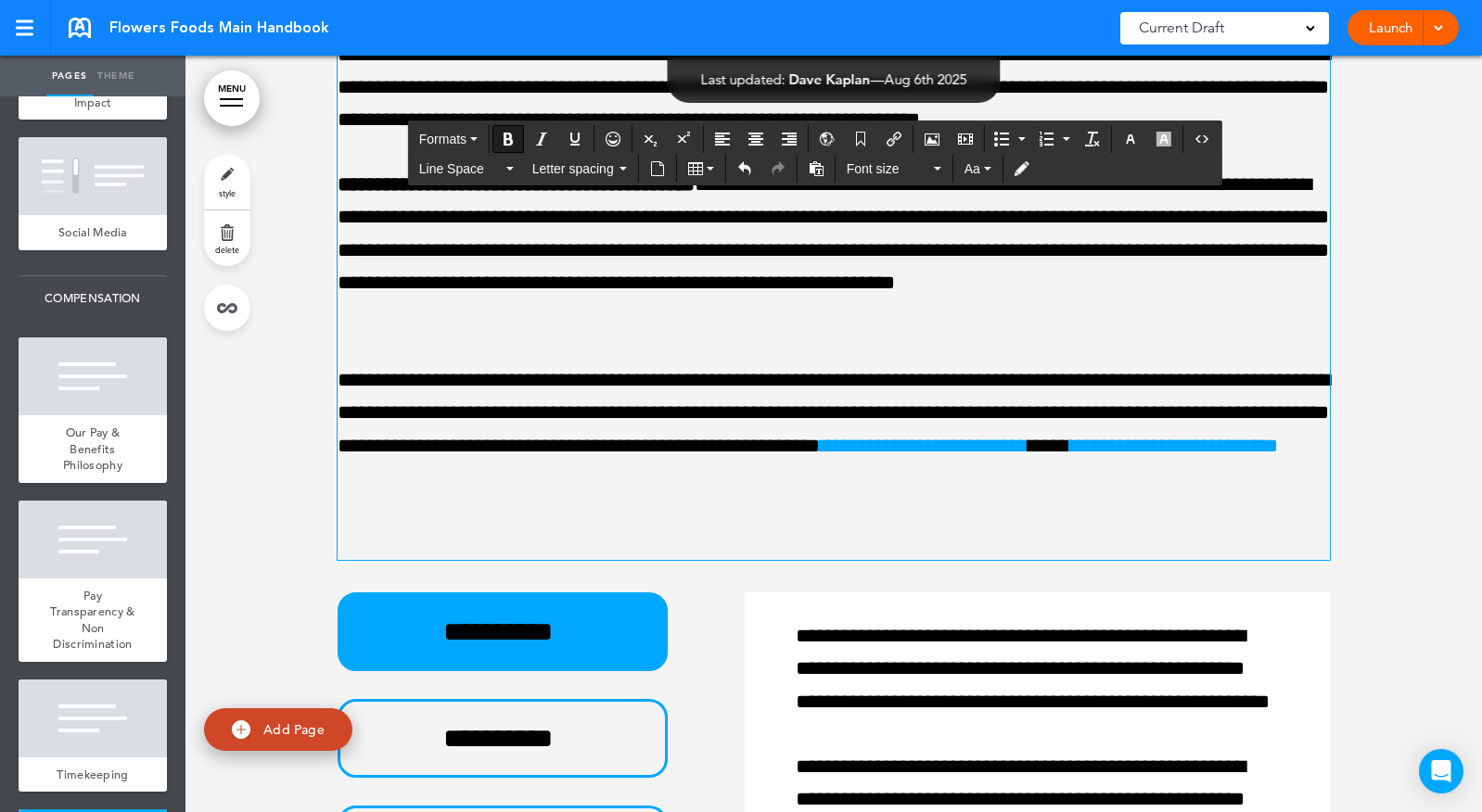 click on "**********" at bounding box center [516, 184] 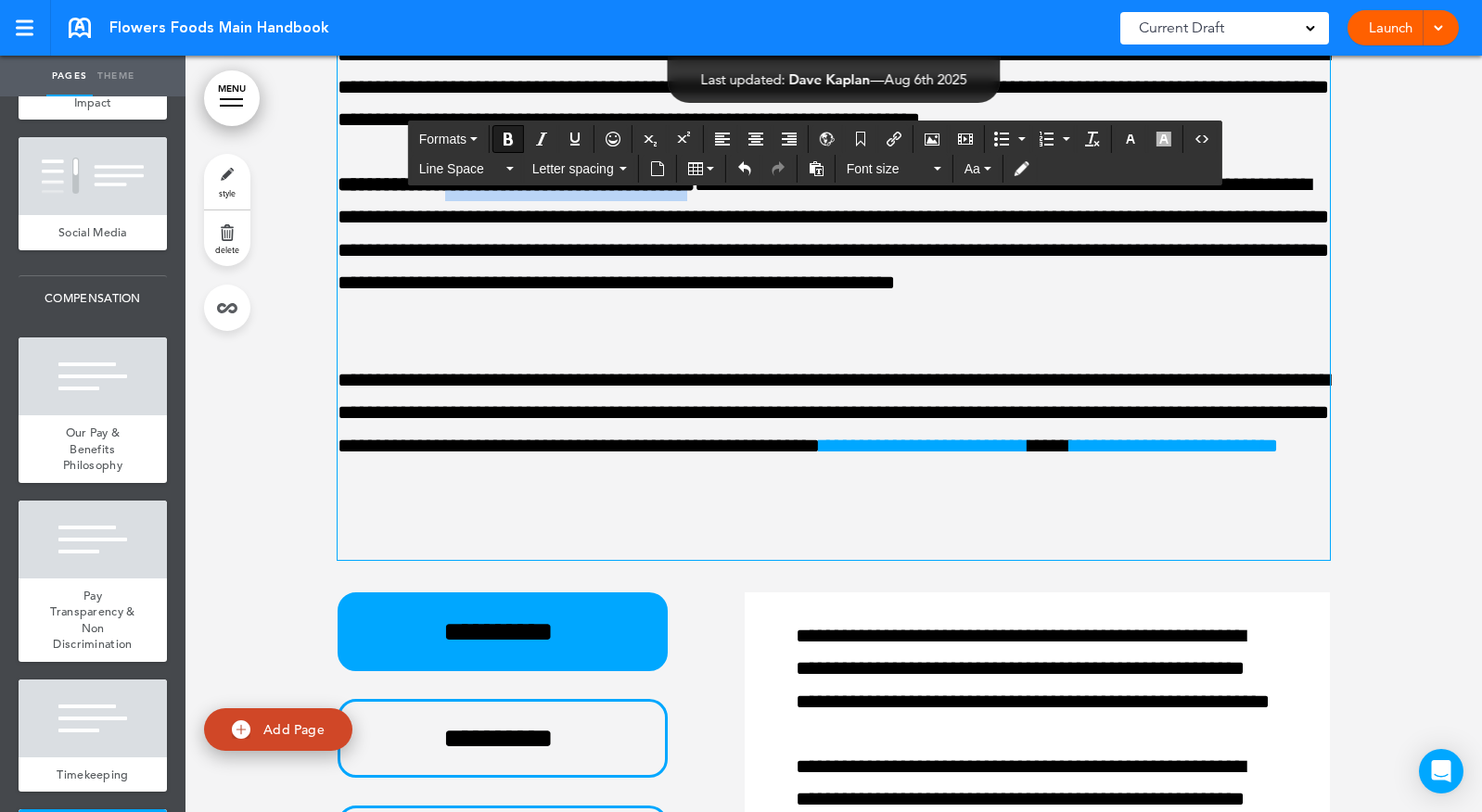 drag, startPoint x: 781, startPoint y: 317, endPoint x: 468, endPoint y: 324, distance: 313.0783 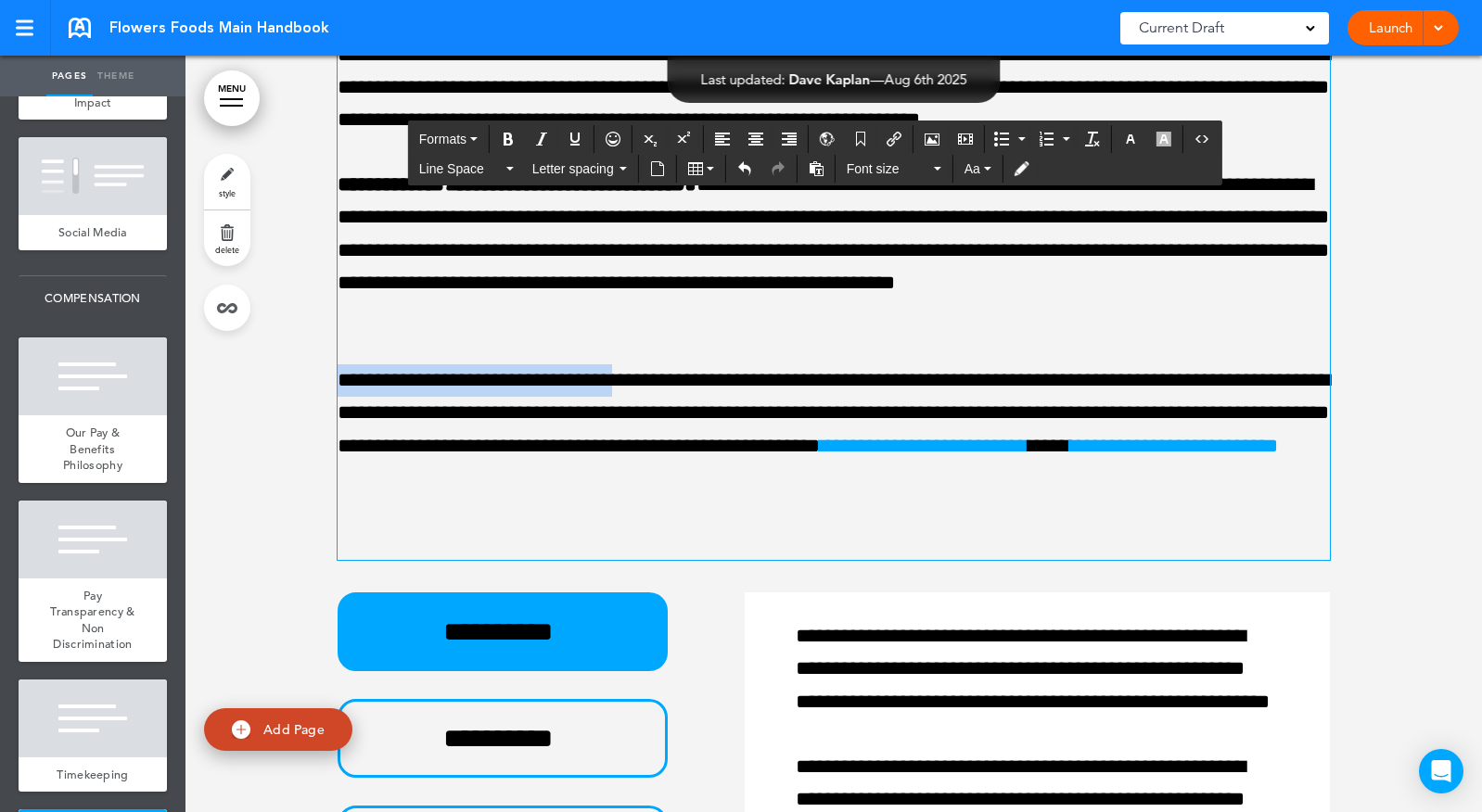 drag, startPoint x: 682, startPoint y: 513, endPoint x: 282, endPoint y: 516, distance: 400.01125 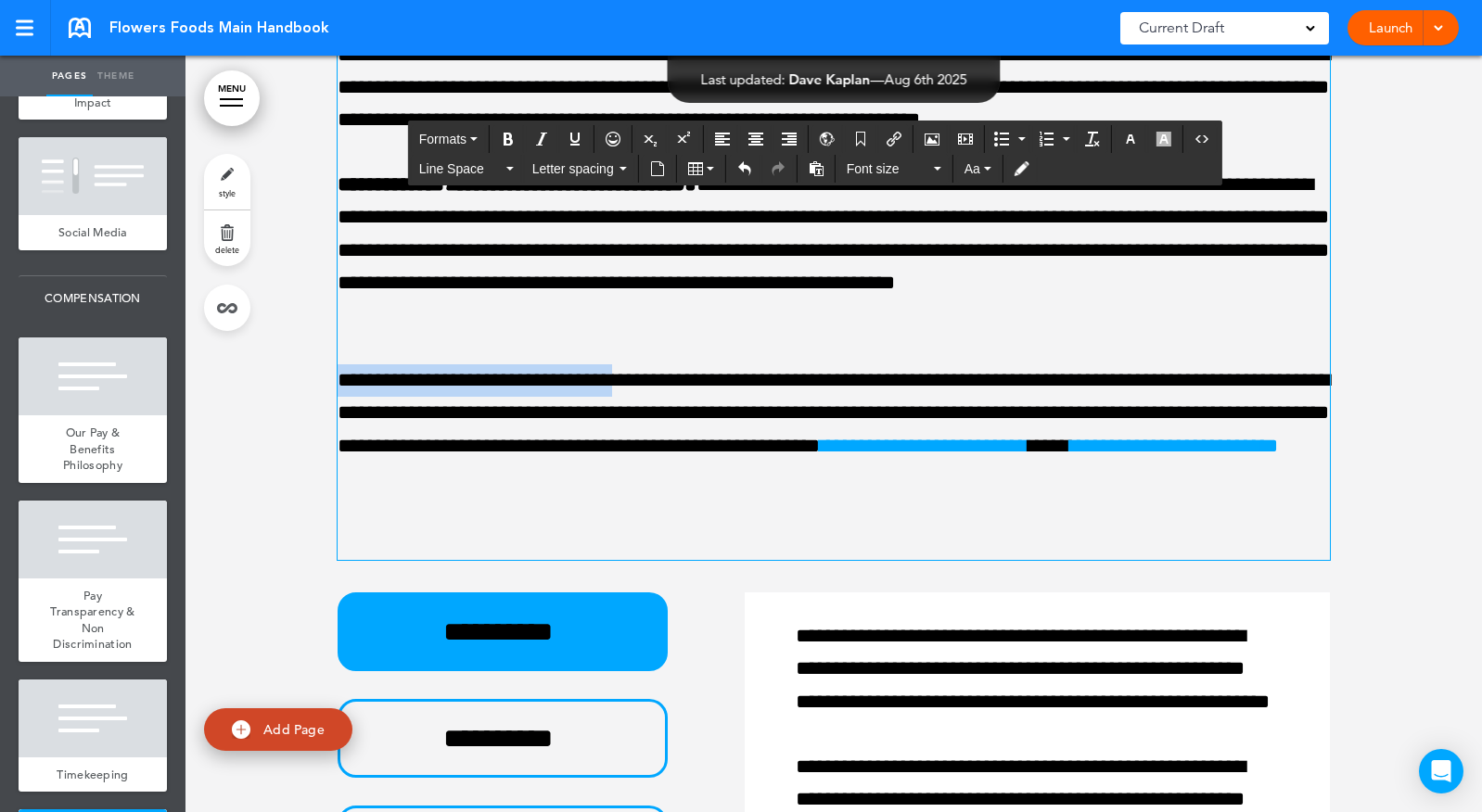 click on "**********" at bounding box center (834, 291) 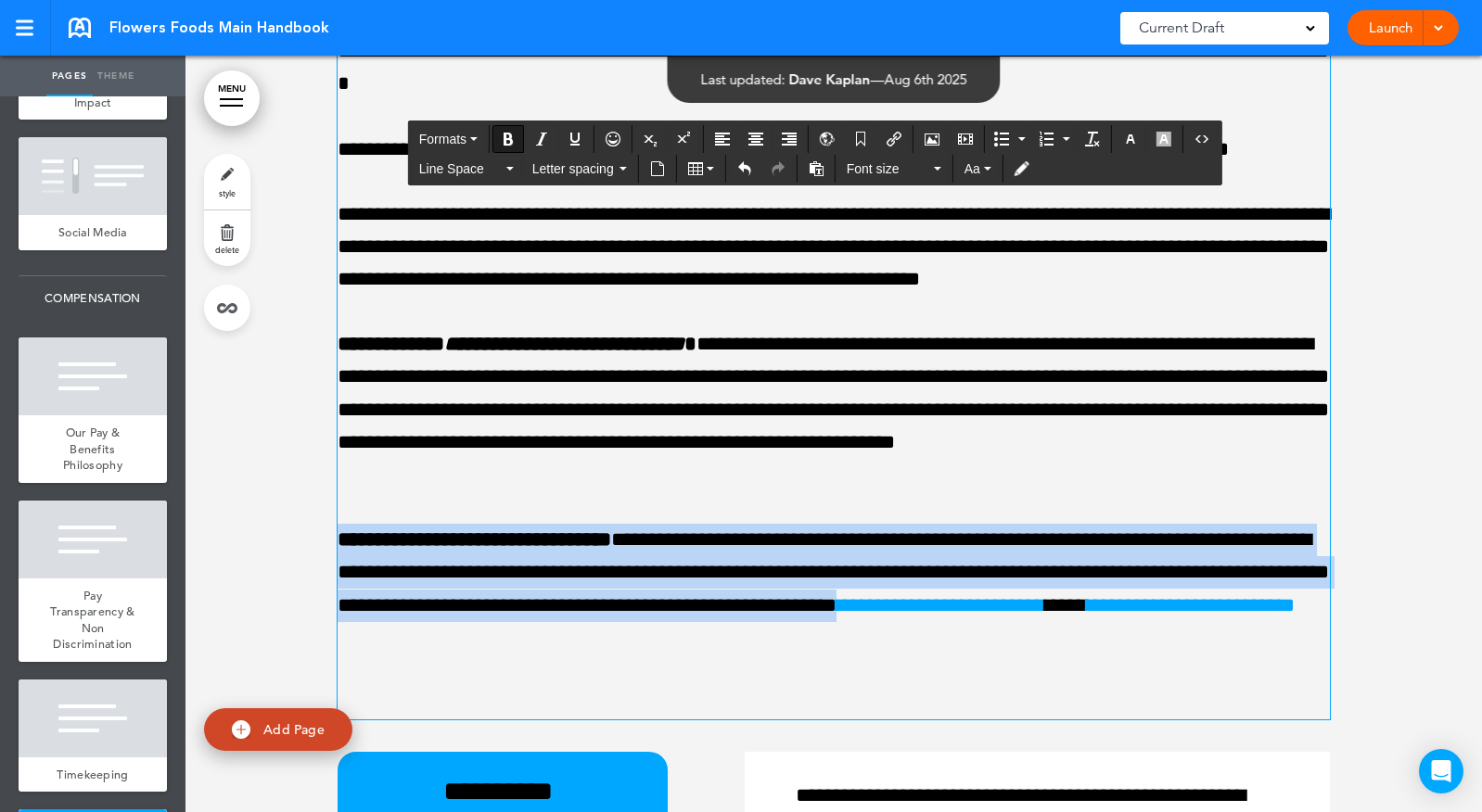 scroll, scrollTop: 51330, scrollLeft: 0, axis: vertical 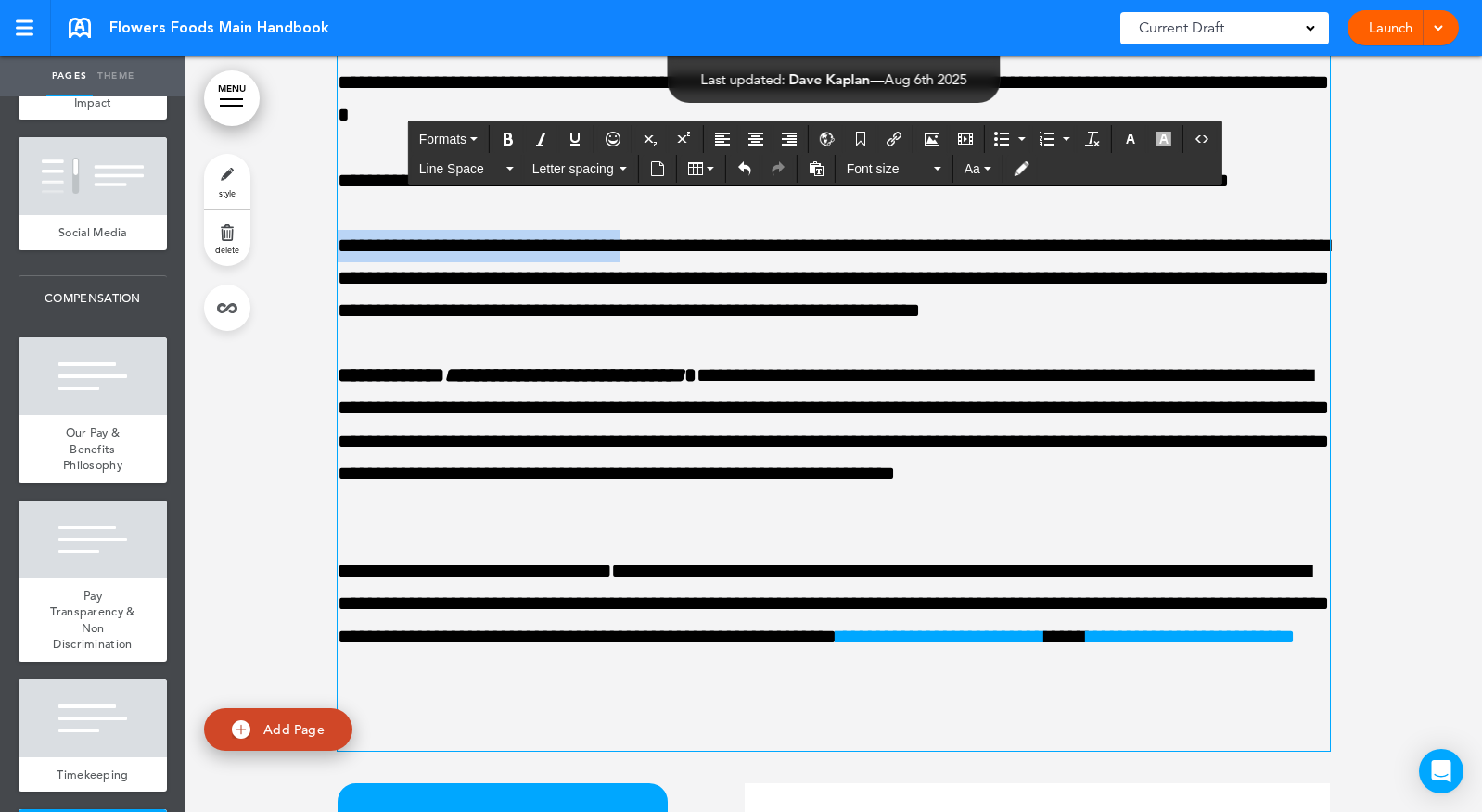 drag, startPoint x: 703, startPoint y: 372, endPoint x: 300, endPoint y: 372, distance: 403 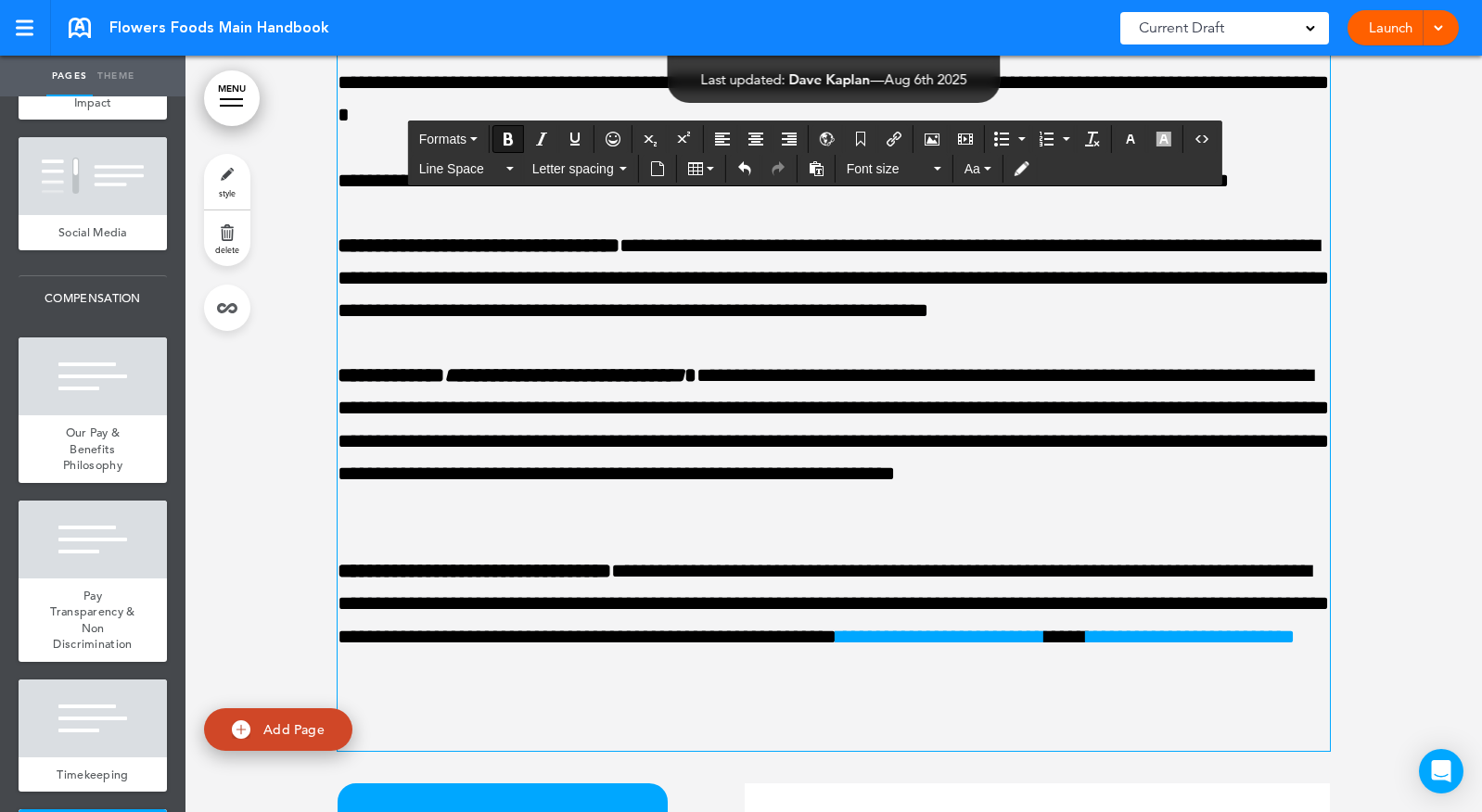 click on "**********" at bounding box center (834, 279) 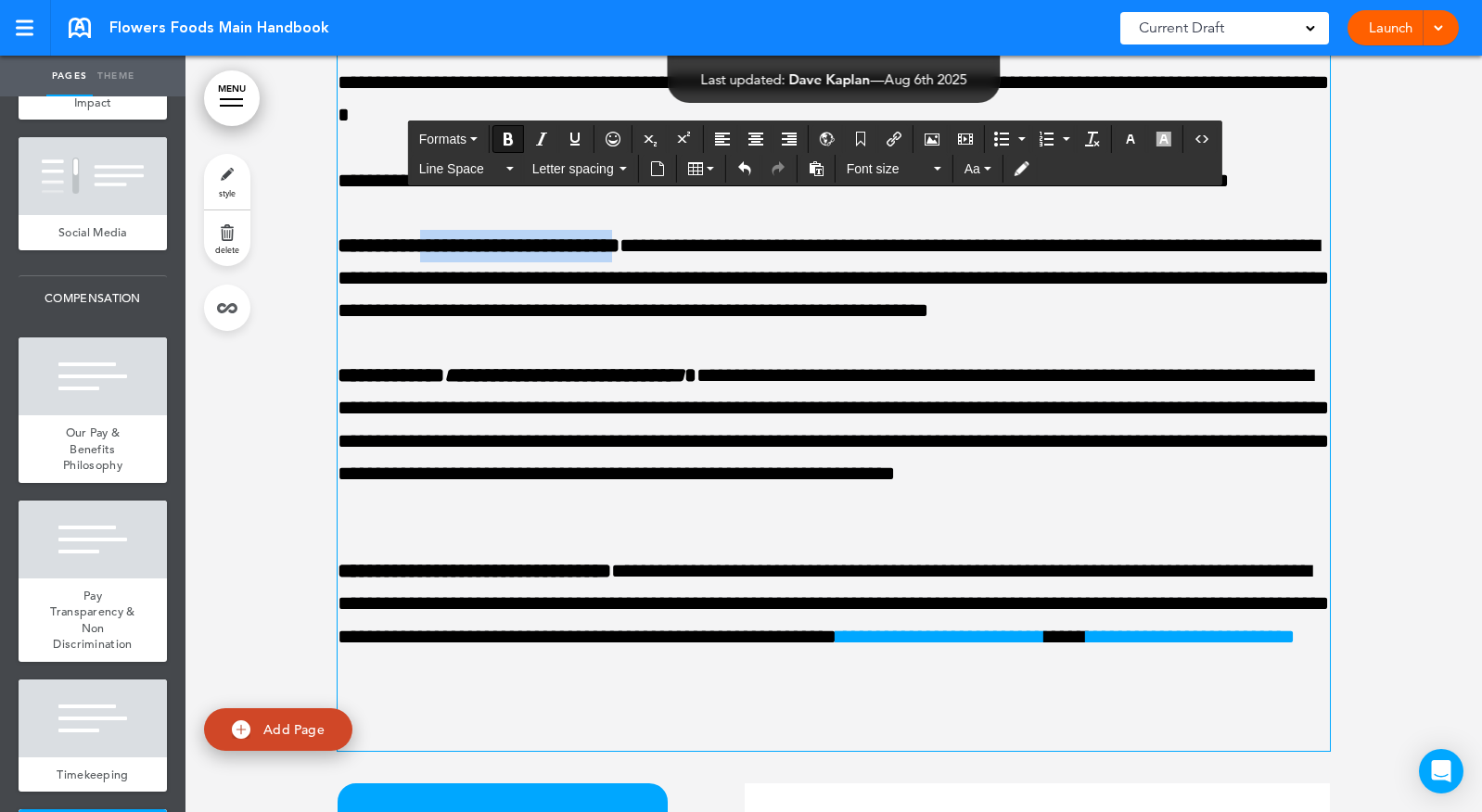 drag, startPoint x: 442, startPoint y: 373, endPoint x: 714, endPoint y: 370, distance: 272.01654 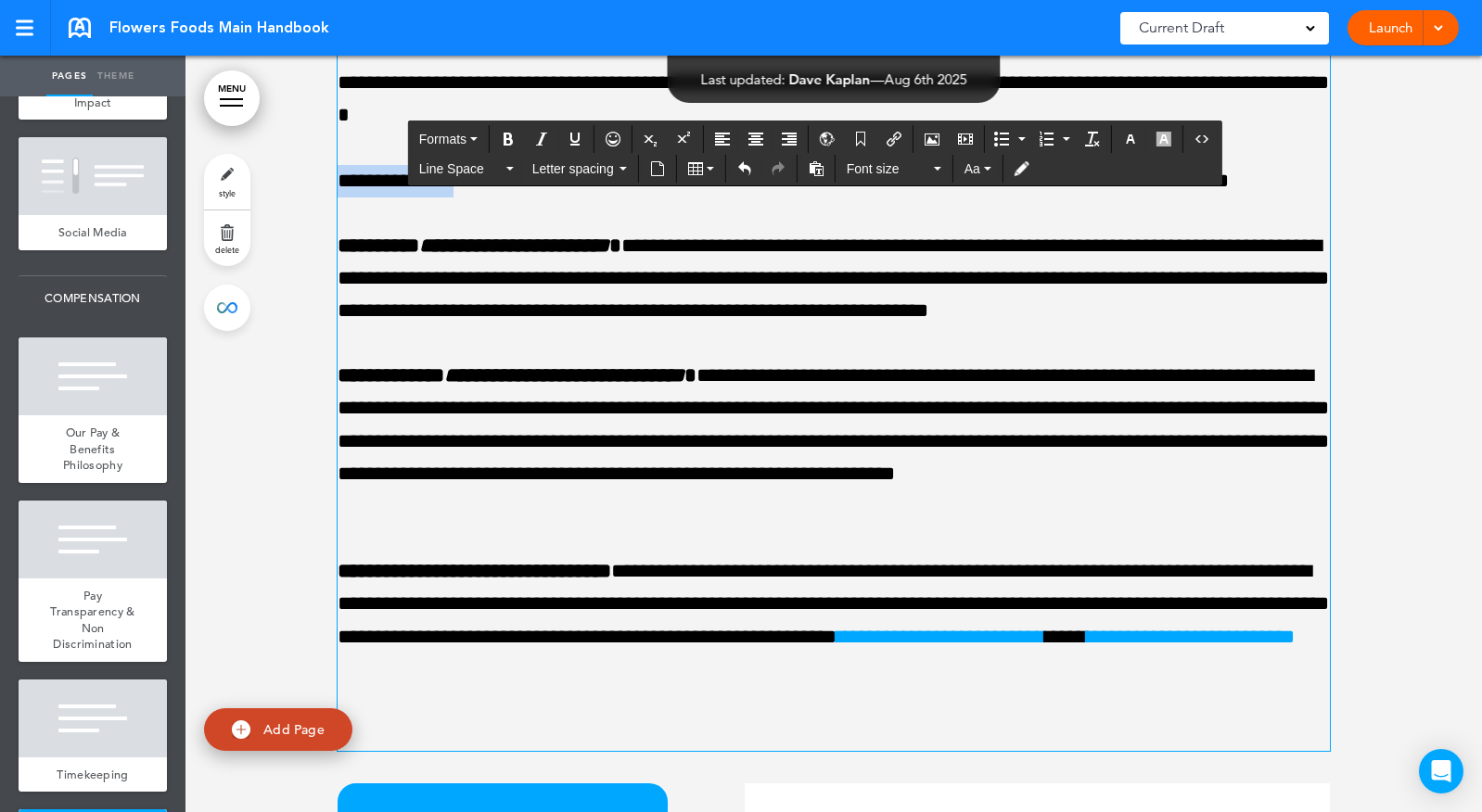 drag, startPoint x: 426, startPoint y: 319, endPoint x: 244, endPoint y: 319, distance: 182 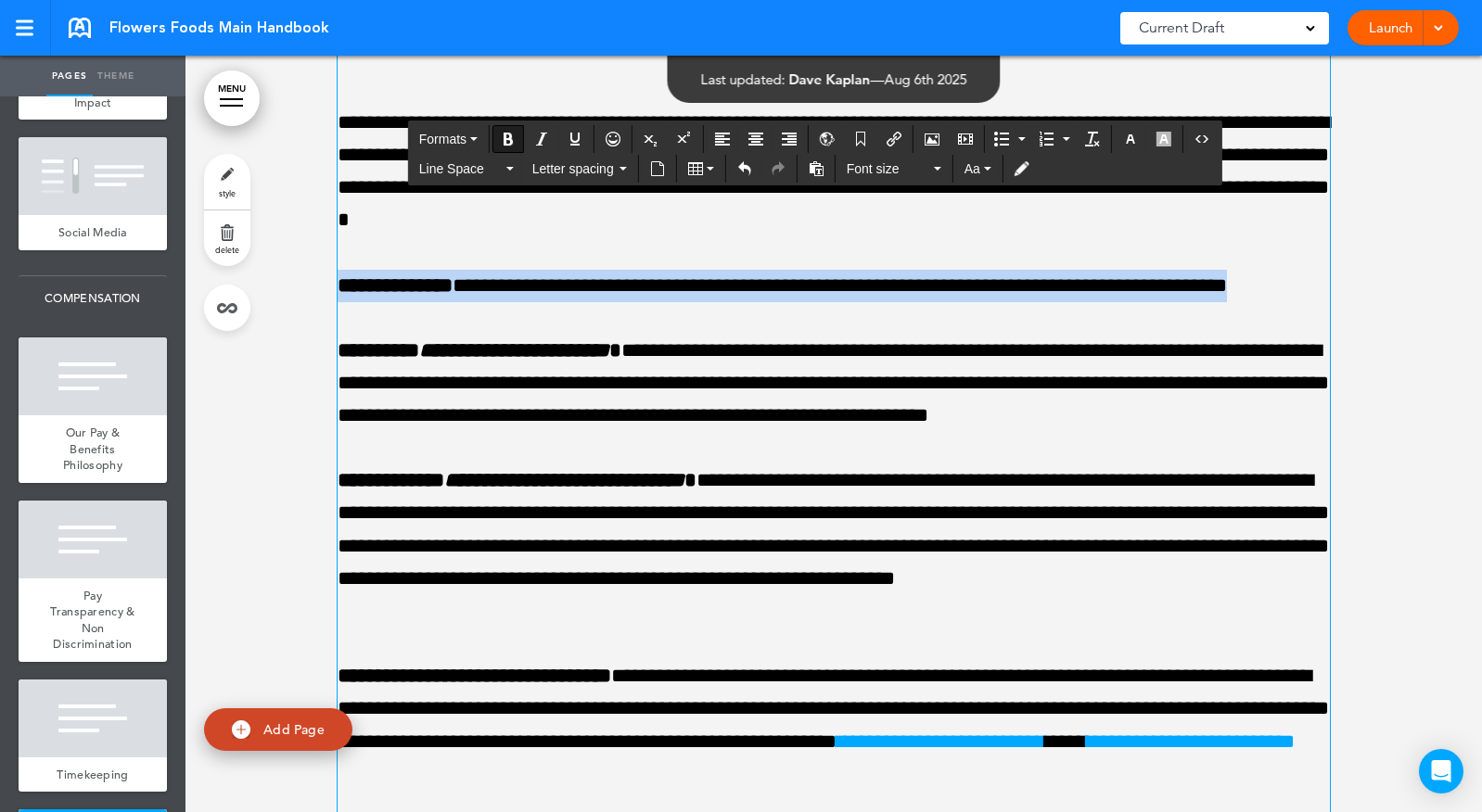 scroll, scrollTop: 51200, scrollLeft: 0, axis: vertical 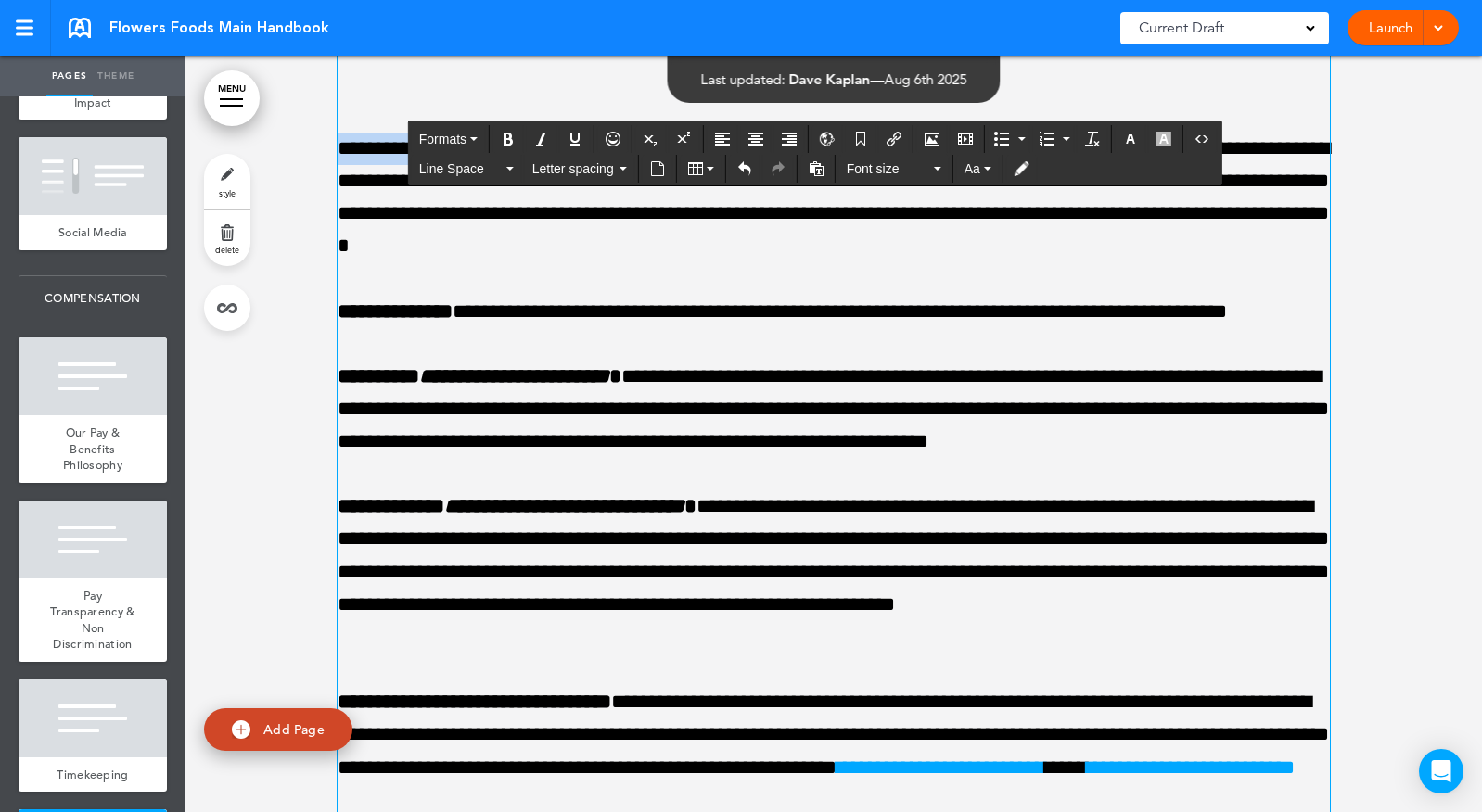drag, startPoint x: 653, startPoint y: 285, endPoint x: 280, endPoint y: 285, distance: 373 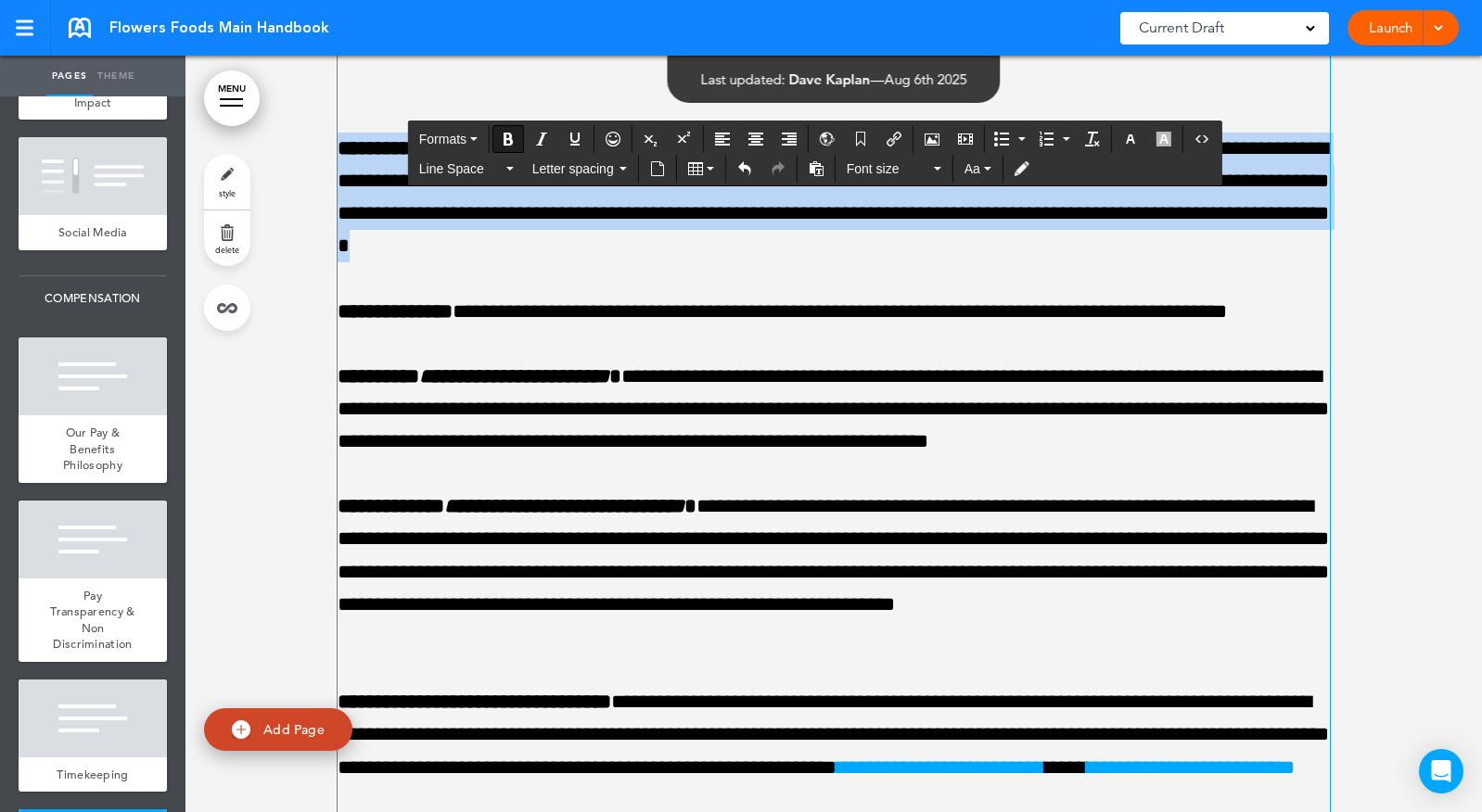 scroll, scrollTop: 51095, scrollLeft: 0, axis: vertical 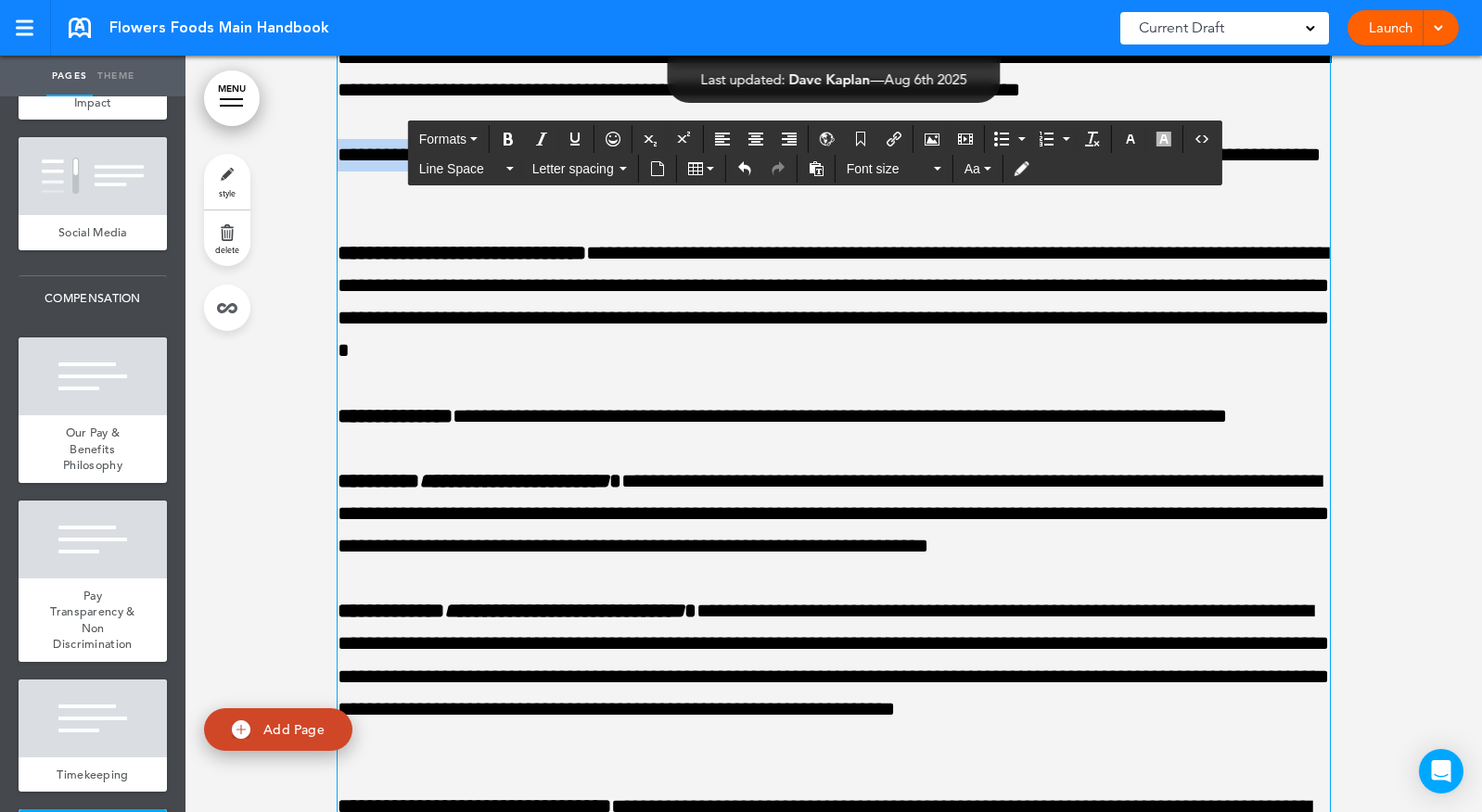 drag, startPoint x: 525, startPoint y: 288, endPoint x: 255, endPoint y: 288, distance: 270 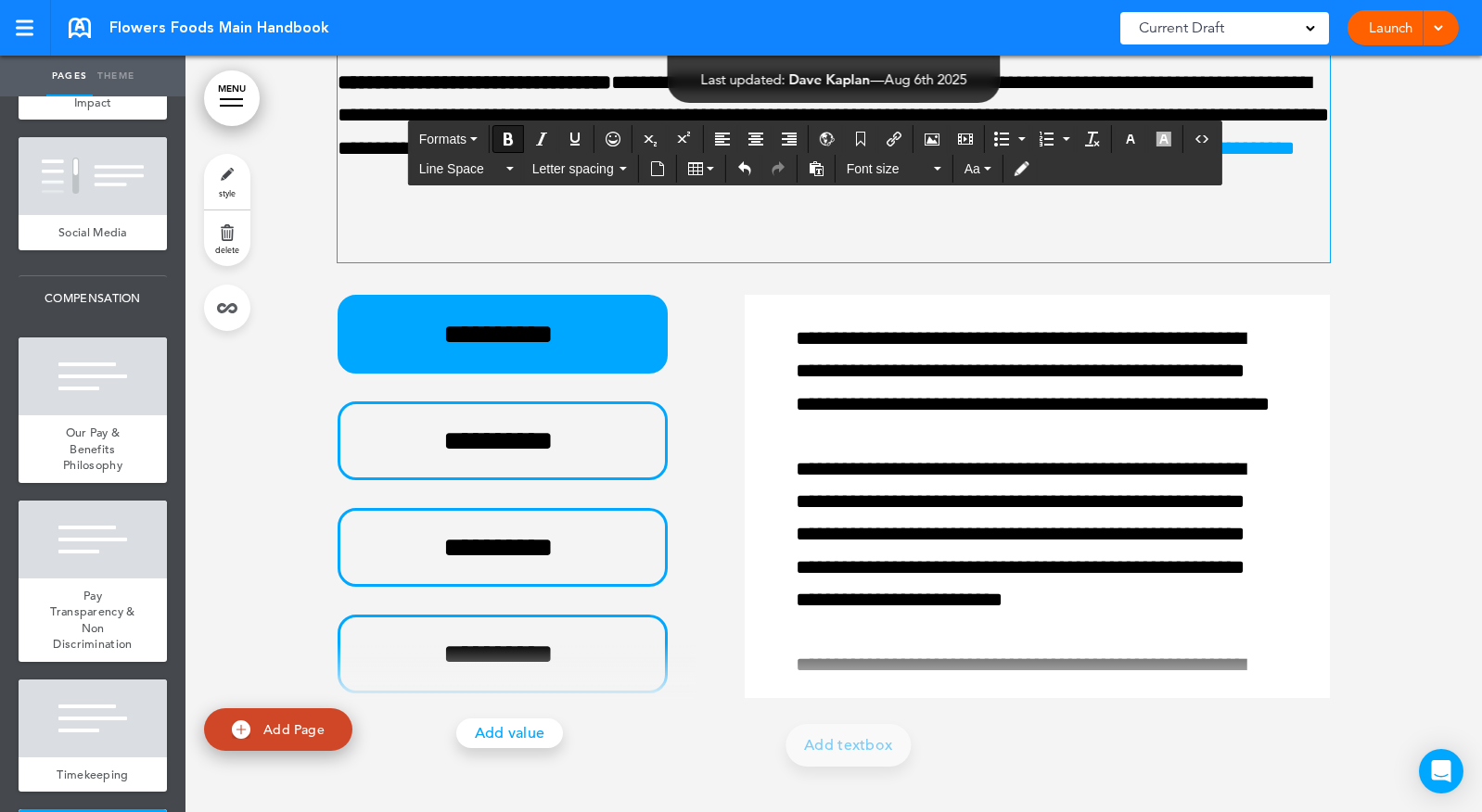 scroll, scrollTop: 51817, scrollLeft: 0, axis: vertical 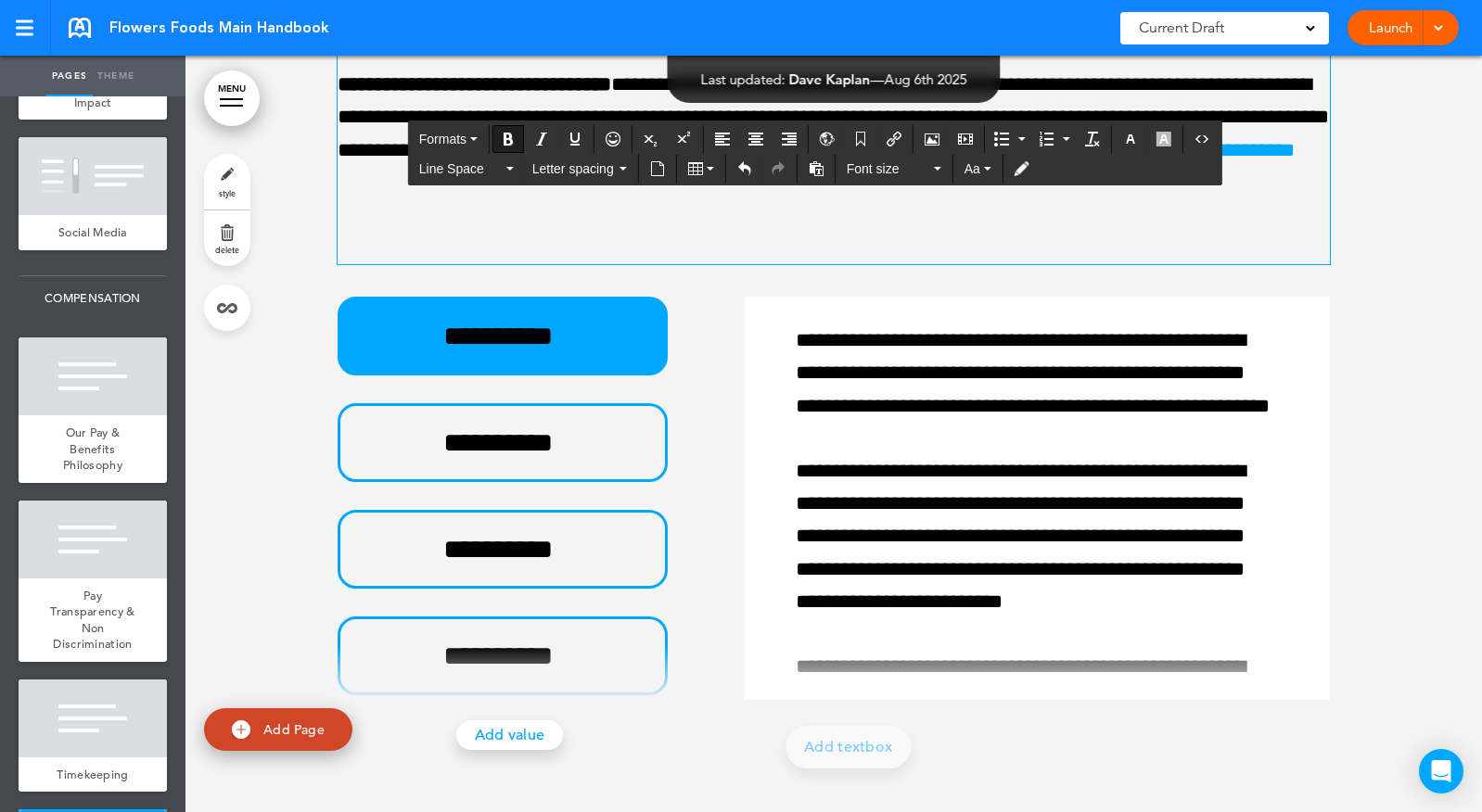 click on "**********" at bounding box center [834, -257] 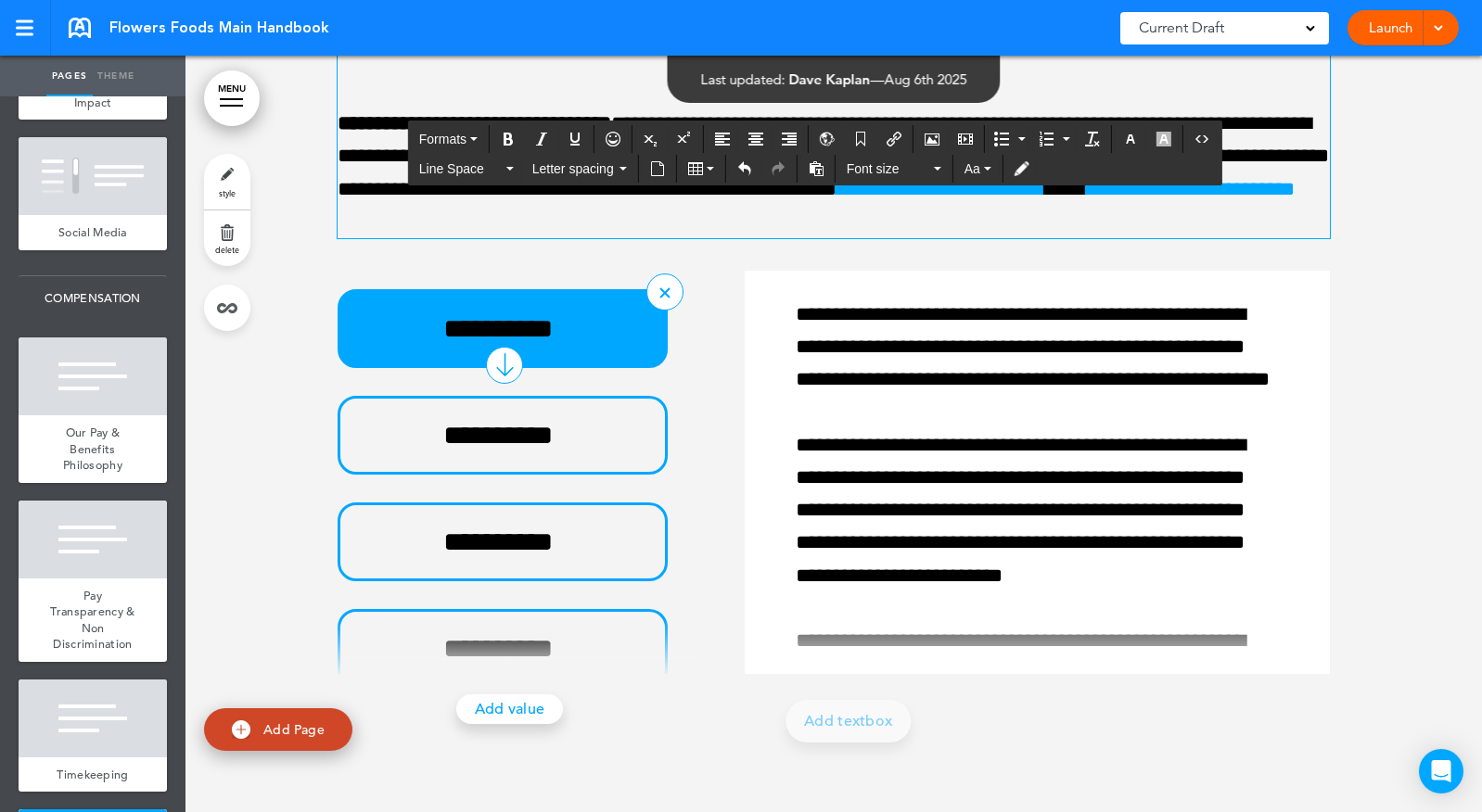click on "**********" at bounding box center (498, 328) 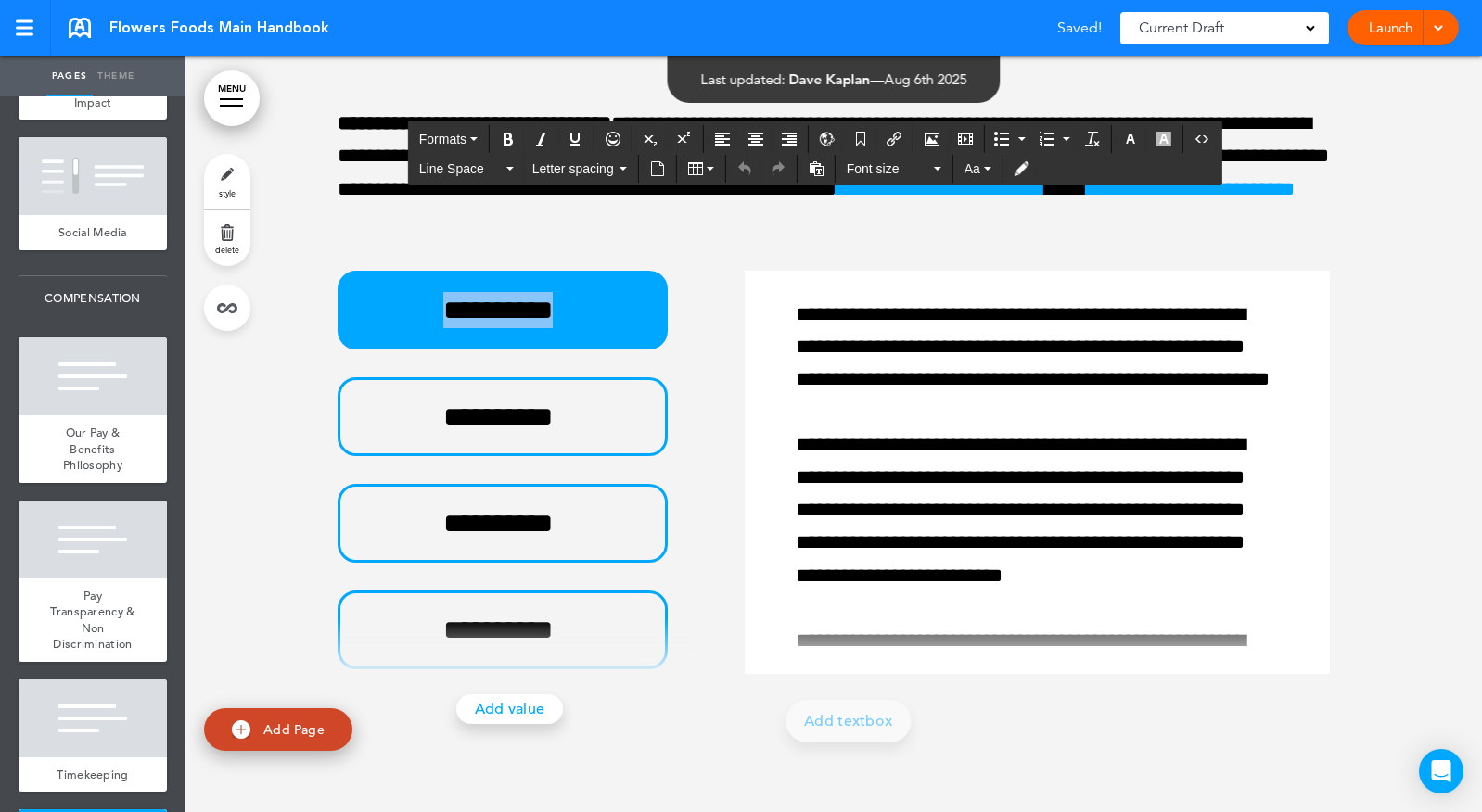 drag, startPoint x: 574, startPoint y: 422, endPoint x: 297, endPoint y: 422, distance: 277 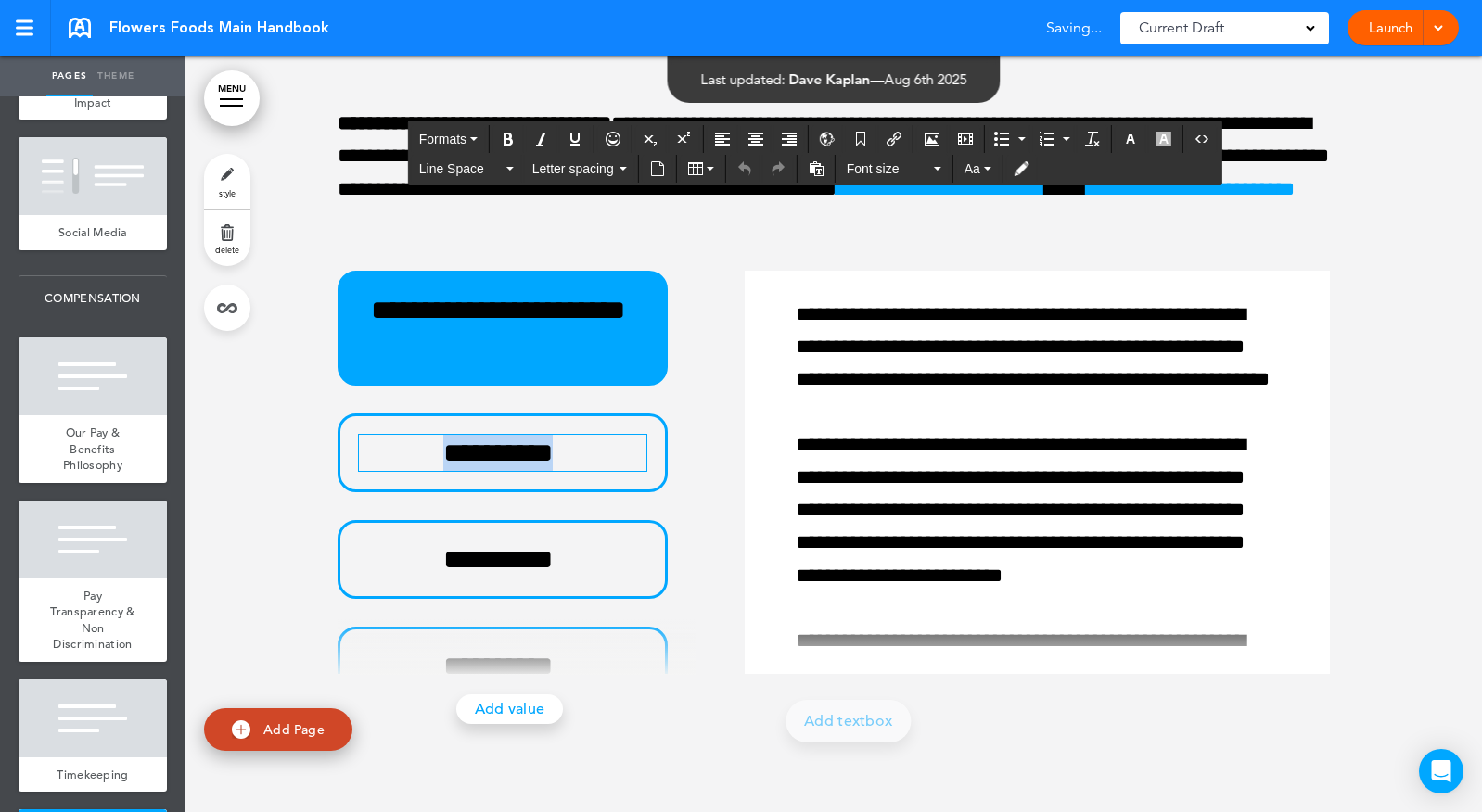 drag, startPoint x: 545, startPoint y: 542, endPoint x: 301, endPoint y: 542, distance: 244 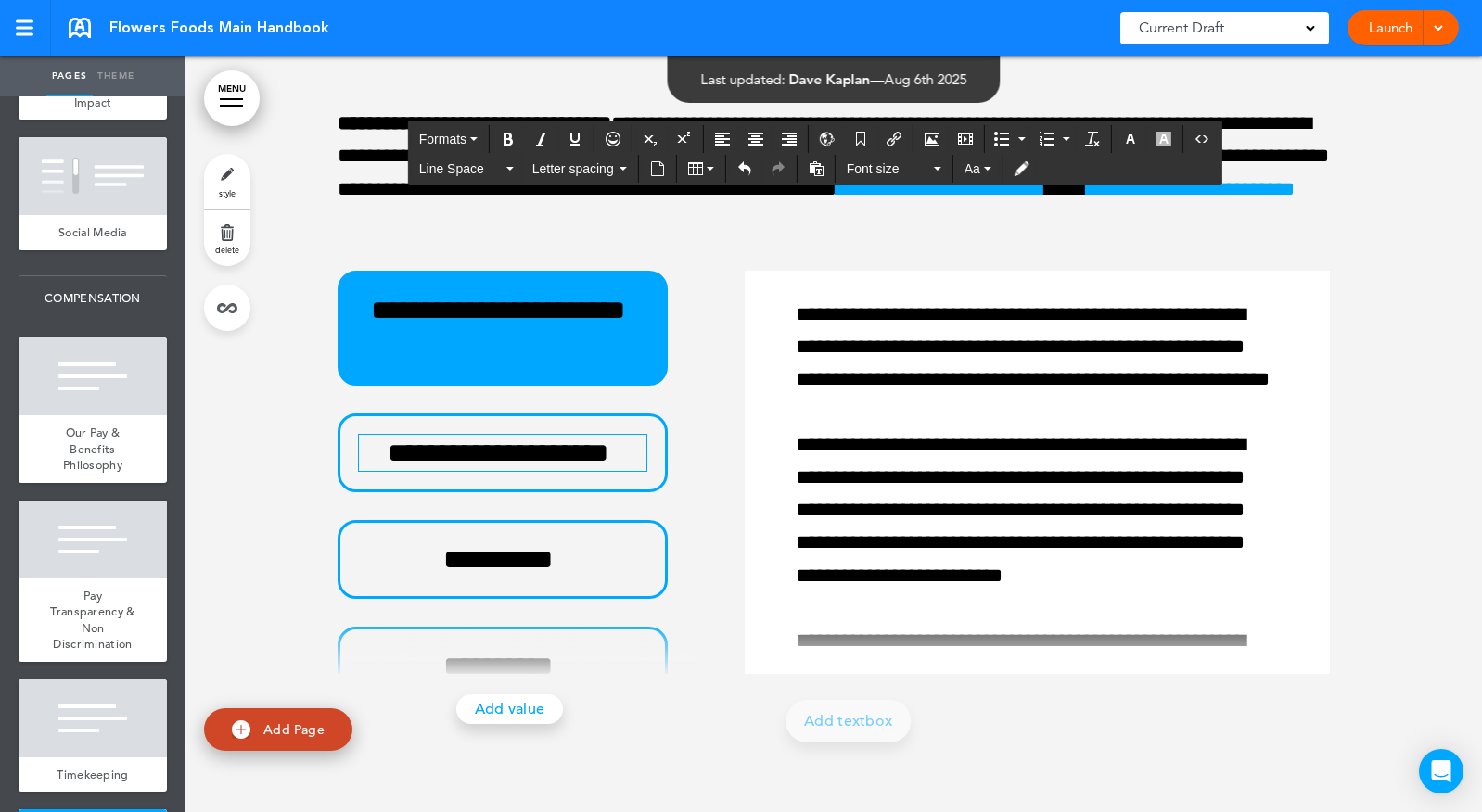 scroll, scrollTop: 51817, scrollLeft: 0, axis: vertical 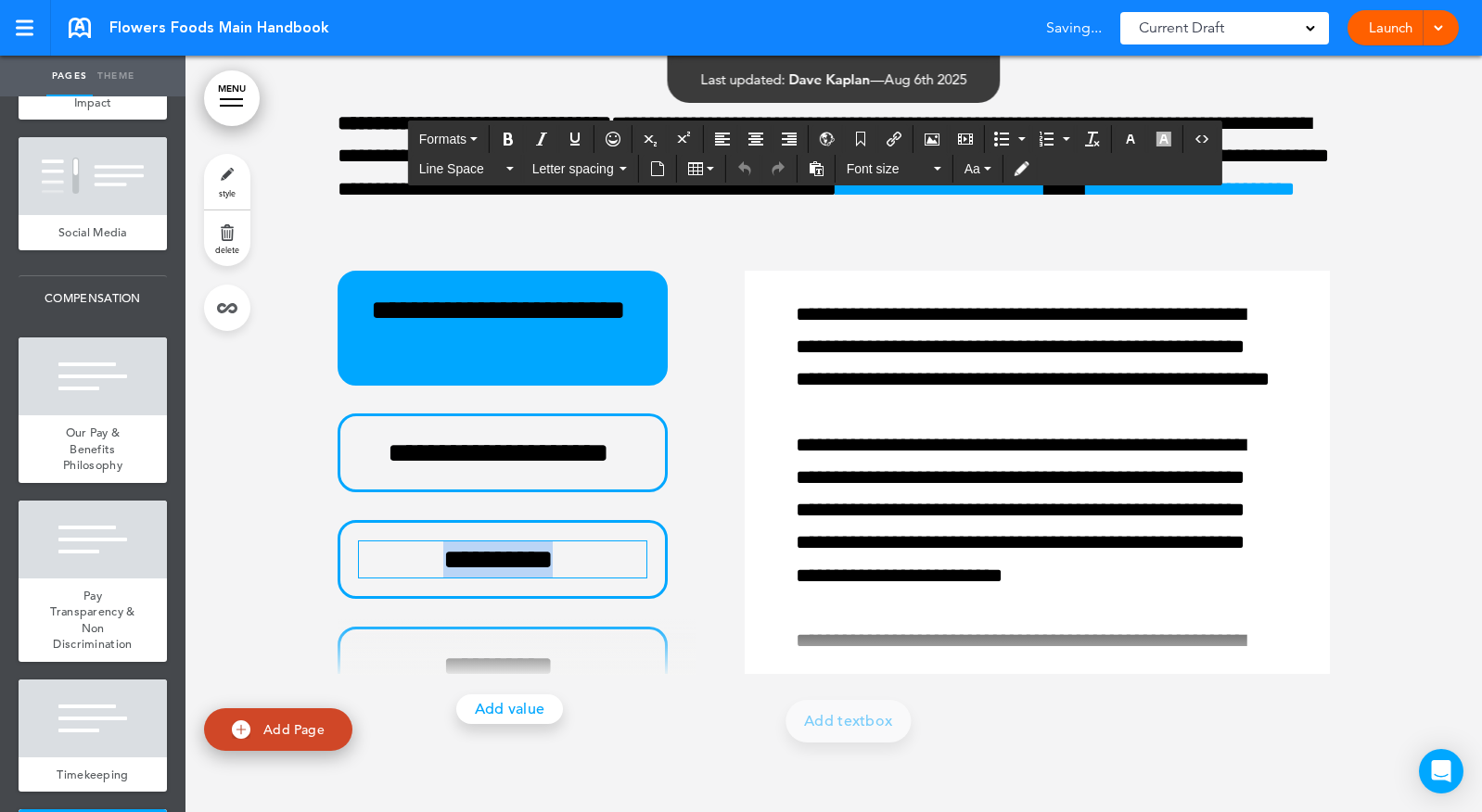 drag, startPoint x: 565, startPoint y: 645, endPoint x: 251, endPoint y: 645, distance: 314 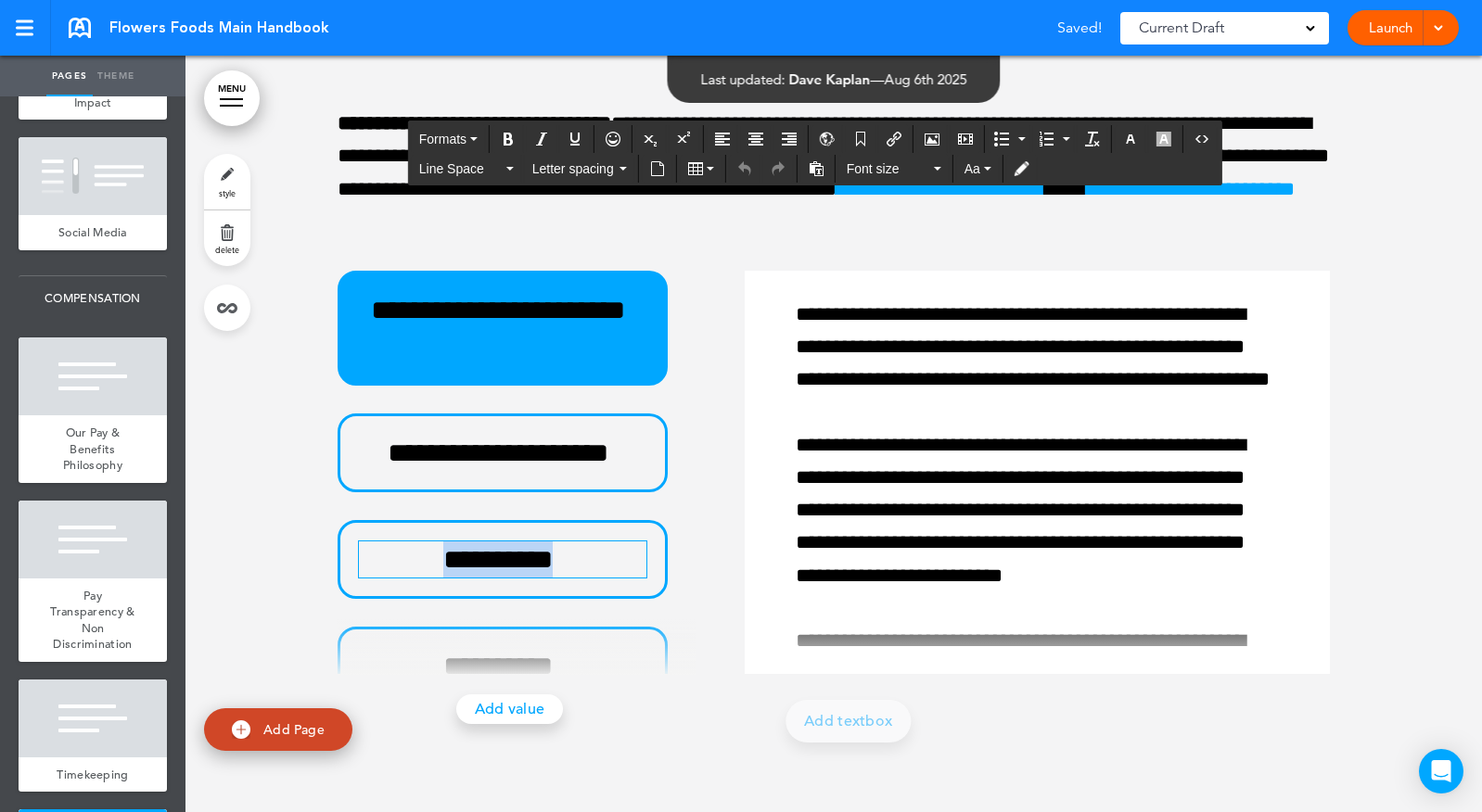 type 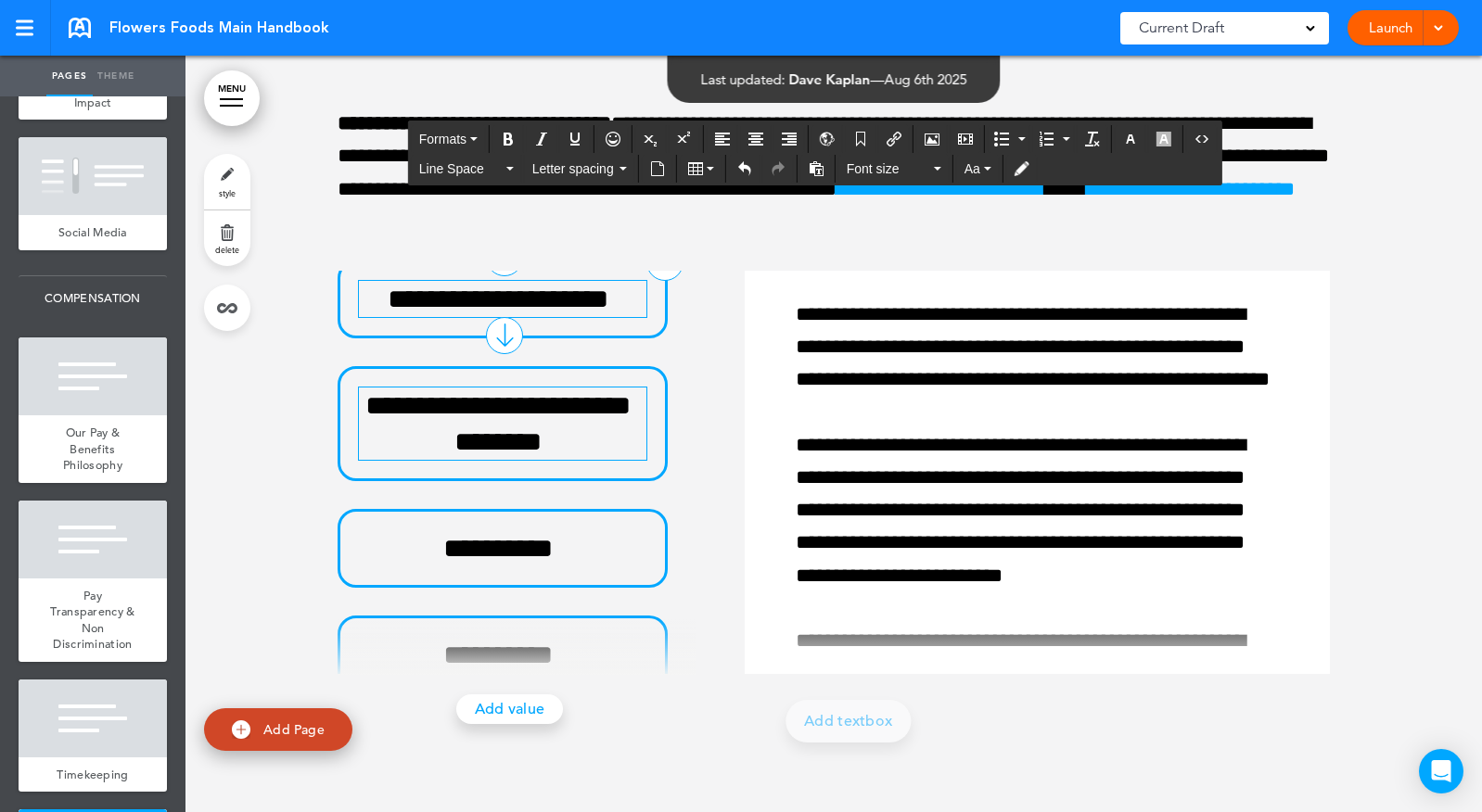 scroll, scrollTop: 175, scrollLeft: 0, axis: vertical 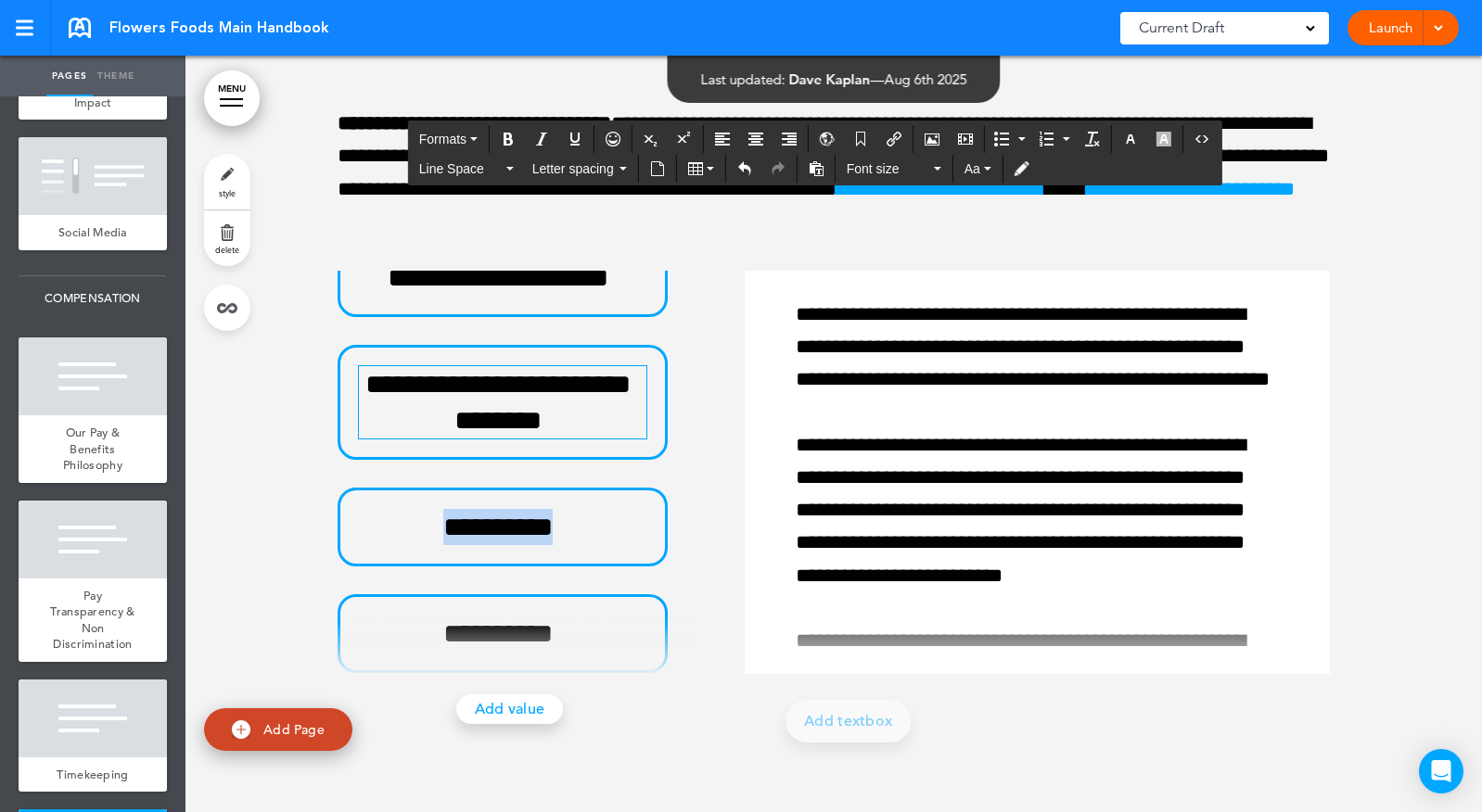 drag, startPoint x: 594, startPoint y: 612, endPoint x: 248, endPoint y: 611, distance: 346.00145 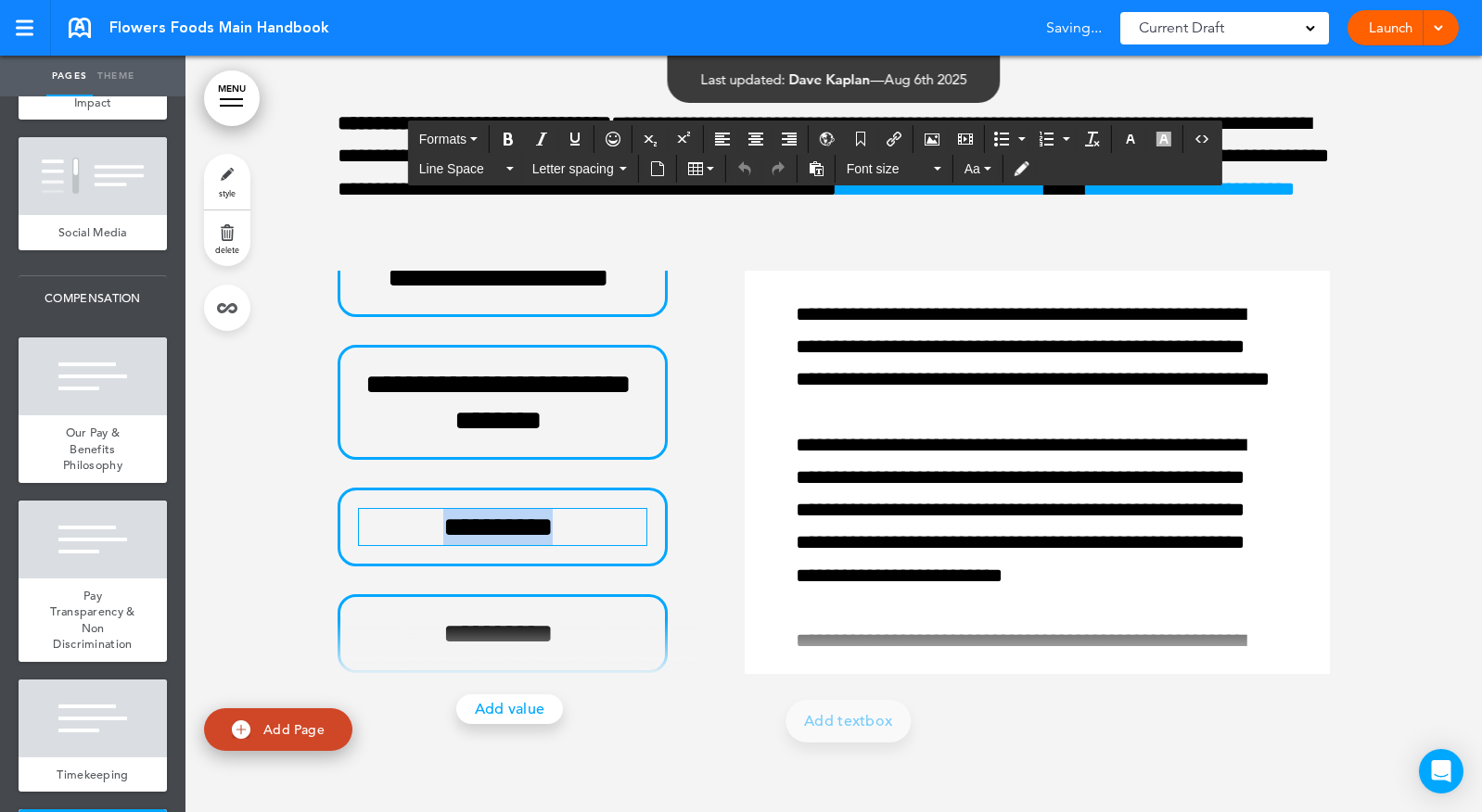 type 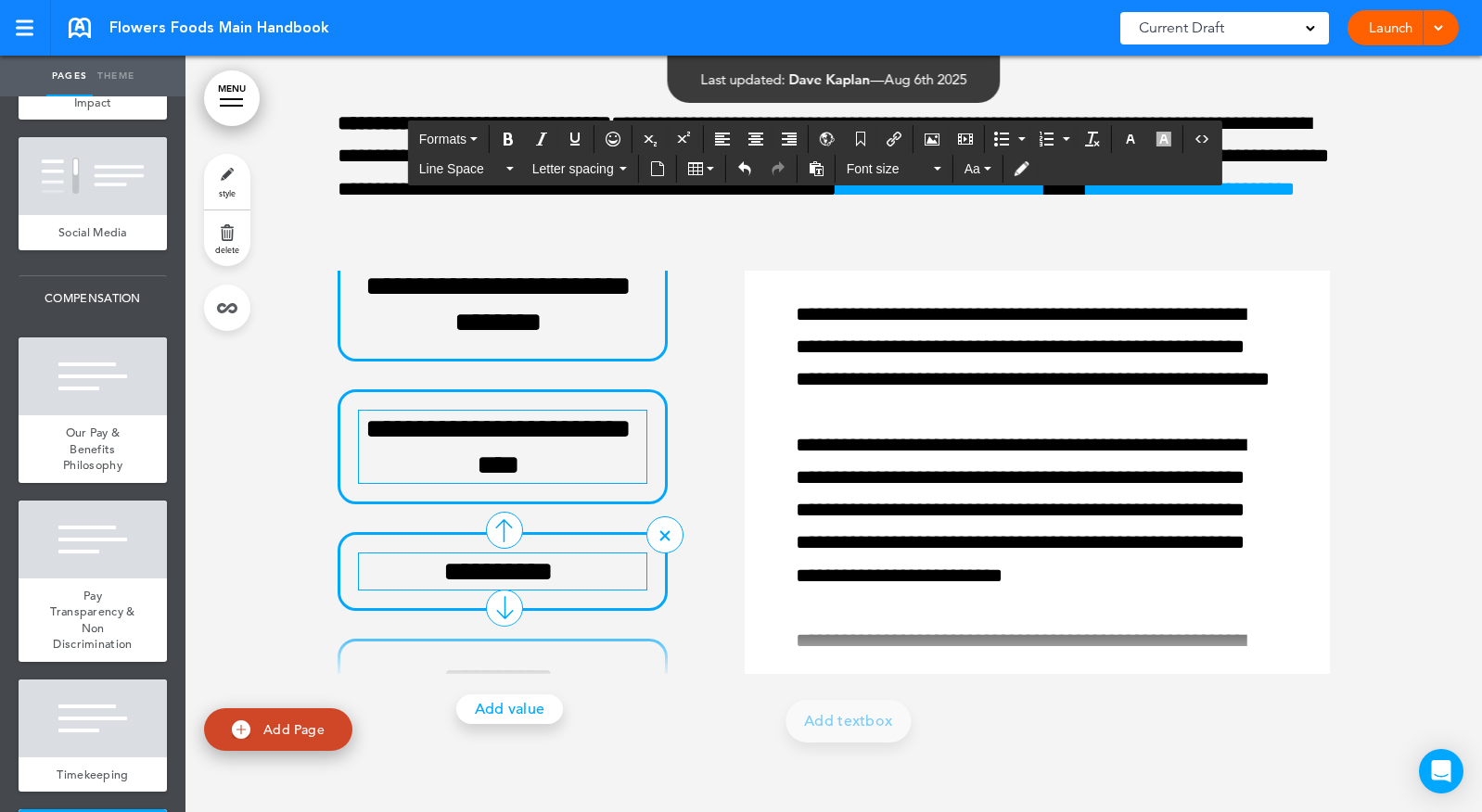 scroll, scrollTop: 288, scrollLeft: 0, axis: vertical 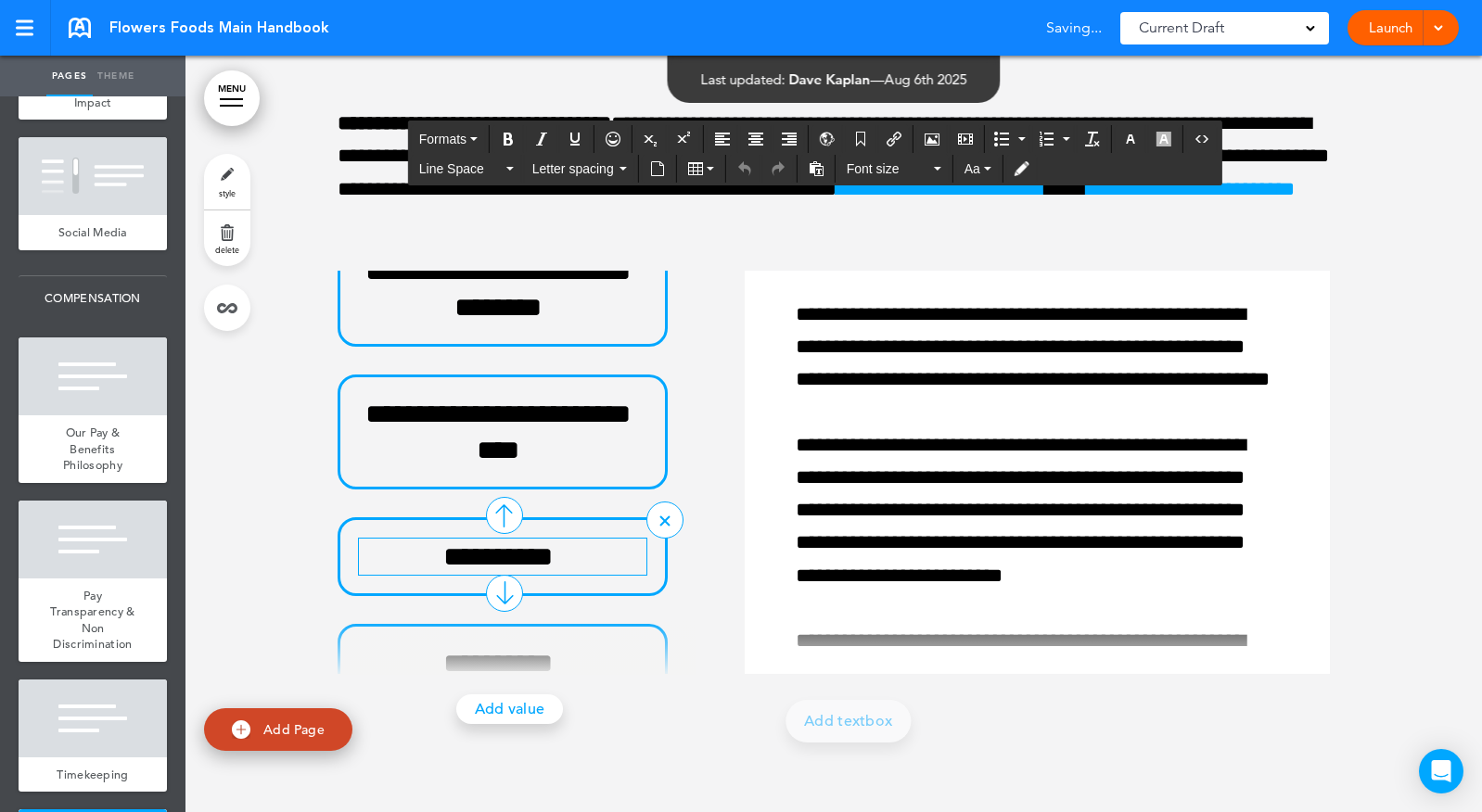 click on "**********" at bounding box center [498, 556] 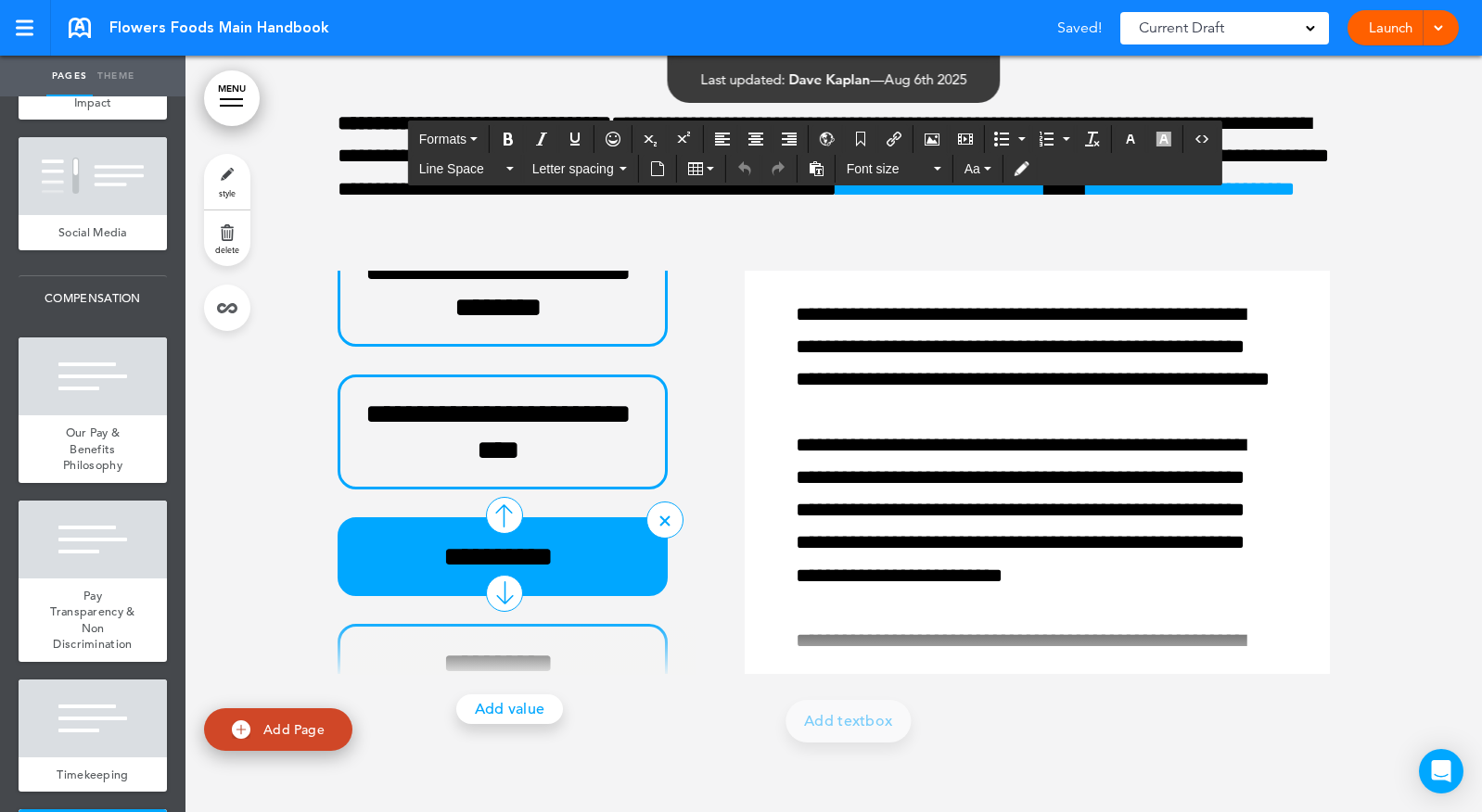 click on "**********" at bounding box center [498, 556] 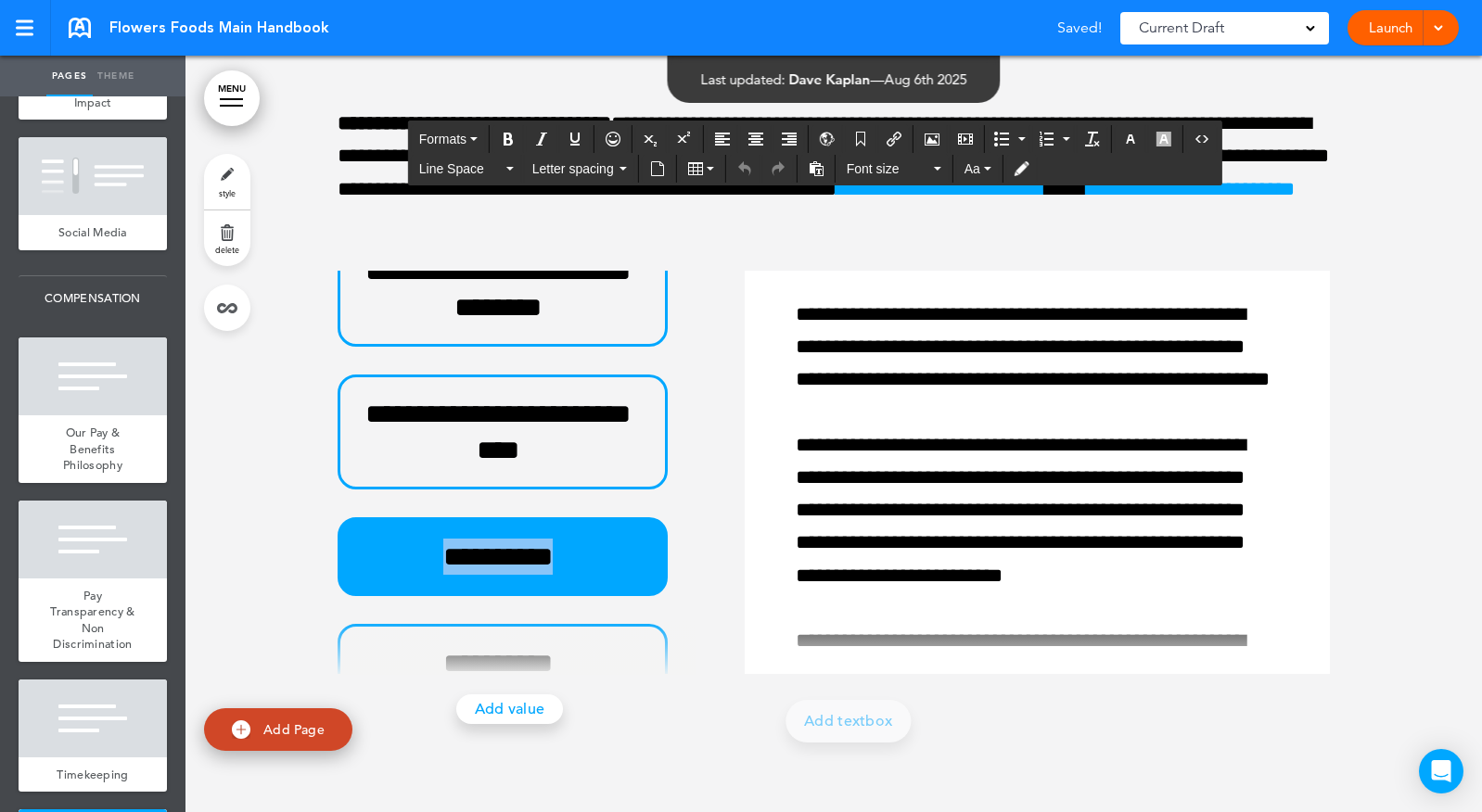 drag, startPoint x: 558, startPoint y: 646, endPoint x: 319, endPoint y: 646, distance: 239 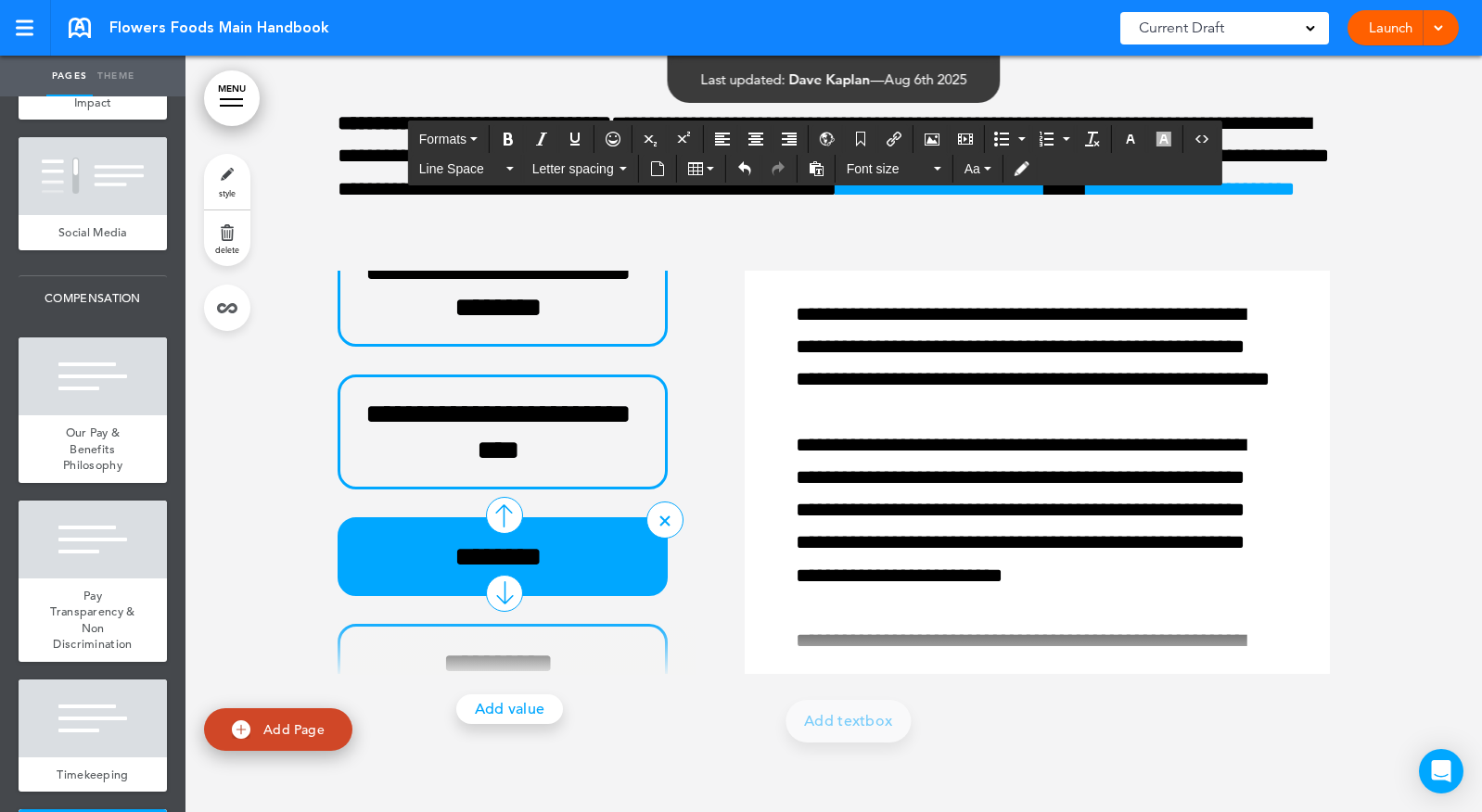 click at bounding box center [505, 515] 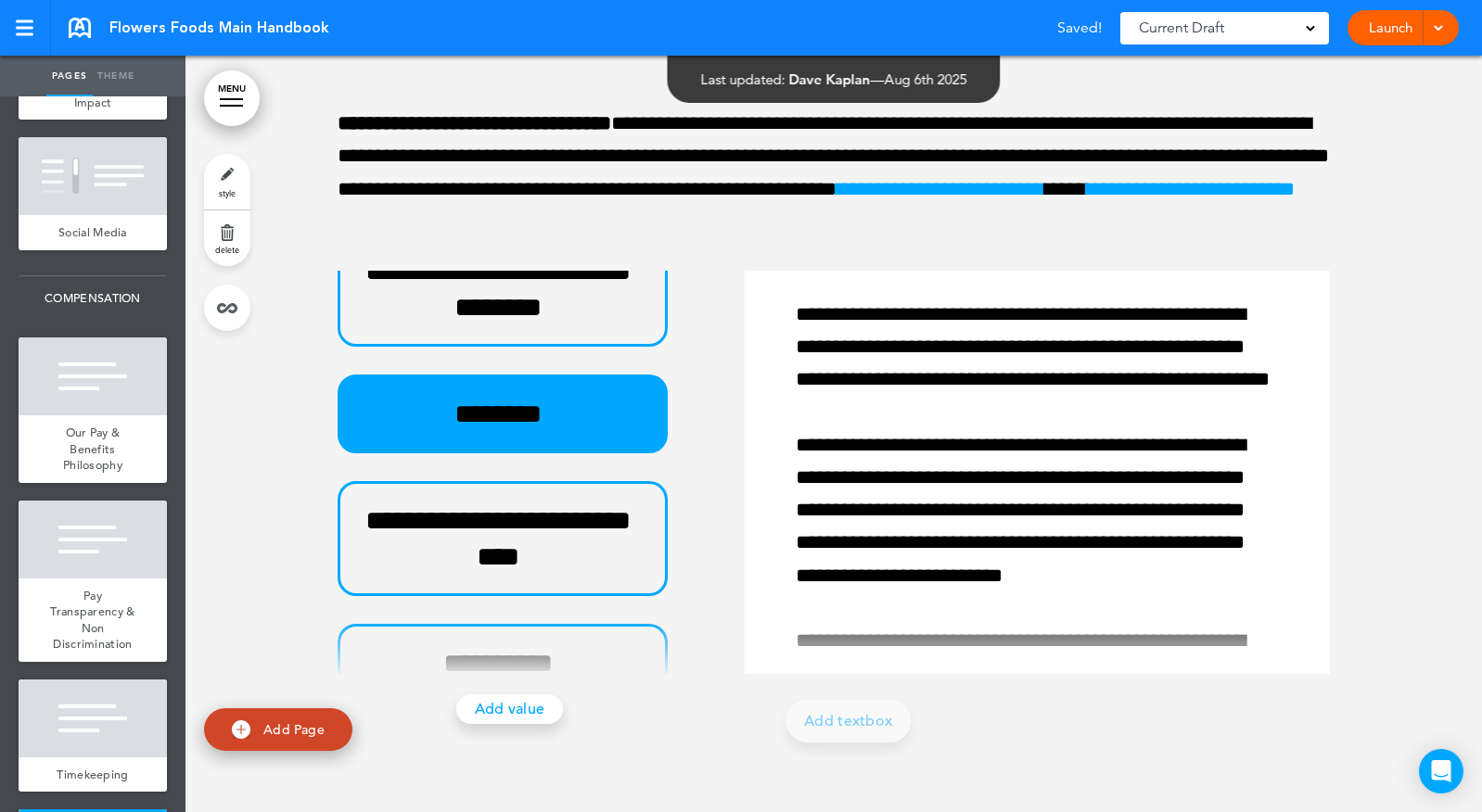 scroll, scrollTop: 317, scrollLeft: 0, axis: vertical 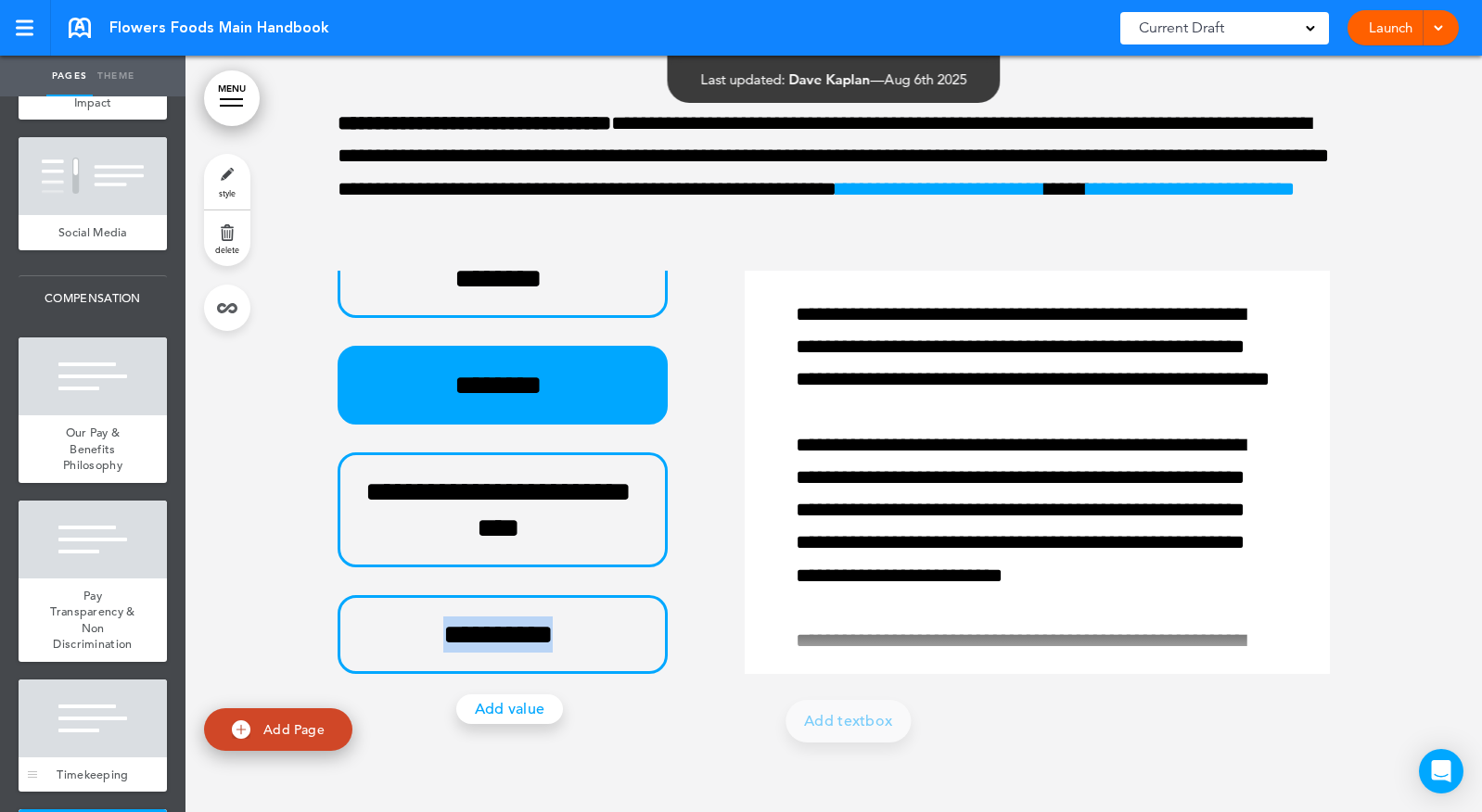 drag, startPoint x: 442, startPoint y: 728, endPoint x: 166, endPoint y: 728, distance: 276 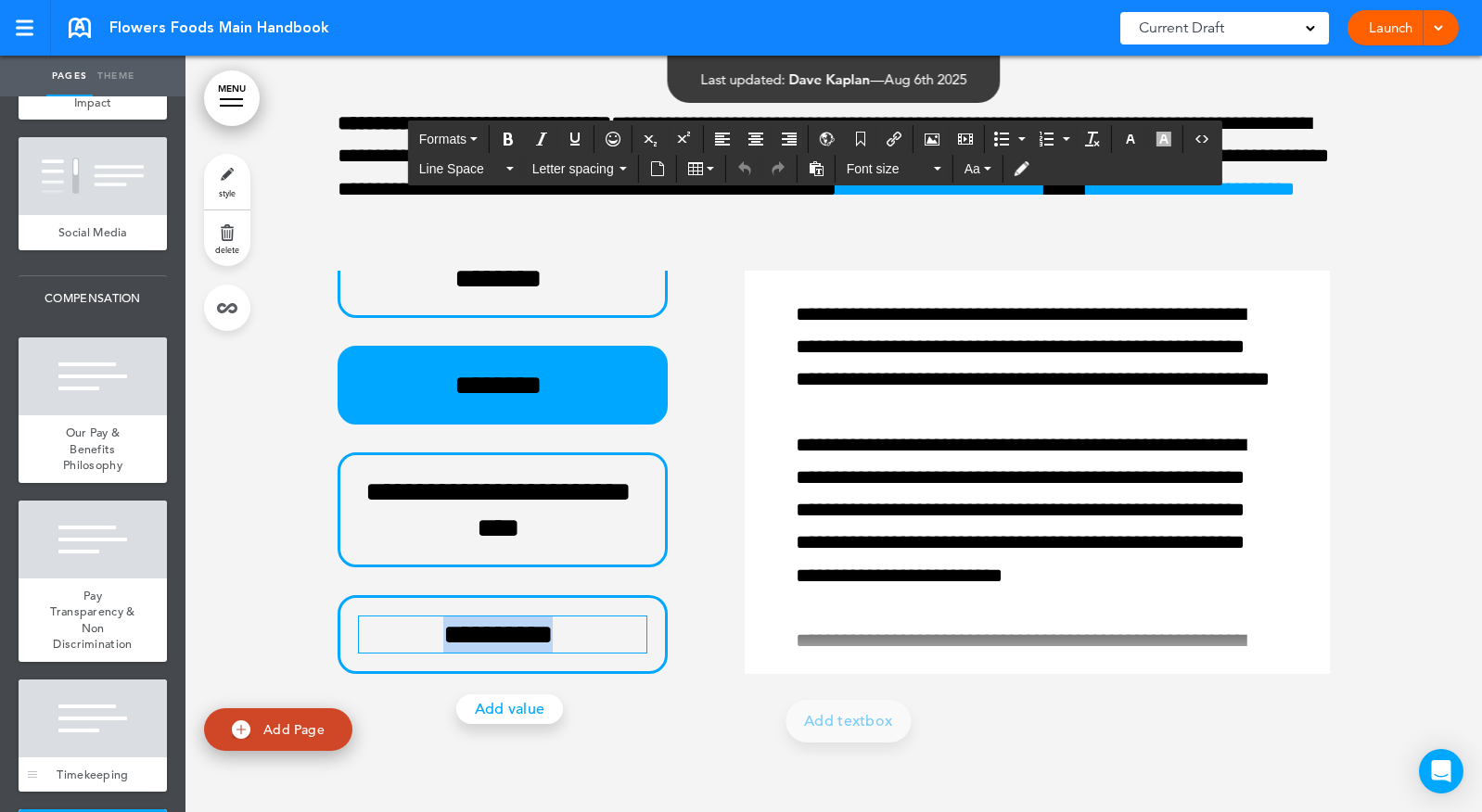 type 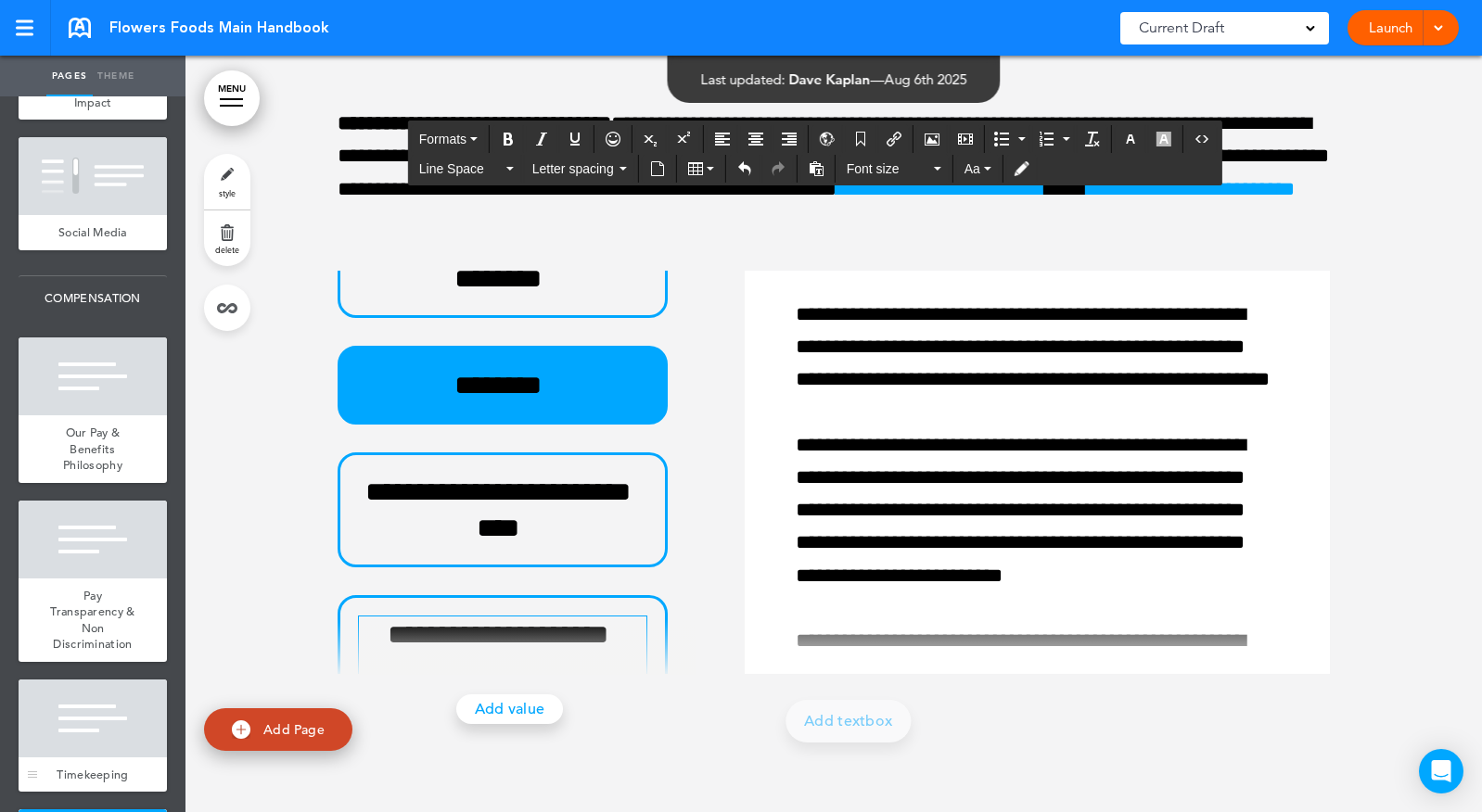 scroll, scrollTop: 330, scrollLeft: 0, axis: vertical 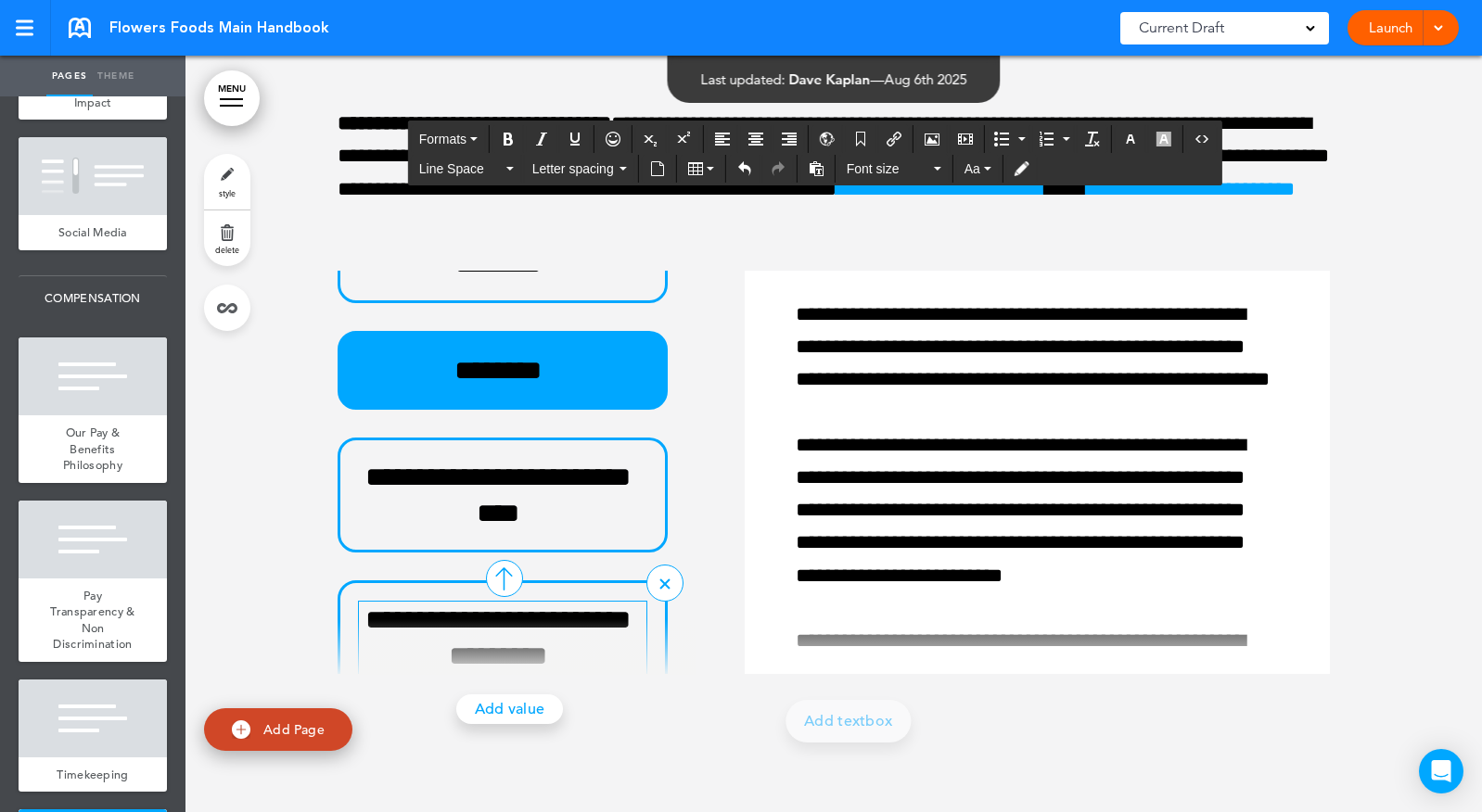 click on "**********" at bounding box center (498, 638) 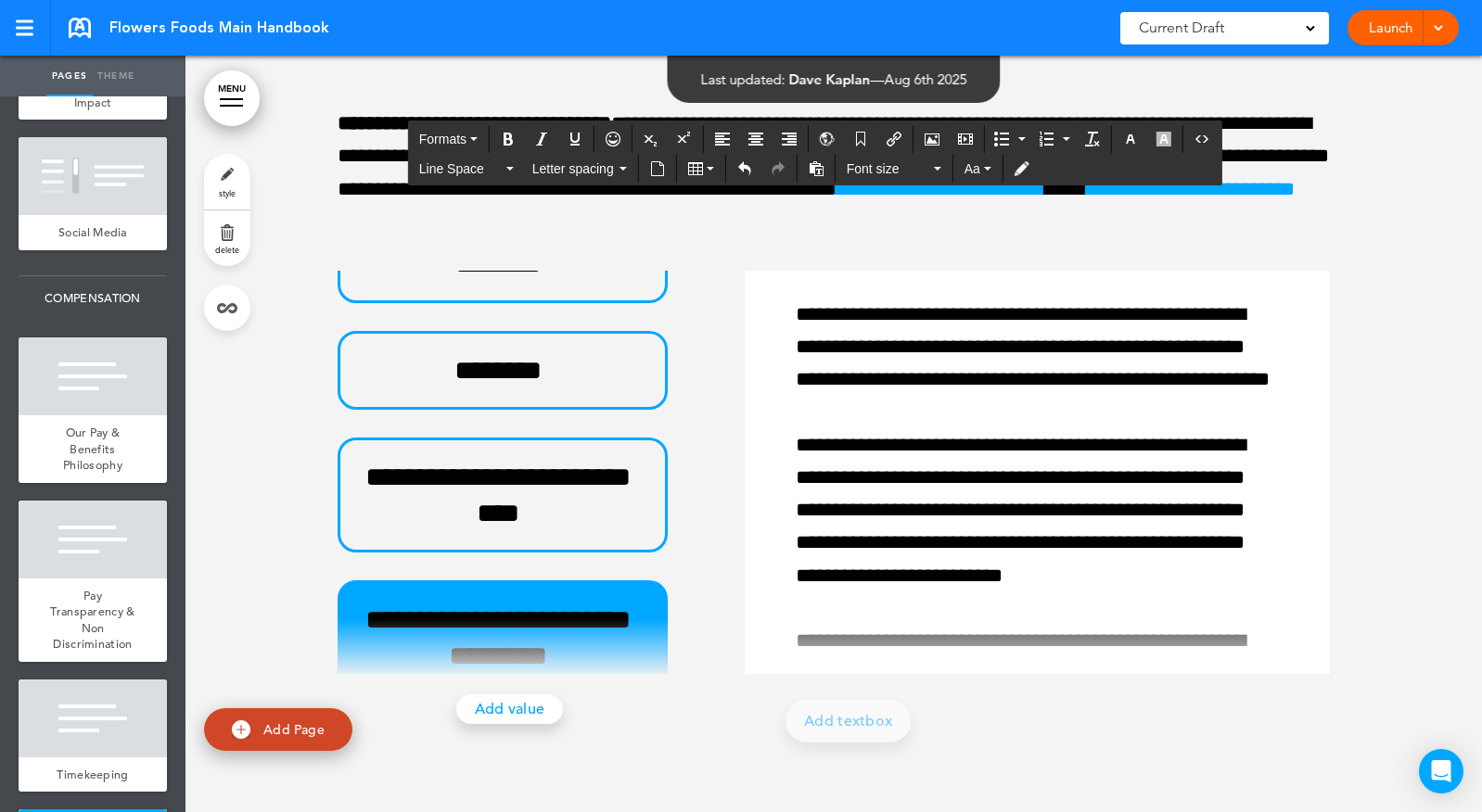 click at bounding box center [517, 647] 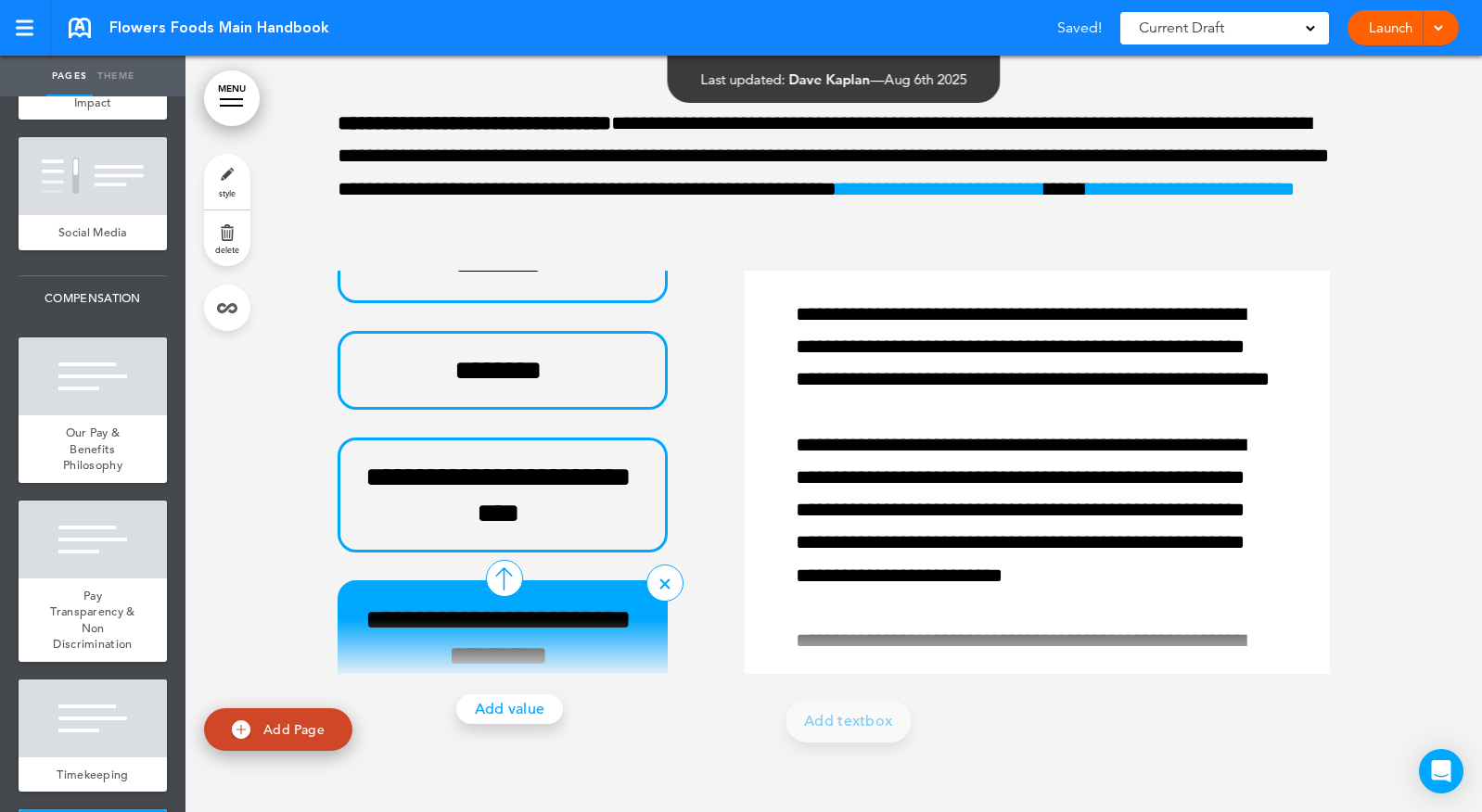click on "**********" at bounding box center (498, 638) 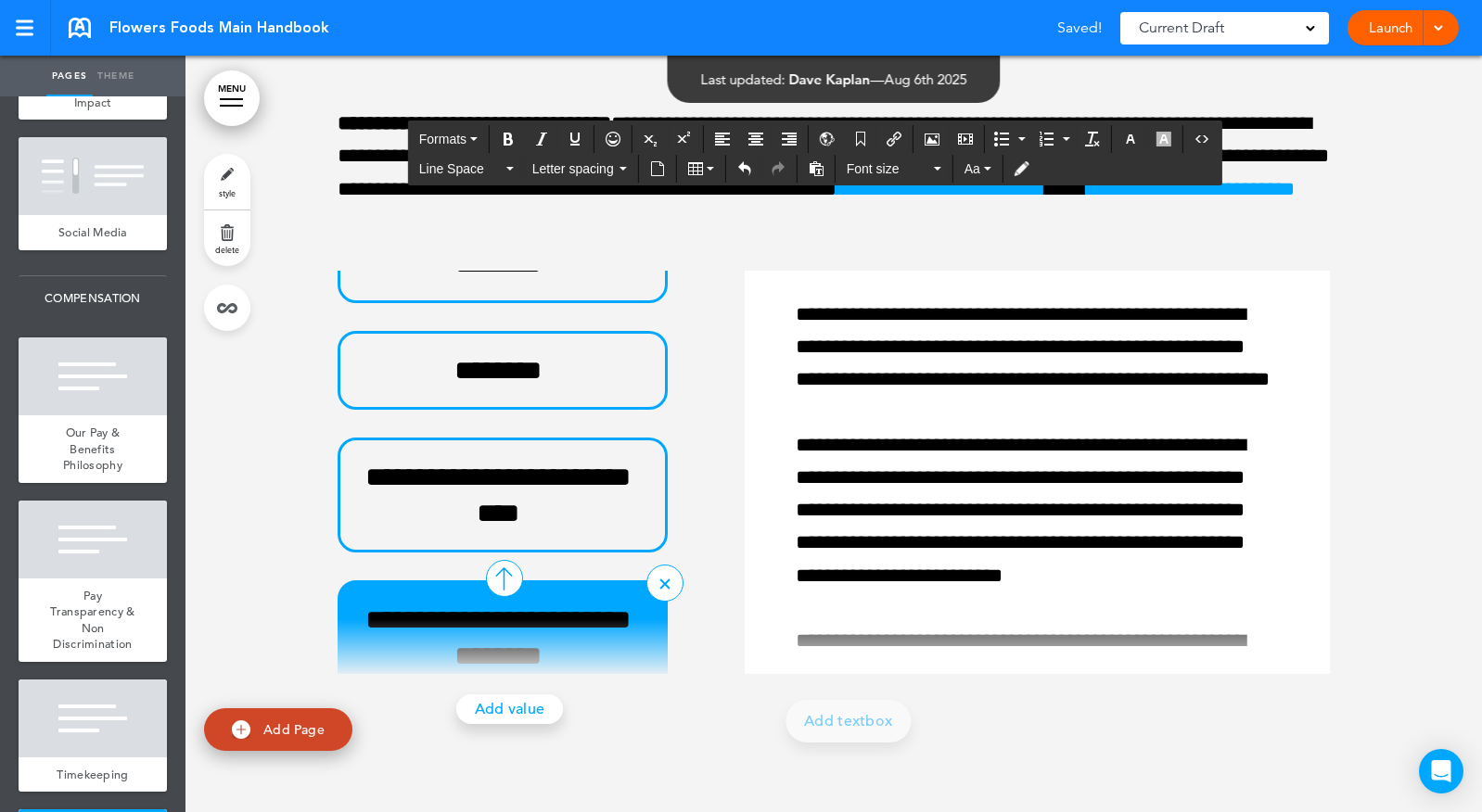 scroll, scrollTop: 0, scrollLeft: 0, axis: both 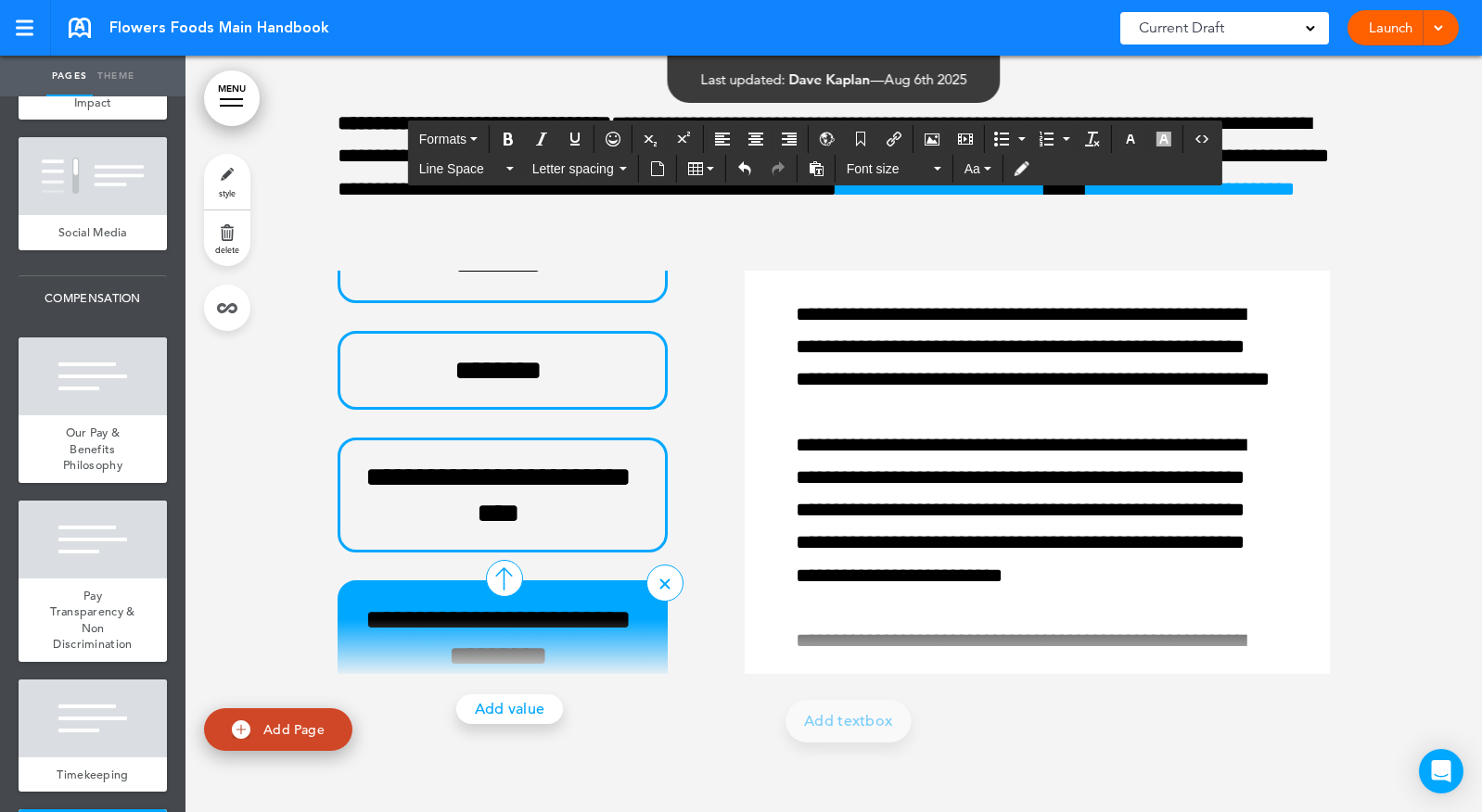 click on "**********" at bounding box center (498, 638) 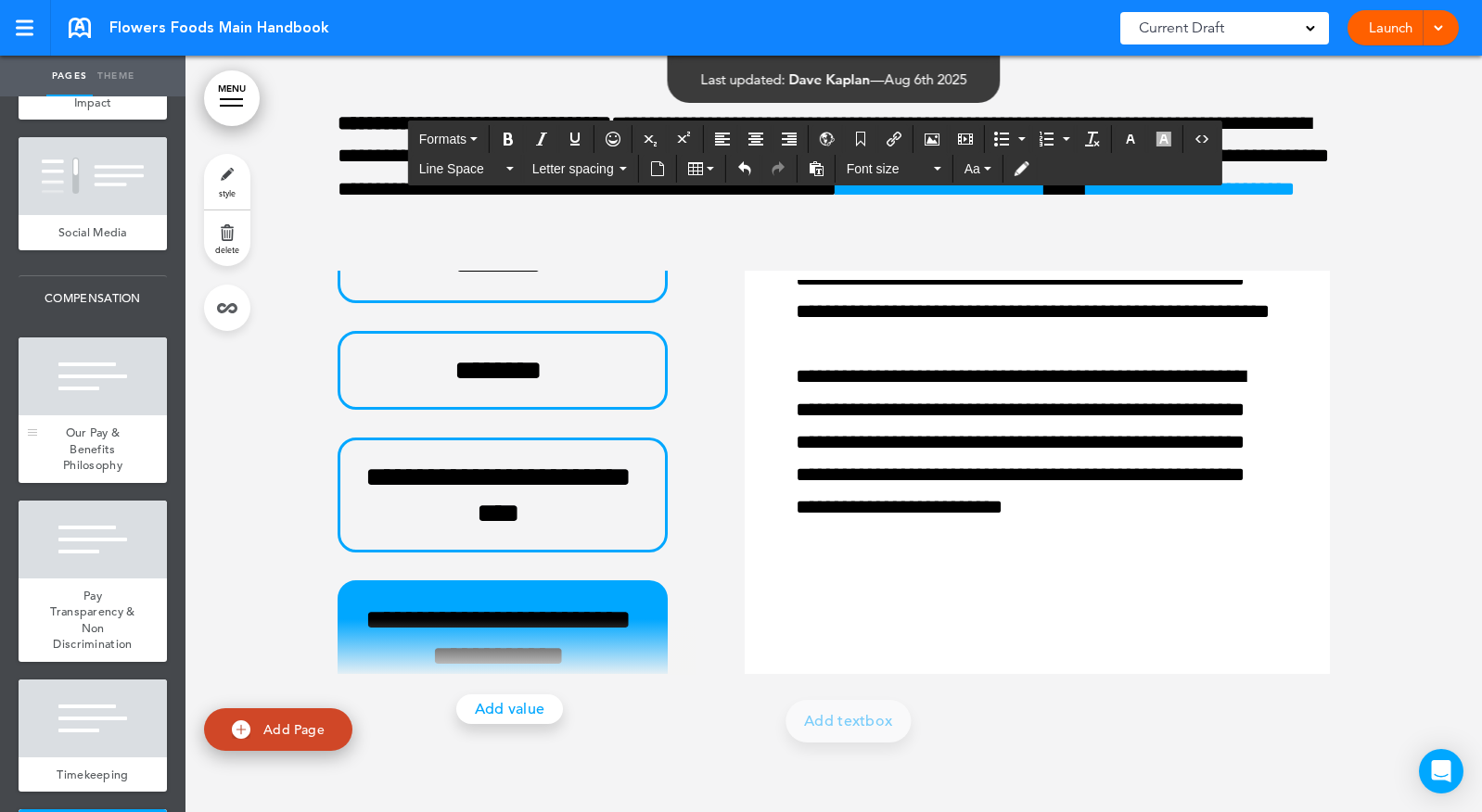 scroll, scrollTop: 1062, scrollLeft: 0, axis: vertical 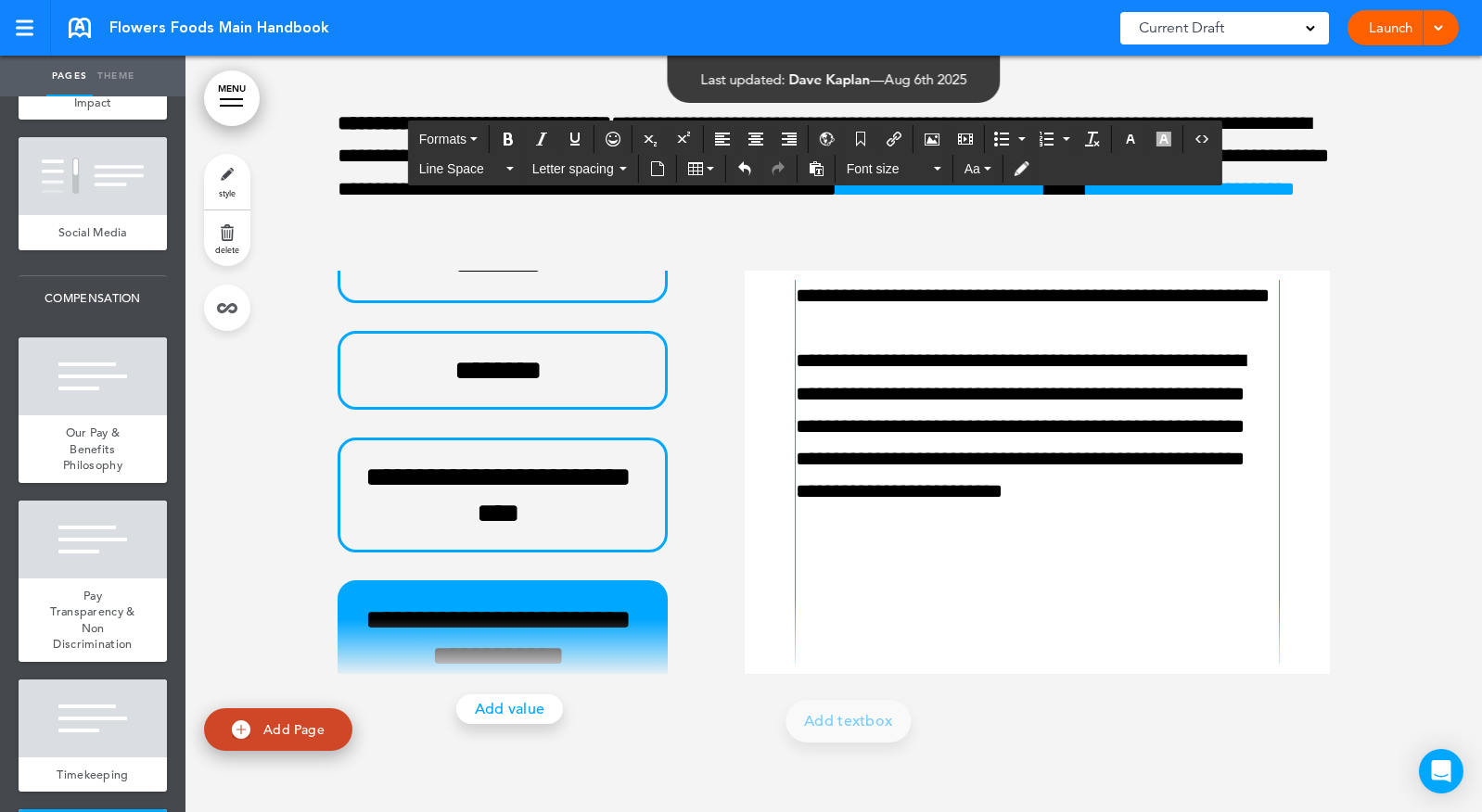 click on "**********" at bounding box center (1032, 3) 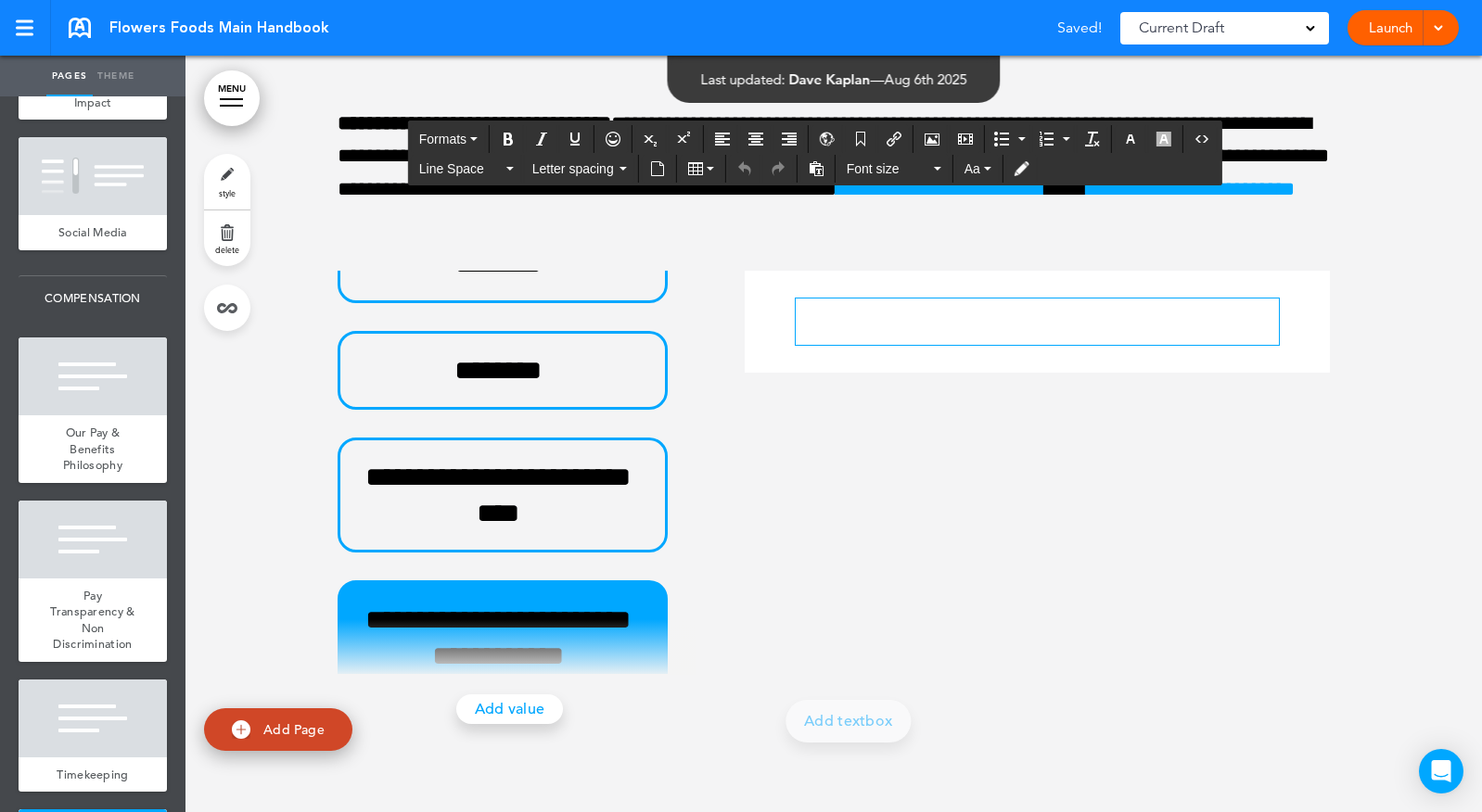 scroll, scrollTop: 0, scrollLeft: 0, axis: both 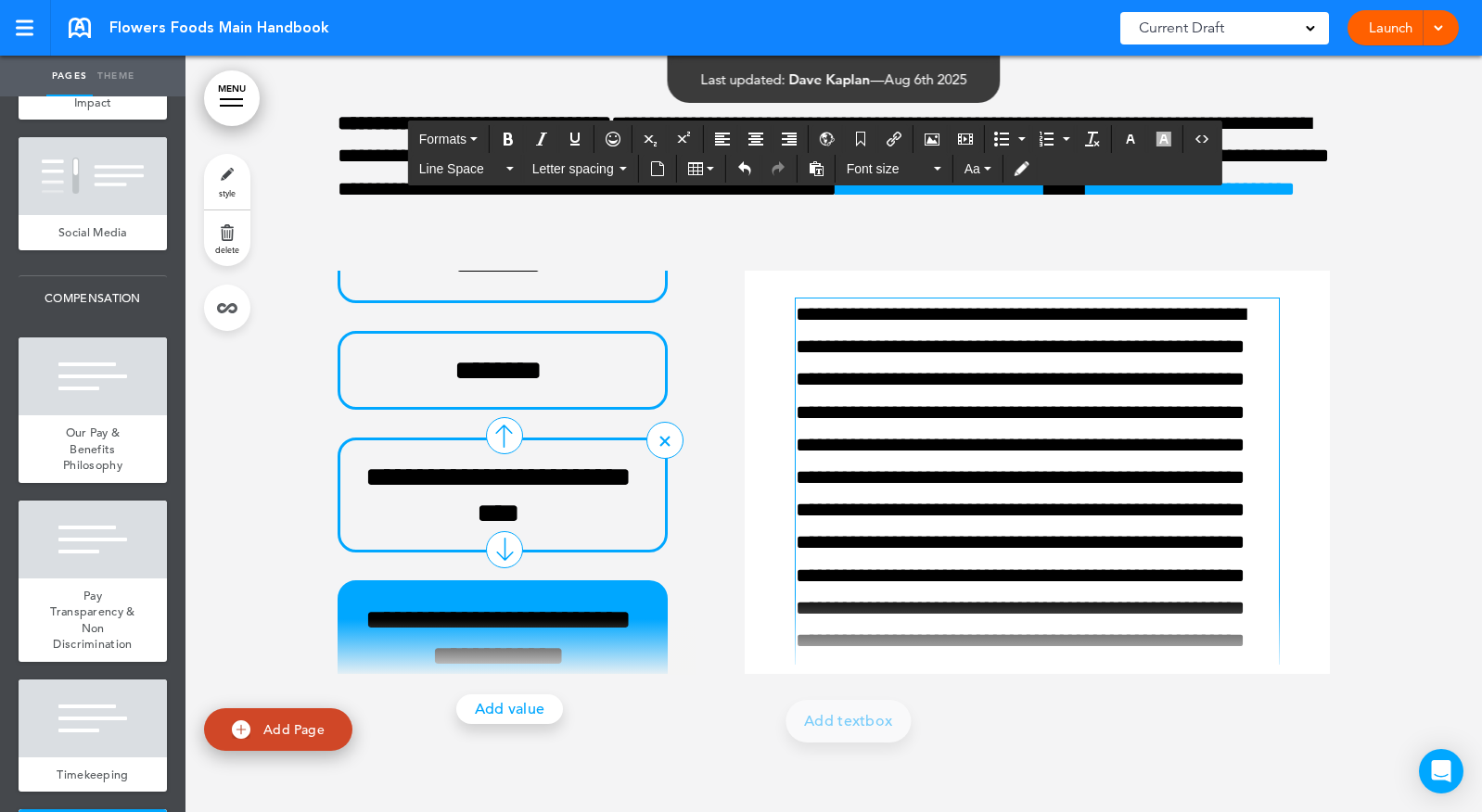 click on "**********" at bounding box center (503, 495) 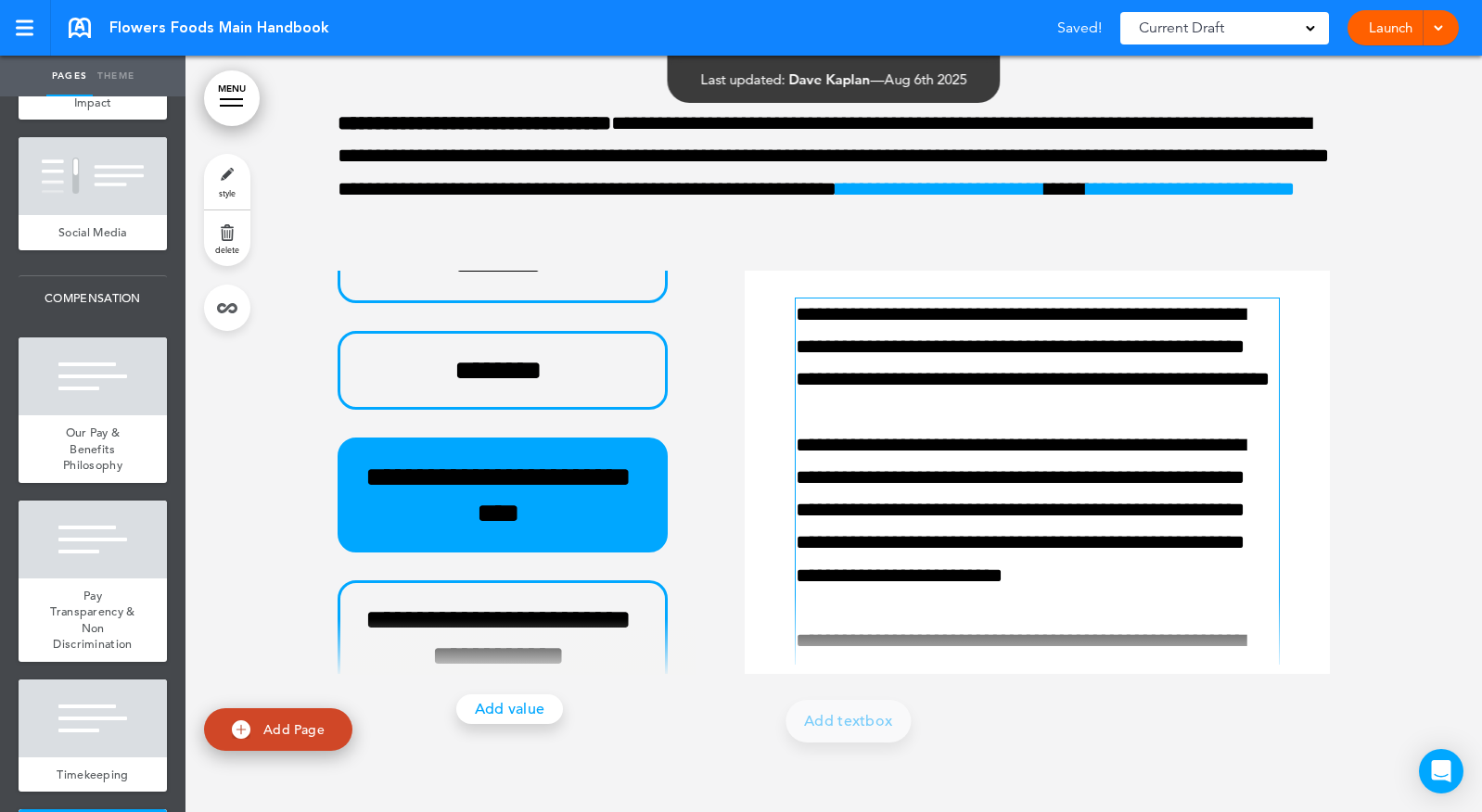 click on "**********" at bounding box center (1032, 1065) 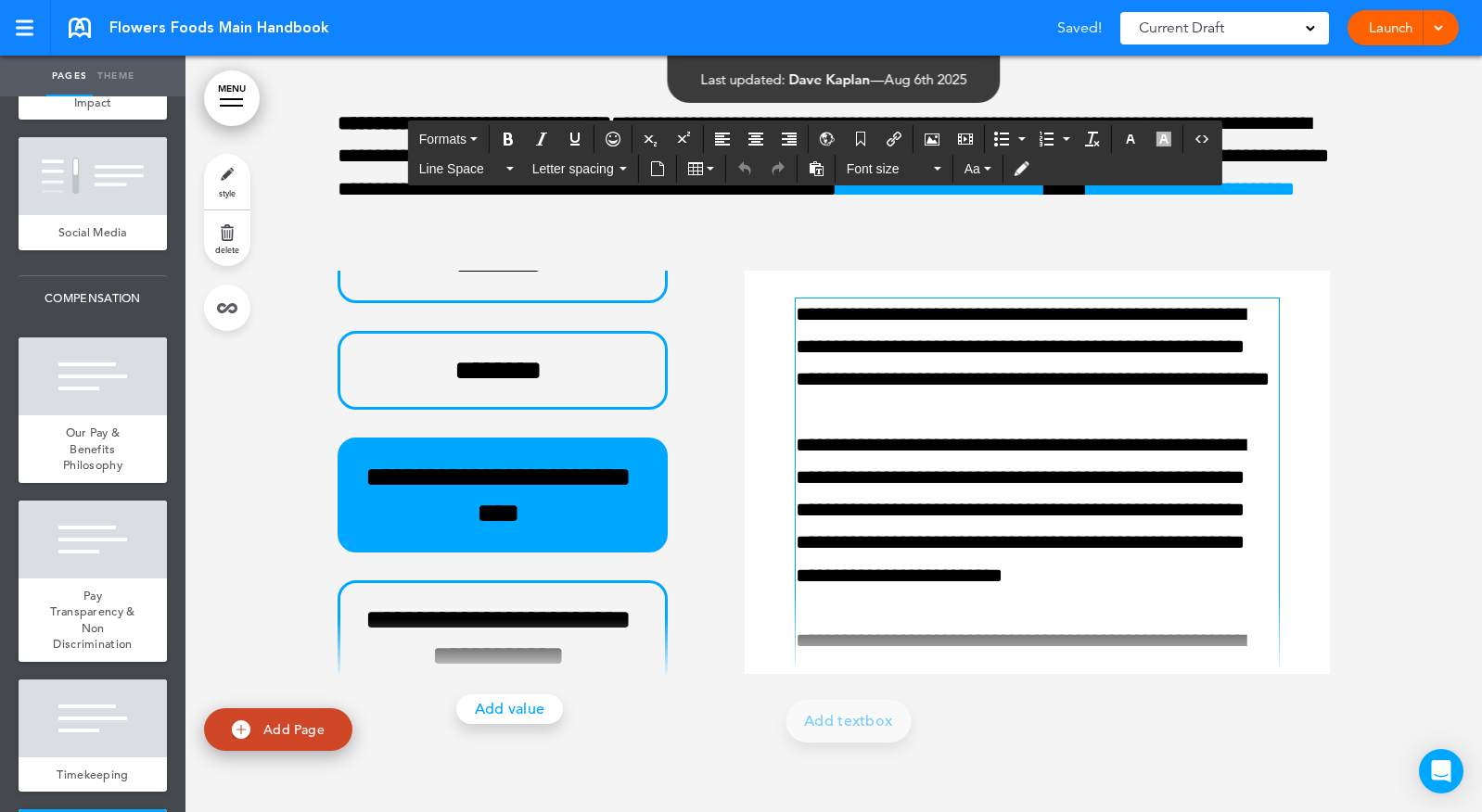 paste 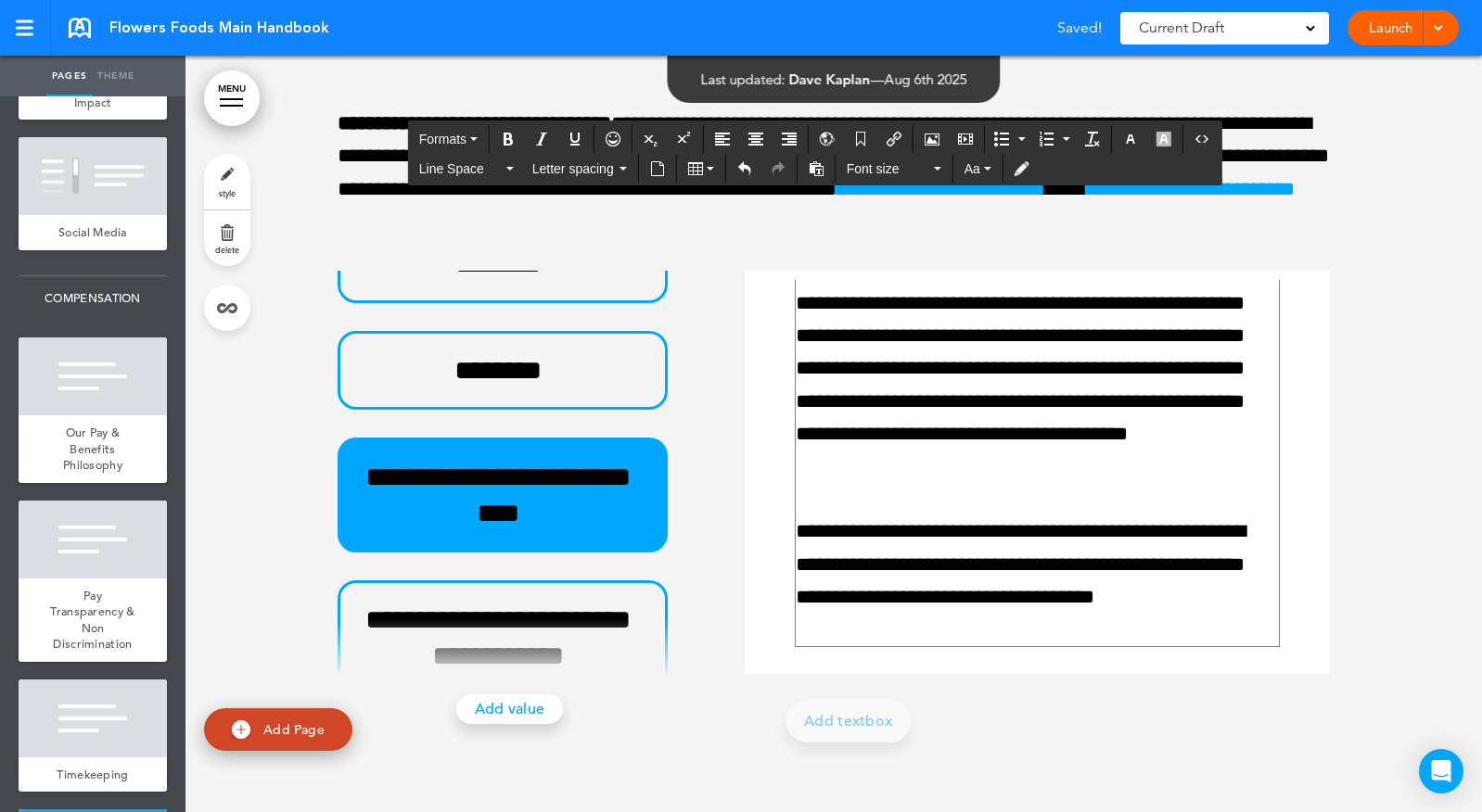 scroll, scrollTop: 1186, scrollLeft: 0, axis: vertical 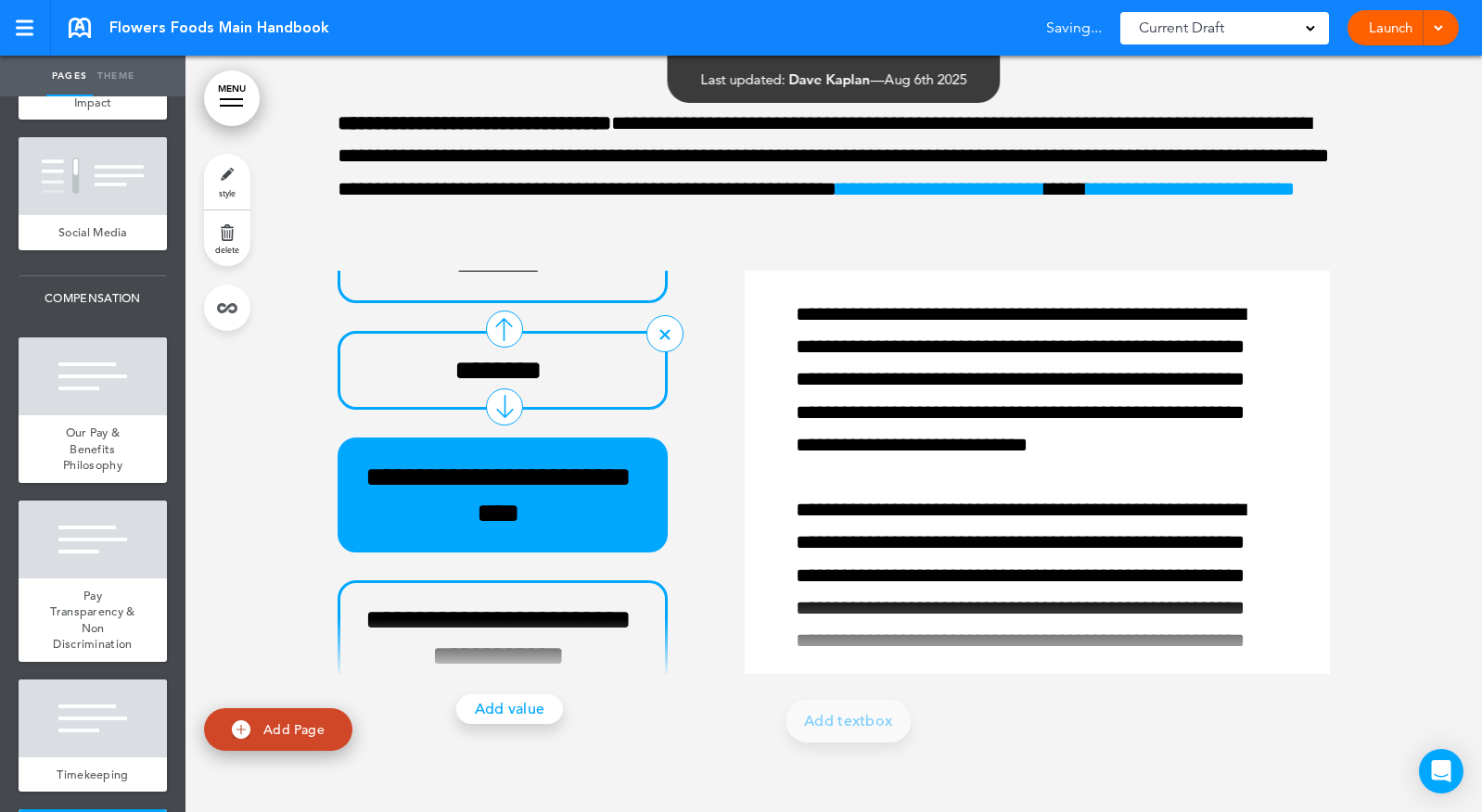 click on "********" at bounding box center (503, 370) 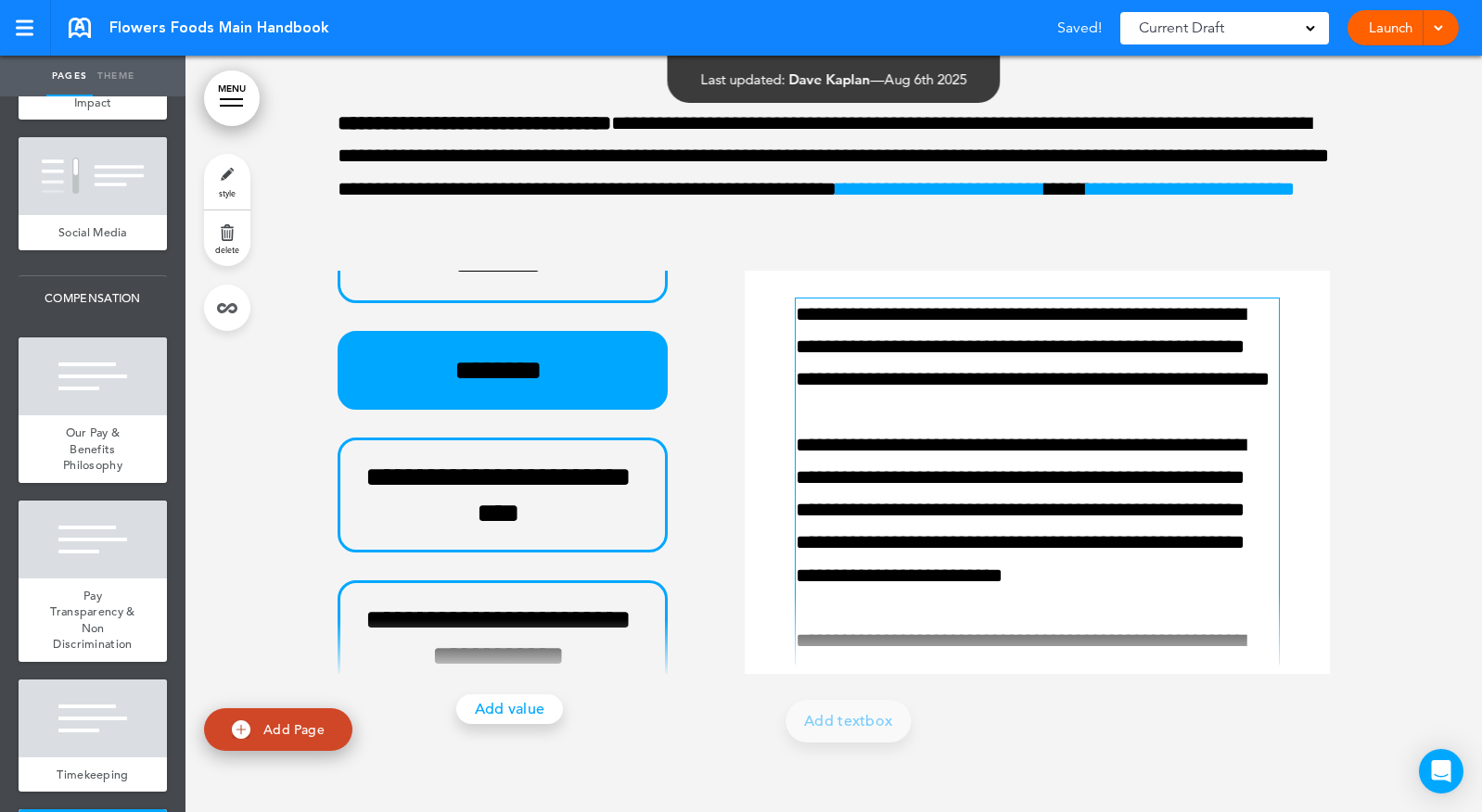 click on "**********" at bounding box center (1032, 1065) 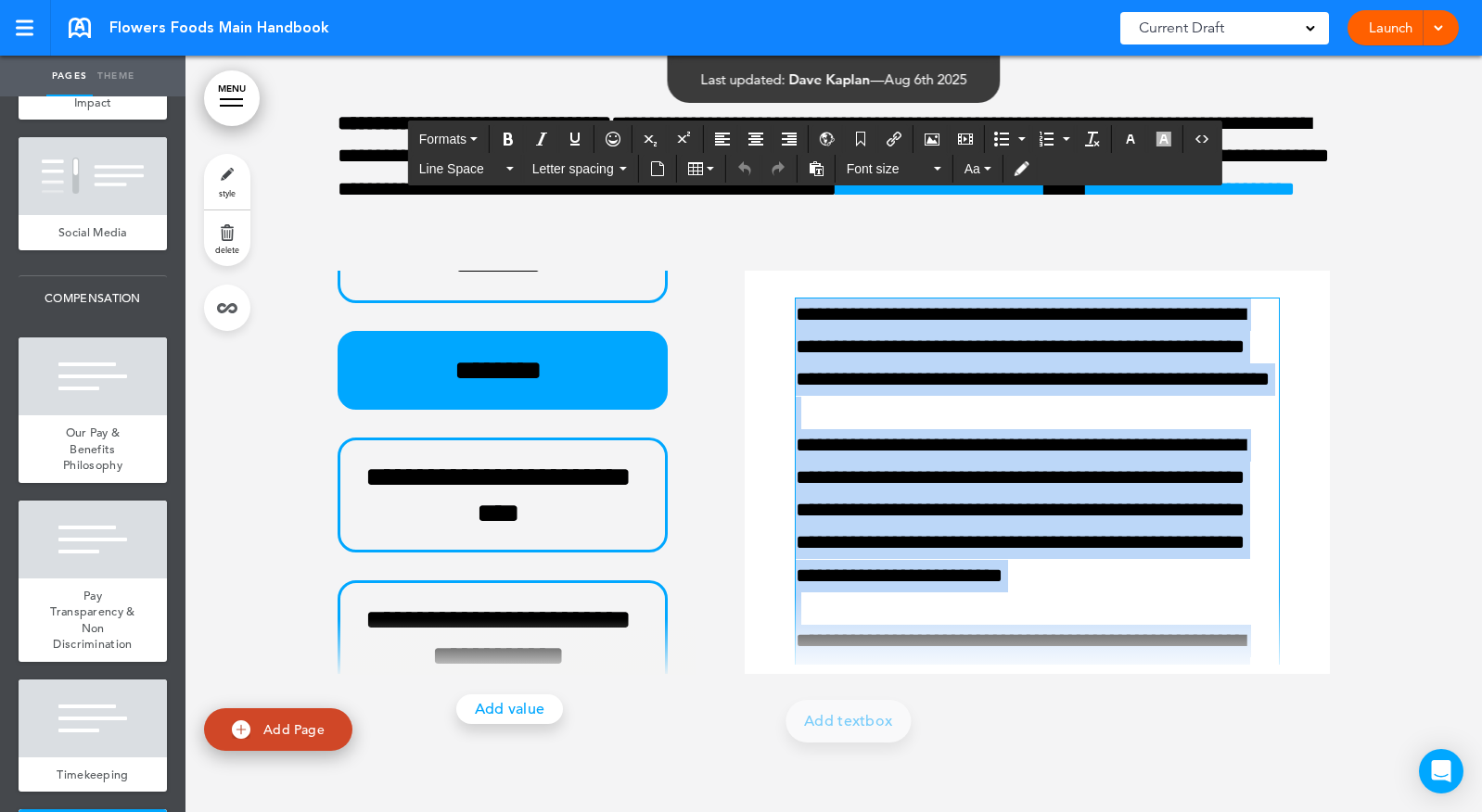 paste 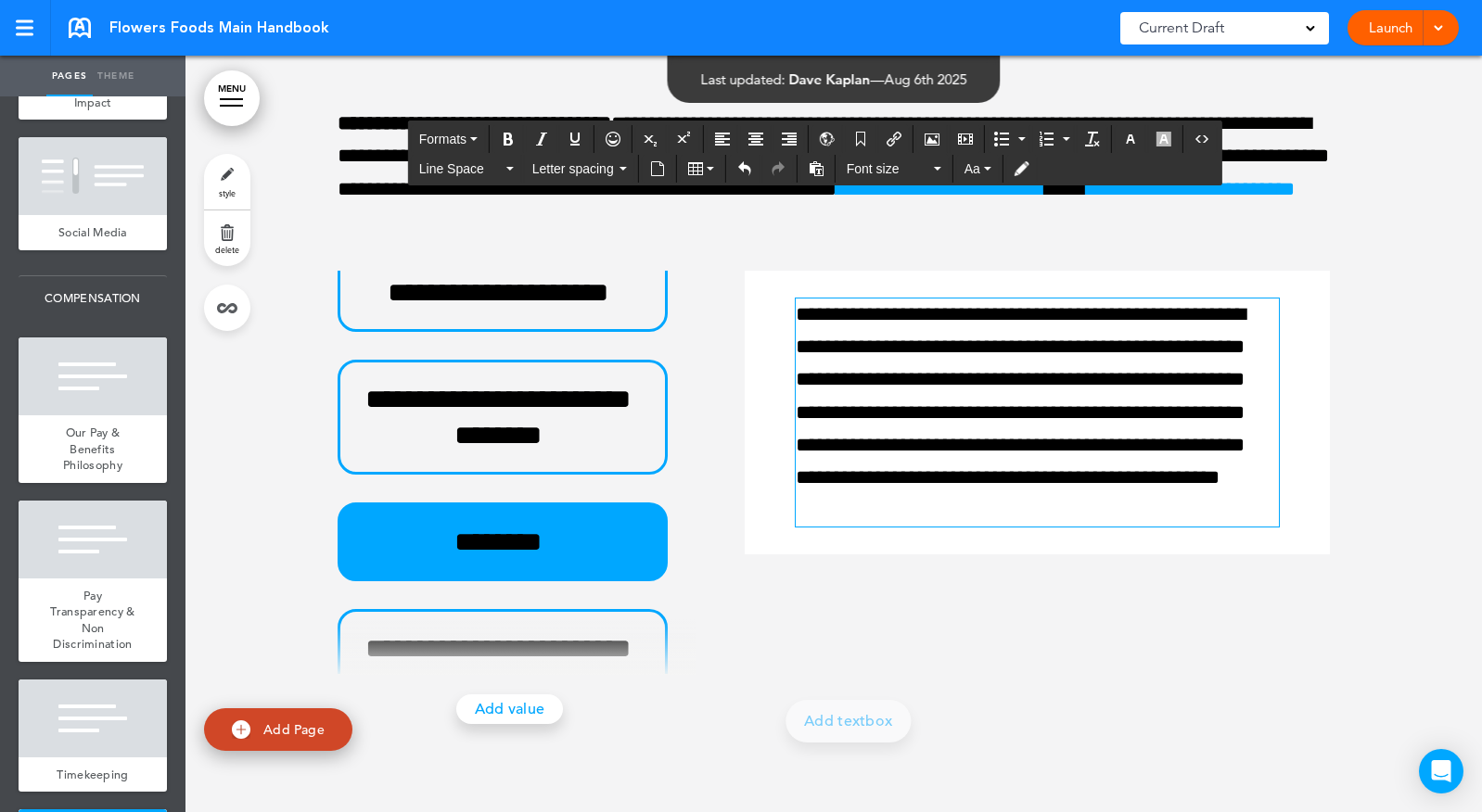scroll, scrollTop: 159, scrollLeft: 0, axis: vertical 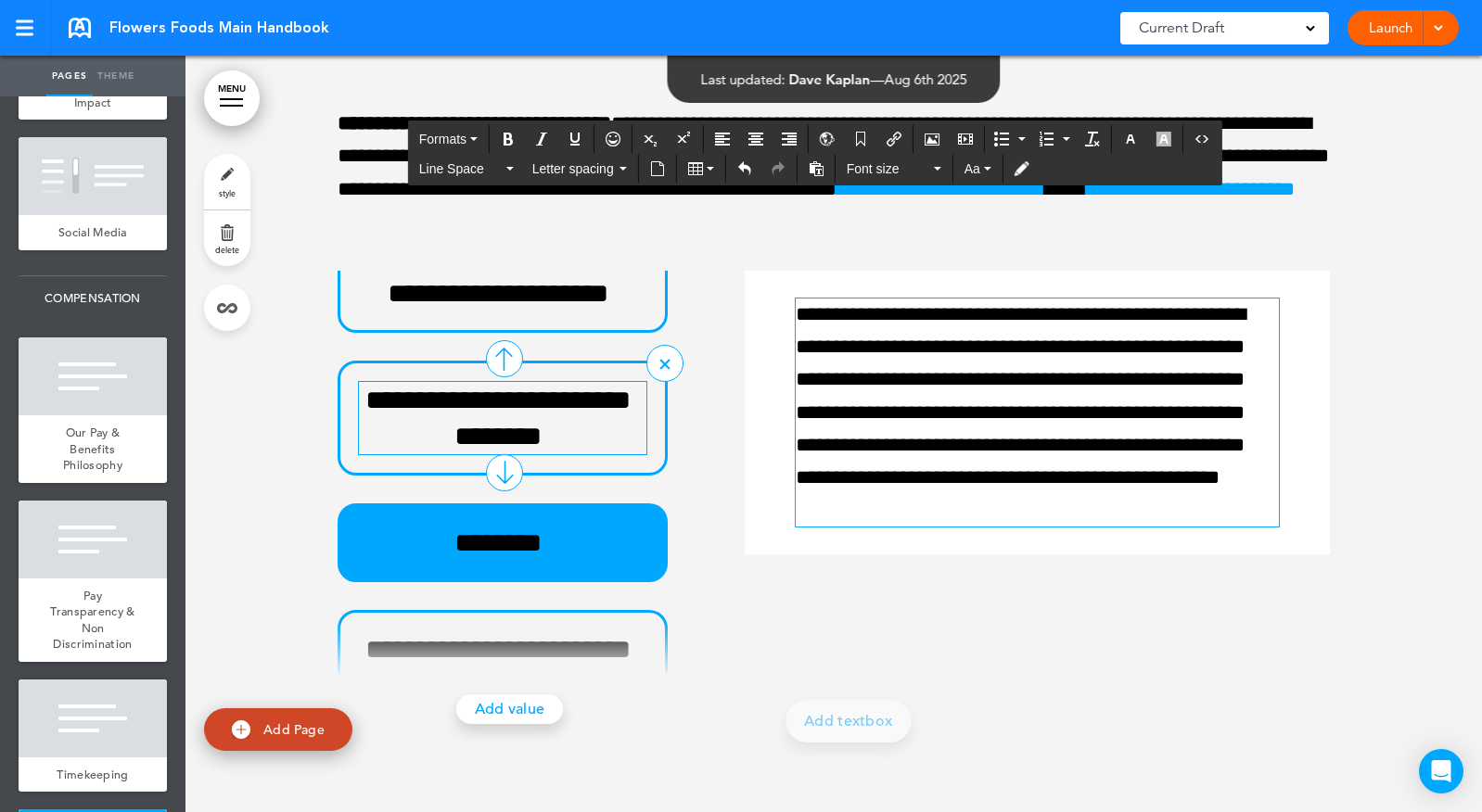 click on "**********" at bounding box center [498, 418] 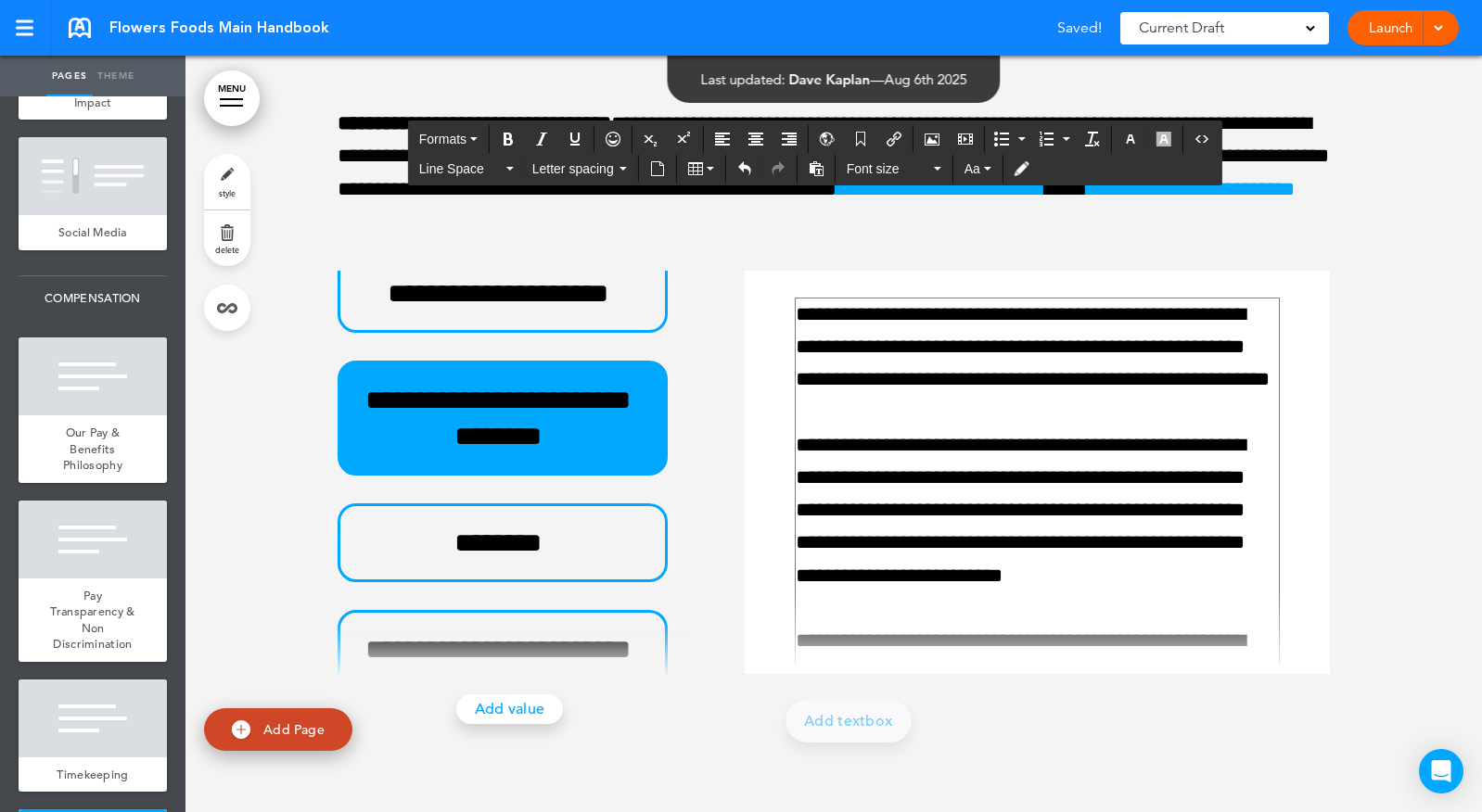 click on "**********" at bounding box center (1032, 1065) 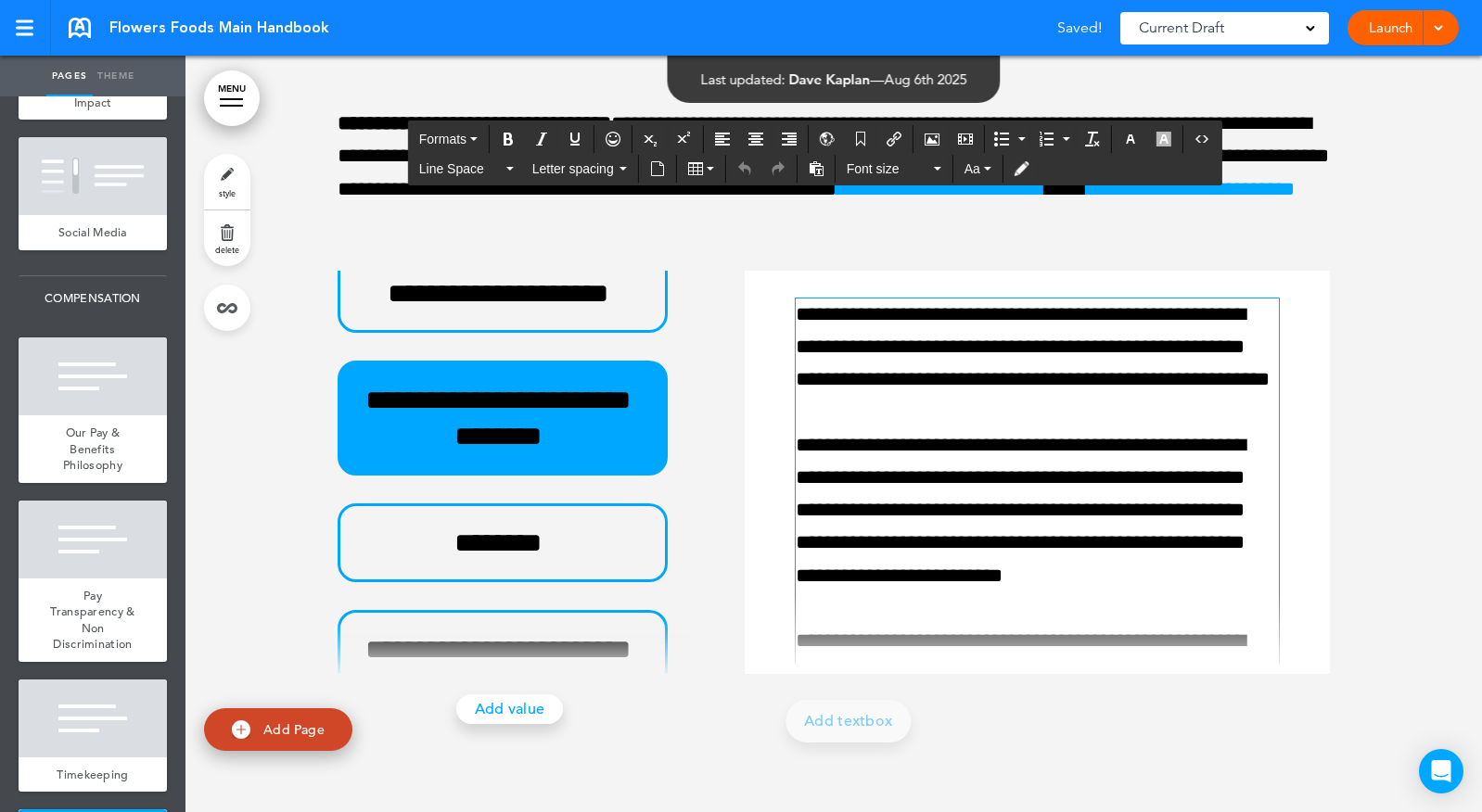 paste 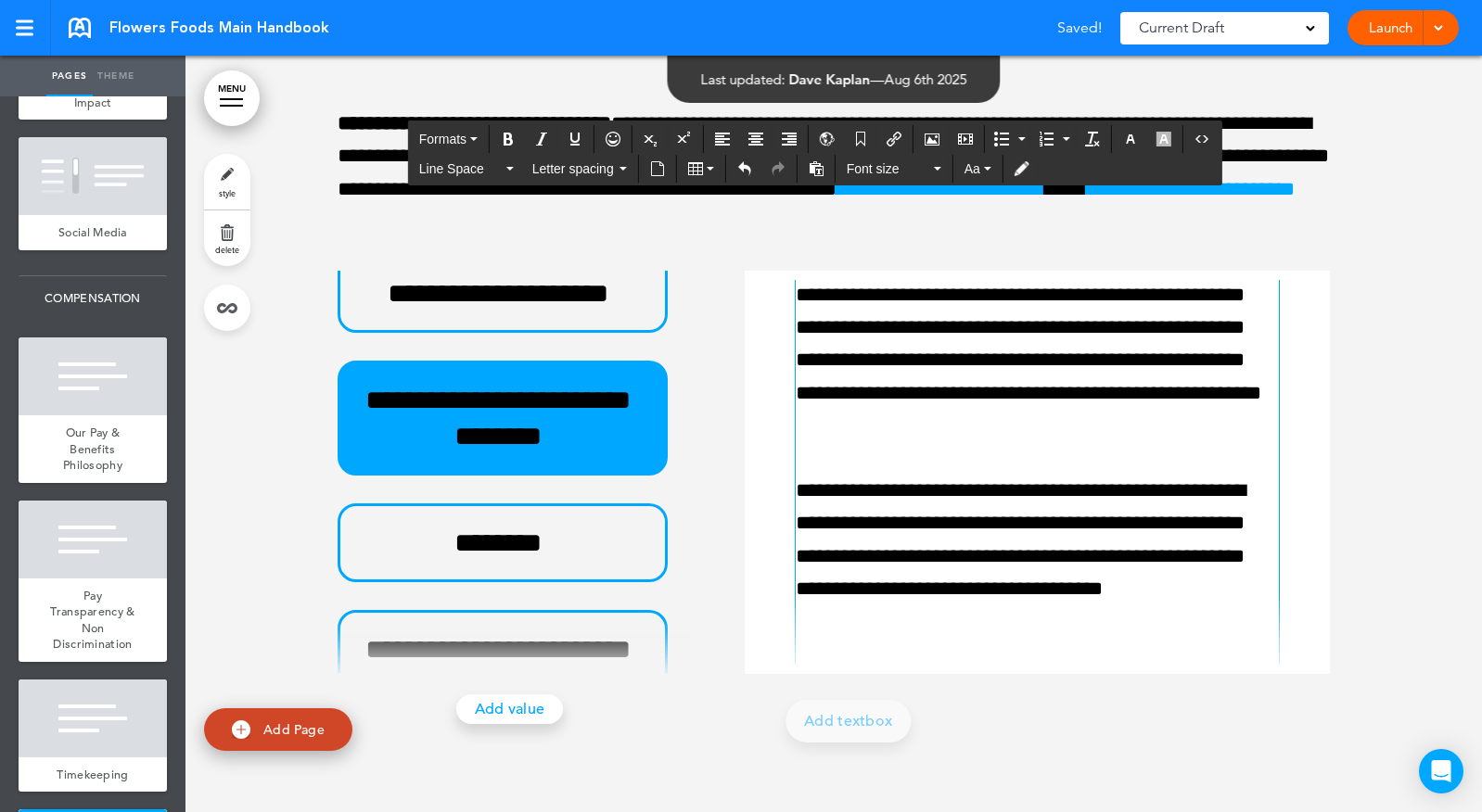 scroll, scrollTop: 337, scrollLeft: 0, axis: vertical 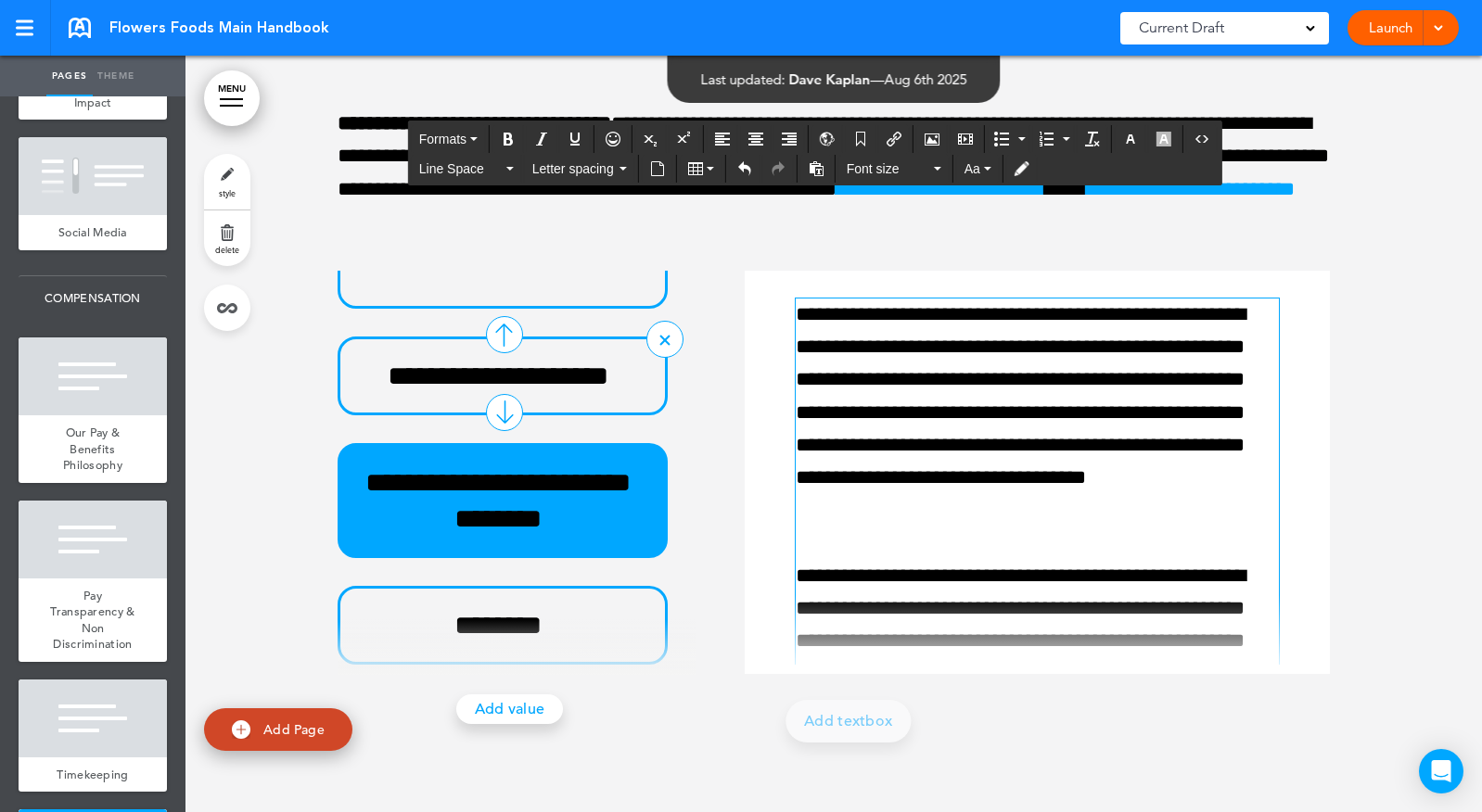 click on "**********" at bounding box center (503, 375) 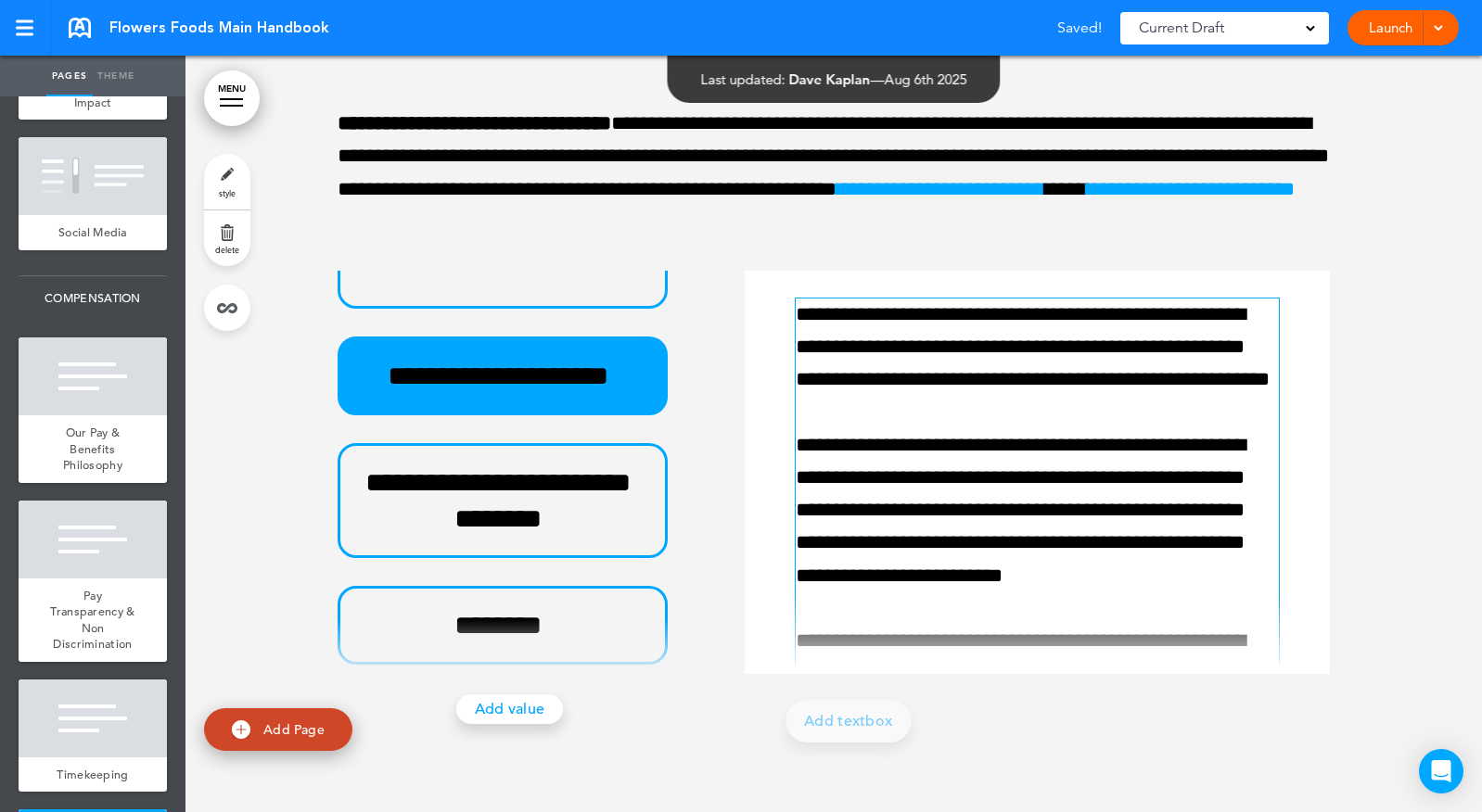 click on "**********" at bounding box center (1032, 1065) 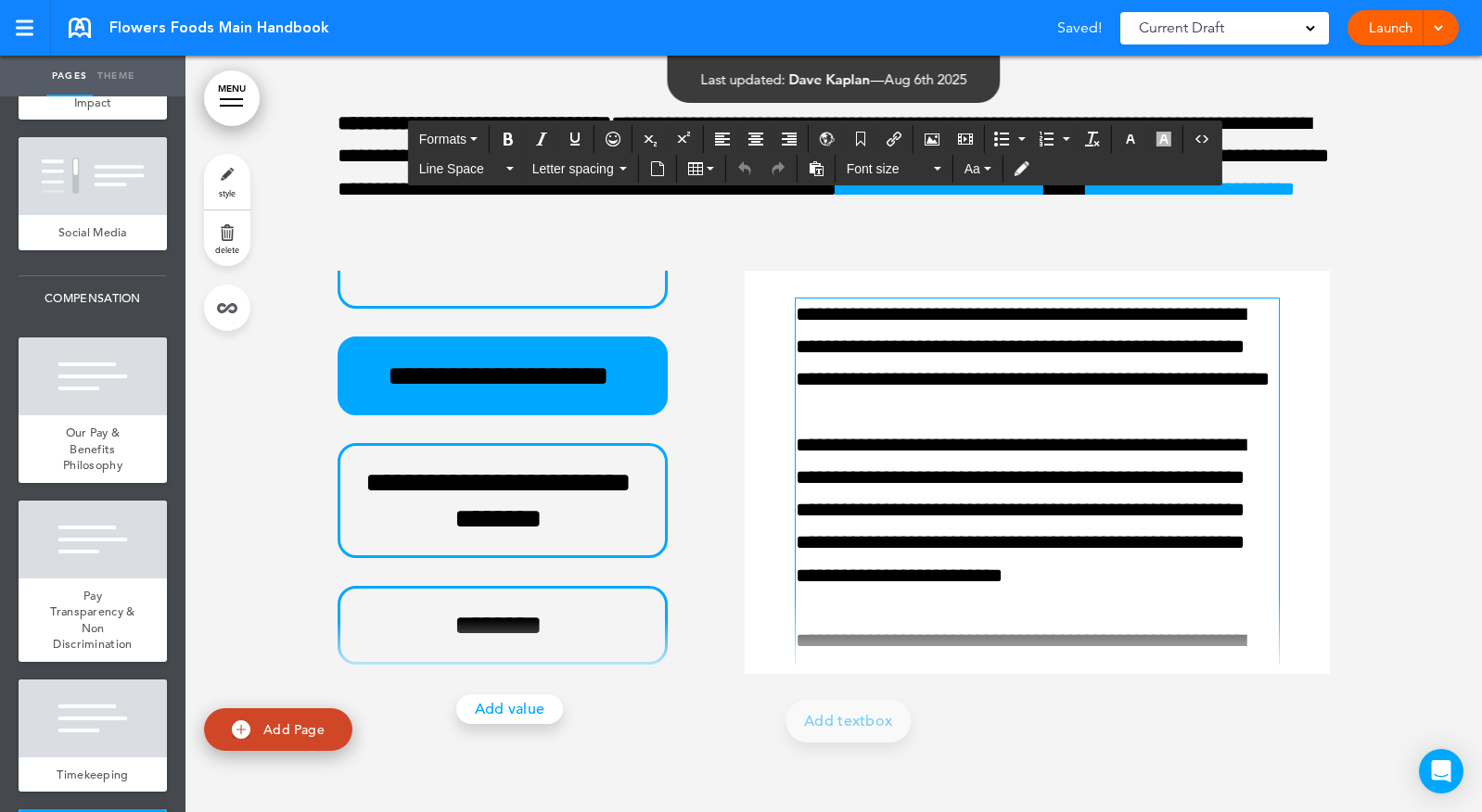paste 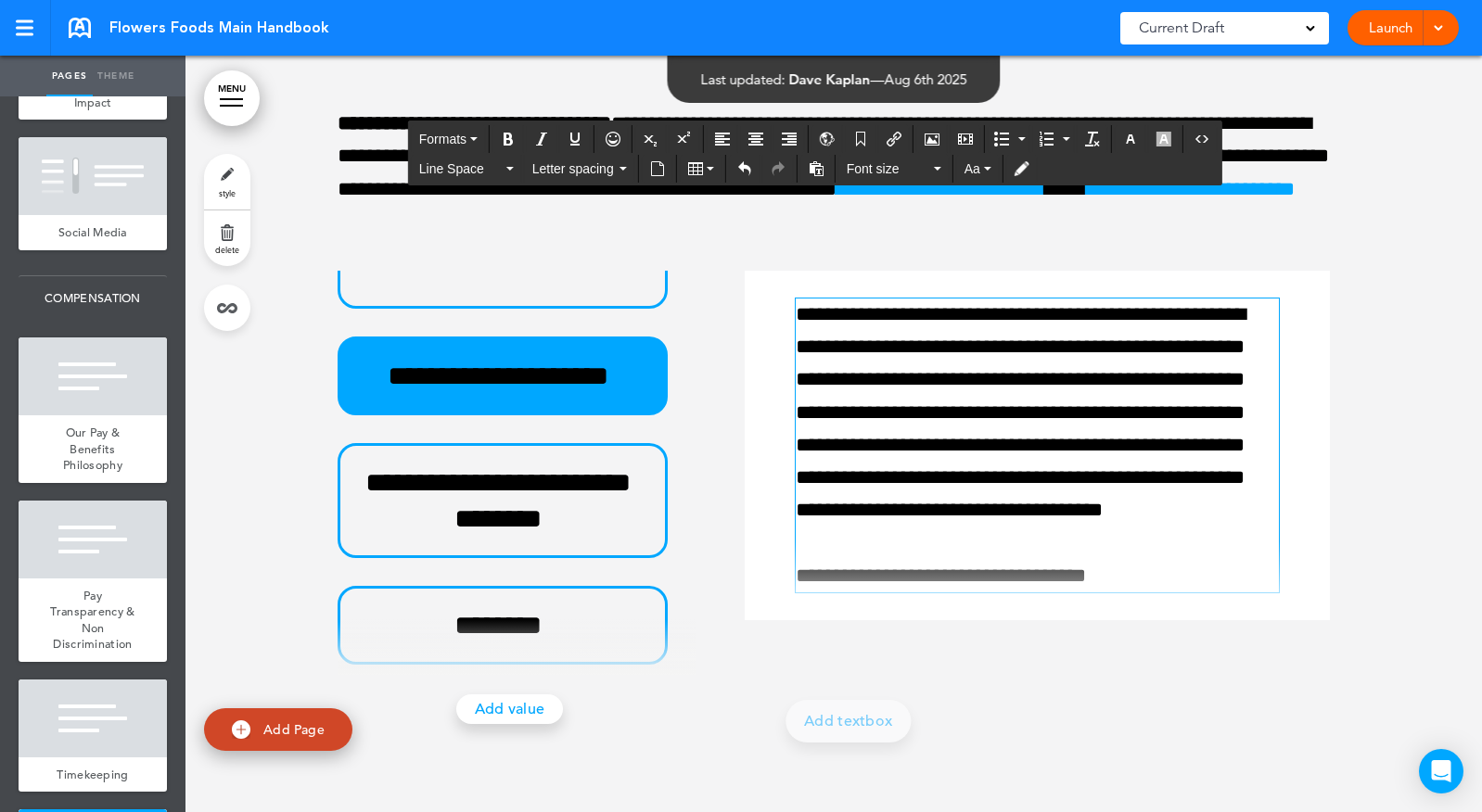 click at bounding box center (1026, 580) 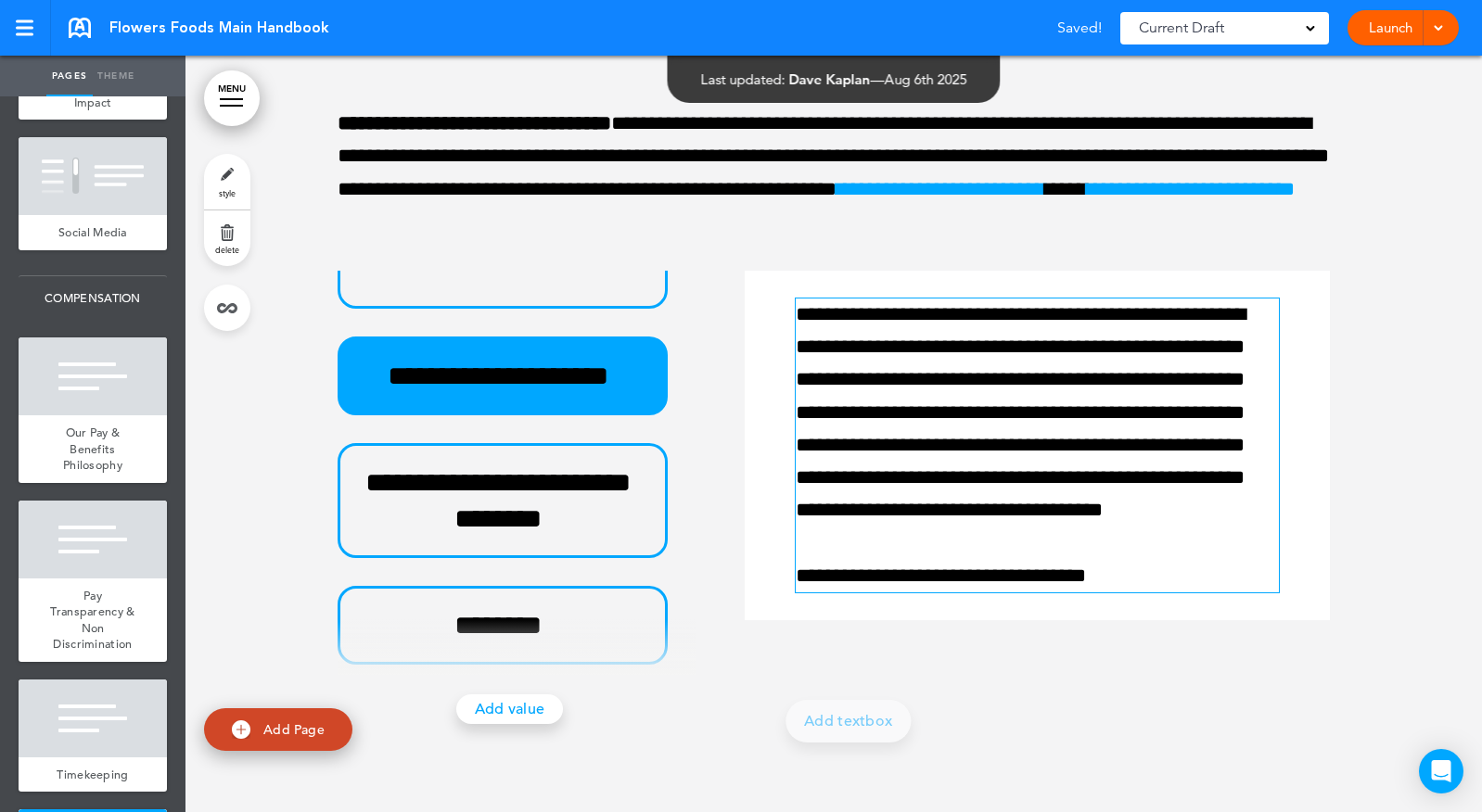 click on "**********" at bounding box center [1037, 429] 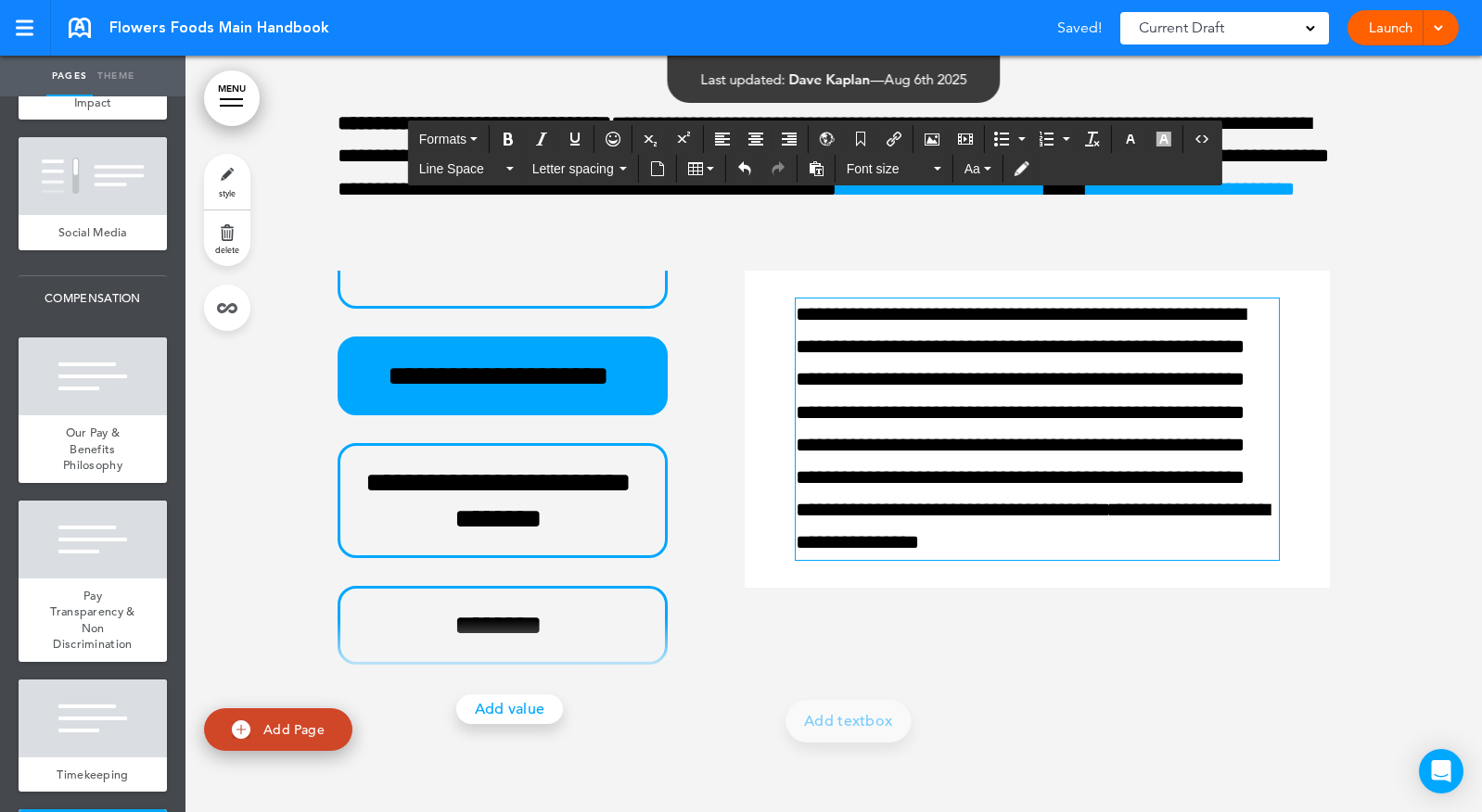 click on "**********" at bounding box center [834, 472] 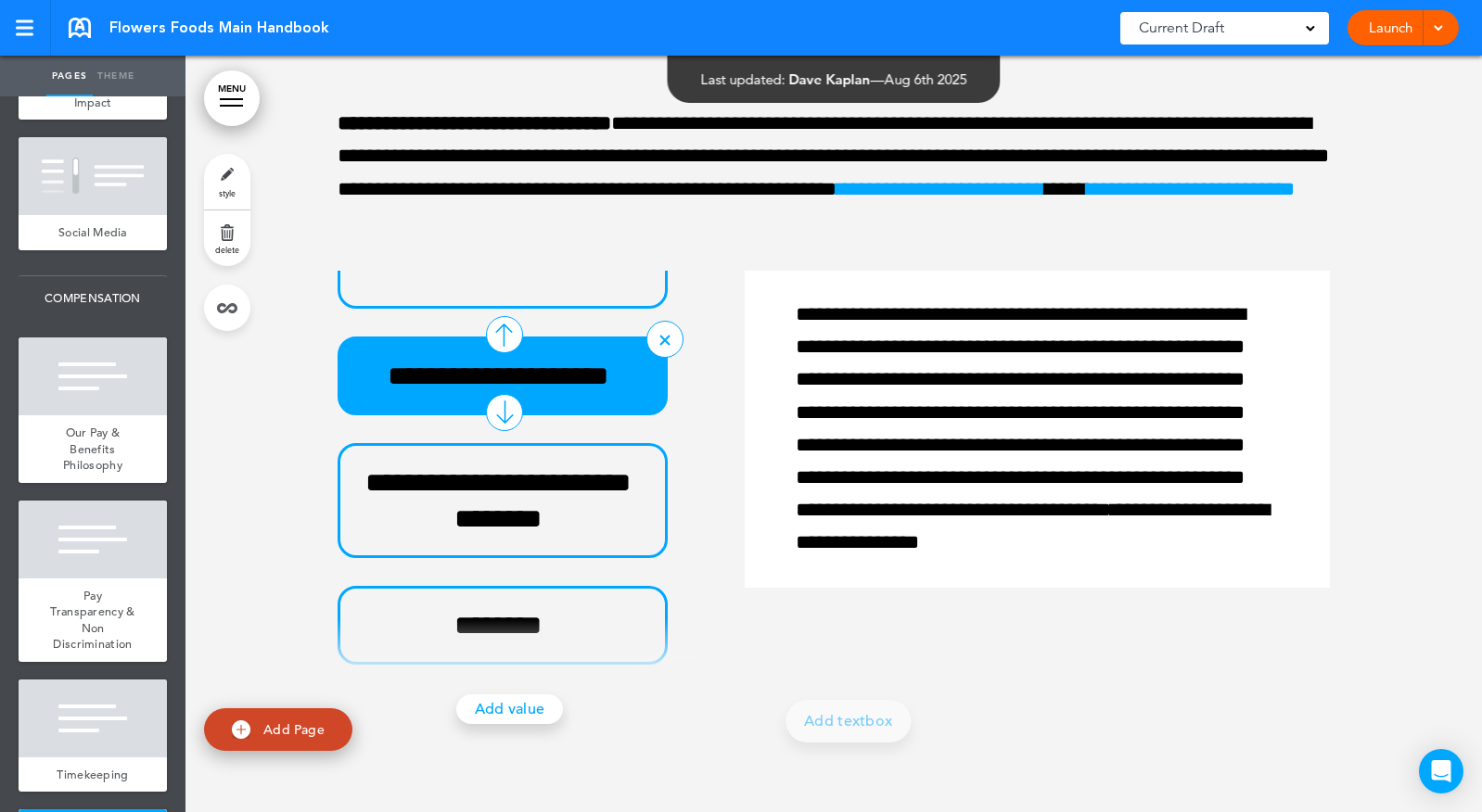 scroll, scrollTop: 0, scrollLeft: 0, axis: both 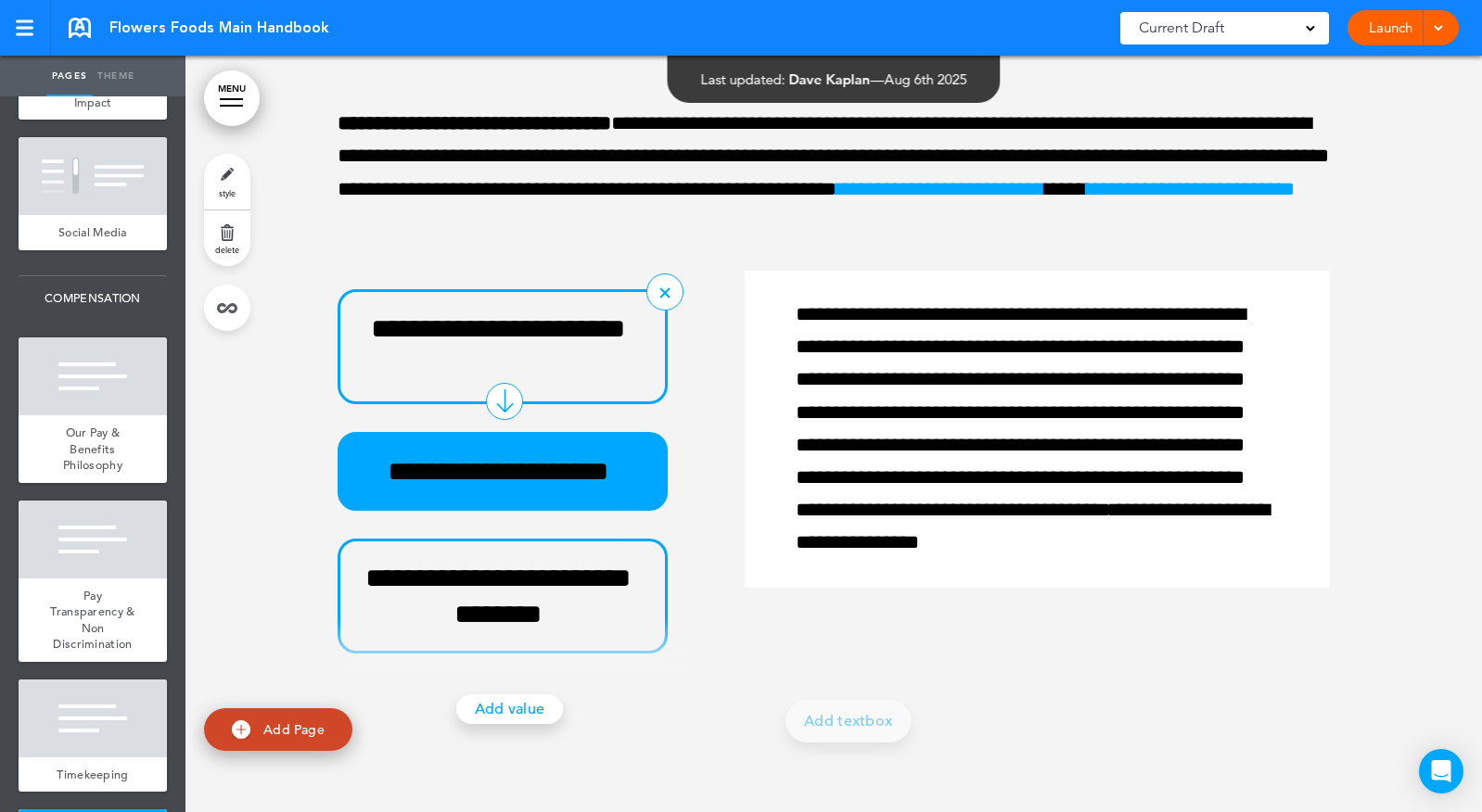 click on "**********" at bounding box center [503, 347] 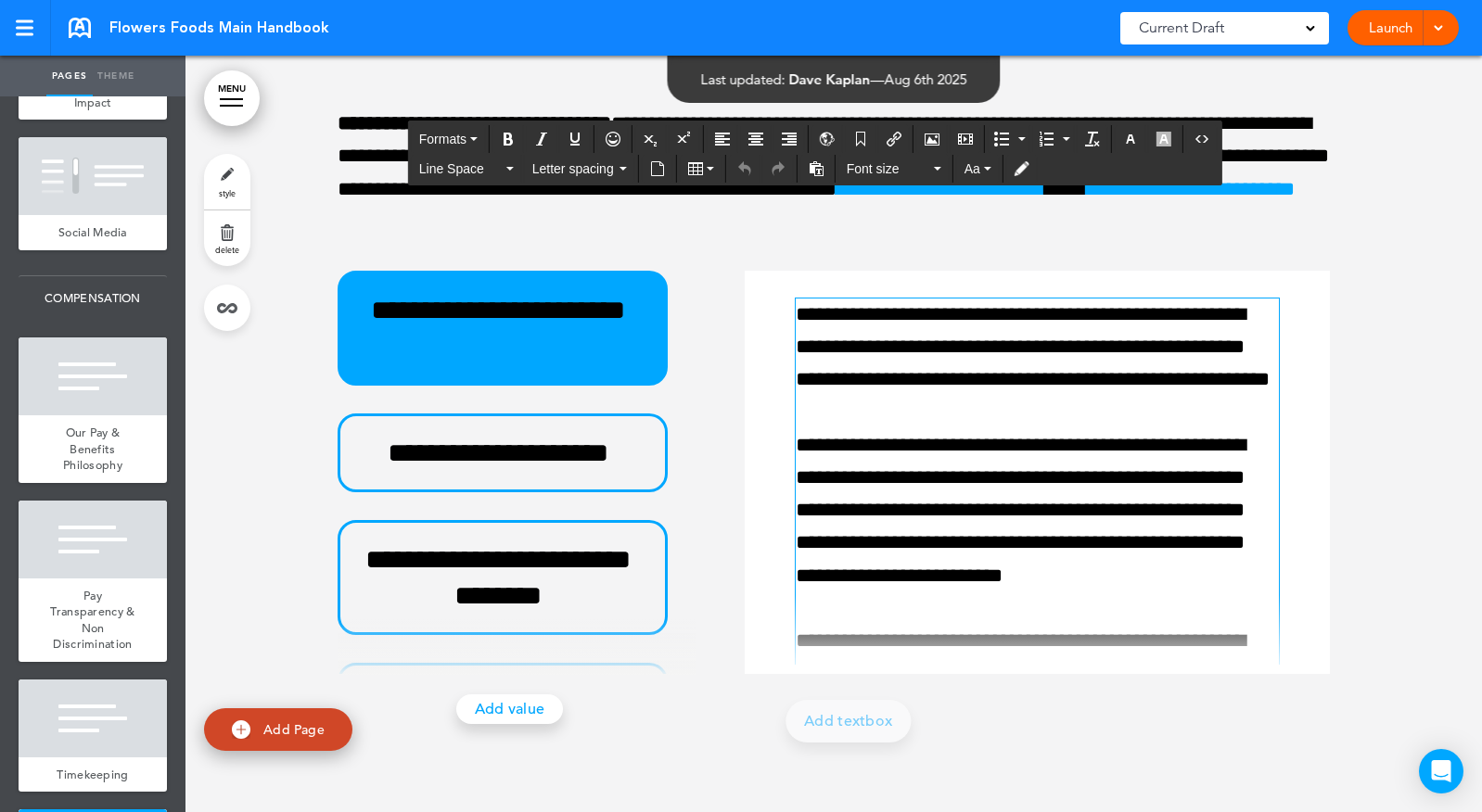 click on "**********" at bounding box center [1032, 1065] 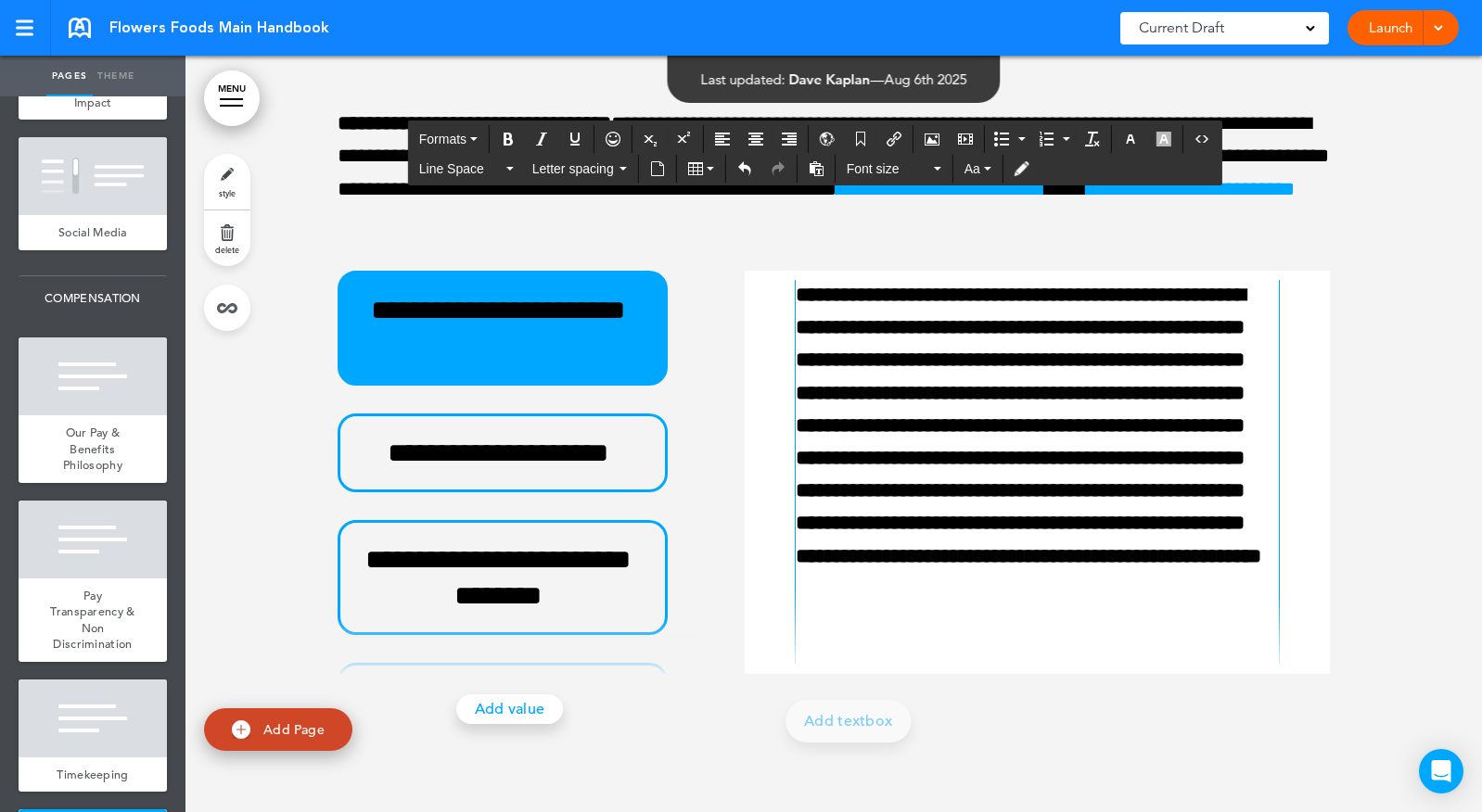 scroll, scrollTop: 11, scrollLeft: 0, axis: vertical 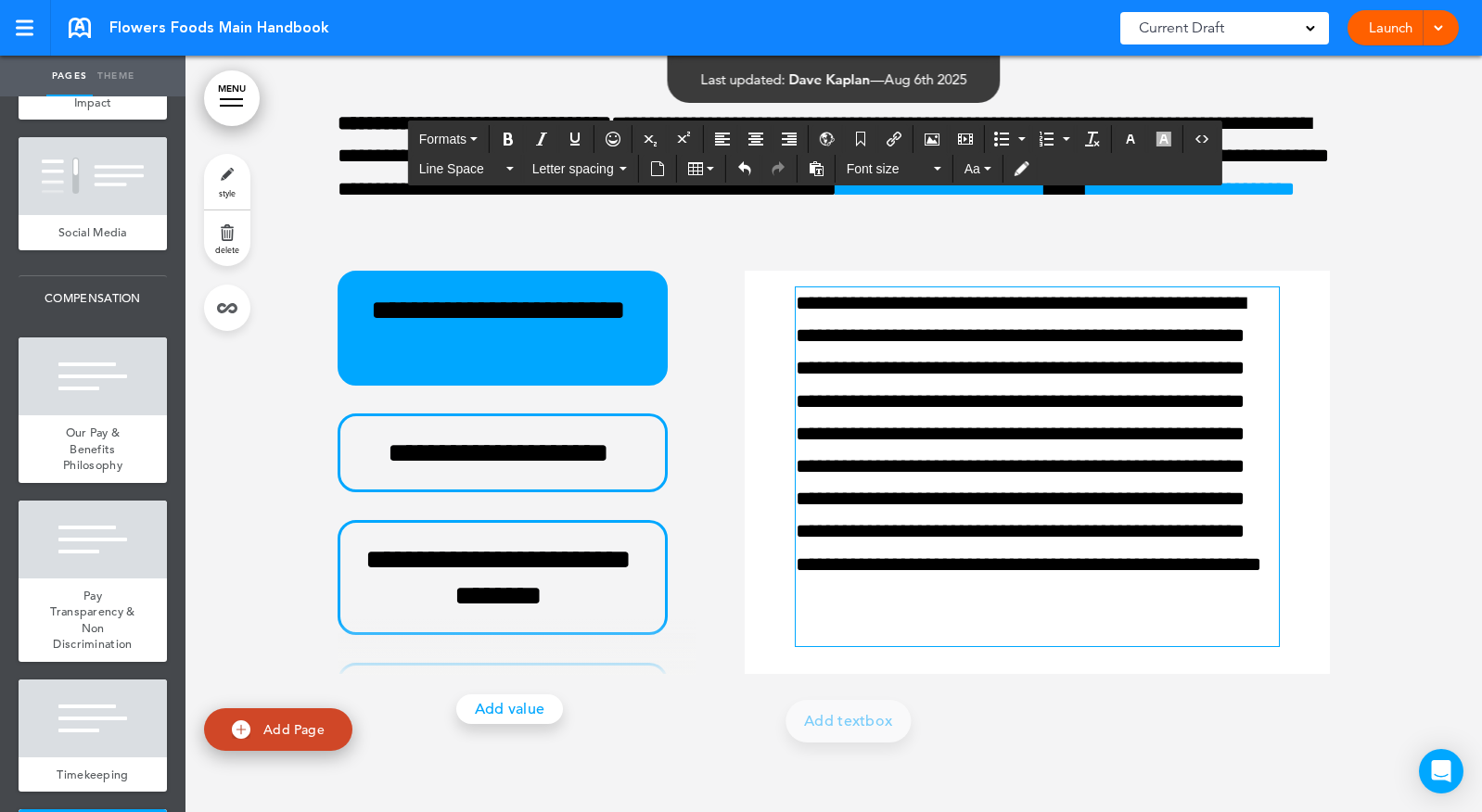 click on "**********" at bounding box center (1032, 466) 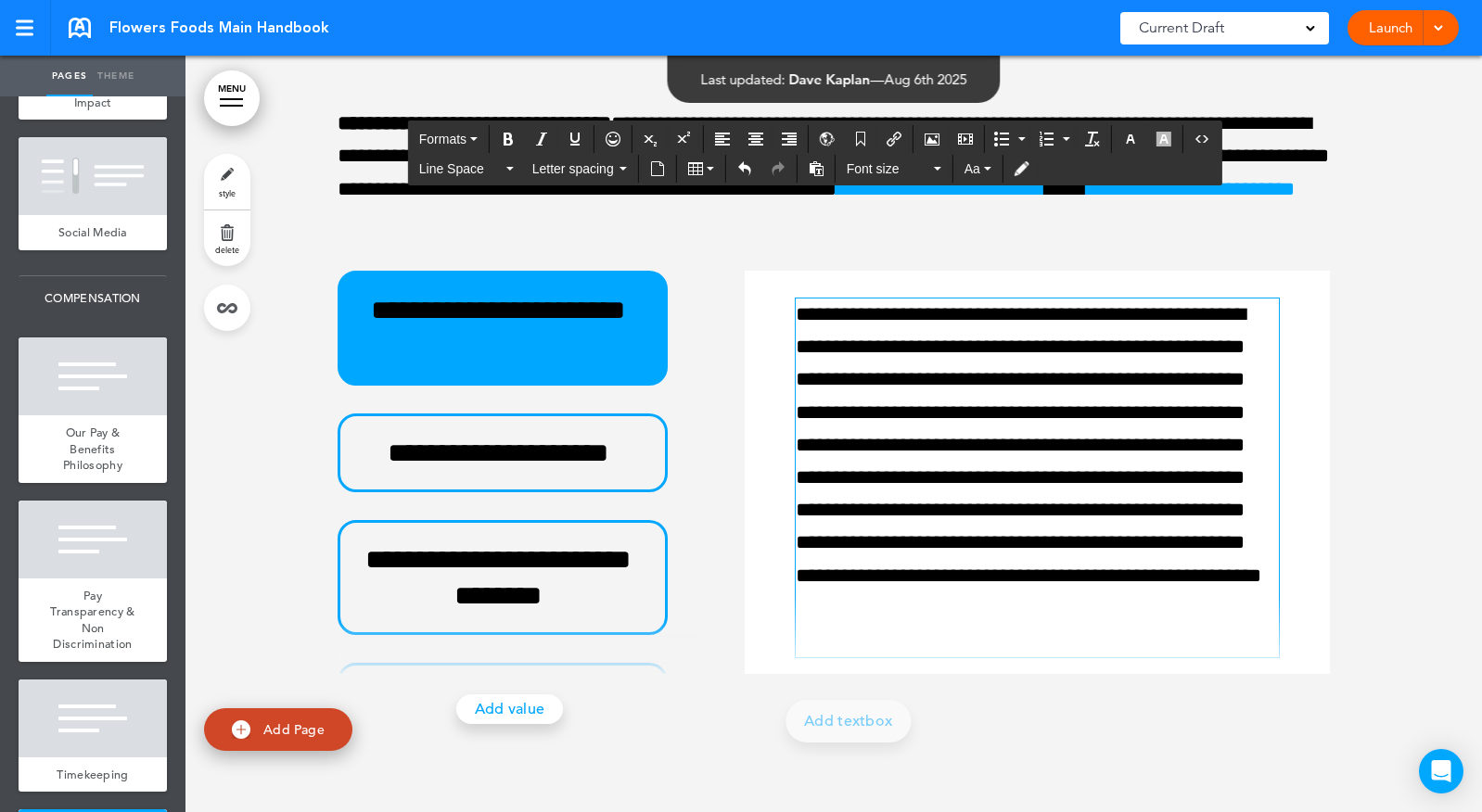 scroll, scrollTop: 11, scrollLeft: 0, axis: vertical 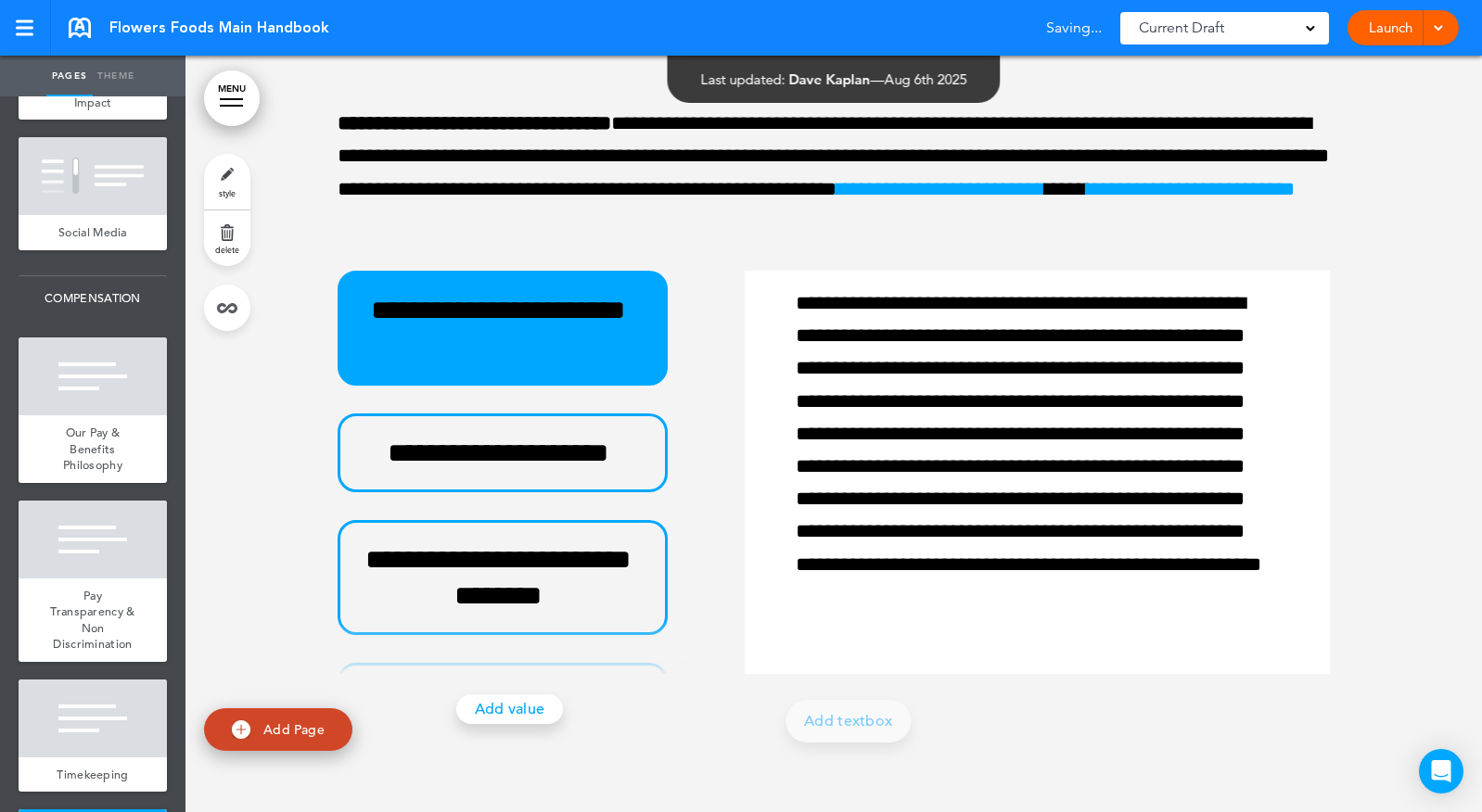 click on "Add Page" at bounding box center (294, 729) 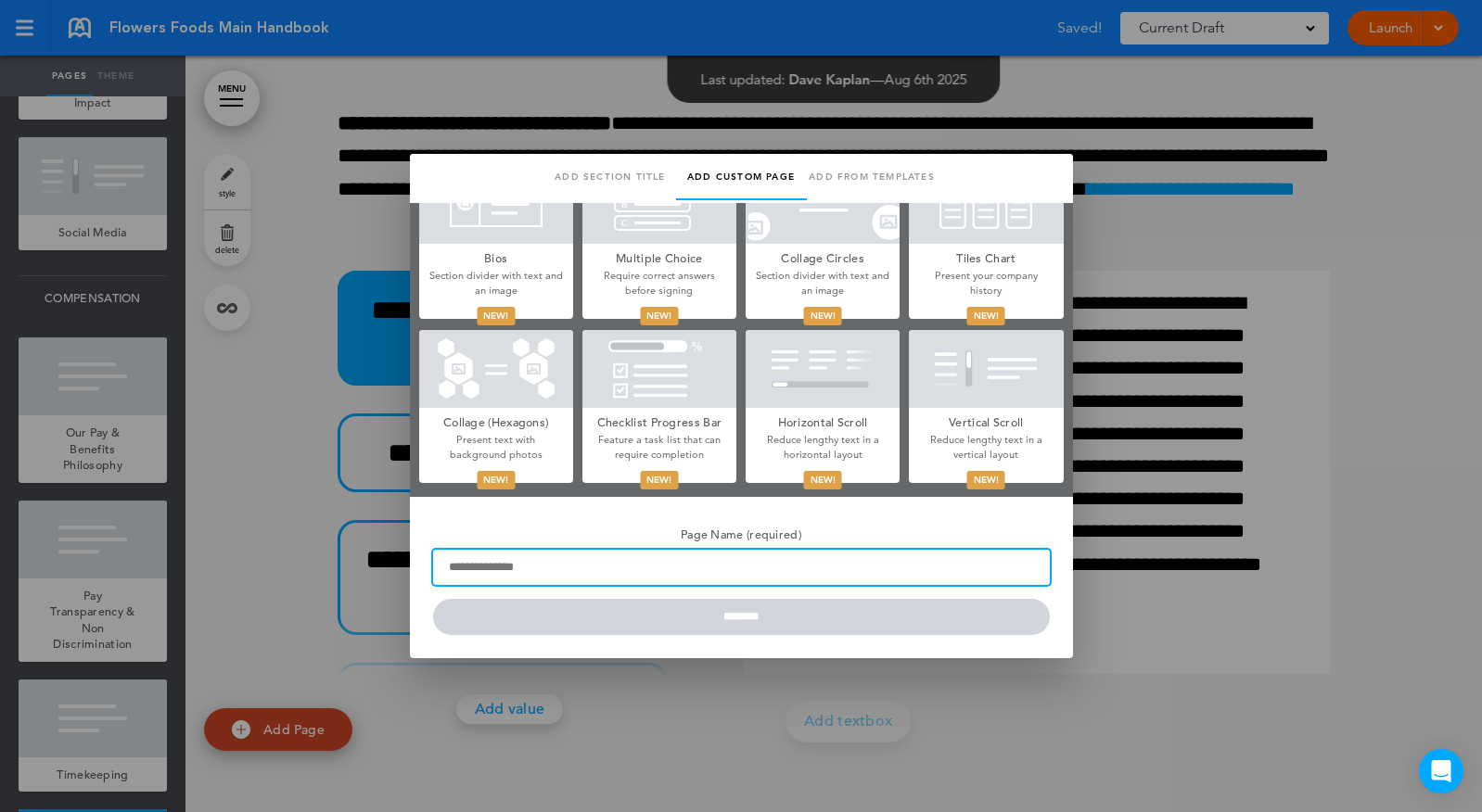 click on "Page Name (required)" at bounding box center (741, 567) 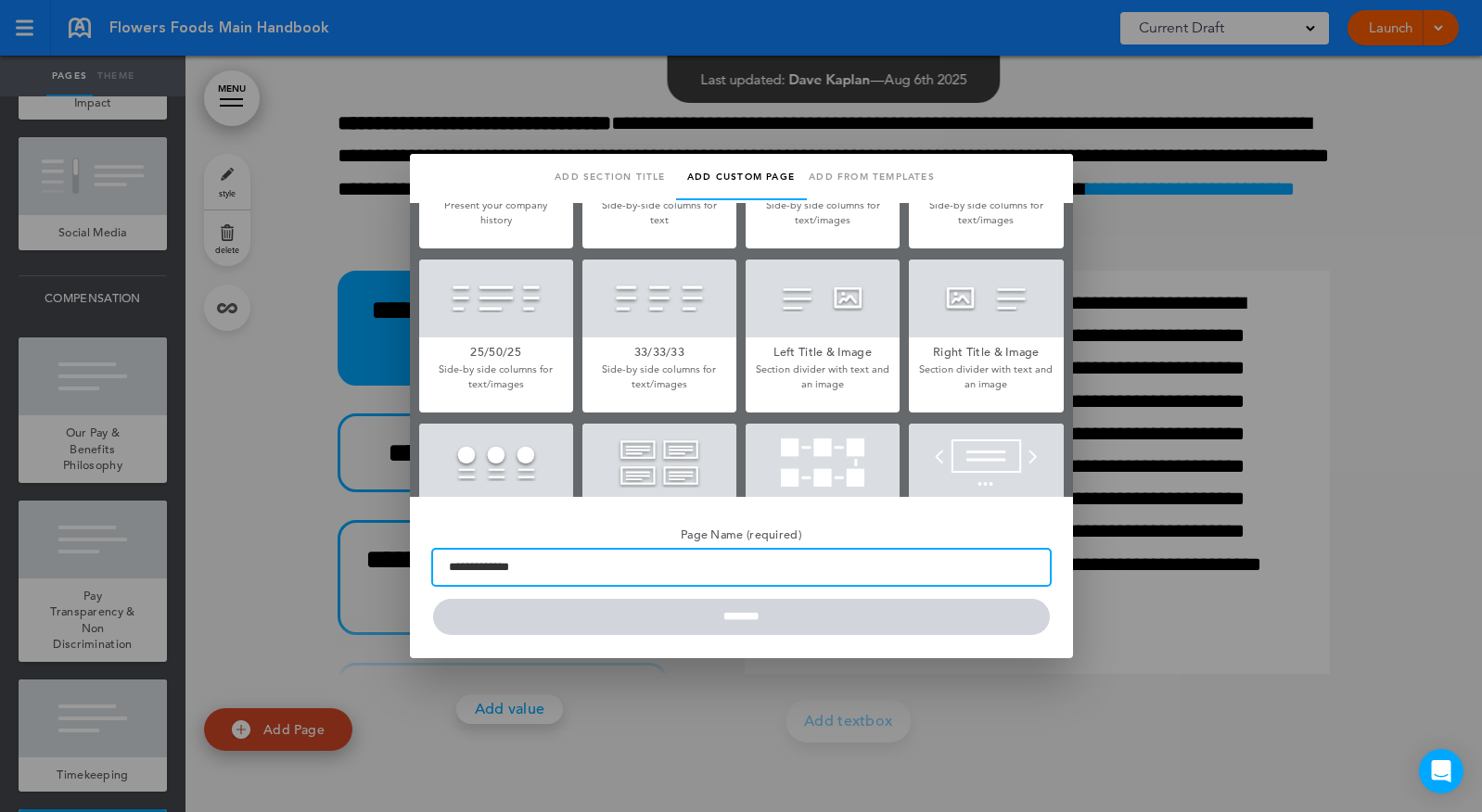 scroll, scrollTop: 0, scrollLeft: 0, axis: both 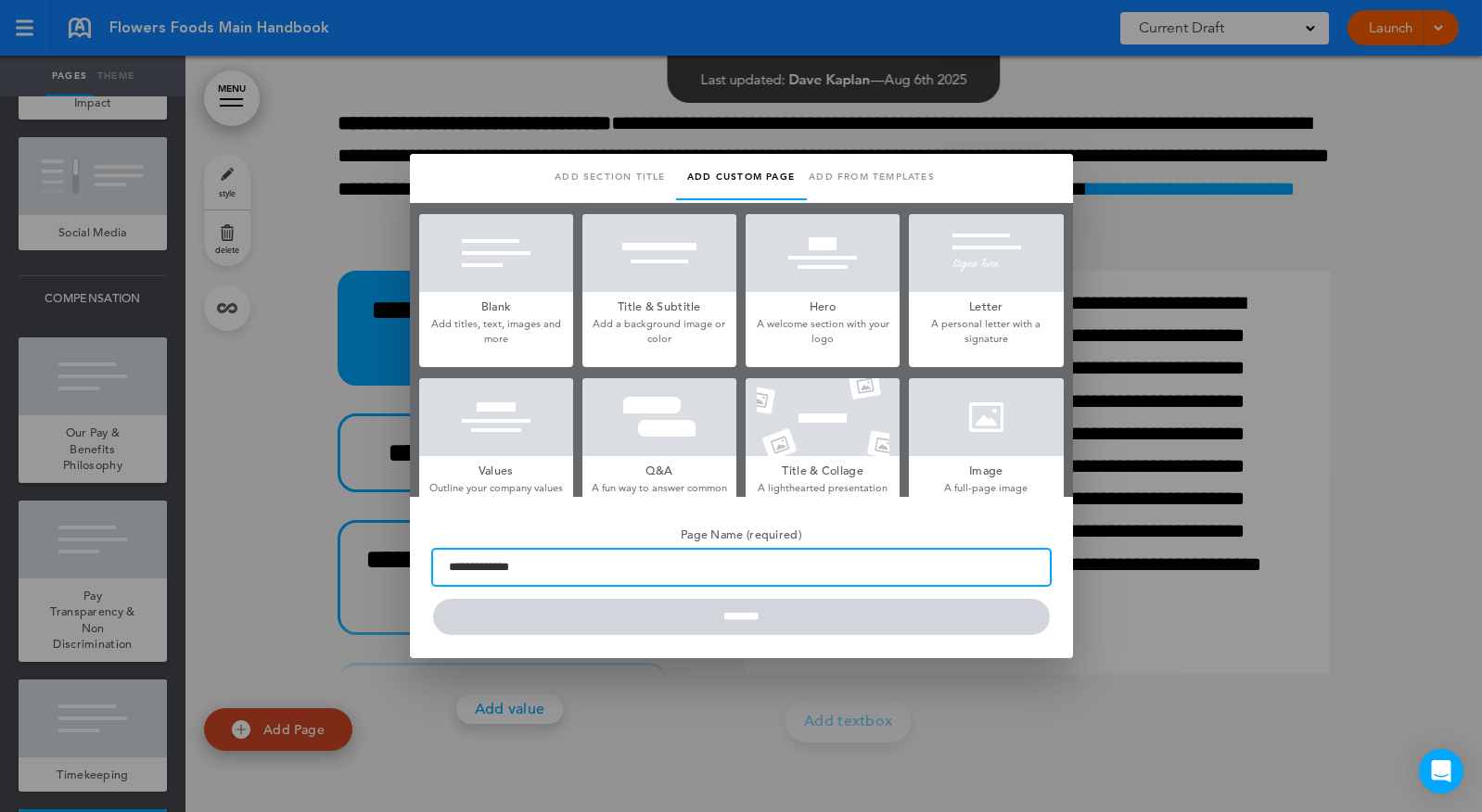 type on "**********" 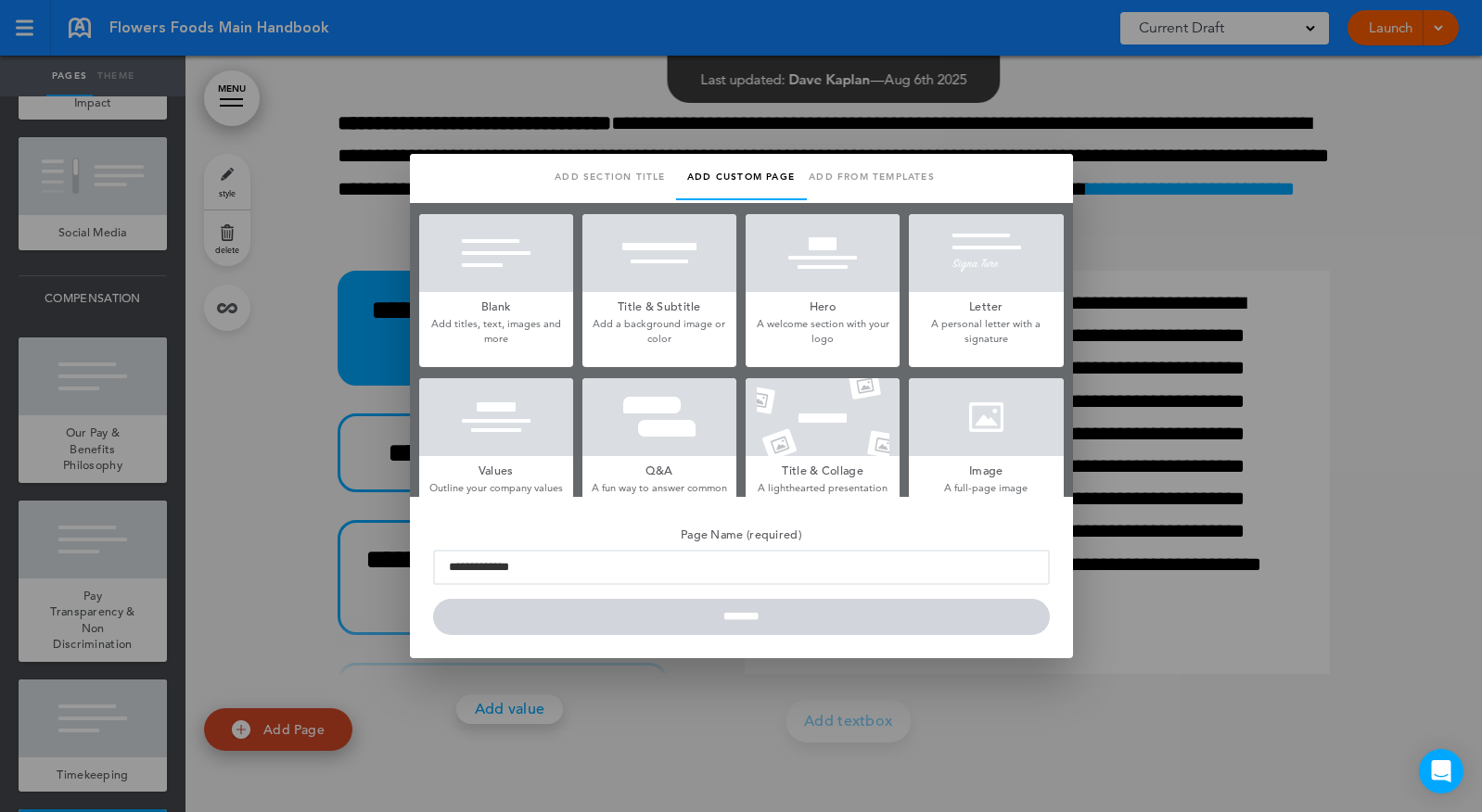 click at bounding box center [496, 253] 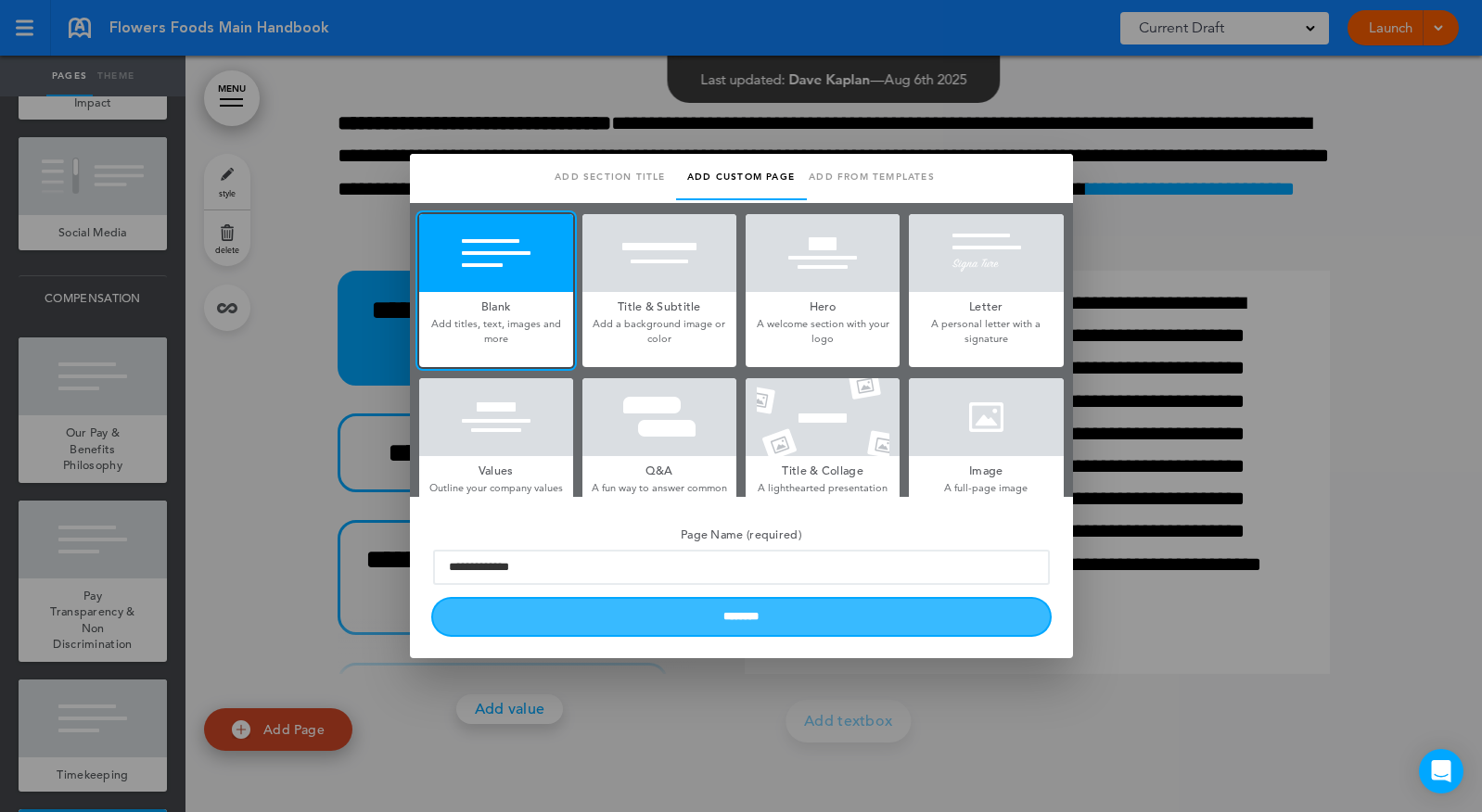 click on "********" at bounding box center (741, 616) 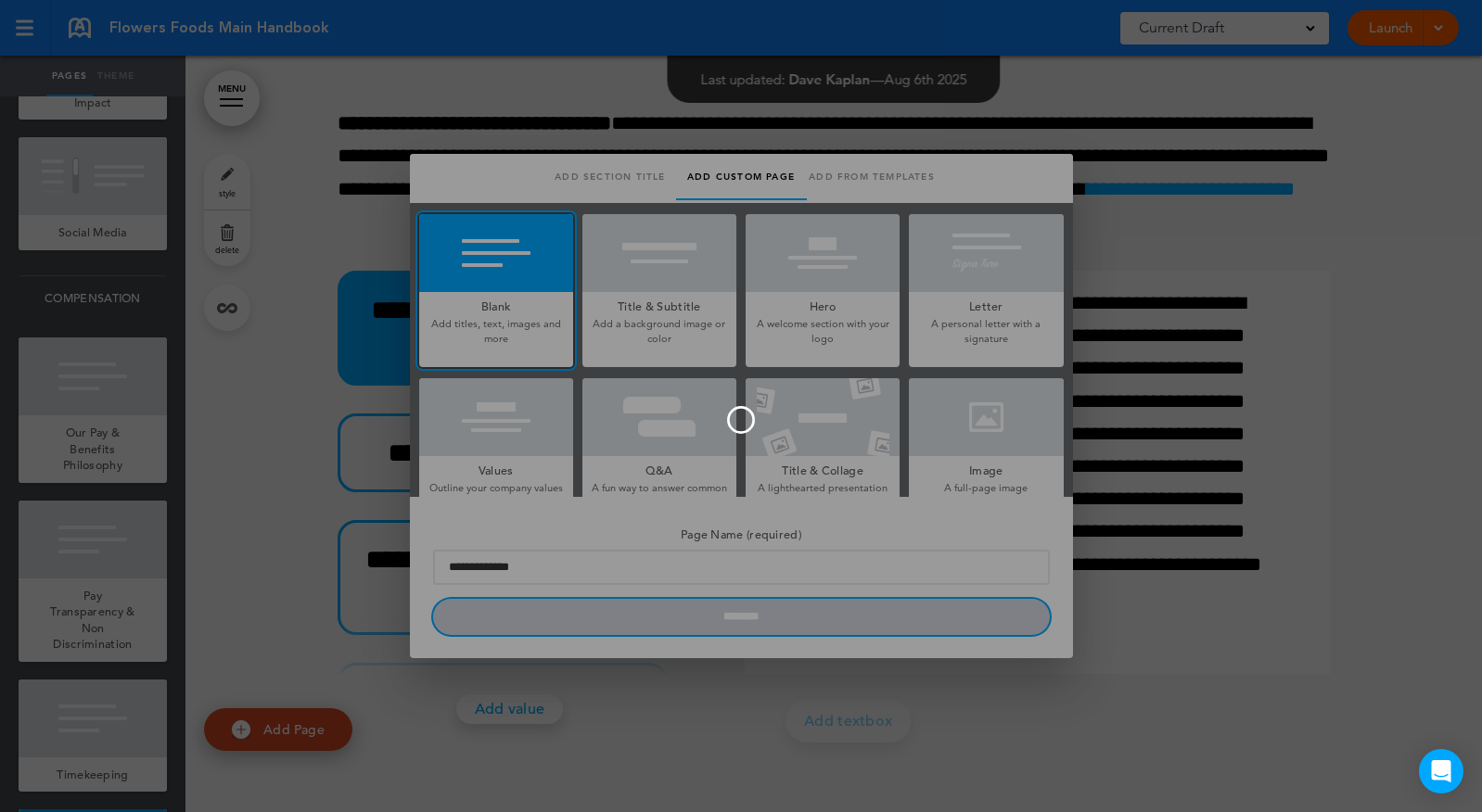 type 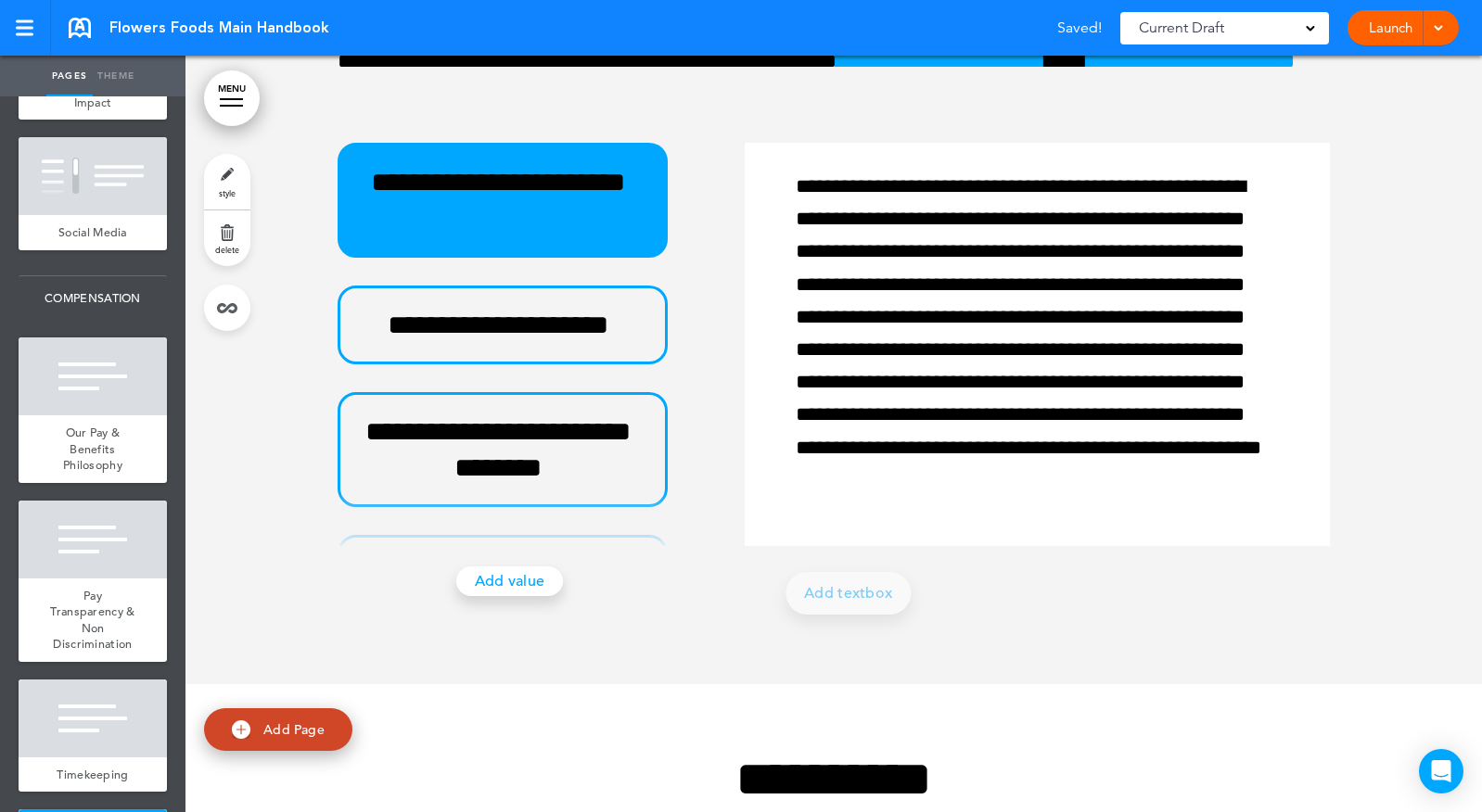 scroll, scrollTop: 353, scrollLeft: 0, axis: vertical 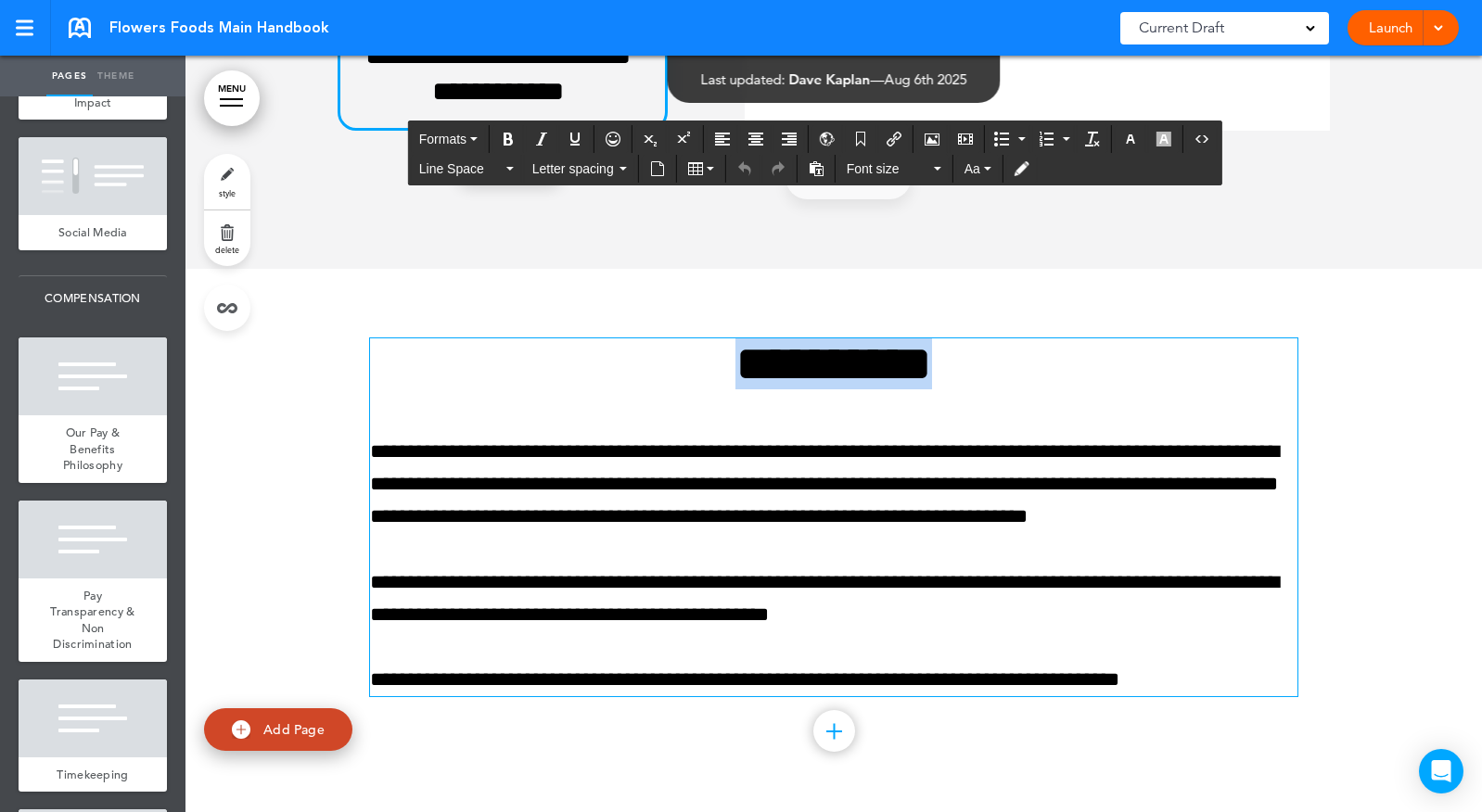 drag, startPoint x: 878, startPoint y: 365, endPoint x: 389, endPoint y: 365, distance: 489 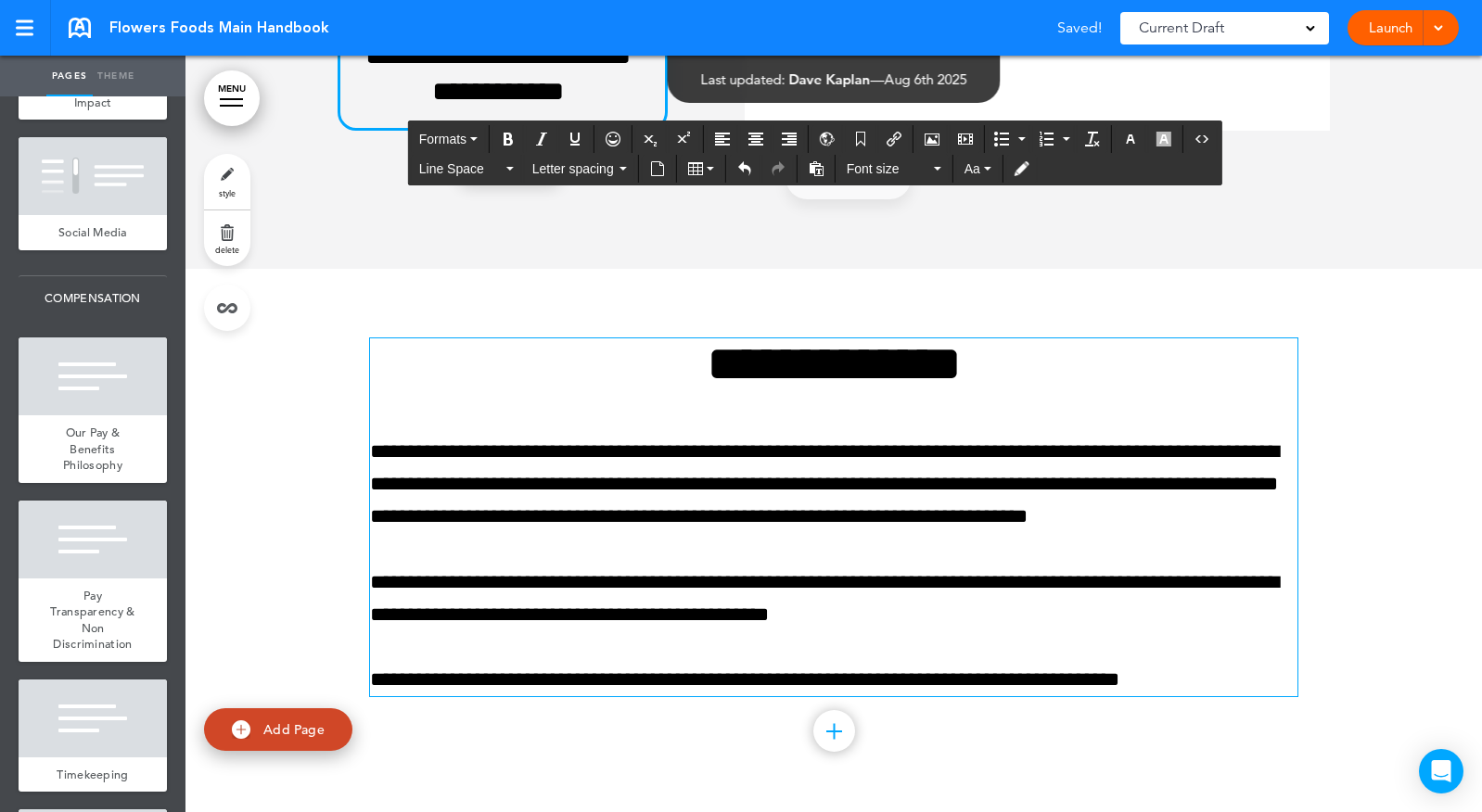 click on "**********" at bounding box center [834, 485] 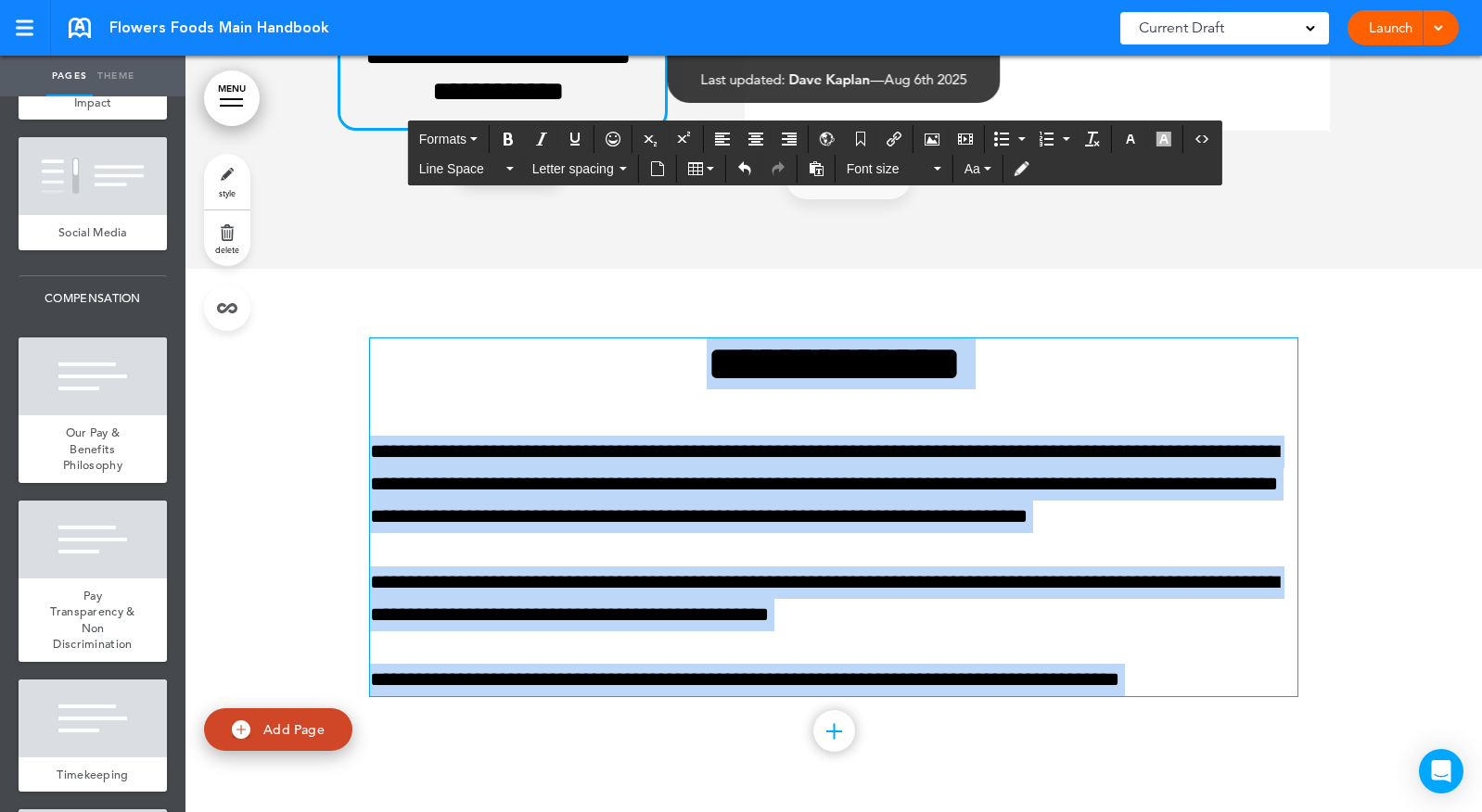 click on "**********" at bounding box center (834, 485) 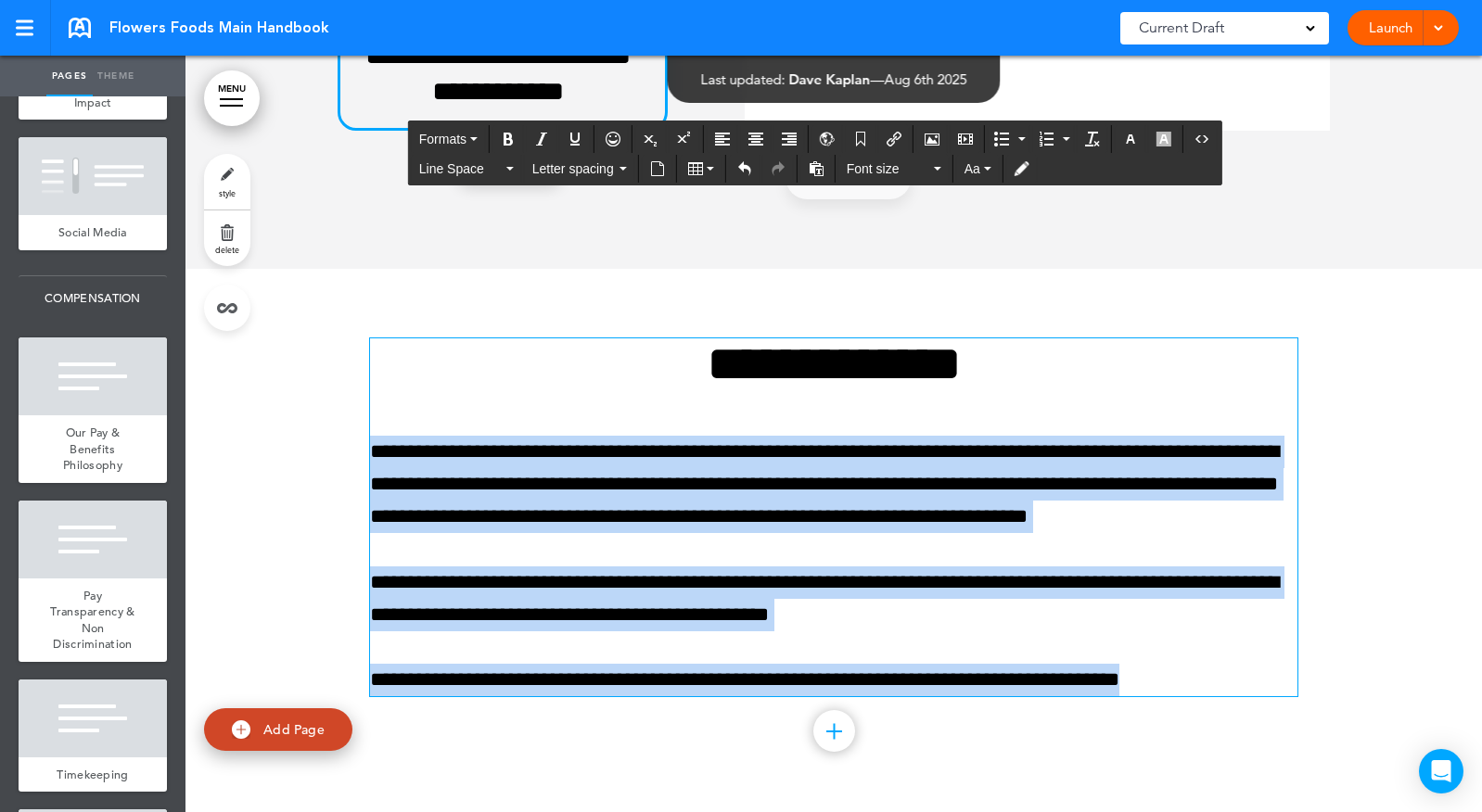 drag, startPoint x: 379, startPoint y: 453, endPoint x: 1252, endPoint y: 730, distance: 915.8919 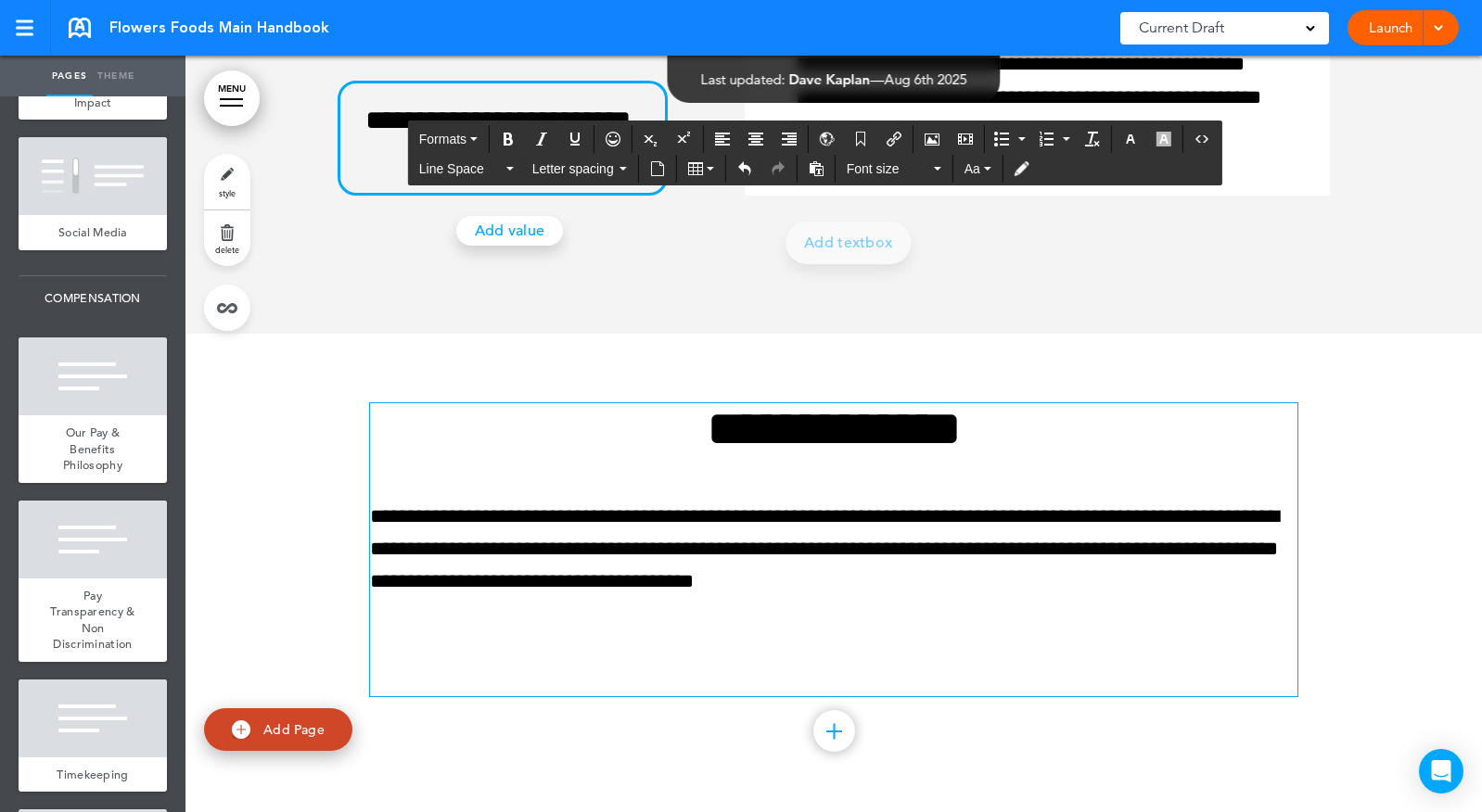 scroll, scrollTop: 52286, scrollLeft: 0, axis: vertical 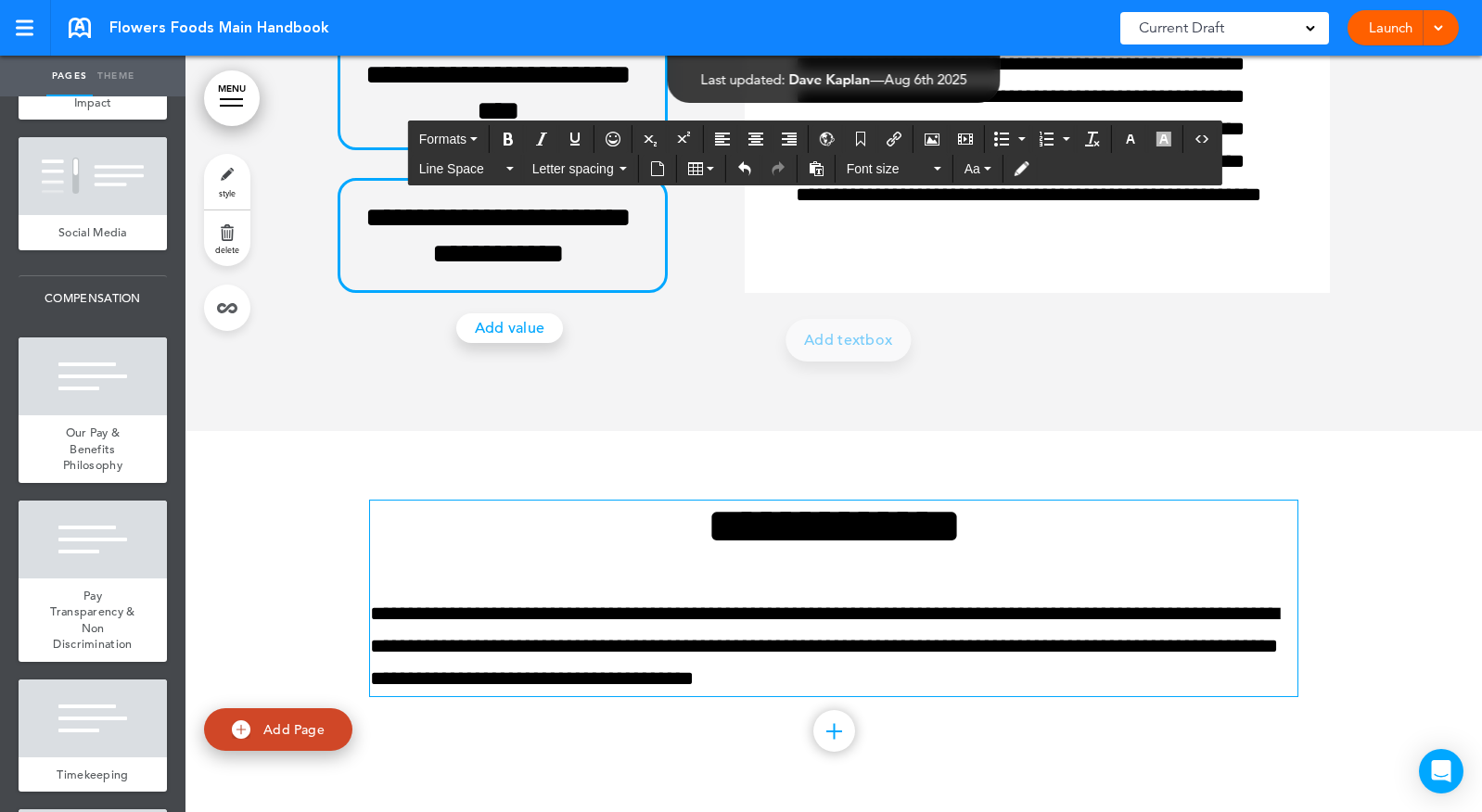 click at bounding box center (834, 730) 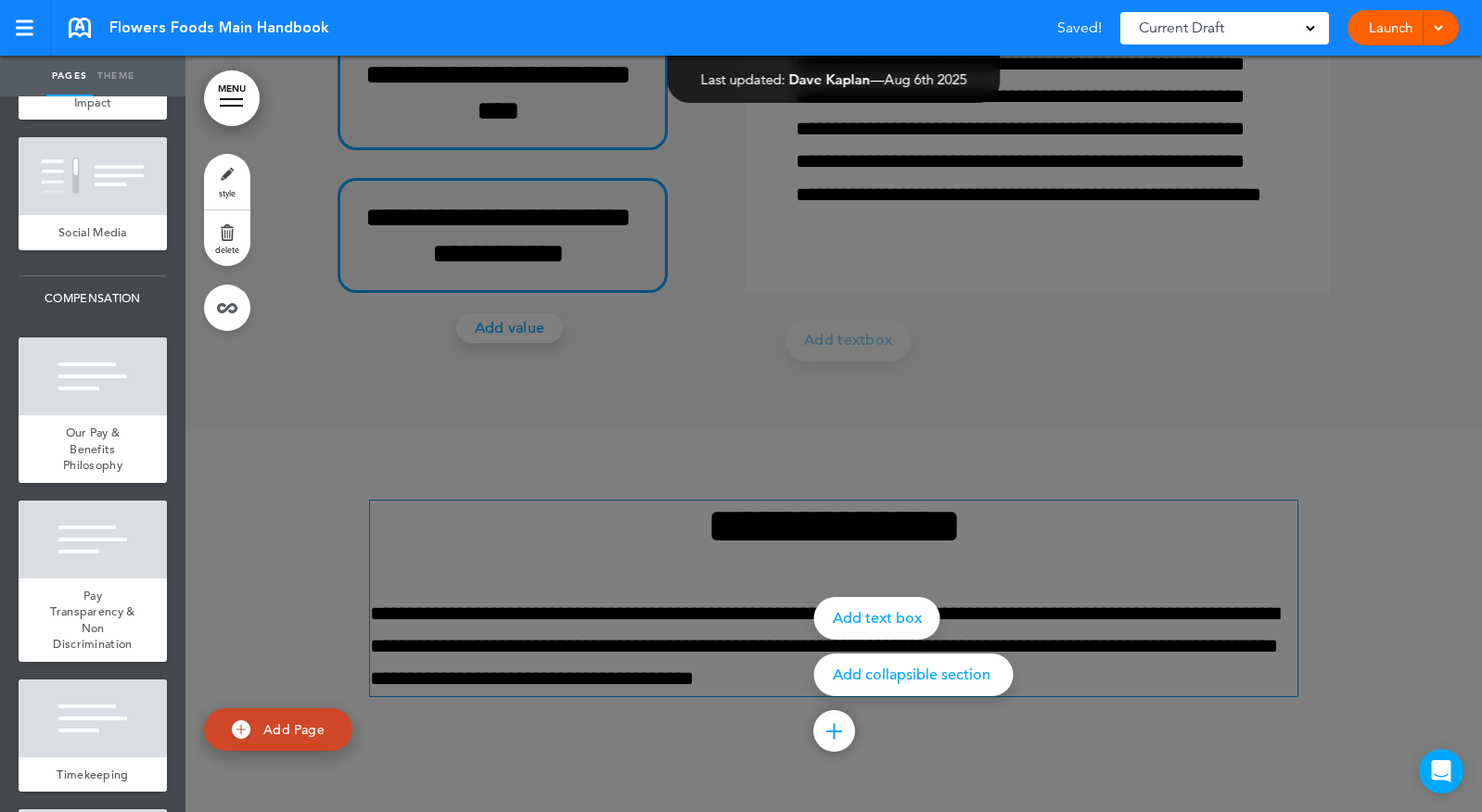 click on "Add collapsible section" at bounding box center (913, 675) 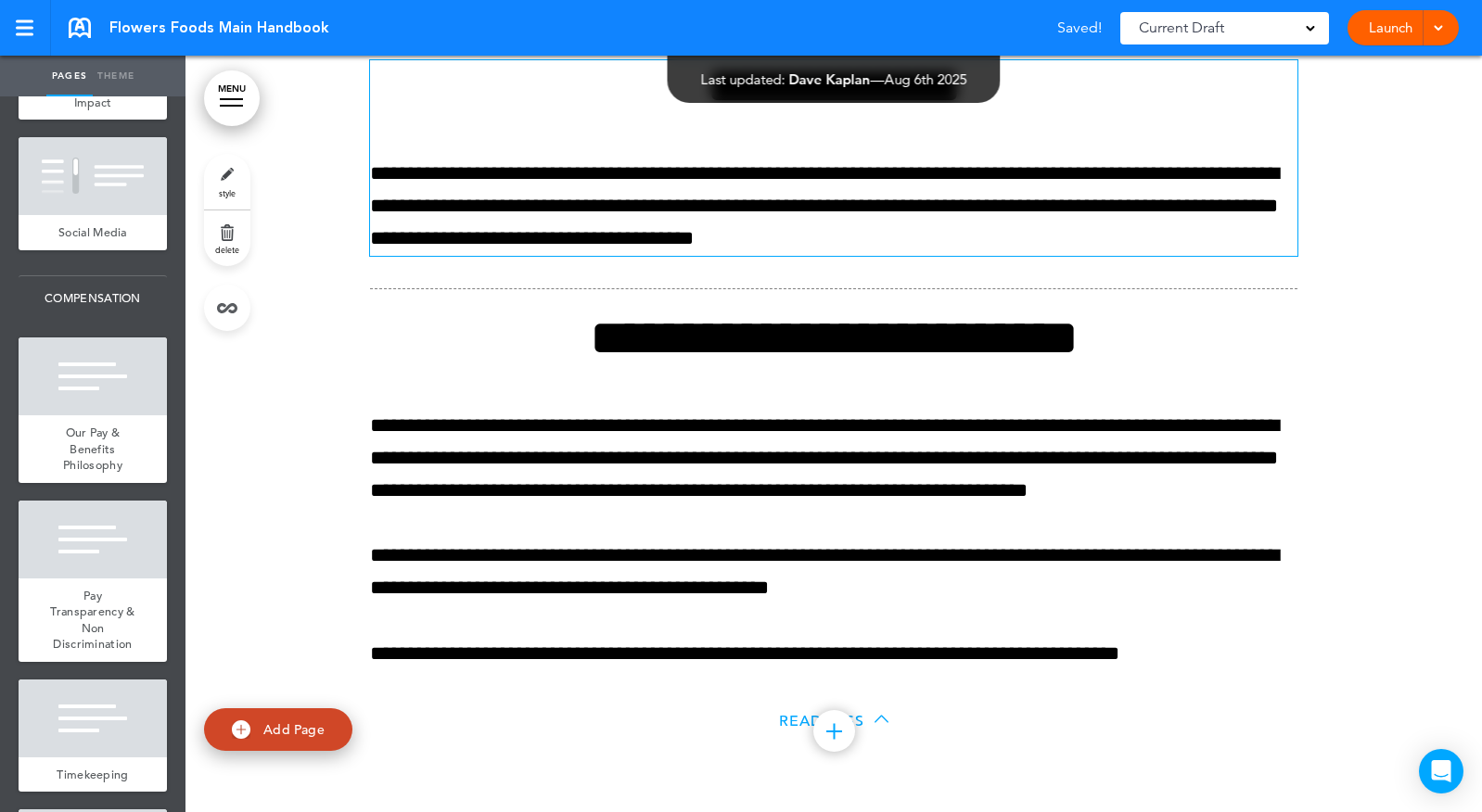 scroll, scrollTop: 52698, scrollLeft: 0, axis: vertical 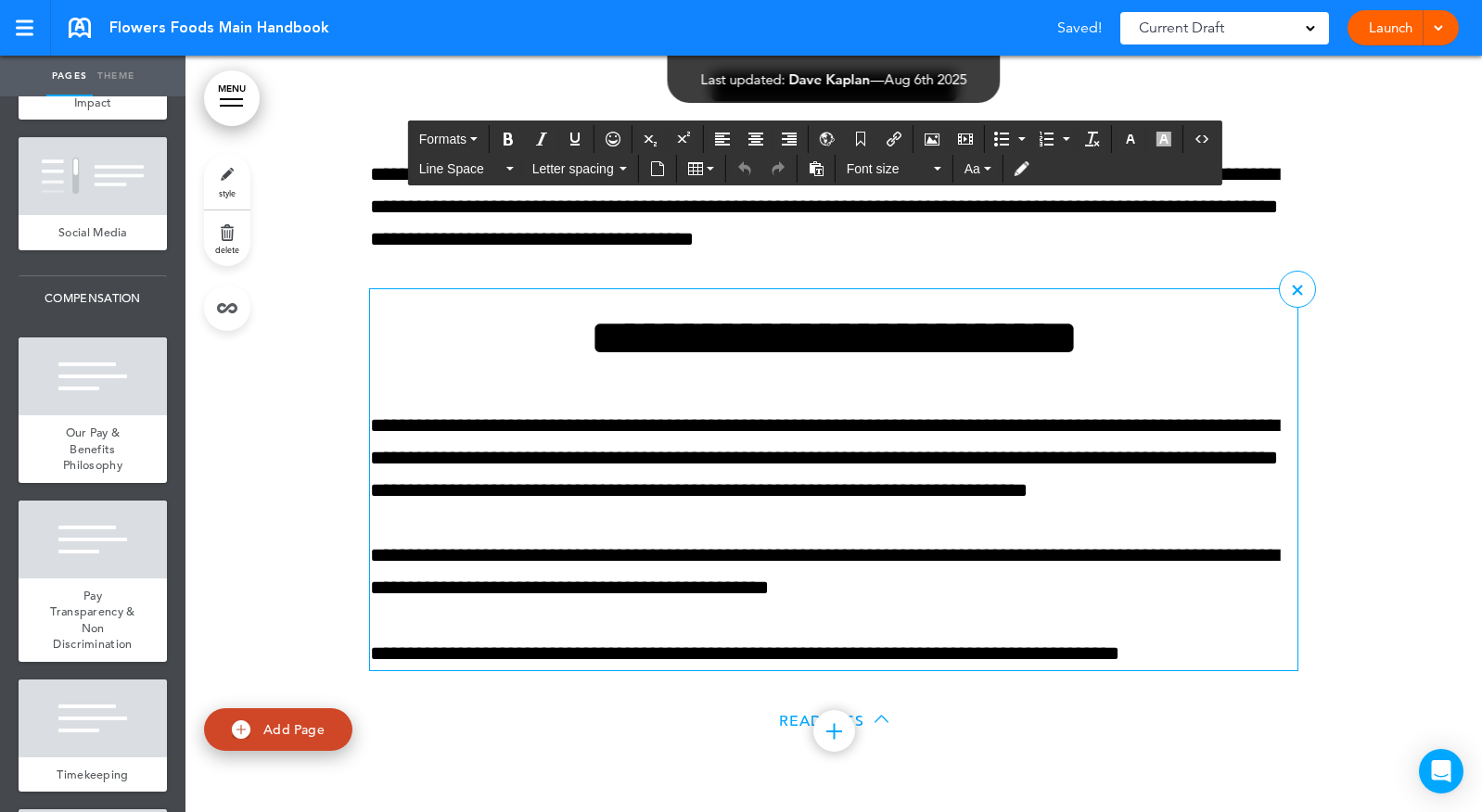 click on "**********" at bounding box center [834, 459] 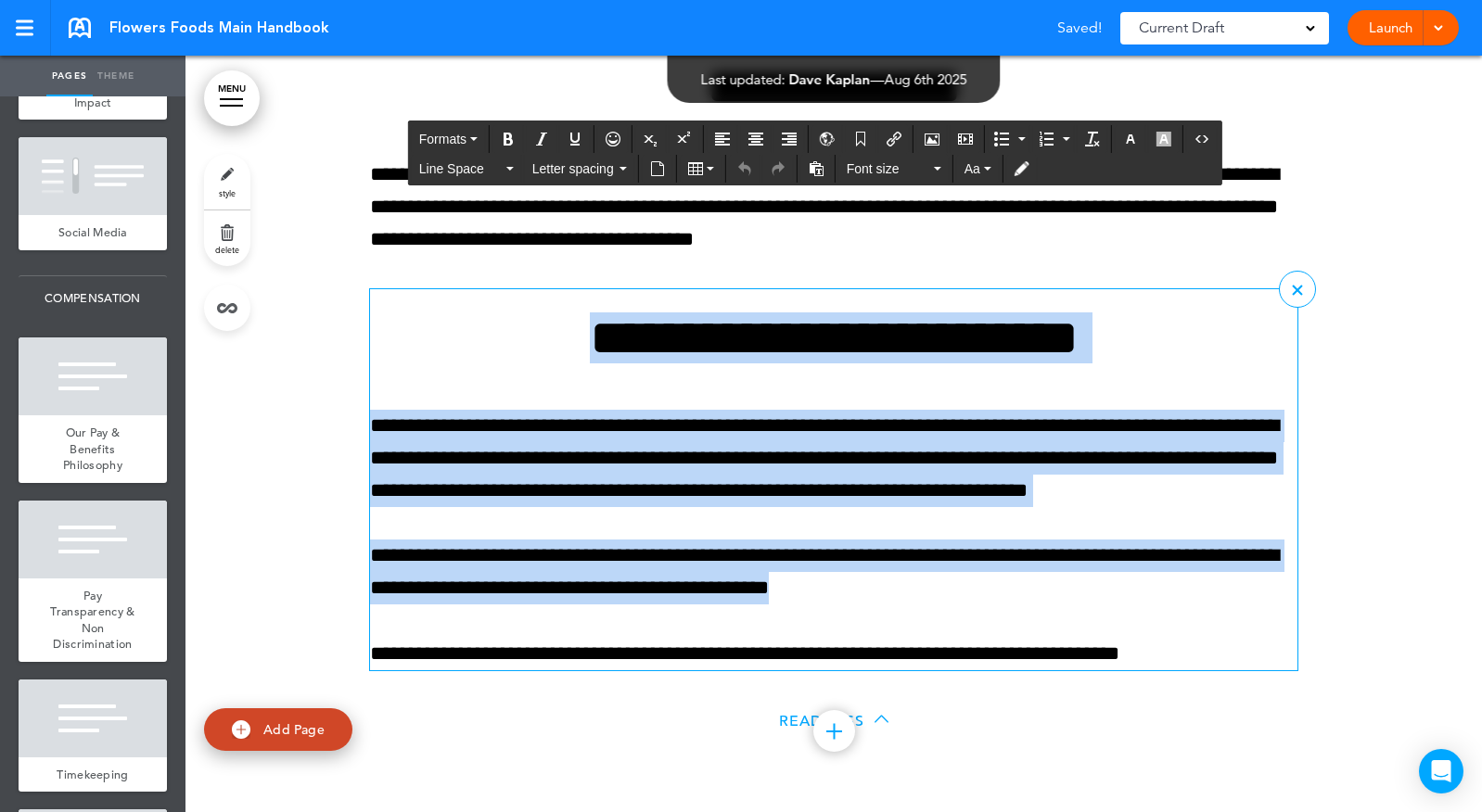 paste 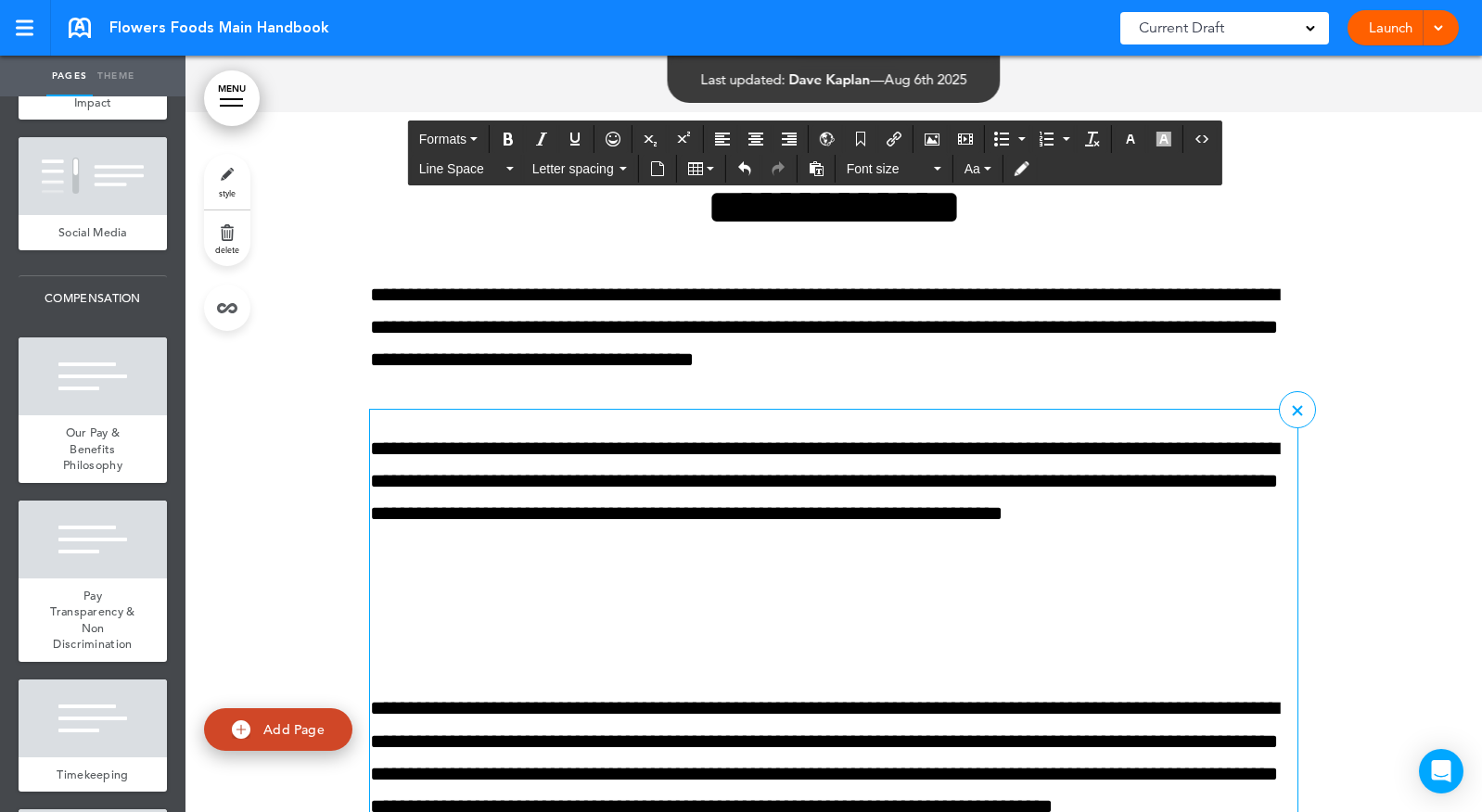 scroll, scrollTop: 52477, scrollLeft: 0, axis: vertical 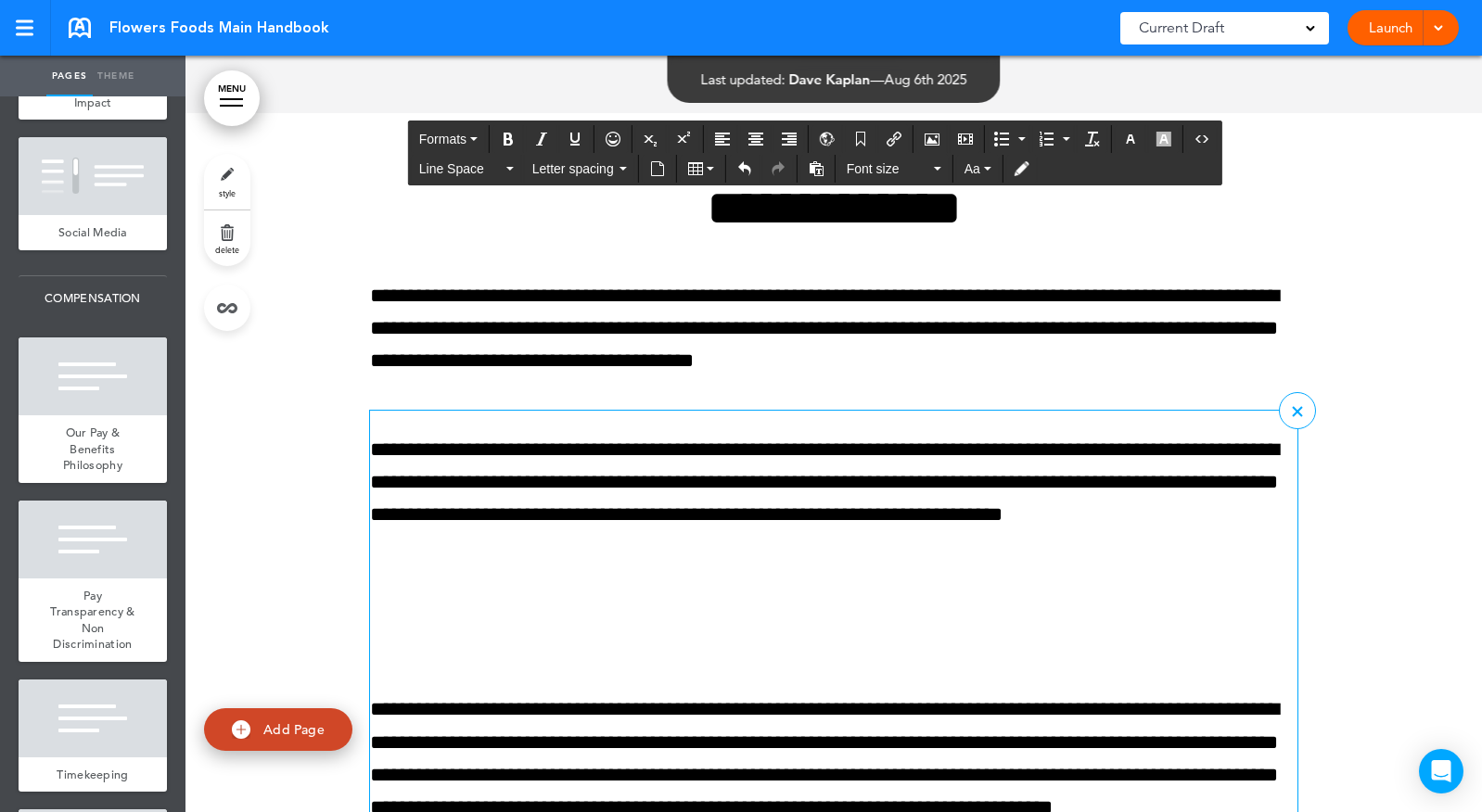 click on "**********" at bounding box center (834, 713) 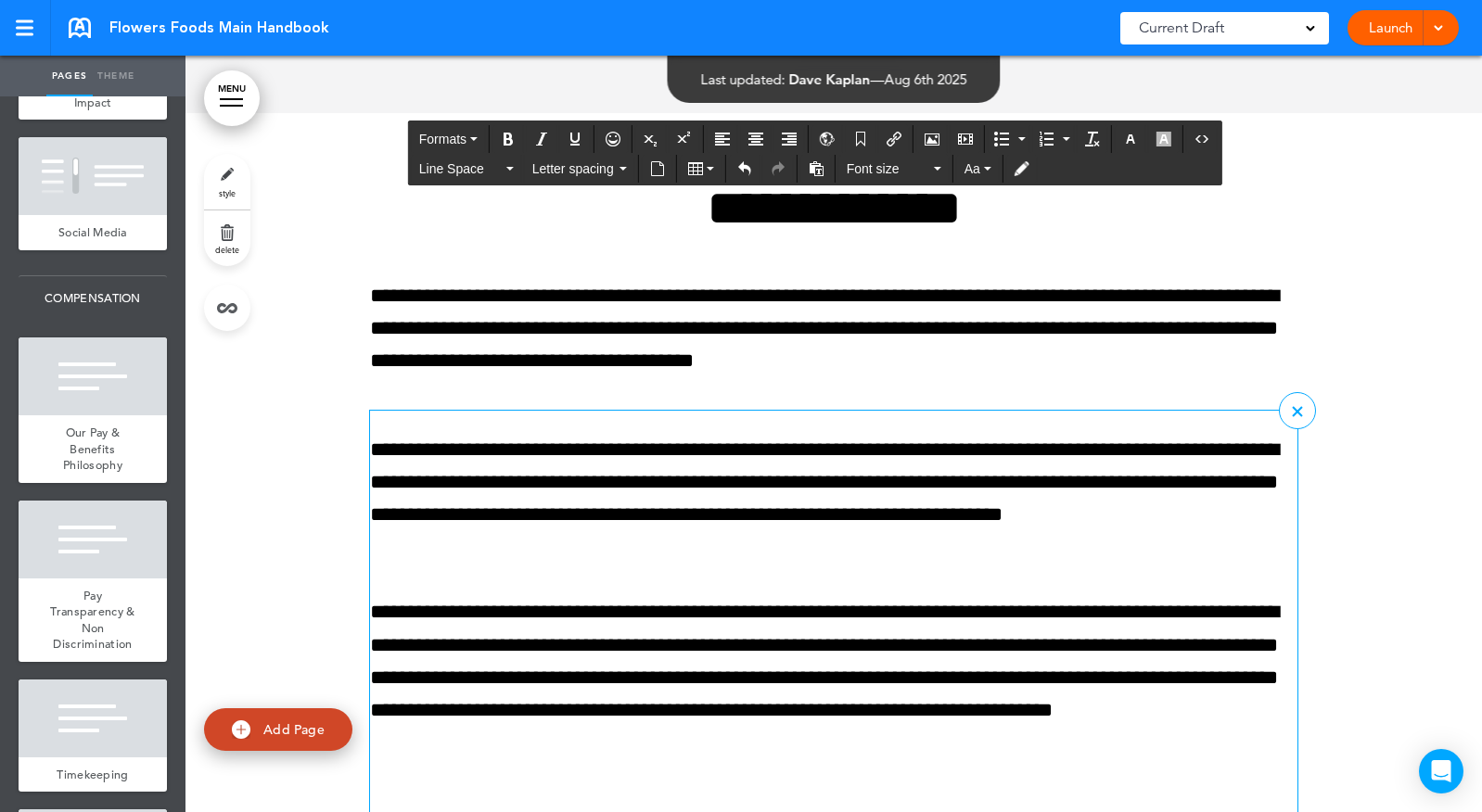 scroll, scrollTop: 52829, scrollLeft: 0, axis: vertical 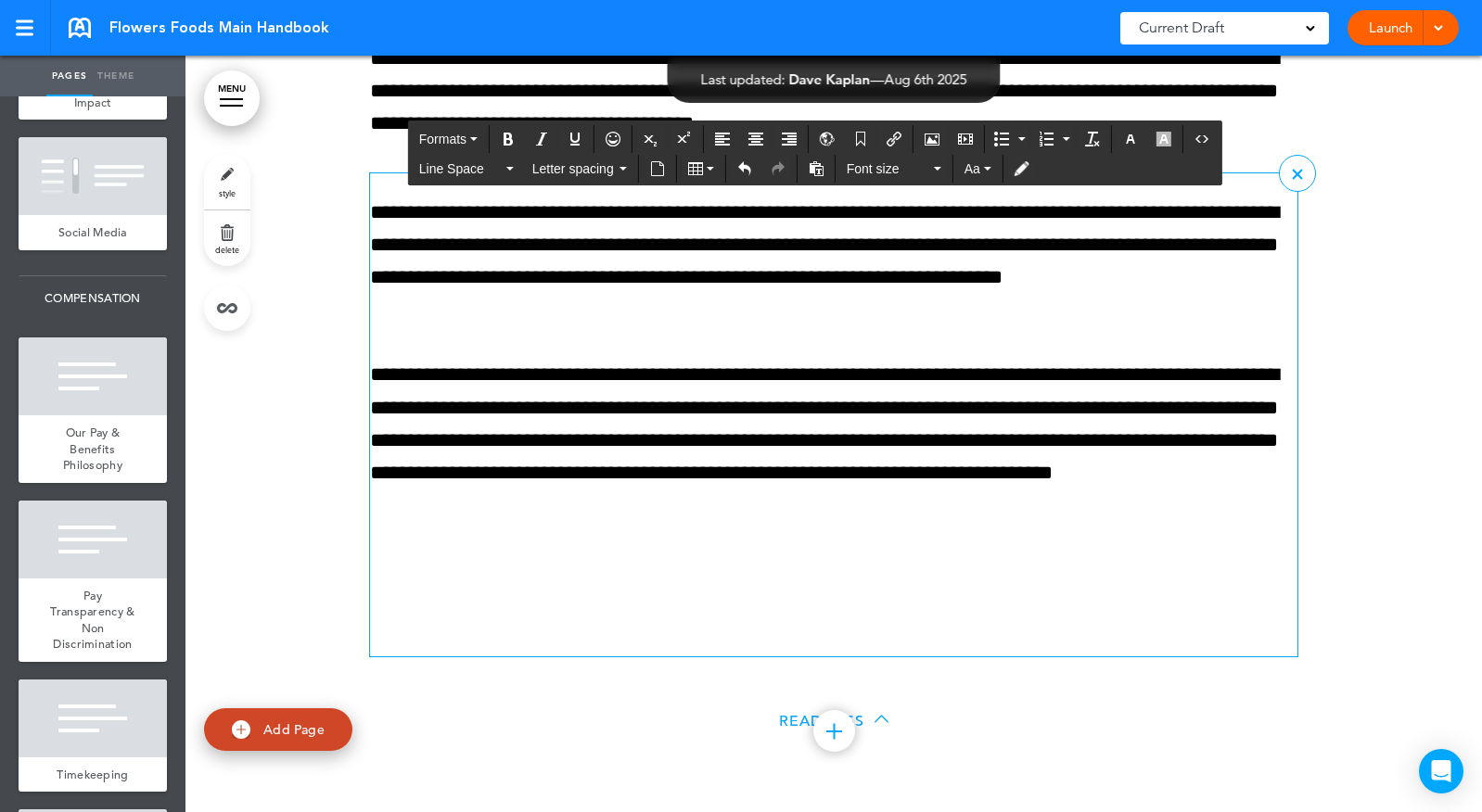 click at bounding box center (834, 605) 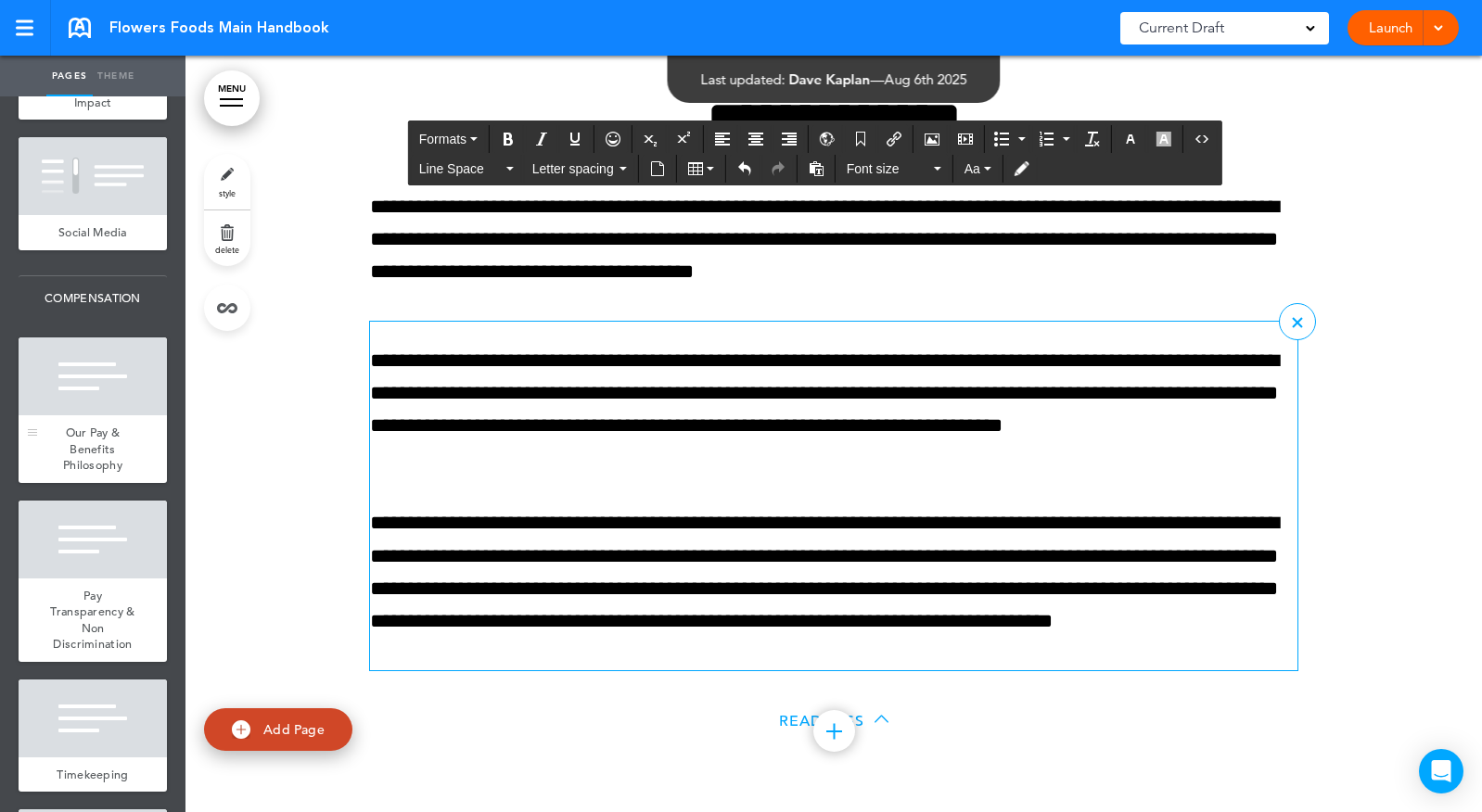scroll, scrollTop: 52695, scrollLeft: 0, axis: vertical 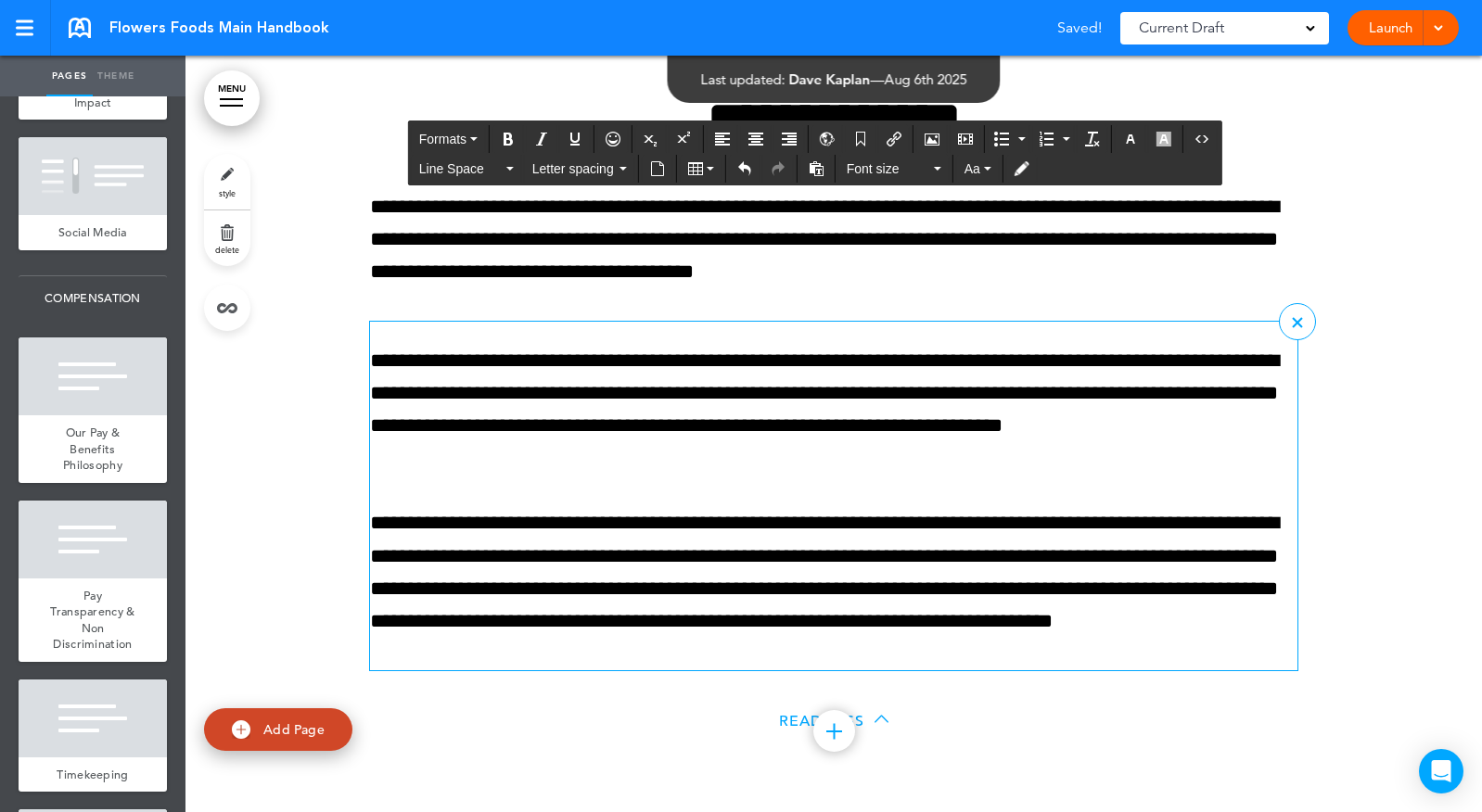 click on "Add Page" at bounding box center [294, 729] 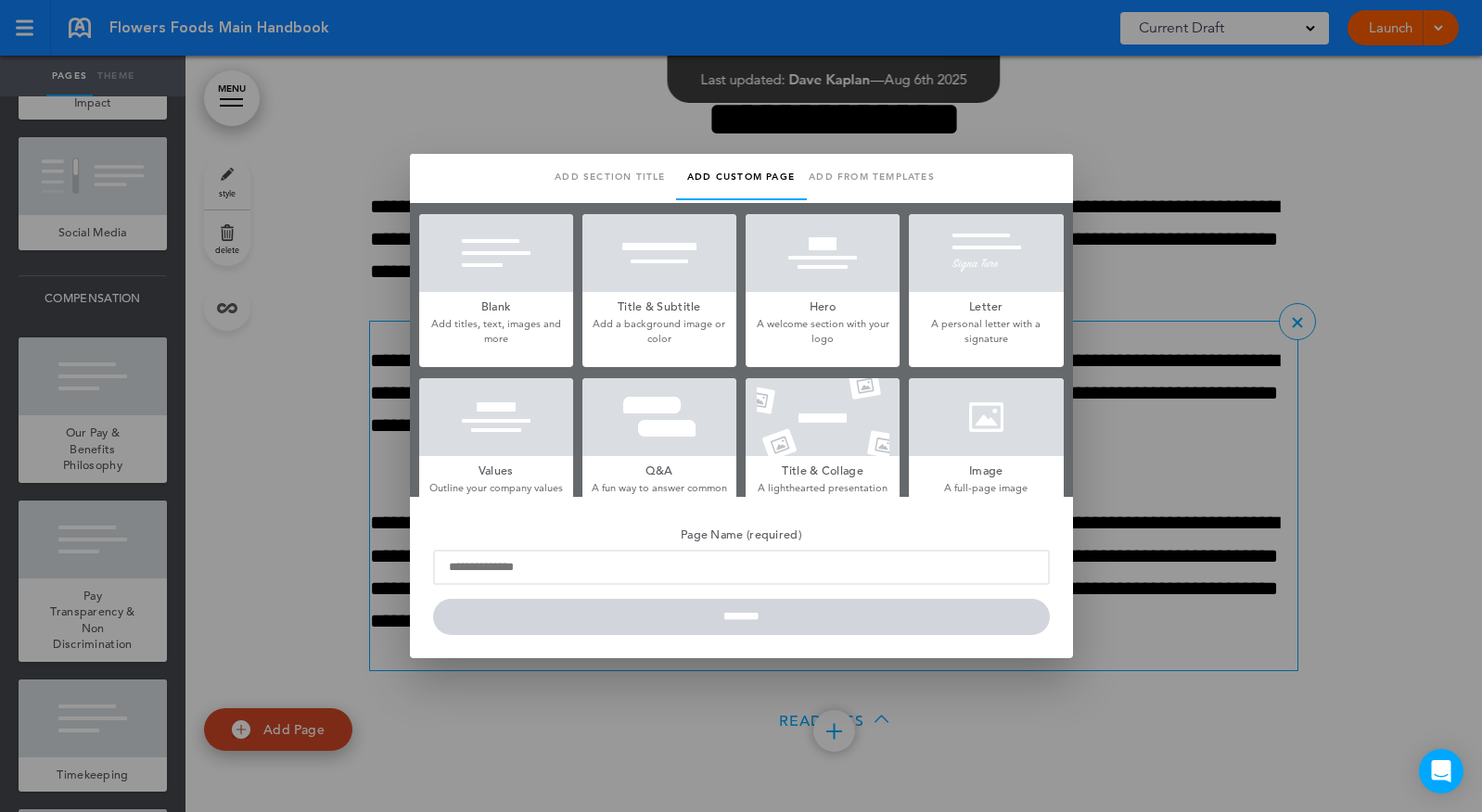 click on "Add section title" at bounding box center (610, 177) 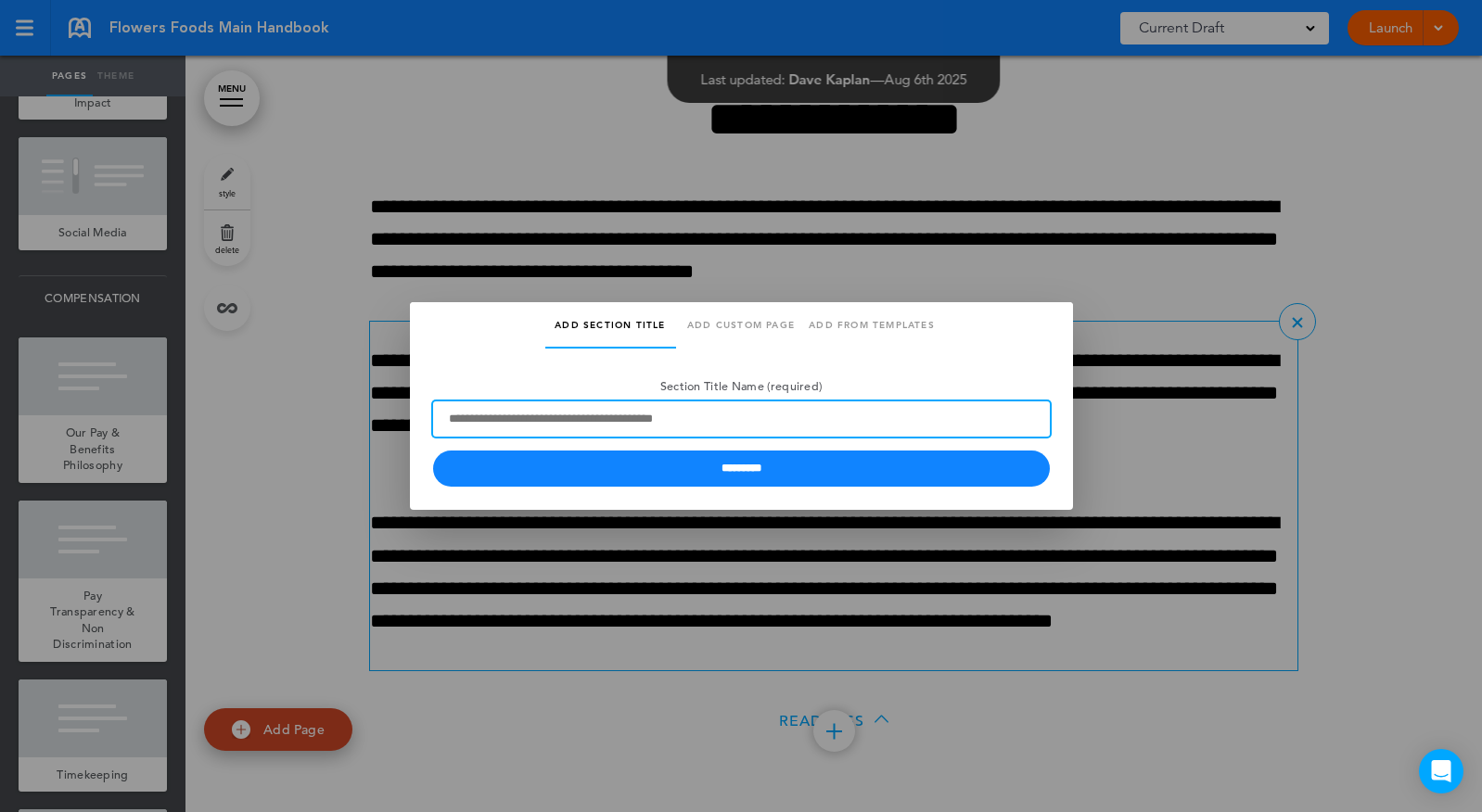 click on "Section Title Name (required)" at bounding box center [741, 419] 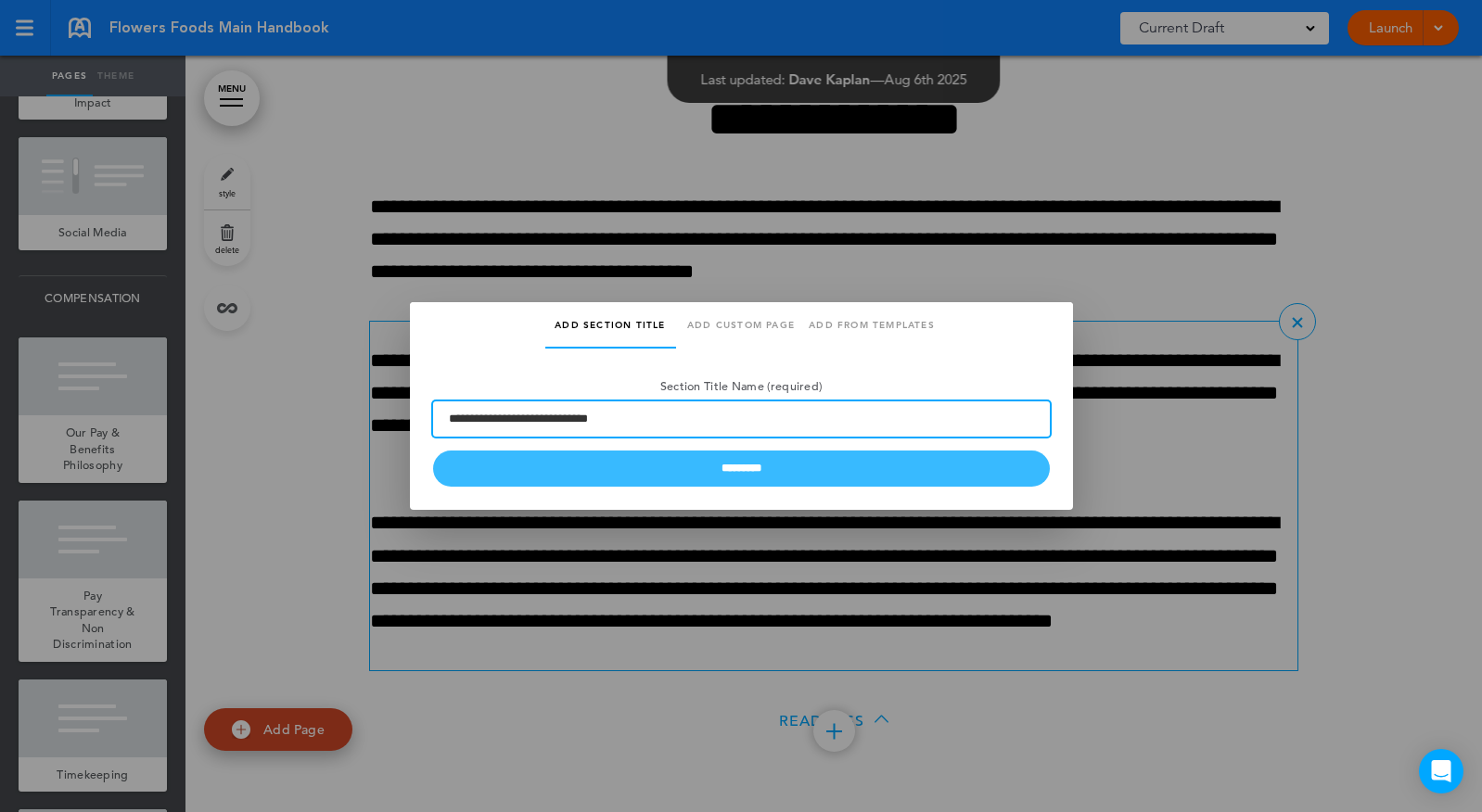 type on "**********" 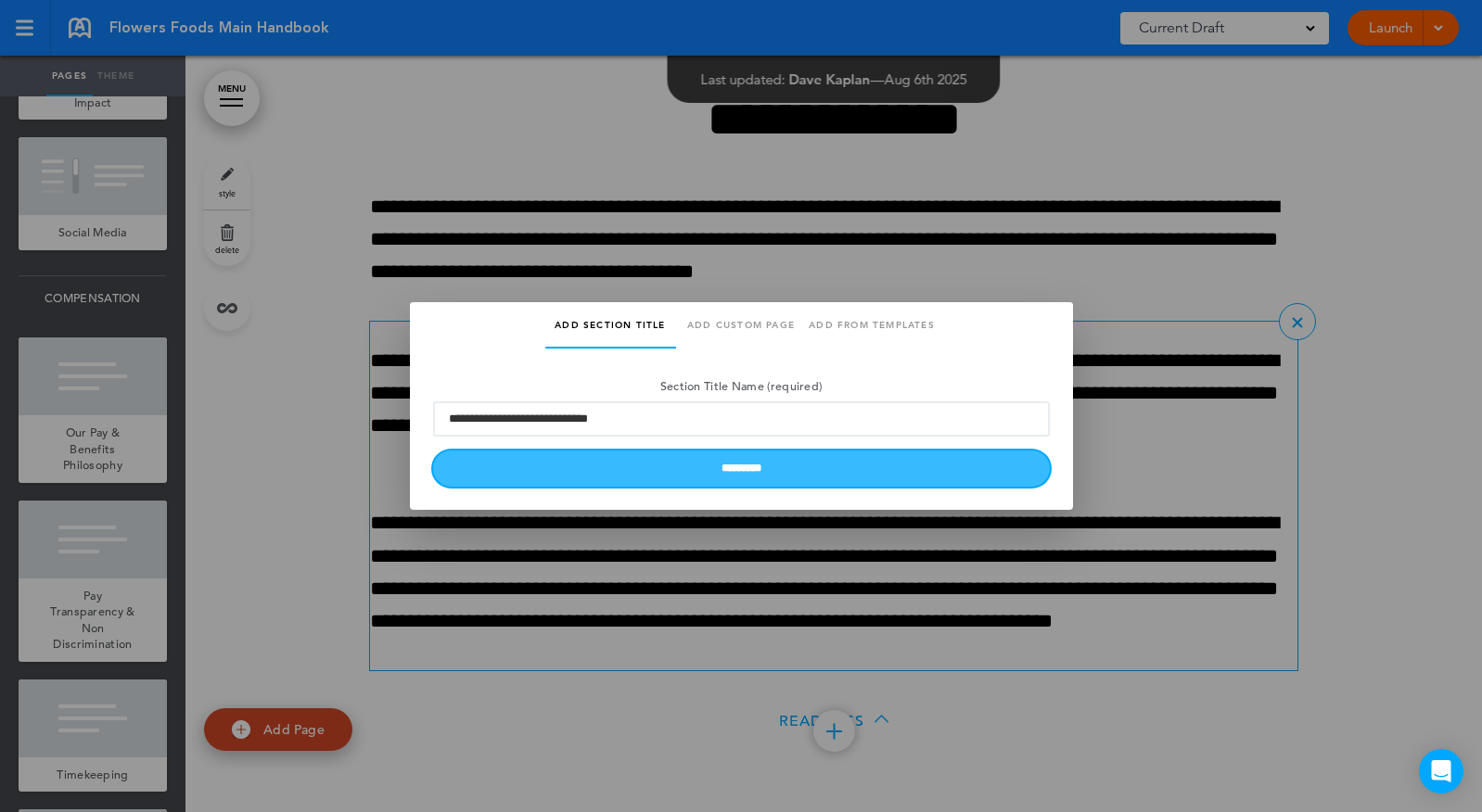 click on "*********" at bounding box center (741, 468) 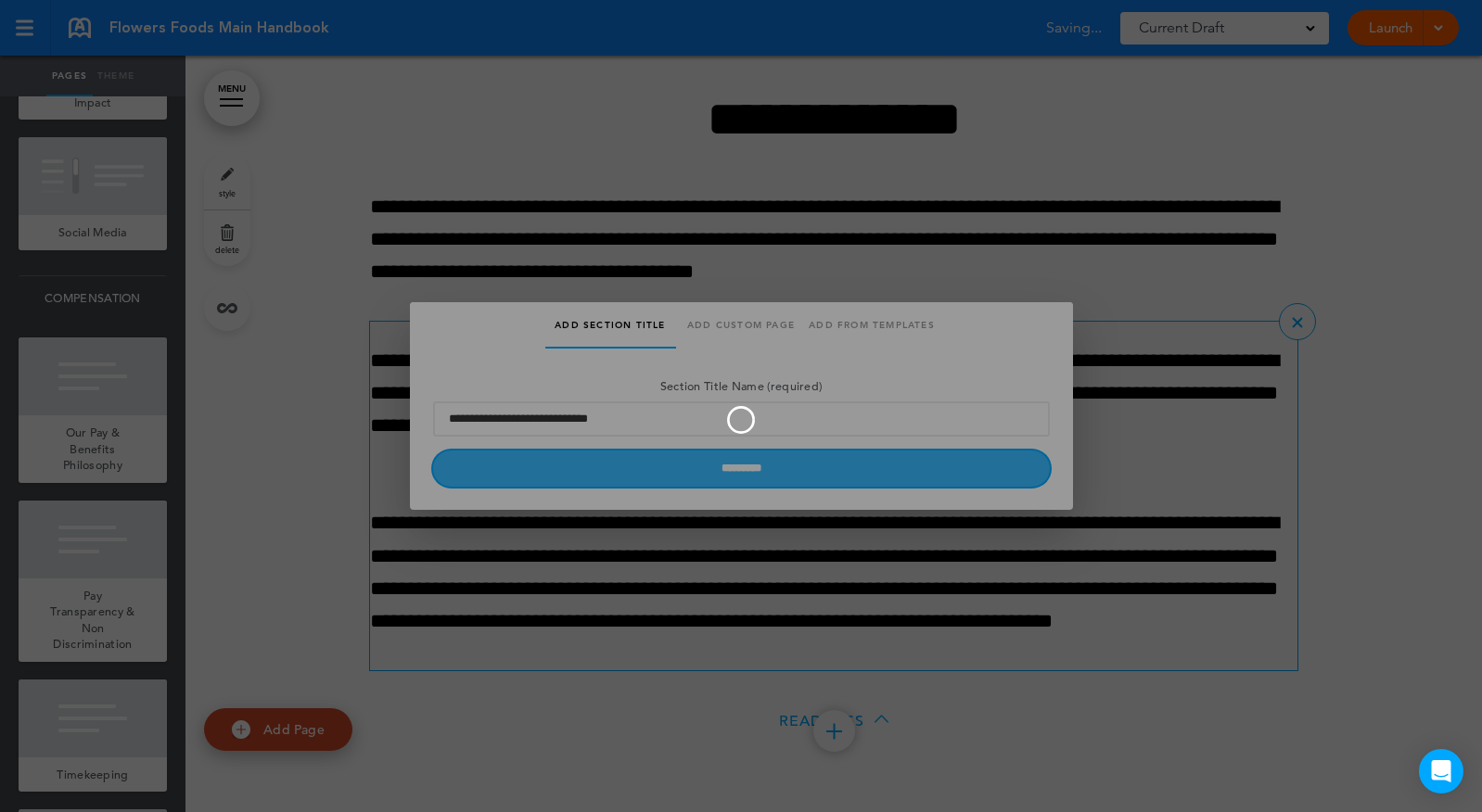 type 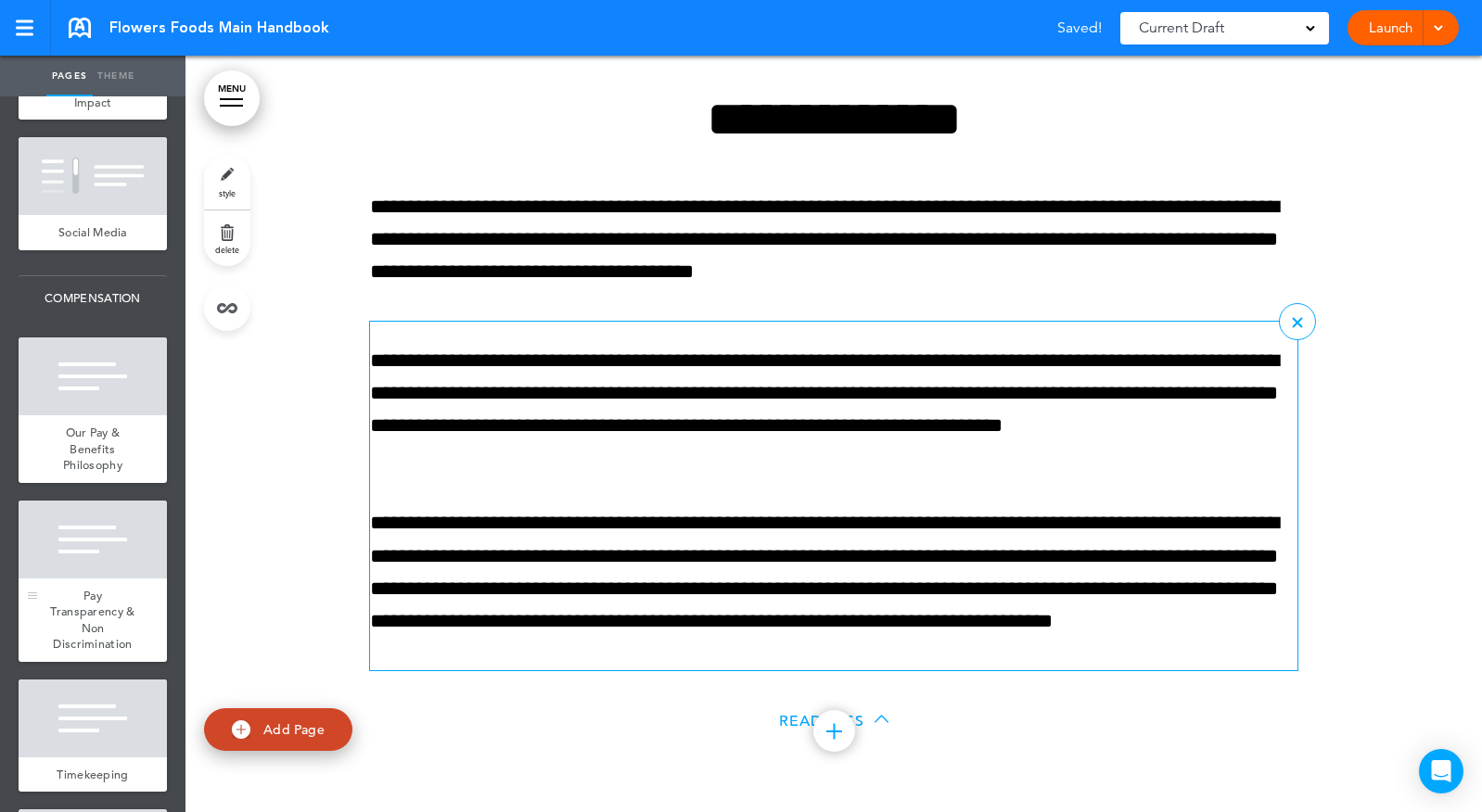 scroll, scrollTop: 52695, scrollLeft: 0, axis: vertical 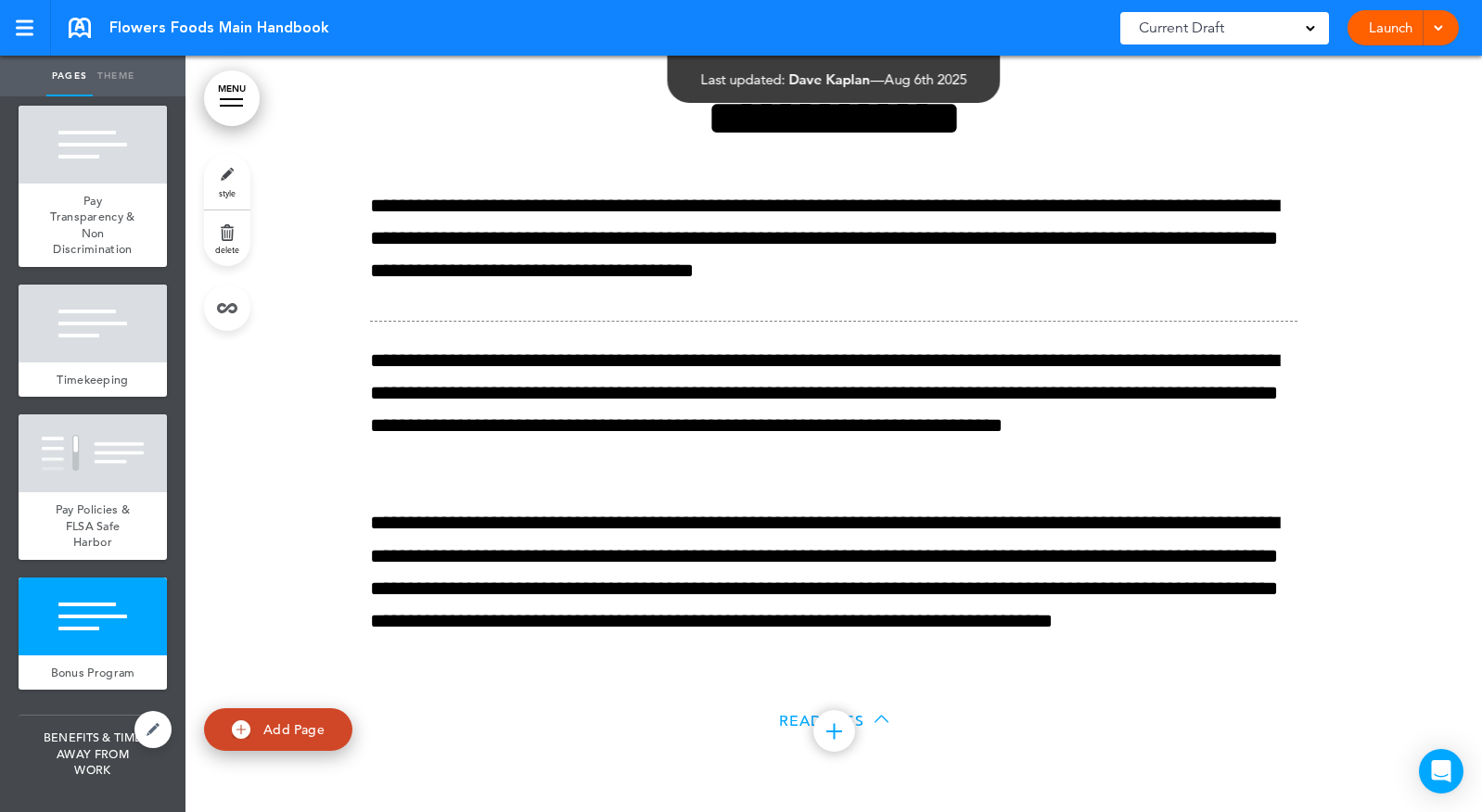 click on "BENEFITS & TIME AWAY FROM WORK" at bounding box center (93, 754) 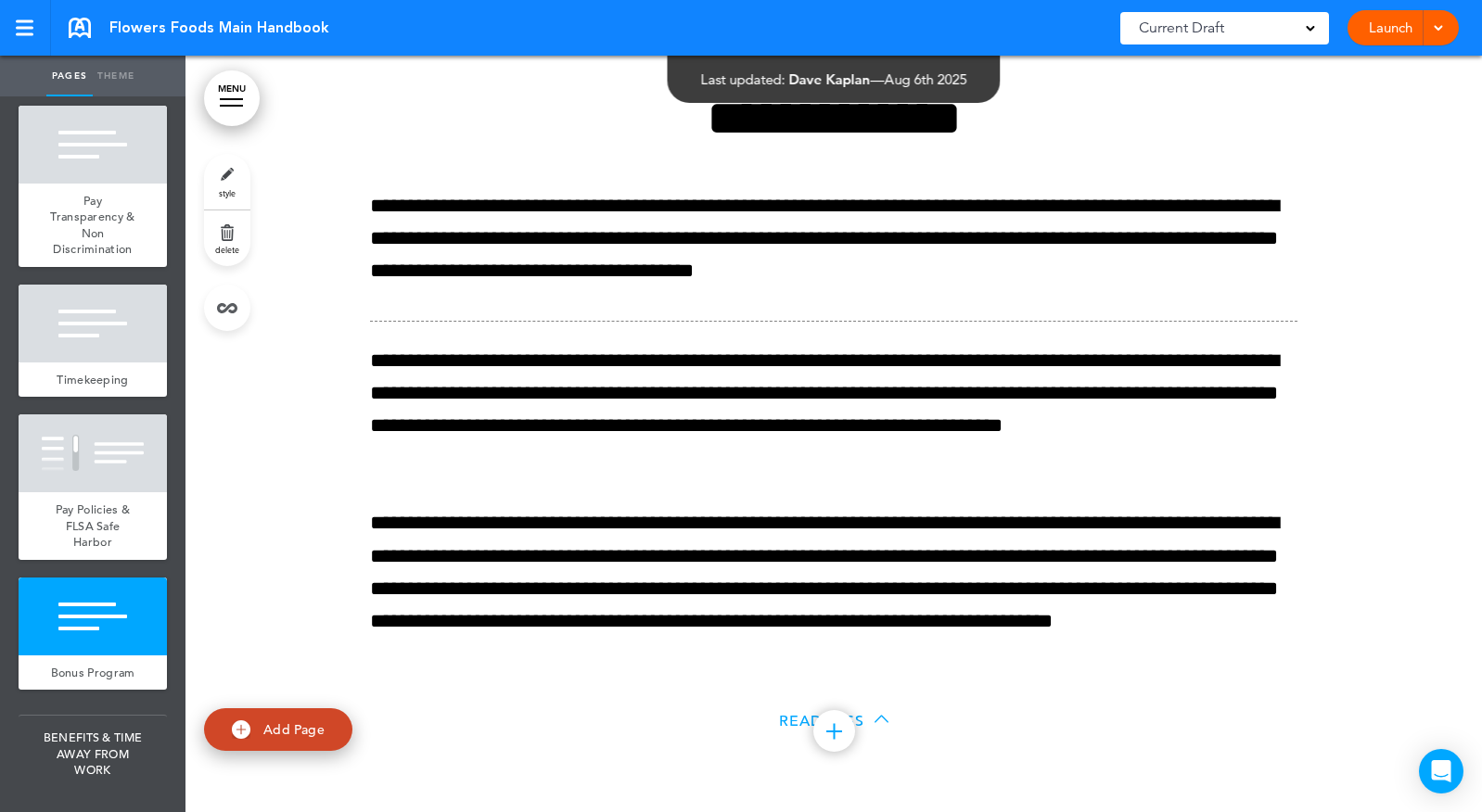 click on "Add Page" at bounding box center [294, 729] 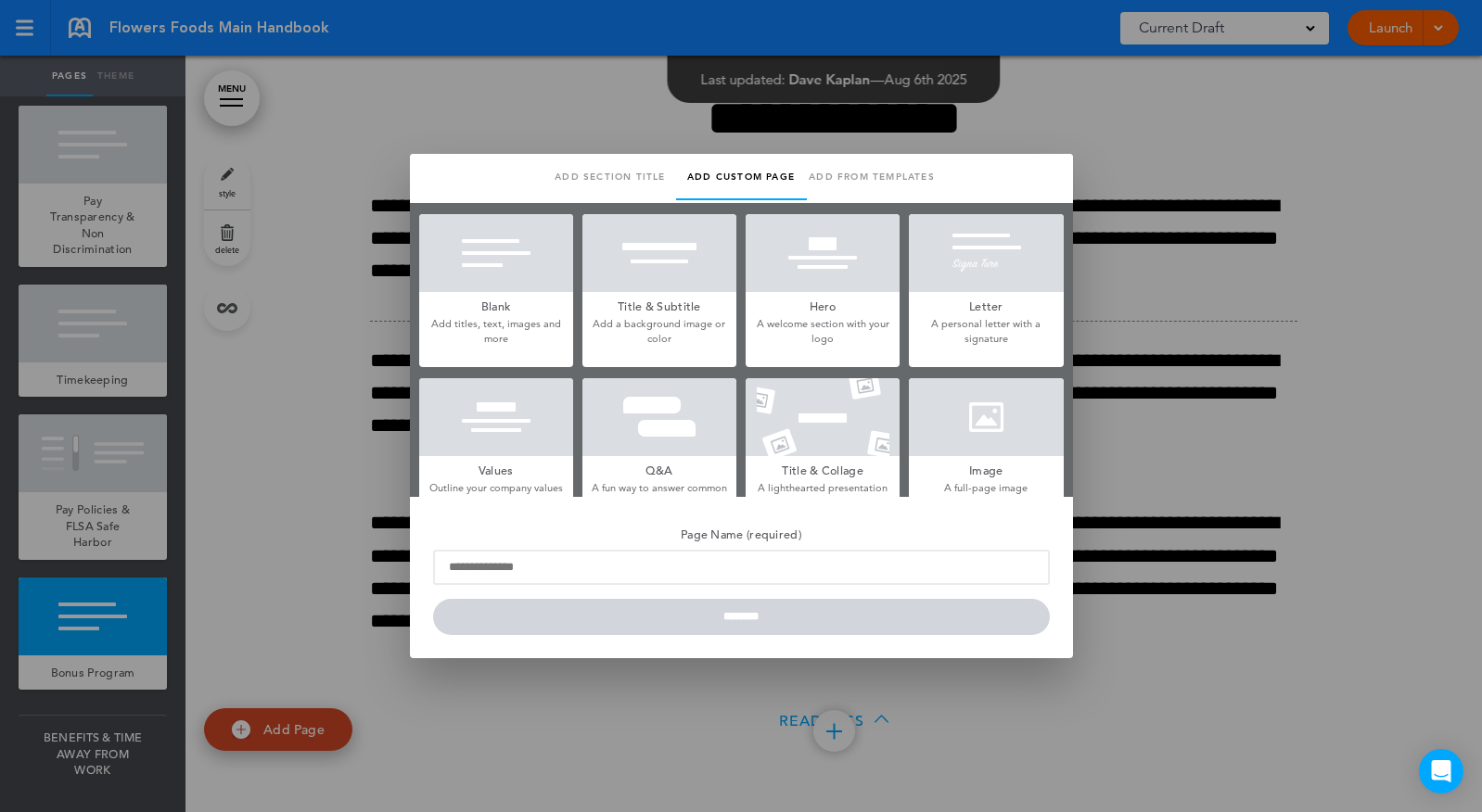 click on "Blank
Add titles, text, images and more" at bounding box center (496, 290) 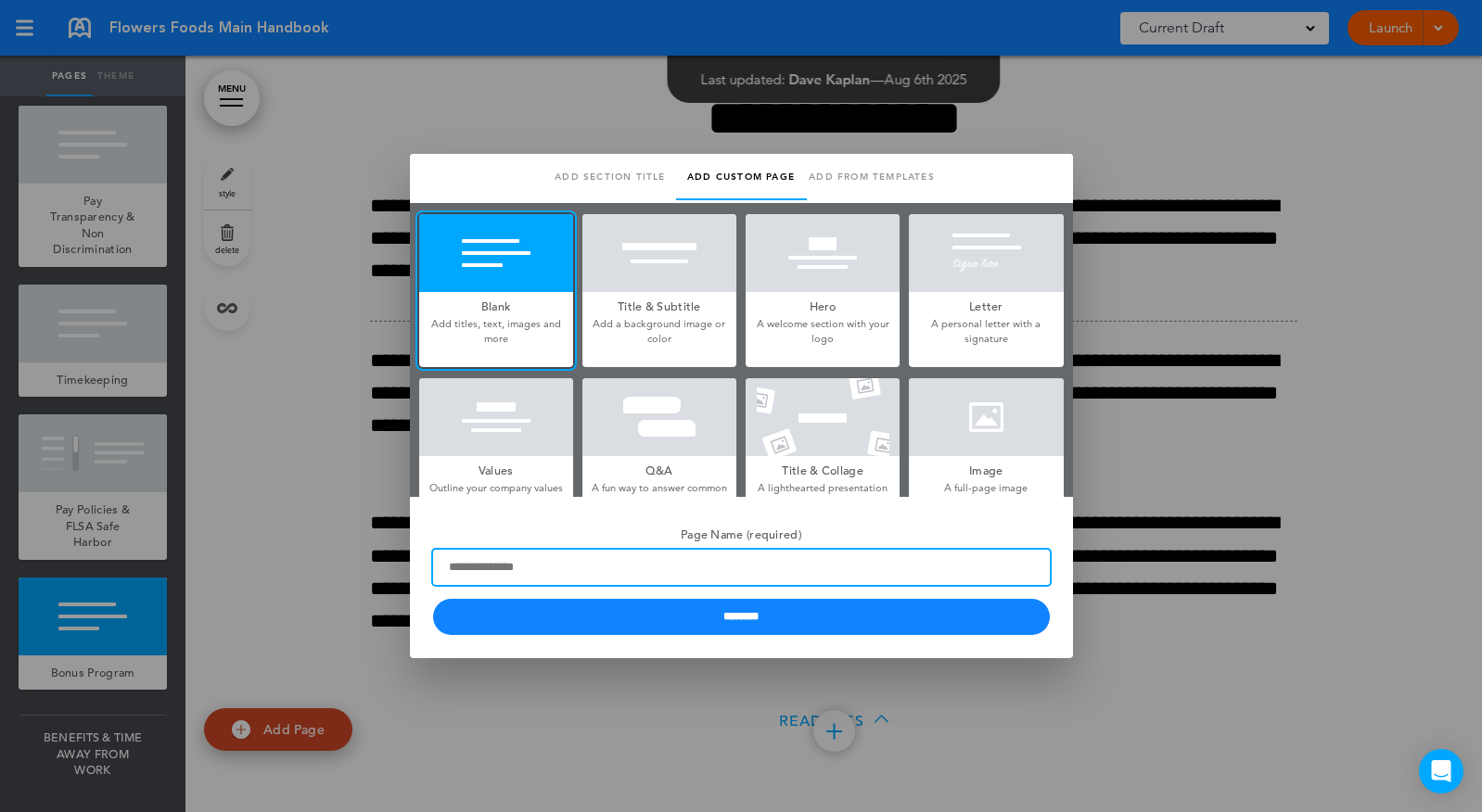 click on "Page Name (required)" at bounding box center [741, 567] 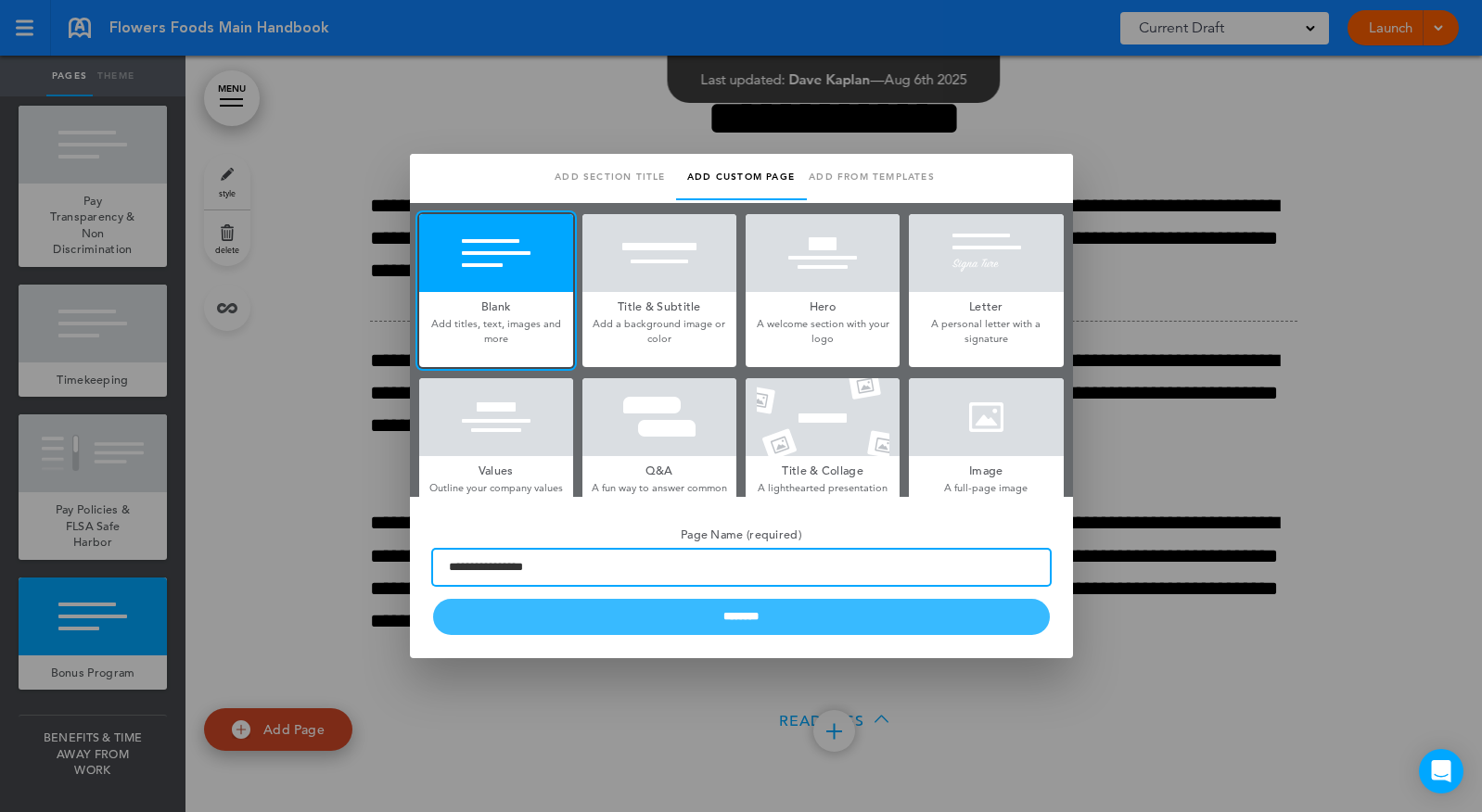 type on "**********" 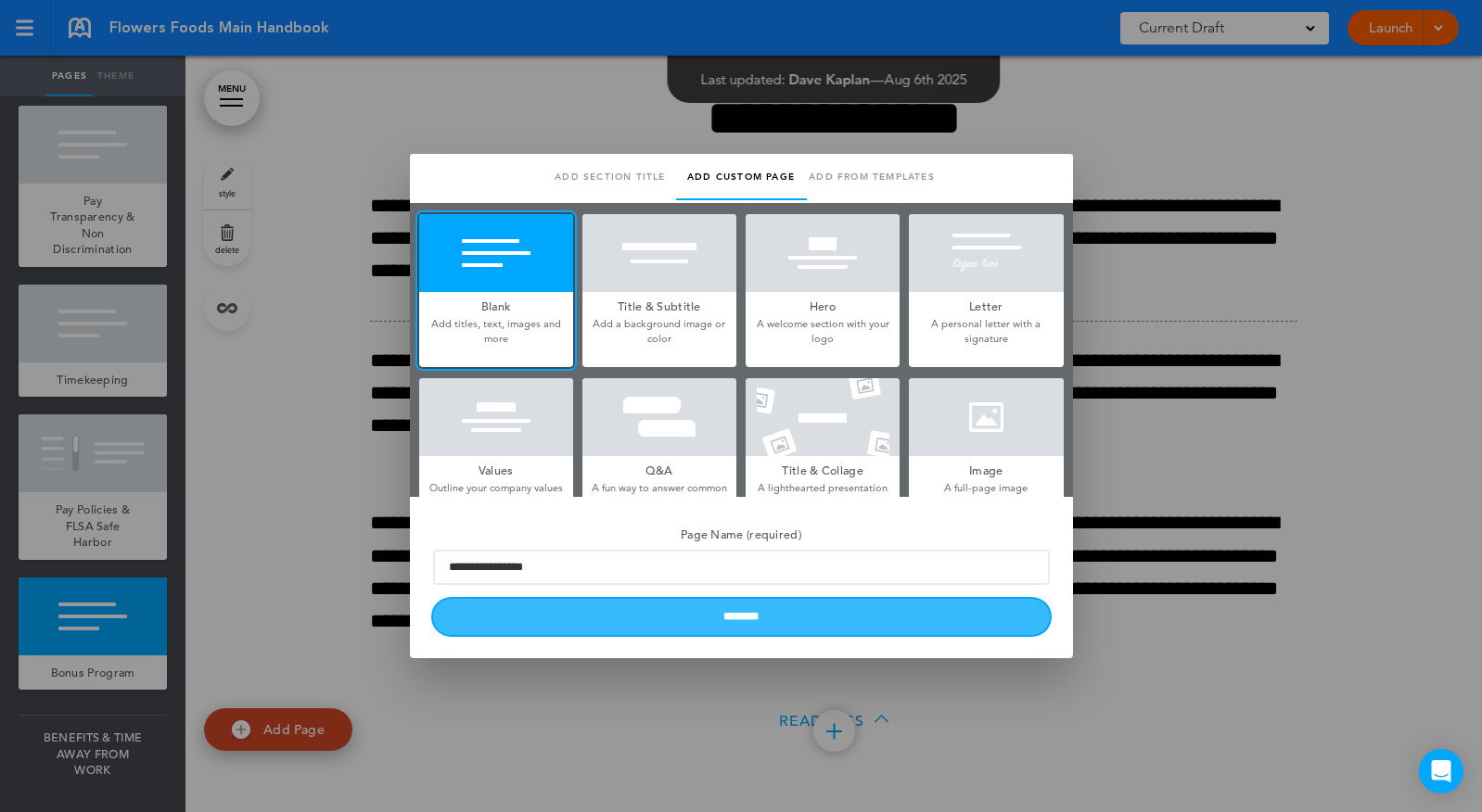 click on "********" at bounding box center (741, 616) 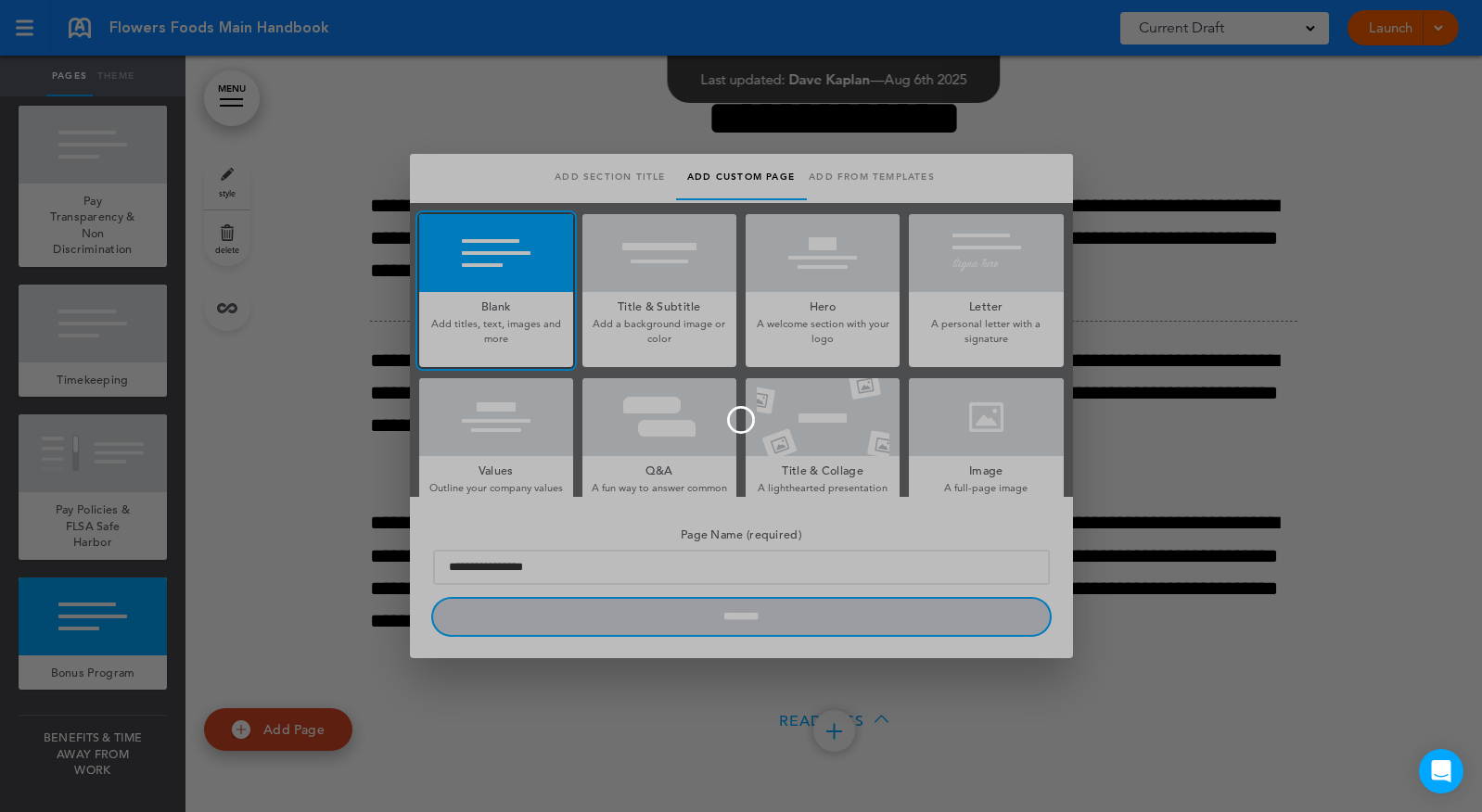 type 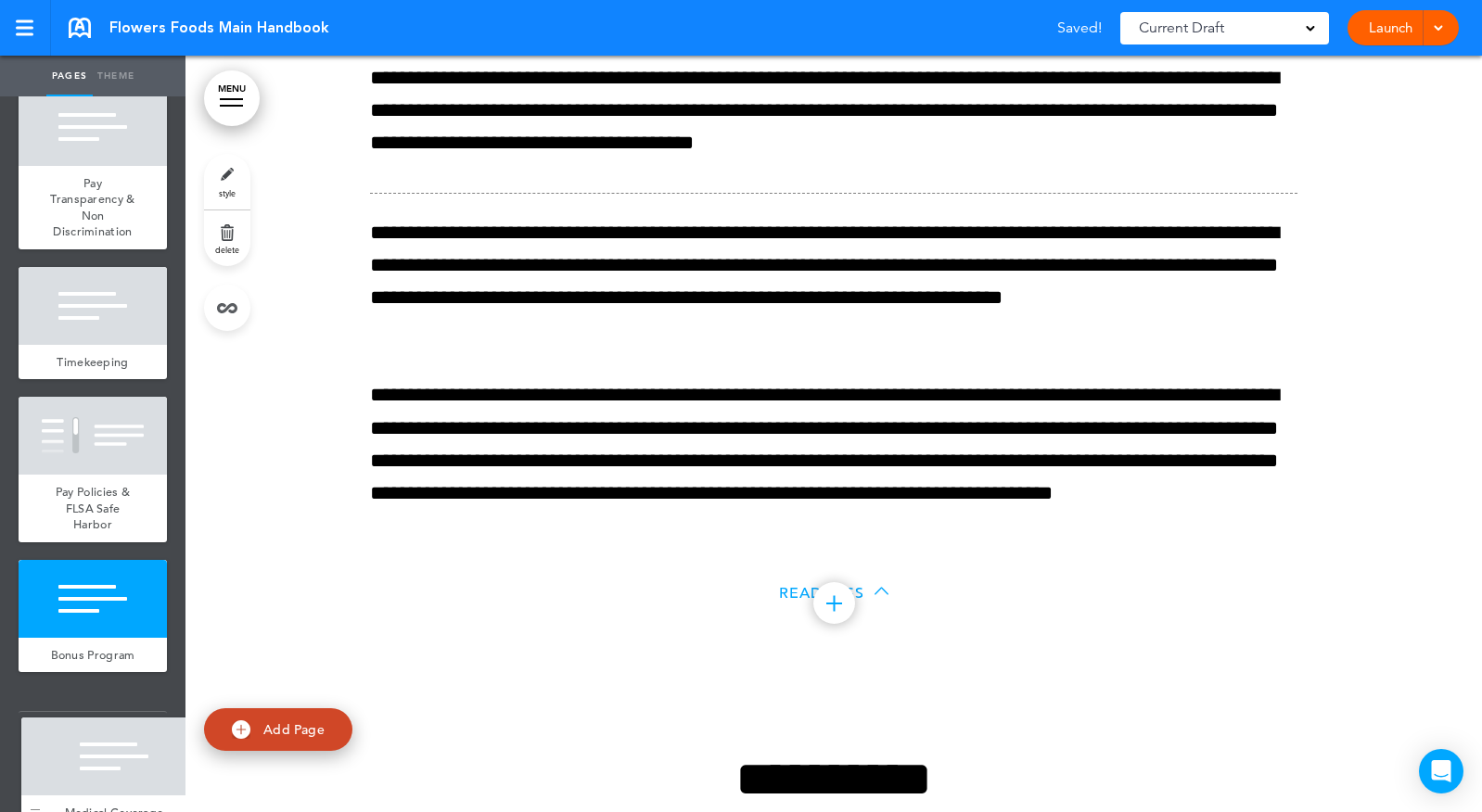 drag, startPoint x: 41, startPoint y: 648, endPoint x: 45, endPoint y: 809, distance: 161.04968 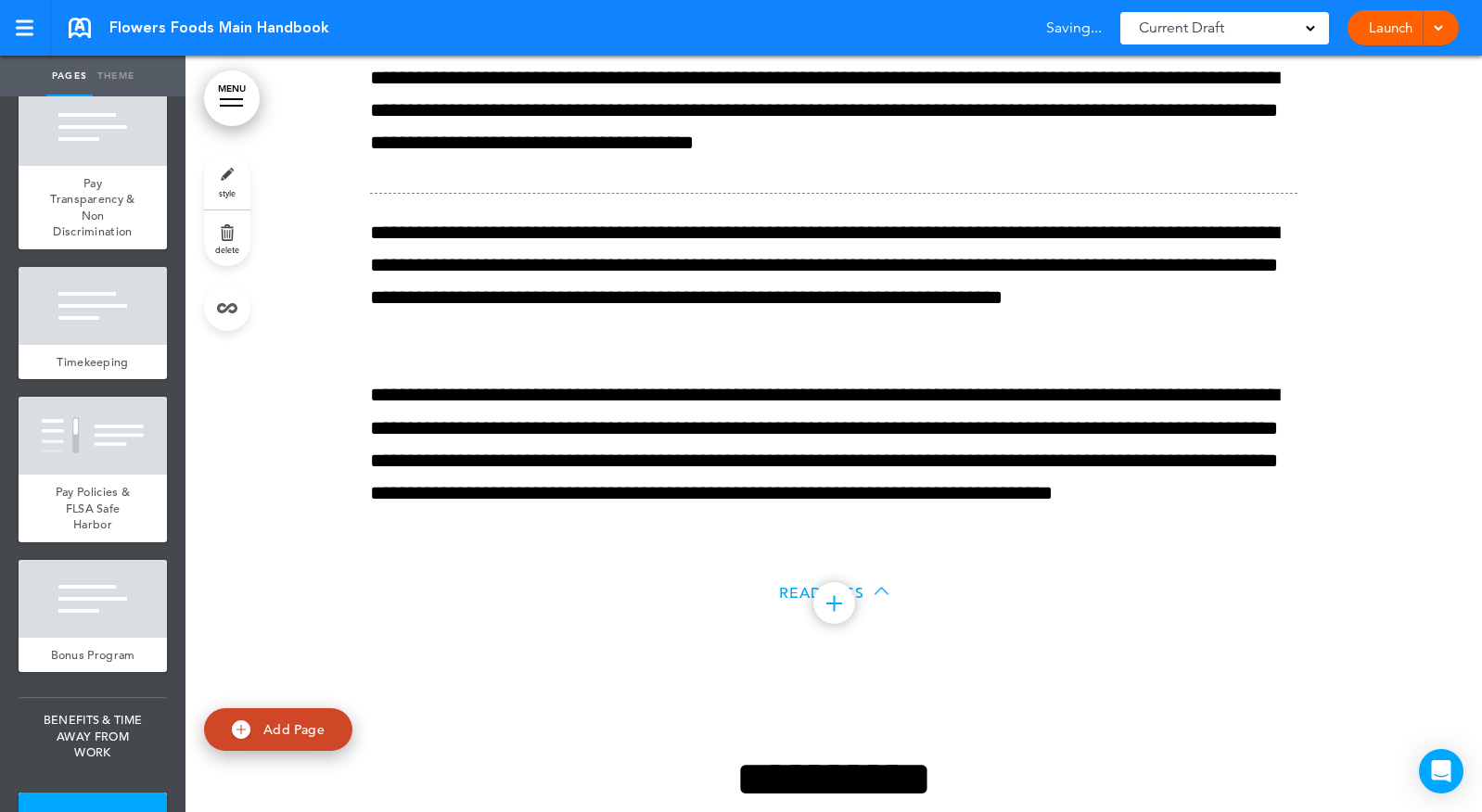 scroll, scrollTop: 7996, scrollLeft: 0, axis: vertical 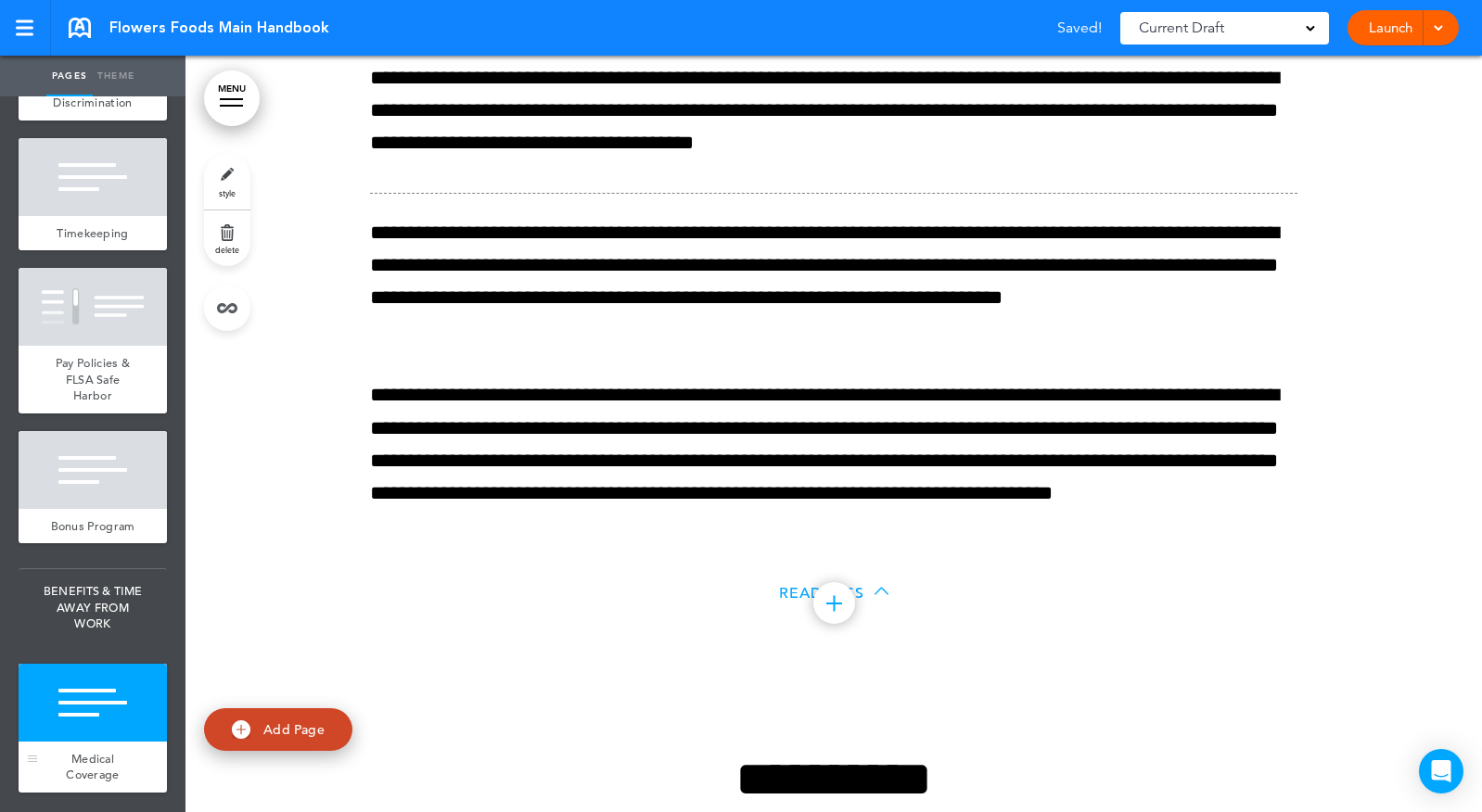 click on "Medical Coverage" at bounding box center (93, 767) 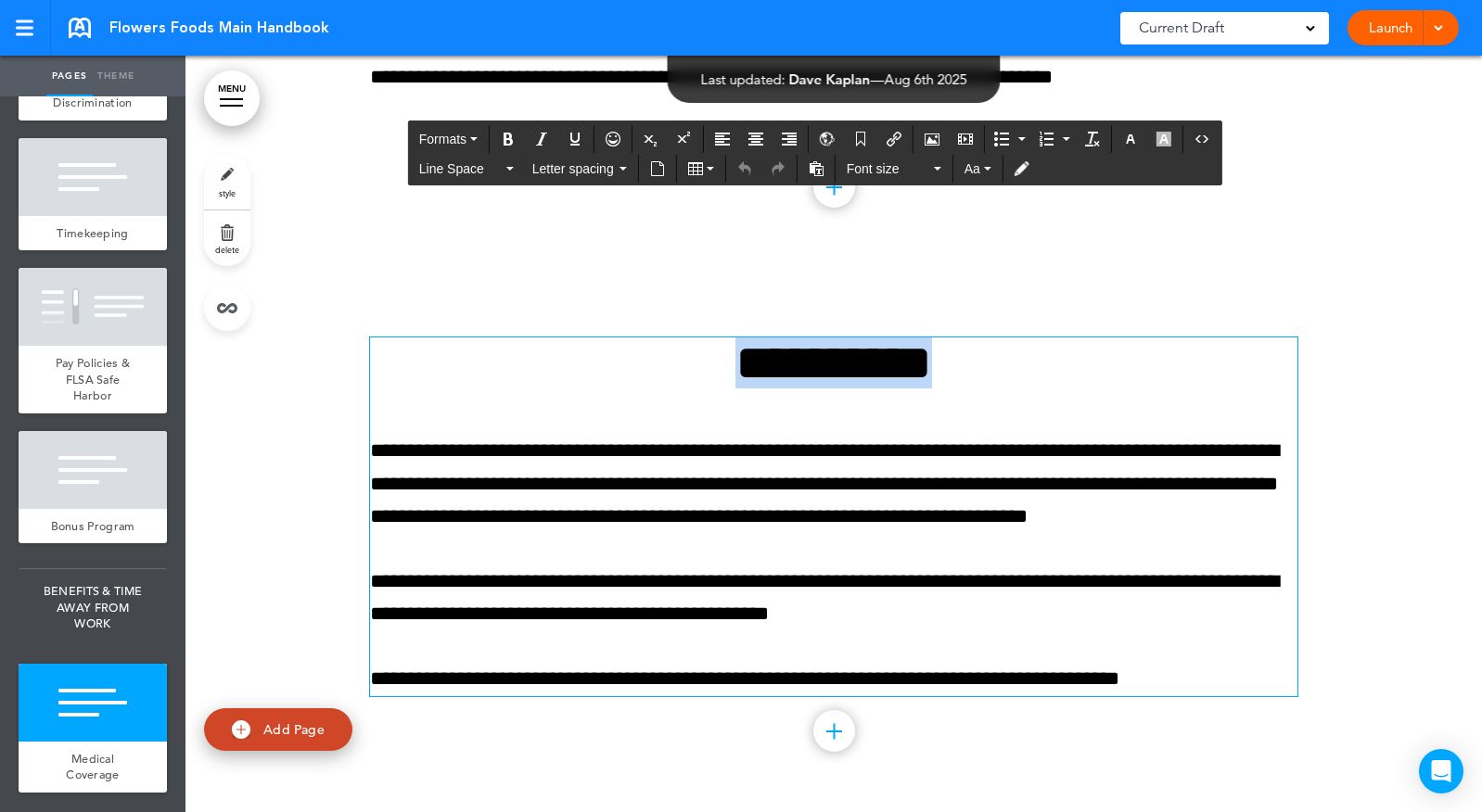 drag, startPoint x: 718, startPoint y: 364, endPoint x: 1106, endPoint y: 381, distance: 388.37224 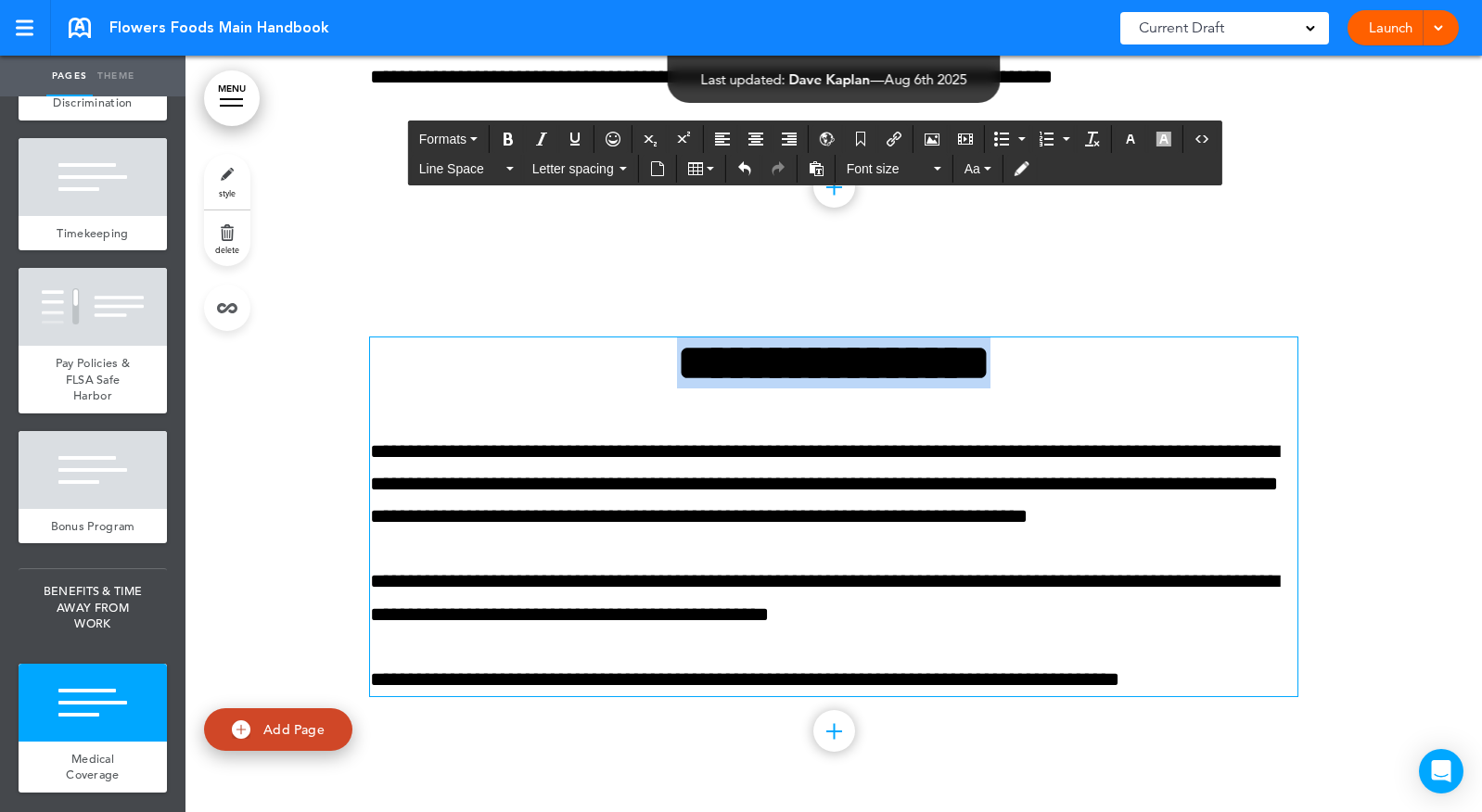 drag, startPoint x: 1097, startPoint y: 385, endPoint x: 497, endPoint y: 385, distance: 600 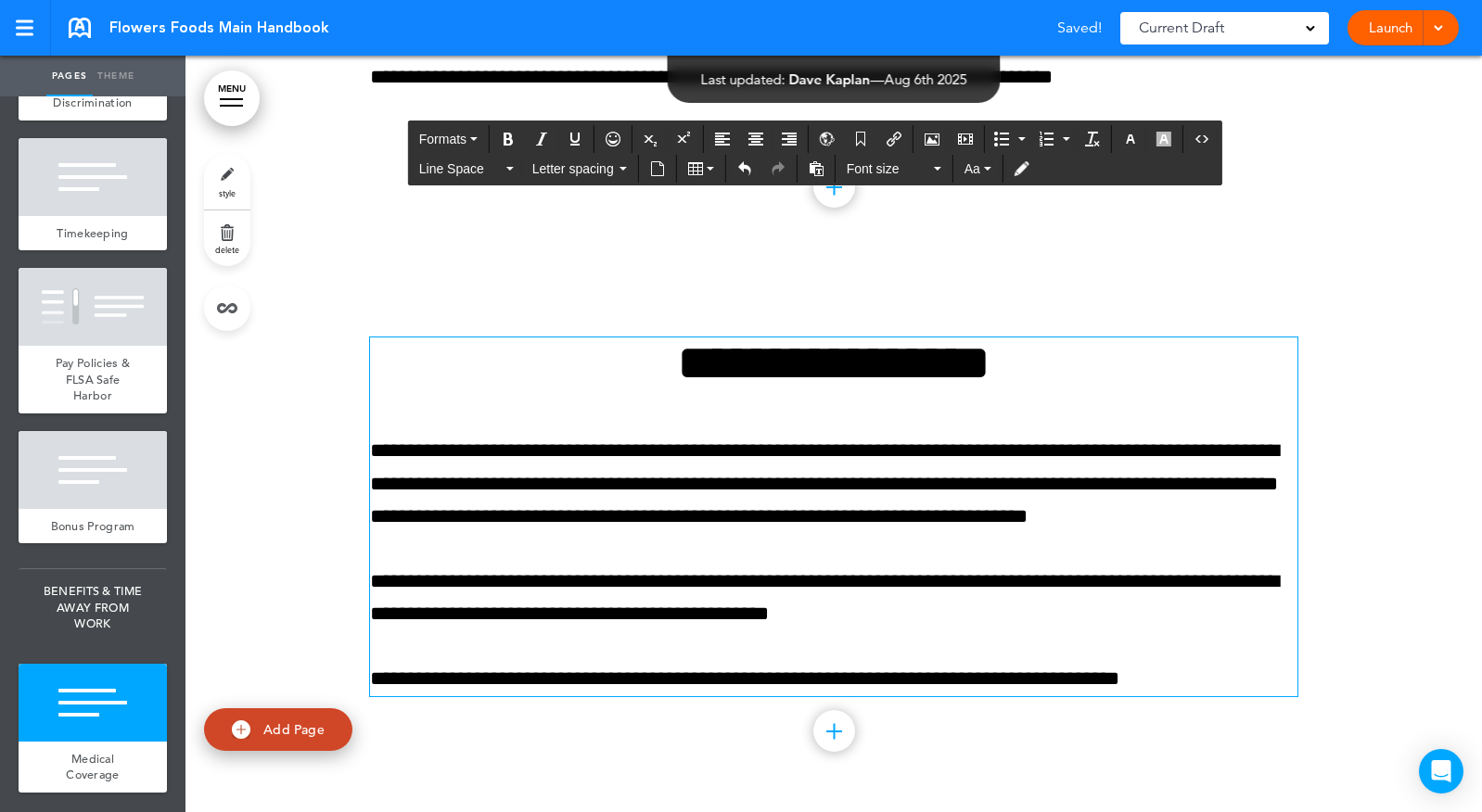 click on "**********" at bounding box center [834, 516] 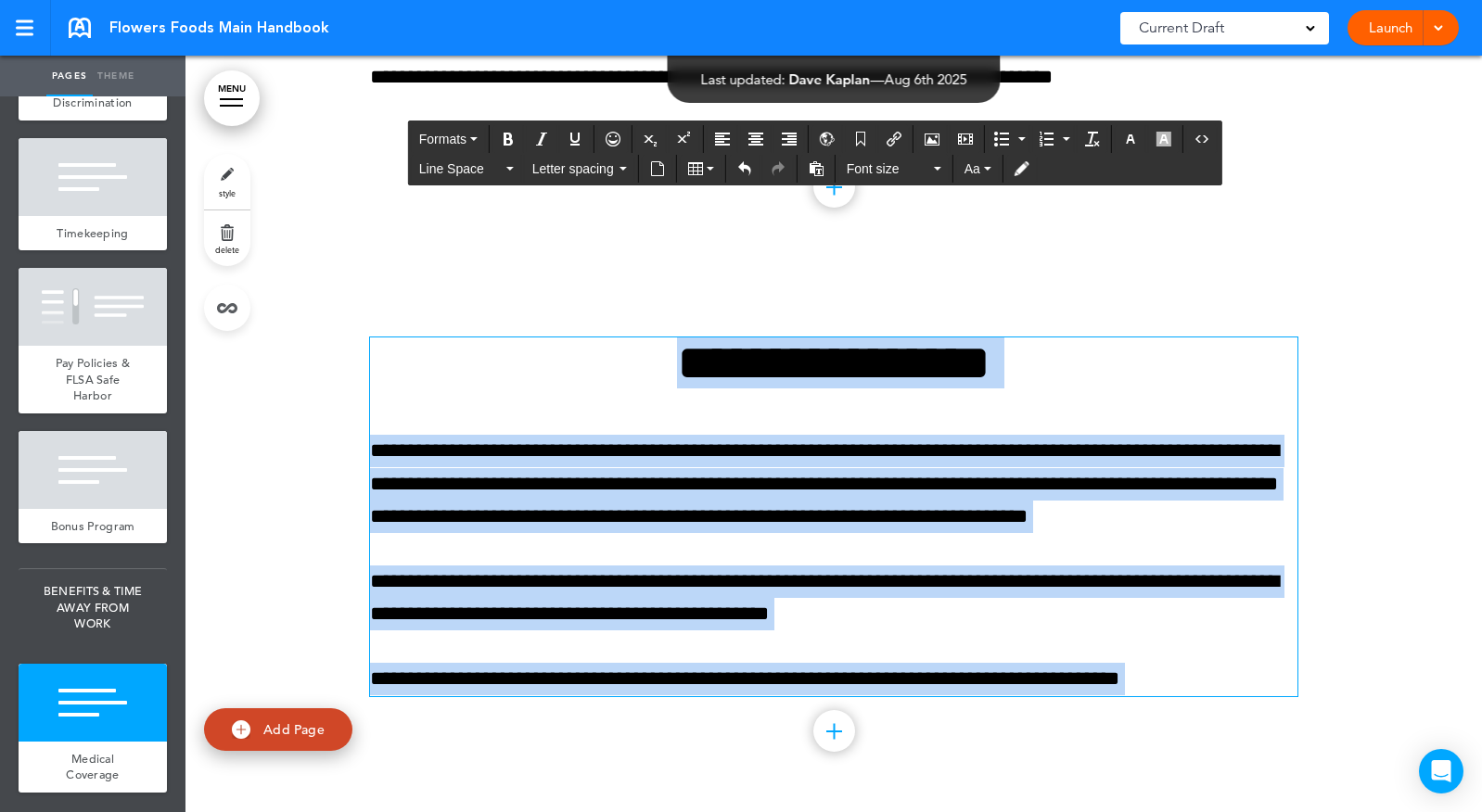 click on "**********" at bounding box center [834, 516] 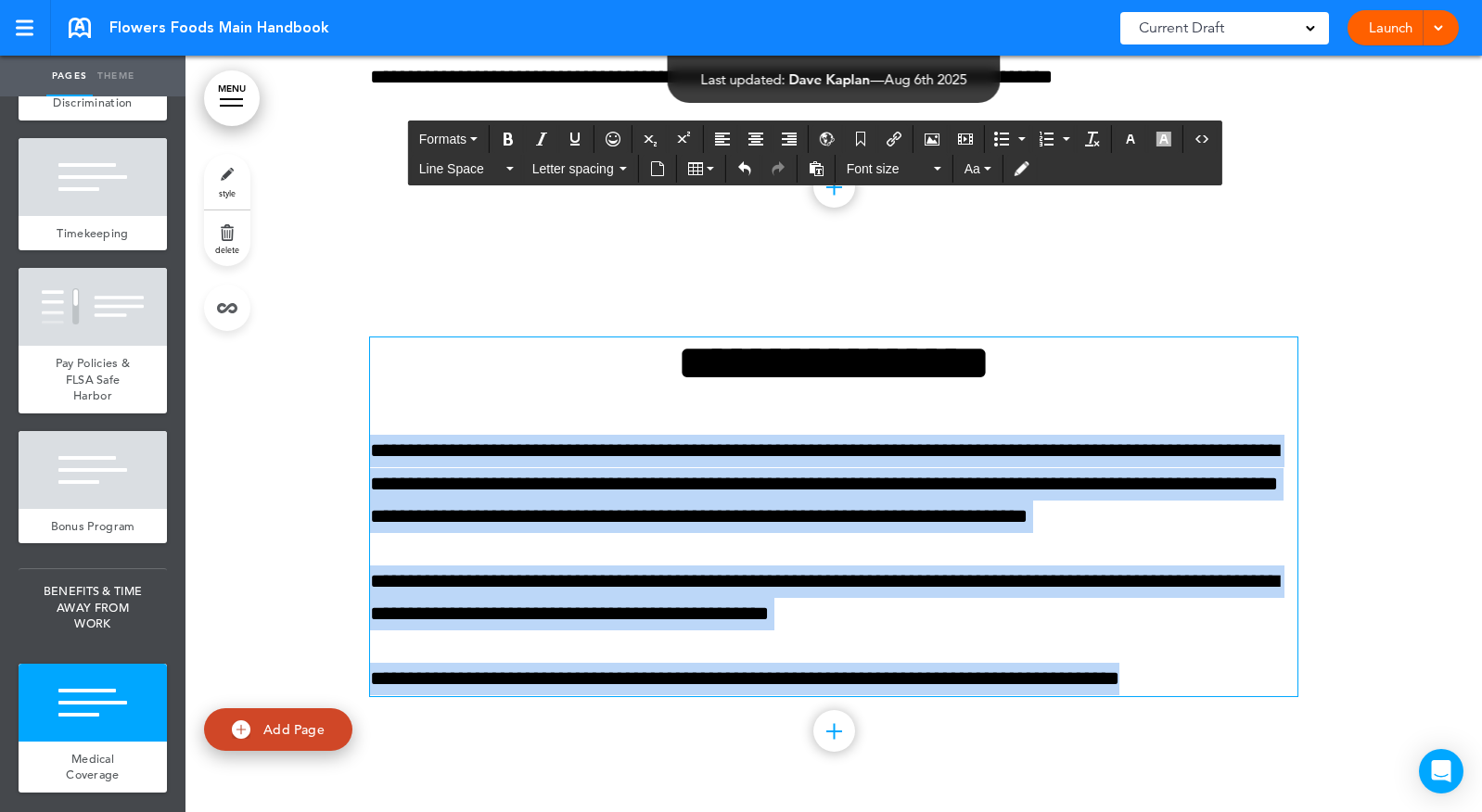 drag, startPoint x: 372, startPoint y: 452, endPoint x: 1396, endPoint y: 723, distance: 1059.253 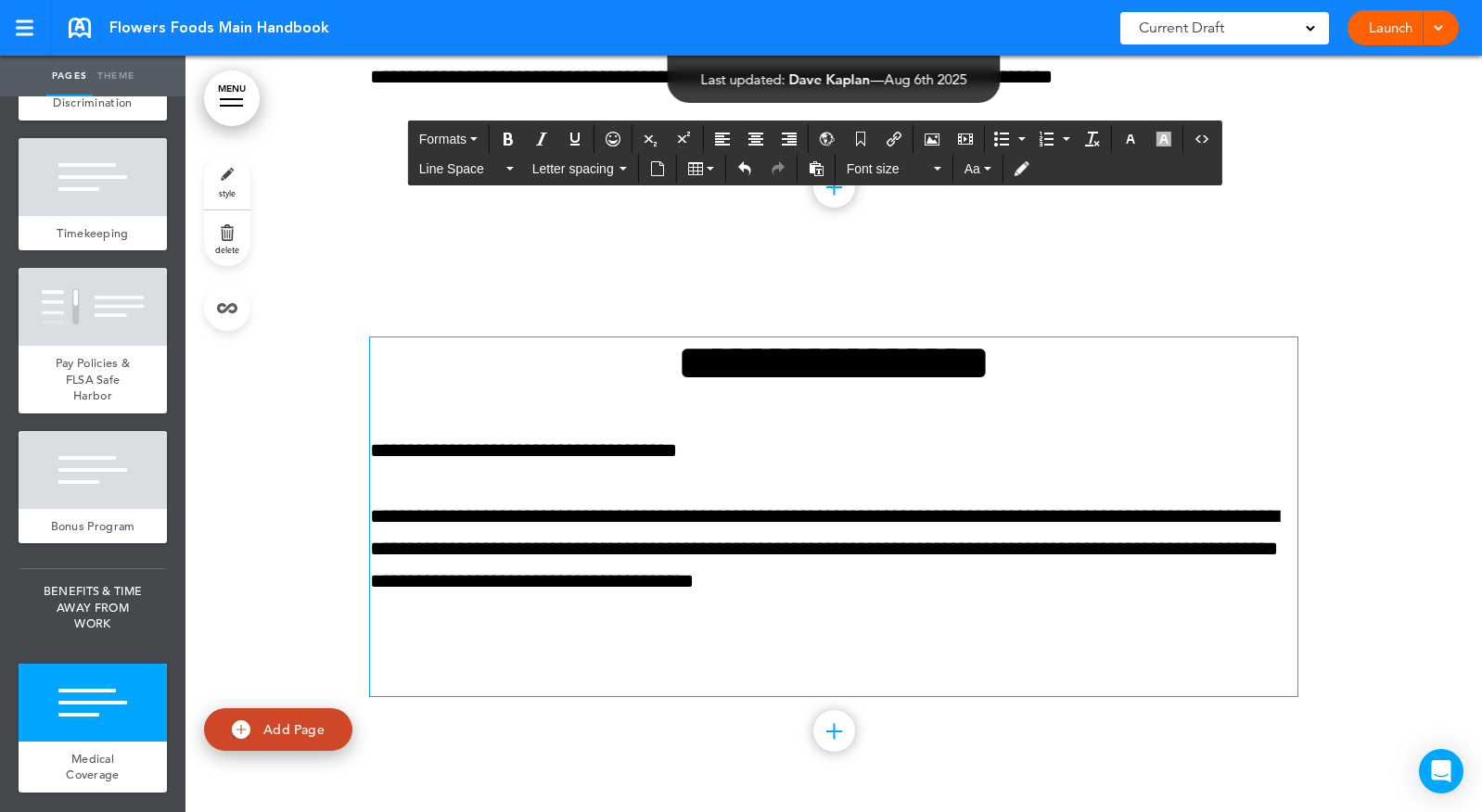 scroll, scrollTop: 53141, scrollLeft: 0, axis: vertical 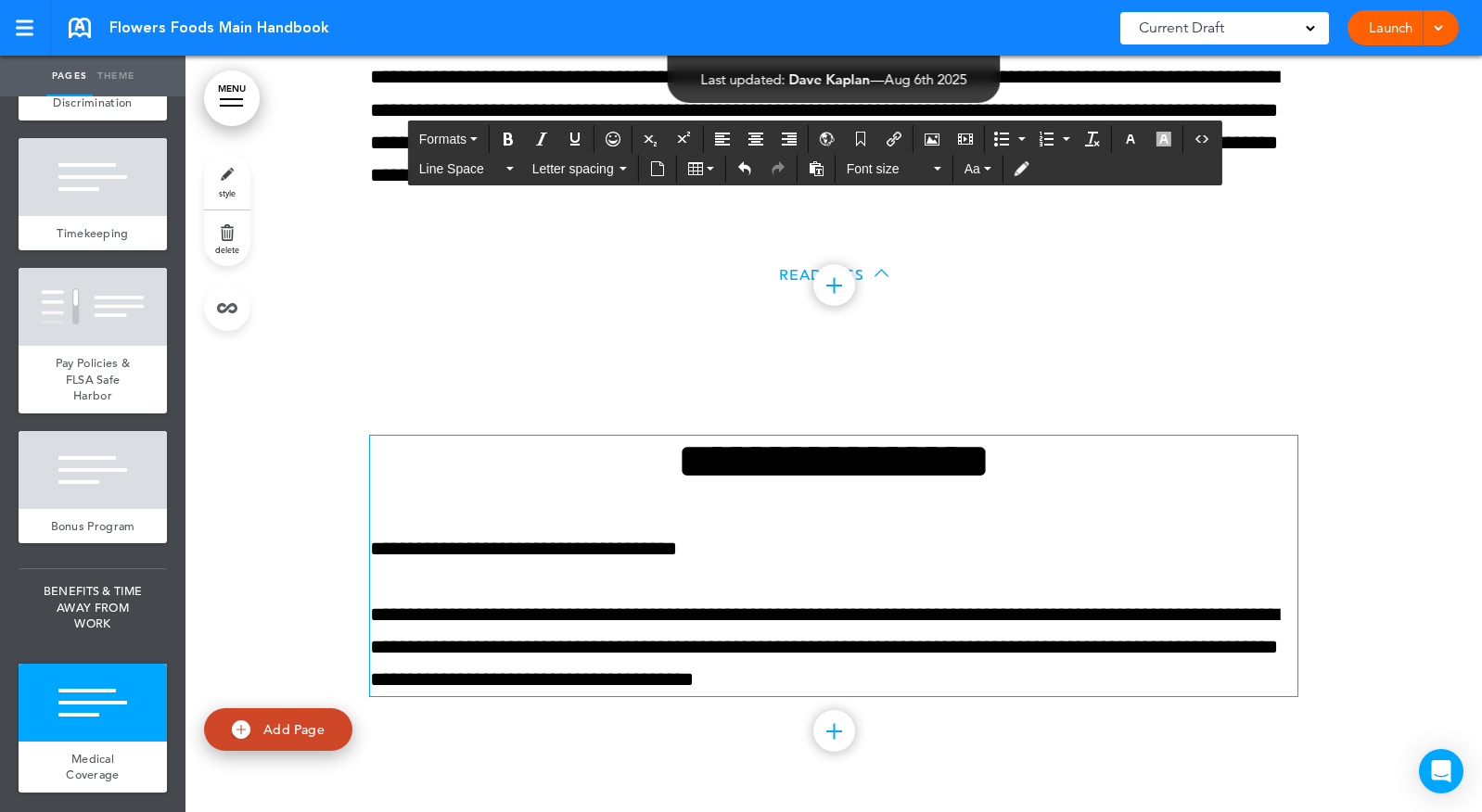 click at bounding box center (834, 730) 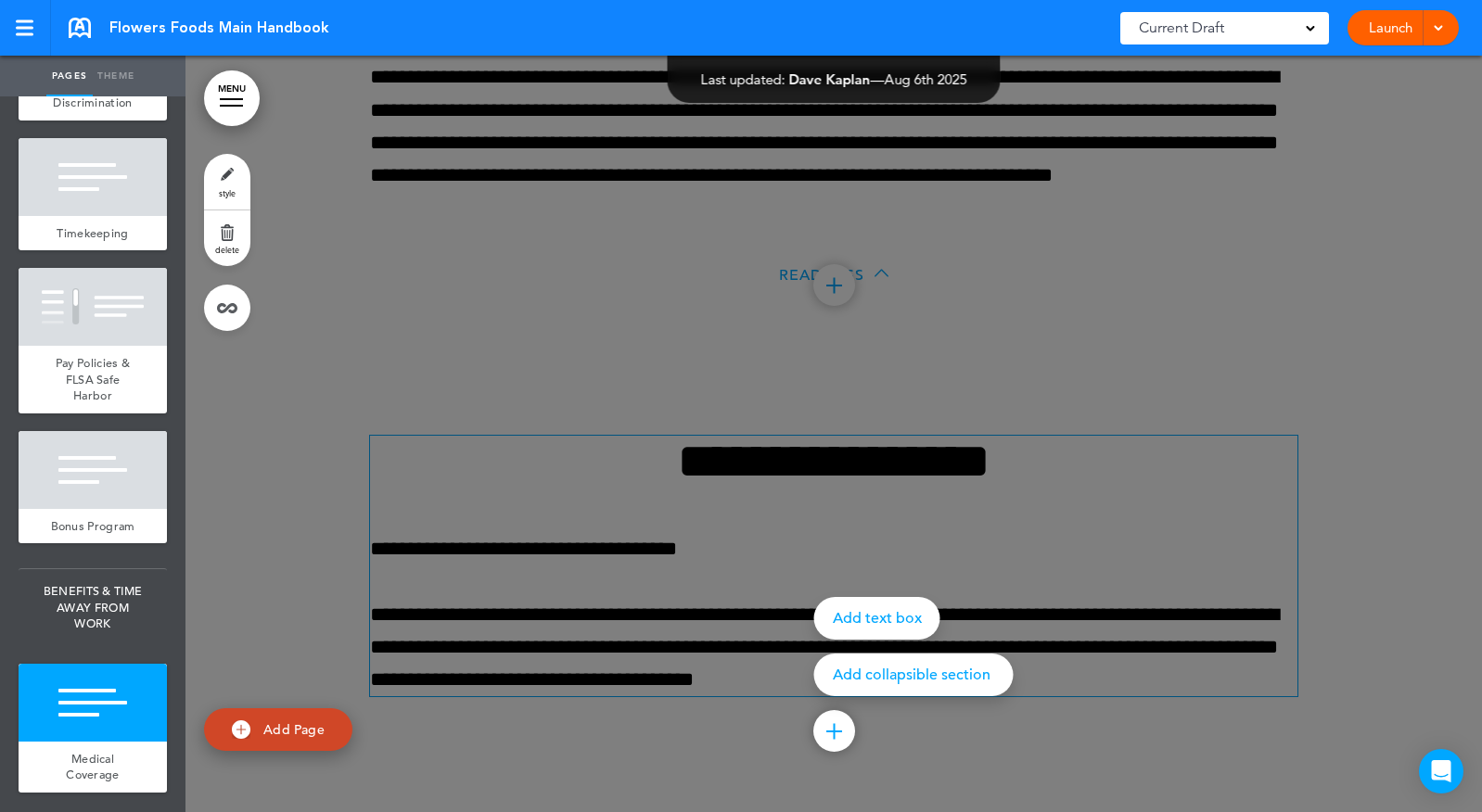 click on "Add collapsible section" at bounding box center [913, 675] 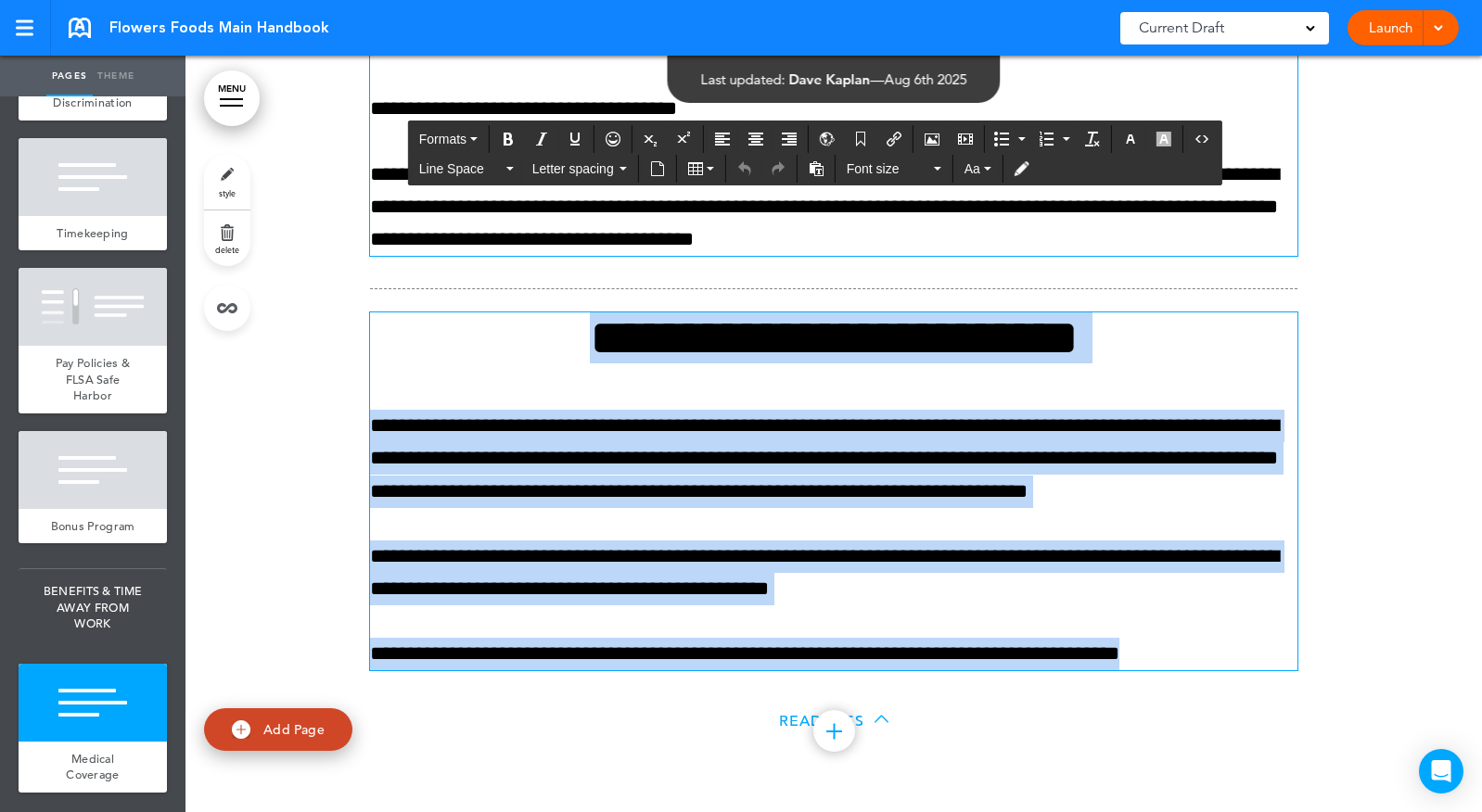 scroll, scrollTop: 53501, scrollLeft: 0, axis: vertical 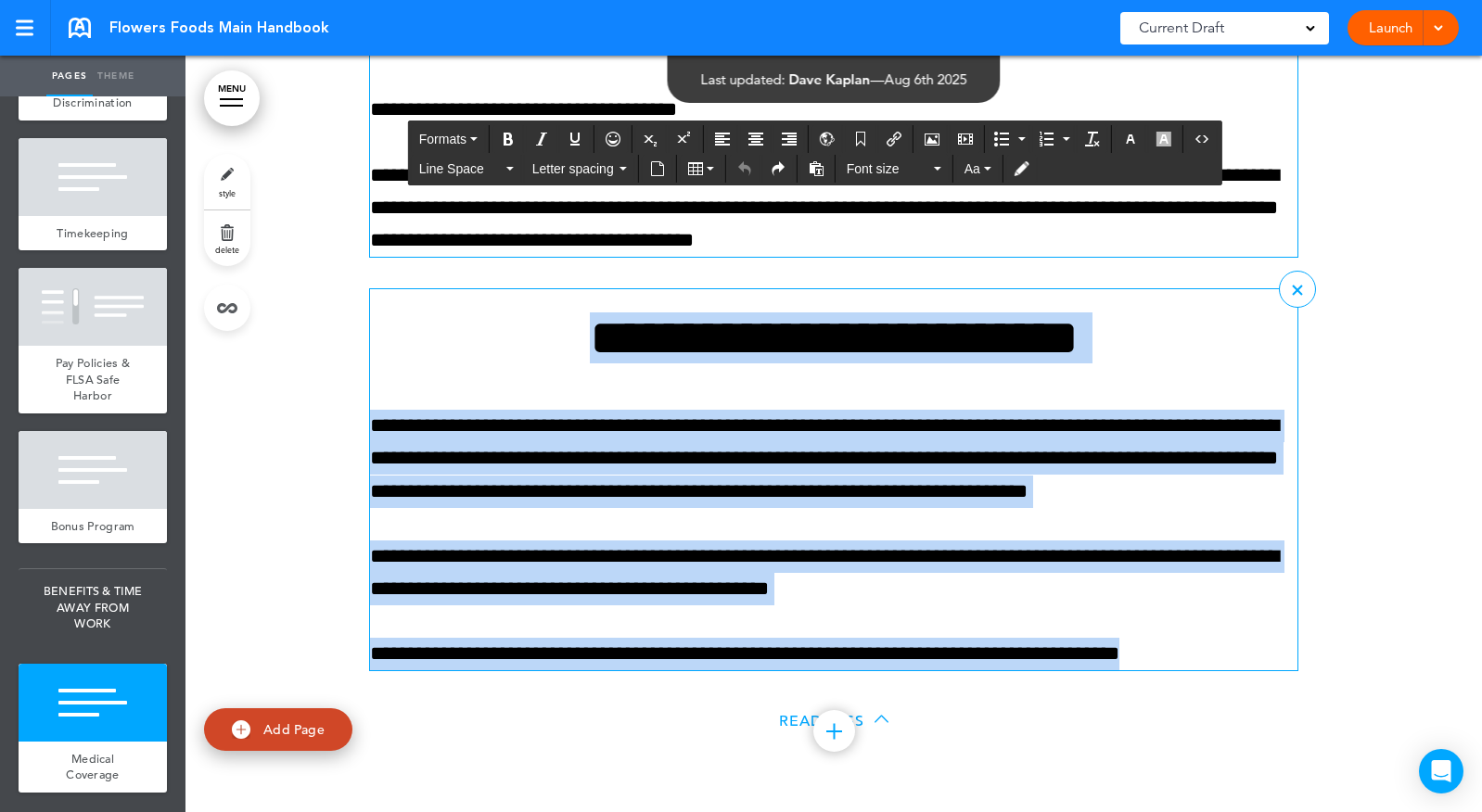 click on "**********" at bounding box center [834, 337] 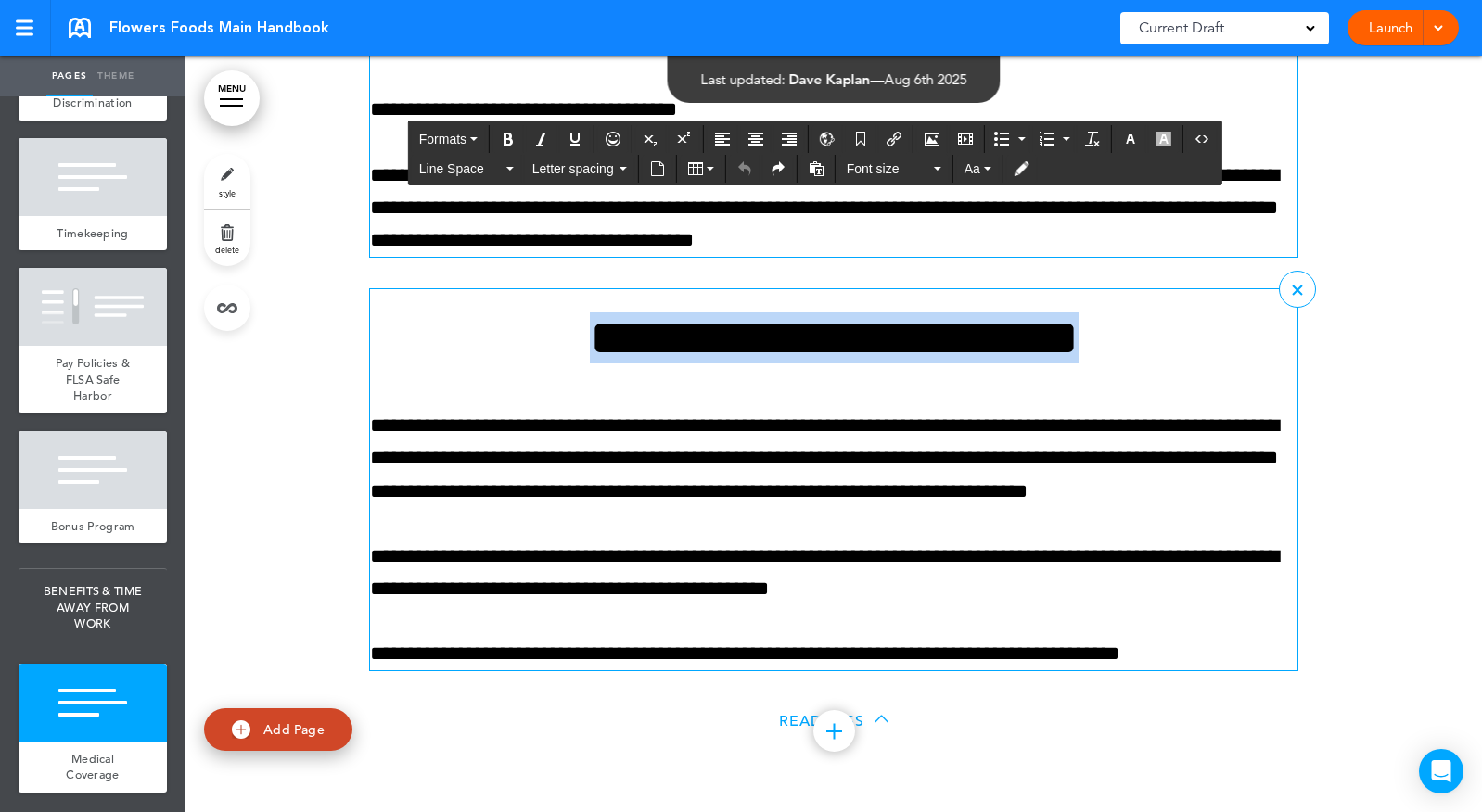 drag, startPoint x: 1147, startPoint y: 416, endPoint x: 383, endPoint y: 430, distance: 764.12826 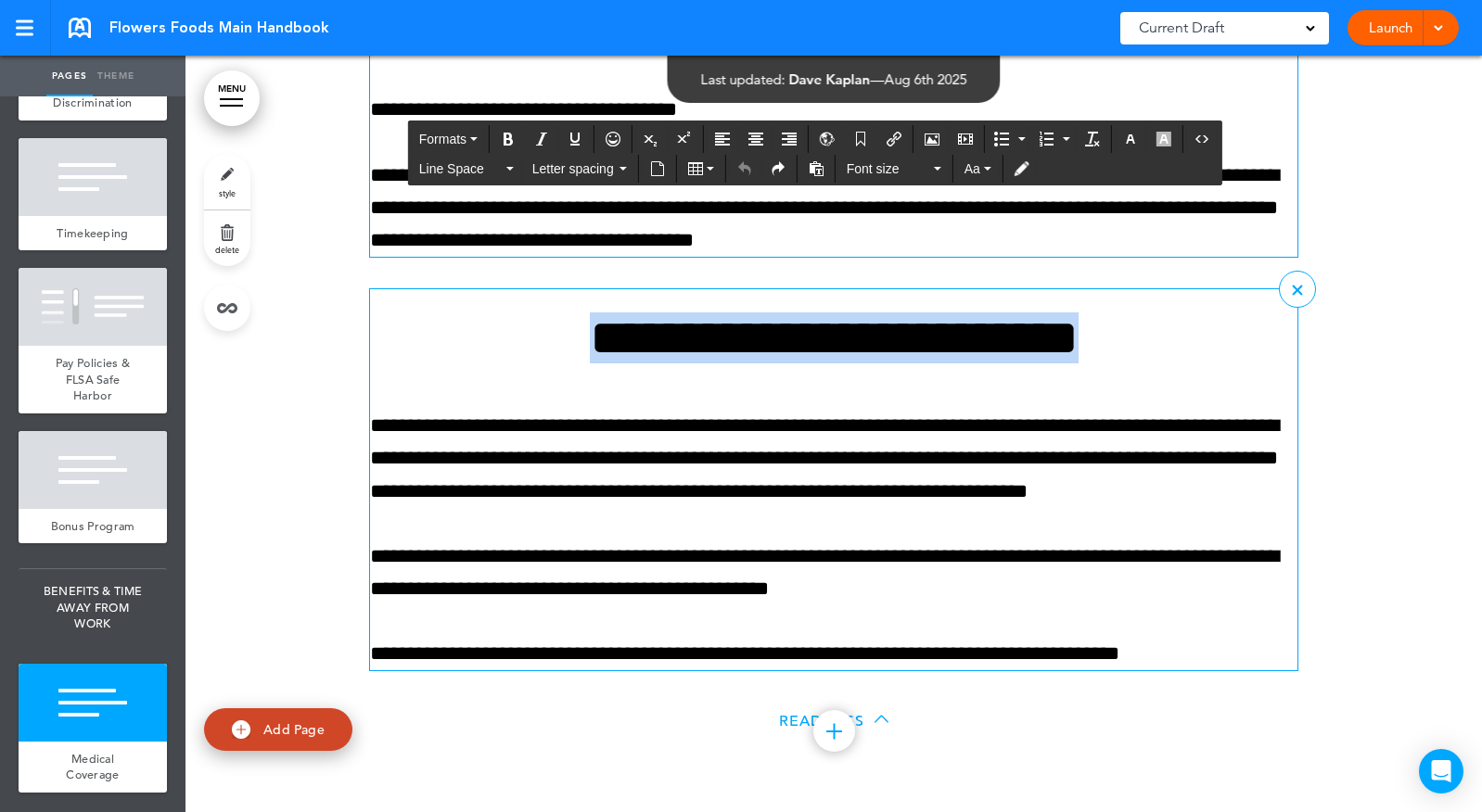 click on "**********" at bounding box center [834, 337] 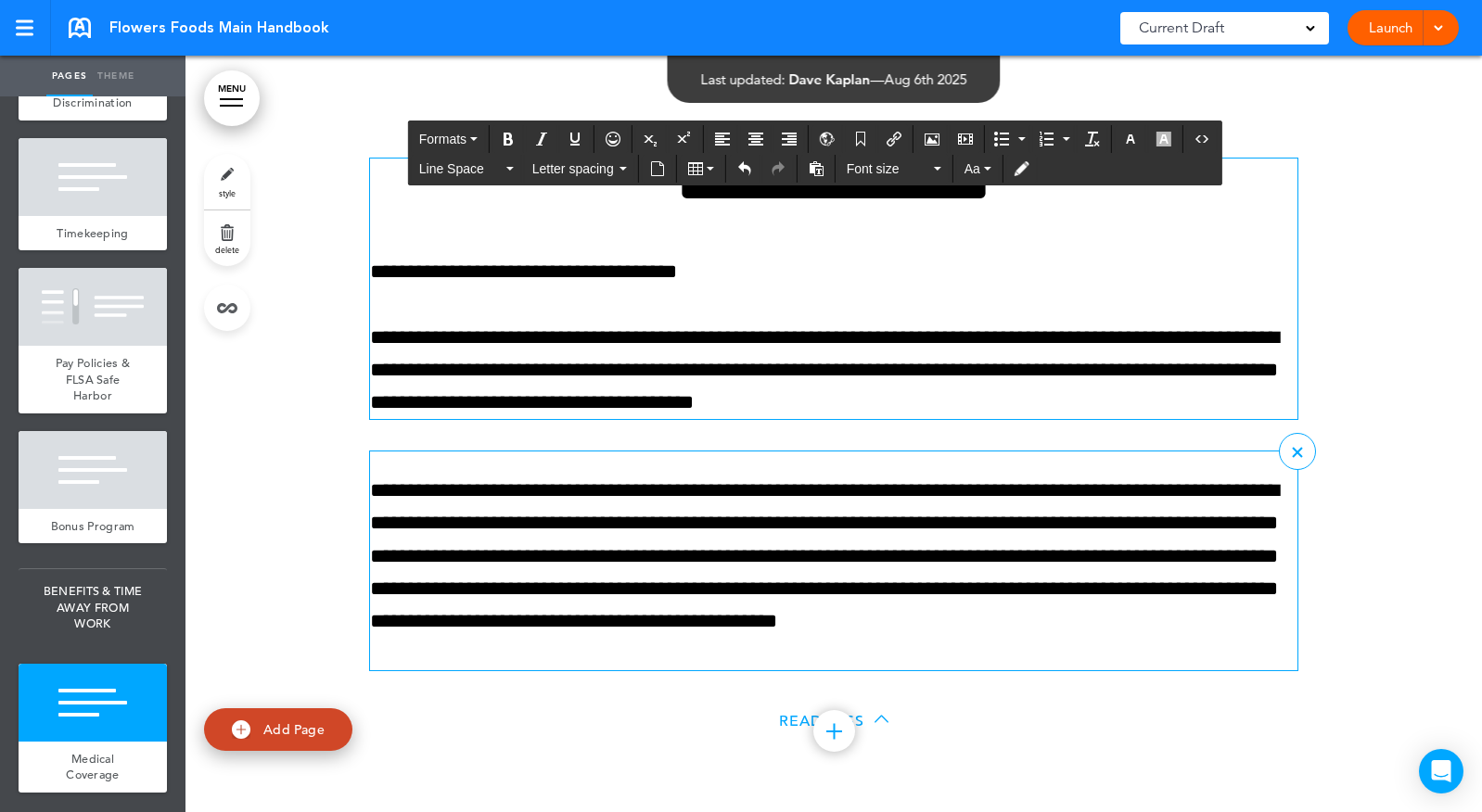 scroll, scrollTop: 53419, scrollLeft: 0, axis: vertical 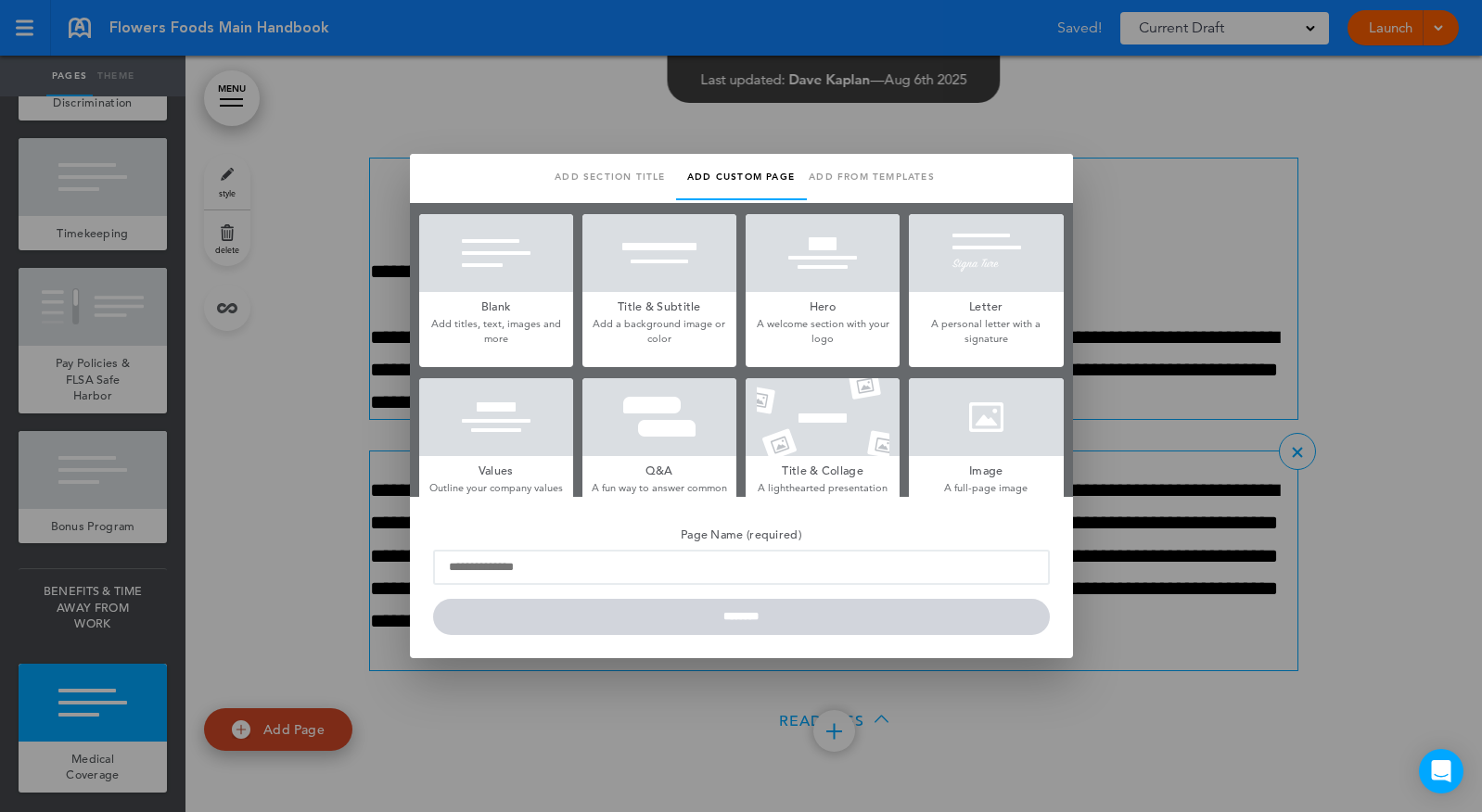 click on "Blank" at bounding box center (496, 305) 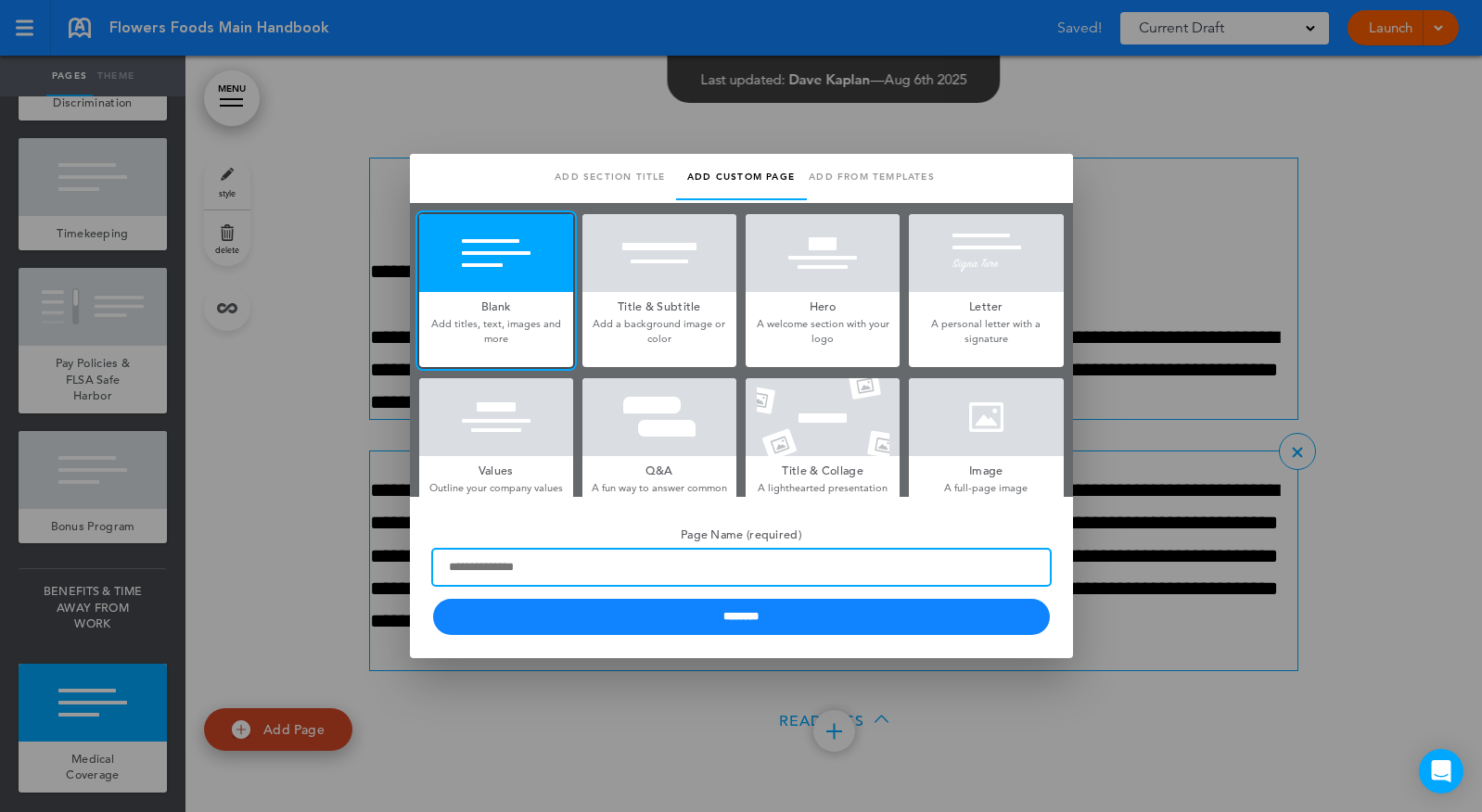 click on "Page Name (required)" at bounding box center (741, 567) 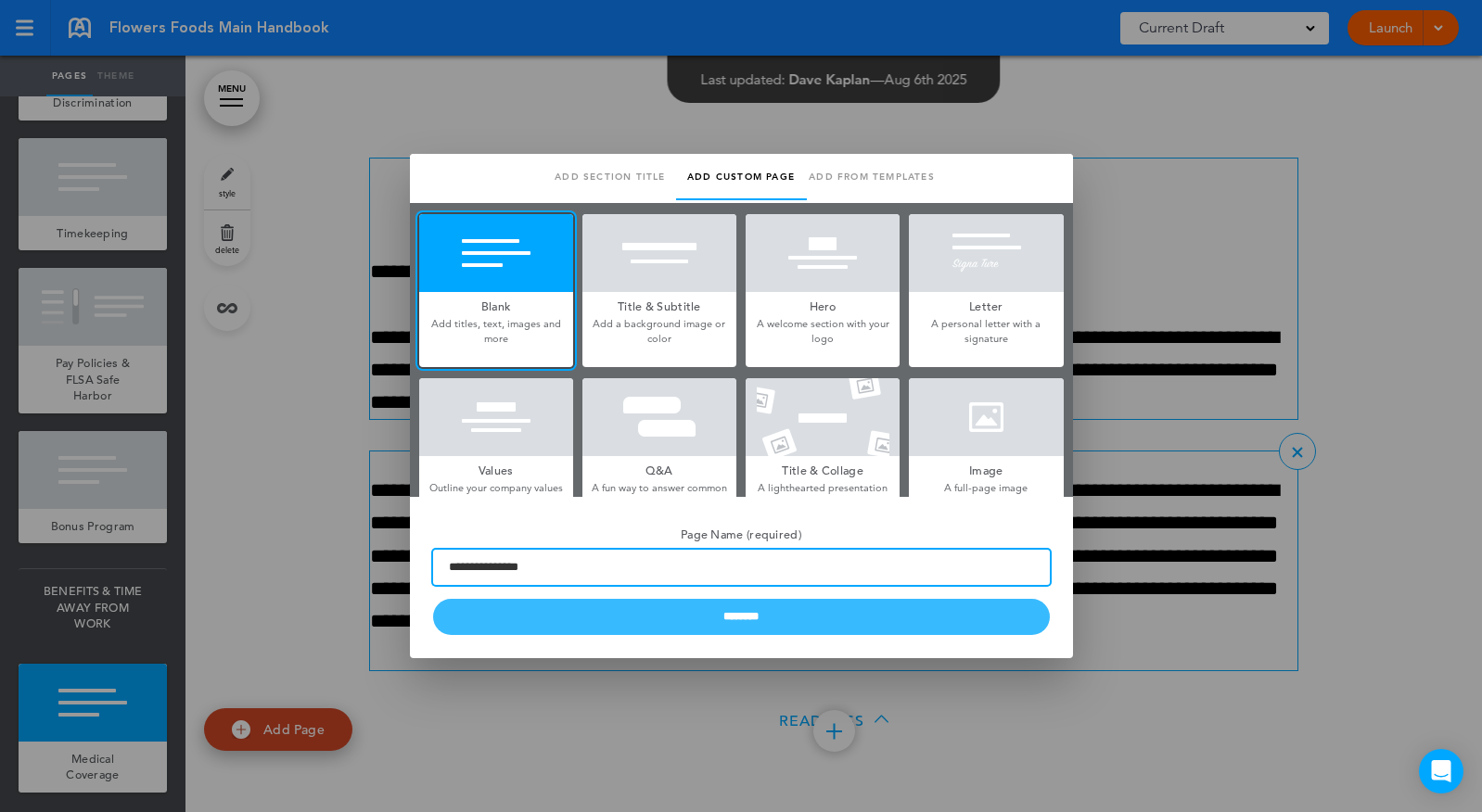 type on "**********" 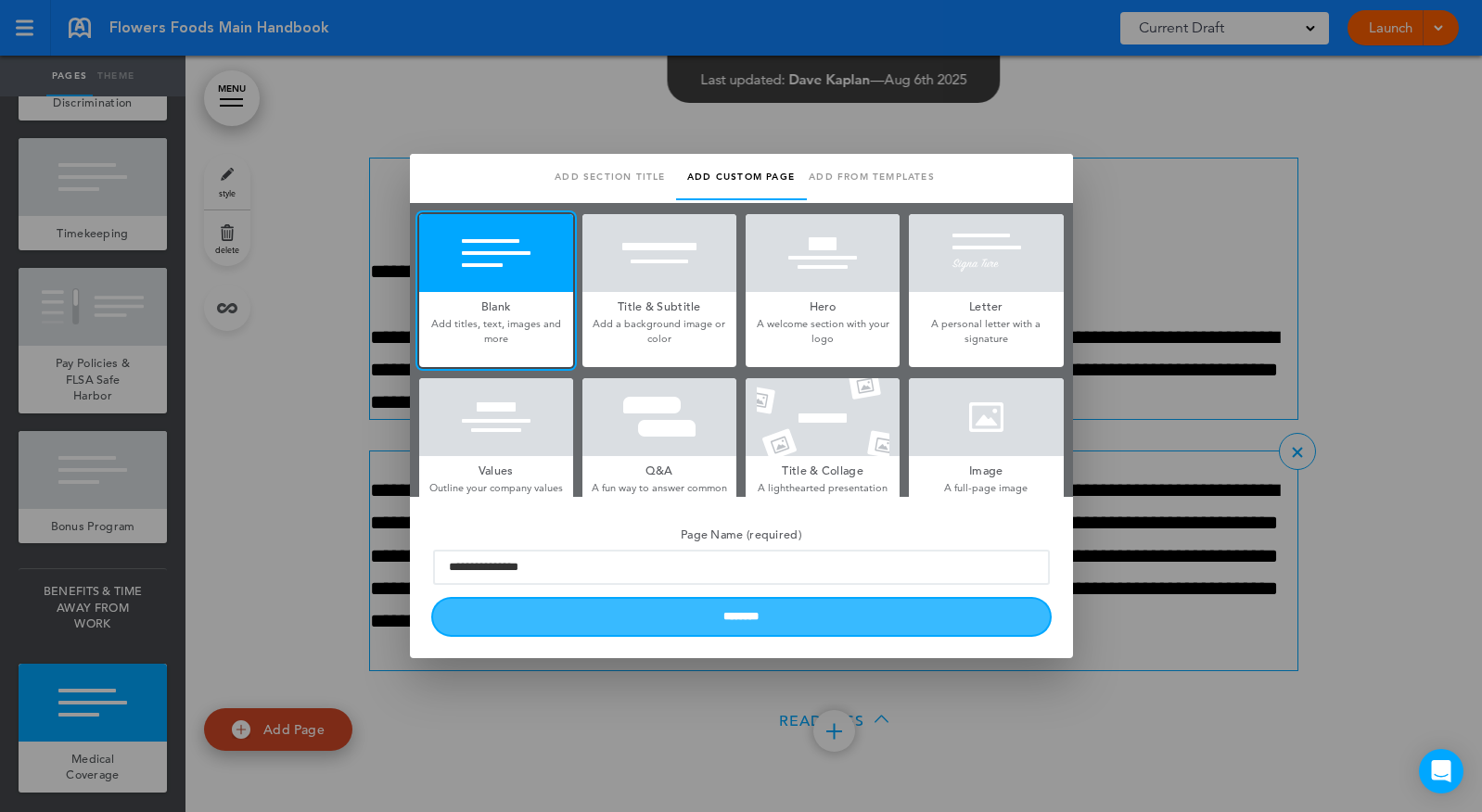 click on "********" at bounding box center [741, 616] 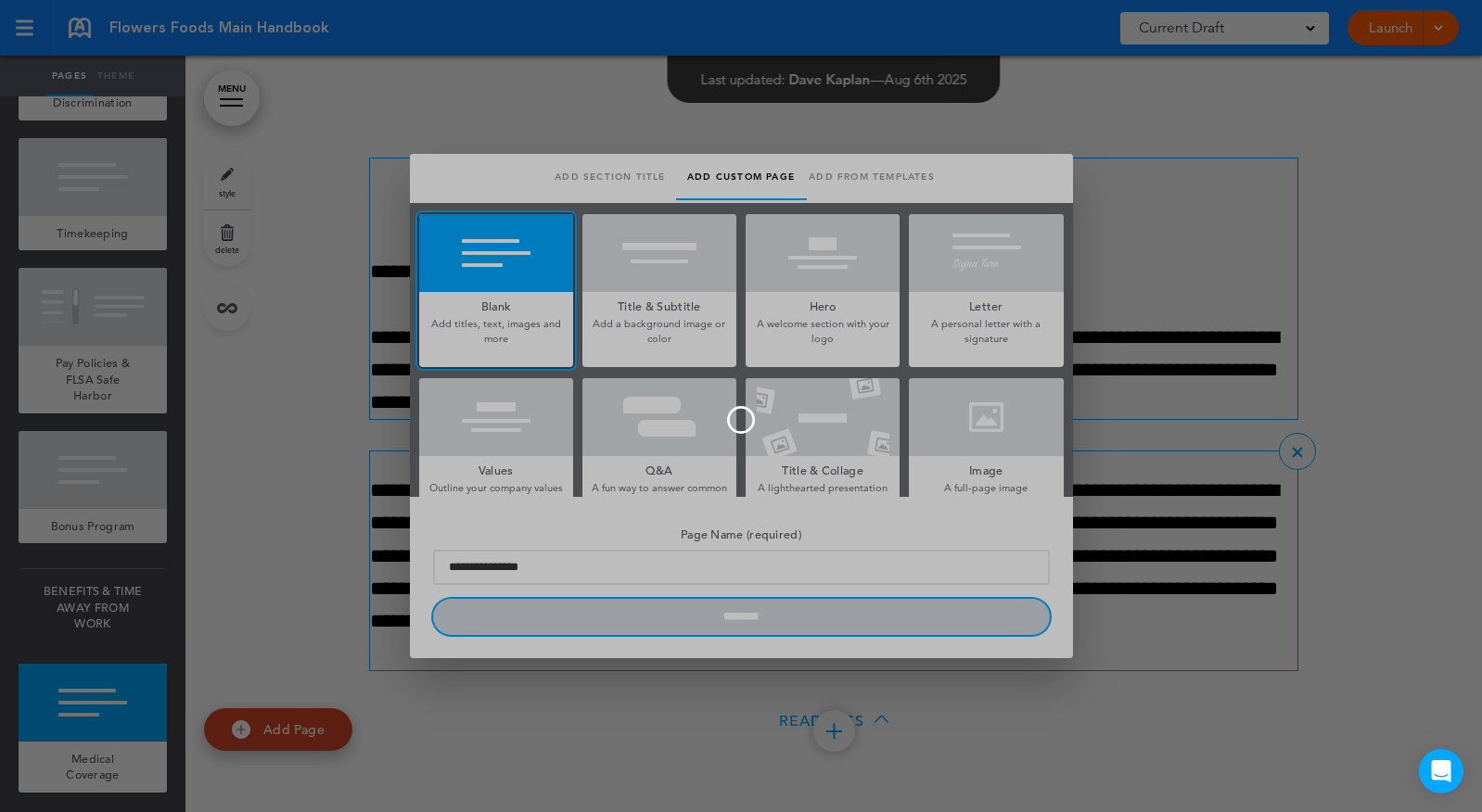 type 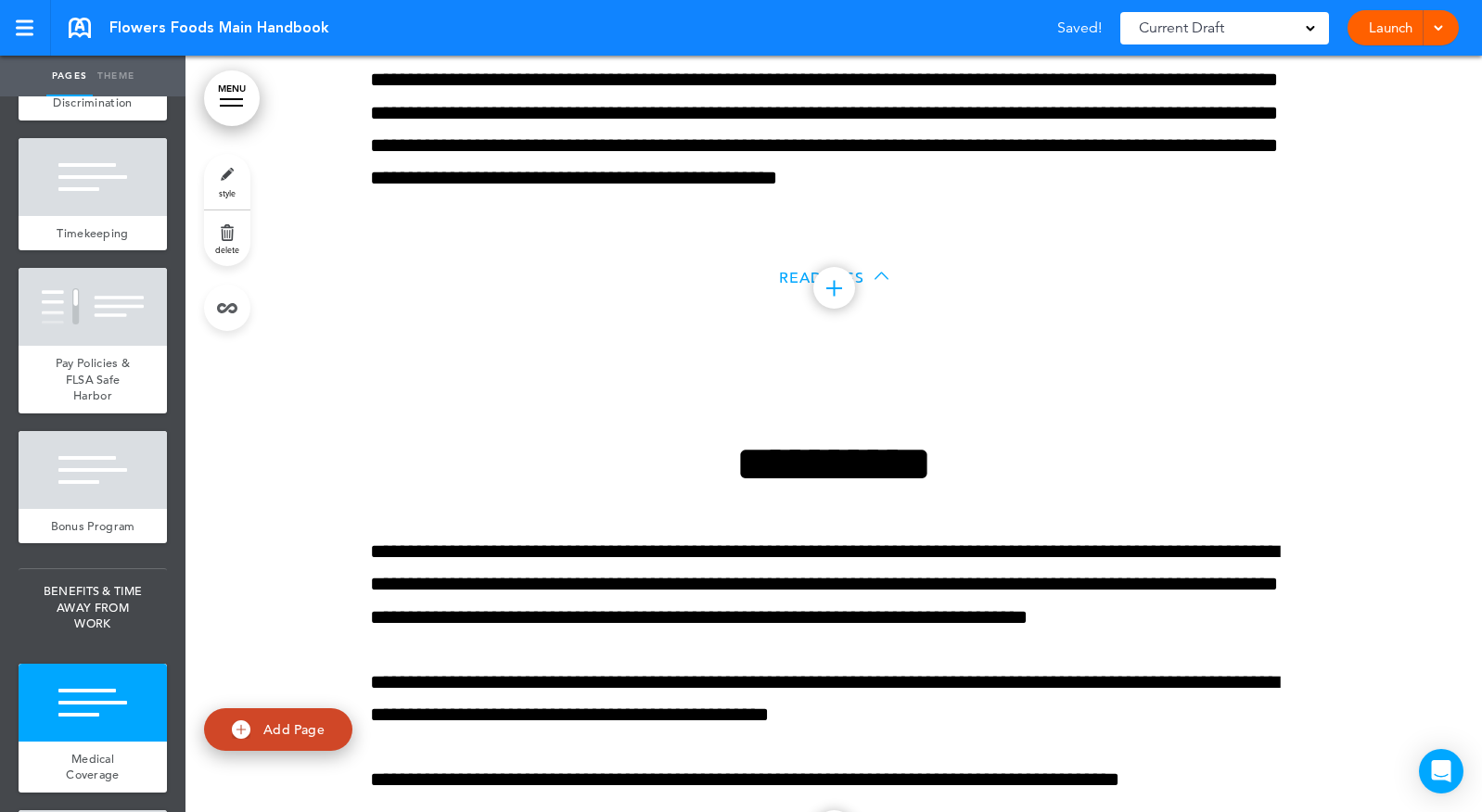 scroll, scrollTop: 53877, scrollLeft: 0, axis: vertical 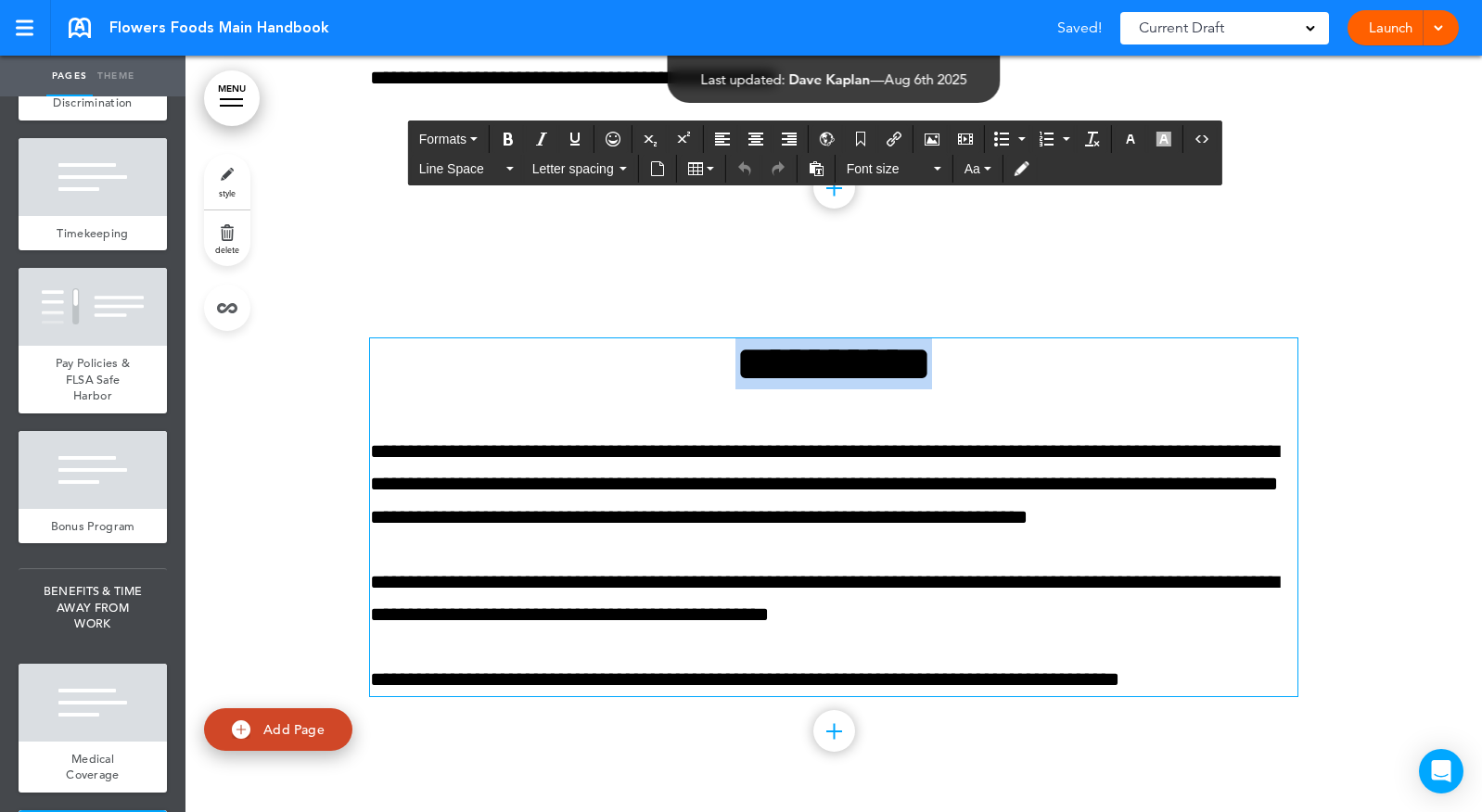 drag, startPoint x: 862, startPoint y: 454, endPoint x: 511, endPoint y: 454, distance: 351 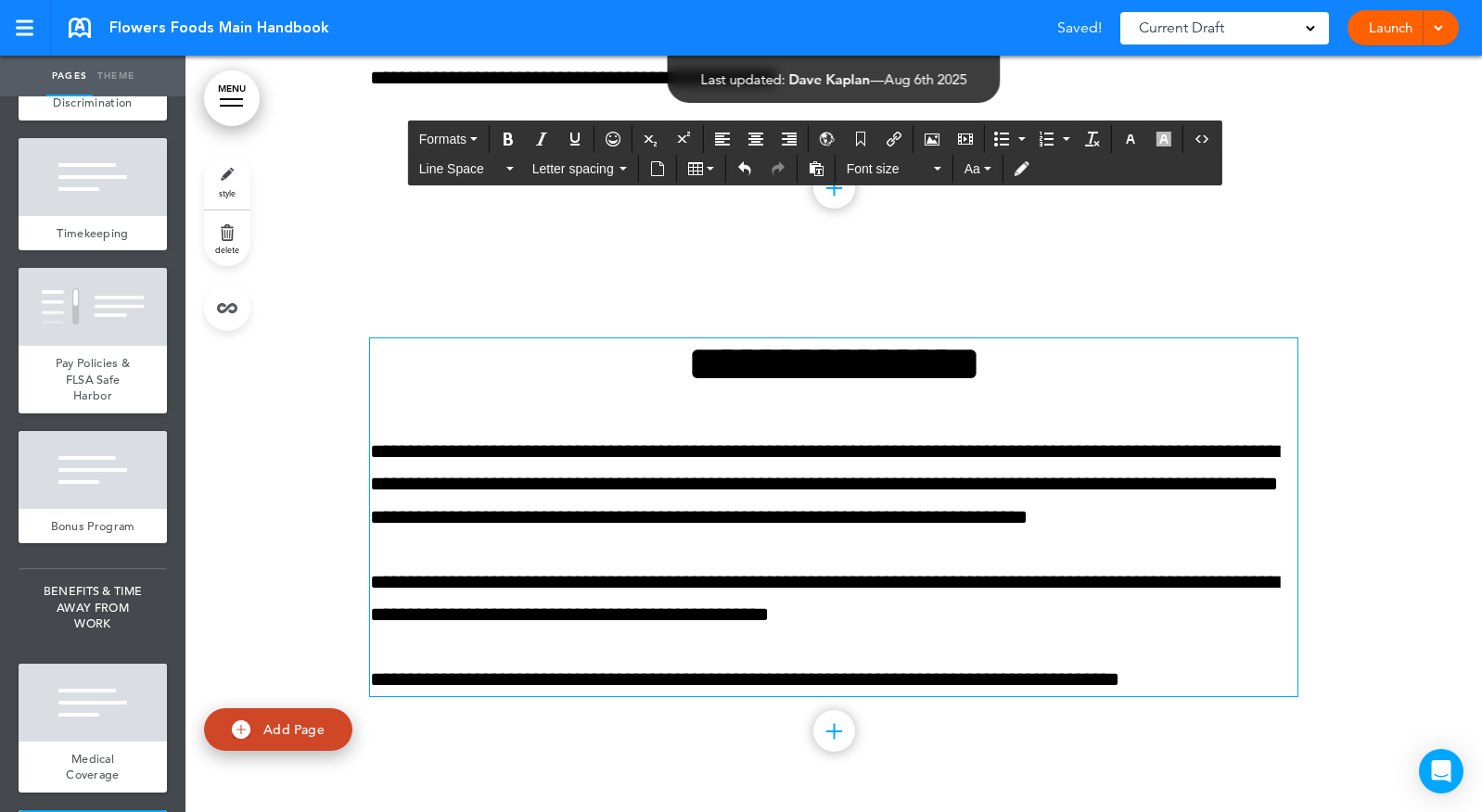 click on "**********" at bounding box center [834, 485] 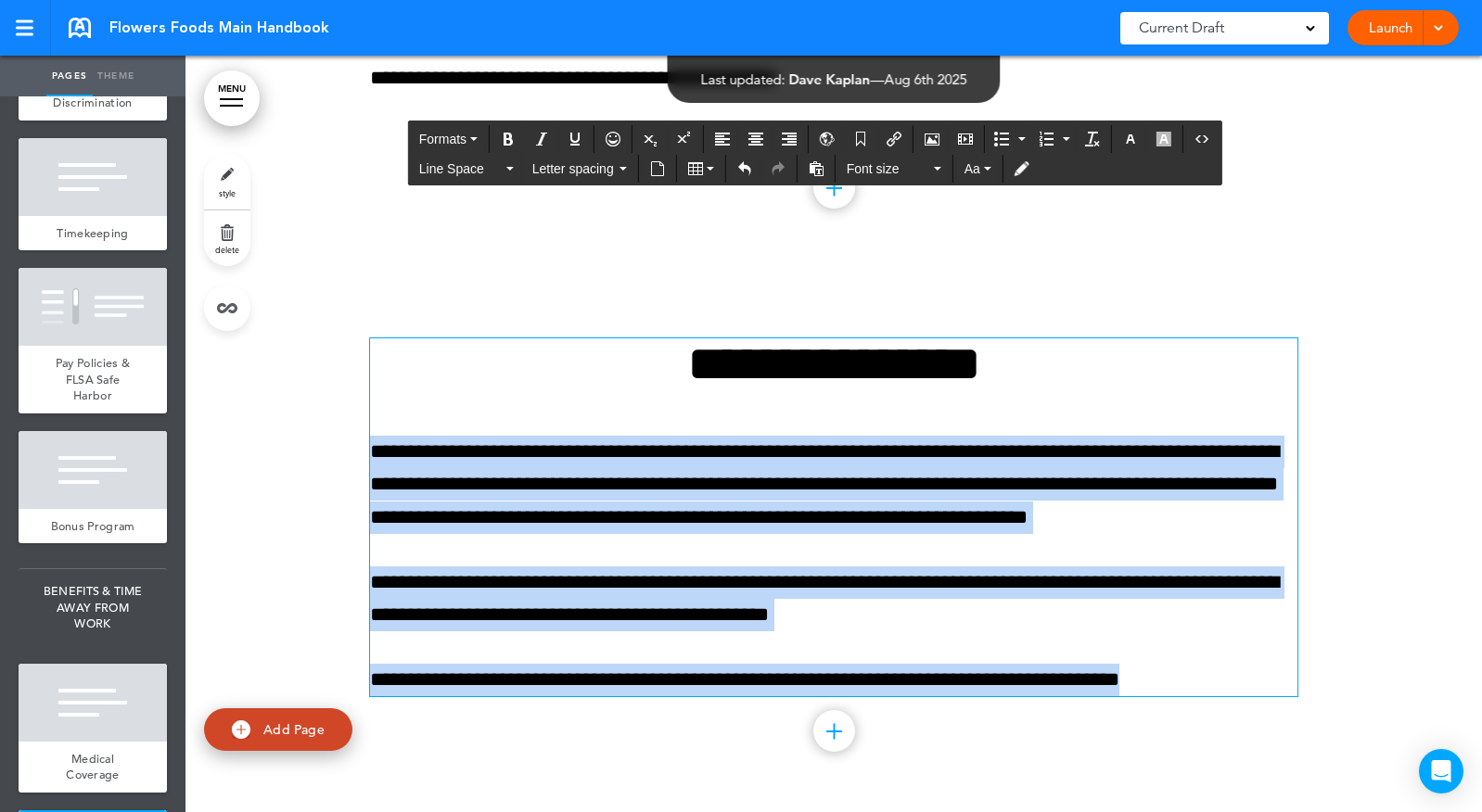 drag, startPoint x: 372, startPoint y: 532, endPoint x: 1263, endPoint y: 831, distance: 939.83084 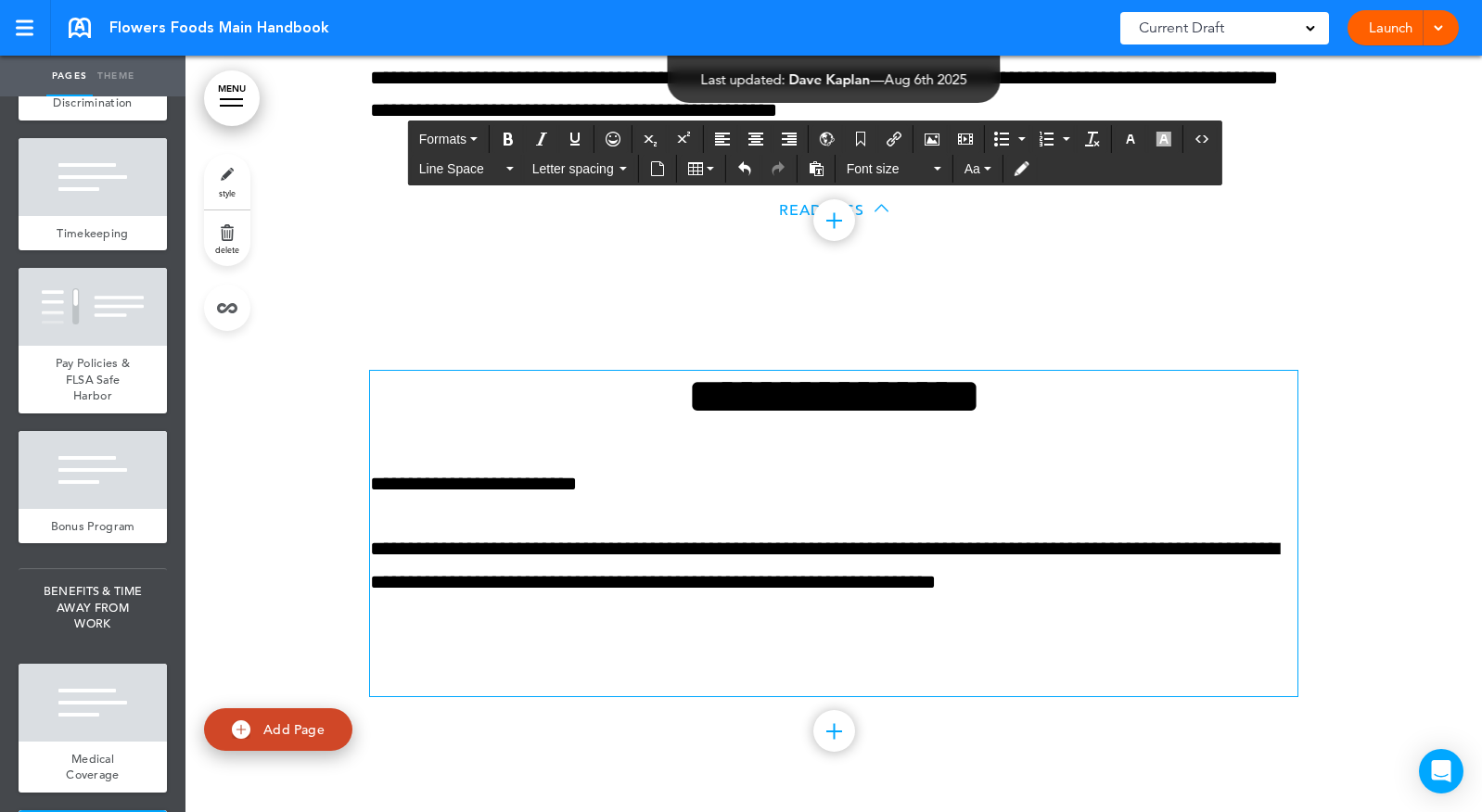 click at bounding box center (834, 664) 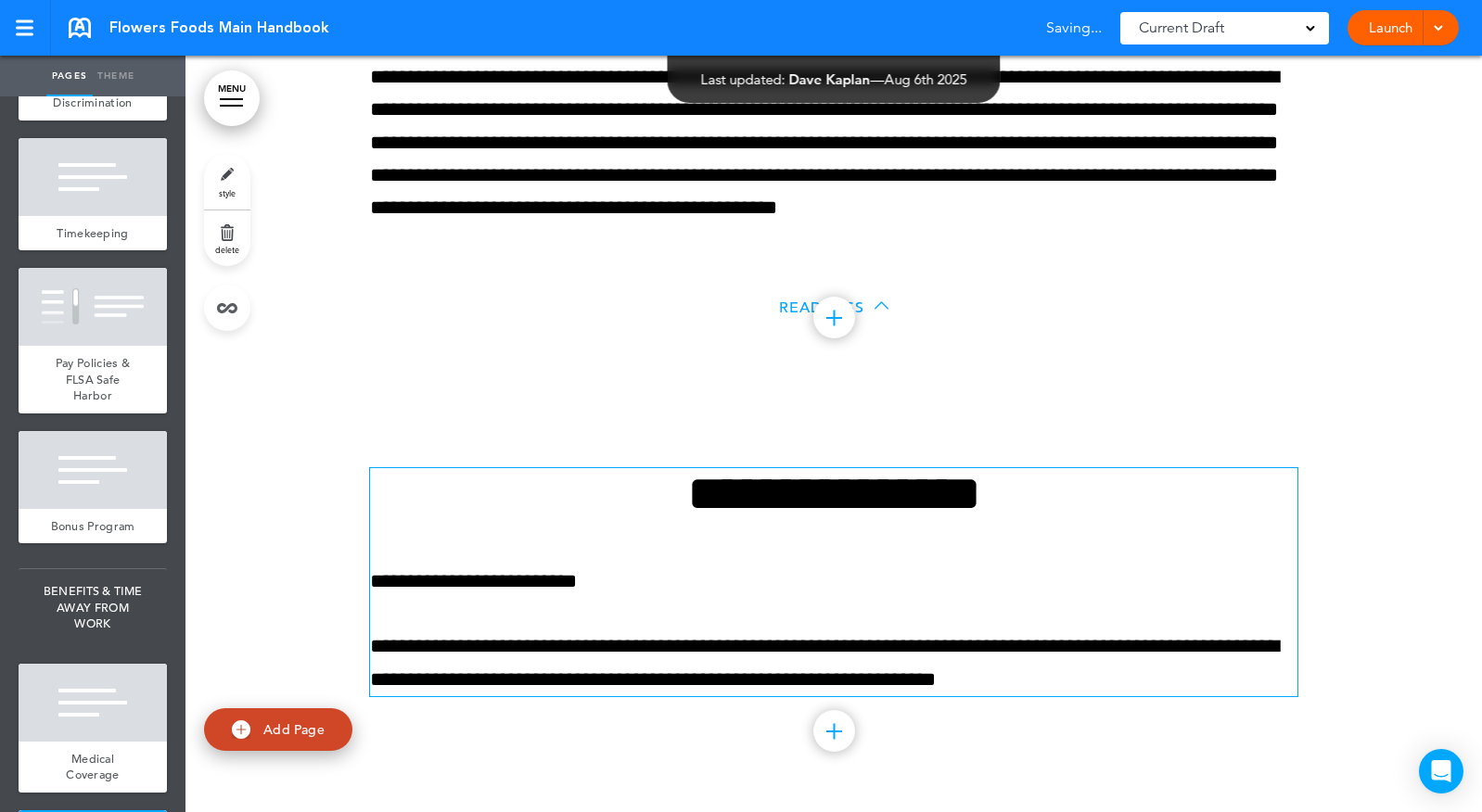 click at bounding box center (834, 730) 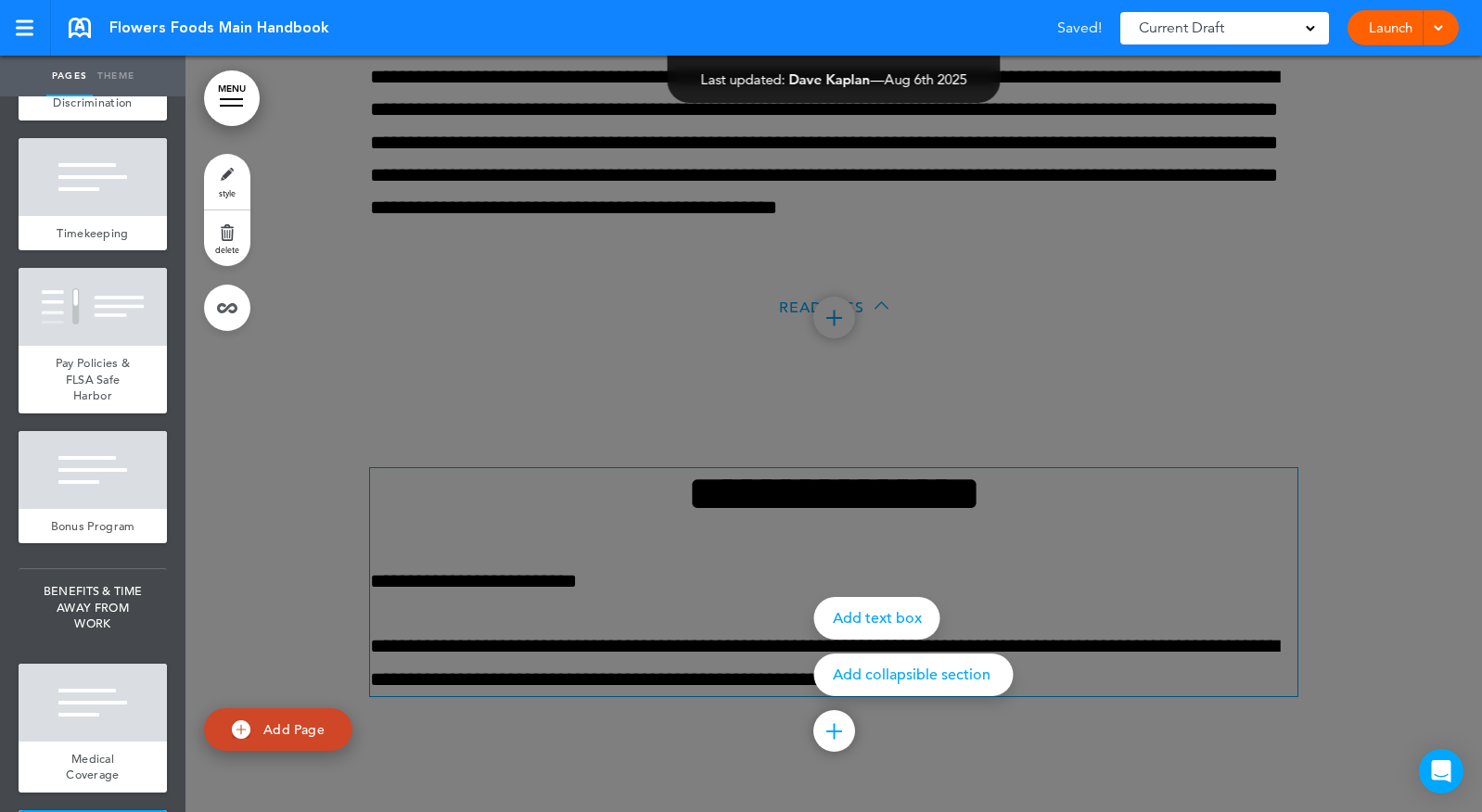 click on "Add collapsible section" at bounding box center (913, 675) 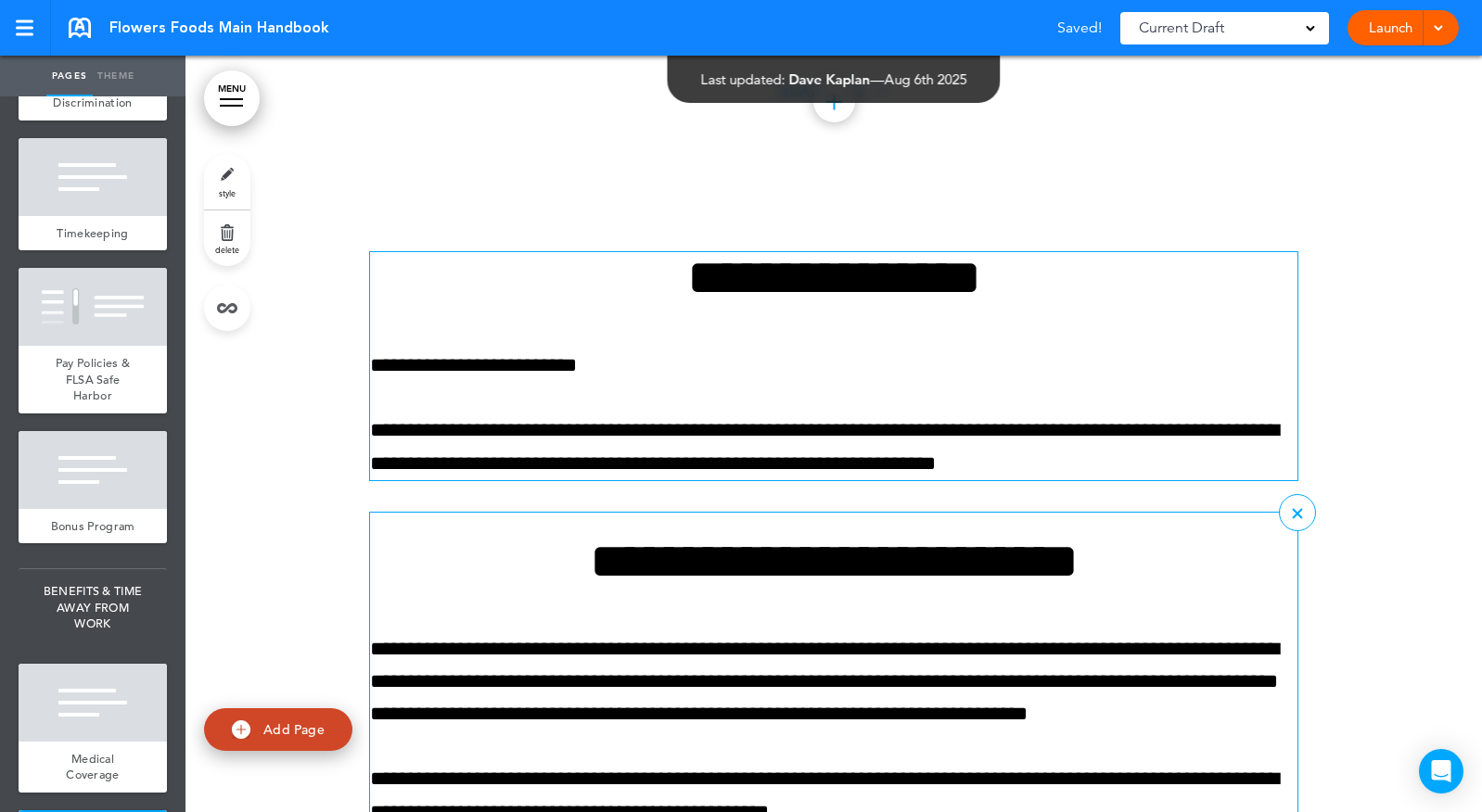 scroll, scrollTop: 54266, scrollLeft: 0, axis: vertical 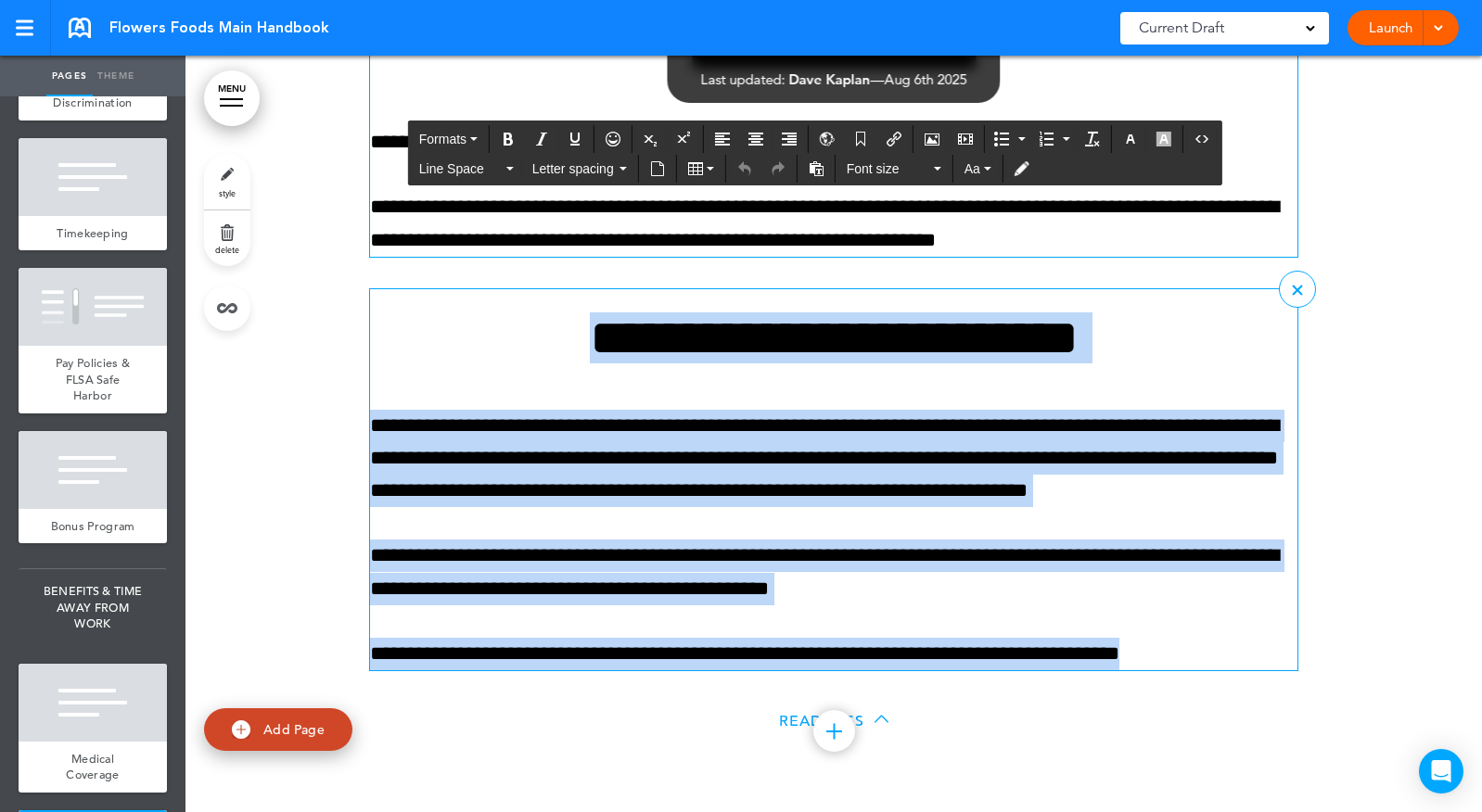 drag, startPoint x: 1200, startPoint y: 661, endPoint x: 569, endPoint y: 331, distance: 712.08216 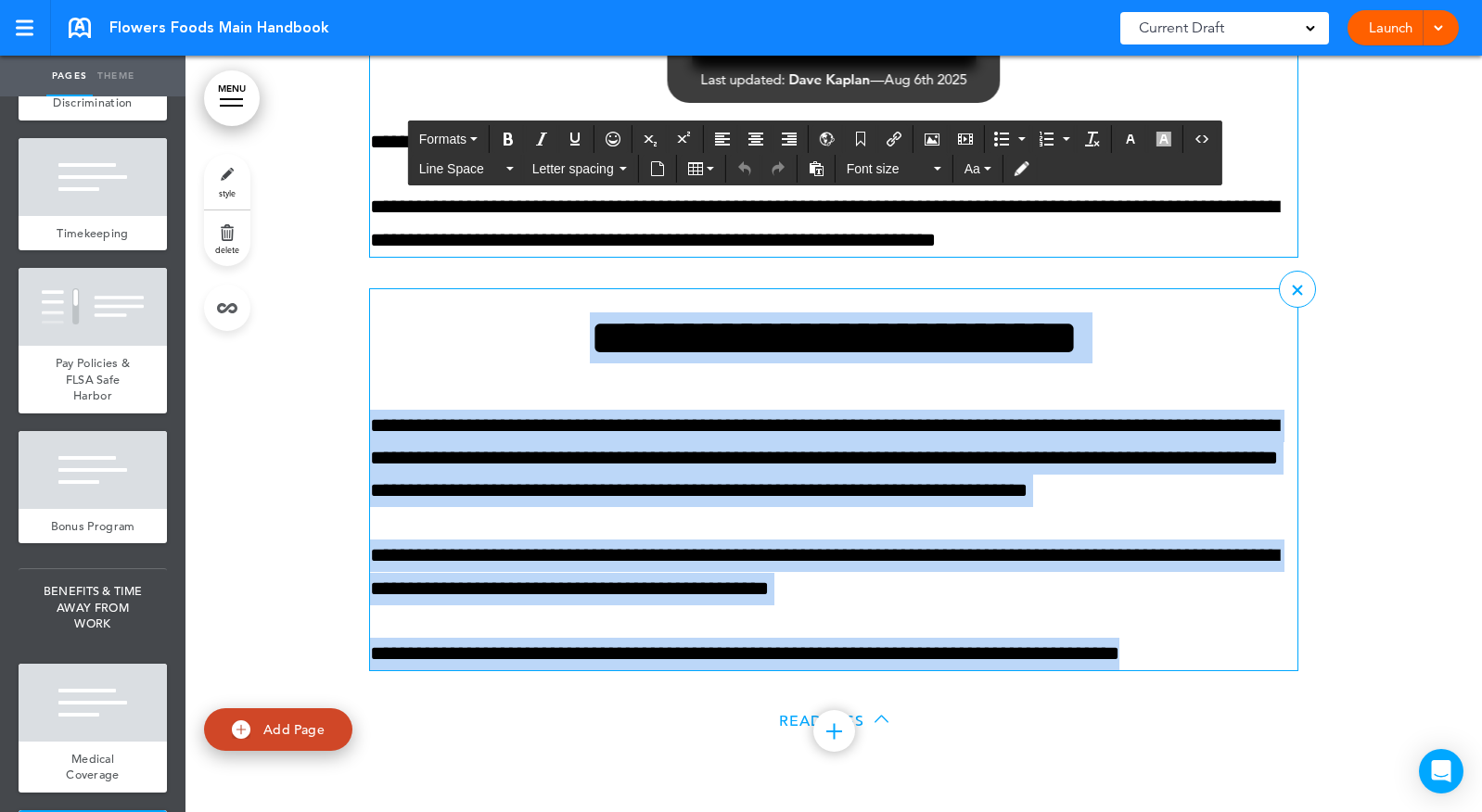 click on "**********" at bounding box center (834, 491) 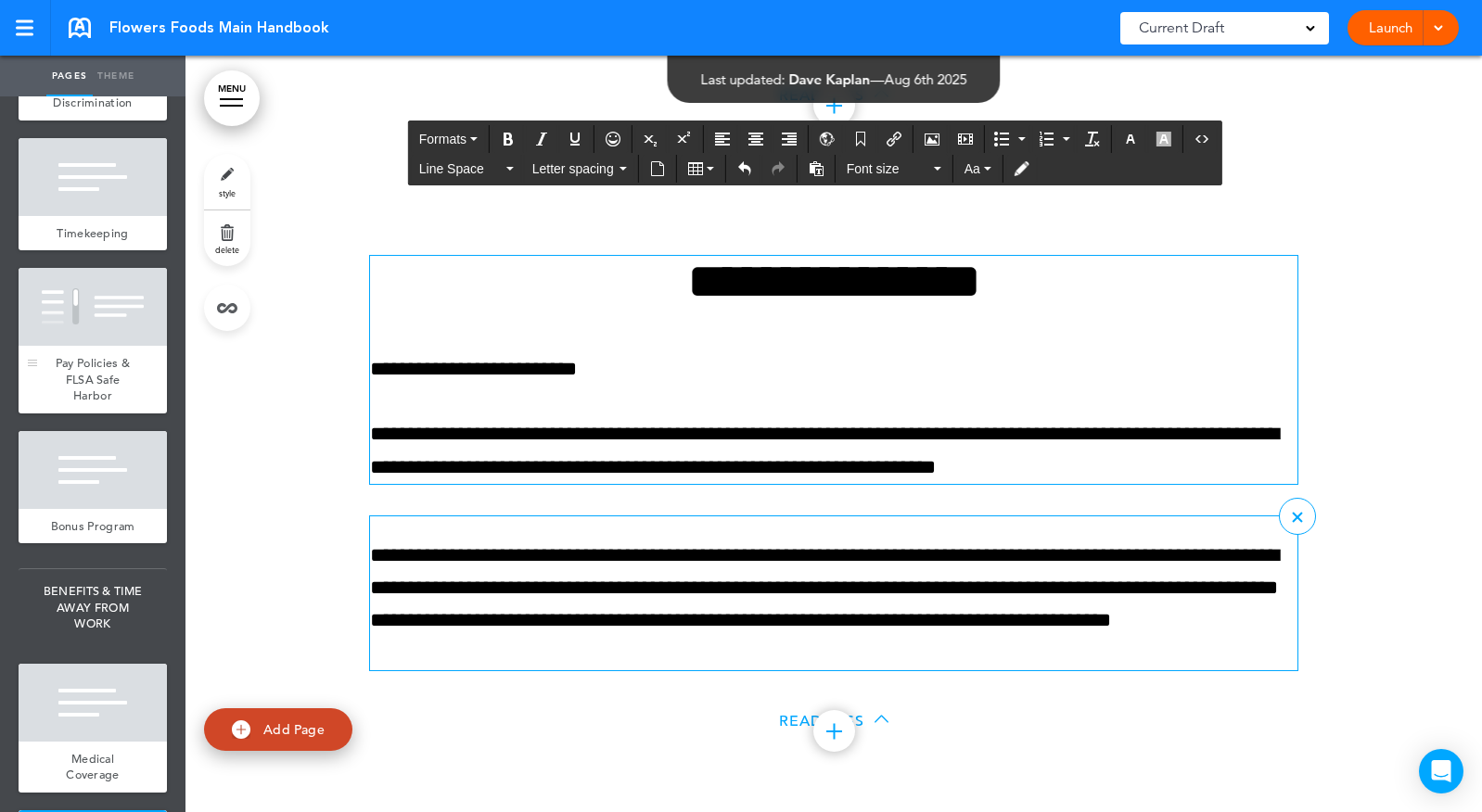 scroll, scrollTop: 54044, scrollLeft: 0, axis: vertical 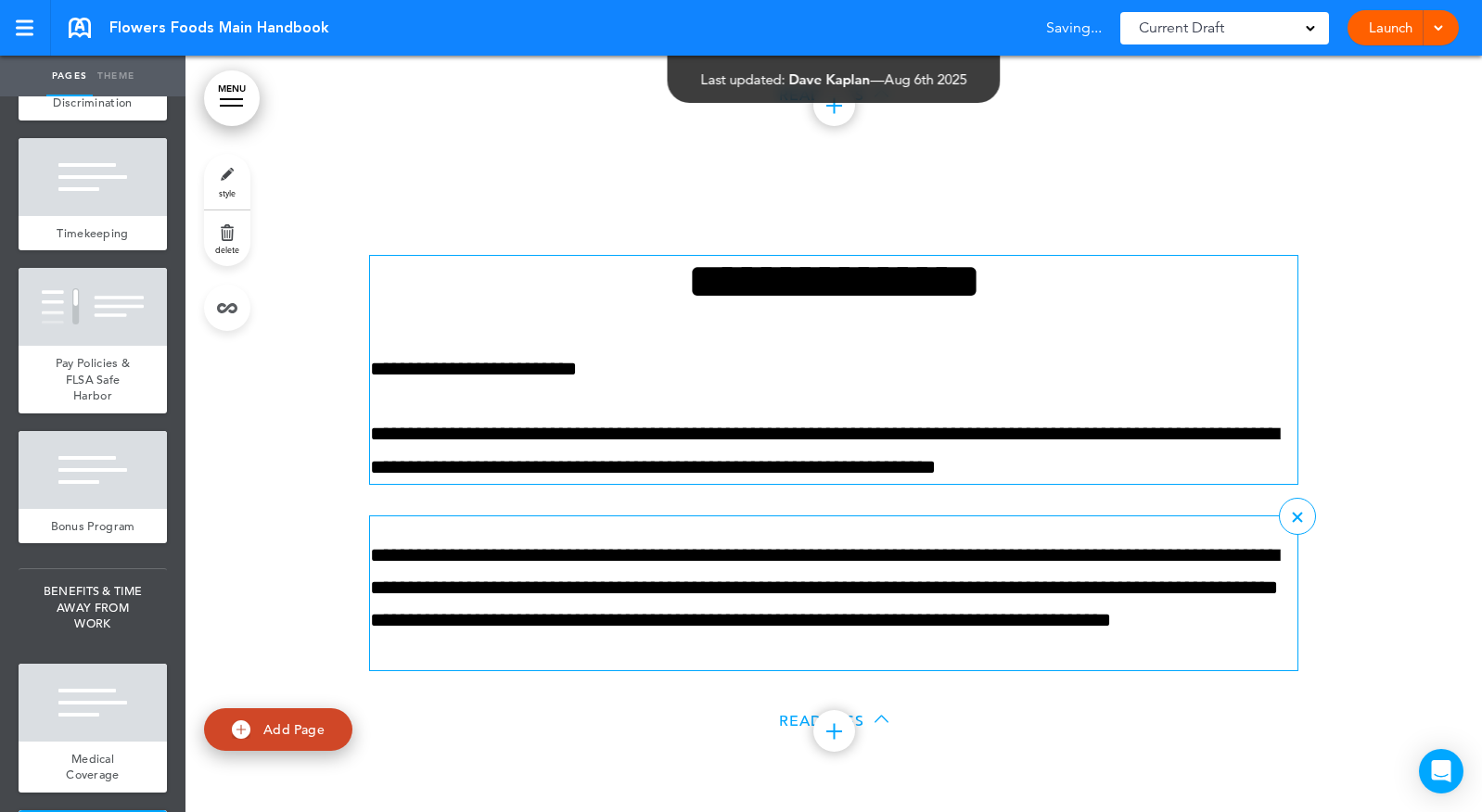 click on "Add Page" at bounding box center [278, 730] 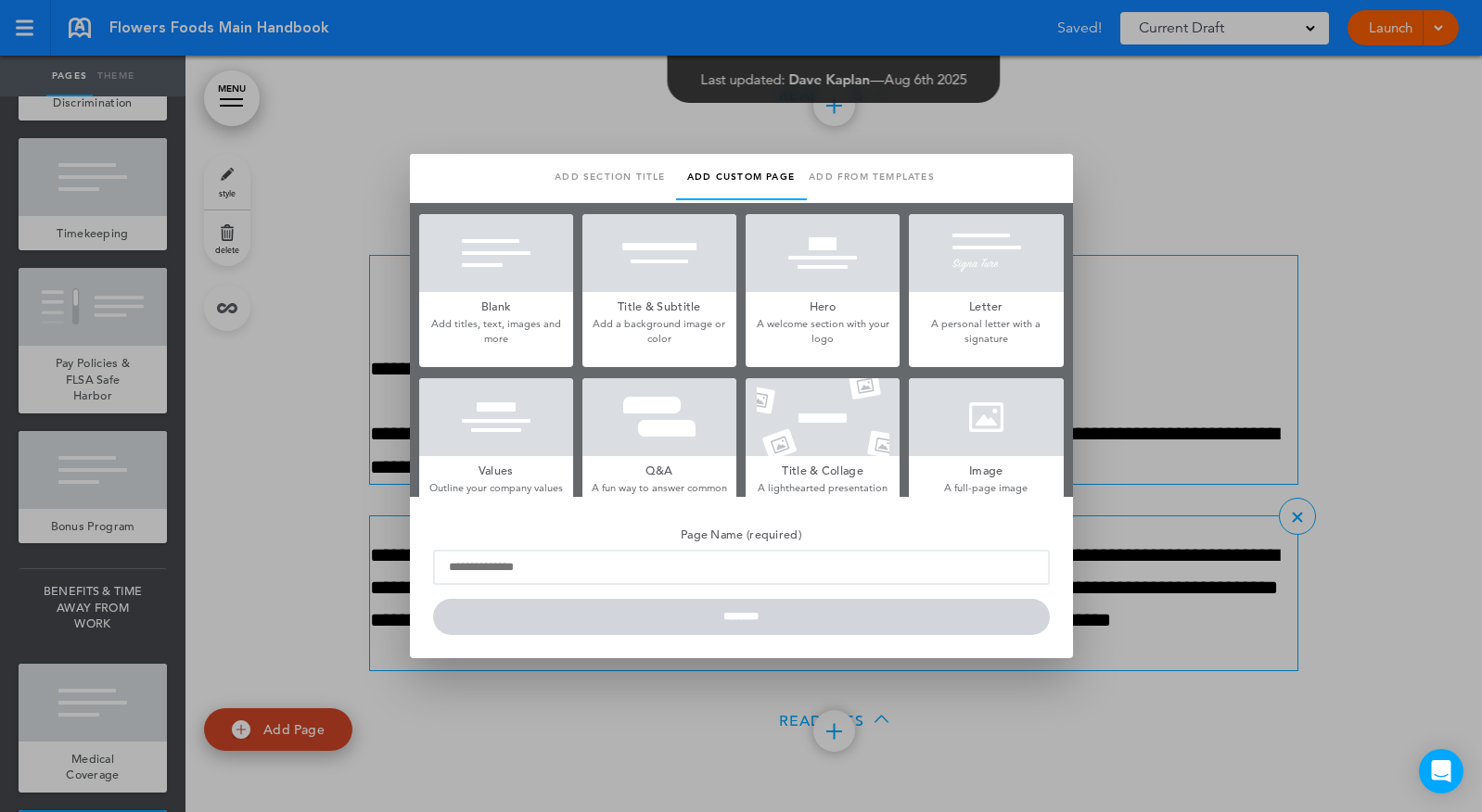 click at bounding box center [741, 406] 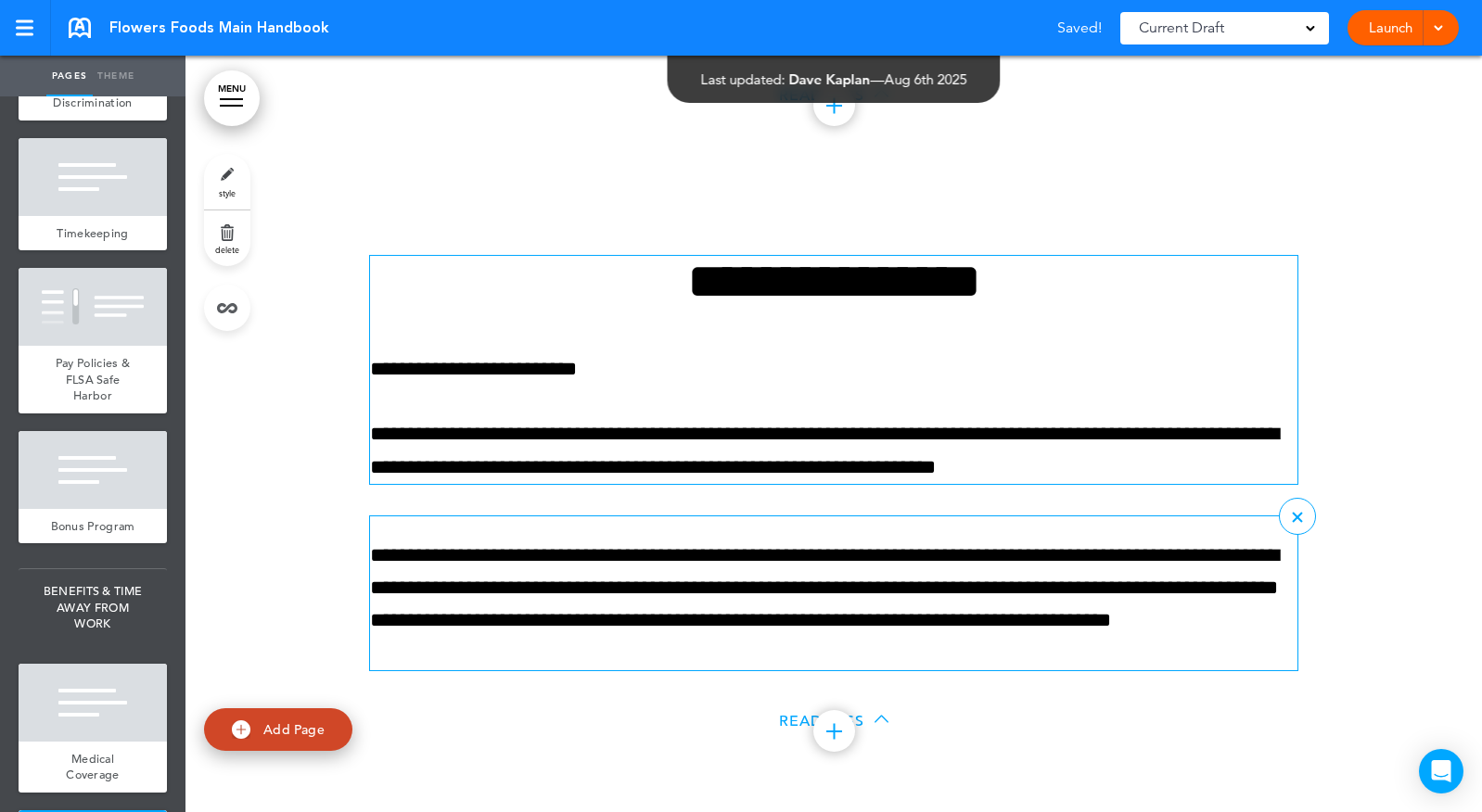 click on "Add Page" at bounding box center (294, 729) 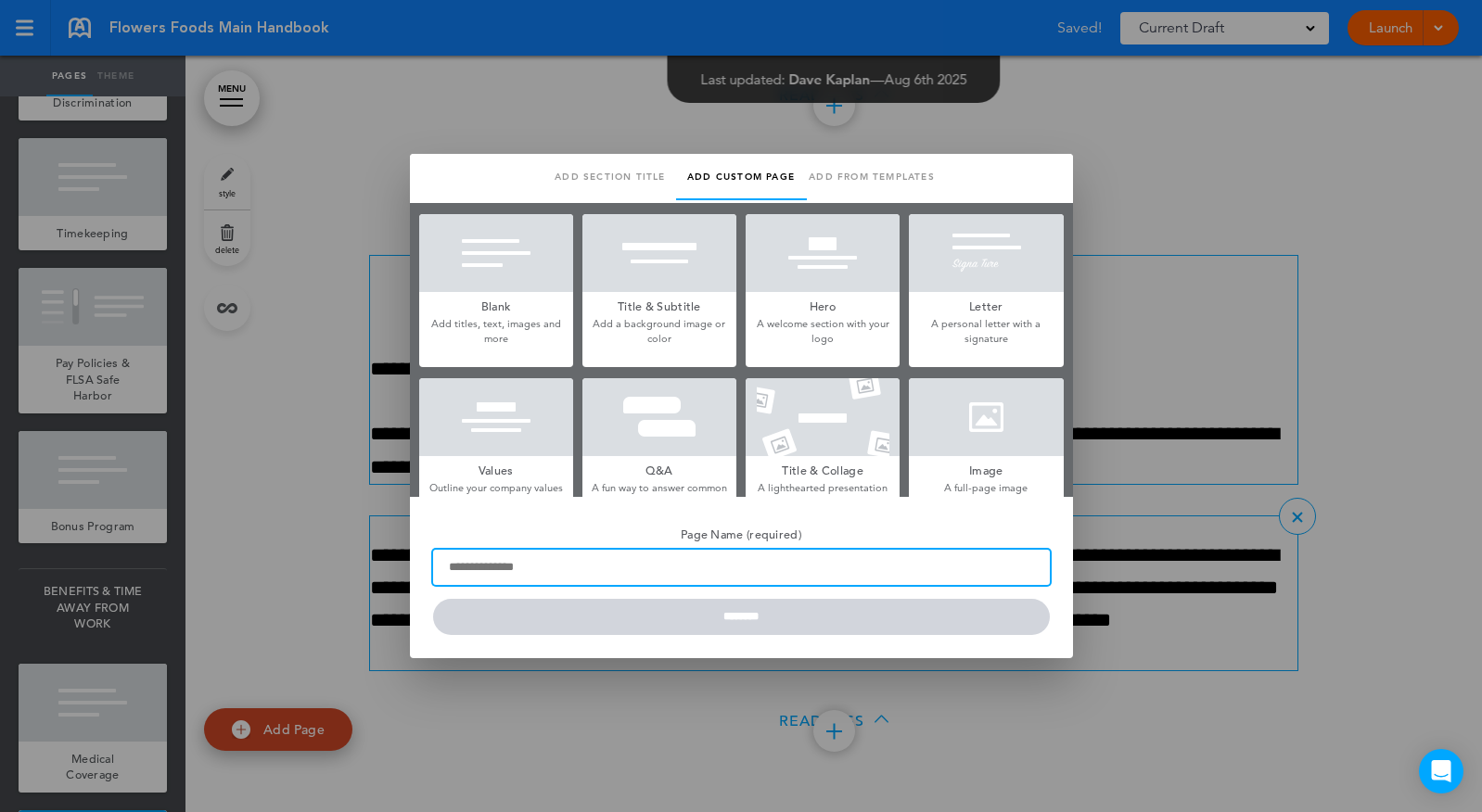 click on "Page Name (required)" at bounding box center (741, 567) 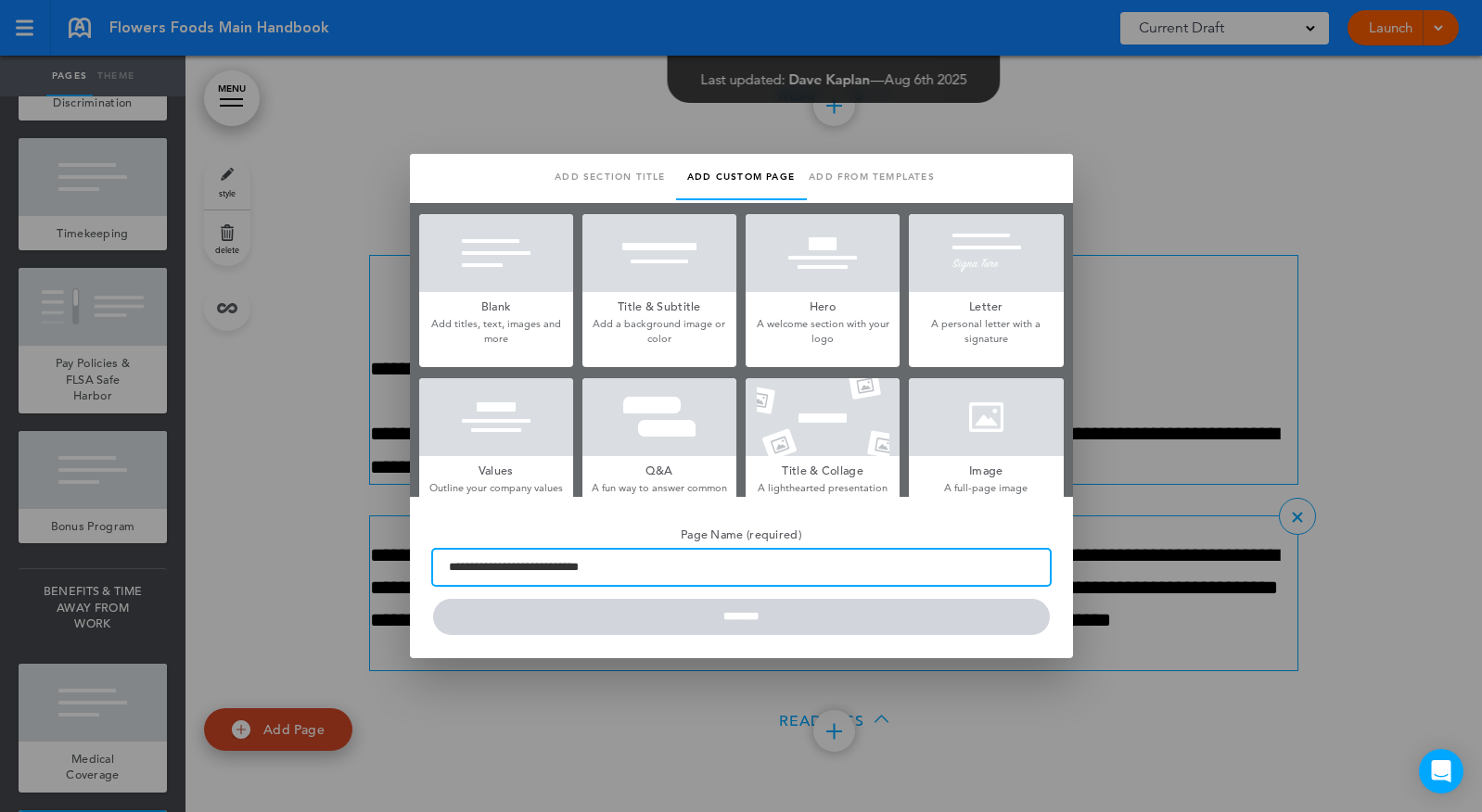 type on "**********" 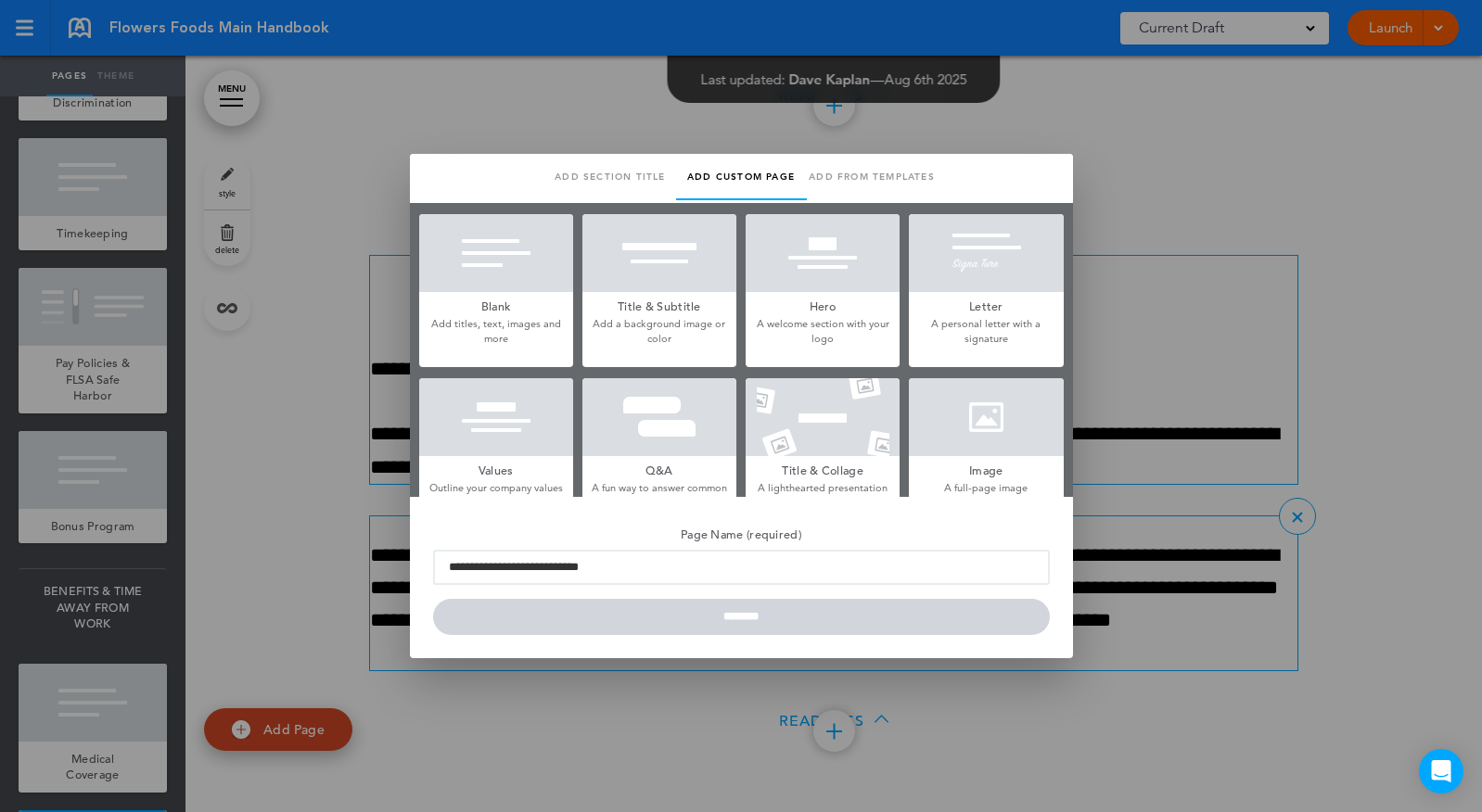 click on "Blank" at bounding box center [496, 305] 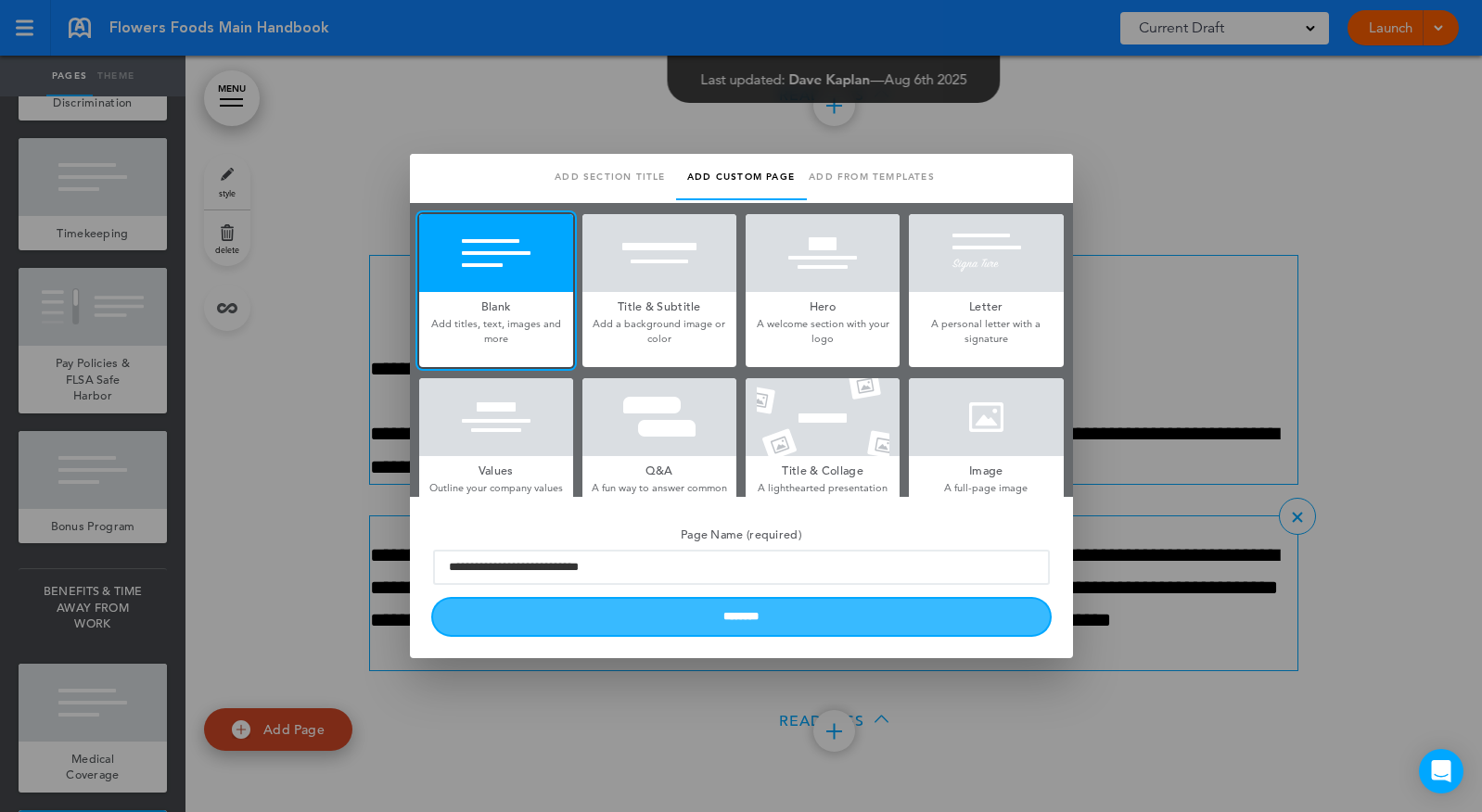 click on "********" at bounding box center [741, 616] 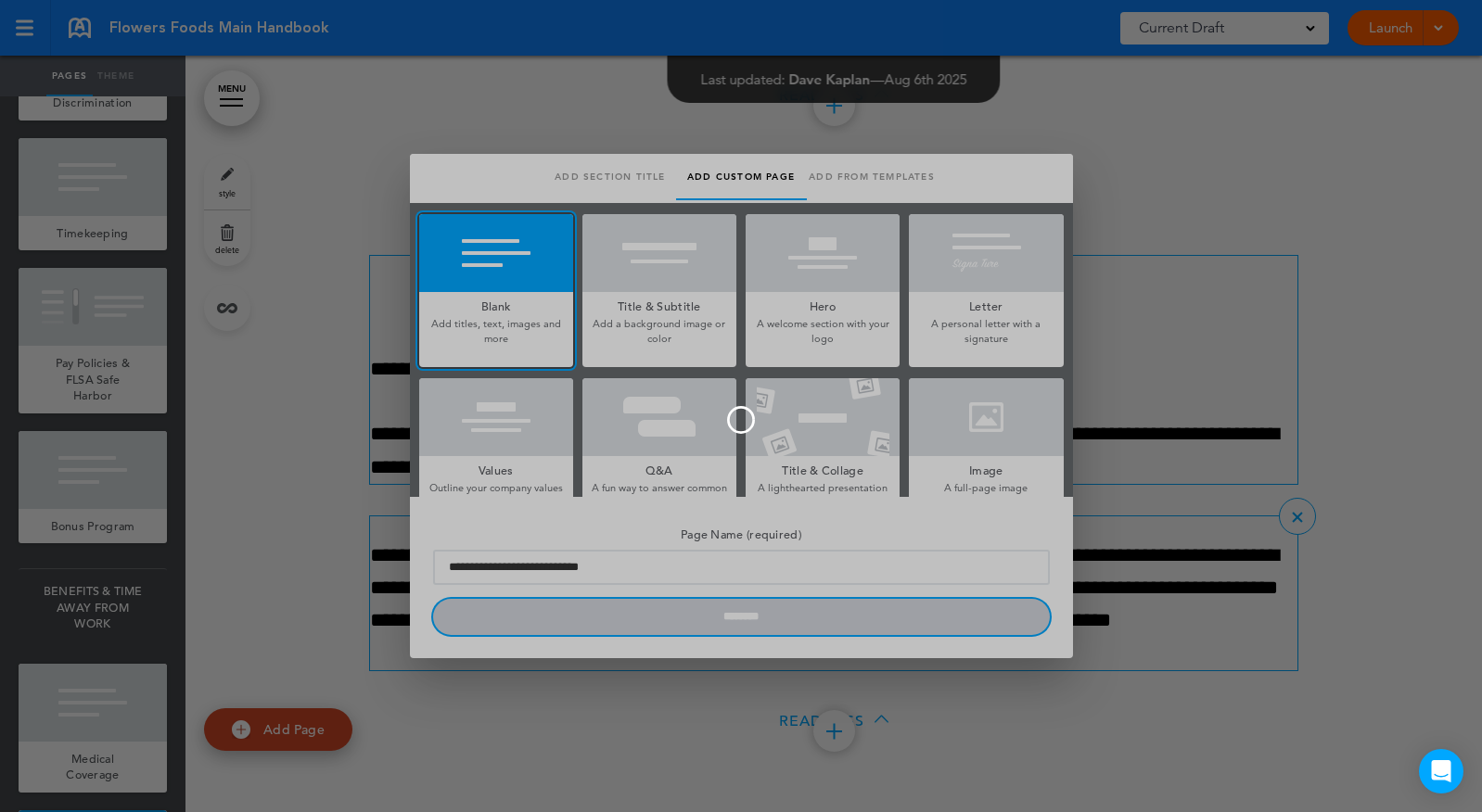 type 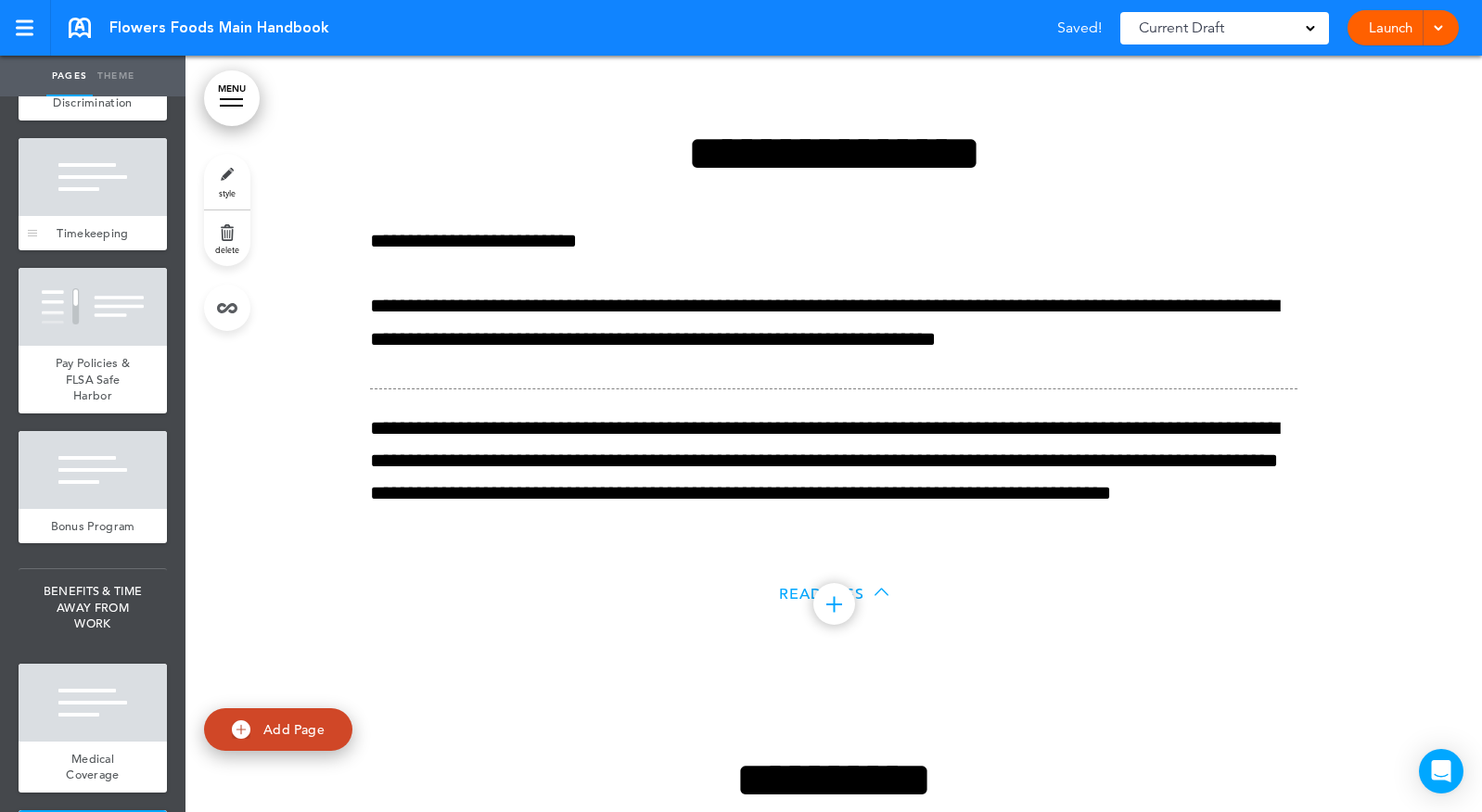 scroll, scrollTop: 54588, scrollLeft: 0, axis: vertical 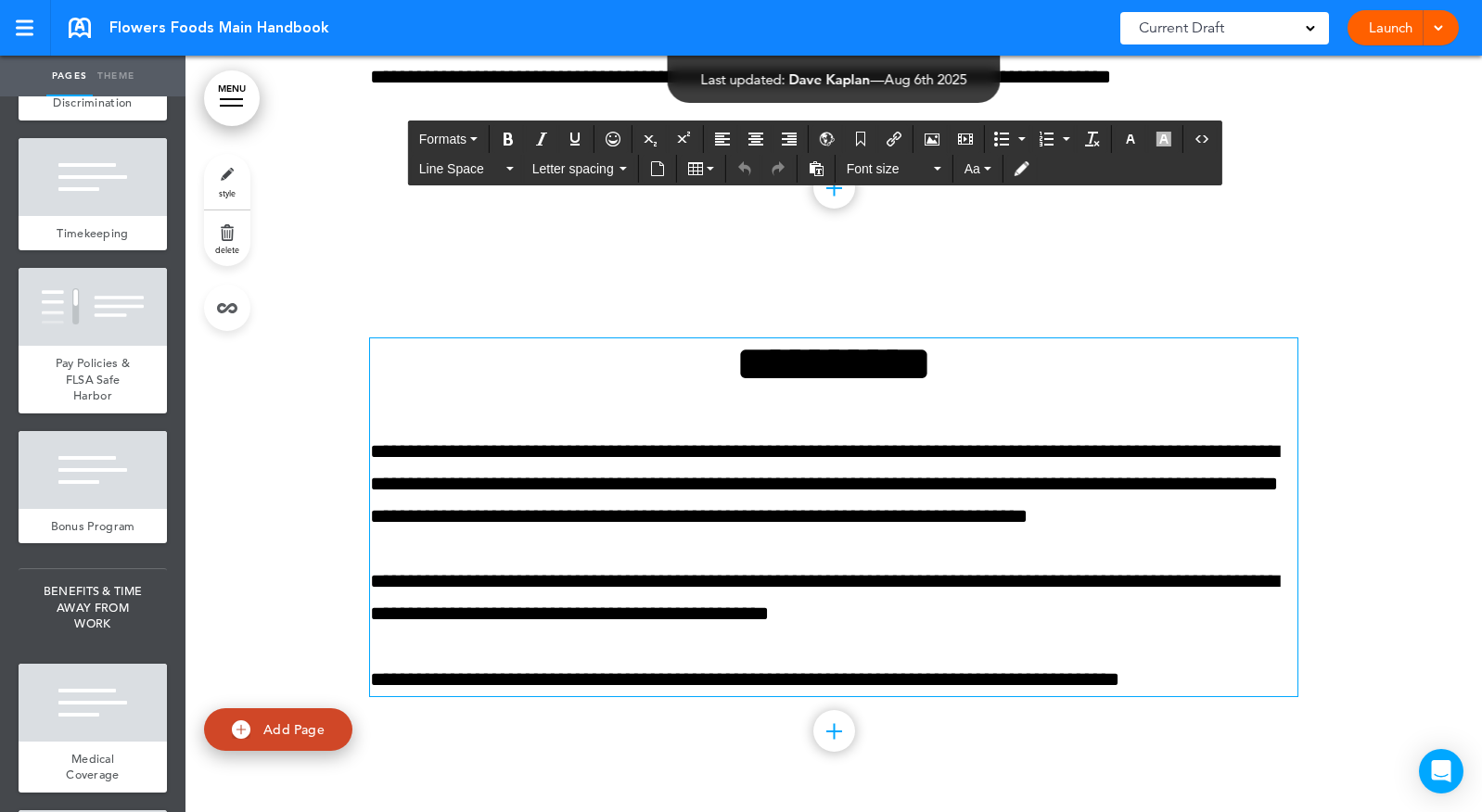 drag, startPoint x: 700, startPoint y: 372, endPoint x: 1169, endPoint y: 337, distance: 470.30416 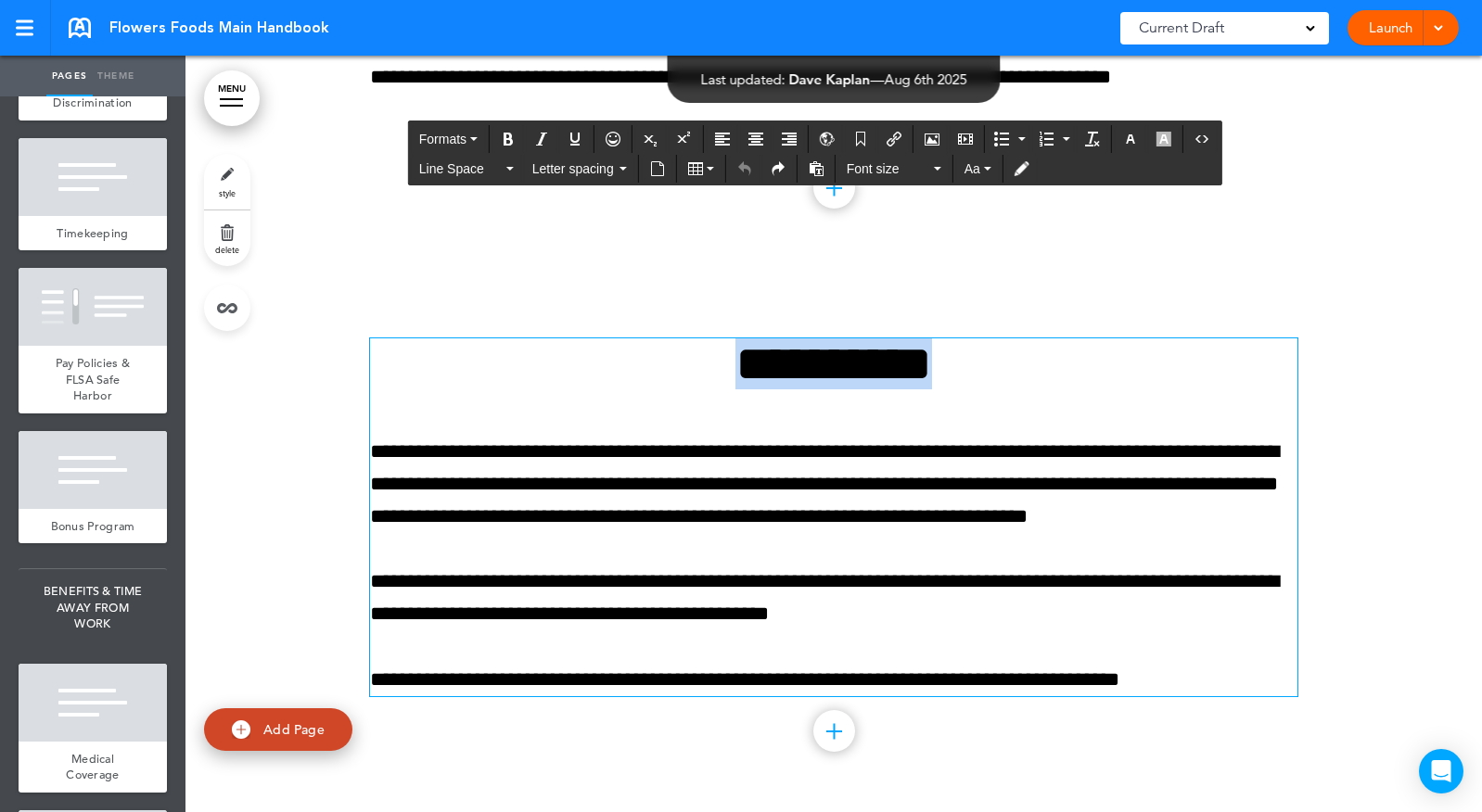 drag, startPoint x: 1001, startPoint y: 369, endPoint x: 515, endPoint y: 369, distance: 486 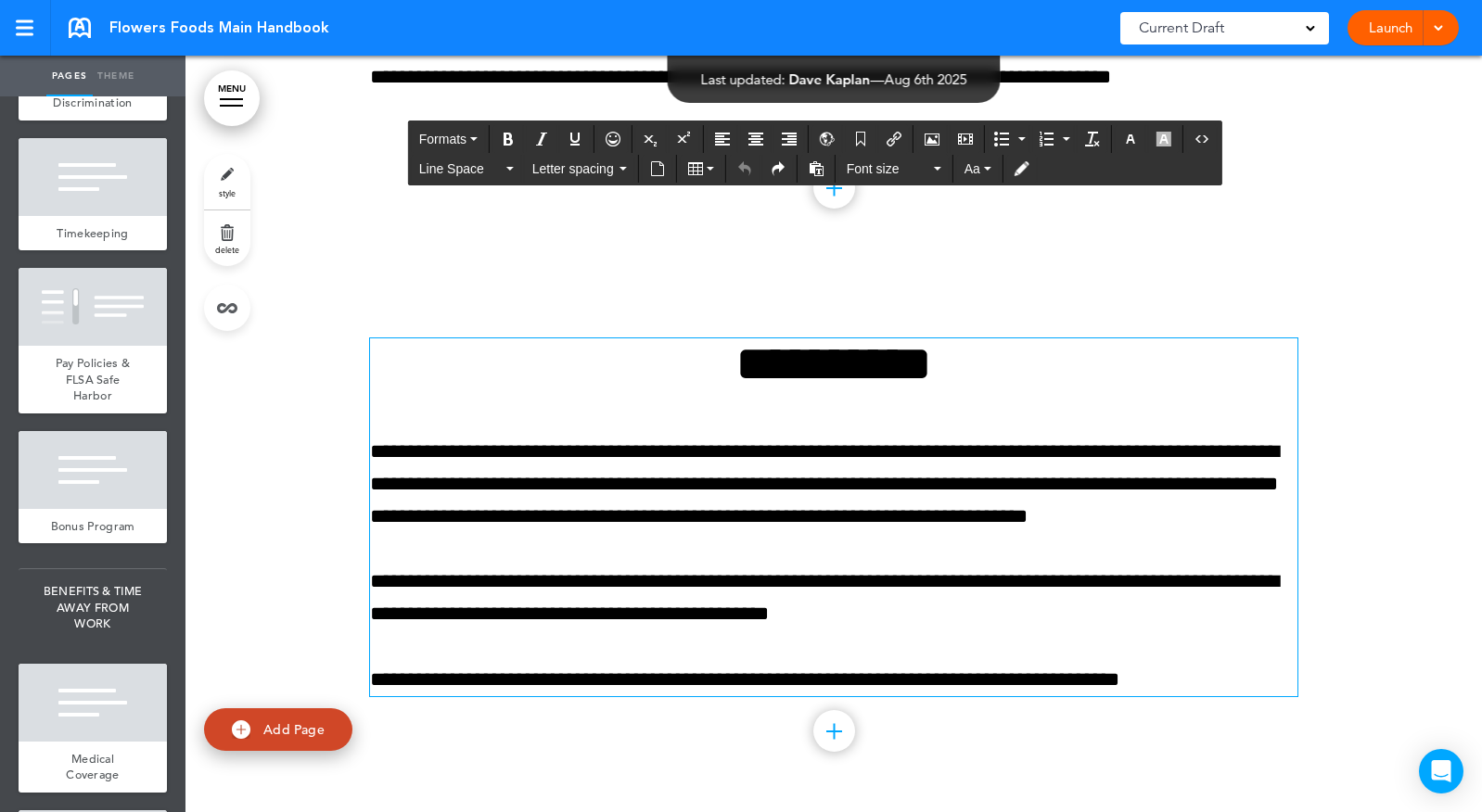 scroll, scrollTop: 54575, scrollLeft: 0, axis: vertical 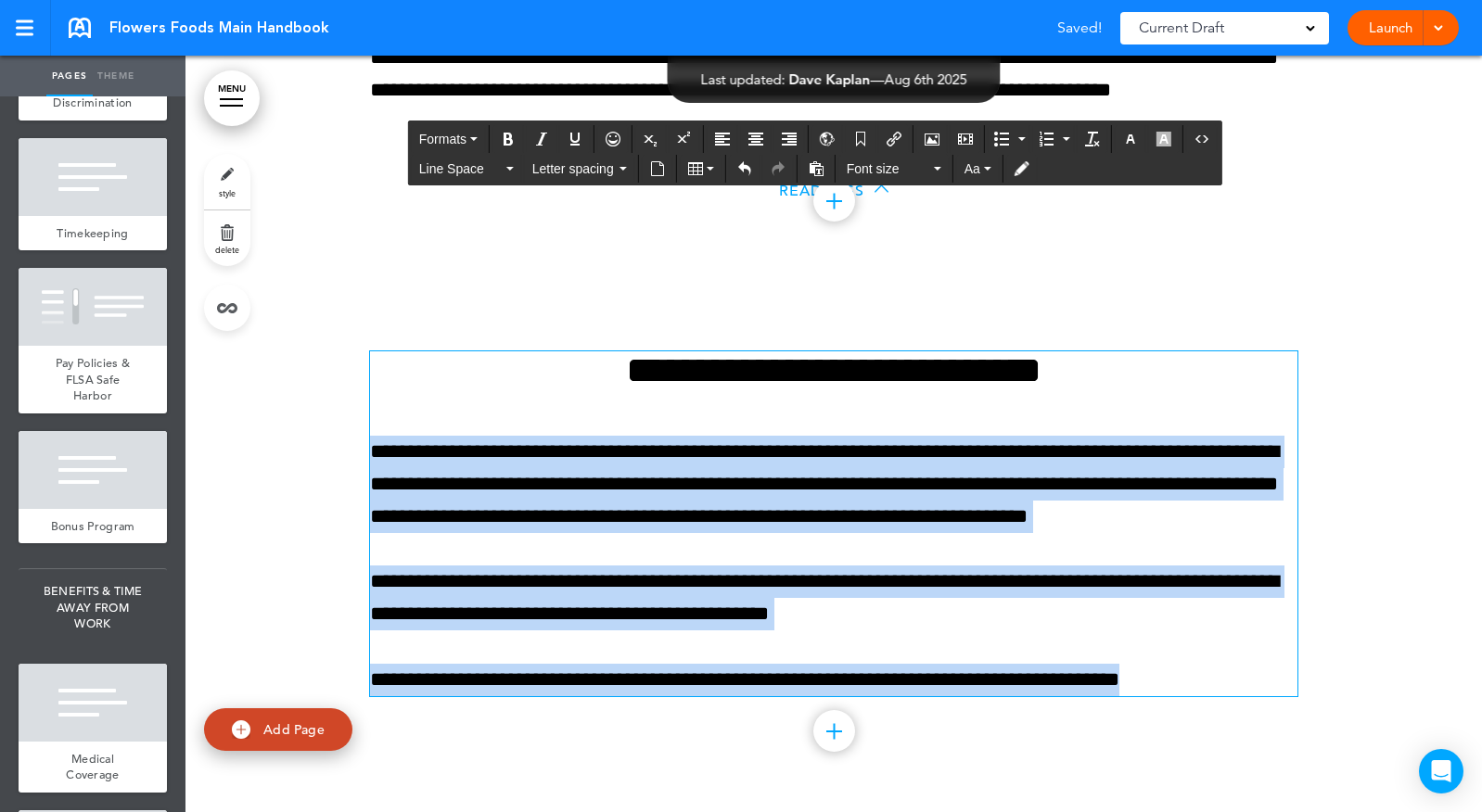 drag, startPoint x: 373, startPoint y: 454, endPoint x: 1248, endPoint y: 742, distance: 921.17805 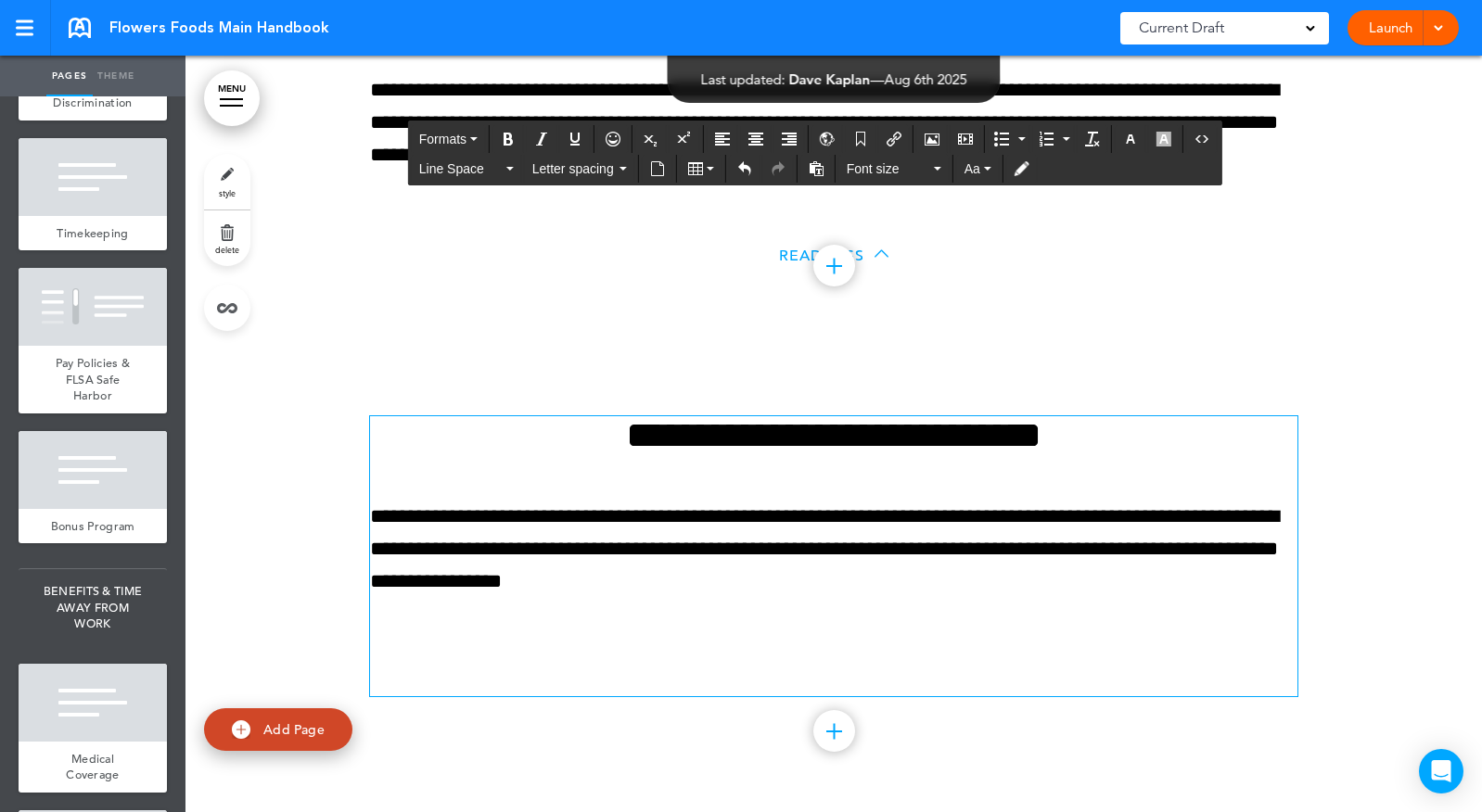 scroll, scrollTop: 54412, scrollLeft: 0, axis: vertical 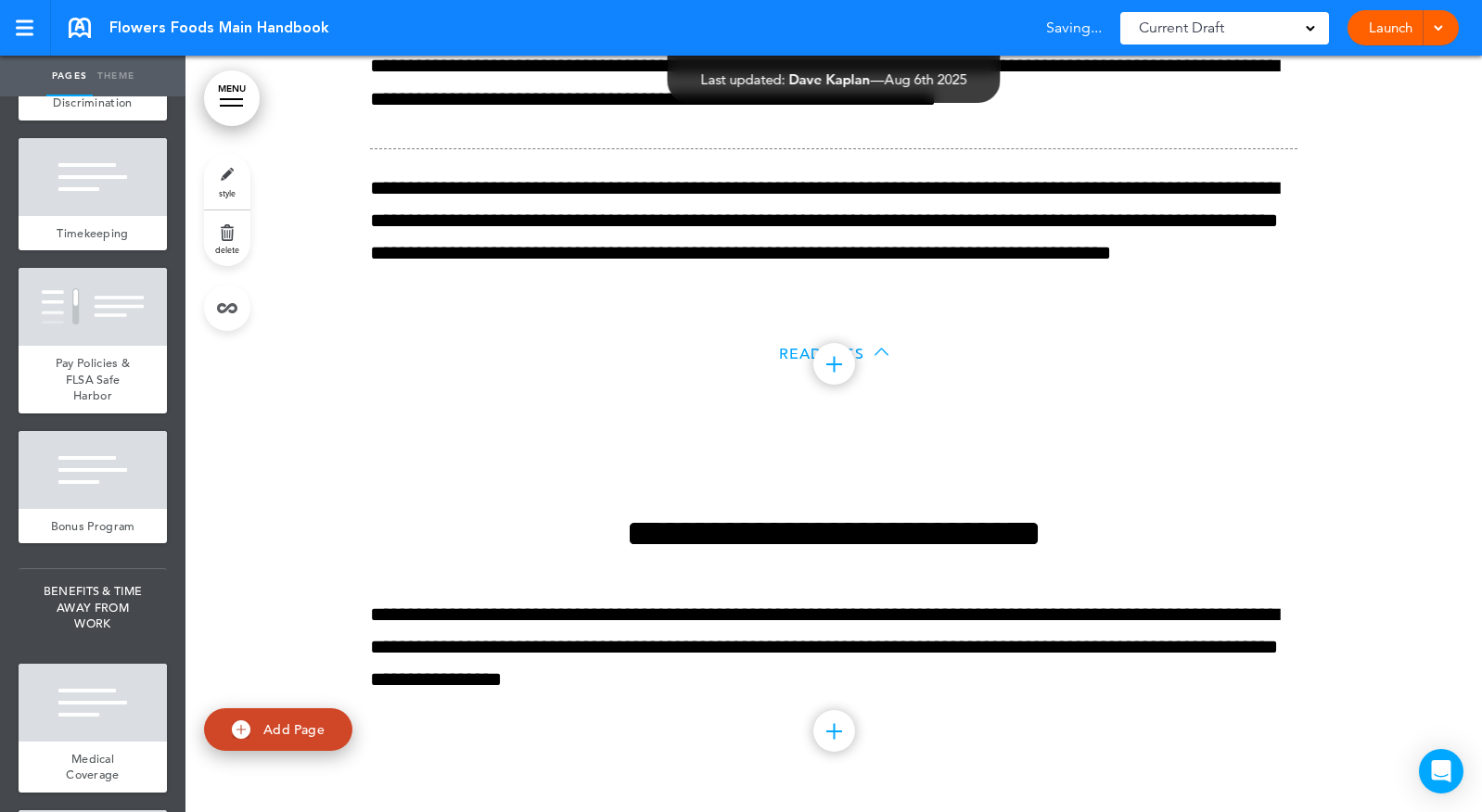click at bounding box center [834, 730] 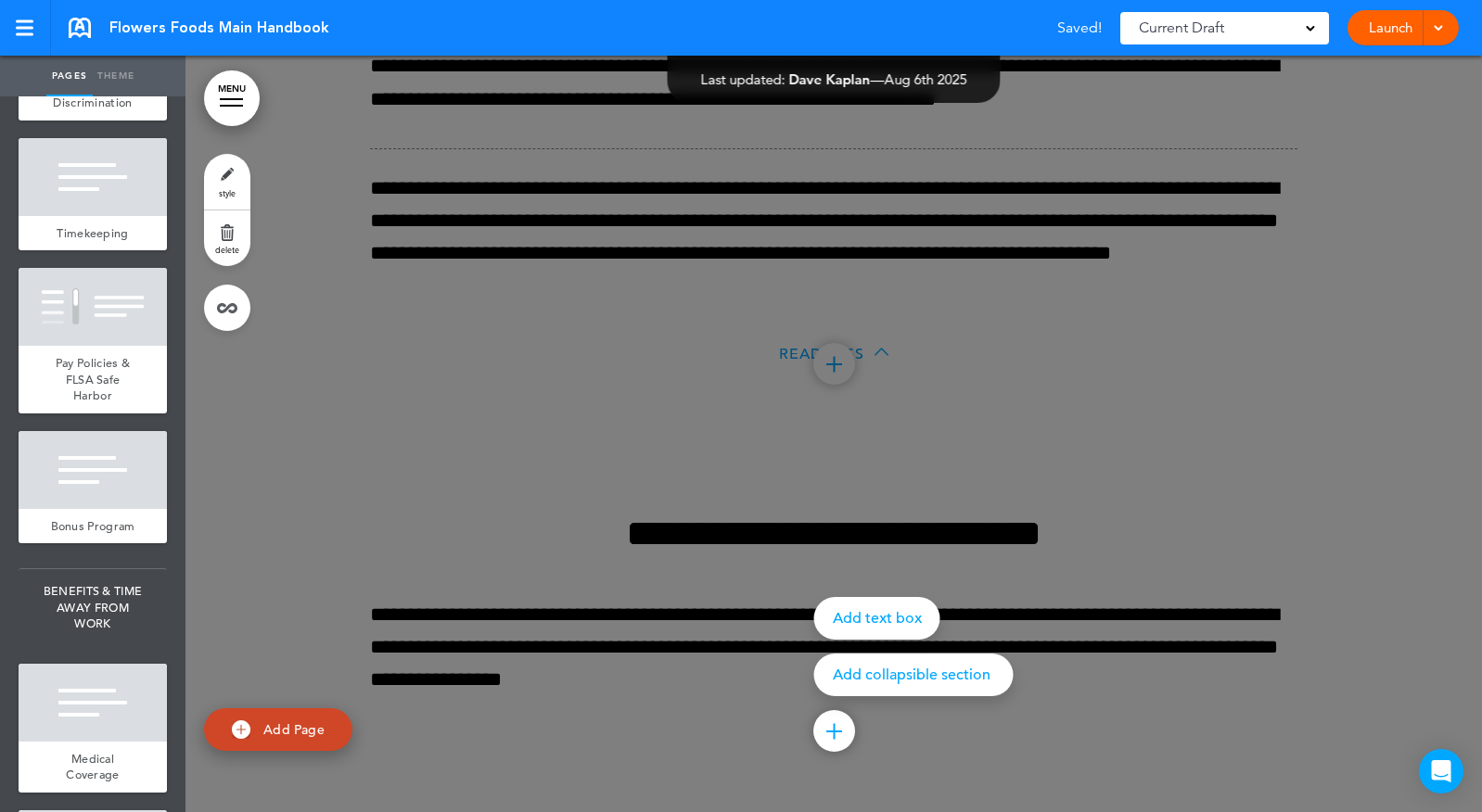click on "Add collapsible section" at bounding box center (913, 675) 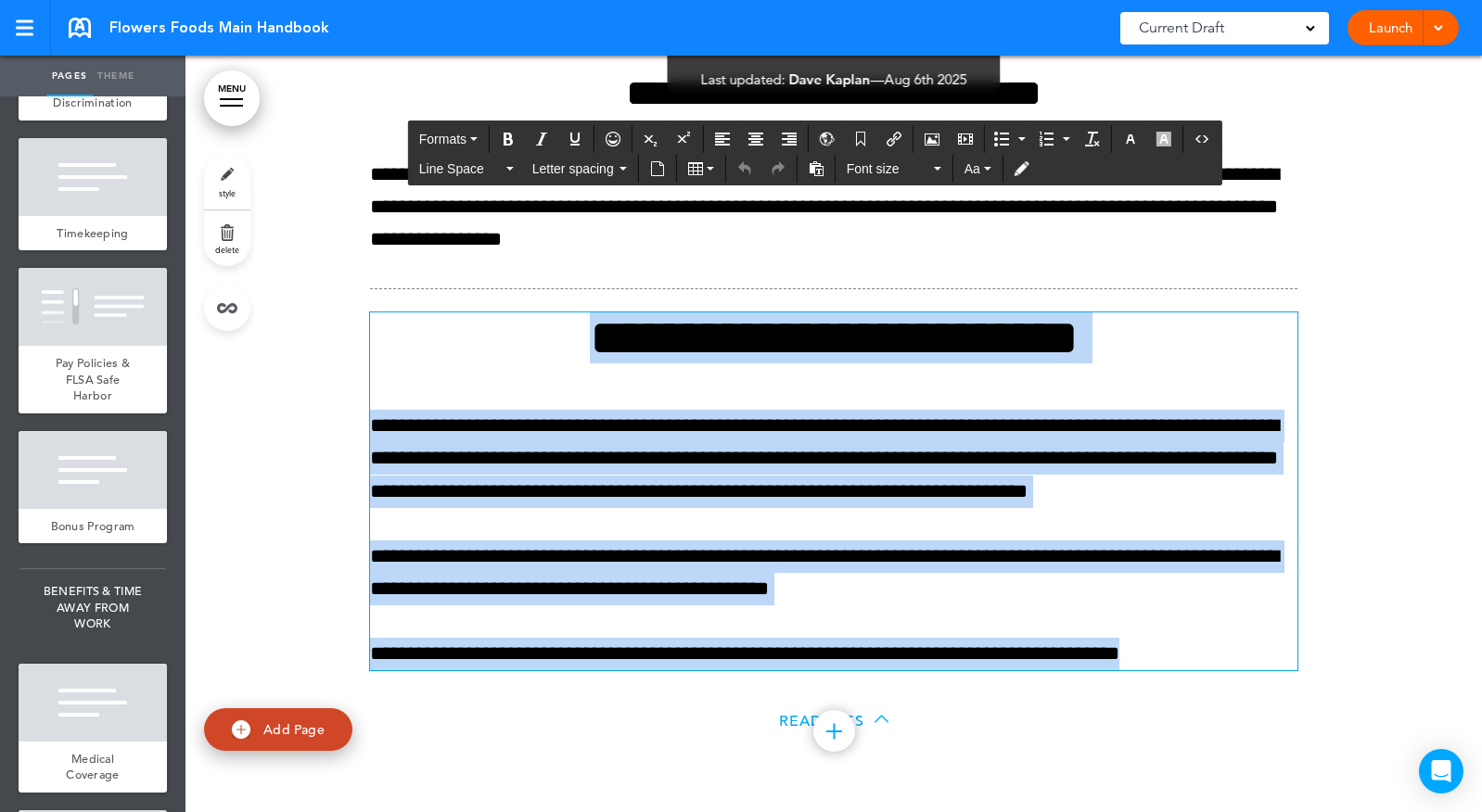 drag, startPoint x: 683, startPoint y: 667, endPoint x: 1230, endPoint y: 677, distance: 547.0914 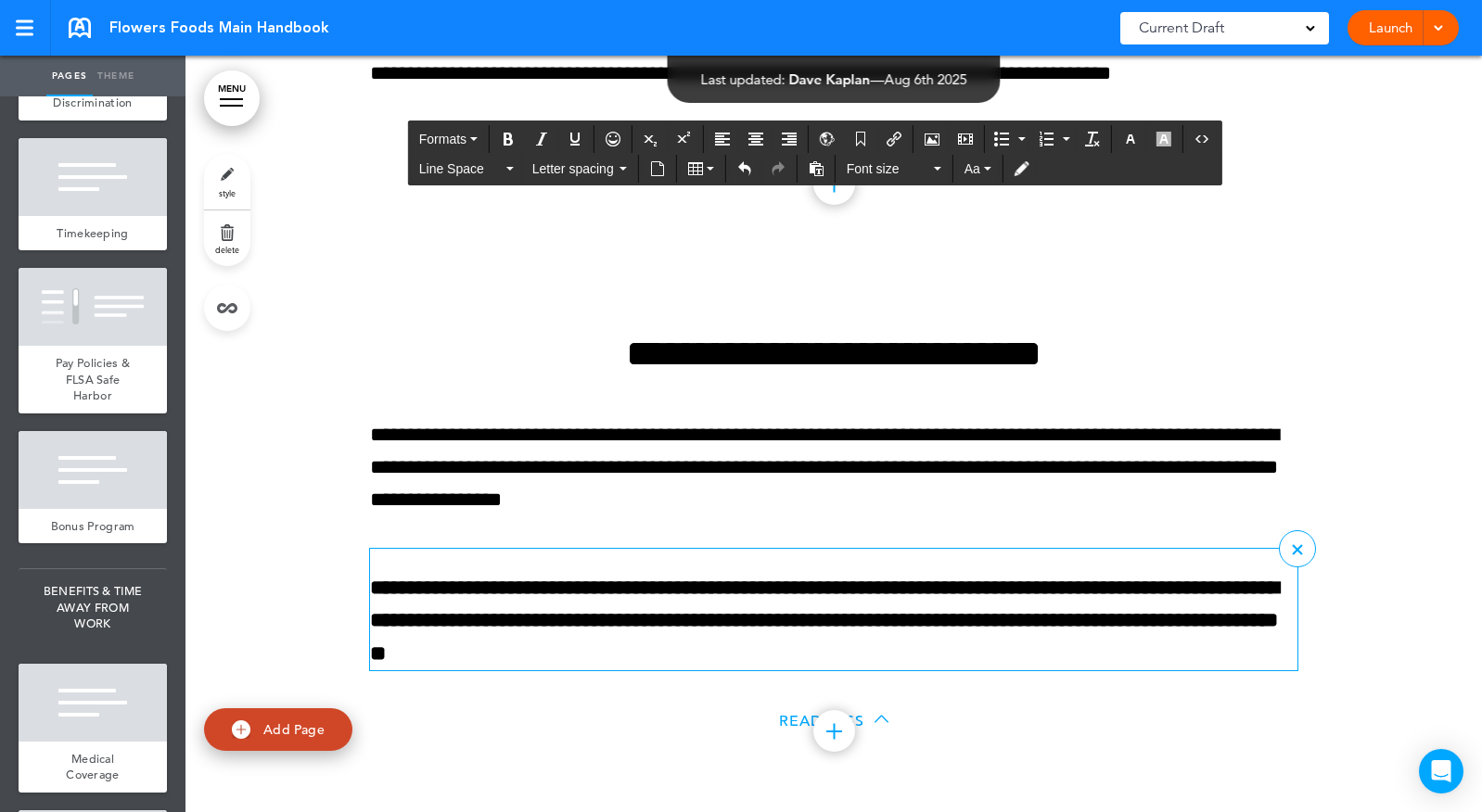 scroll, scrollTop: 54509, scrollLeft: 0, axis: vertical 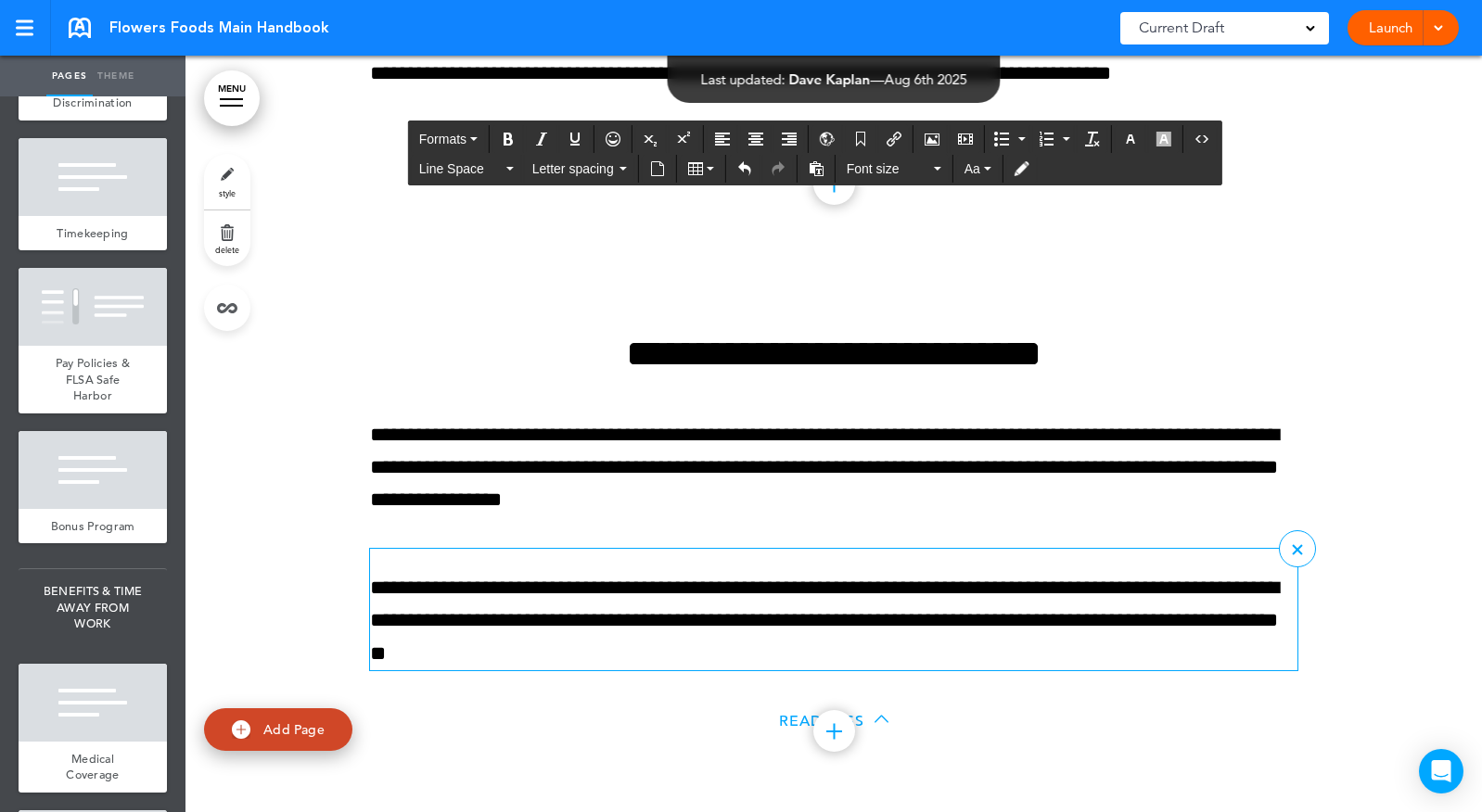 click on "**********" at bounding box center (834, 621) 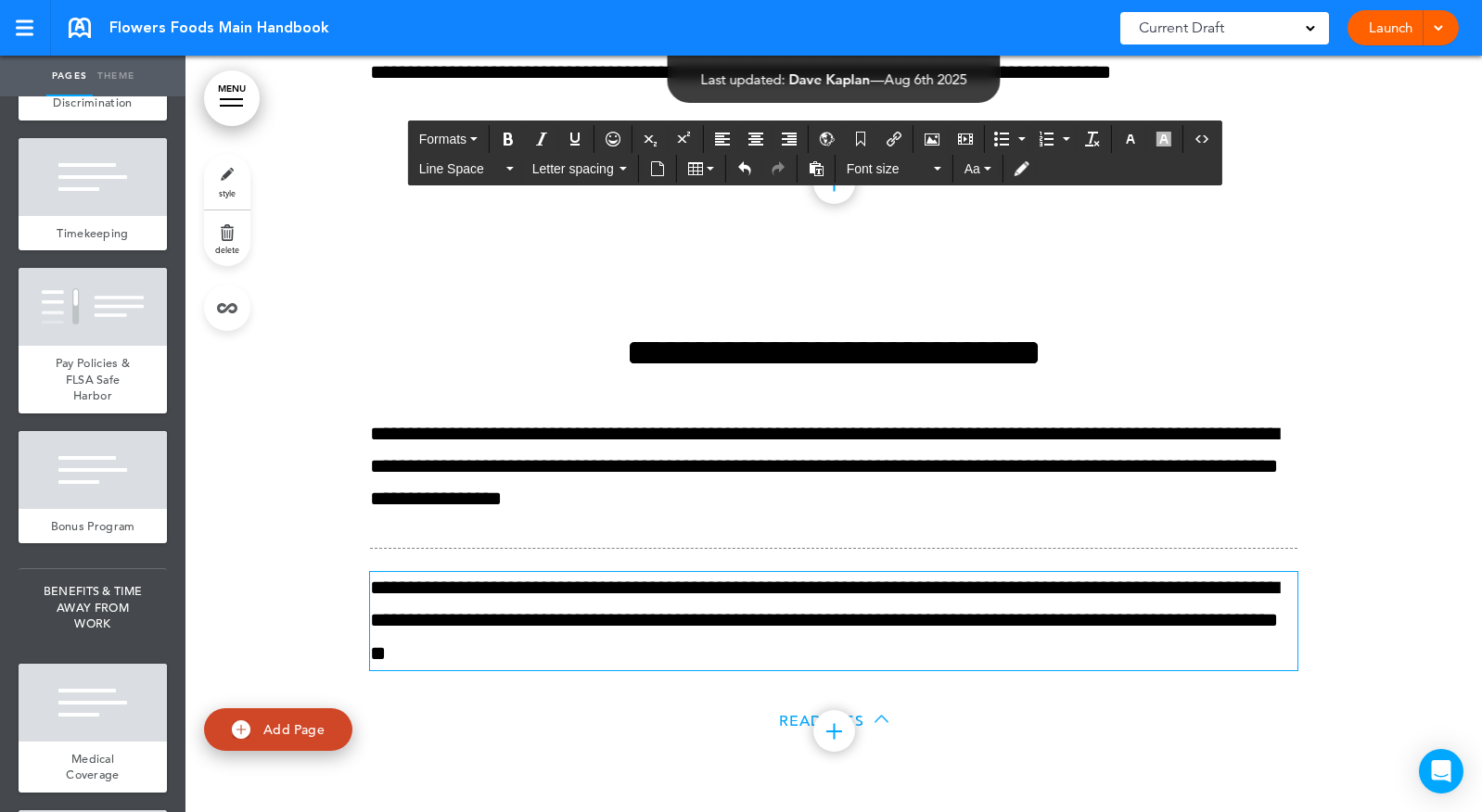 scroll, scrollTop: 54510, scrollLeft: 0, axis: vertical 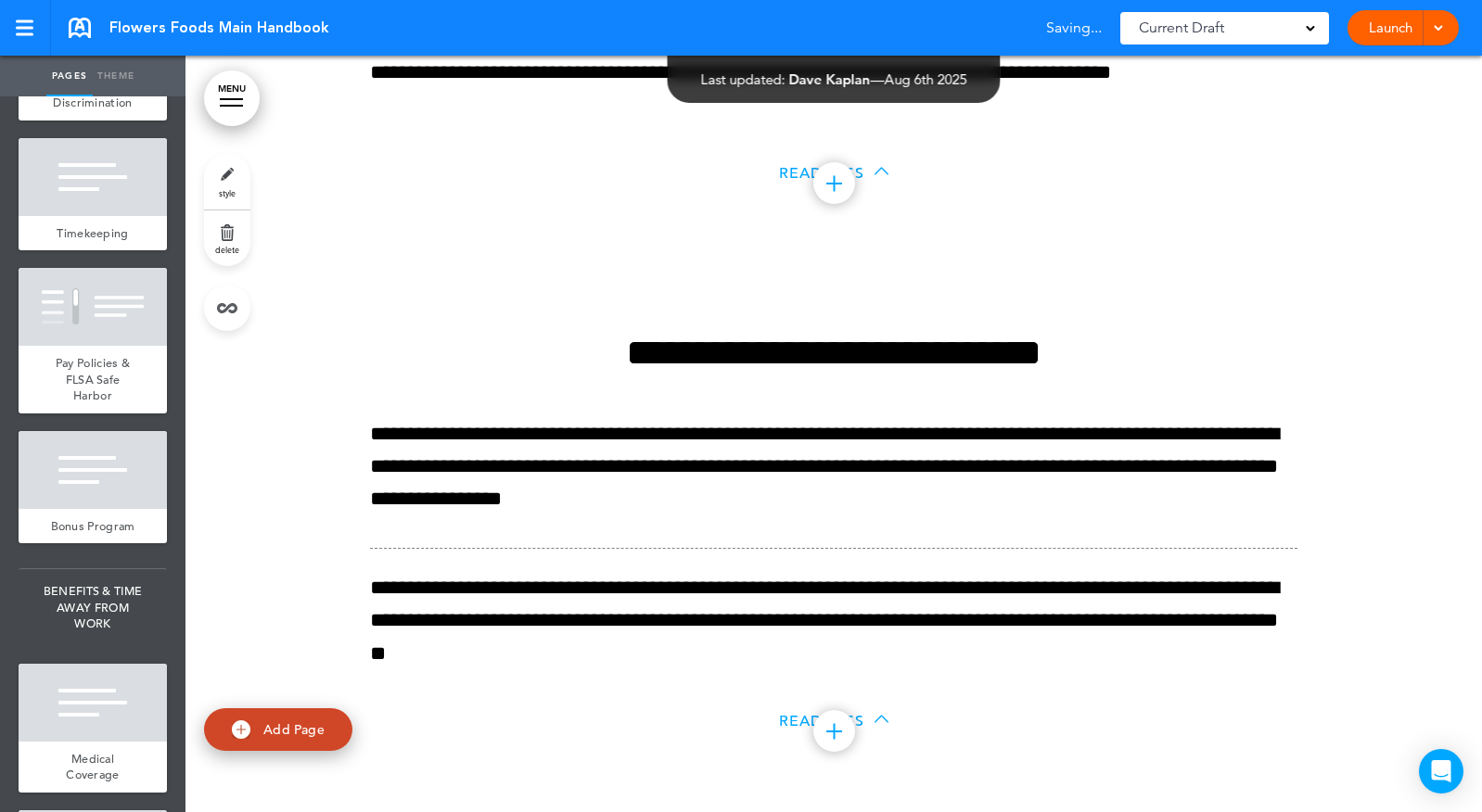 click on "Add Page" at bounding box center [278, 730] 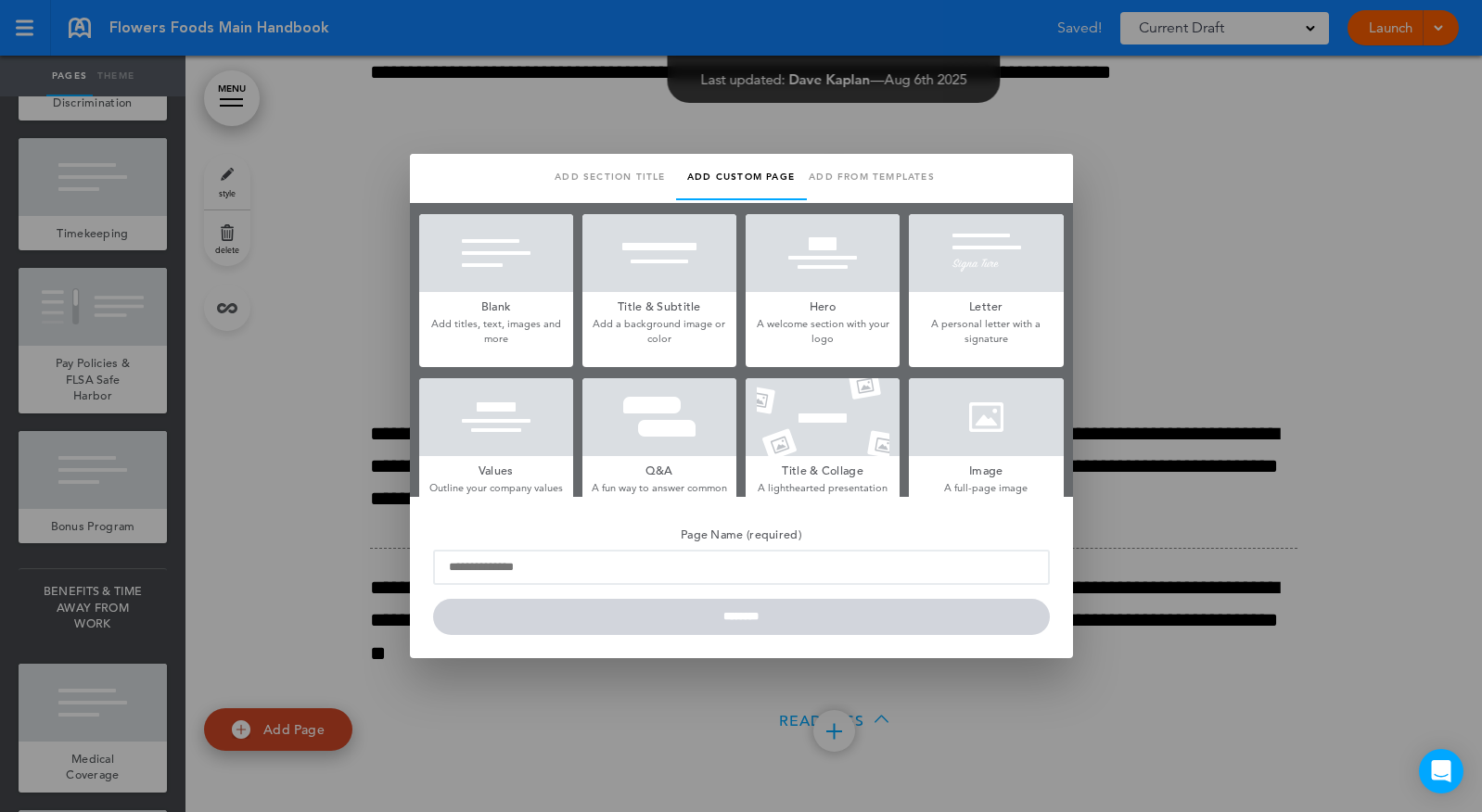 click at bounding box center [496, 253] 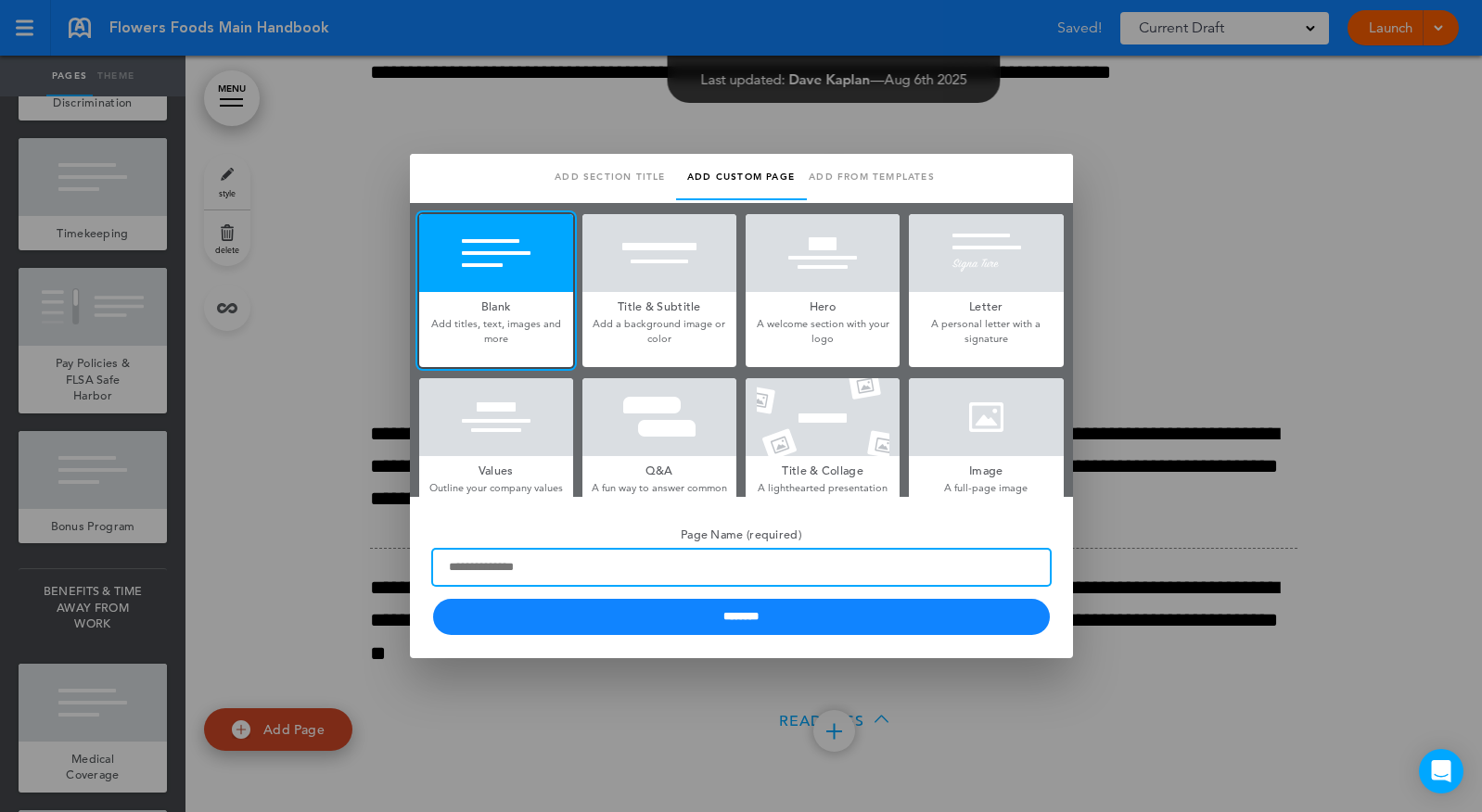 click on "Page Name (required)" at bounding box center [741, 567] 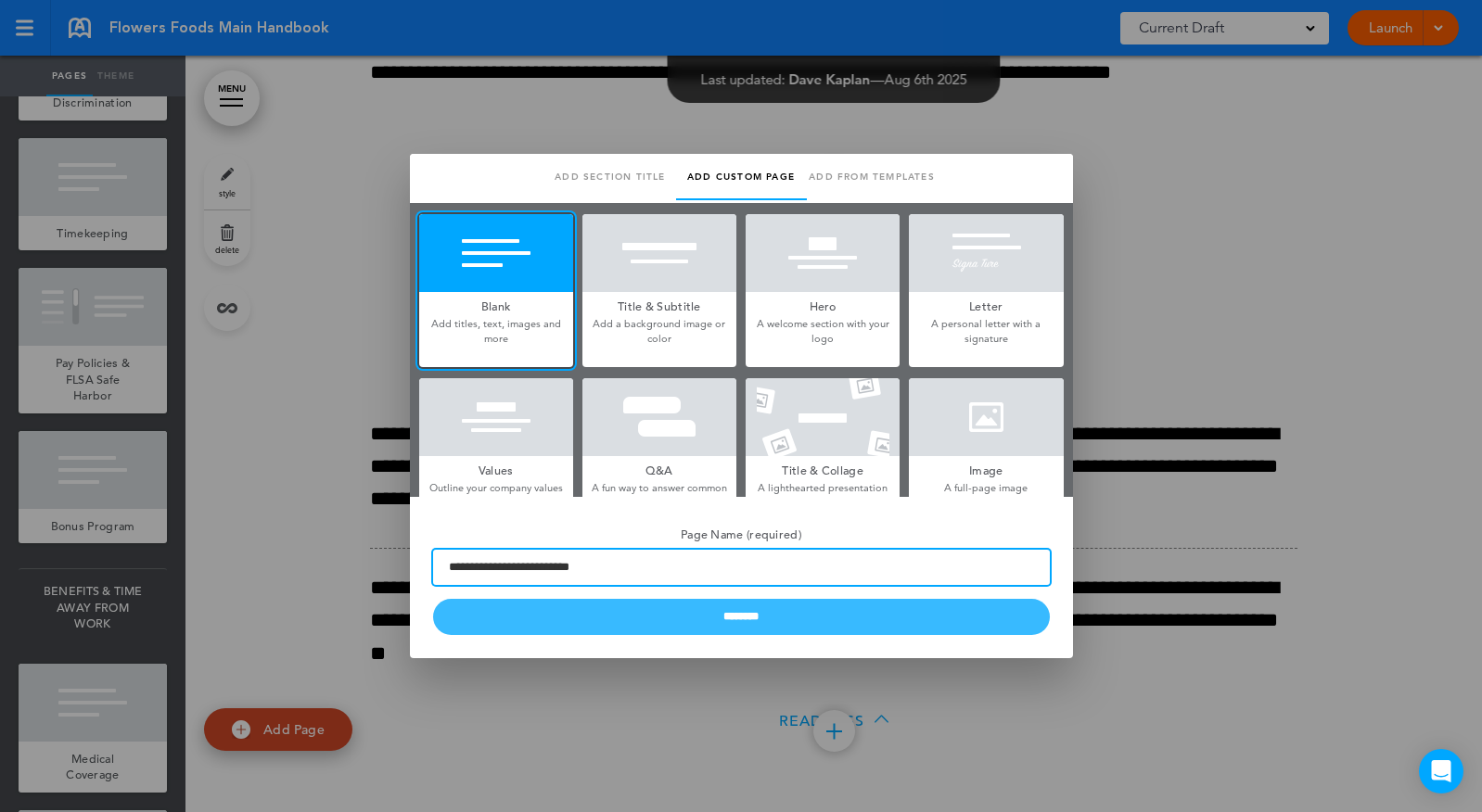 type on "**********" 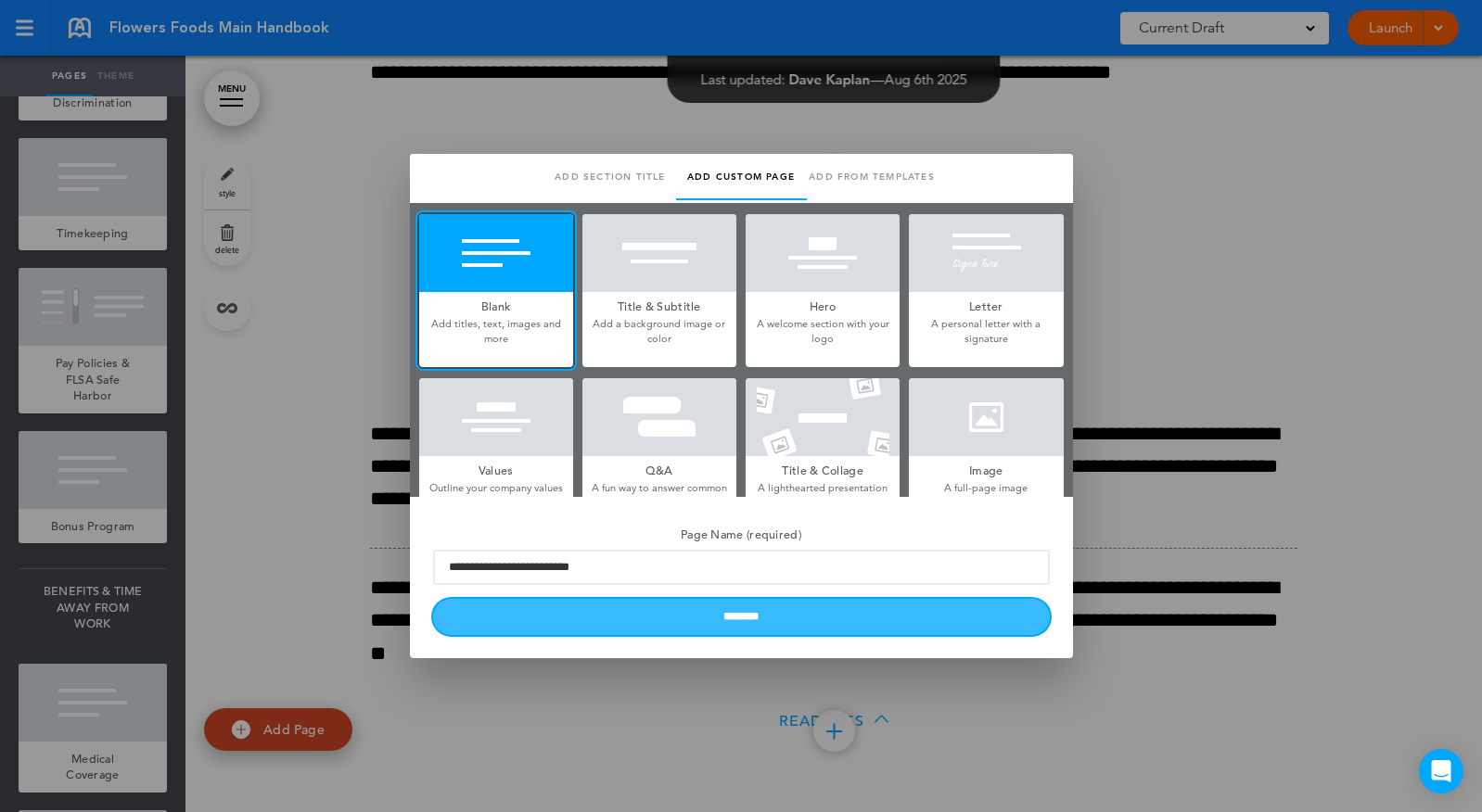 click on "********" at bounding box center (741, 616) 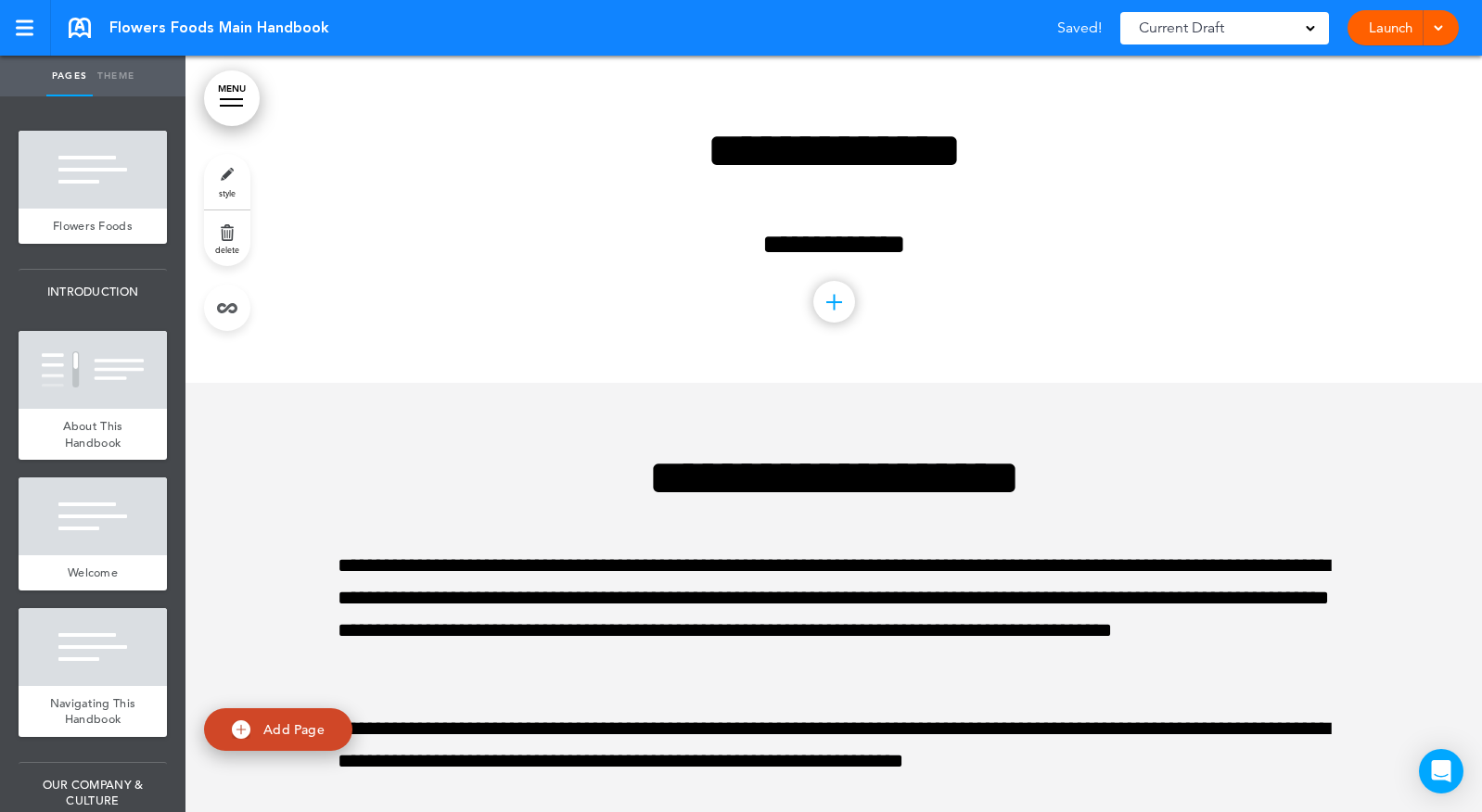 scroll, scrollTop: 0, scrollLeft: 0, axis: both 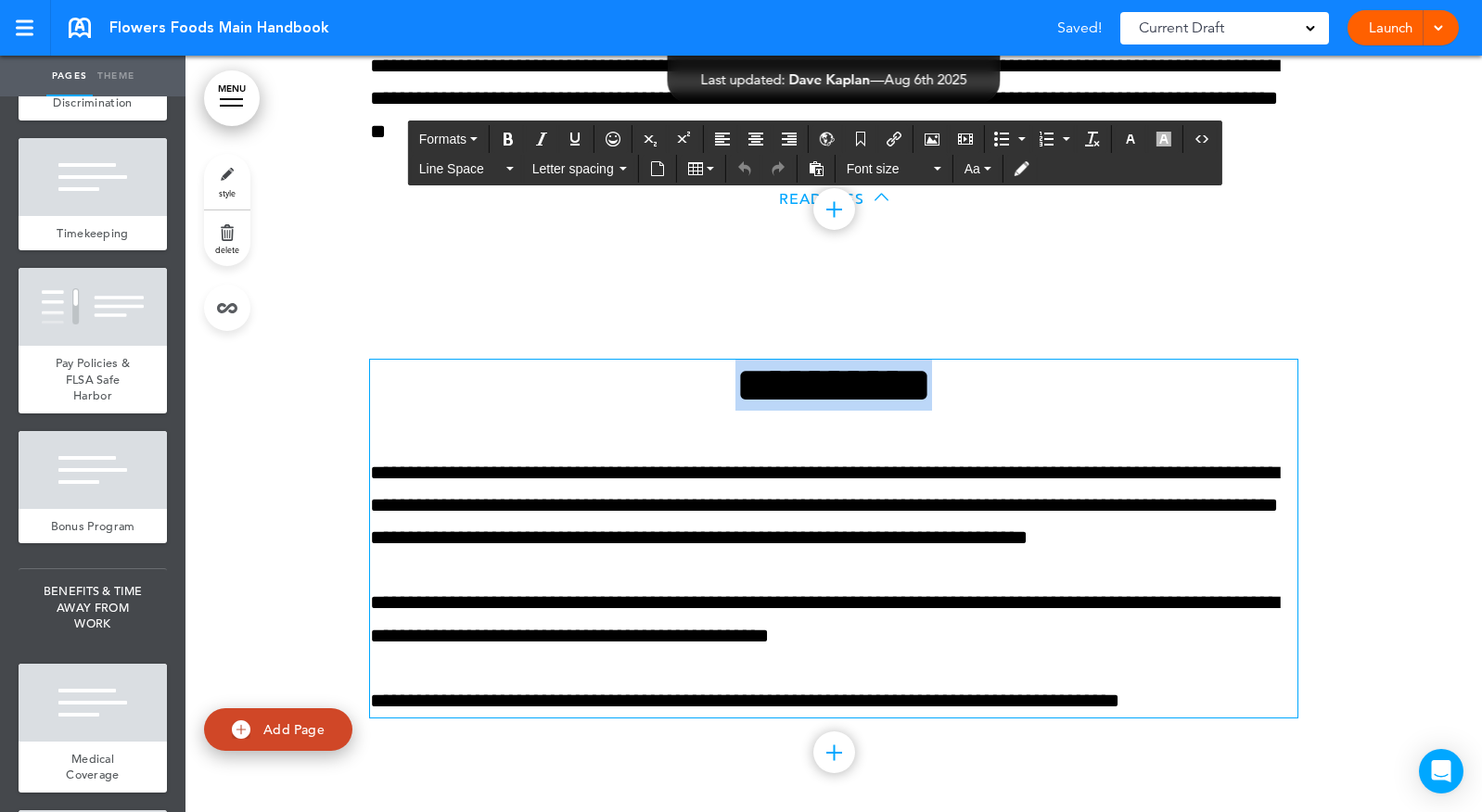drag, startPoint x: 727, startPoint y: 517, endPoint x: 1028, endPoint y: 492, distance: 302.03642 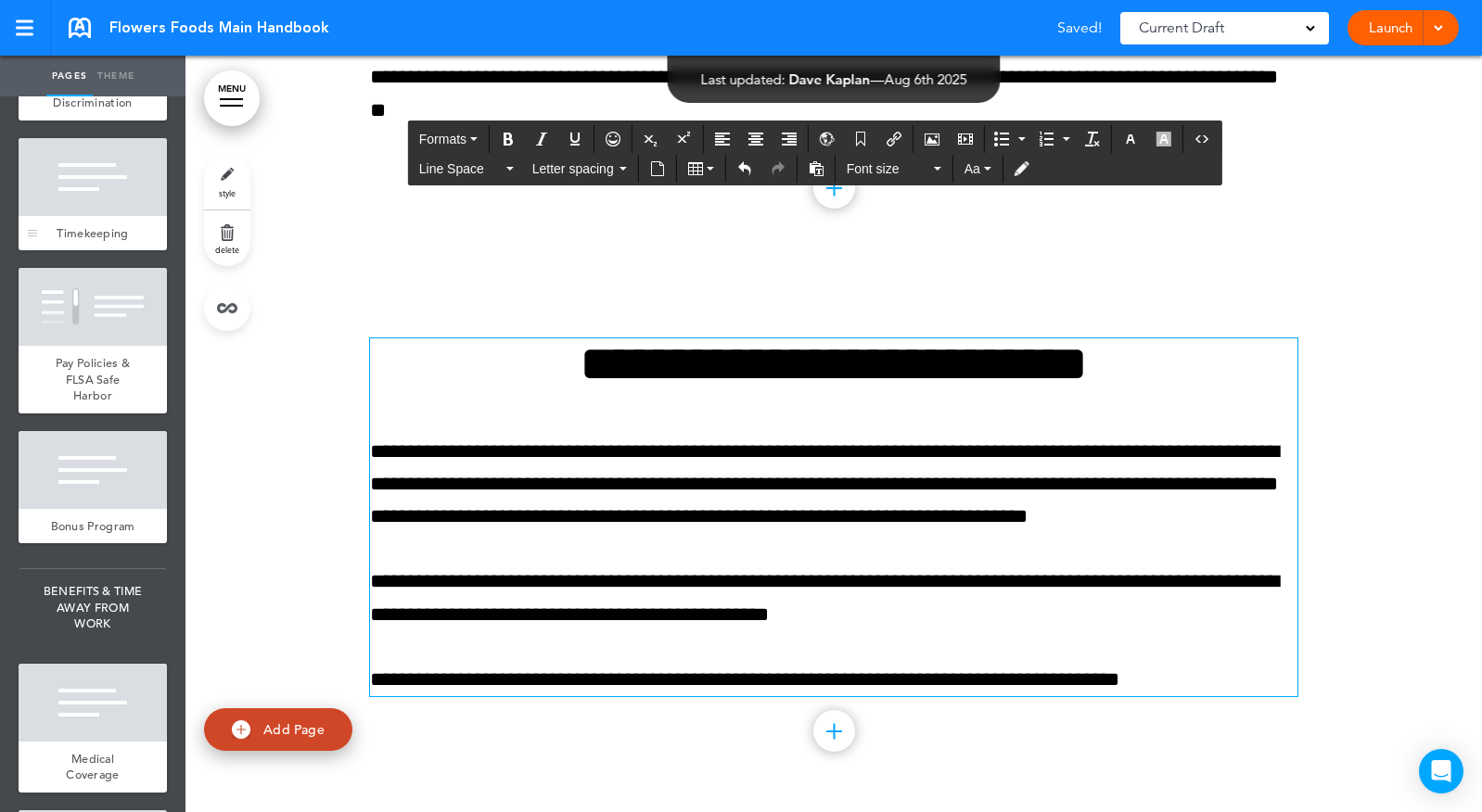 scroll, scrollTop: 55107, scrollLeft: 0, axis: vertical 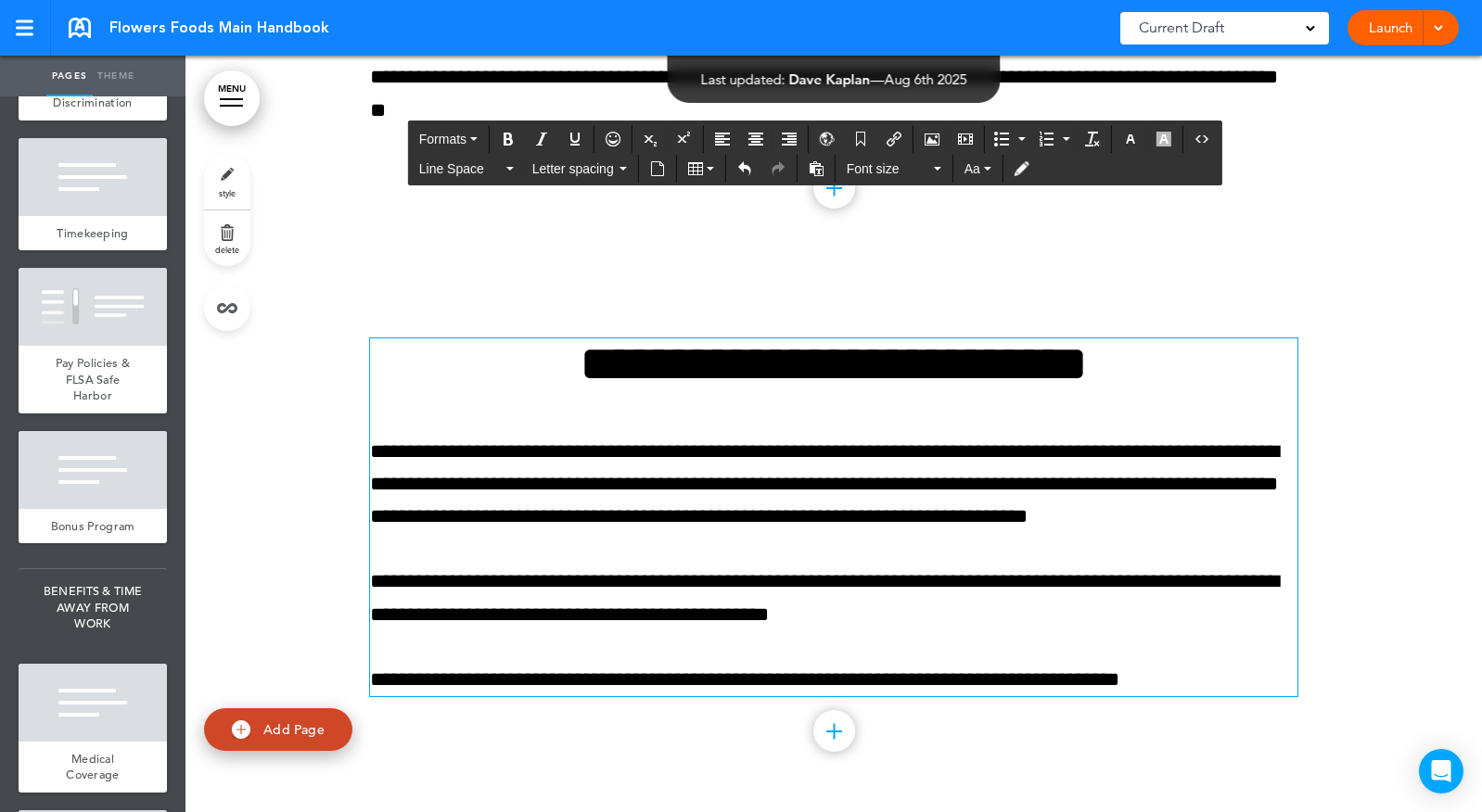 click on "**********" at bounding box center (834, 485) 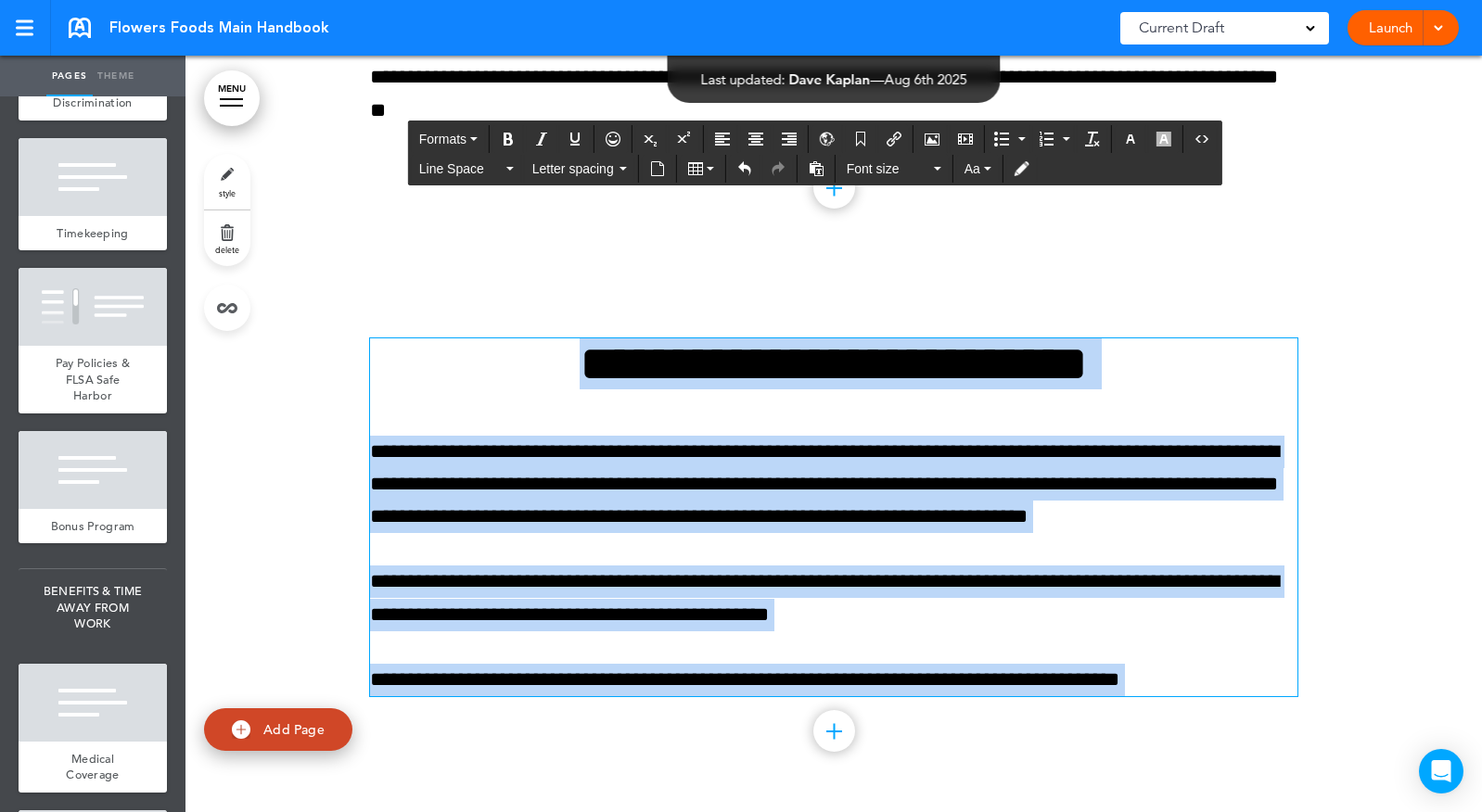 click on "**********" at bounding box center [834, 485] 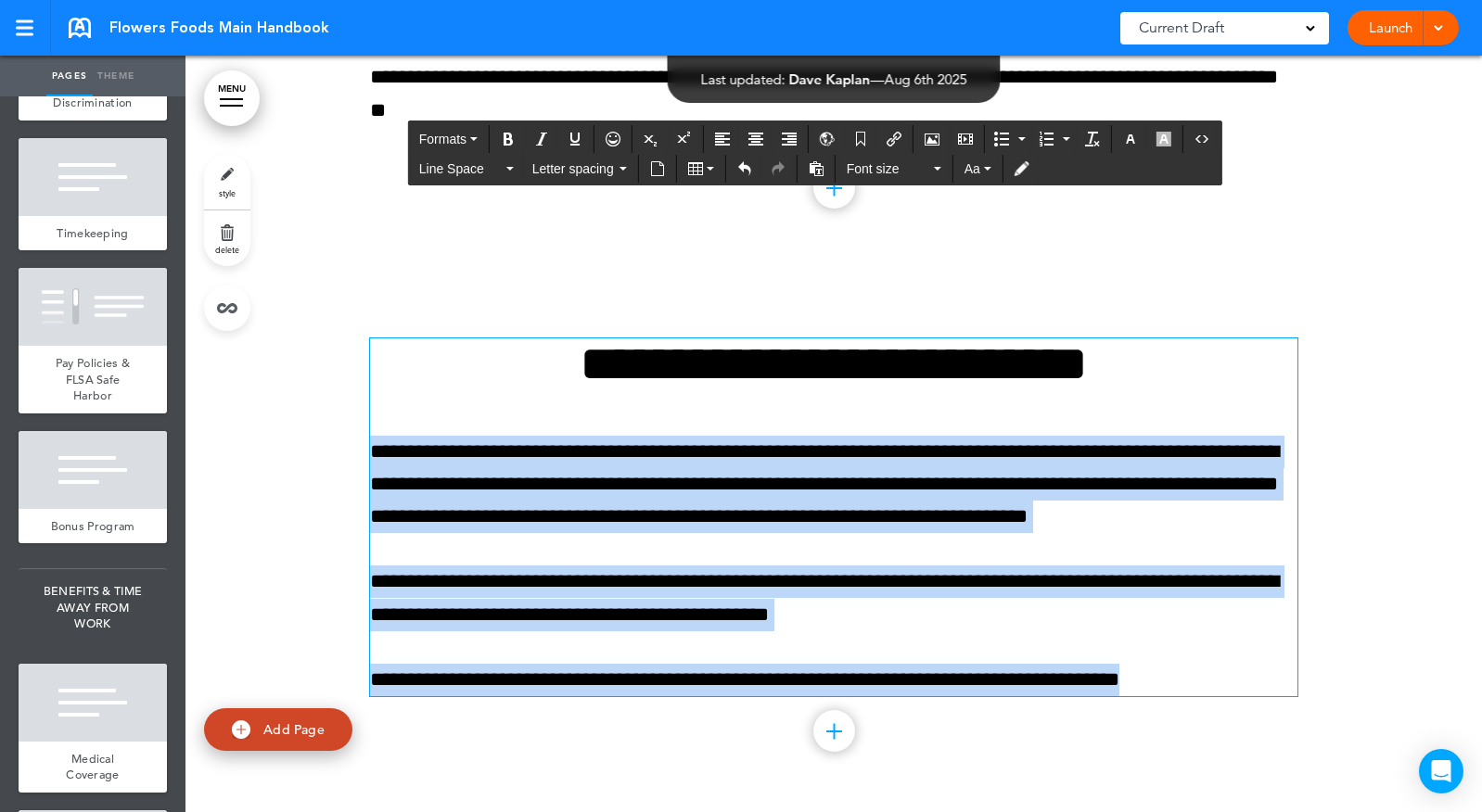 drag, startPoint x: 374, startPoint y: 484, endPoint x: 1276, endPoint y: 732, distance: 935.4721 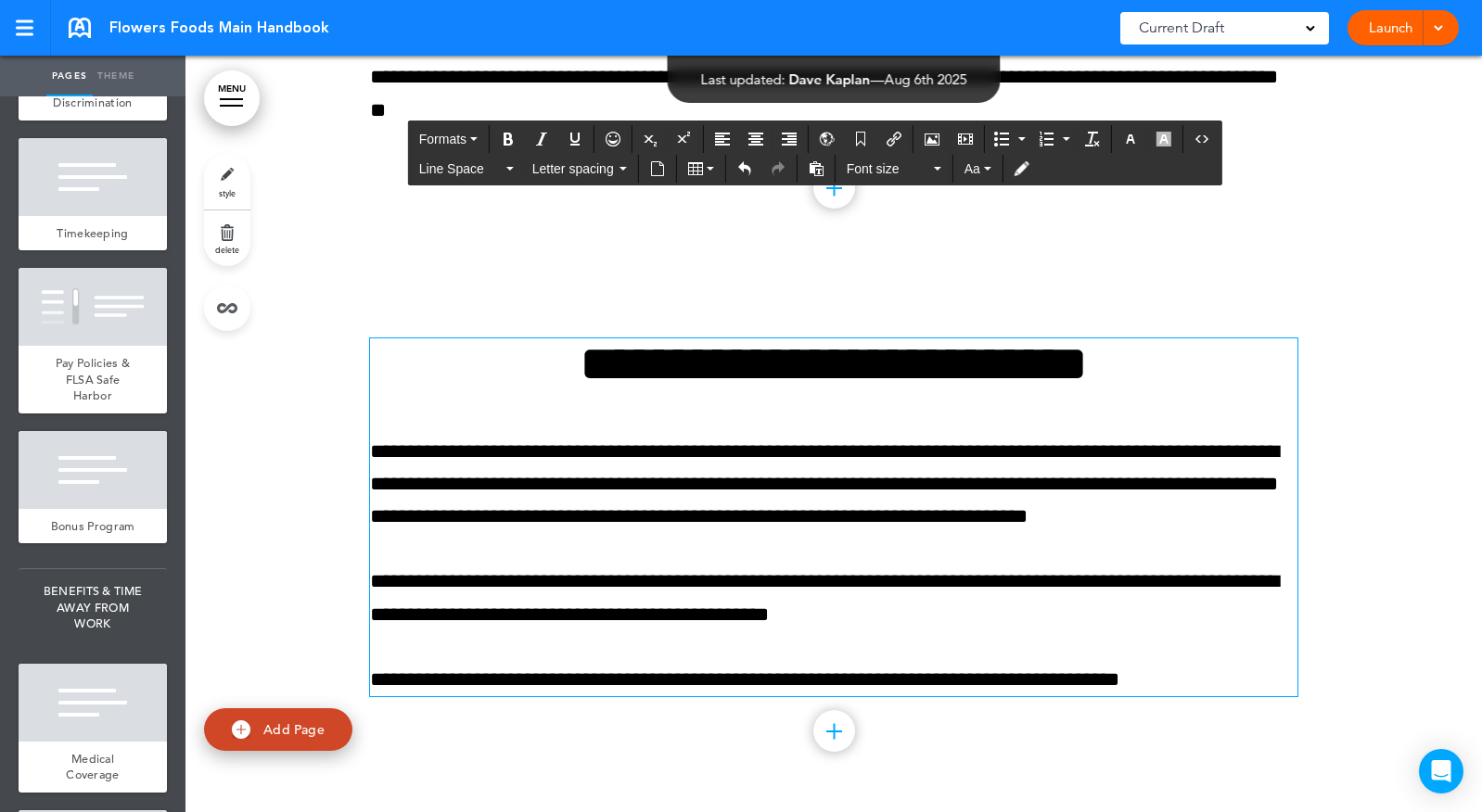 scroll, scrollTop: 54973, scrollLeft: 0, axis: vertical 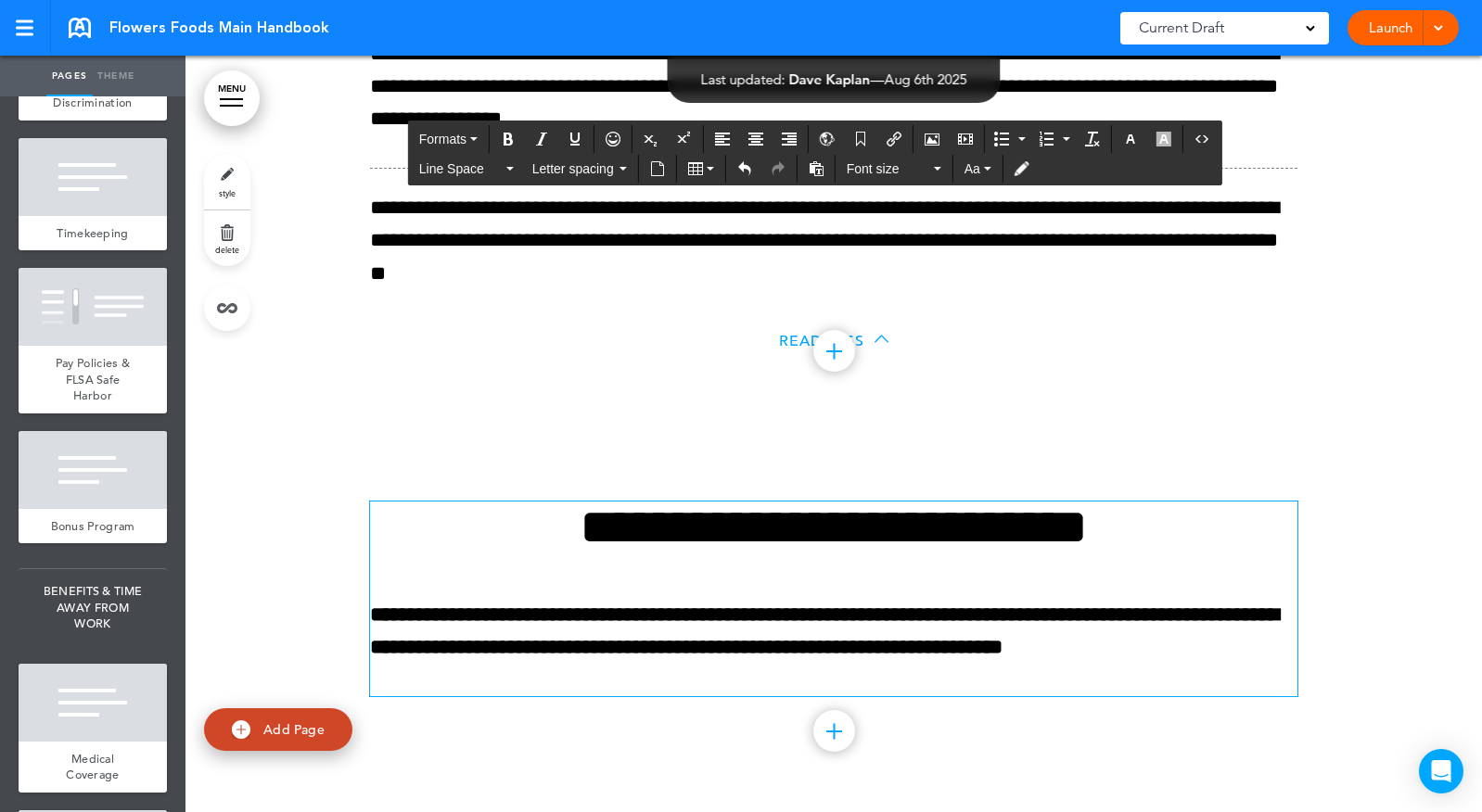 click on "**********" at bounding box center (824, 630) 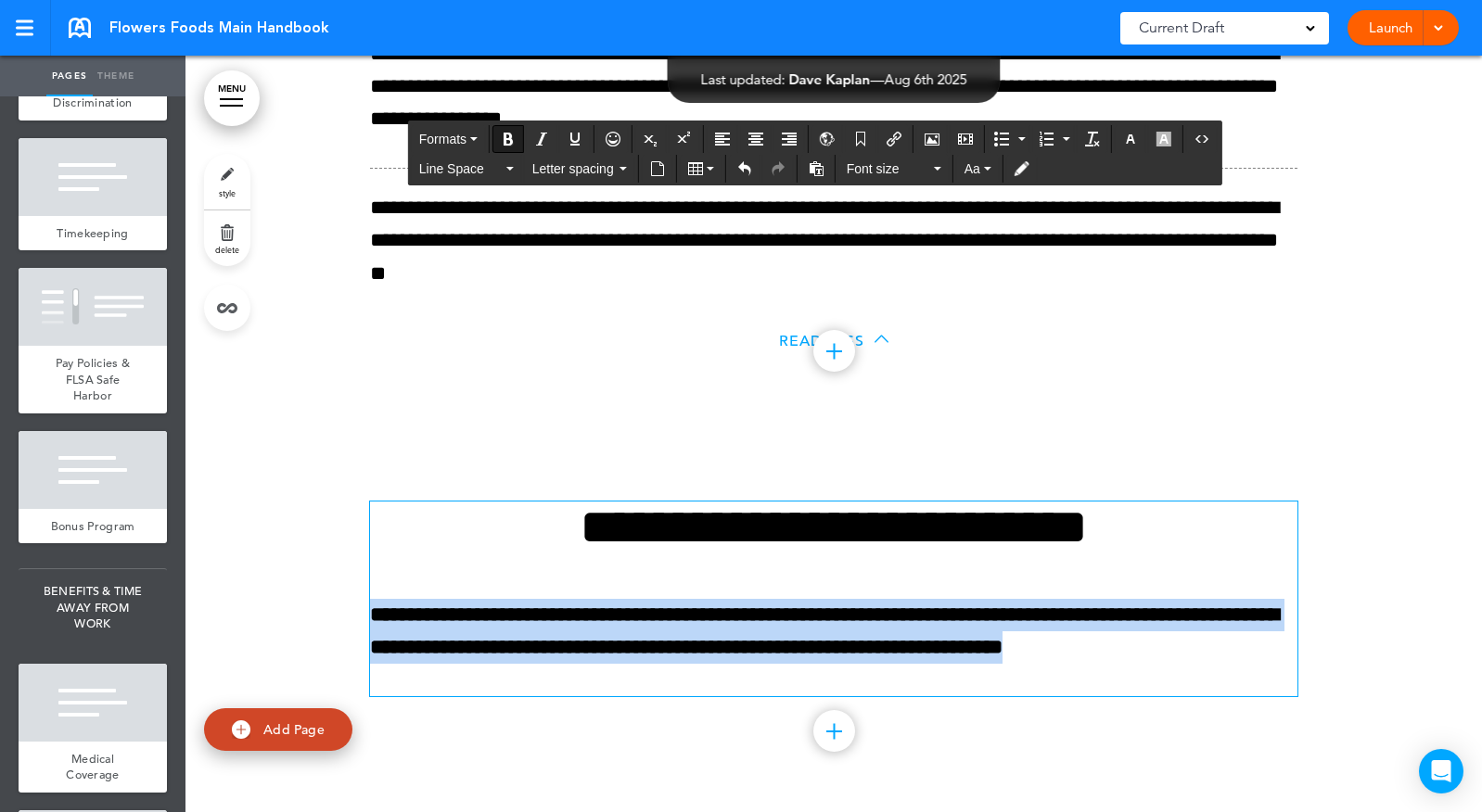 drag, startPoint x: 461, startPoint y: 678, endPoint x: 338, endPoint y: 612, distance: 139.58868 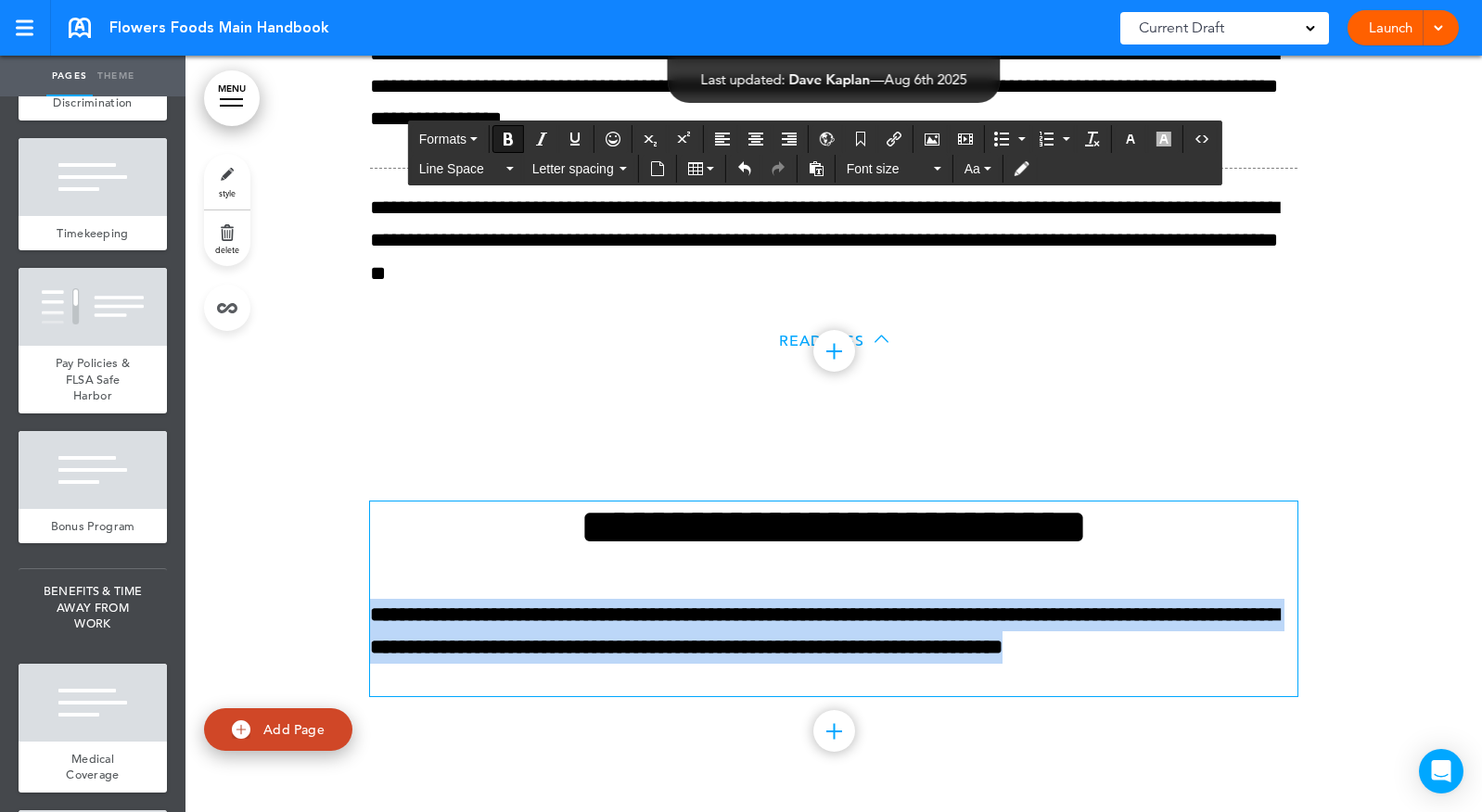 drag, startPoint x: 443, startPoint y: 686, endPoint x: 370, endPoint y: 619, distance: 99.085821 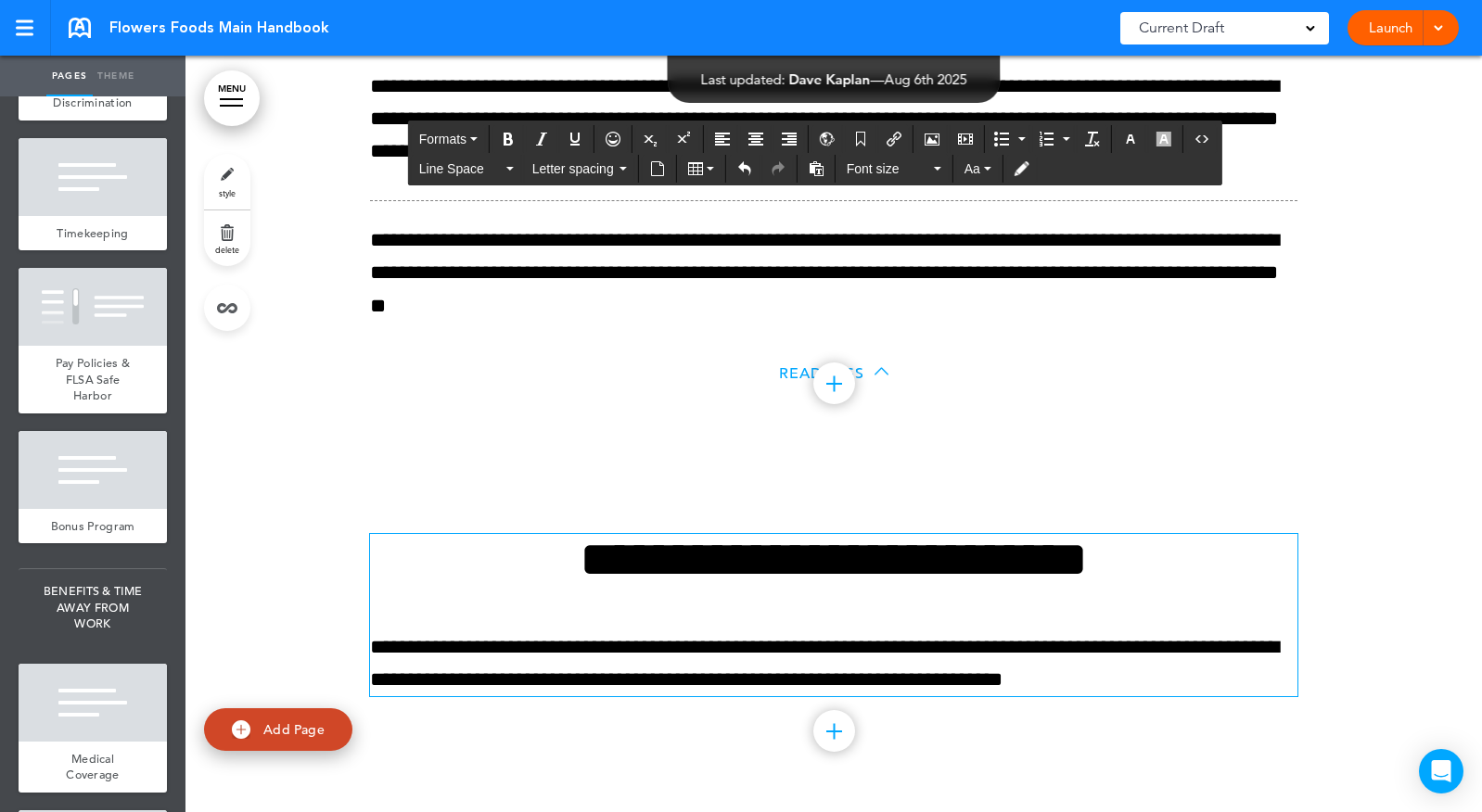 scroll, scrollTop: 54941, scrollLeft: 0, axis: vertical 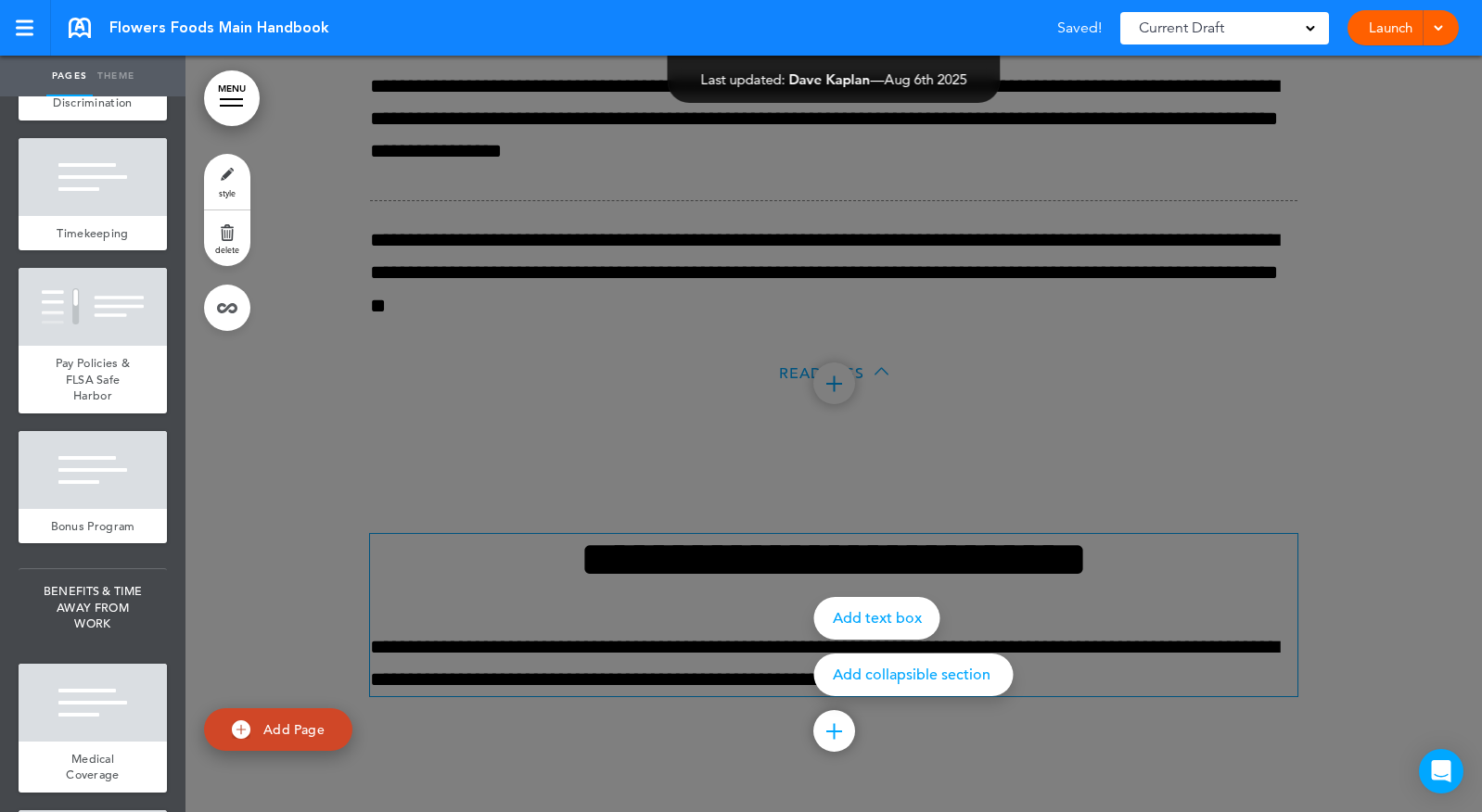 click on "Add collapsible section" at bounding box center [913, 675] 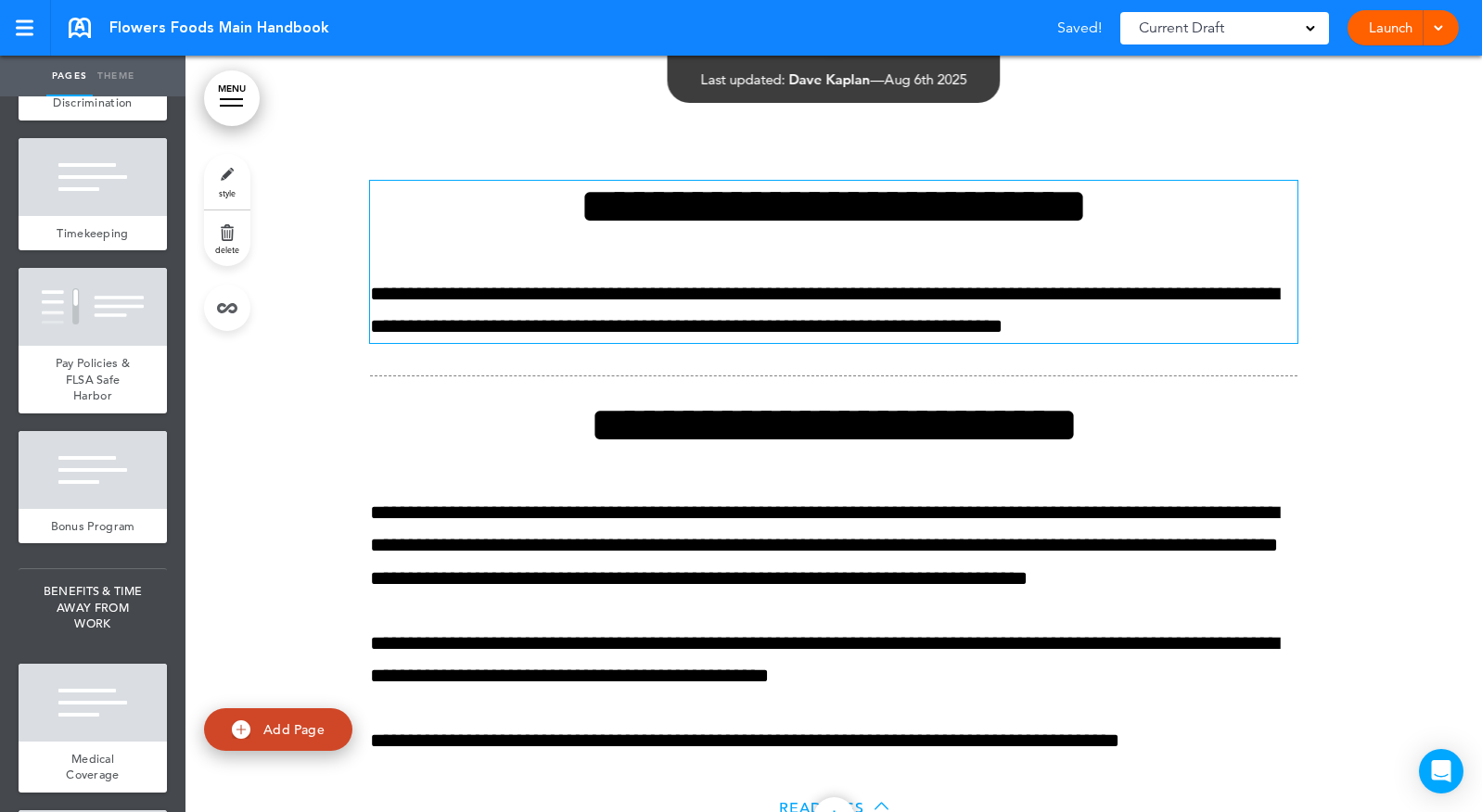 scroll, scrollTop: 55319, scrollLeft: 0, axis: vertical 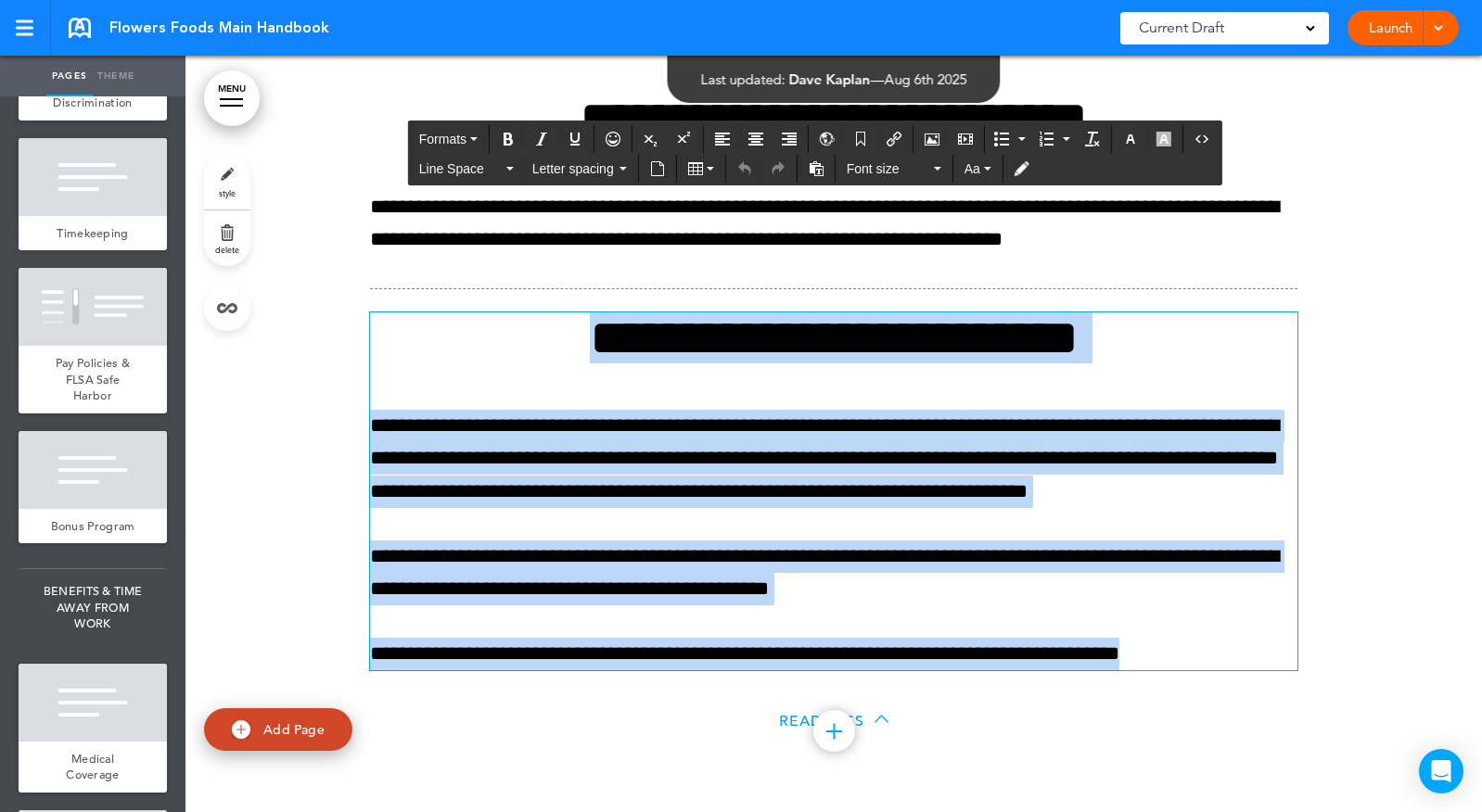 drag, startPoint x: 574, startPoint y: 407, endPoint x: 1283, endPoint y: 731, distance: 779.5236 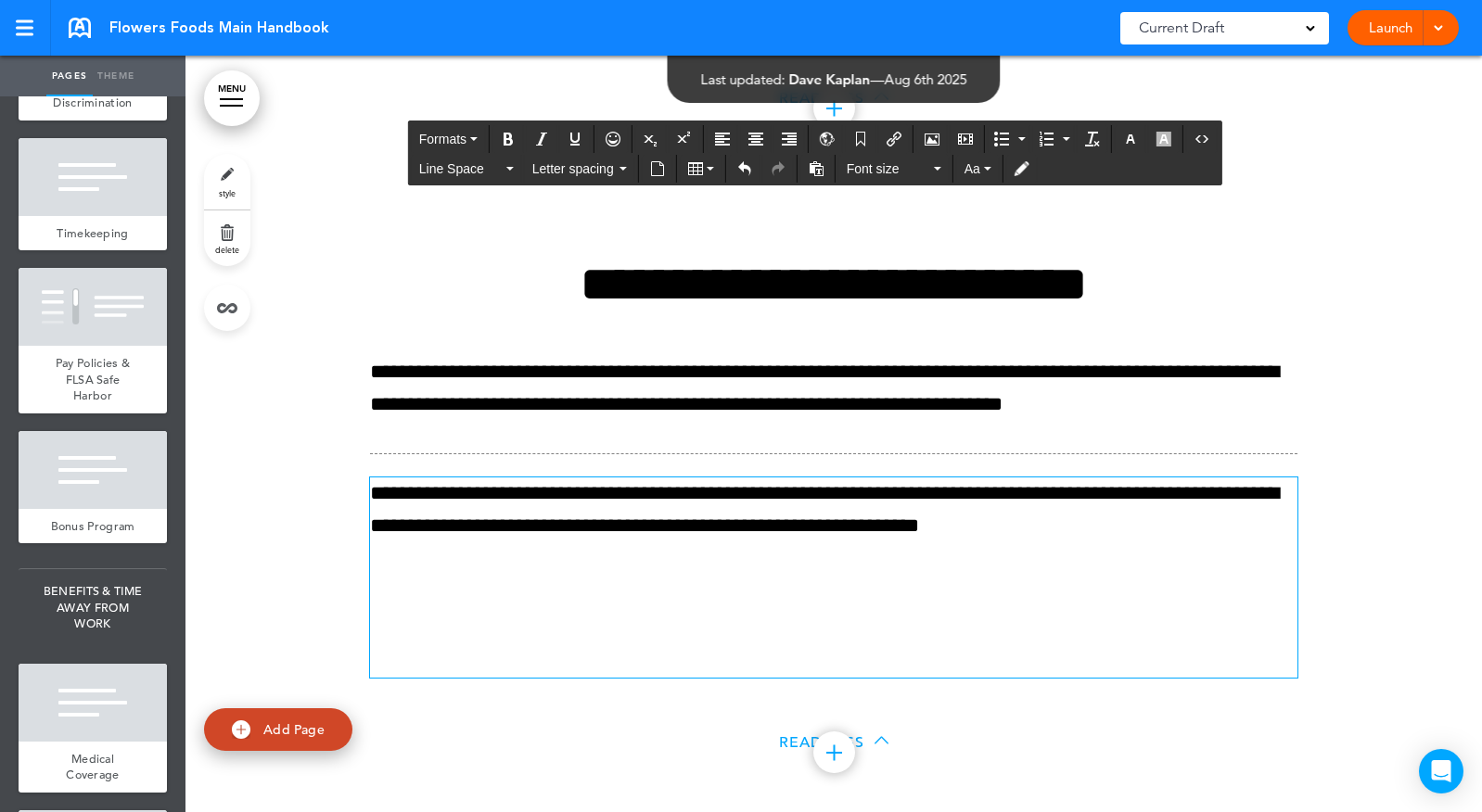 scroll, scrollTop: 55088, scrollLeft: 0, axis: vertical 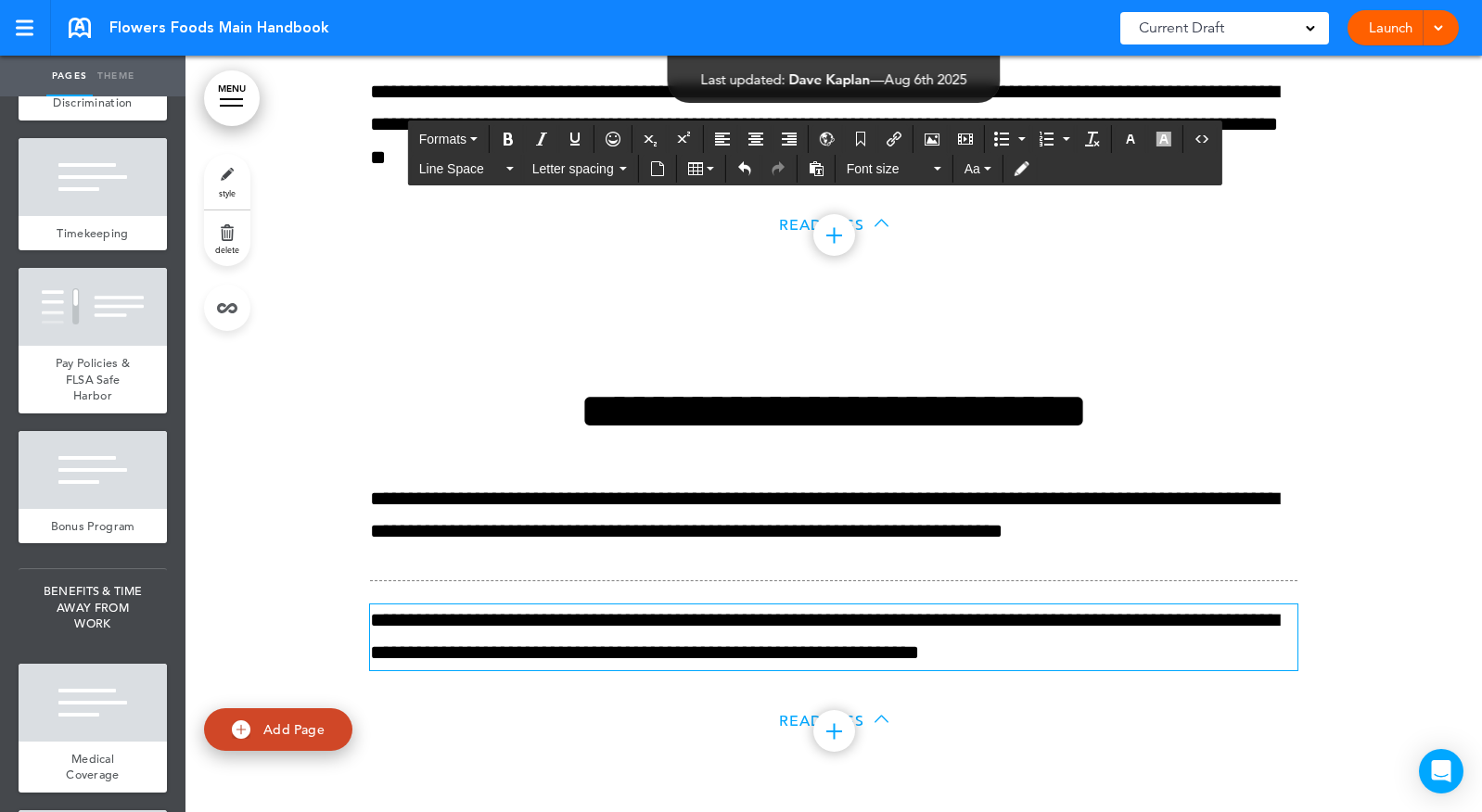 click on "Read Less" at bounding box center [834, 722] 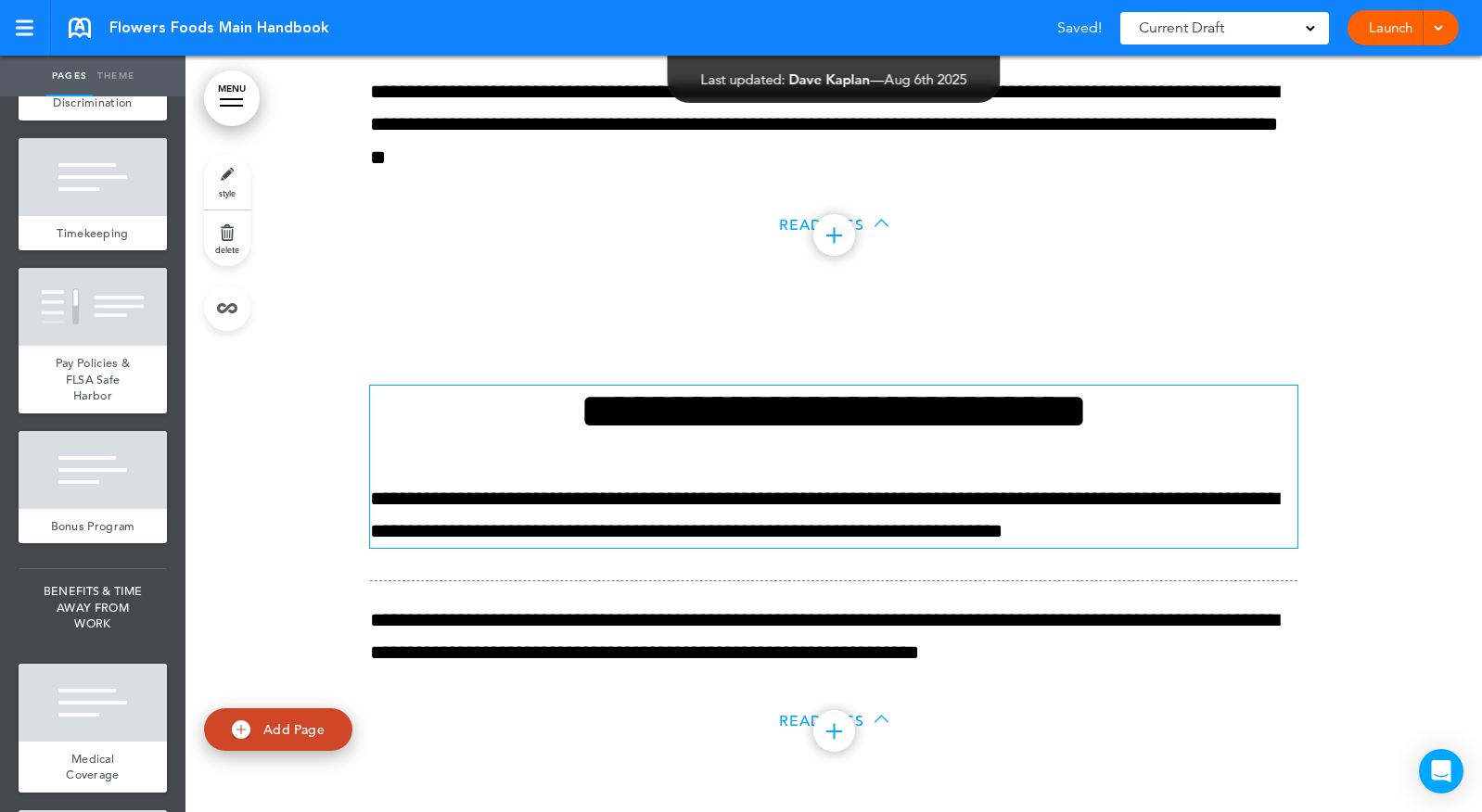 scroll, scrollTop: 55088, scrollLeft: 0, axis: vertical 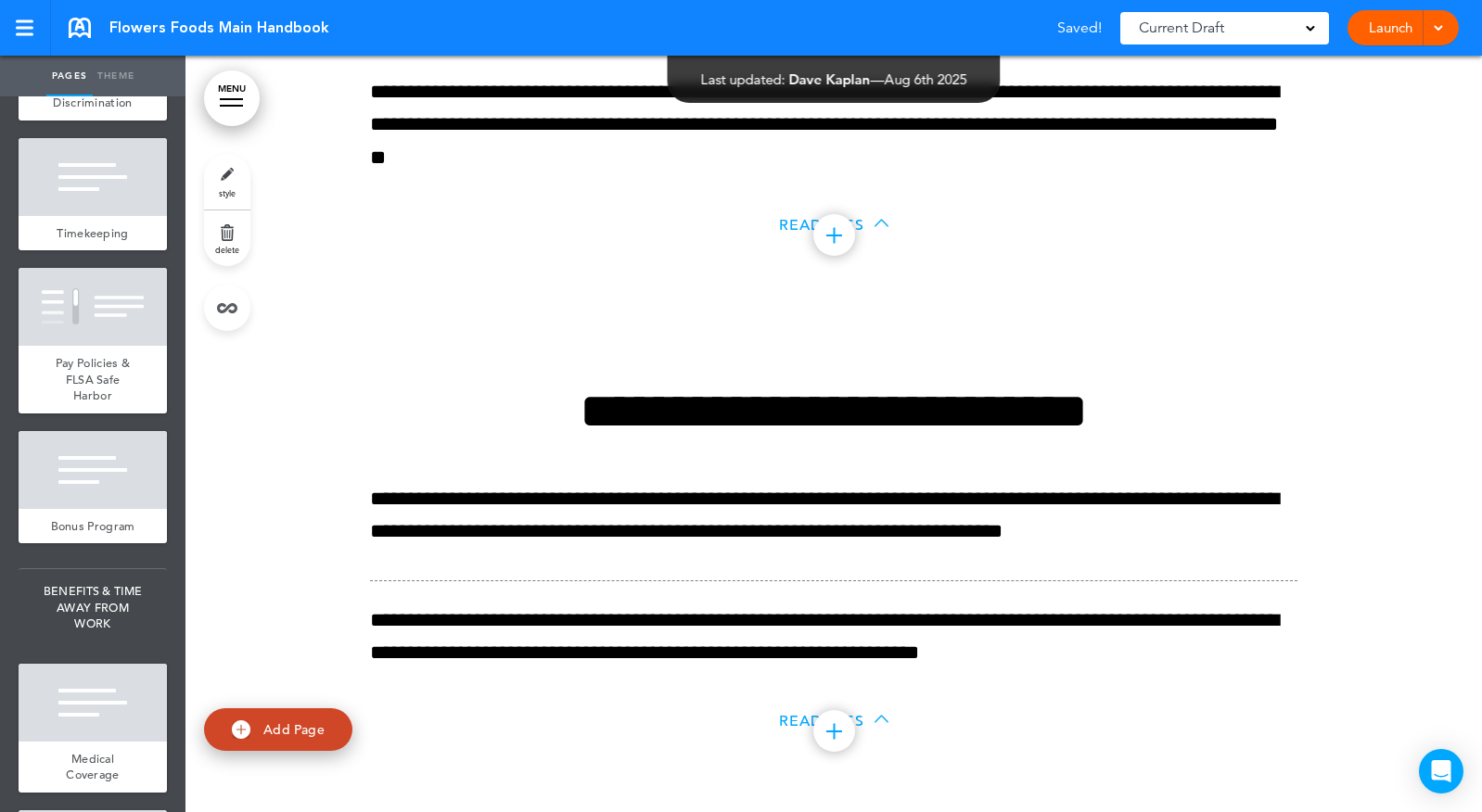 click on "Add Page" at bounding box center [278, 730] 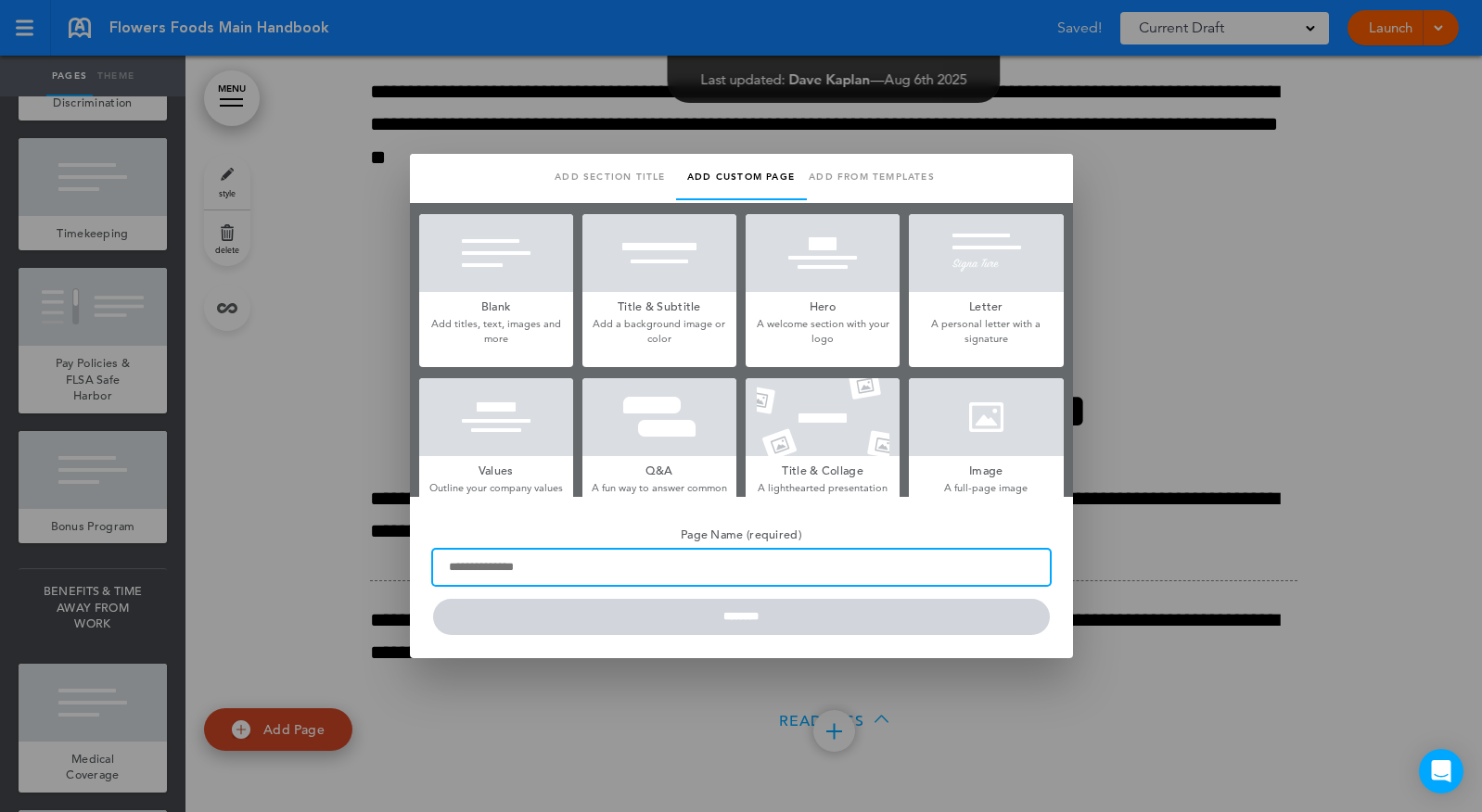 click on "Page Name (required)" at bounding box center [741, 567] 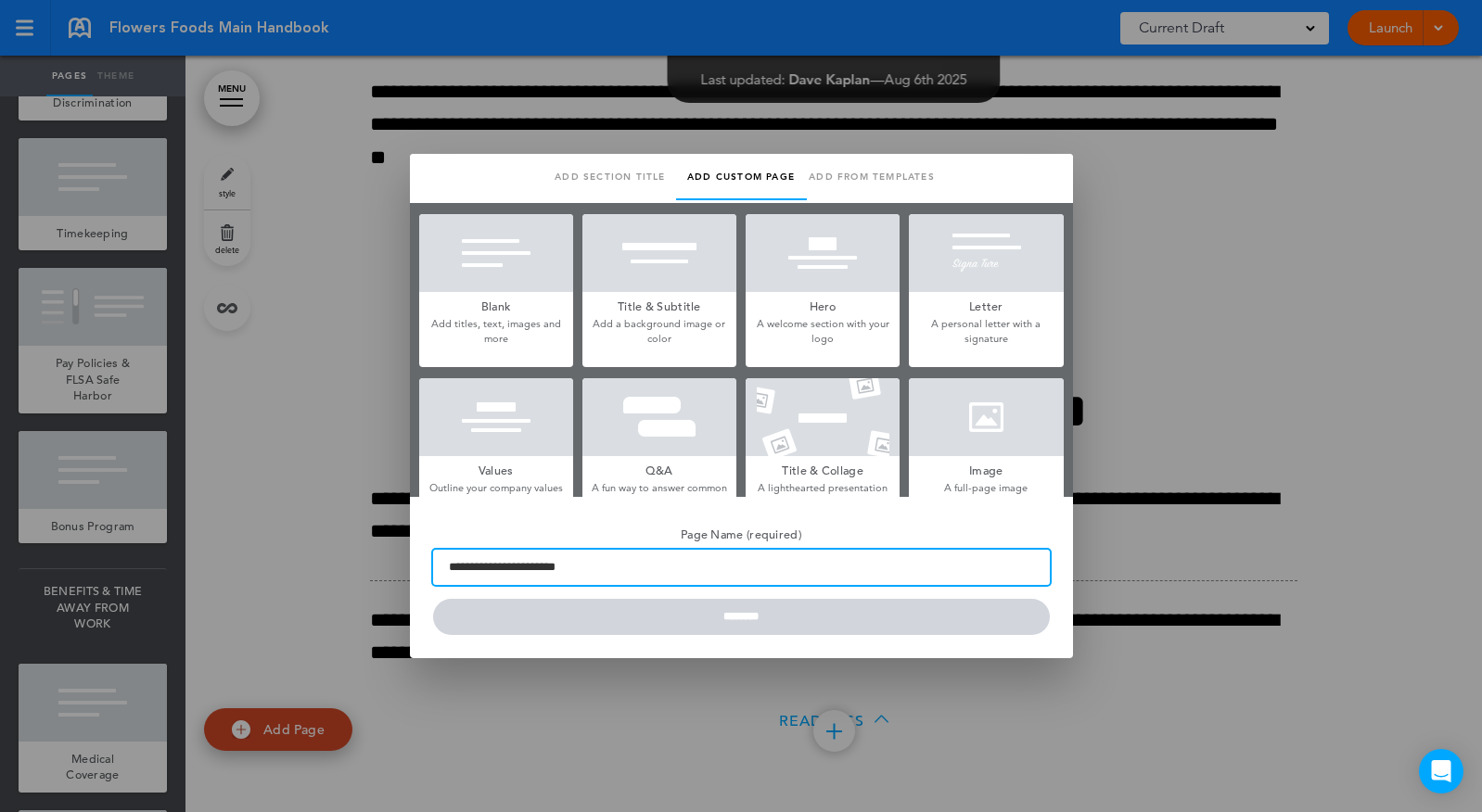 type on "**********" 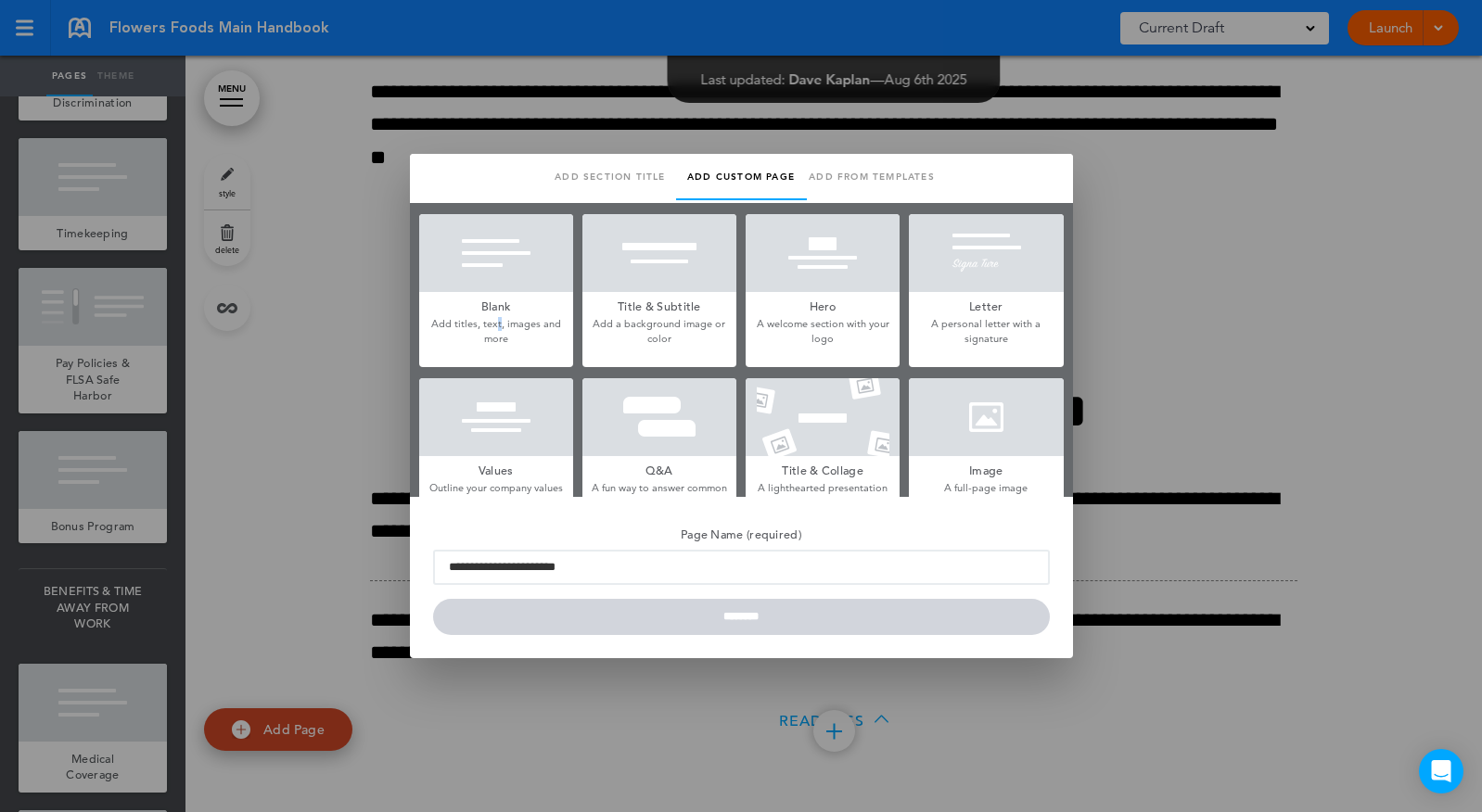 click on "Add titles, text, images and more" at bounding box center [496, 331] 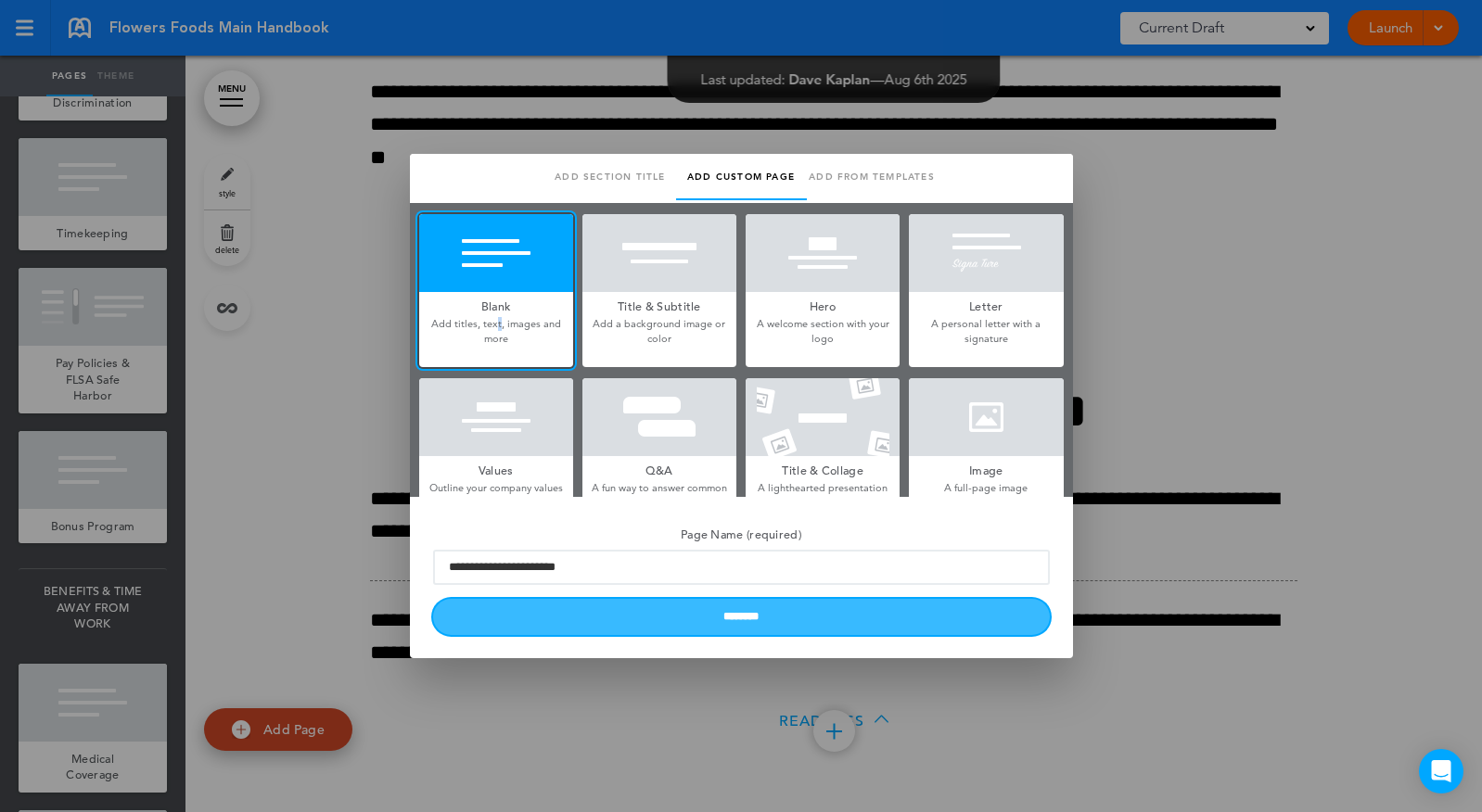 click on "********" at bounding box center [741, 616] 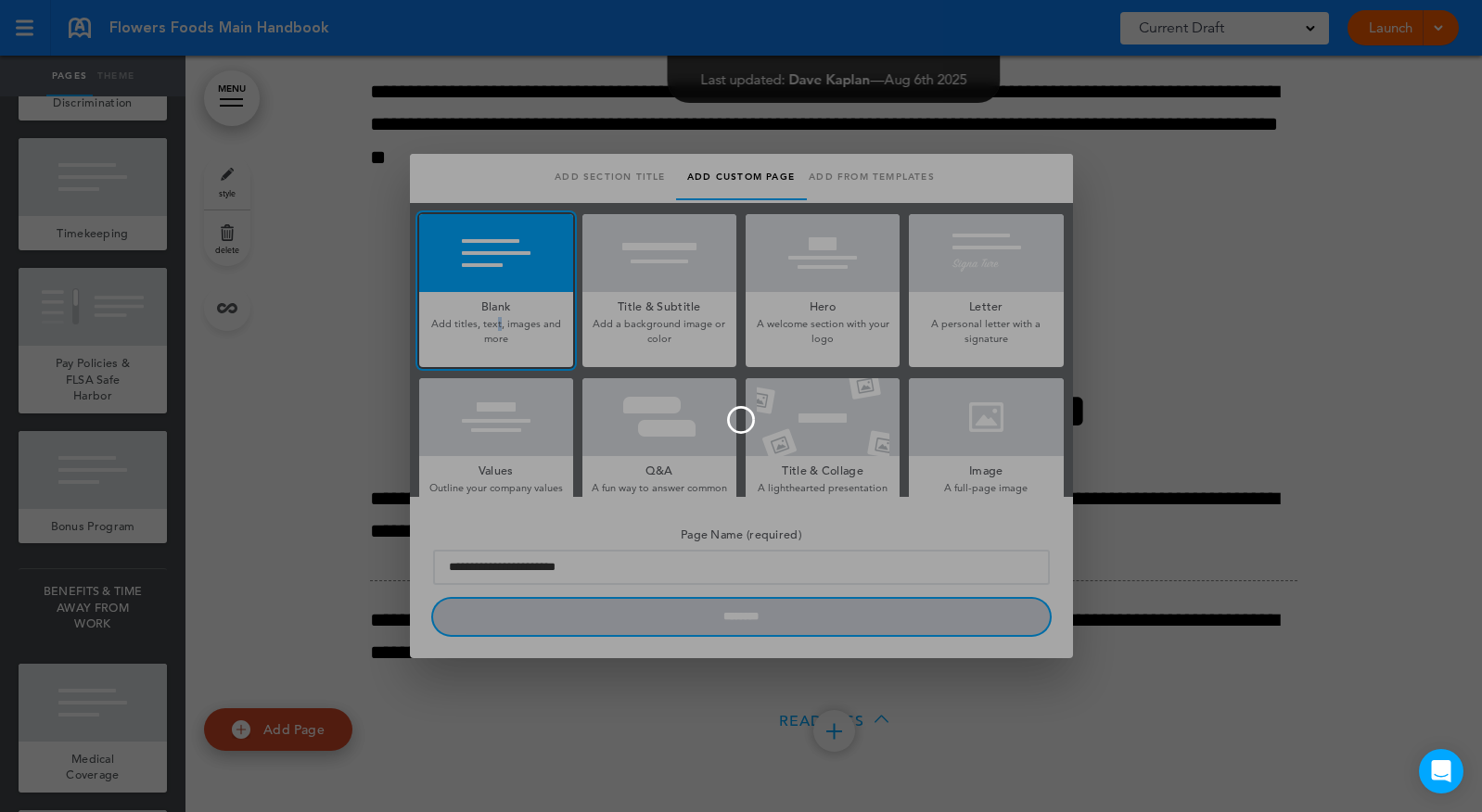 type 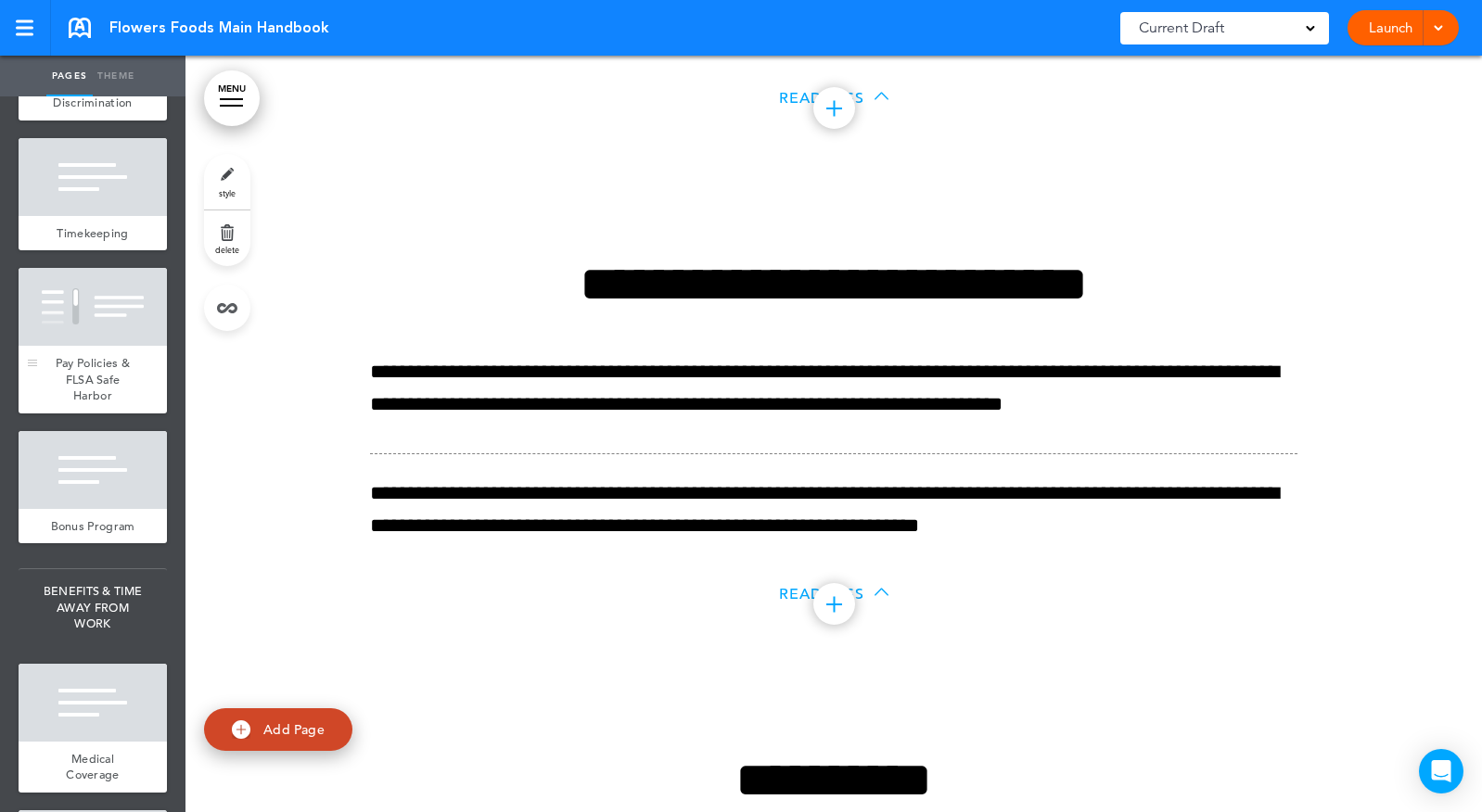 scroll, scrollTop: 55367, scrollLeft: 0, axis: vertical 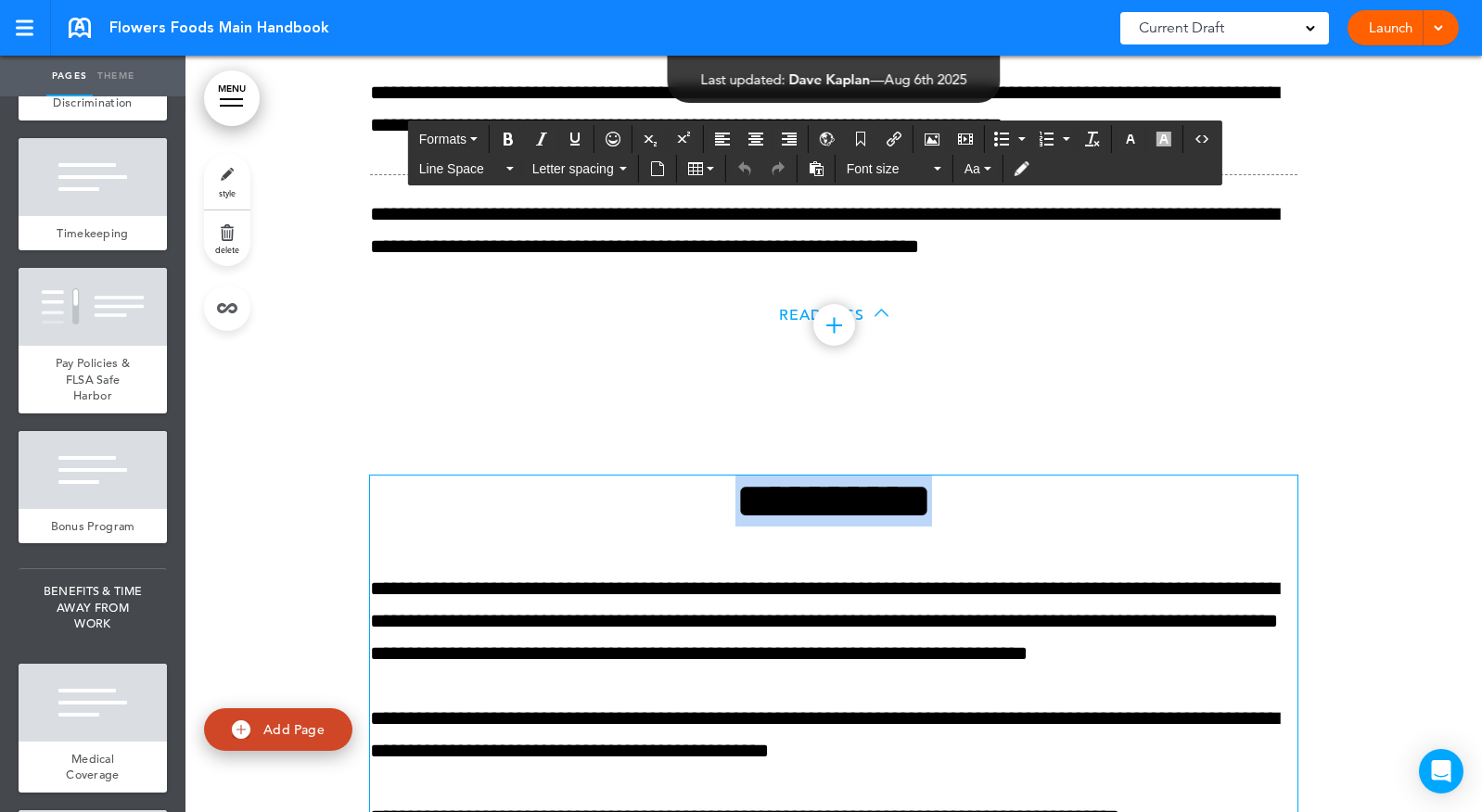 drag, startPoint x: 707, startPoint y: 625, endPoint x: 1101, endPoint y: 628, distance: 394.01142 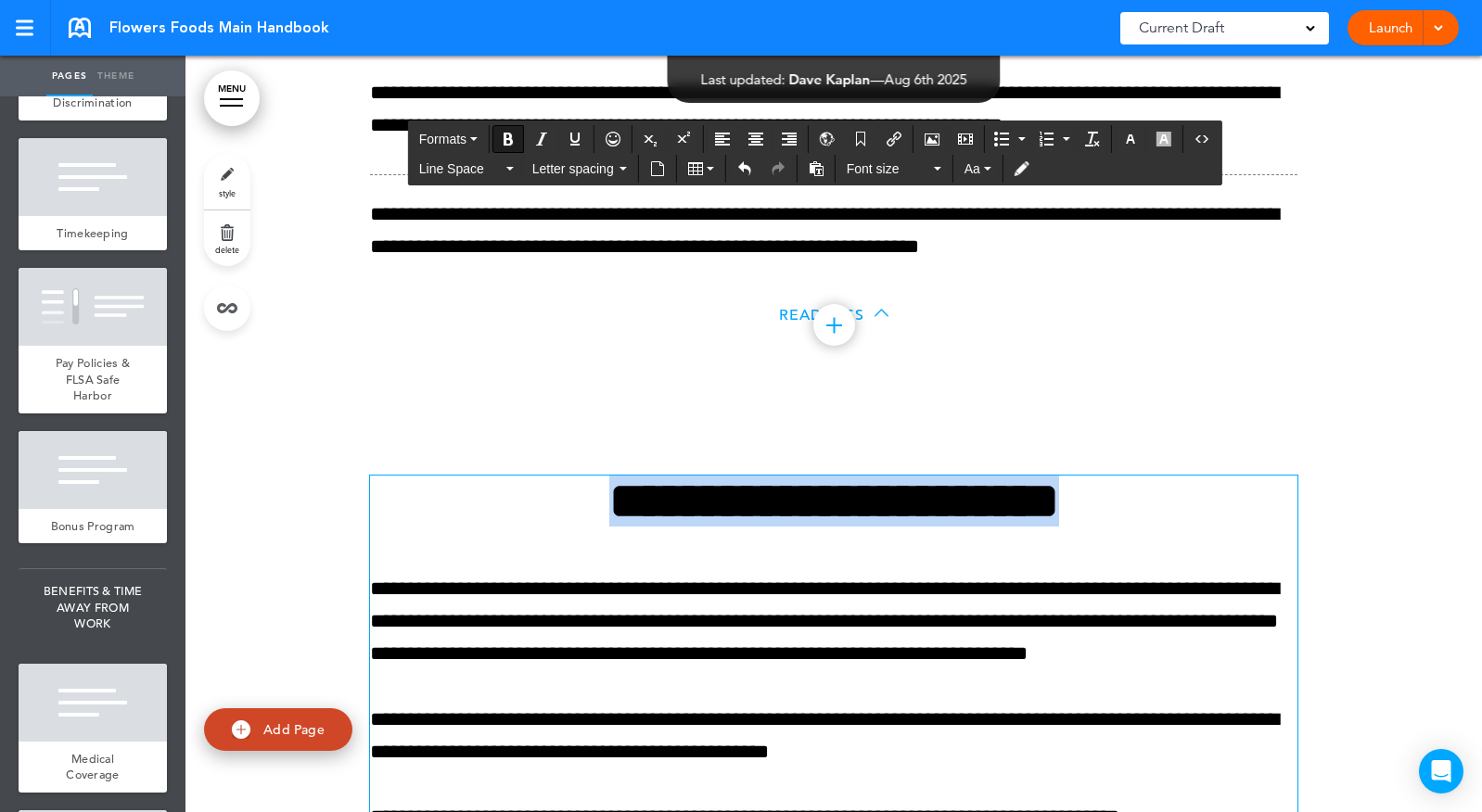 drag, startPoint x: 1122, startPoint y: 640, endPoint x: 383, endPoint y: 635, distance: 739.0169 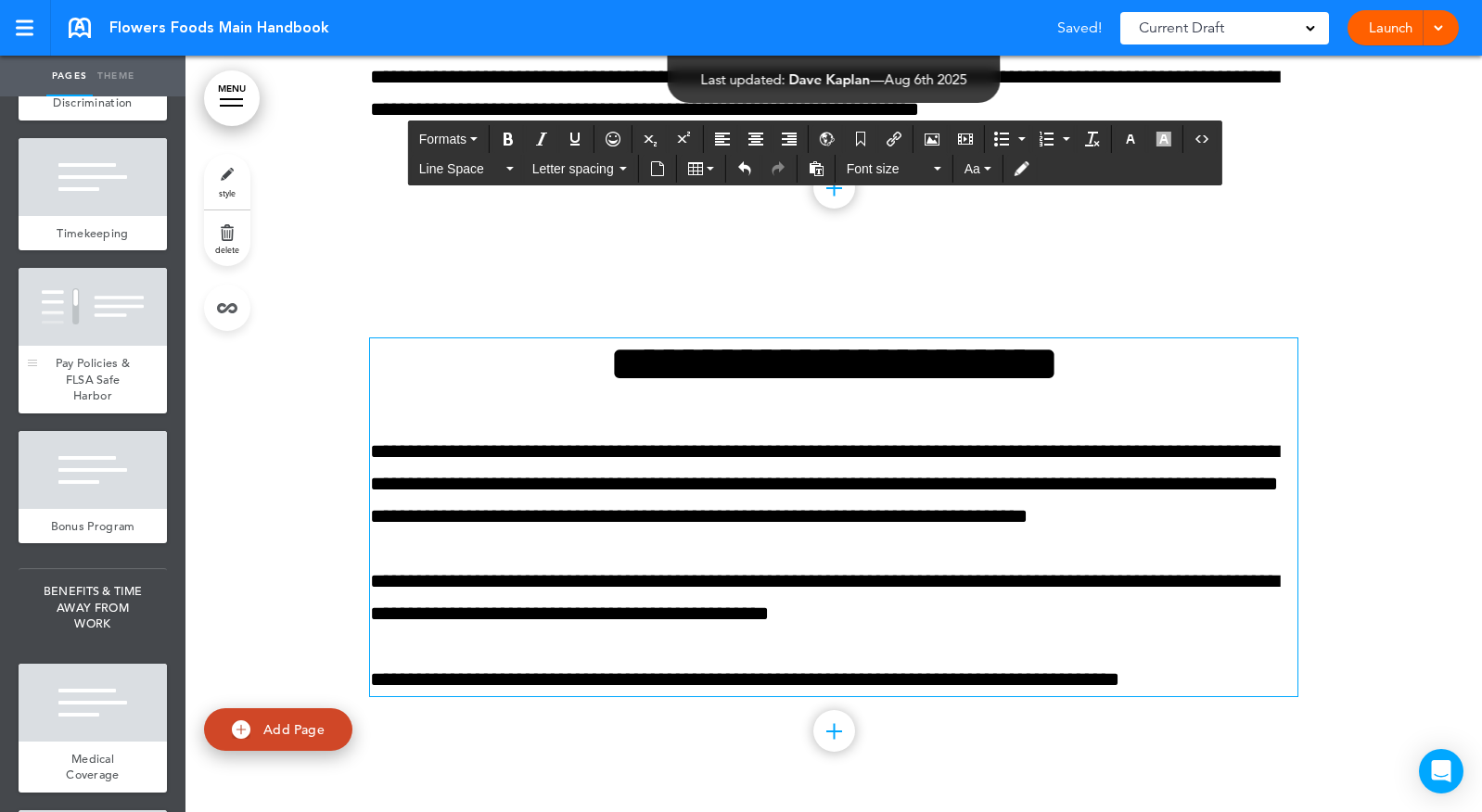 scroll, scrollTop: 55632, scrollLeft: 0, axis: vertical 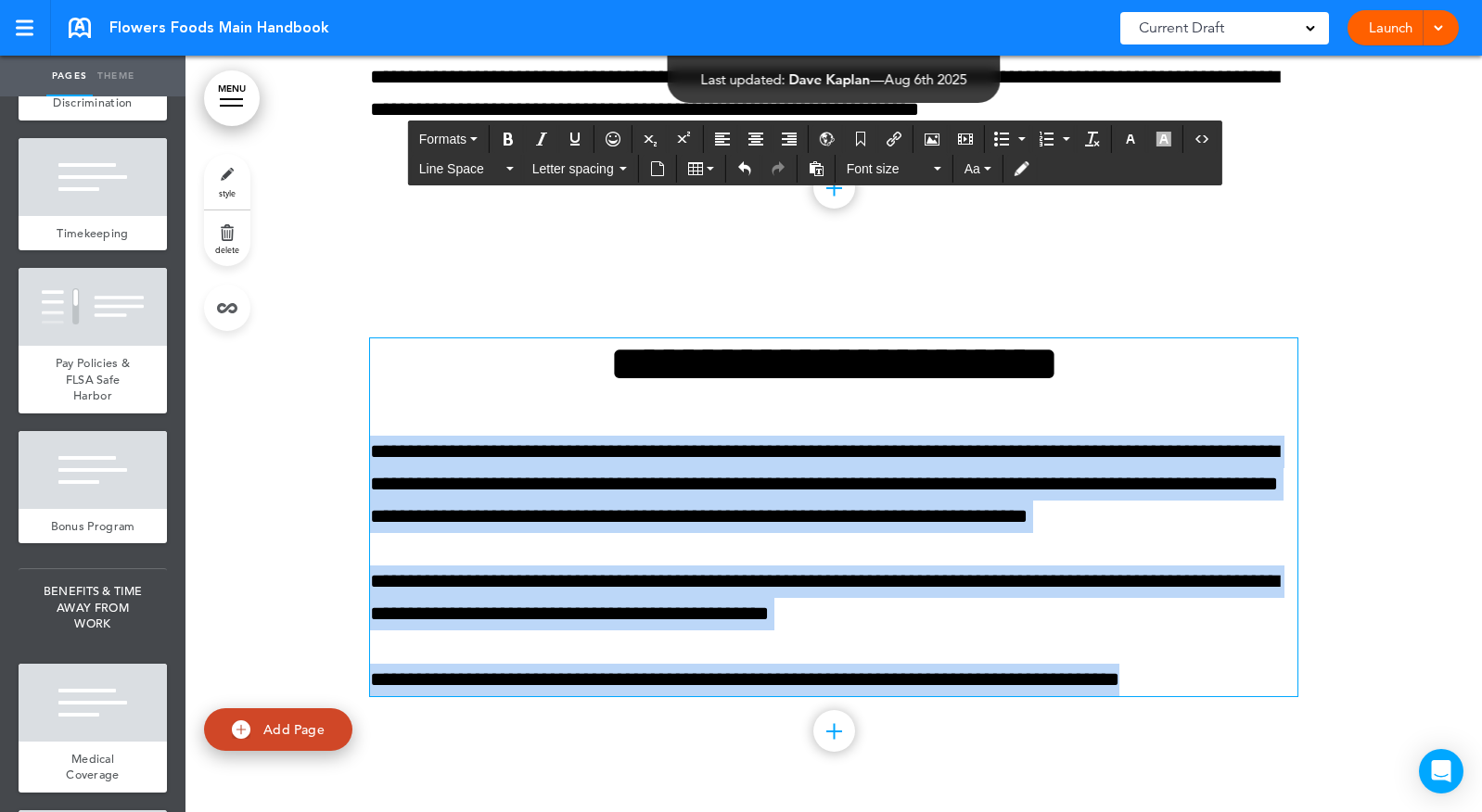 drag, startPoint x: 373, startPoint y: 454, endPoint x: 1226, endPoint y: 722, distance: 894.1102 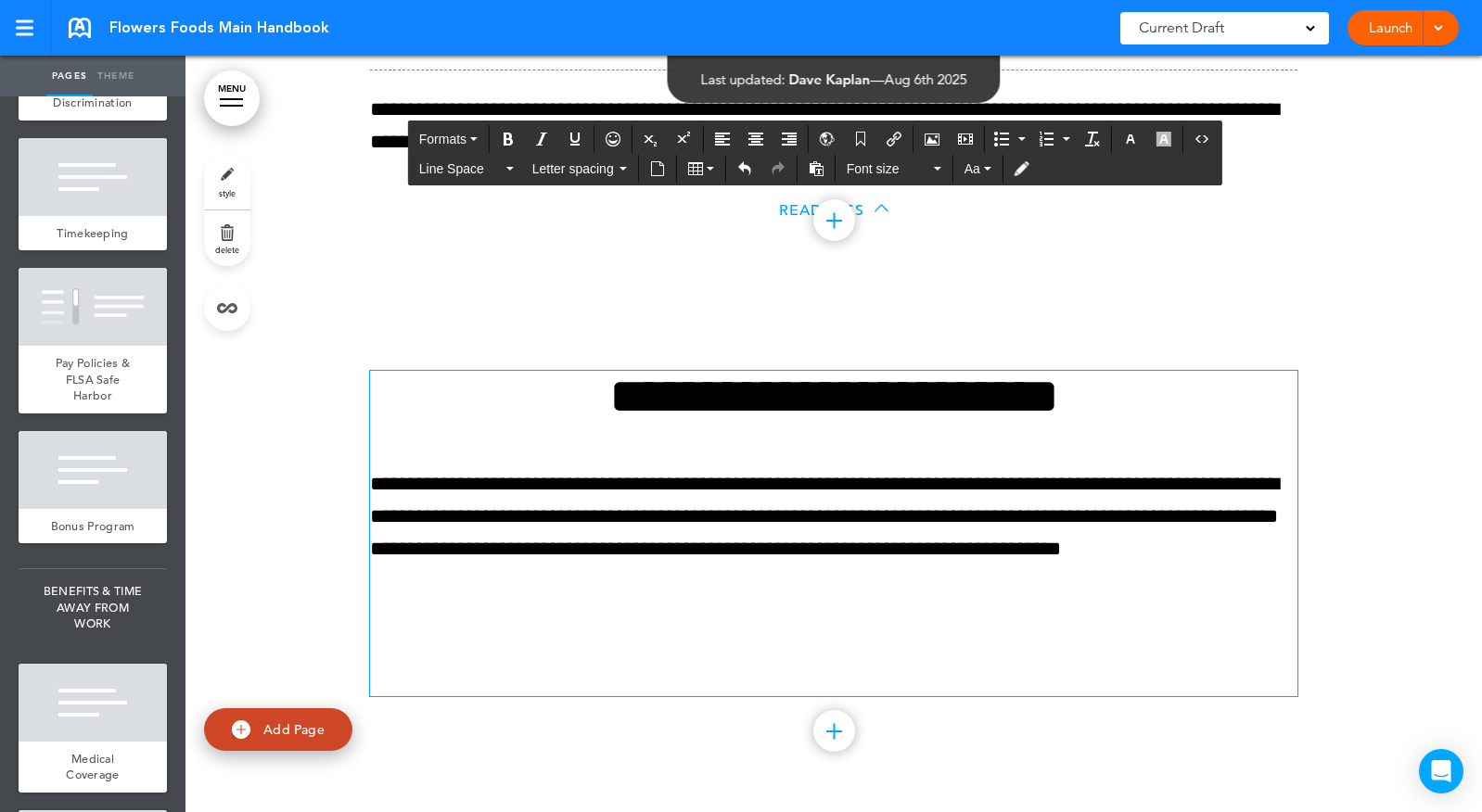 scroll, scrollTop: 55501, scrollLeft: 0, axis: vertical 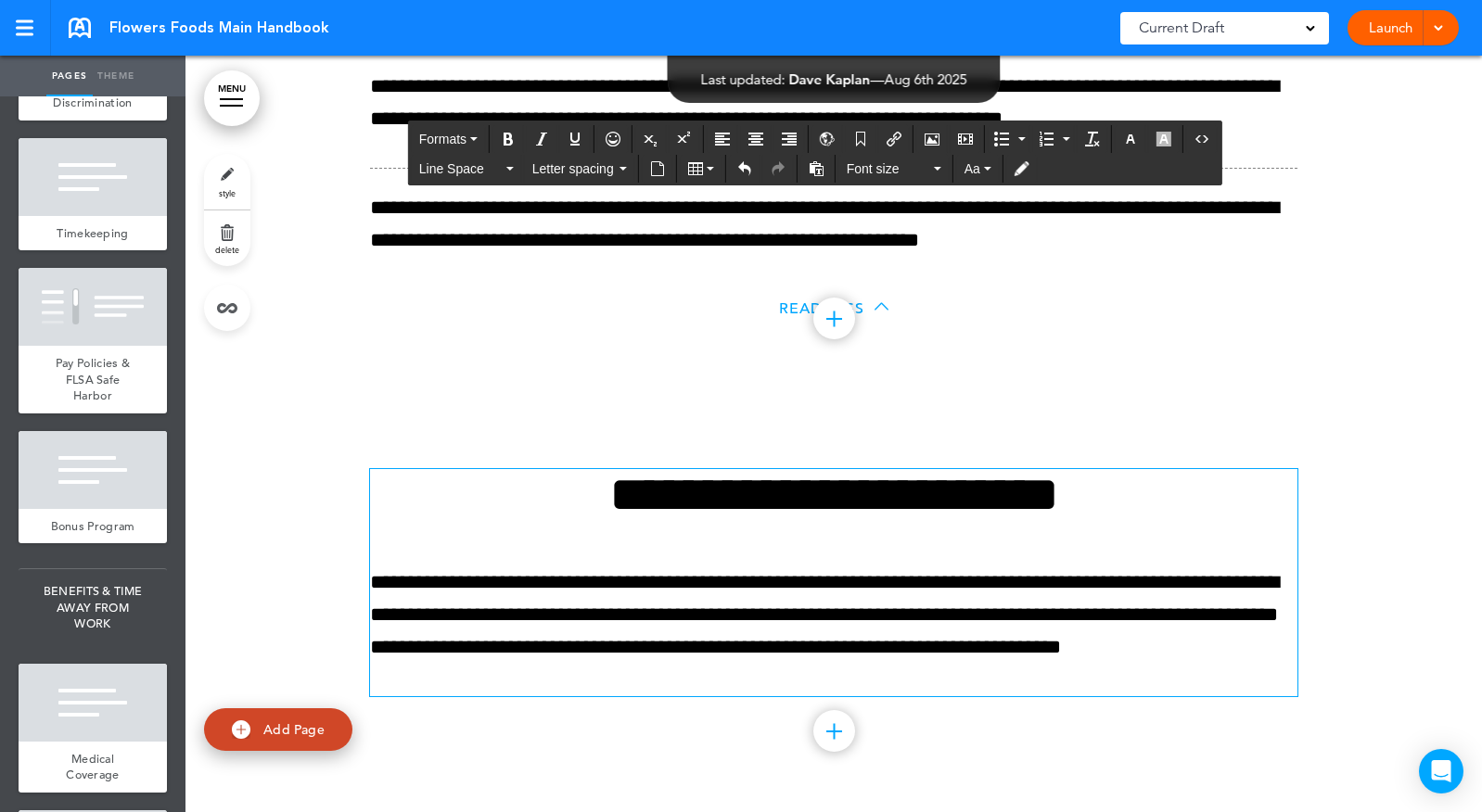 click at bounding box center (834, 730) 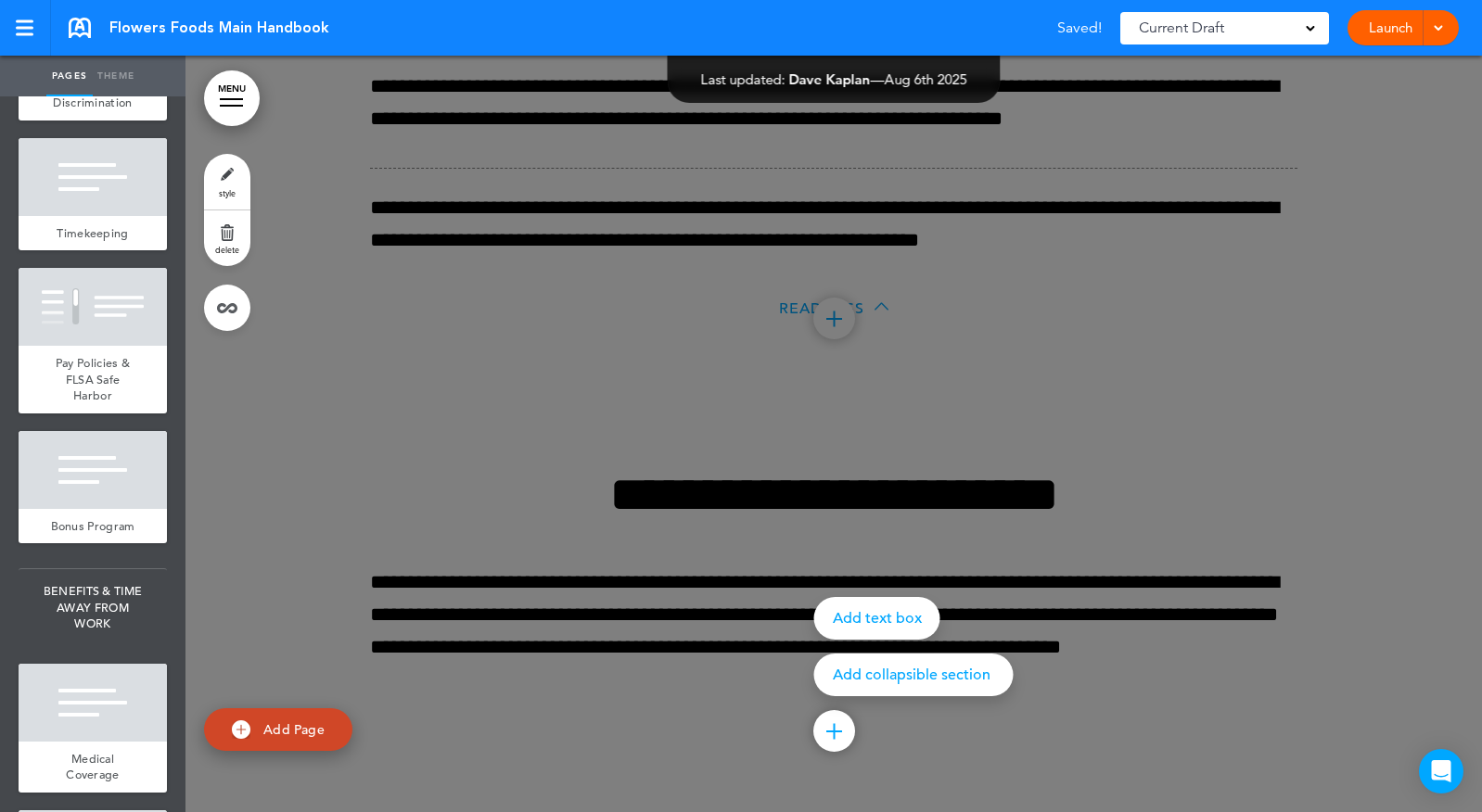 click on "Add collapsible section" at bounding box center [913, 675] 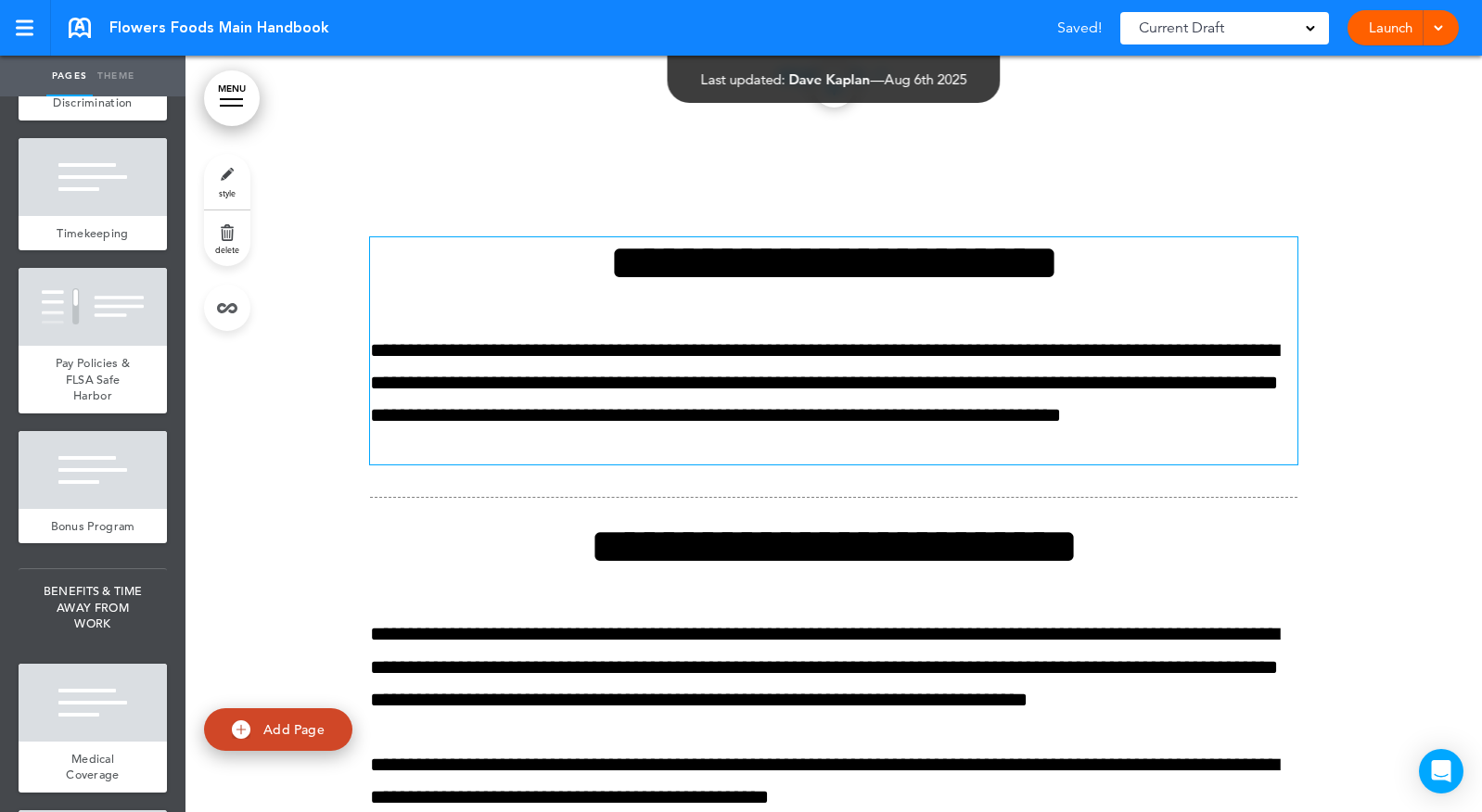 scroll, scrollTop: 55749, scrollLeft: 0, axis: vertical 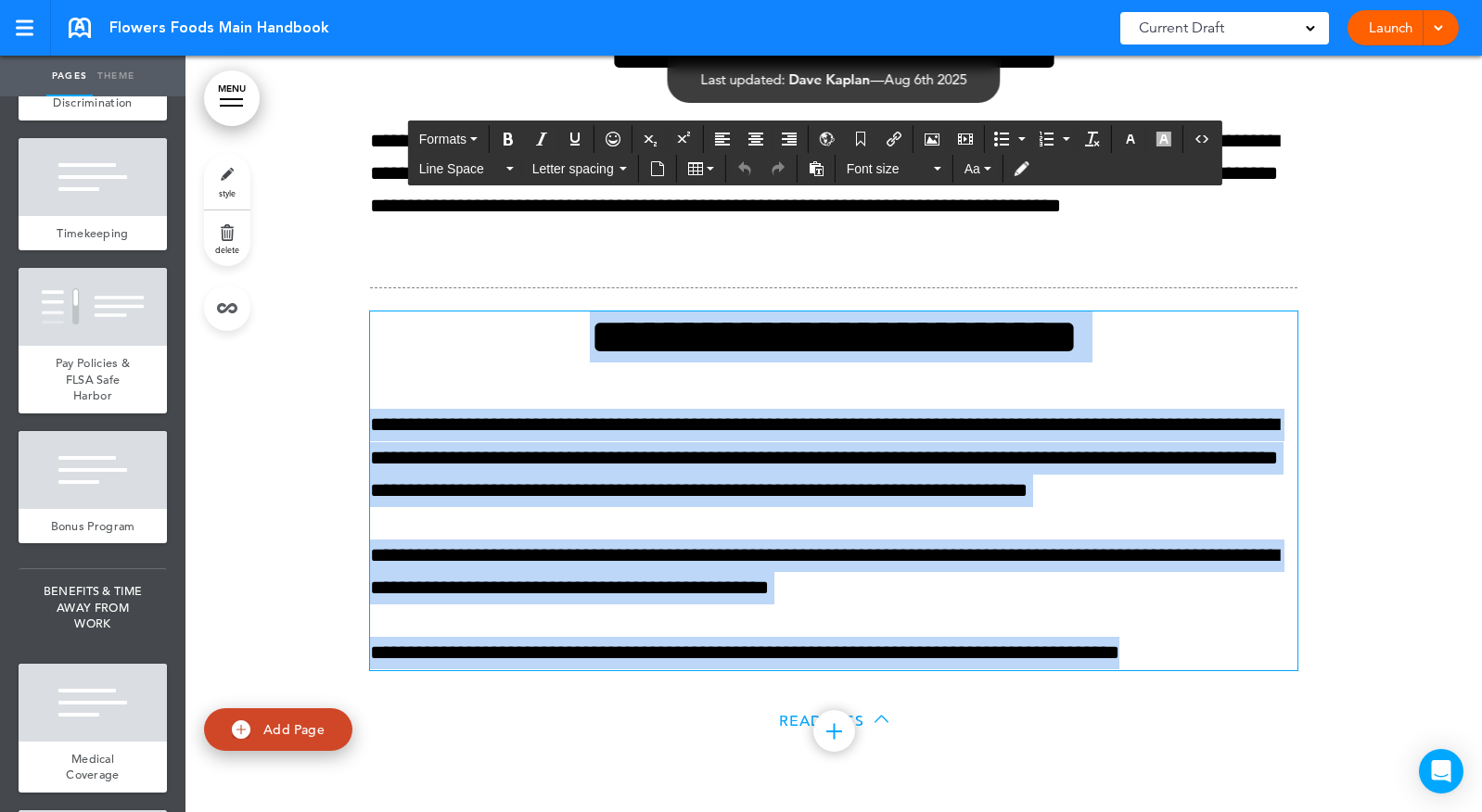 drag, startPoint x: 550, startPoint y: 526, endPoint x: 1164, endPoint y: 676, distance: 632.05696 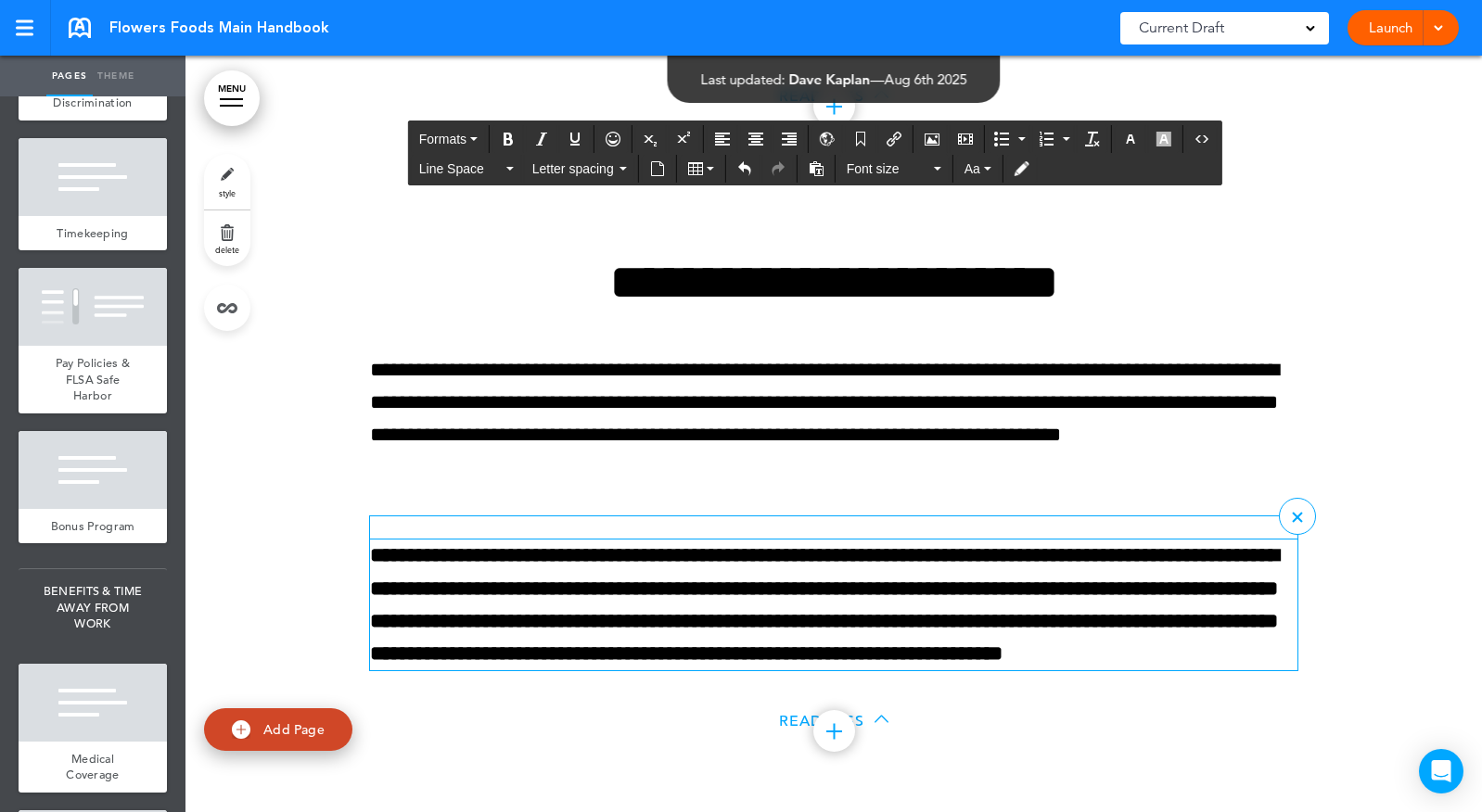 scroll, scrollTop: 55746, scrollLeft: 0, axis: vertical 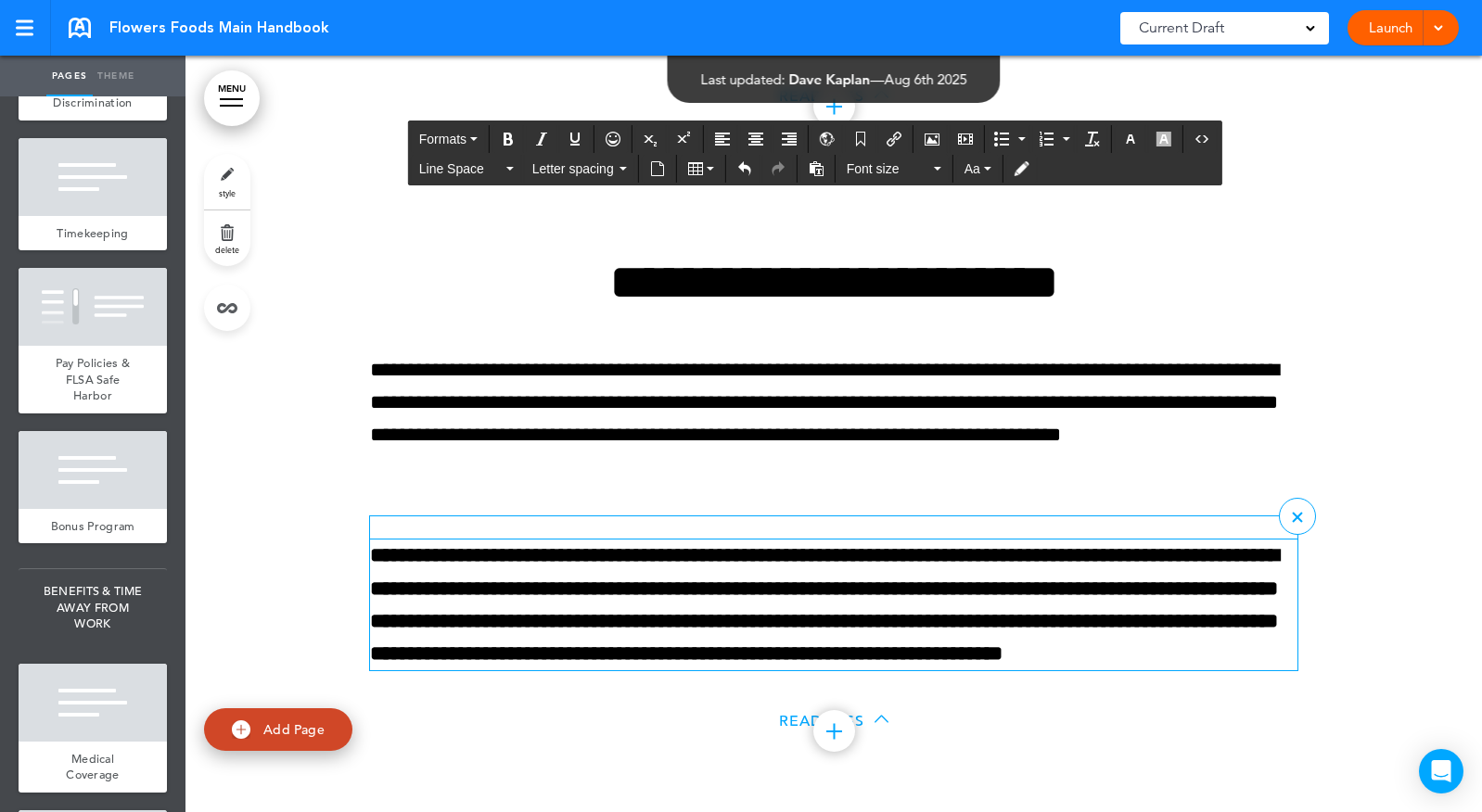 click at bounding box center [834, 527] 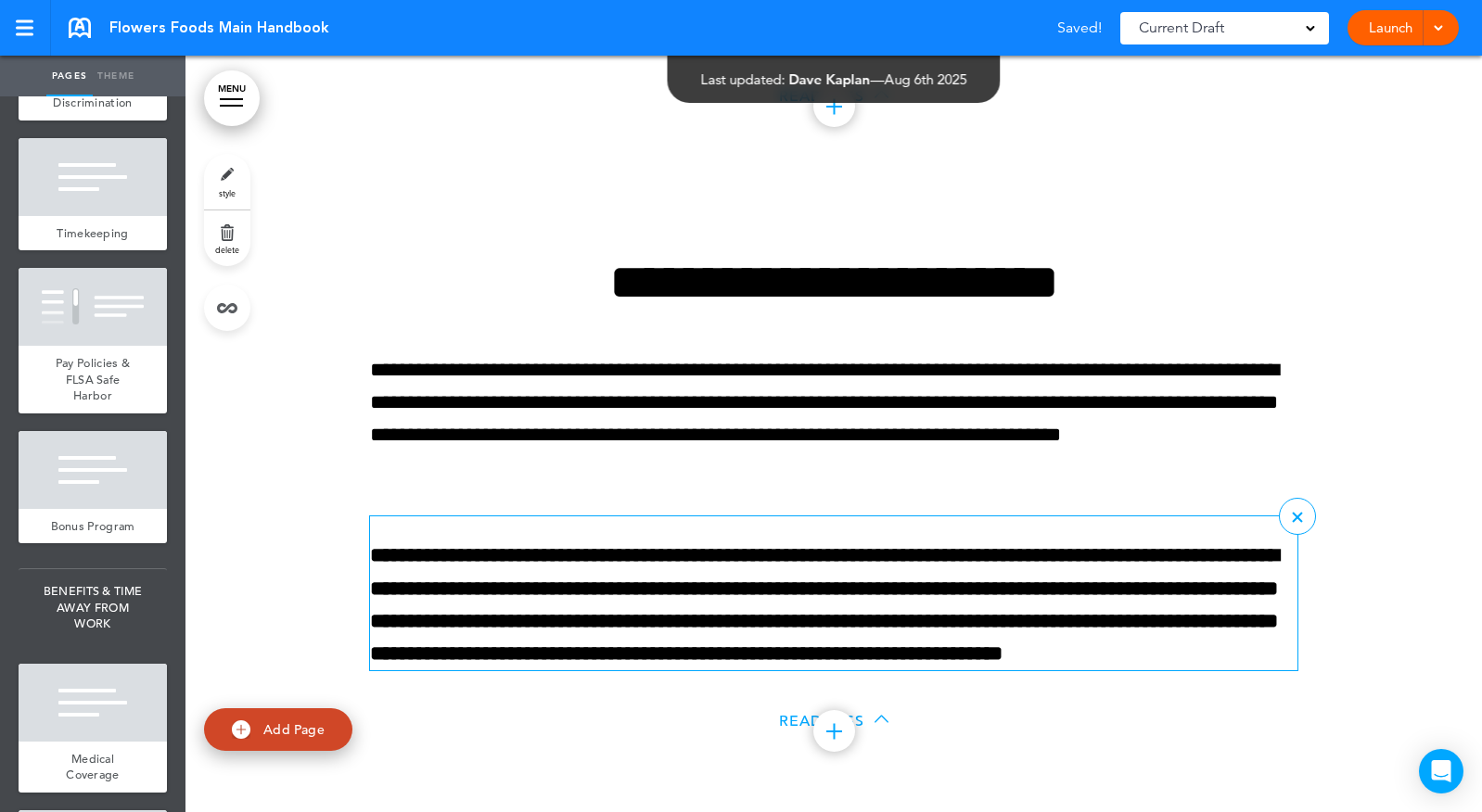 click on "**********" at bounding box center [824, 604] 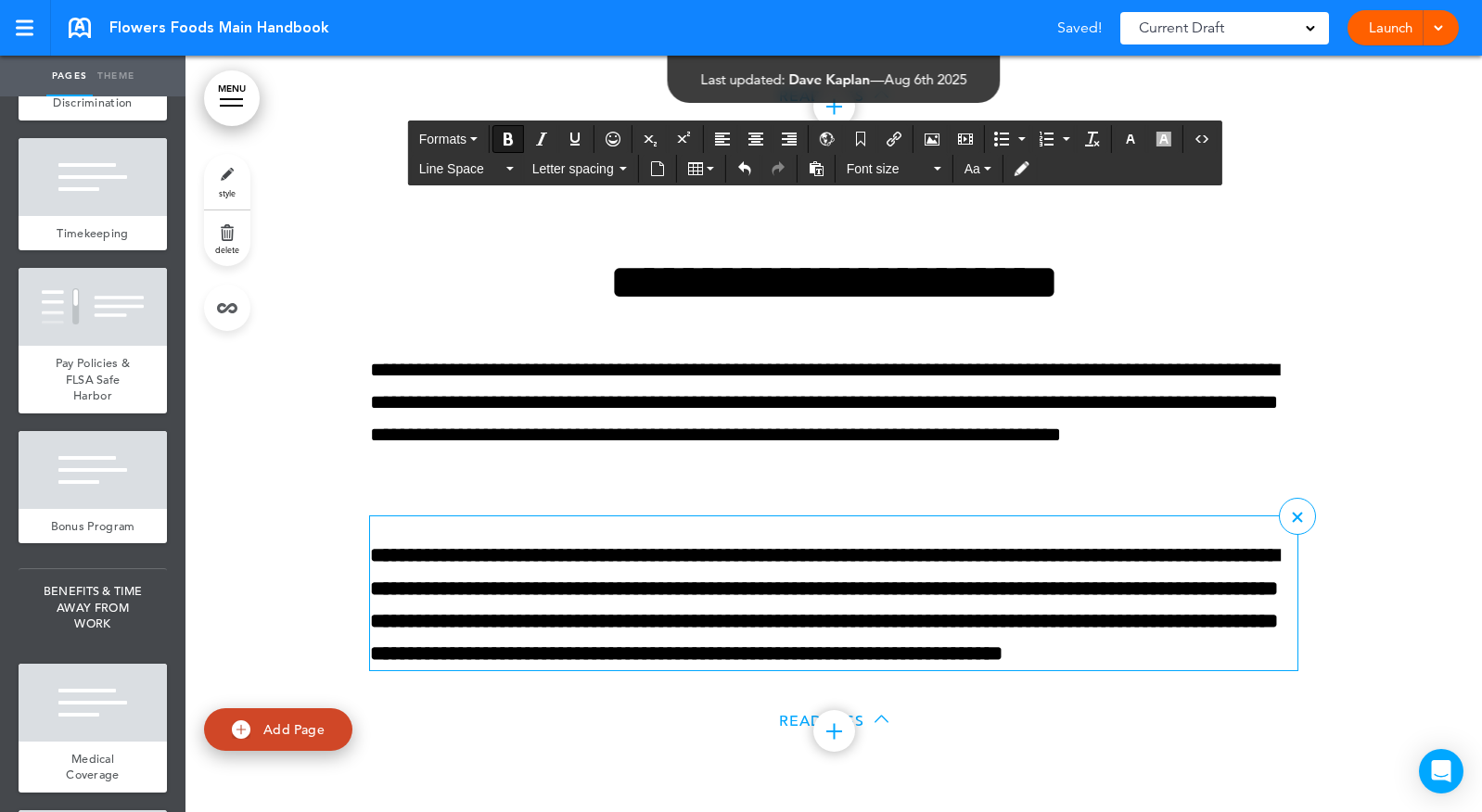 click on "**********" at bounding box center (834, 604) 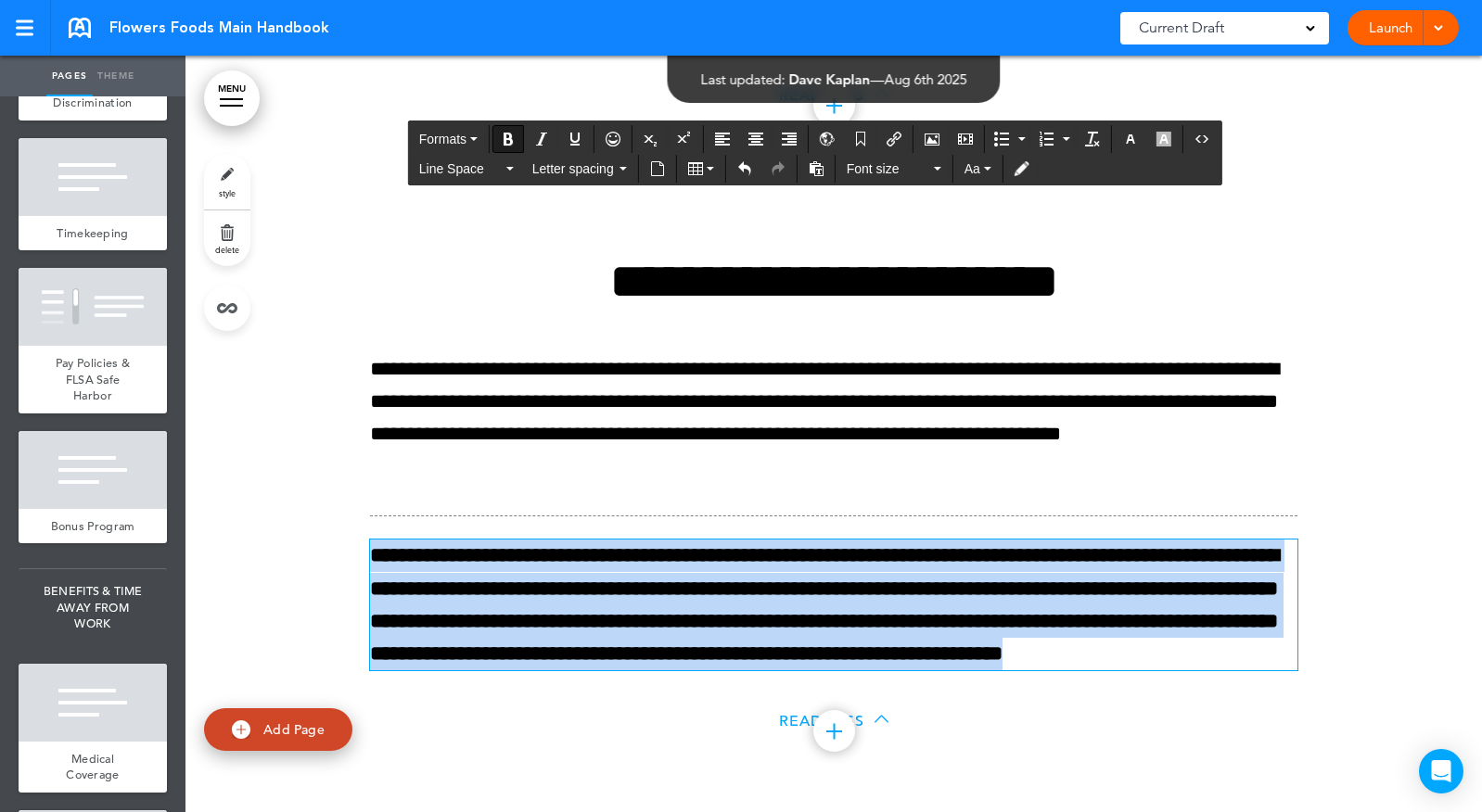 scroll, scrollTop: 55747, scrollLeft: 0, axis: vertical 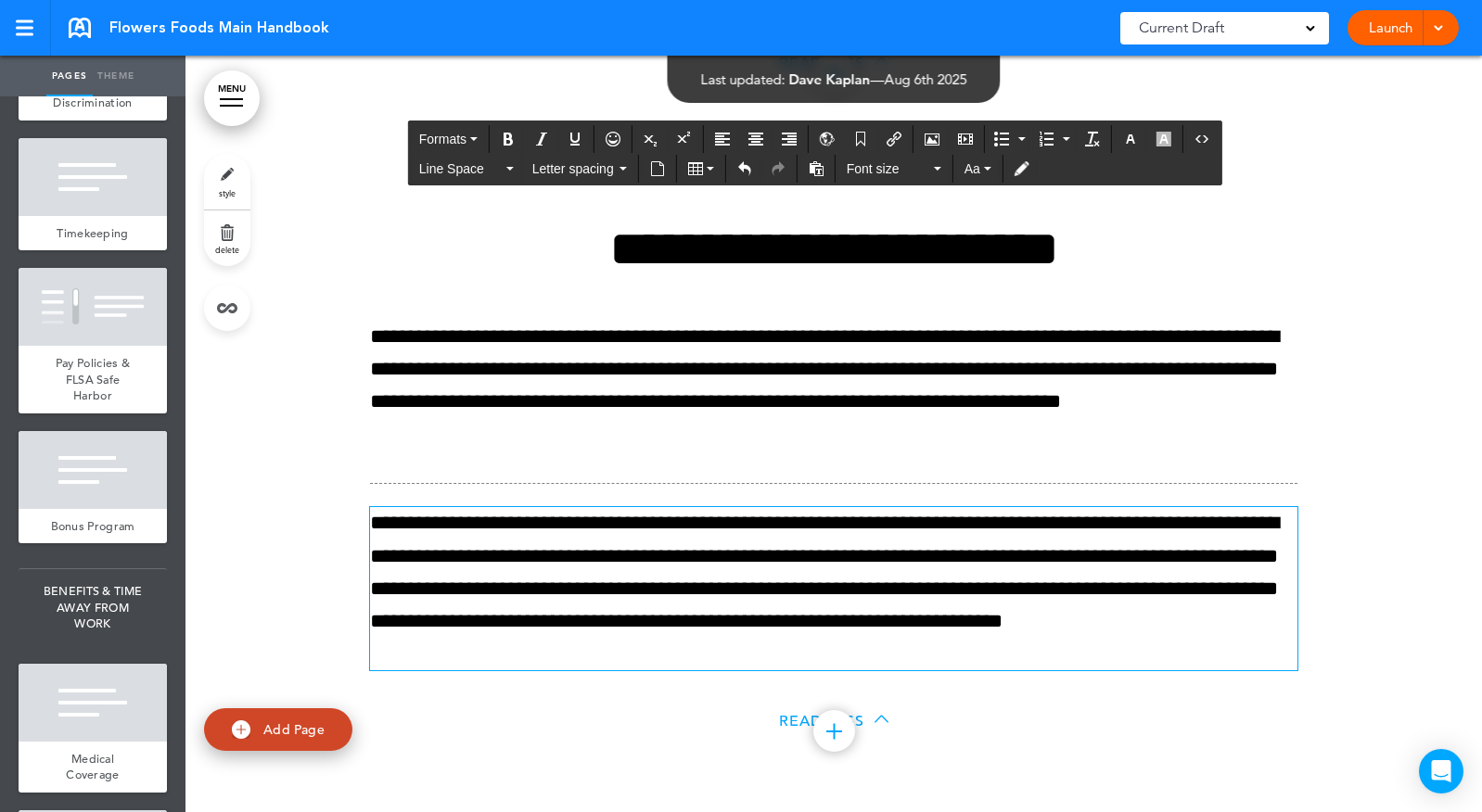 click on "Read Less" at bounding box center (834, 722) 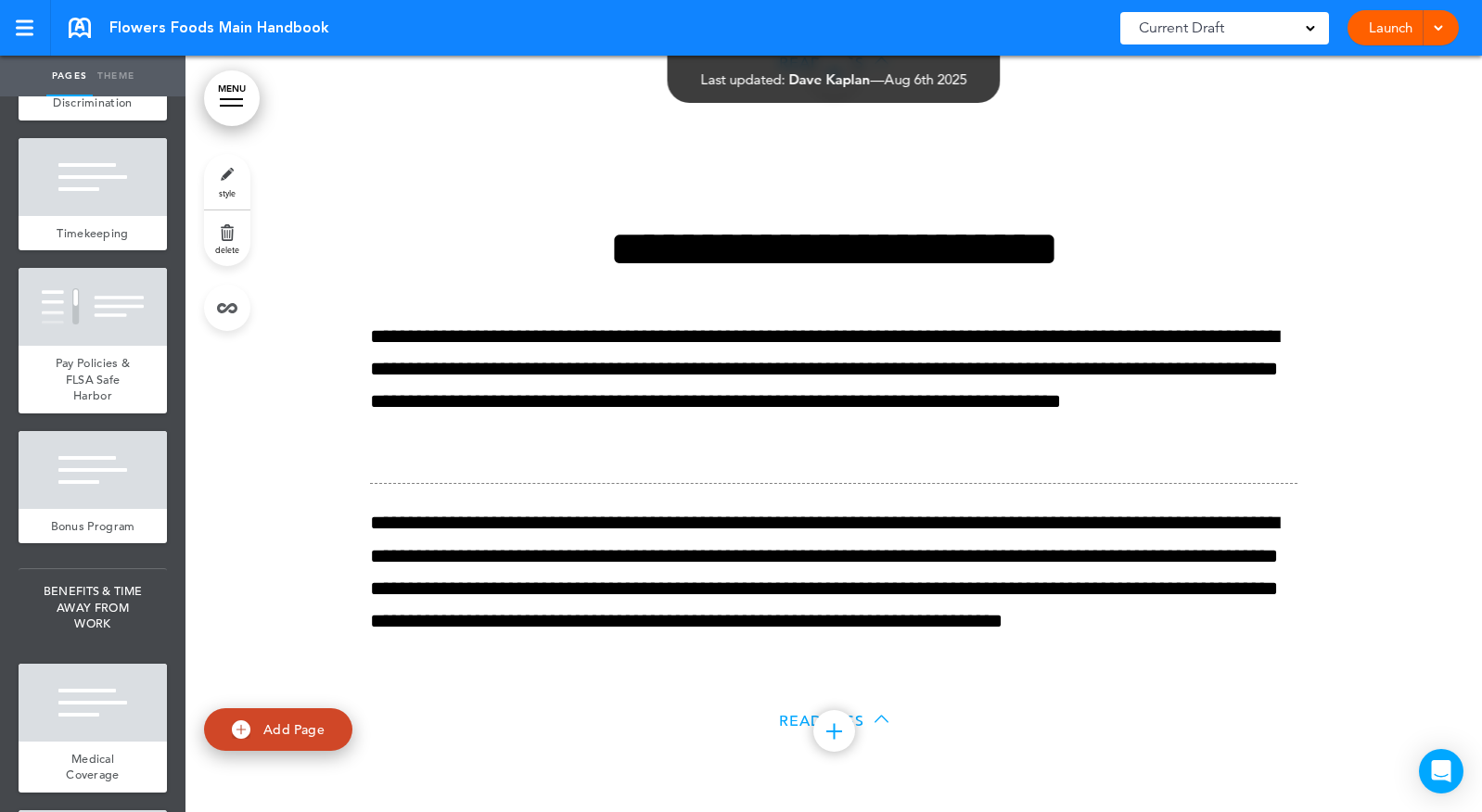 scroll, scrollTop: 55747, scrollLeft: 0, axis: vertical 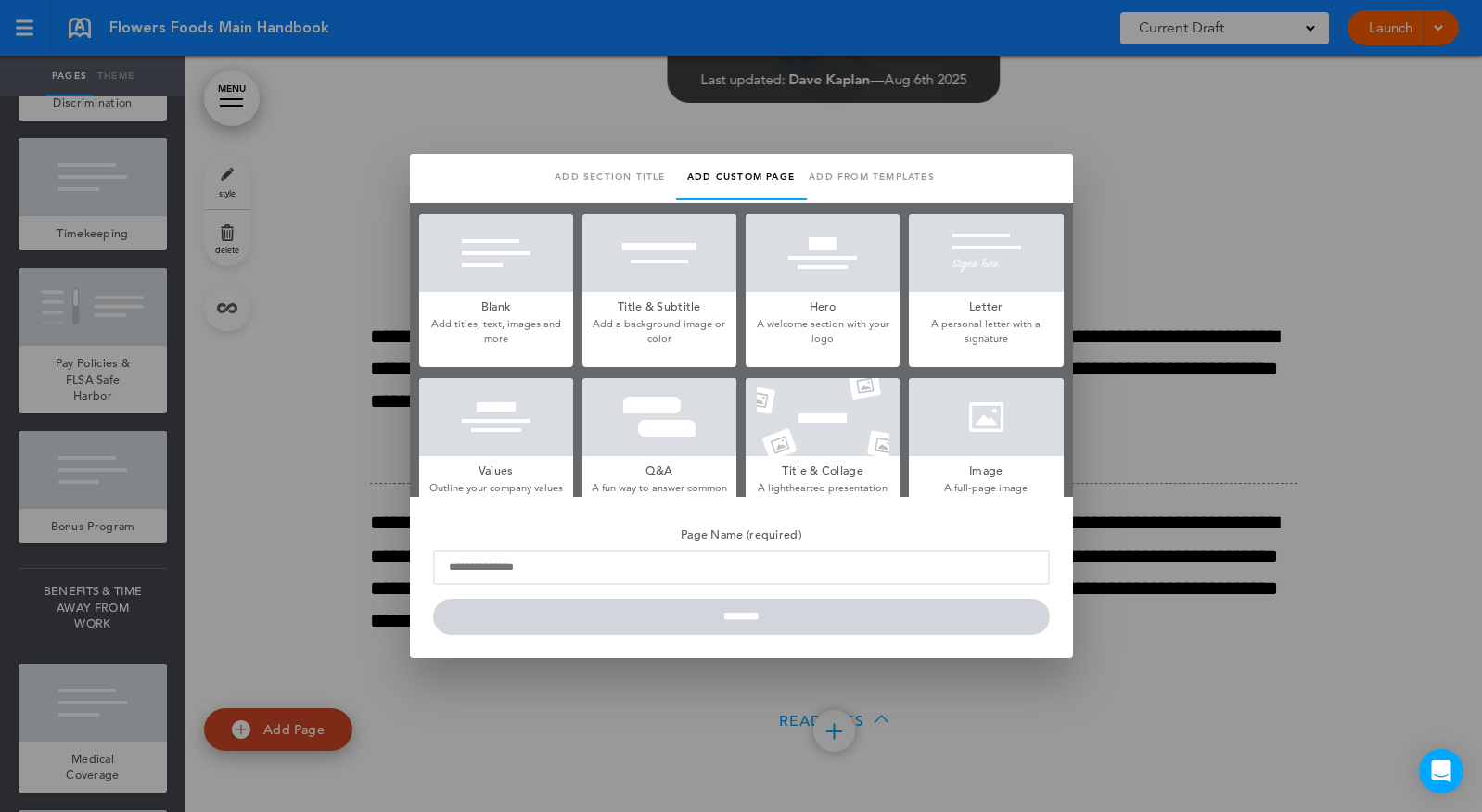 click on "Blank" at bounding box center [496, 305] 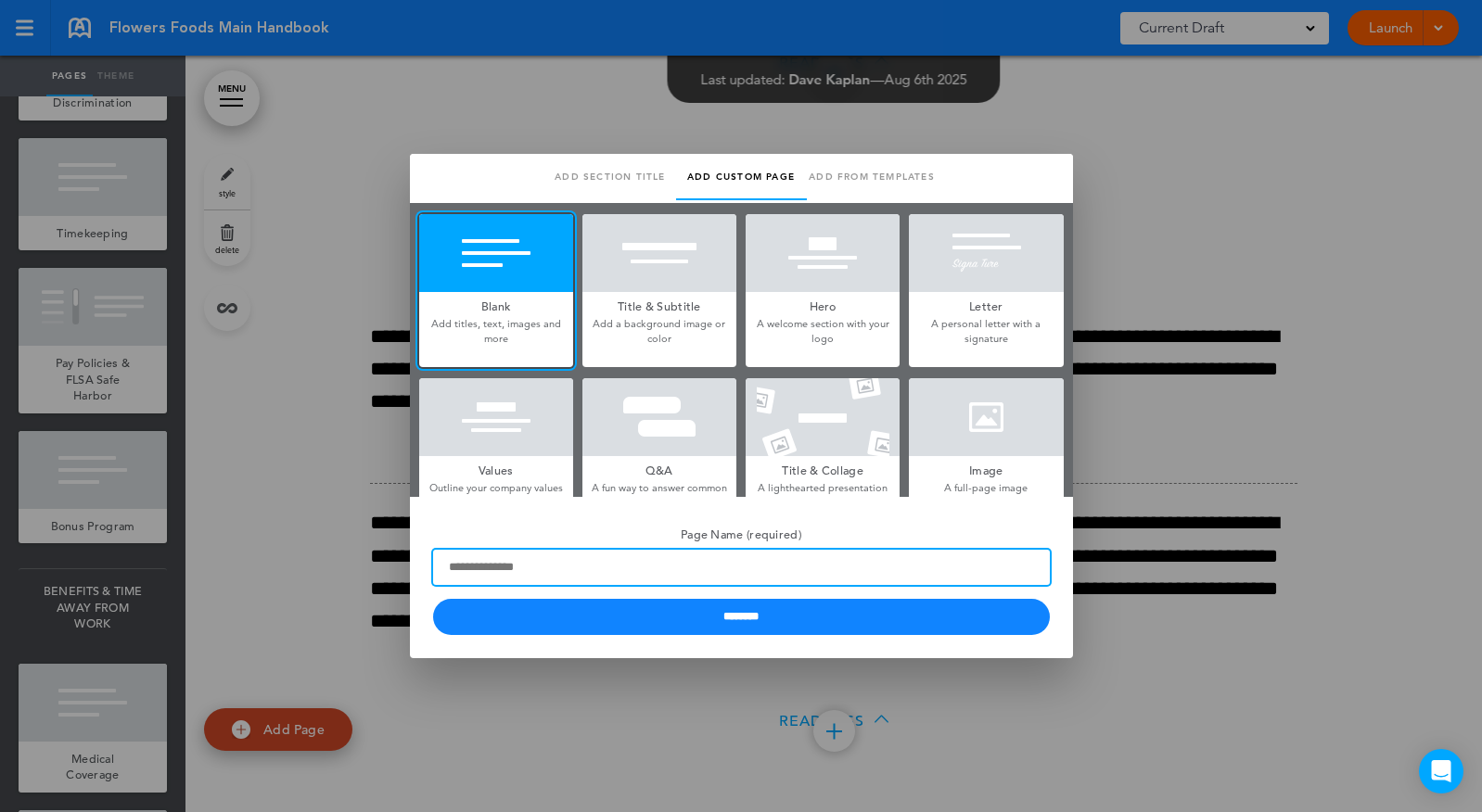click on "Page Name (required)" at bounding box center [741, 567] 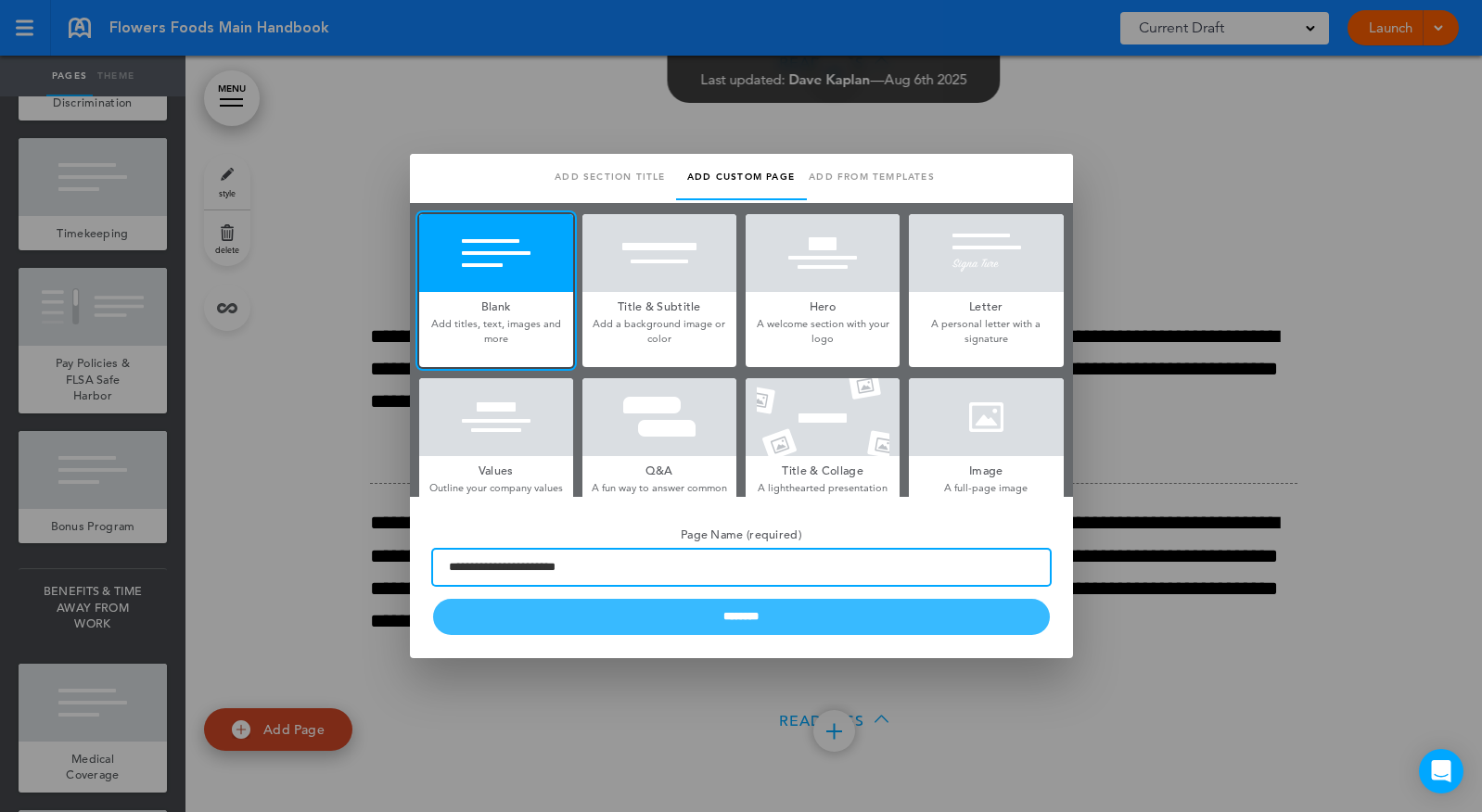 type on "**********" 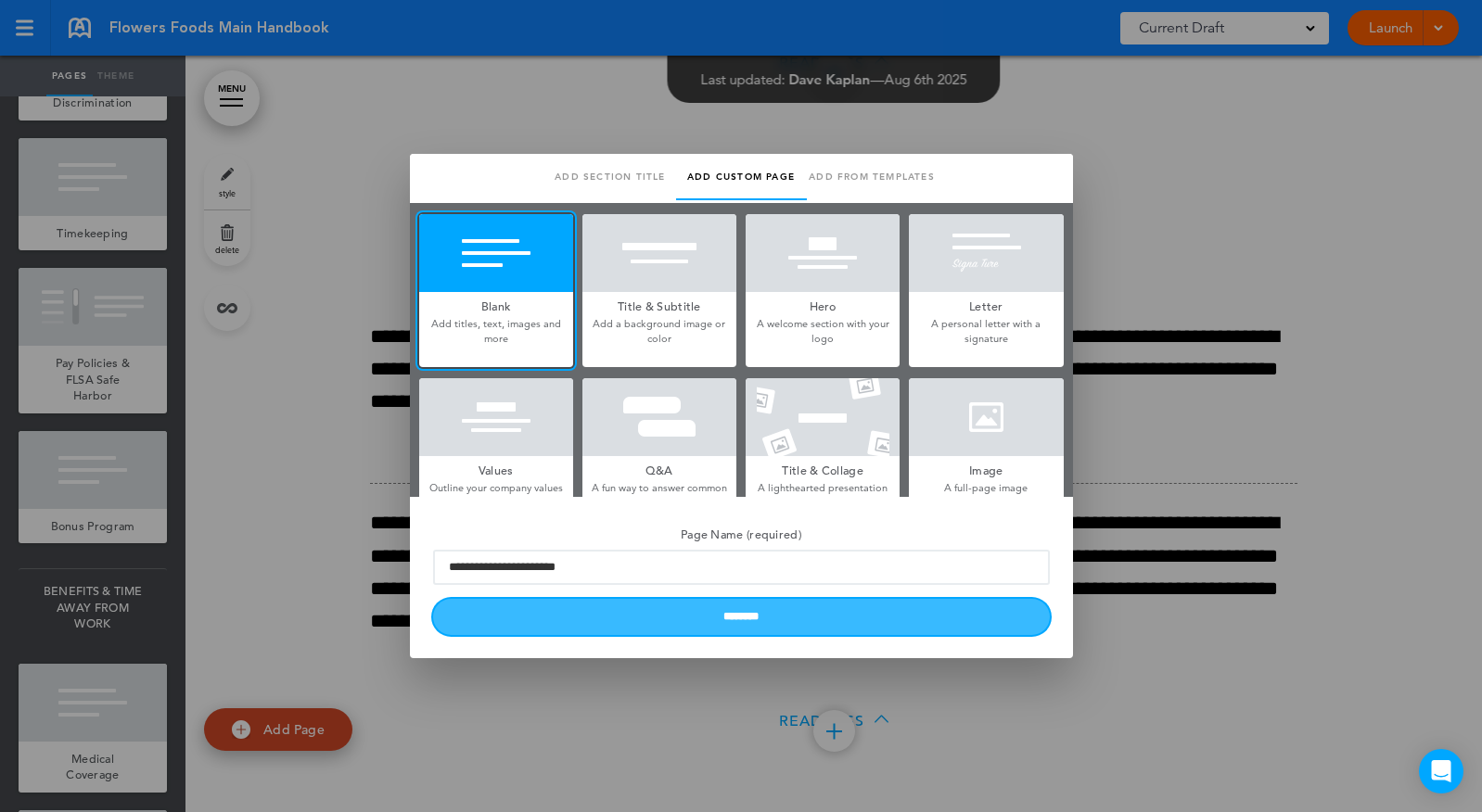 click on "********" at bounding box center (741, 616) 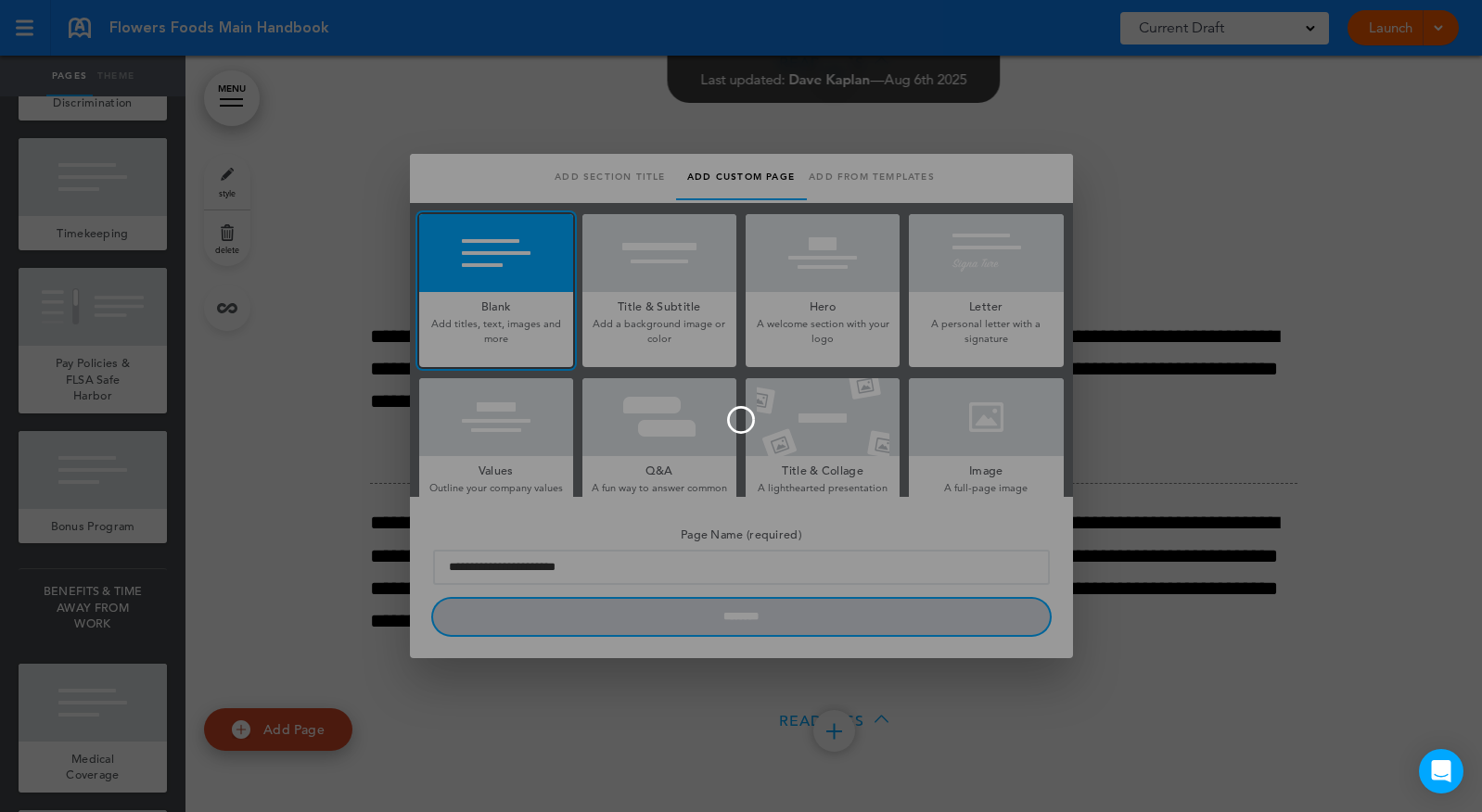 type 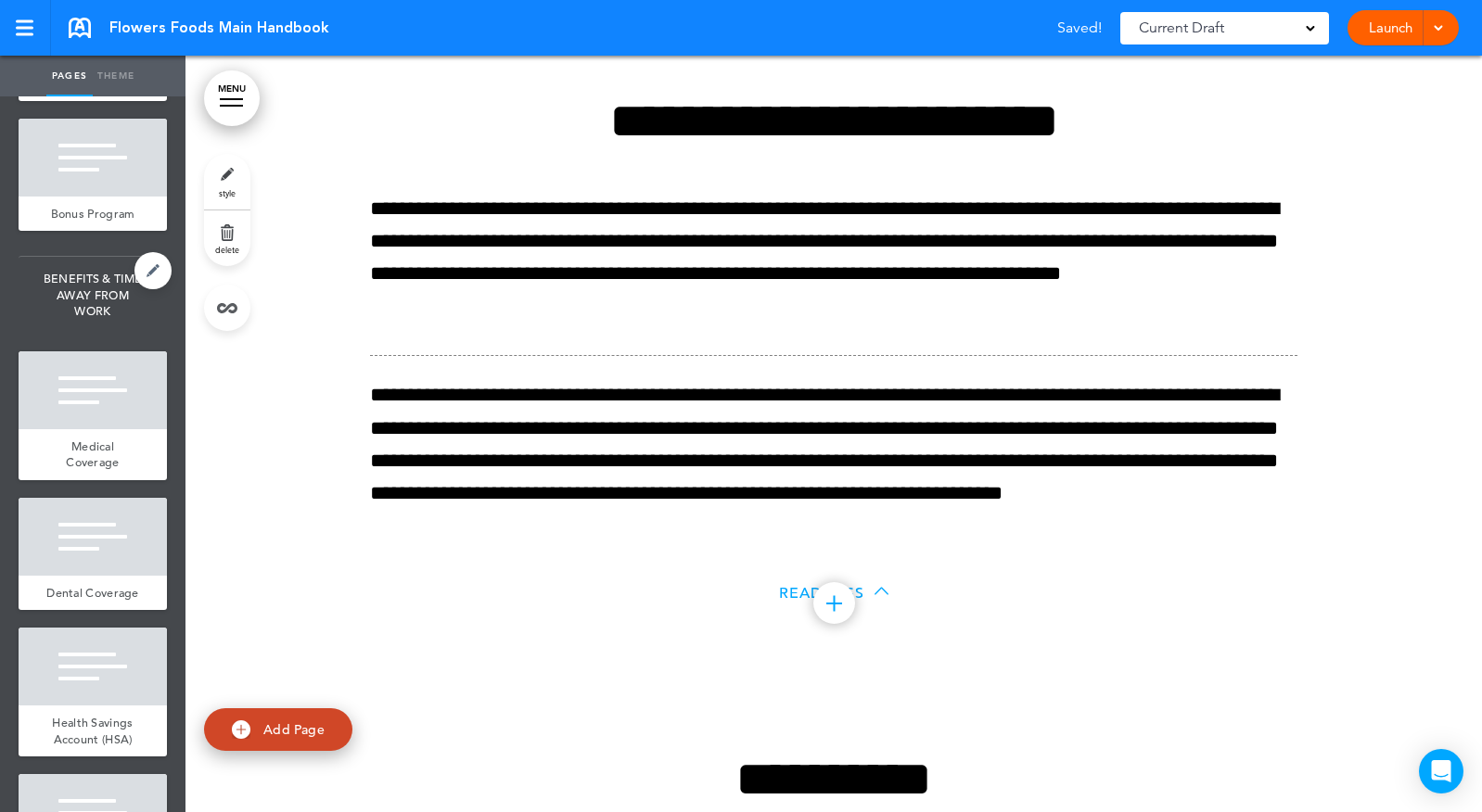 scroll, scrollTop: 8745, scrollLeft: 0, axis: vertical 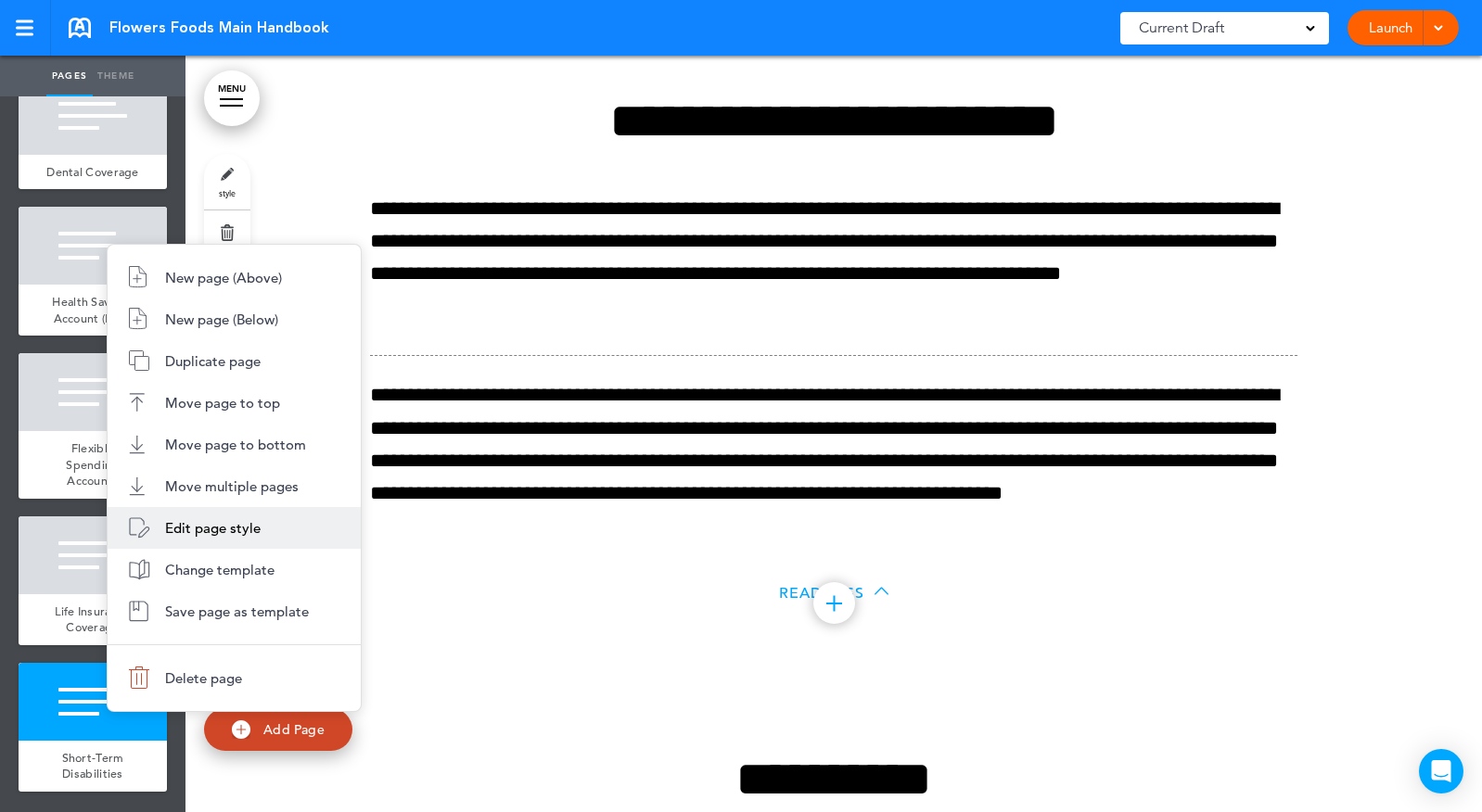 click on "Edit page style" at bounding box center (212, 527) 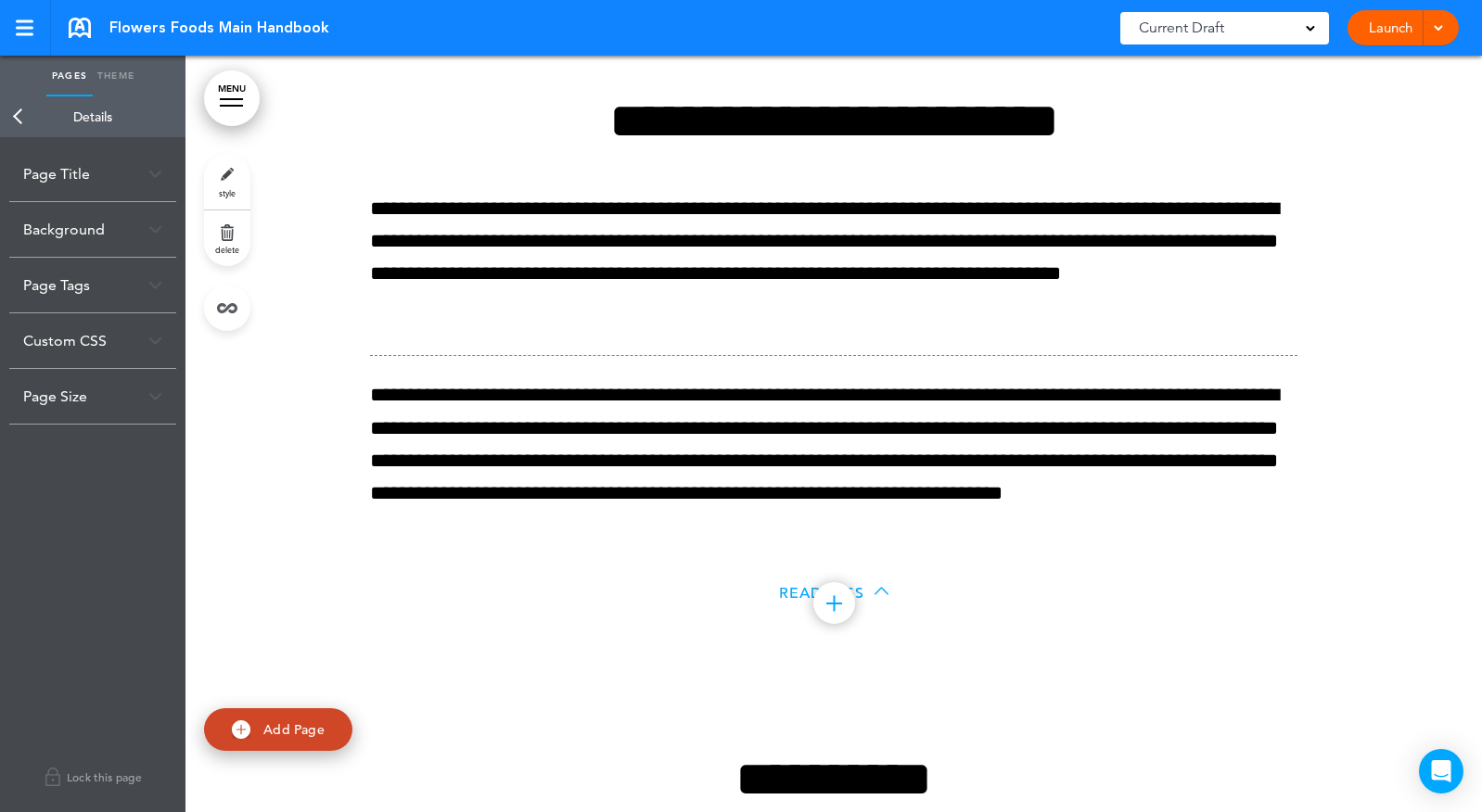 click on "Page Title" at bounding box center (93, 173) 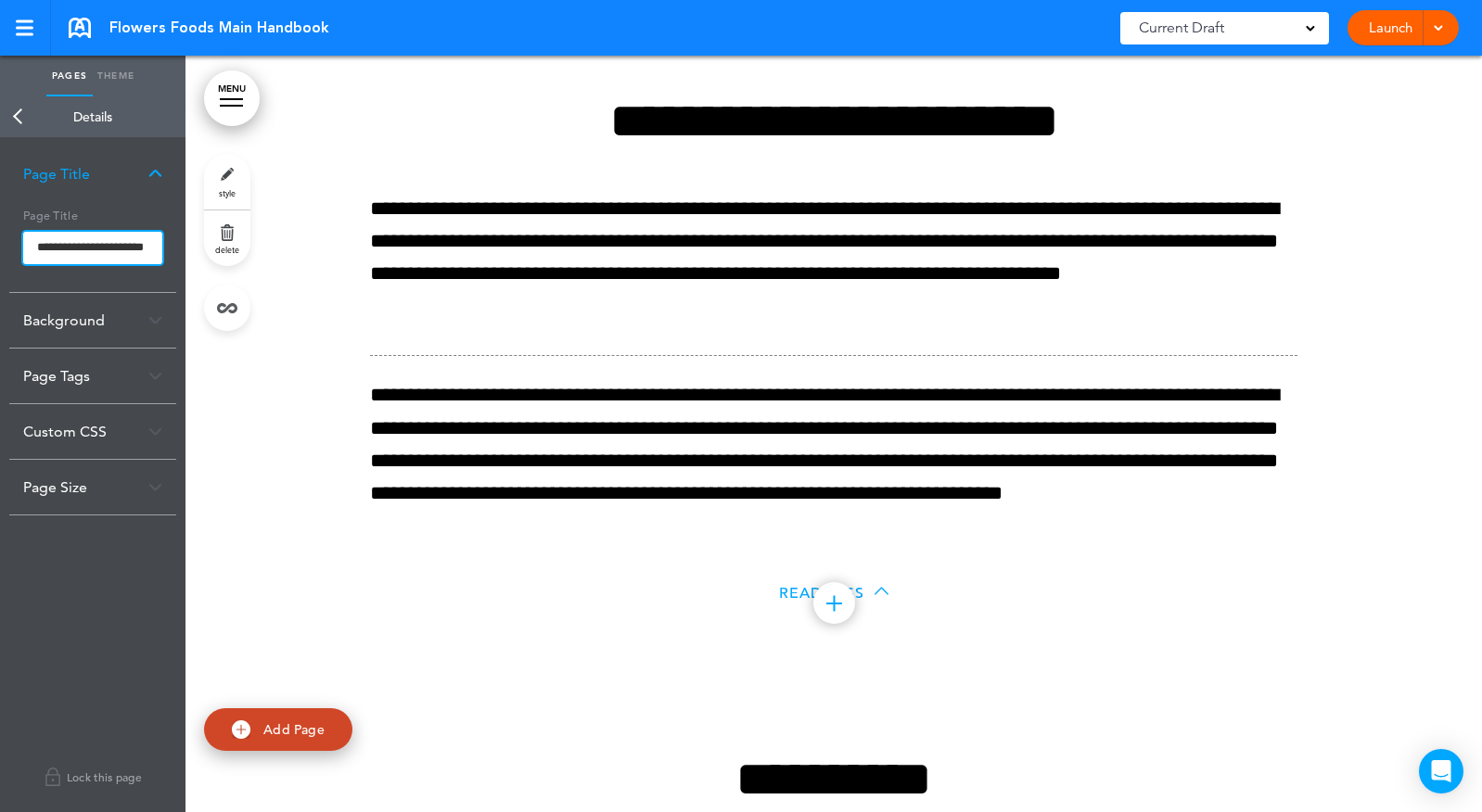 drag, startPoint x: 142, startPoint y: 247, endPoint x: 317, endPoint y: 254, distance: 175.13994 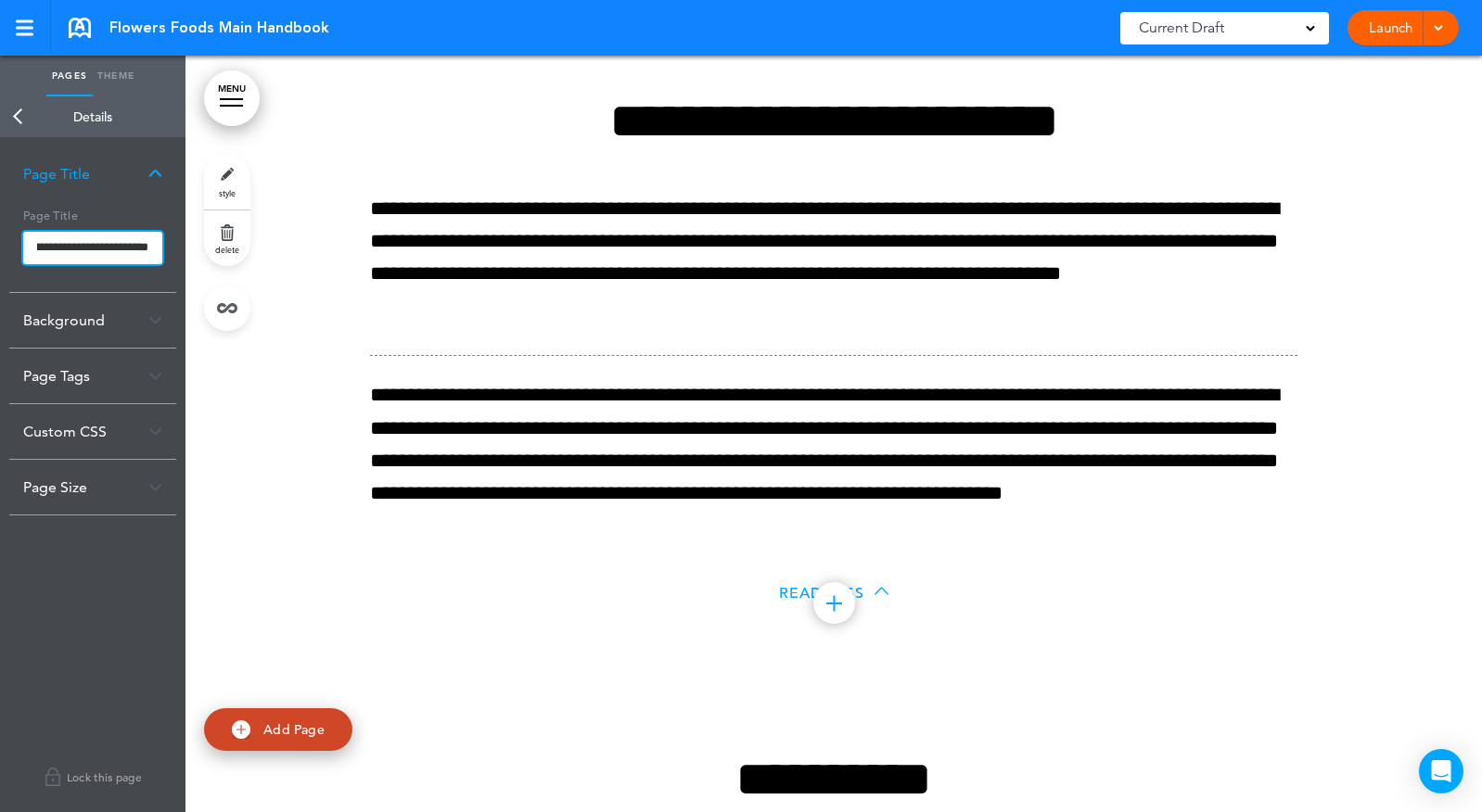 scroll, scrollTop: 0, scrollLeft: 44, axis: horizontal 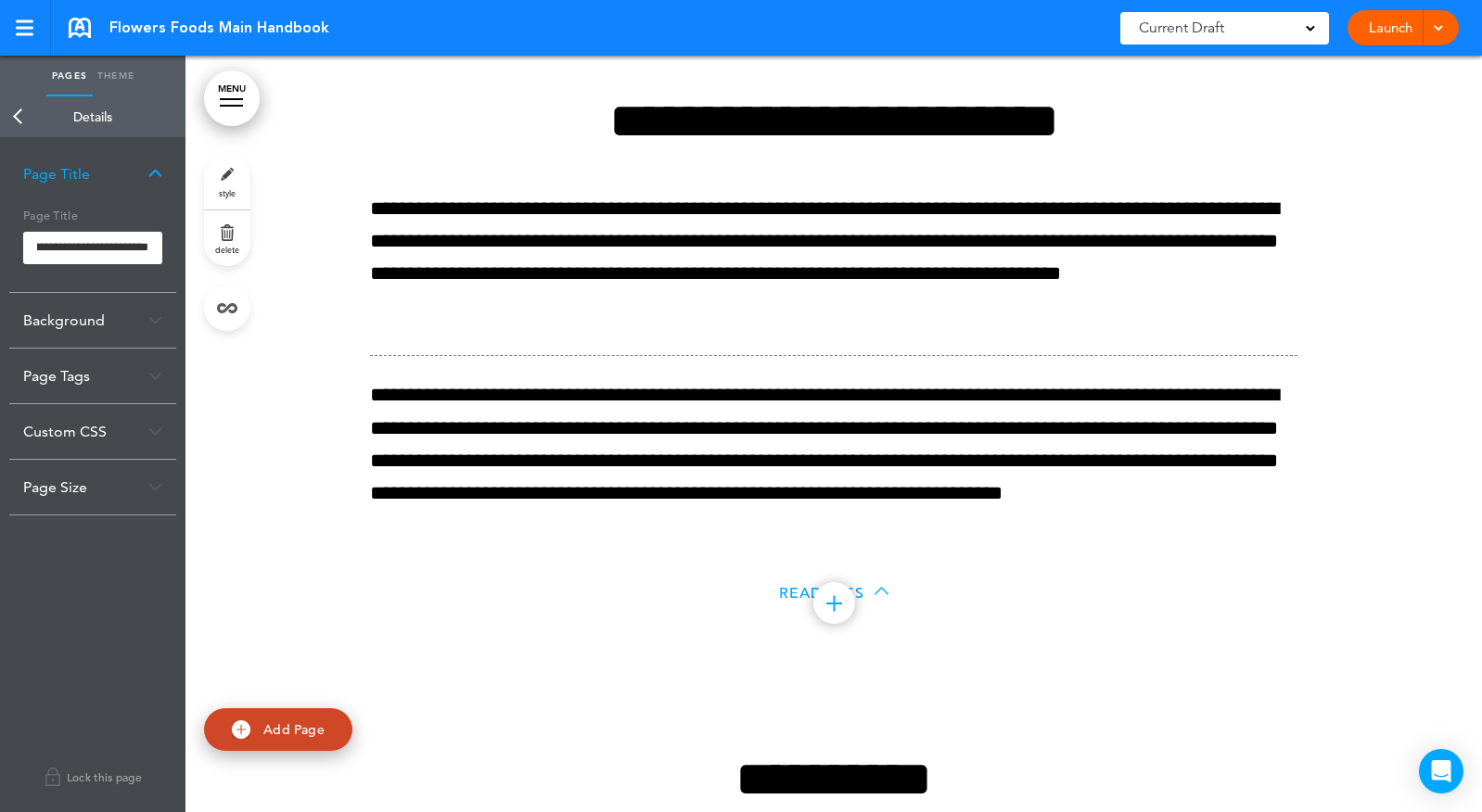 click on "Make this page common so it is available in other handbooks.
This handbook
Preview
Settings
Signatures
Collaborators
Your Handbooks
Practice Handbook
Indiana State Addendum
New York State Addendum
Georgia State Addendum
North Carolina State Addendum
Missouri State Addendum
Oregon State Addendum
Alabama State Addendum
Alaska State Addendum
Arizona State Addendum
Massachusetts State Addendum" at bounding box center [741, 406] 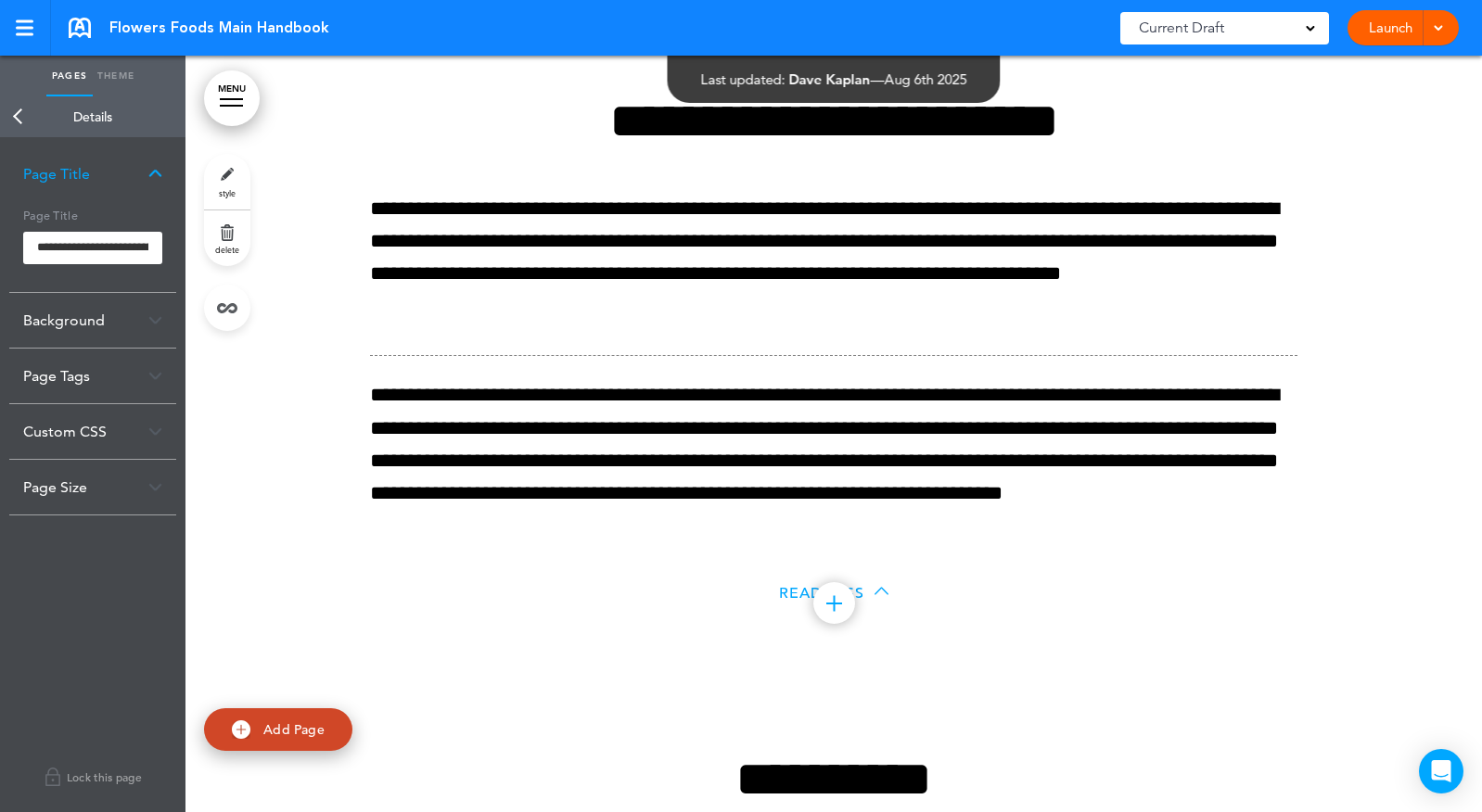 click on "Back" at bounding box center [19, 117] 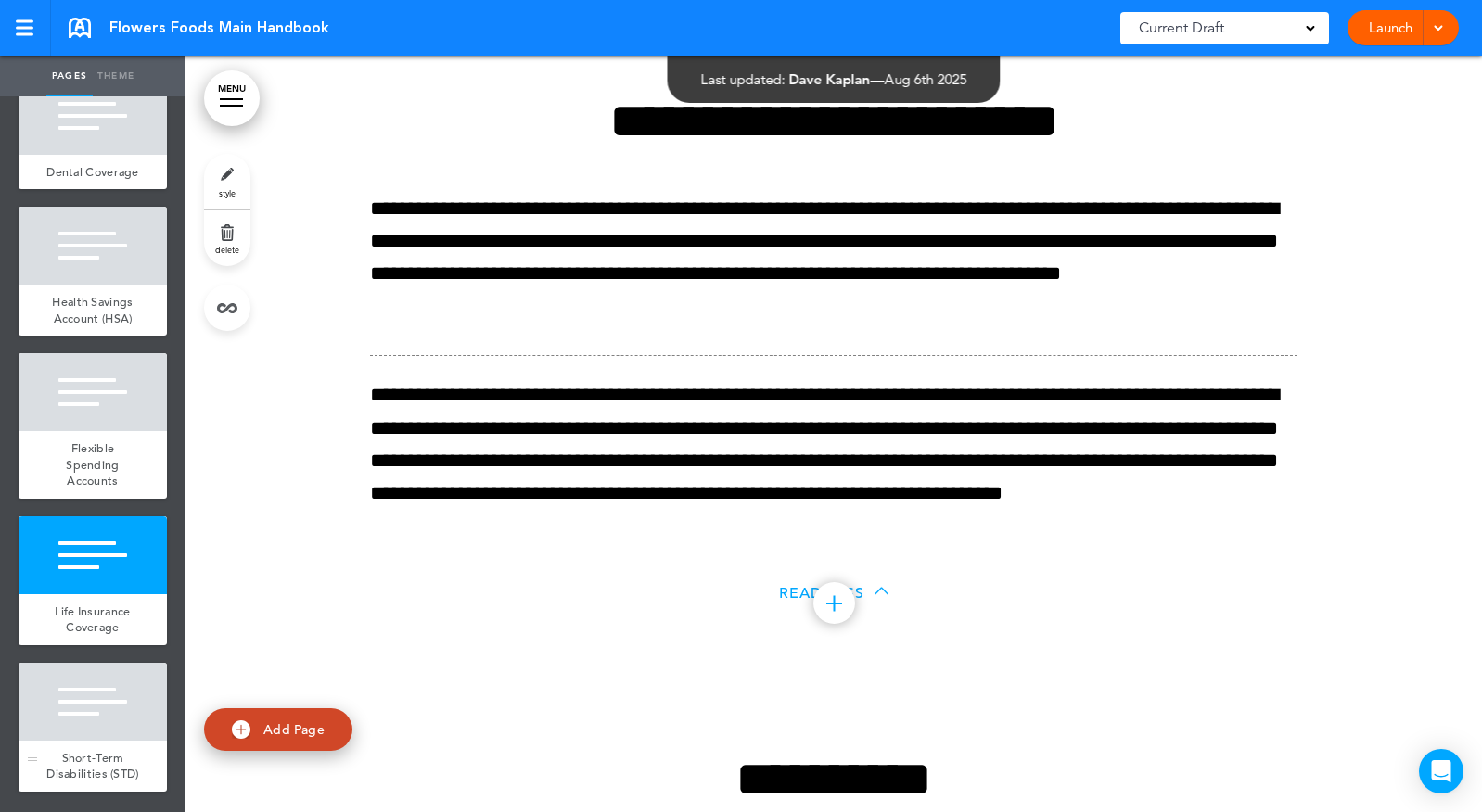 click at bounding box center (93, 702) 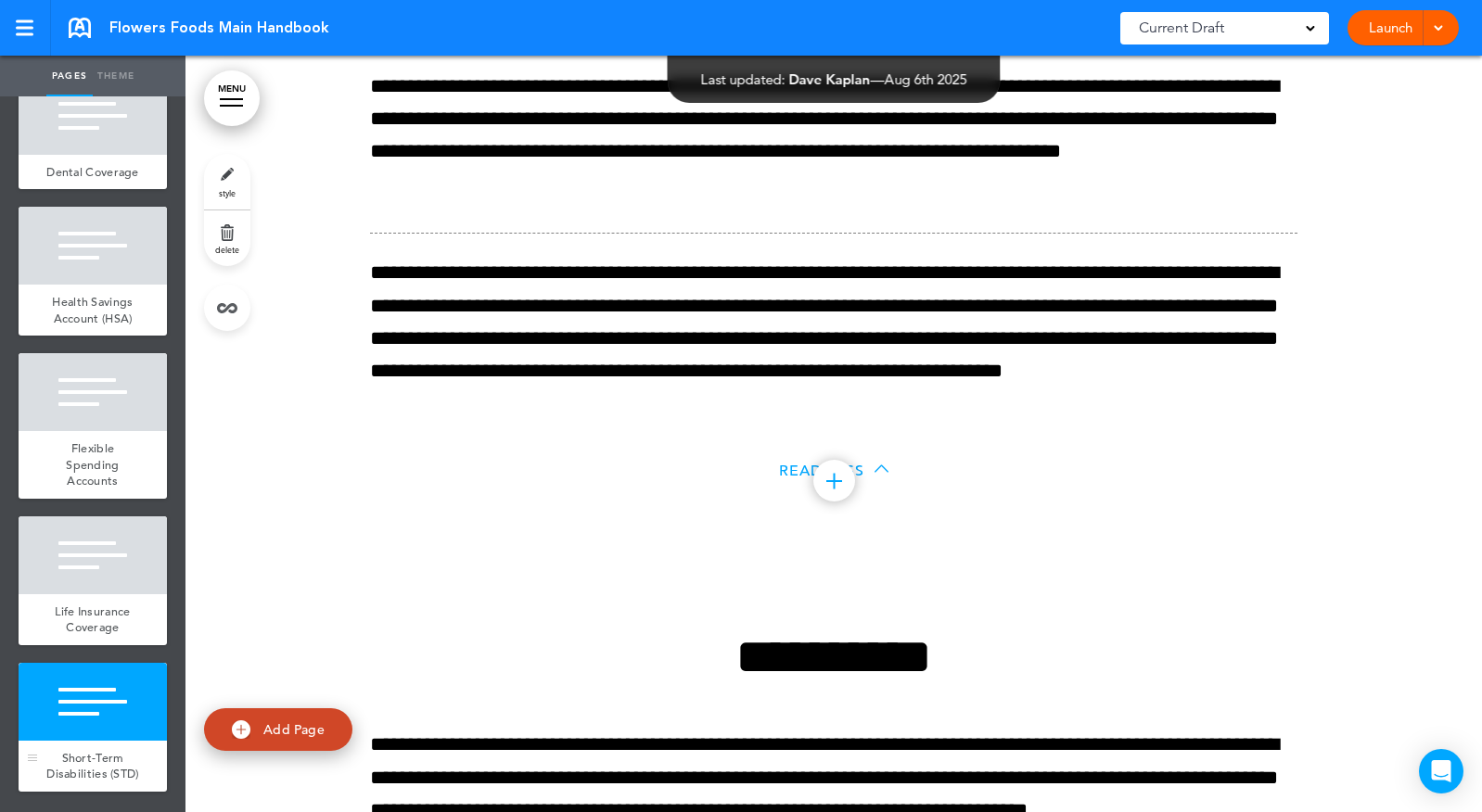scroll, scrollTop: 56290, scrollLeft: 0, axis: vertical 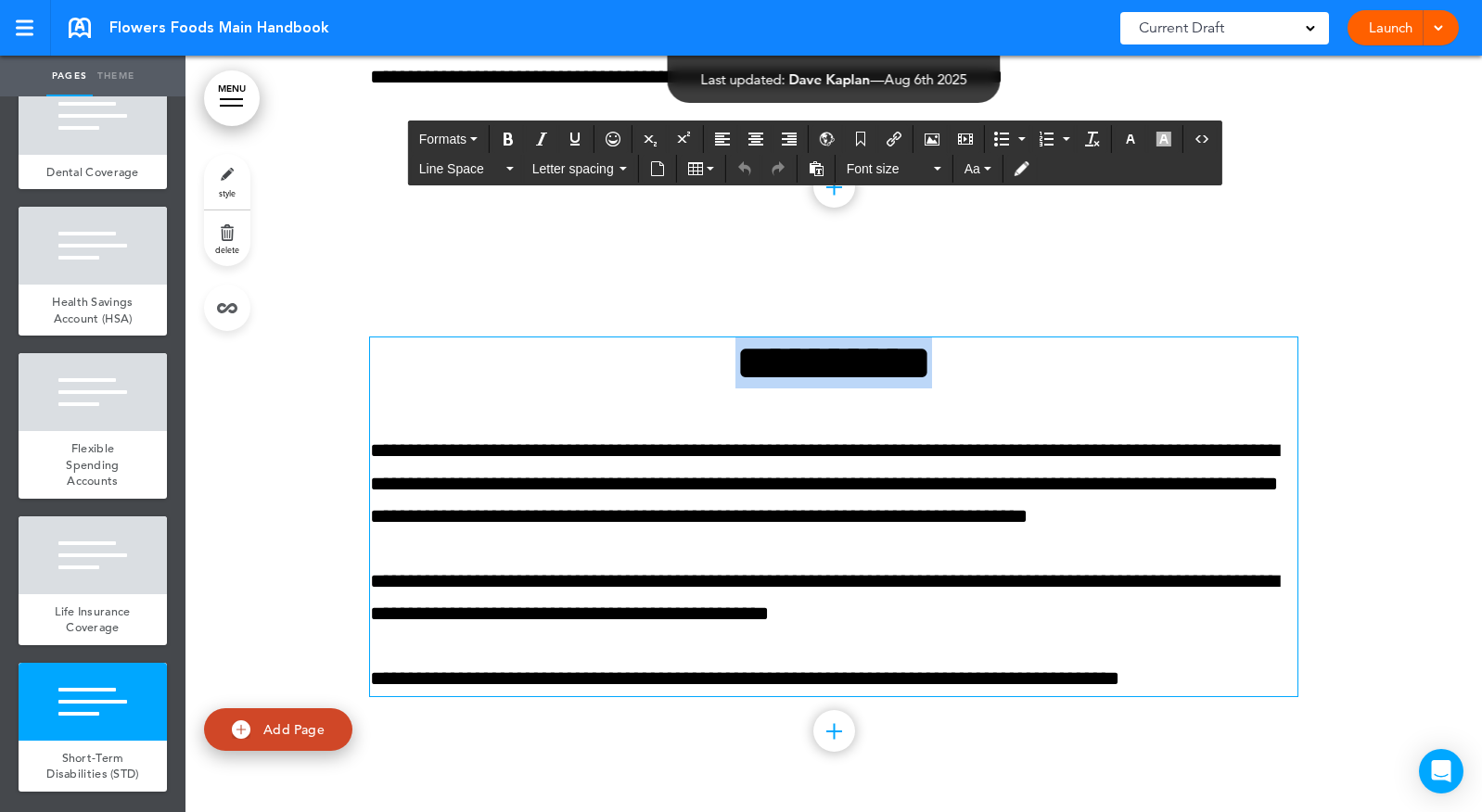 drag, startPoint x: 688, startPoint y: 374, endPoint x: 1011, endPoint y: 371, distance: 323.01393 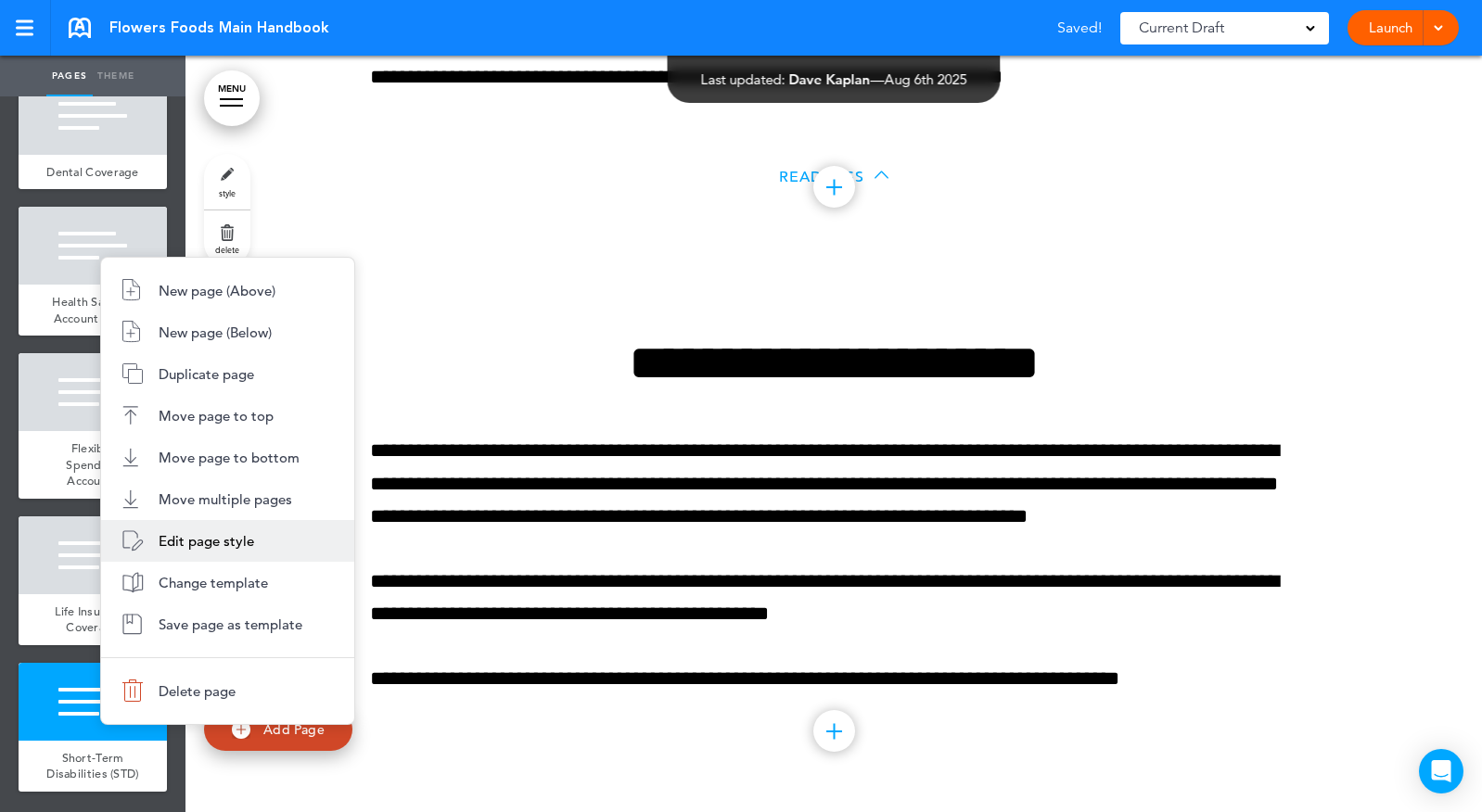 click on "Edit page style" at bounding box center (227, 540) 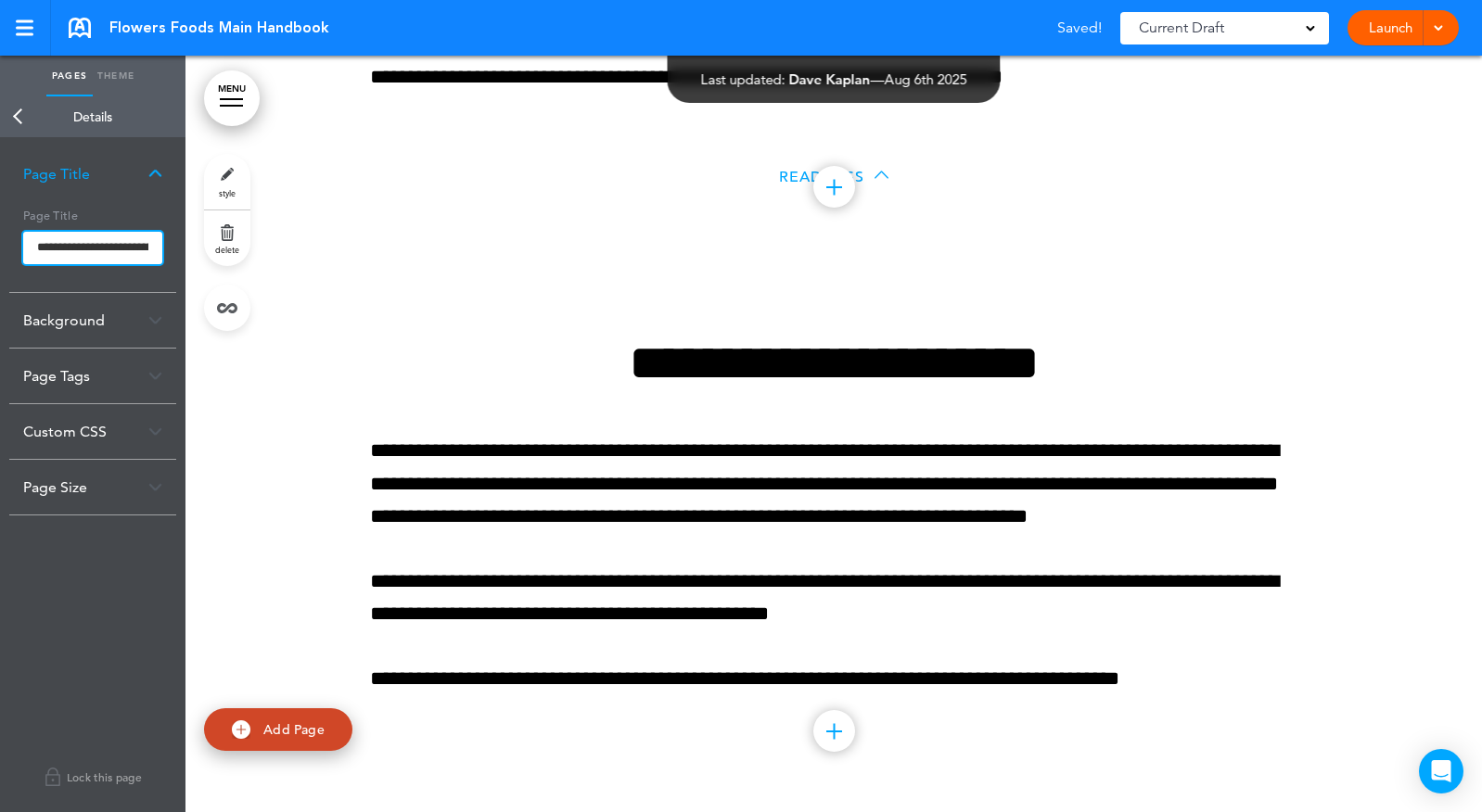 scroll, scrollTop: 0, scrollLeft: 44, axis: horizontal 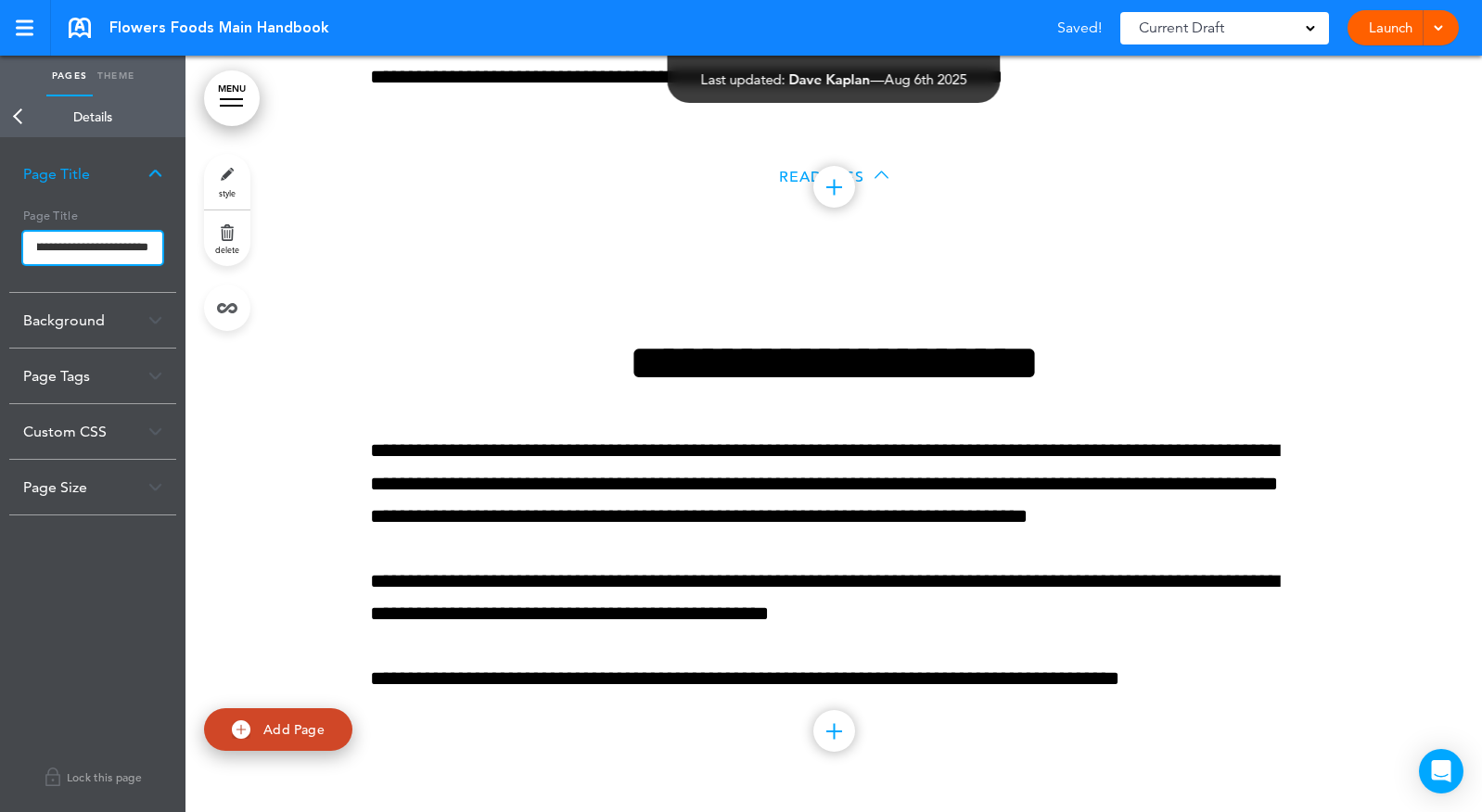 drag, startPoint x: 121, startPoint y: 250, endPoint x: 285, endPoint y: 250, distance: 164 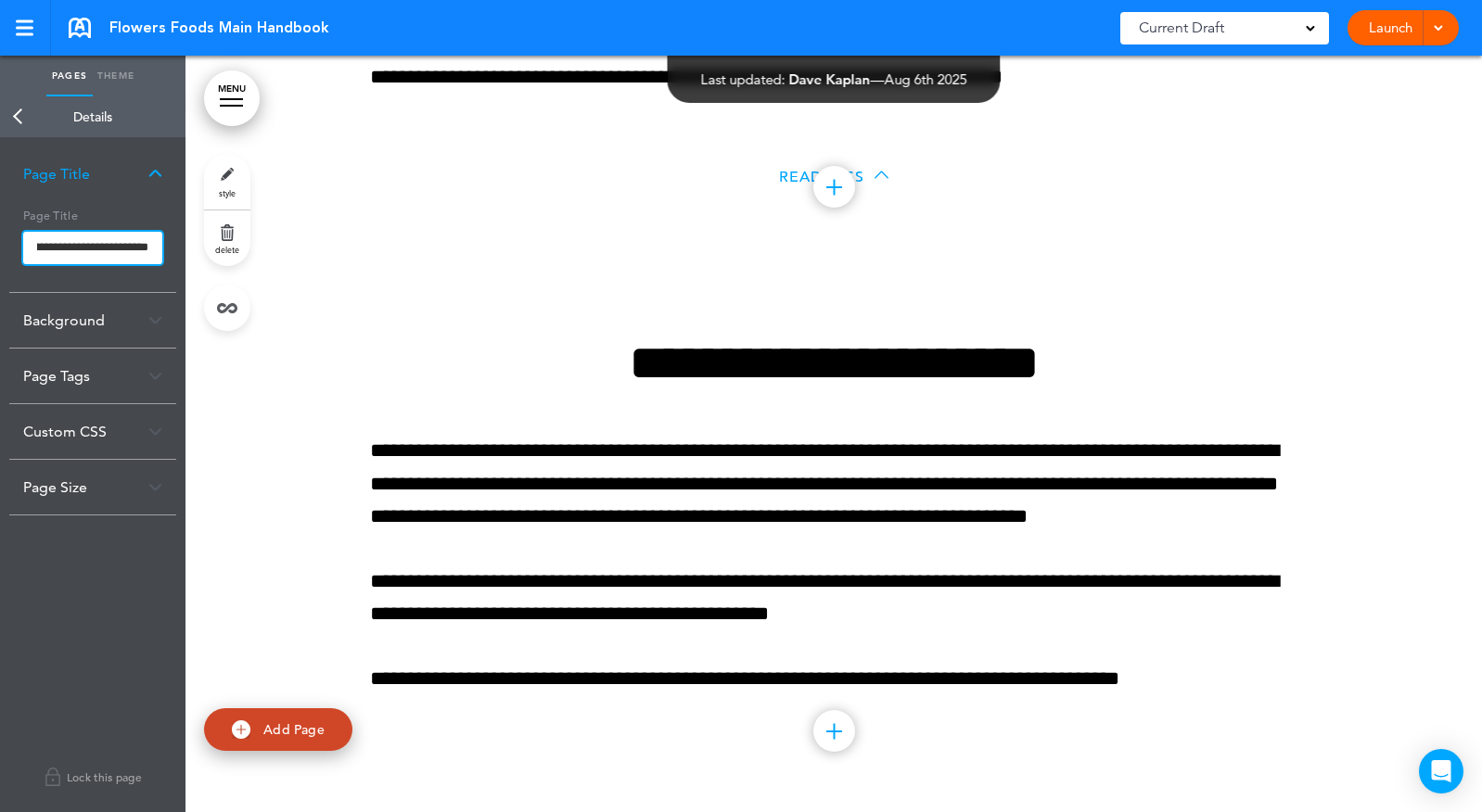 scroll, scrollTop: 0, scrollLeft: 29, axis: horizontal 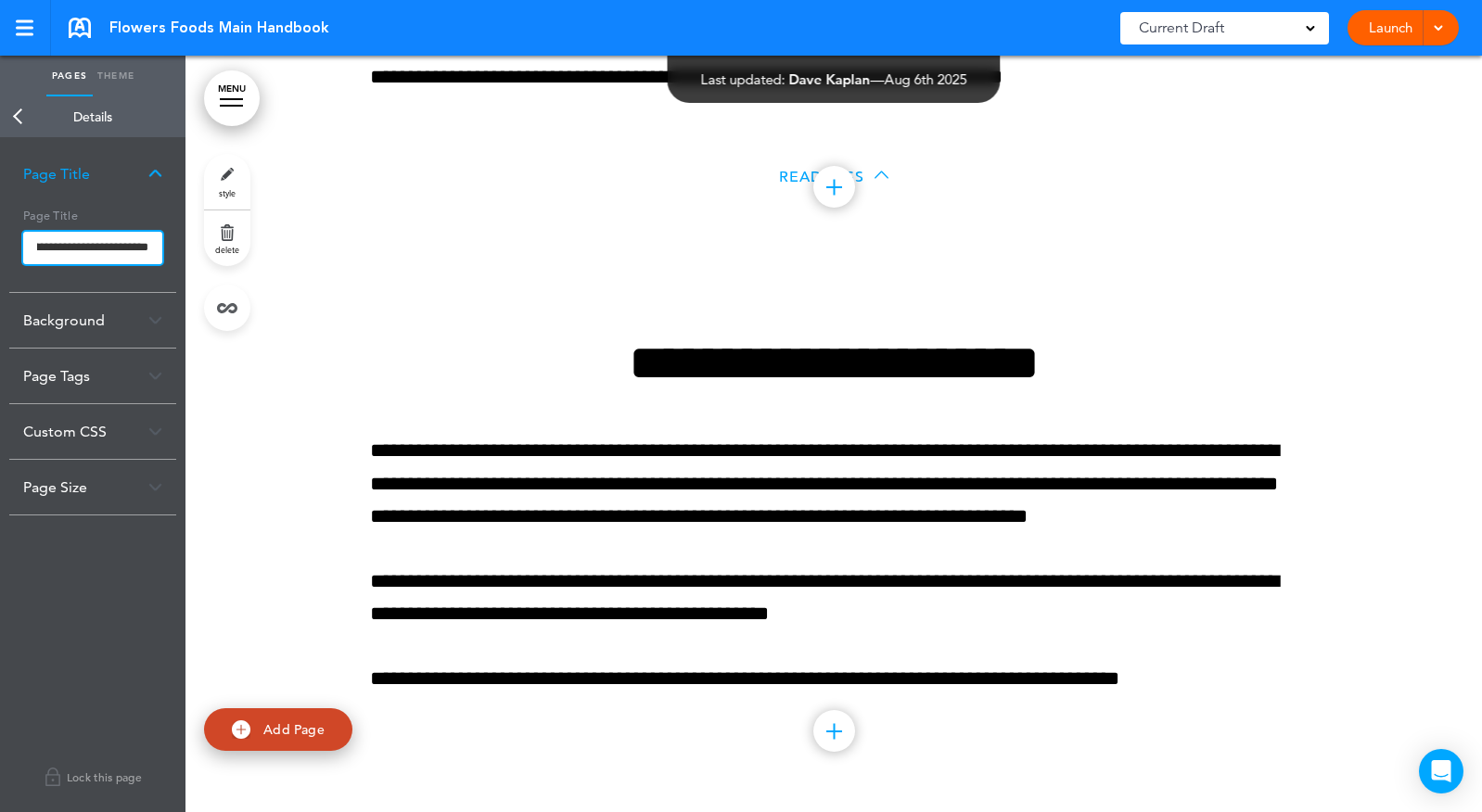 type on "**********" 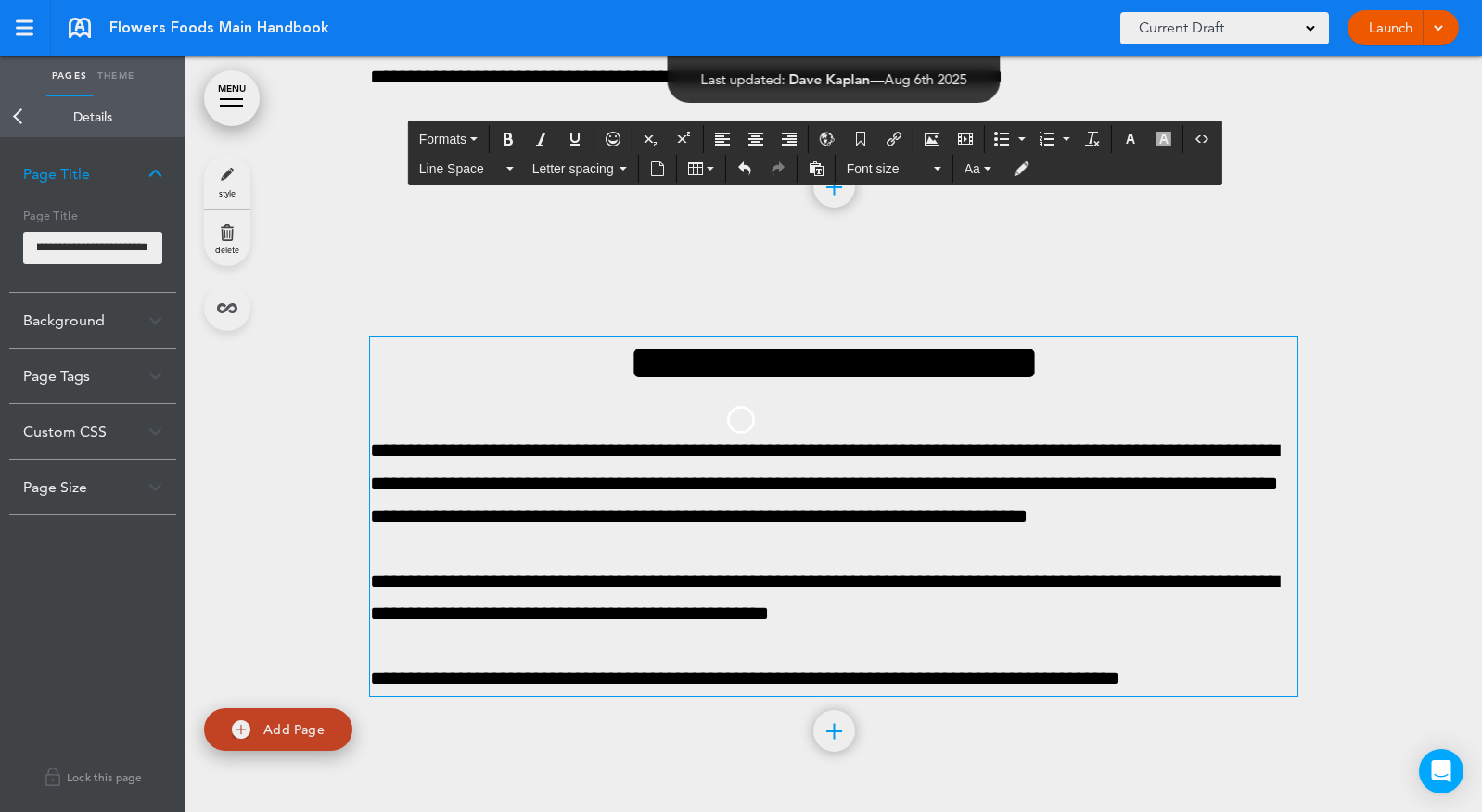 click on "Make this page common so it is available in other handbooks.
This handbook
Preview
Settings
Signatures
Collaborators
Your Handbooks
Practice Handbook
Indiana State Addendum
New York State Addendum
Georgia State Addendum
North Carolina State Addendum
Missouri State Addendum
Oregon State Addendum
Alabama State Addendum
Alaska State Addendum
Arizona State Addendum
Massachusetts State Addendum" at bounding box center (741, 406) 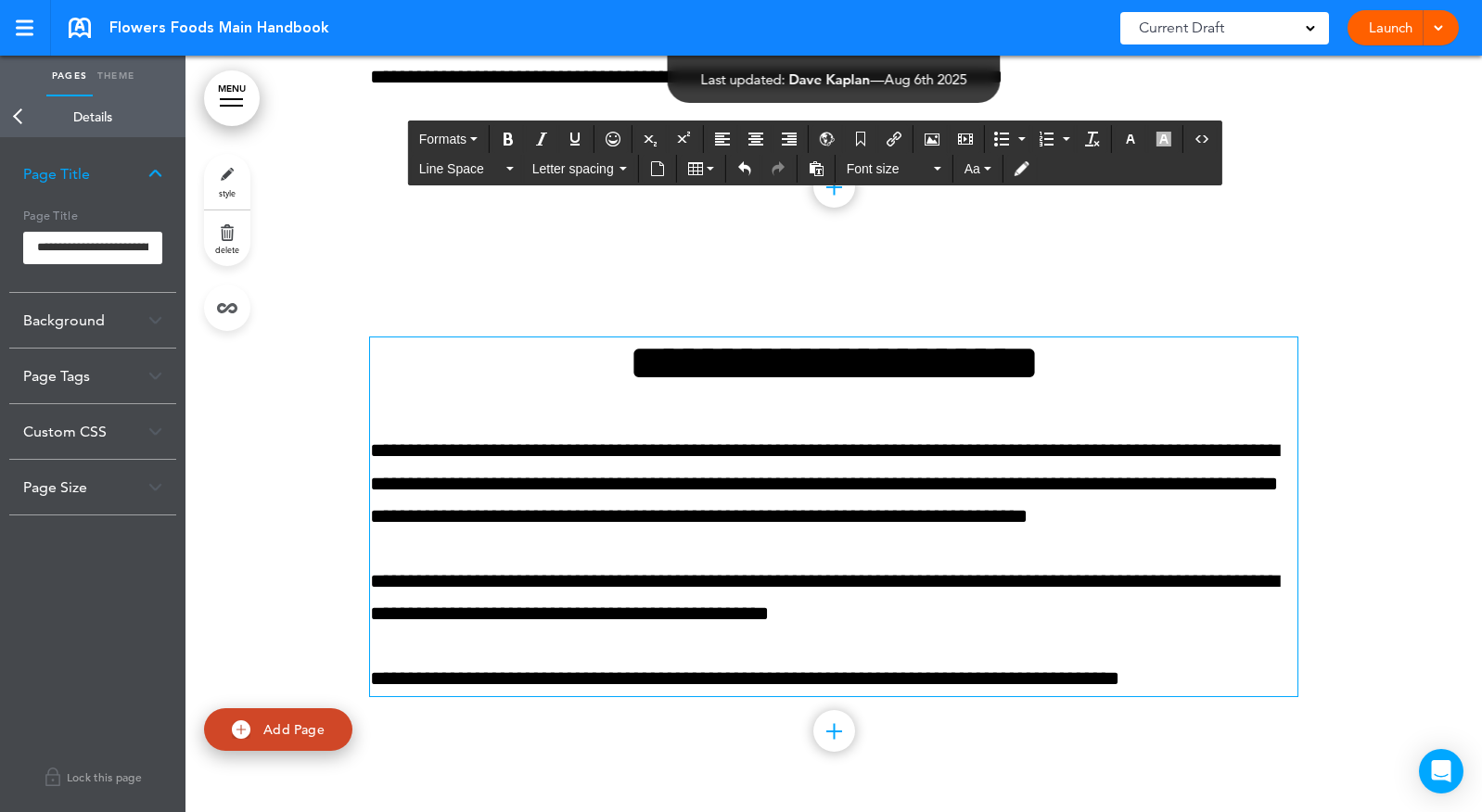 click on "**********" at bounding box center [834, 362] 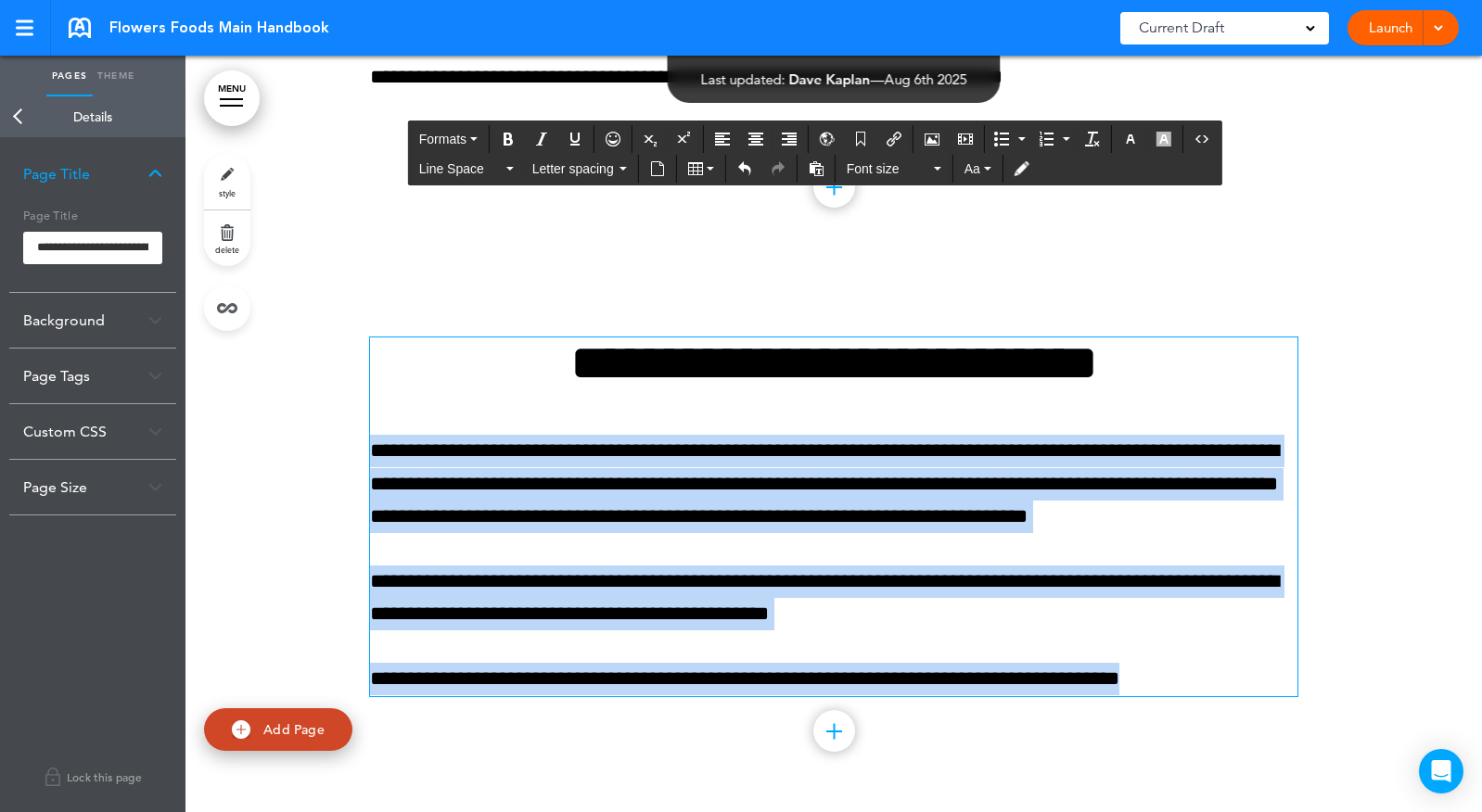 drag, startPoint x: 371, startPoint y: 456, endPoint x: 1196, endPoint y: 726, distance: 868.05818 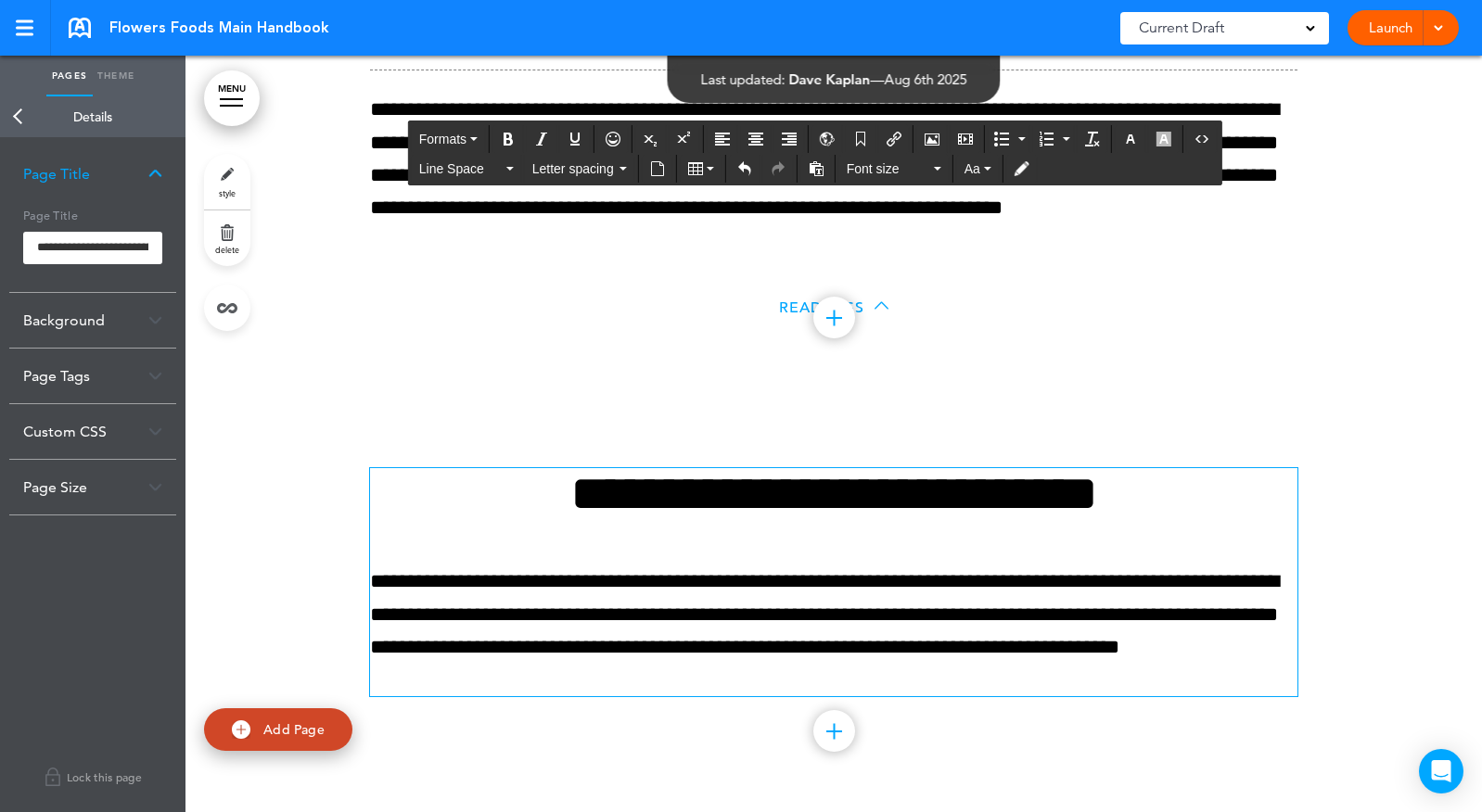 scroll, scrollTop: 56161, scrollLeft: 0, axis: vertical 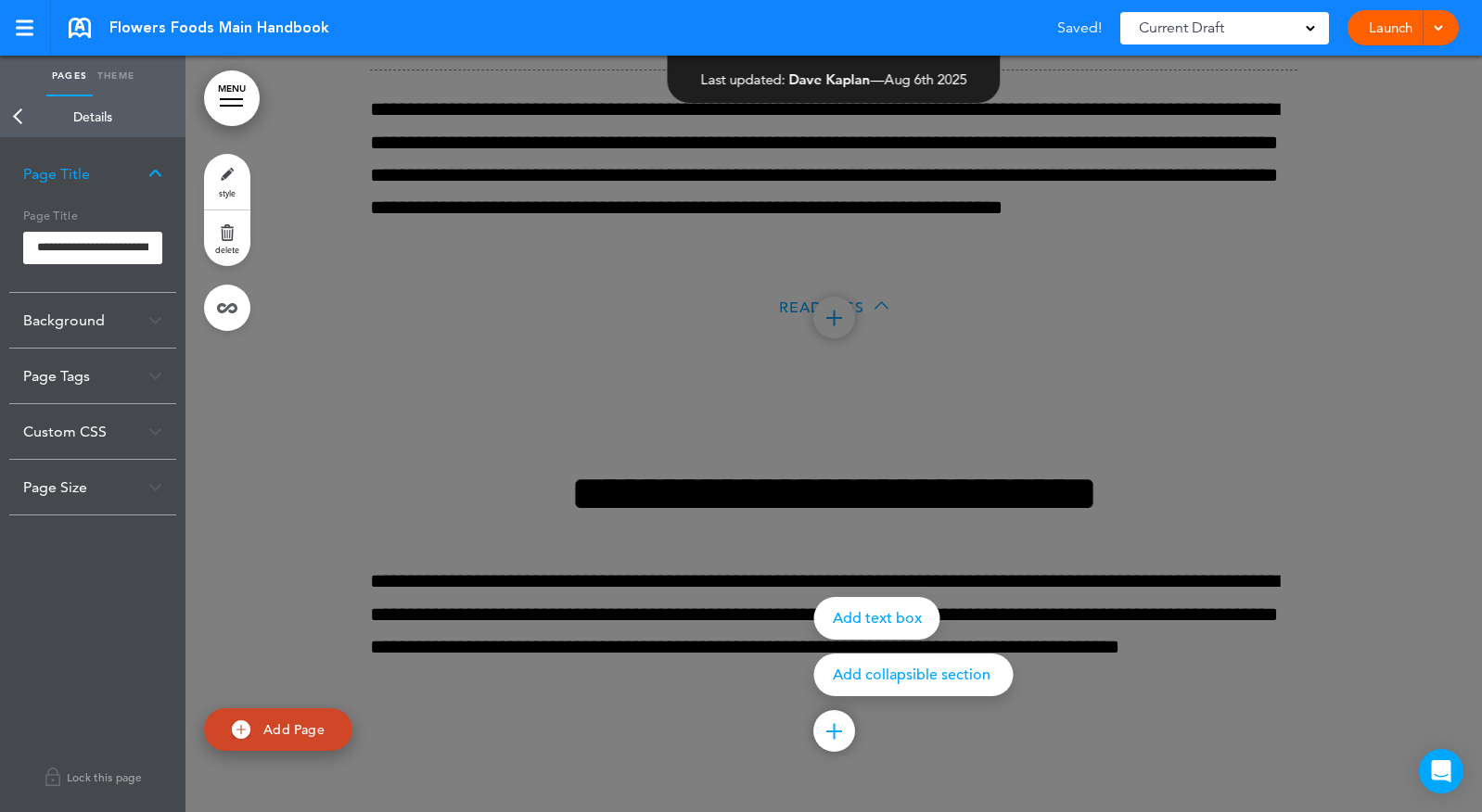 click on "Add collapsible section" at bounding box center [913, 675] 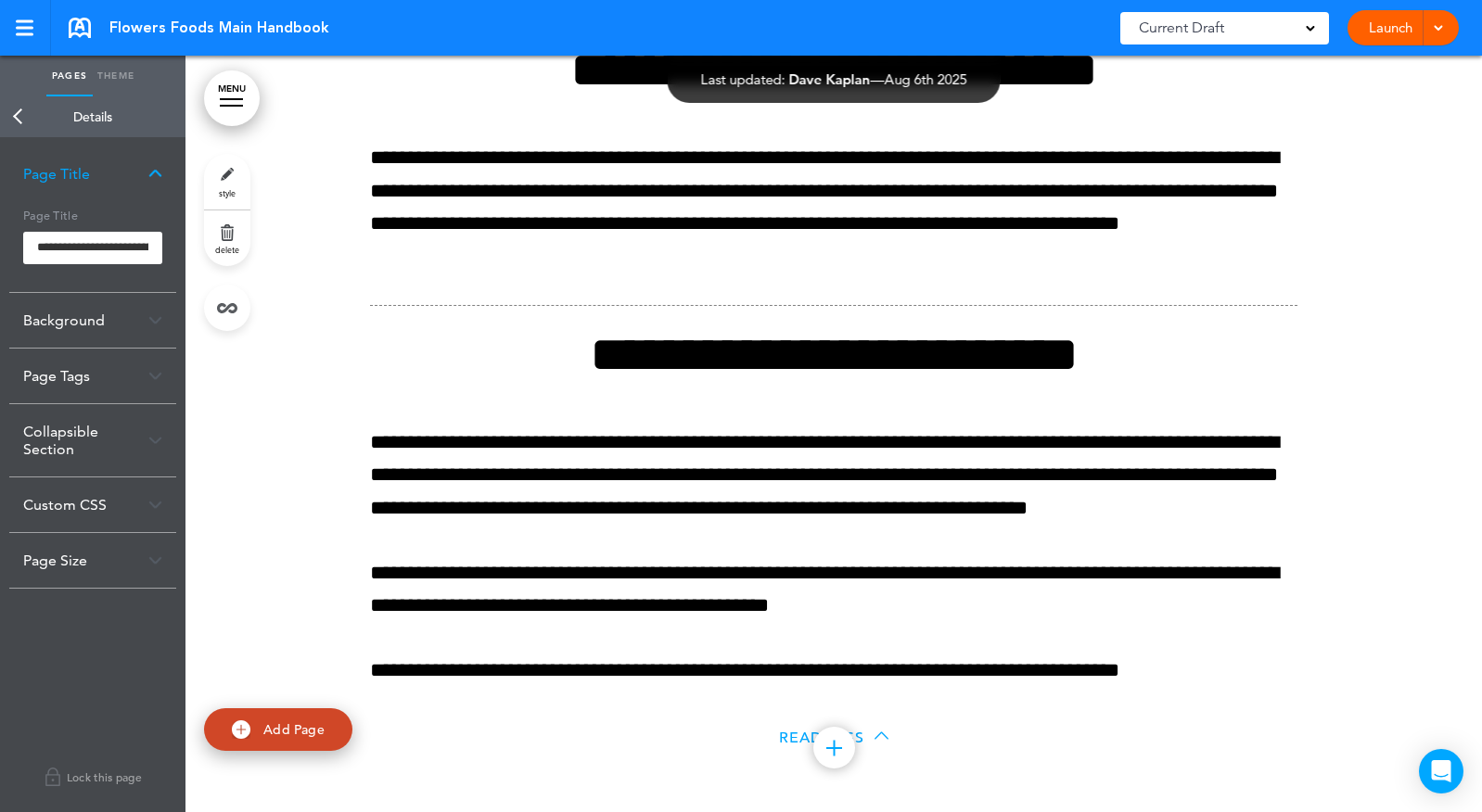 scroll, scrollTop: 56541, scrollLeft: 0, axis: vertical 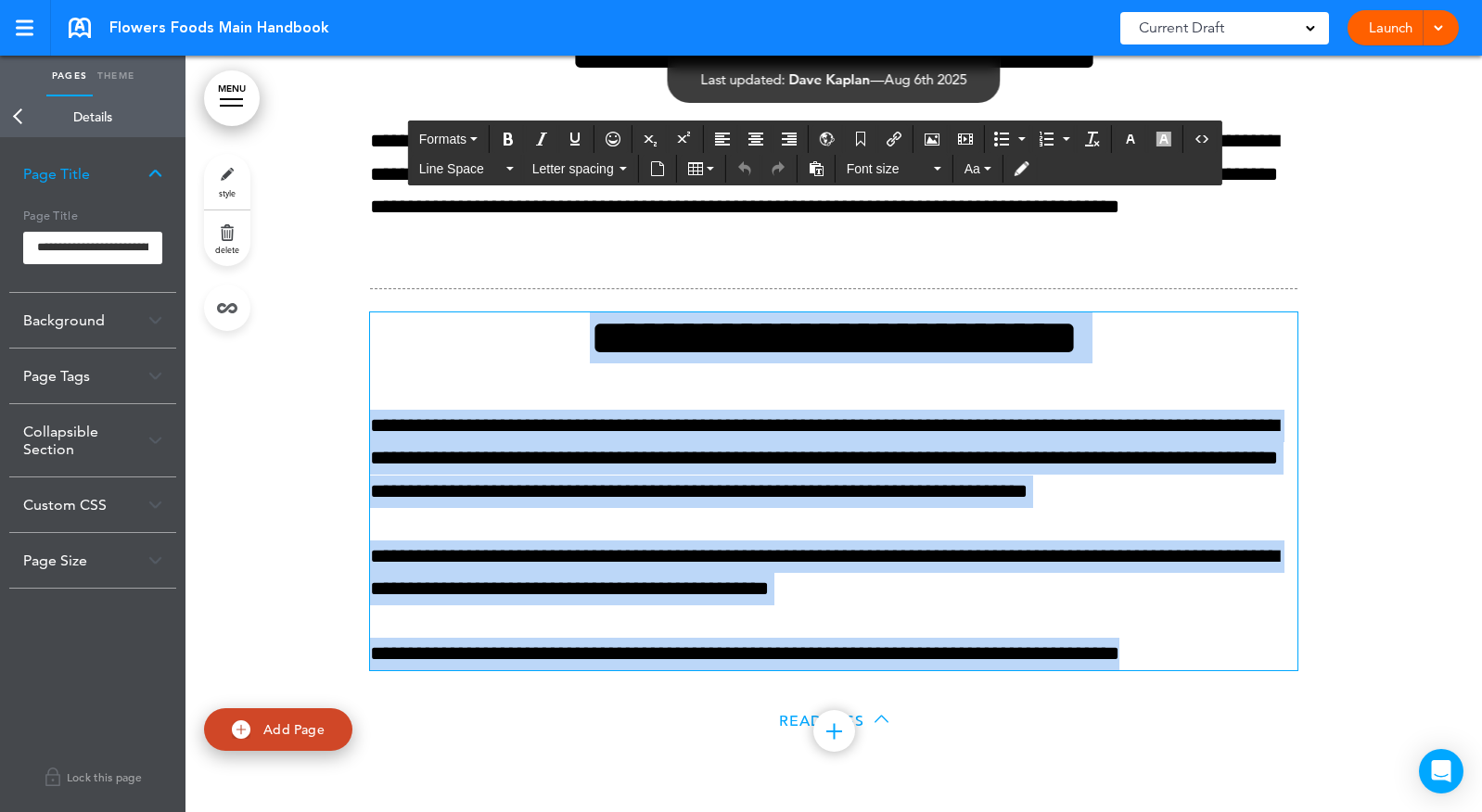 drag, startPoint x: 684, startPoint y: 424, endPoint x: 1269, endPoint y: 731, distance: 660.6618 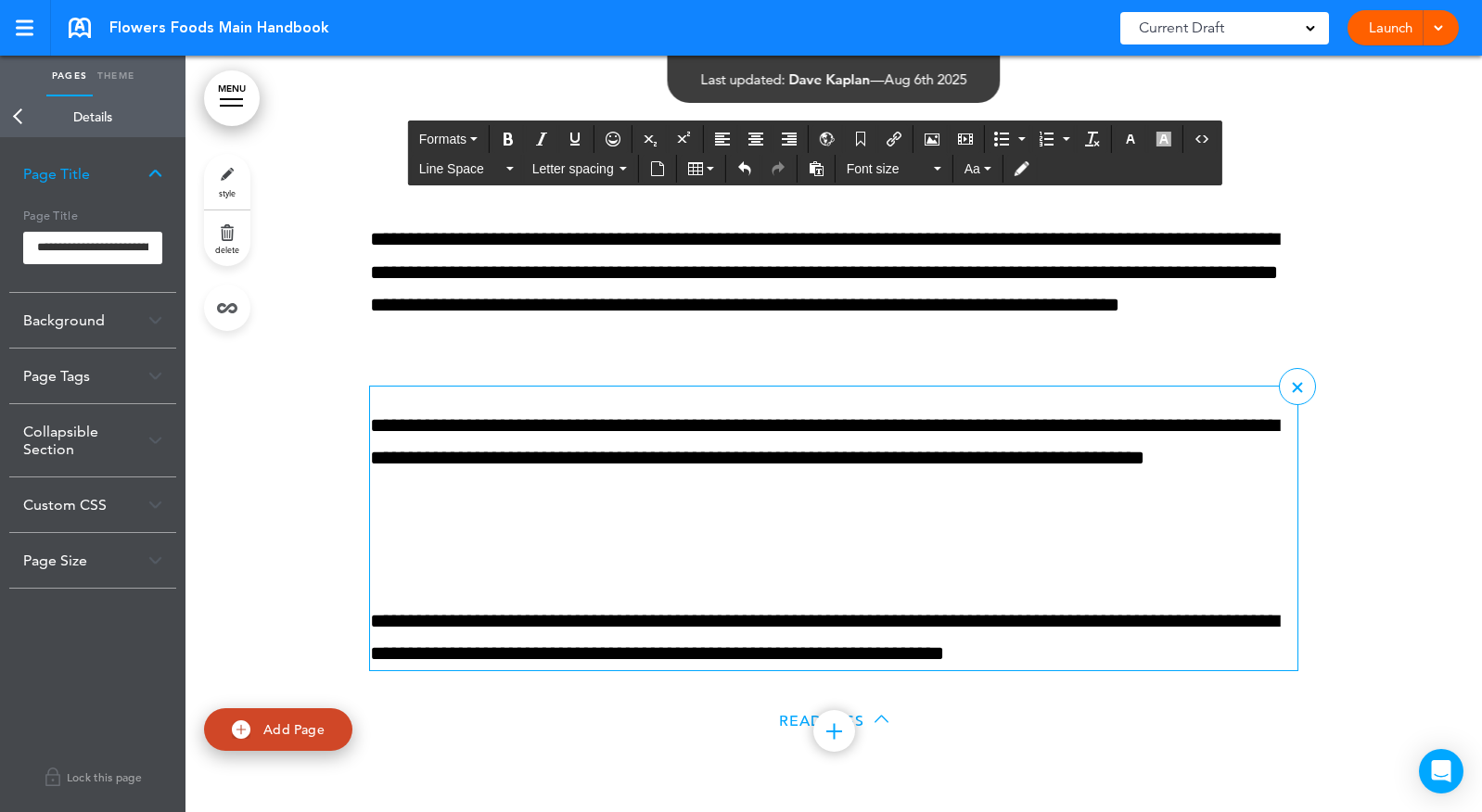 scroll, scrollTop: 56504, scrollLeft: 0, axis: vertical 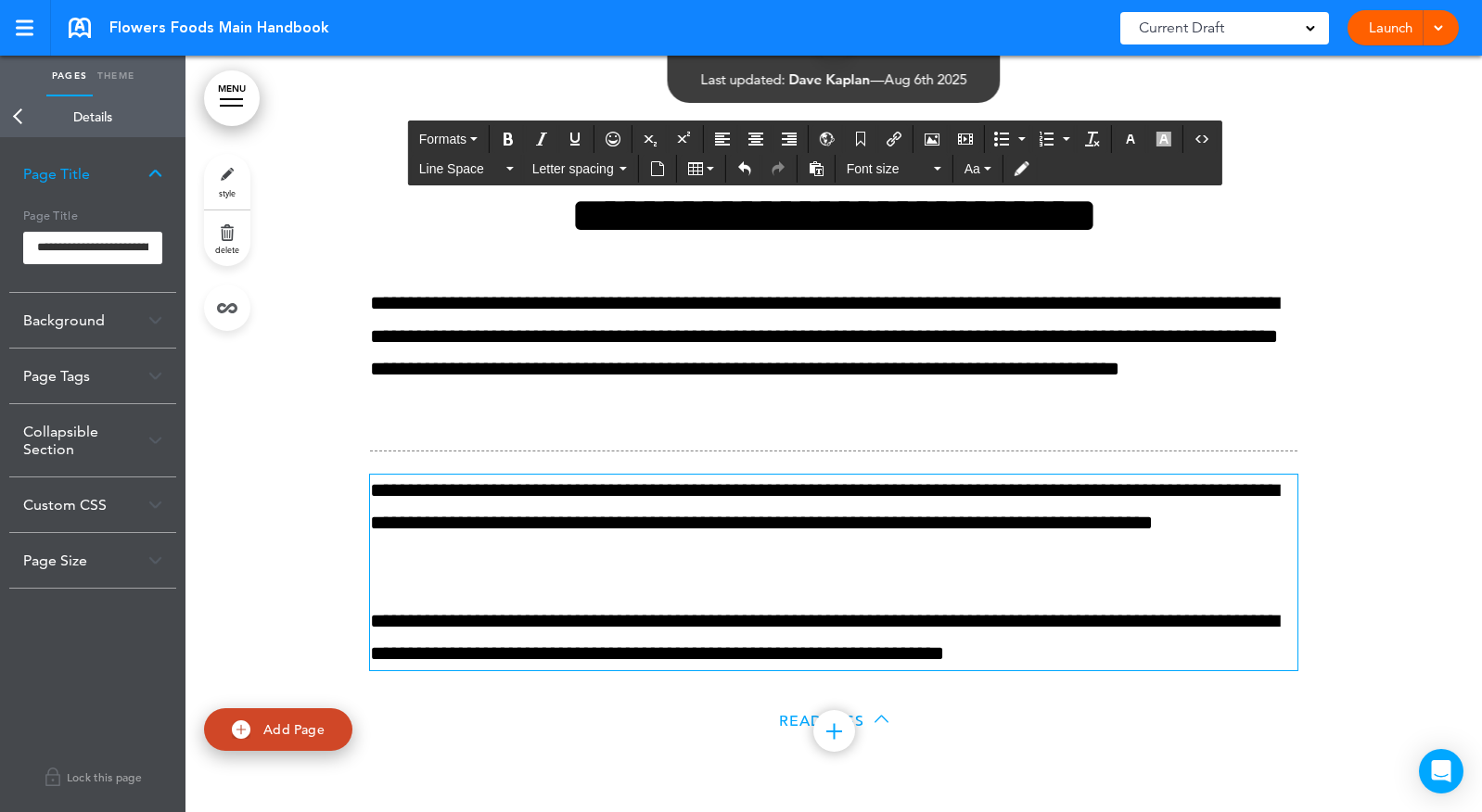 click on "Read Less" at bounding box center (834, 722) 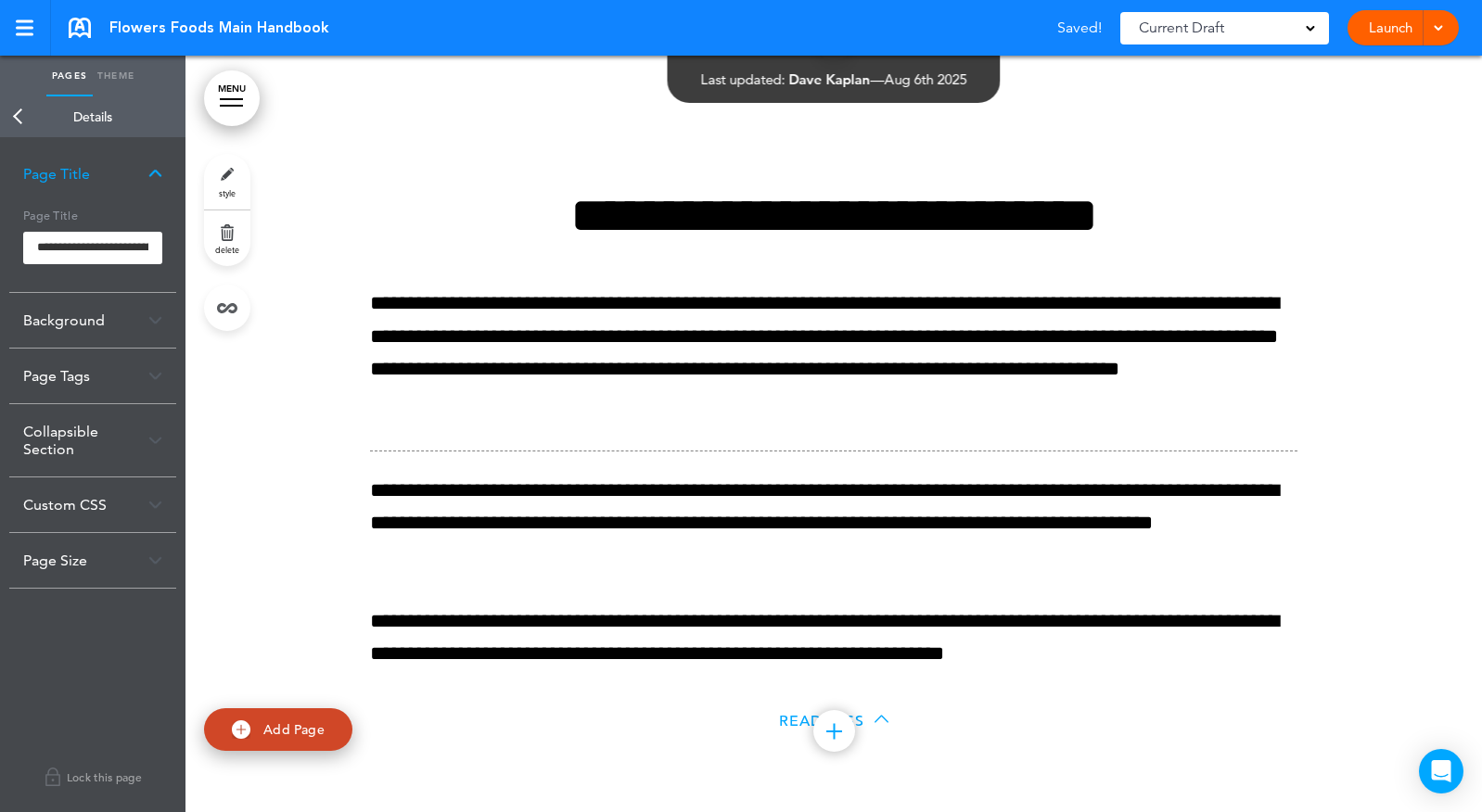 scroll, scrollTop: 56439, scrollLeft: 0, axis: vertical 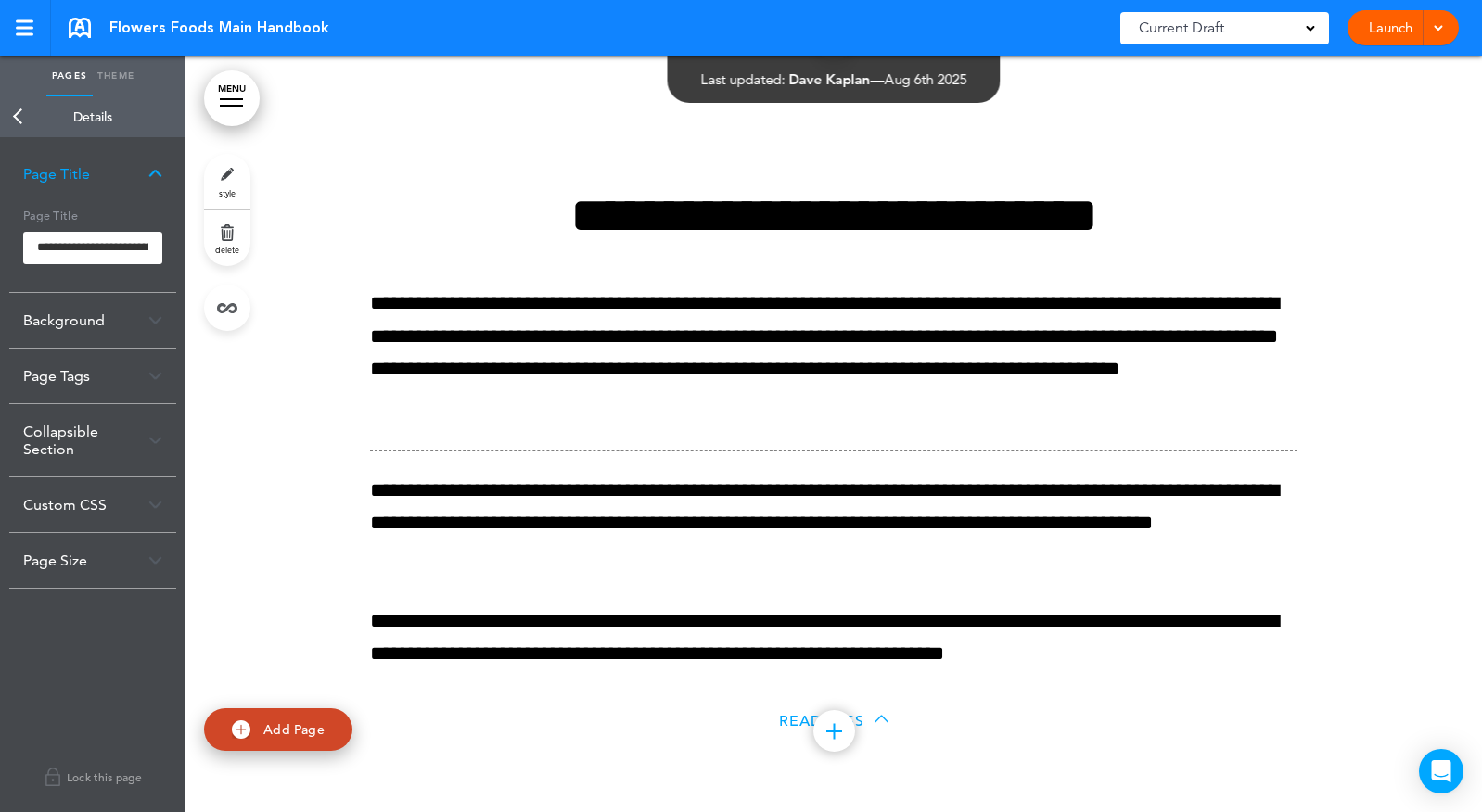click on "Add Page" at bounding box center [294, 729] 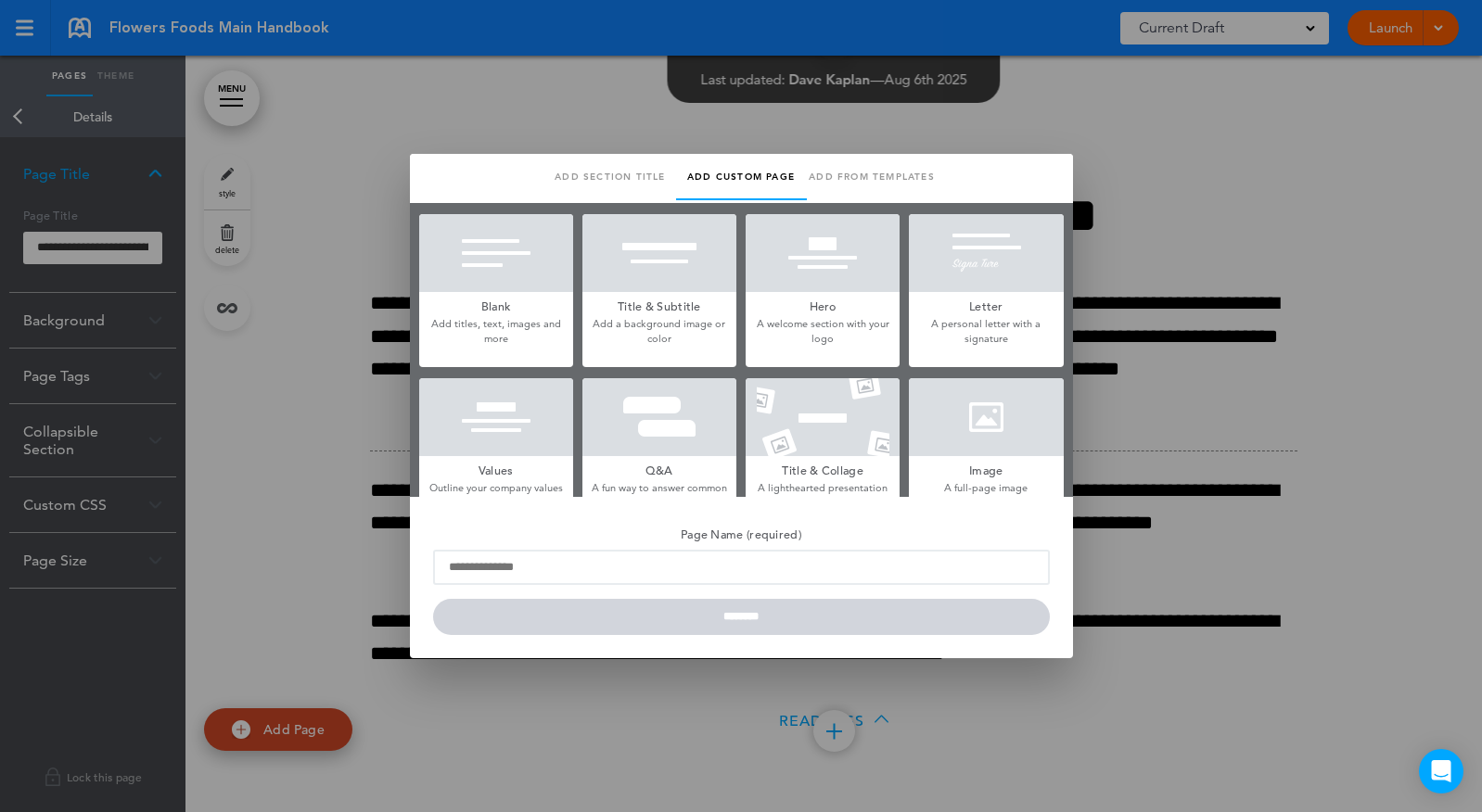 click on "Add titles, text, images and more" at bounding box center [496, 331] 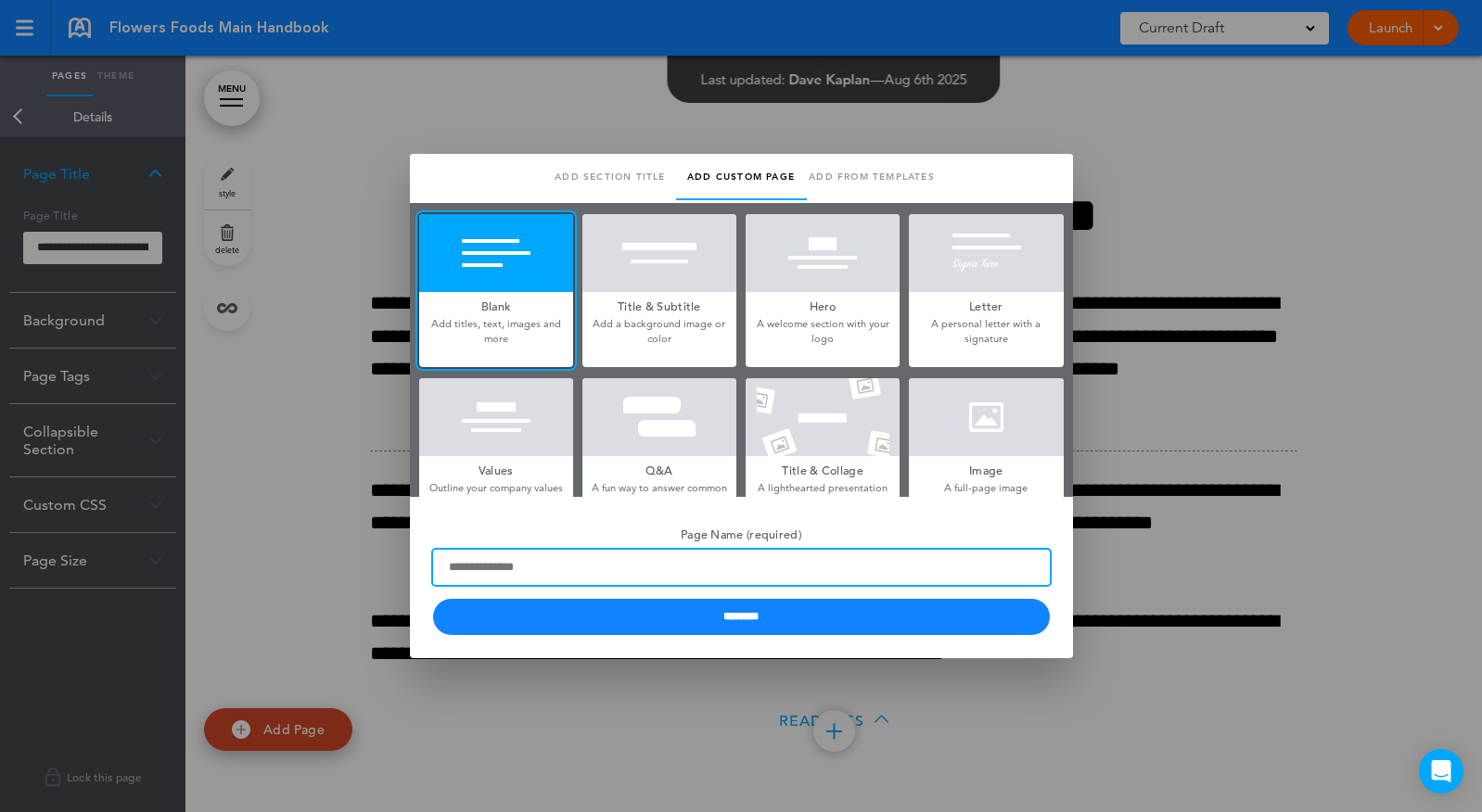 click on "Page Name (required)" at bounding box center [741, 567] 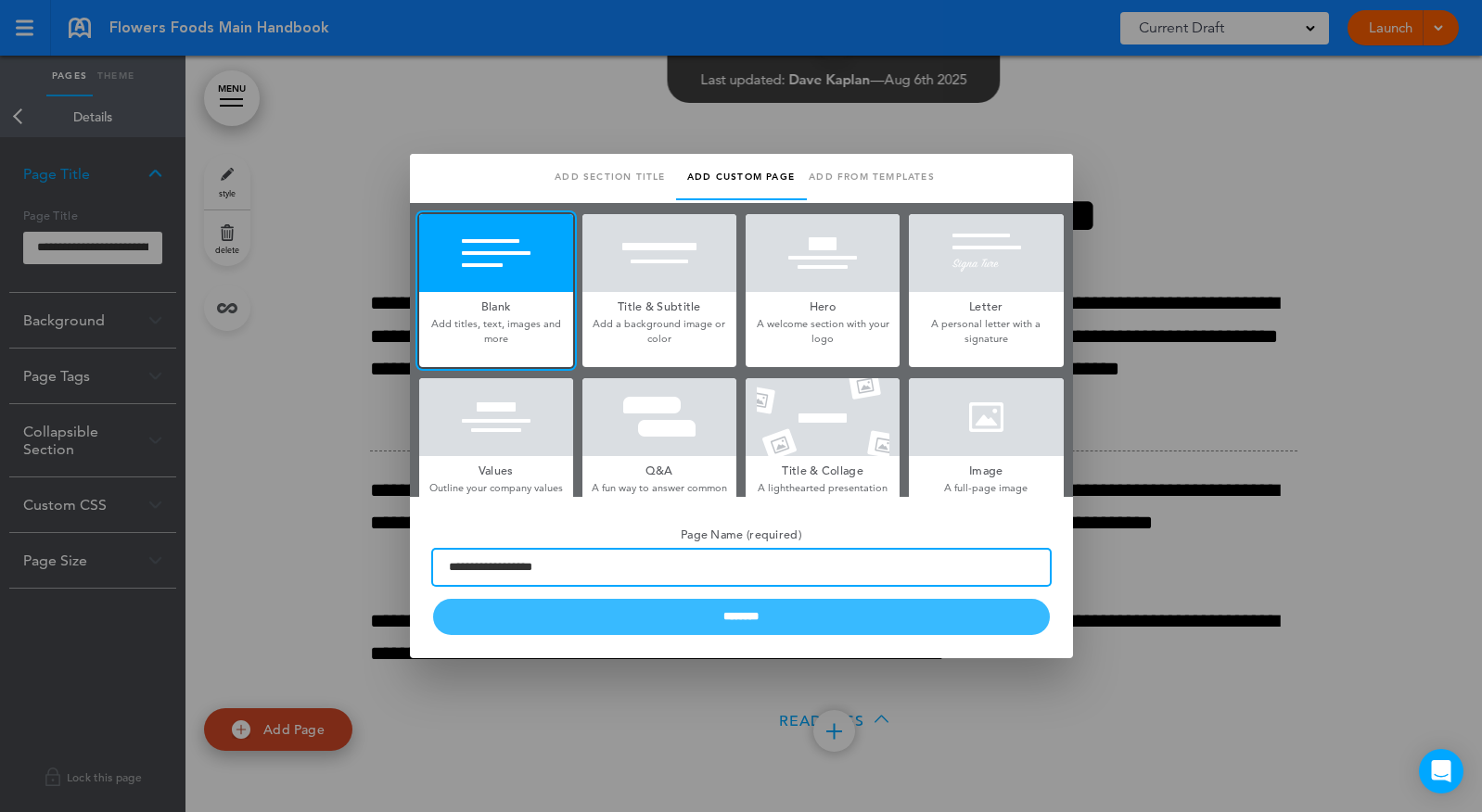 type on "**********" 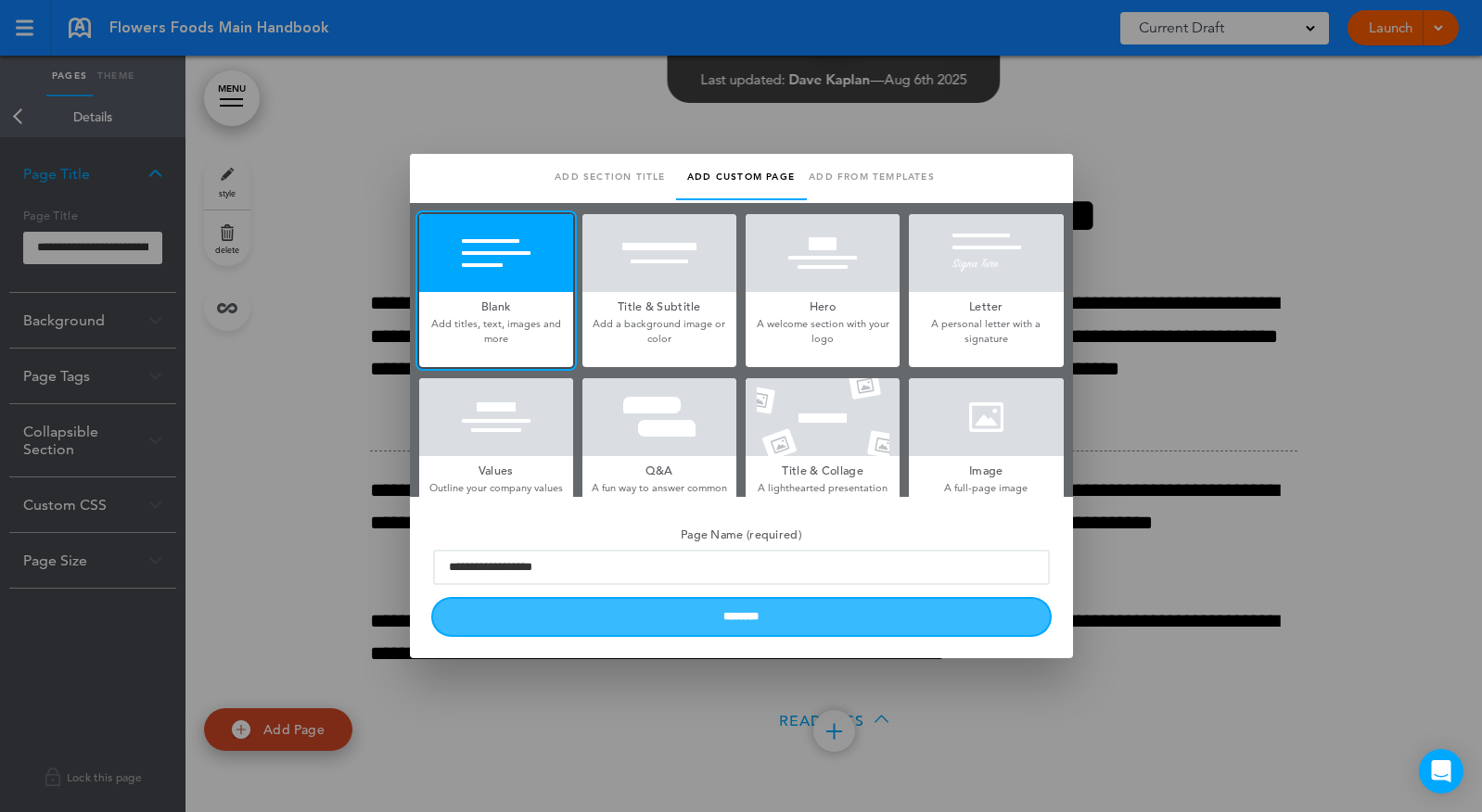 click on "********" at bounding box center [741, 616] 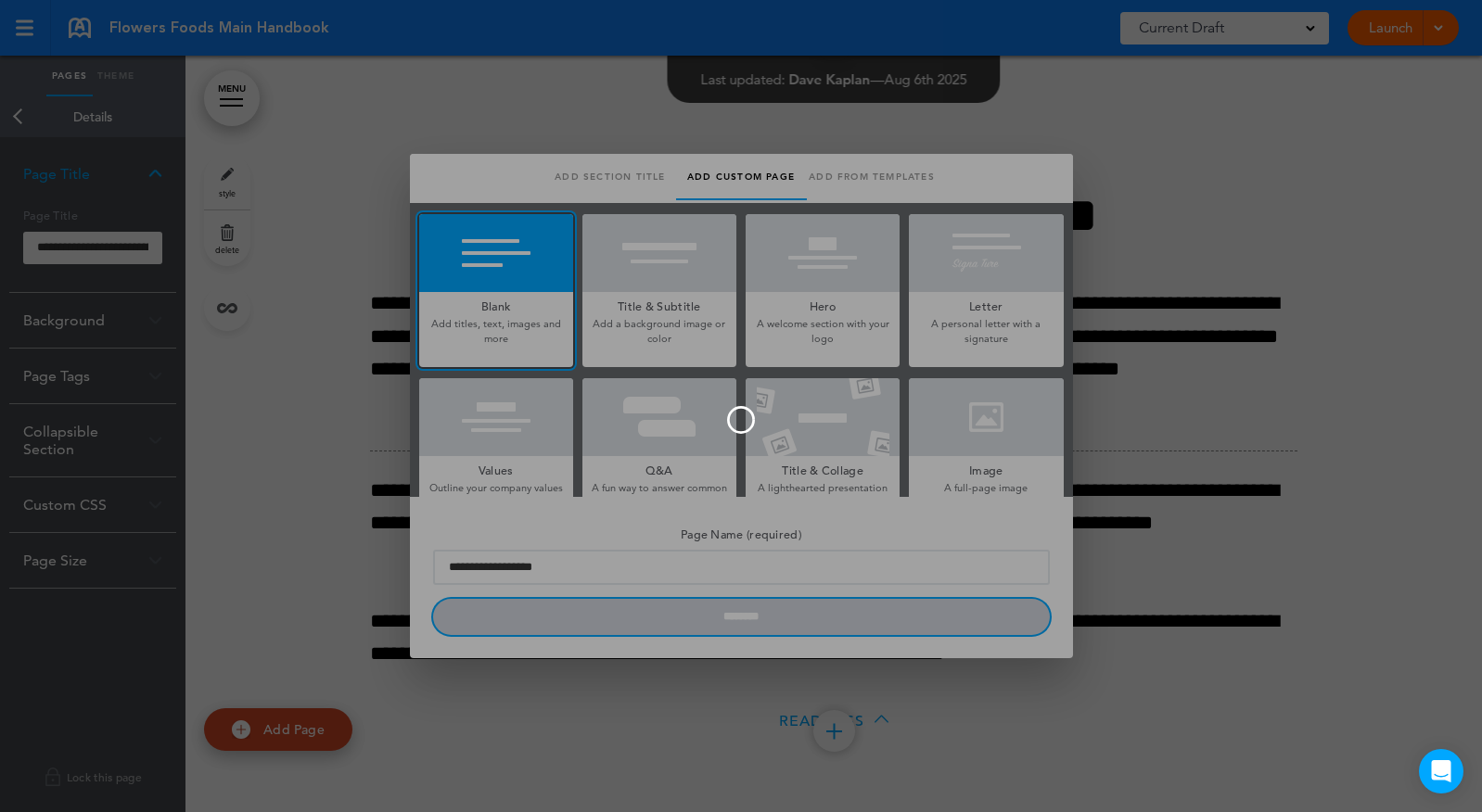 type 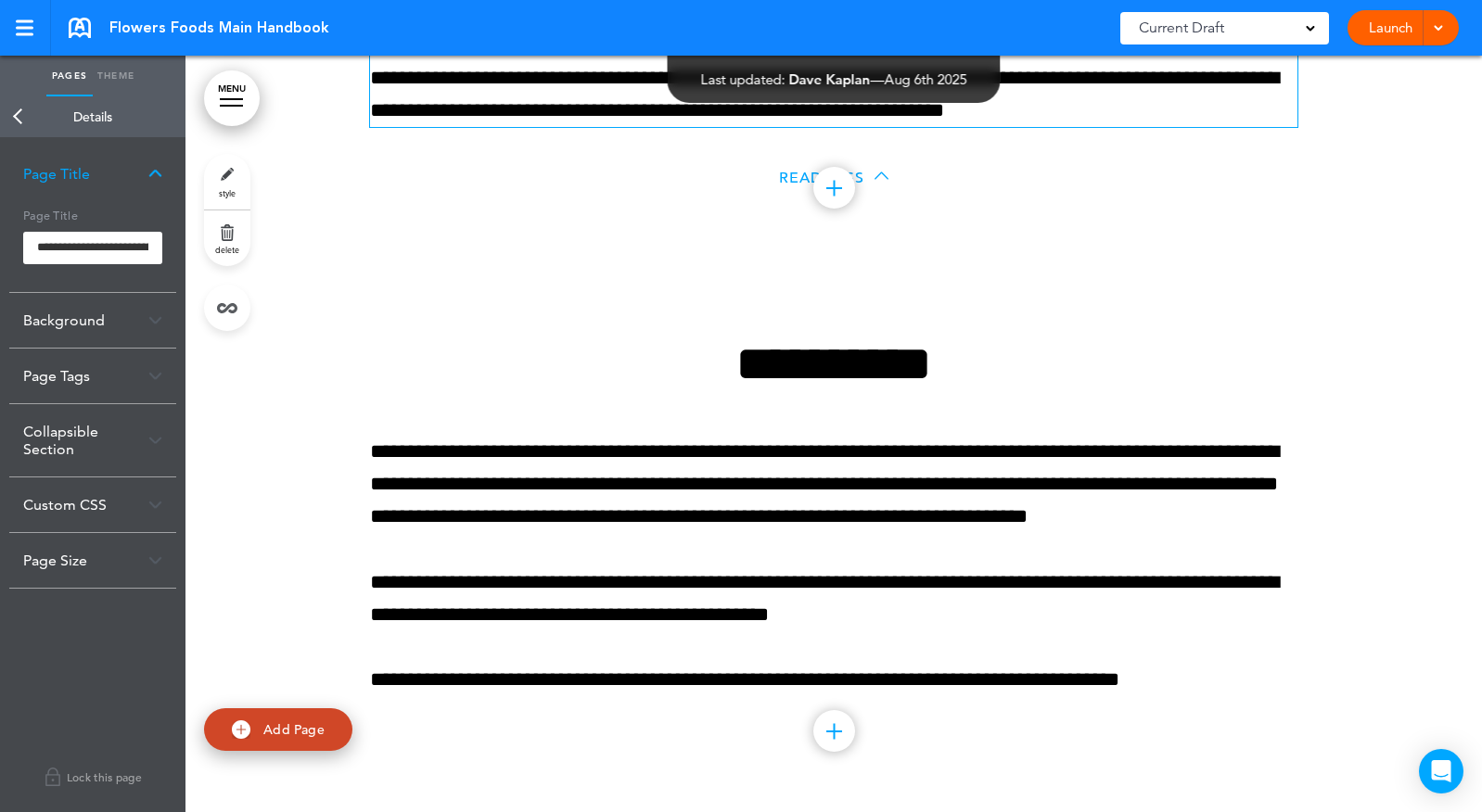scroll, scrollTop: 56982, scrollLeft: 0, axis: vertical 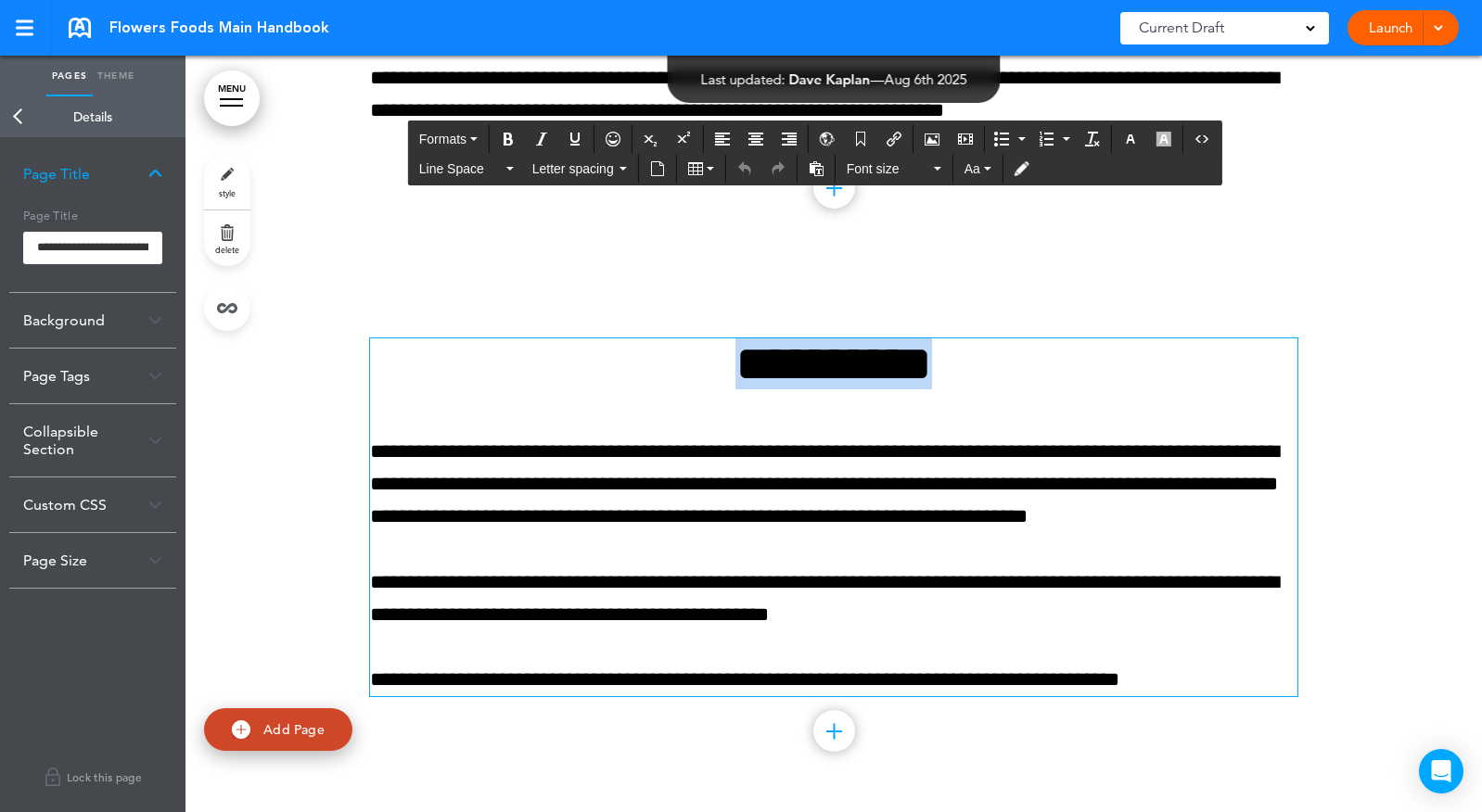 drag, startPoint x: 688, startPoint y: 373, endPoint x: 1037, endPoint y: 378, distance: 349.03581 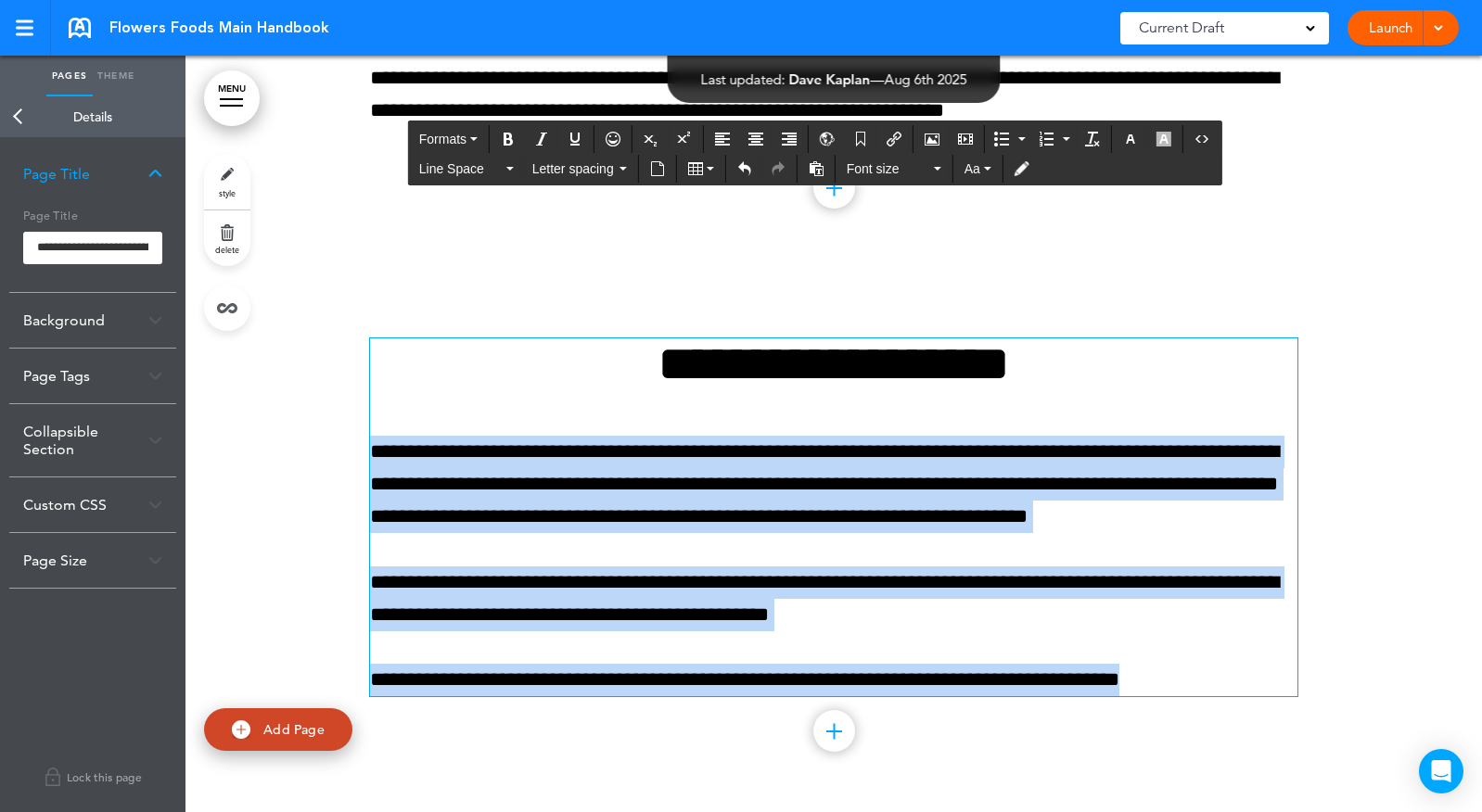 drag, startPoint x: 1193, startPoint y: 686, endPoint x: 365, endPoint y: 454, distance: 859.8884 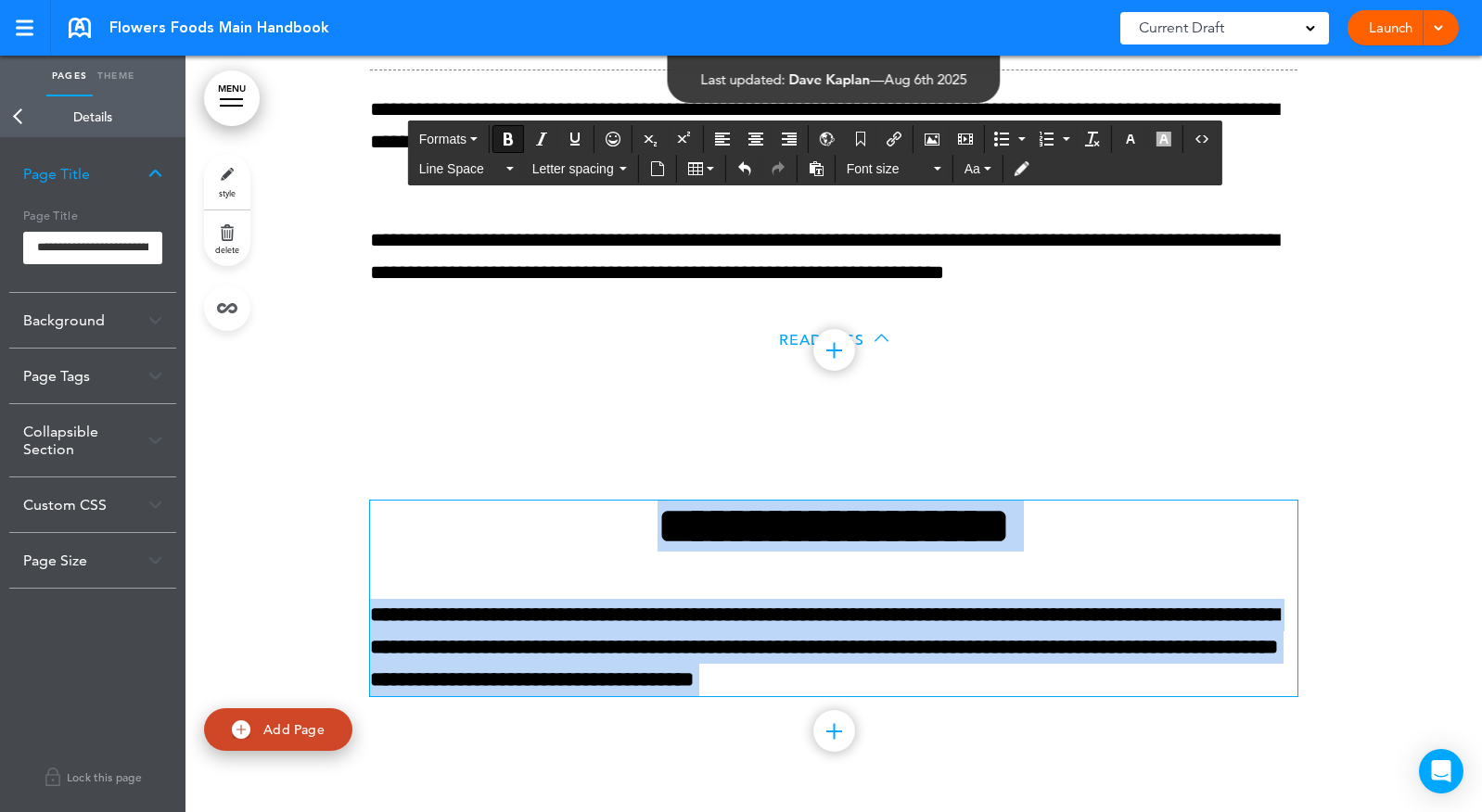 scroll, scrollTop: 56819, scrollLeft: 0, axis: vertical 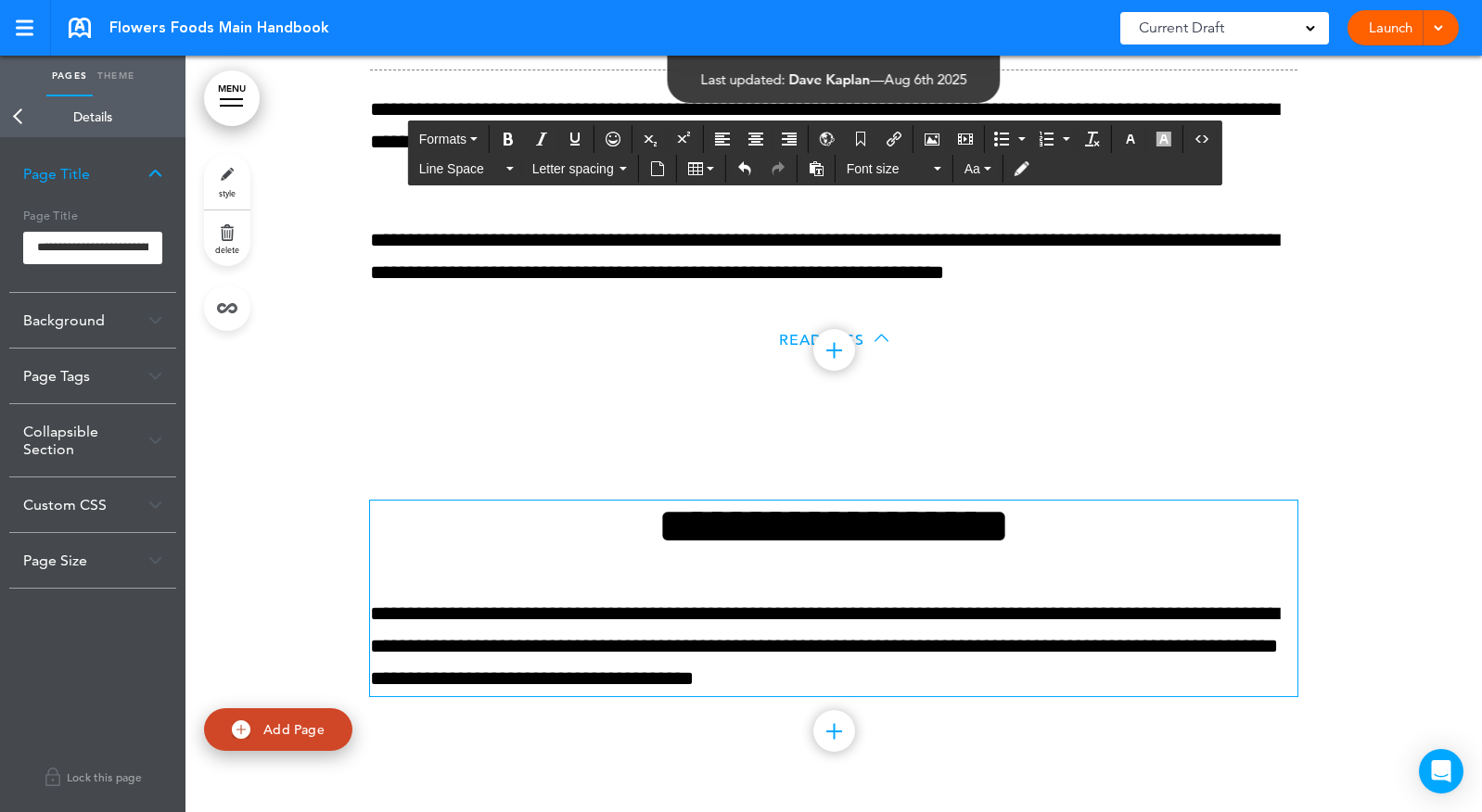 click on "Add collapsible section
?
In order to add a collapsible
section, only solid background  colours can be used.
Read Less" at bounding box center (834, 735) 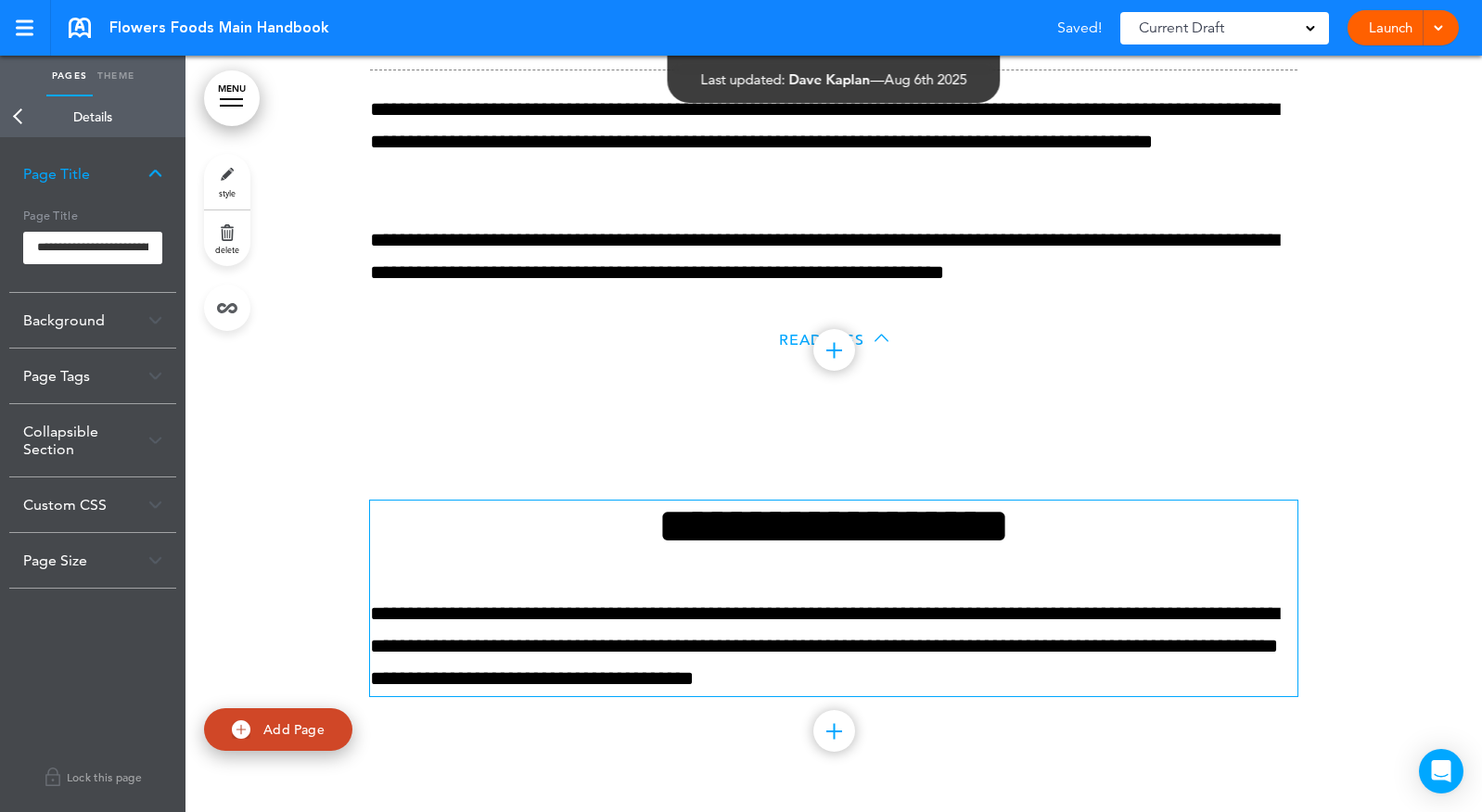 click at bounding box center [834, 730] 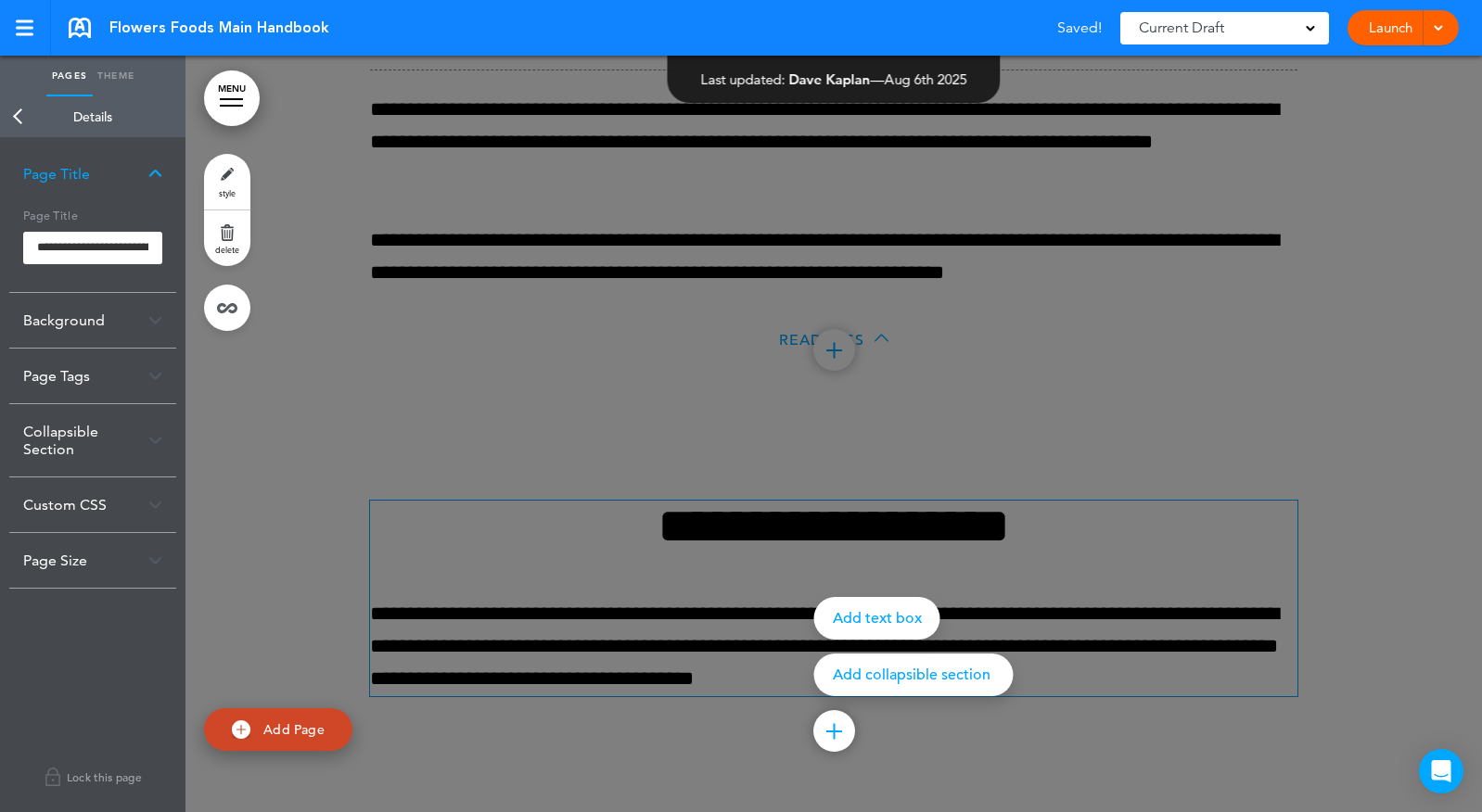 click on "Add collapsible section" at bounding box center (913, 675) 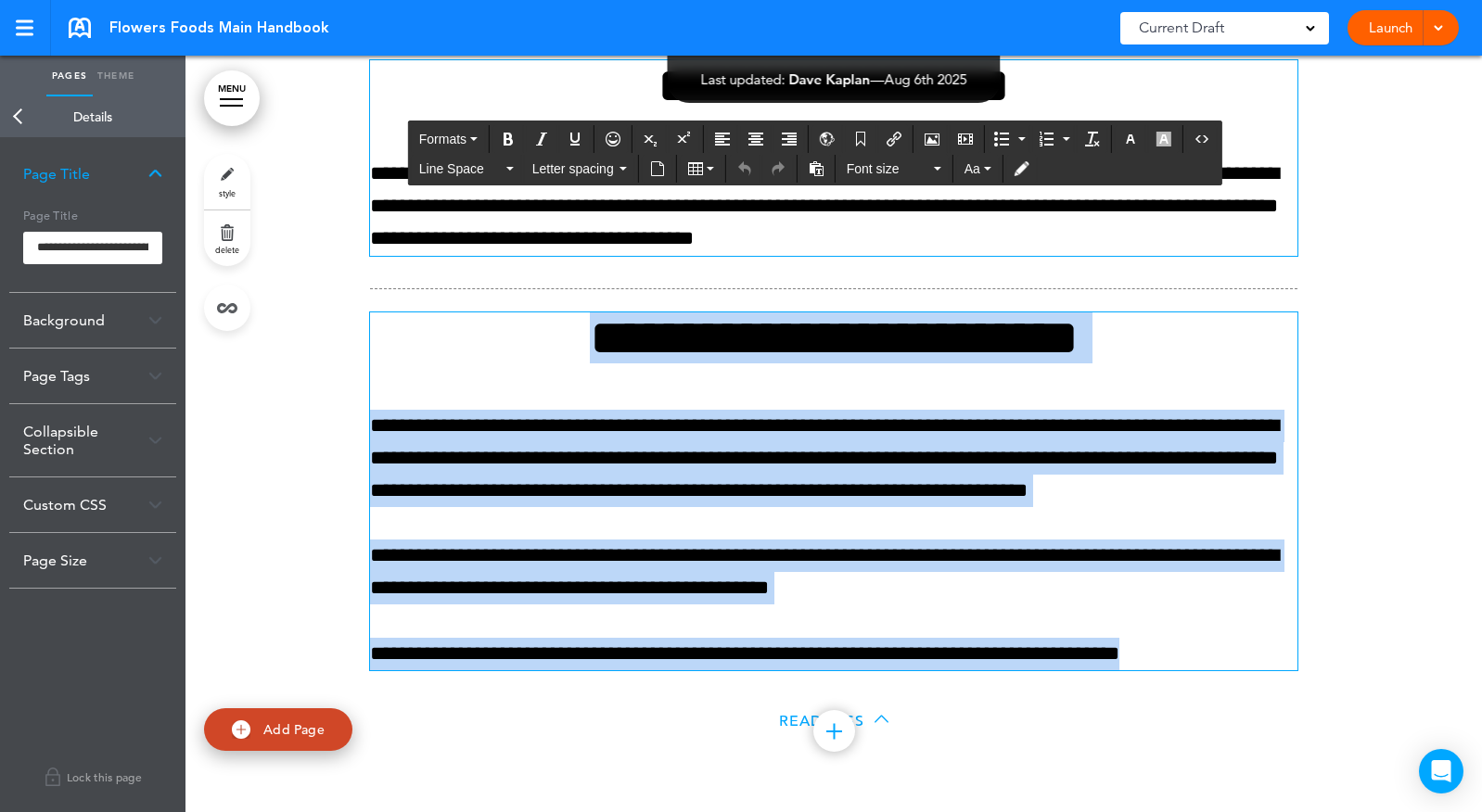 drag, startPoint x: 586, startPoint y: 345, endPoint x: 1305, endPoint y: 771, distance: 835.7254 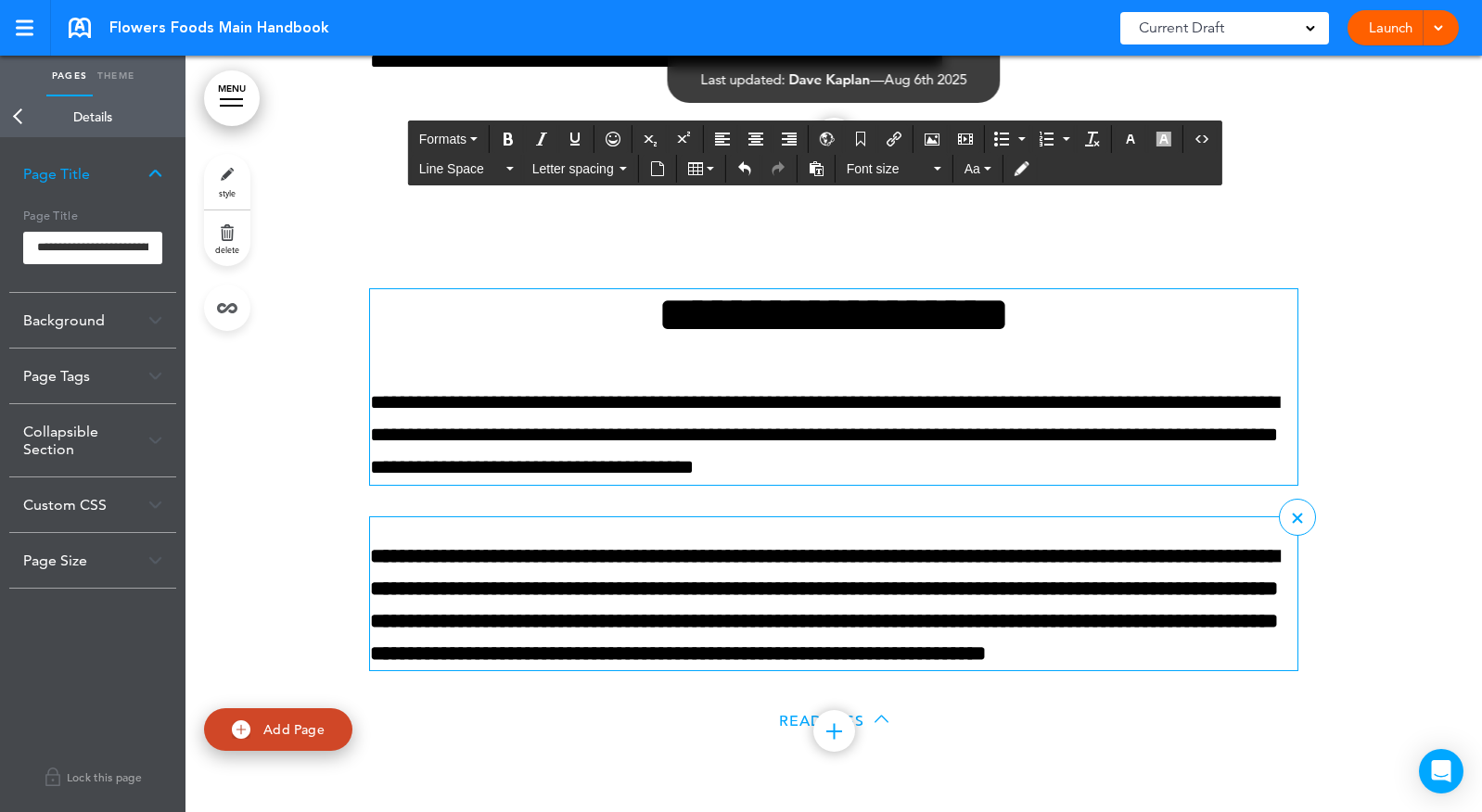 scroll, scrollTop: 56915, scrollLeft: 0, axis: vertical 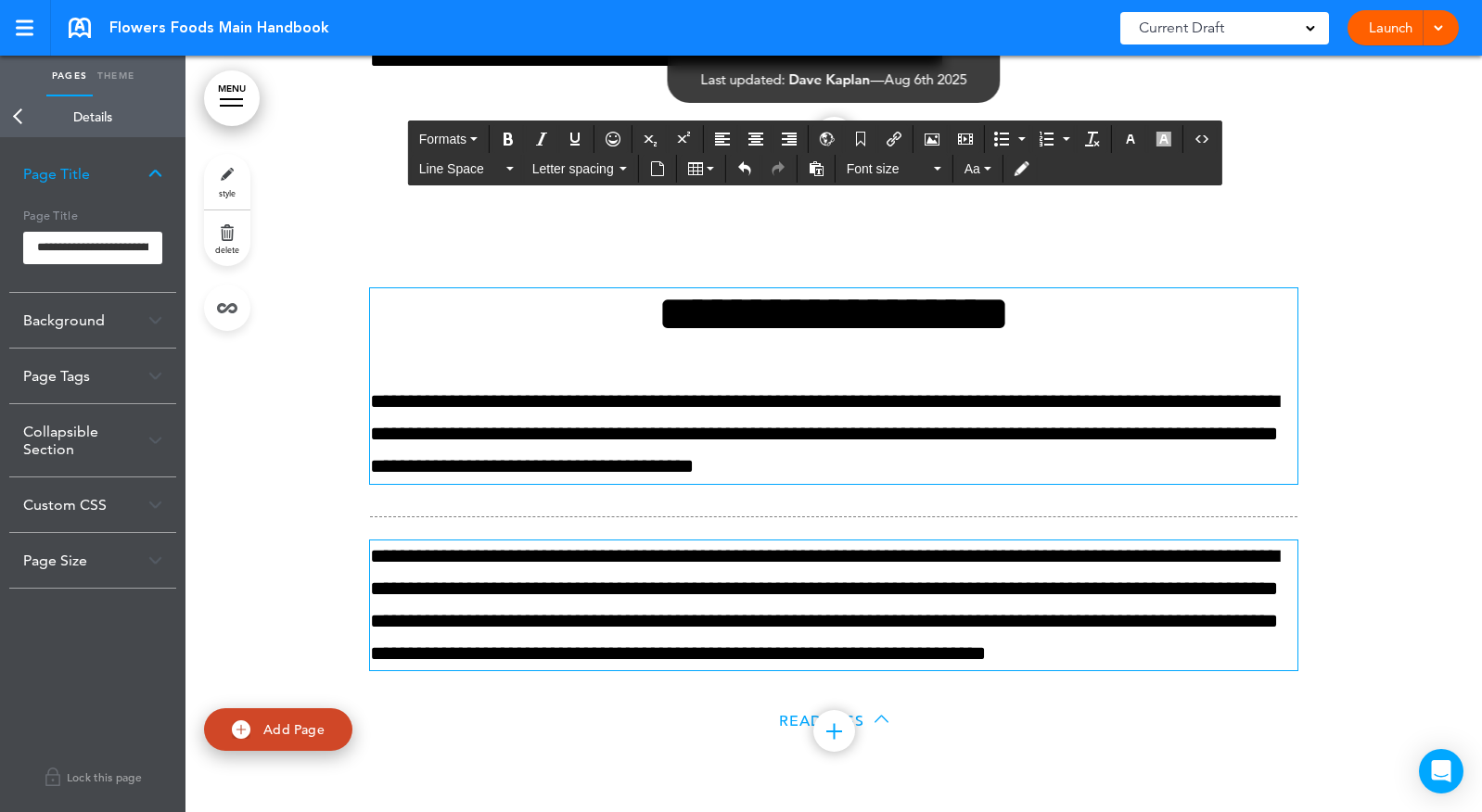 click on "Read Less" at bounding box center [834, 722] 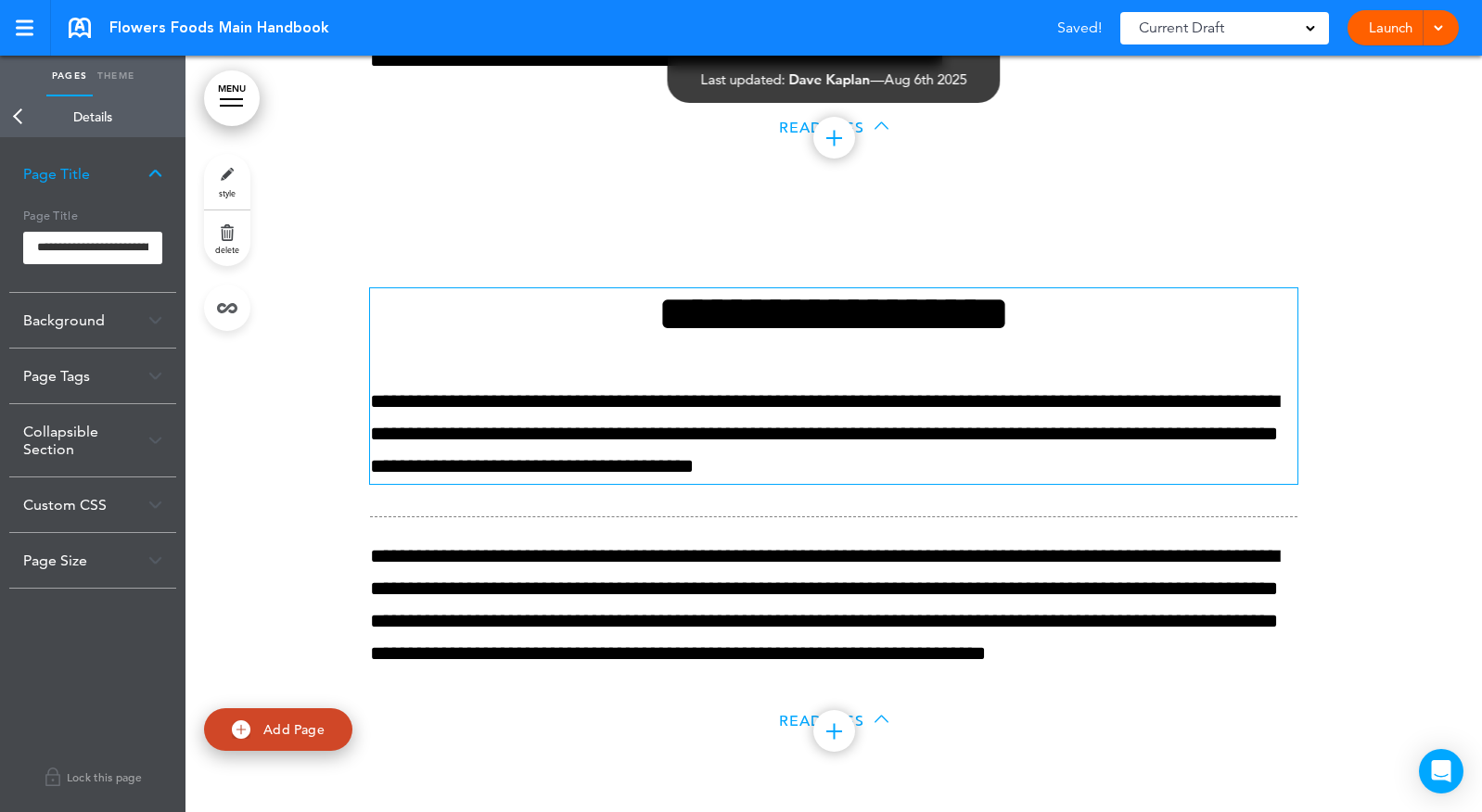 scroll, scrollTop: 57032, scrollLeft: 0, axis: vertical 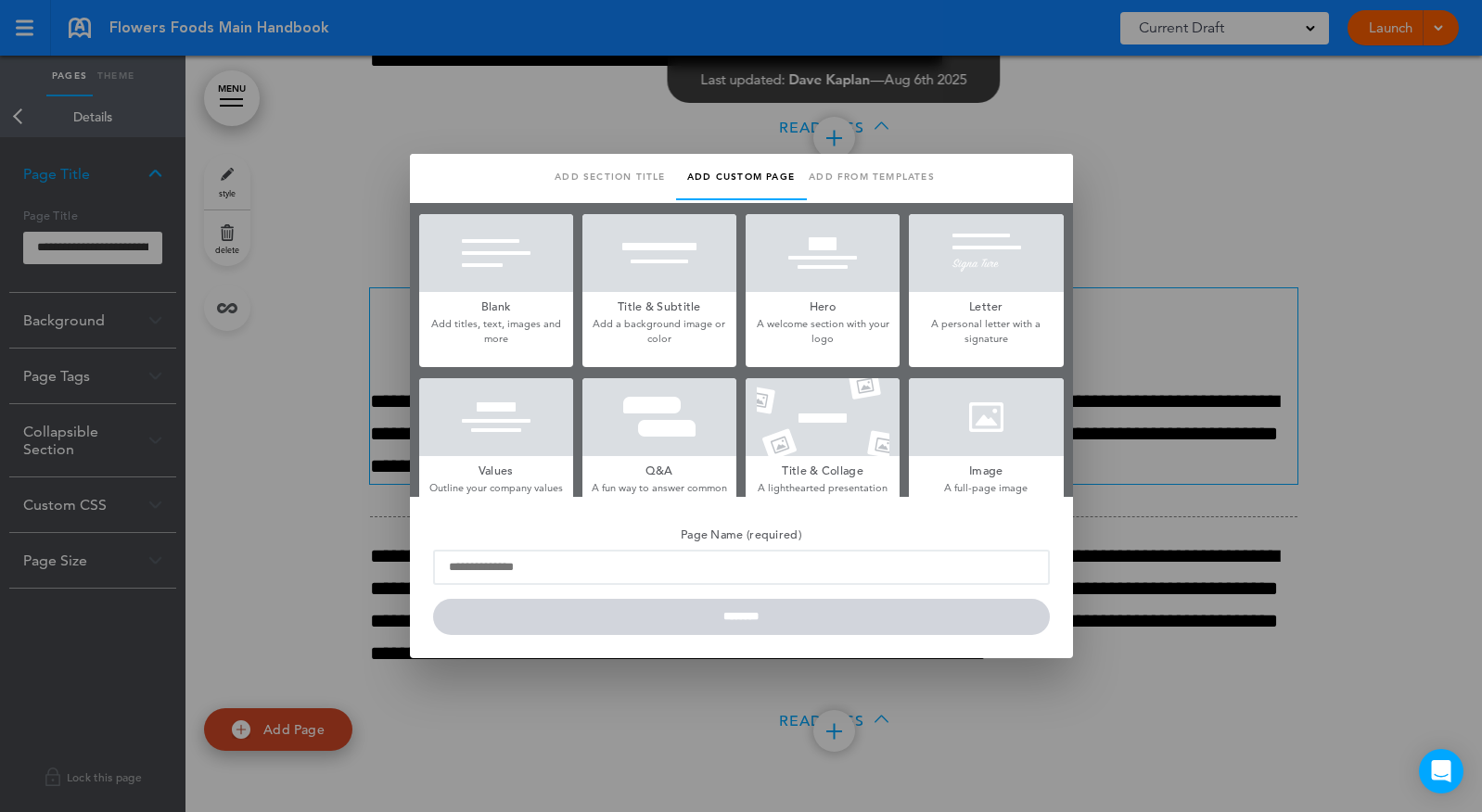 click on "Add titles, text, images and more" at bounding box center (496, 331) 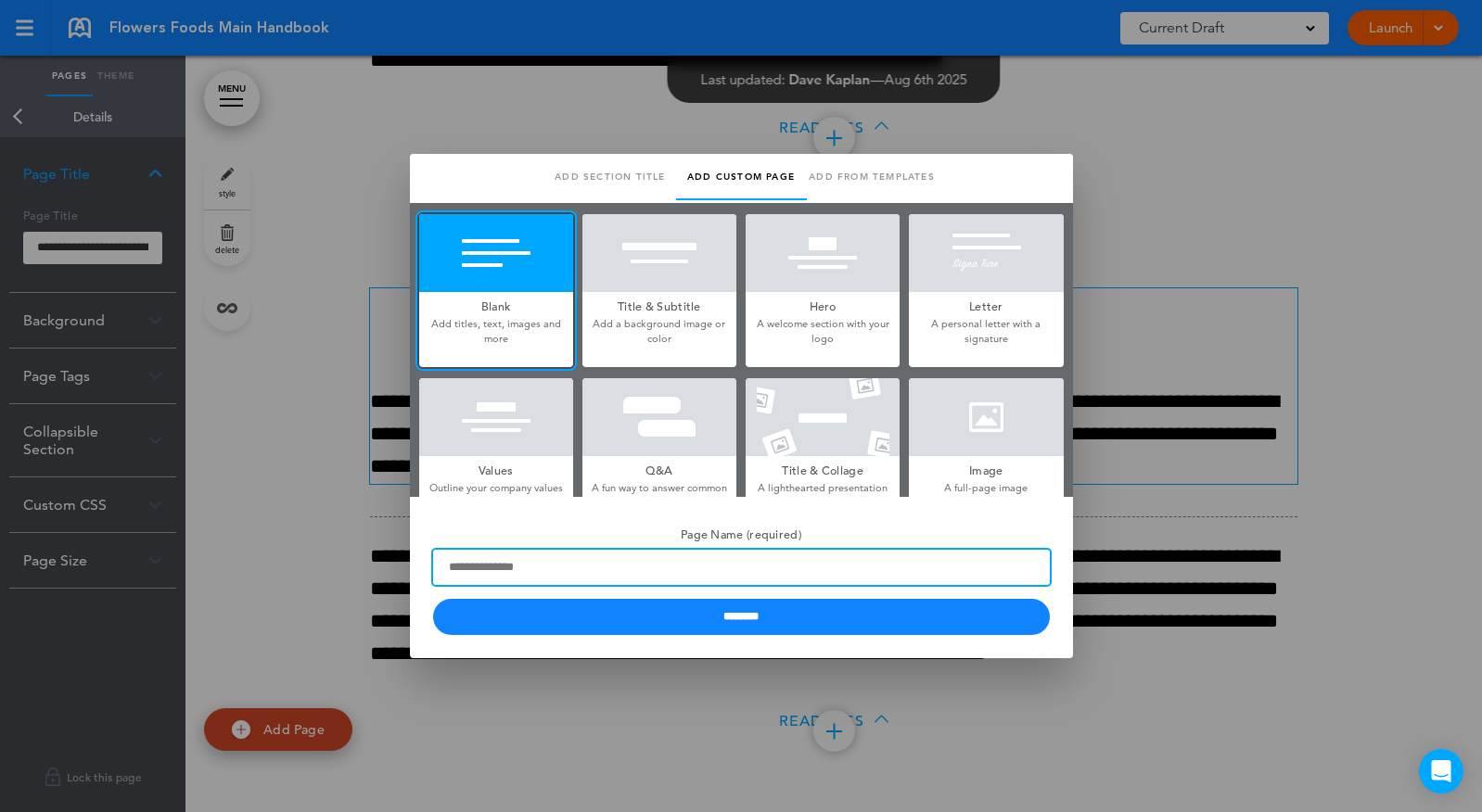 click on "Page Name (required)" at bounding box center [741, 567] 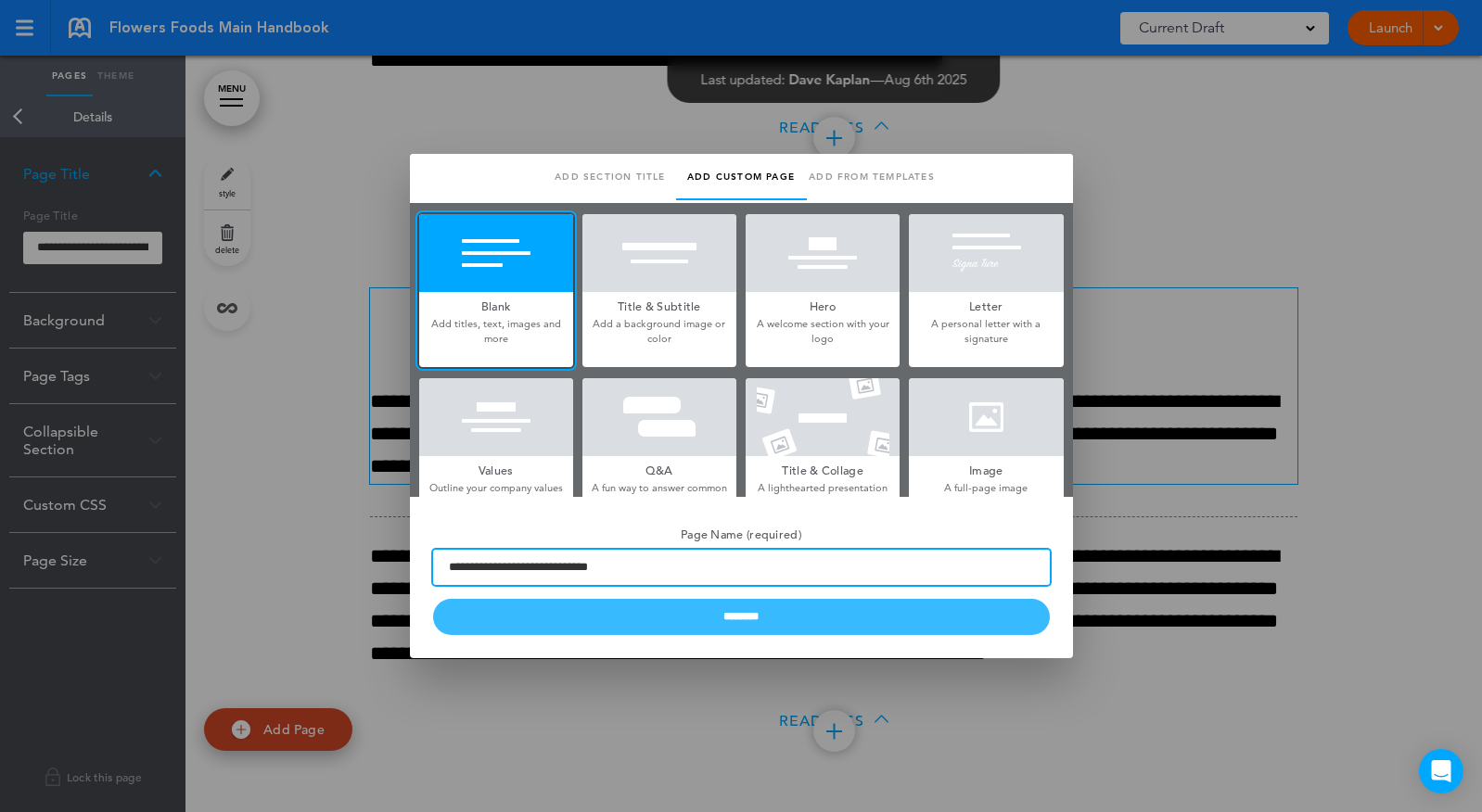 type on "**********" 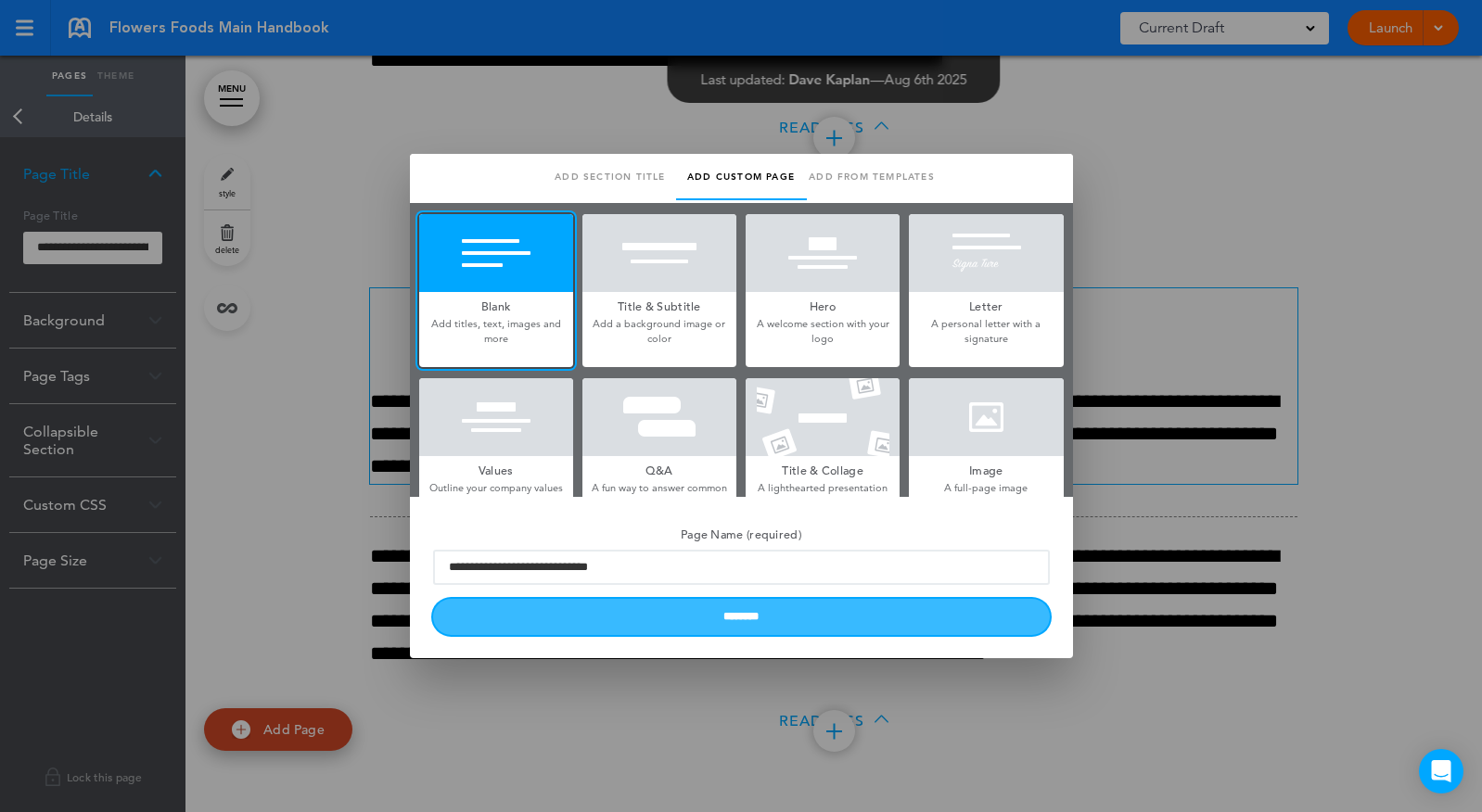 click on "********" at bounding box center (741, 616) 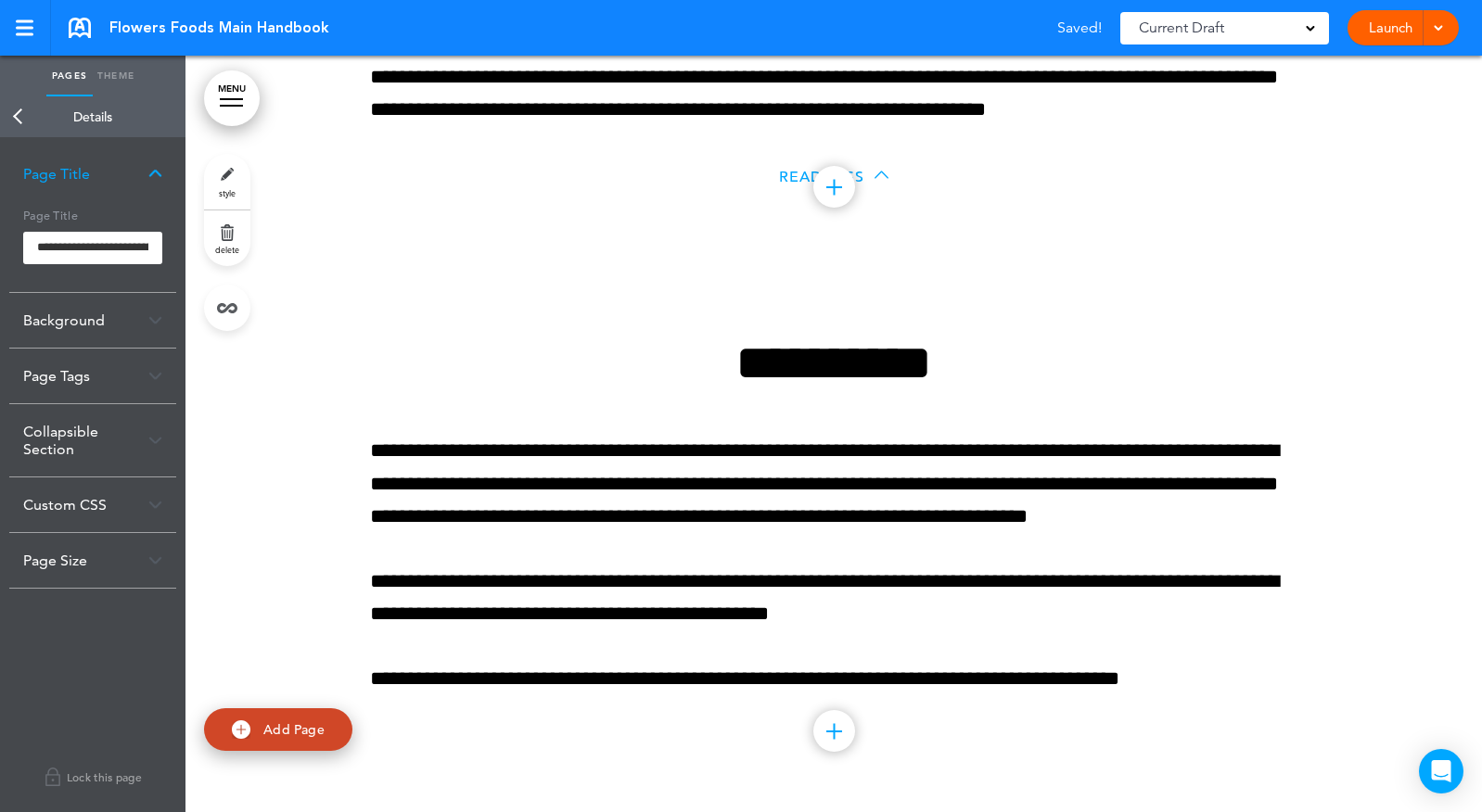 scroll, scrollTop: 57575, scrollLeft: 0, axis: vertical 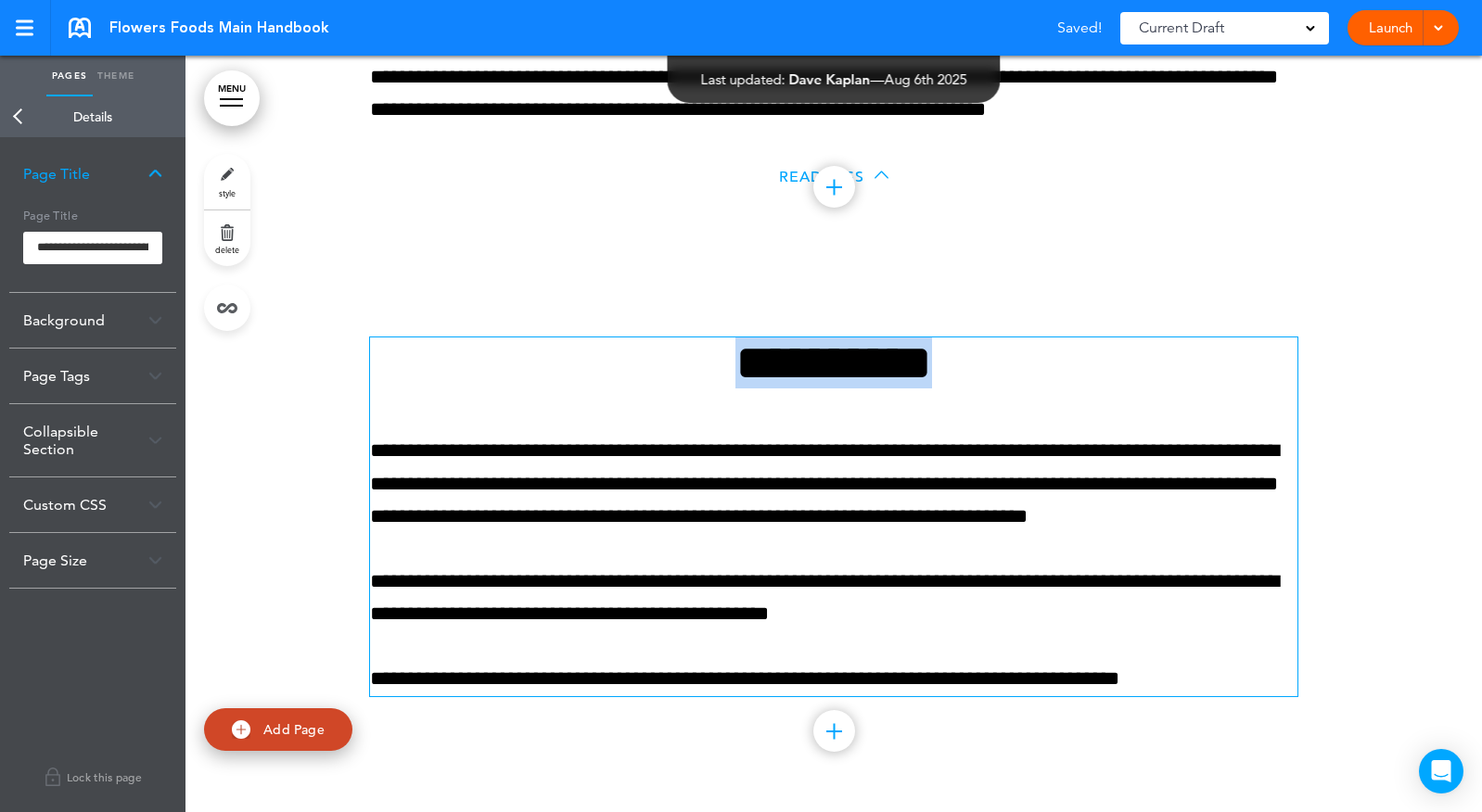 drag, startPoint x: 994, startPoint y: 362, endPoint x: 556, endPoint y: 362, distance: 438 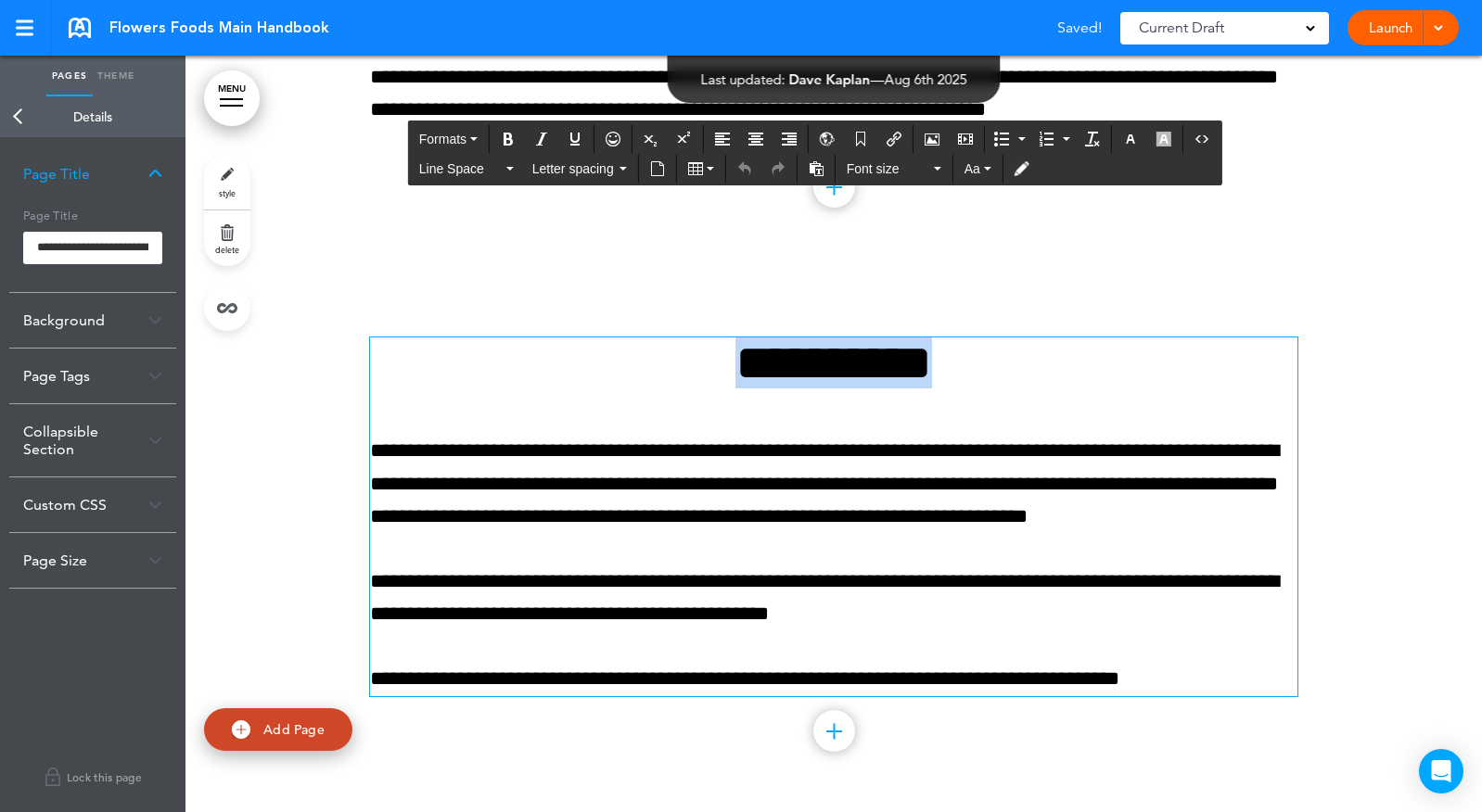 paste 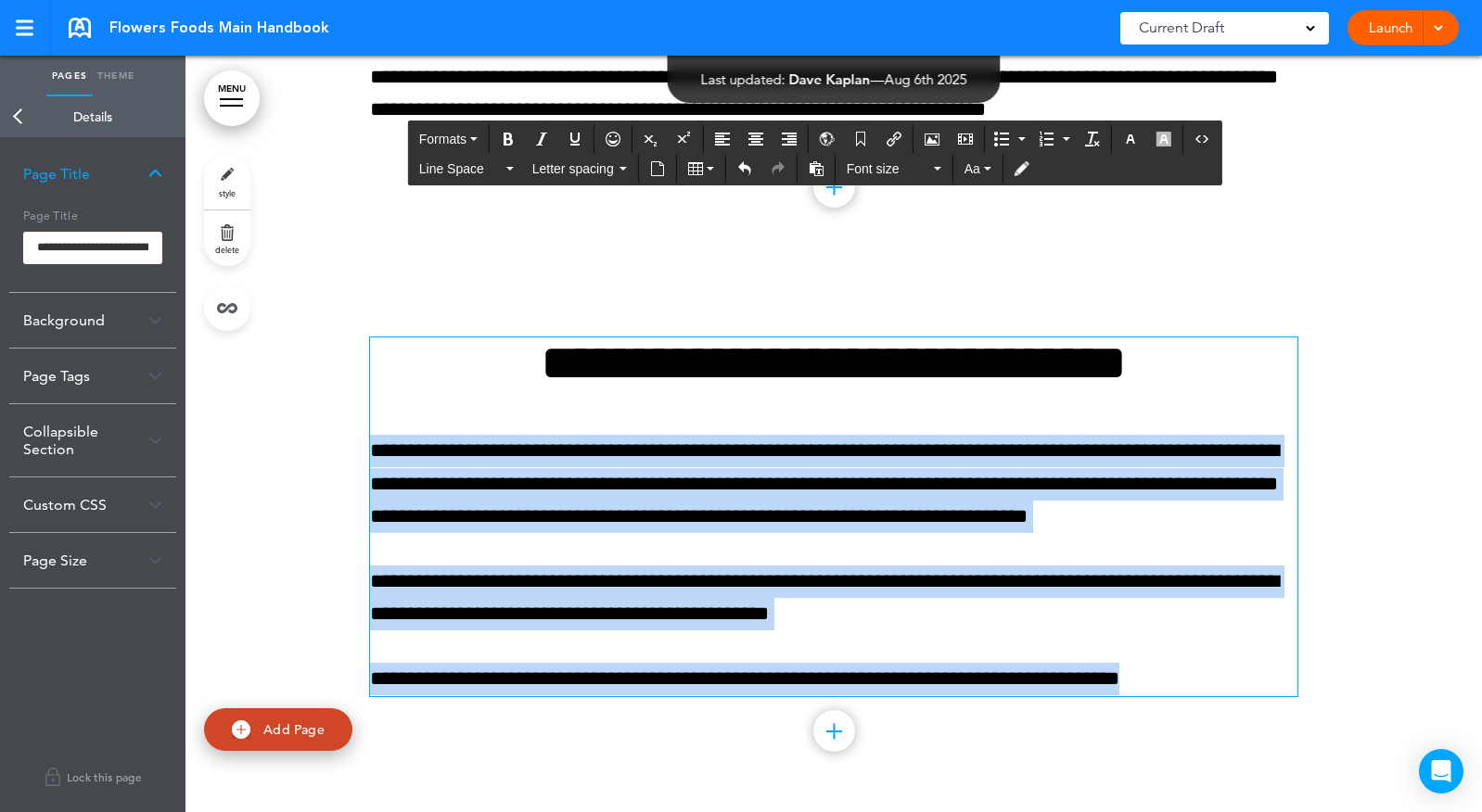 drag, startPoint x: 374, startPoint y: 450, endPoint x: 1221, endPoint y: 722, distance: 889.60272 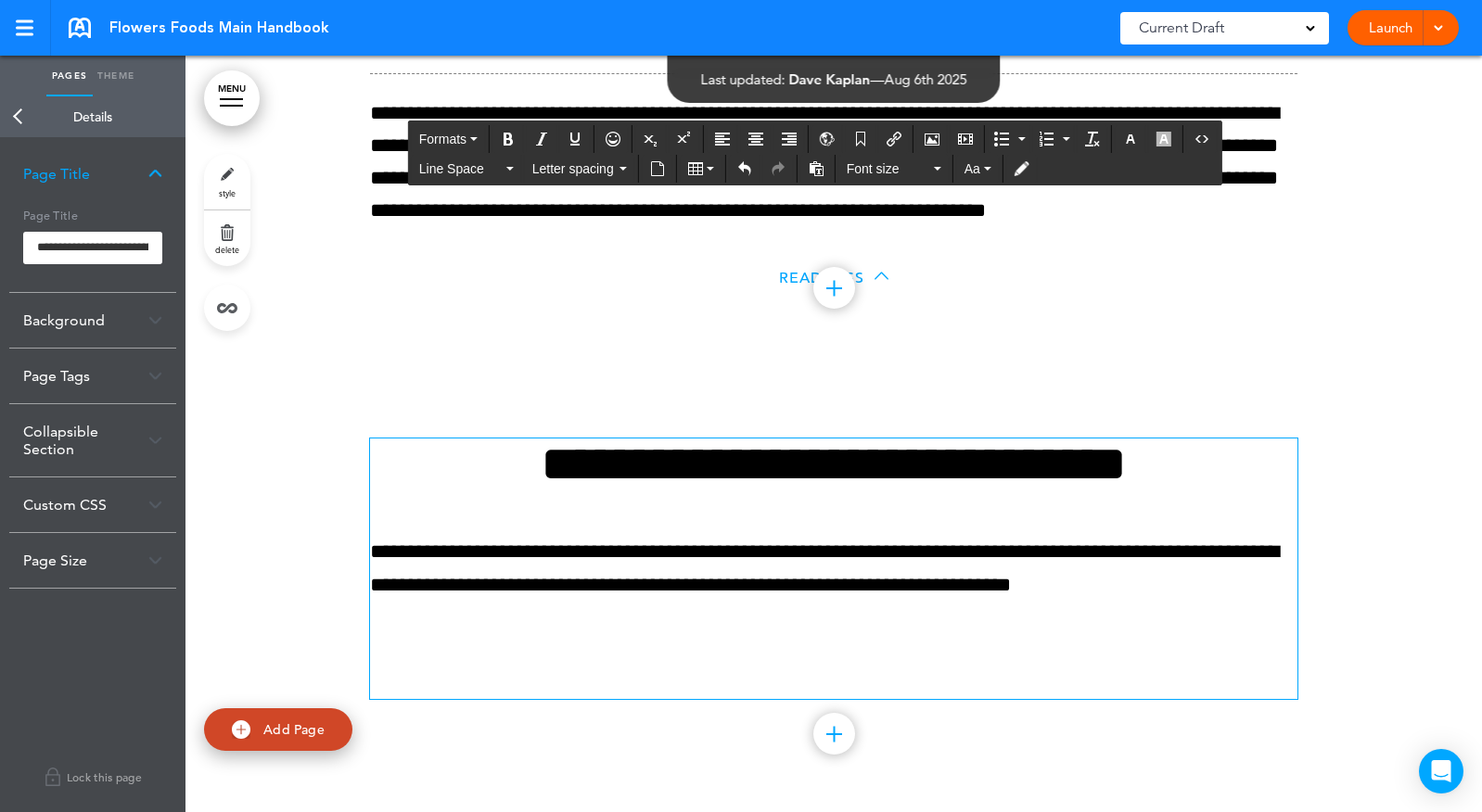 scroll, scrollTop: 57348, scrollLeft: 0, axis: vertical 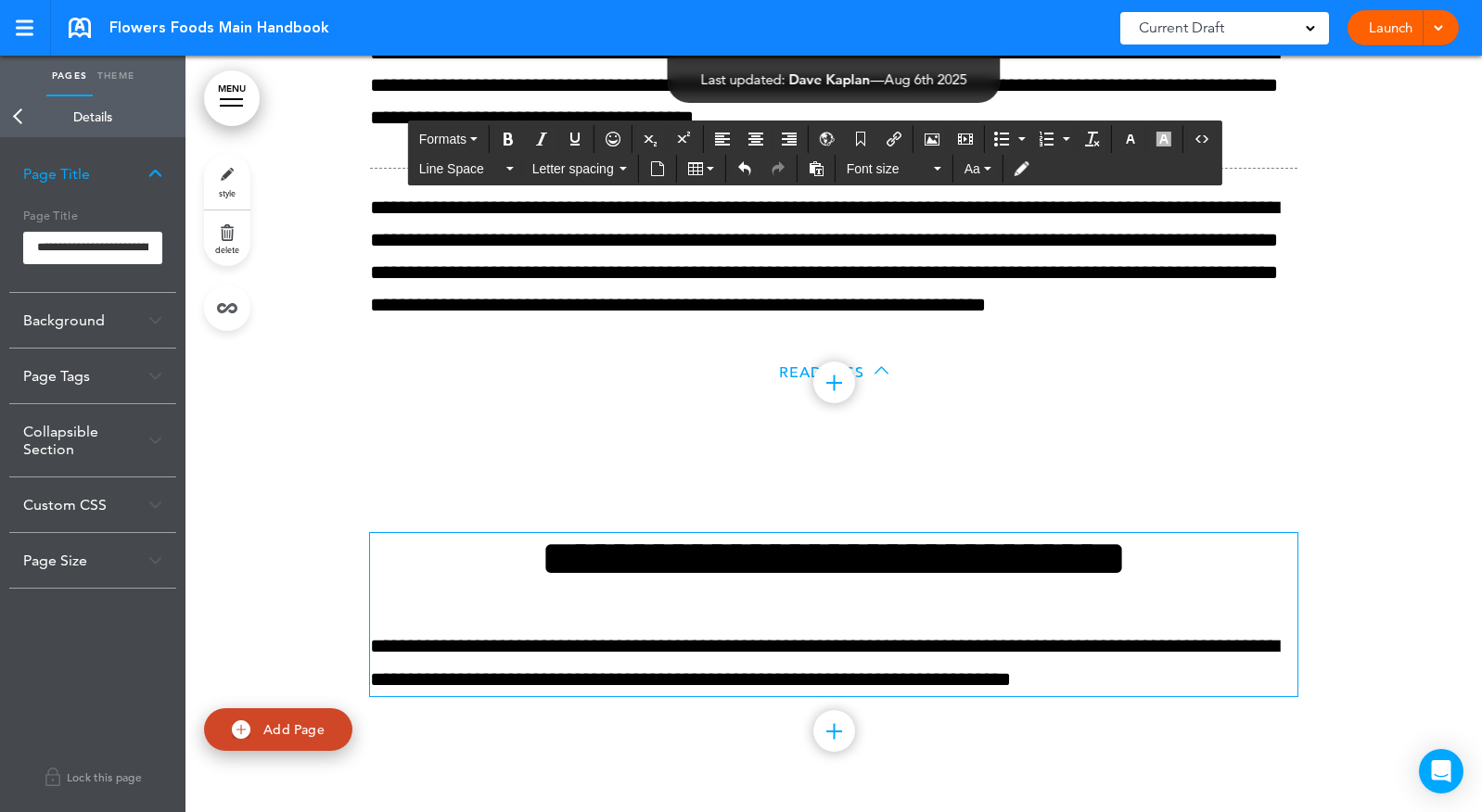 click at bounding box center (834, 730) 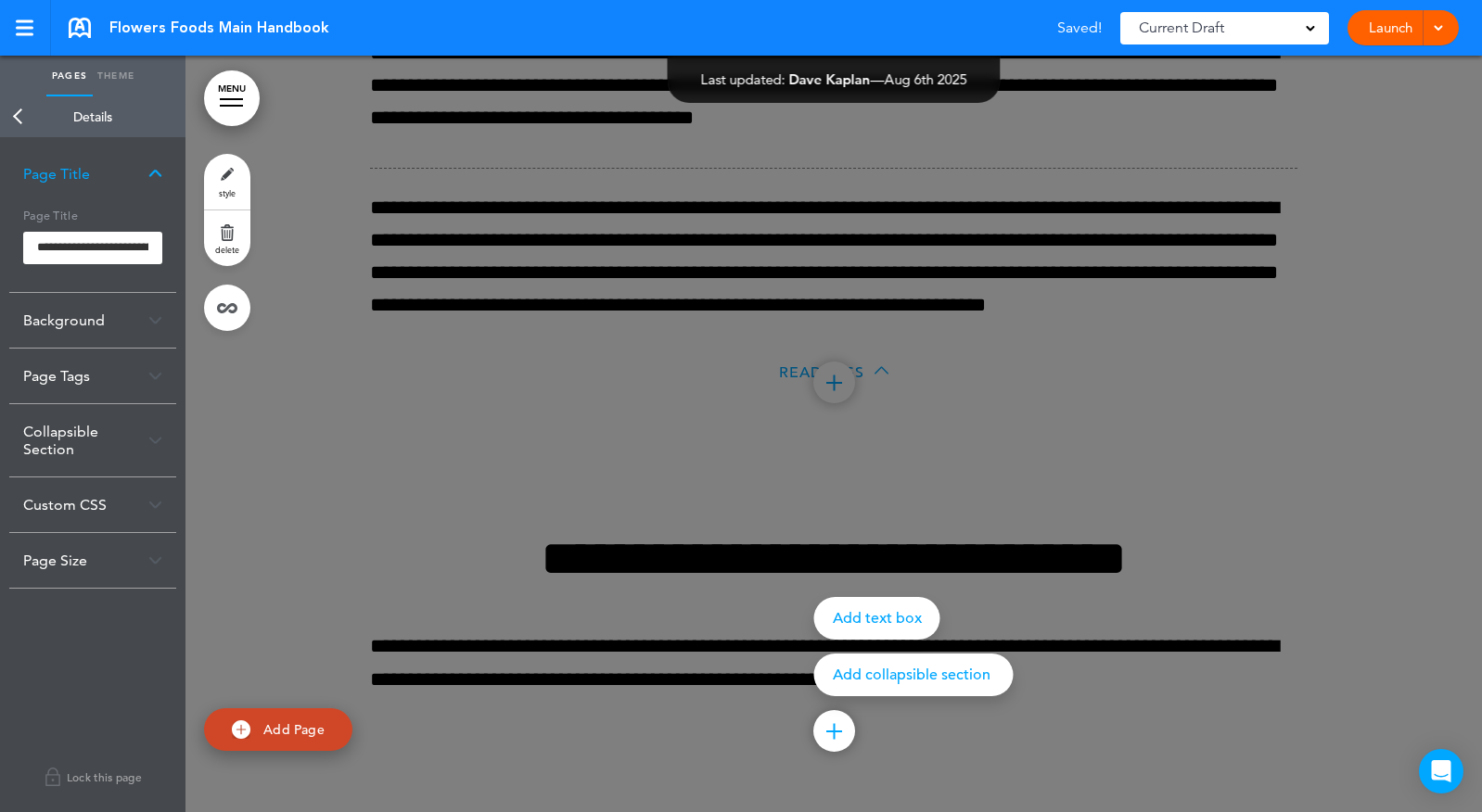 click on "Add collapsible section" at bounding box center (913, 675) 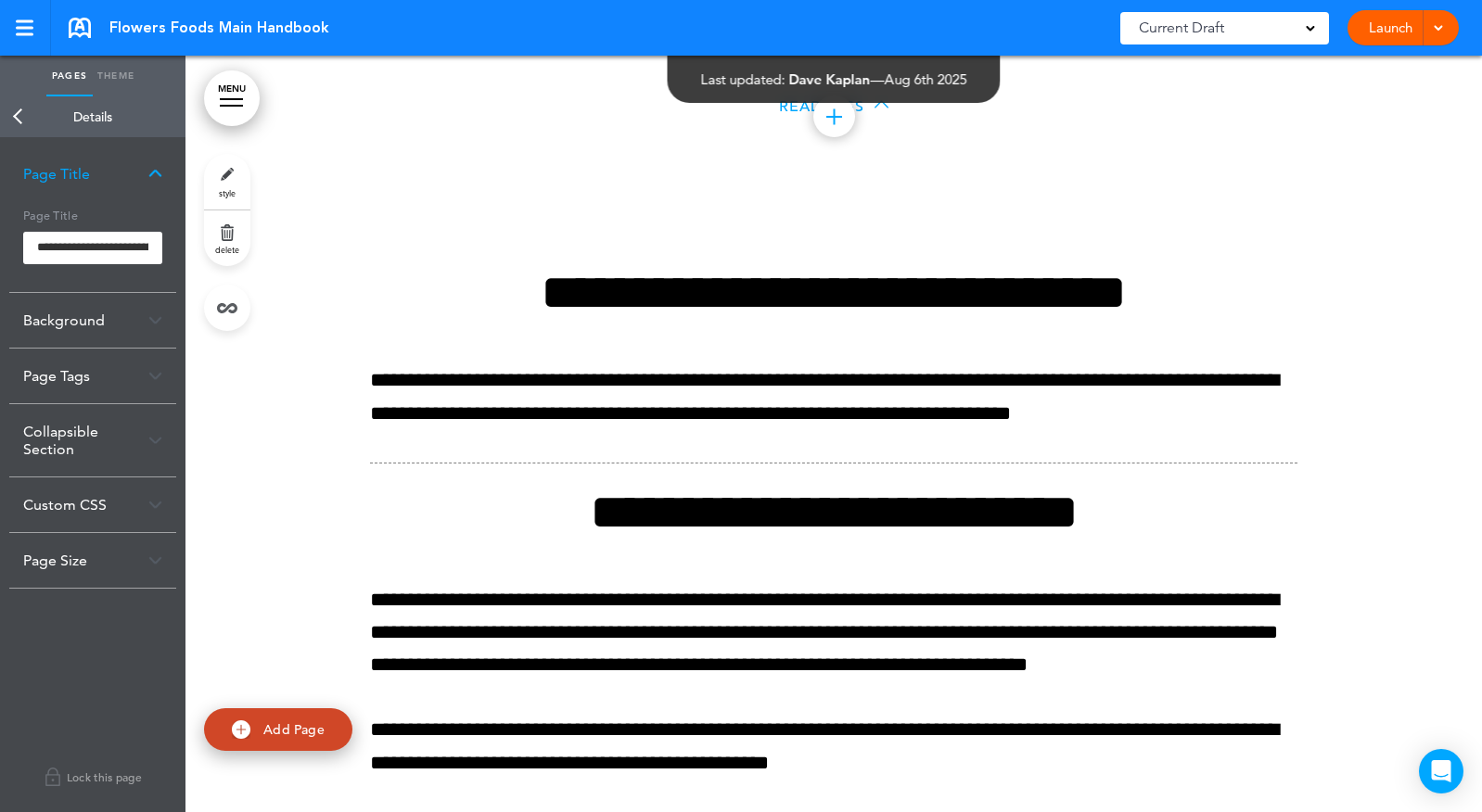 scroll, scrollTop: 57689, scrollLeft: 0, axis: vertical 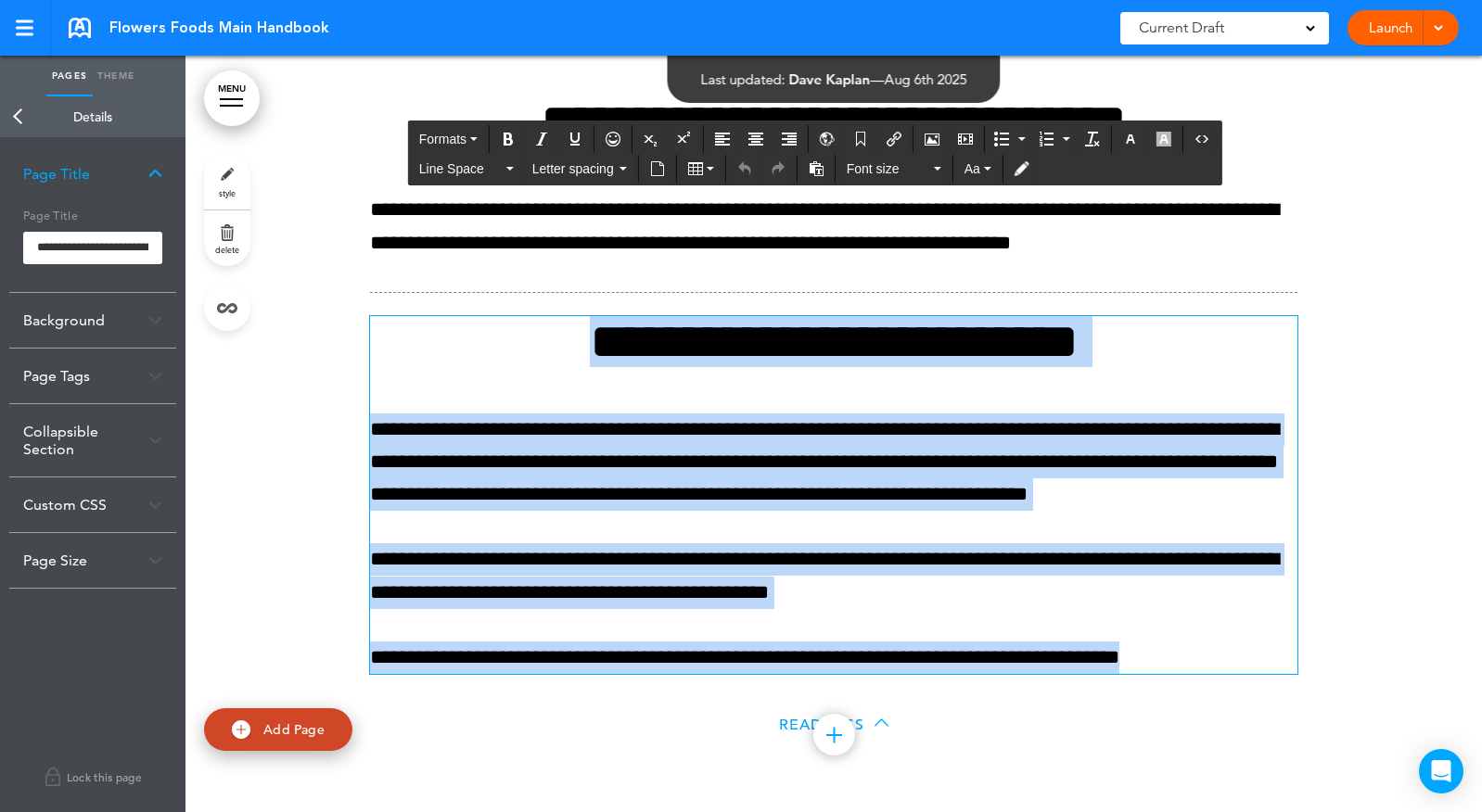 drag, startPoint x: 562, startPoint y: 470, endPoint x: 1257, endPoint y: 809, distance: 773.2697 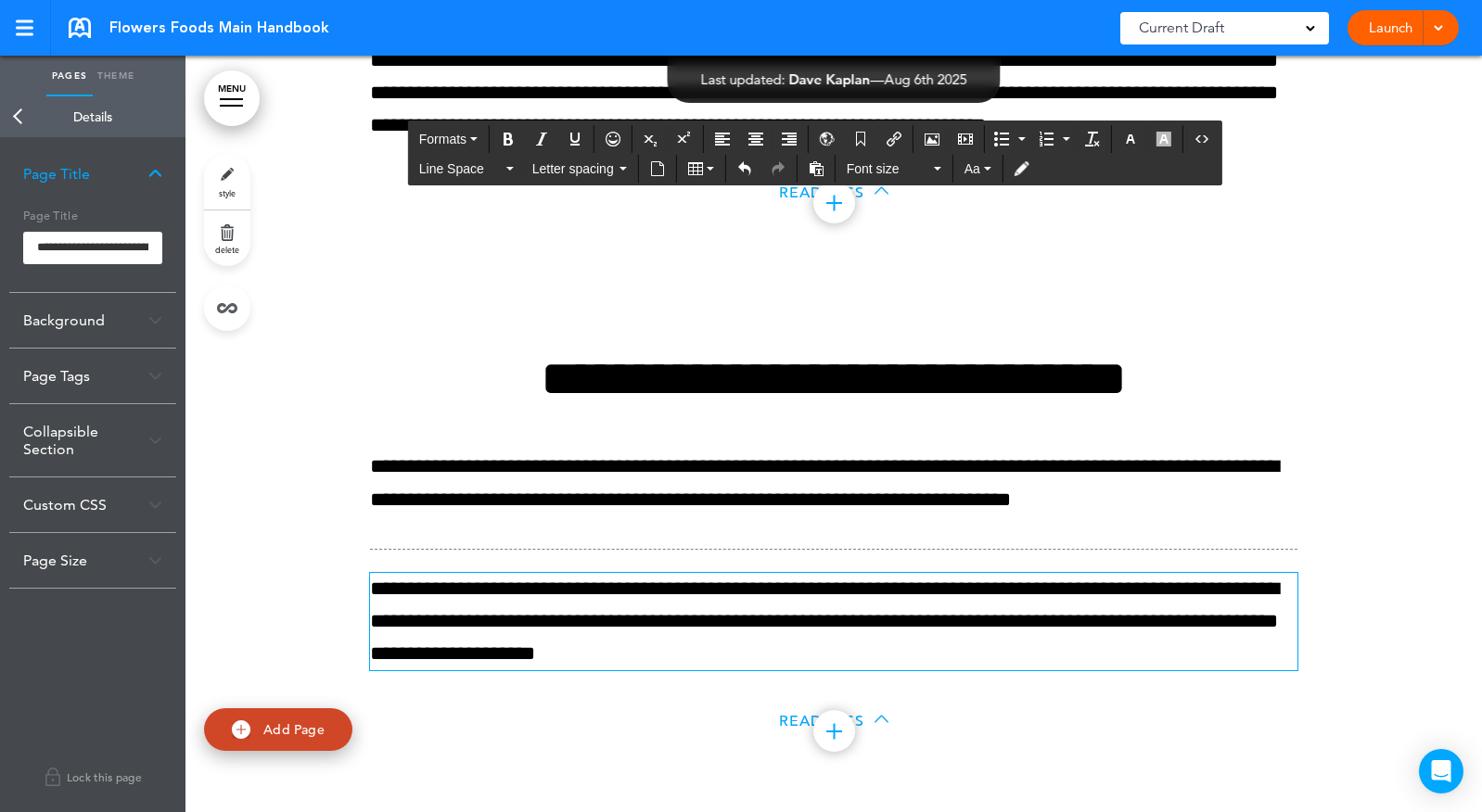 scroll, scrollTop: 57560, scrollLeft: 0, axis: vertical 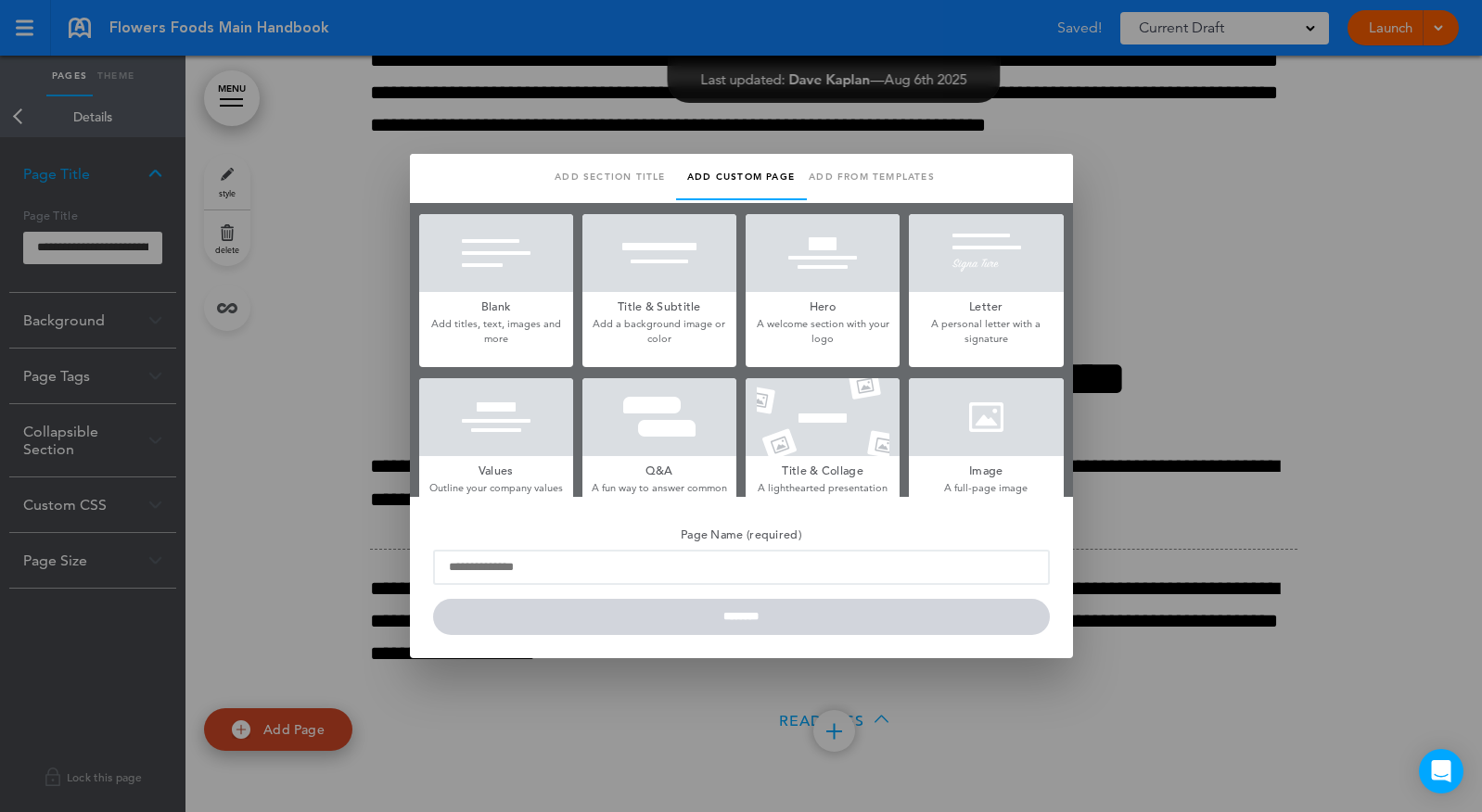 click at bounding box center [496, 253] 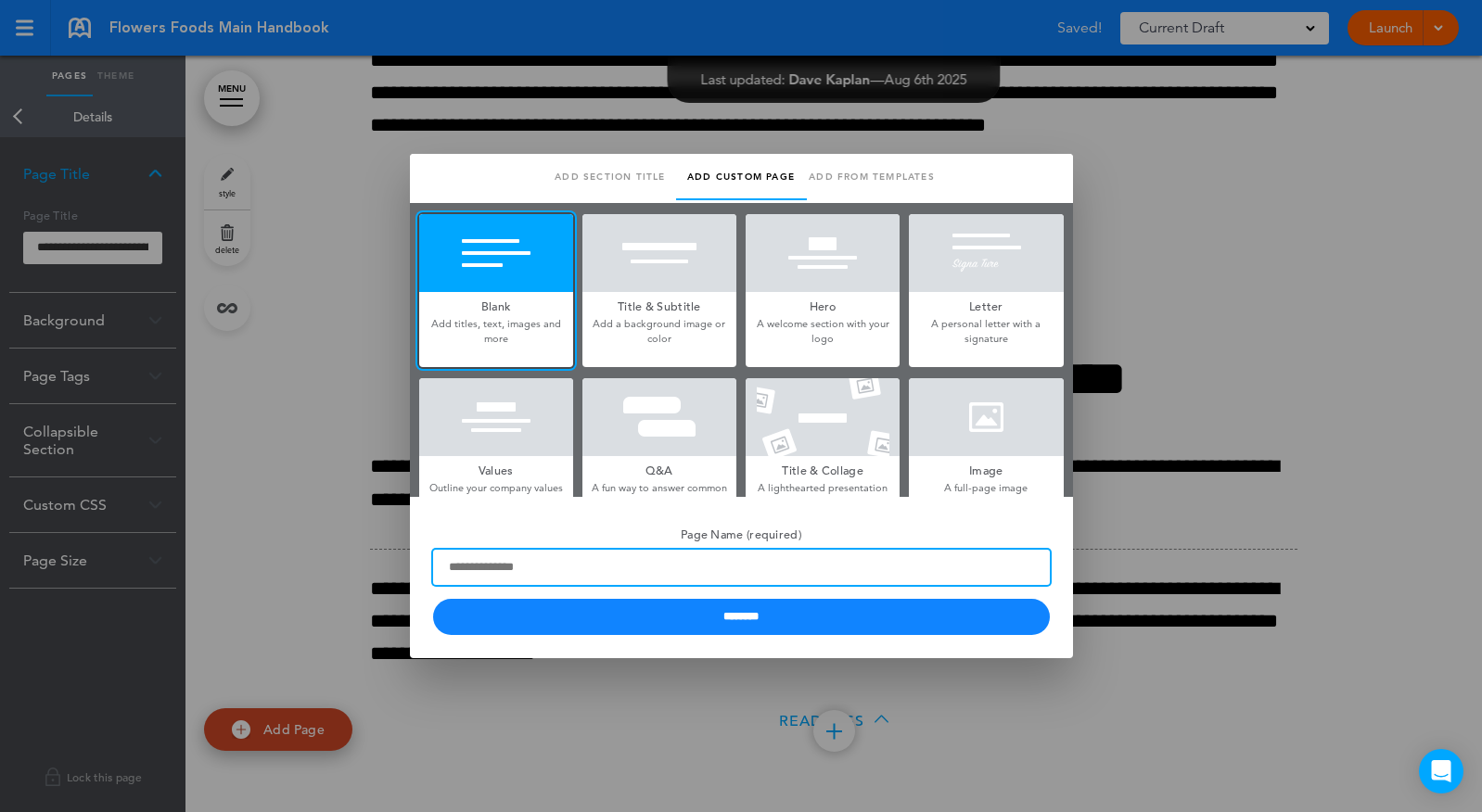 click on "Page Name (required)" at bounding box center [741, 567] 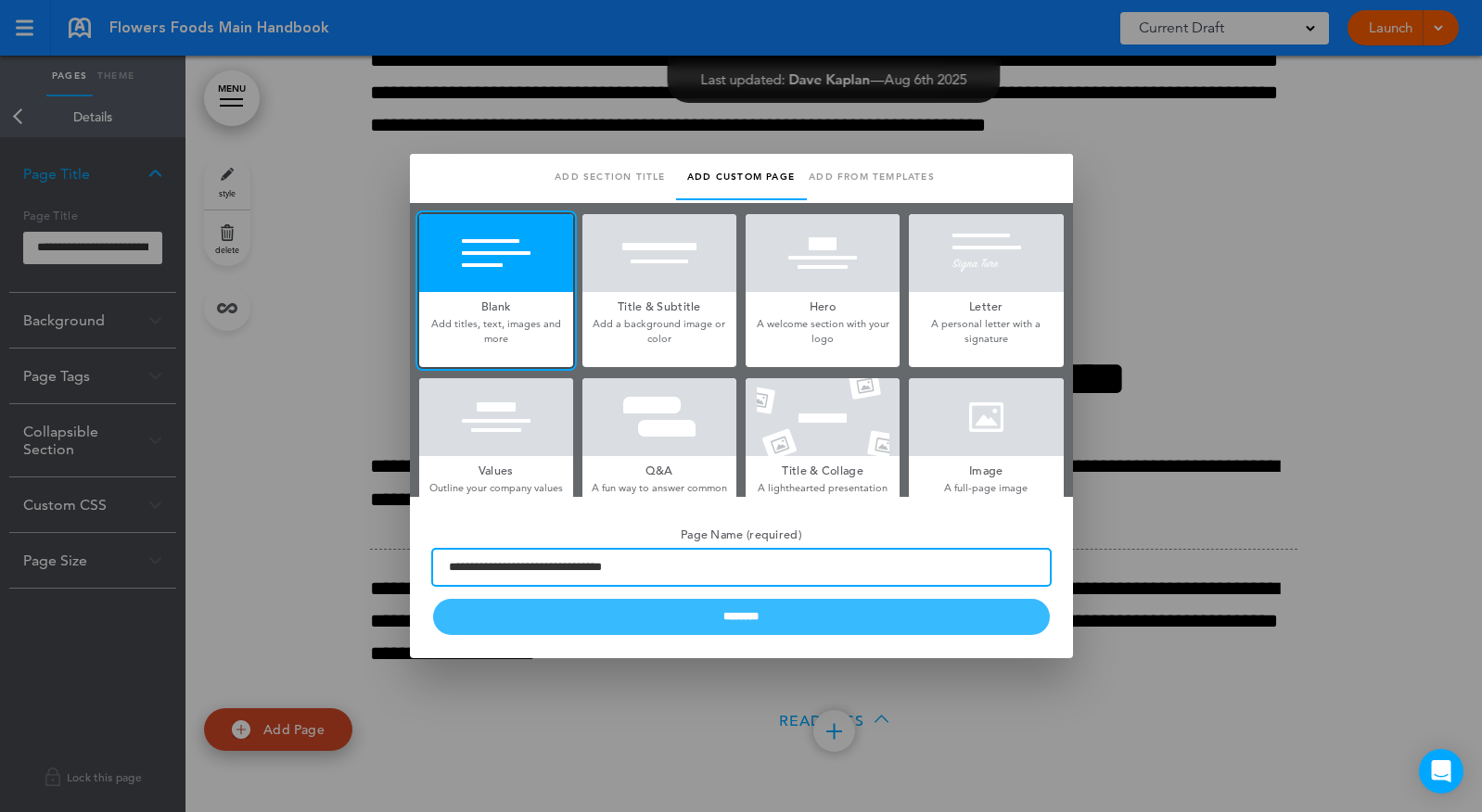 type on "**********" 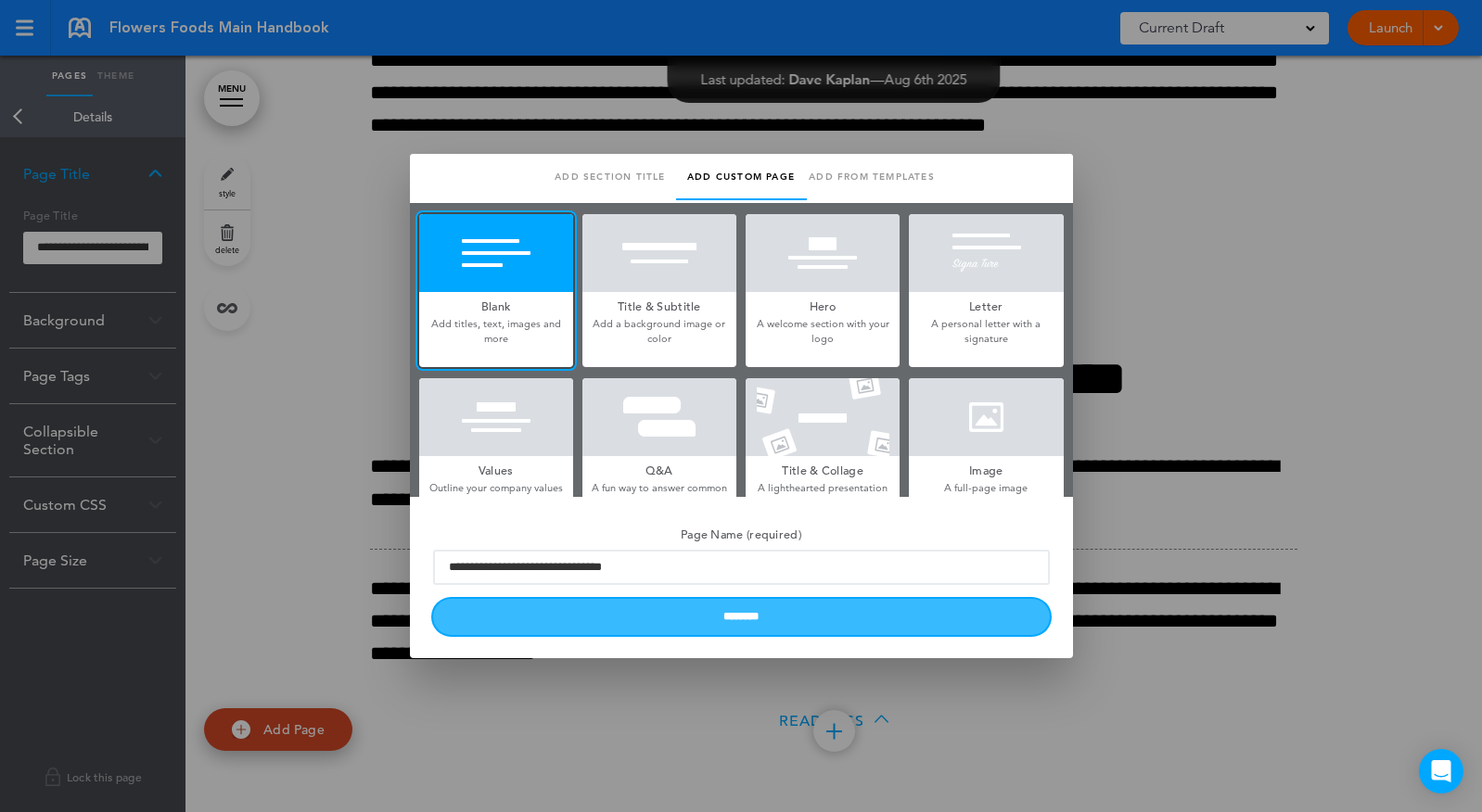 click on "********" at bounding box center (741, 616) 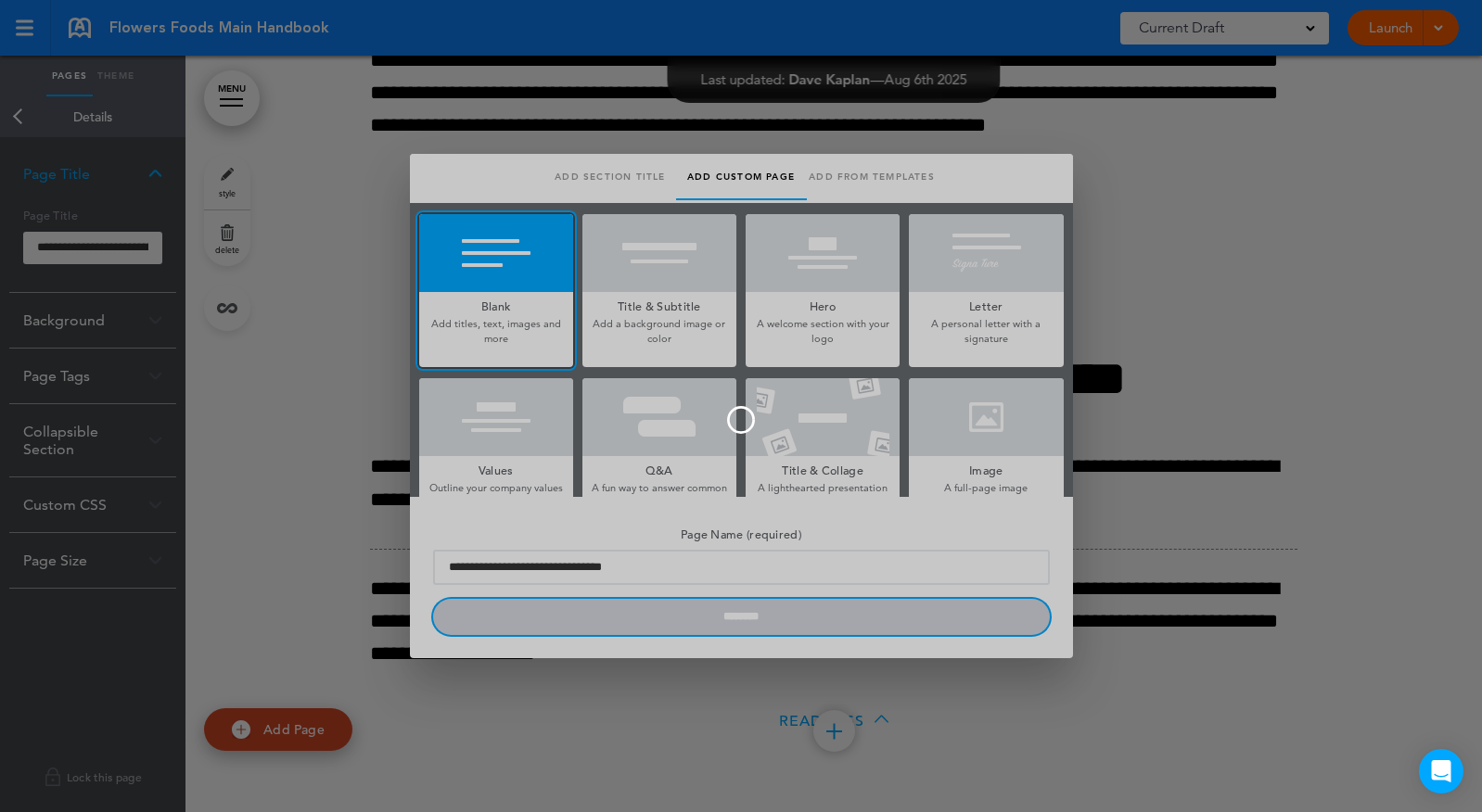 type 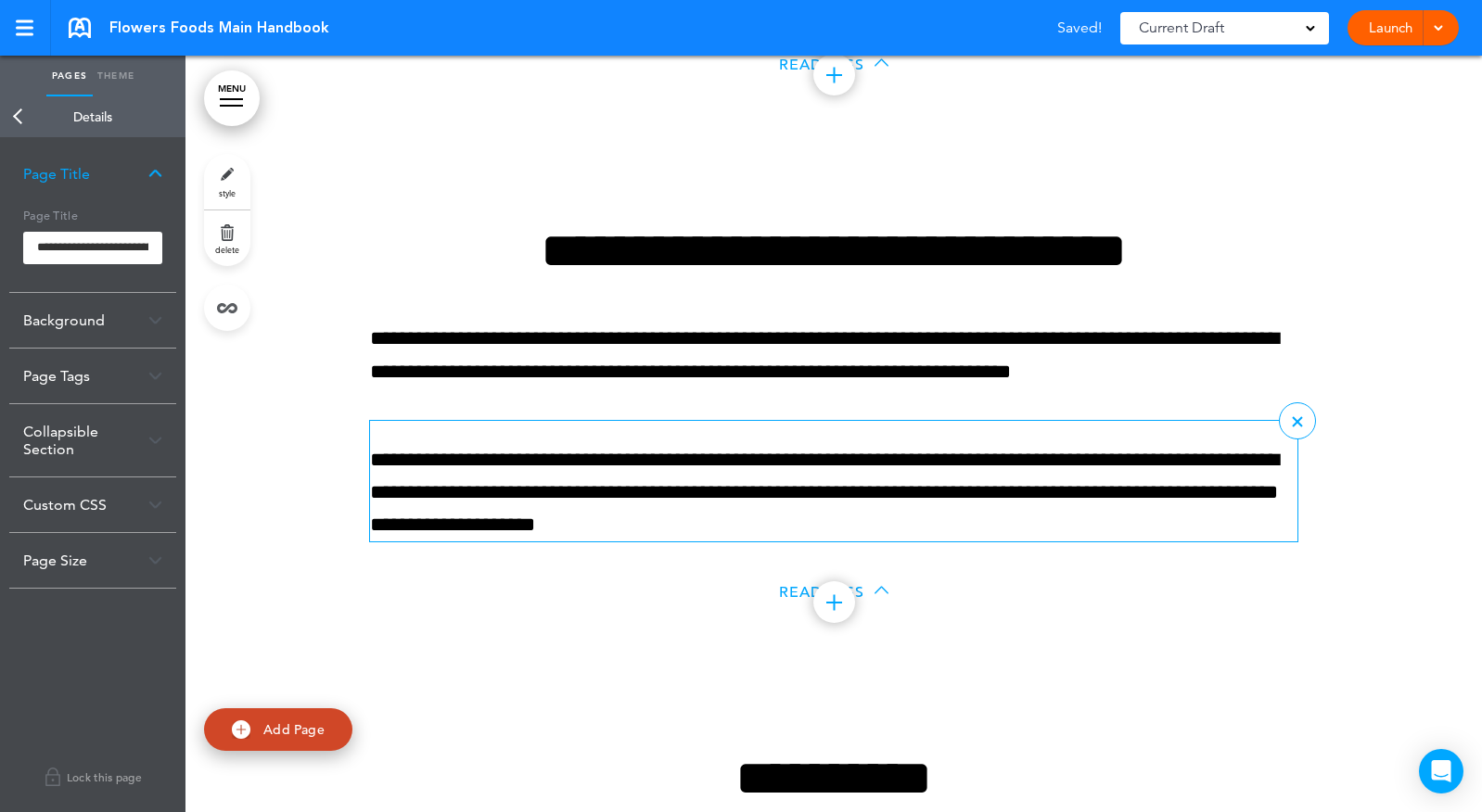 scroll, scrollTop: 57949, scrollLeft: 0, axis: vertical 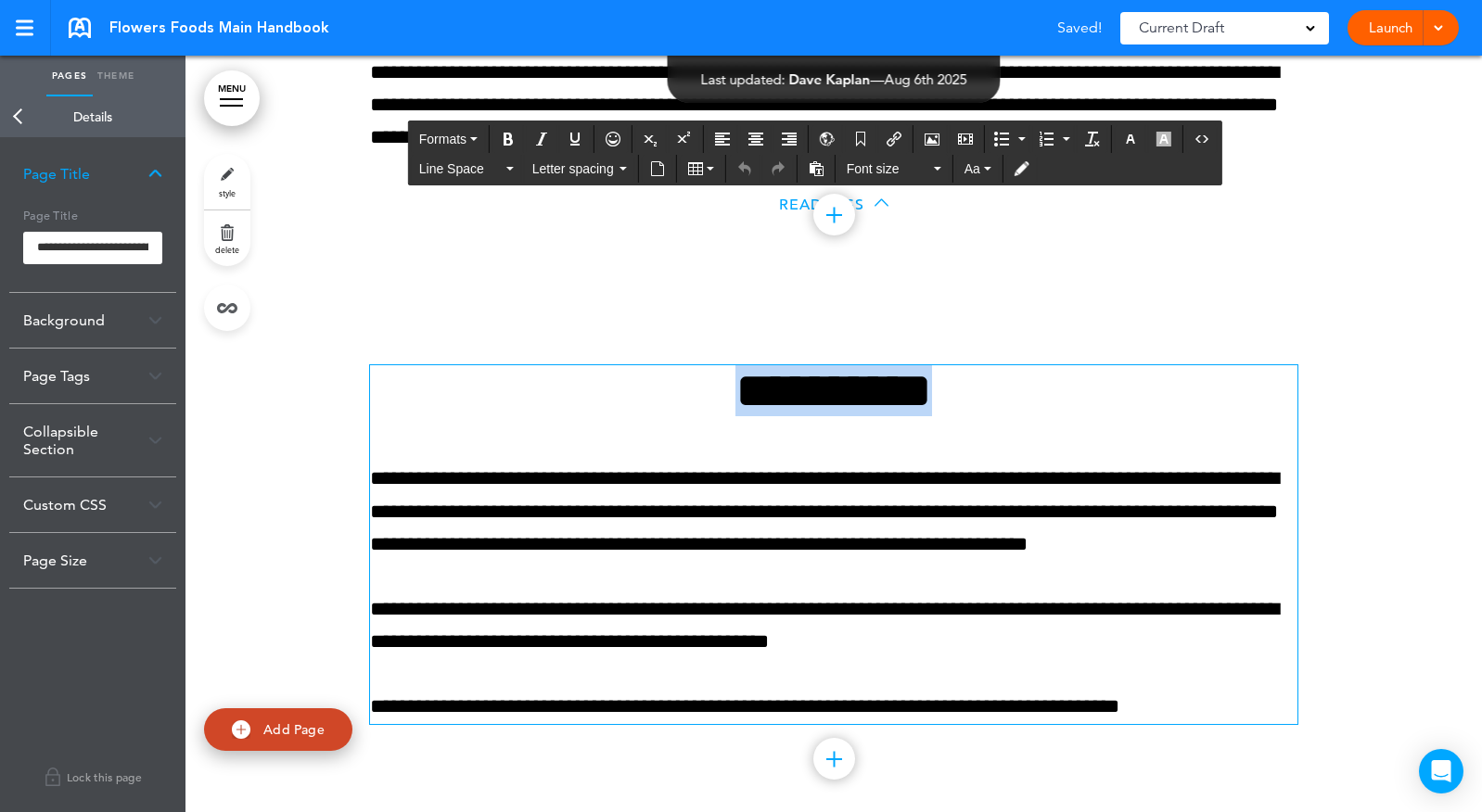 drag, startPoint x: 695, startPoint y: 511, endPoint x: 1034, endPoint y: 512, distance: 339.00147 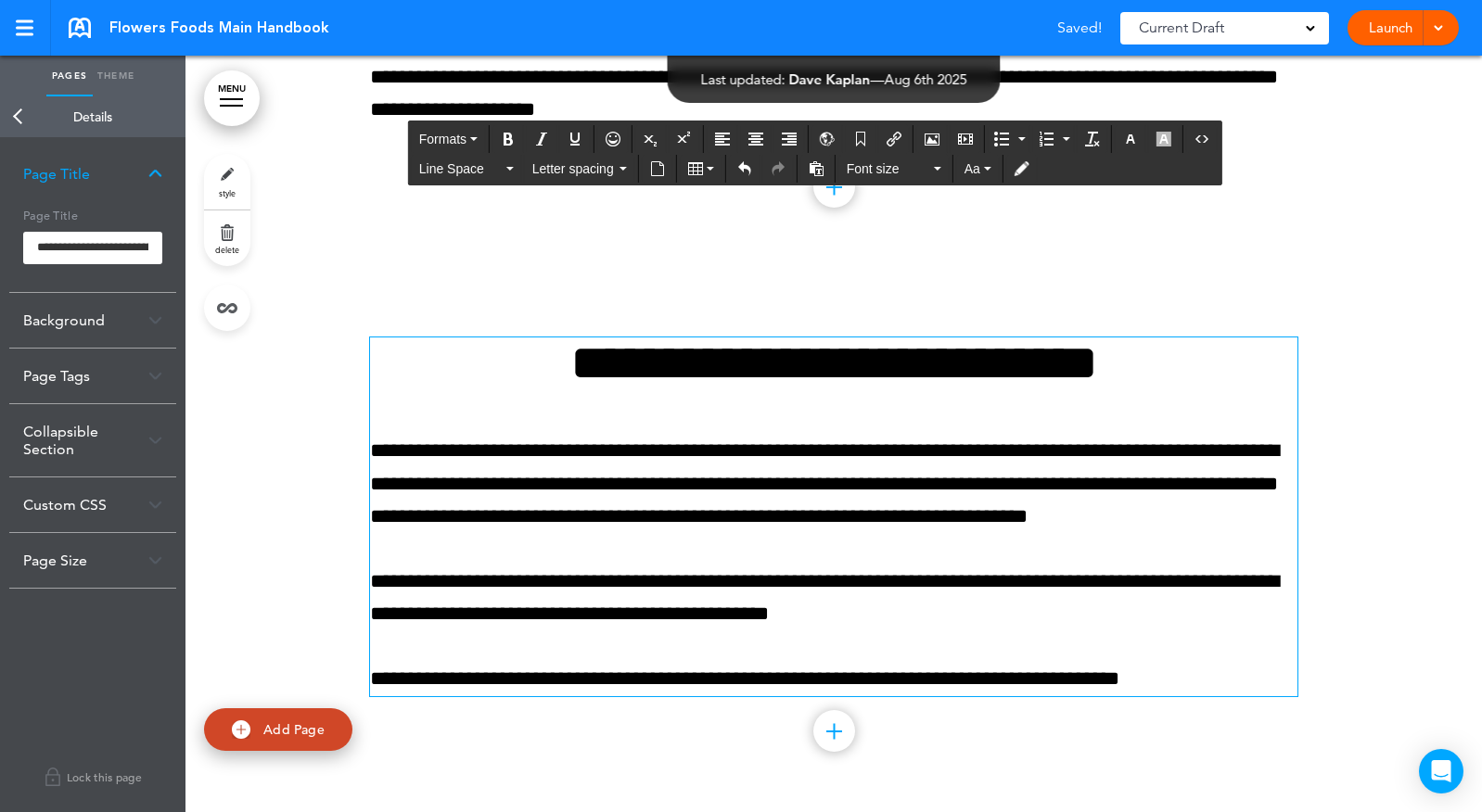 scroll, scrollTop: 58103, scrollLeft: 0, axis: vertical 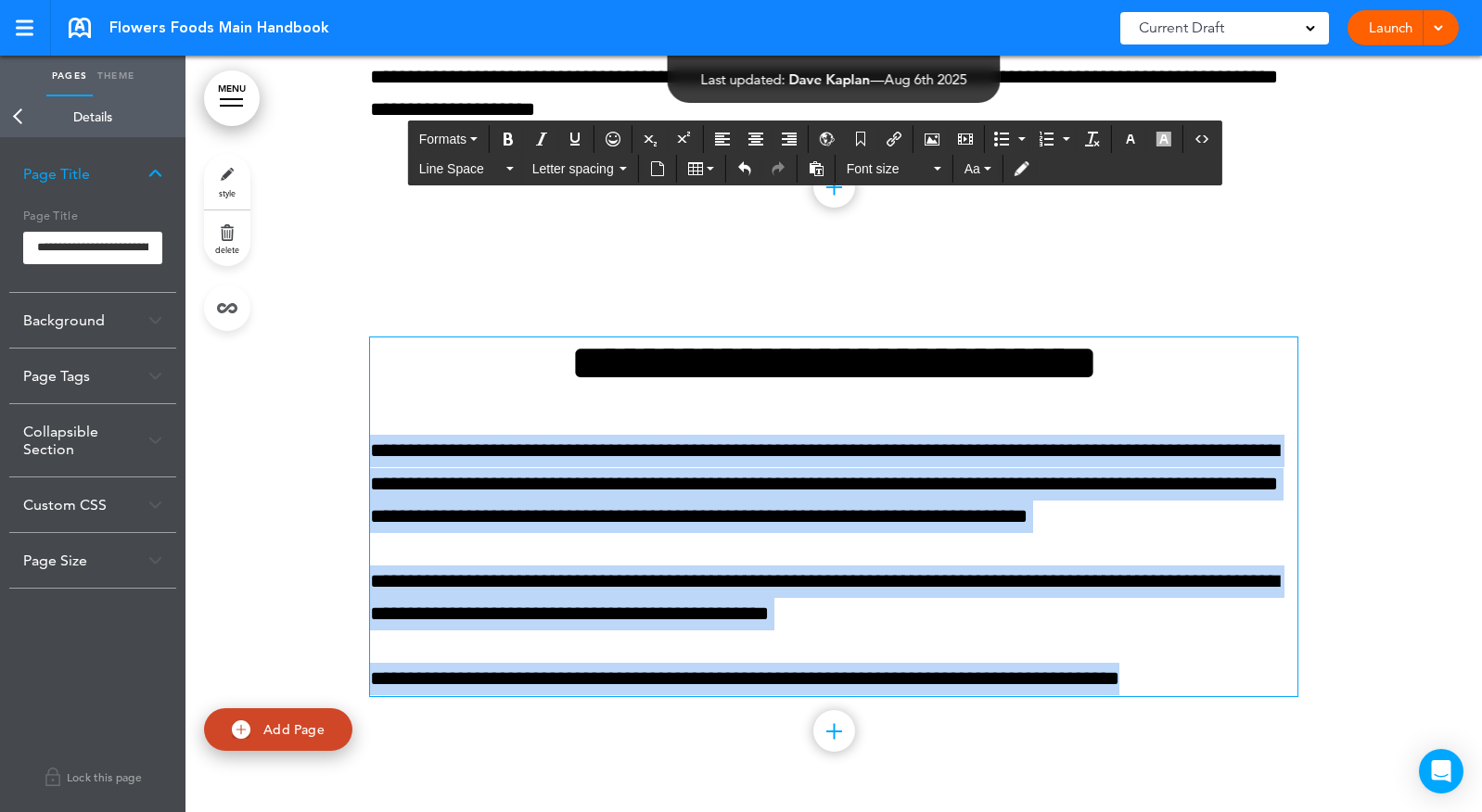 drag, startPoint x: 375, startPoint y: 447, endPoint x: 1220, endPoint y: 672, distance: 874.4427 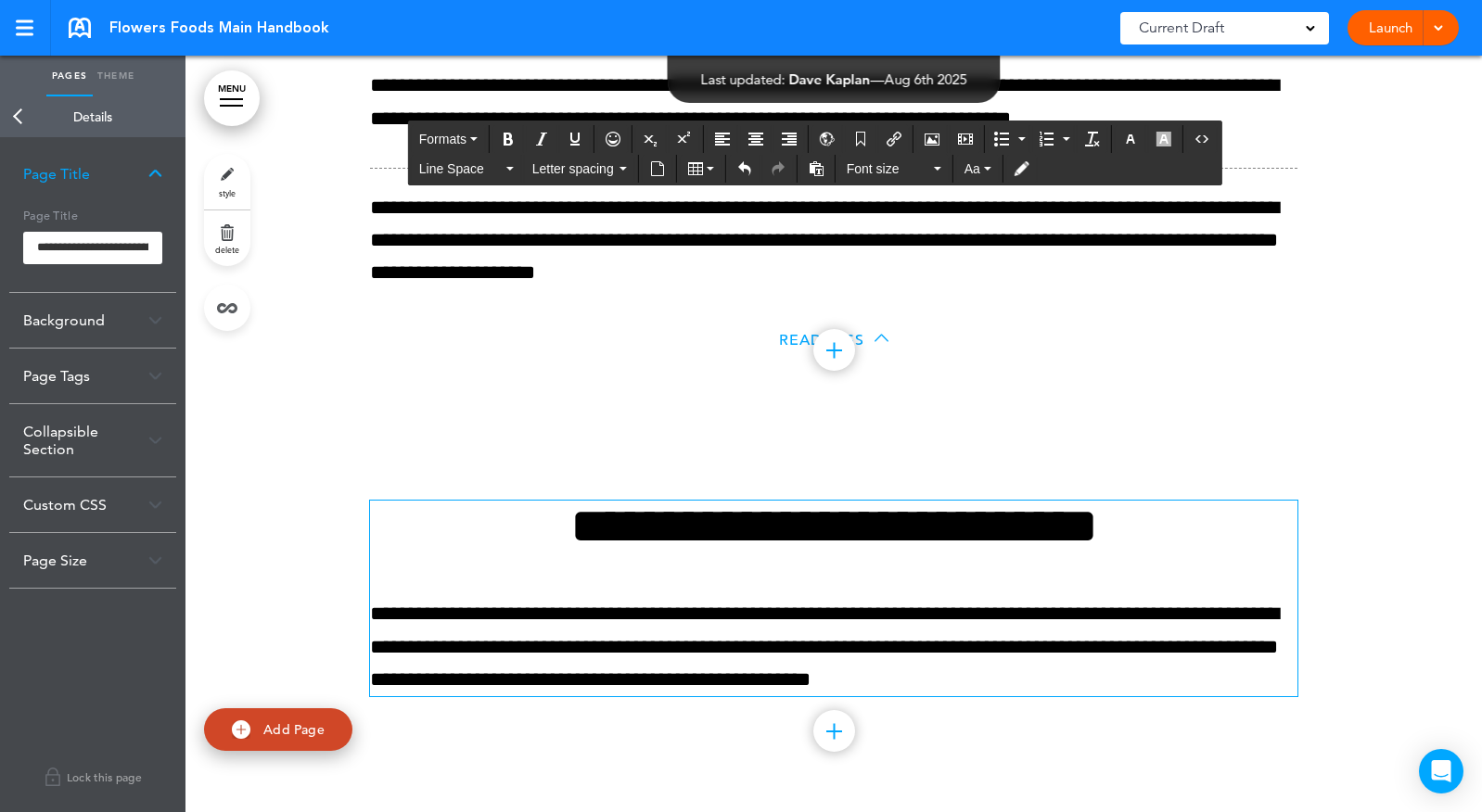 scroll, scrollTop: 57941, scrollLeft: 0, axis: vertical 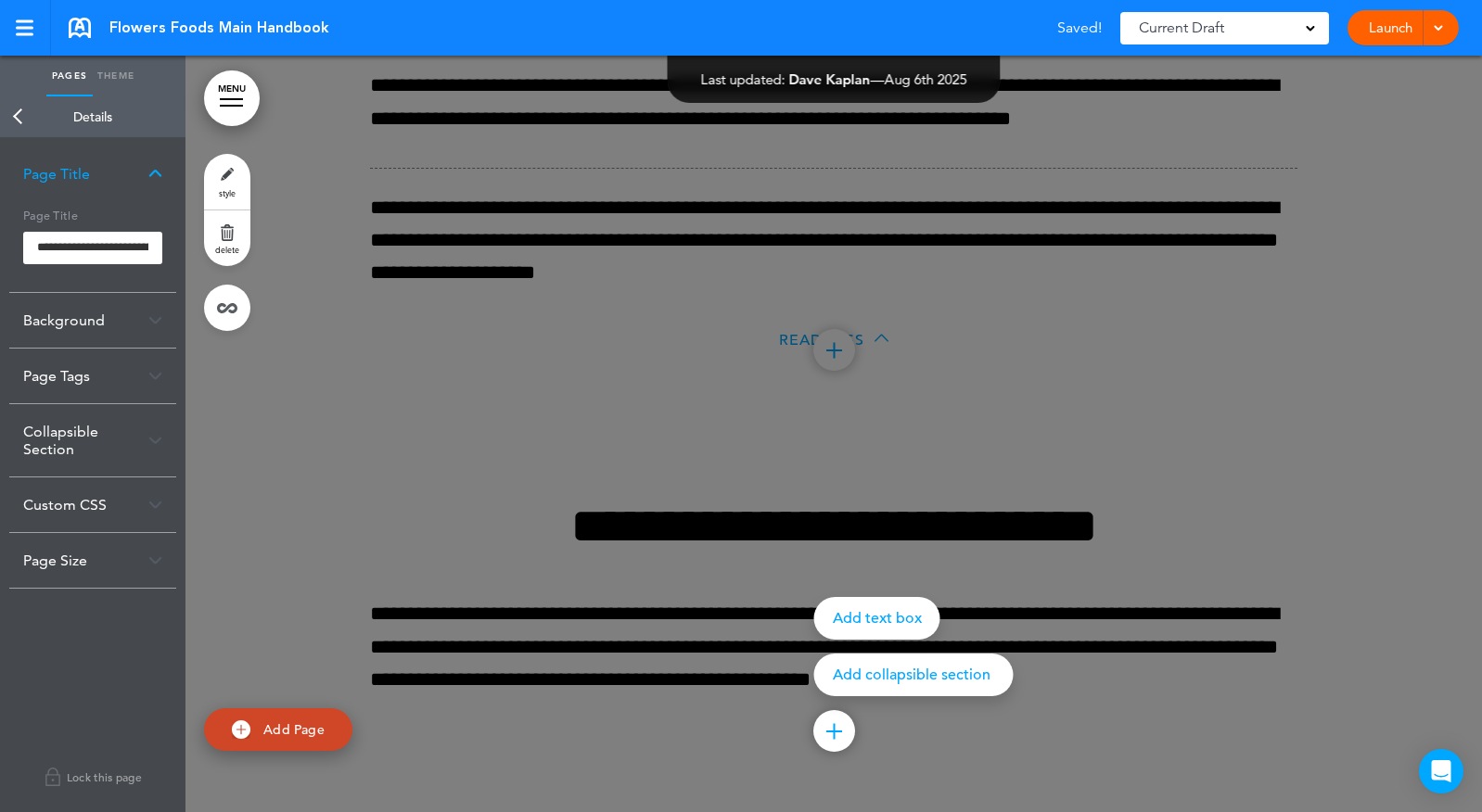 click on "Add collapsible section" at bounding box center (913, 675) 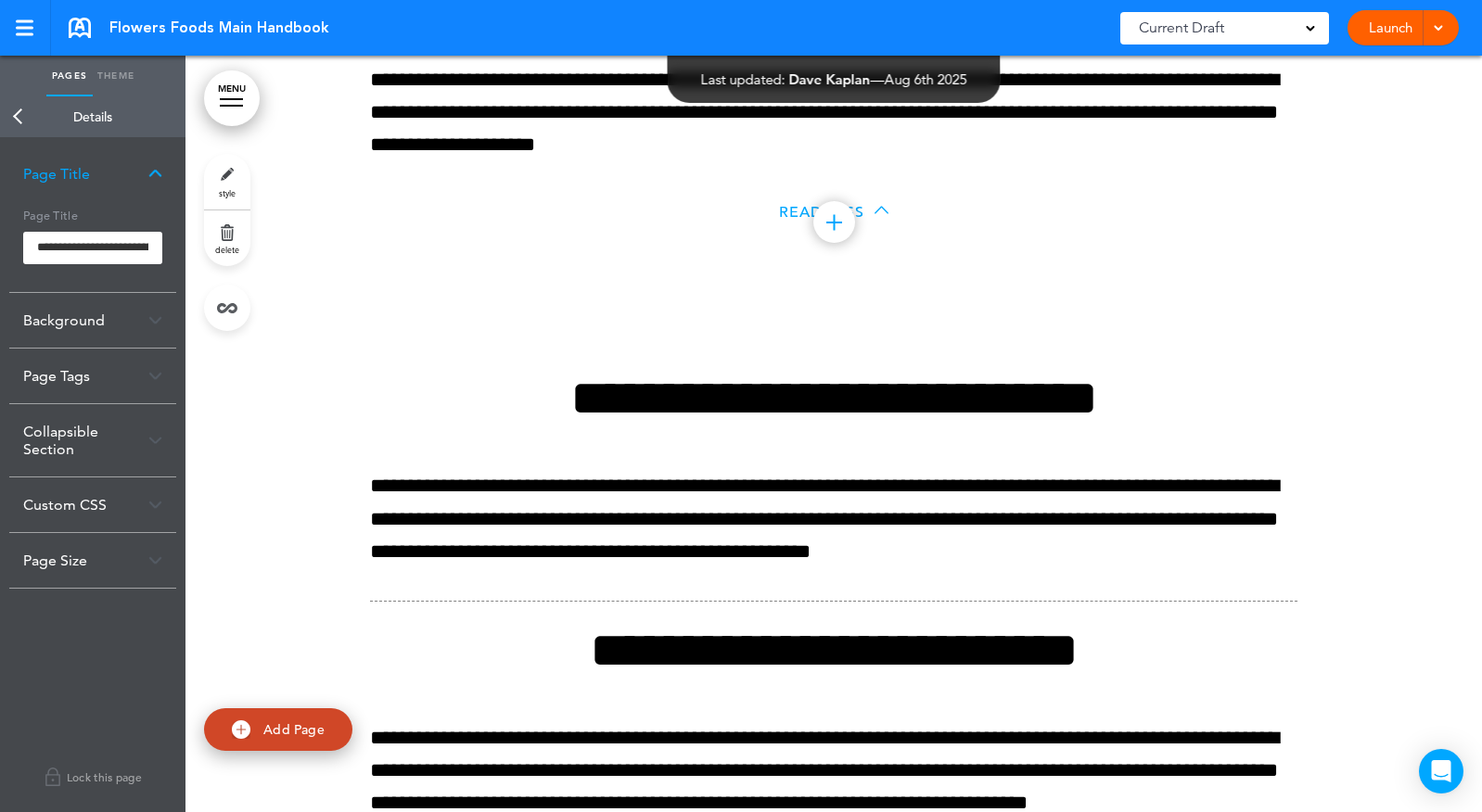 scroll, scrollTop: 58286, scrollLeft: 0, axis: vertical 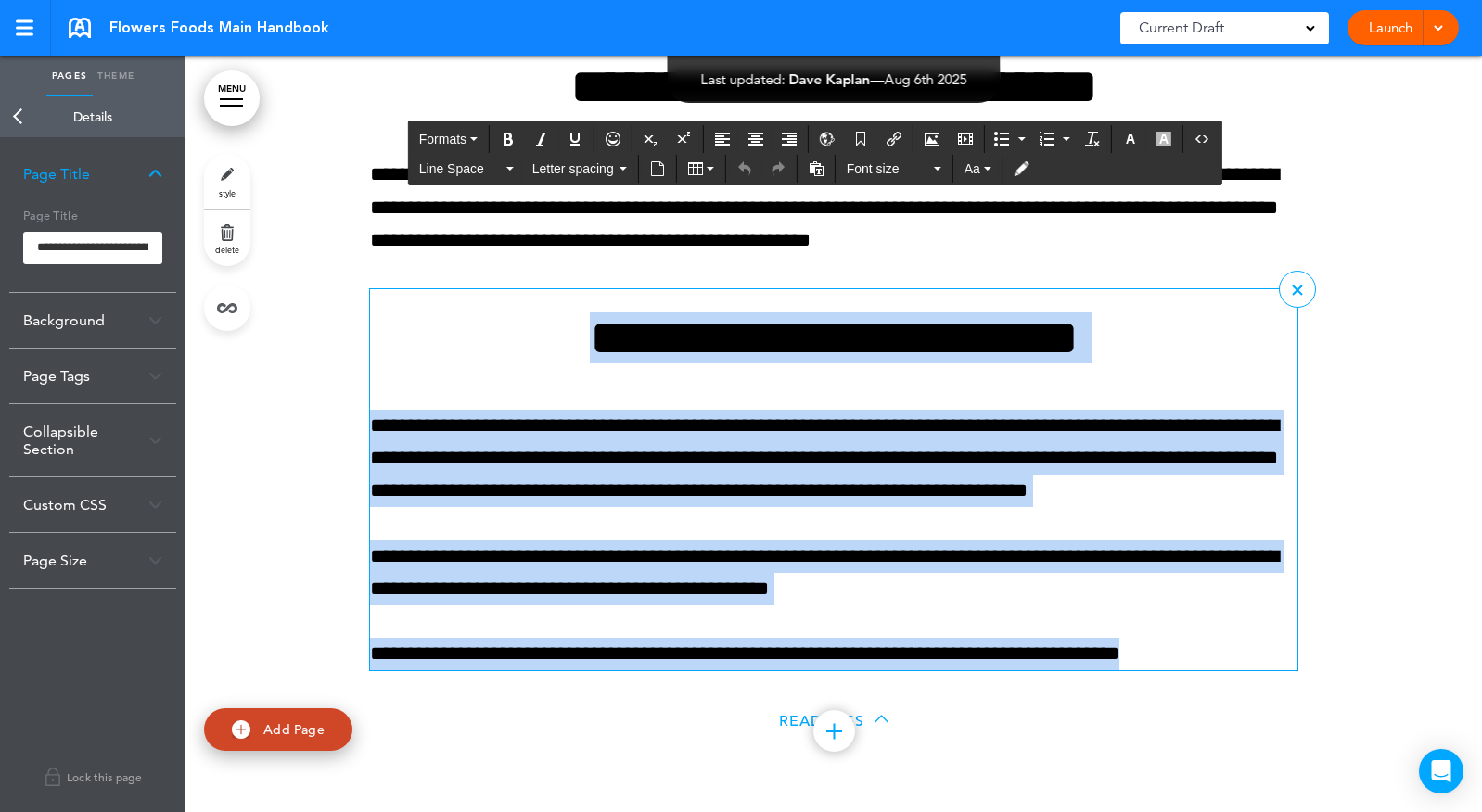 drag, startPoint x: 567, startPoint y: 429, endPoint x: 1193, endPoint y: 739, distance: 698.5528 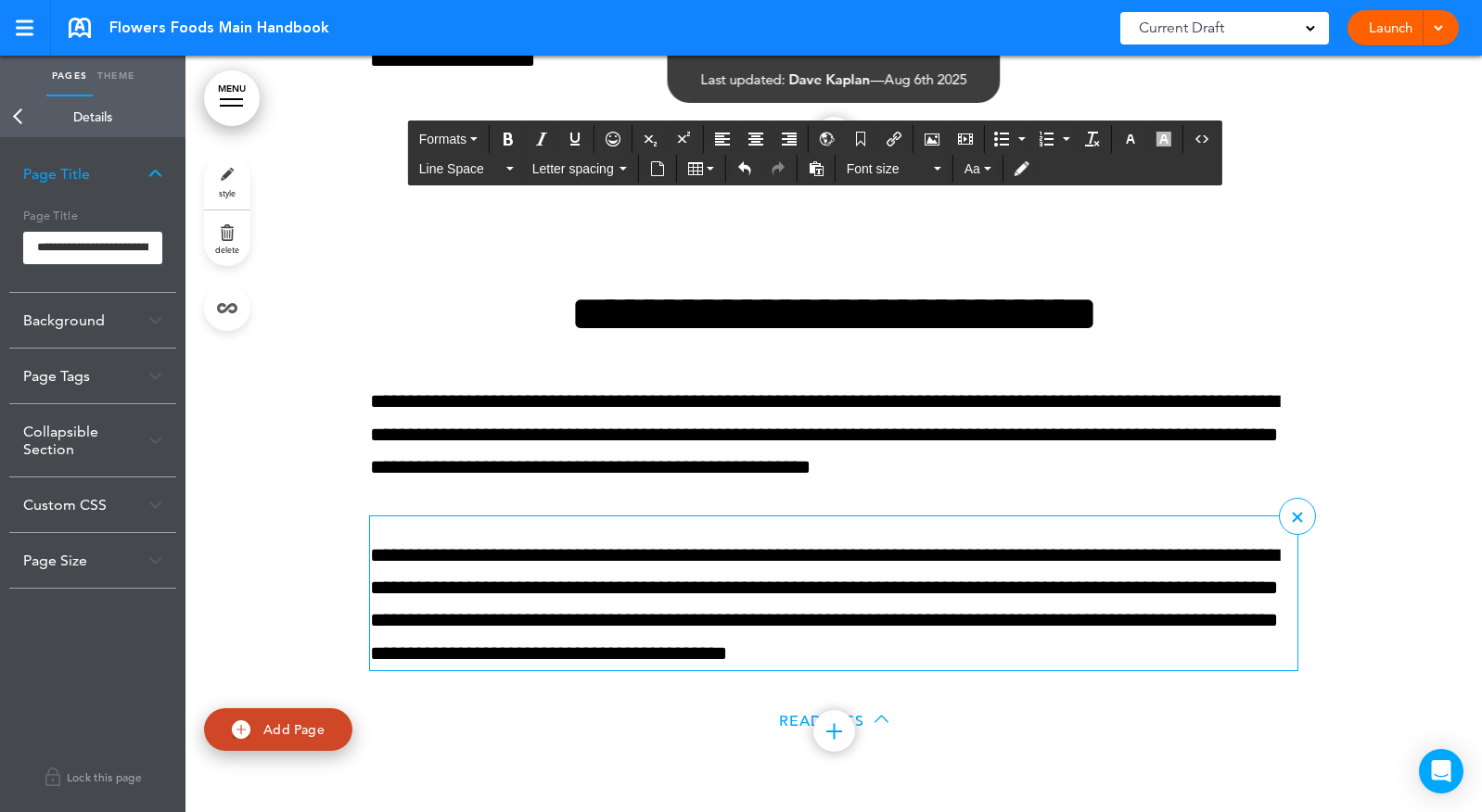 scroll, scrollTop: 58154, scrollLeft: 0, axis: vertical 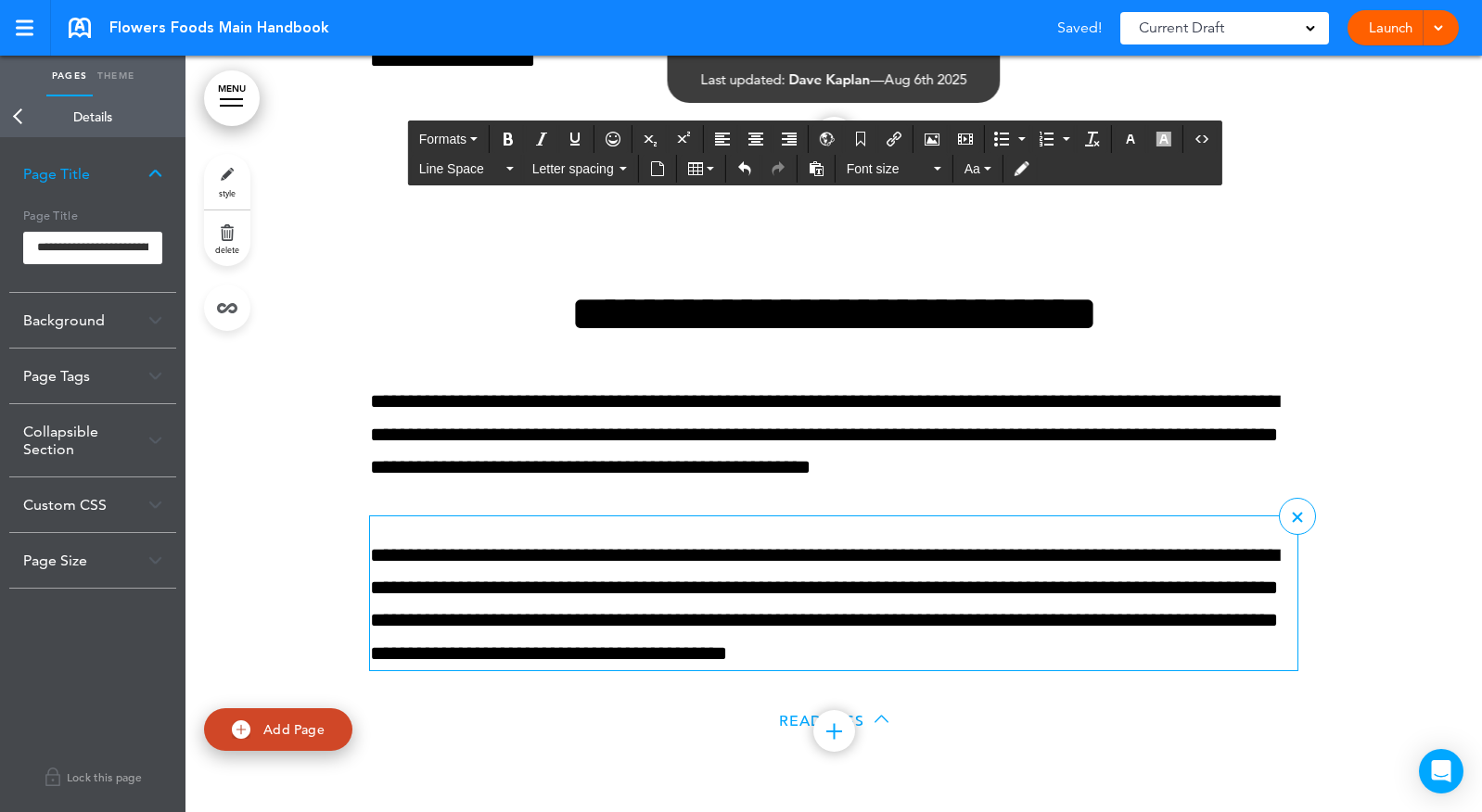 click on "Add Page" at bounding box center (294, 729) 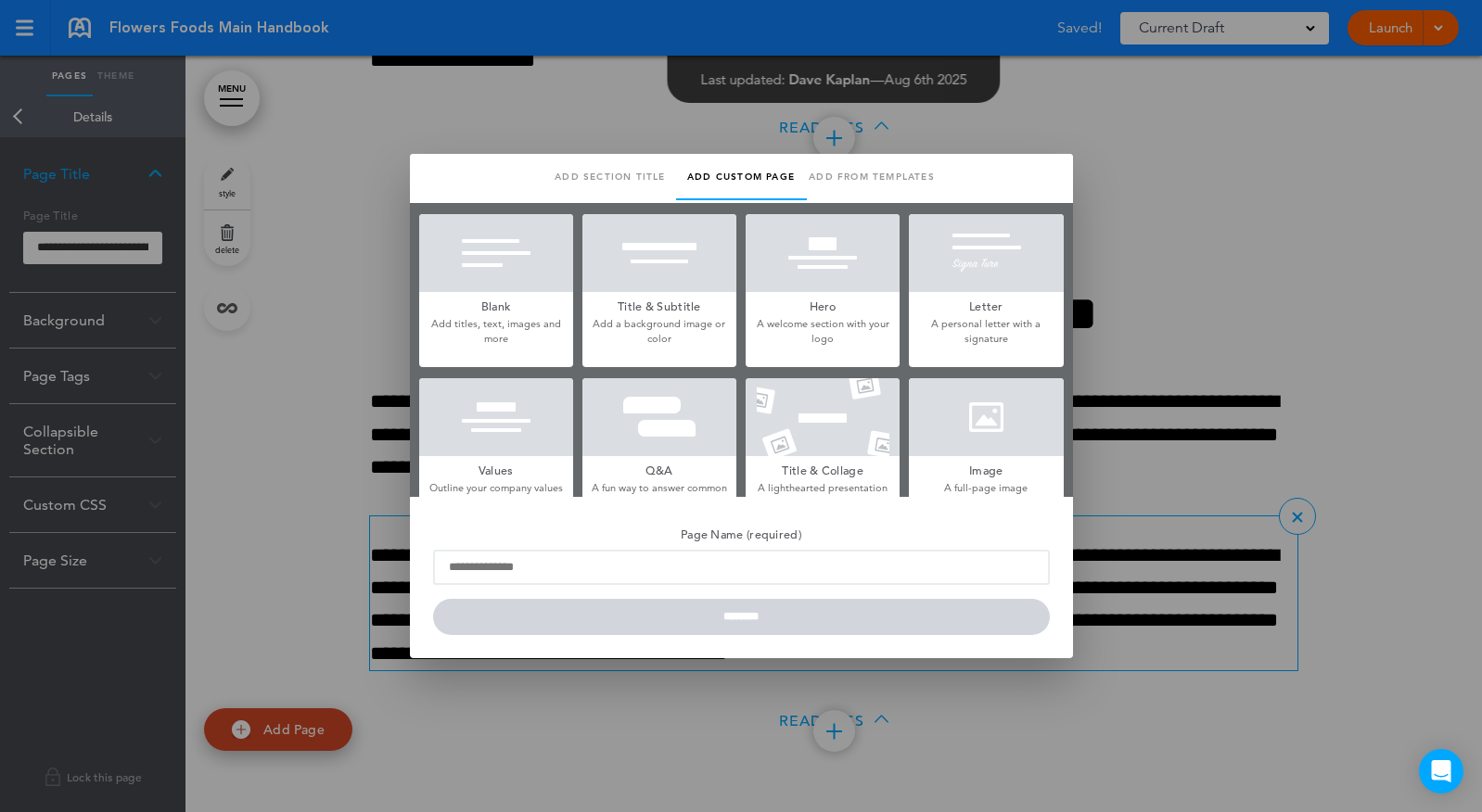 click at bounding box center [496, 253] 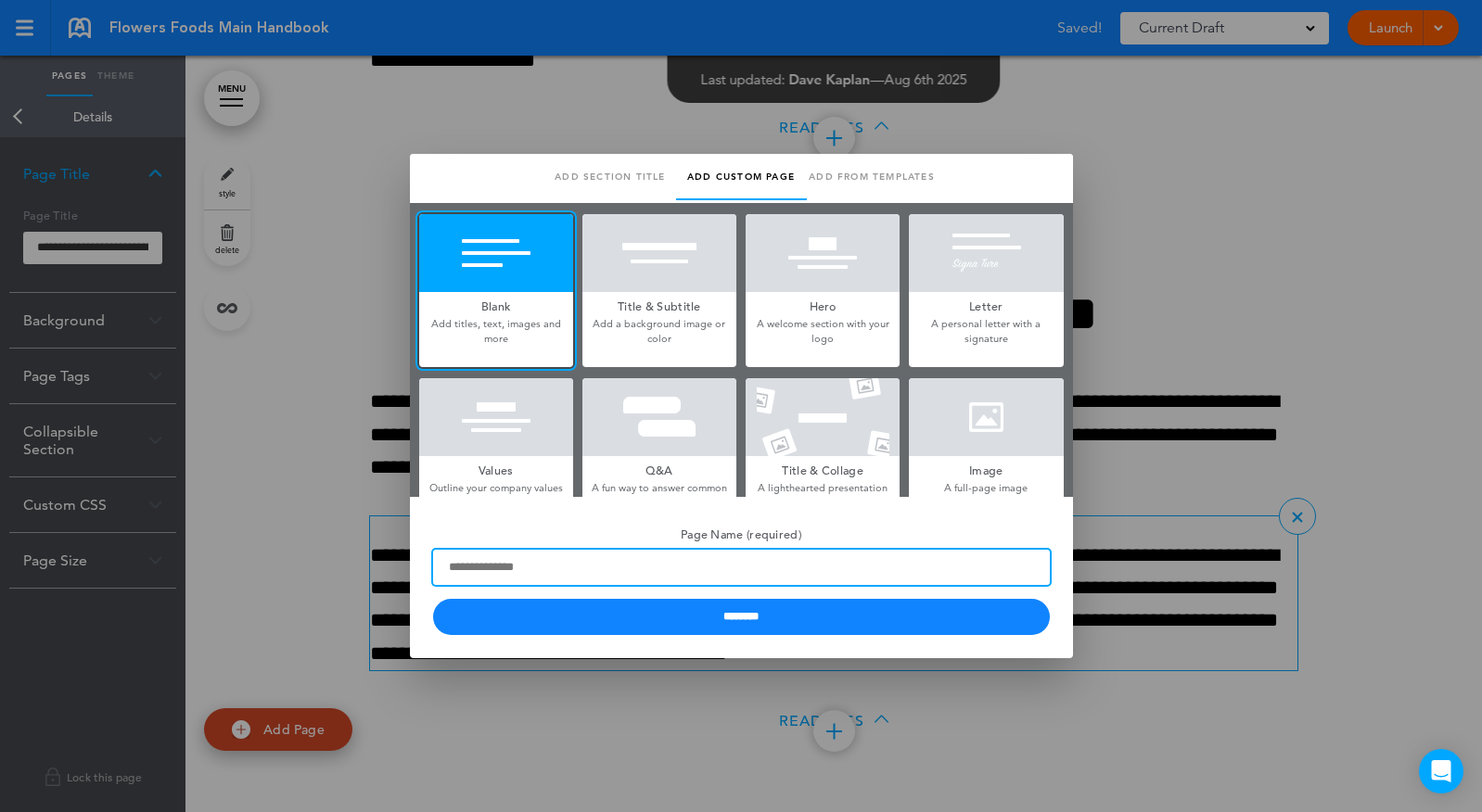 click on "Page Name (required)" at bounding box center [741, 567] 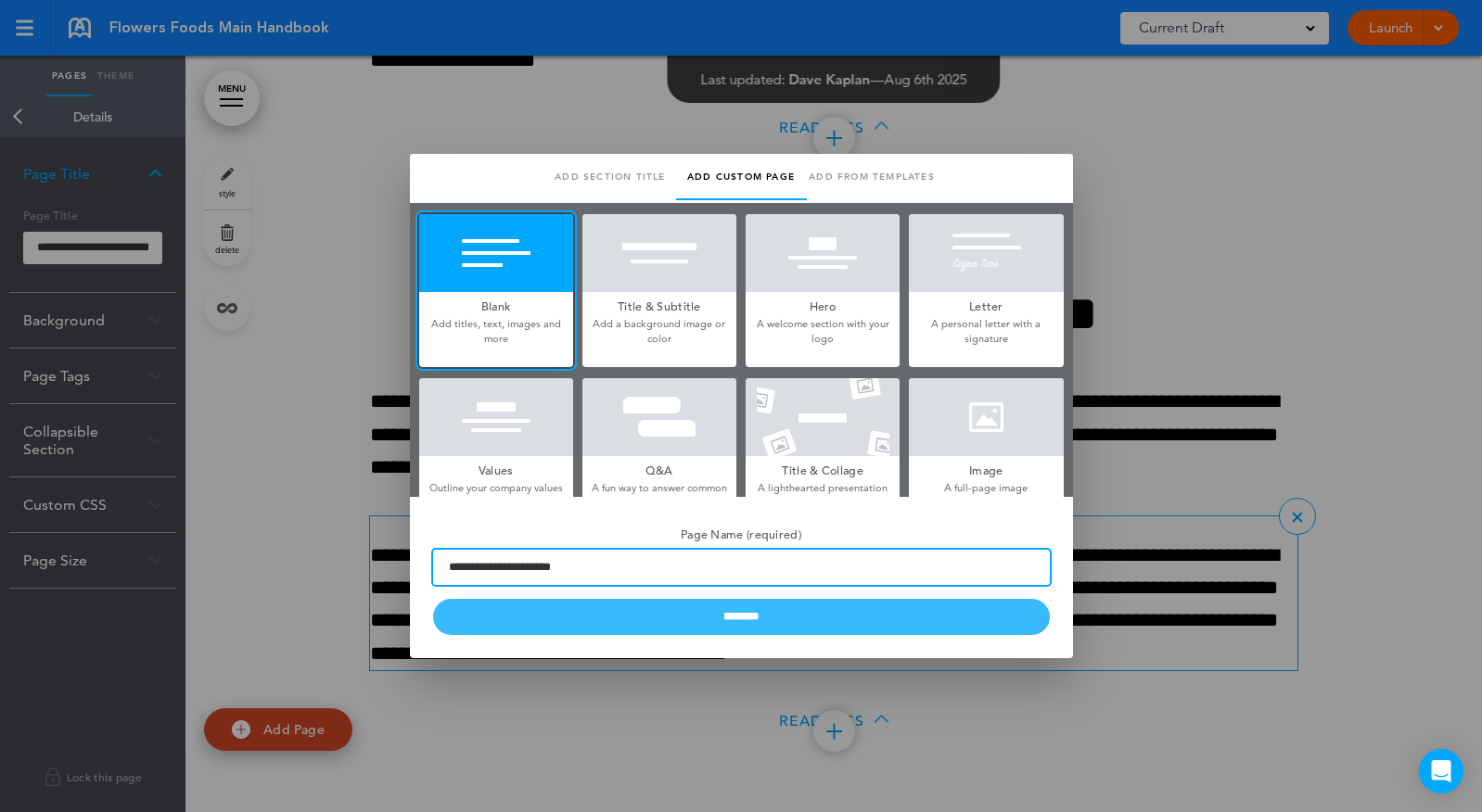 type on "**********" 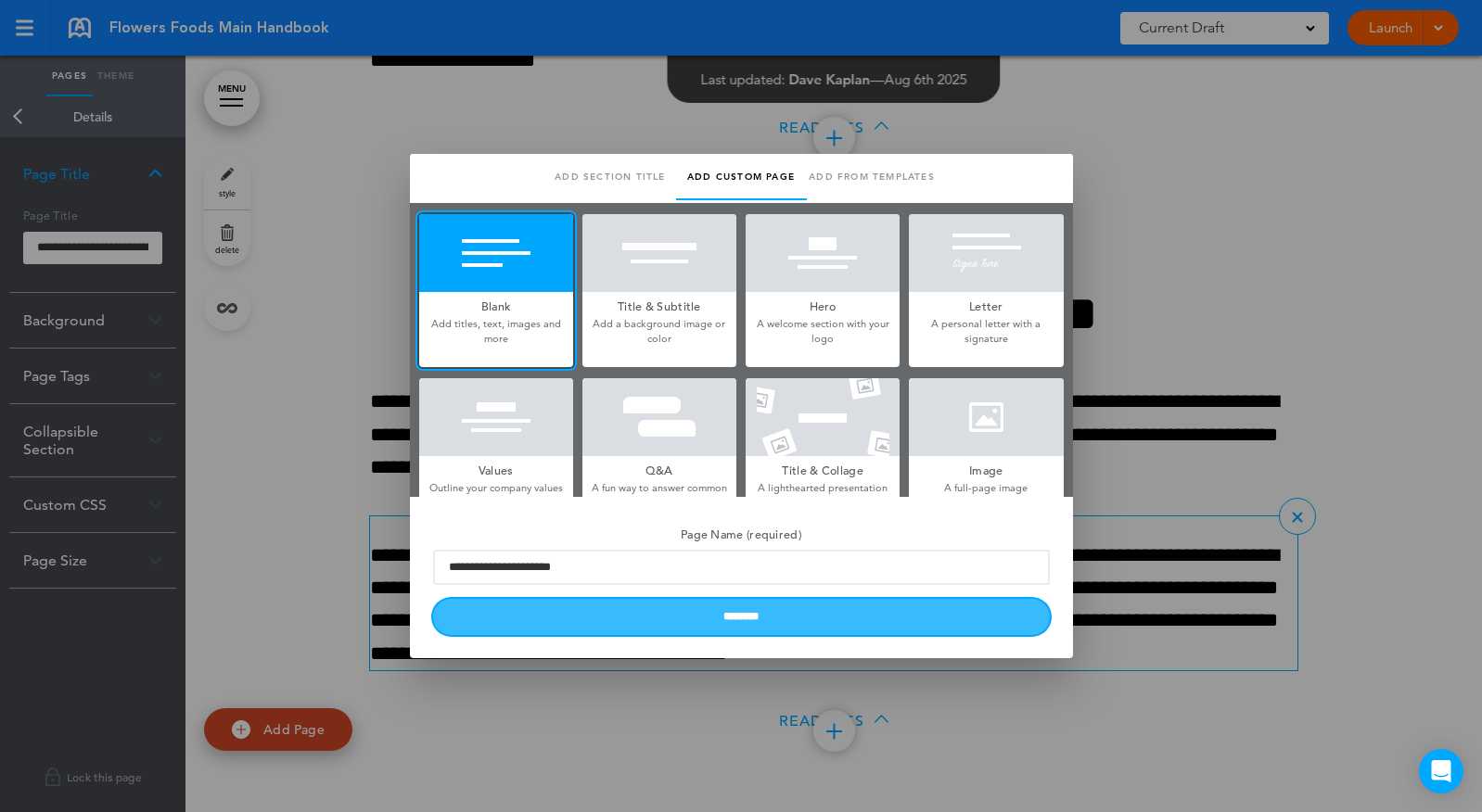 click on "********" at bounding box center (741, 616) 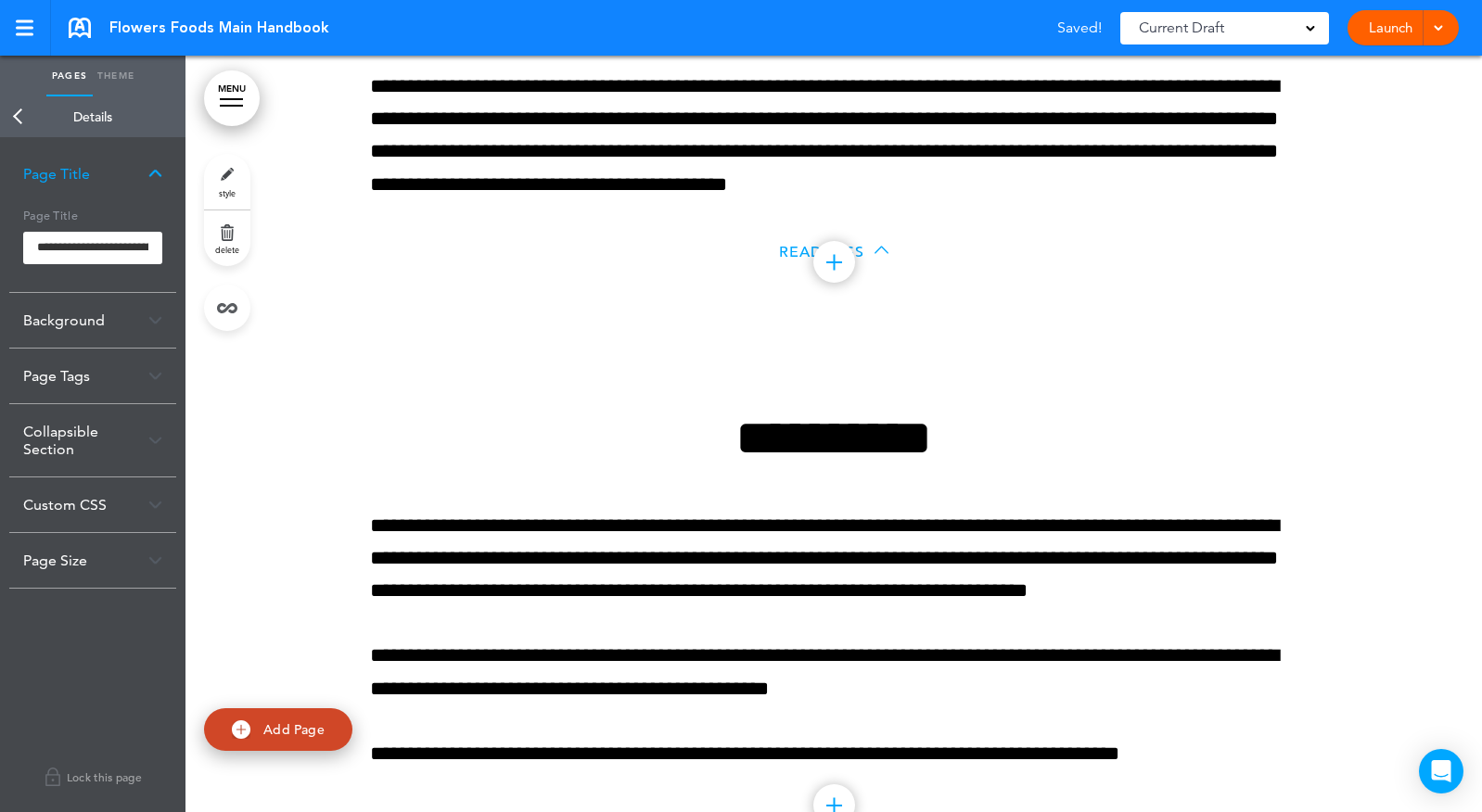 scroll, scrollTop: 58614, scrollLeft: 0, axis: vertical 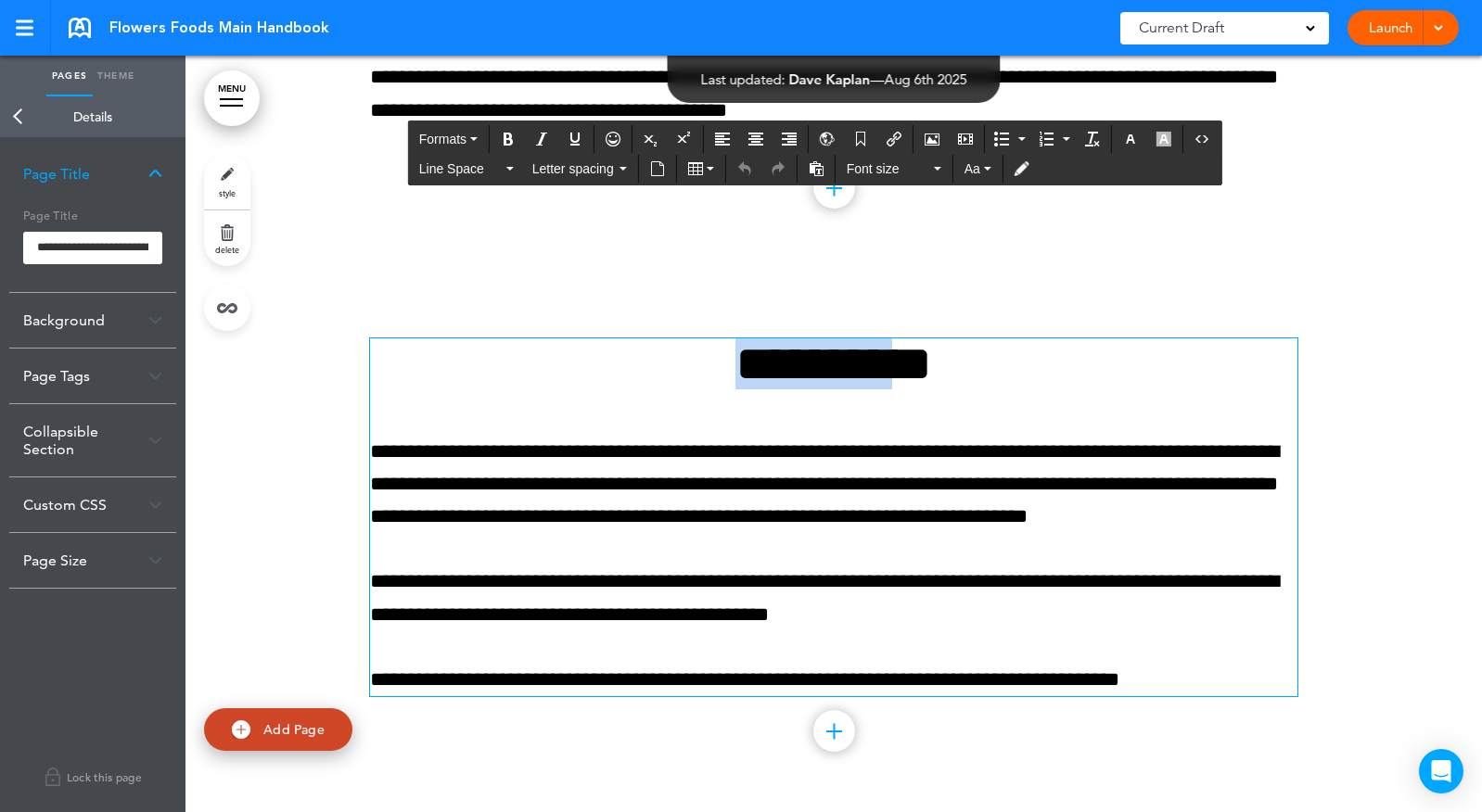 drag, startPoint x: 699, startPoint y: 449, endPoint x: 1324, endPoint y: 476, distance: 625.5829 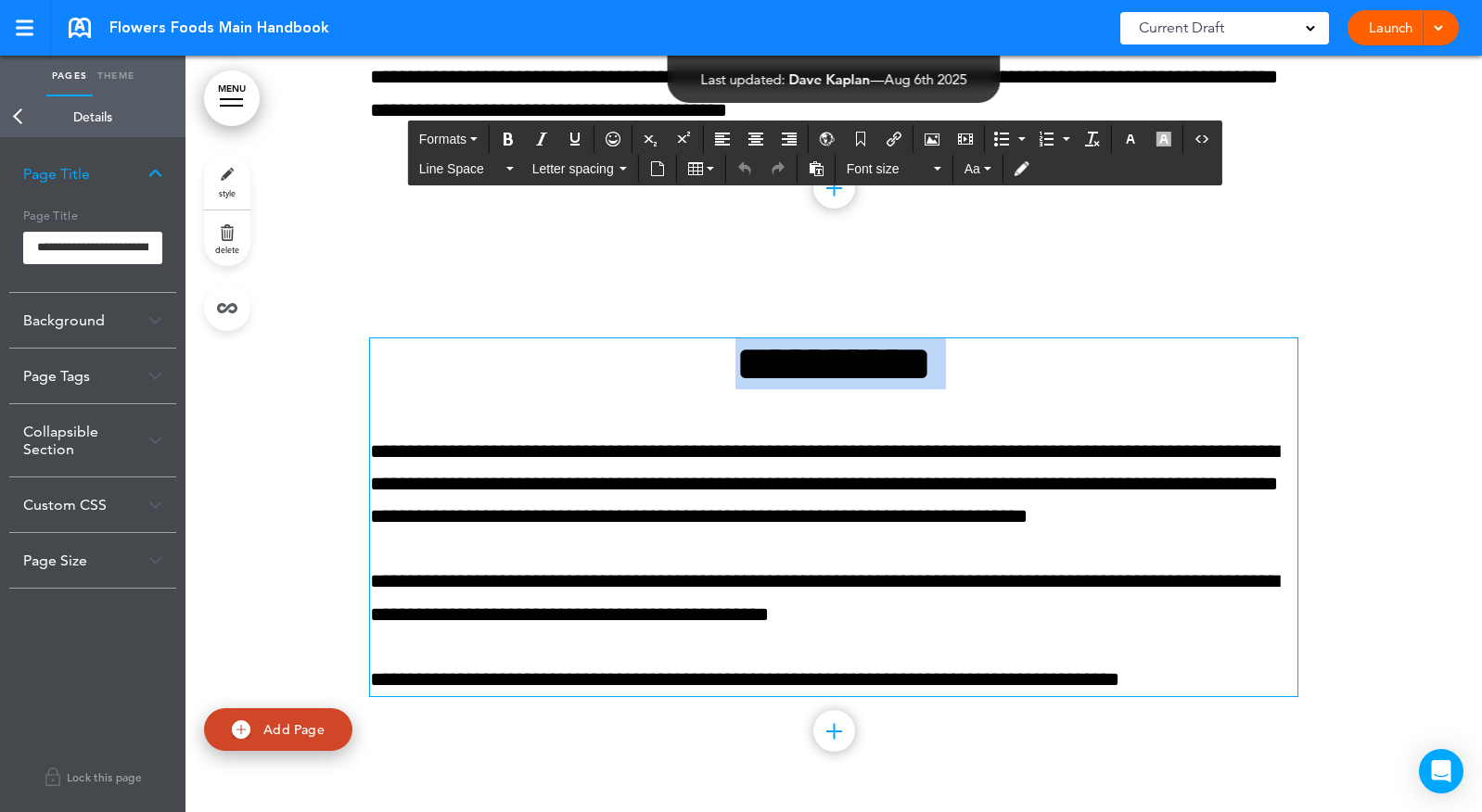 type 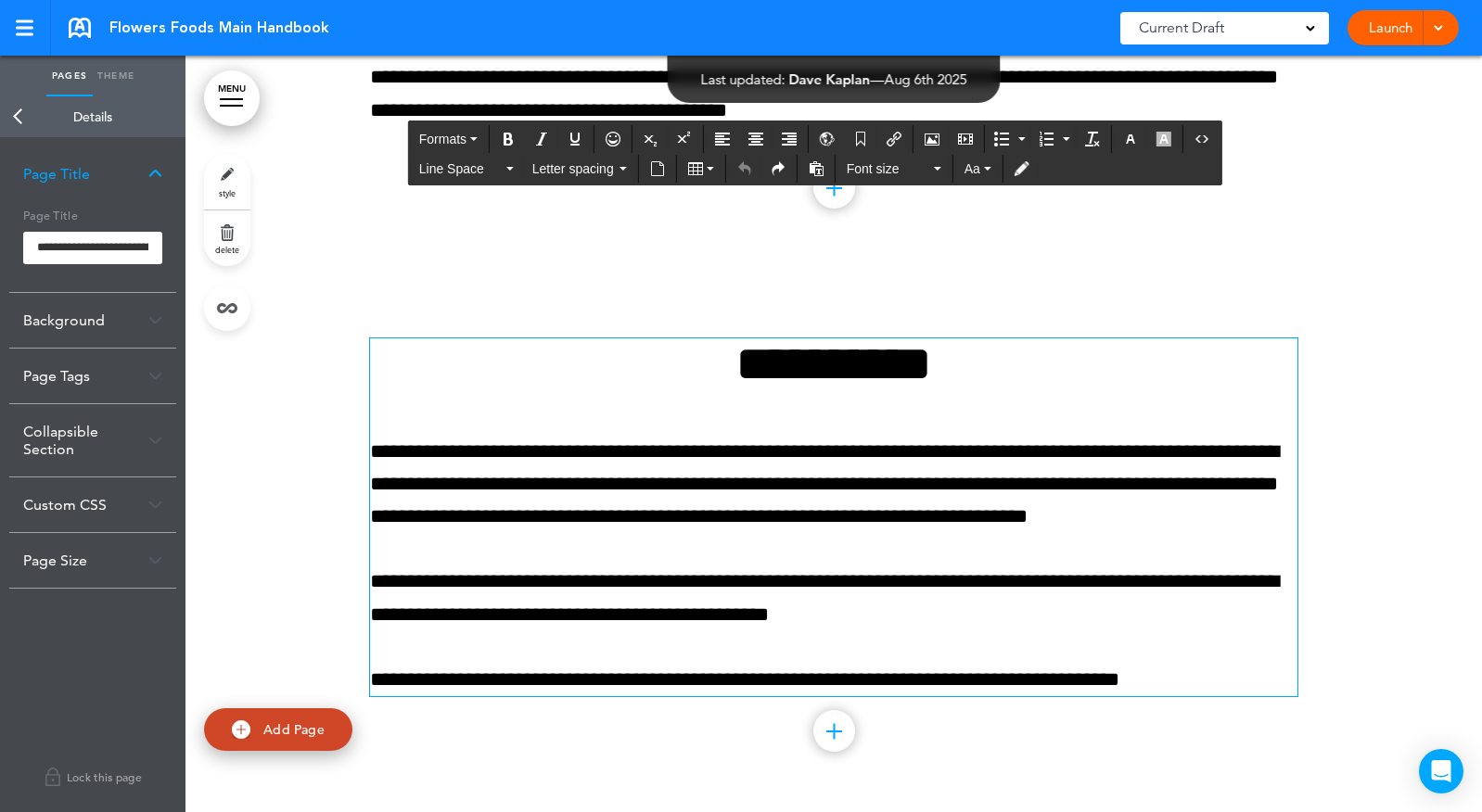 scroll, scrollTop: 58600, scrollLeft: 0, axis: vertical 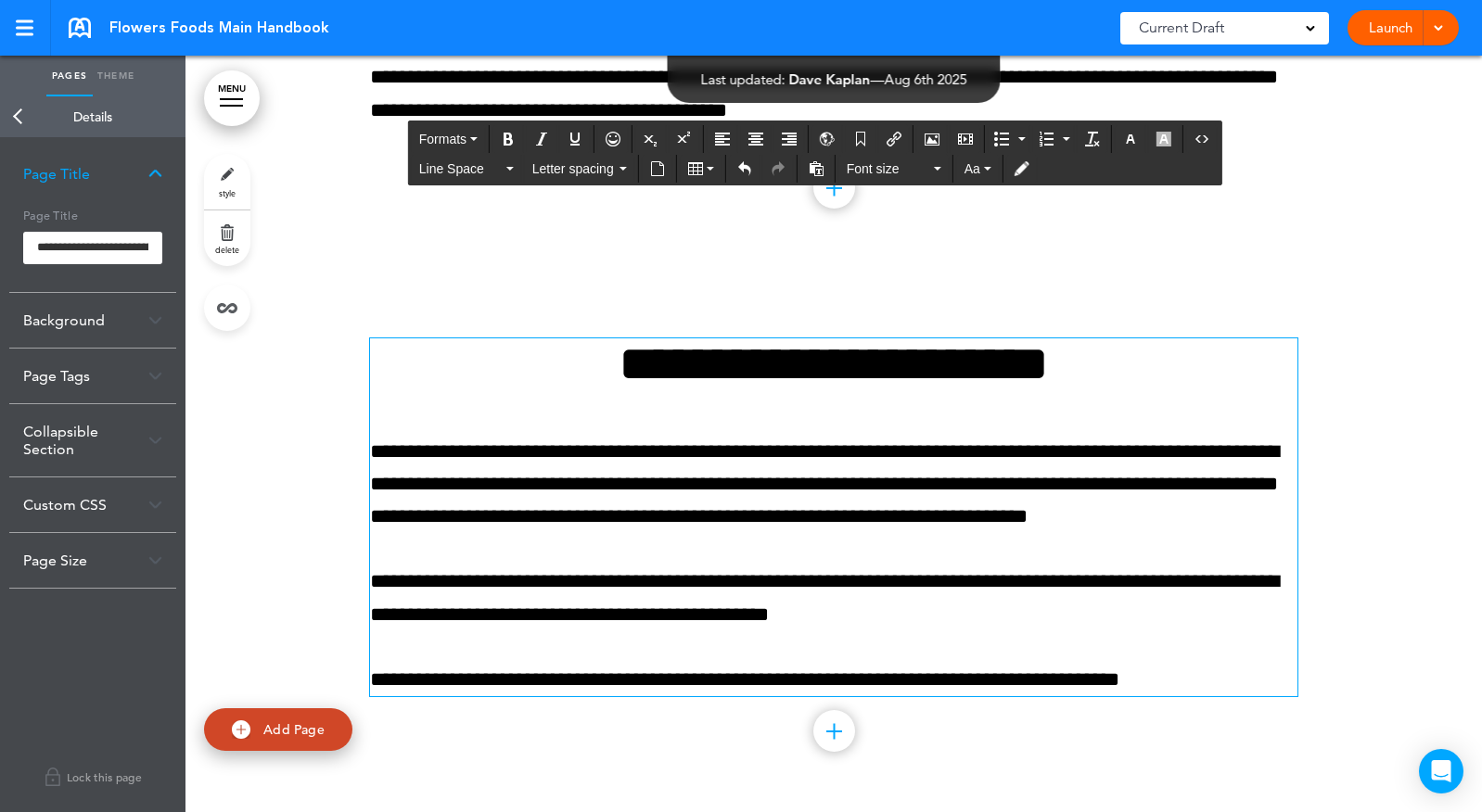 click on "**********" at bounding box center (834, 485) 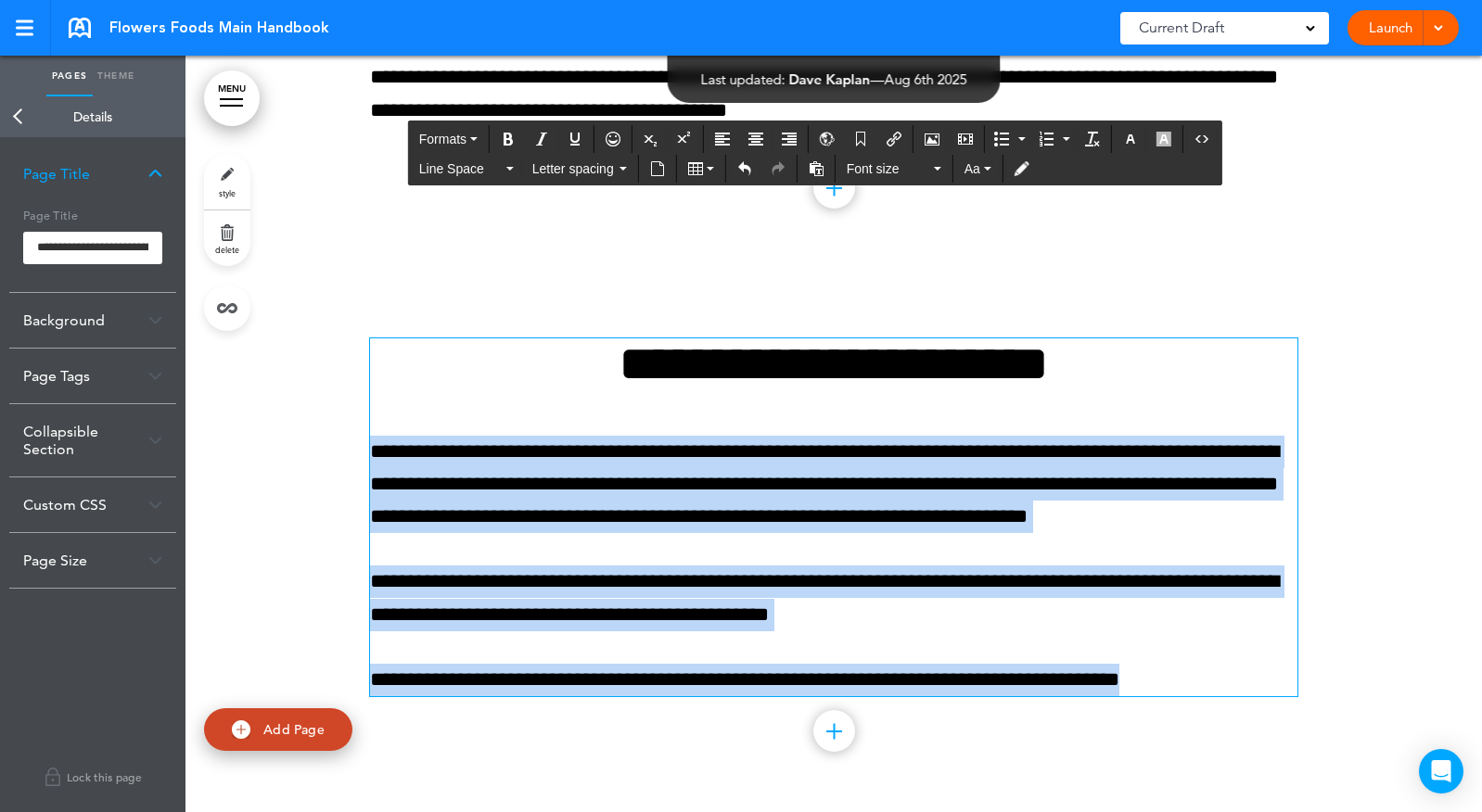 drag, startPoint x: 370, startPoint y: 548, endPoint x: 1319, endPoint y: 831, distance: 990.298 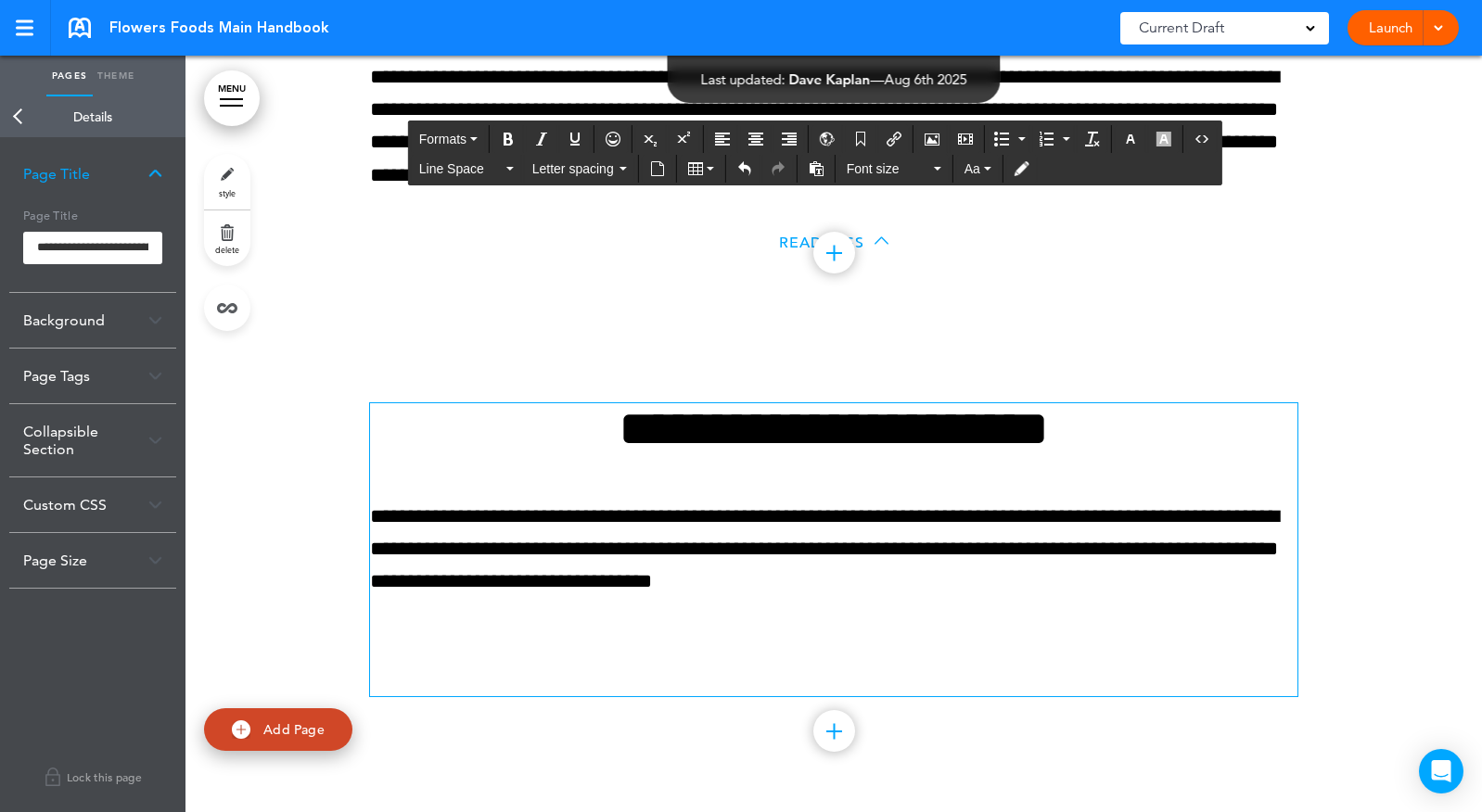 scroll, scrollTop: 58534, scrollLeft: 0, axis: vertical 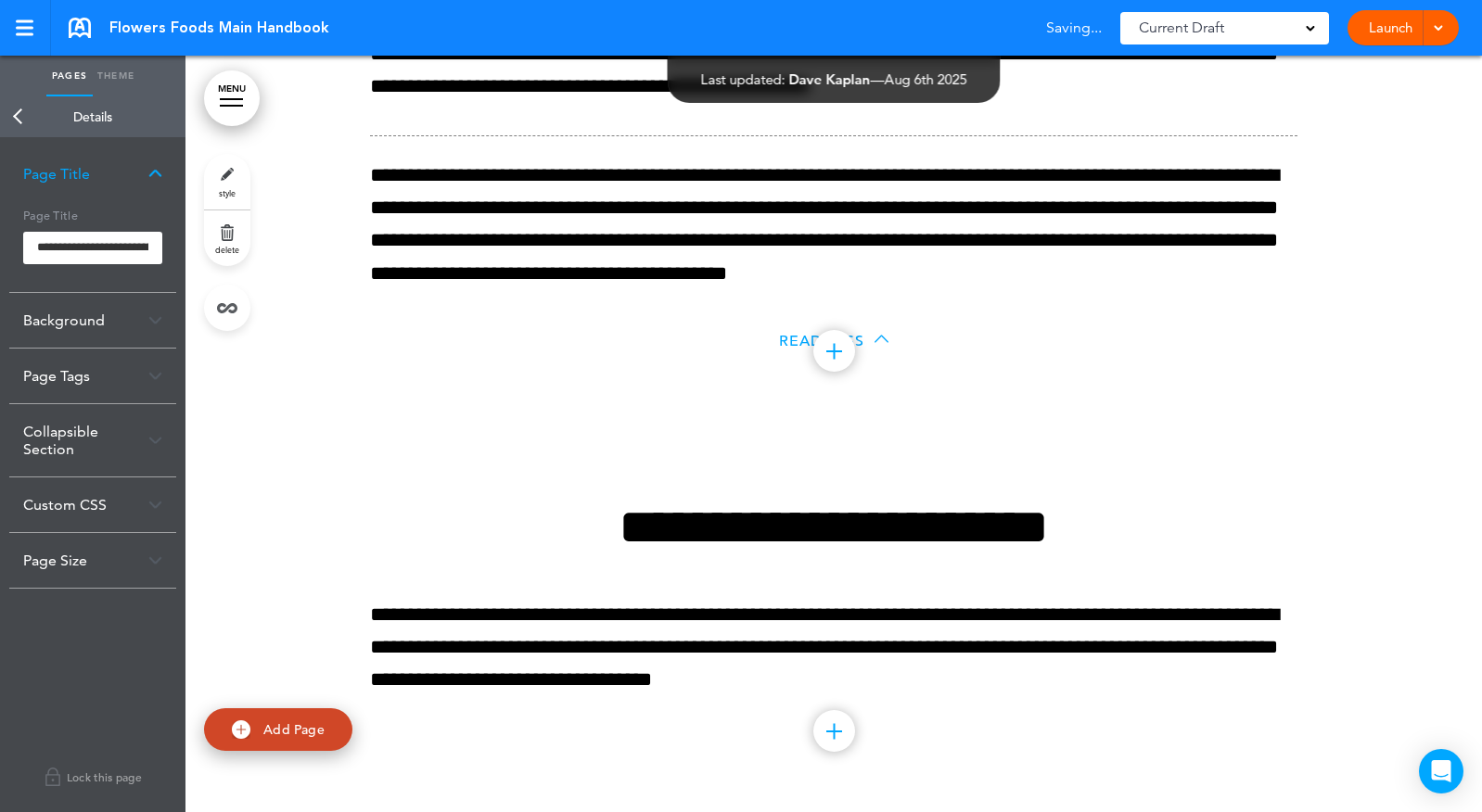 click on "**********" at bounding box center (834, 622) 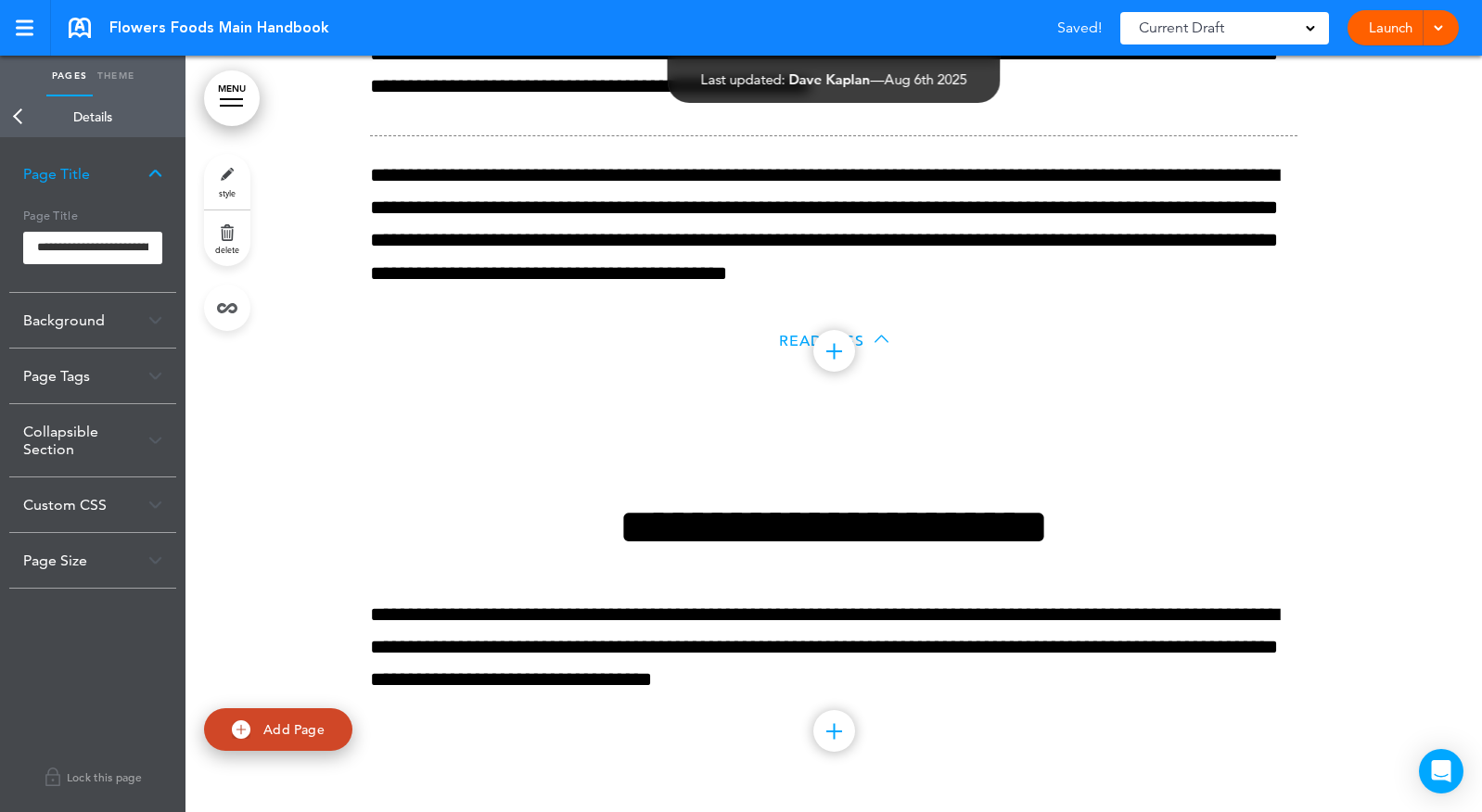 click on "Add Page" at bounding box center (278, 730) 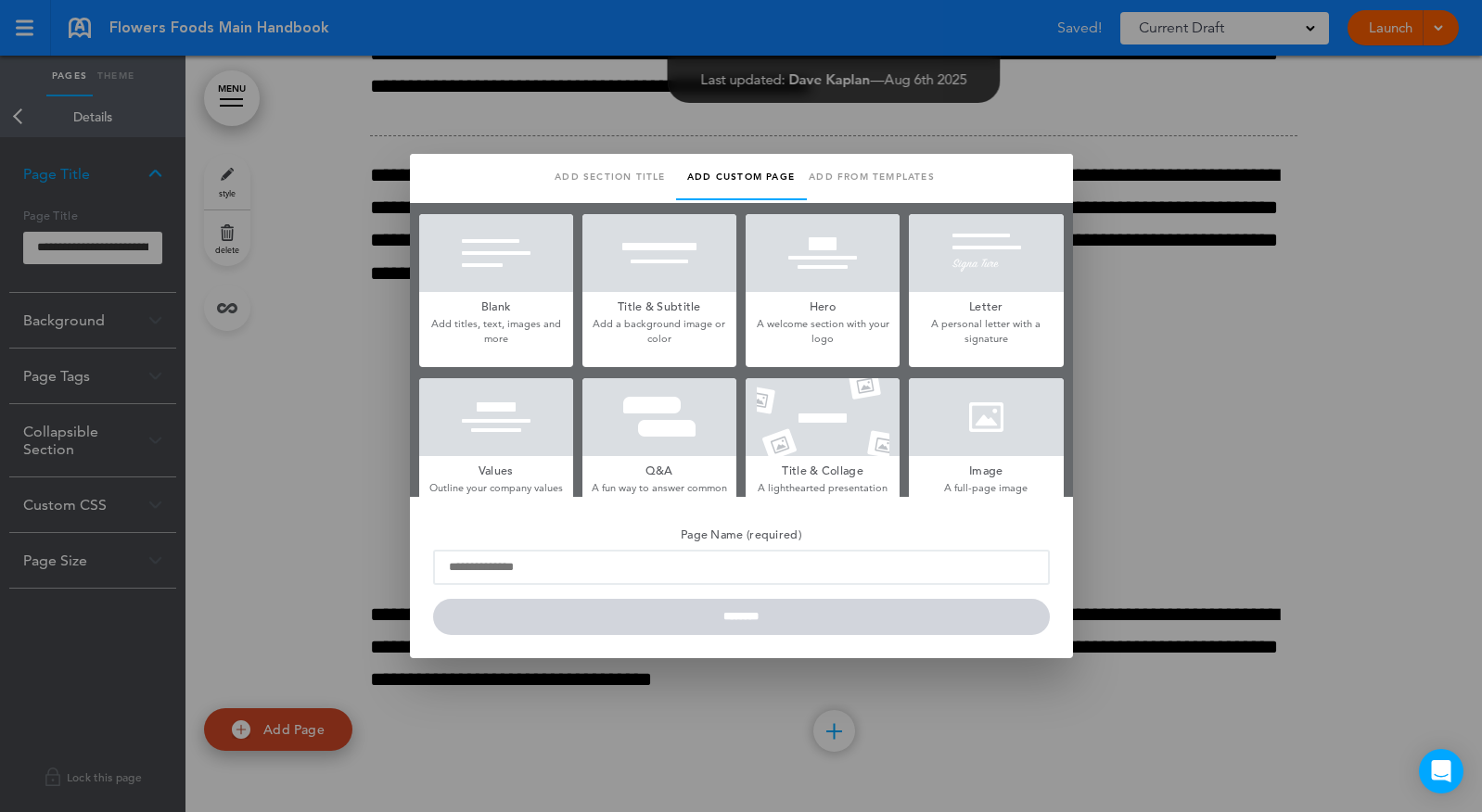 click on "Add titles, text, images and more" at bounding box center (496, 331) 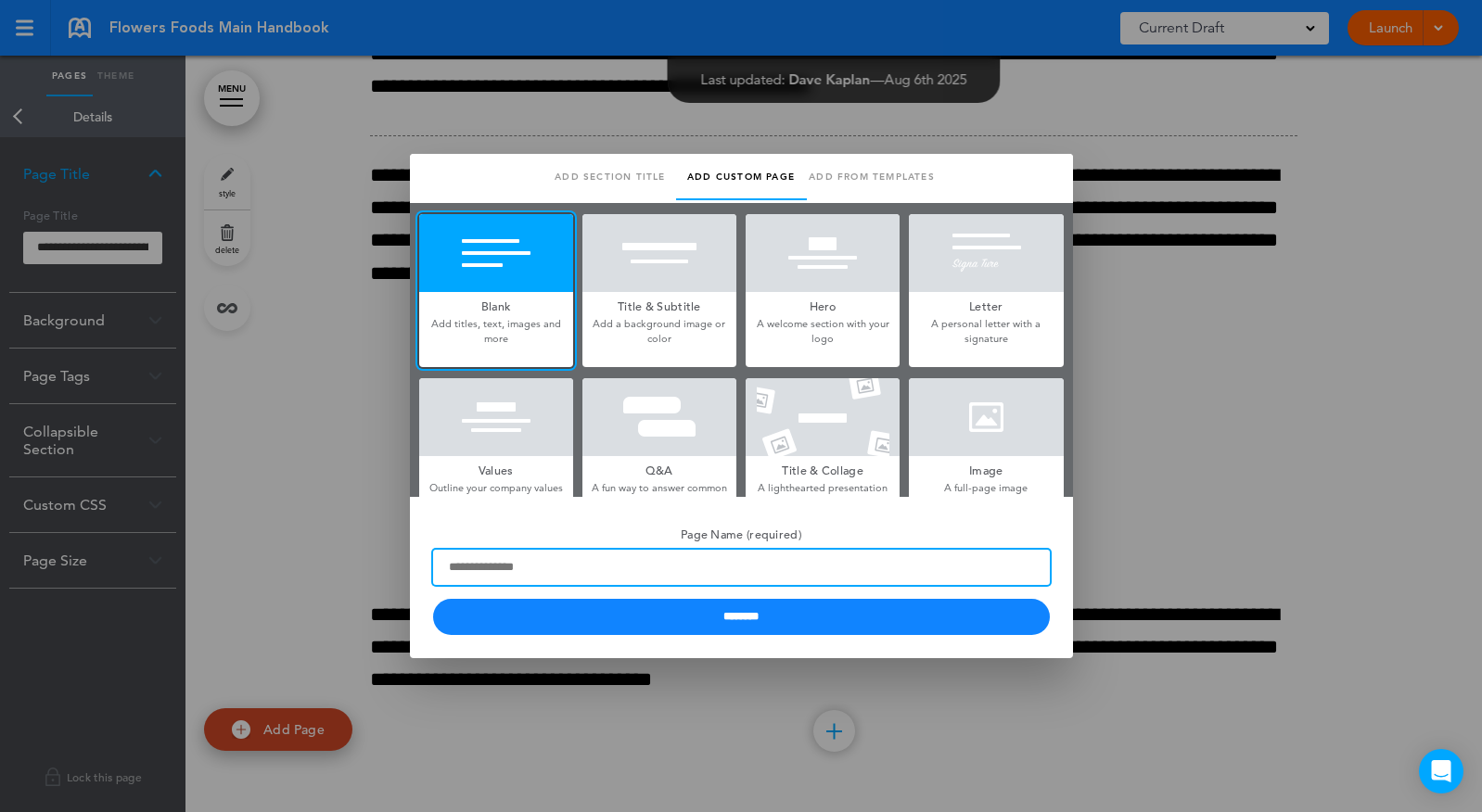 click on "Page Name (required)" at bounding box center [741, 567] 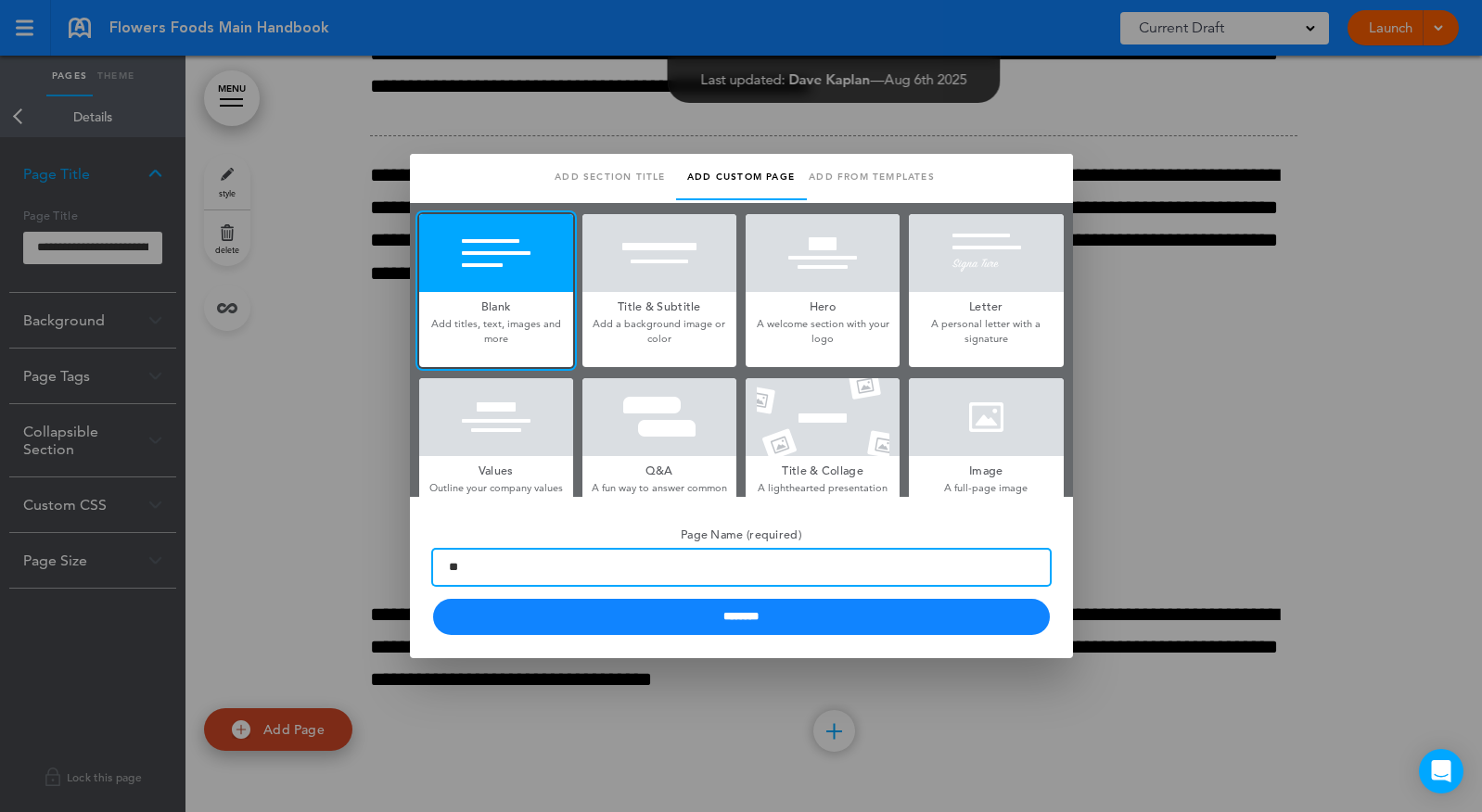 type on "*" 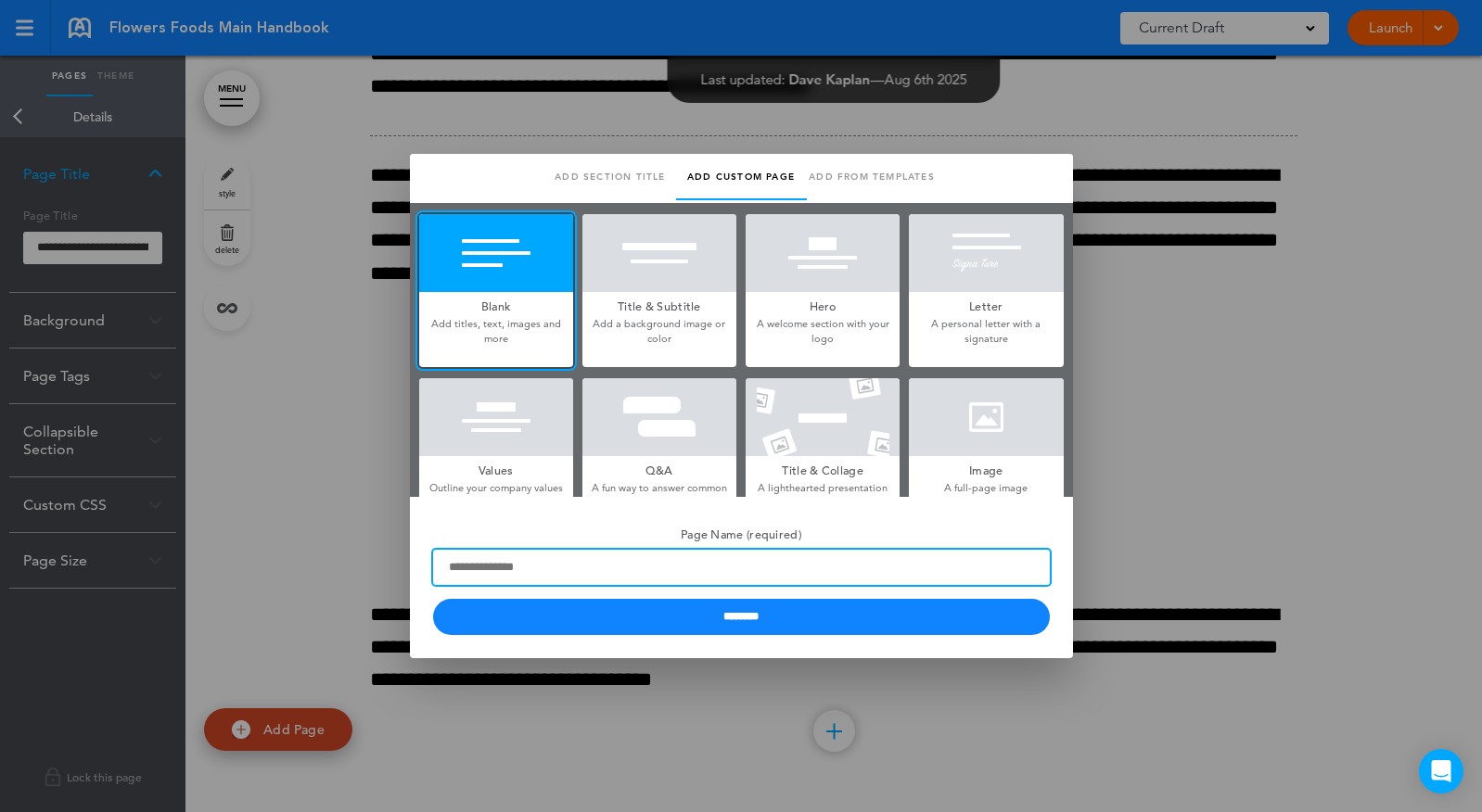 paste on "**********" 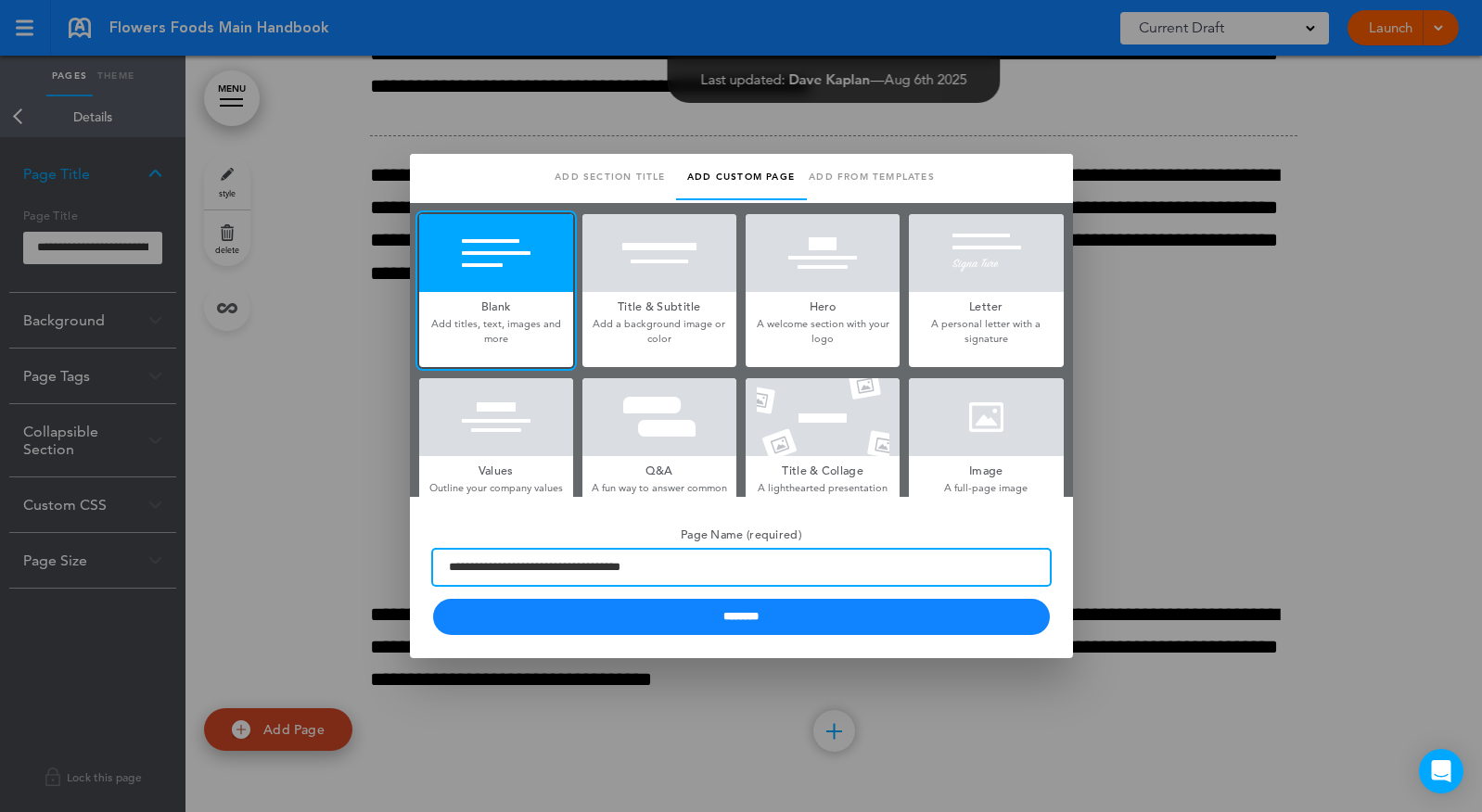 drag, startPoint x: 716, startPoint y: 571, endPoint x: 161, endPoint y: 568, distance: 555.0081 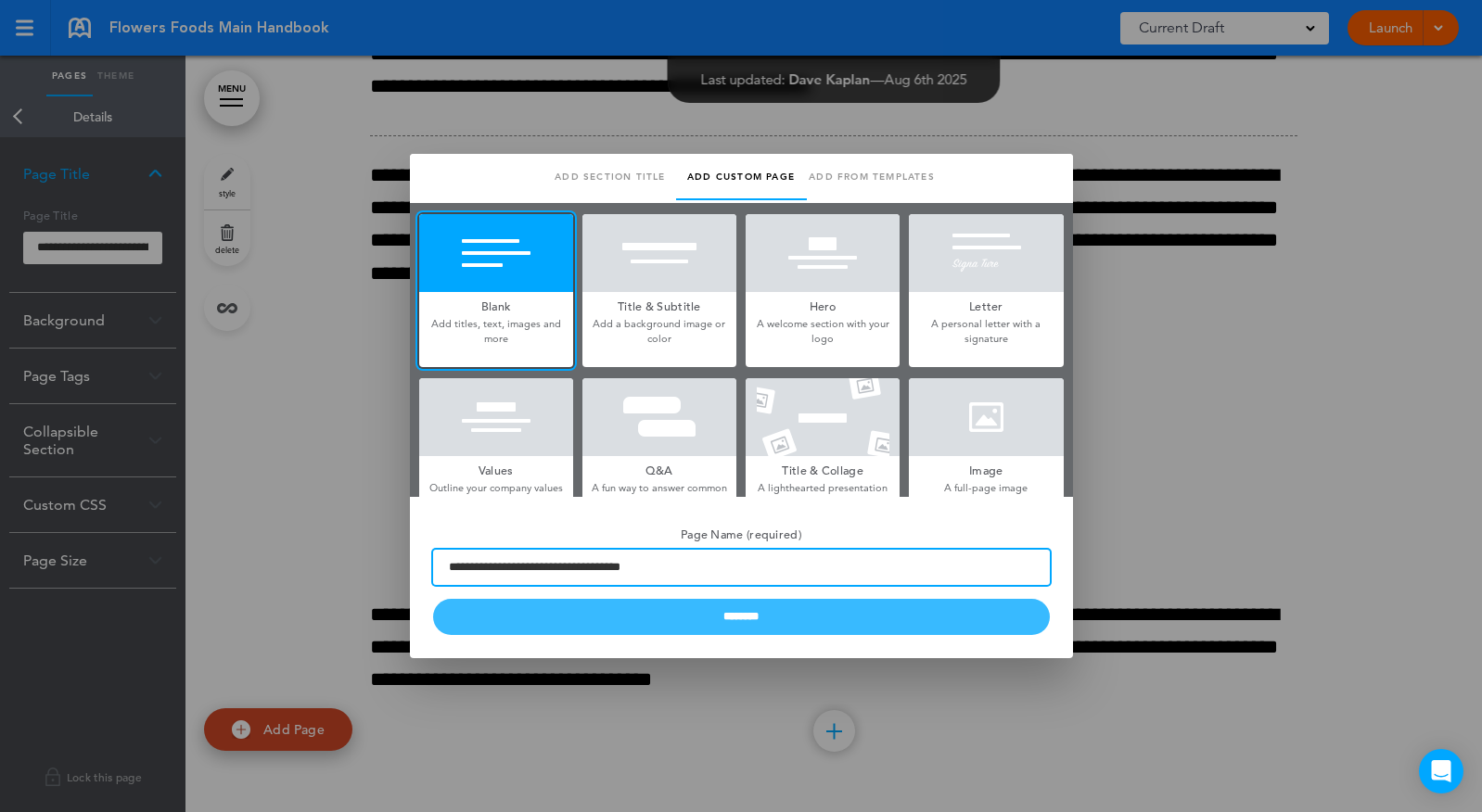 type on "**********" 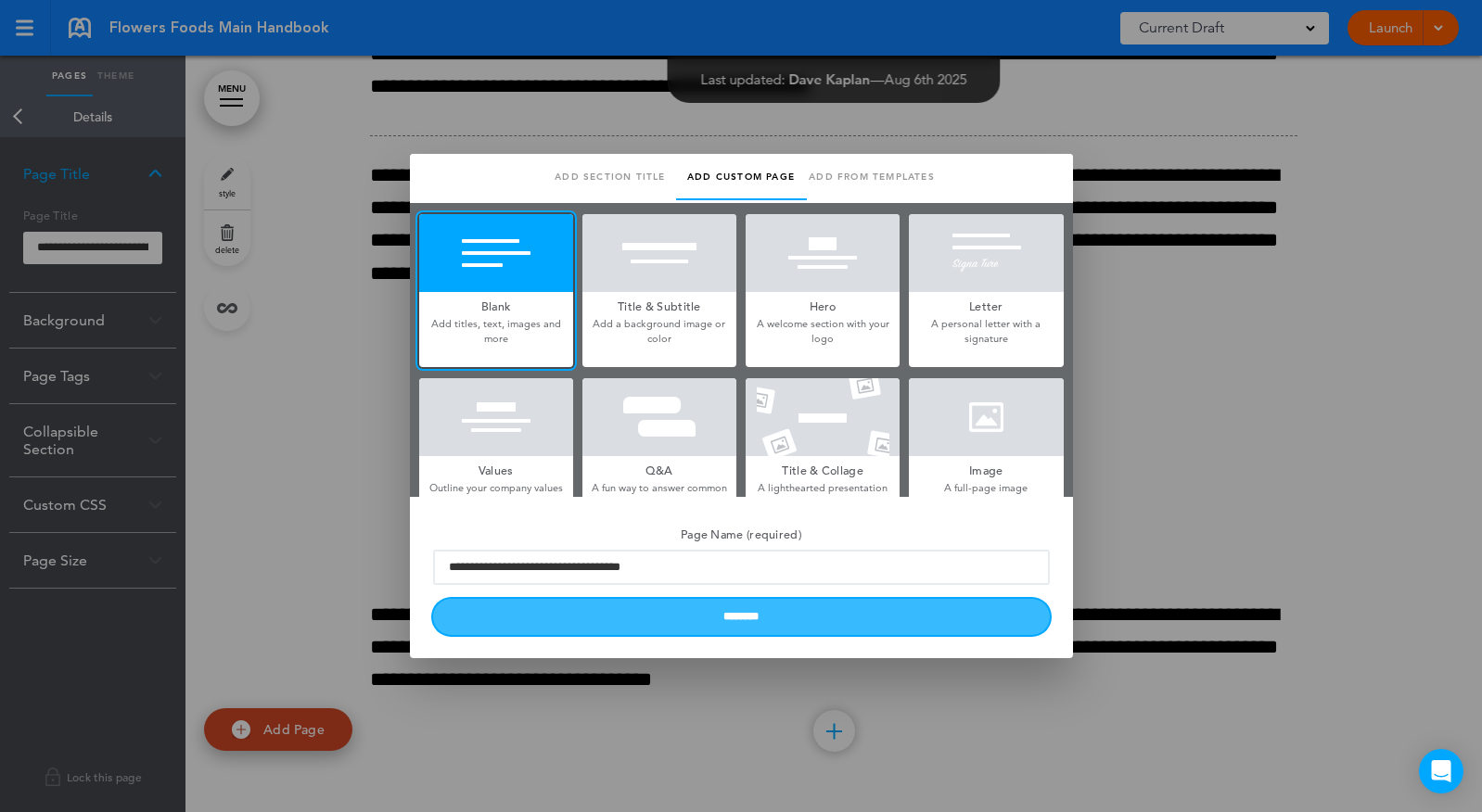 click on "********" at bounding box center (741, 616) 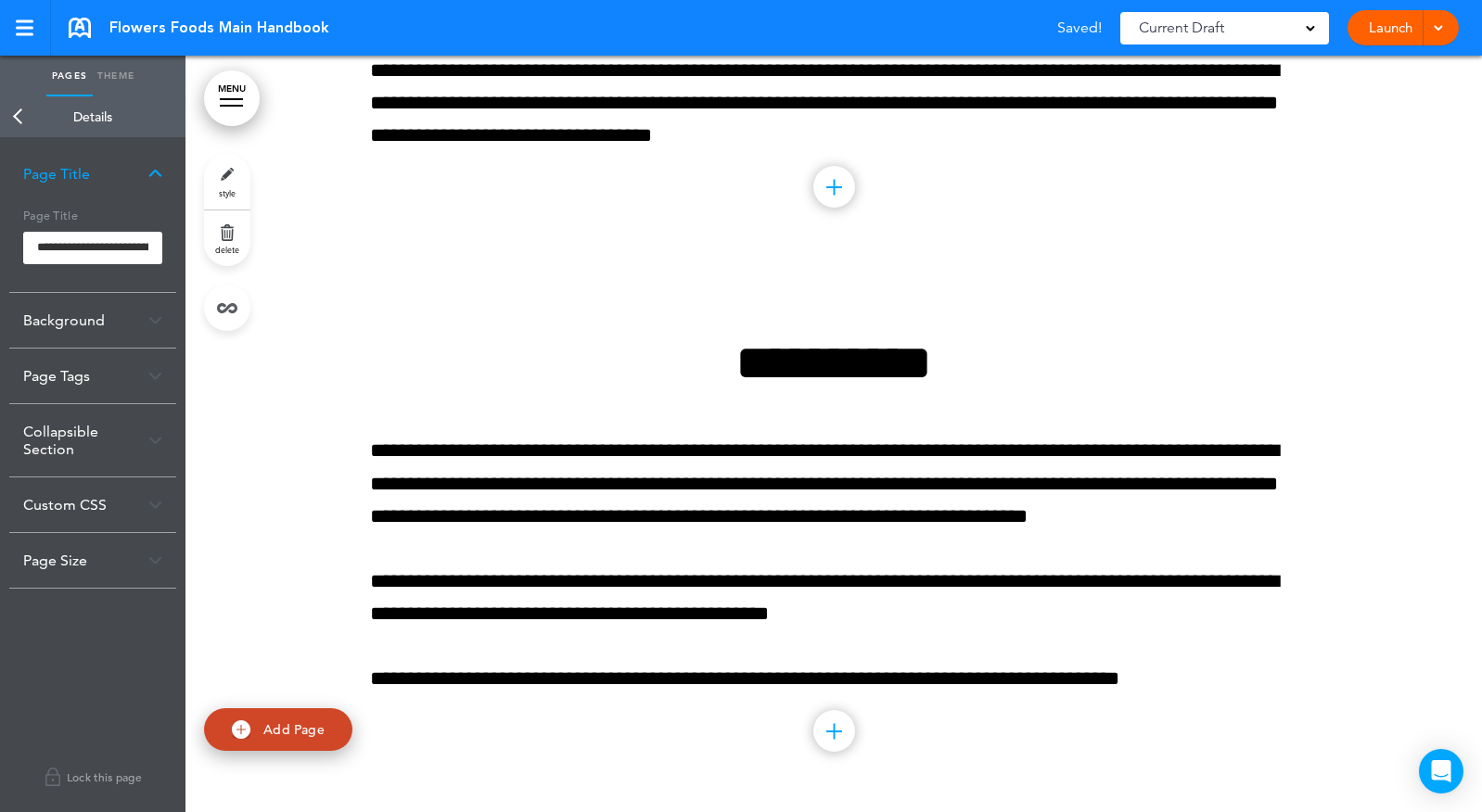 scroll, scrollTop: 59078, scrollLeft: 0, axis: vertical 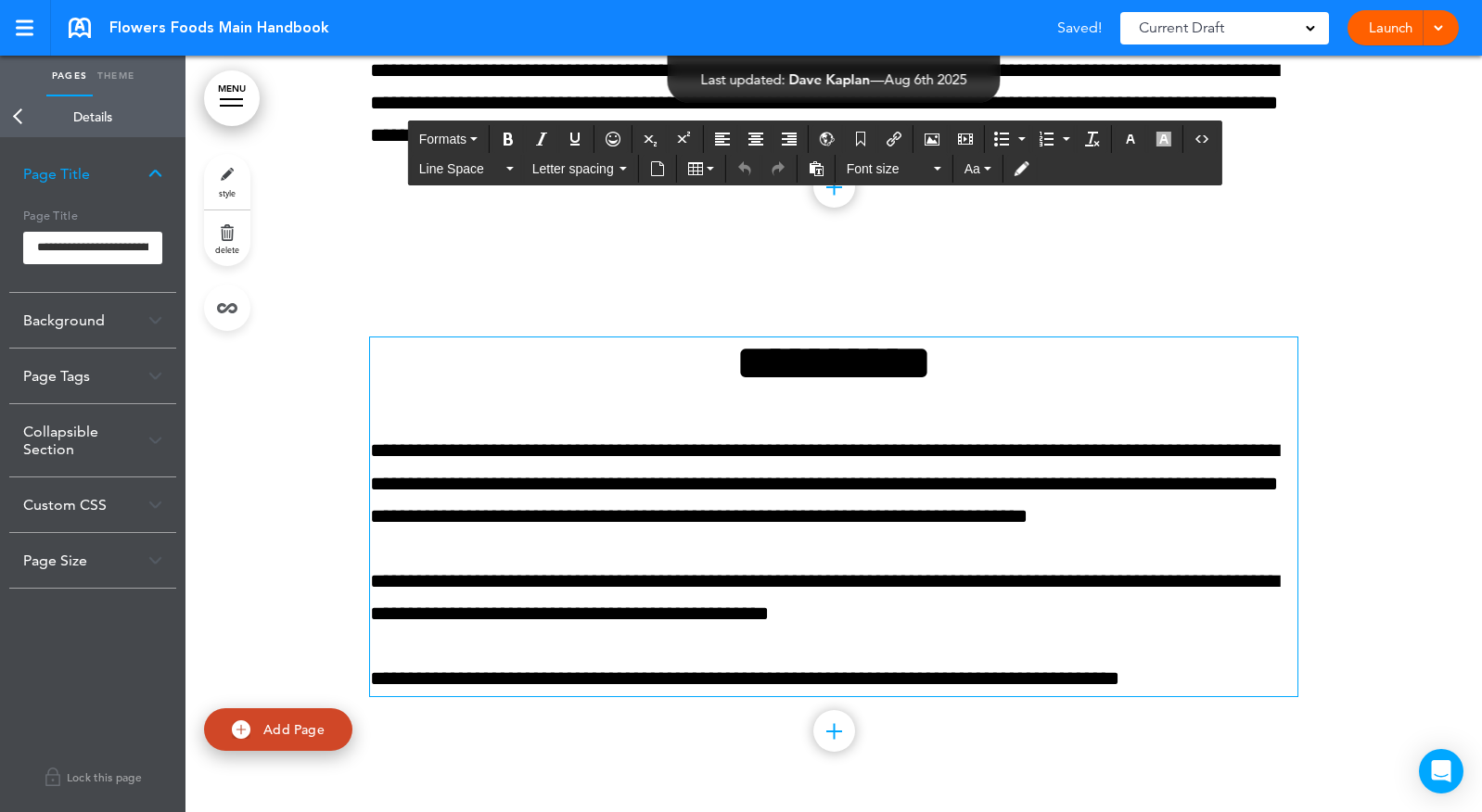 drag, startPoint x: 704, startPoint y: 367, endPoint x: 1326, endPoint y: 387, distance: 622.32146 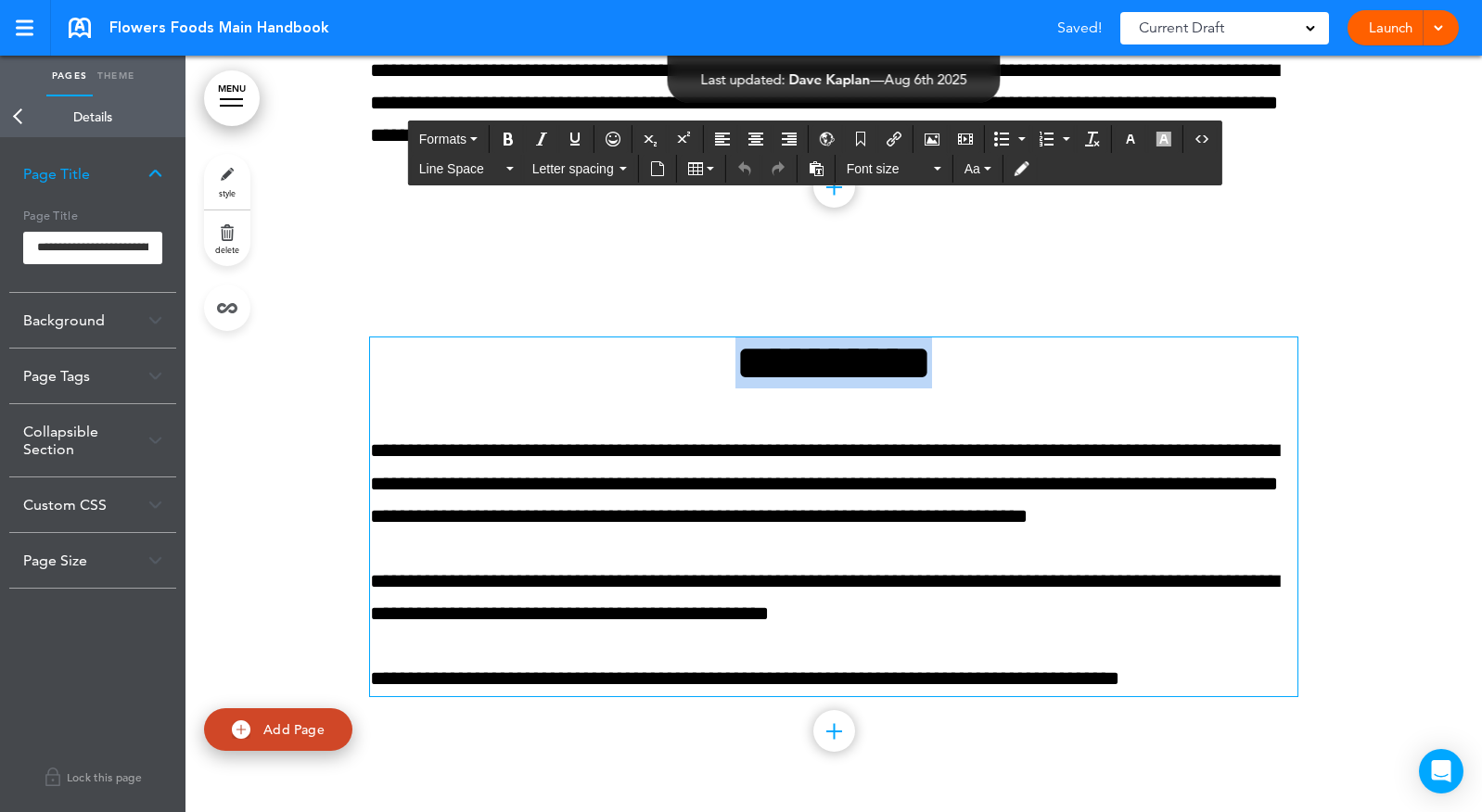 paste 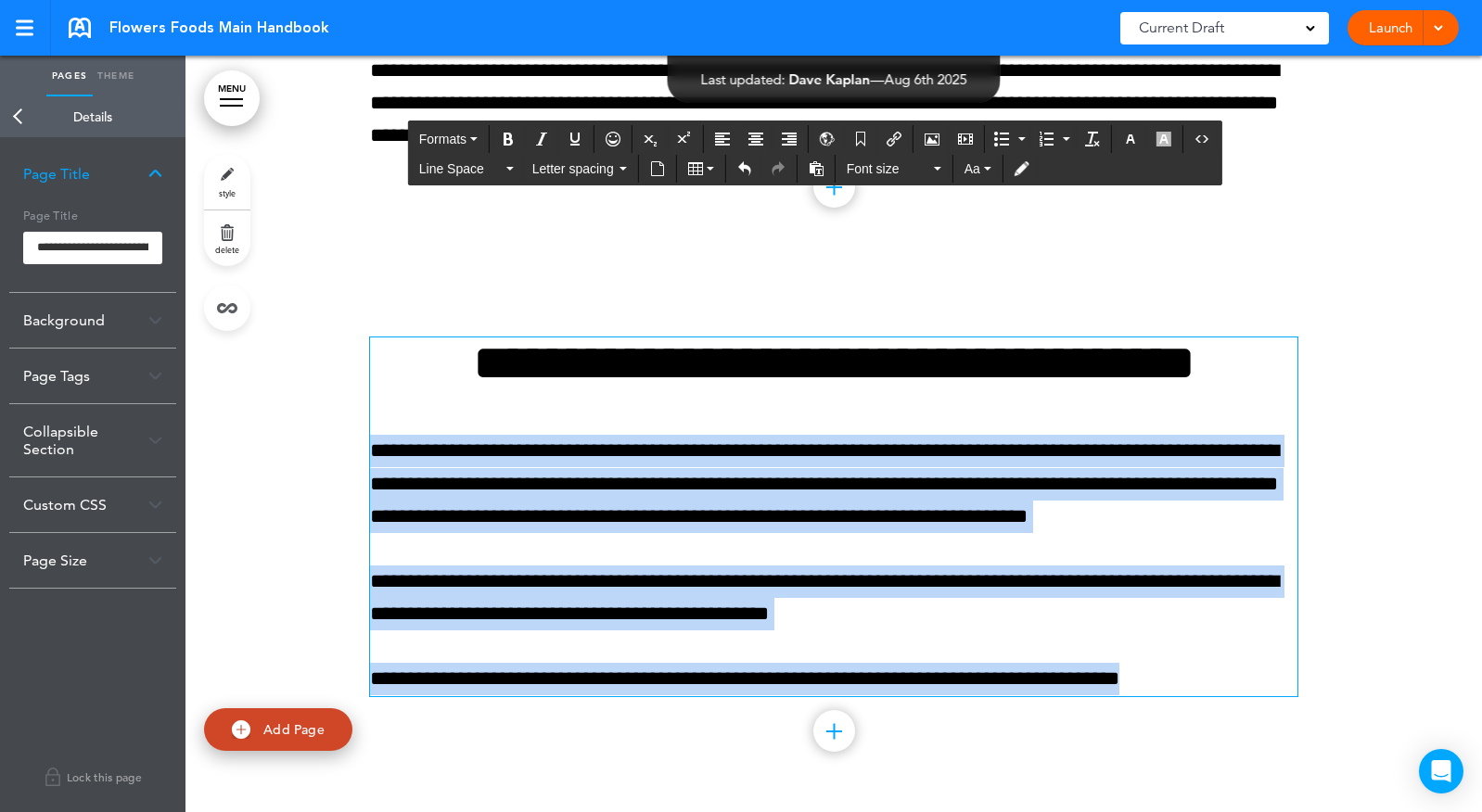 drag, startPoint x: 373, startPoint y: 451, endPoint x: 1296, endPoint y: 692, distance: 953.9444 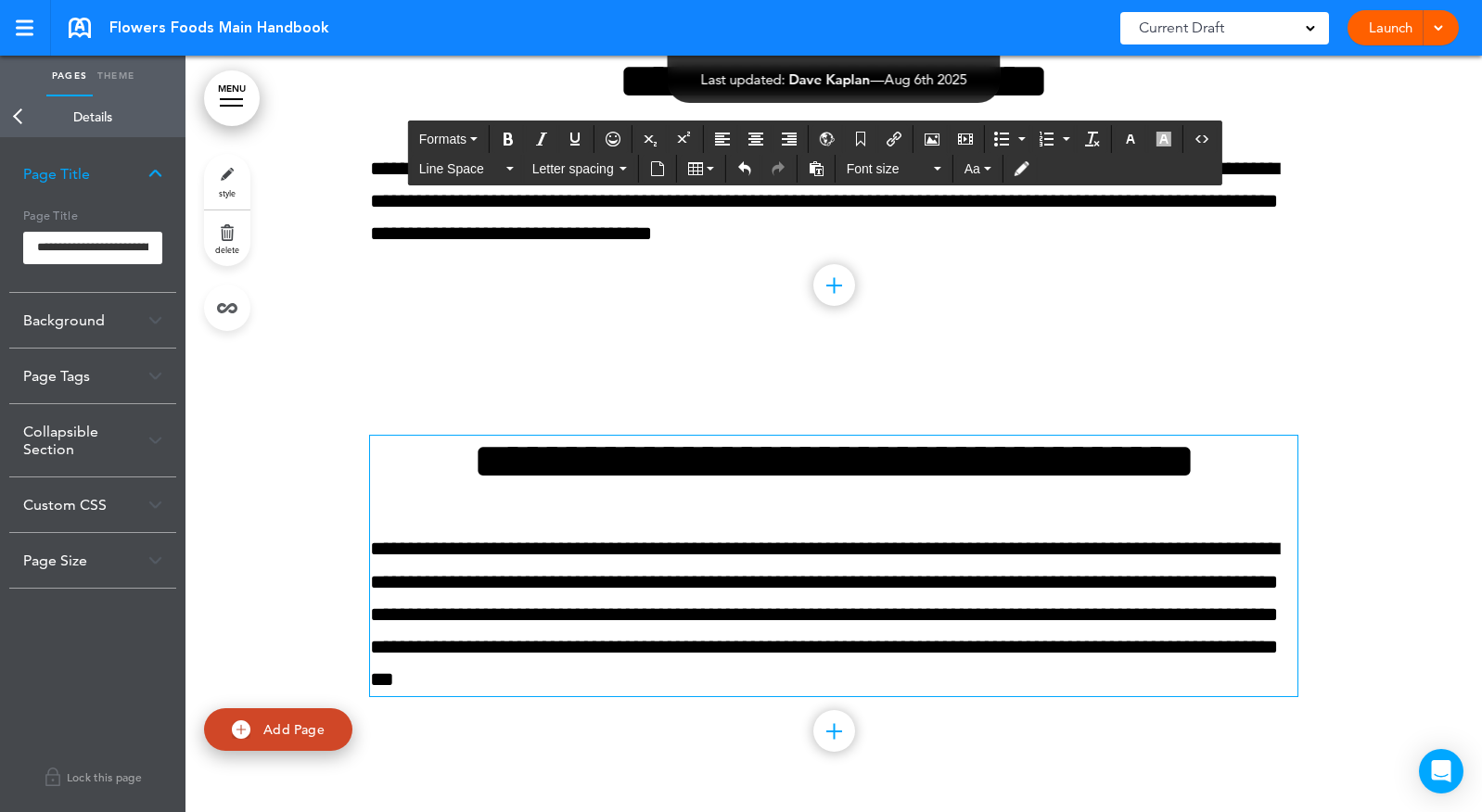 scroll, scrollTop: 58980, scrollLeft: 0, axis: vertical 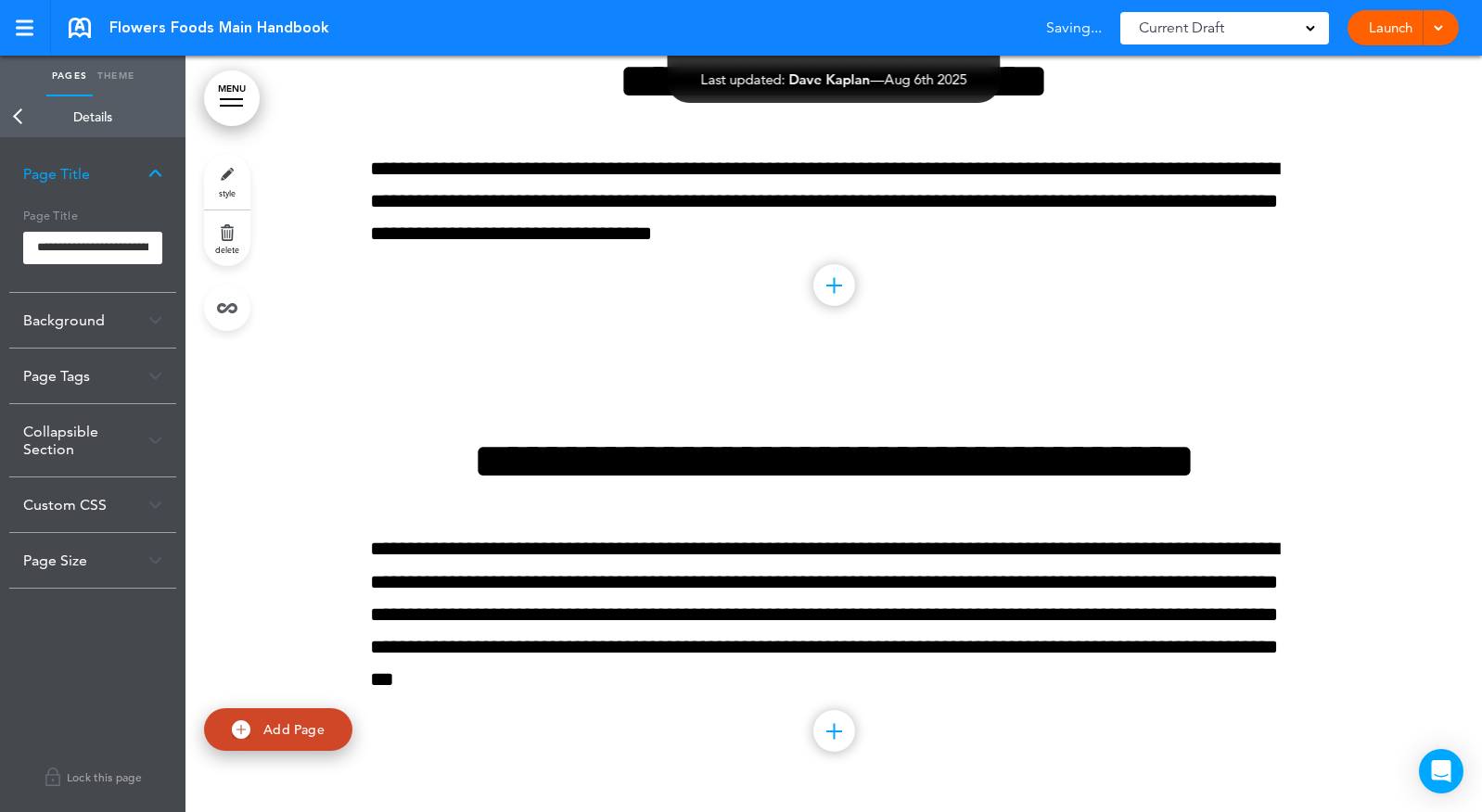 click at bounding box center (834, 730) 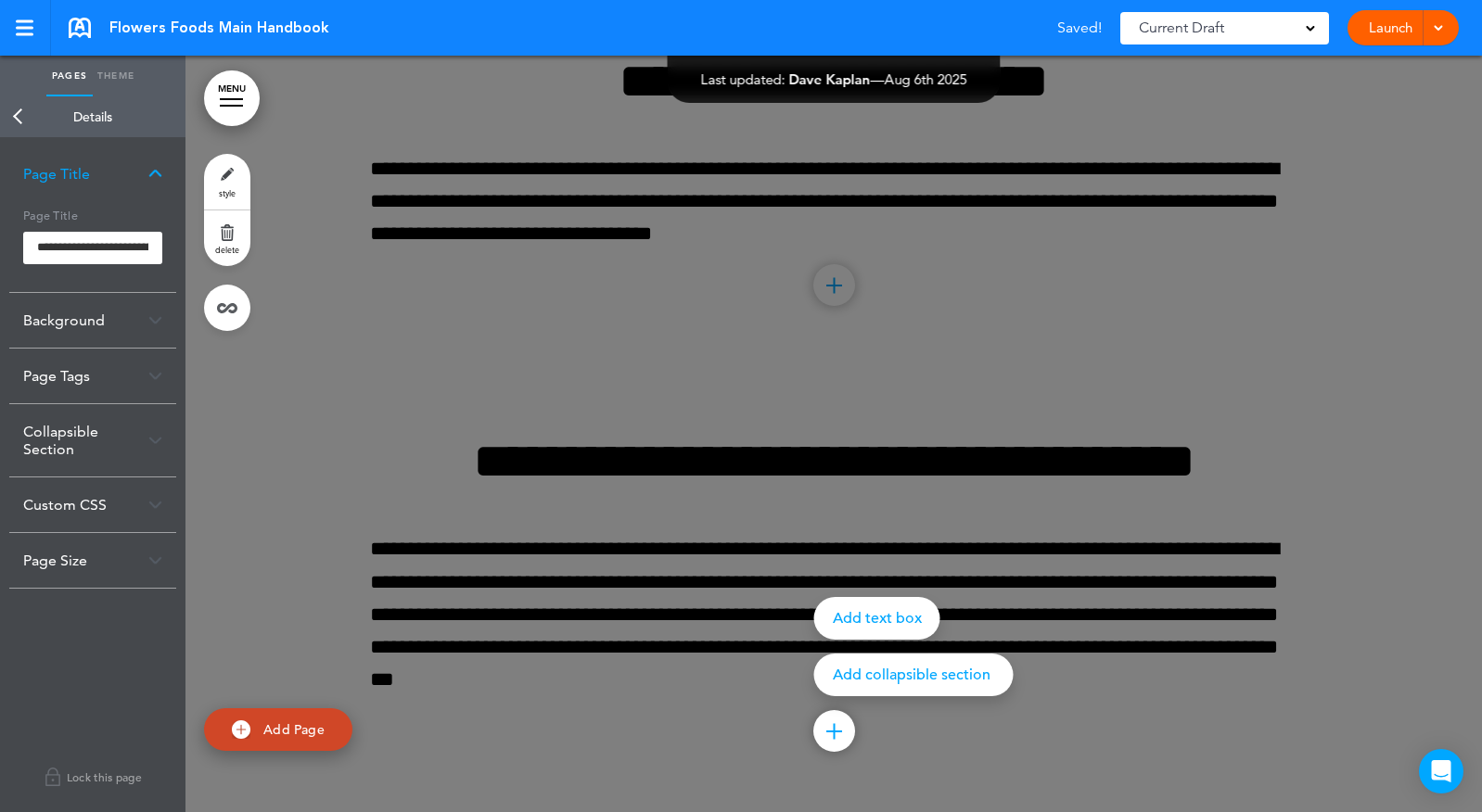 click on "Add collapsible section" at bounding box center (913, 675) 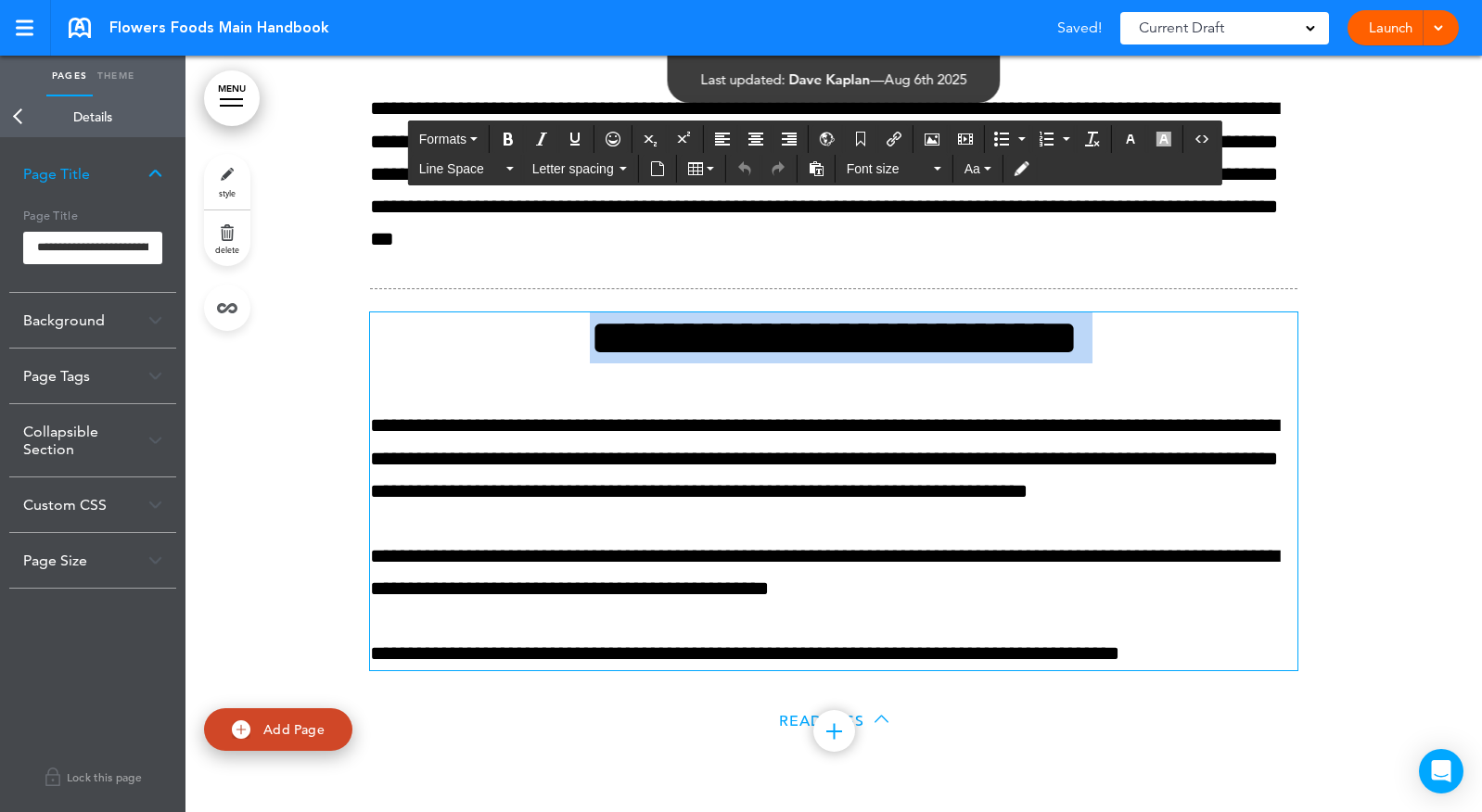 scroll, scrollTop: 59313, scrollLeft: 0, axis: vertical 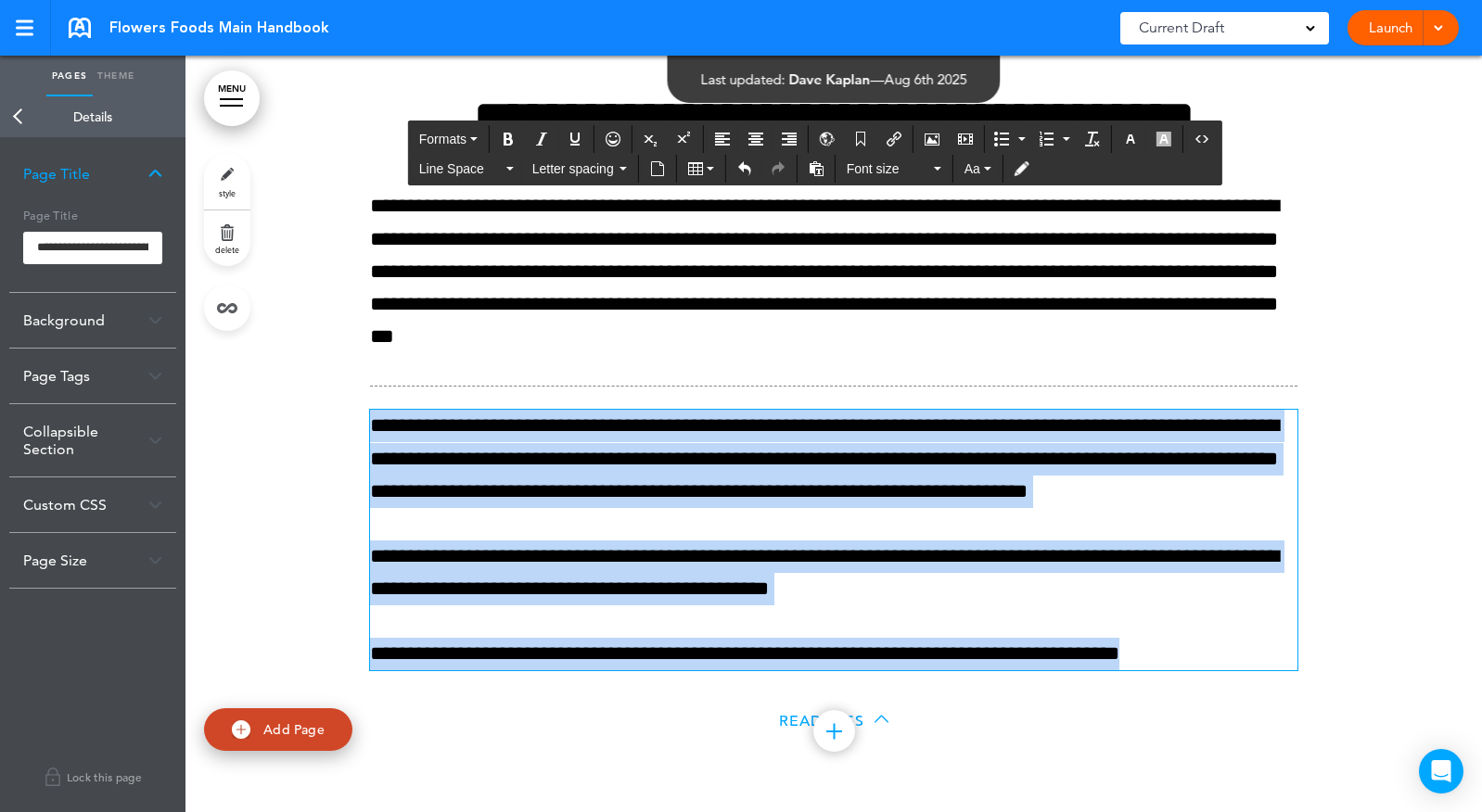 drag, startPoint x: 1211, startPoint y: 670, endPoint x: 326, endPoint y: 431, distance: 916.70388 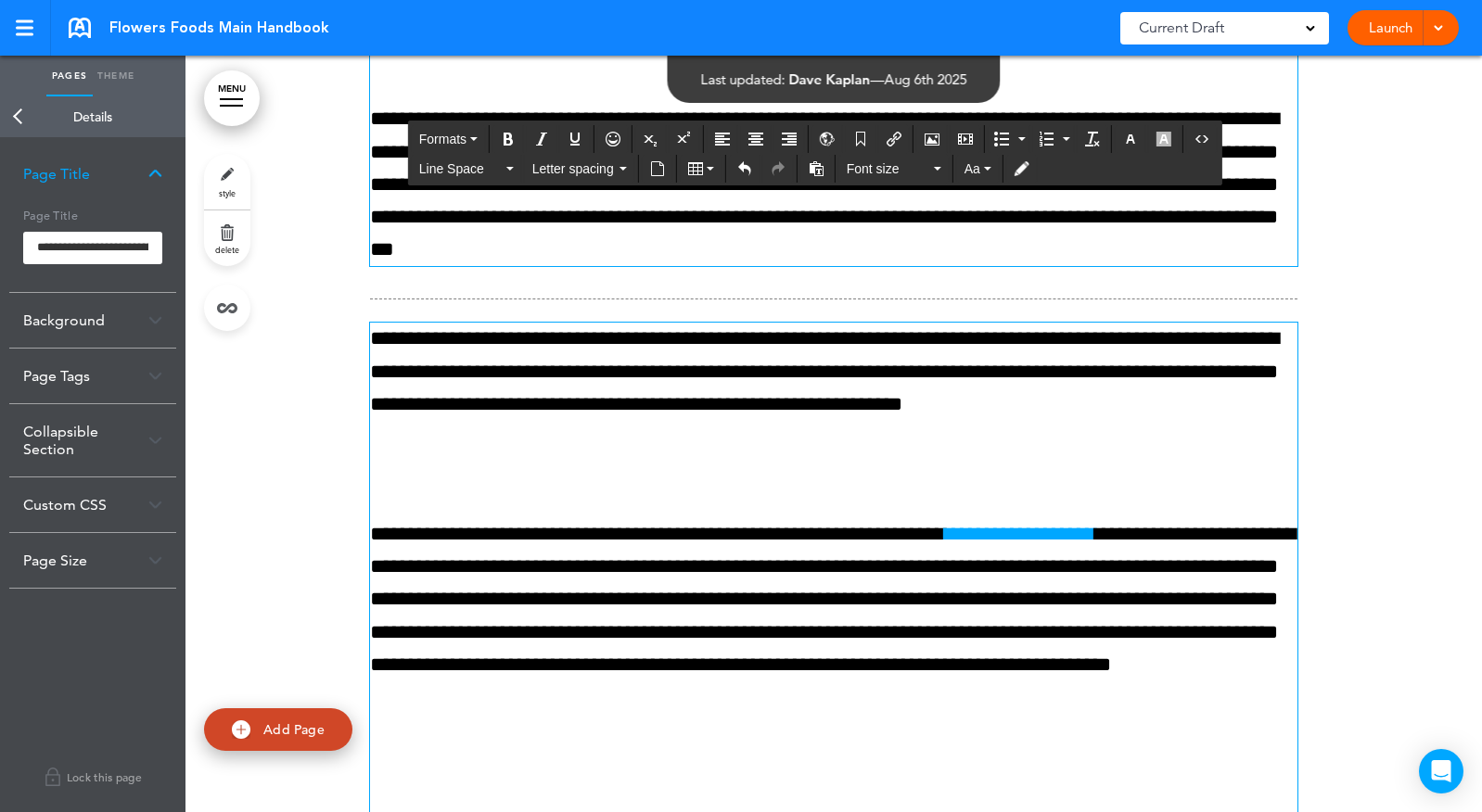 scroll, scrollTop: 59282, scrollLeft: 0, axis: vertical 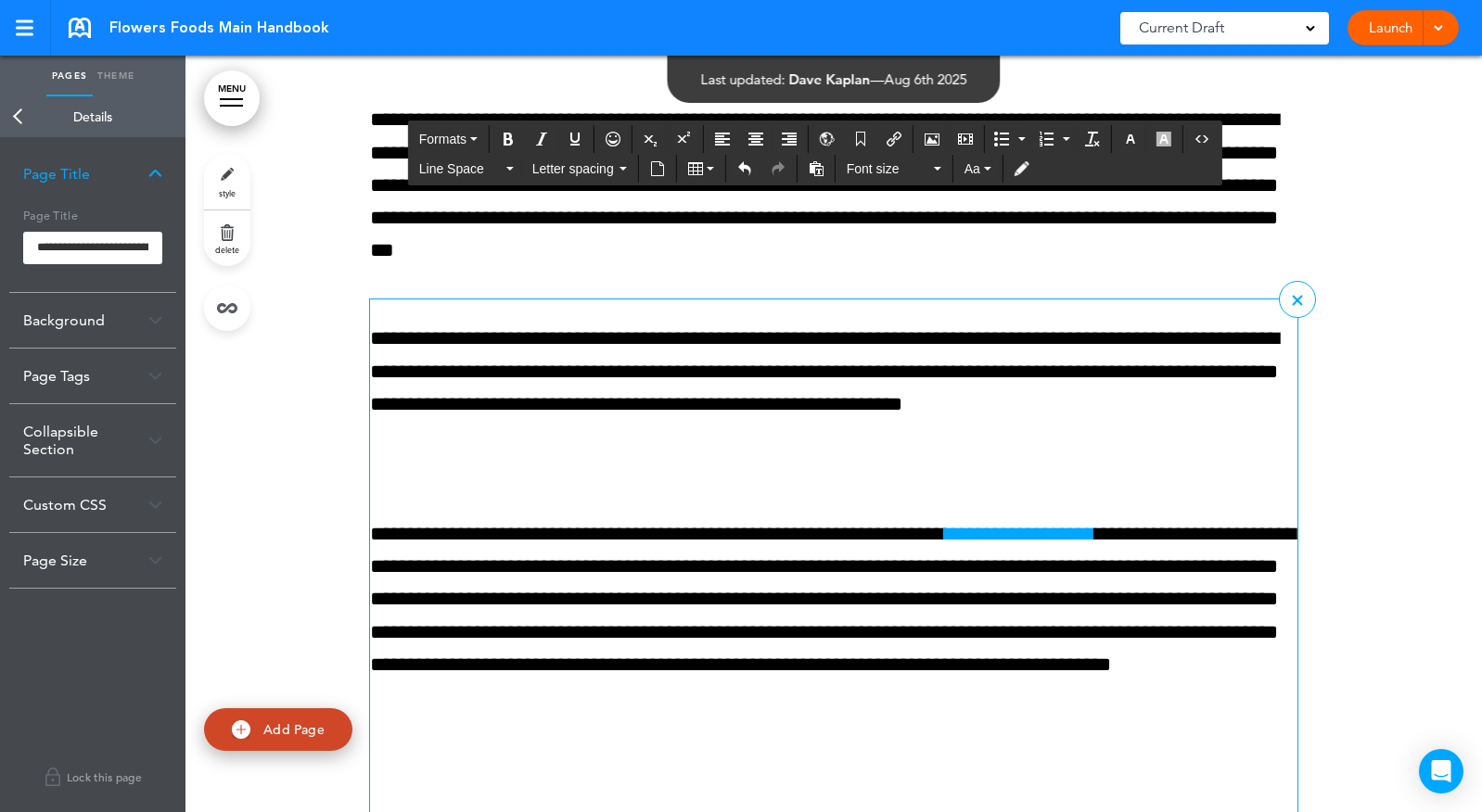 click at bounding box center [834, 469] 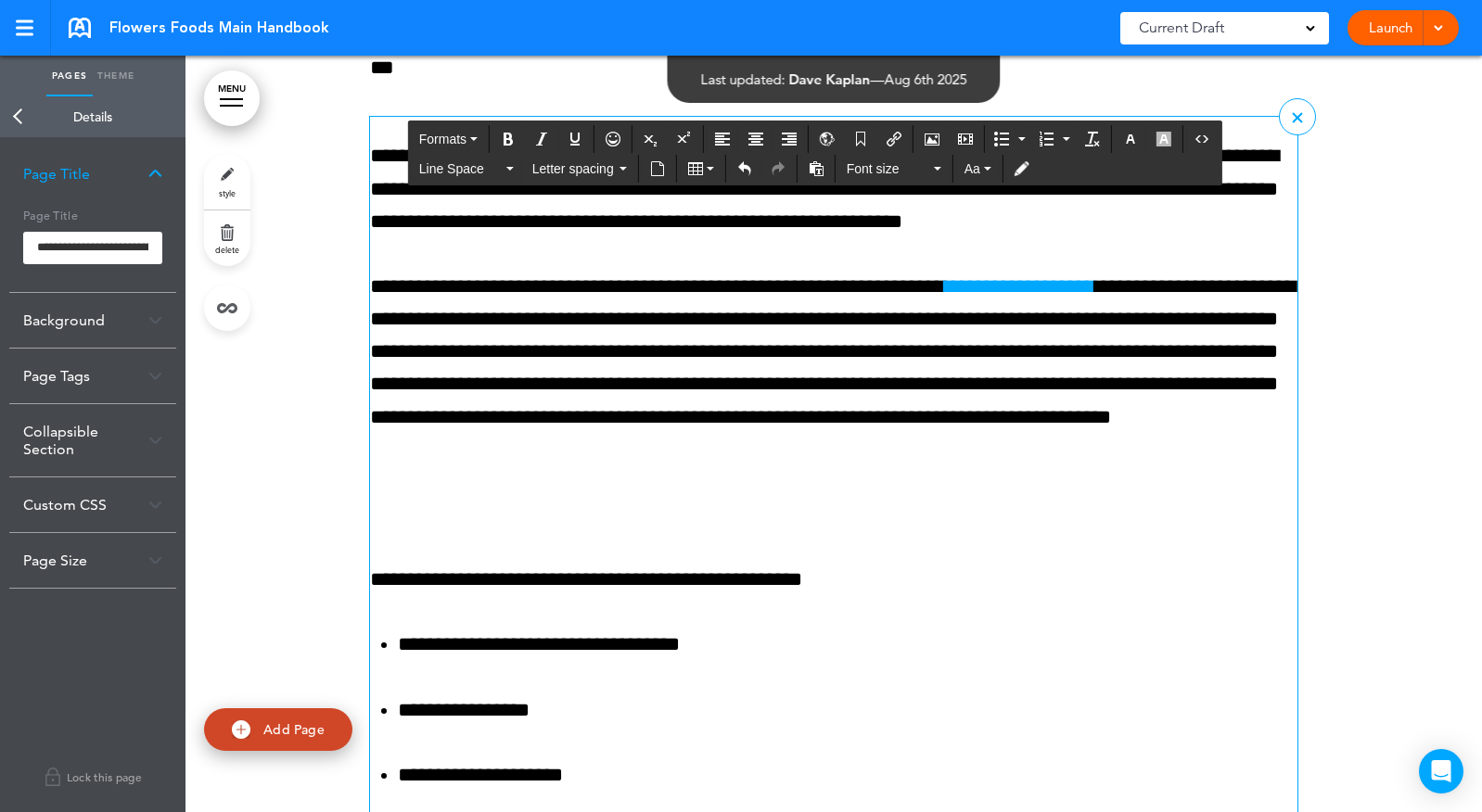 scroll, scrollTop: 59508, scrollLeft: 0, axis: vertical 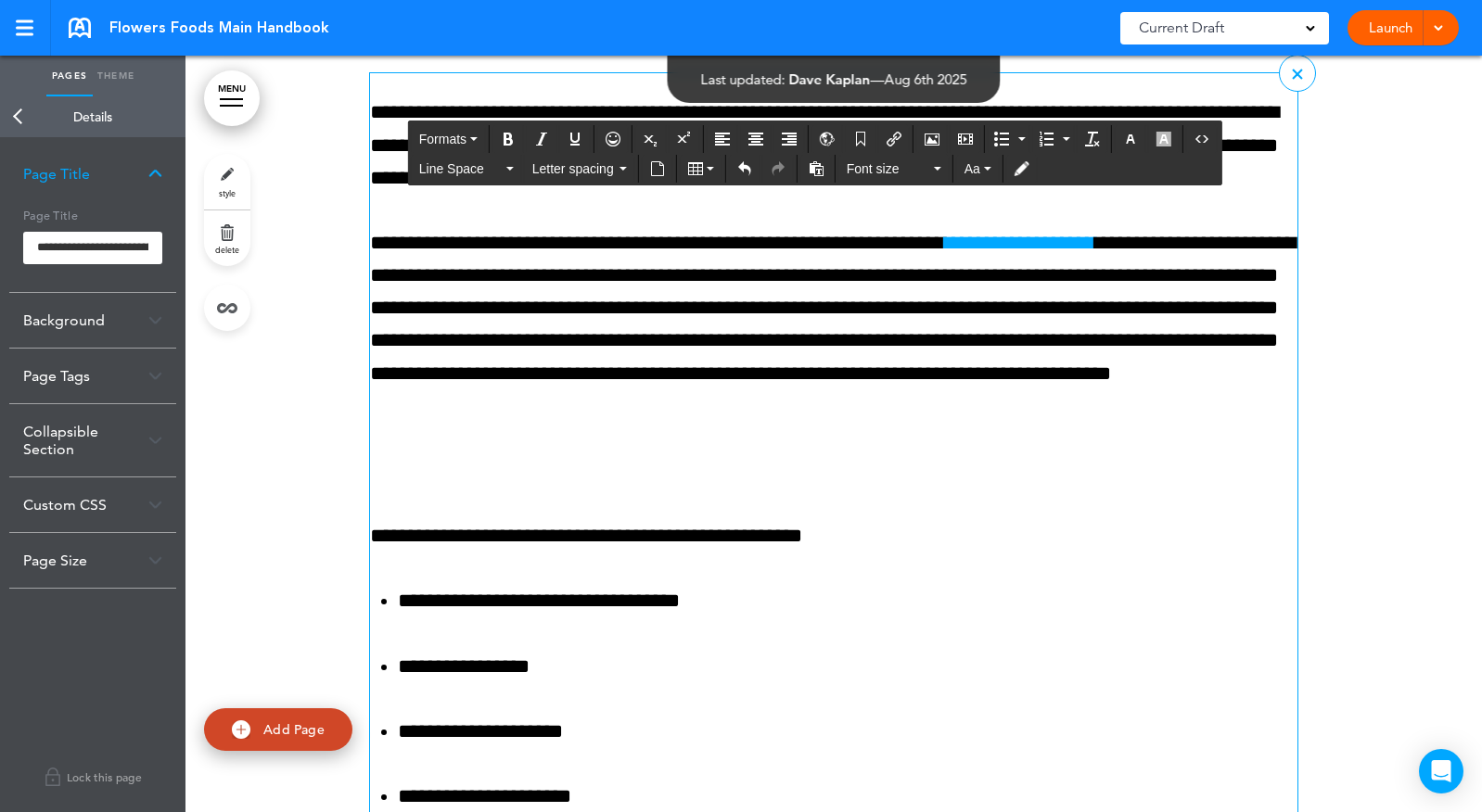 click at bounding box center (834, 471) 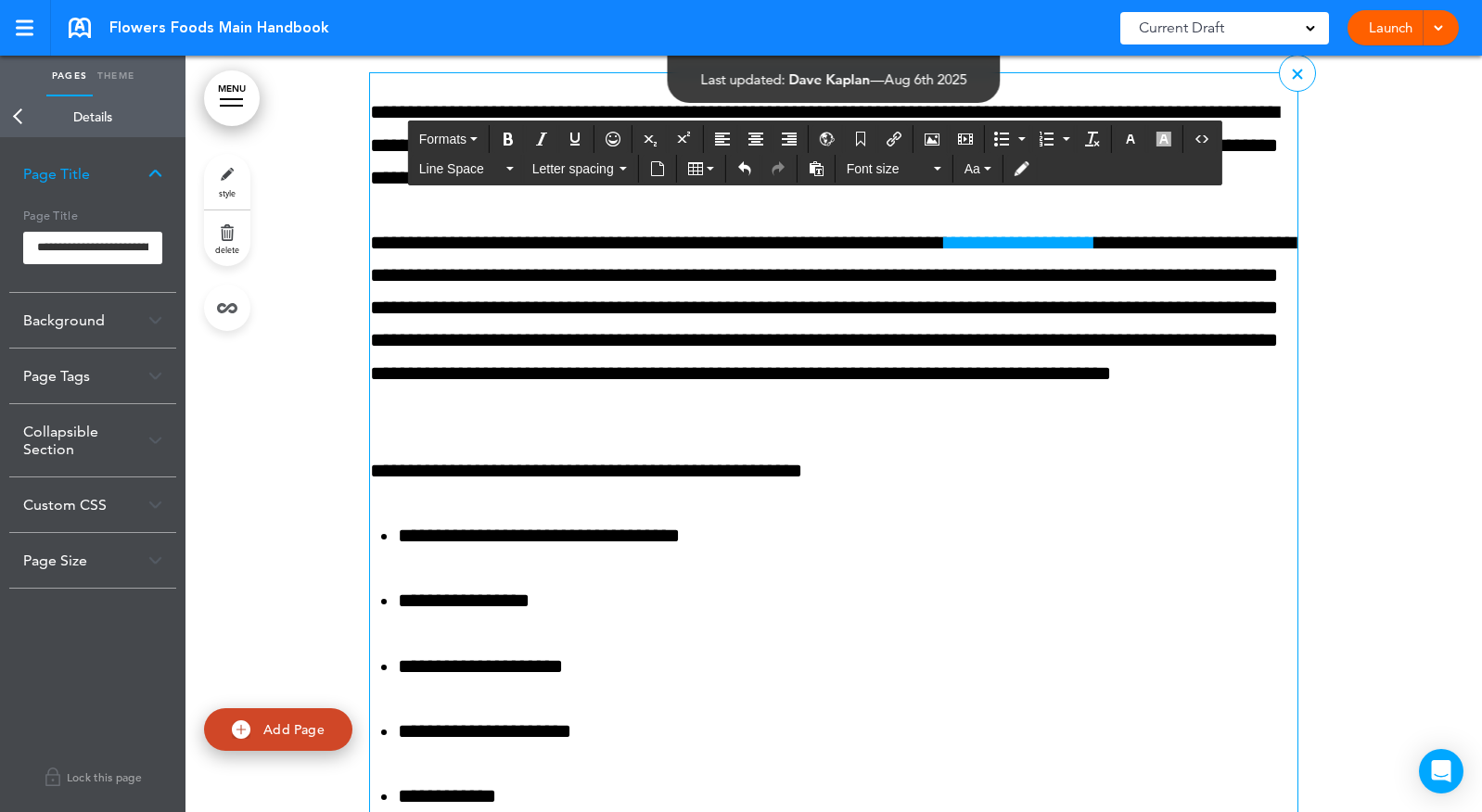 scroll, scrollTop: 60031, scrollLeft: 0, axis: vertical 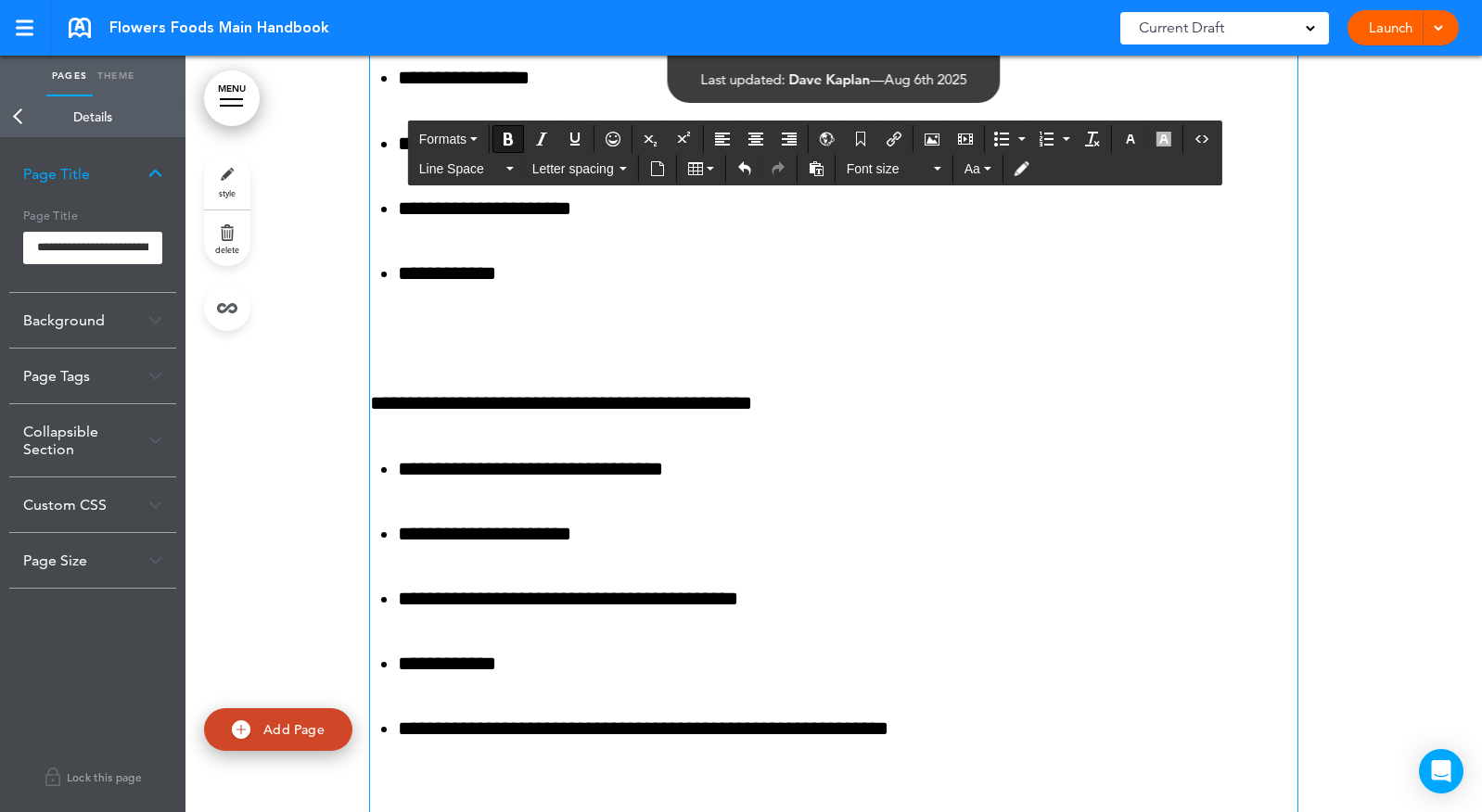 click at bounding box center [834, 338] 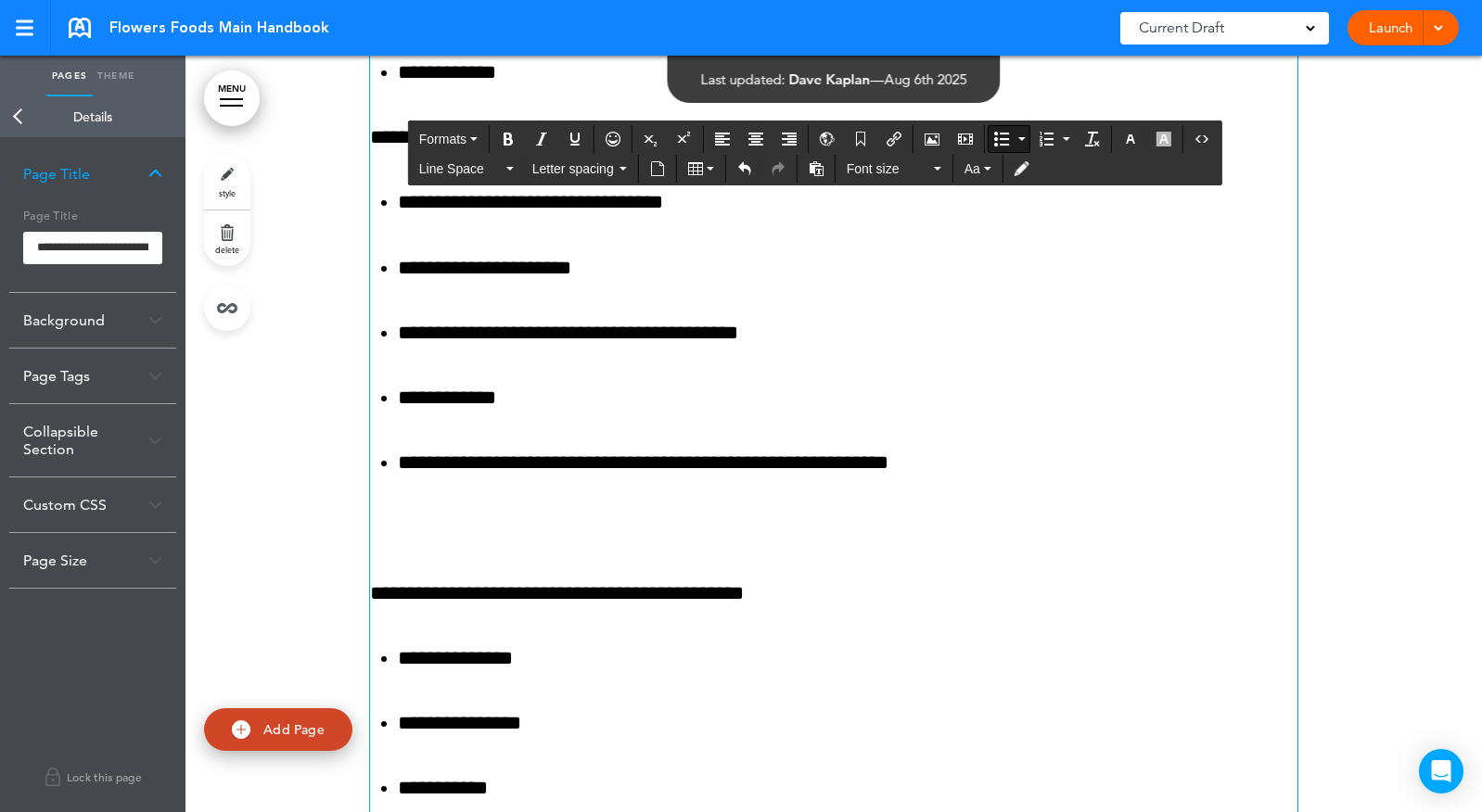 scroll, scrollTop: 60378, scrollLeft: 0, axis: vertical 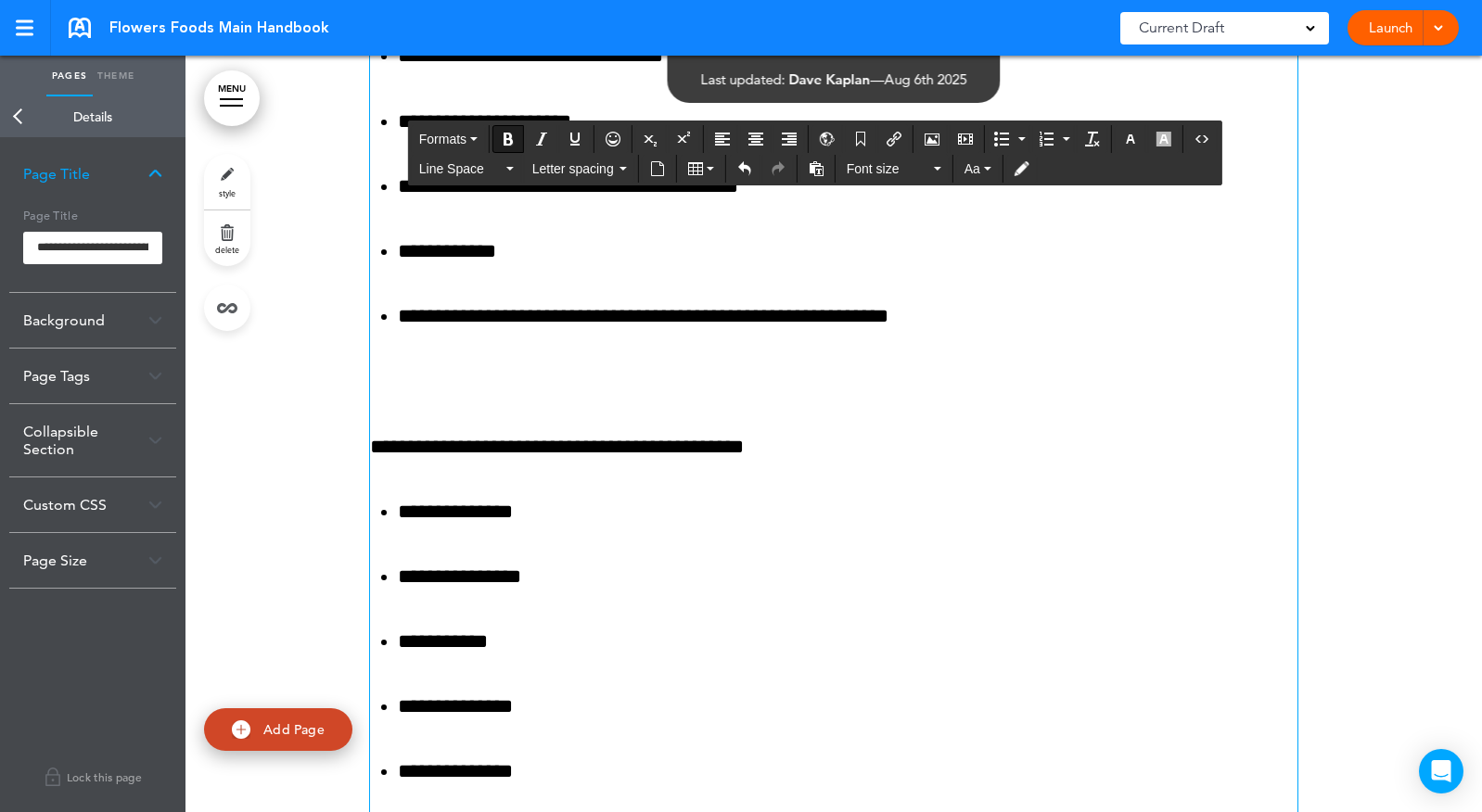 click at bounding box center (834, 381) 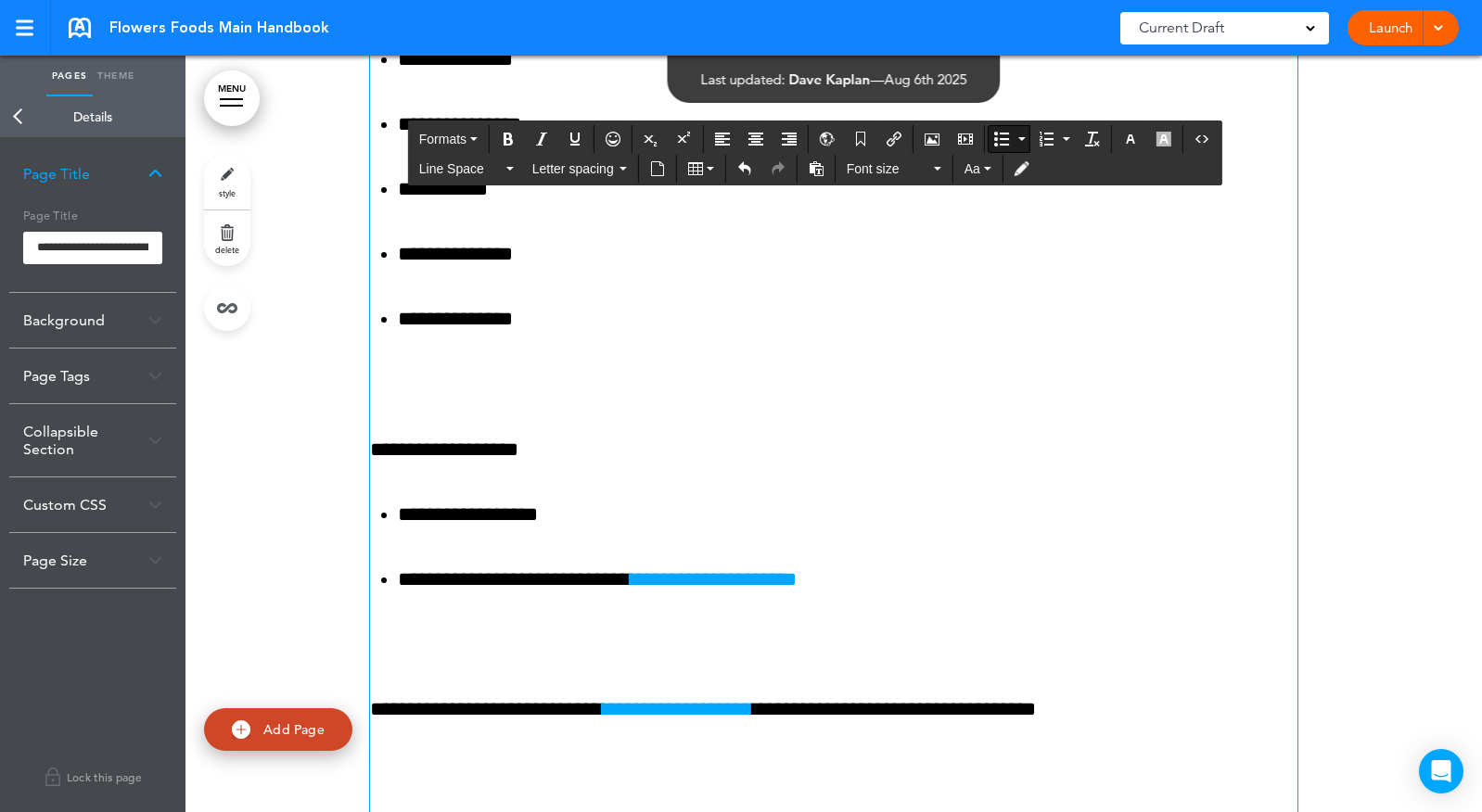 scroll, scrollTop: 60790, scrollLeft: 0, axis: vertical 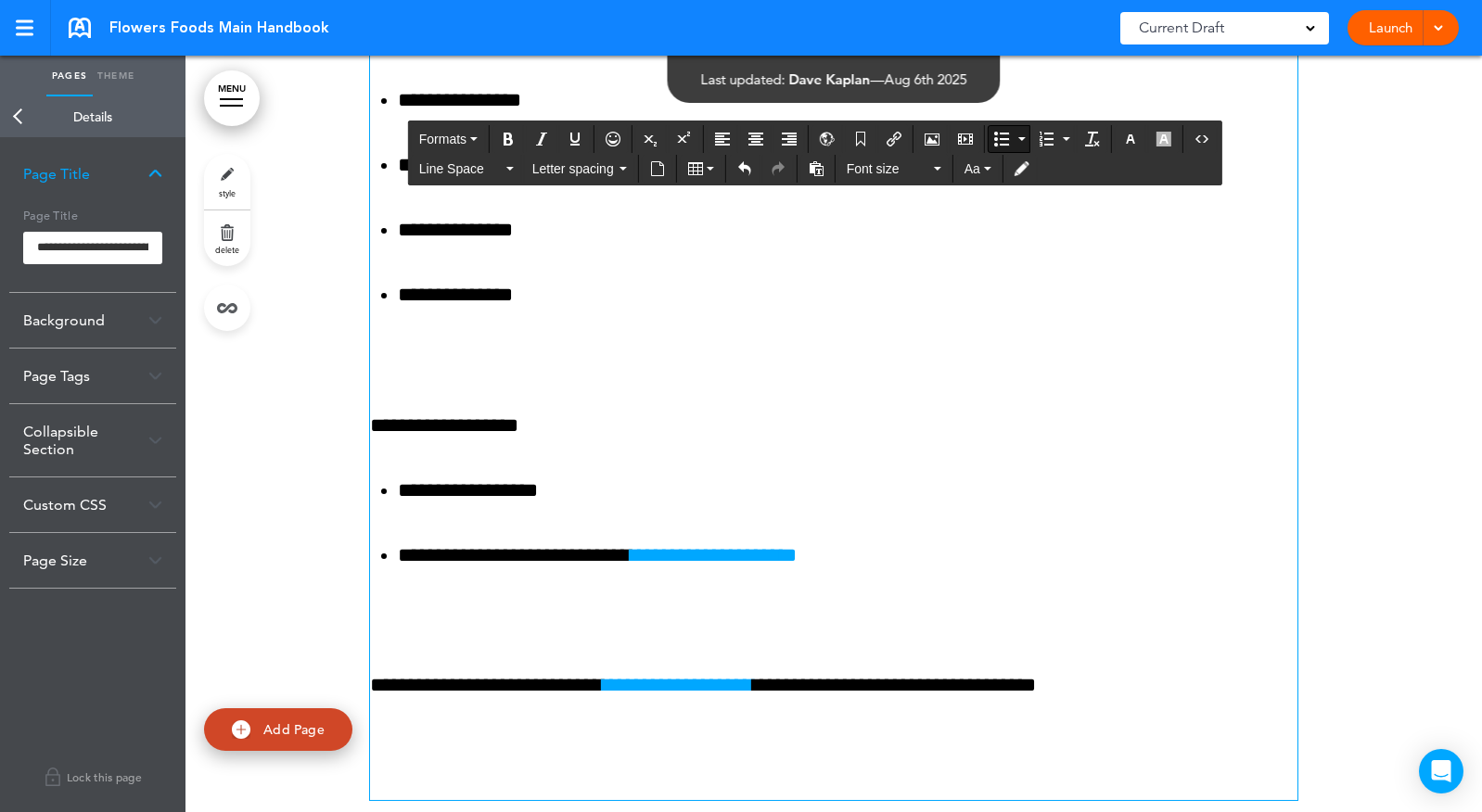 click at bounding box center [834, 360] 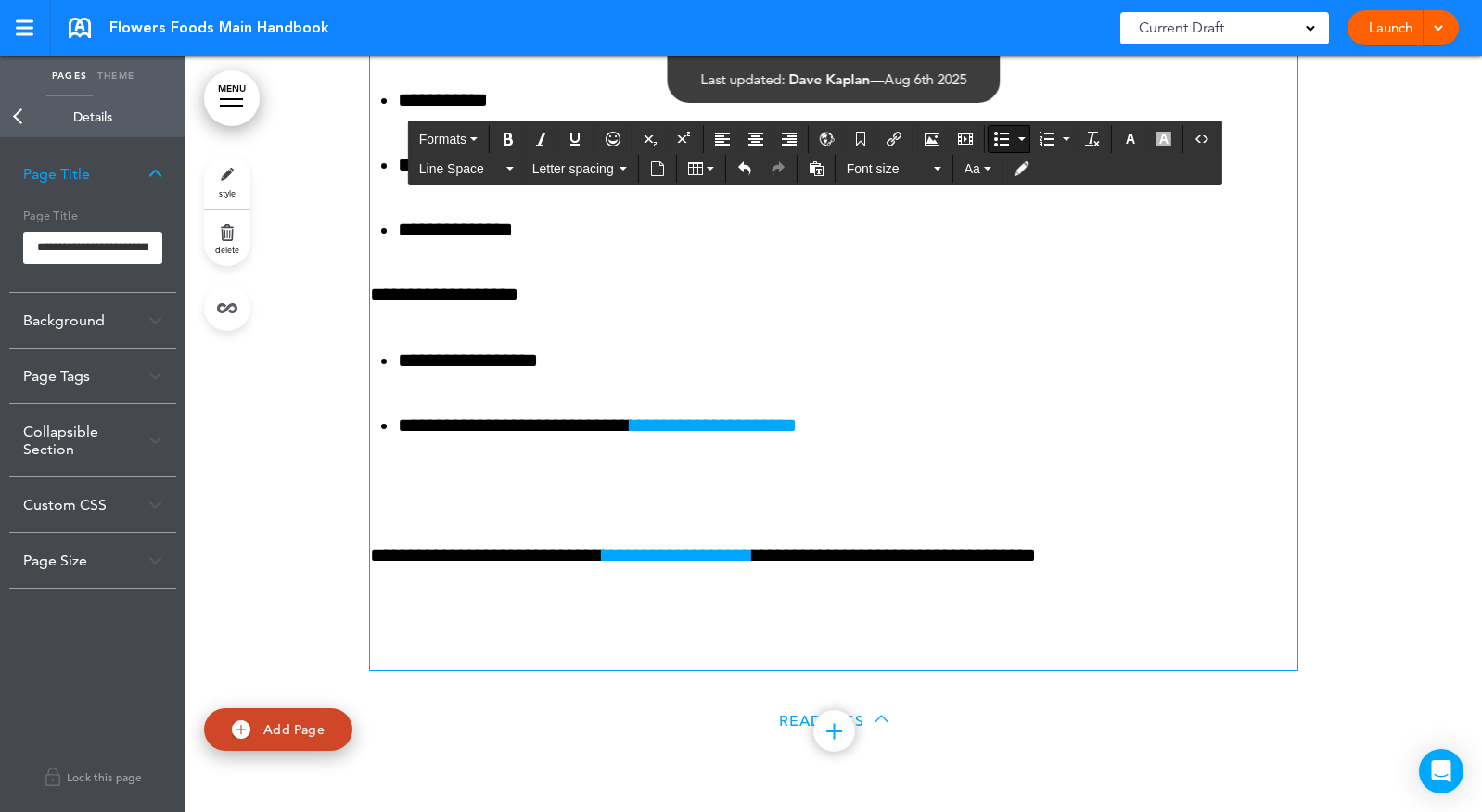 scroll, scrollTop: 60982, scrollLeft: 0, axis: vertical 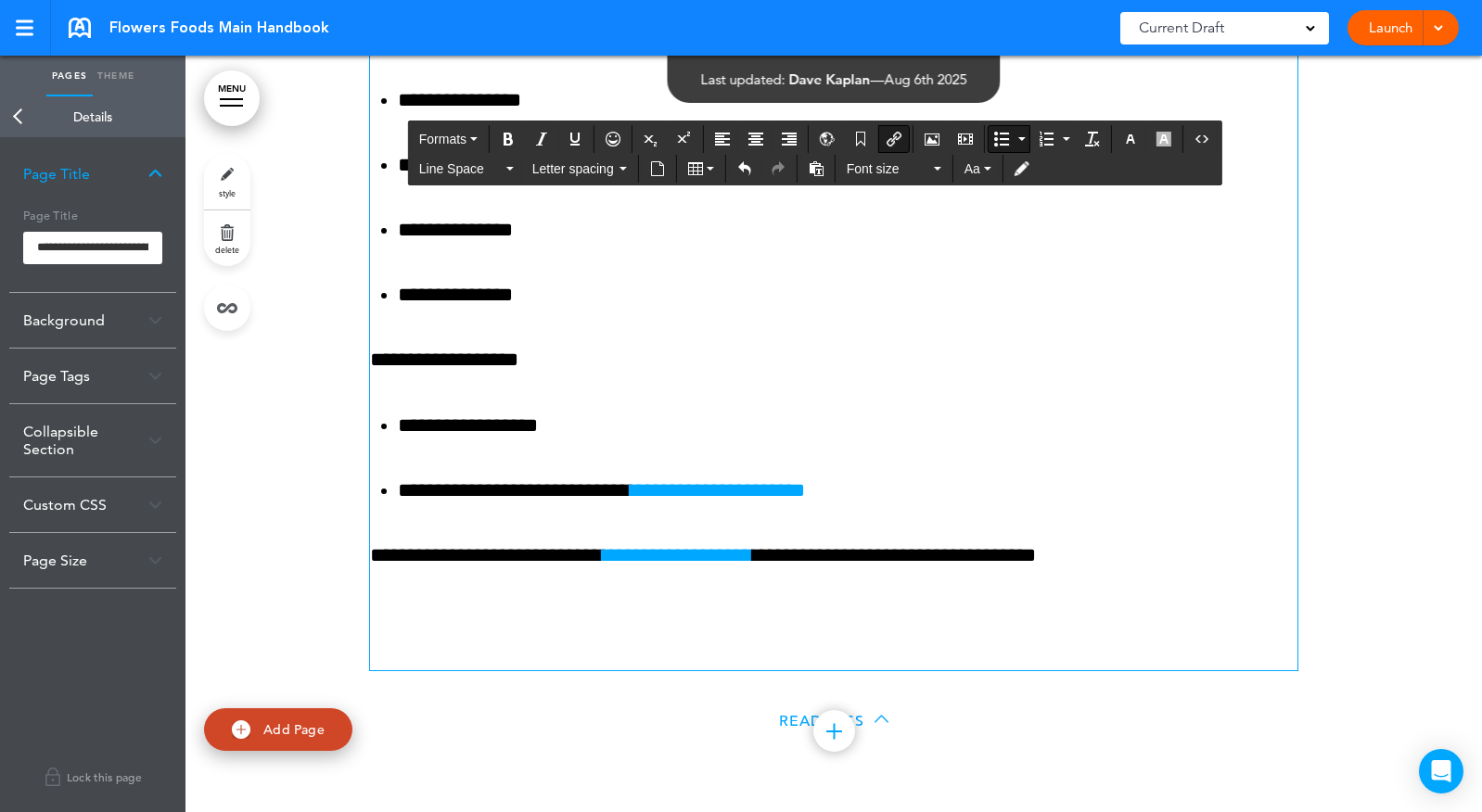 click on "**********" at bounding box center (834, -259) 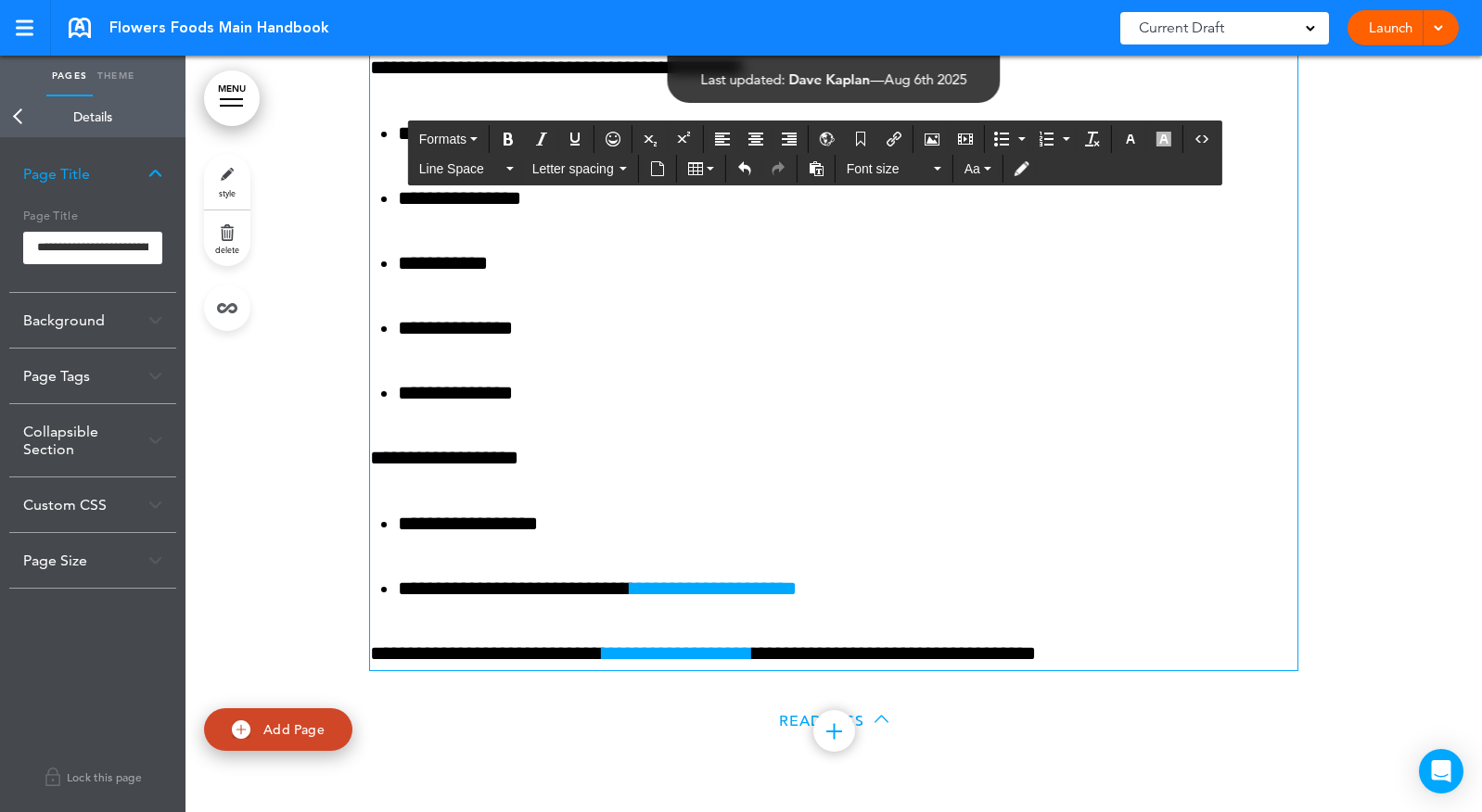 scroll, scrollTop: 60820, scrollLeft: 0, axis: vertical 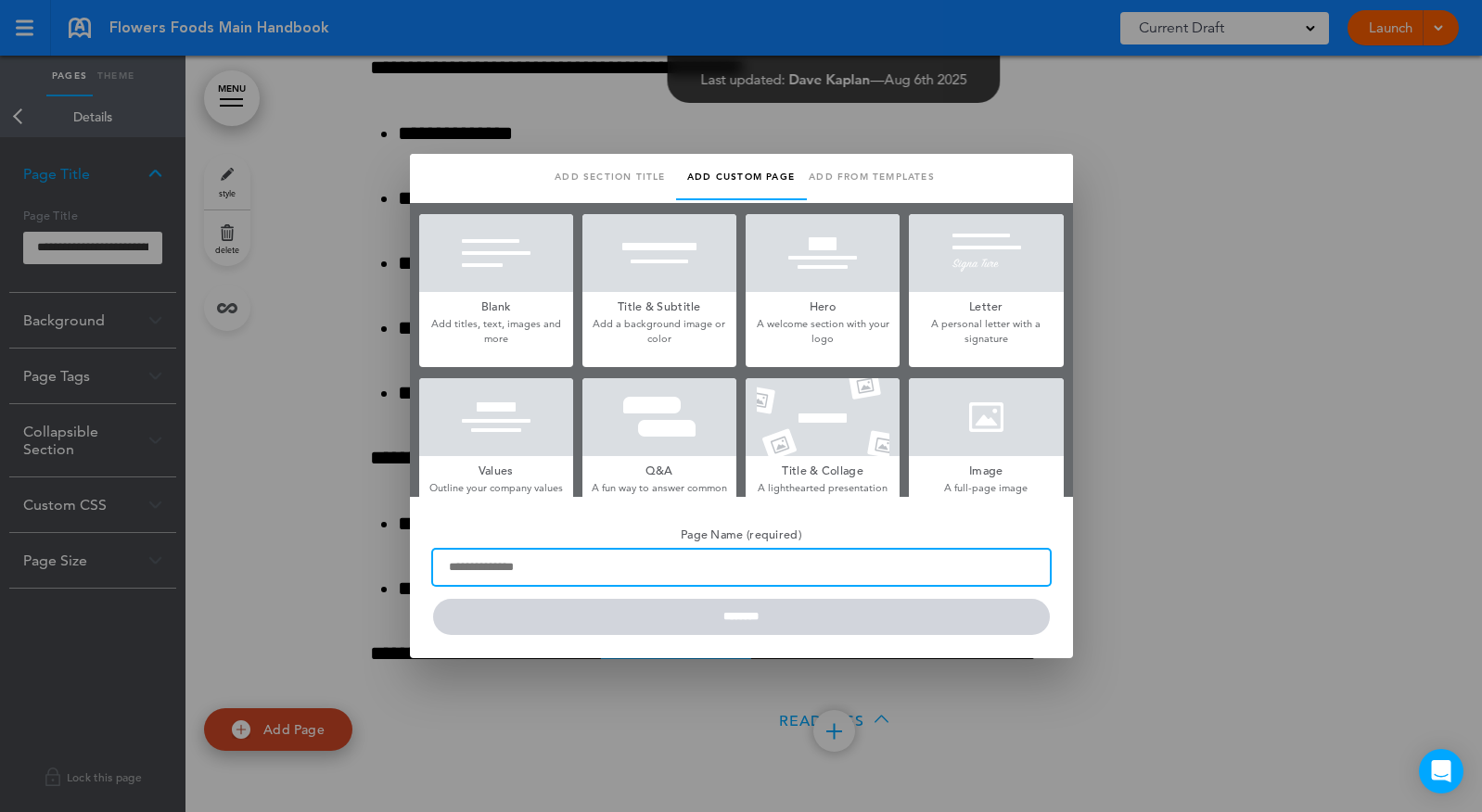 click on "Page Name (required)" at bounding box center [741, 567] 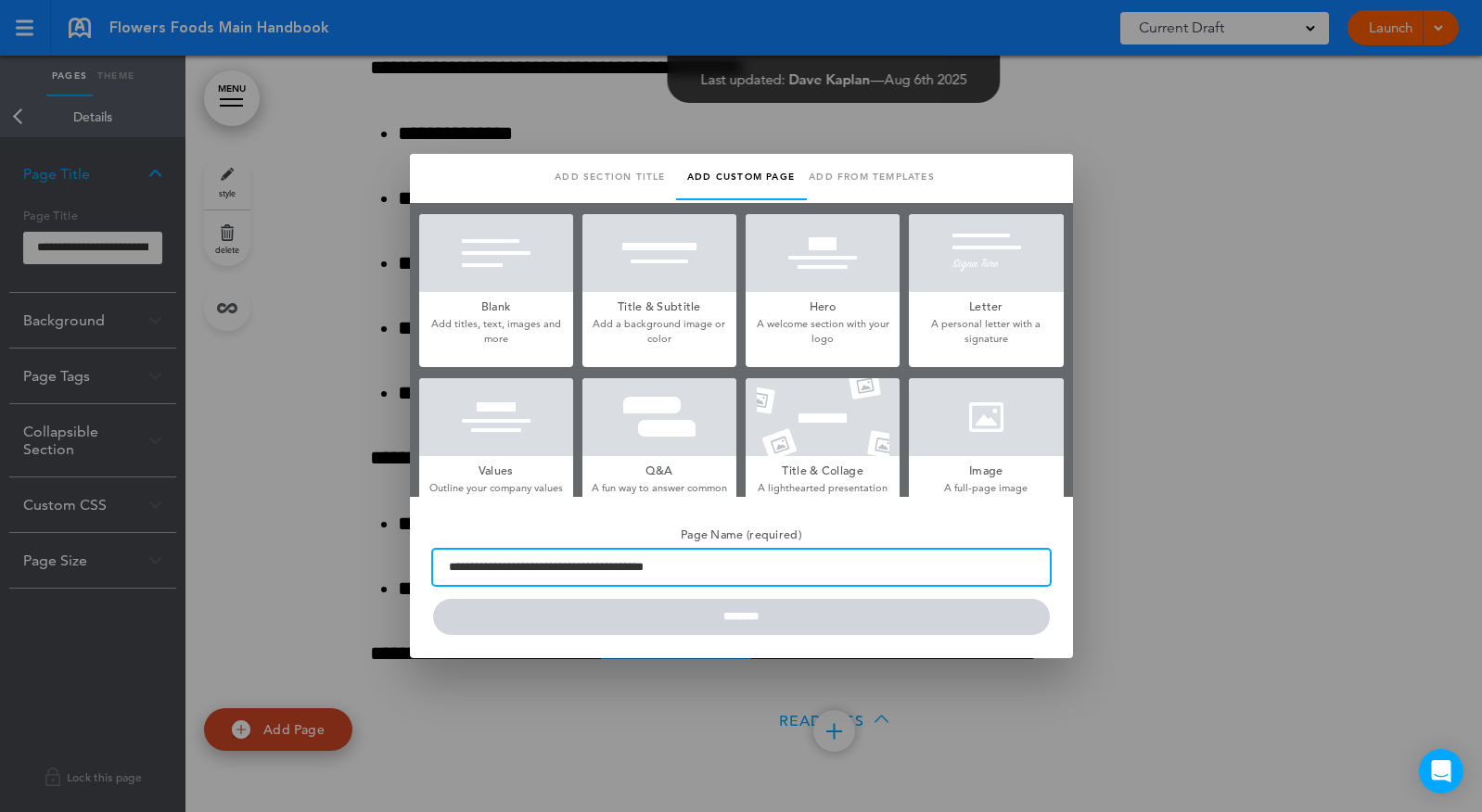 drag, startPoint x: 761, startPoint y: 568, endPoint x: 165, endPoint y: 565, distance: 596.008 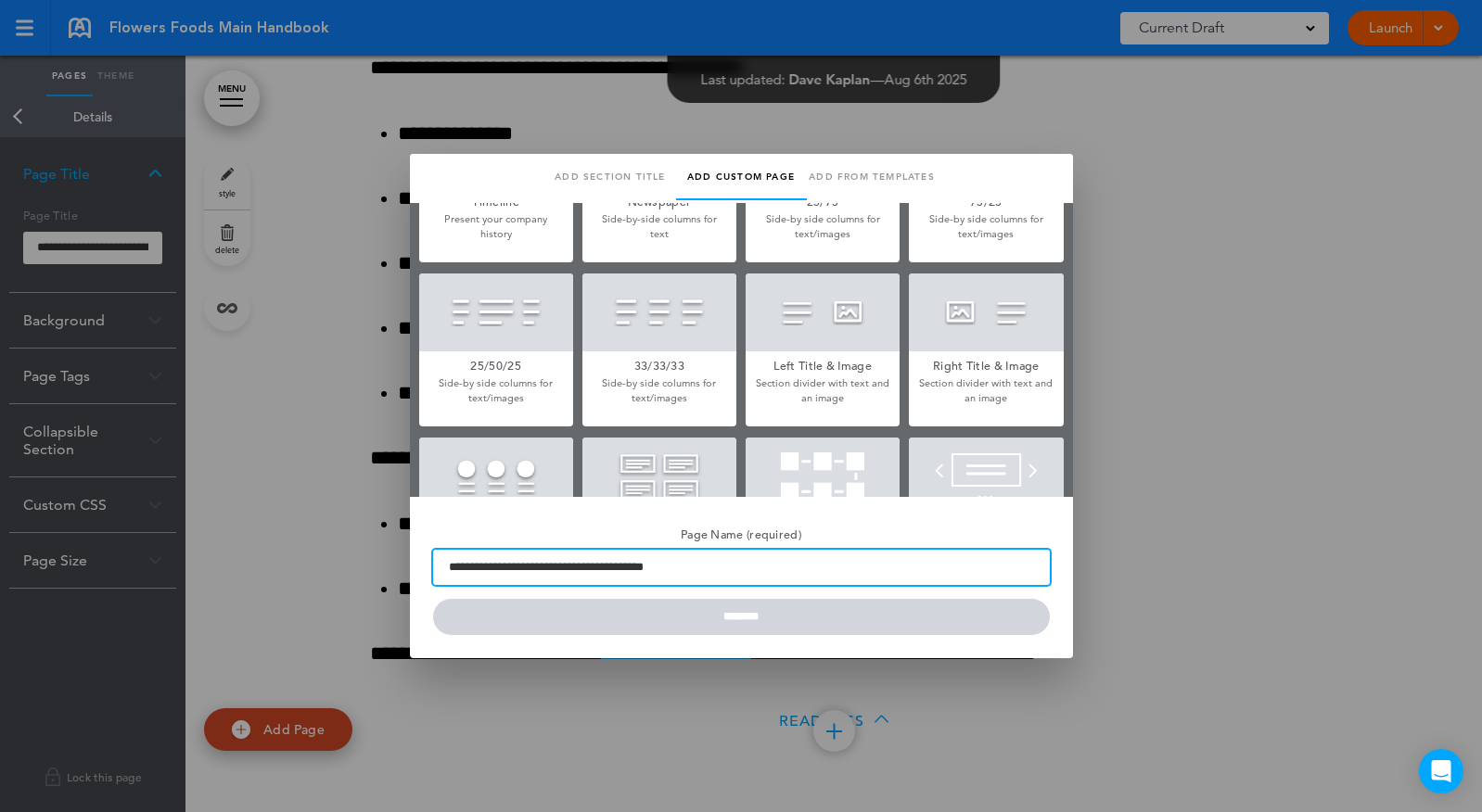 scroll, scrollTop: 869, scrollLeft: 0, axis: vertical 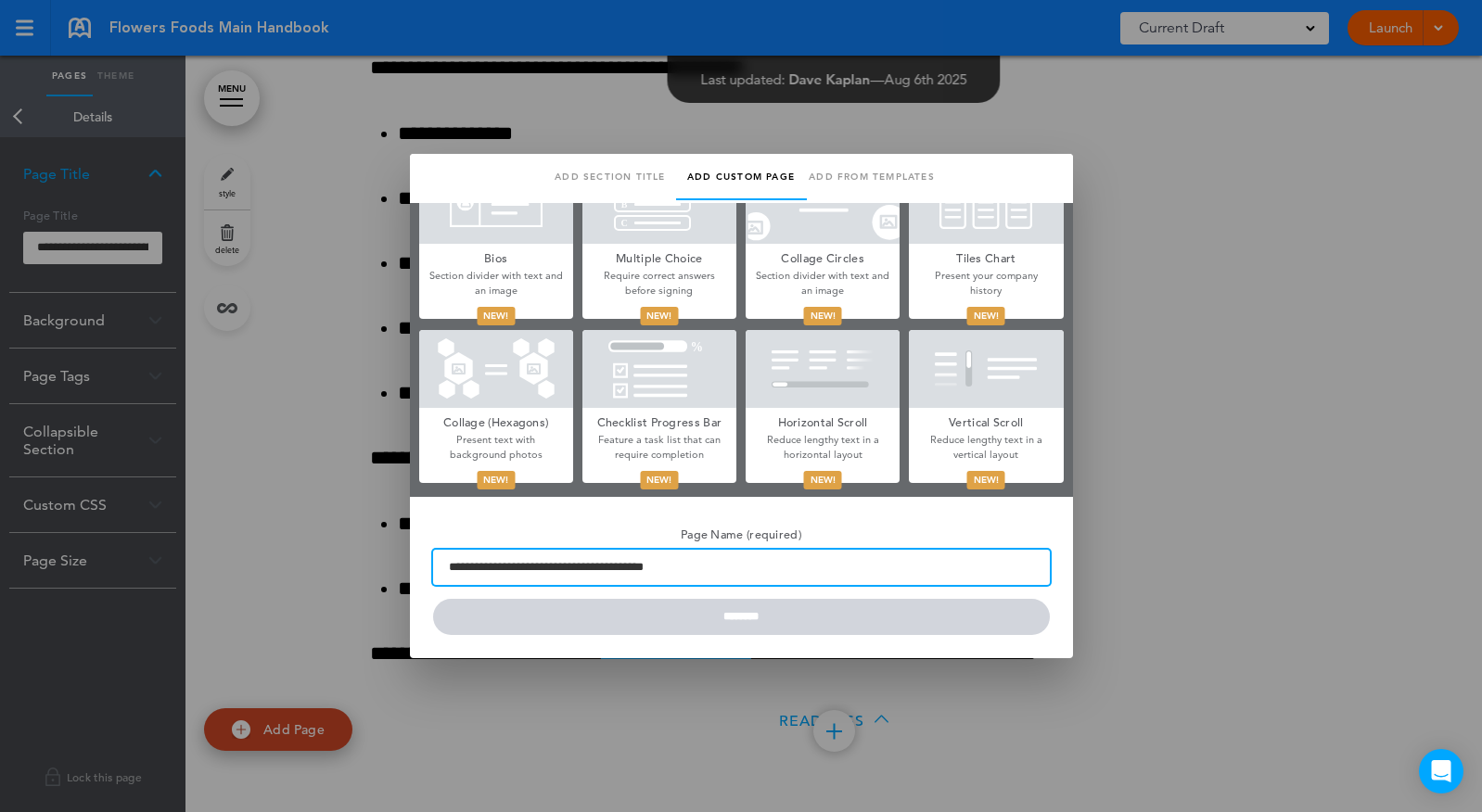 type on "**********" 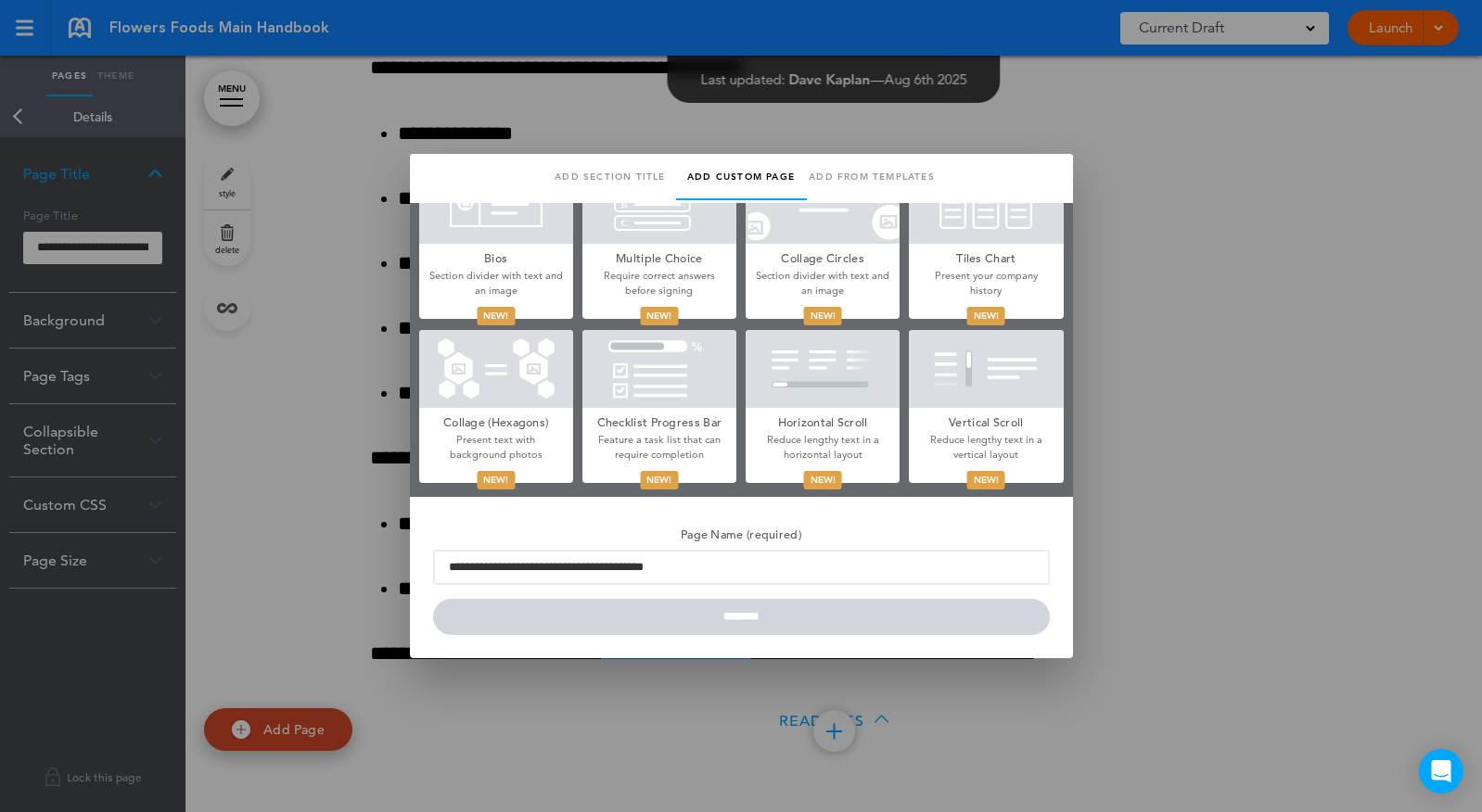 click on "Reduce lengthy text in a vertical layout" at bounding box center (986, 447) 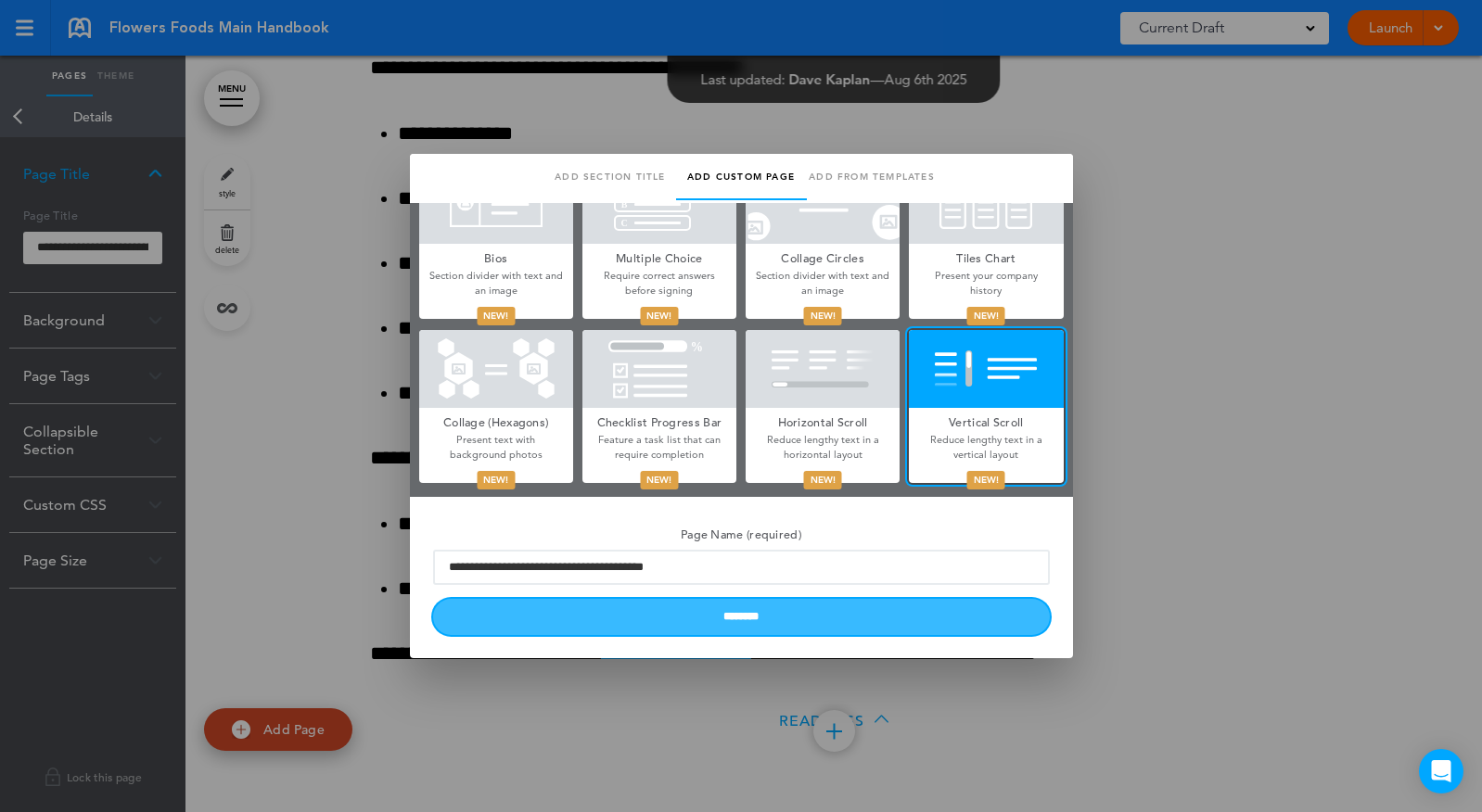 click on "********" at bounding box center (741, 616) 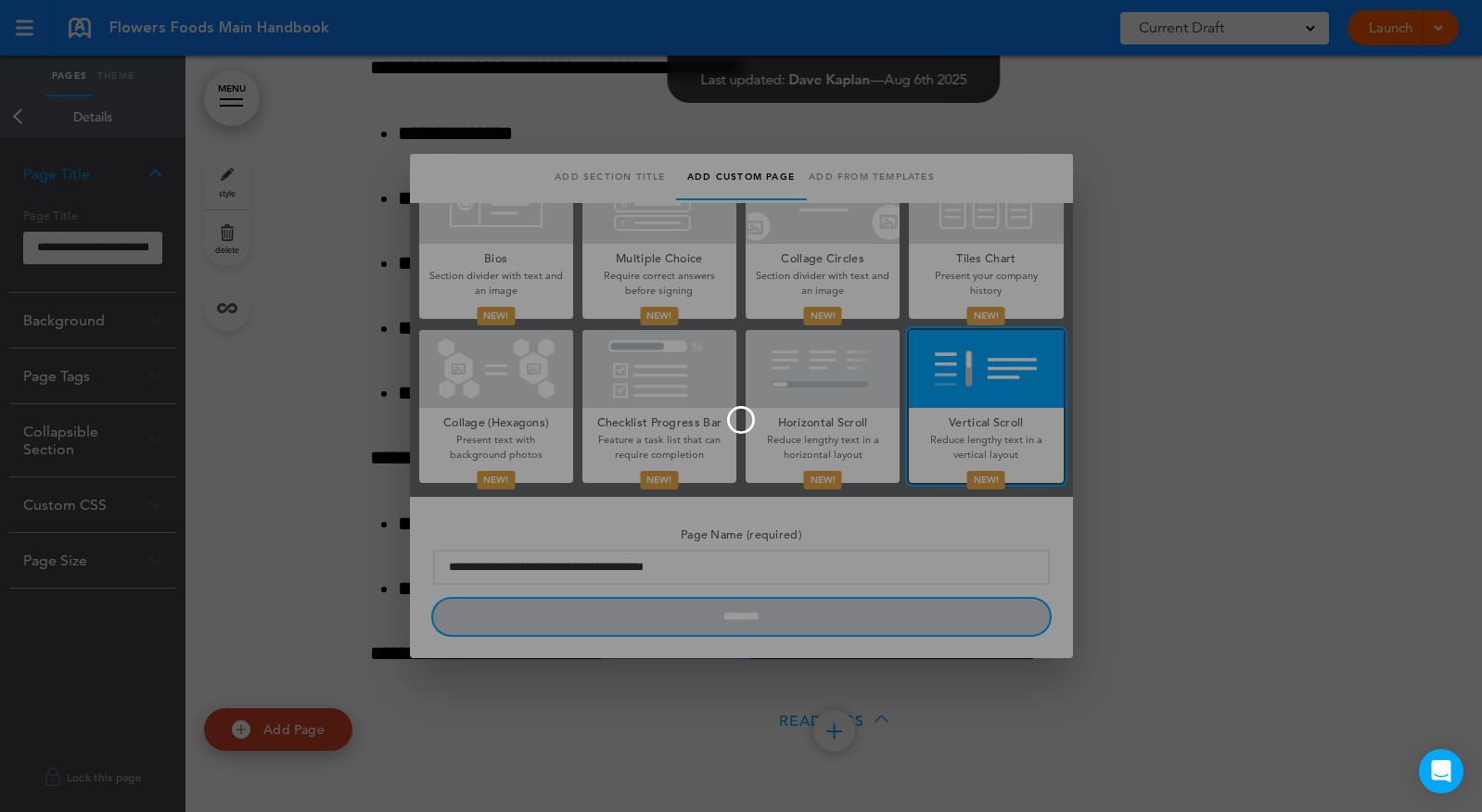 type 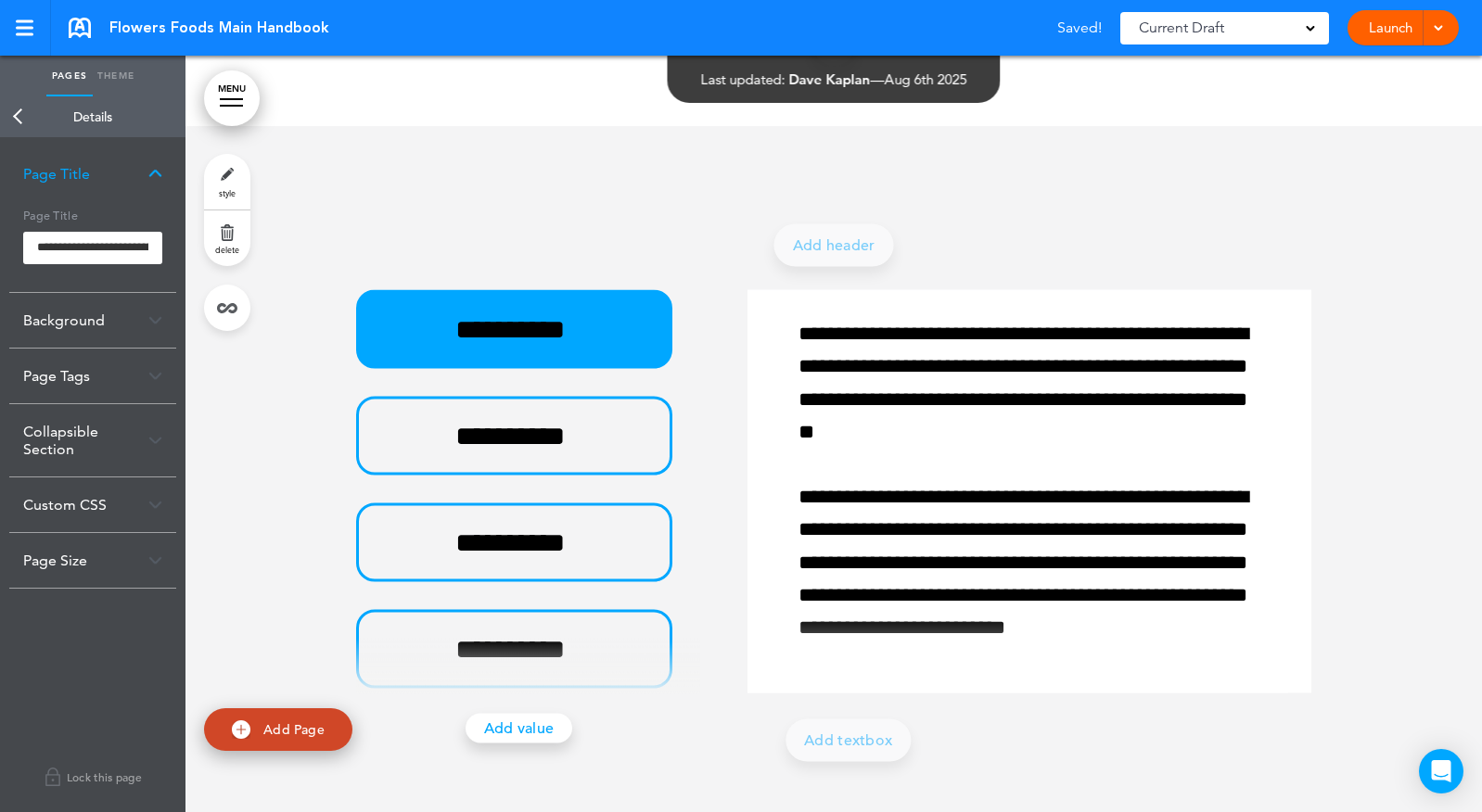 scroll, scrollTop: 61460, scrollLeft: 0, axis: vertical 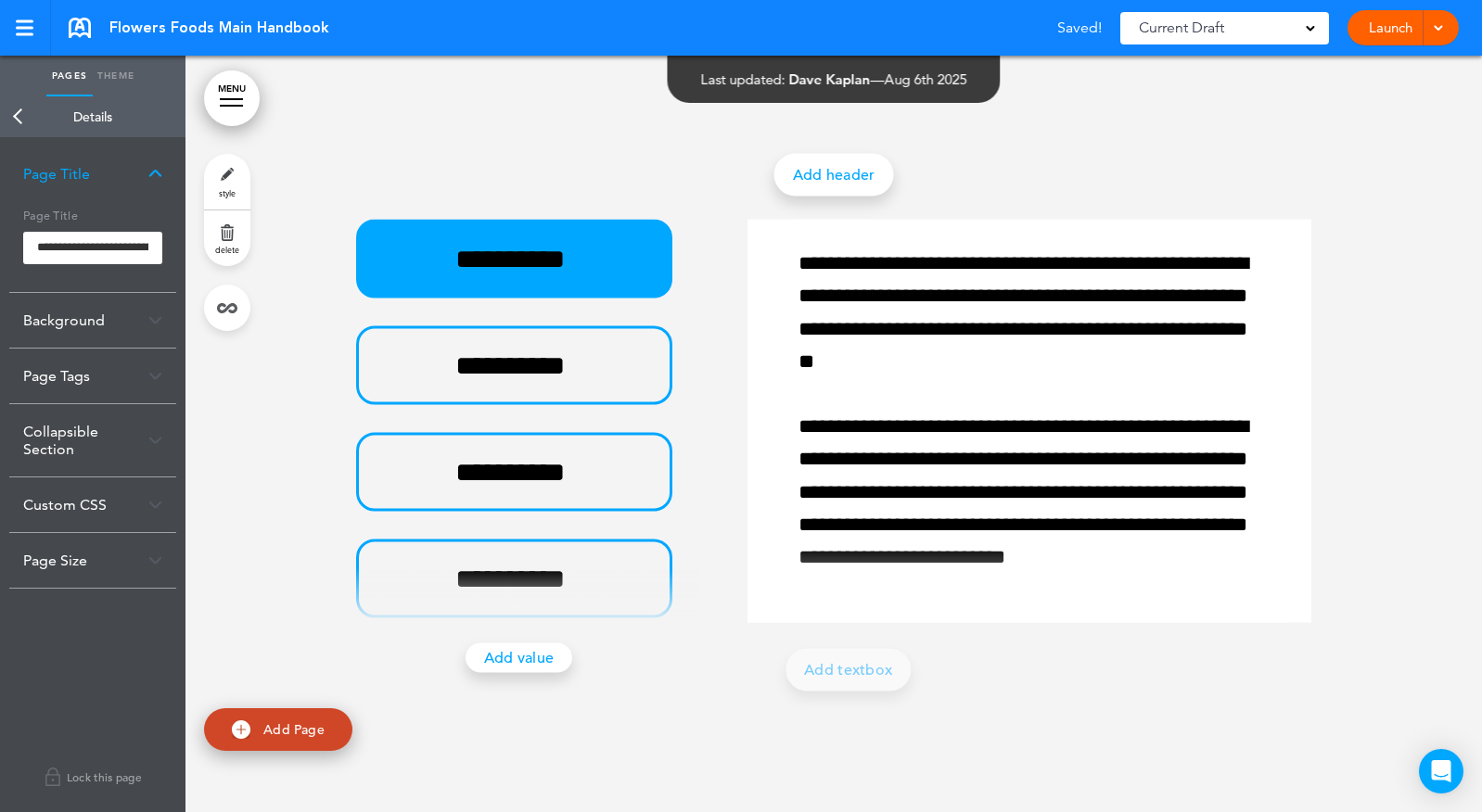 click on "Add header" at bounding box center [834, 175] 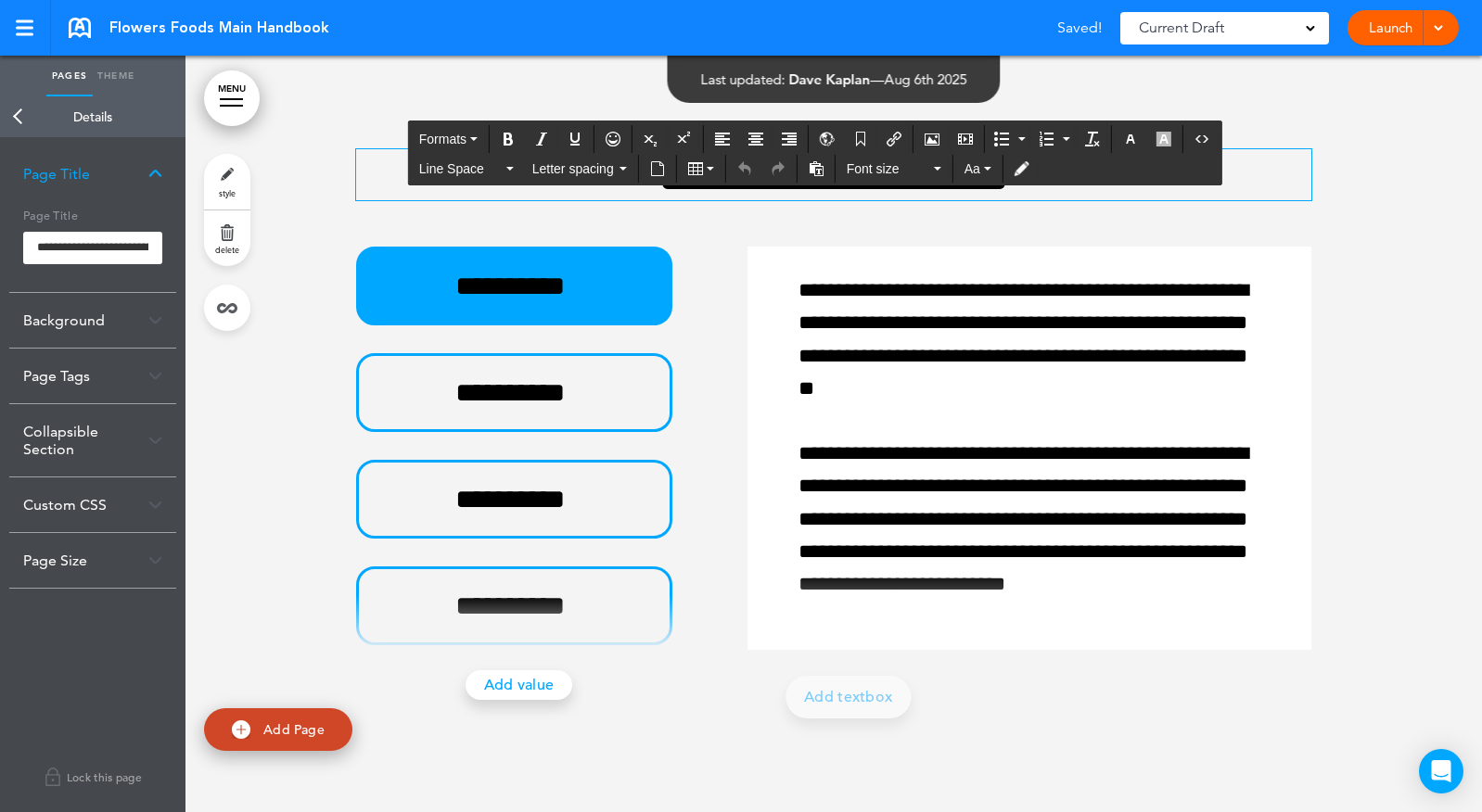click on "**********" at bounding box center (834, 174) 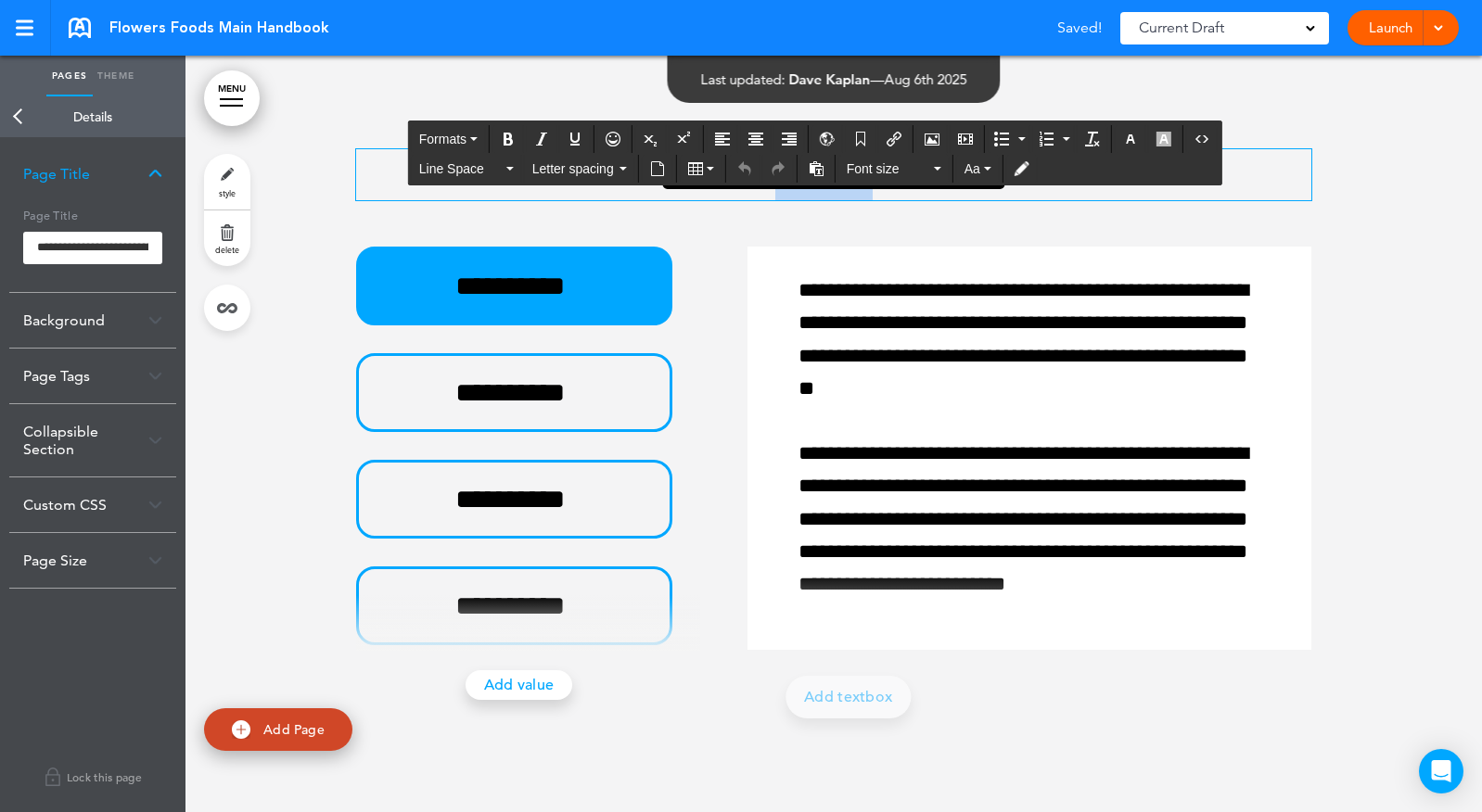 click on "**********" at bounding box center (834, 174) 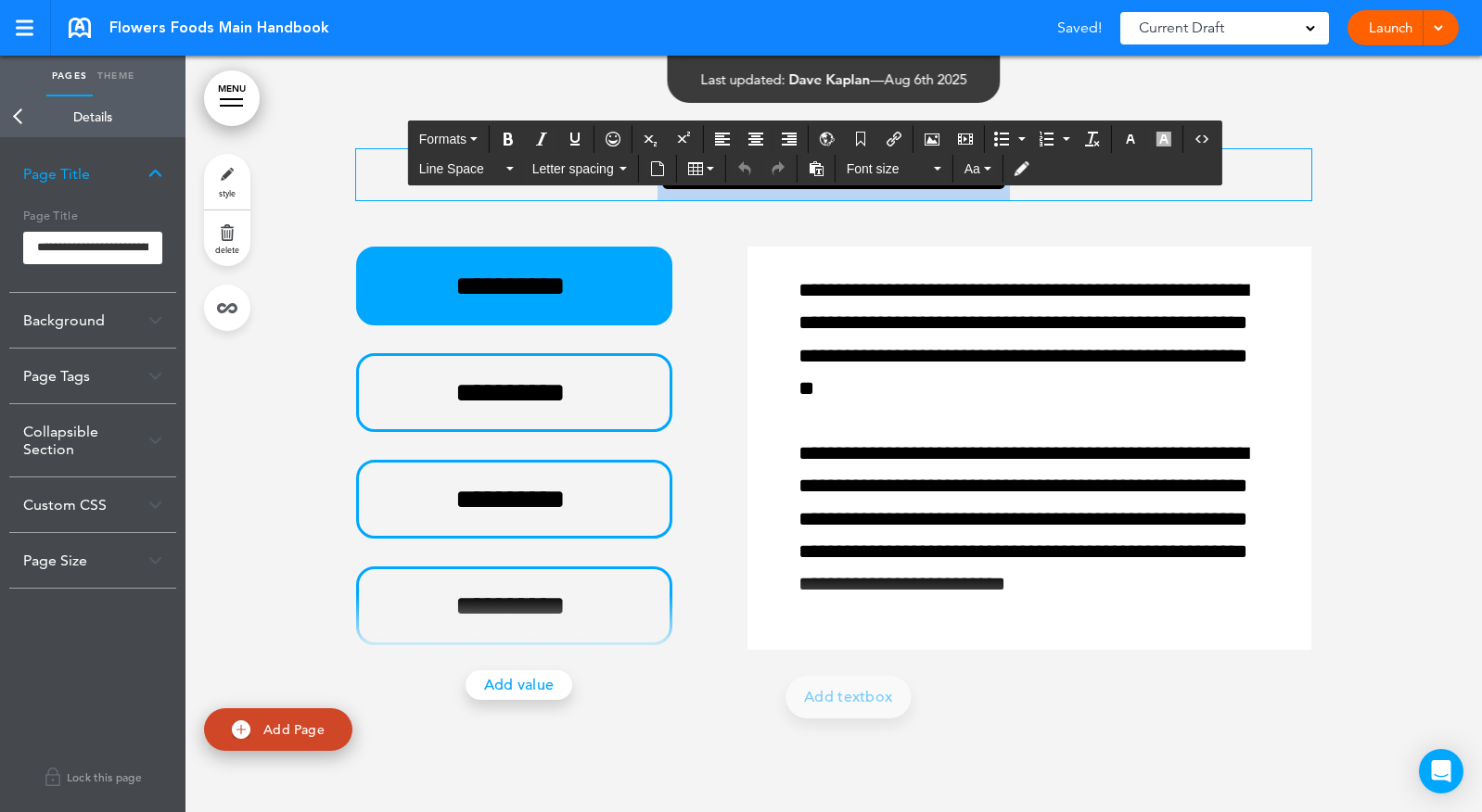 click on "**********" at bounding box center (834, 174) 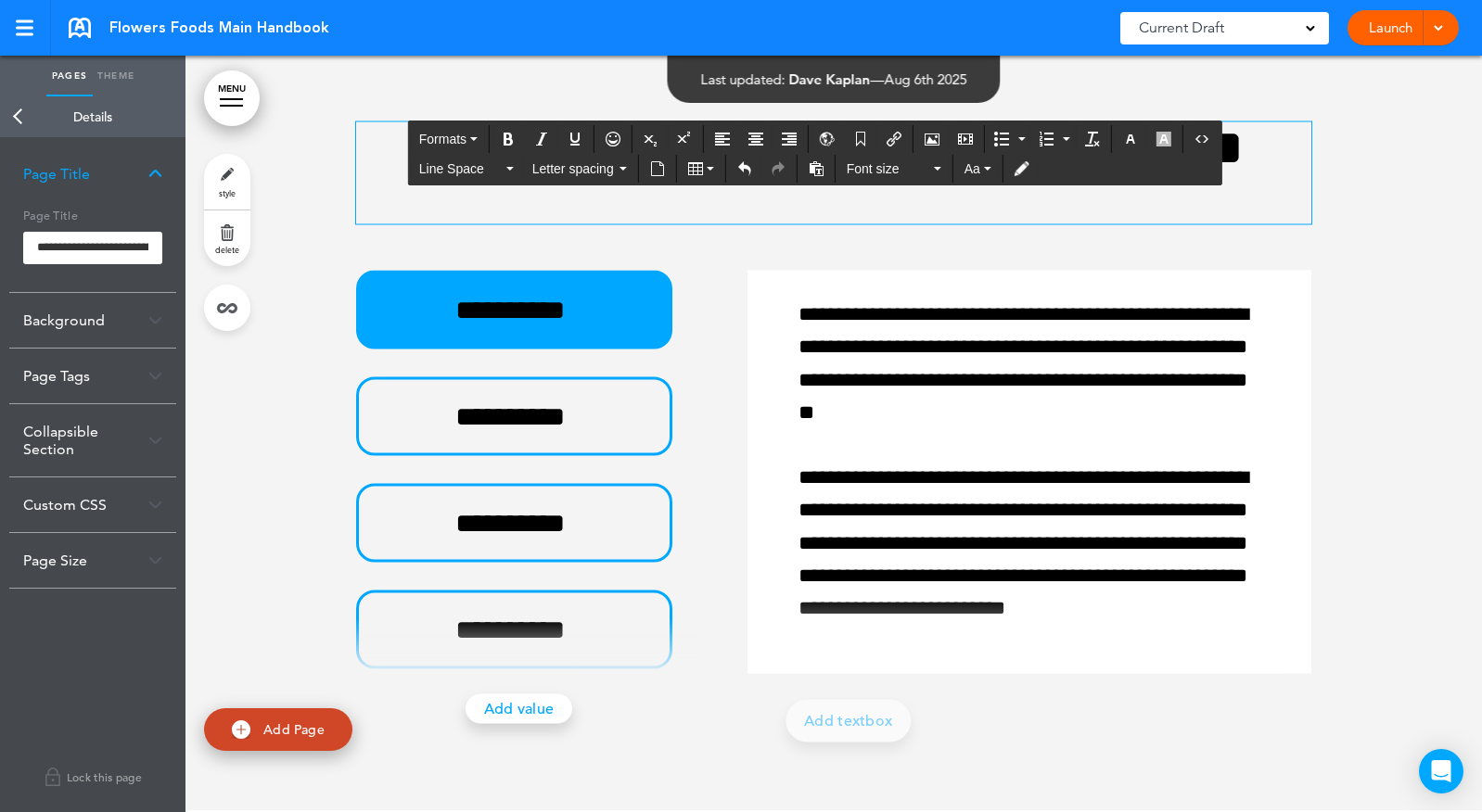 scroll, scrollTop: 61427, scrollLeft: 0, axis: vertical 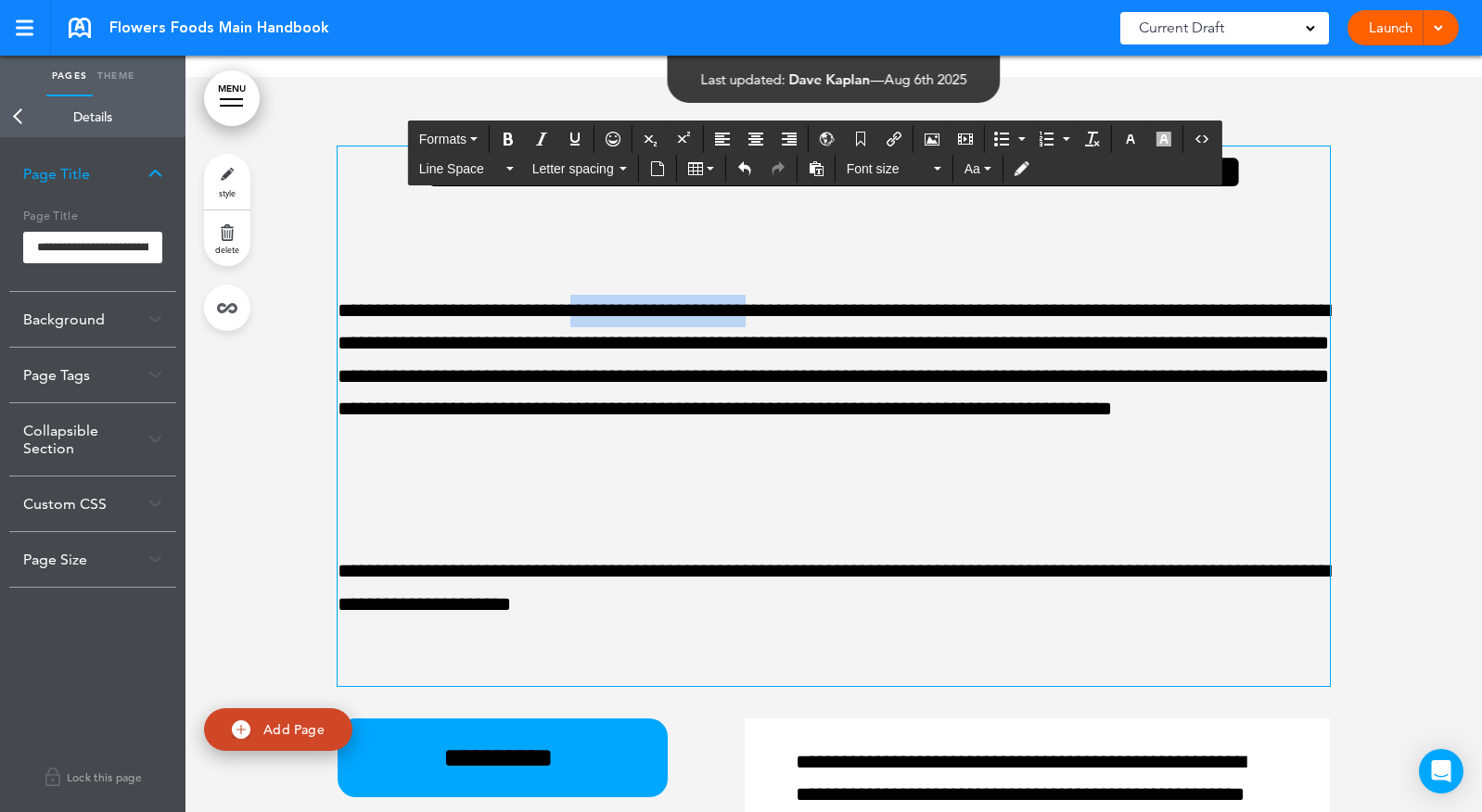 drag, startPoint x: 766, startPoint y: 445, endPoint x: 578, endPoint y: 439, distance: 188.09572 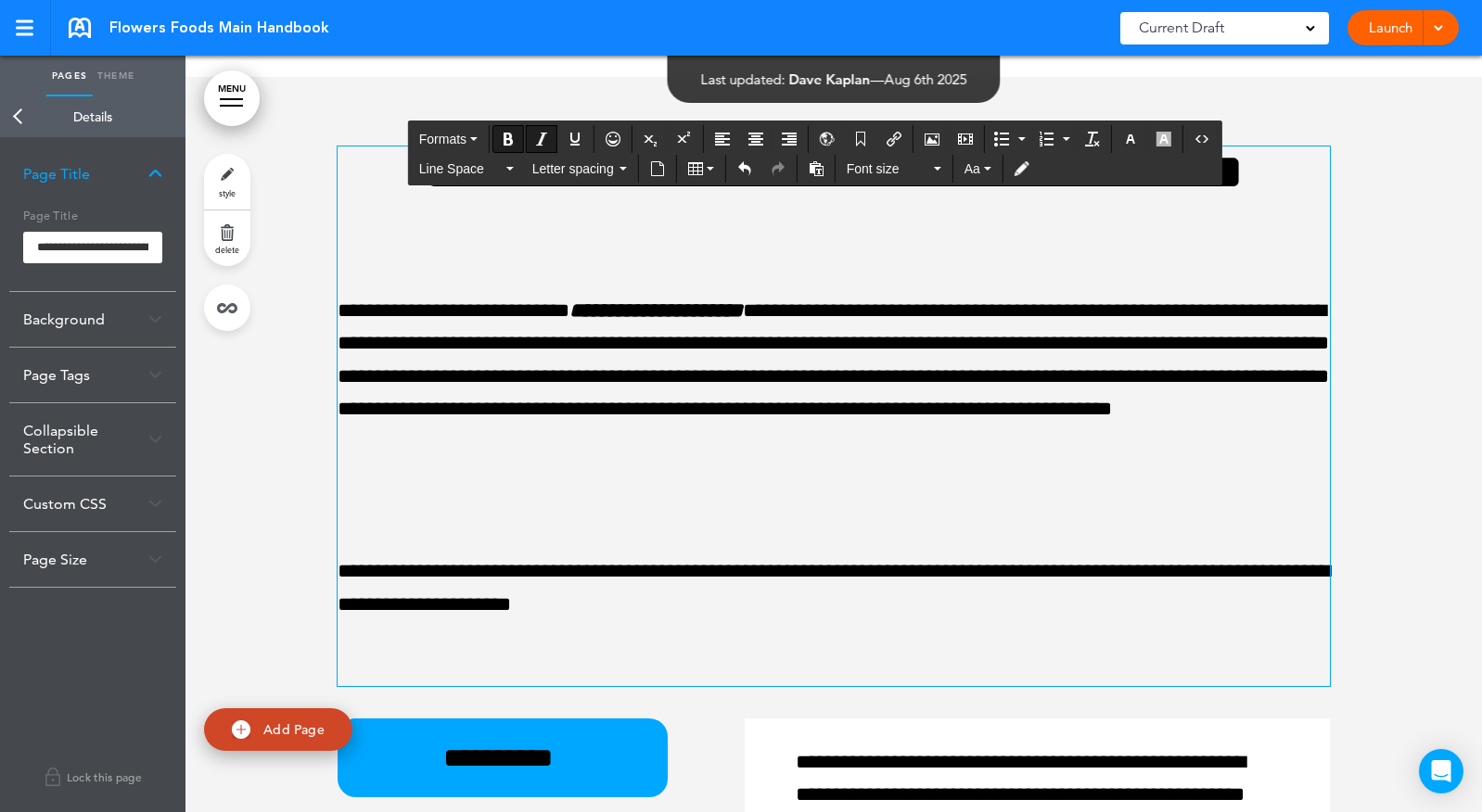 click at bounding box center [834, 506] 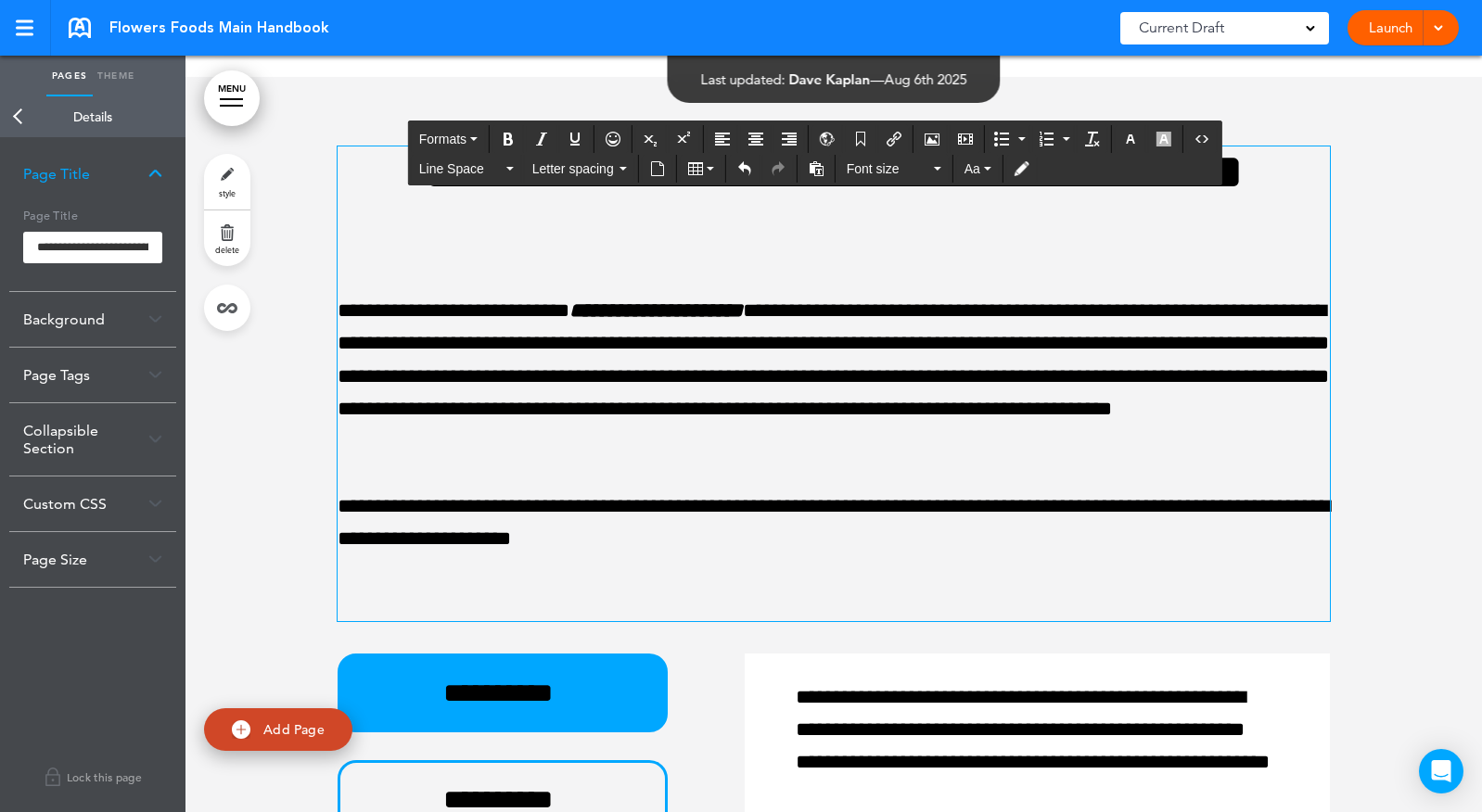 scroll, scrollTop: 61481, scrollLeft: 0, axis: vertical 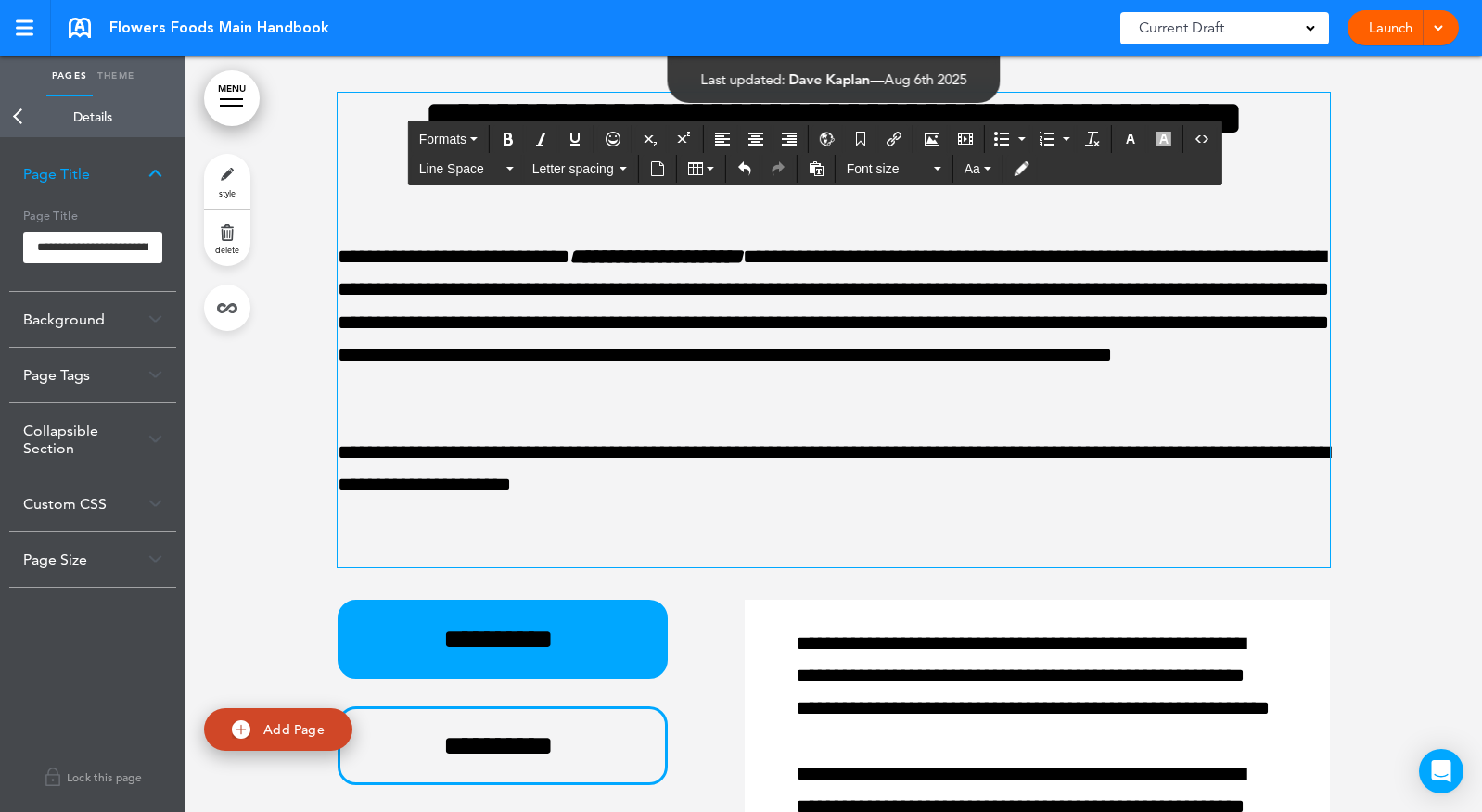 click at bounding box center [834, 551] 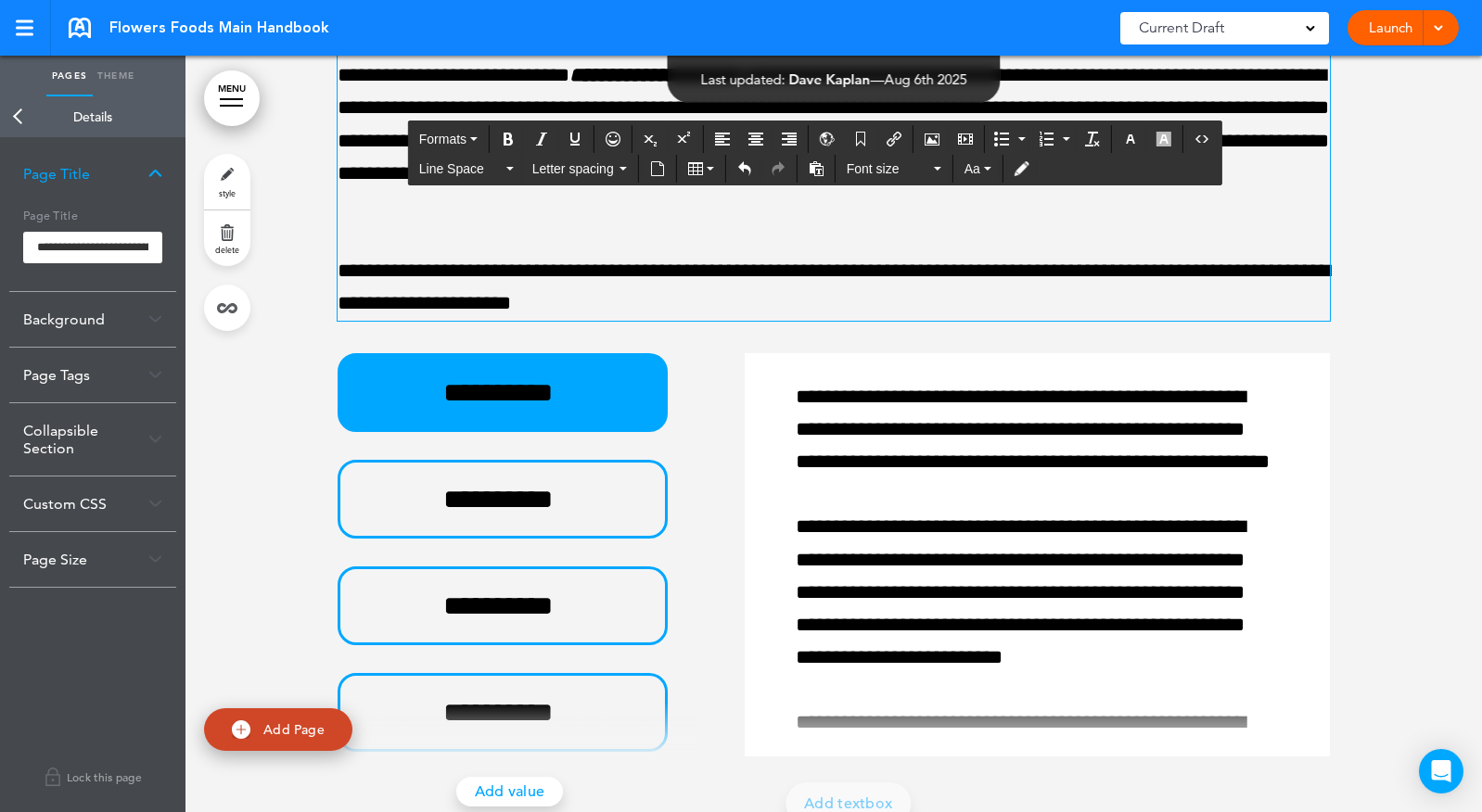 scroll, scrollTop: 61670, scrollLeft: 0, axis: vertical 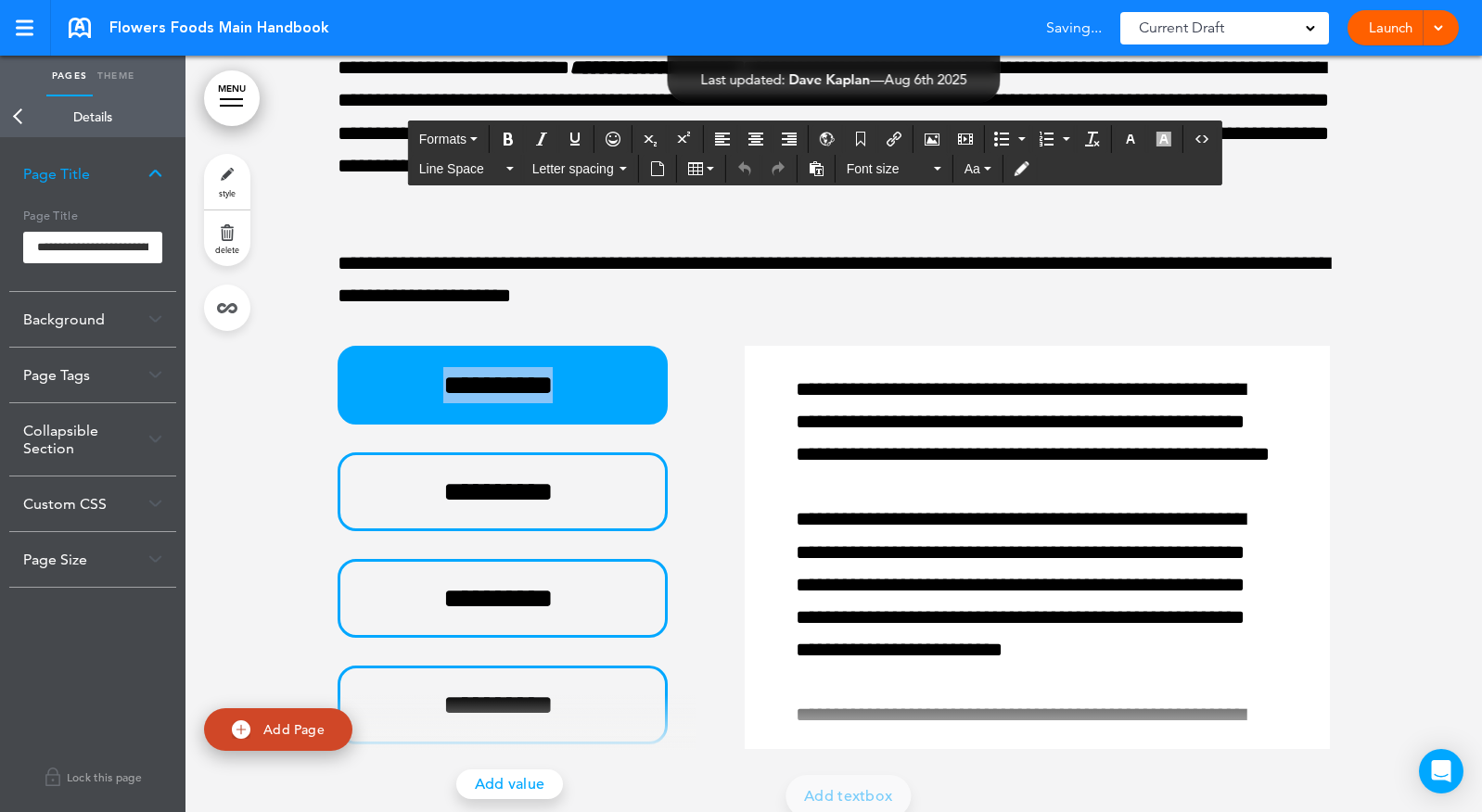 drag, startPoint x: 575, startPoint y: 536, endPoint x: 271, endPoint y: 534, distance: 304.0066 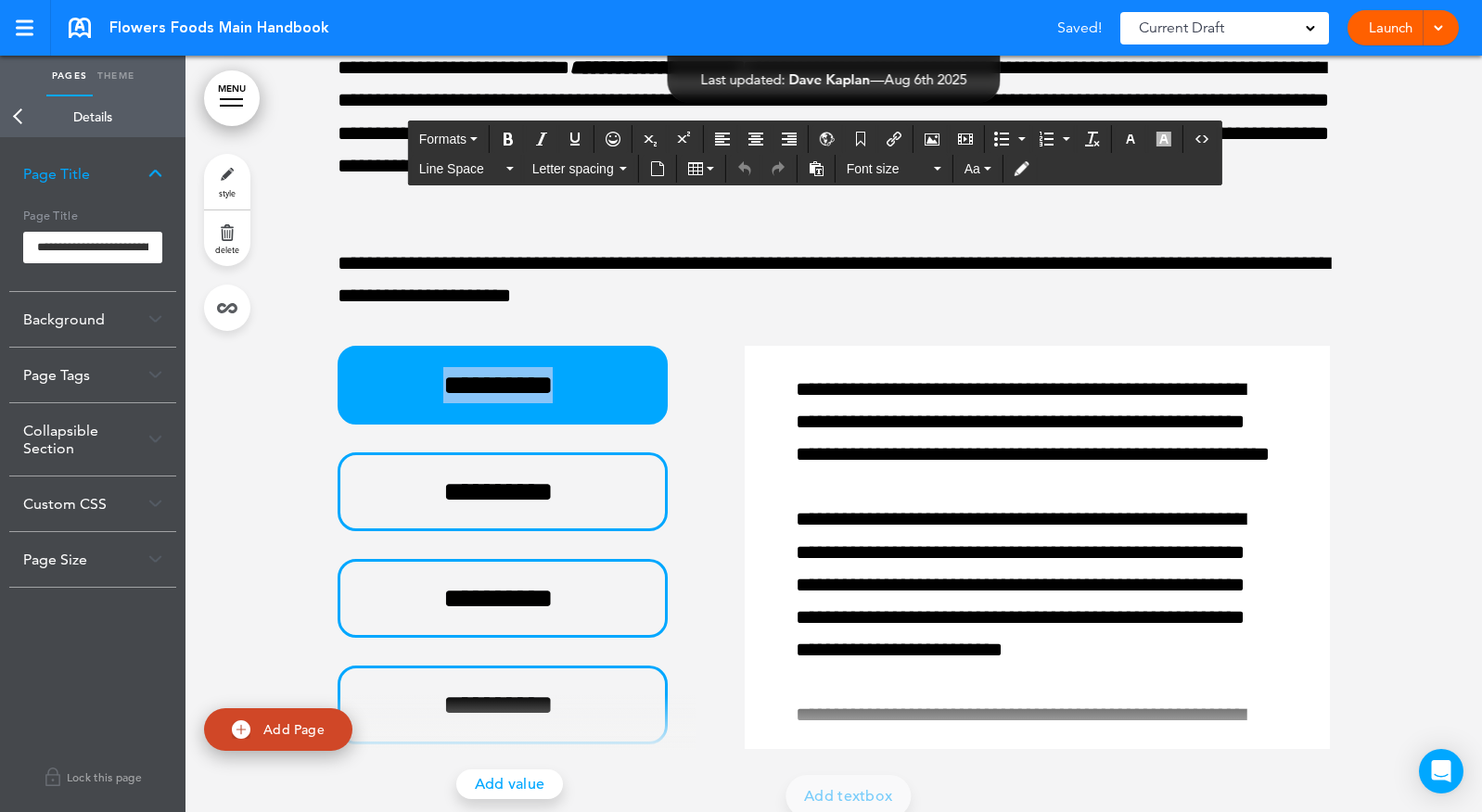 type 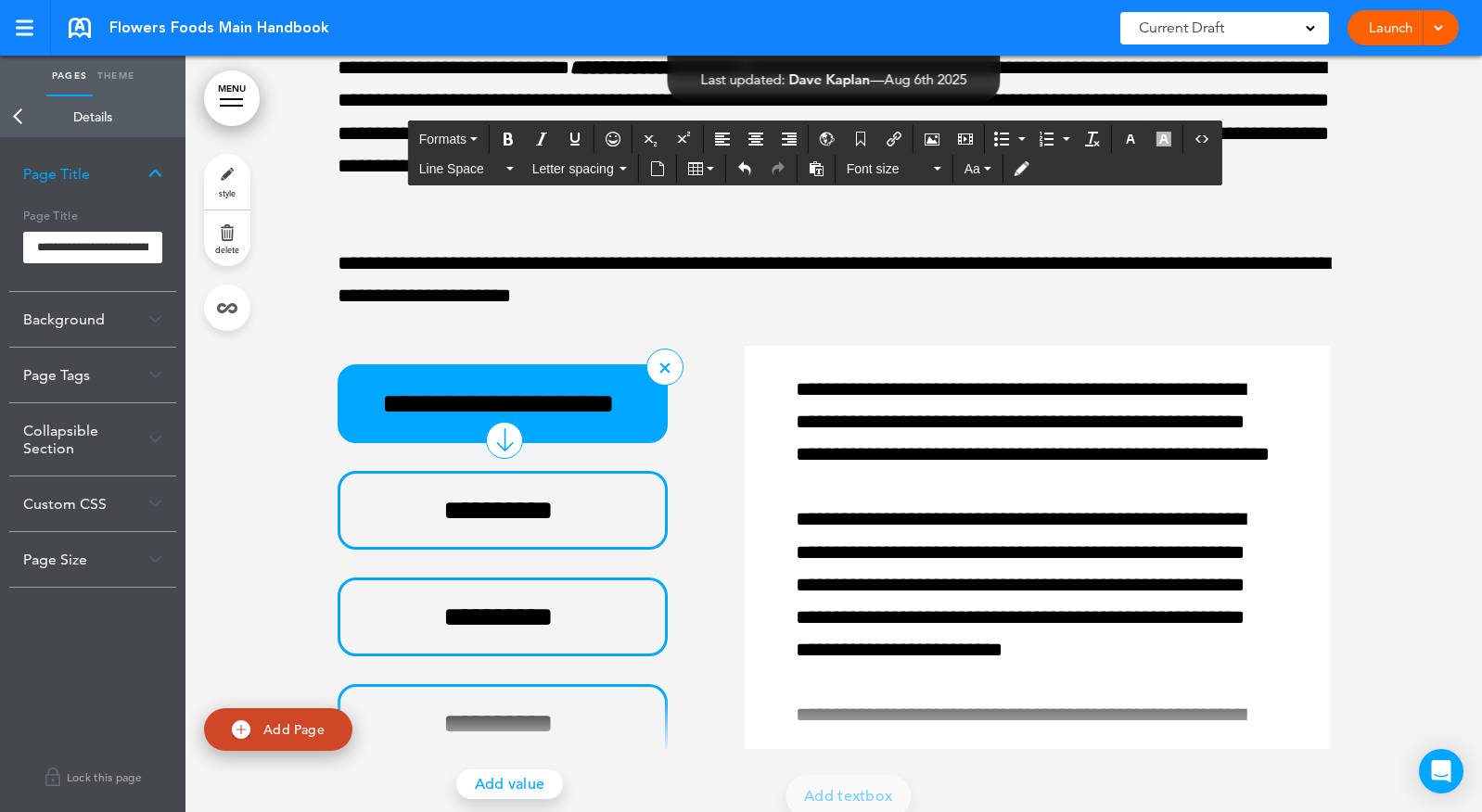 click on "**********" at bounding box center (498, 403) 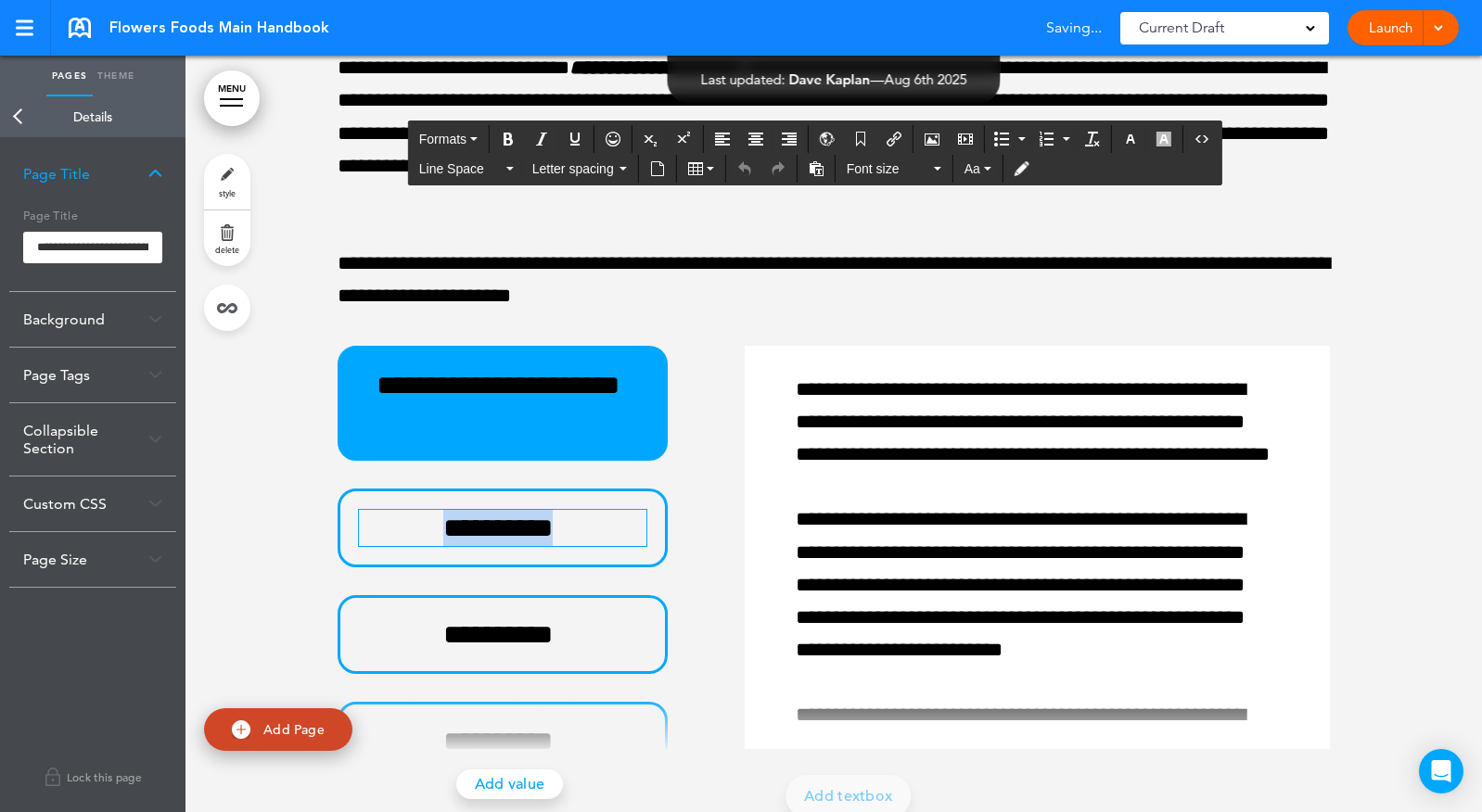 drag, startPoint x: 576, startPoint y: 661, endPoint x: 259, endPoint y: 663, distance: 317.00631 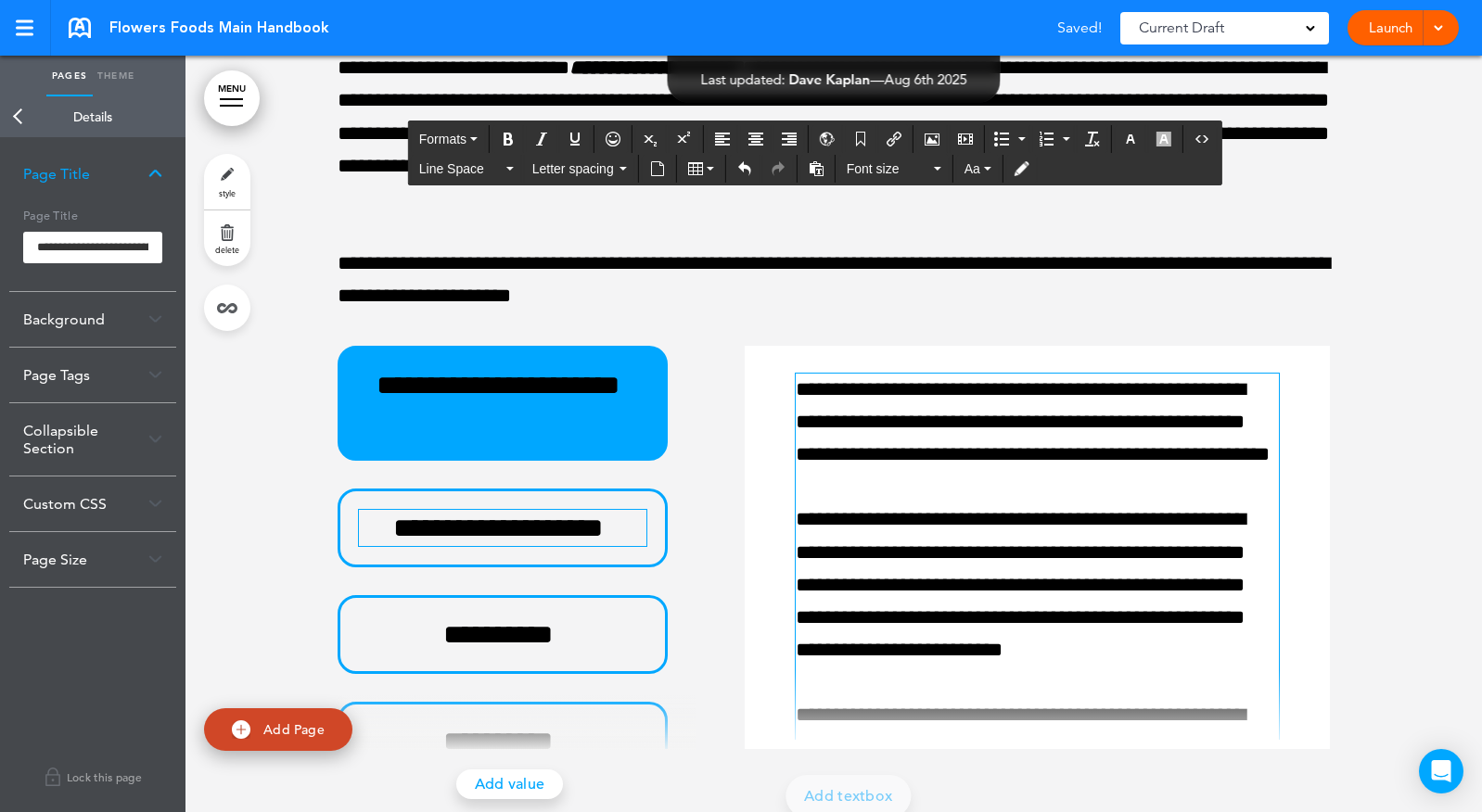 click on "**********" at bounding box center (1032, 1140) 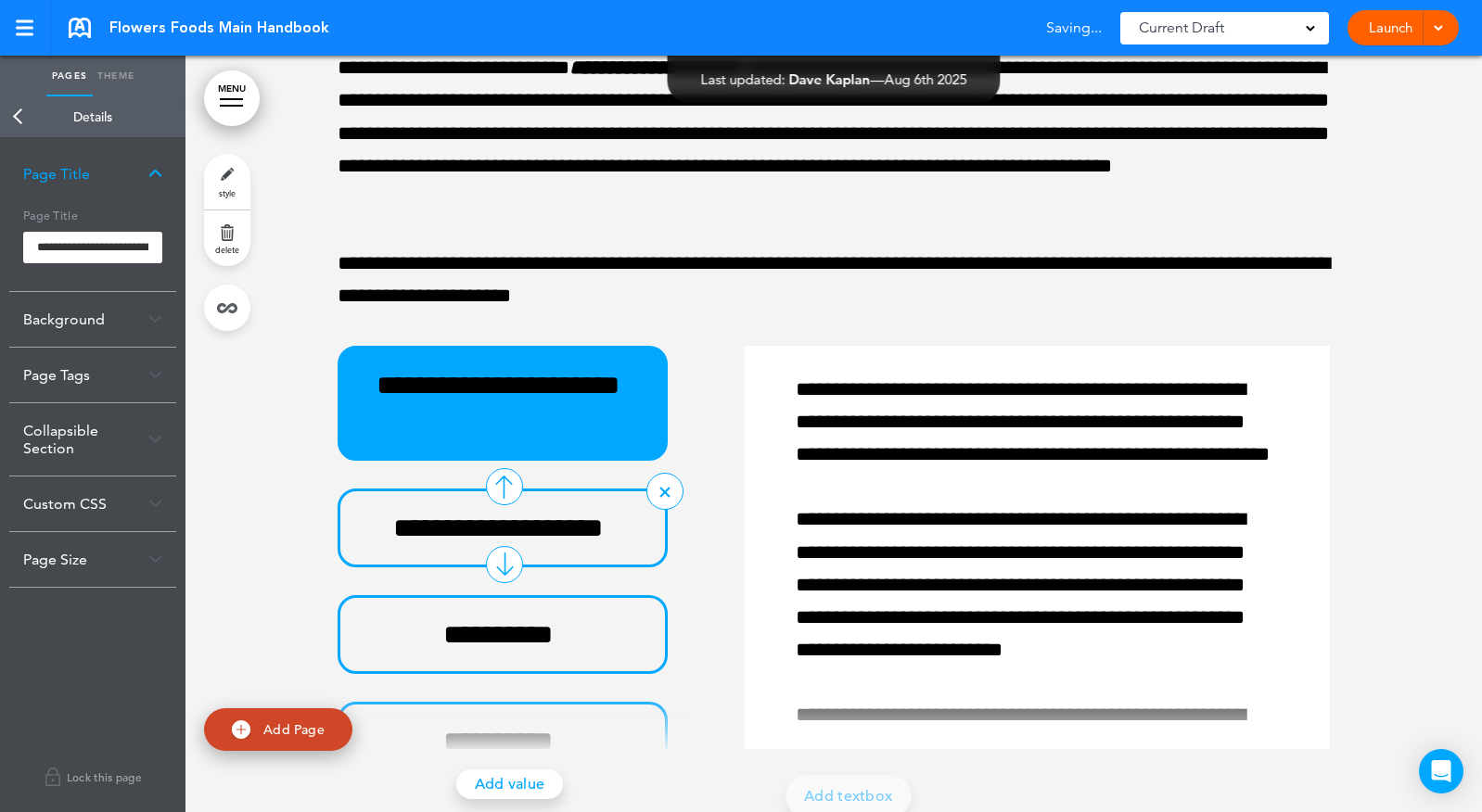click on "**********" at bounding box center (503, 527) 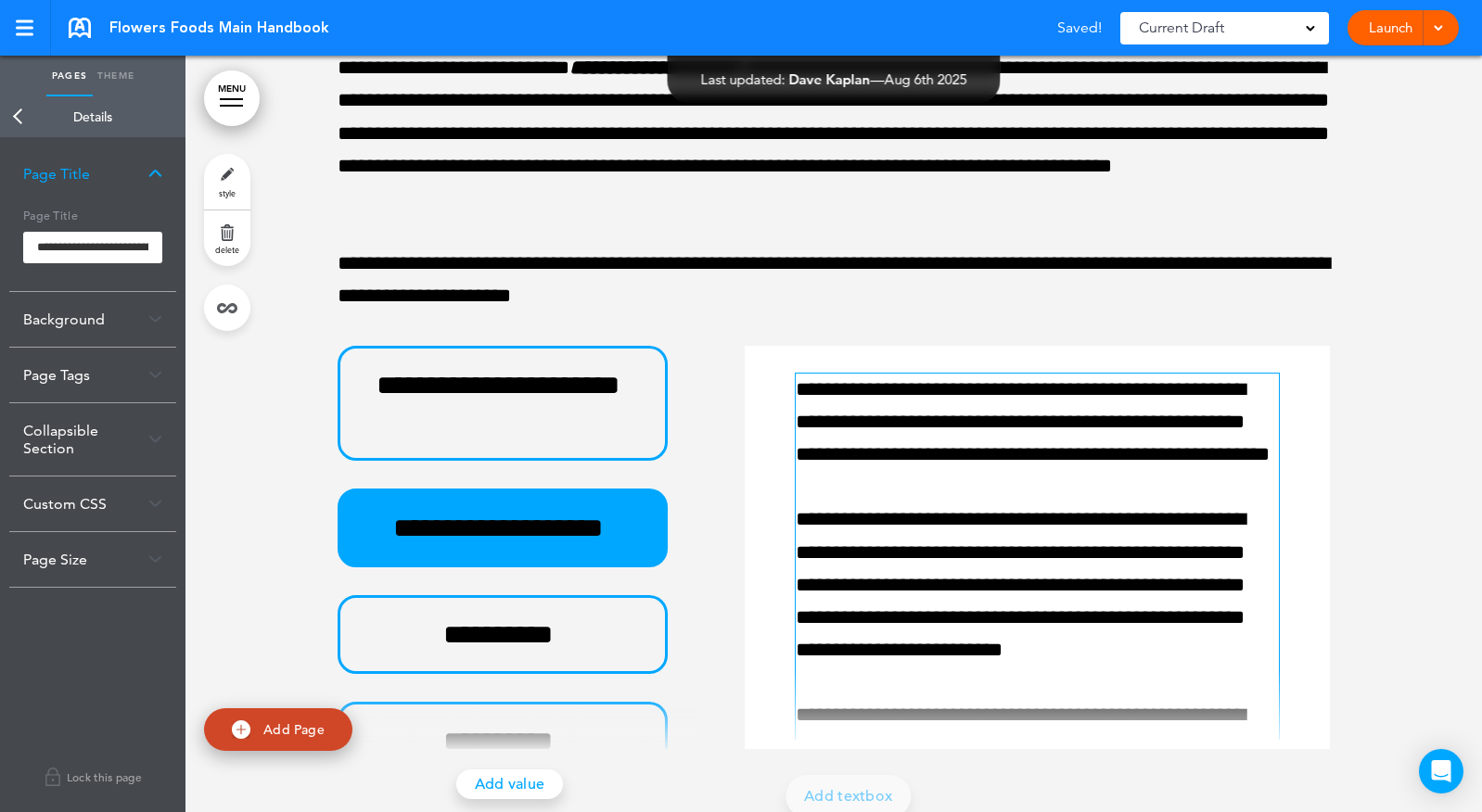click on "**********" at bounding box center [1032, 1140] 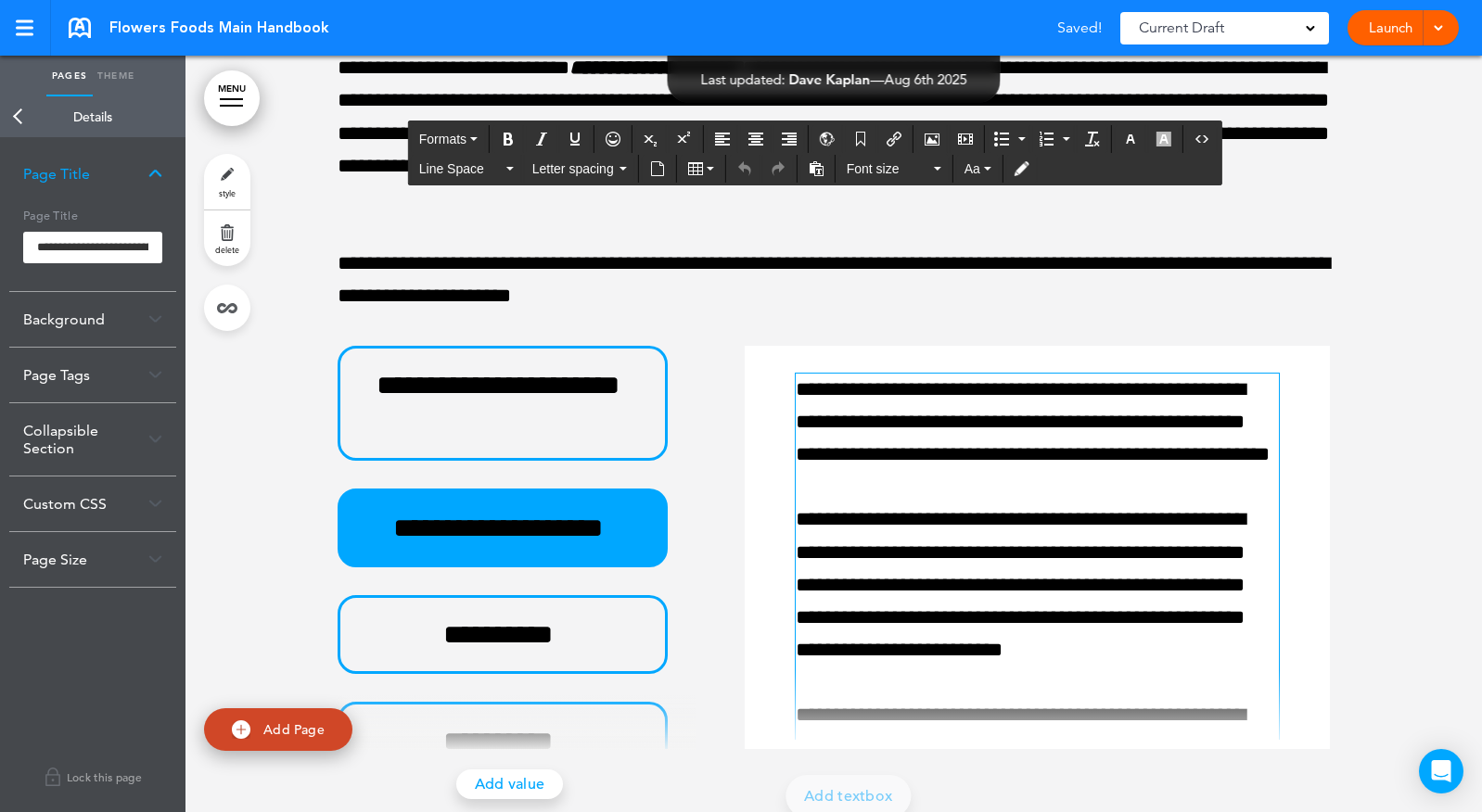 paste 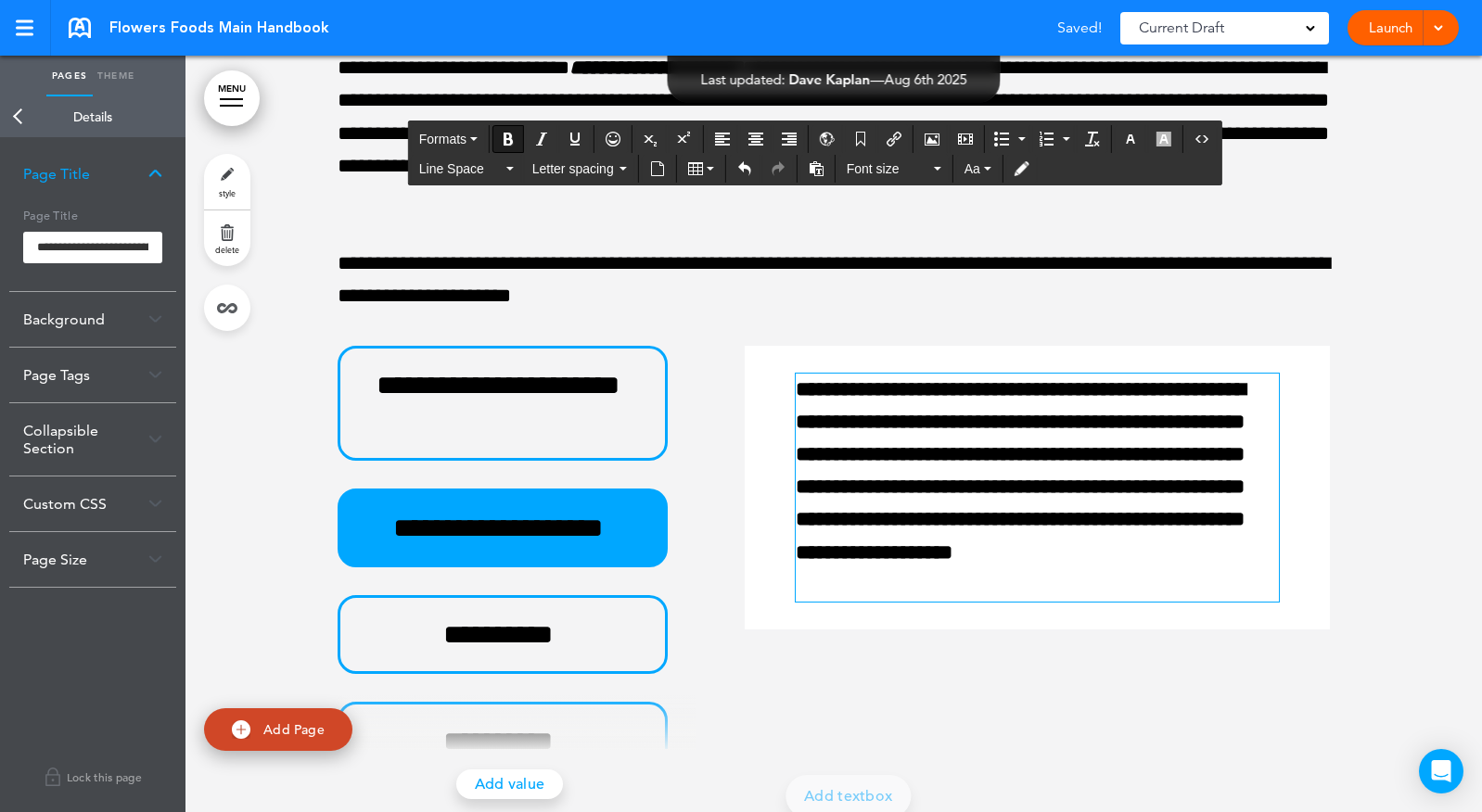 click on "**********" at bounding box center [1037, 488] 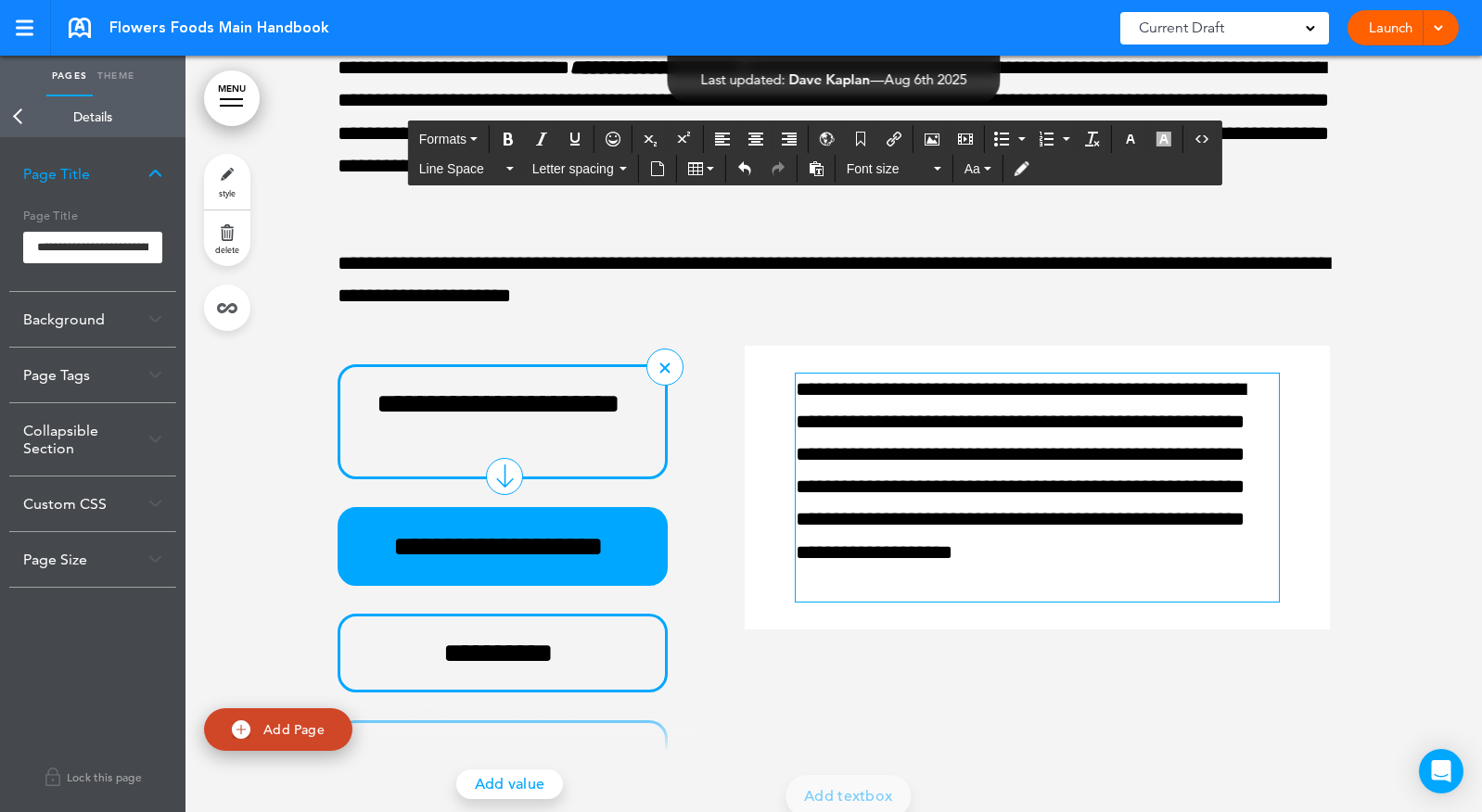 click on "**********" at bounding box center (503, 422) 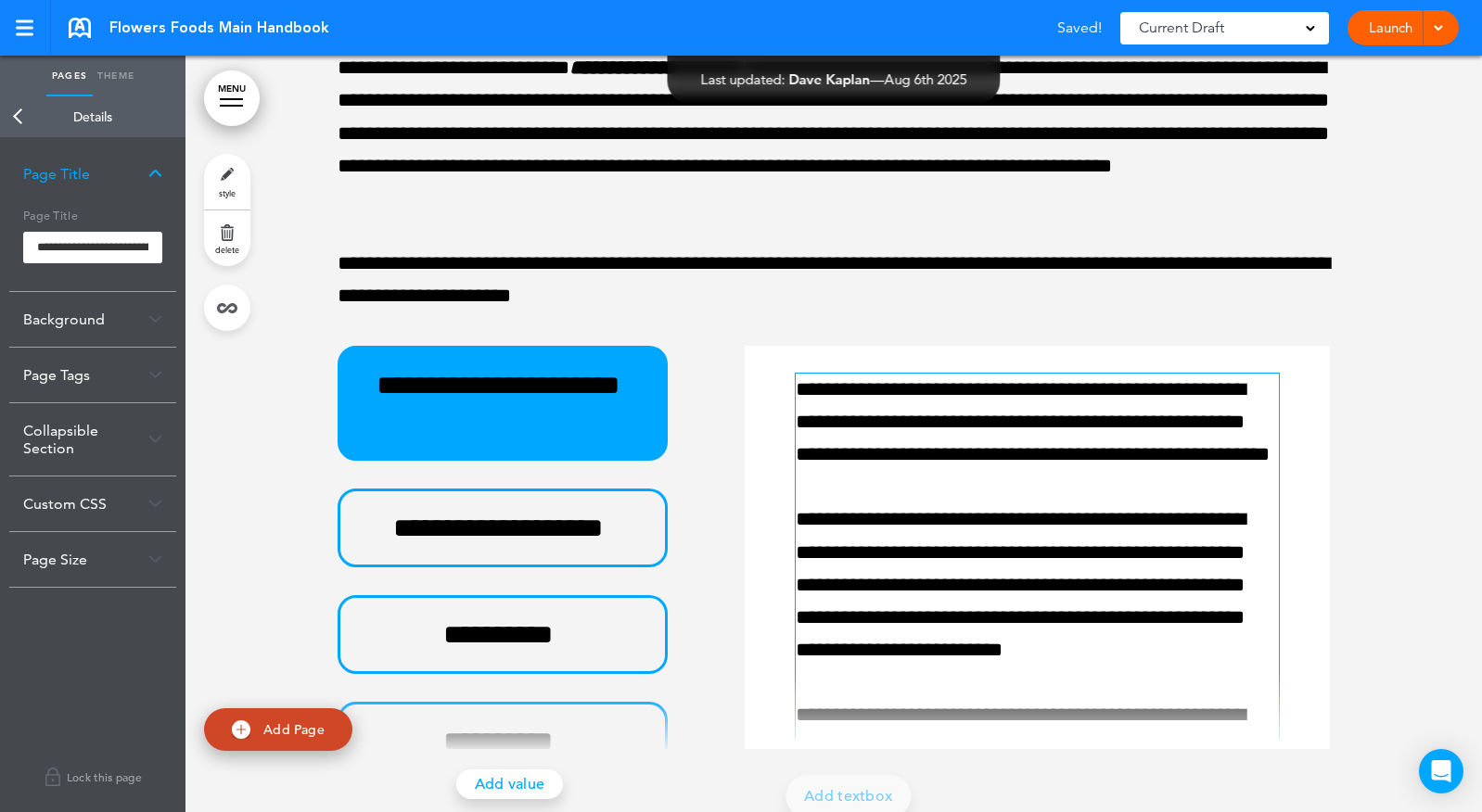 click on "**********" at bounding box center [1032, 1140] 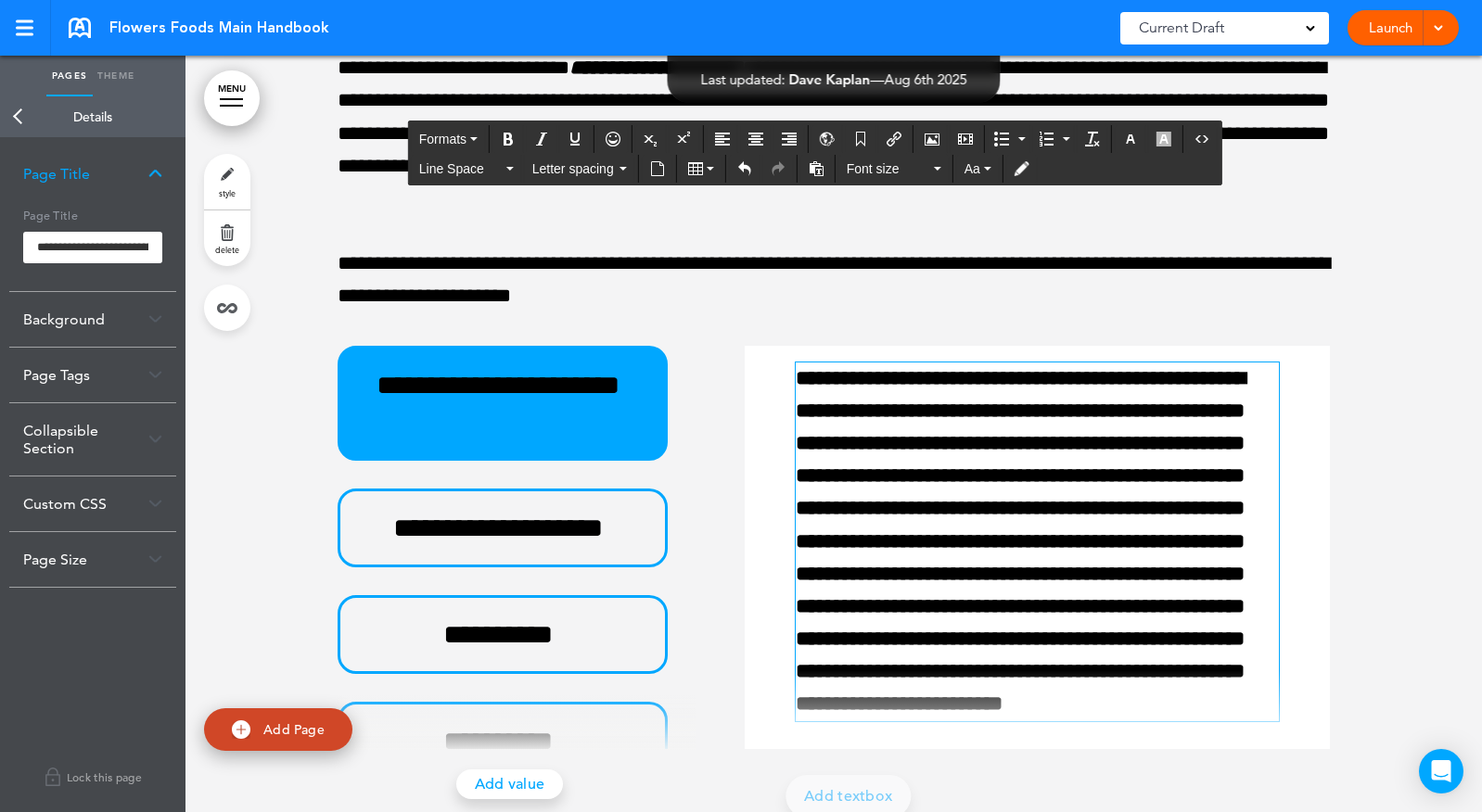 scroll, scrollTop: 44, scrollLeft: 0, axis: vertical 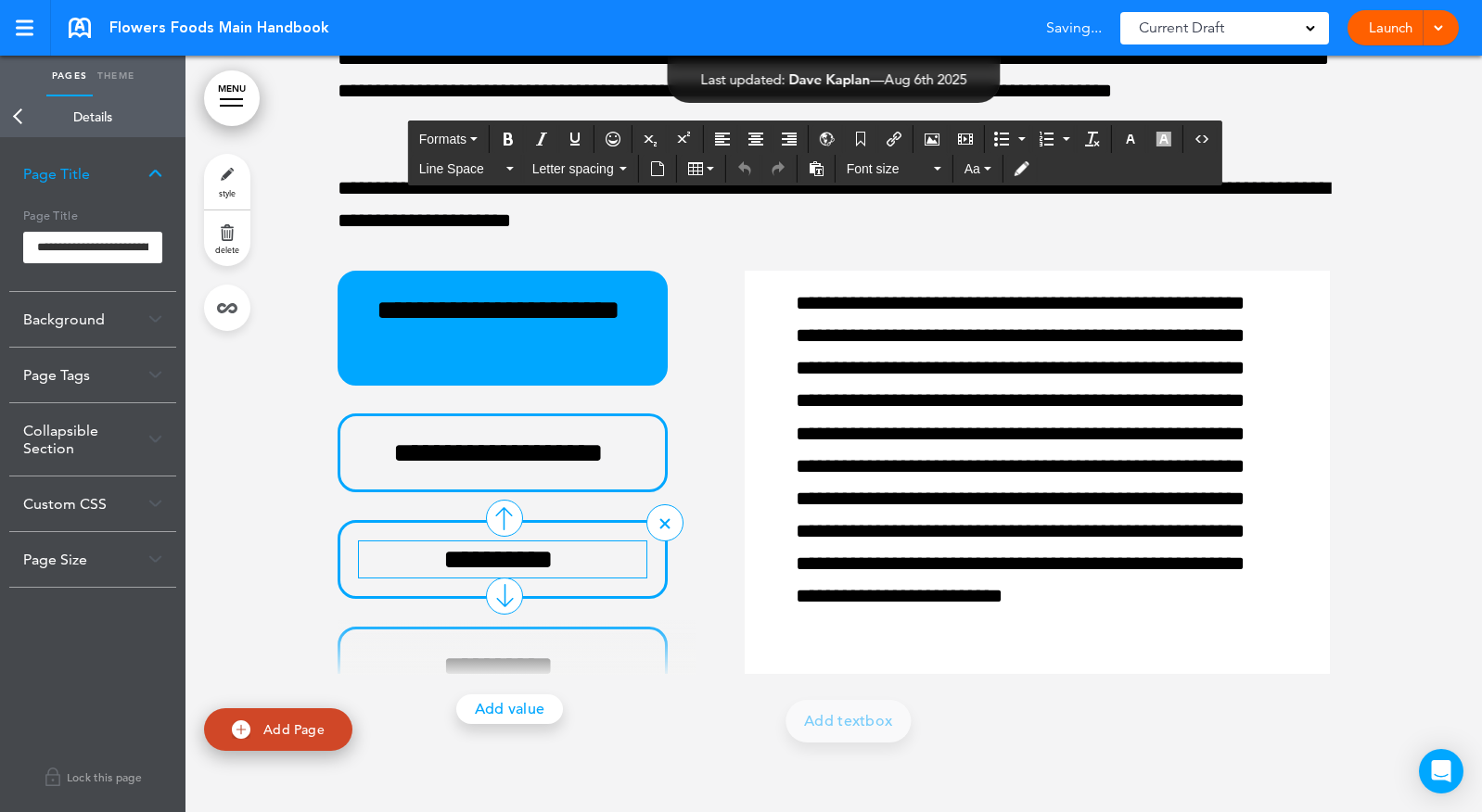 click on "**********" at bounding box center [498, 559] 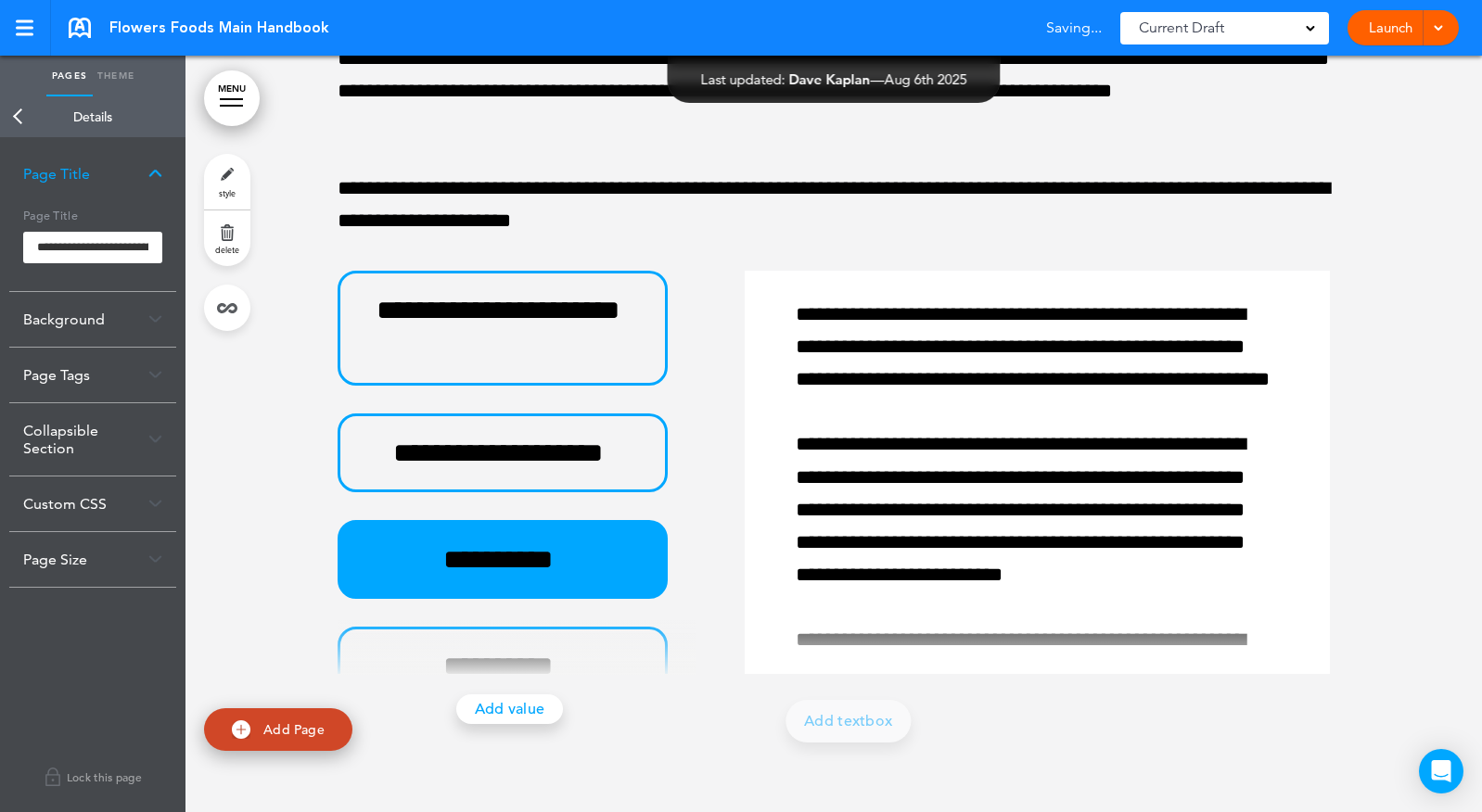 click on "**********" at bounding box center [521, 472] 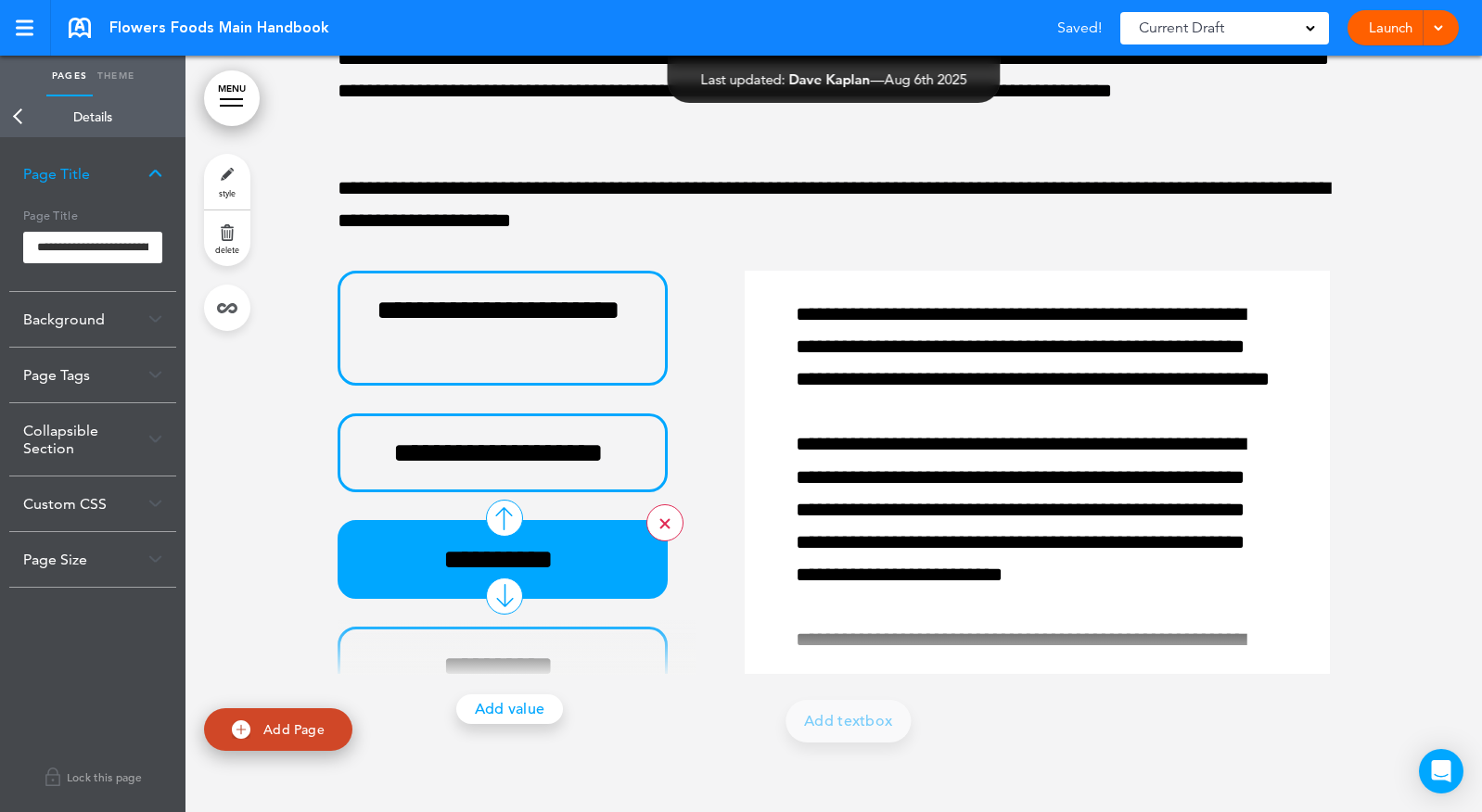 click at bounding box center (665, 523) 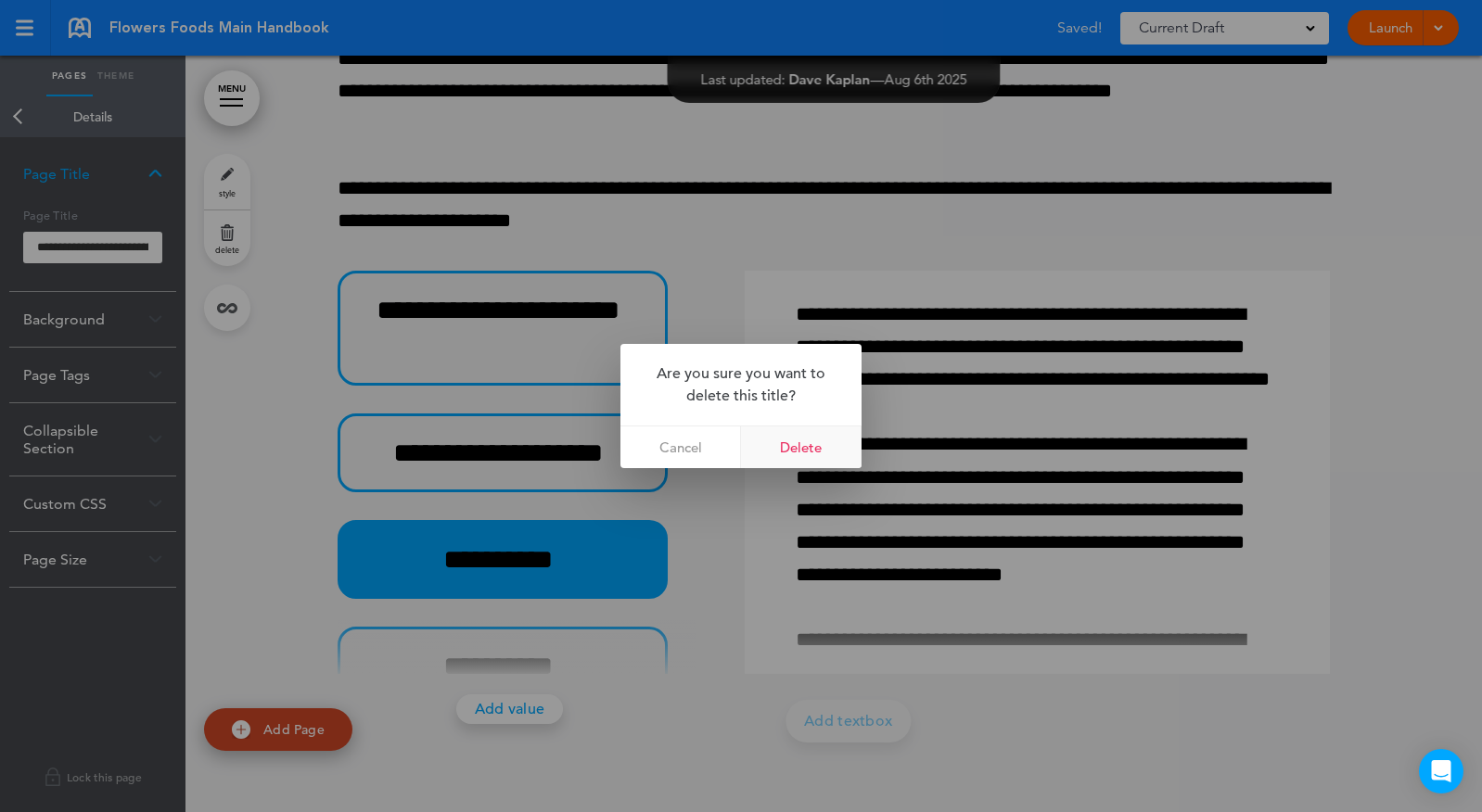 click on "Delete" at bounding box center [801, 447] 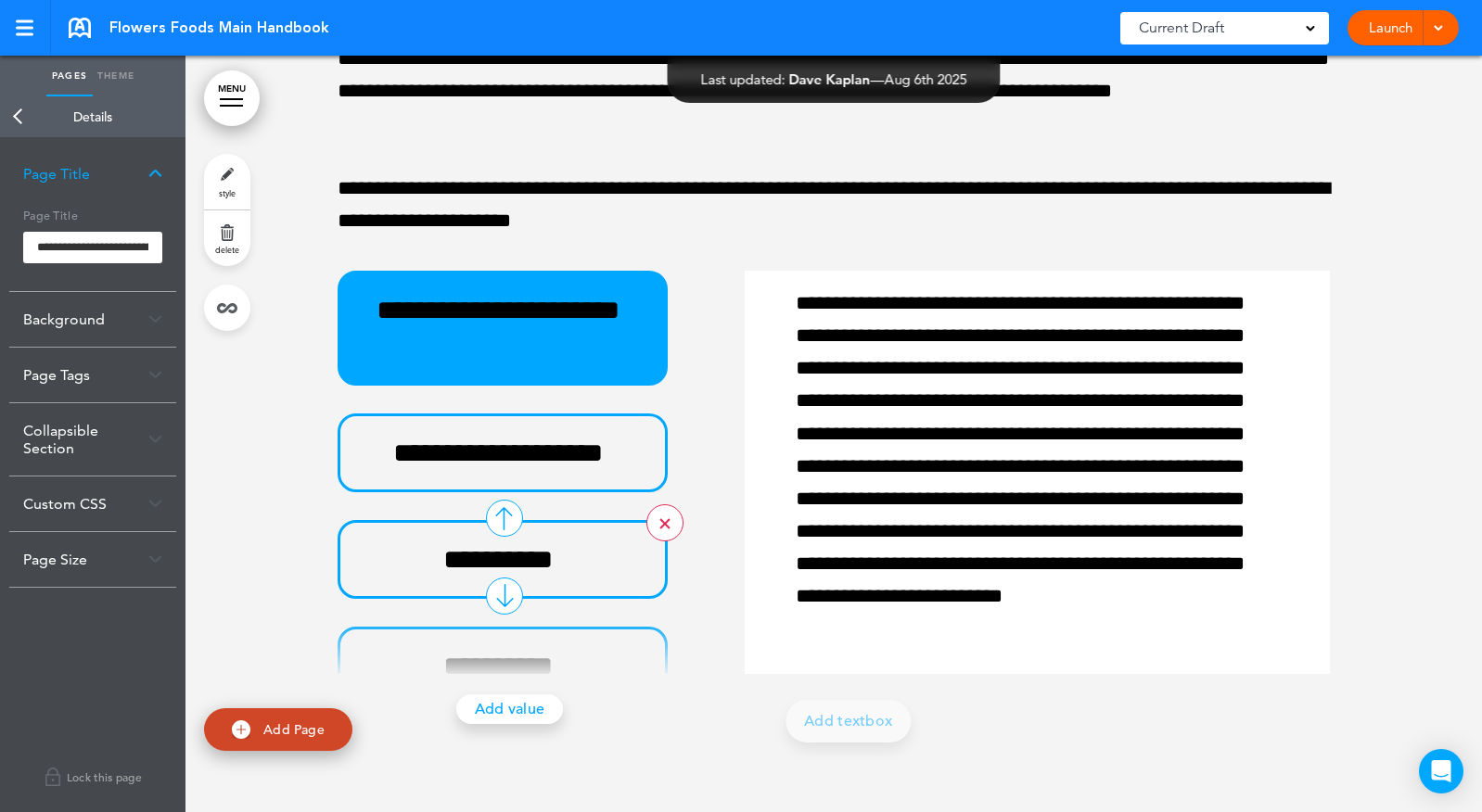 click at bounding box center (665, 523) 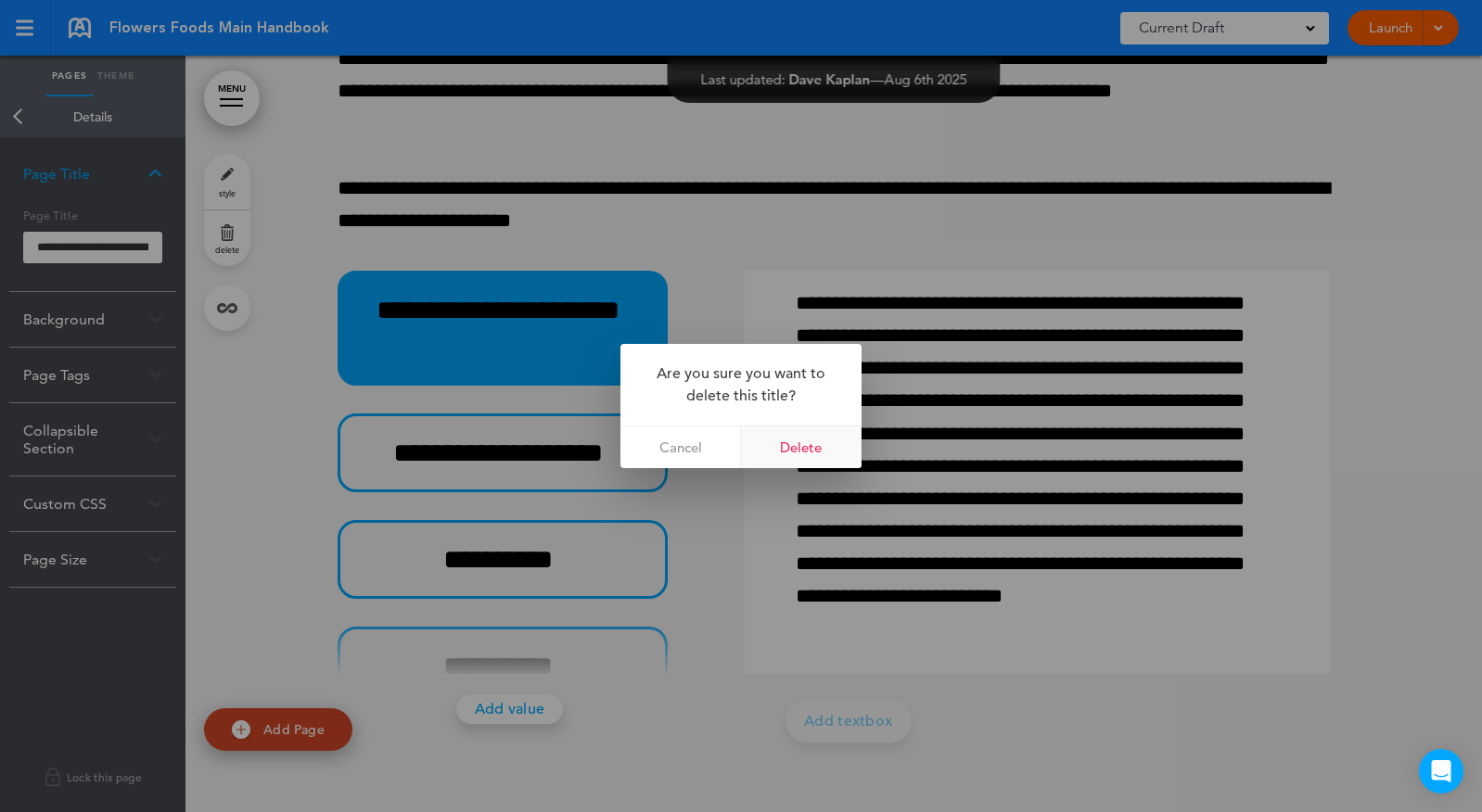 click on "Delete" at bounding box center (801, 447) 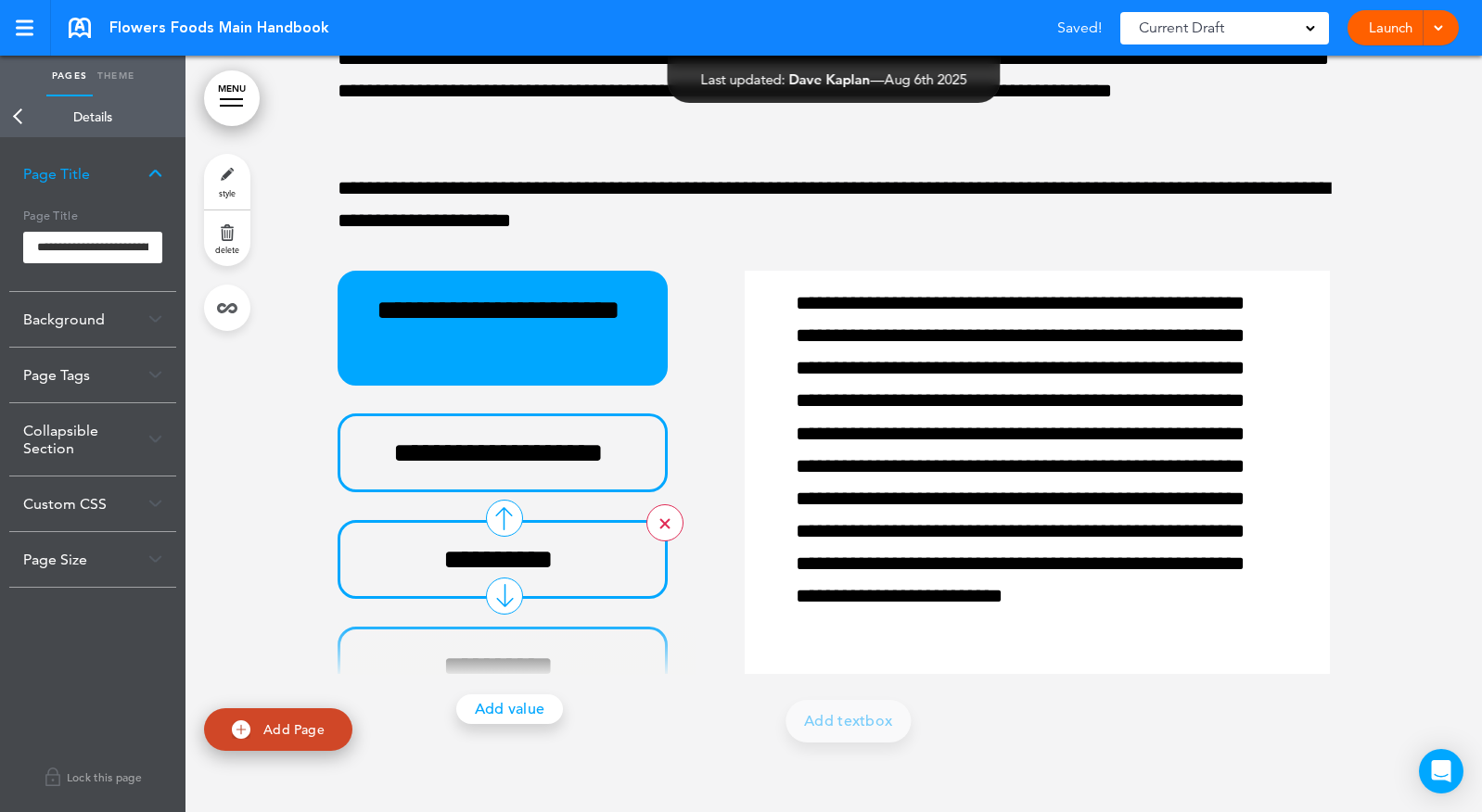 click at bounding box center (665, 523) 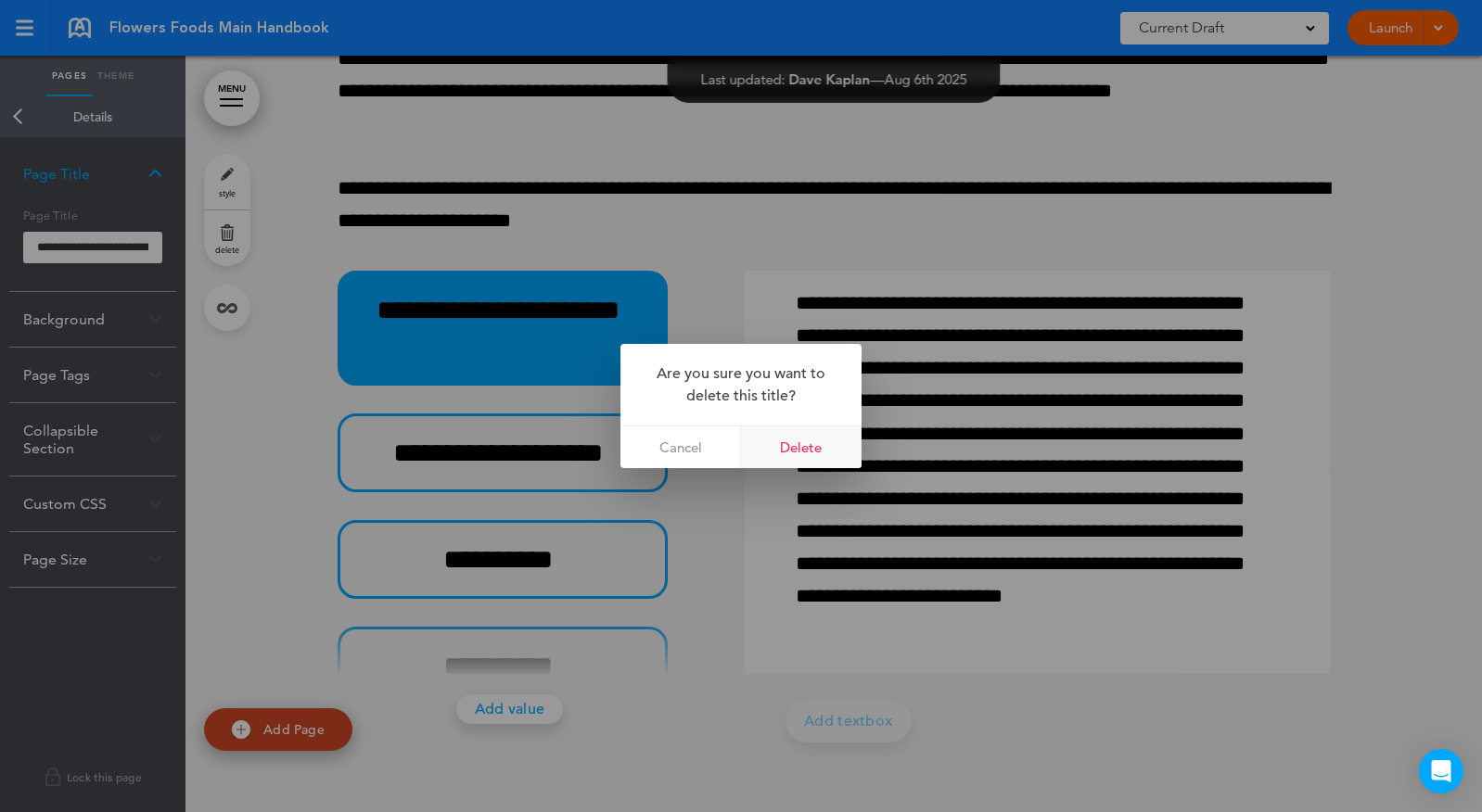click on "Delete" at bounding box center (801, 447) 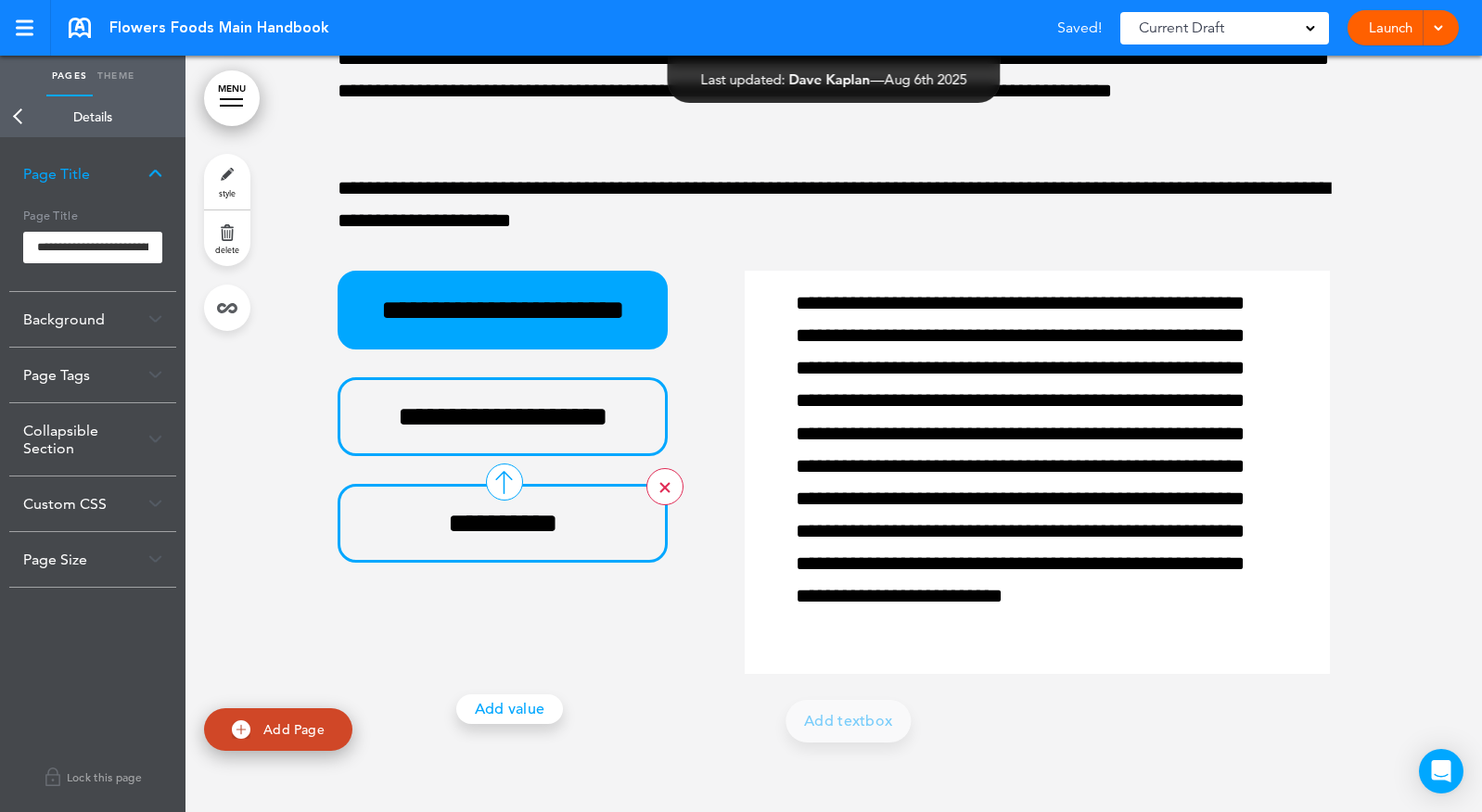 click at bounding box center [665, 487] 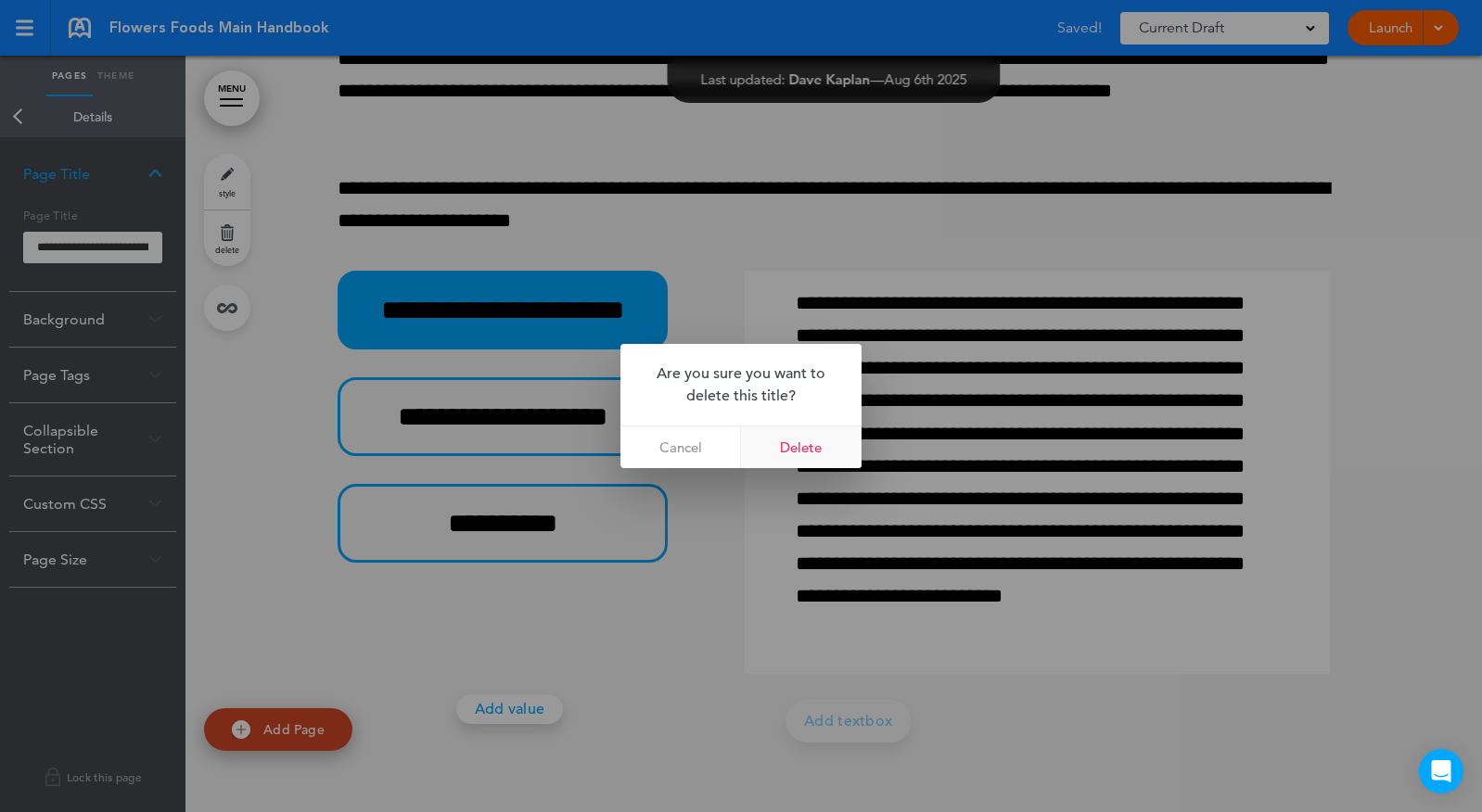 click on "Delete" at bounding box center (801, 447) 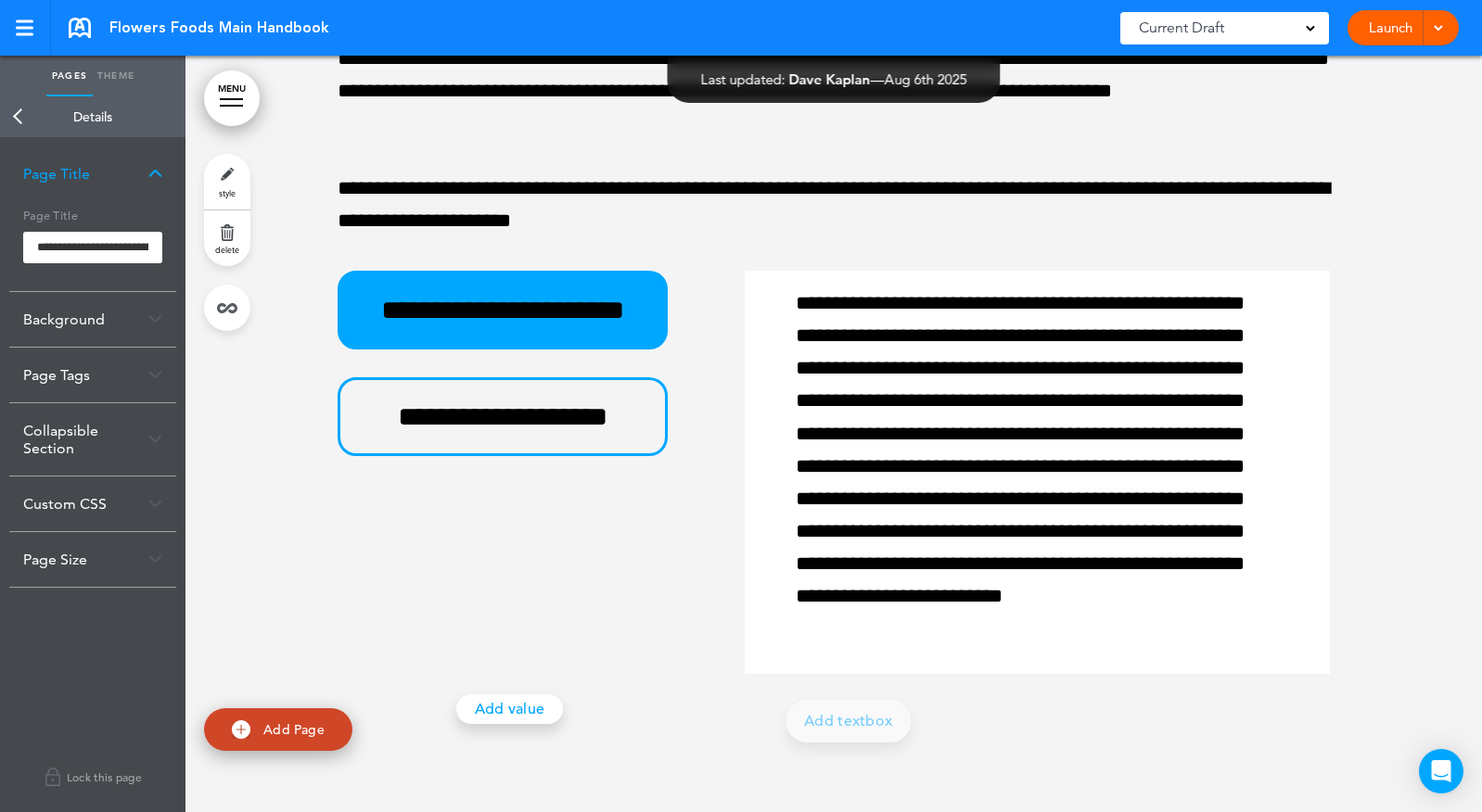 click on "**********" at bounding box center (834, 472) 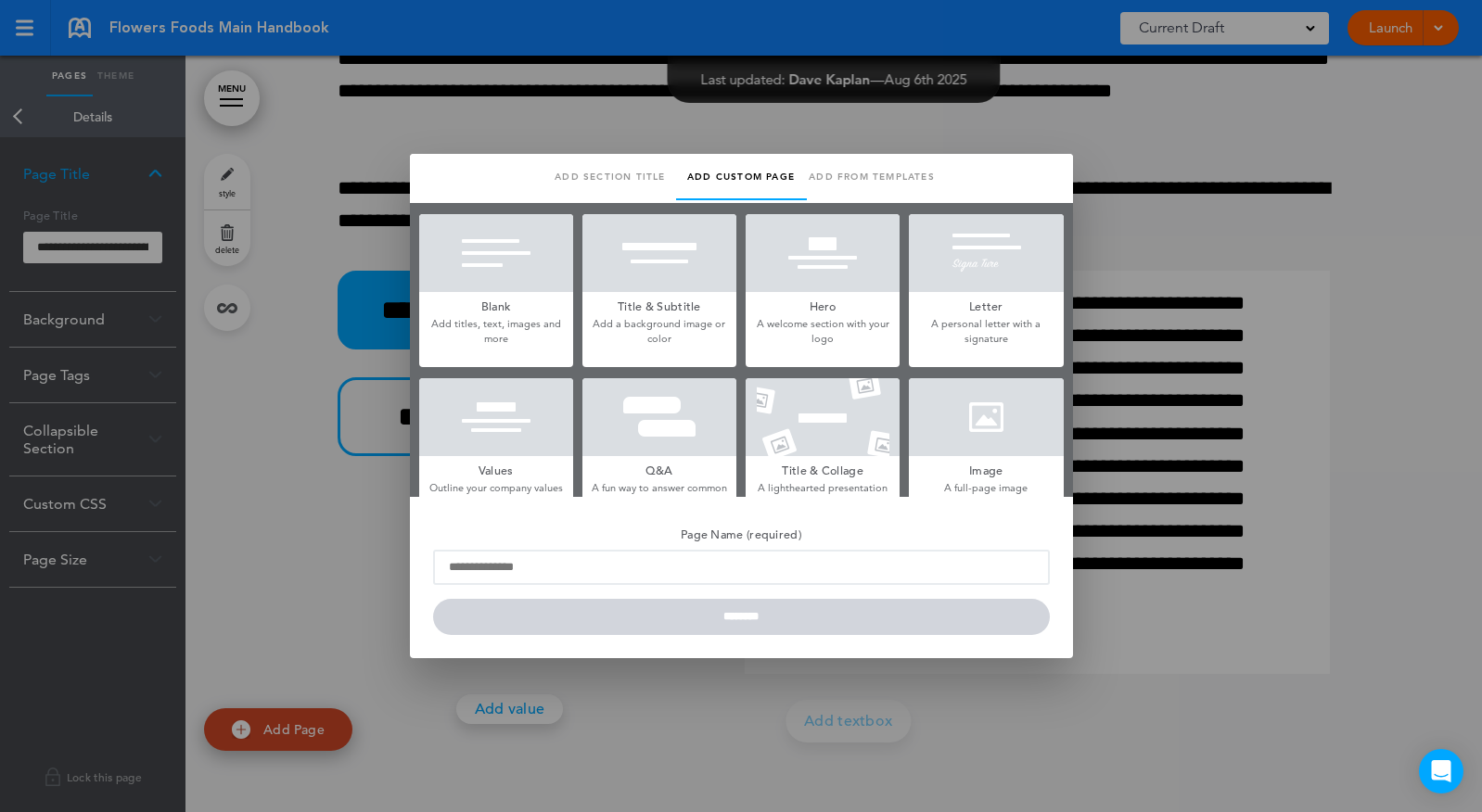 scroll, scrollTop: 0, scrollLeft: 0, axis: both 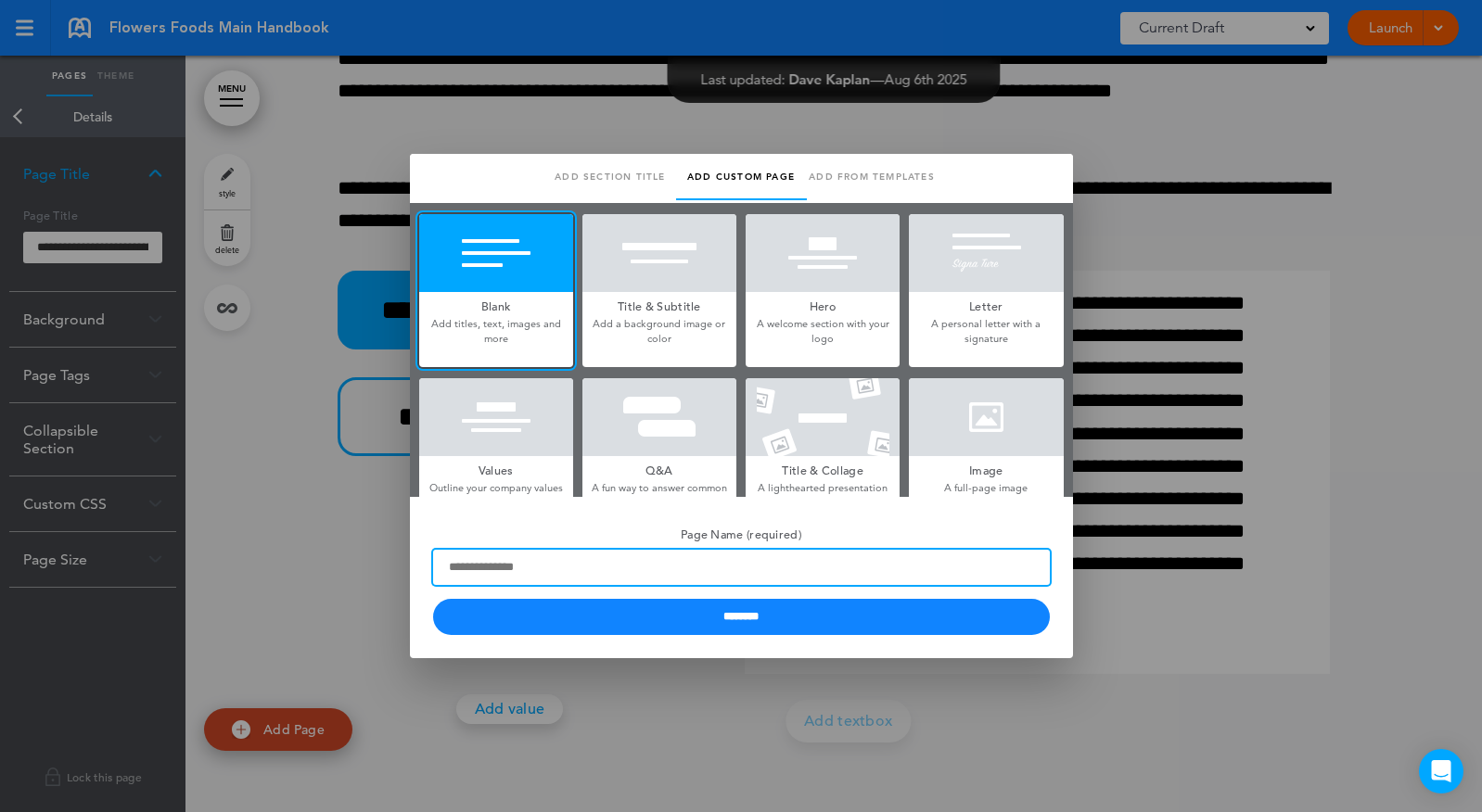 click on "Page Name (required)" at bounding box center [741, 567] 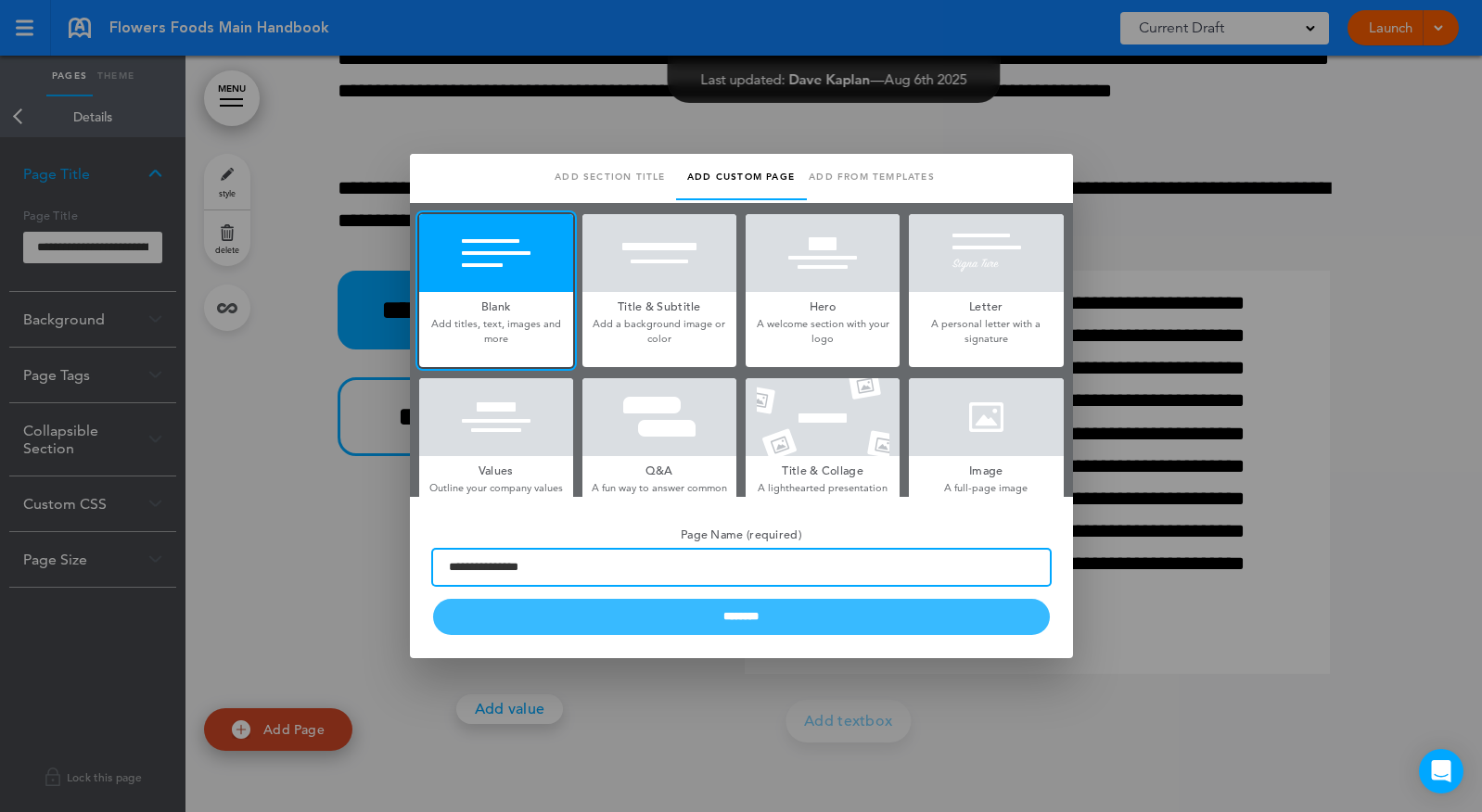 type on "**********" 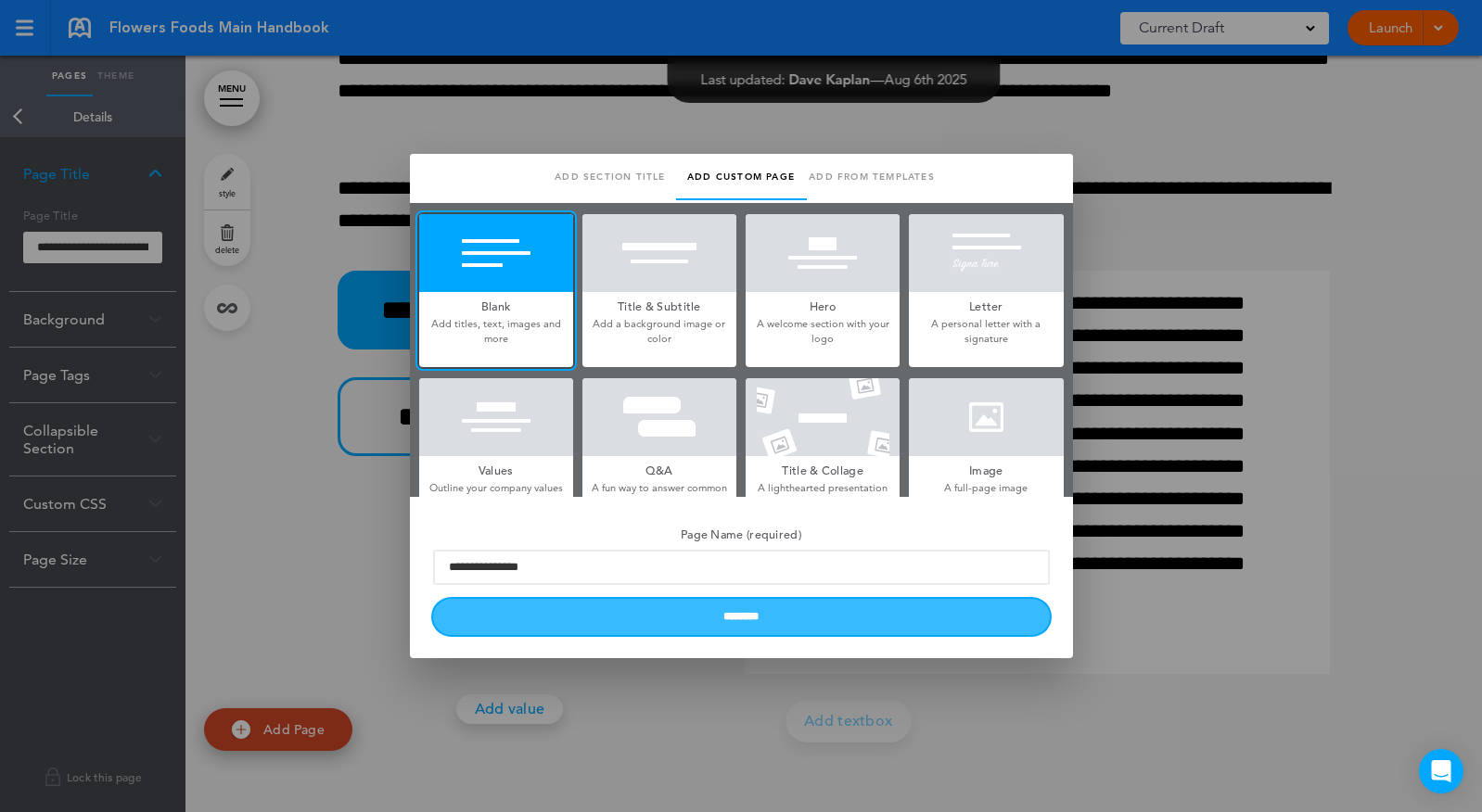 click on "********" at bounding box center (741, 616) 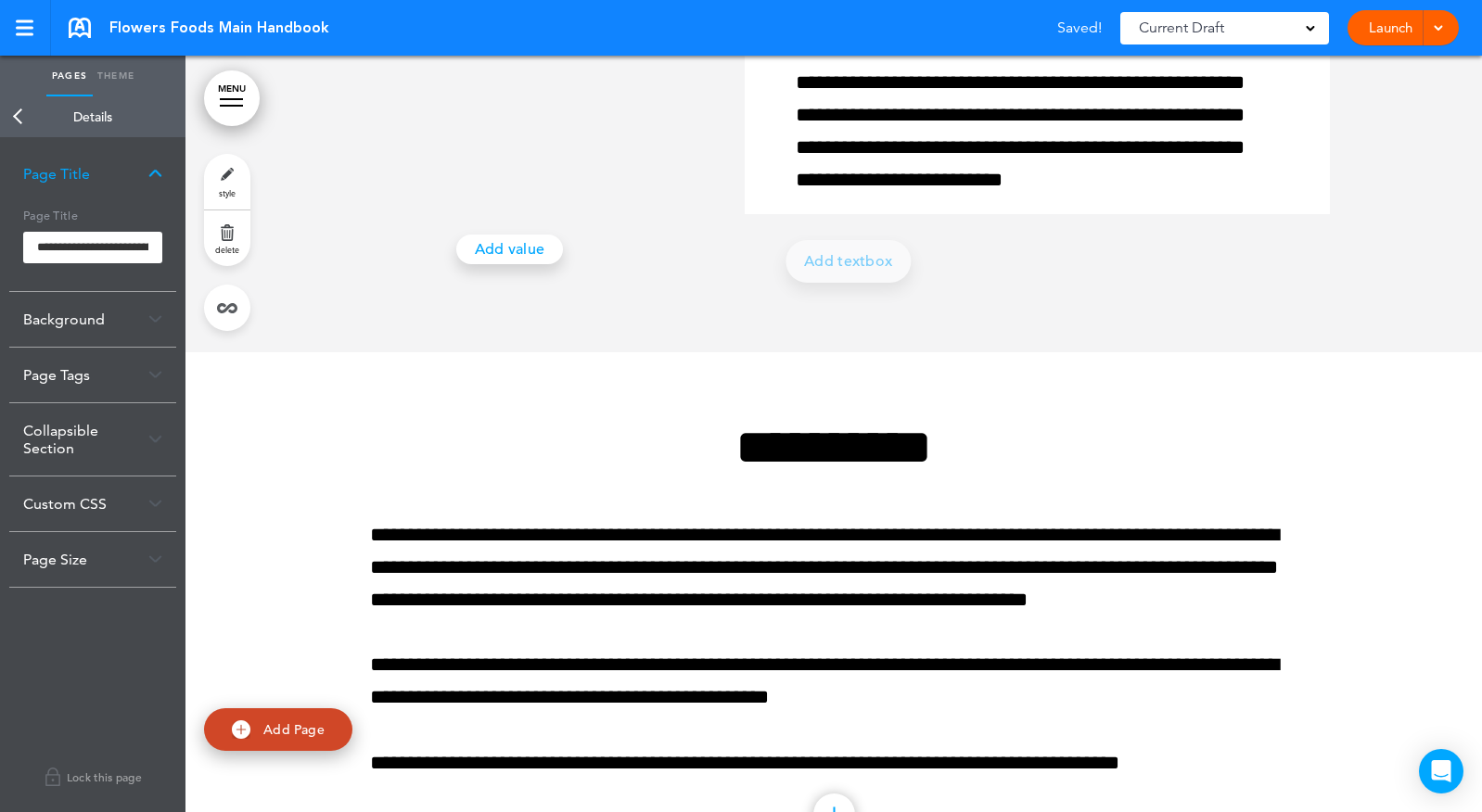 scroll, scrollTop: 62289, scrollLeft: 0, axis: vertical 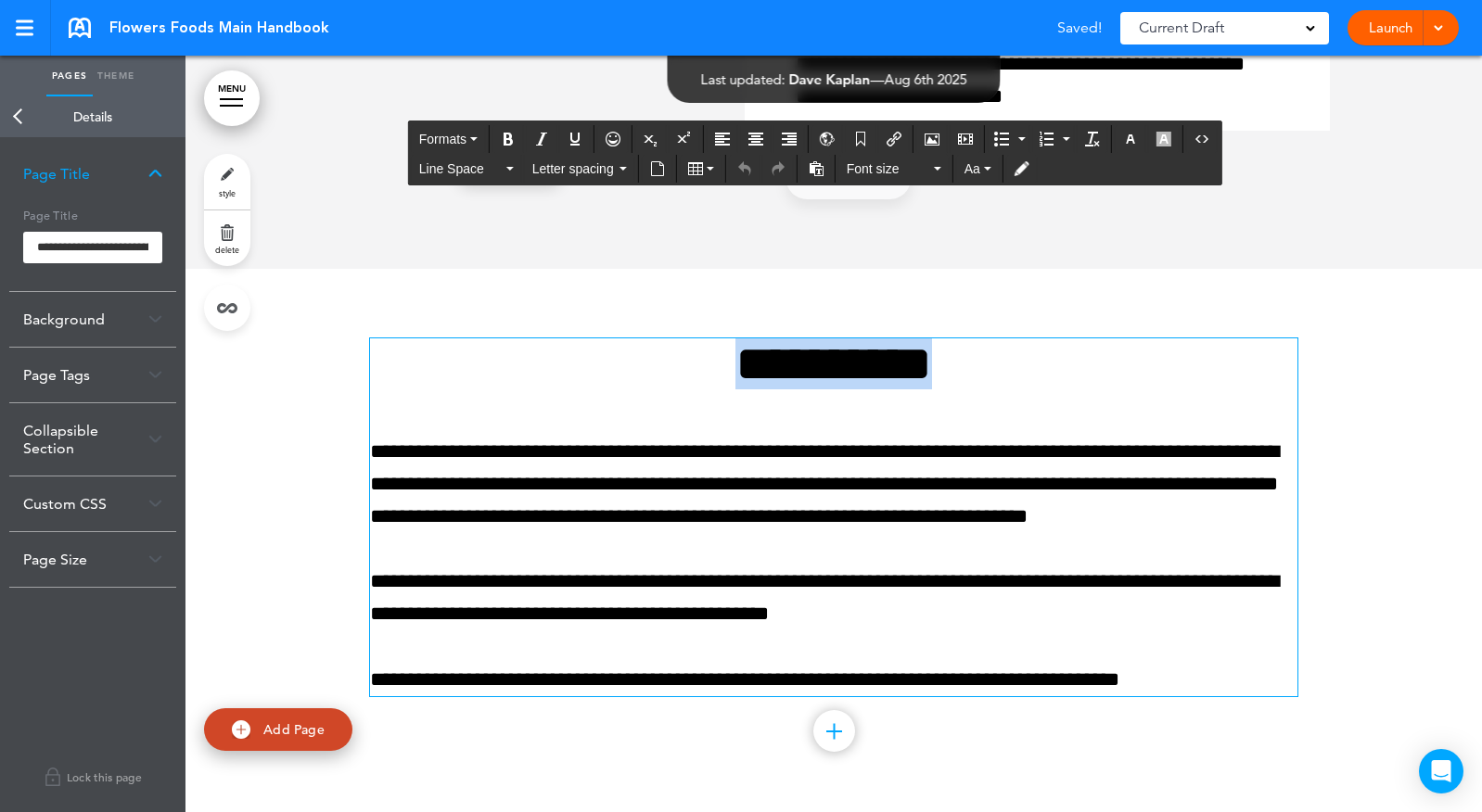 drag, startPoint x: 946, startPoint y: 487, endPoint x: 1041, endPoint y: 498, distance: 95.63472 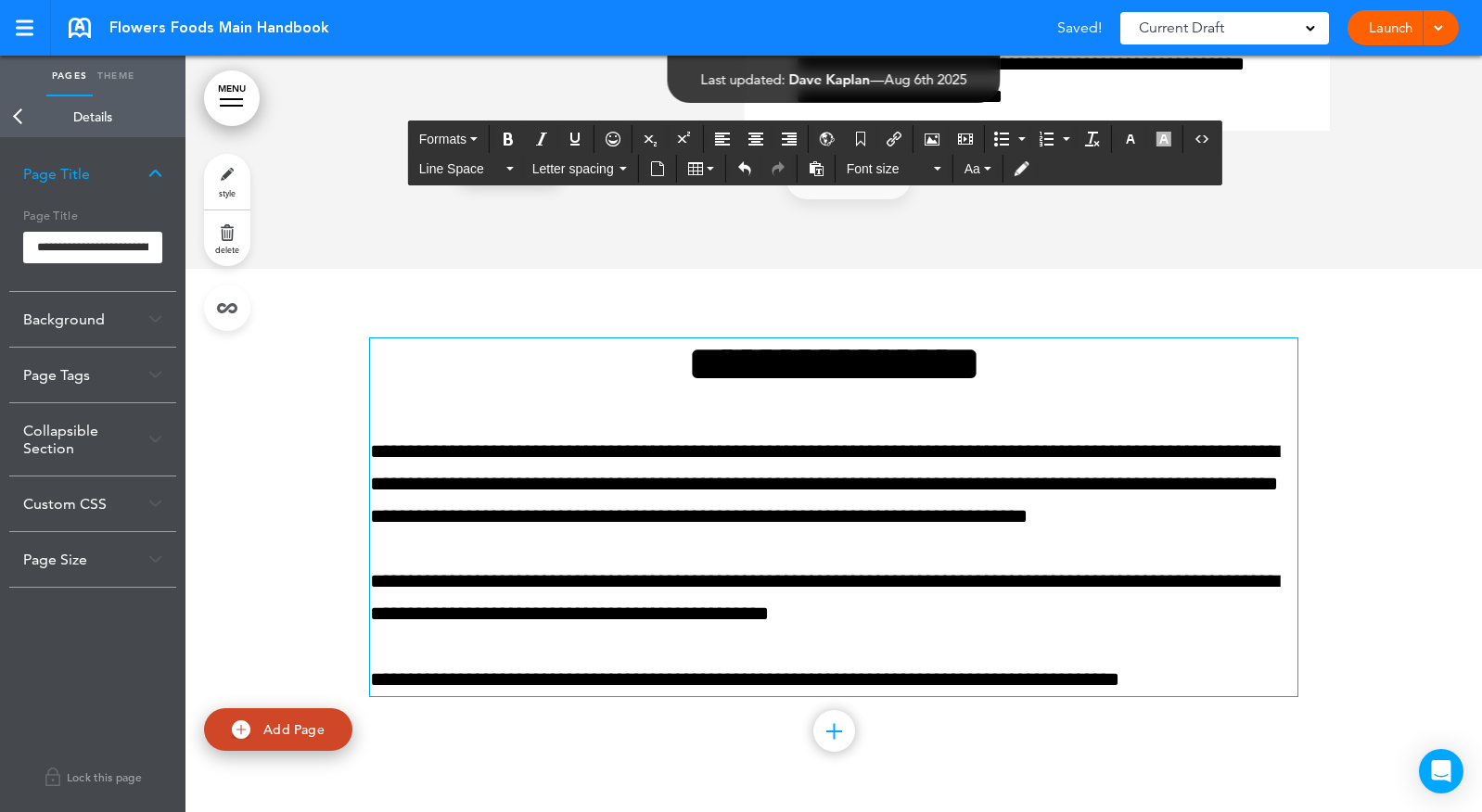 scroll, scrollTop: 62416, scrollLeft: 0, axis: vertical 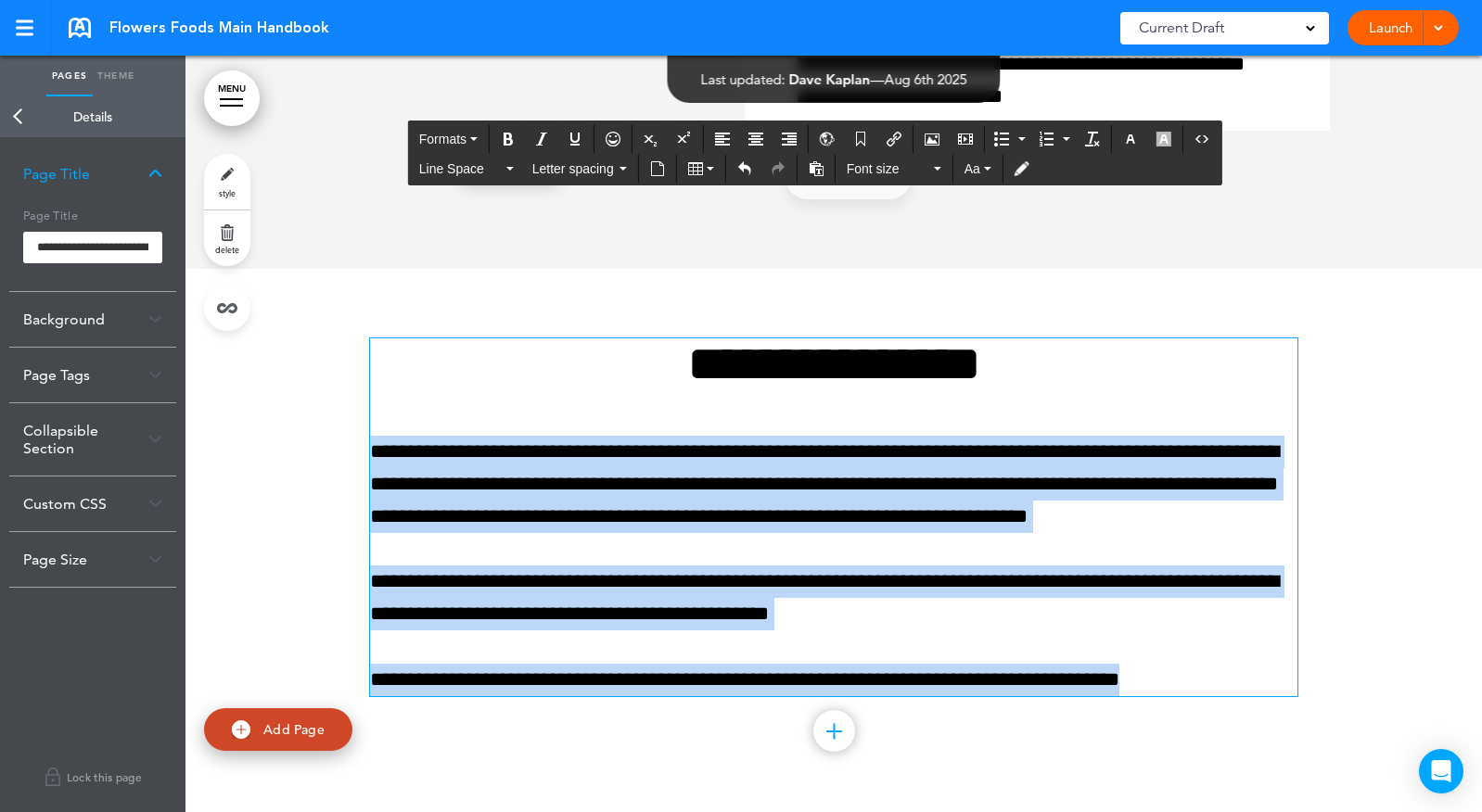 drag, startPoint x: 374, startPoint y: 444, endPoint x: 1334, endPoint y: 748, distance: 1006.9836 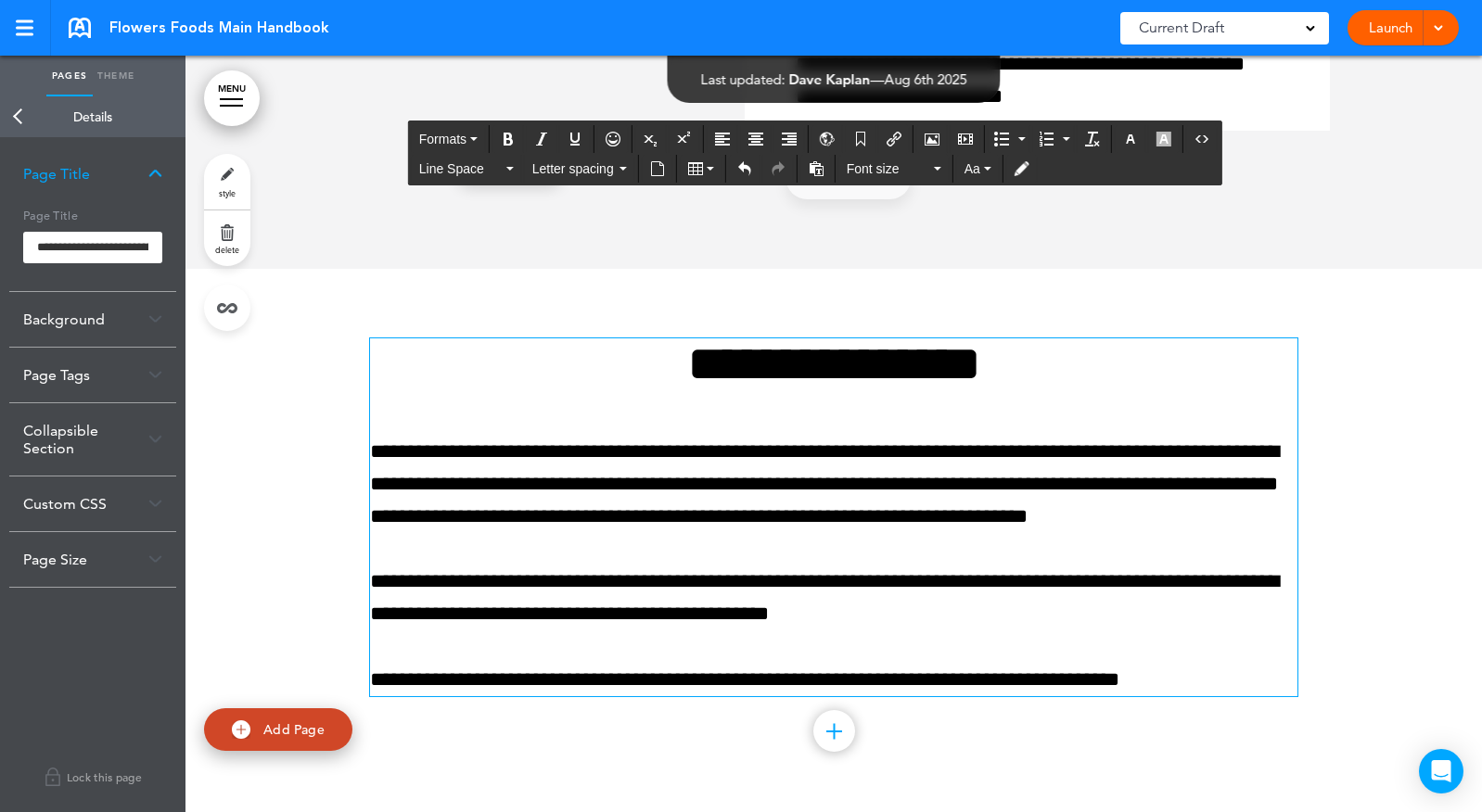 scroll, scrollTop: 62253, scrollLeft: 0, axis: vertical 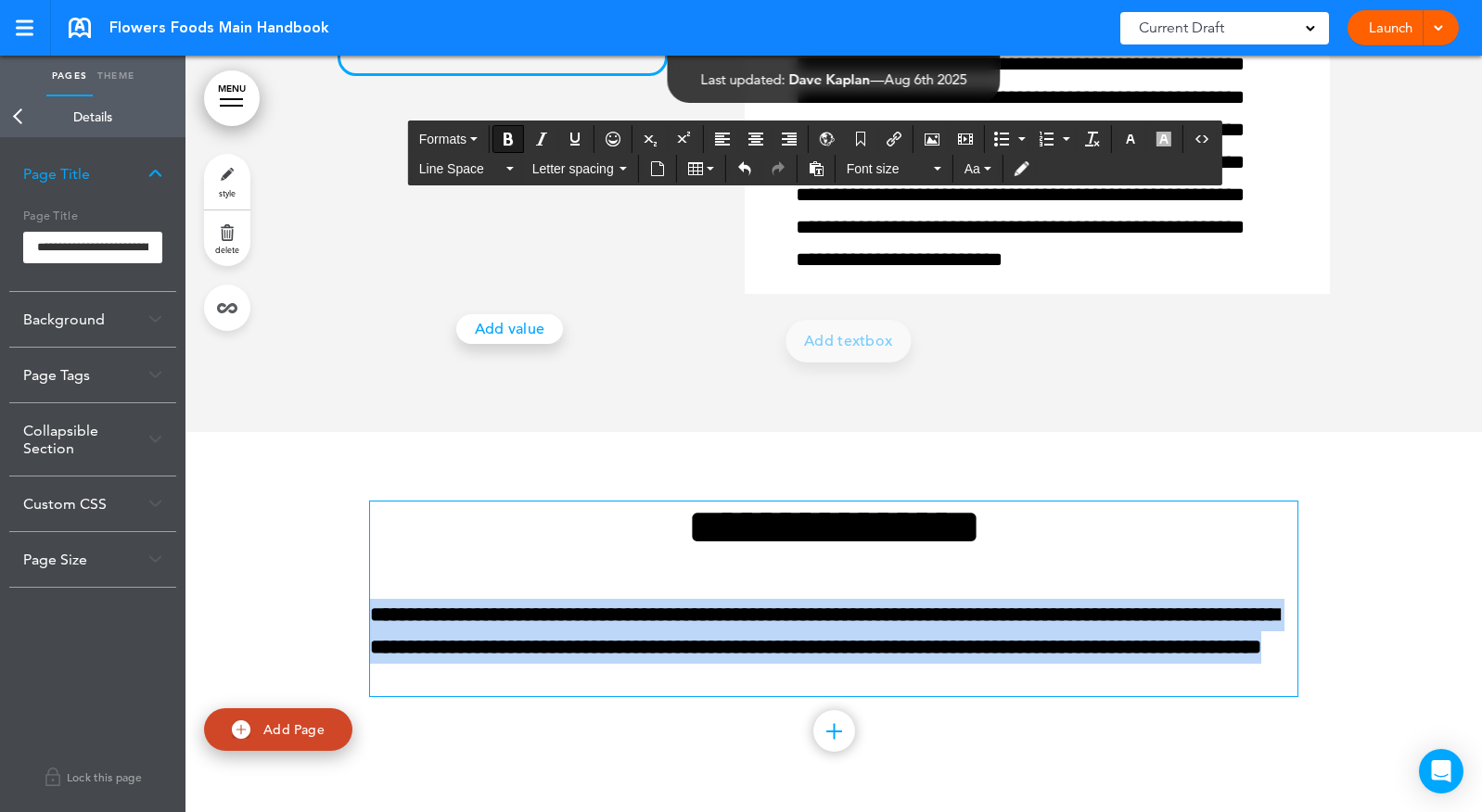drag, startPoint x: 681, startPoint y: 681, endPoint x: 263, endPoint y: 613, distance: 423.49498 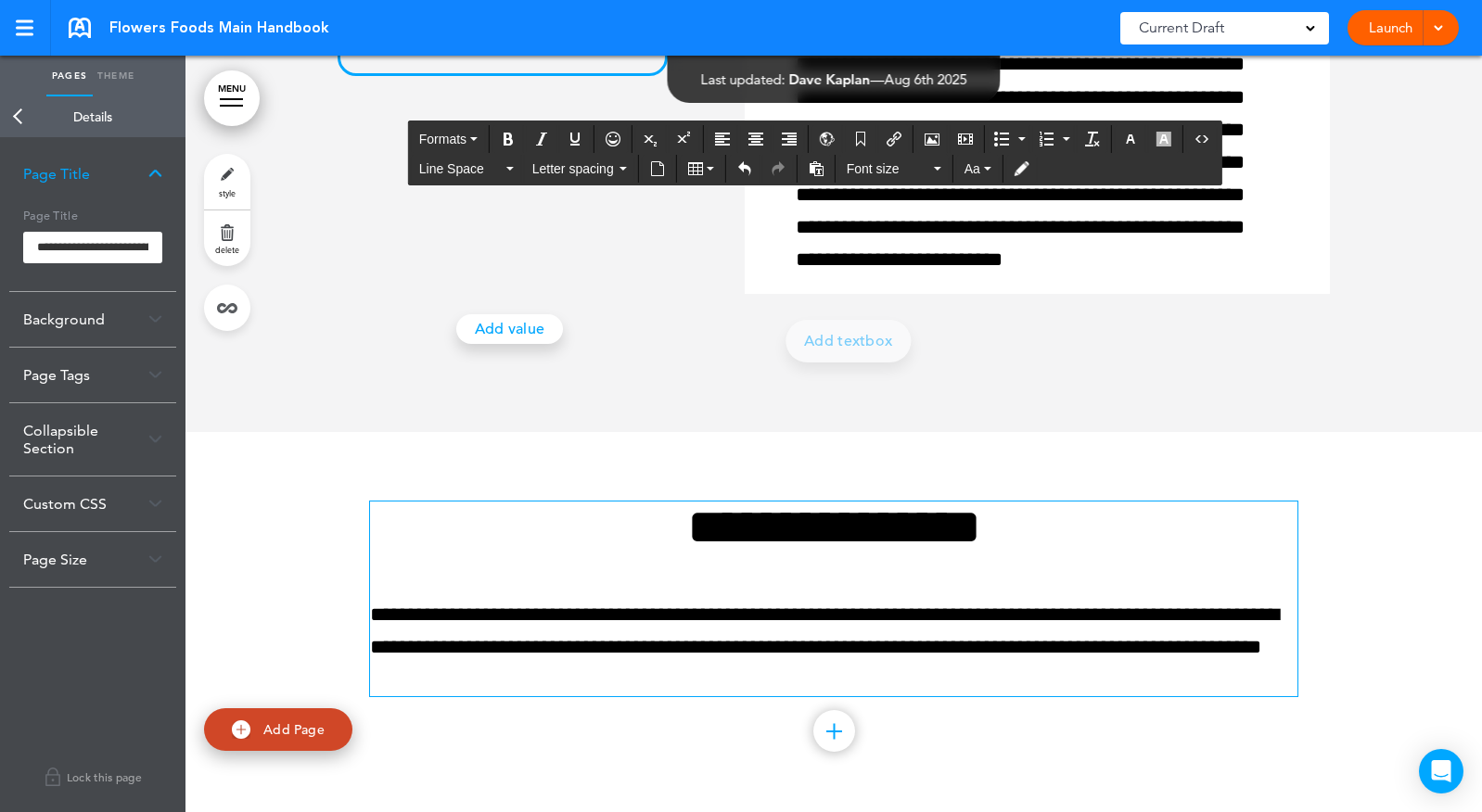 click on "Add collapsible section
?
In order to add a collapsible
section, only solid background  colours can be used.
Read Less" at bounding box center (834, 735) 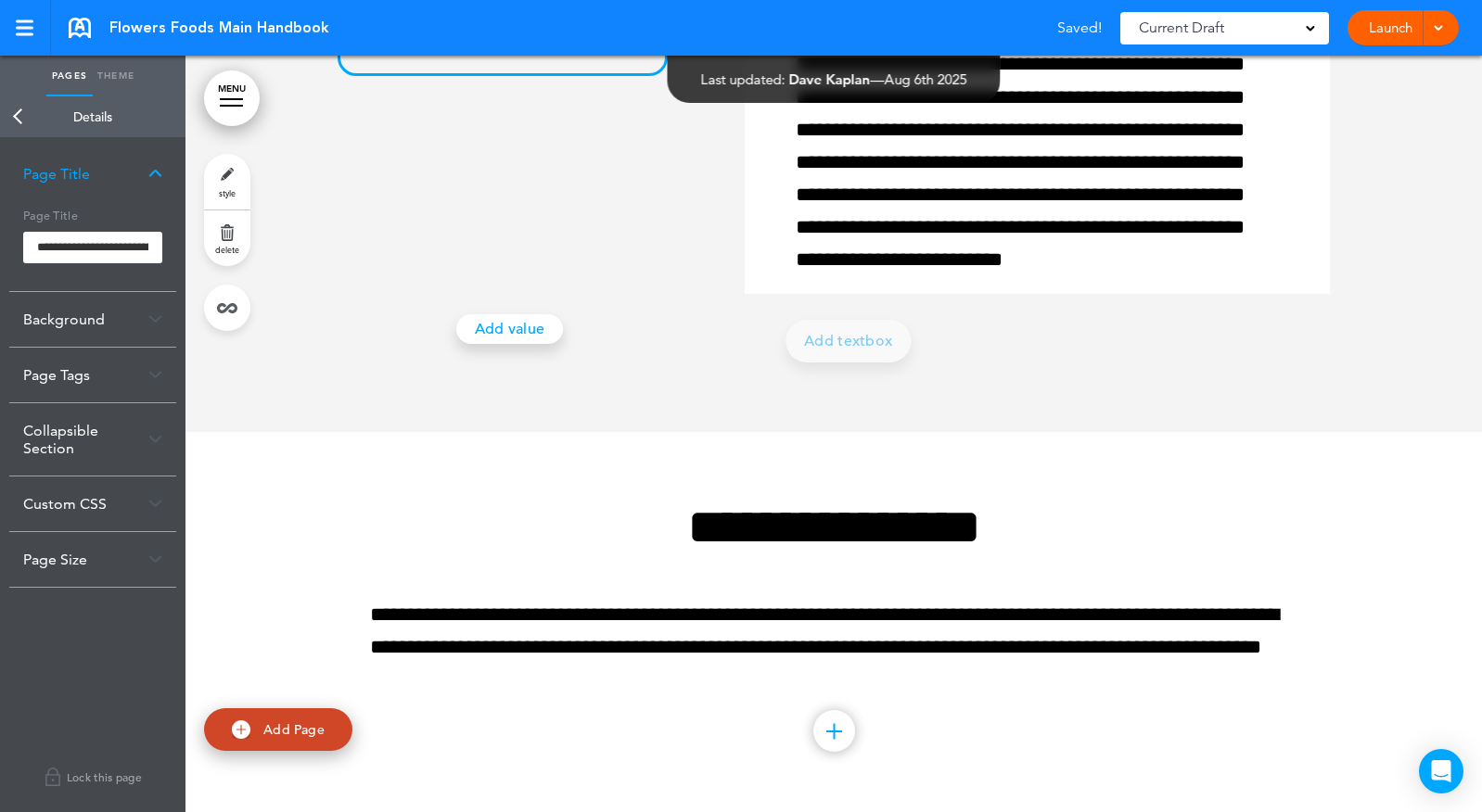 click at bounding box center (834, 730) 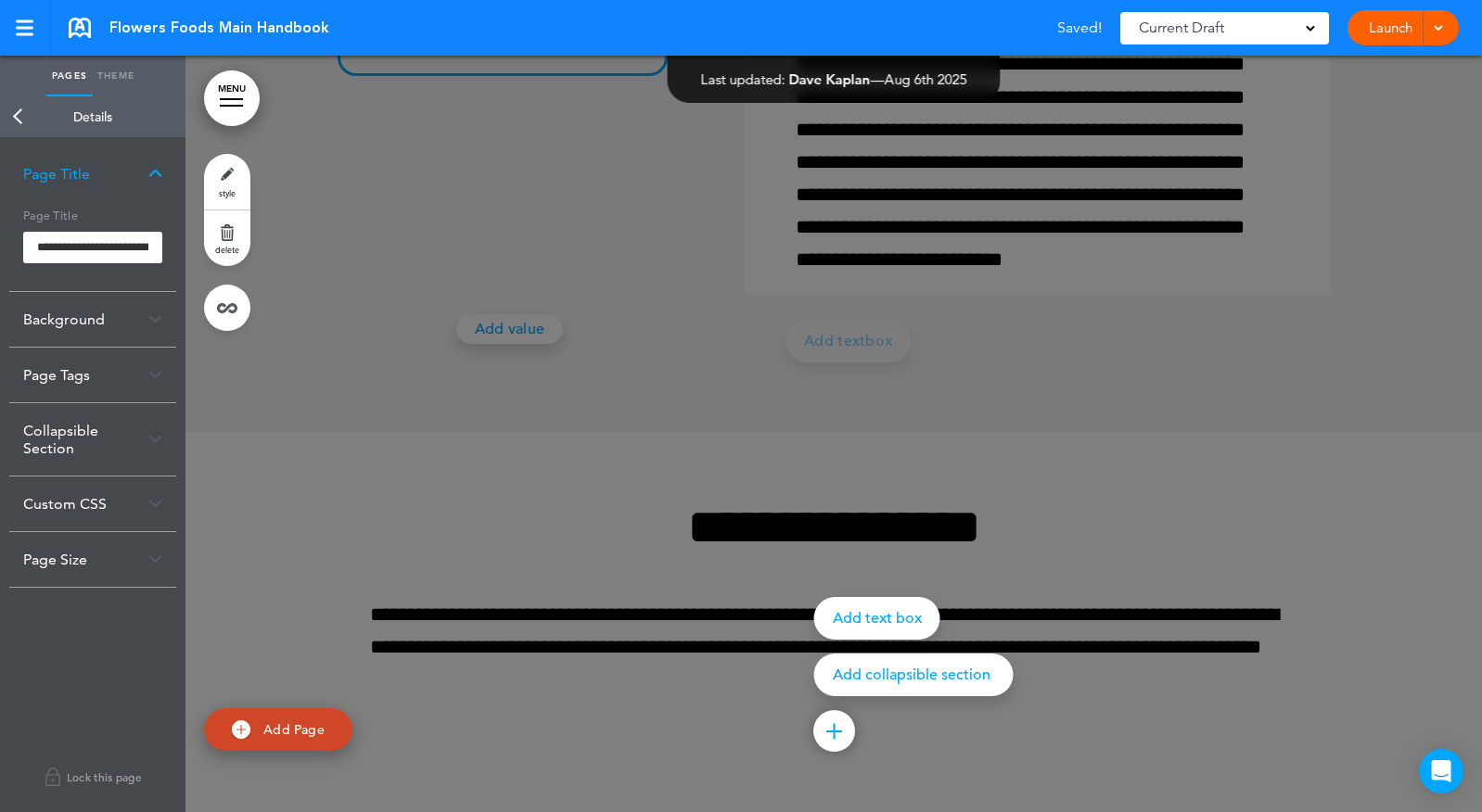 click on "Add collapsible section" at bounding box center (913, 675) 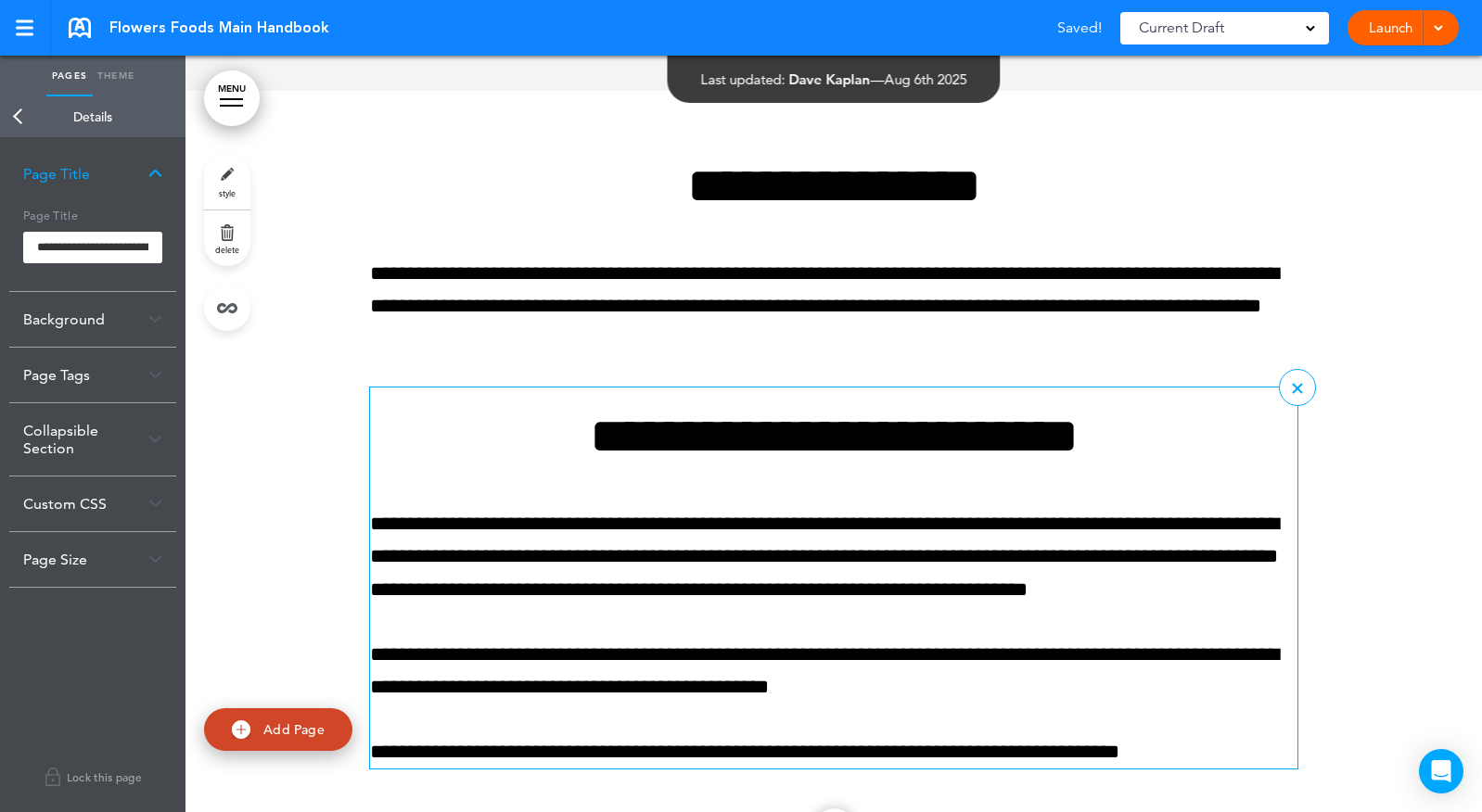 scroll, scrollTop: 62480, scrollLeft: 0, axis: vertical 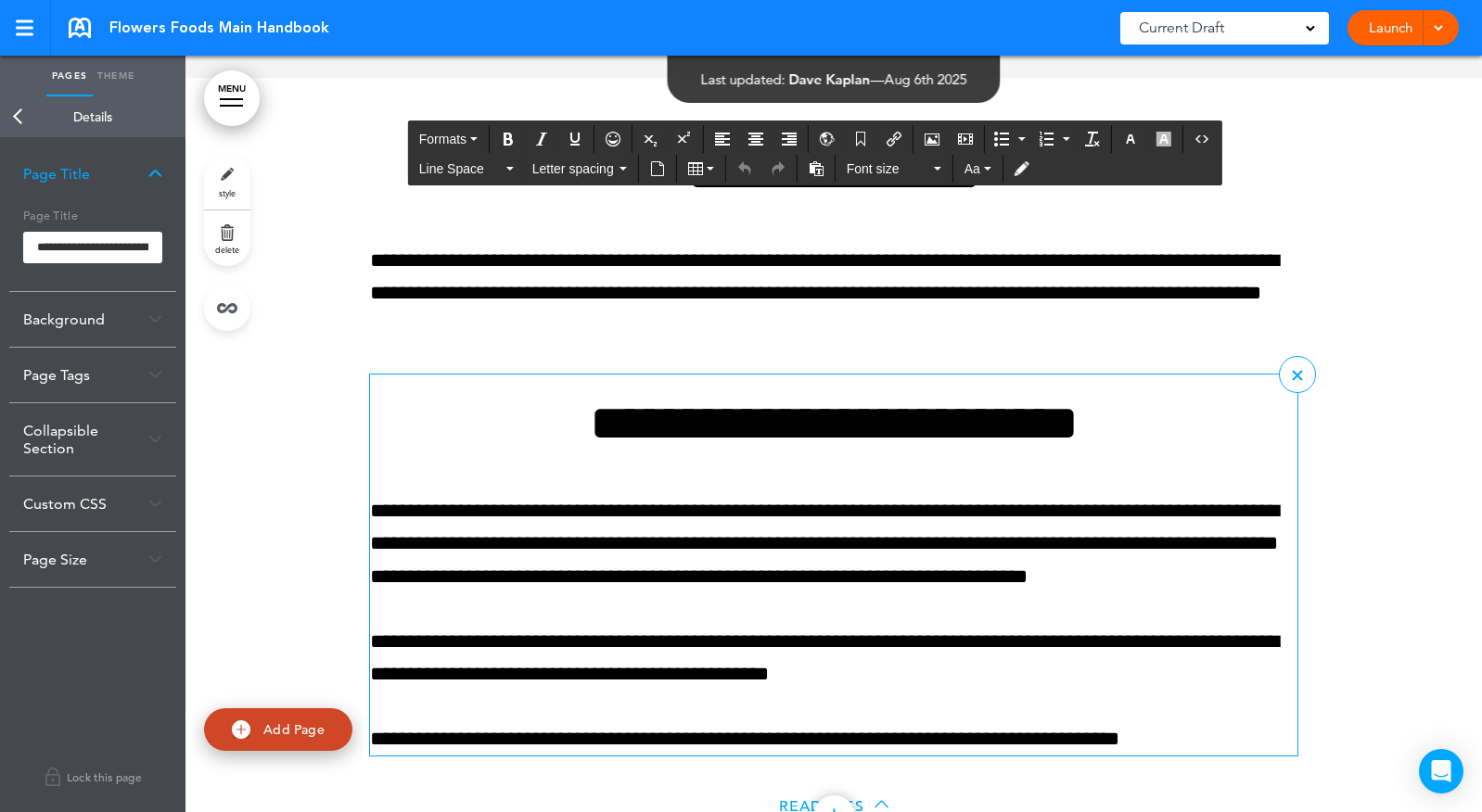 click on "**********" at bounding box center (834, 423) 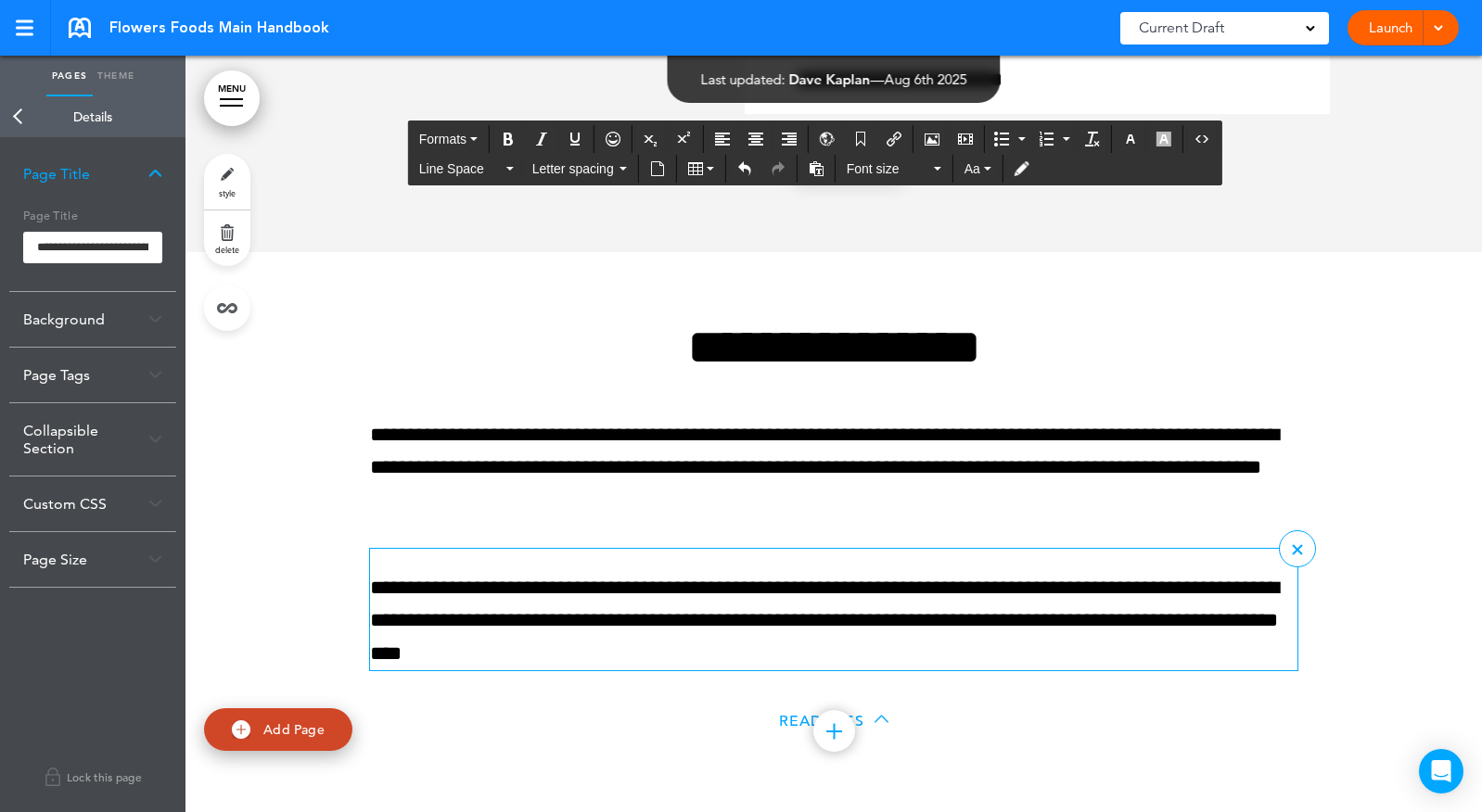scroll, scrollTop: 62434, scrollLeft: 0, axis: vertical 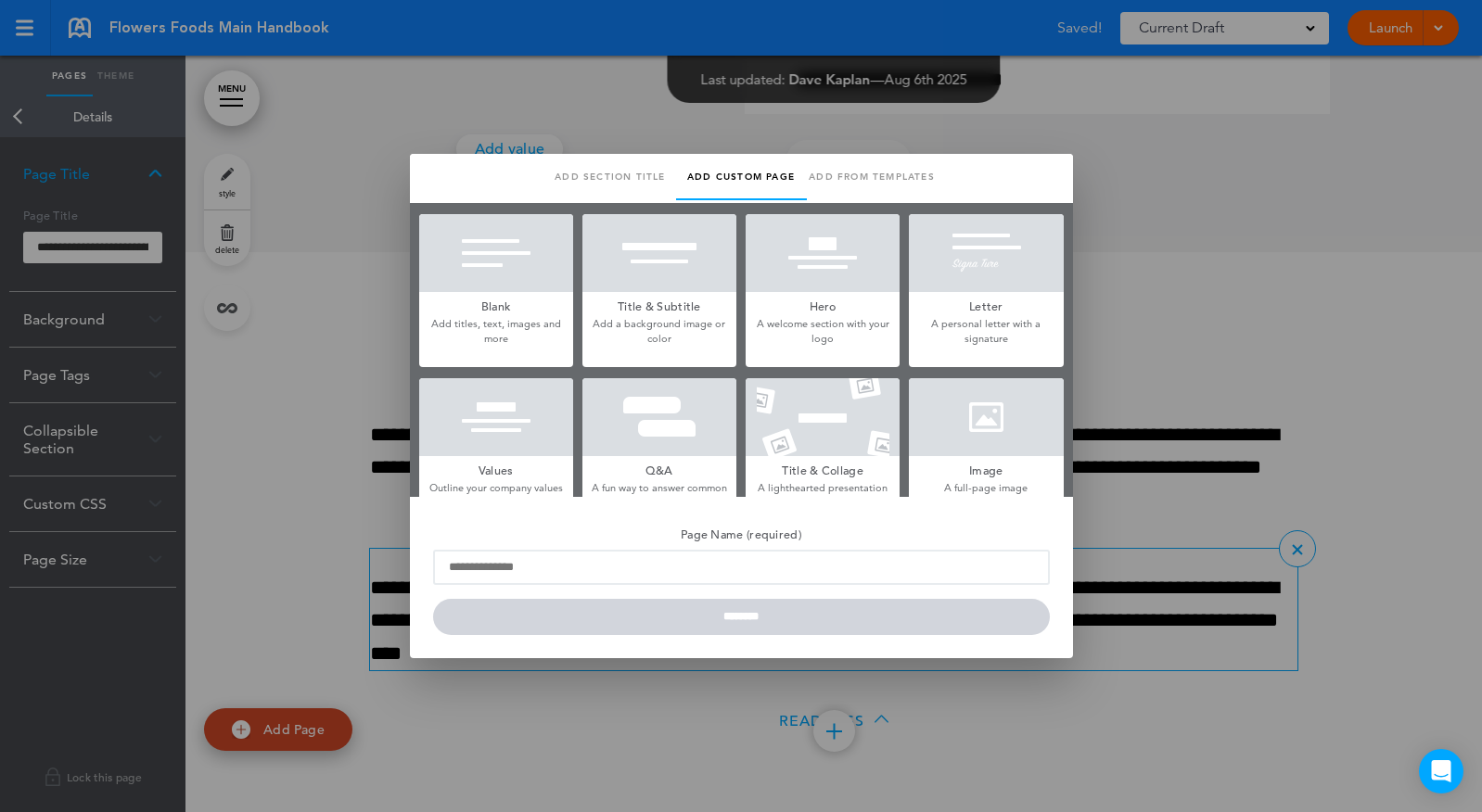 click on "Blank" at bounding box center [496, 305] 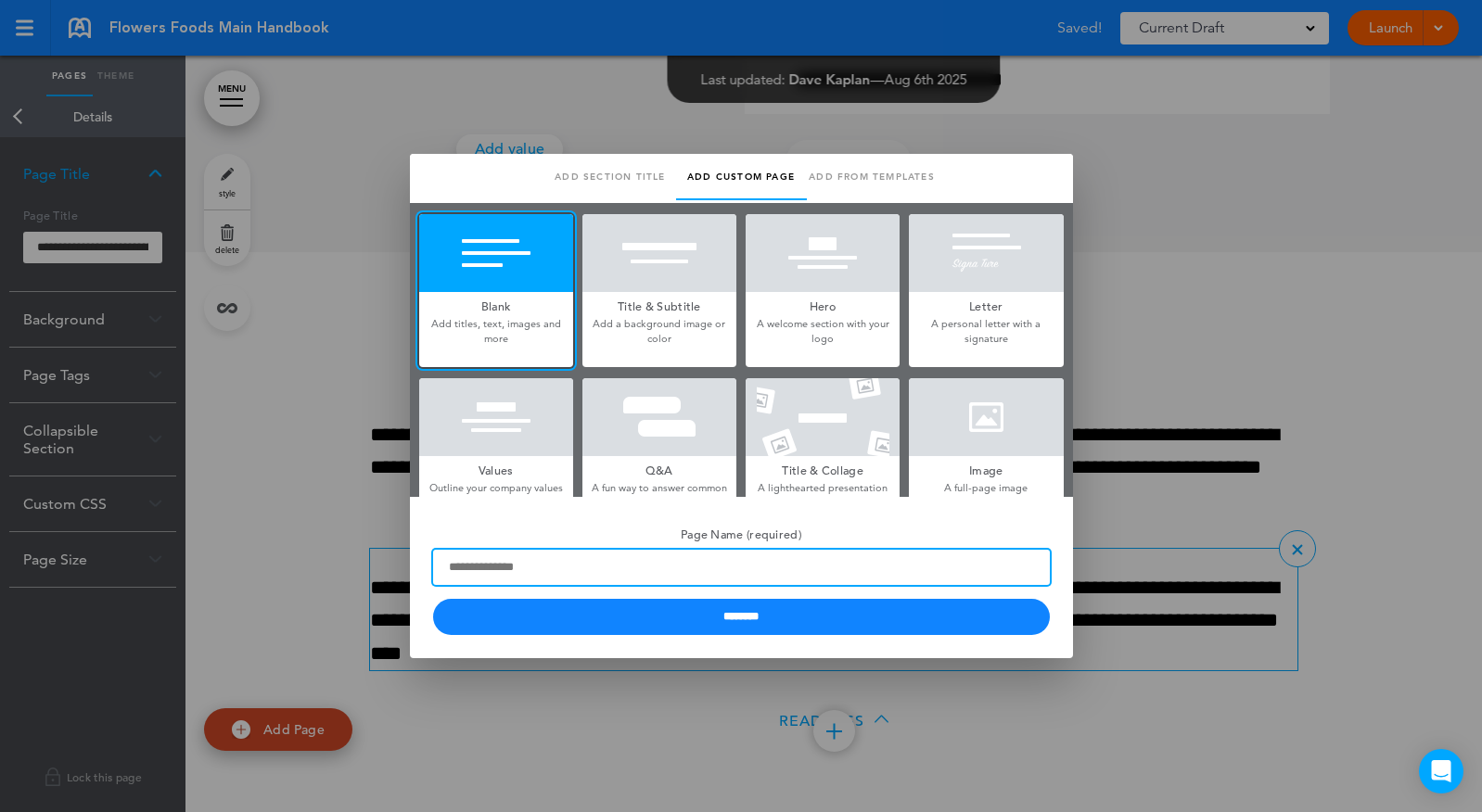 click on "Page Name (required)" at bounding box center [741, 567] 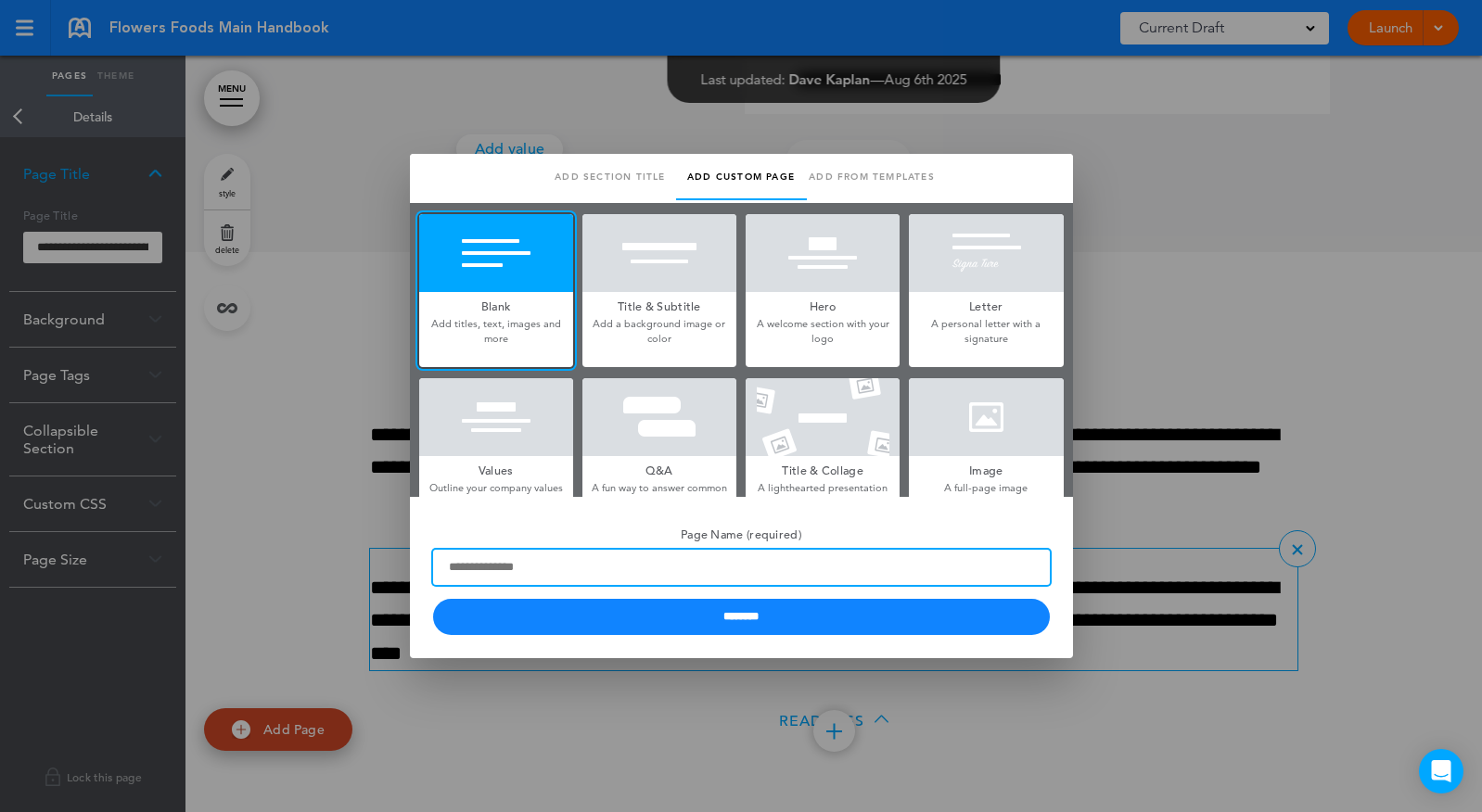 paste on "**********" 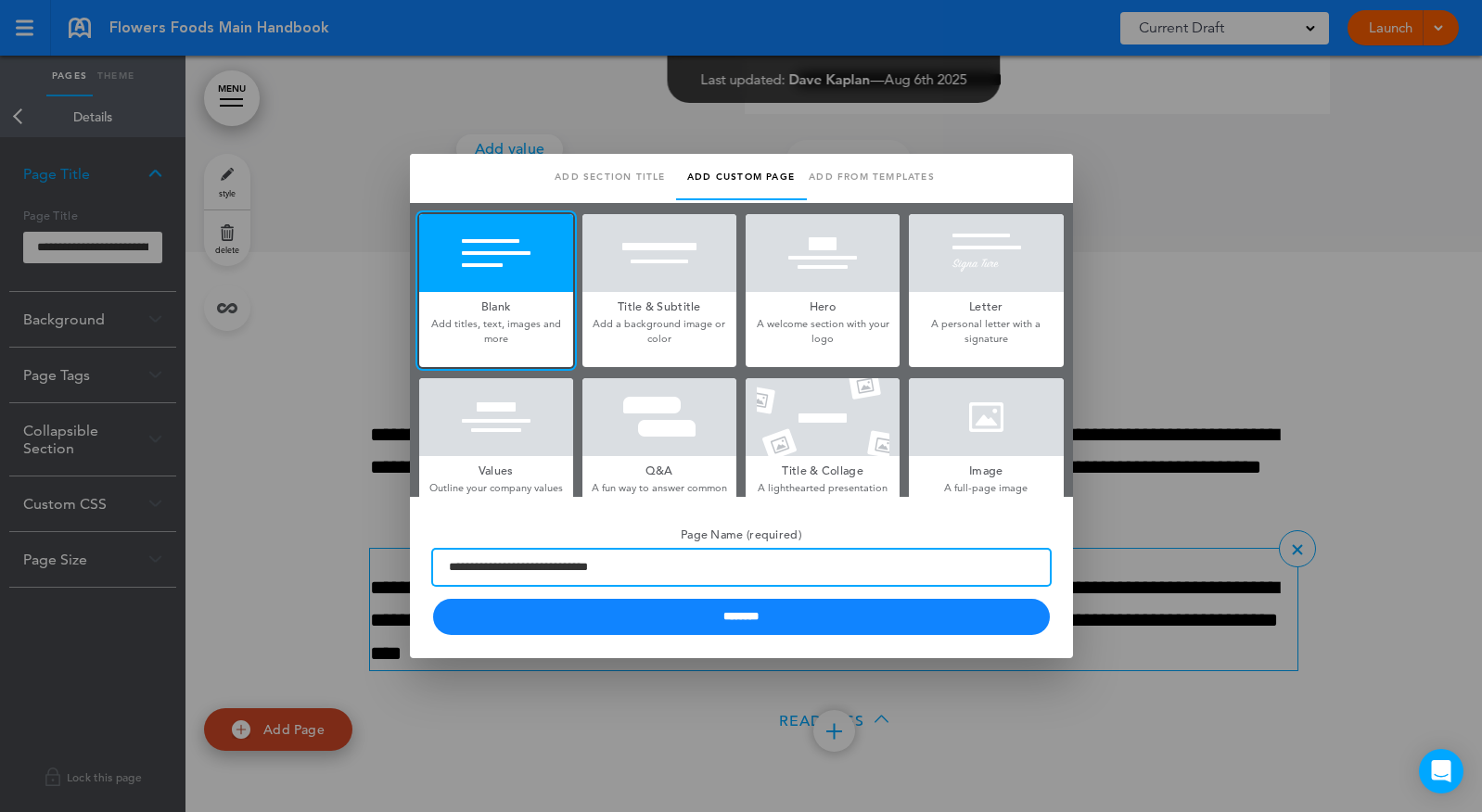 drag, startPoint x: 669, startPoint y: 571, endPoint x: 351, endPoint y: 561, distance: 318.15719 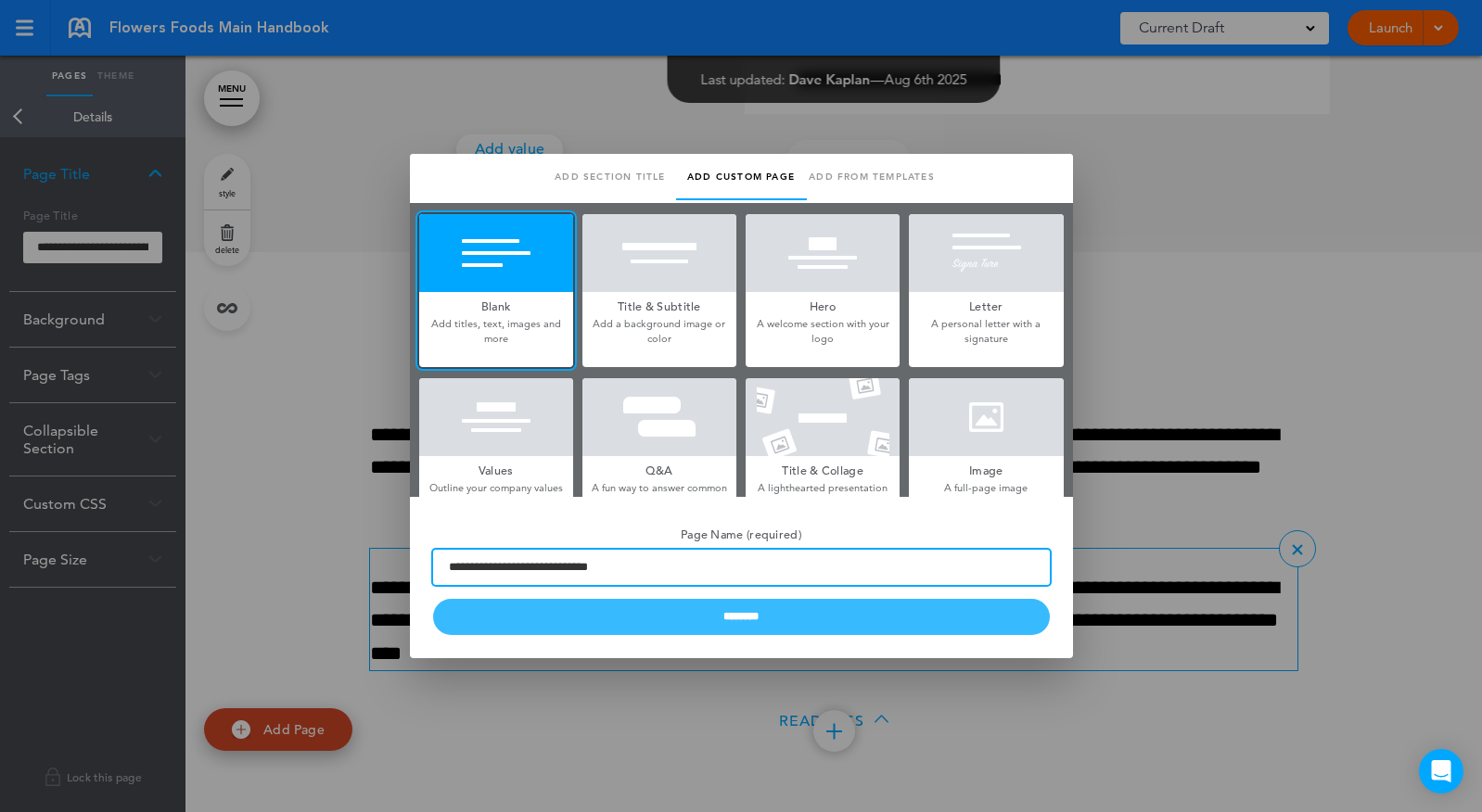 type on "**********" 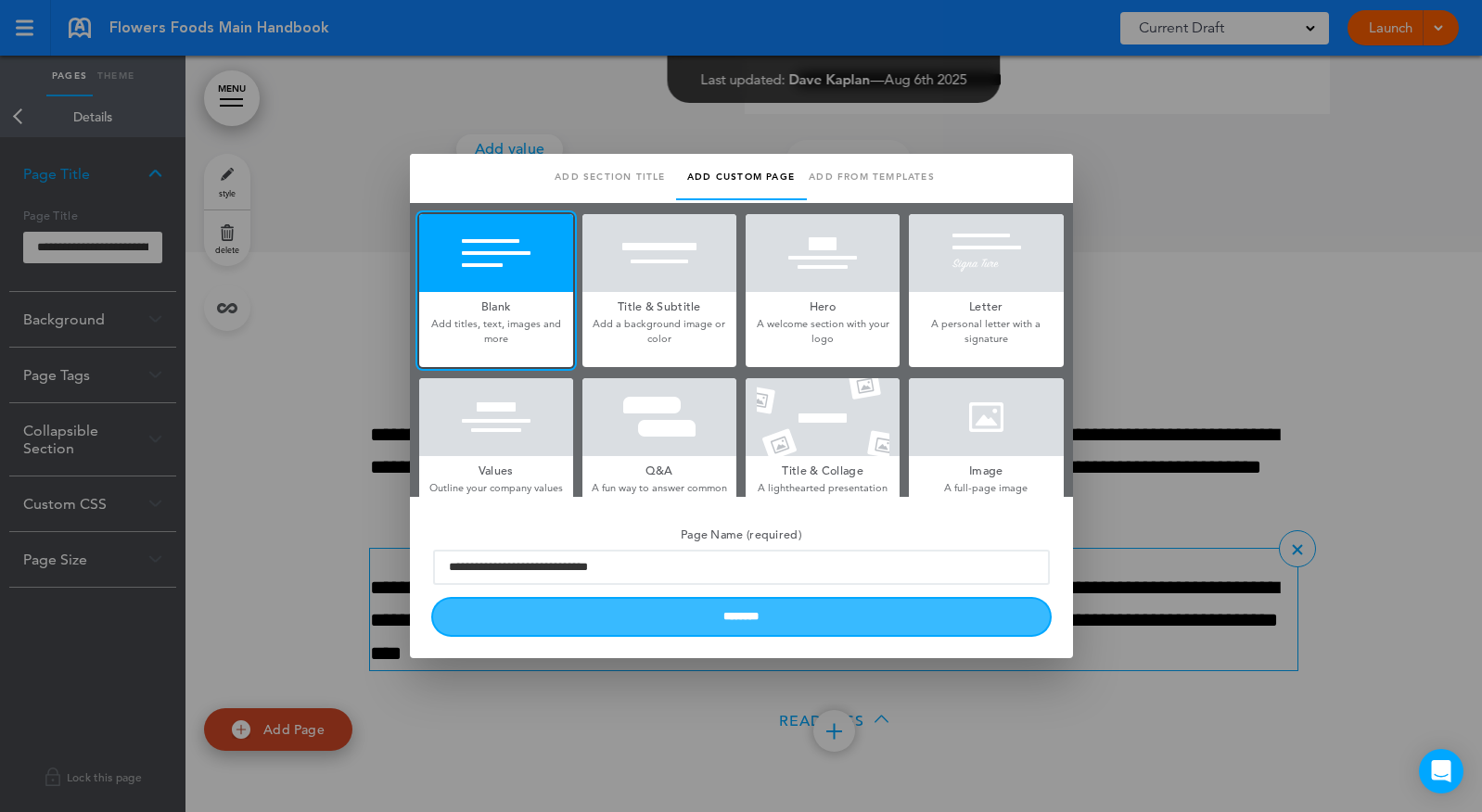 click on "********" at bounding box center [741, 616] 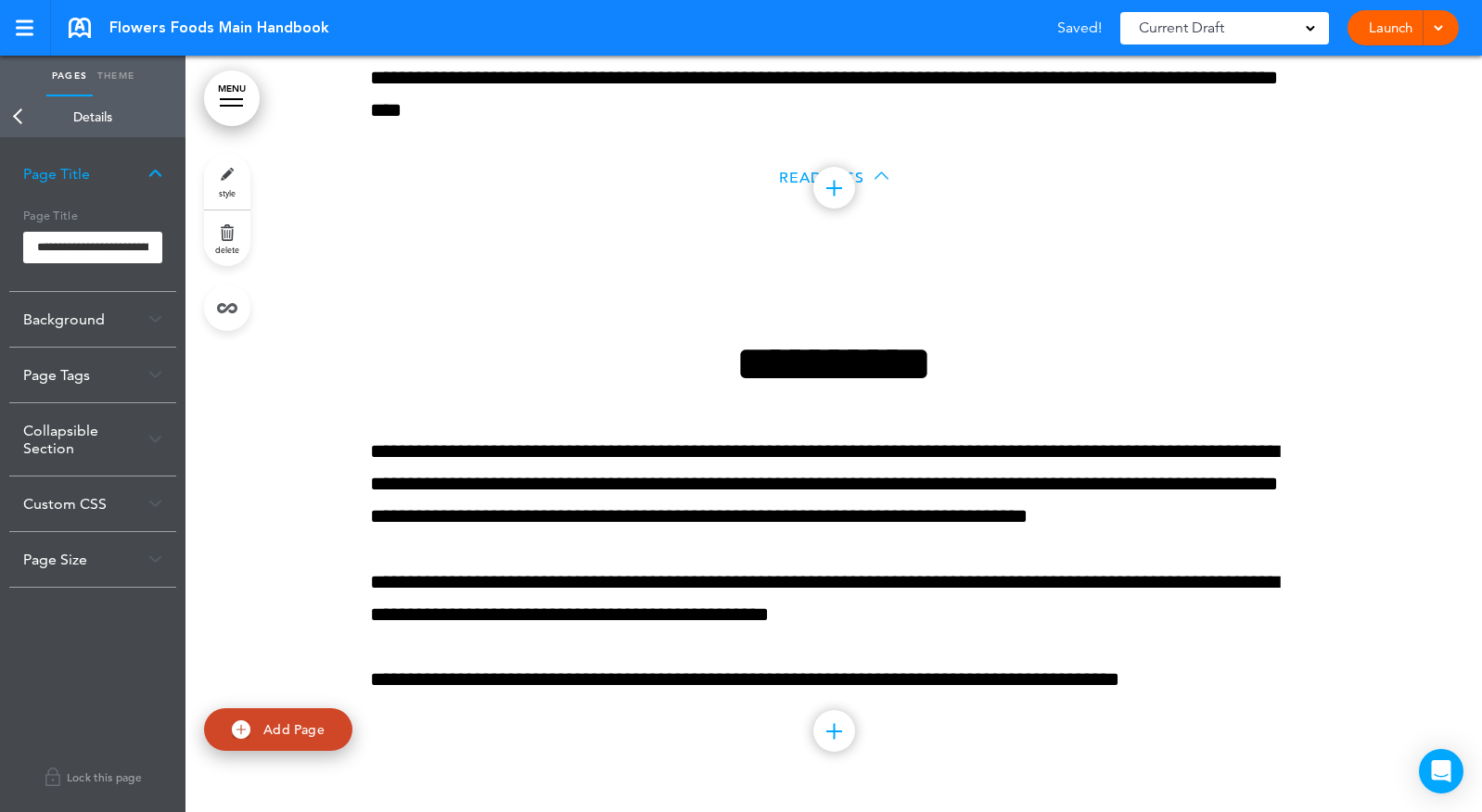 scroll, scrollTop: 62820, scrollLeft: 0, axis: vertical 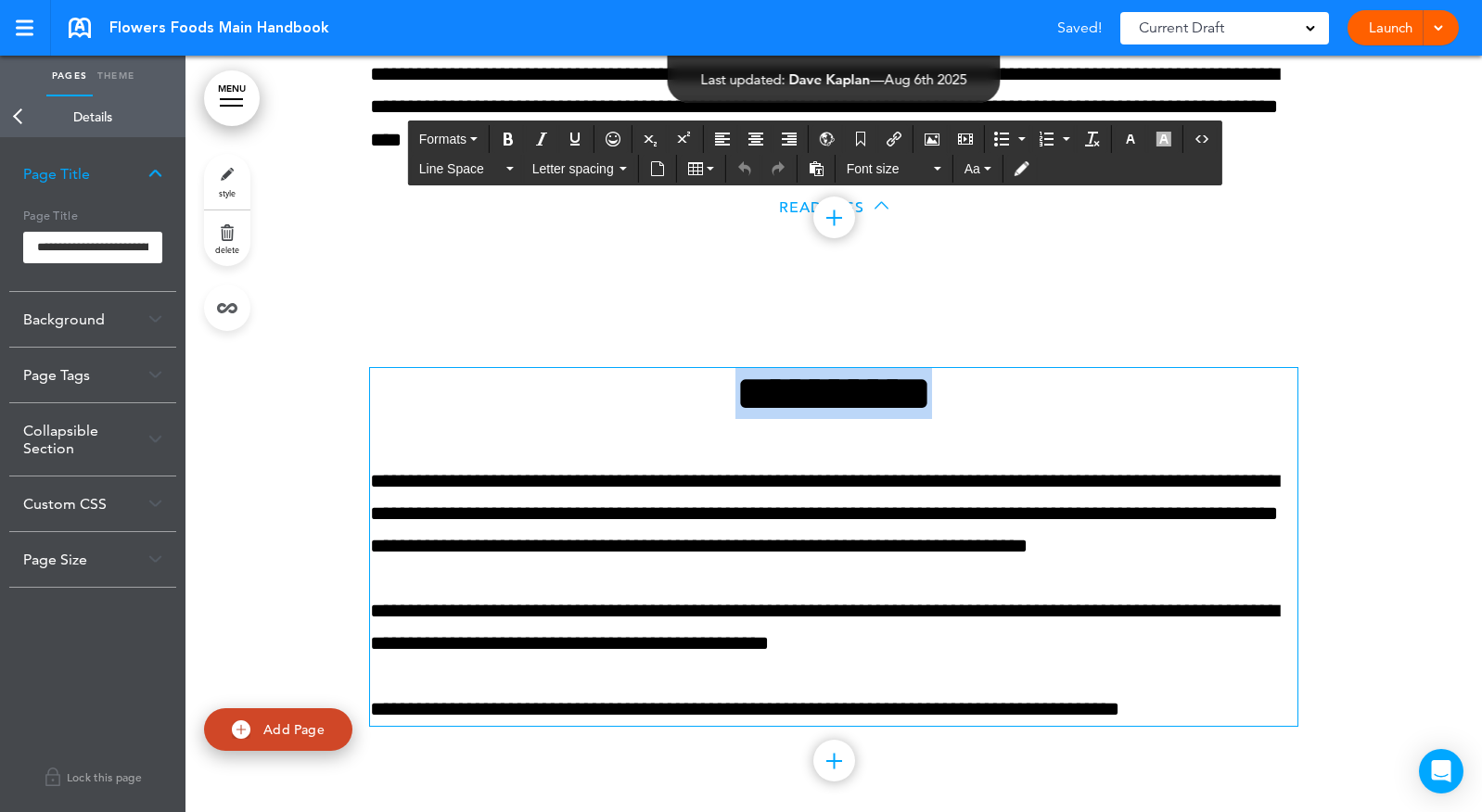 drag, startPoint x: 681, startPoint y: 539, endPoint x: 1213, endPoint y: 535, distance: 532.015 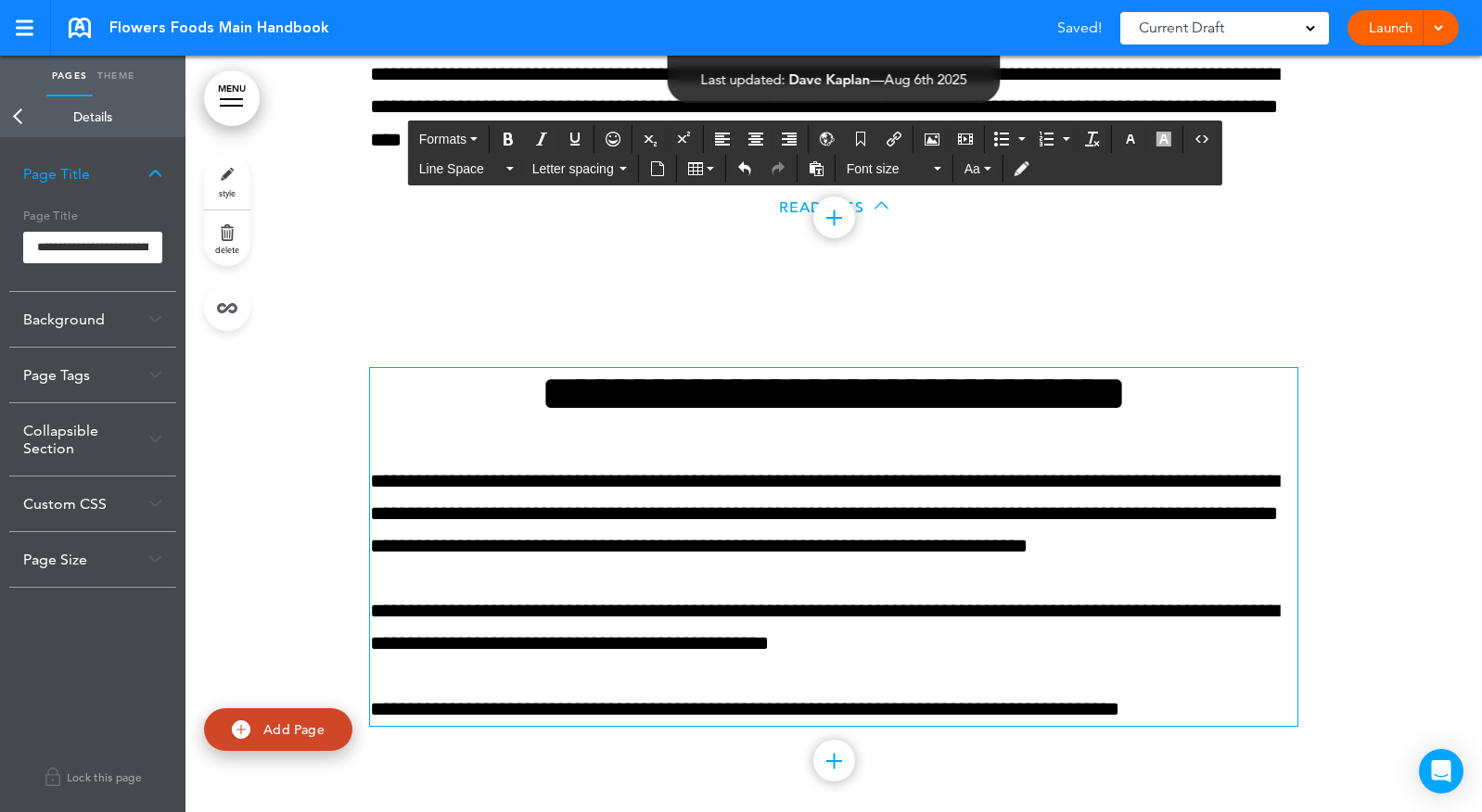 scroll, scrollTop: 62977, scrollLeft: 0, axis: vertical 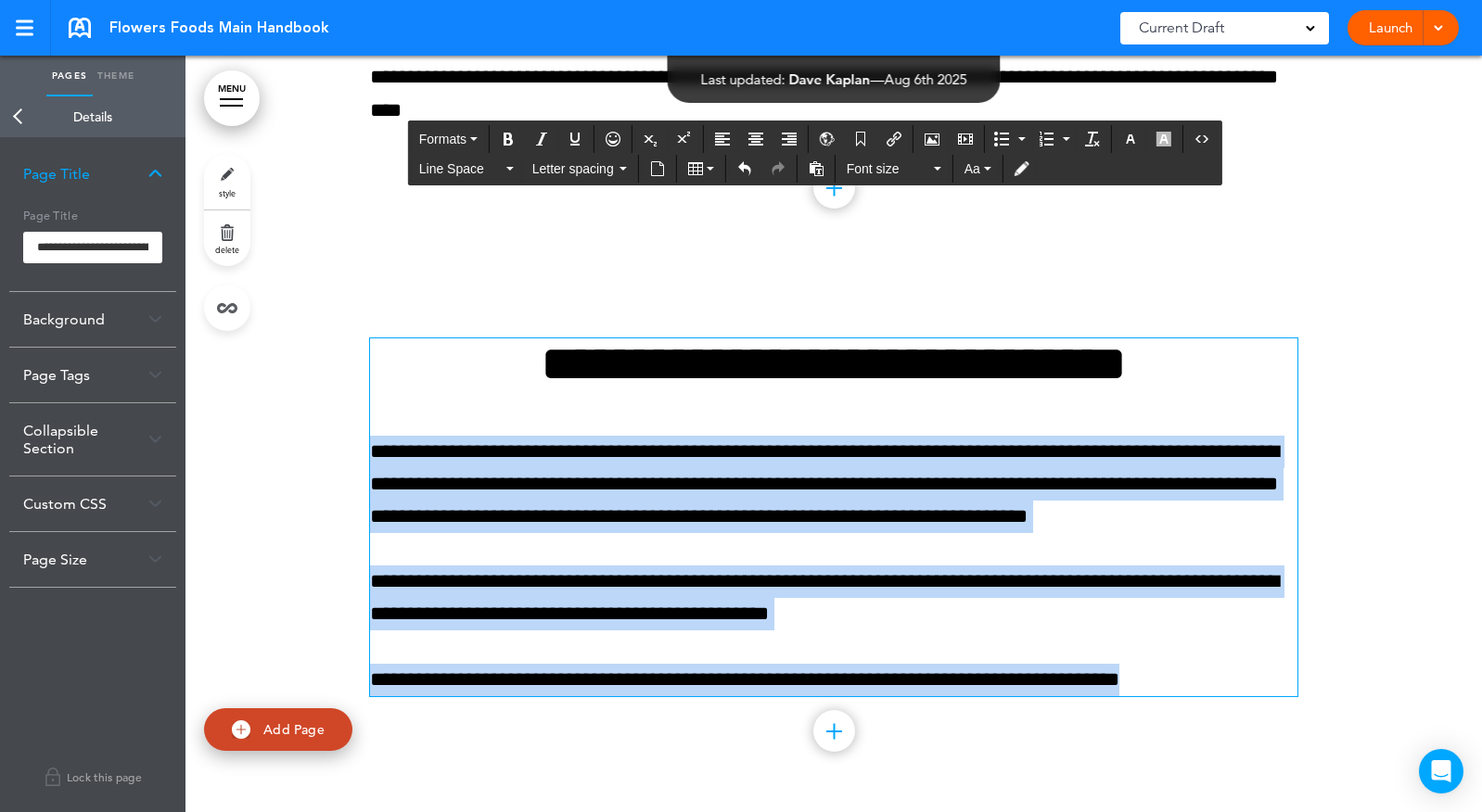 drag, startPoint x: 388, startPoint y: 450, endPoint x: 1317, endPoint y: 687, distance: 958.7544 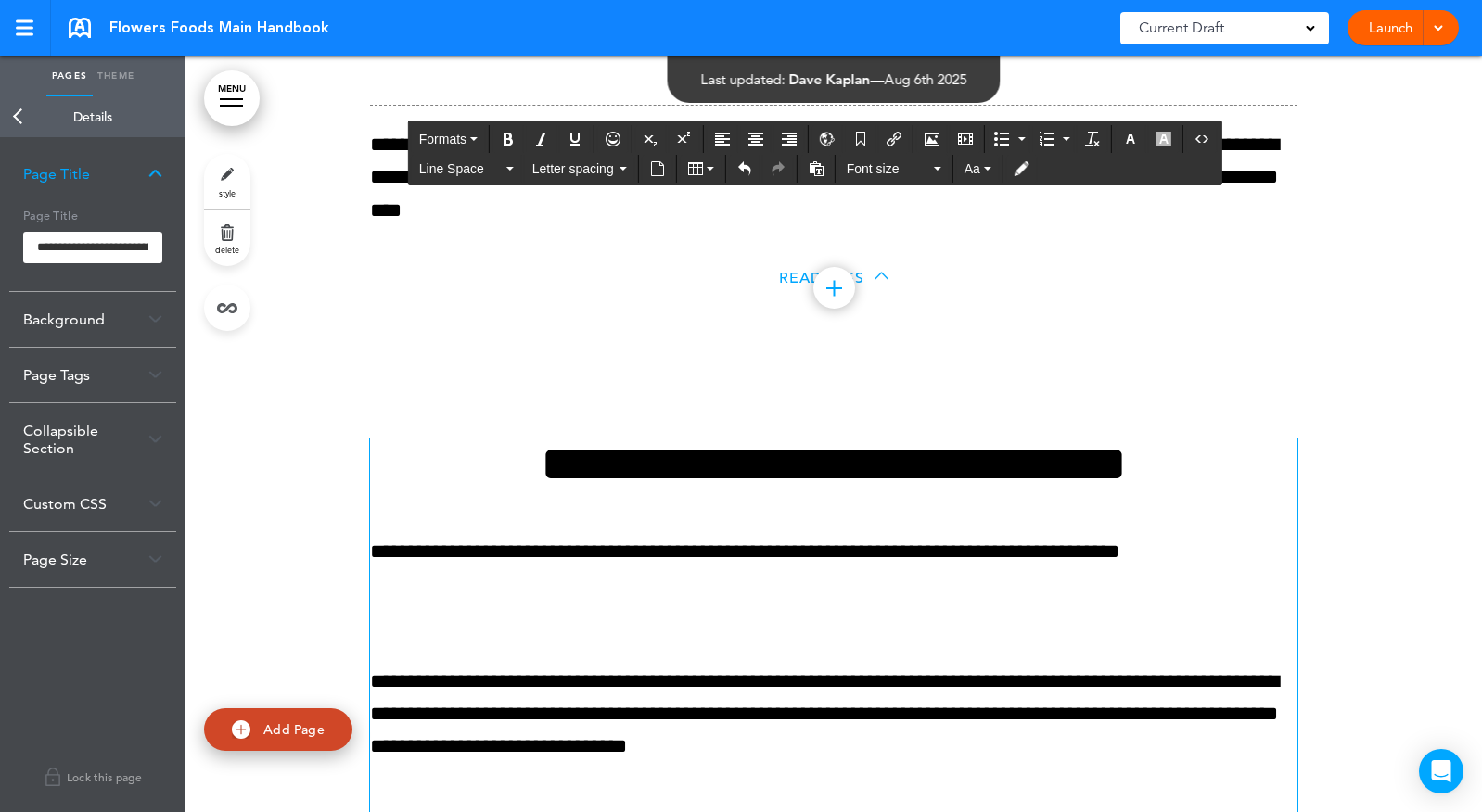 scroll, scrollTop: 62758, scrollLeft: 0, axis: vertical 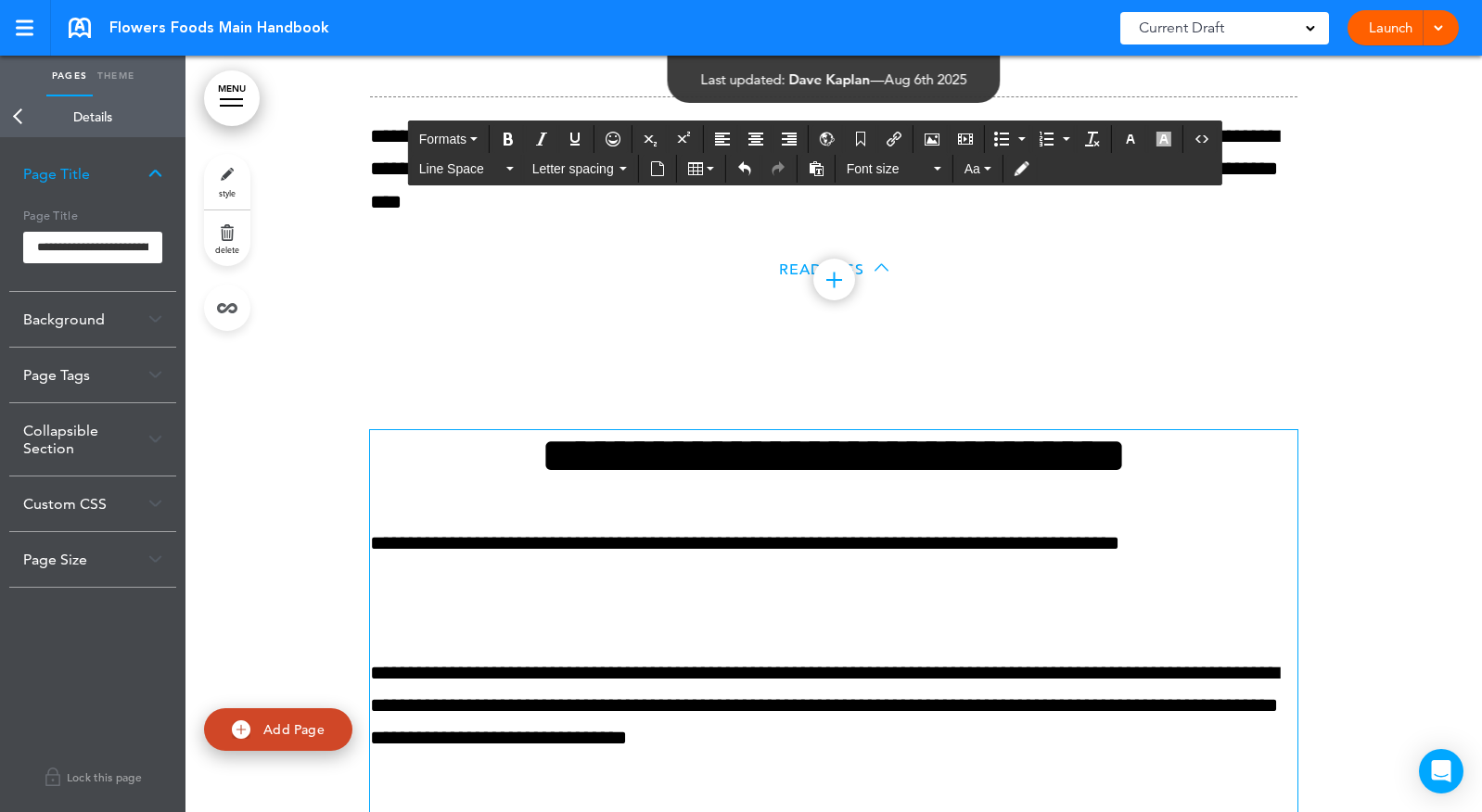 click at bounding box center (834, 608) 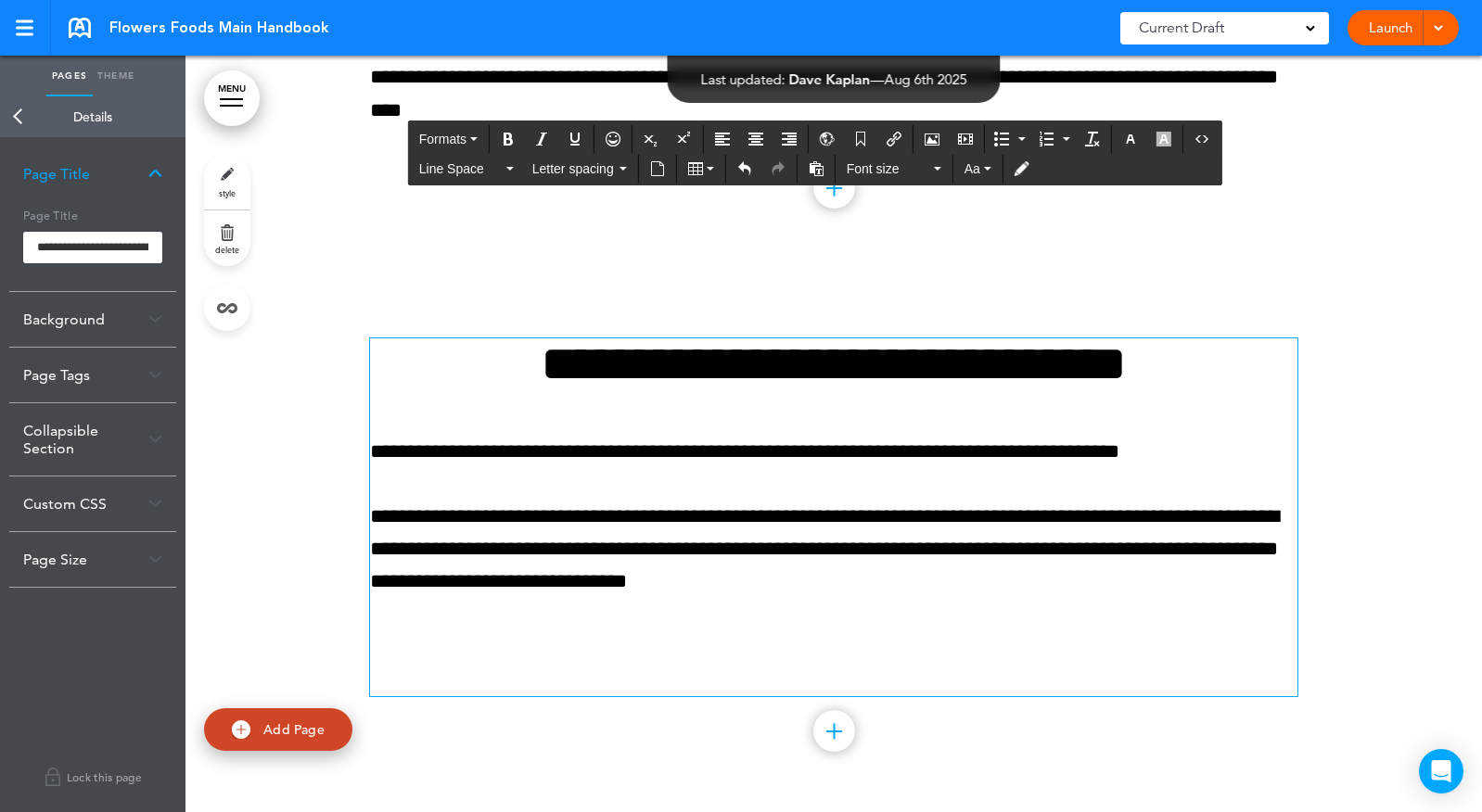scroll, scrollTop: 62977, scrollLeft: 0, axis: vertical 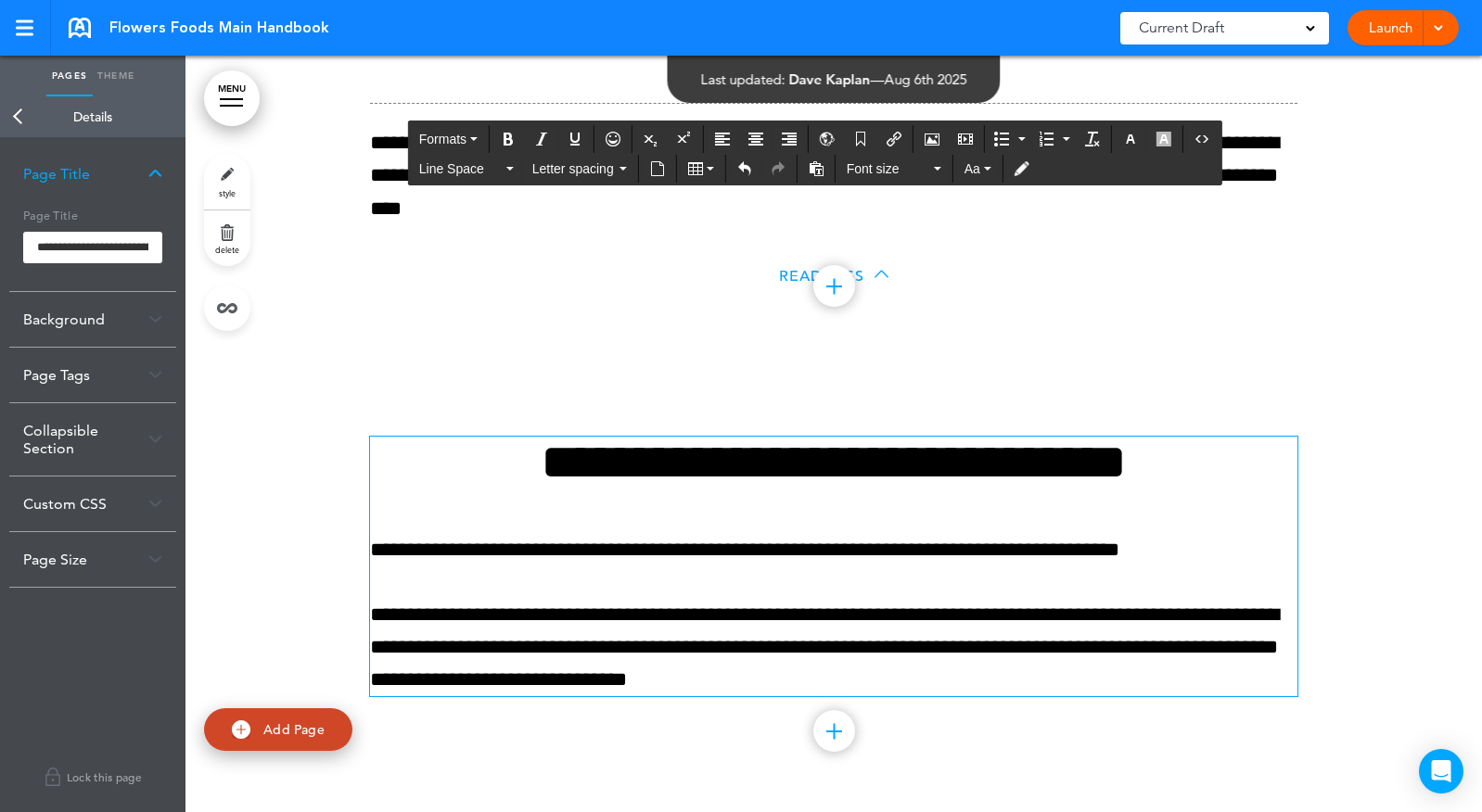 click at bounding box center [834, 730] 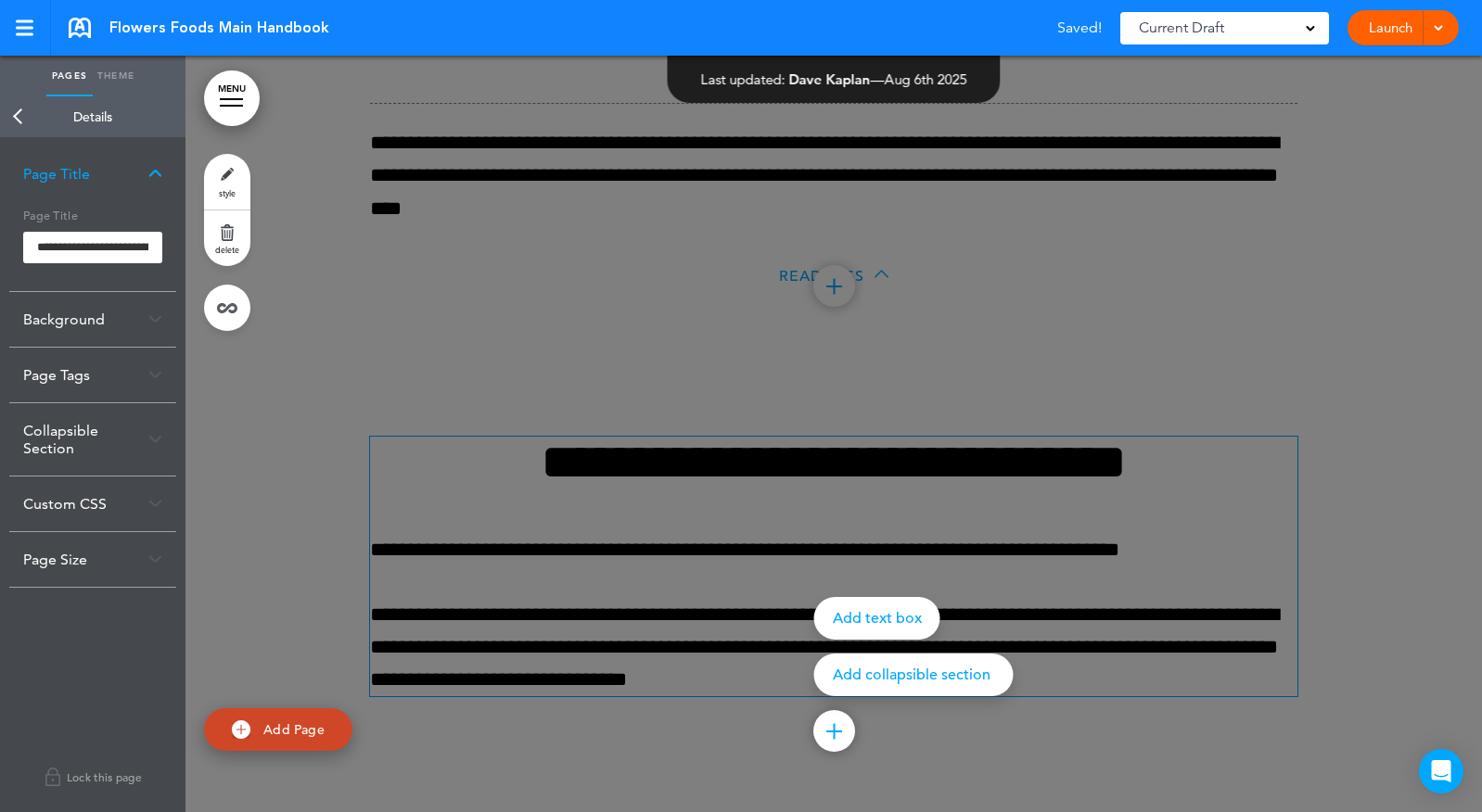 click on "Add collapsible section" at bounding box center (913, 675) 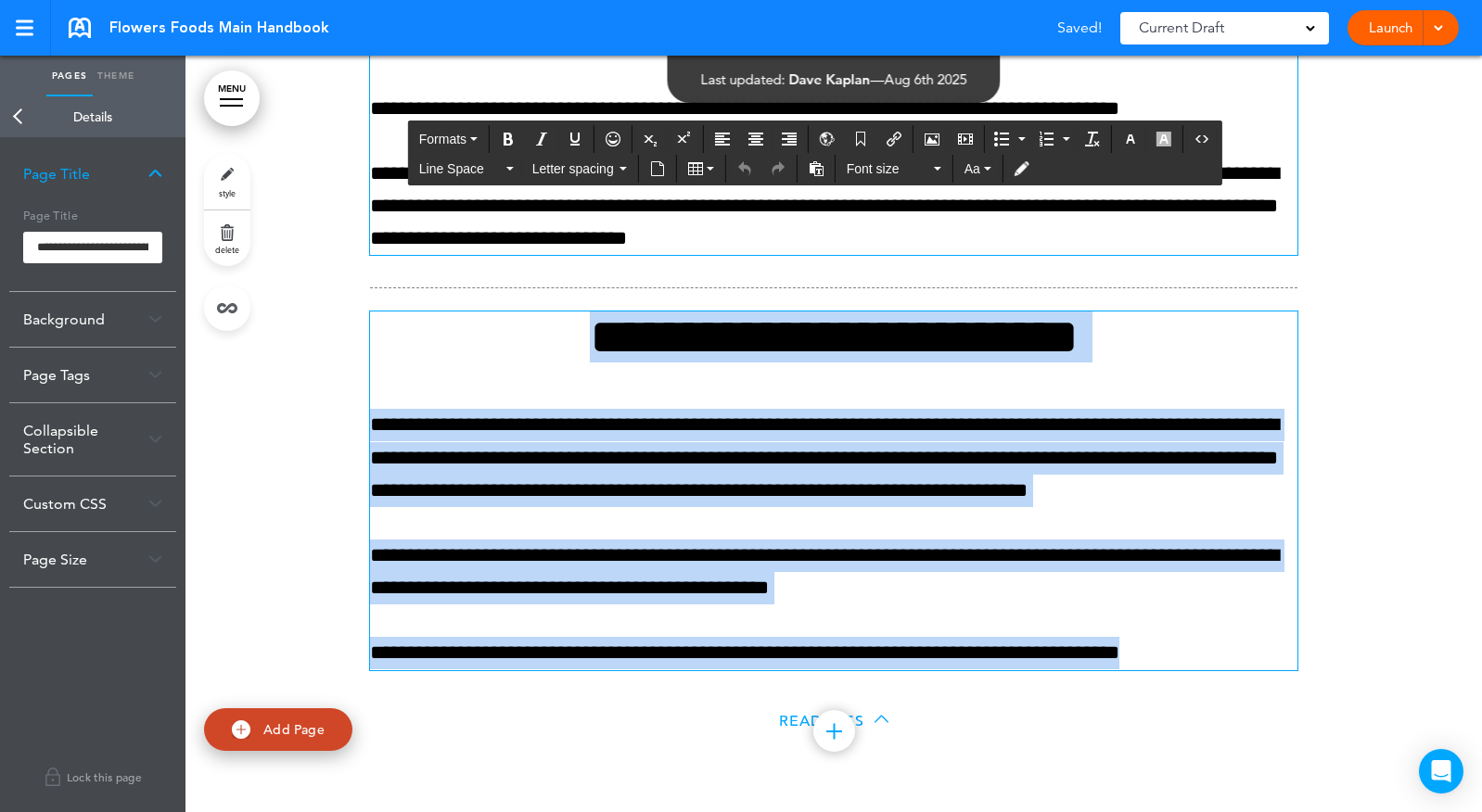 drag, startPoint x: 555, startPoint y: 424, endPoint x: 1397, endPoint y: 831, distance: 935.2075 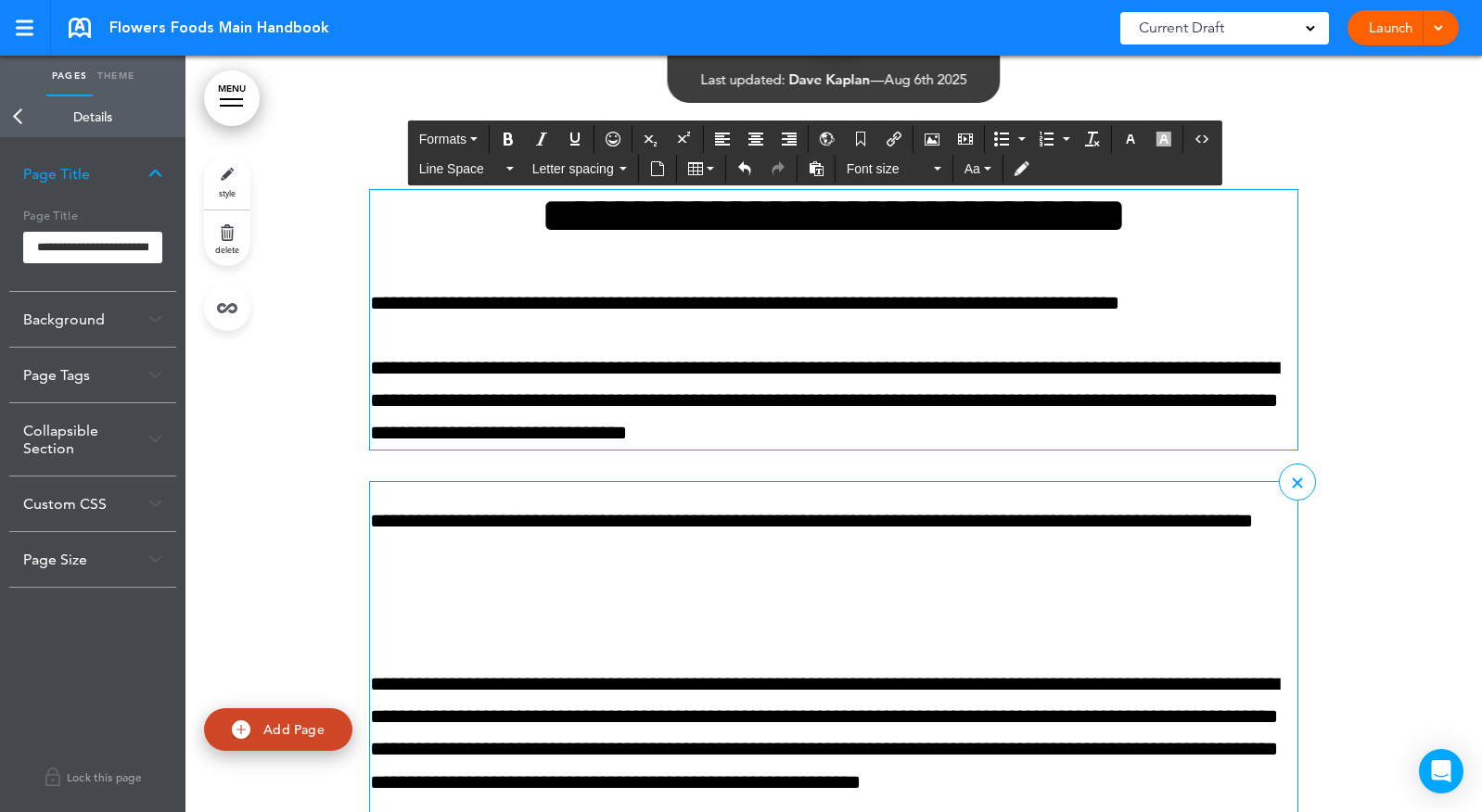 scroll, scrollTop: 63043, scrollLeft: 0, axis: vertical 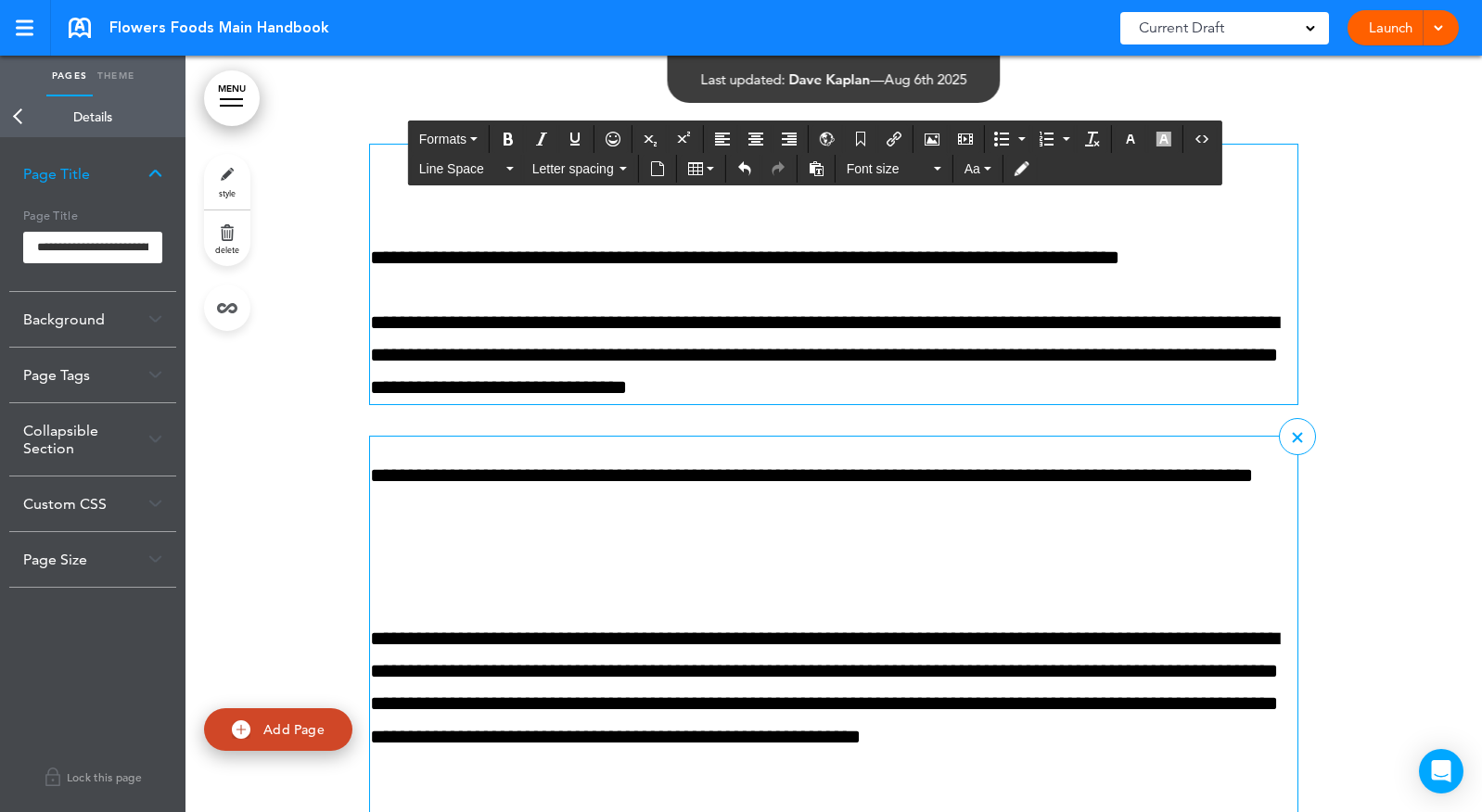 click at bounding box center (834, 574) 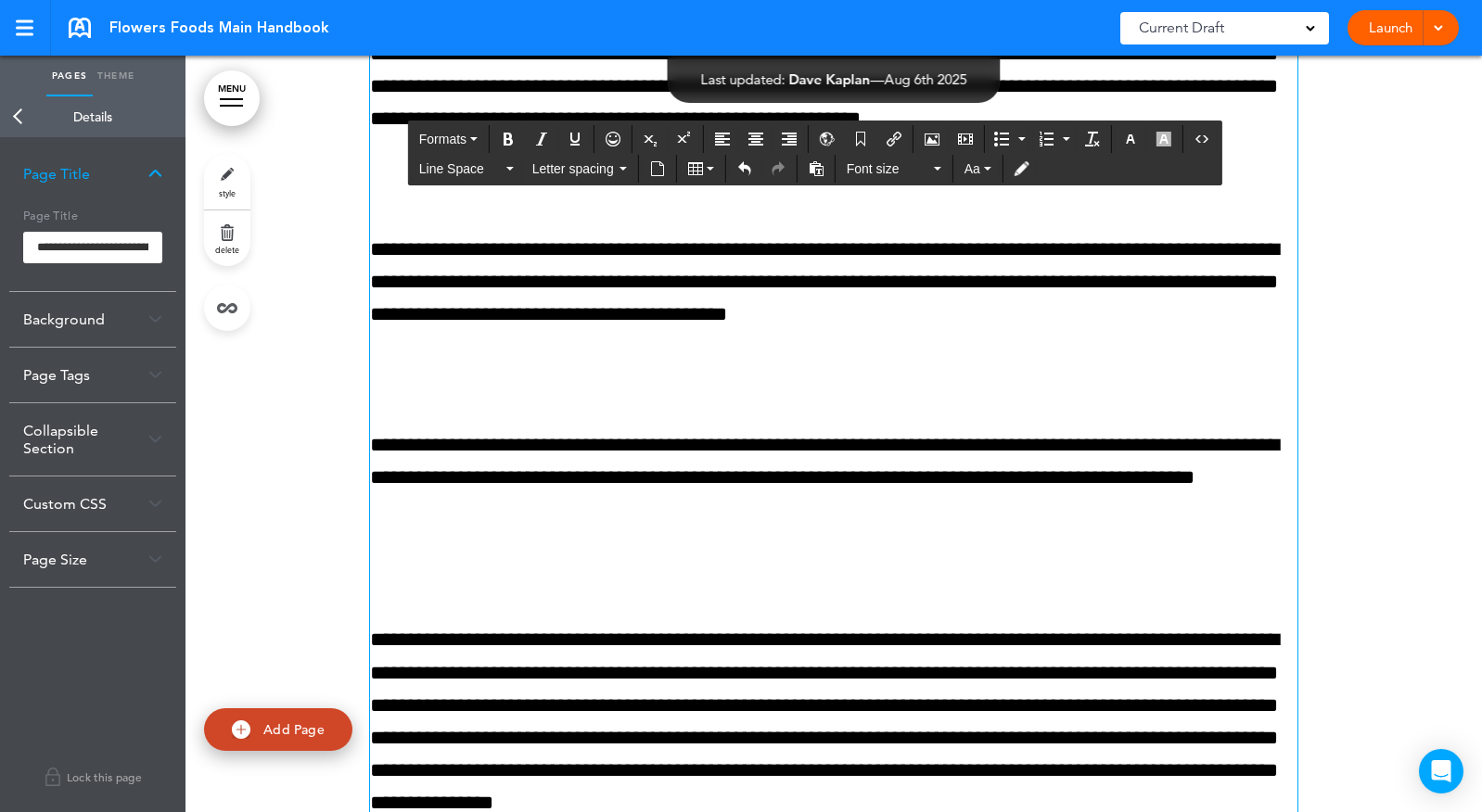 scroll, scrollTop: 63599, scrollLeft: 0, axis: vertical 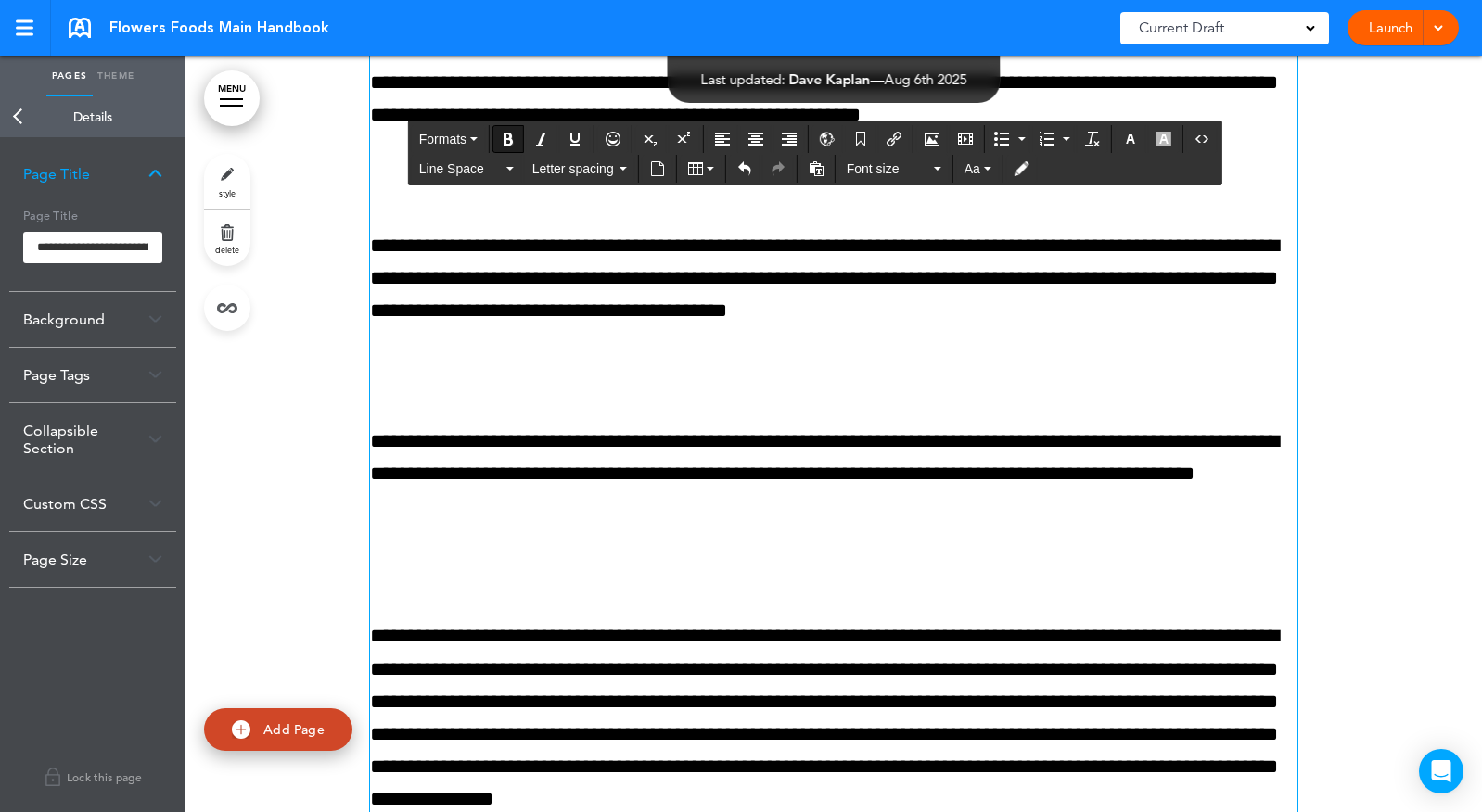 click at bounding box center [834, 181] 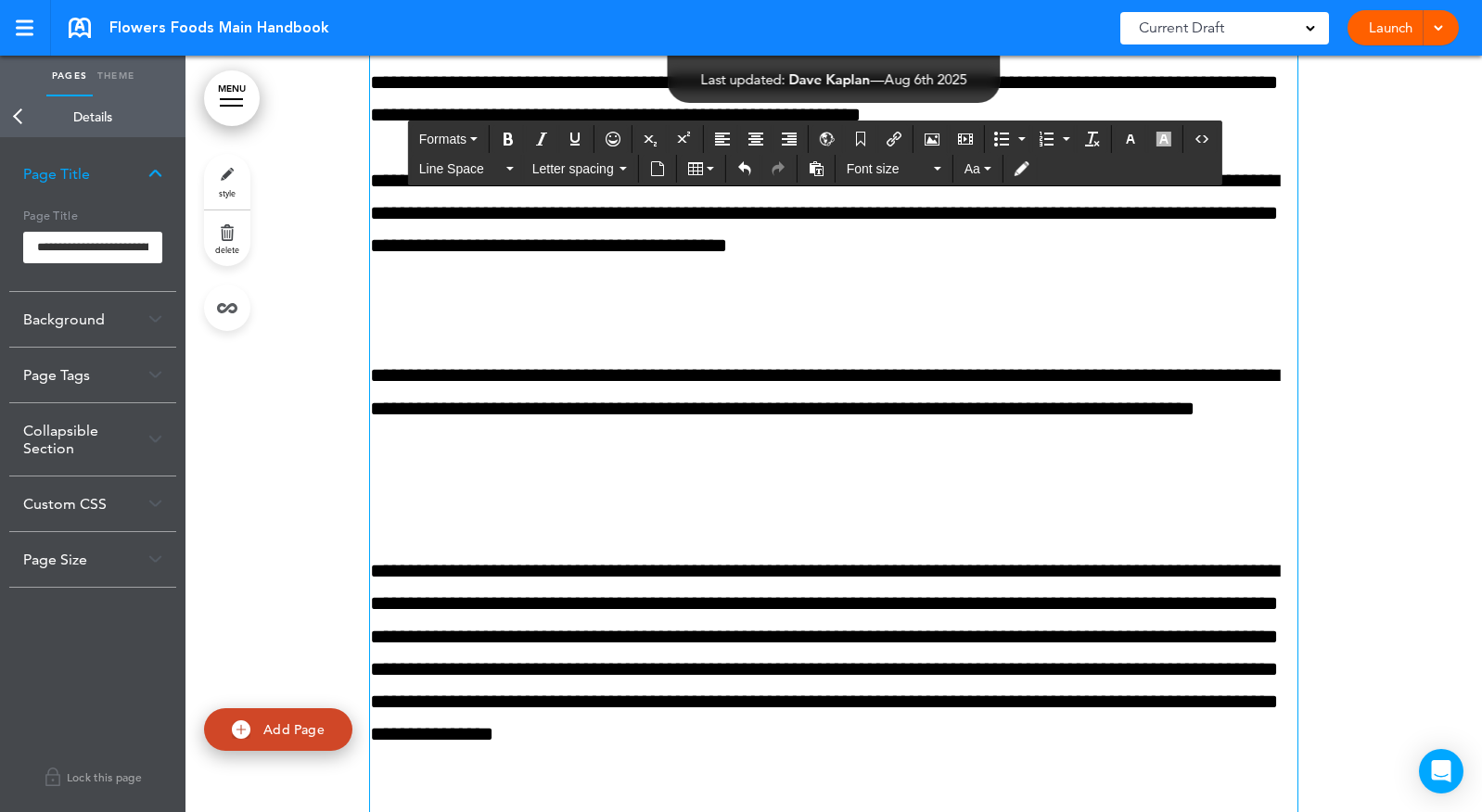 click at bounding box center (834, 311) 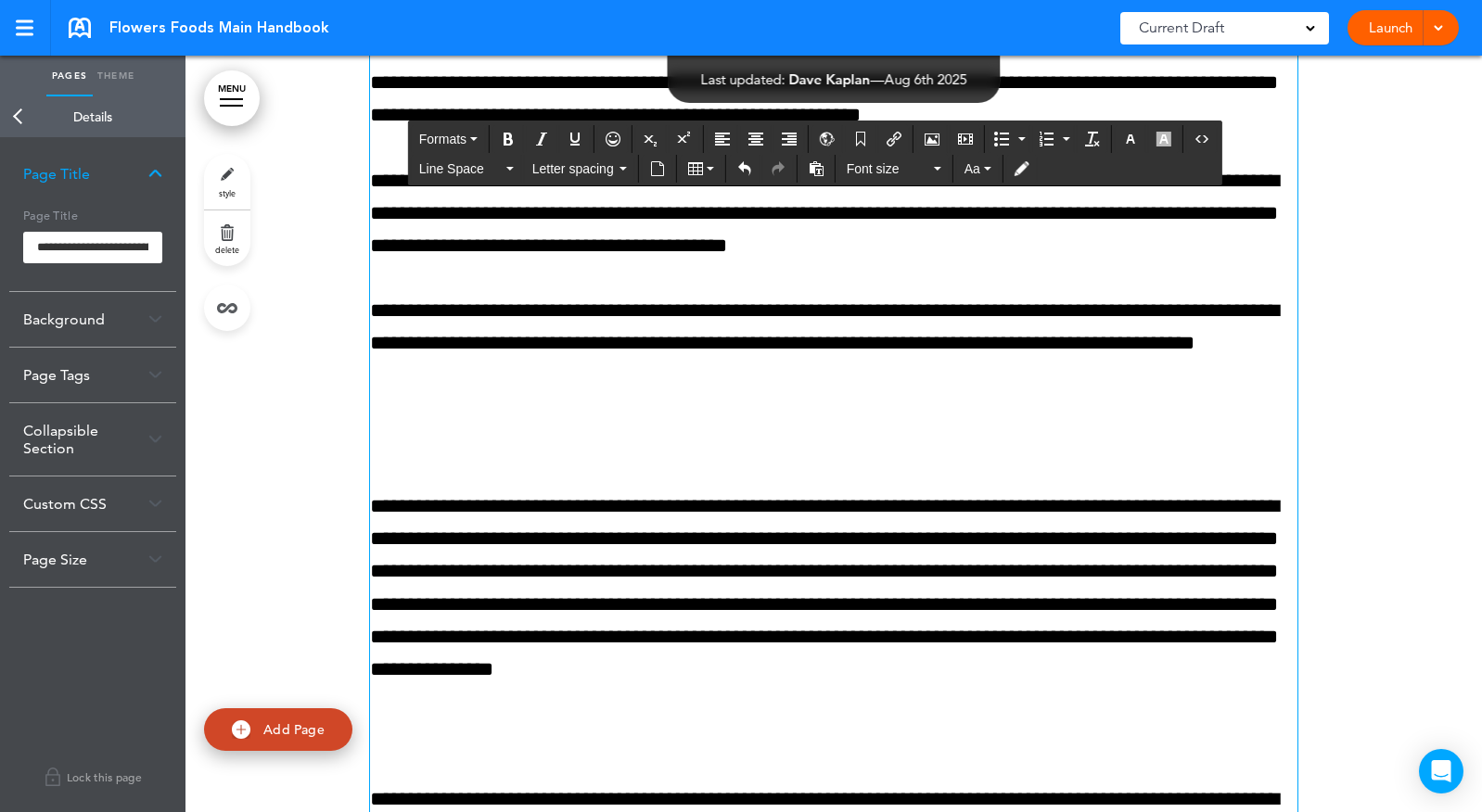 click at bounding box center [834, 441] 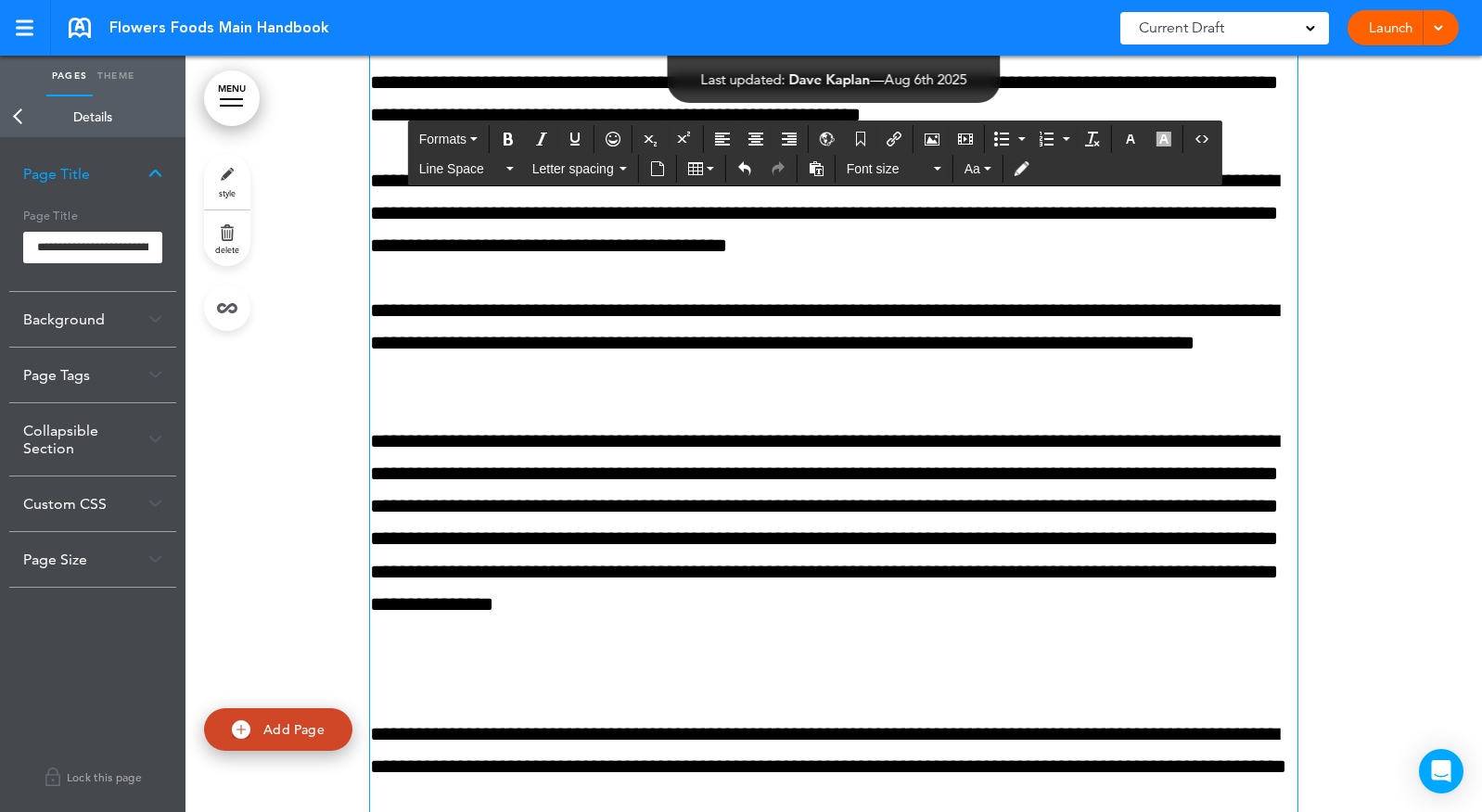 scroll, scrollTop: 63837, scrollLeft: 0, axis: vertical 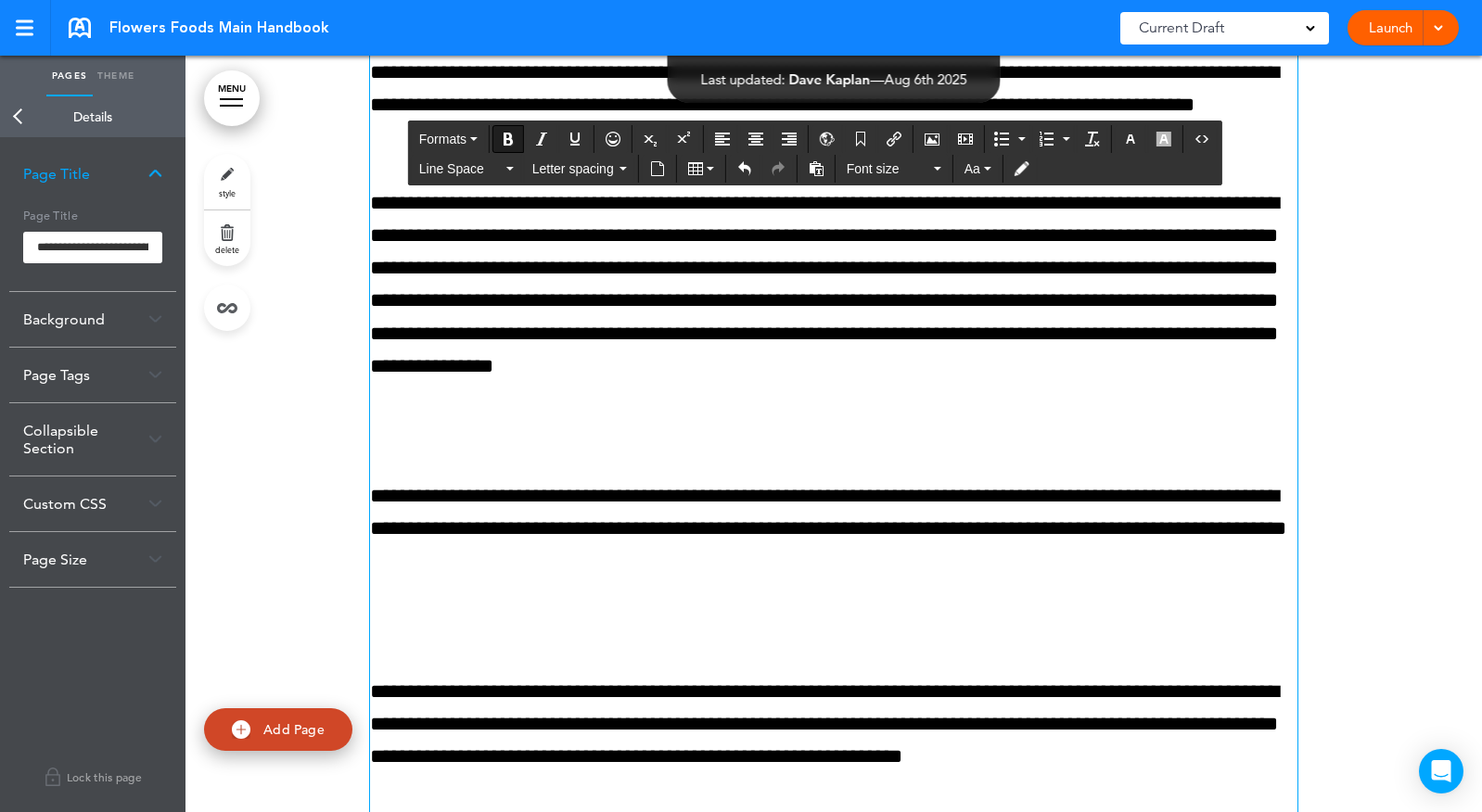 click at bounding box center (834, 431) 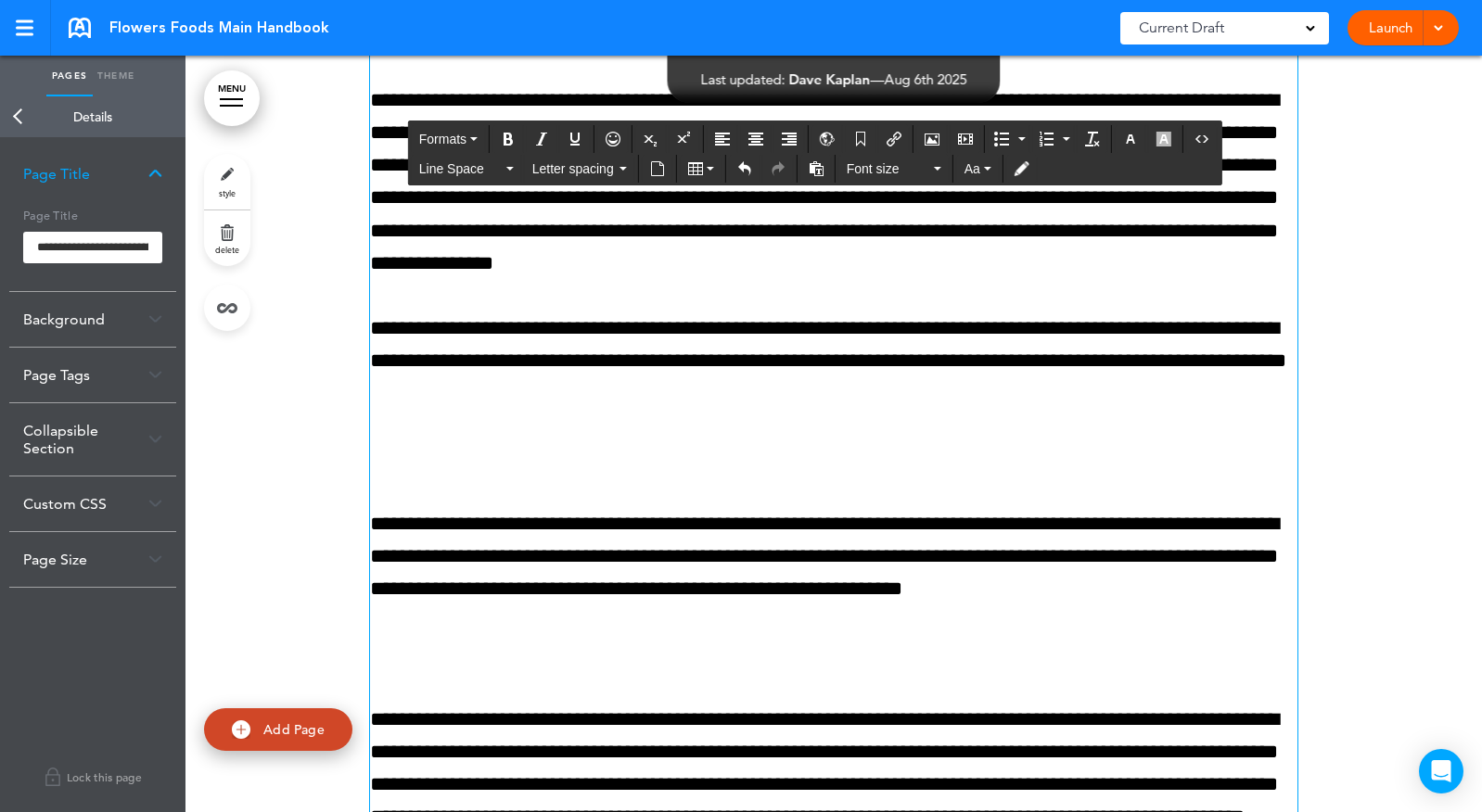scroll, scrollTop: 63940, scrollLeft: 0, axis: vertical 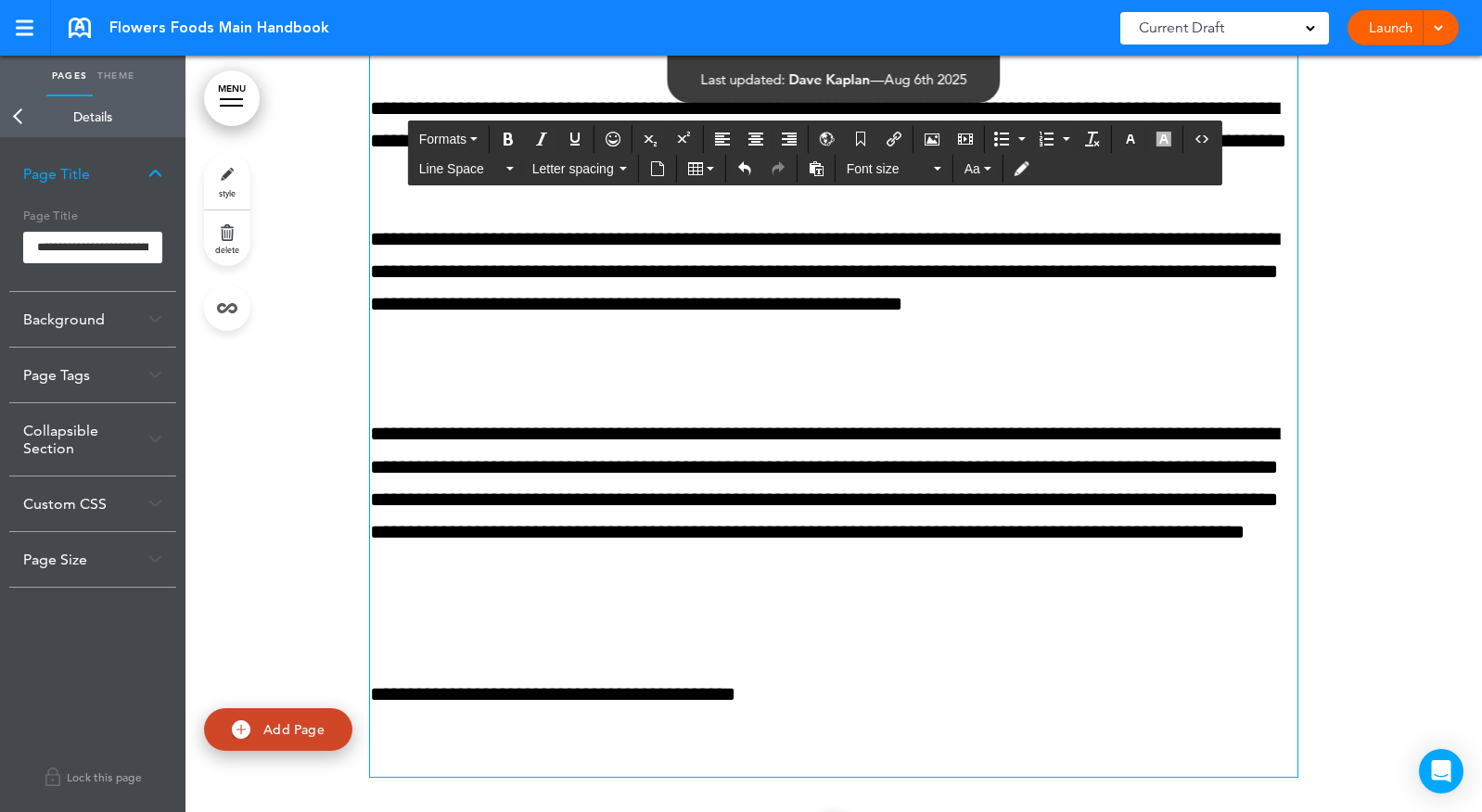 click at bounding box center (834, 369) 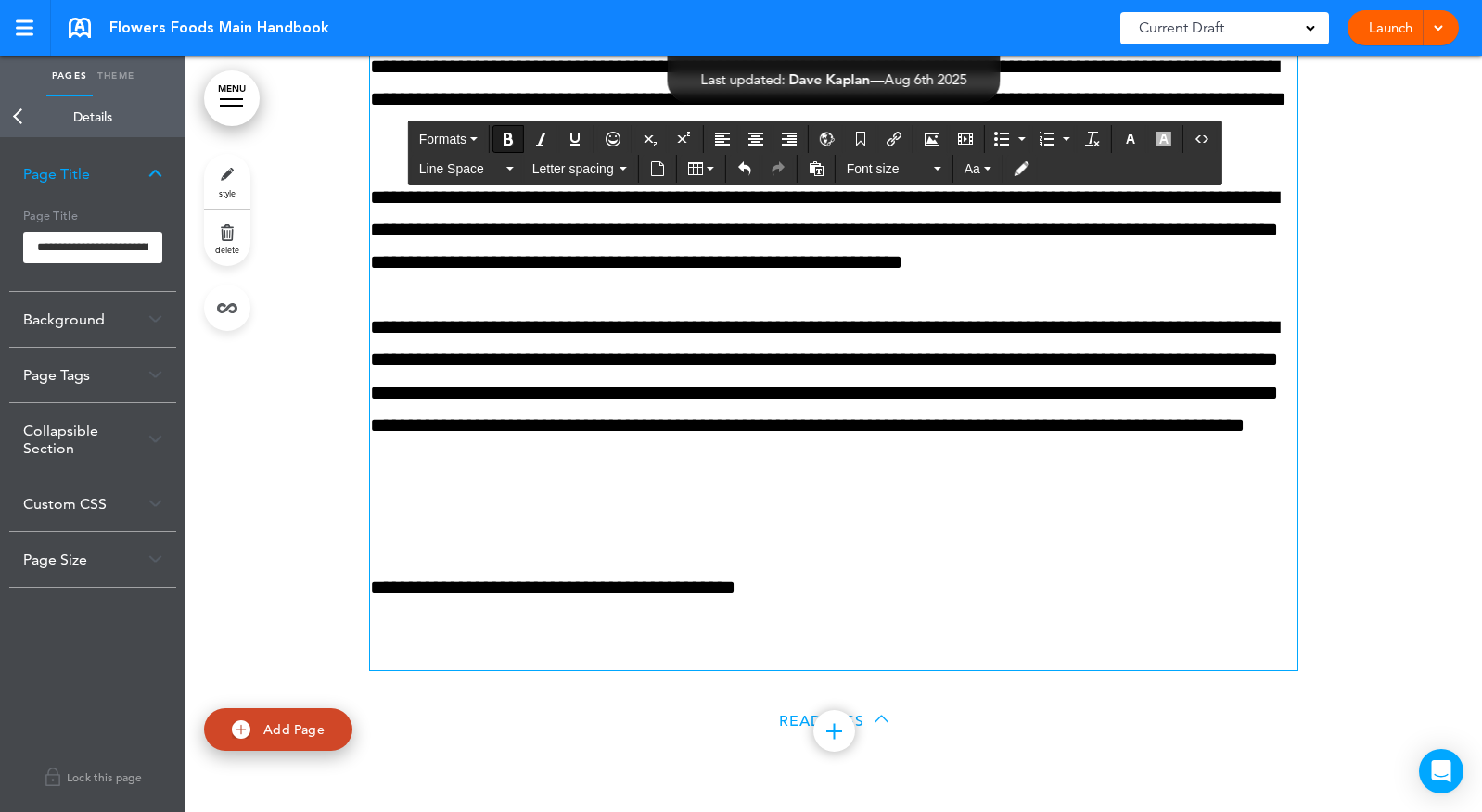 click at bounding box center [834, 523] 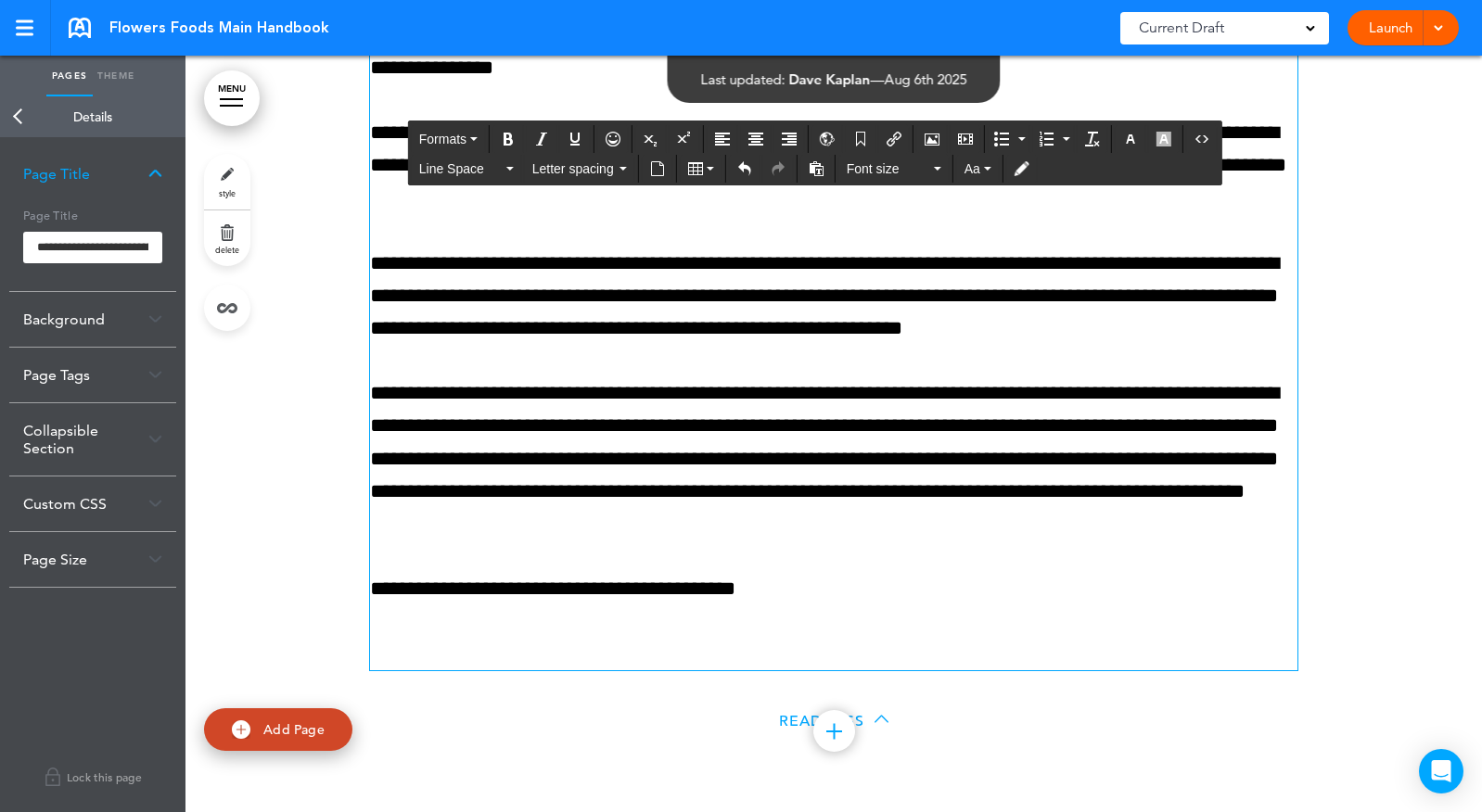 click at bounding box center [834, 653] 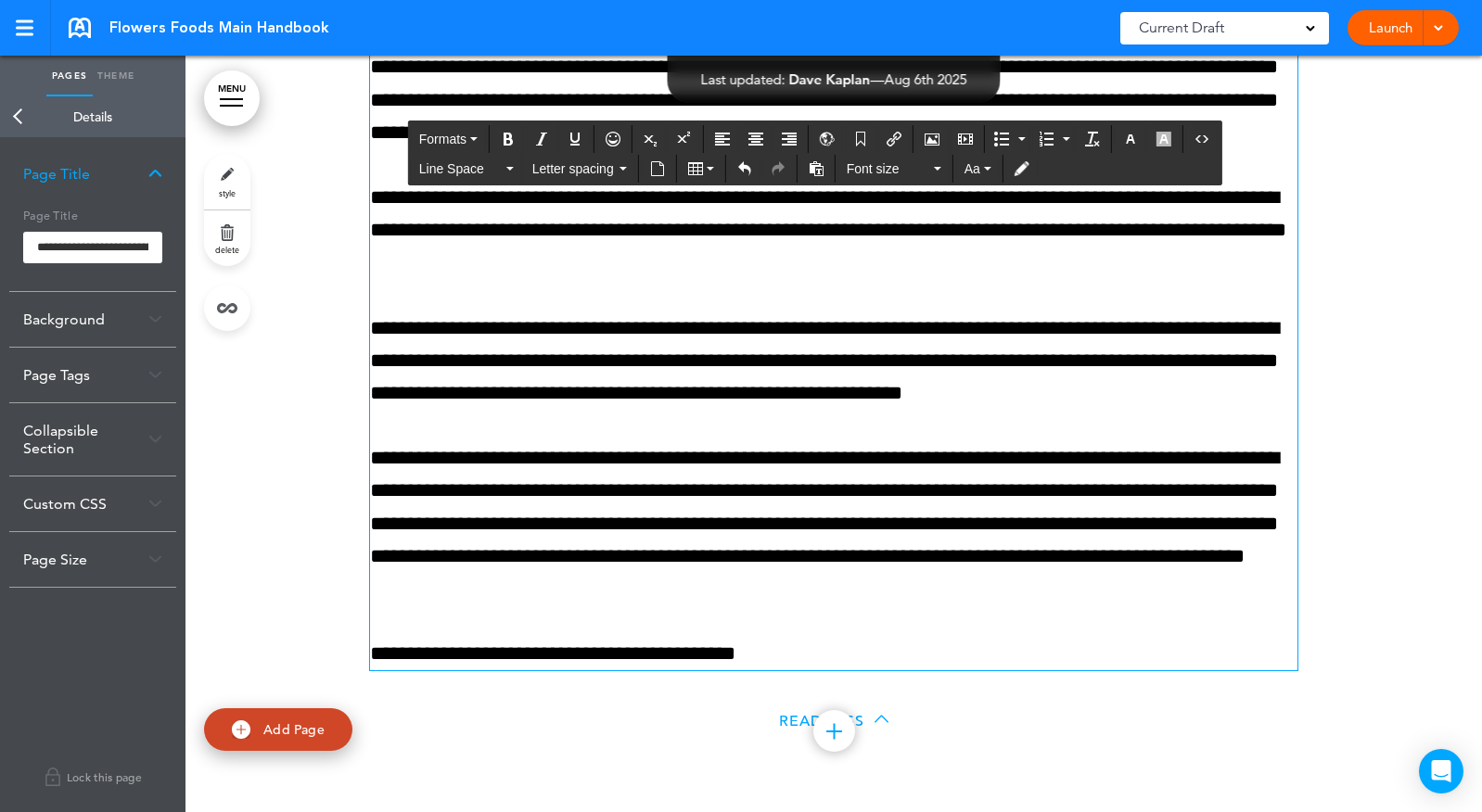 scroll, scrollTop: 64200, scrollLeft: 0, axis: vertical 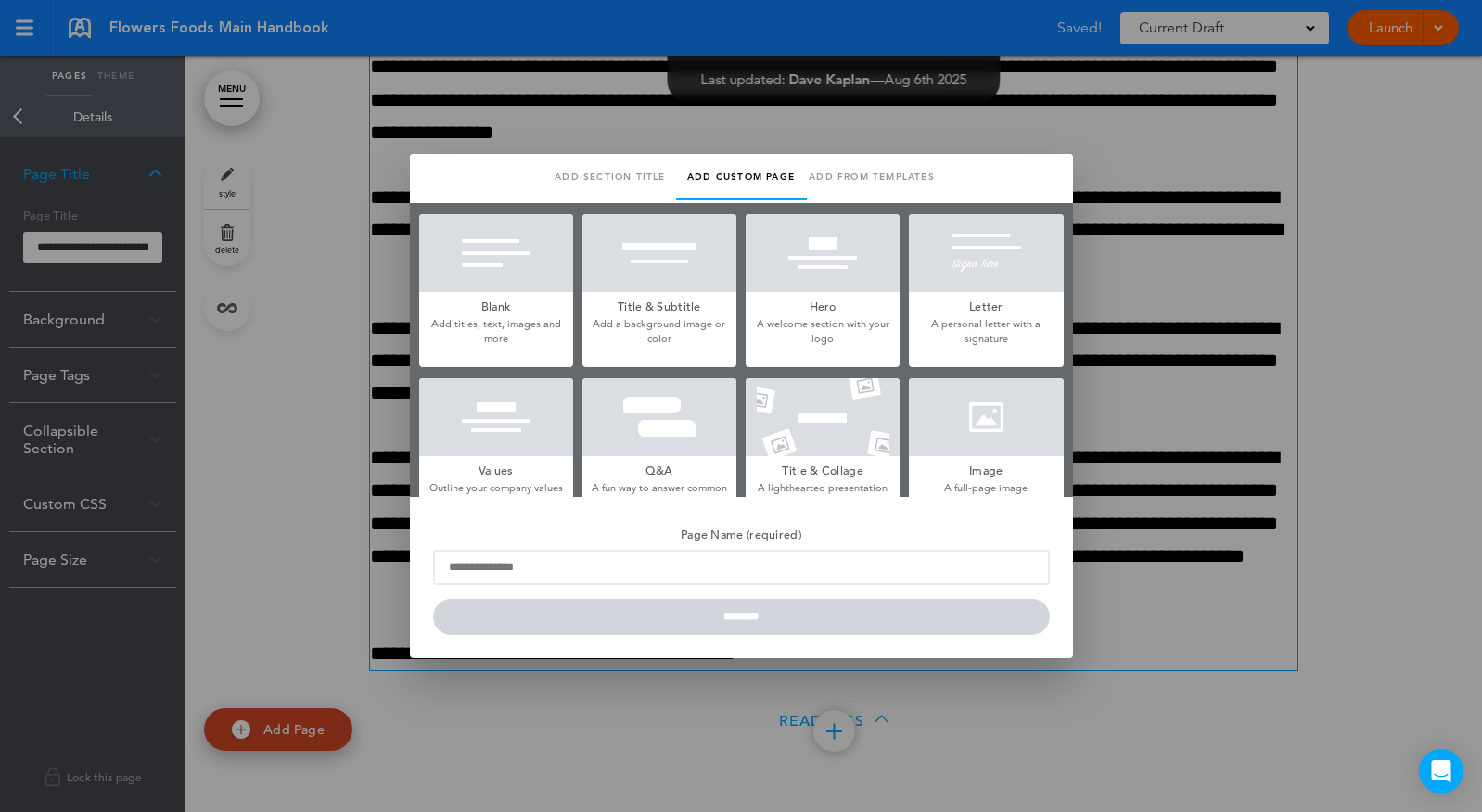 click at bounding box center [496, 253] 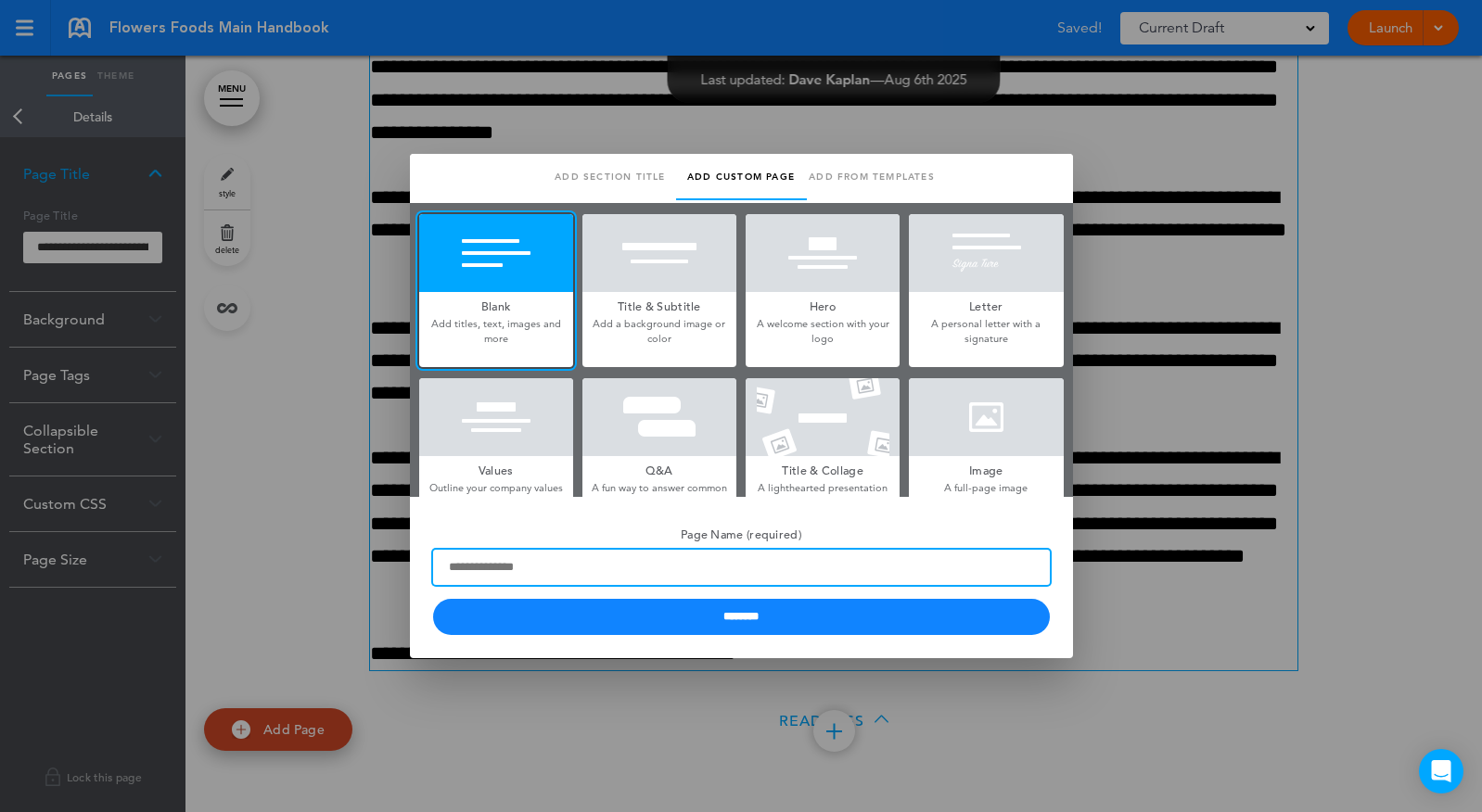 click on "Page Name (required)" at bounding box center [741, 567] 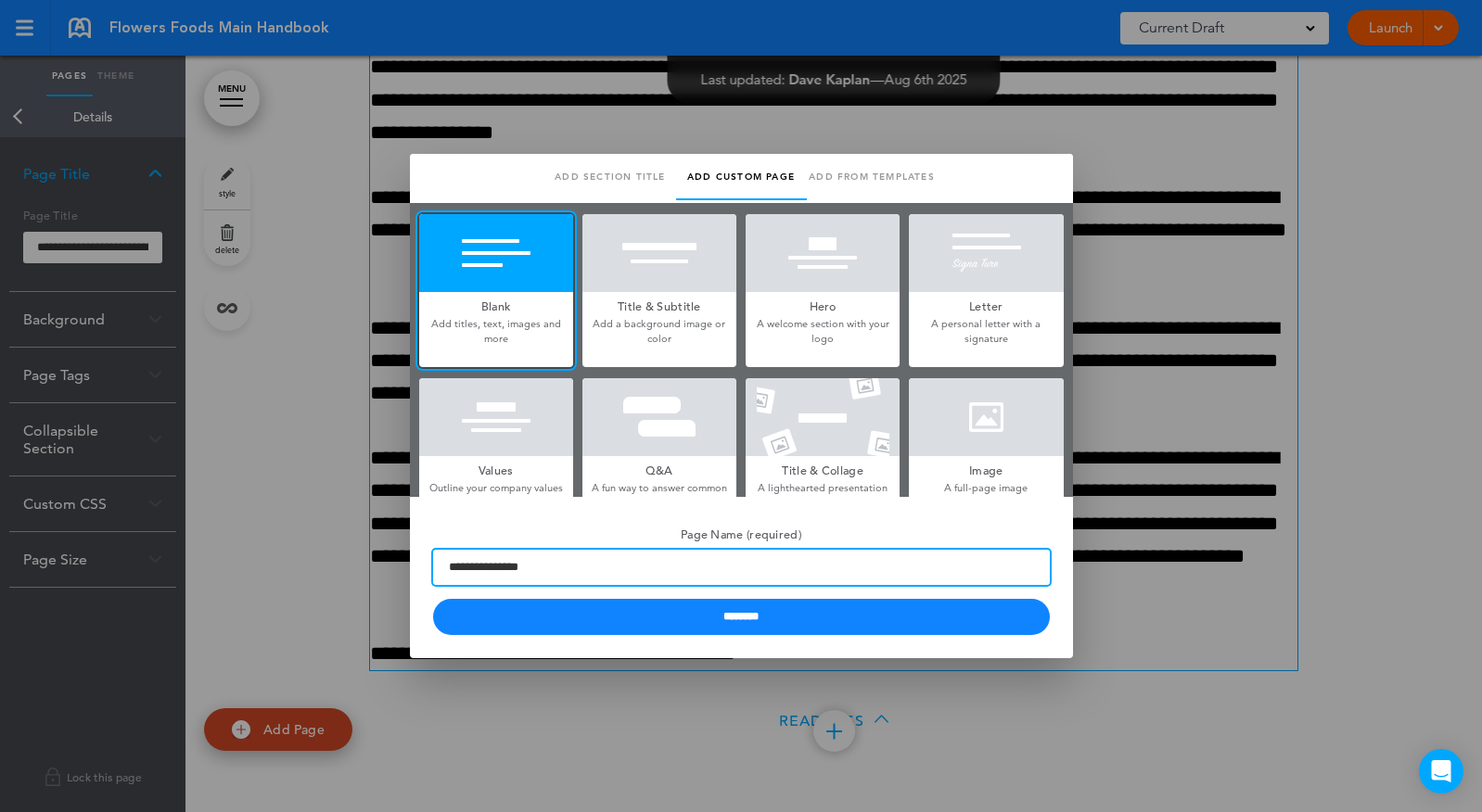drag, startPoint x: 636, startPoint y: 554, endPoint x: 595, endPoint y: 552, distance: 41.048752 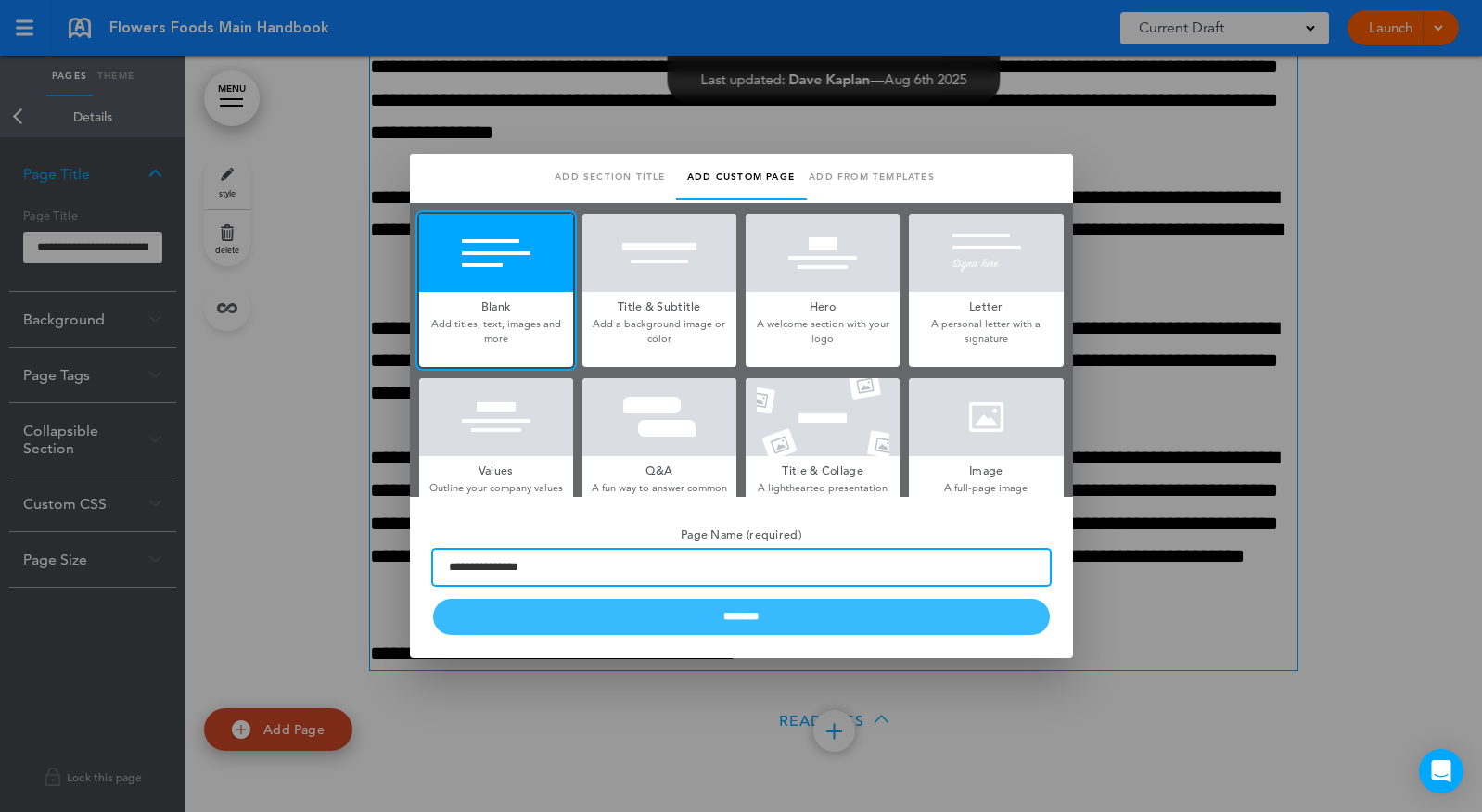 type on "**********" 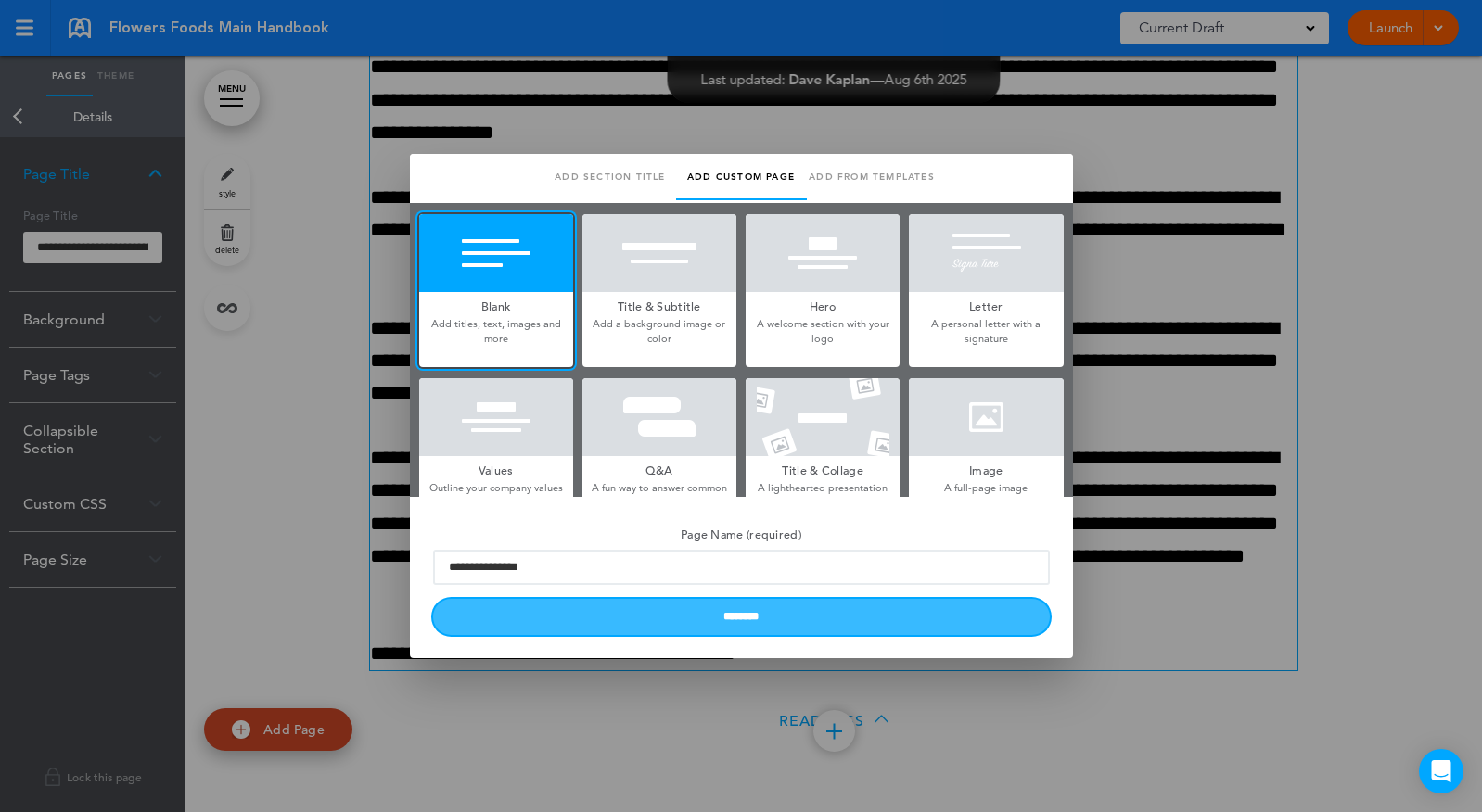 click on "********" at bounding box center [741, 616] 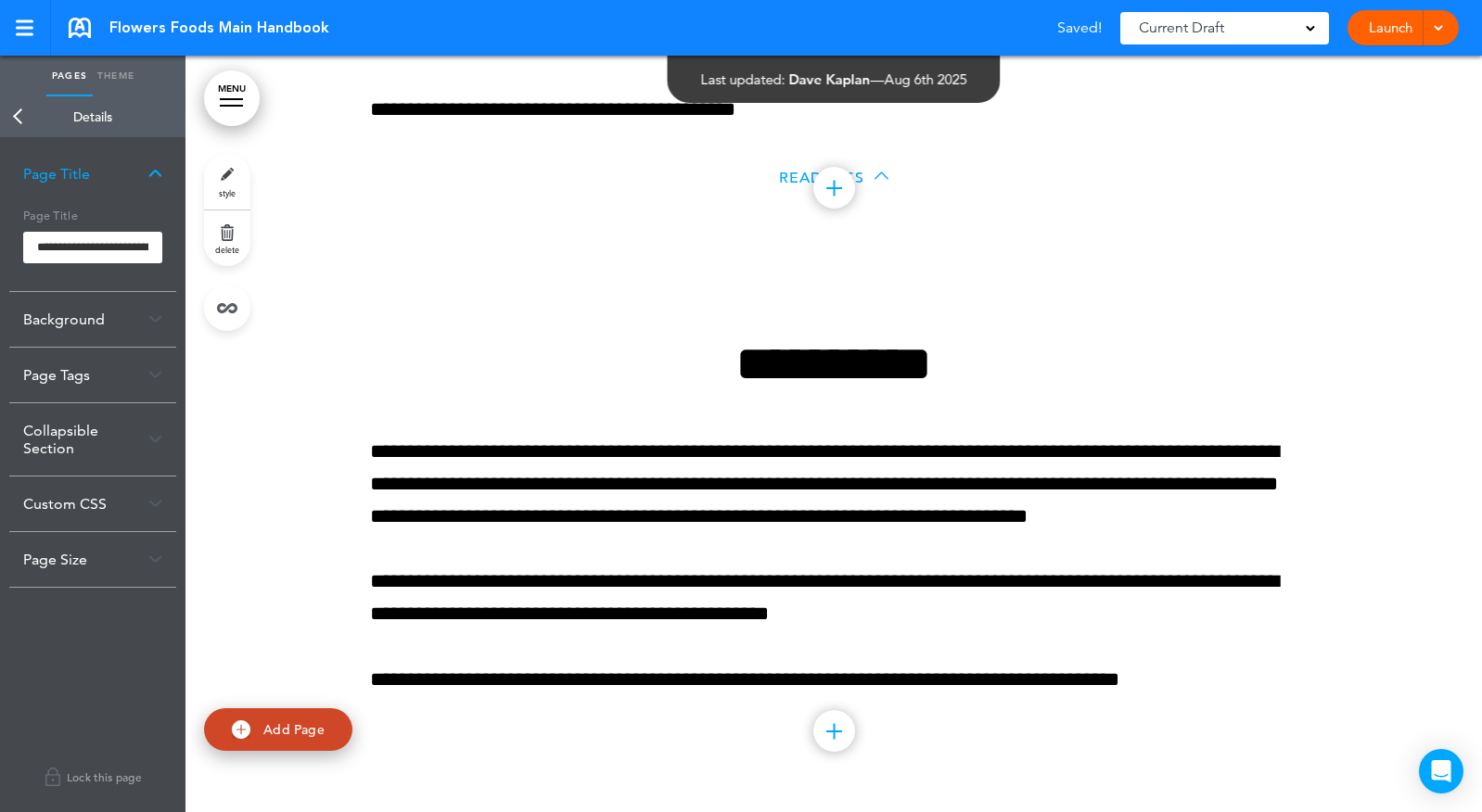 scroll, scrollTop: 64743, scrollLeft: 0, axis: vertical 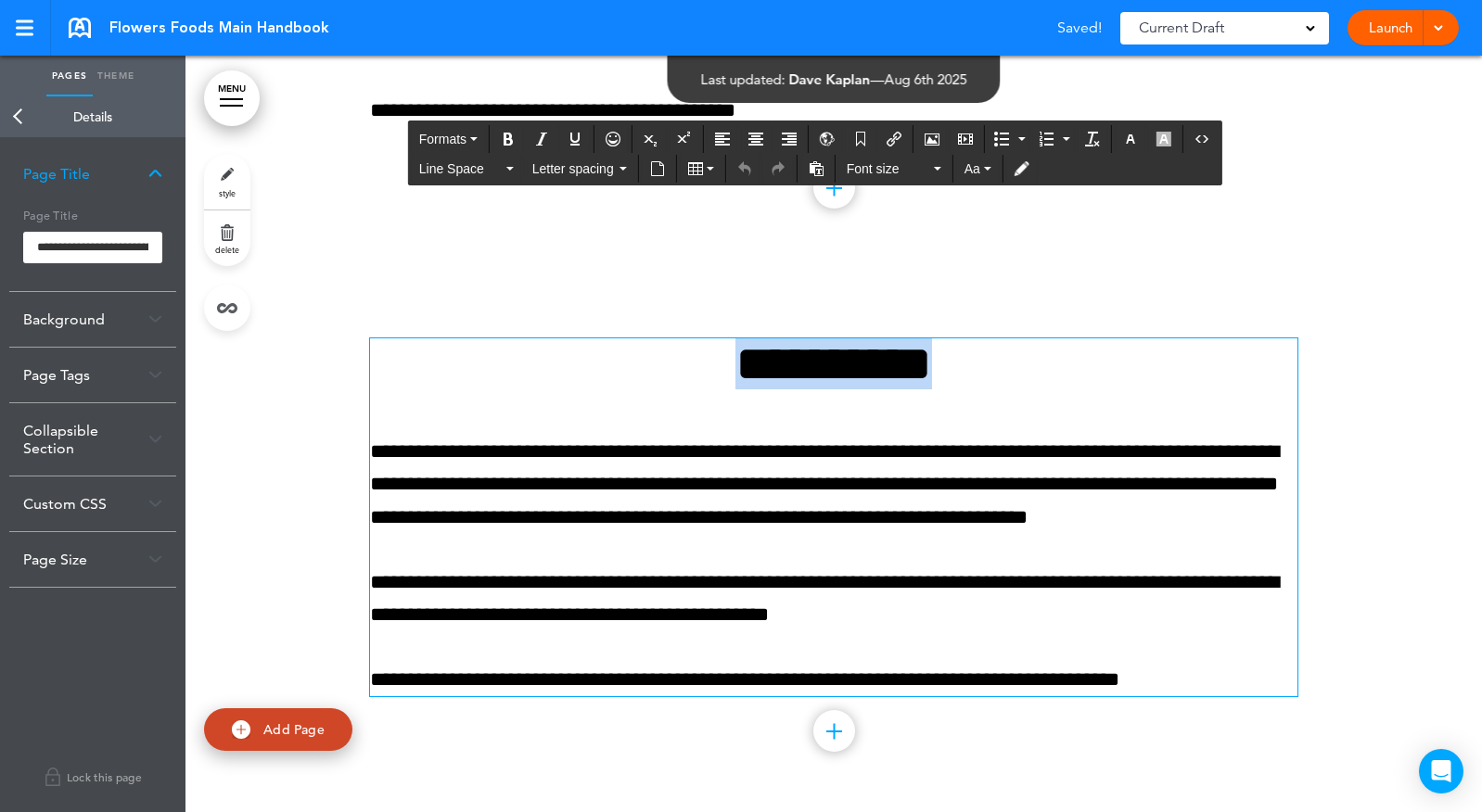 drag, startPoint x: 709, startPoint y: 364, endPoint x: 1150, endPoint y: 349, distance: 441.255 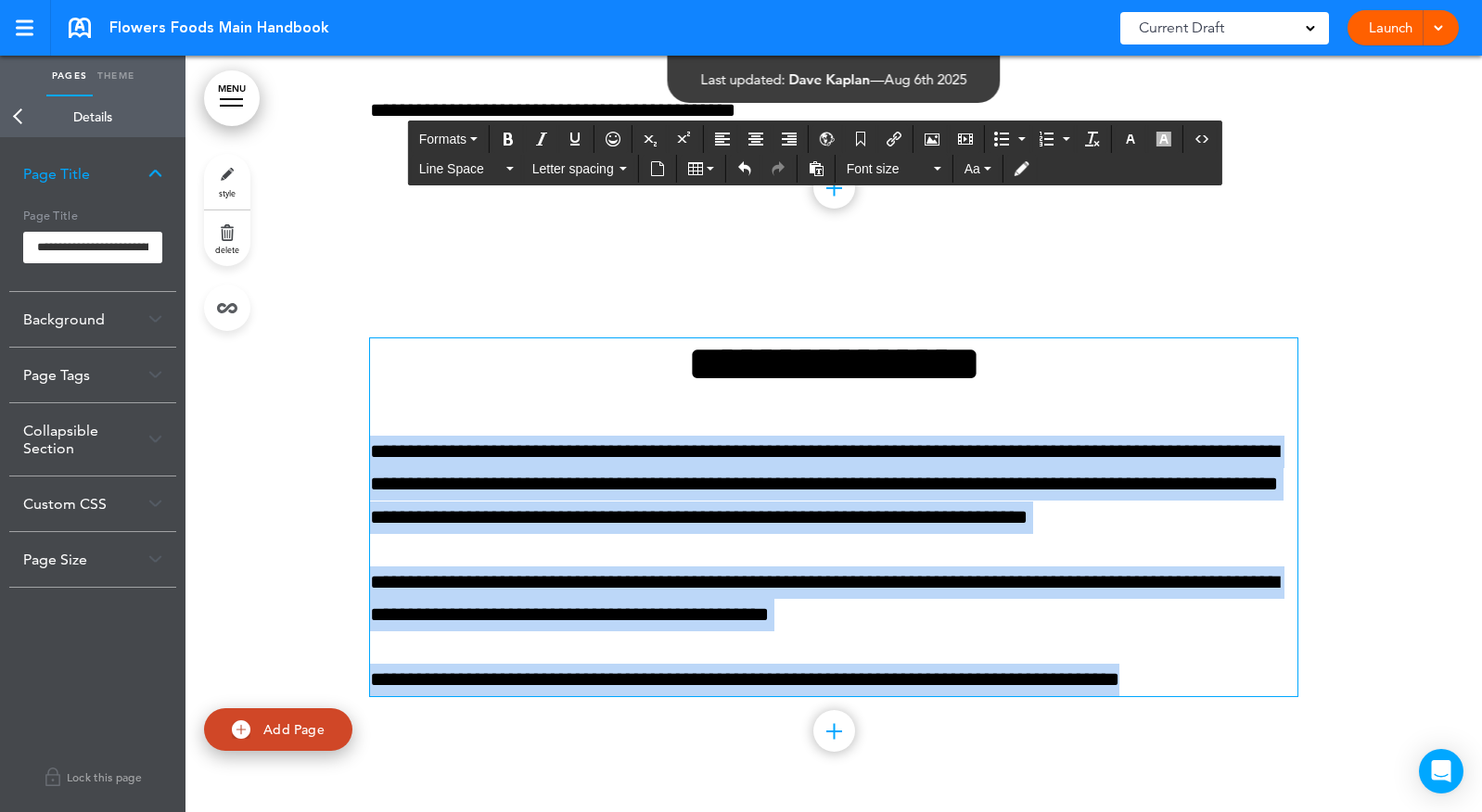 drag, startPoint x: 372, startPoint y: 454, endPoint x: 1143, endPoint y: 718, distance: 814.946 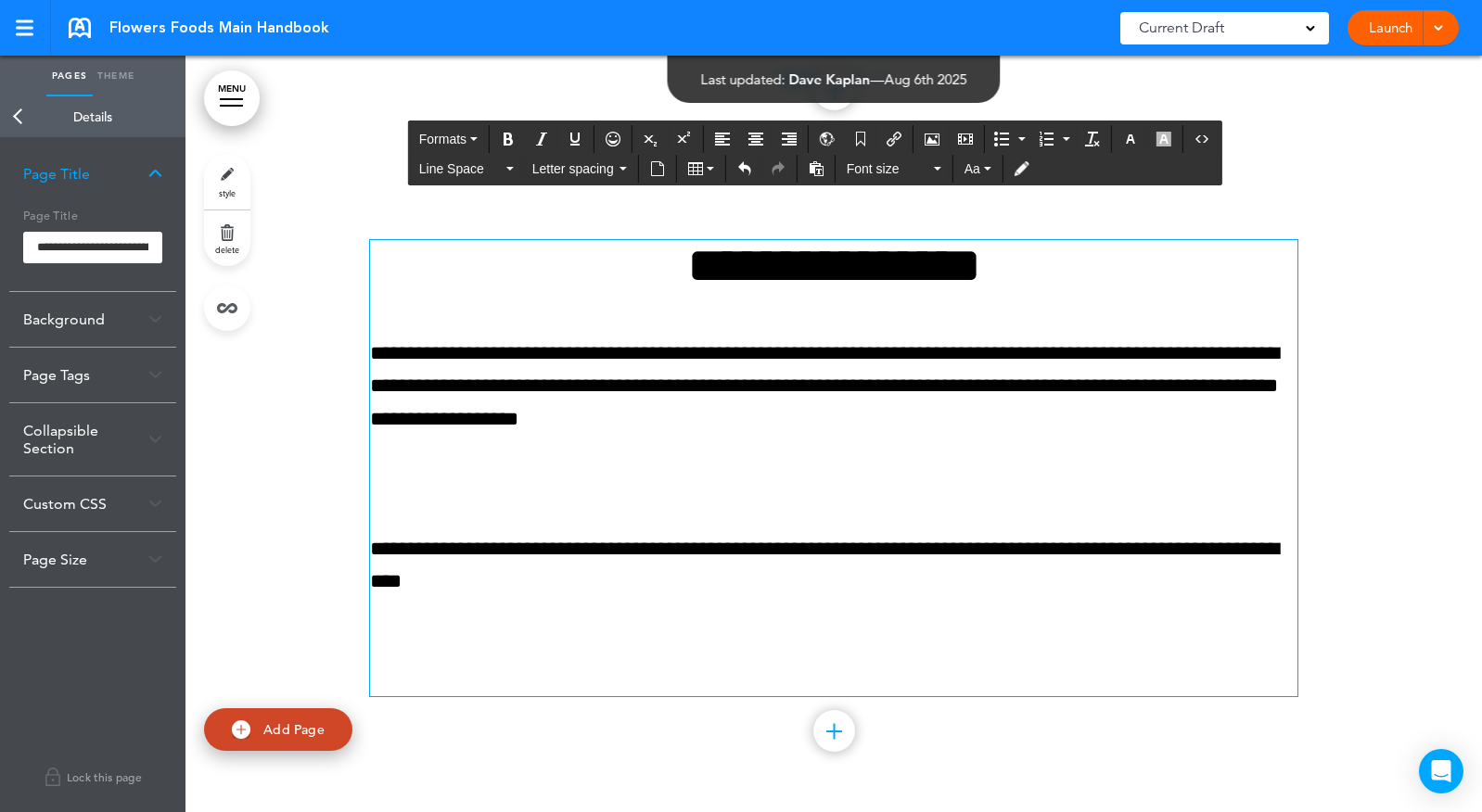 scroll, scrollTop: 64763, scrollLeft: 0, axis: vertical 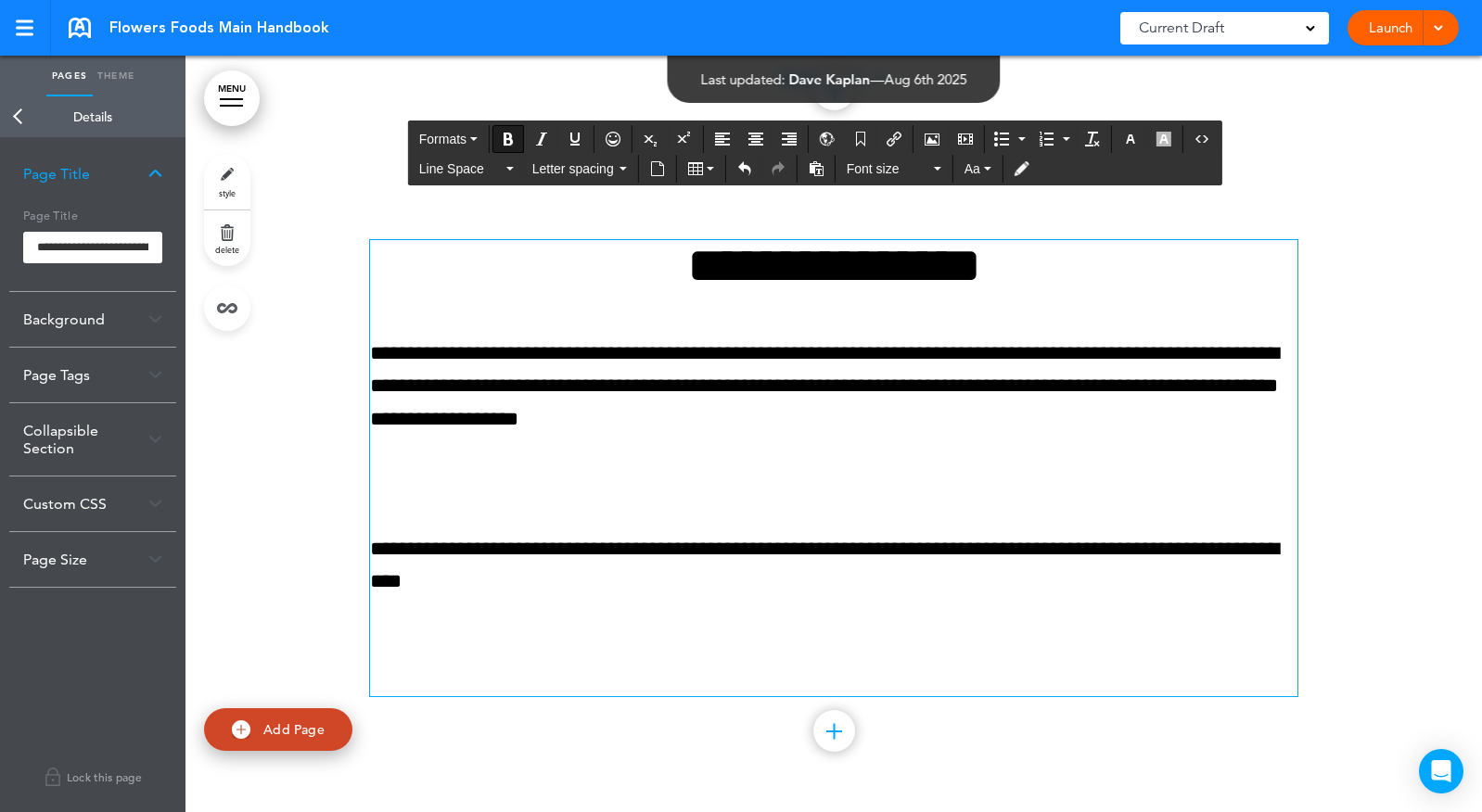 click at bounding box center (834, 484) 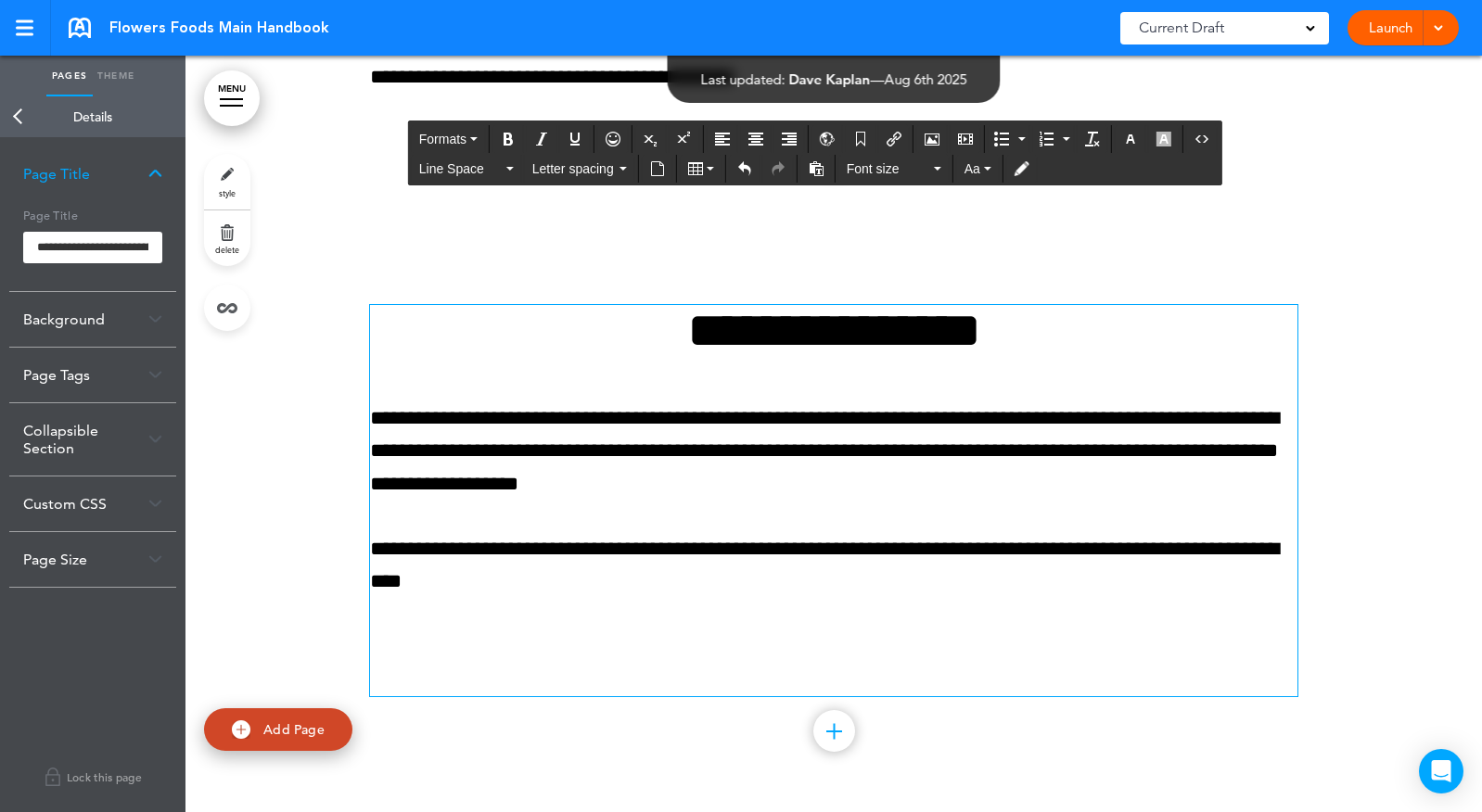 click at bounding box center (834, 663) 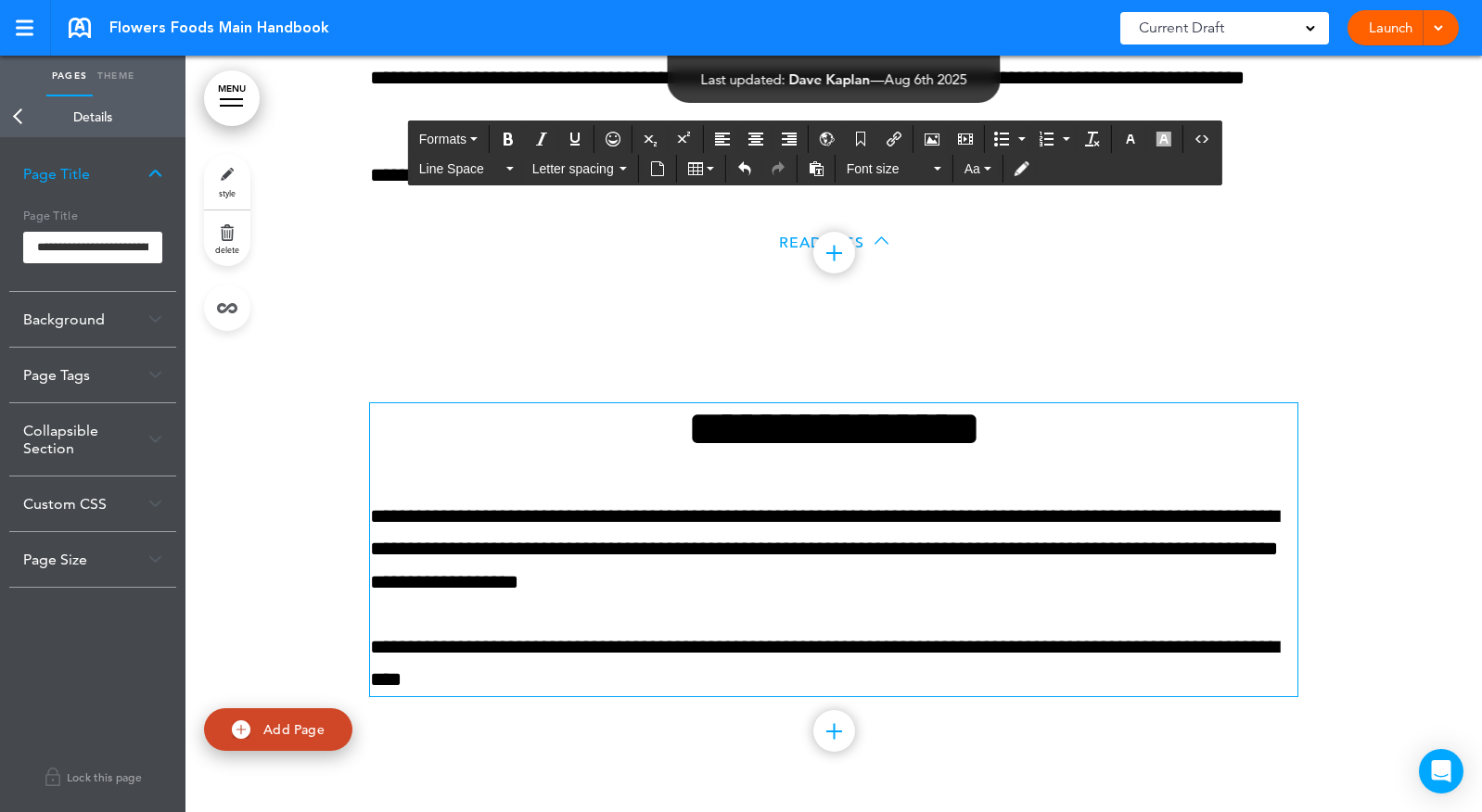 click at bounding box center (834, 730) 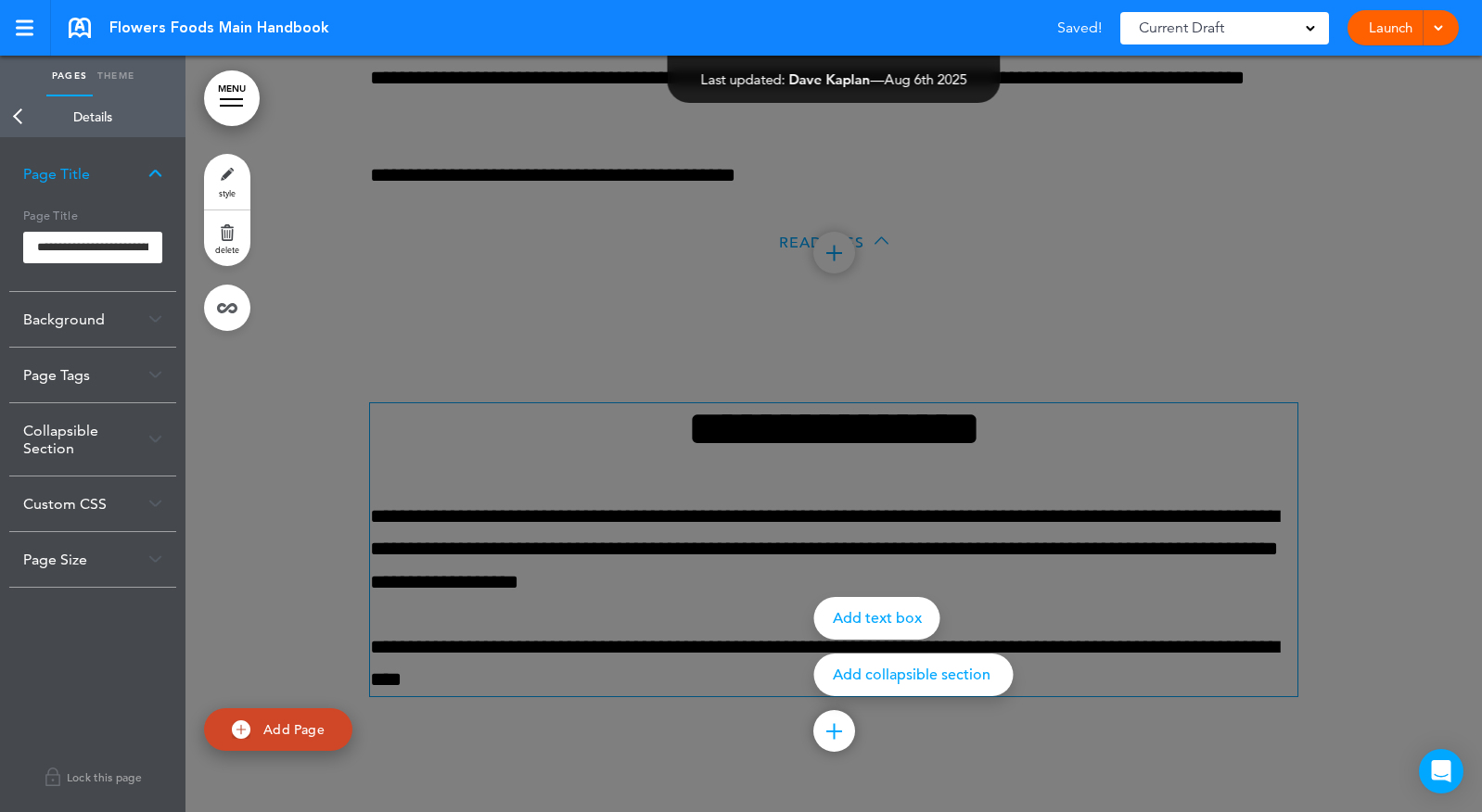 click on "Add collapsible section" at bounding box center (913, 675) 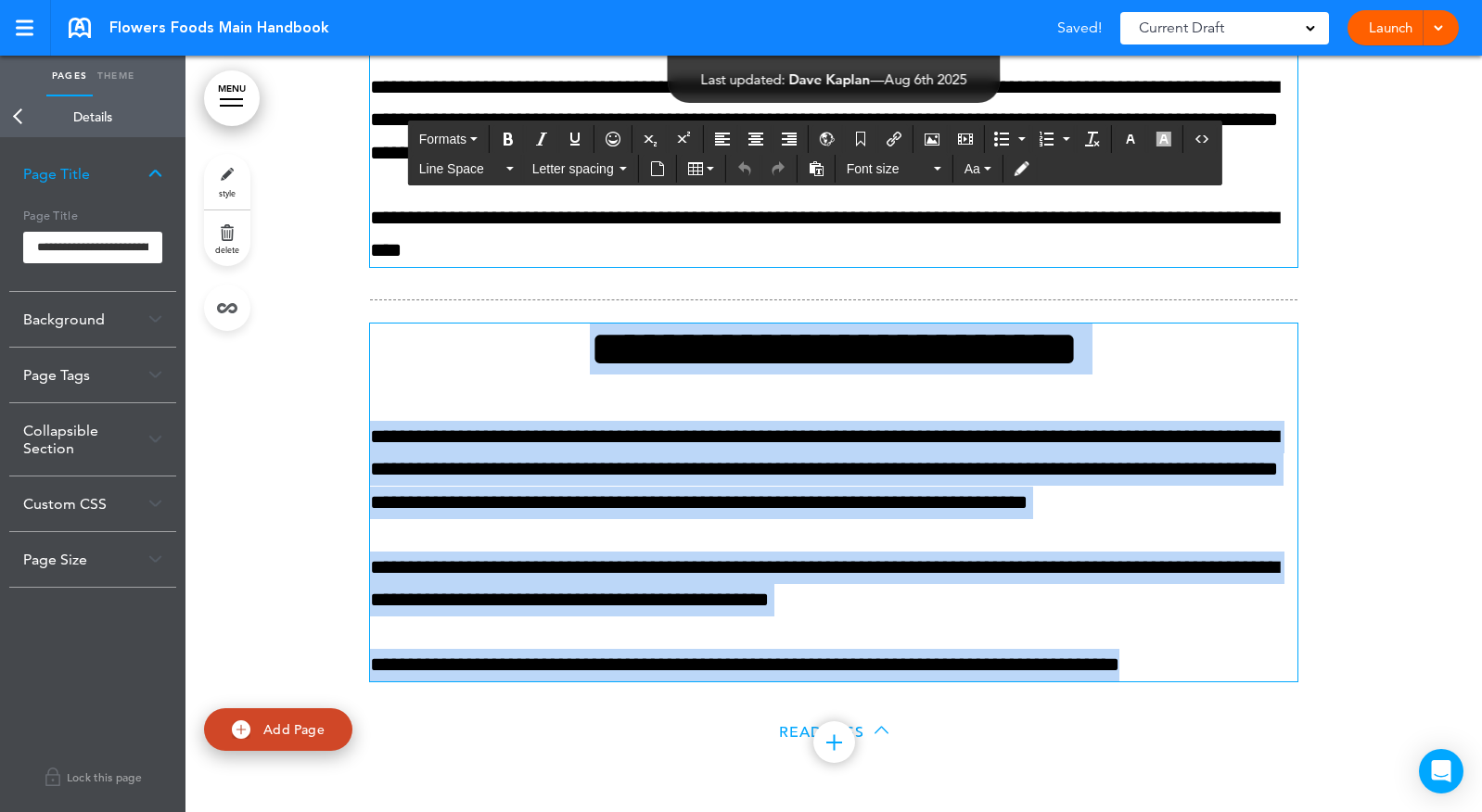 scroll, scrollTop: 65119, scrollLeft: 0, axis: vertical 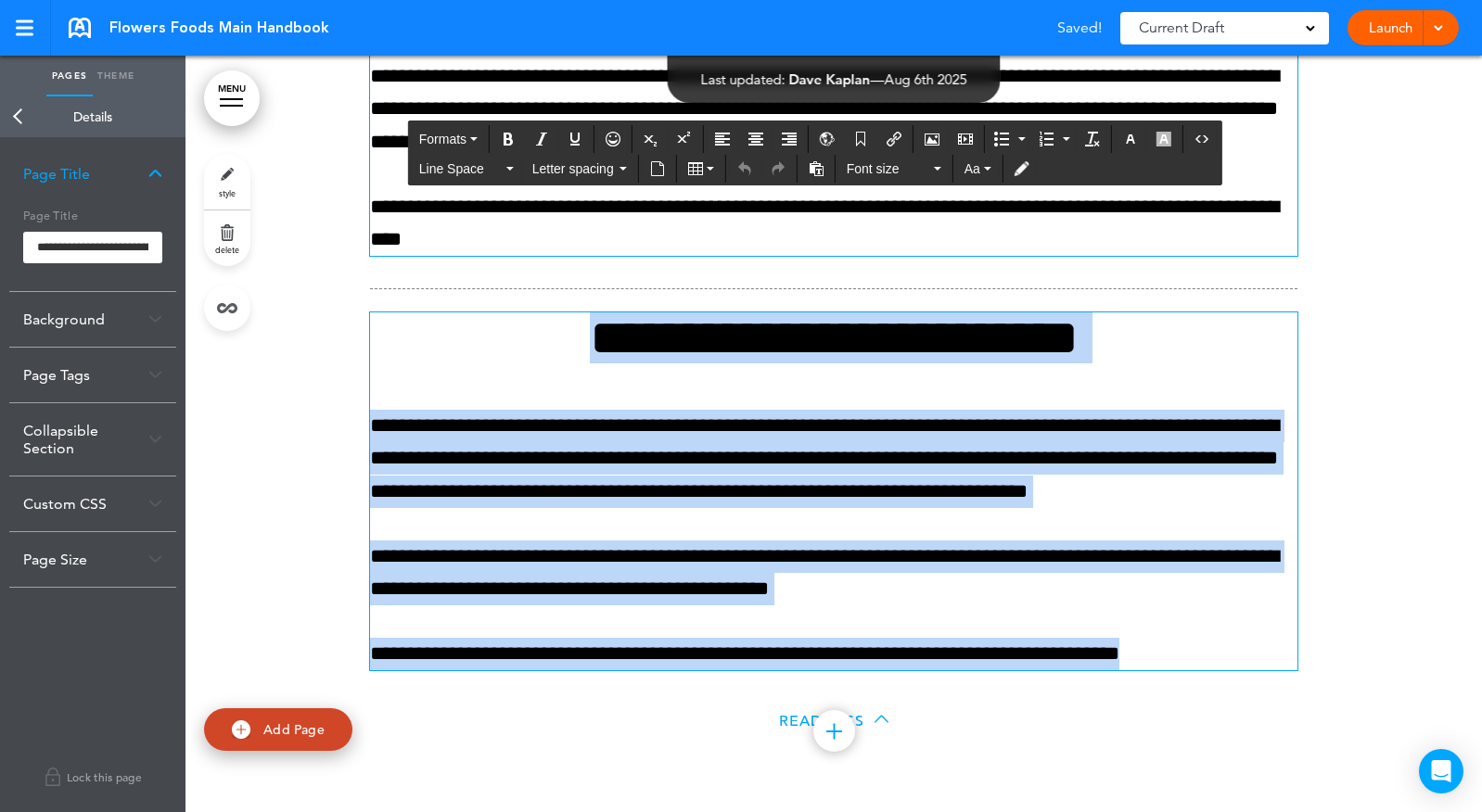 drag, startPoint x: 568, startPoint y: 485, endPoint x: 1156, endPoint y: 752, distance: 645.7809 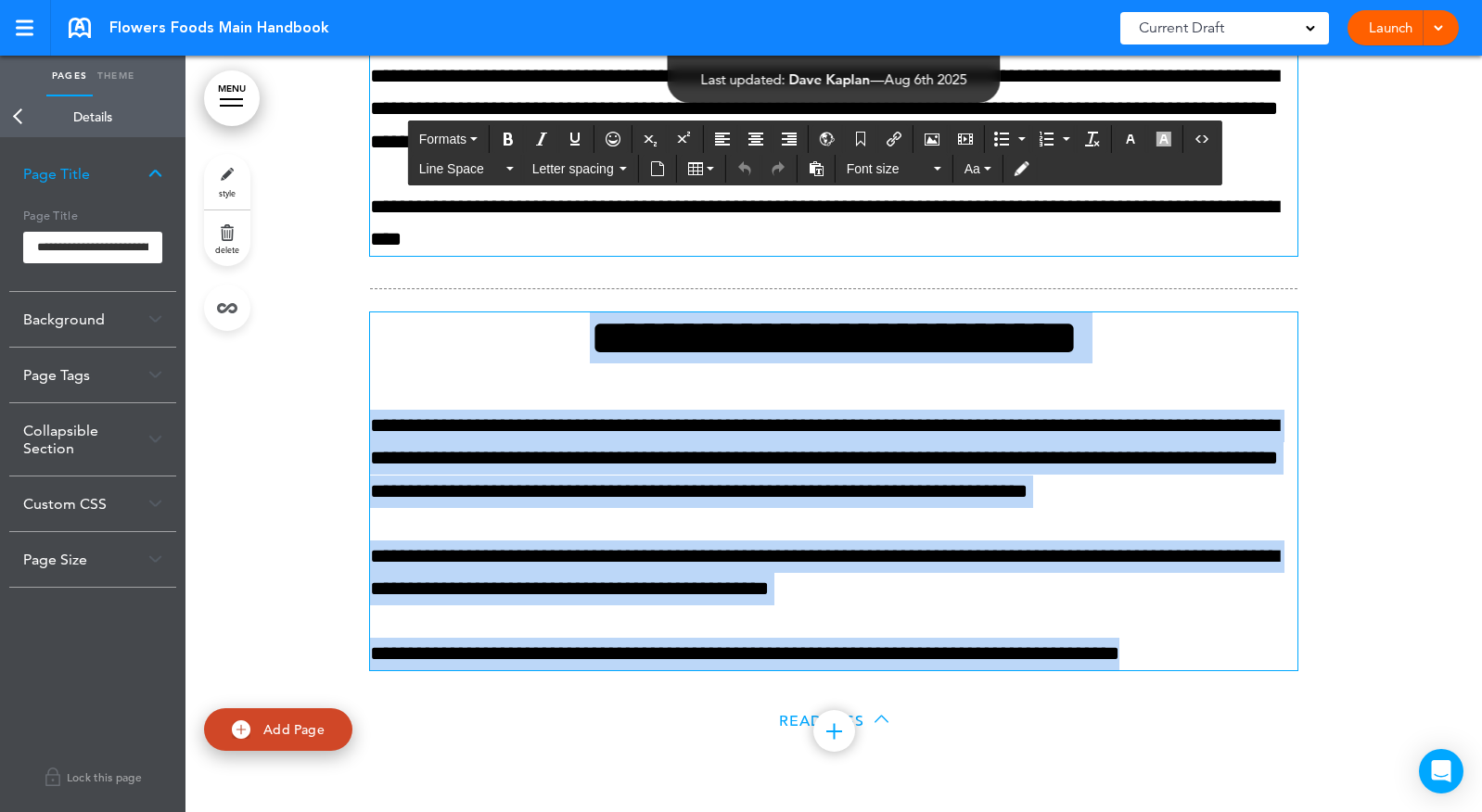 paste 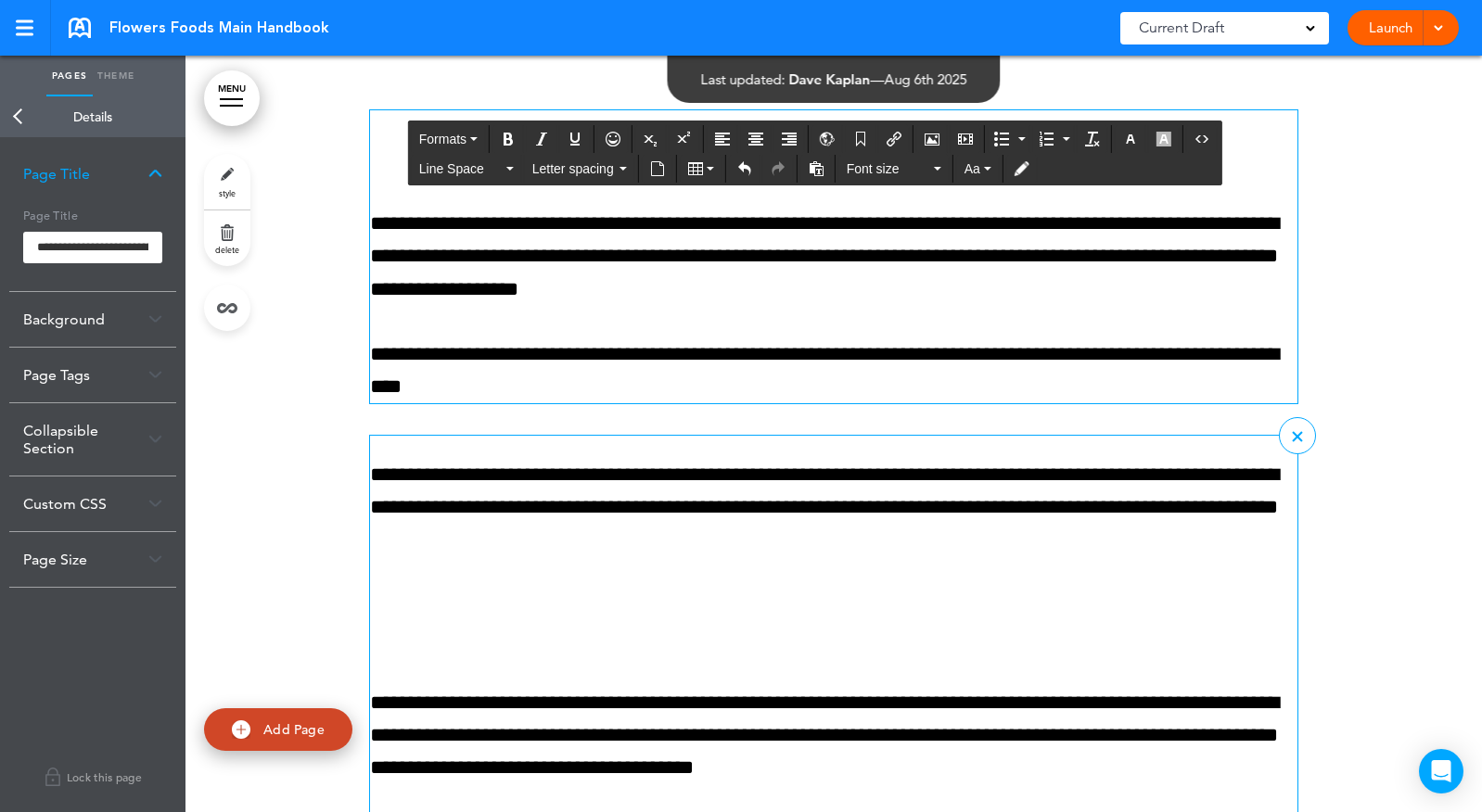 scroll, scrollTop: 64852, scrollLeft: 0, axis: vertical 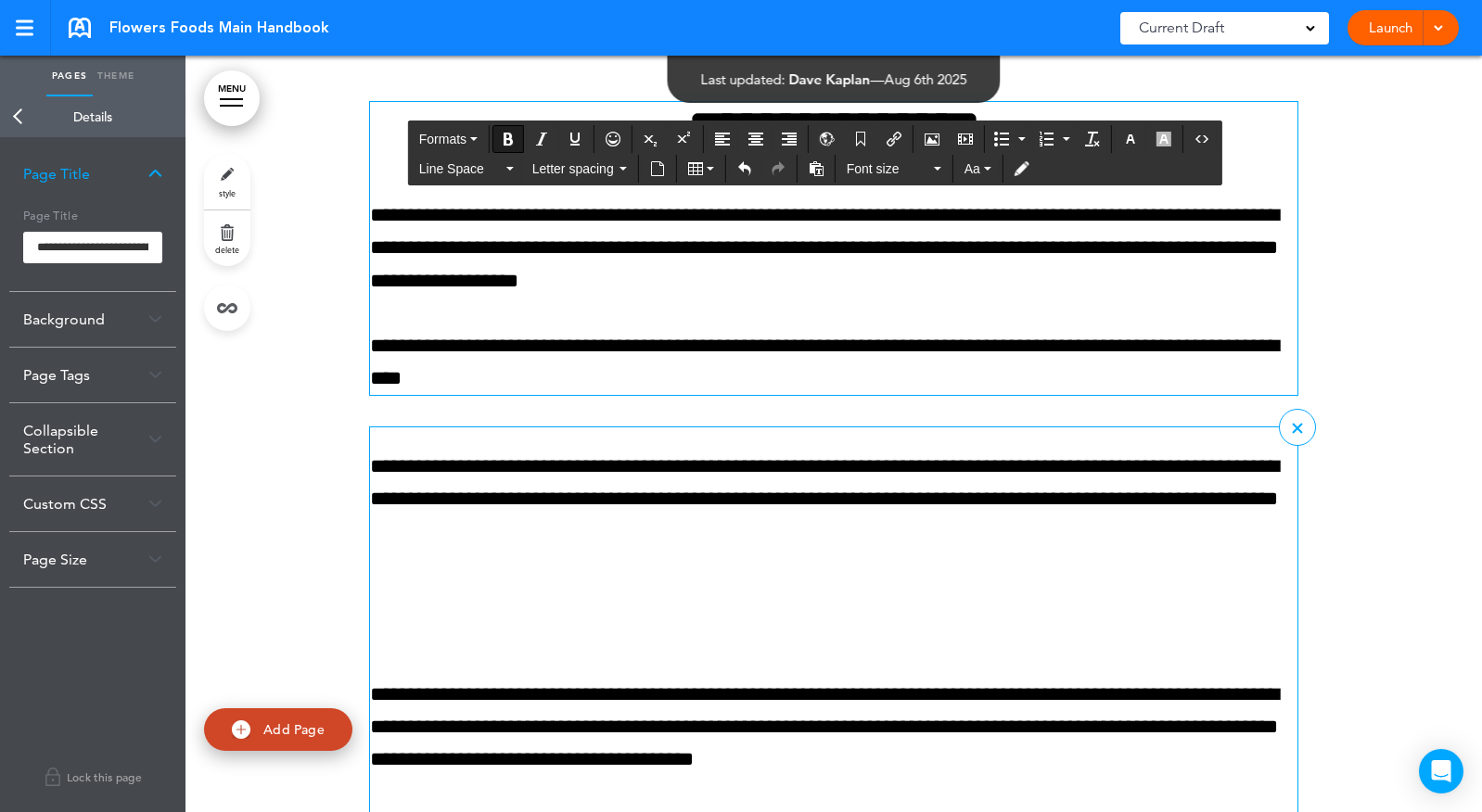 click at bounding box center (834, 606) 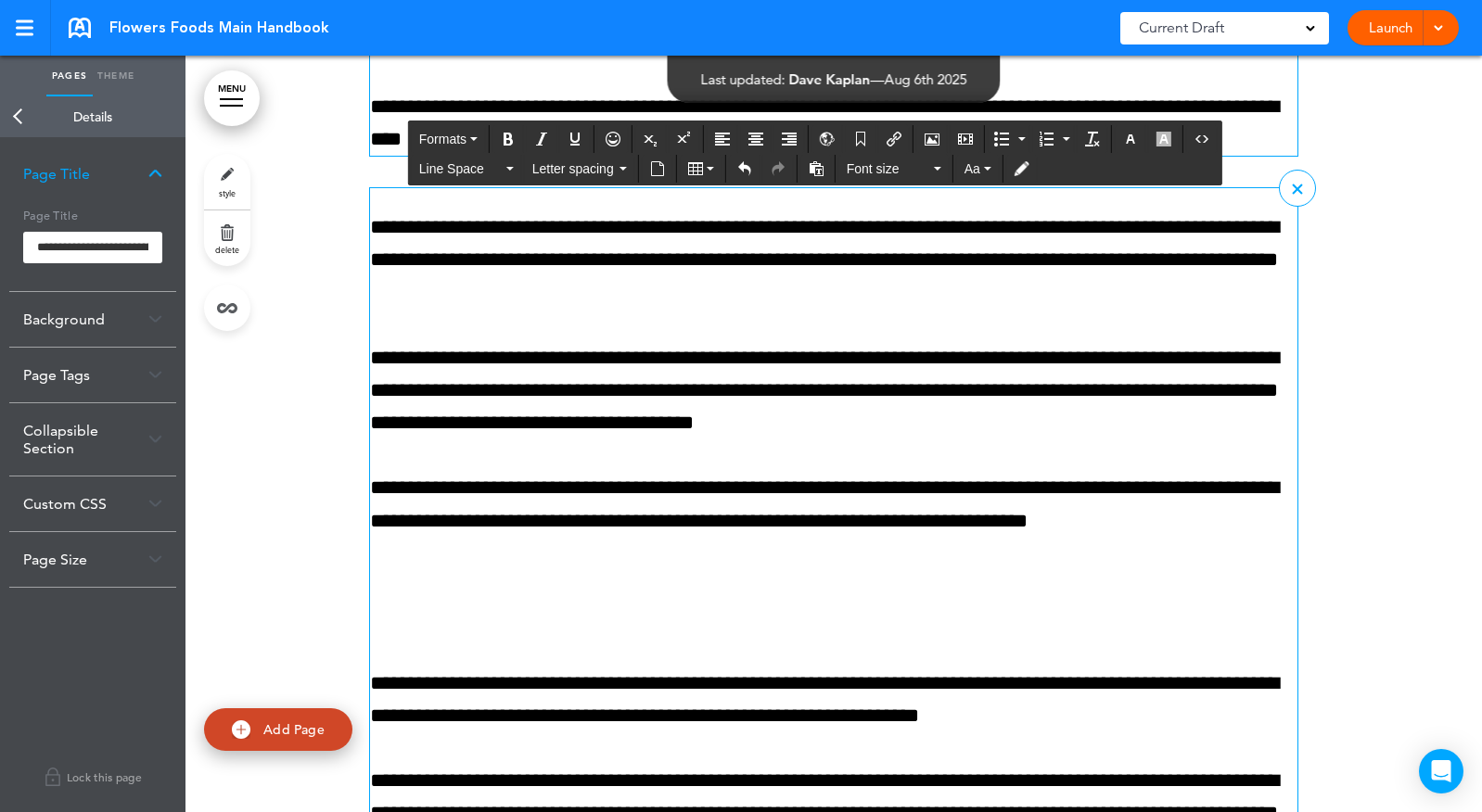 scroll, scrollTop: 65118, scrollLeft: 0, axis: vertical 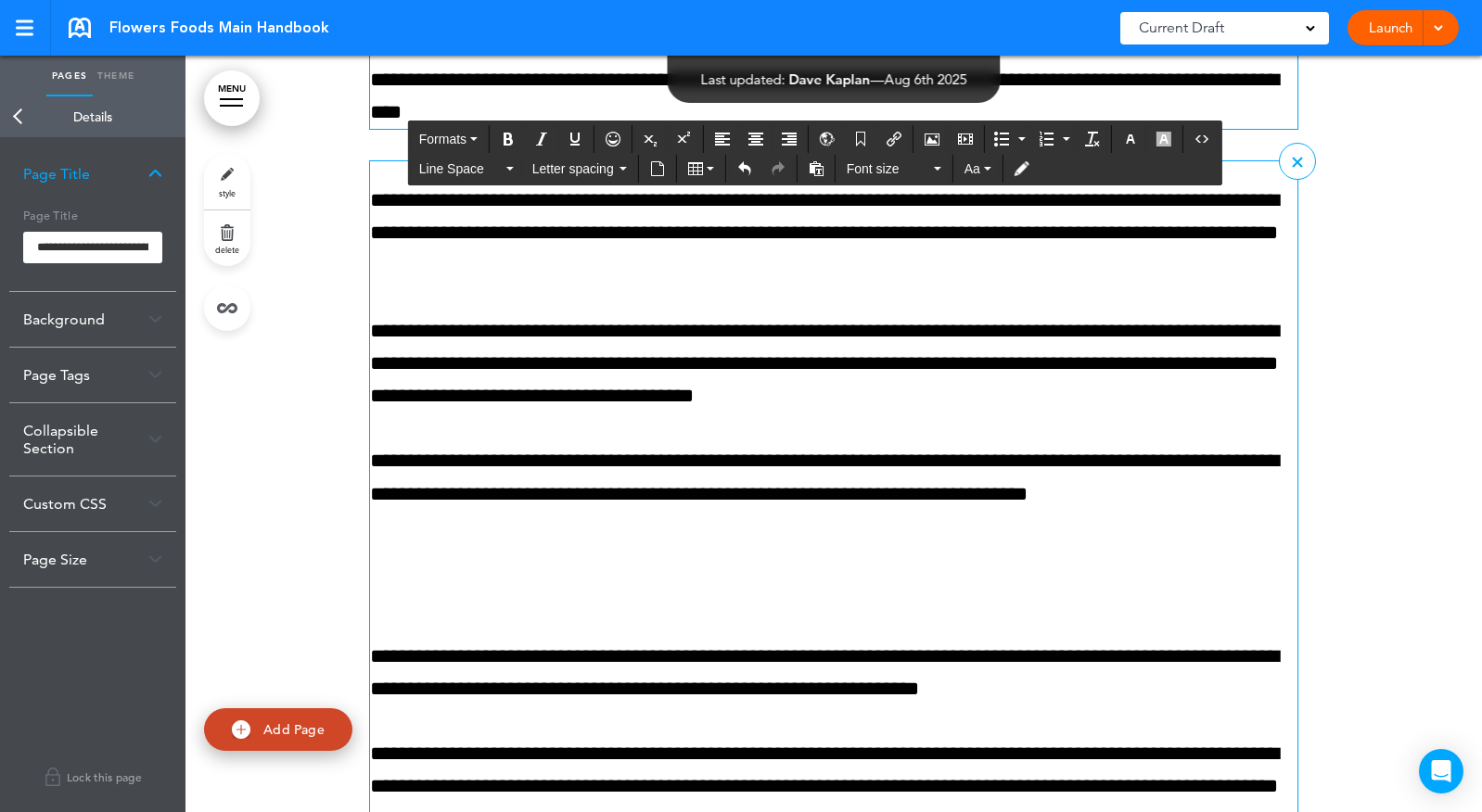 click at bounding box center [834, 568] 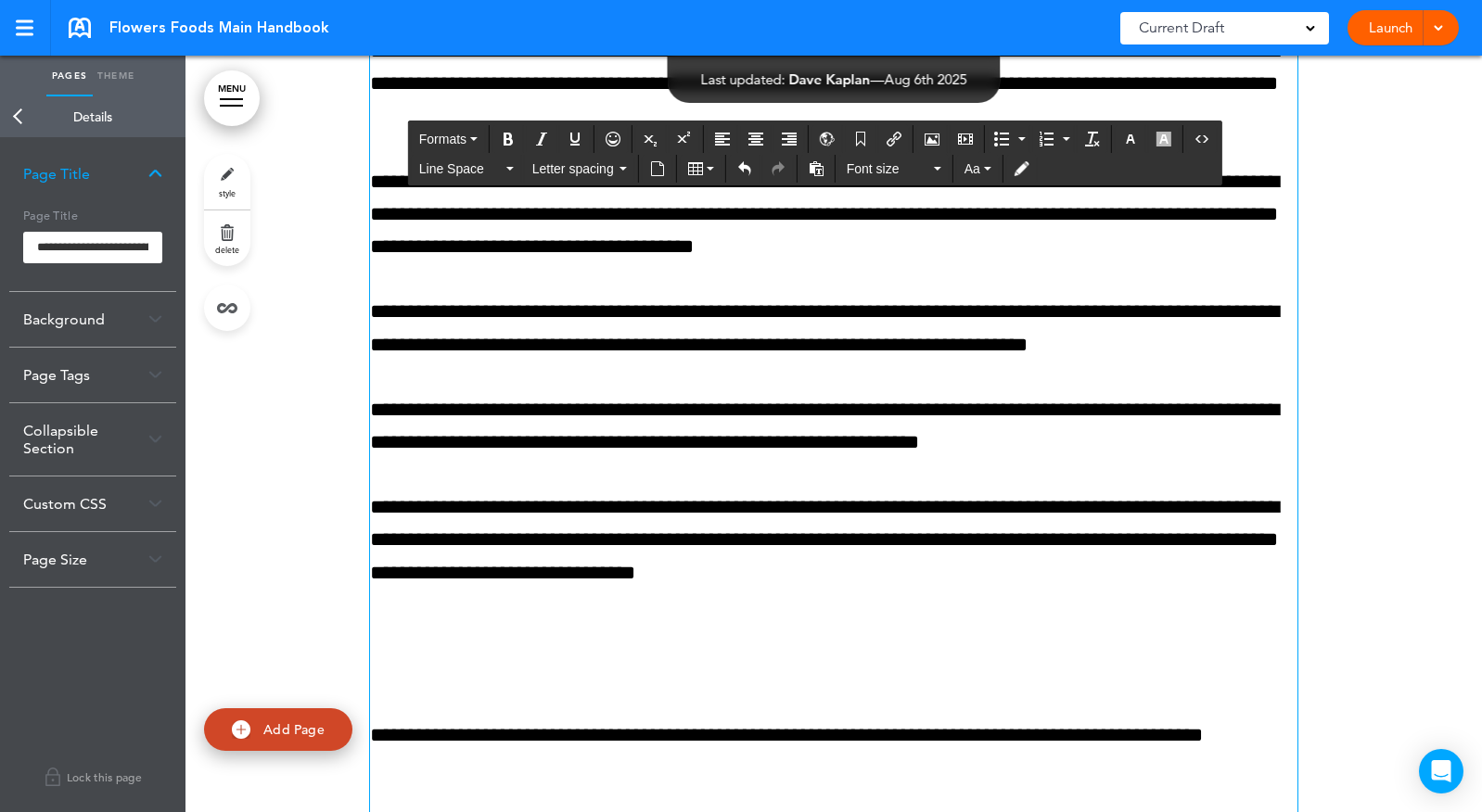 scroll, scrollTop: 65355, scrollLeft: 0, axis: vertical 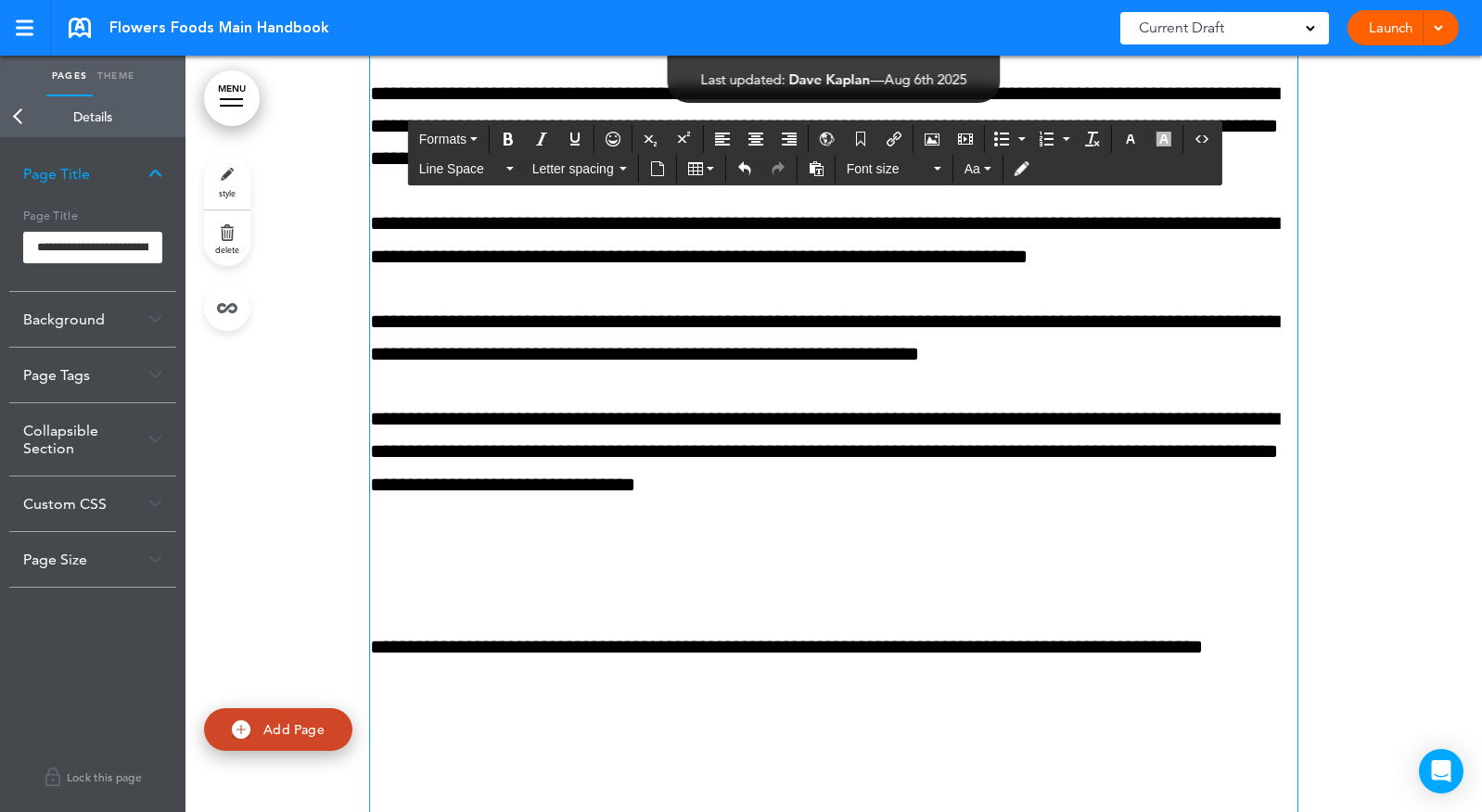 click at bounding box center [834, 559] 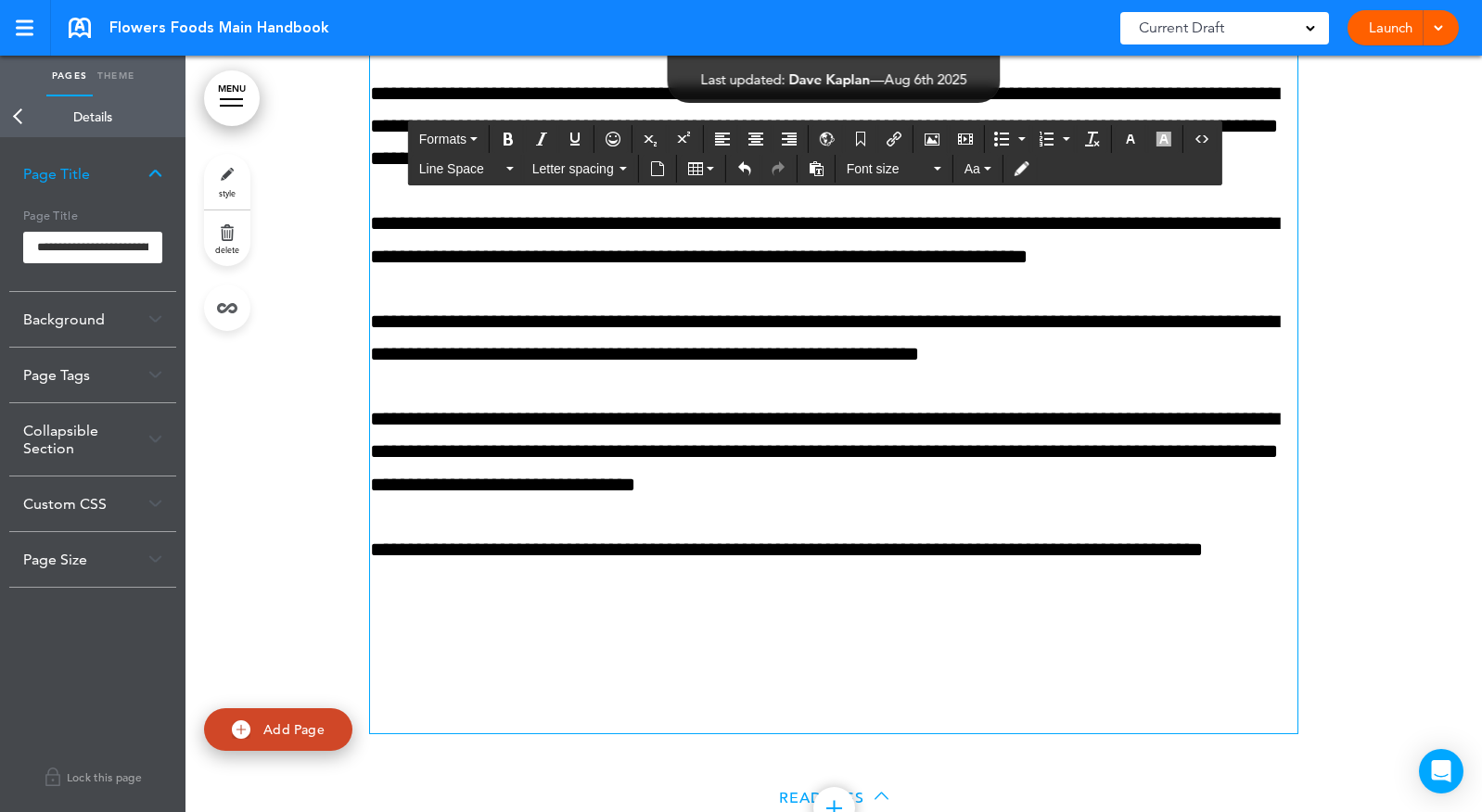 click on "**********" at bounding box center (834, 340) 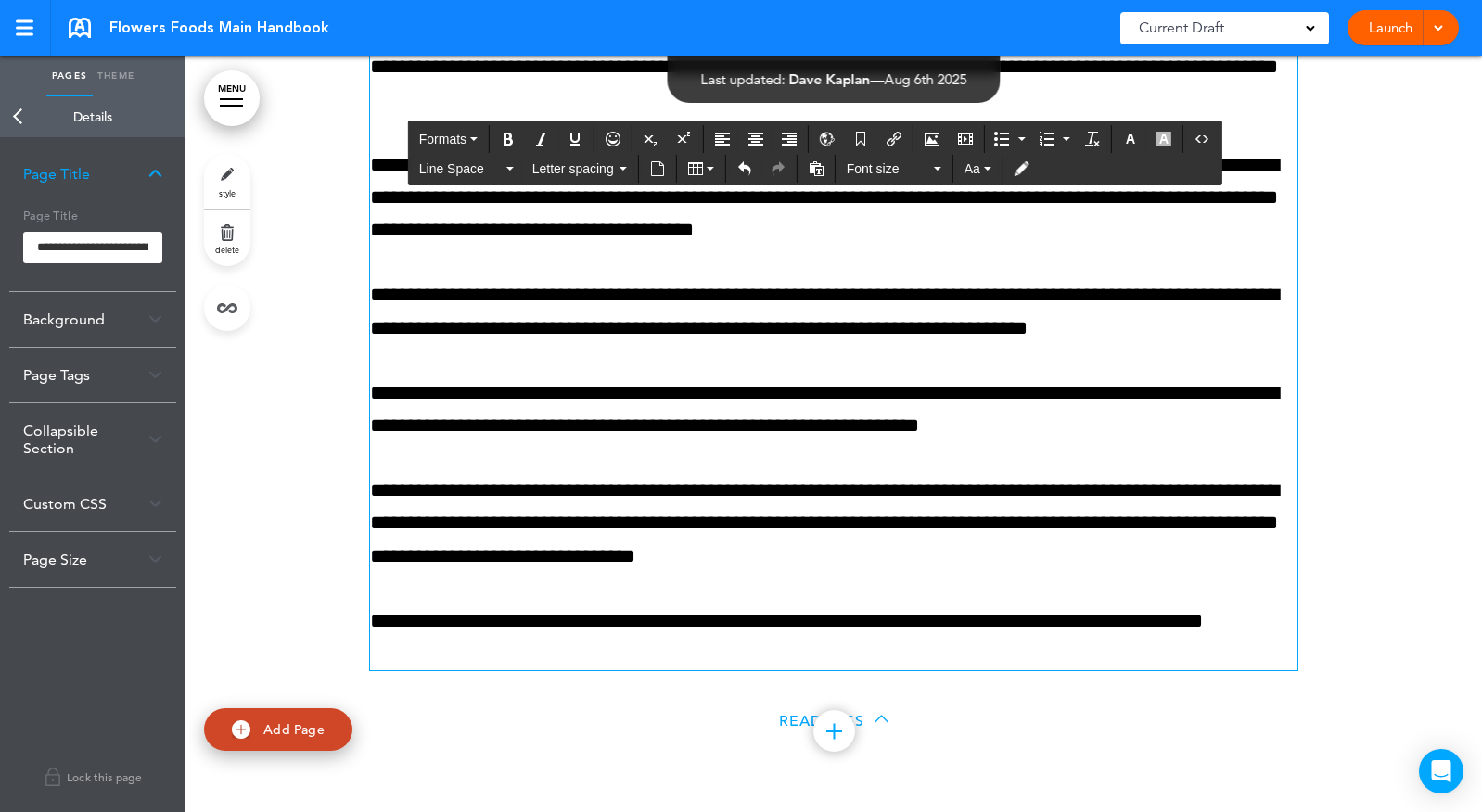 scroll, scrollTop: 65412, scrollLeft: 0, axis: vertical 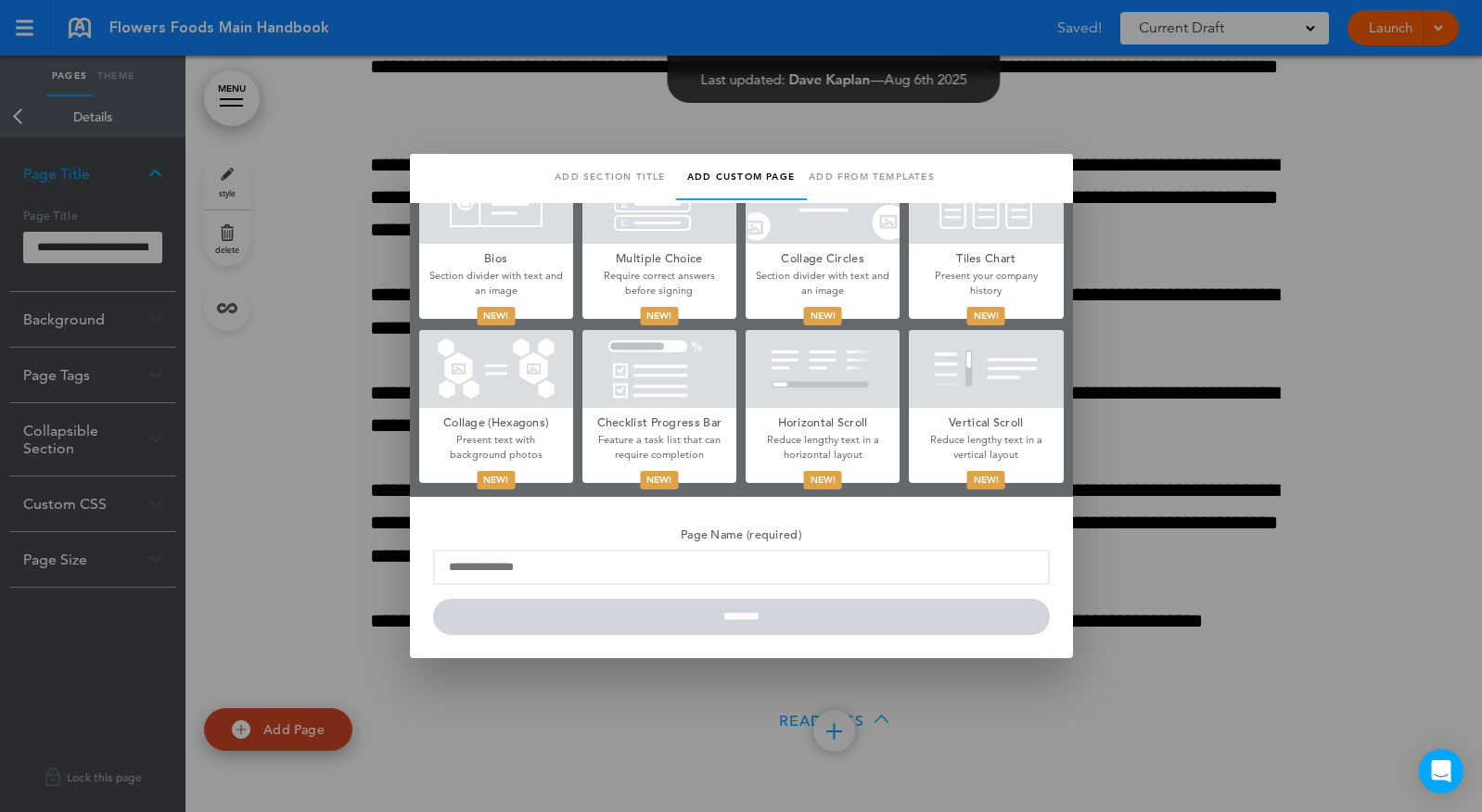 click on "Vertical Scroll" at bounding box center [986, 421] 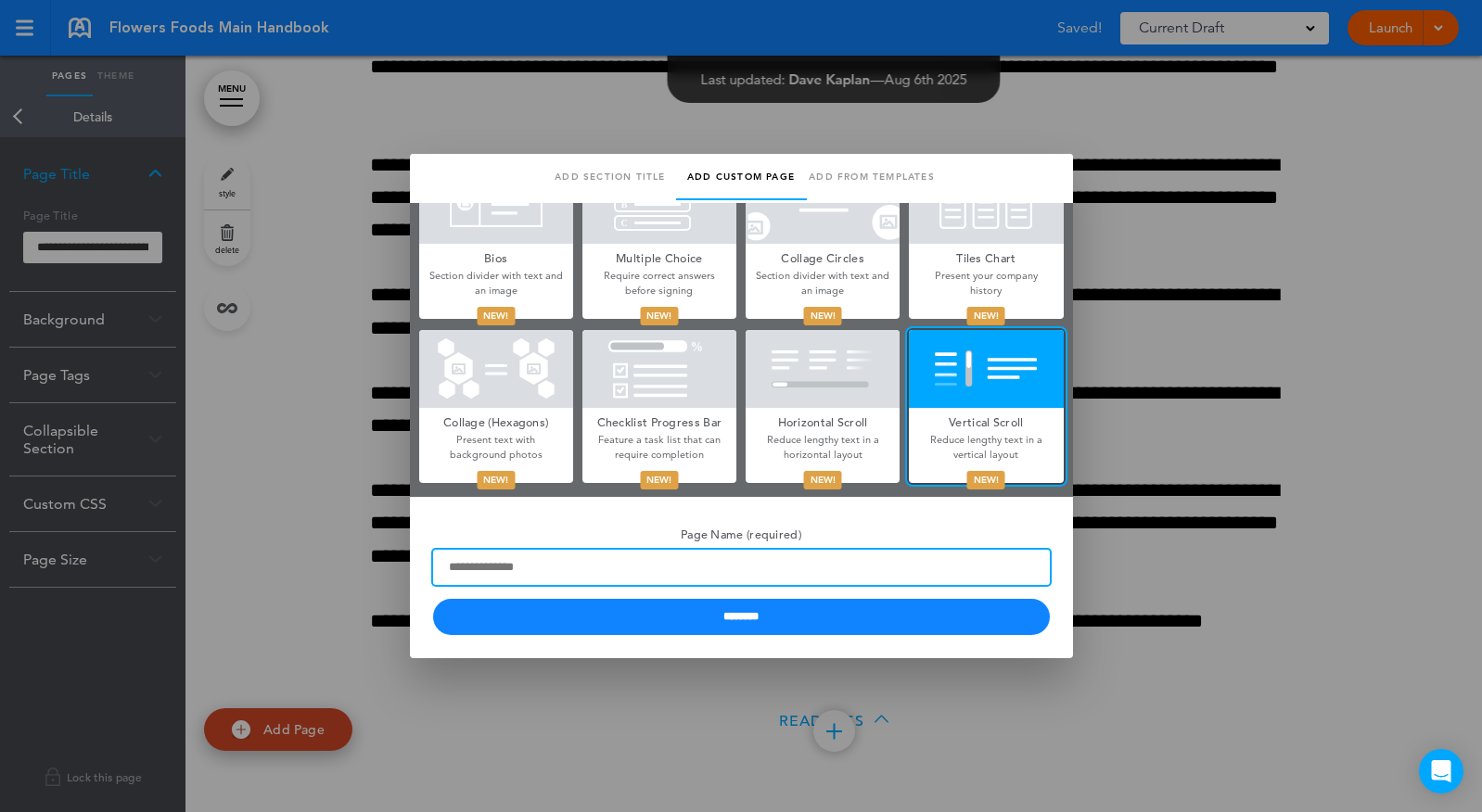click on "Page Name (required)" at bounding box center (741, 567) 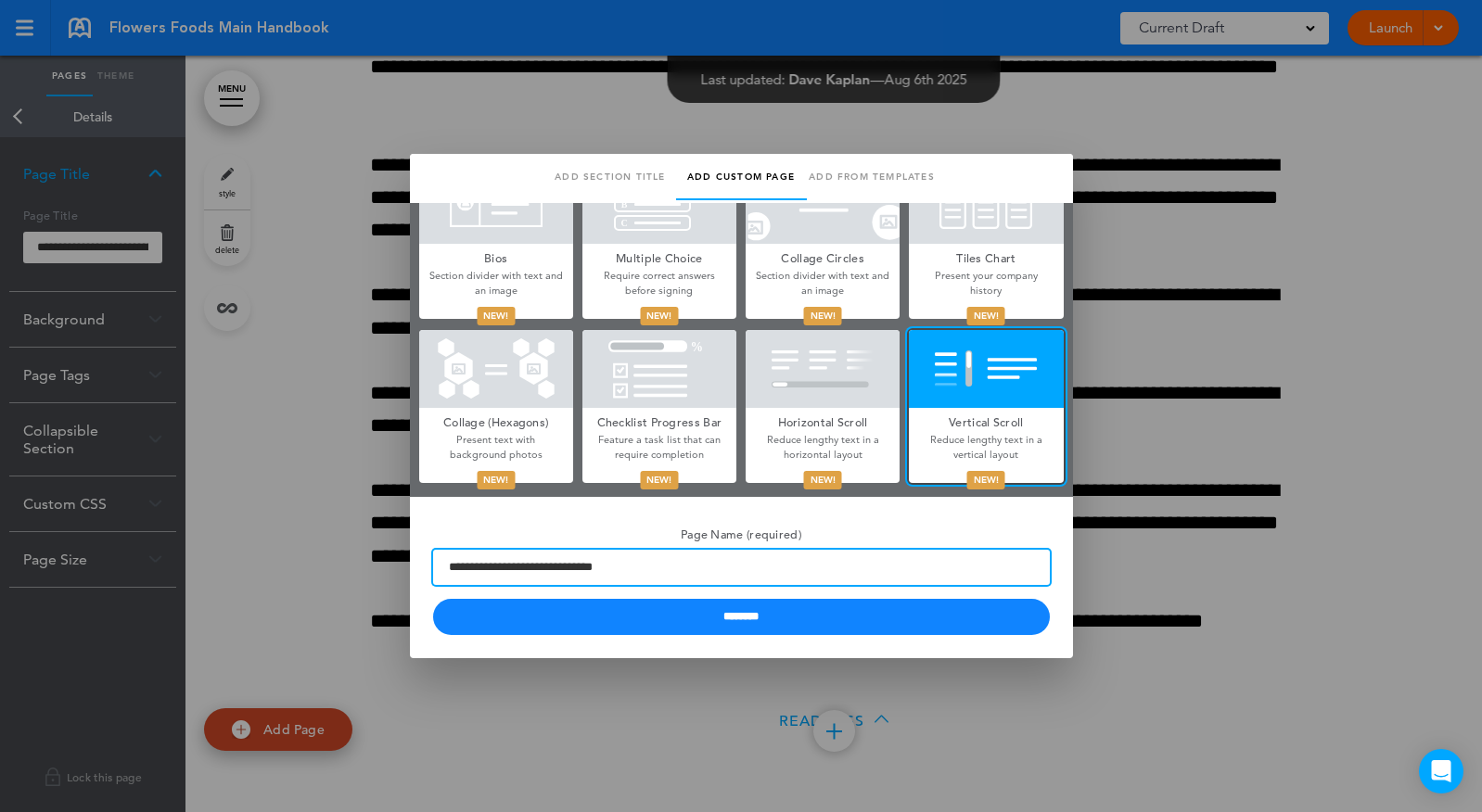 drag, startPoint x: 684, startPoint y: 568, endPoint x: 236, endPoint y: 552, distance: 448.2856 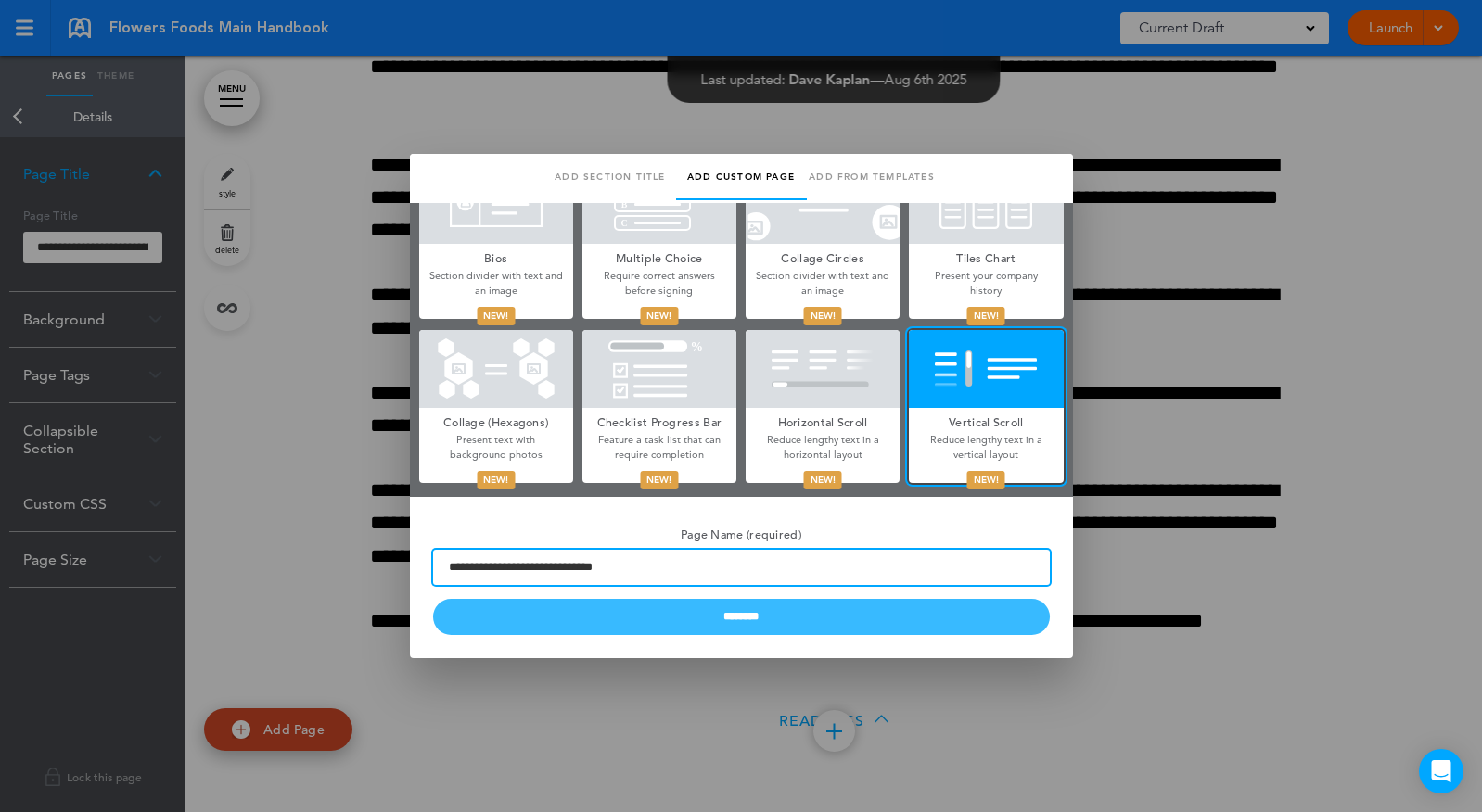 type on "**********" 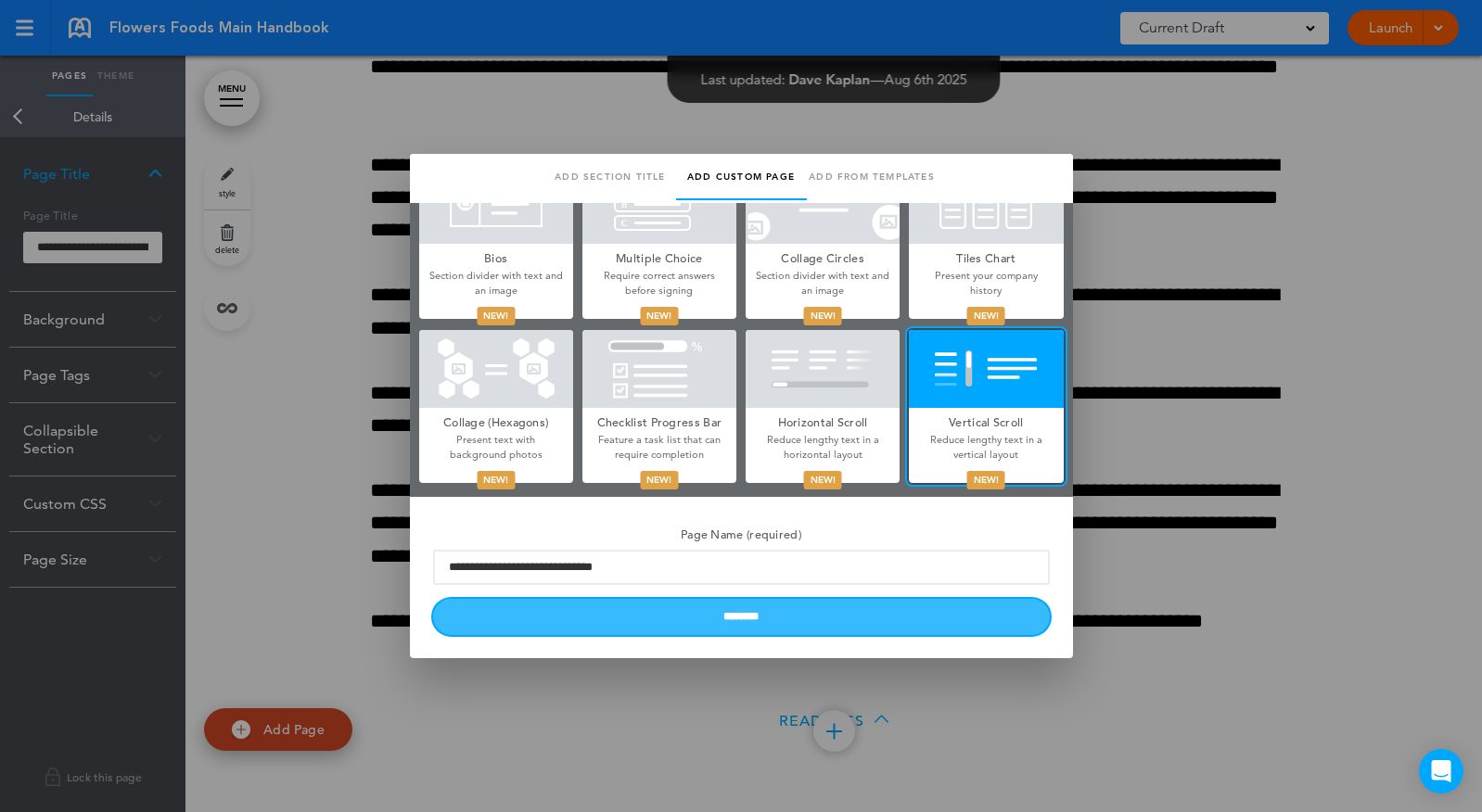 click on "********" at bounding box center [741, 616] 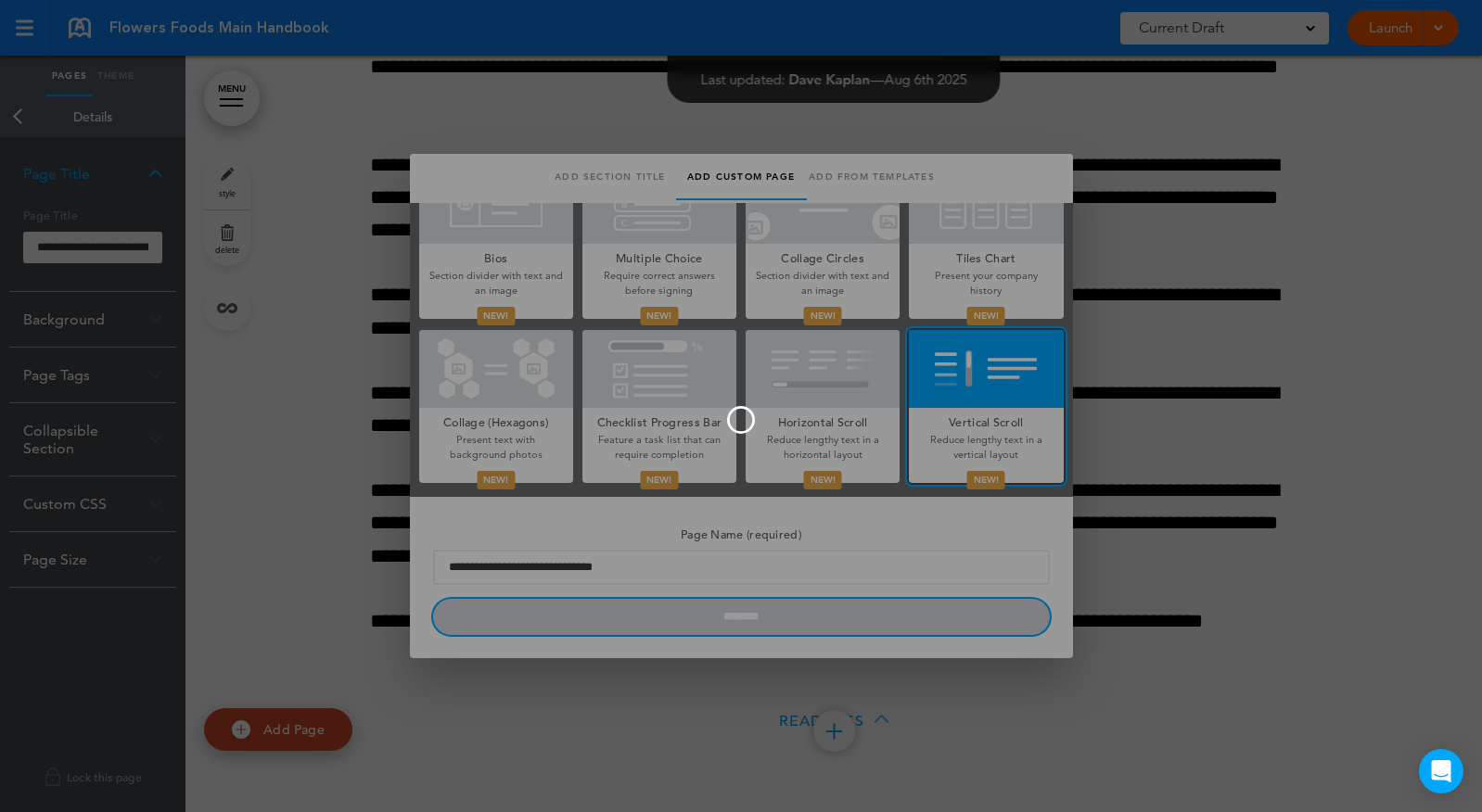 type 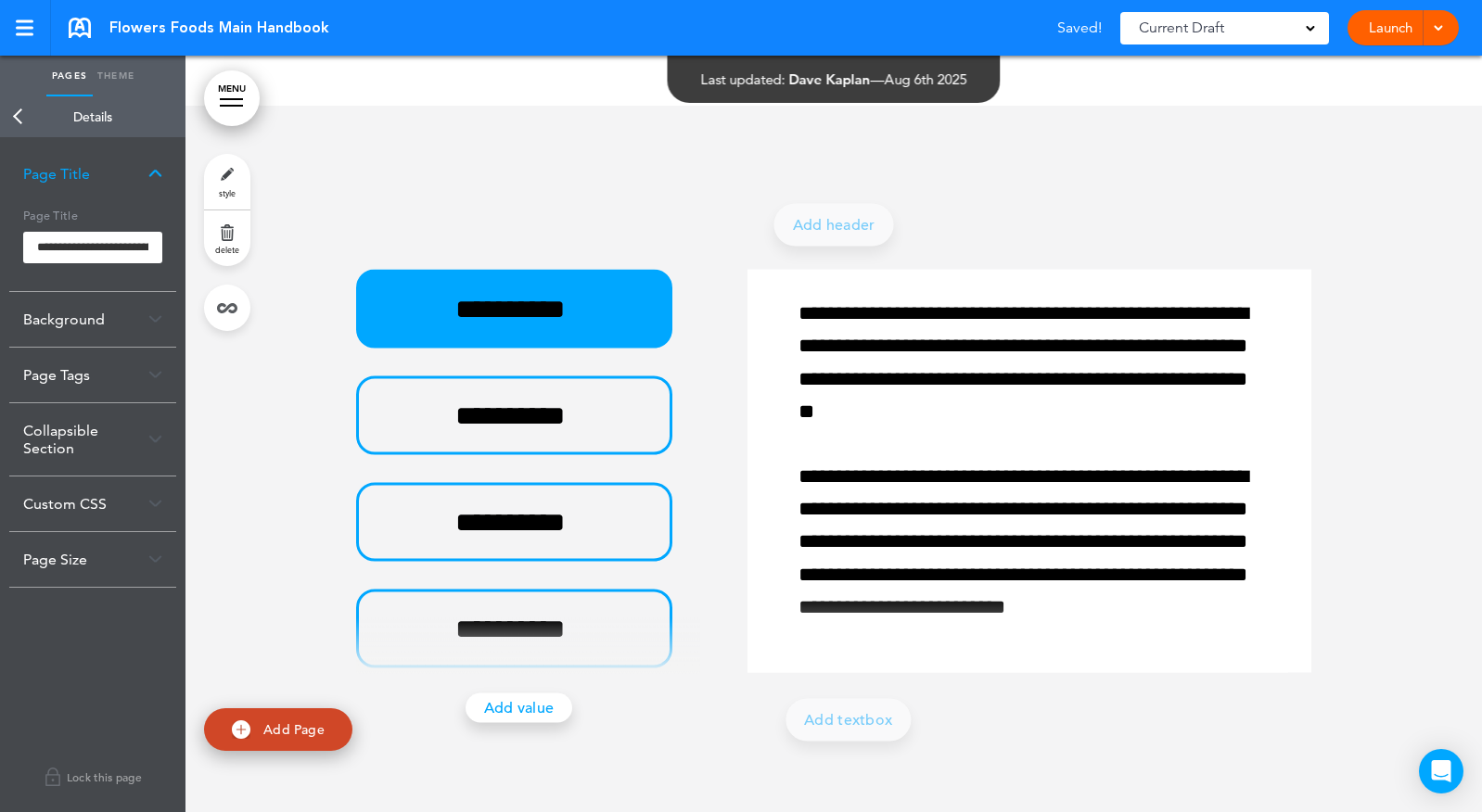 scroll, scrollTop: 65969, scrollLeft: 0, axis: vertical 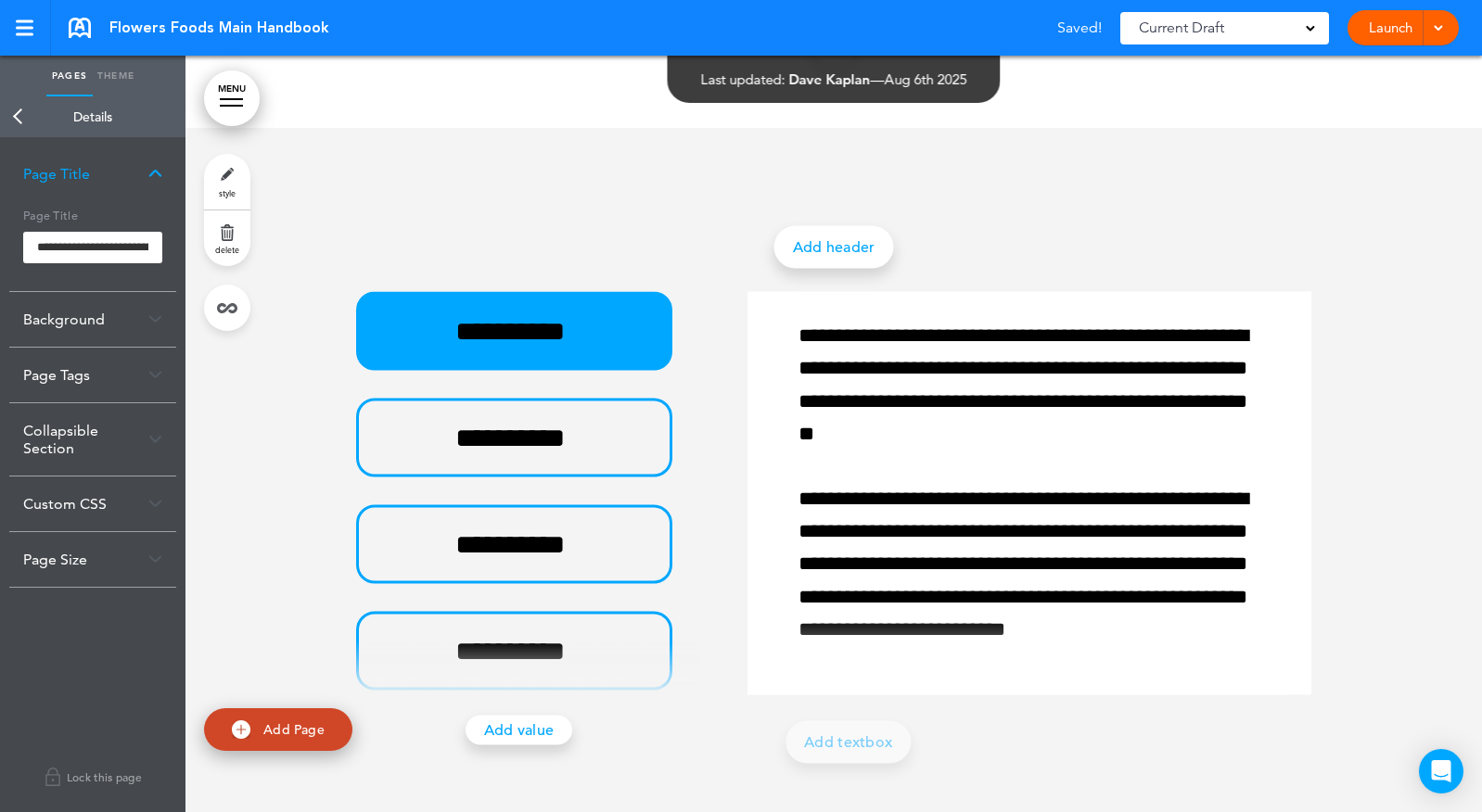 click on "Add header" at bounding box center (834, 247) 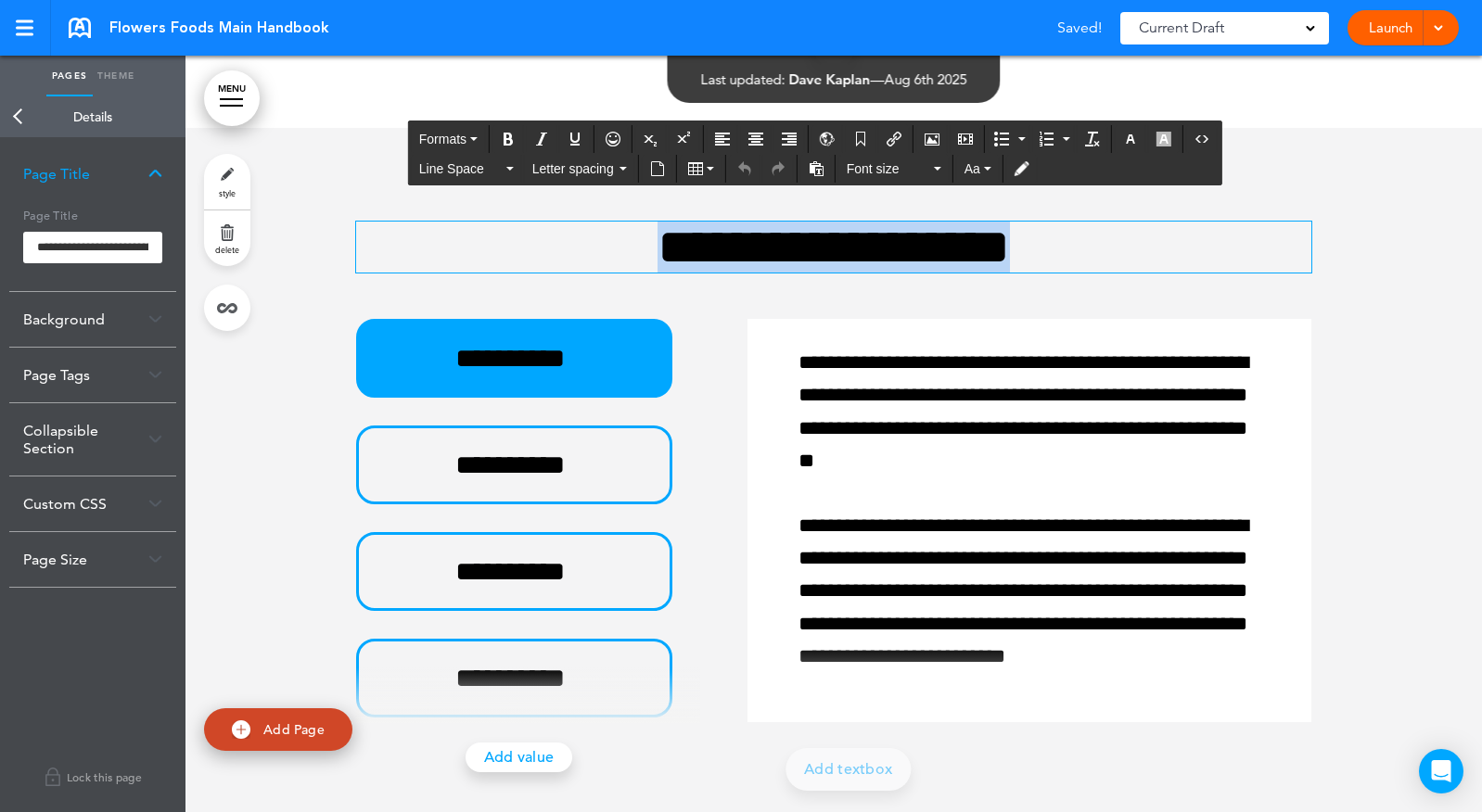 drag, startPoint x: 1051, startPoint y: 370, endPoint x: 352, endPoint y: 370, distance: 699 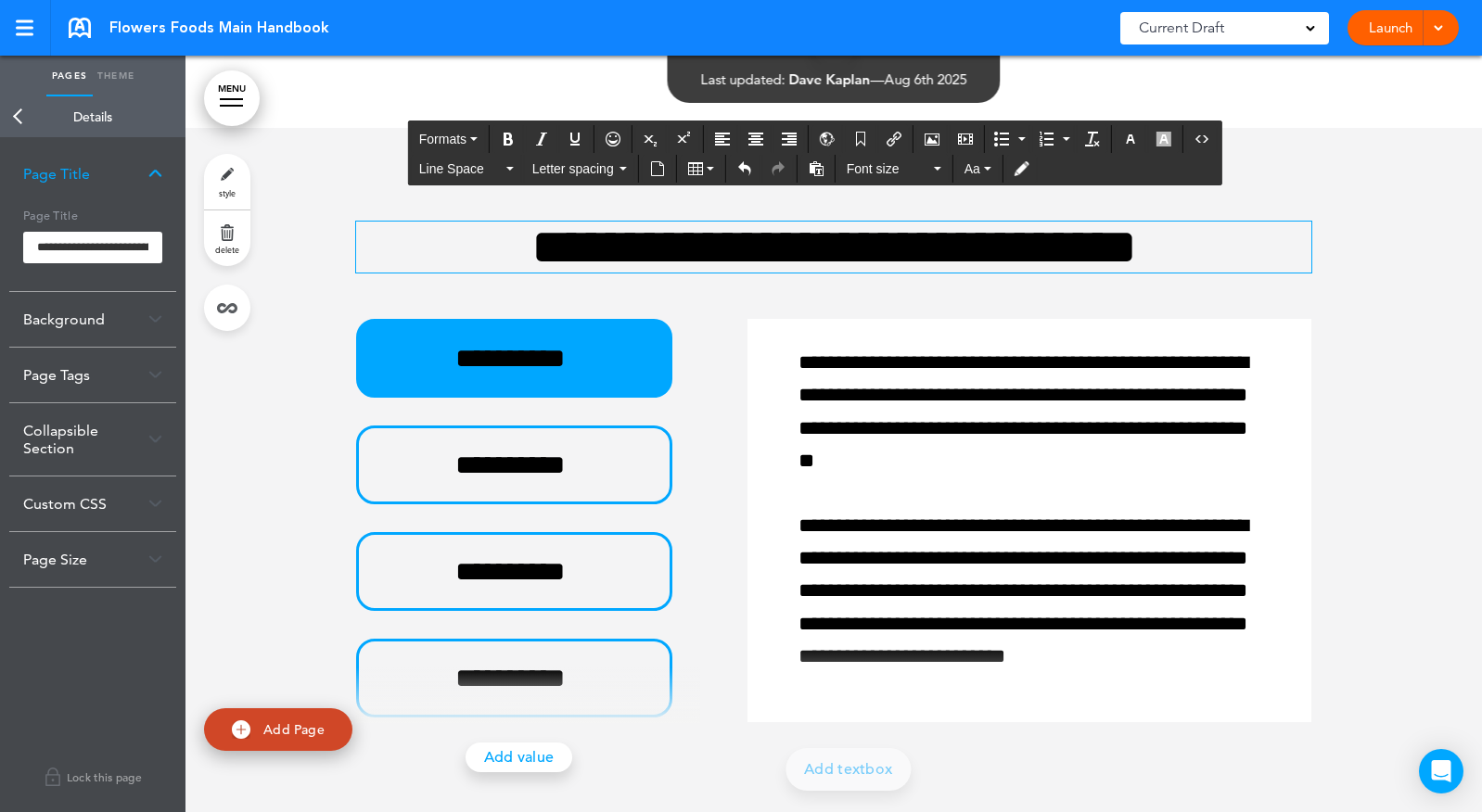scroll, scrollTop: 65936, scrollLeft: 0, axis: vertical 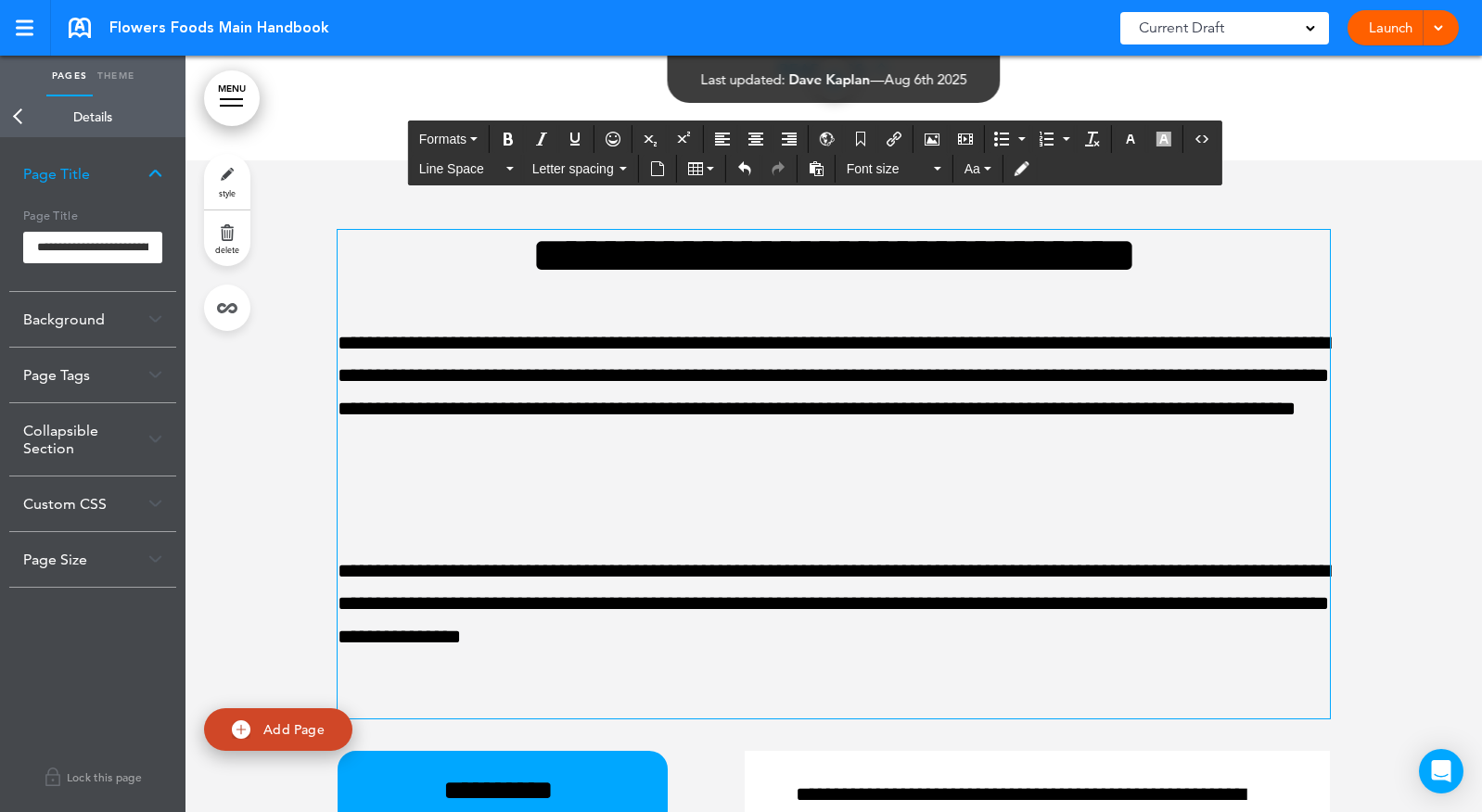 click at bounding box center [834, 506] 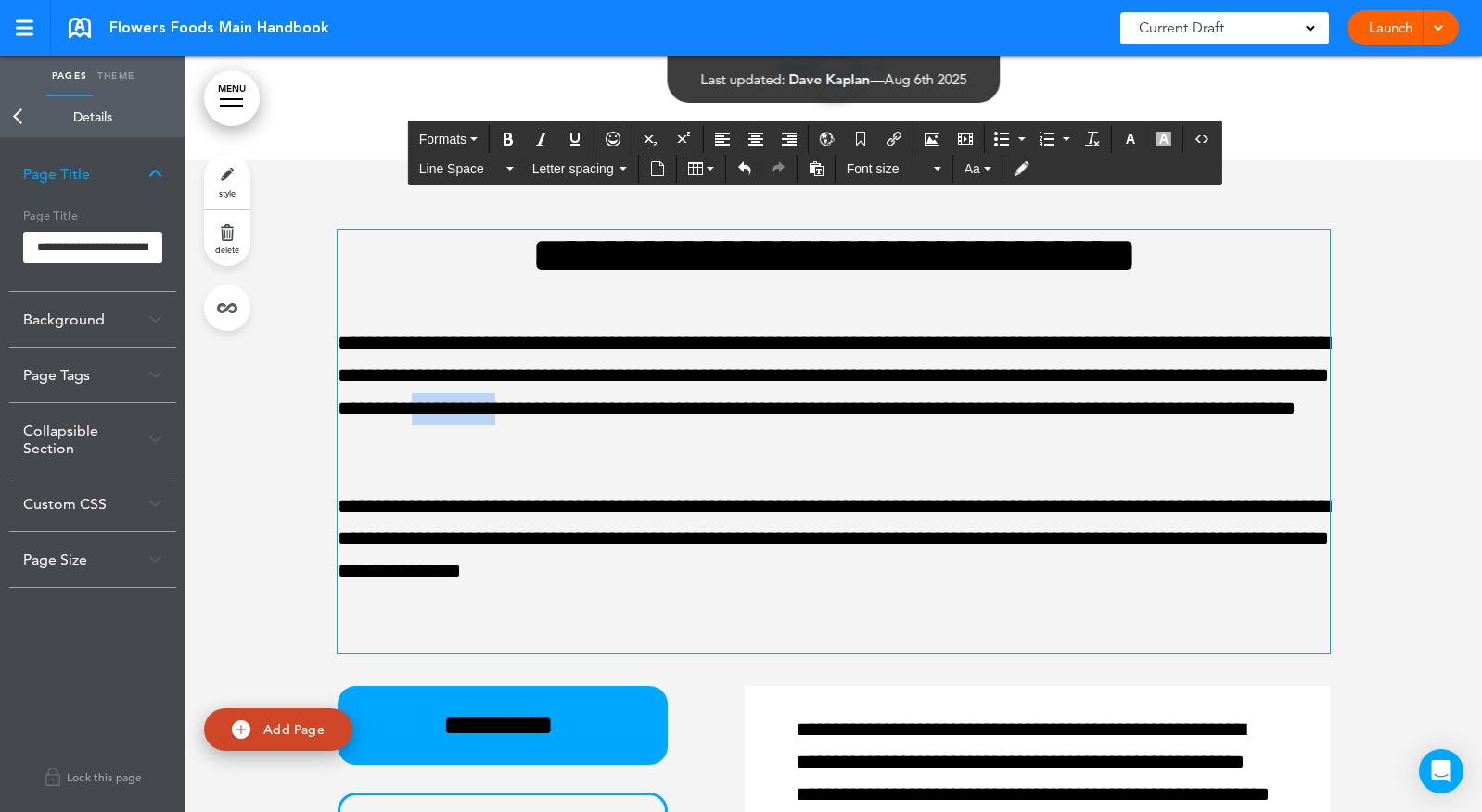 drag, startPoint x: 716, startPoint y: 534, endPoint x: 617, endPoint y: 535, distance: 99.00505 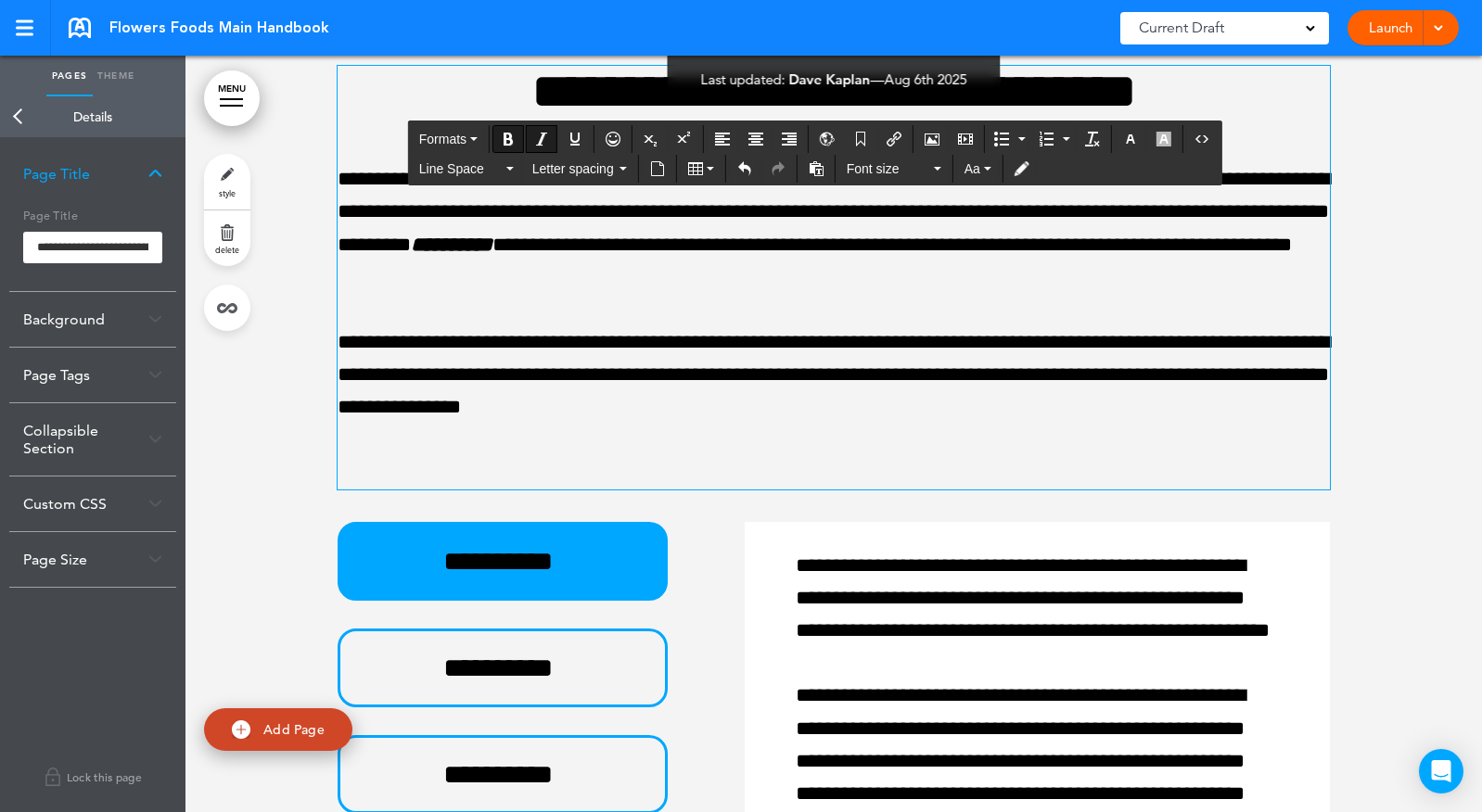 scroll, scrollTop: 66106, scrollLeft: 0, axis: vertical 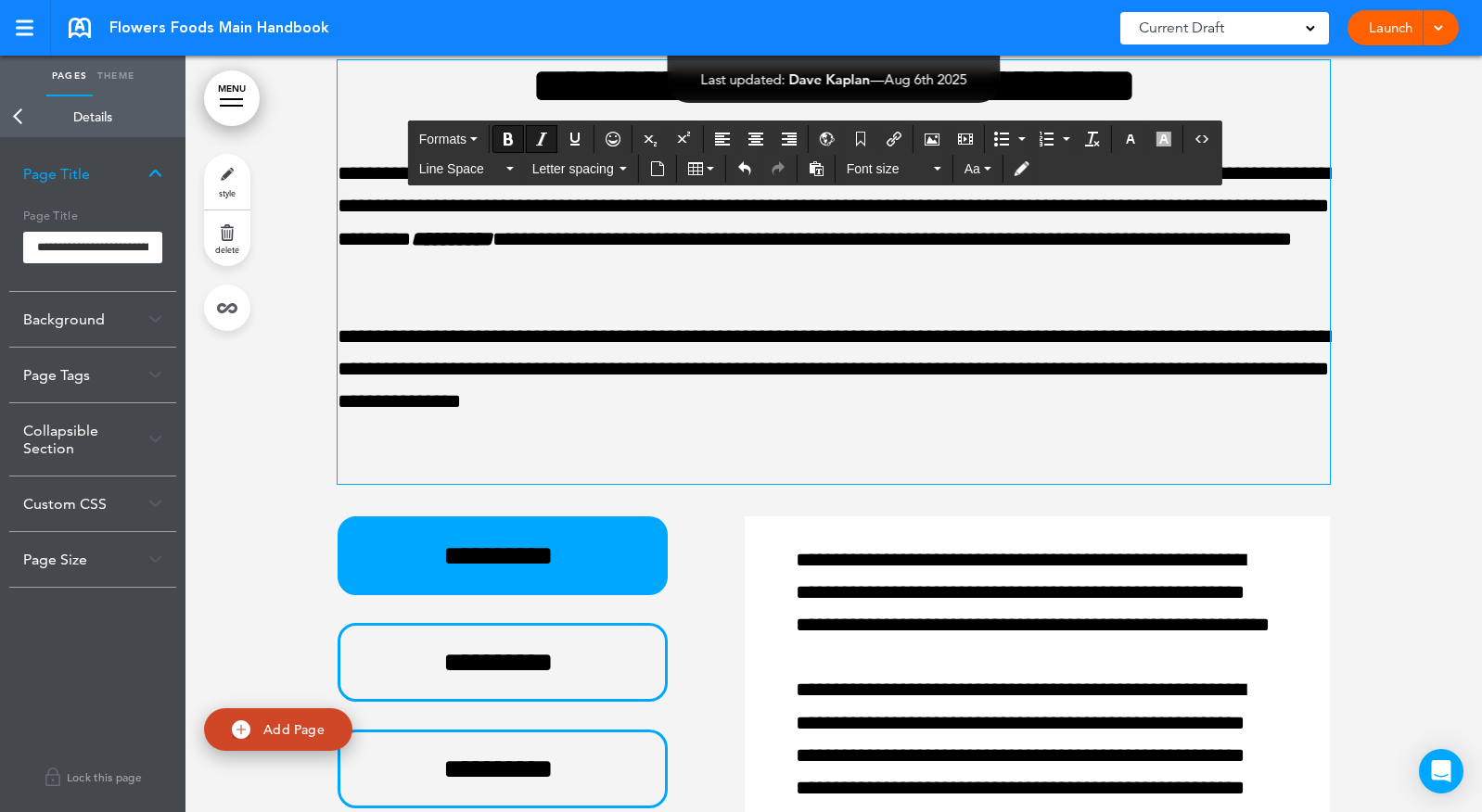 click at bounding box center [834, 467] 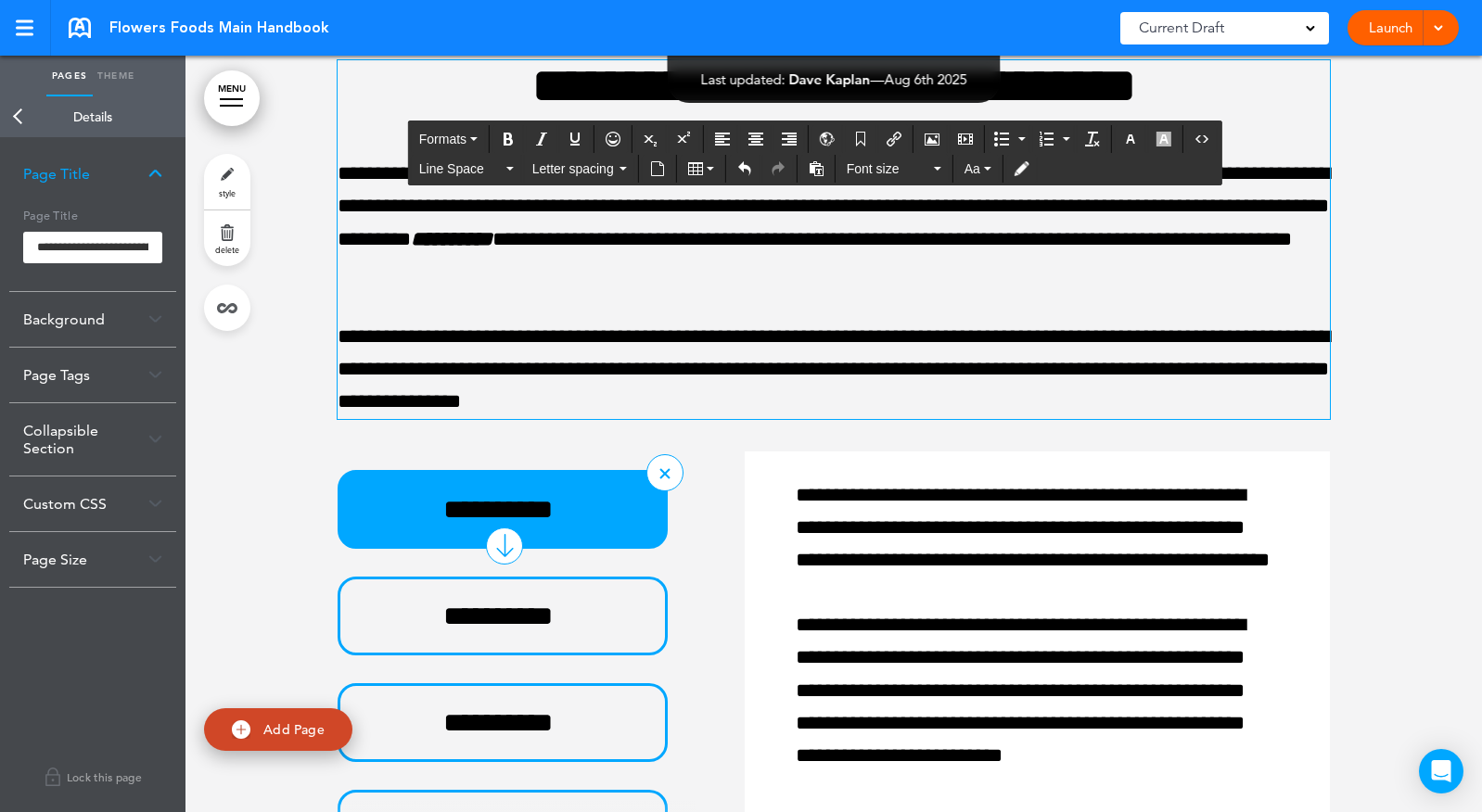 click on "**********" at bounding box center (498, 509) 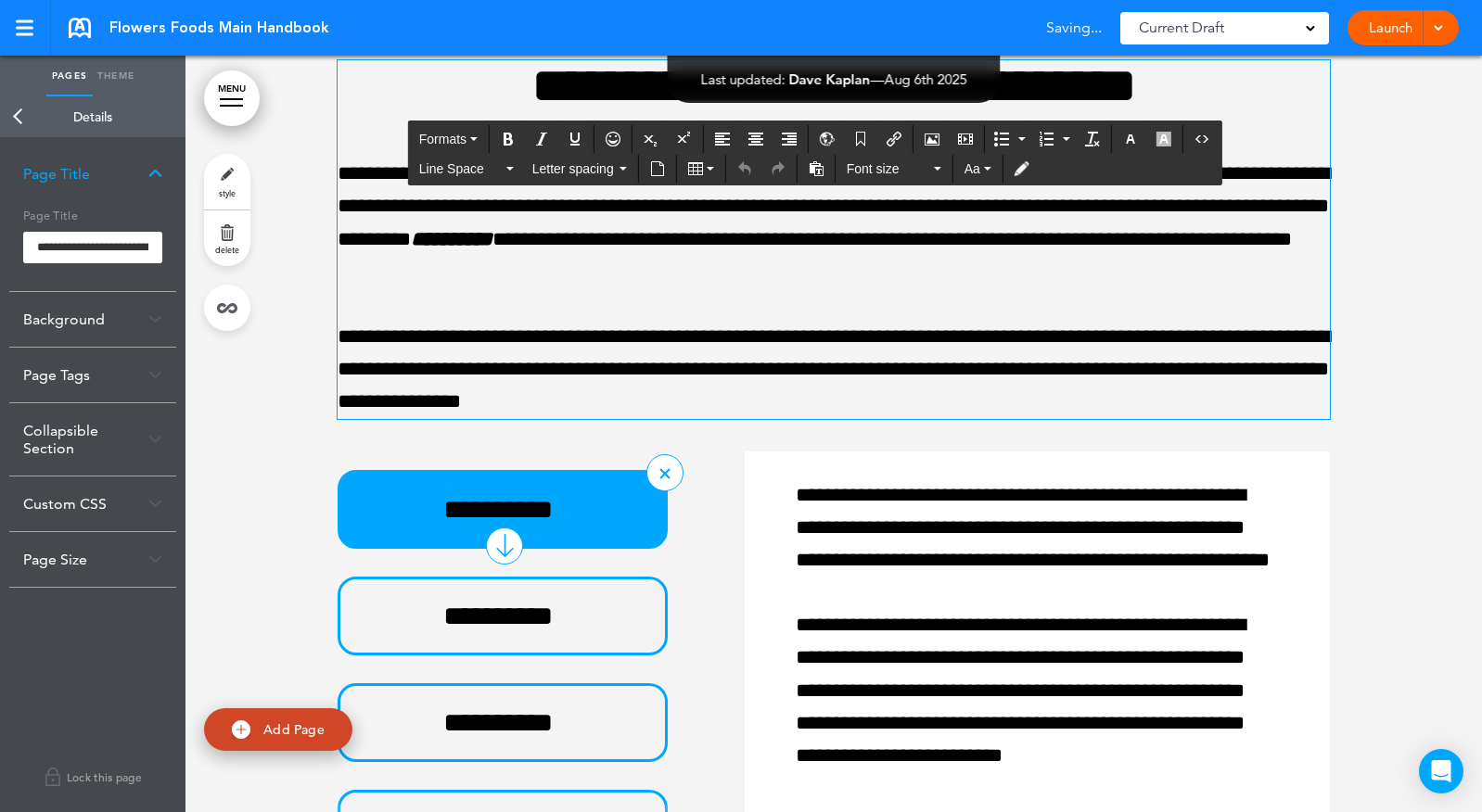 click on "**********" at bounding box center (498, 509) 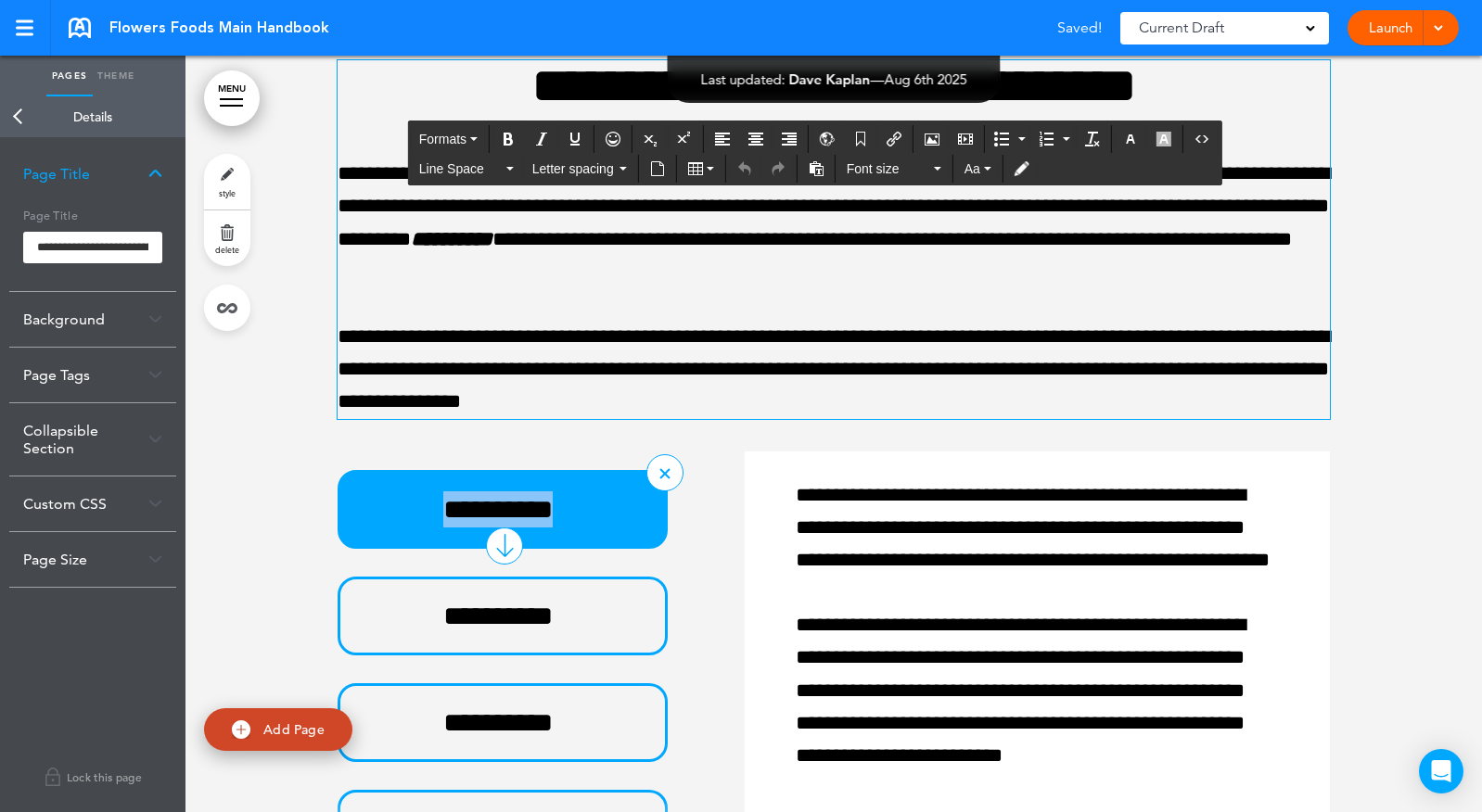 click on "**********" at bounding box center [498, 509] 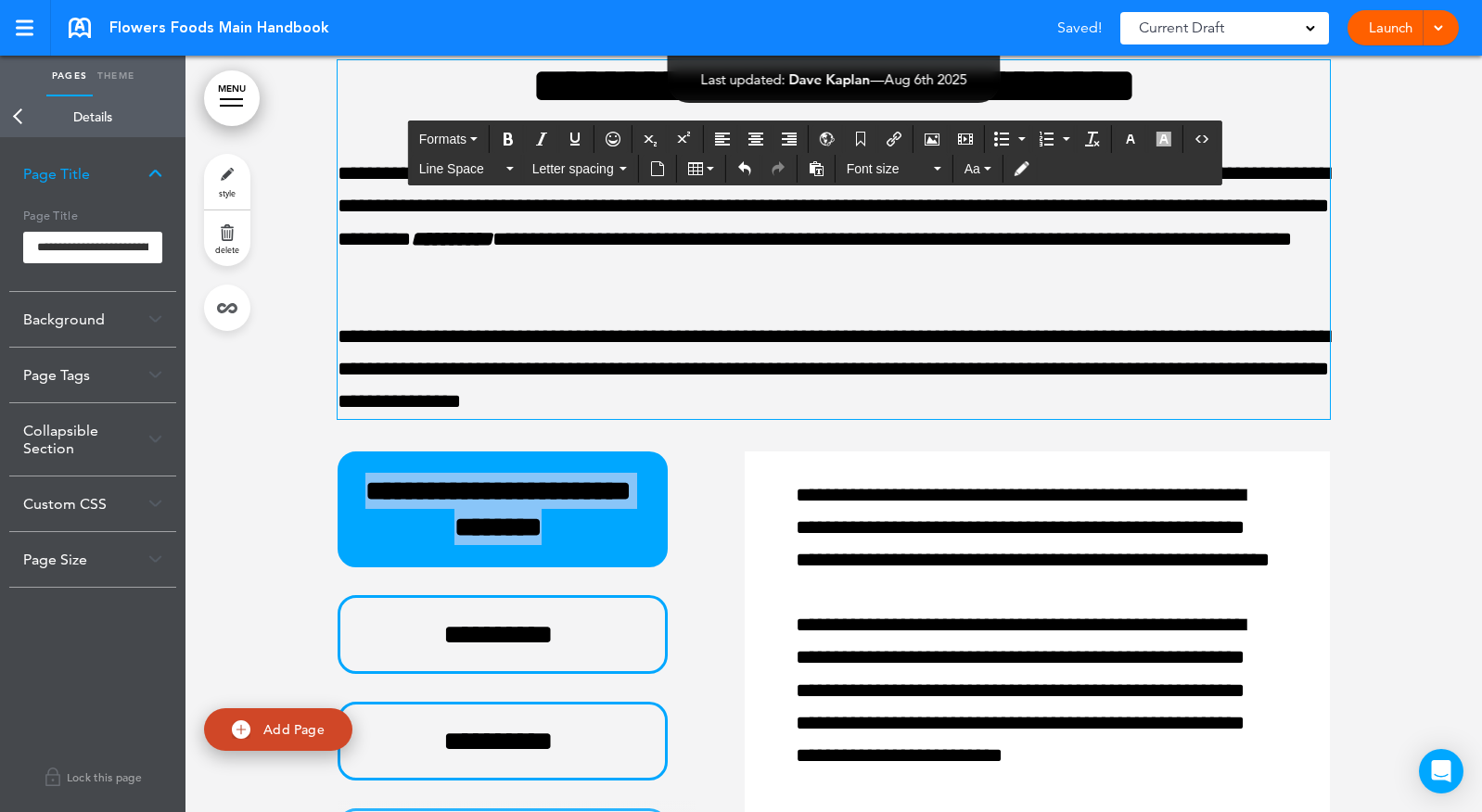 drag, startPoint x: 594, startPoint y: 679, endPoint x: 229, endPoint y: 621, distance: 369.57949 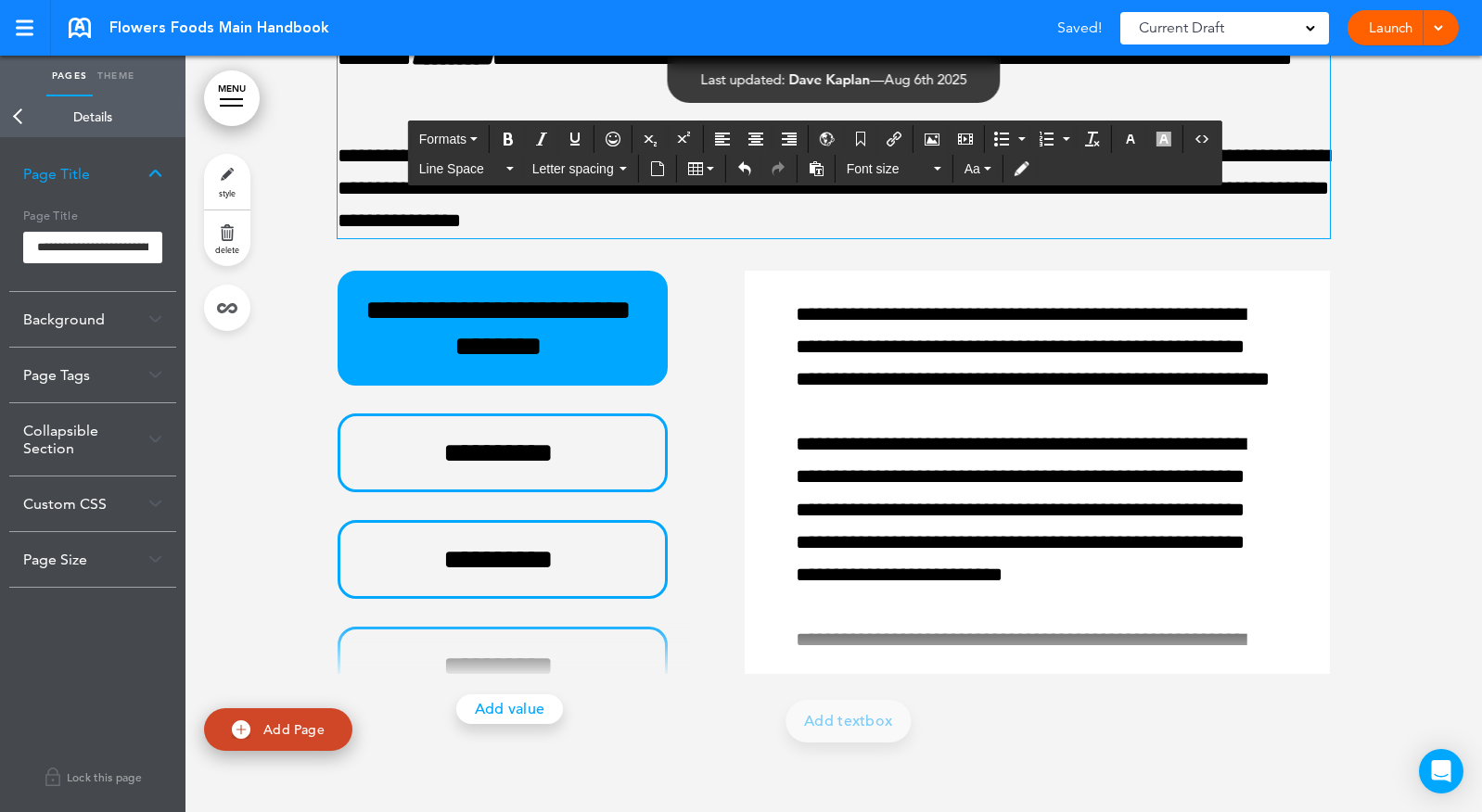 scroll, scrollTop: 66414, scrollLeft: 0, axis: vertical 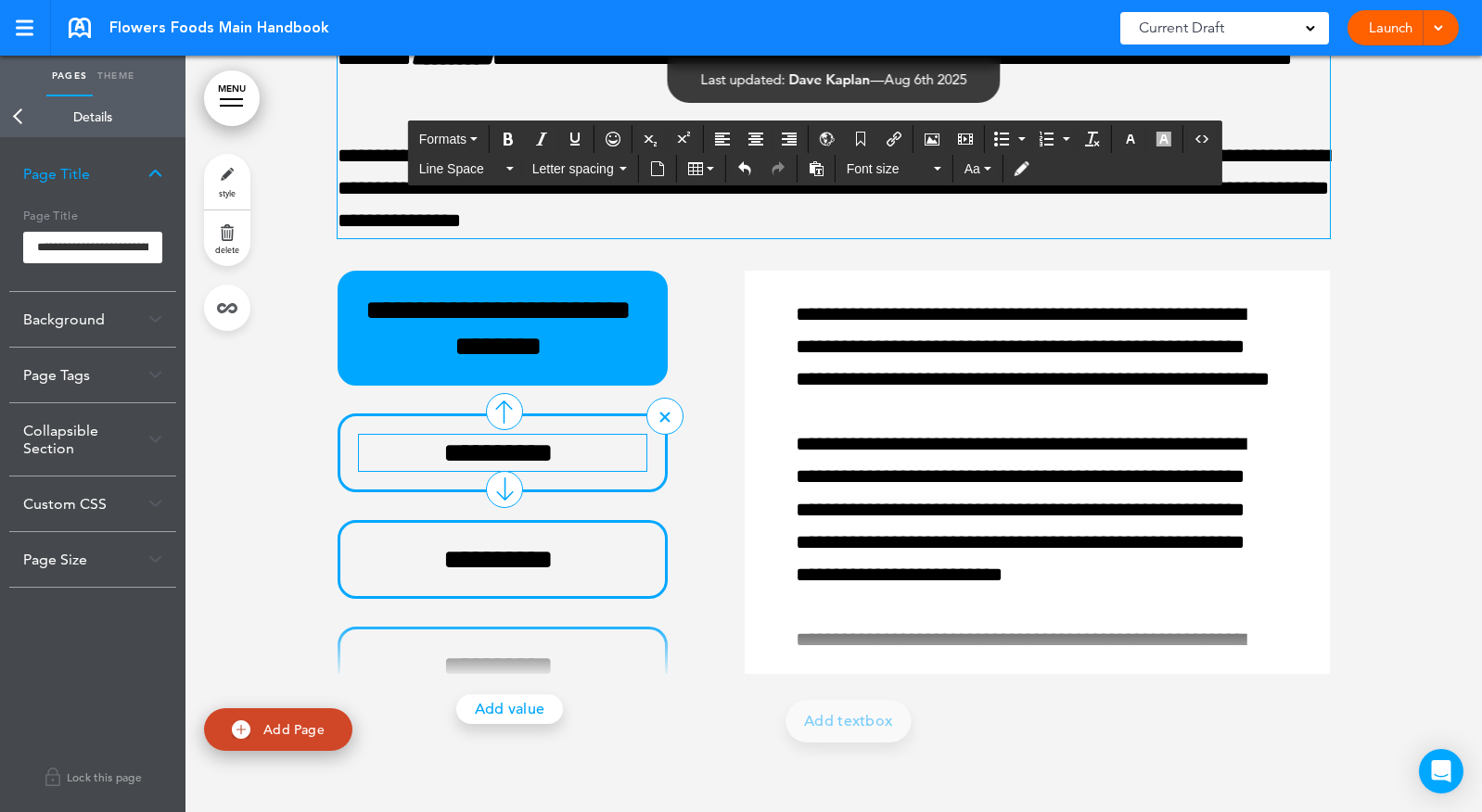 click on "**********" at bounding box center [498, 452] 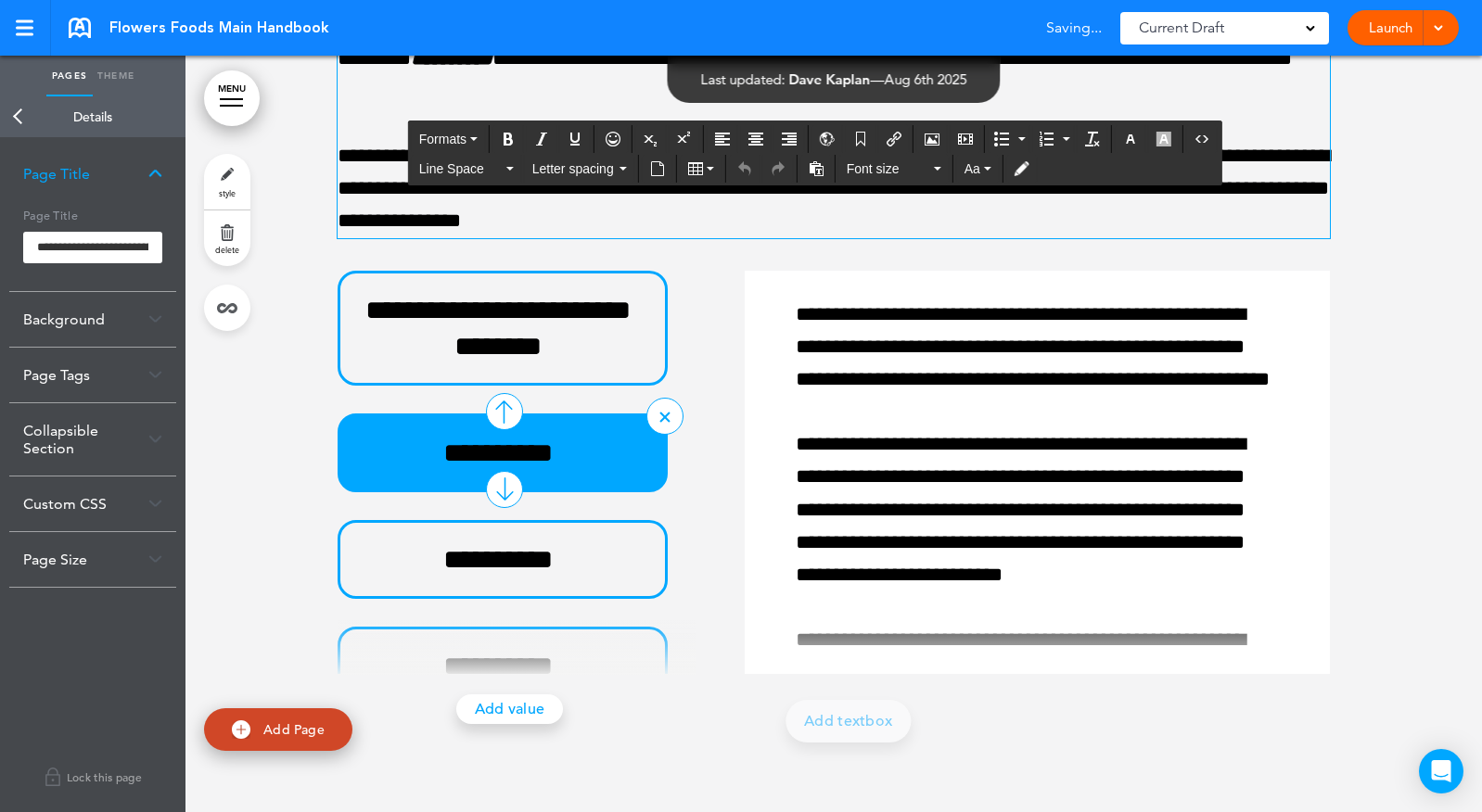 click on "**********" at bounding box center [498, 452] 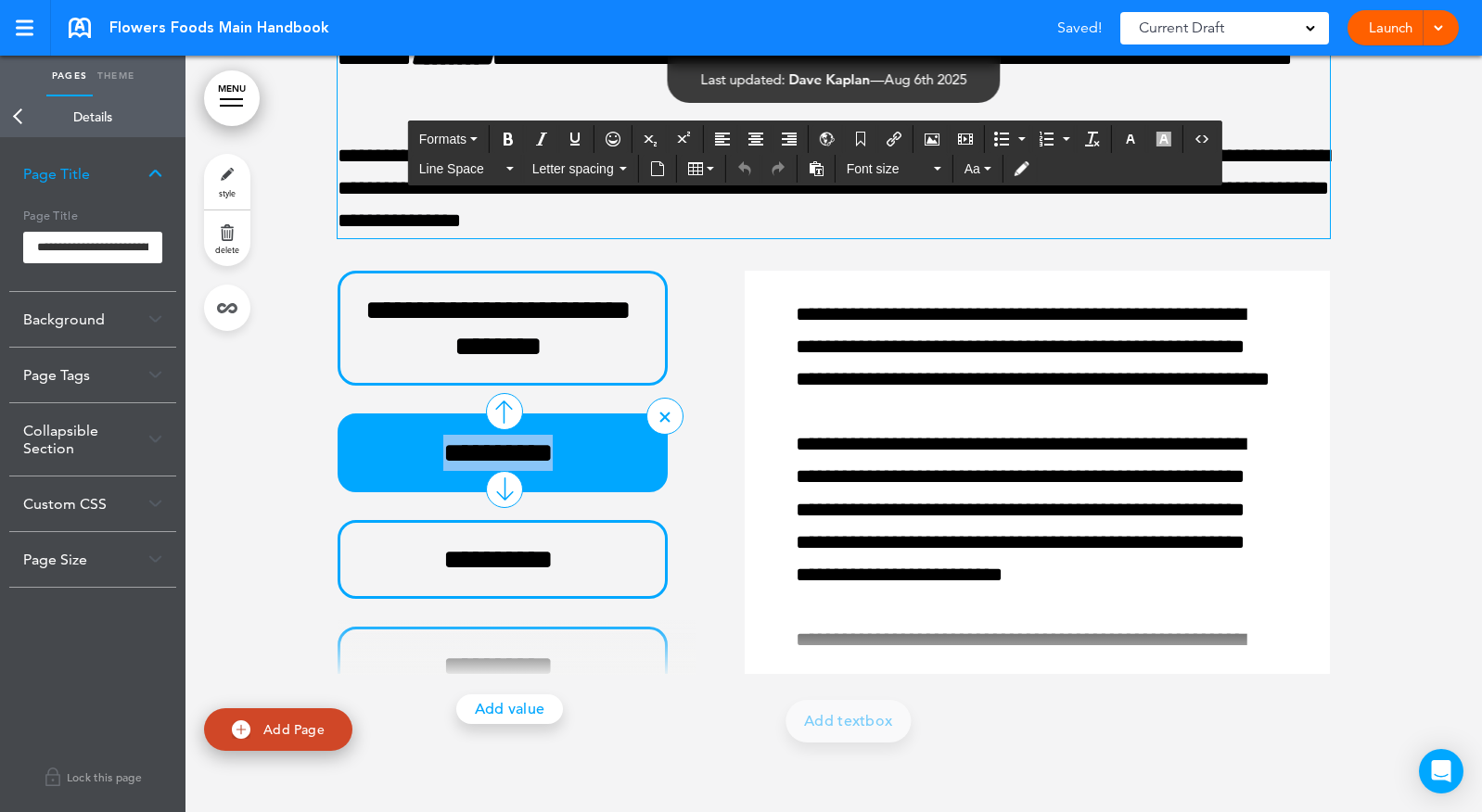 click on "**********" at bounding box center [498, 452] 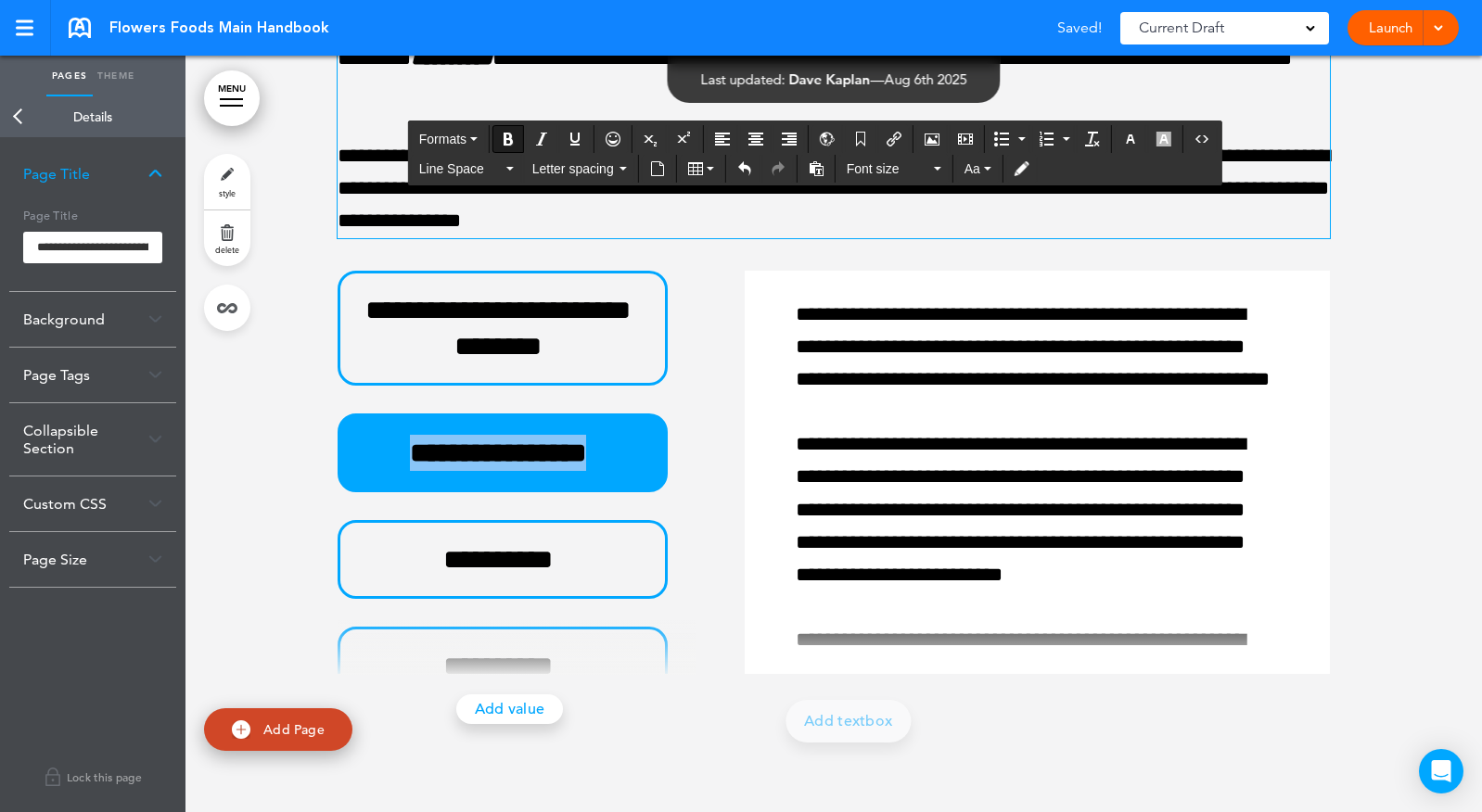 drag, startPoint x: 609, startPoint y: 454, endPoint x: 183, endPoint y: 445, distance: 426.09506 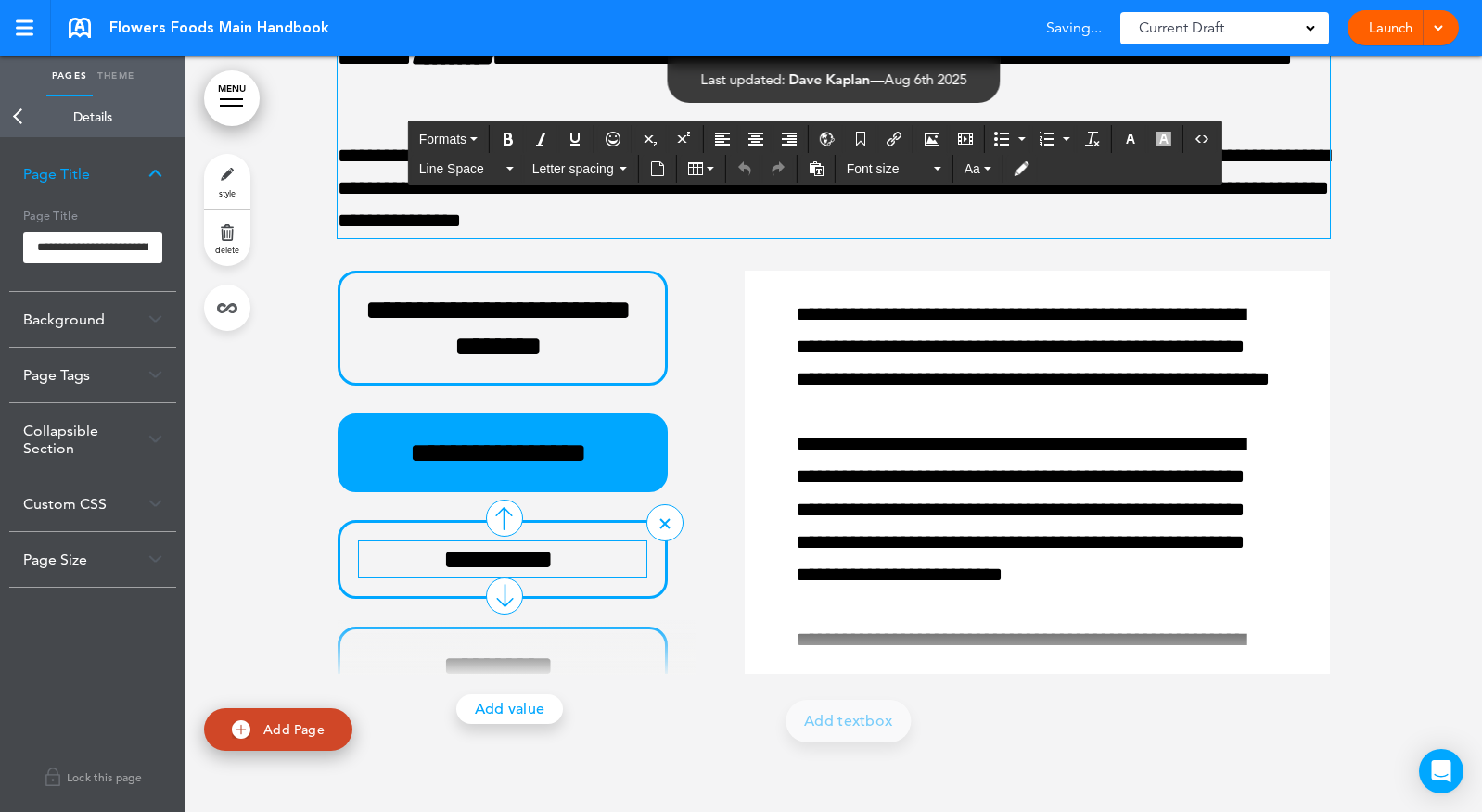 click on "**********" at bounding box center (498, 559) 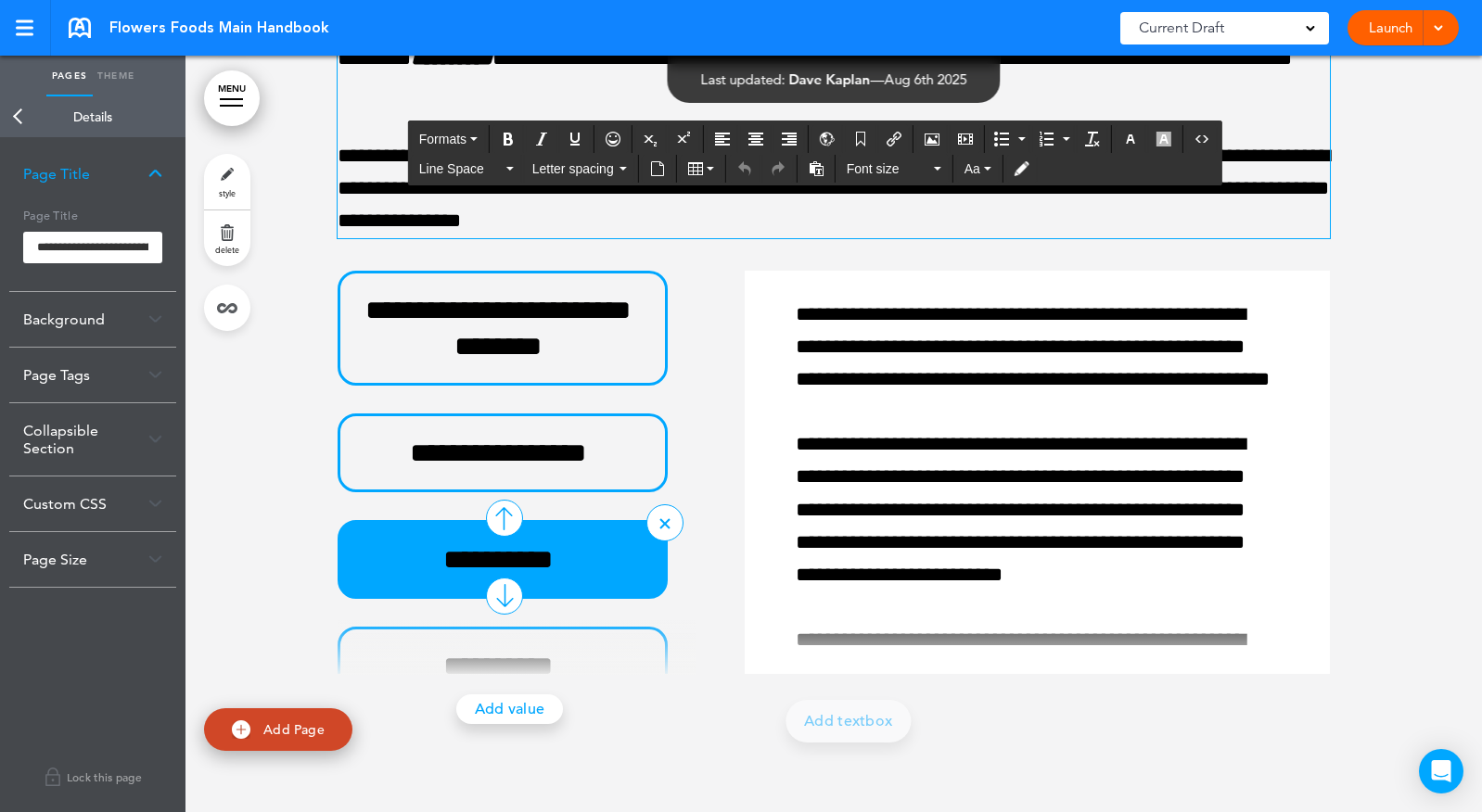click on "**********" at bounding box center (498, 559) 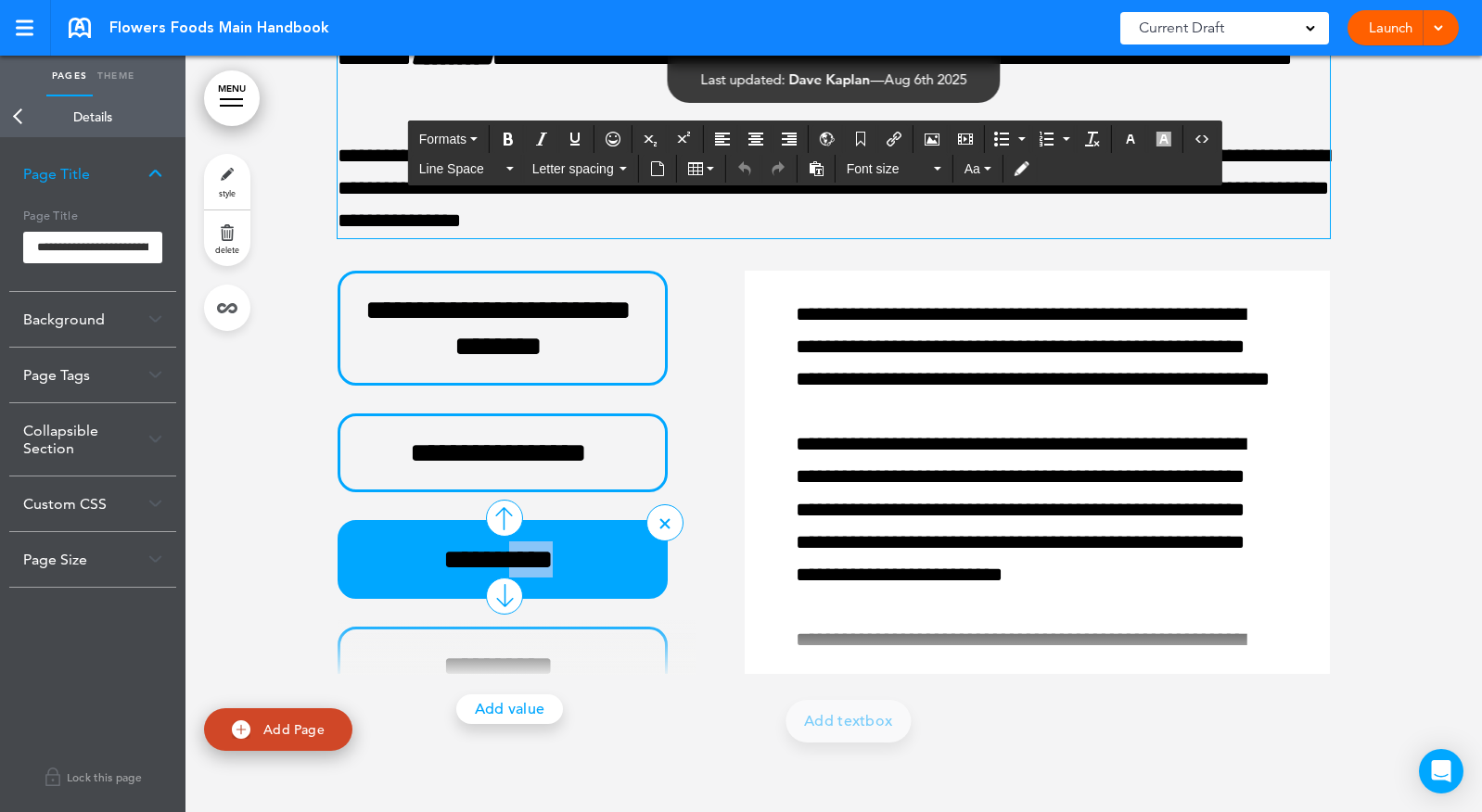 click on "**********" at bounding box center [498, 559] 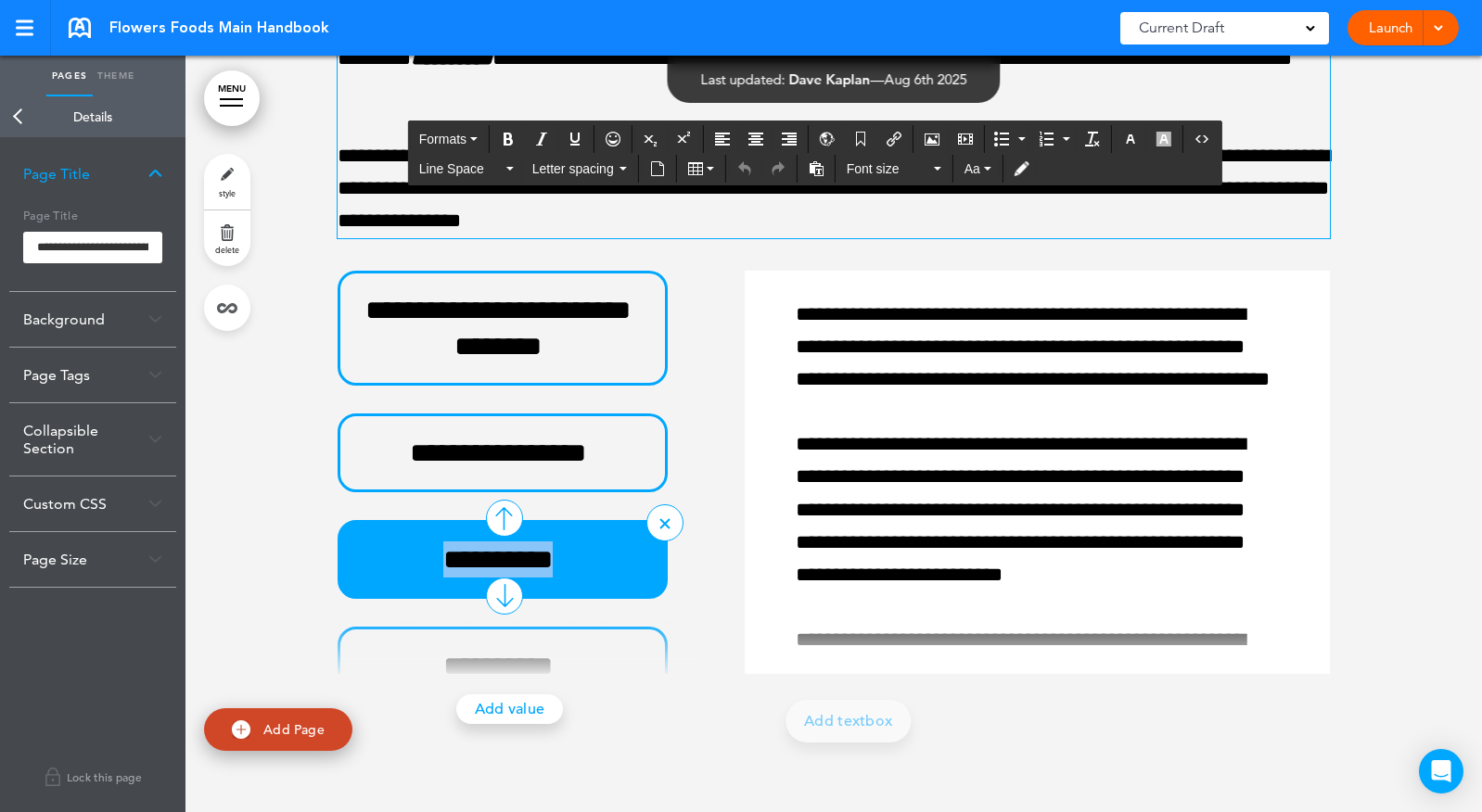 click on "**********" at bounding box center [498, 559] 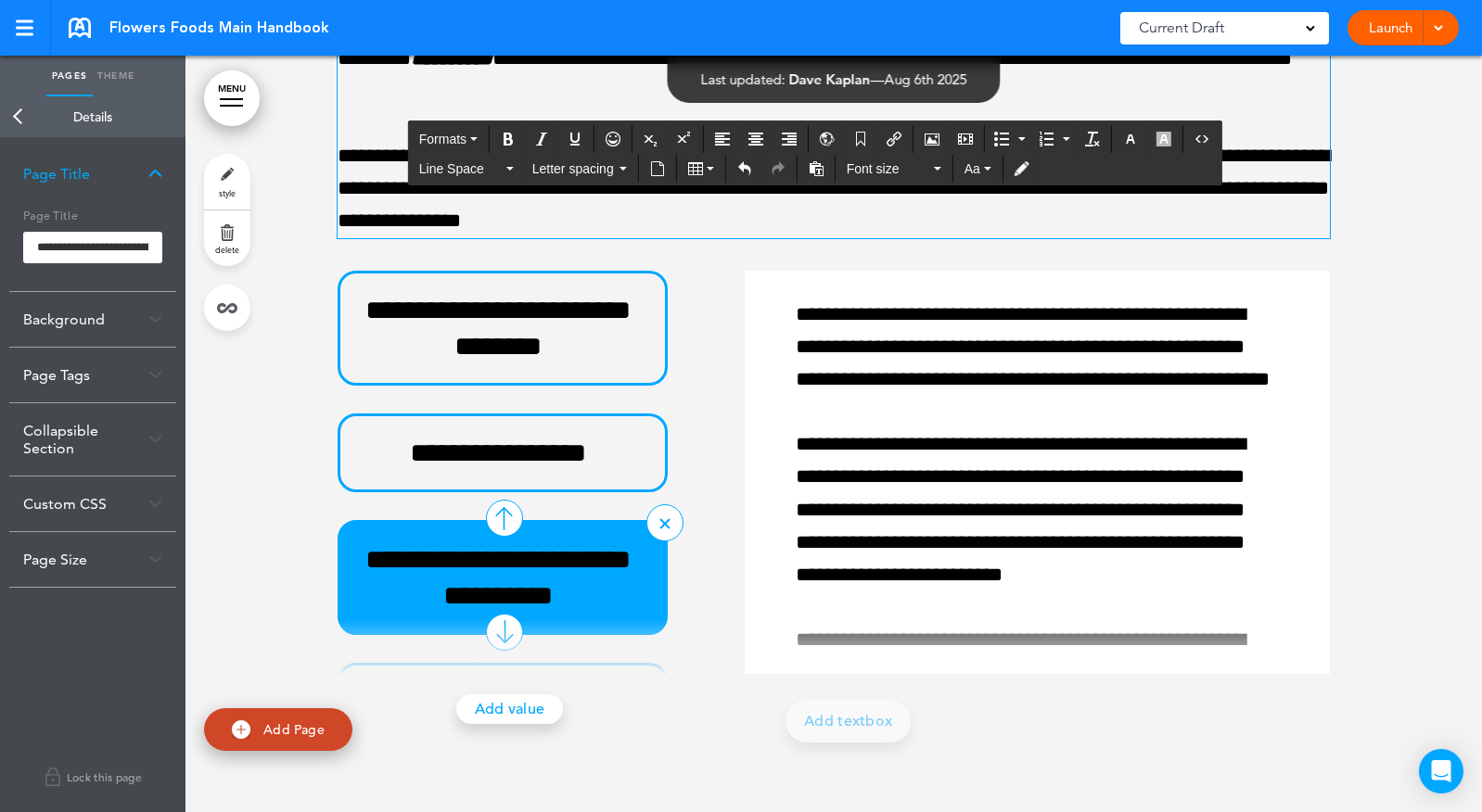 scroll, scrollTop: 34, scrollLeft: 0, axis: vertical 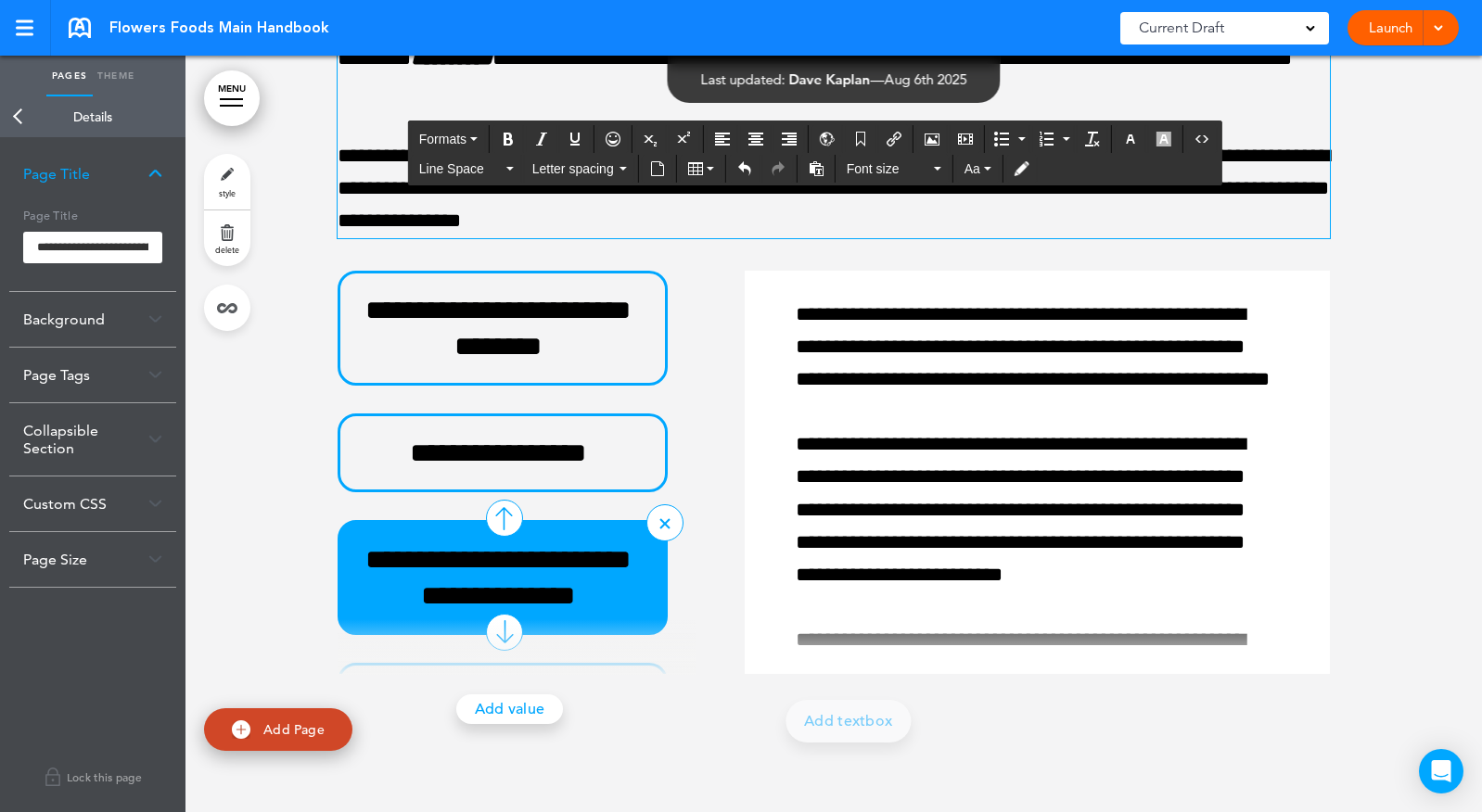 click on "**********" at bounding box center (498, 577) 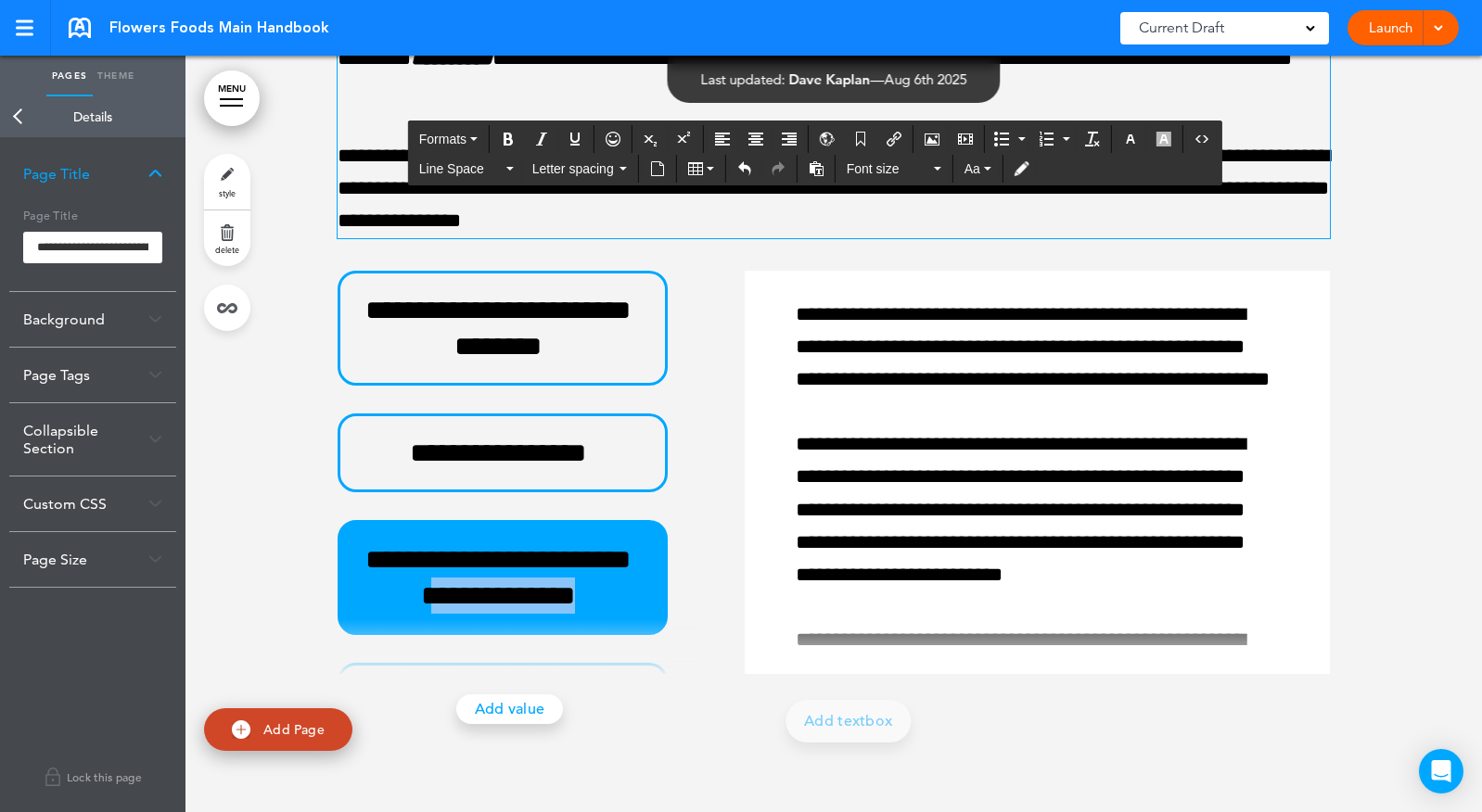 drag, startPoint x: 521, startPoint y: 562, endPoint x: 567, endPoint y: 639, distance: 89.69392 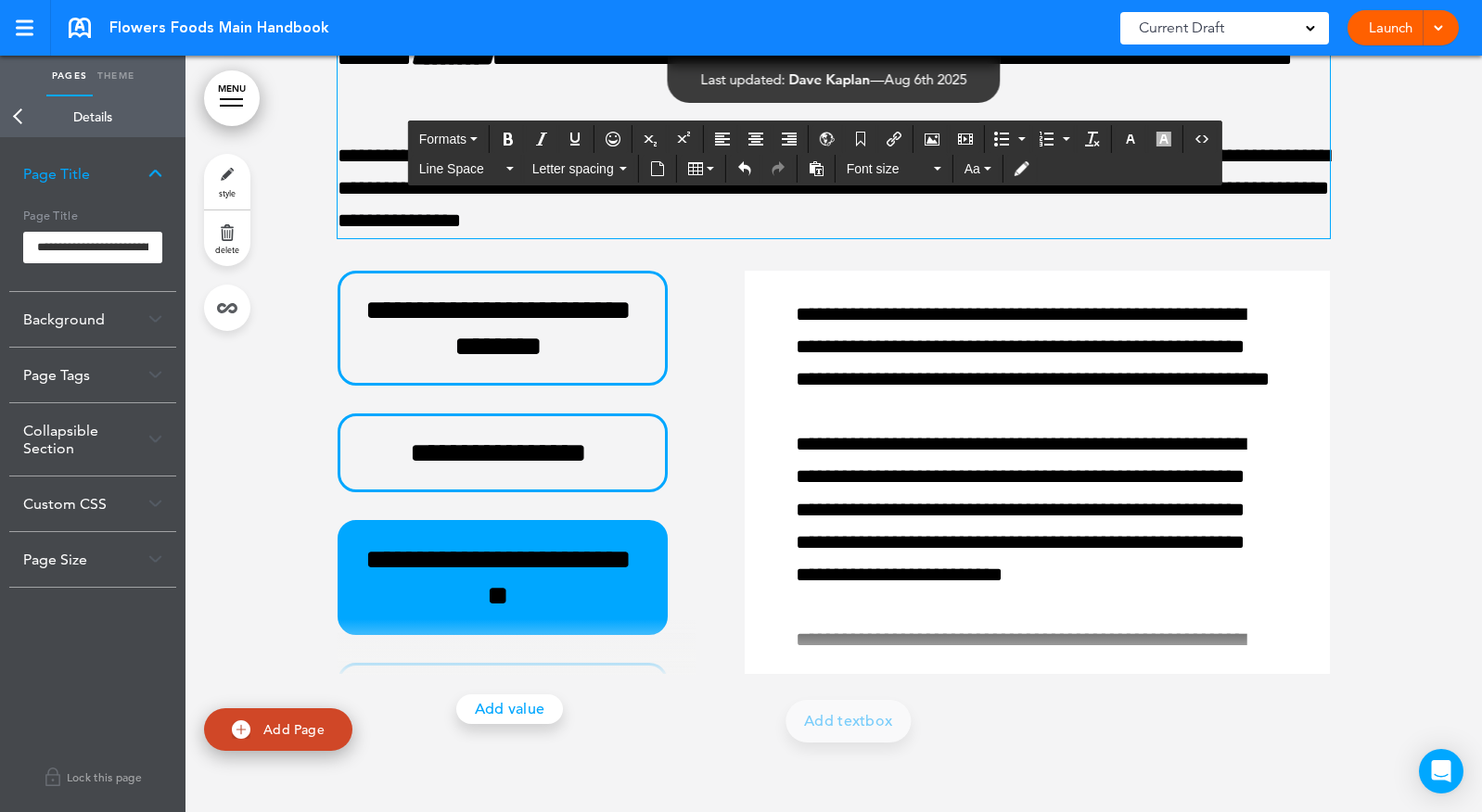 scroll, scrollTop: 0, scrollLeft: 0, axis: both 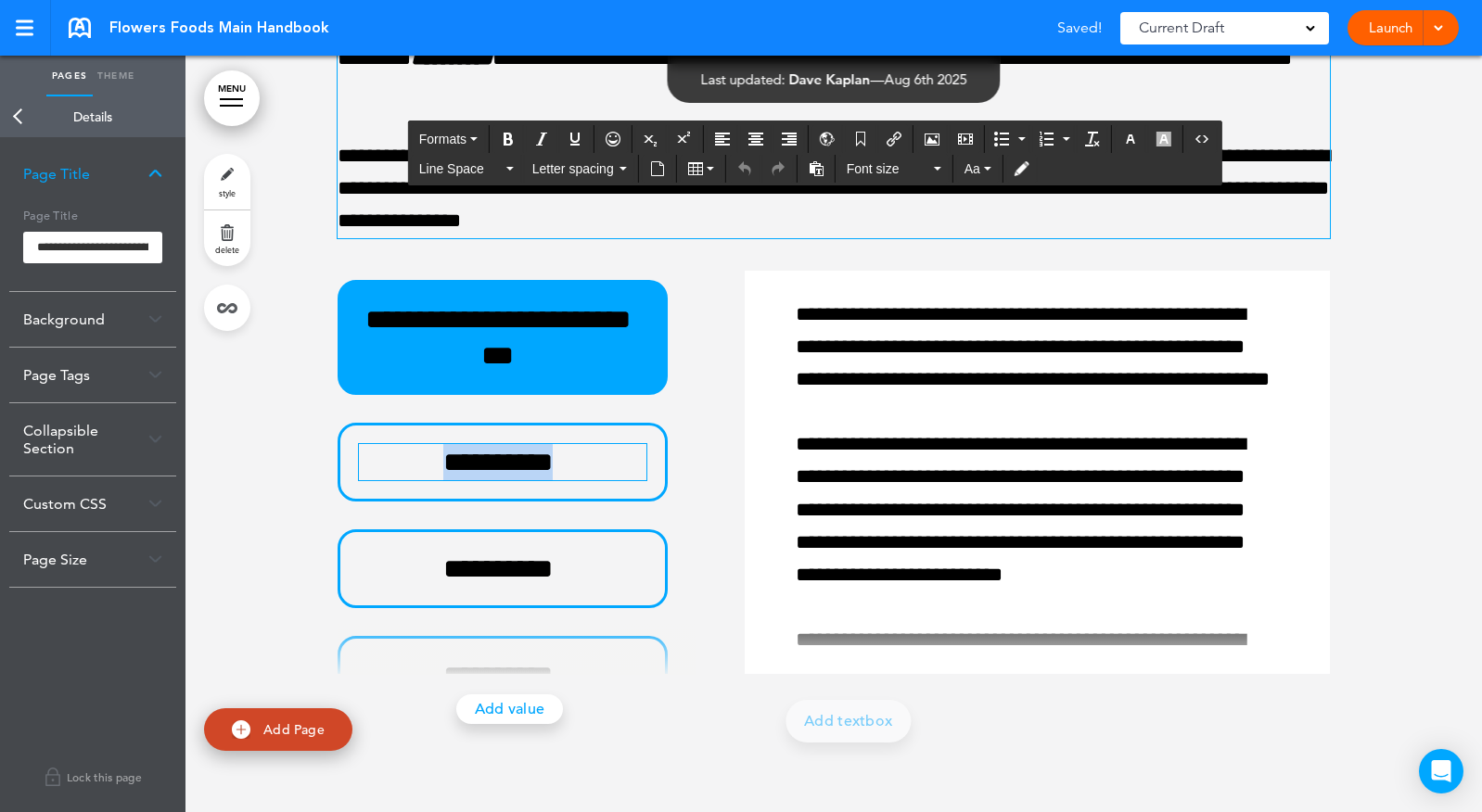 drag, startPoint x: 577, startPoint y: 465, endPoint x: 327, endPoint y: 467, distance: 250.008 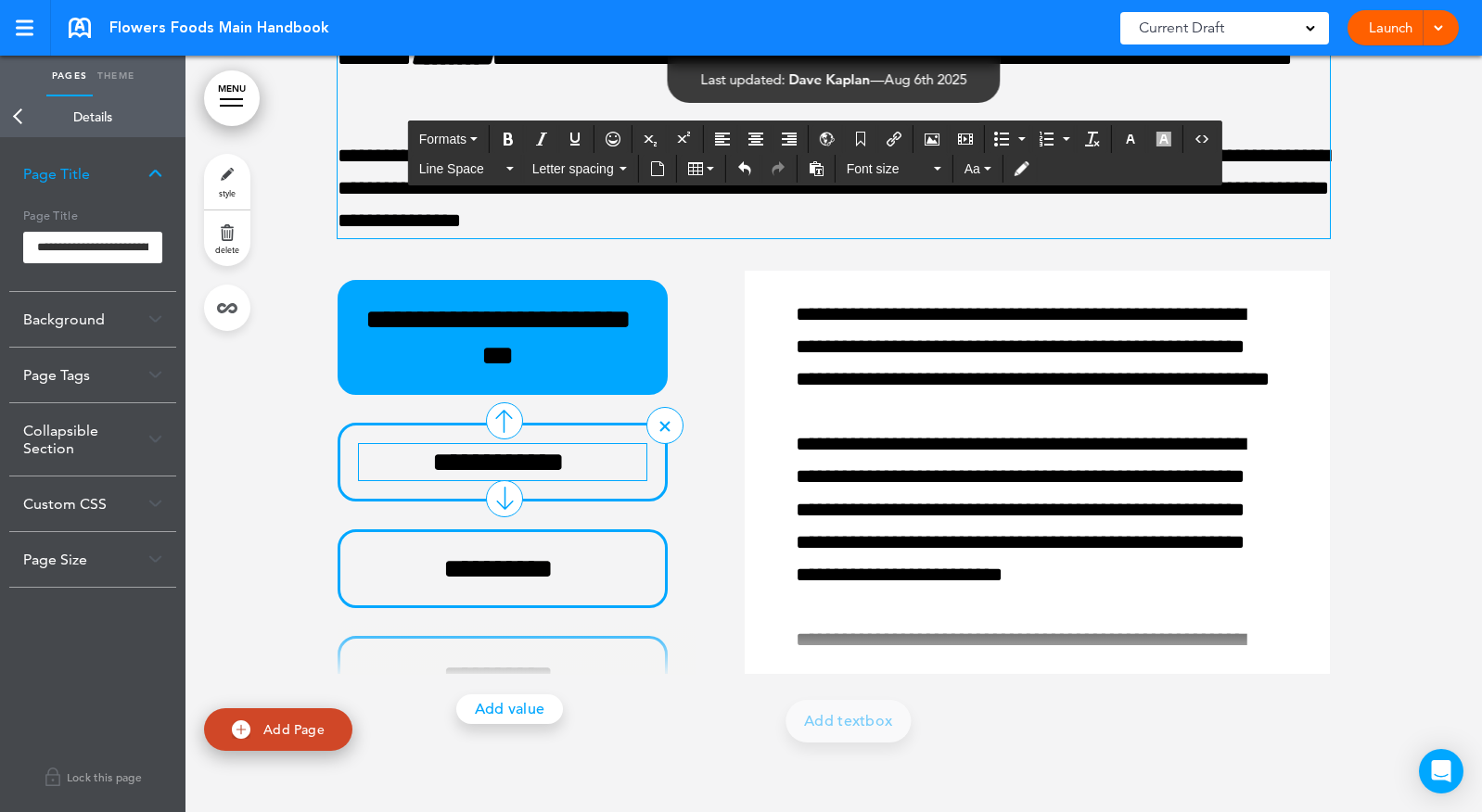 click on "**********" at bounding box center [498, 462] 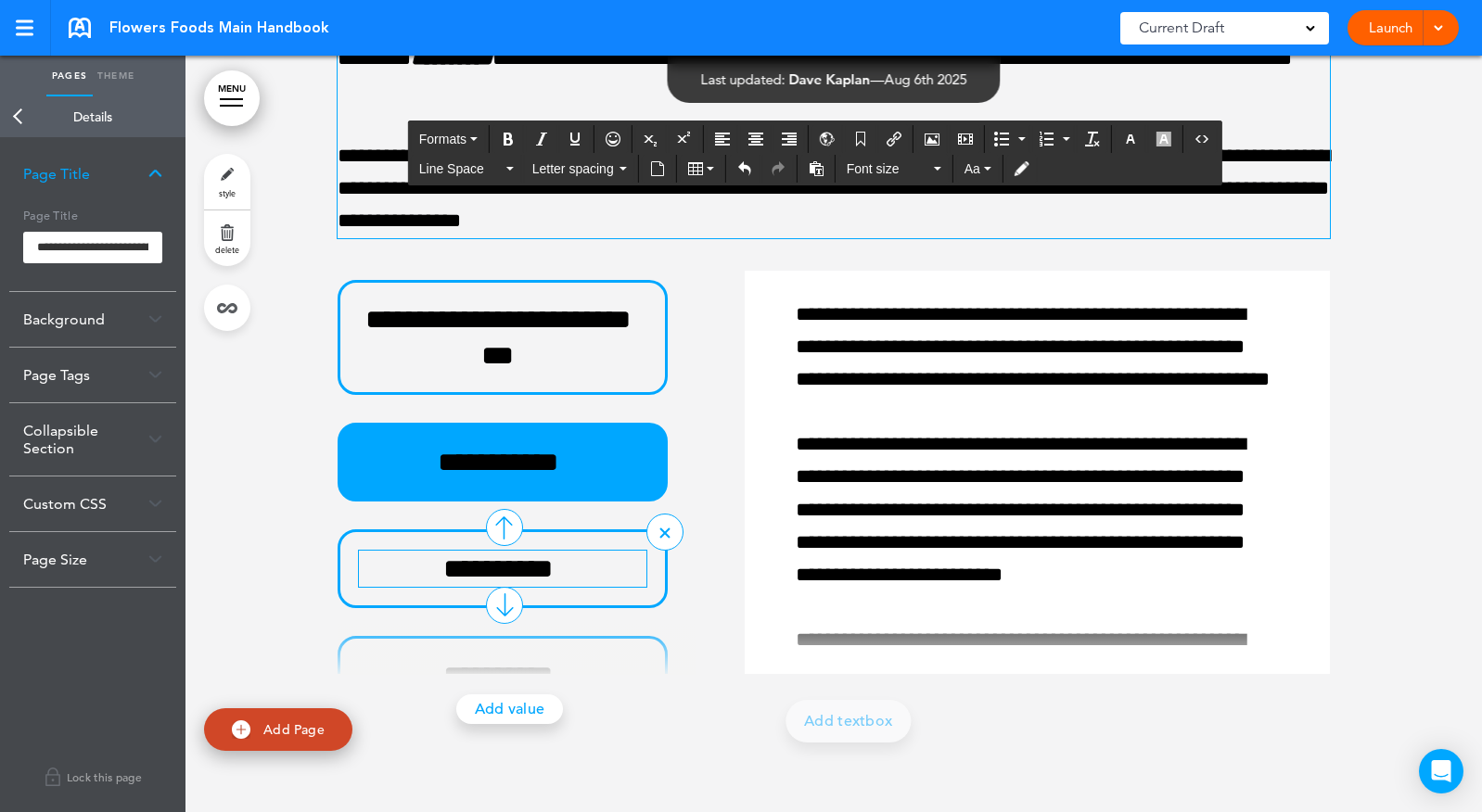 click on "**********" at bounding box center (498, 568) 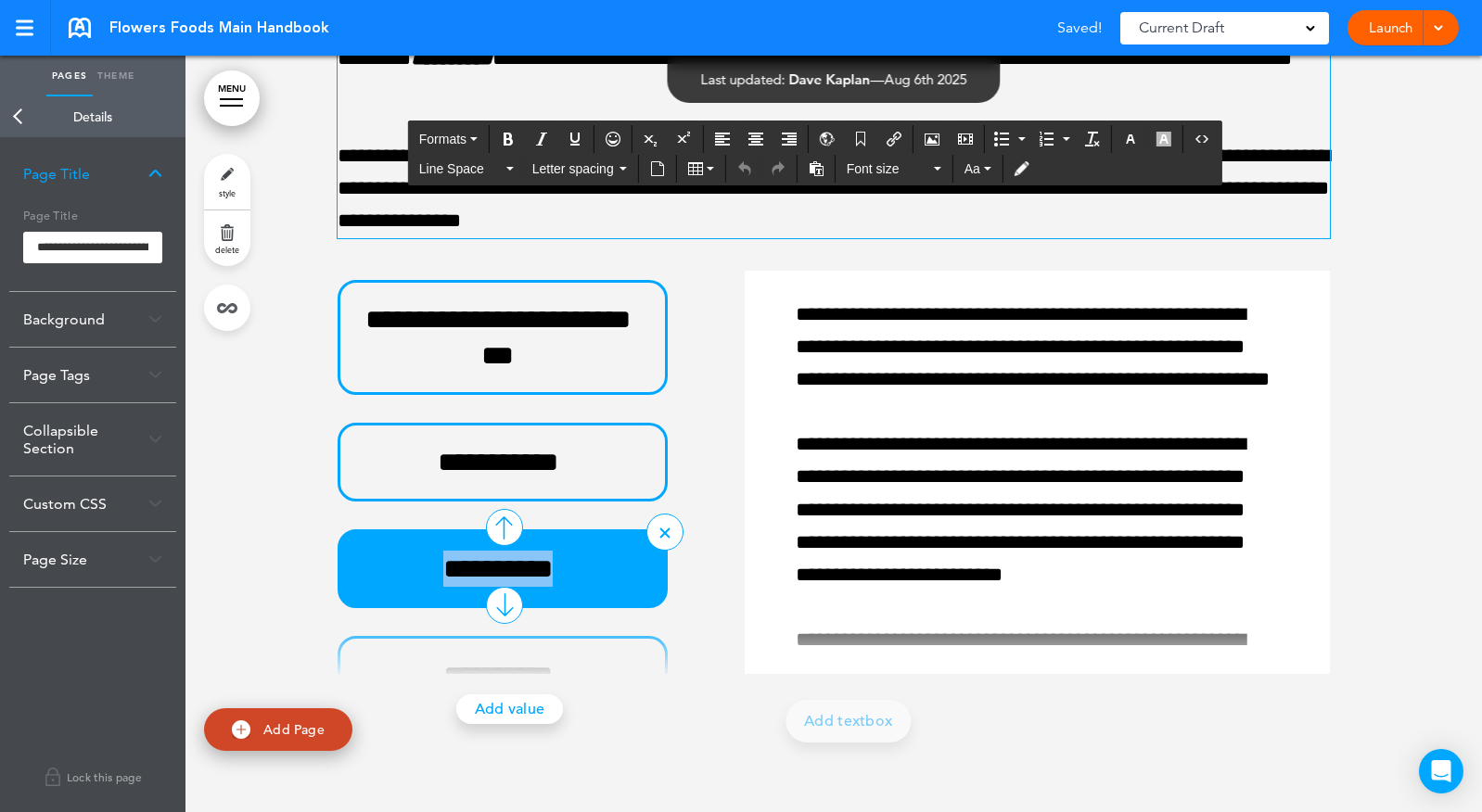 drag, startPoint x: 581, startPoint y: 575, endPoint x: 361, endPoint y: 574, distance: 220.0023 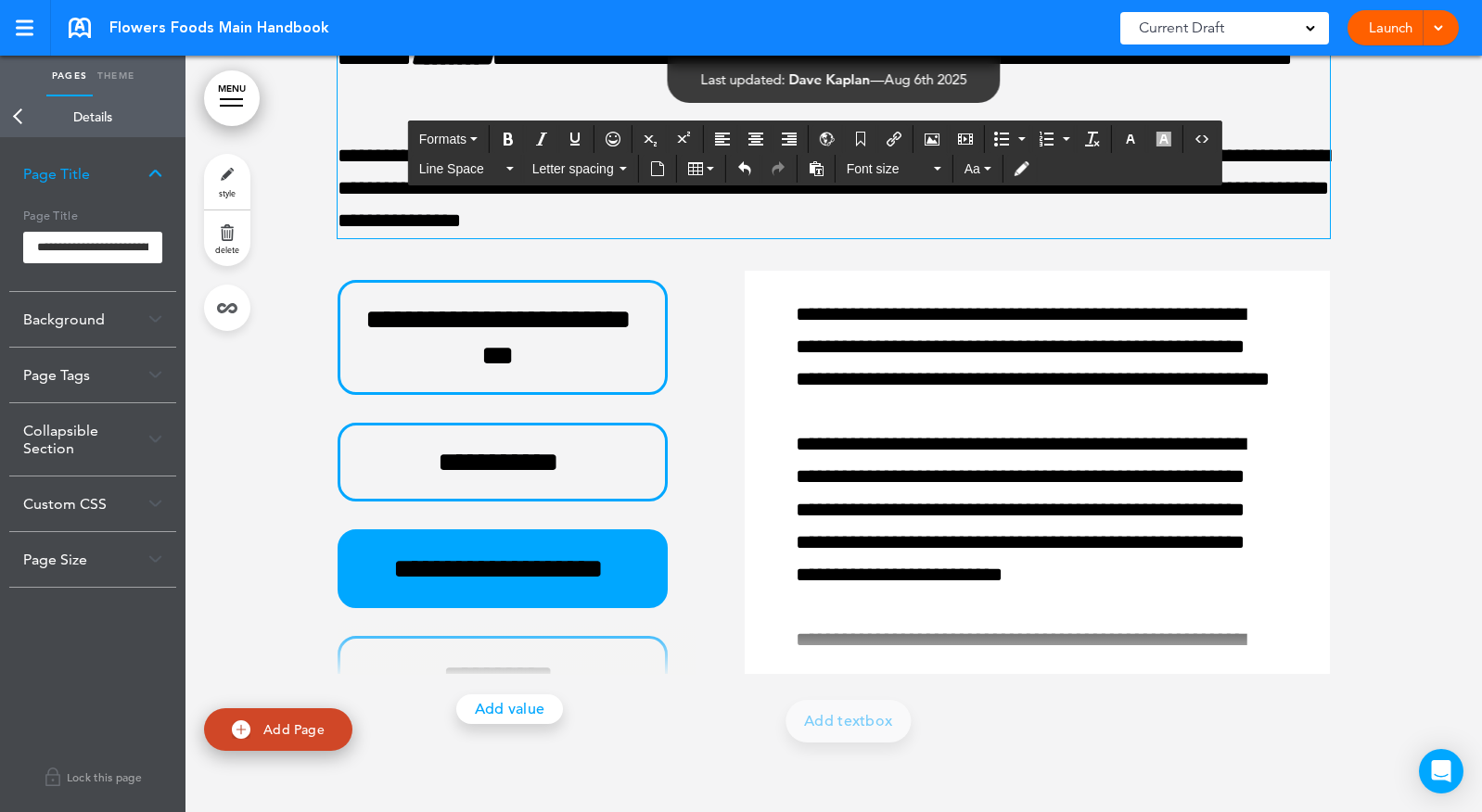 scroll, scrollTop: 281, scrollLeft: 0, axis: vertical 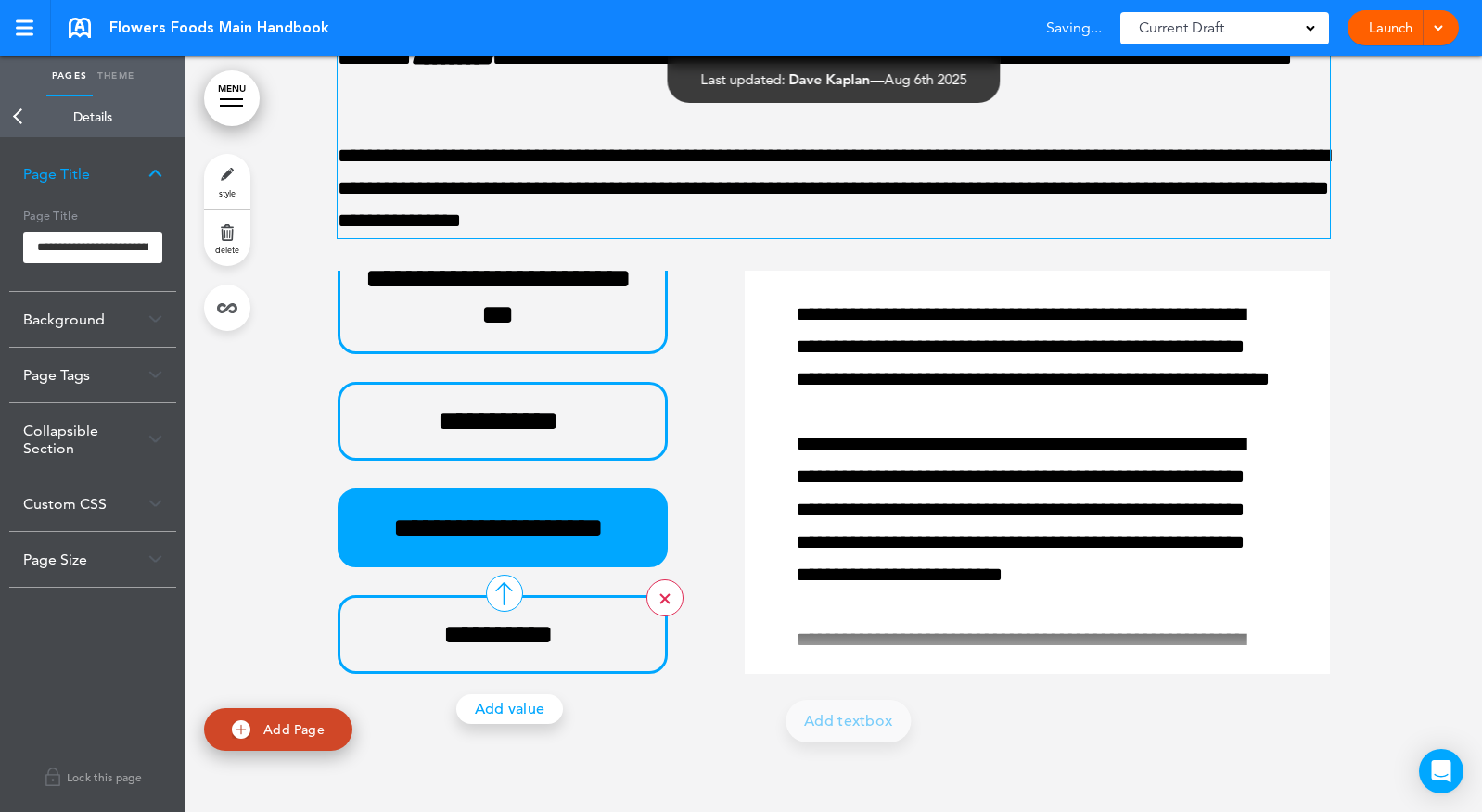 click at bounding box center [664, 598] 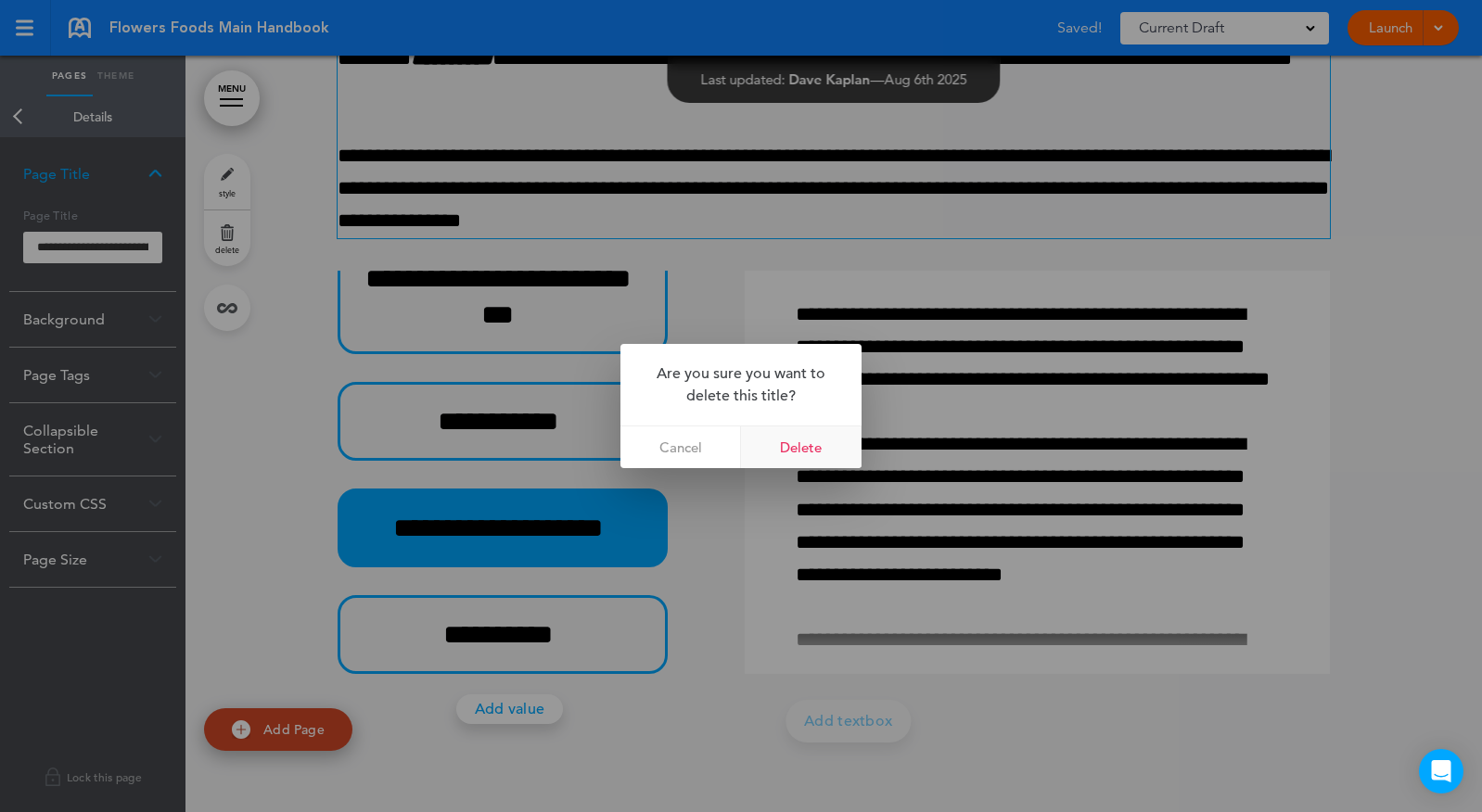 click on "Delete" at bounding box center (801, 447) 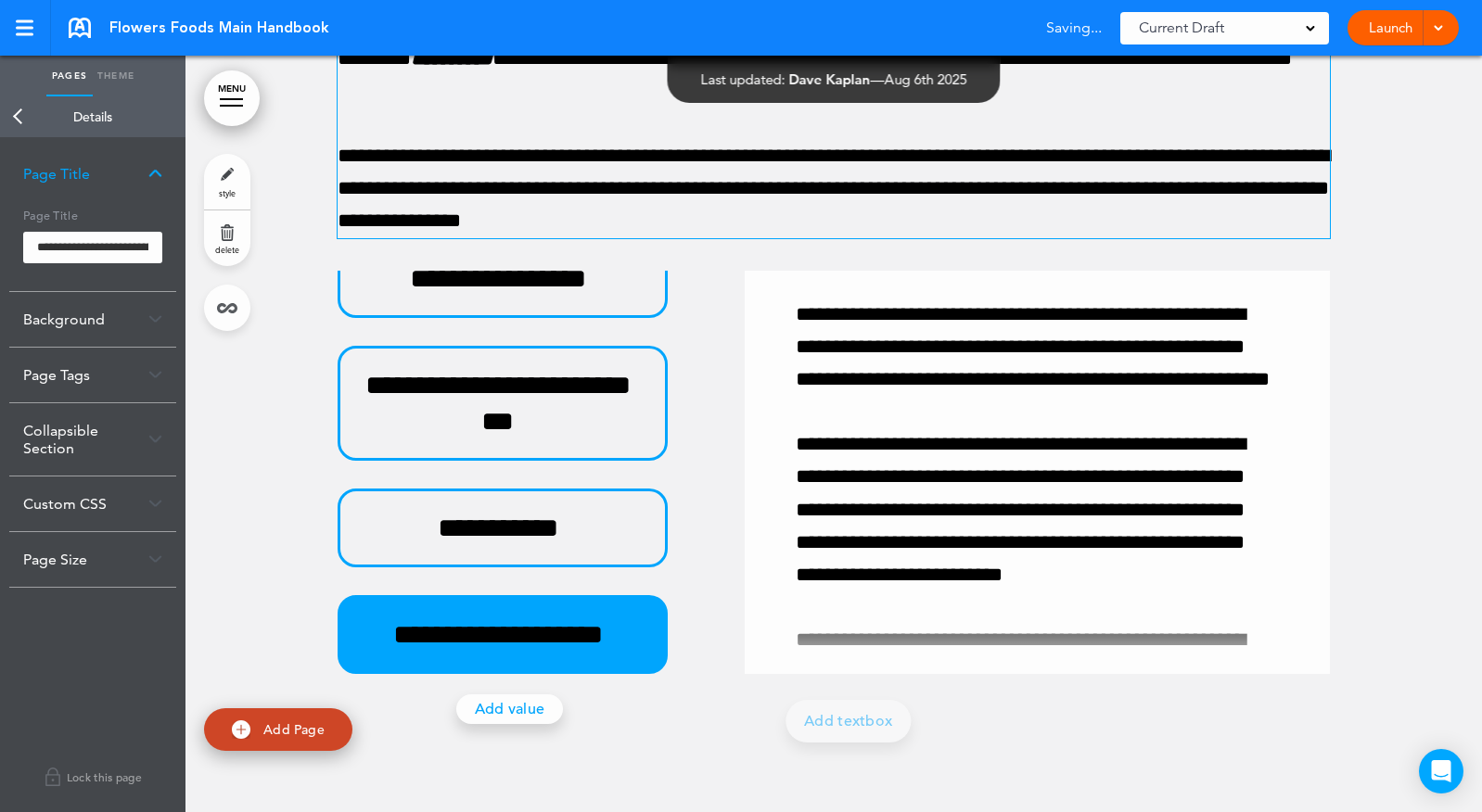 scroll, scrollTop: 174, scrollLeft: 0, axis: vertical 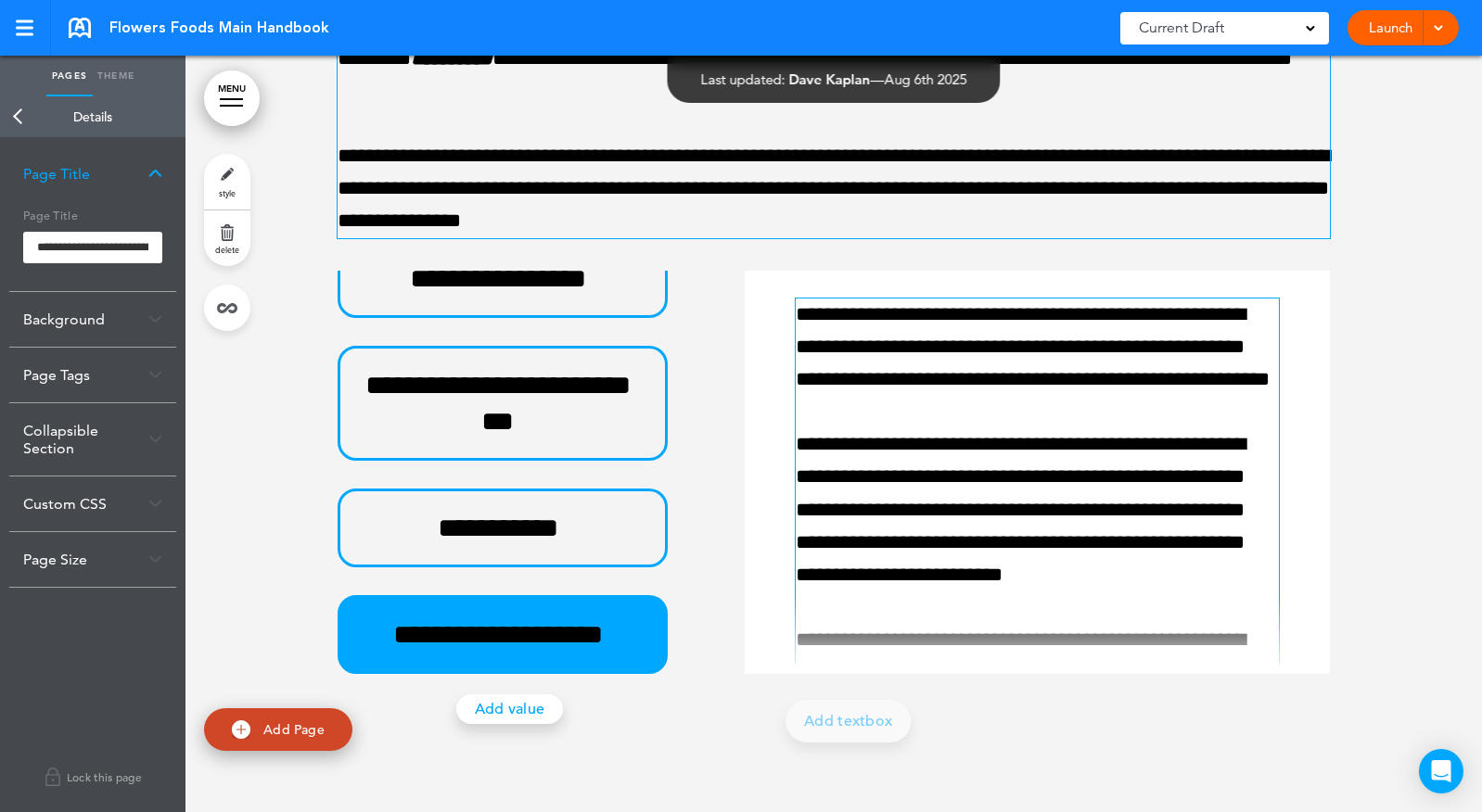 click on "**********" at bounding box center (1032, 1065) 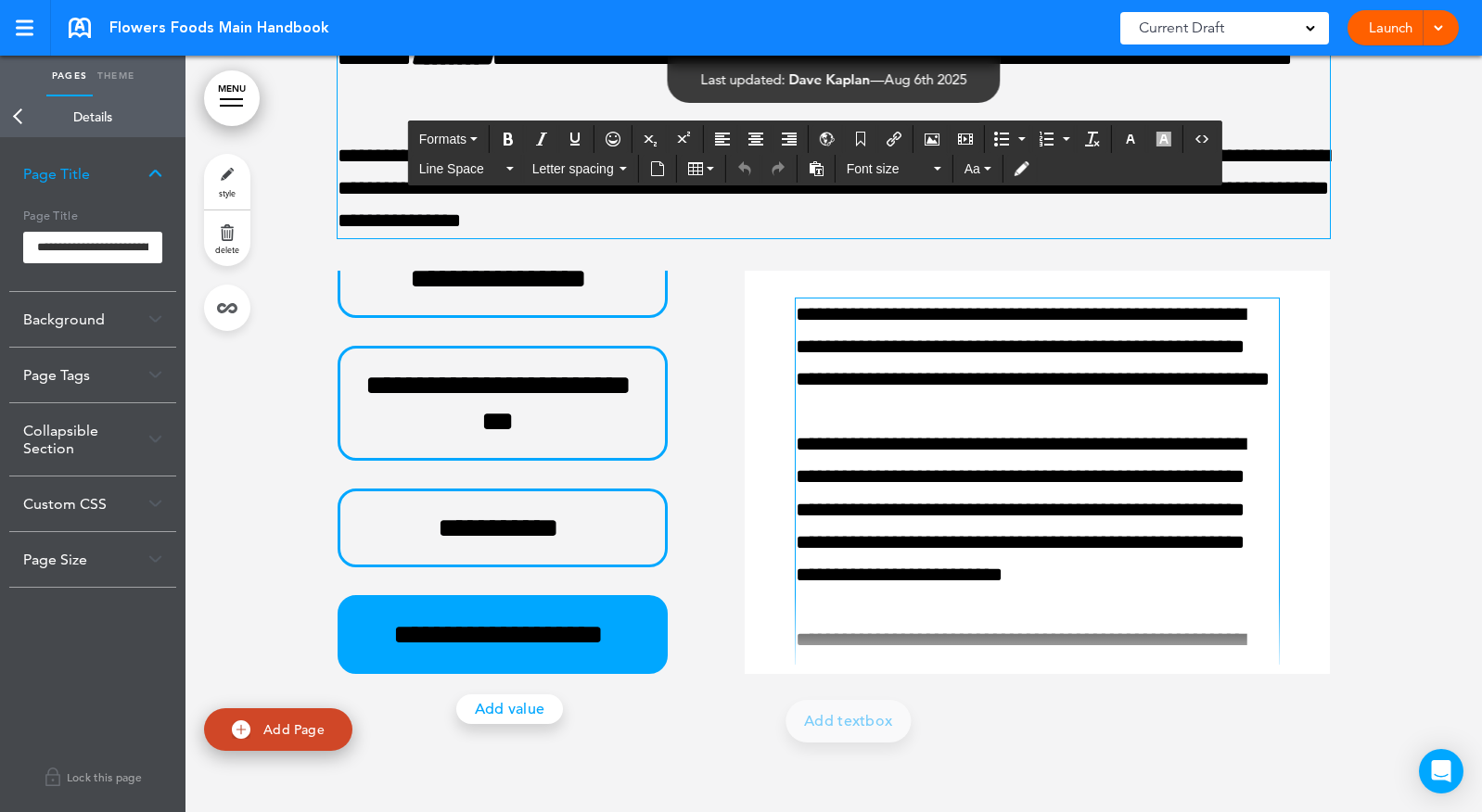 paste 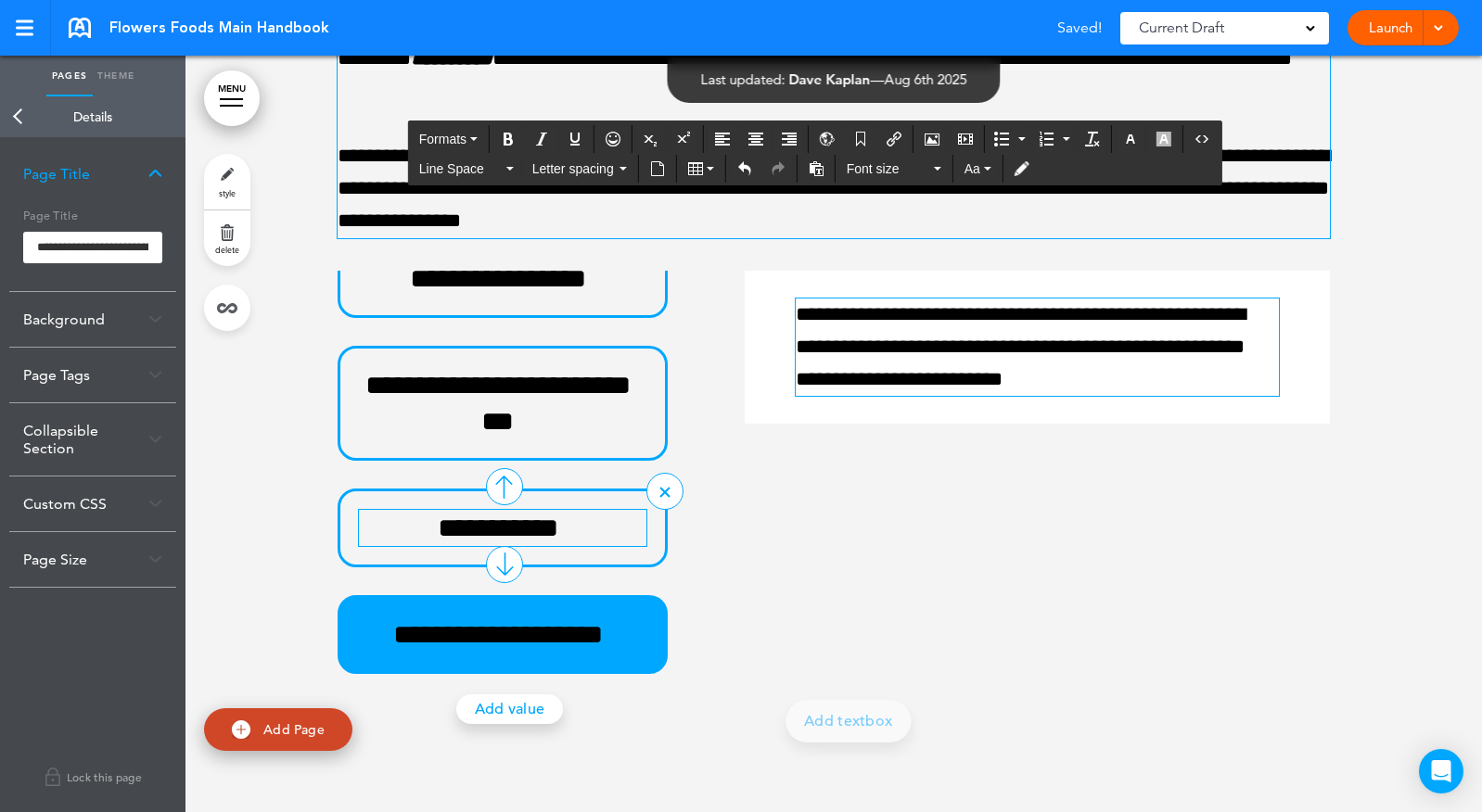 click on "**********" at bounding box center (498, 527) 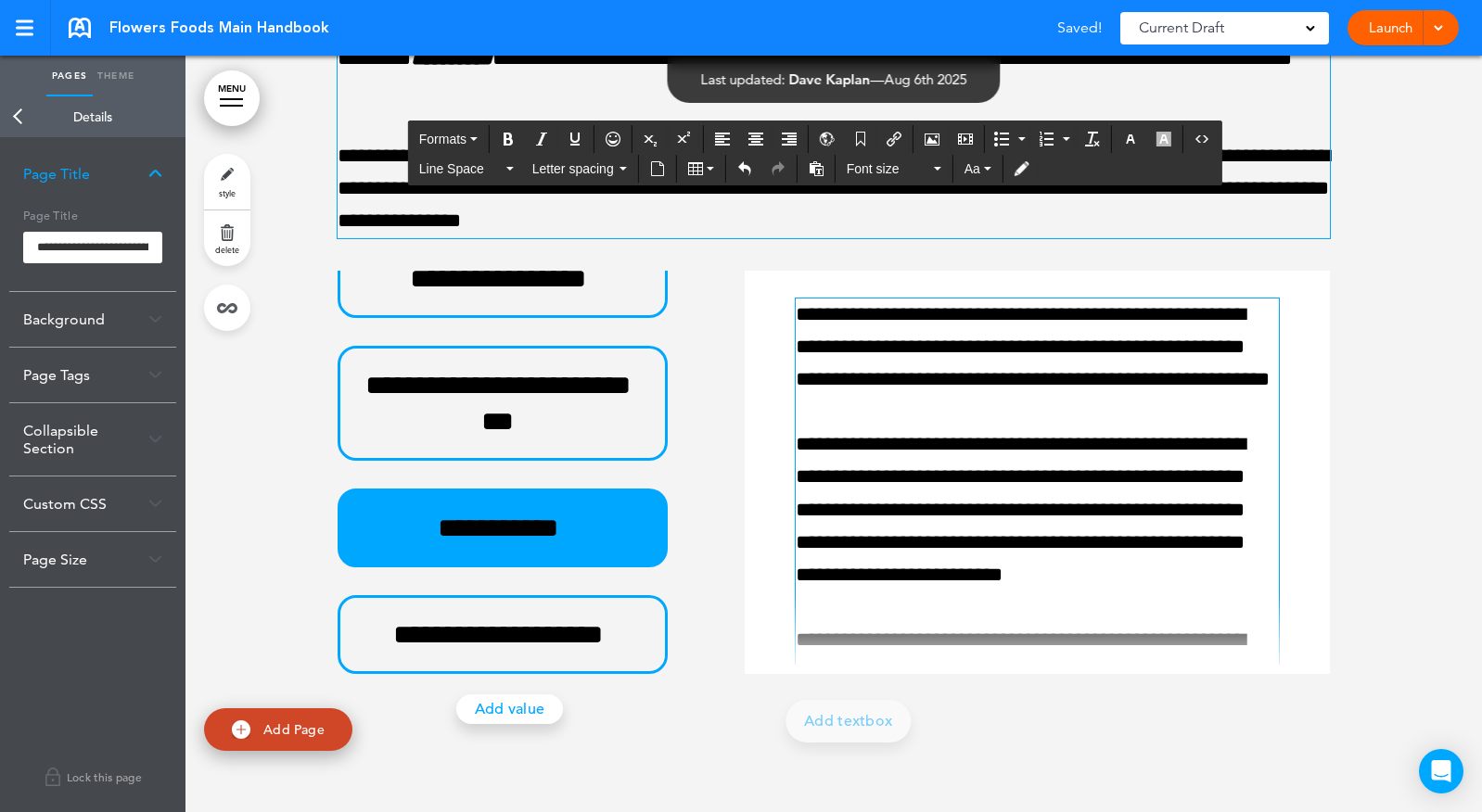 click on "**********" at bounding box center (1032, 1065) 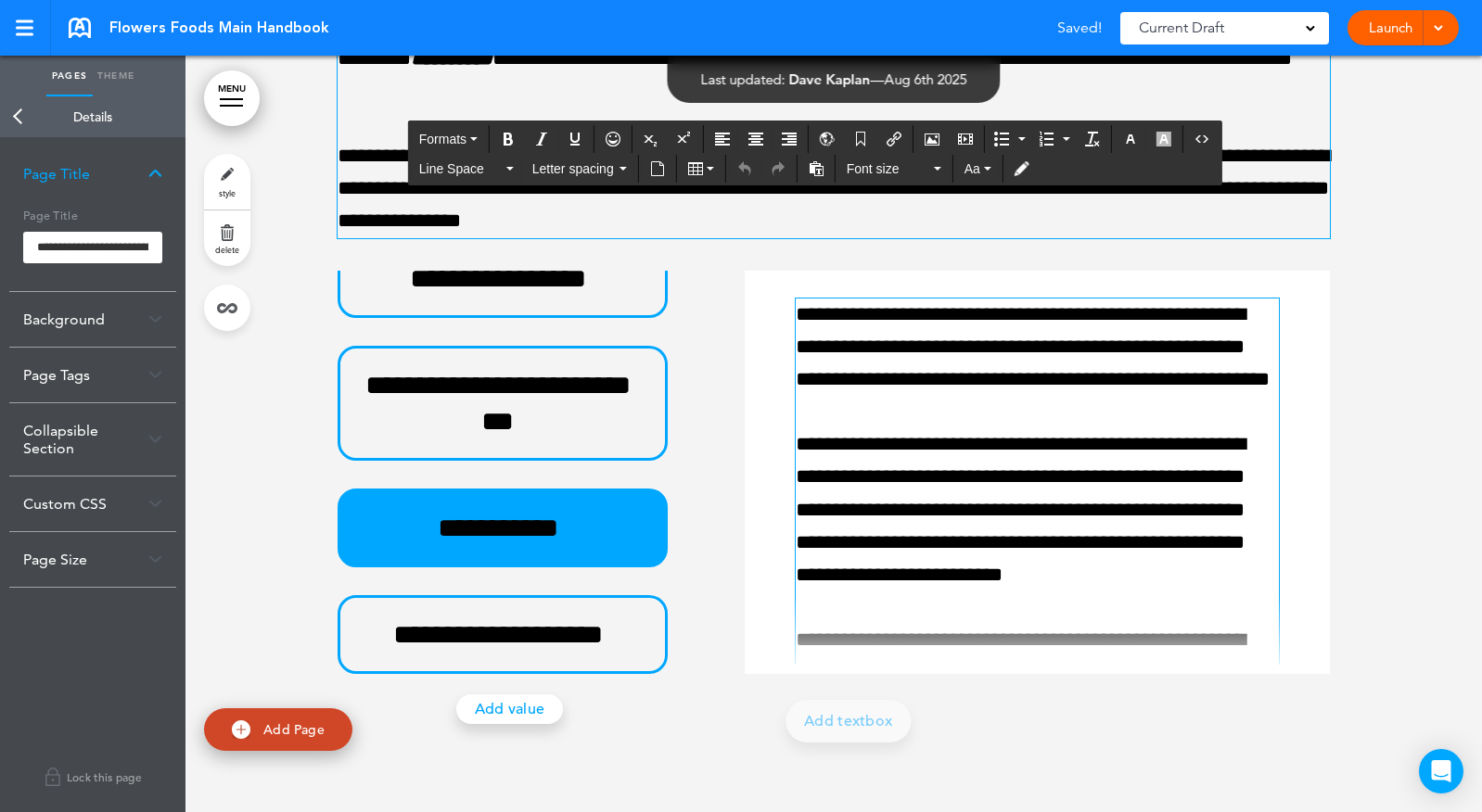 paste 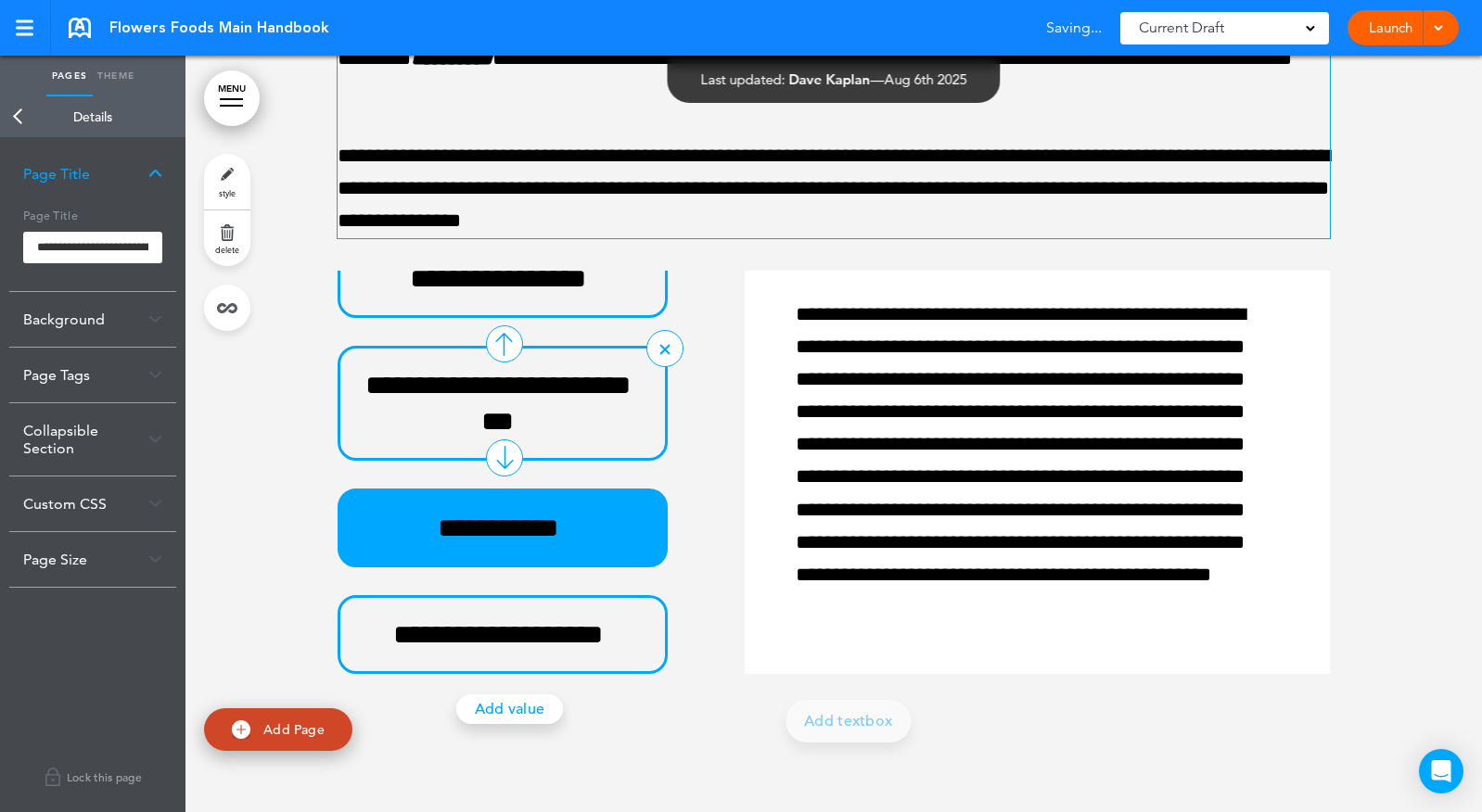 click on "**********" at bounding box center (503, 403) 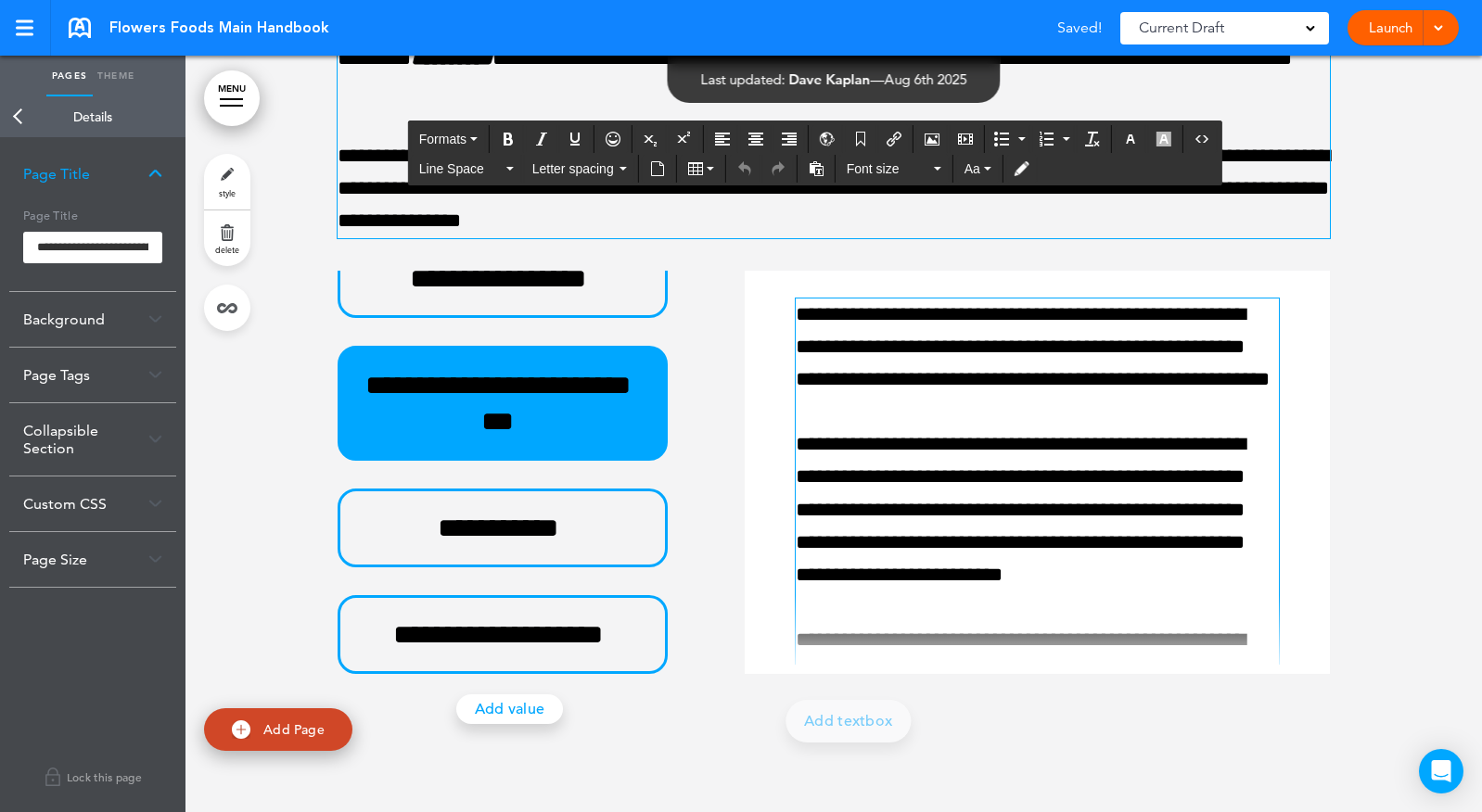 click on "**********" at bounding box center (1032, 1065) 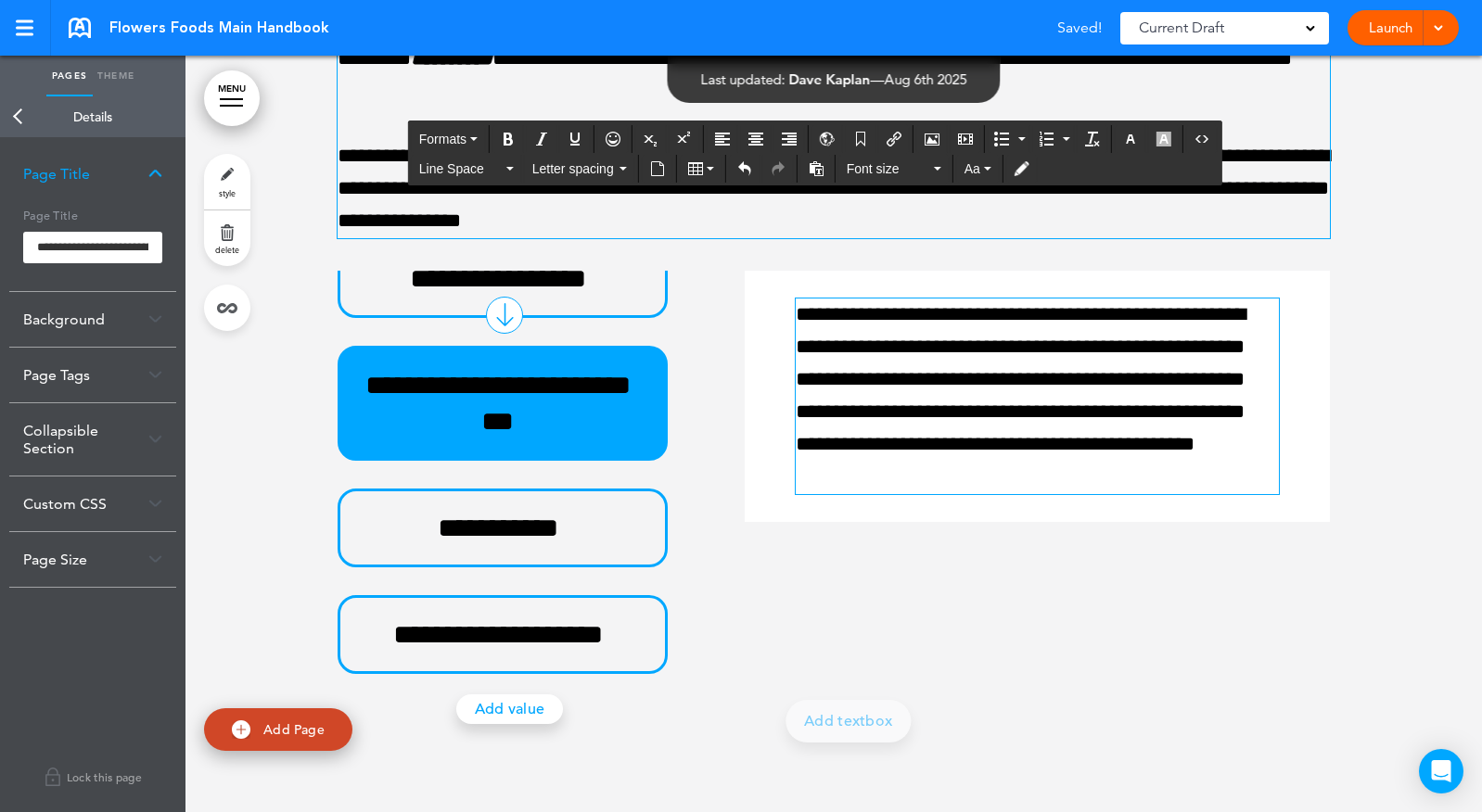 click on "**********" at bounding box center [503, 278] 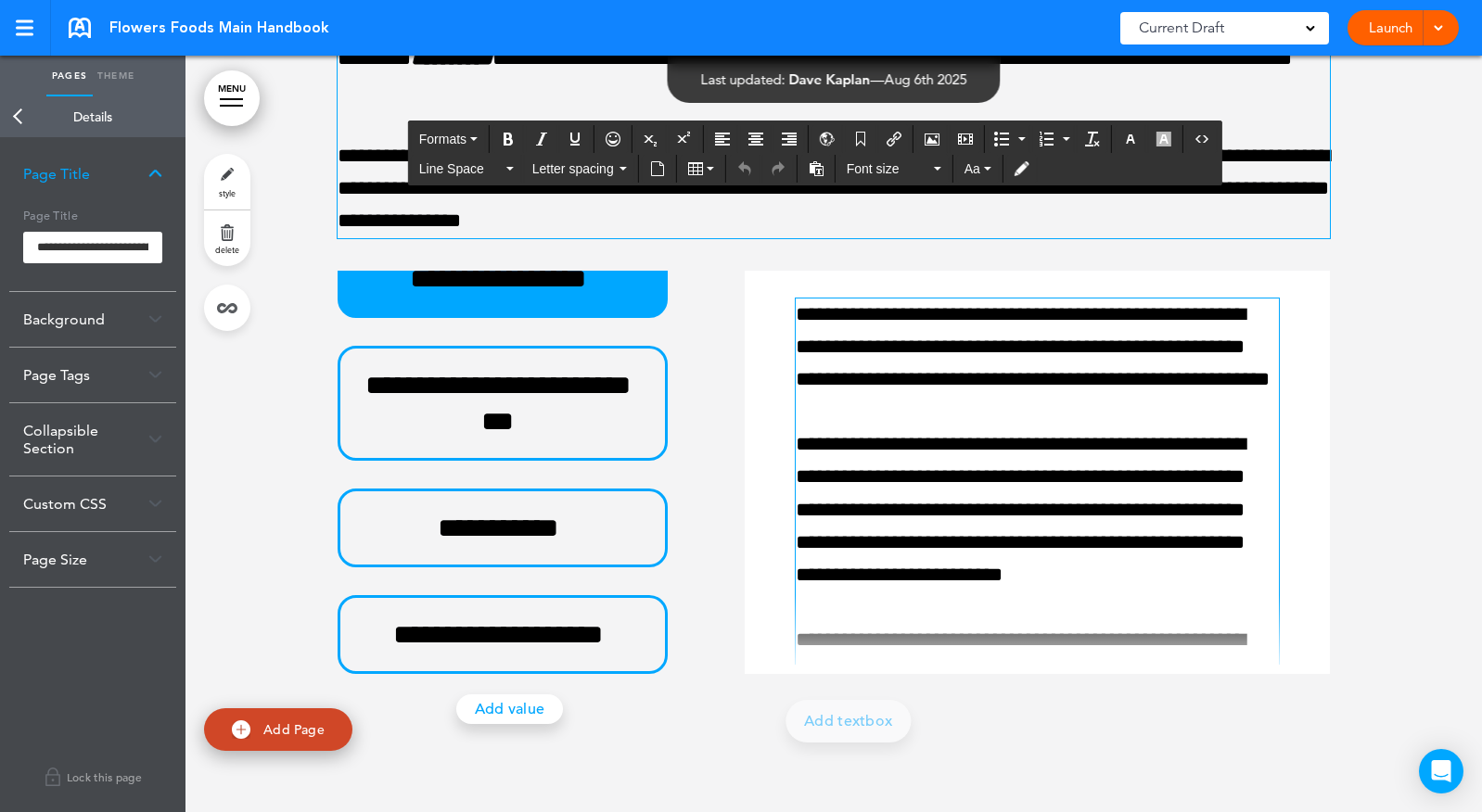 click on "**********" at bounding box center (1032, 1065) 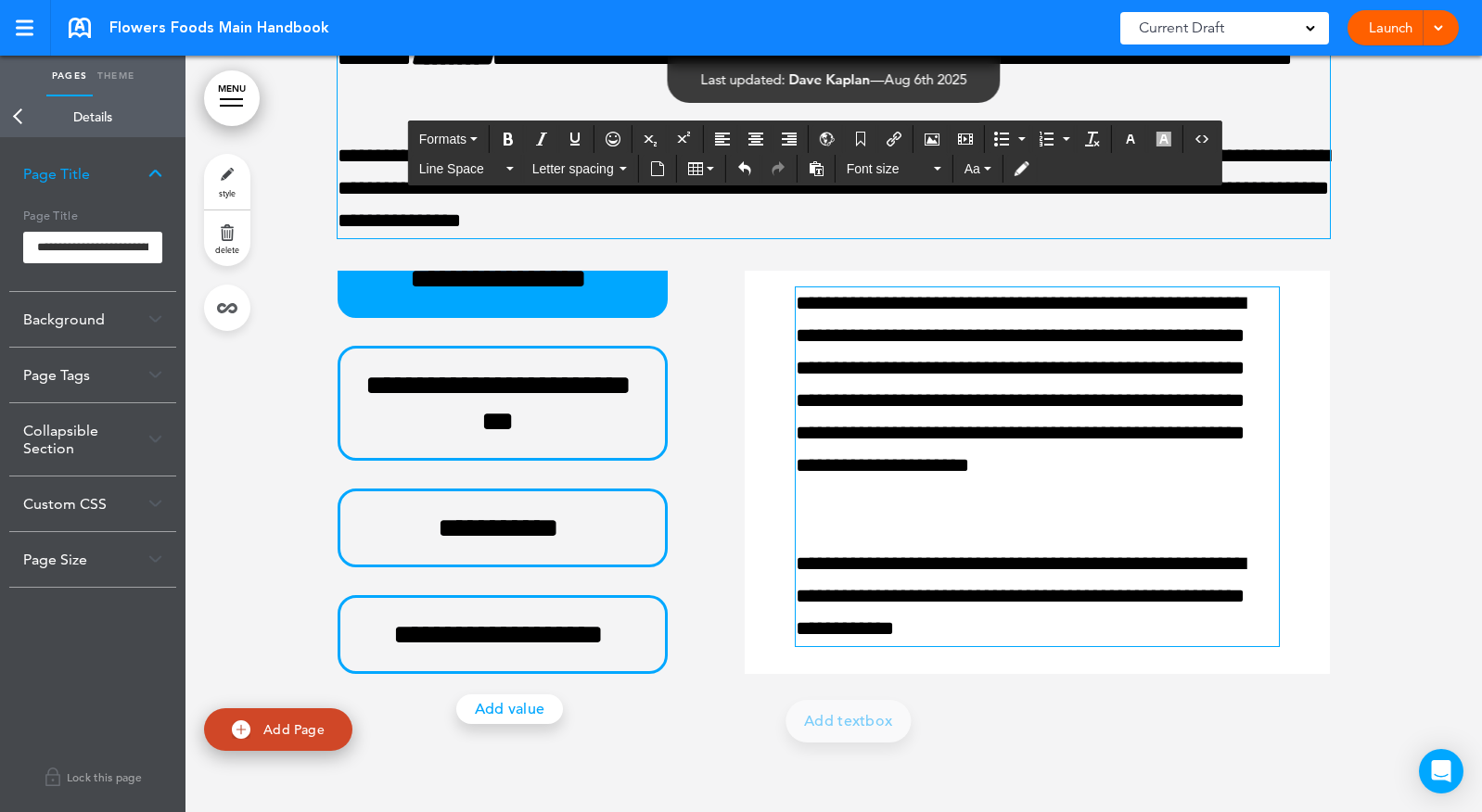 scroll, scrollTop: 0, scrollLeft: 0, axis: both 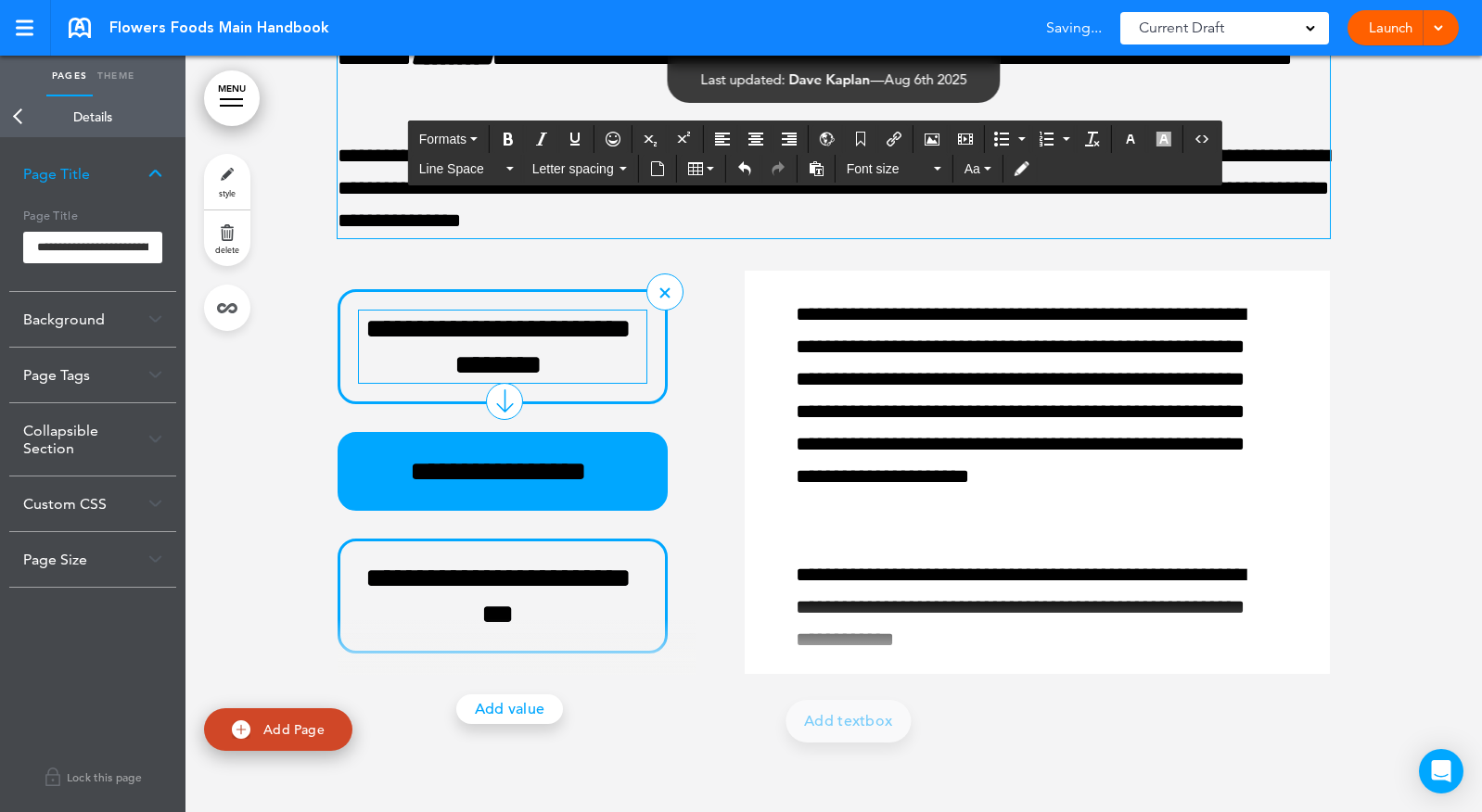 click on "**********" at bounding box center [498, 347] 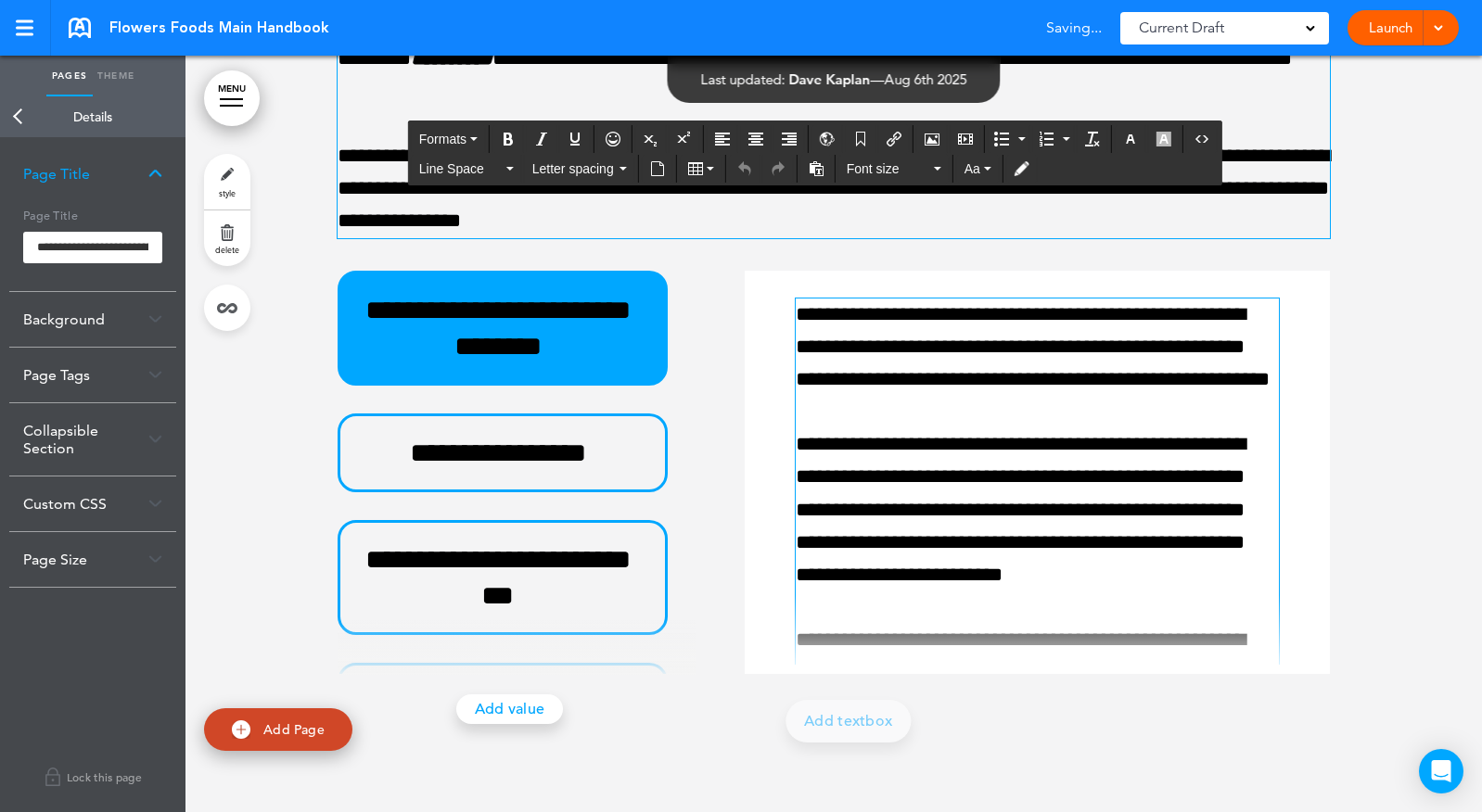 click on "**********" at bounding box center [1032, 1065] 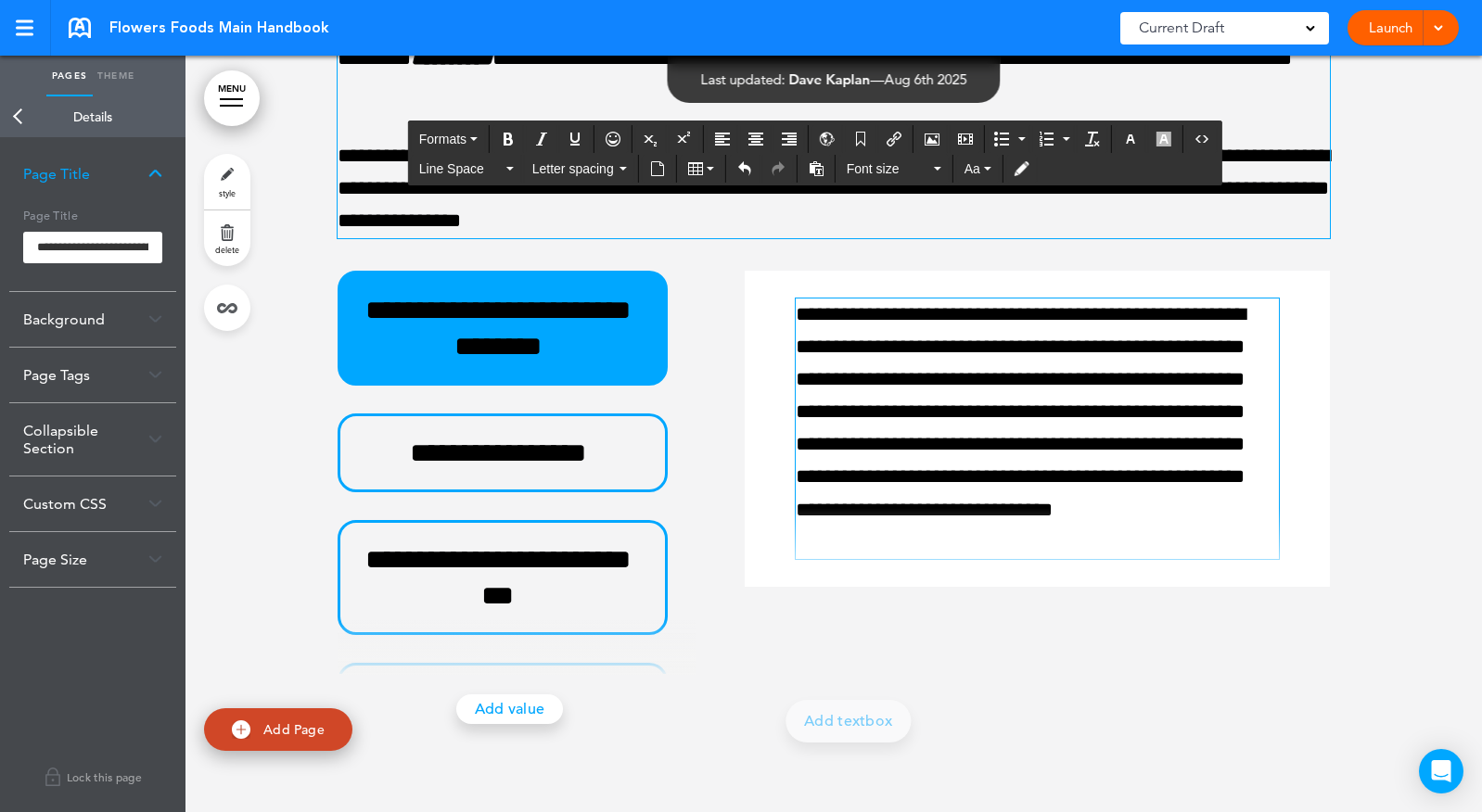 click on "**********" at bounding box center [834, 472] 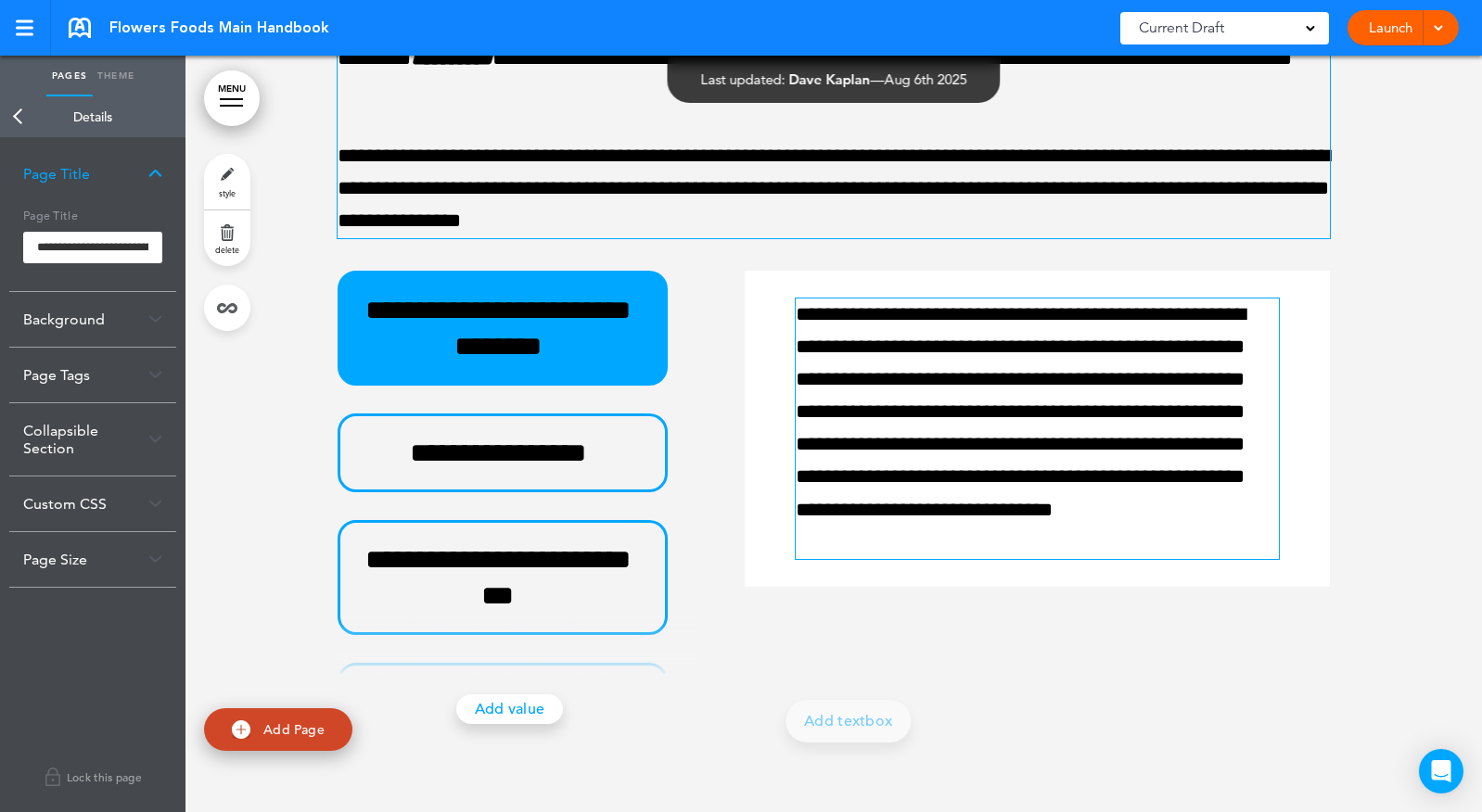 click on "Add Page" at bounding box center (294, 729) 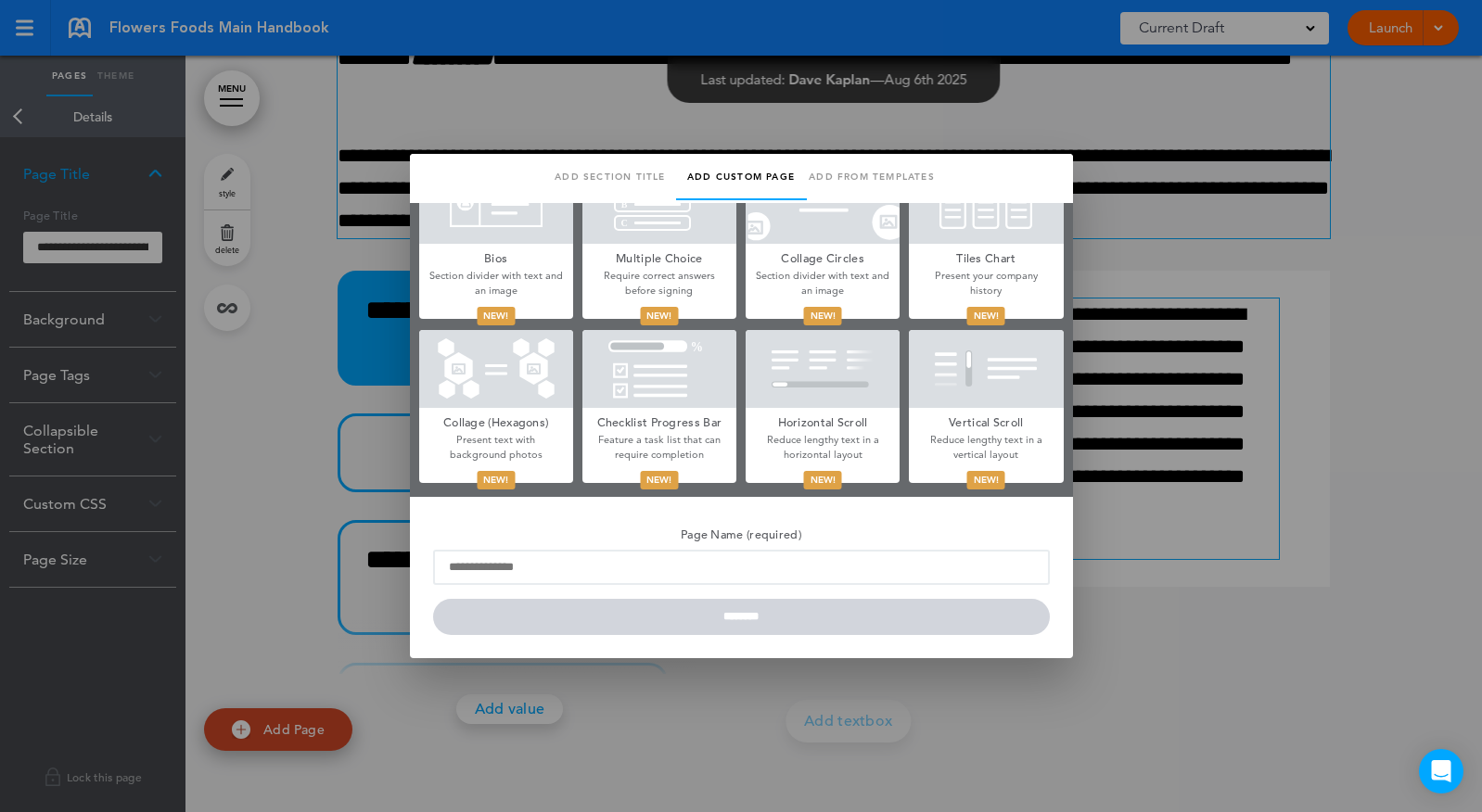 click on "Section divider with text and an image" at bounding box center [496, 283] 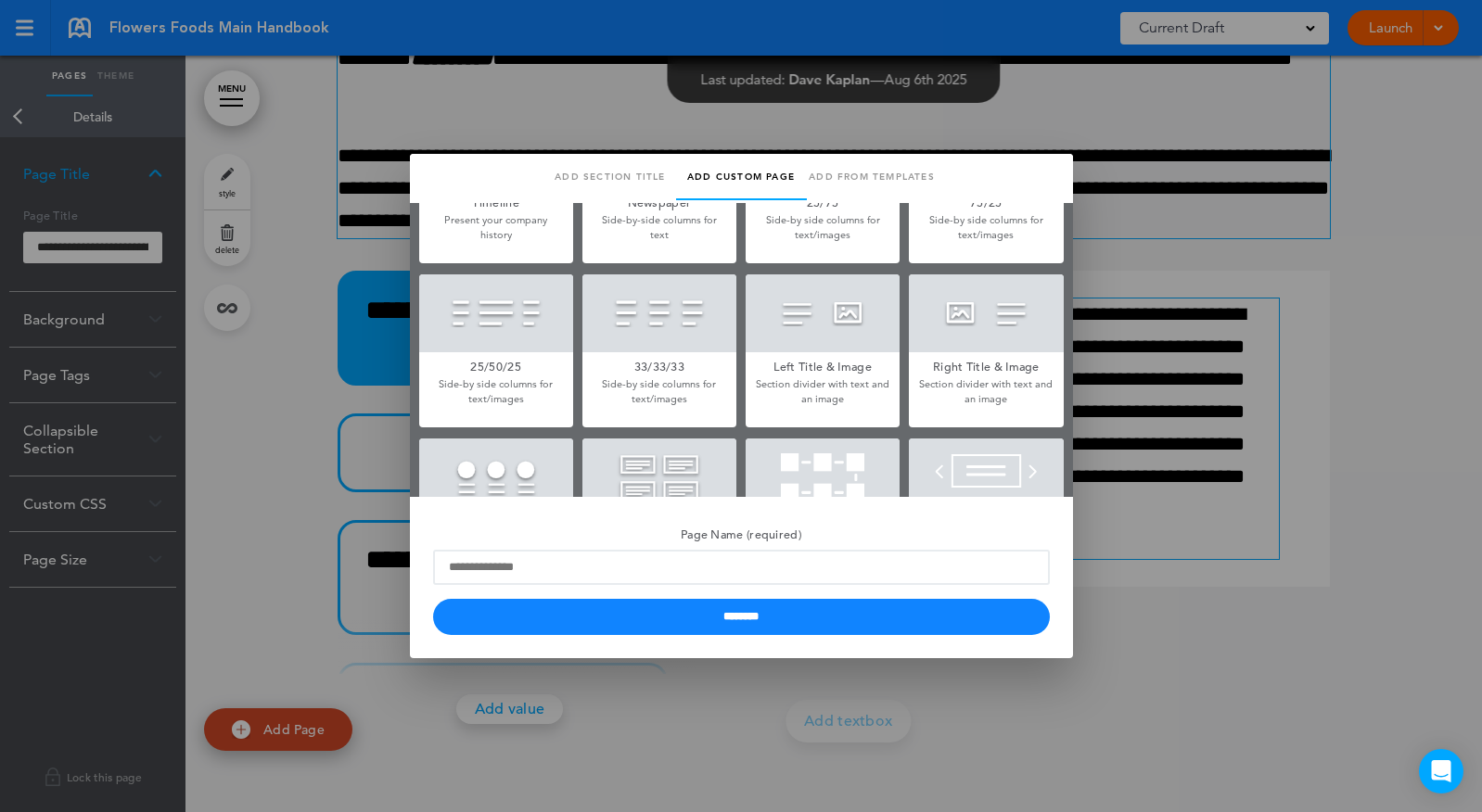 scroll, scrollTop: 0, scrollLeft: 0, axis: both 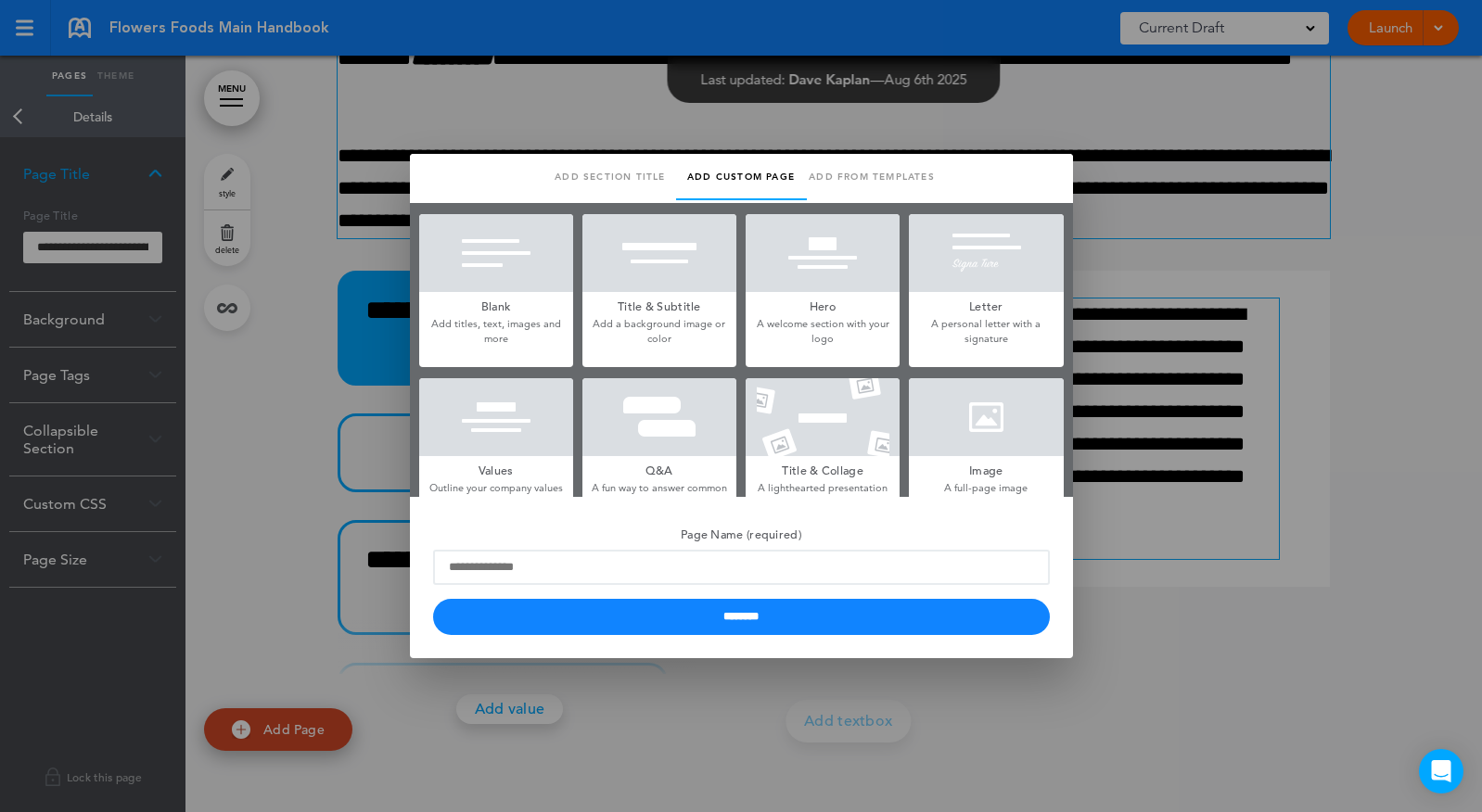 click at bounding box center [496, 253] 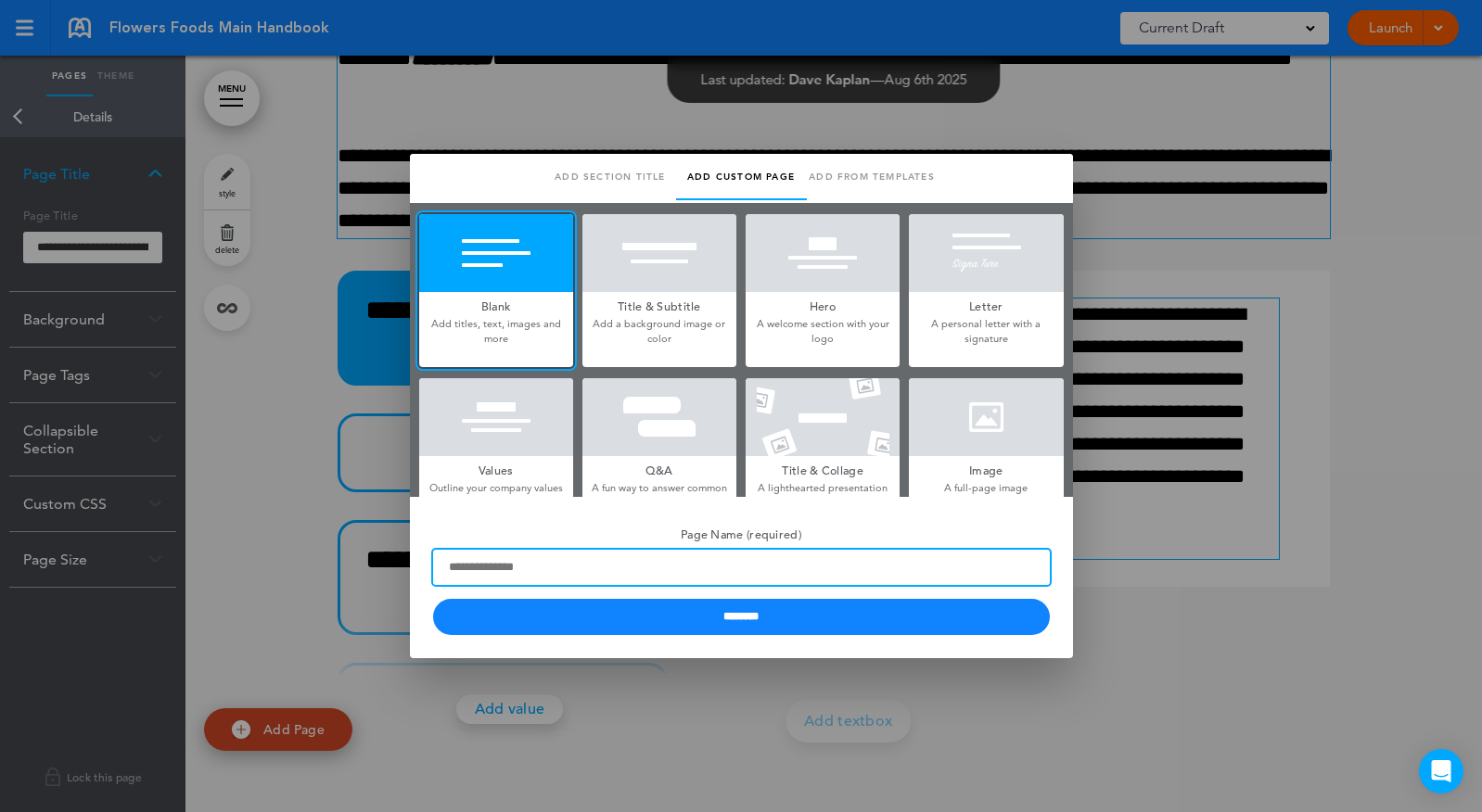 click on "Page Name (required)" at bounding box center [741, 567] 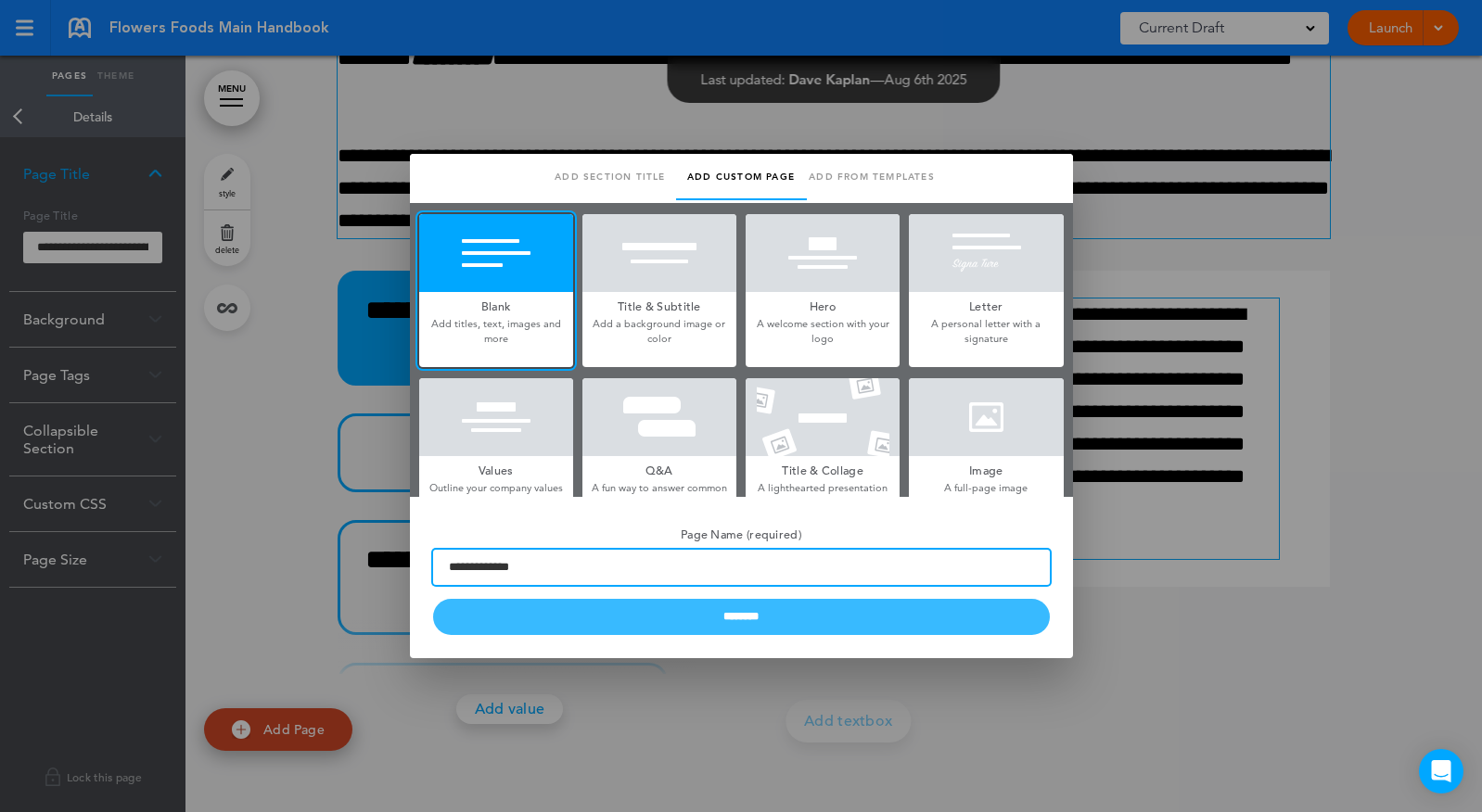 type on "**********" 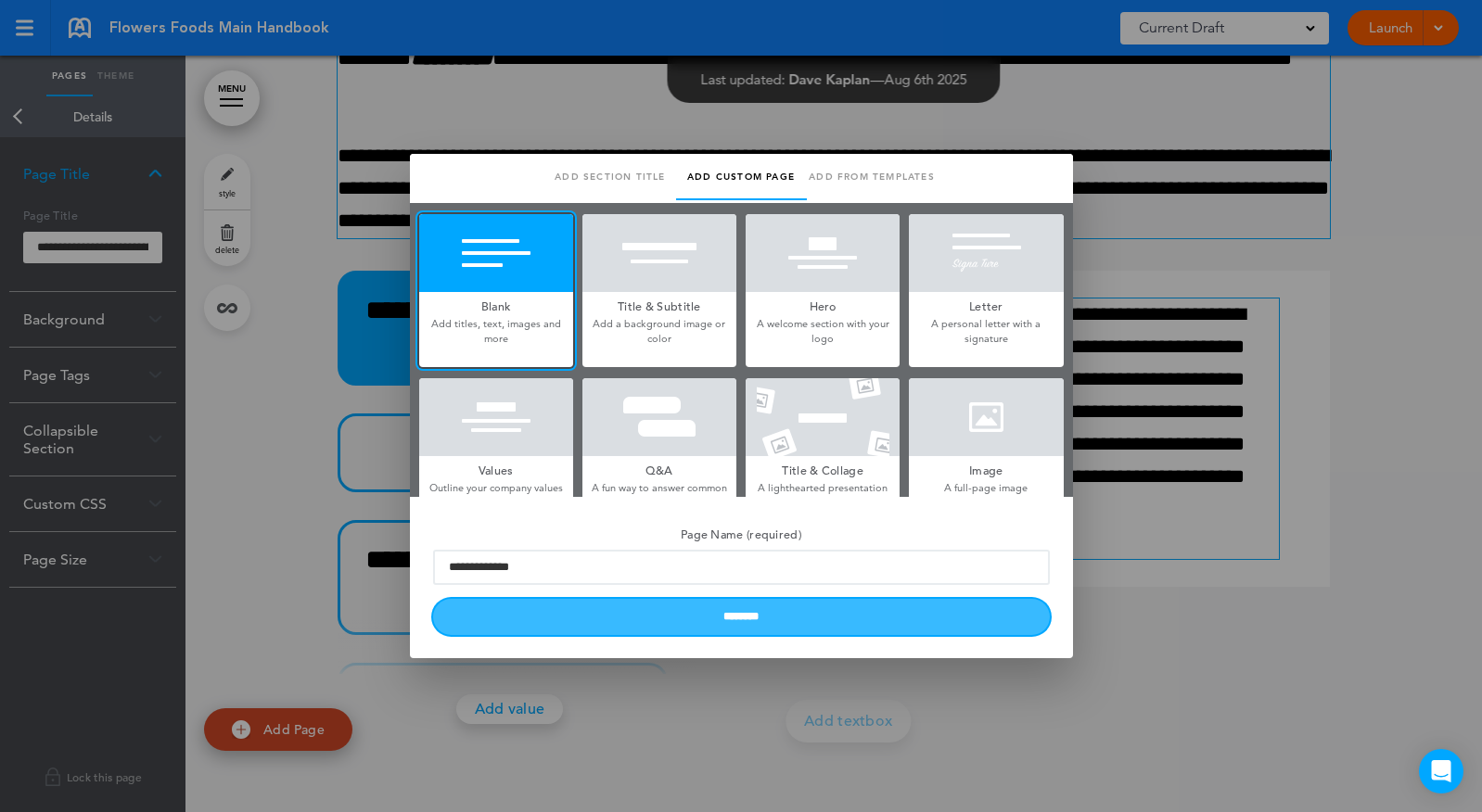 click on "********" at bounding box center (741, 616) 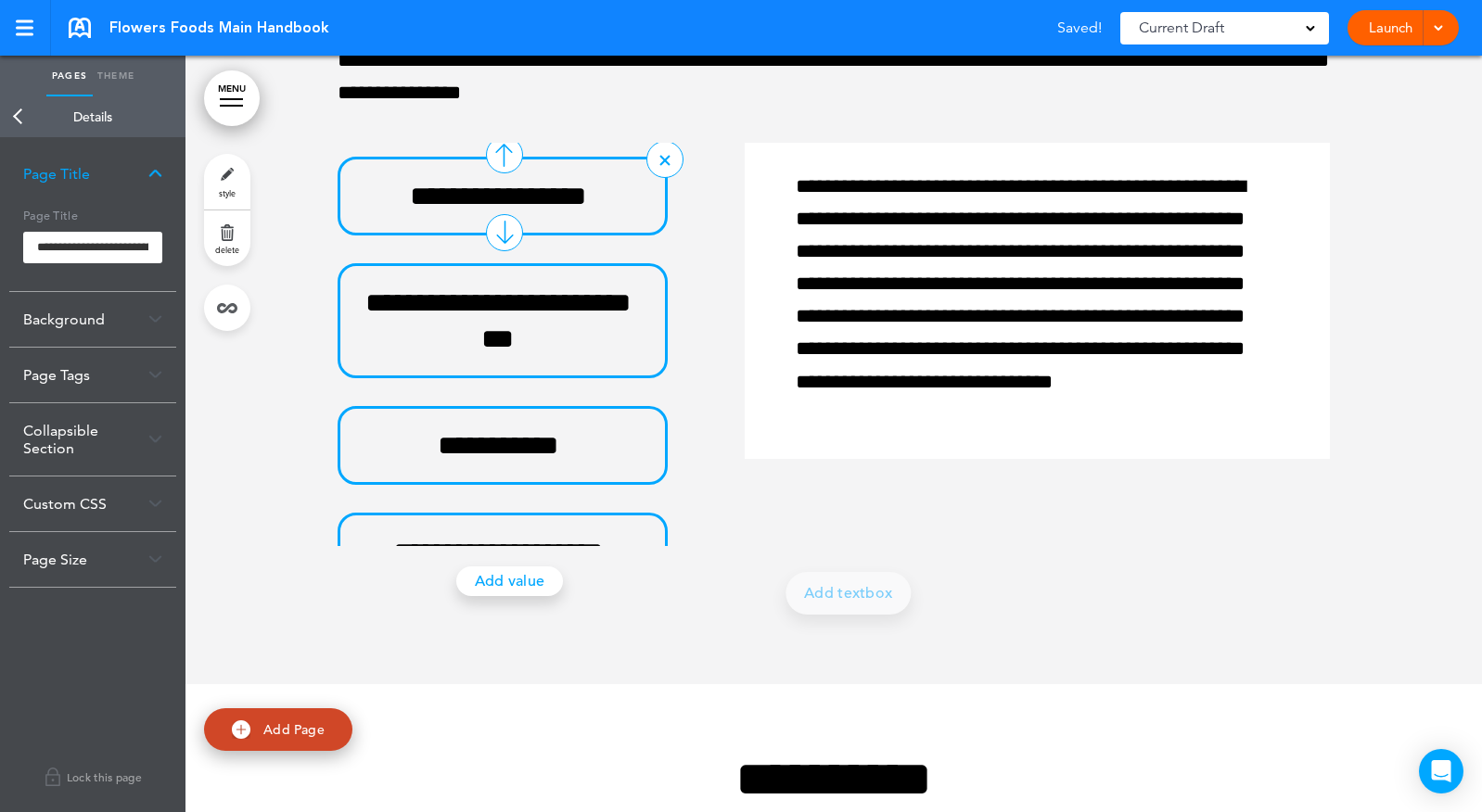 scroll, scrollTop: 174, scrollLeft: 0, axis: vertical 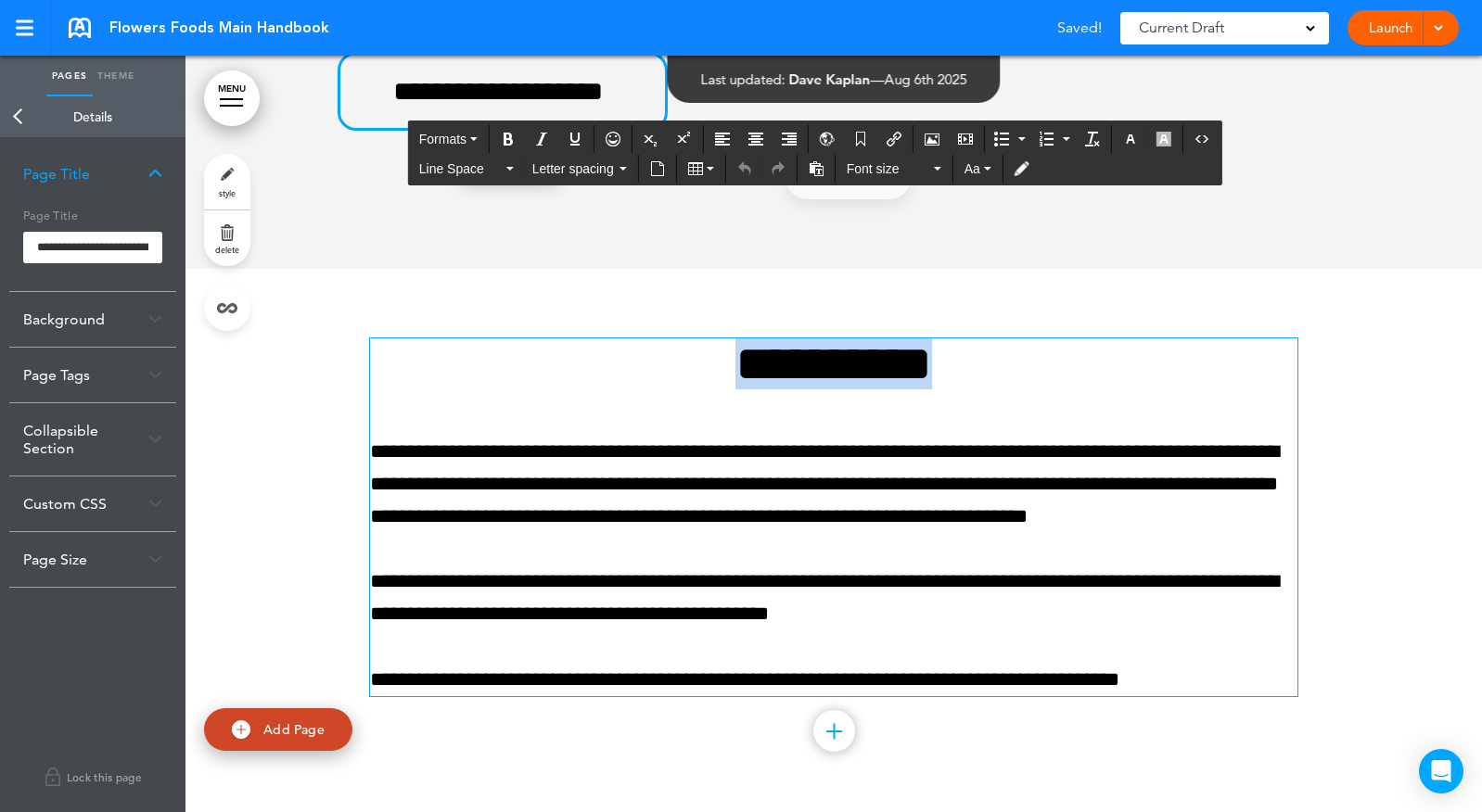 drag, startPoint x: 1011, startPoint y: 365, endPoint x: 372, endPoint y: 365, distance: 639 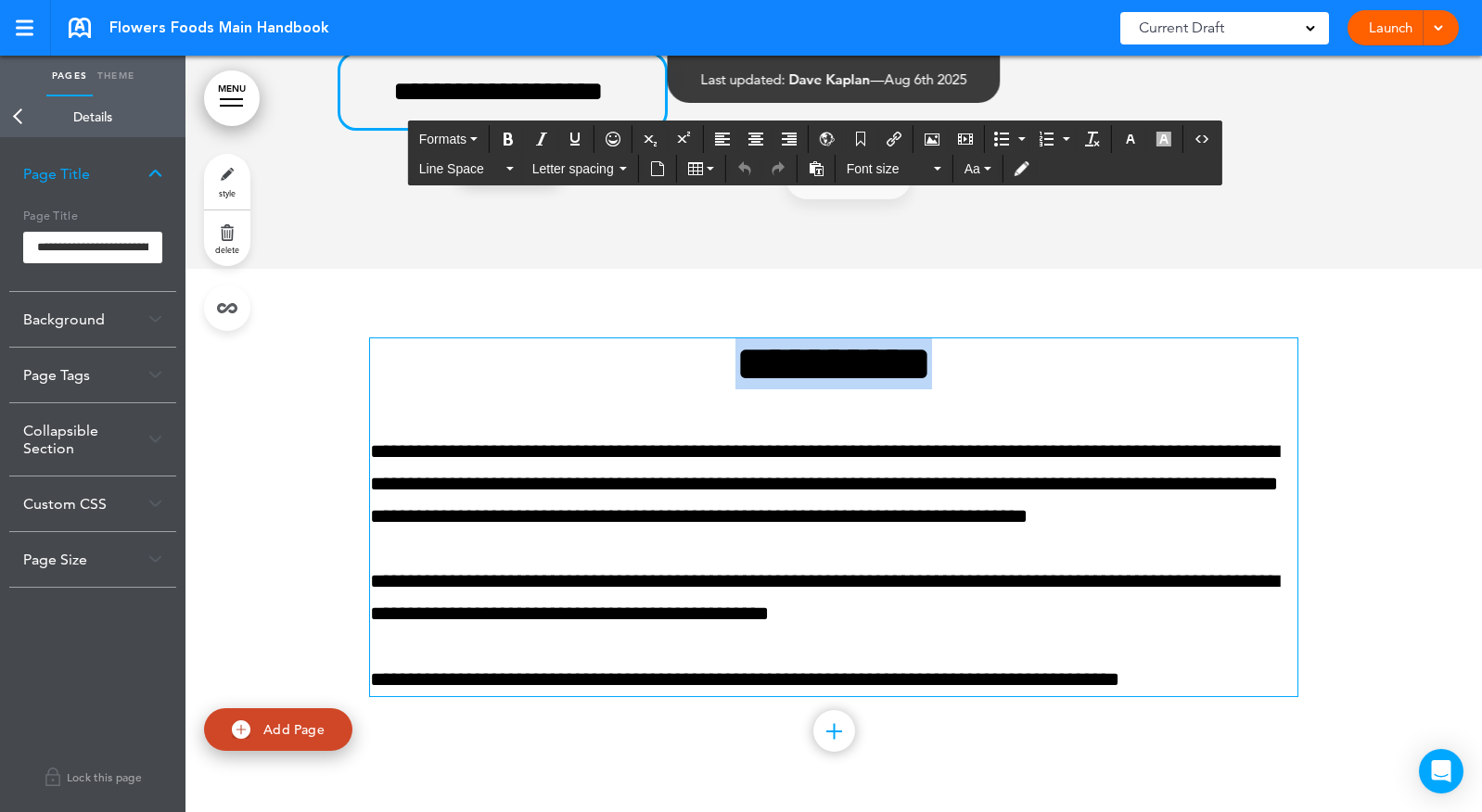 type 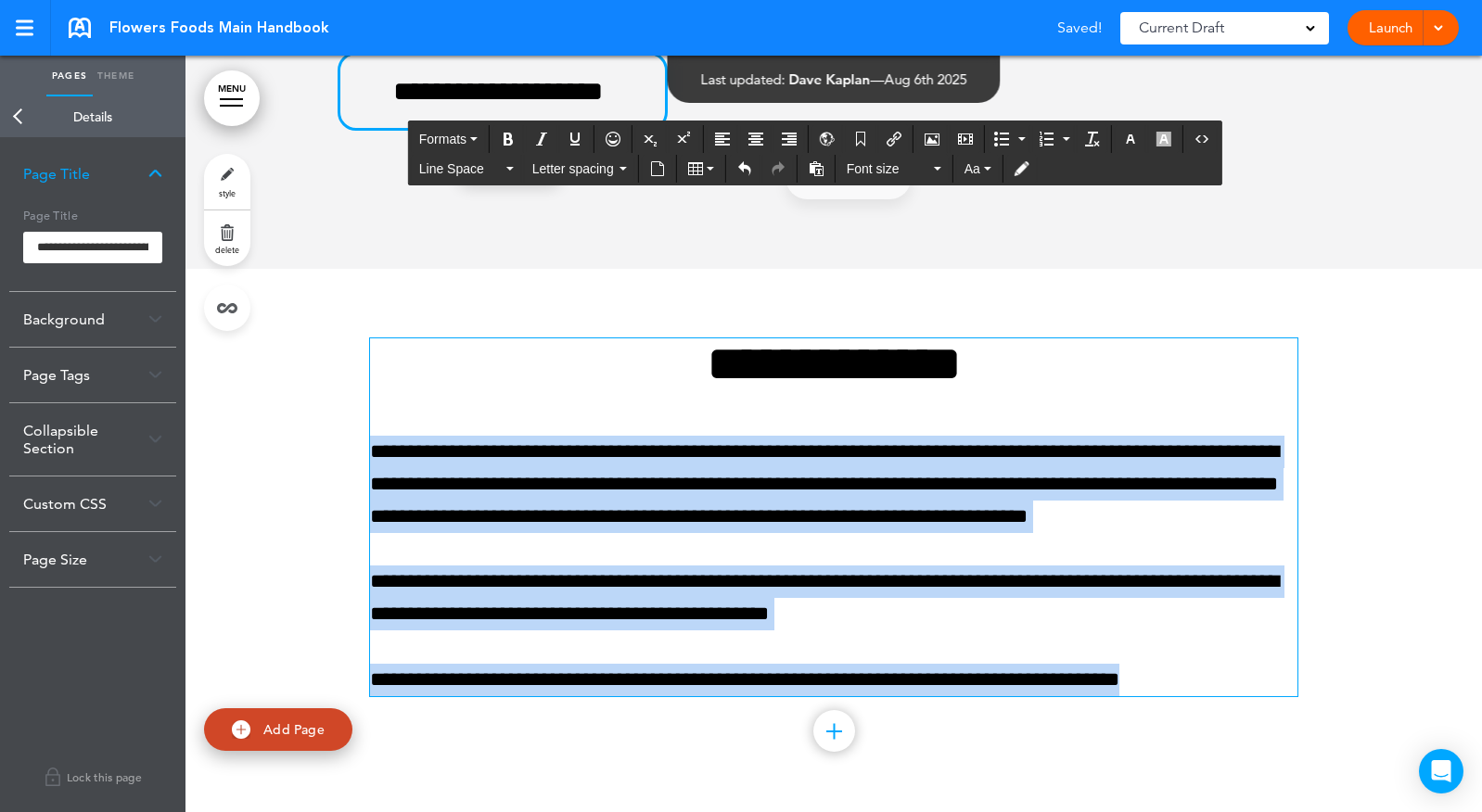 drag, startPoint x: 371, startPoint y: 455, endPoint x: 1388, endPoint y: 781, distance: 1067.9724 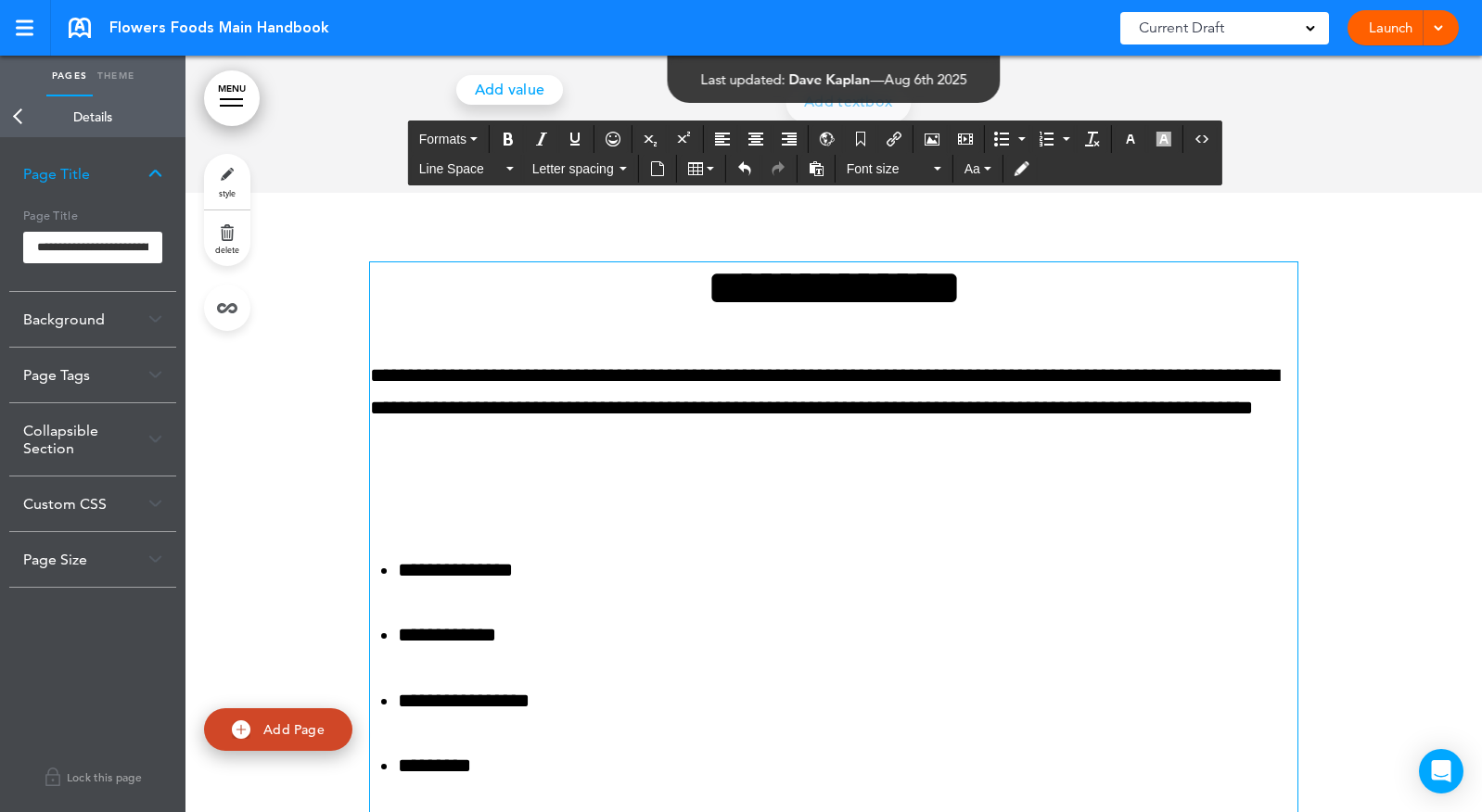 scroll, scrollTop: 67095, scrollLeft: 0, axis: vertical 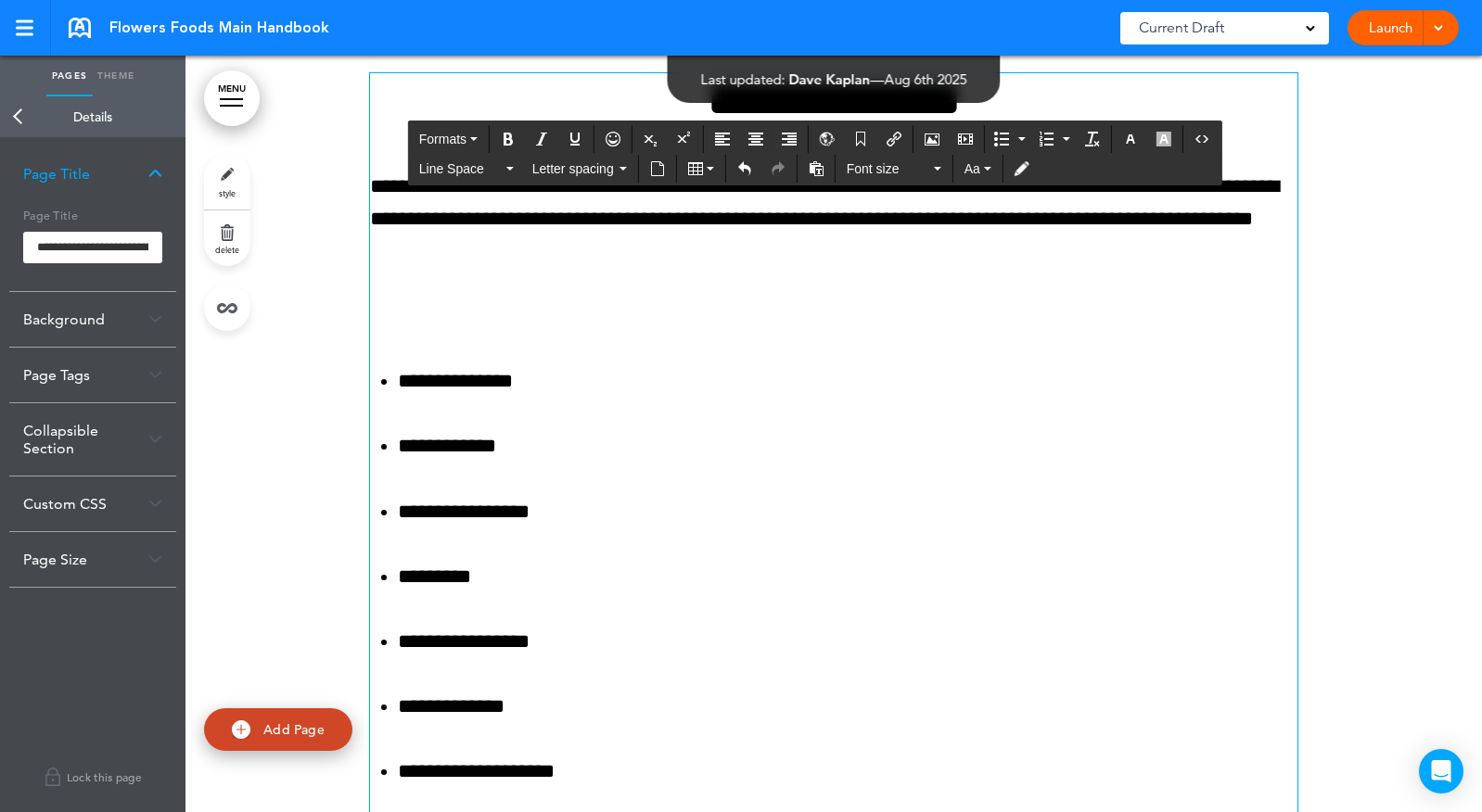click at bounding box center [834, 316] 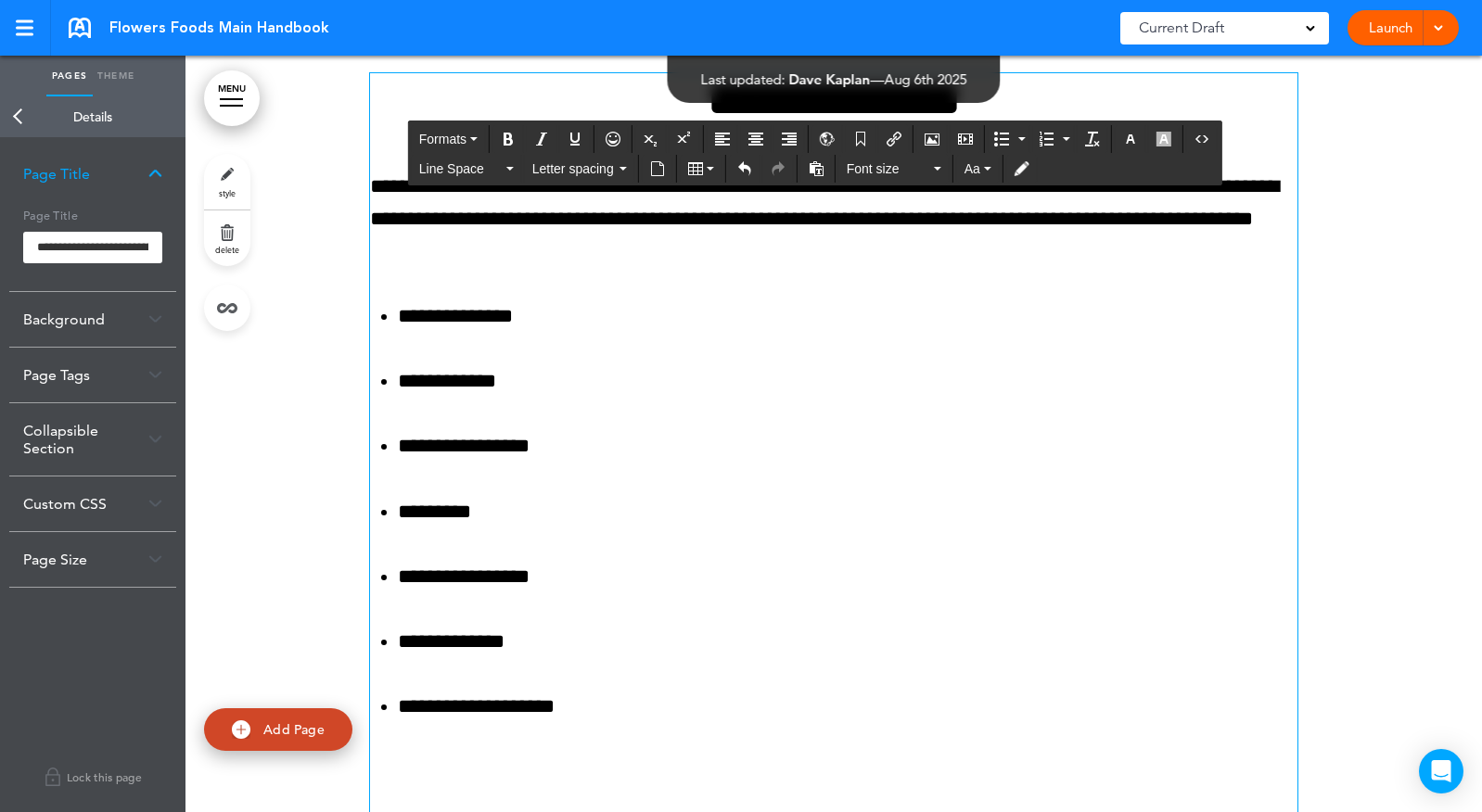 scroll, scrollTop: 67343, scrollLeft: 0, axis: vertical 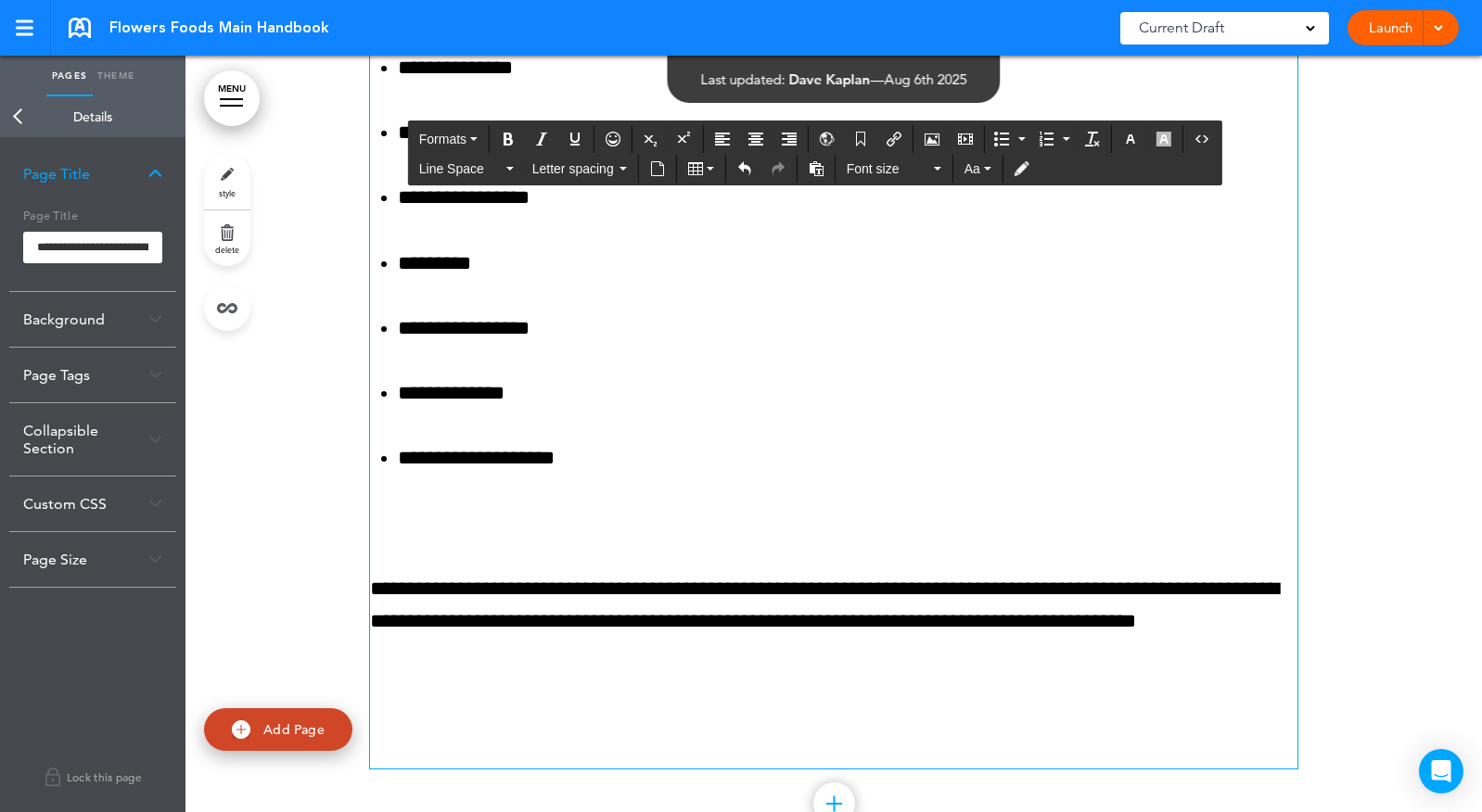 click on "**********" at bounding box center [834, 297] 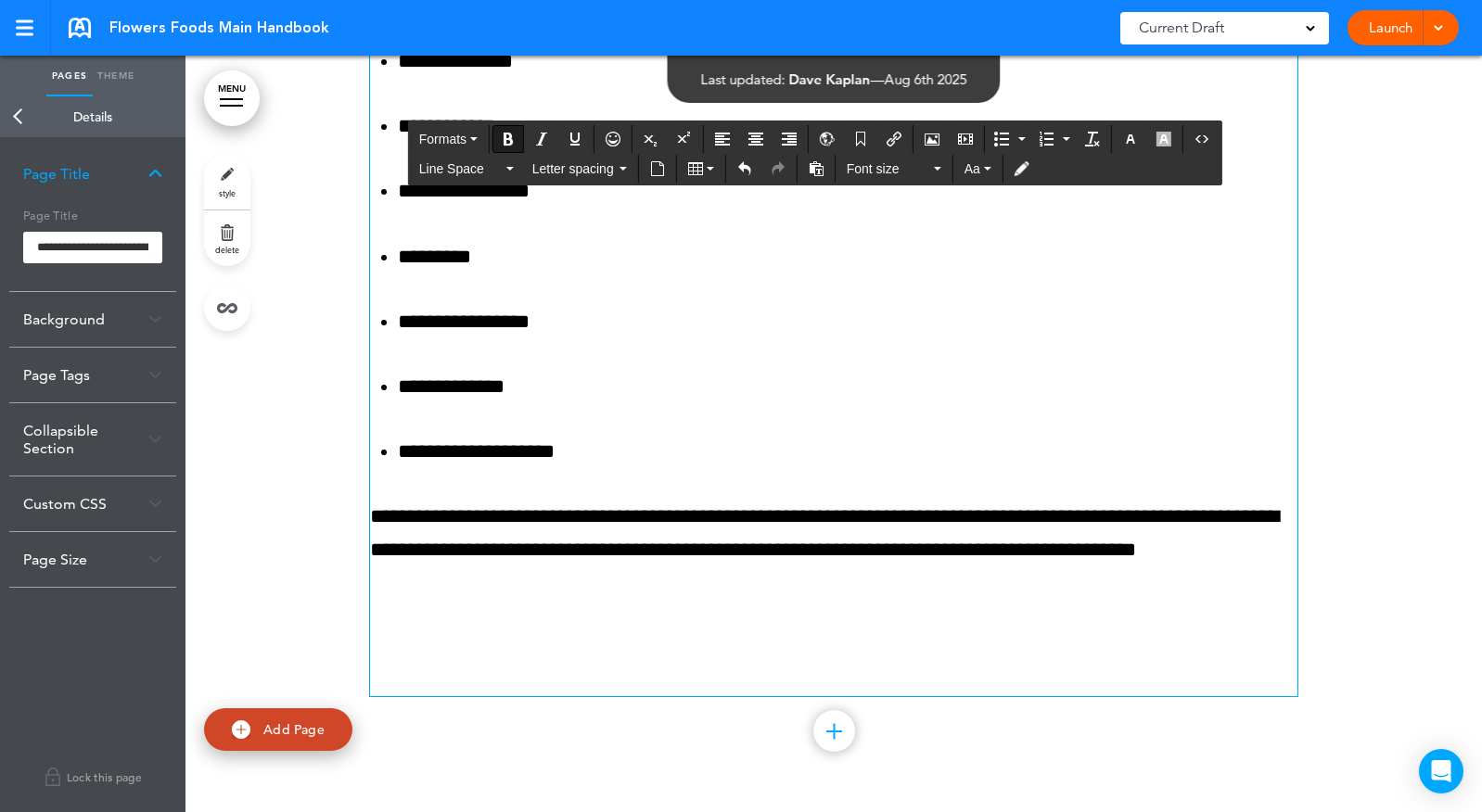click at bounding box center [834, 664] 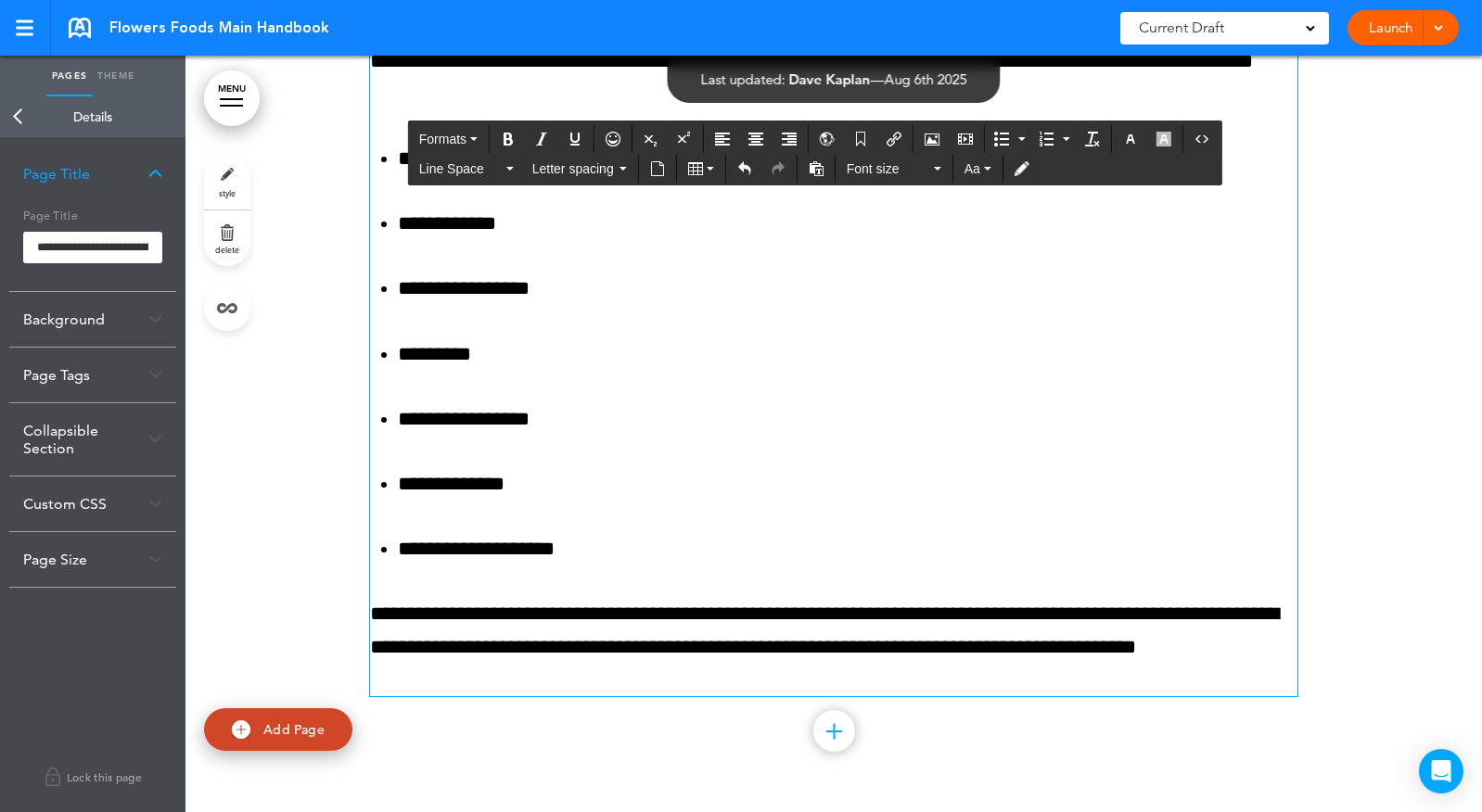 scroll, scrollTop: 67380, scrollLeft: 0, axis: vertical 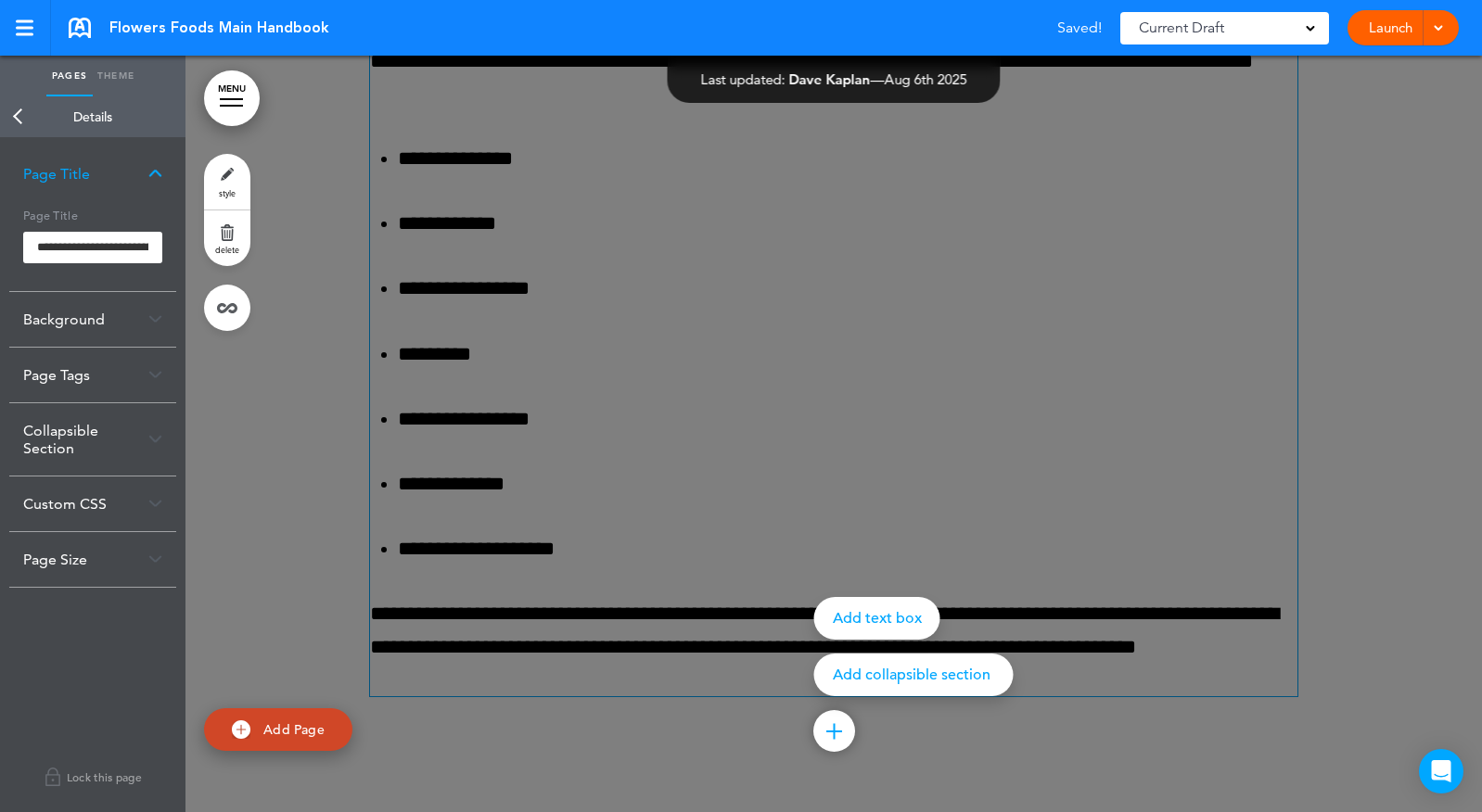 click on "Add collapsible section" at bounding box center [913, 675] 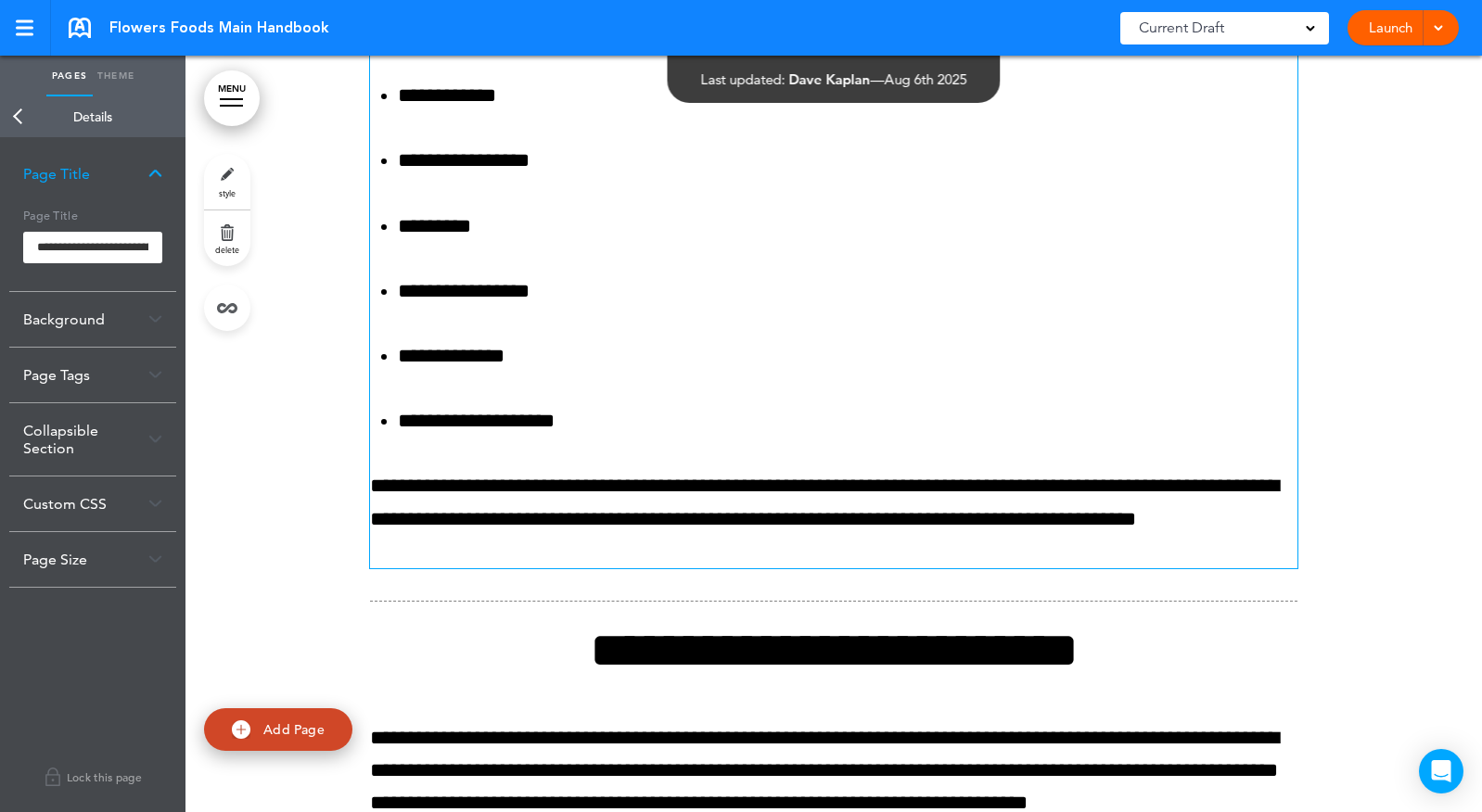 scroll, scrollTop: 67806, scrollLeft: 0, axis: vertical 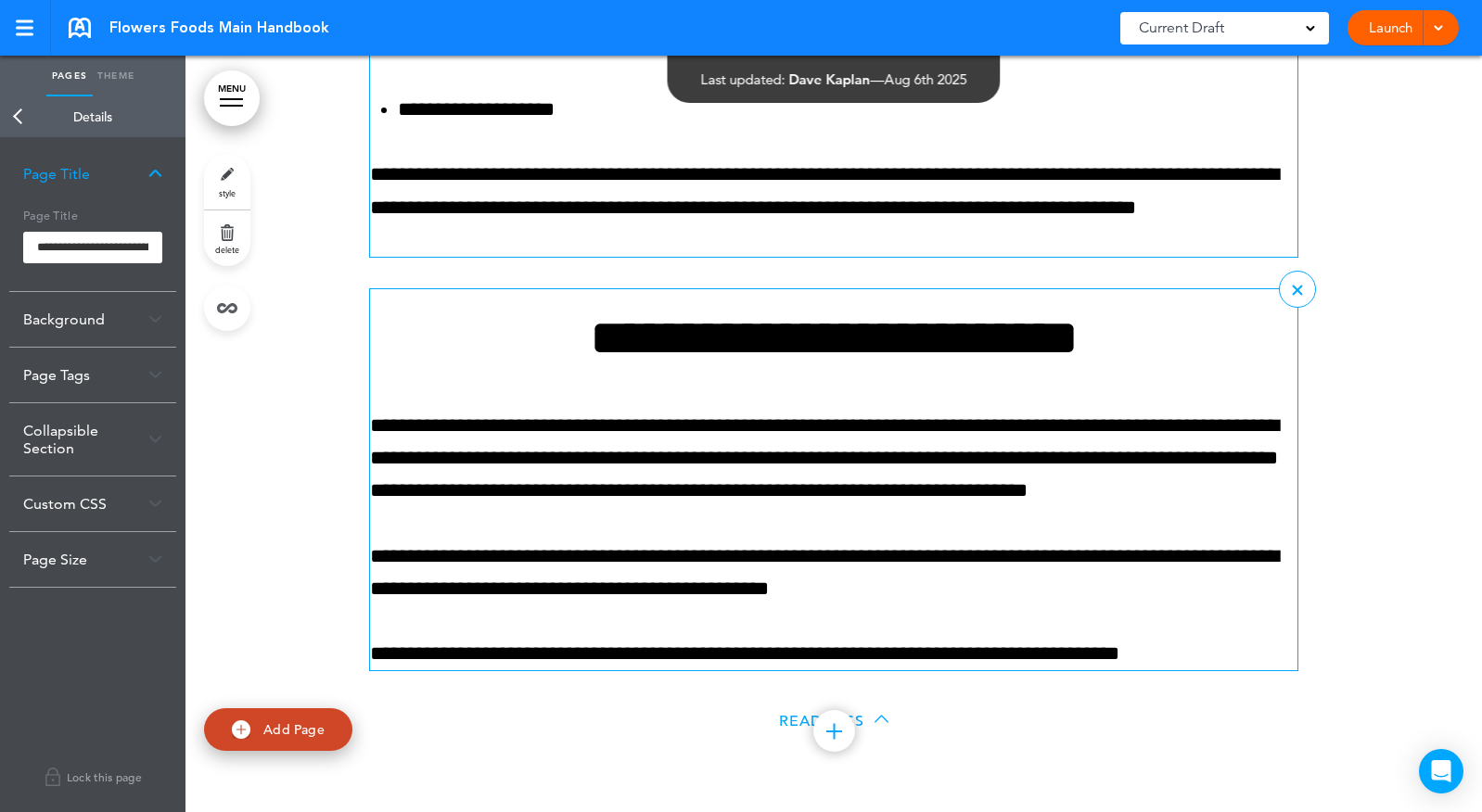 click on "**********" at bounding box center [834, 337] 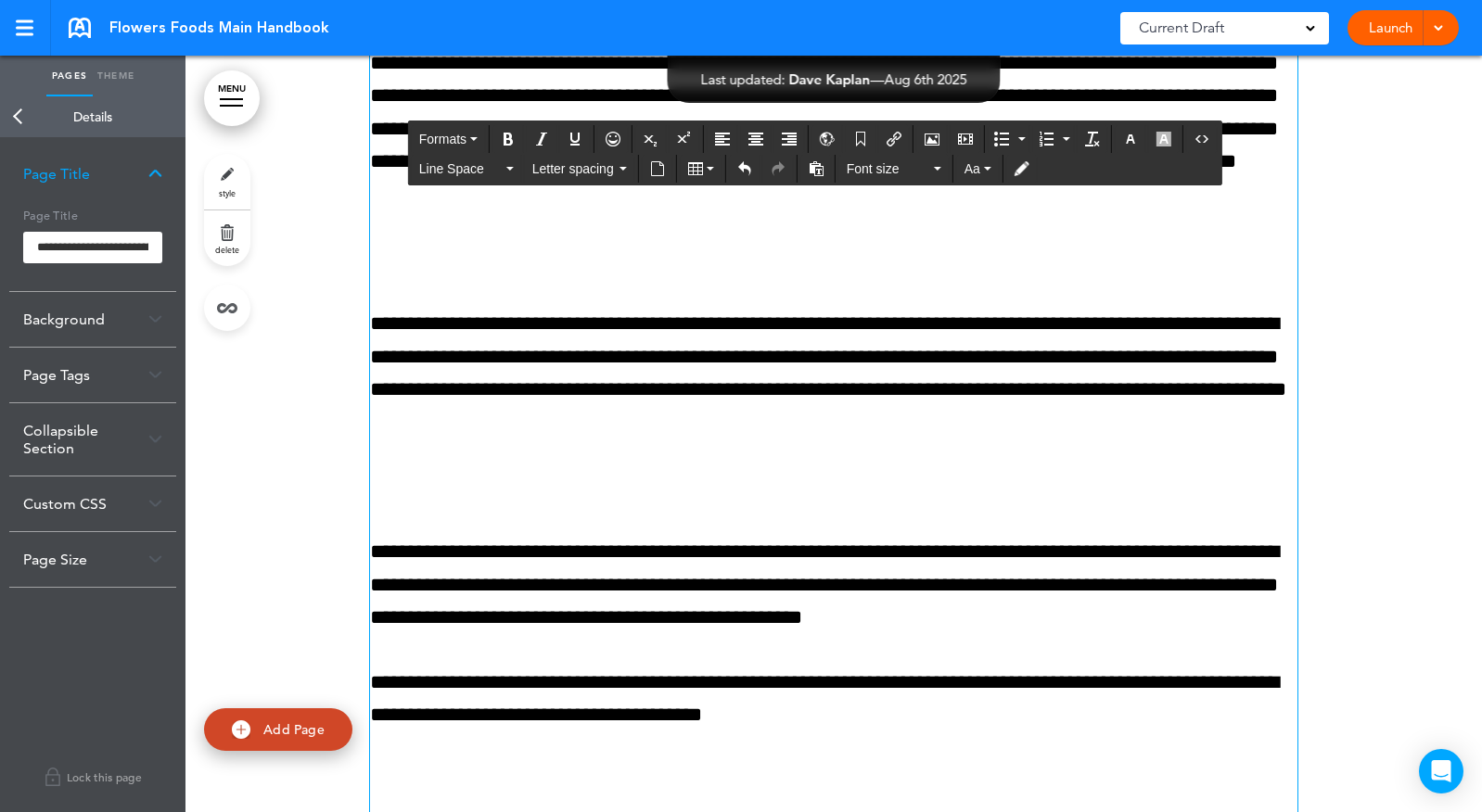 scroll, scrollTop: 68048, scrollLeft: 0, axis: vertical 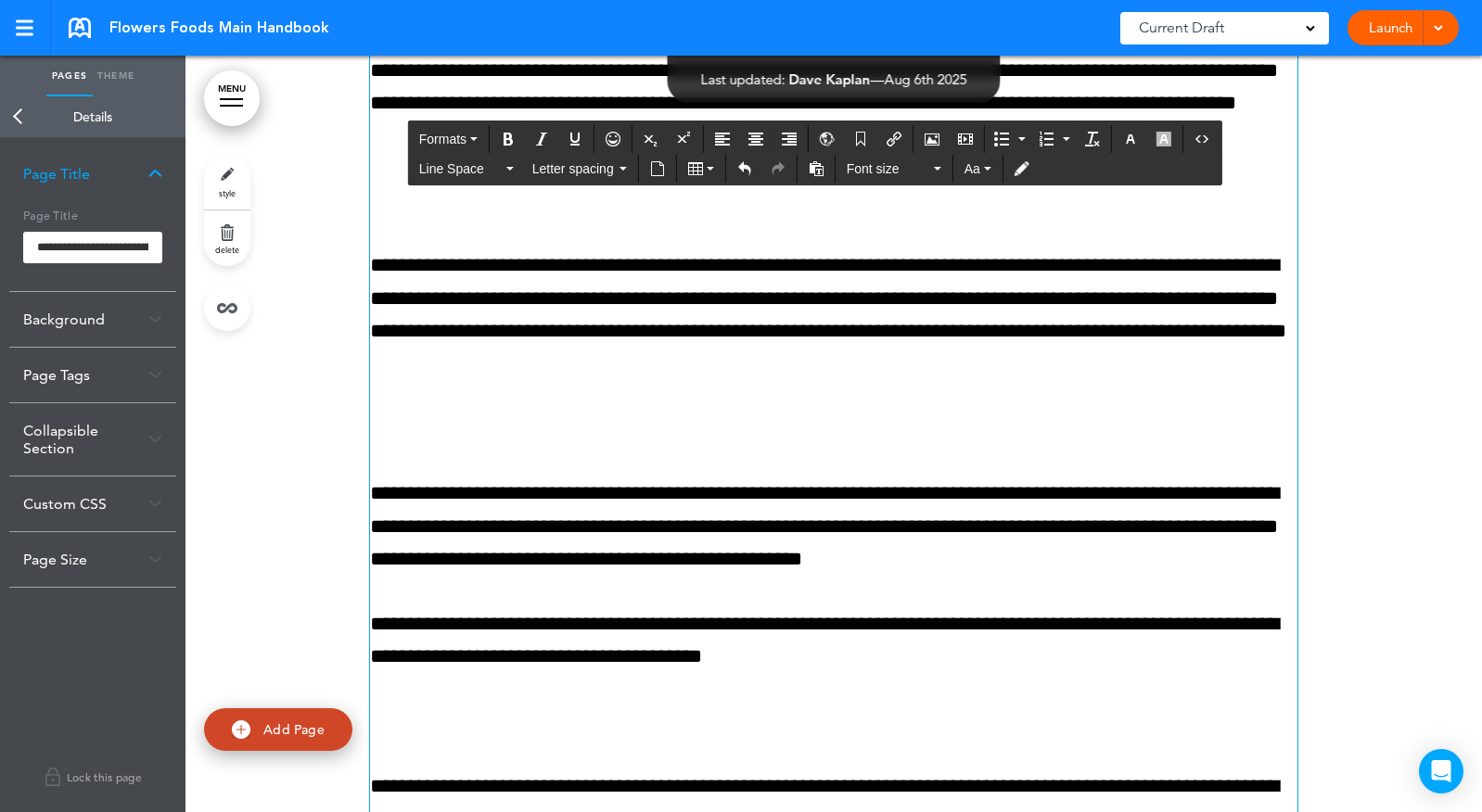 click on "**********" at bounding box center (834, 575) 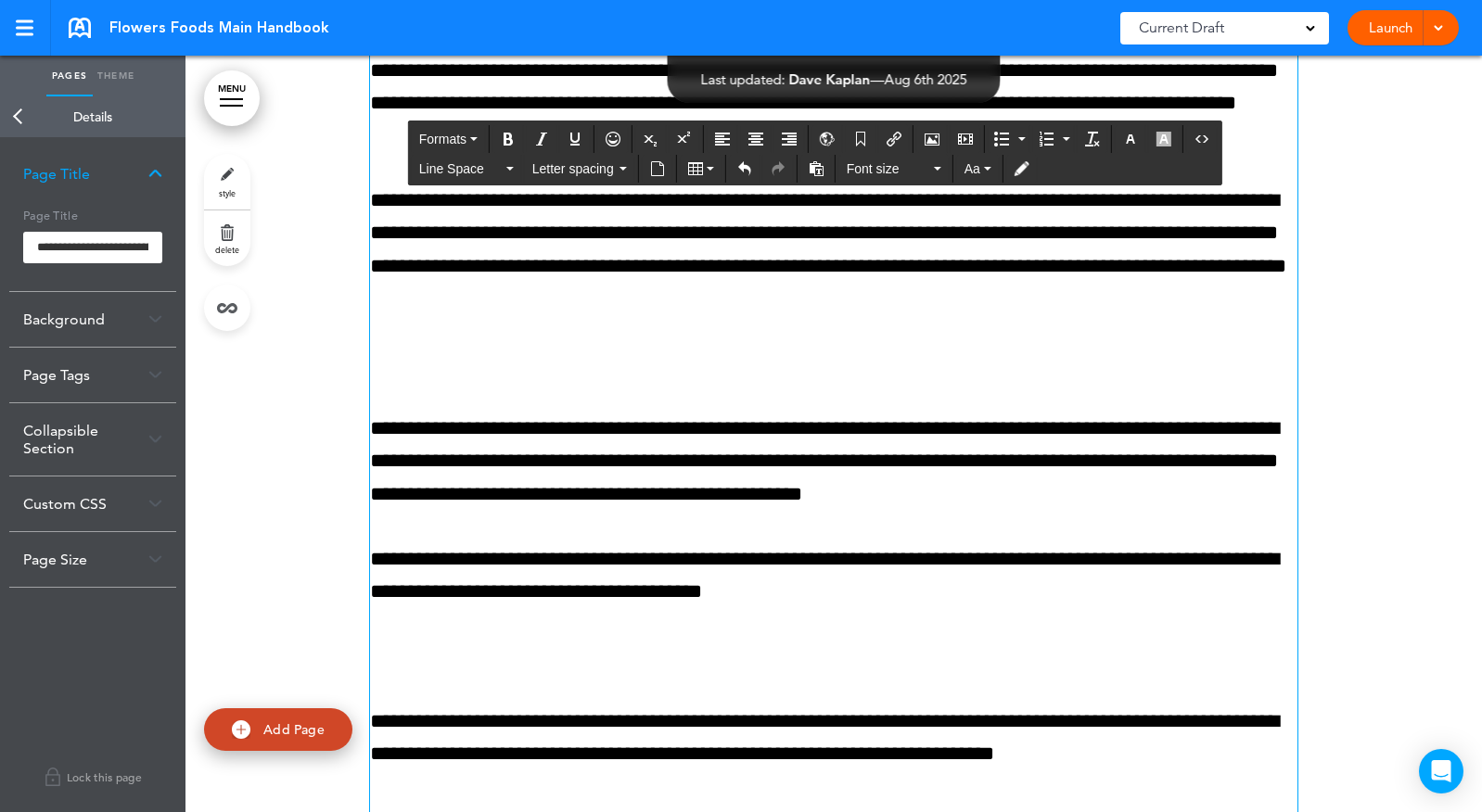 click on "**********" at bounding box center [834, 542] 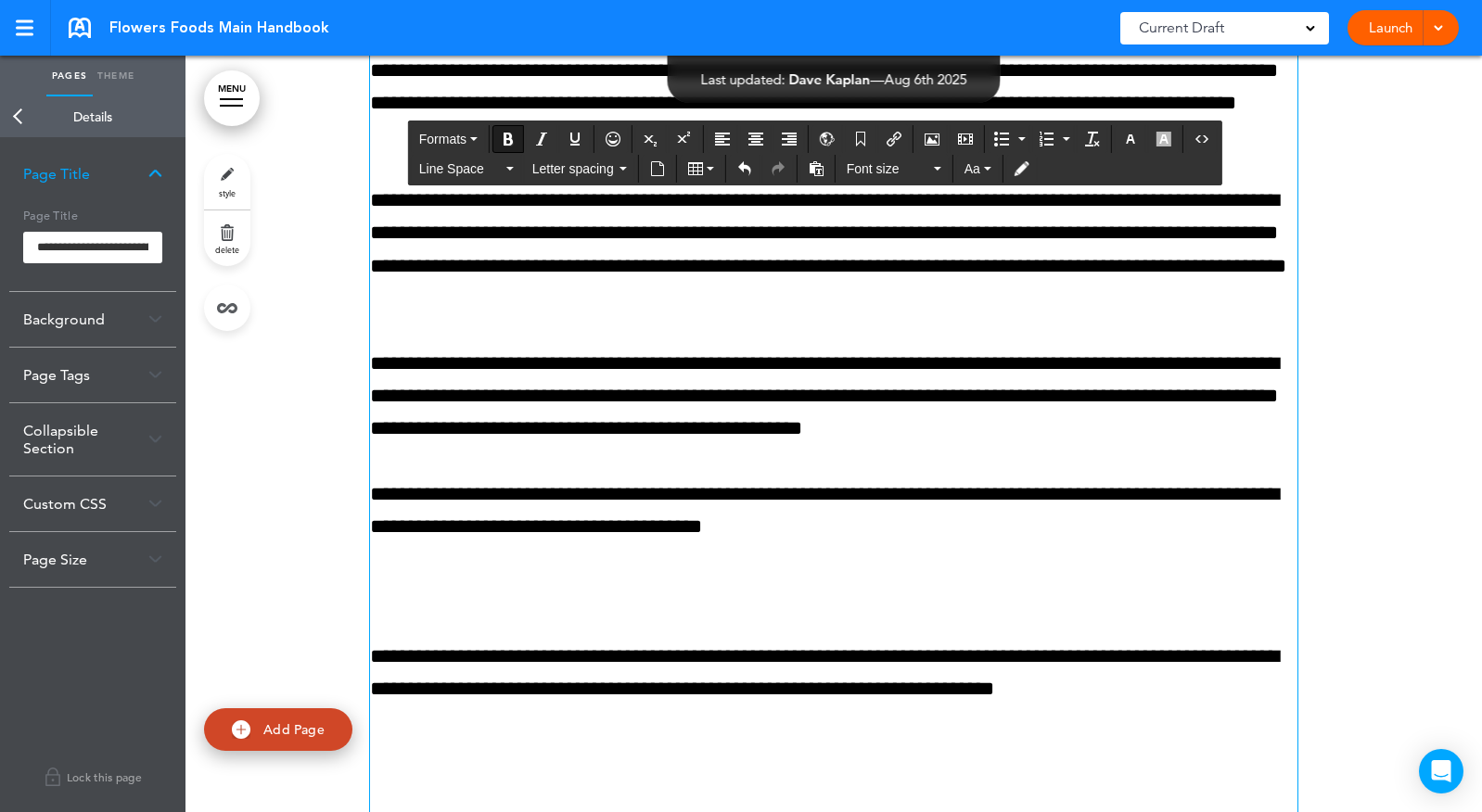 click at bounding box center [834, 591] 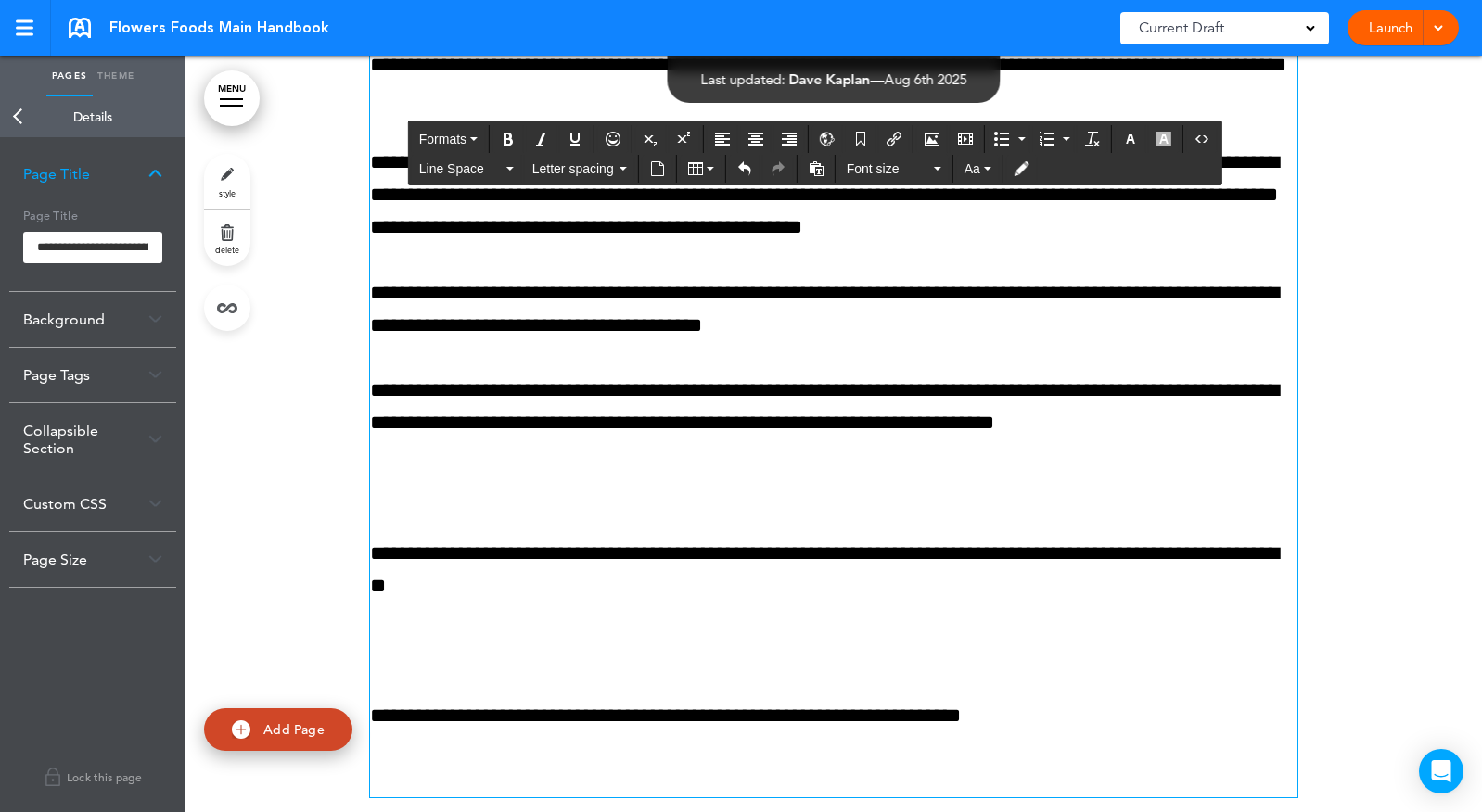 scroll, scrollTop: 68366, scrollLeft: 0, axis: vertical 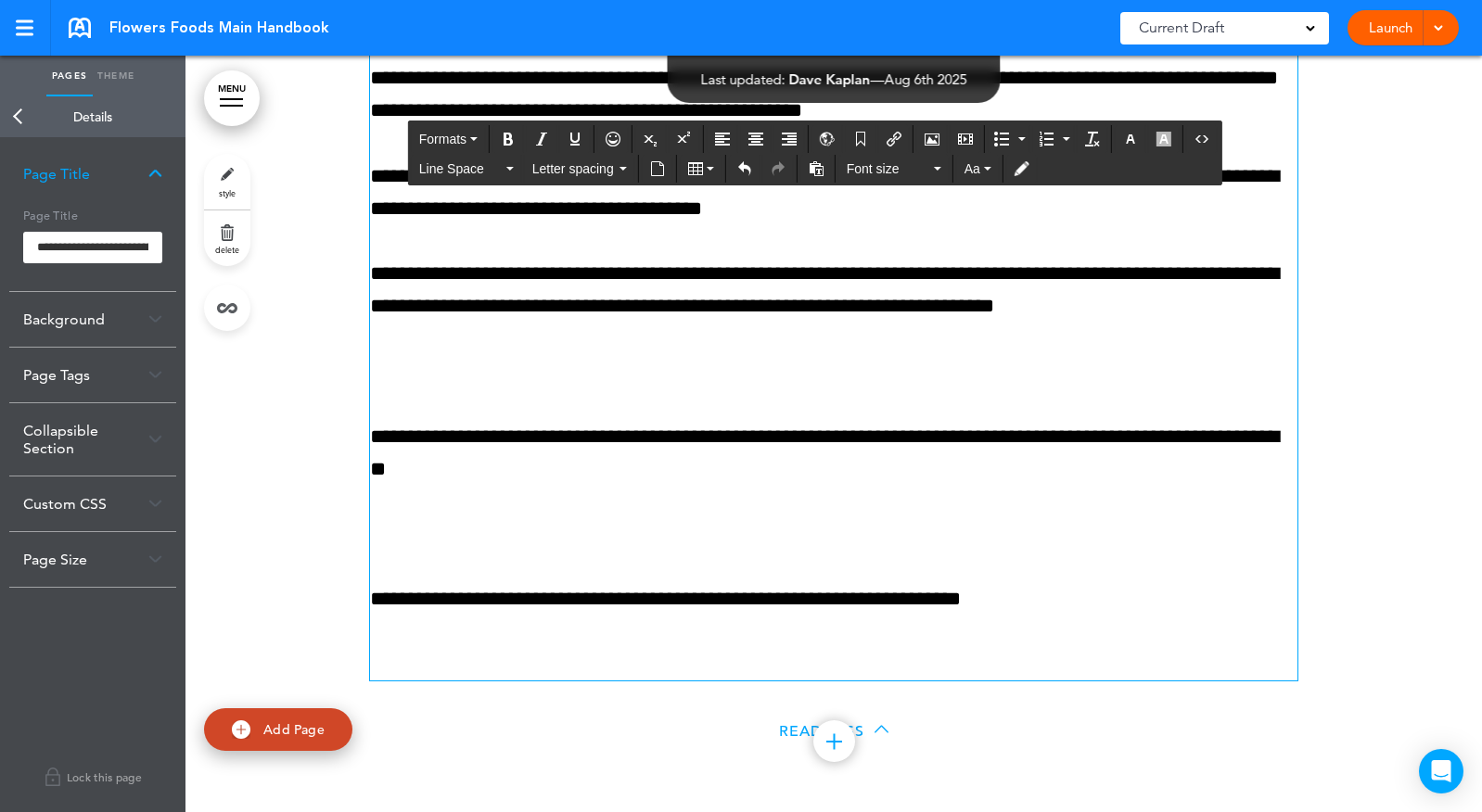 click at bounding box center (834, 371) 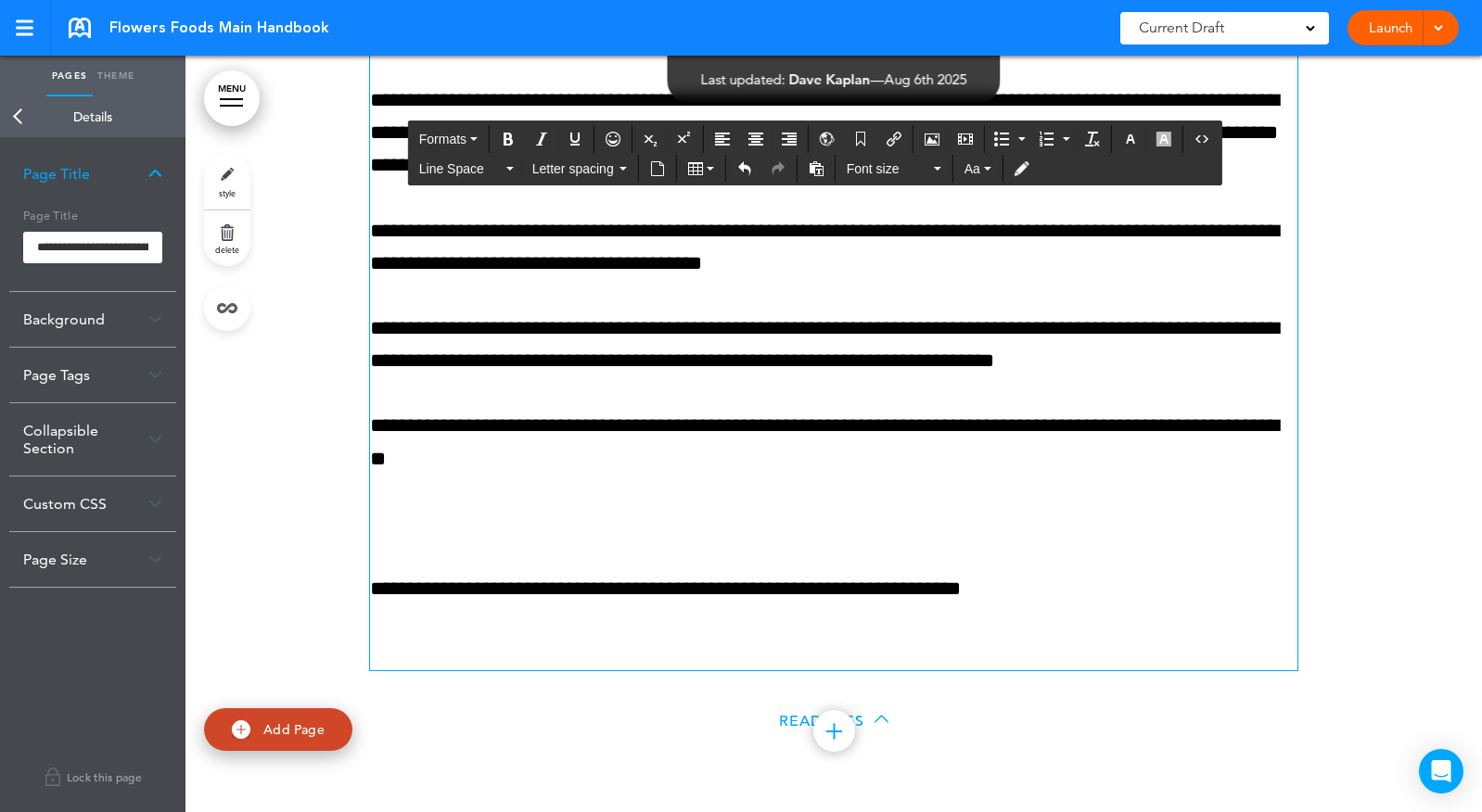 click at bounding box center (834, 524) 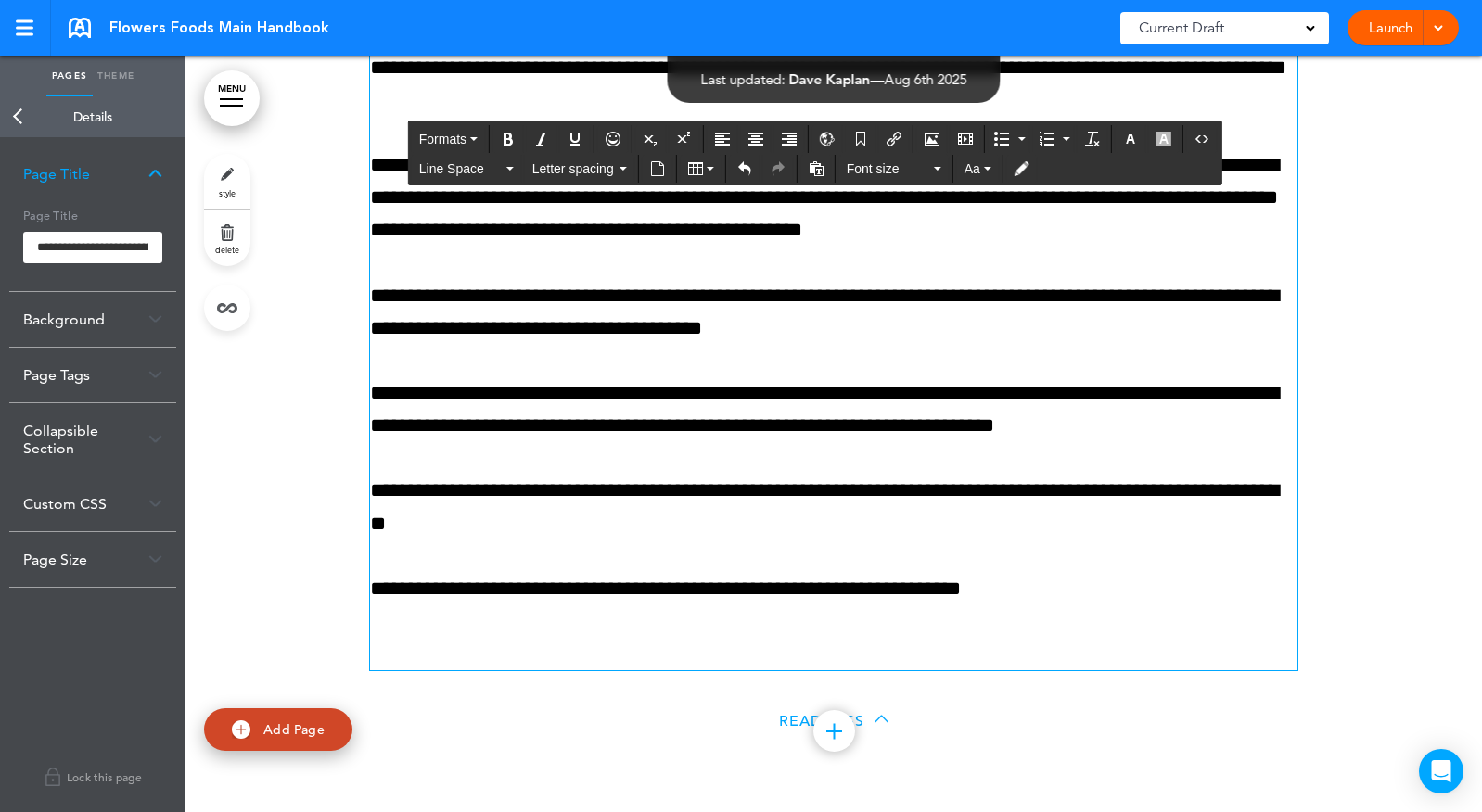 click at bounding box center [834, 653] 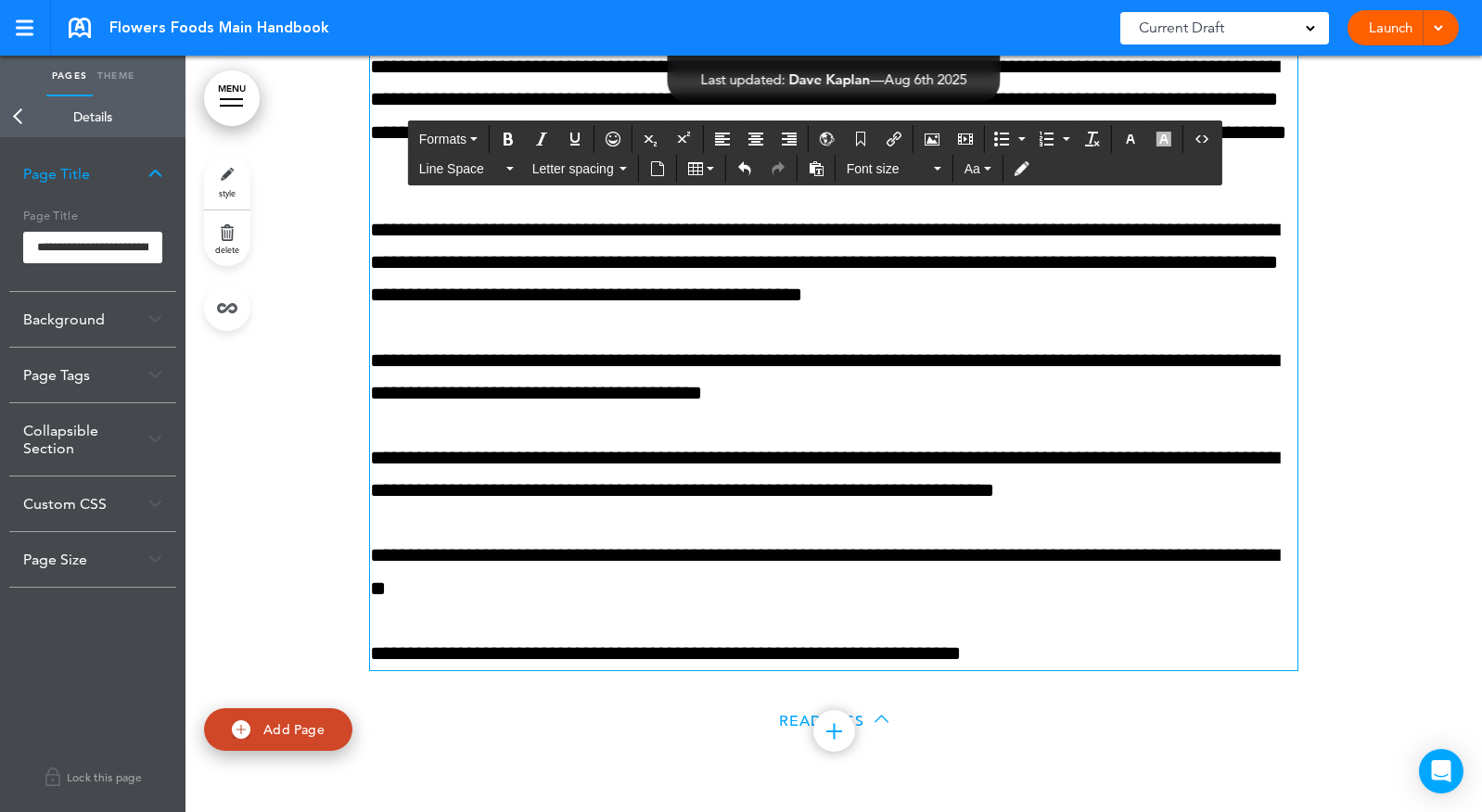 scroll, scrollTop: 68310, scrollLeft: 0, axis: vertical 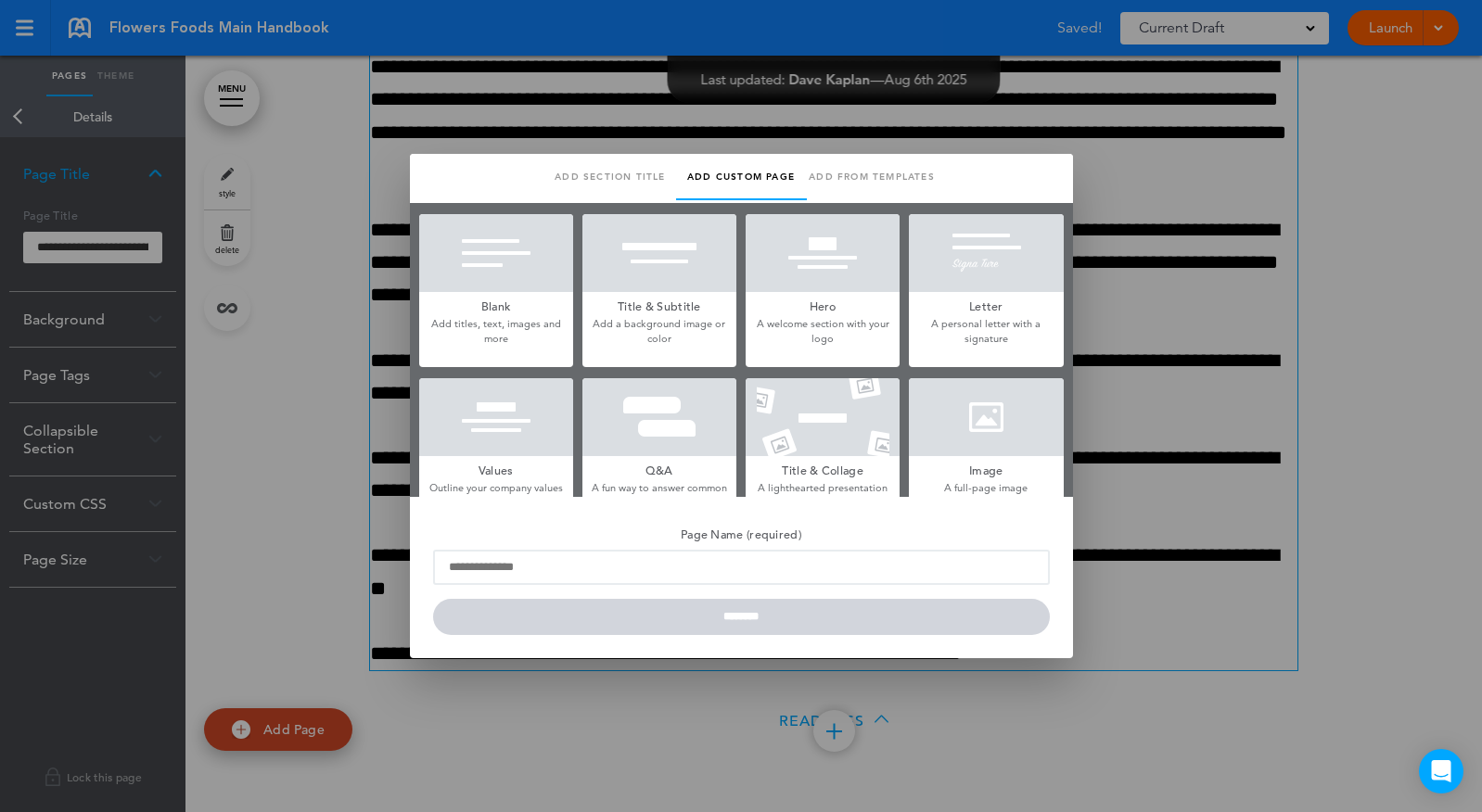 click on "Add section title" at bounding box center (610, 177) 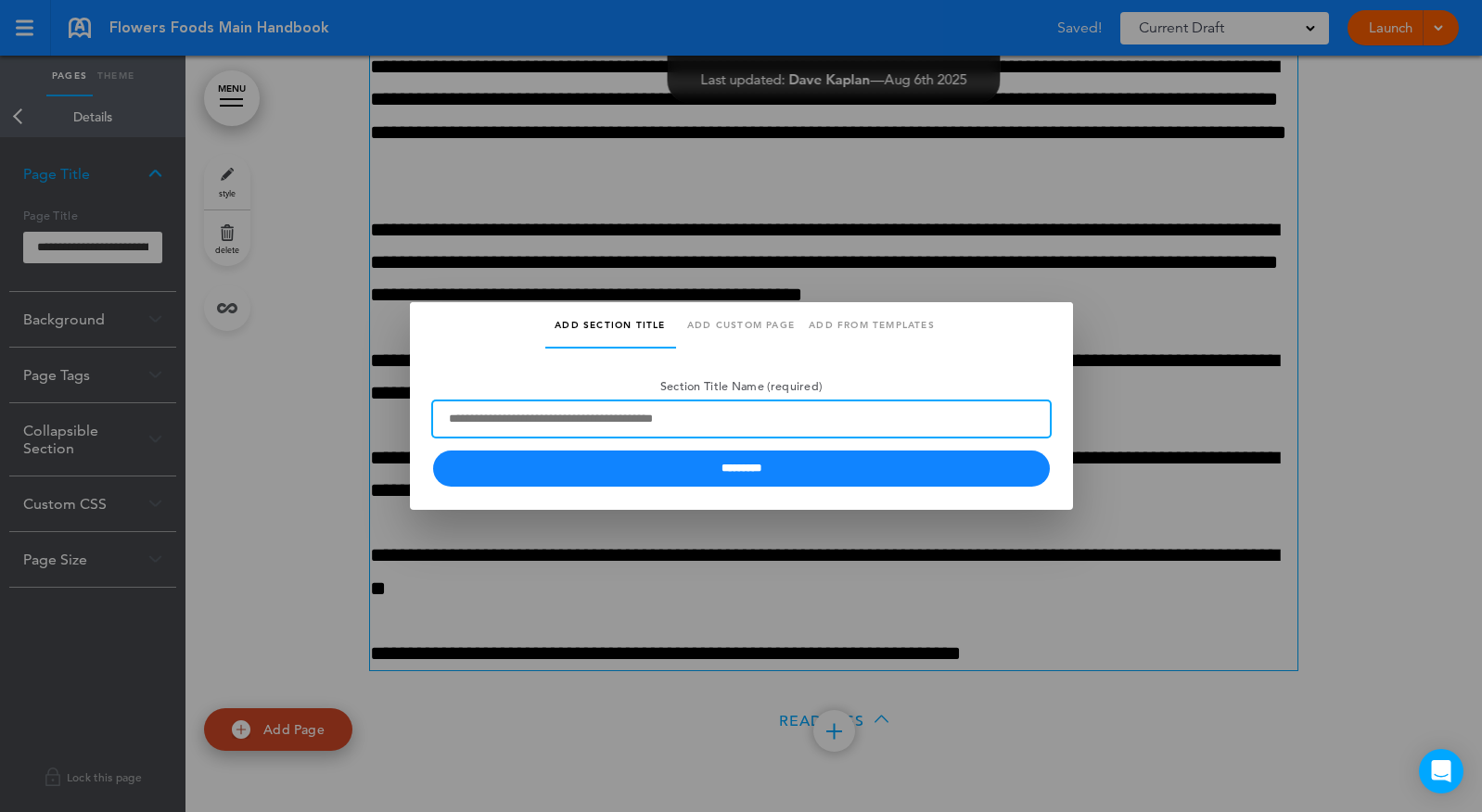 click on "Section Title Name (required)" at bounding box center [741, 419] 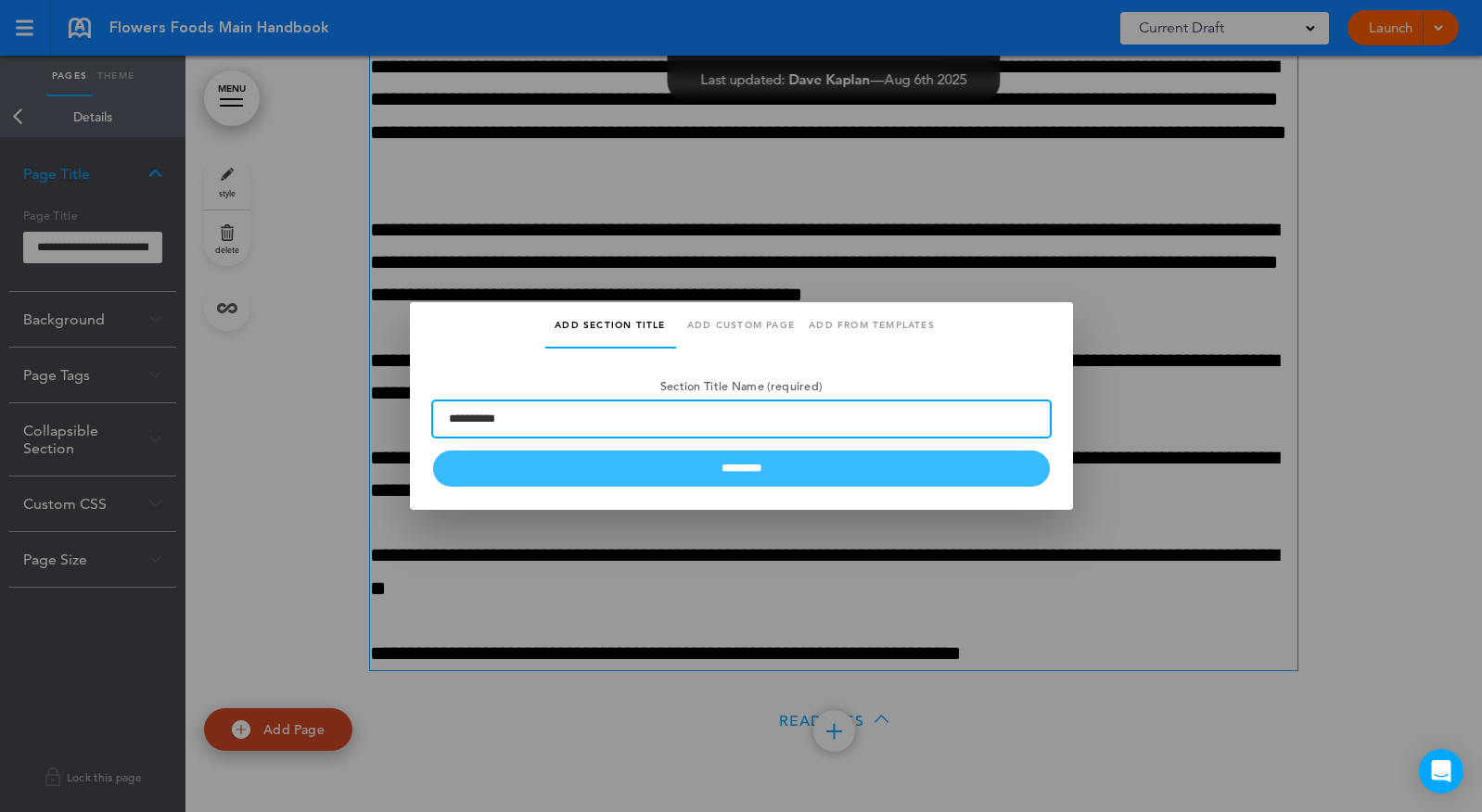 type on "**********" 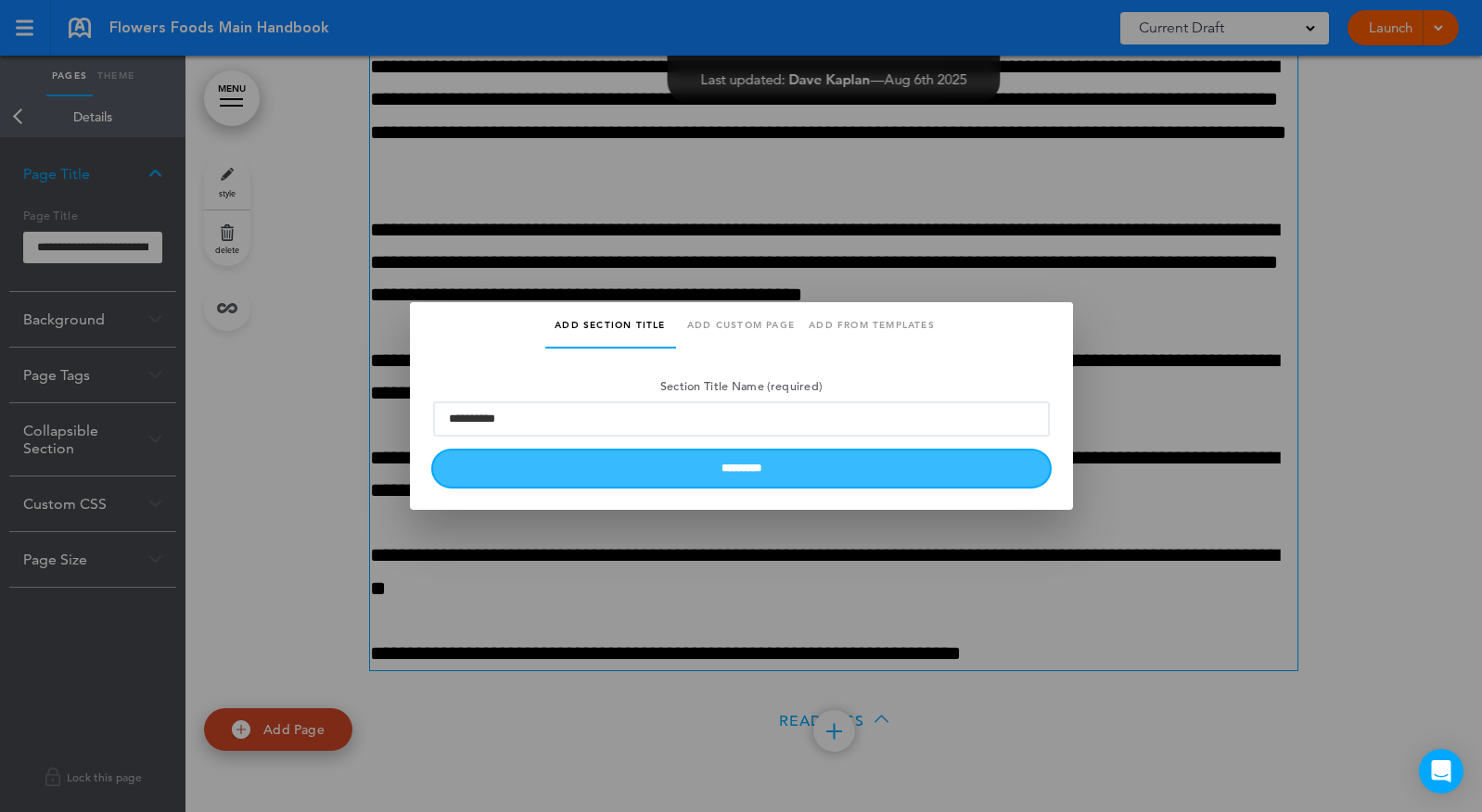 click on "*********" at bounding box center [741, 468] 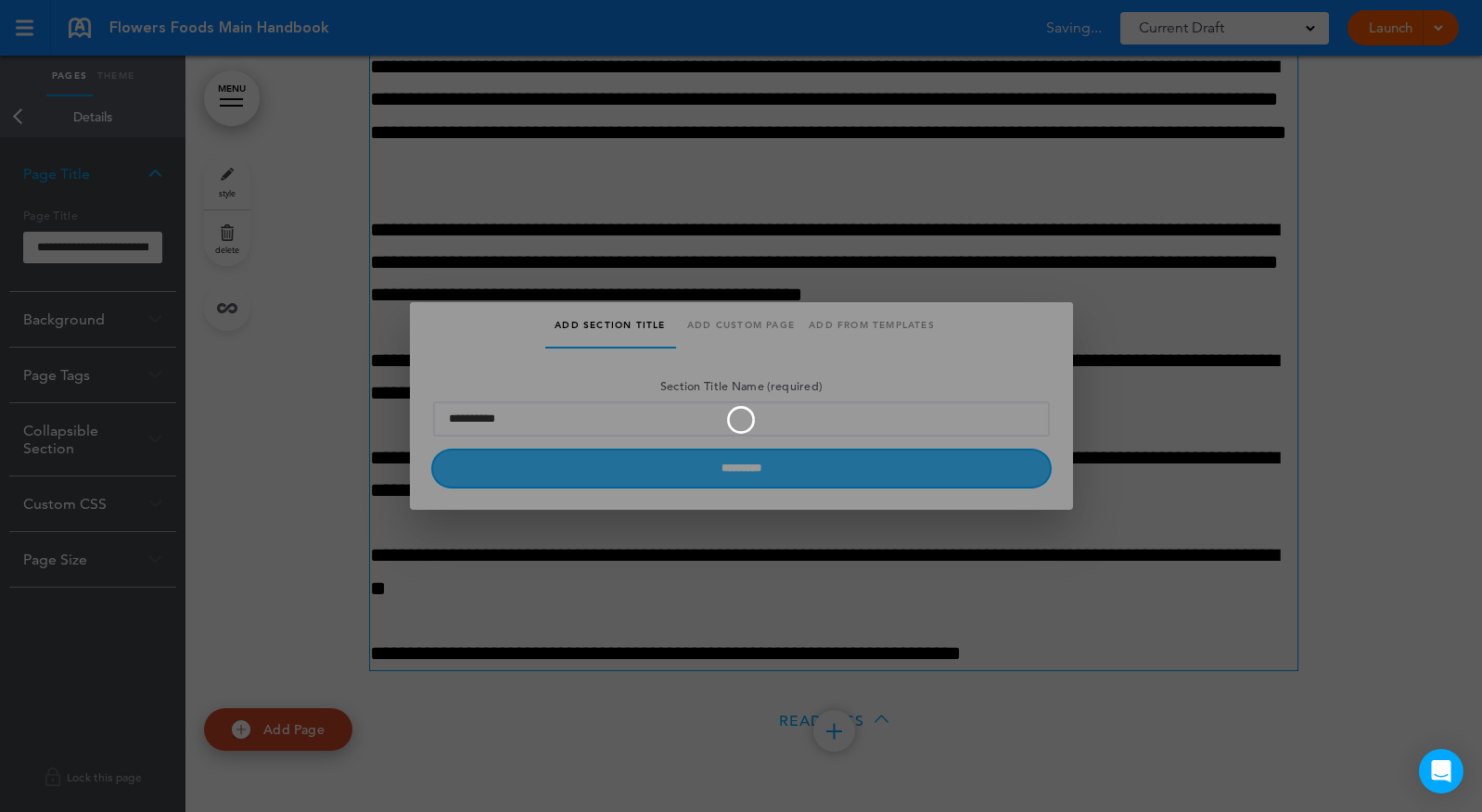 type 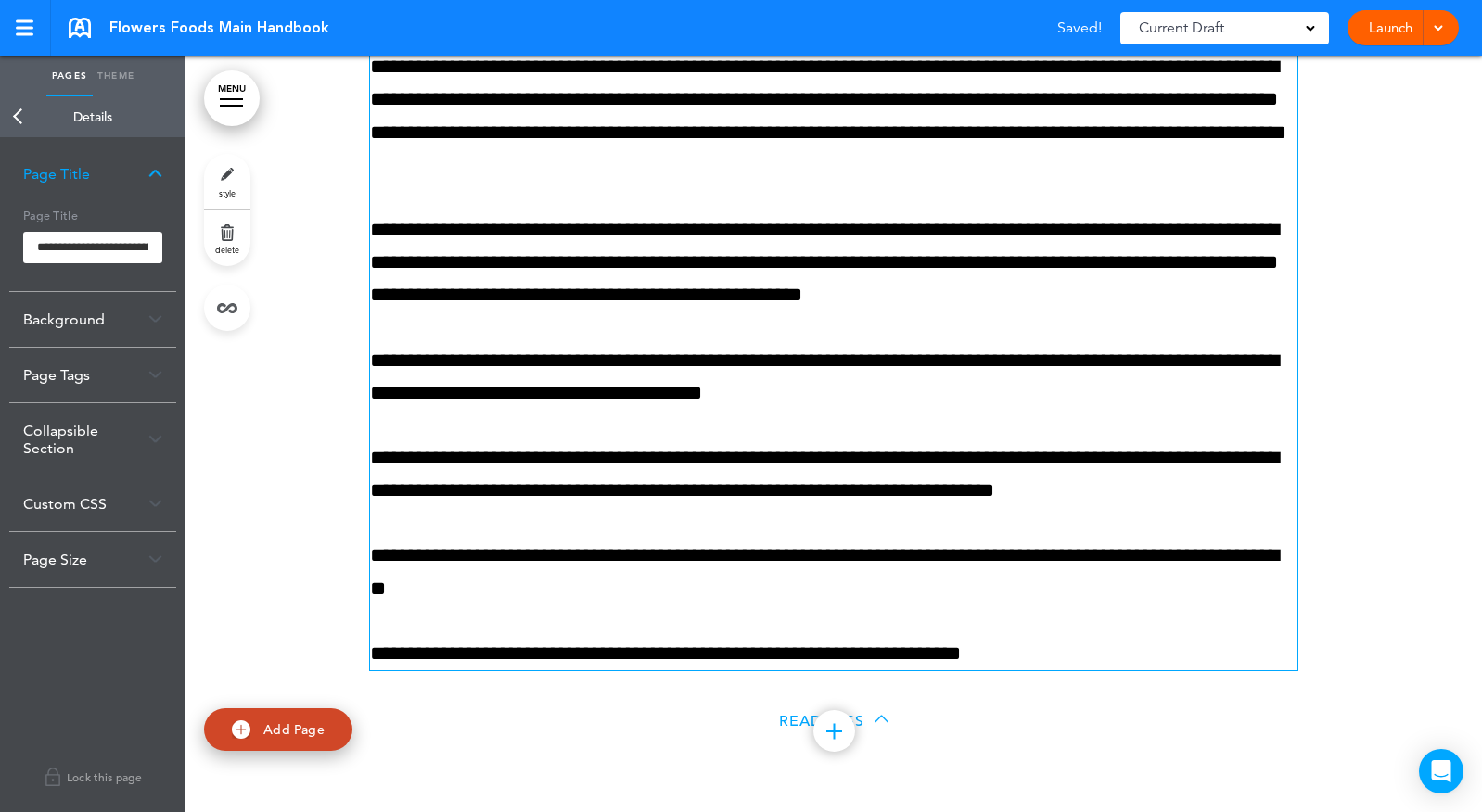 scroll, scrollTop: 68309, scrollLeft: 0, axis: vertical 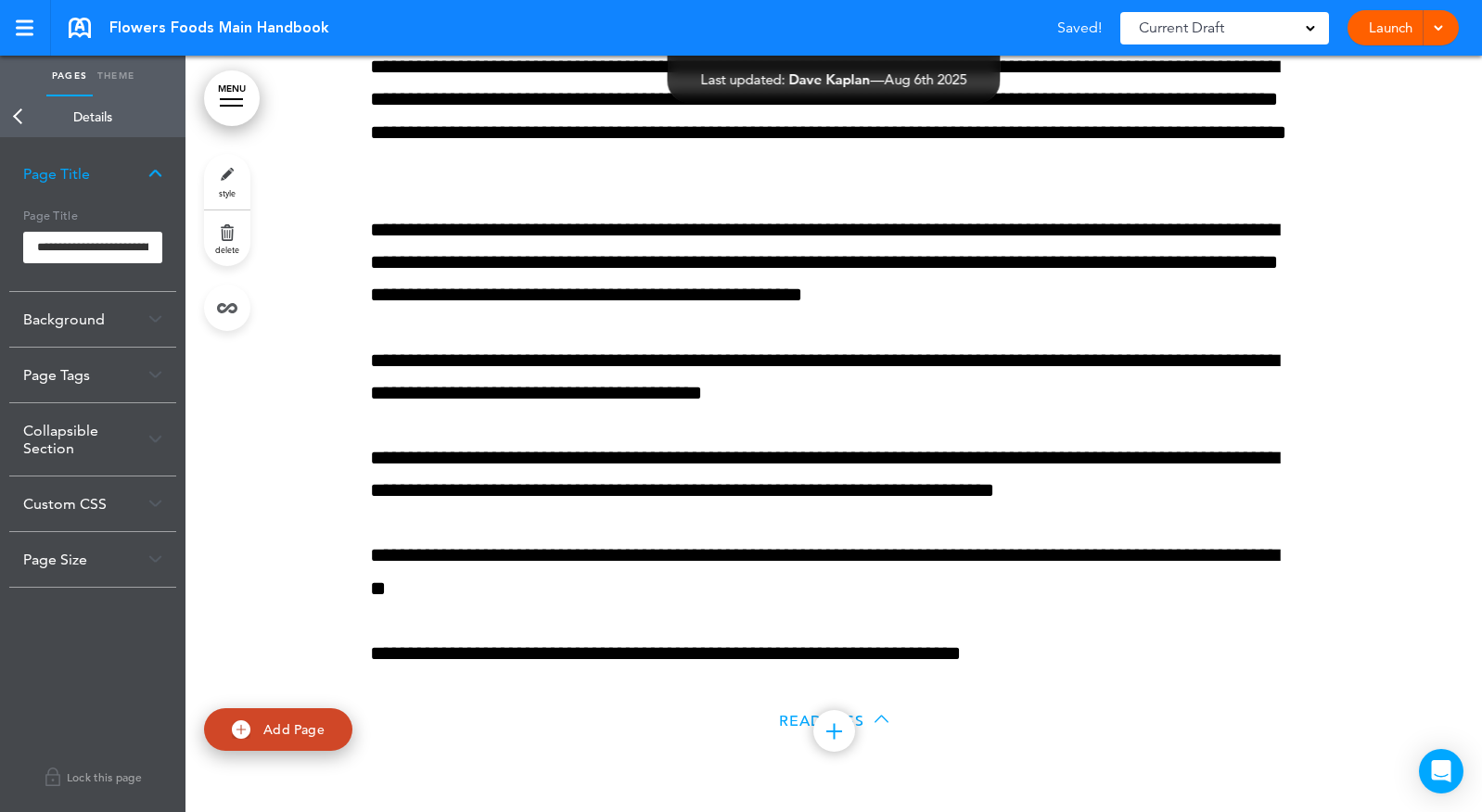 click on "Back" at bounding box center [19, 117] 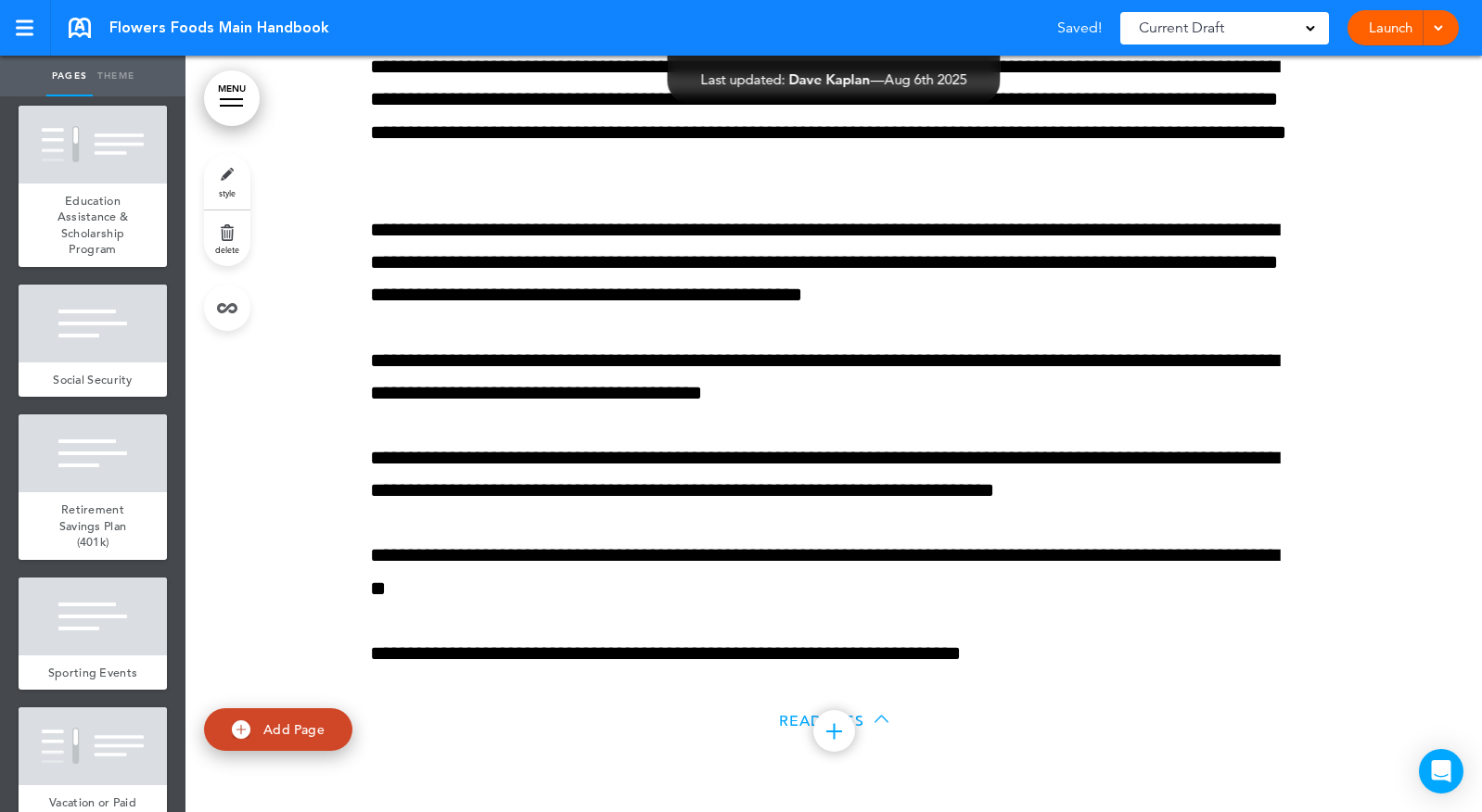 scroll, scrollTop: 10490, scrollLeft: 0, axis: vertical 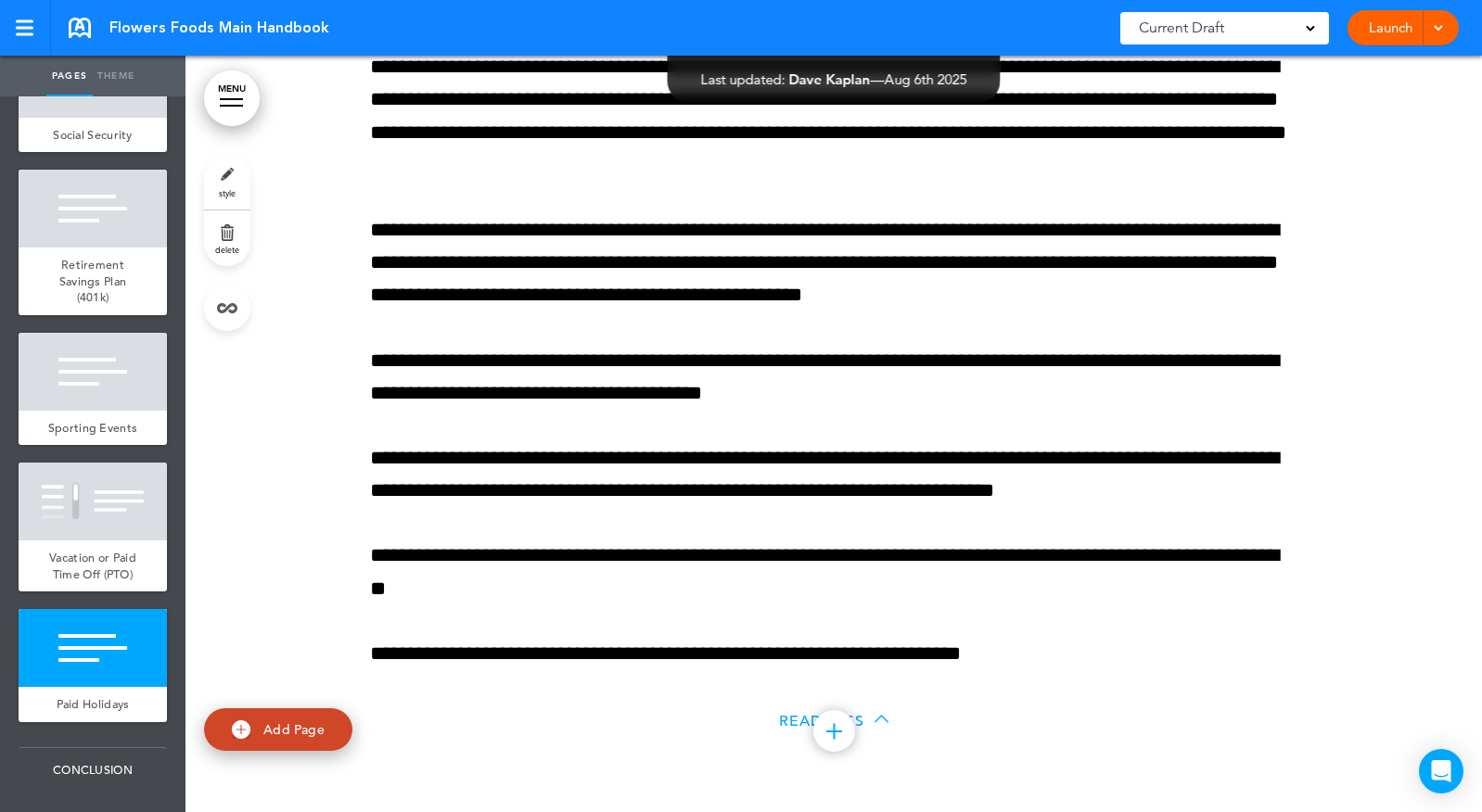 click on "Add Page" at bounding box center (278, 730) 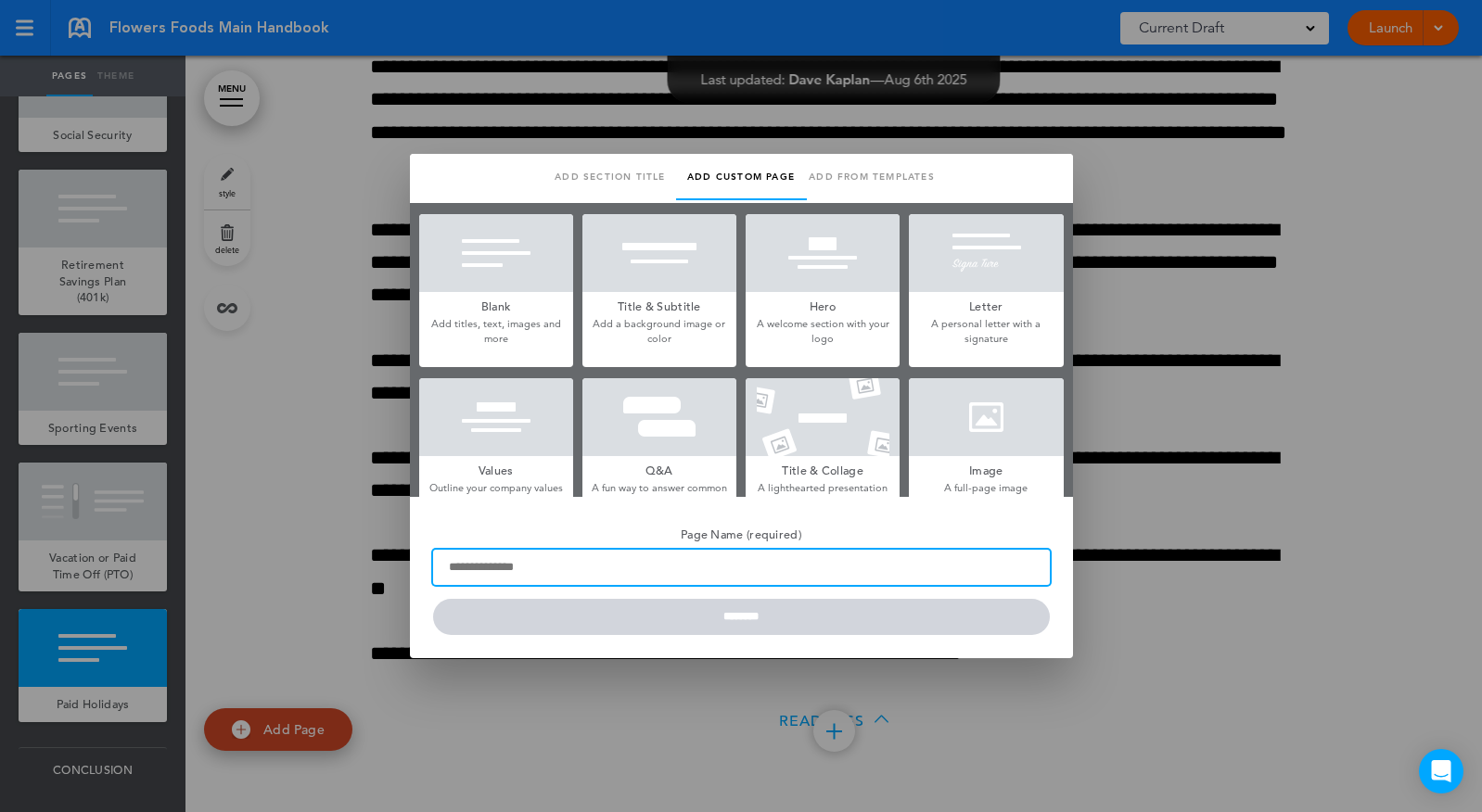 click on "Page Name (required)" at bounding box center [741, 567] 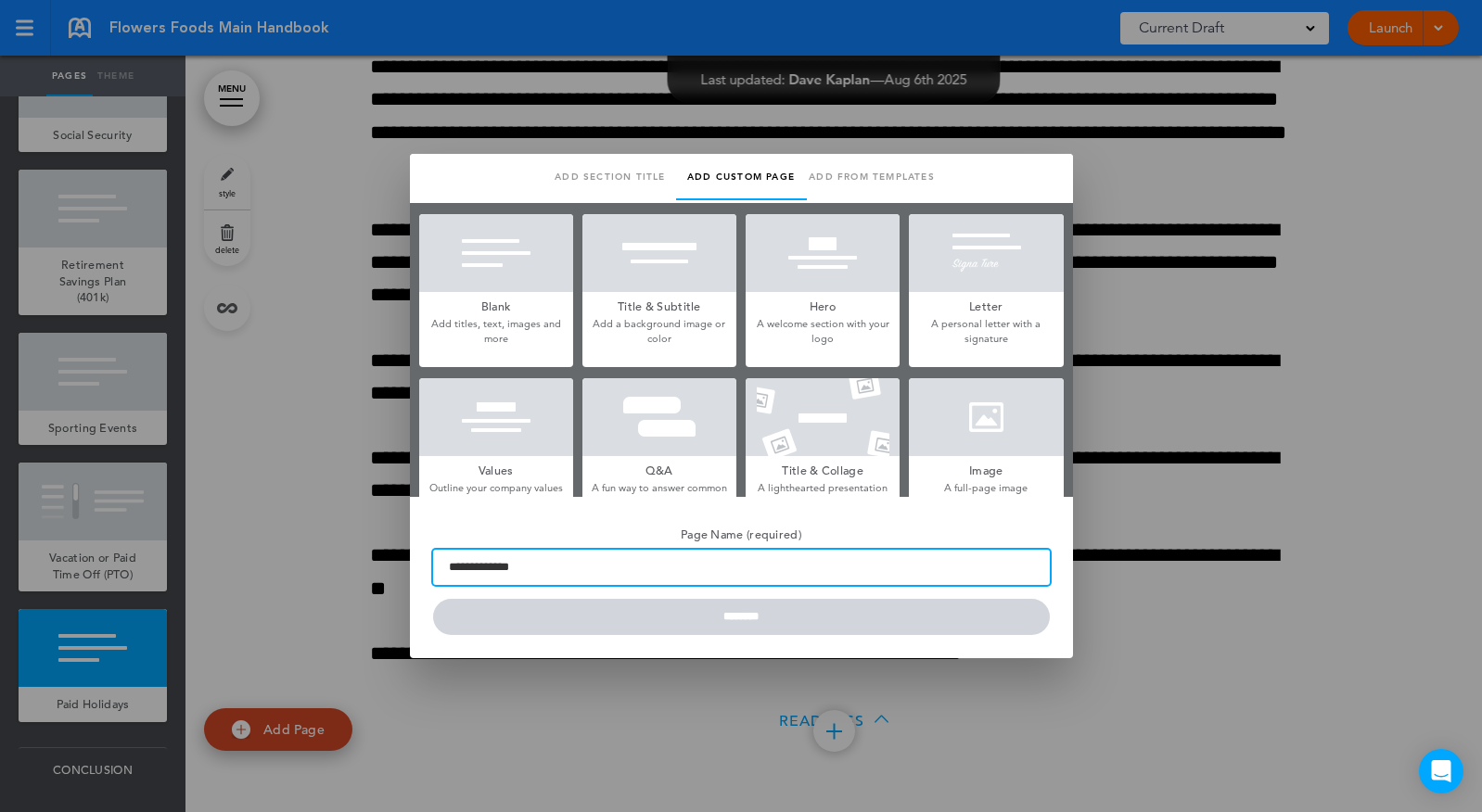 drag, startPoint x: 587, startPoint y: 568, endPoint x: 273, endPoint y: 568, distance: 314 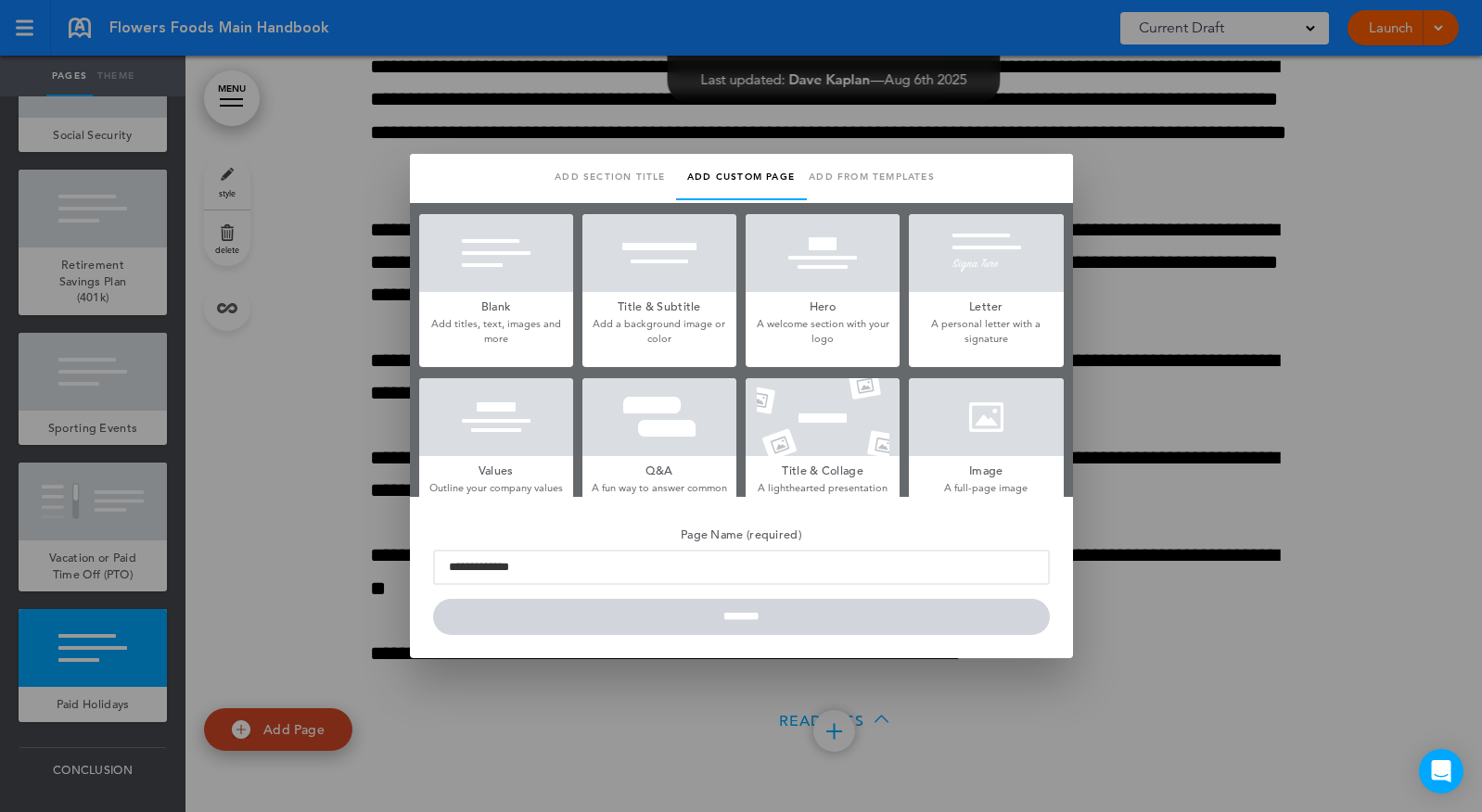 click at bounding box center [496, 253] 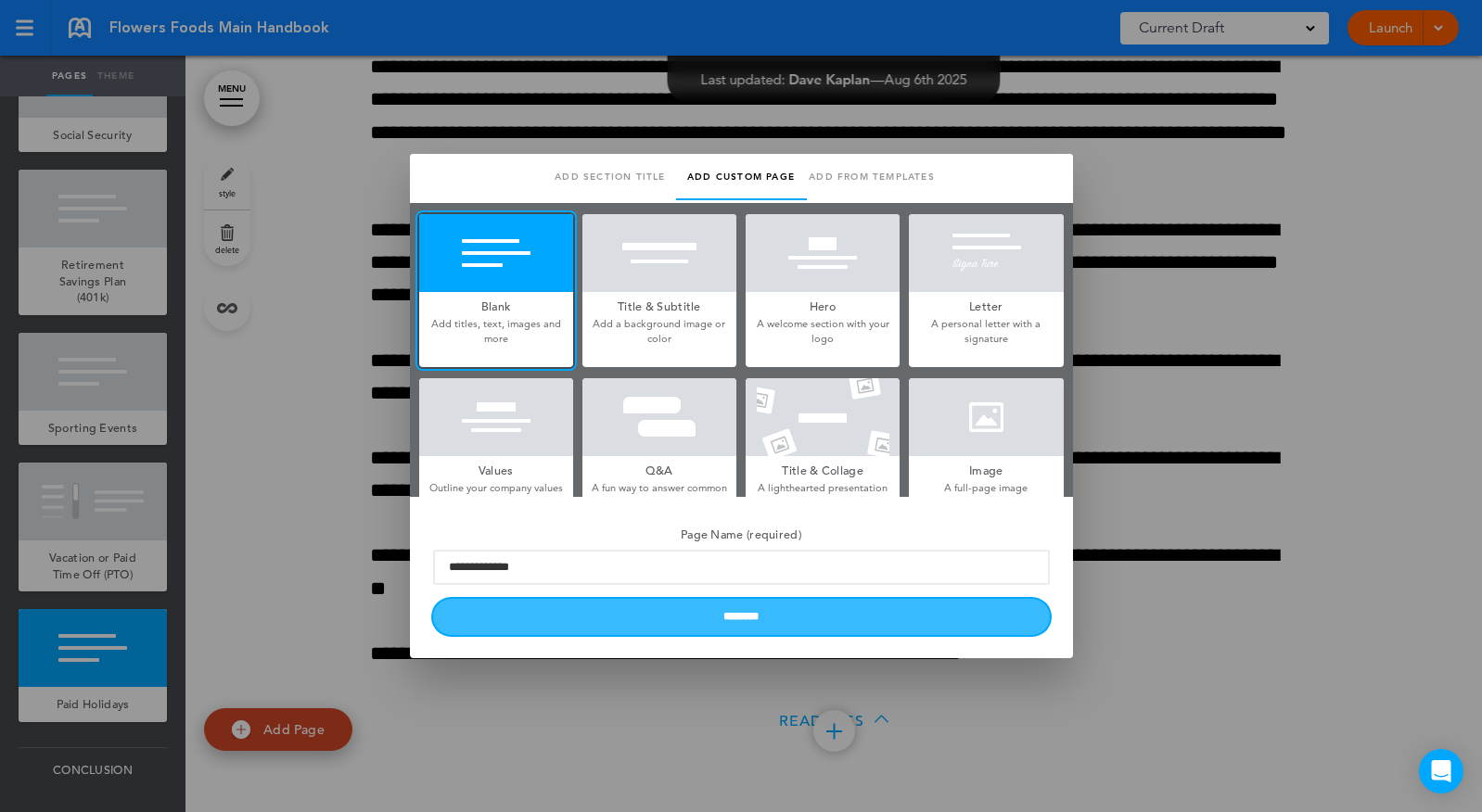 click on "********" at bounding box center (741, 616) 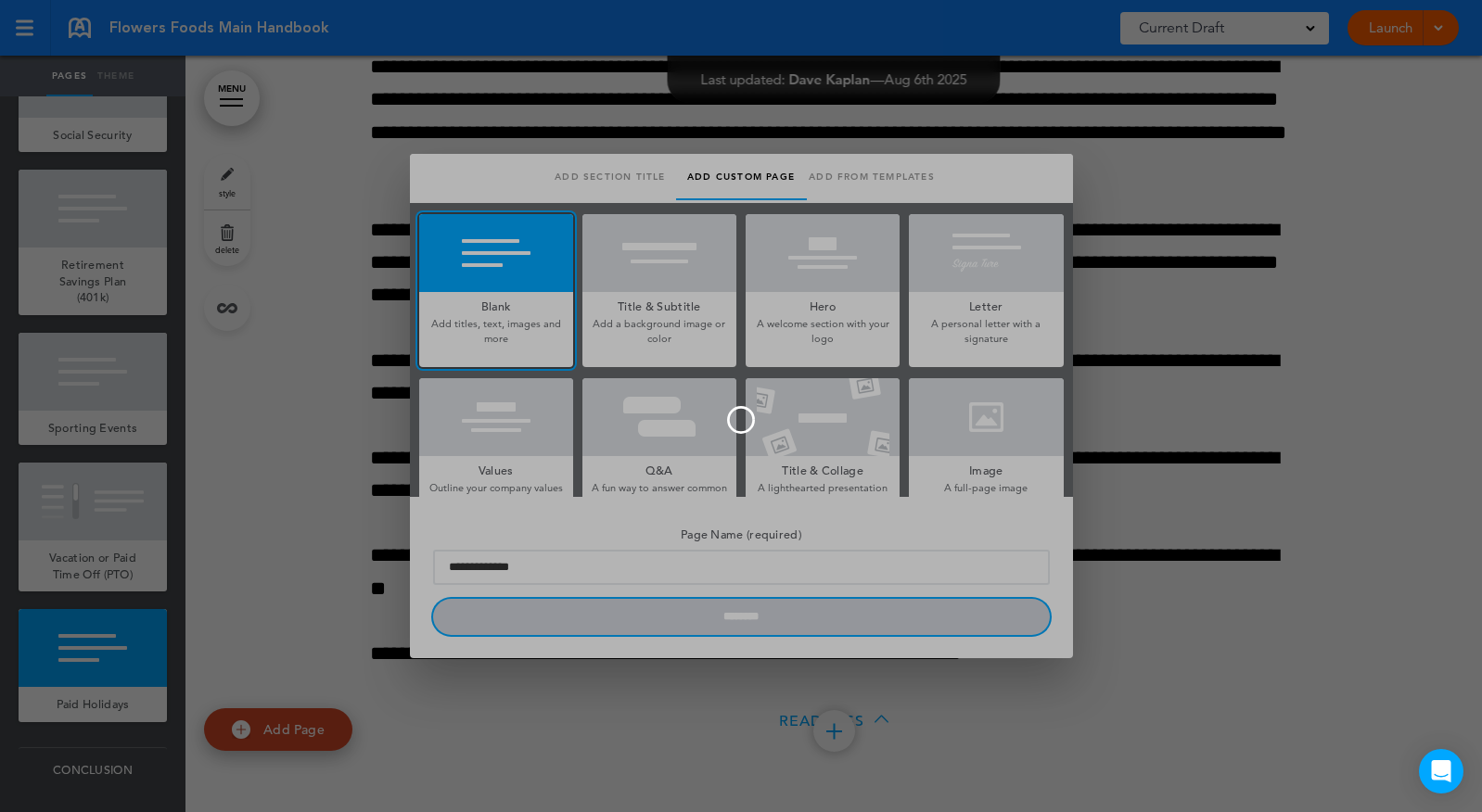 type 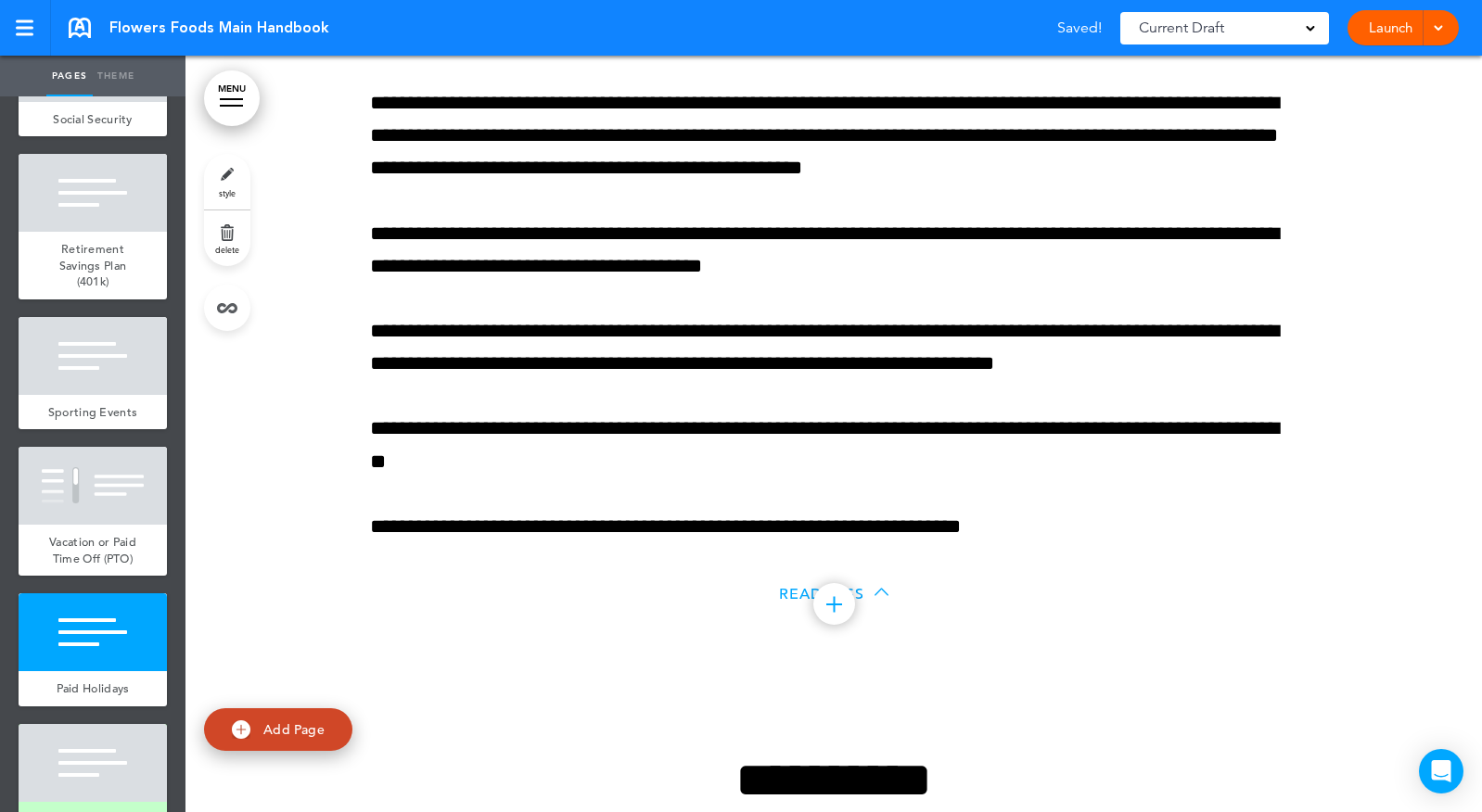 scroll, scrollTop: 10621, scrollLeft: 0, axis: vertical 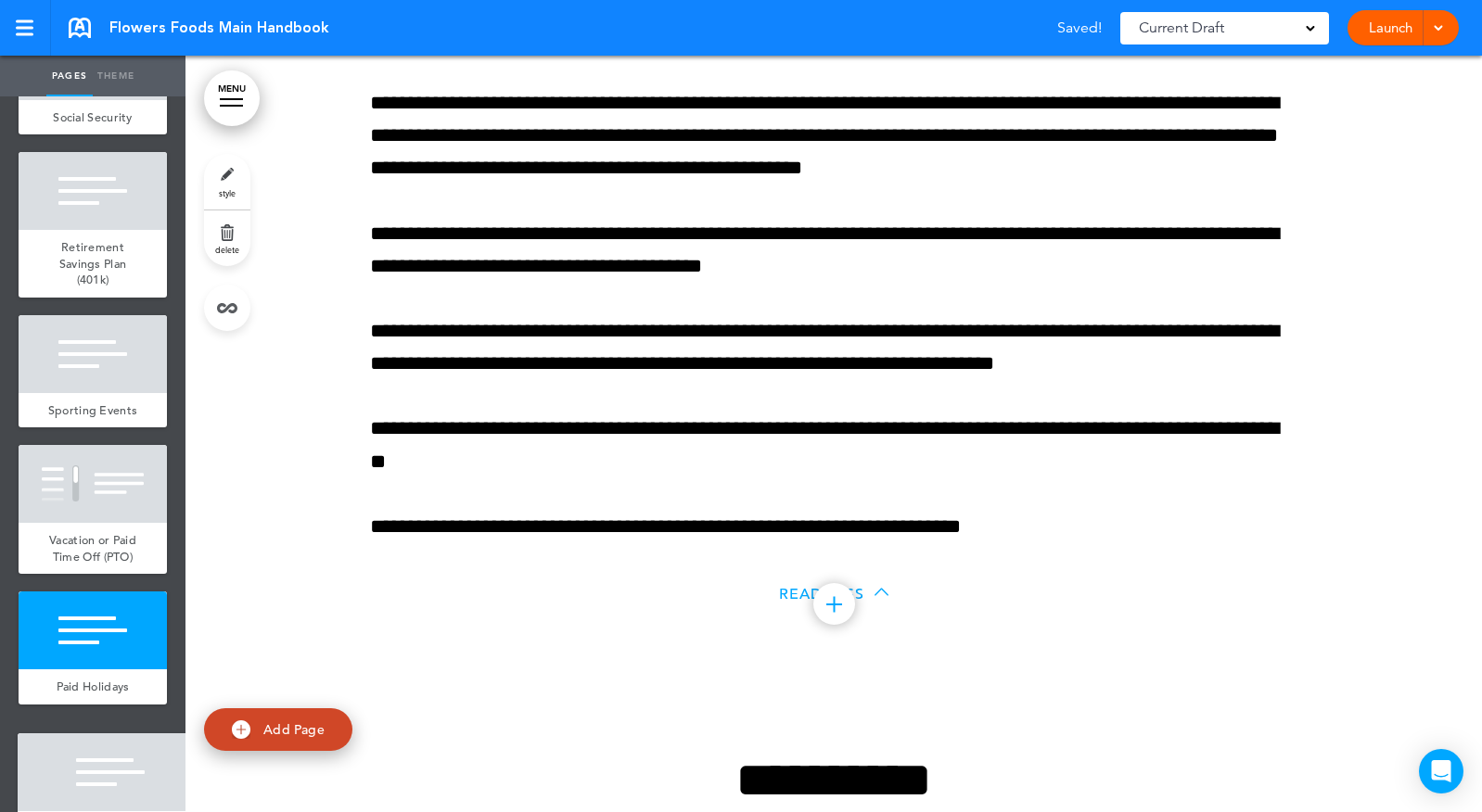 drag, startPoint x: 34, startPoint y: 707, endPoint x: 32, endPoint y: 827, distance: 120.0167 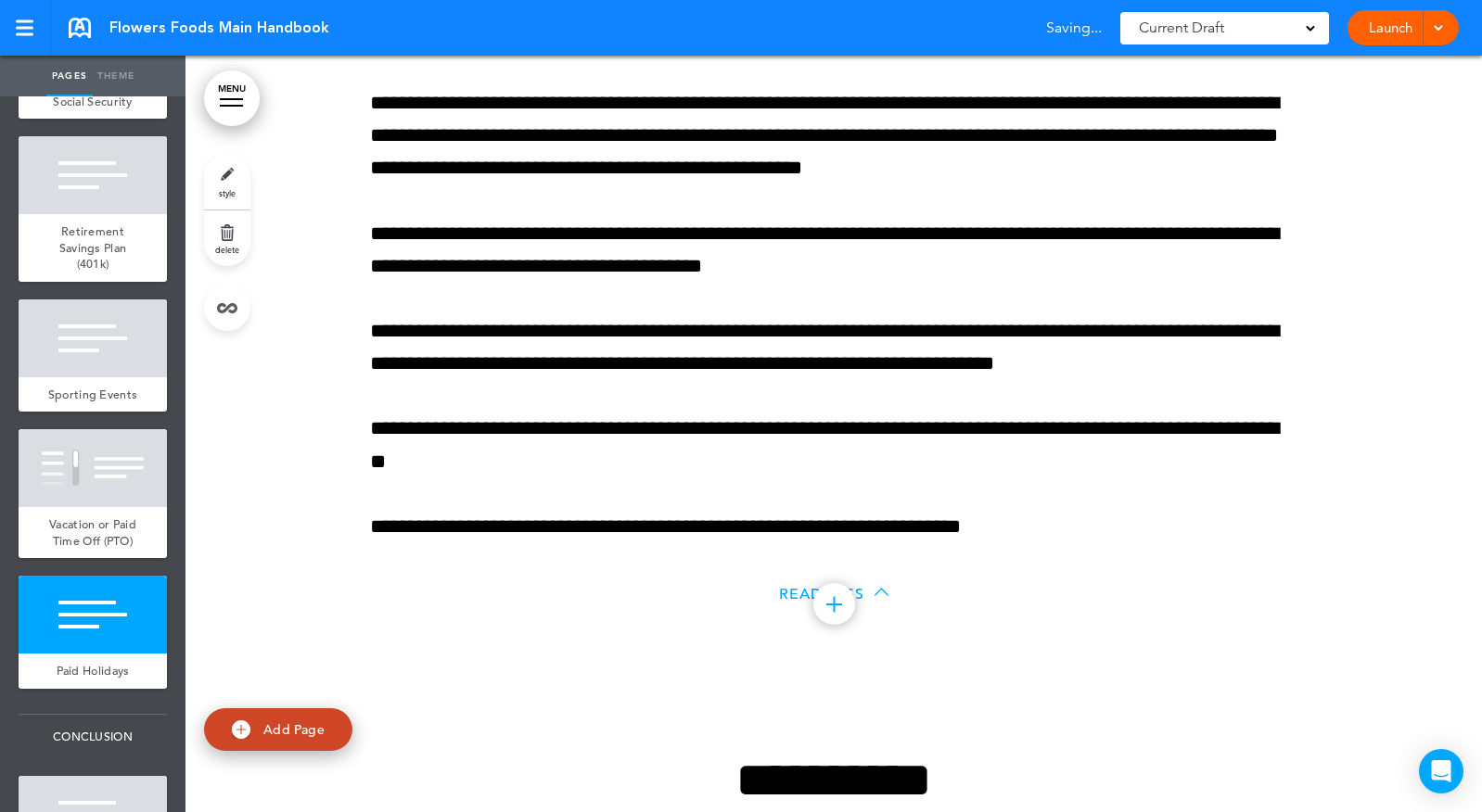 scroll, scrollTop: 10621, scrollLeft: 0, axis: vertical 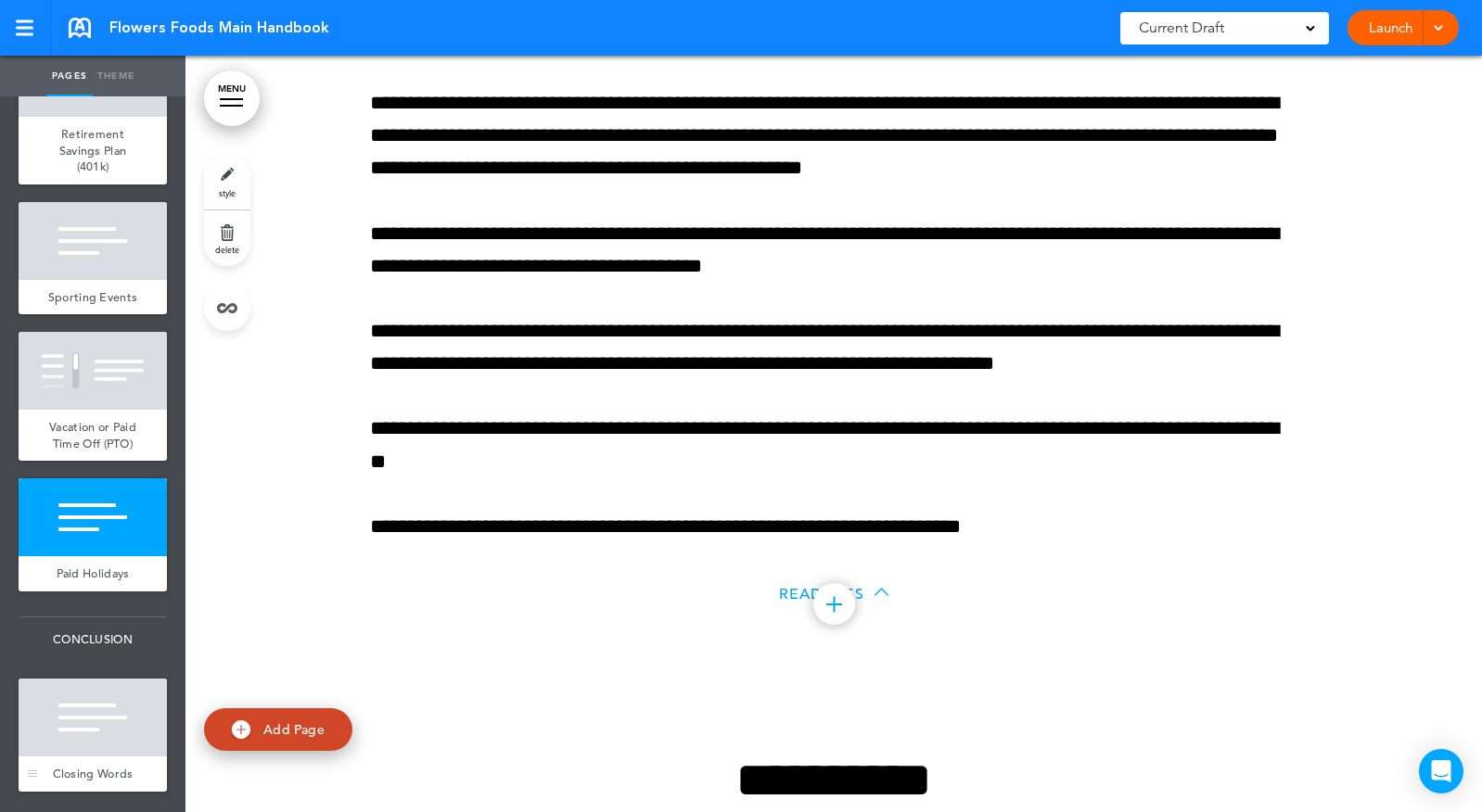 click at bounding box center [93, 717] 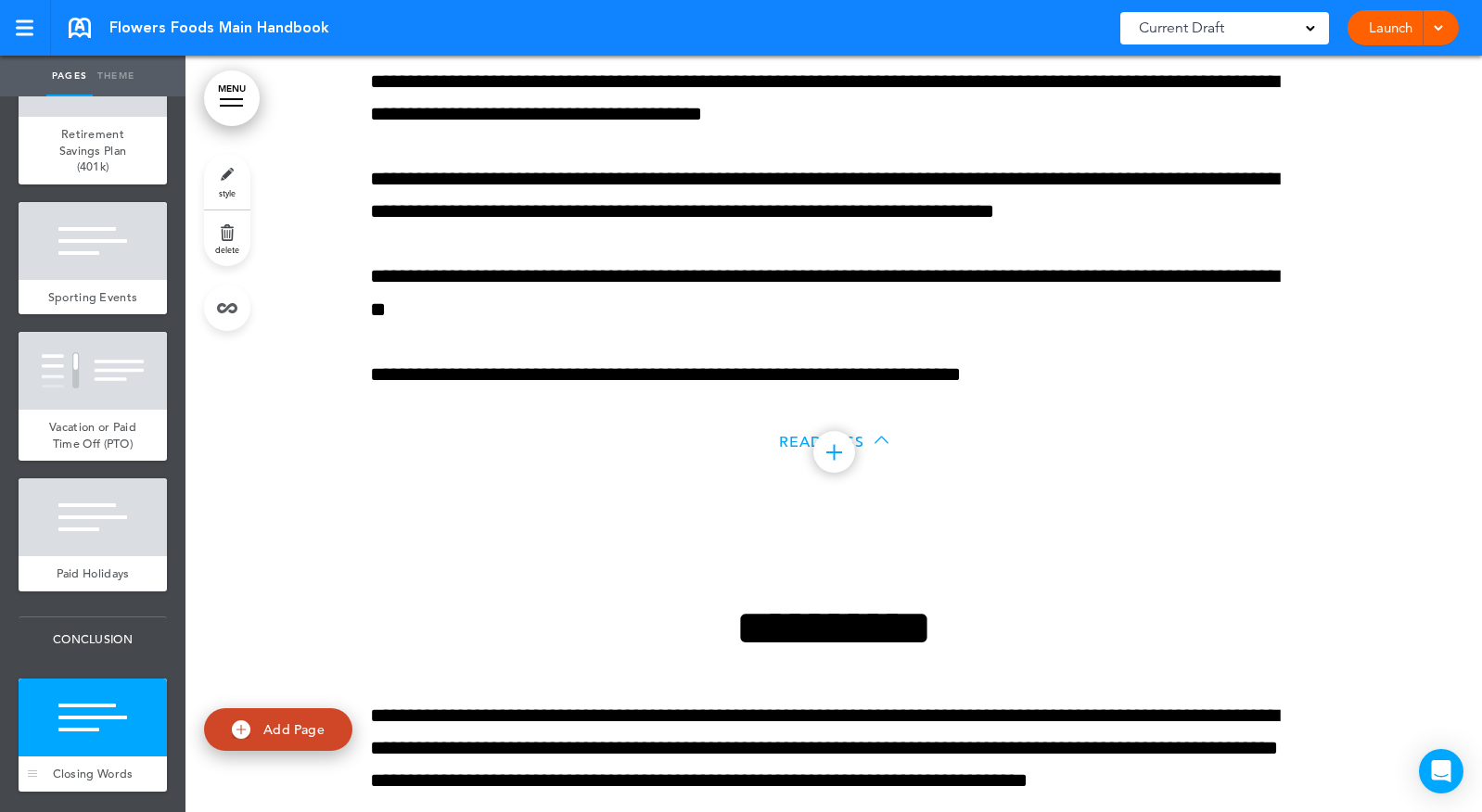 scroll, scrollTop: 68853, scrollLeft: 0, axis: vertical 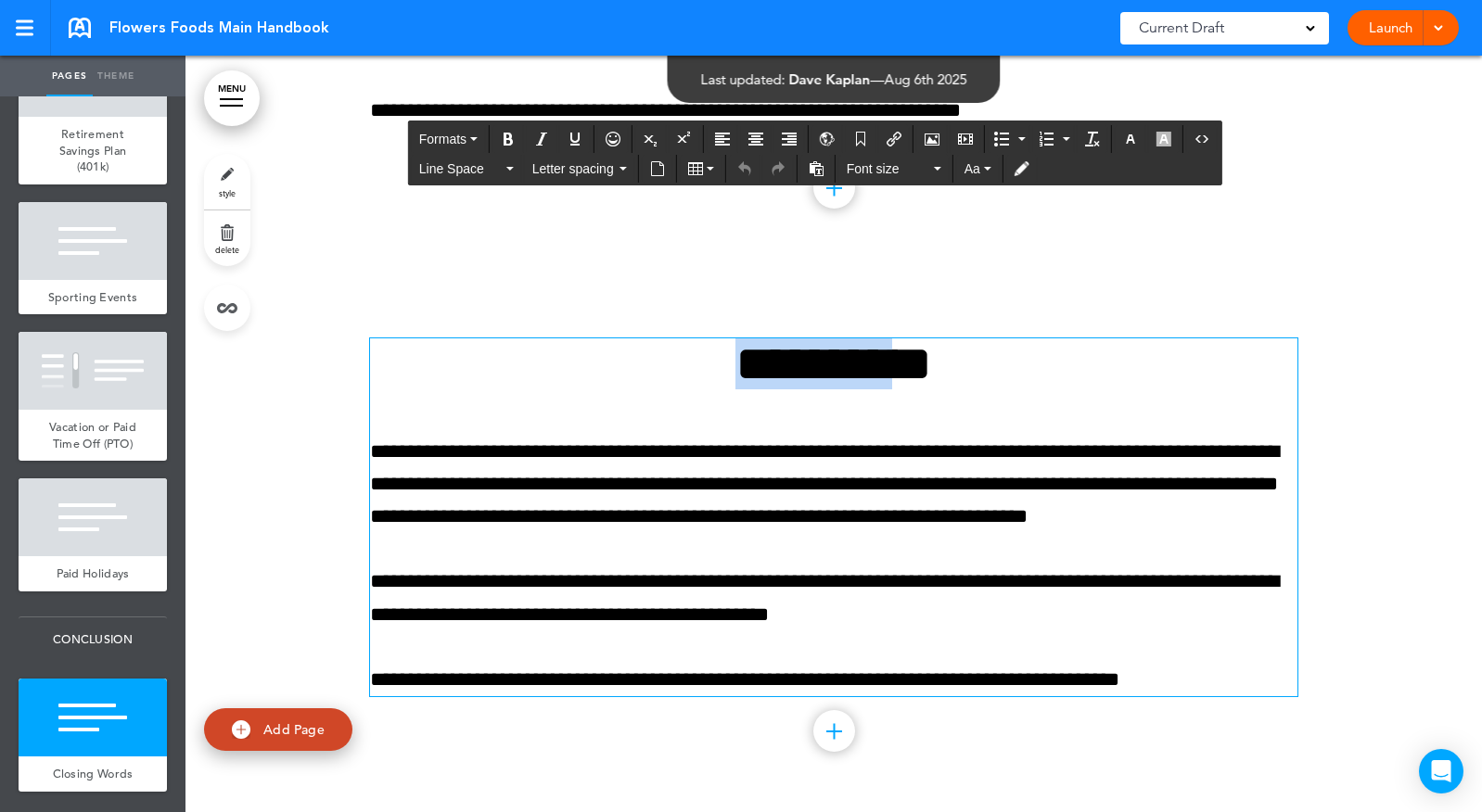 drag, startPoint x: 681, startPoint y: 352, endPoint x: 1076, endPoint y: 352, distance: 395 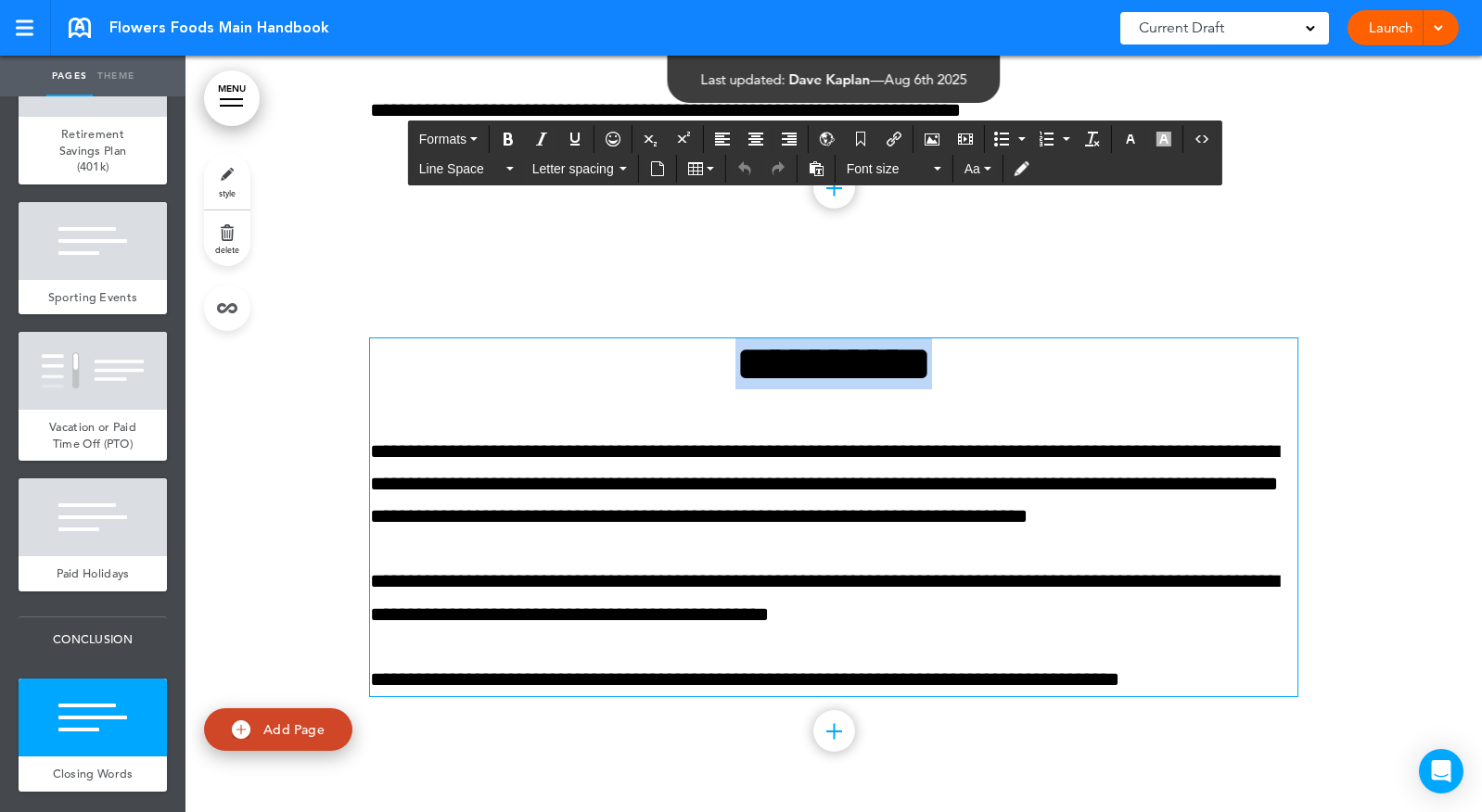 paste 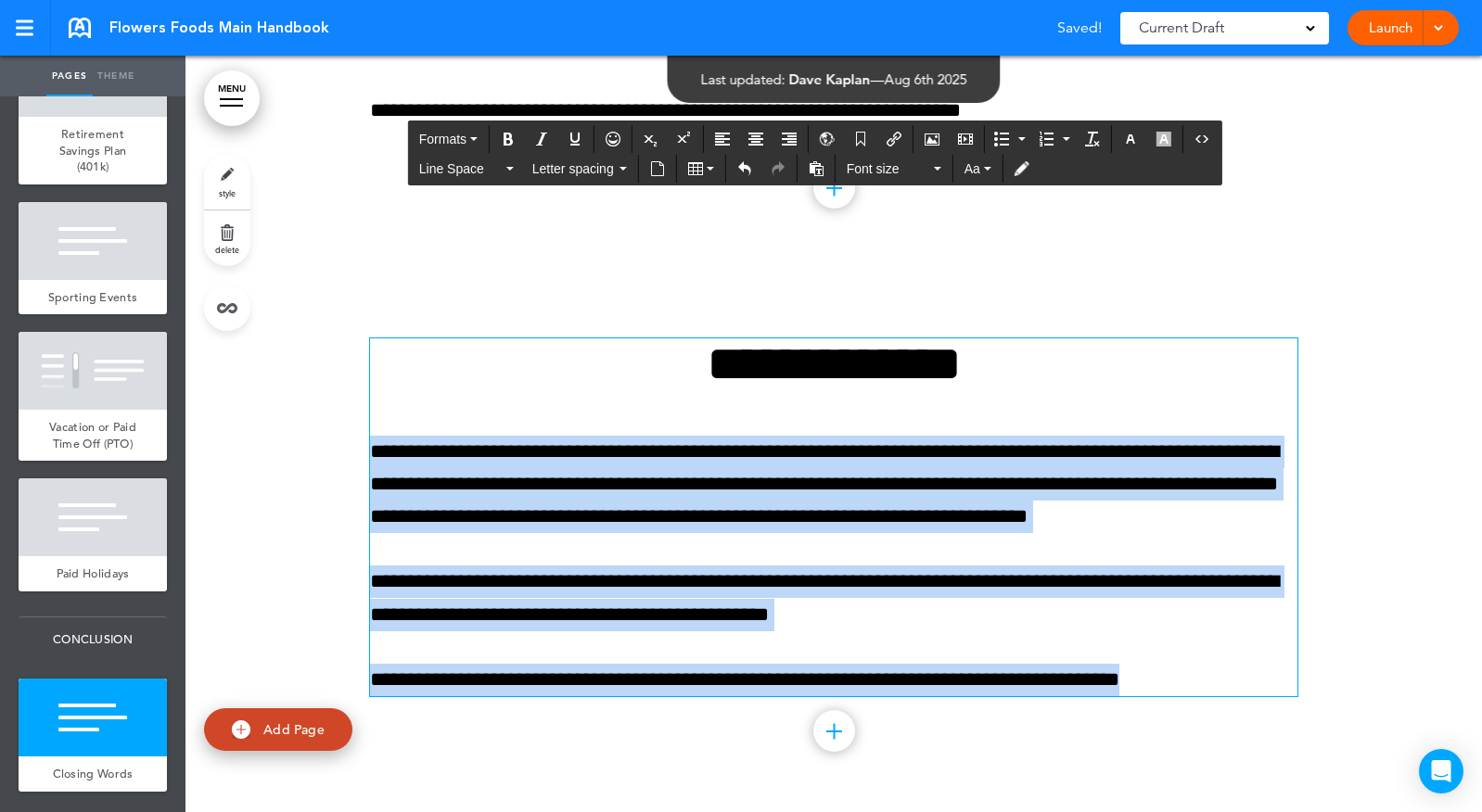 drag, startPoint x: 372, startPoint y: 453, endPoint x: 1370, endPoint y: 708, distance: 1030.0626 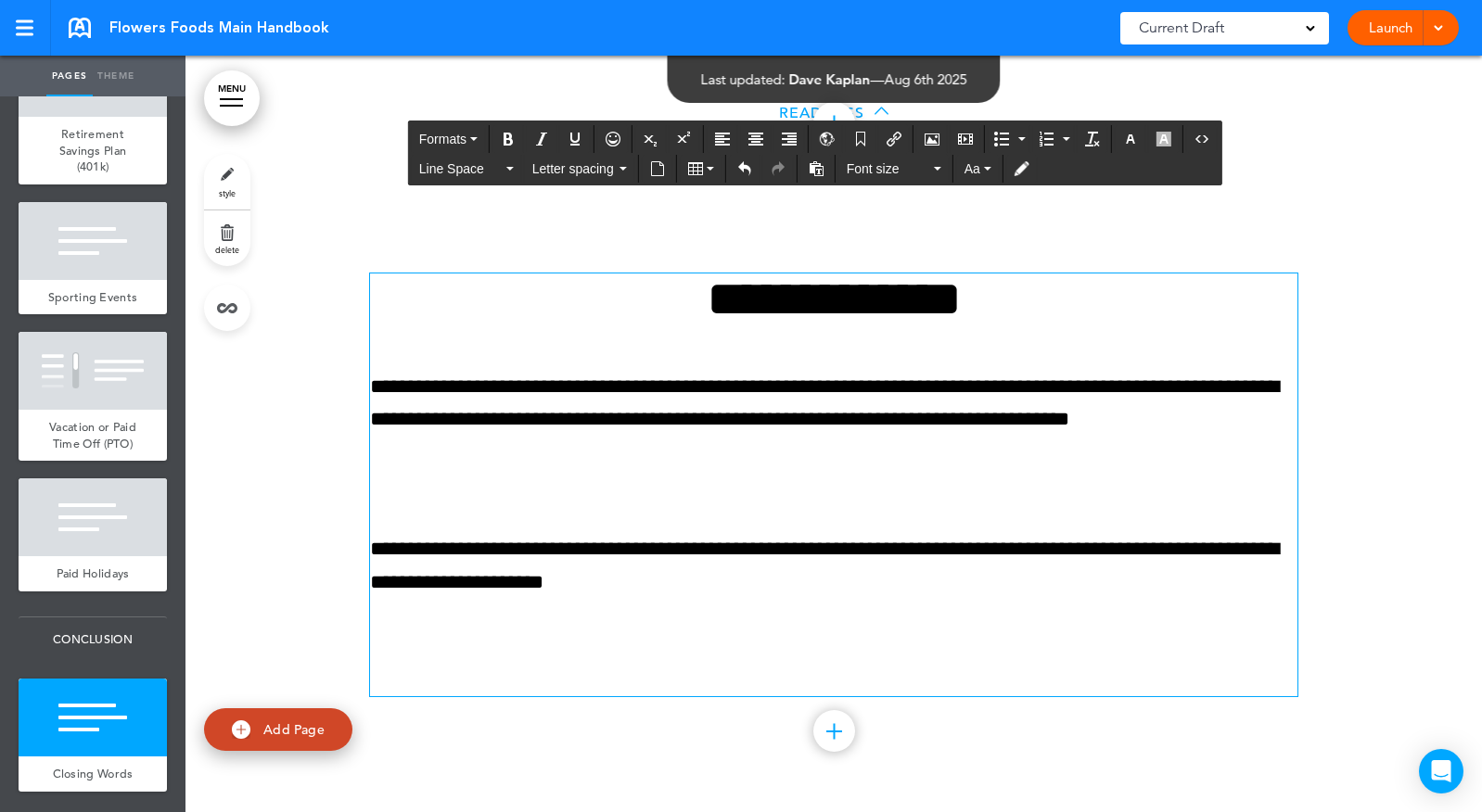 scroll, scrollTop: 68849, scrollLeft: 0, axis: vertical 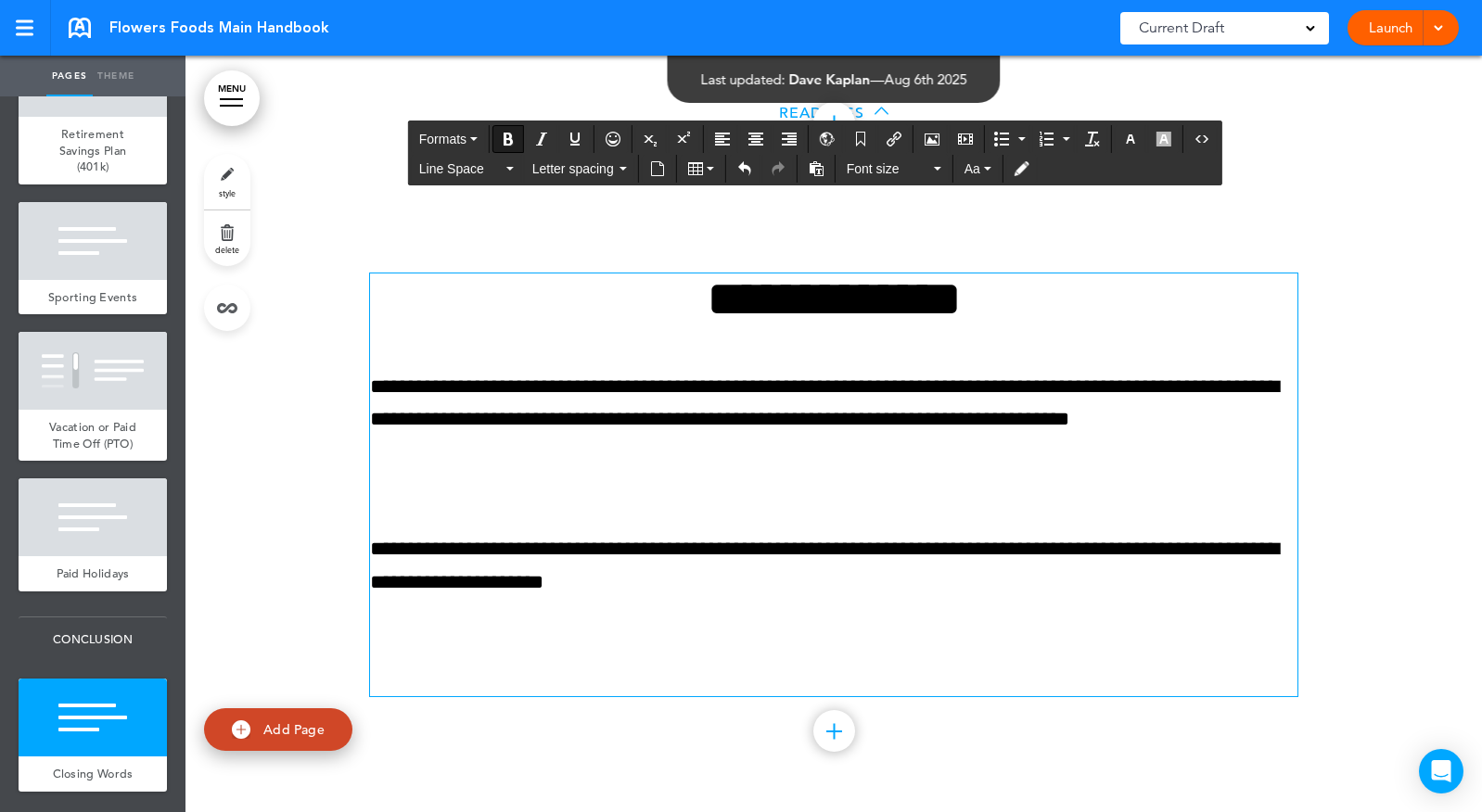 click at bounding box center (834, 484) 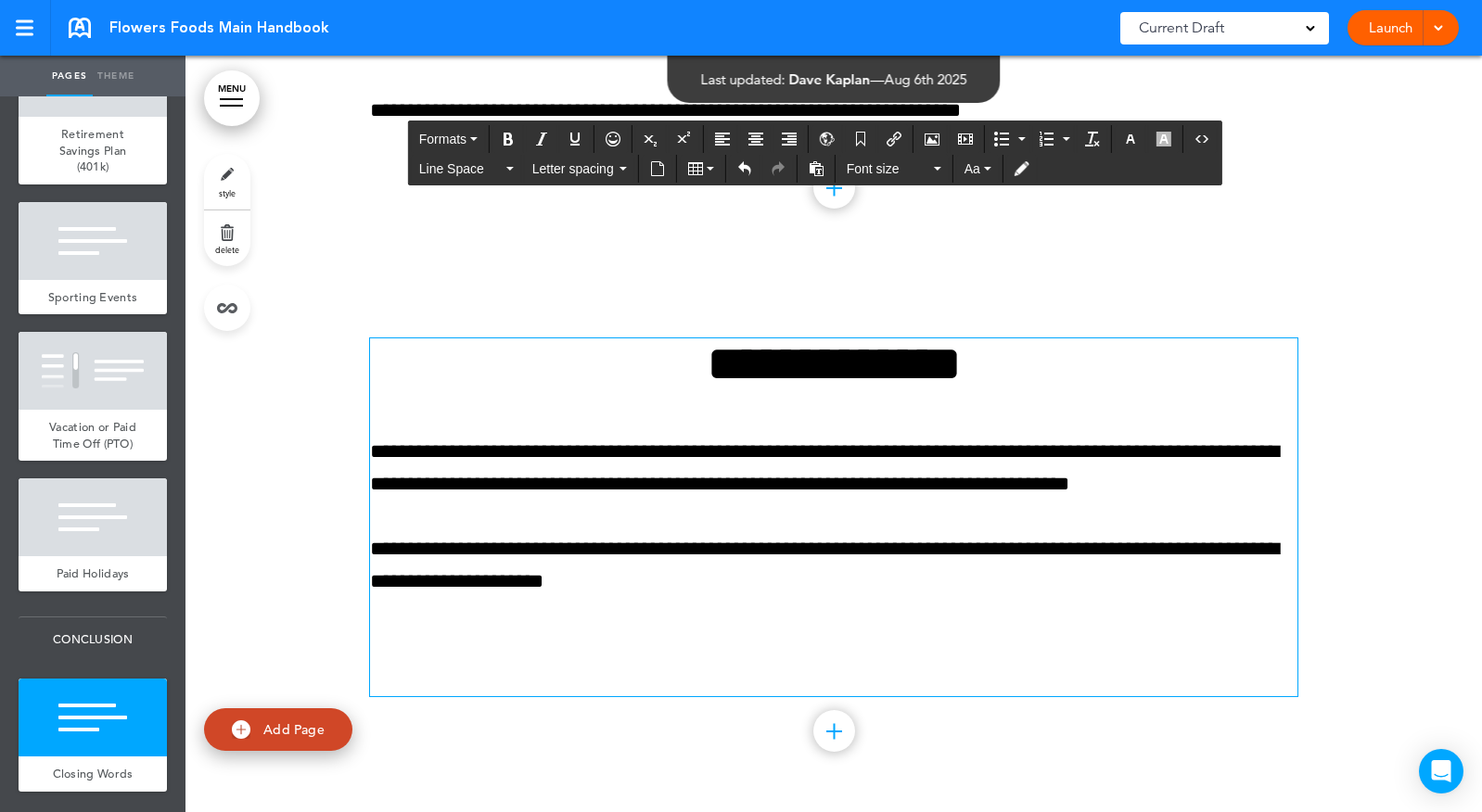 click at bounding box center (834, 664) 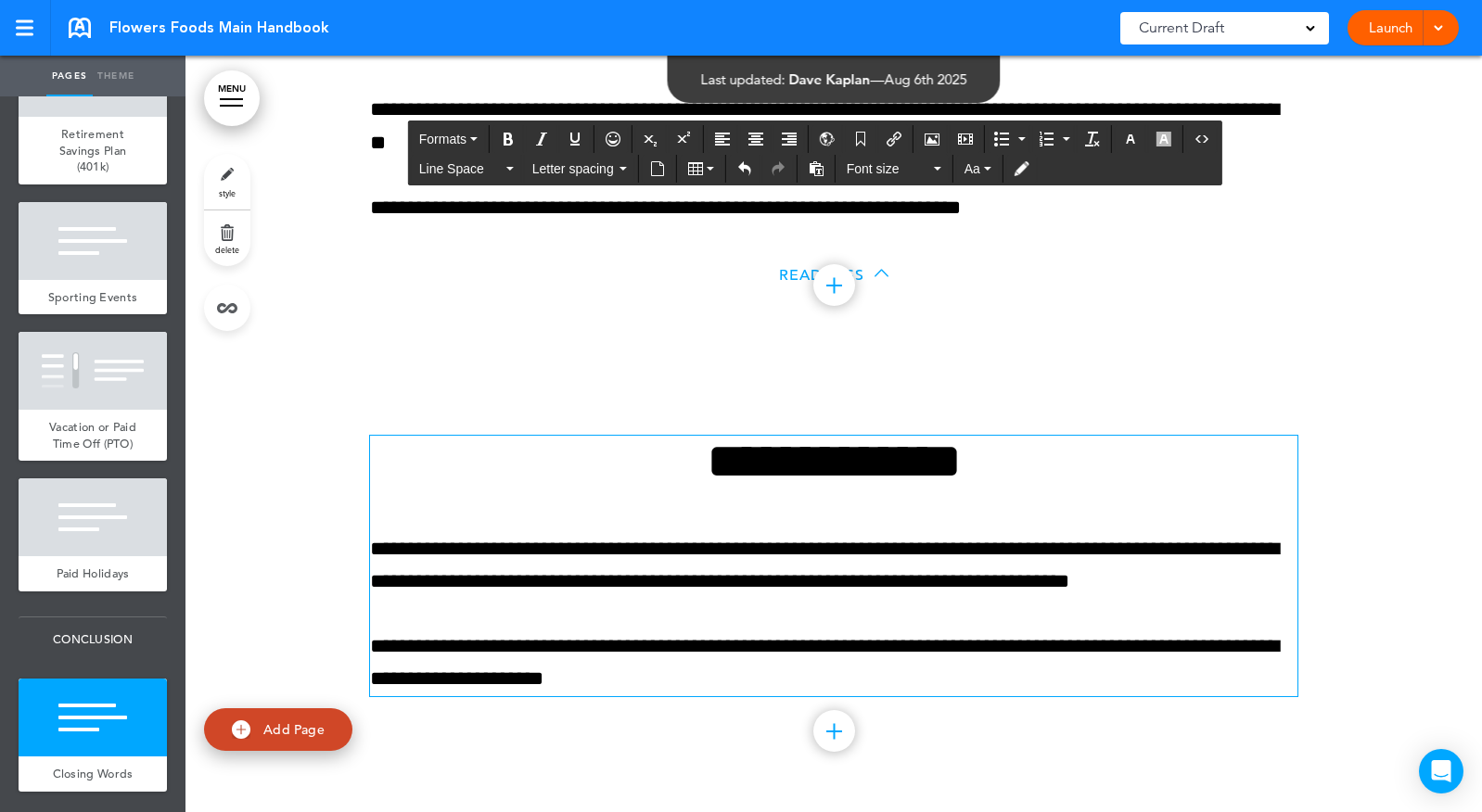scroll, scrollTop: 68756, scrollLeft: 0, axis: vertical 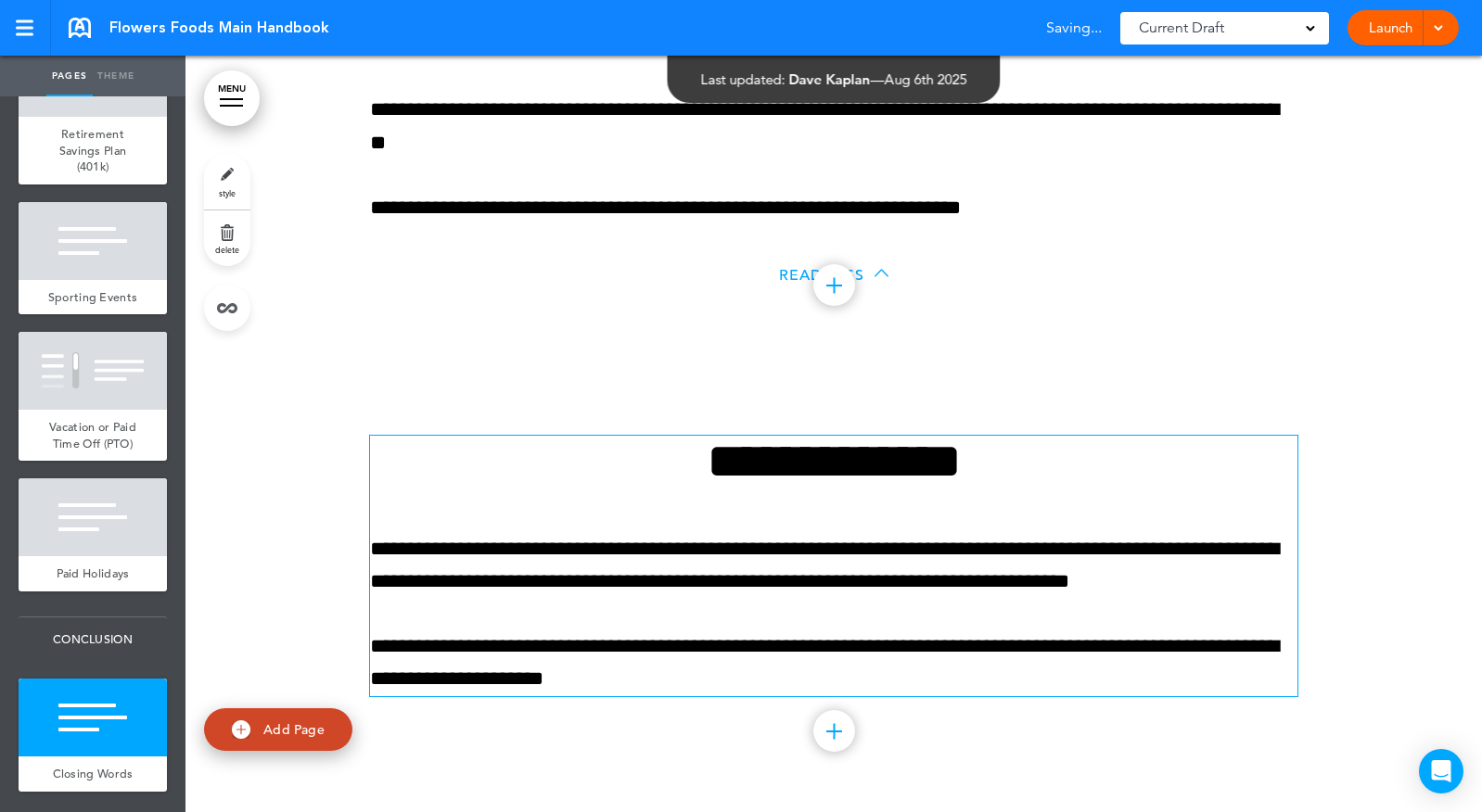 click at bounding box center (834, 589) 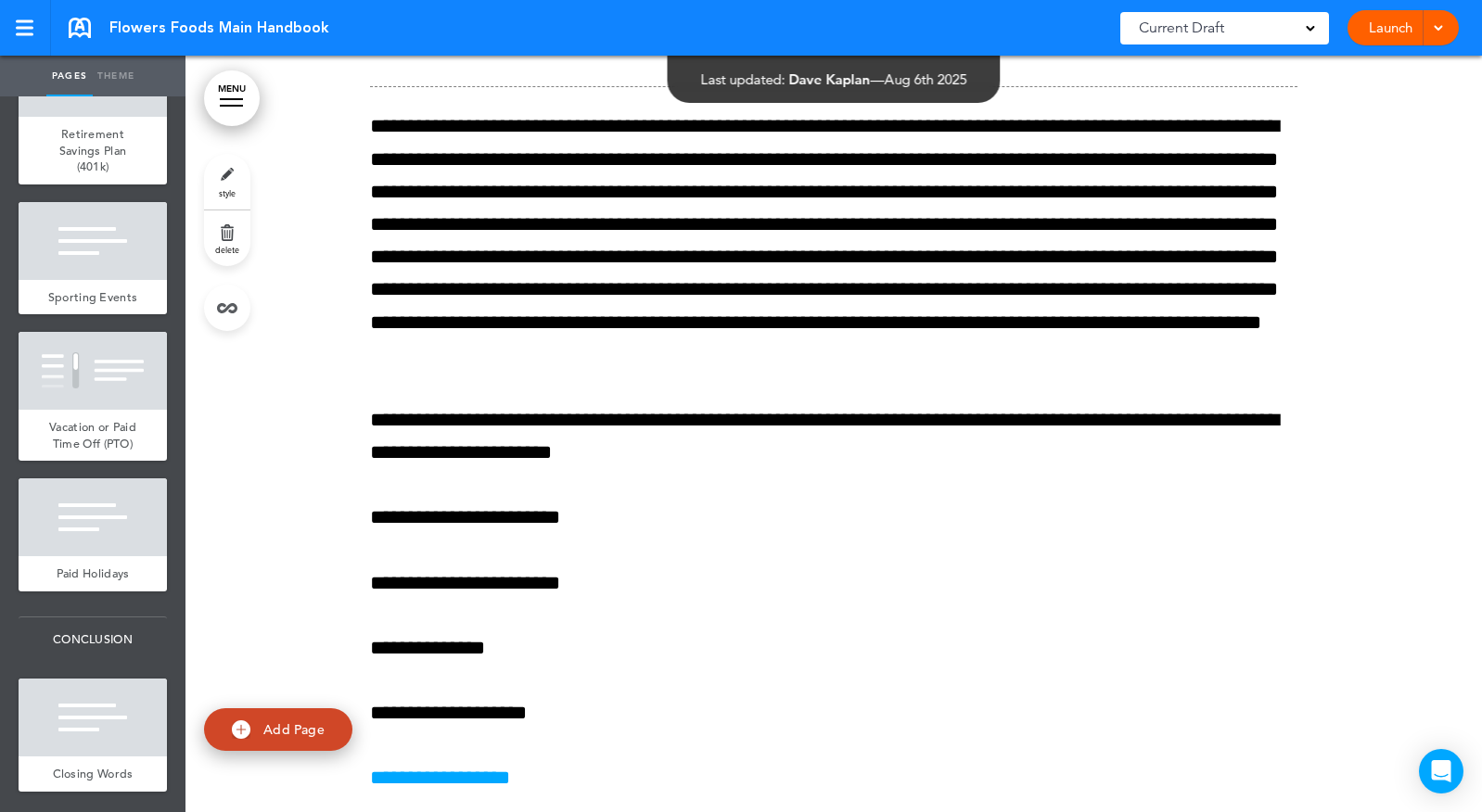 scroll, scrollTop: 68756, scrollLeft: 0, axis: vertical 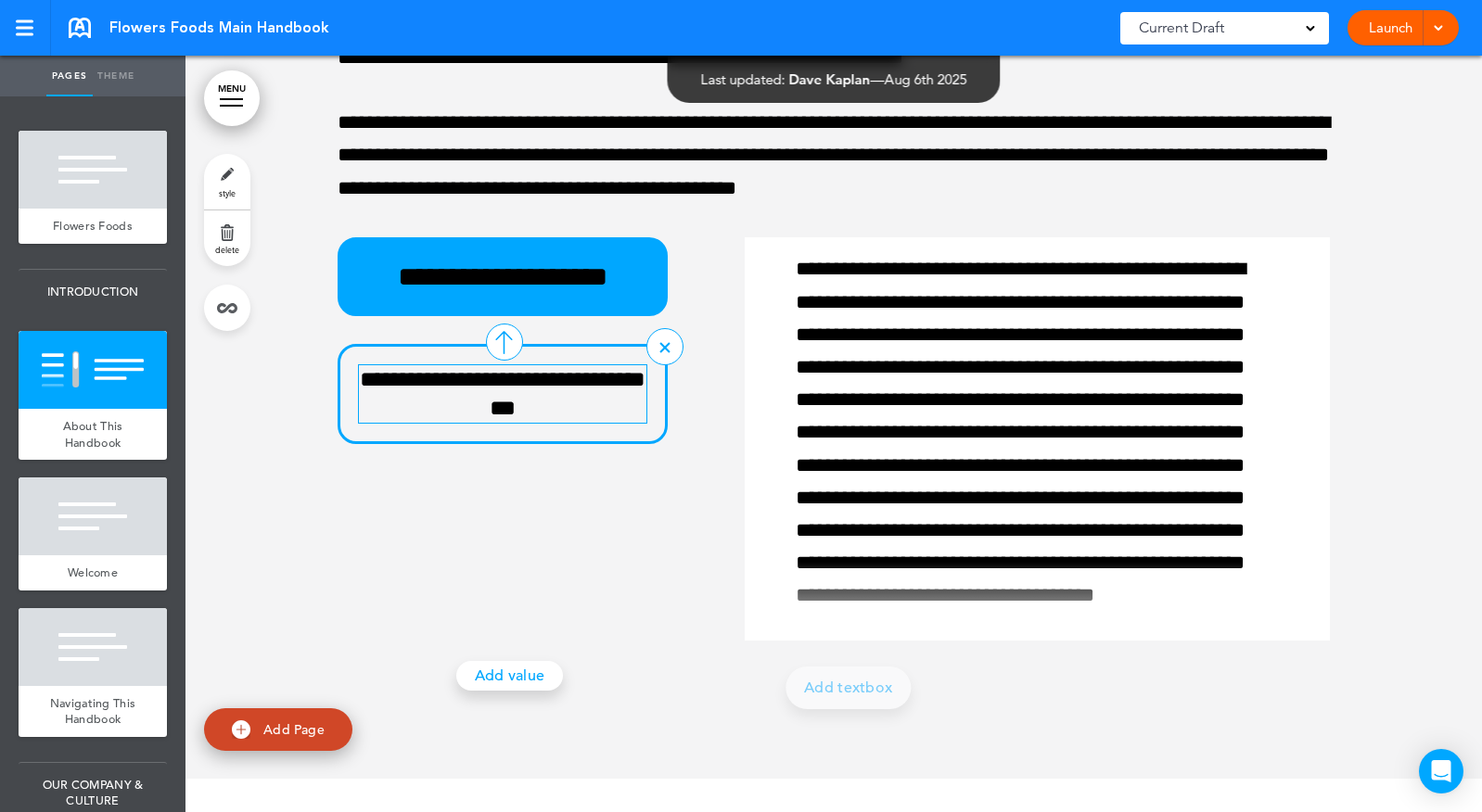 click on "**********" at bounding box center [503, 394] 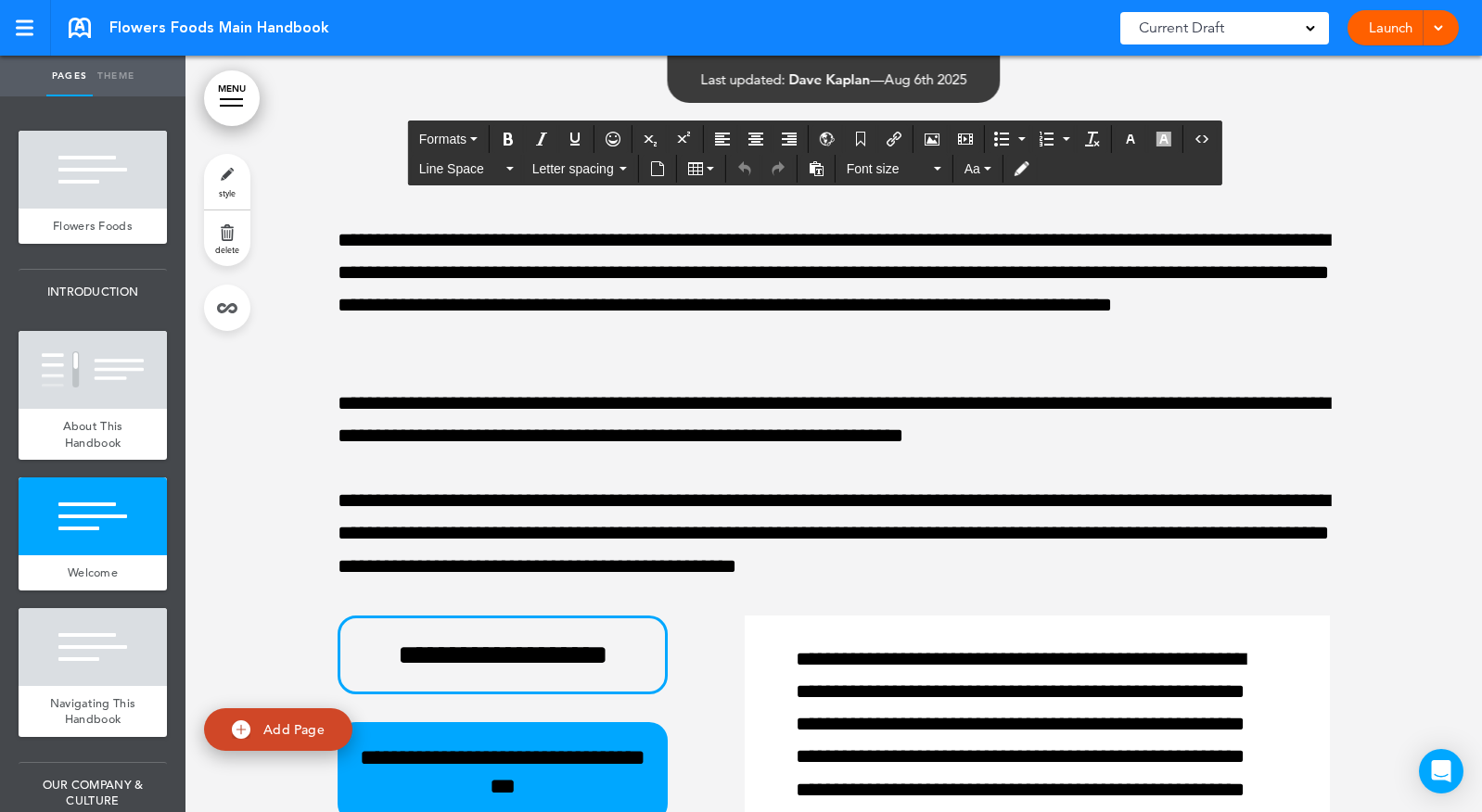 scroll, scrollTop: 126, scrollLeft: 0, axis: vertical 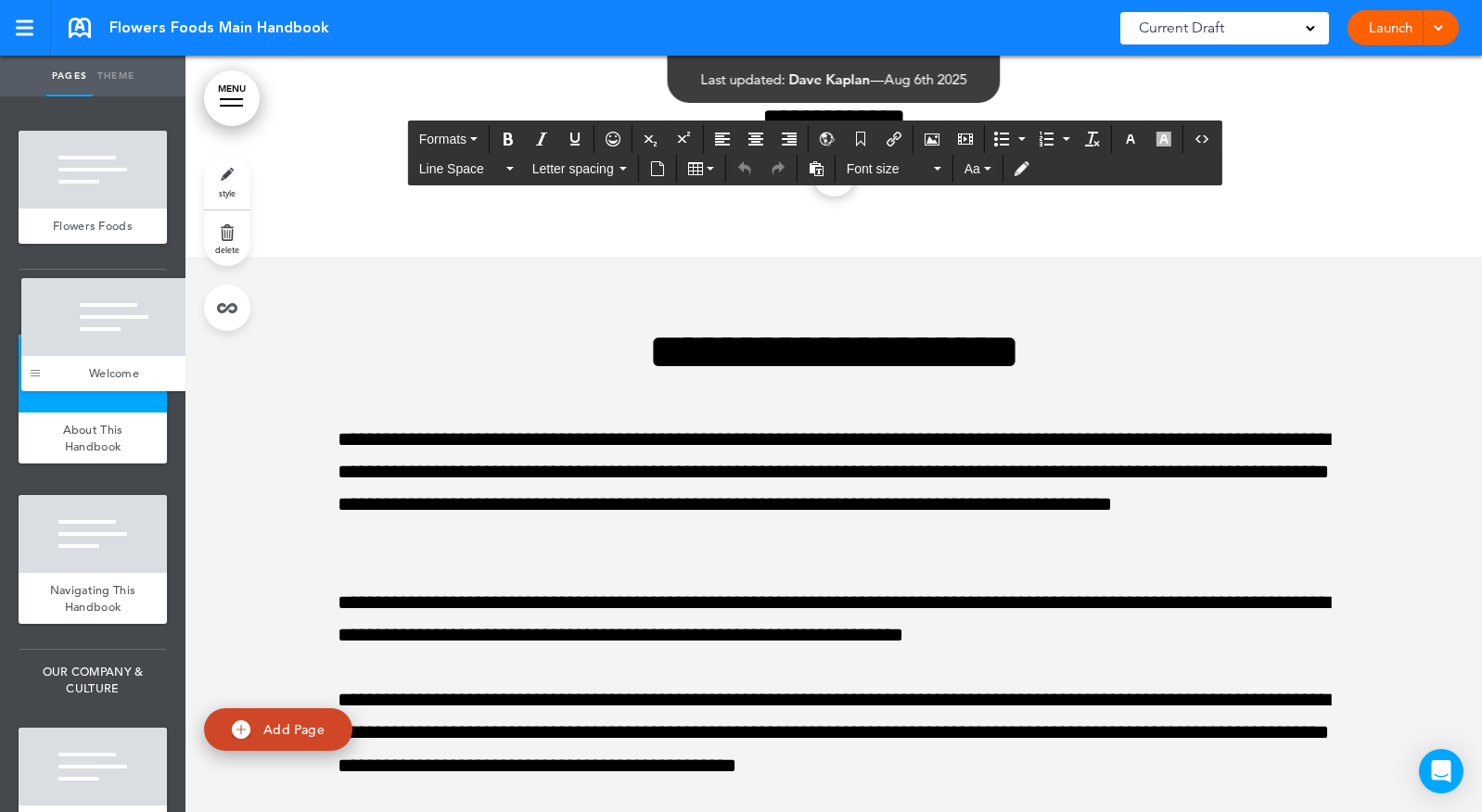 drag, startPoint x: 33, startPoint y: 571, endPoint x: 36, endPoint y: 372, distance: 199.02261 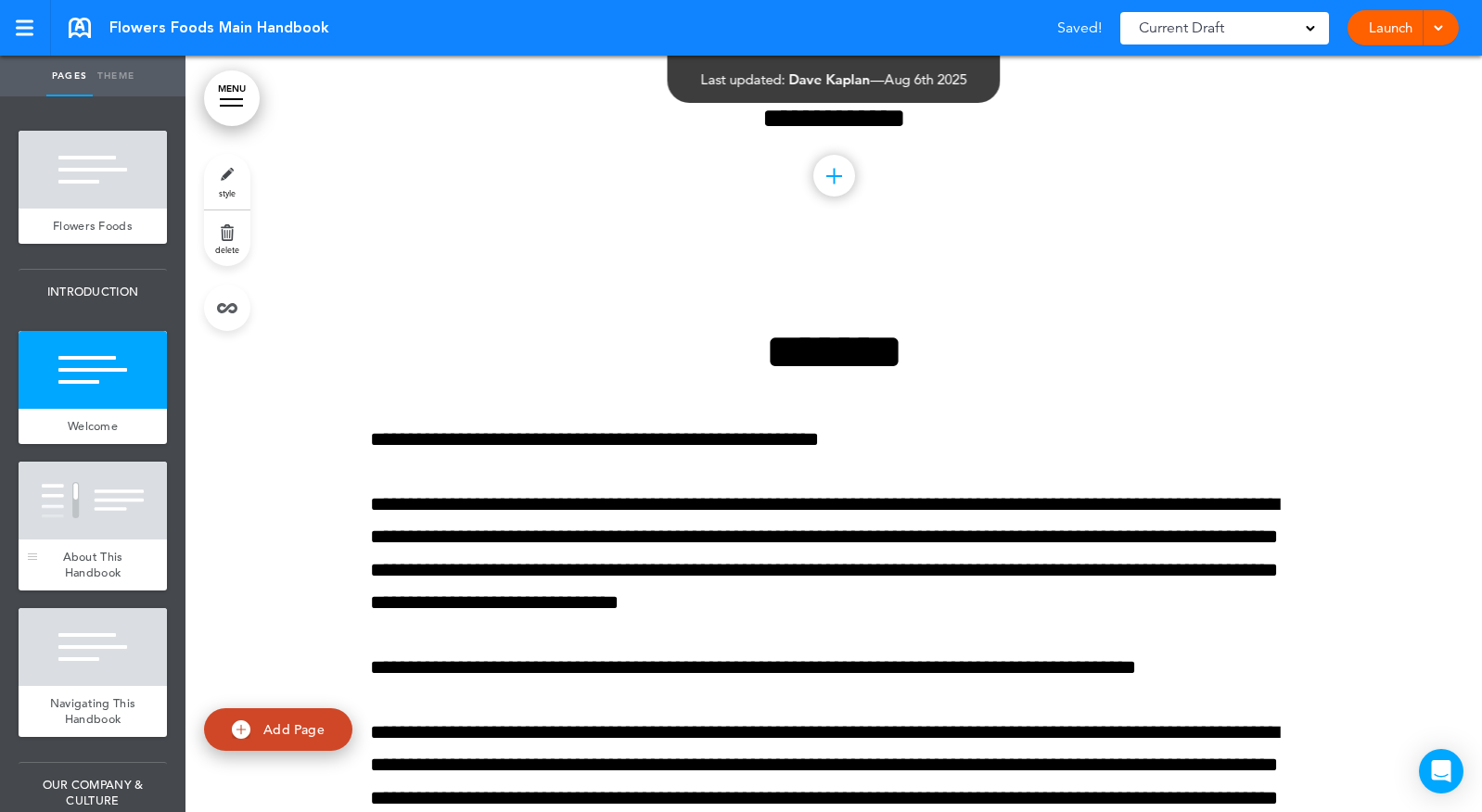 click on "About This Handbook" at bounding box center [93, 565] 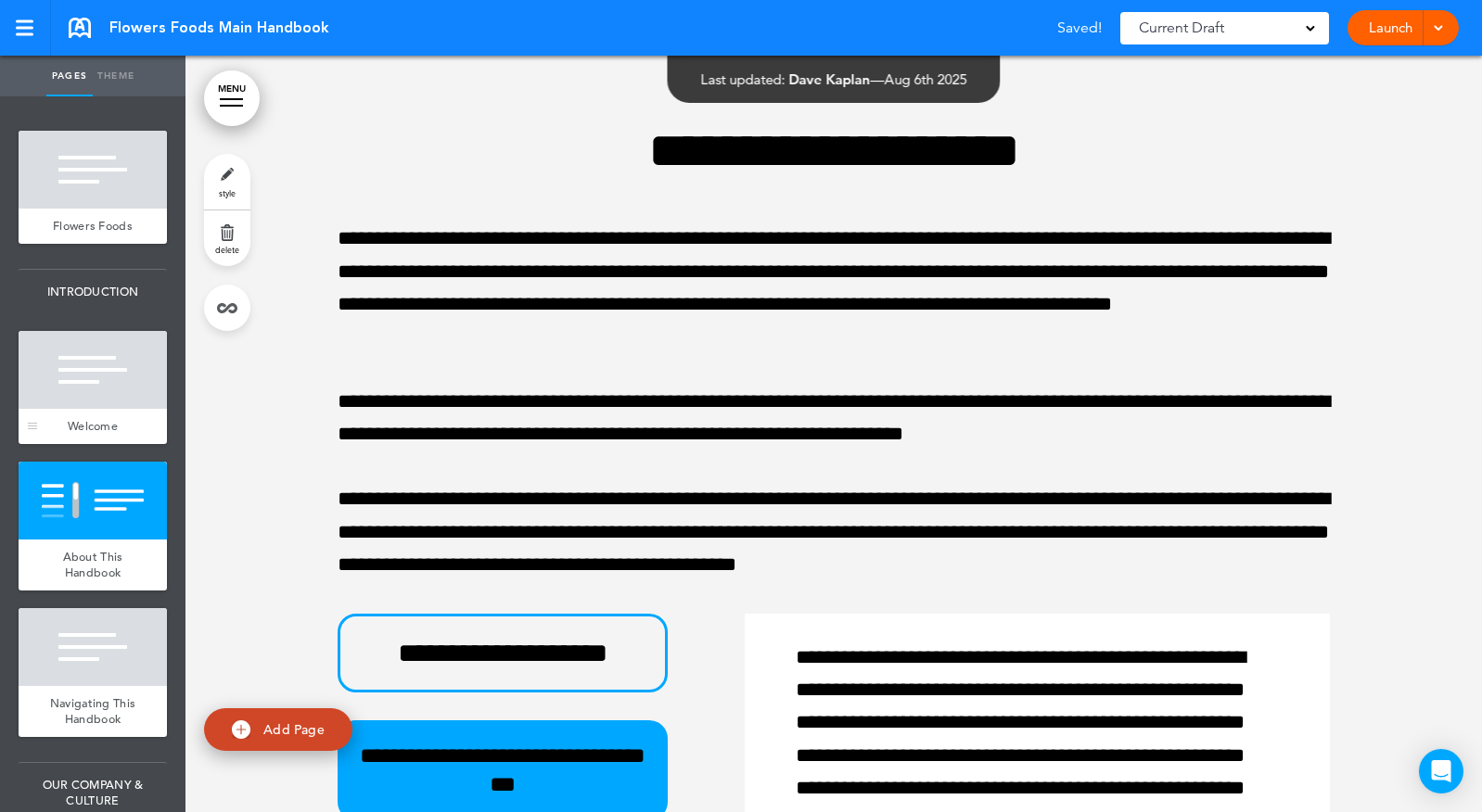 click at bounding box center [93, 370] 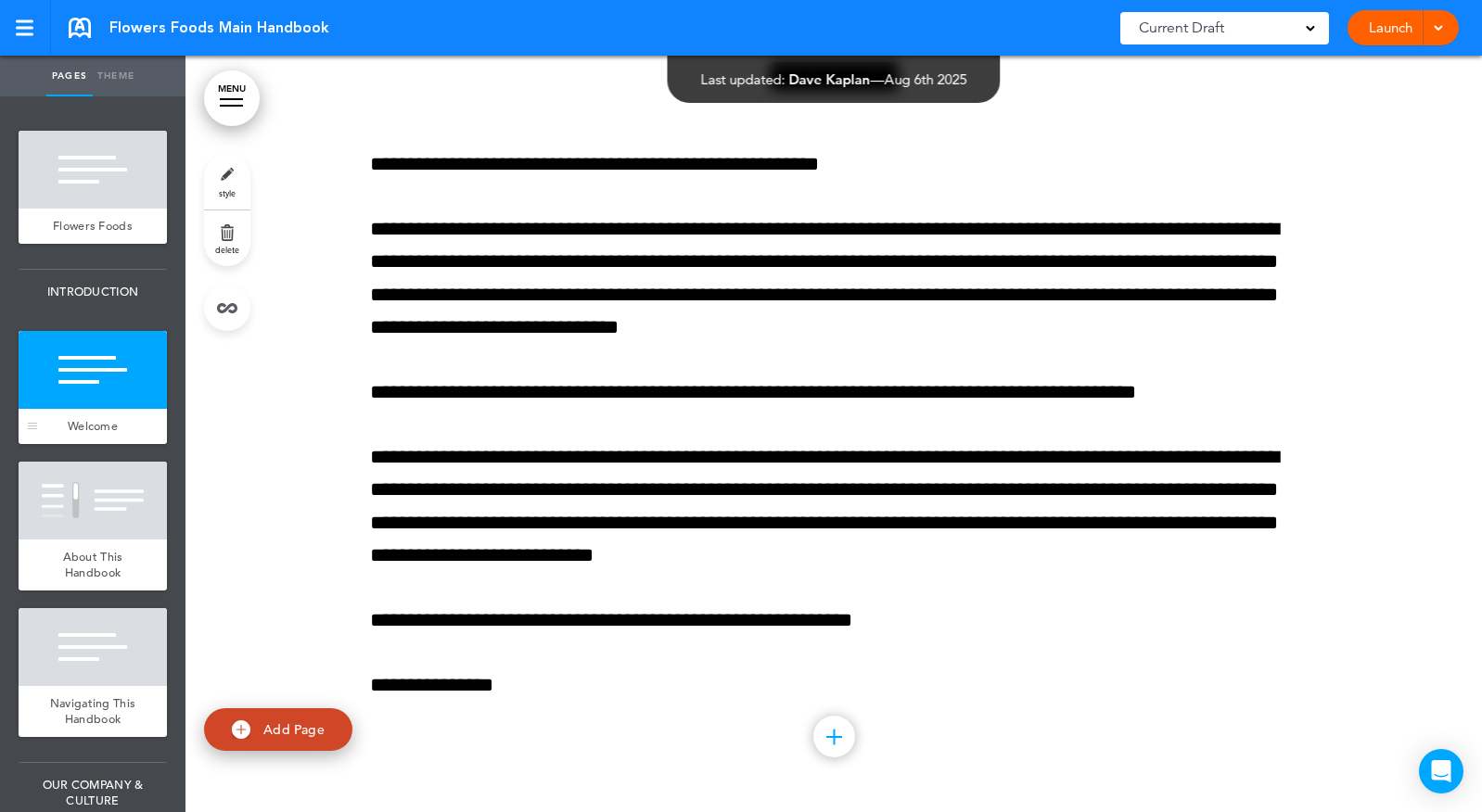 scroll, scrollTop: 327, scrollLeft: 0, axis: vertical 